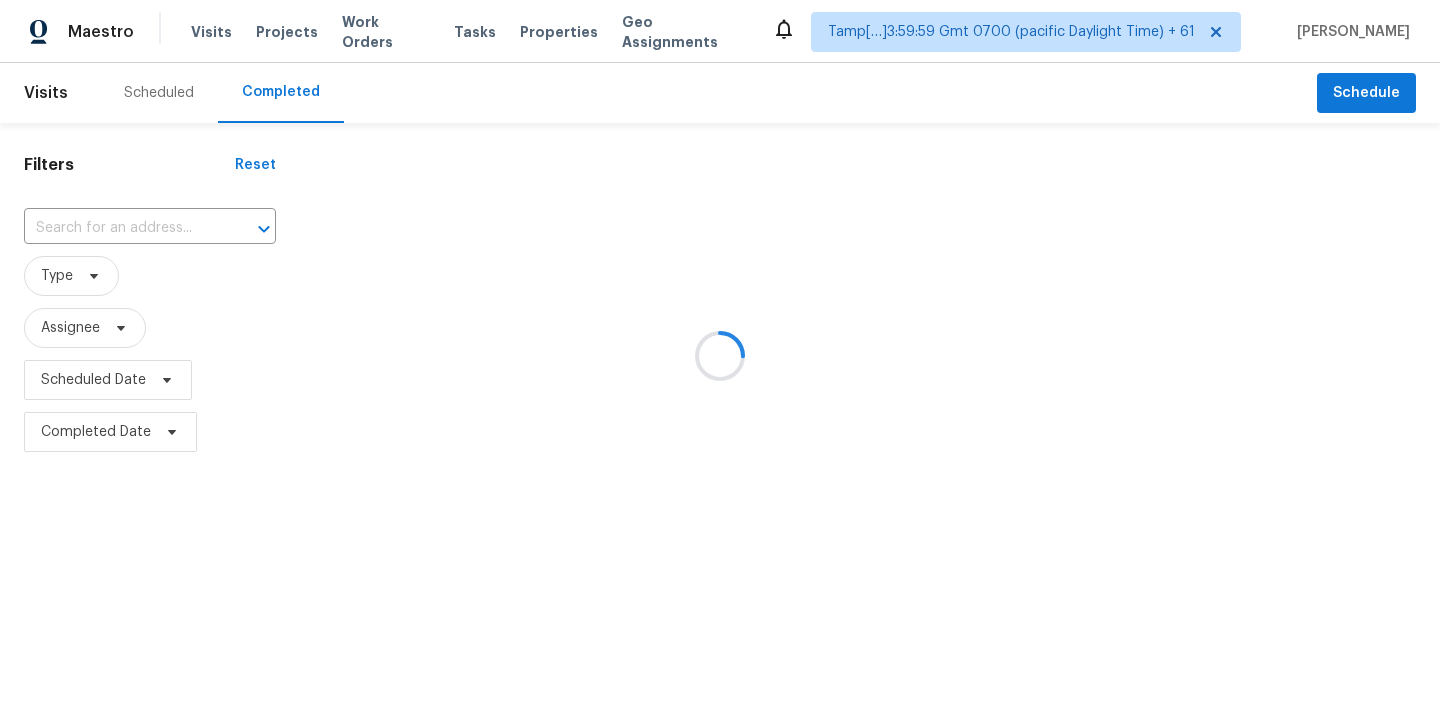 scroll, scrollTop: 0, scrollLeft: 0, axis: both 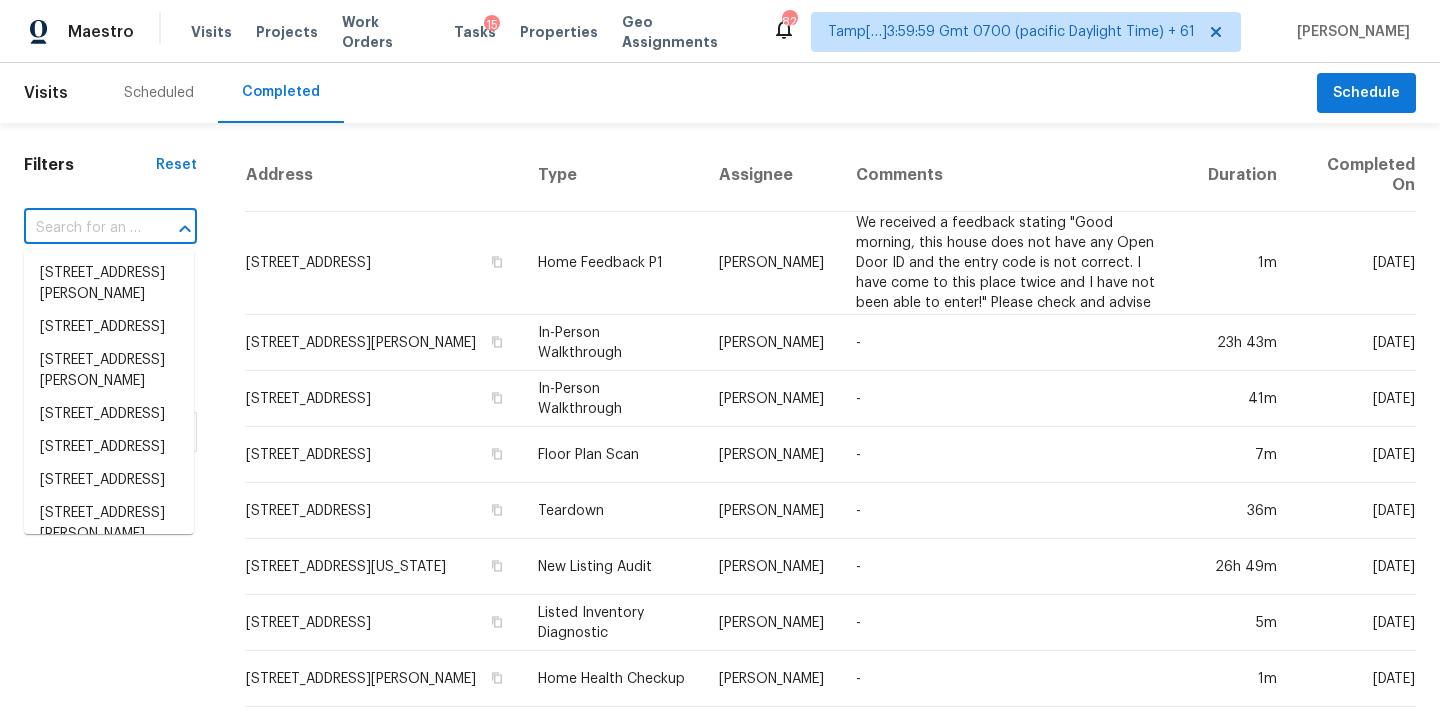 click at bounding box center (82, 228) 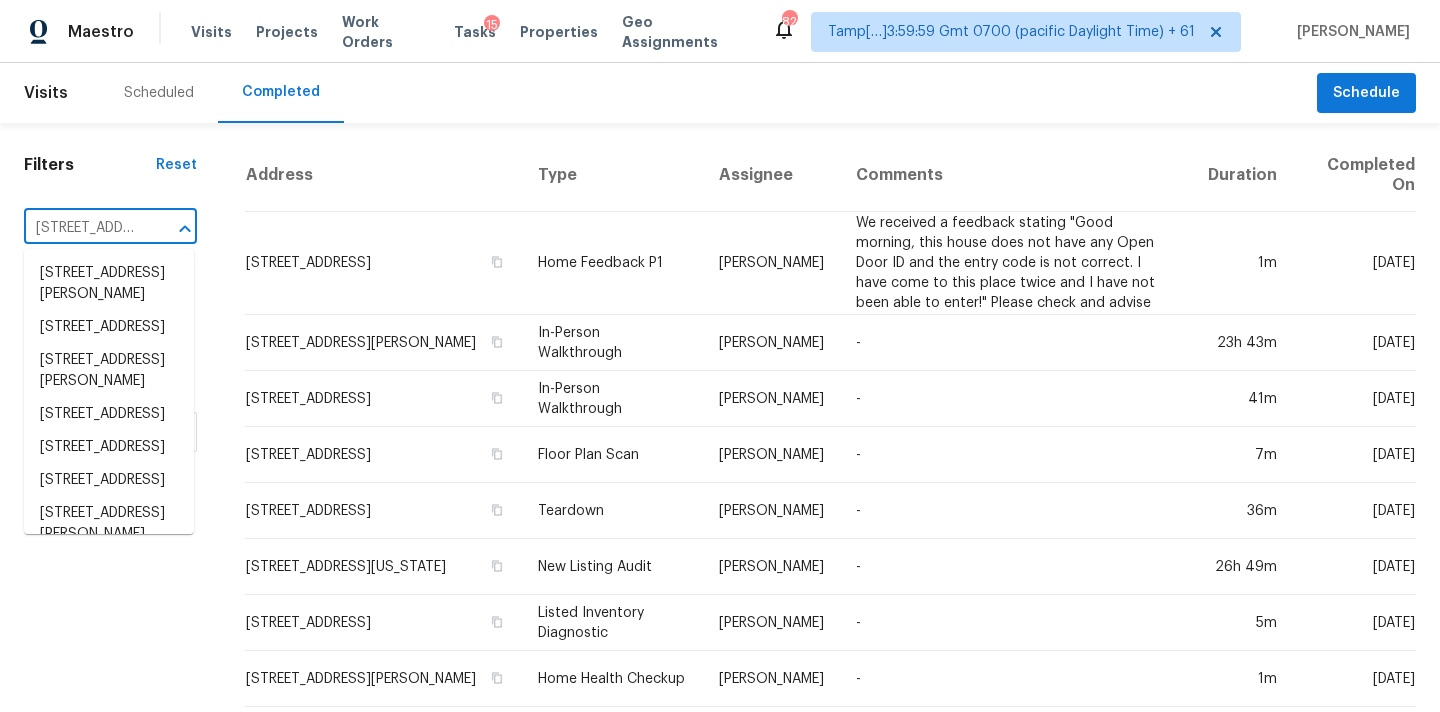 scroll, scrollTop: 0, scrollLeft: 124, axis: horizontal 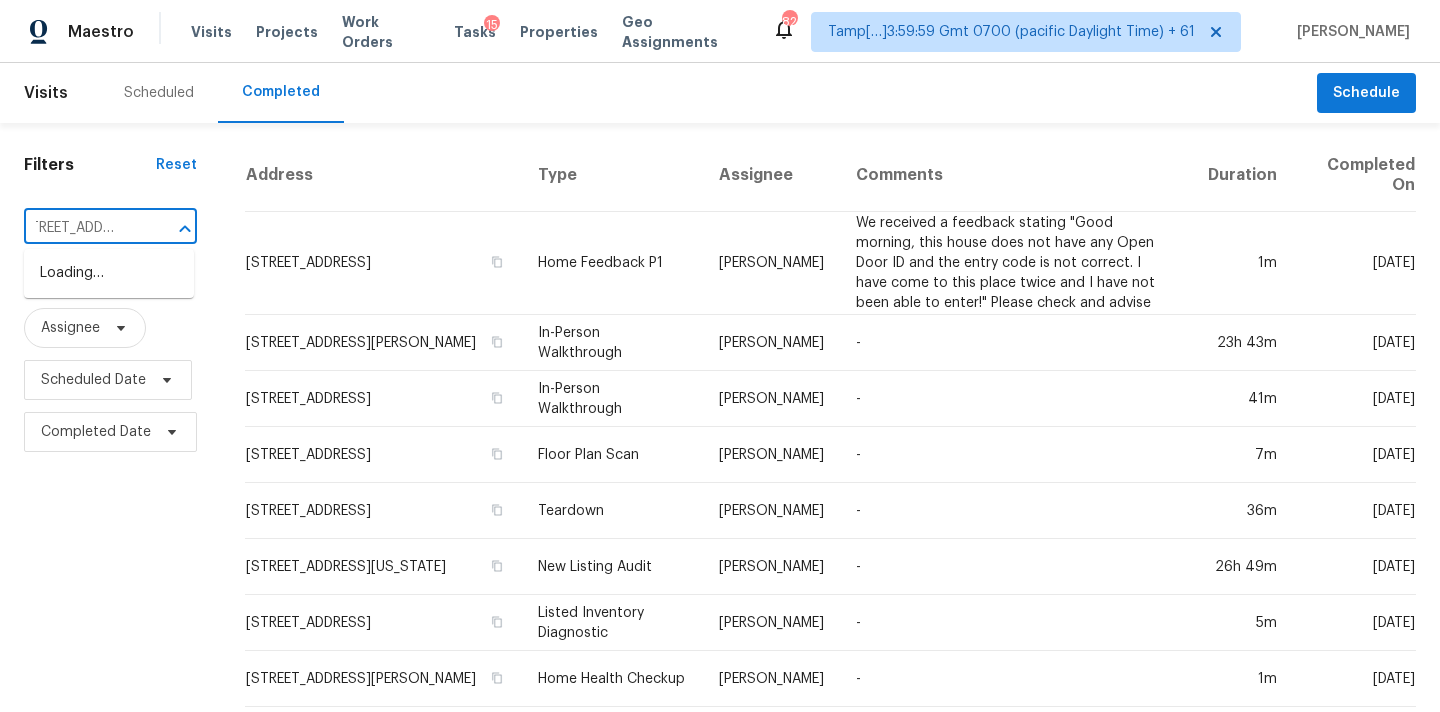 type on "3672 W Pony Trl, Tucson, AZ 85742" 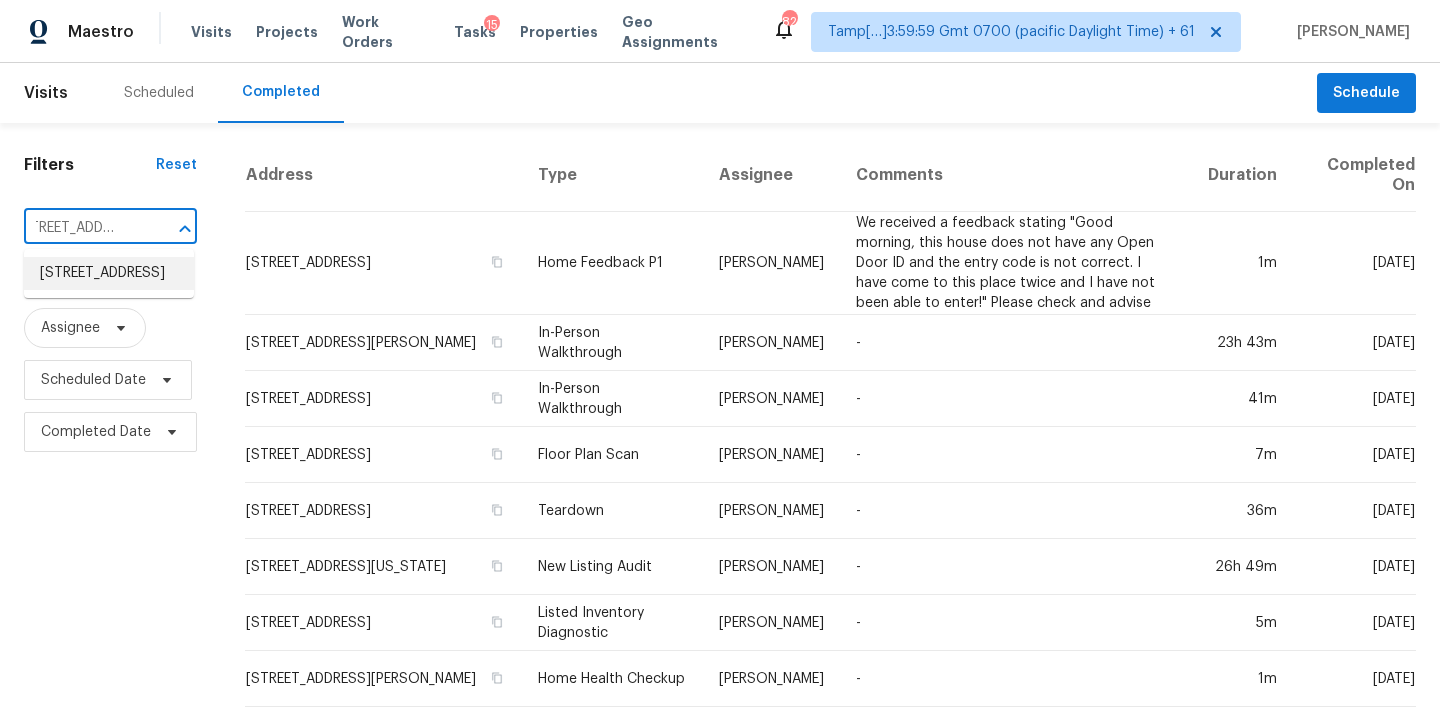 click on "3672 W Pony Trl, Tucson, AZ 85742" at bounding box center (109, 273) 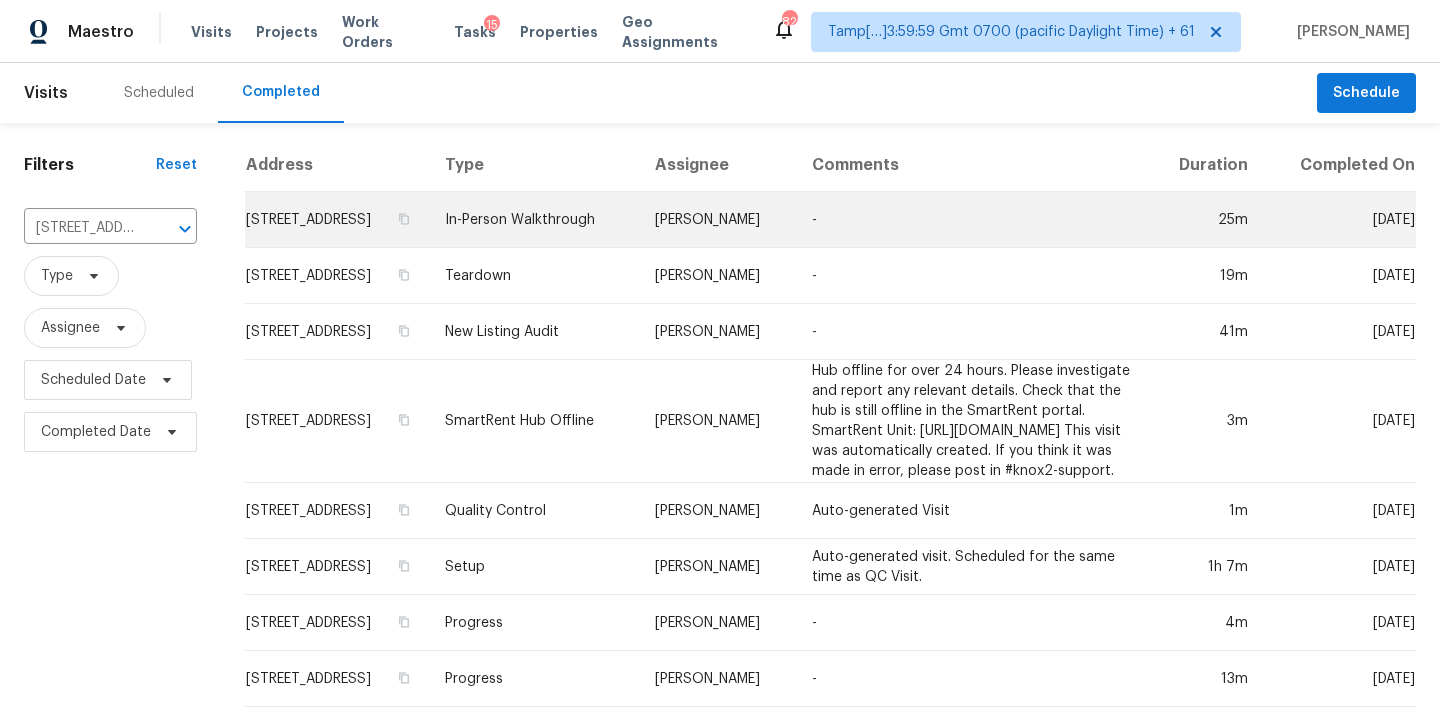click on "John Perkins" at bounding box center (718, 220) 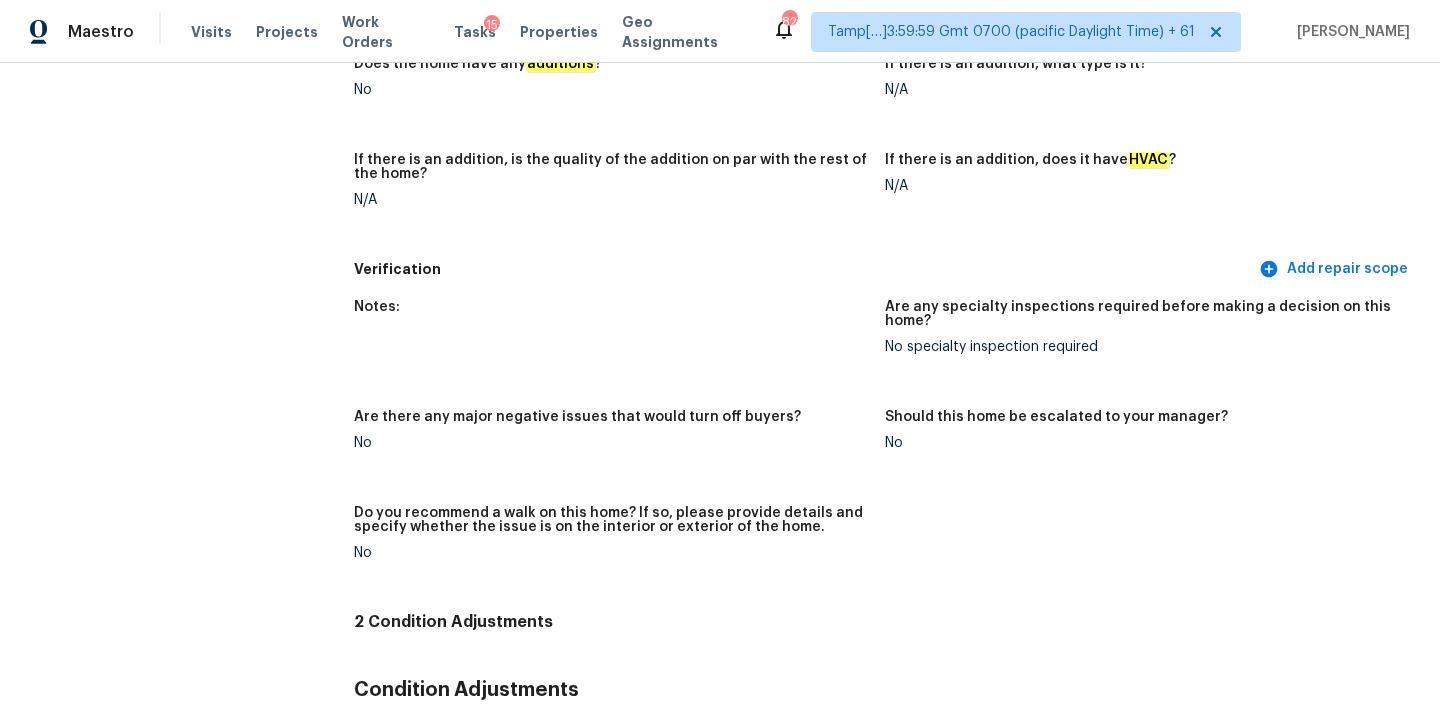 scroll, scrollTop: 99, scrollLeft: 0, axis: vertical 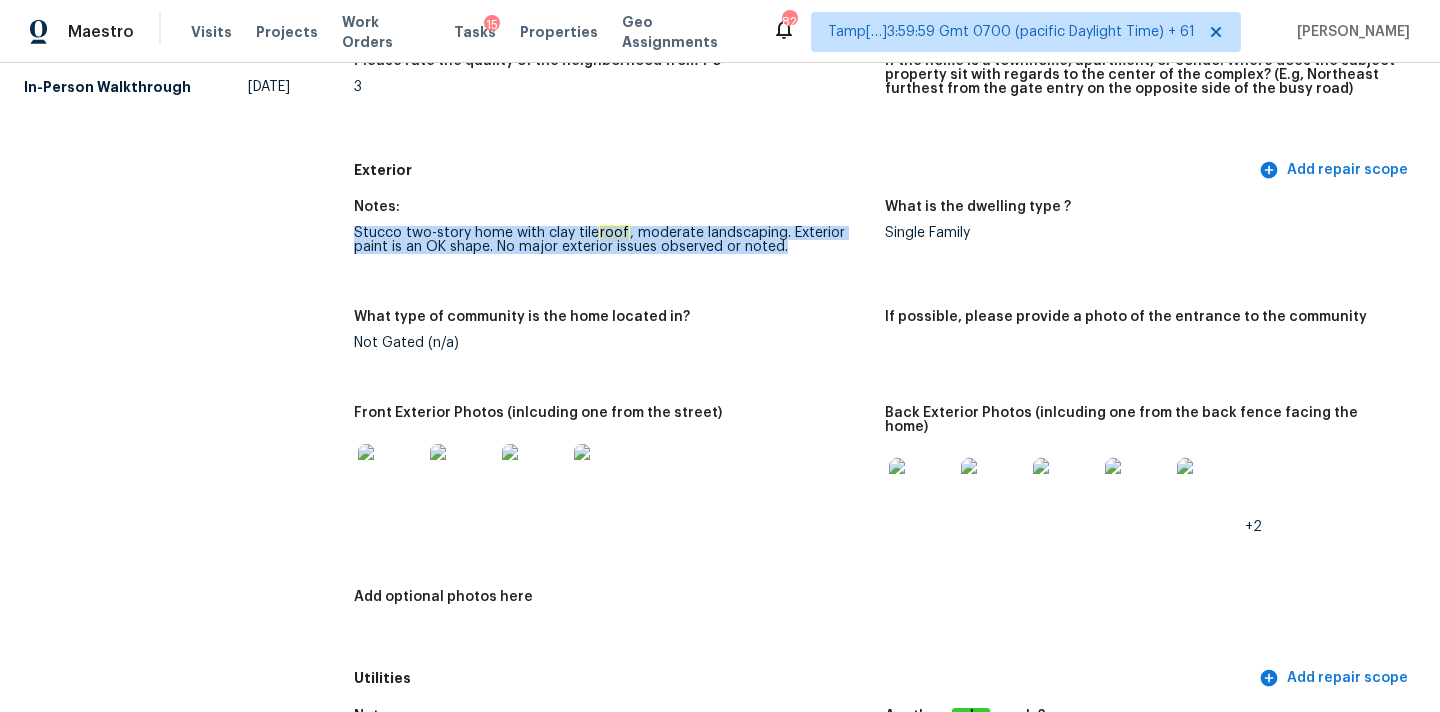 drag, startPoint x: 355, startPoint y: 233, endPoint x: 786, endPoint y: 243, distance: 431.116 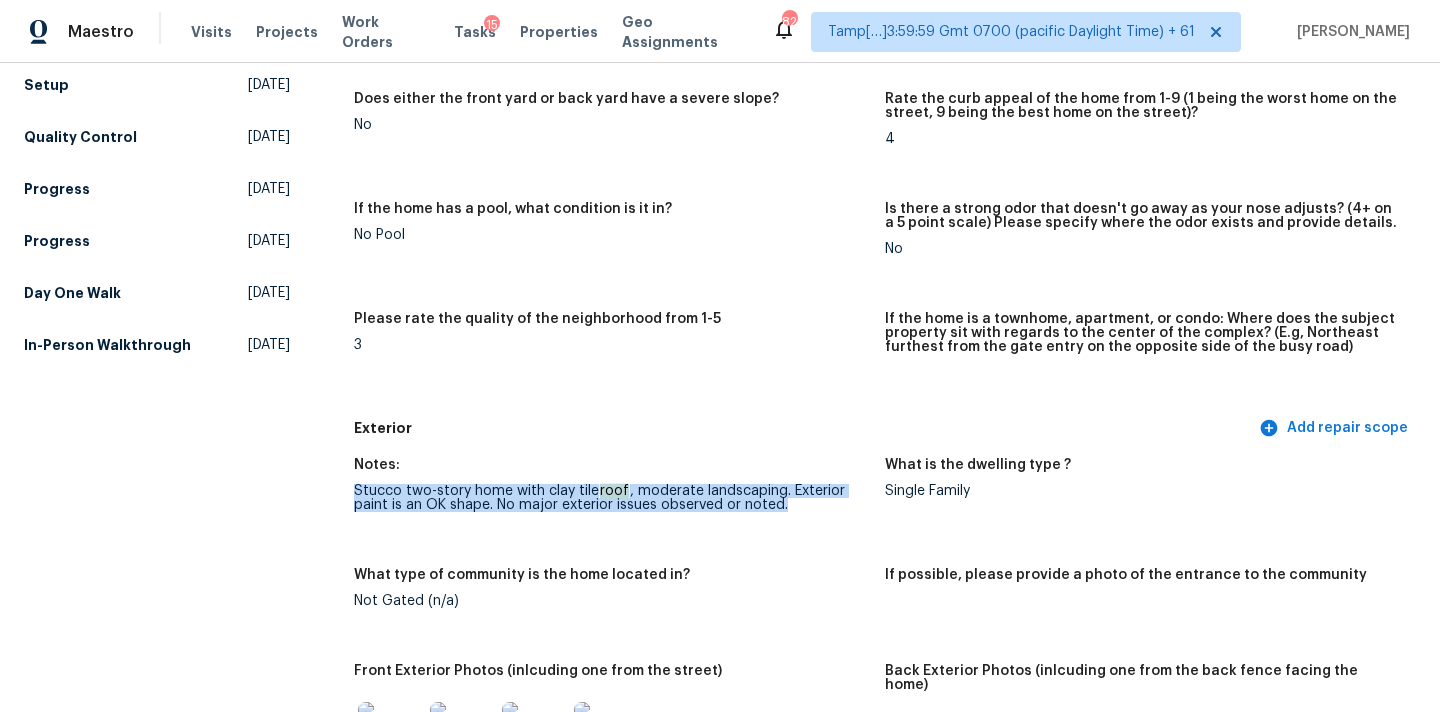 scroll, scrollTop: 708, scrollLeft: 0, axis: vertical 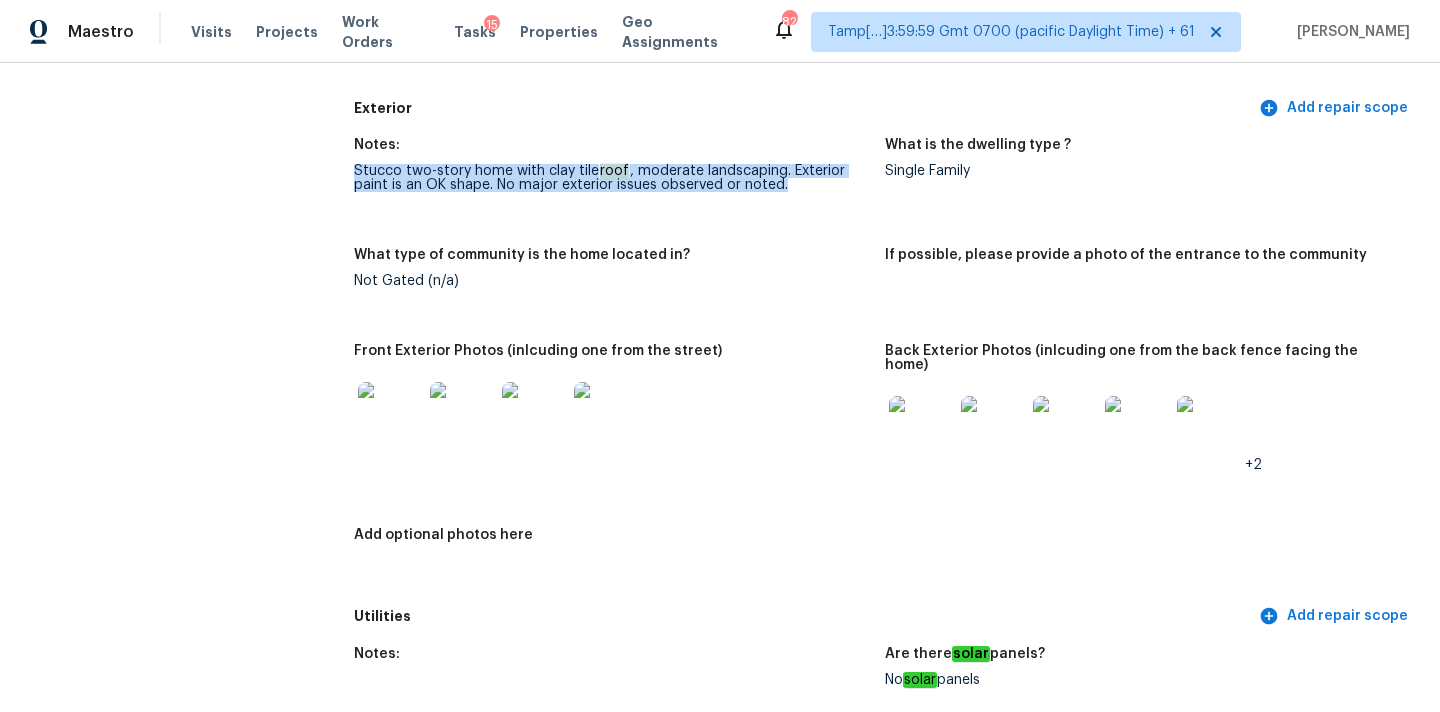 click at bounding box center [390, 414] 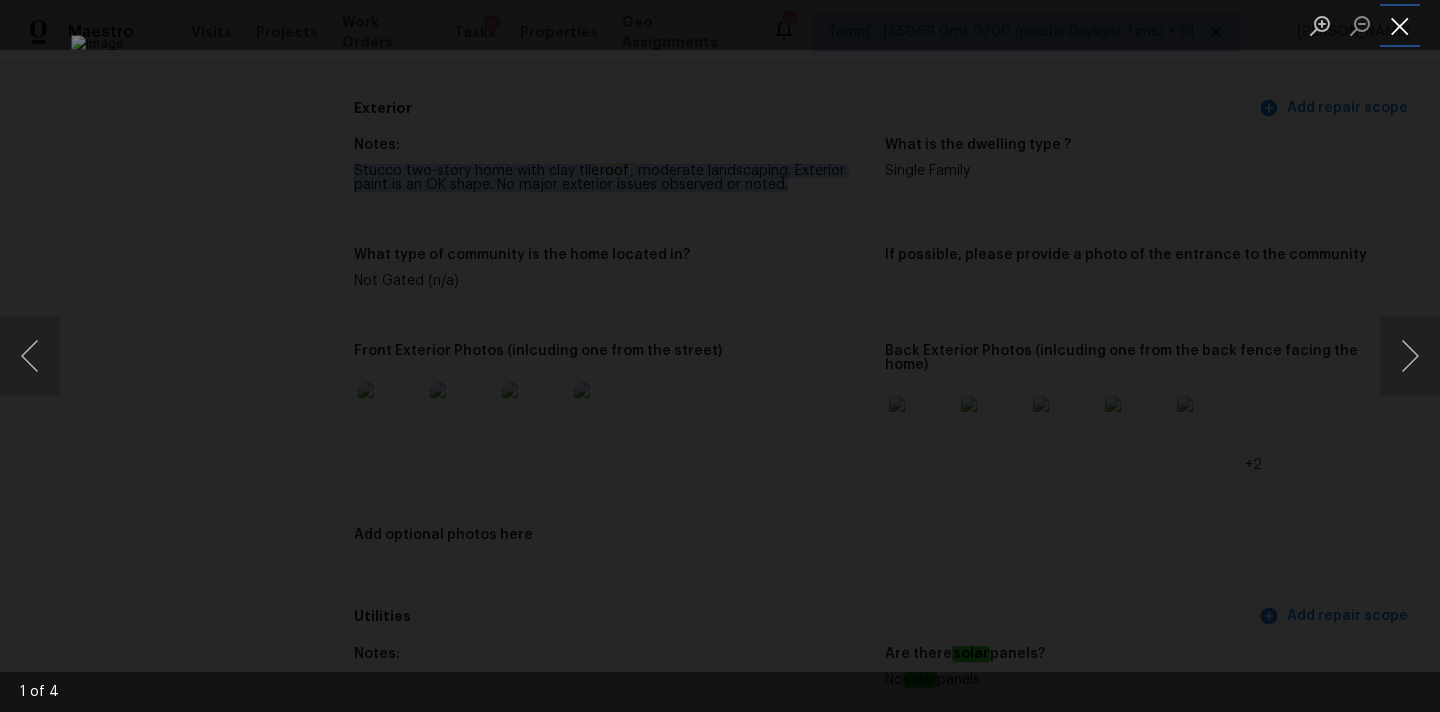 click at bounding box center (1400, 25) 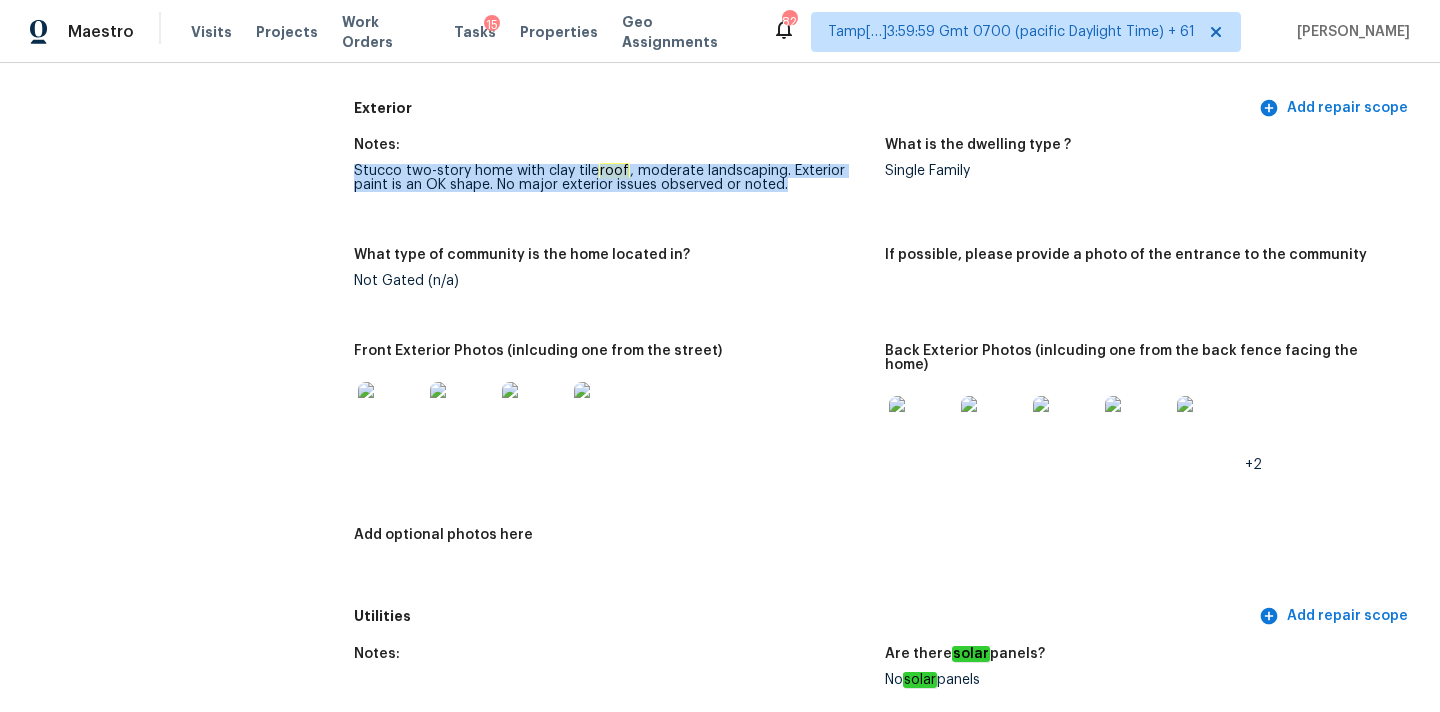 click at bounding box center (921, 428) 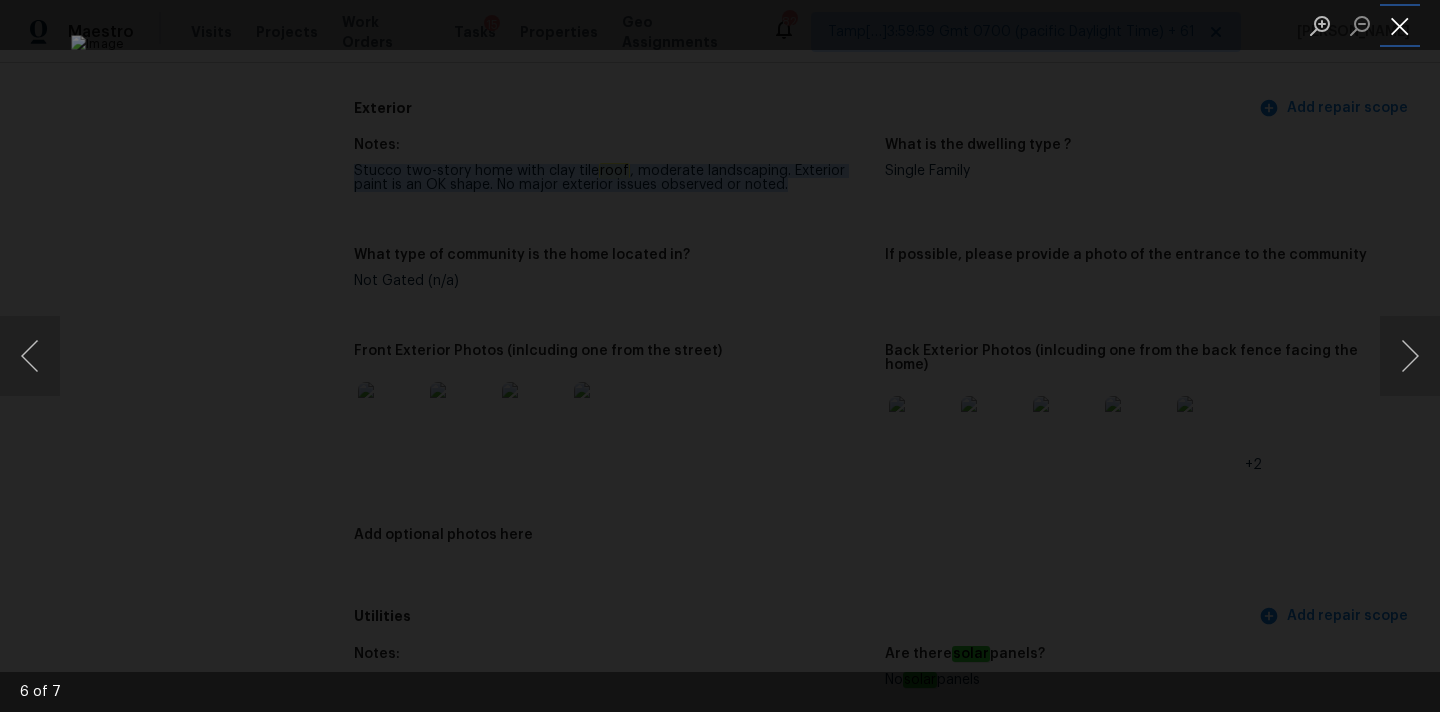 click at bounding box center (1400, 25) 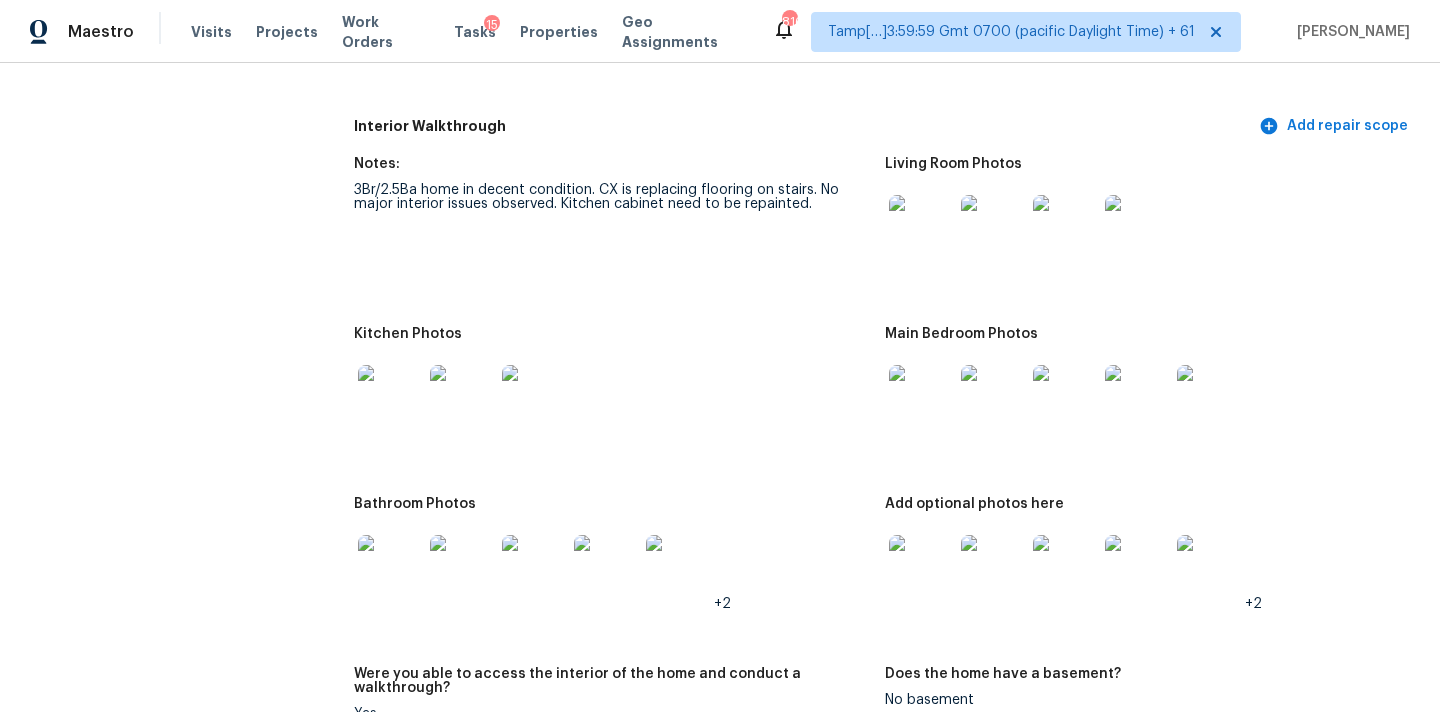 scroll, scrollTop: 2623, scrollLeft: 0, axis: vertical 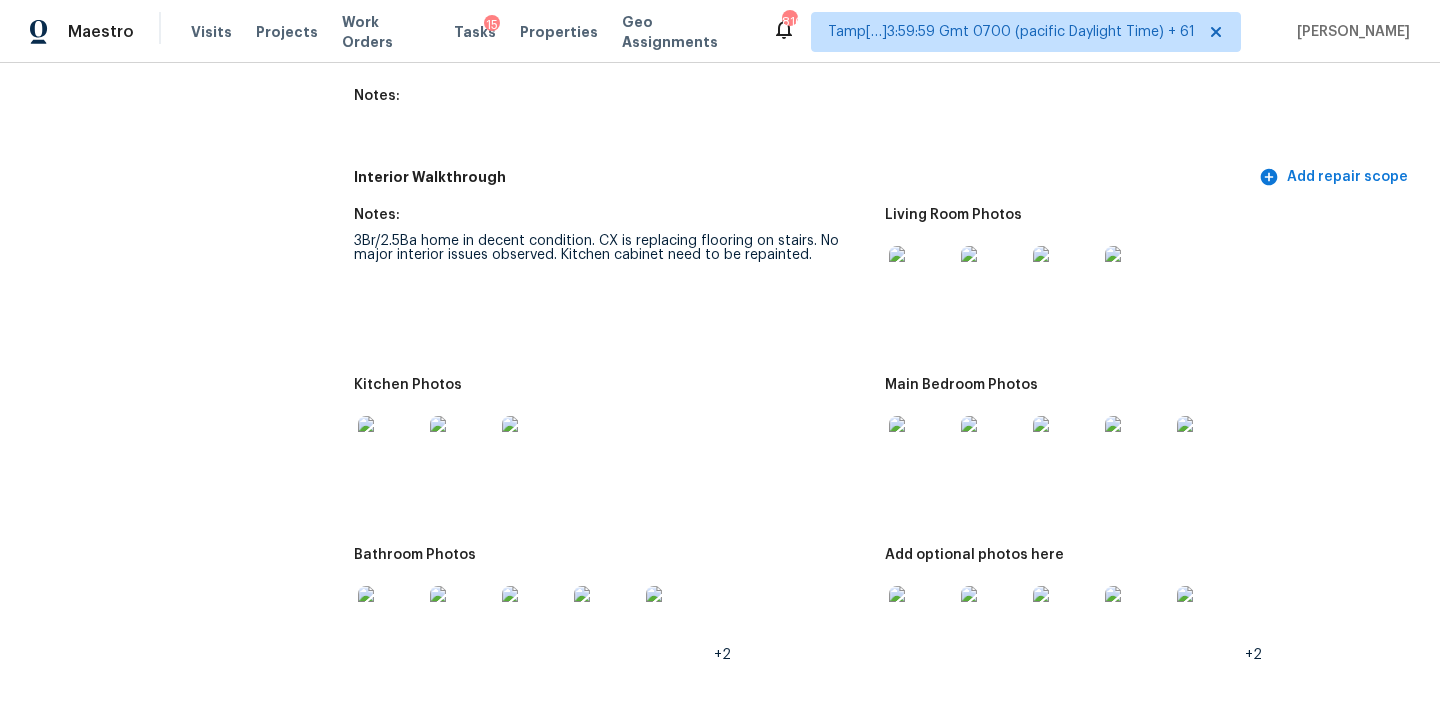 click at bounding box center [921, 278] 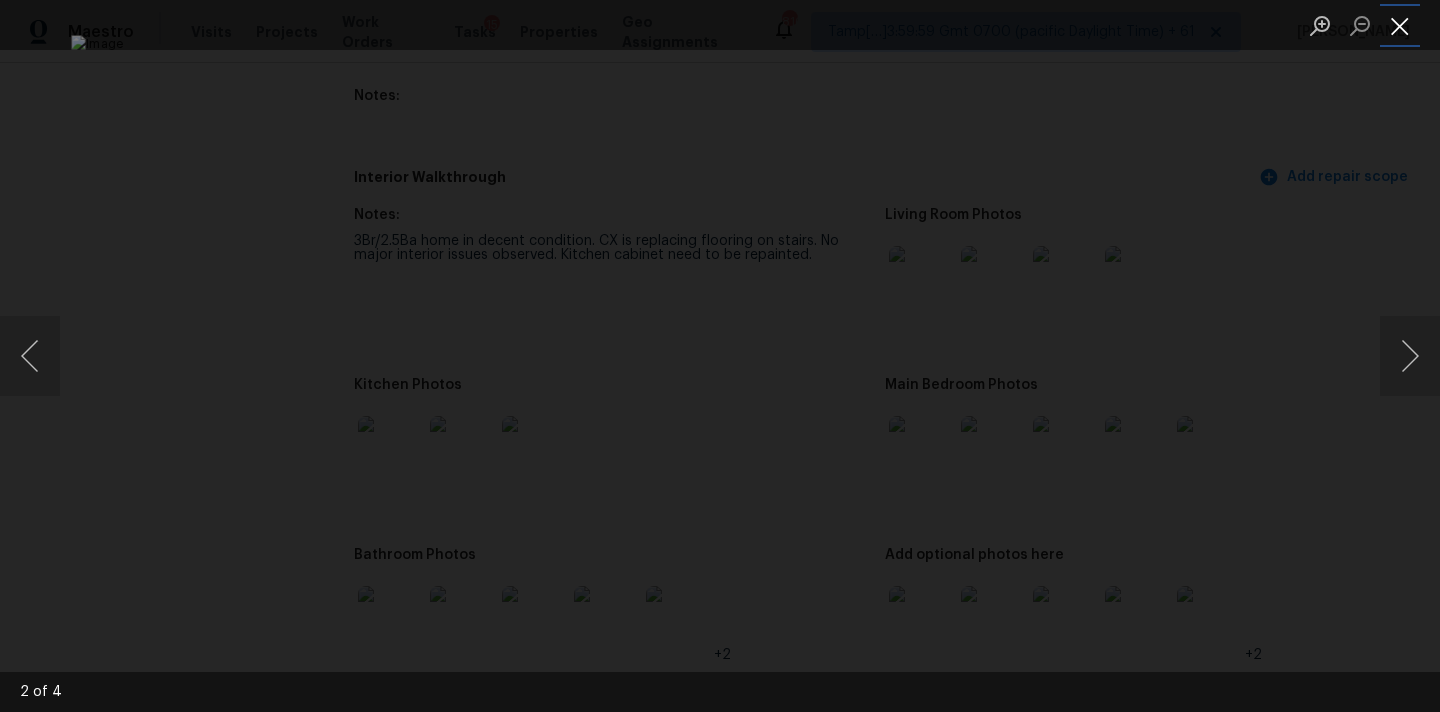 click at bounding box center [1400, 25] 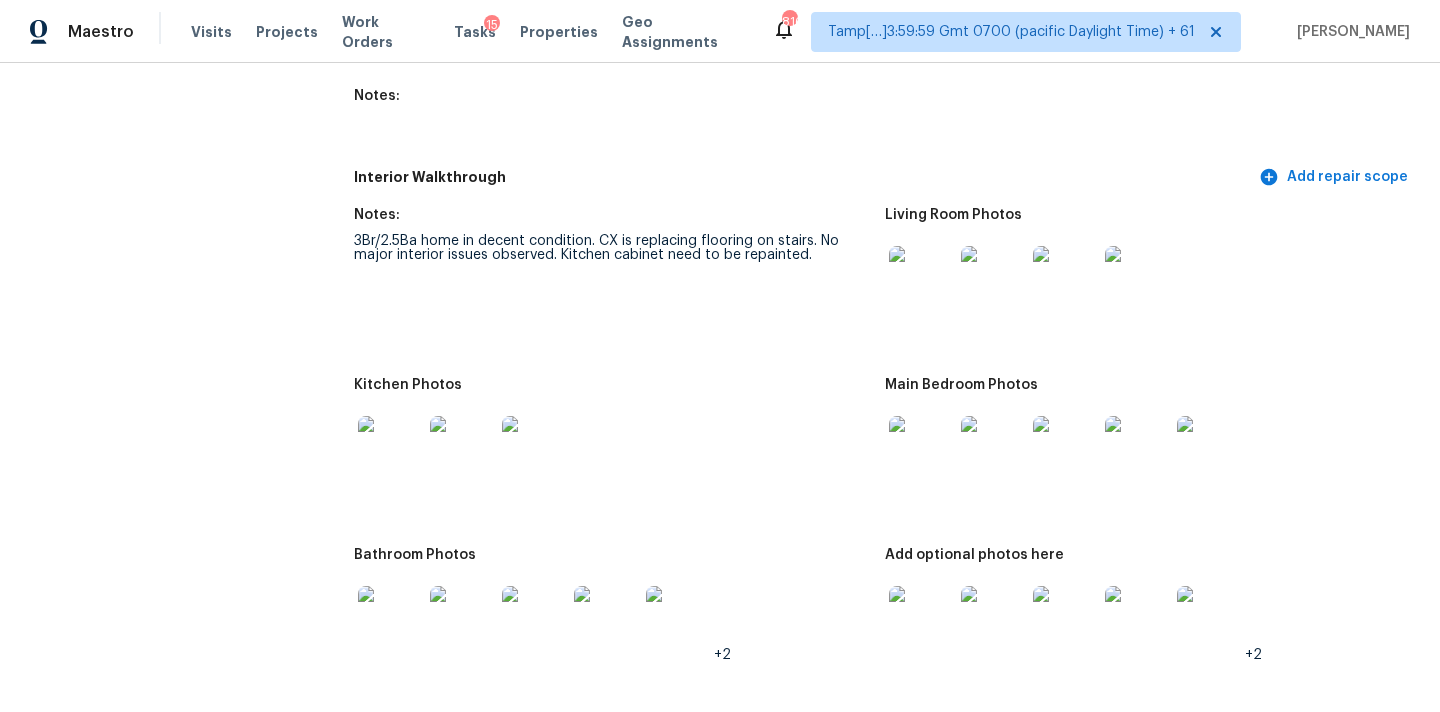 click at bounding box center [921, 448] 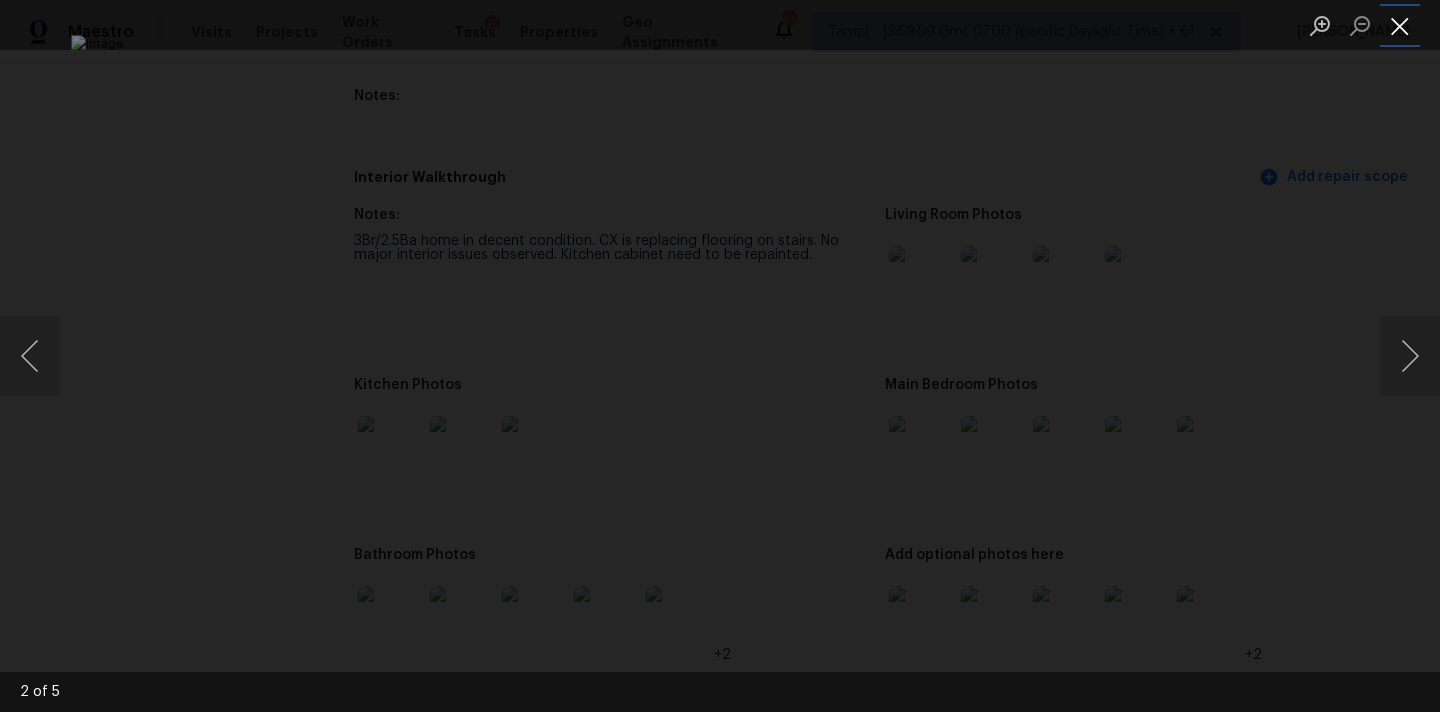 click at bounding box center (1400, 25) 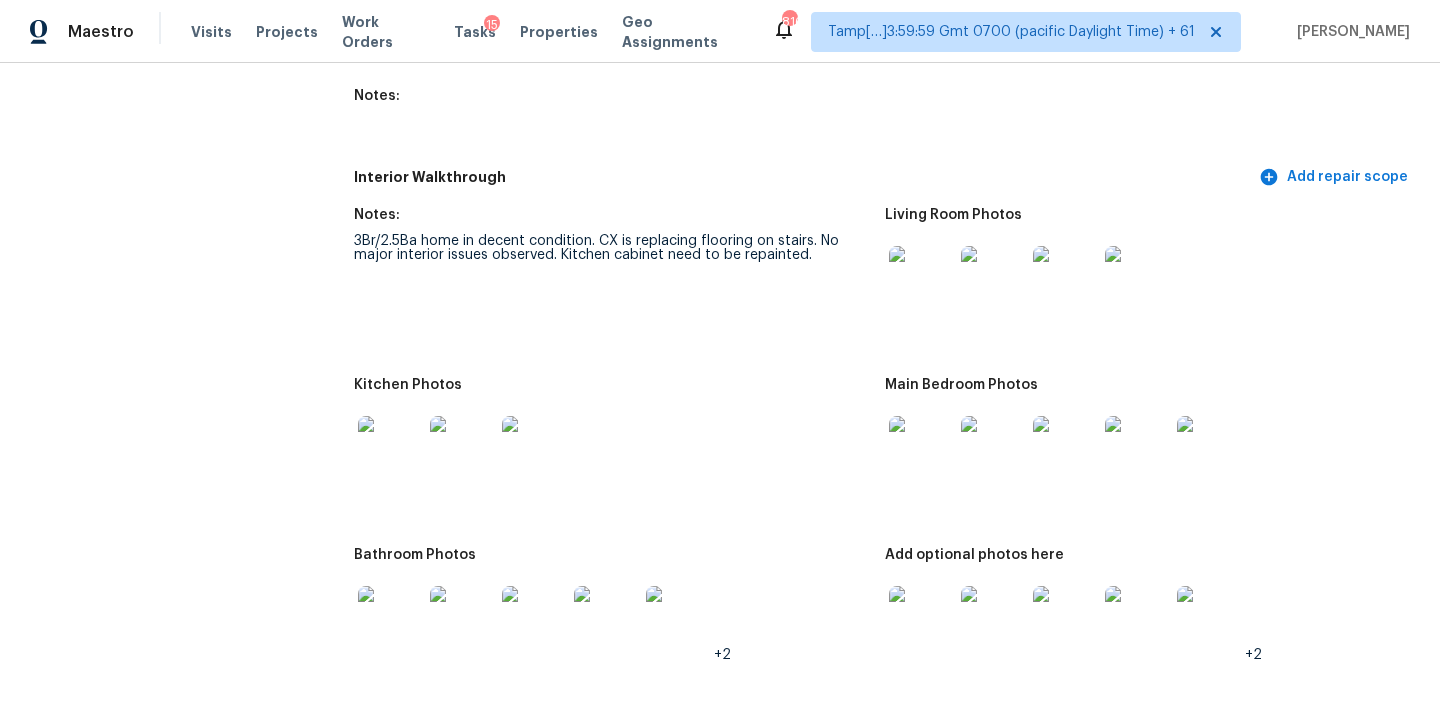 click at bounding box center [390, 448] 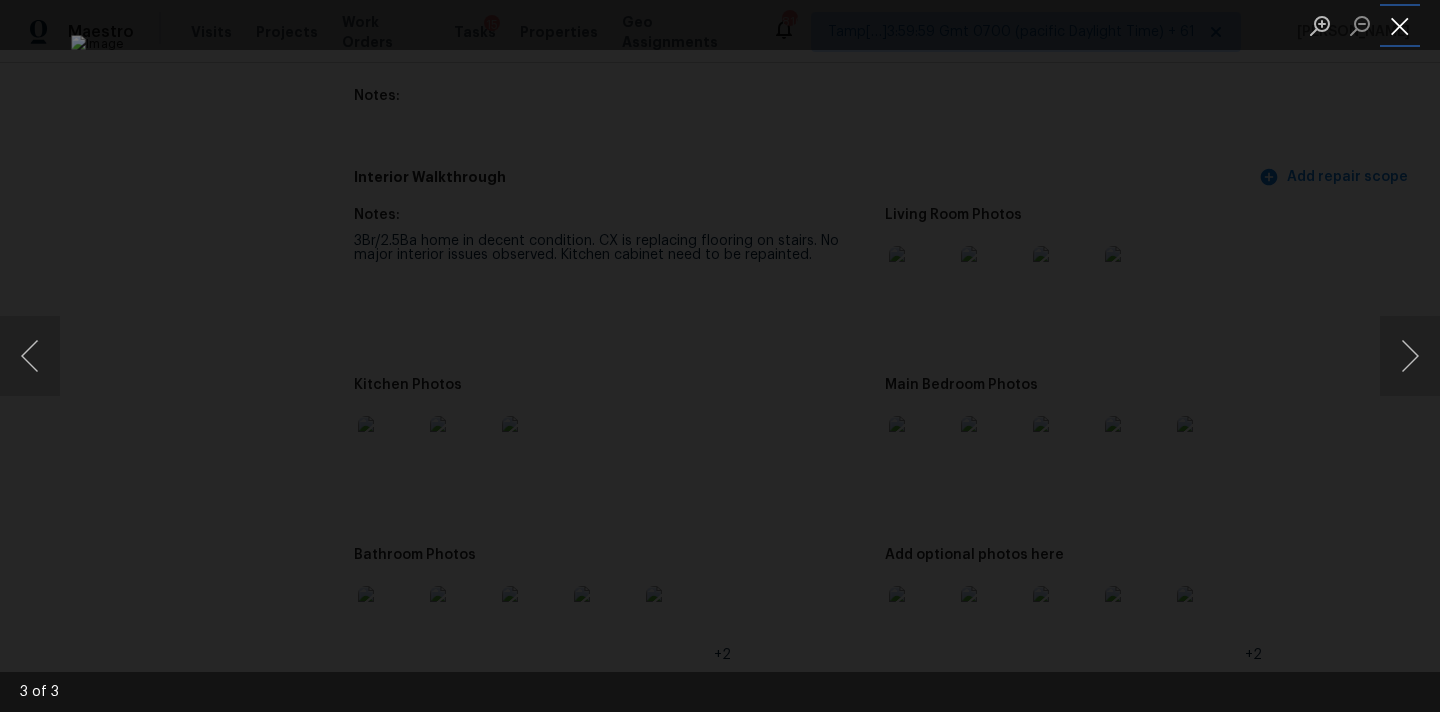 click at bounding box center [1400, 25] 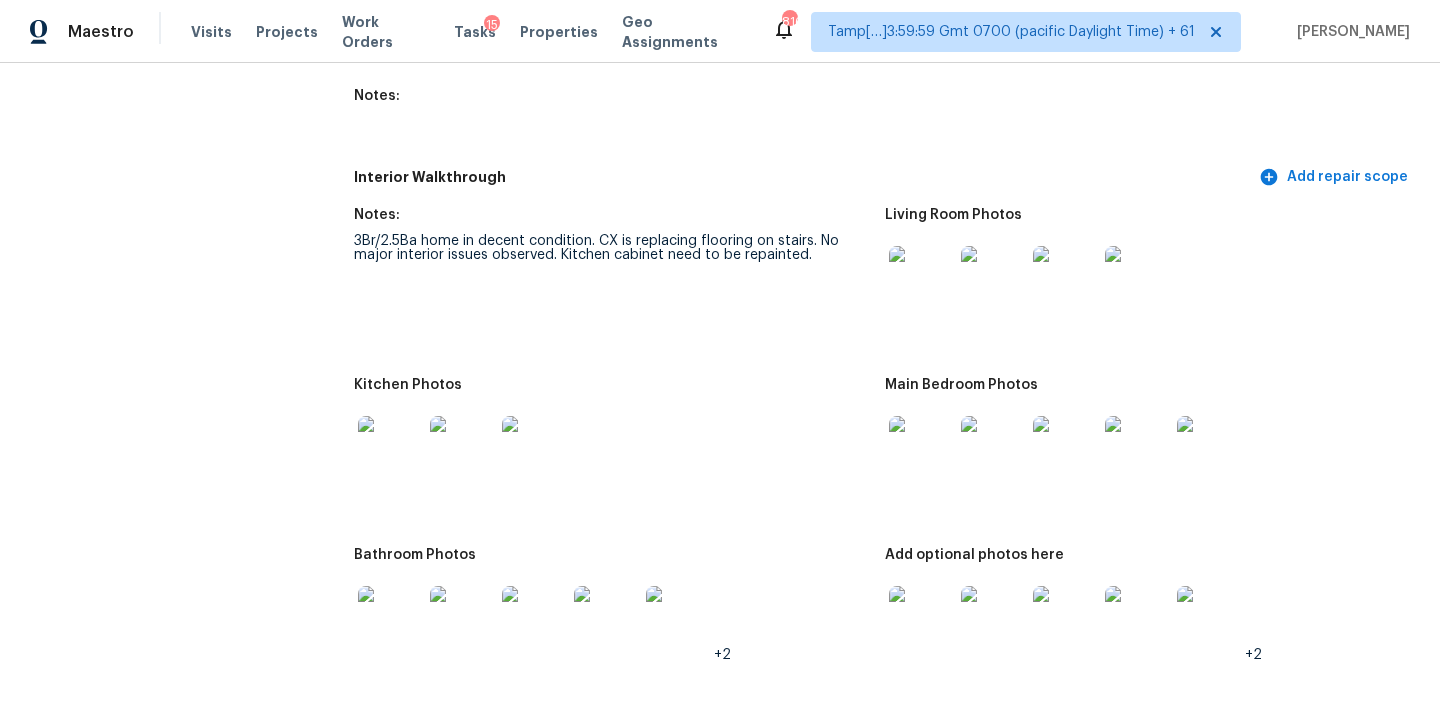click at bounding box center (390, 618) 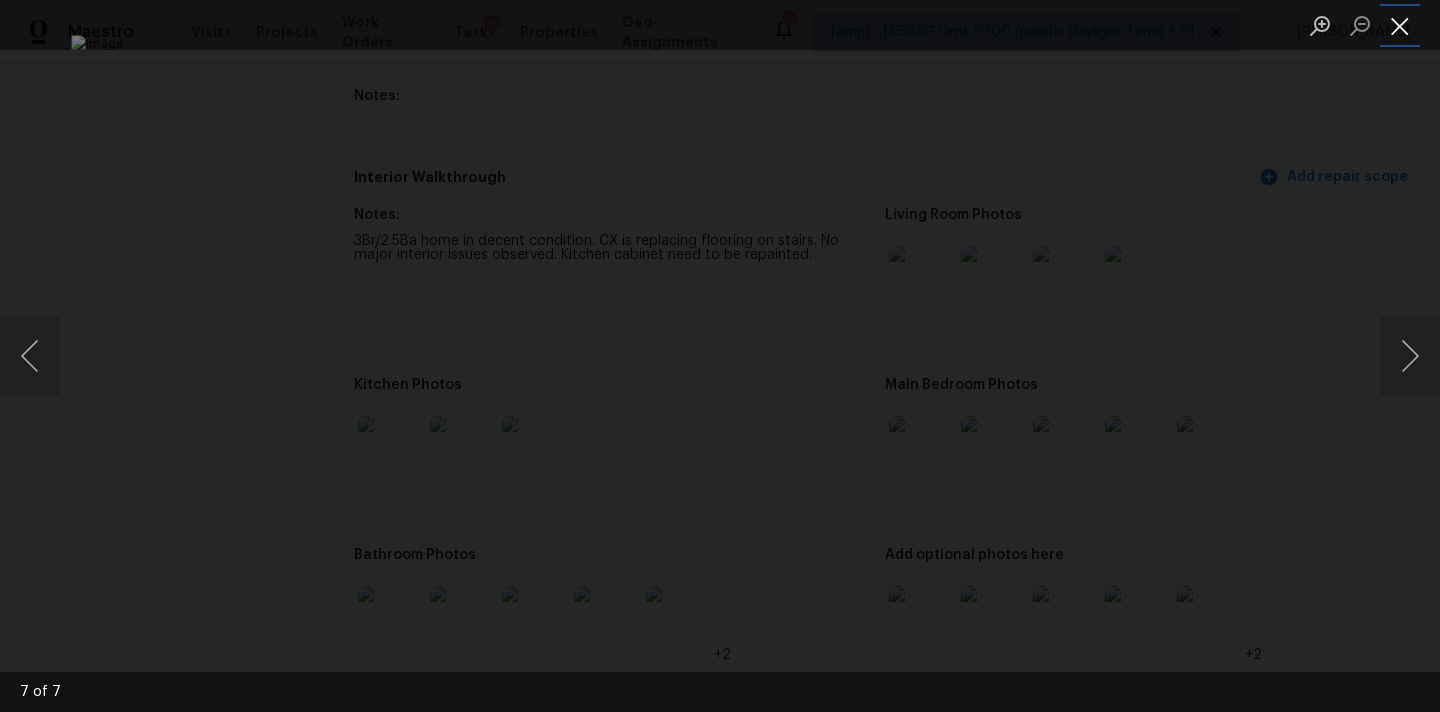 click at bounding box center (1400, 25) 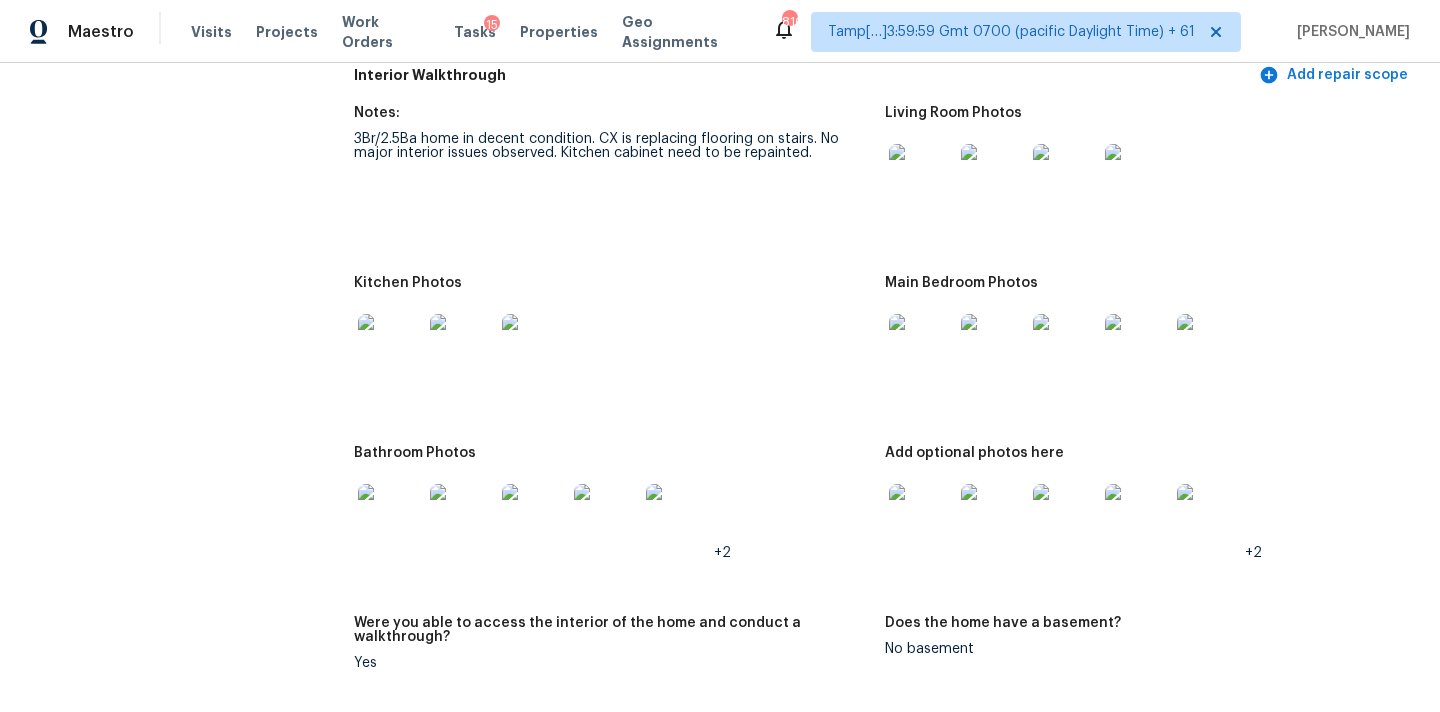 scroll, scrollTop: 2771, scrollLeft: 0, axis: vertical 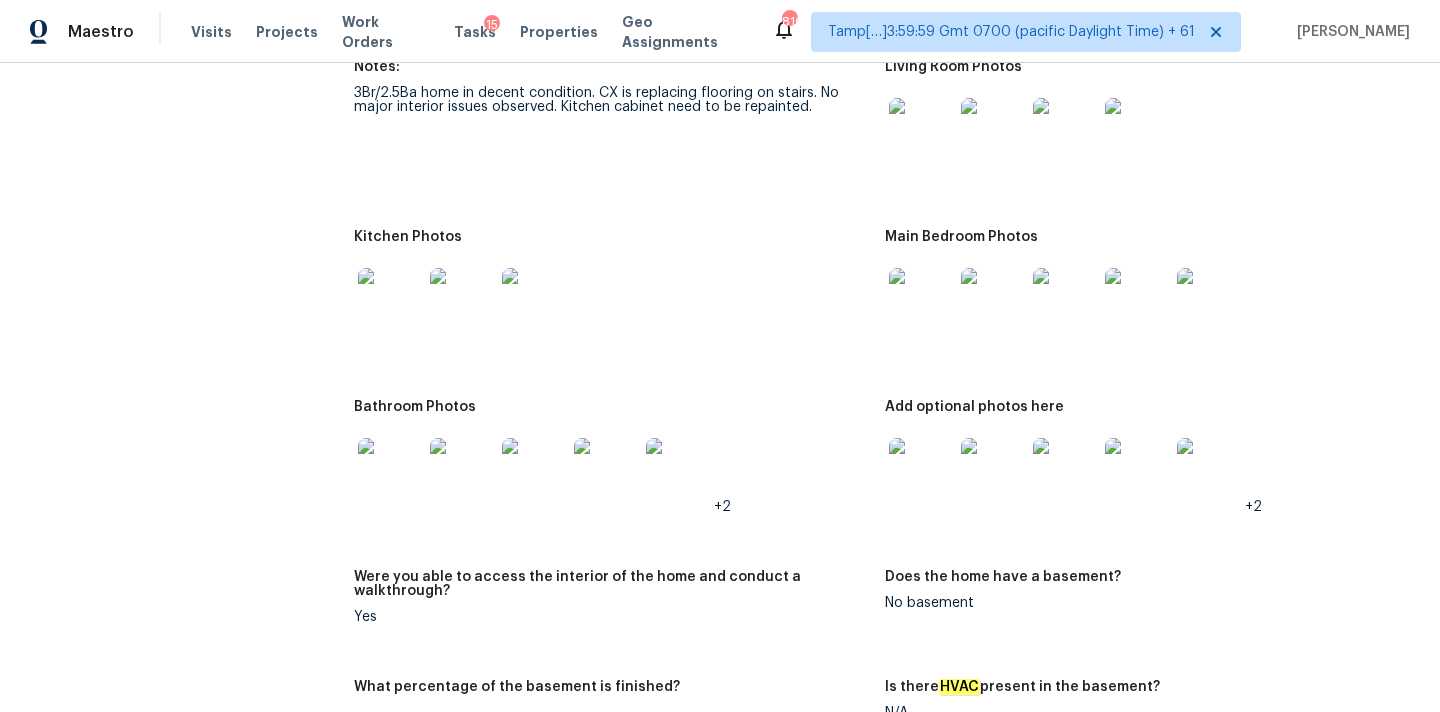 click at bounding box center (921, 470) 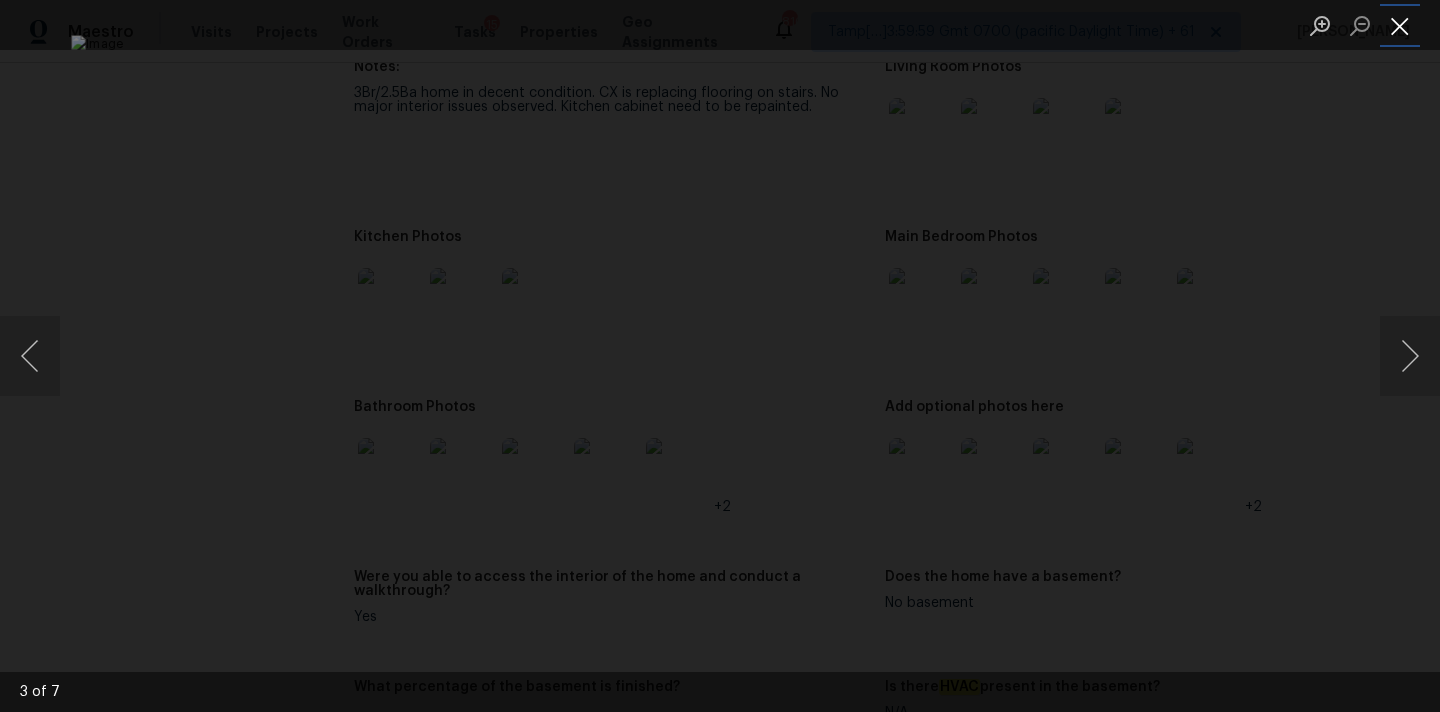 click at bounding box center [1400, 25] 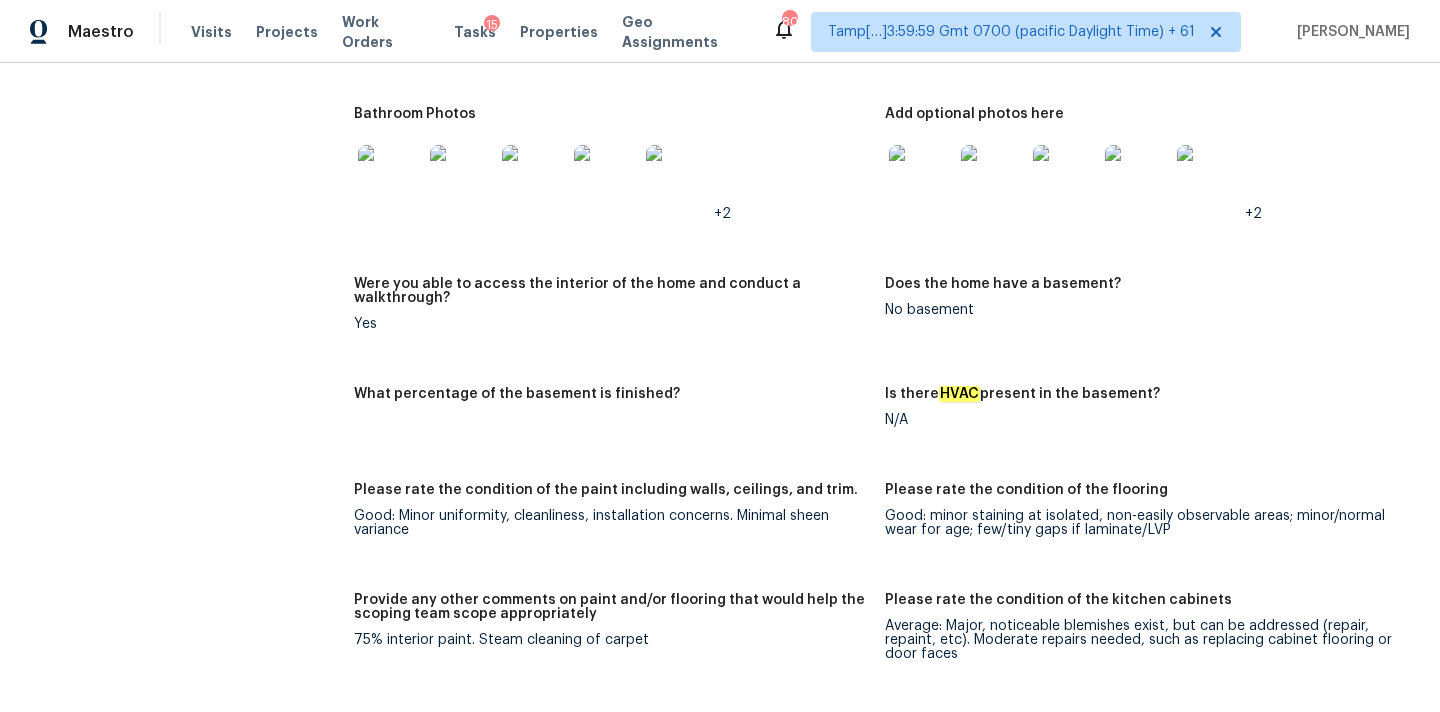 scroll, scrollTop: 3084, scrollLeft: 0, axis: vertical 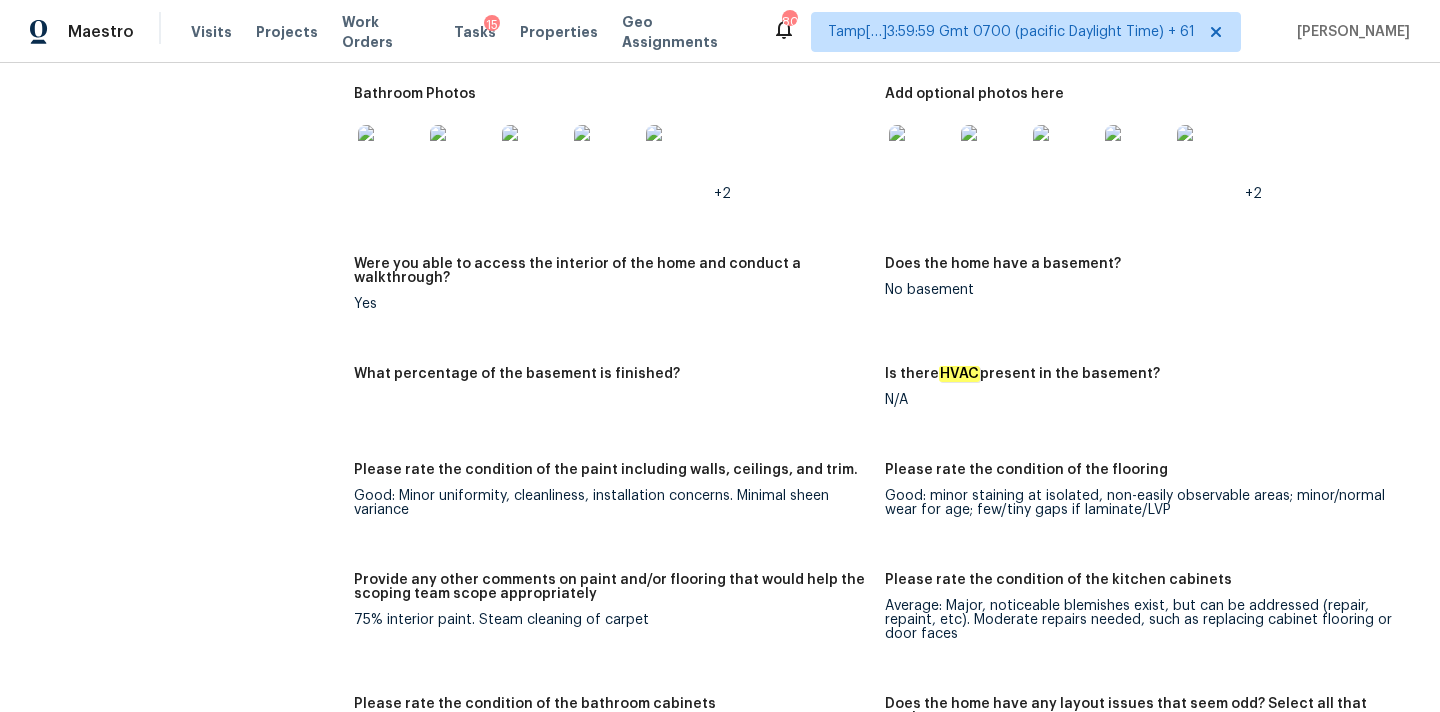 click at bounding box center (678, 157) 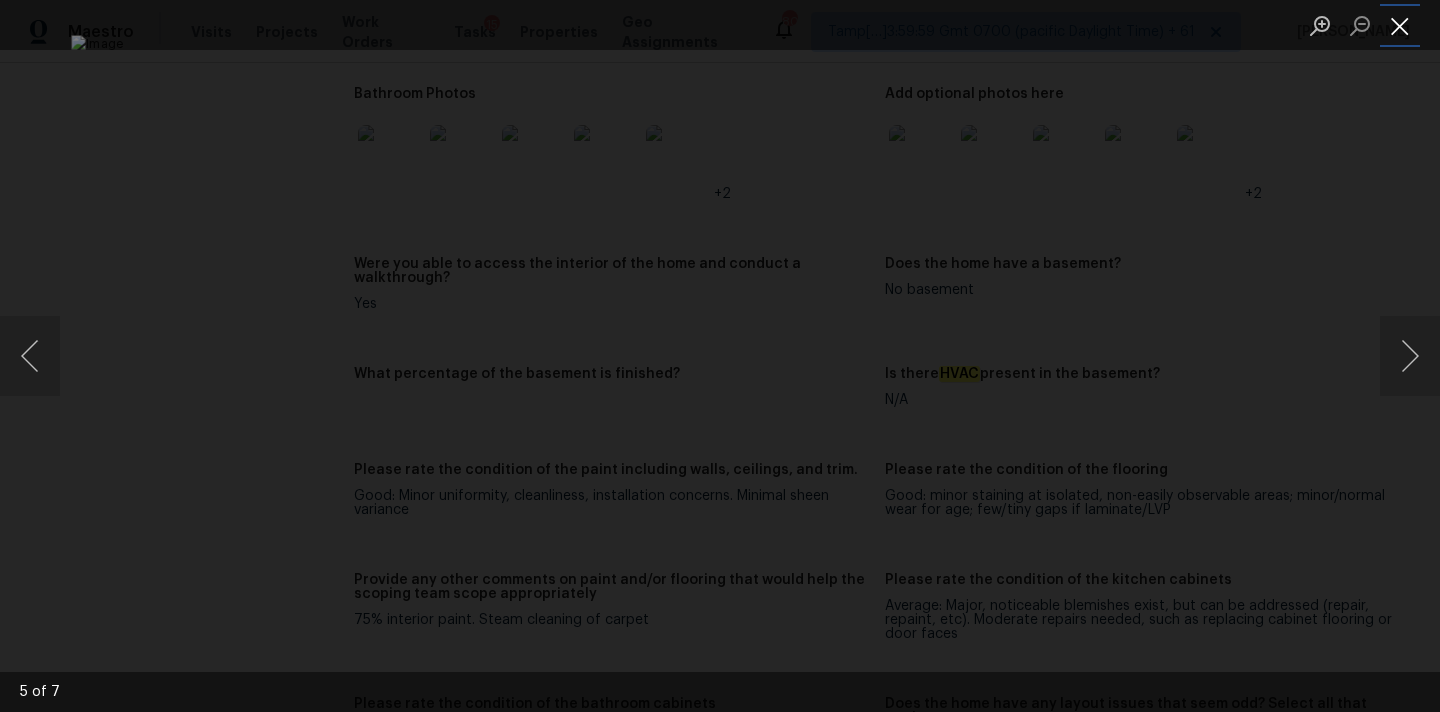 click at bounding box center [1400, 25] 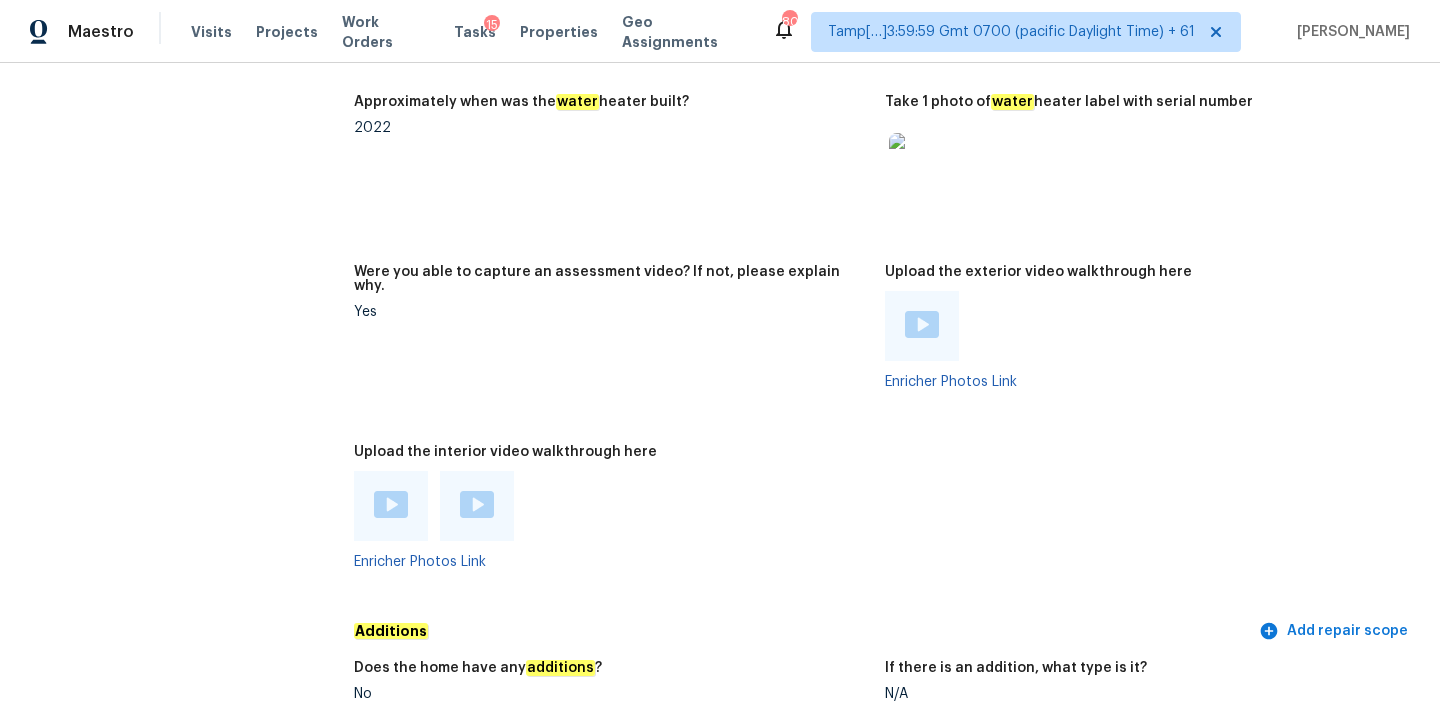 scroll, scrollTop: 4283, scrollLeft: 0, axis: vertical 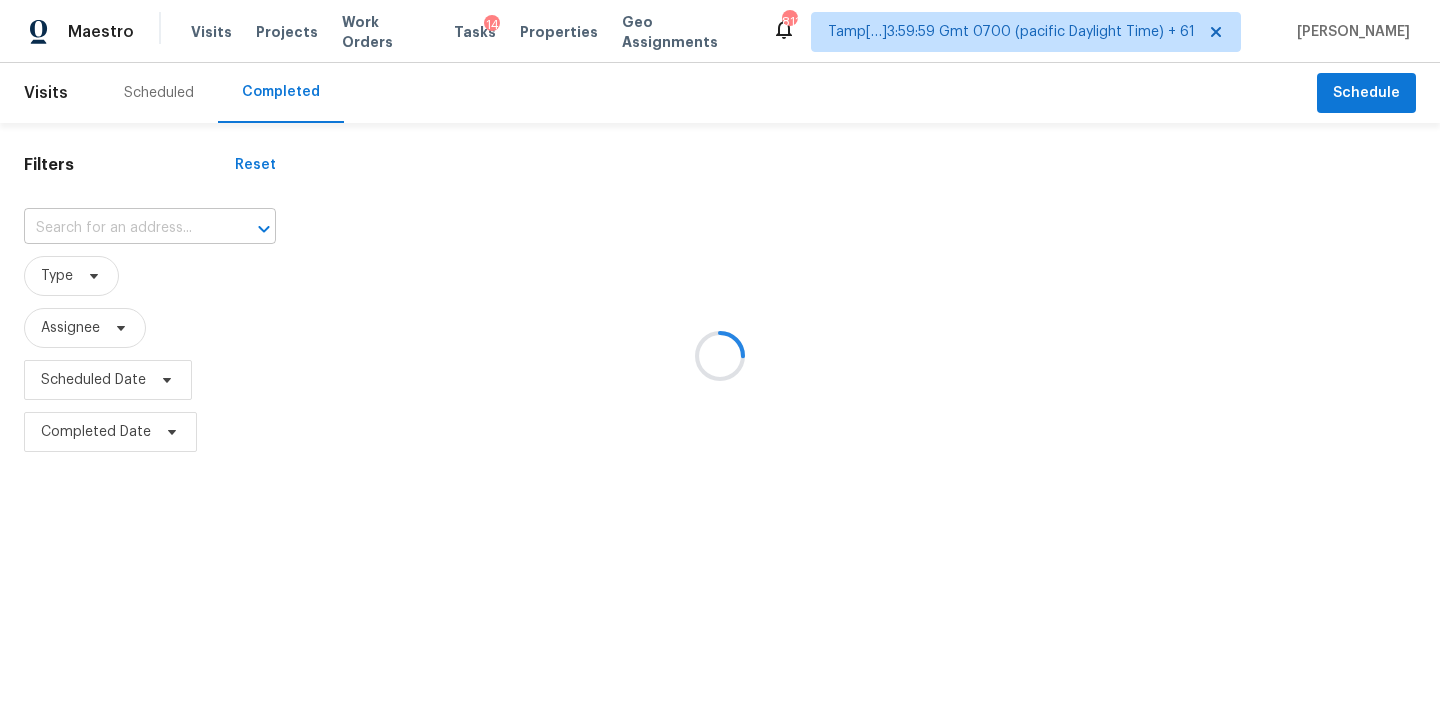 click at bounding box center (122, 228) 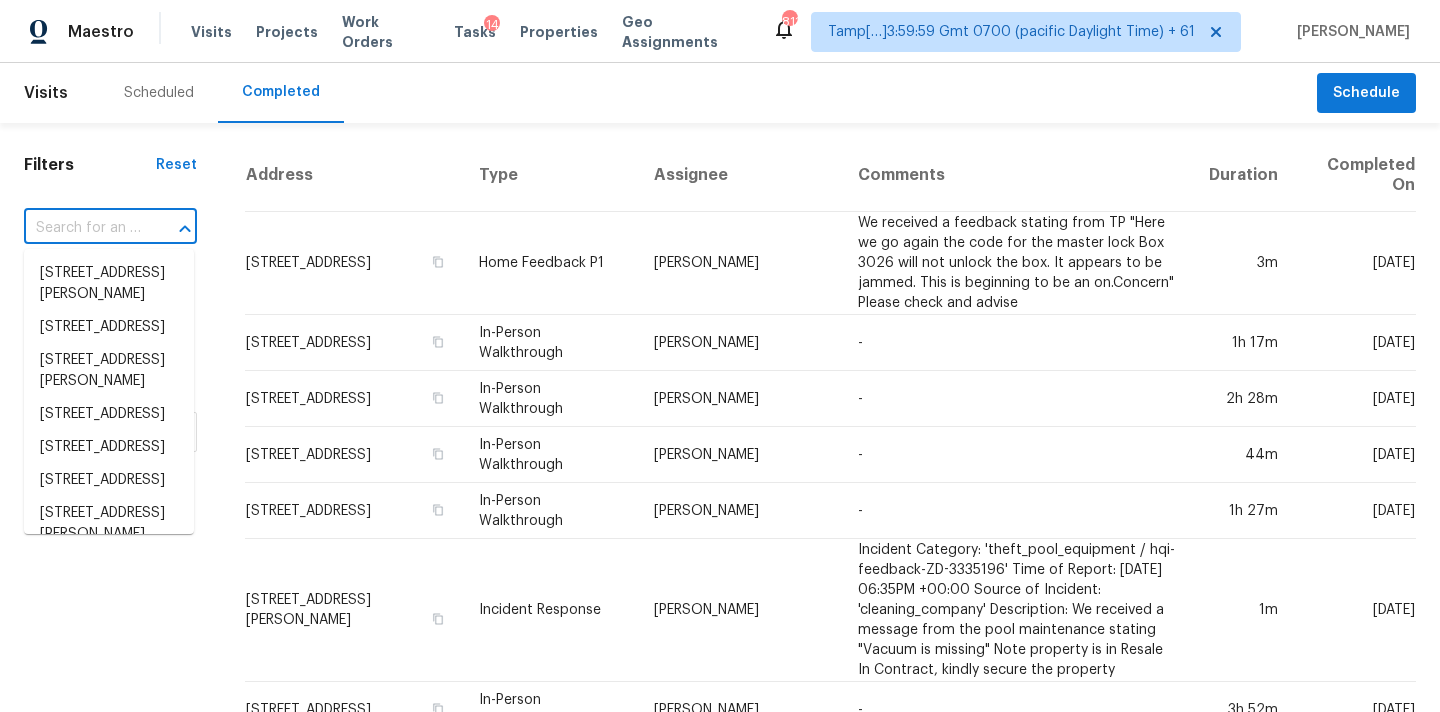 paste on "4338 Bream Rd, North Charleston, SC 29418" 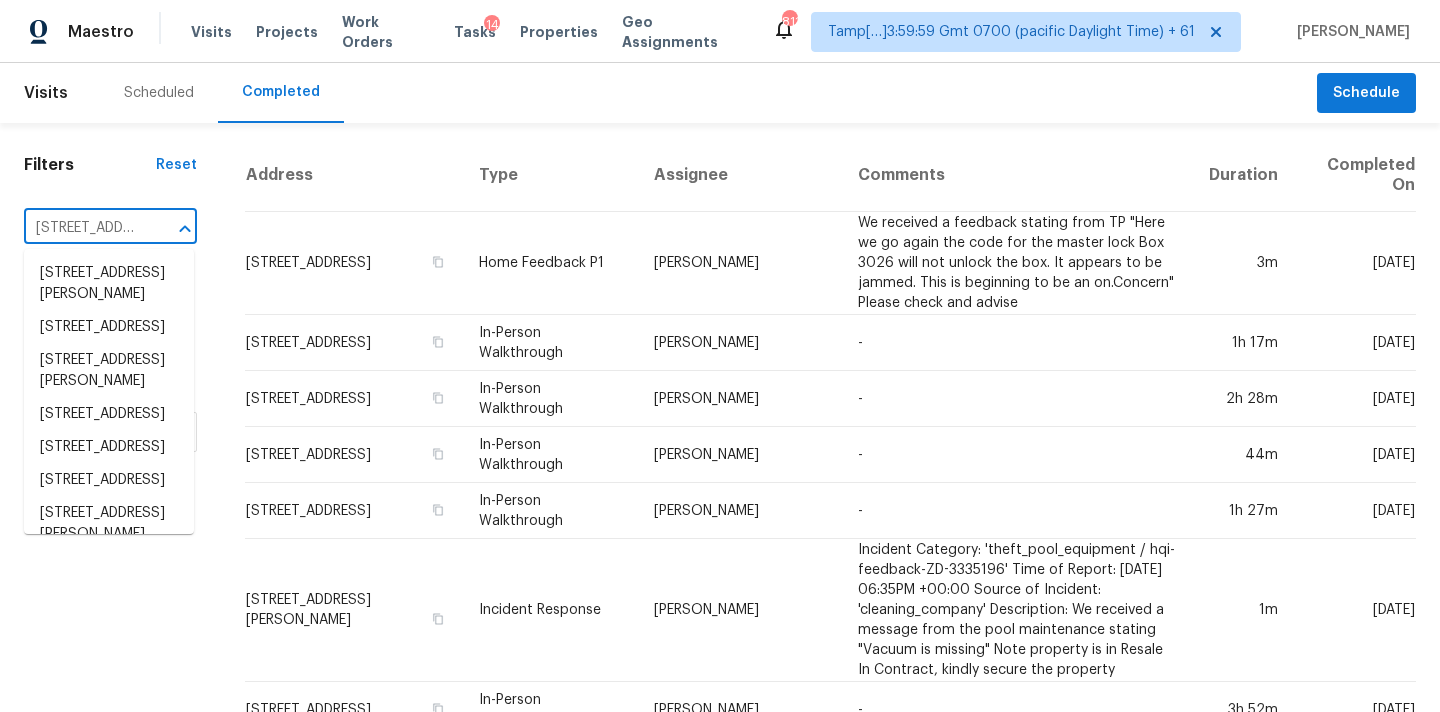 scroll, scrollTop: 0, scrollLeft: 187, axis: horizontal 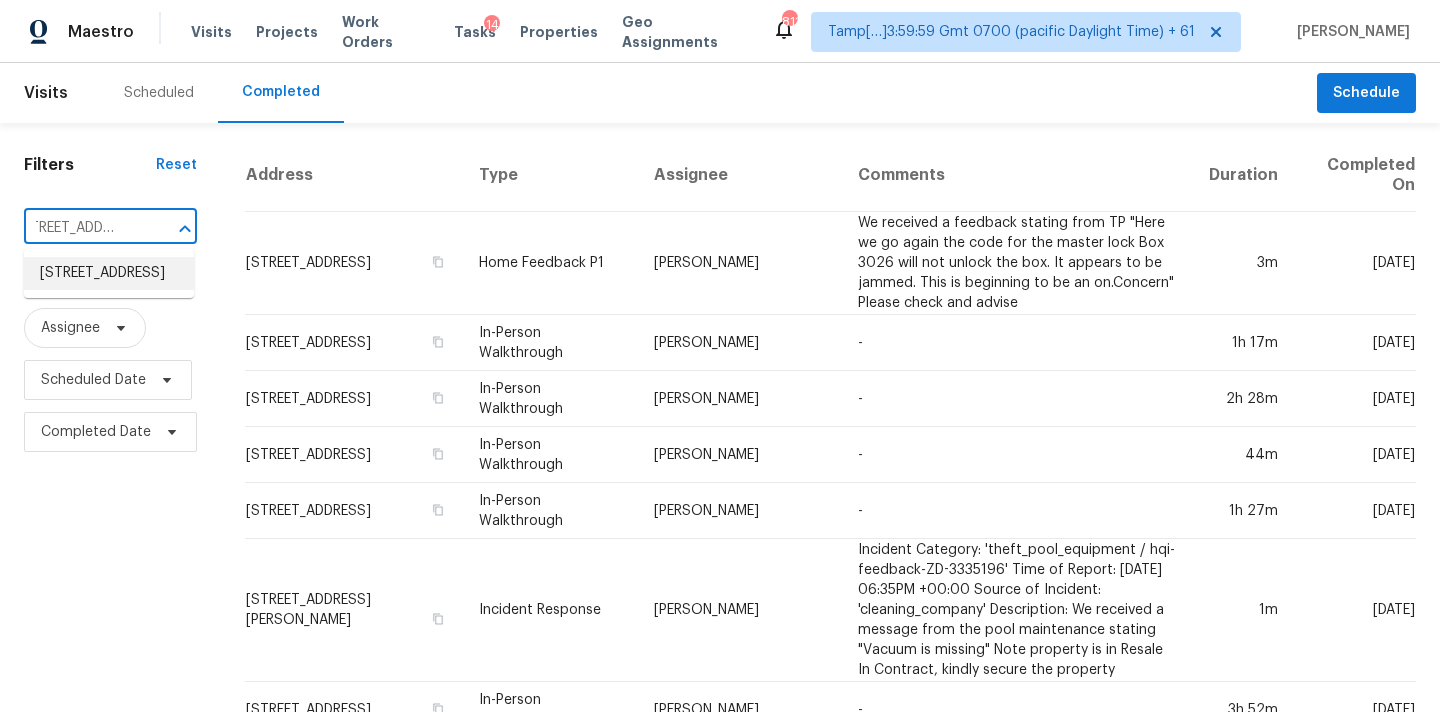 click on "4338 Bream Rd, North Charleston, SC 29418" at bounding box center (109, 273) 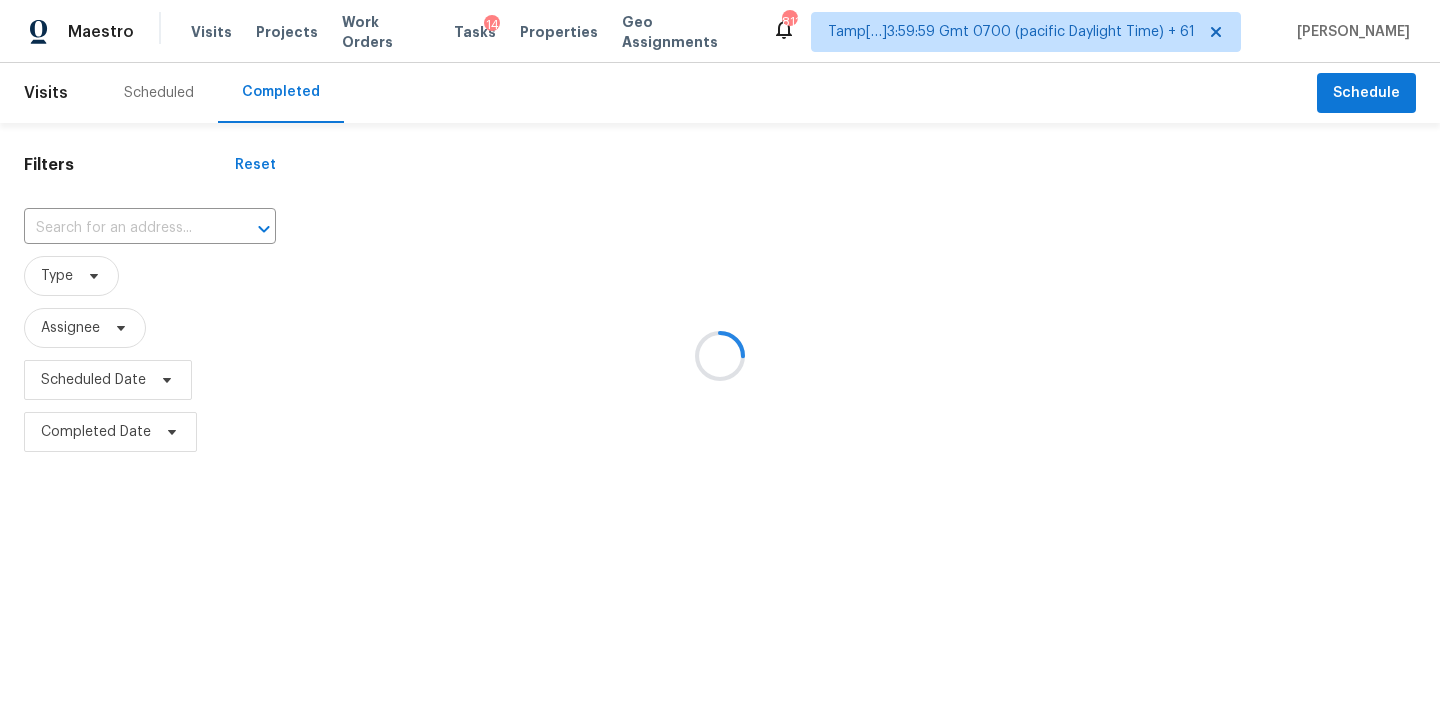 type on "4338 Bream Rd, North Charleston, SC 29418" 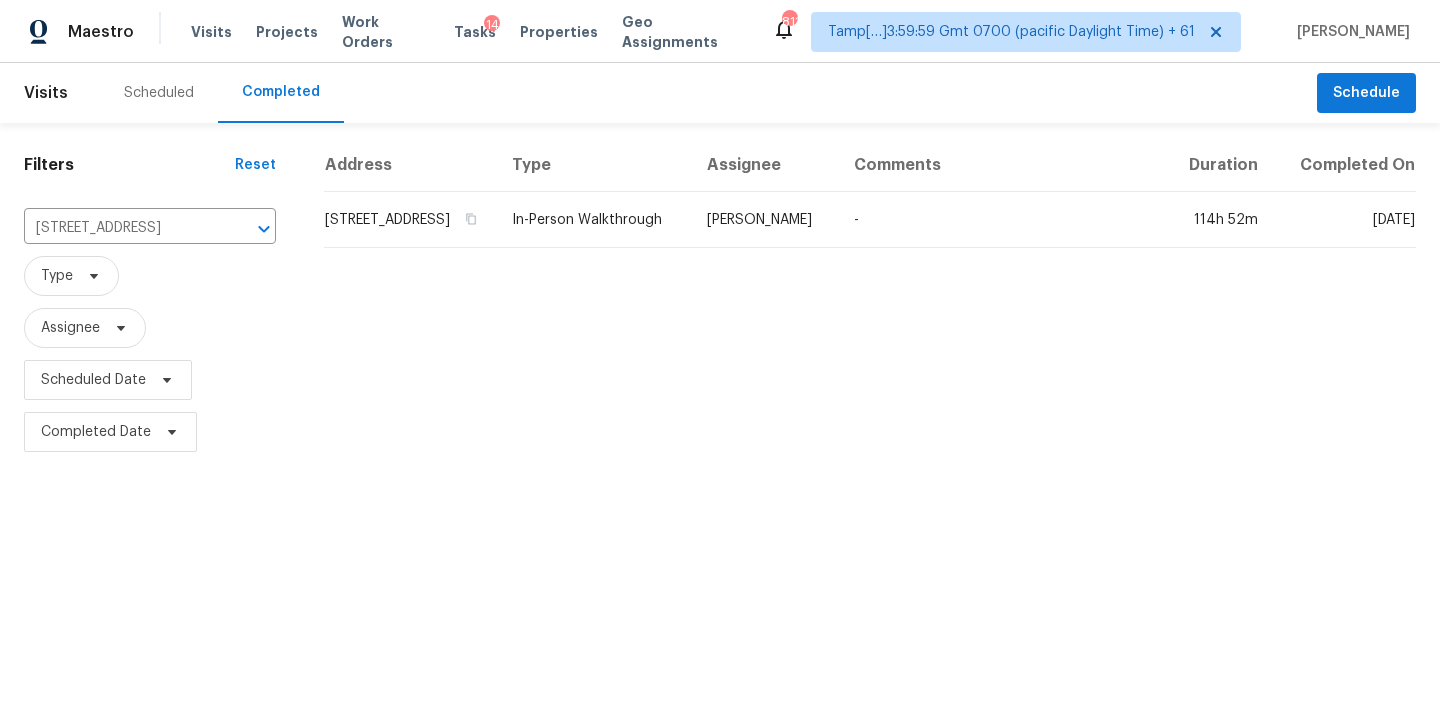 click on "Raymond Roberts" at bounding box center [764, 220] 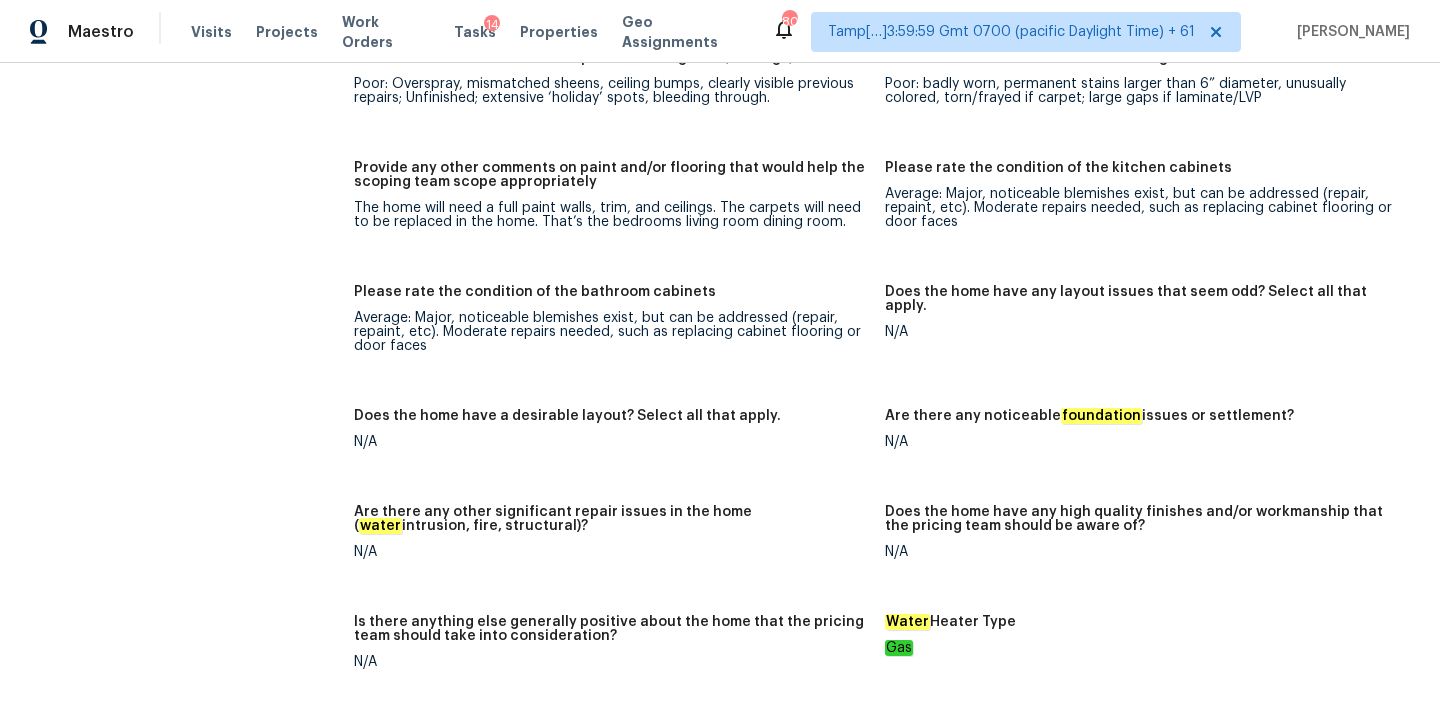 scroll, scrollTop: 4199, scrollLeft: 0, axis: vertical 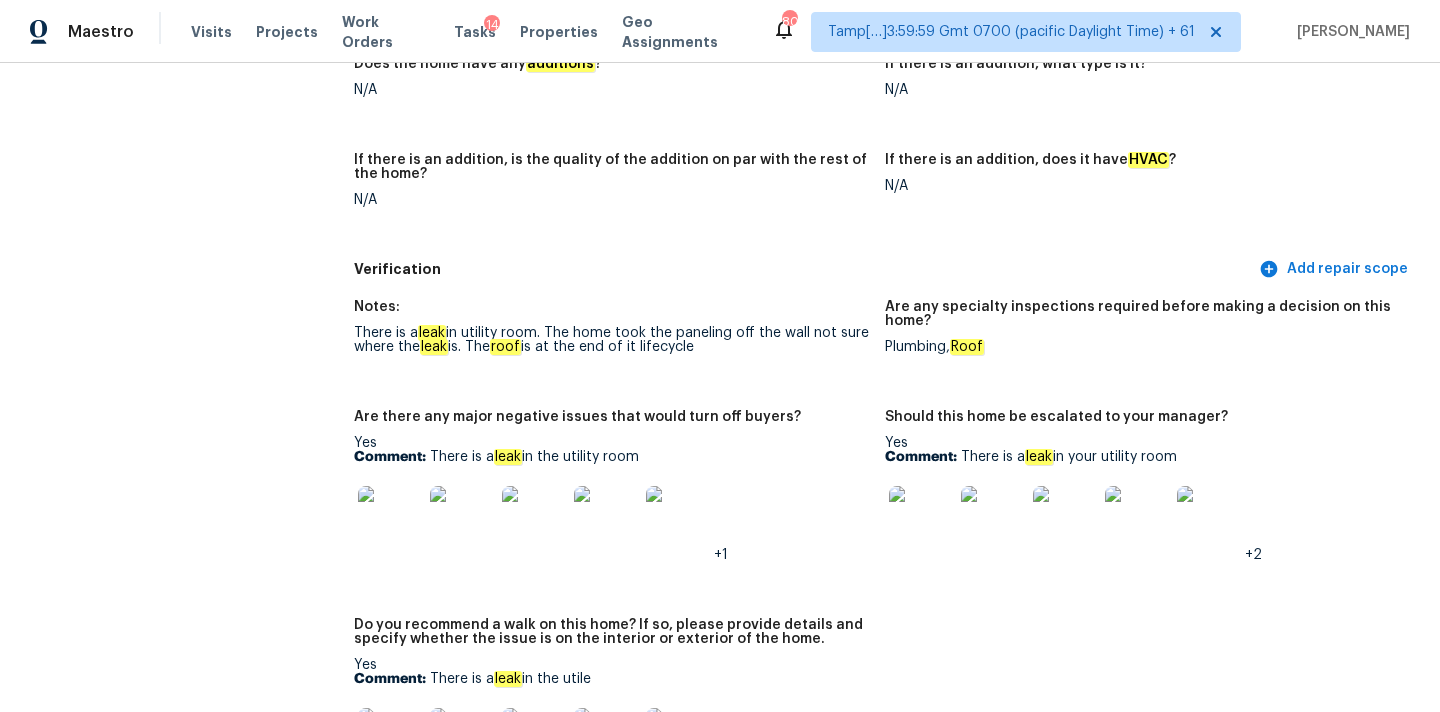click on "Comment:   There is a  leak  in your utility room" at bounding box center (1142, 457) 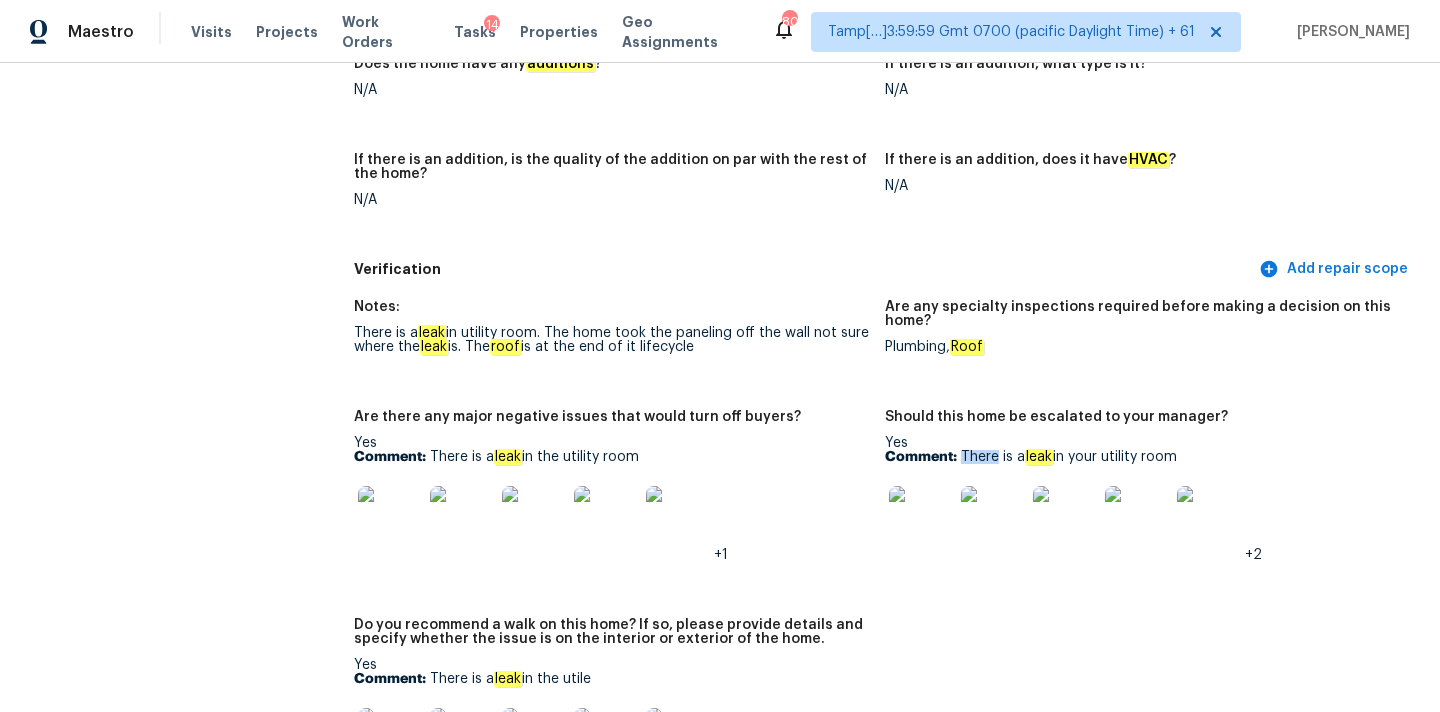 click on "Comment:   There is a  leak  in your utility room" at bounding box center [1142, 457] 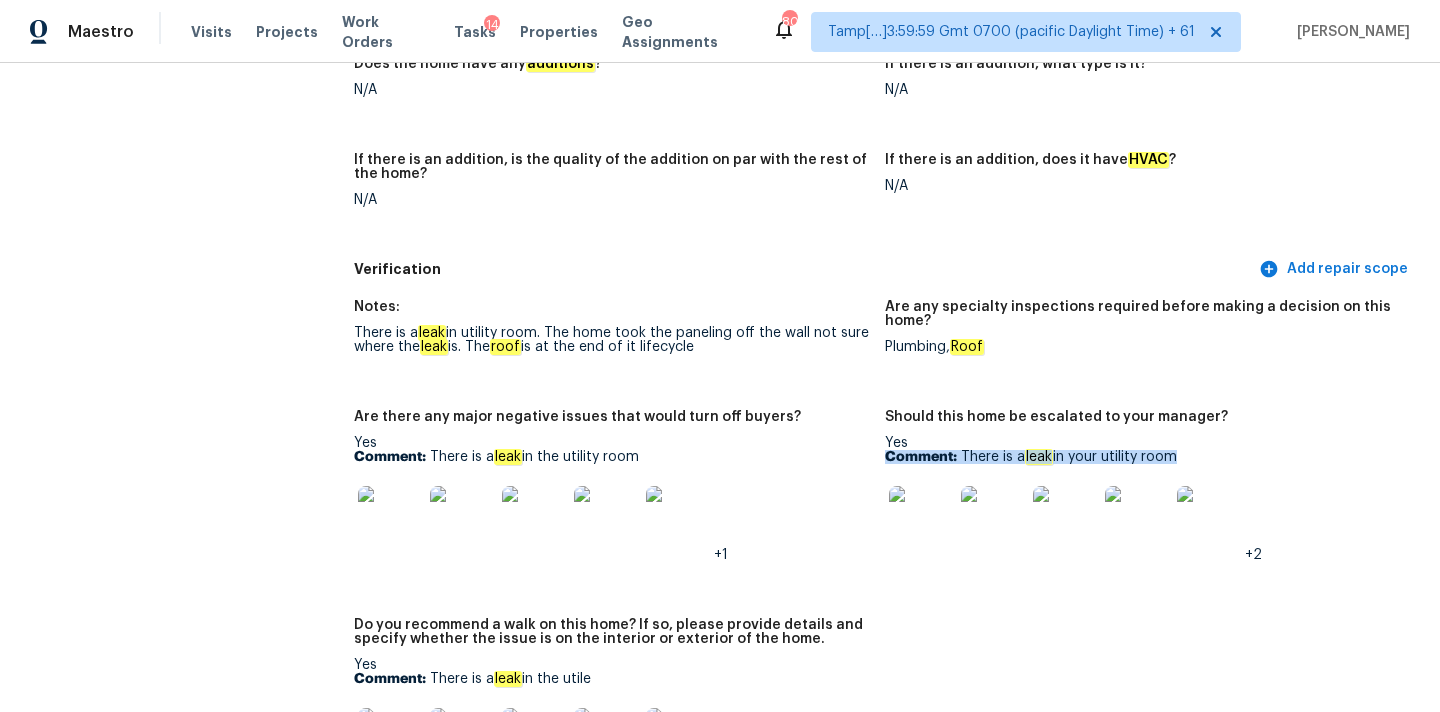 click on "Comment:   There is a  leak  in your utility room" at bounding box center (1142, 457) 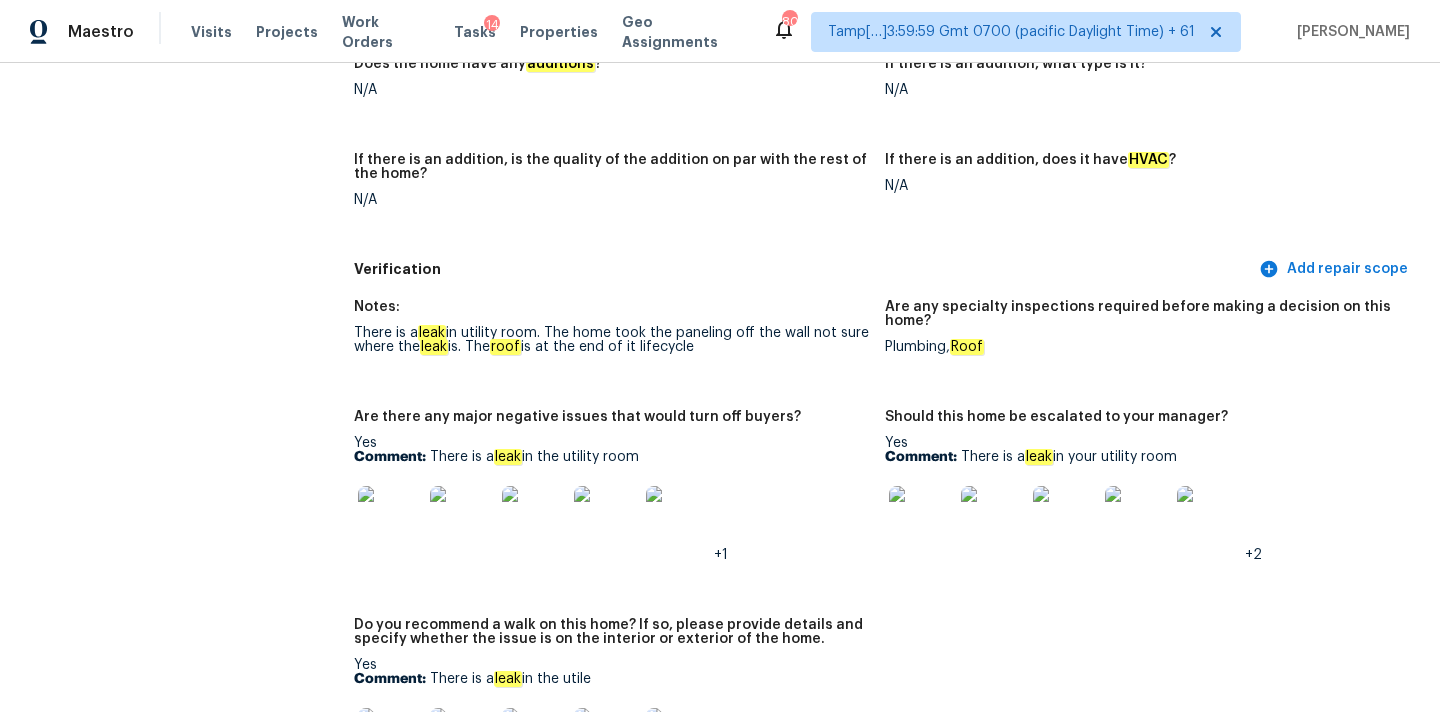 drag, startPoint x: 967, startPoint y: 428, endPoint x: 1222, endPoint y: 428, distance: 255 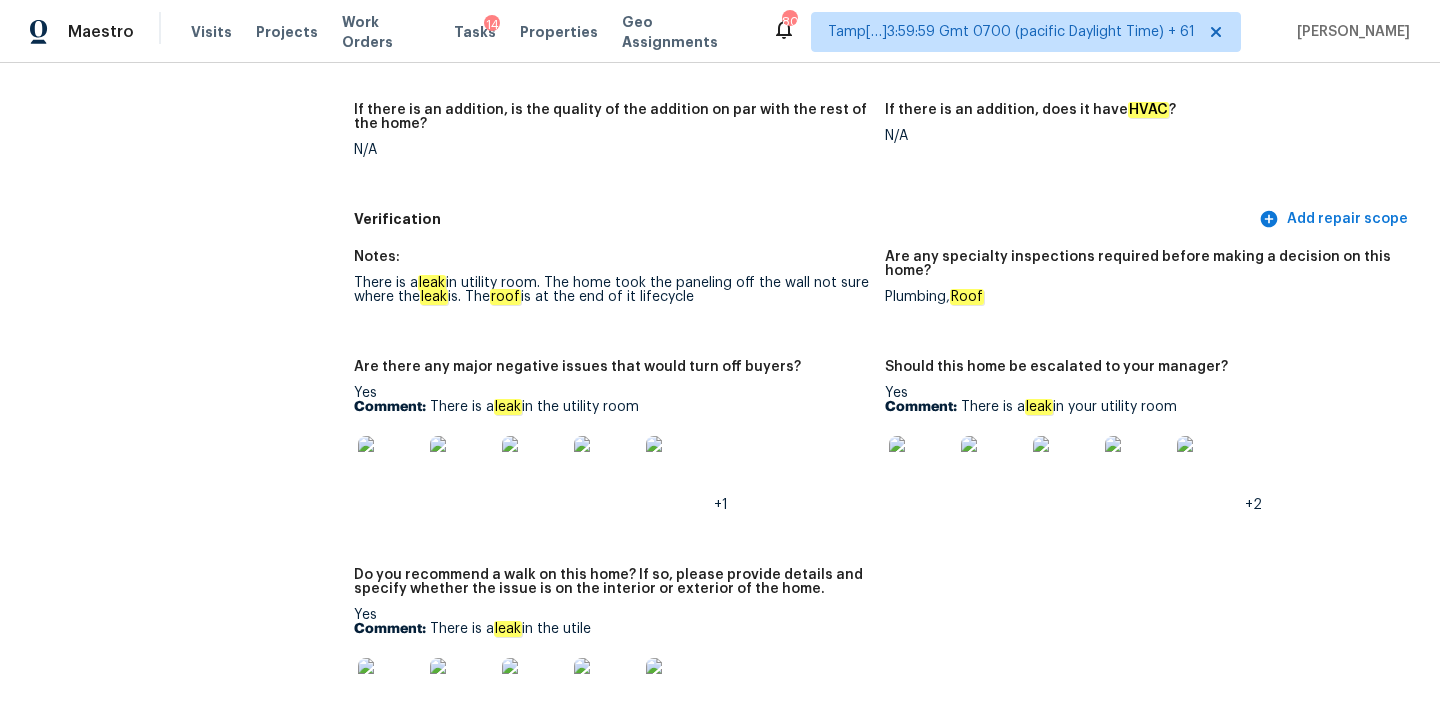 scroll, scrollTop: 4242, scrollLeft: 0, axis: vertical 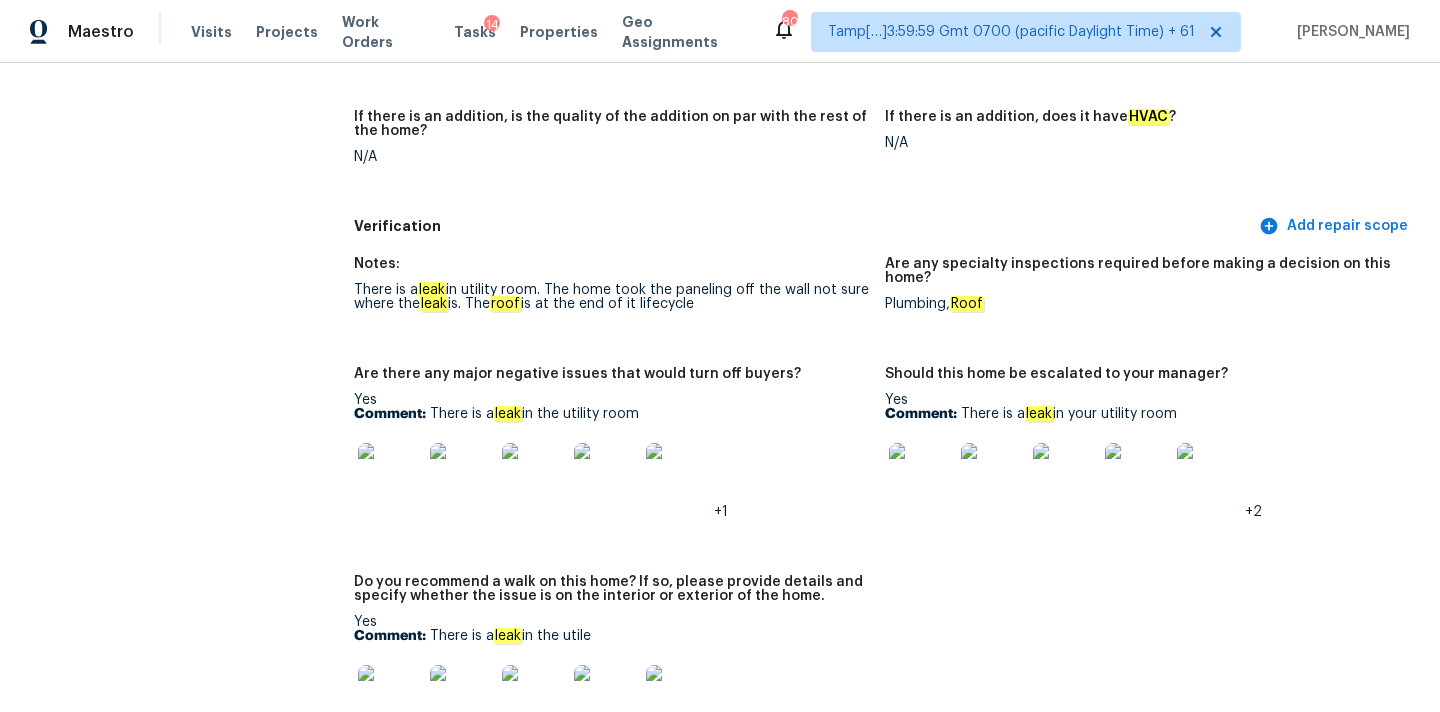 drag, startPoint x: 551, startPoint y: 261, endPoint x: 725, endPoint y: 274, distance: 174.48495 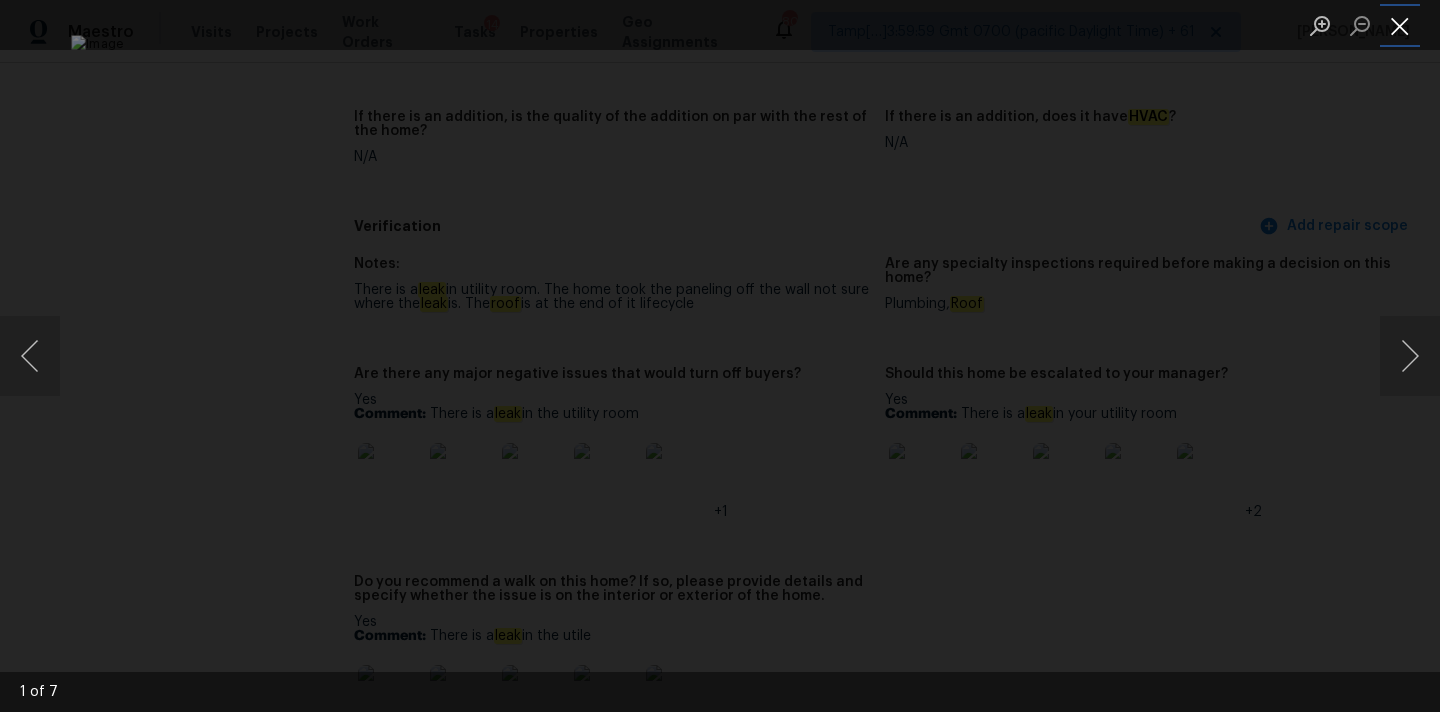 click at bounding box center [1400, 25] 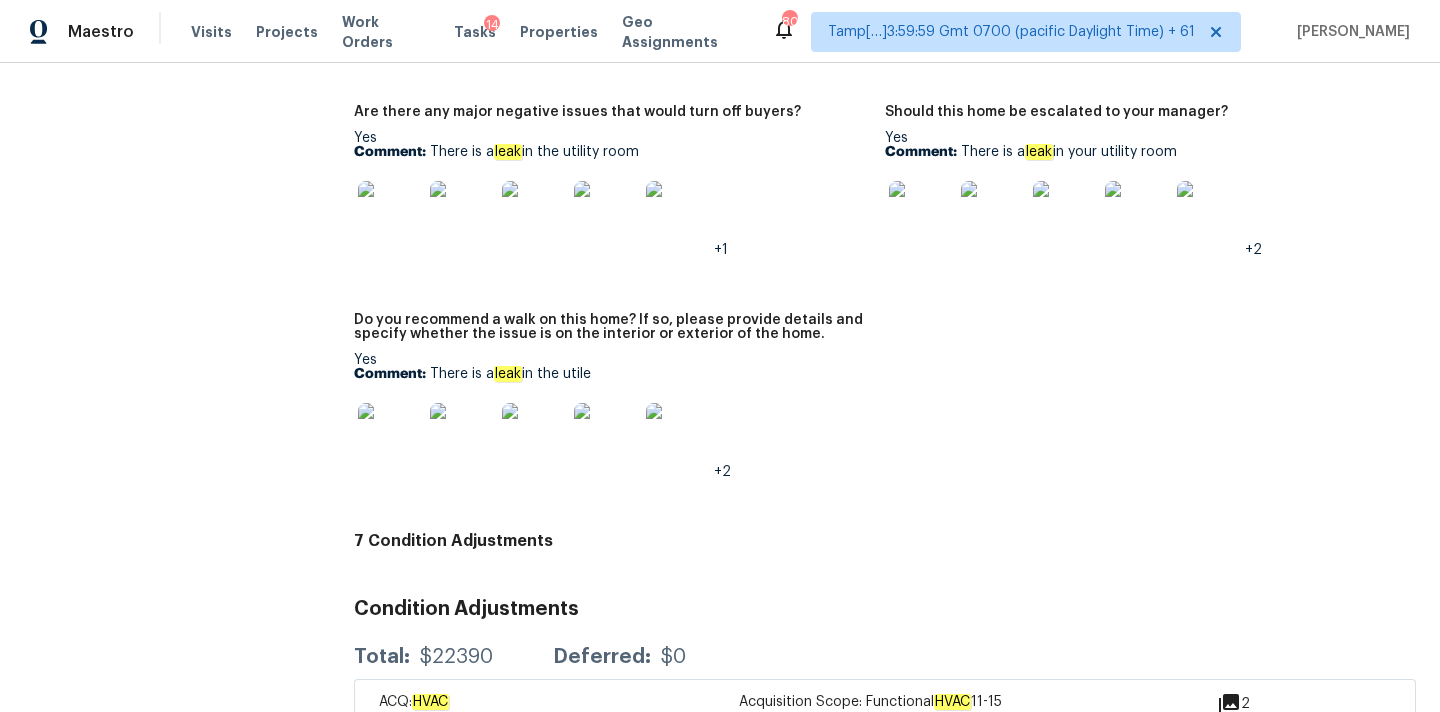 scroll, scrollTop: 5472, scrollLeft: 0, axis: vertical 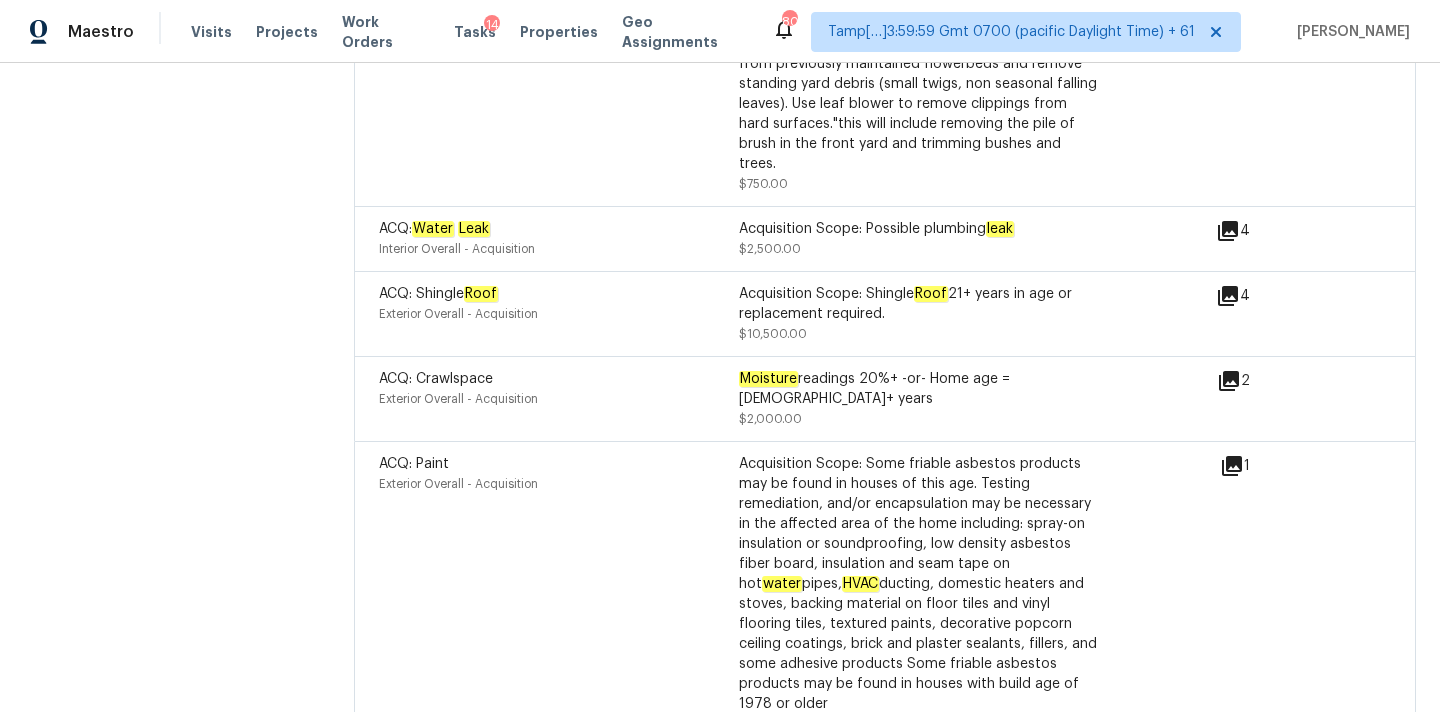 click 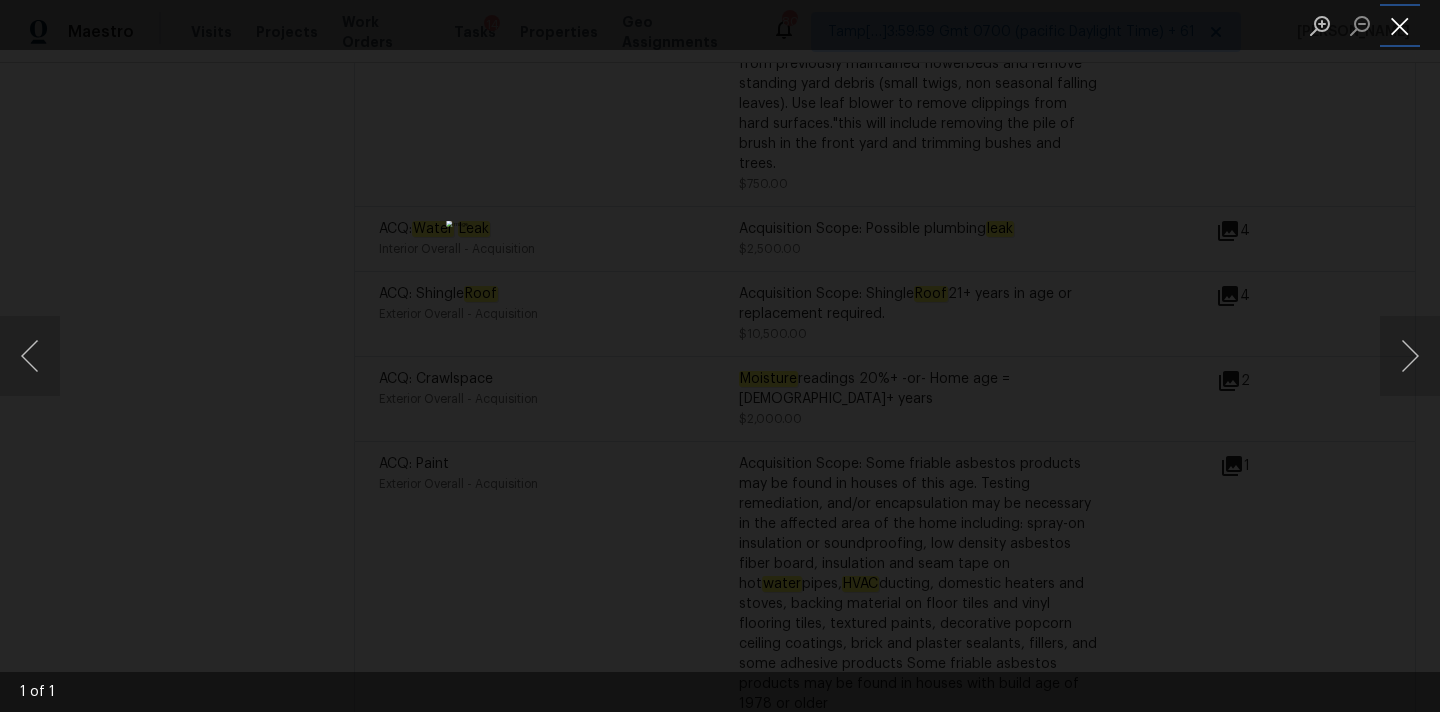 click at bounding box center (1400, 25) 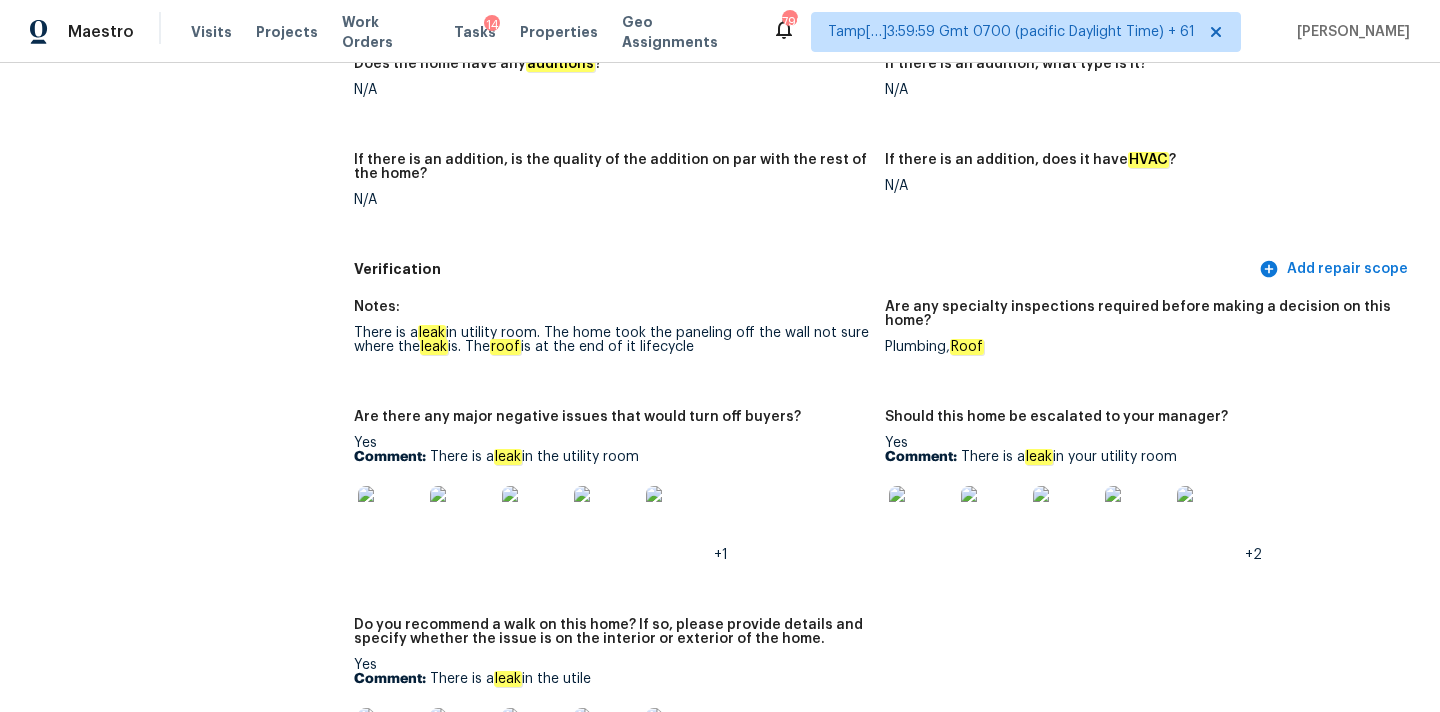 scroll, scrollTop: 99, scrollLeft: 0, axis: vertical 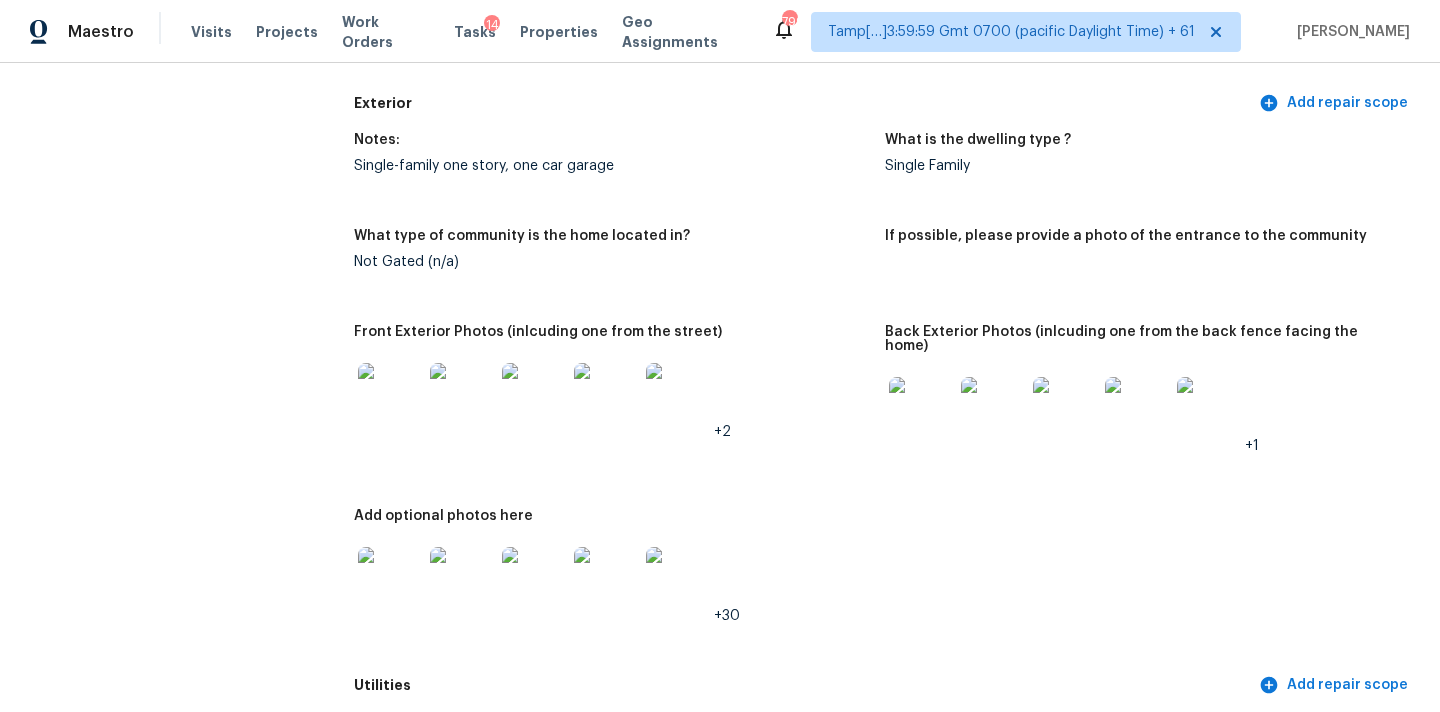 click at bounding box center (534, 395) 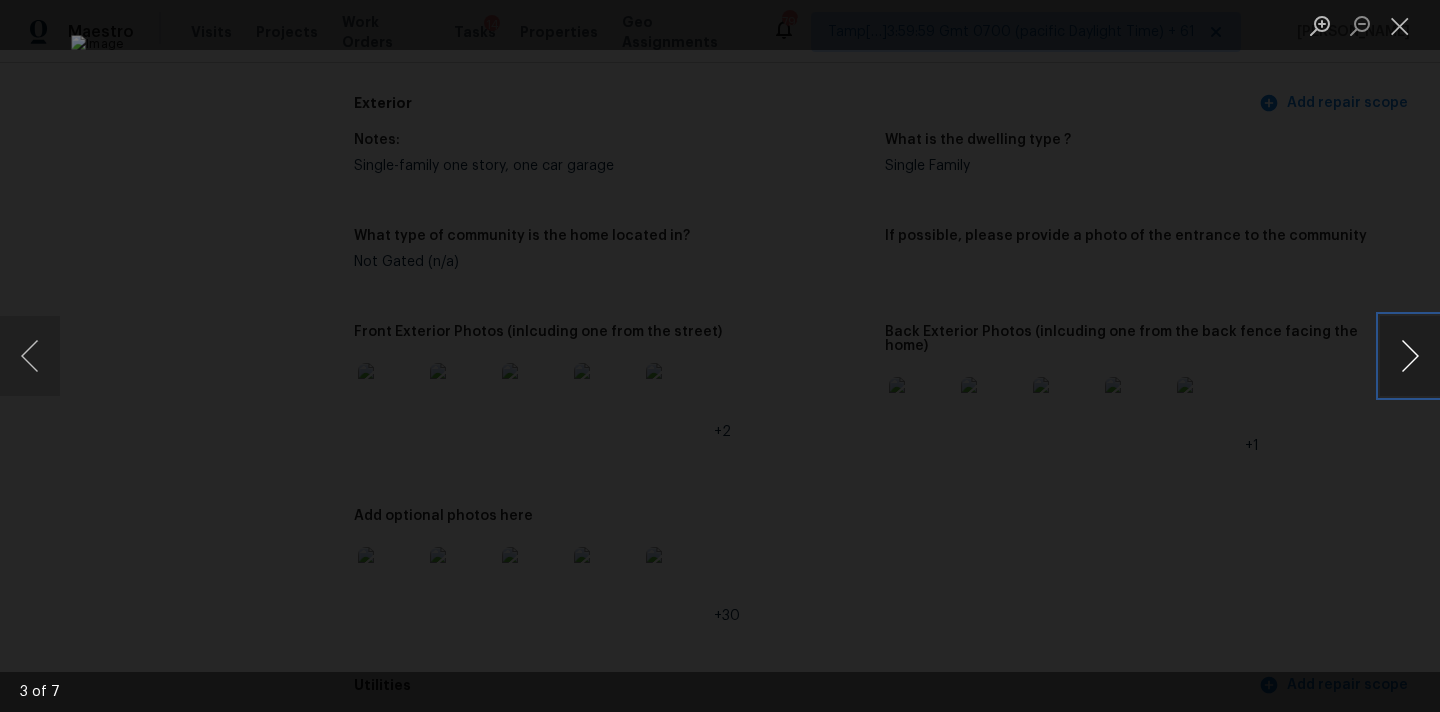 click at bounding box center (1410, 356) 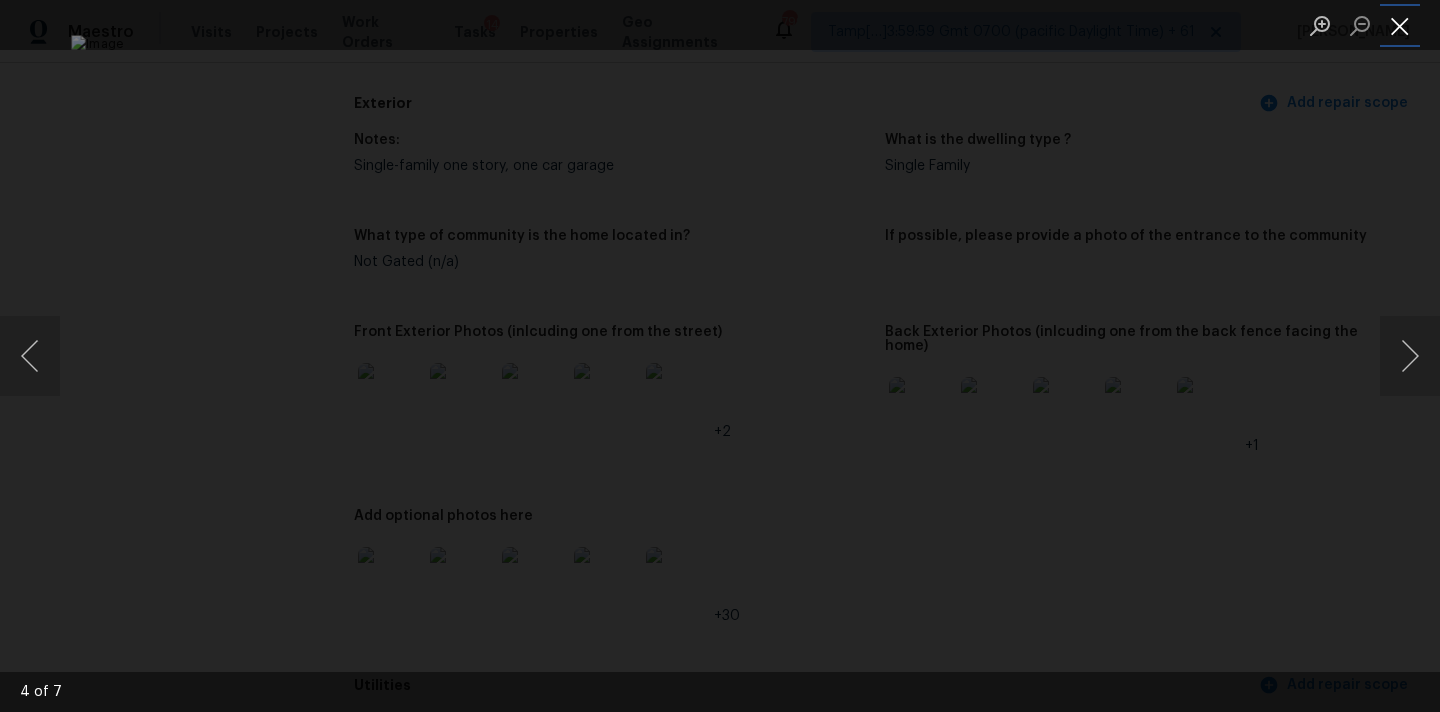 click at bounding box center (1400, 25) 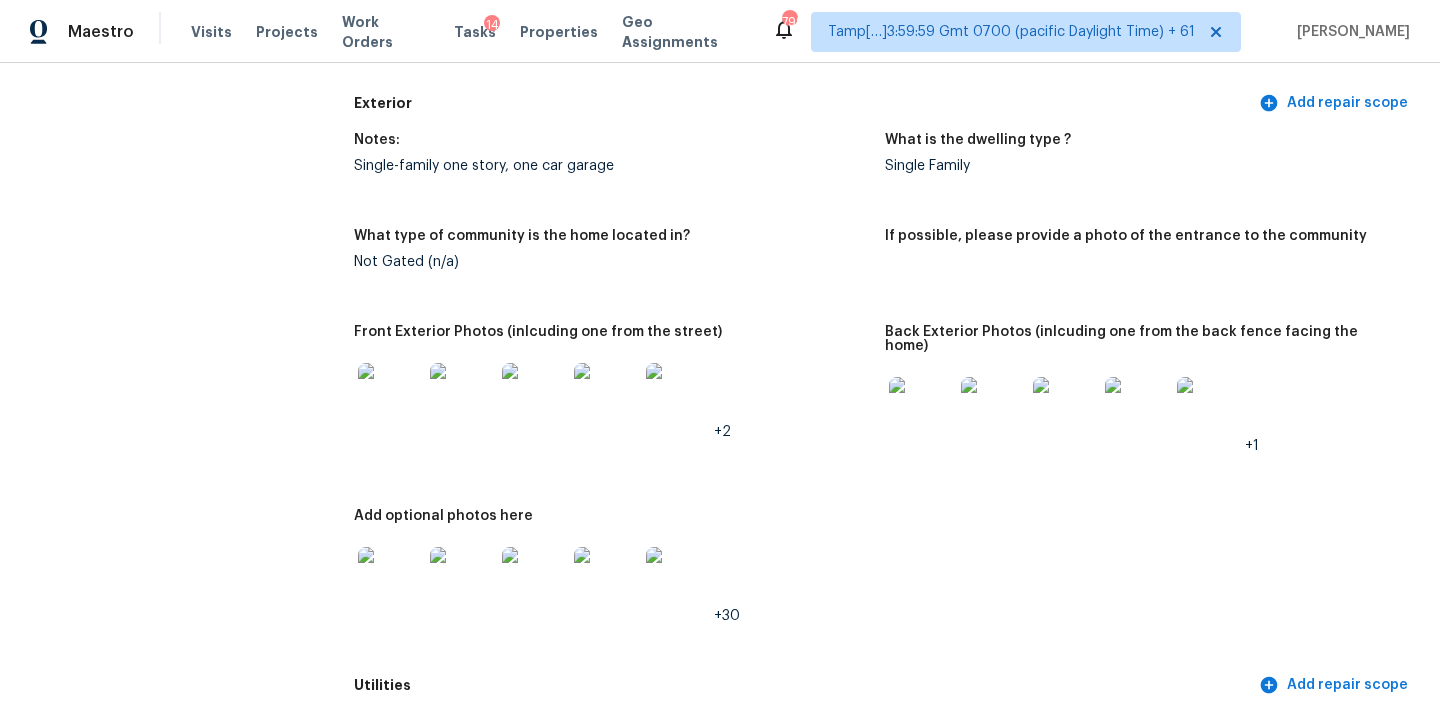 click at bounding box center (606, 395) 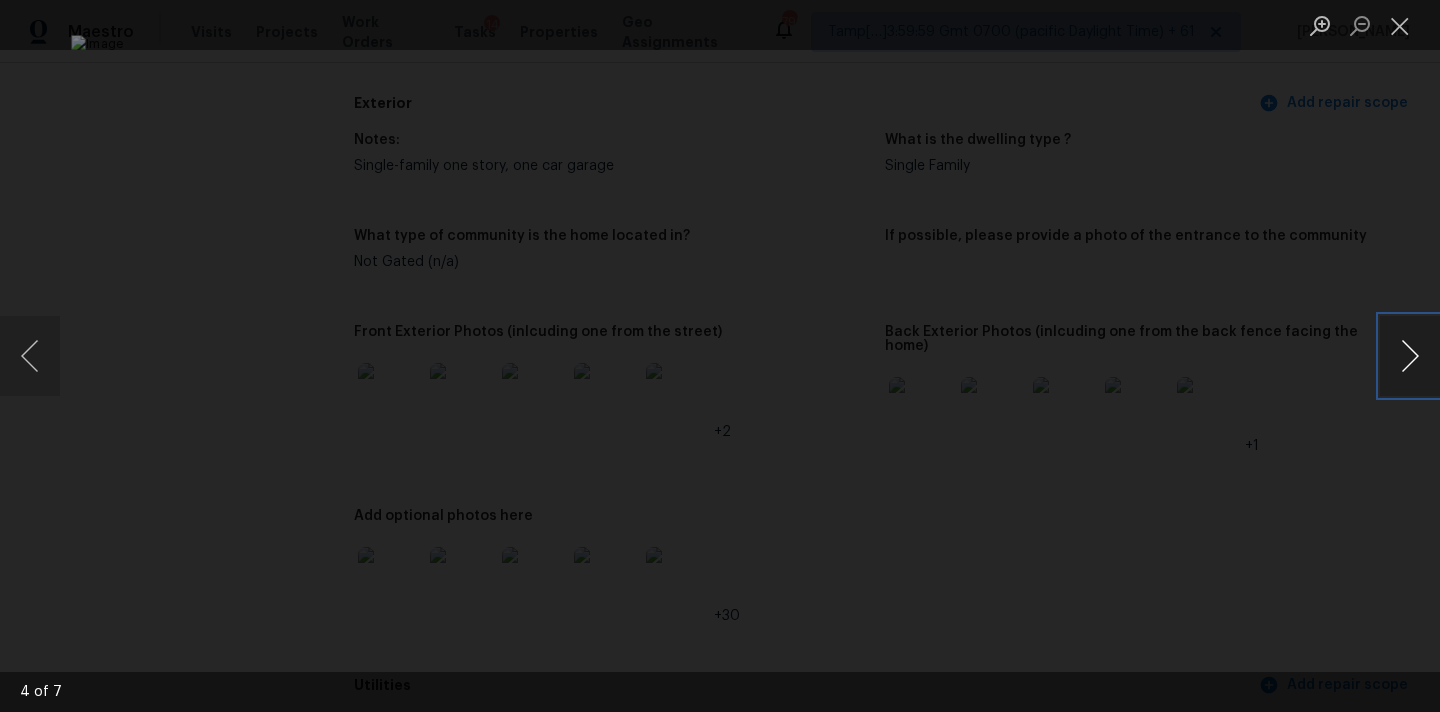 click at bounding box center (1410, 356) 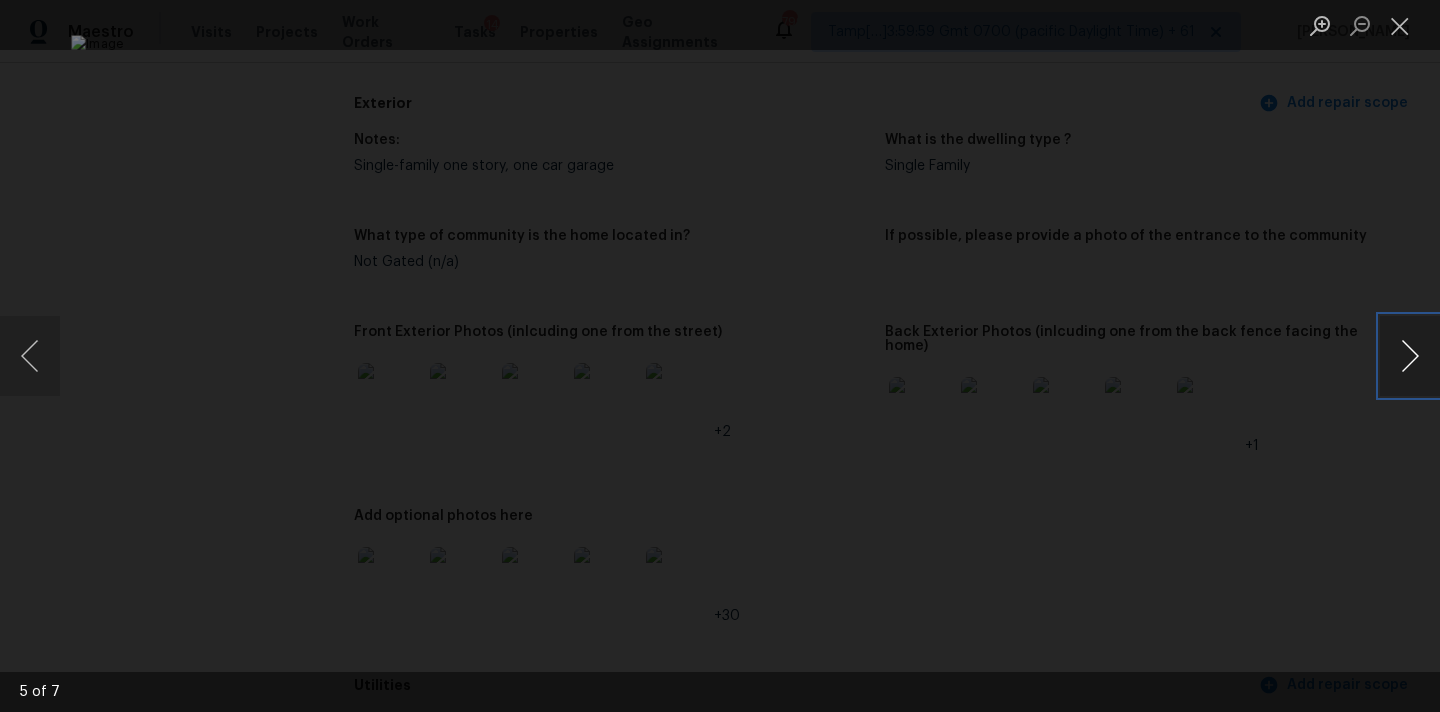 click at bounding box center [1410, 356] 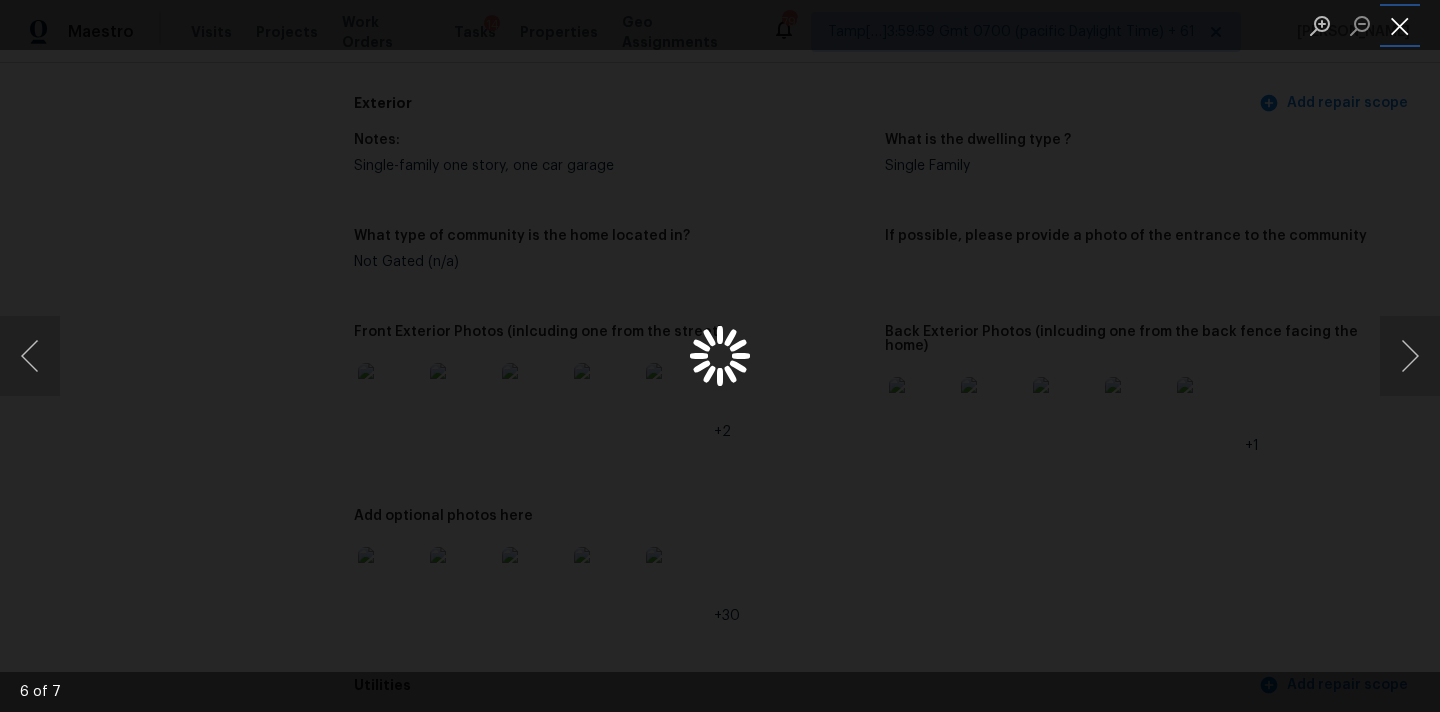 click at bounding box center (1400, 25) 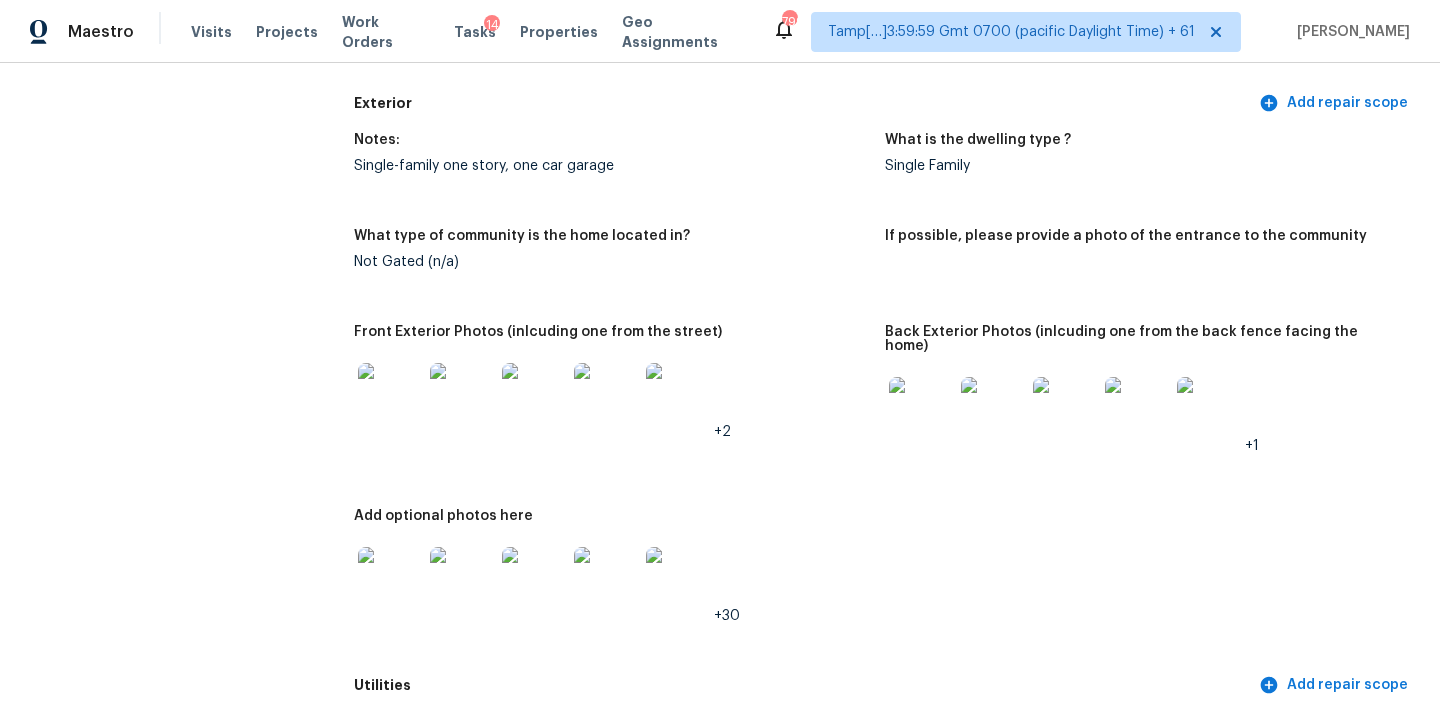 click at bounding box center [921, 409] 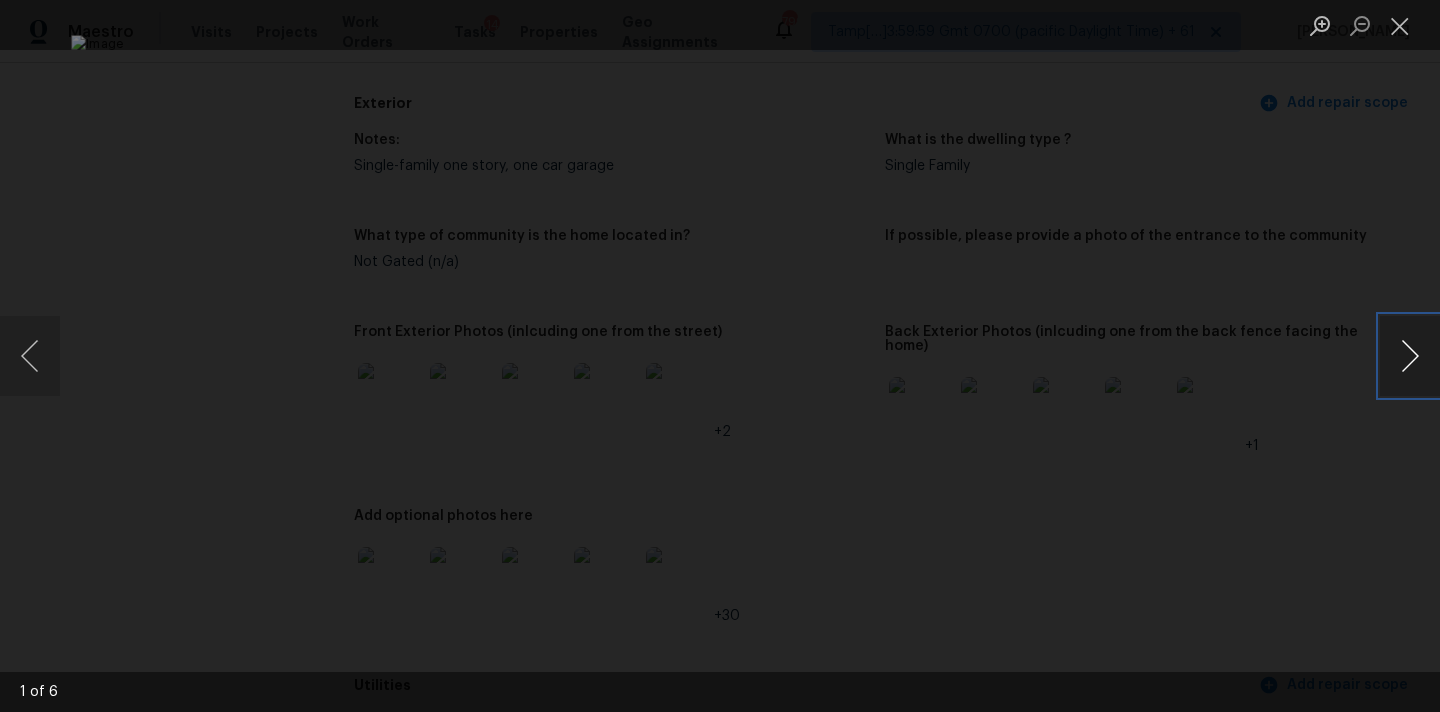 click at bounding box center [1410, 356] 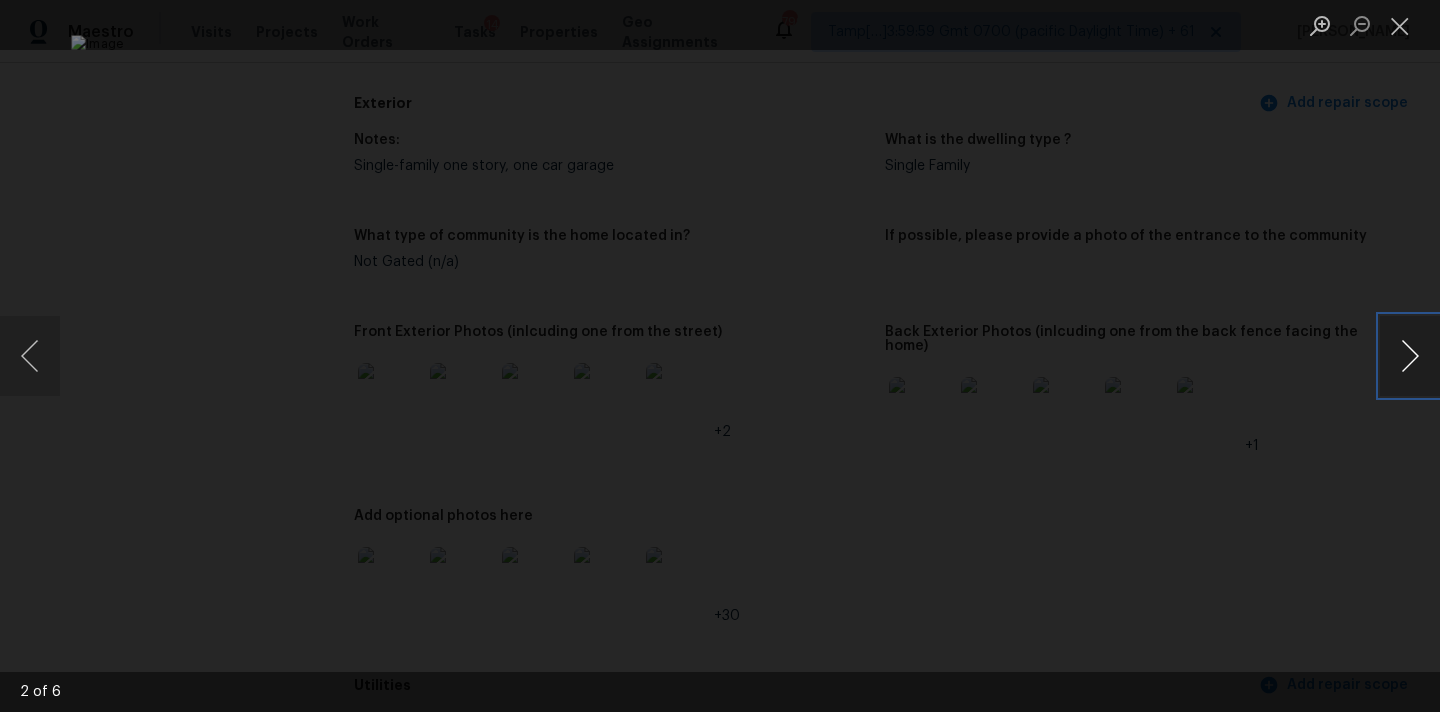 click at bounding box center (1410, 356) 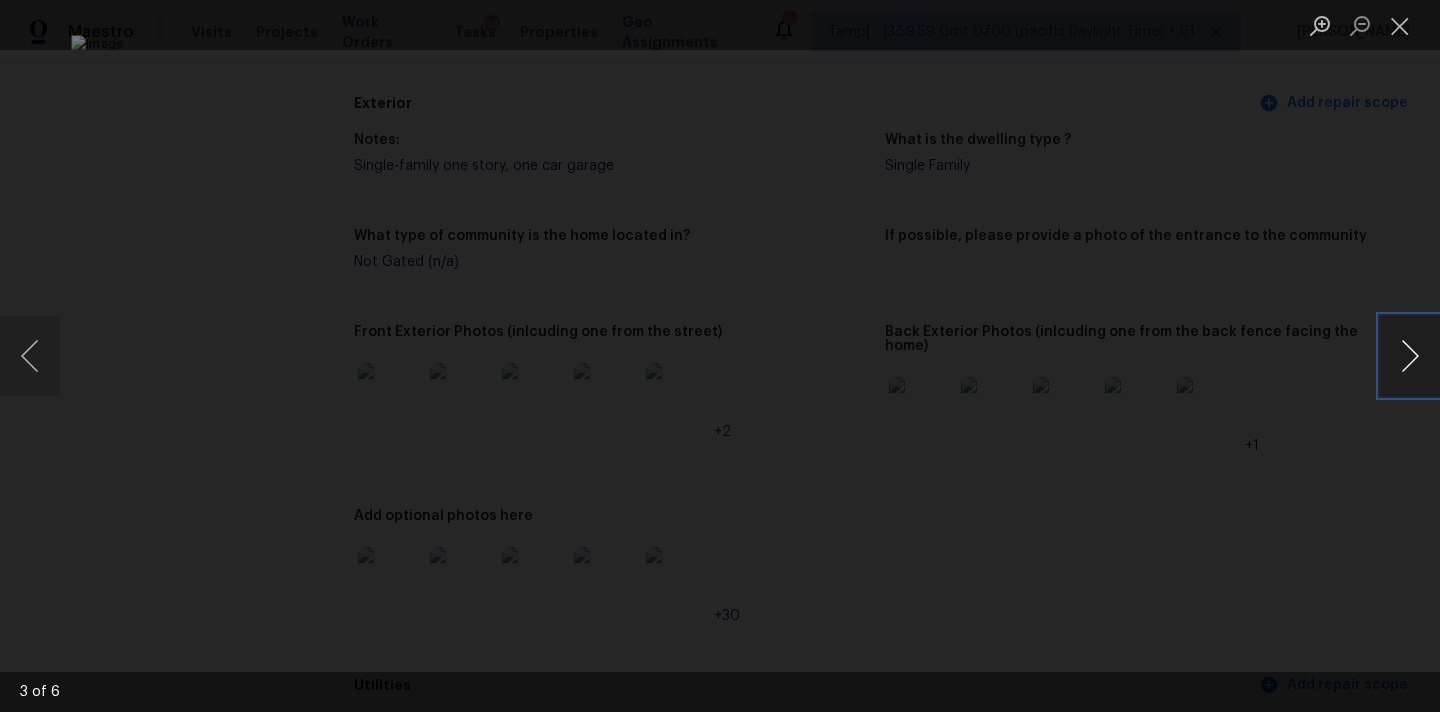 click at bounding box center (1410, 356) 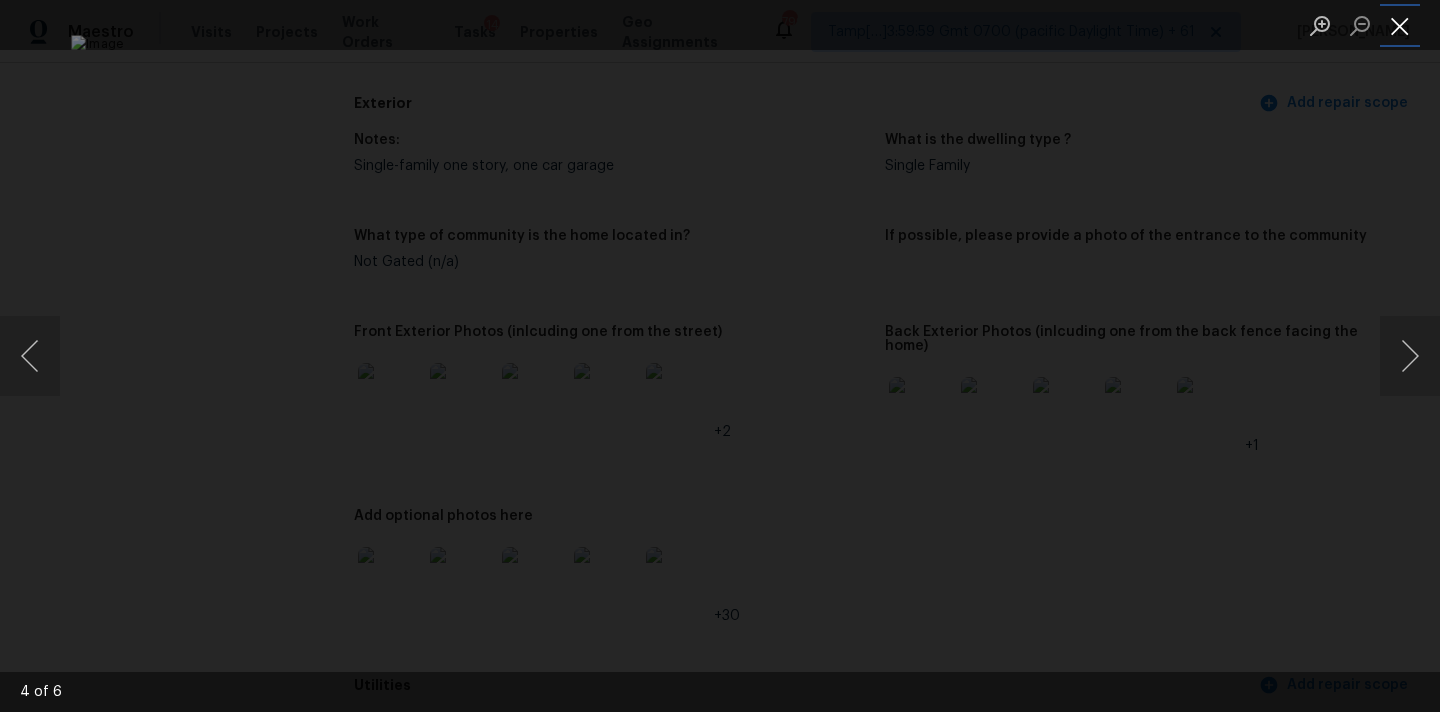 click at bounding box center [1400, 25] 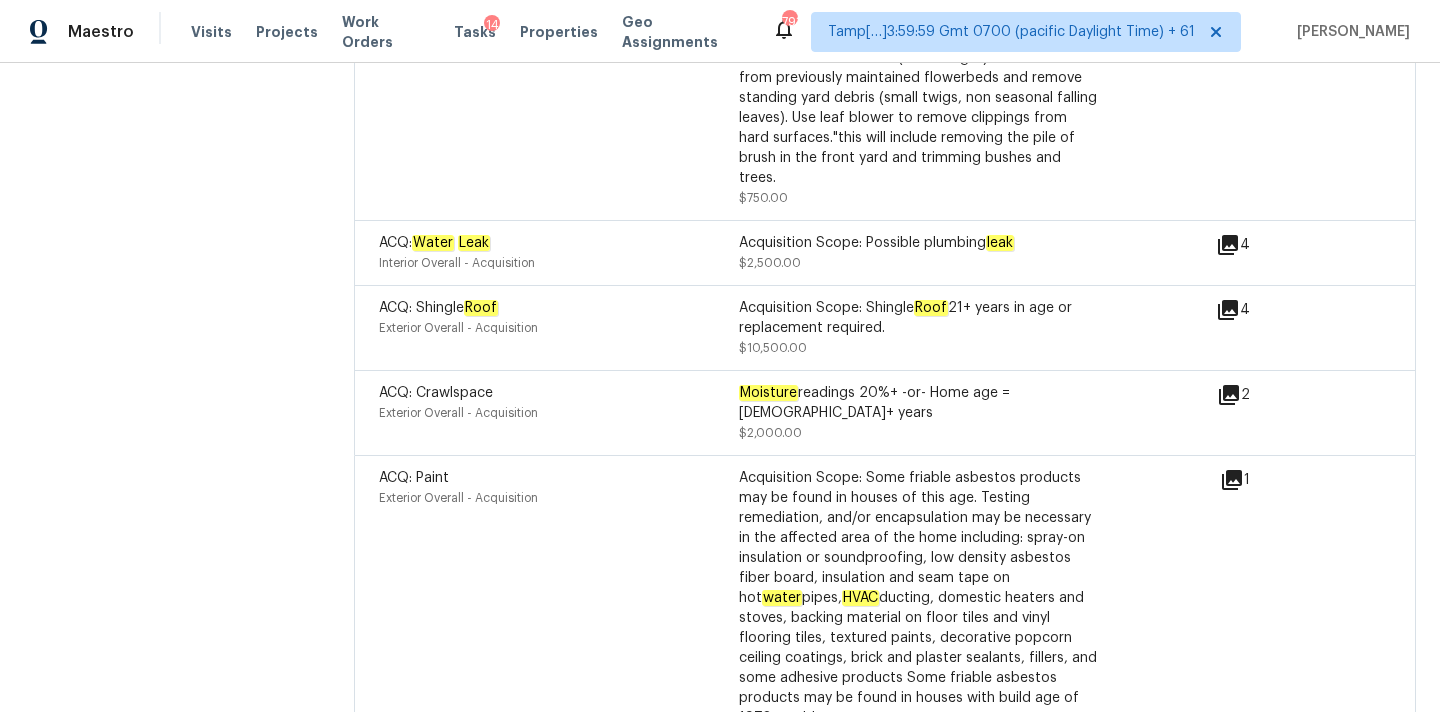 scroll, scrollTop: 5452, scrollLeft: 0, axis: vertical 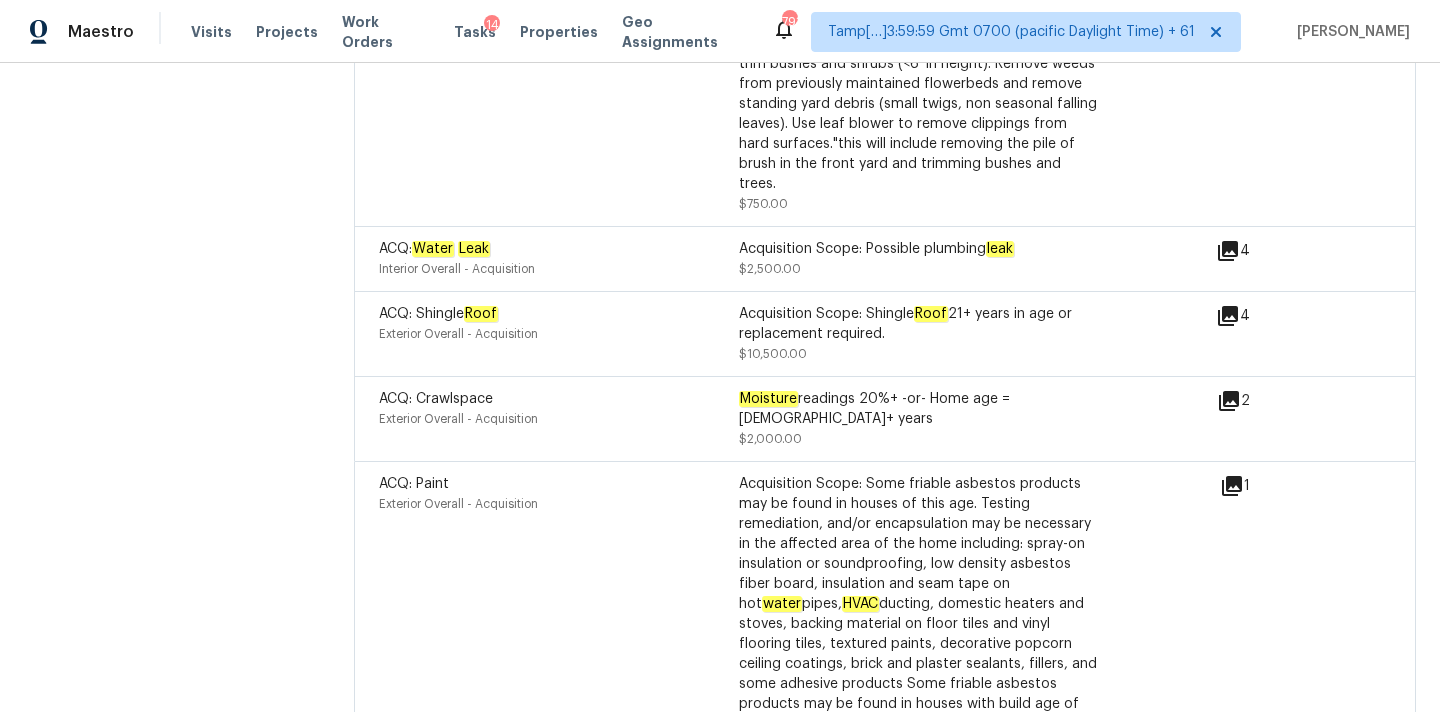 click 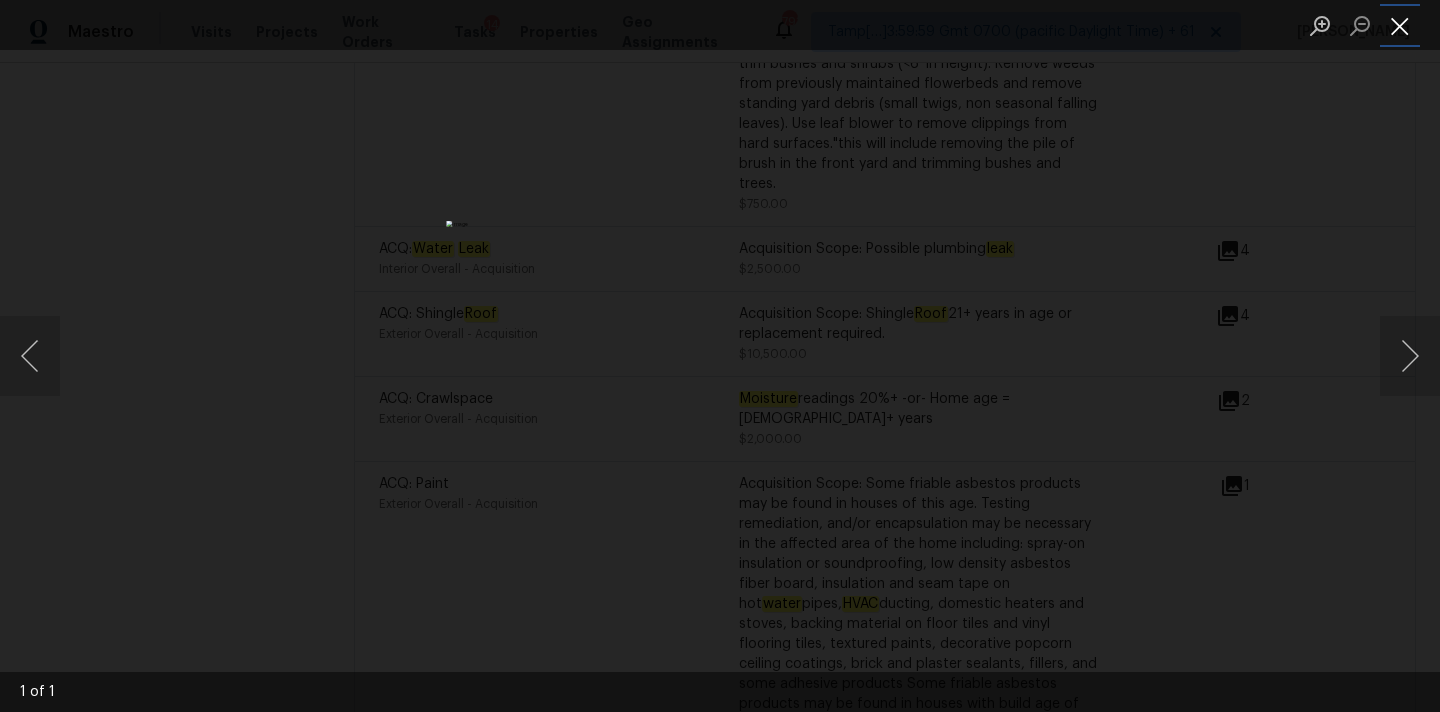 click at bounding box center (1400, 25) 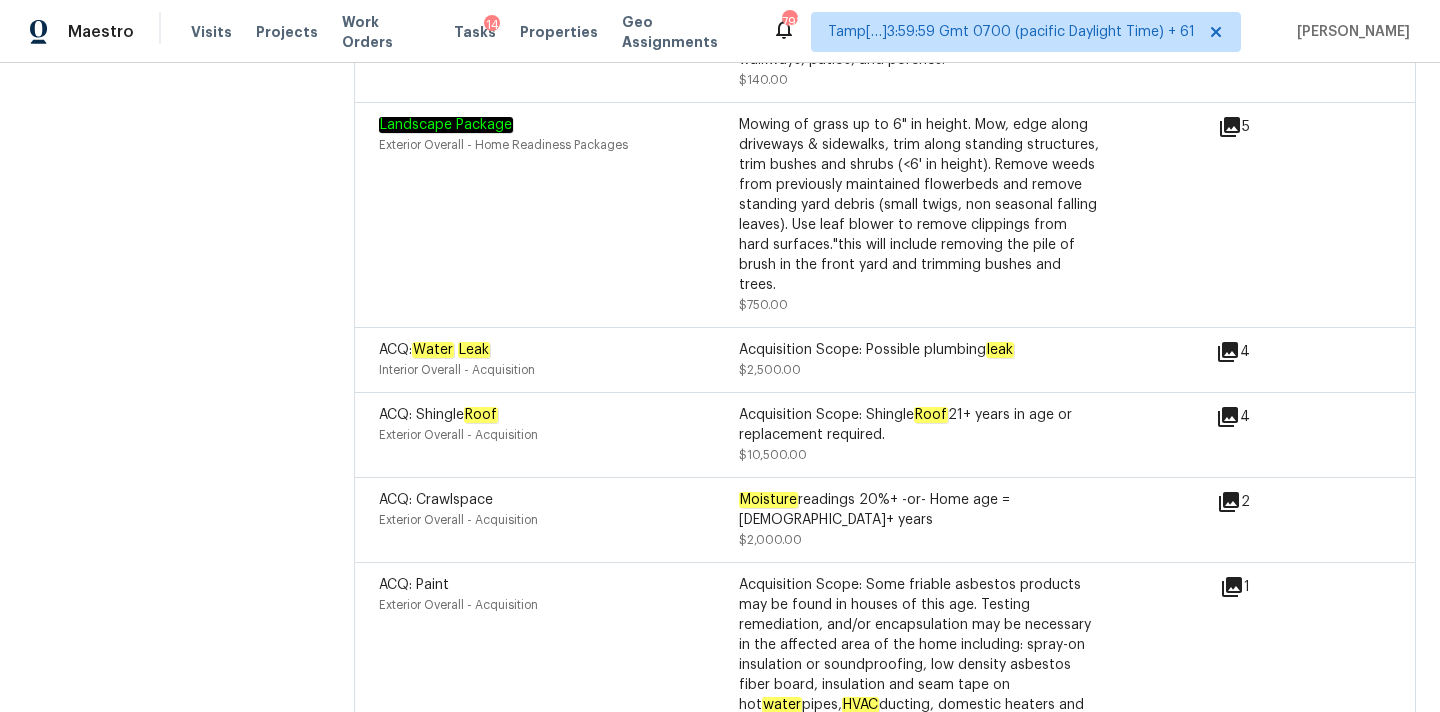 scroll, scrollTop: 5352, scrollLeft: 0, axis: vertical 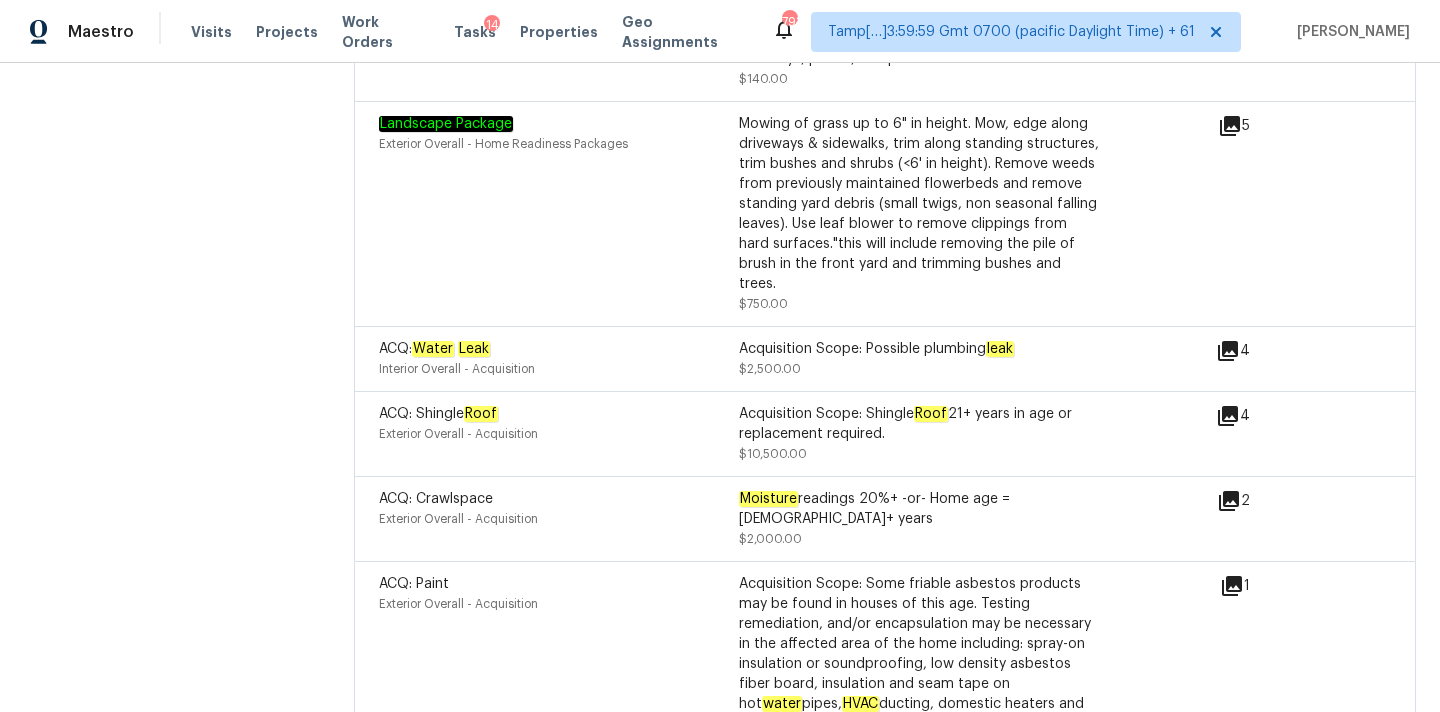 click 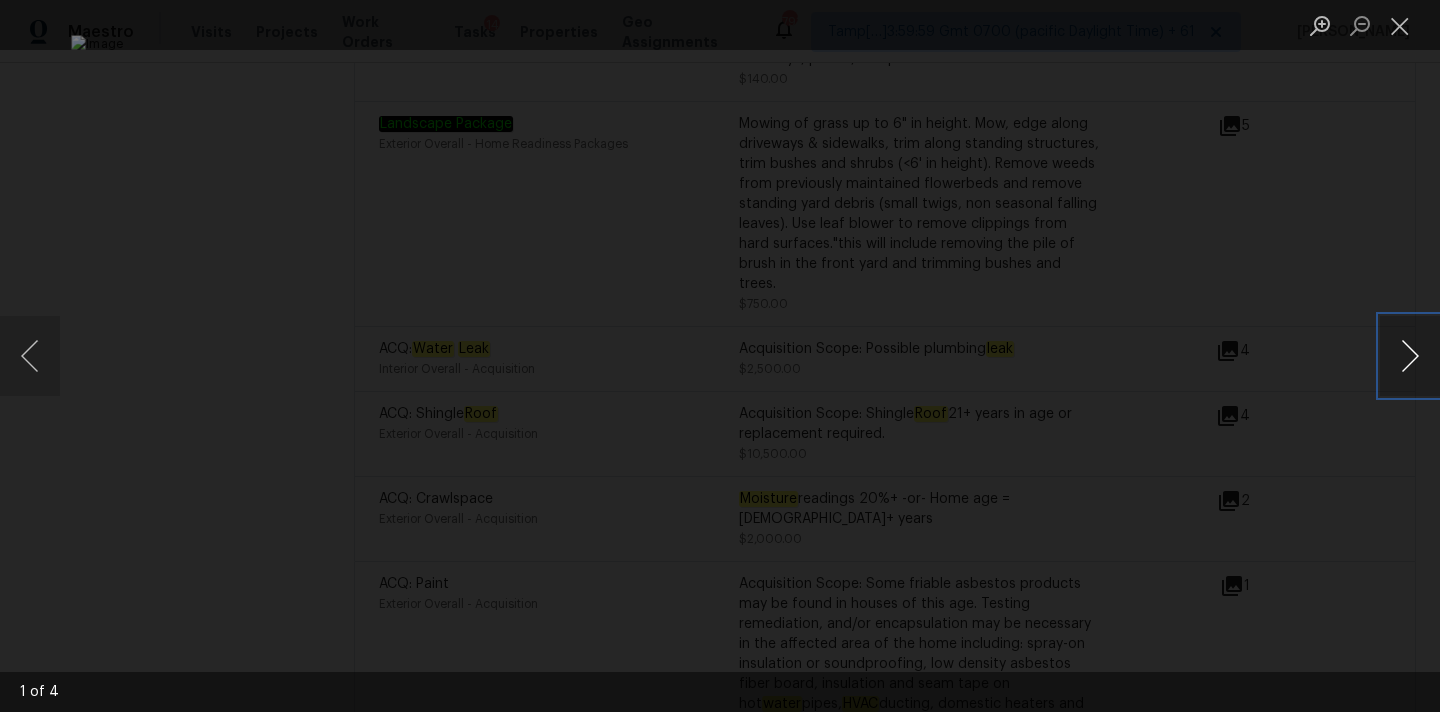 click at bounding box center (1410, 356) 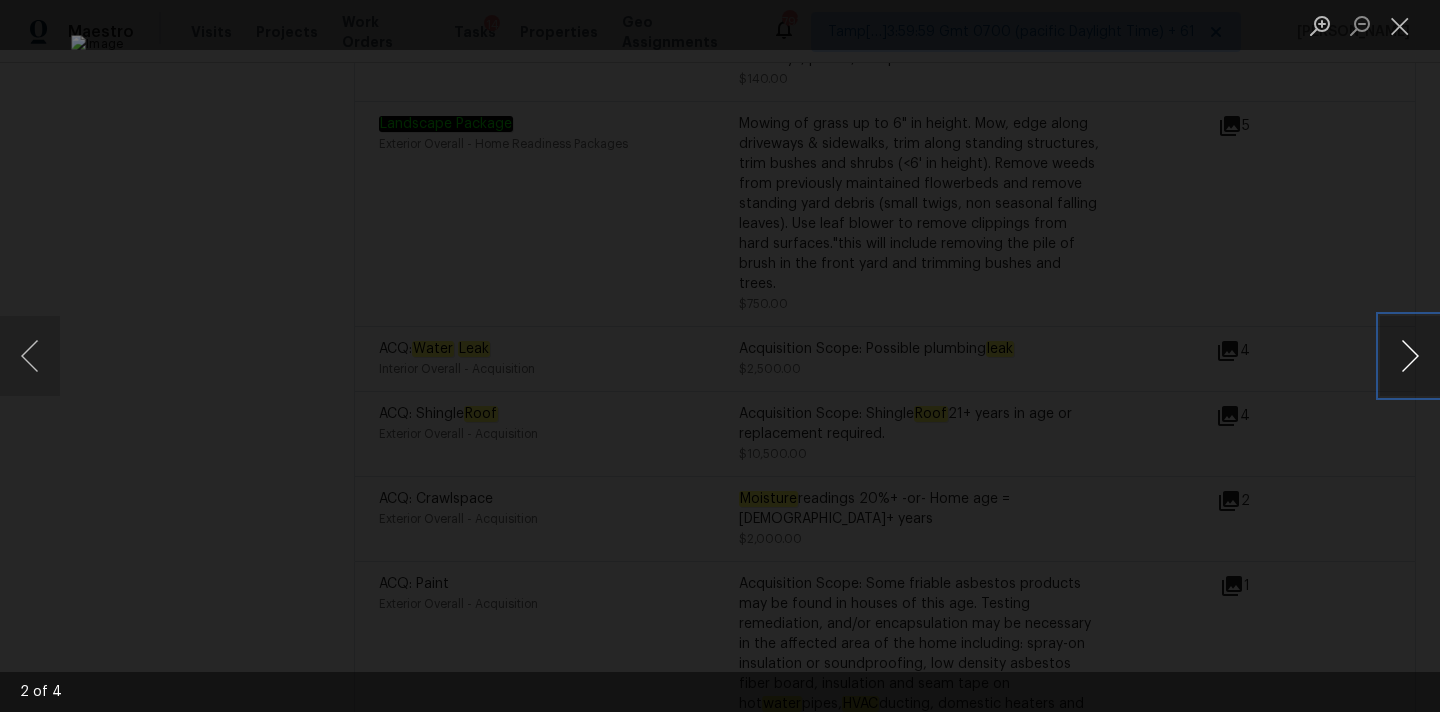 click at bounding box center [1410, 356] 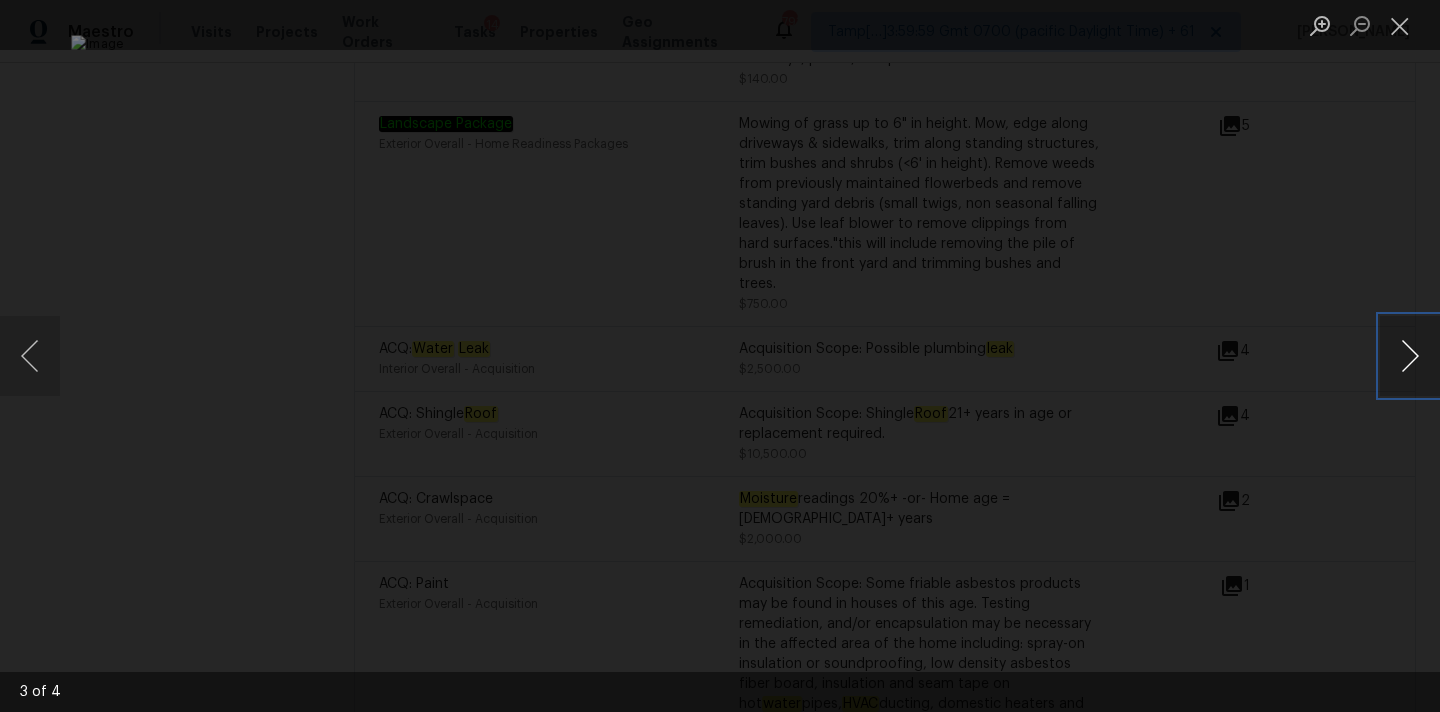 click at bounding box center (1410, 356) 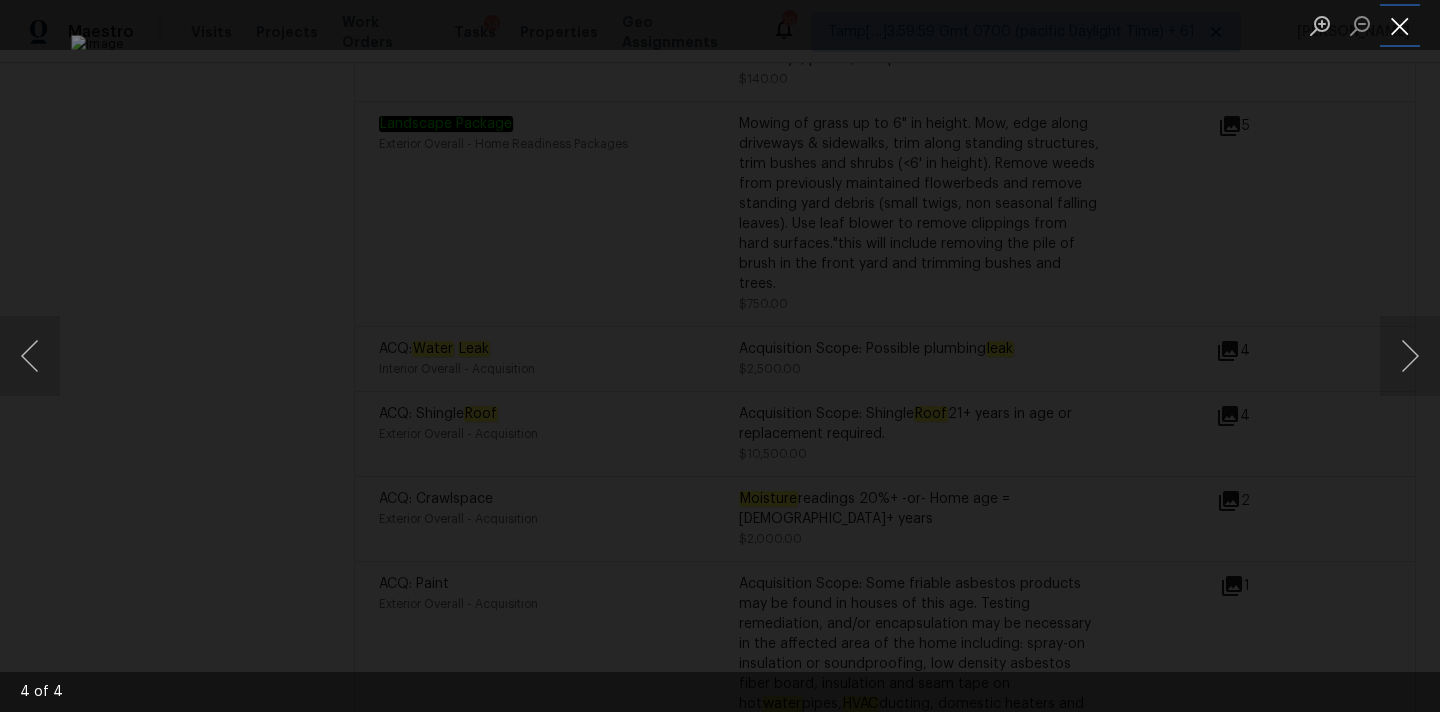 click at bounding box center [1400, 25] 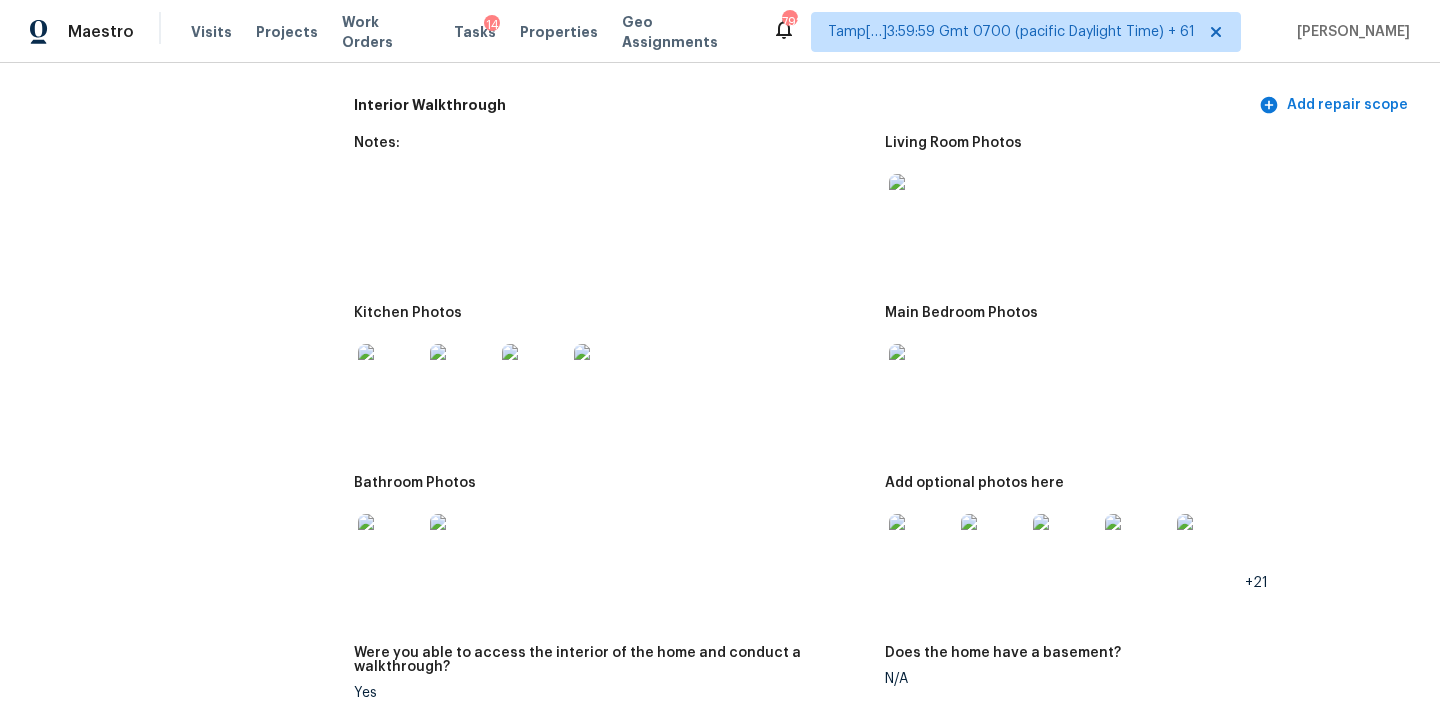 scroll, scrollTop: 2107, scrollLeft: 0, axis: vertical 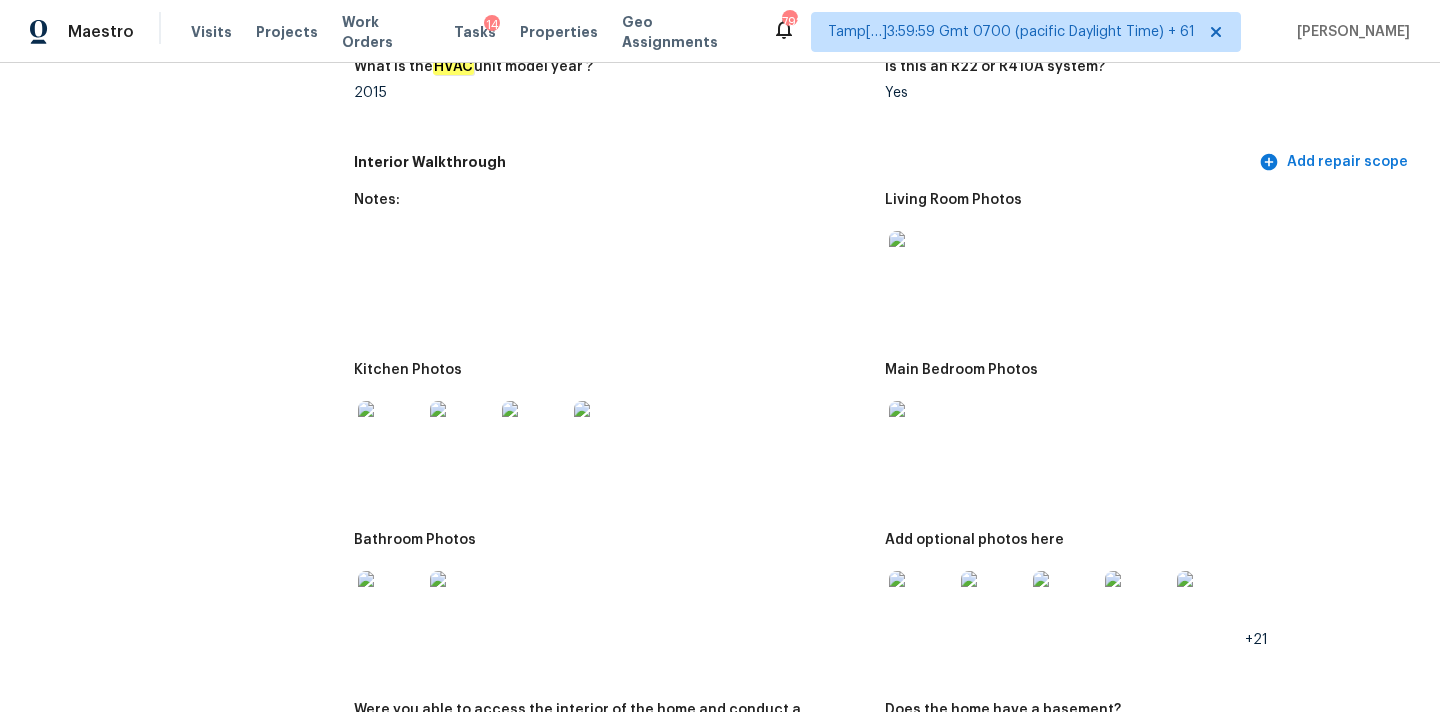 click at bounding box center (921, 263) 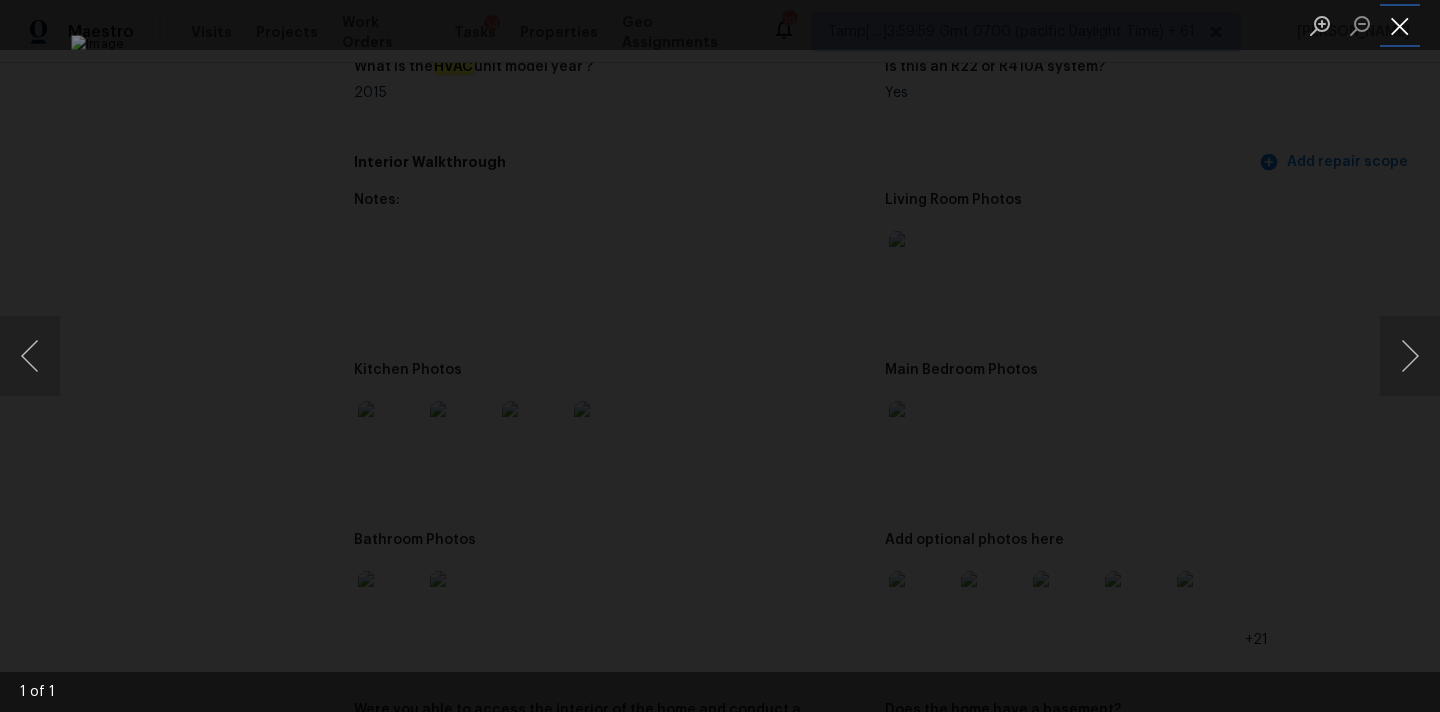click at bounding box center [1400, 25] 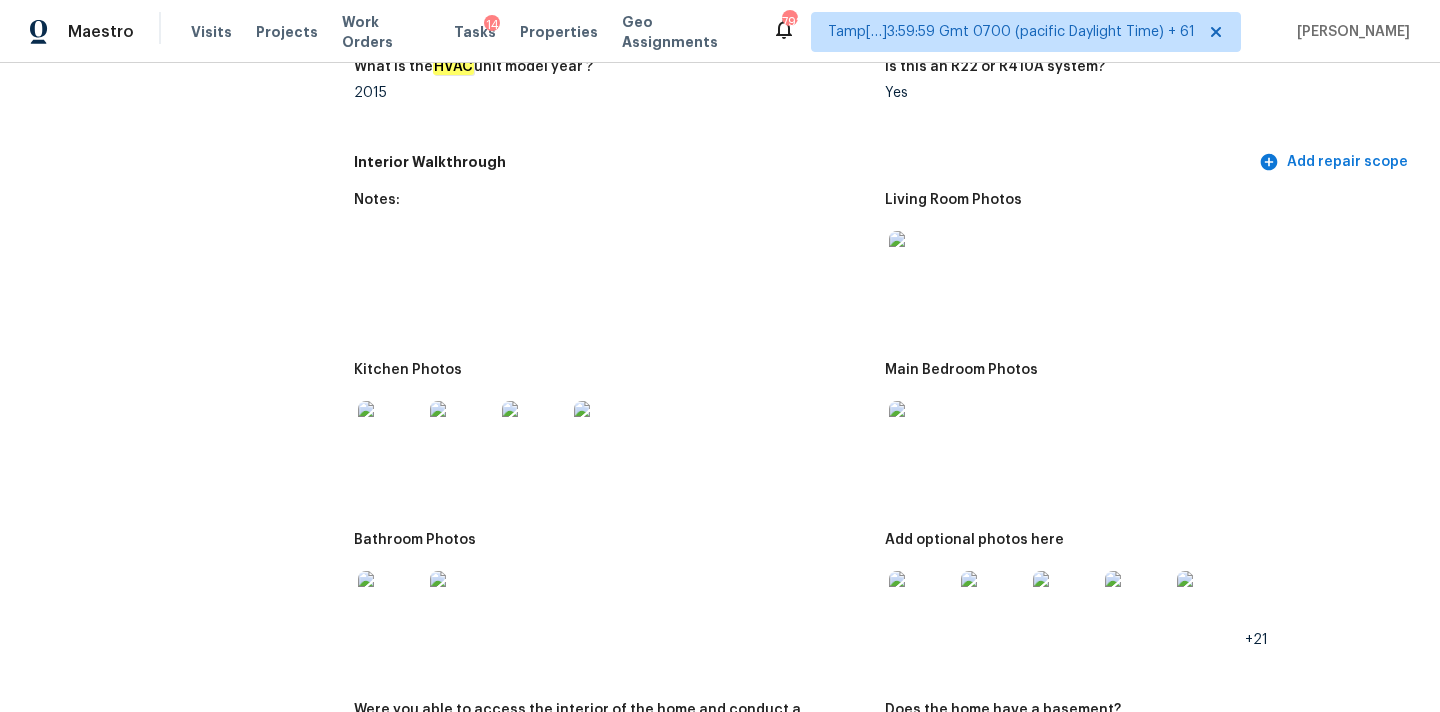click at bounding box center [921, 433] 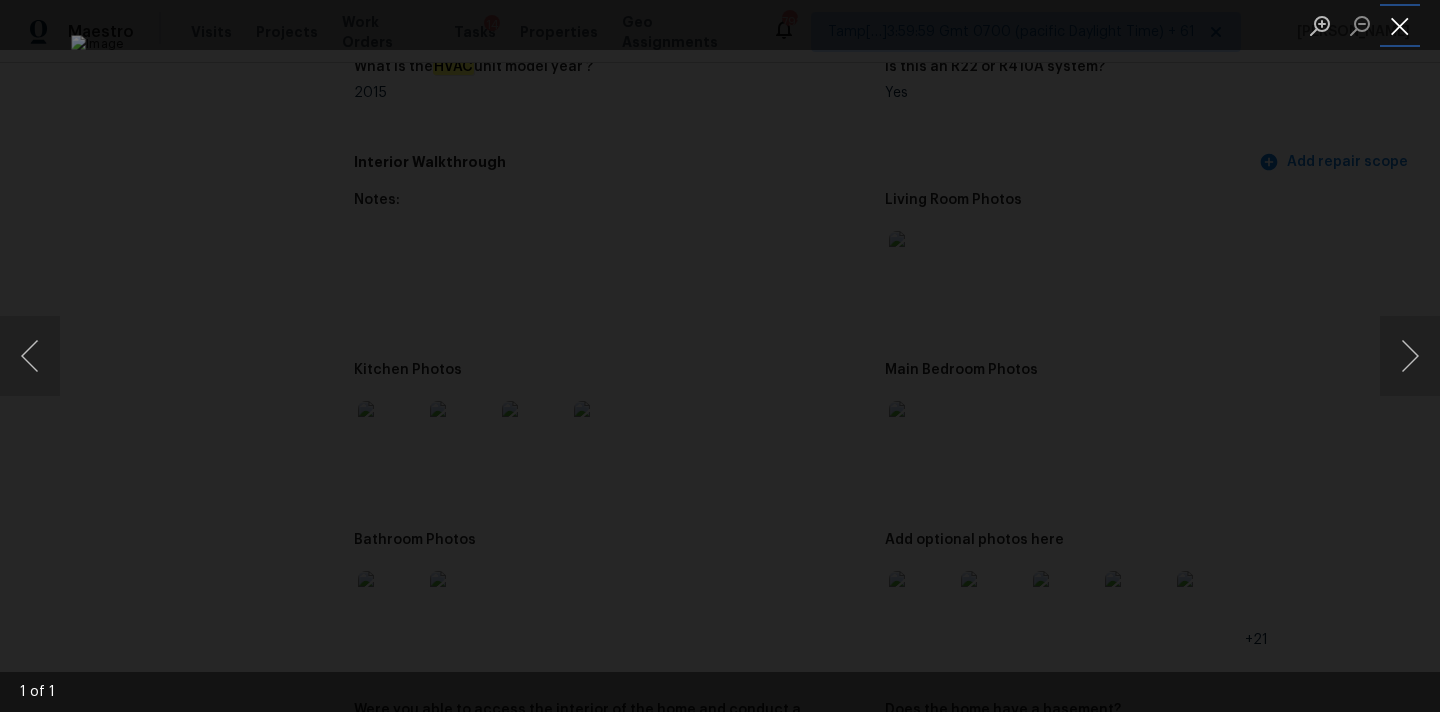 click at bounding box center (1400, 25) 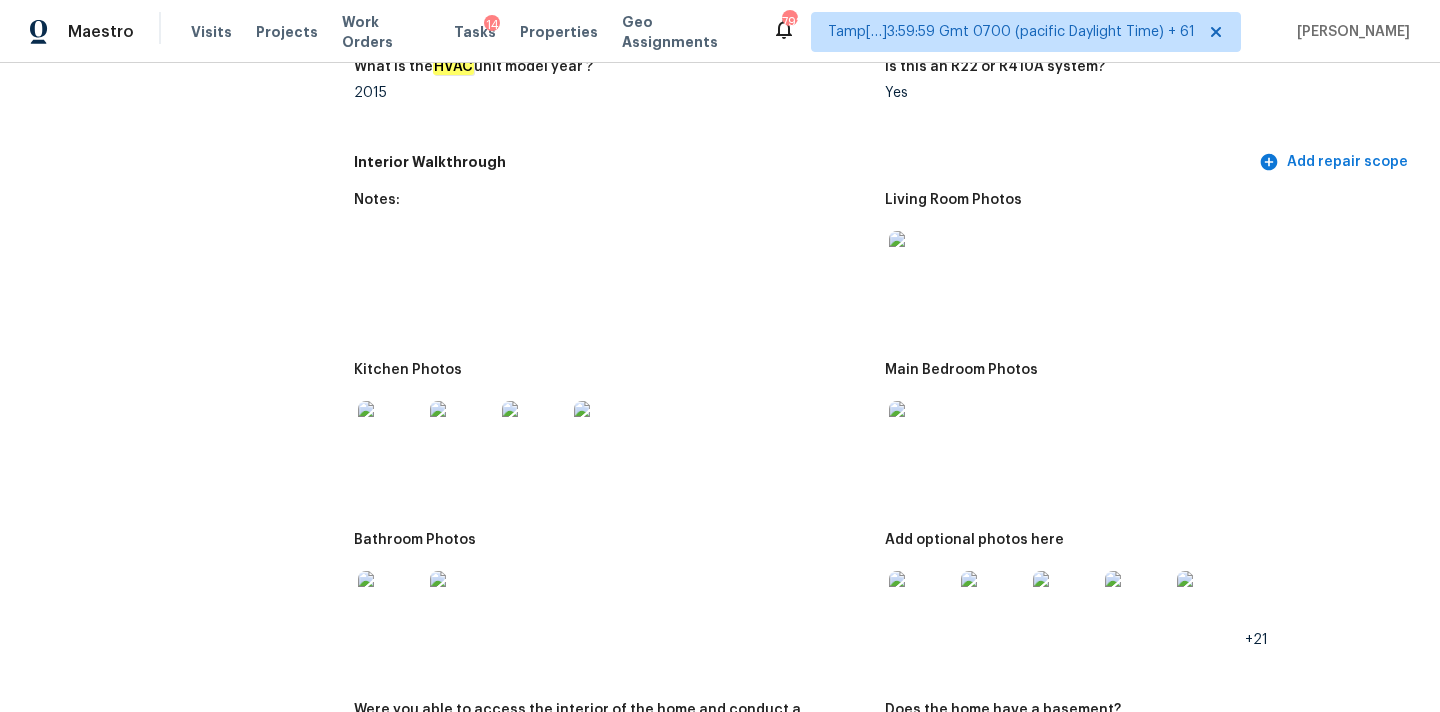 click at bounding box center (390, 433) 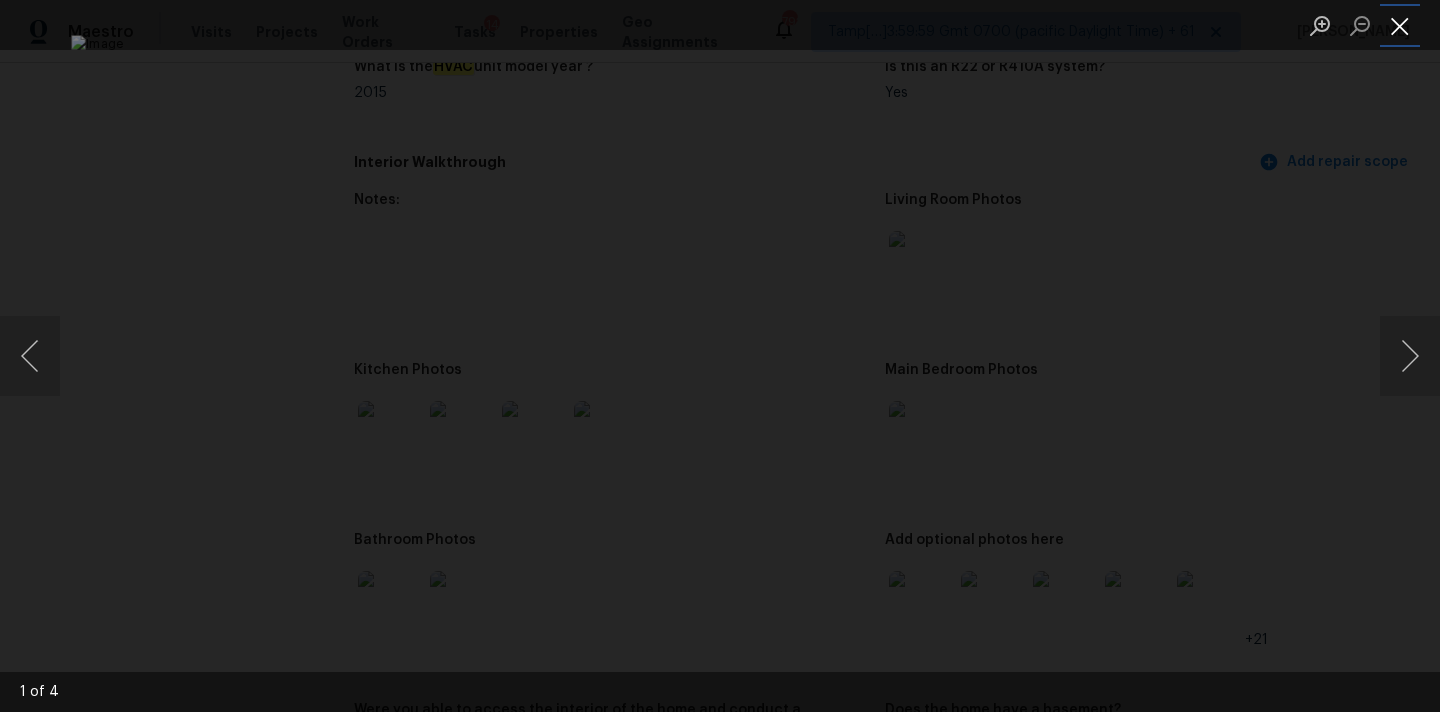 click at bounding box center [1400, 25] 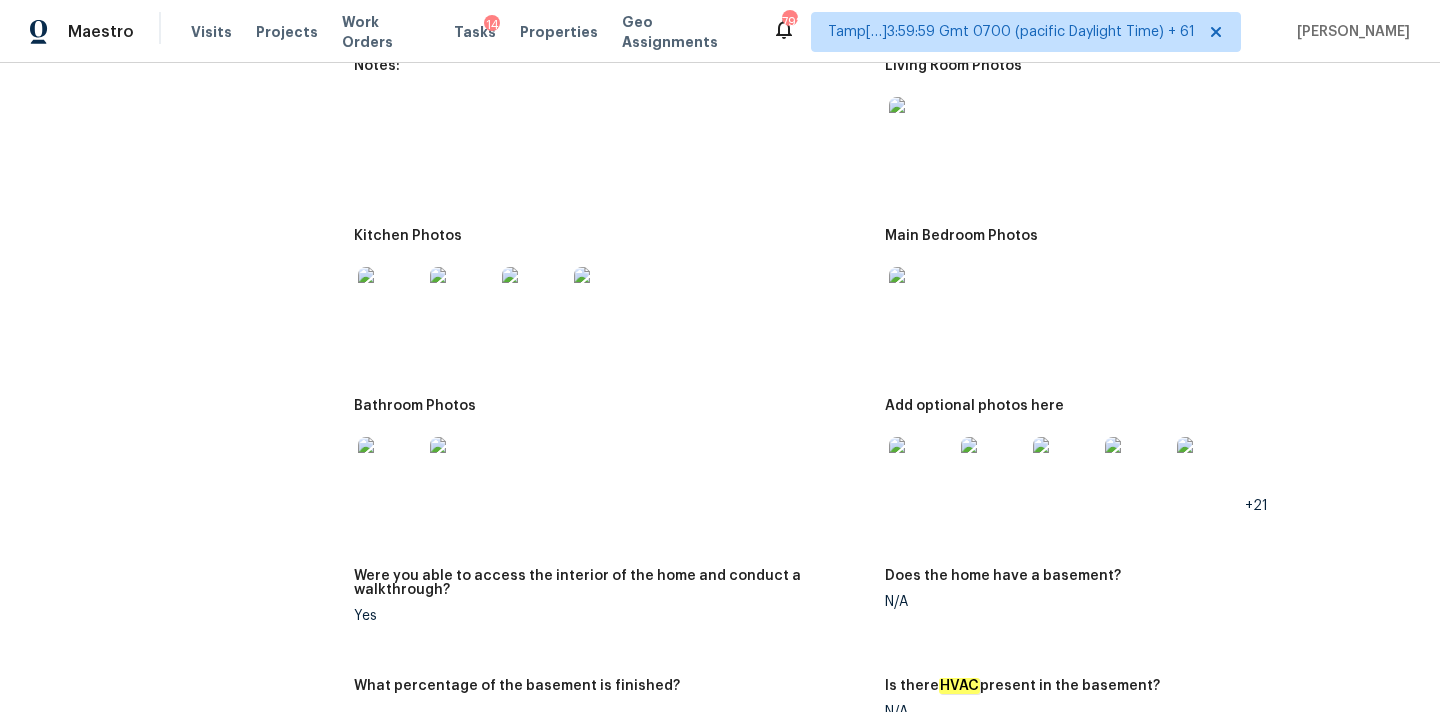 scroll, scrollTop: 2248, scrollLeft: 0, axis: vertical 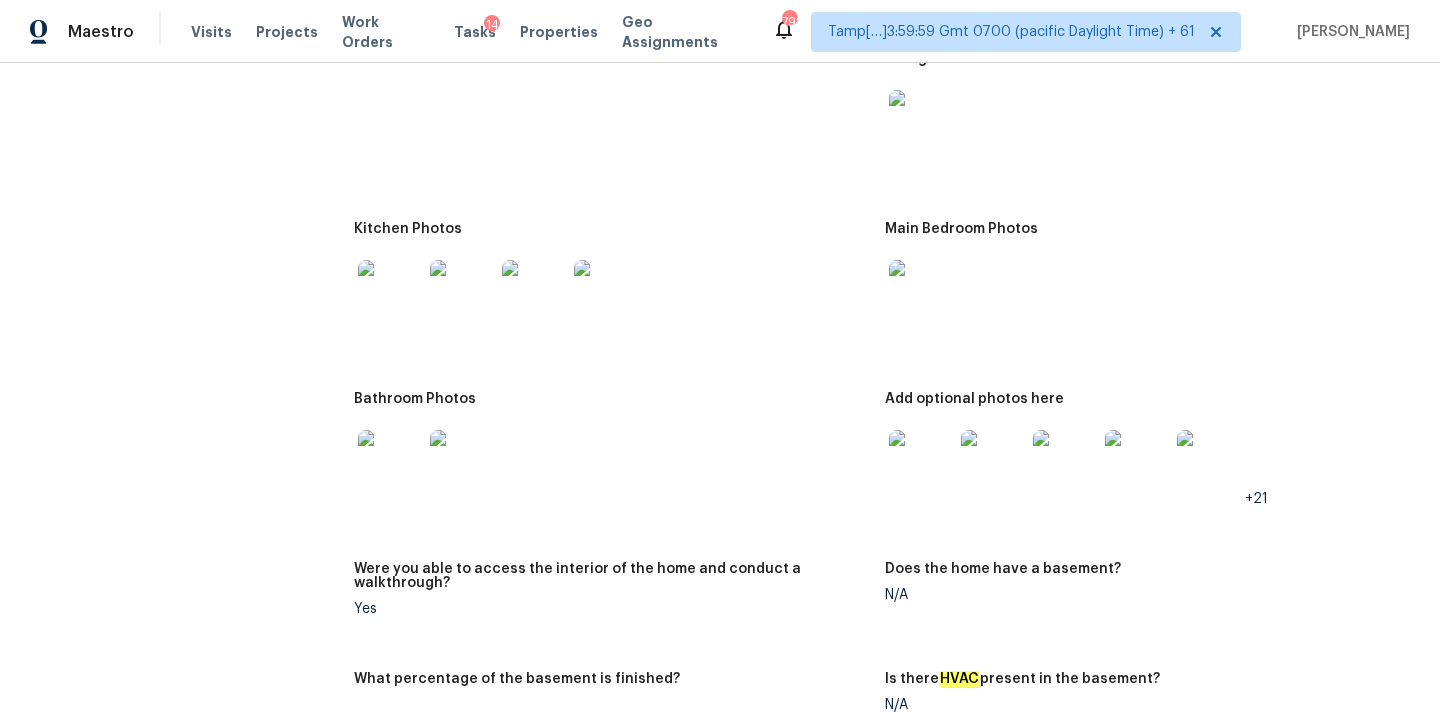 click at bounding box center (921, 462) 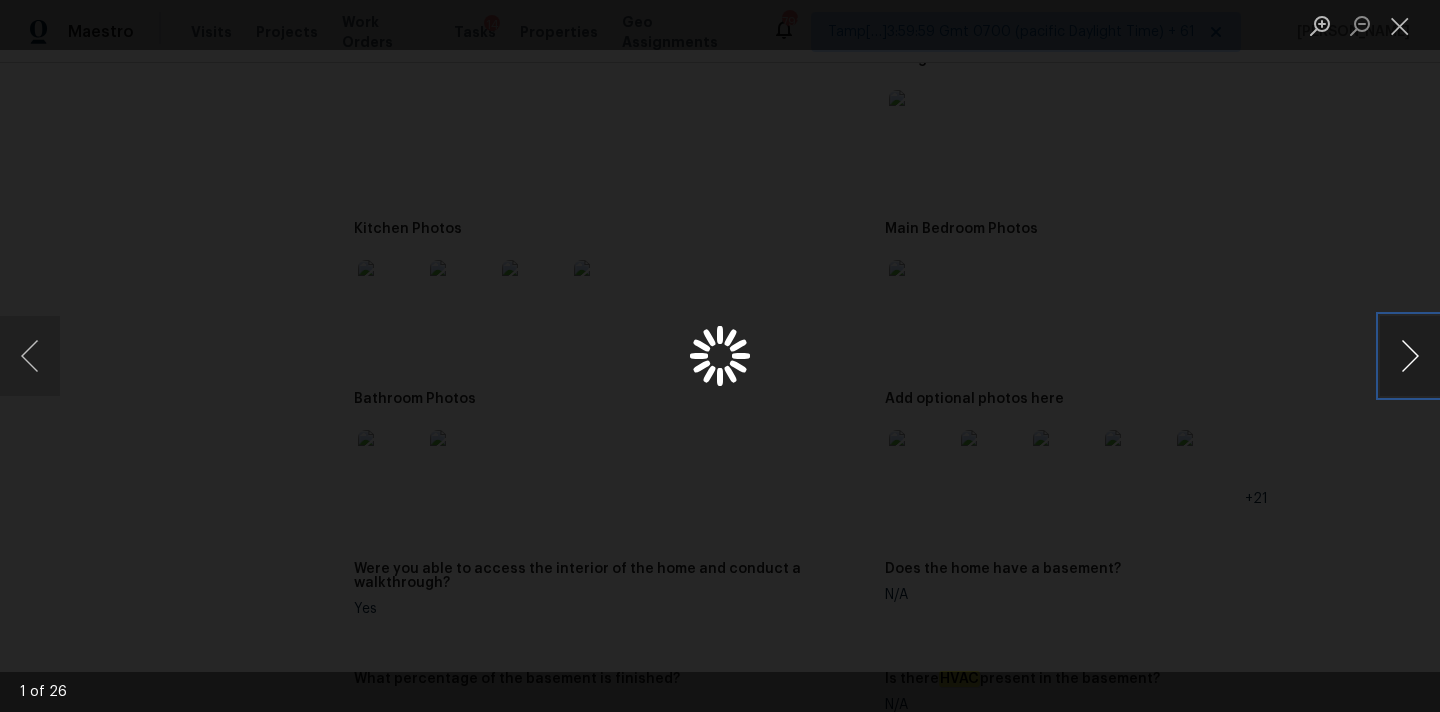 click at bounding box center (1410, 356) 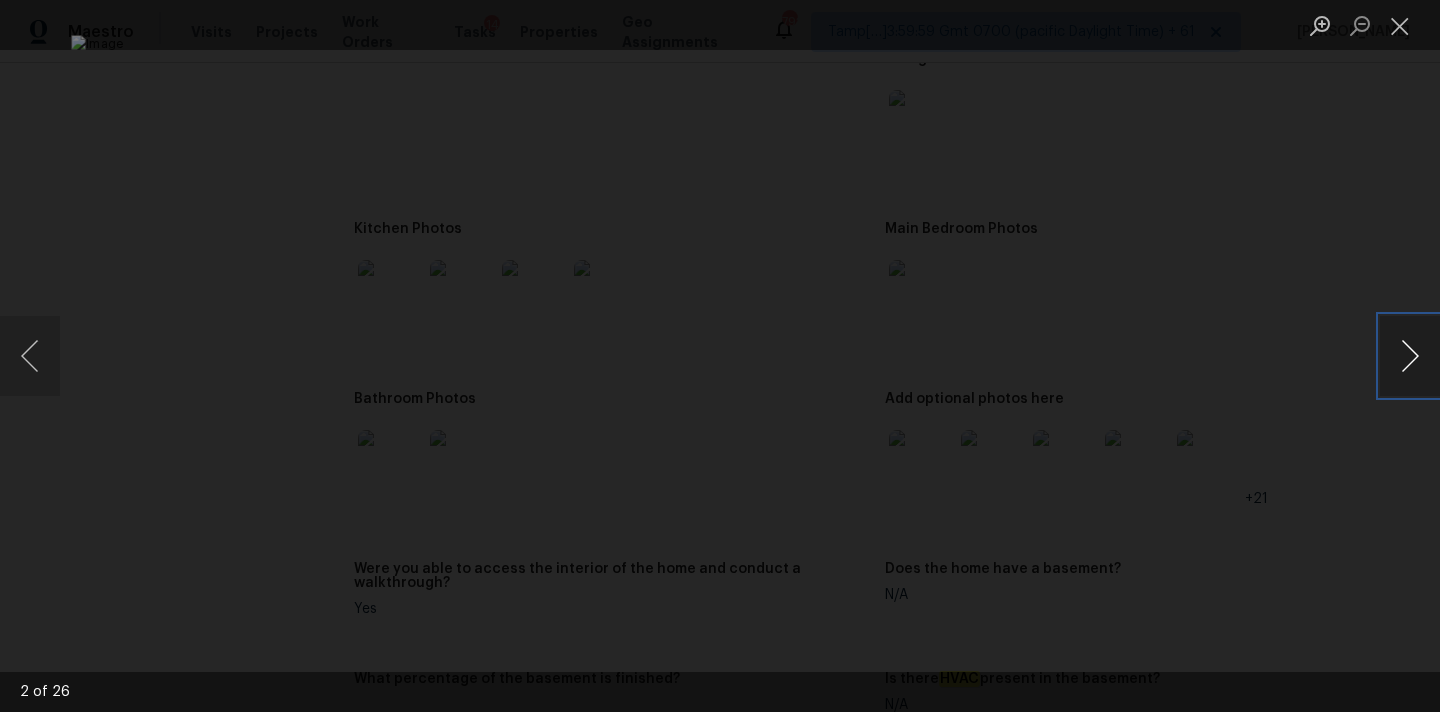 click at bounding box center [1410, 356] 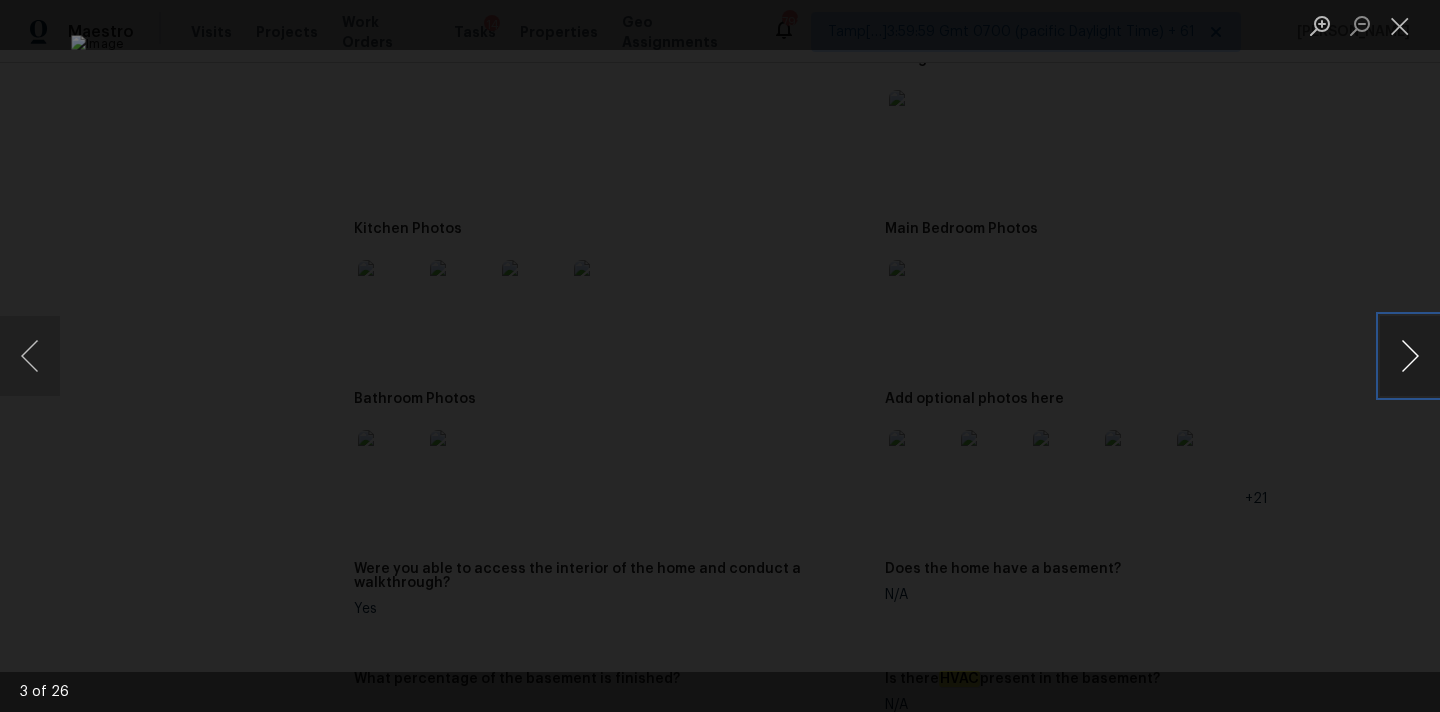 click at bounding box center [1410, 356] 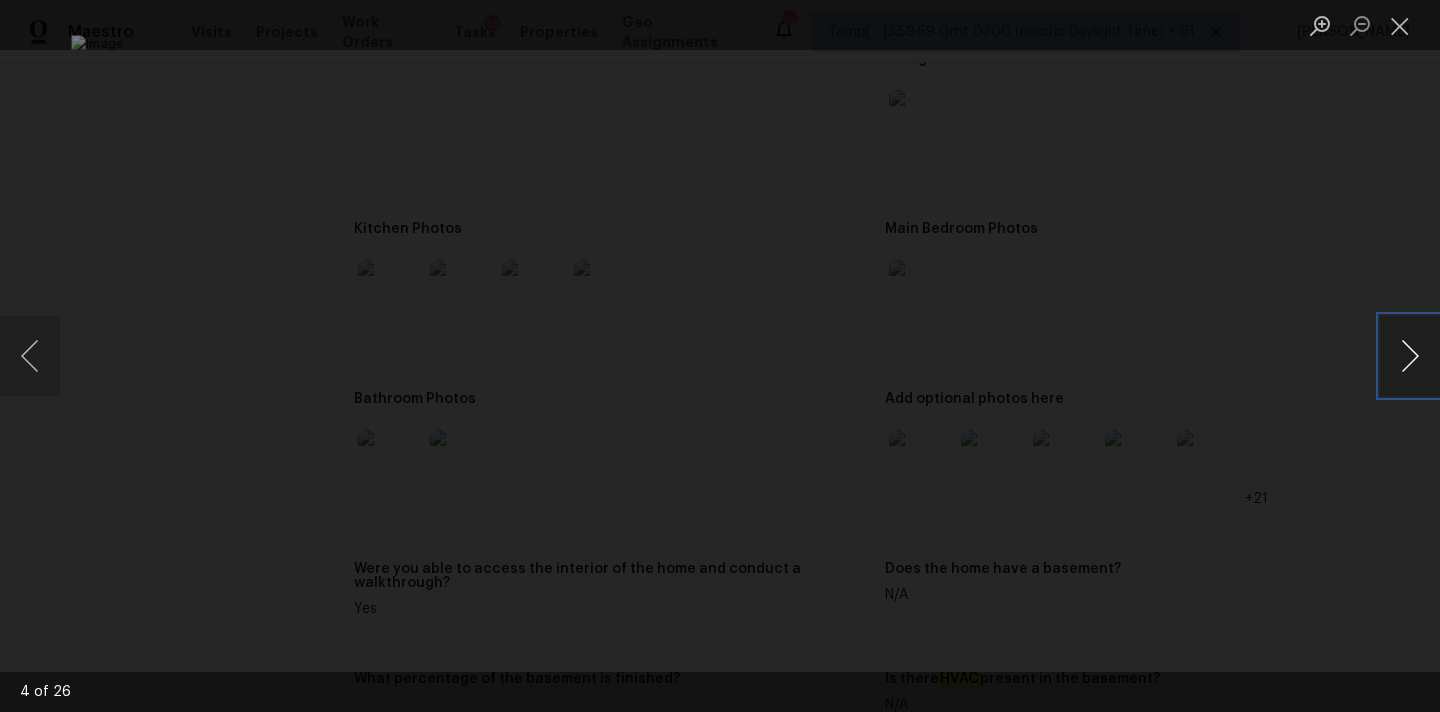 click at bounding box center (1410, 356) 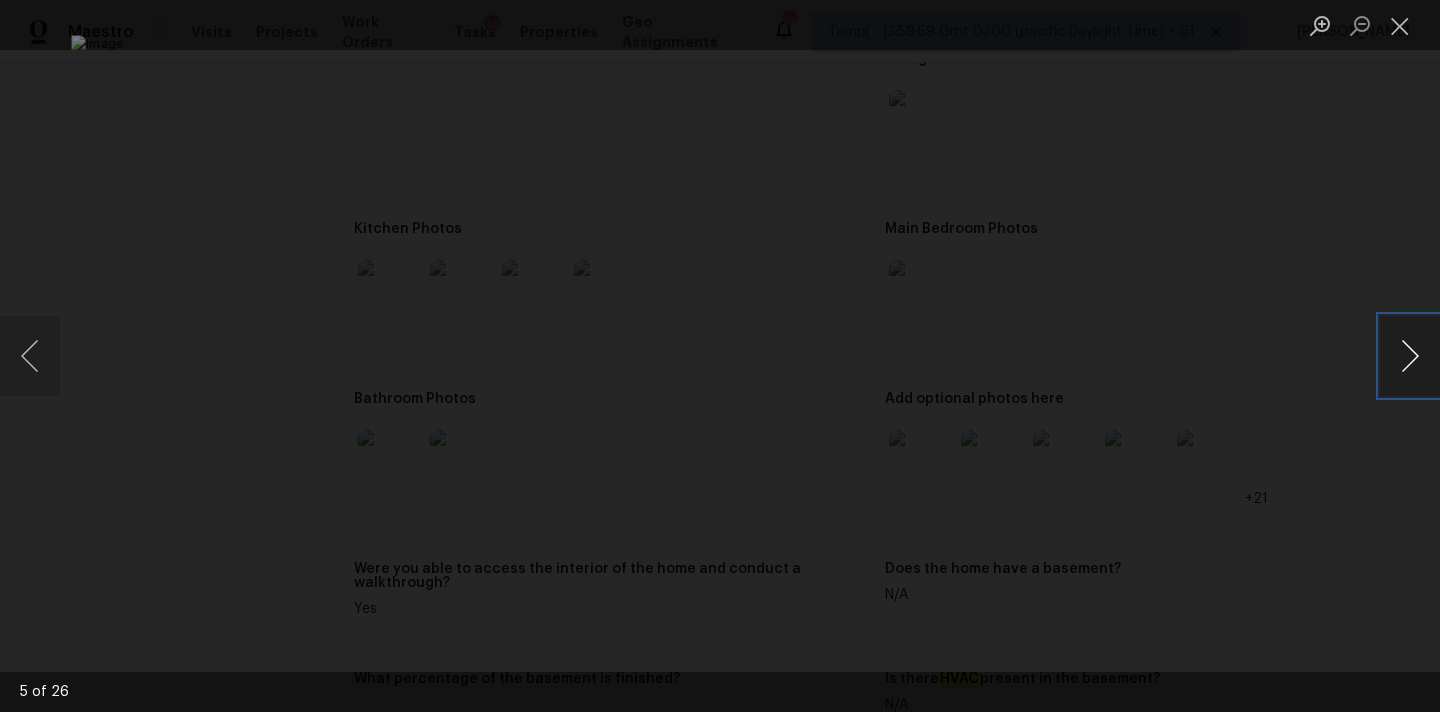 click at bounding box center (1410, 356) 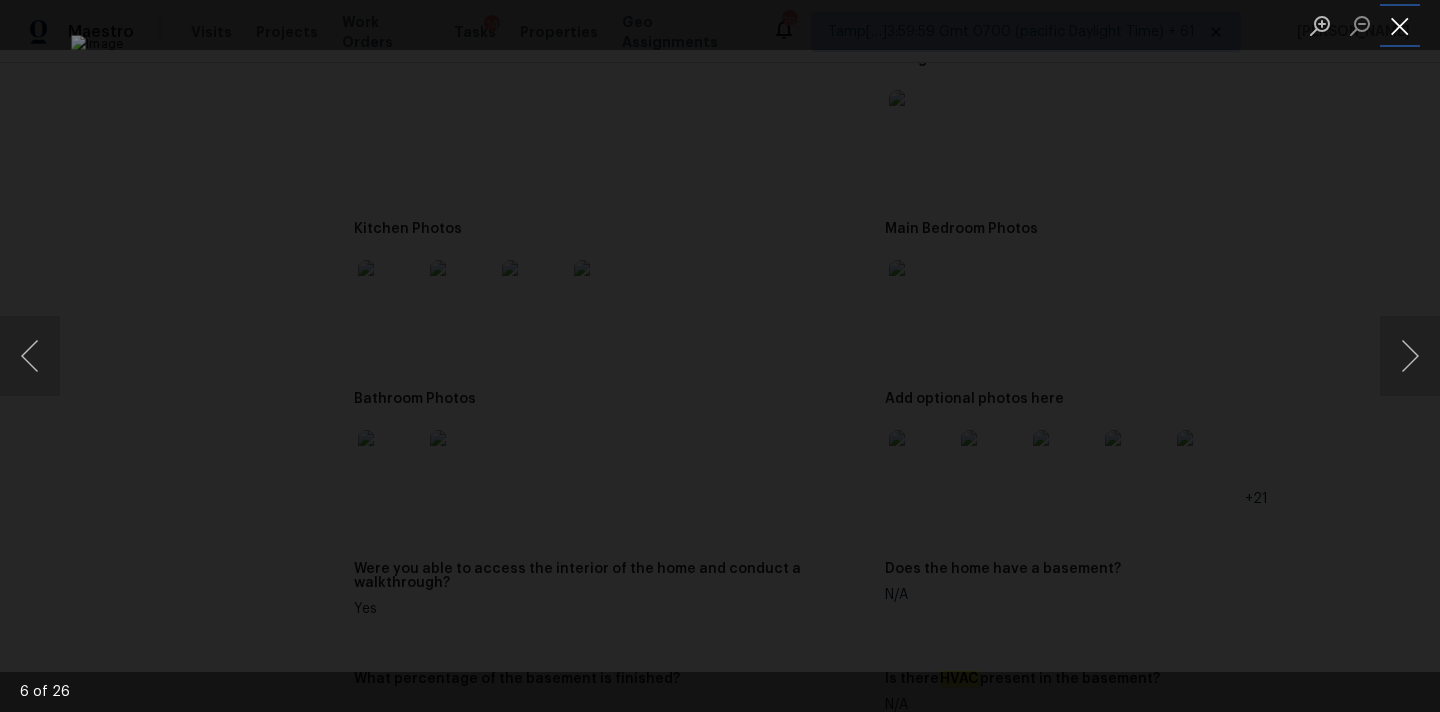 click at bounding box center (1400, 25) 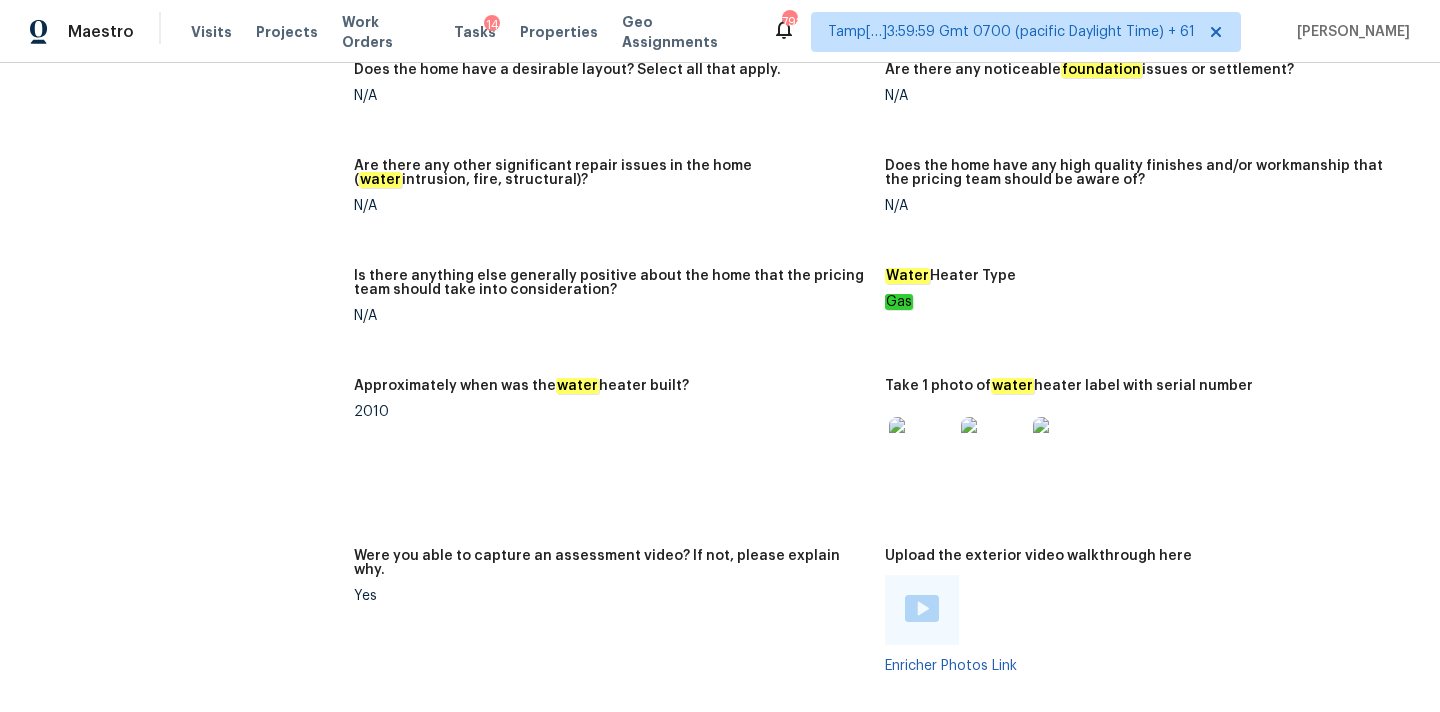 scroll, scrollTop: 3424, scrollLeft: 0, axis: vertical 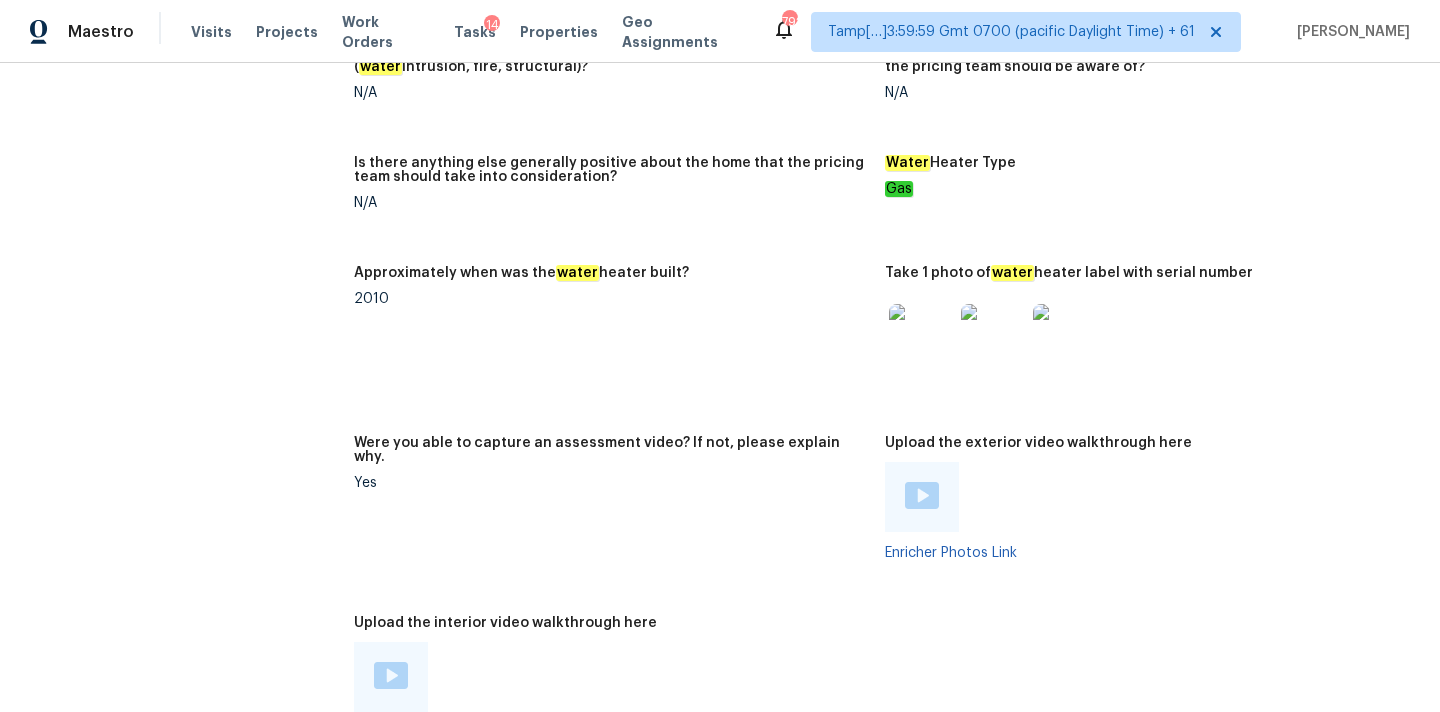 click at bounding box center [391, 675] 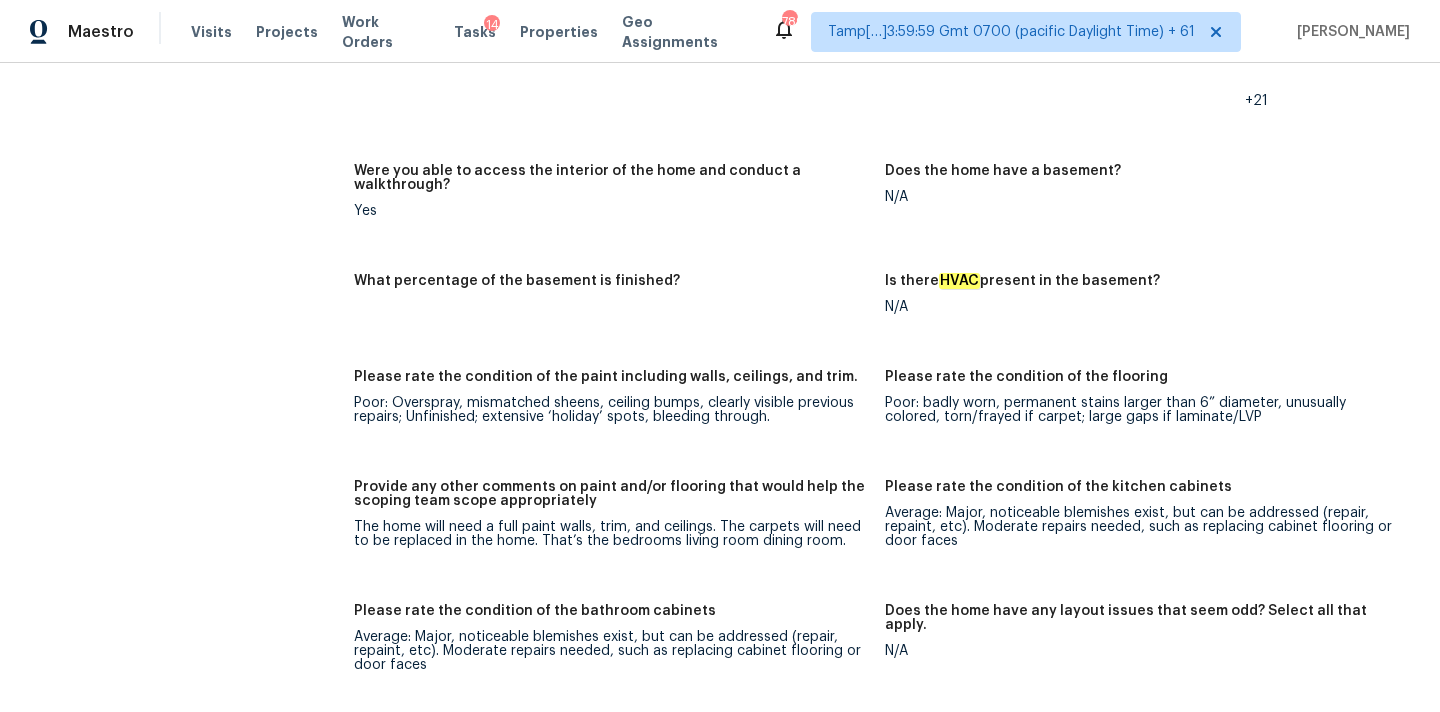 scroll, scrollTop: 2625, scrollLeft: 0, axis: vertical 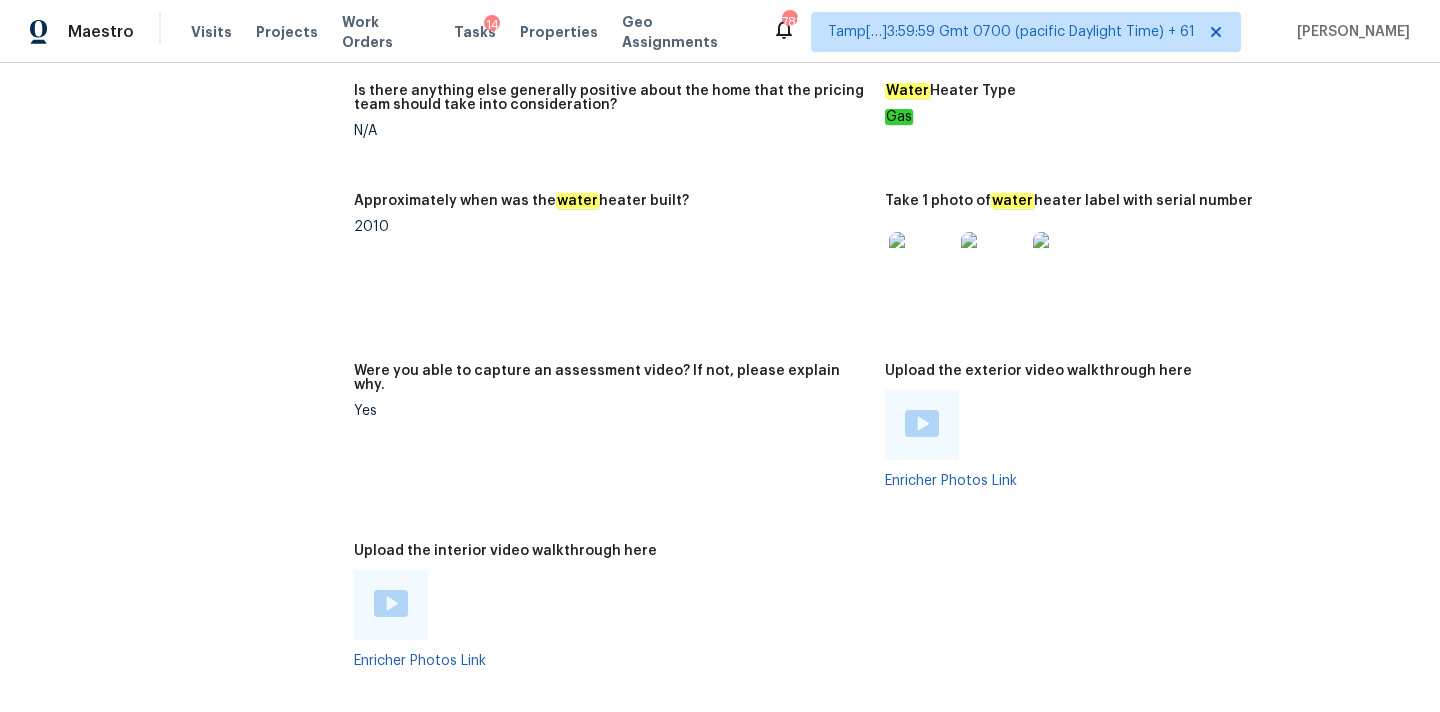 click at bounding box center [391, 603] 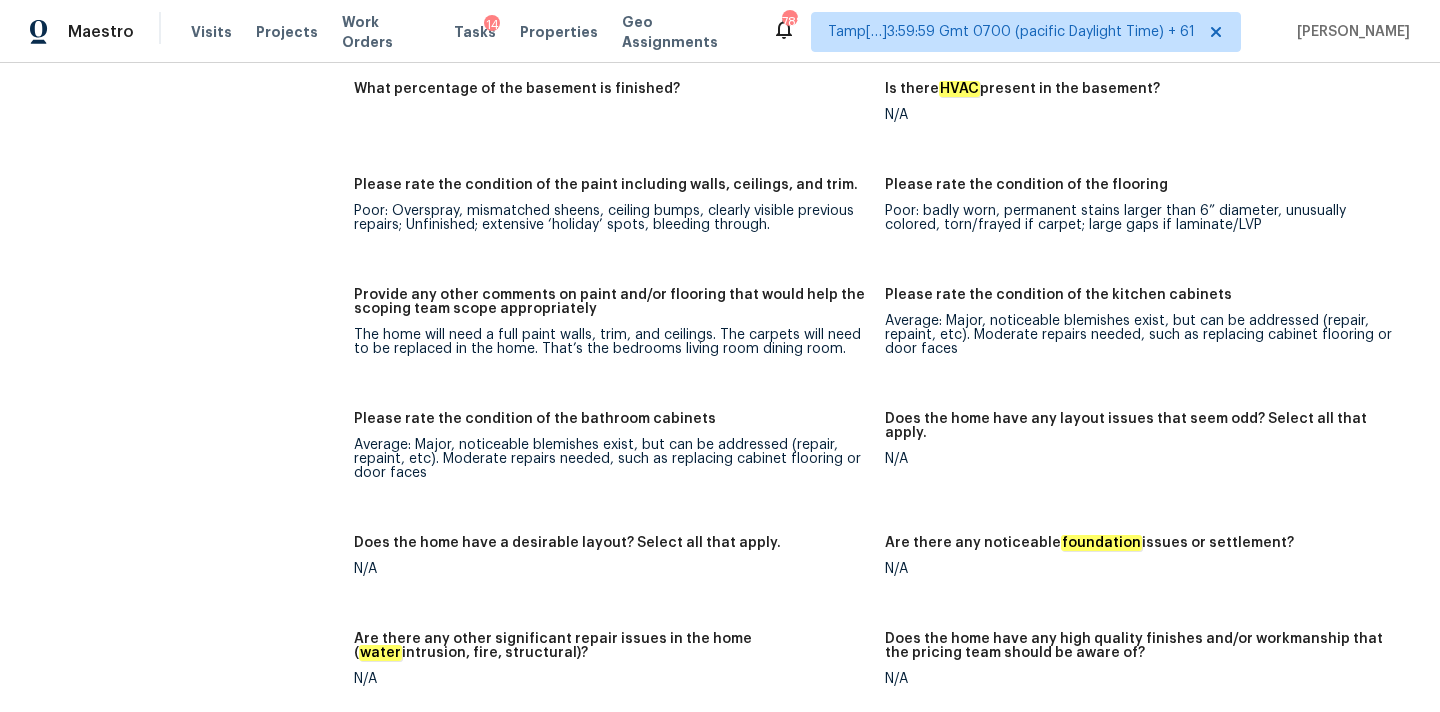 scroll, scrollTop: 3265, scrollLeft: 0, axis: vertical 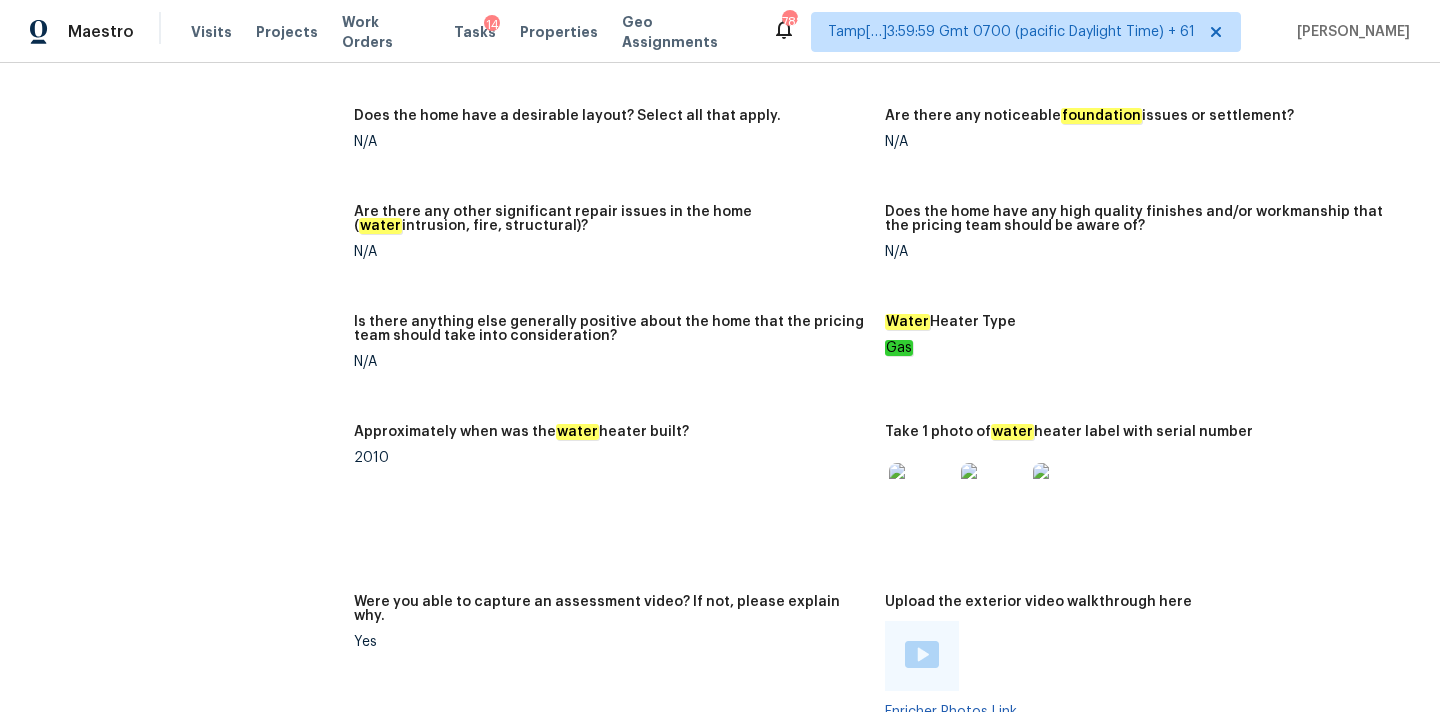 click at bounding box center (921, 495) 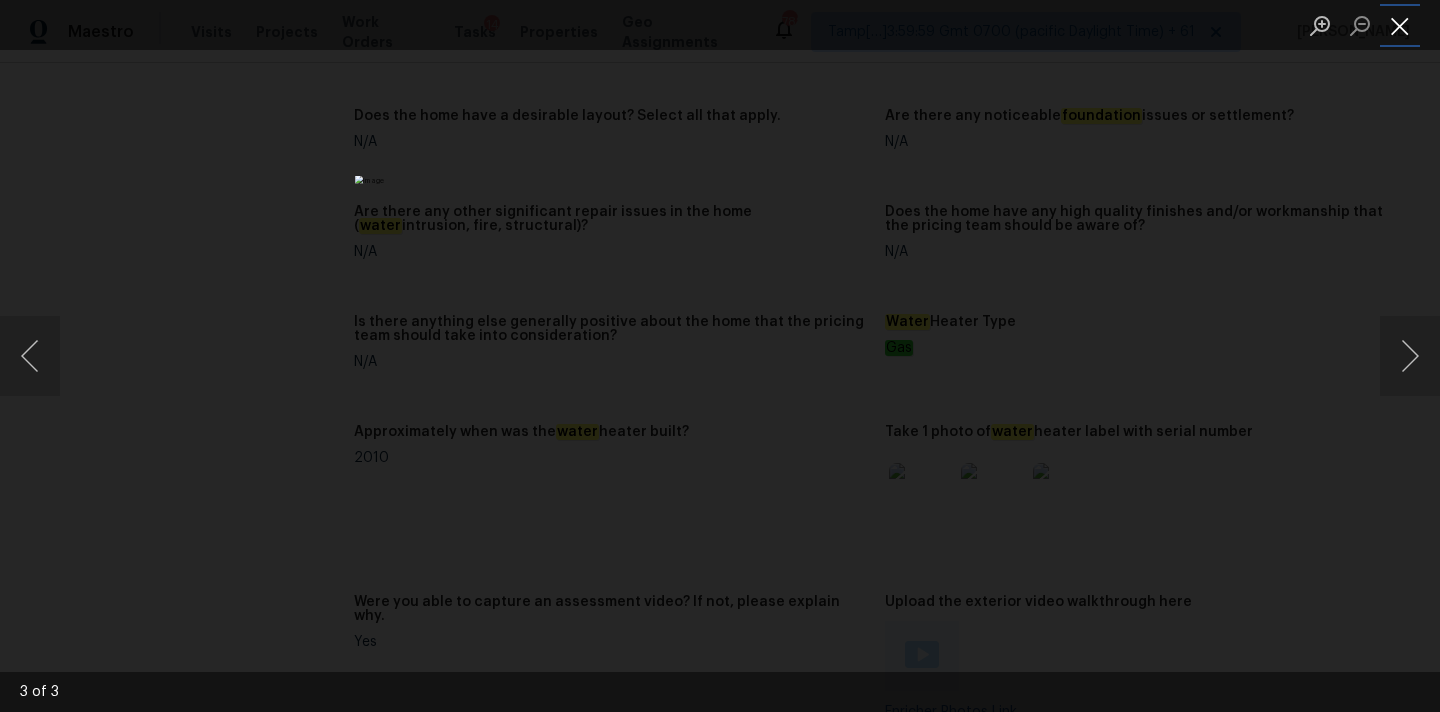 click at bounding box center (1400, 25) 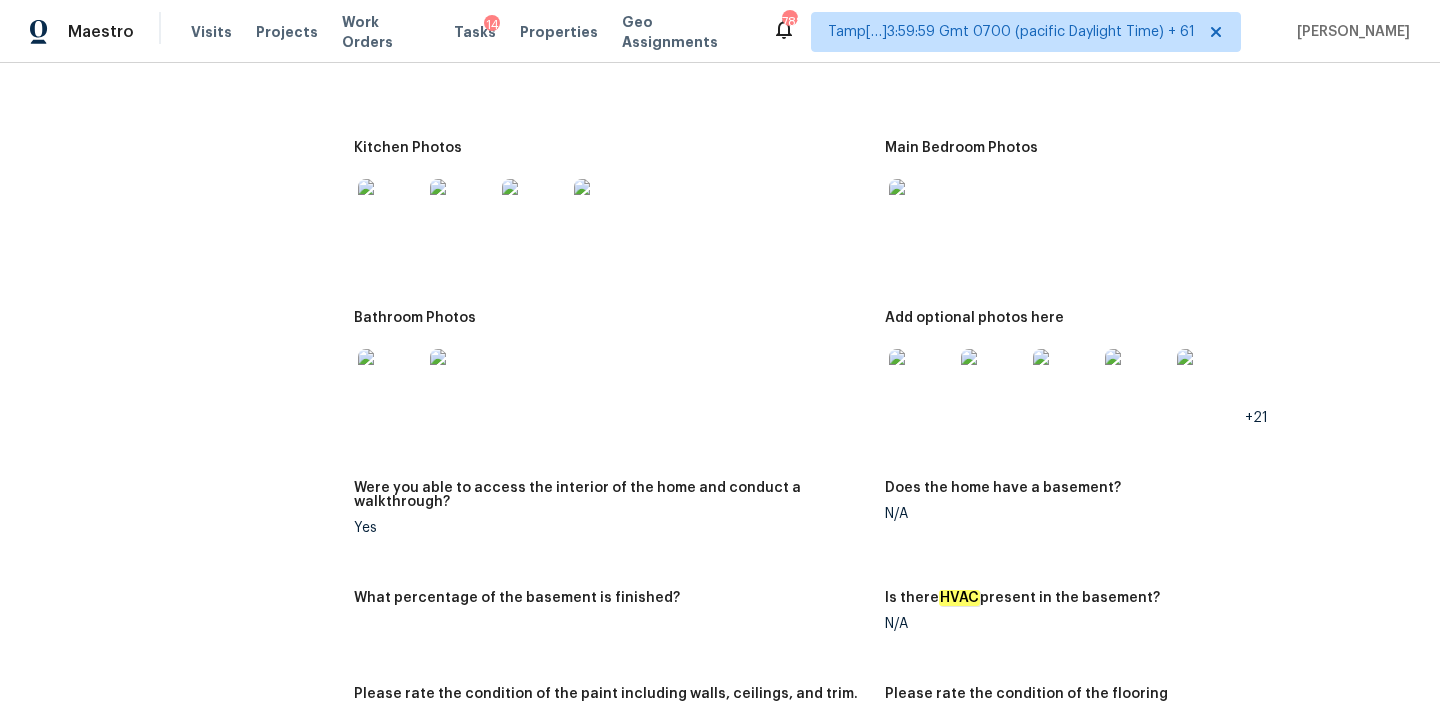 scroll, scrollTop: 2314, scrollLeft: 0, axis: vertical 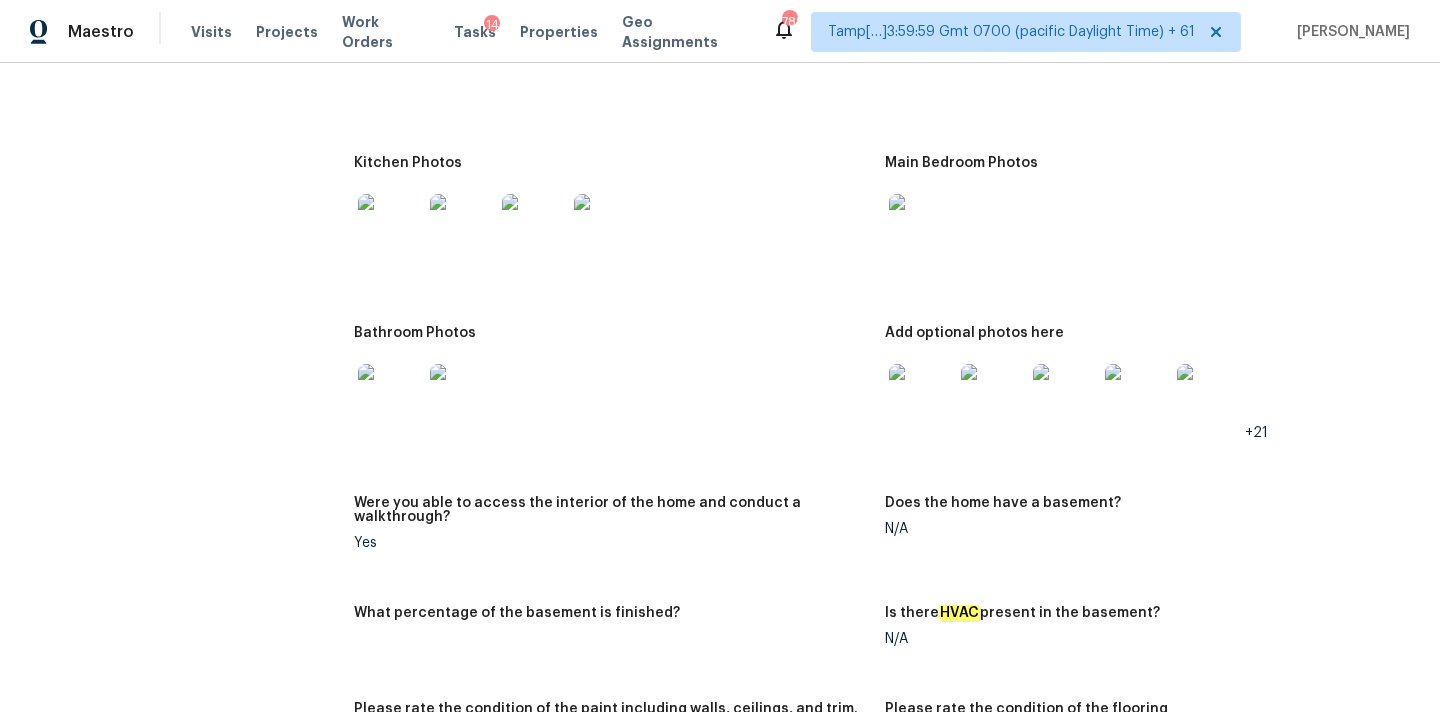 click at bounding box center (921, 396) 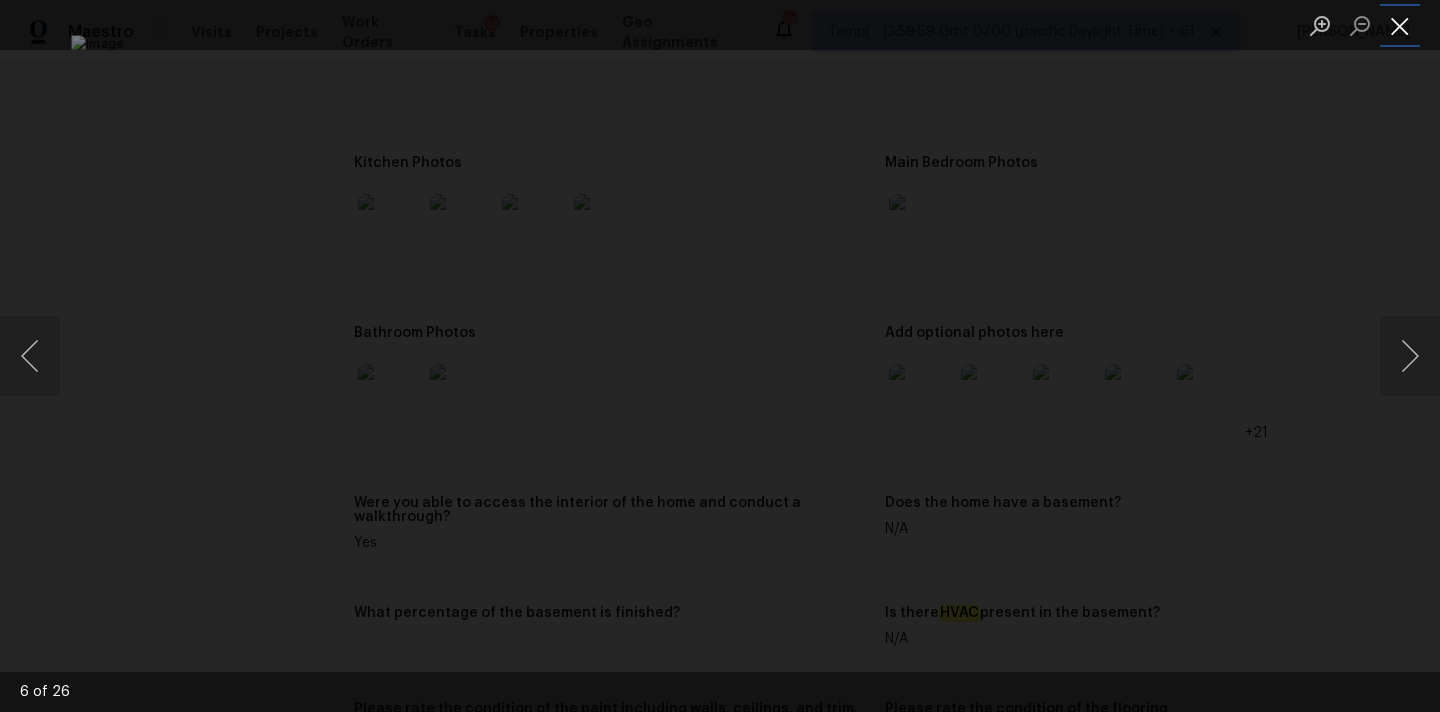 click at bounding box center (1400, 25) 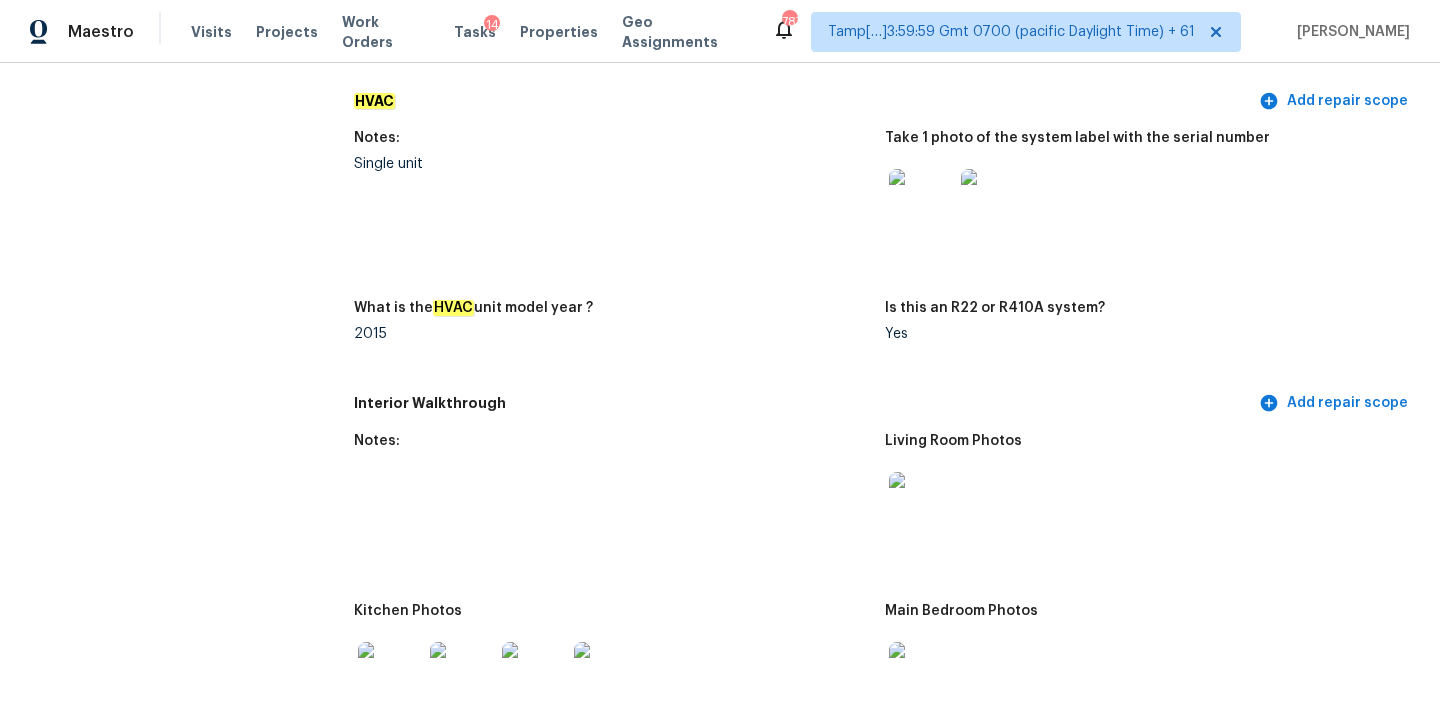 scroll, scrollTop: 1836, scrollLeft: 0, axis: vertical 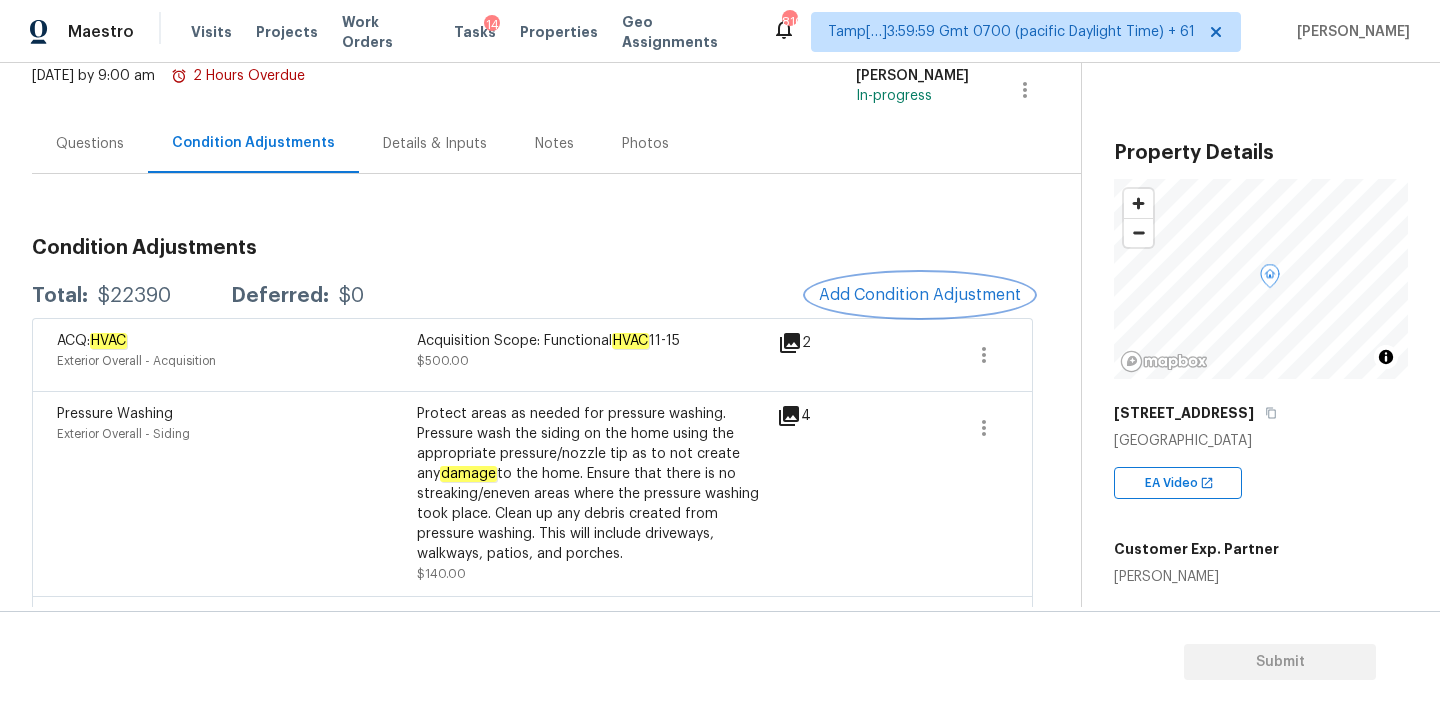 click on "Add Condition Adjustment" at bounding box center (920, 295) 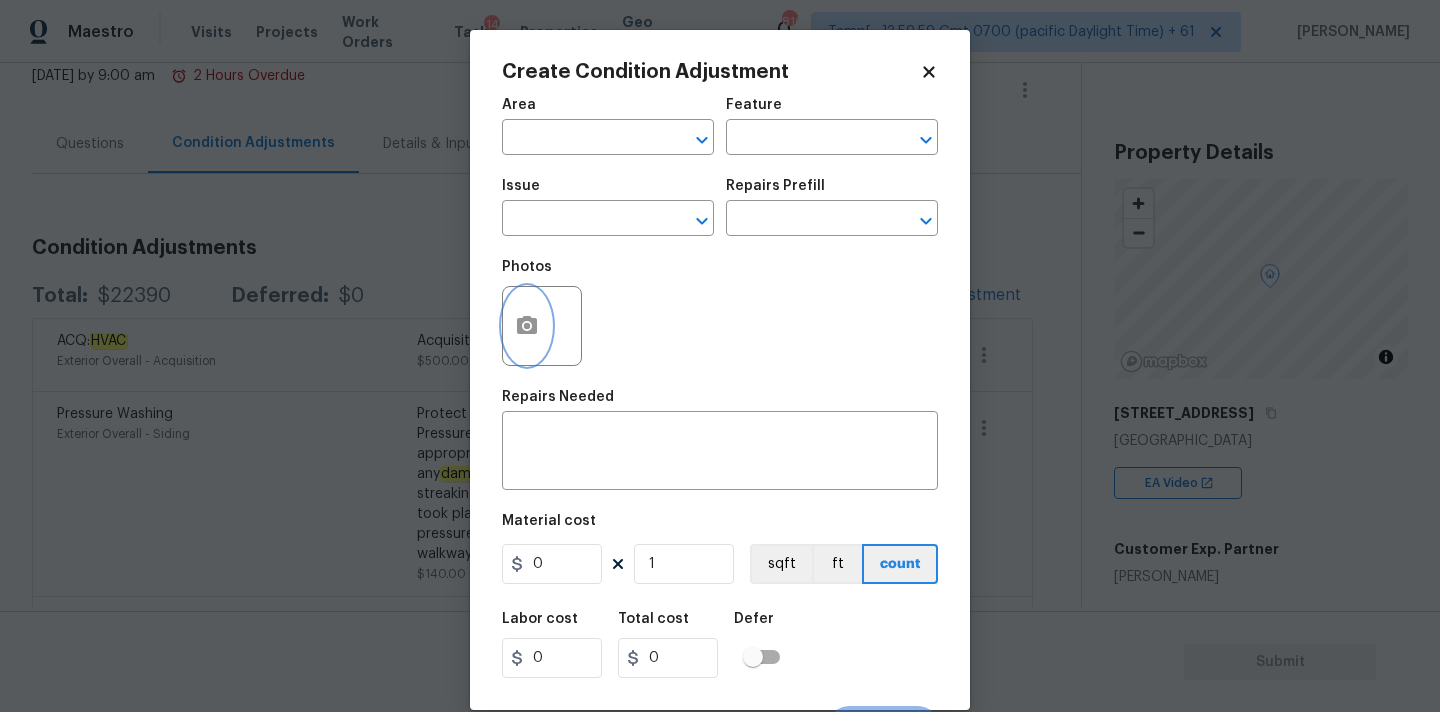 click 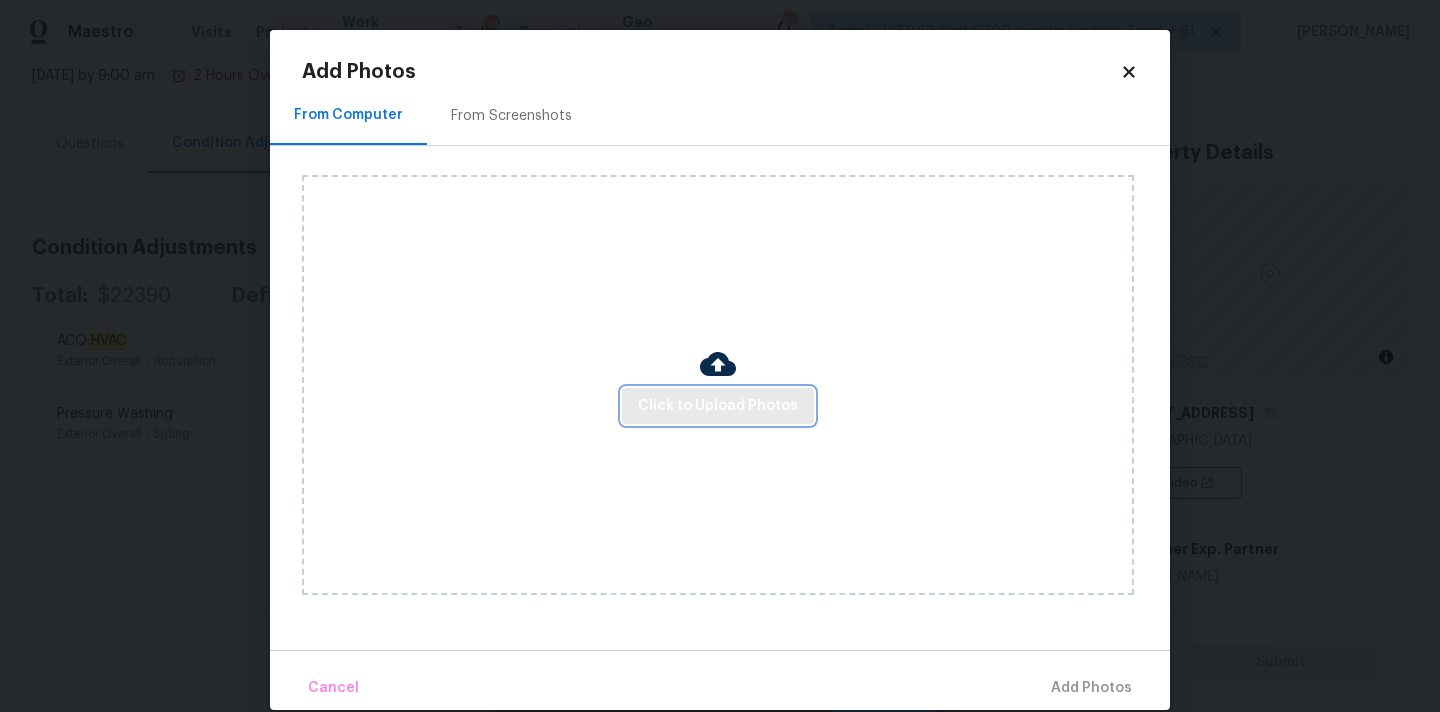 click on "Click to Upload Photos" at bounding box center [718, 406] 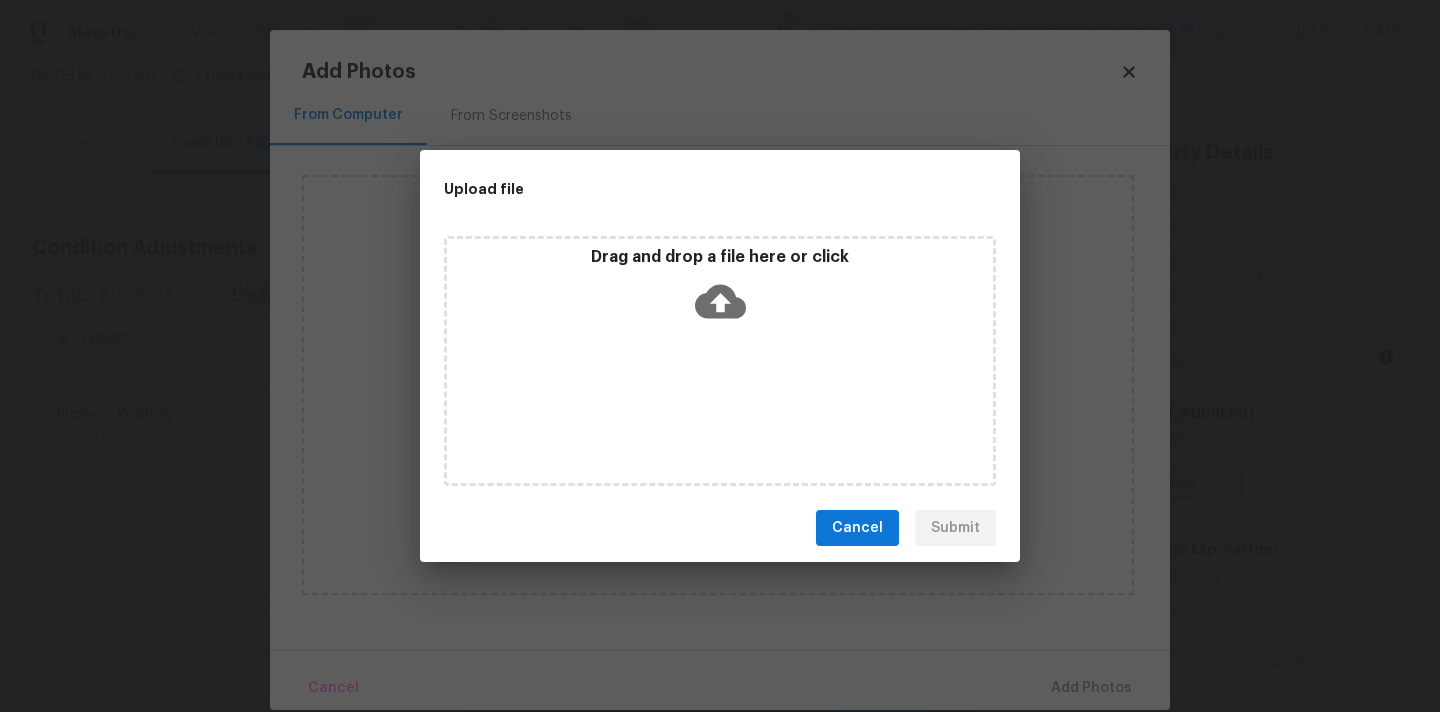 click 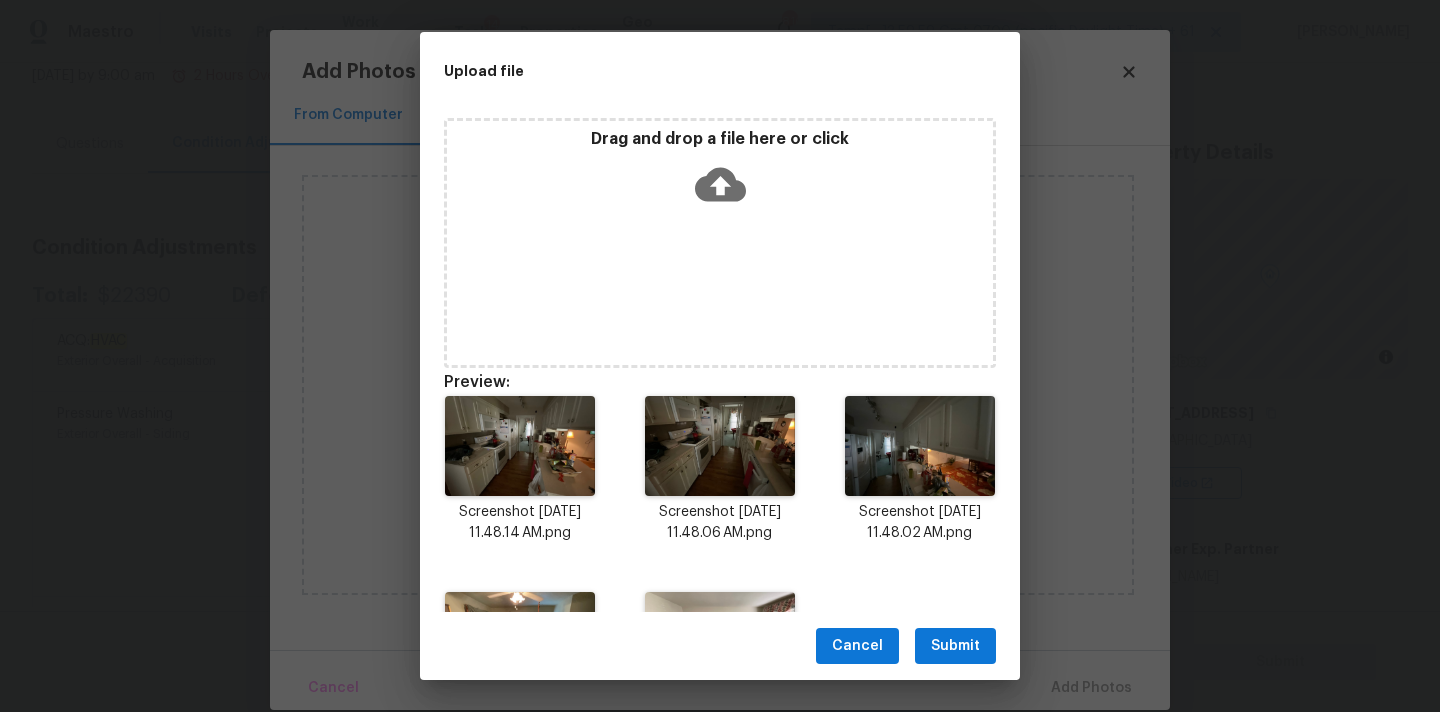 click on "Submit" at bounding box center (955, 646) 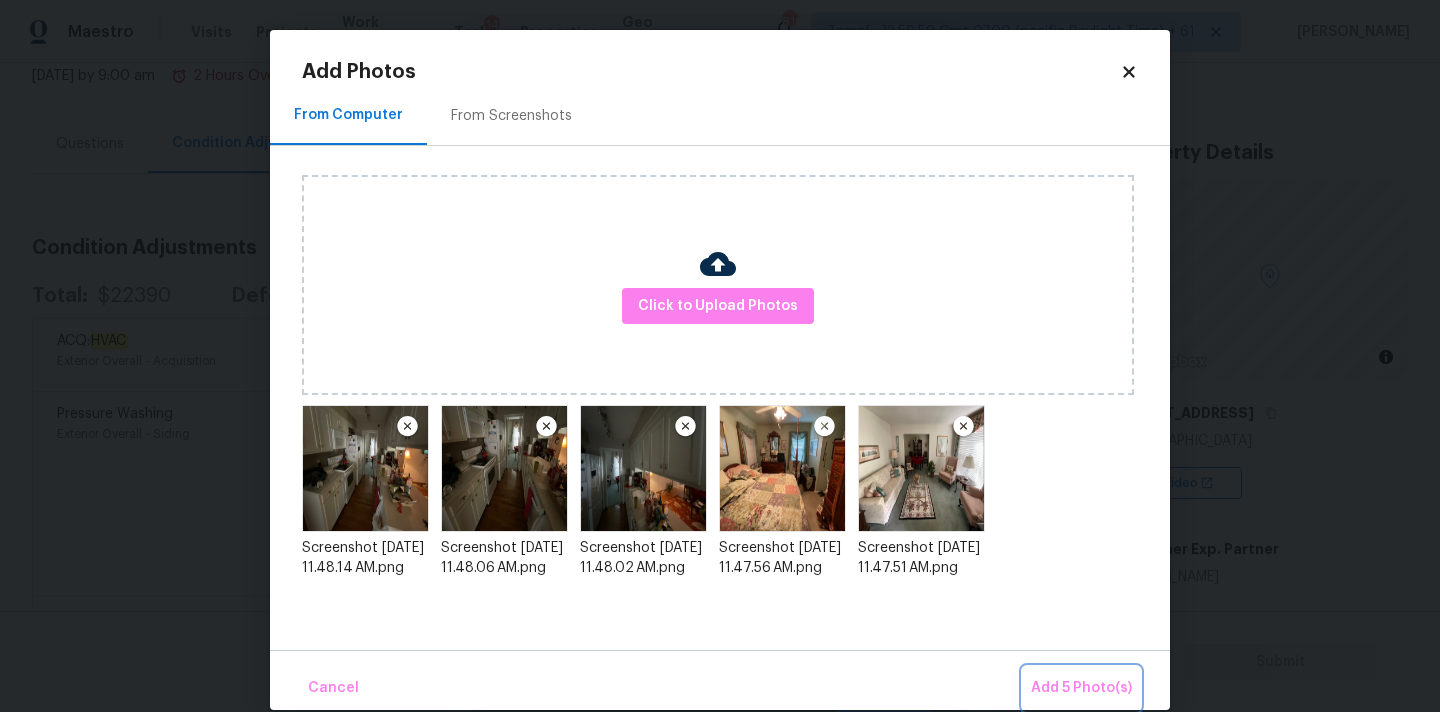 click on "Add 5 Photo(s)" at bounding box center (1081, 688) 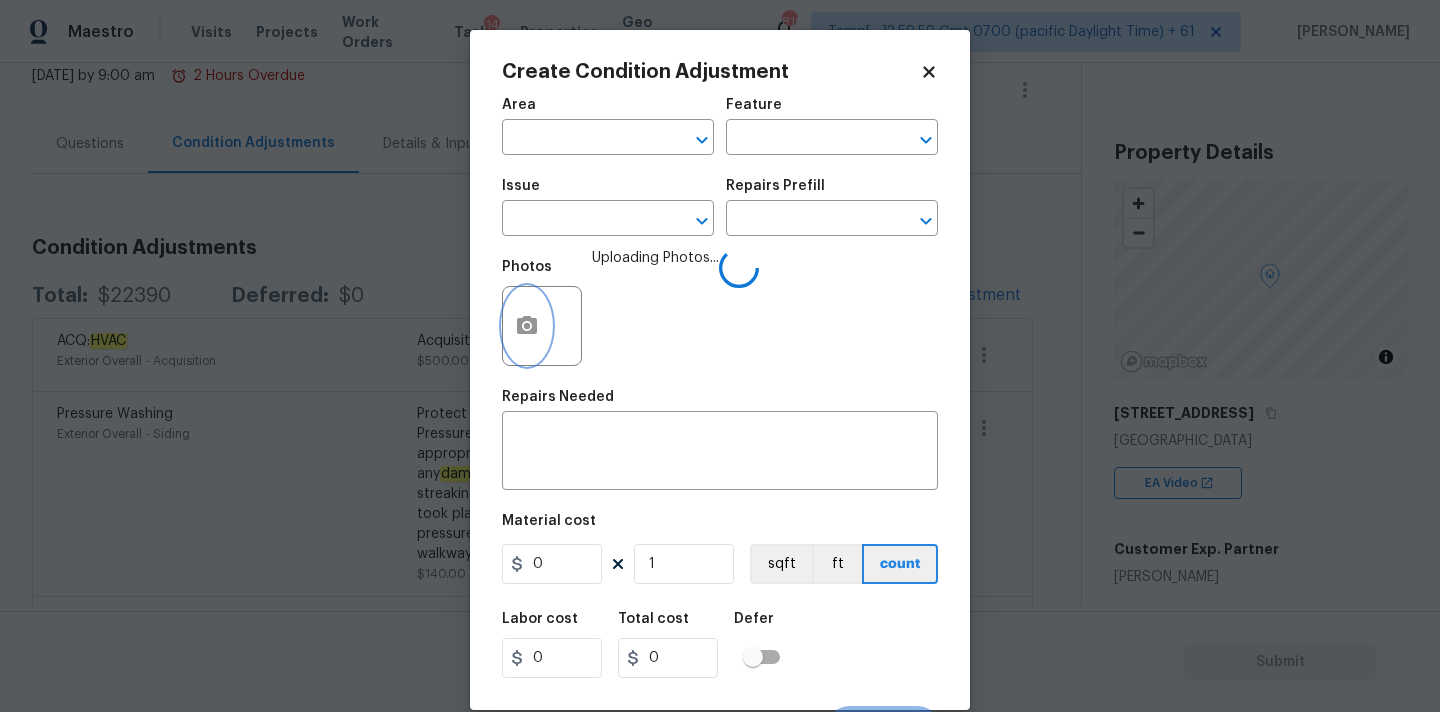type 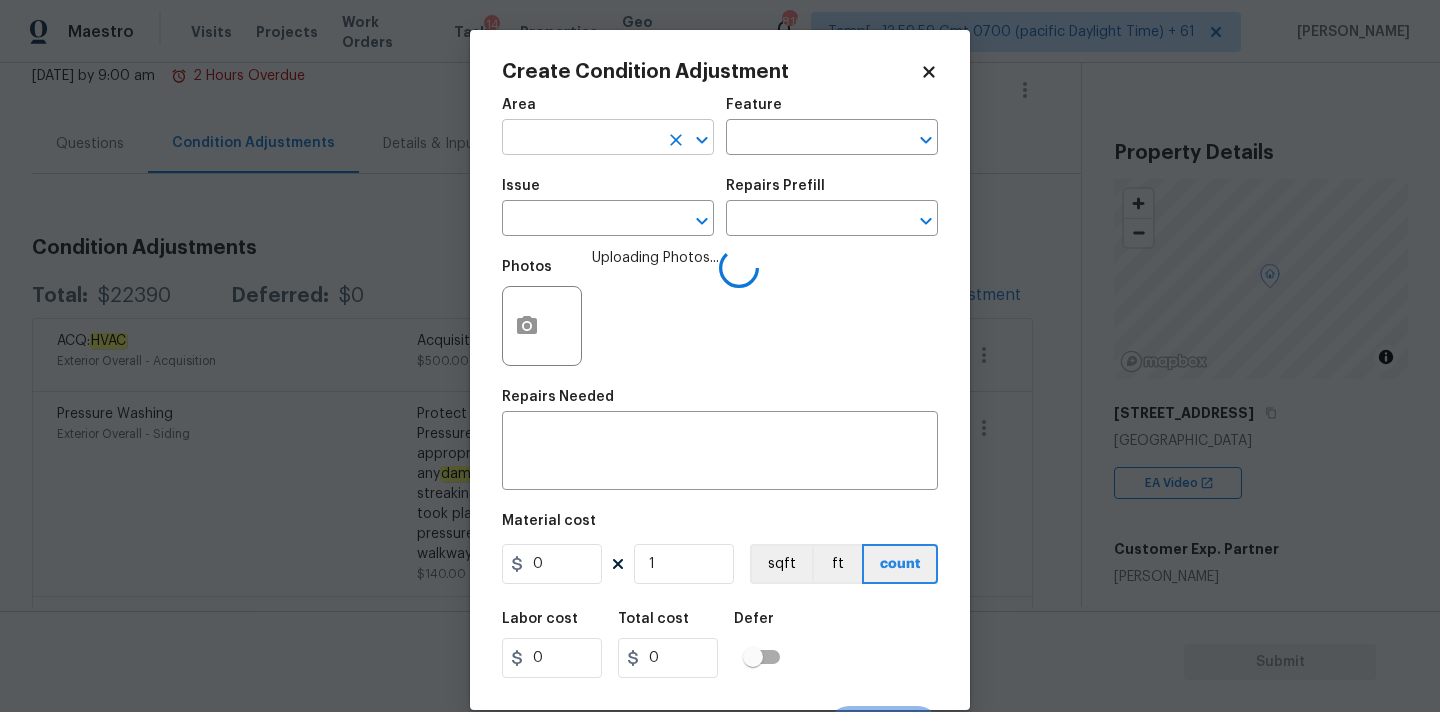 click at bounding box center [580, 139] 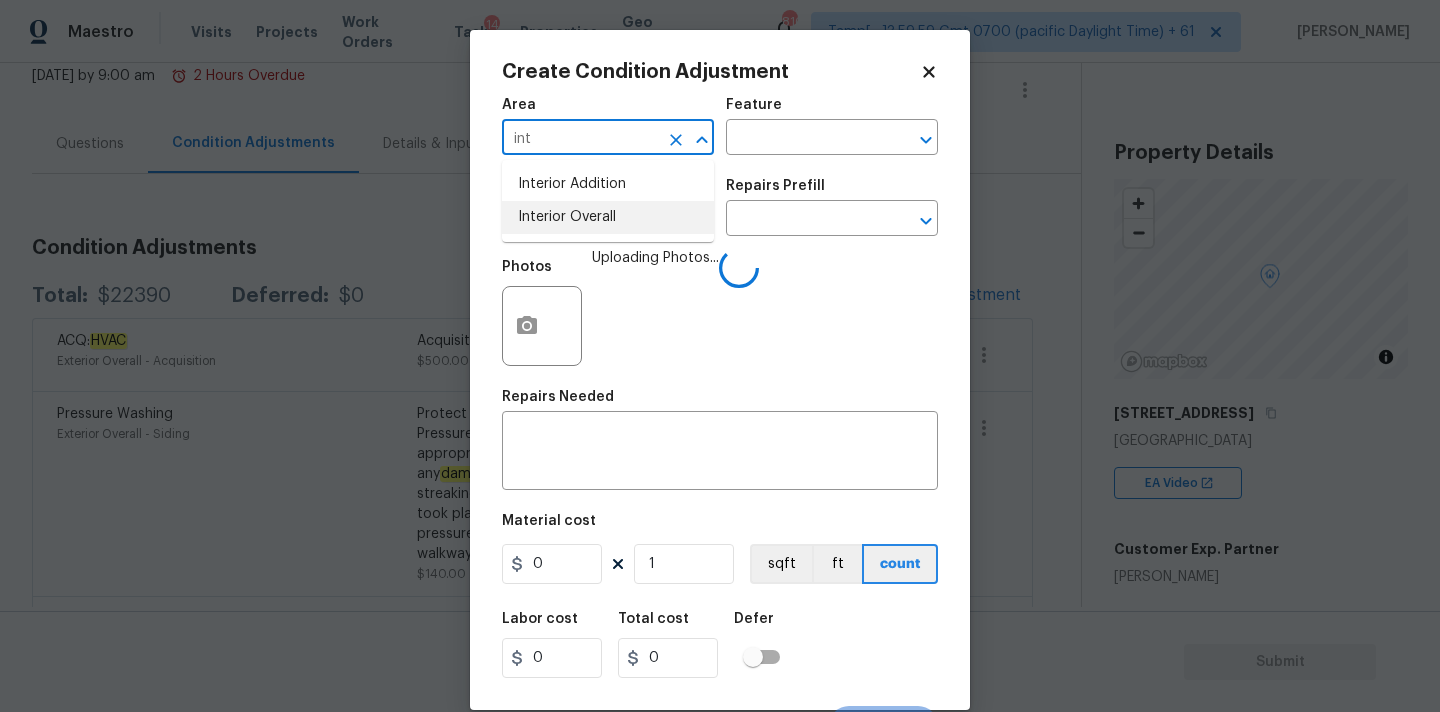 click on "Interior Overall" at bounding box center [608, 217] 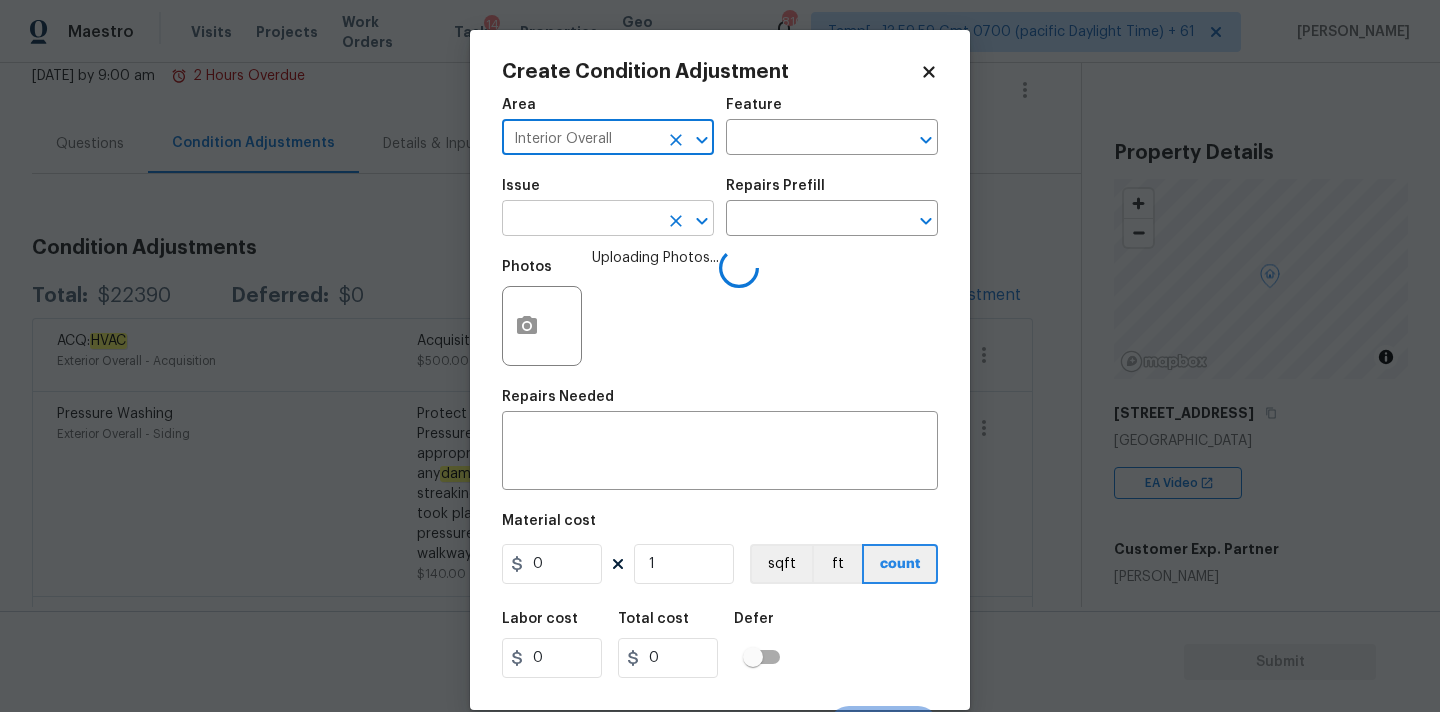 type on "Interior Overall" 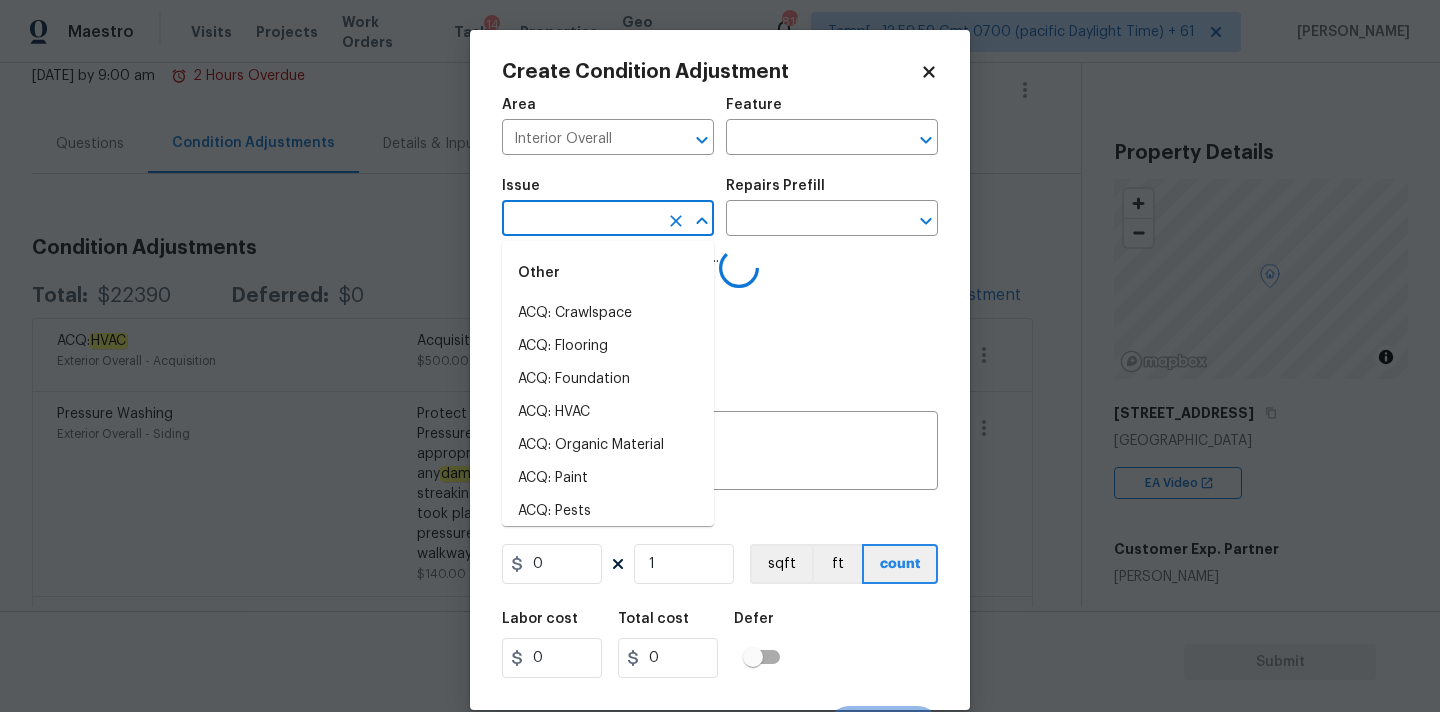 click at bounding box center [580, 220] 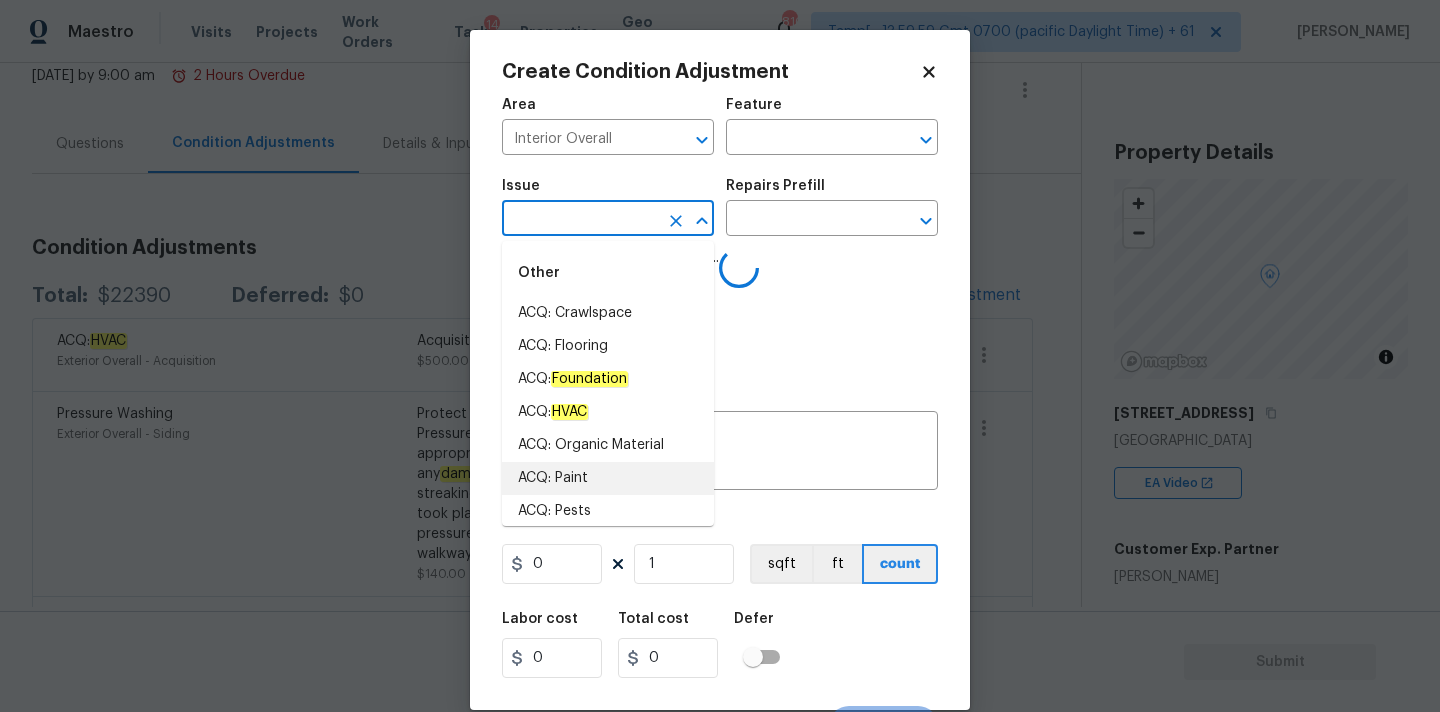 click on "ACQ: Paint" at bounding box center [608, 478] 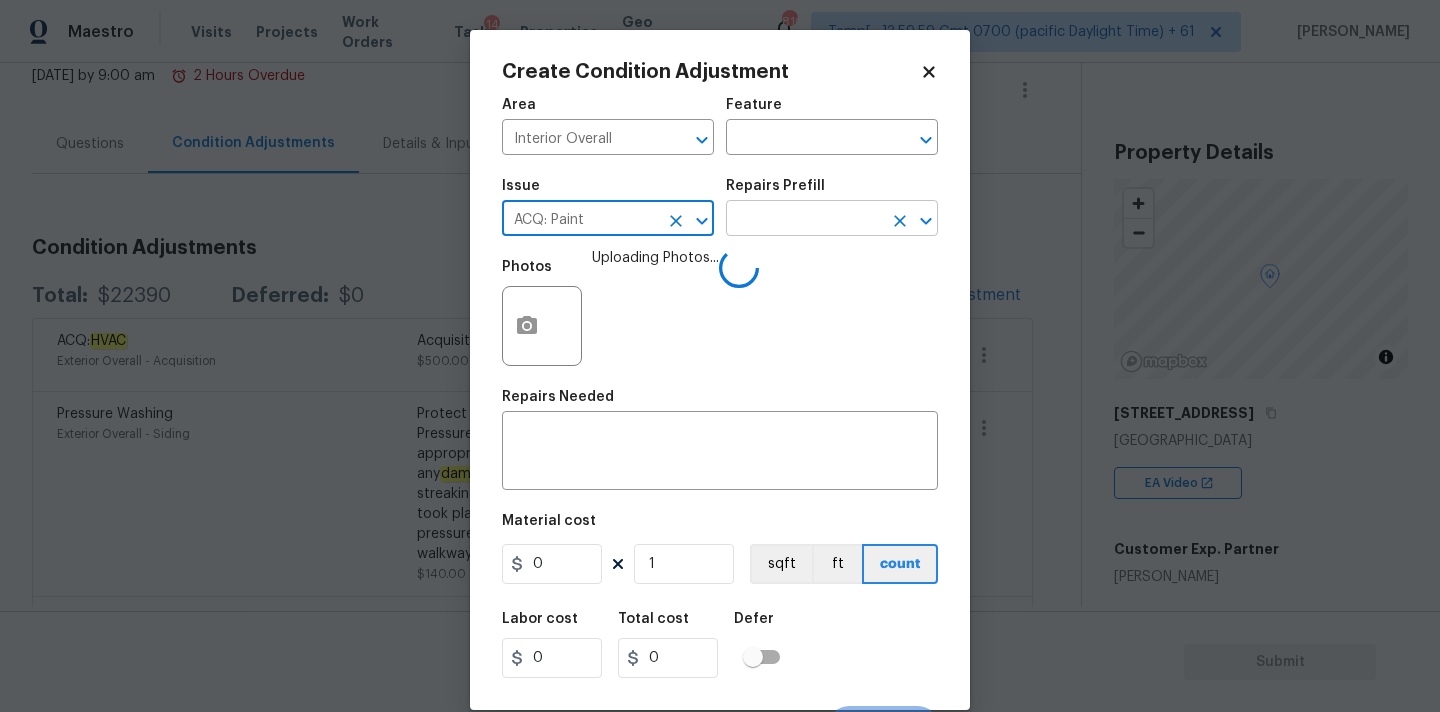 click at bounding box center [804, 220] 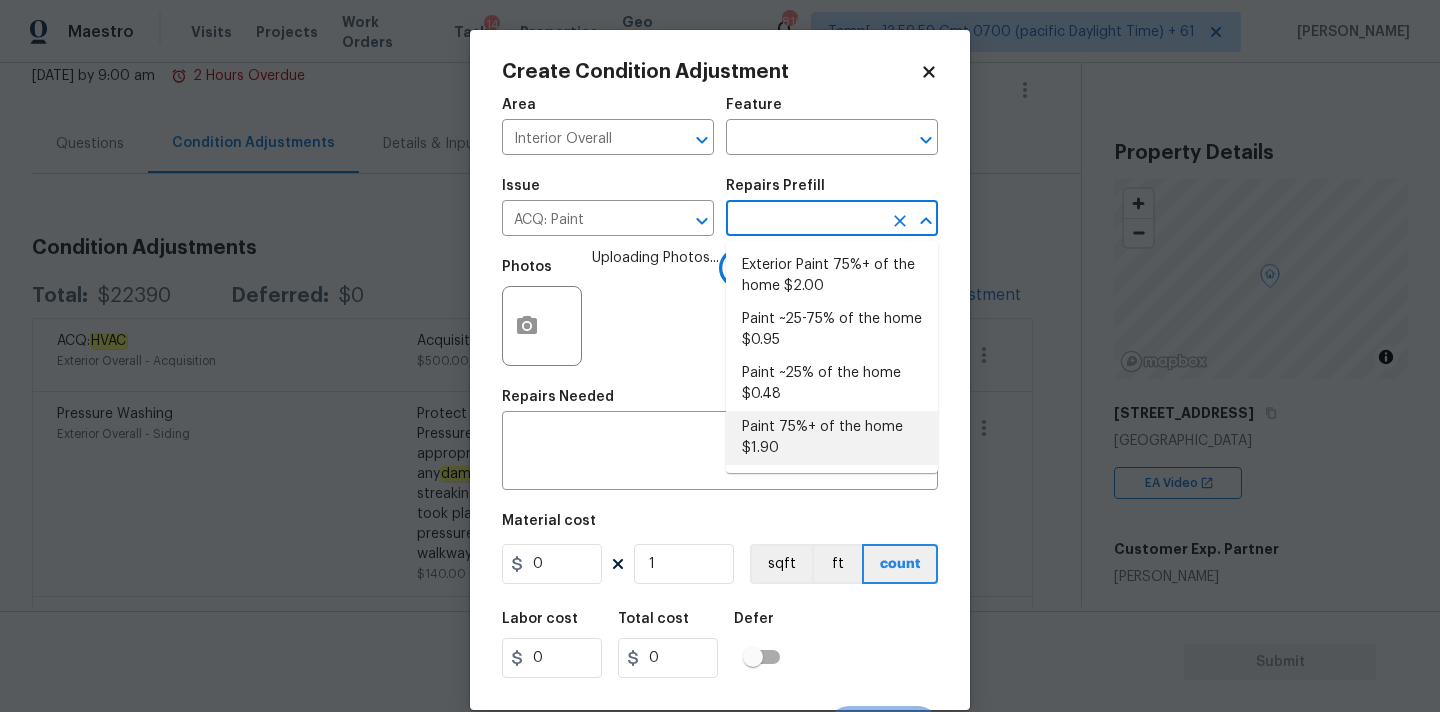 click on "Paint 75%+ of the home $1.90" at bounding box center (832, 438) 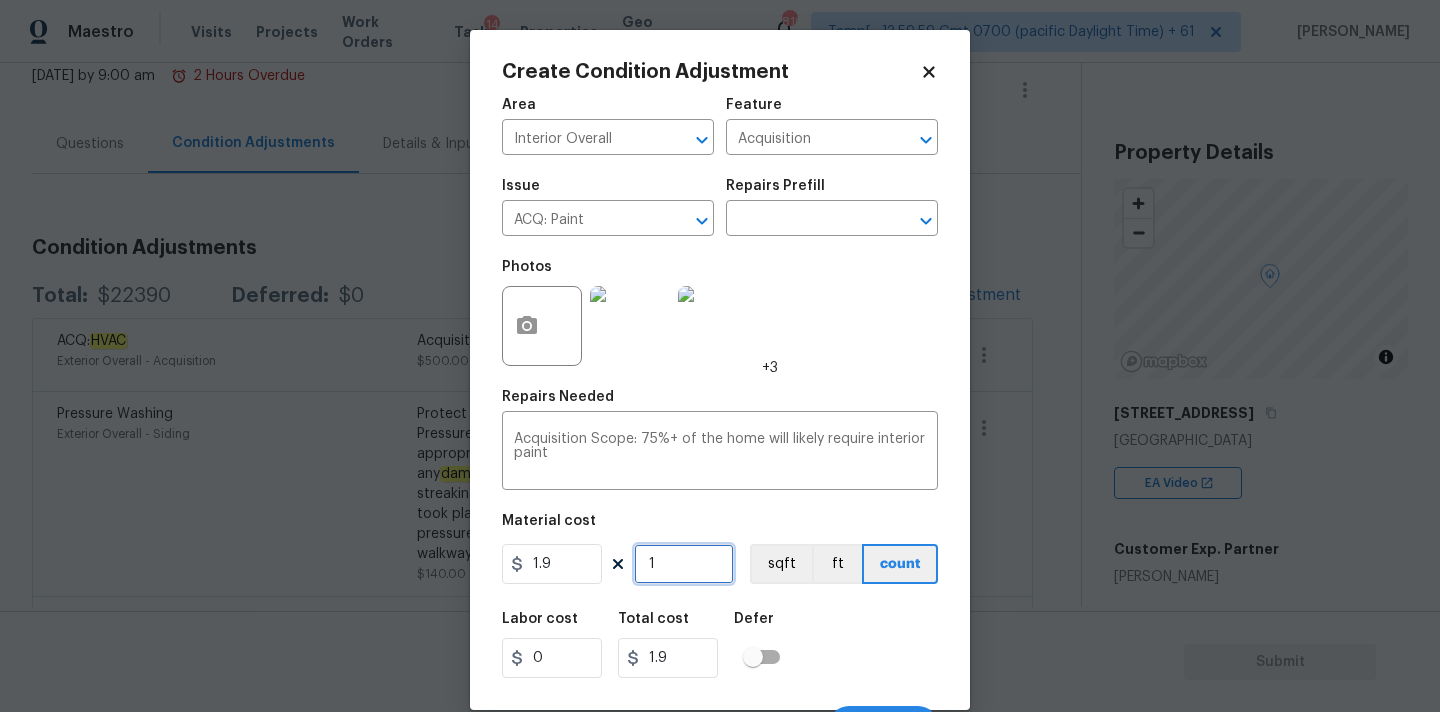 click on "1" at bounding box center (684, 564) 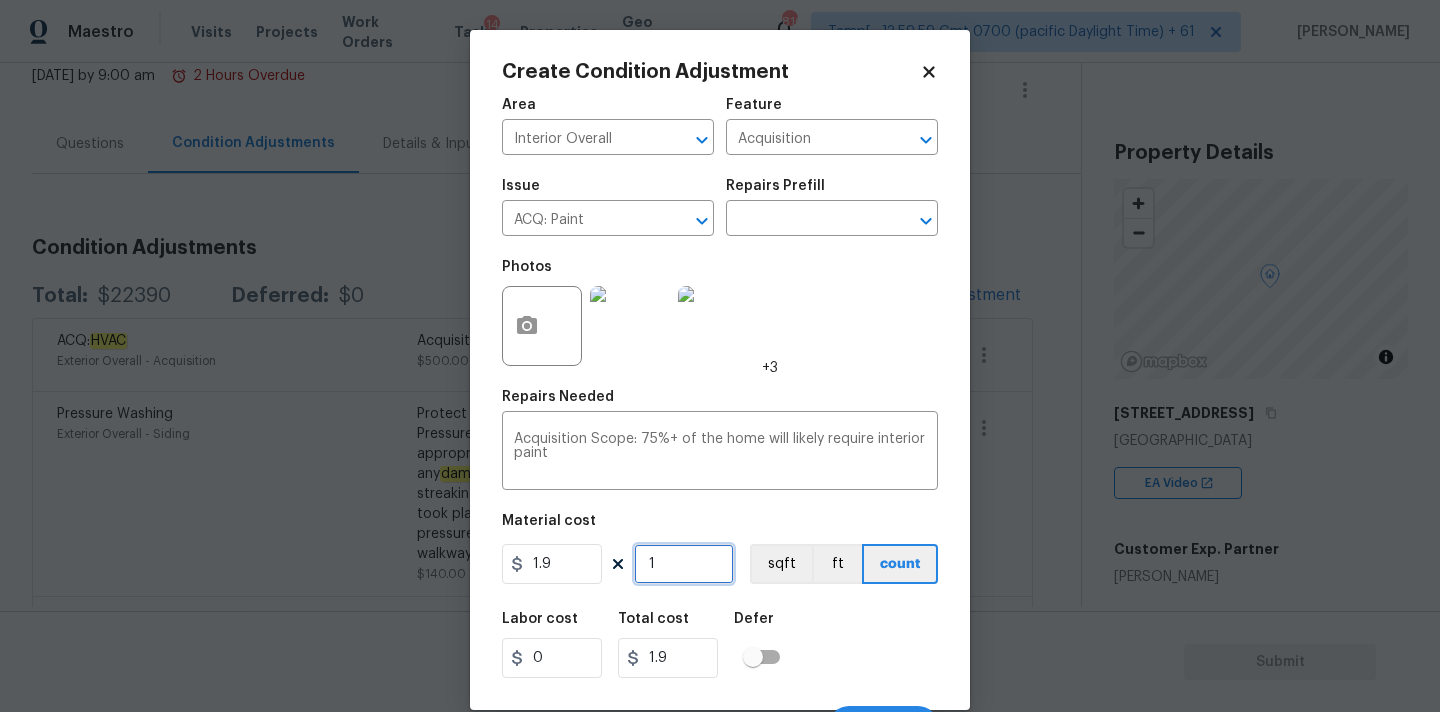 type on "15" 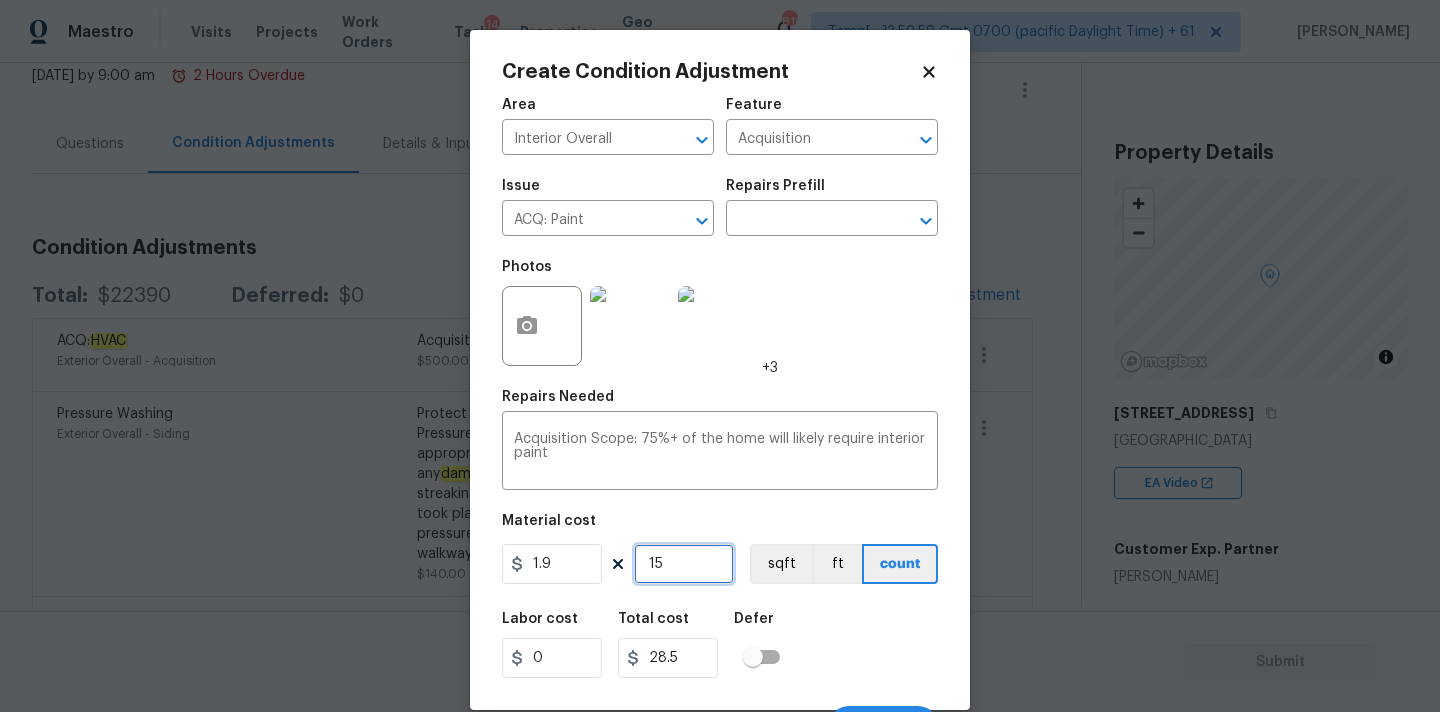 type on "156" 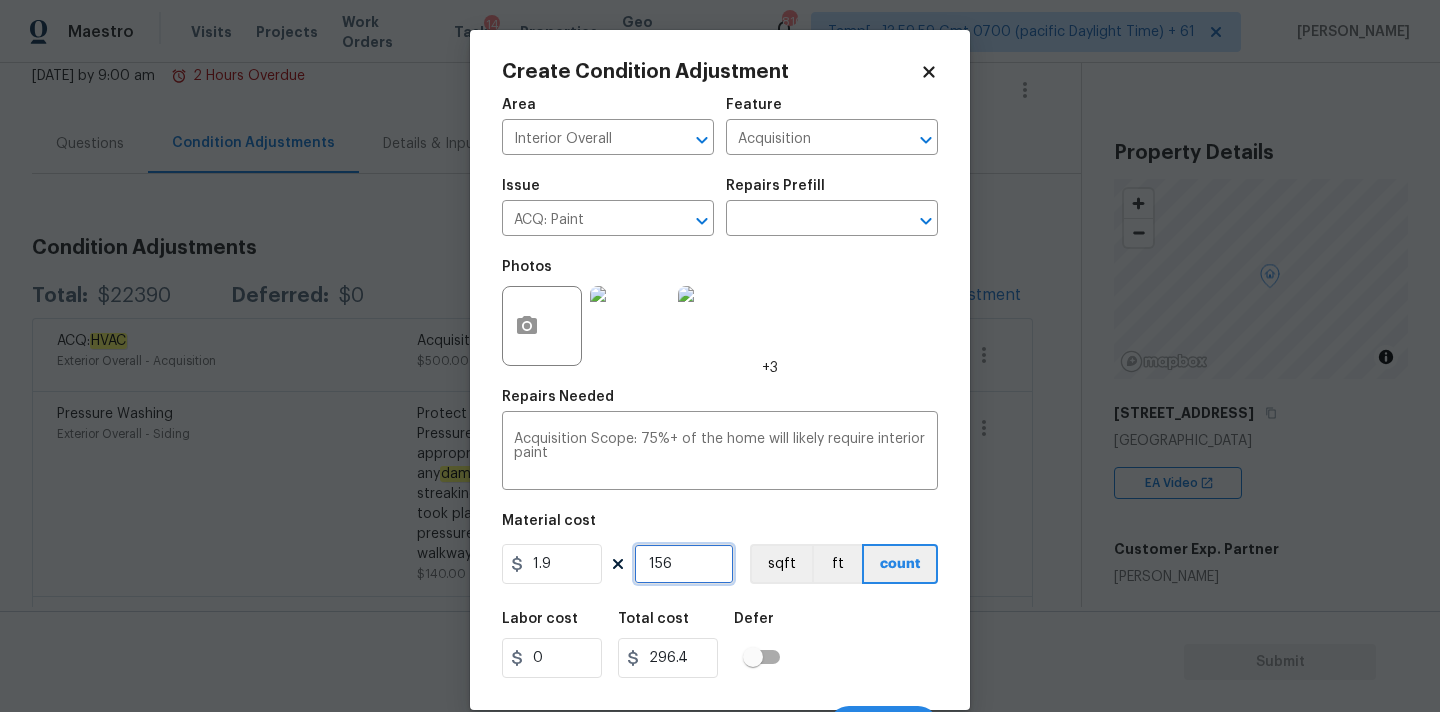type on "1562" 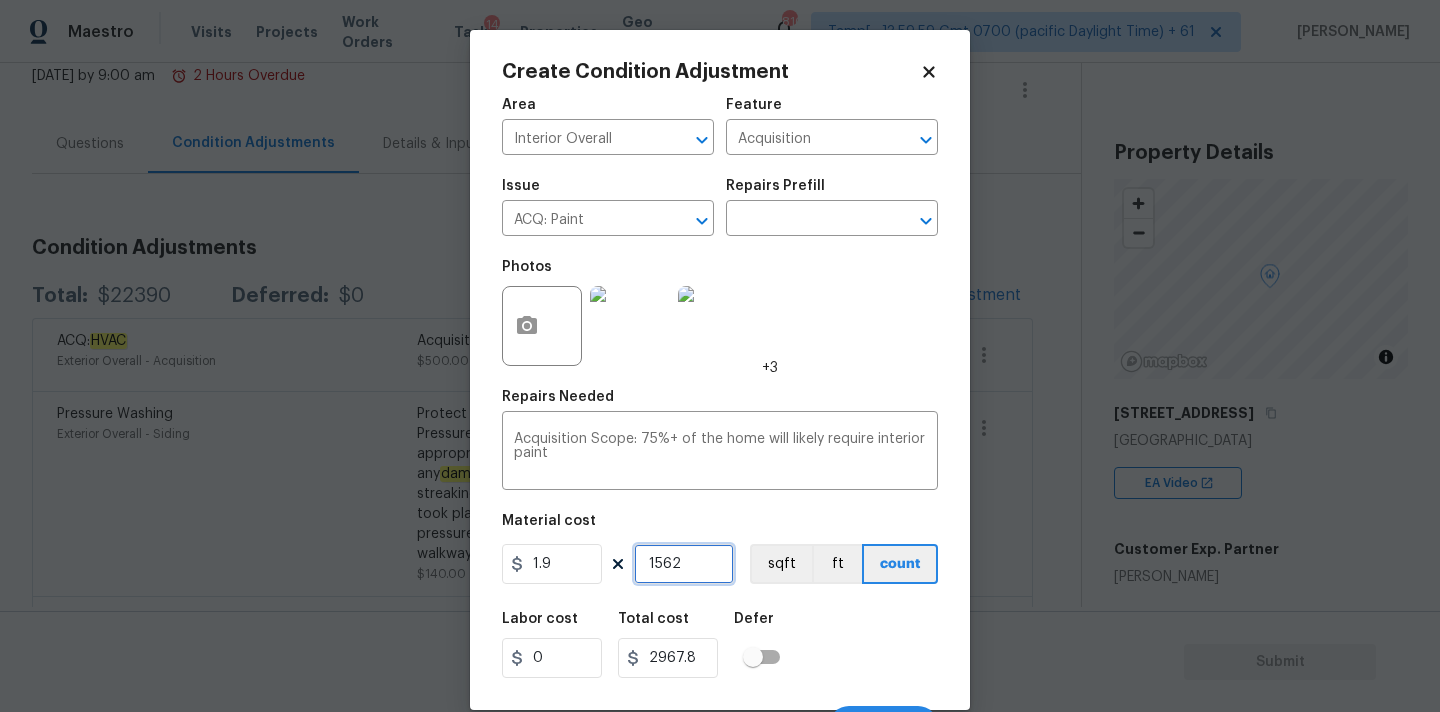 scroll, scrollTop: 35, scrollLeft: 0, axis: vertical 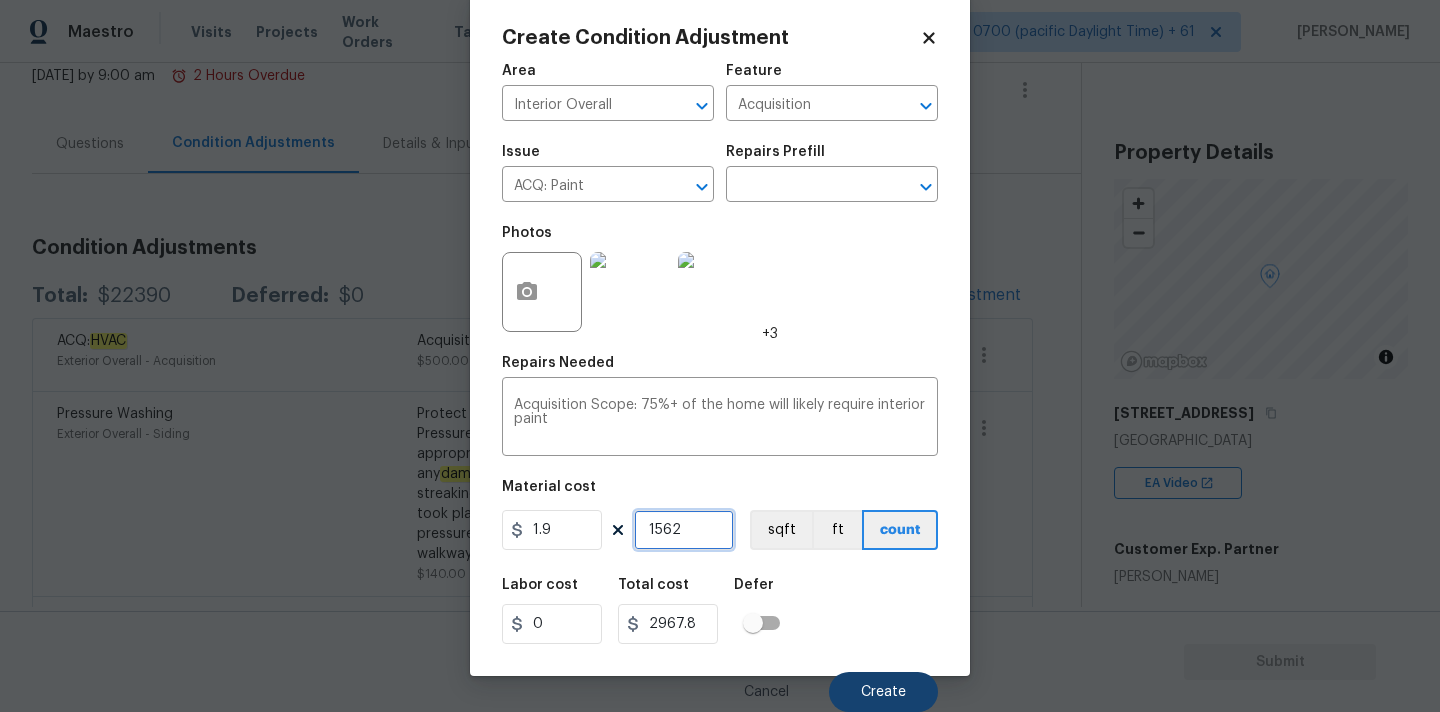 type on "1562" 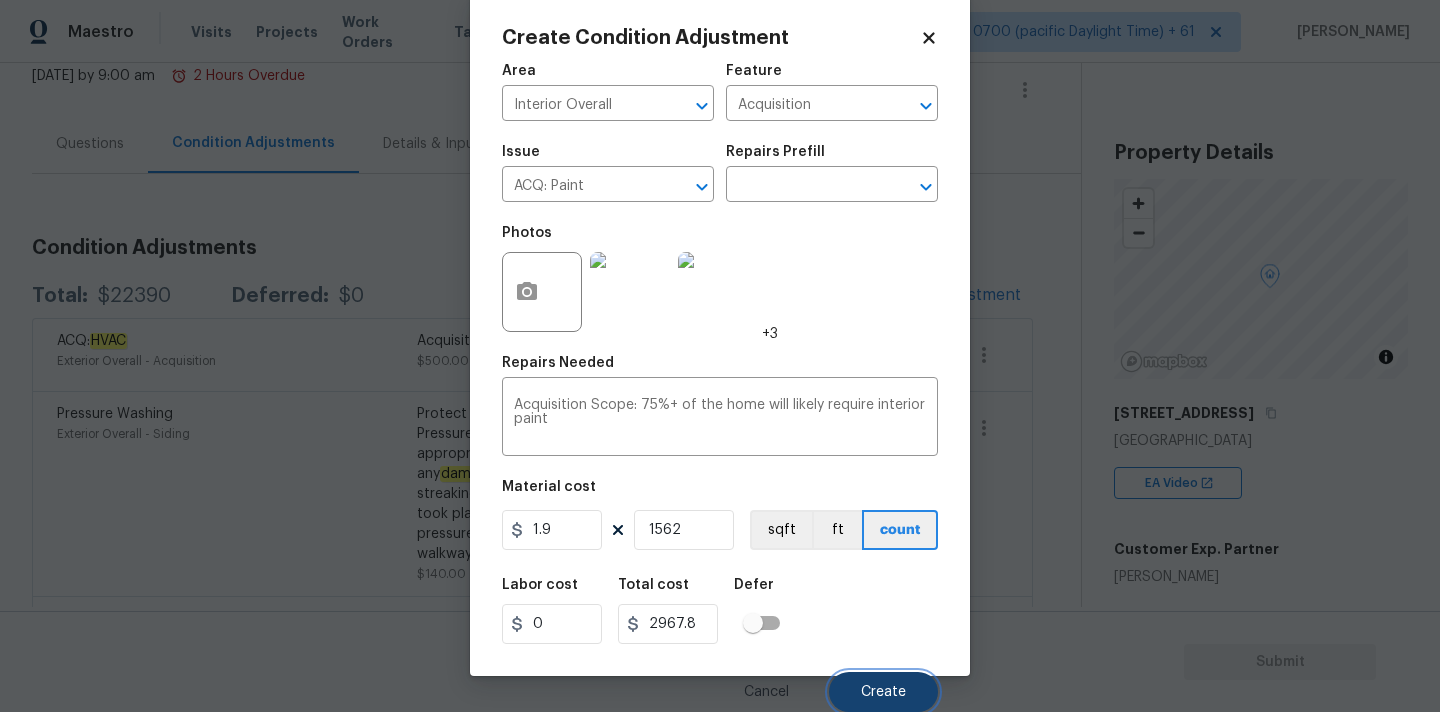 click on "Create" at bounding box center [883, 692] 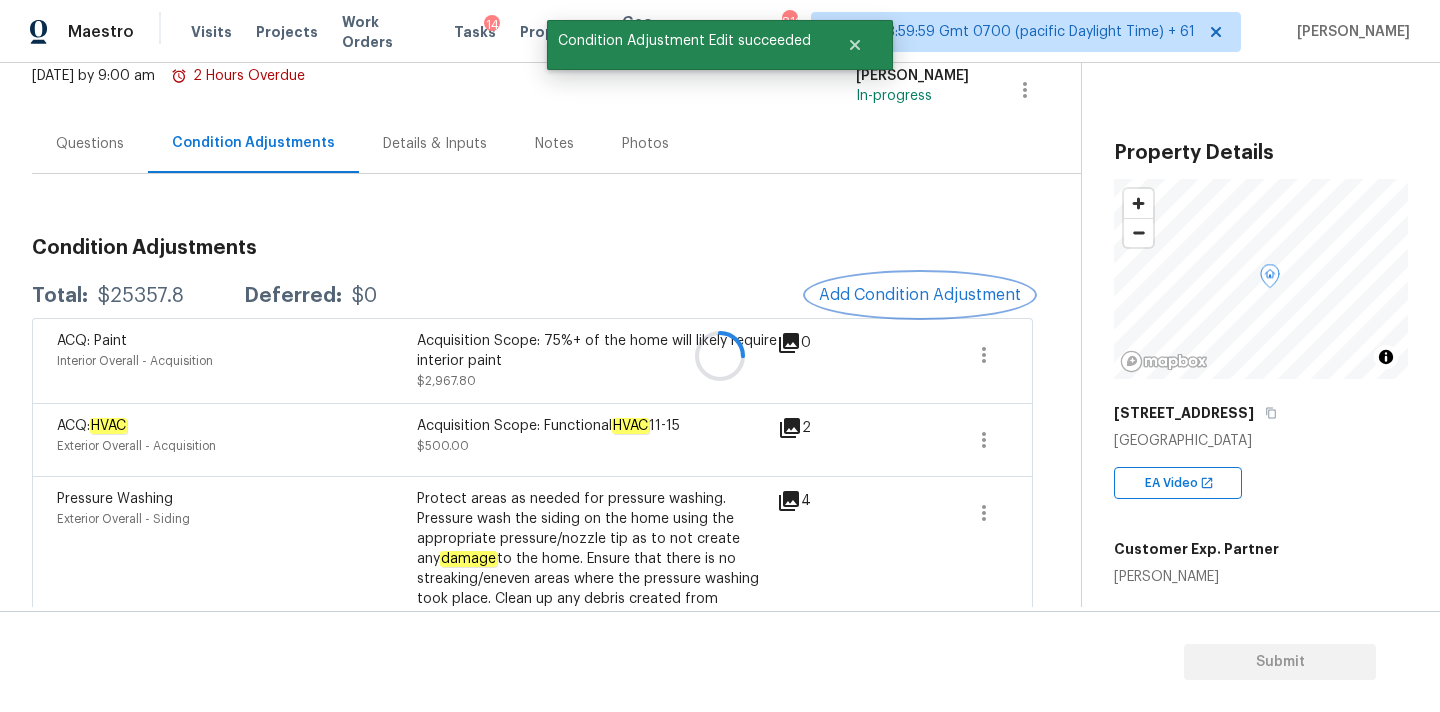 scroll, scrollTop: 0, scrollLeft: 0, axis: both 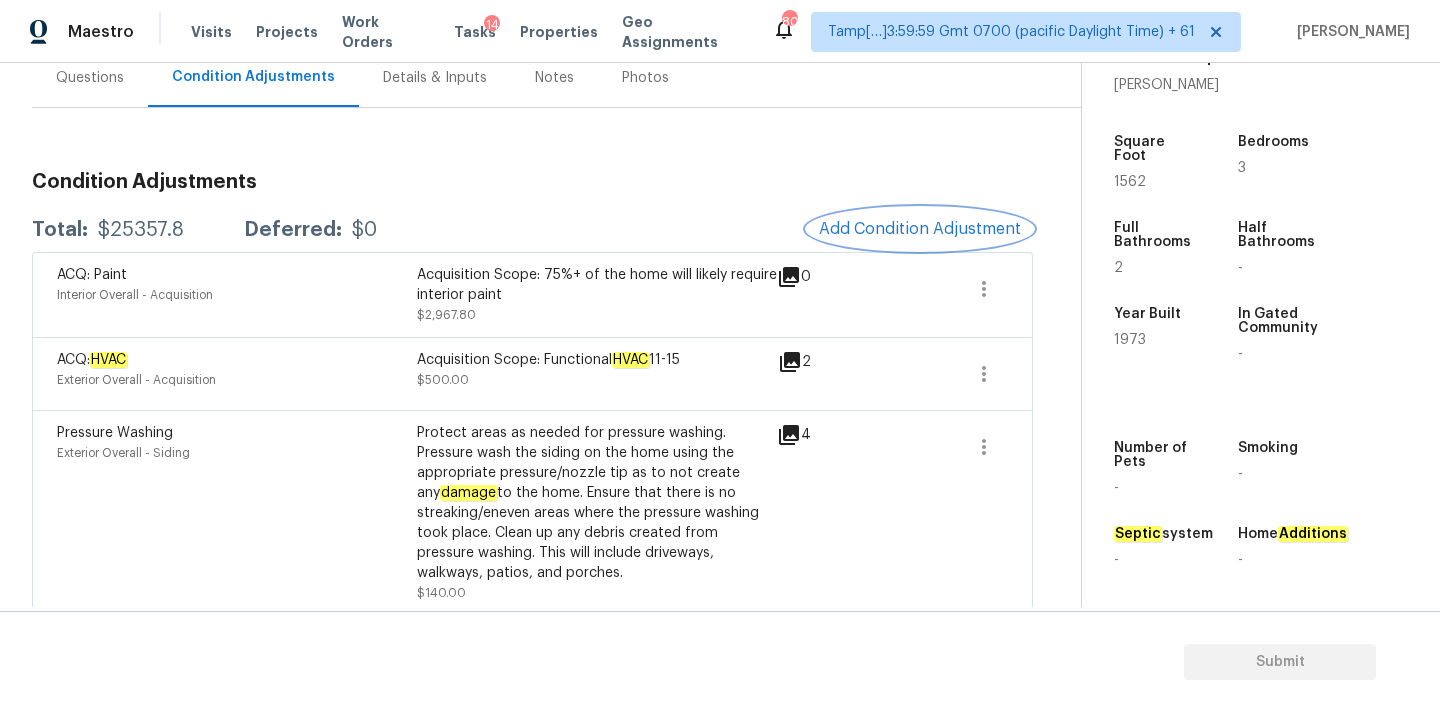 click on "Add Condition Adjustment" at bounding box center [920, 229] 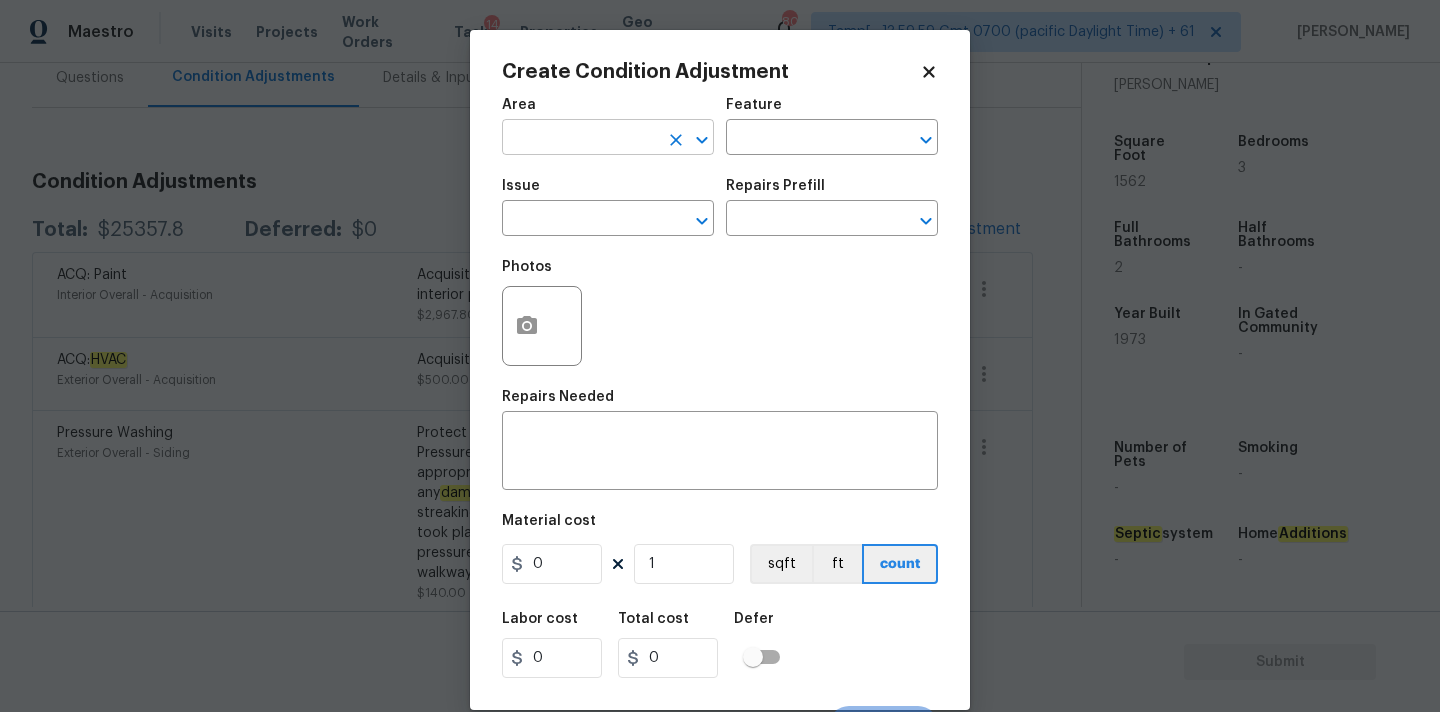click at bounding box center [580, 139] 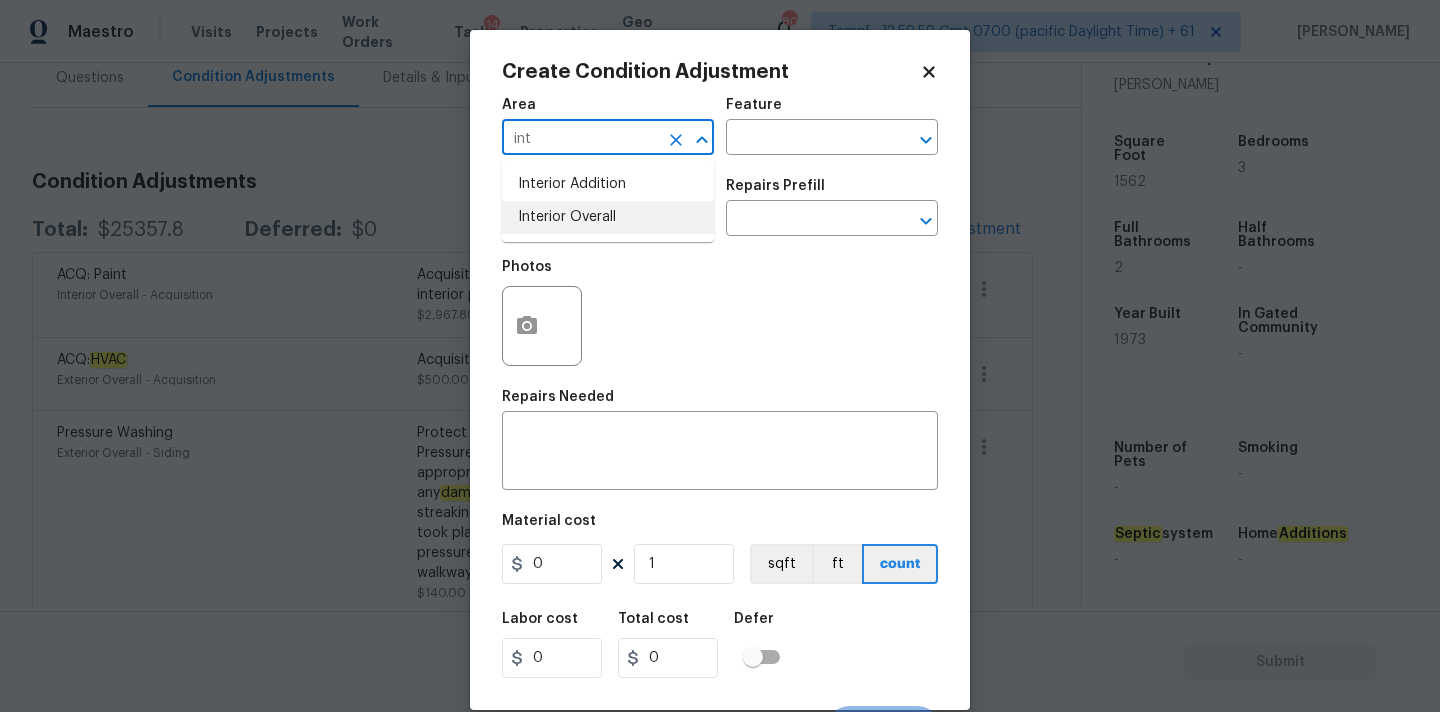 click on "Interior Overall" at bounding box center [608, 217] 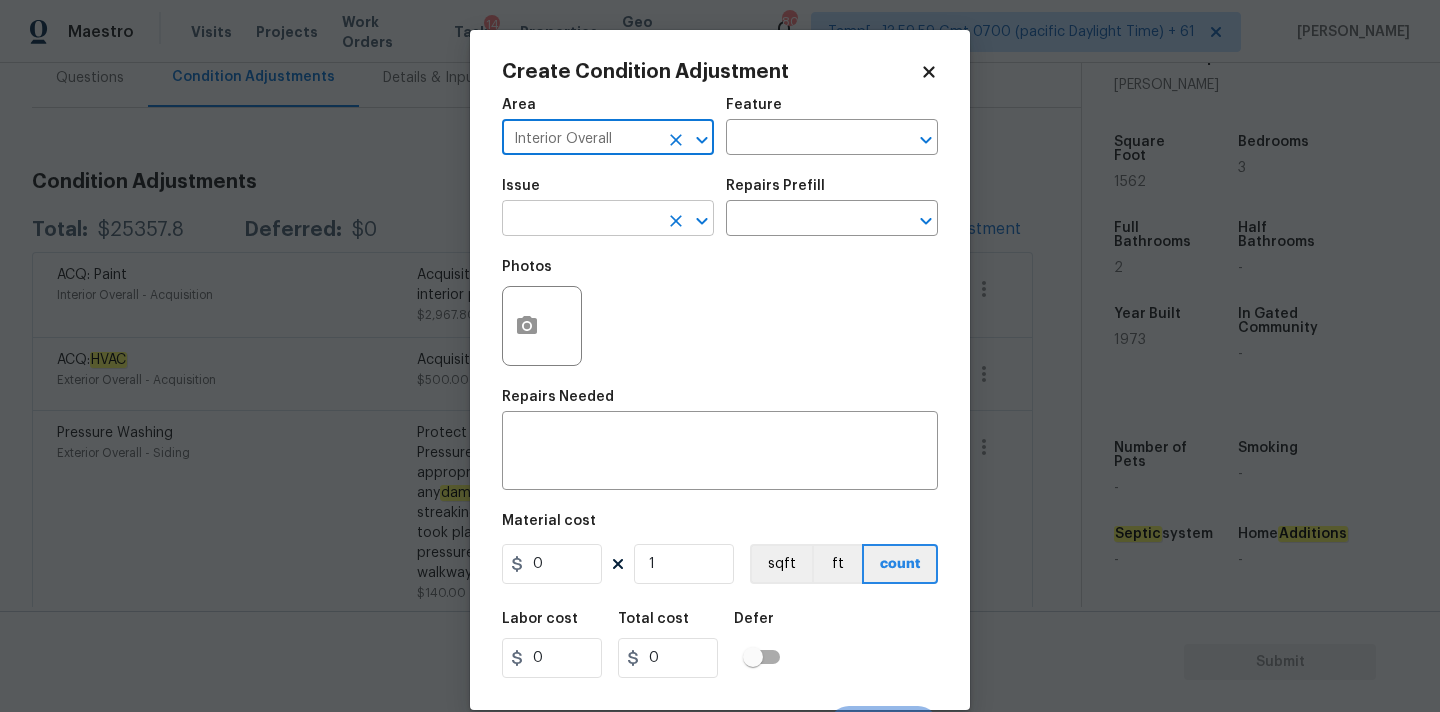 type on "Interior Overall" 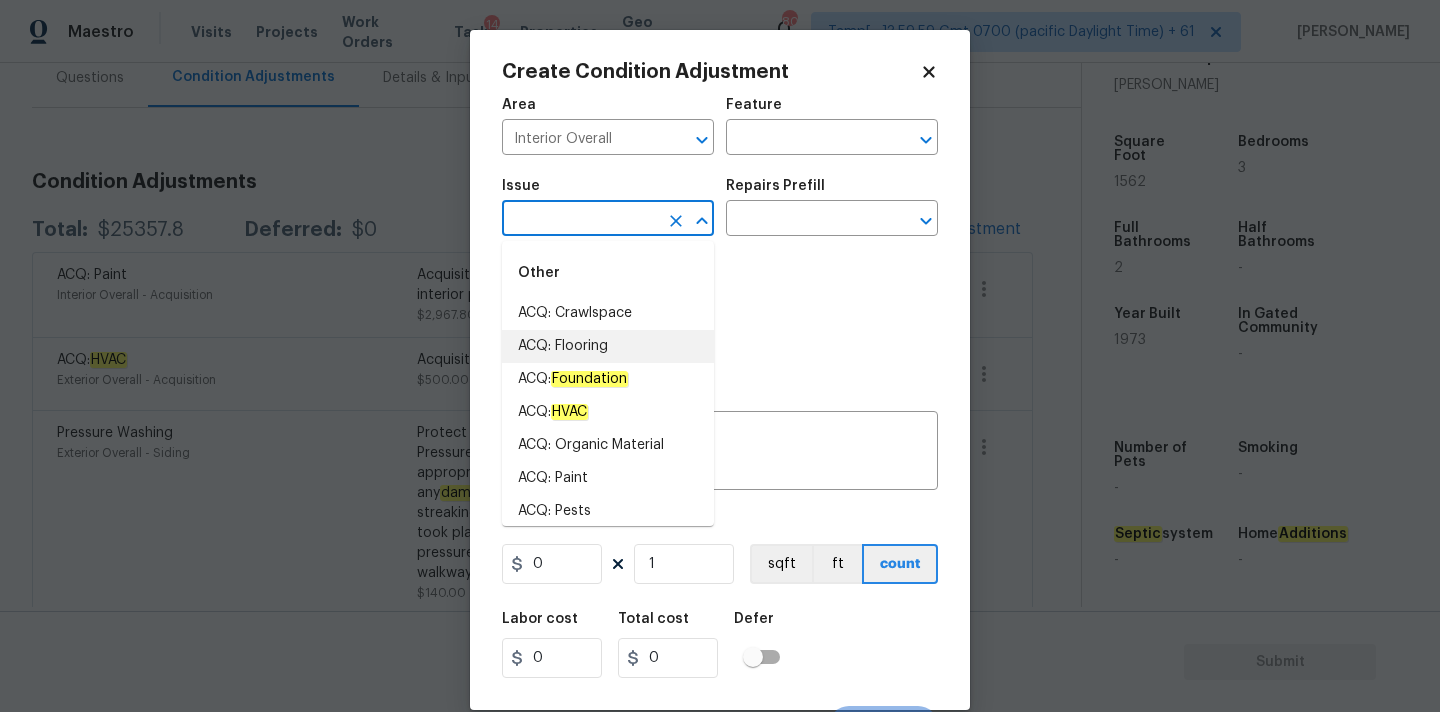 click on "ACQ: Flooring" at bounding box center [608, 346] 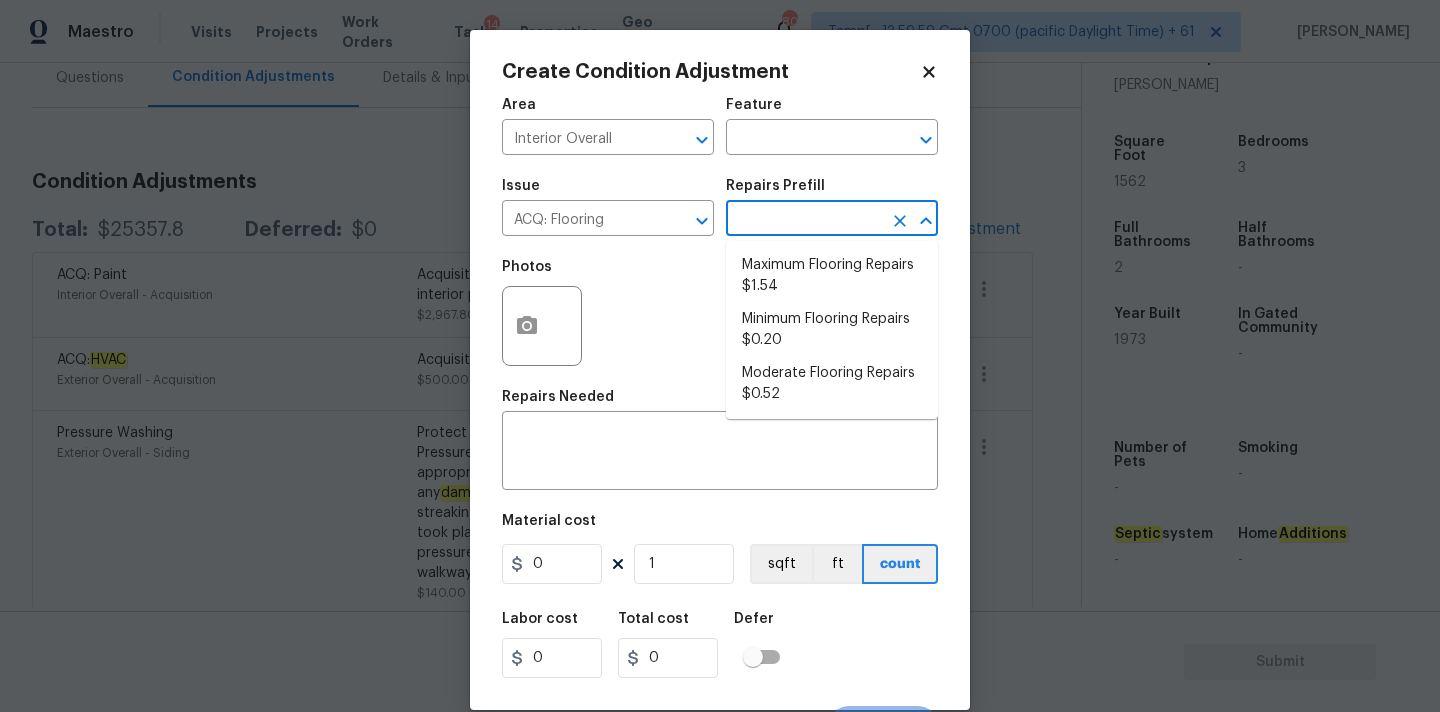 click at bounding box center [804, 220] 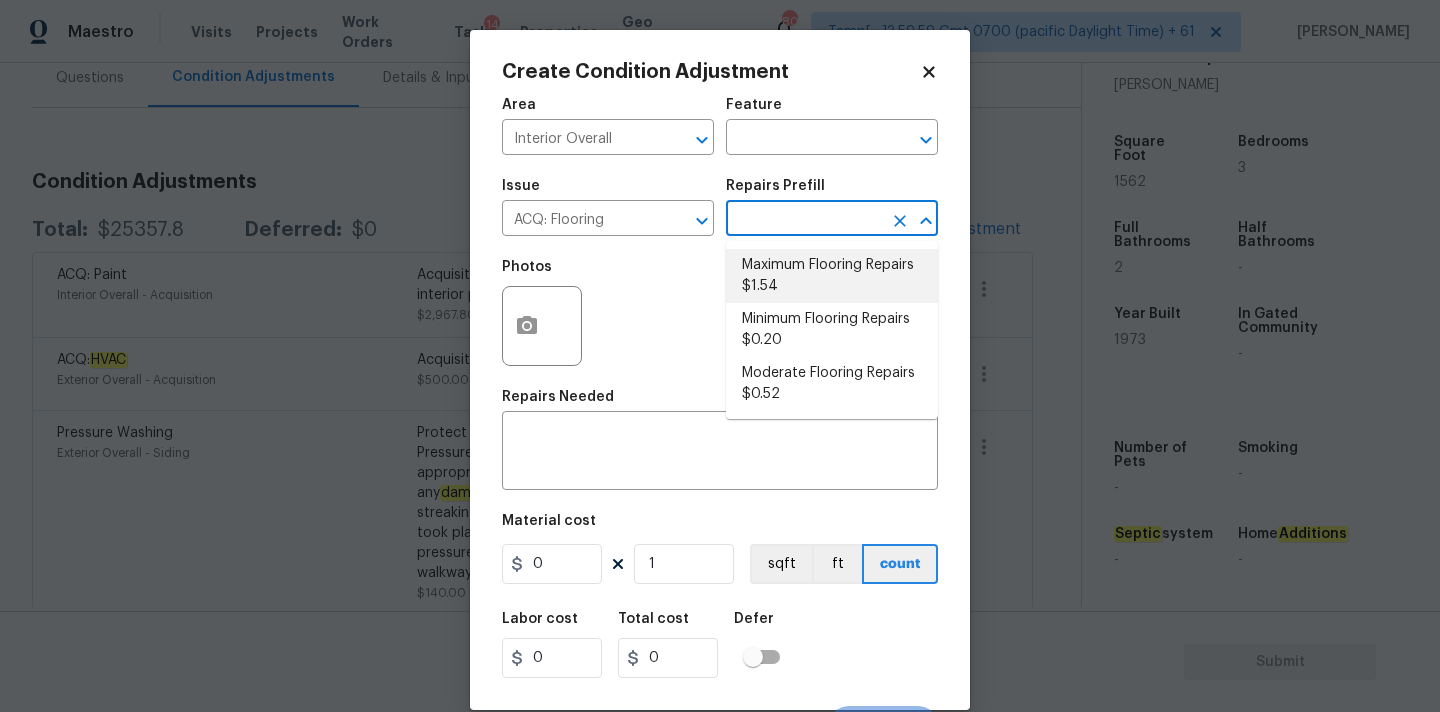 click on "Maximum Flooring Repairs $1.54" at bounding box center [832, 276] 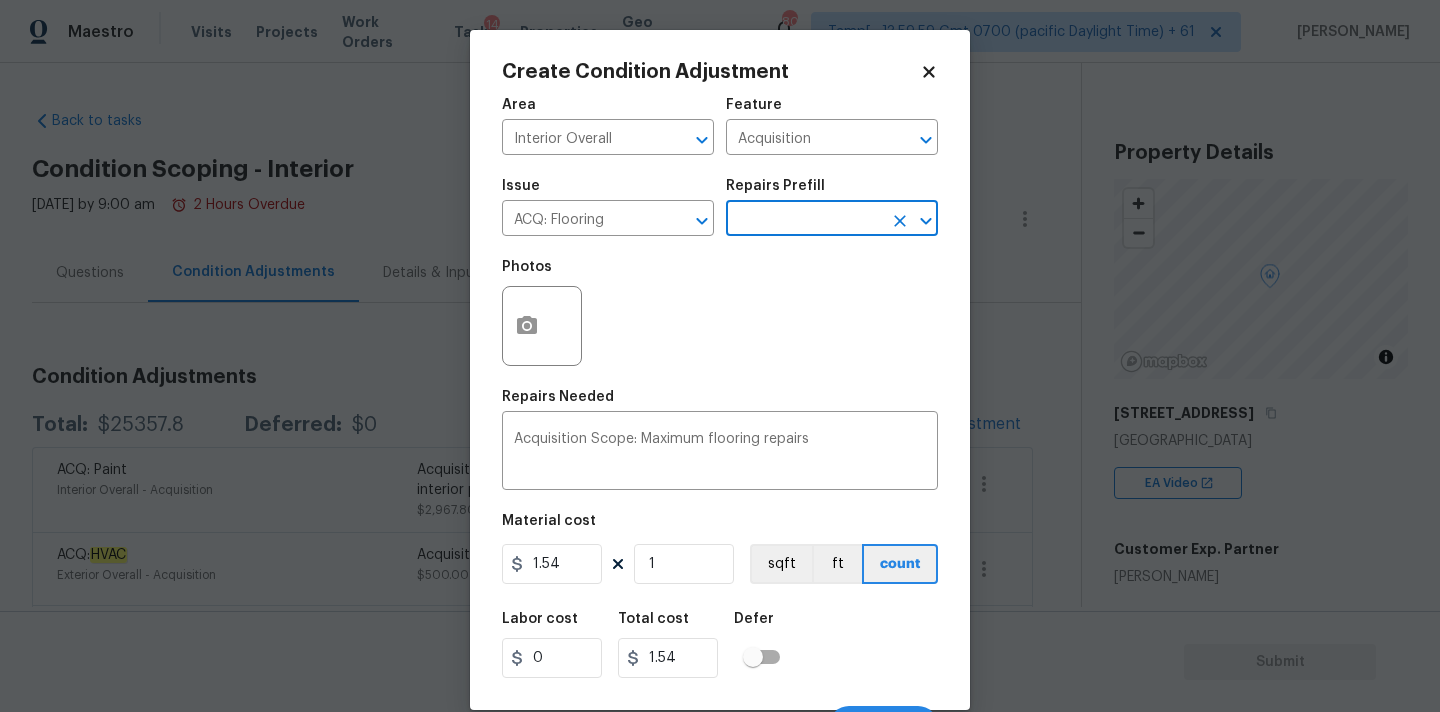 scroll, scrollTop: 0, scrollLeft: 0, axis: both 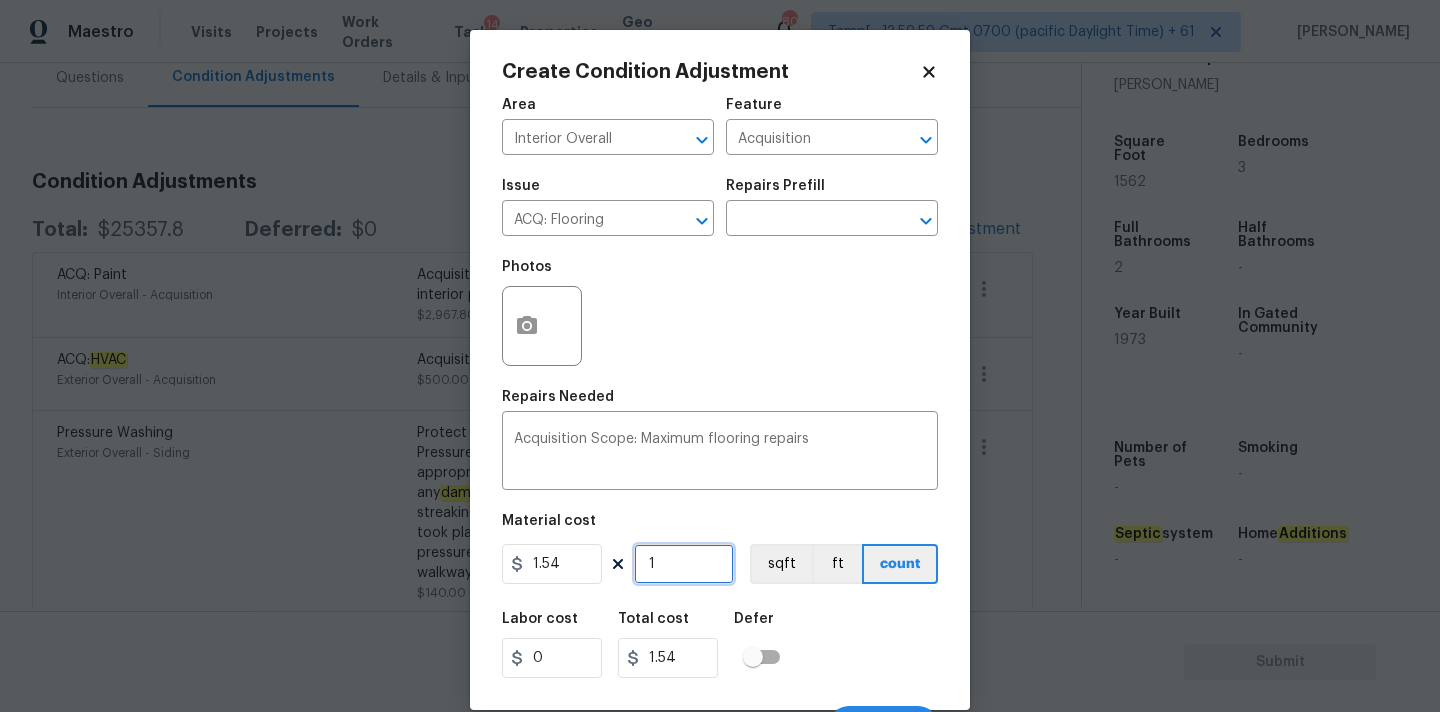 click on "1" at bounding box center (684, 564) 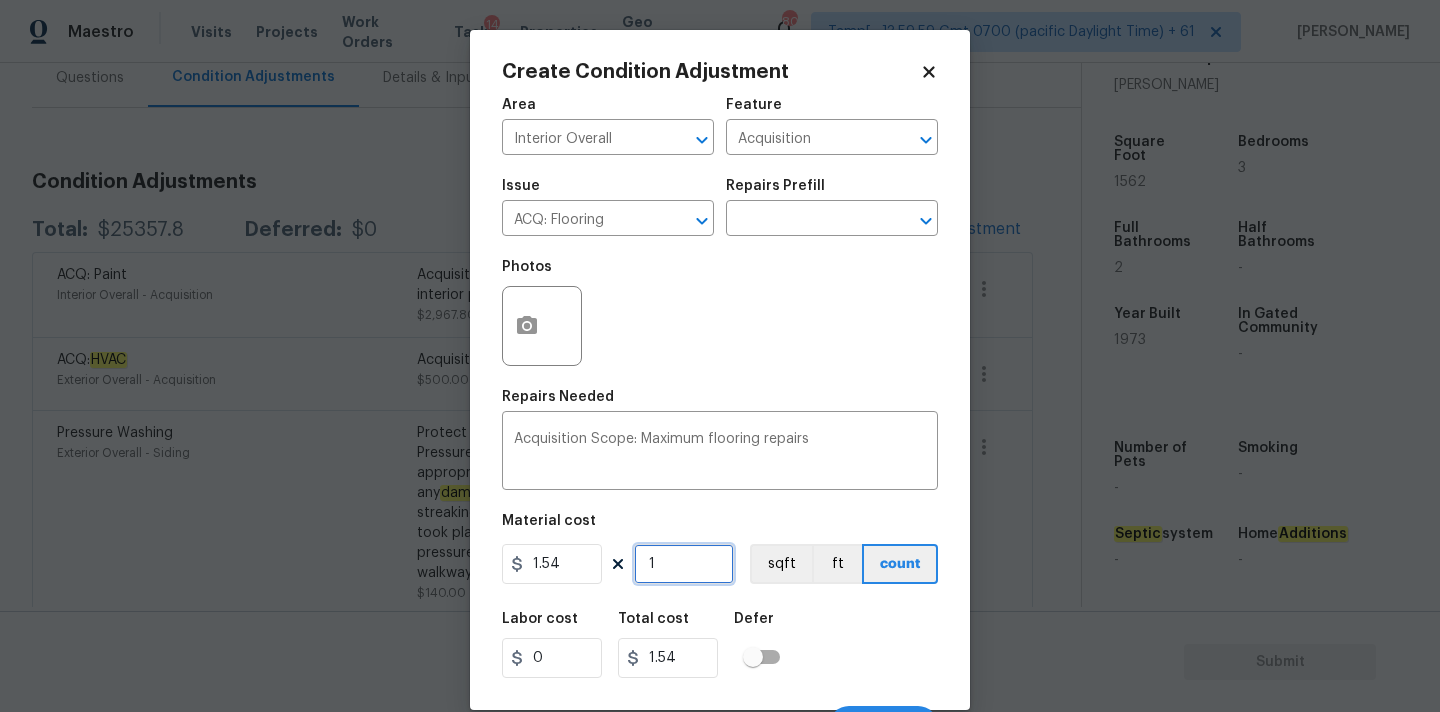type on "15" 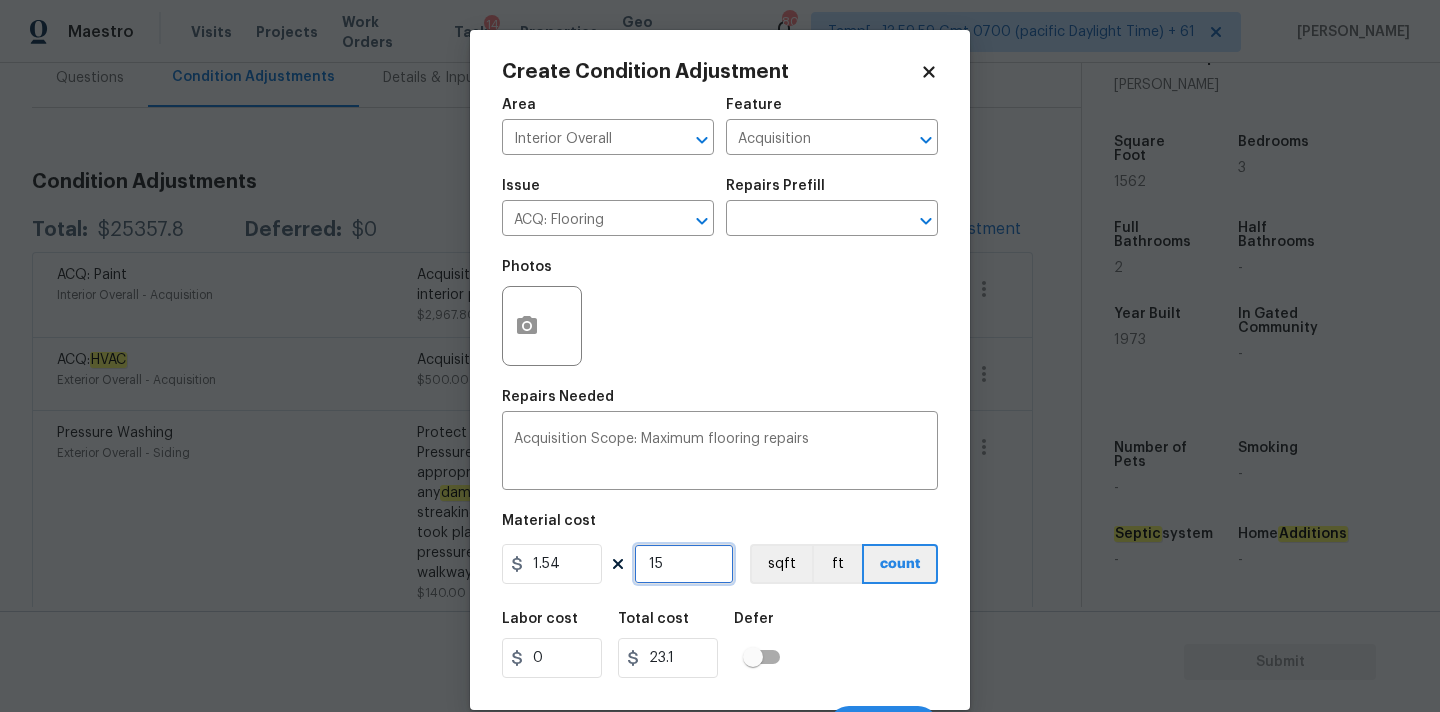 type on "156" 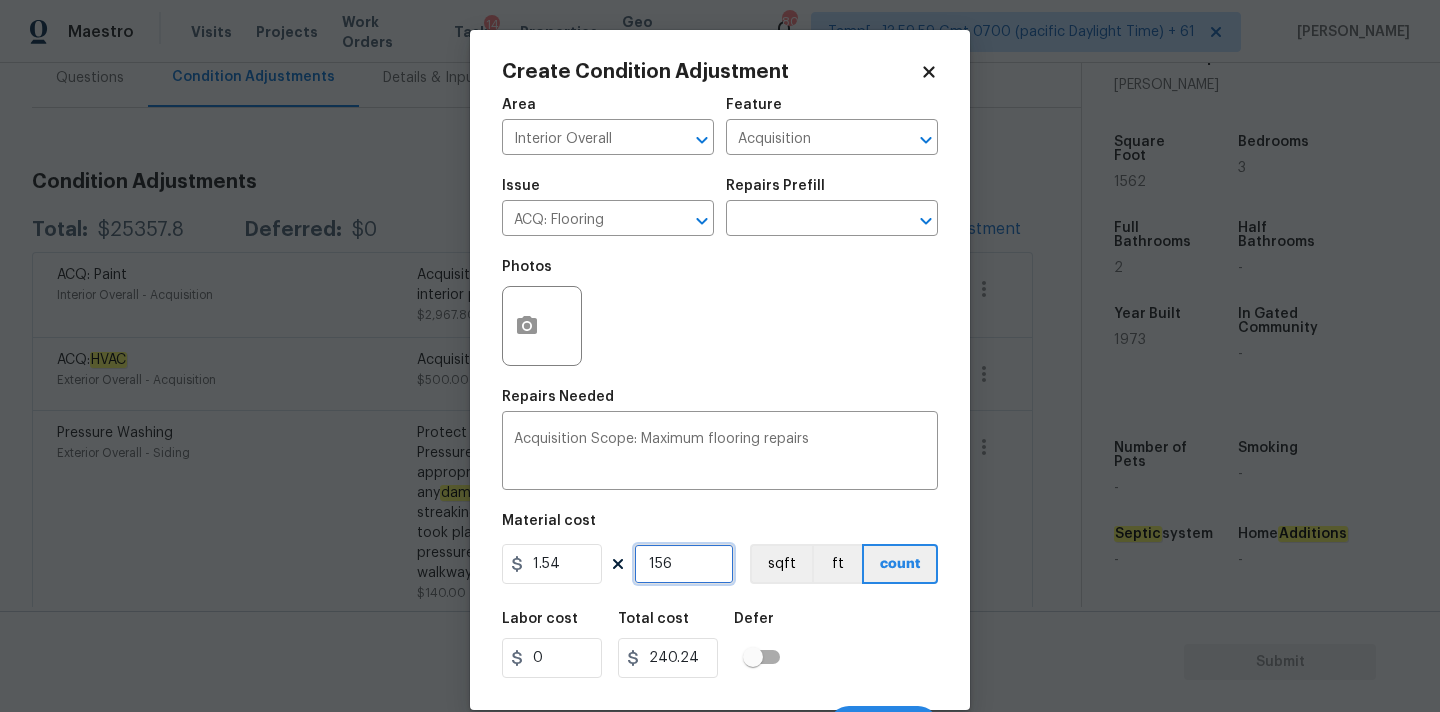 type on "1562" 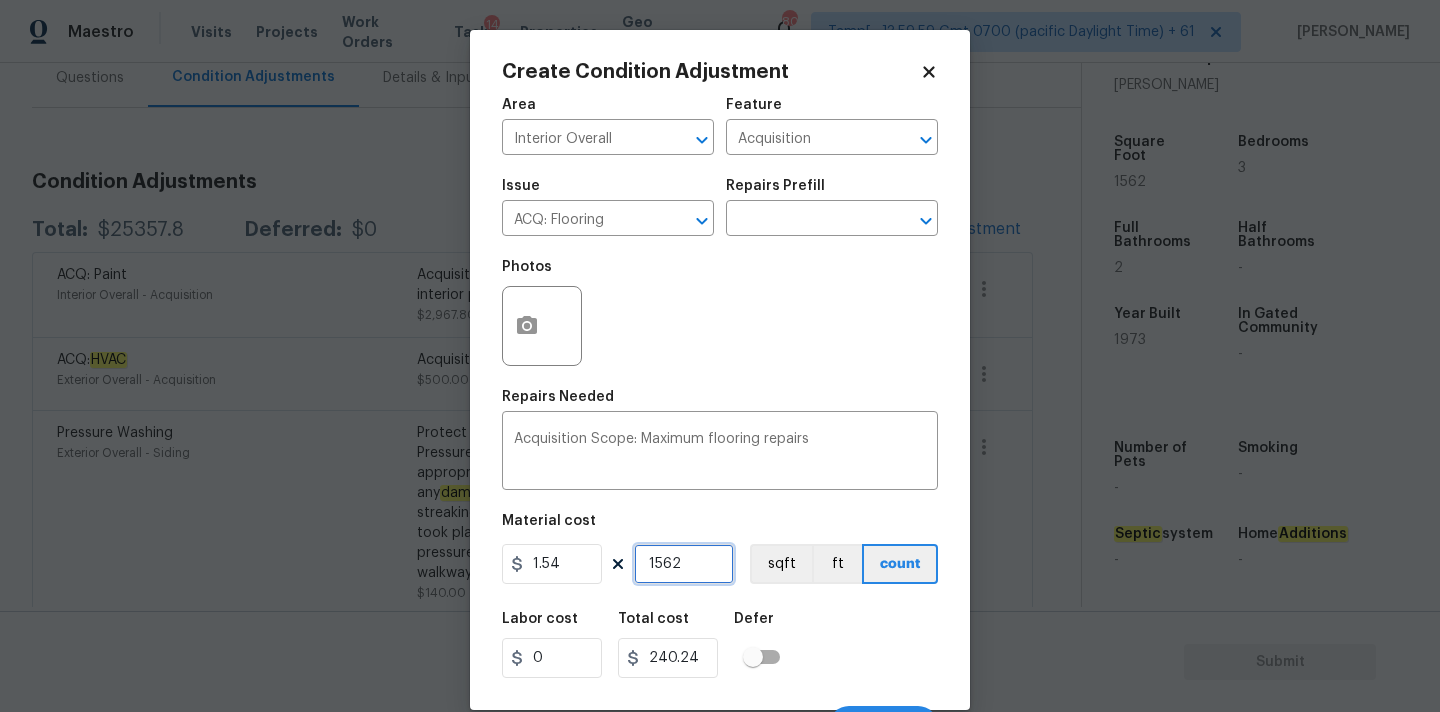 type on "2405.48" 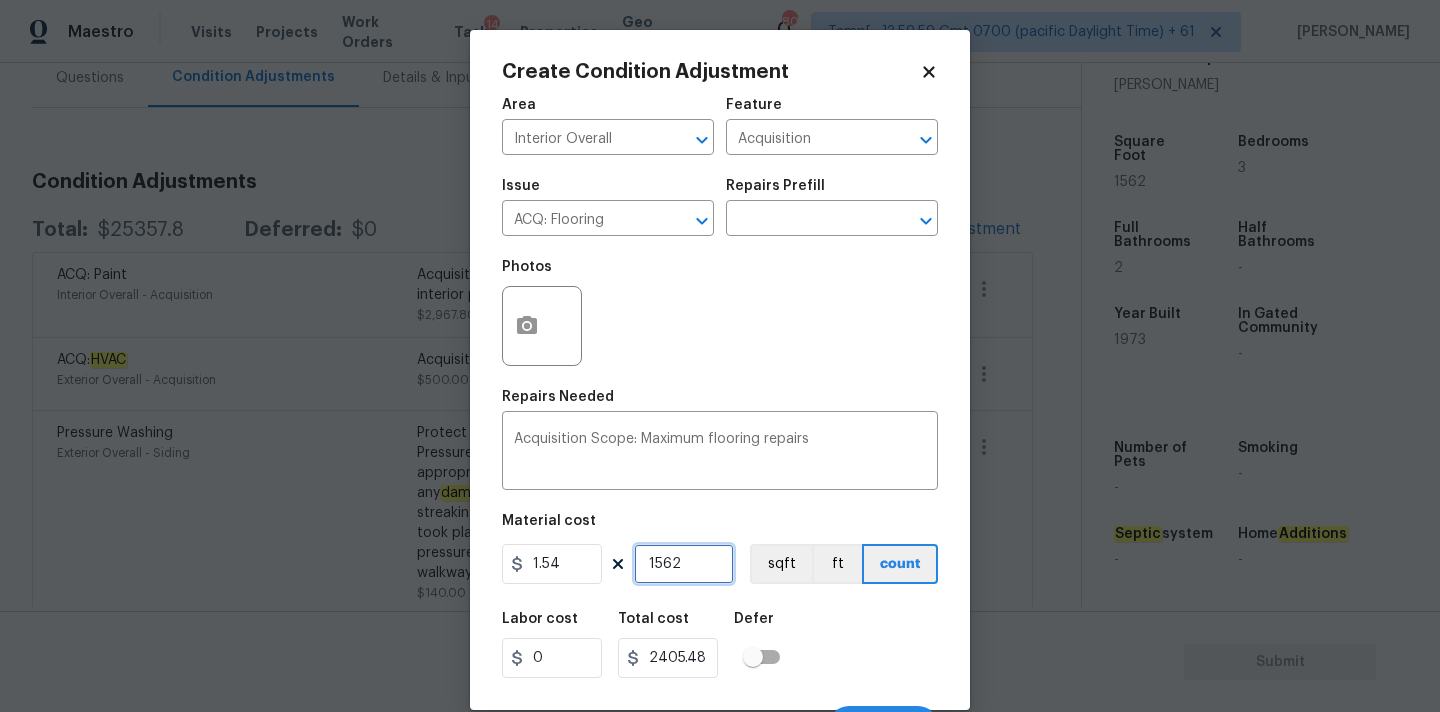 scroll, scrollTop: 35, scrollLeft: 0, axis: vertical 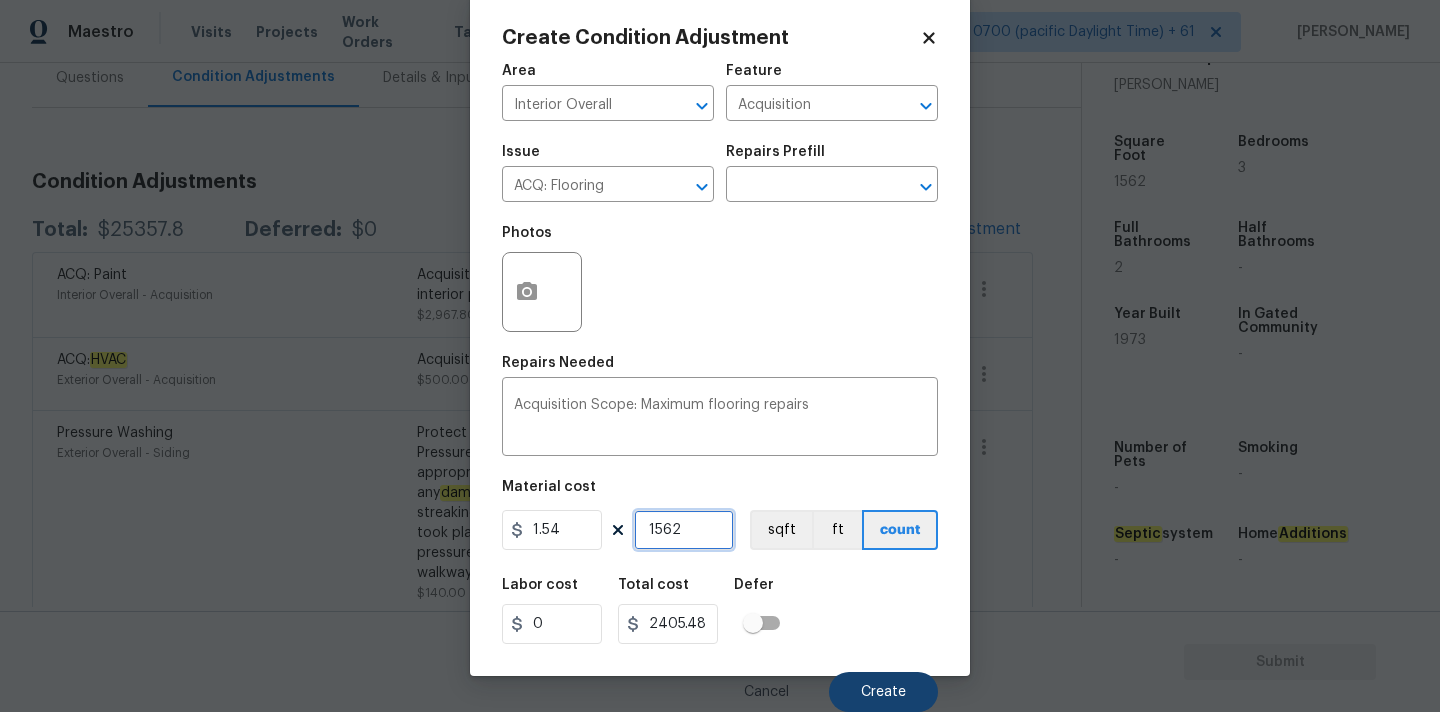 type on "1562" 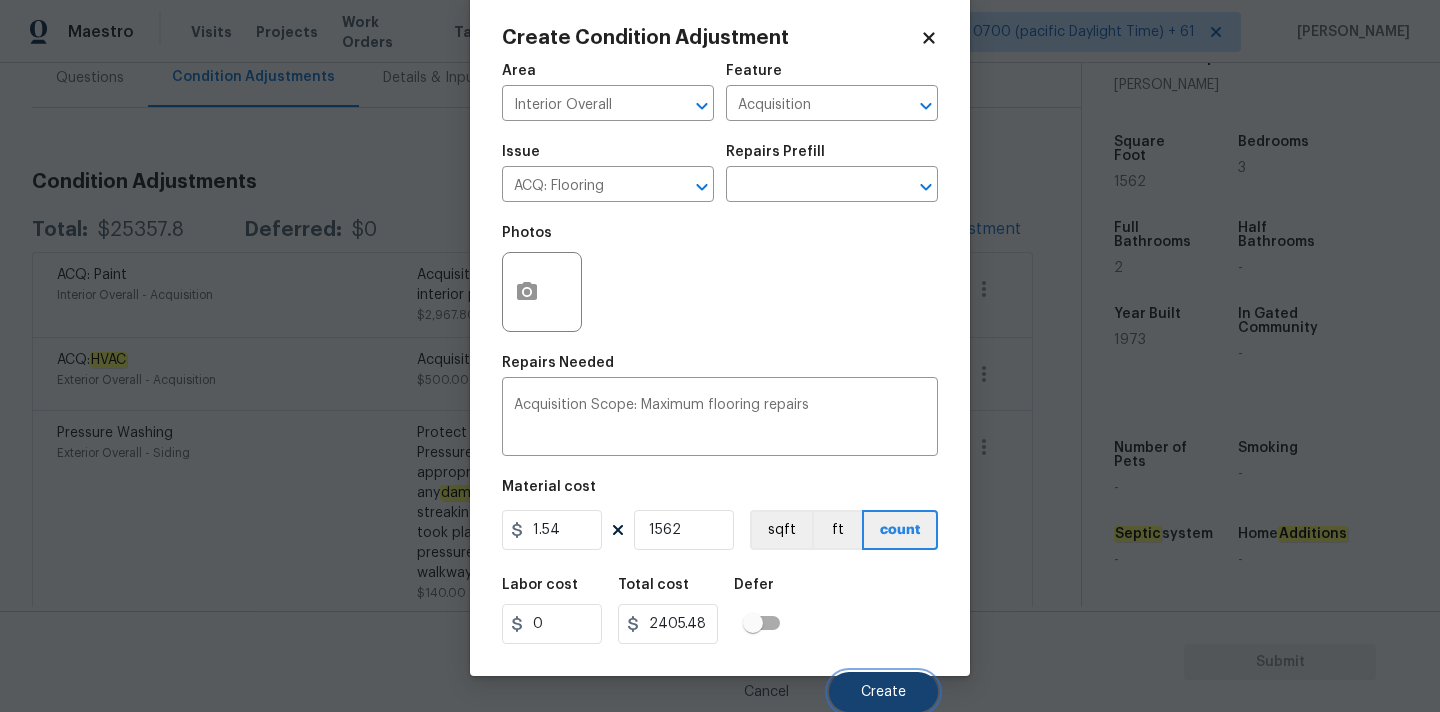 click on "Create" at bounding box center [883, 692] 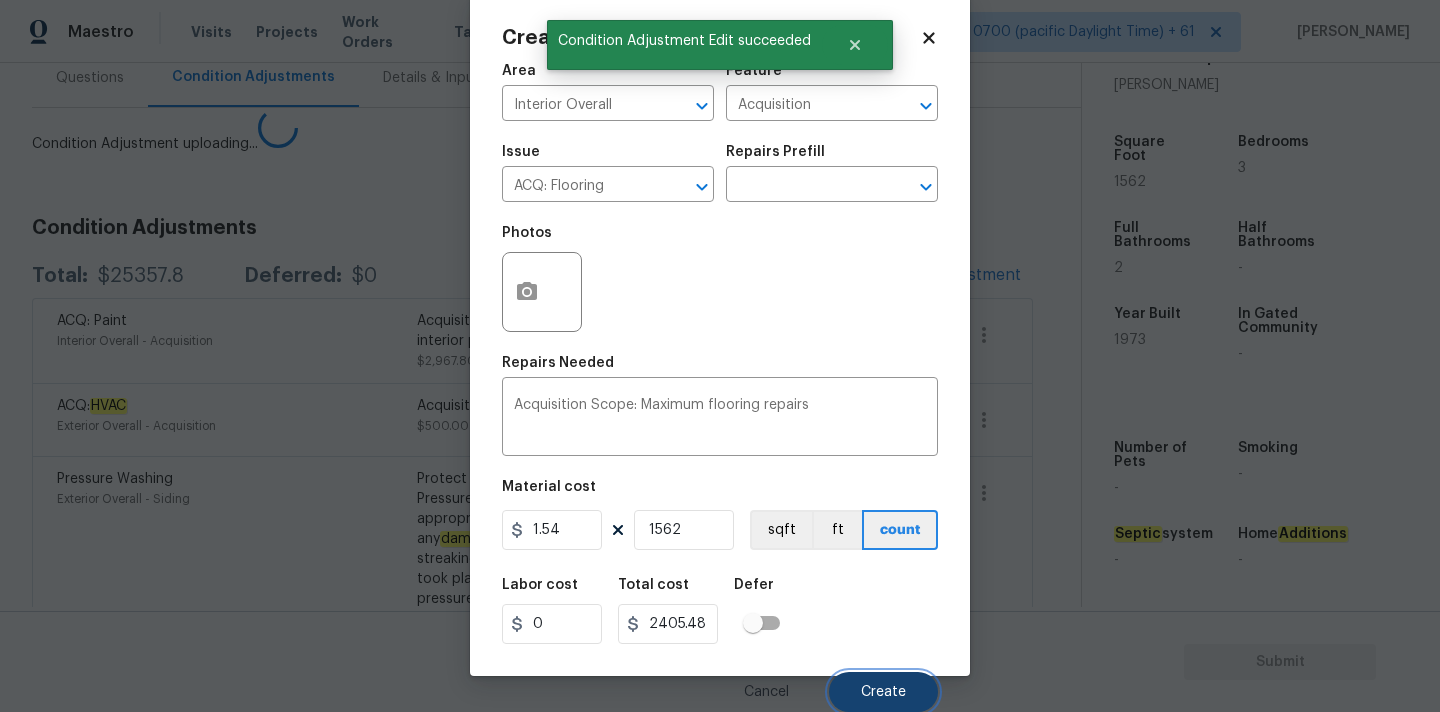 scroll, scrollTop: 28, scrollLeft: 0, axis: vertical 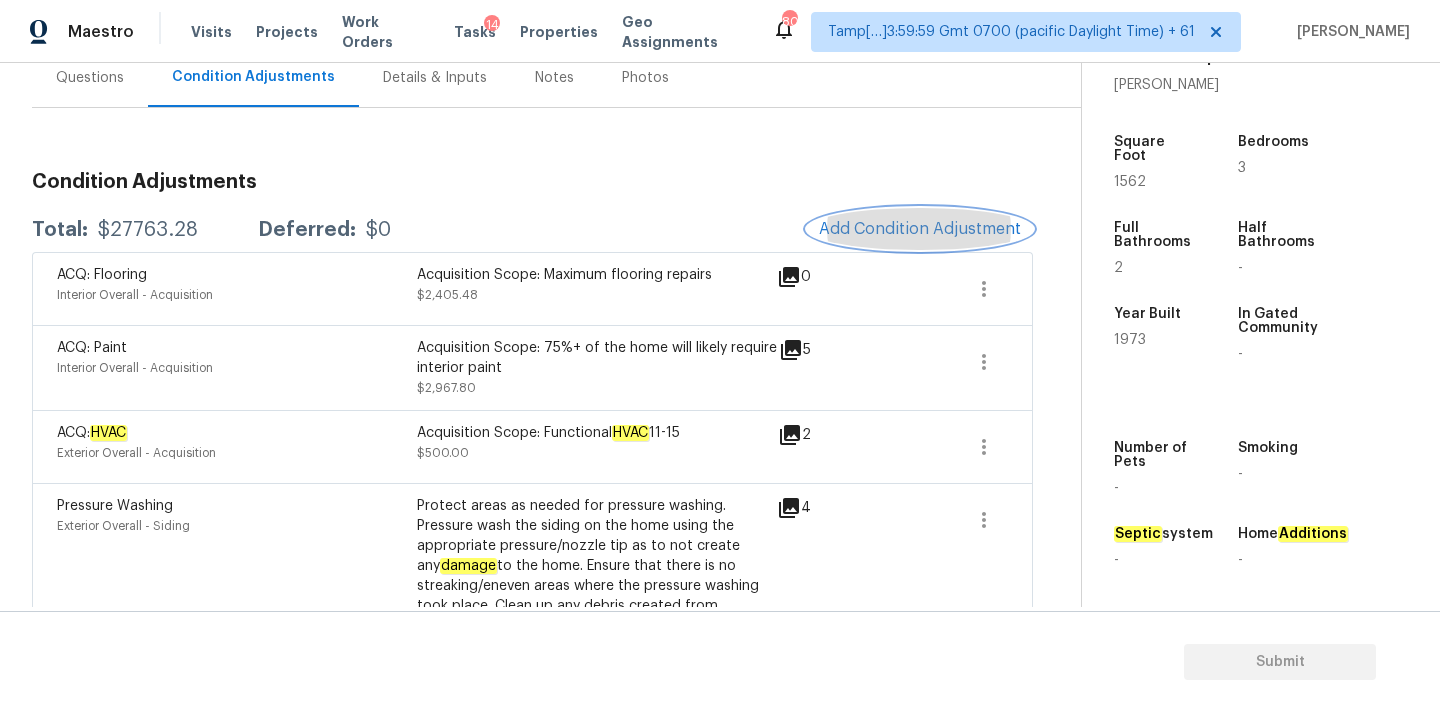 click on "Add Condition Adjustment" at bounding box center [920, 229] 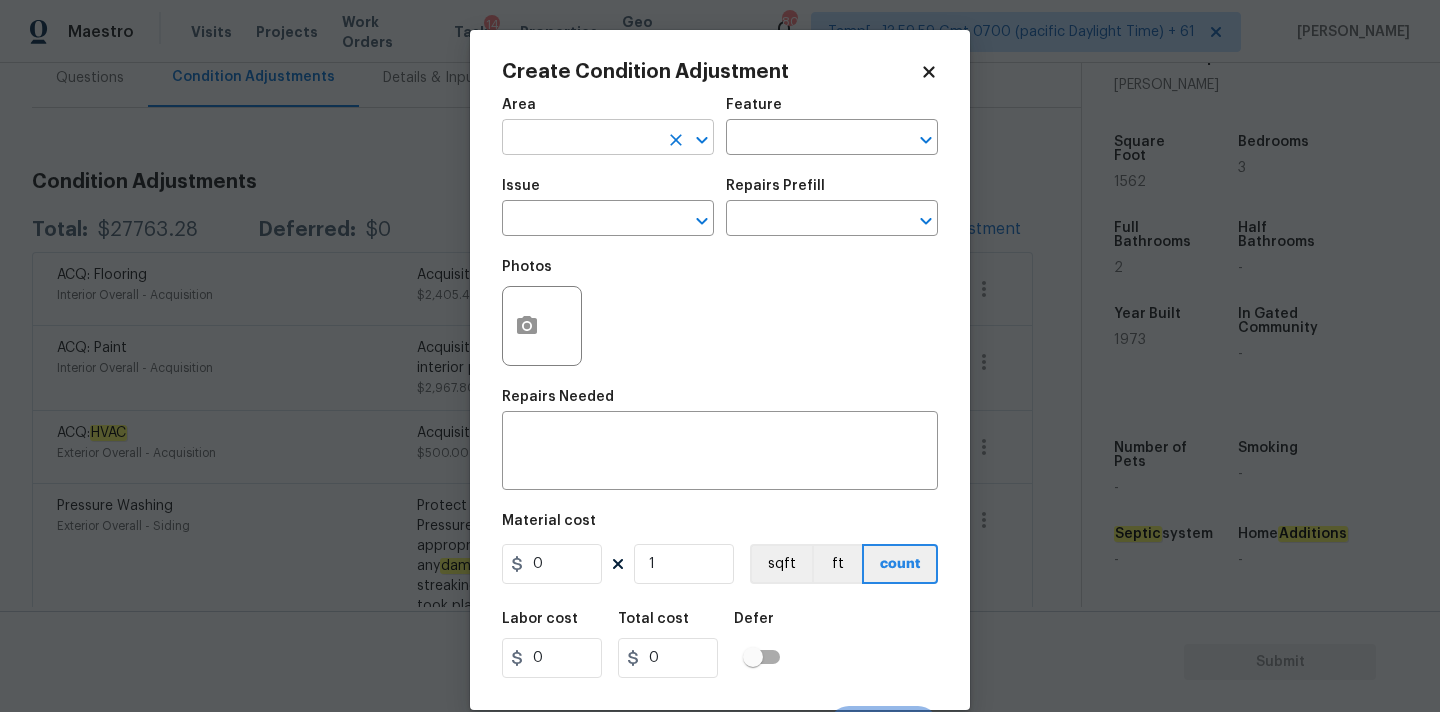 click at bounding box center [580, 139] 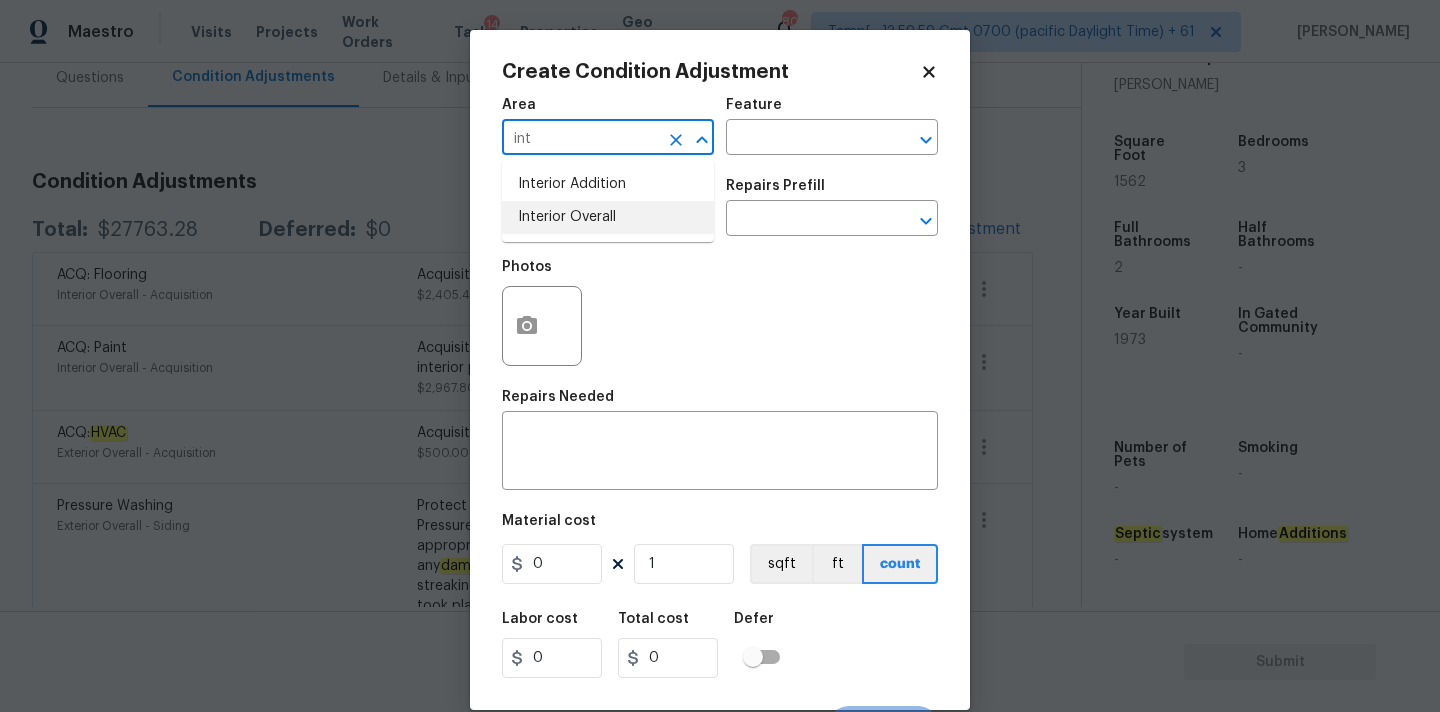 click on "Interior Overall" at bounding box center (608, 217) 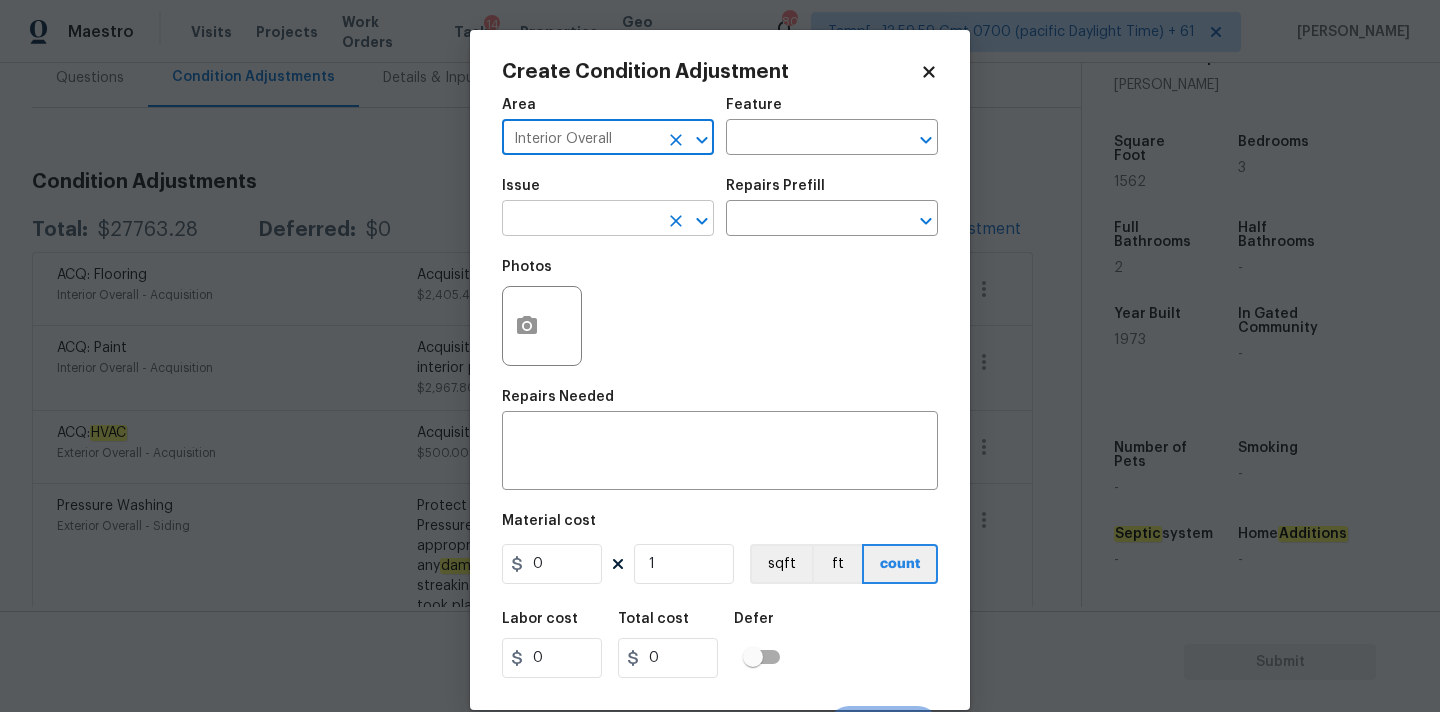 type on "Interior Overall" 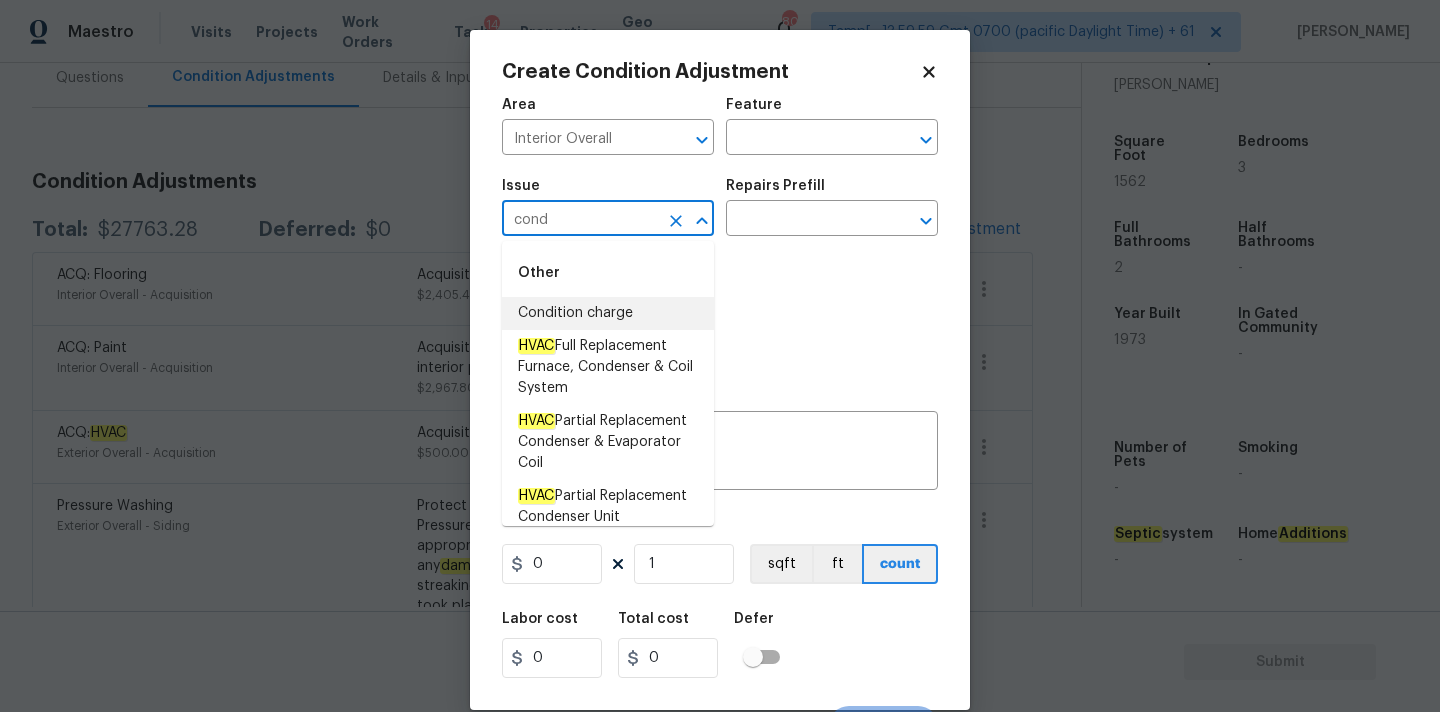 click on "Condition charge" at bounding box center [608, 313] 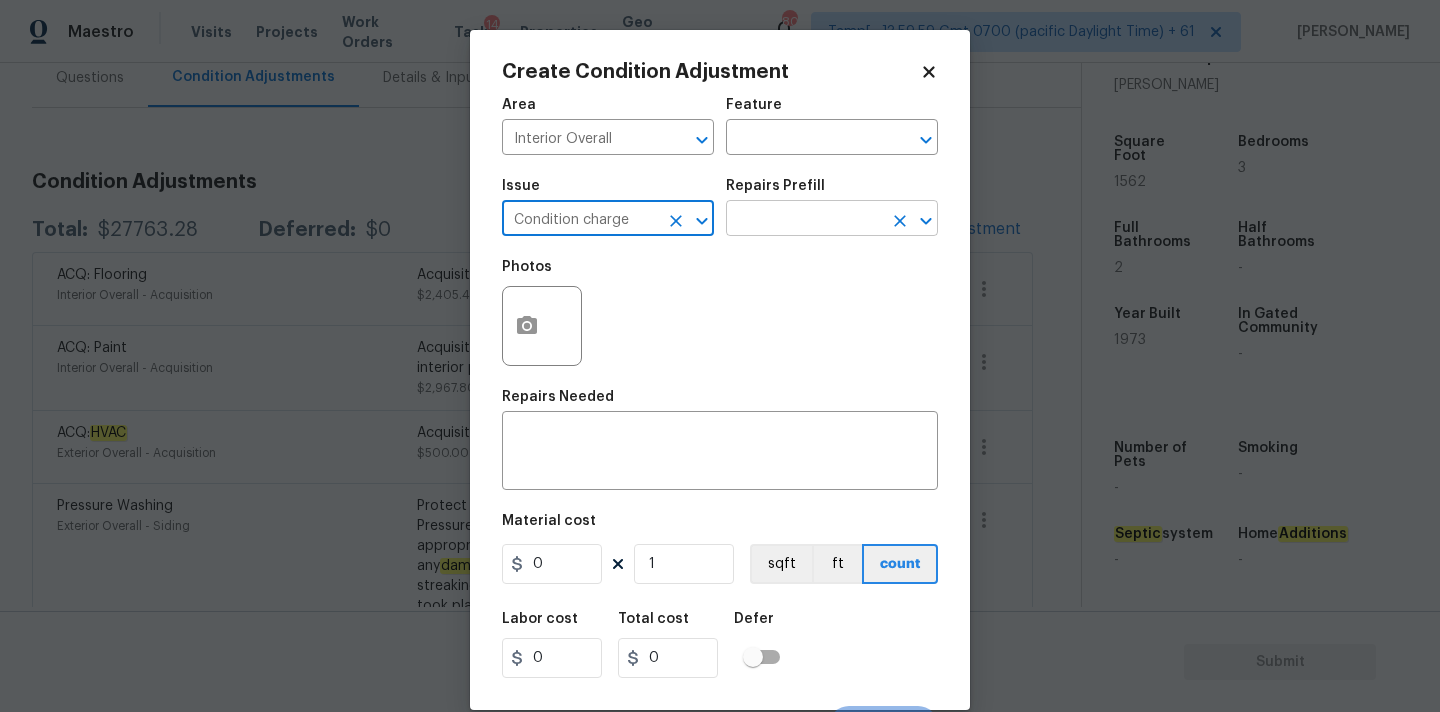 type on "Condition charge" 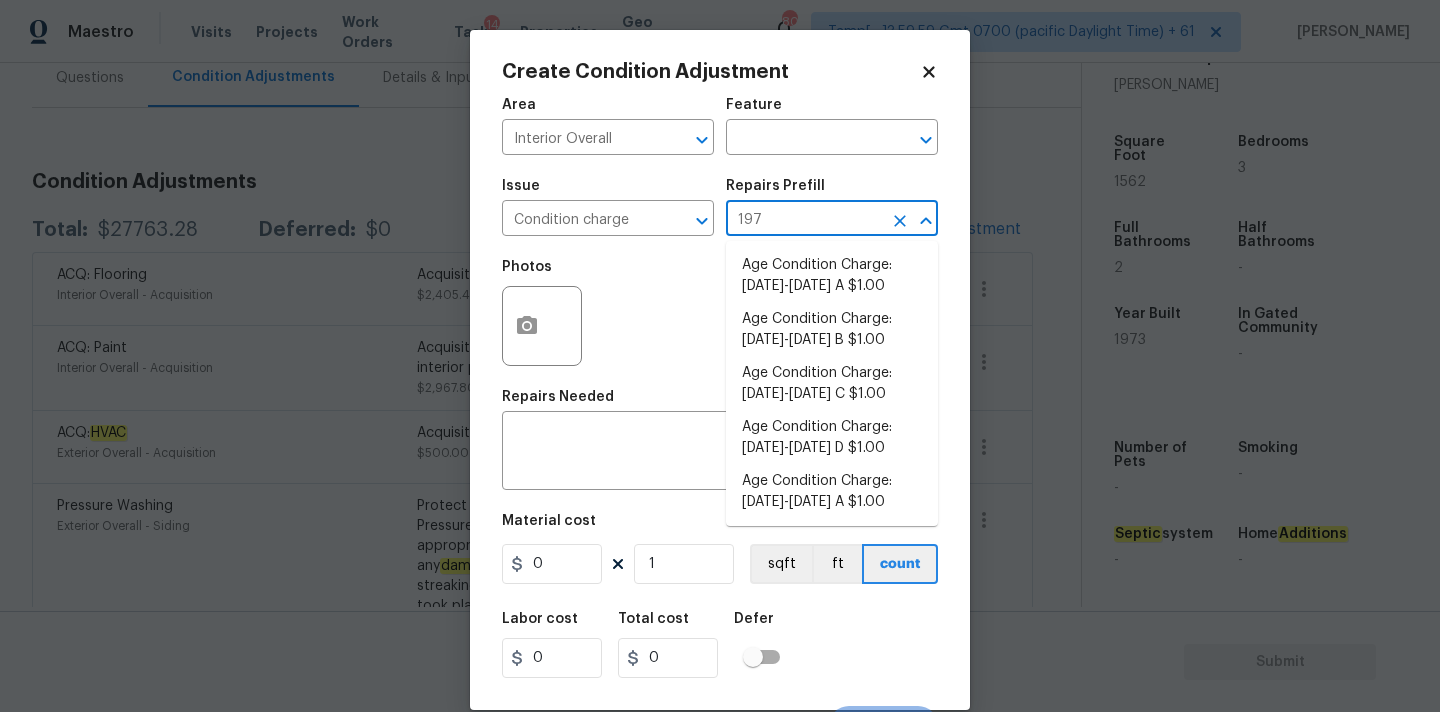 type on "1978" 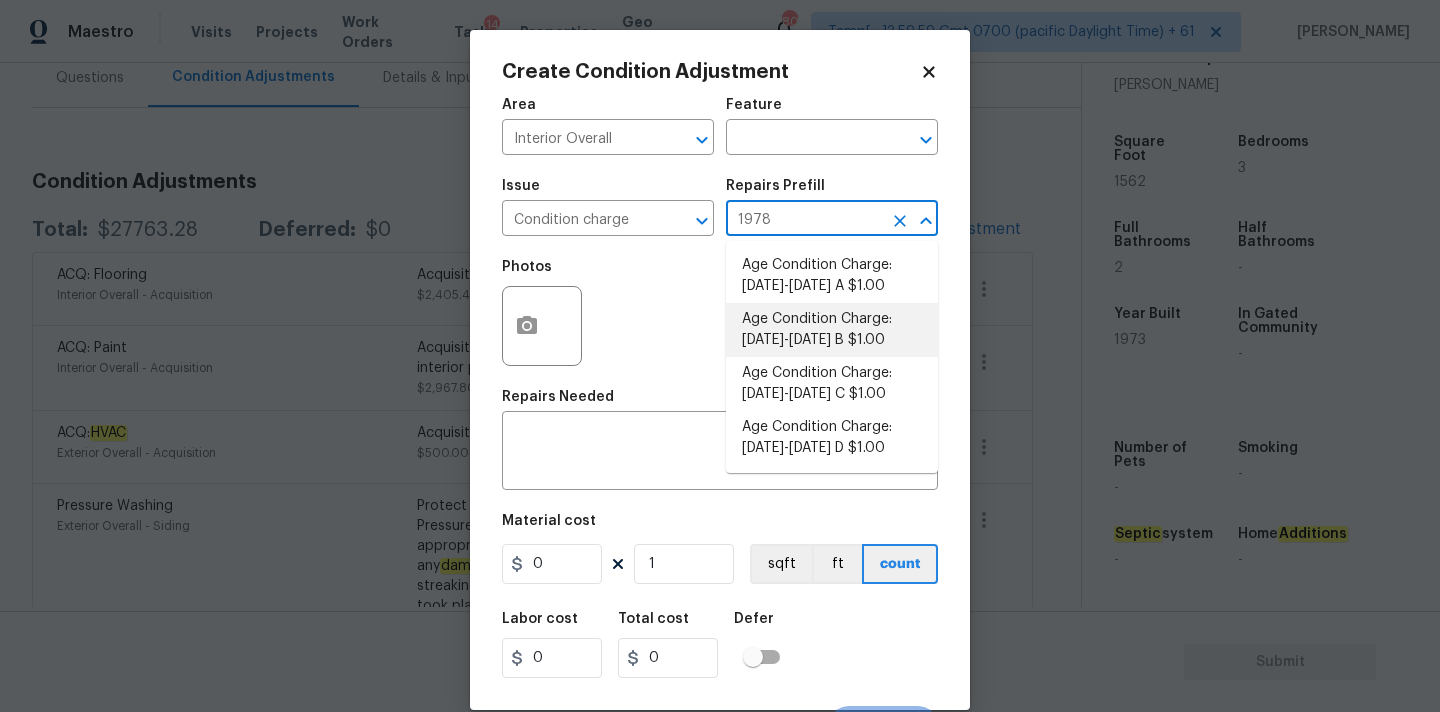 click on "Age Condition Charge: 1922-1978 B	 $1.00" at bounding box center [832, 330] 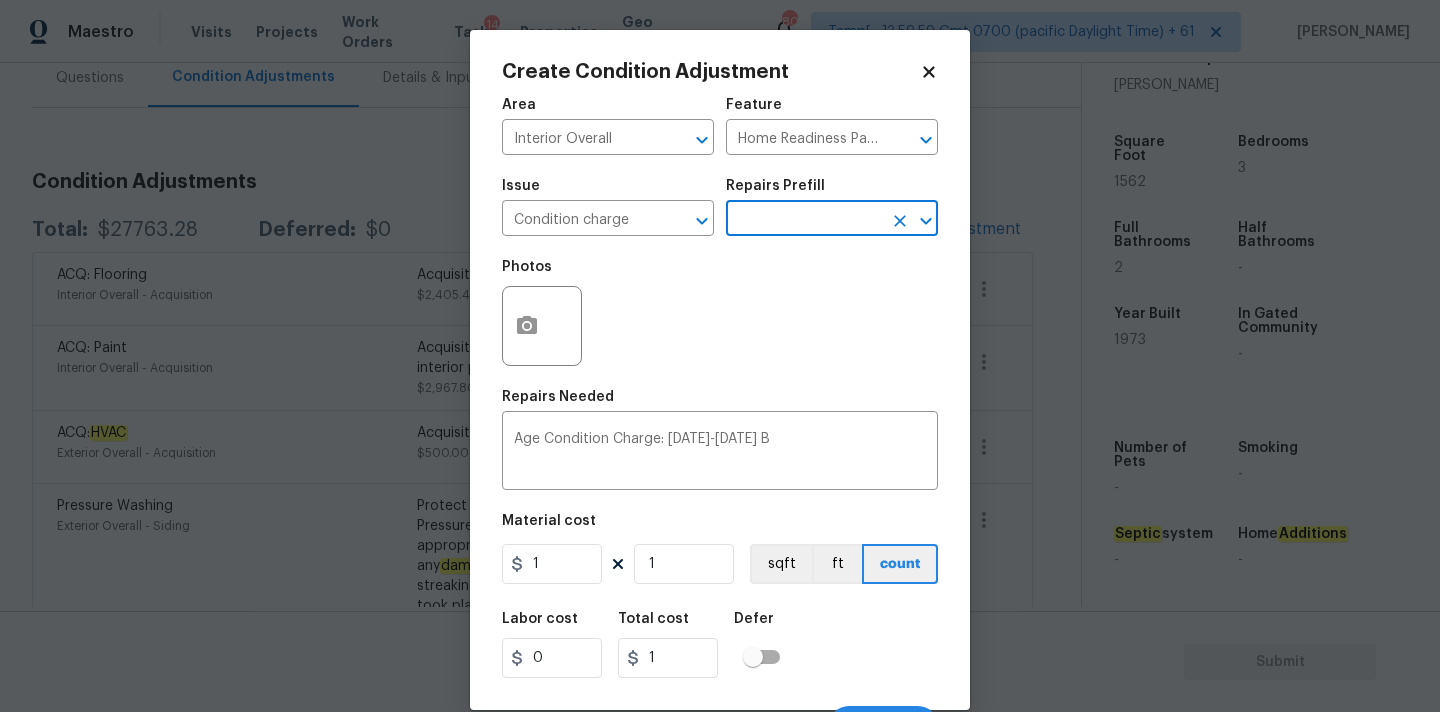scroll, scrollTop: 35, scrollLeft: 0, axis: vertical 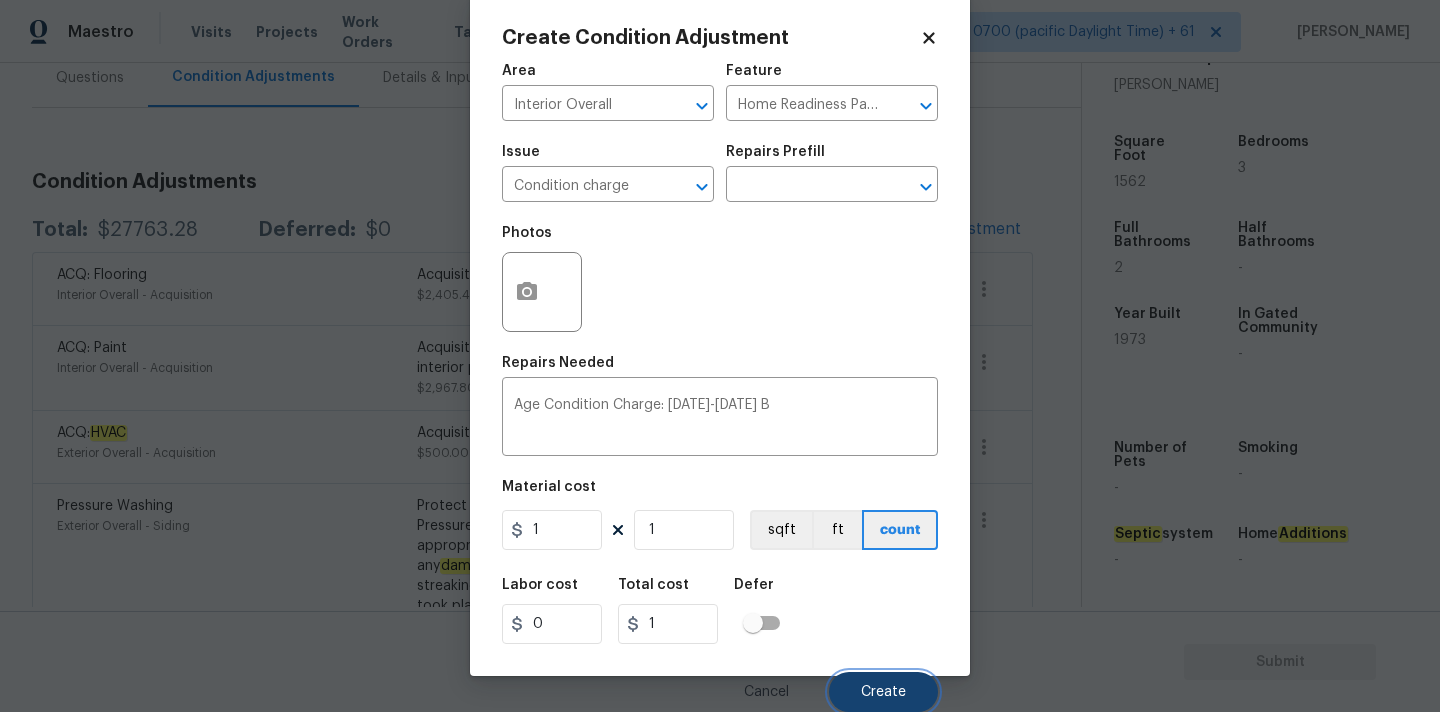 click on "Create" at bounding box center [883, 692] 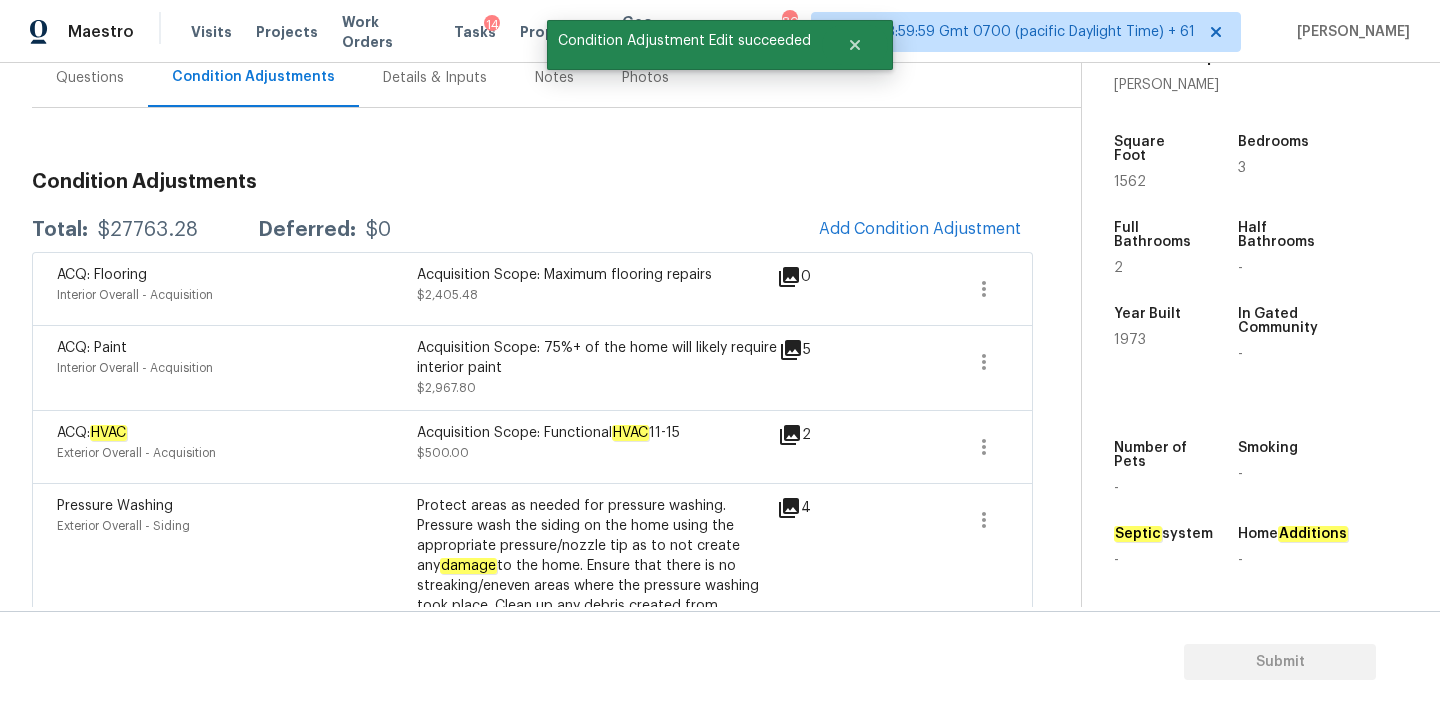 scroll, scrollTop: 28, scrollLeft: 0, axis: vertical 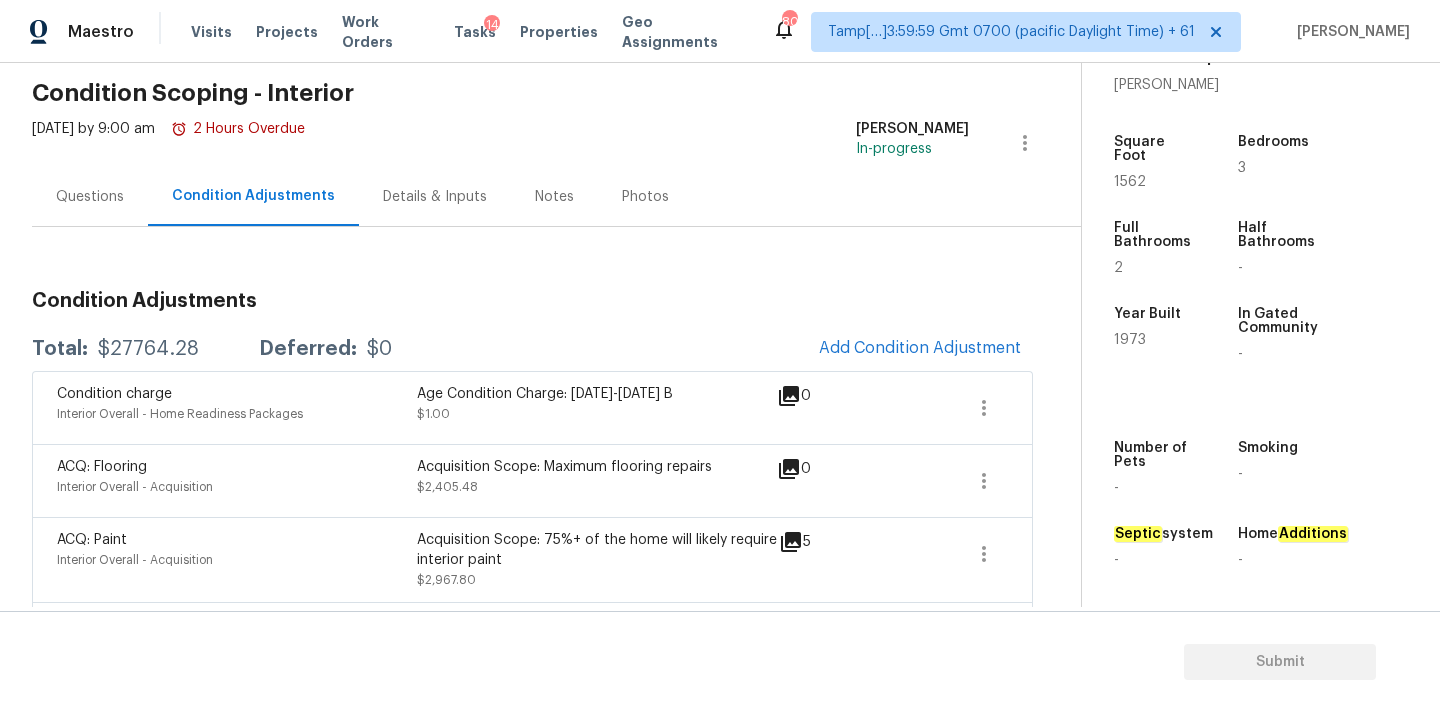 click on "Questions" at bounding box center (90, 197) 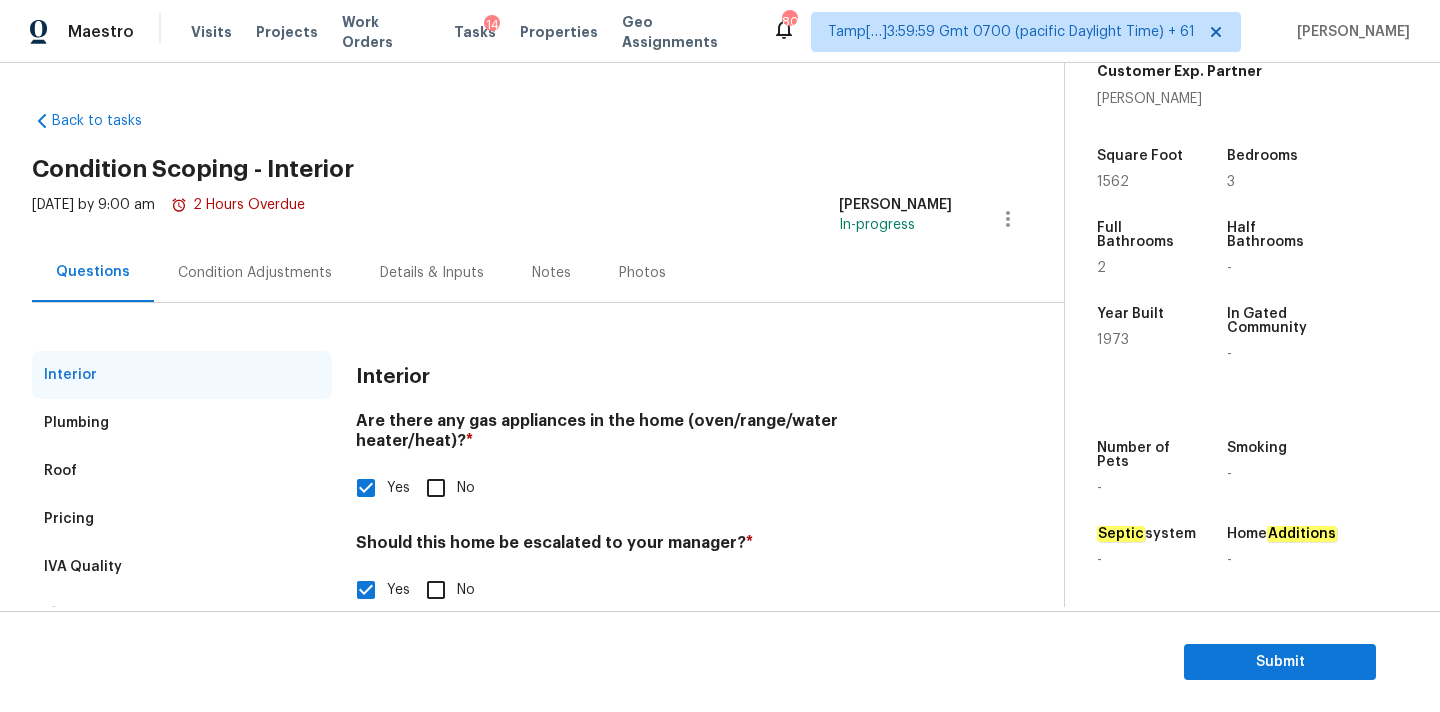 scroll, scrollTop: 203, scrollLeft: 0, axis: vertical 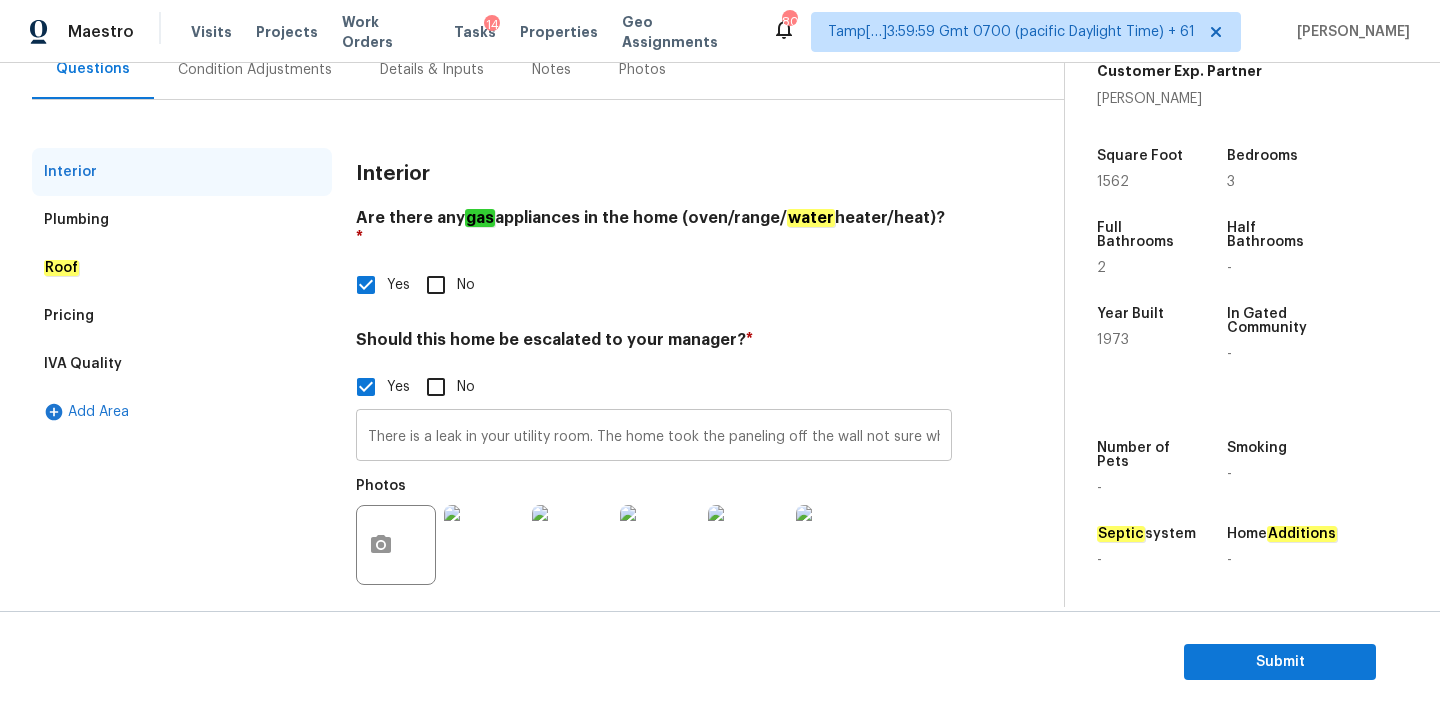 click on "There is a leak in your utility room. The home took the paneling off the wall not sure where the leak is. The roof is at the end of it lifecycle." at bounding box center [654, 437] 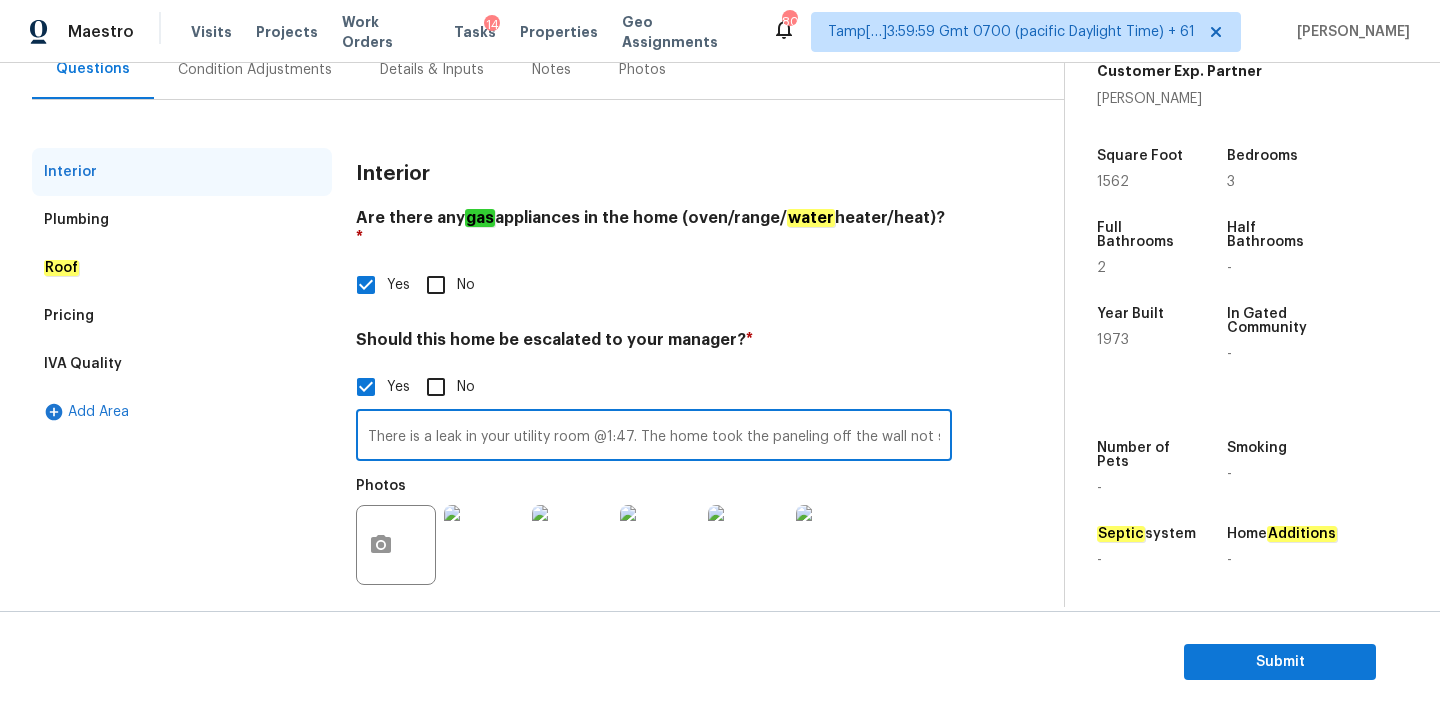 type on "There is a leak in your utility room @1:47. The home took the paneling off the wall not sure where the leak is. The roof is at the end of it lifecycle." 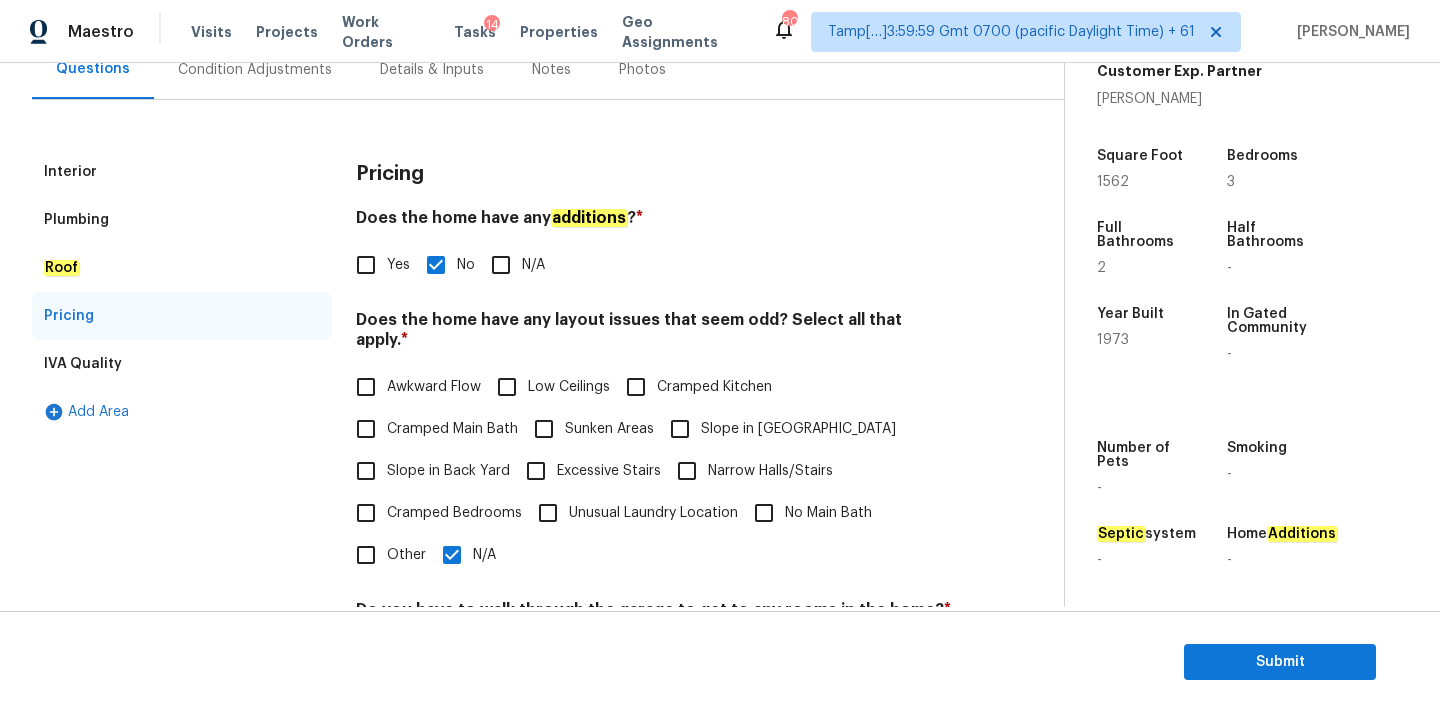 scroll, scrollTop: 488, scrollLeft: 0, axis: vertical 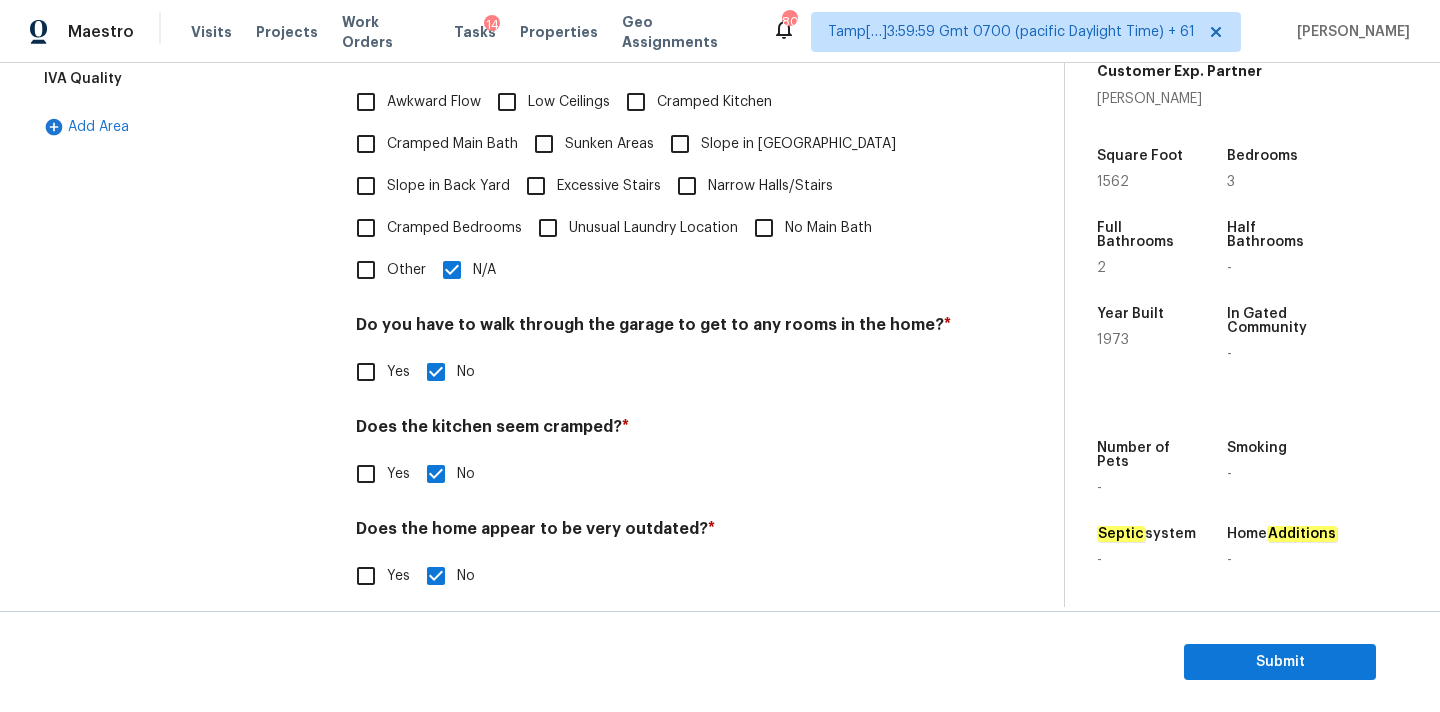 click on "Other" at bounding box center [406, 270] 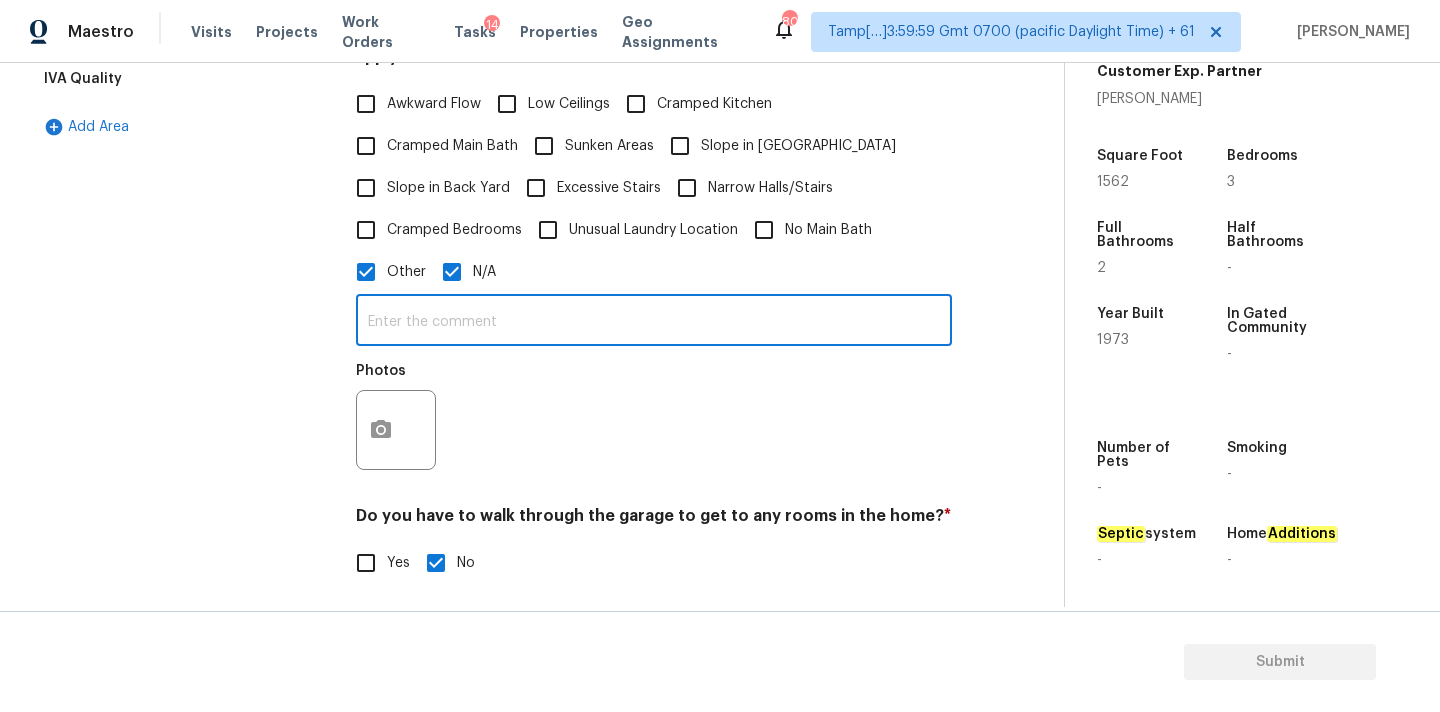 click at bounding box center (654, 322) 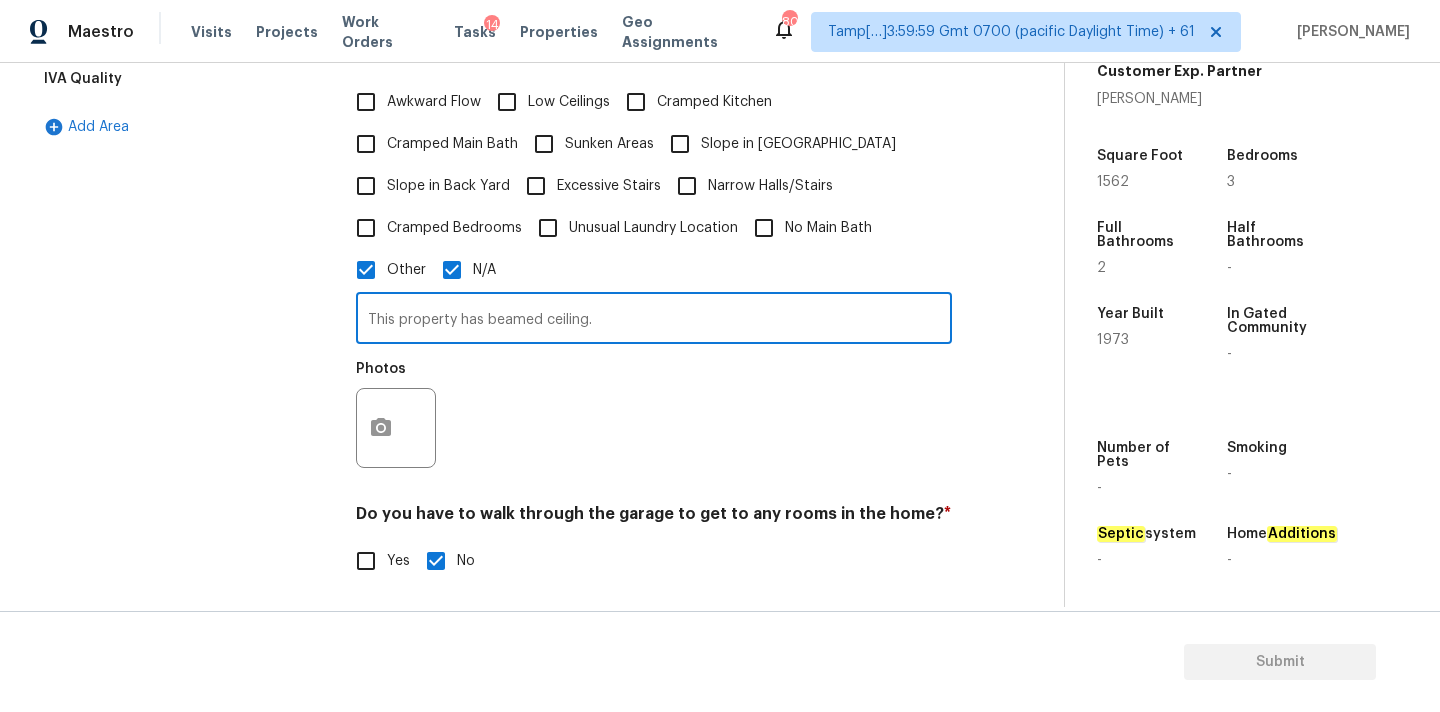 type on "This property has beamed ceiling." 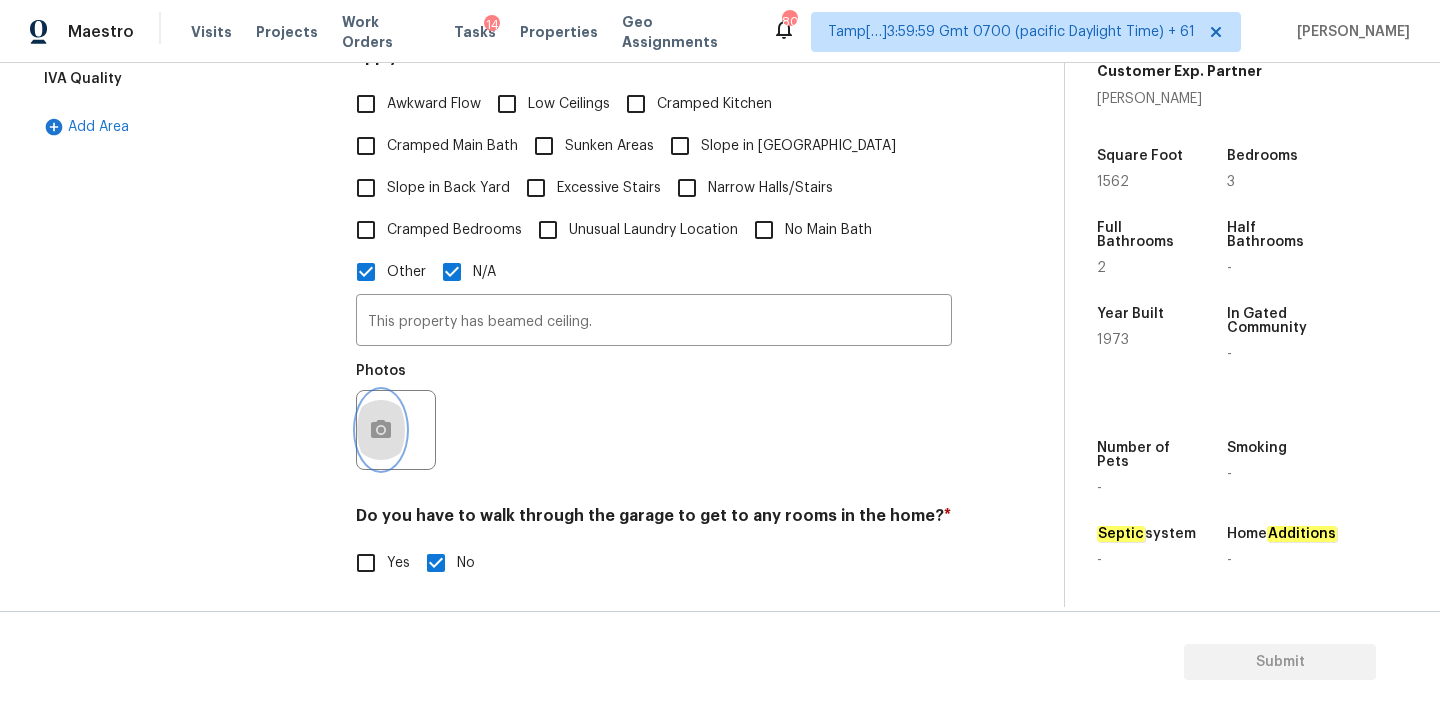 click at bounding box center (381, 430) 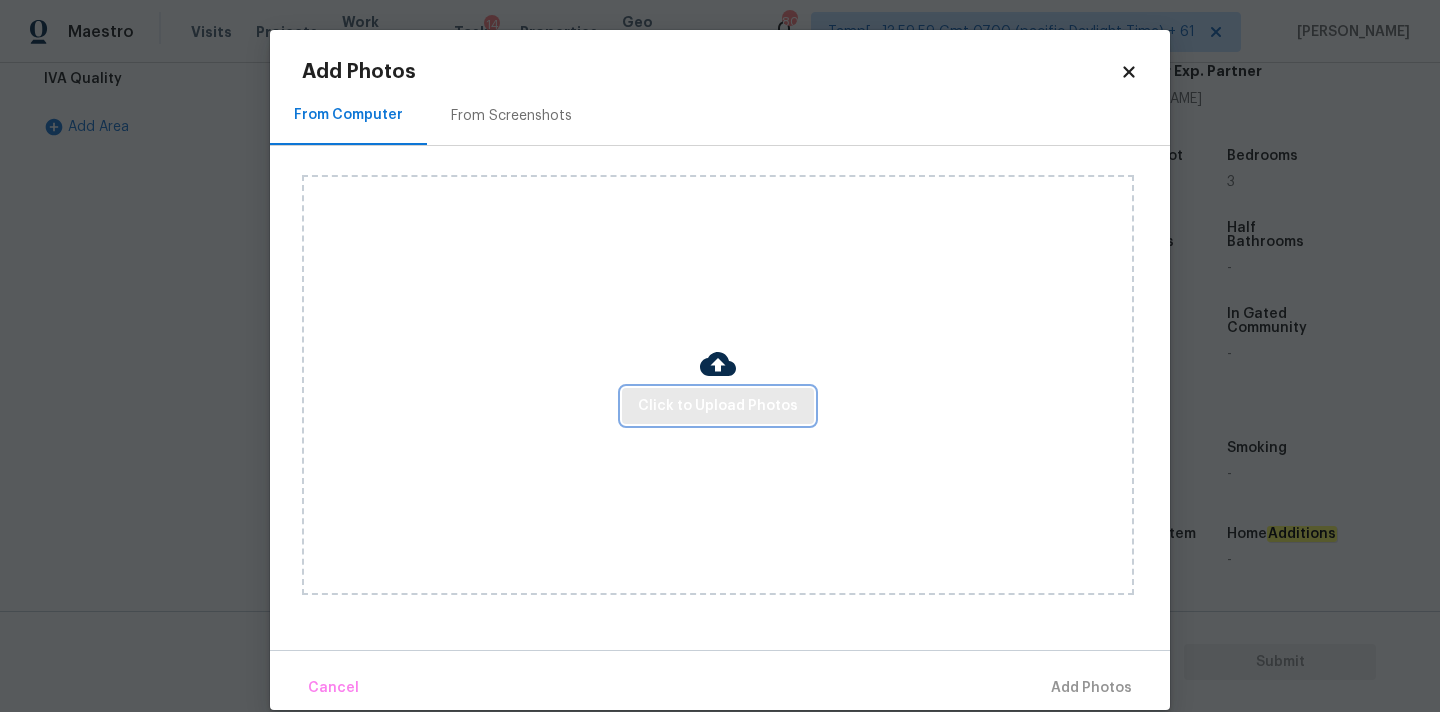 click on "Click to Upload Photos" at bounding box center [718, 406] 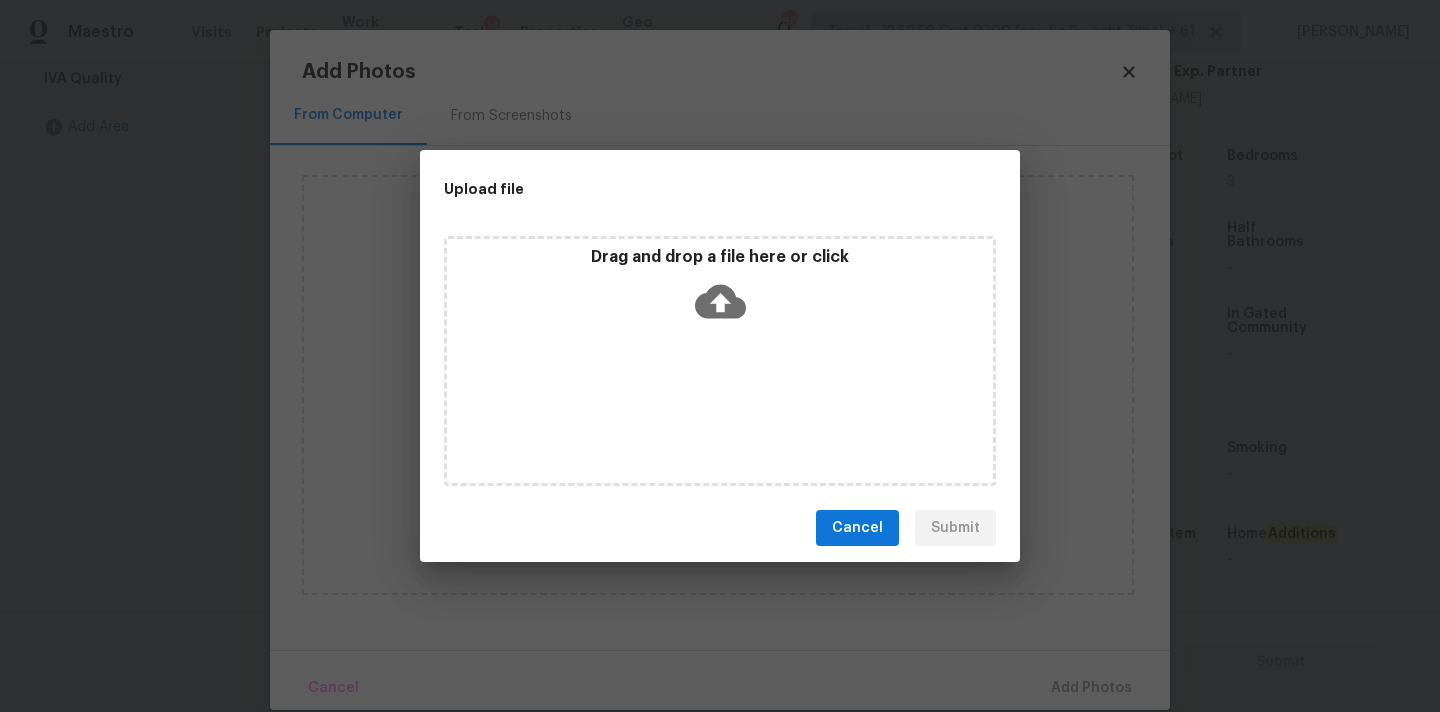 click 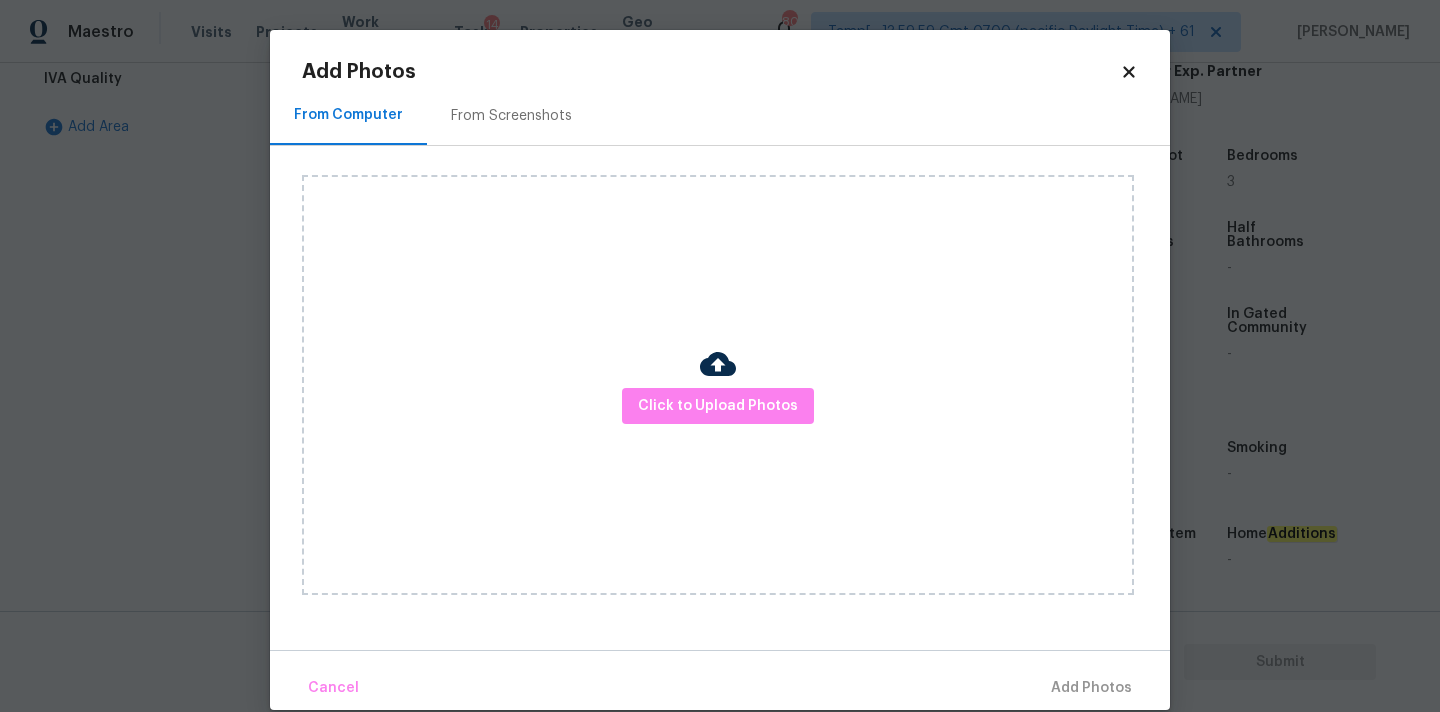 click 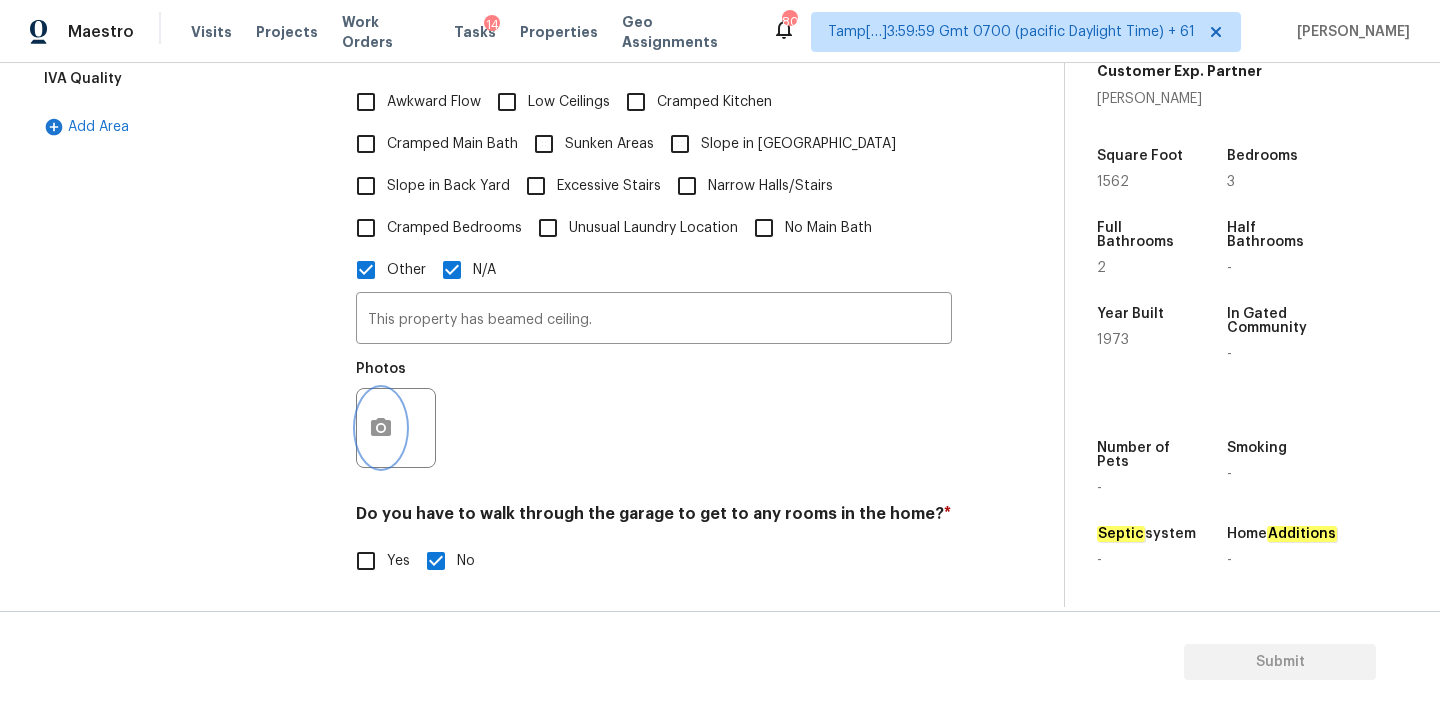 click 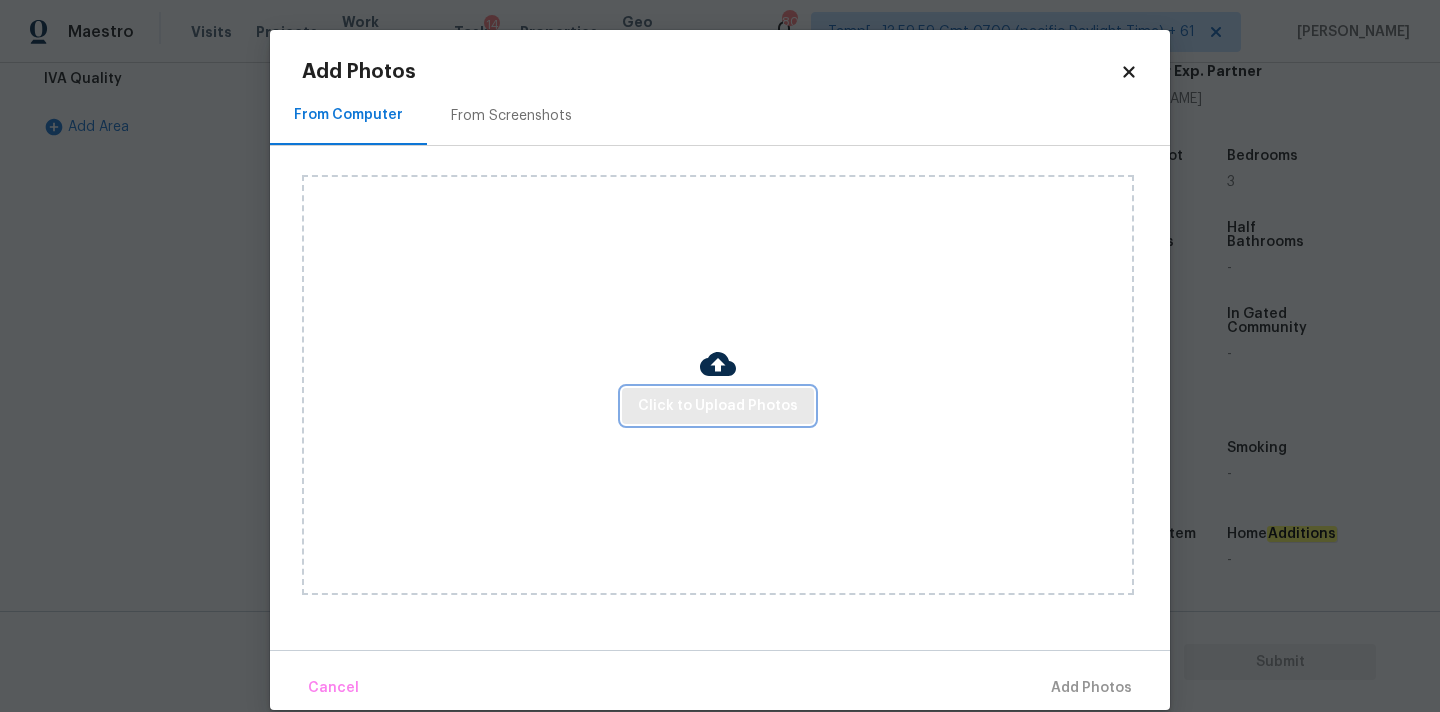 click on "Click to Upload Photos" 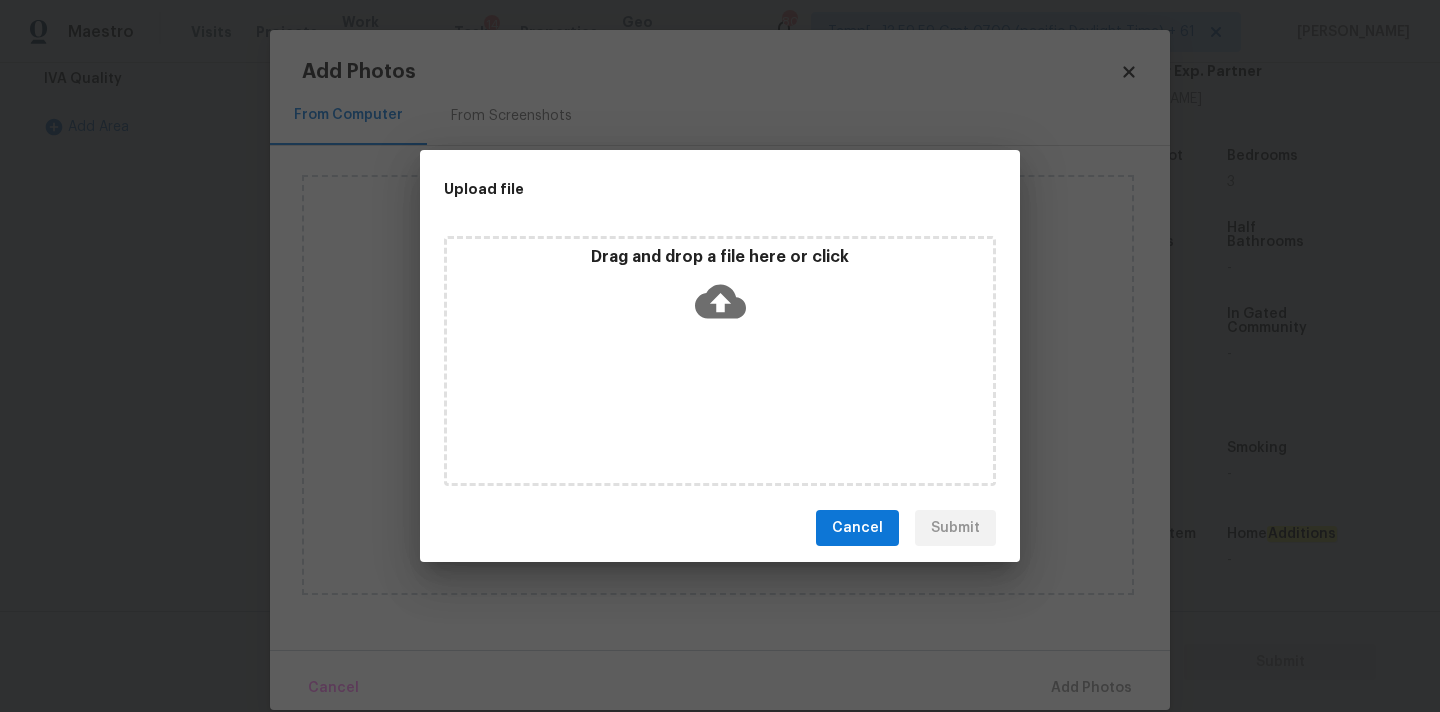 click 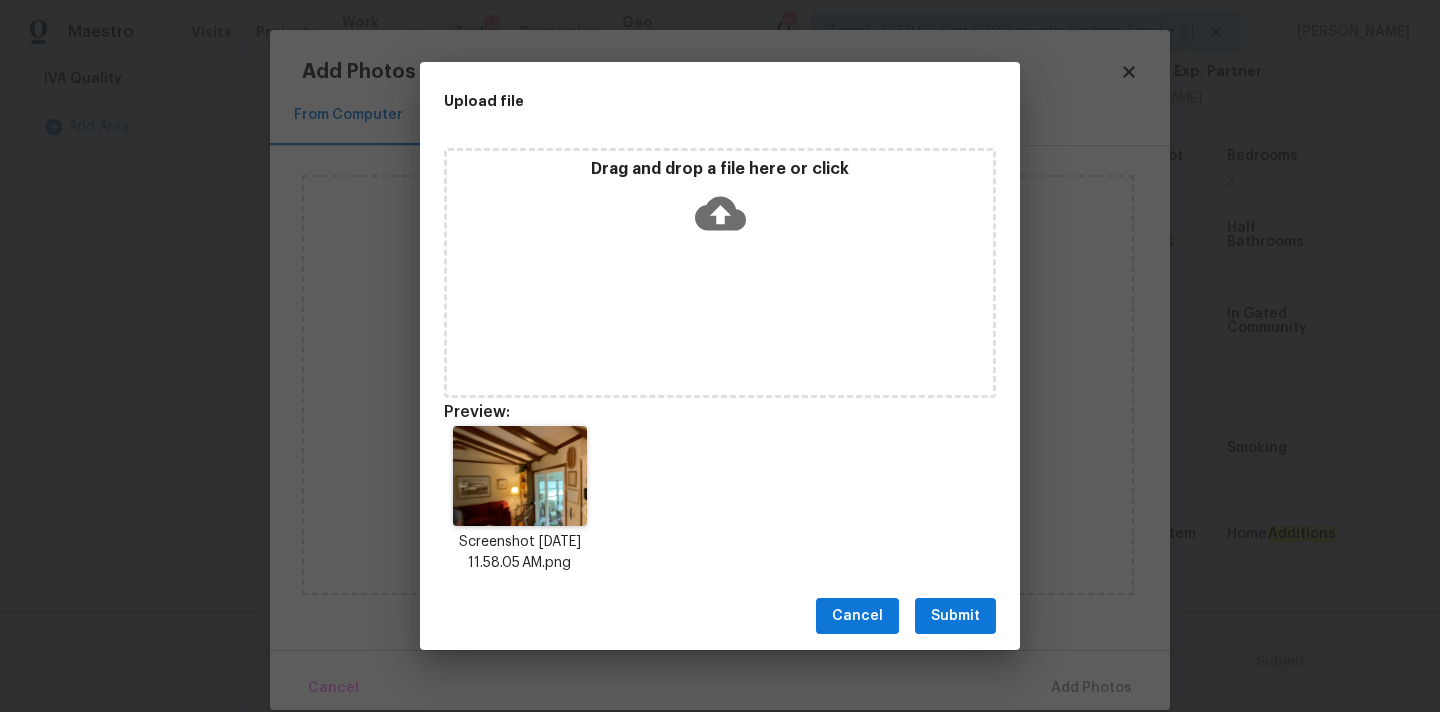 click on "Submit" 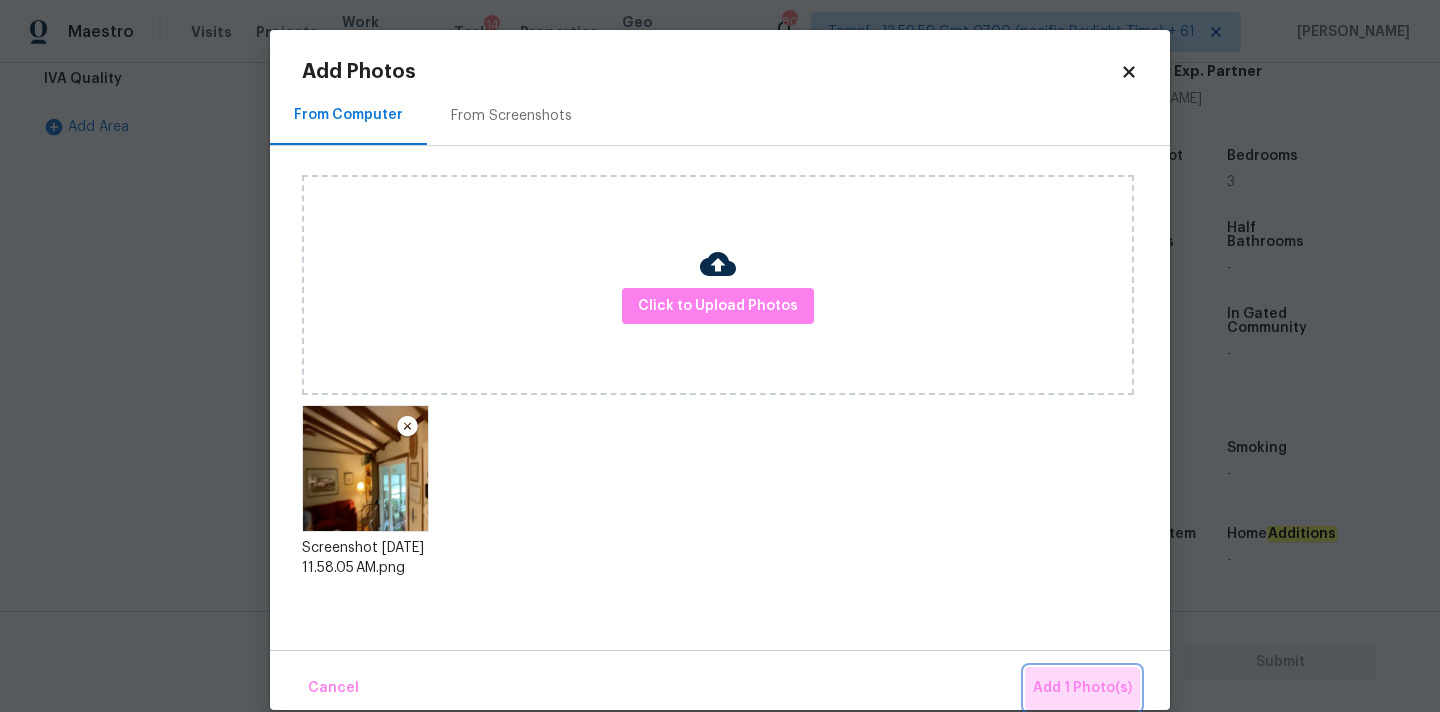 click on "Add 1 Photo(s)" 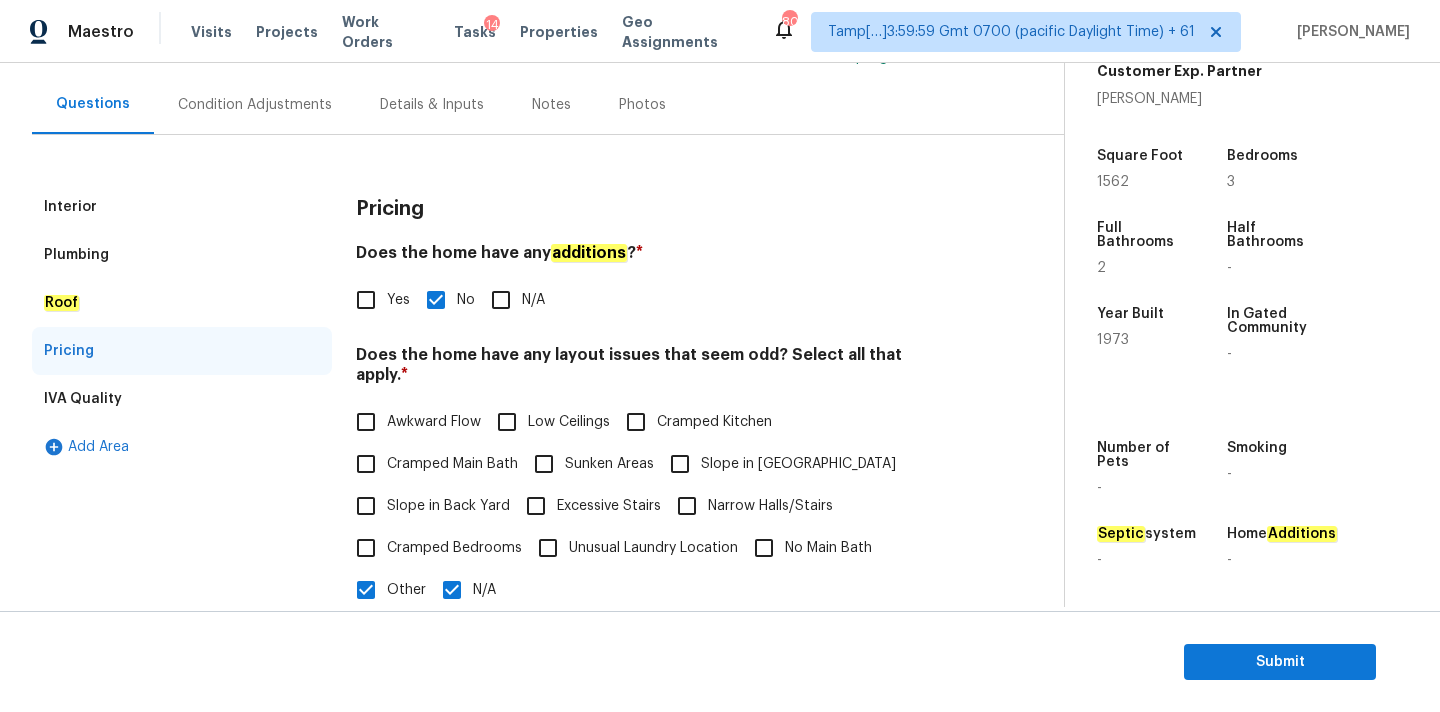 scroll, scrollTop: 72, scrollLeft: 0, axis: vertical 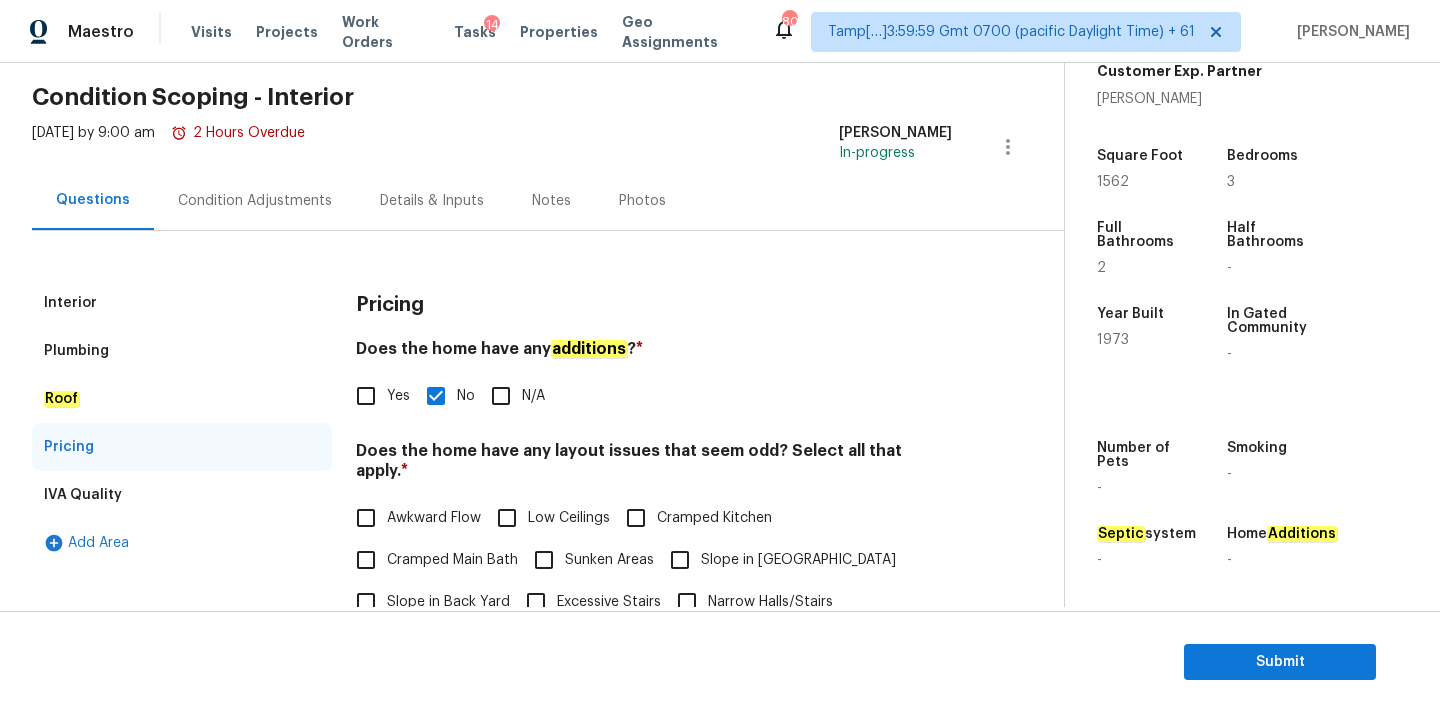 click on "Interior" 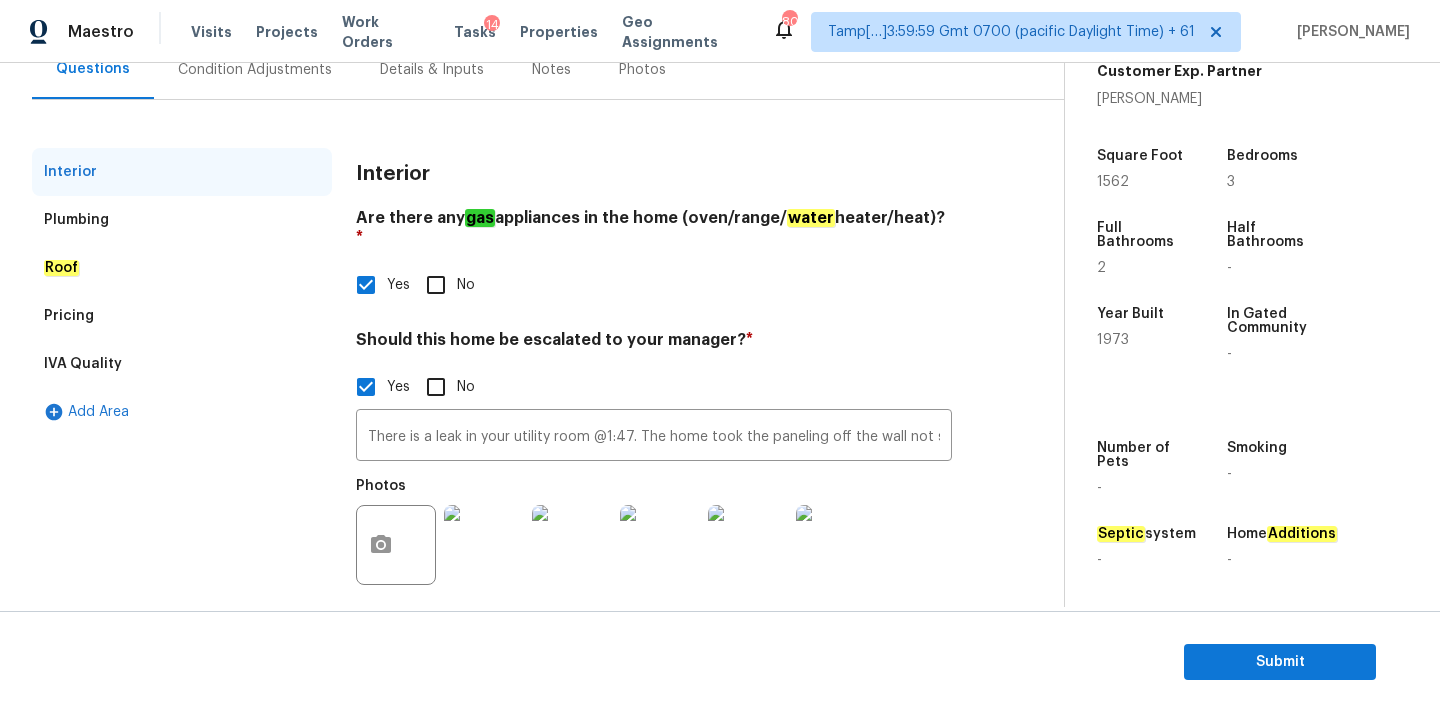 scroll, scrollTop: 0, scrollLeft: 0, axis: both 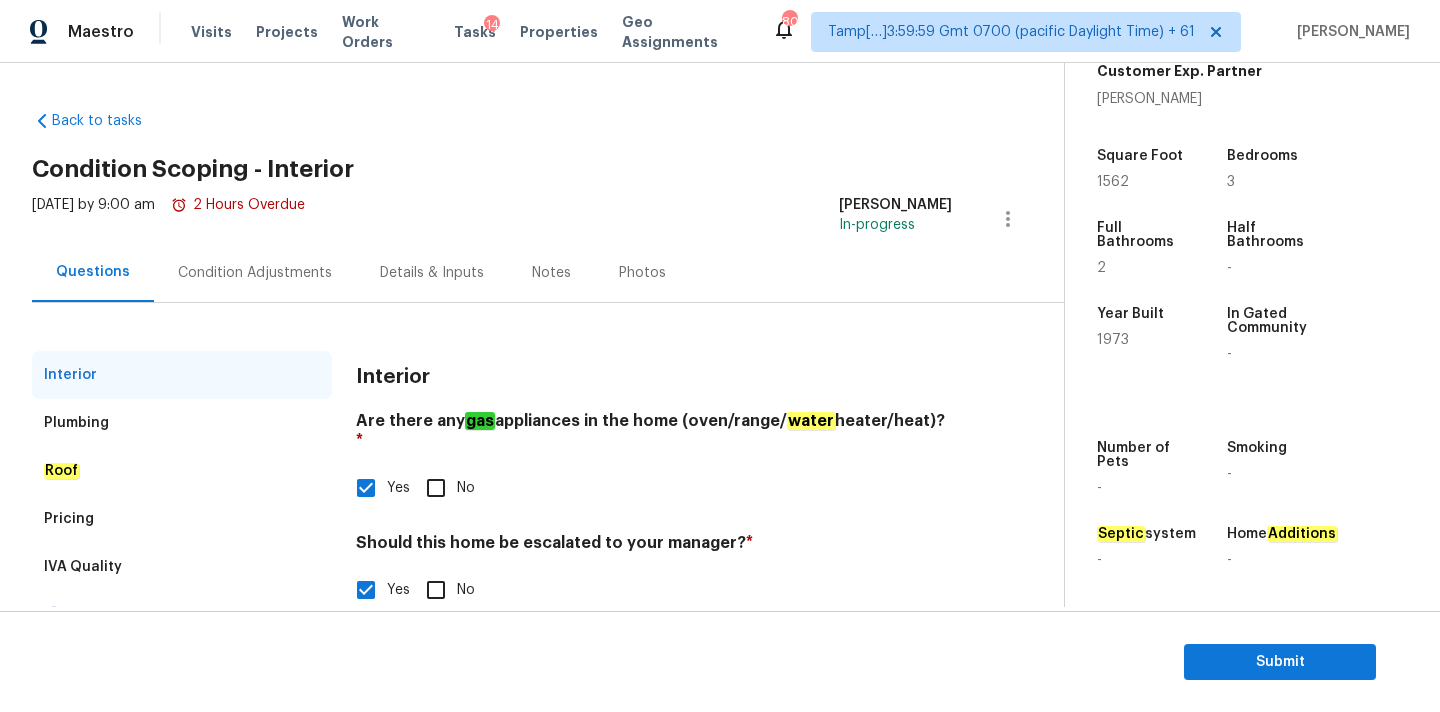 click on "Condition Adjustments" 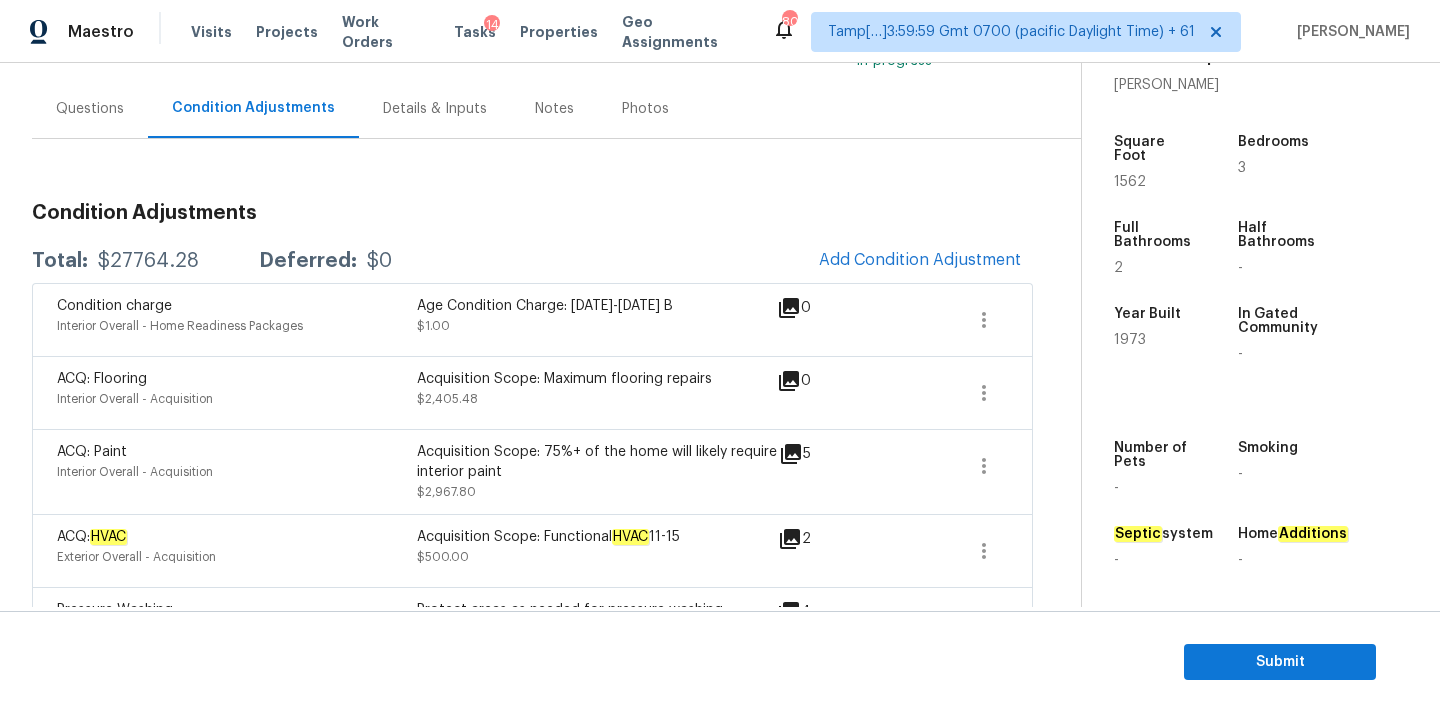 scroll, scrollTop: 172, scrollLeft: 0, axis: vertical 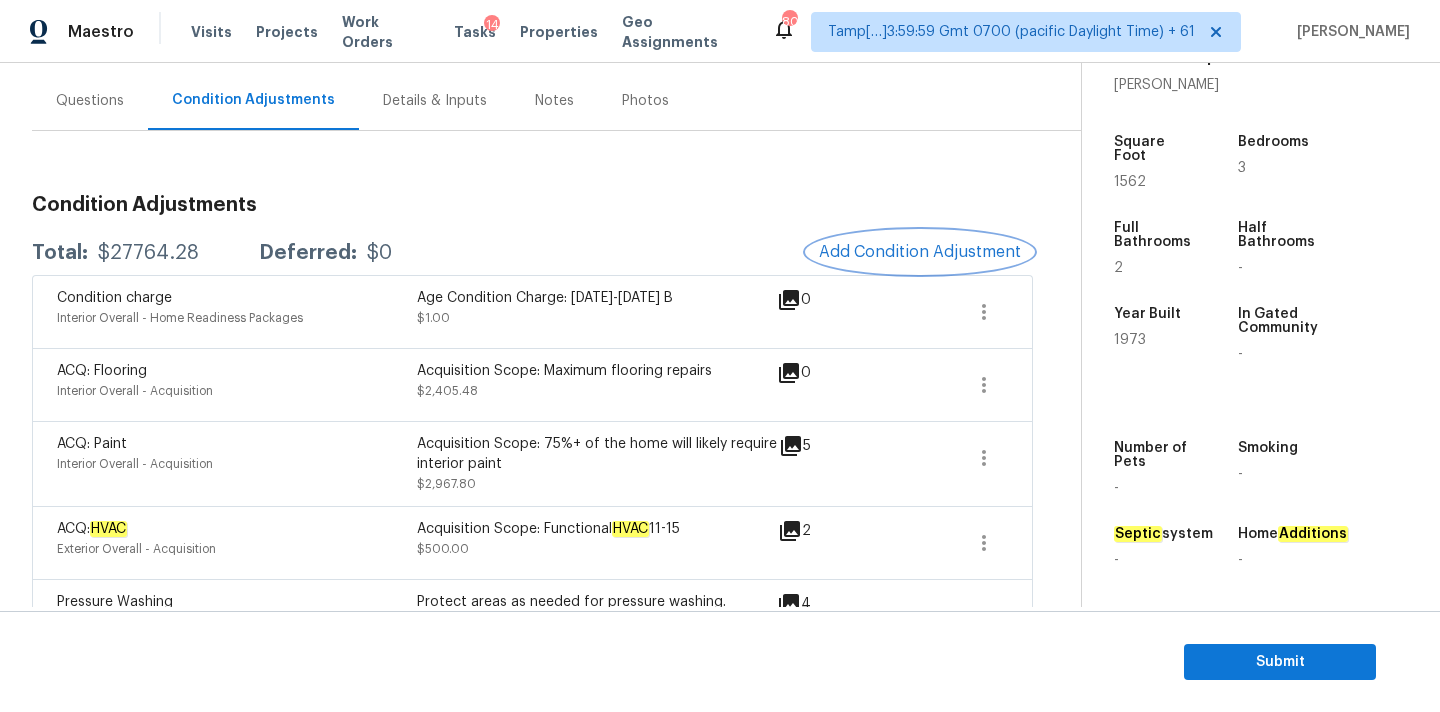 click on "Add Condition Adjustment" 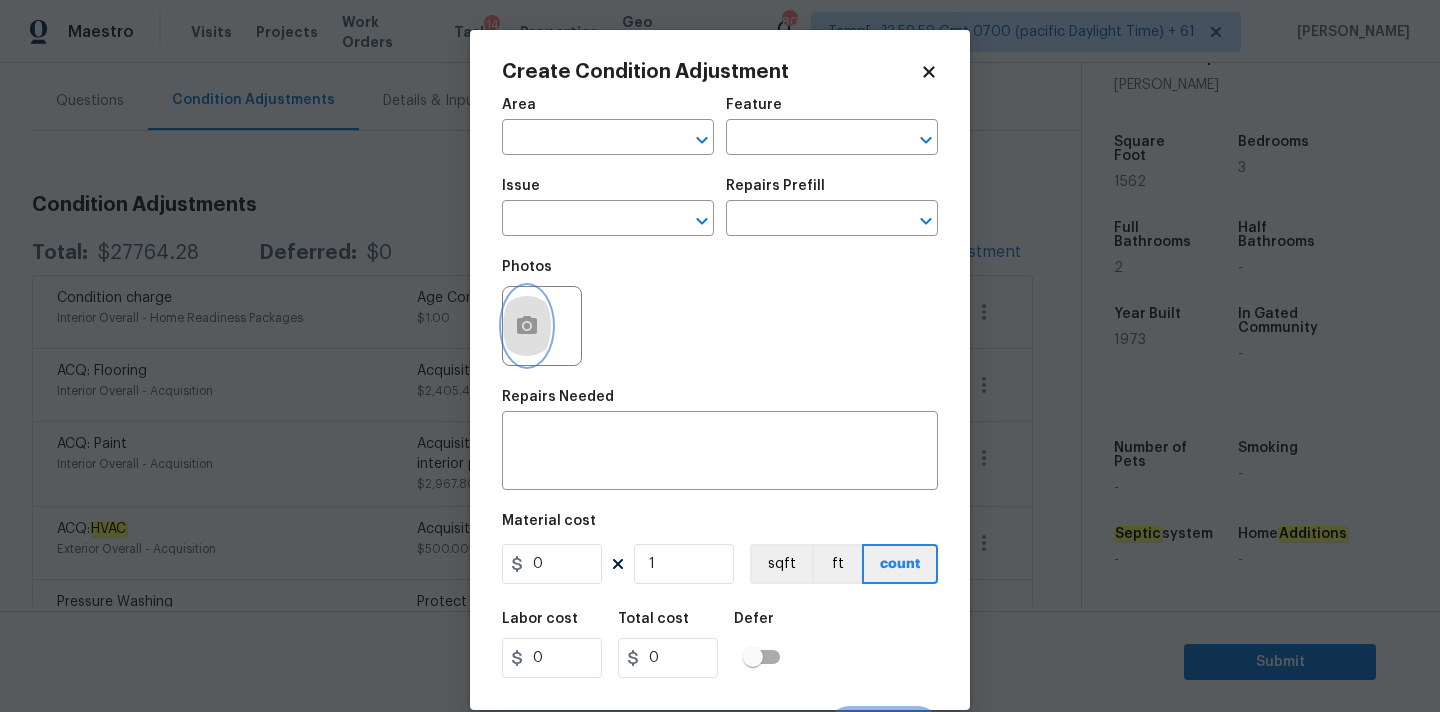 click 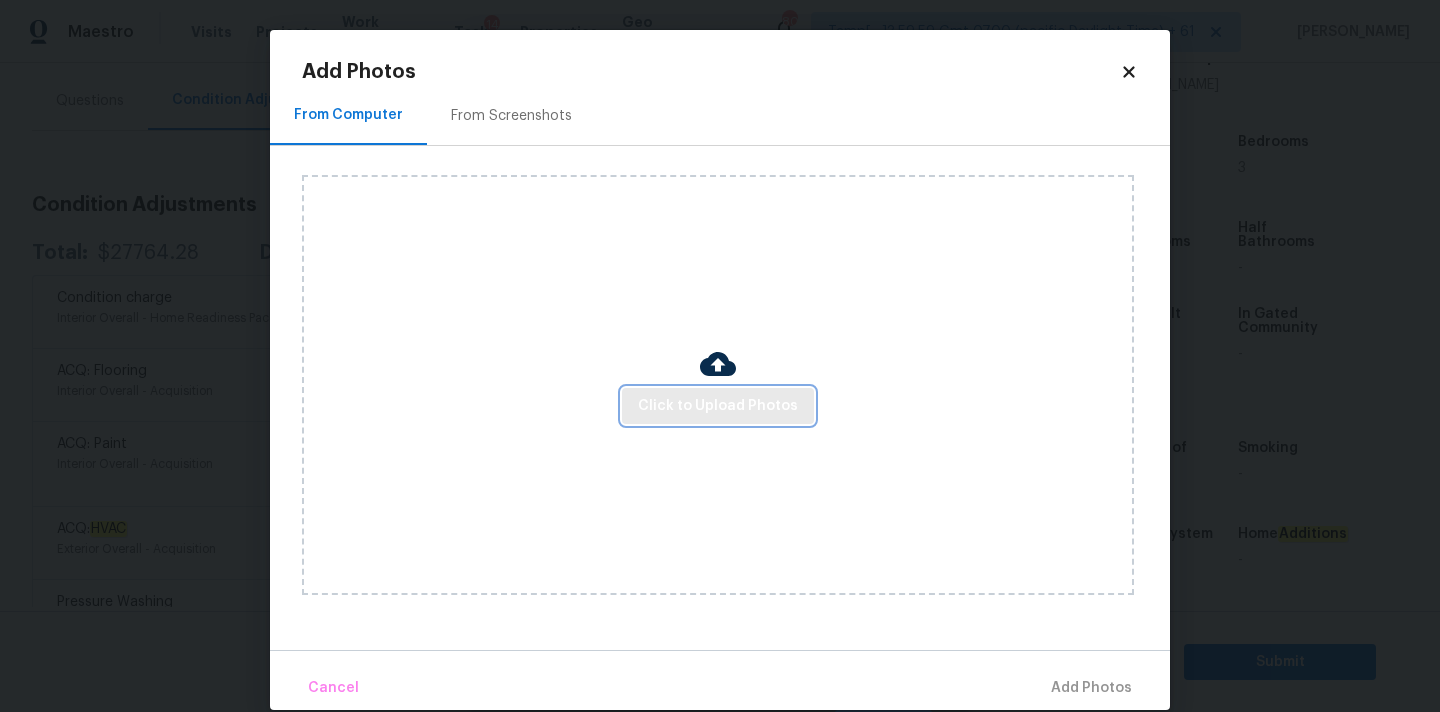 click on "Click to Upload Photos" 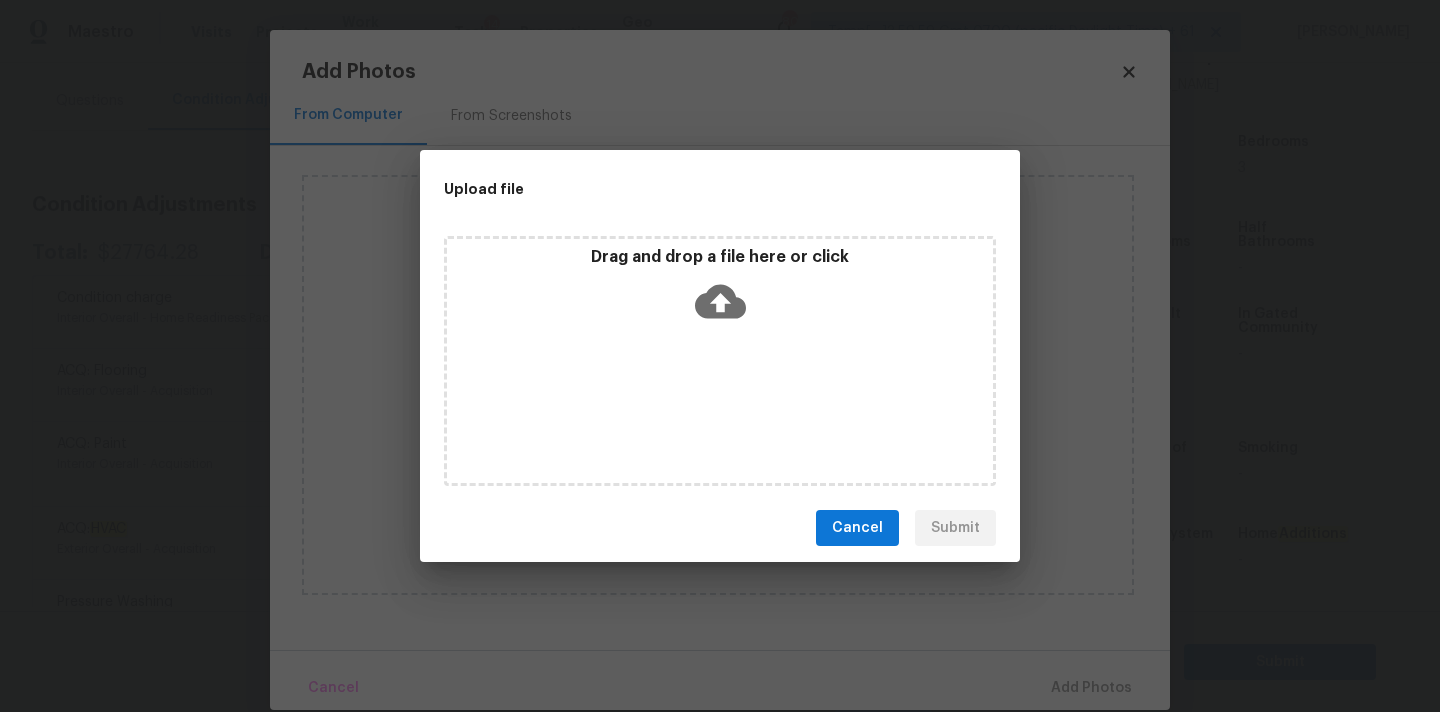 click 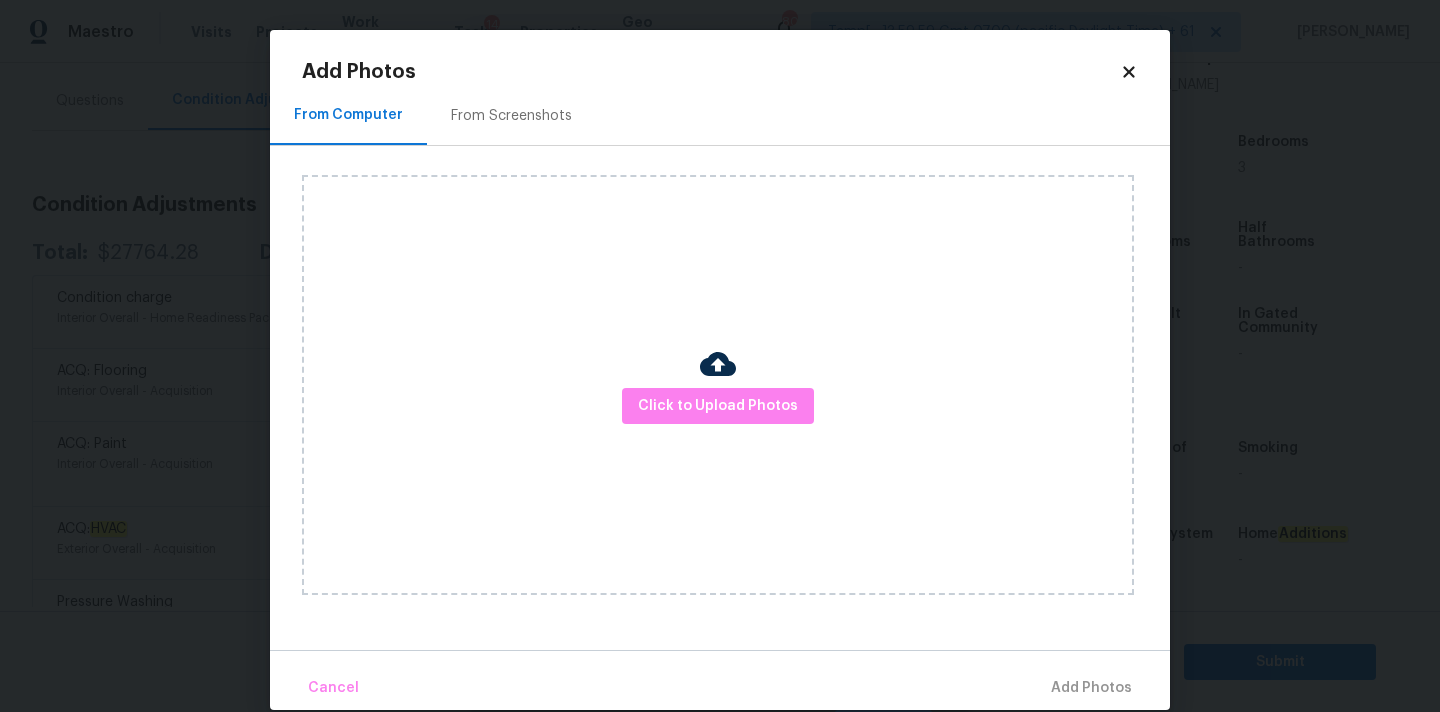 click 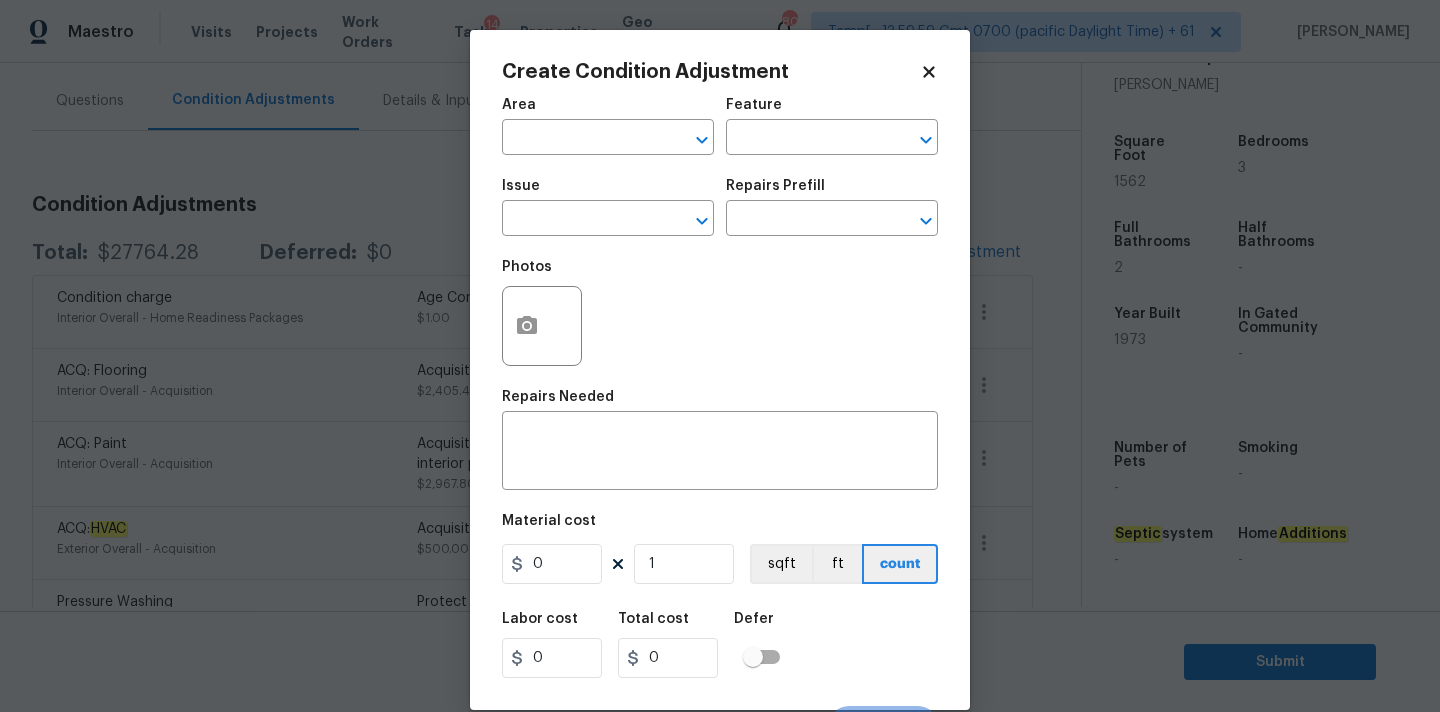 click 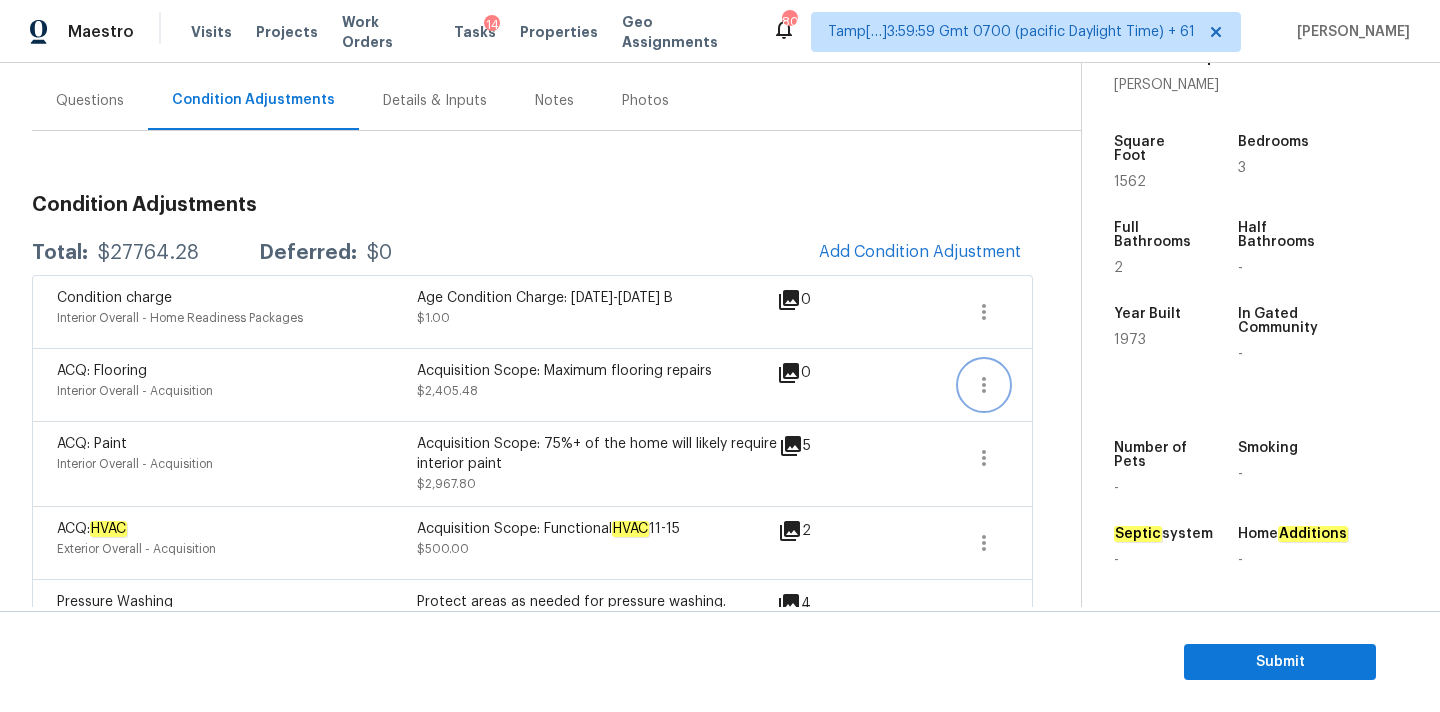 click 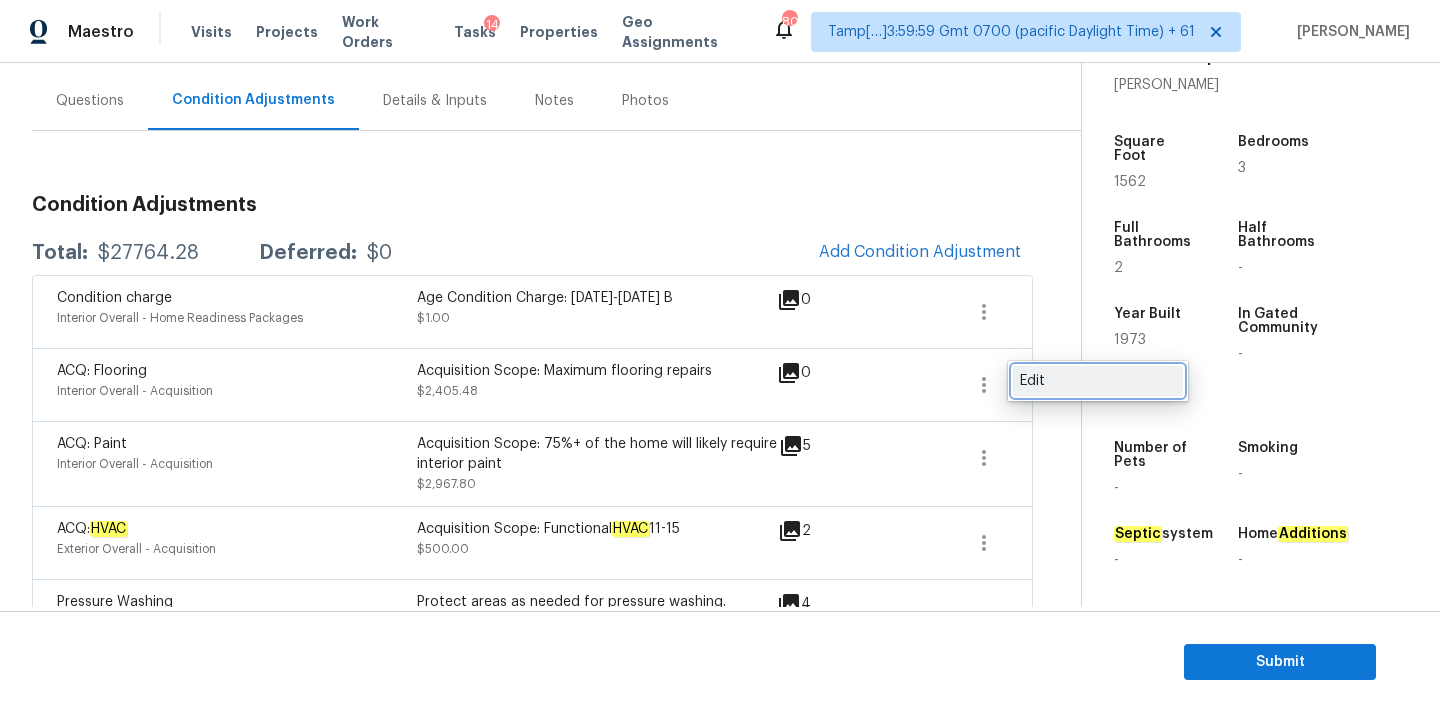 click on "Edit" 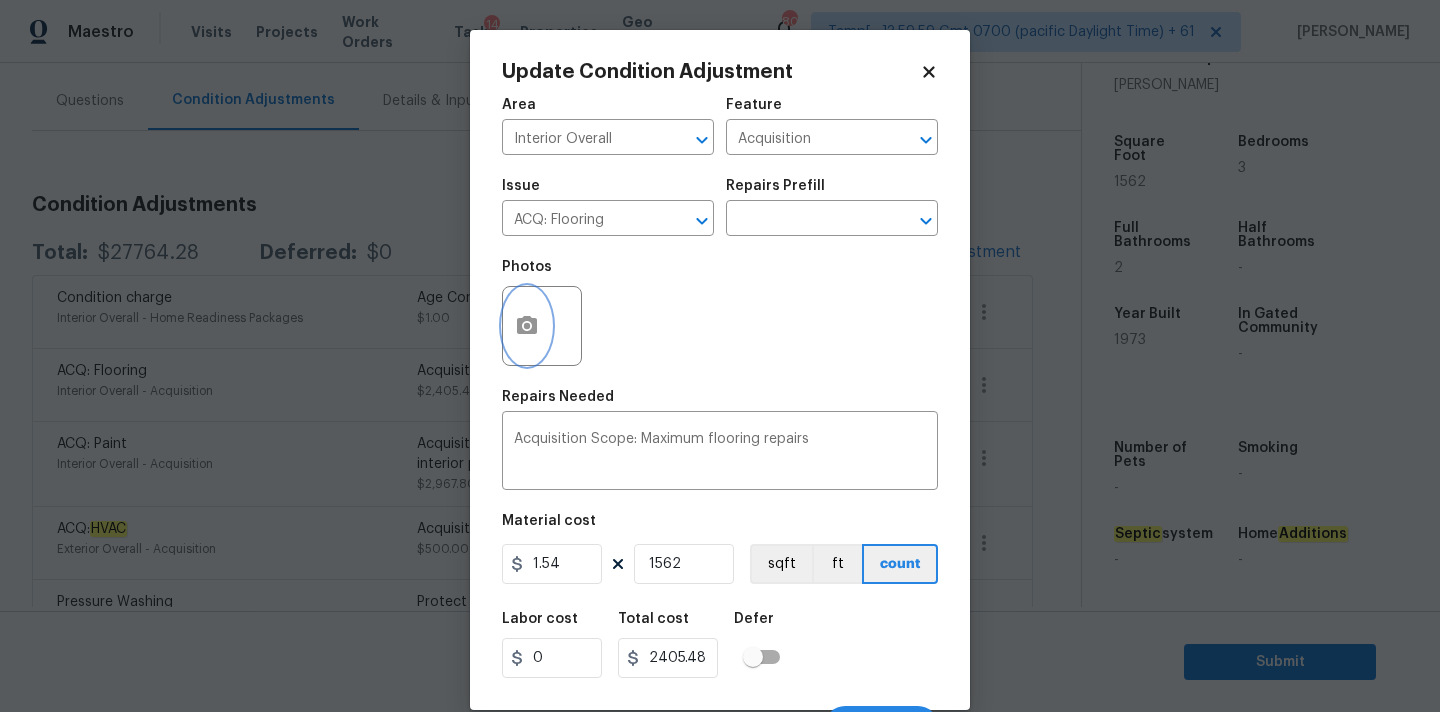 click 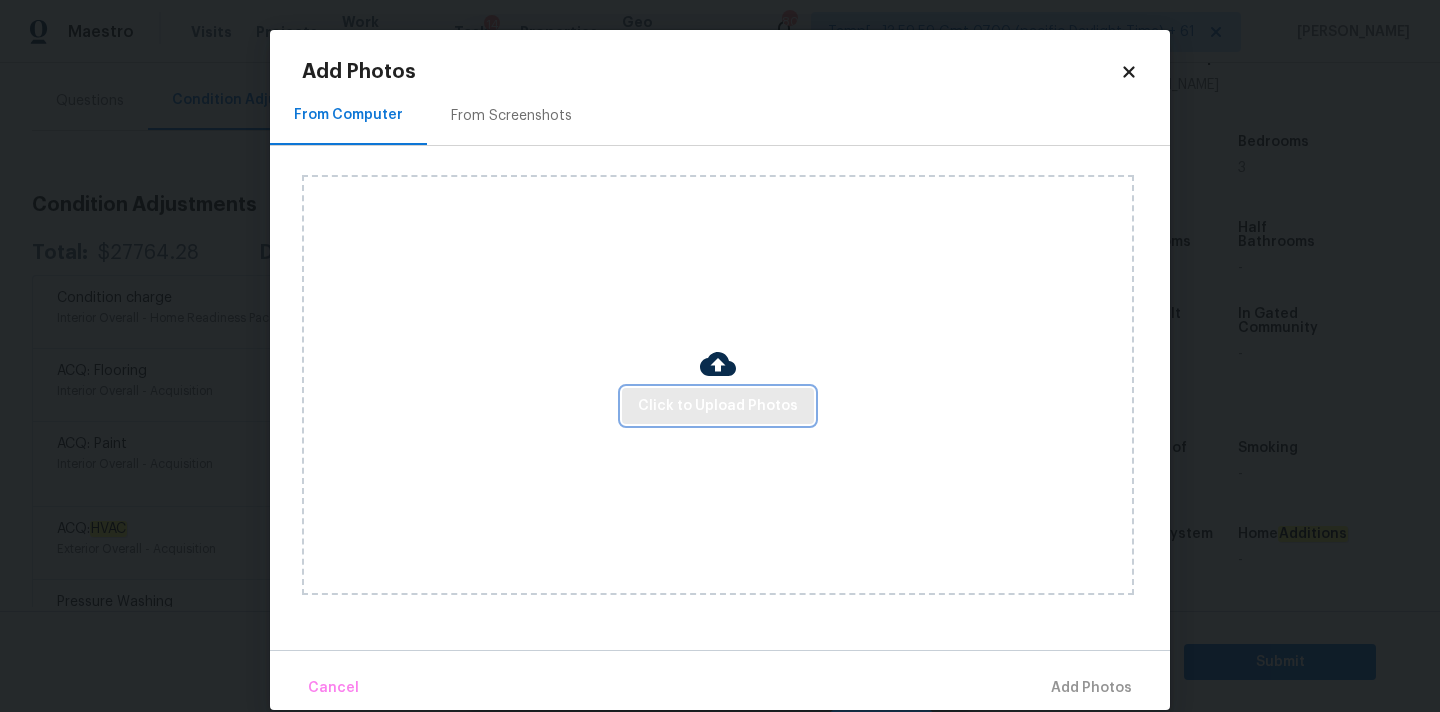 click on "Click to Upload Photos" 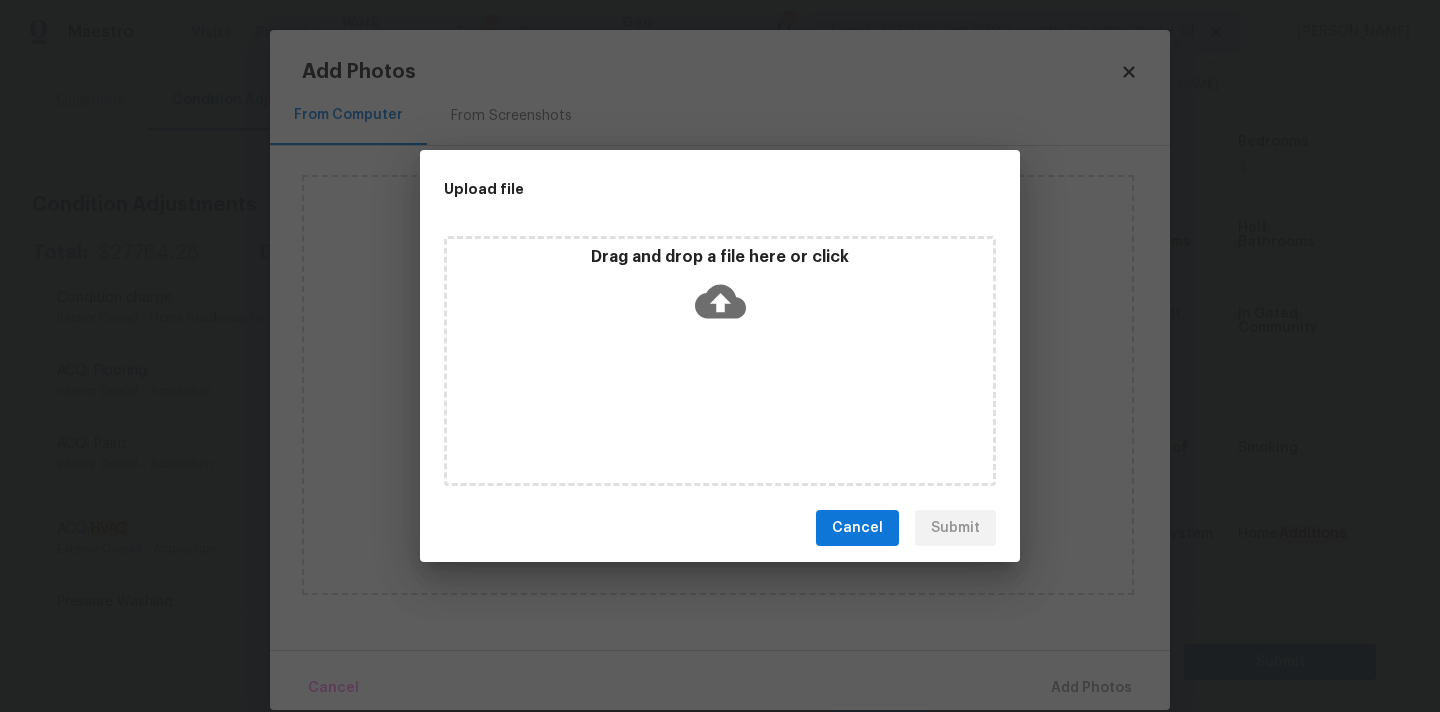 click 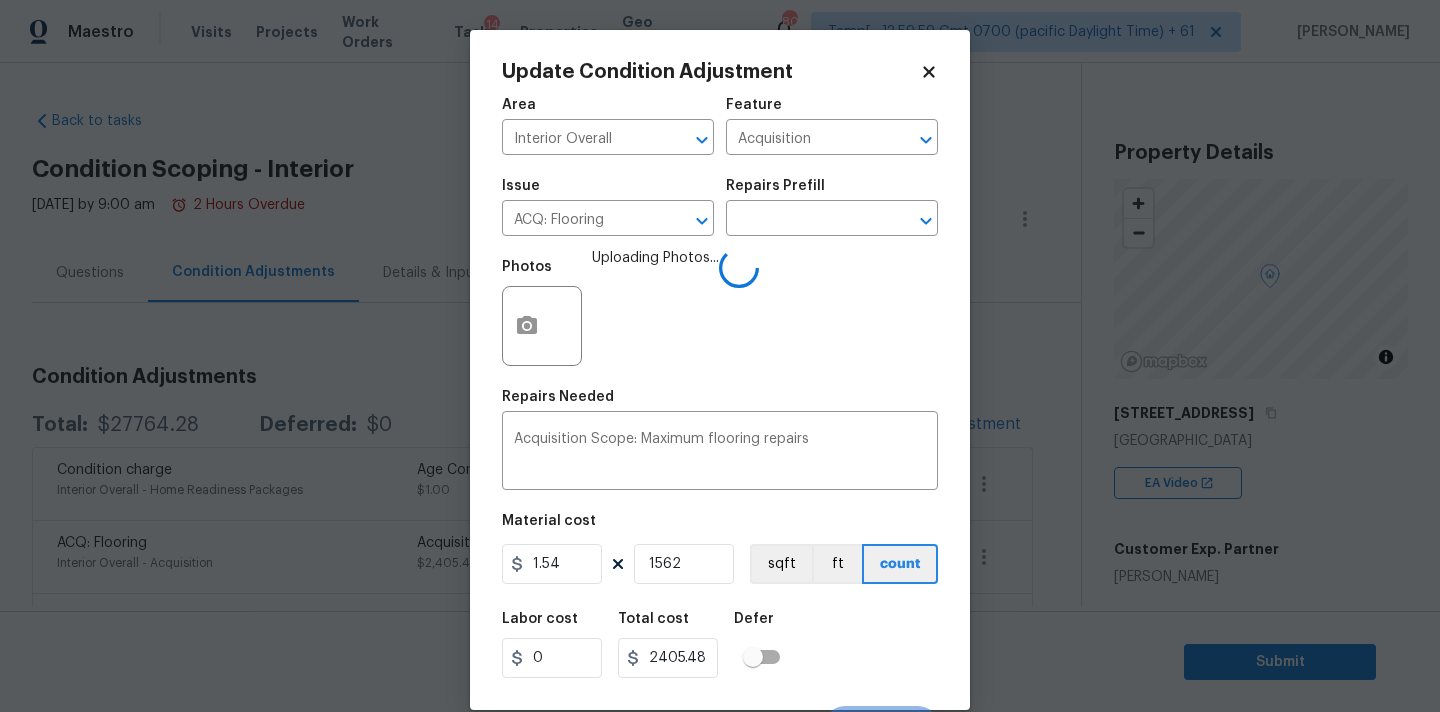 scroll, scrollTop: 0, scrollLeft: 0, axis: both 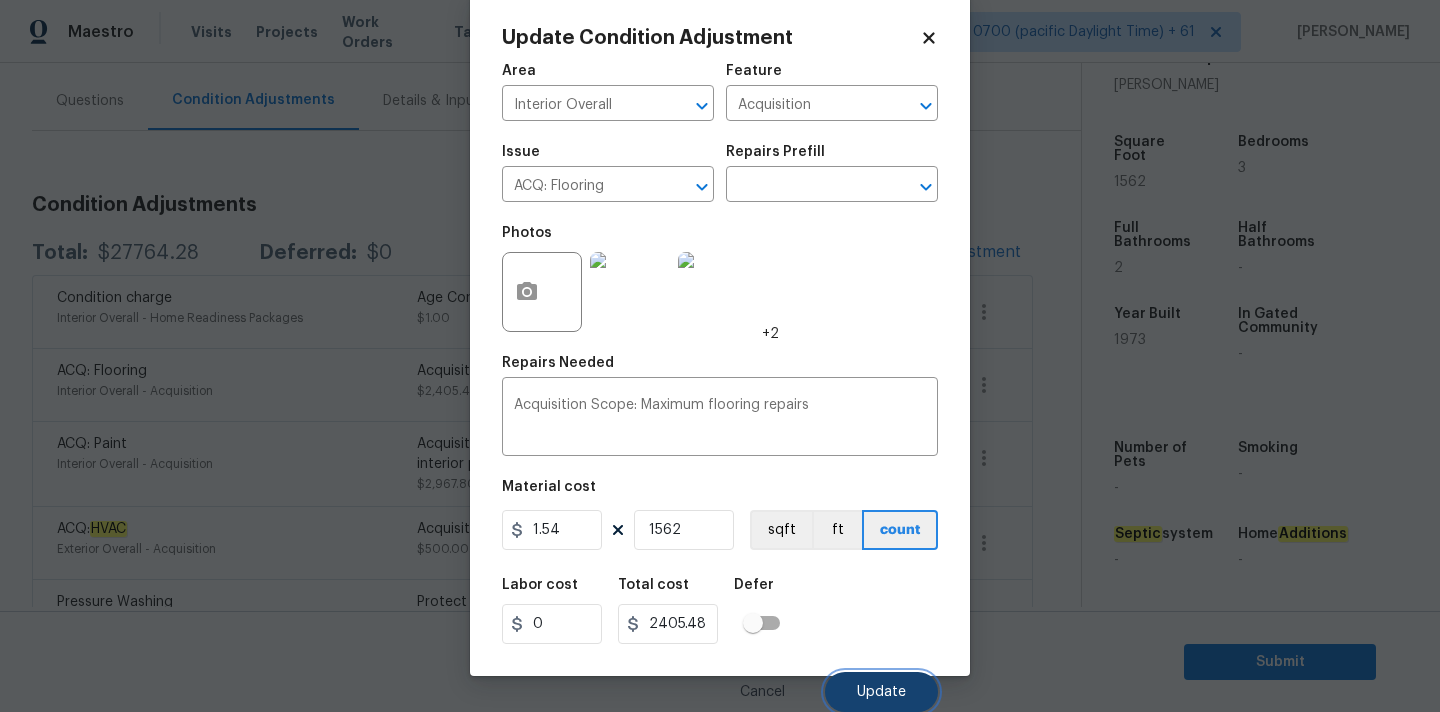 click on "Update" at bounding box center [881, 692] 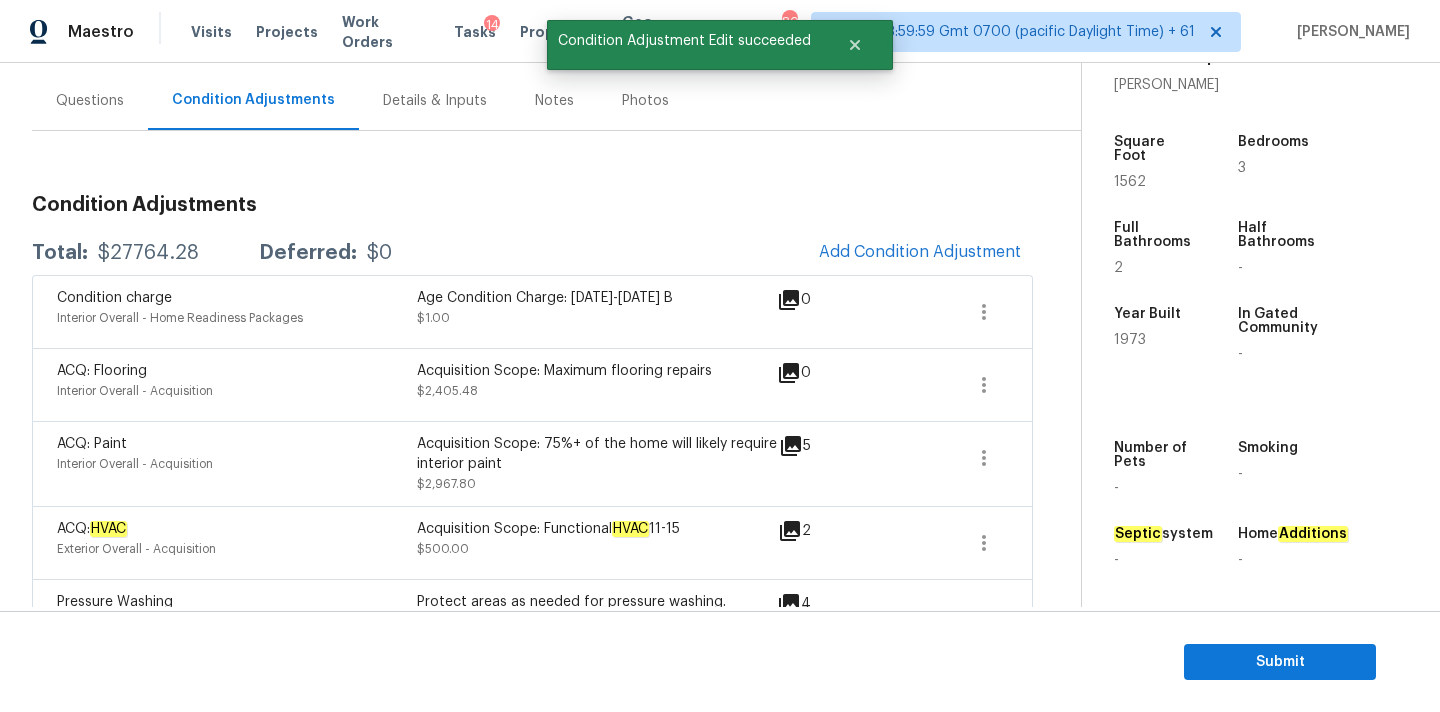 scroll, scrollTop: 0, scrollLeft: 0, axis: both 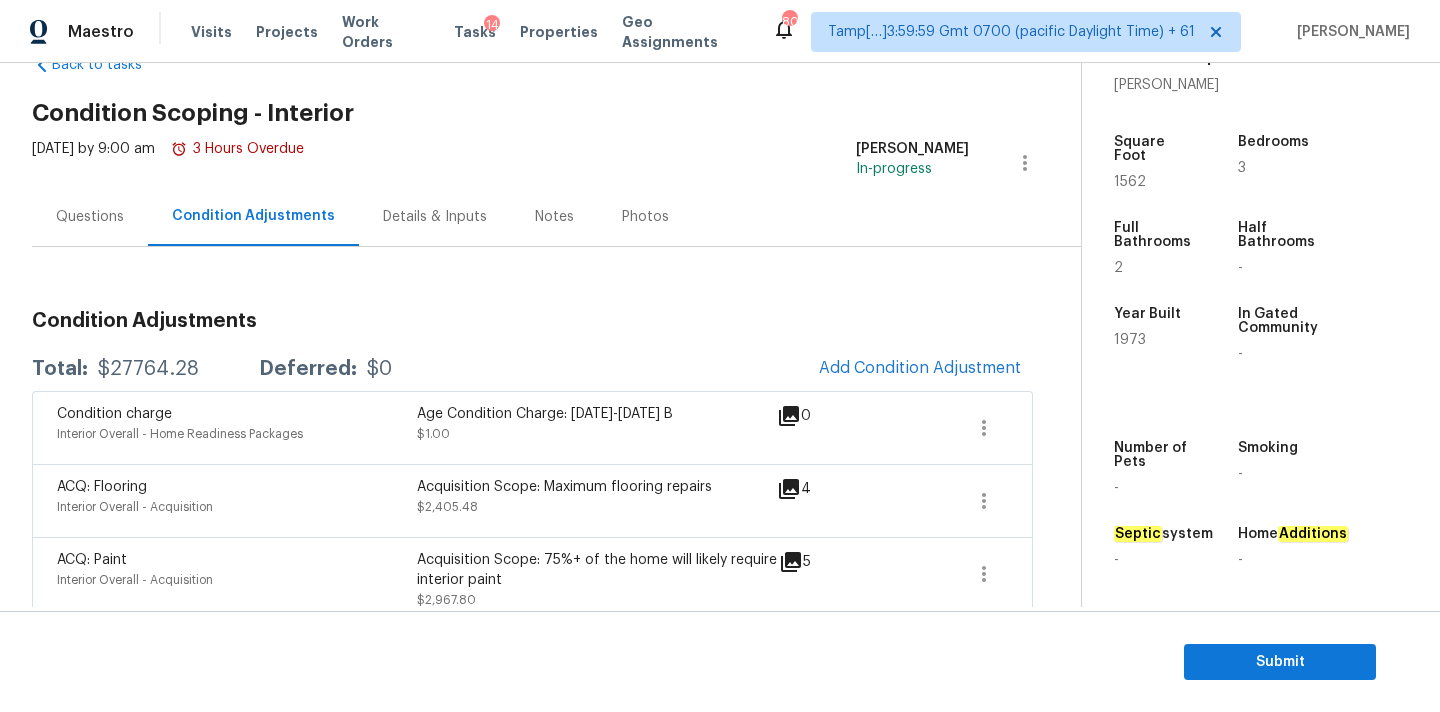click on "$27764.28" at bounding box center (148, 369) 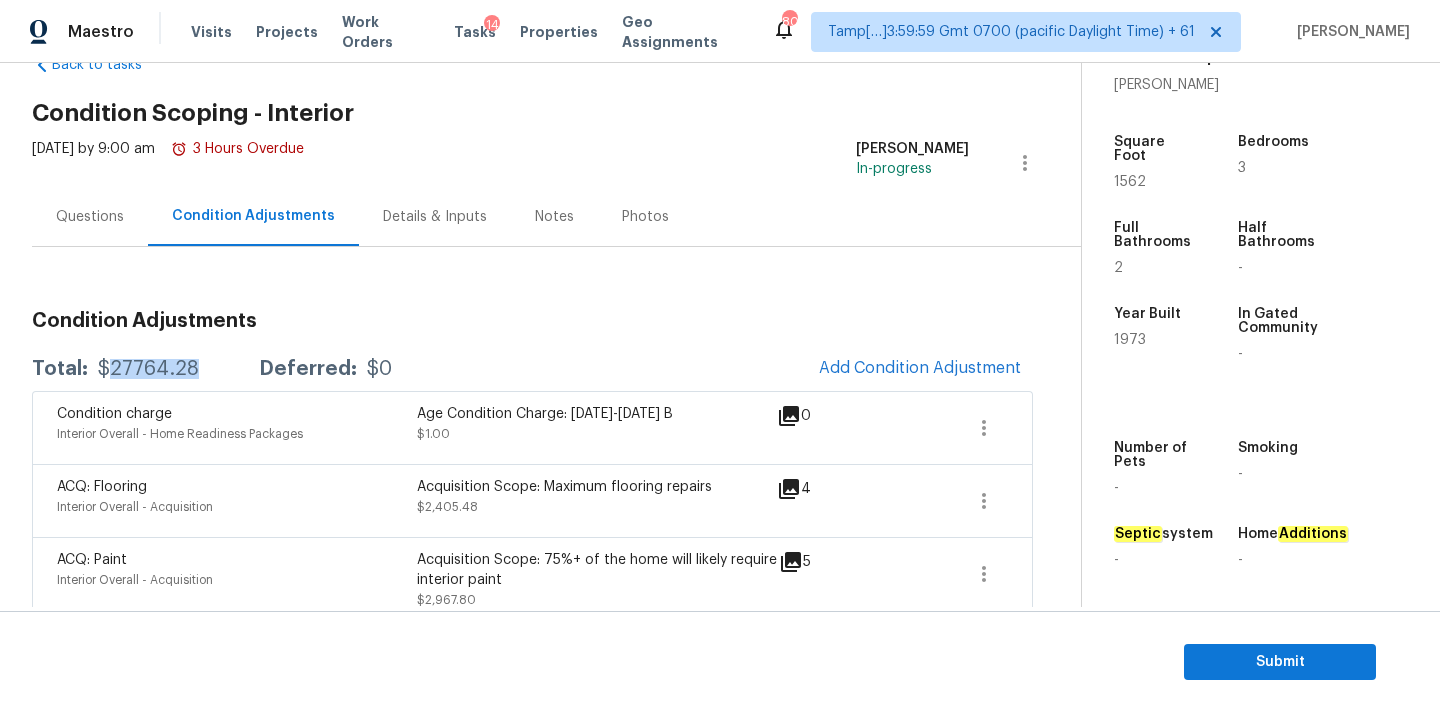 click on "$27764.28" at bounding box center [148, 369] 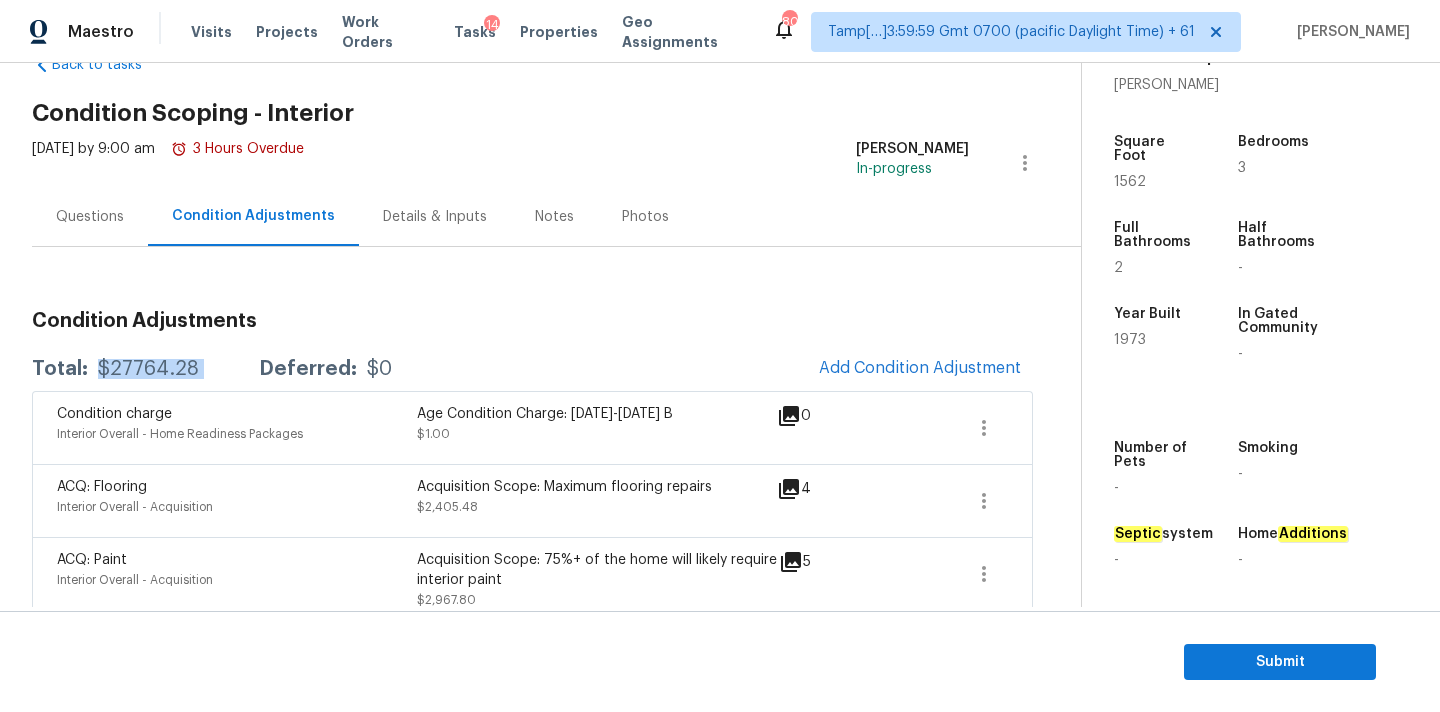 click on "$27764.28" at bounding box center [148, 369] 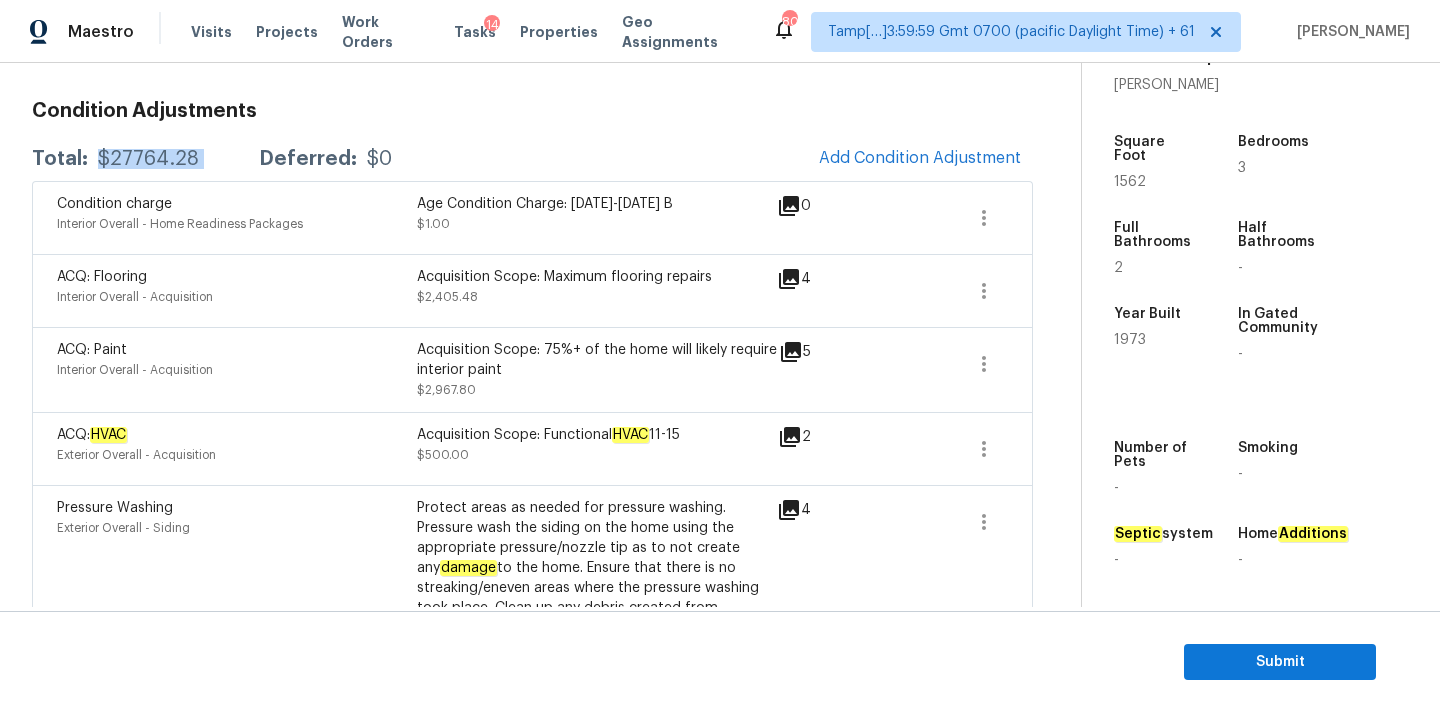 scroll, scrollTop: 336, scrollLeft: 0, axis: vertical 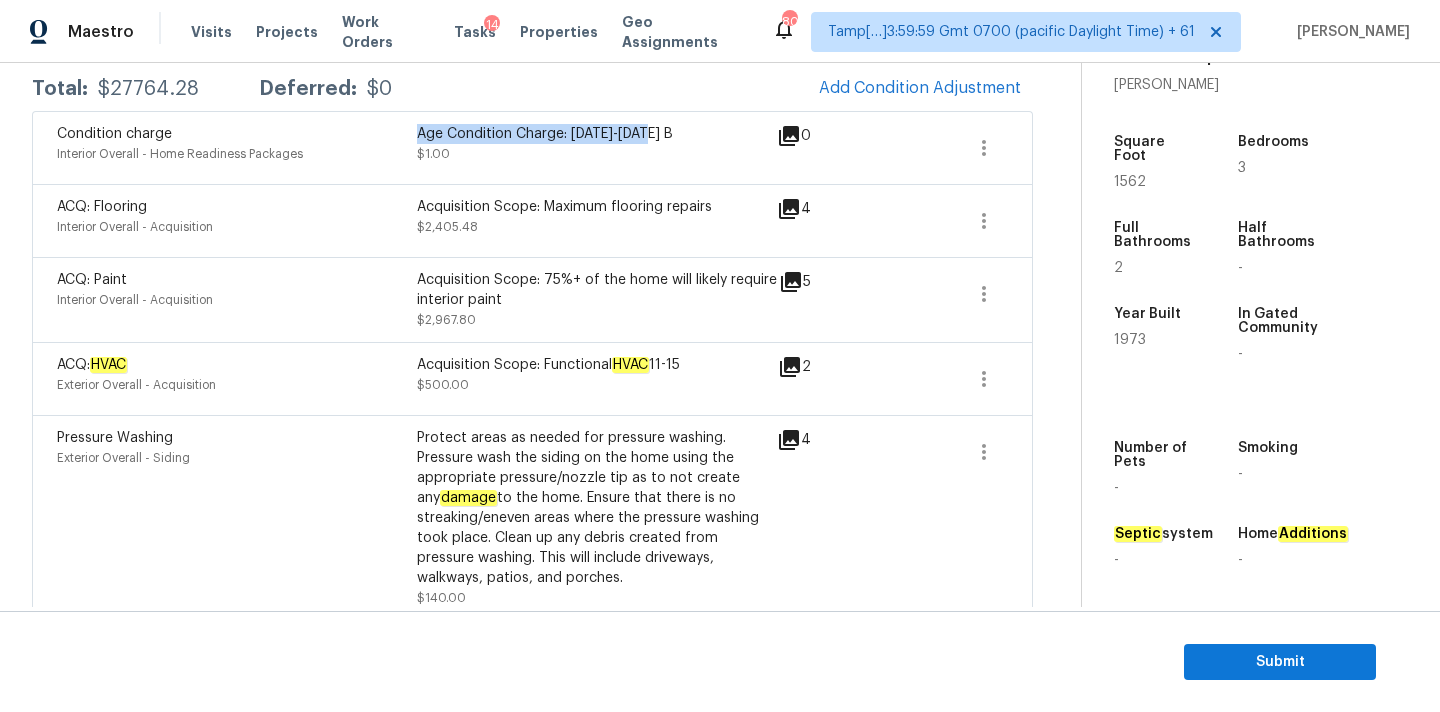 copy on "Age Condition Charge: [DATE]-[DATE] B" 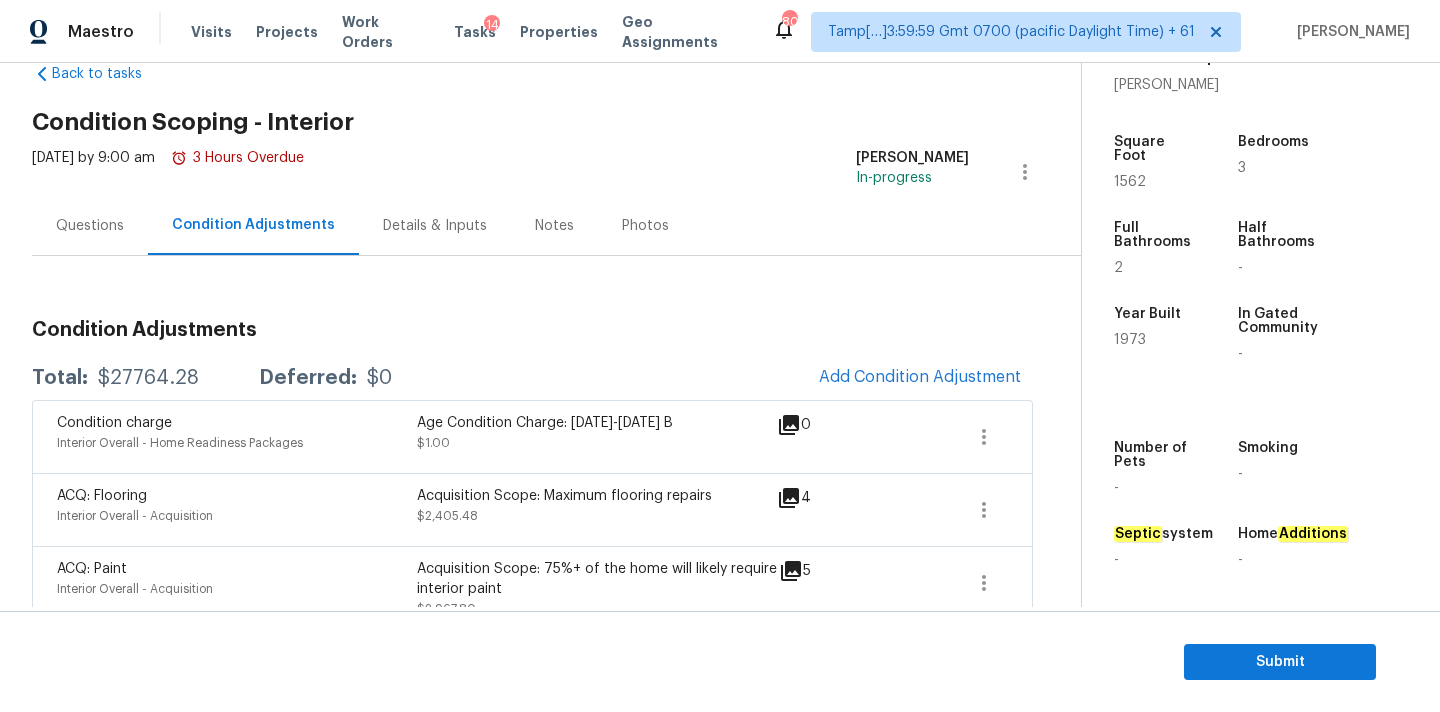 click on "Questions" at bounding box center (90, 225) 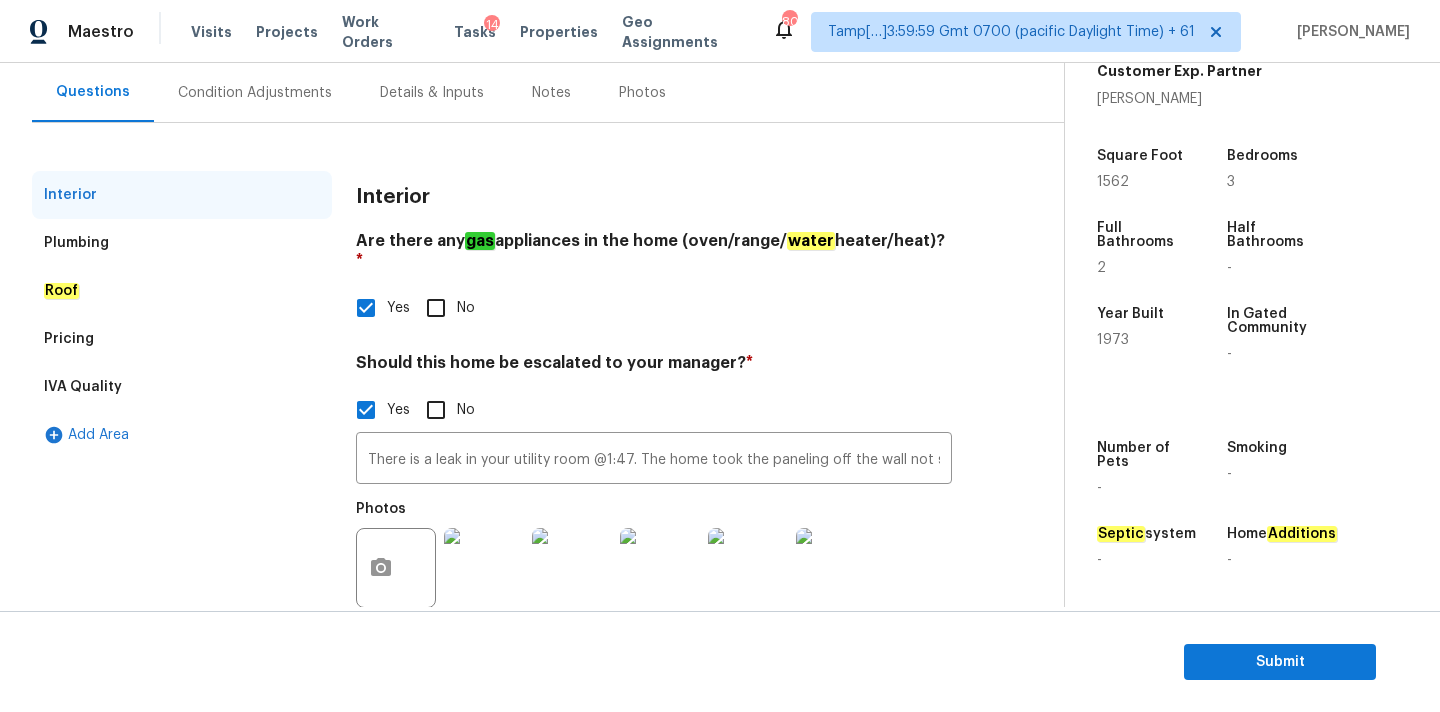 scroll, scrollTop: 203, scrollLeft: 0, axis: vertical 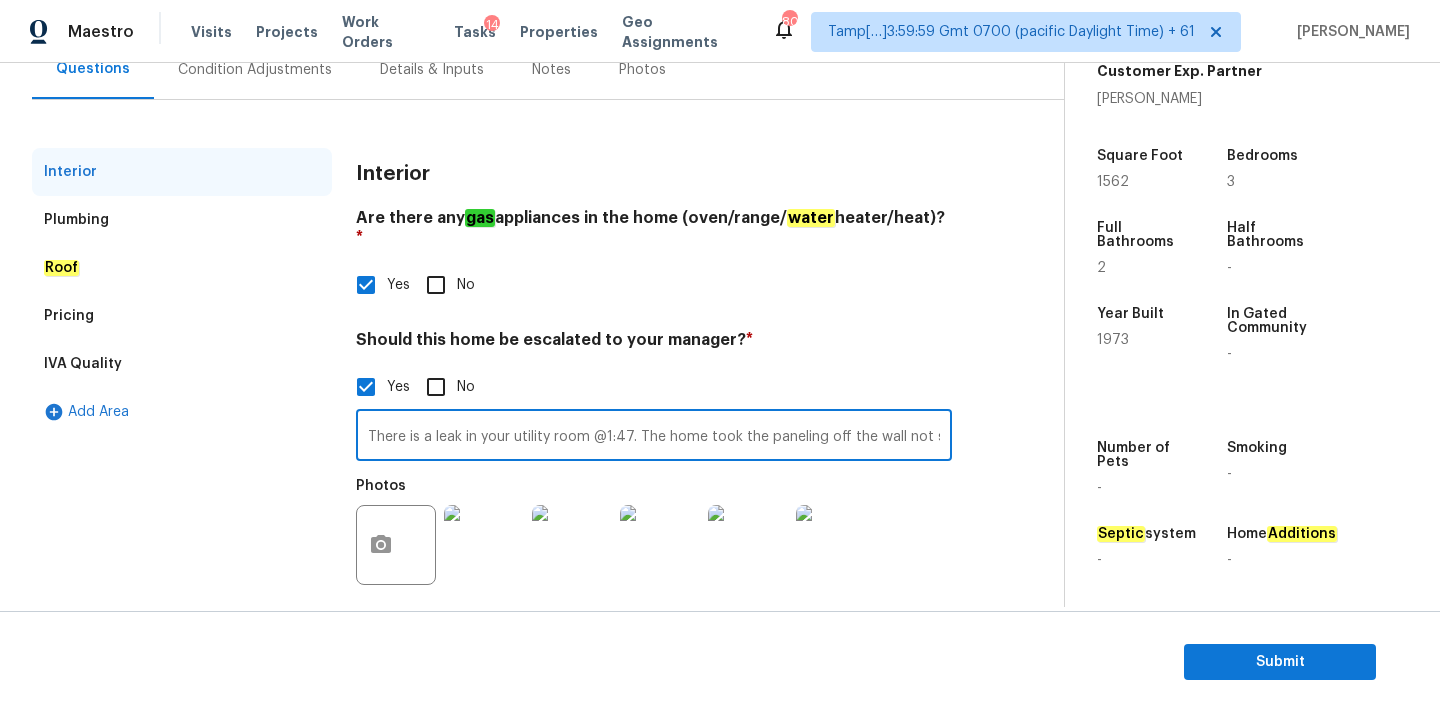 click on "There is a leak in your utility room @1:47. The home took the paneling off the wall not sure where the leak is. The roof is at the end of it lifecycle." at bounding box center (654, 437) 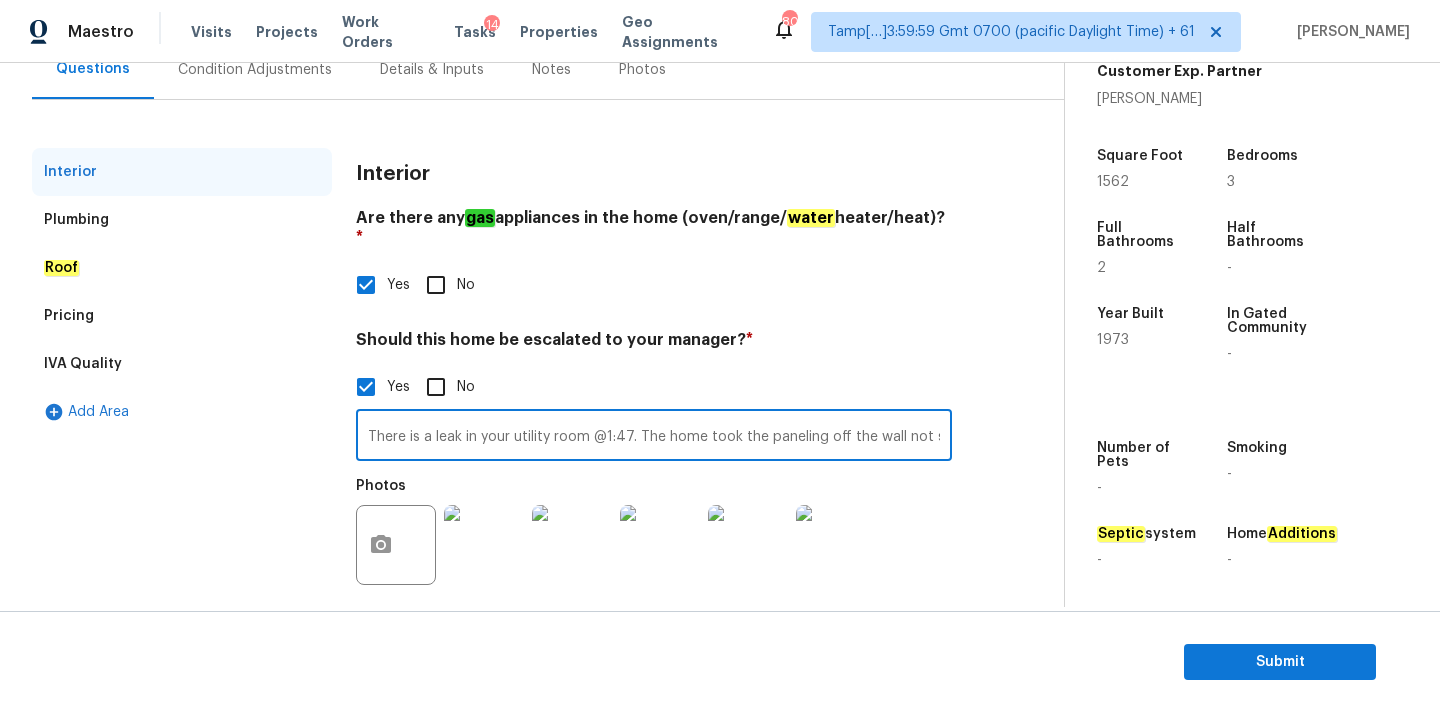 click on "Condition Adjustments" at bounding box center [255, 69] 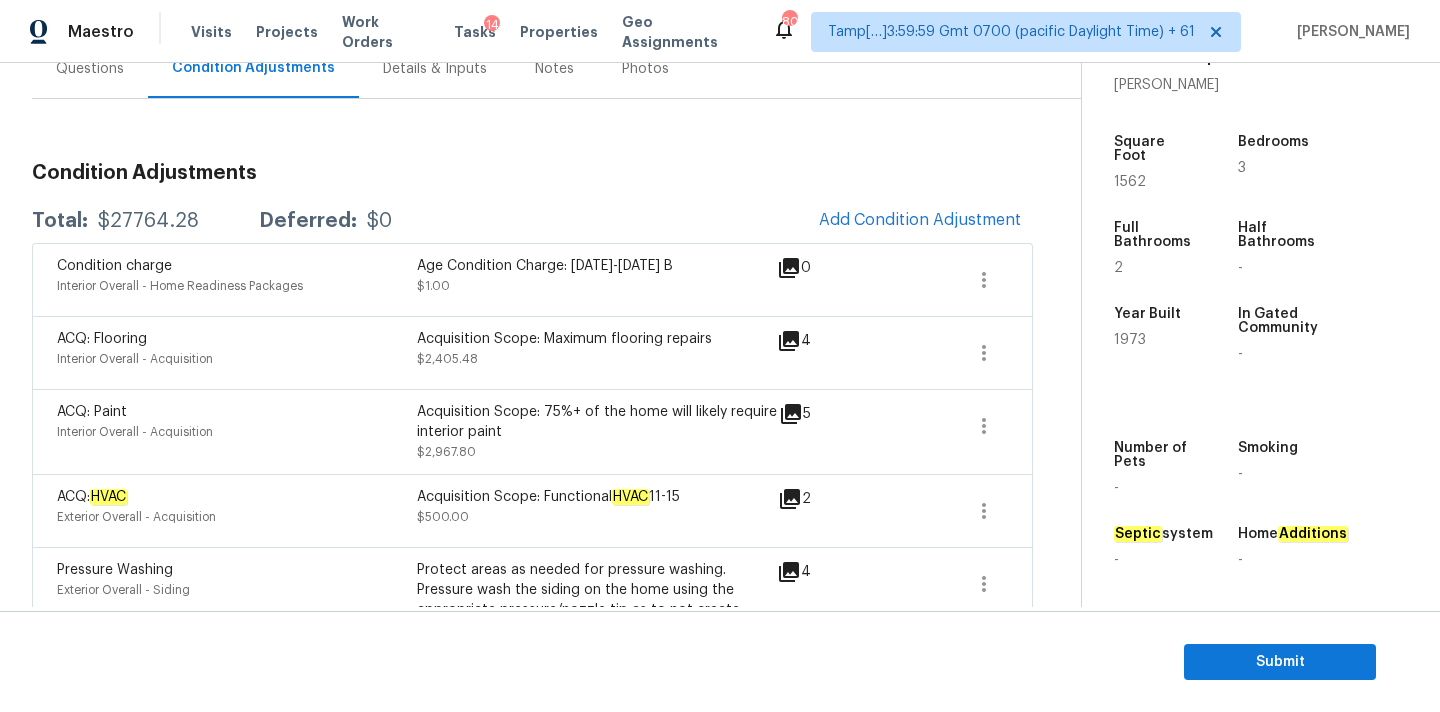 scroll, scrollTop: 1079, scrollLeft: 0, axis: vertical 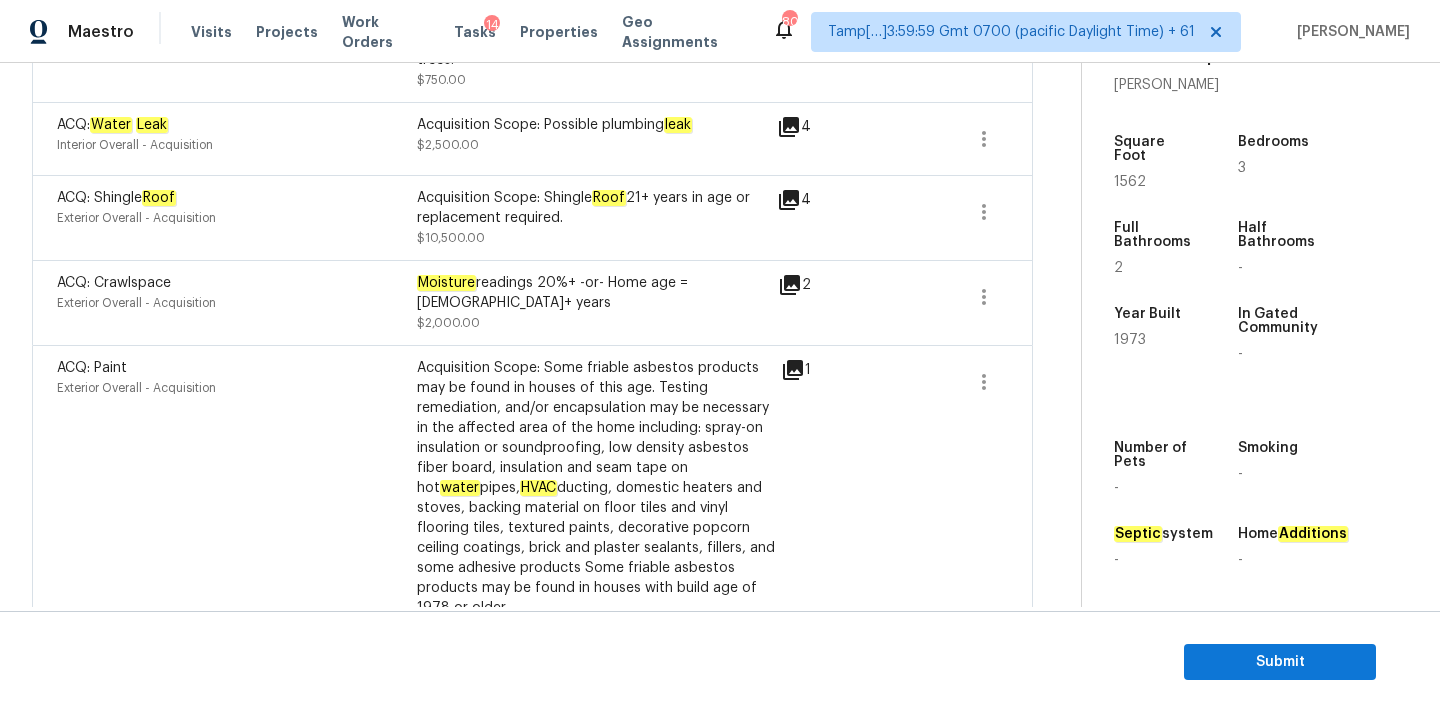 click on "ACQ: Crawlspace" at bounding box center (114, 283) 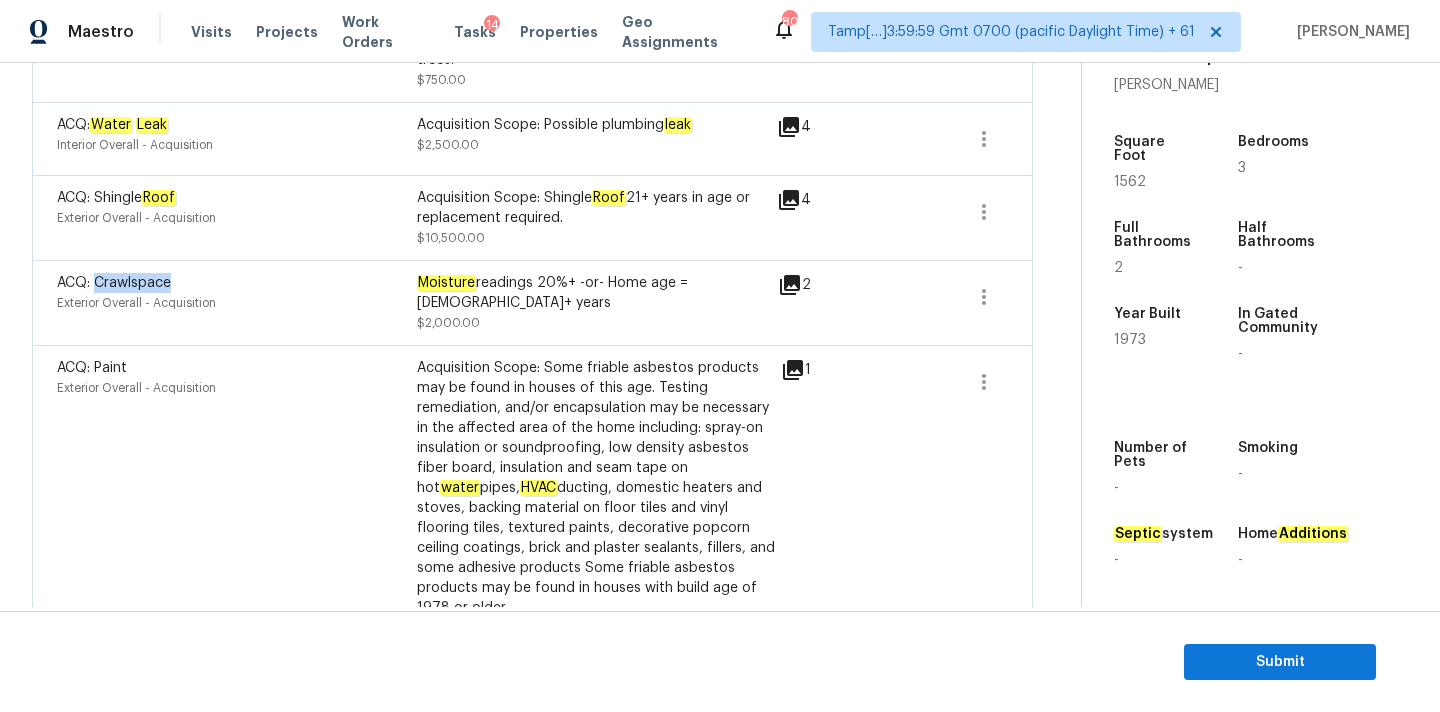 click on "ACQ: Crawlspace" at bounding box center (114, 283) 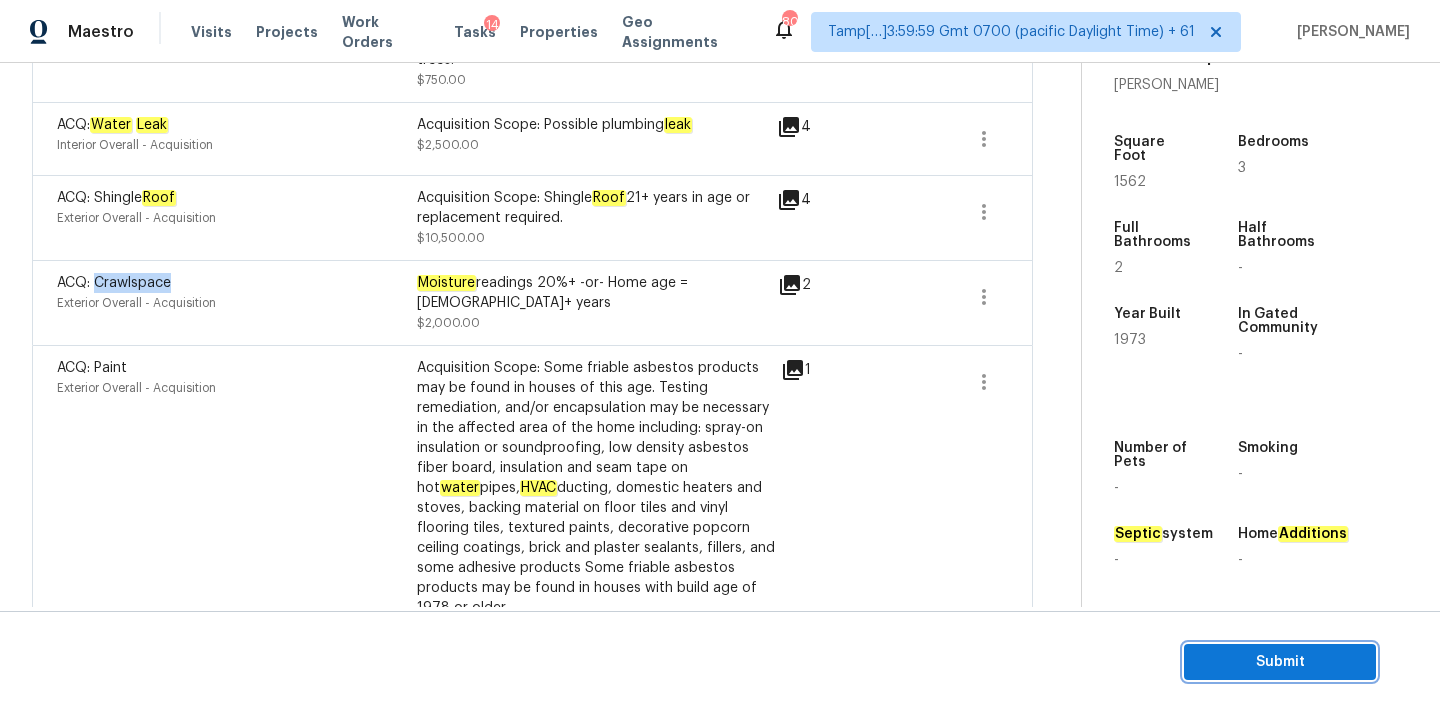 click on "Submit" at bounding box center [1280, 662] 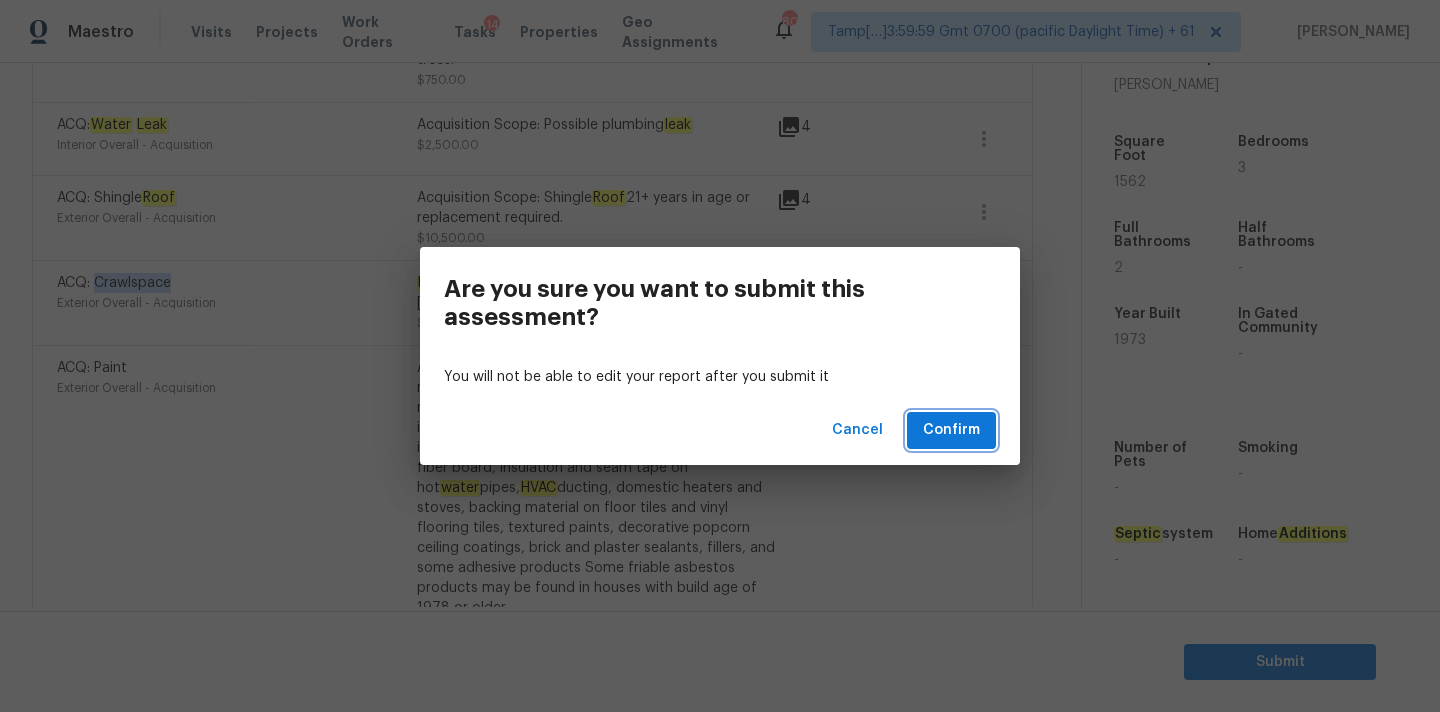 click on "Confirm" at bounding box center [951, 430] 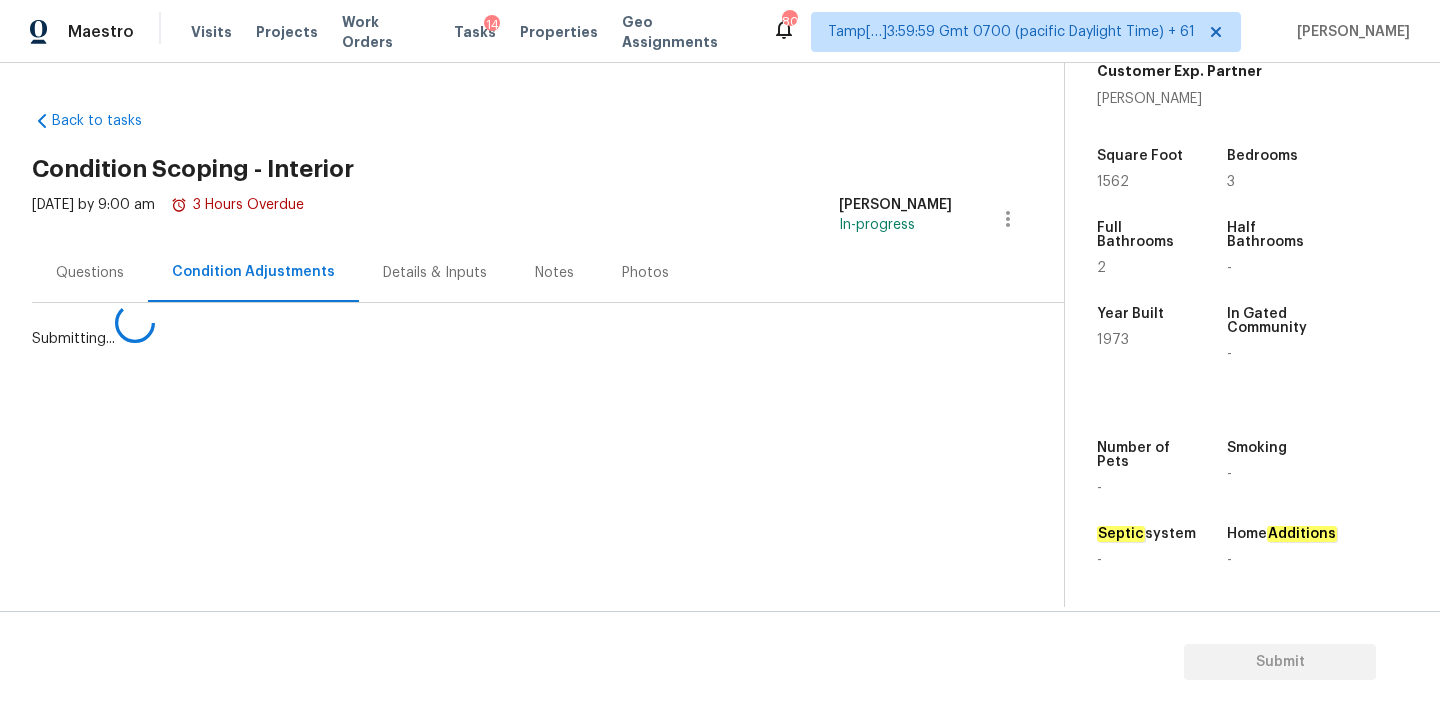 scroll, scrollTop: 0, scrollLeft: 0, axis: both 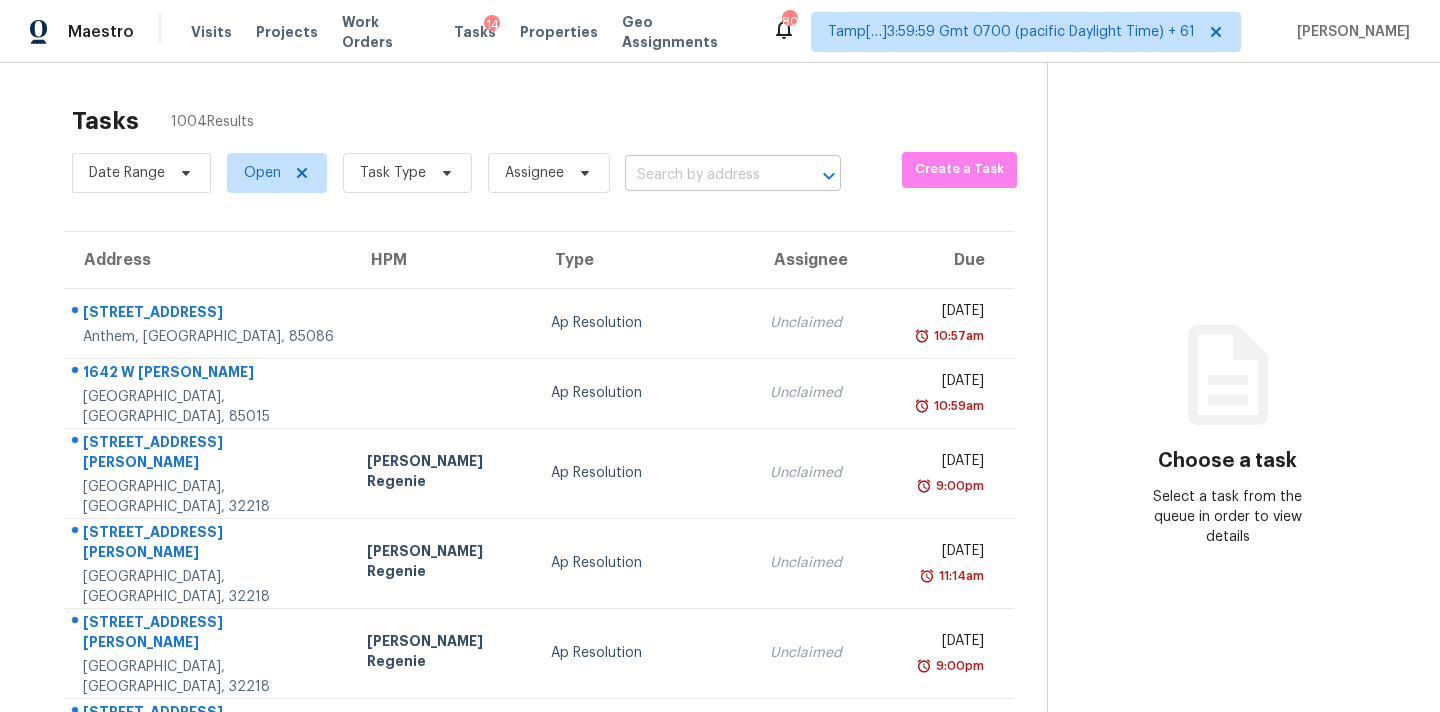 click at bounding box center (705, 175) 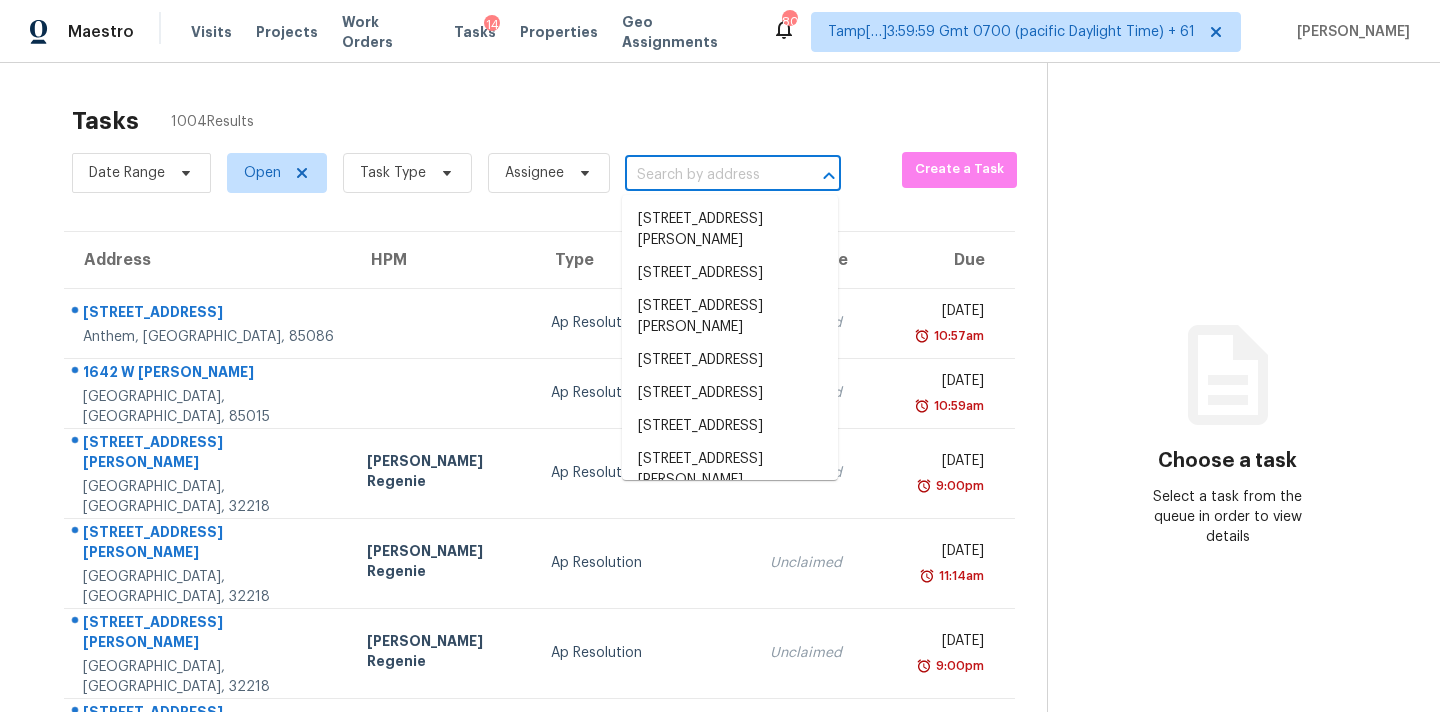 paste on "7302 E 108th St Kansas City, MO, 64134" 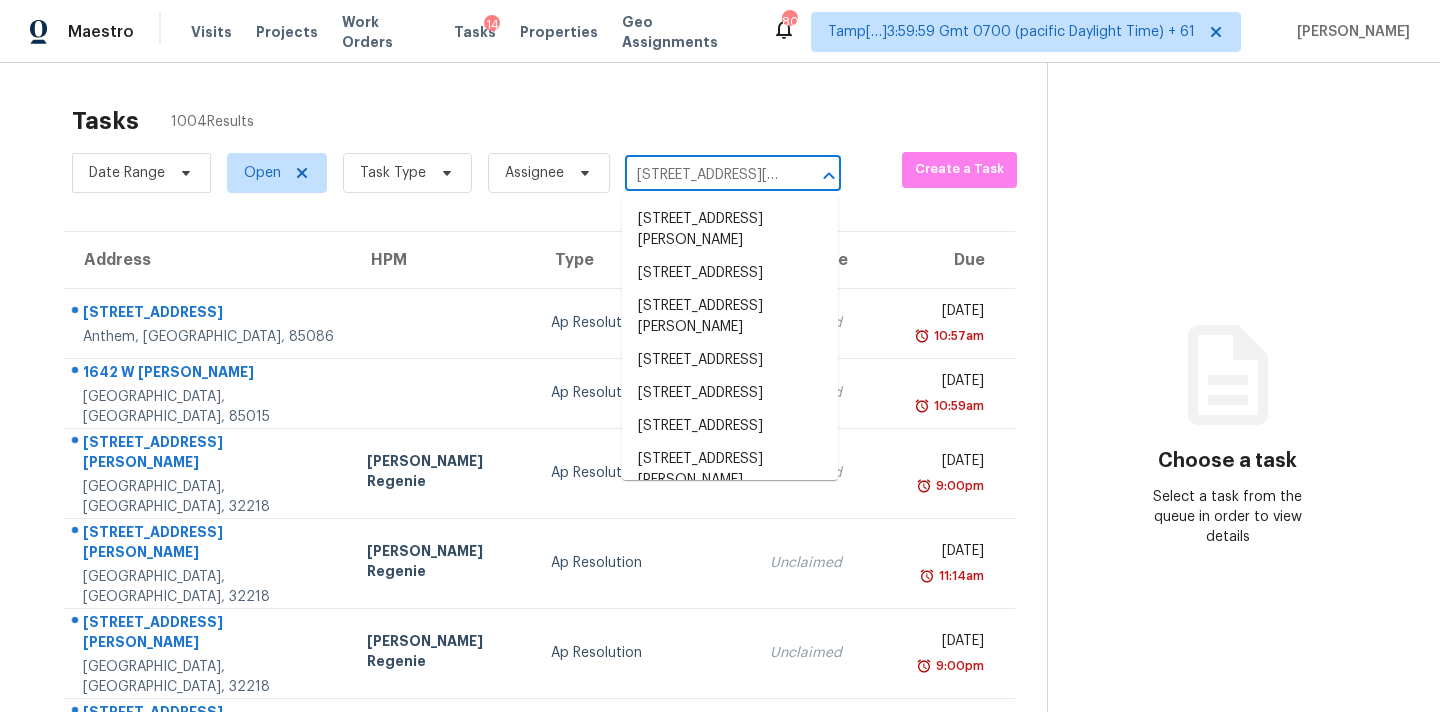 scroll, scrollTop: 0, scrollLeft: 110, axis: horizontal 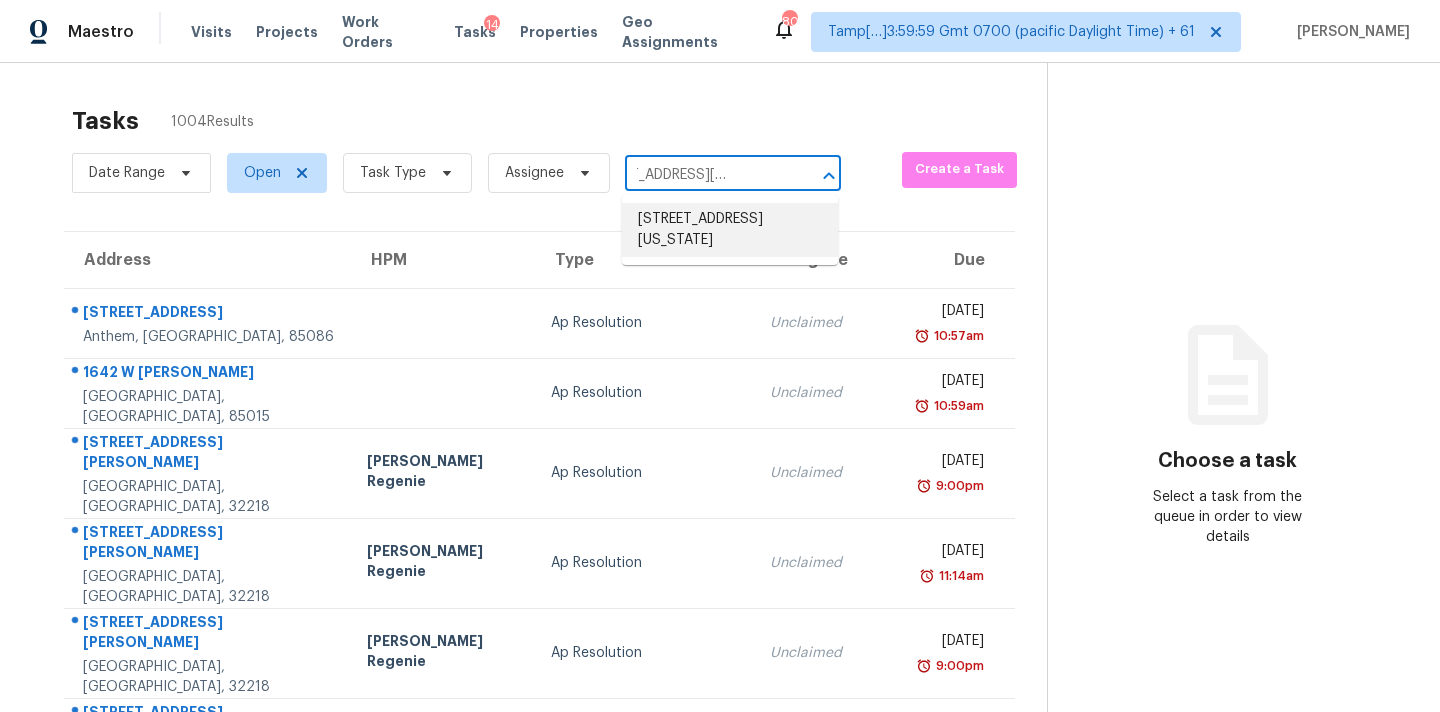 click on "[STREET_ADDRESS][US_STATE]" at bounding box center (730, 230) 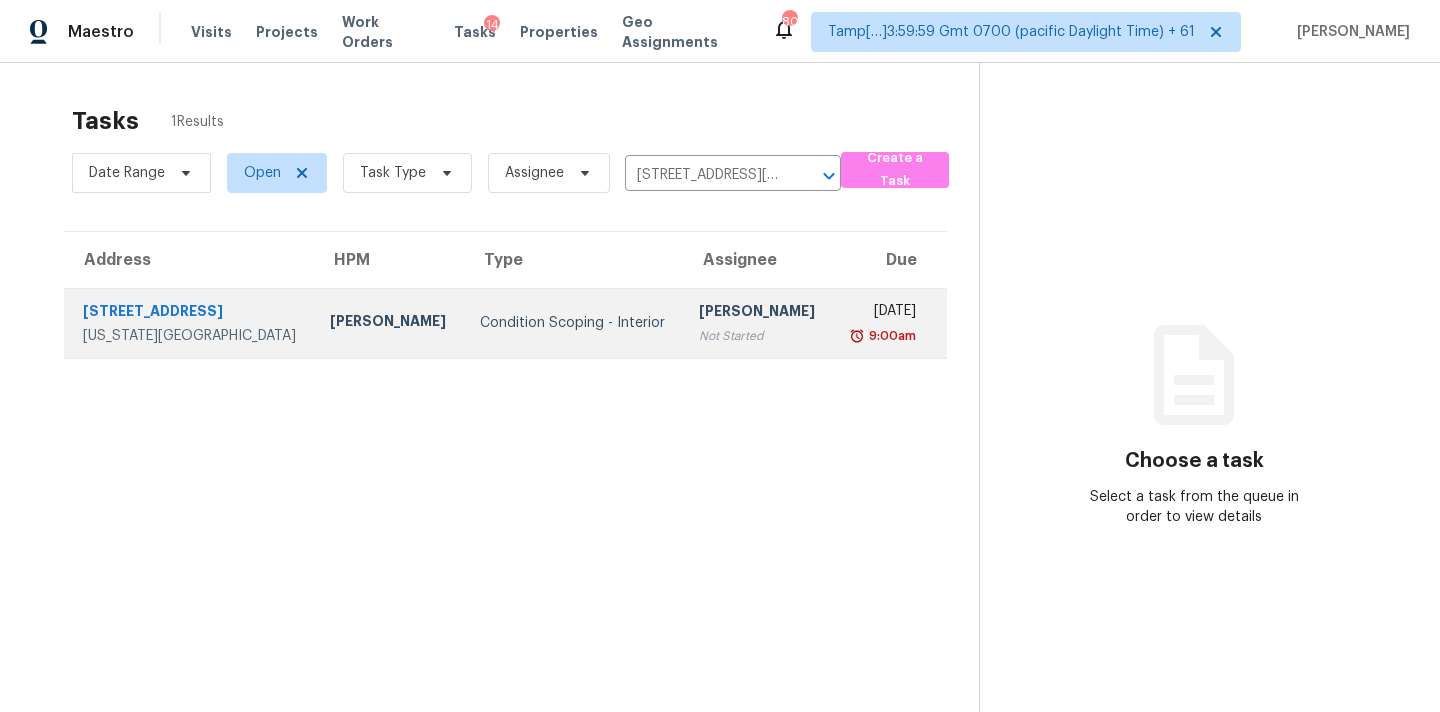 click on "Not Started" at bounding box center (757, 336) 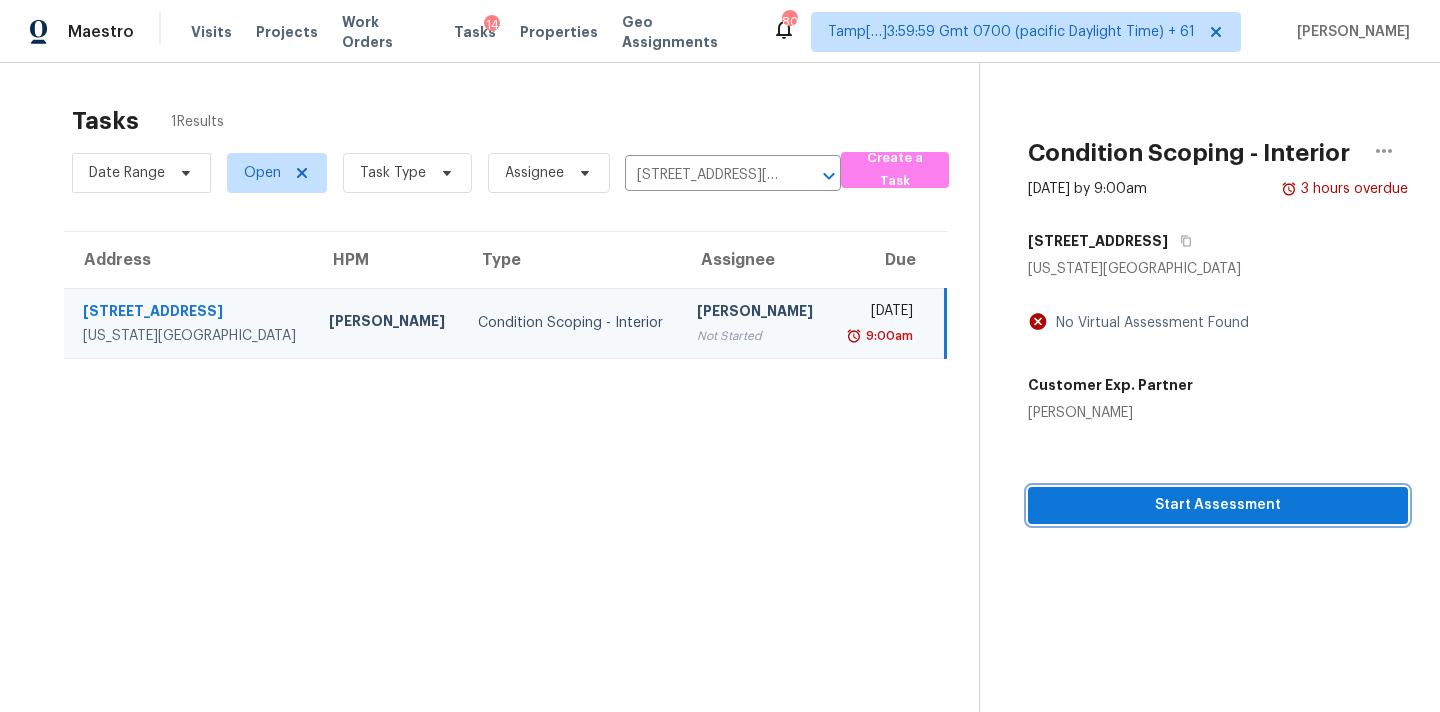 click on "Condition Scoping - Interior Jul 16th 2025 by 9:00am 3 hours overdue 7302 E 108th St Kansas City, MO 64134 No Virtual Assessment Found Customer Exp. Partner Daisha Brown Start Assessment" at bounding box center (1194, 293) 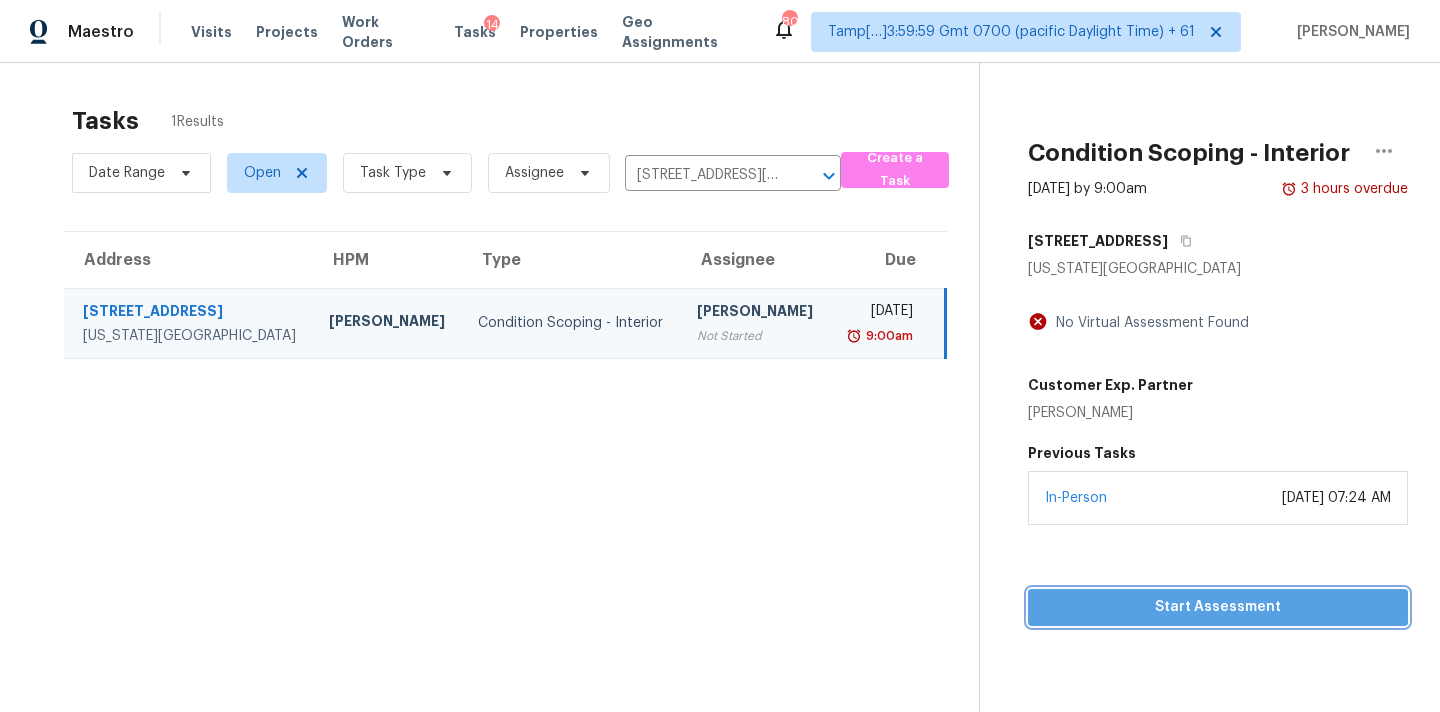 click on "Start Assessment" at bounding box center [1218, 607] 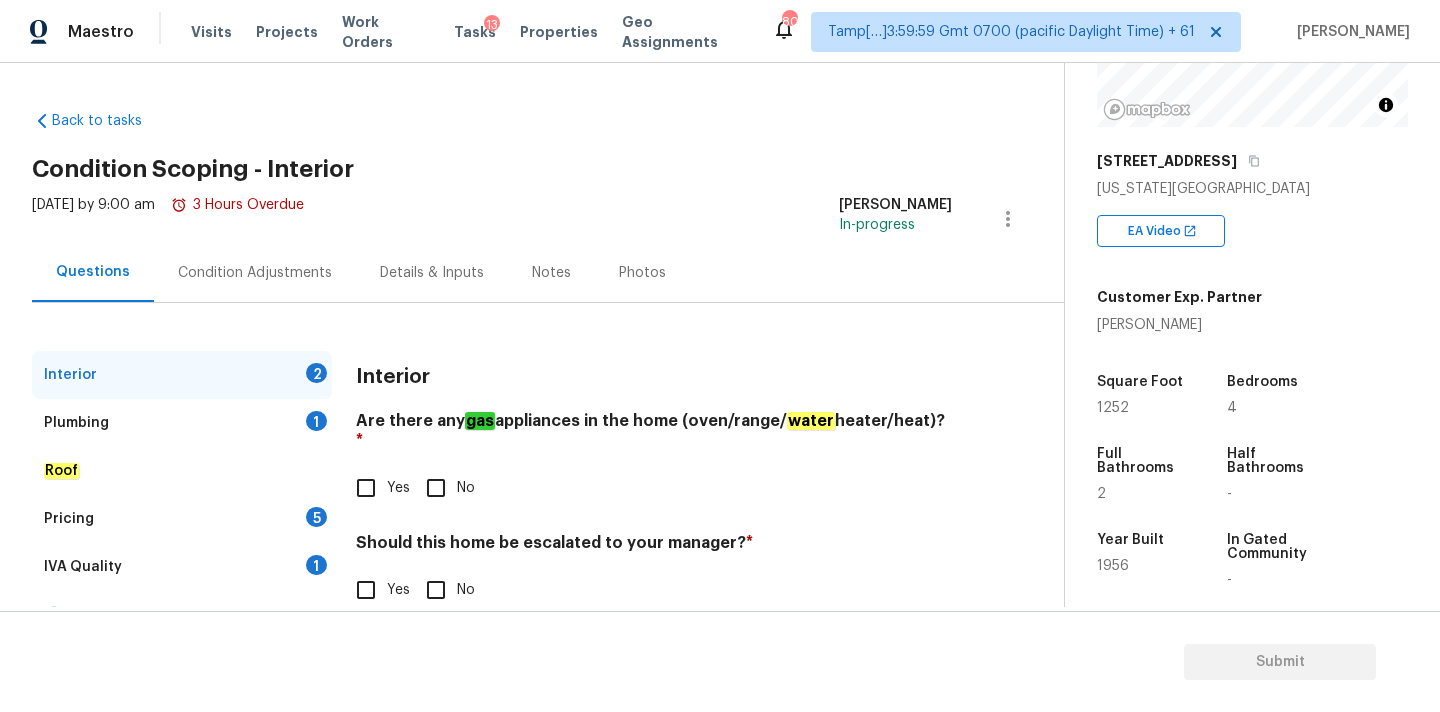 scroll, scrollTop: 206, scrollLeft: 0, axis: vertical 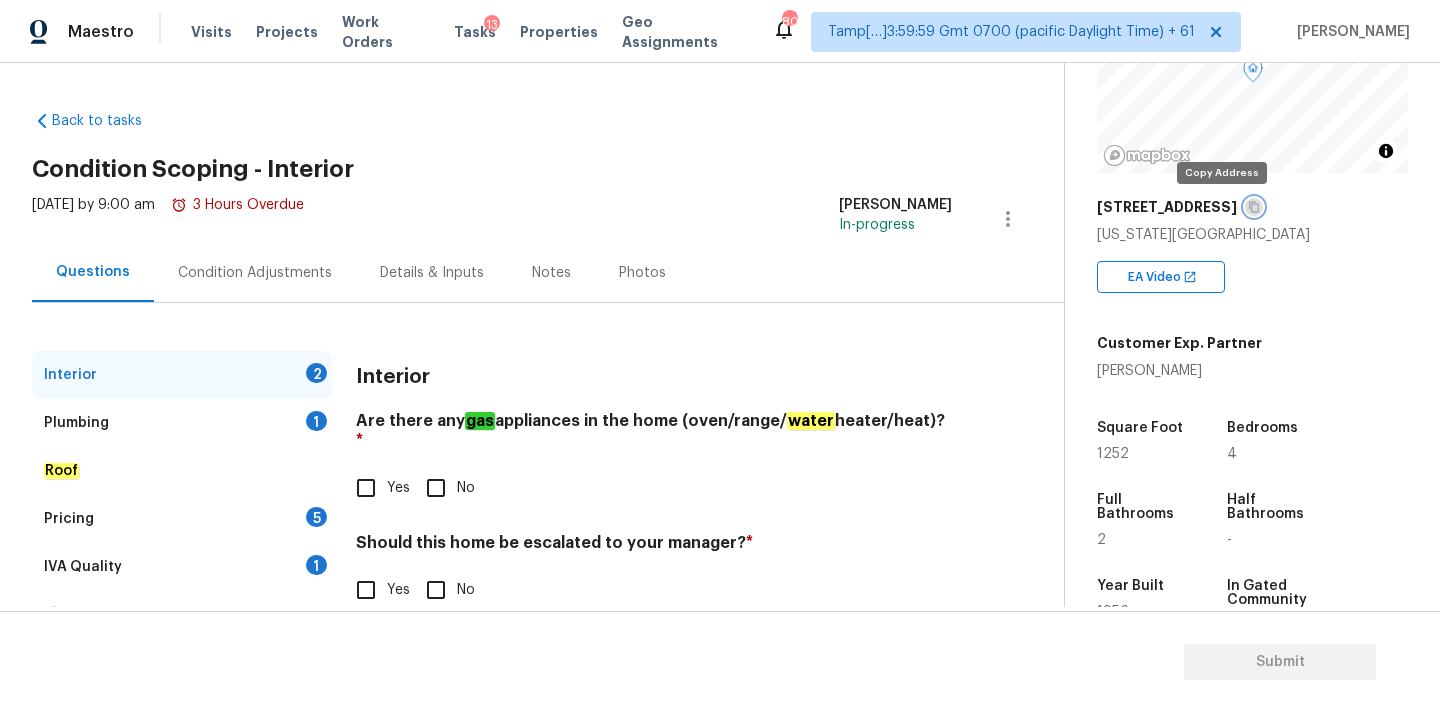 click 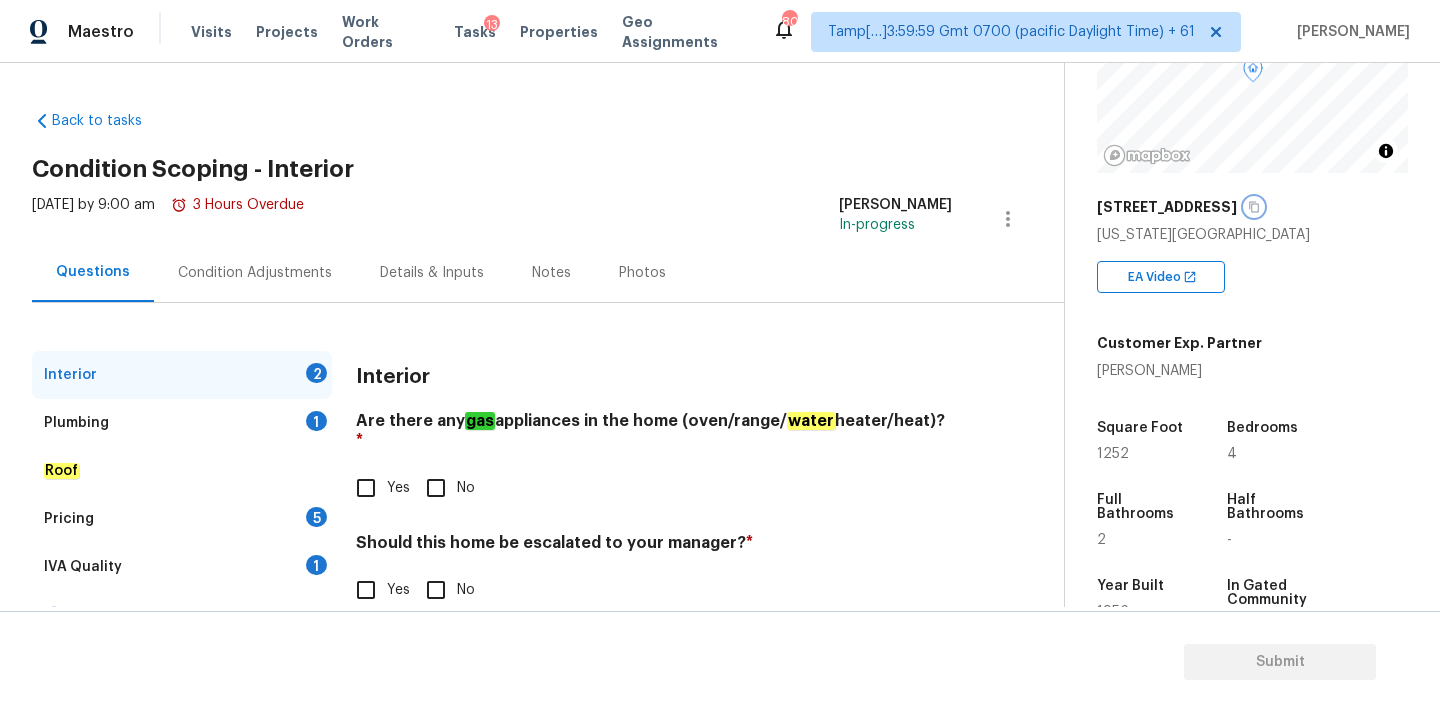 scroll, scrollTop: 38, scrollLeft: 0, axis: vertical 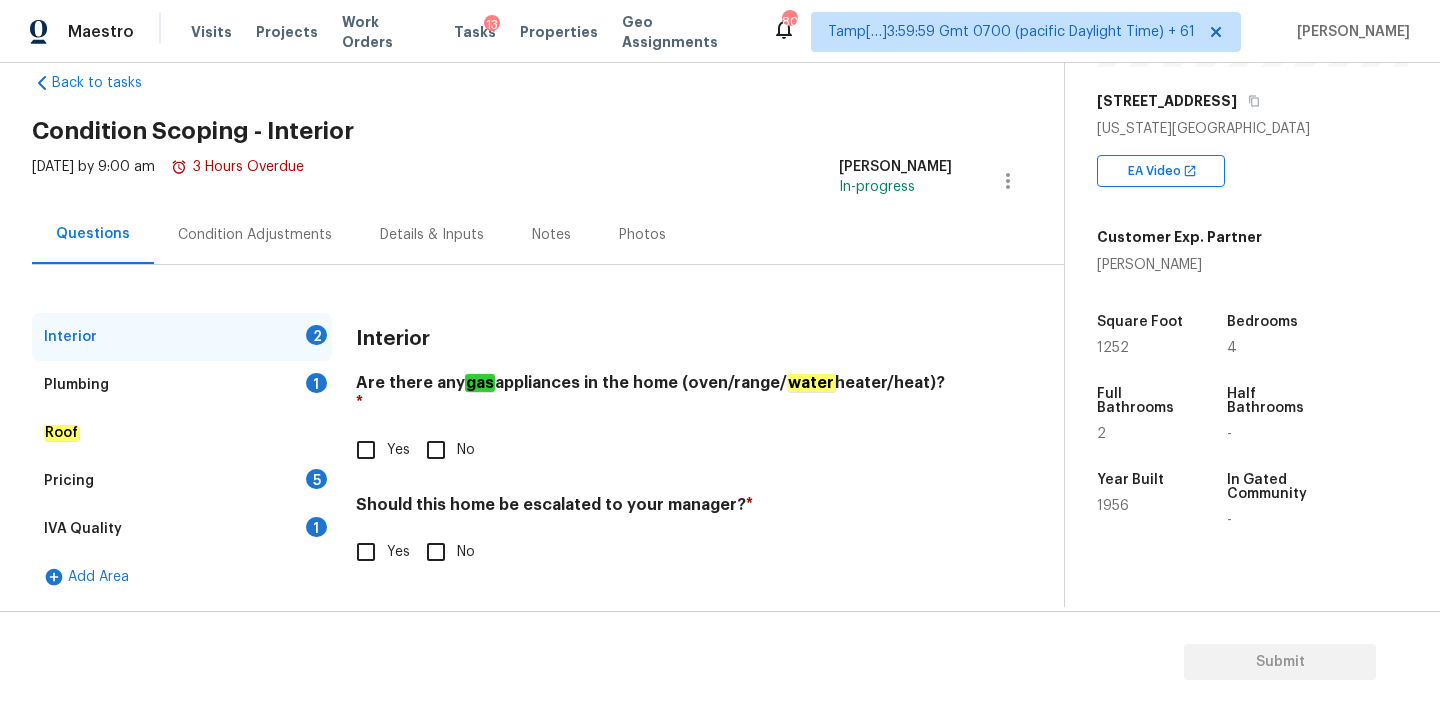 click on "Yes" at bounding box center [398, 450] 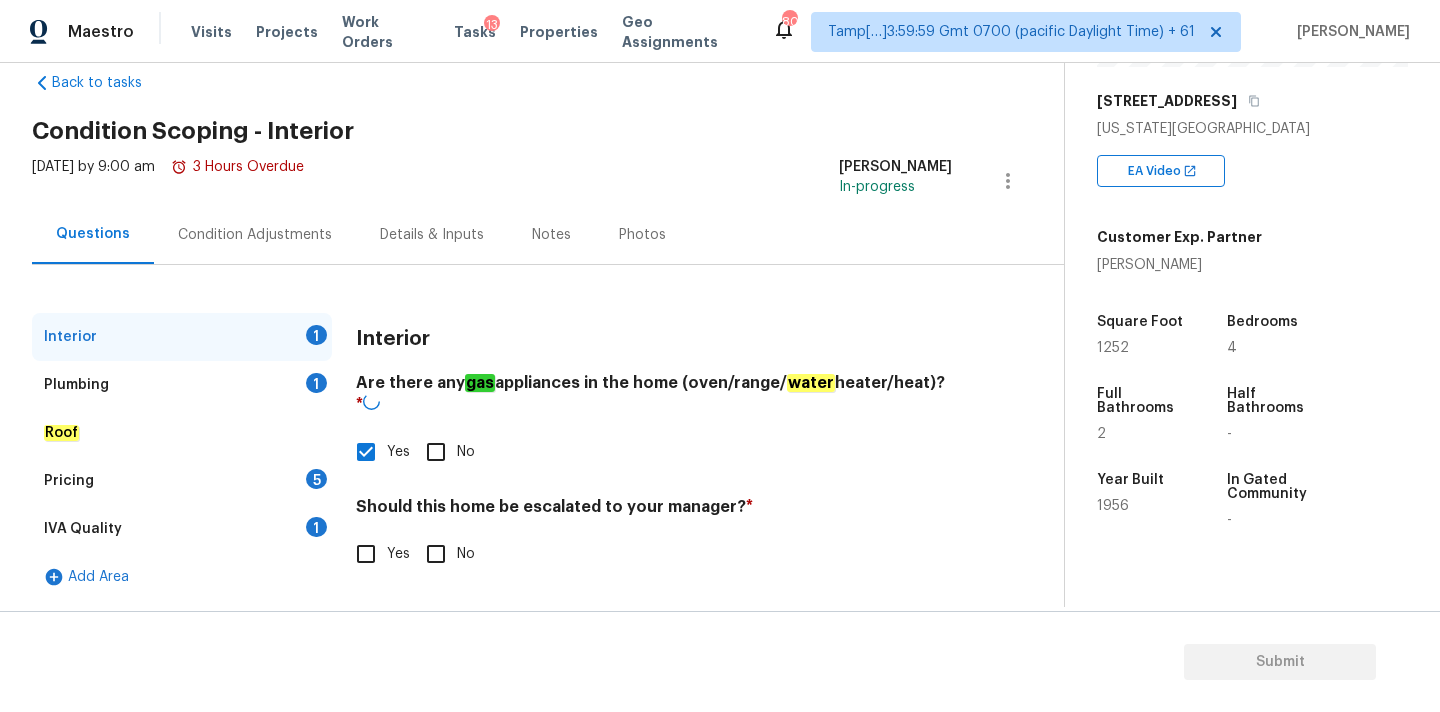 click on "No" at bounding box center (436, 554) 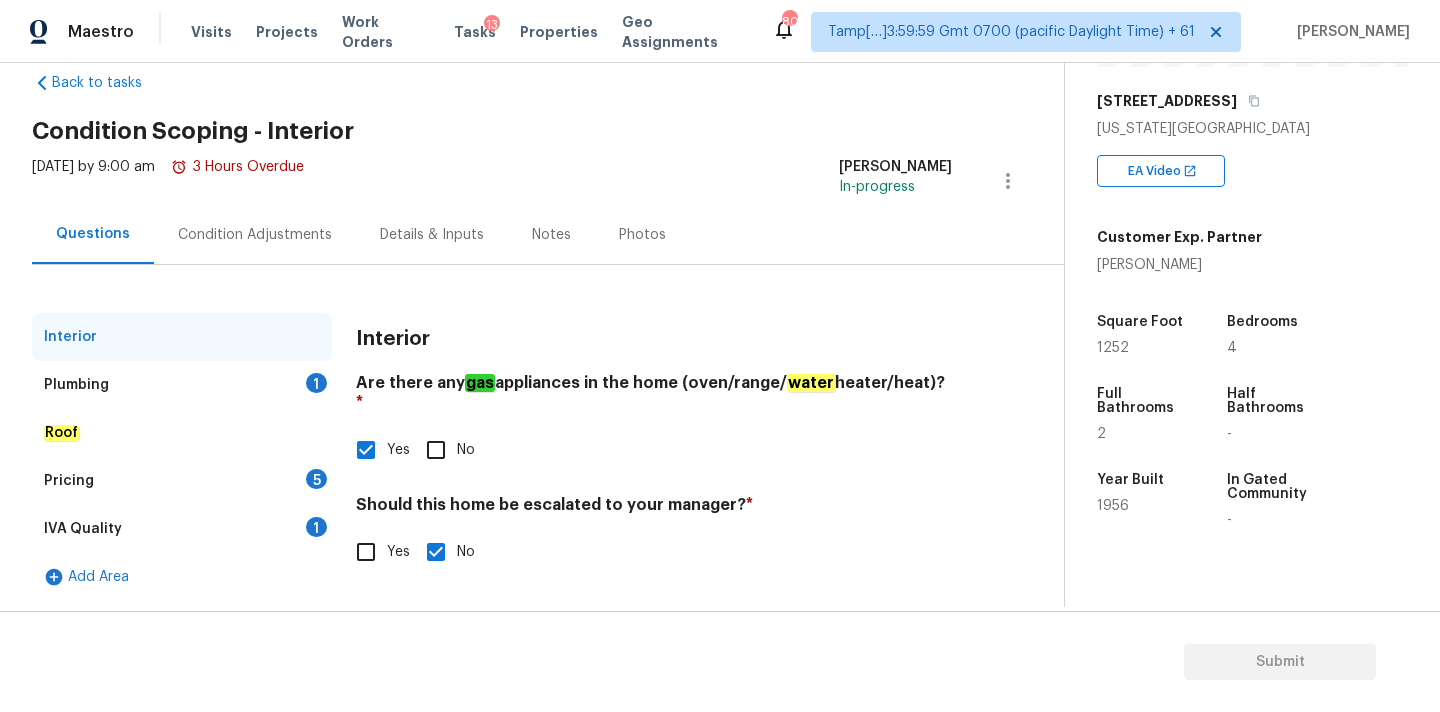 click on "Plumbing 1" at bounding box center [182, 385] 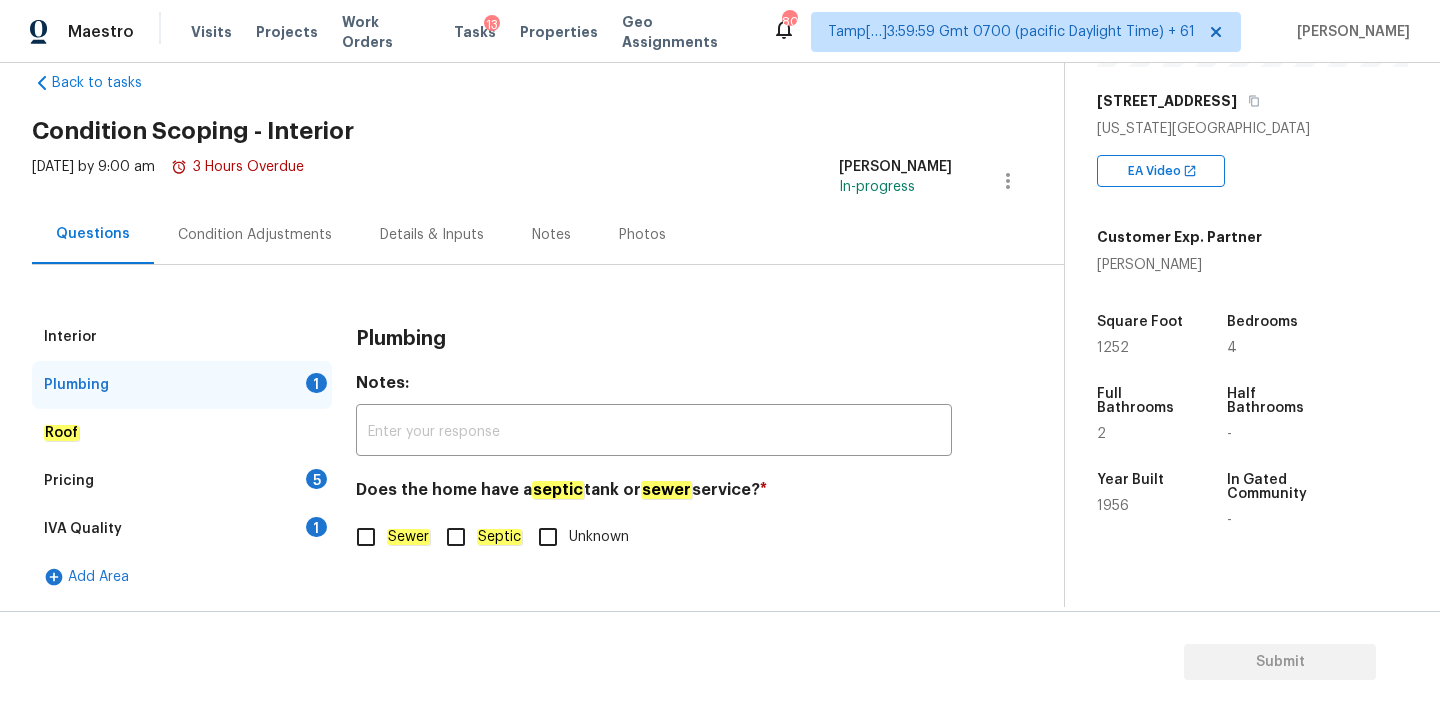 click on "Sewer" at bounding box center [387, 537] 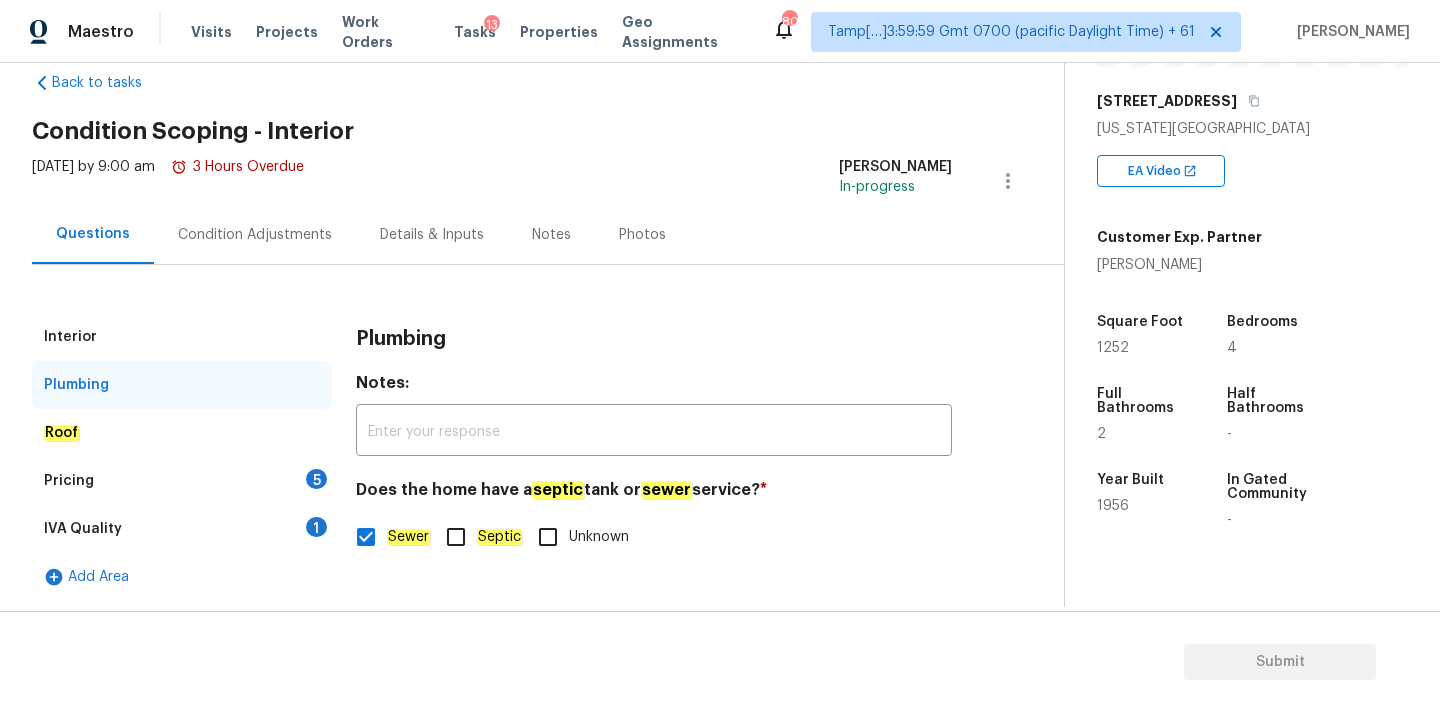 click on "1" at bounding box center [316, 527] 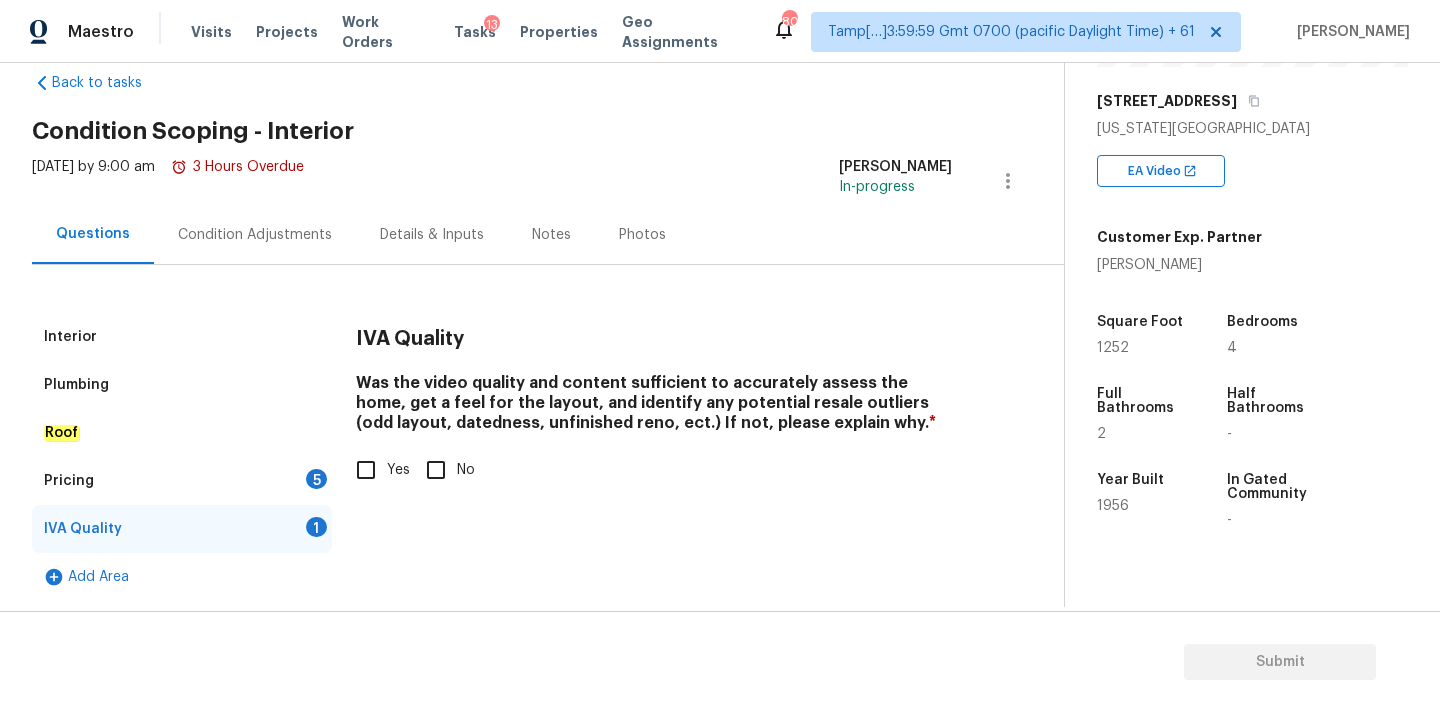 click on "Yes" at bounding box center [366, 470] 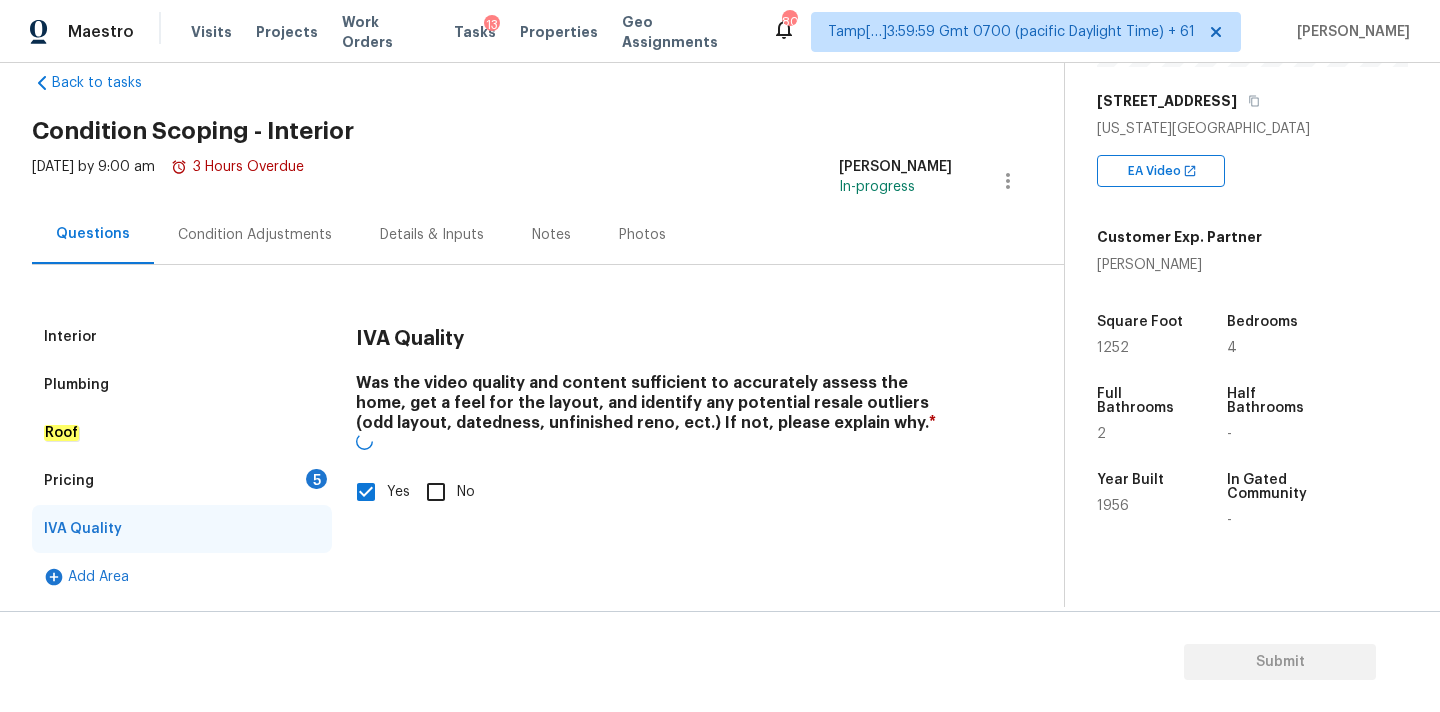 click on "Pricing 5" at bounding box center [182, 481] 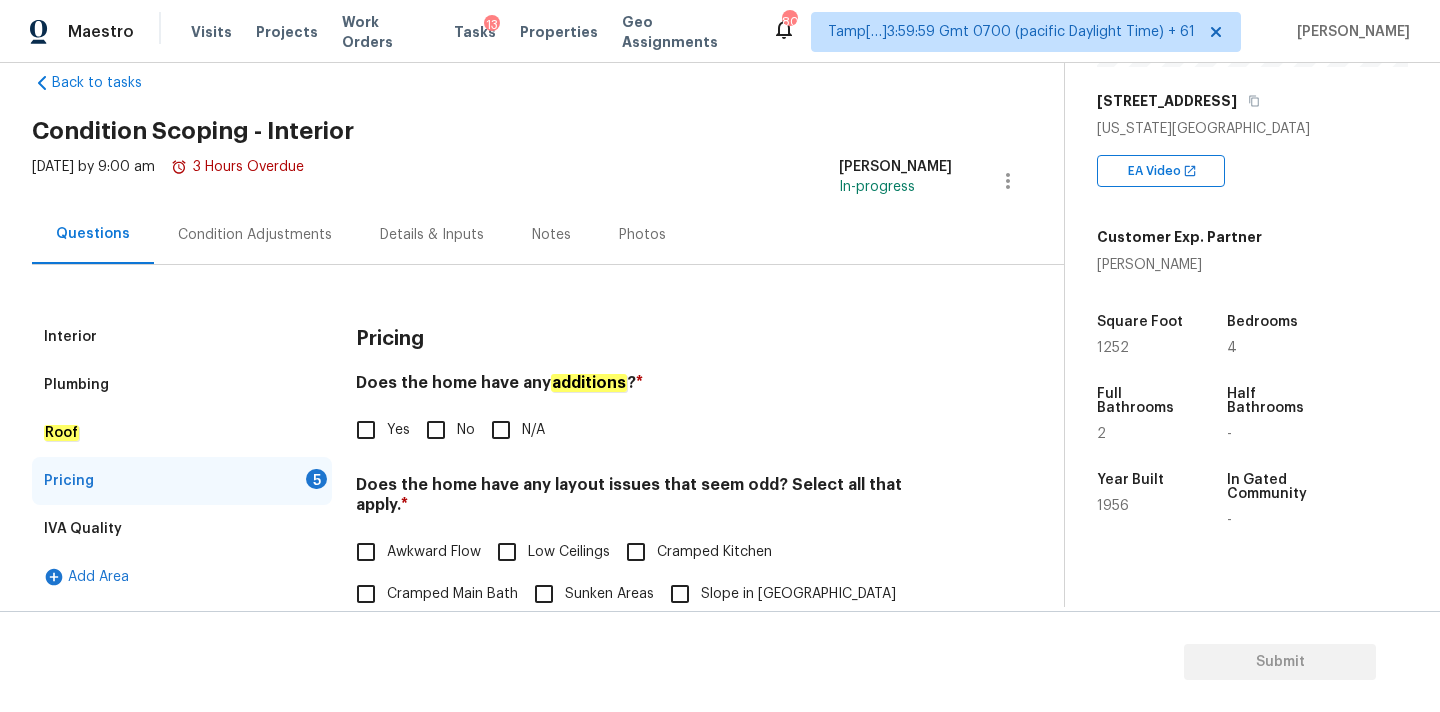 click on "No" at bounding box center [436, 430] 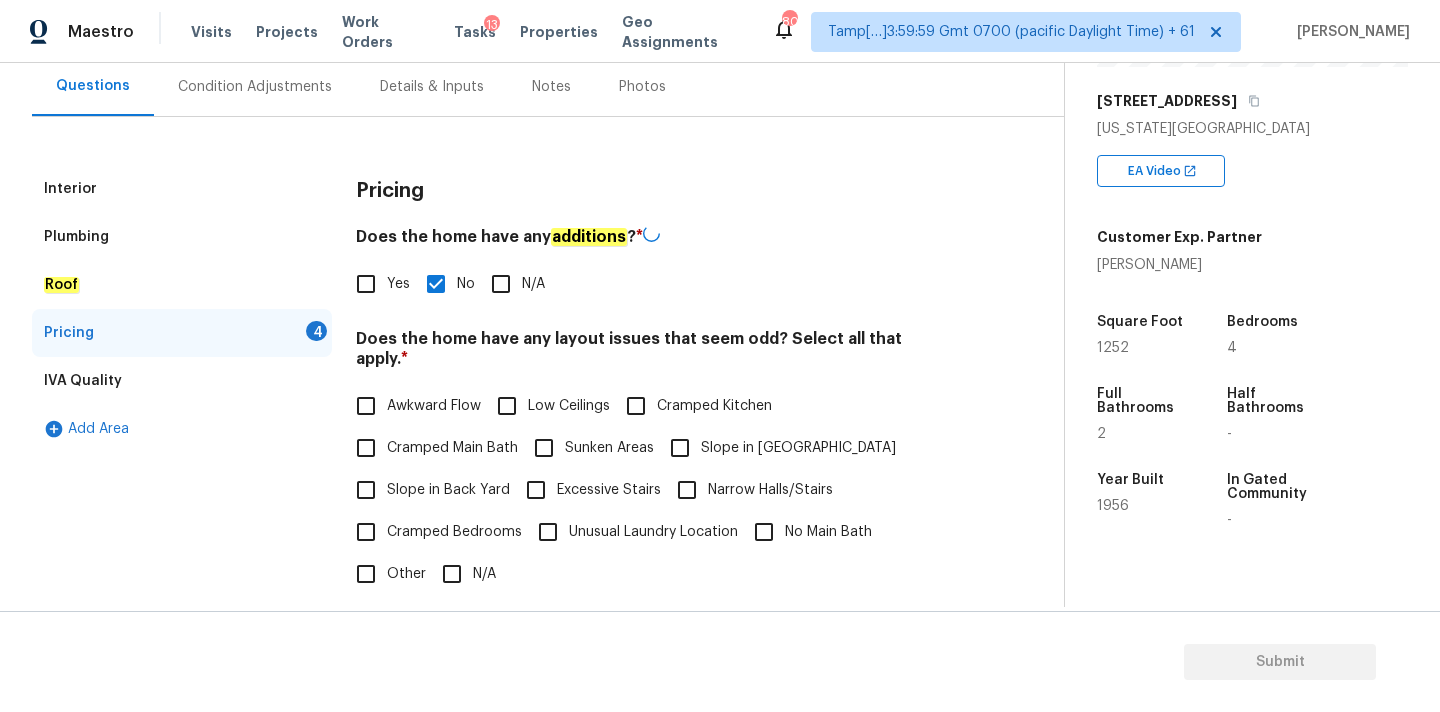 scroll, scrollTop: 488, scrollLeft: 0, axis: vertical 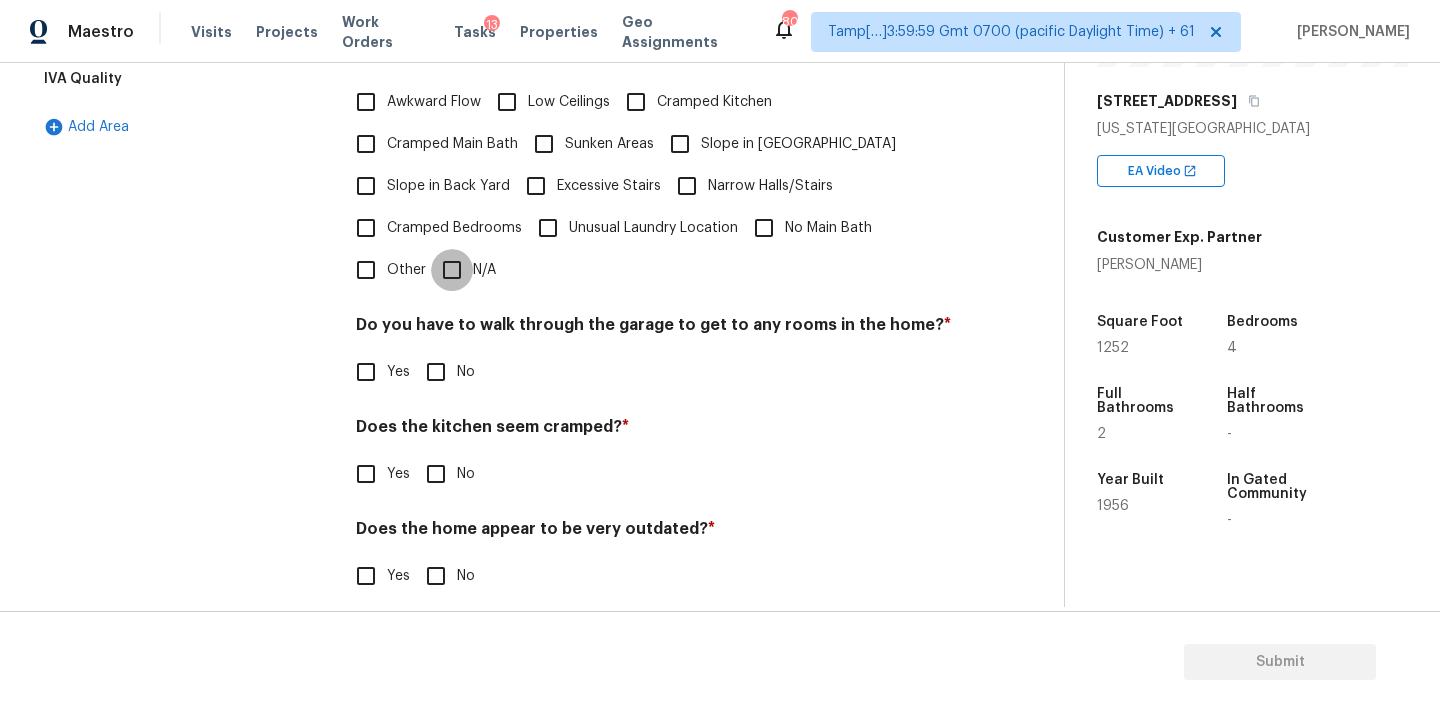 click on "N/A" at bounding box center (452, 270) 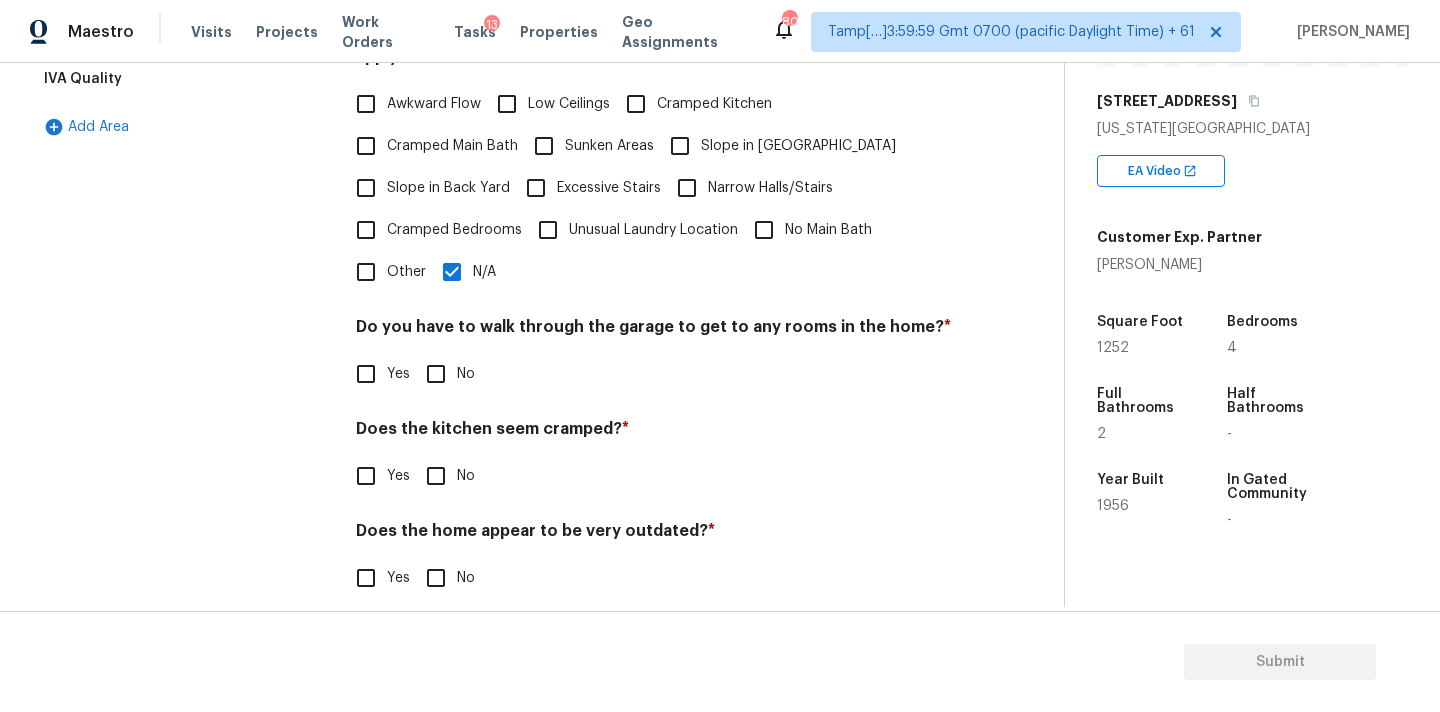 click on "No" at bounding box center [436, 374] 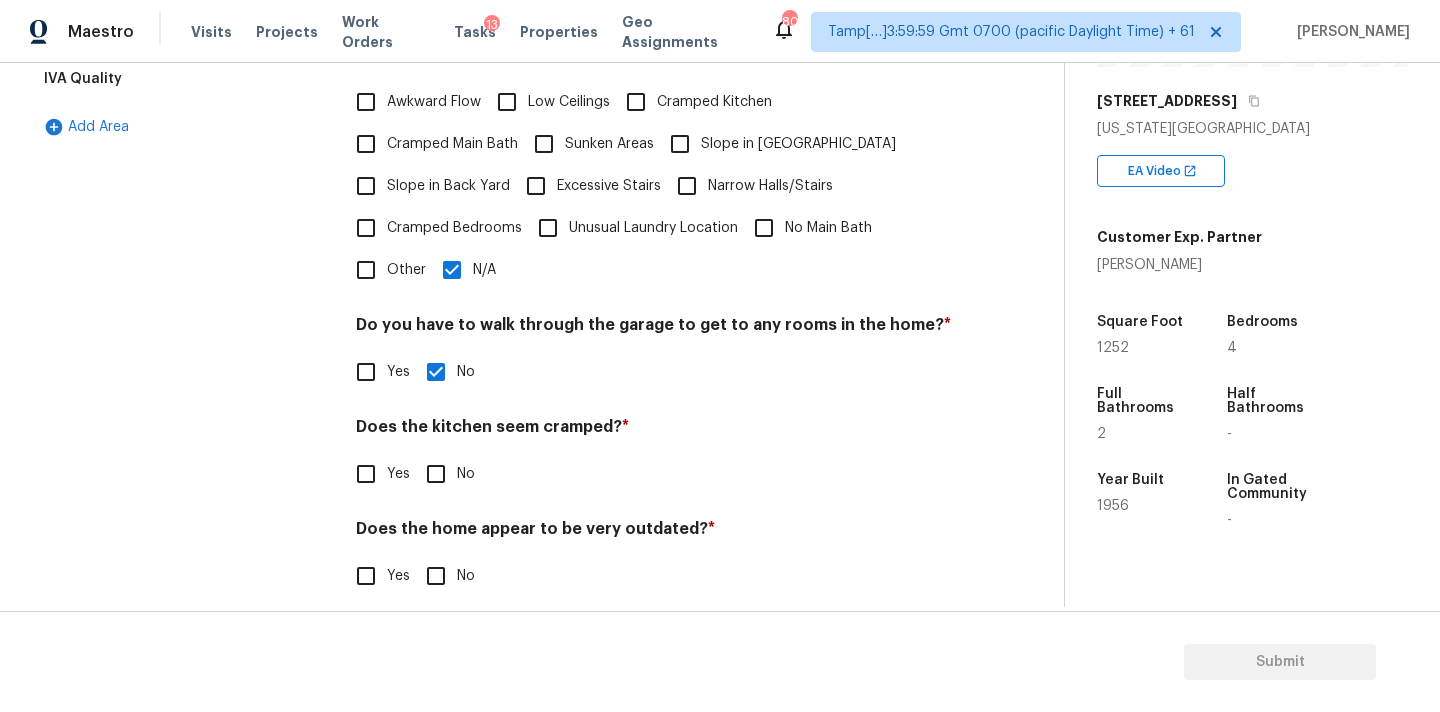 click on "Pricing Does the home have any  additions ?  * Yes No N/A Does the home have any layout issues that seem odd? Select all that apply.  * Awkward Flow Low Ceilings Cramped Kitchen Cramped Main Bath Sunken Areas Slope in Front Yard Slope in Back Yard Excessive Stairs Narrow Halls/Stairs Cramped Bedrooms Unusual Laundry Location No Main Bath Other N/A Do you have to walk through the garage to get to any rooms in the home?  * Yes No Does the kitchen seem cramped?  * Yes No Does the home appear to be very outdated?  * Yes No" at bounding box center [654, 242] 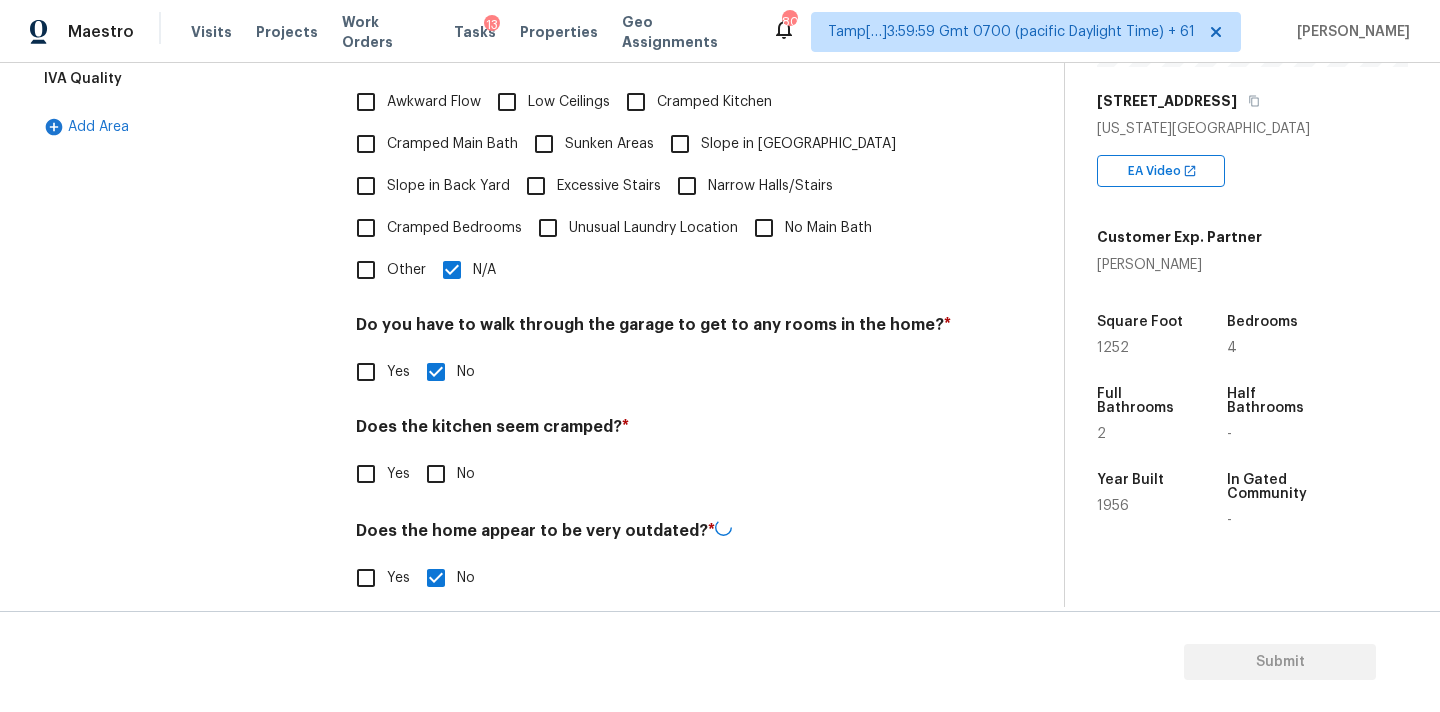 click on "No" at bounding box center (436, 474) 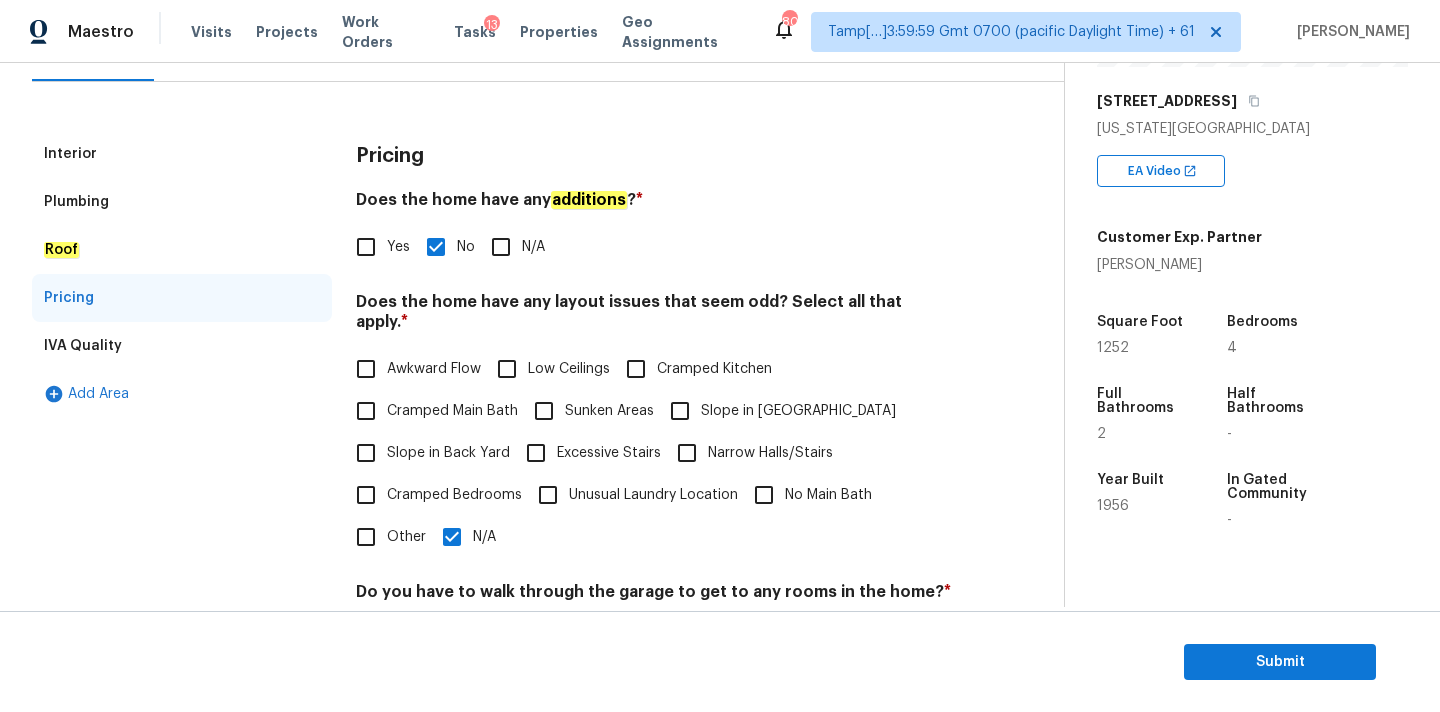 scroll, scrollTop: 0, scrollLeft: 0, axis: both 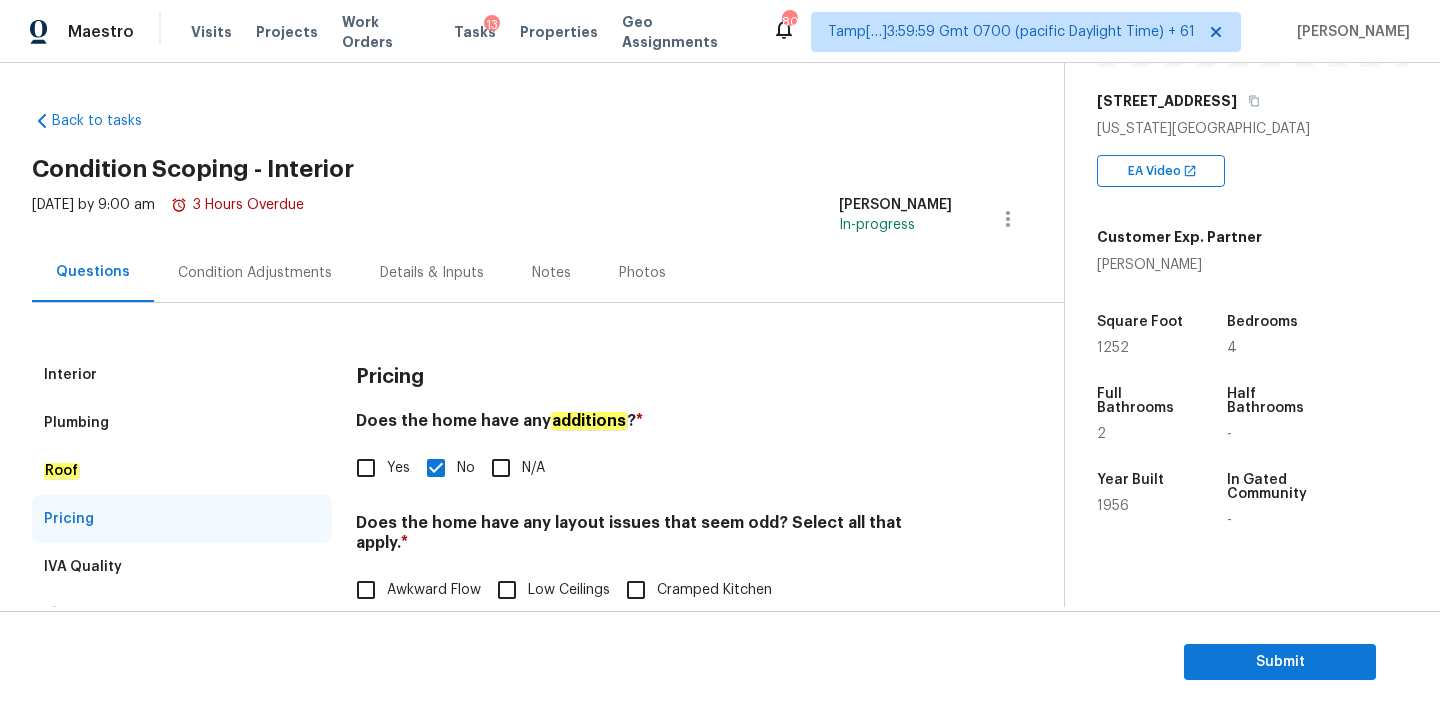 click on "Interior" at bounding box center (182, 375) 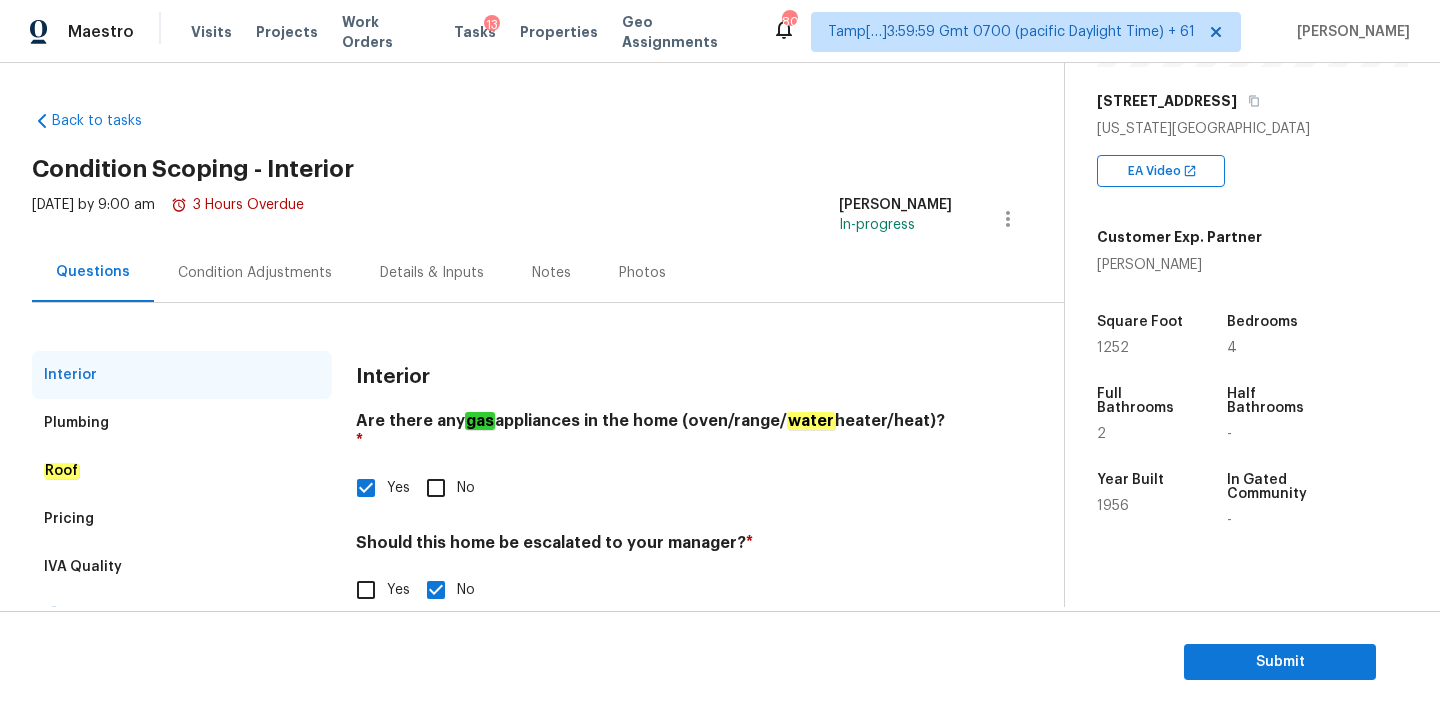 scroll, scrollTop: 38, scrollLeft: 0, axis: vertical 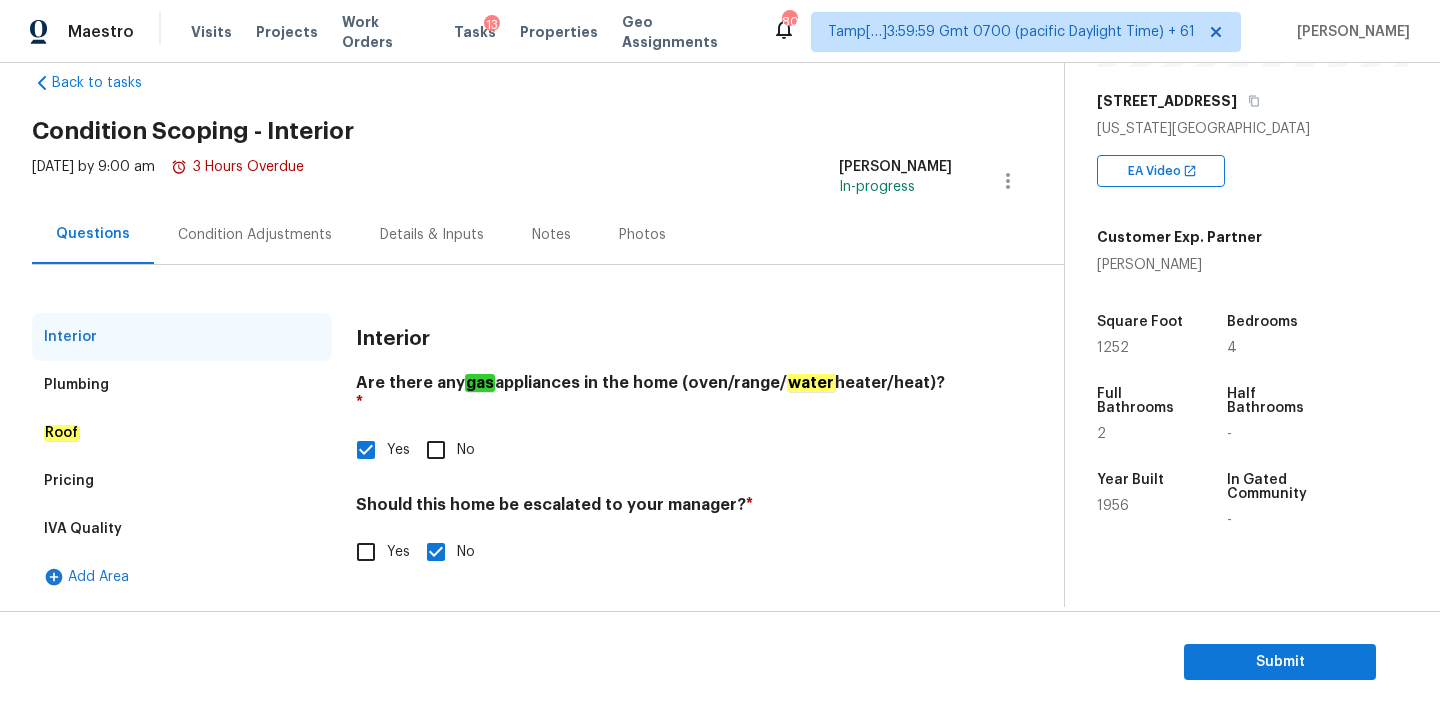 click on "Condition Adjustments" at bounding box center [255, 235] 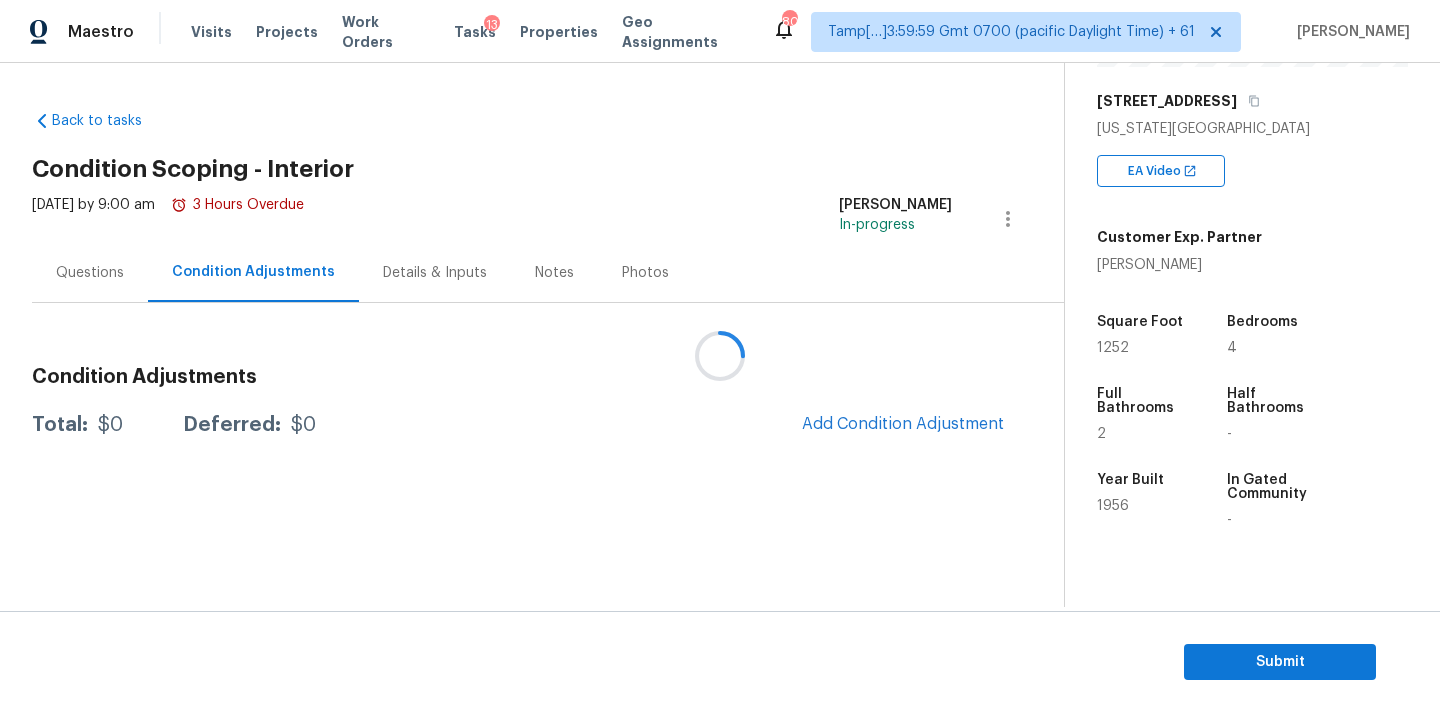 scroll, scrollTop: 0, scrollLeft: 0, axis: both 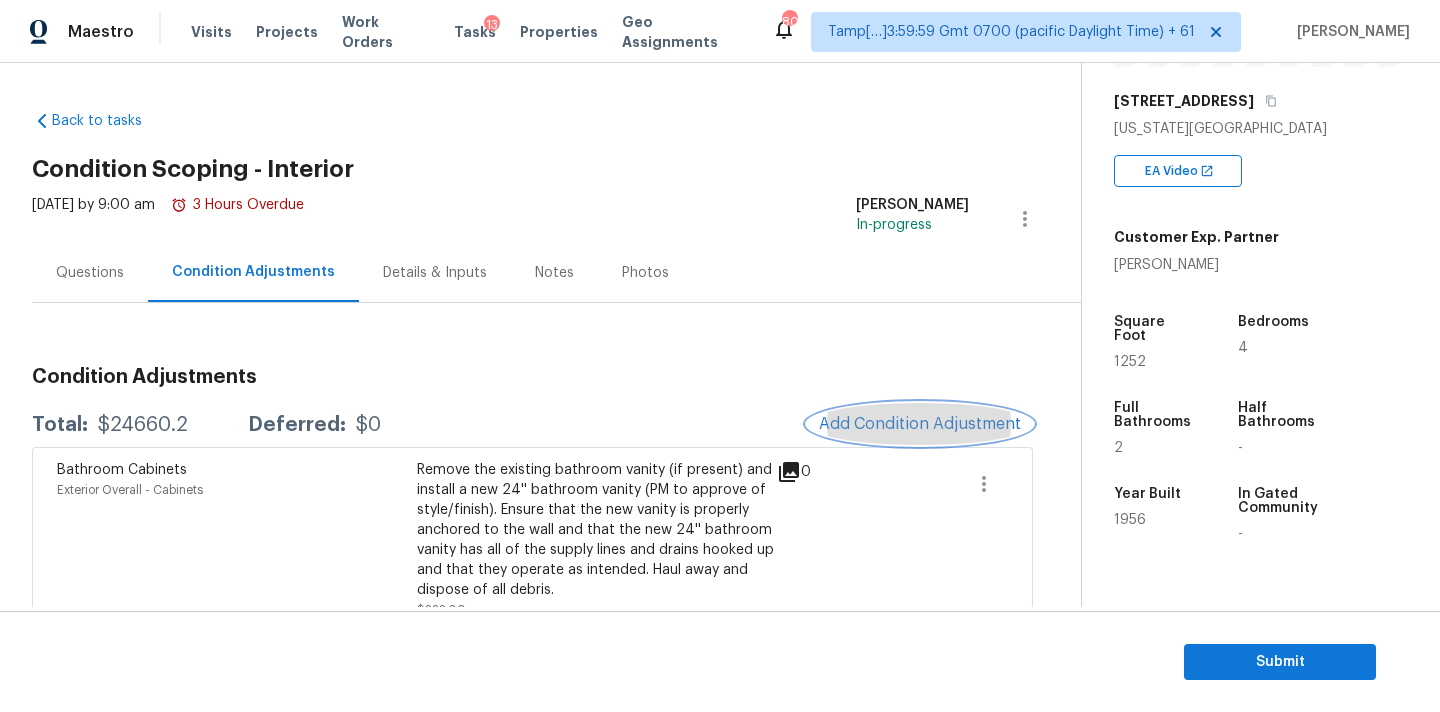 click on "Add Condition Adjustment" at bounding box center (920, 424) 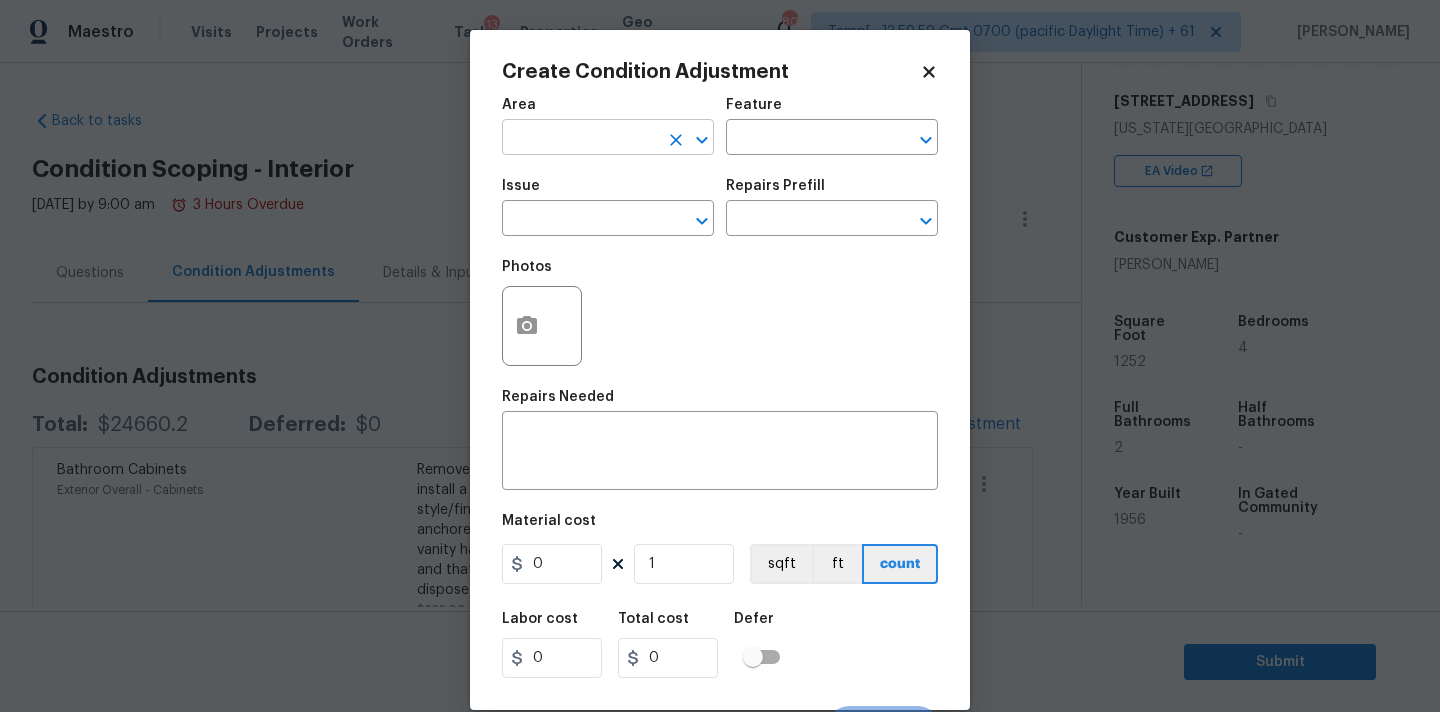 click at bounding box center (580, 139) 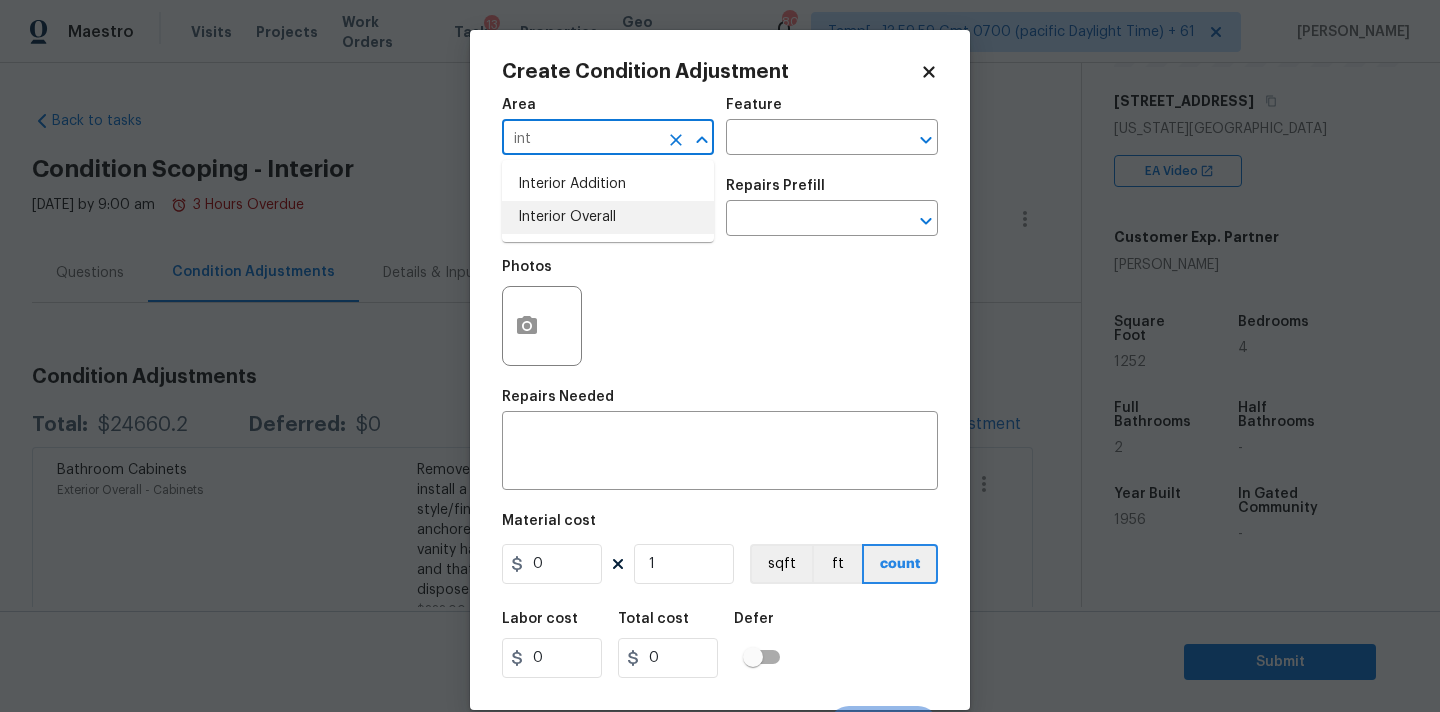 click on "Interior Overall" at bounding box center (608, 217) 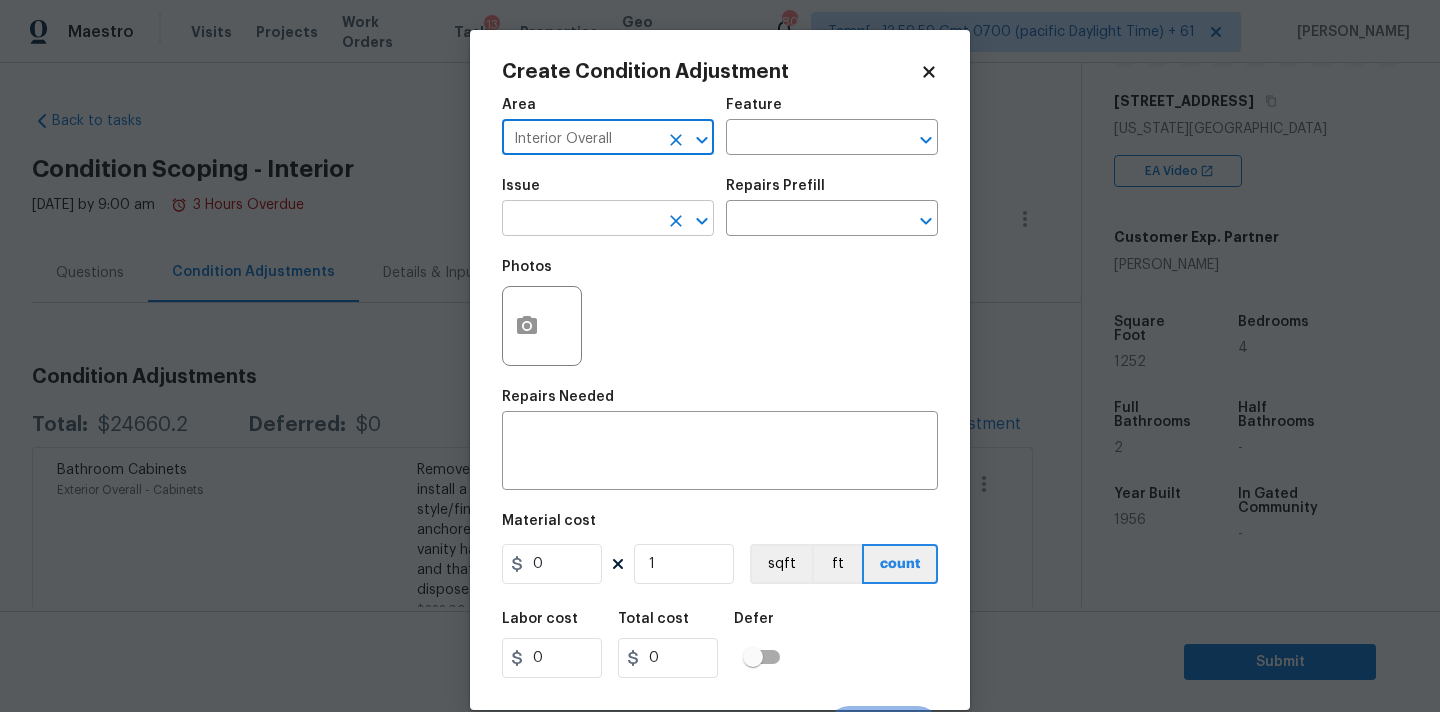 type on "Interior Overall" 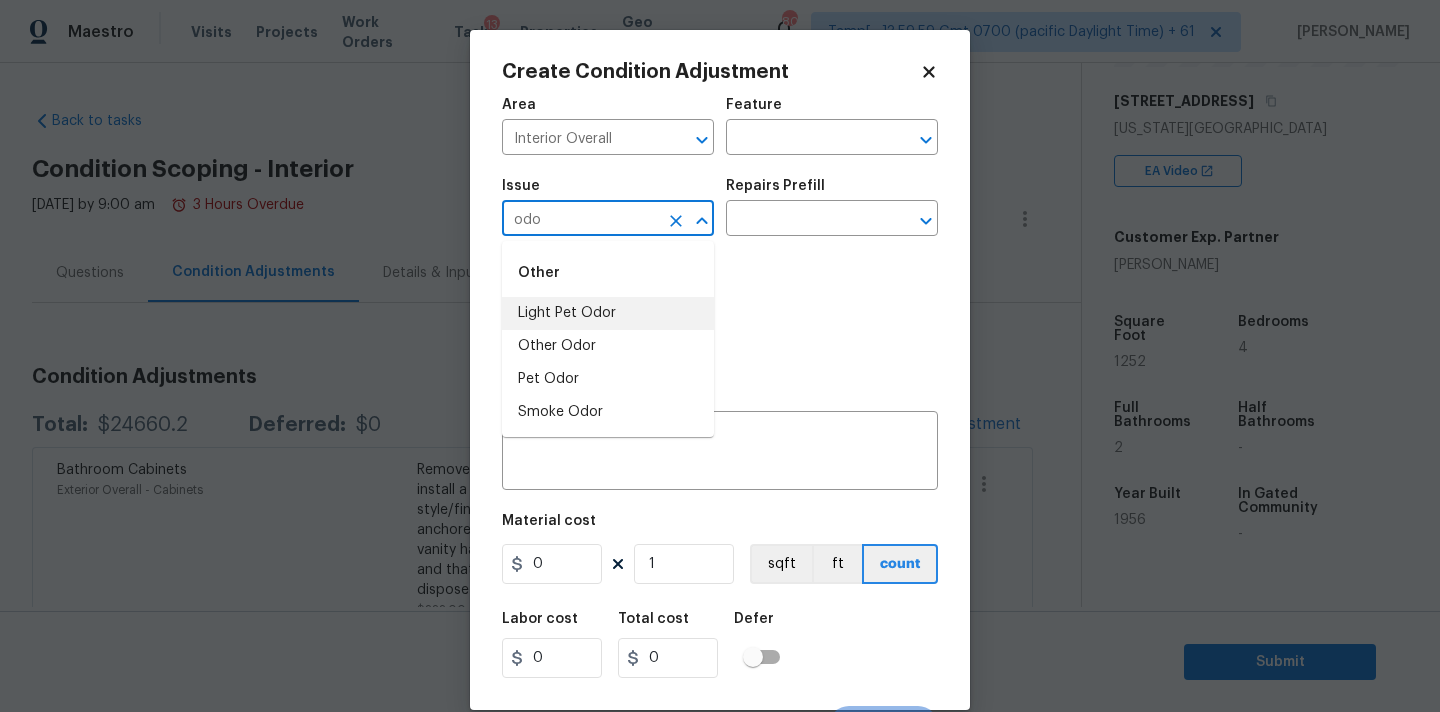 click on "Light Pet Odor" at bounding box center (608, 313) 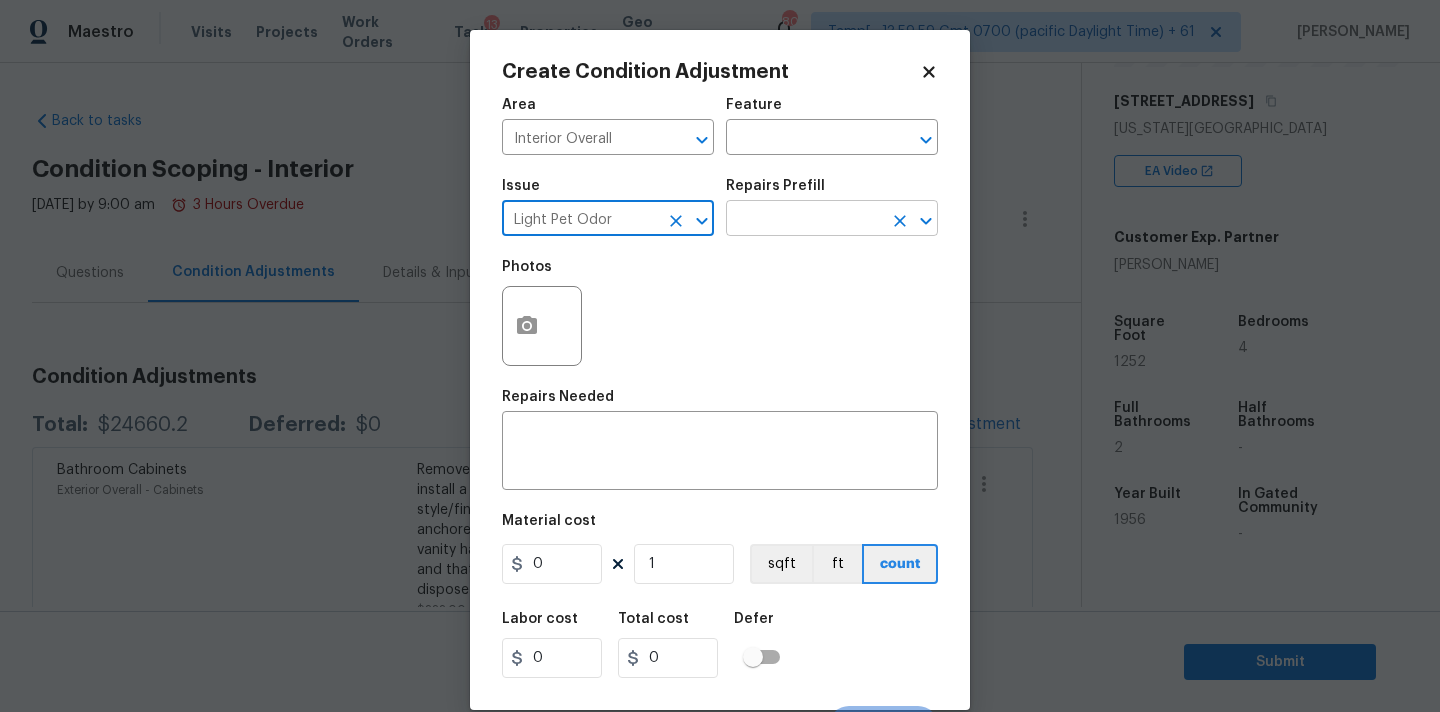 type on "Light Pet Odor" 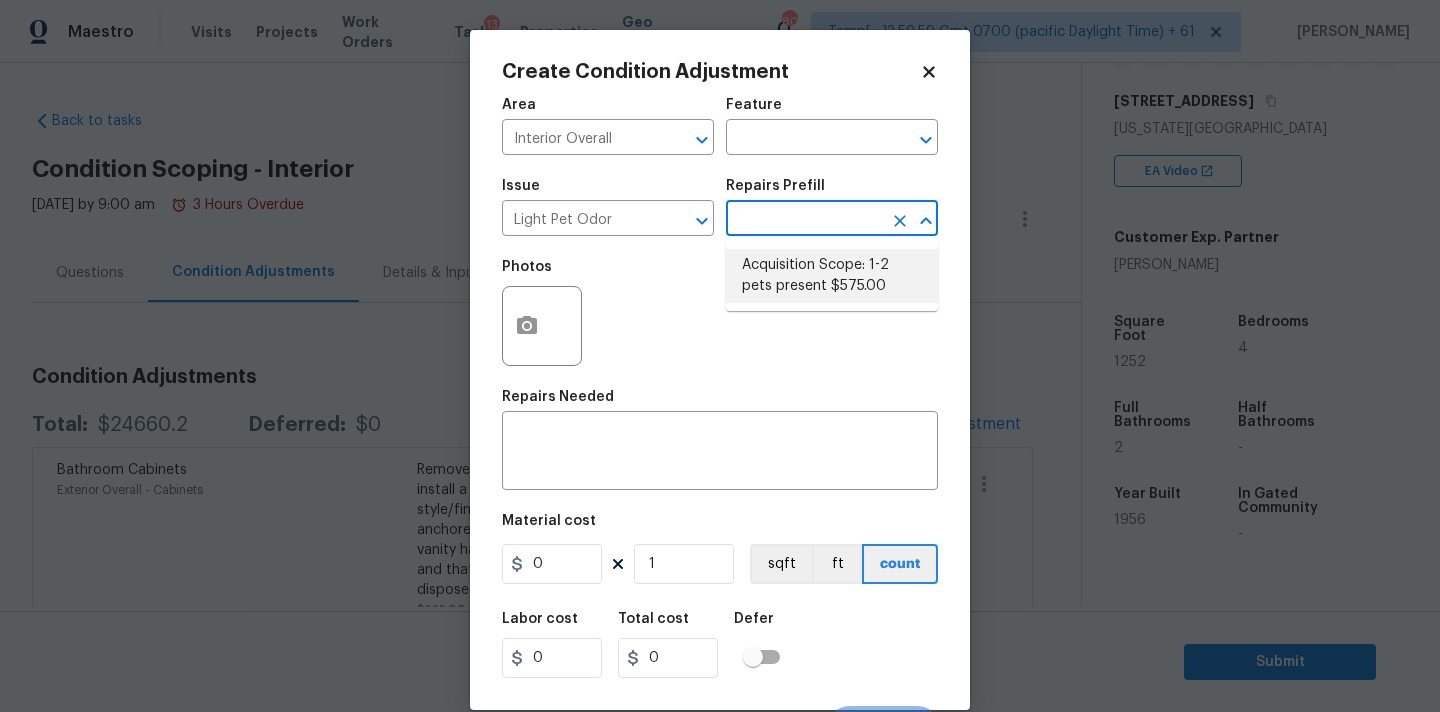 click on "Acquisition Scope: 1-2 pets present $575.00" at bounding box center [832, 276] 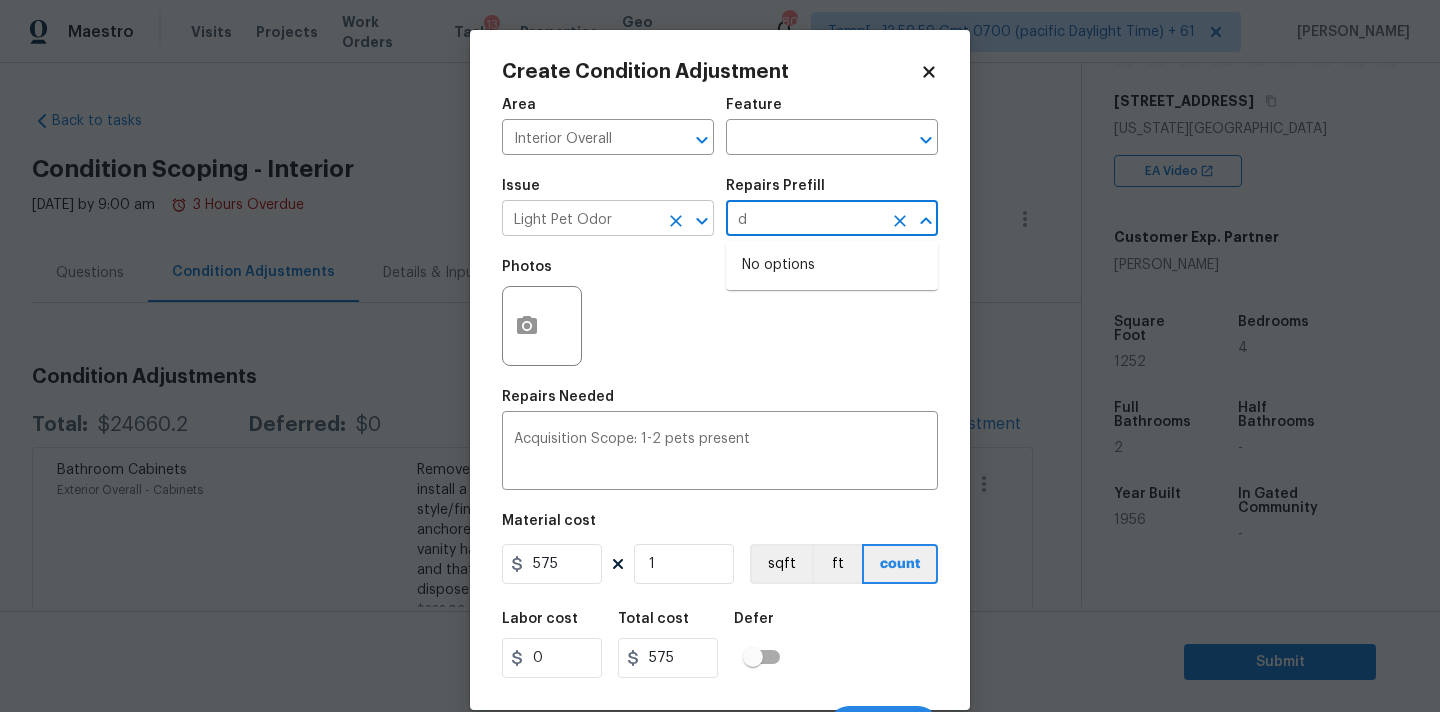 type on "d" 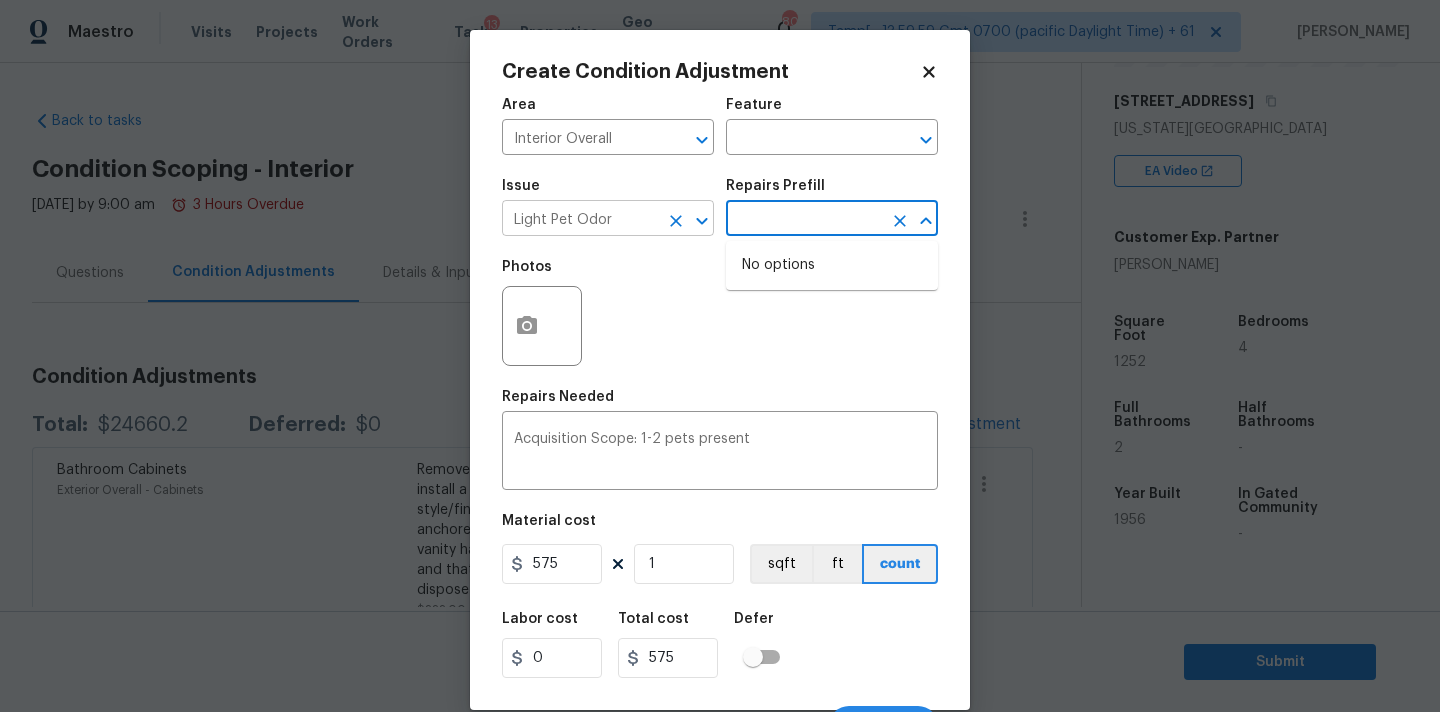 click on "Light Pet Odor" at bounding box center [580, 220] 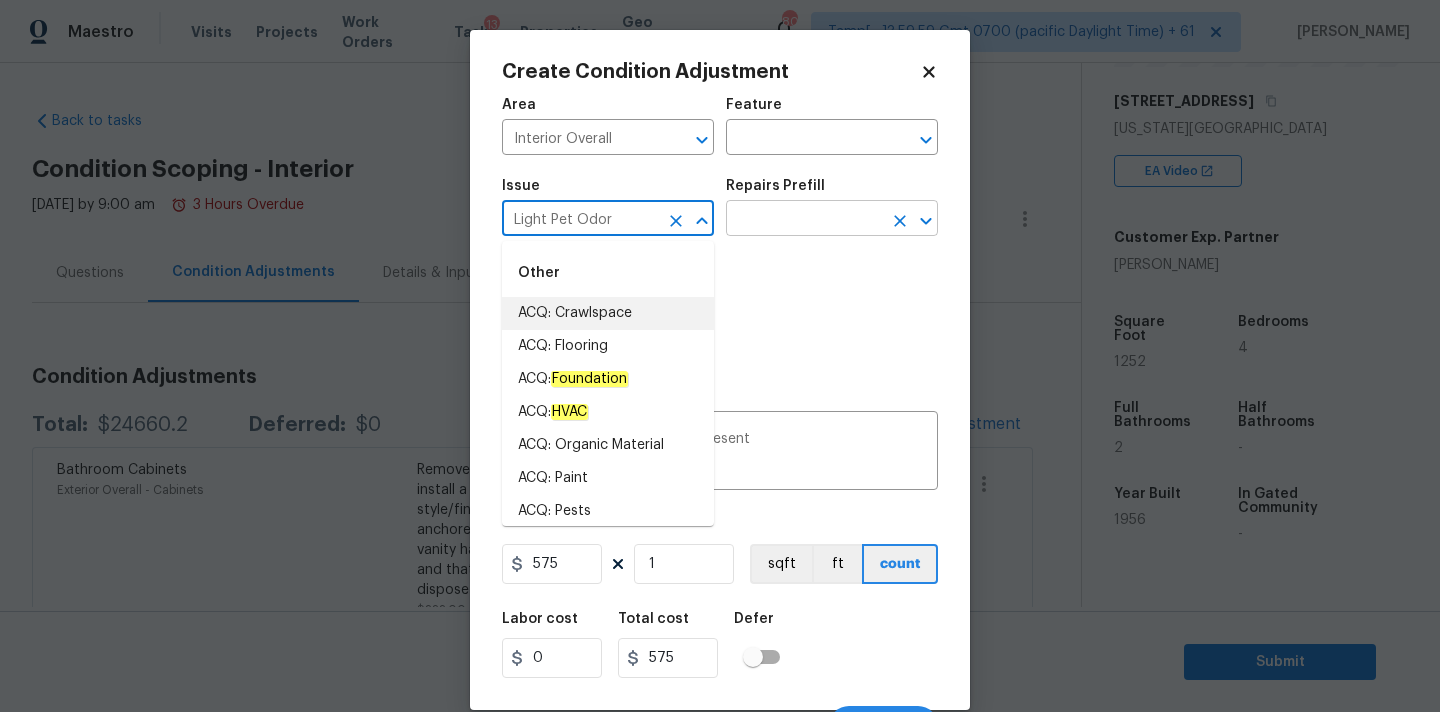 click at bounding box center (804, 220) 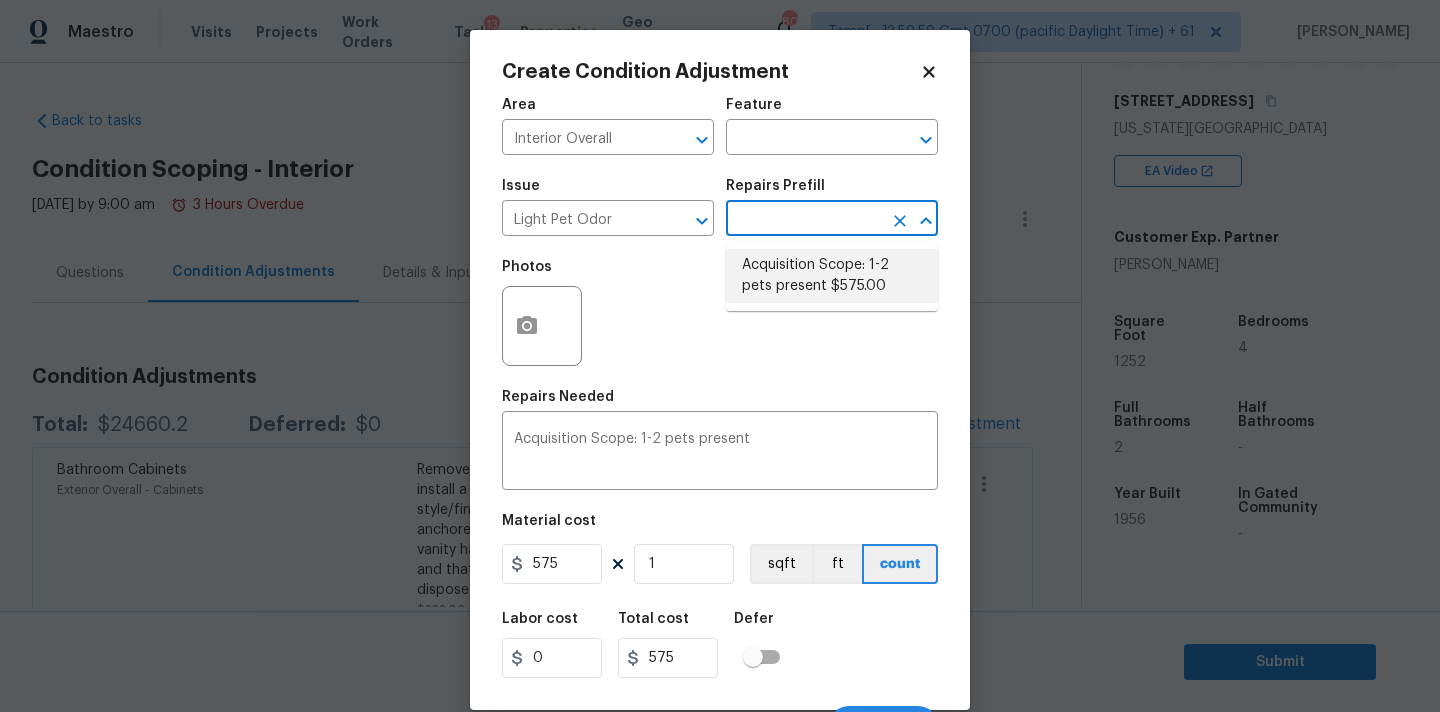 click on "Acquisition Scope: 1-2 pets present $575.00" at bounding box center [832, 276] 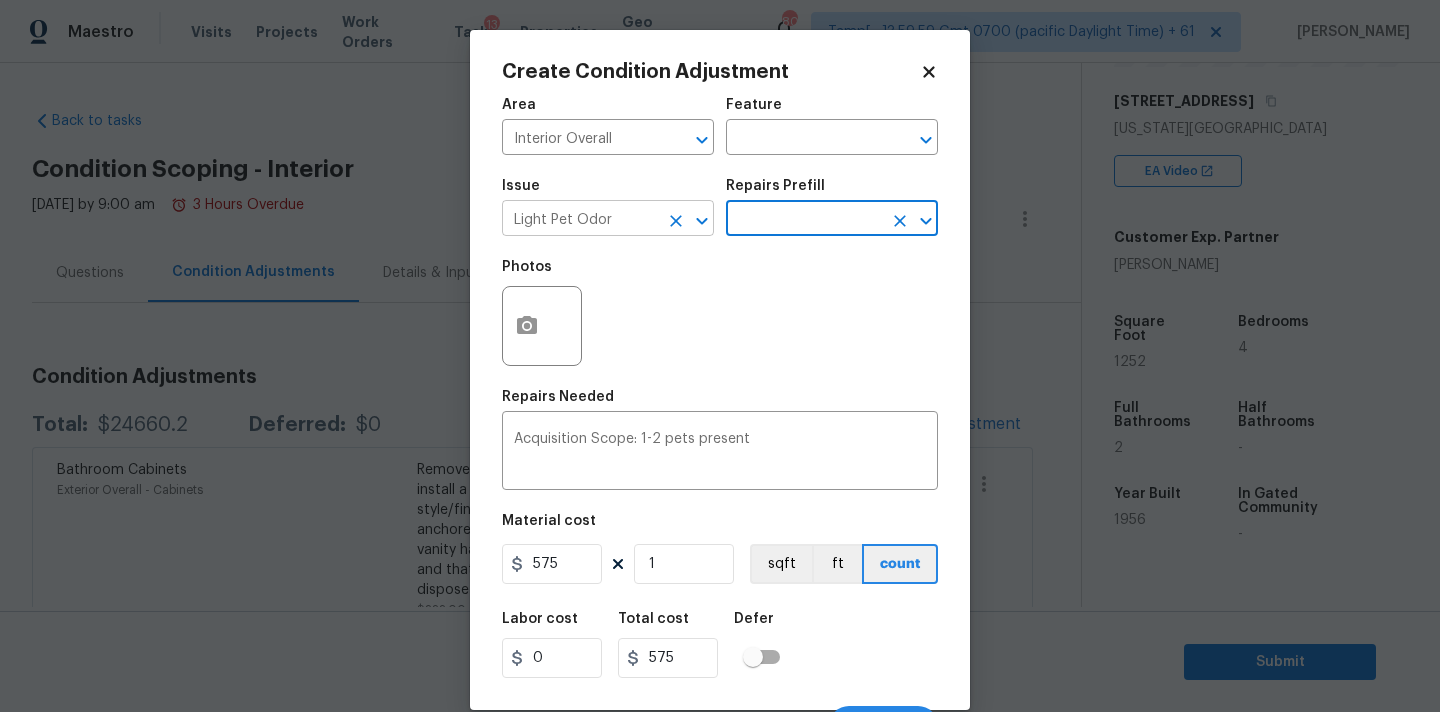 type on "d" 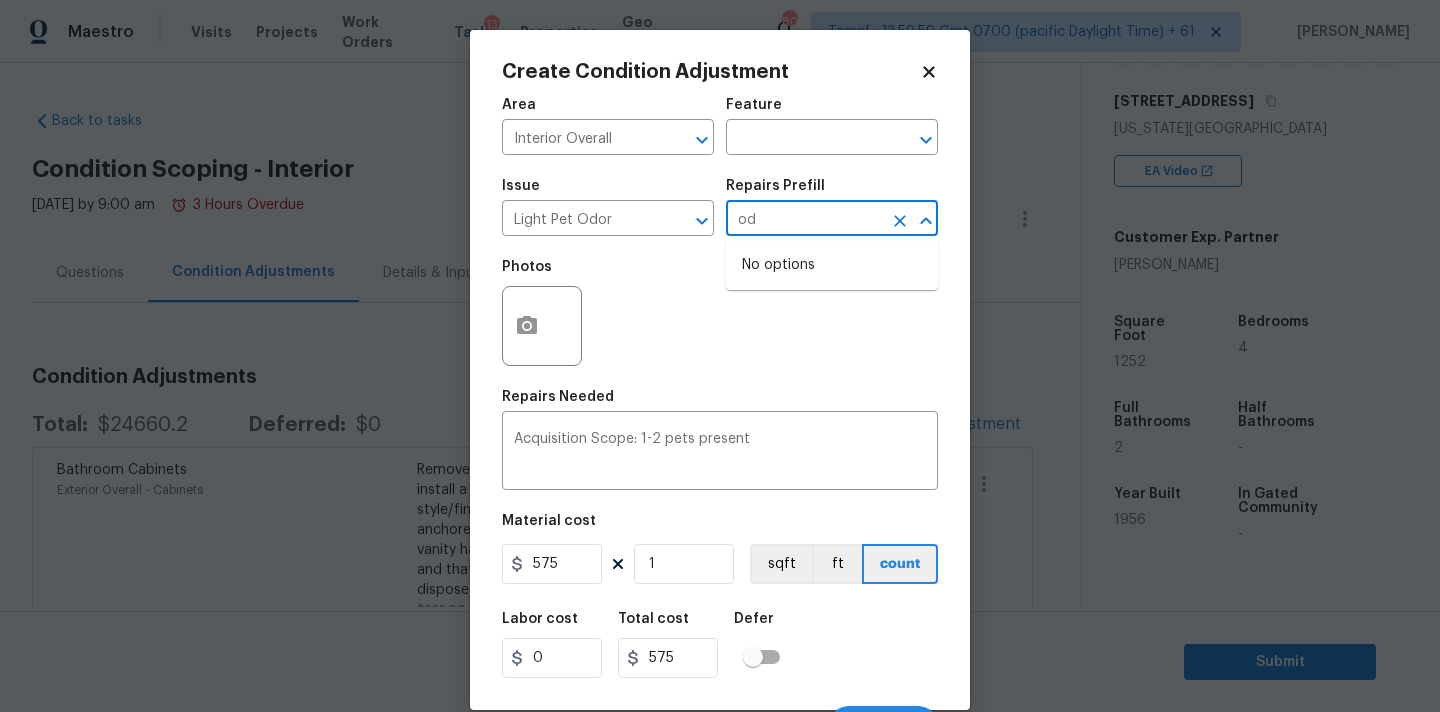 type on "od" 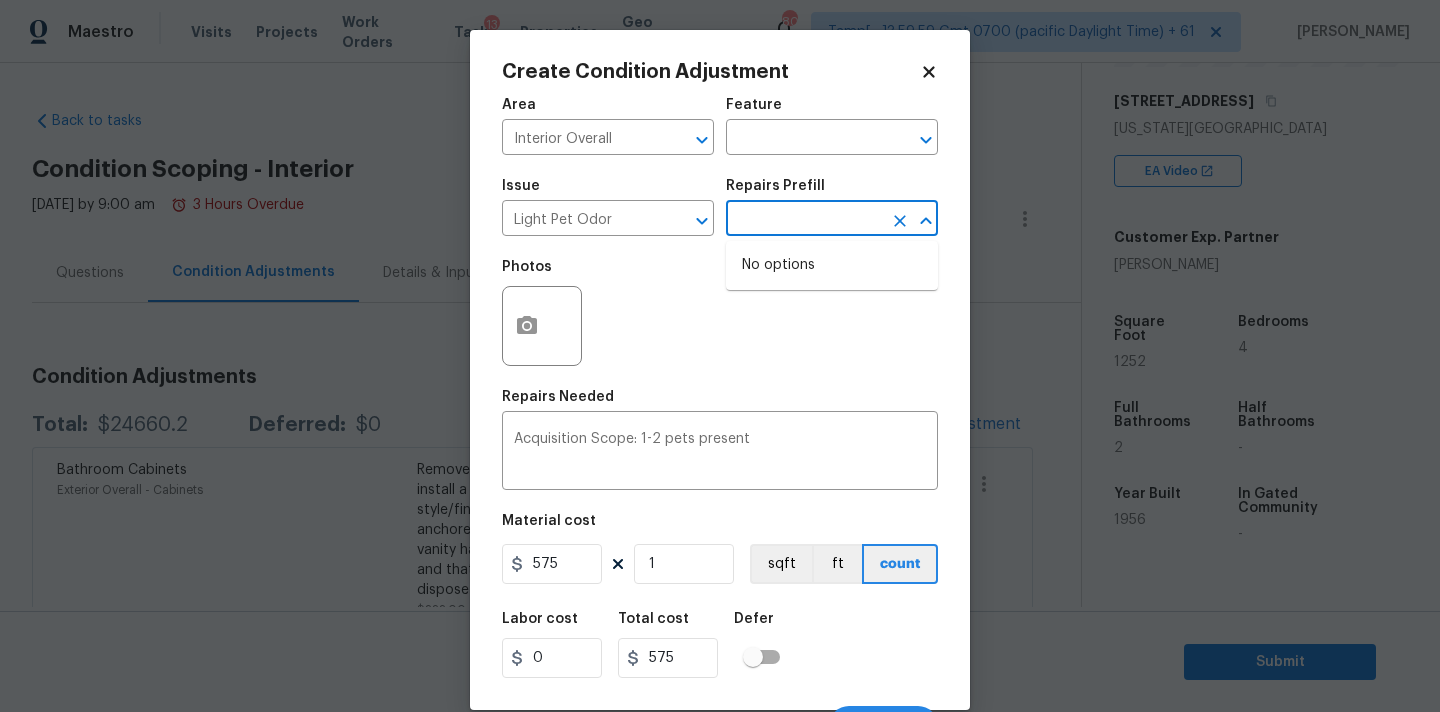 click on "Photos" at bounding box center (720, 313) 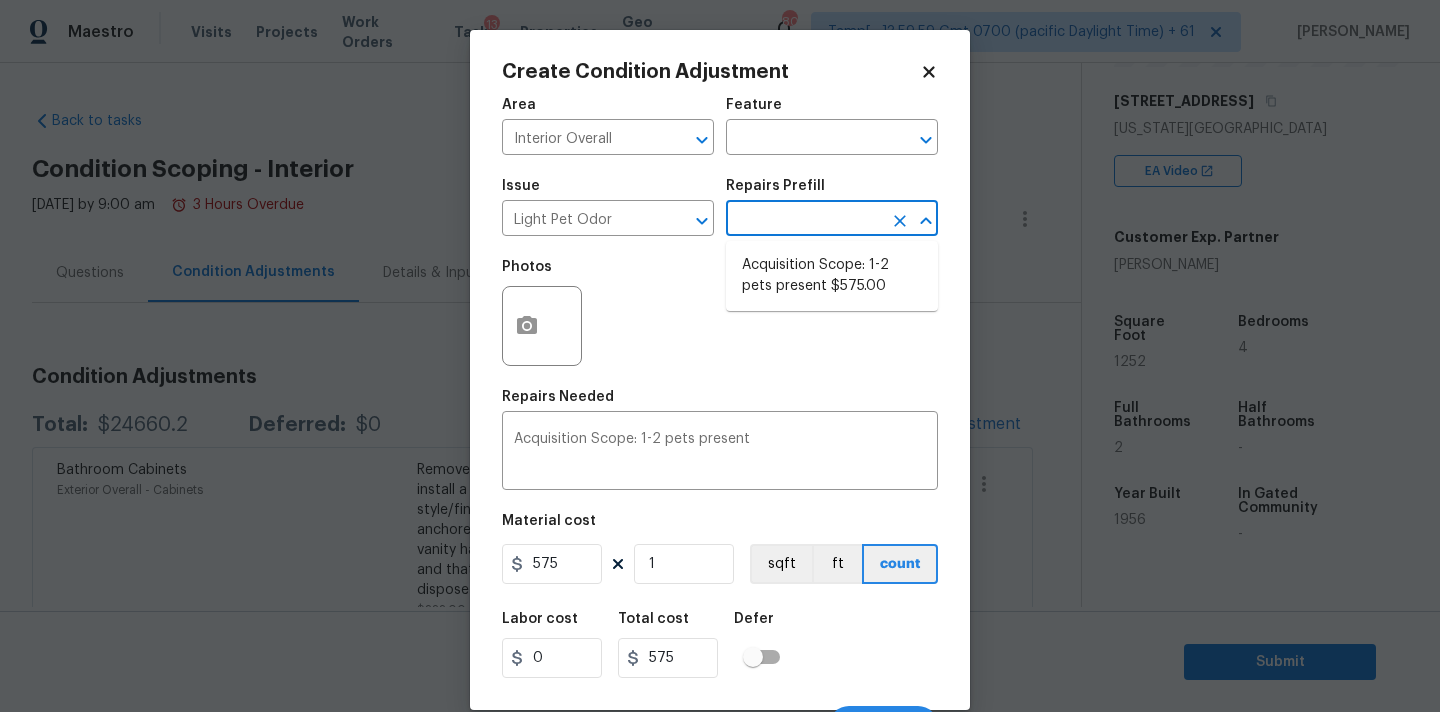 click at bounding box center [804, 220] 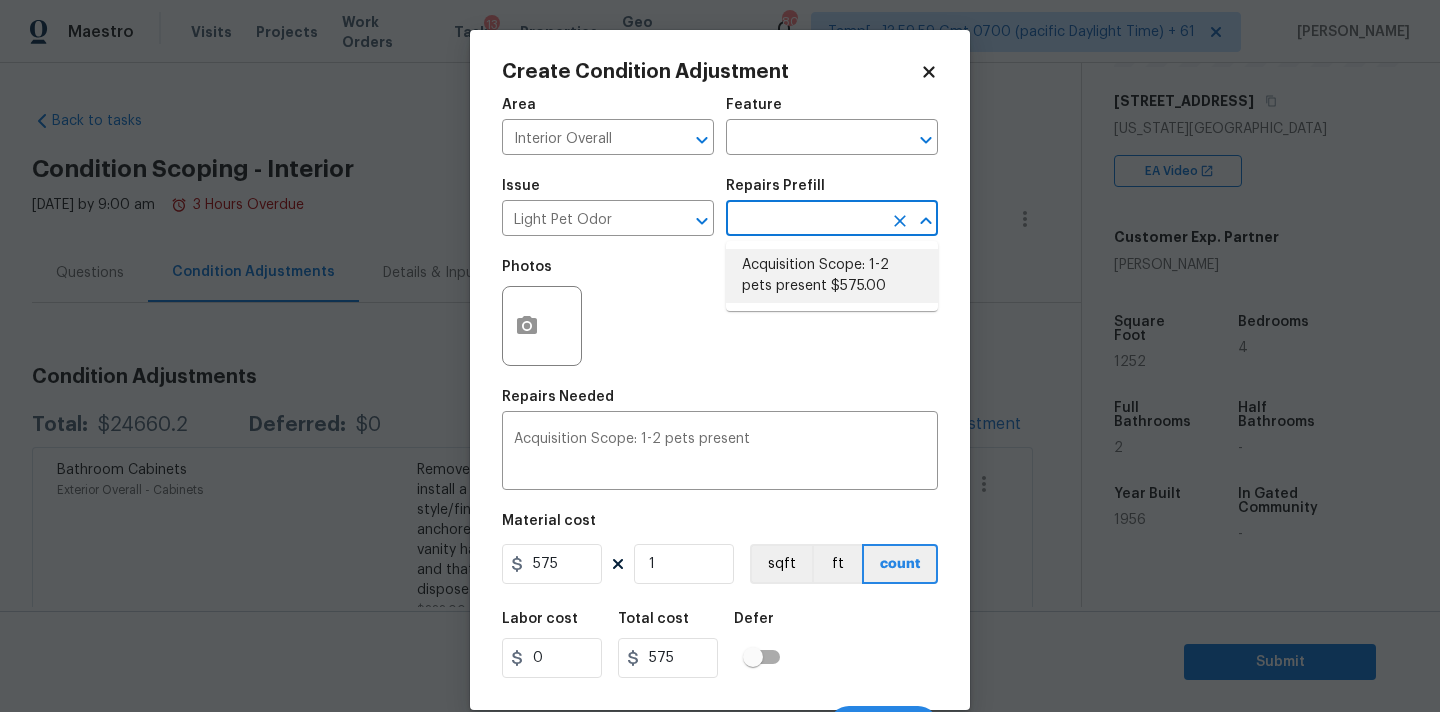 click on "Acquisition Scope: 1-2 pets present $575.00" at bounding box center [832, 276] 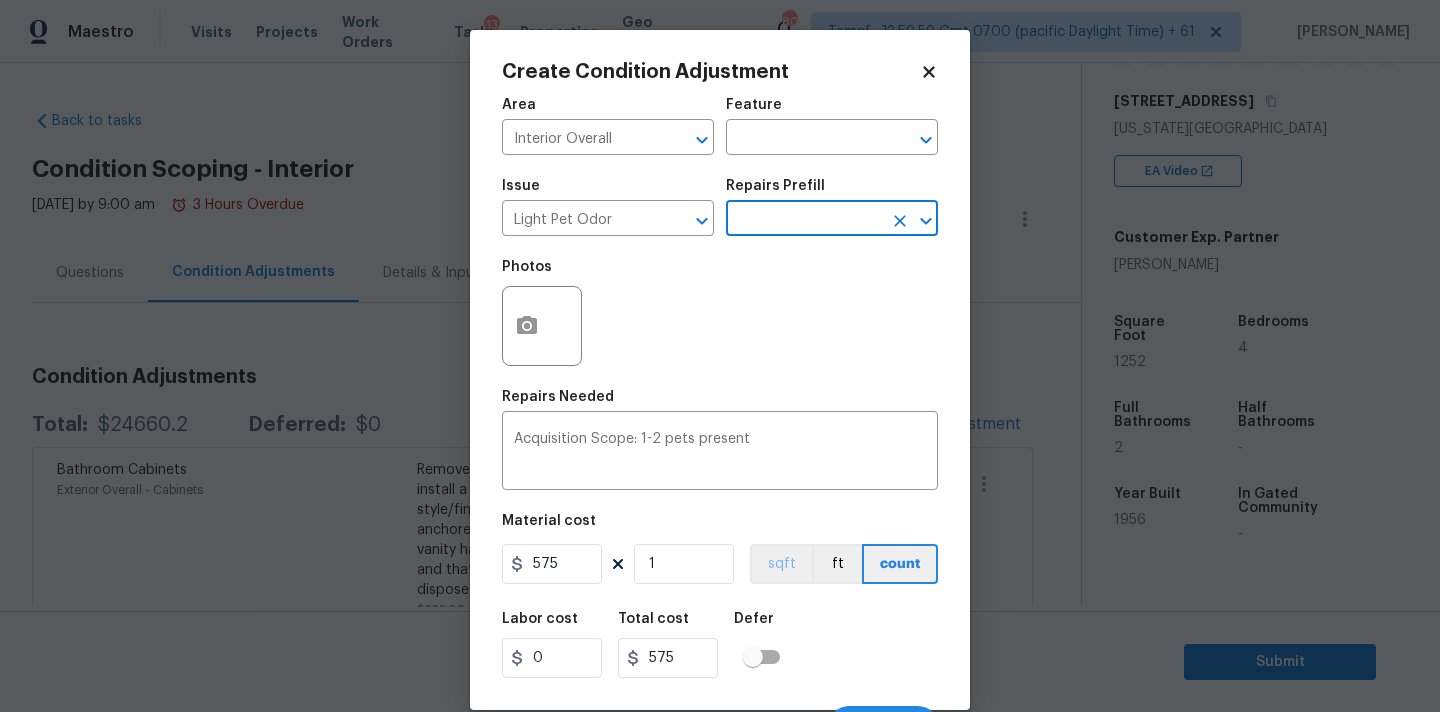 scroll, scrollTop: 35, scrollLeft: 0, axis: vertical 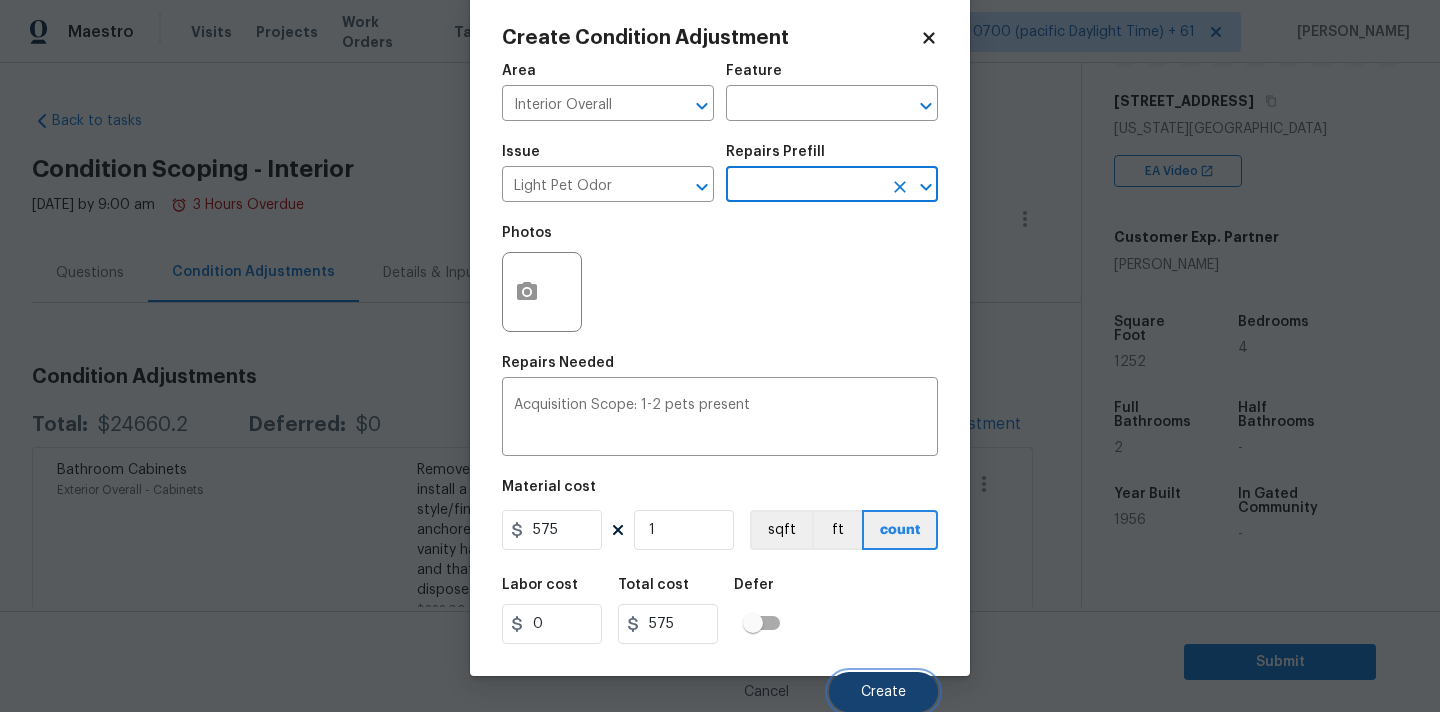 click on "Create" at bounding box center [883, 692] 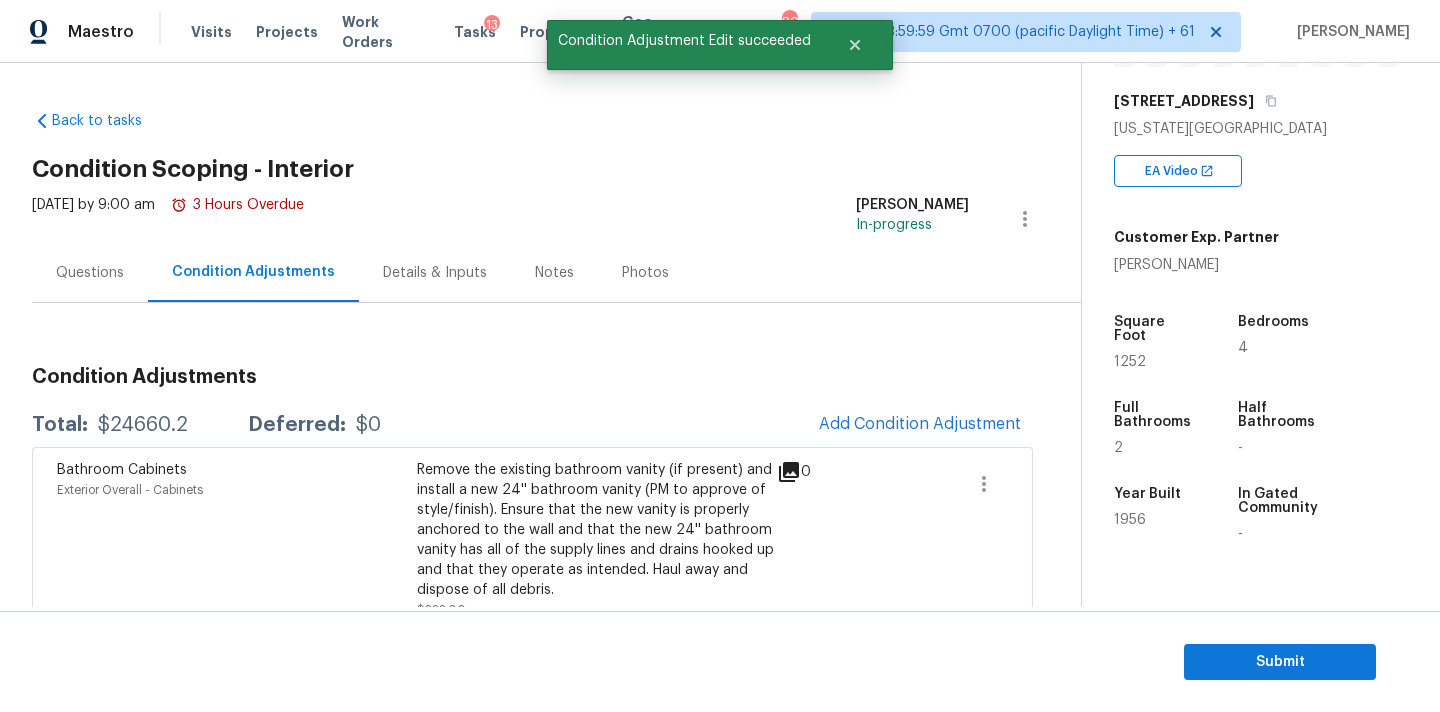 scroll, scrollTop: 28, scrollLeft: 0, axis: vertical 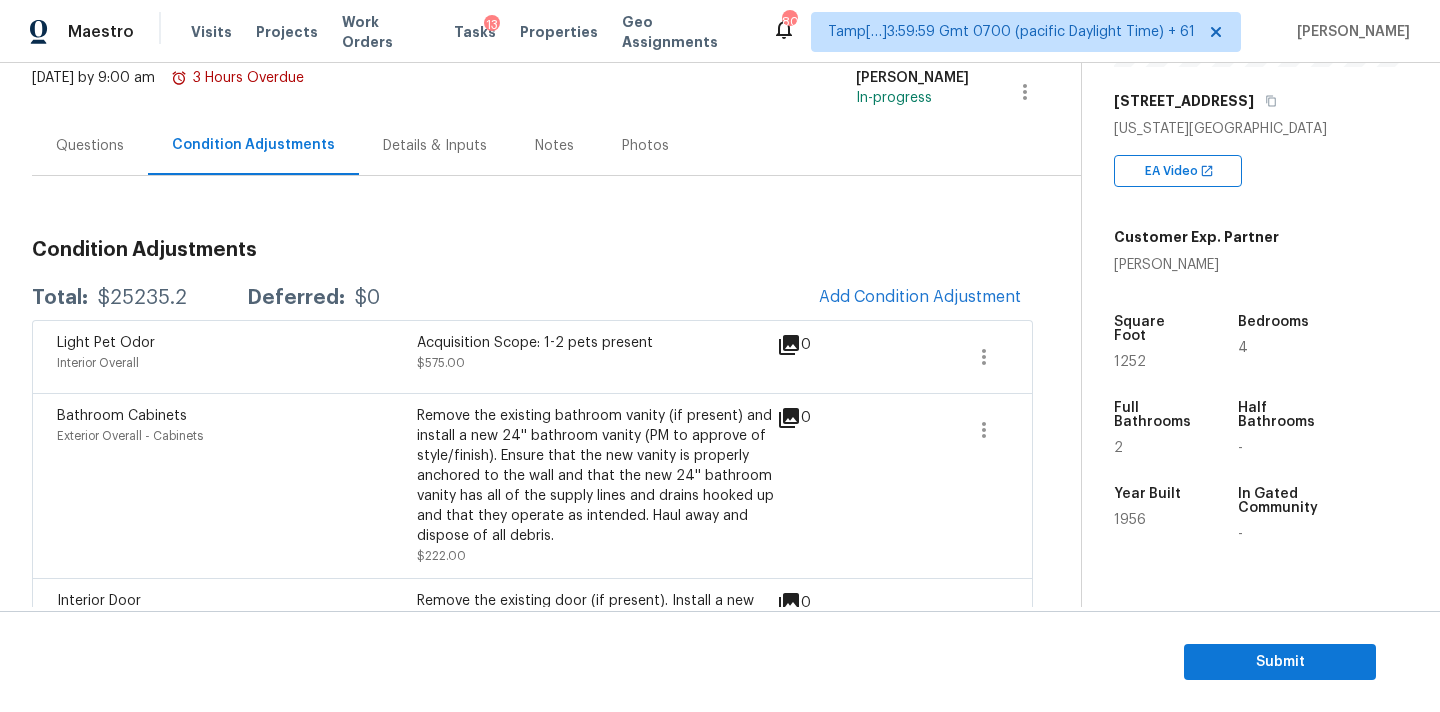 click on "Questions" at bounding box center [90, 146] 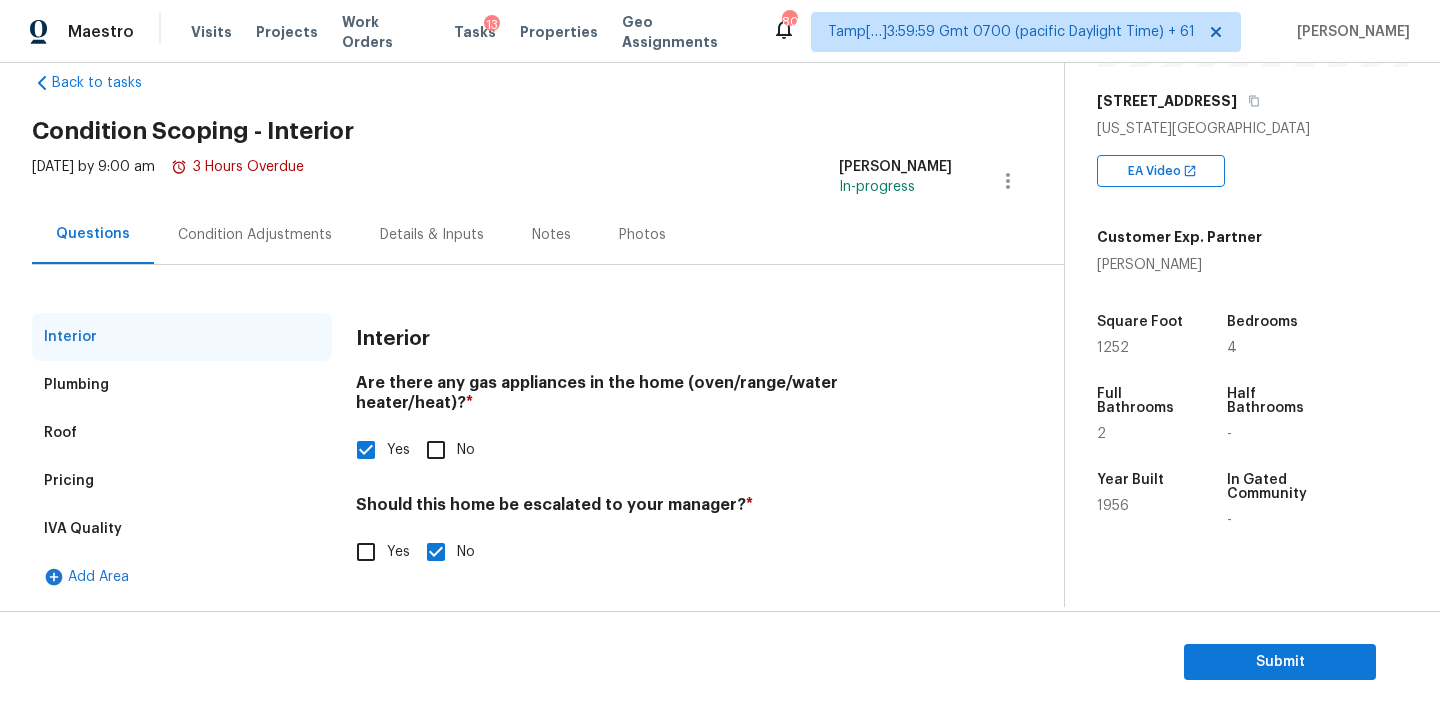 scroll, scrollTop: 38, scrollLeft: 0, axis: vertical 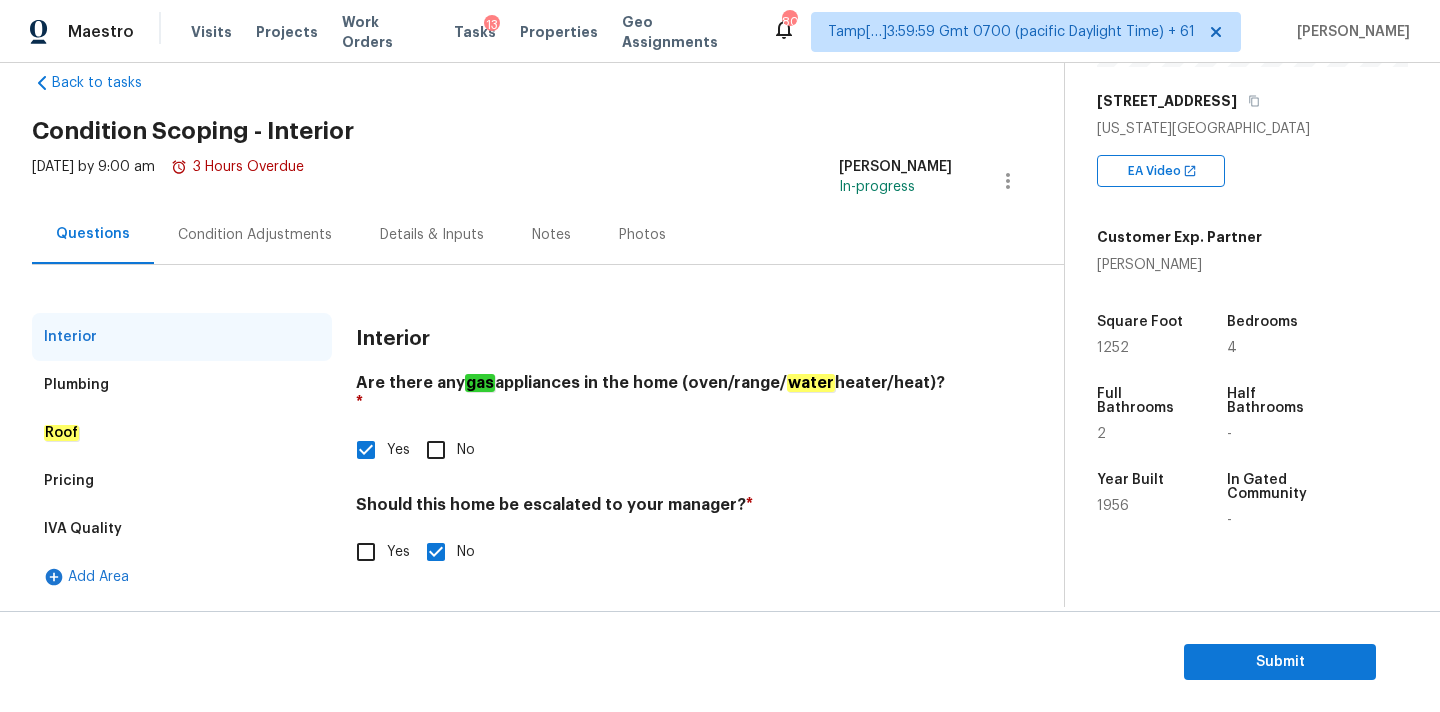 click on "Pricing" at bounding box center (182, 481) 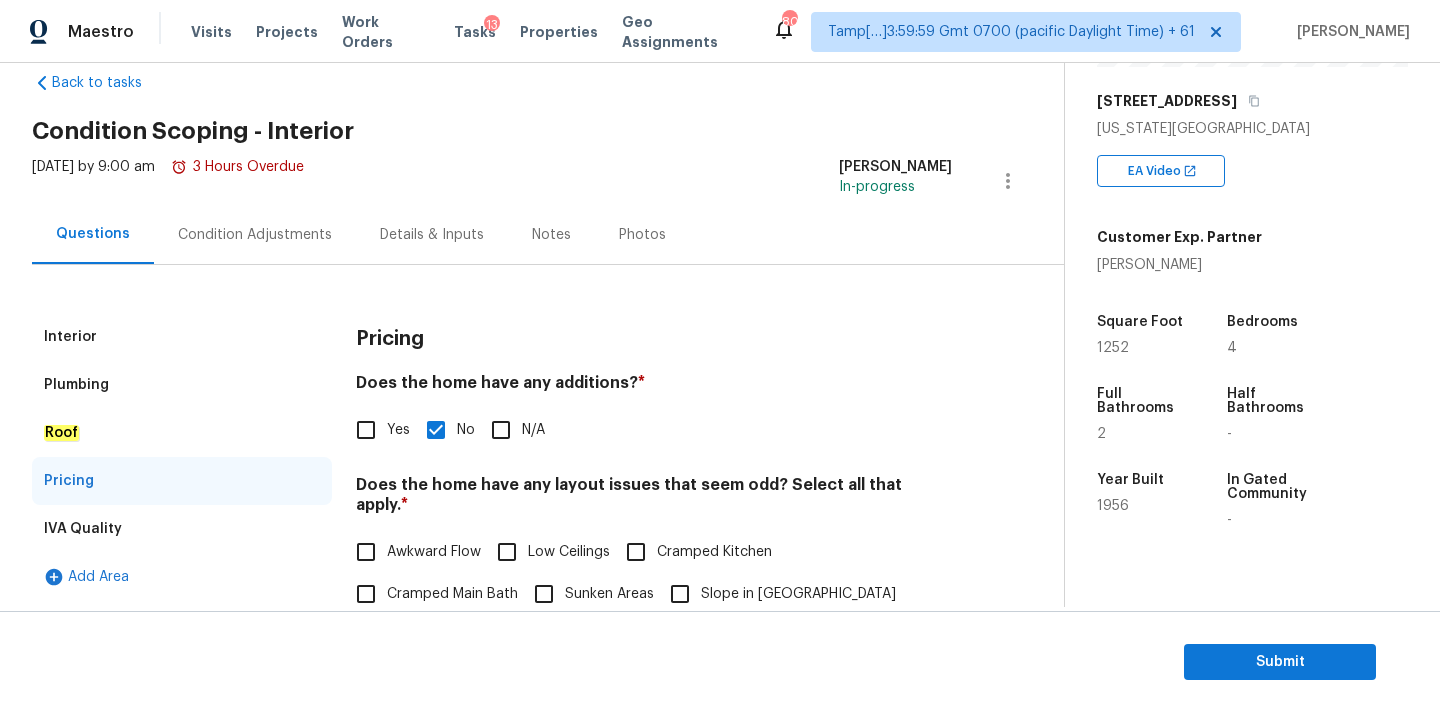 scroll, scrollTop: 127, scrollLeft: 0, axis: vertical 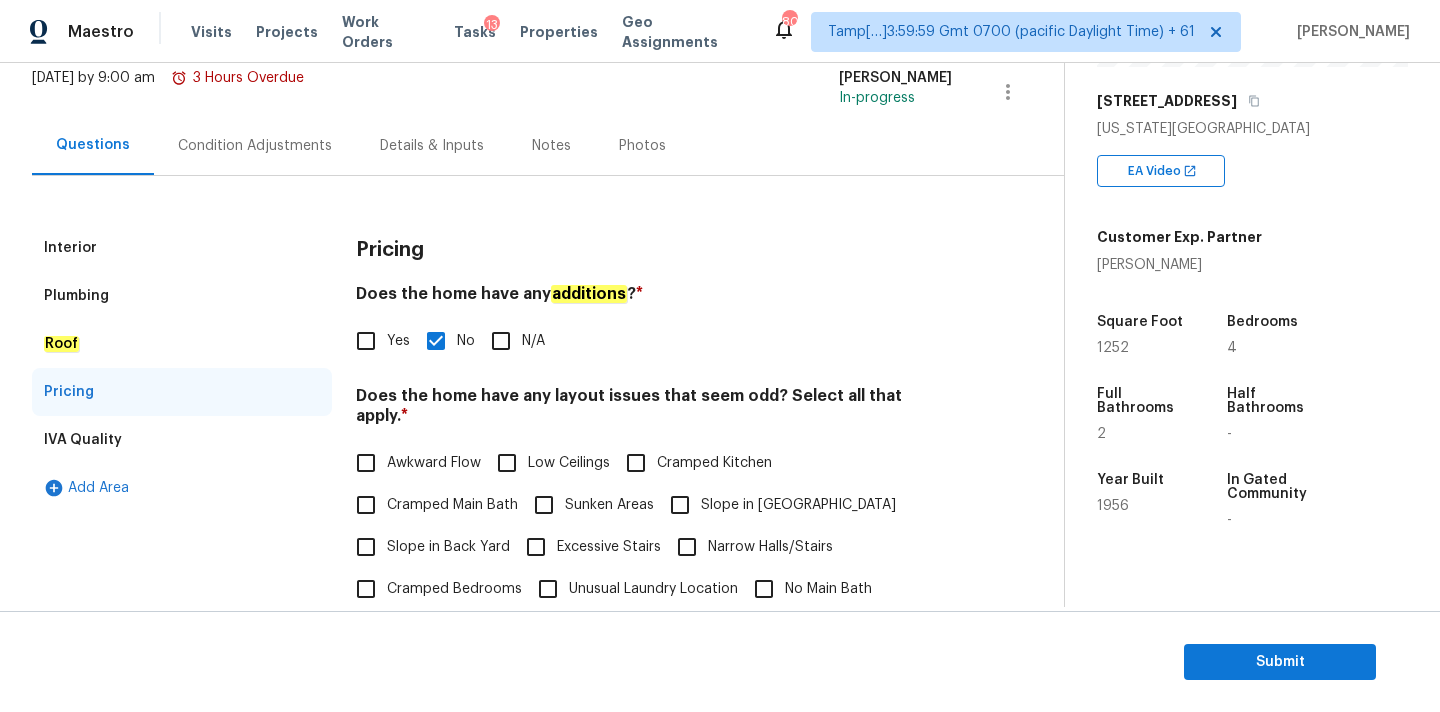 click on "Cramped Kitchen" at bounding box center [714, 463] 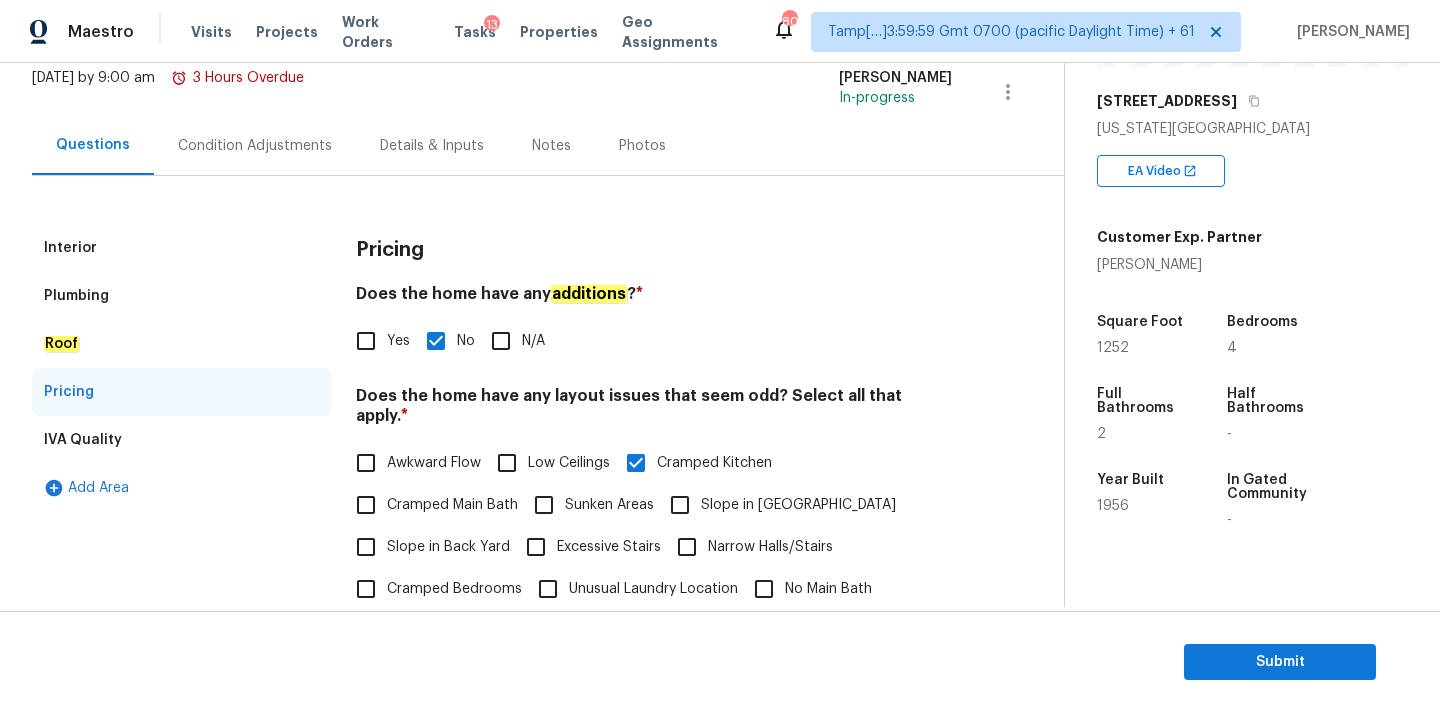 click on "Condition Adjustments" at bounding box center [255, 145] 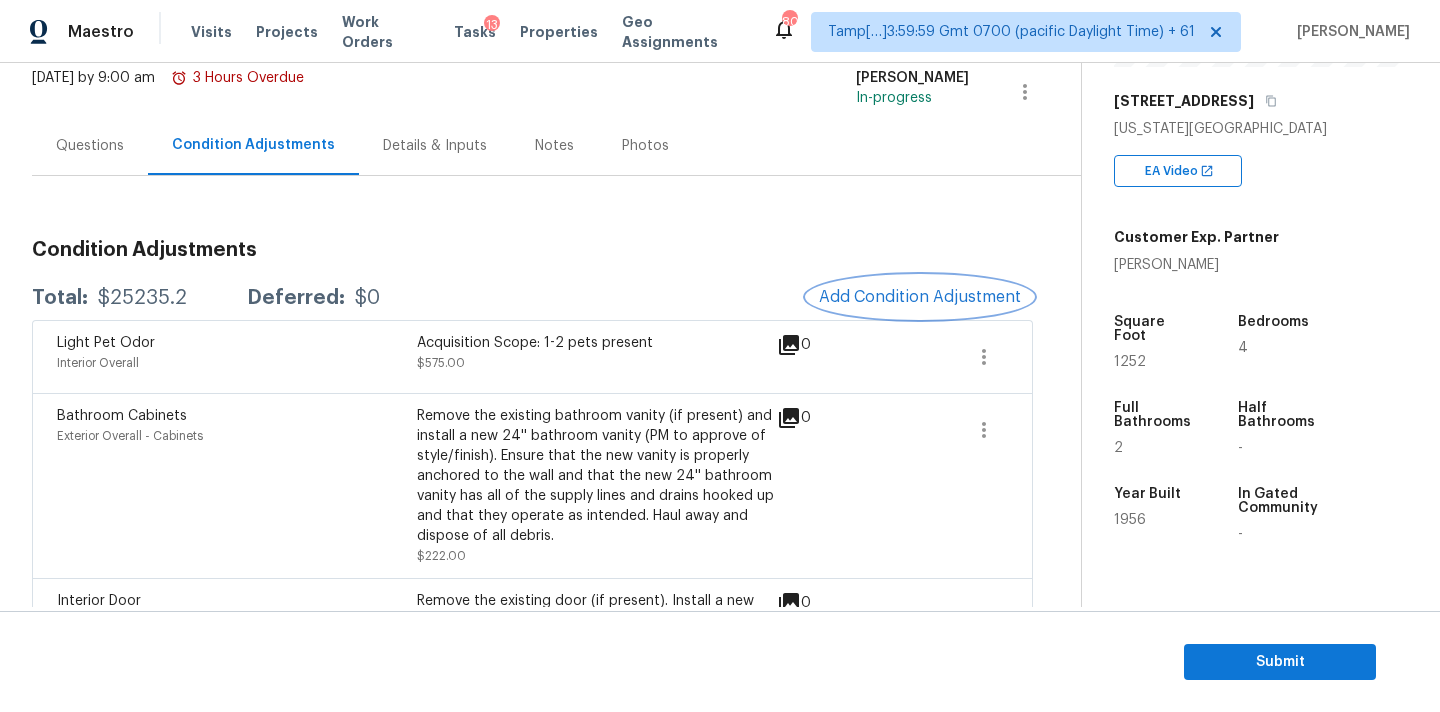 click on "Add Condition Adjustment" at bounding box center [920, 297] 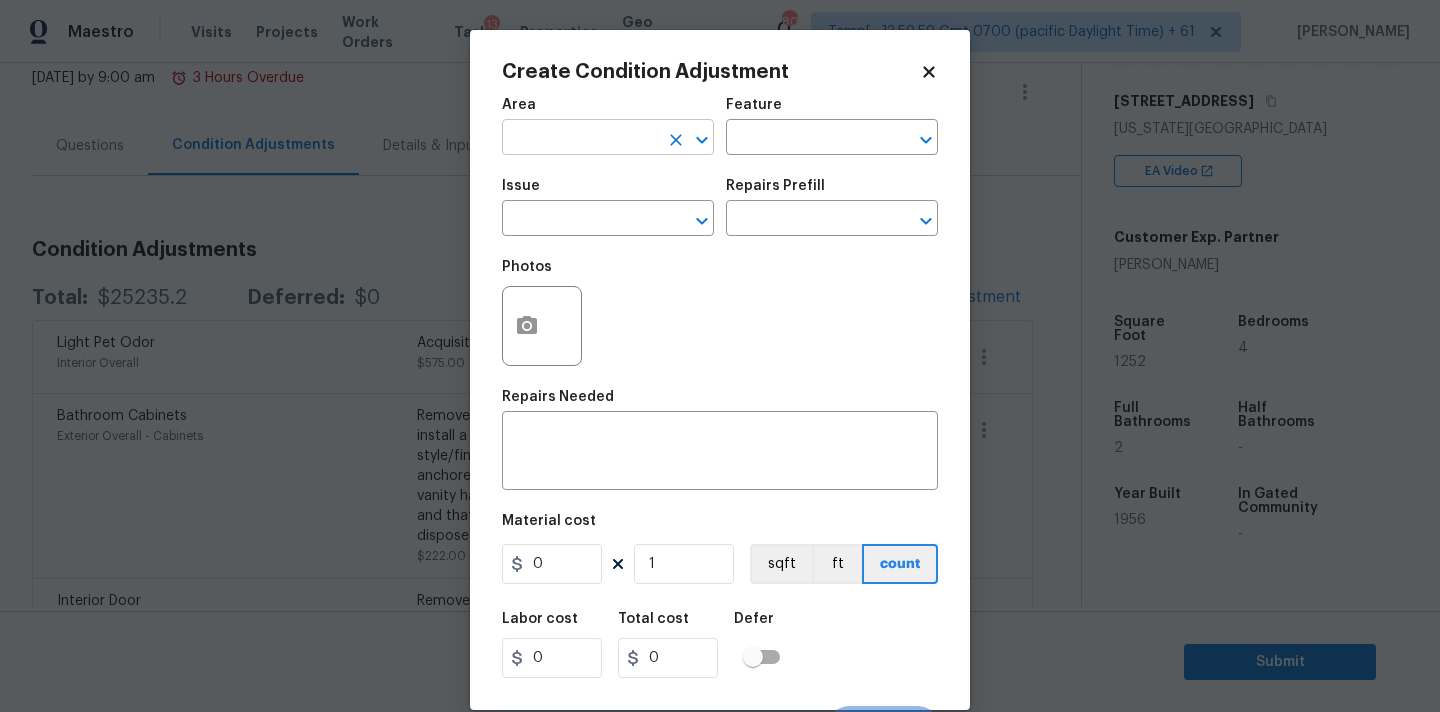 click at bounding box center (580, 139) 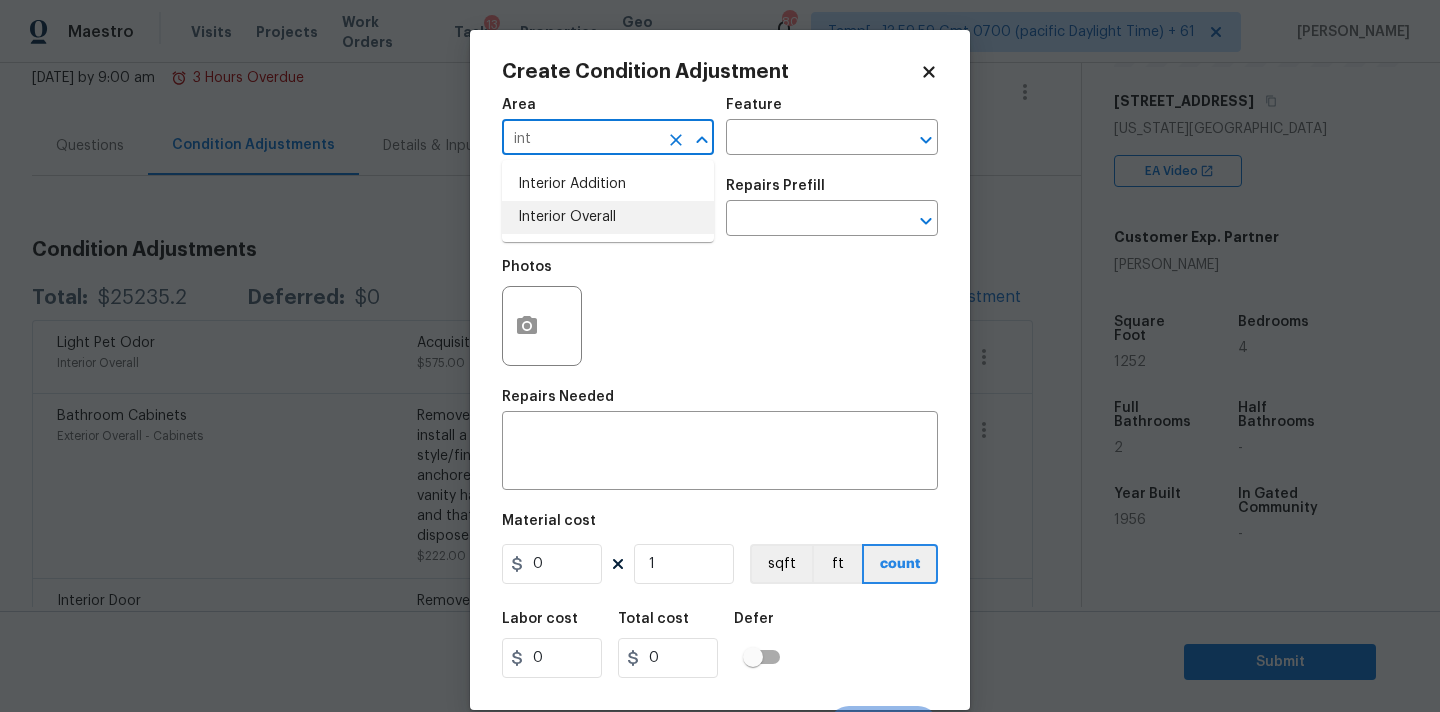 click on "Interior Overall" at bounding box center (608, 217) 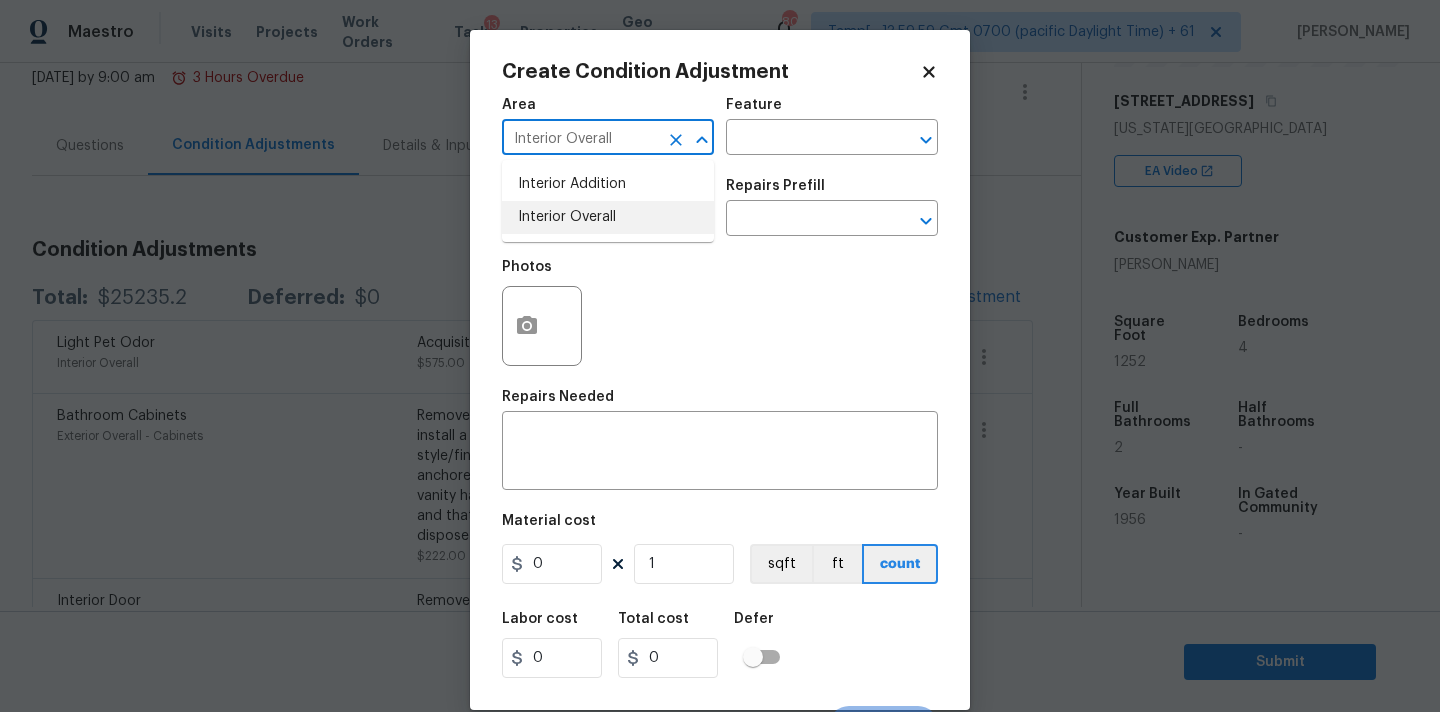 type on "Interior Overall" 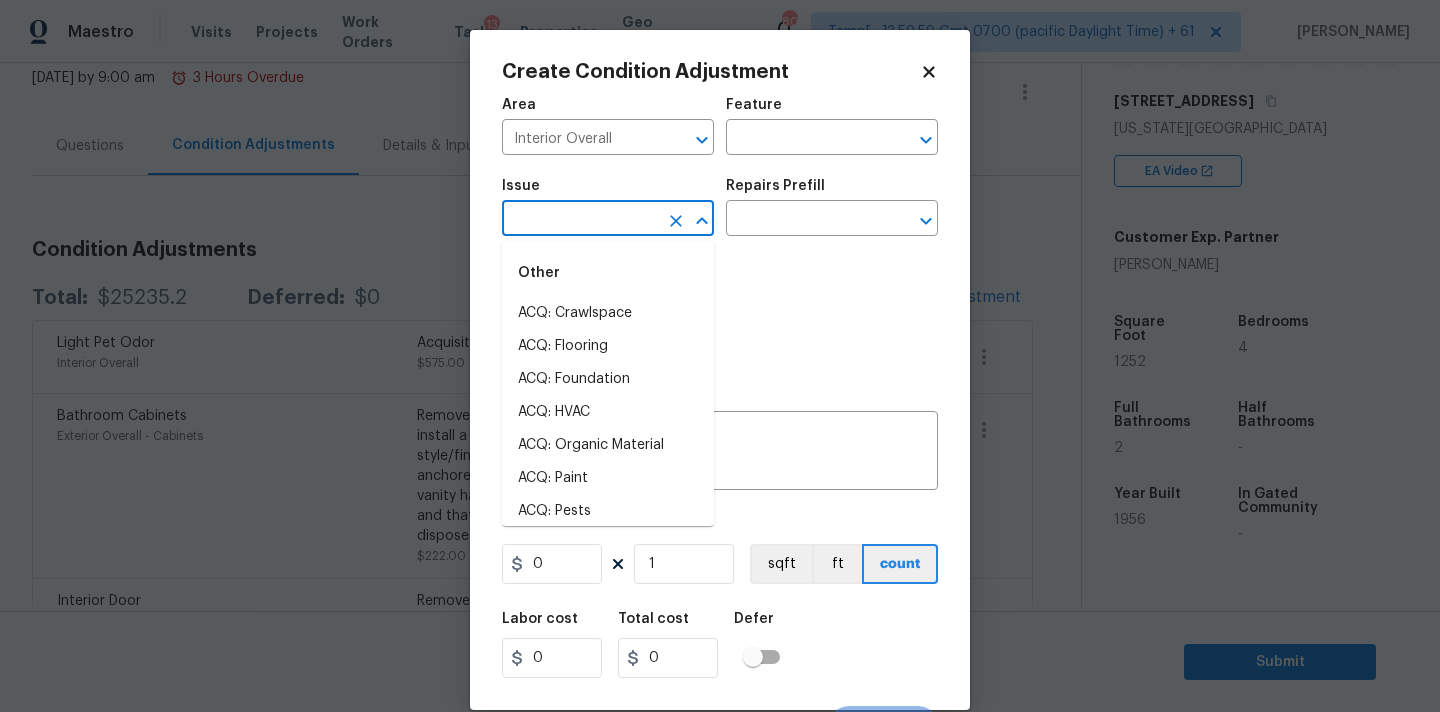 click at bounding box center [580, 220] 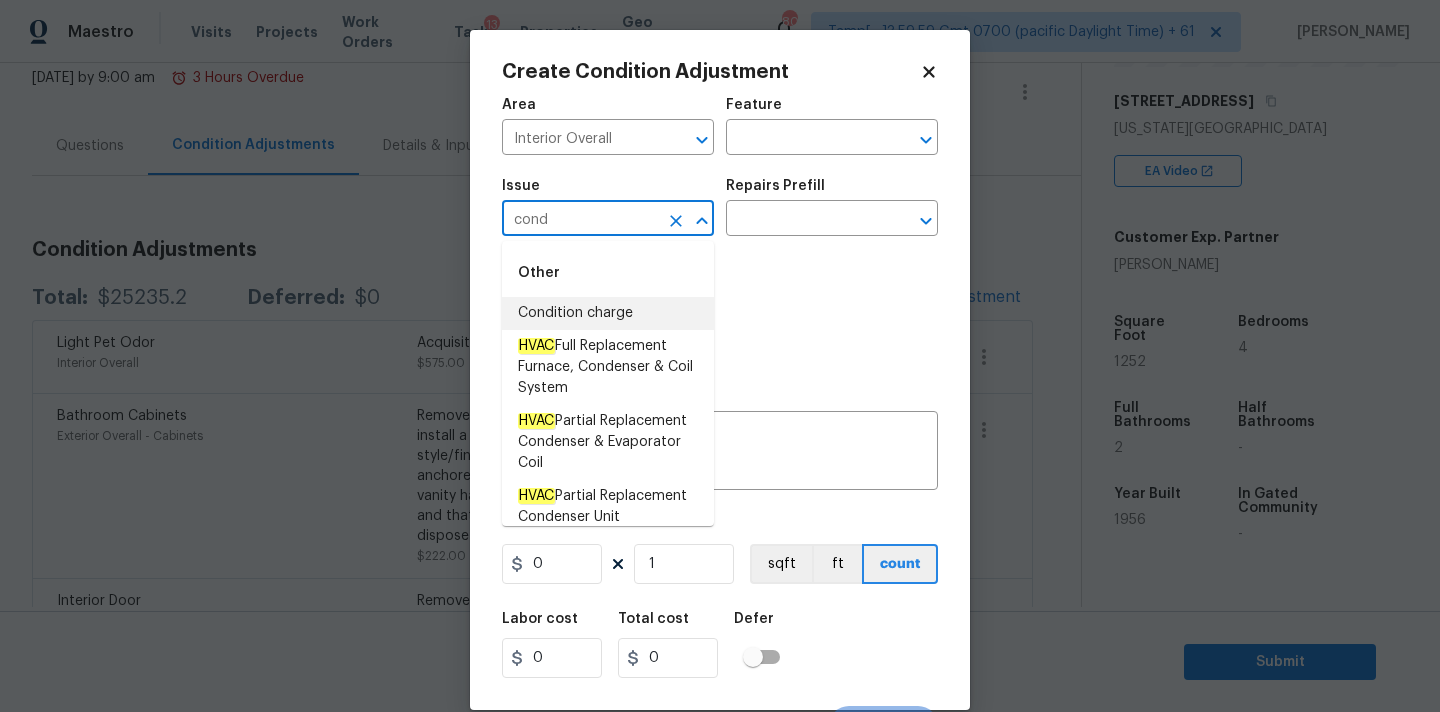 click on "Condition charge" at bounding box center [608, 313] 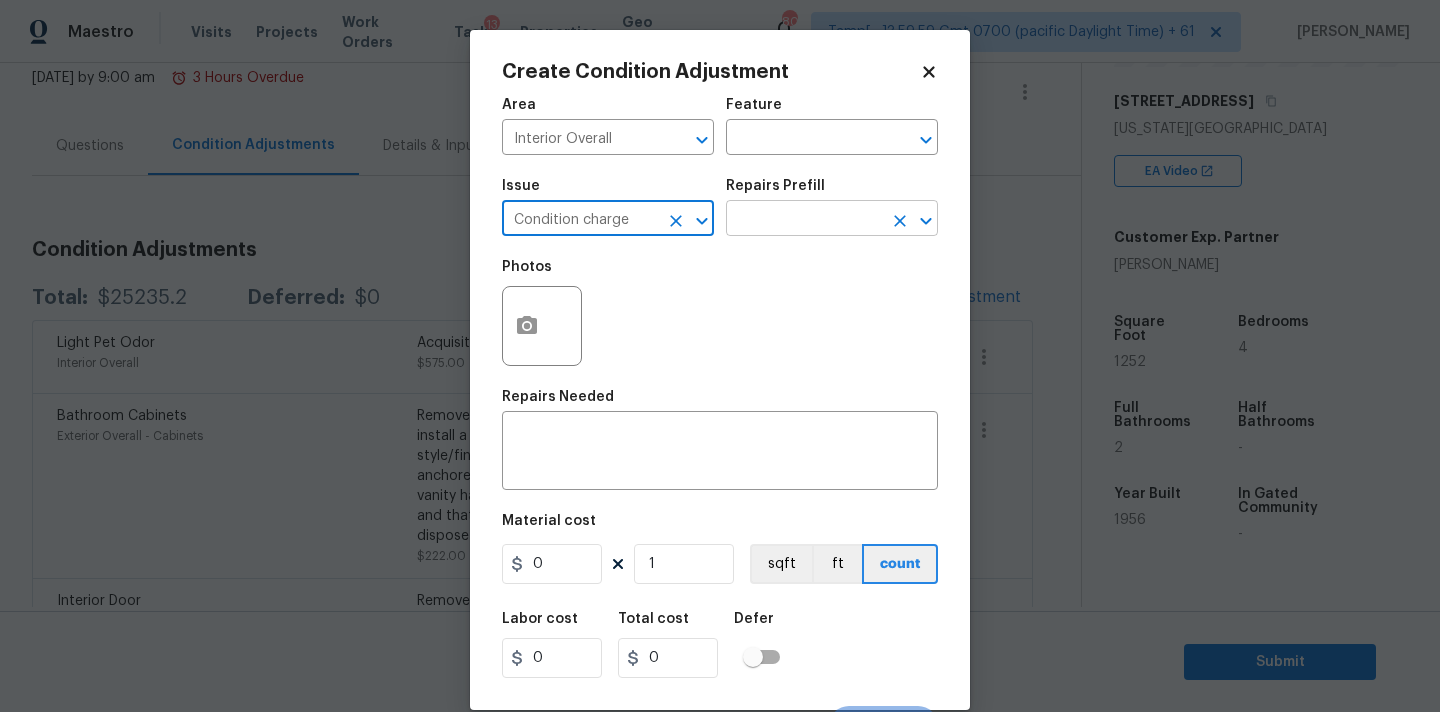 type on "Condition charge" 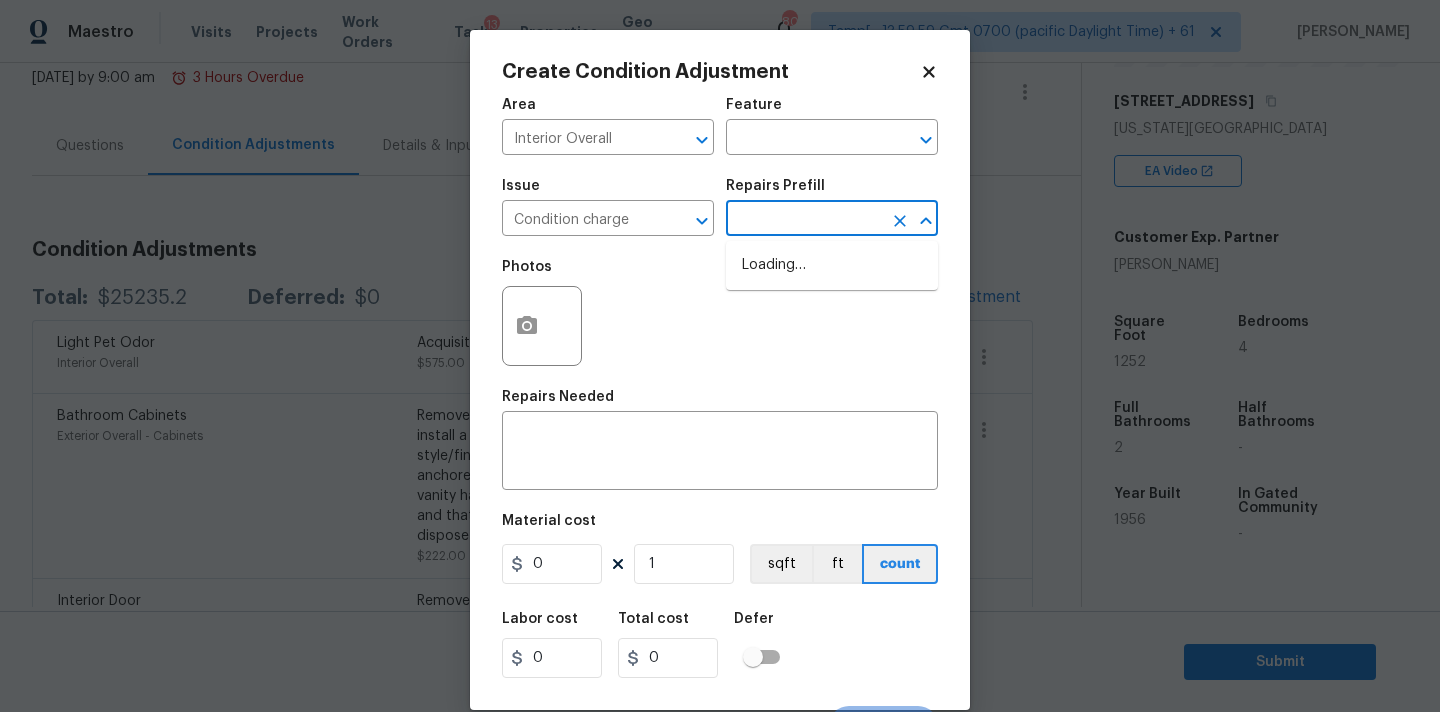 click at bounding box center (804, 220) 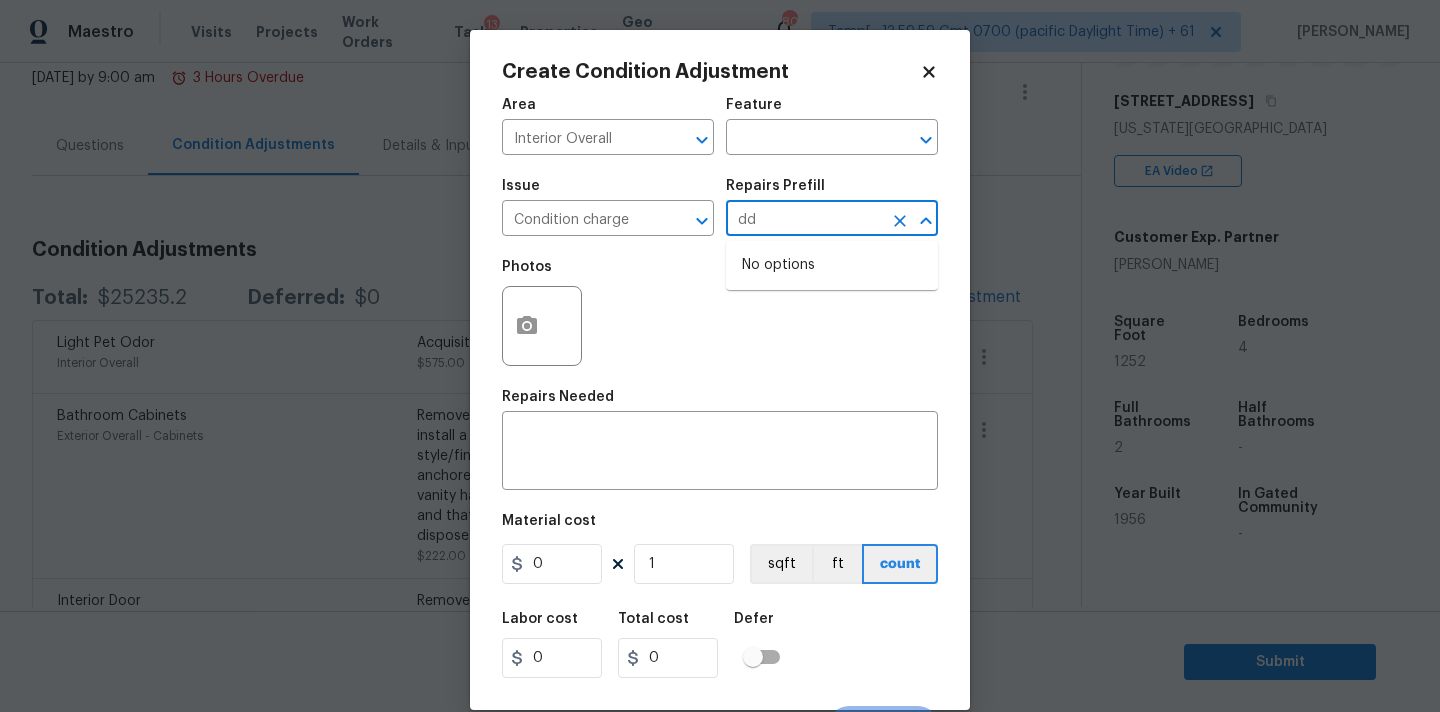 type on "d" 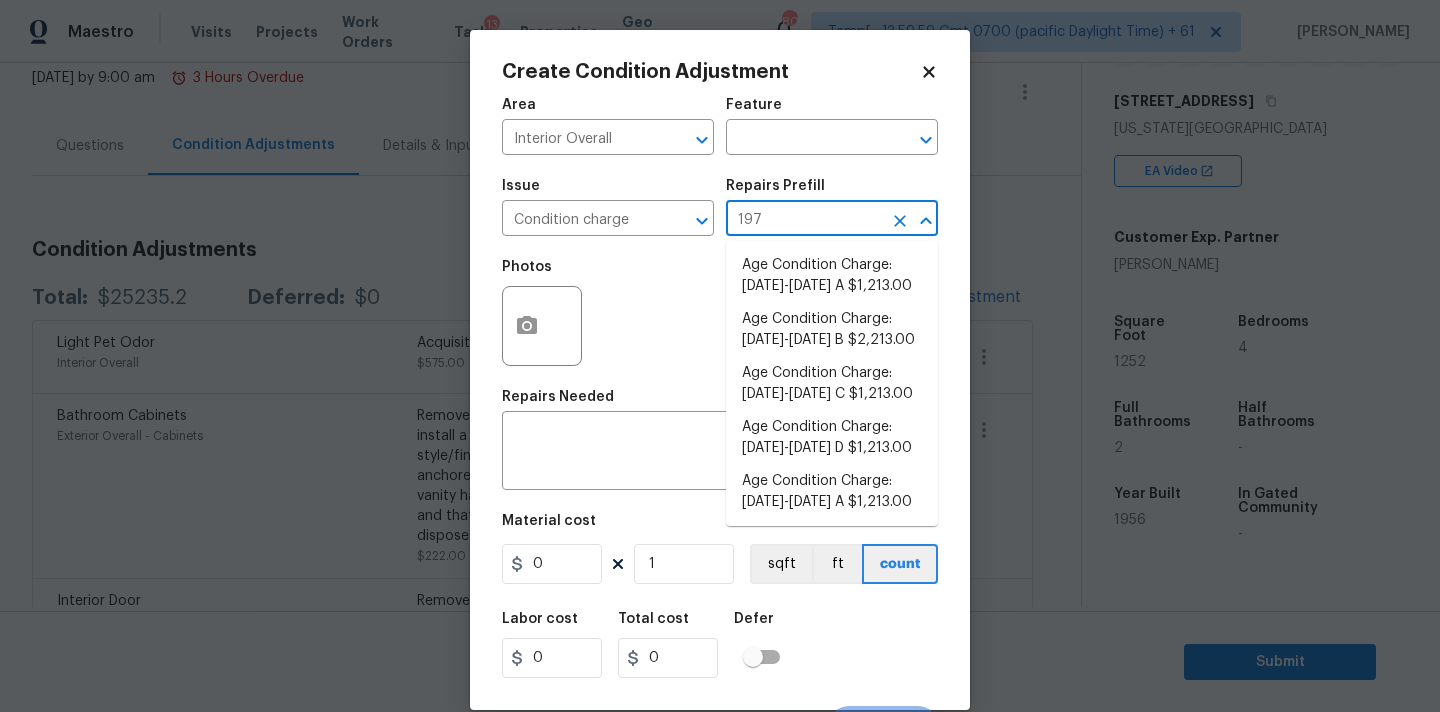 type on "1978" 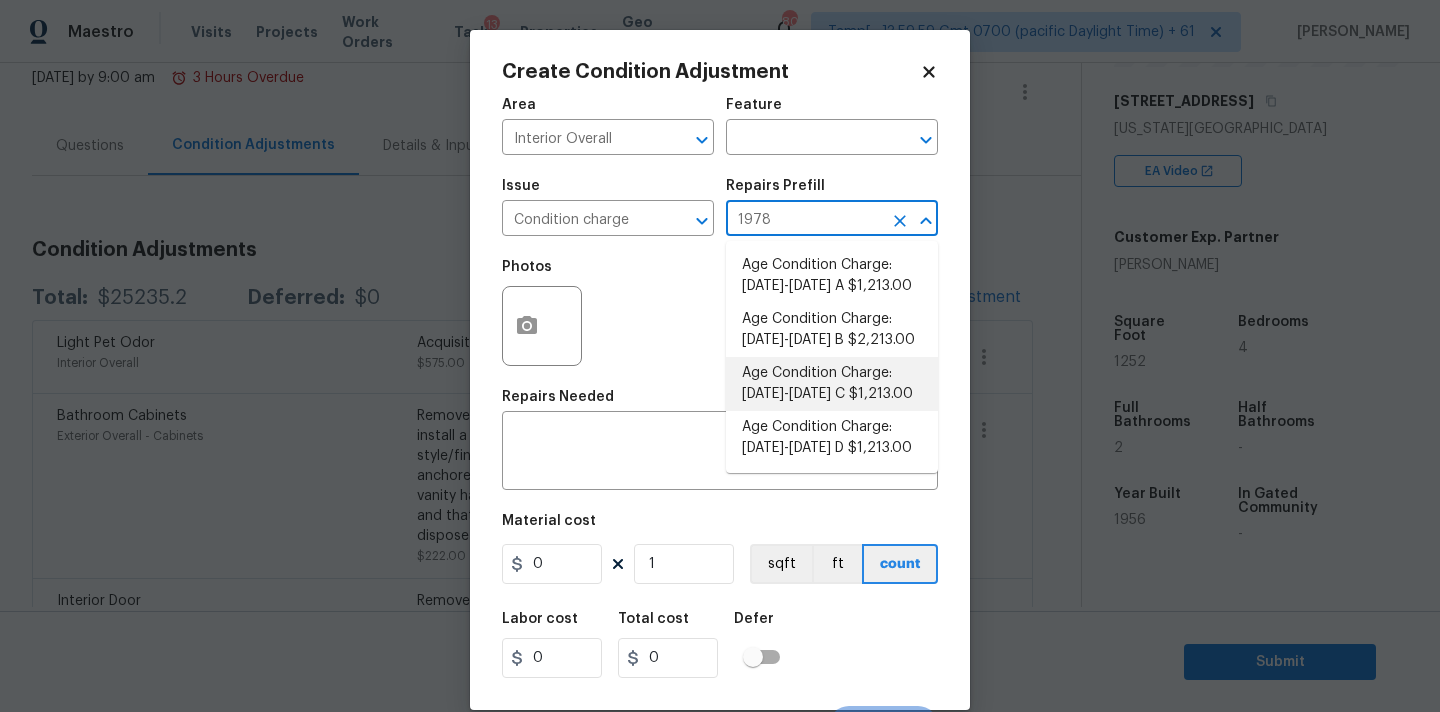 click on "Age Condition Charge: 1922-1978 C	 $1,213.00" at bounding box center [832, 384] 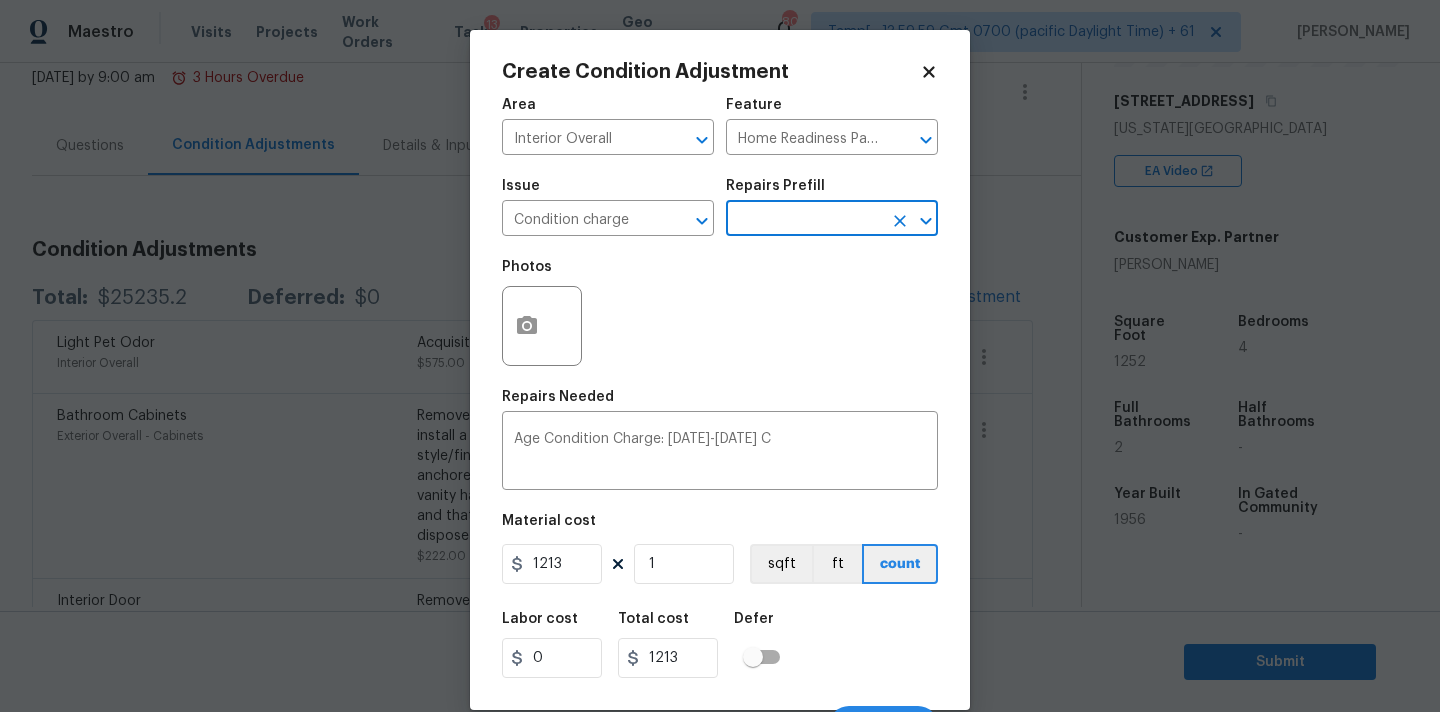 scroll, scrollTop: 35, scrollLeft: 0, axis: vertical 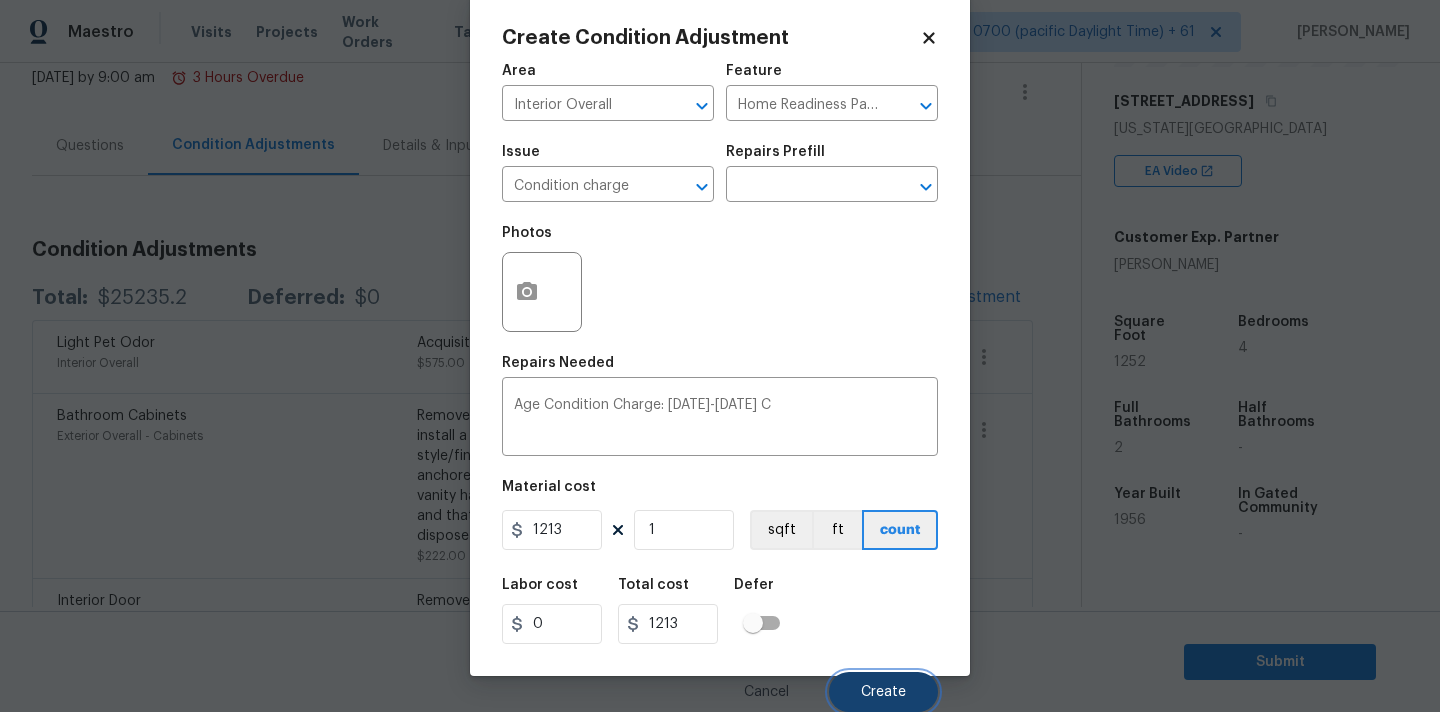 click on "Create" at bounding box center (883, 692) 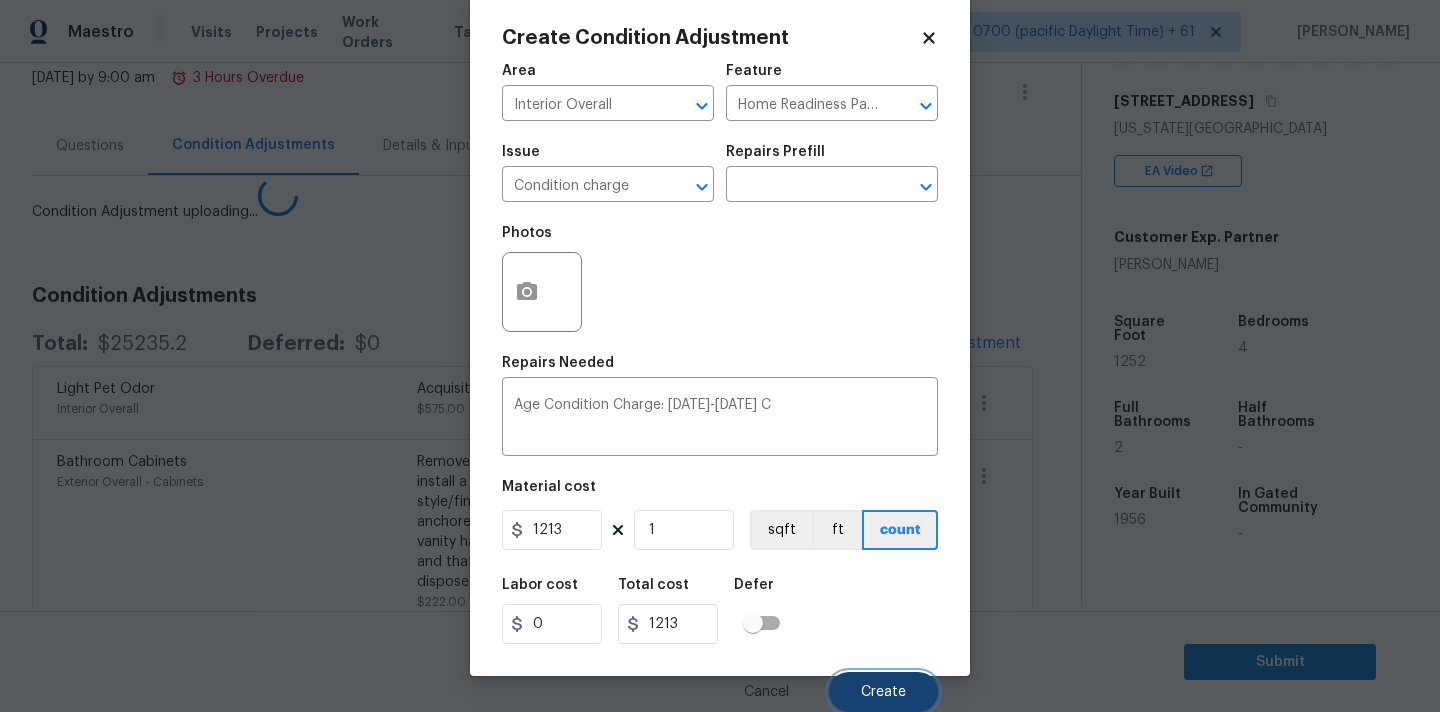 scroll, scrollTop: 28, scrollLeft: 0, axis: vertical 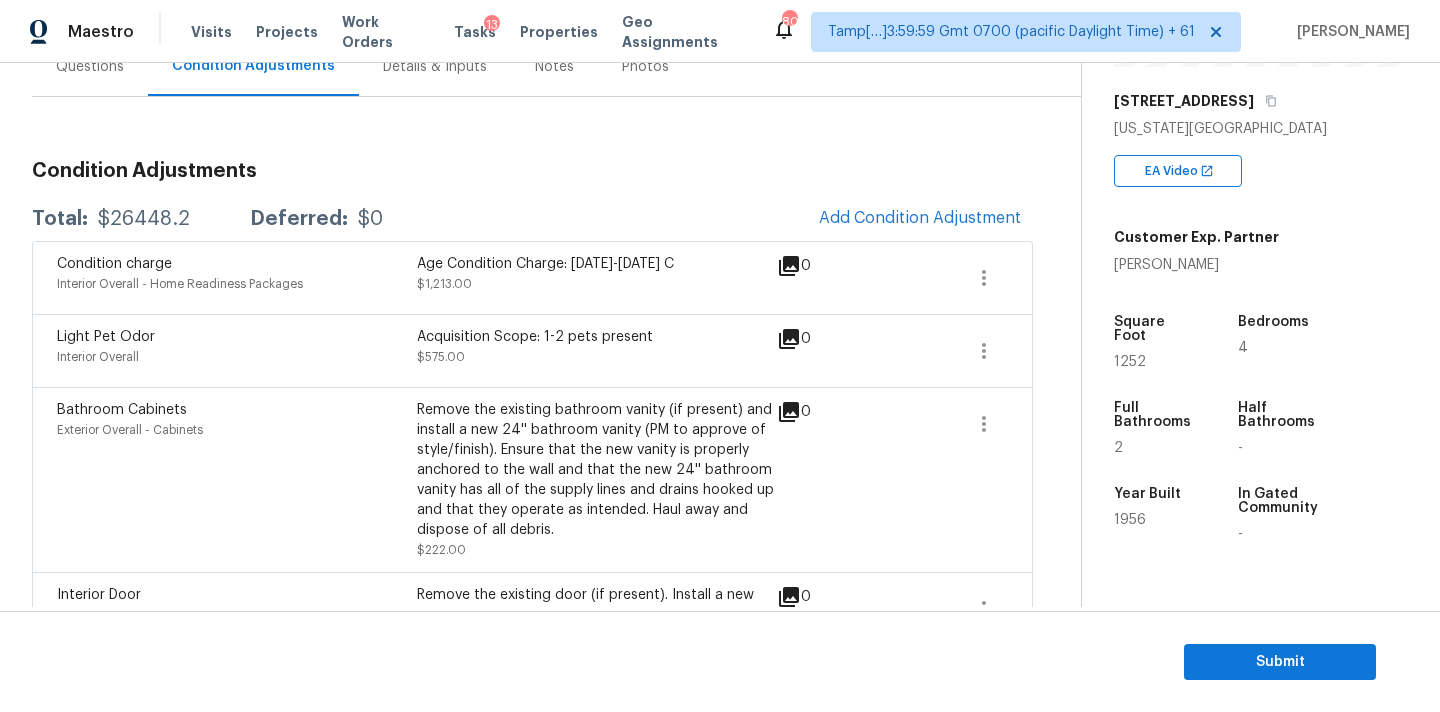 click on "$26448.2" at bounding box center (144, 219) 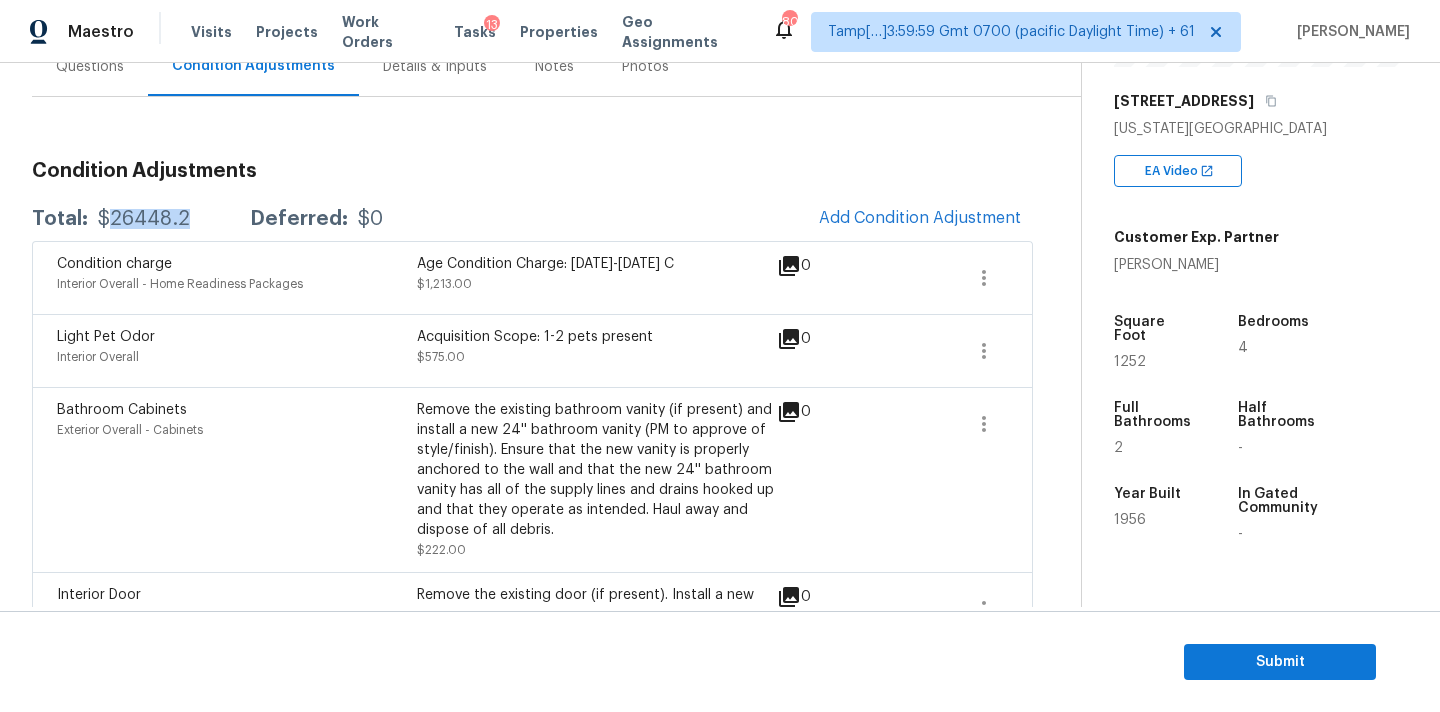 click on "$26448.2" at bounding box center (144, 219) 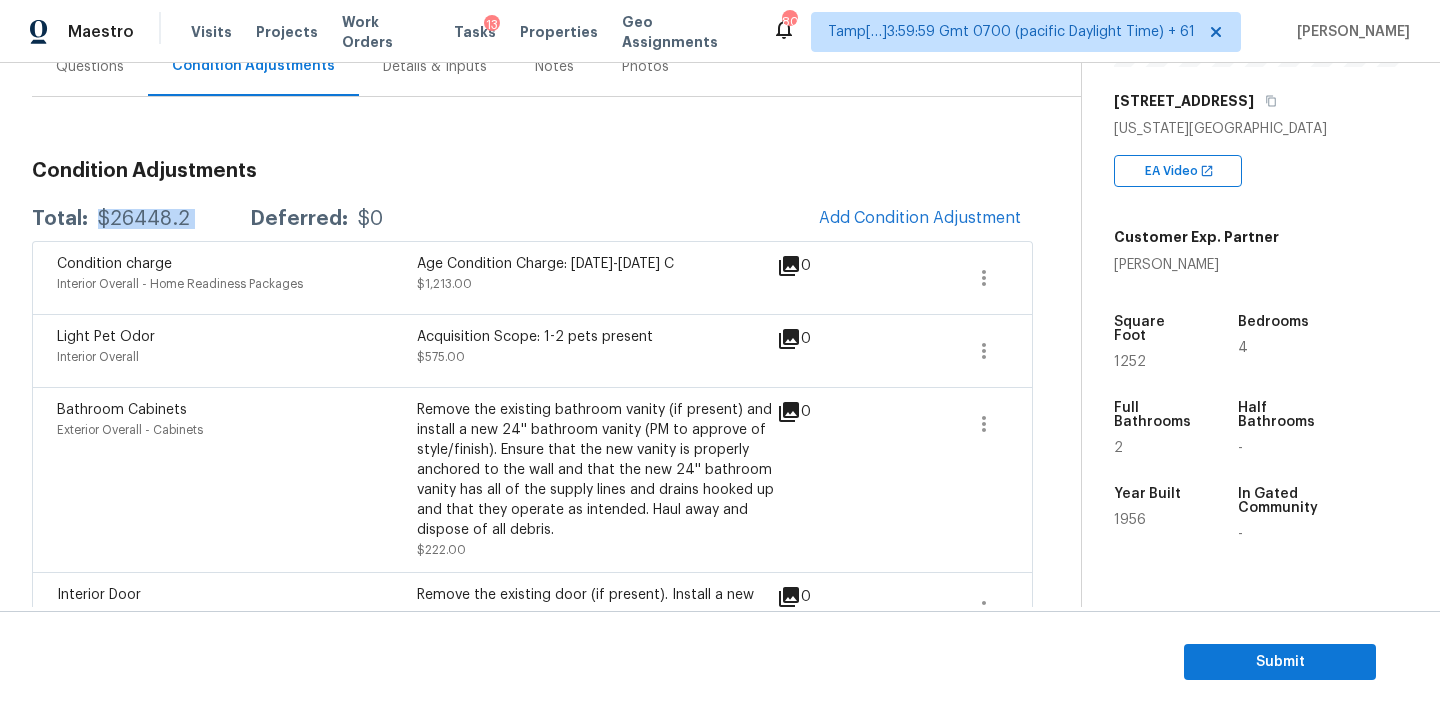 click on "$26448.2" at bounding box center (144, 219) 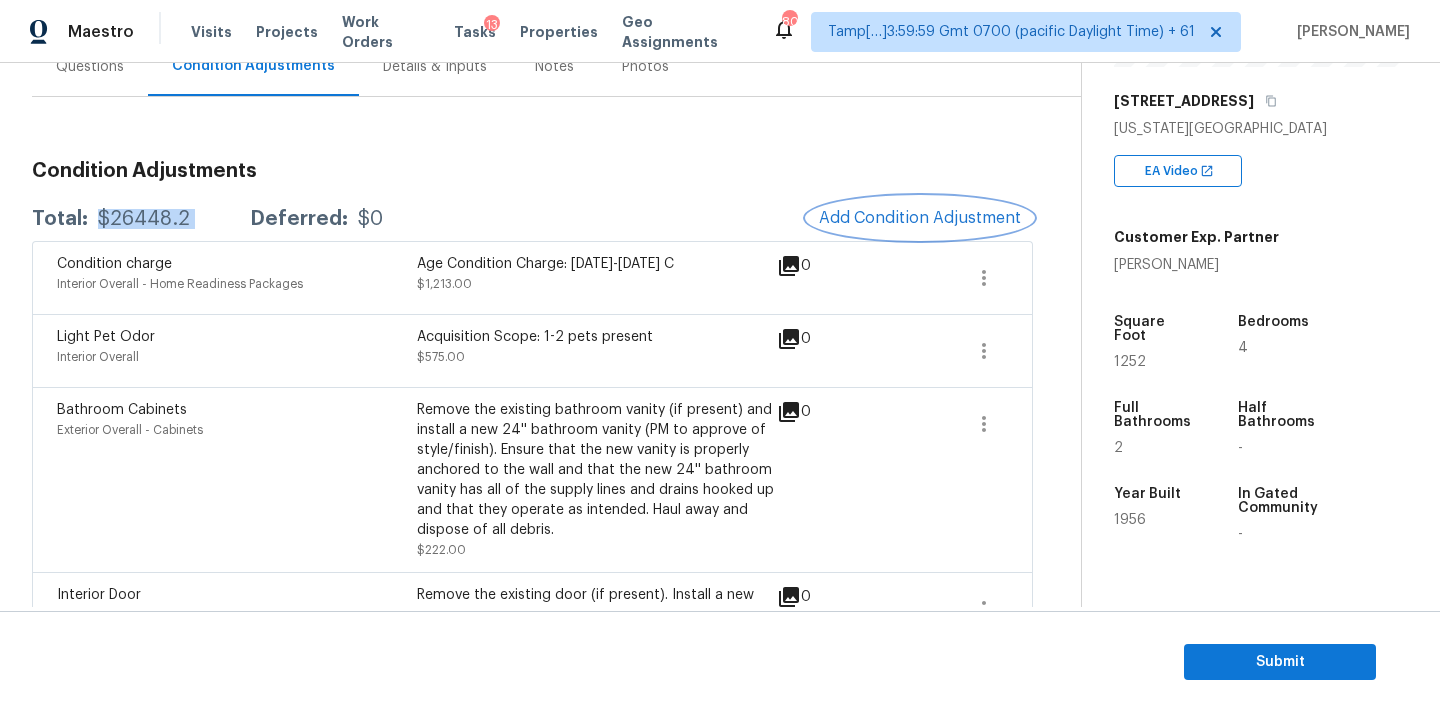 click on "Add Condition Adjustment" at bounding box center [920, 218] 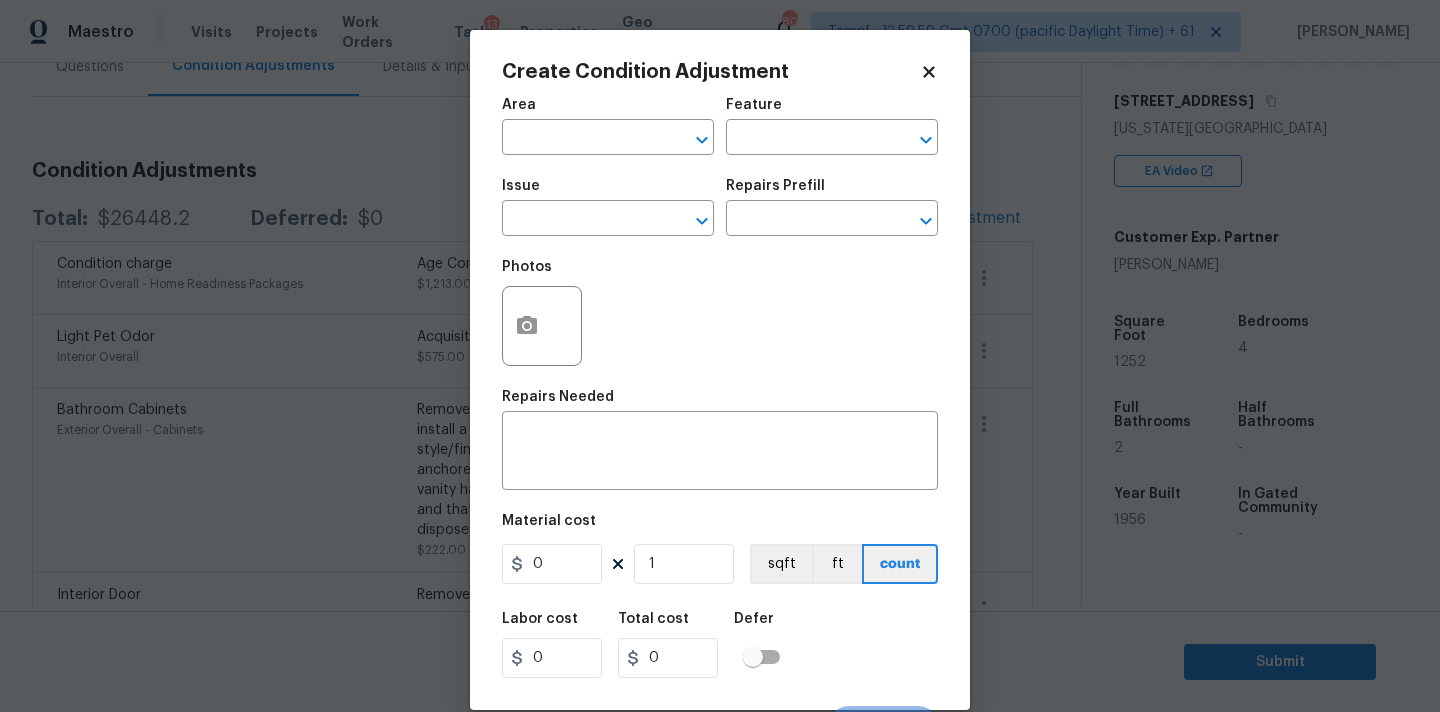 click 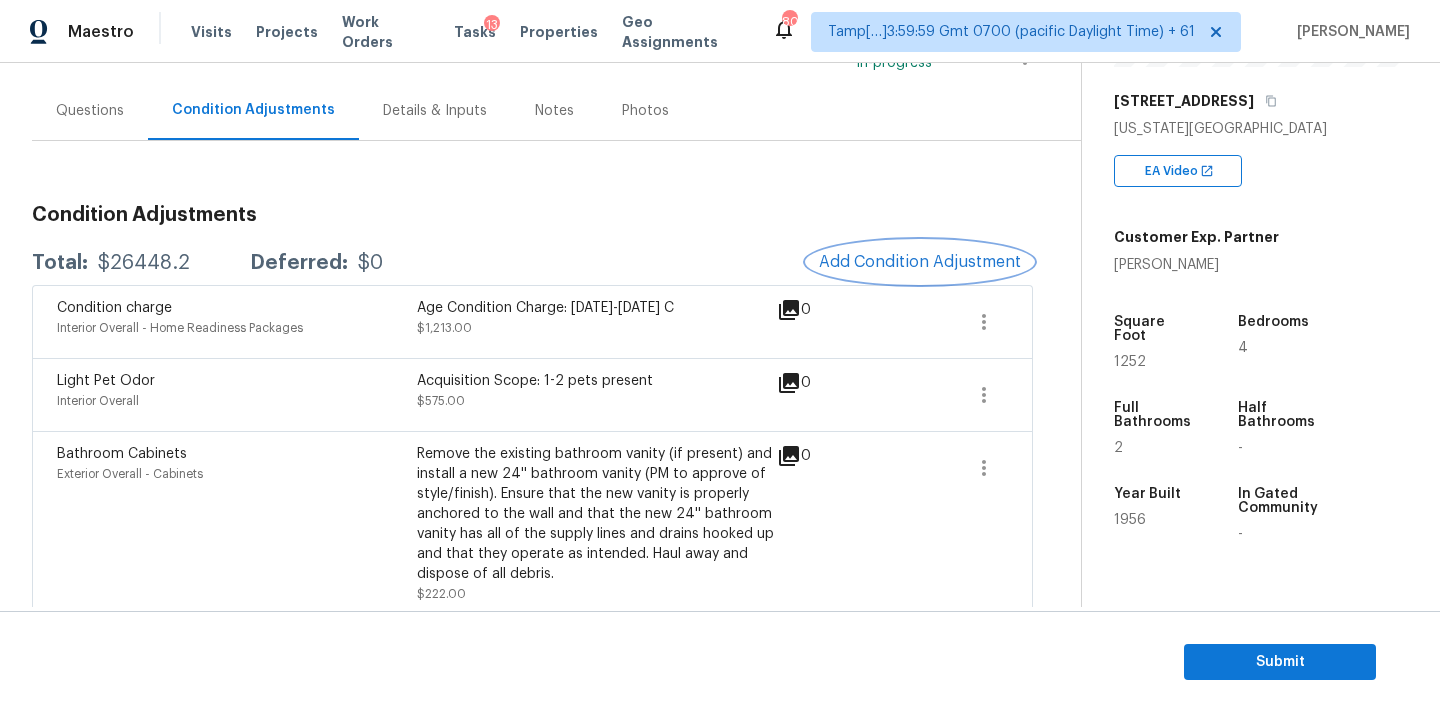scroll, scrollTop: 124, scrollLeft: 0, axis: vertical 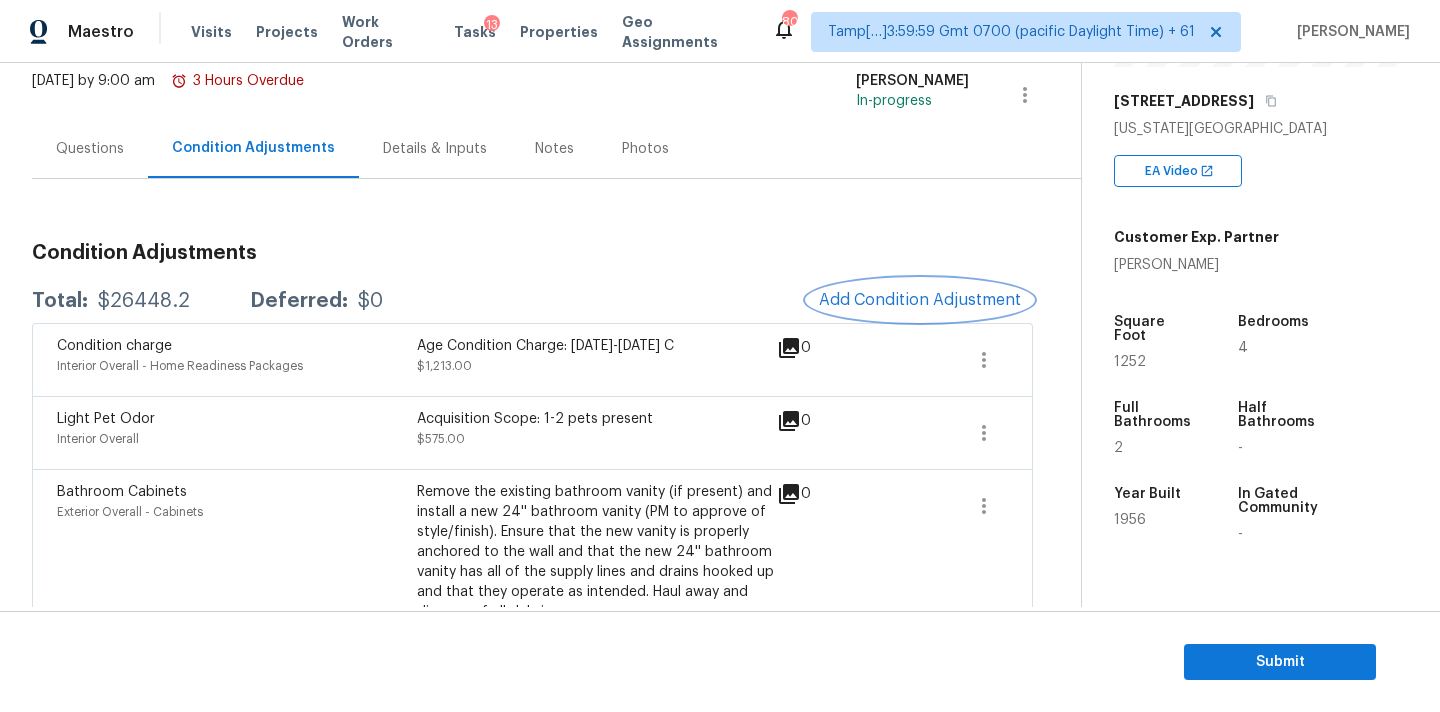click on "Add Condition Adjustment" at bounding box center (920, 300) 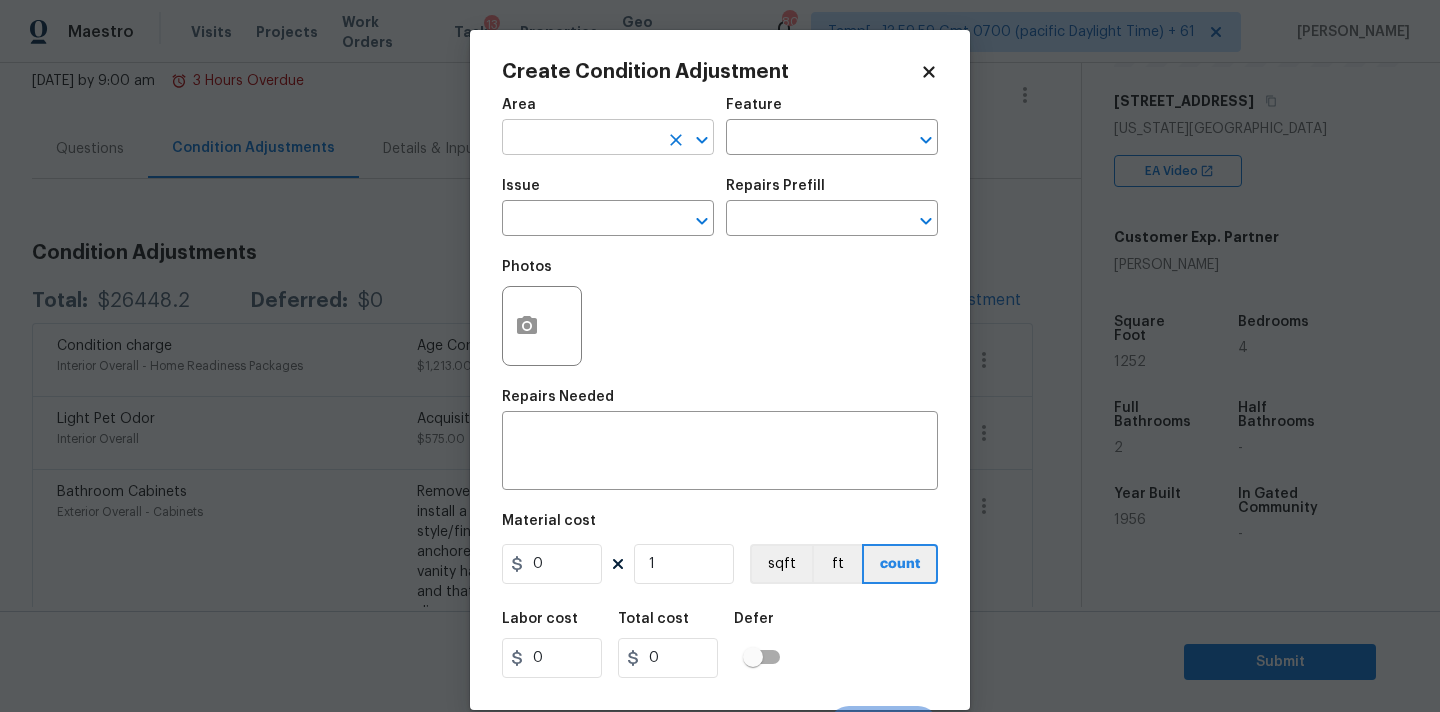 click at bounding box center (580, 139) 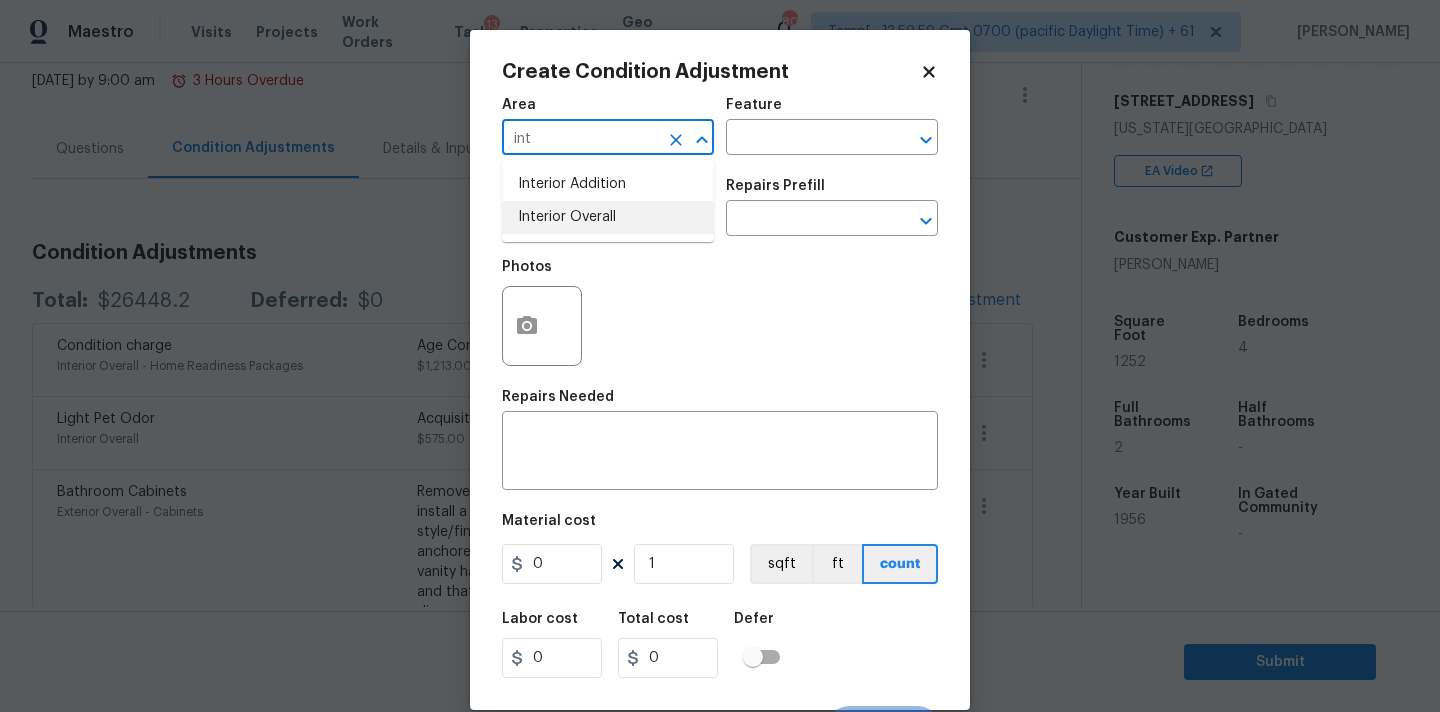 click on "Interior Overall" at bounding box center [608, 217] 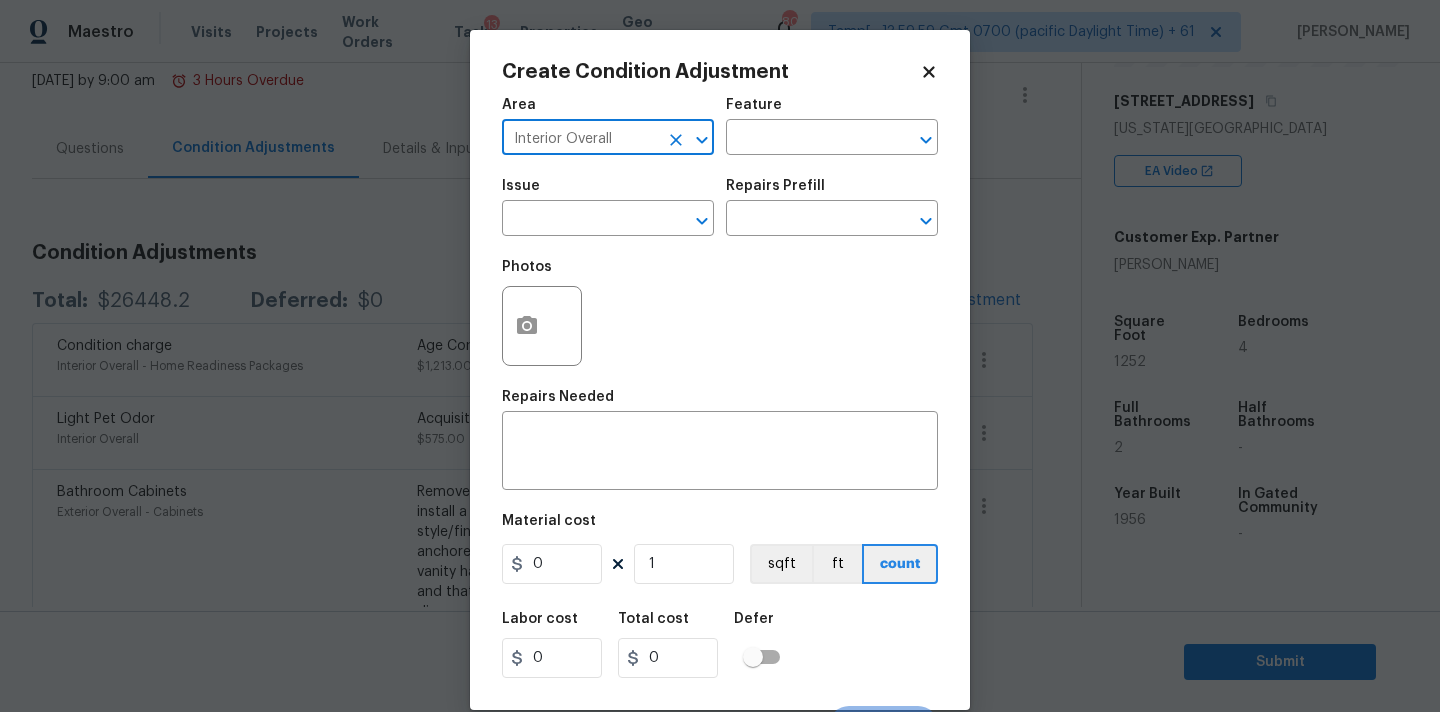 type on "Interior Overall" 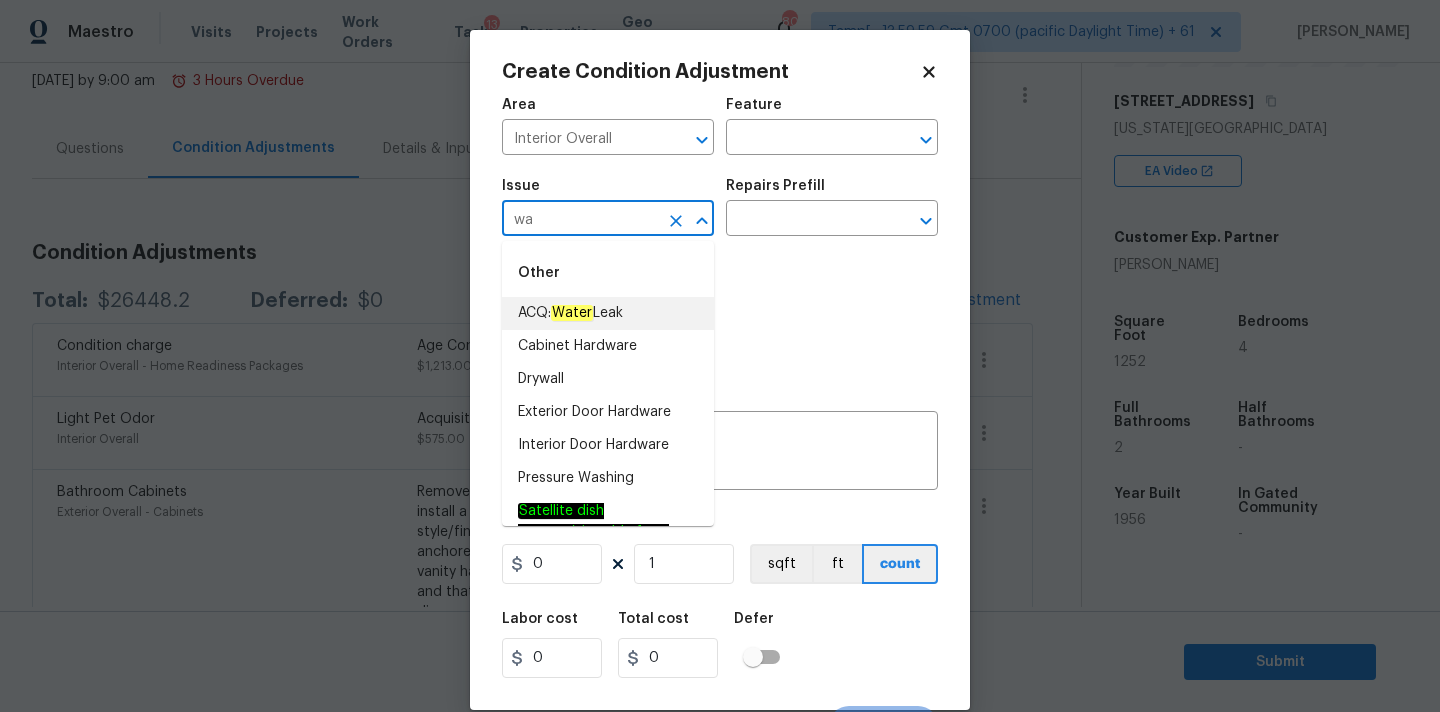 click on "Water" at bounding box center (572, 313) 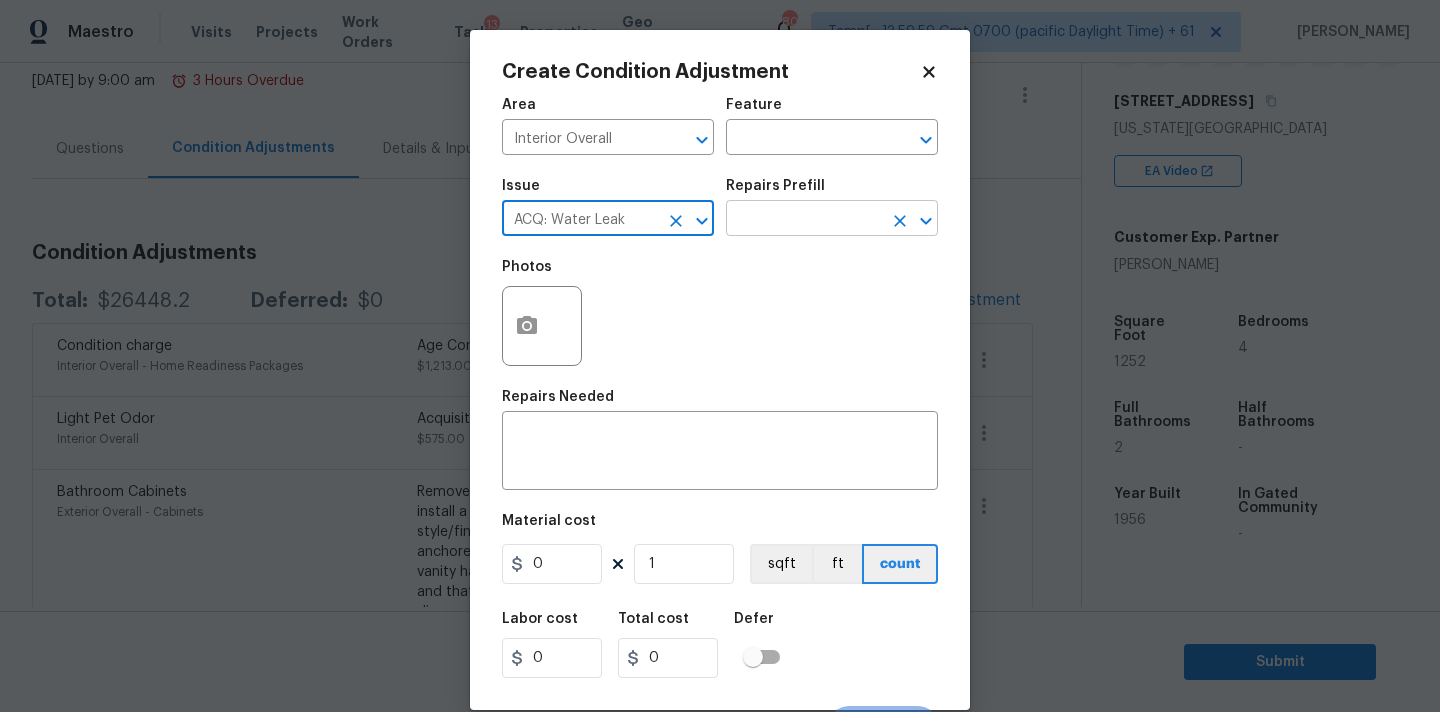 type on "ACQ: Water Leak" 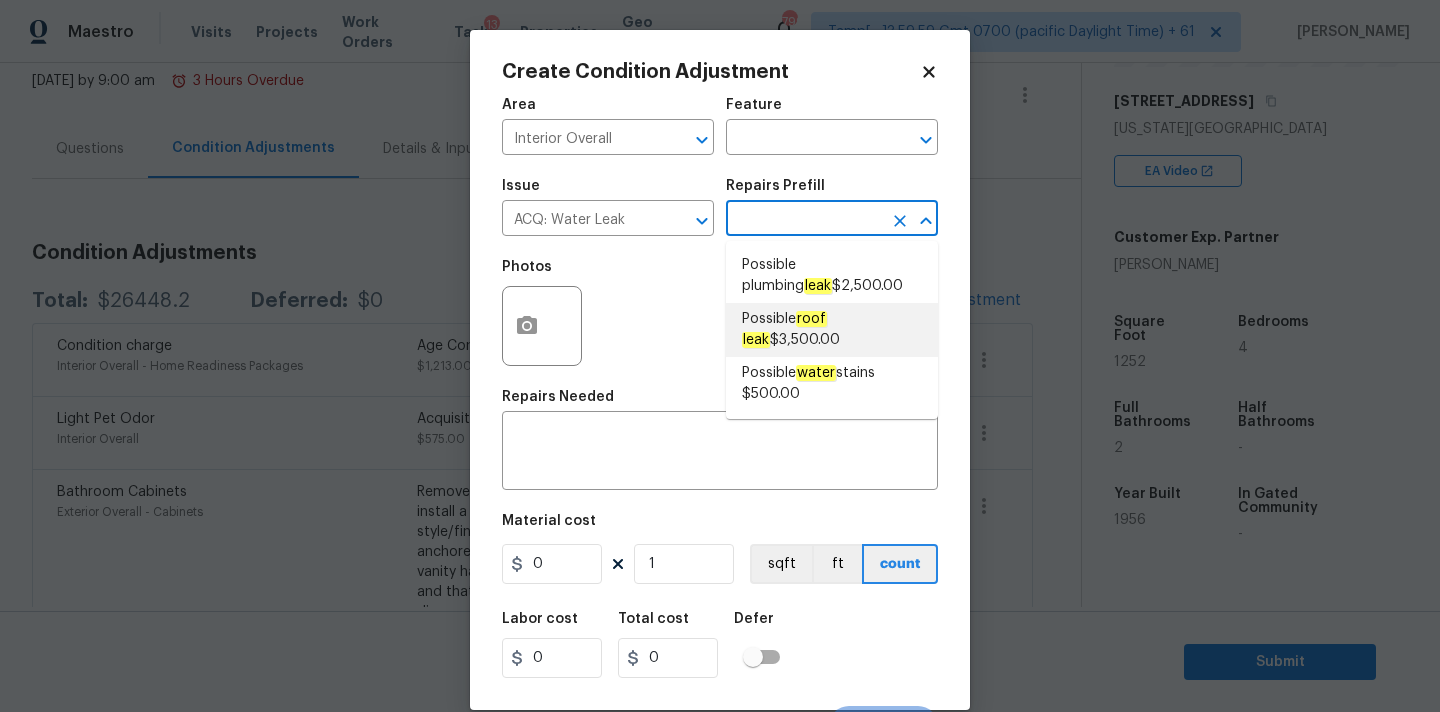 click on "Possible  roof   leak  $3,500.00" at bounding box center (832, 330) 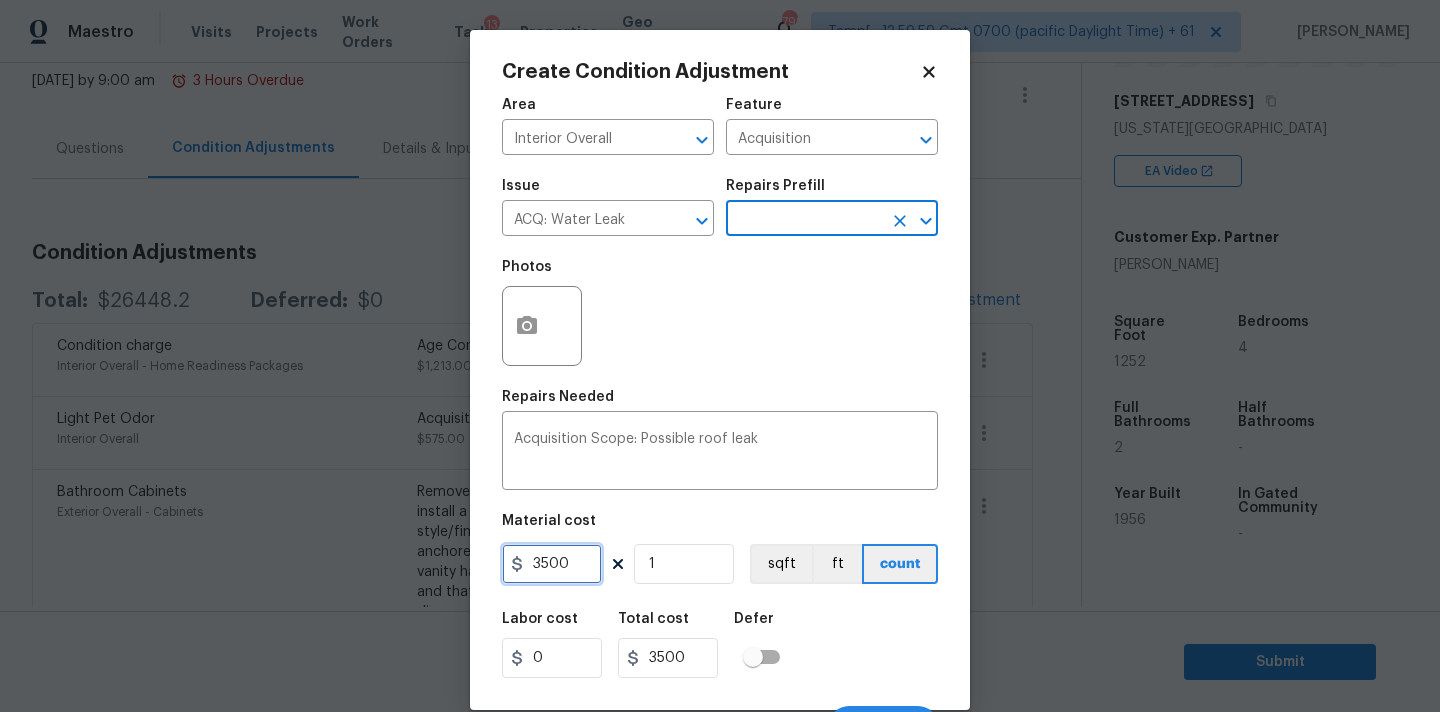 click on "3500" at bounding box center (552, 564) 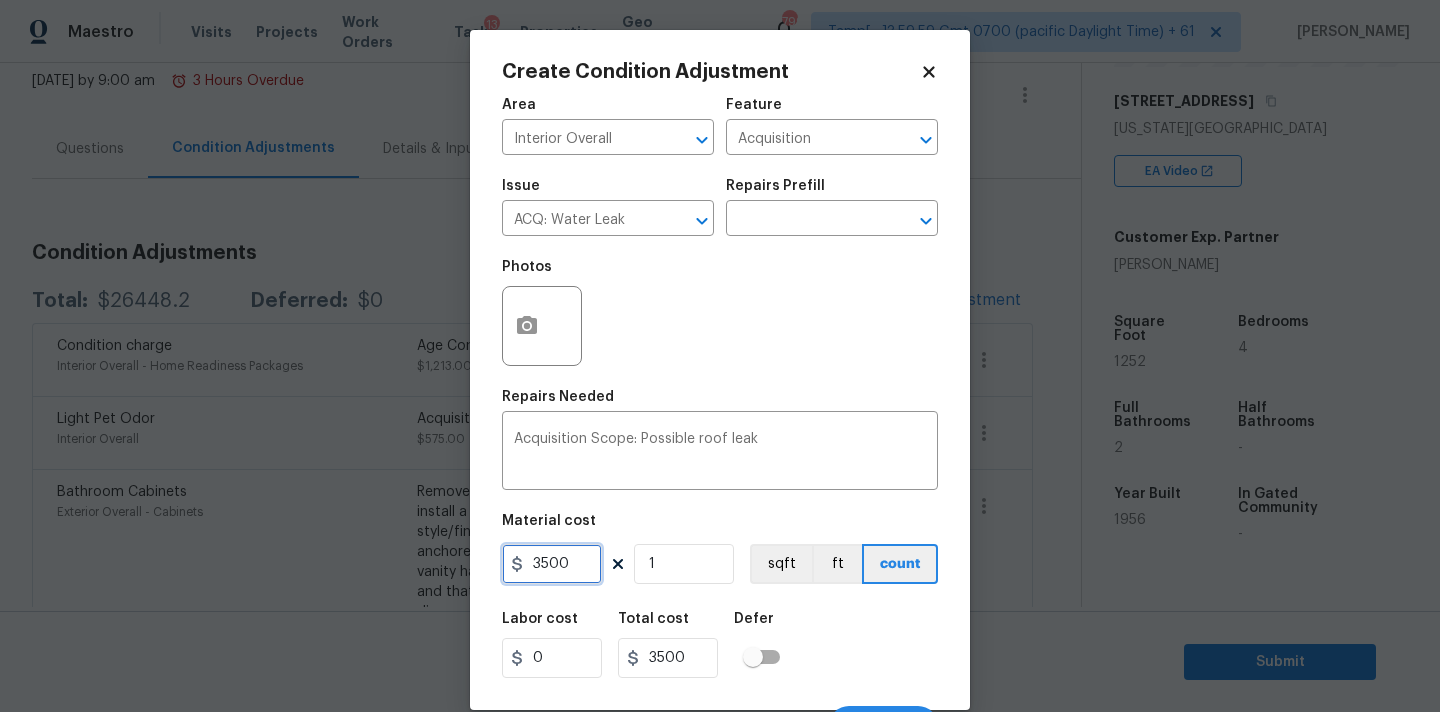 click on "3500" at bounding box center [552, 564] 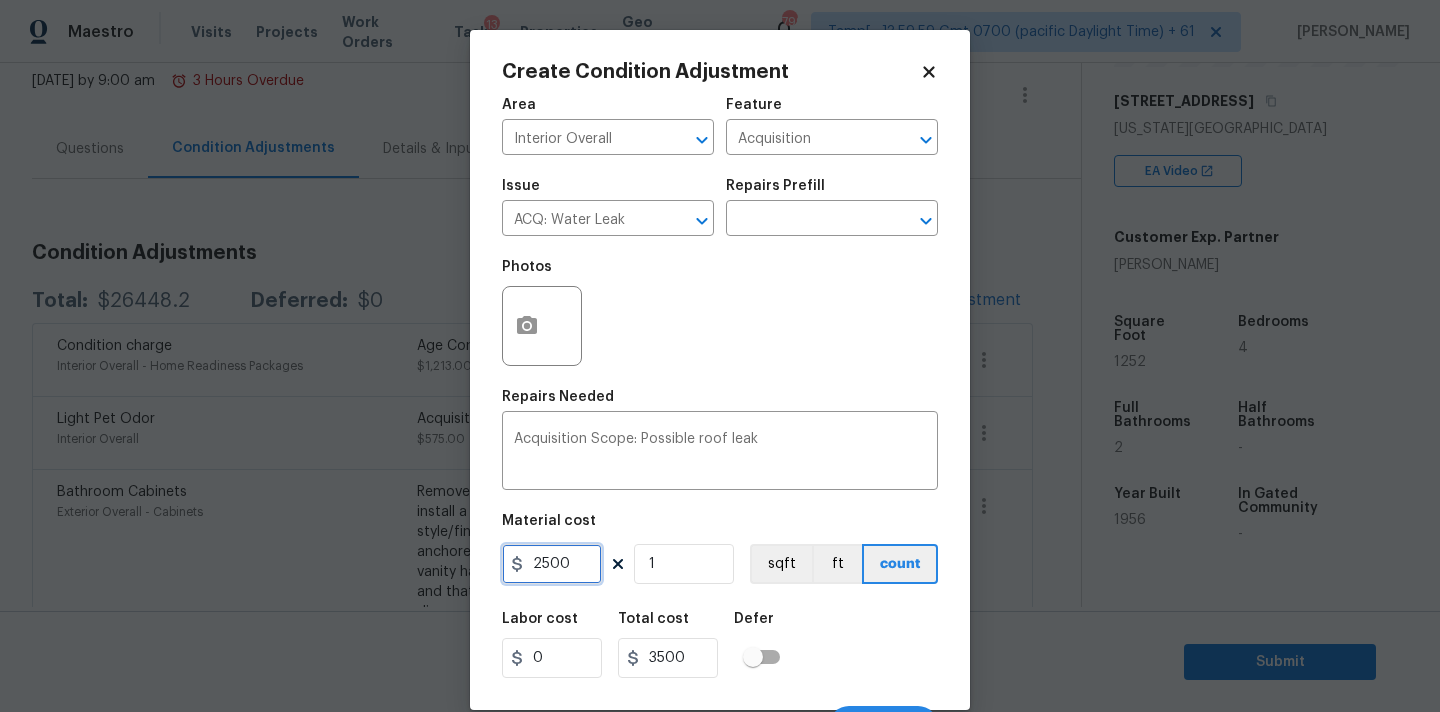 type on "2500" 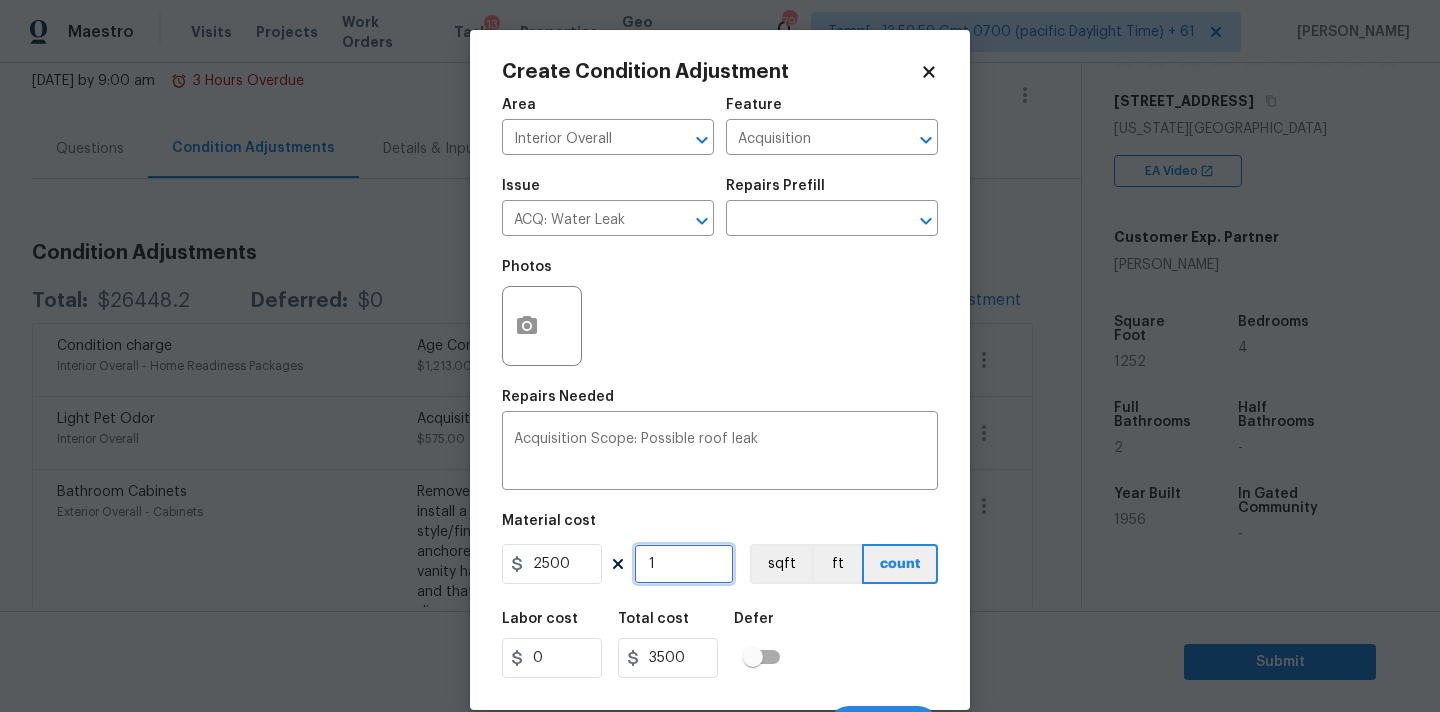 type on "2500" 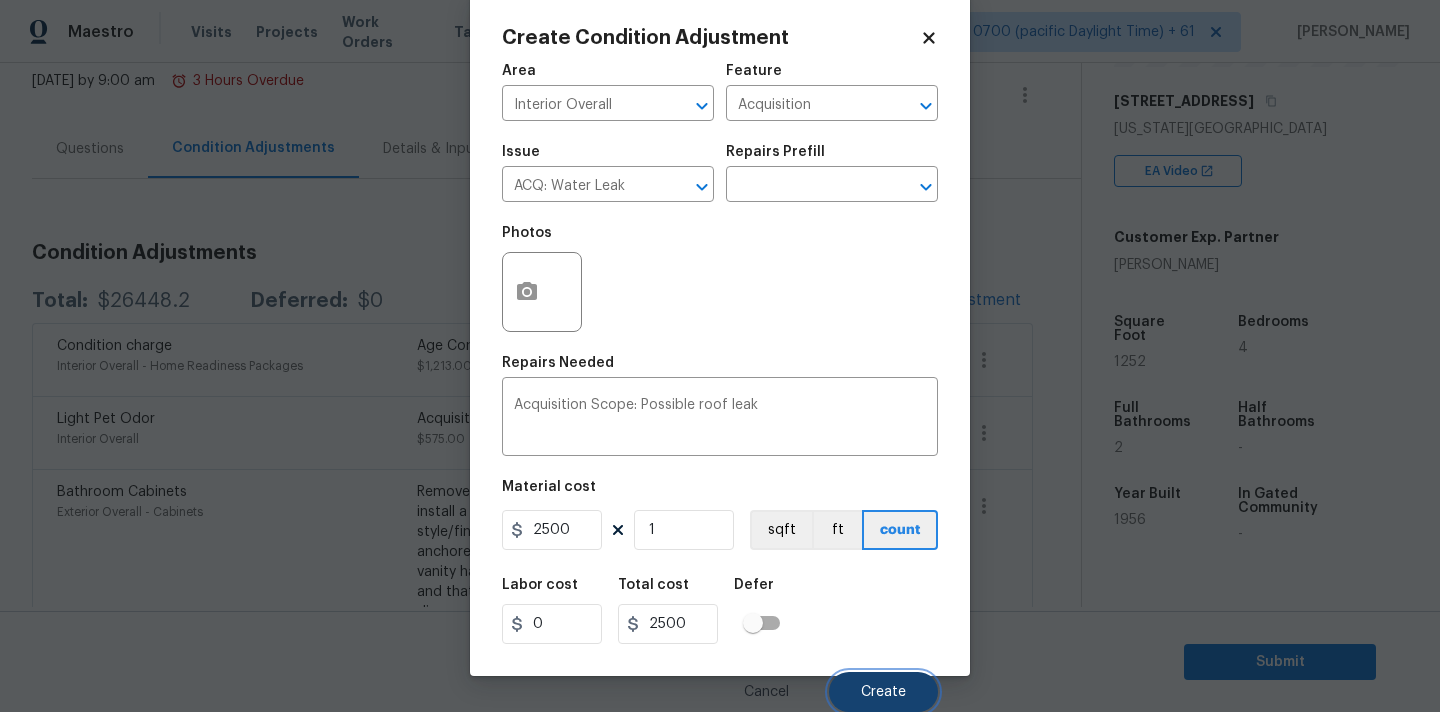 click on "Create" at bounding box center (883, 692) 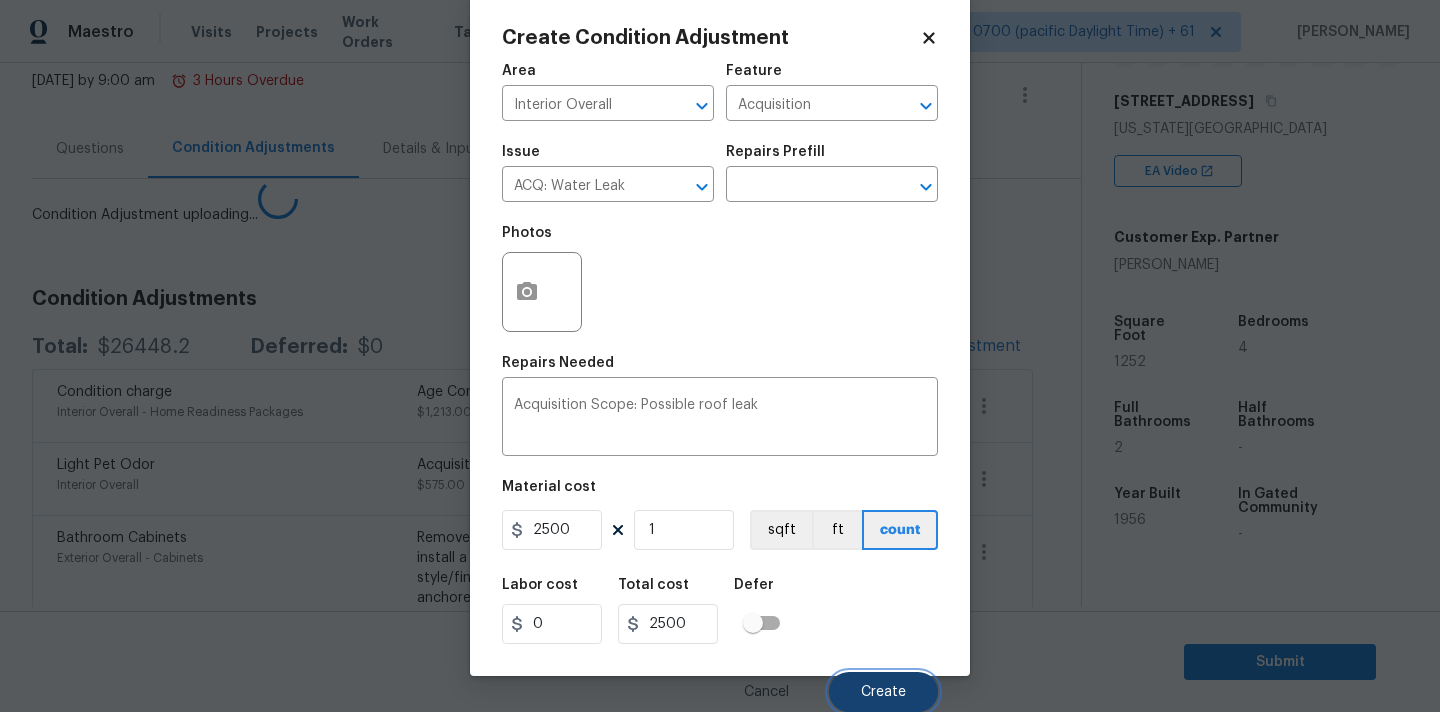 scroll, scrollTop: 28, scrollLeft: 0, axis: vertical 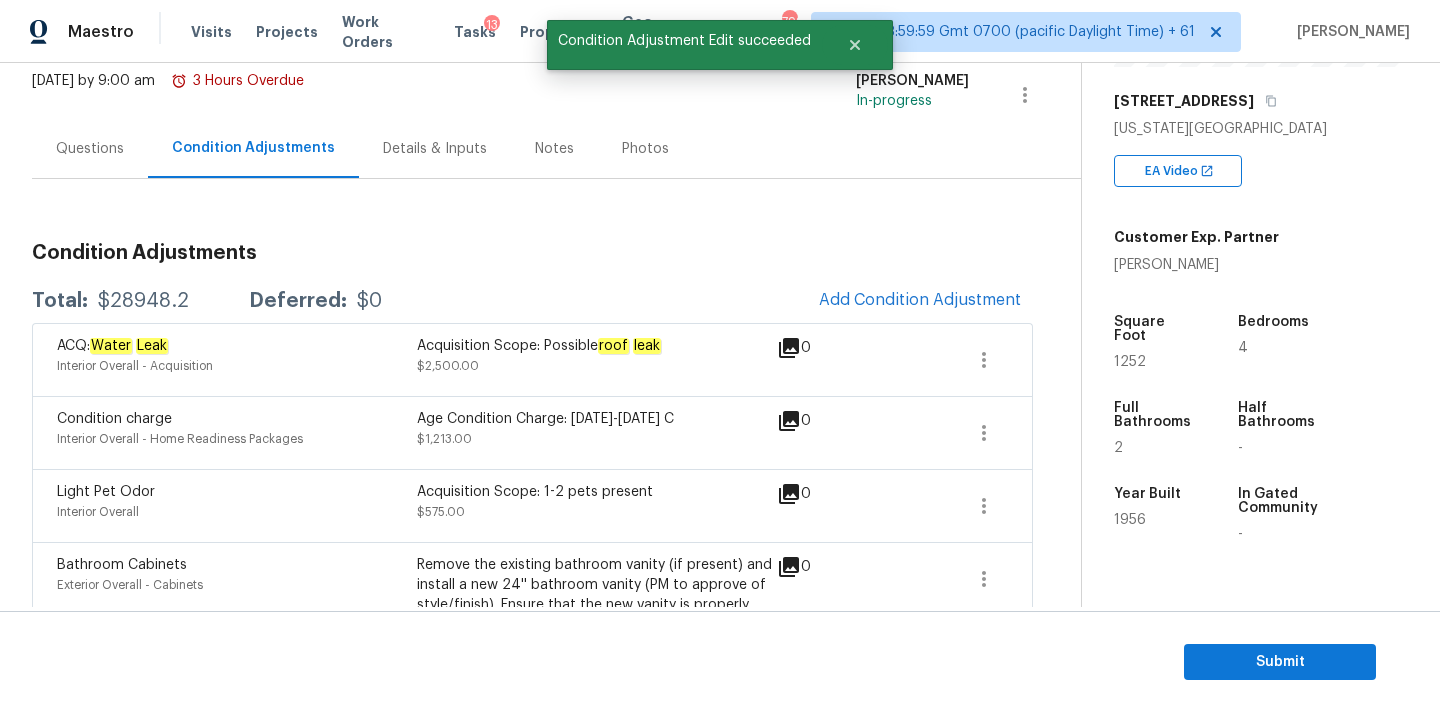 click on "Questions" at bounding box center (90, 149) 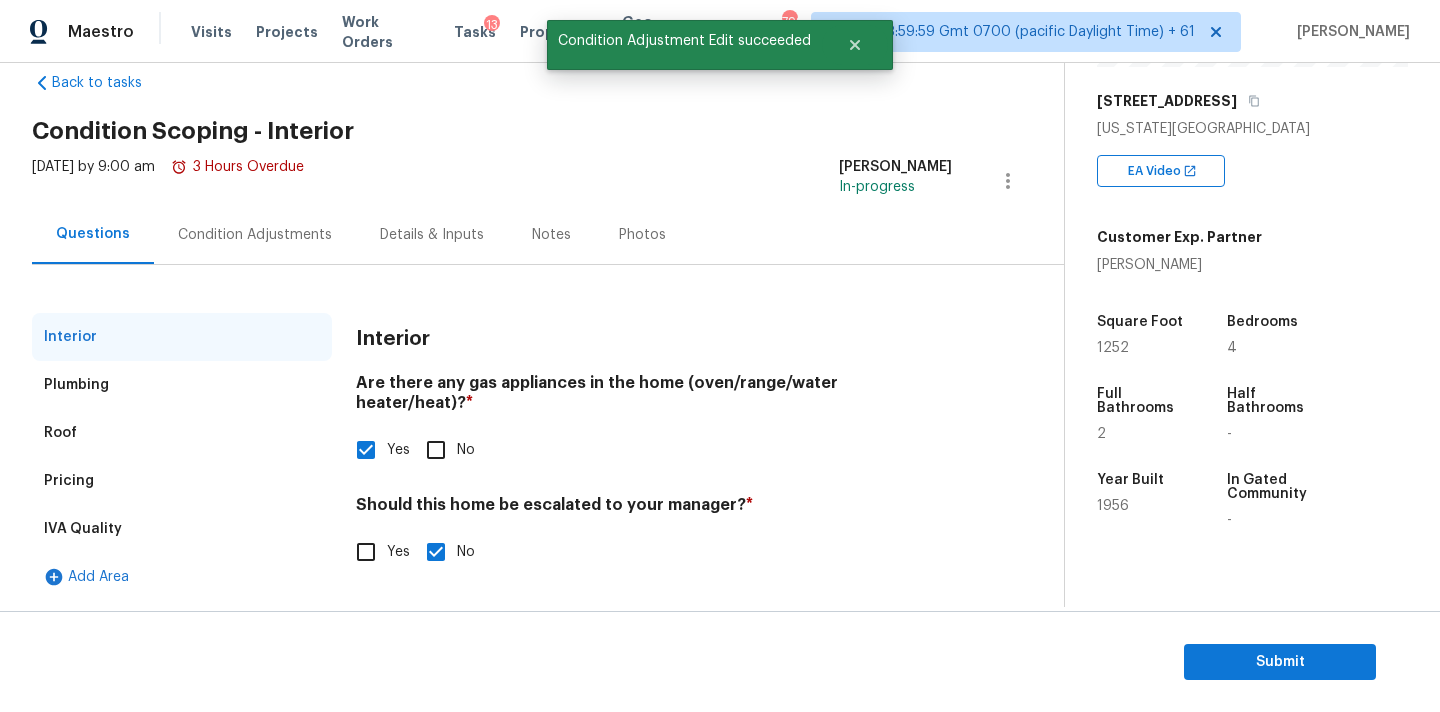 scroll, scrollTop: 38, scrollLeft: 0, axis: vertical 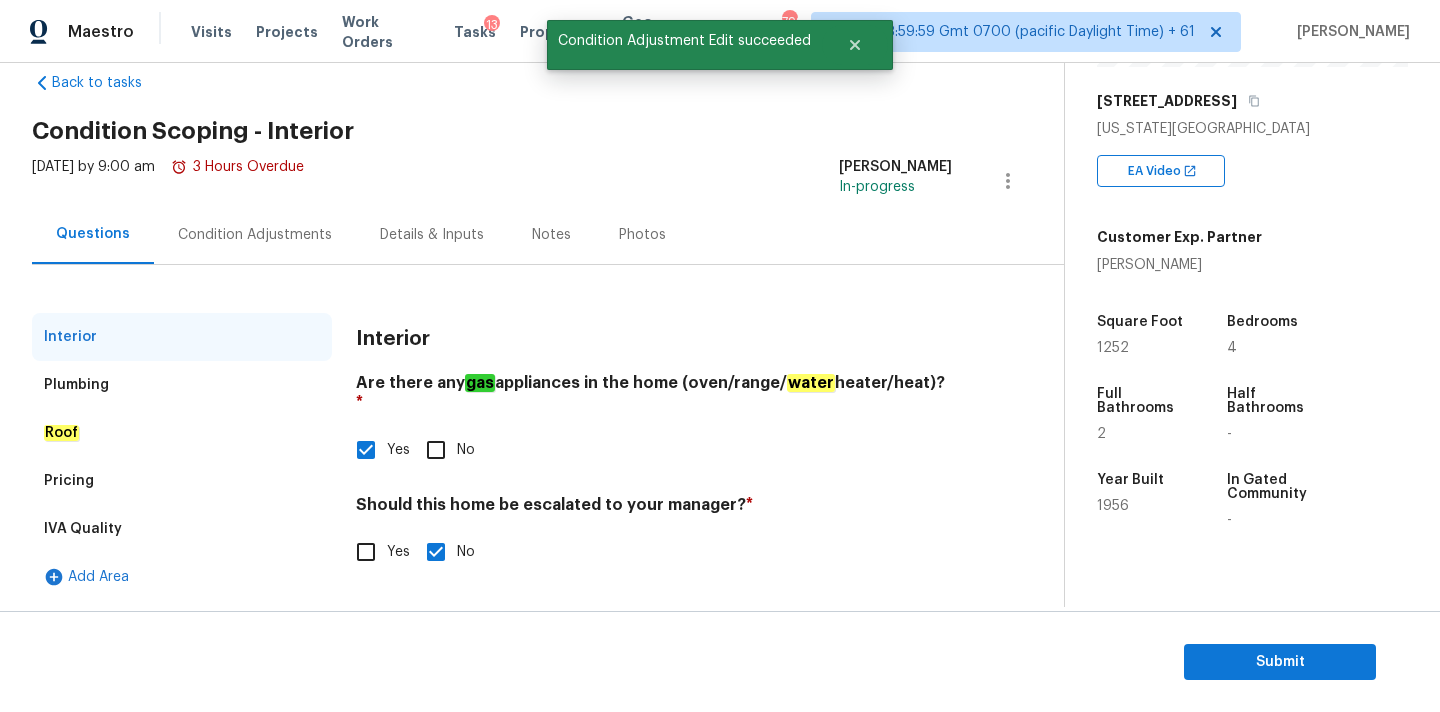click on "Condition Adjustments" at bounding box center [255, 235] 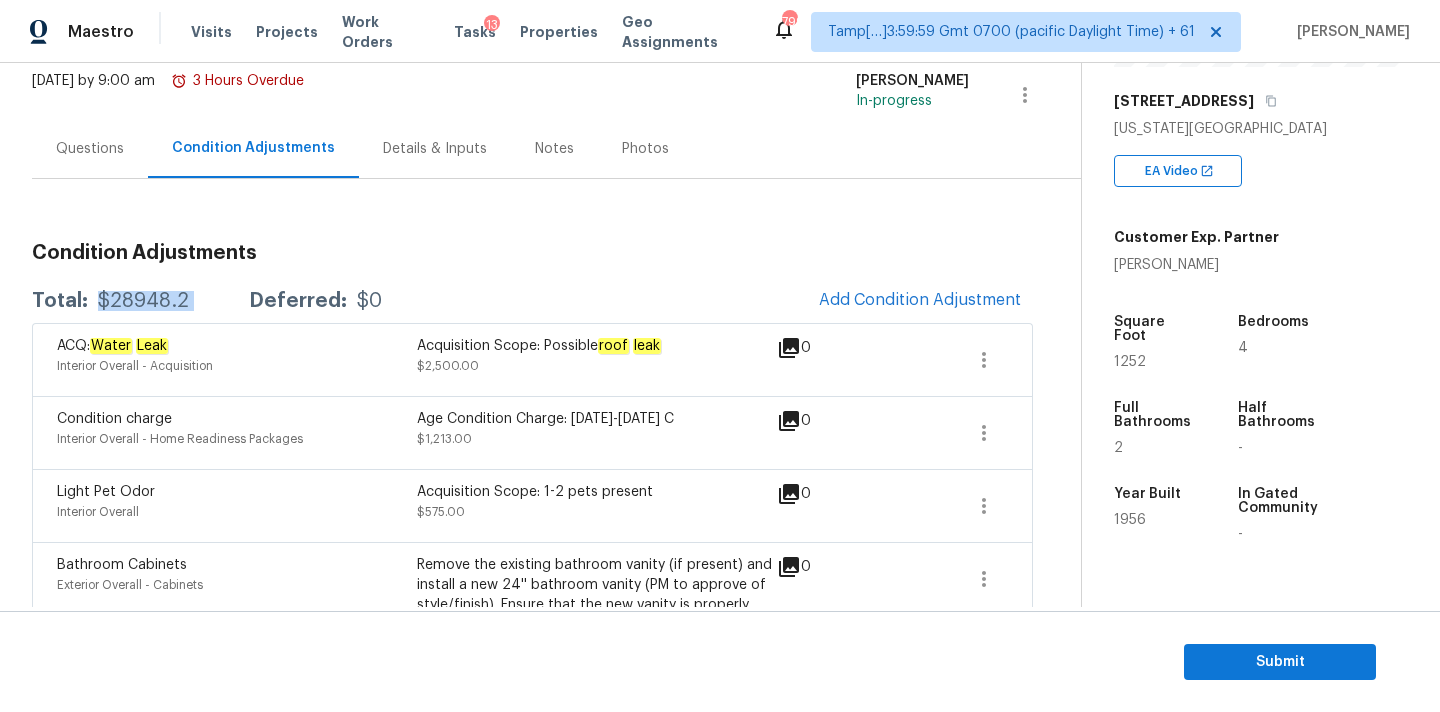 drag, startPoint x: 97, startPoint y: 304, endPoint x: 217, endPoint y: 304, distance: 120 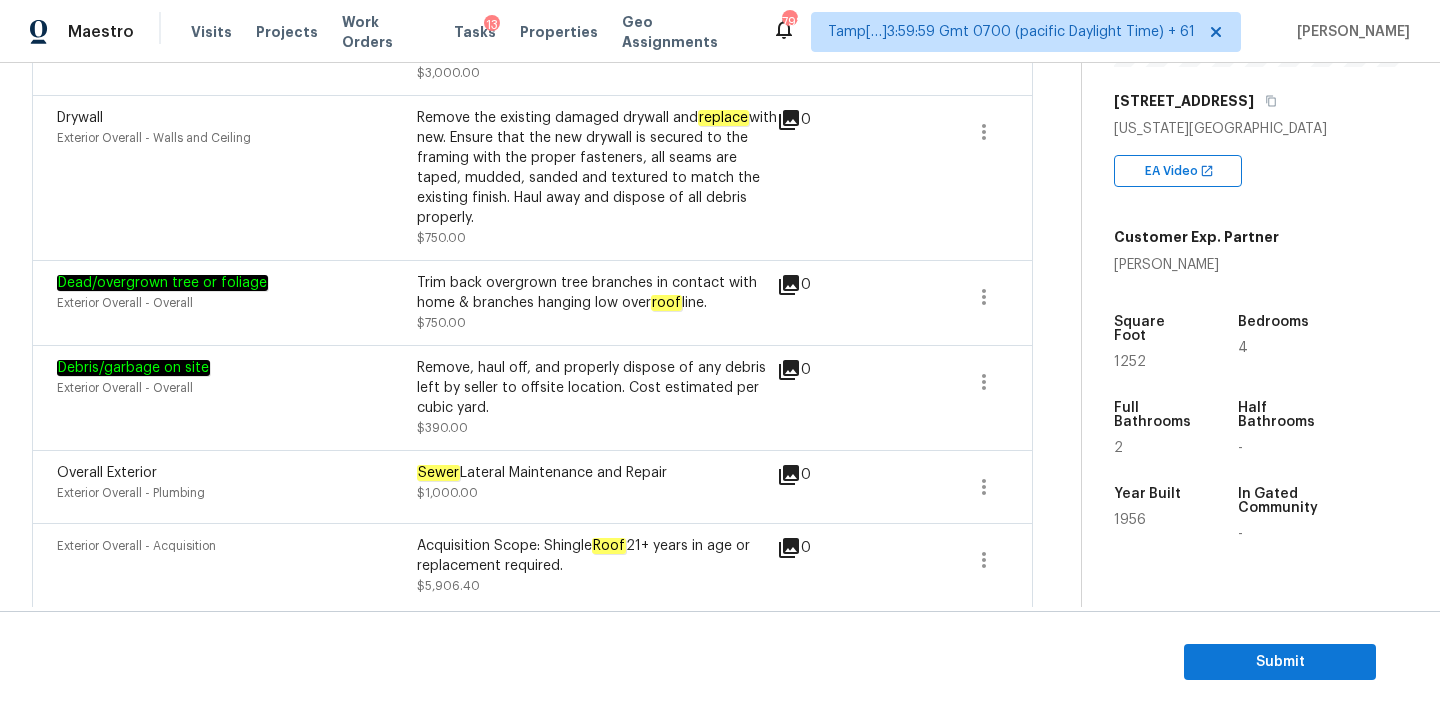 scroll, scrollTop: 972, scrollLeft: 0, axis: vertical 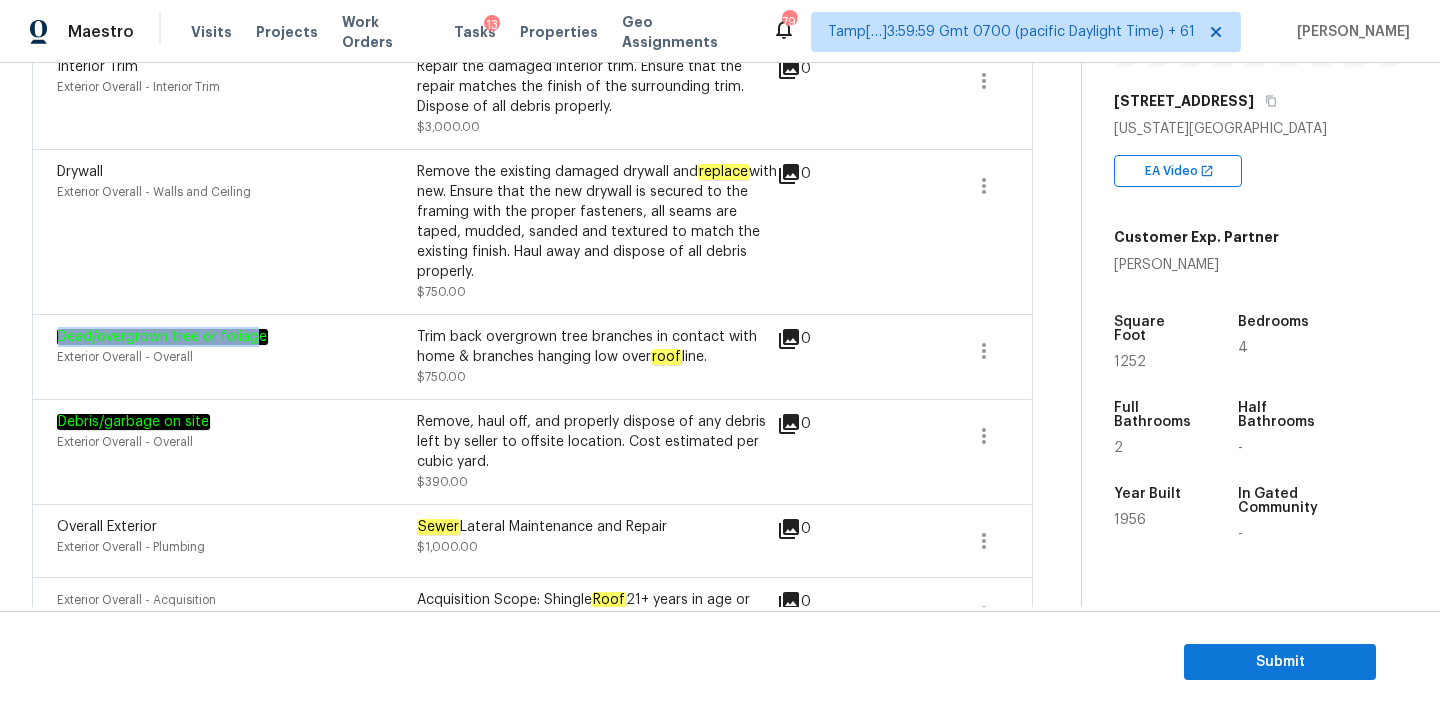 drag, startPoint x: 54, startPoint y: 313, endPoint x: 256, endPoint y: 310, distance: 202.02228 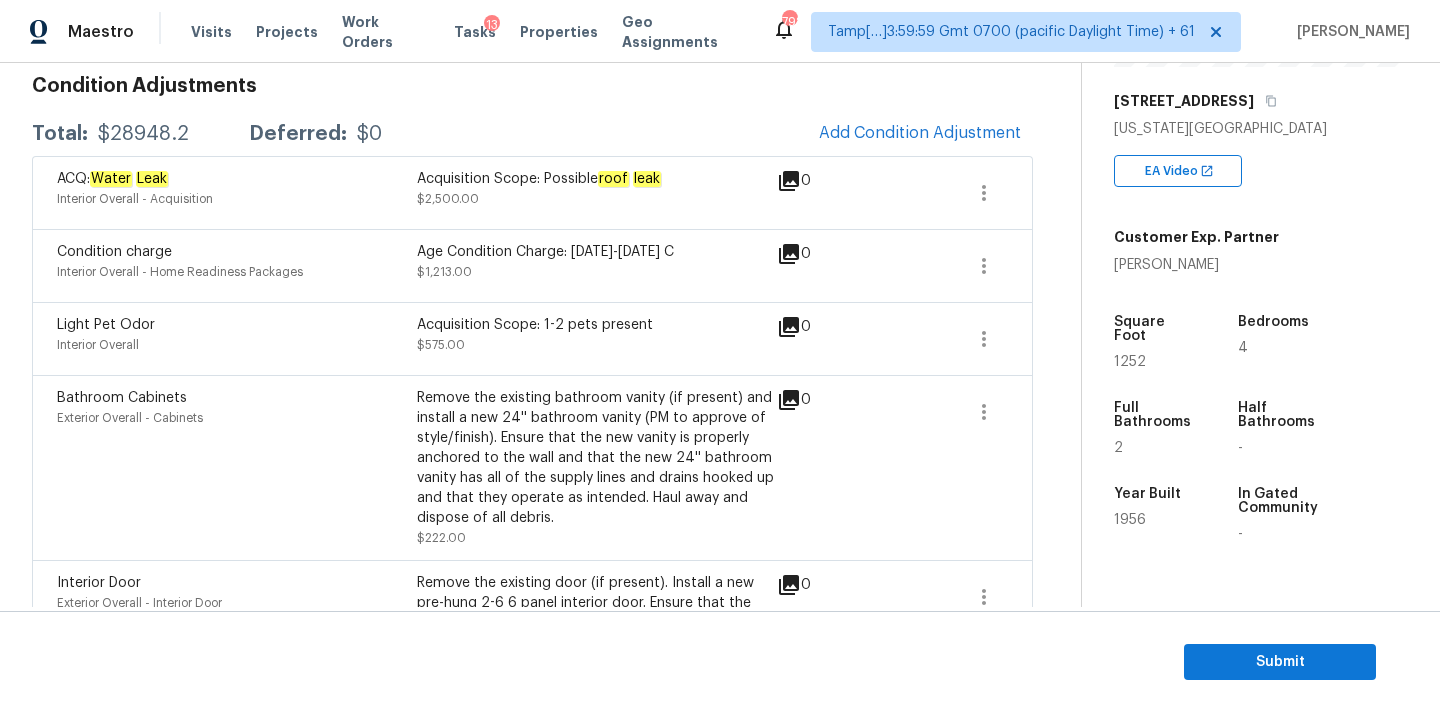 scroll, scrollTop: 213, scrollLeft: 0, axis: vertical 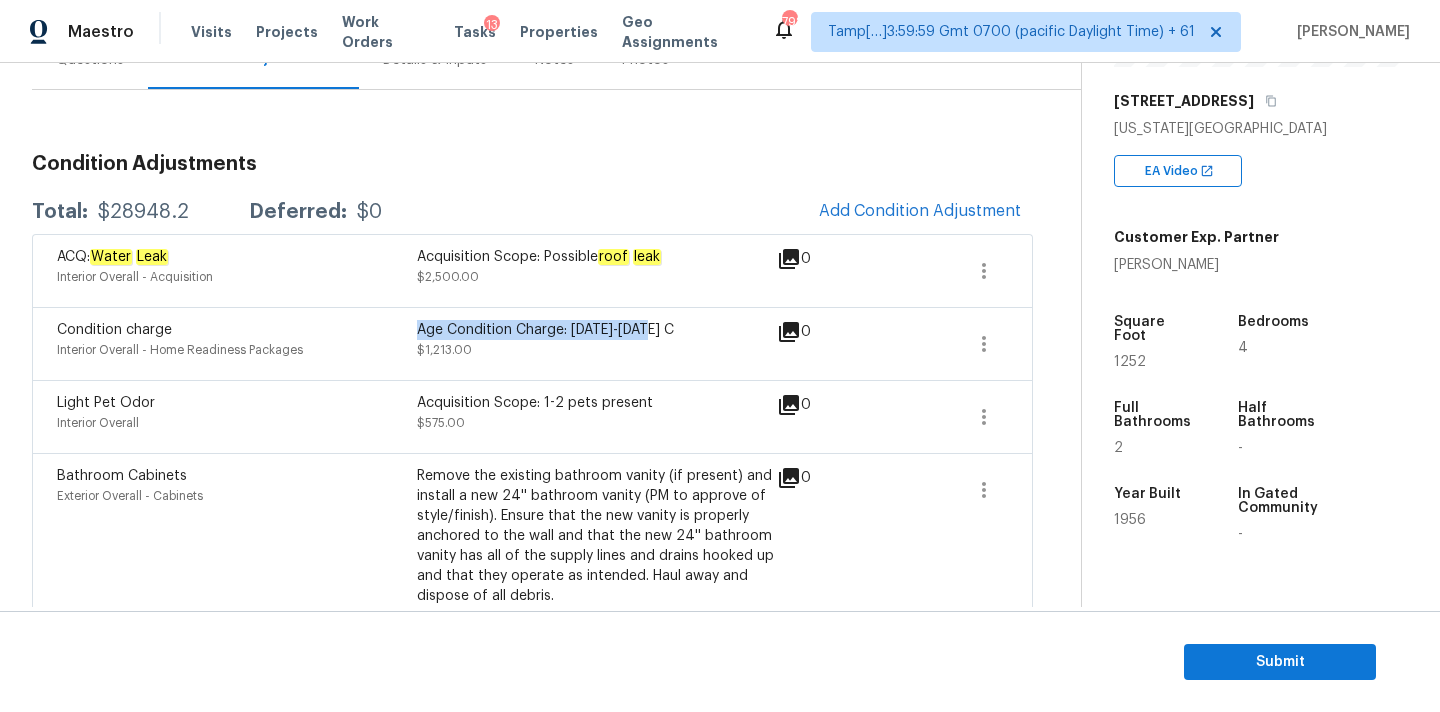 drag, startPoint x: 419, startPoint y: 325, endPoint x: 678, endPoint y: 324, distance: 259.00192 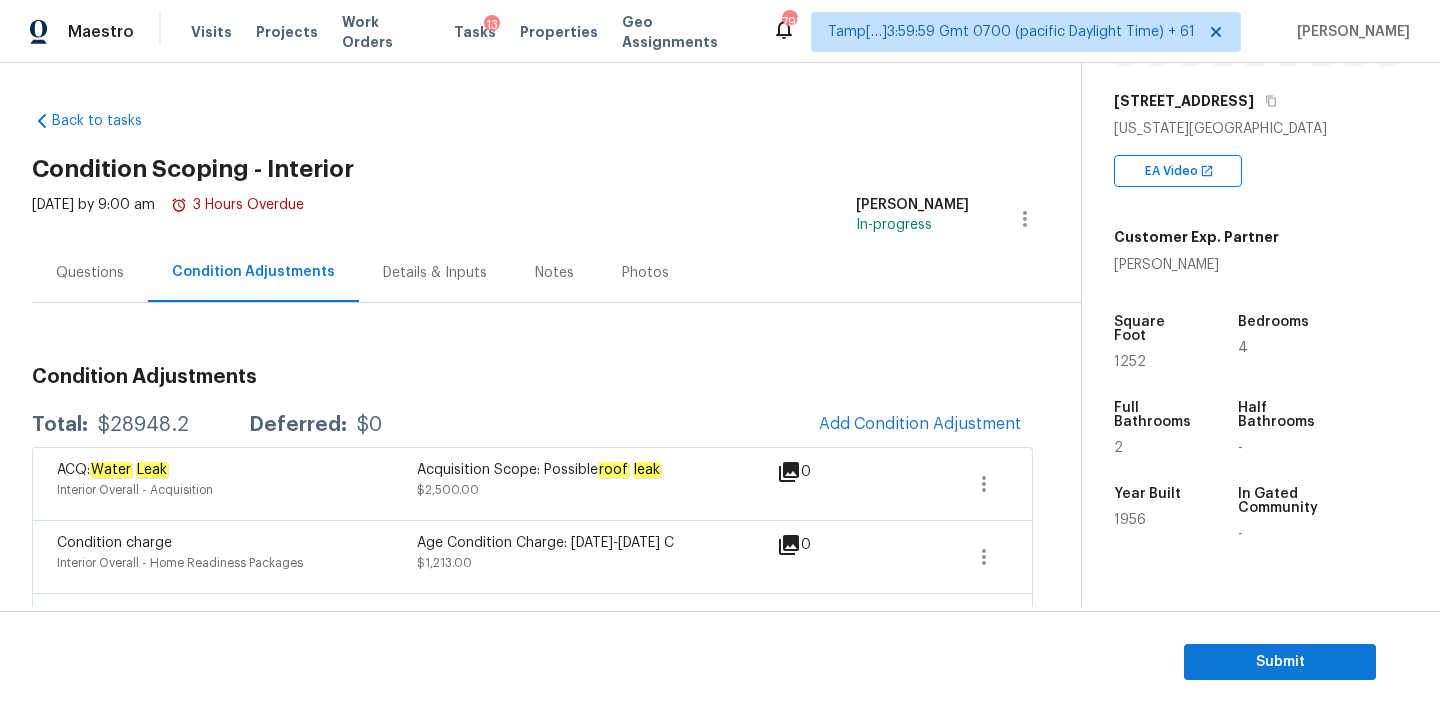 click on "Questions" at bounding box center [90, 272] 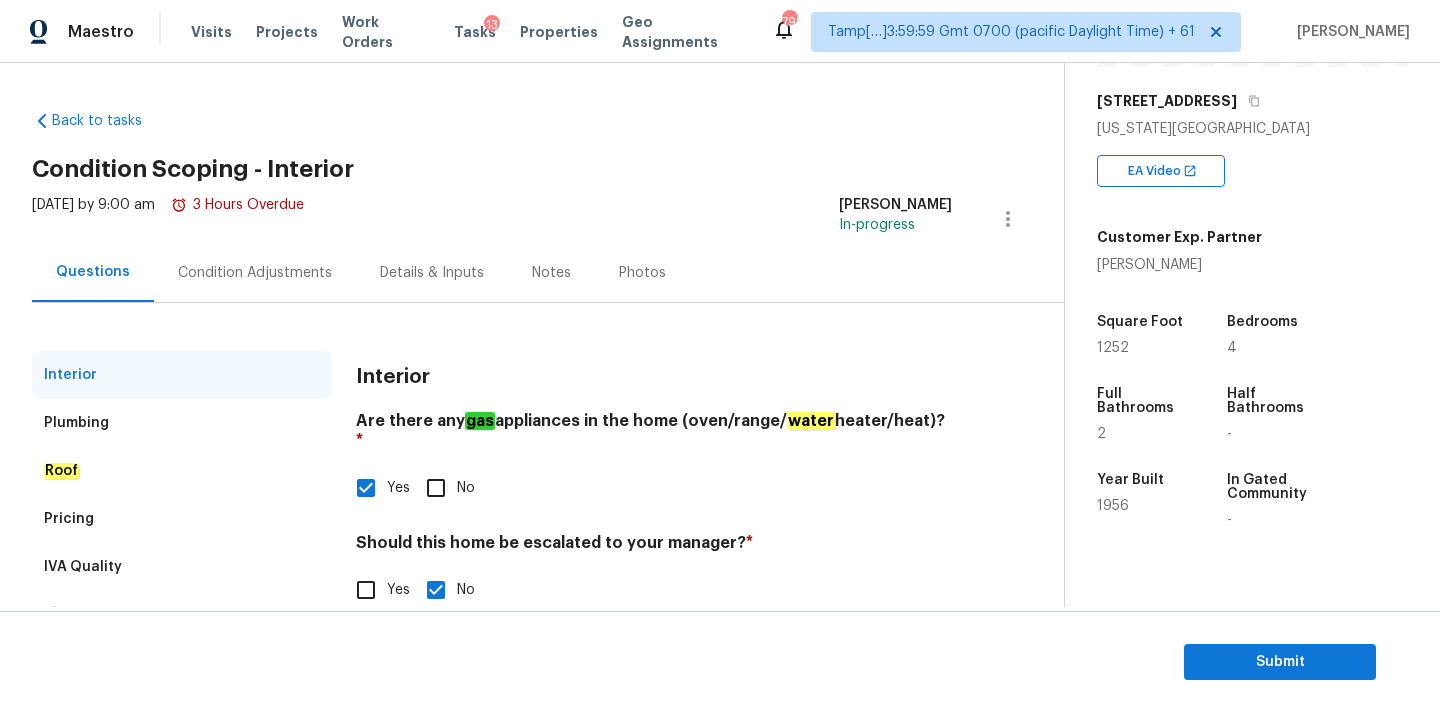 scroll, scrollTop: 38, scrollLeft: 0, axis: vertical 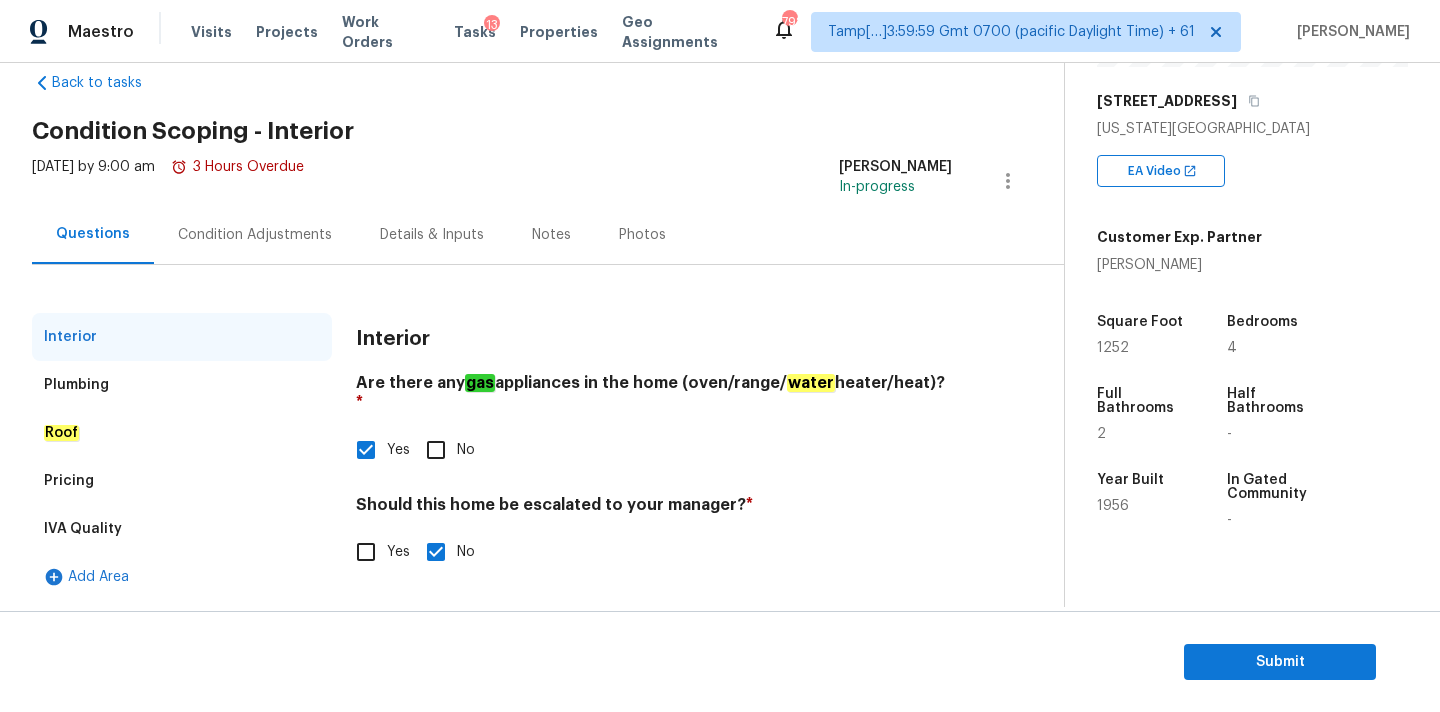 click on "Yes" at bounding box center [366, 552] 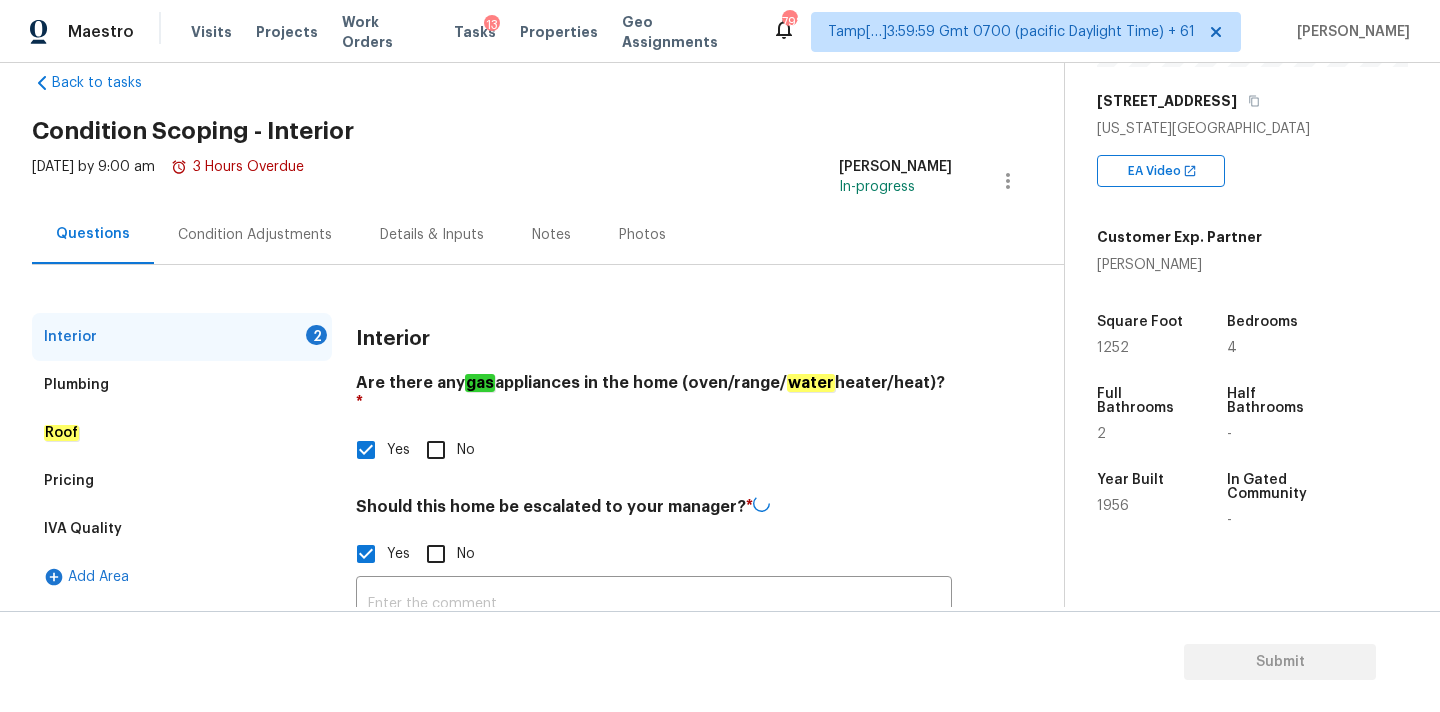 scroll, scrollTop: 203, scrollLeft: 0, axis: vertical 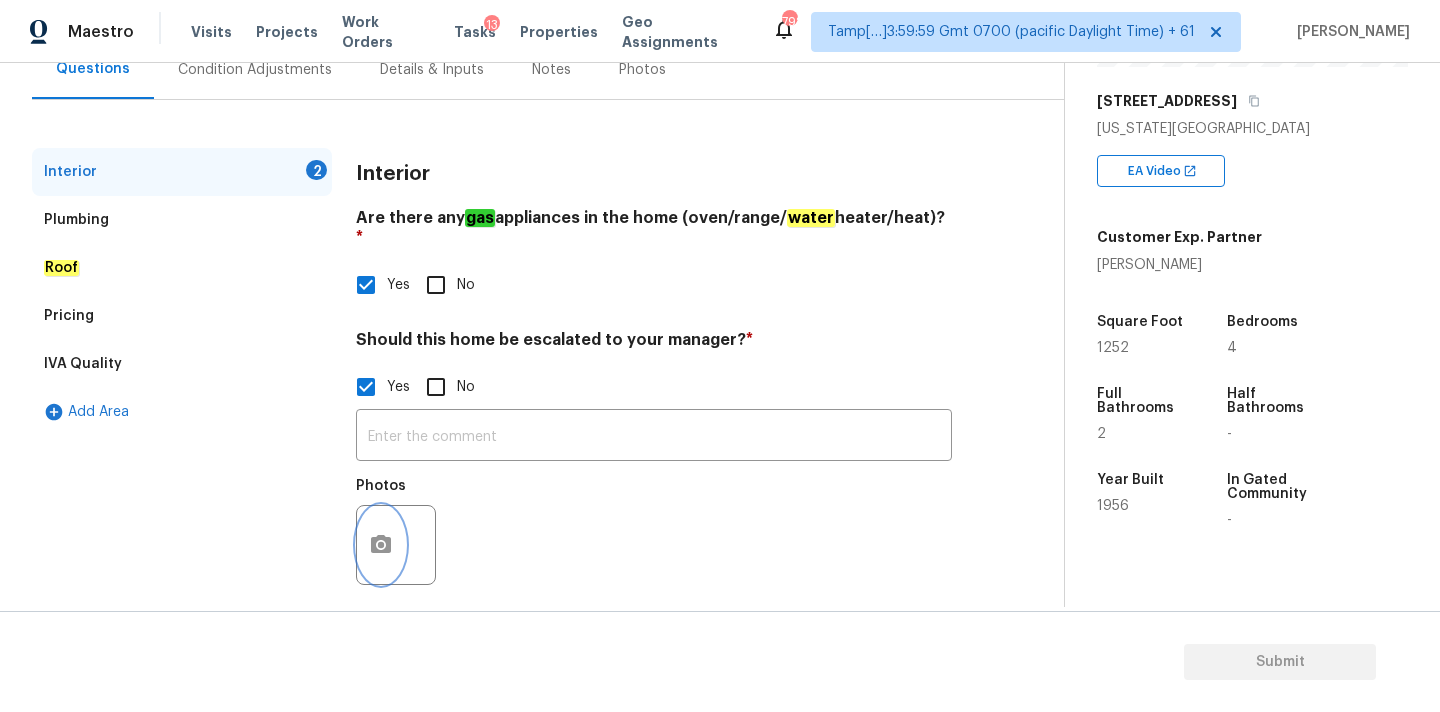 click at bounding box center [381, 545] 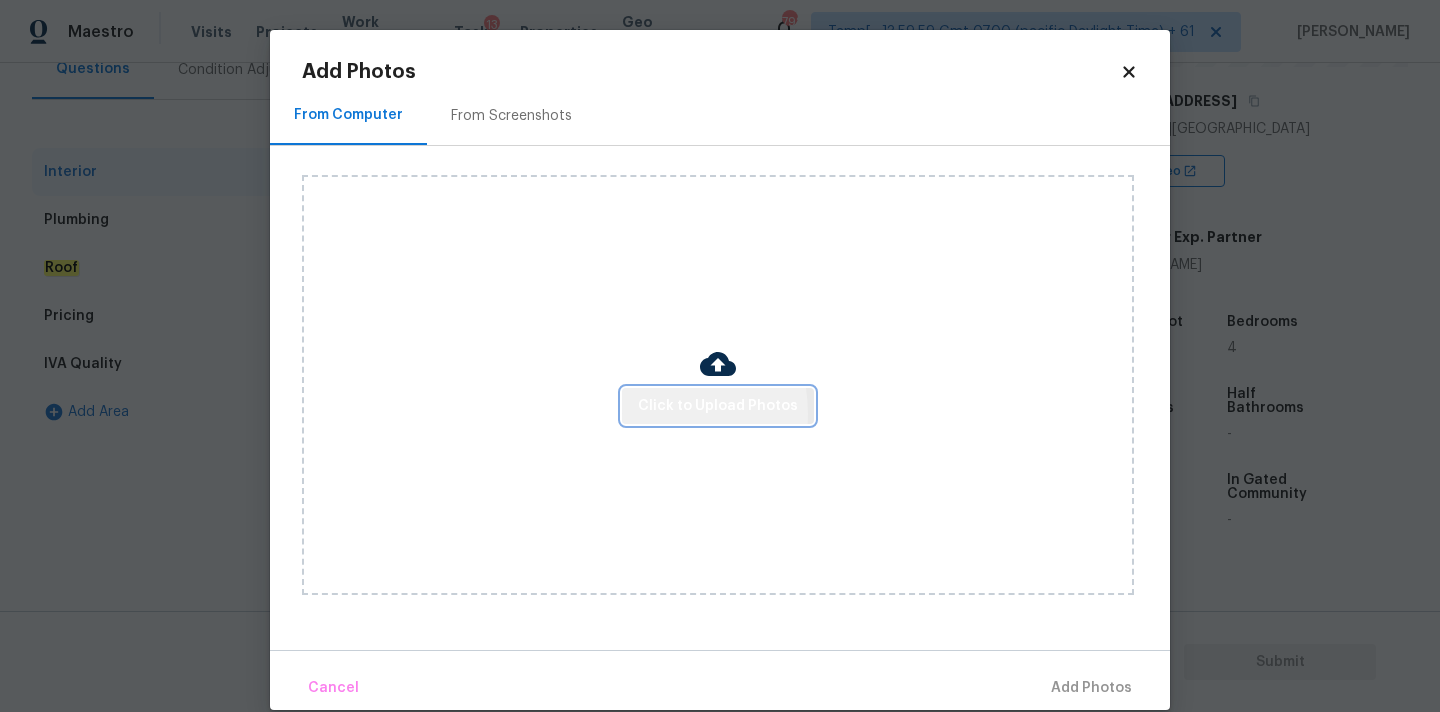 click on "Click to Upload Photos" at bounding box center (718, 406) 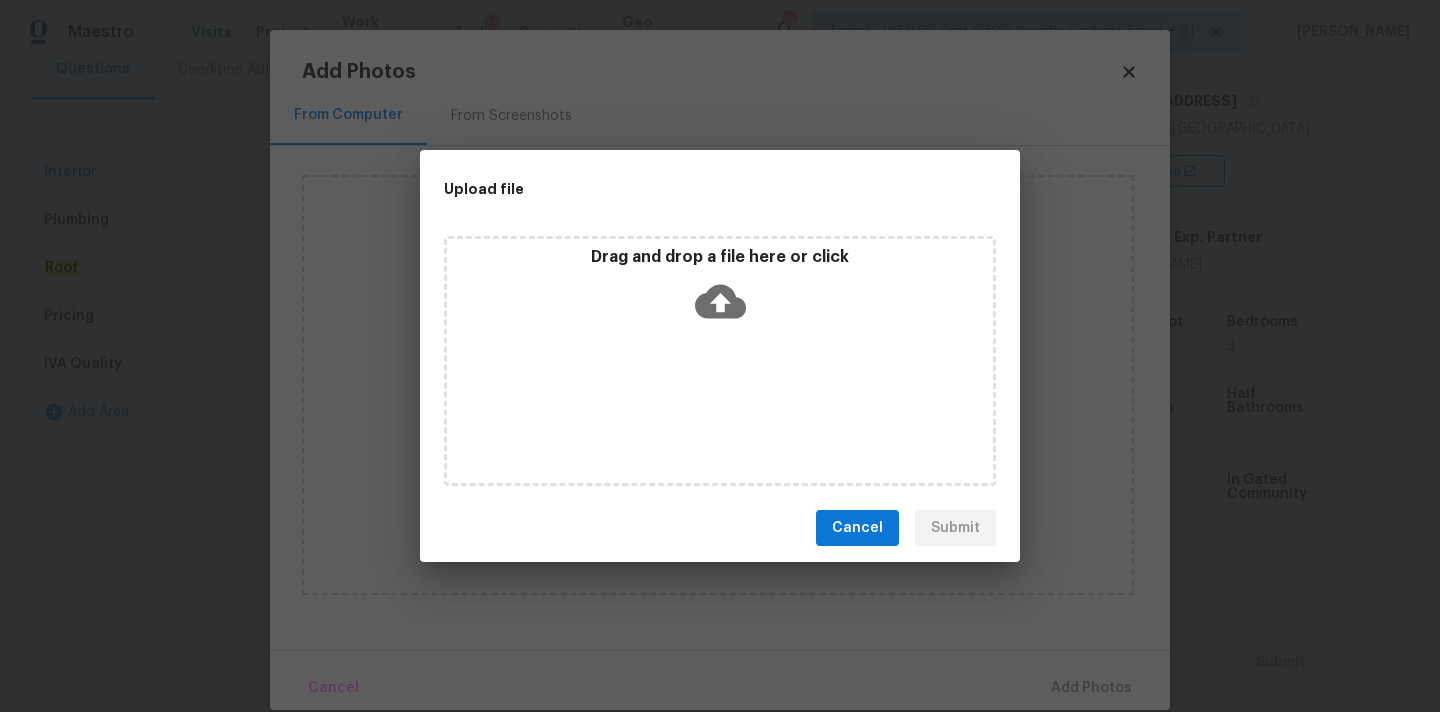 click on "Drag and drop a file here or click" at bounding box center [720, 290] 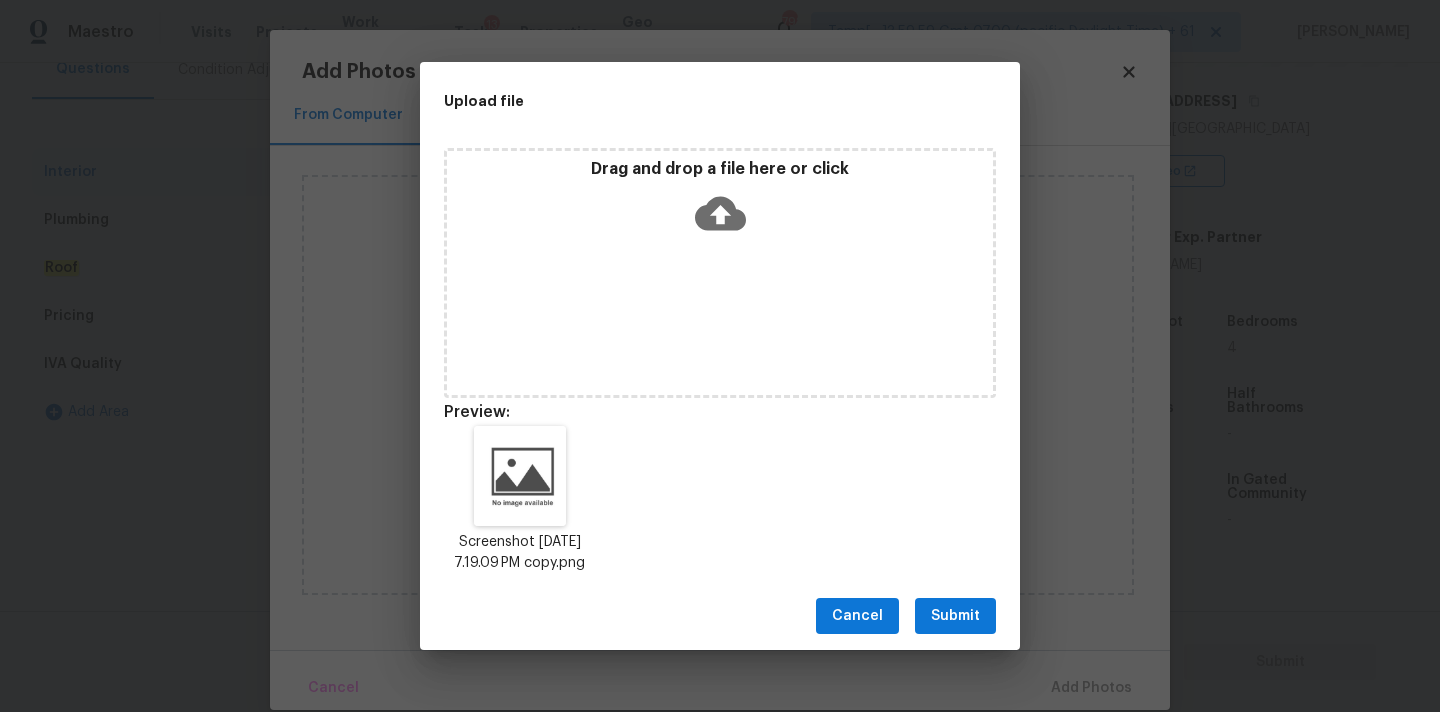 click on "Submit" at bounding box center [955, 616] 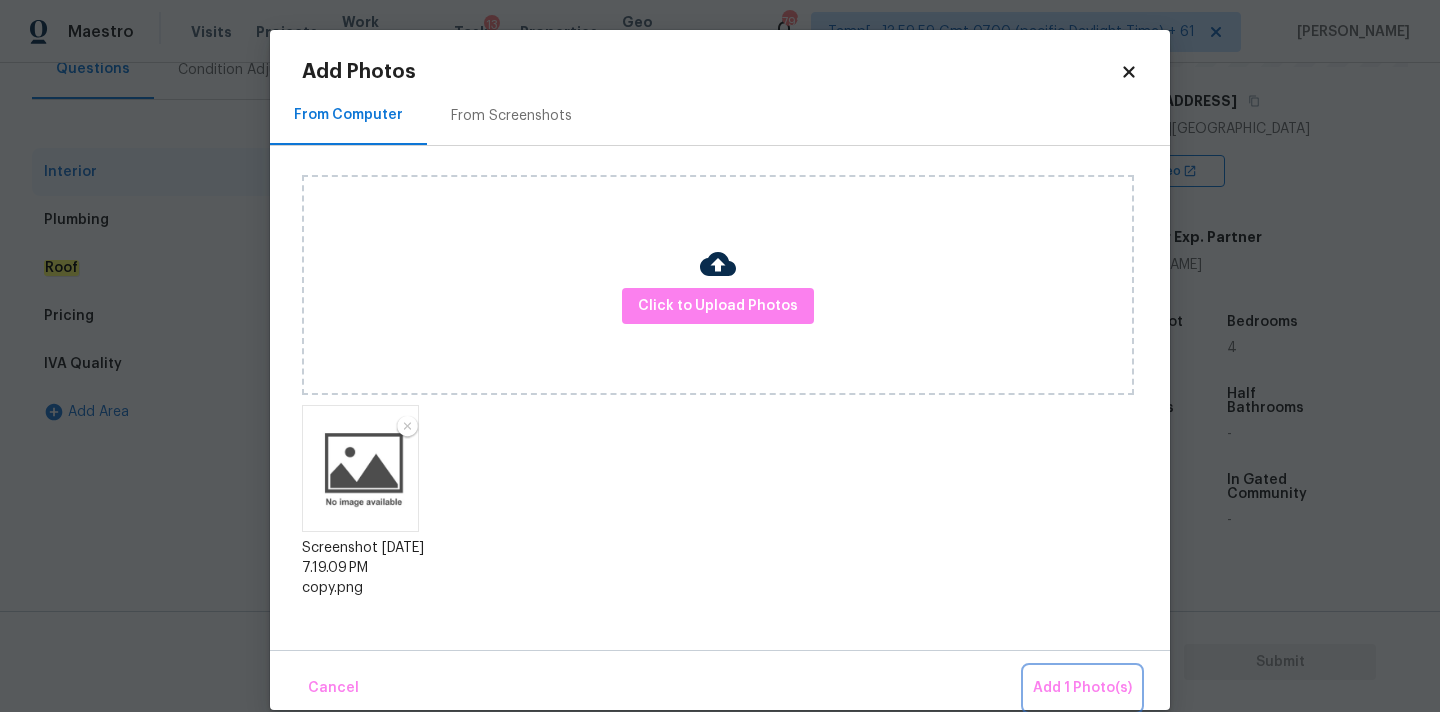click on "Add 1 Photo(s)" at bounding box center (1082, 688) 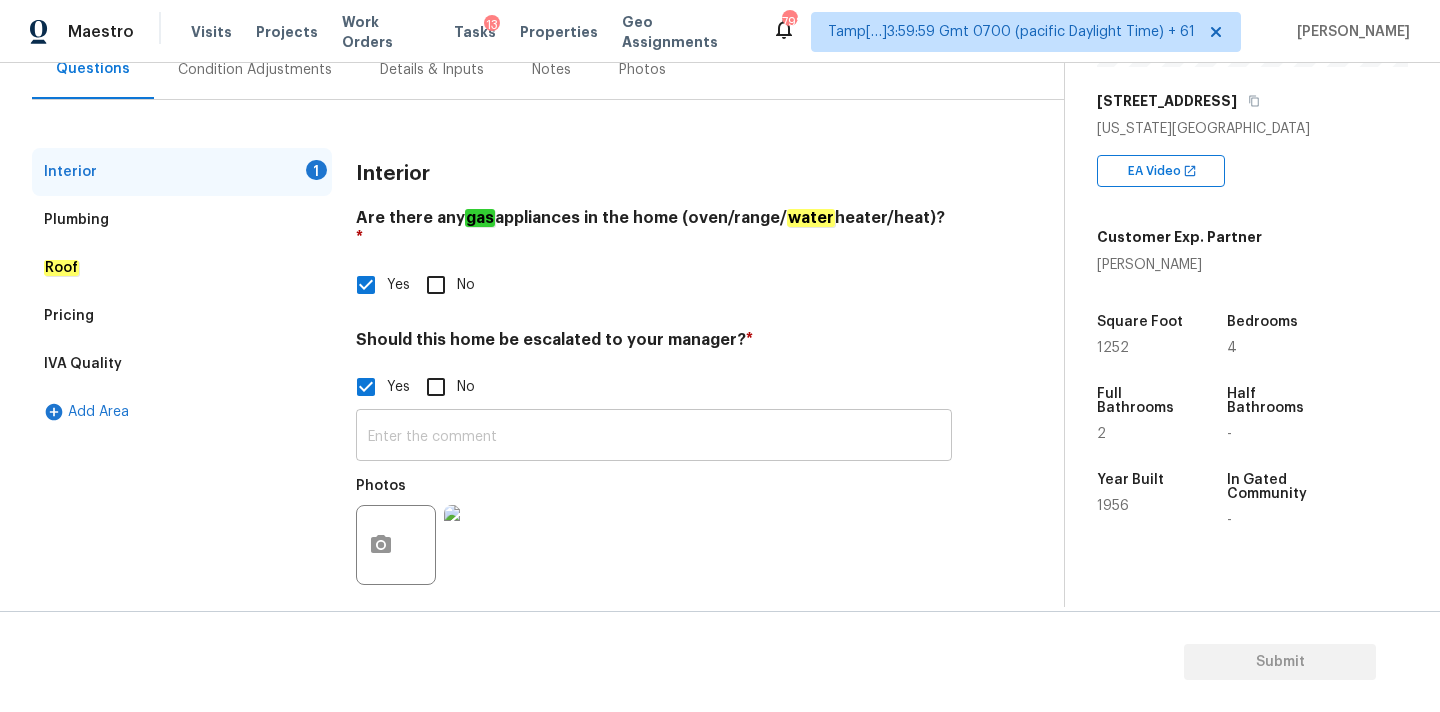 click at bounding box center (654, 437) 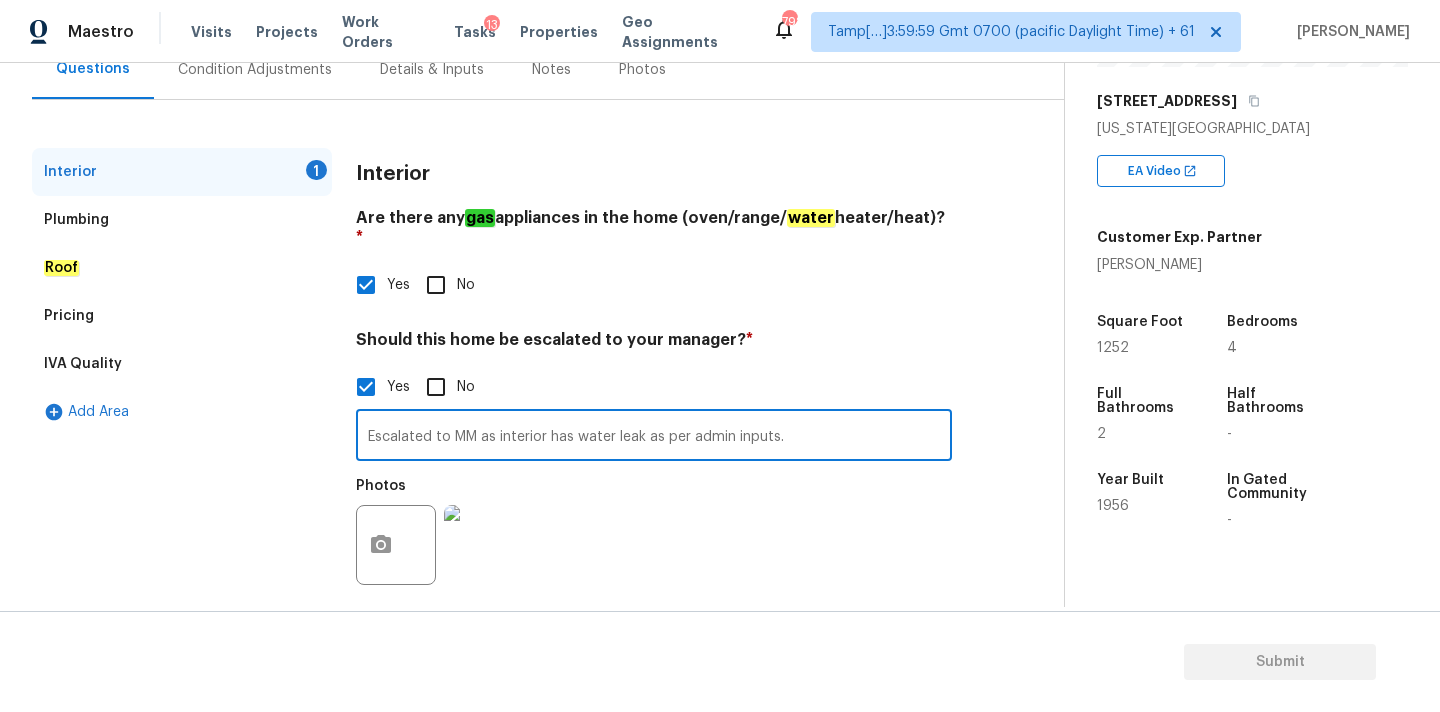 type on "Escalated to MM as interior has water leak as per admin inputs." 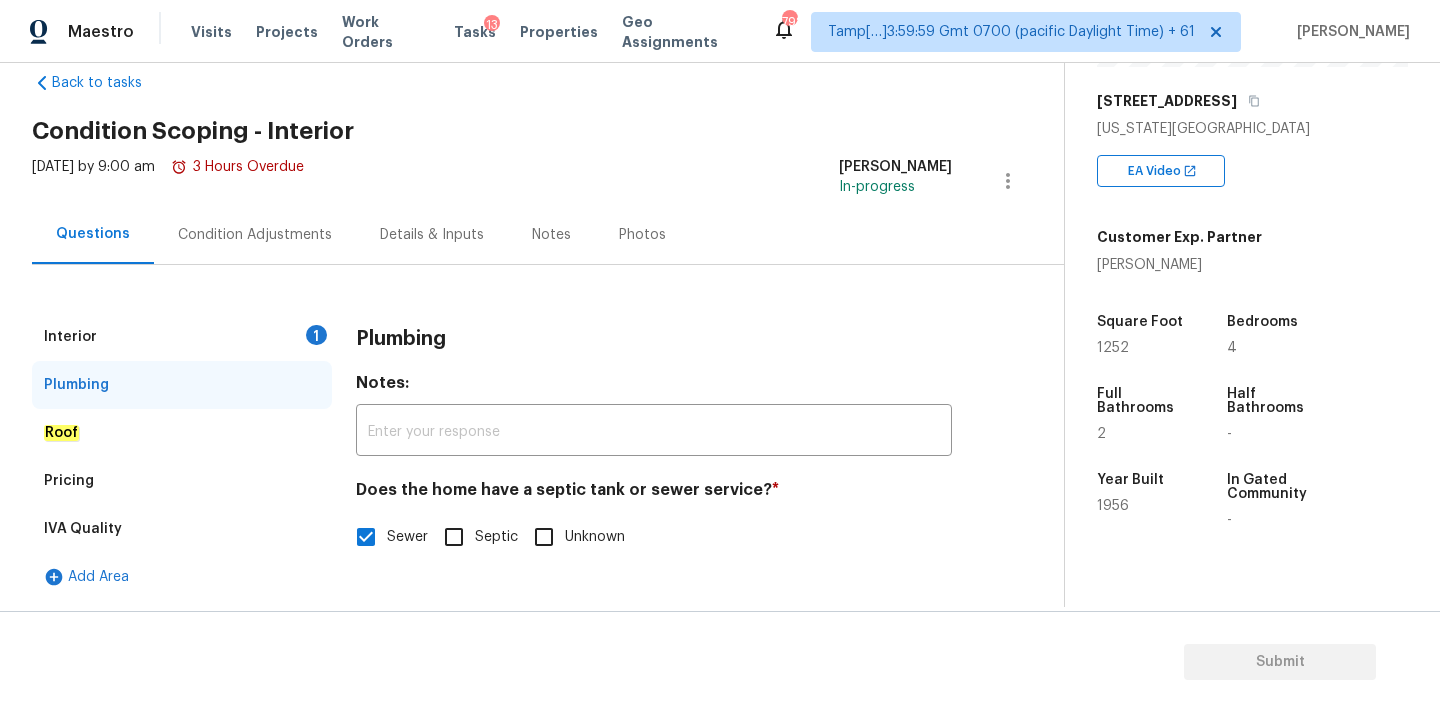 scroll, scrollTop: 38, scrollLeft: 0, axis: vertical 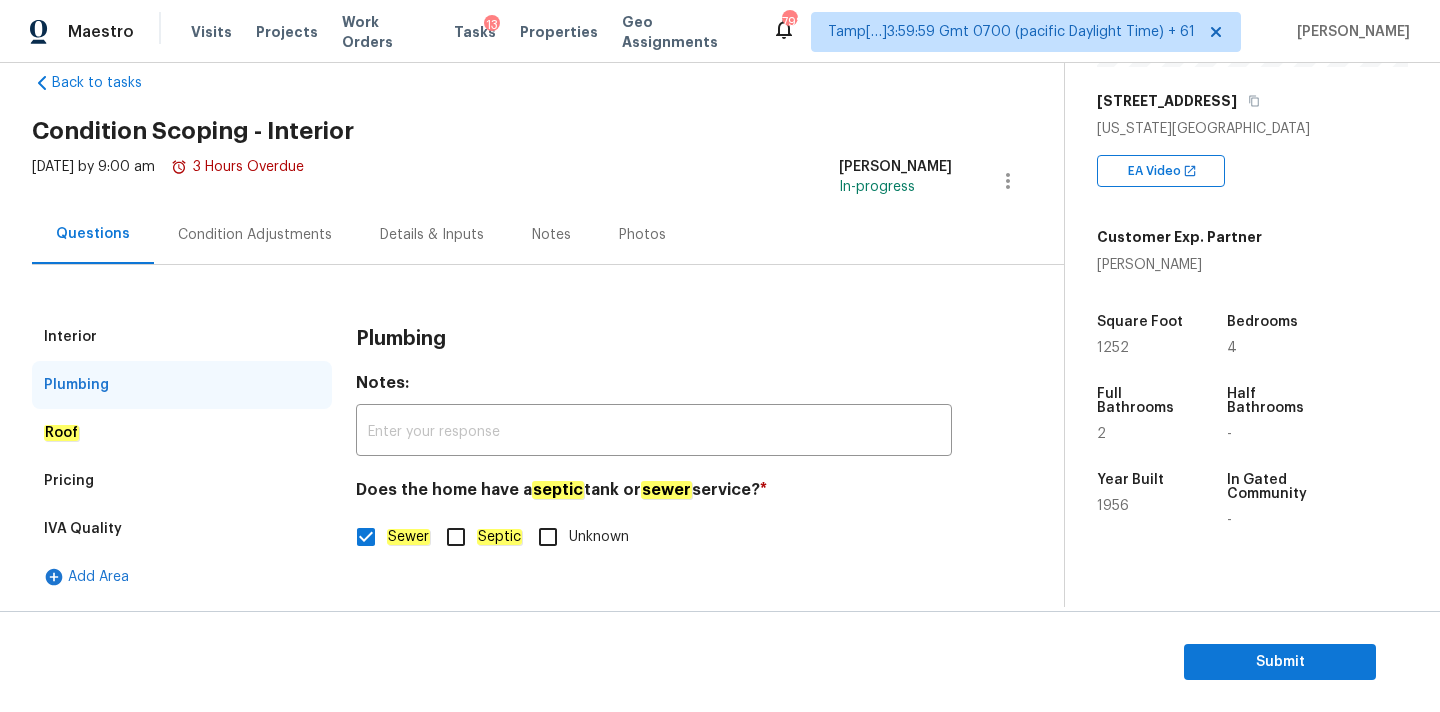 click on "Condition Adjustments" at bounding box center (255, 234) 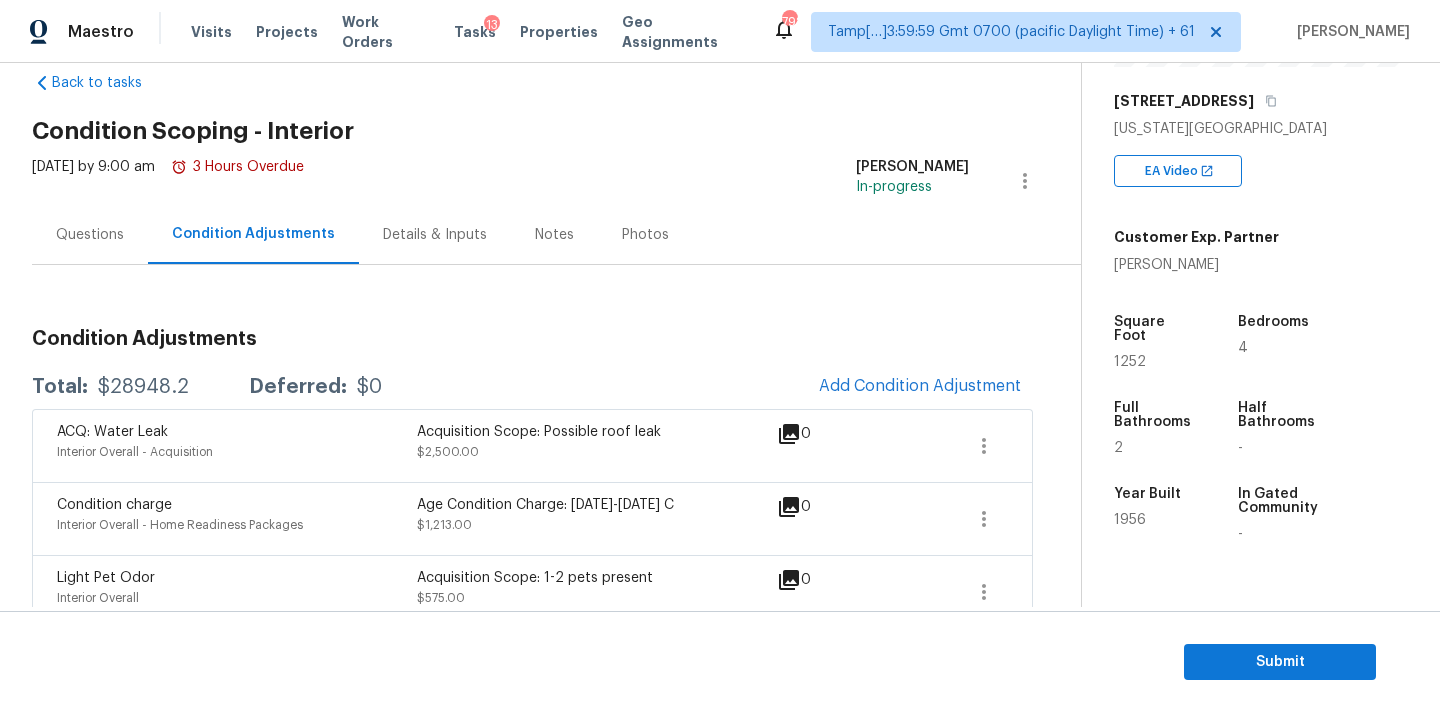 scroll, scrollTop: 204, scrollLeft: 0, axis: vertical 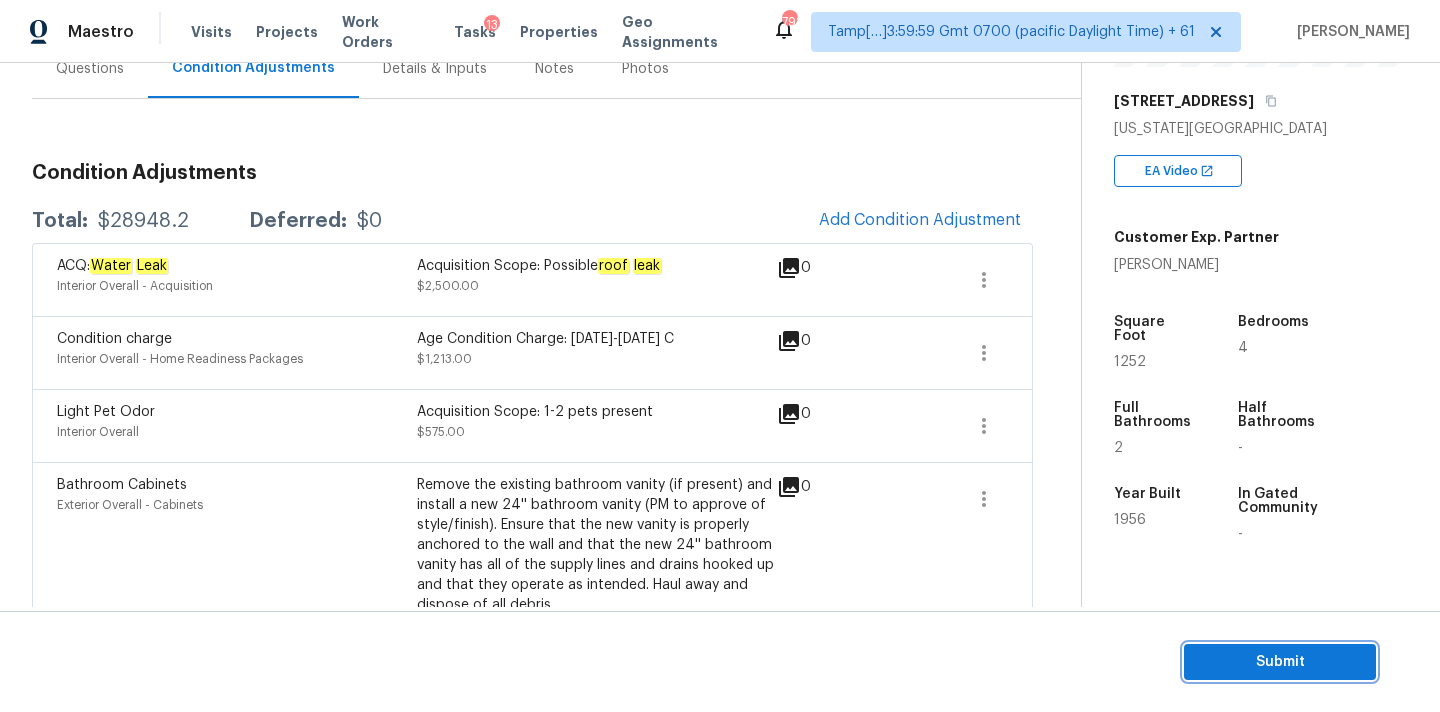 click on "Submit" at bounding box center [1280, 662] 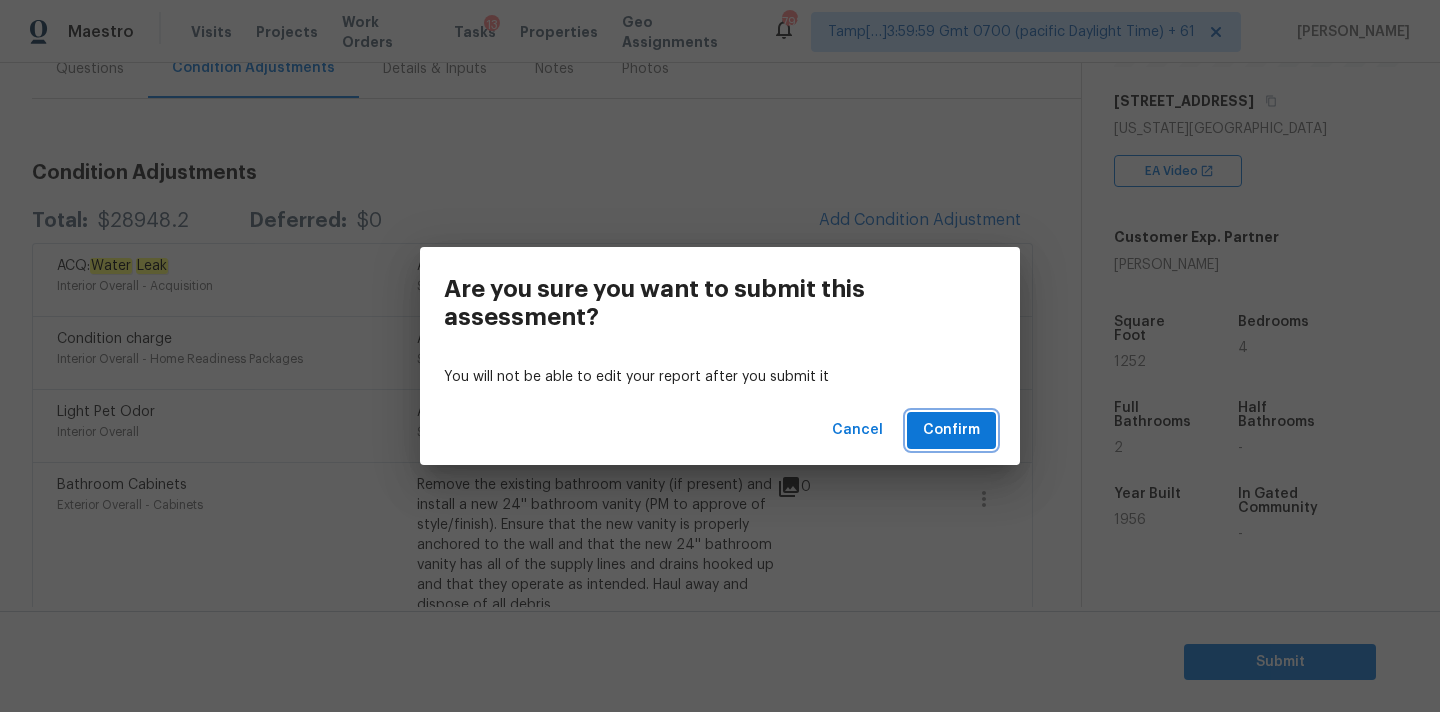 click on "Confirm" at bounding box center [951, 430] 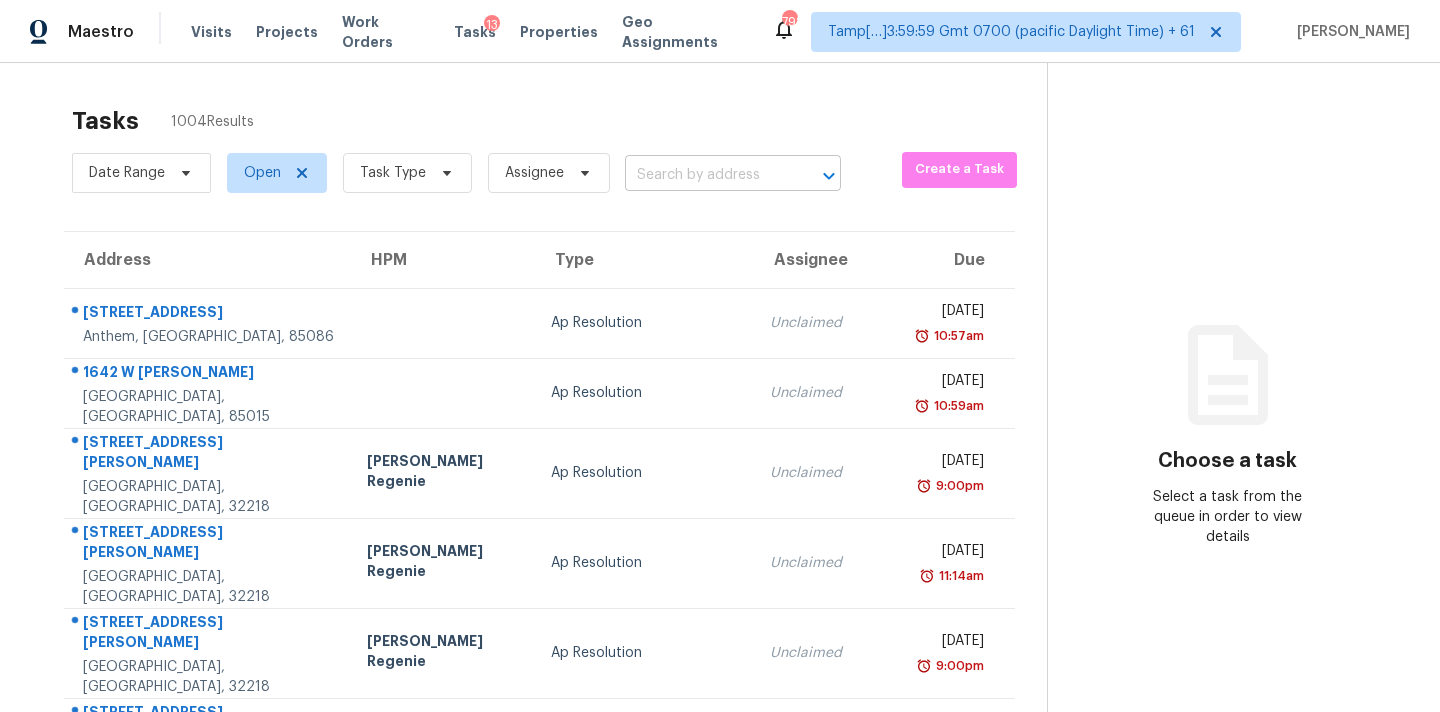 click at bounding box center (705, 175) 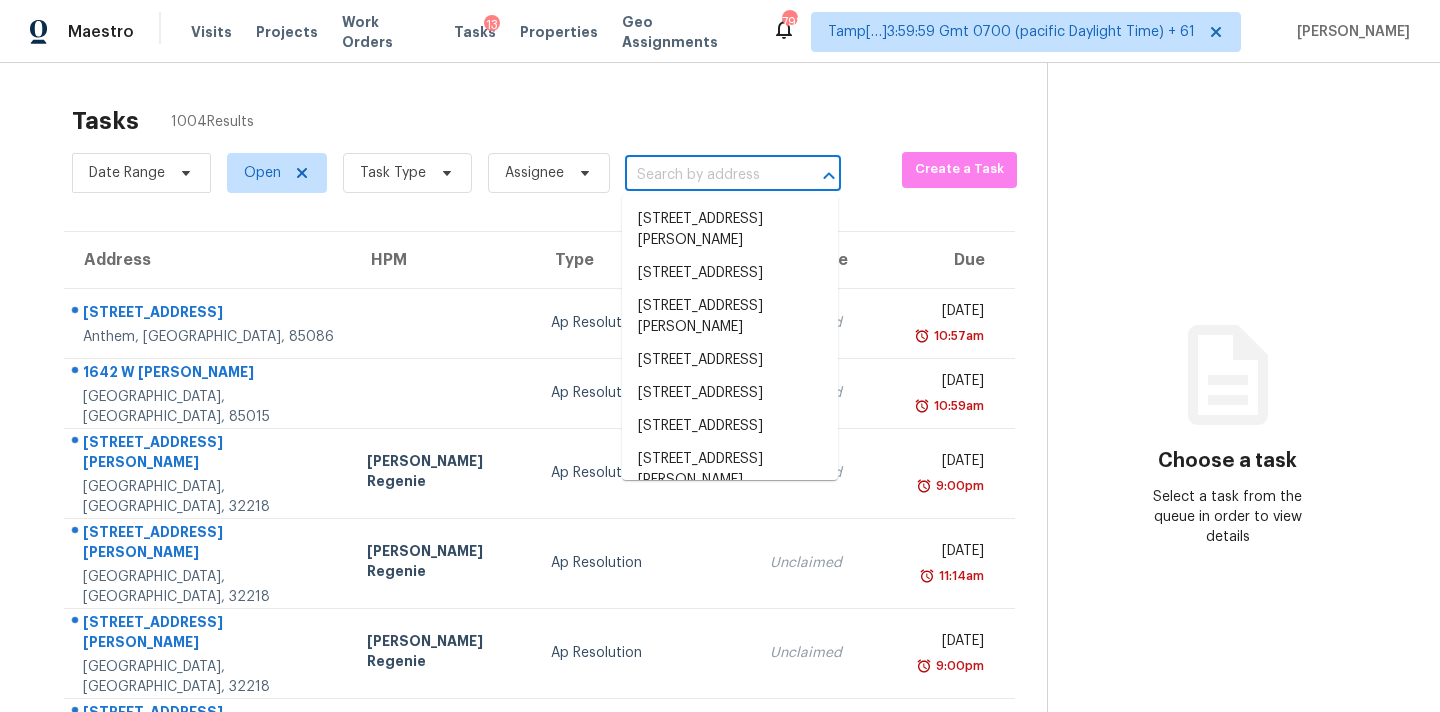 paste on "3612 Brockway Rd Jacksonville Beach, FL, 32250" 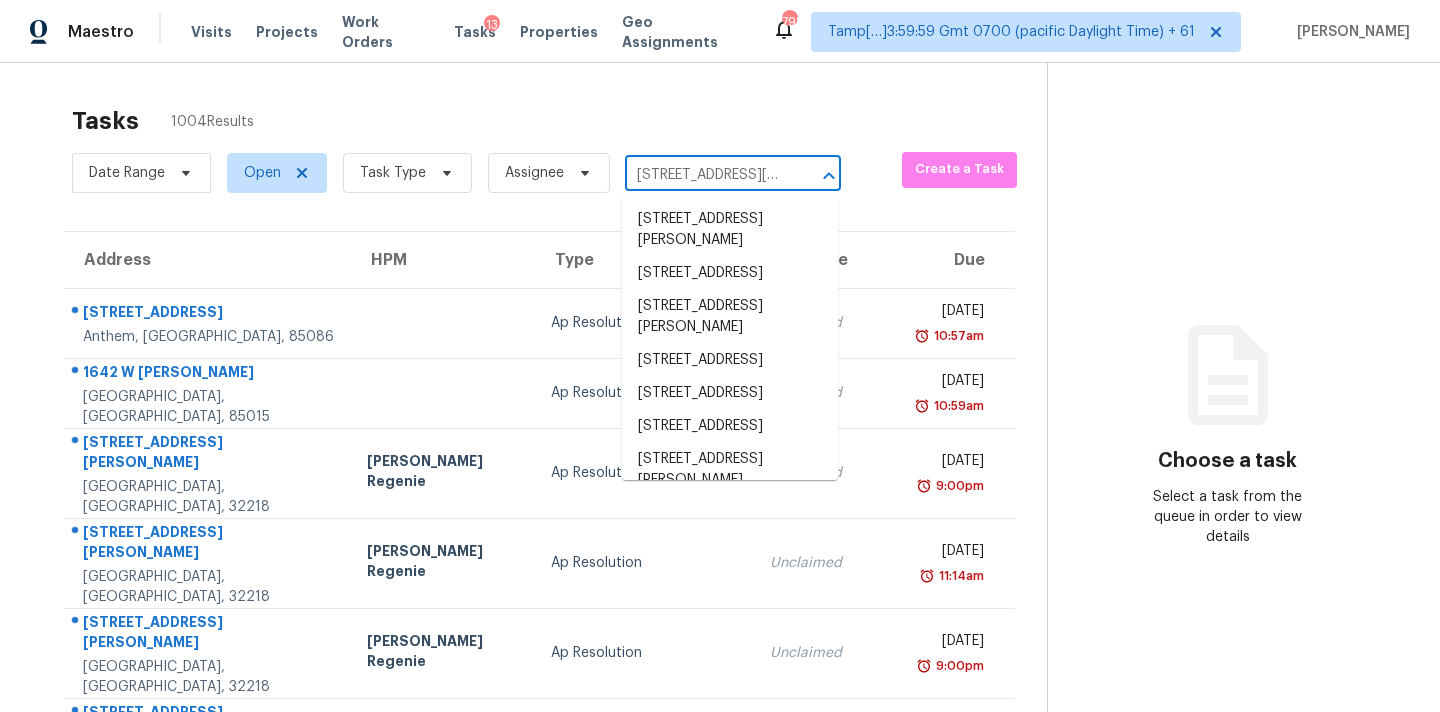 scroll, scrollTop: 0, scrollLeft: 169, axis: horizontal 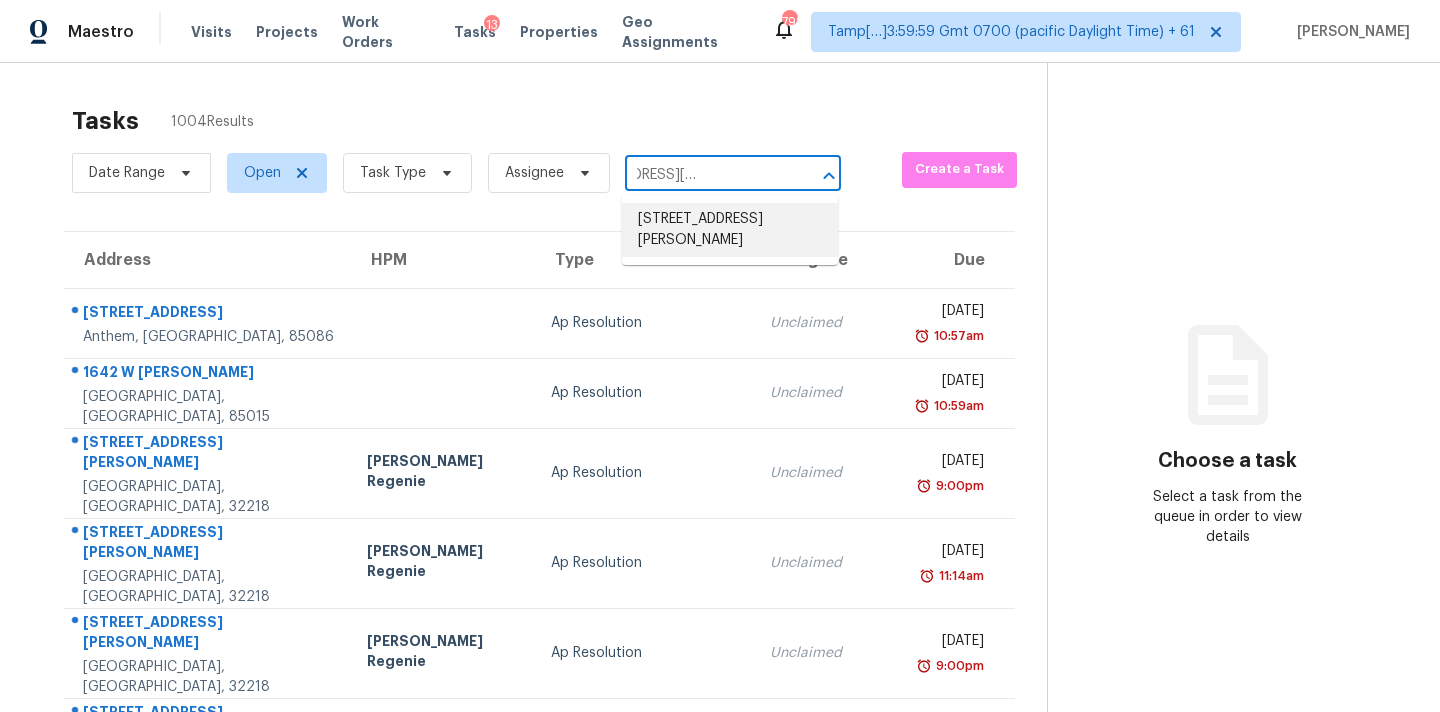 click on "3612 Brockway Rd, Jacksonville Beach, FL 32250" at bounding box center (730, 230) 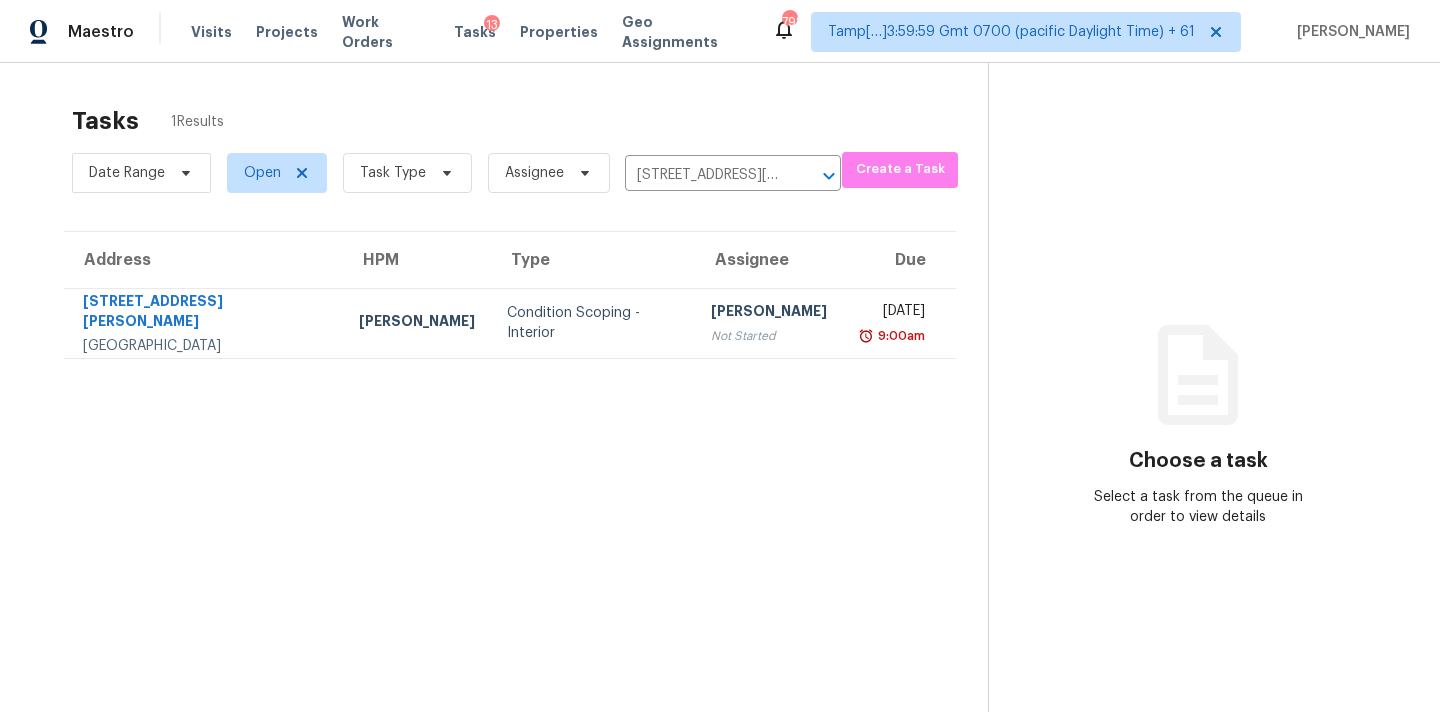 click on "[PERSON_NAME]" at bounding box center [769, 313] 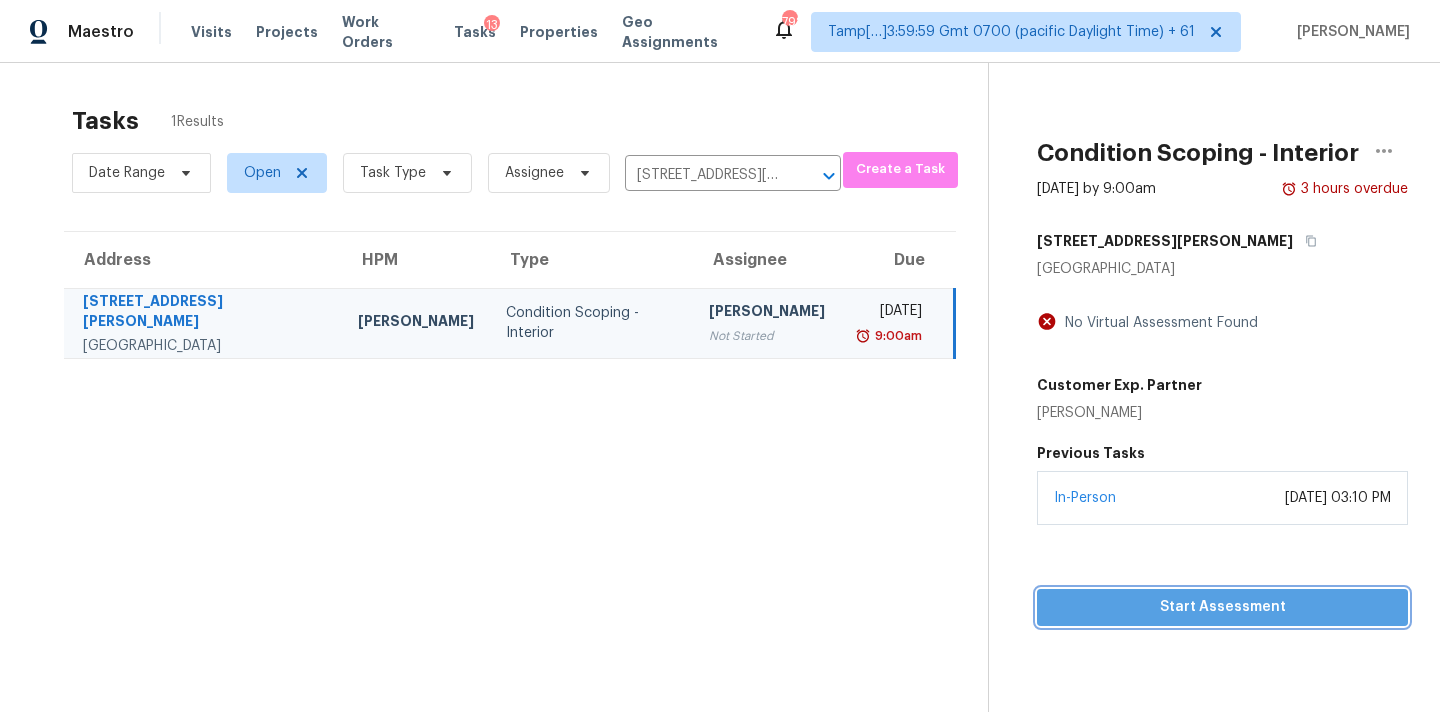 click on "Start Assessment" at bounding box center [1222, 607] 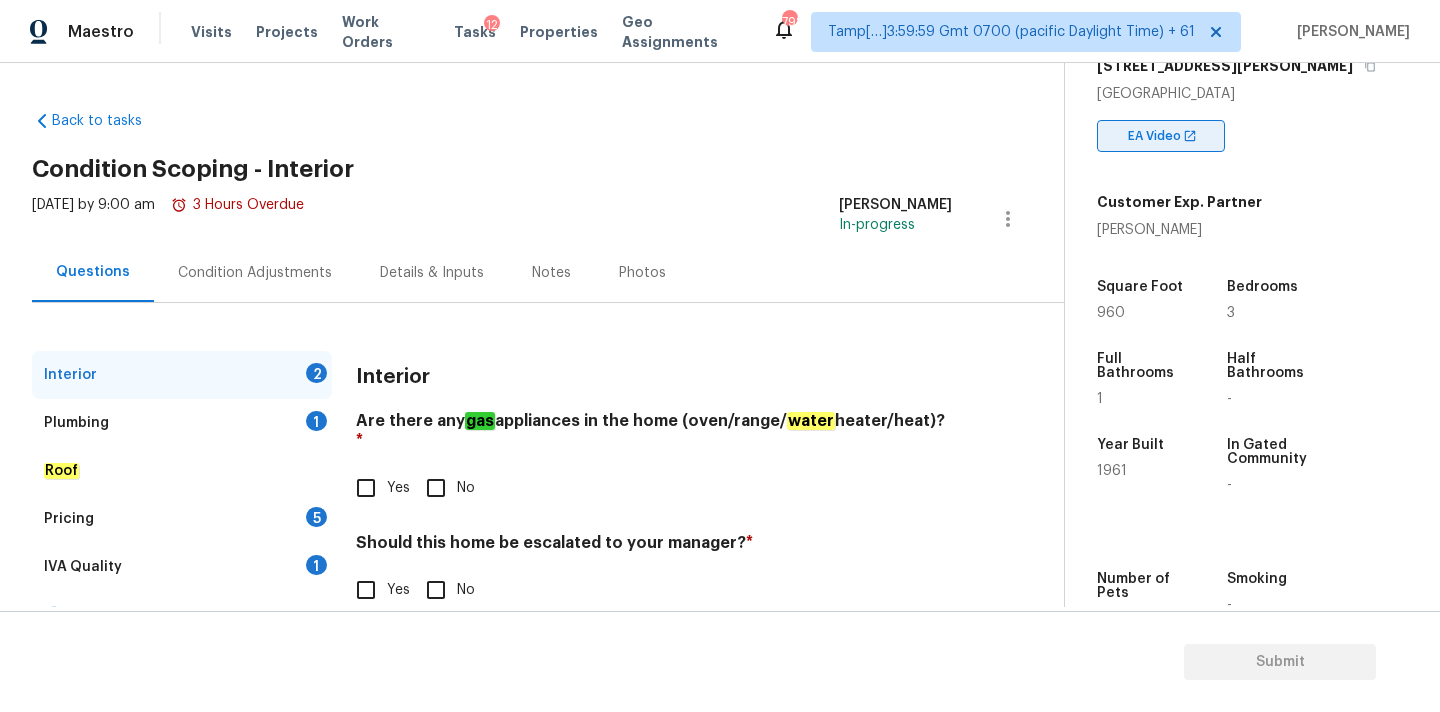 scroll, scrollTop: 313, scrollLeft: 0, axis: vertical 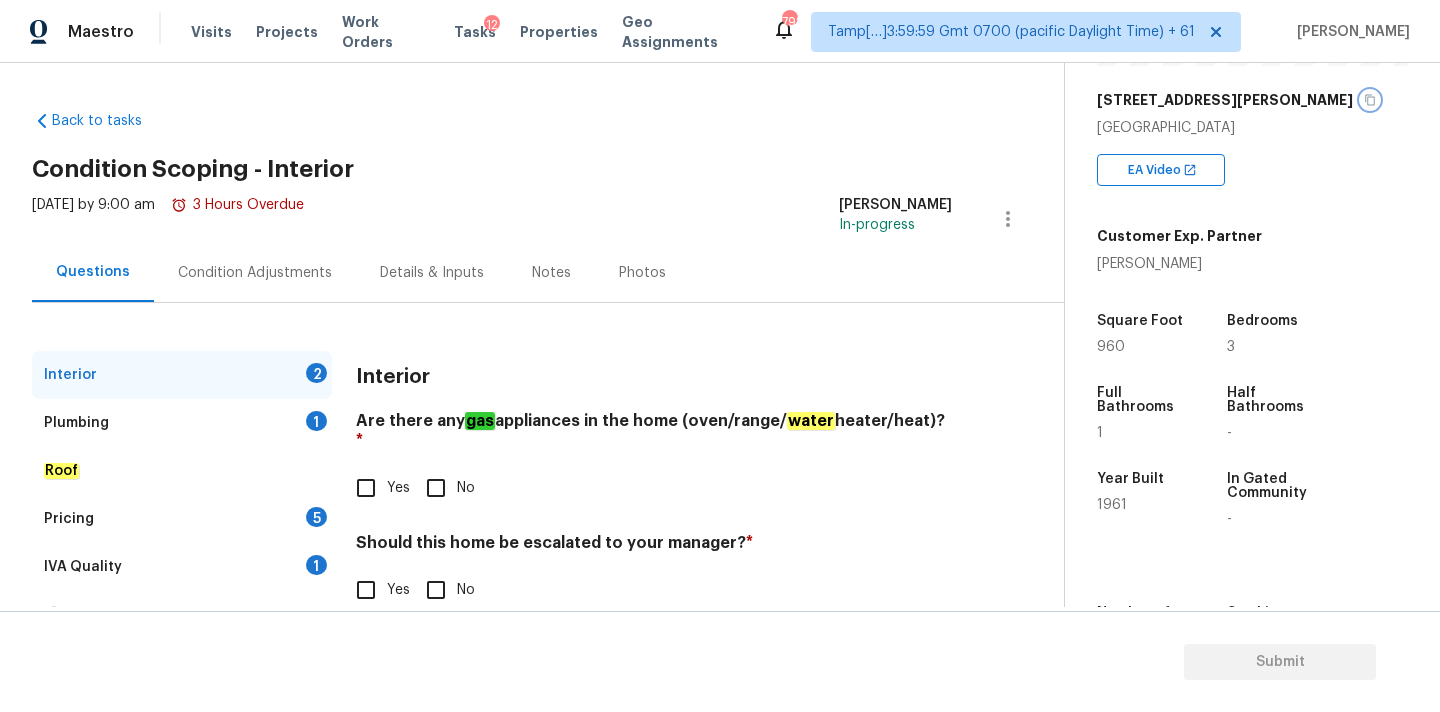 click 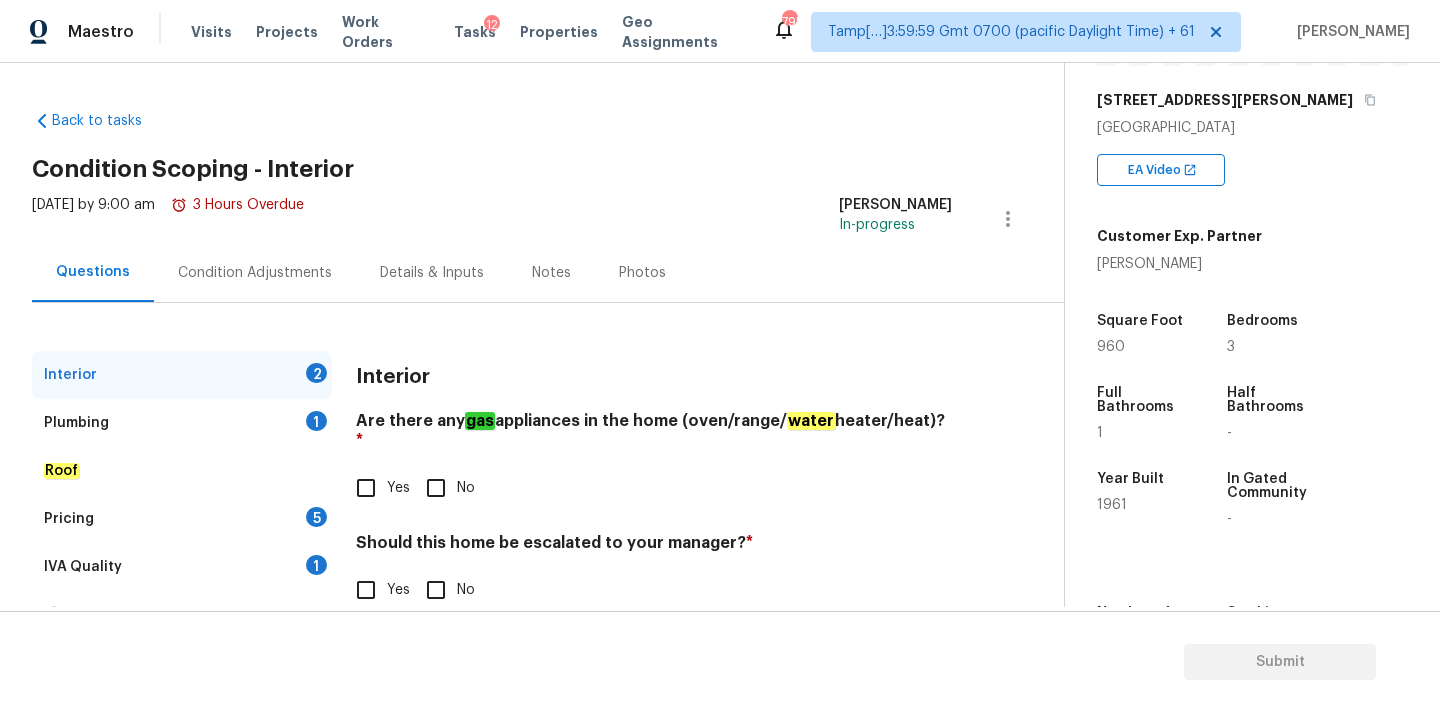 scroll, scrollTop: 1, scrollLeft: 0, axis: vertical 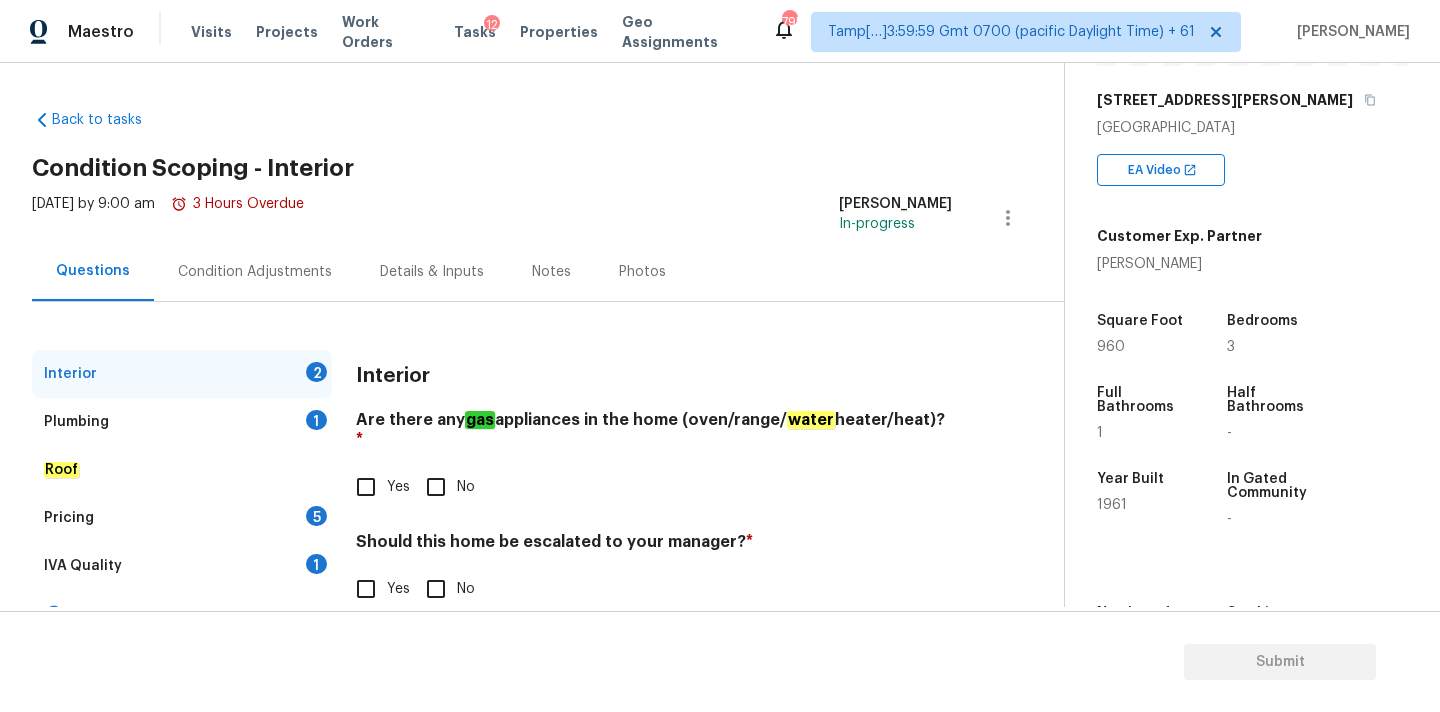 click on "No" at bounding box center (436, 487) 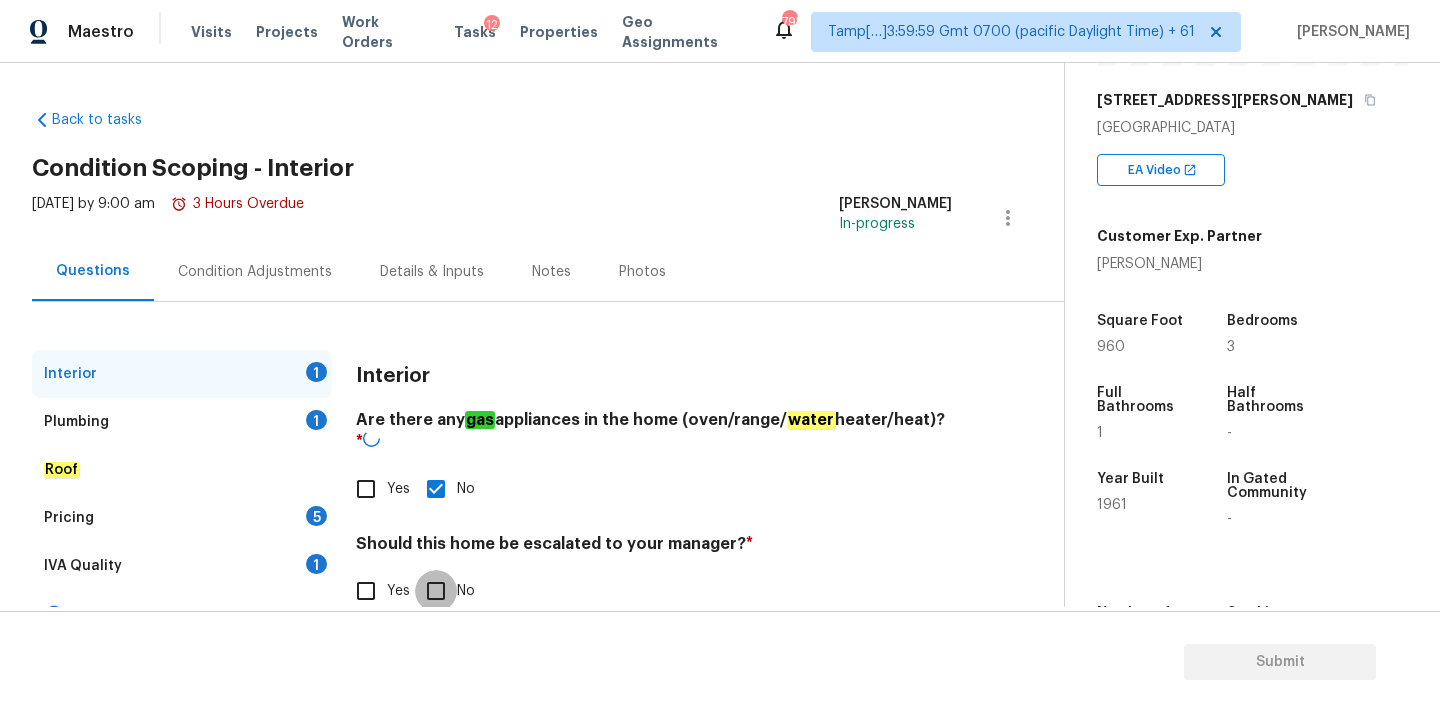 click on "No" at bounding box center (436, 591) 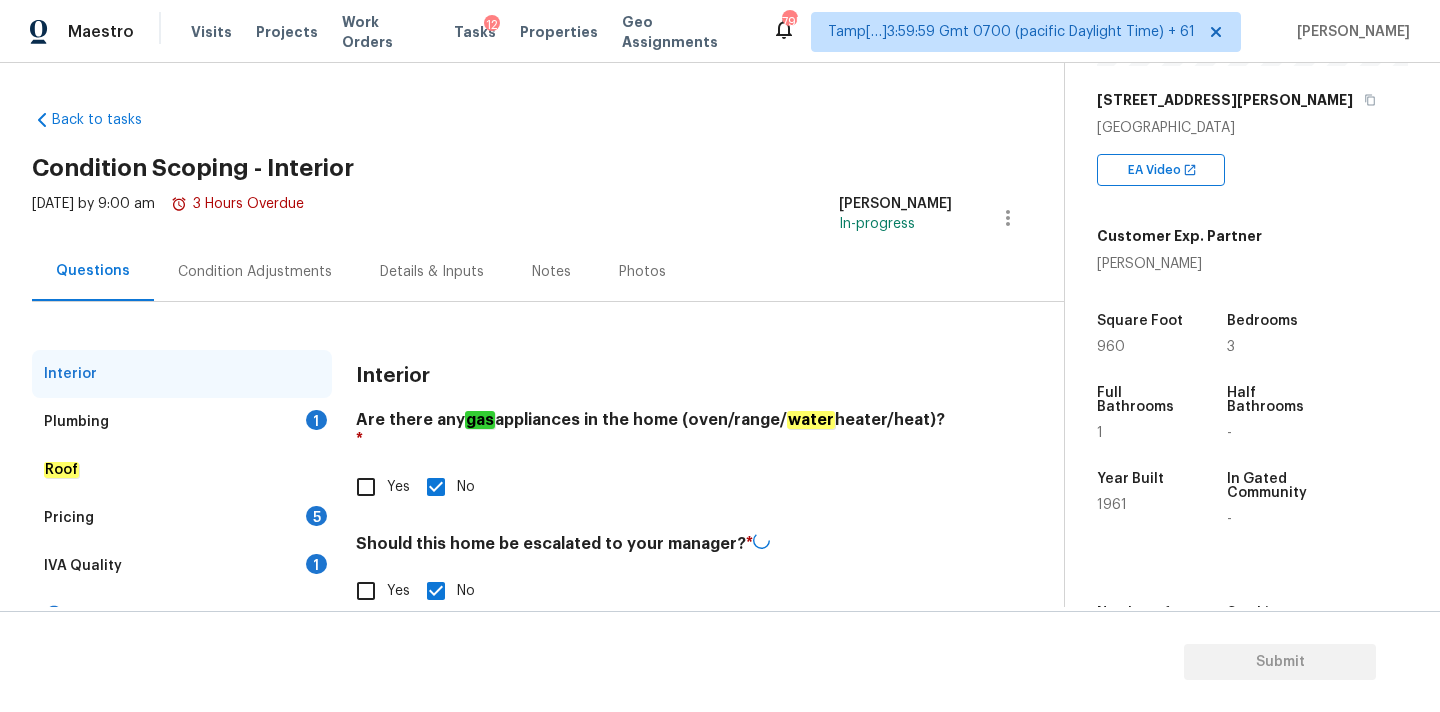 click on "Plumbing 1" at bounding box center [182, 422] 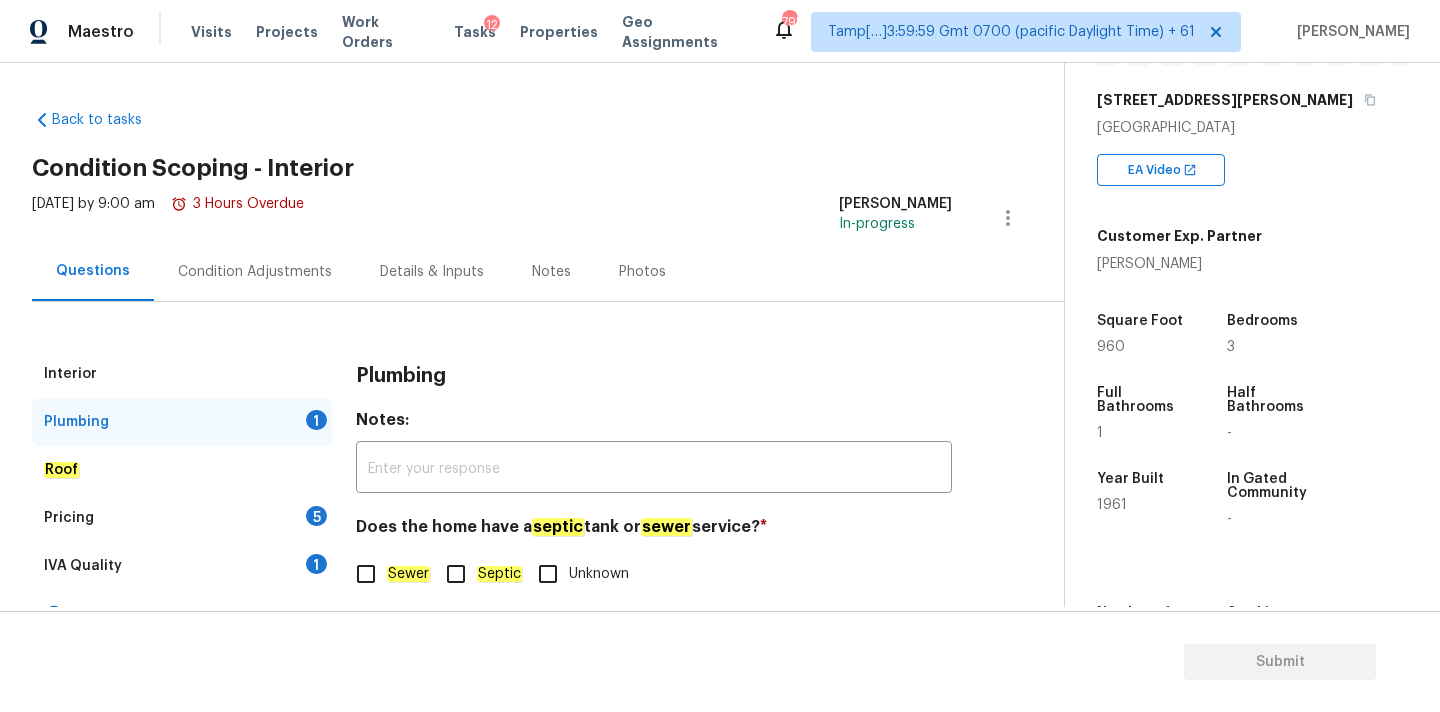click on "Sewer" at bounding box center [408, 574] 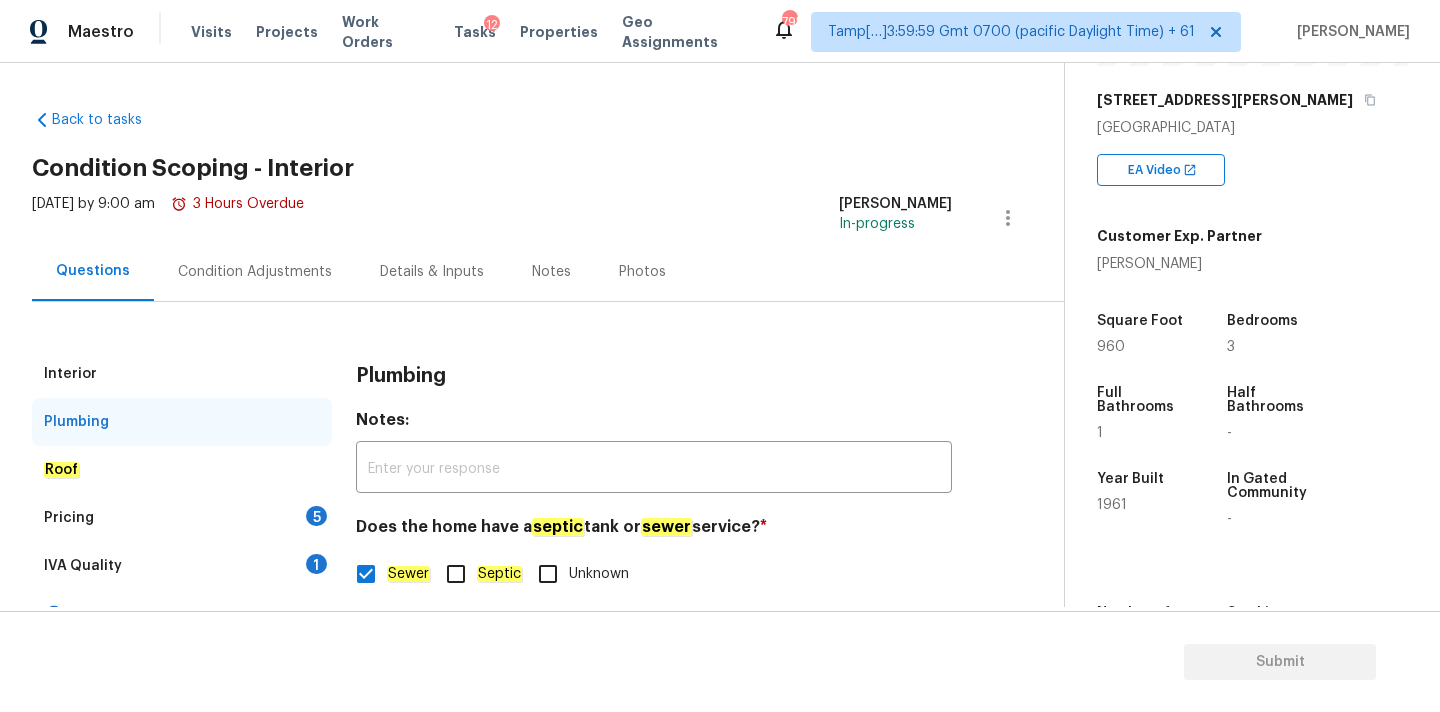 click on "IVA Quality 1" at bounding box center (182, 566) 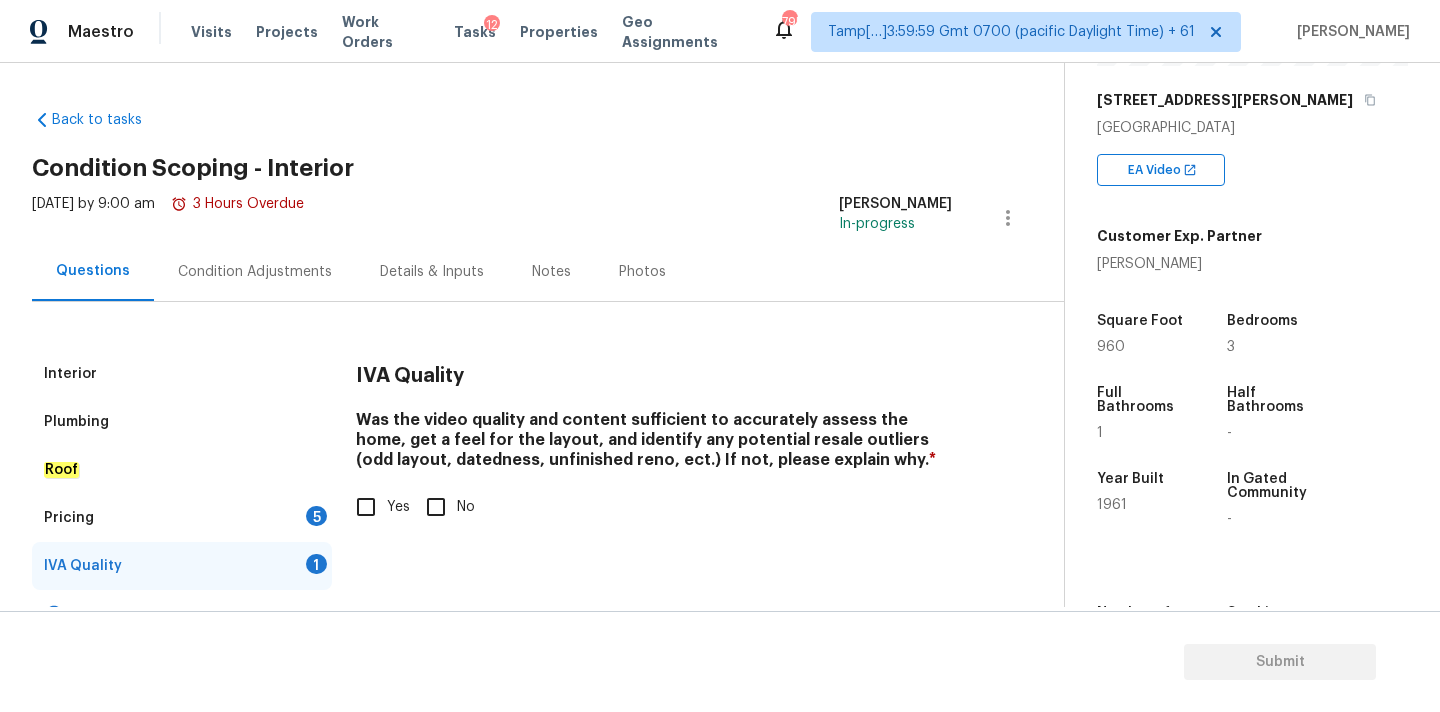 click on "Yes" at bounding box center [366, 507] 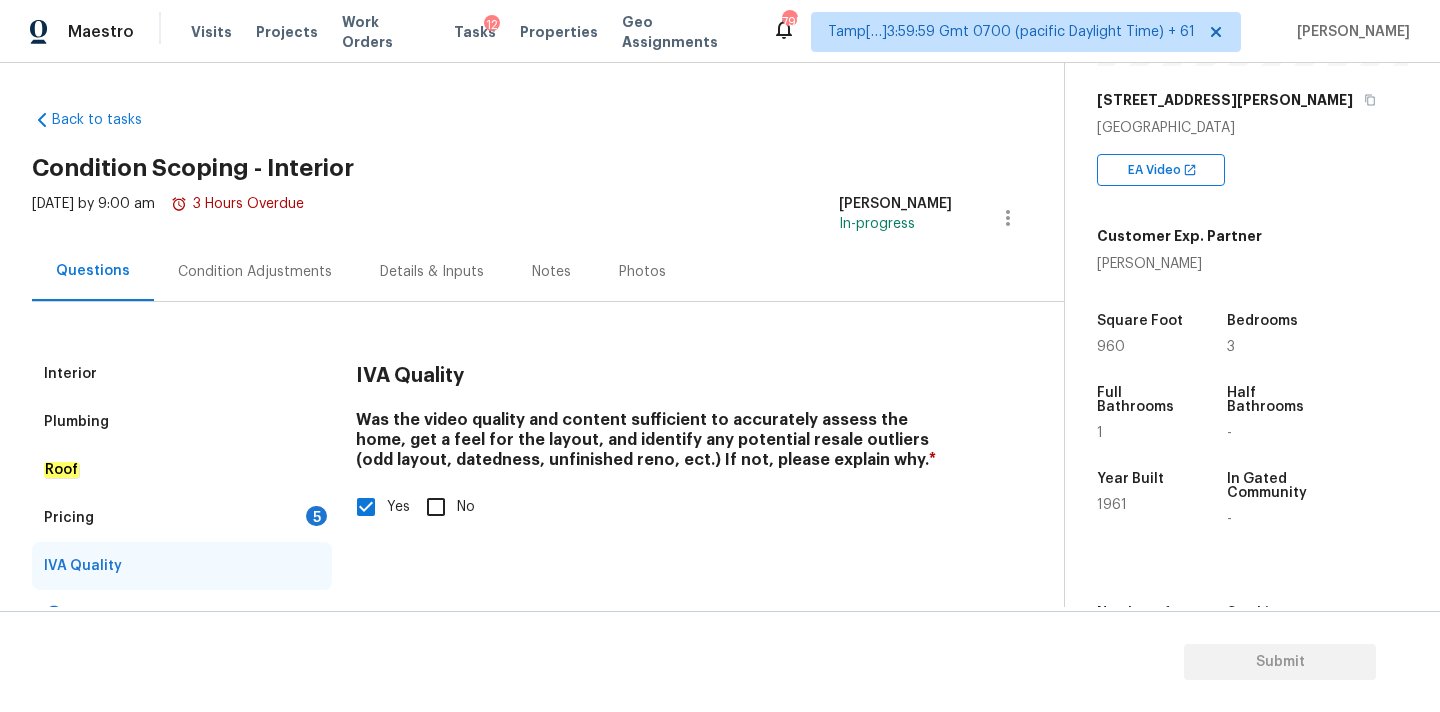 click on "Interior Plumbing Roof Pricing 5 IVA Quality Add Area IVA Quality Was the video quality and content sufficient to accurately assess the home, get a feel for the layout, and identify any potential resale outliers (odd layout, datedness, unfinished reno, ect.) If not, please explain why.  * Yes No" at bounding box center [524, 494] 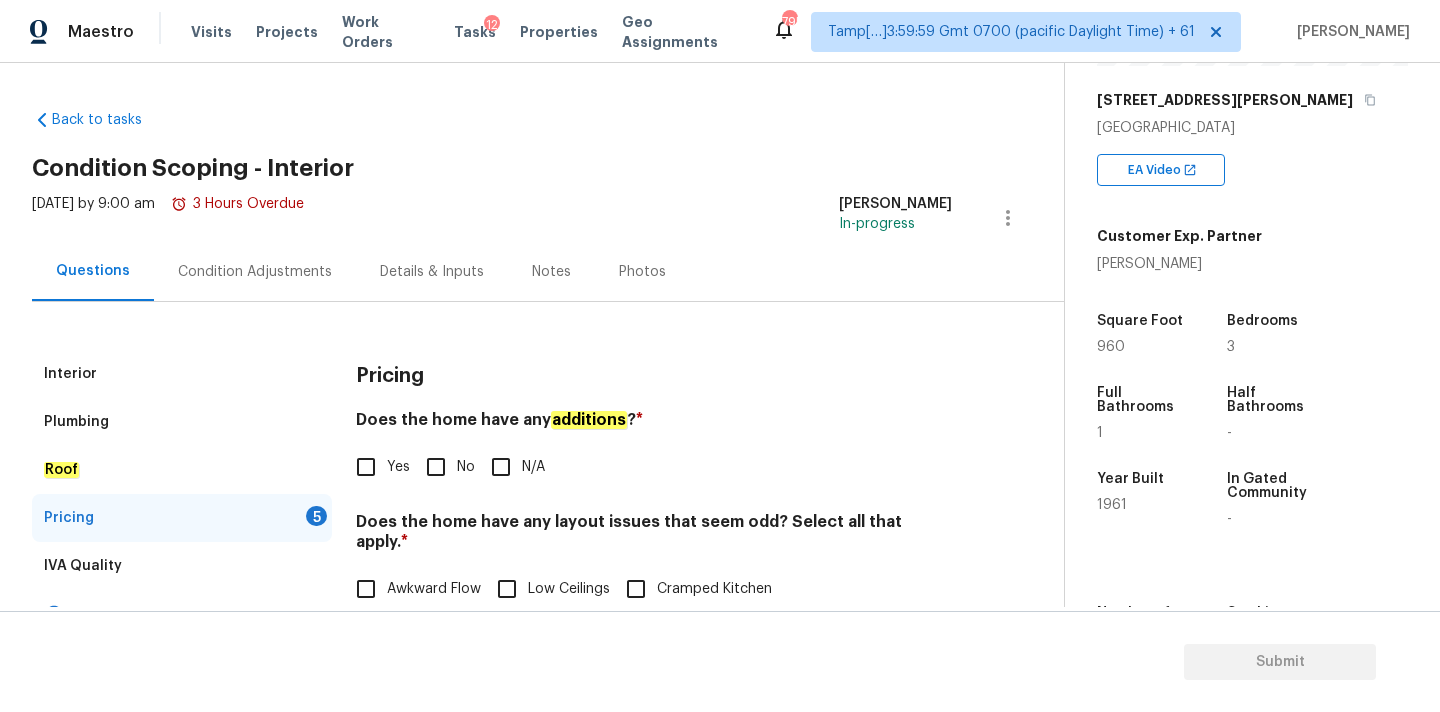 click on "No" at bounding box center [436, 467] 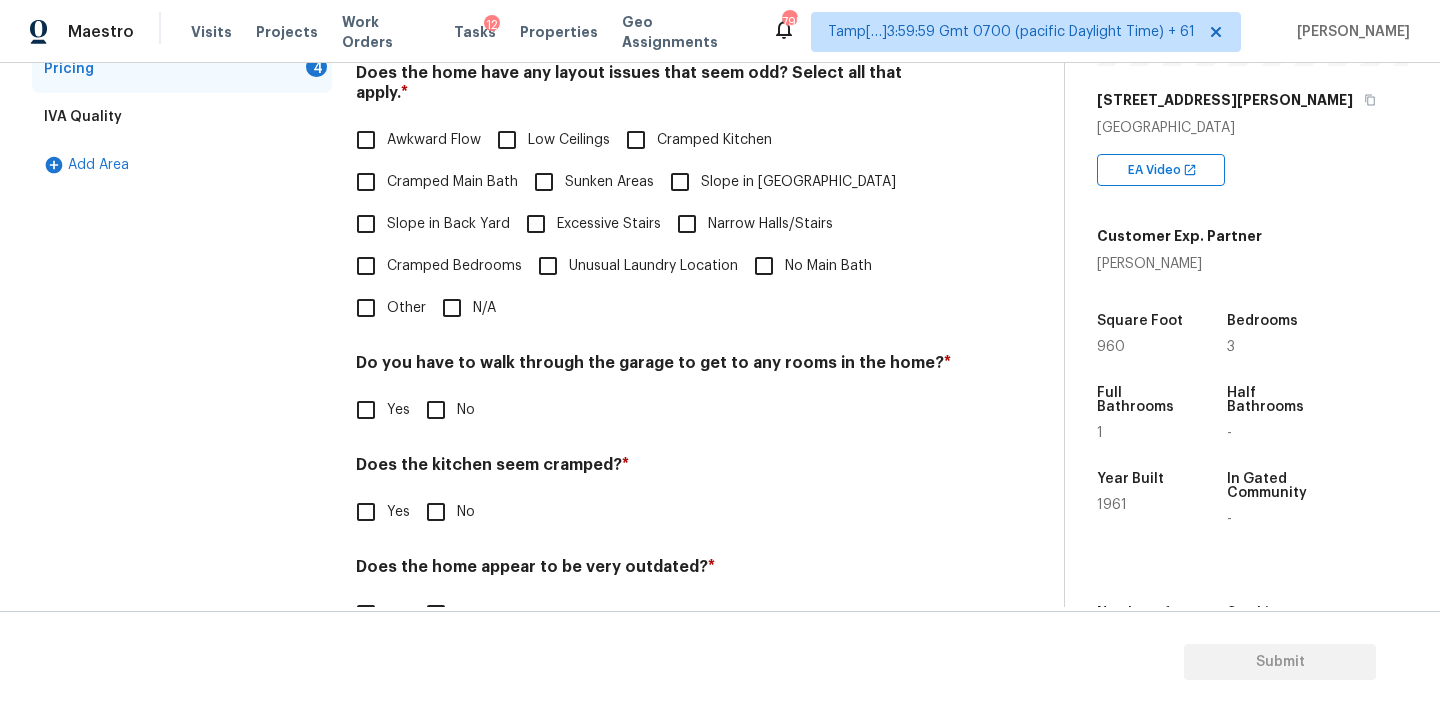 scroll, scrollTop: 488, scrollLeft: 0, axis: vertical 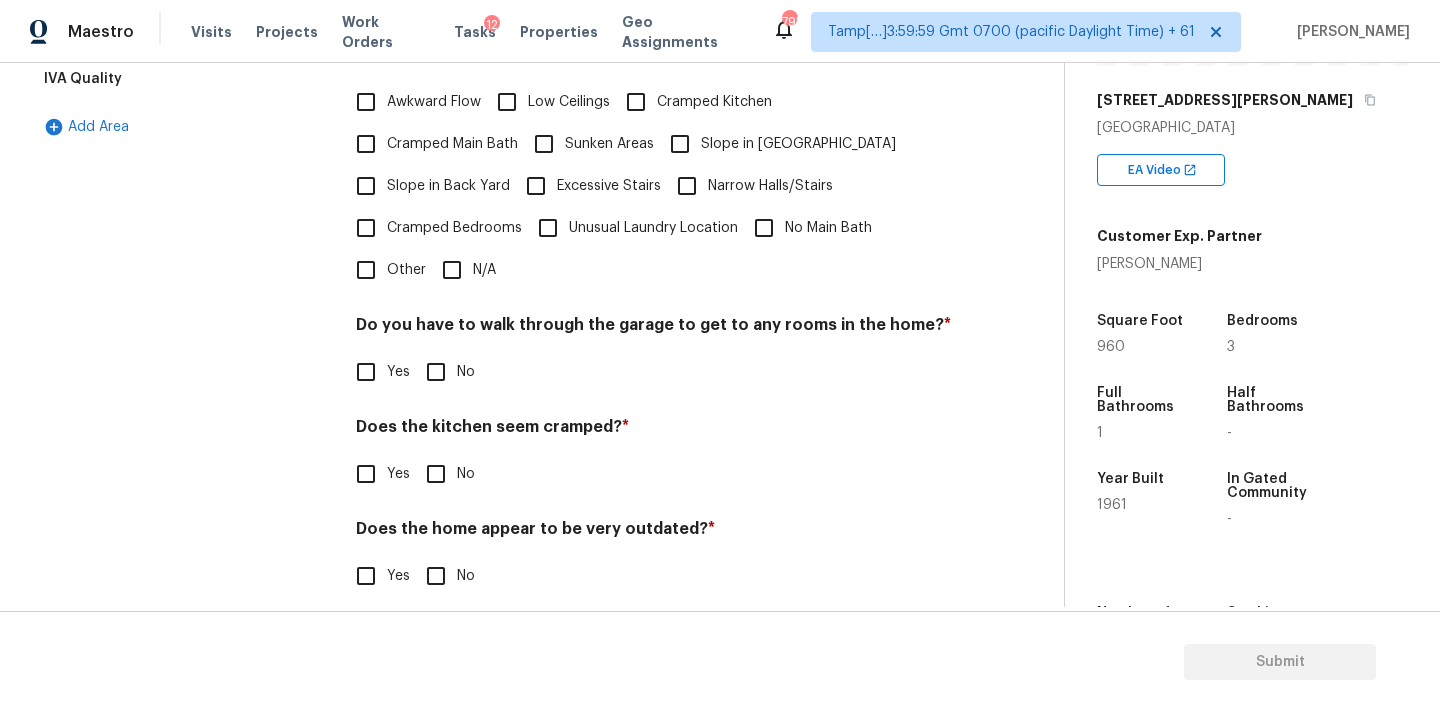 click on "Pricing Does the home have any  additions ?  * Yes No N/A Does the home have any layout issues that seem odd? Select all that apply.  * Awkward Flow Low Ceilings Cramped Kitchen Cramped Main Bath Sunken Areas Slope in Front Yard Slope in Back Yard Excessive Stairs Narrow Halls/Stairs Cramped Bedrooms Unusual Laundry Location No Main Bath Other N/A Do you have to walk through the garage to get to any rooms in the home?  * Yes No Does the kitchen seem cramped?  * Yes No Does the home appear to be very outdated?  * Yes No" at bounding box center (654, 242) 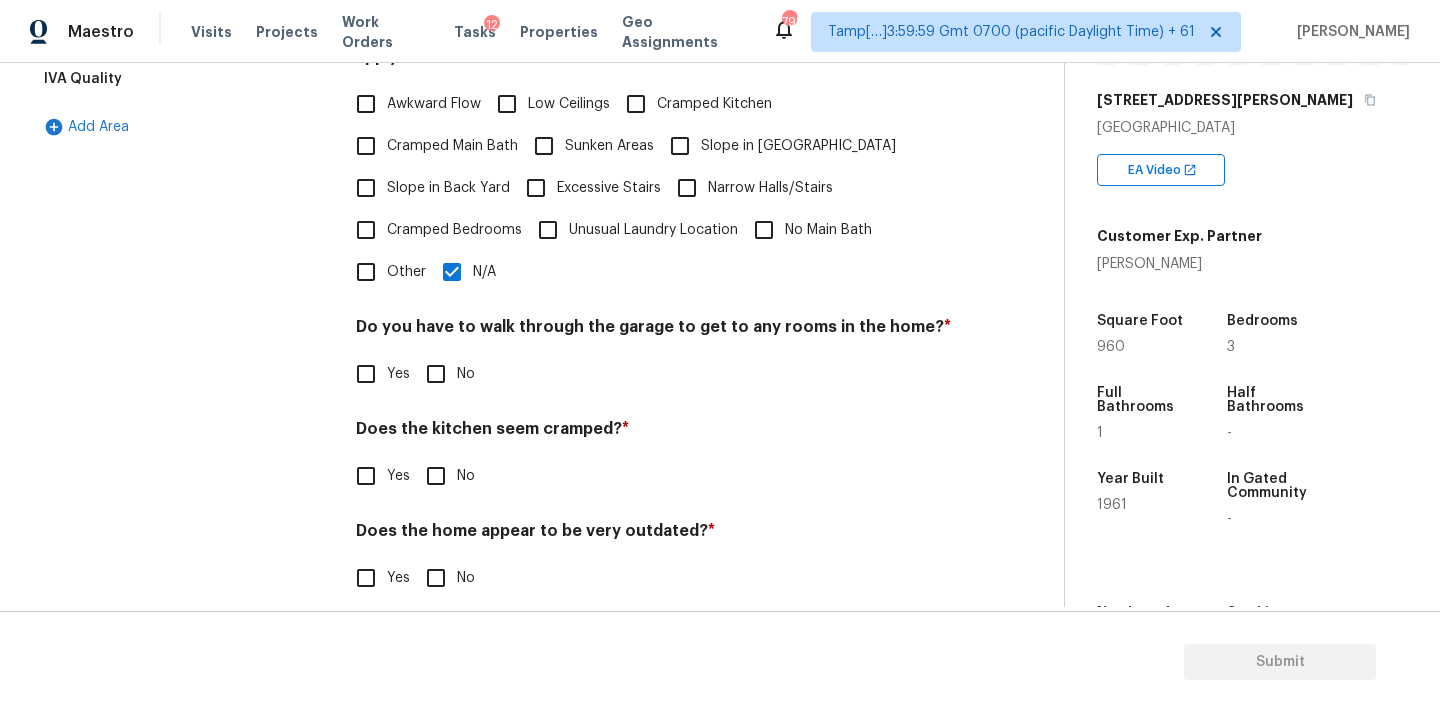 click on "Do you have to walk through the garage to get to any rooms in the home?  * Yes No" at bounding box center (654, 356) 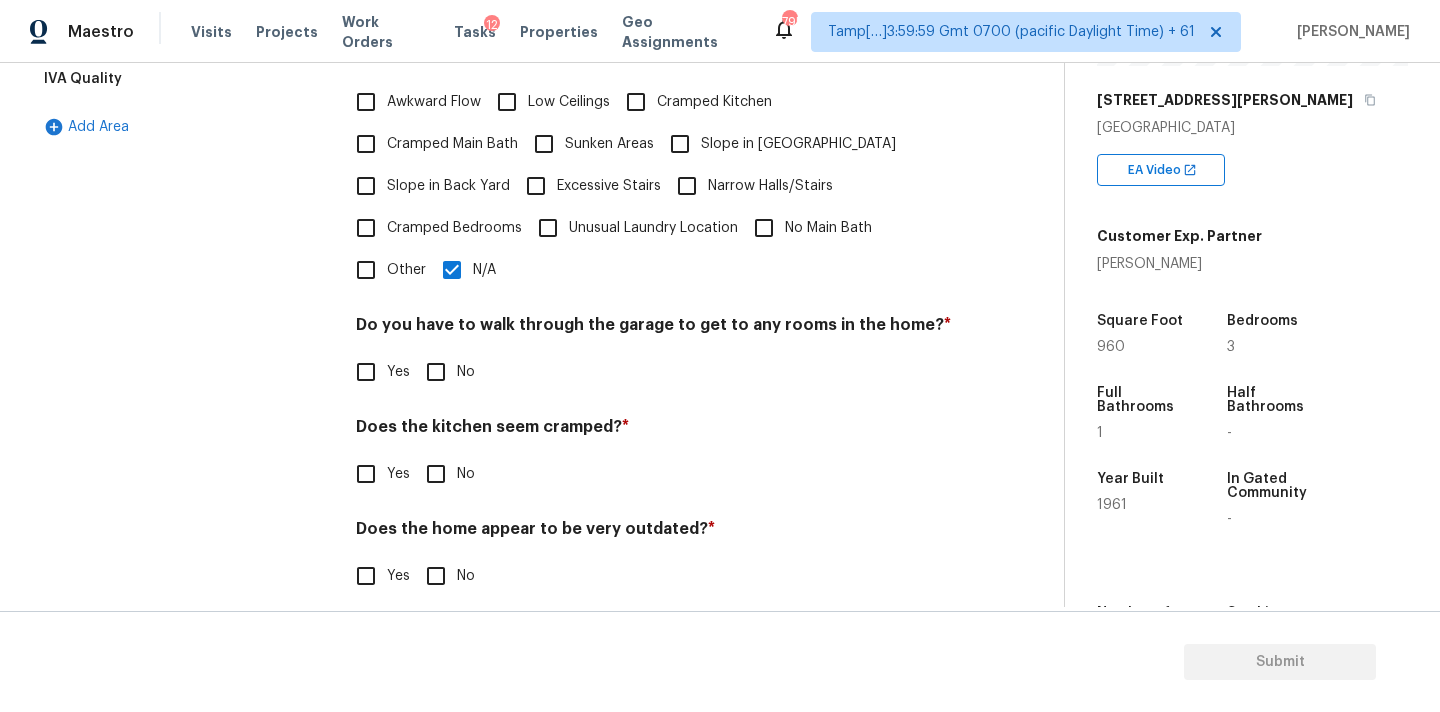 click on "No" at bounding box center (436, 372) 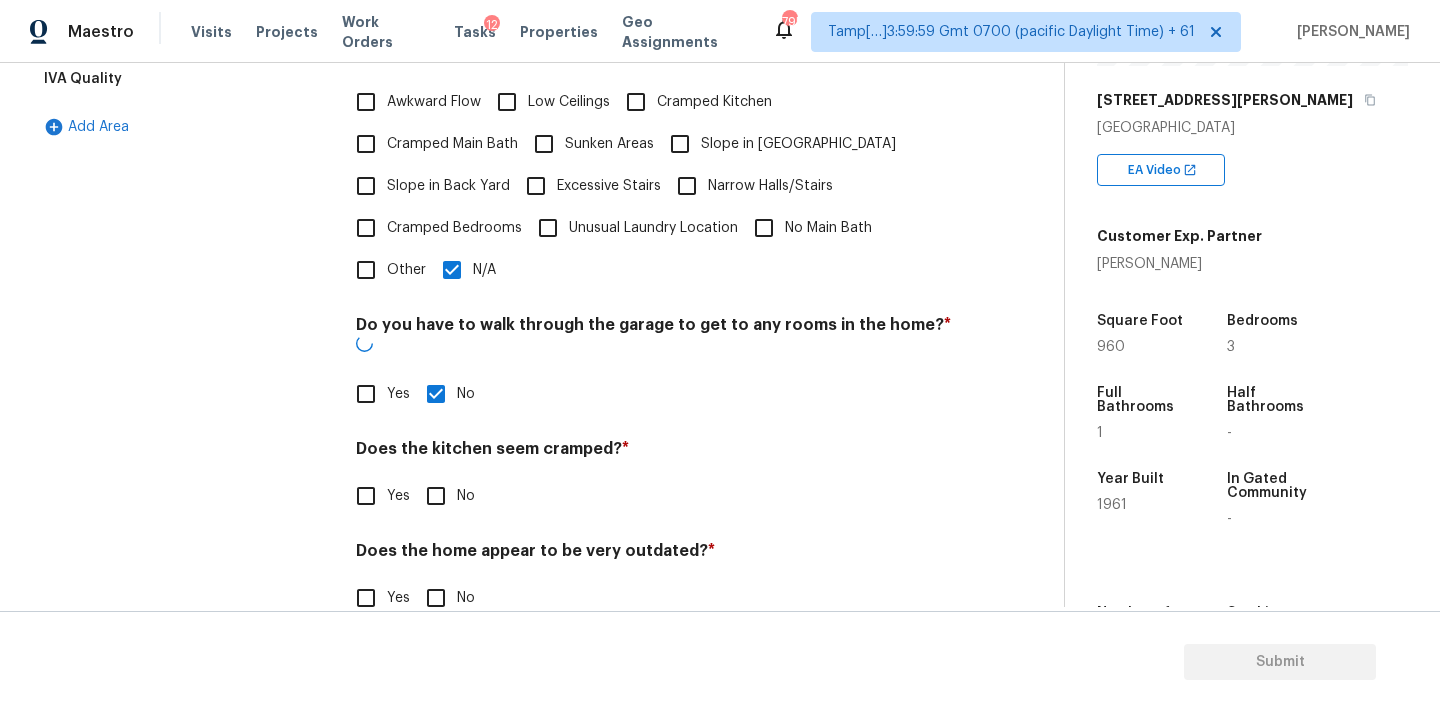 click on "No" at bounding box center (436, 496) 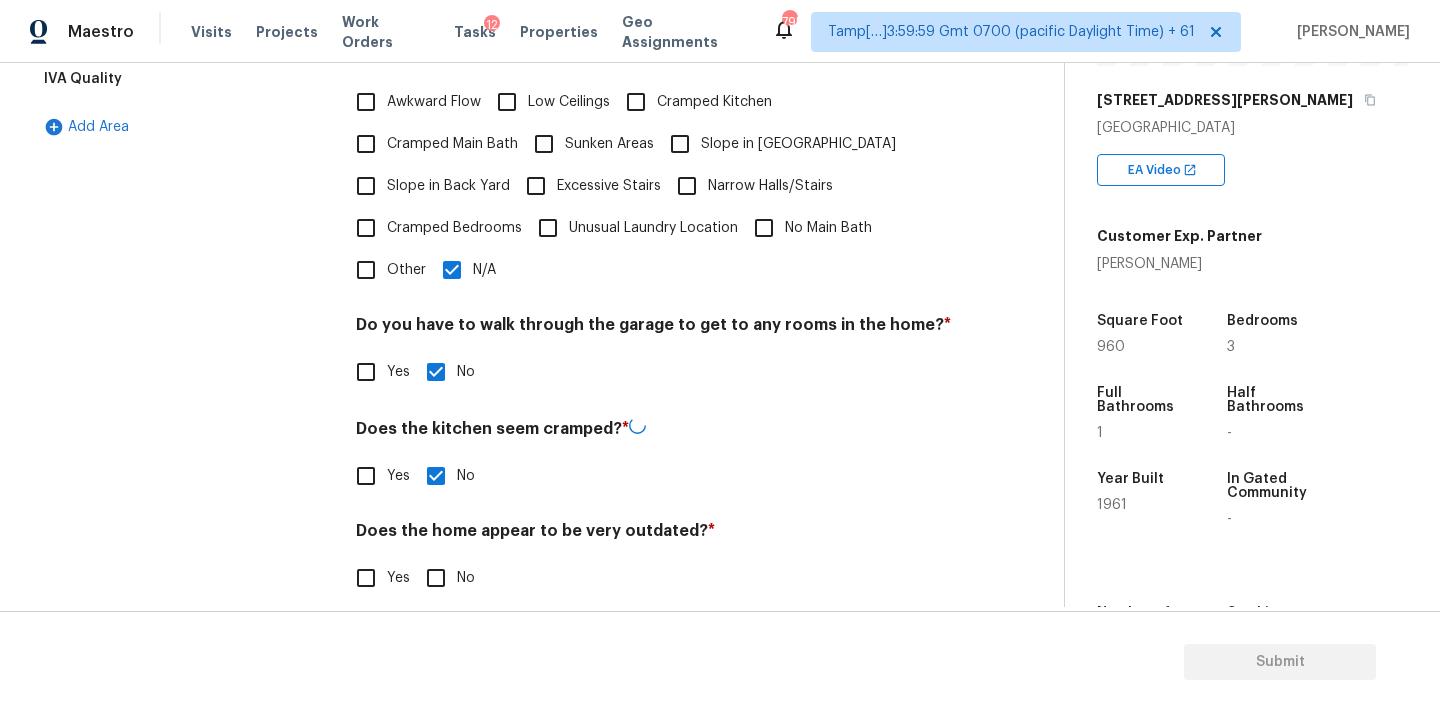 click on "Does the home appear to be very outdated?  * Yes No" at bounding box center [654, 560] 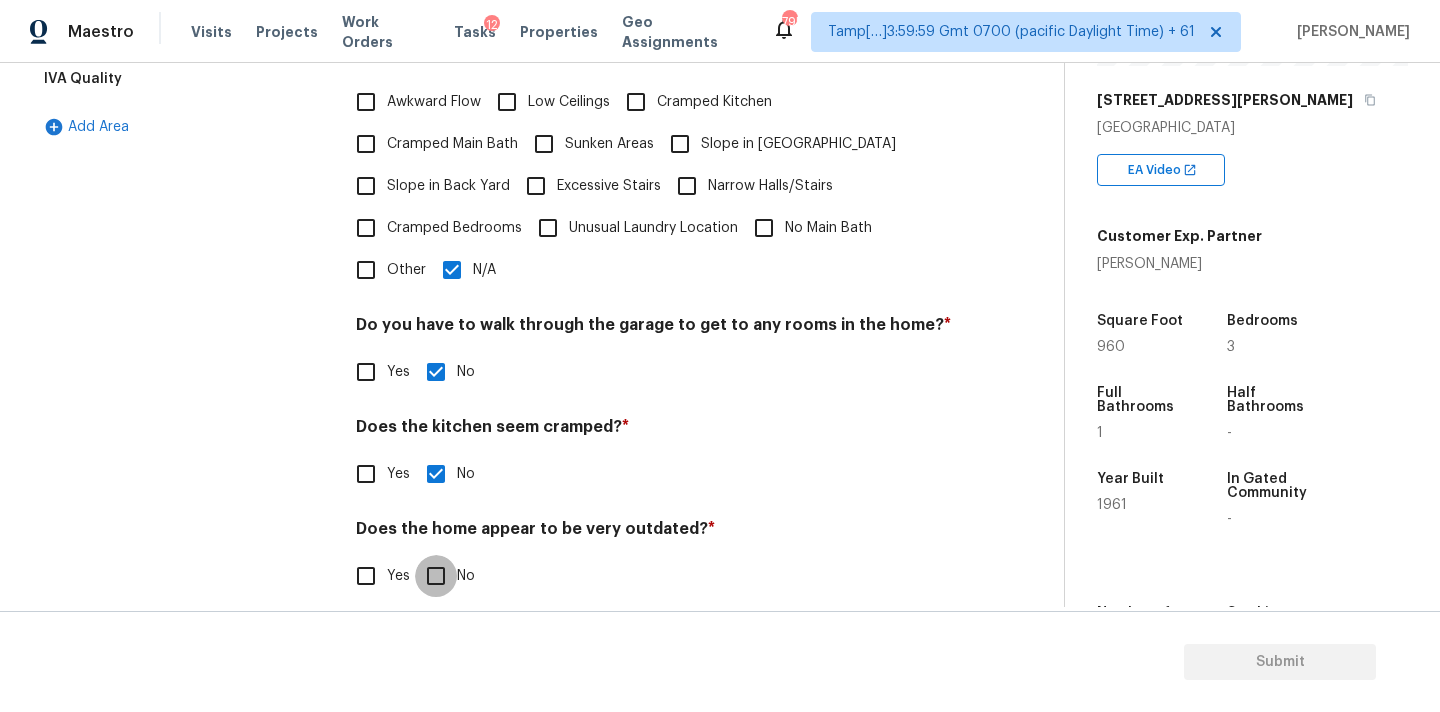 click on "No" at bounding box center [436, 576] 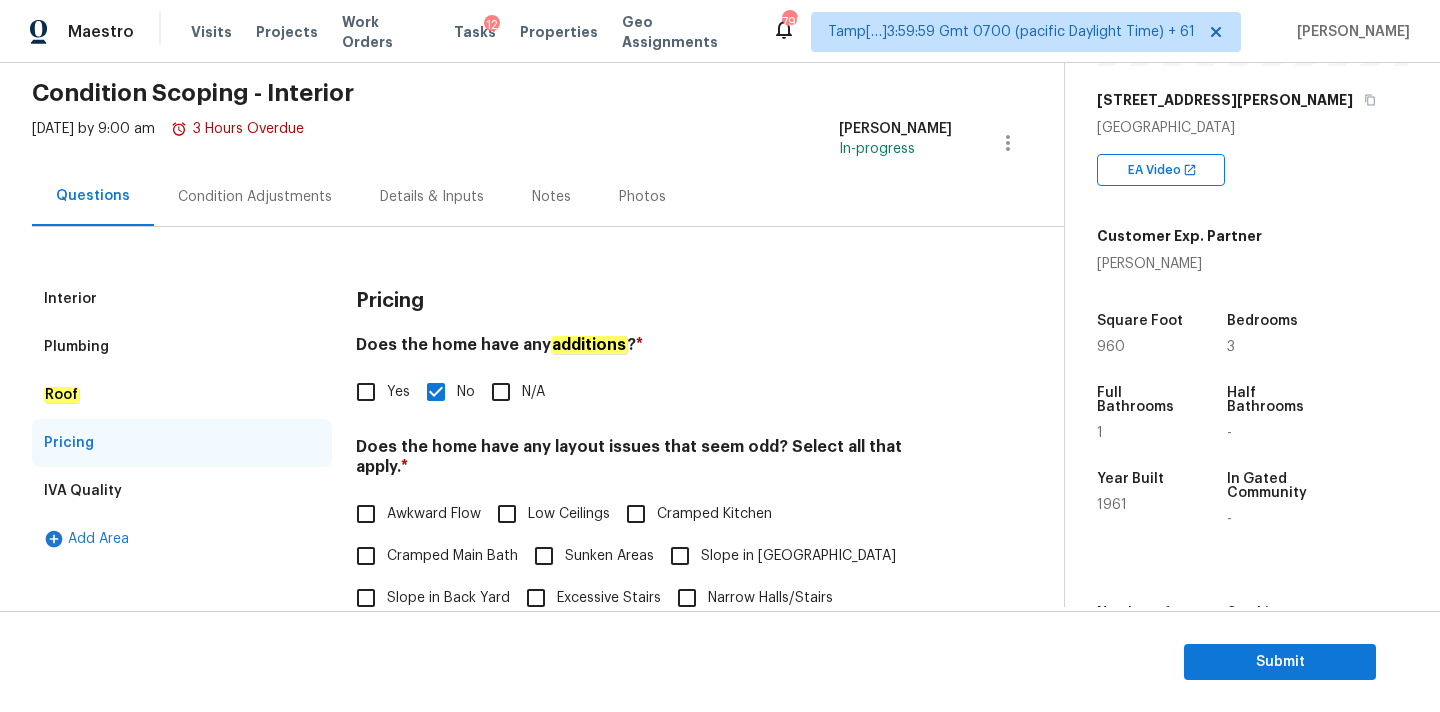 scroll, scrollTop: 0, scrollLeft: 0, axis: both 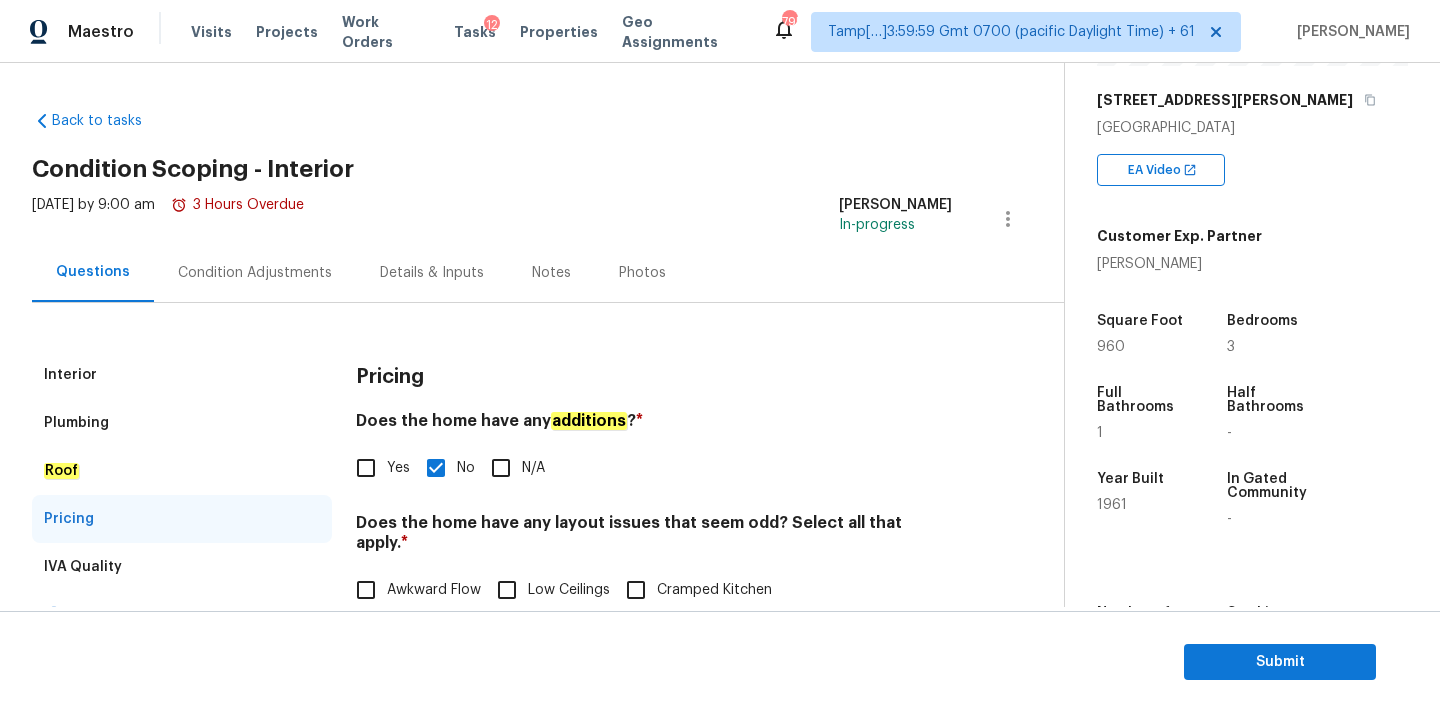 click on "Condition Adjustments" at bounding box center [255, 272] 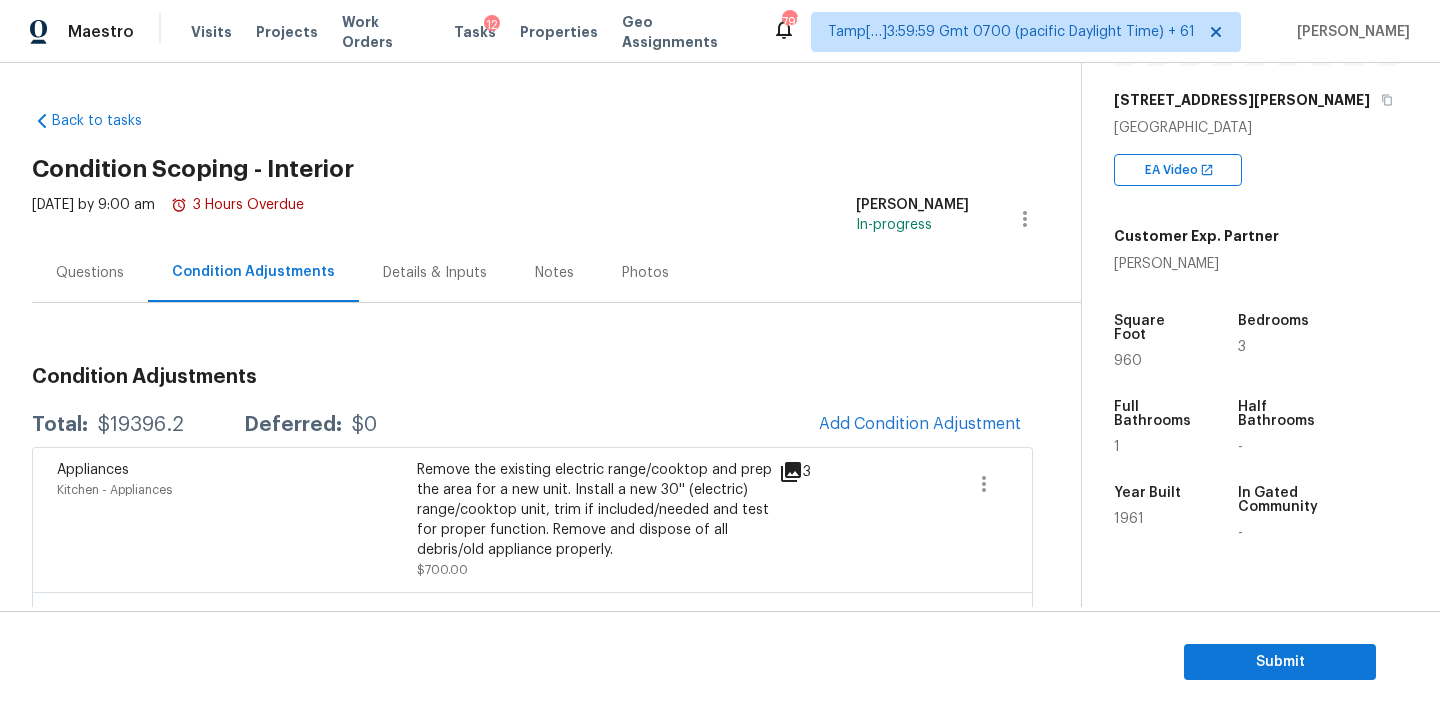 scroll, scrollTop: 515, scrollLeft: 0, axis: vertical 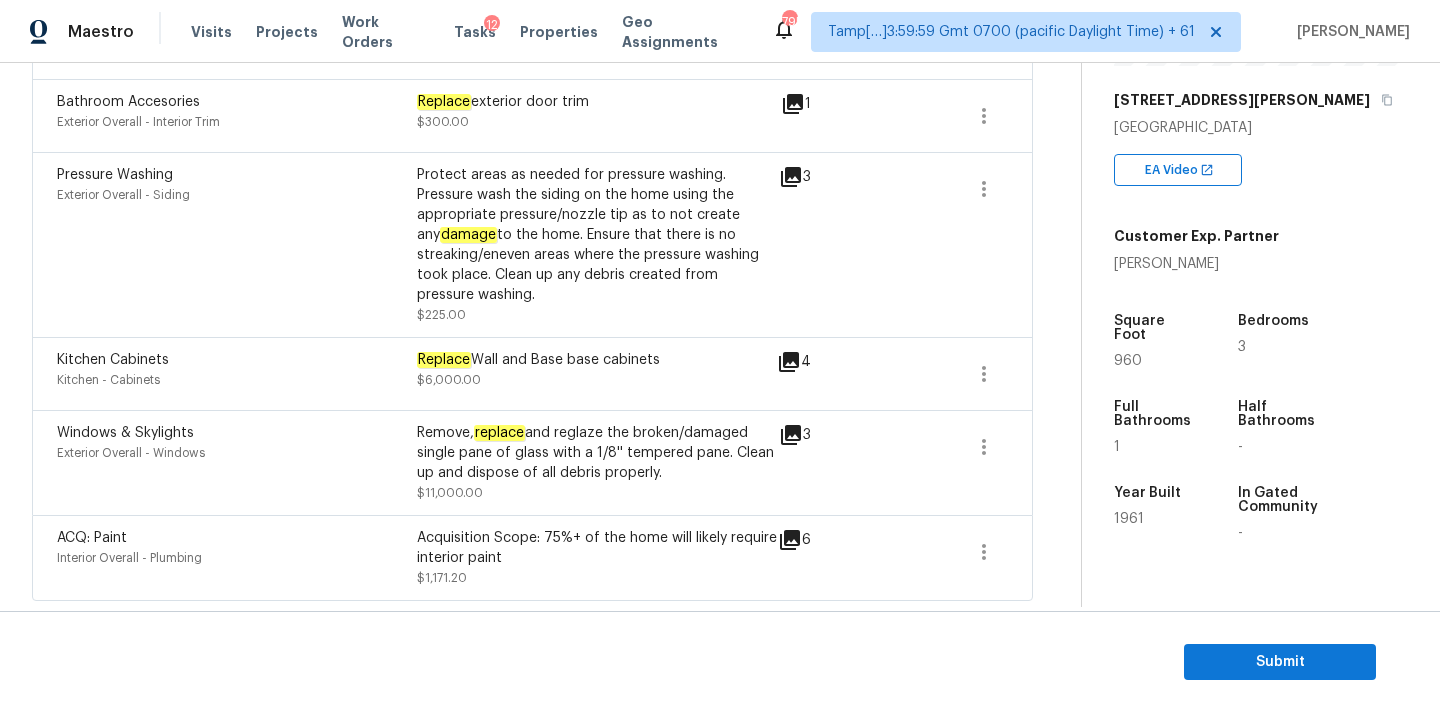 click 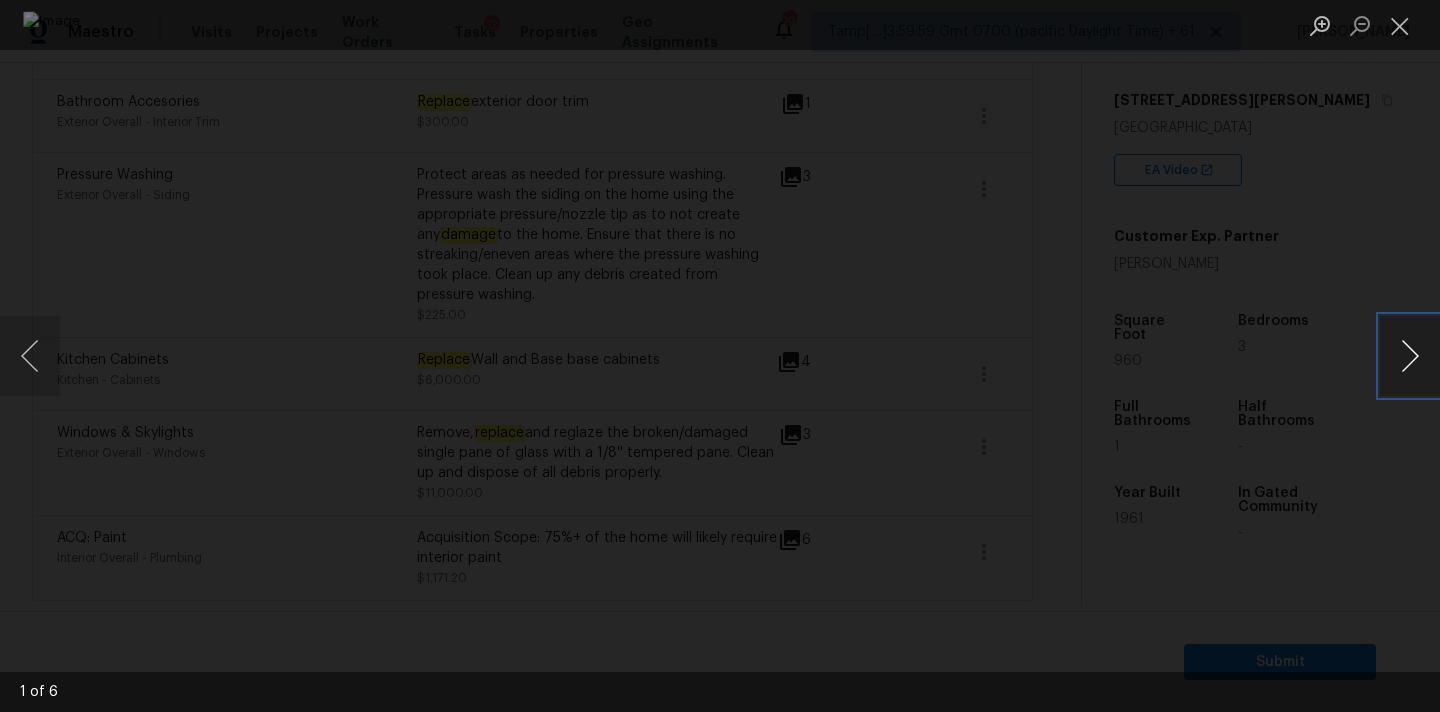 click at bounding box center [1410, 356] 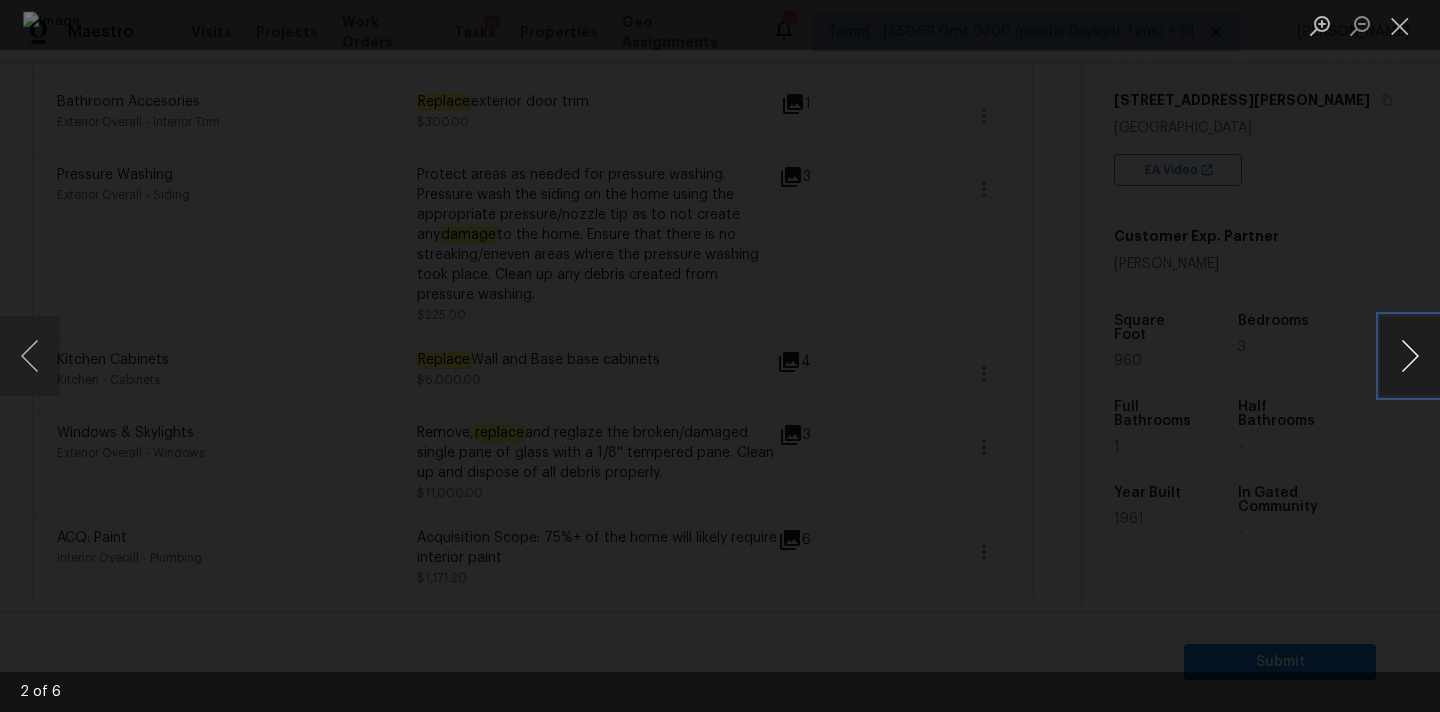 click at bounding box center (1410, 356) 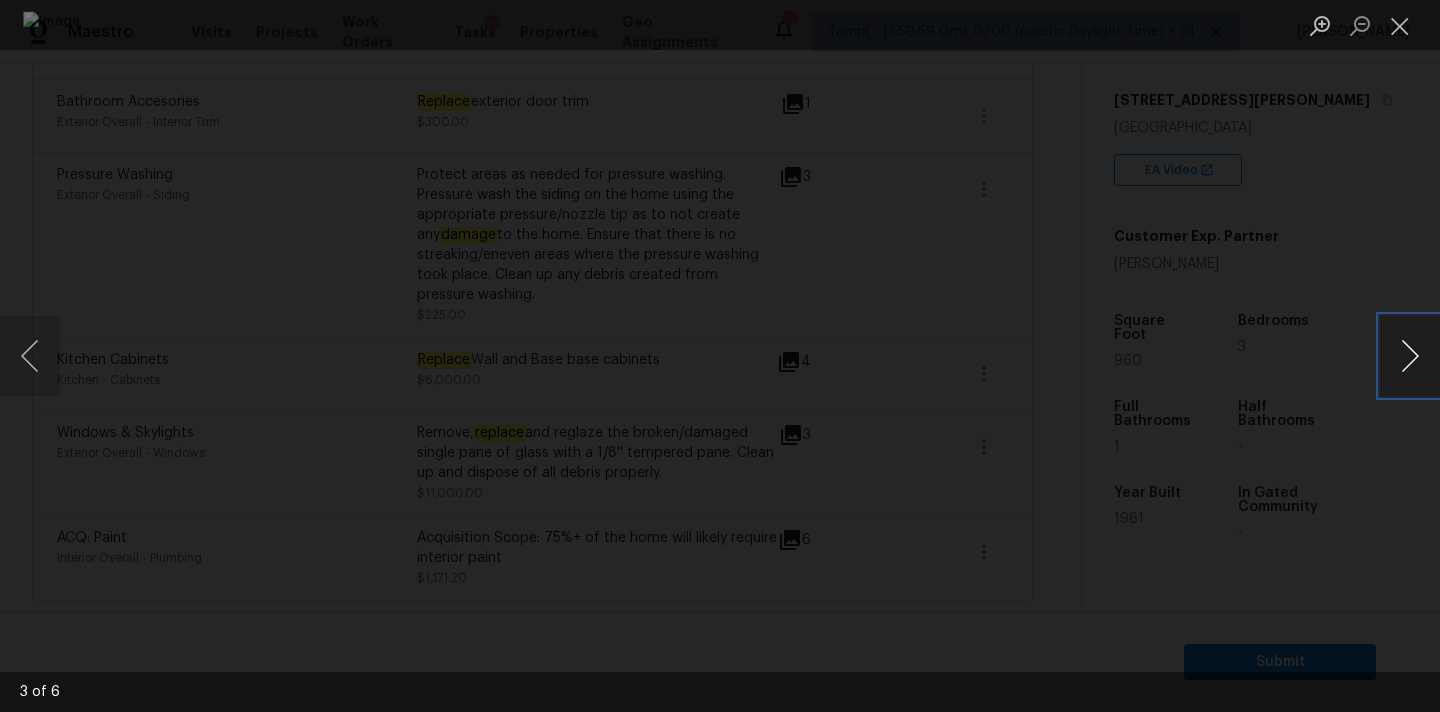 click at bounding box center [1410, 356] 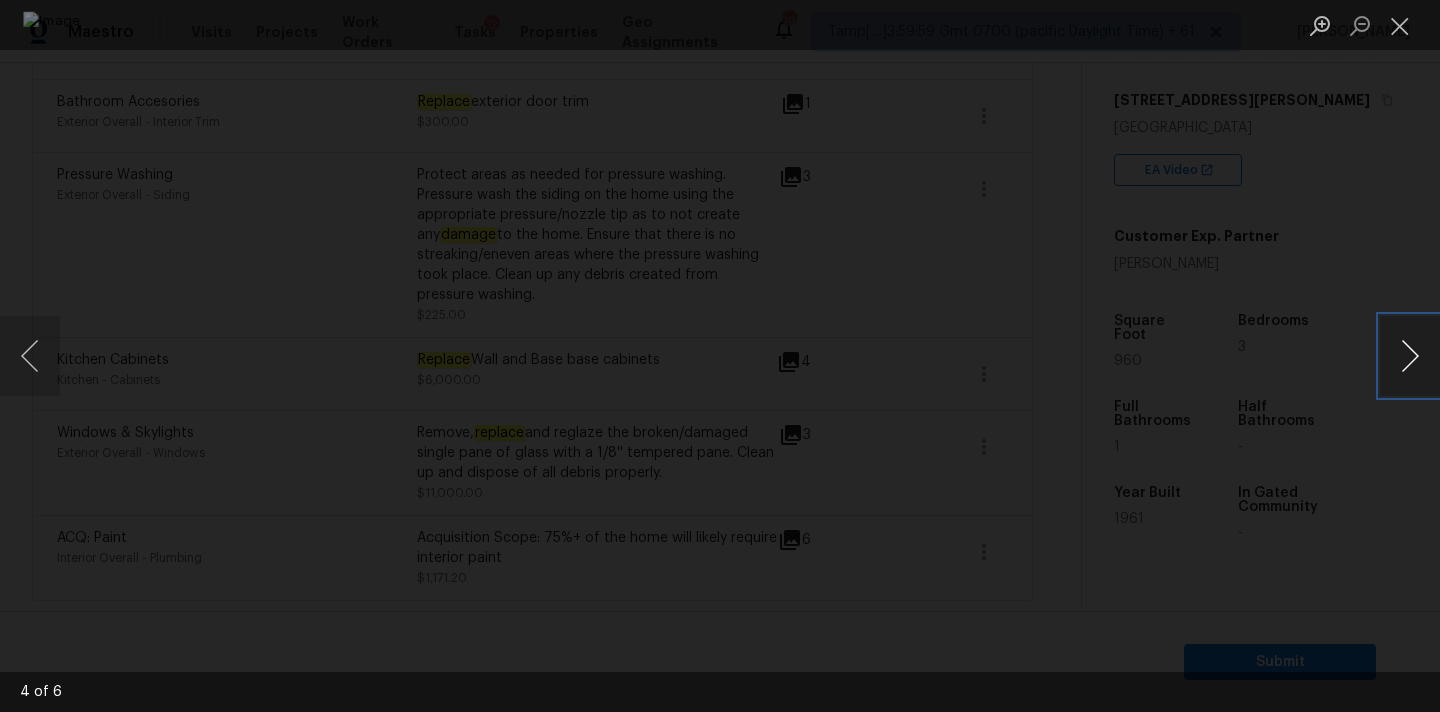 click at bounding box center [1410, 356] 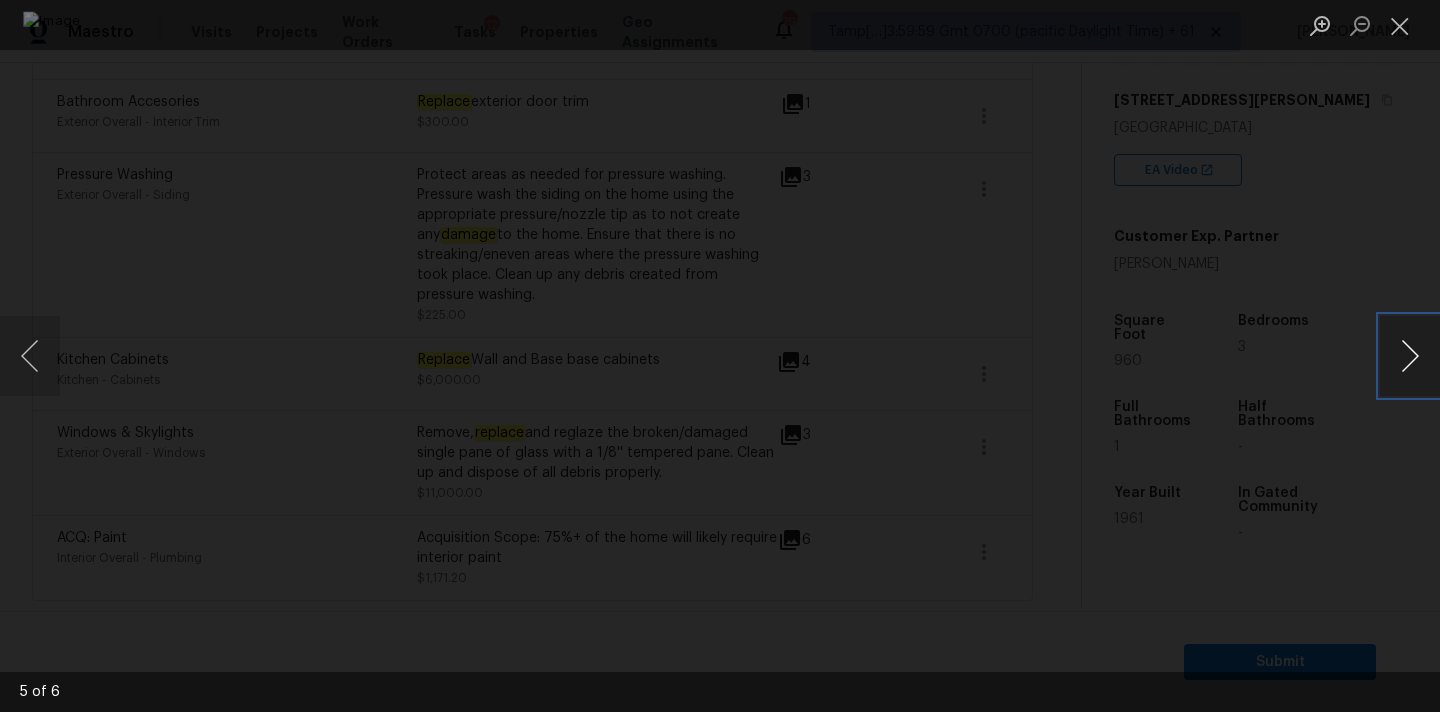 click at bounding box center [1410, 356] 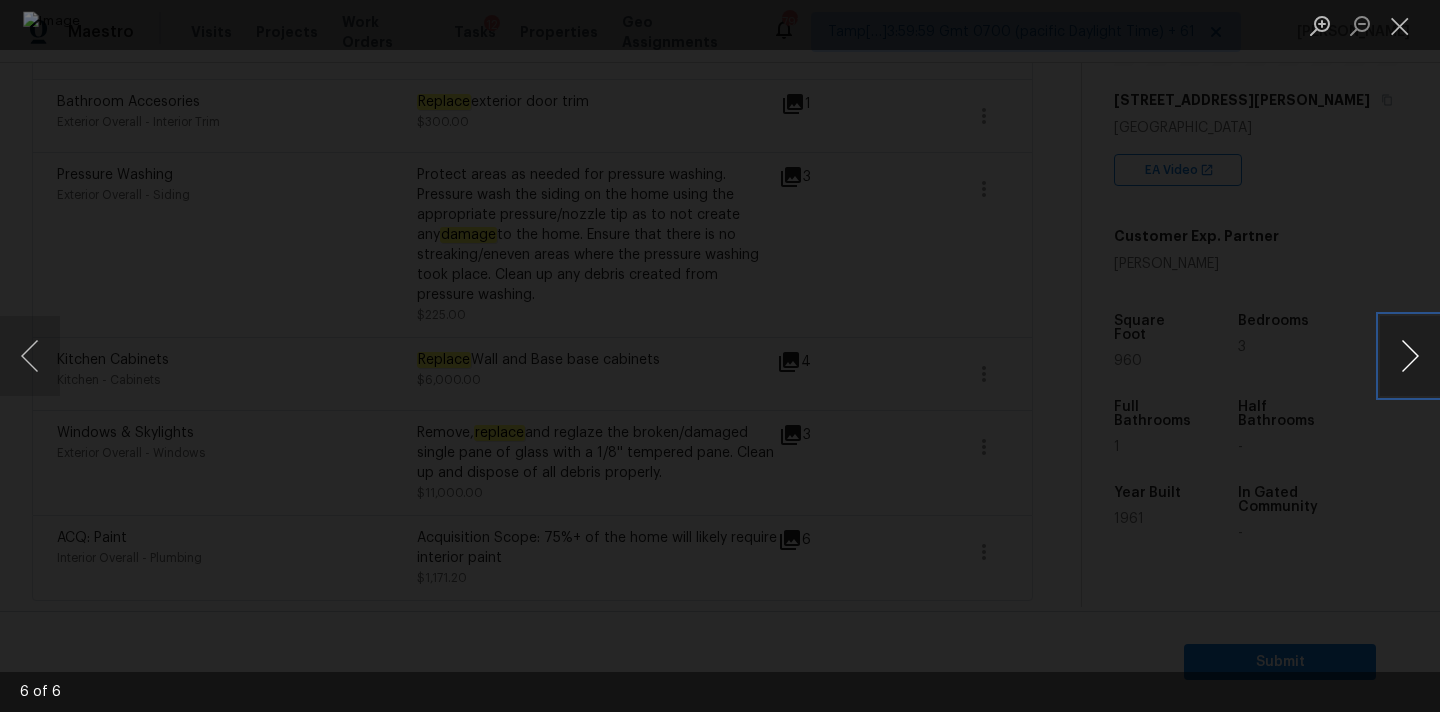 click at bounding box center (1410, 356) 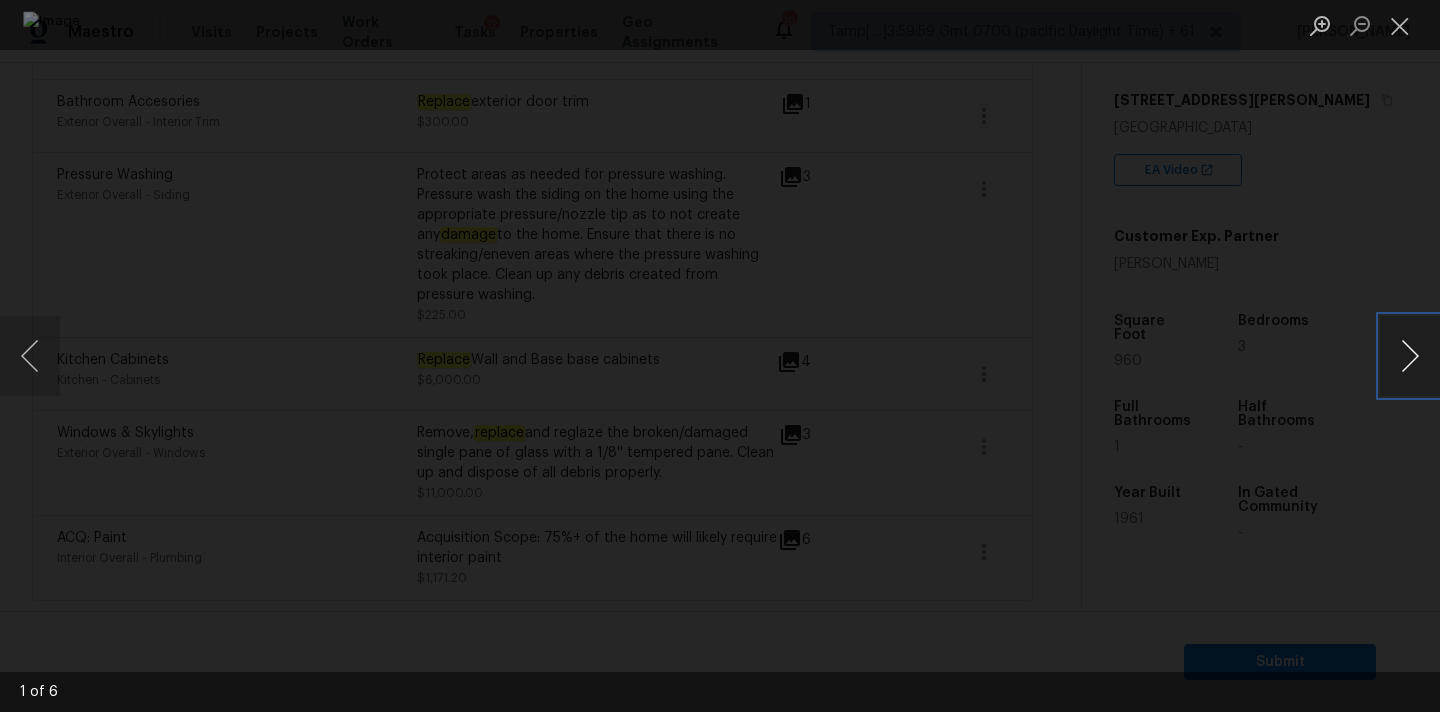 click at bounding box center (1410, 356) 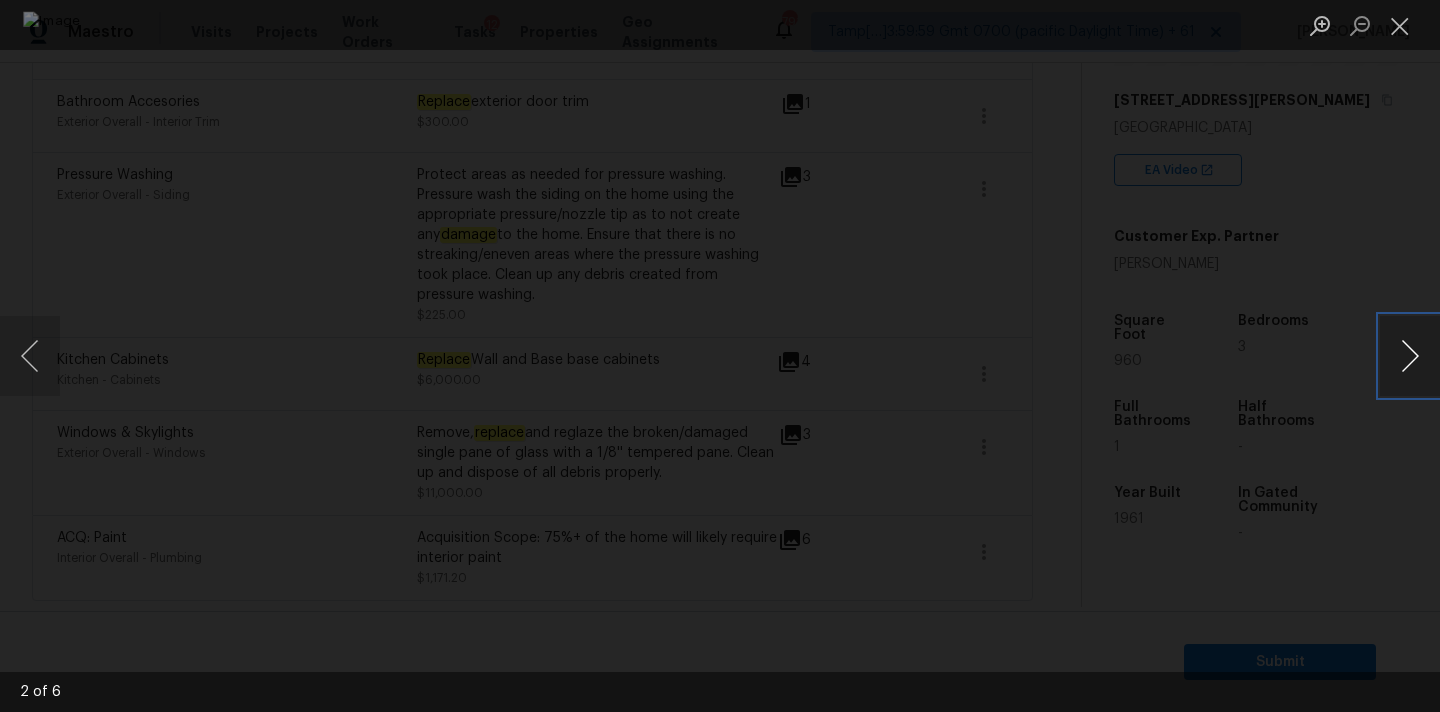 click at bounding box center [1410, 356] 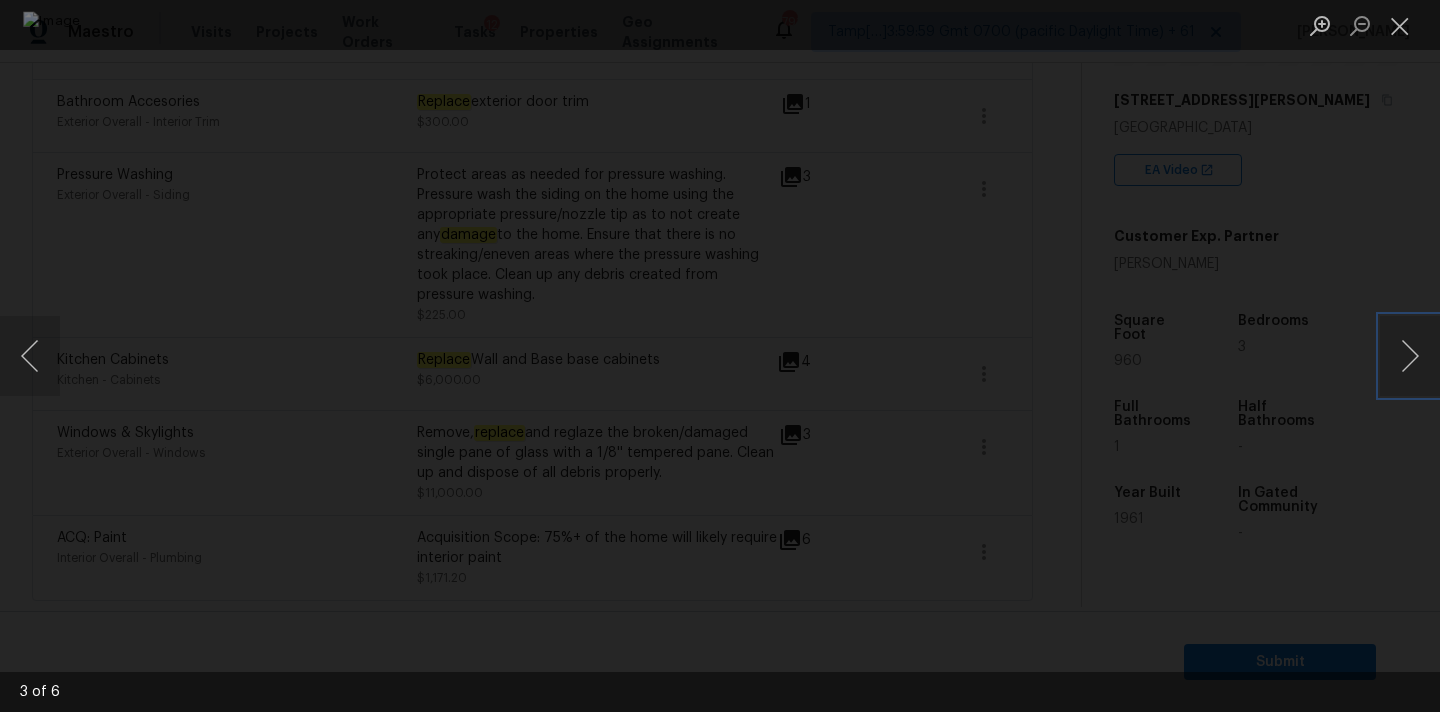 type 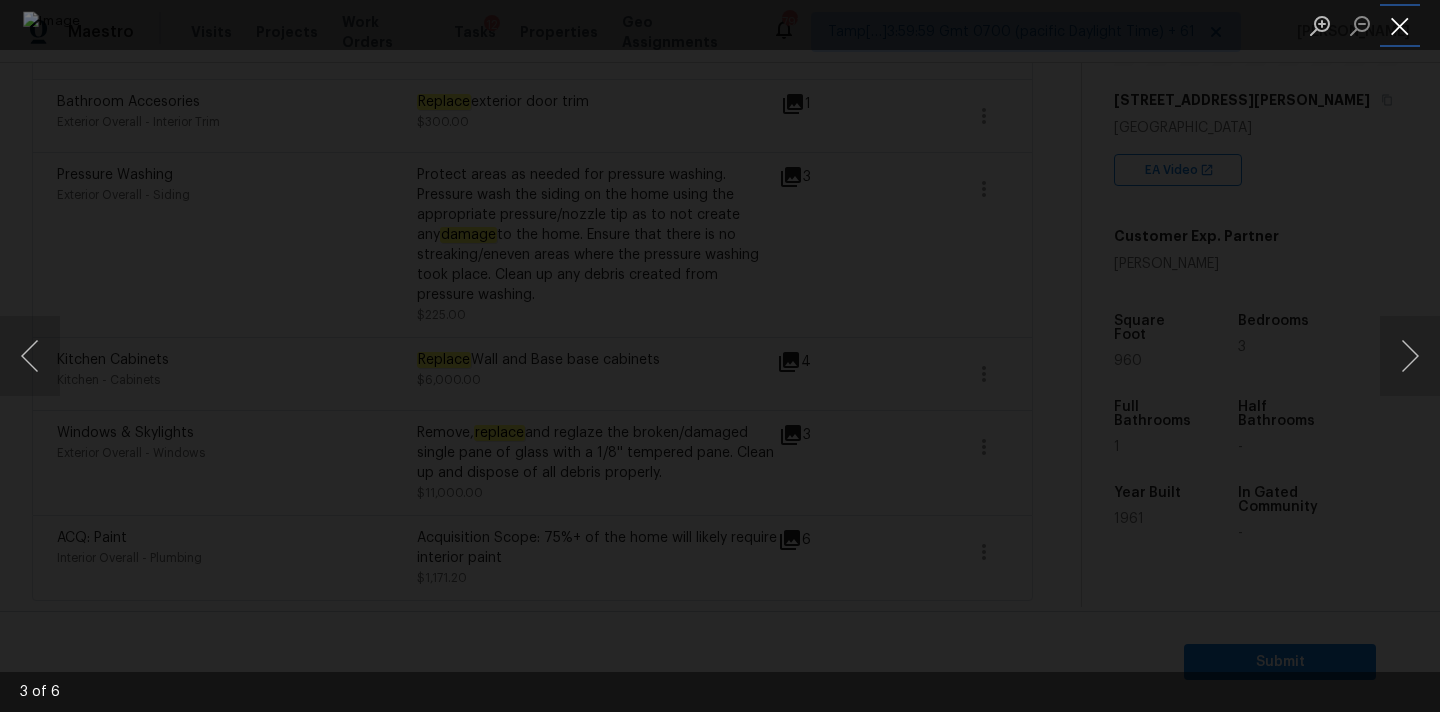 click at bounding box center (1400, 25) 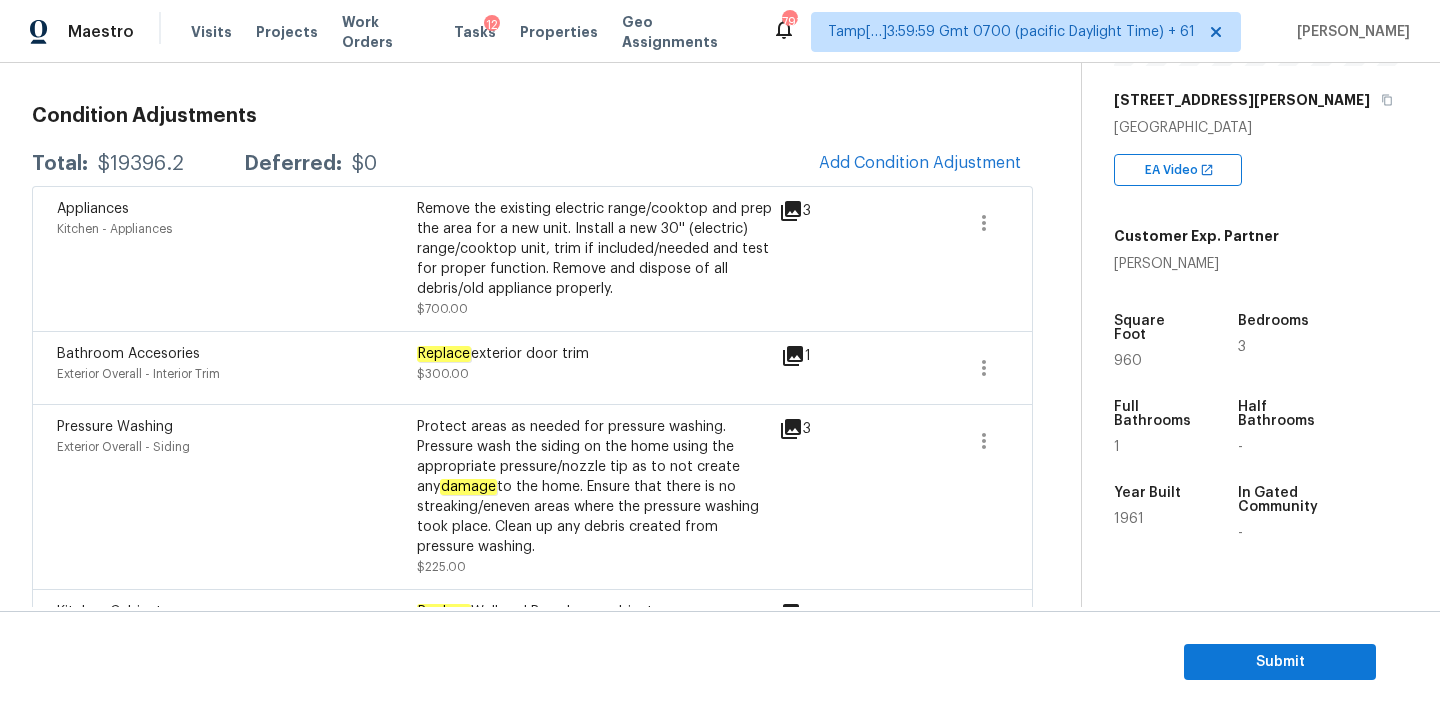 scroll, scrollTop: 240, scrollLeft: 0, axis: vertical 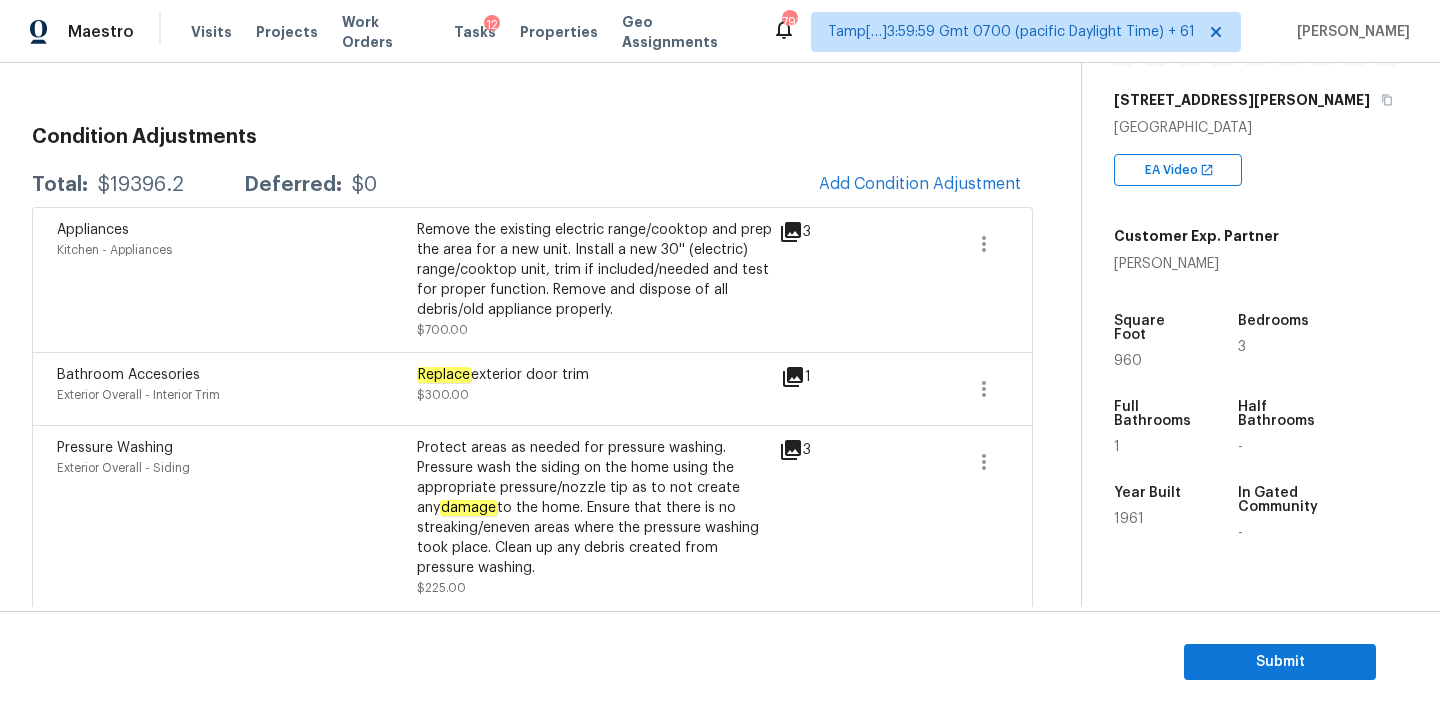 click 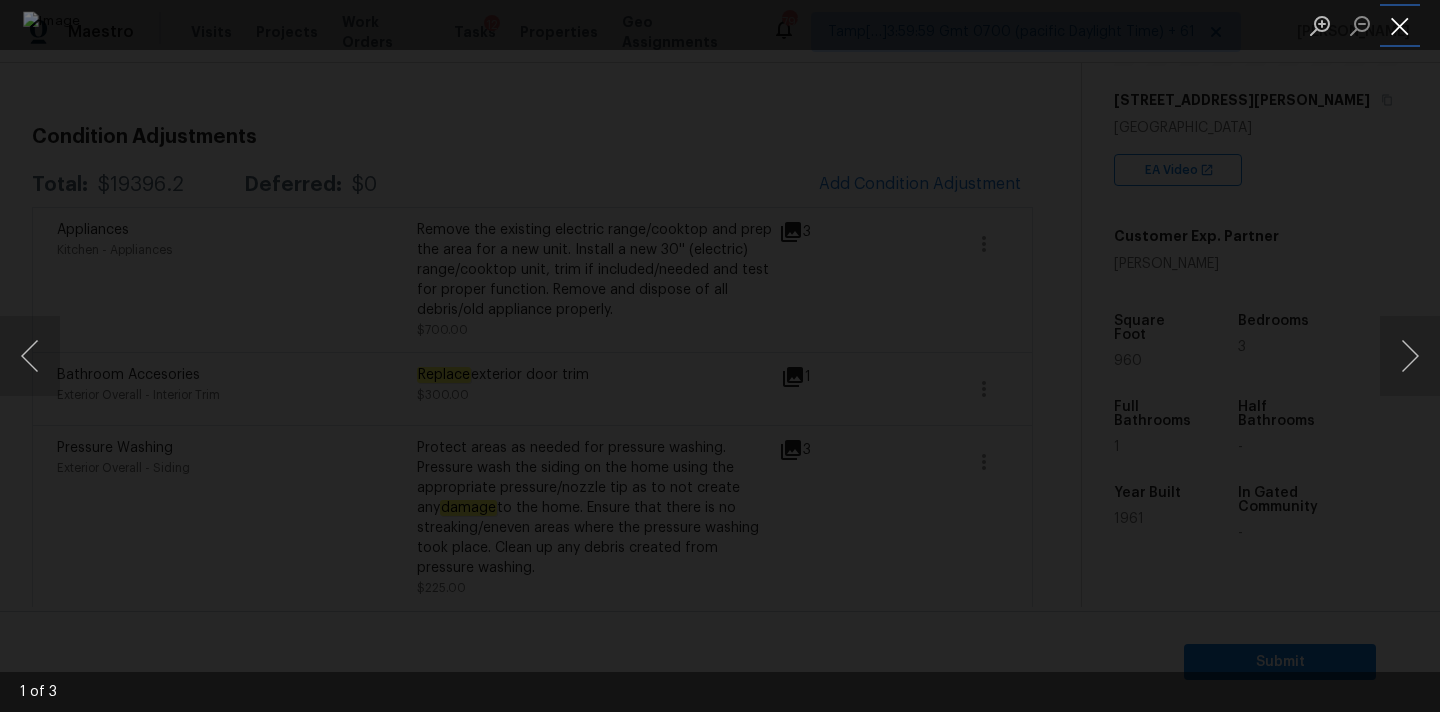 click at bounding box center [1400, 25] 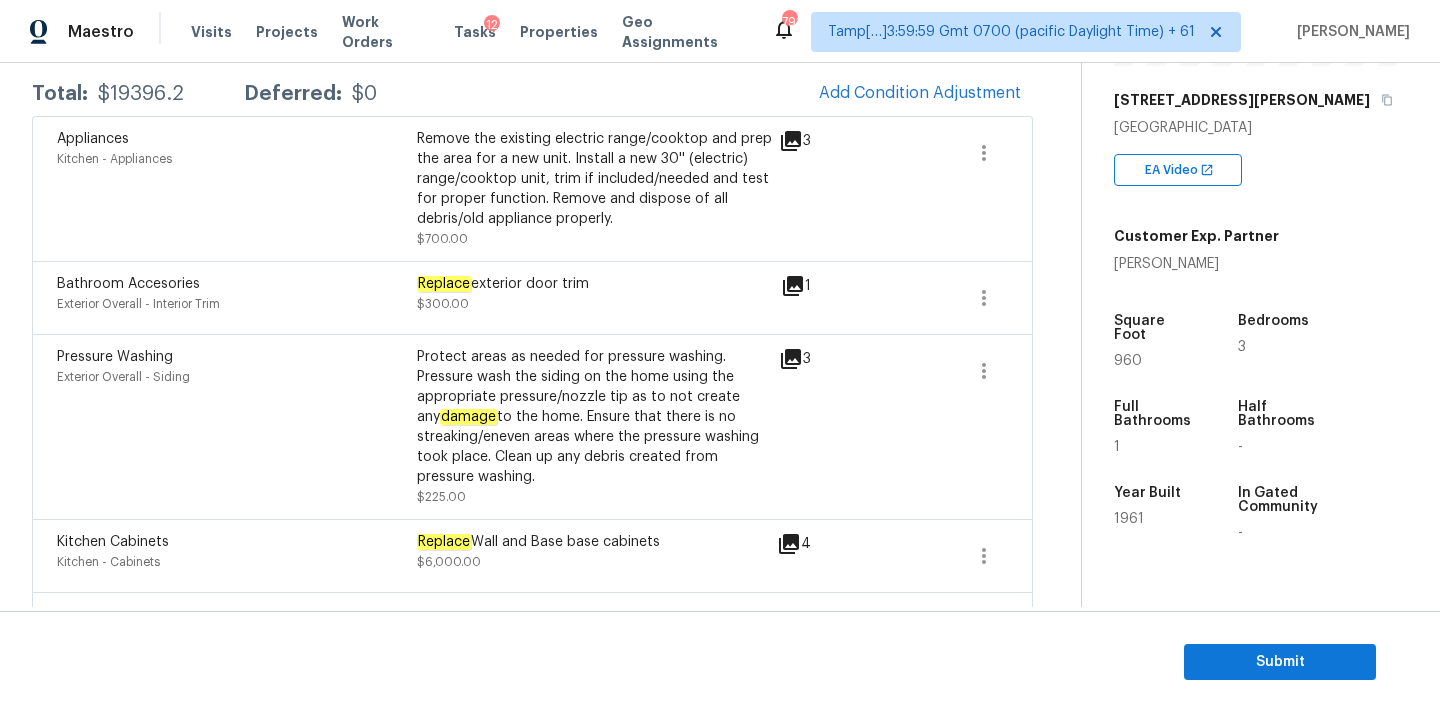 scroll, scrollTop: 348, scrollLeft: 0, axis: vertical 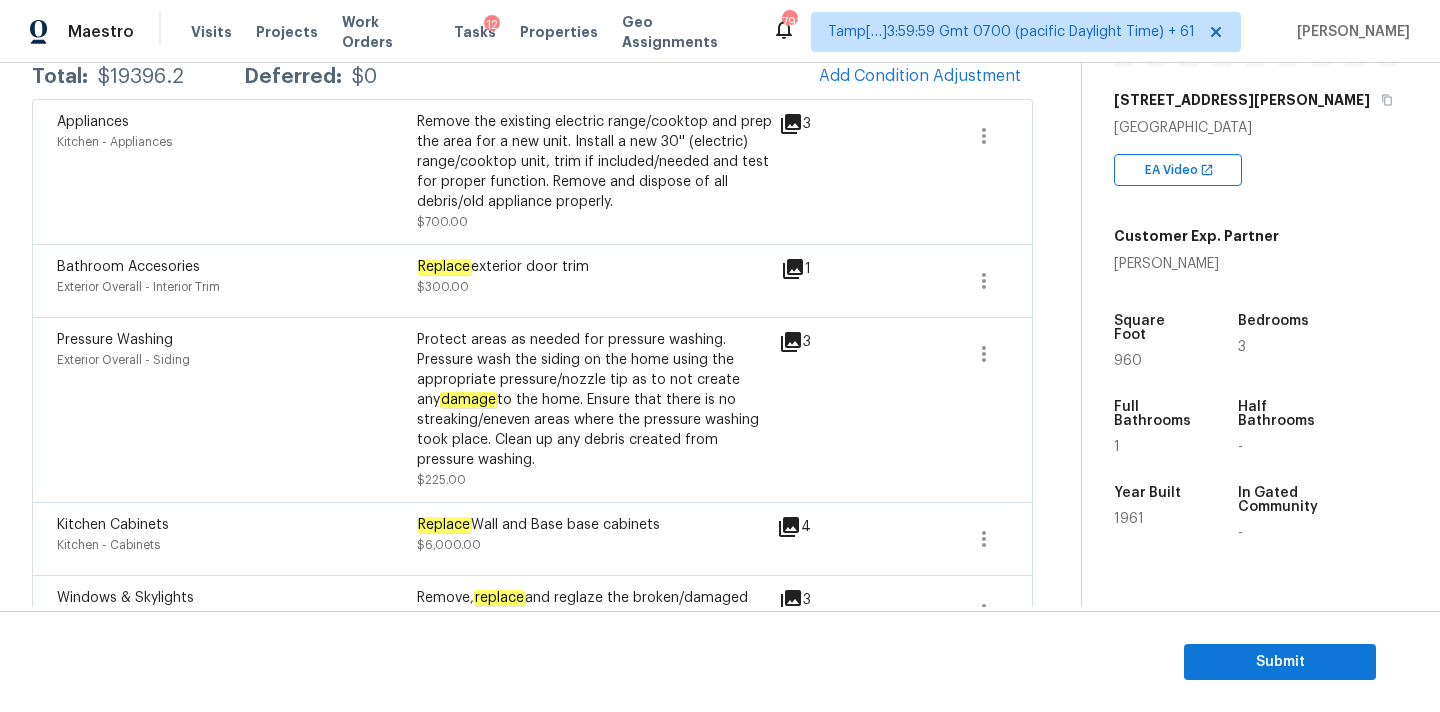 click 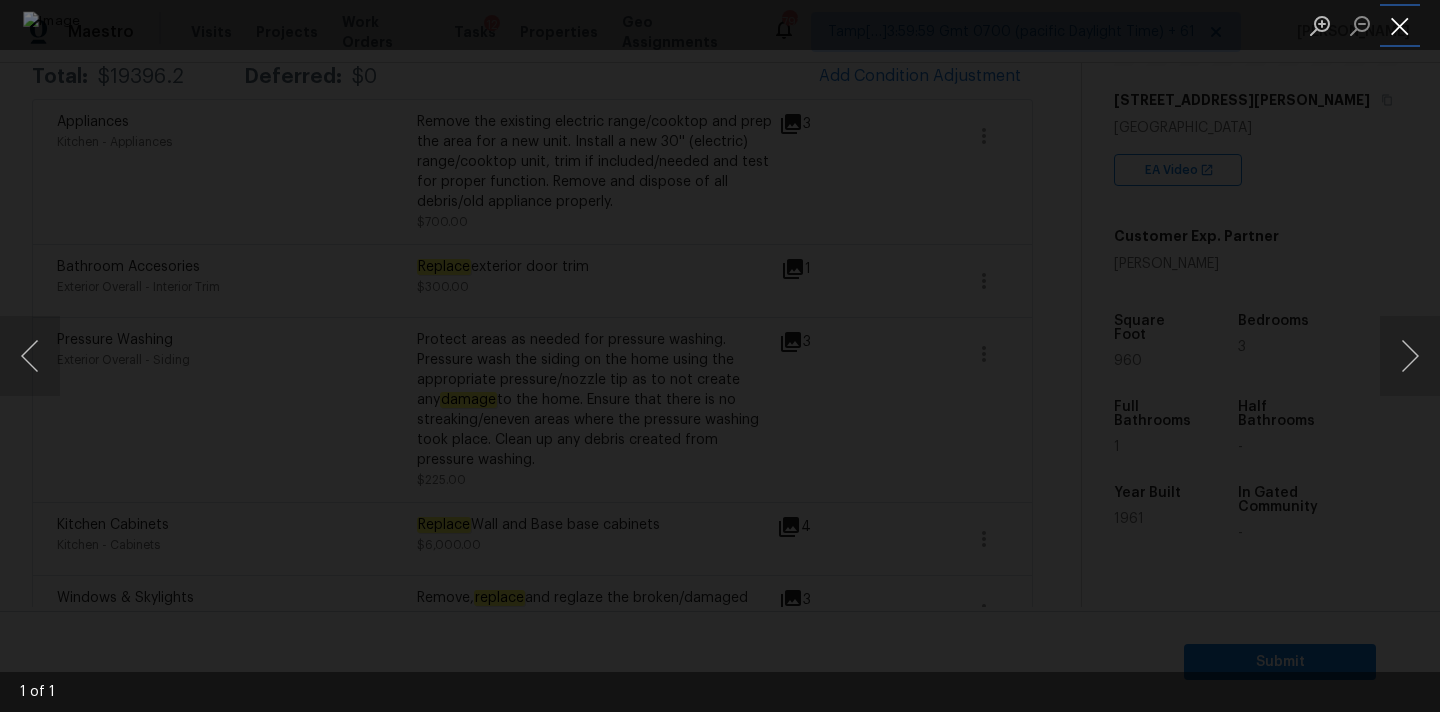 click at bounding box center (1400, 25) 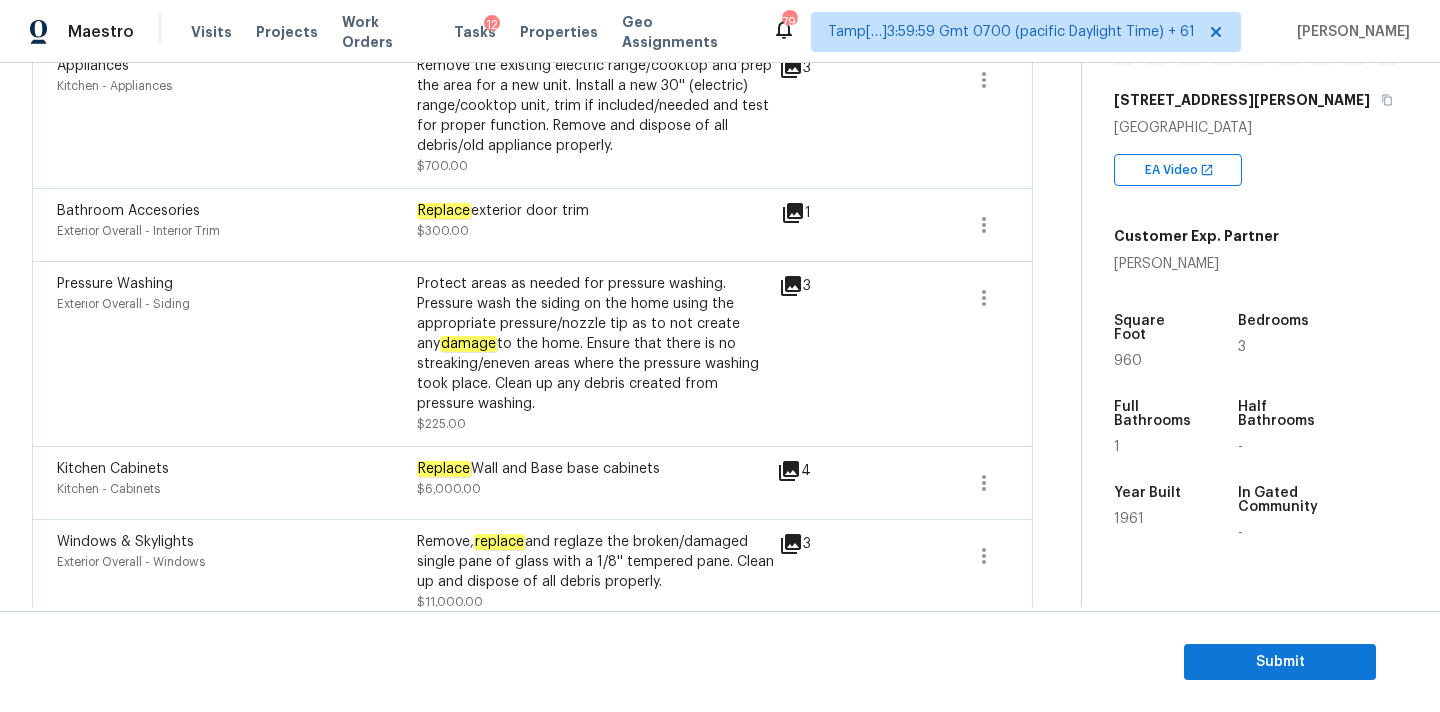 scroll, scrollTop: 515, scrollLeft: 0, axis: vertical 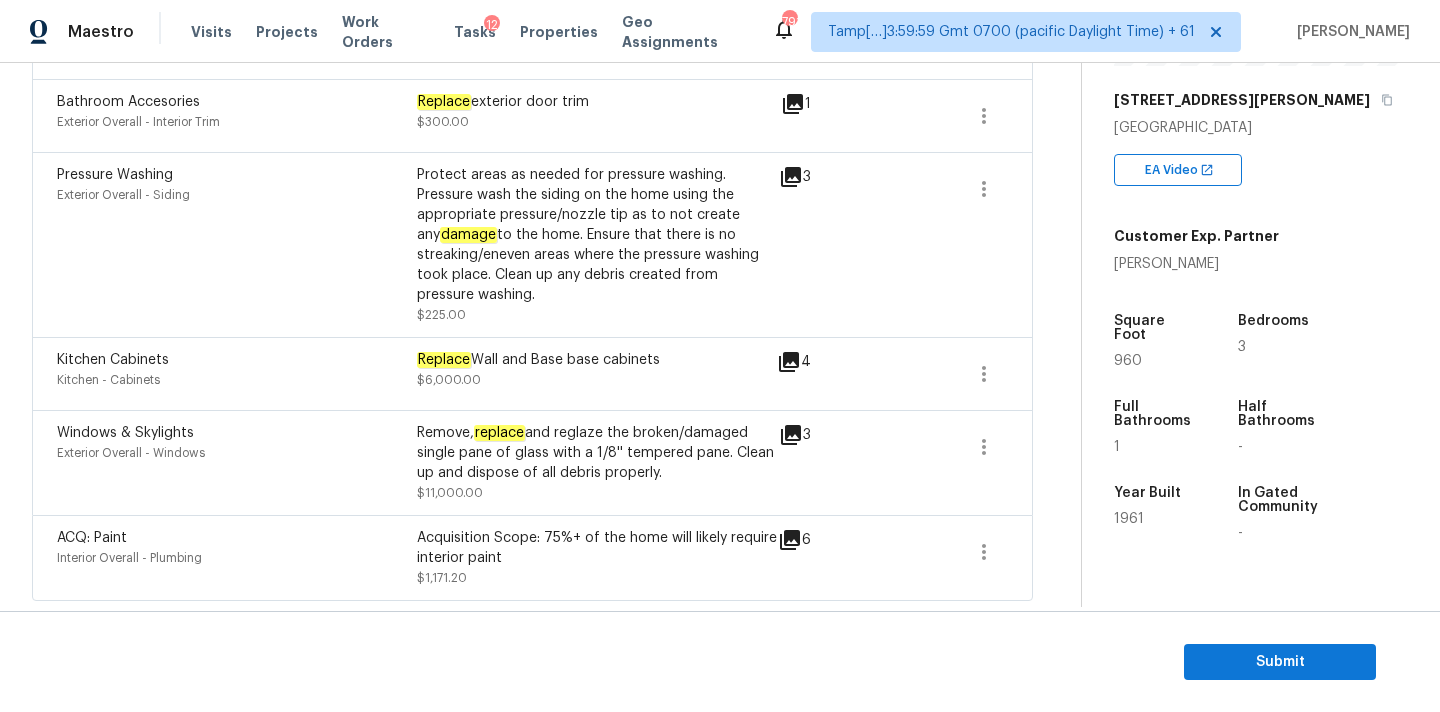 click 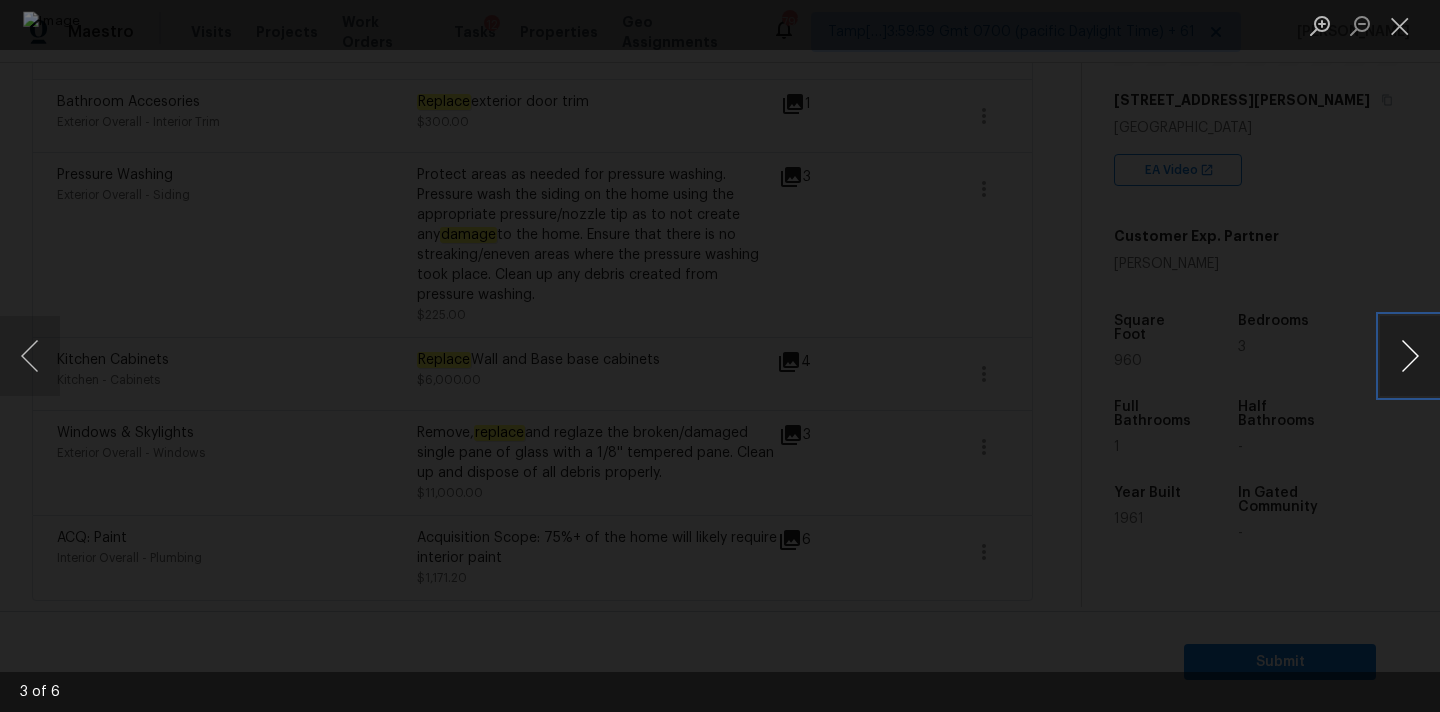 click at bounding box center (1410, 356) 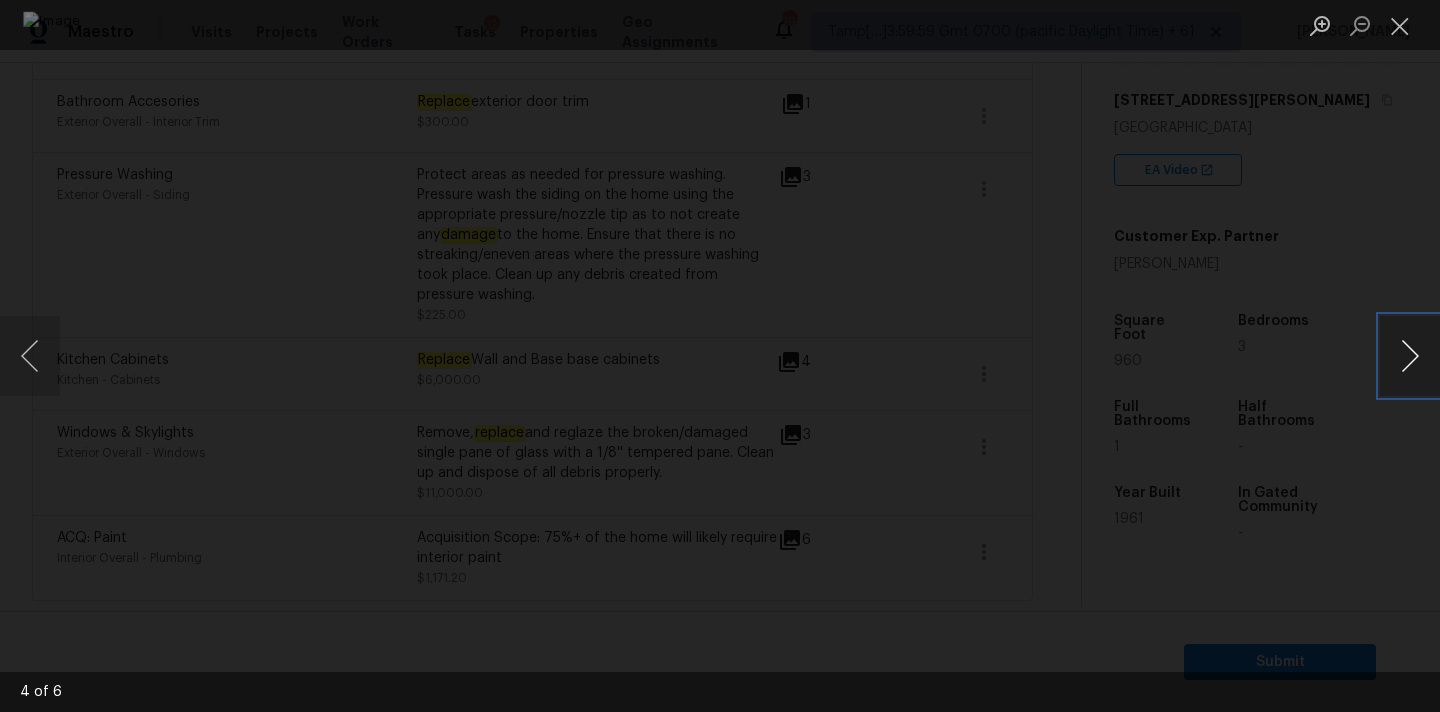 click at bounding box center (1410, 356) 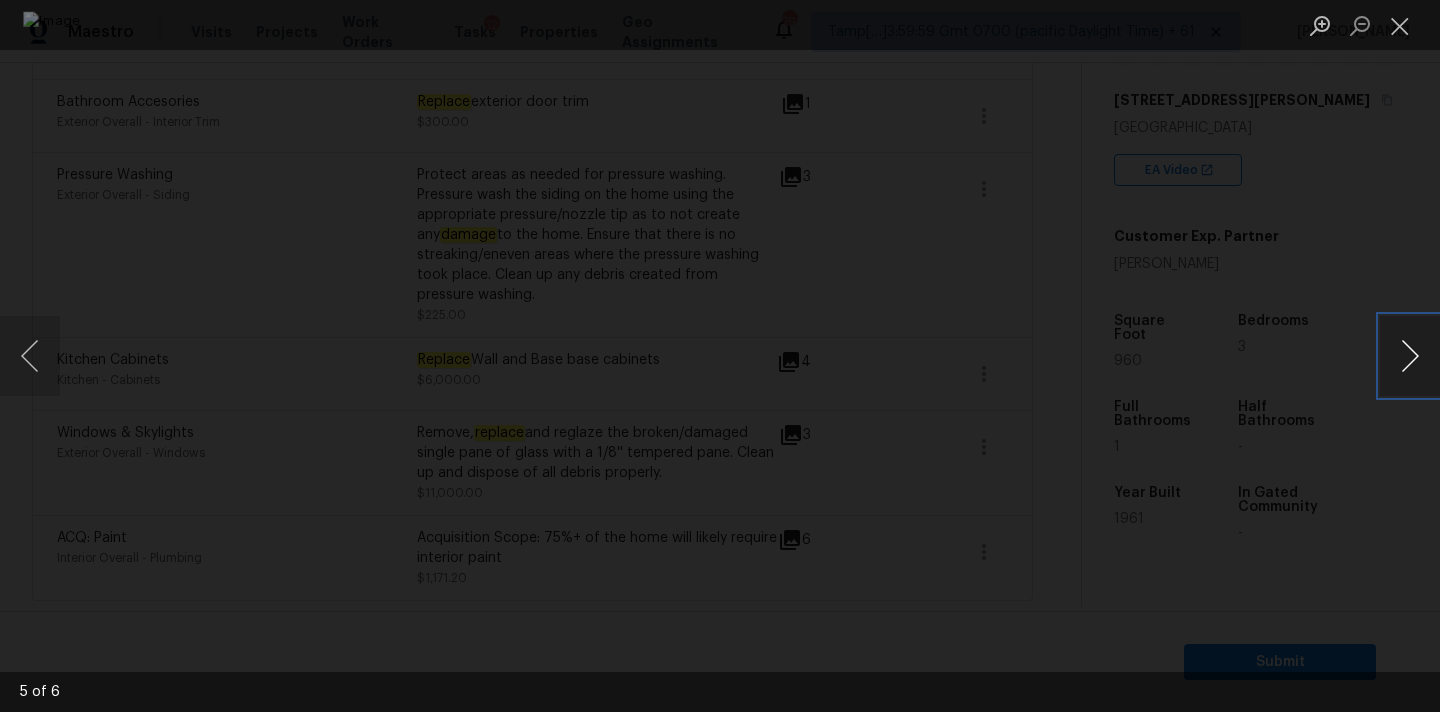 click at bounding box center (1410, 356) 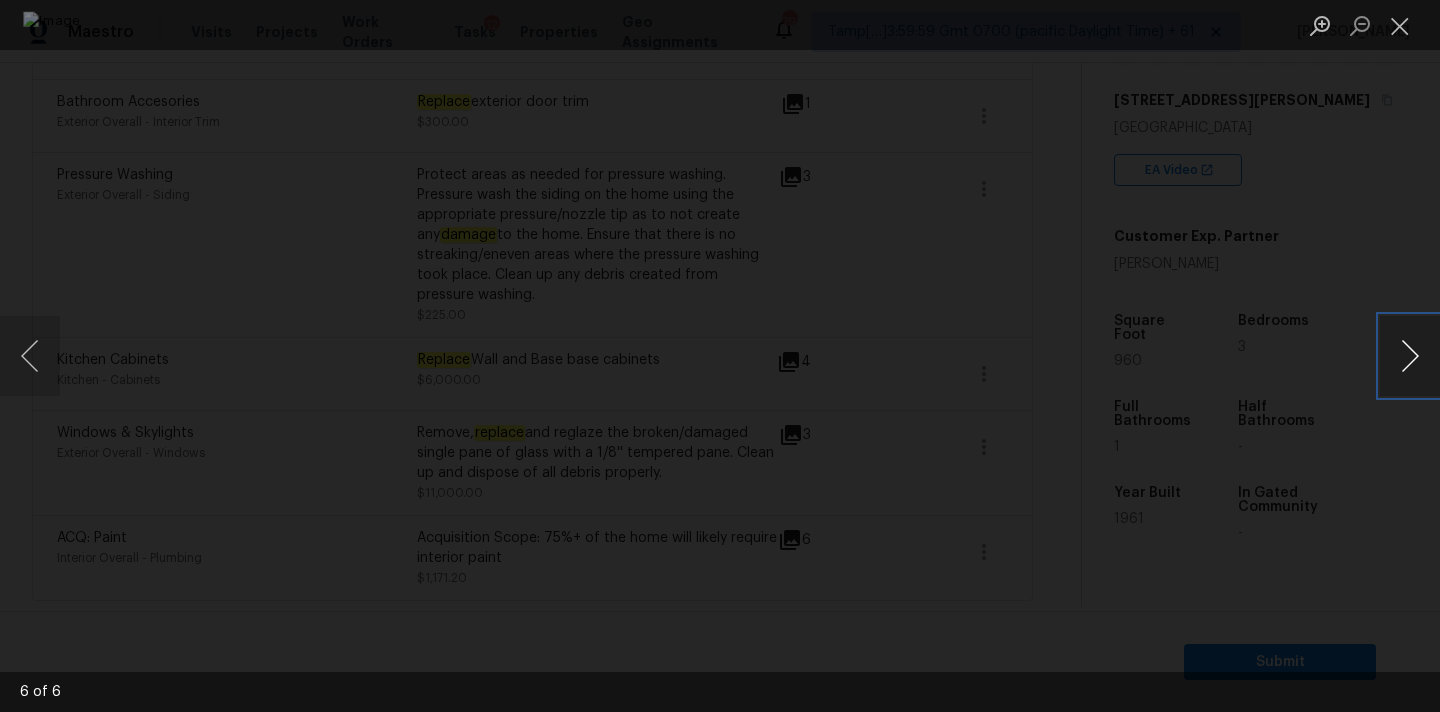 click at bounding box center [1410, 356] 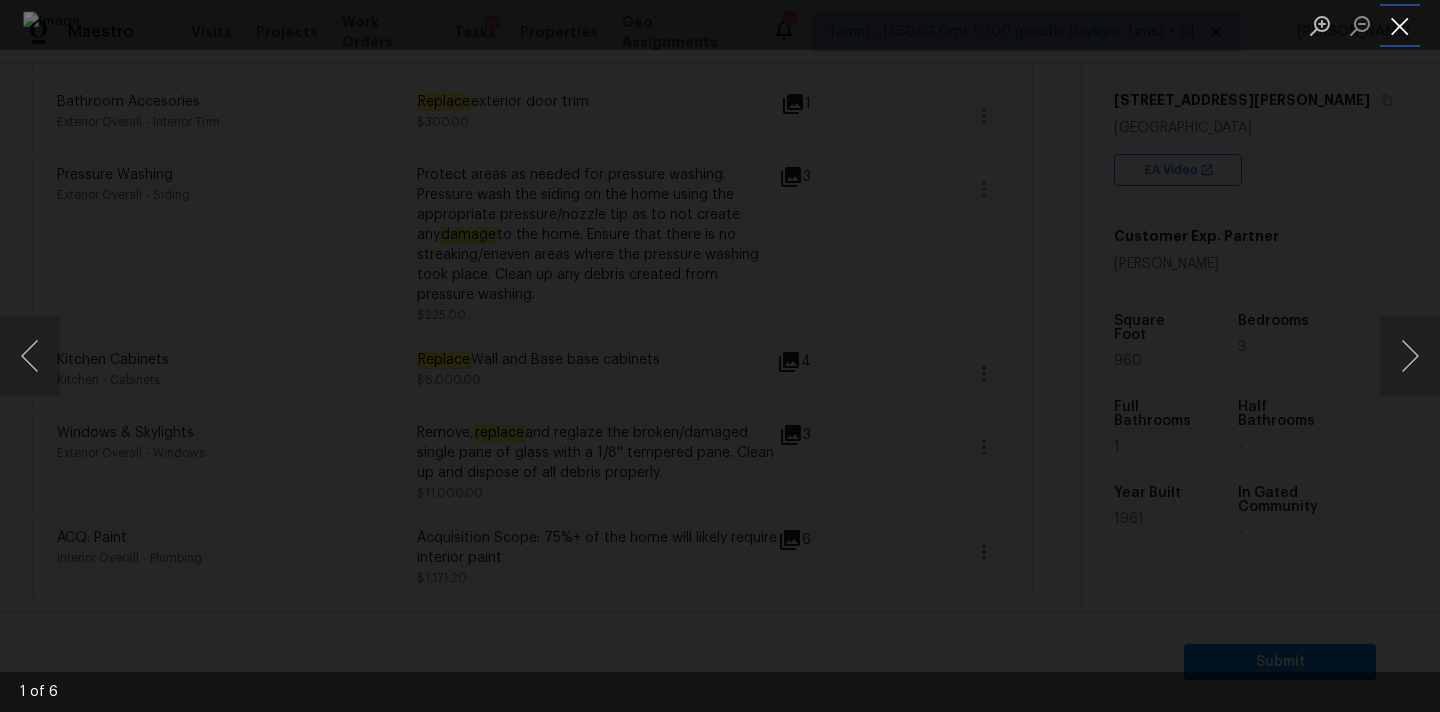 click at bounding box center [1400, 25] 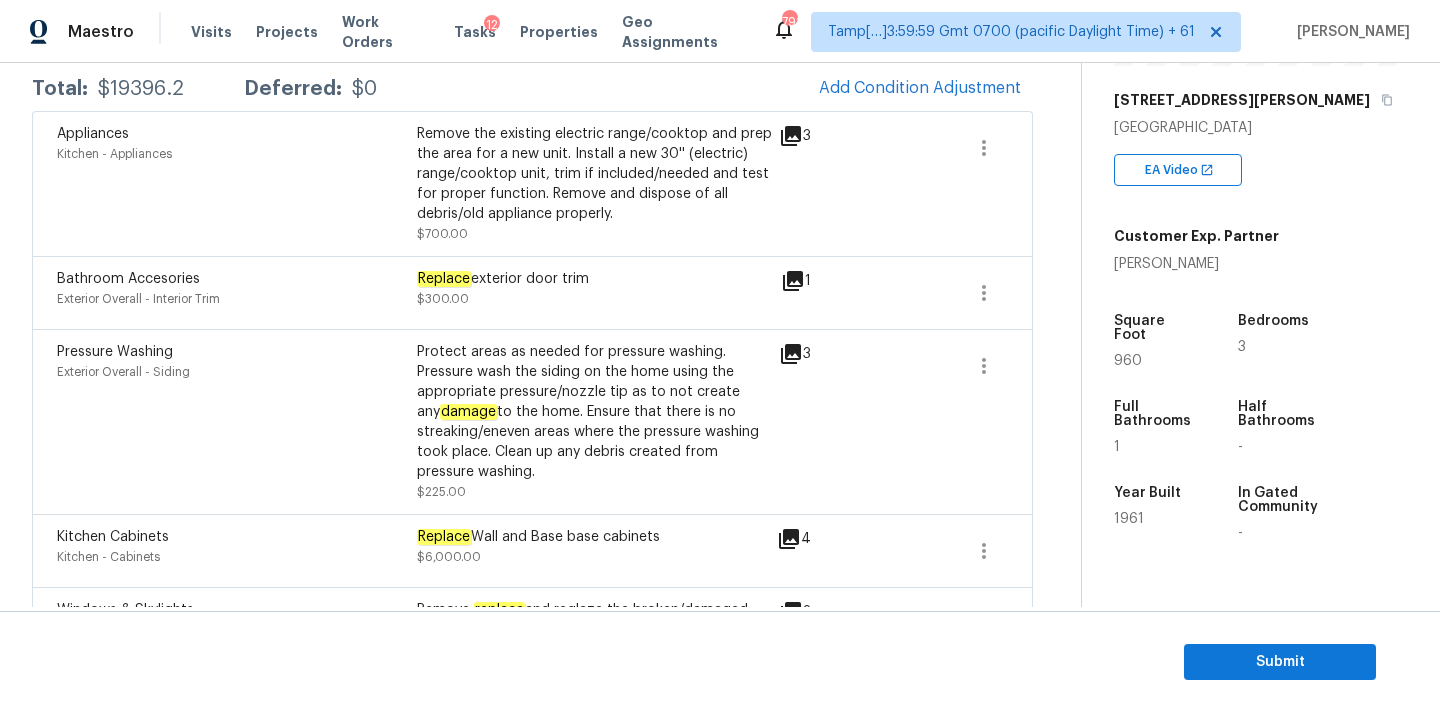 scroll, scrollTop: 0, scrollLeft: 0, axis: both 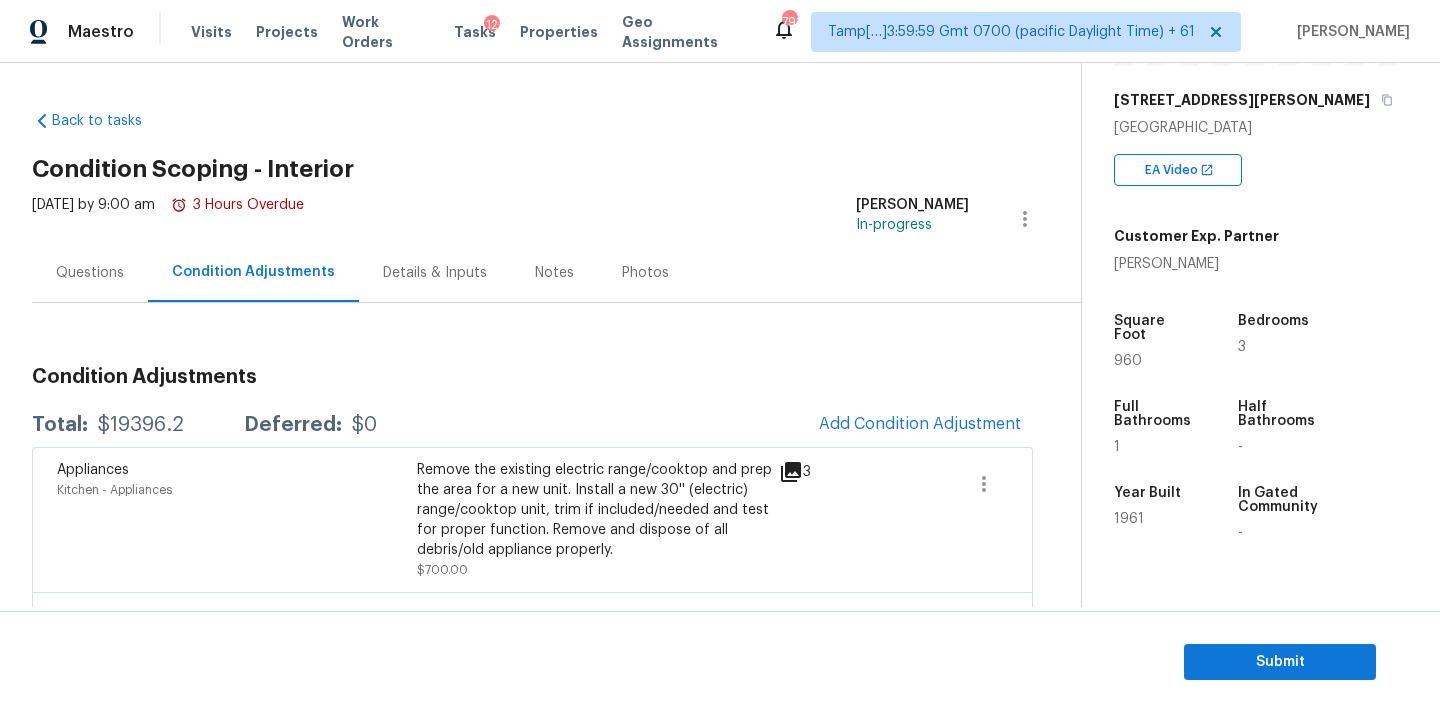 click on "Questions" at bounding box center (90, 273) 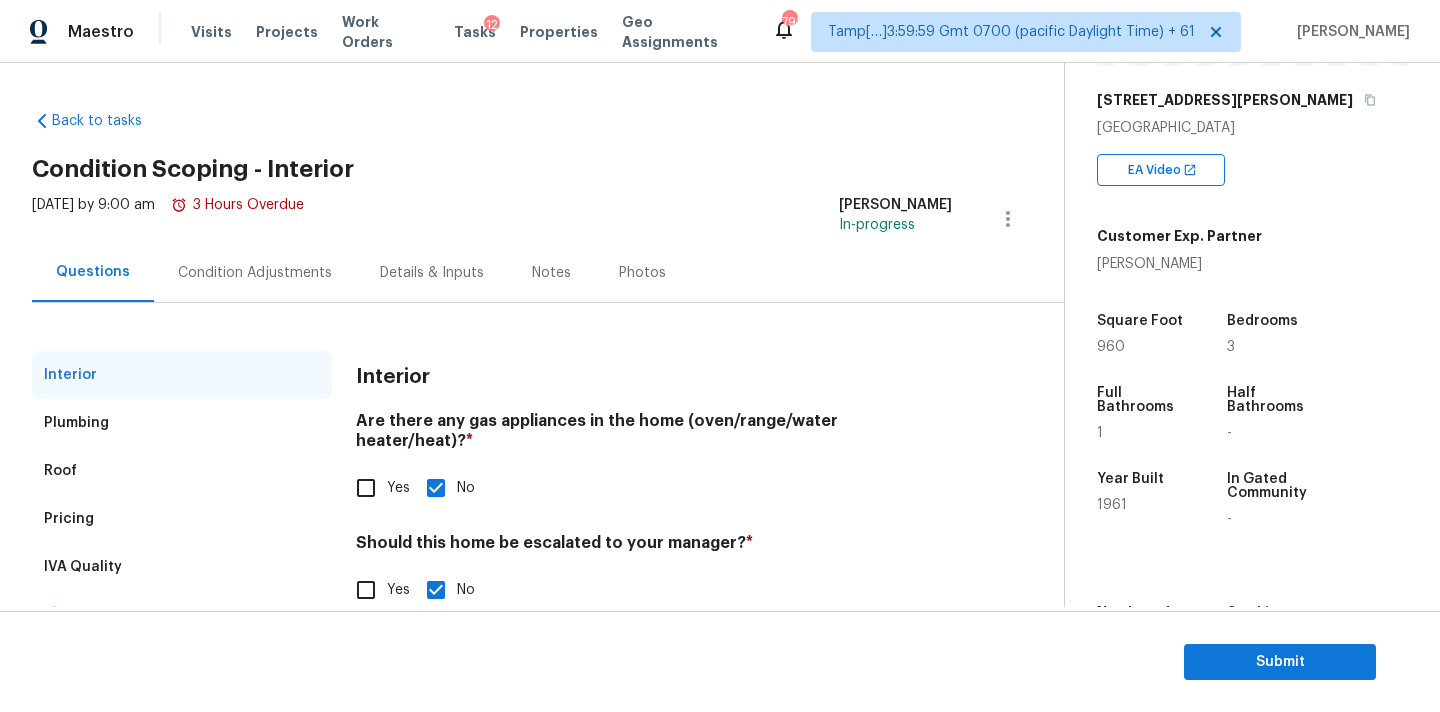 scroll, scrollTop: 38, scrollLeft: 0, axis: vertical 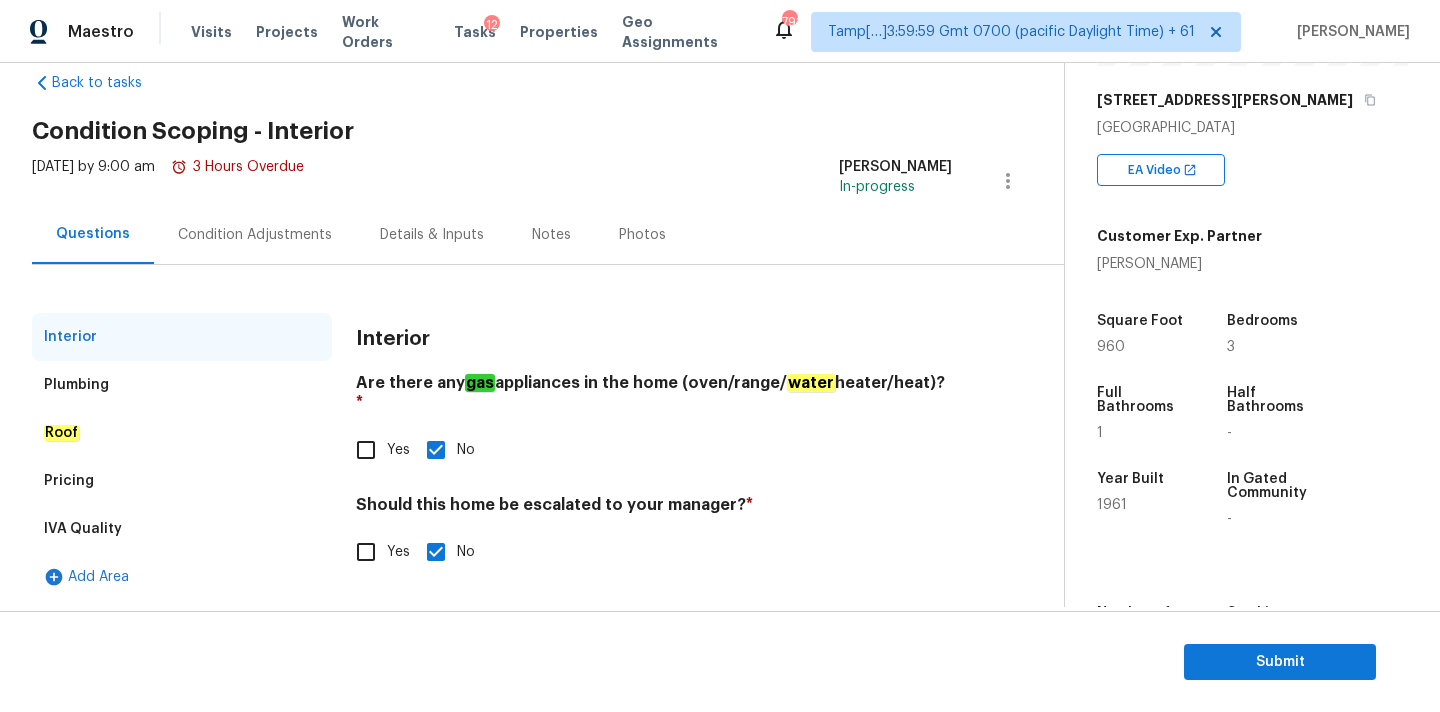 click on "Condition Adjustments" at bounding box center [255, 235] 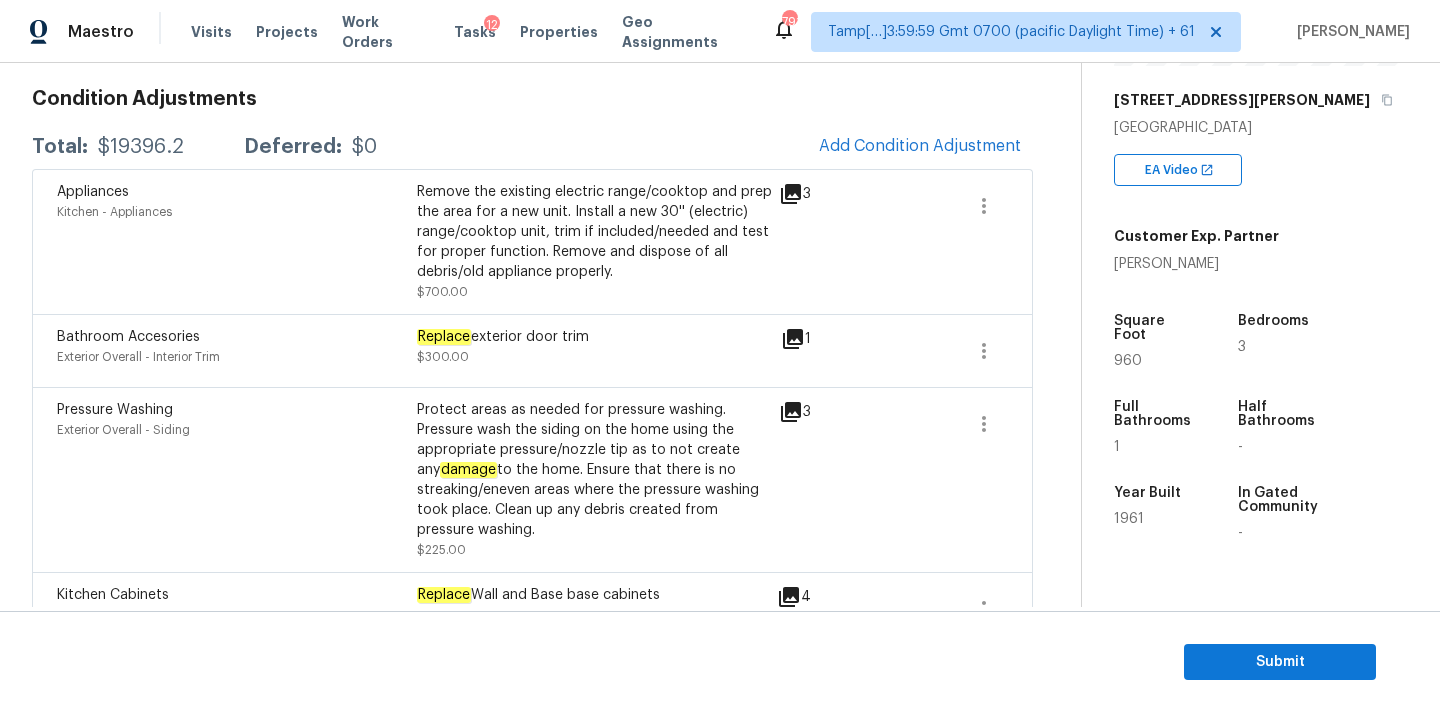 scroll, scrollTop: 265, scrollLeft: 0, axis: vertical 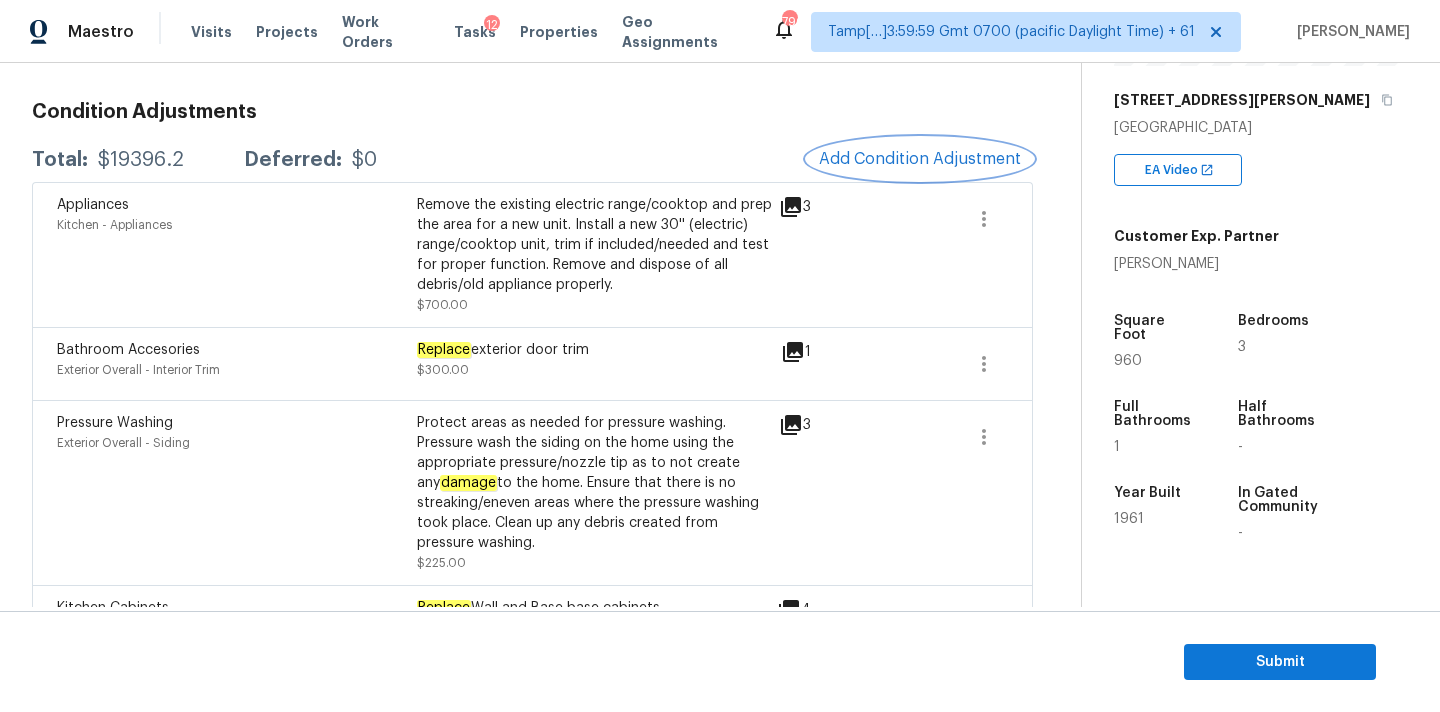 click on "Add Condition Adjustment" at bounding box center [920, 159] 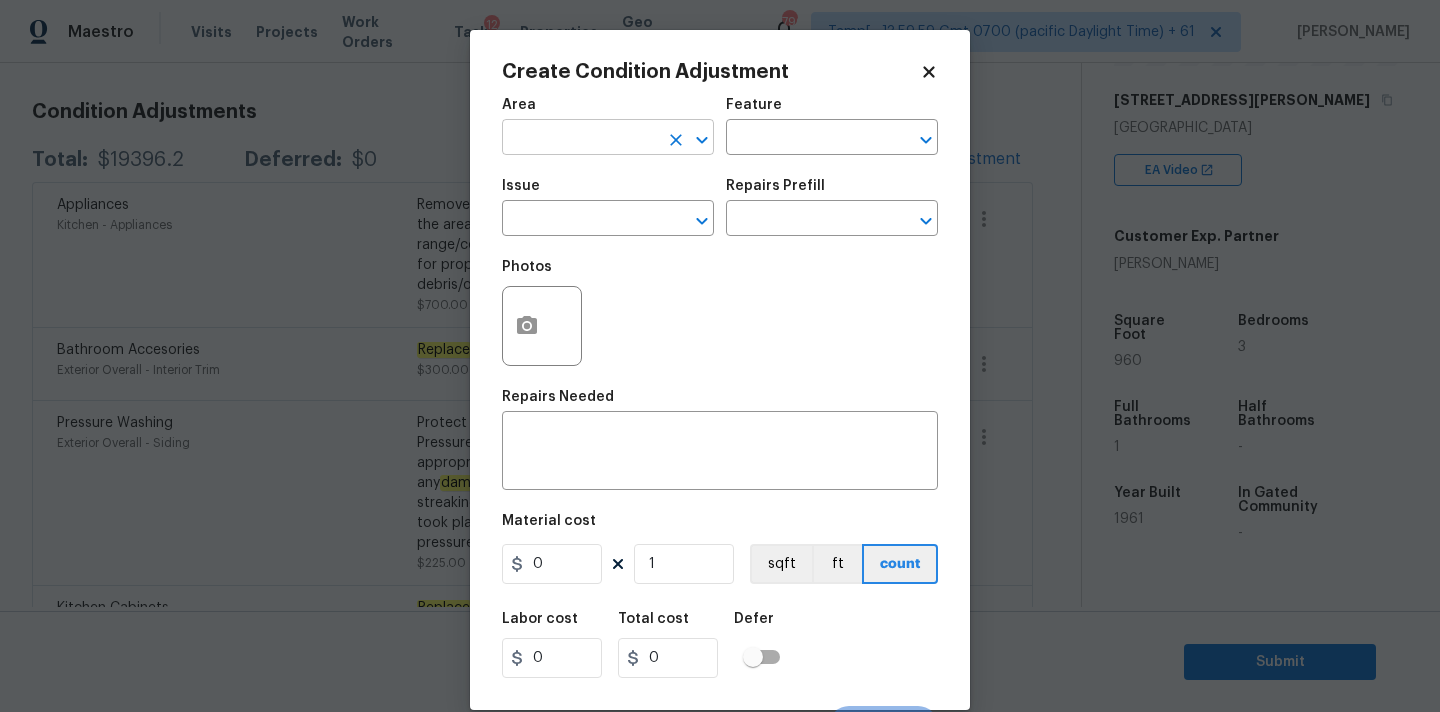 click at bounding box center [580, 139] 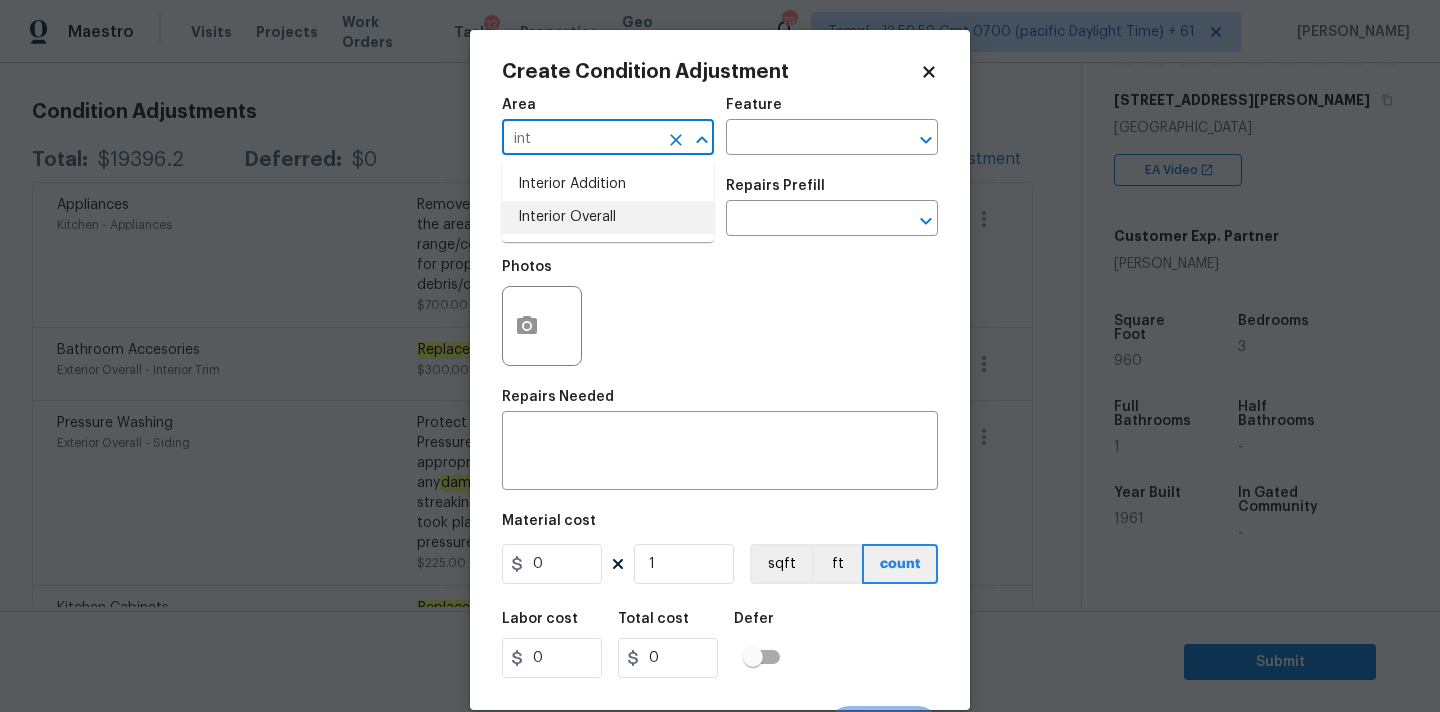 click on "Interior Overall" at bounding box center (608, 217) 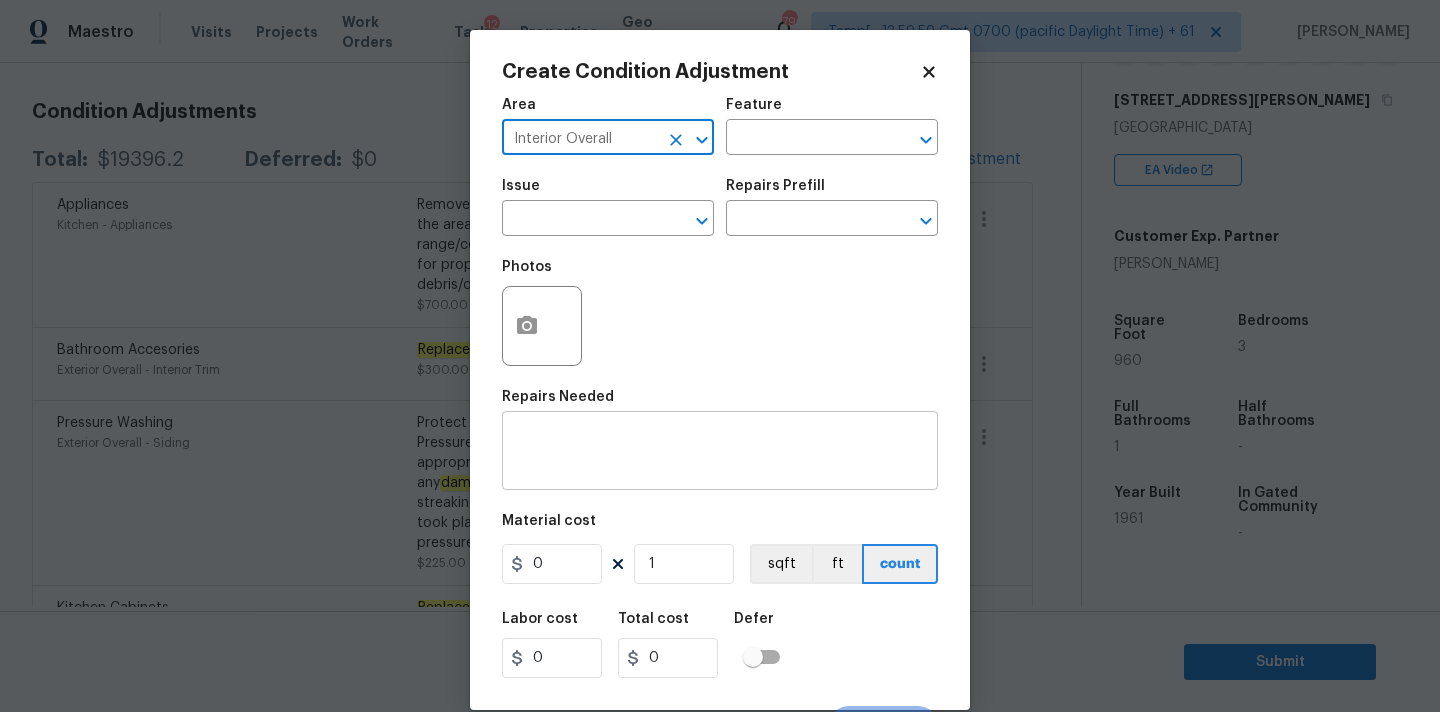 type on "Interior Overall" 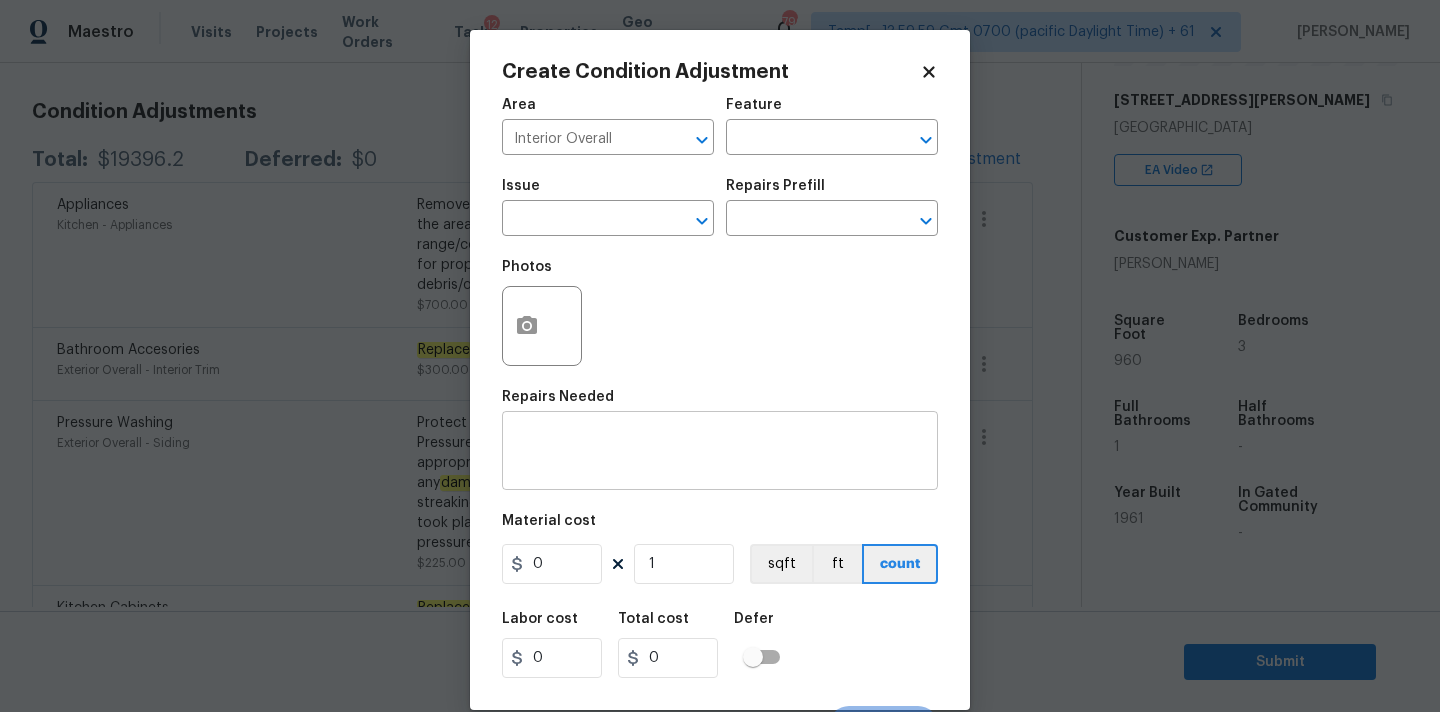 click on "x ​" at bounding box center [720, 453] 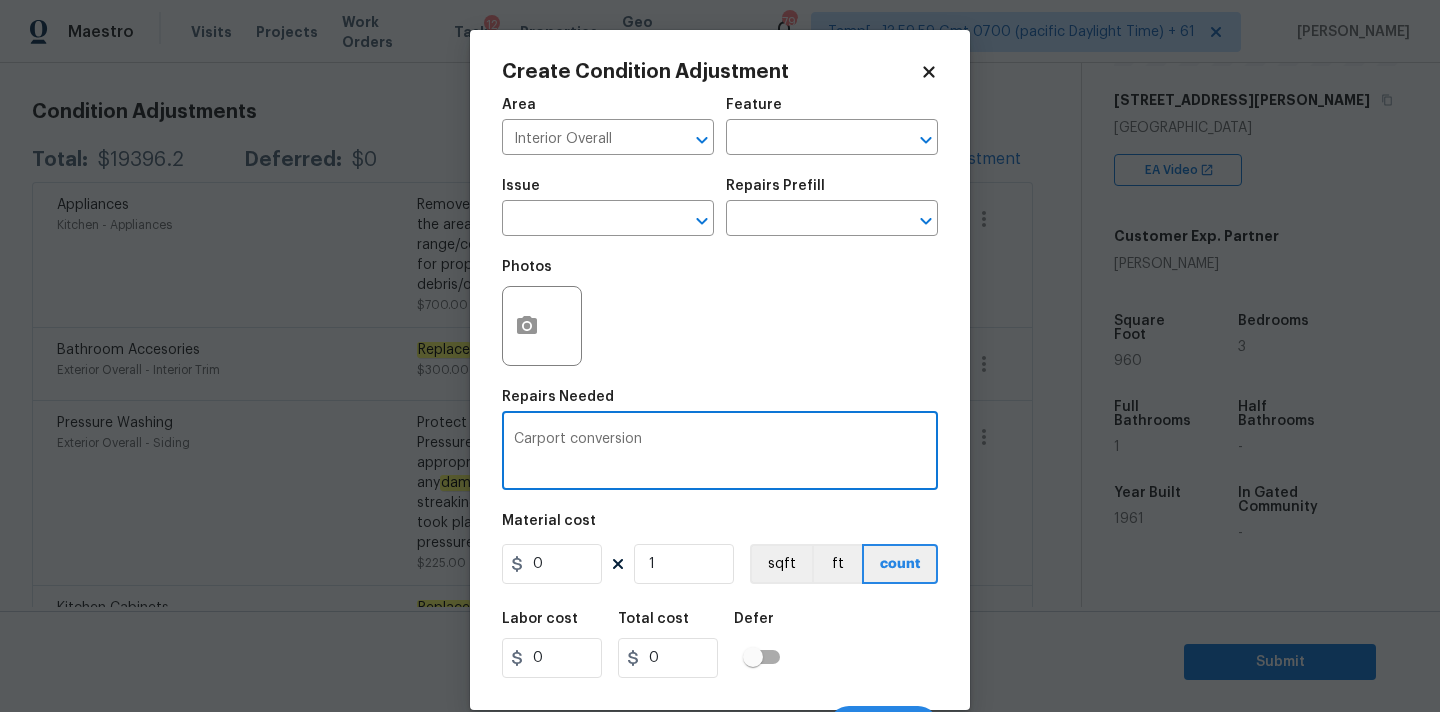 type on "Carport conversion" 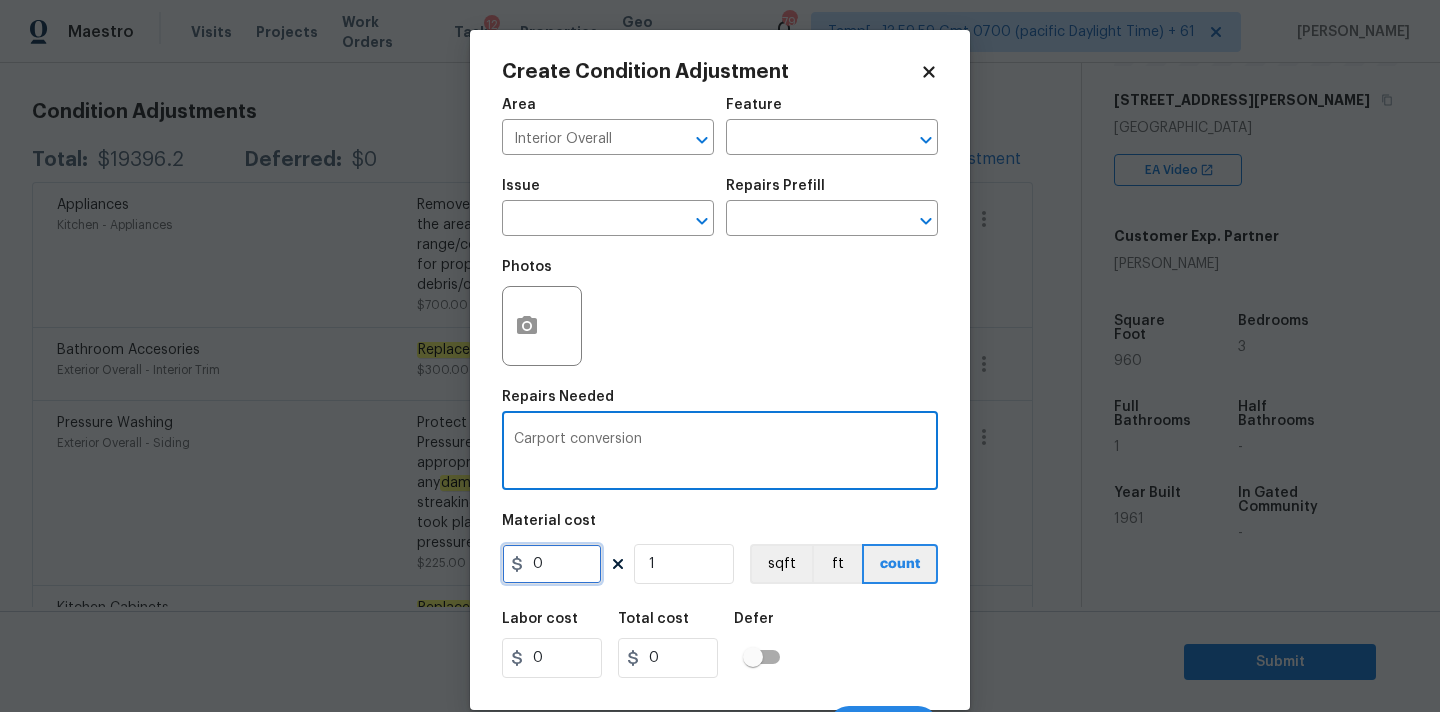 click on "0" at bounding box center [552, 564] 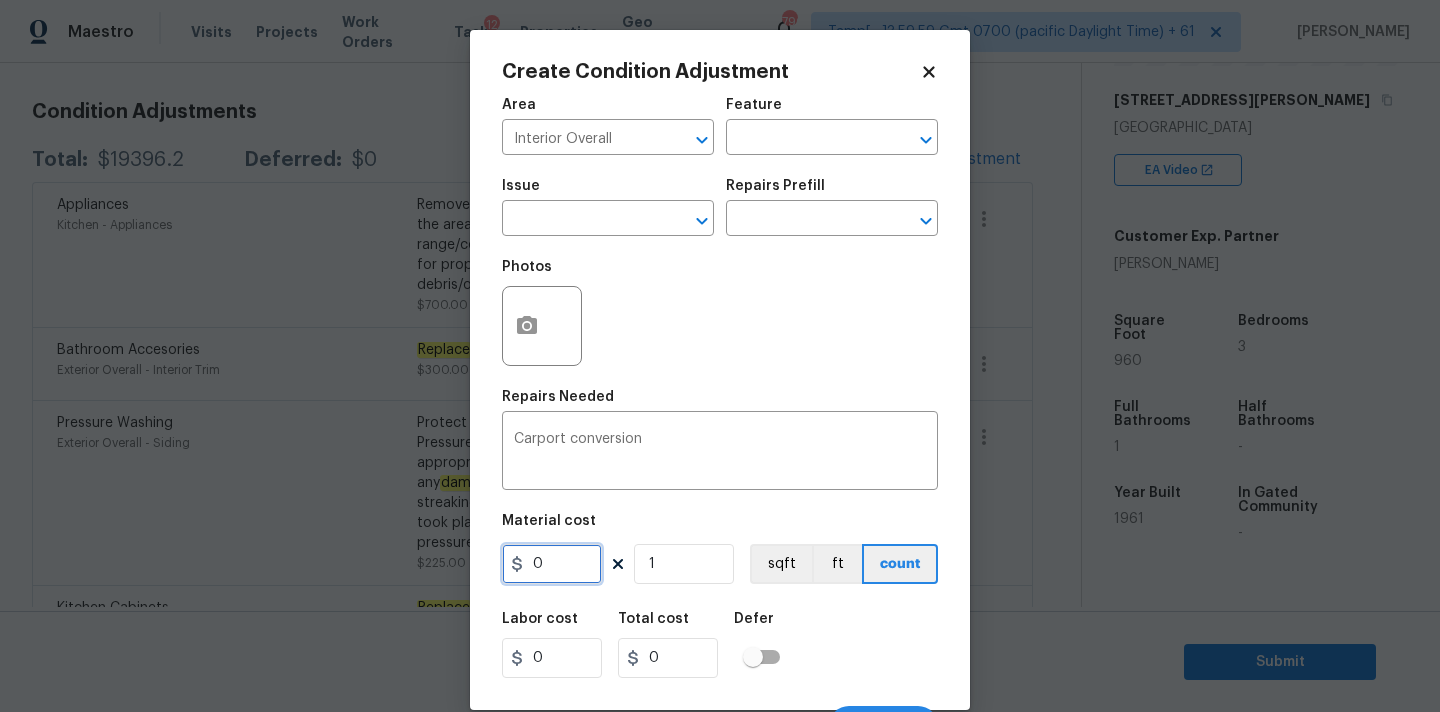 click on "0" at bounding box center (552, 564) 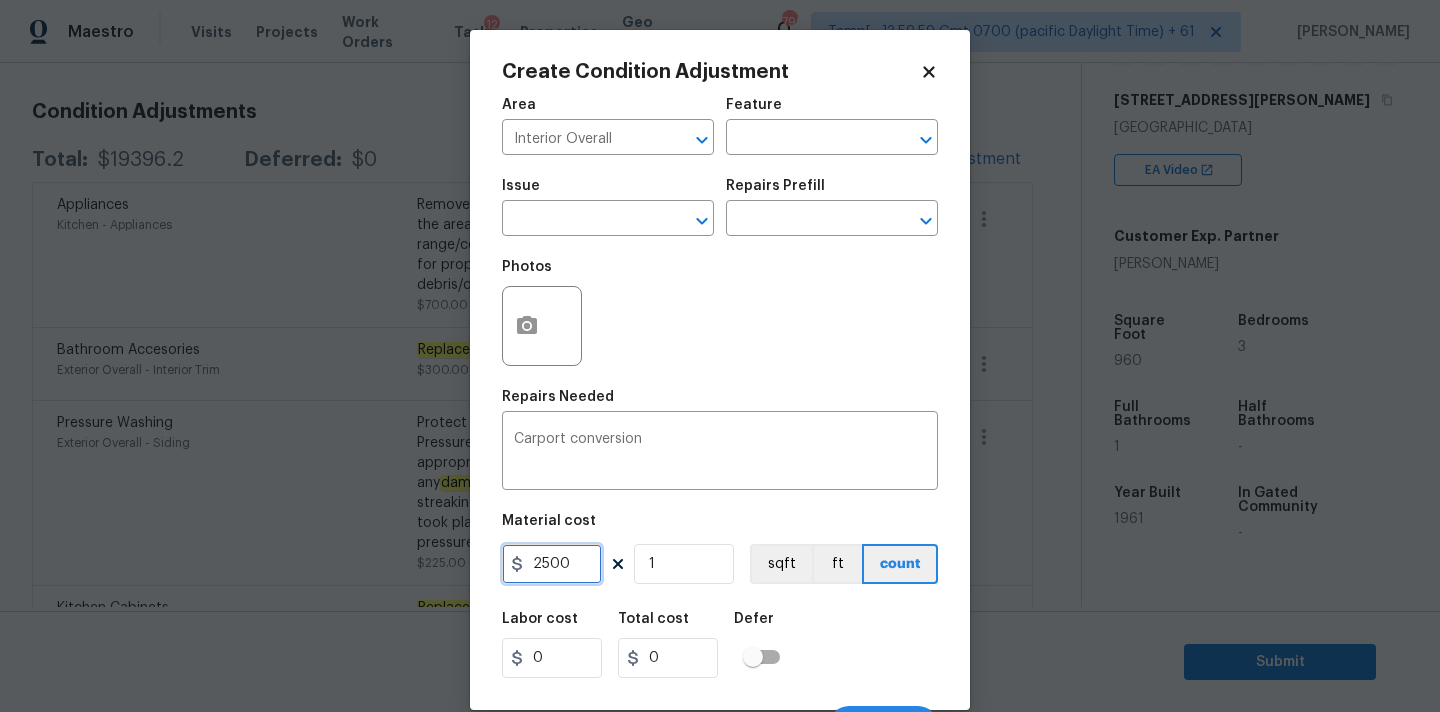 type on "2500" 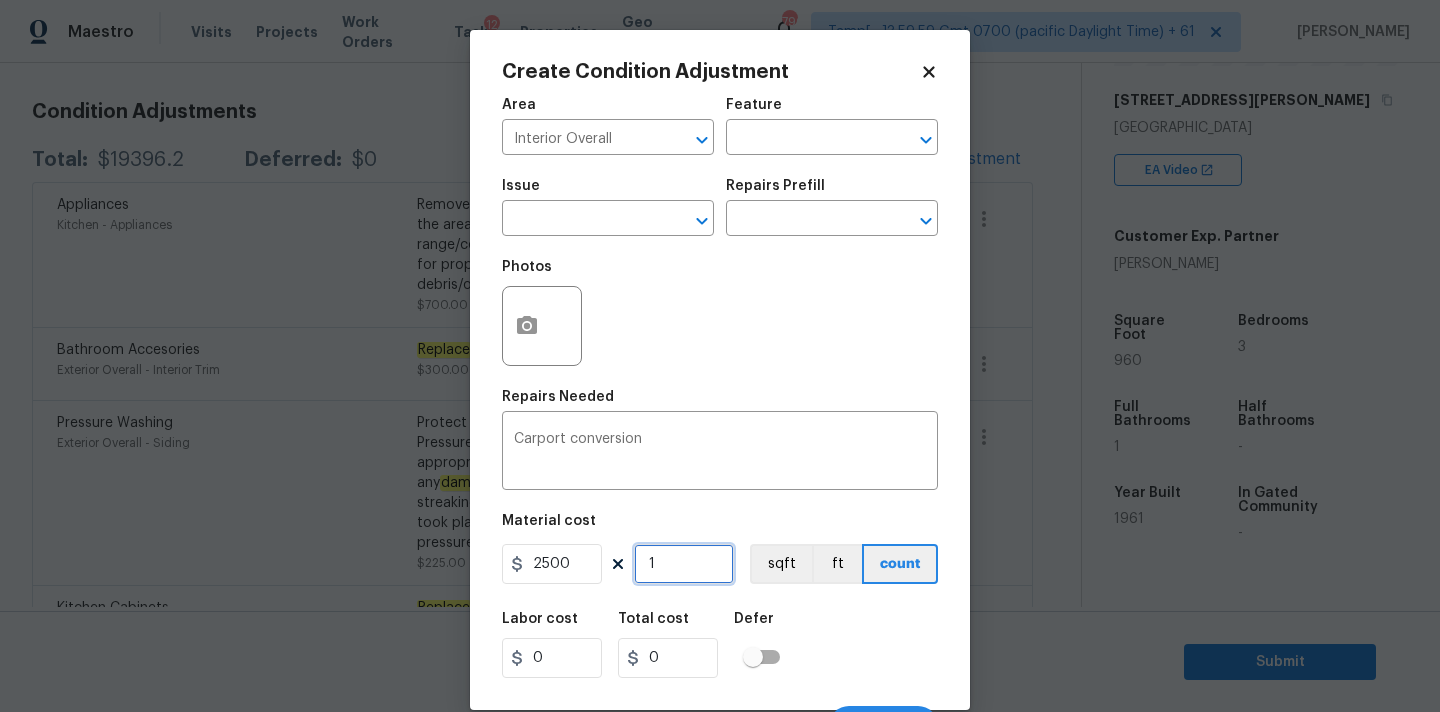 type on "2500" 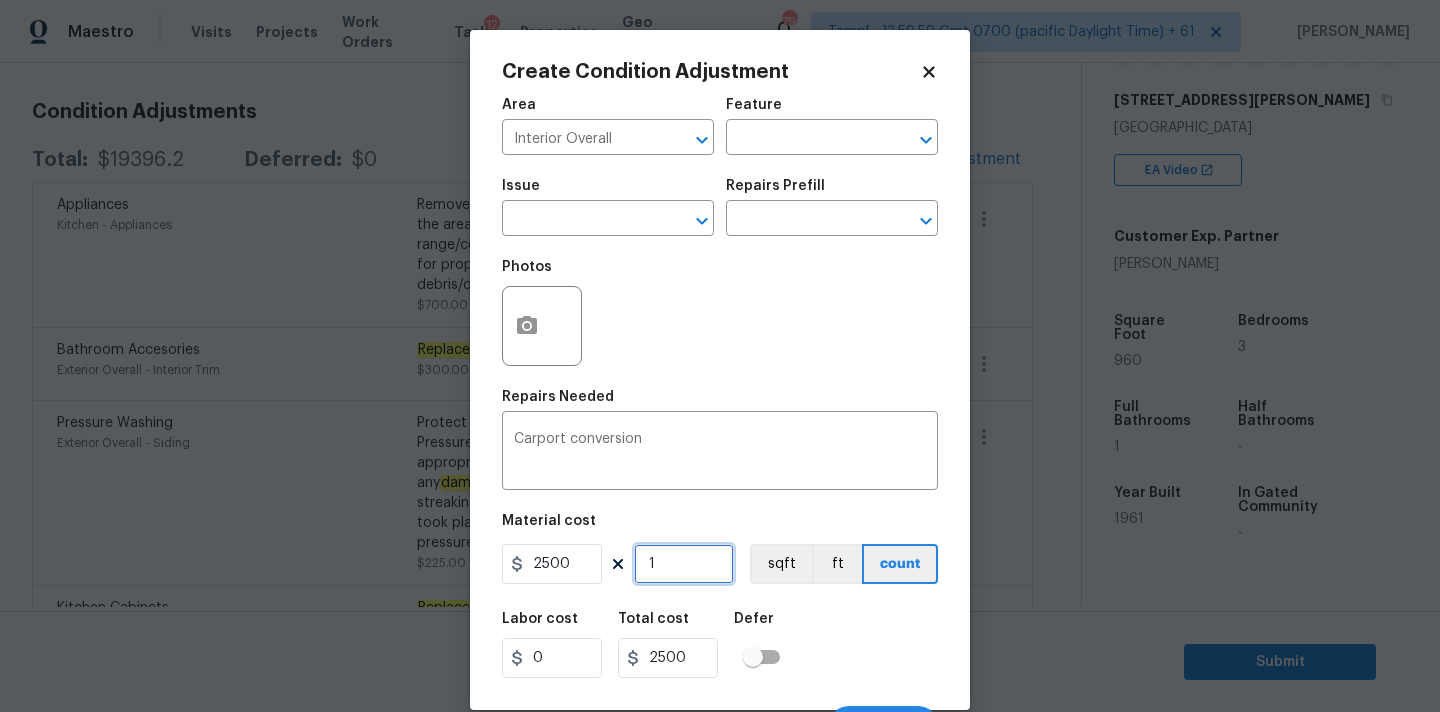 scroll, scrollTop: 35, scrollLeft: 0, axis: vertical 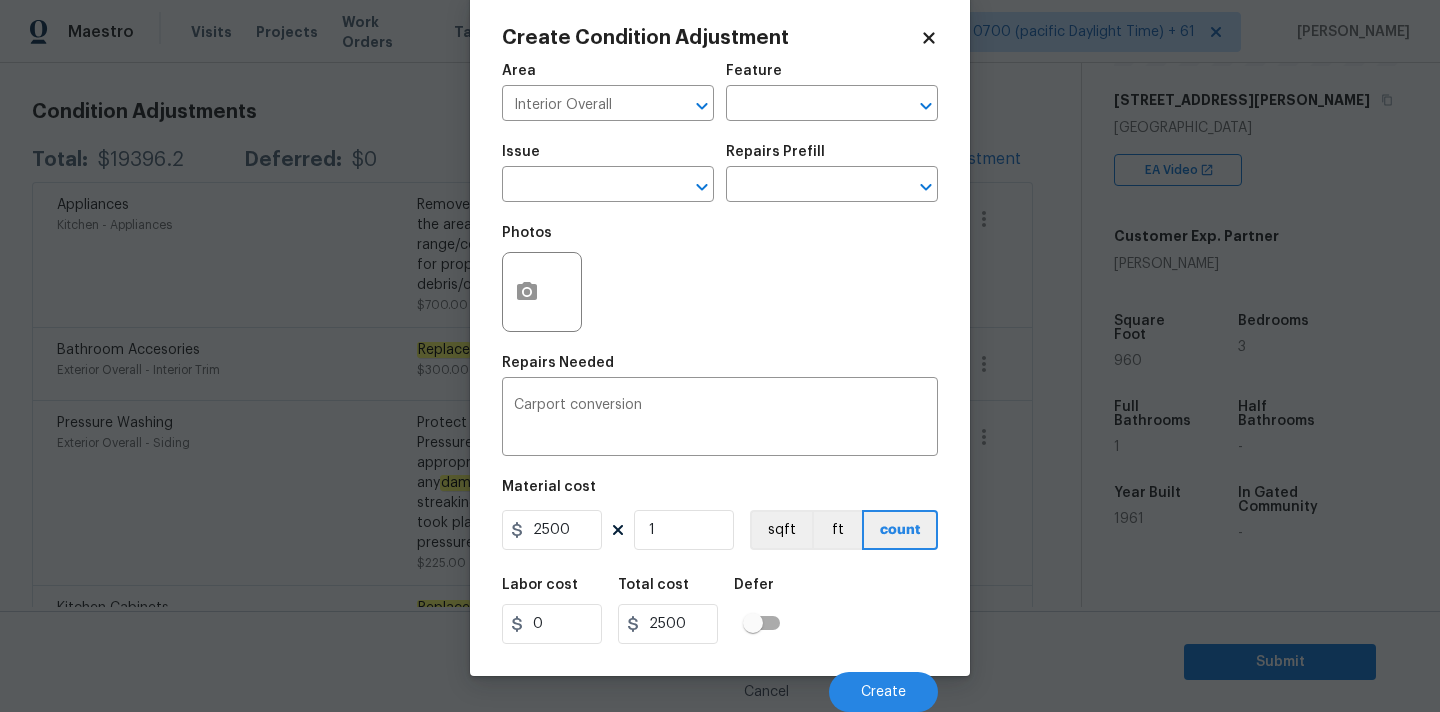 click on "Cancel Create" at bounding box center (720, 684) 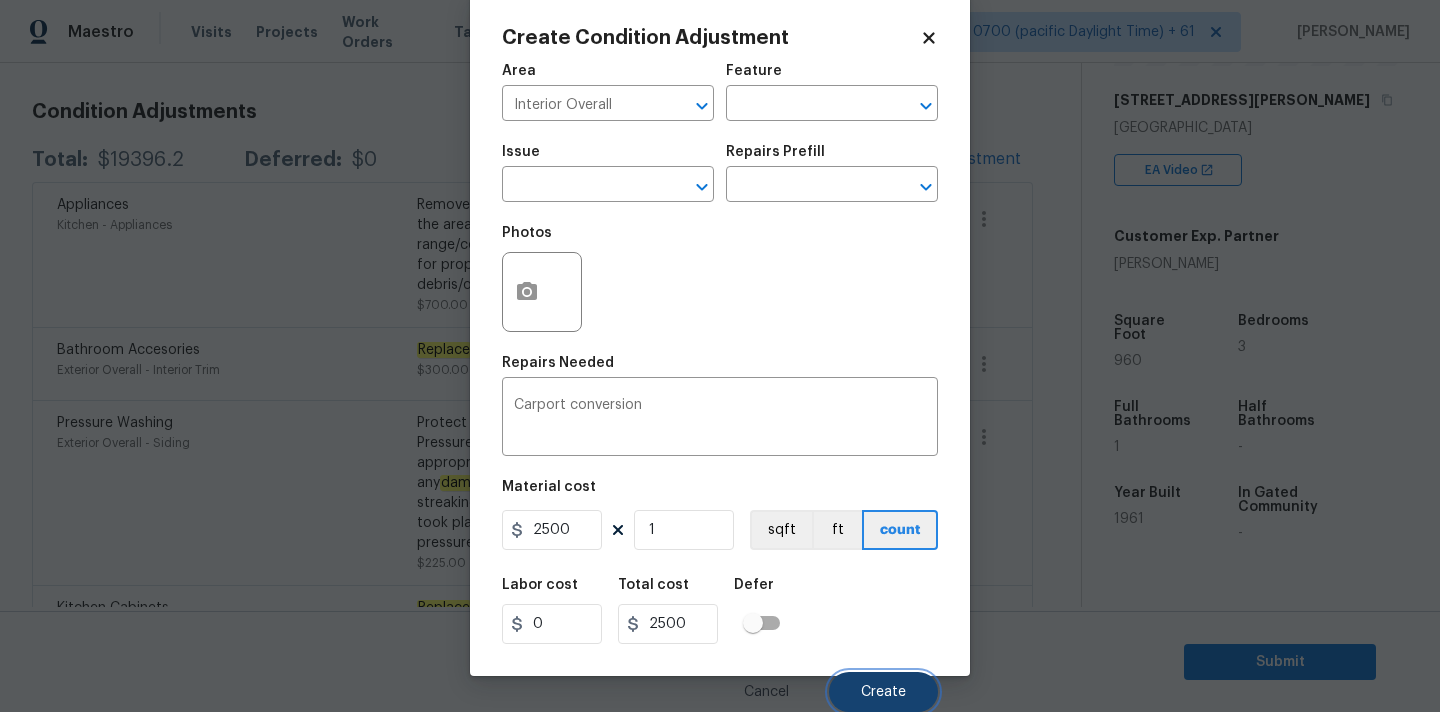click on "Create" at bounding box center [883, 692] 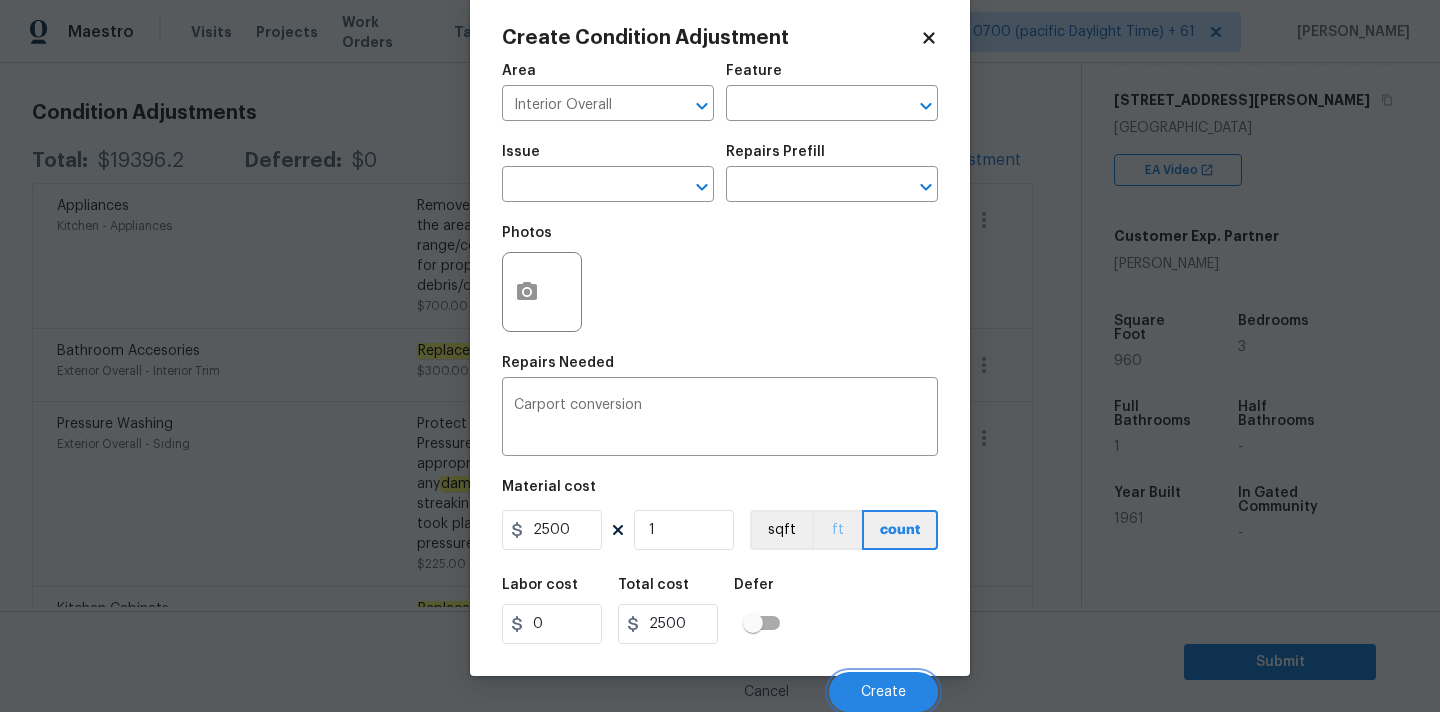 scroll, scrollTop: 265, scrollLeft: 0, axis: vertical 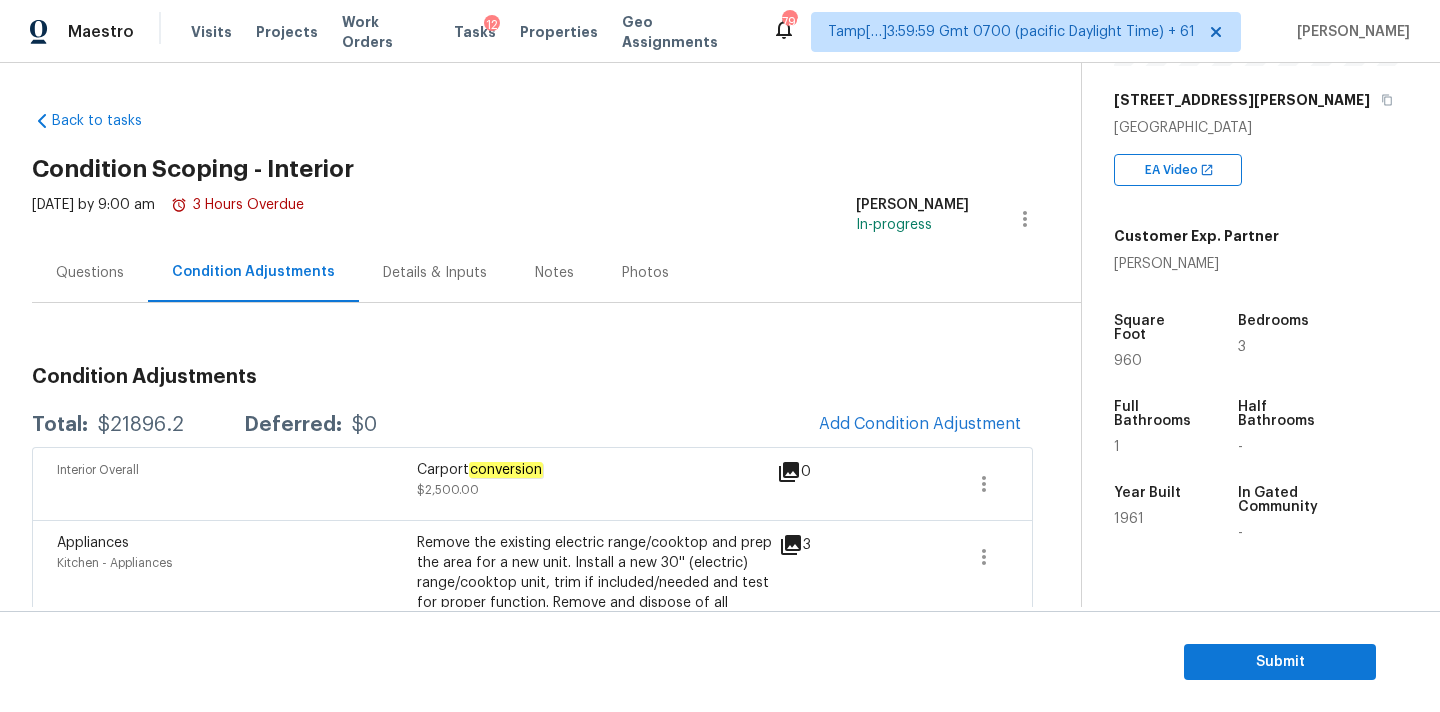 click on "Questions" at bounding box center (90, 272) 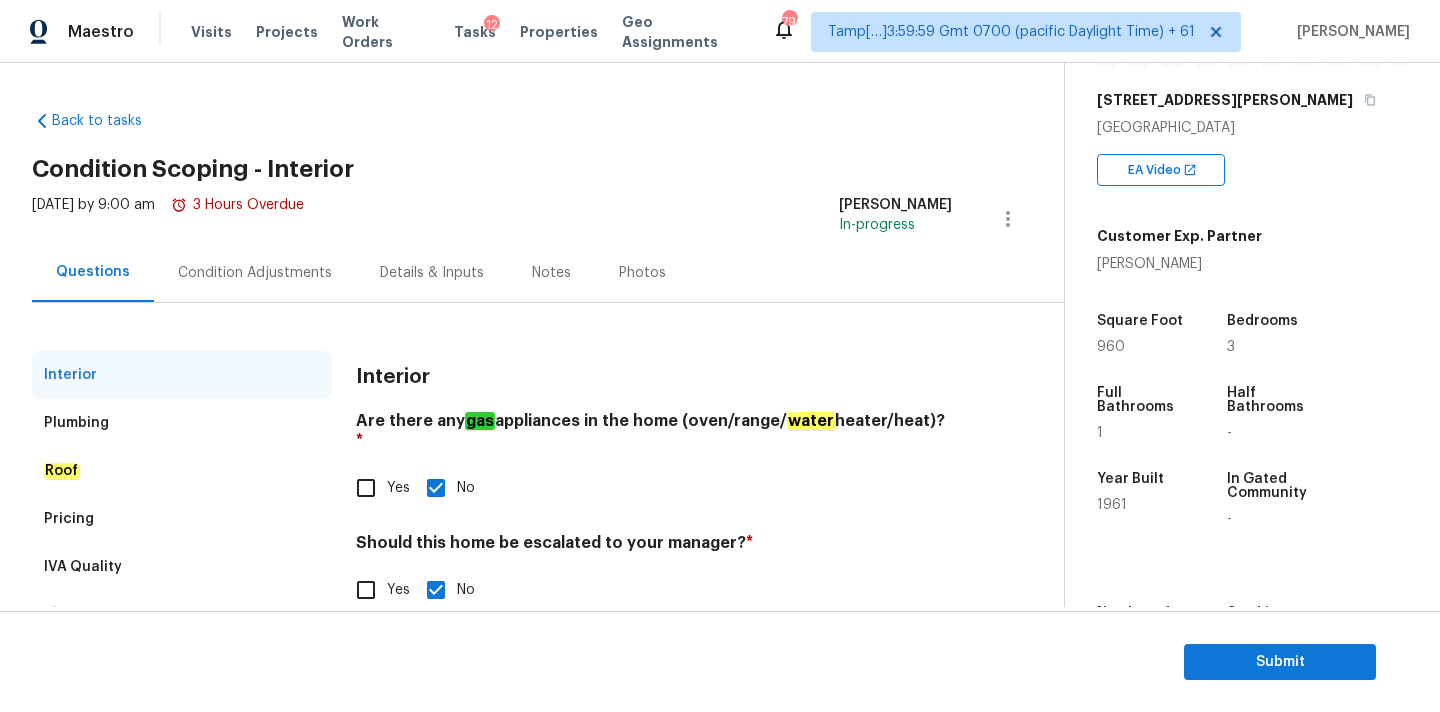 scroll, scrollTop: 38, scrollLeft: 0, axis: vertical 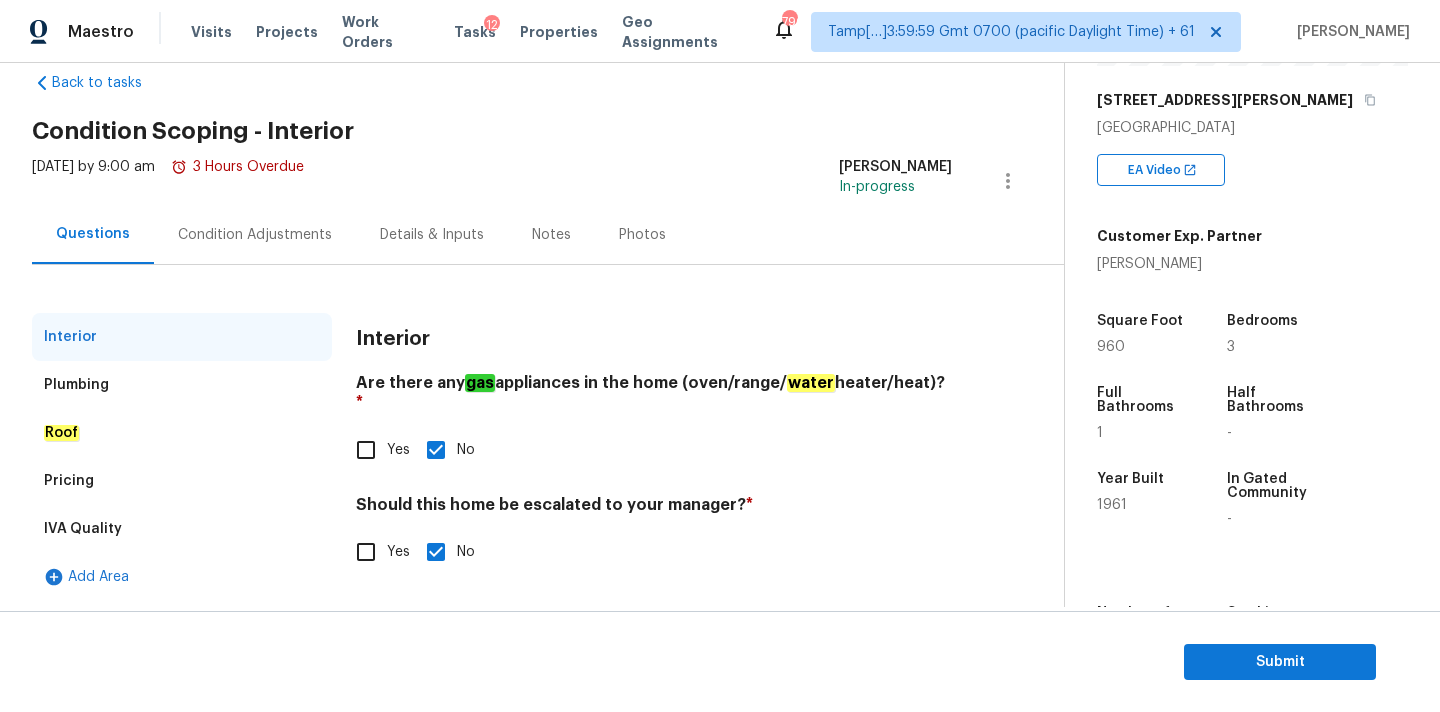 click on "Pricing" at bounding box center [182, 481] 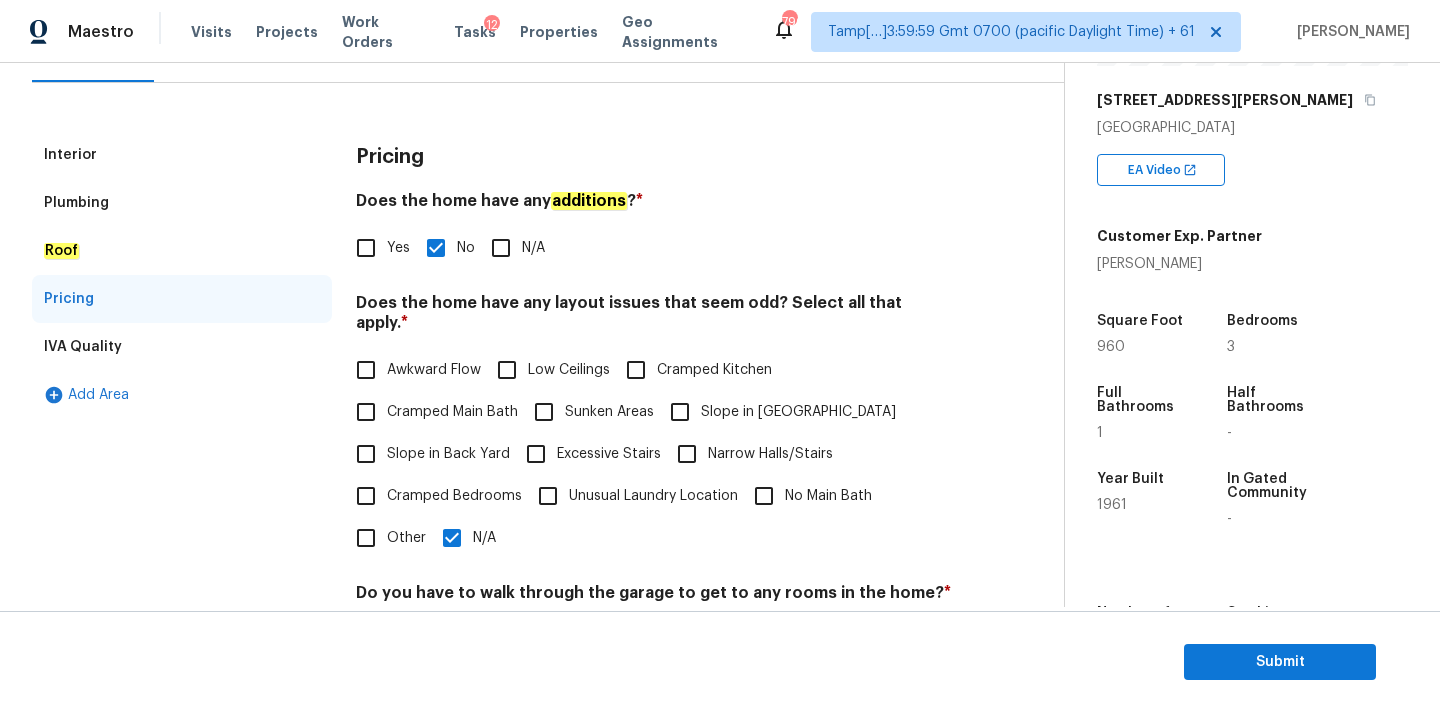 scroll, scrollTop: 75, scrollLeft: 0, axis: vertical 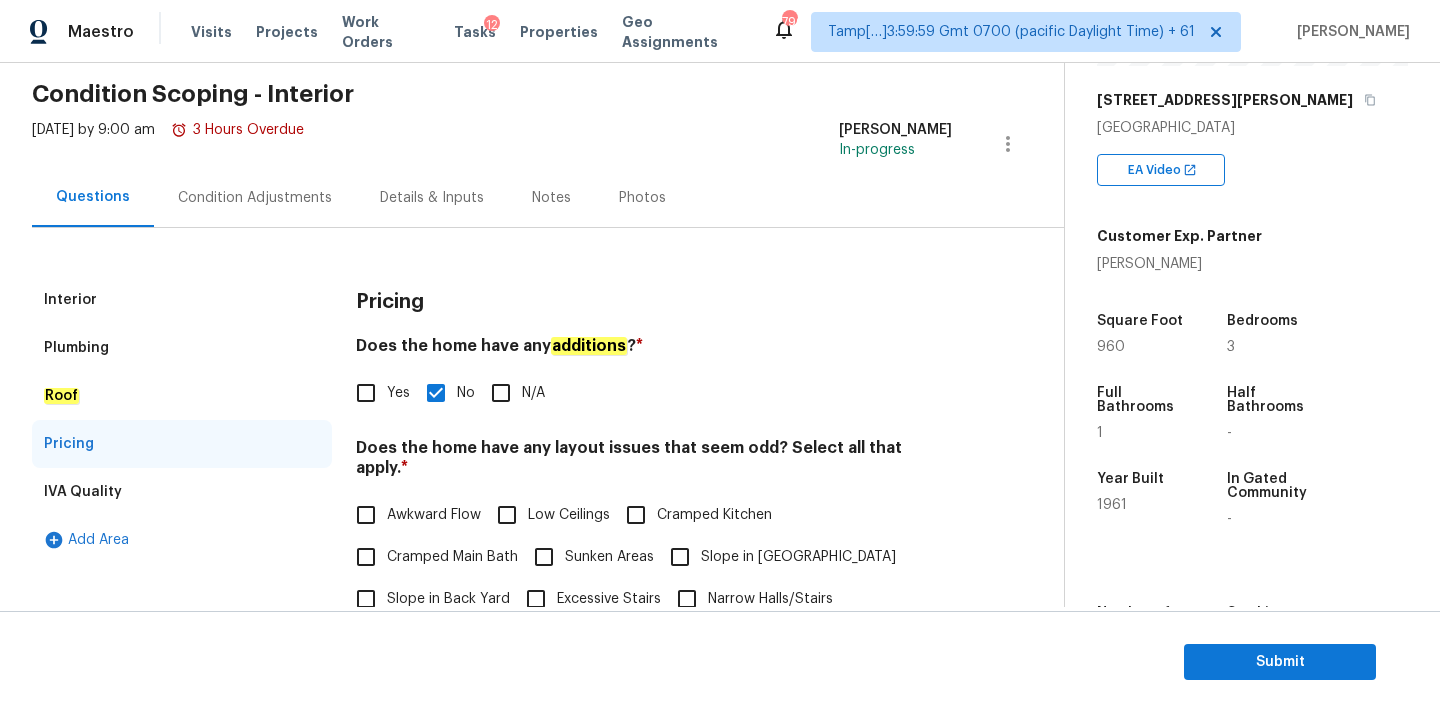 click on "Condition Adjustments" at bounding box center [255, 197] 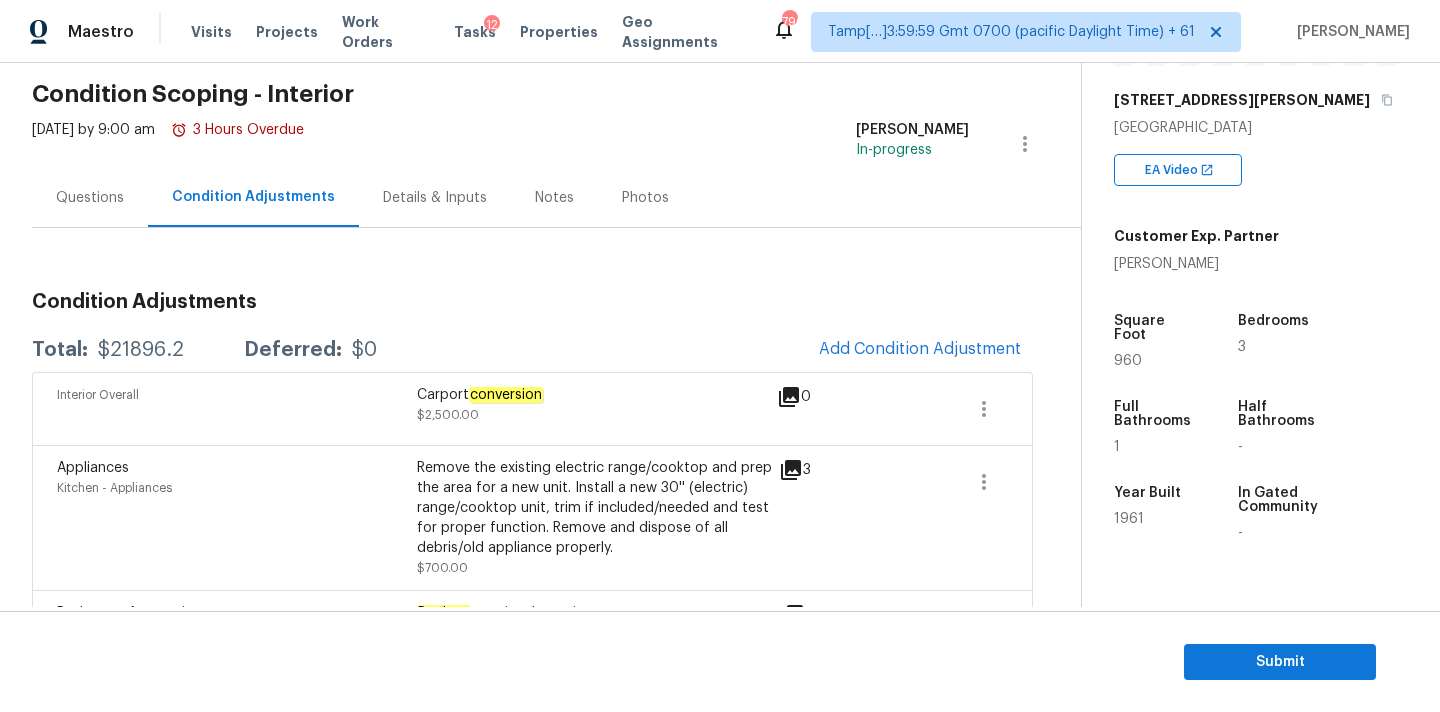 click on "Add Condition Adjustment" at bounding box center [920, 350] 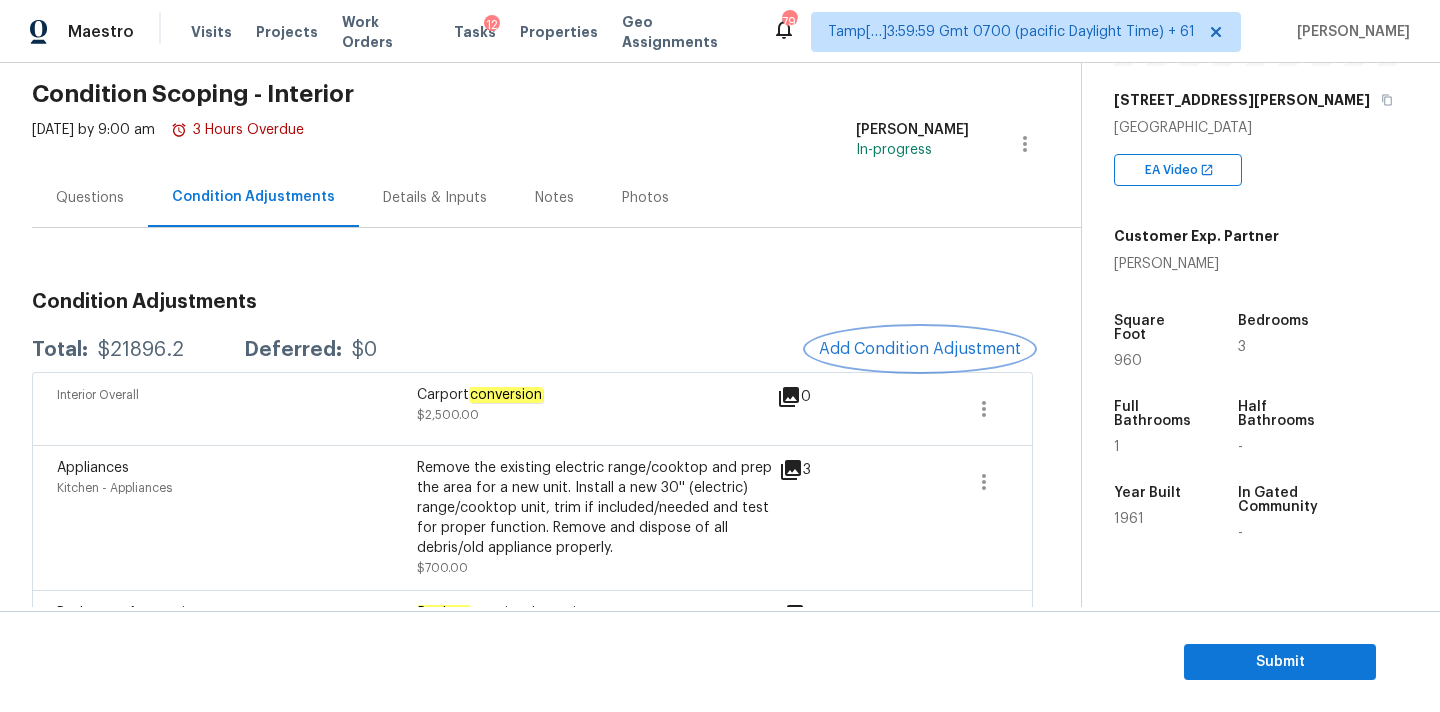 click on "Add Condition Adjustment" at bounding box center [920, 349] 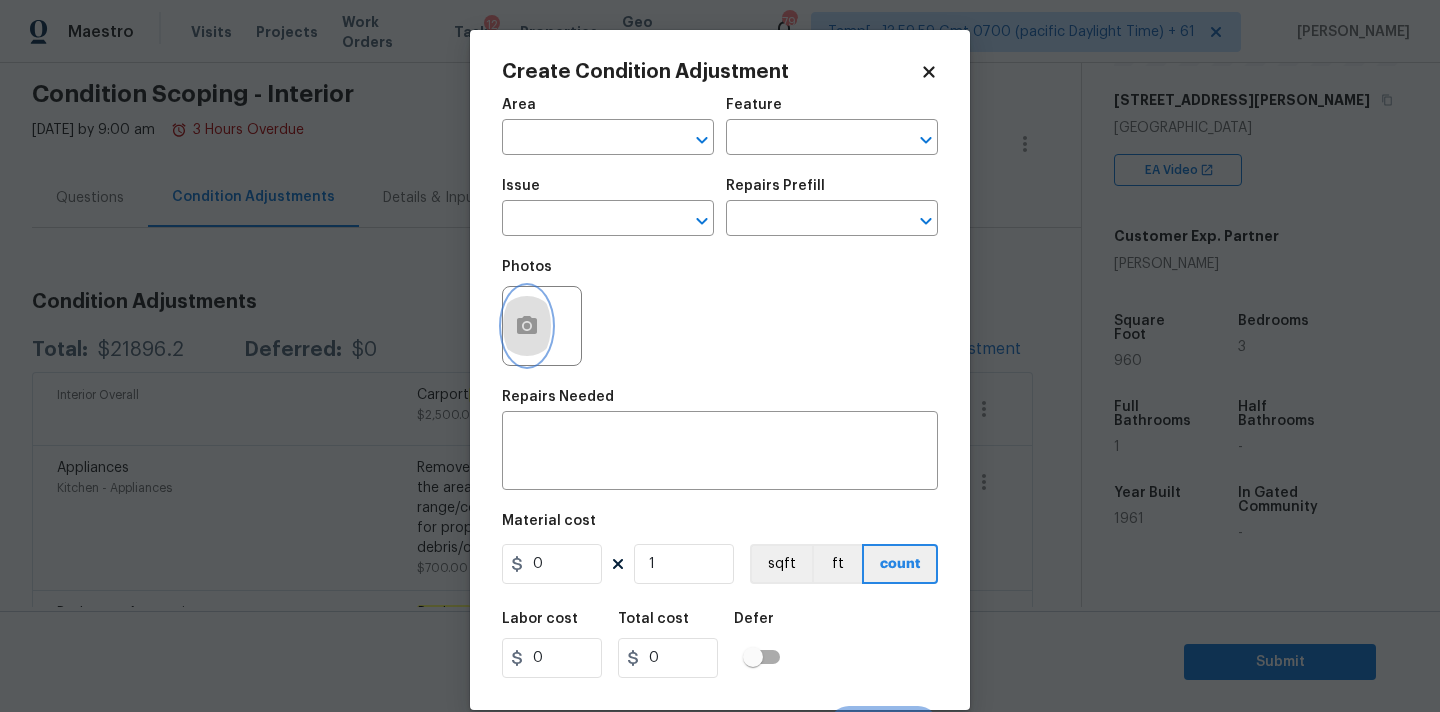 click at bounding box center (527, 326) 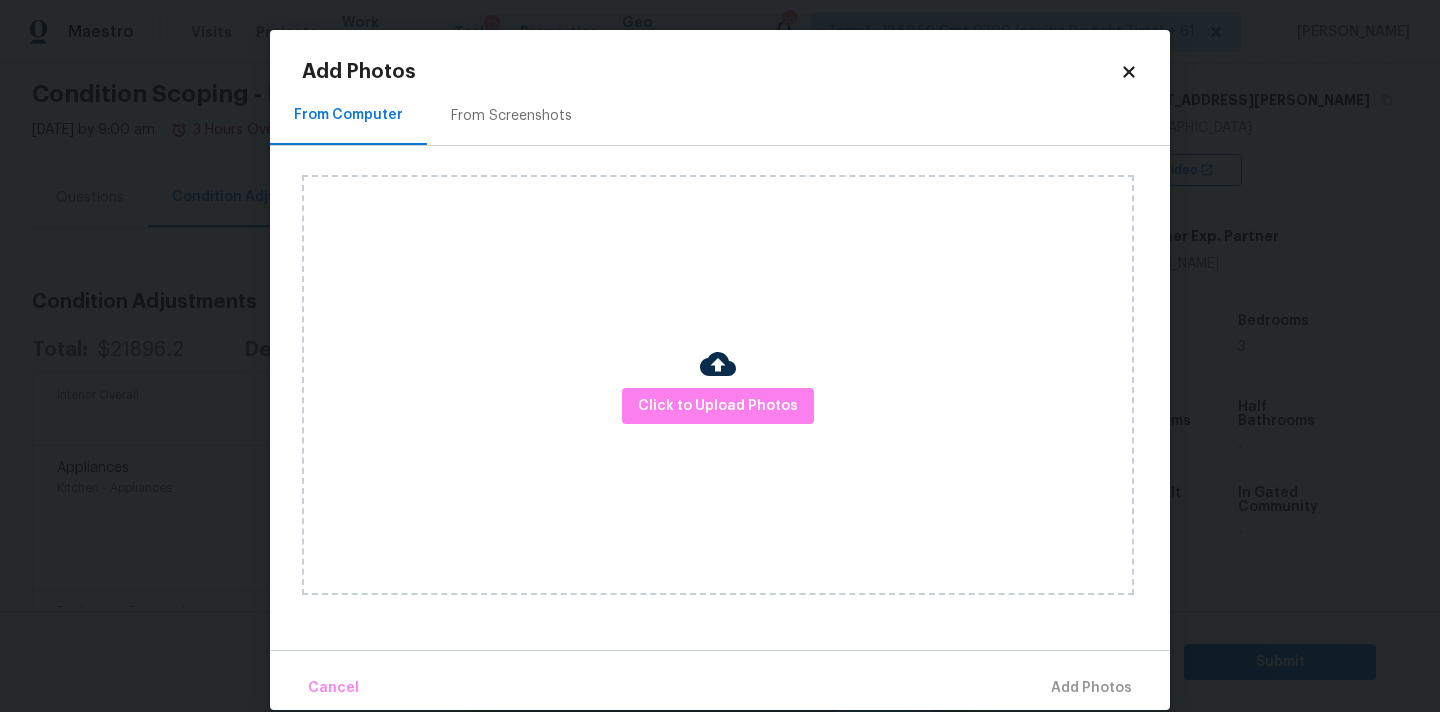 click on "Click to Upload Photos" at bounding box center (718, 385) 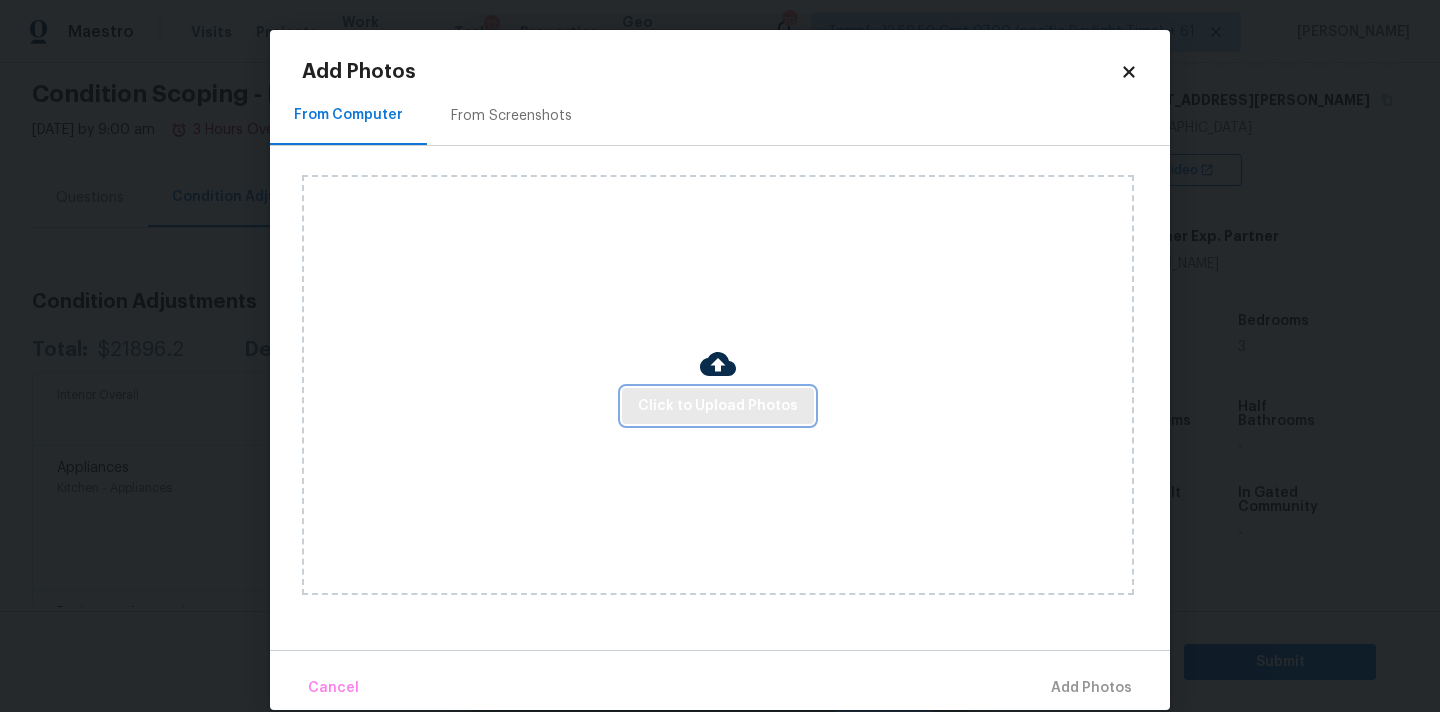 click on "Click to Upload Photos" at bounding box center (718, 406) 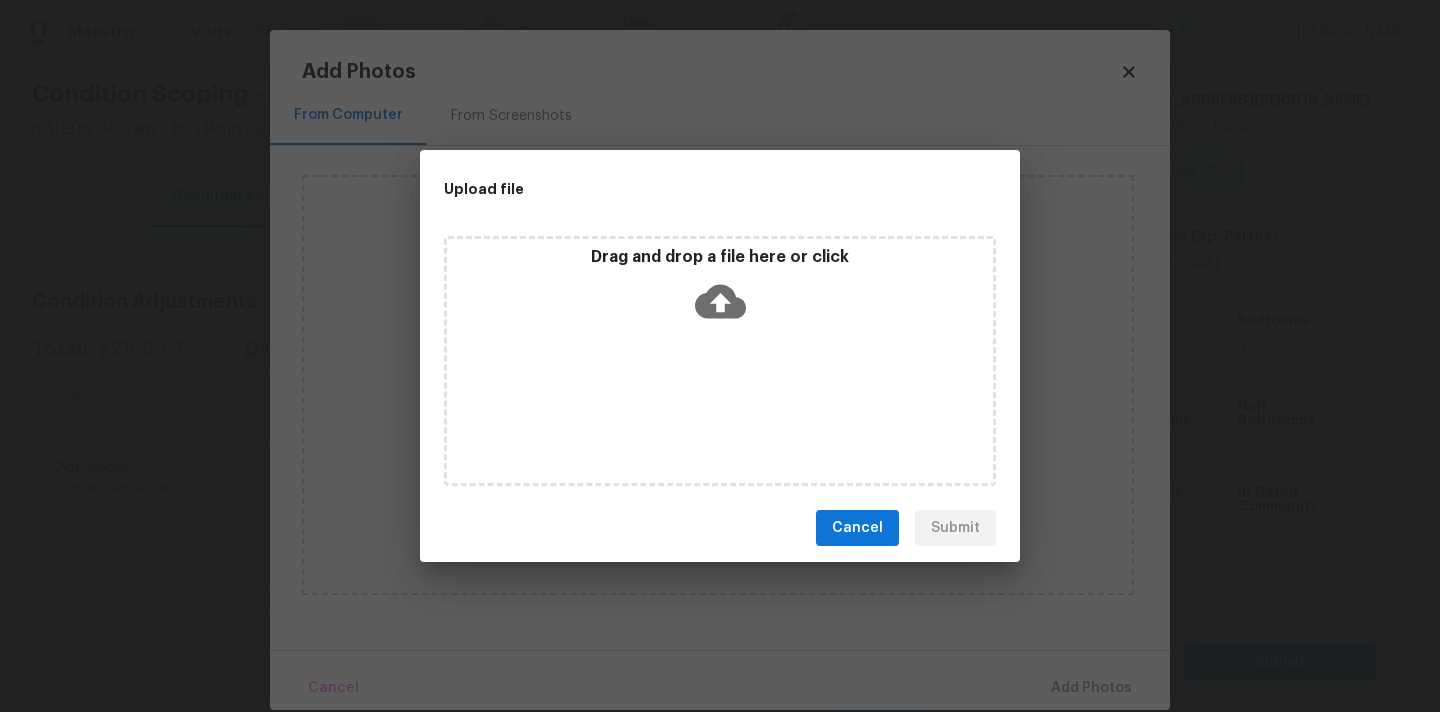 click 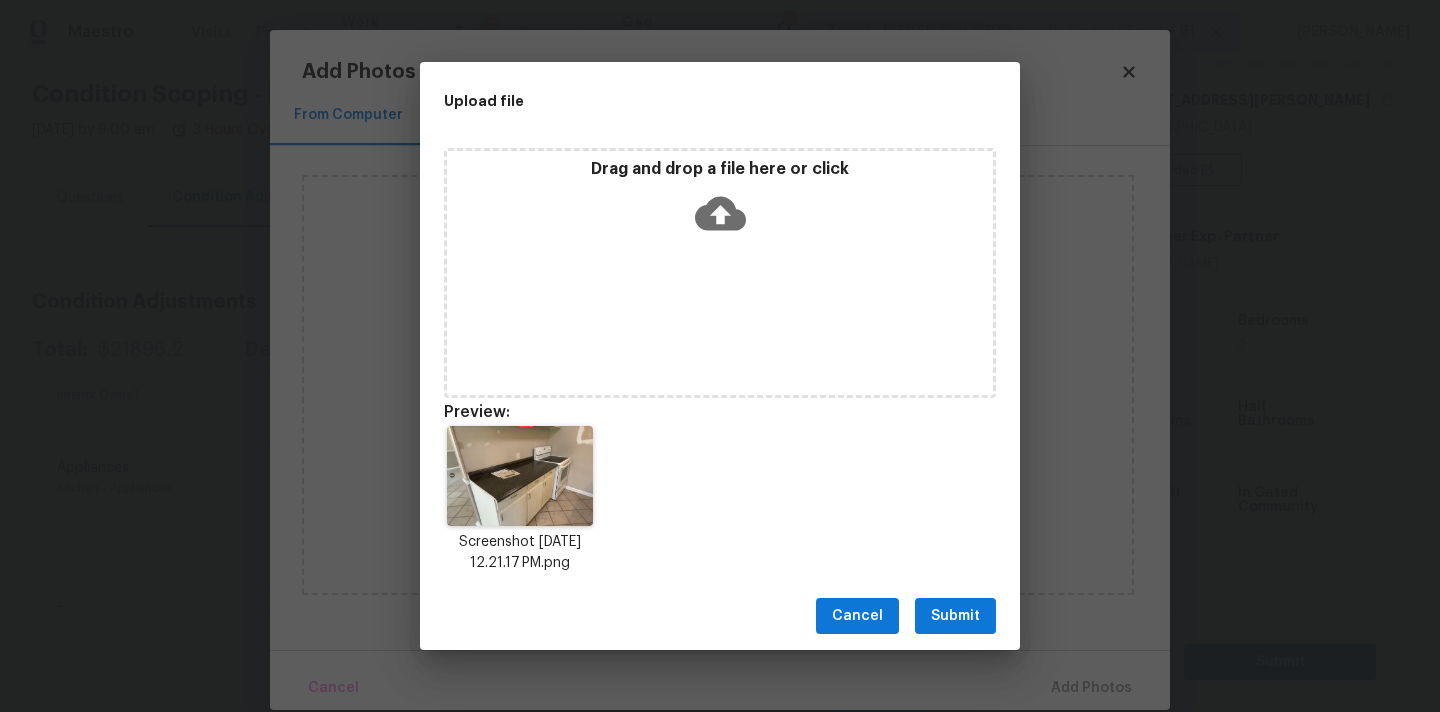click on "Submit" at bounding box center [955, 616] 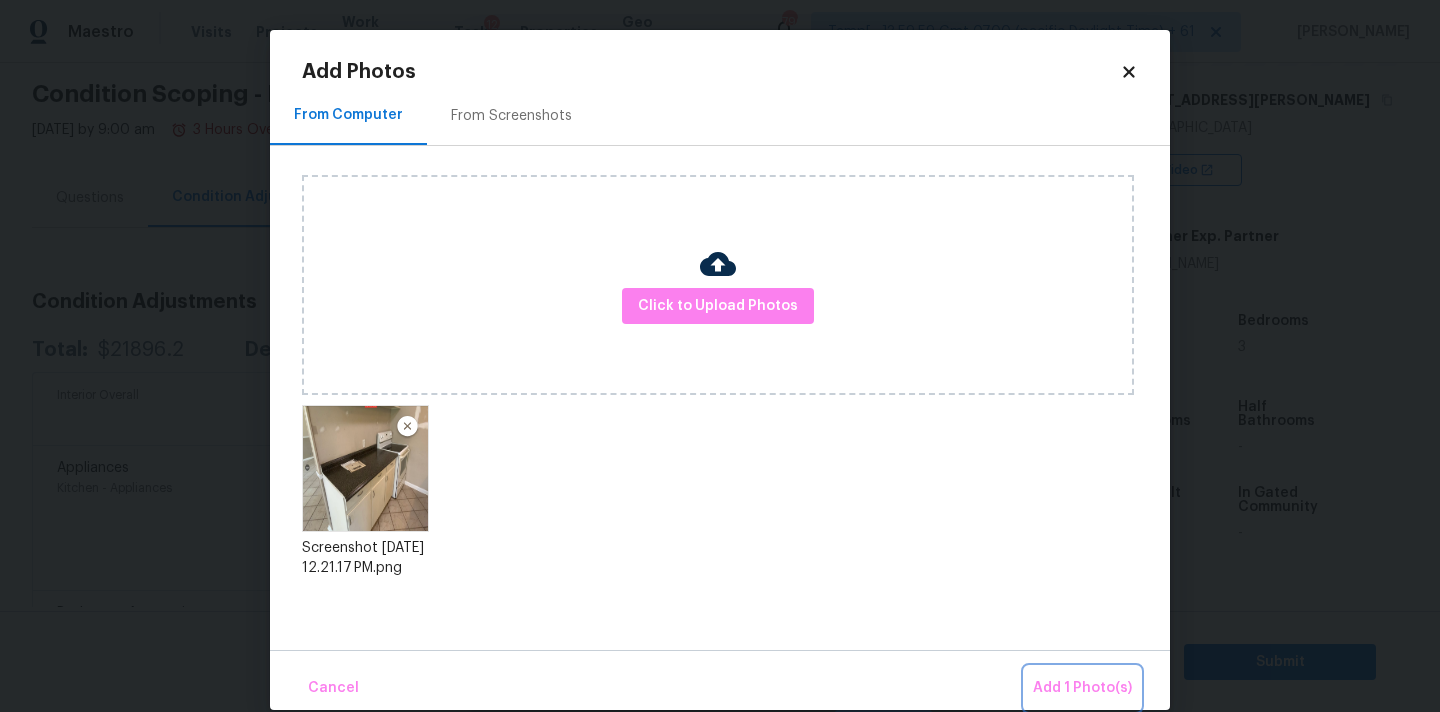 click on "Add 1 Photo(s)" at bounding box center [1082, 688] 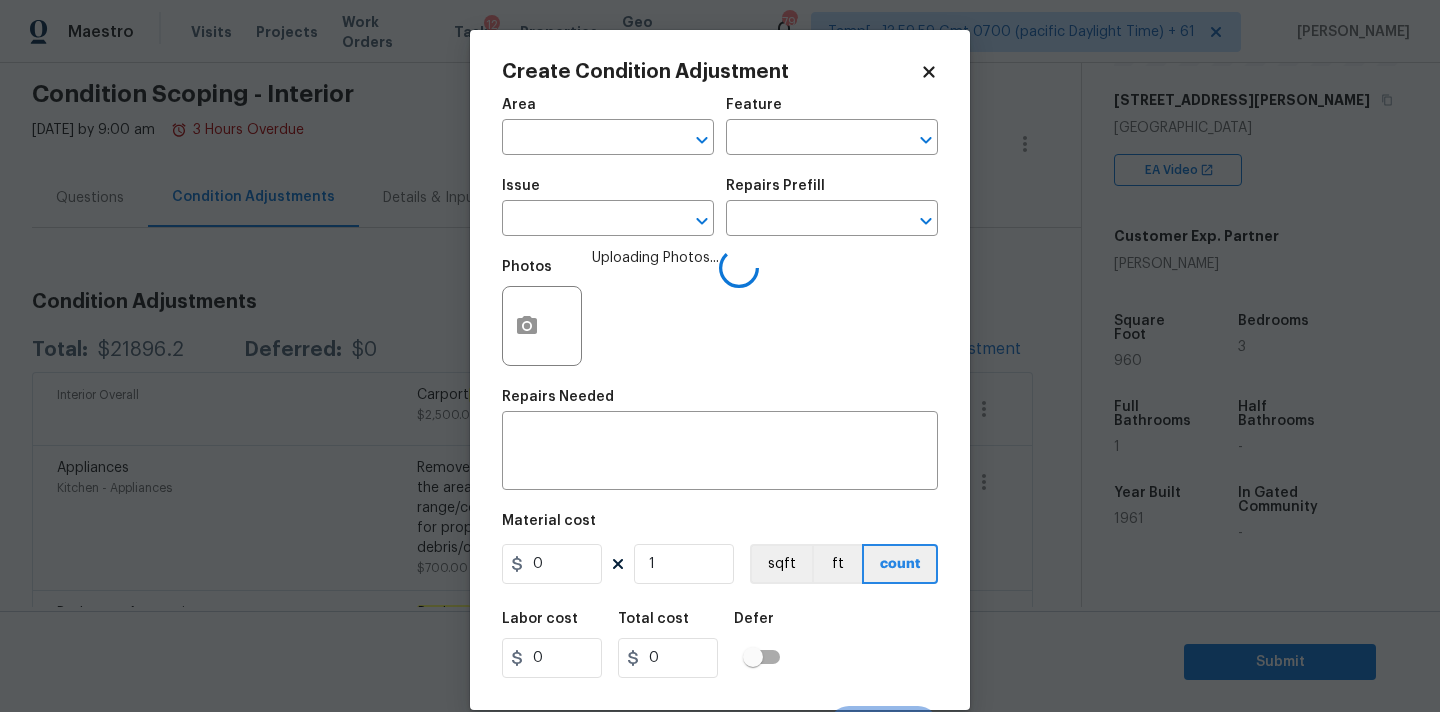 click on "Area" at bounding box center (608, 111) 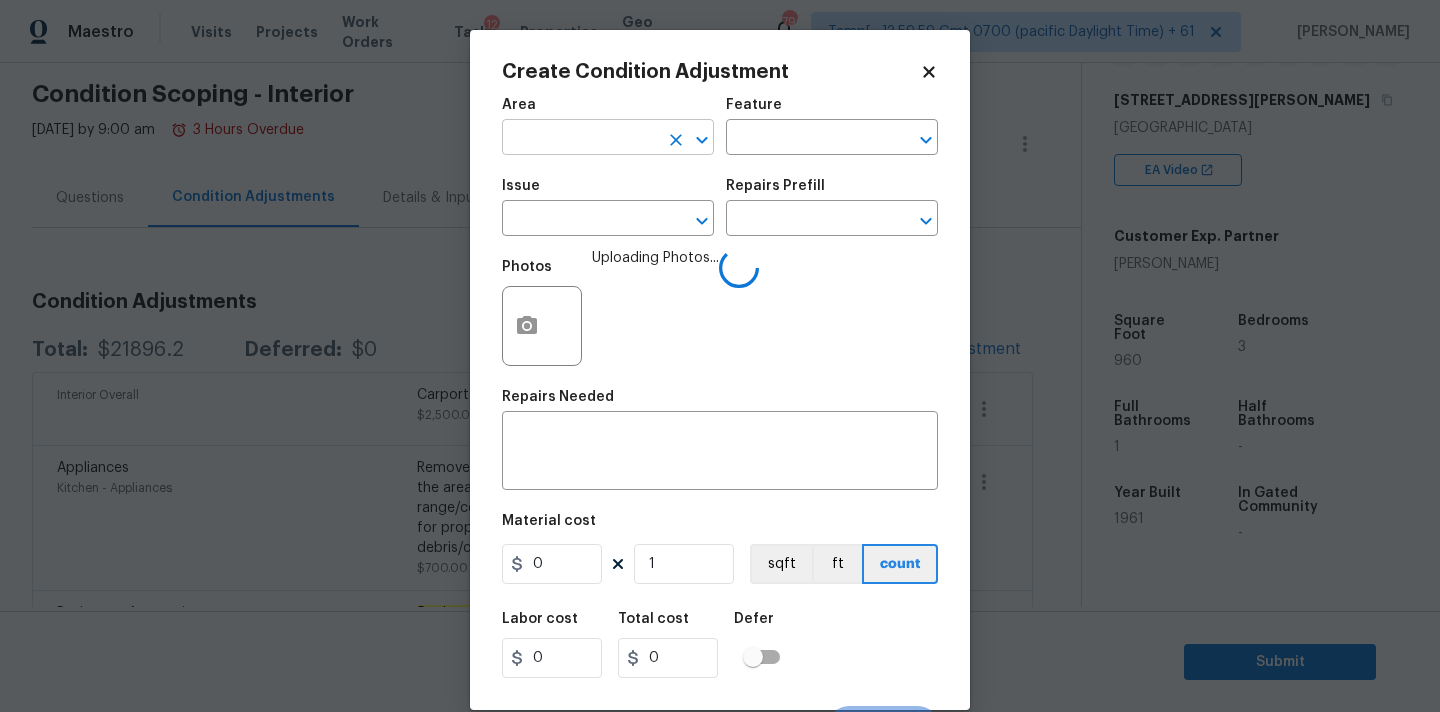 click at bounding box center [580, 139] 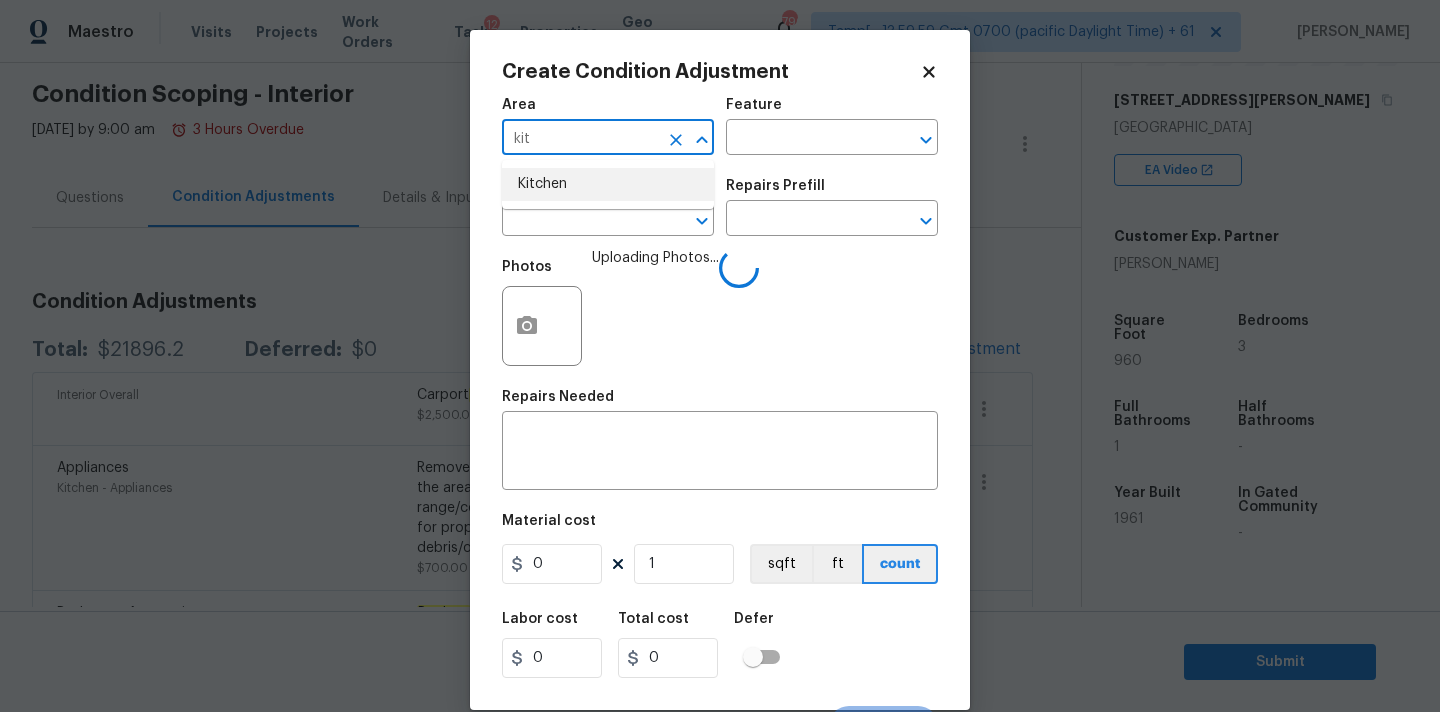 click on "Kitchen" at bounding box center [608, 184] 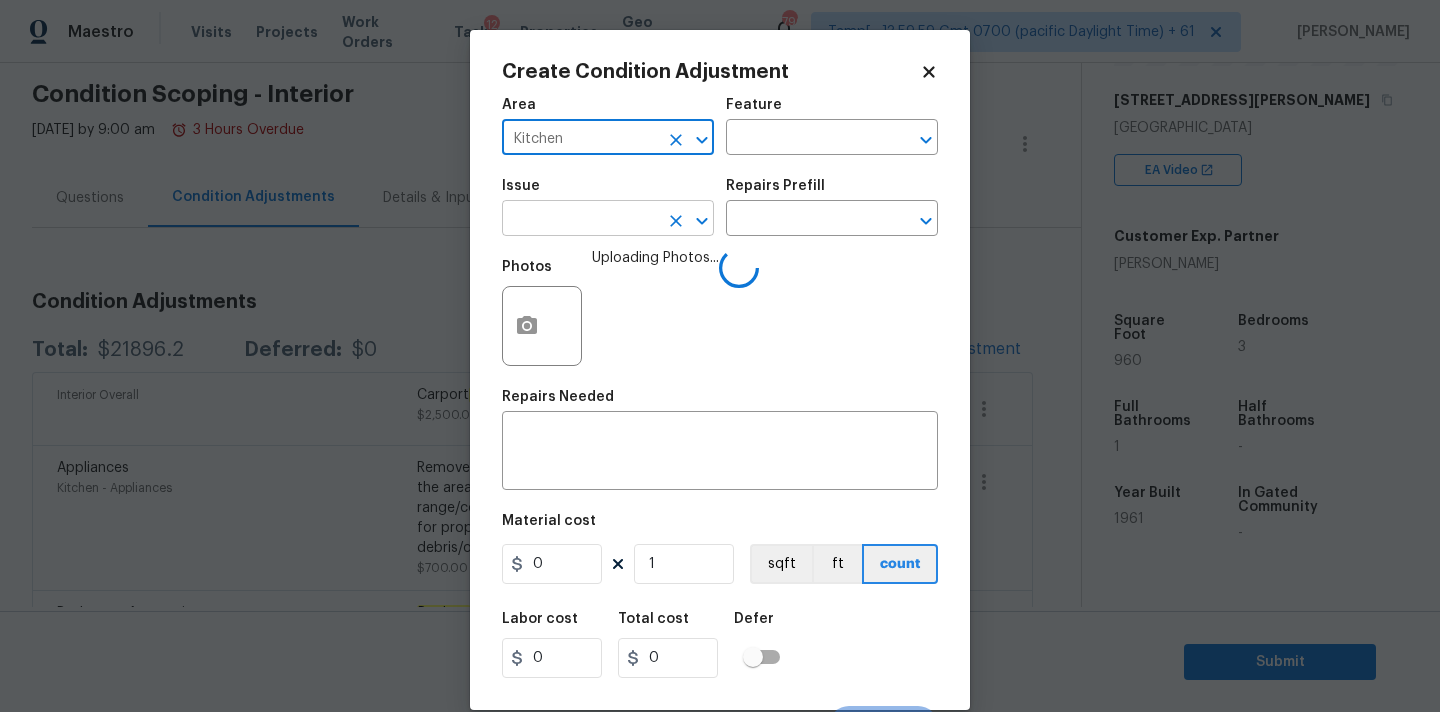 type on "Kitchen" 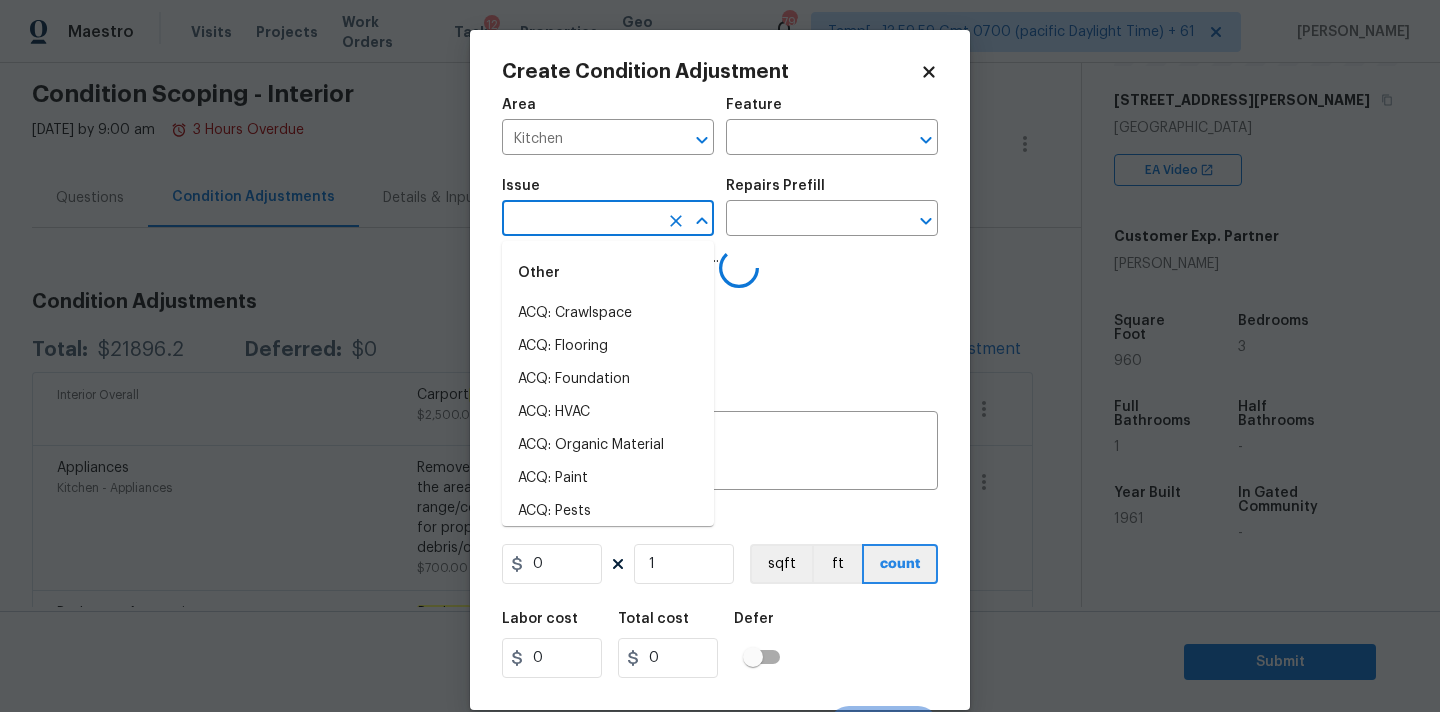 click at bounding box center (580, 220) 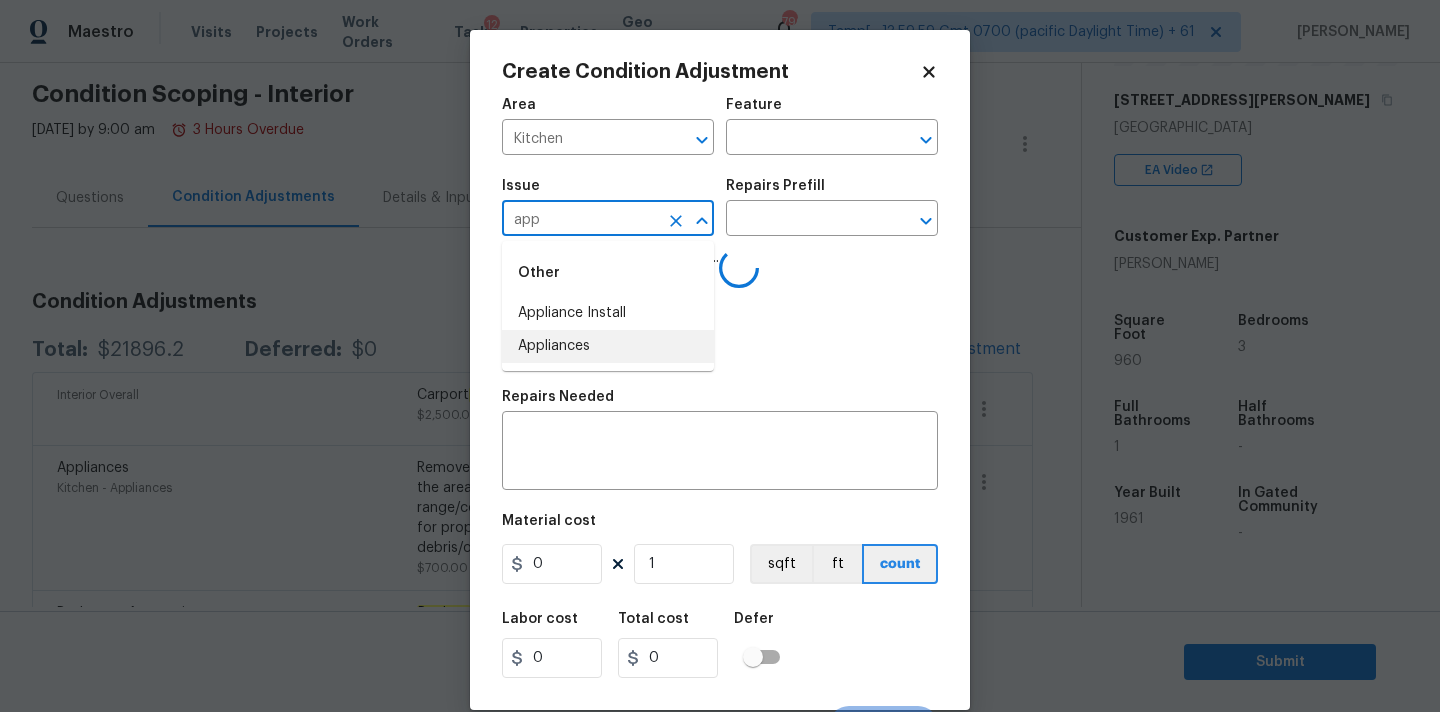 click on "Appliances" at bounding box center (608, 346) 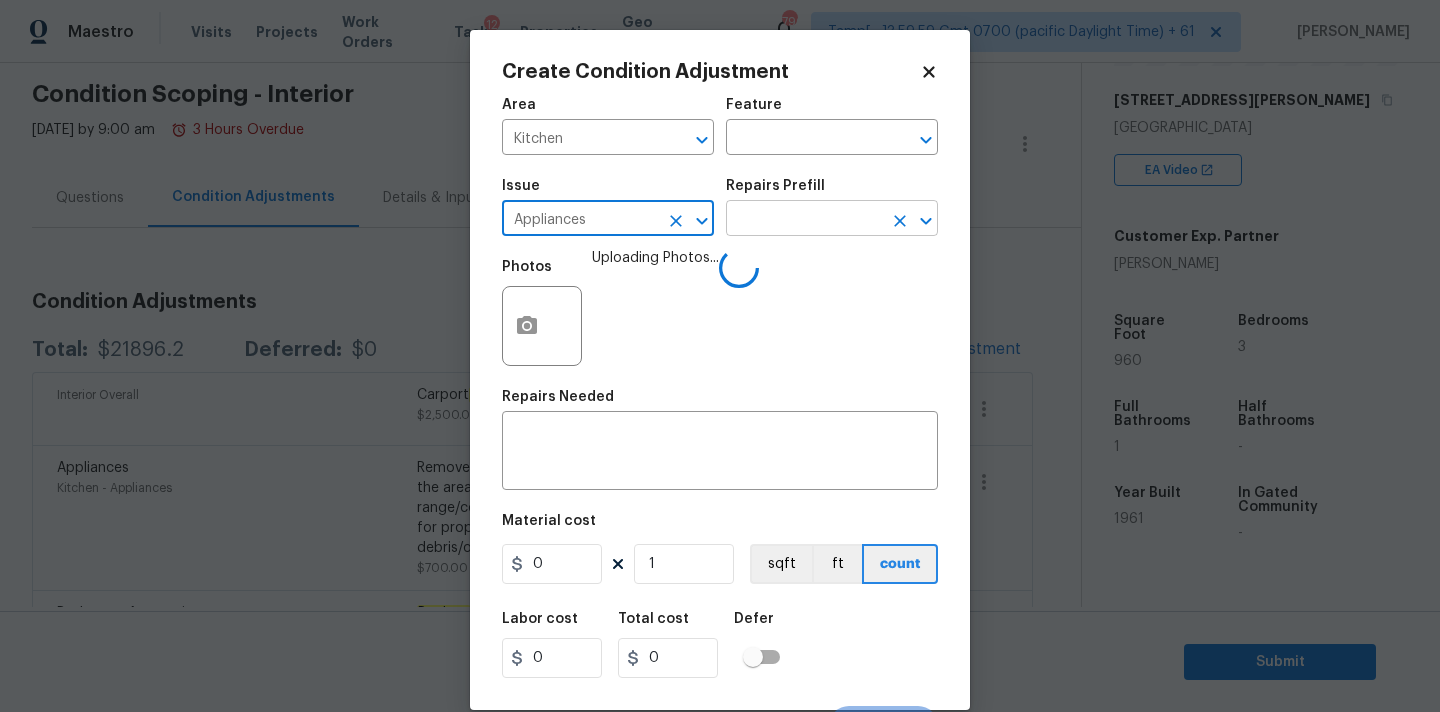 type on "Appliances" 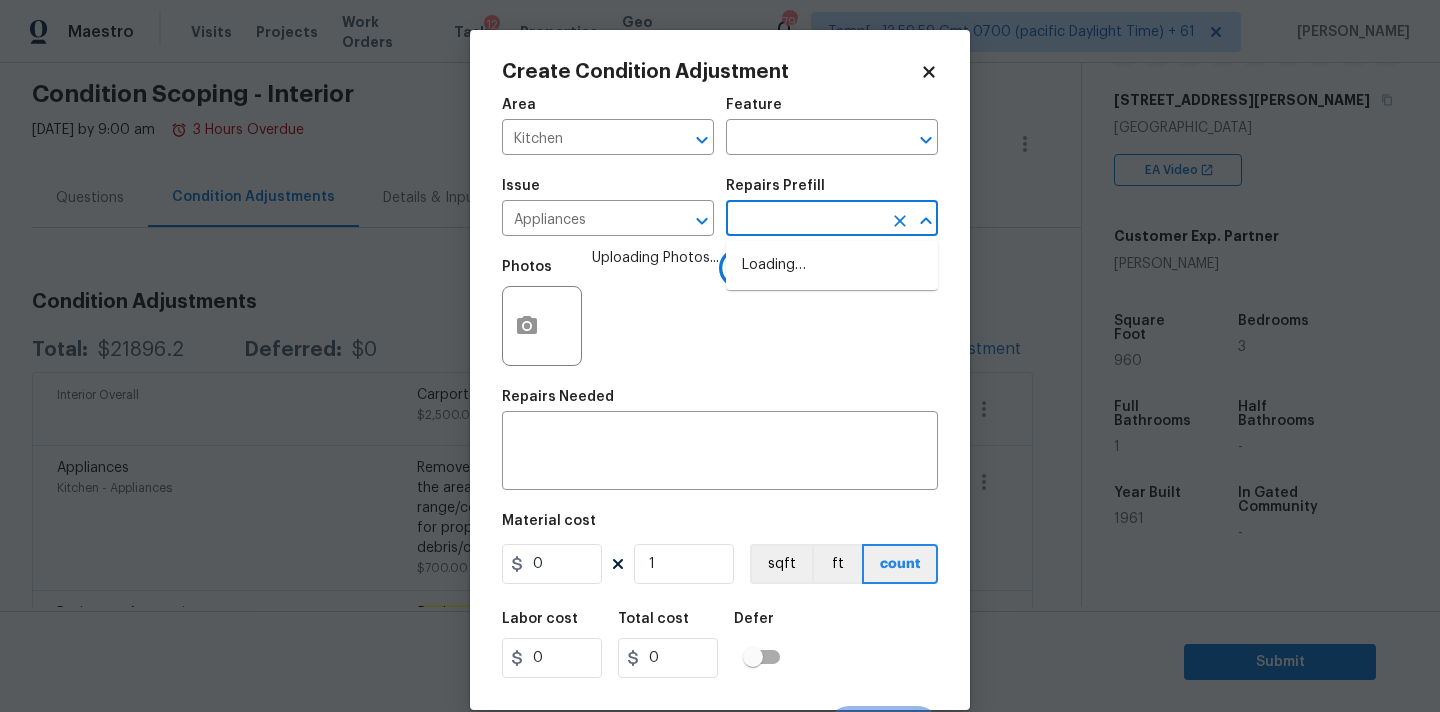 click at bounding box center (804, 220) 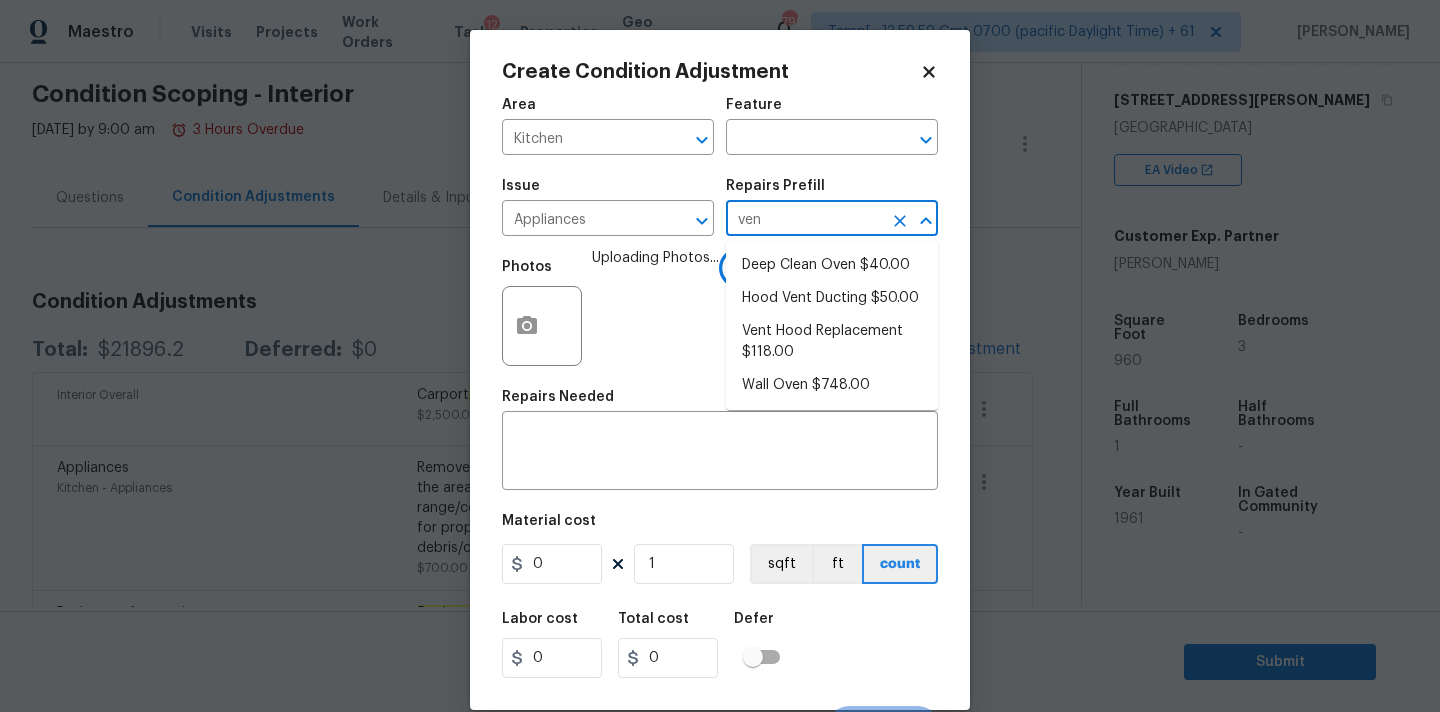 type on "vent" 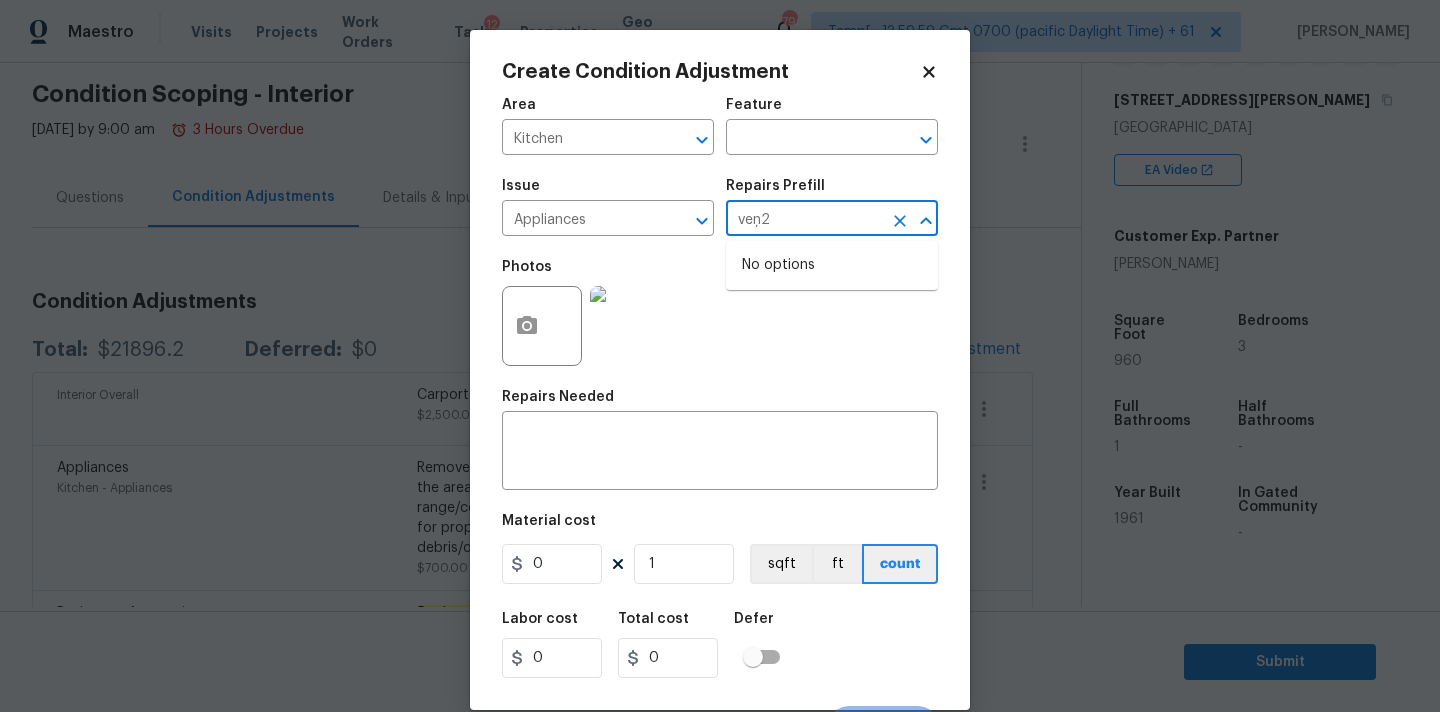 type on "veņ" 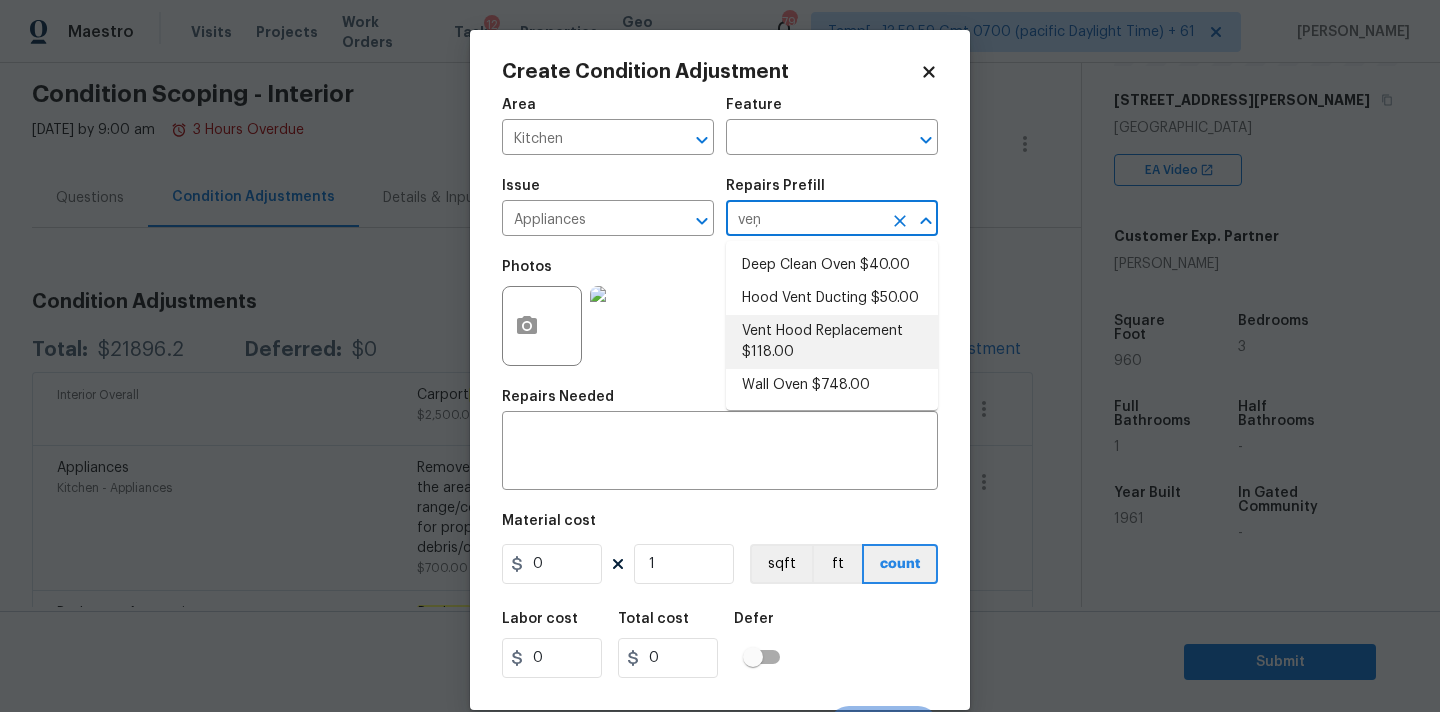 click on "Vent Hood Replacement $118.00" at bounding box center [832, 342] 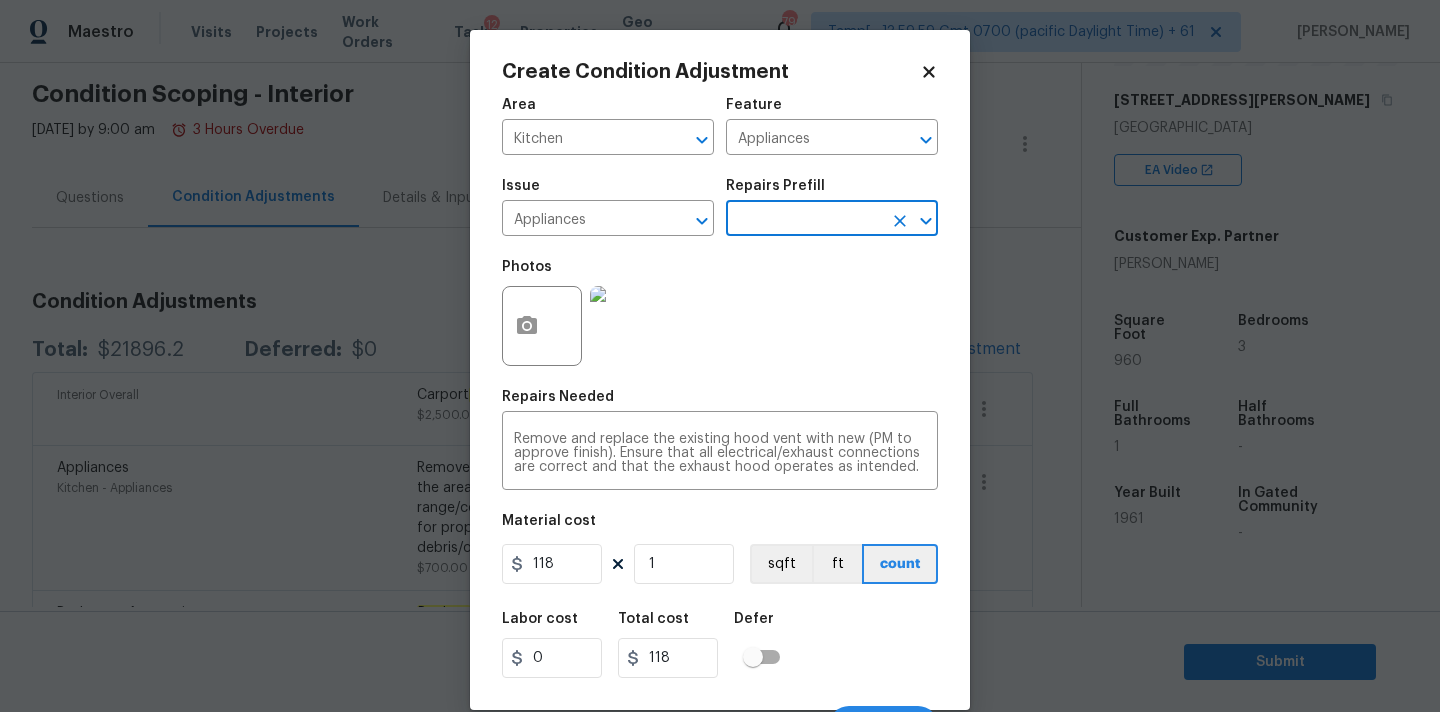scroll, scrollTop: 35, scrollLeft: 0, axis: vertical 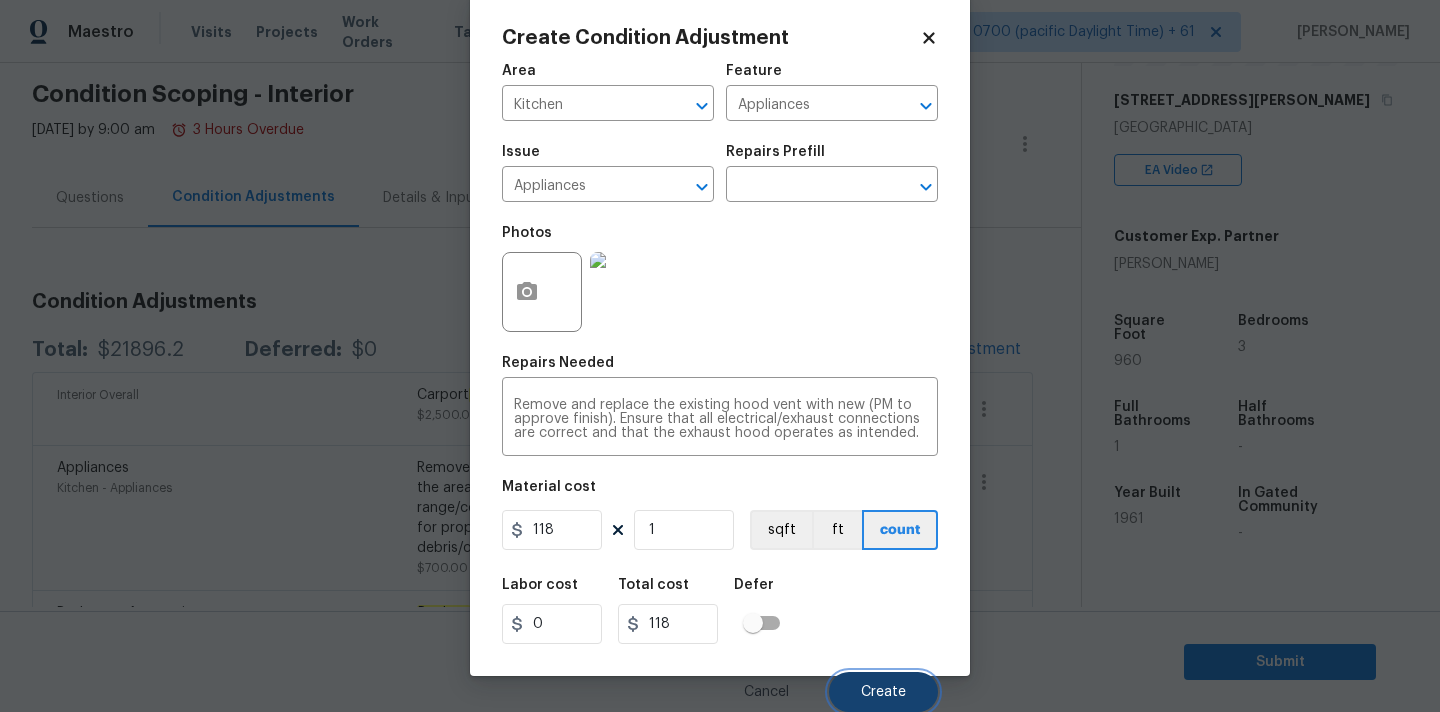 click on "Create" at bounding box center (883, 692) 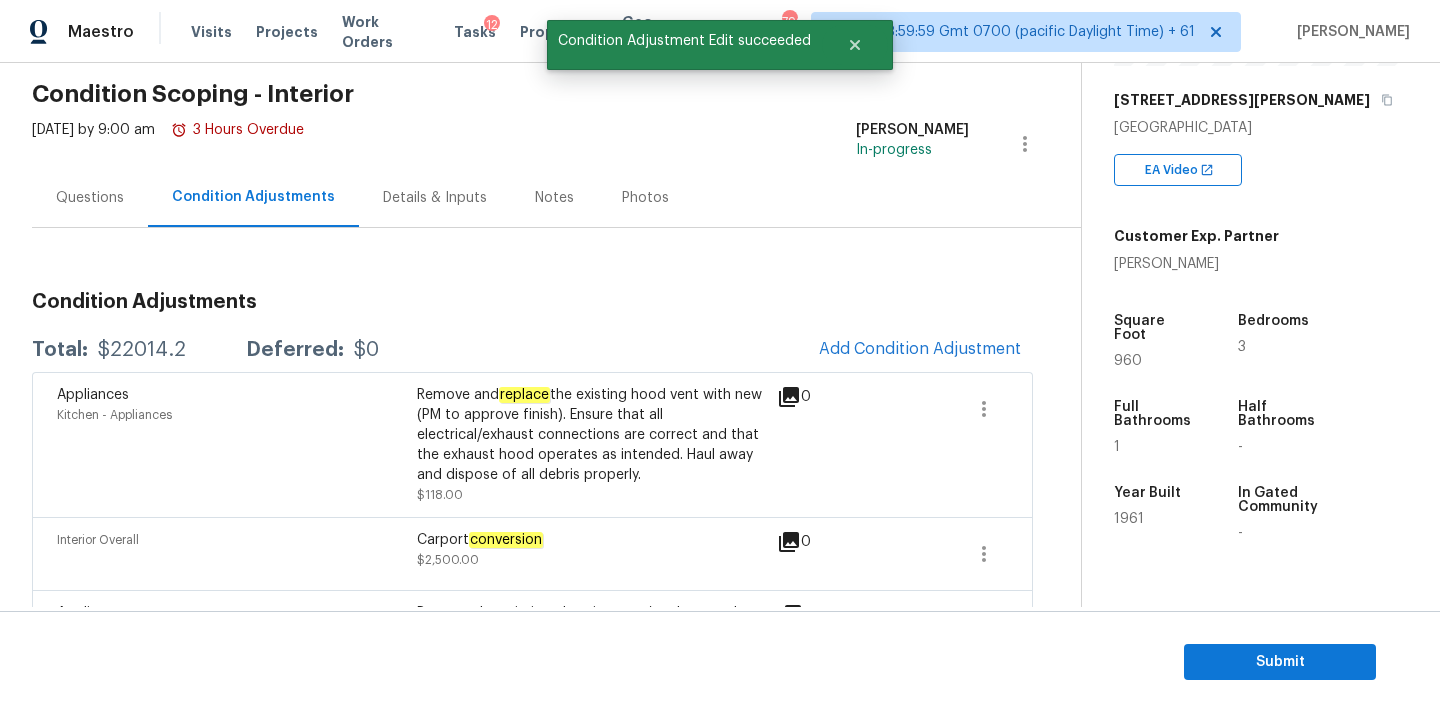 scroll, scrollTop: 28, scrollLeft: 0, axis: vertical 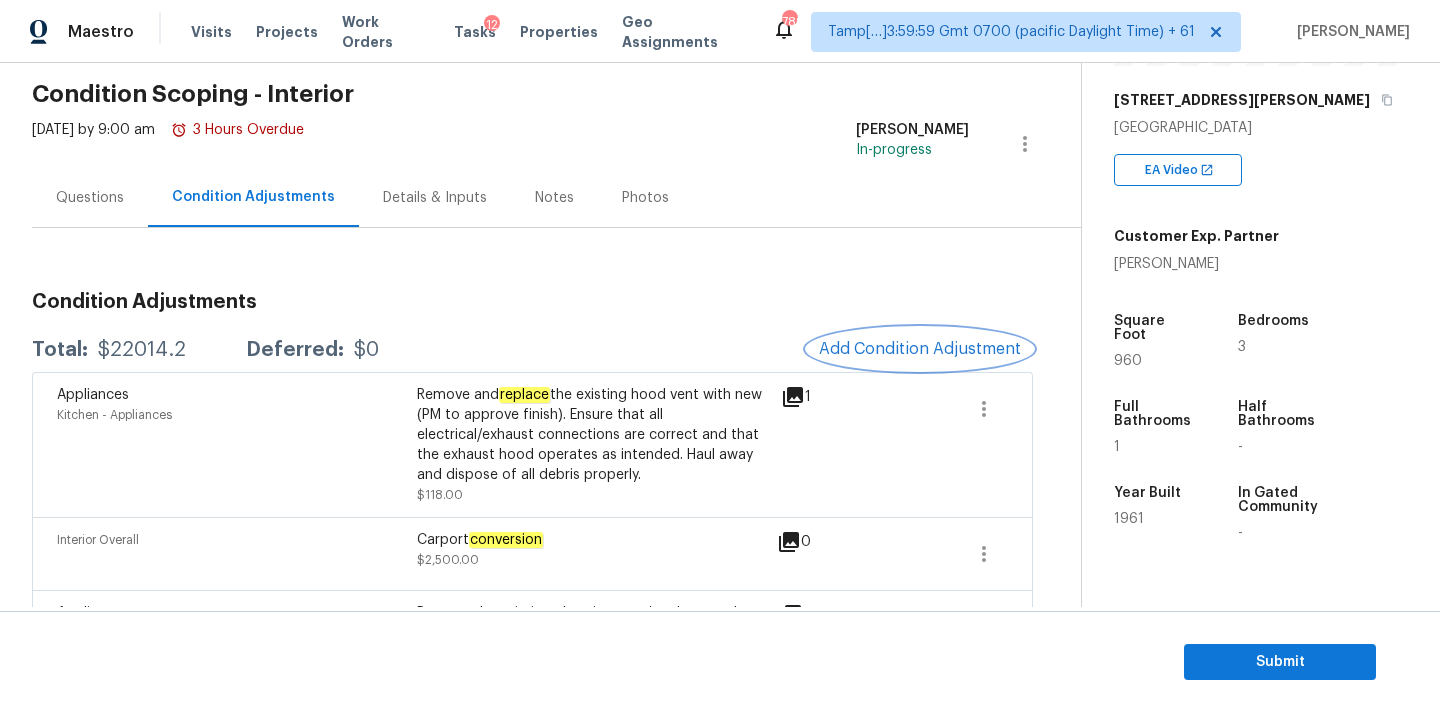 type 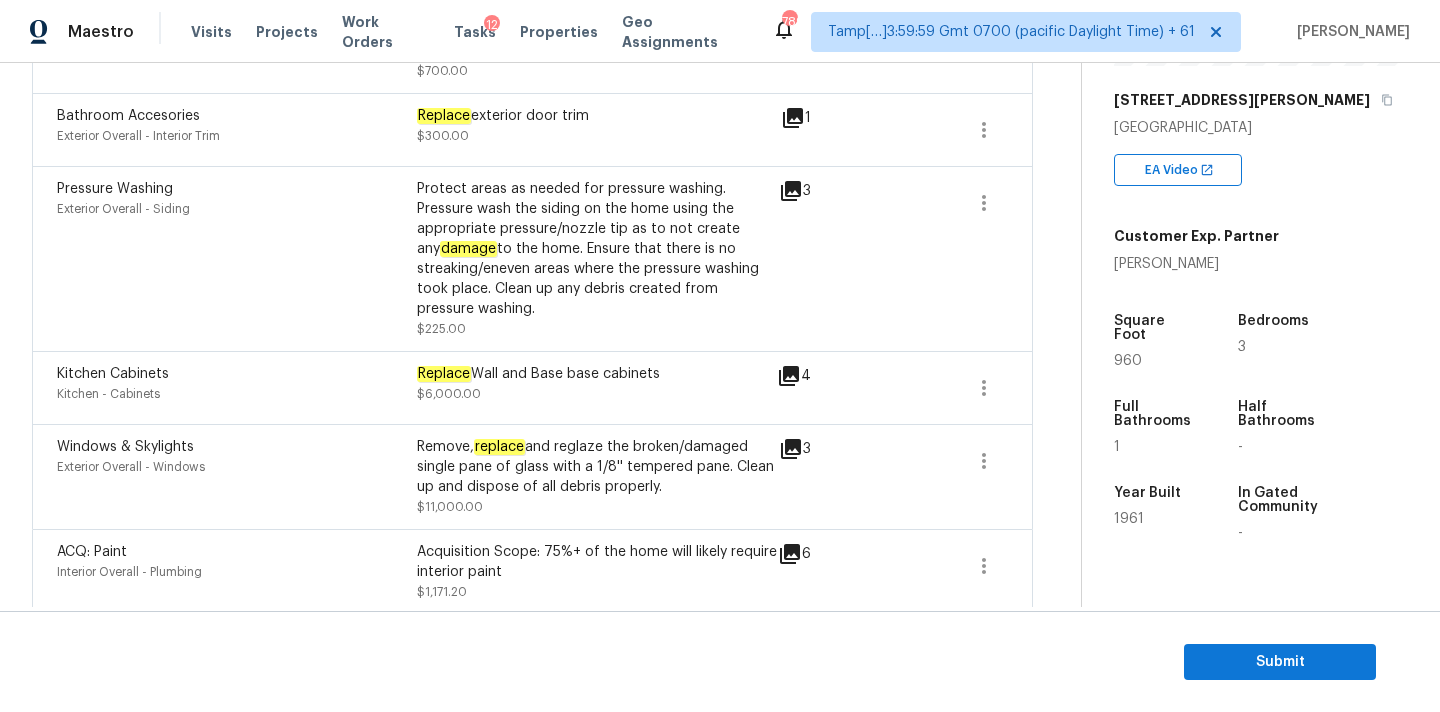 scroll, scrollTop: 733, scrollLeft: 0, axis: vertical 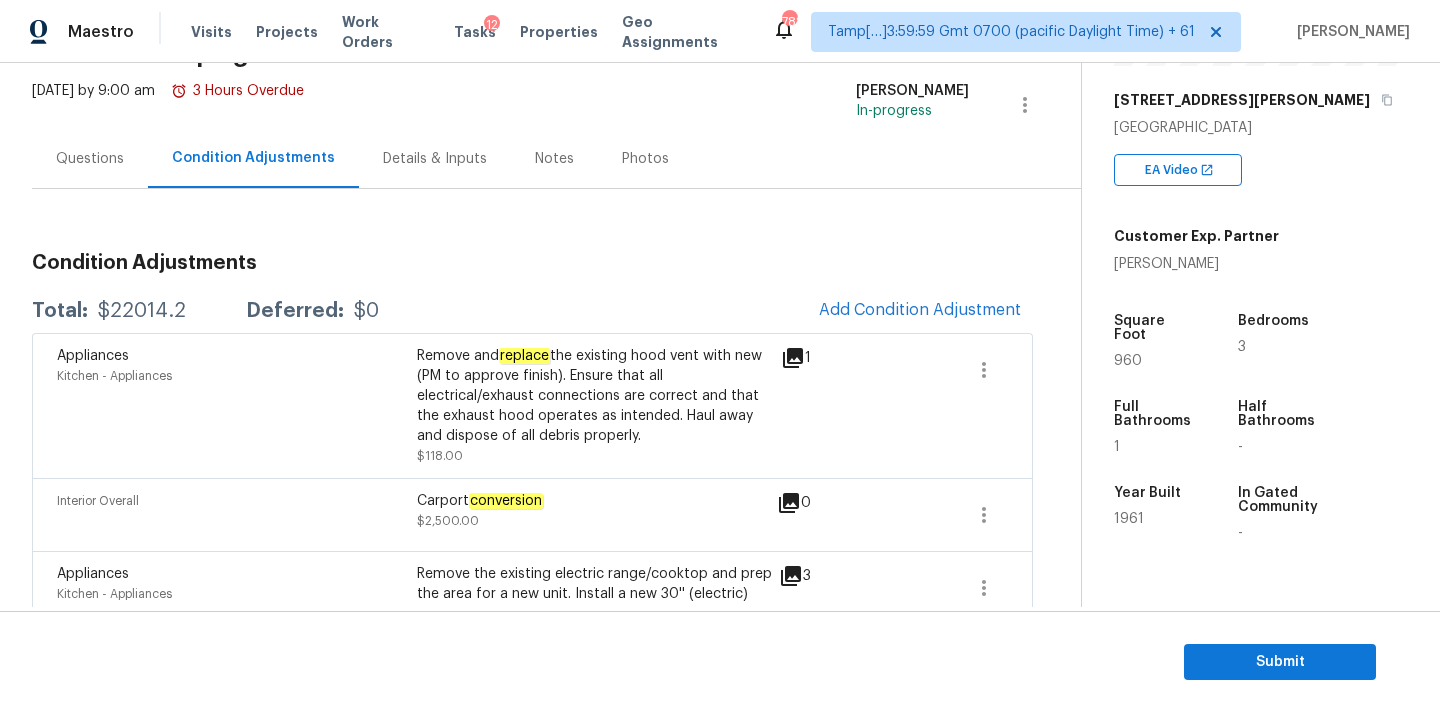 click on "Questions" at bounding box center (90, 158) 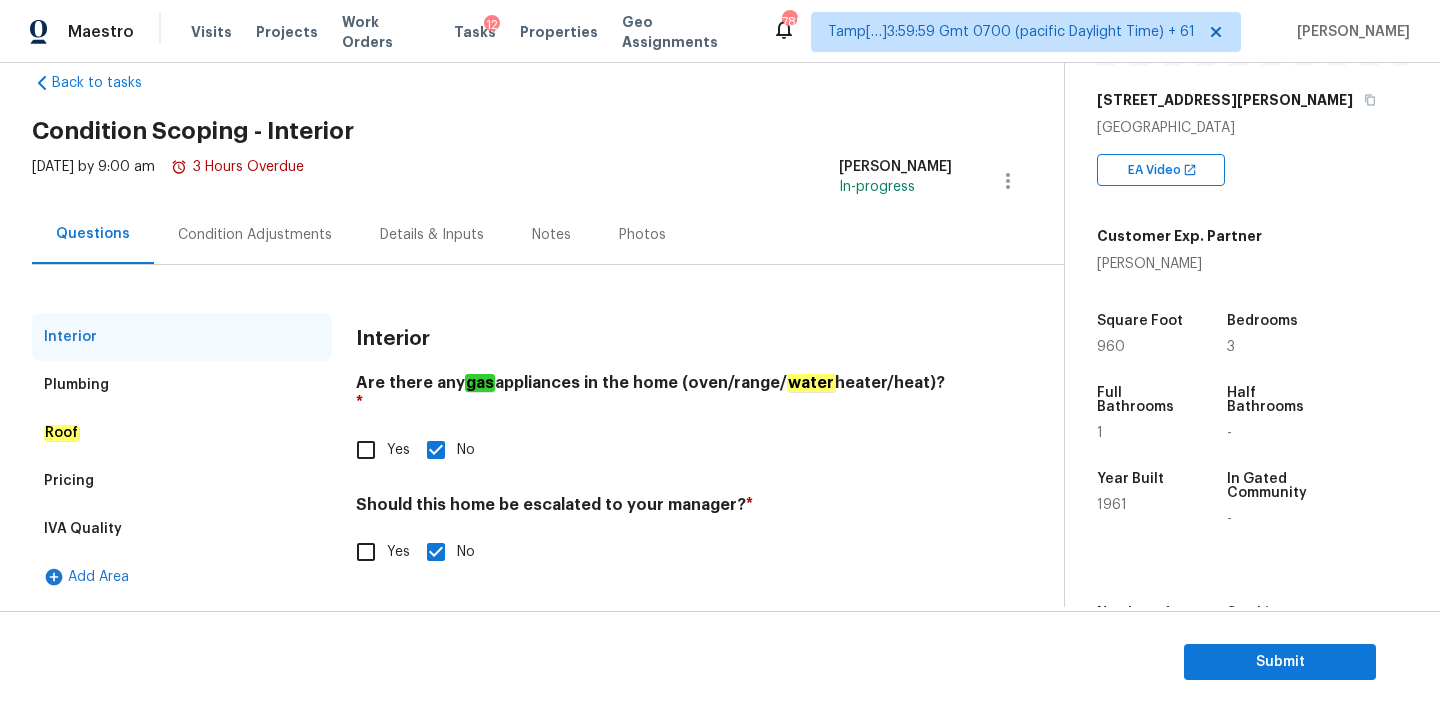 click on "IVA Quality" at bounding box center [182, 529] 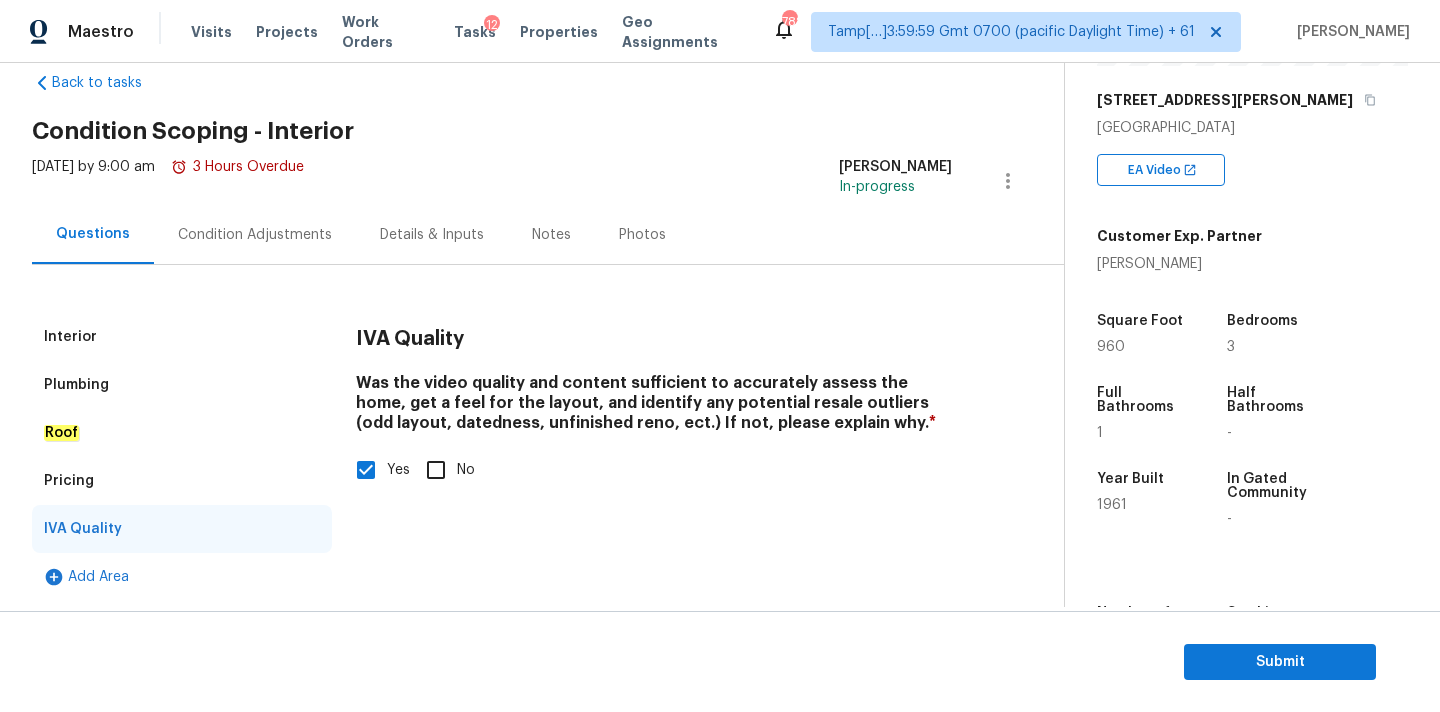 click on "Pricing" at bounding box center [182, 481] 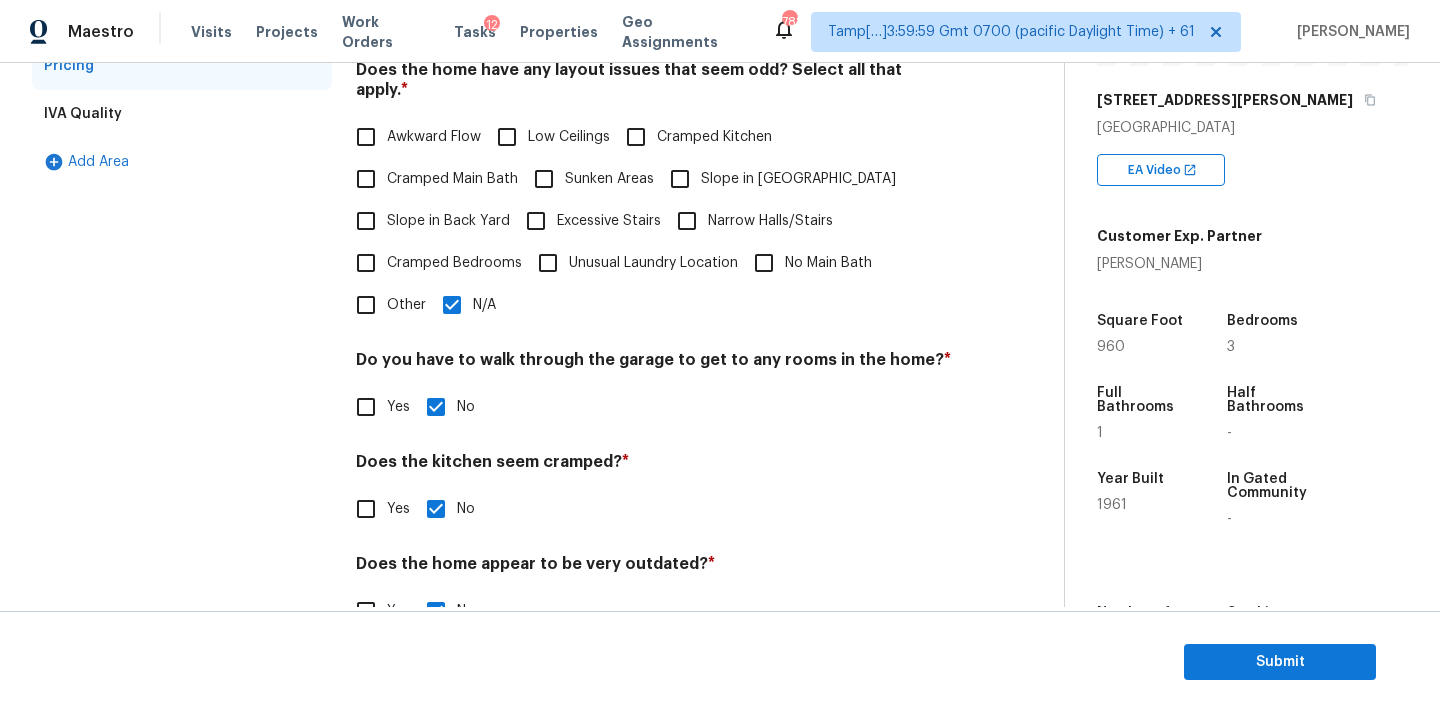 scroll, scrollTop: 488, scrollLeft: 0, axis: vertical 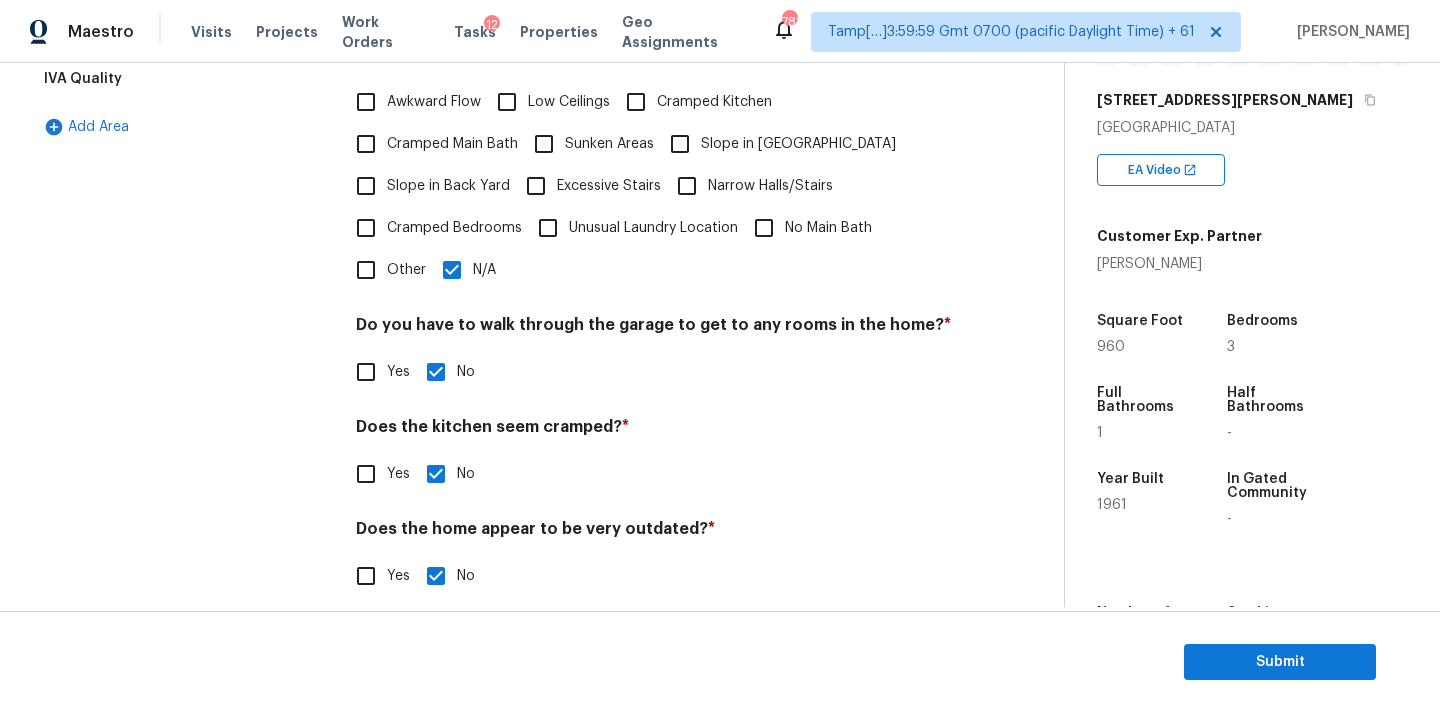 click on "Other" at bounding box center (406, 270) 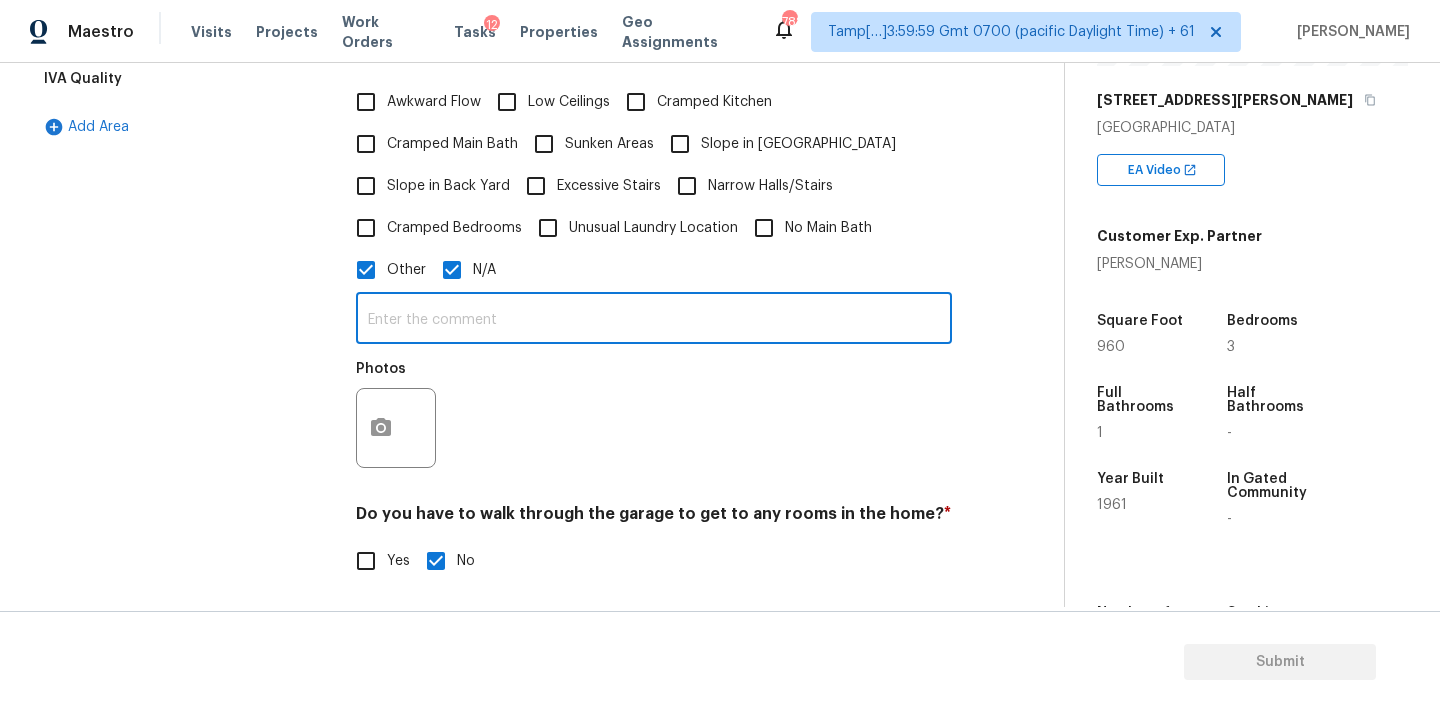 click at bounding box center (654, 320) 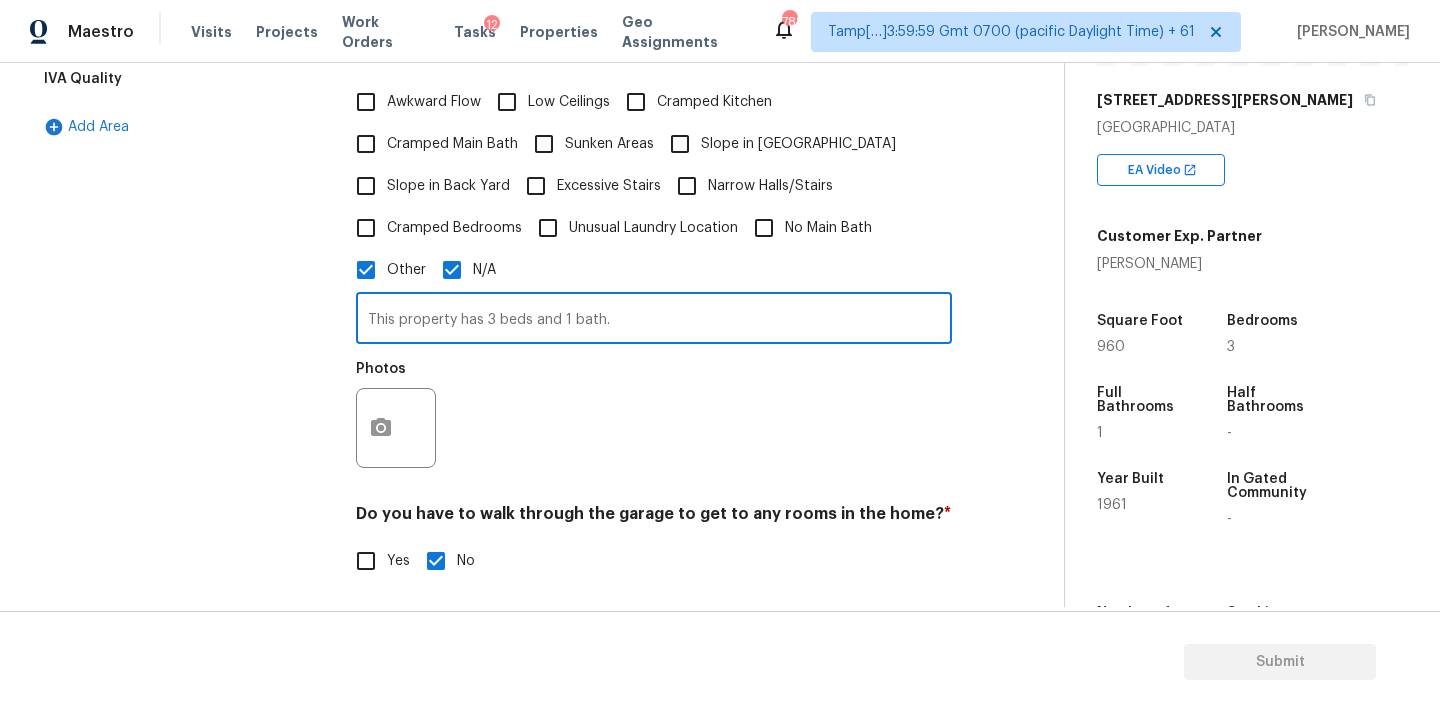scroll, scrollTop: 677, scrollLeft: 0, axis: vertical 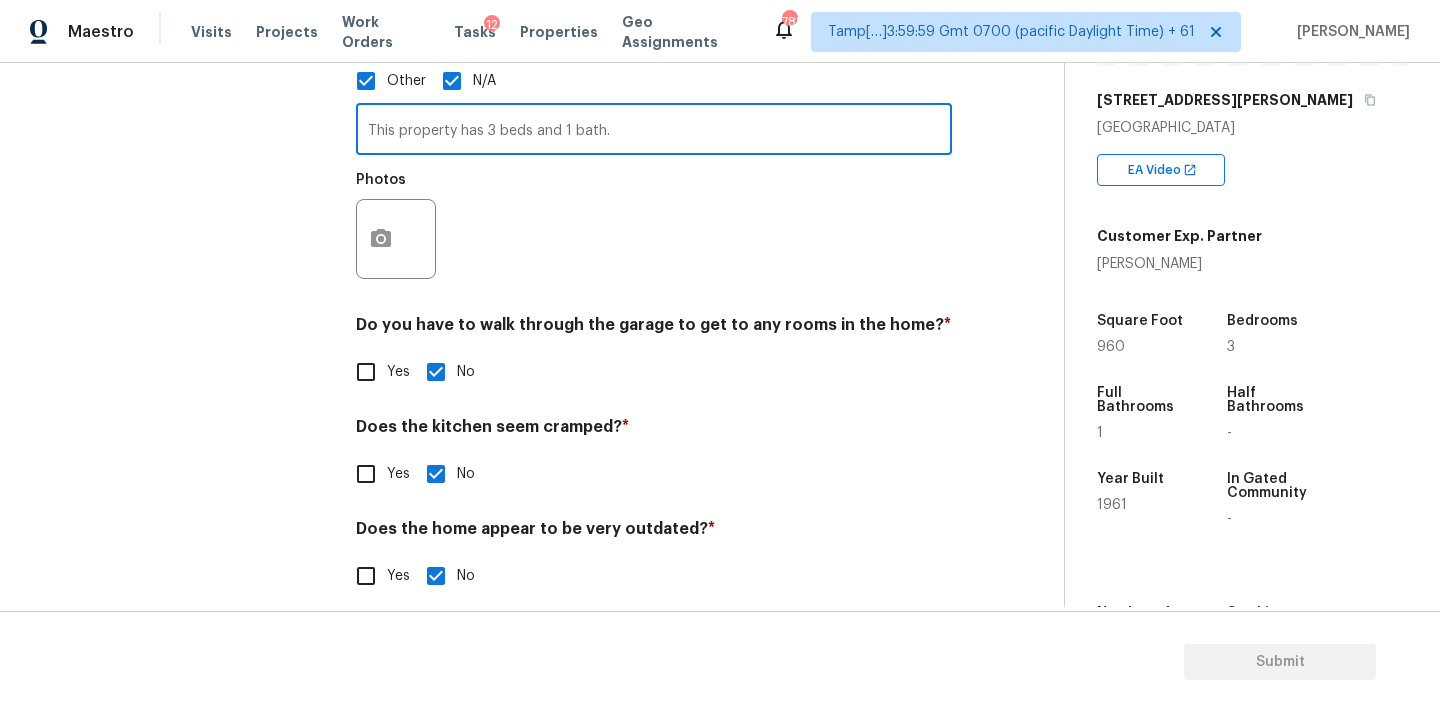 type on "This property has 3 beds and 1 bath." 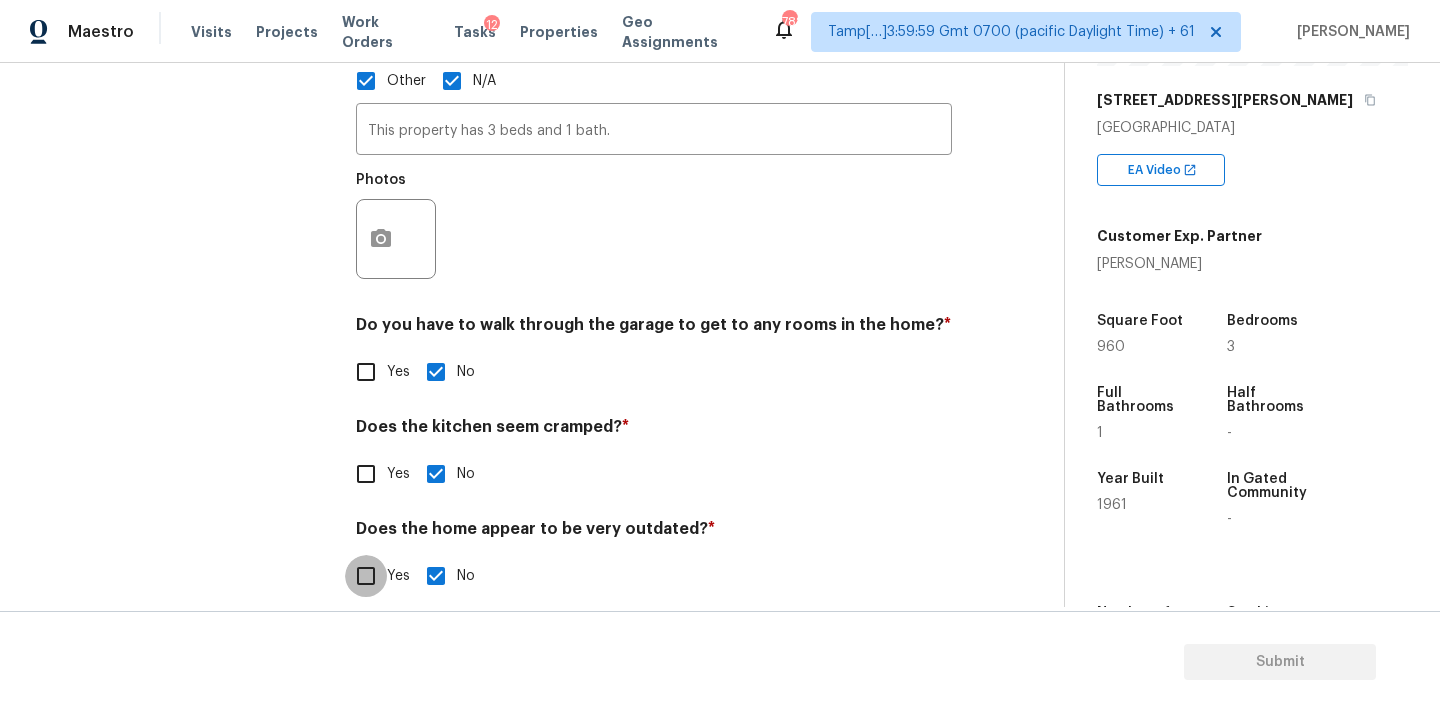 click on "Yes" at bounding box center (366, 576) 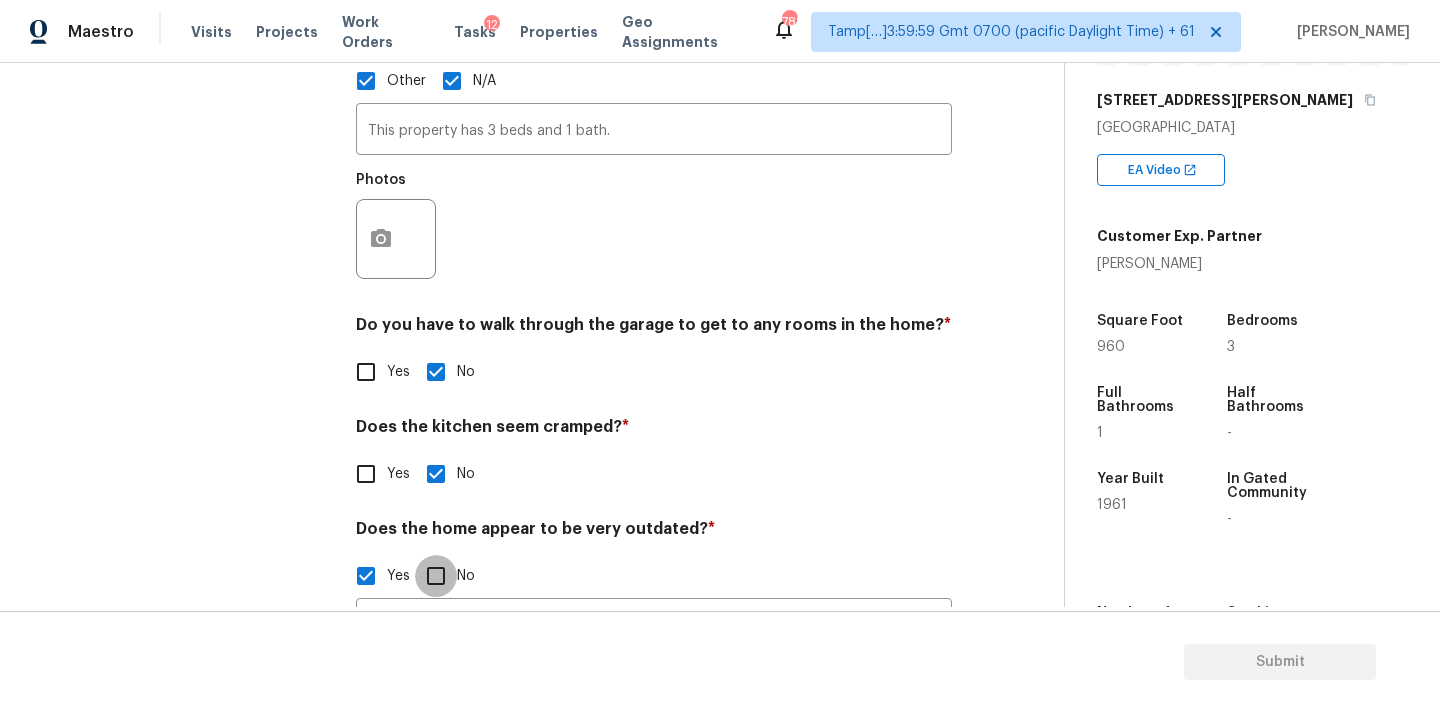 click on "No" at bounding box center (436, 576) 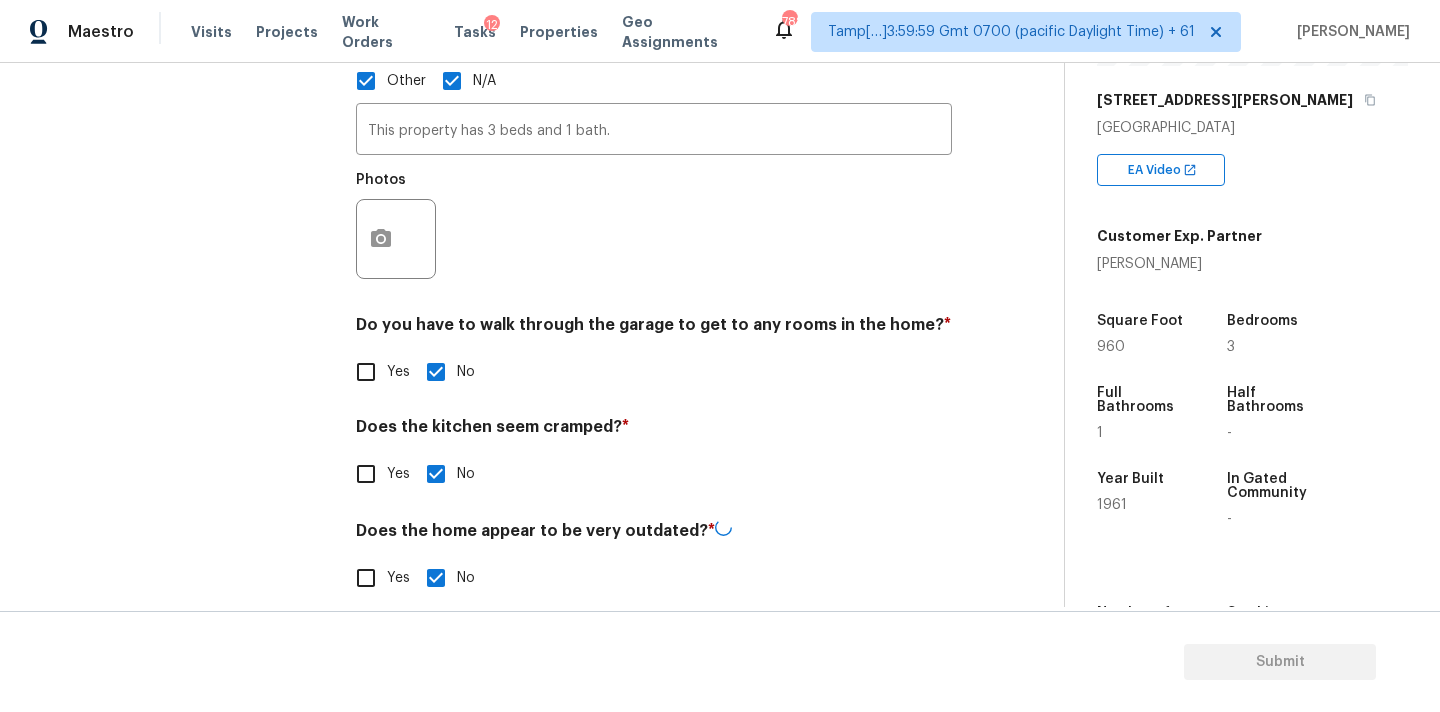 click on "Yes" at bounding box center (377, 578) 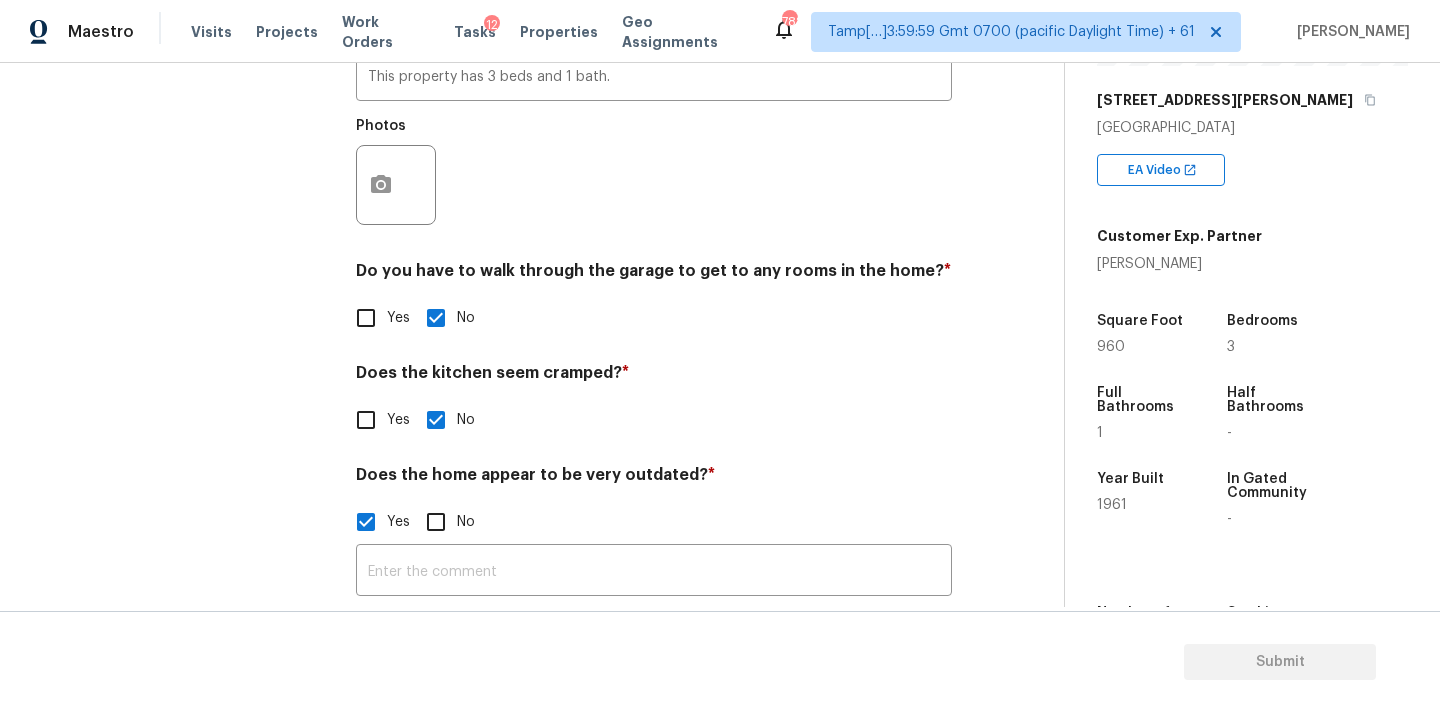 scroll, scrollTop: 586, scrollLeft: 0, axis: vertical 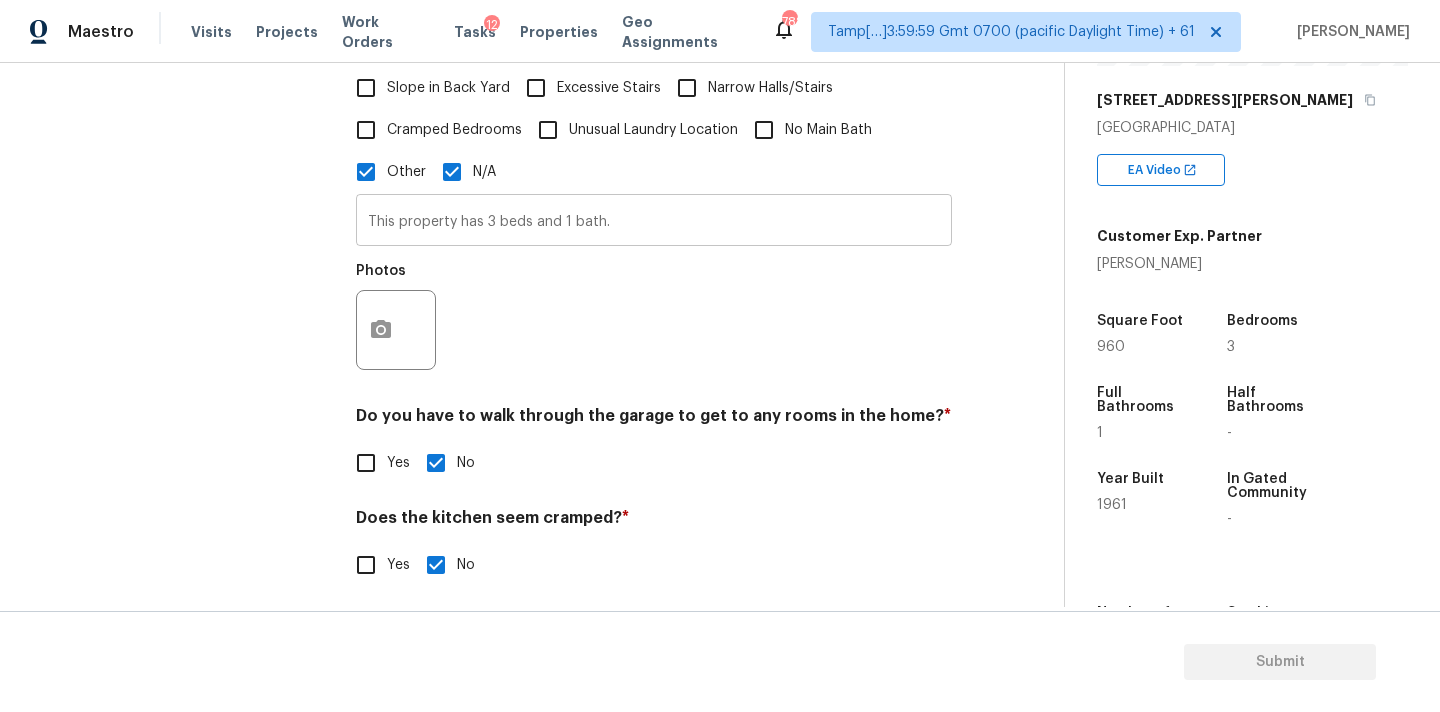 click on "This property has 3 beds and 1 bath." at bounding box center [654, 222] 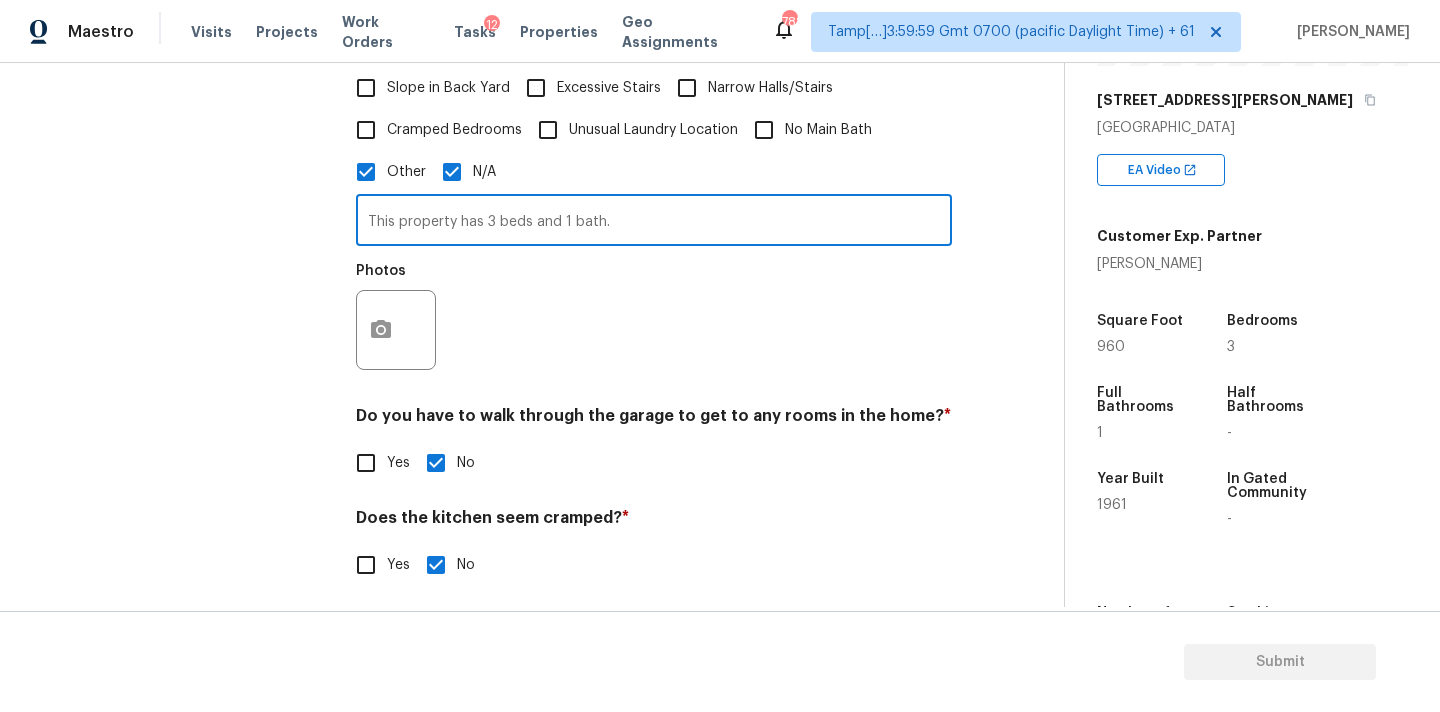scroll, scrollTop: 731, scrollLeft: 0, axis: vertical 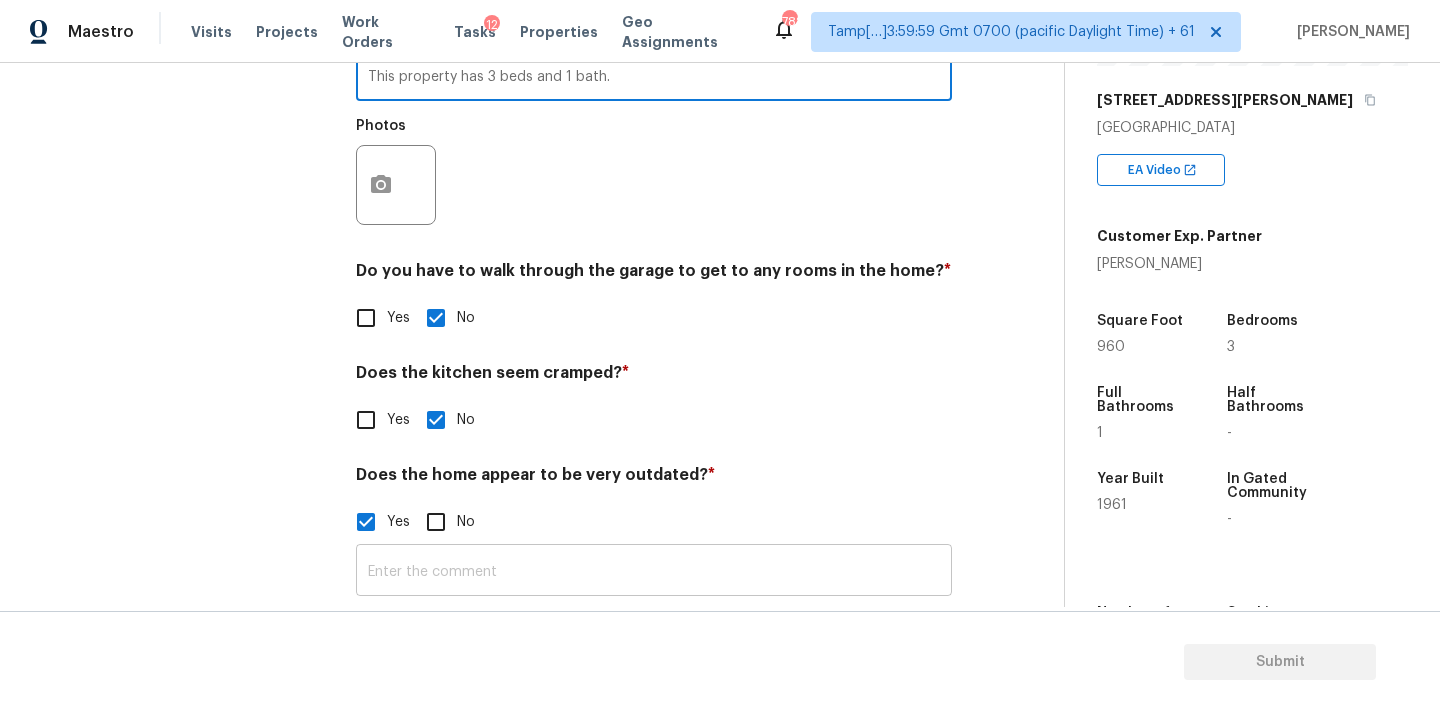 click on "​" at bounding box center [654, 569] 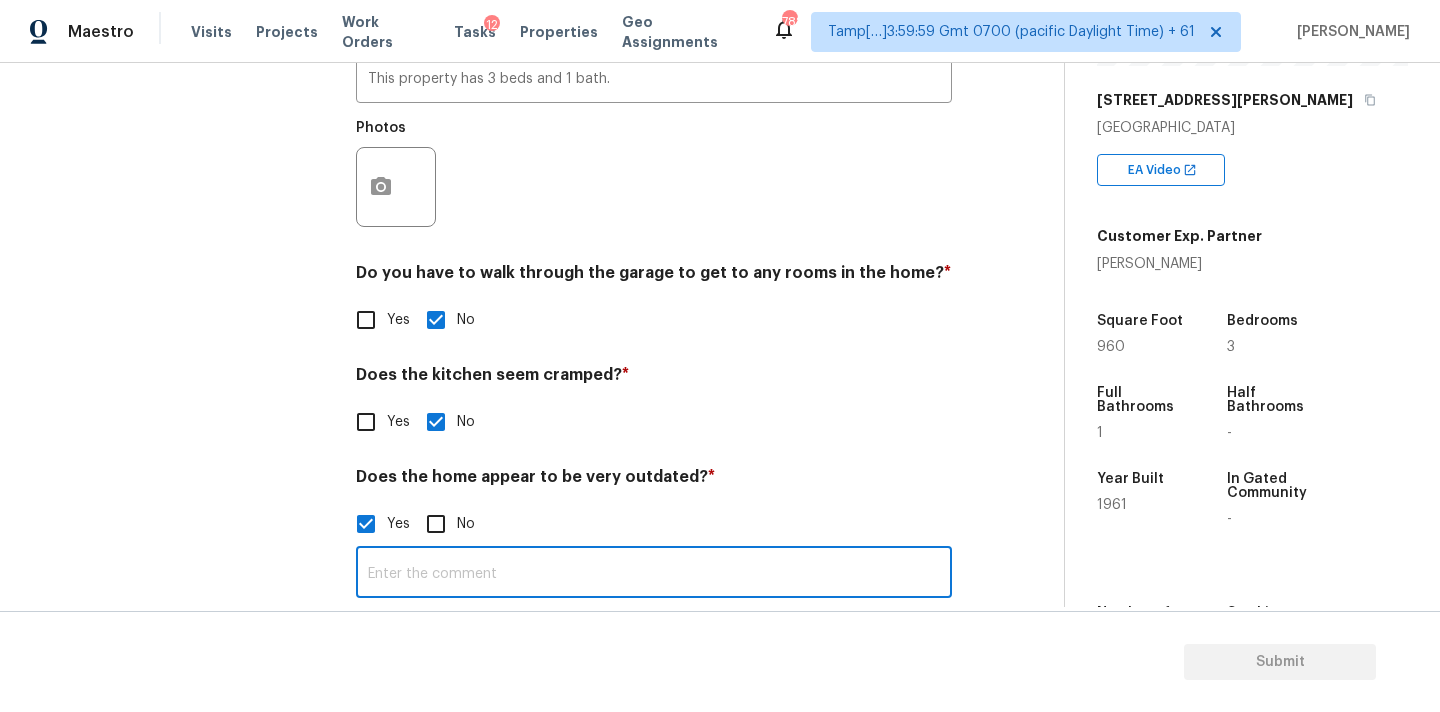 paste on "This property has 3 beds and 1 bath." 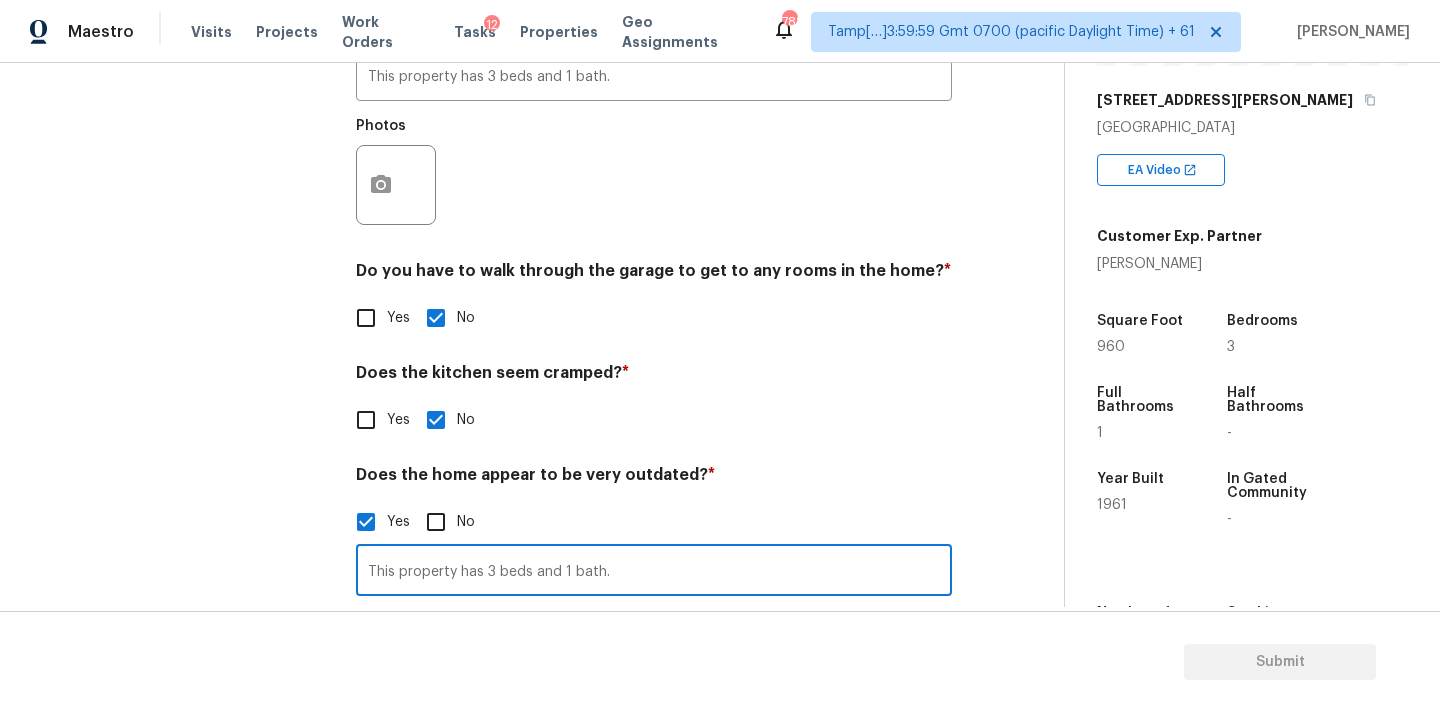 type on "This property has 3 beds and 1 bath." 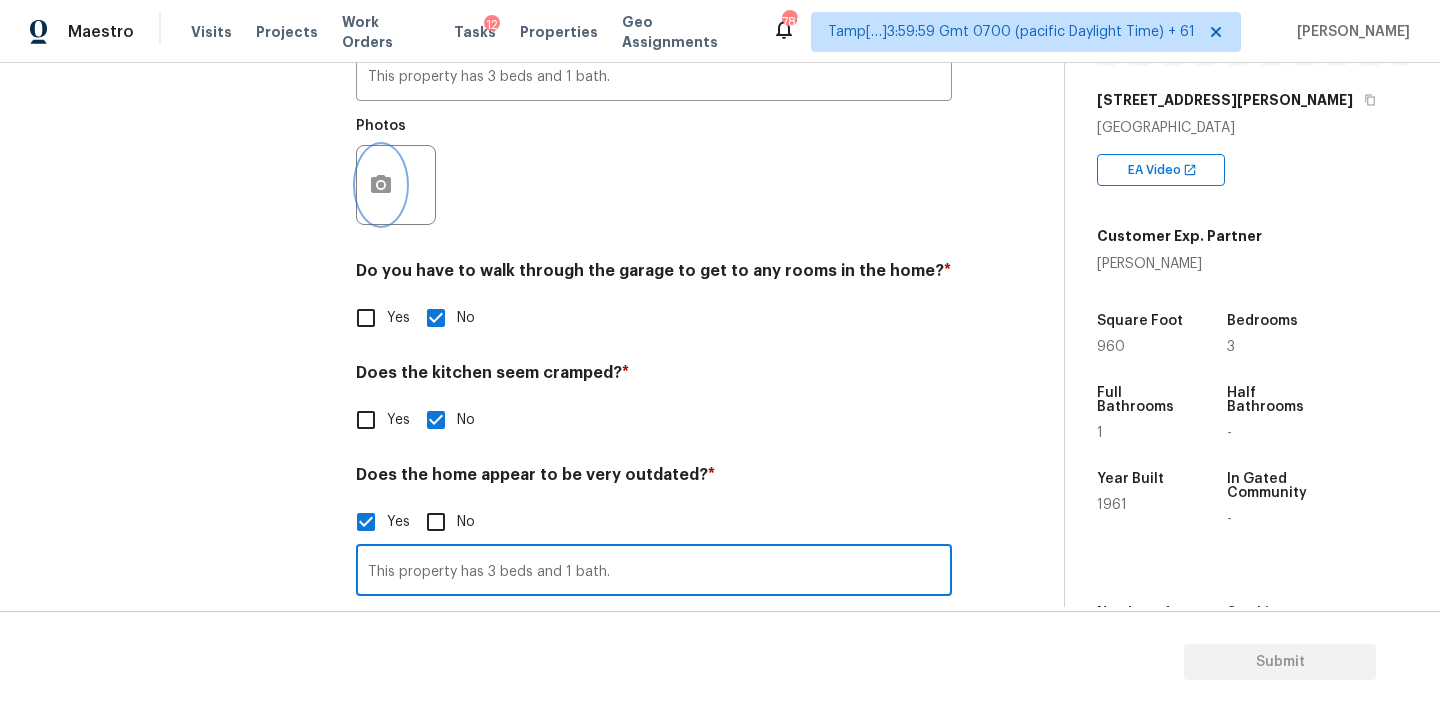 click 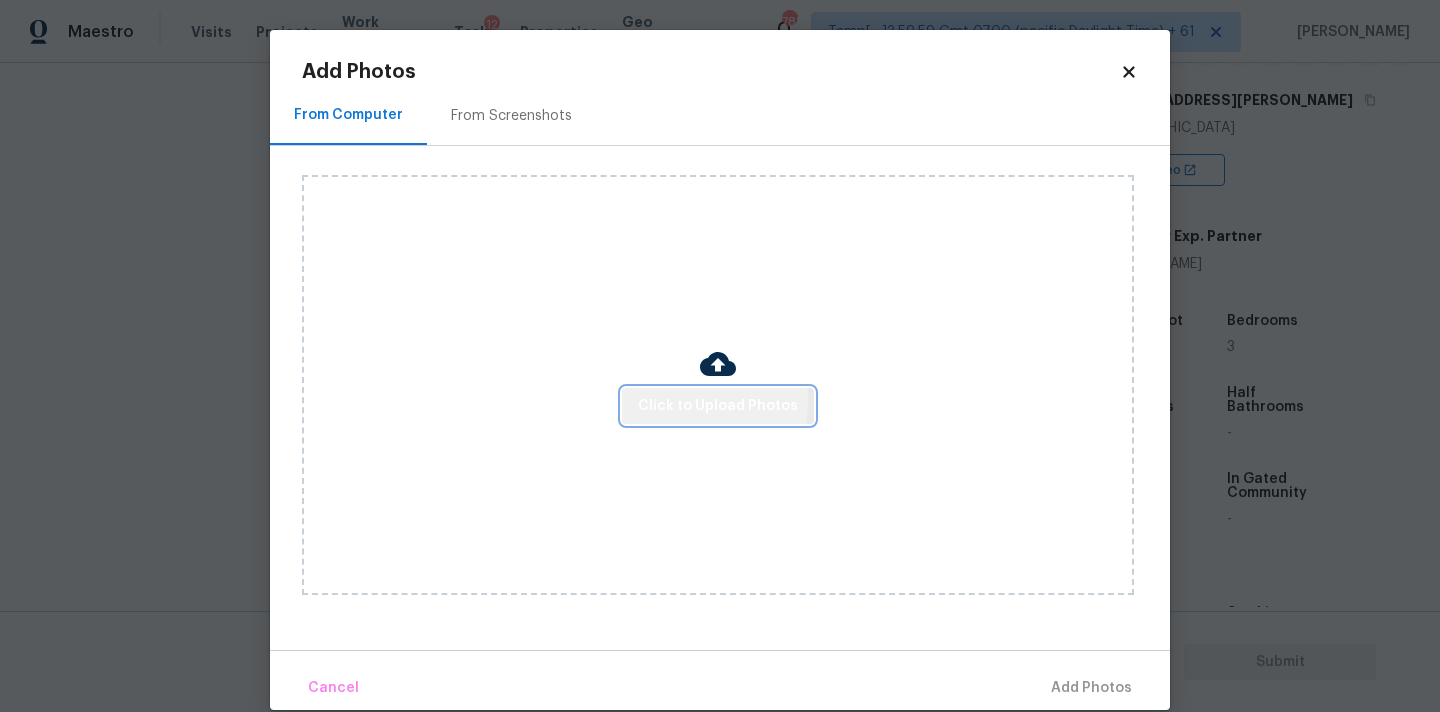 click on "Click to Upload Photos" at bounding box center (718, 406) 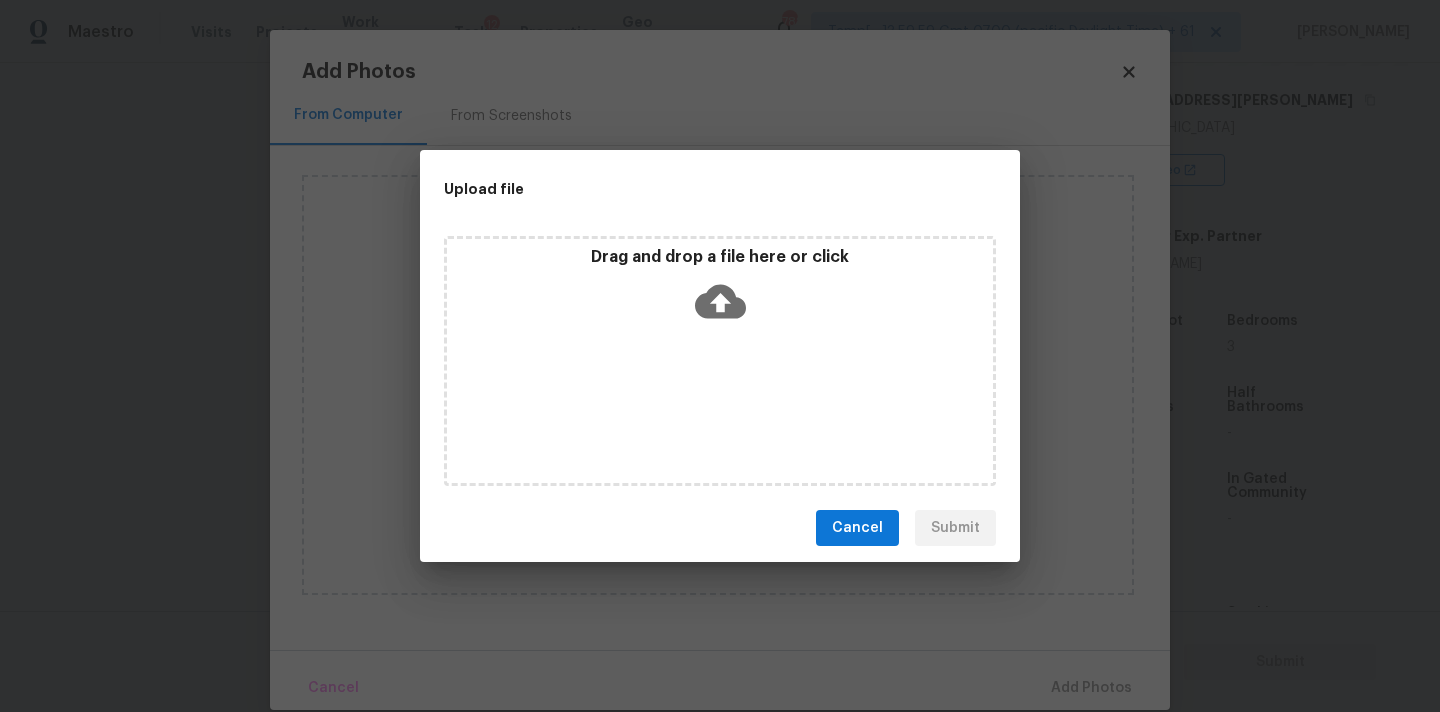 click 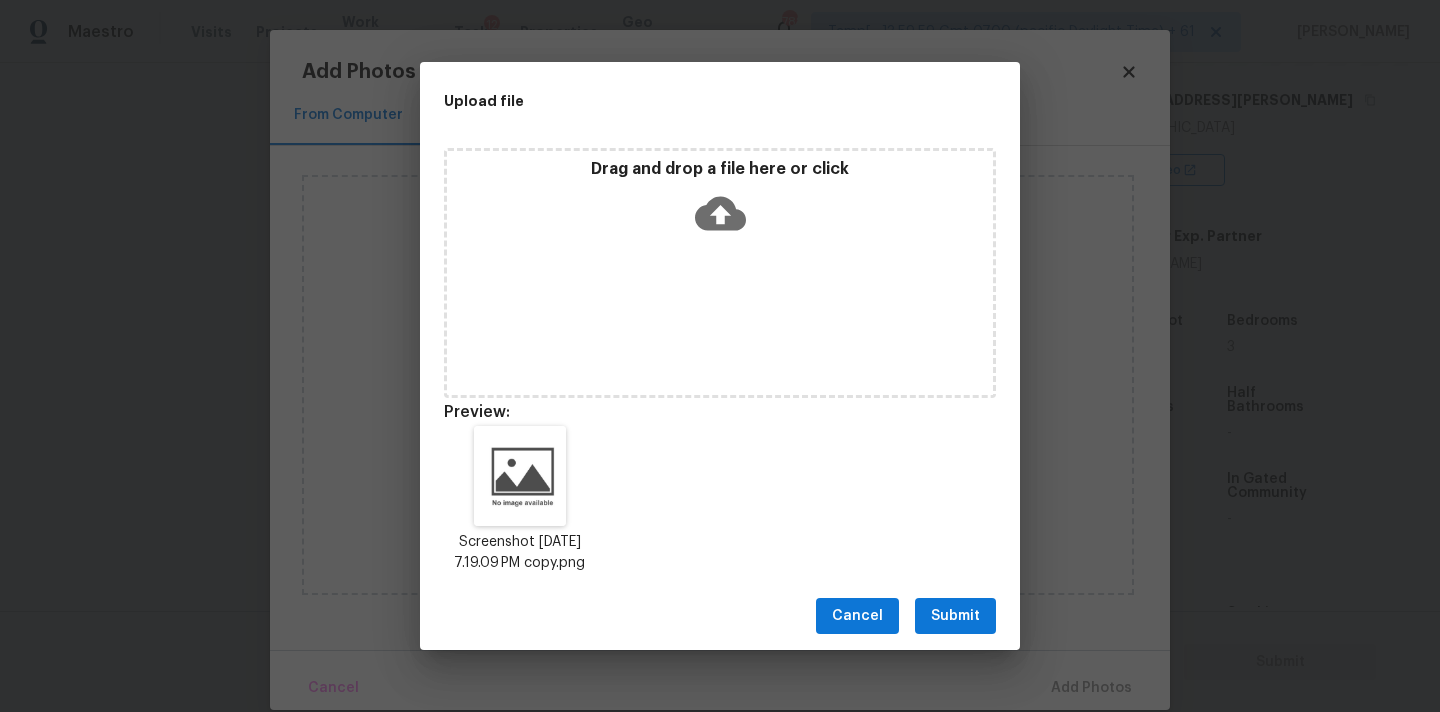 click on "Submit" at bounding box center (955, 616) 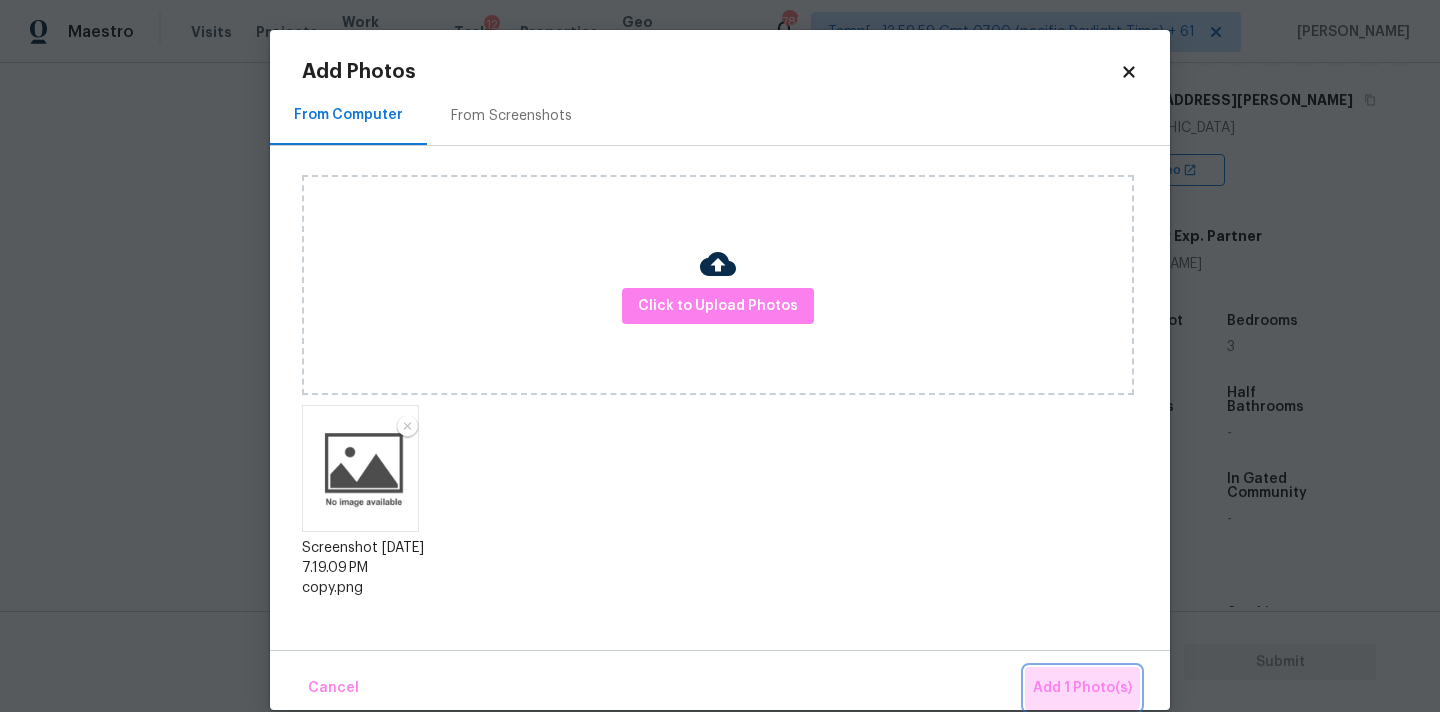 click on "Add 1 Photo(s)" at bounding box center [1082, 688] 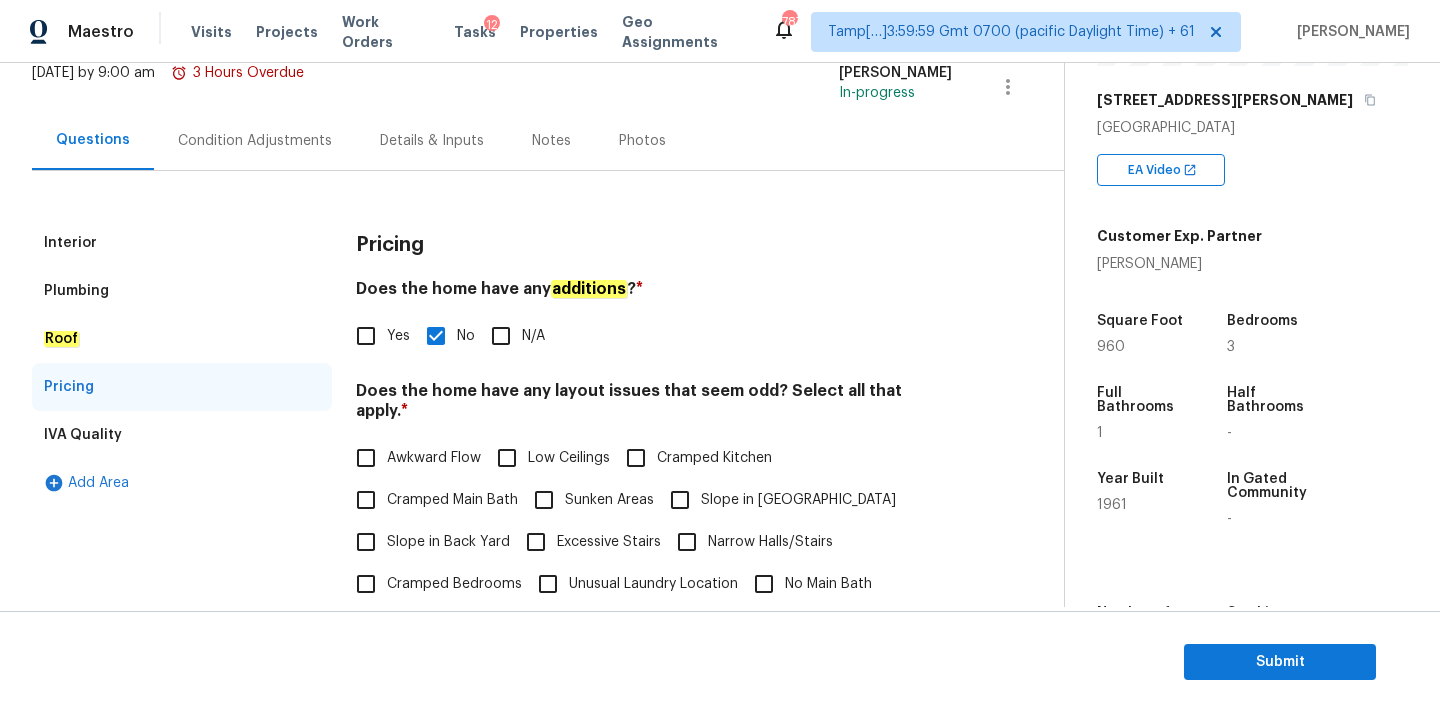 scroll, scrollTop: 0, scrollLeft: 0, axis: both 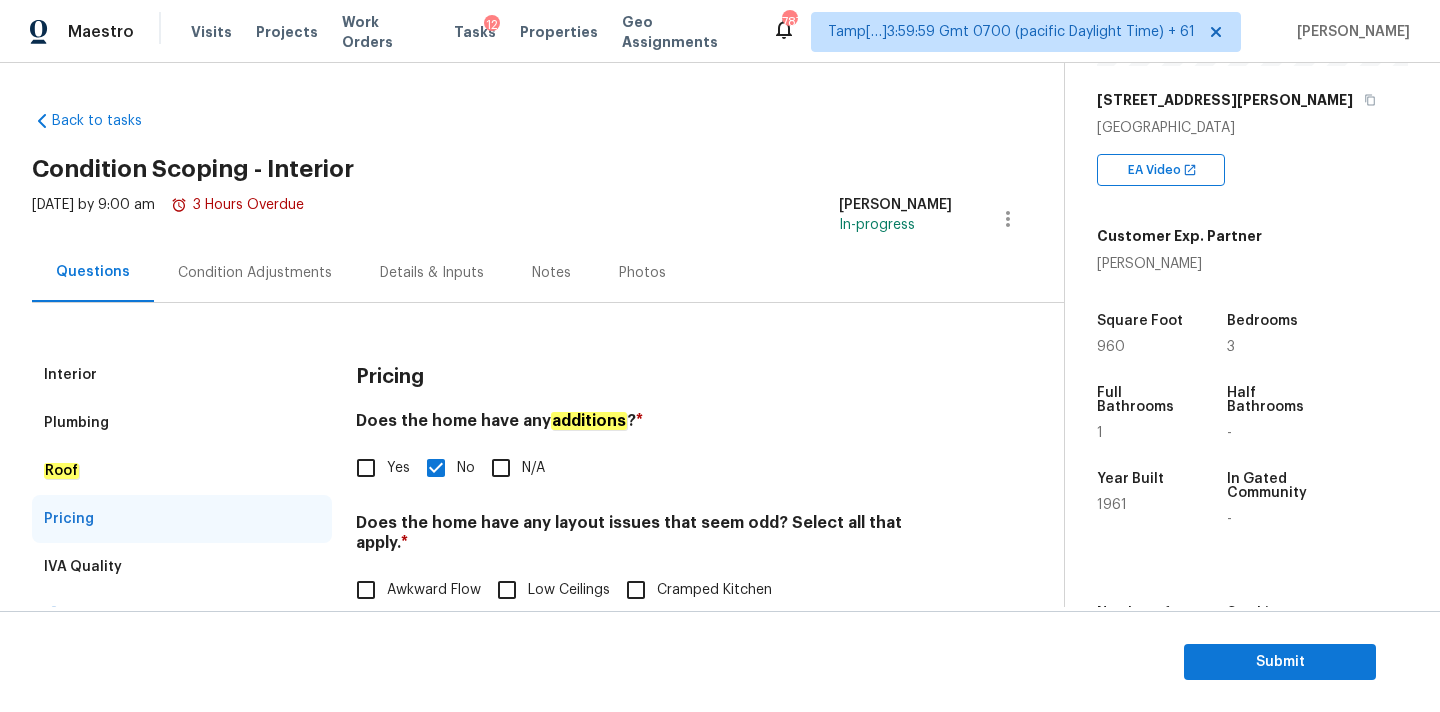 click on "Condition Adjustments" at bounding box center [255, 273] 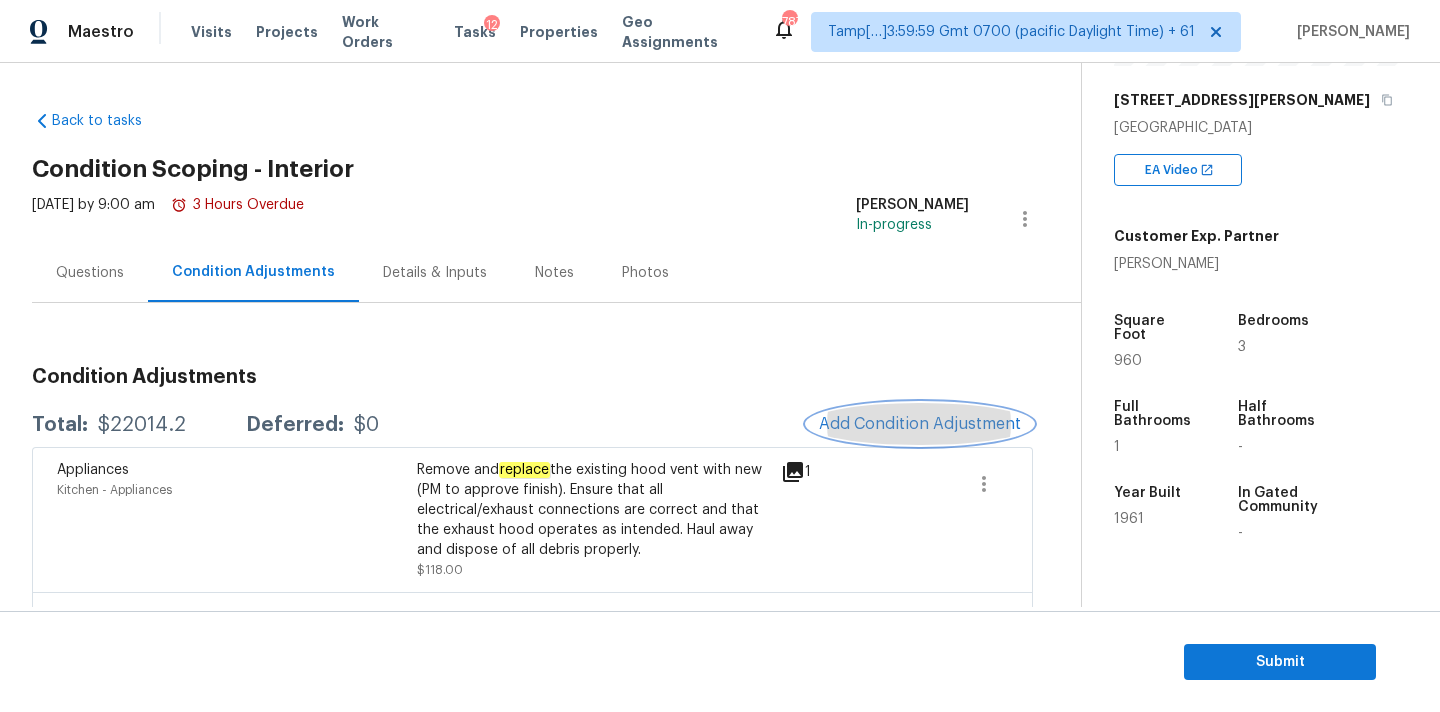 click on "Add Condition Adjustment" at bounding box center (920, 424) 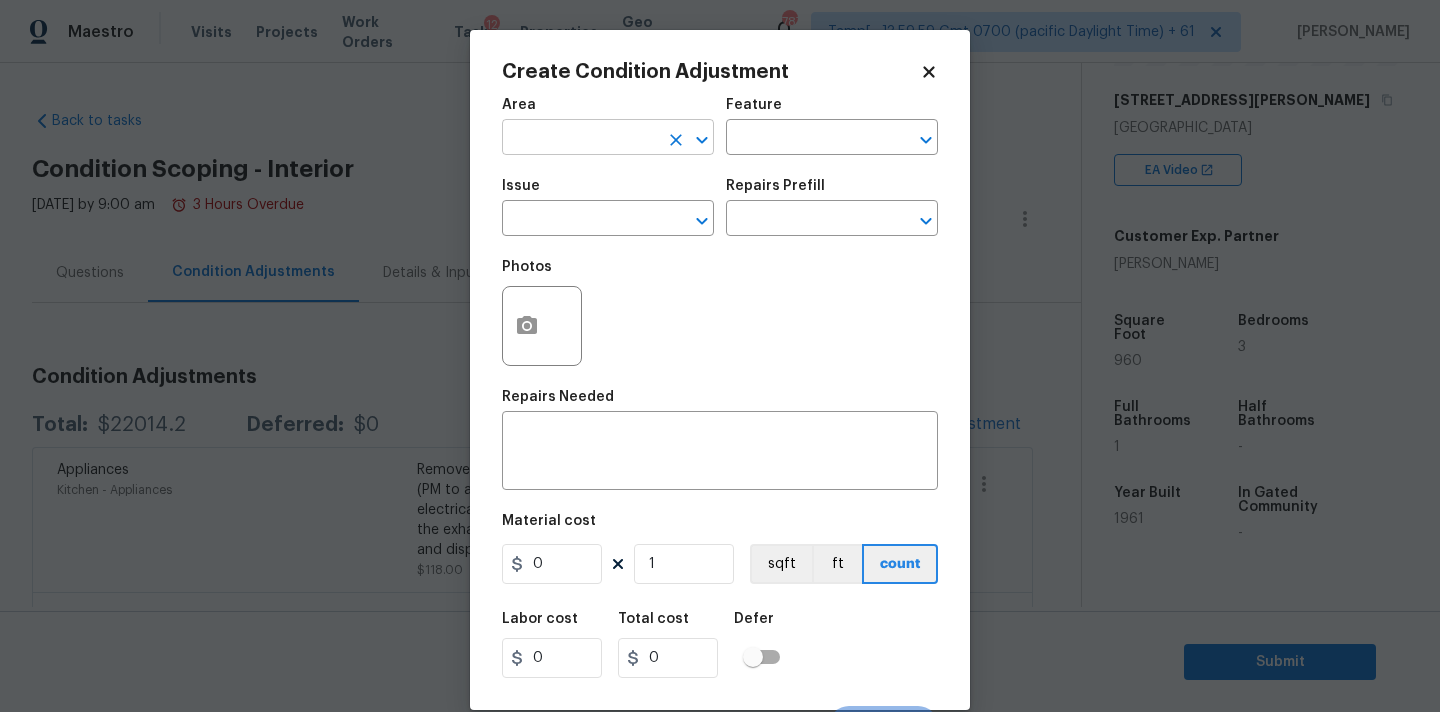 click at bounding box center [580, 139] 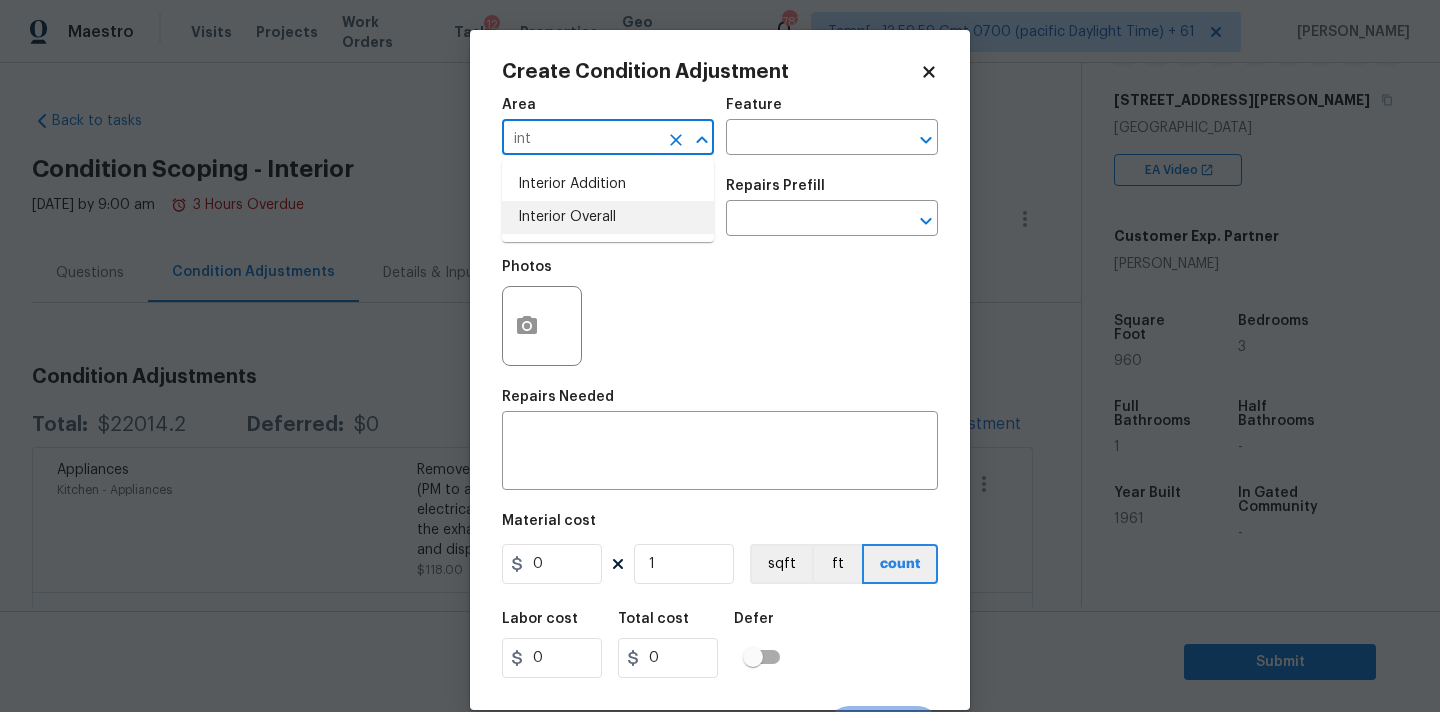 click on "Interior Overall" at bounding box center (608, 217) 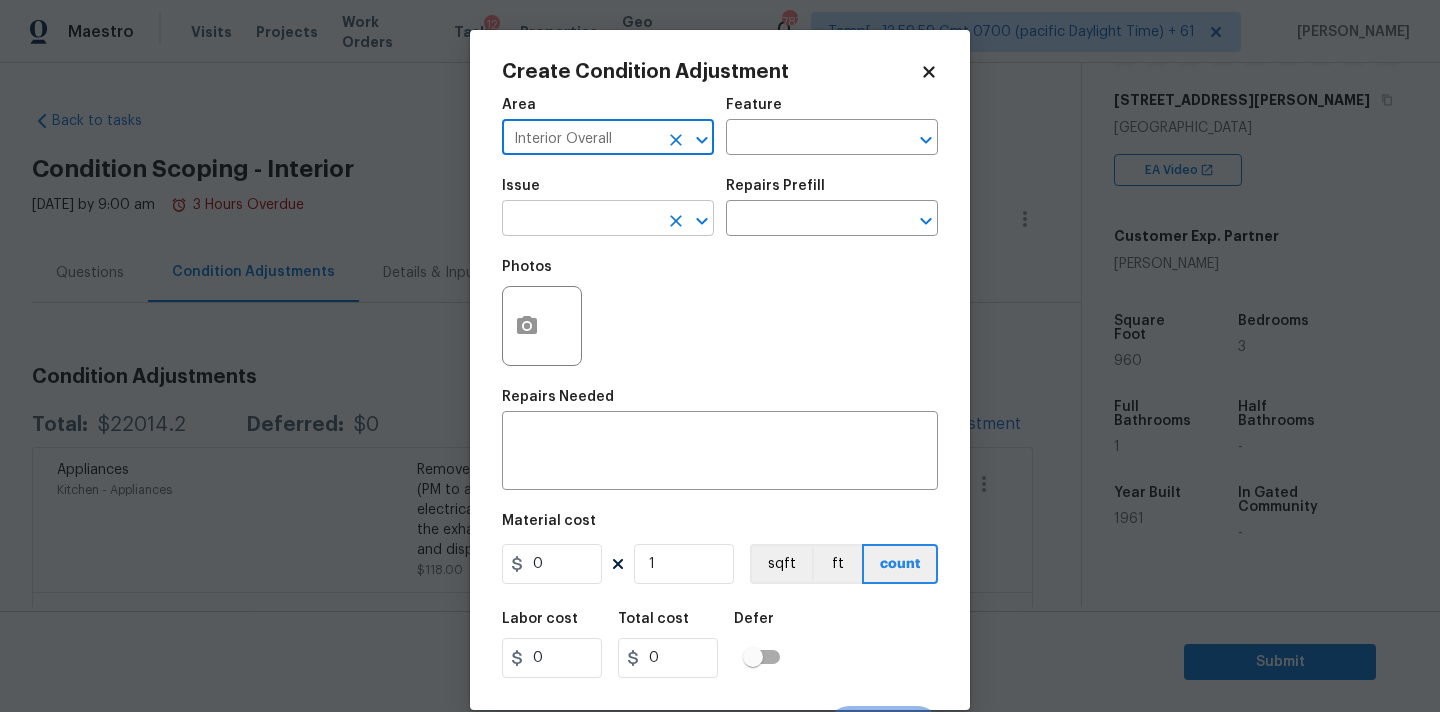 type on "Interior Overall" 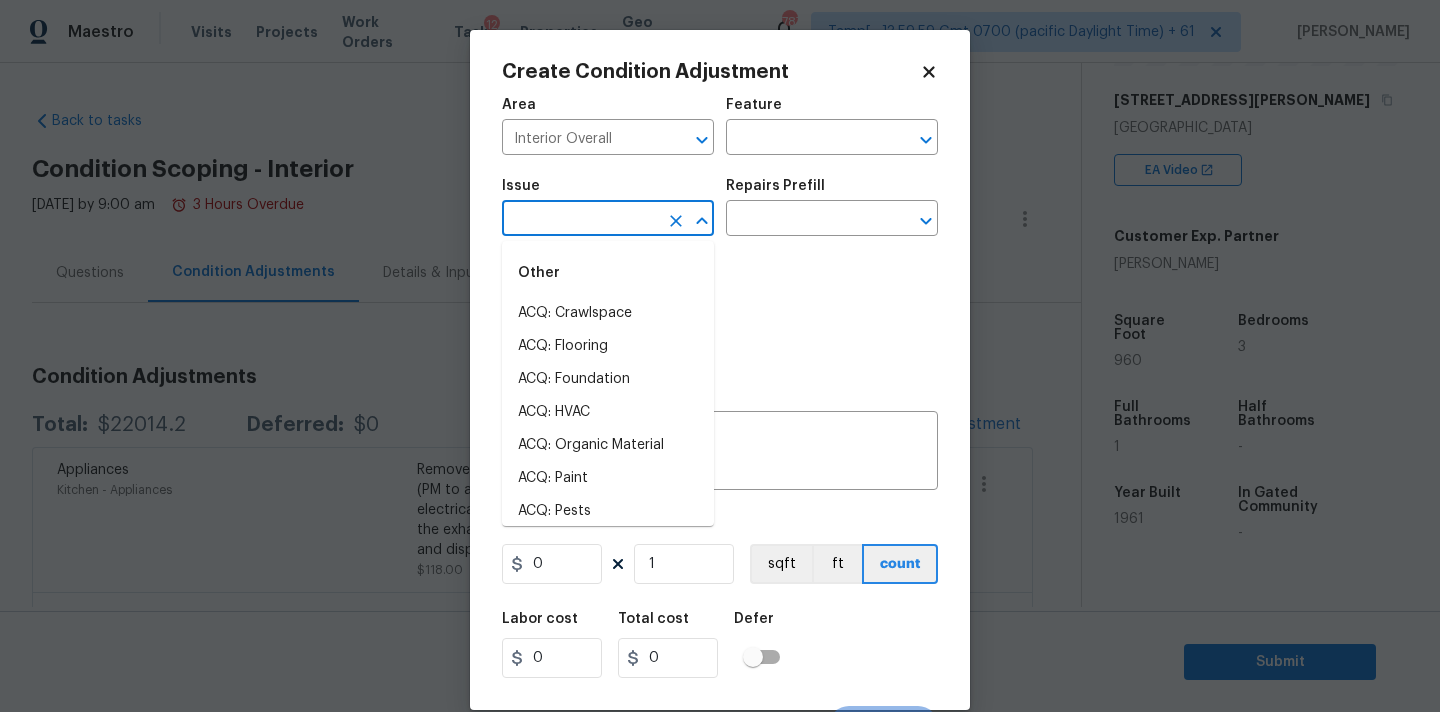 click at bounding box center (580, 220) 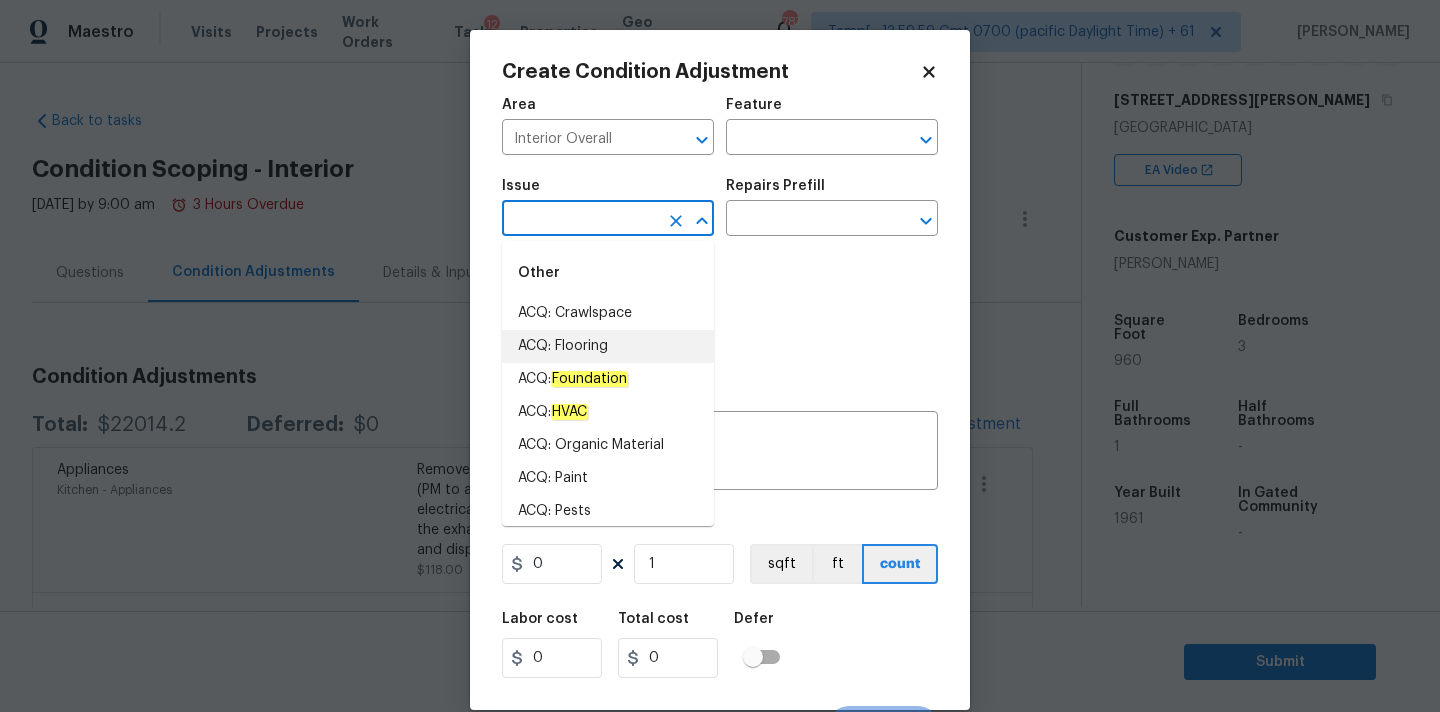 click on "ACQ: Flooring" at bounding box center [608, 346] 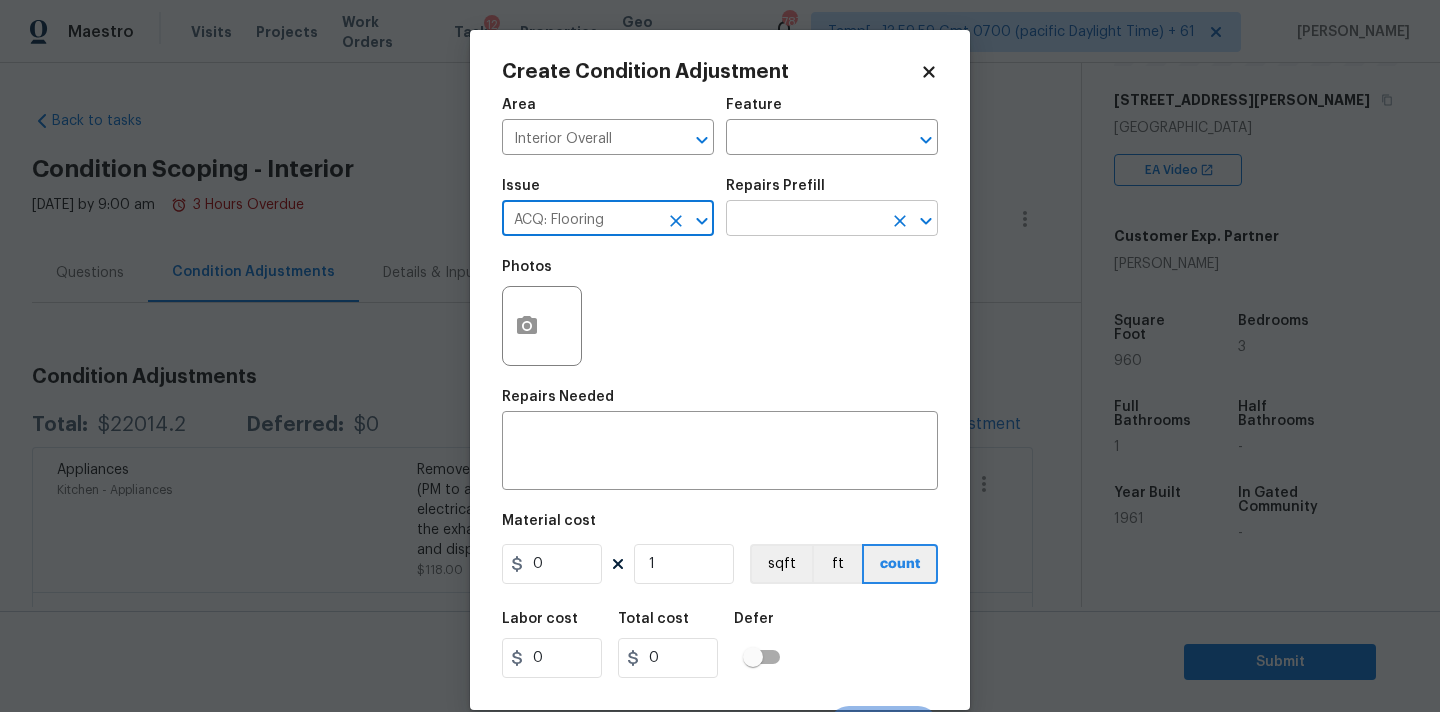 click at bounding box center (804, 220) 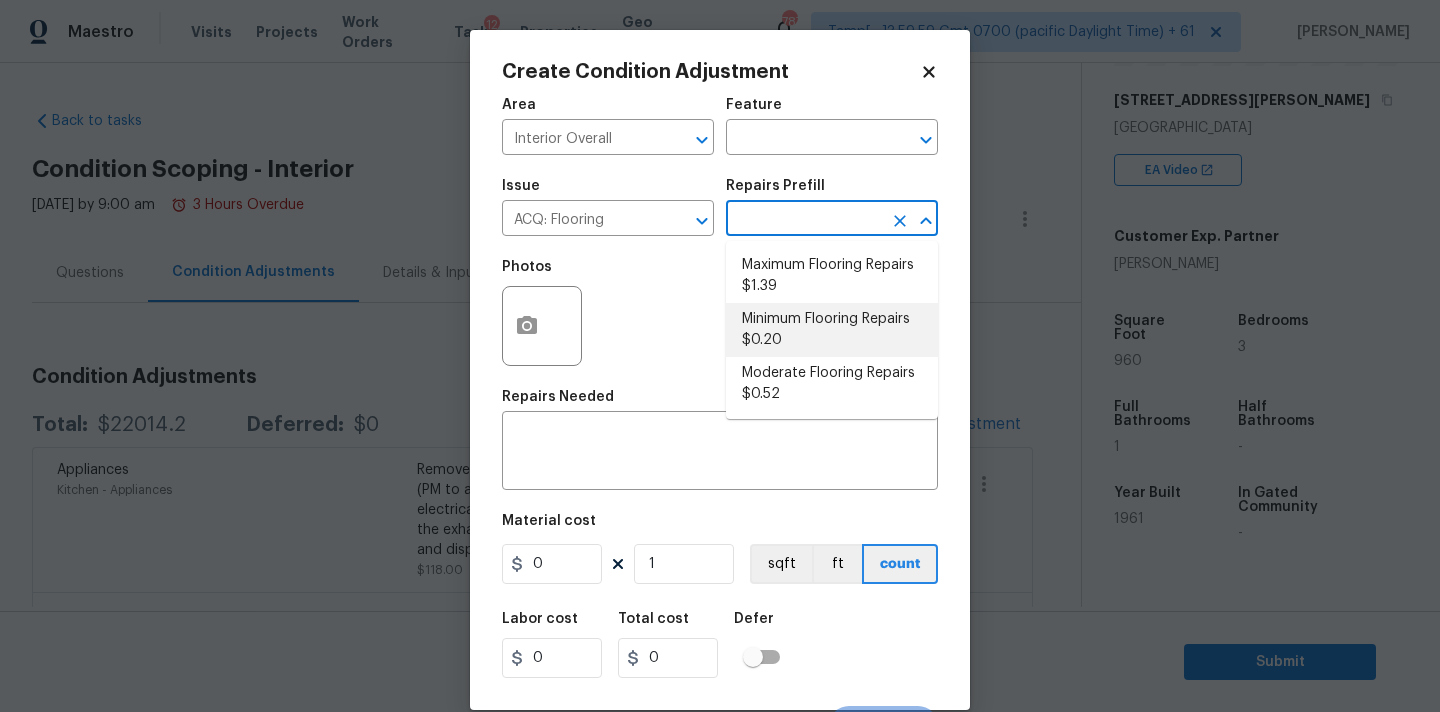 click on "Minimum Flooring Repairs $0.20" at bounding box center (832, 330) 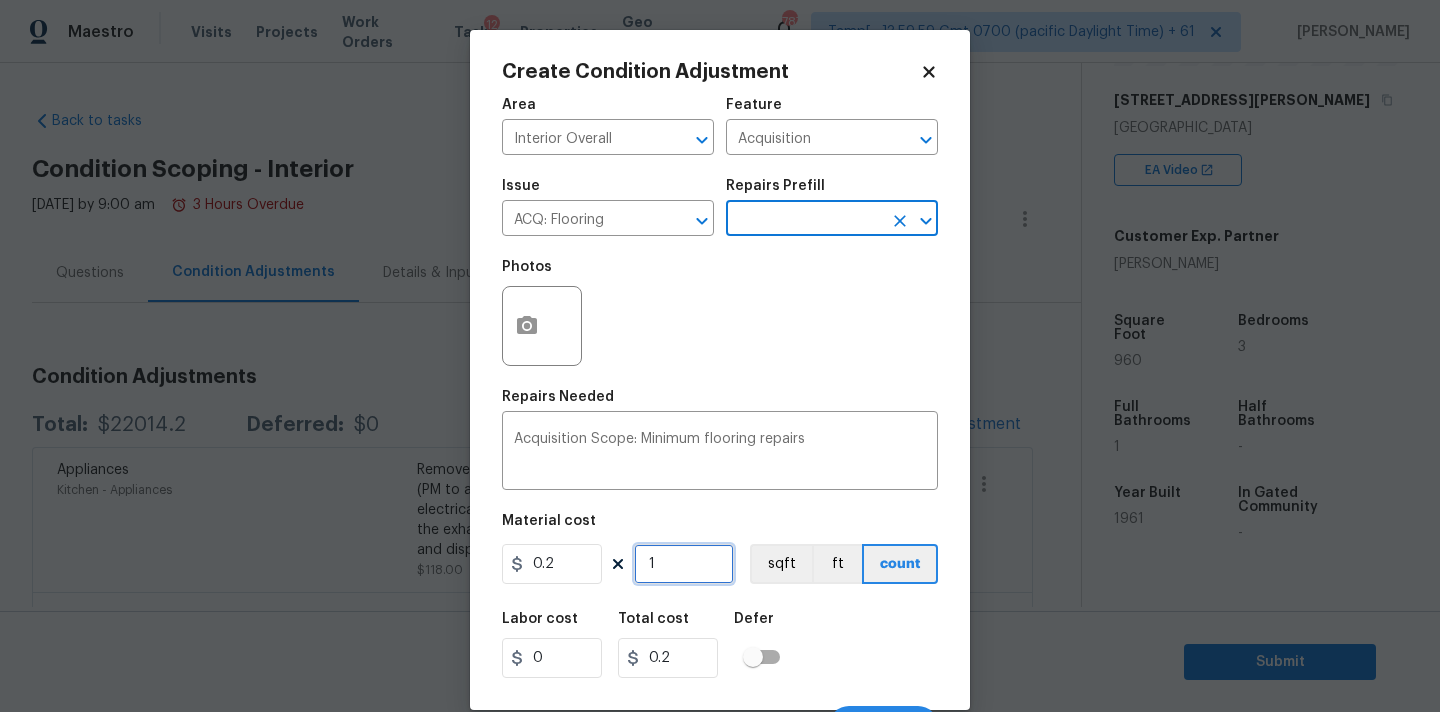 click on "1" at bounding box center (684, 564) 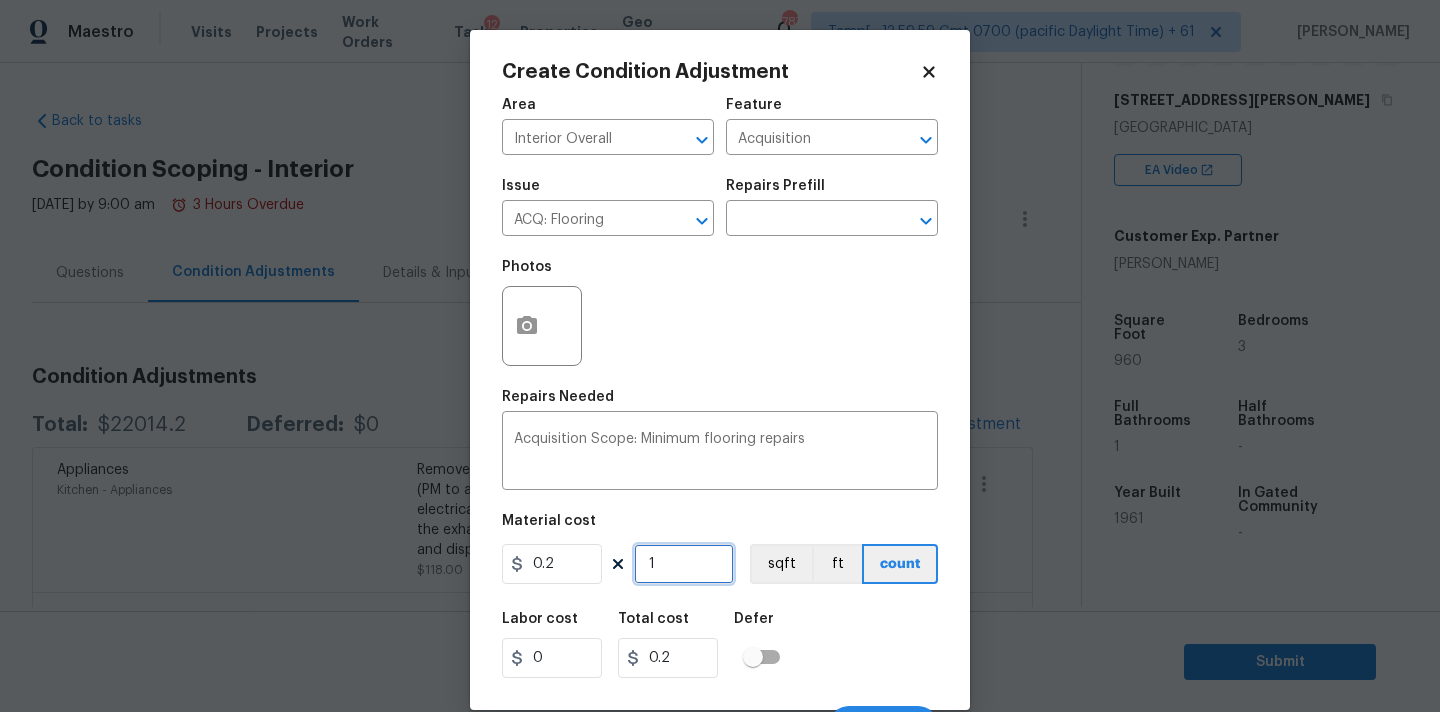 type on "0" 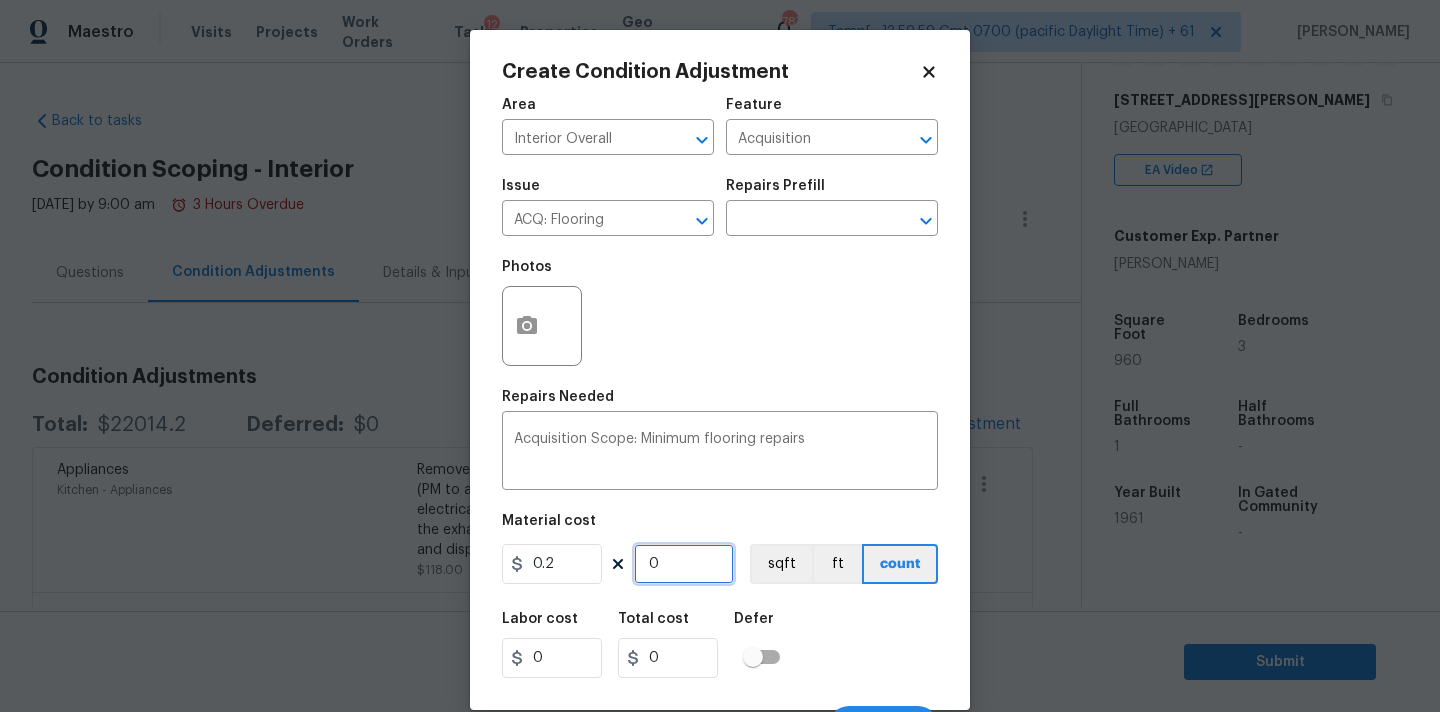 type on "9" 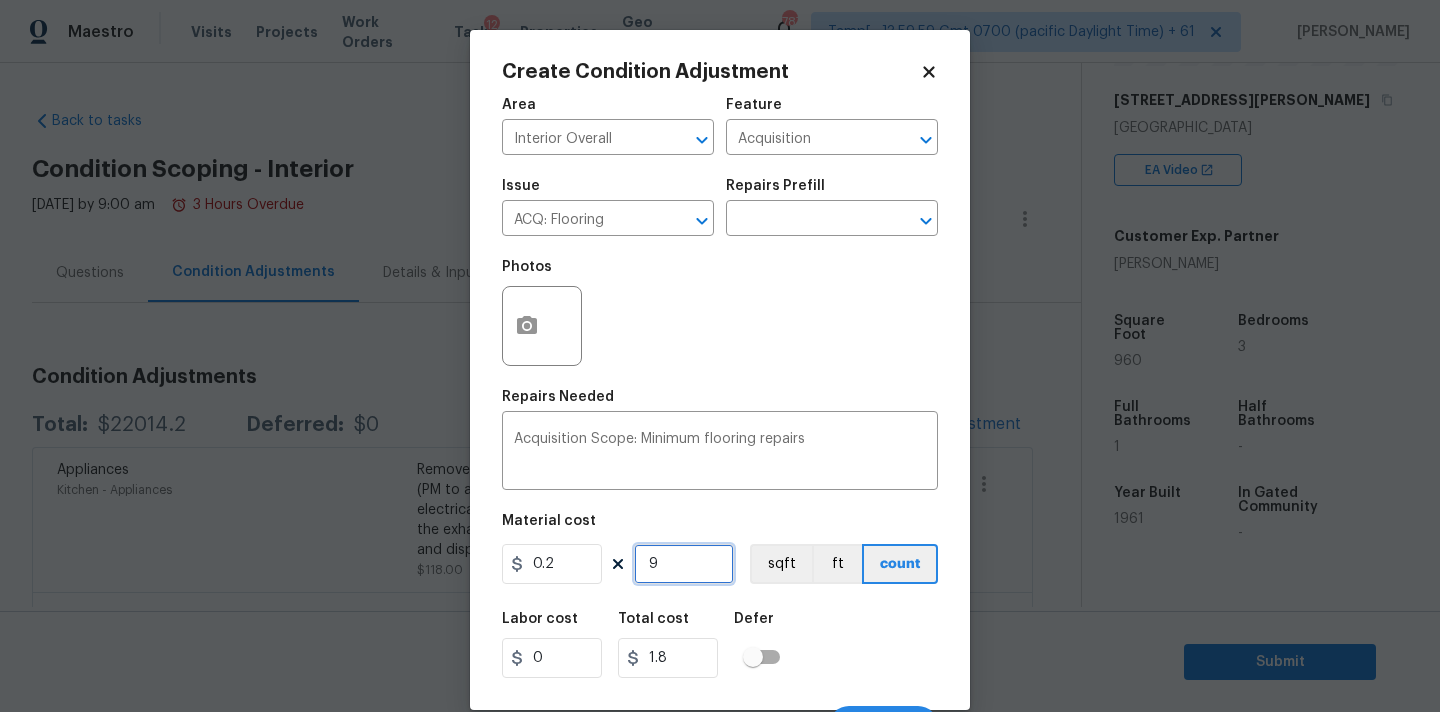 type on "96" 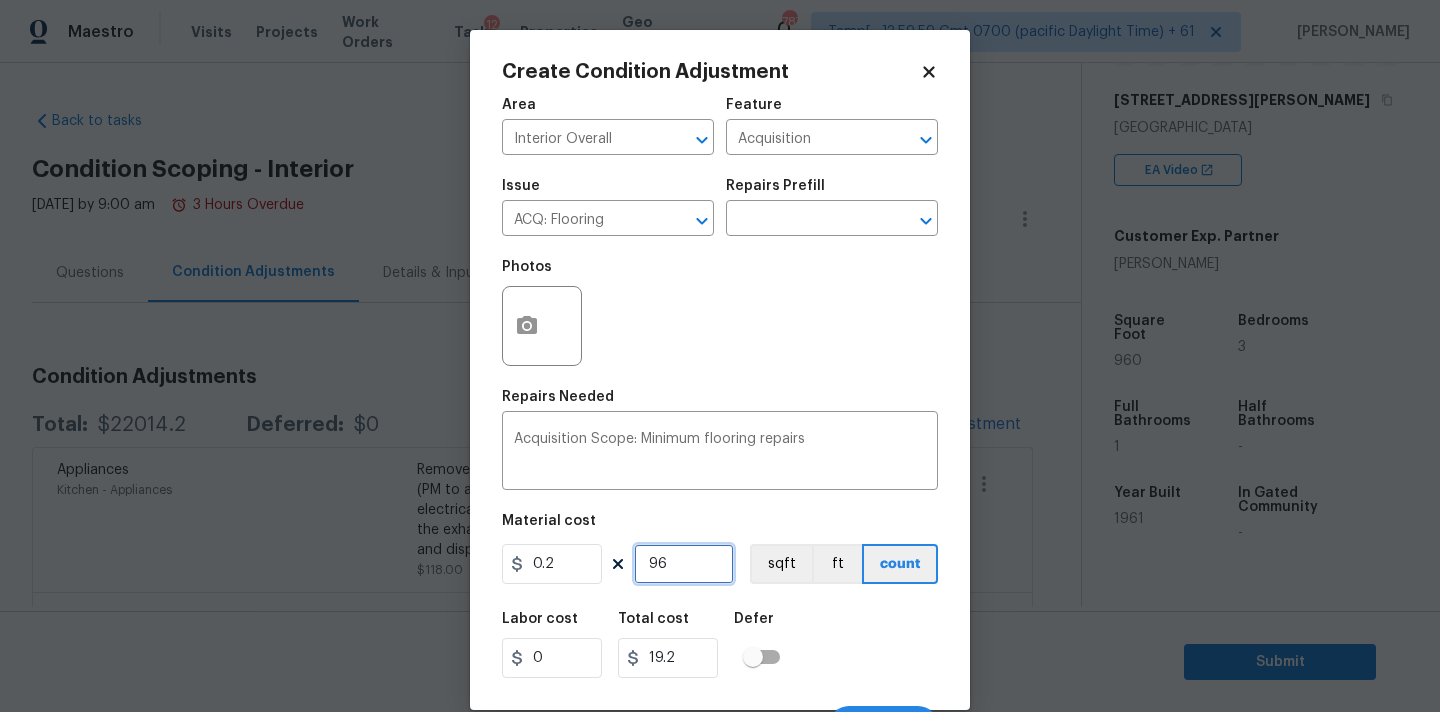 type on "960" 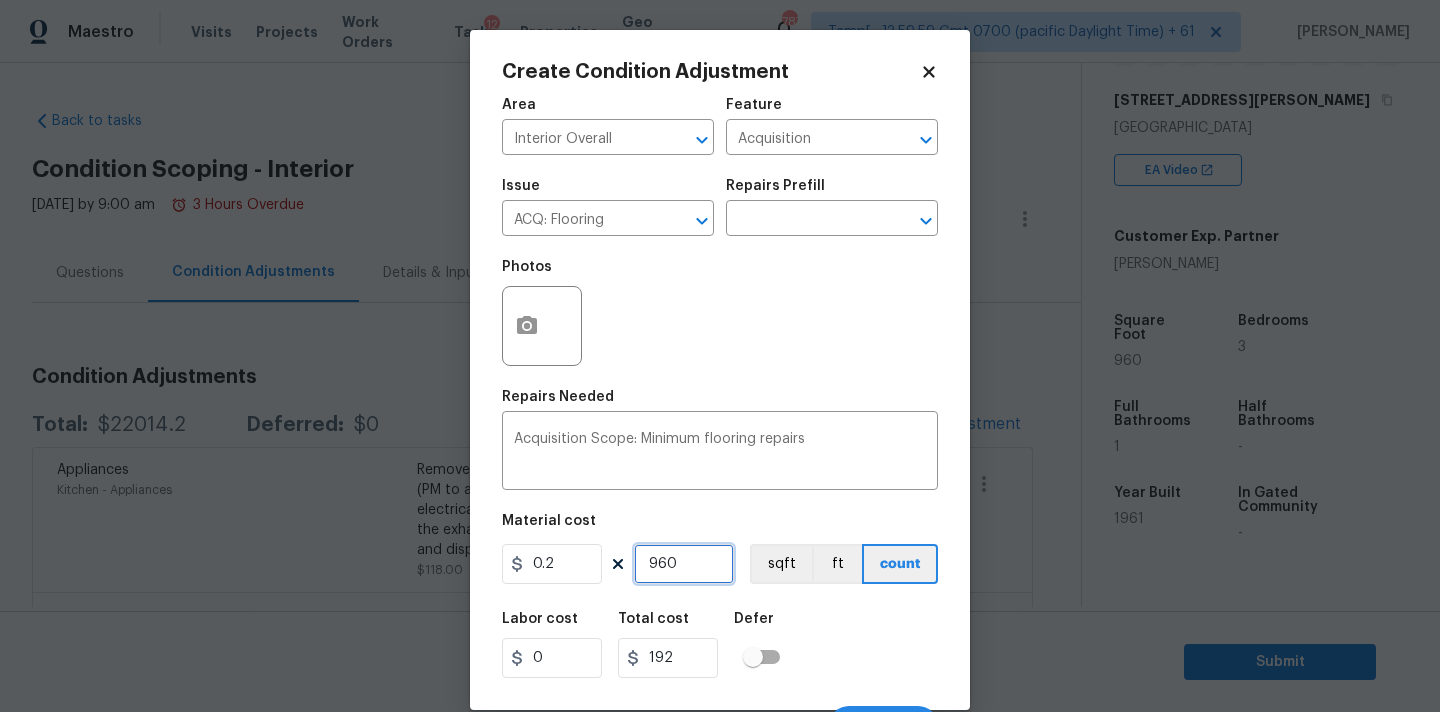 scroll, scrollTop: 35, scrollLeft: 0, axis: vertical 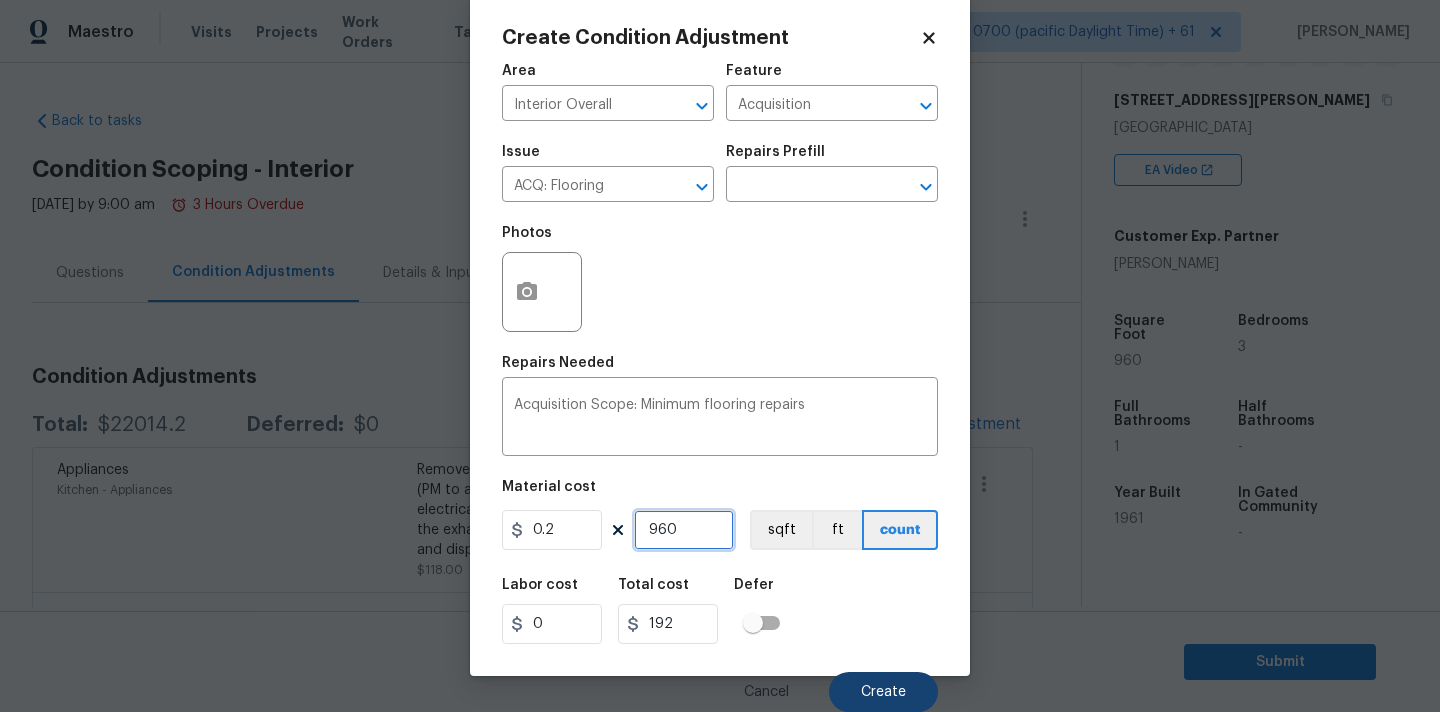 type on "960" 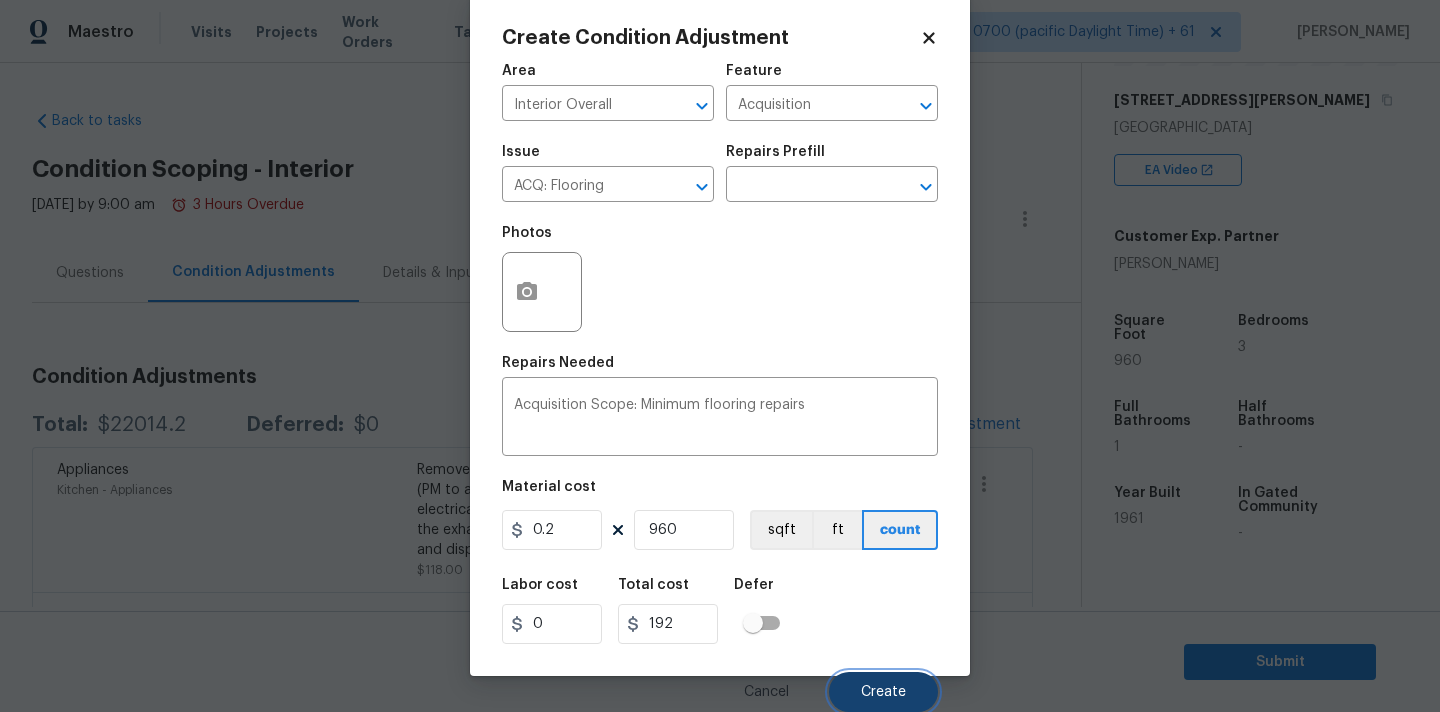 click on "Create" at bounding box center [883, 692] 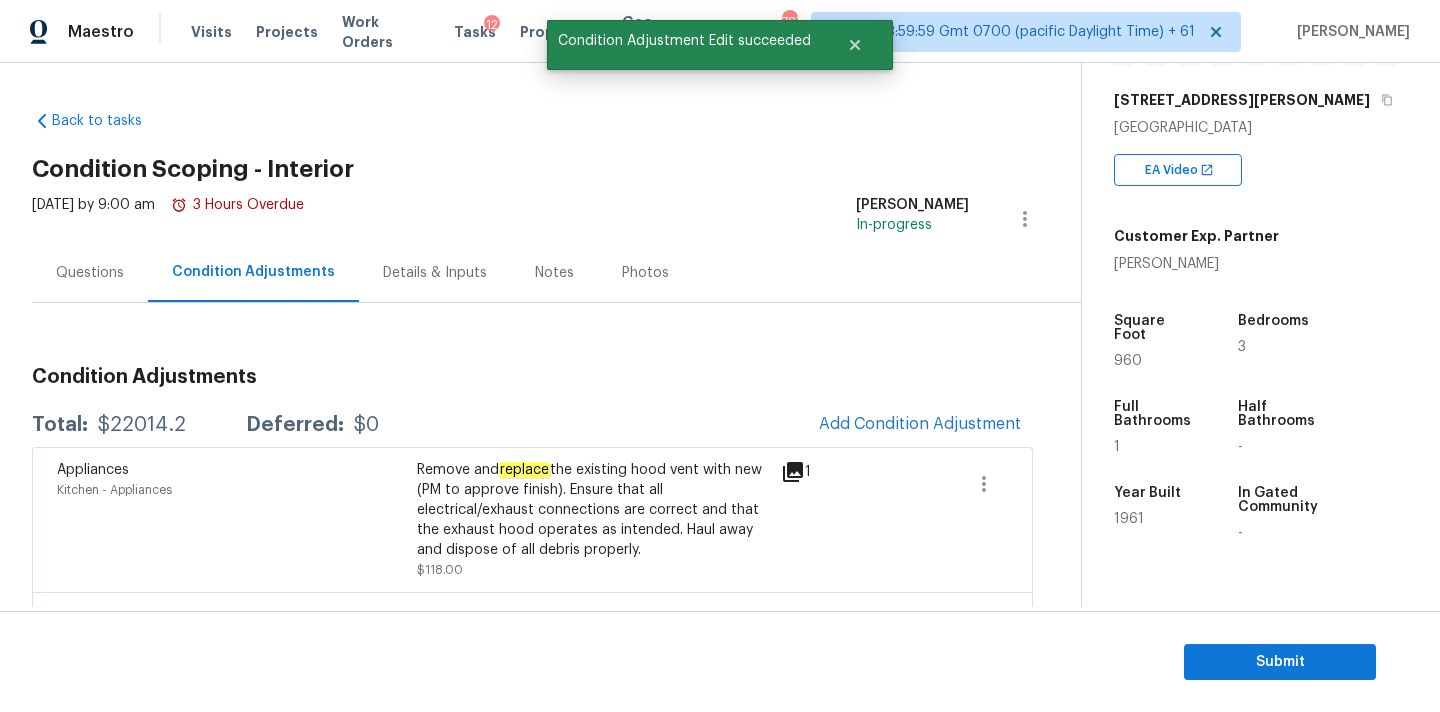 scroll, scrollTop: 28, scrollLeft: 0, axis: vertical 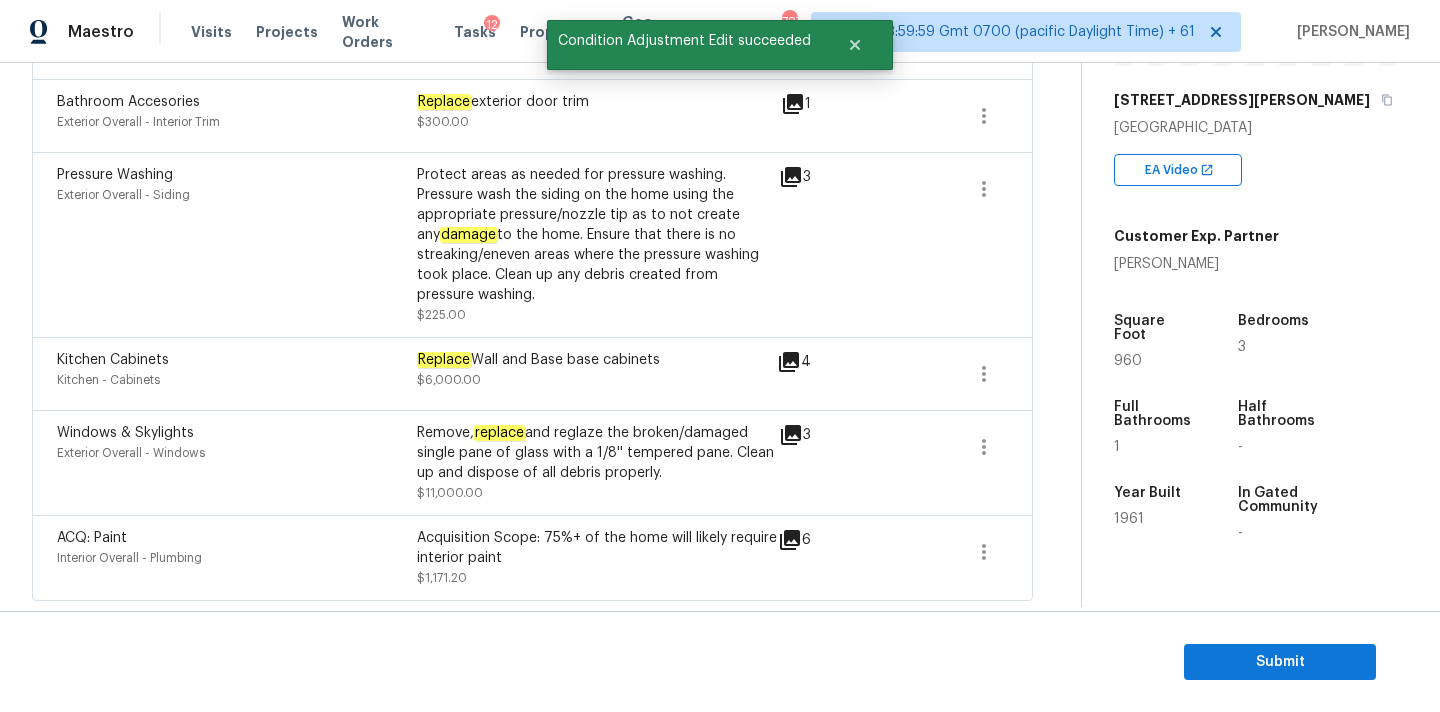 click 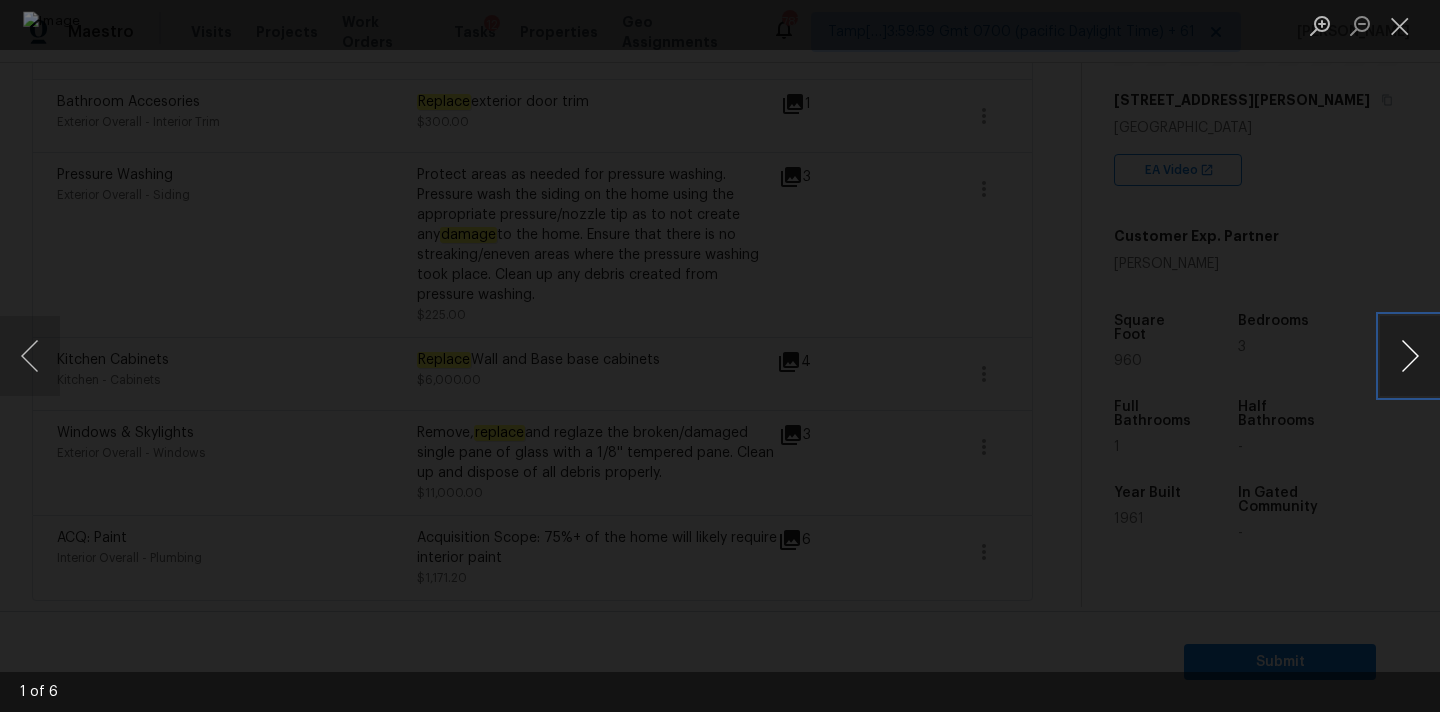 click at bounding box center [1410, 356] 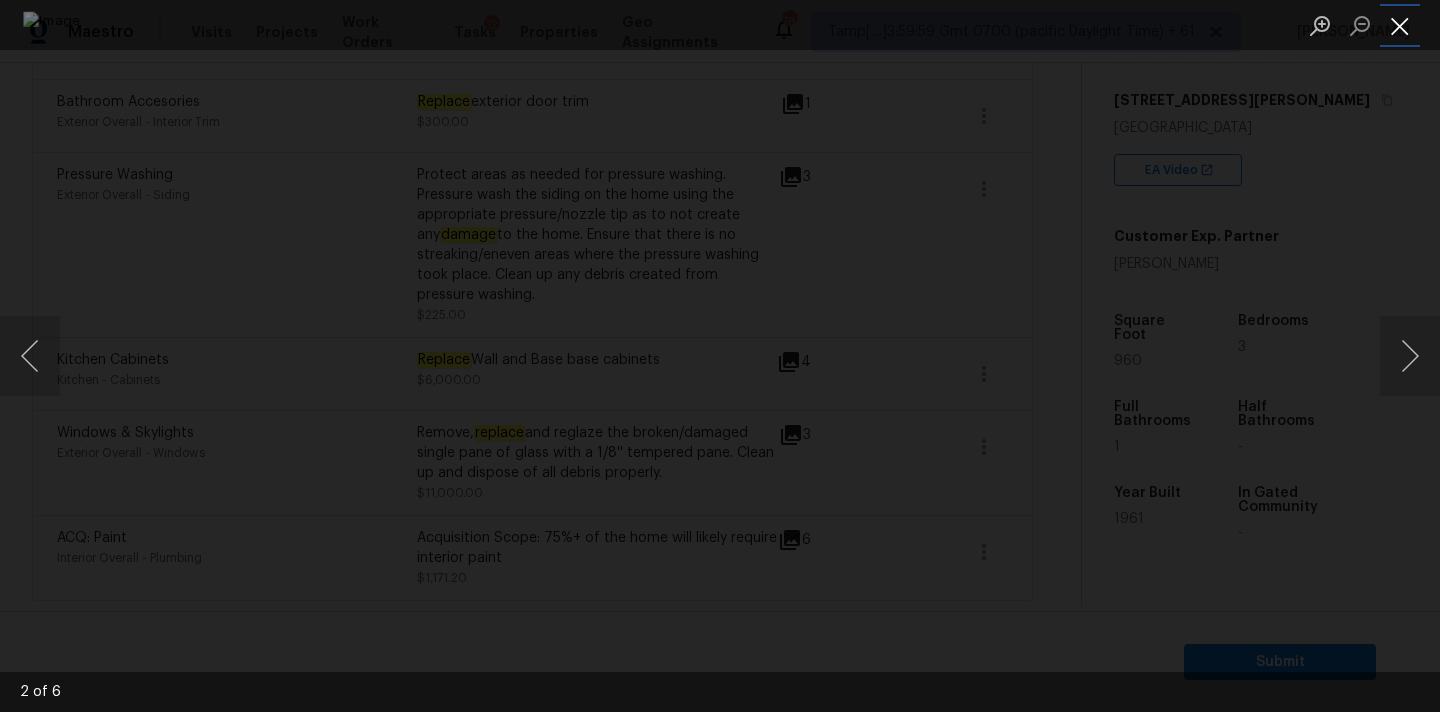 click at bounding box center (1400, 25) 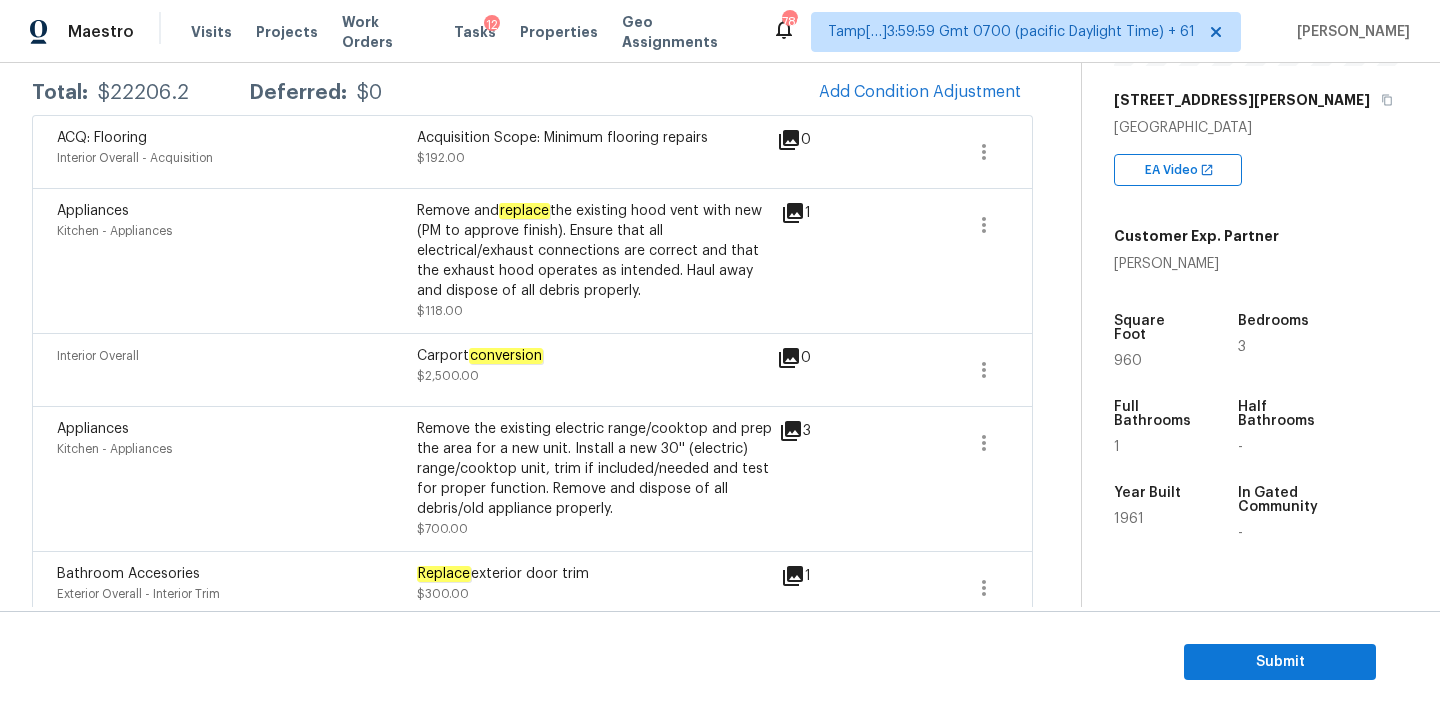 scroll, scrollTop: 163, scrollLeft: 0, axis: vertical 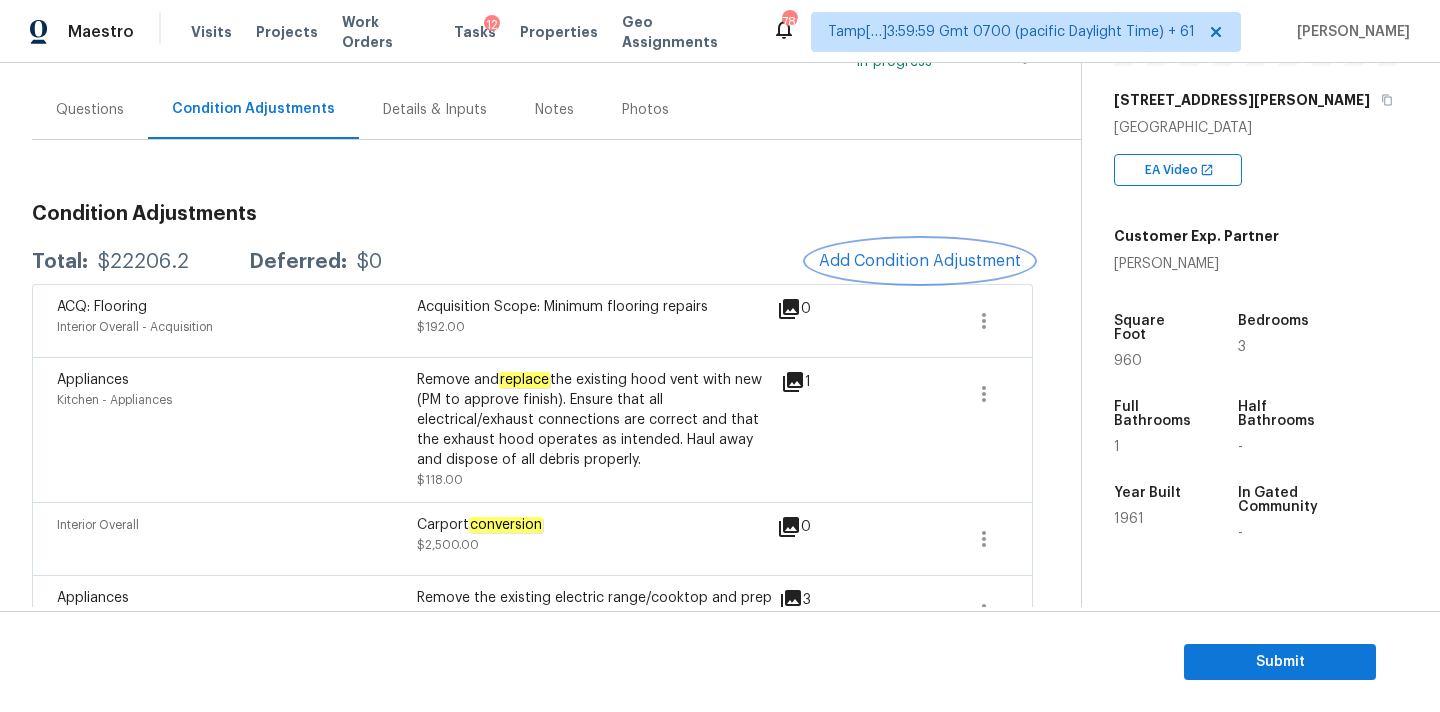 click on "Add Condition Adjustment" at bounding box center (920, 261) 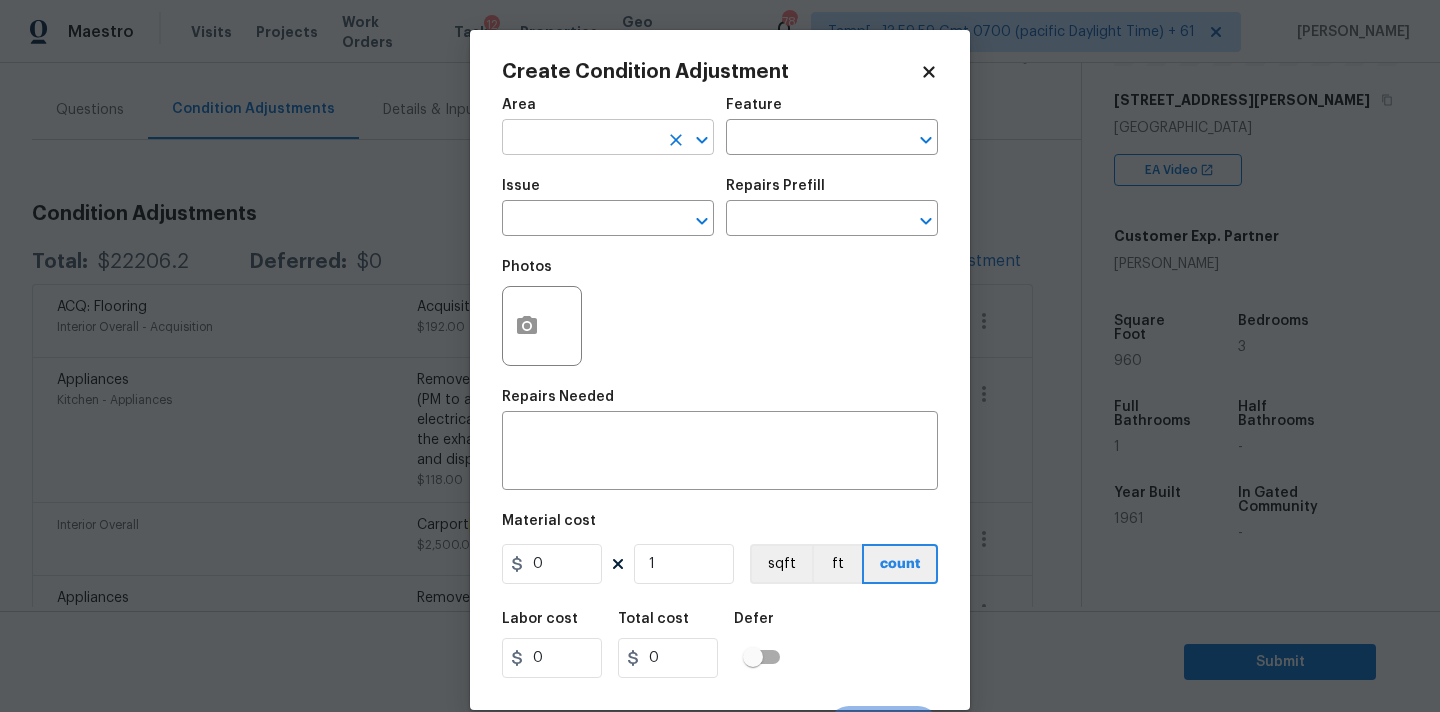 click at bounding box center (580, 139) 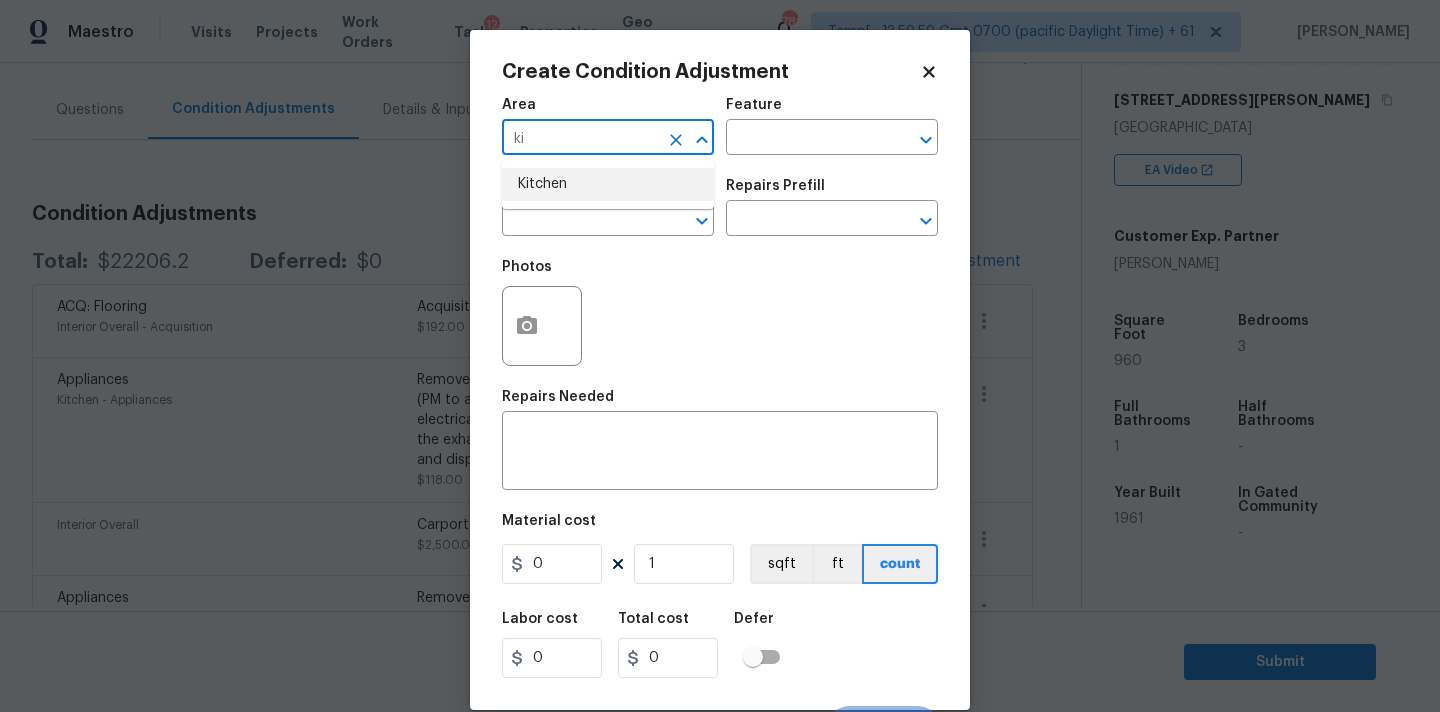 click on "Kitchen" at bounding box center [608, 184] 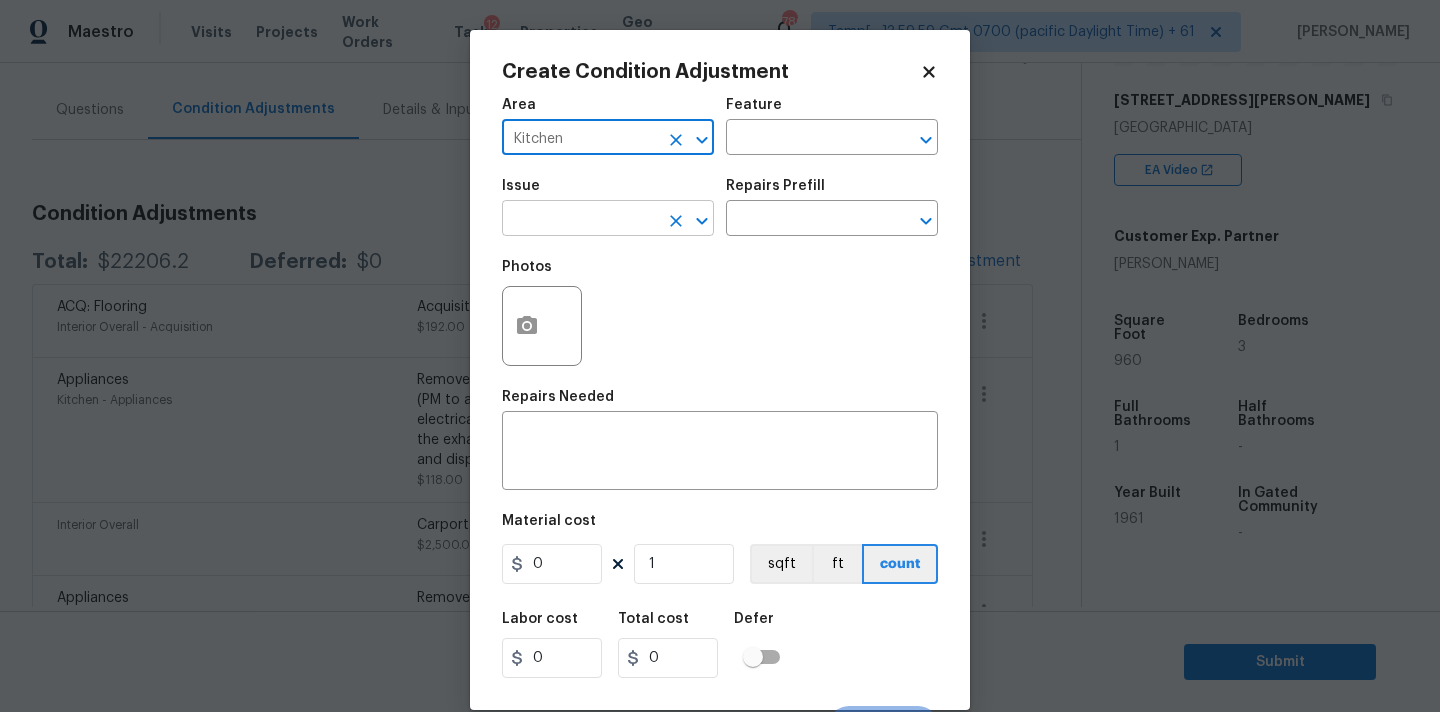 type on "Kitchen" 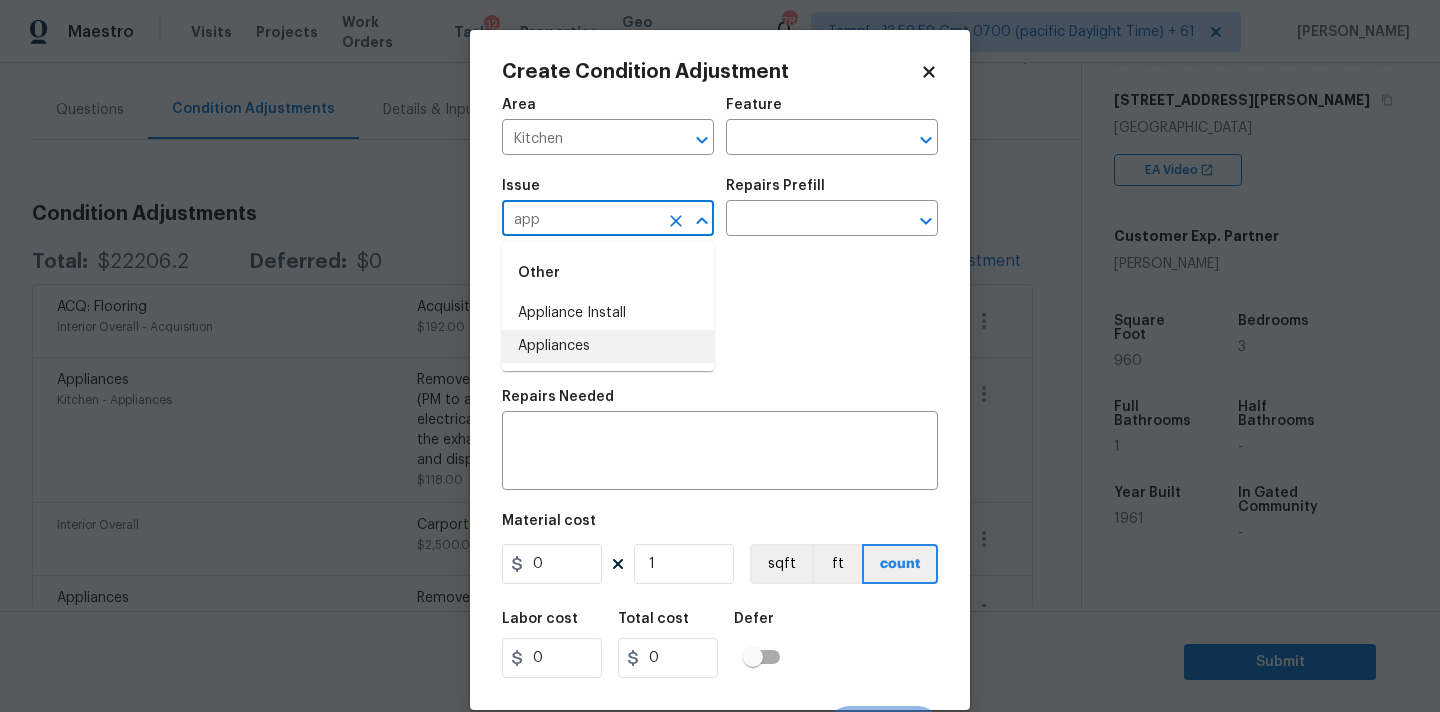 click on "Appliances" at bounding box center (608, 346) 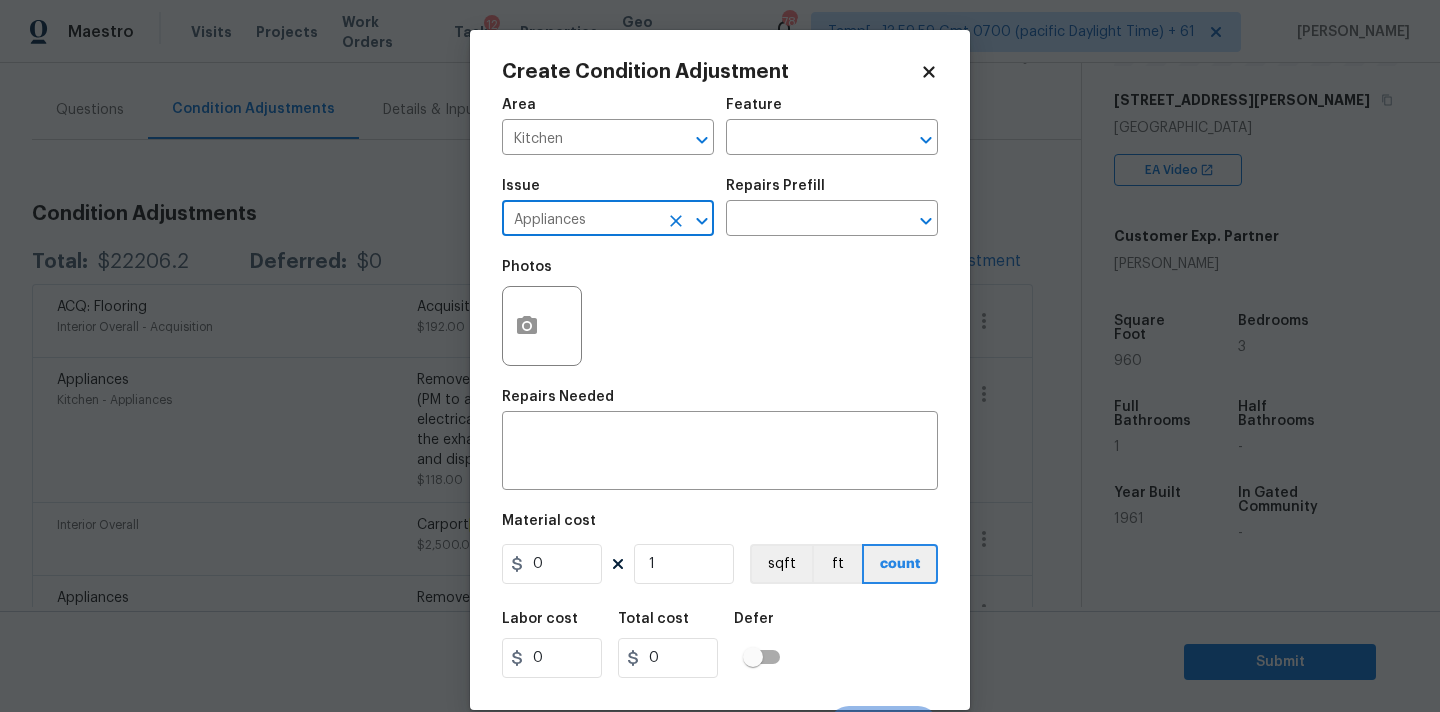 type on "Appliances" 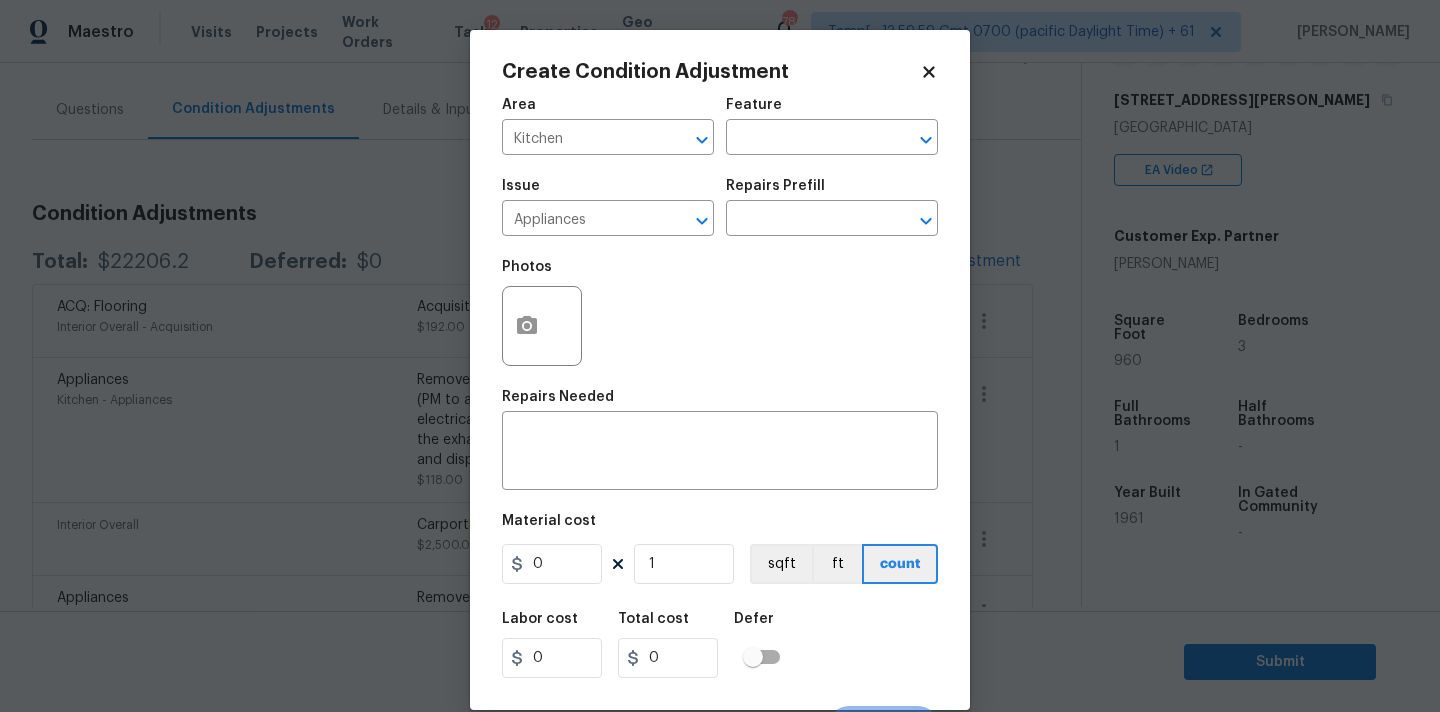 click on "Issue Appliances ​ Repairs Prefill ​" at bounding box center (720, 207) 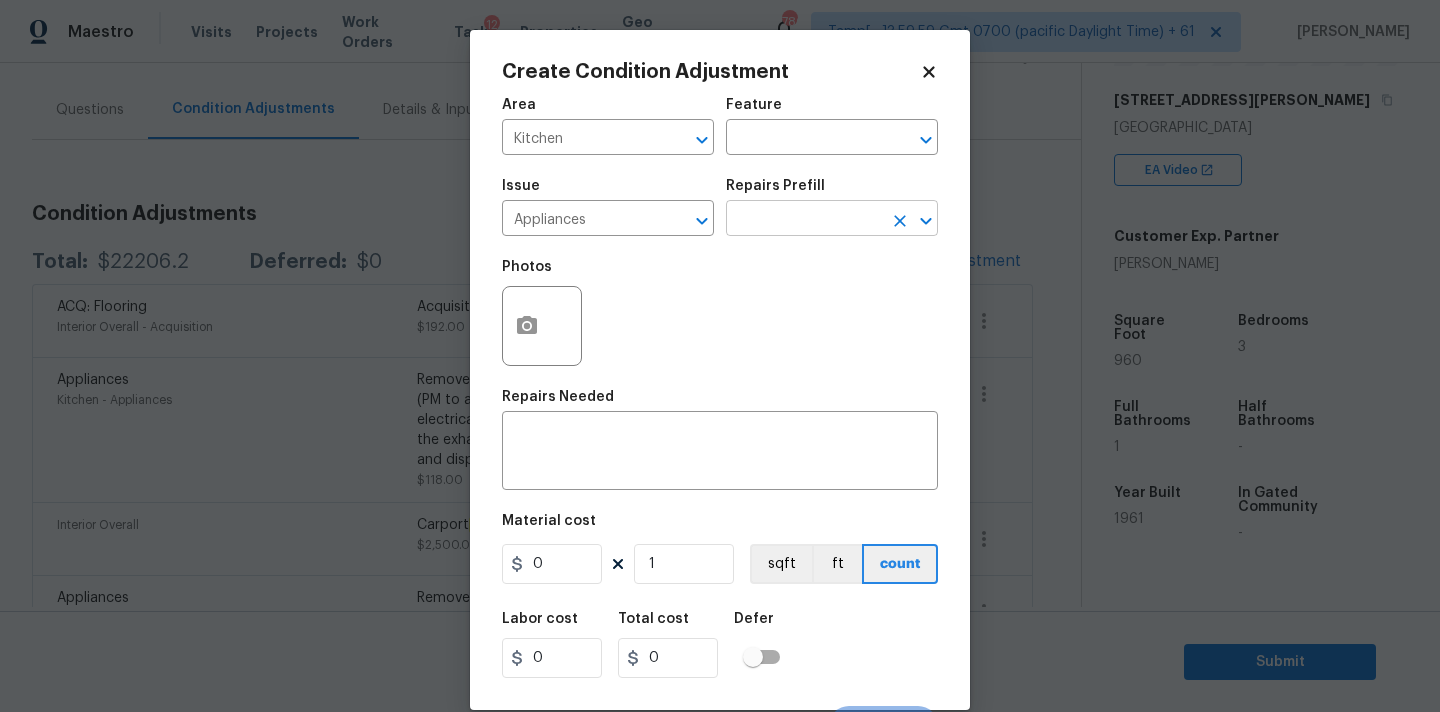 click at bounding box center [804, 220] 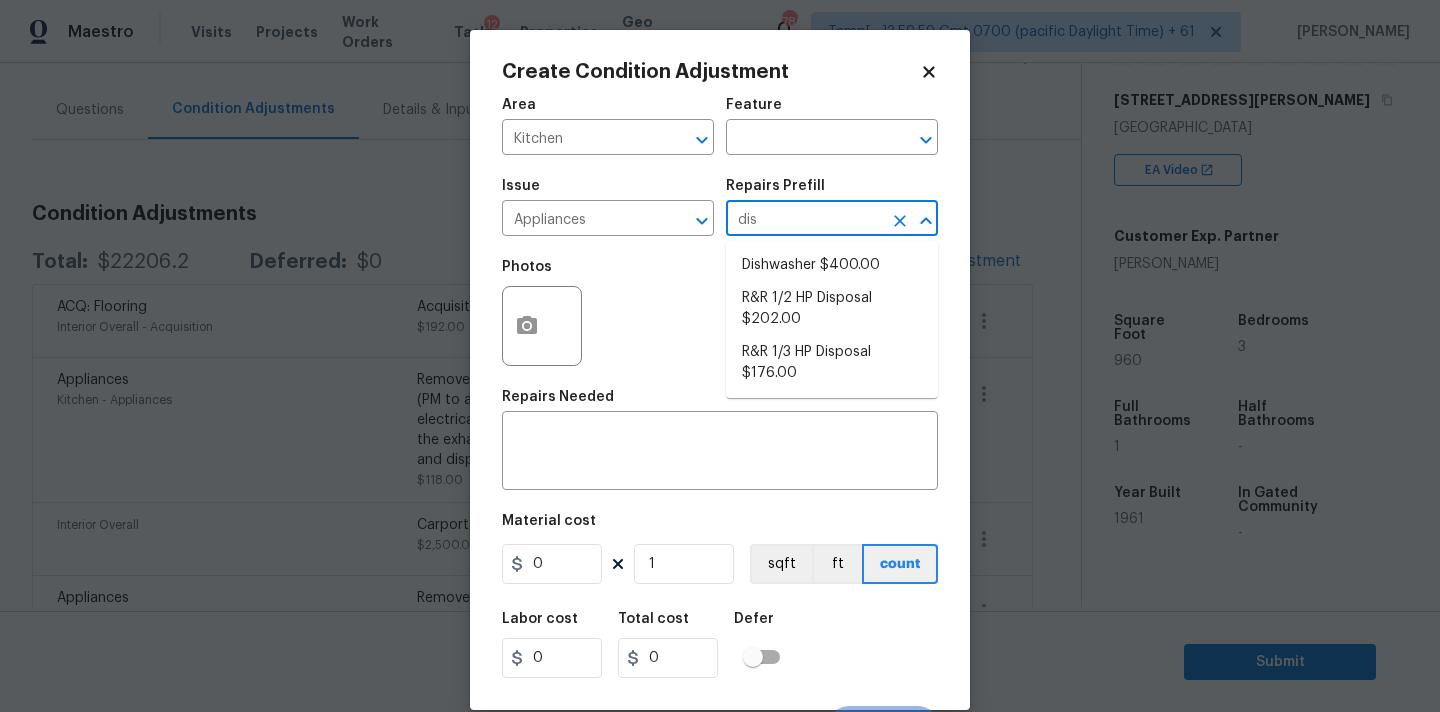 type on "dish" 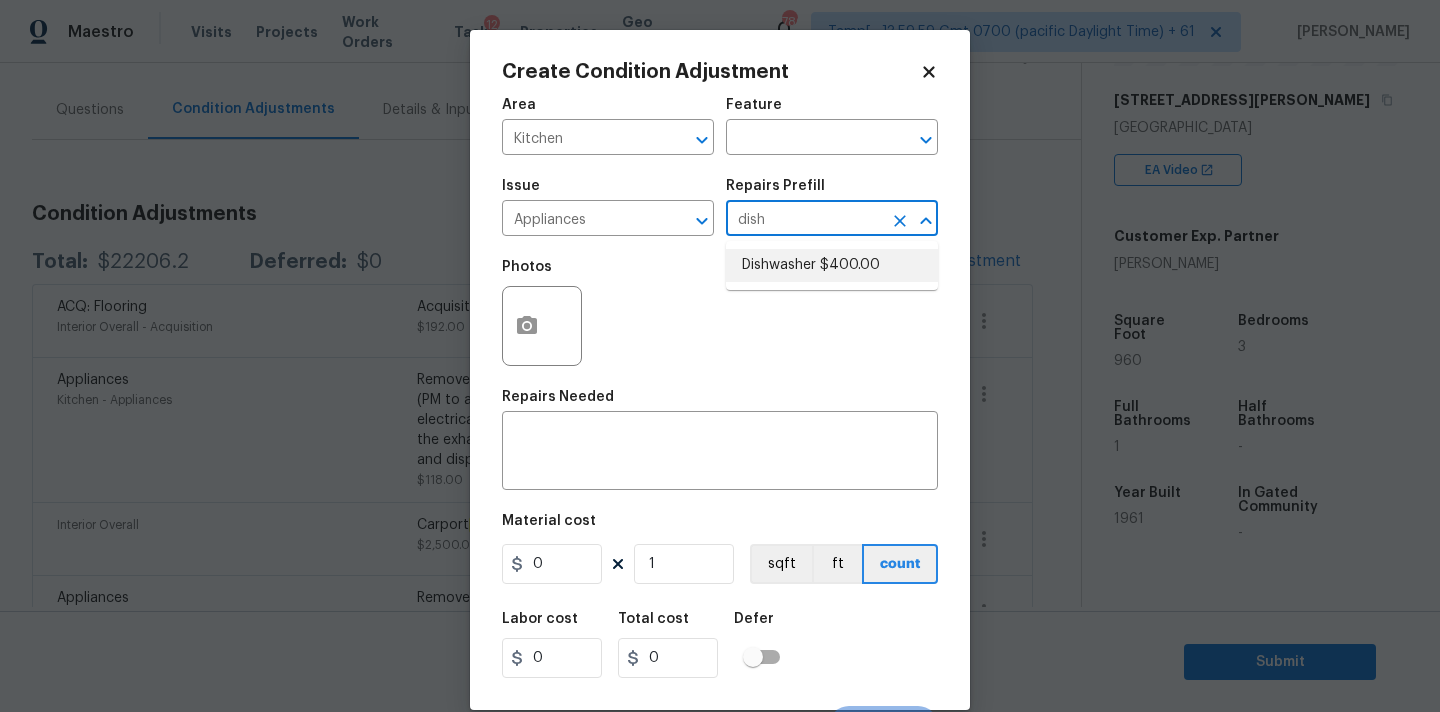 click on "Dishwasher $400.00" at bounding box center (832, 265) 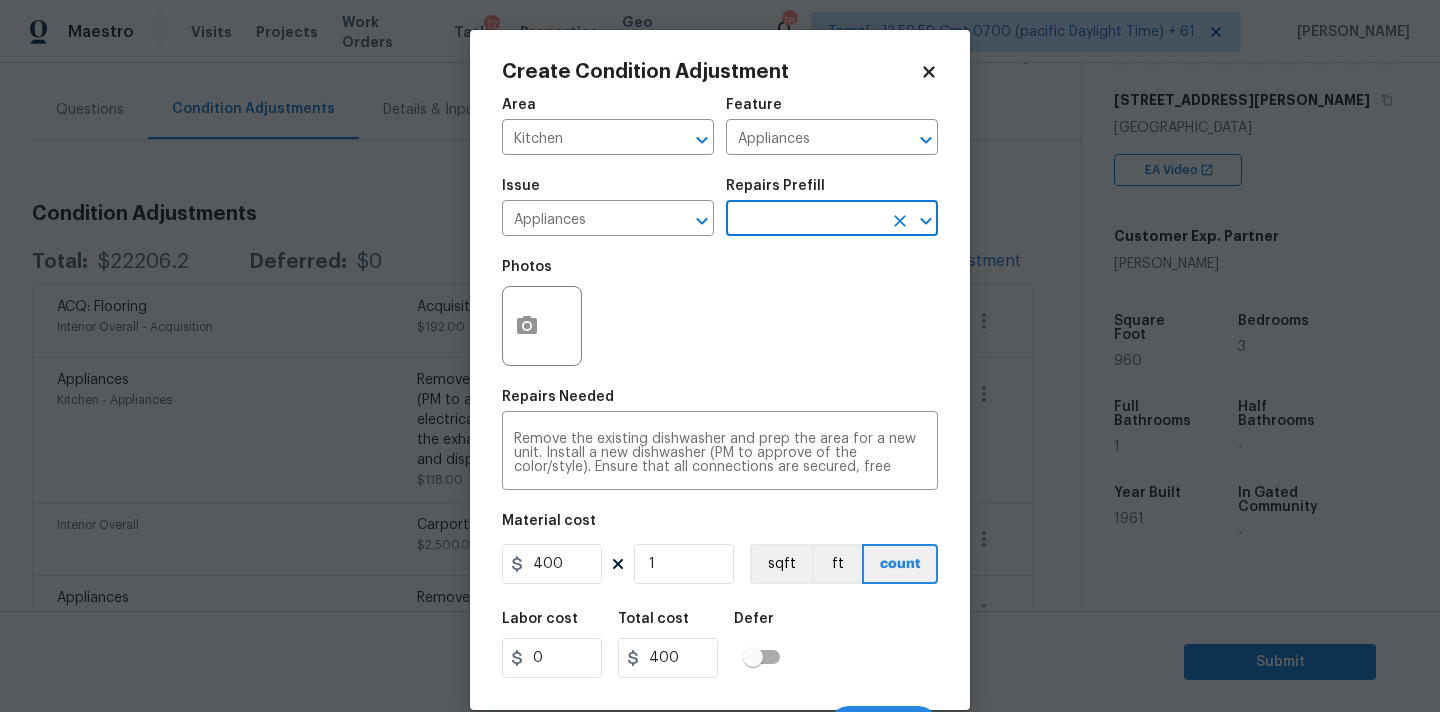 scroll, scrollTop: 35, scrollLeft: 0, axis: vertical 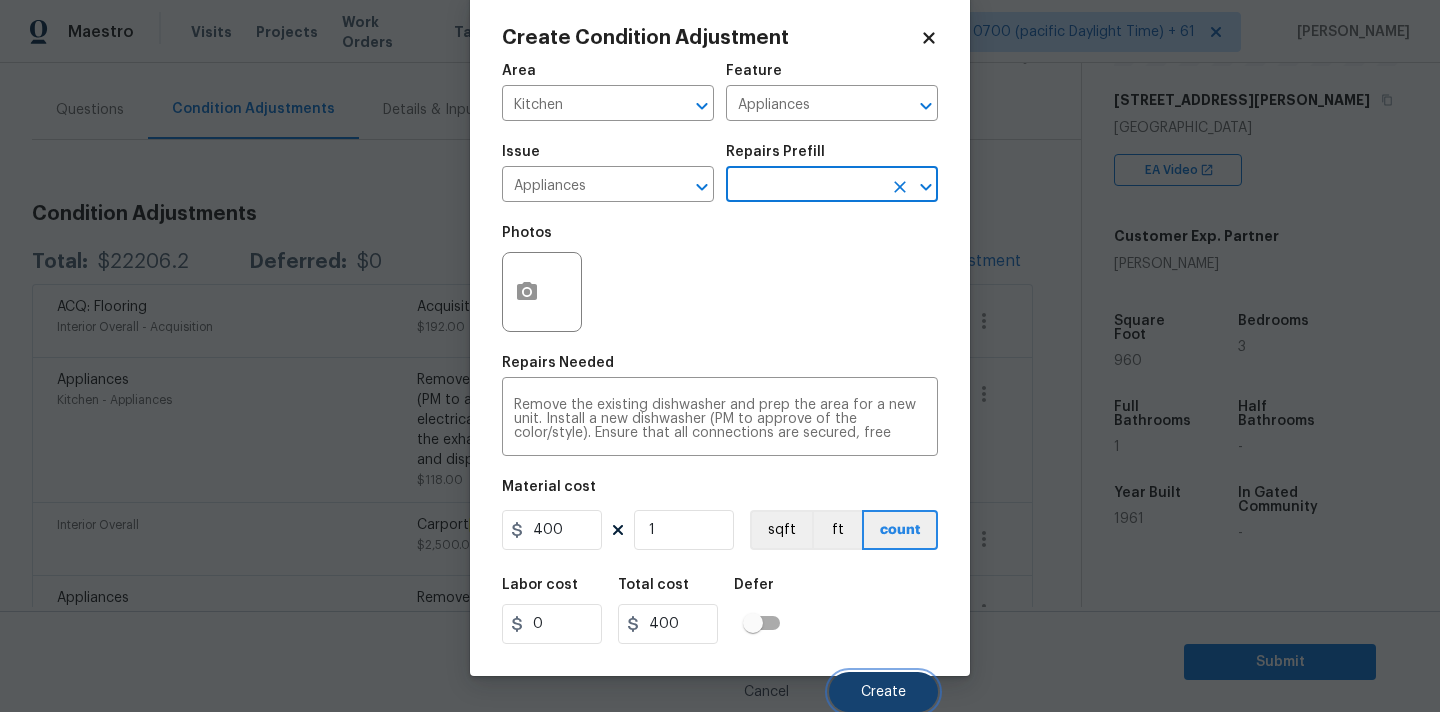 click on "Create" at bounding box center (883, 692) 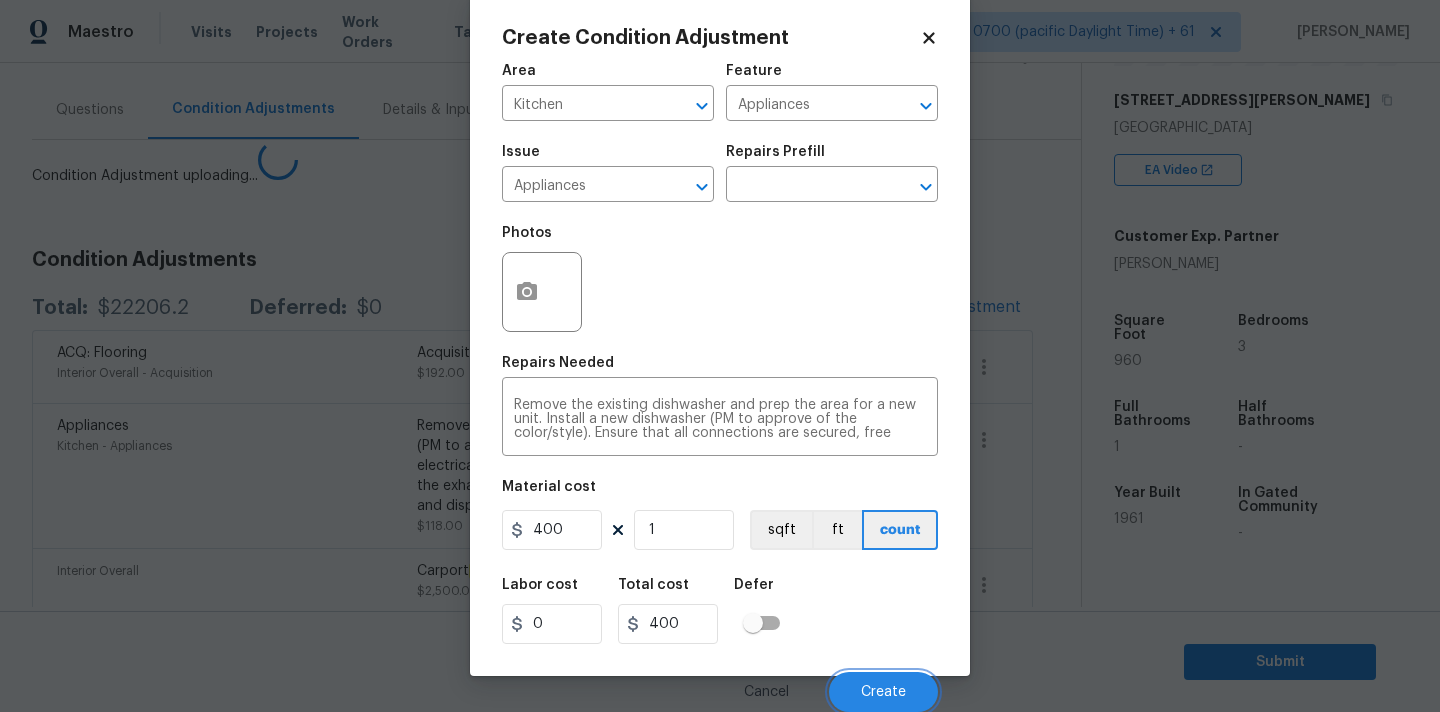 scroll, scrollTop: 28, scrollLeft: 0, axis: vertical 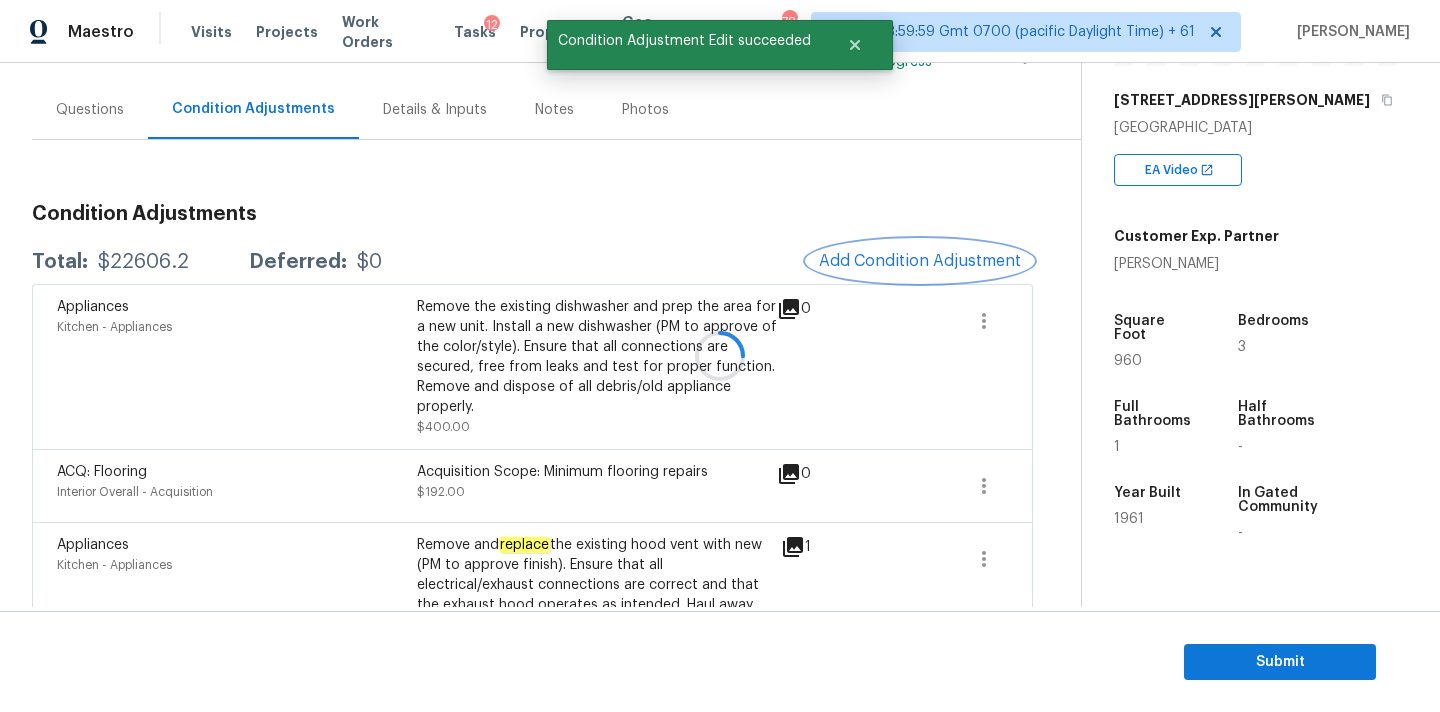 click on "Add Condition Adjustment" at bounding box center [920, 261] 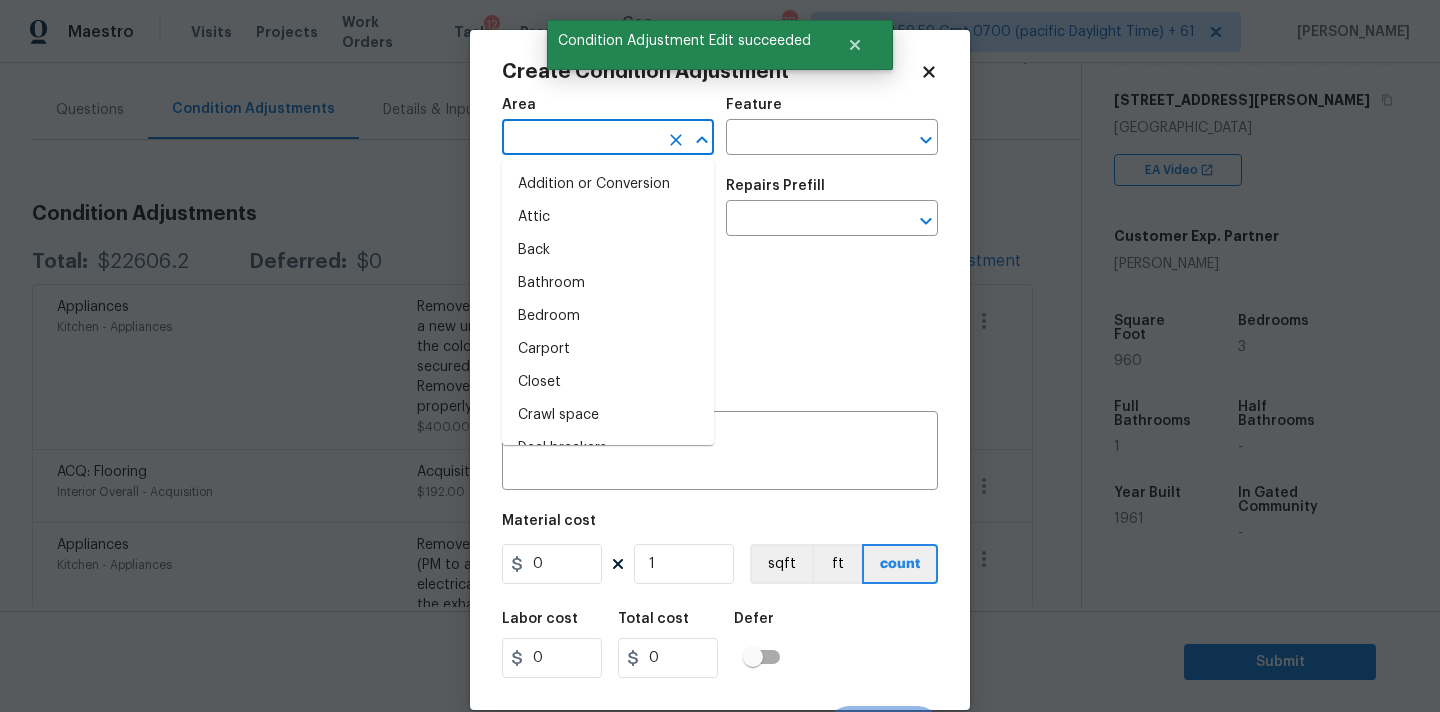click at bounding box center (580, 139) 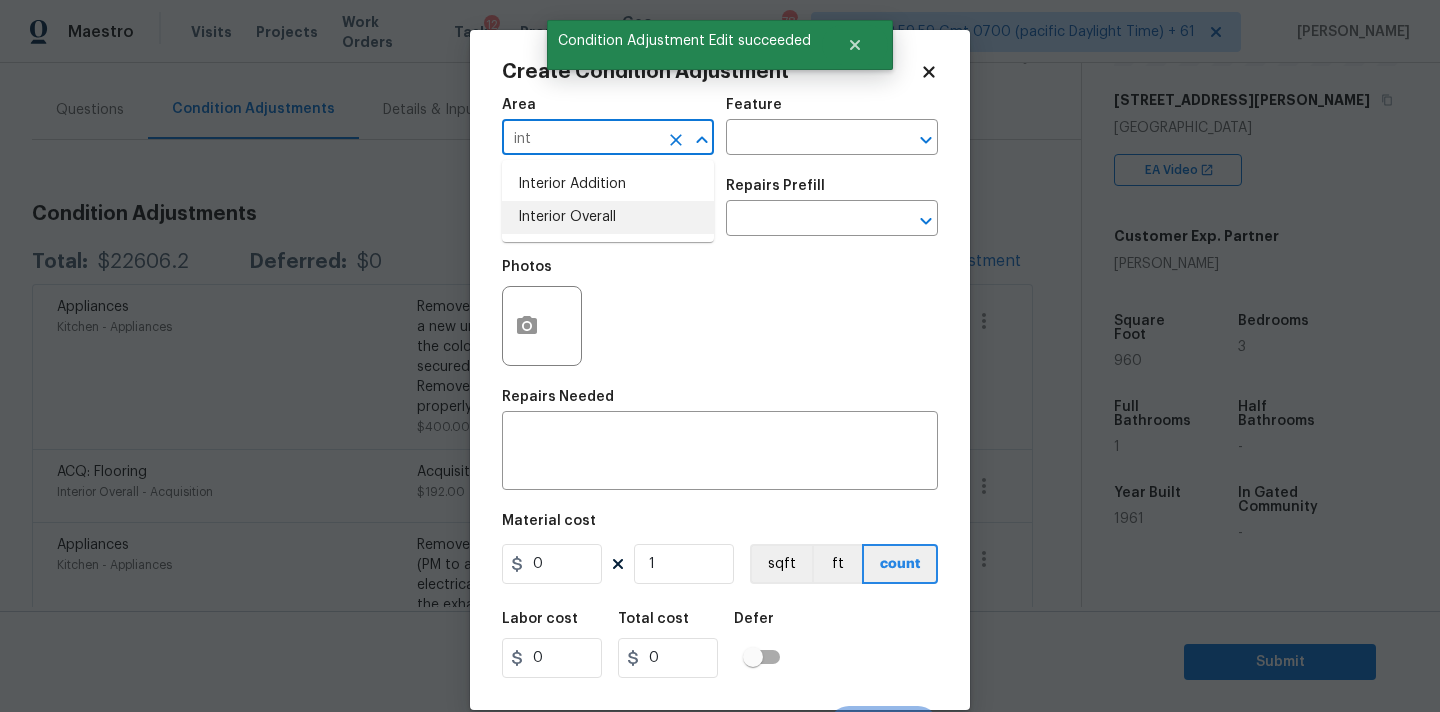 click on "Interior Overall" at bounding box center (608, 217) 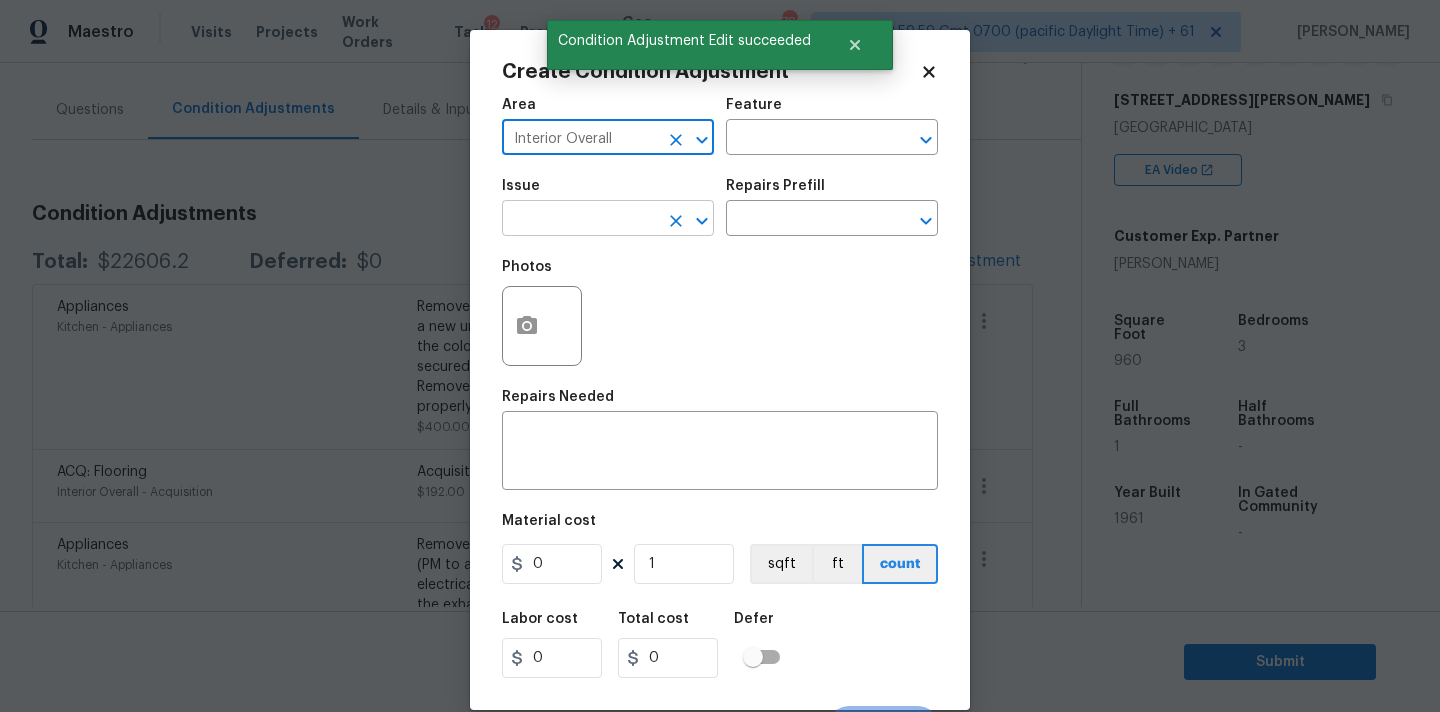 type on "Interior Overall" 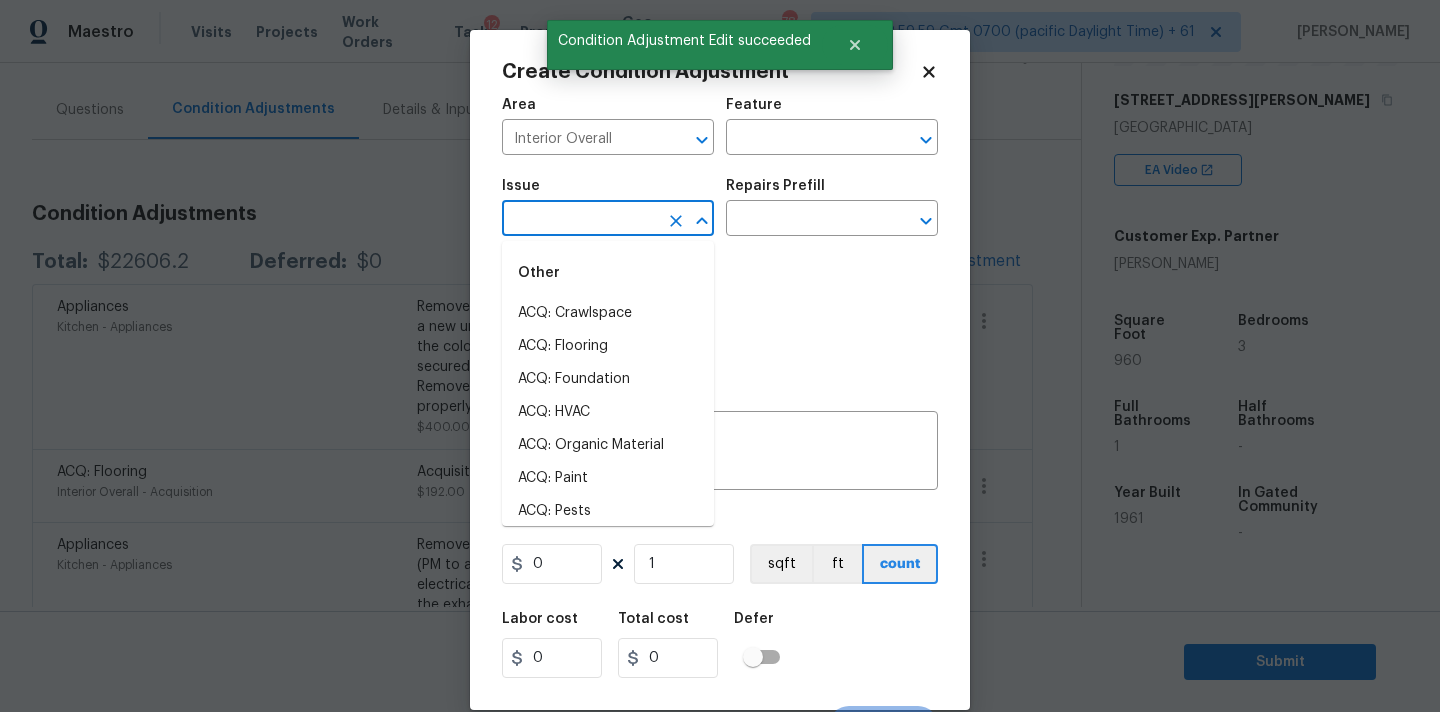 click at bounding box center (580, 220) 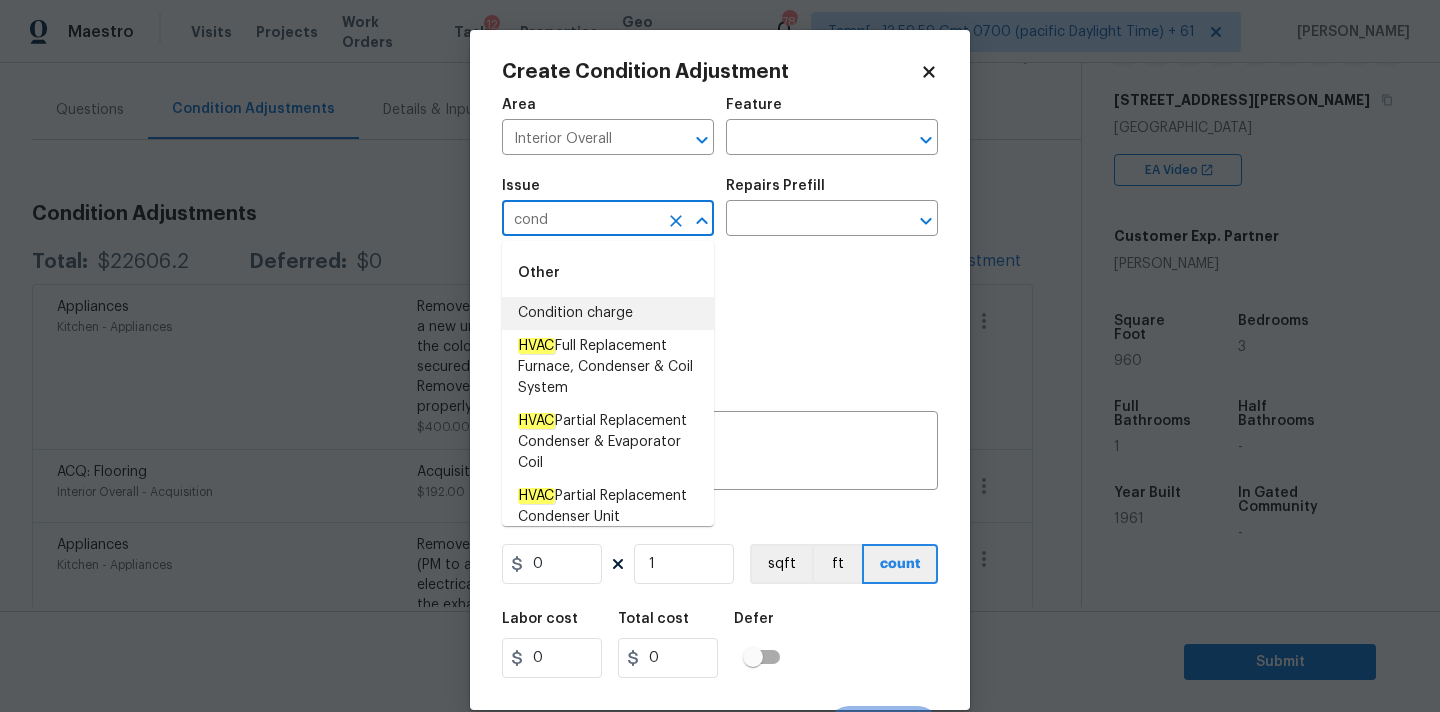click on "Condition charge" at bounding box center [608, 313] 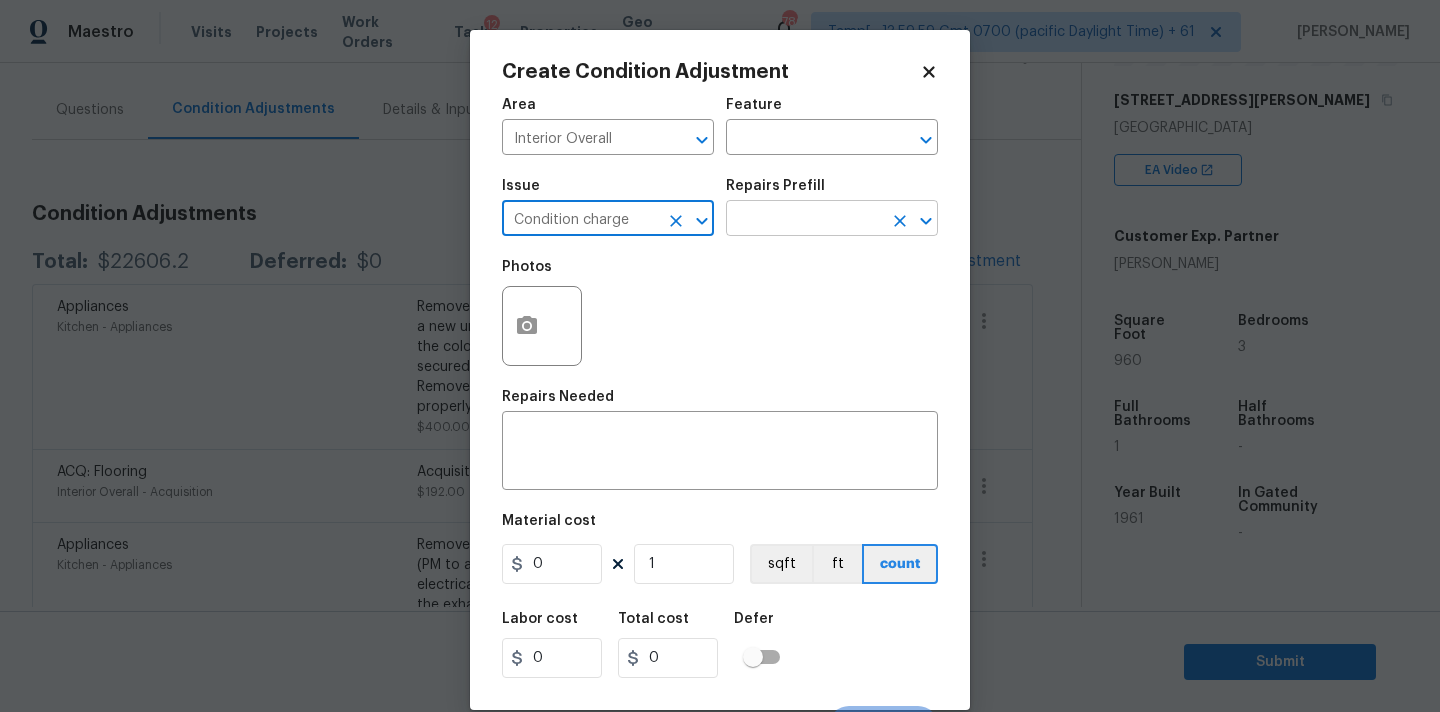 type on "Condition charge" 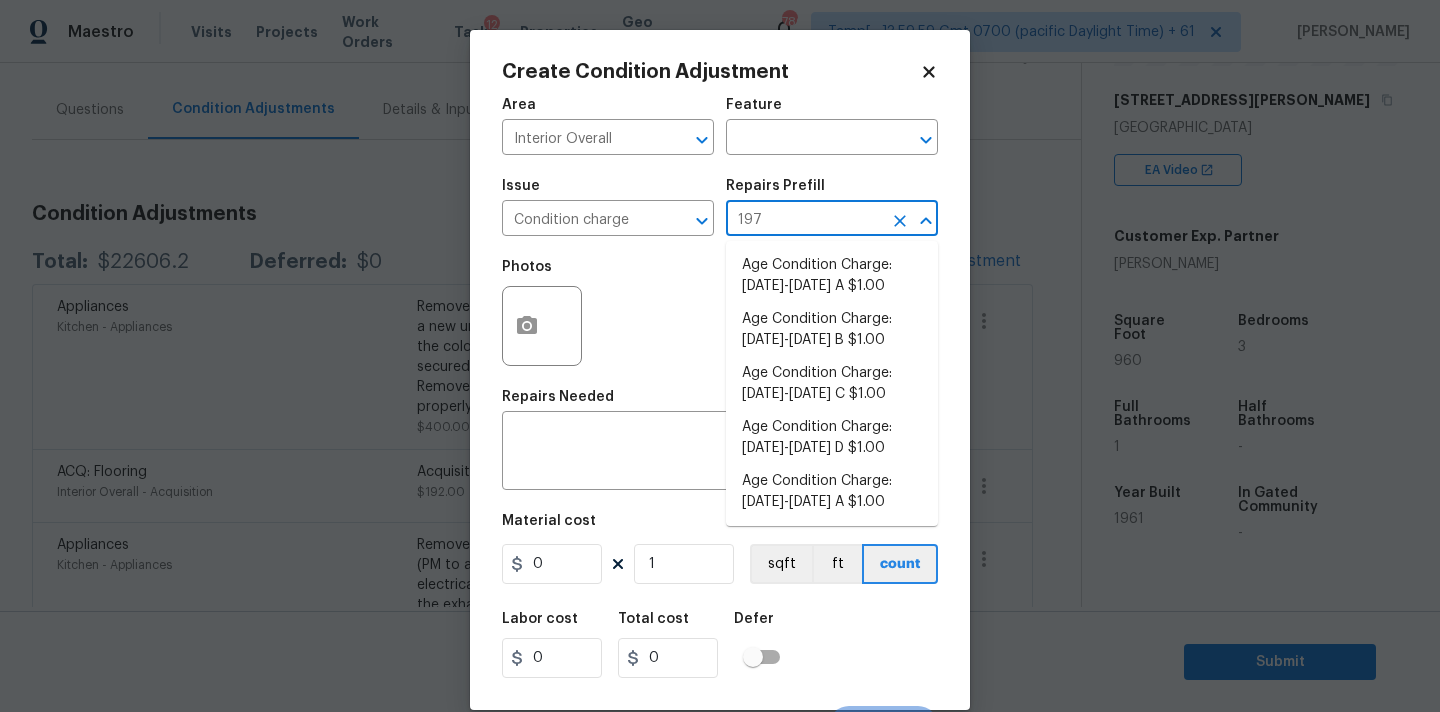 type on "1978" 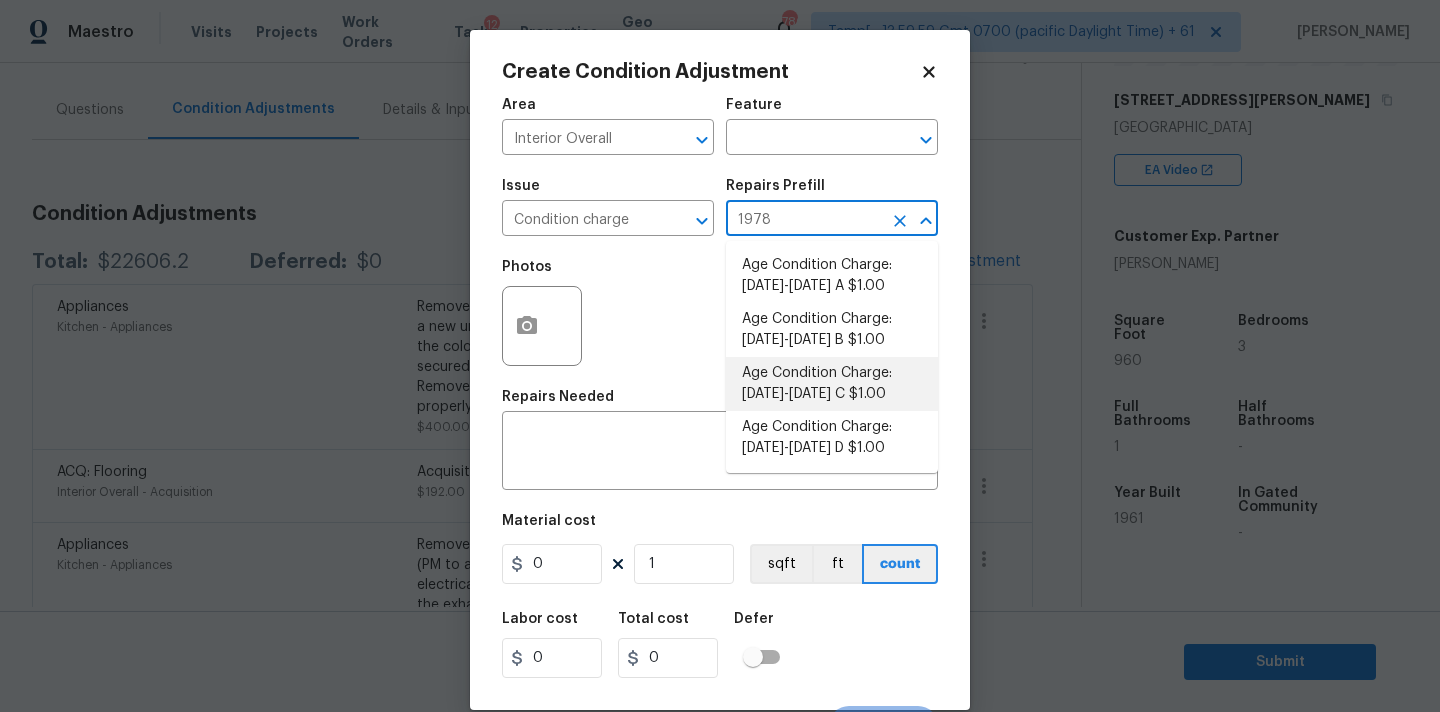 click on "Age Condition Charge: 1922-1978 C	 $1.00" at bounding box center [832, 384] 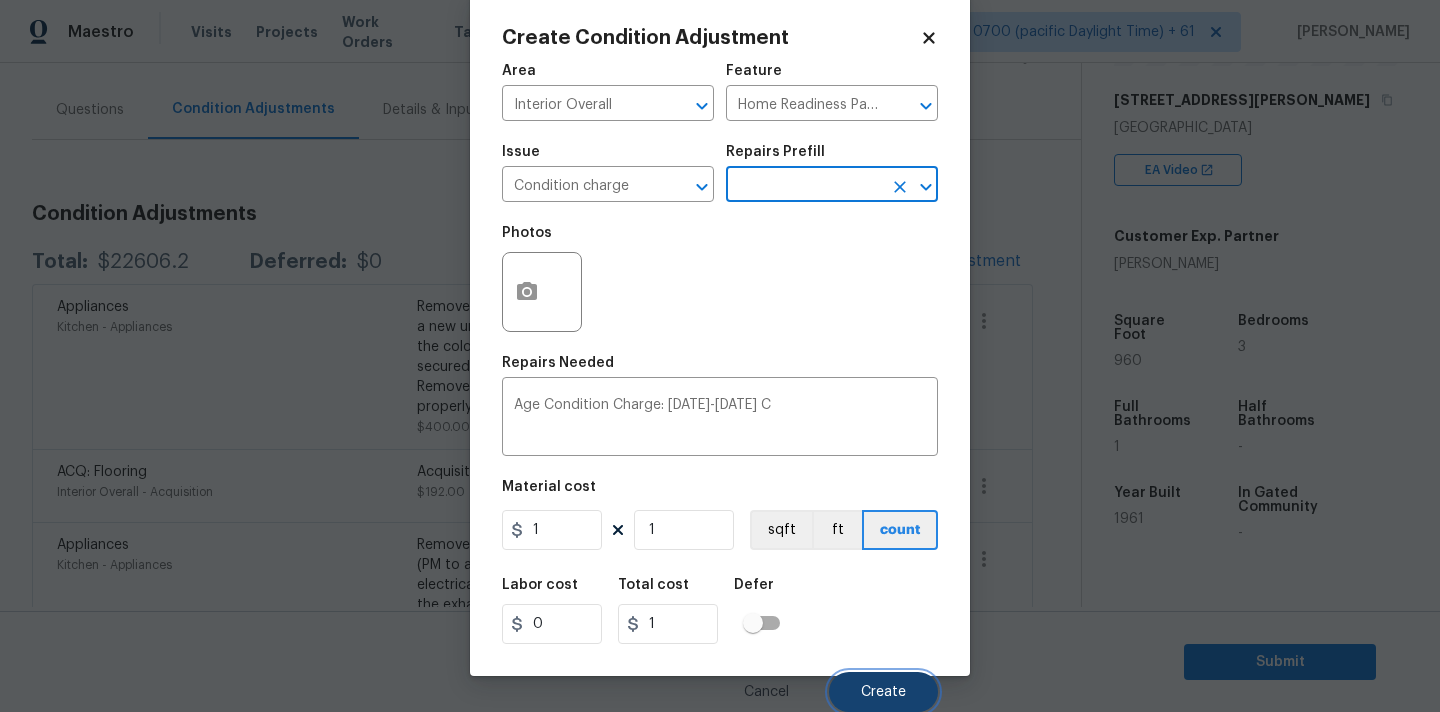 click on "Create" at bounding box center (883, 692) 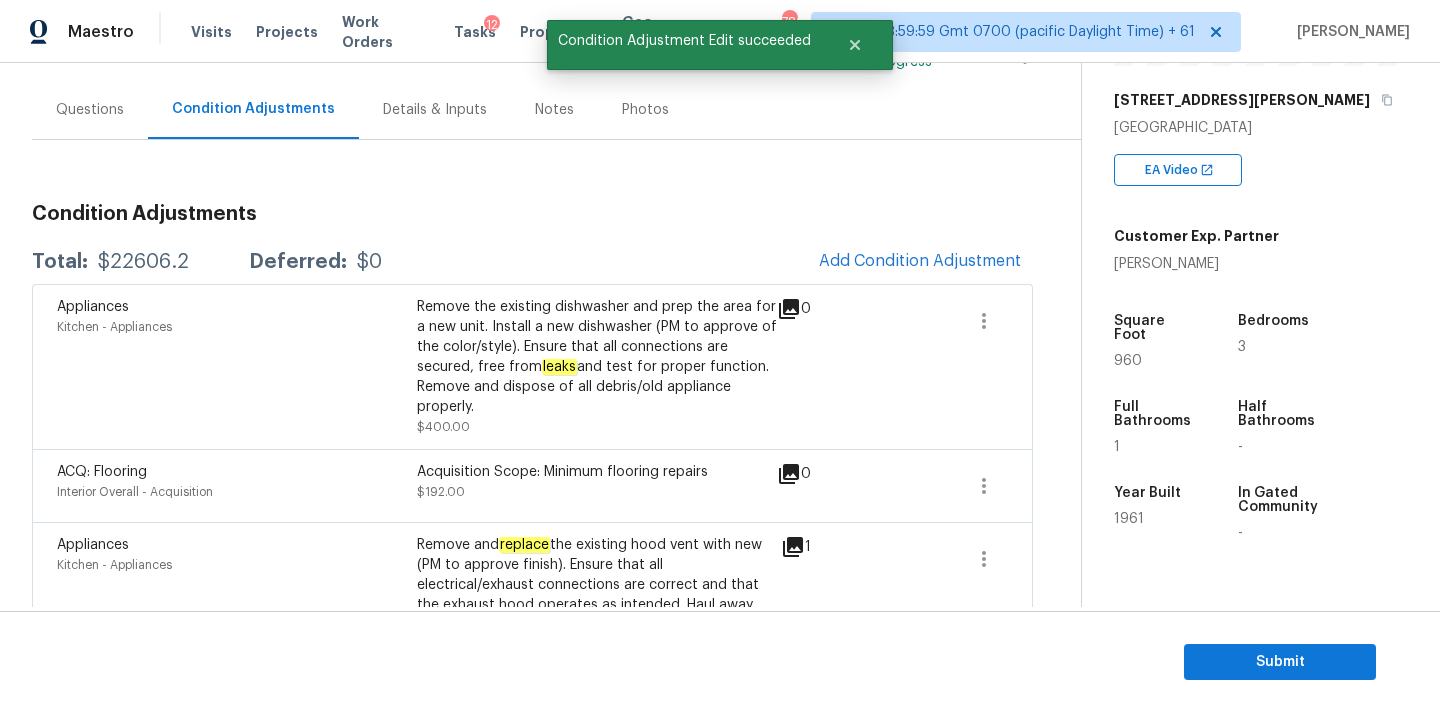 scroll, scrollTop: 28, scrollLeft: 0, axis: vertical 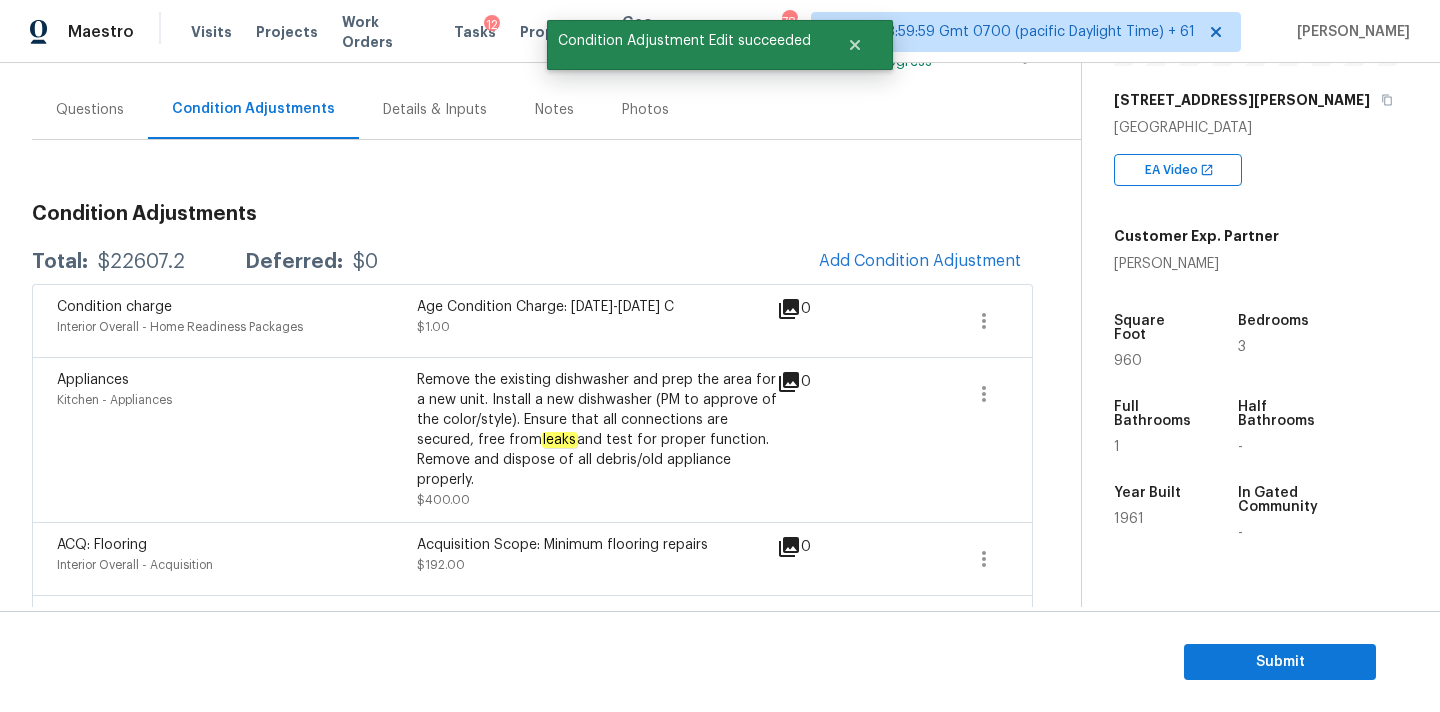 click on "$22607.2" at bounding box center [141, 262] 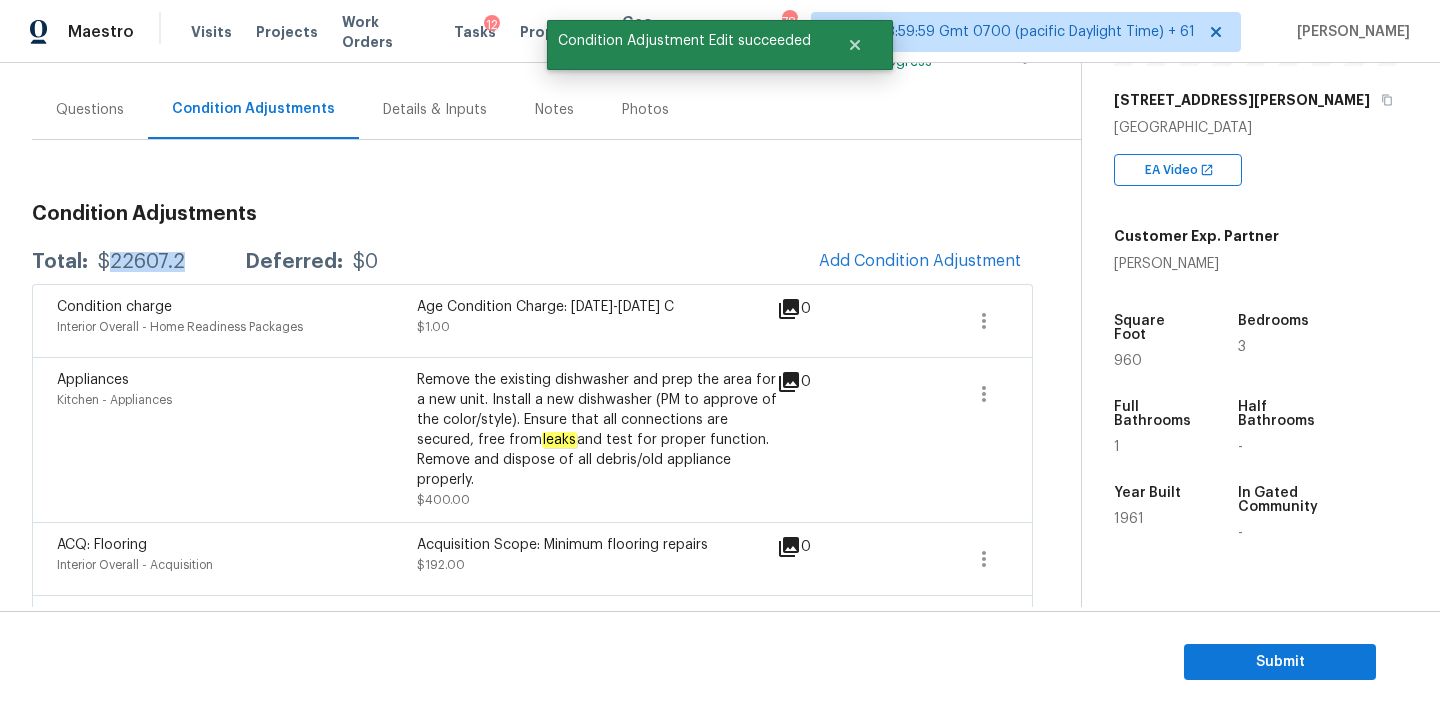 click on "$22607.2" at bounding box center [141, 262] 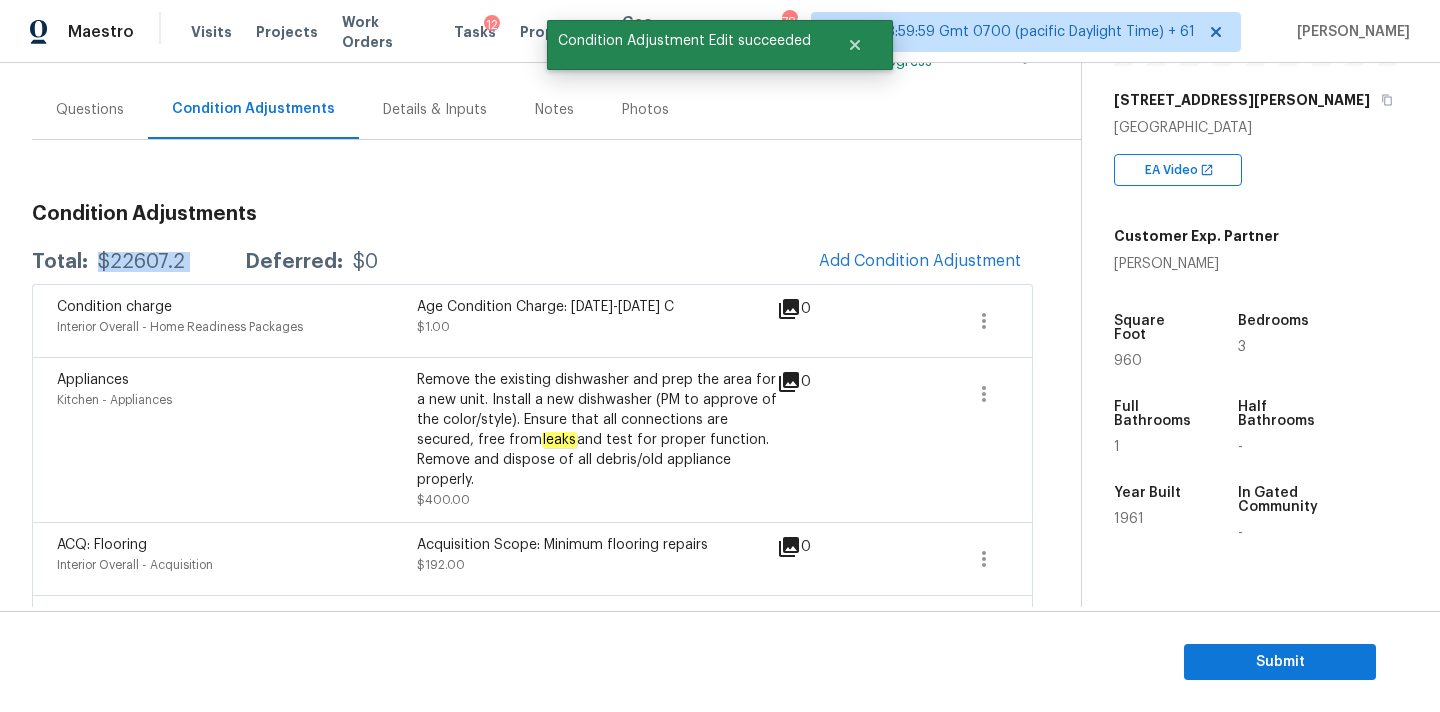 click on "$22607.2" at bounding box center [141, 262] 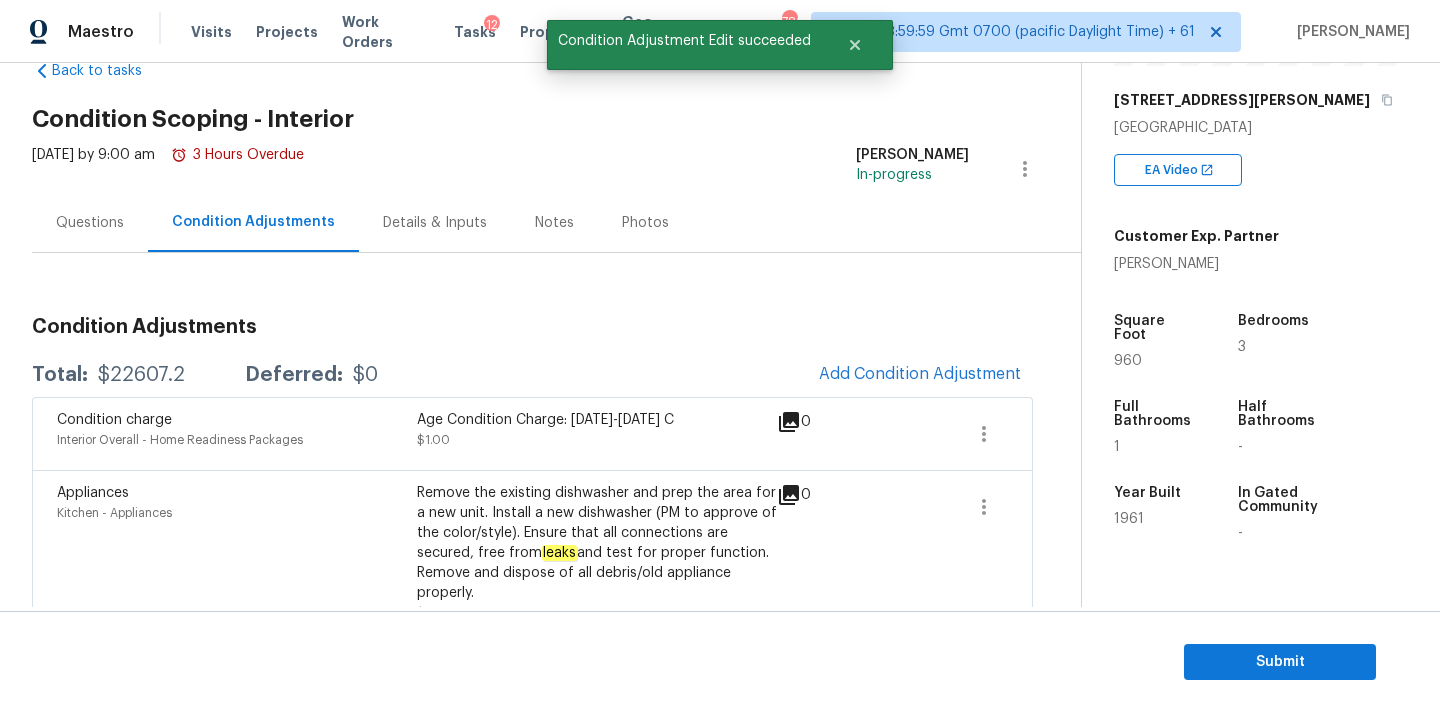 click on "Questions" at bounding box center [90, 223] 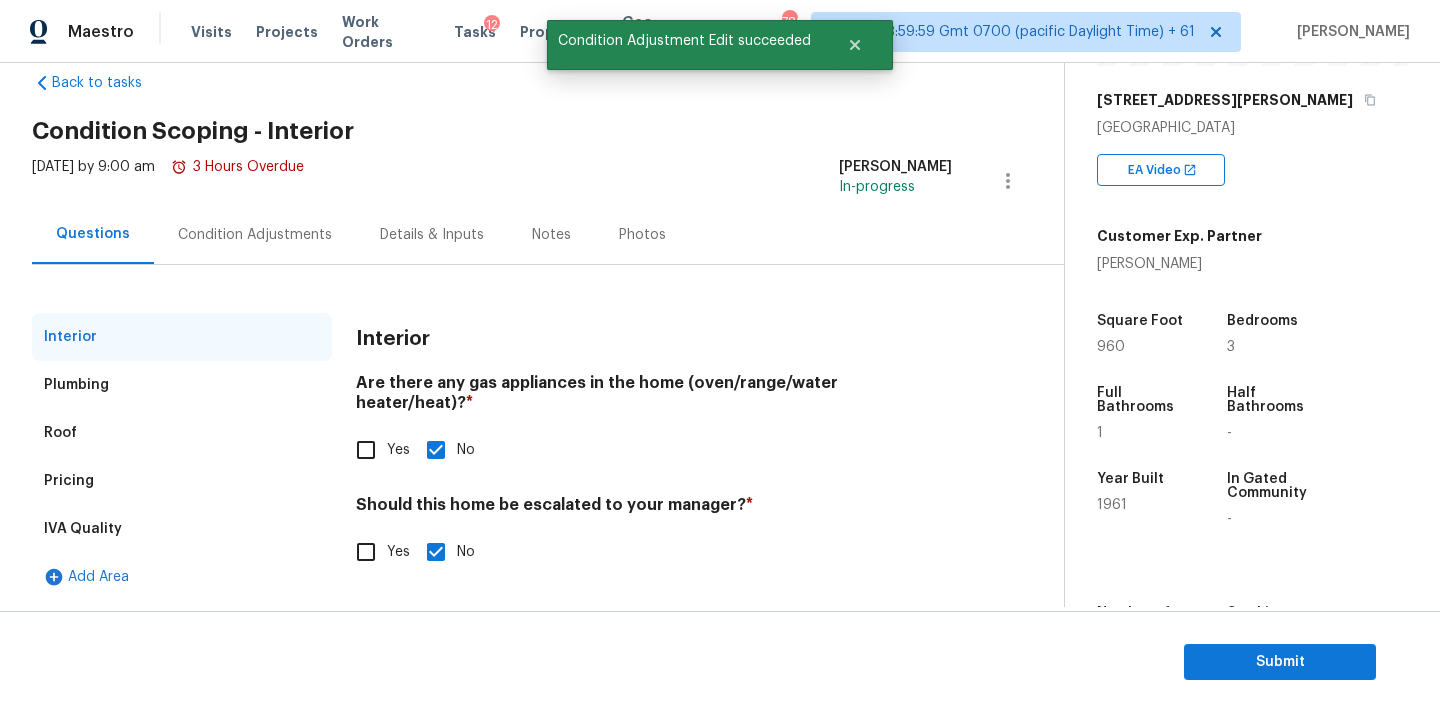 scroll, scrollTop: 38, scrollLeft: 0, axis: vertical 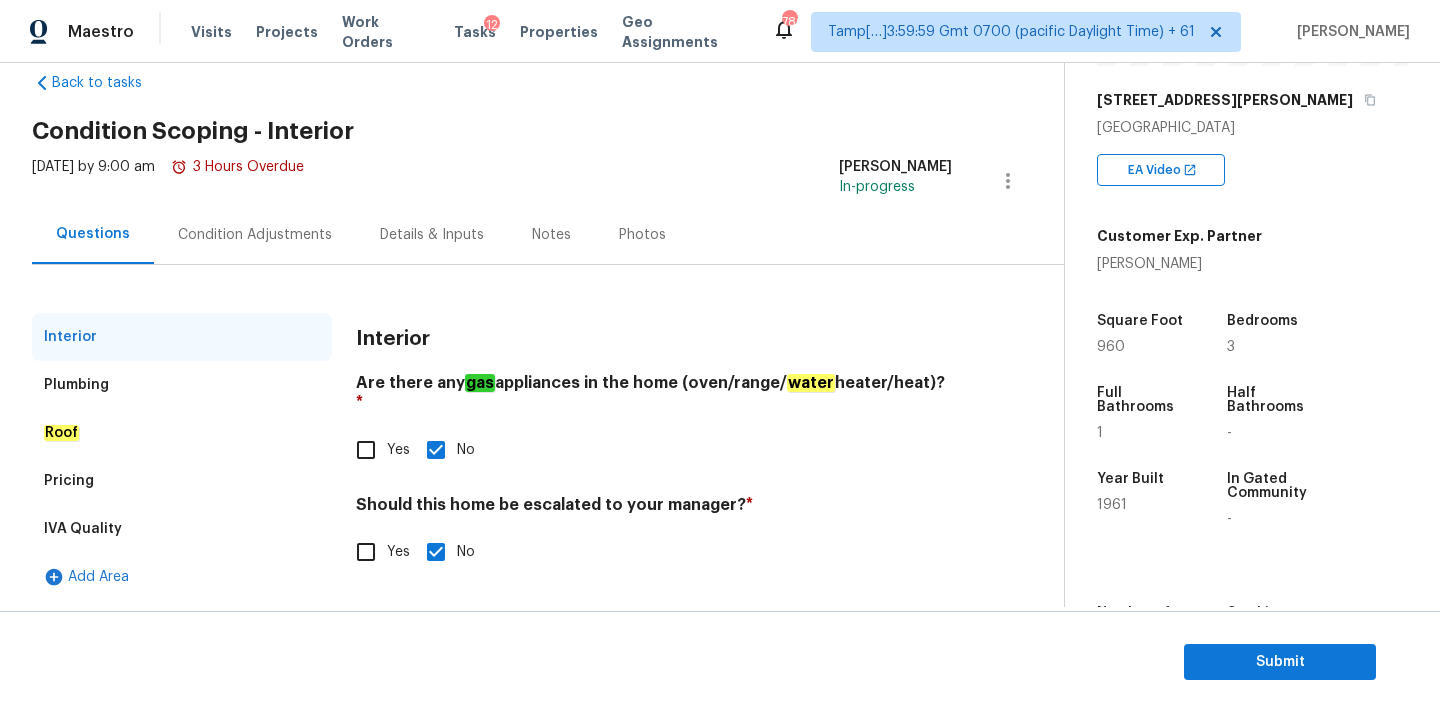 click on "Wed, Jul 16 2025 by 9:00 am   3 Hours Overdue" at bounding box center [168, 181] 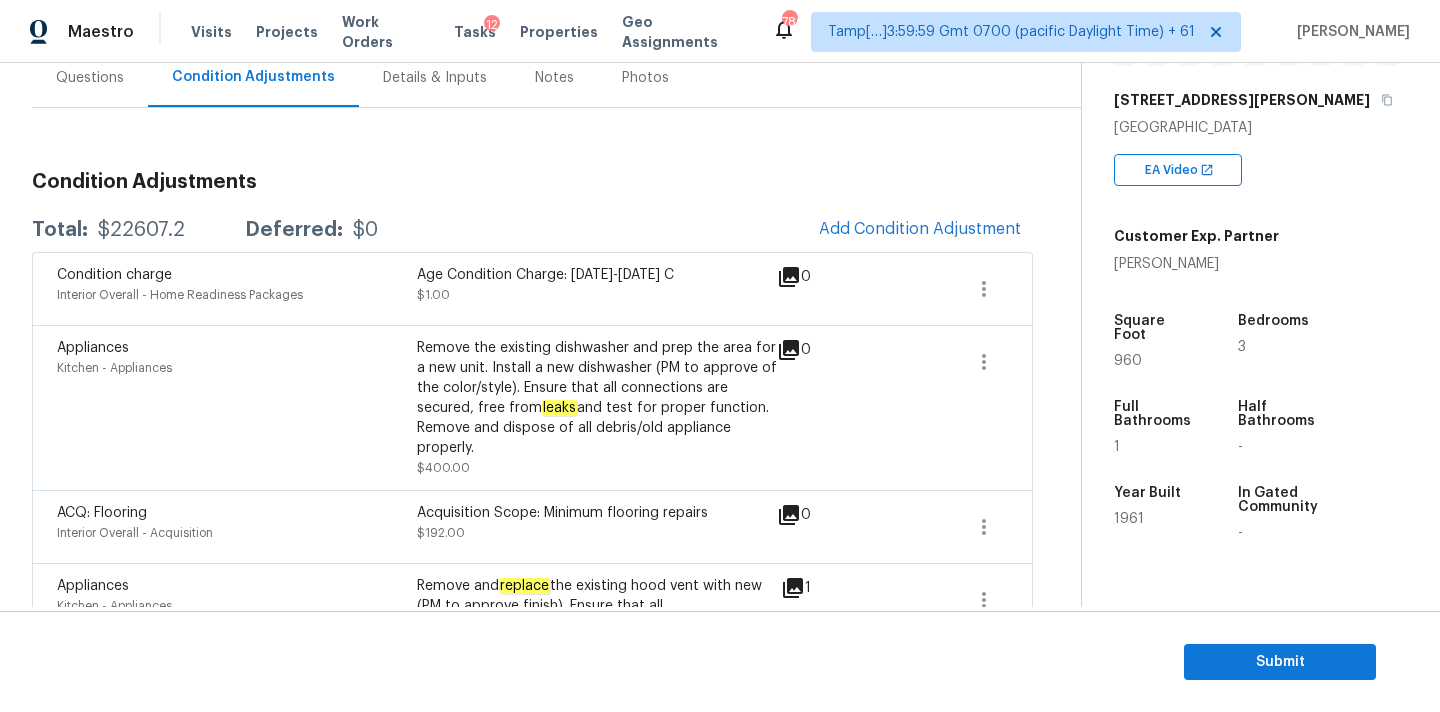 scroll, scrollTop: 209, scrollLeft: 0, axis: vertical 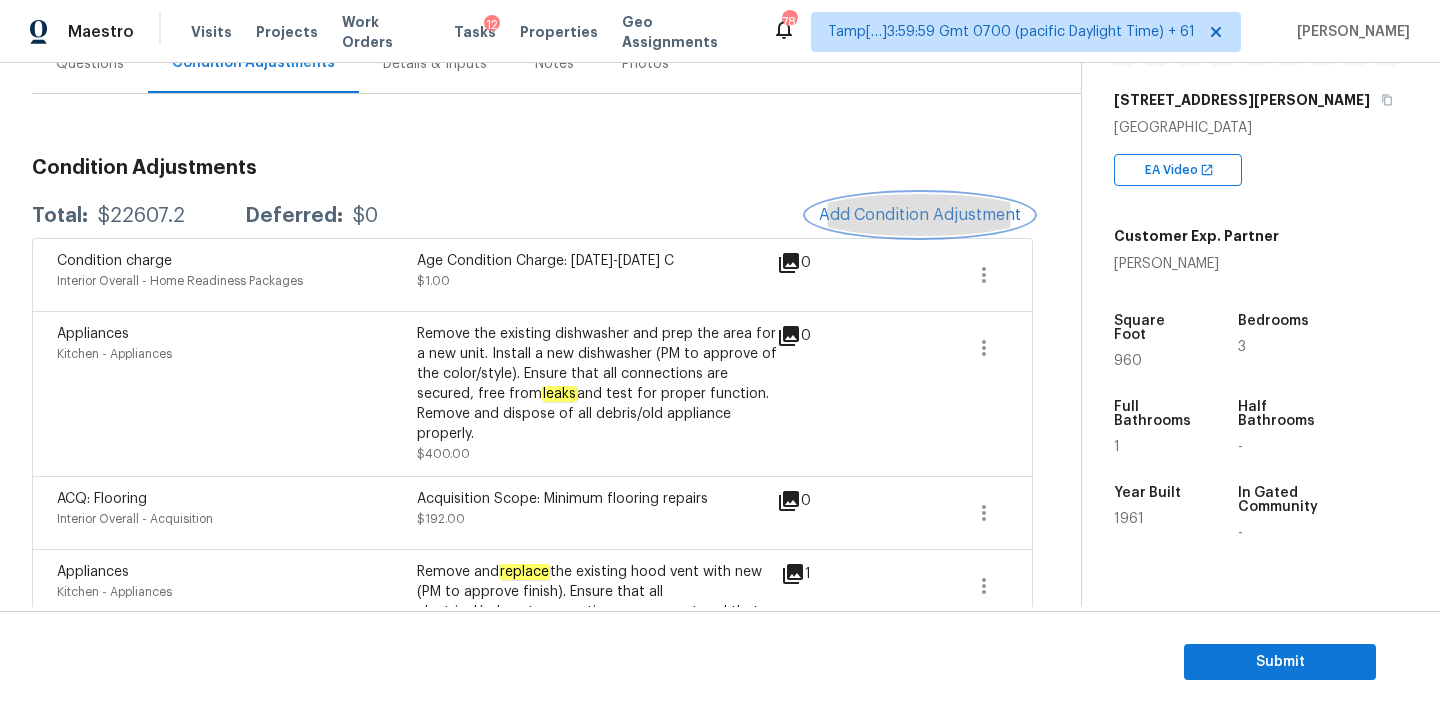 click on "Add Condition Adjustment" at bounding box center [920, 215] 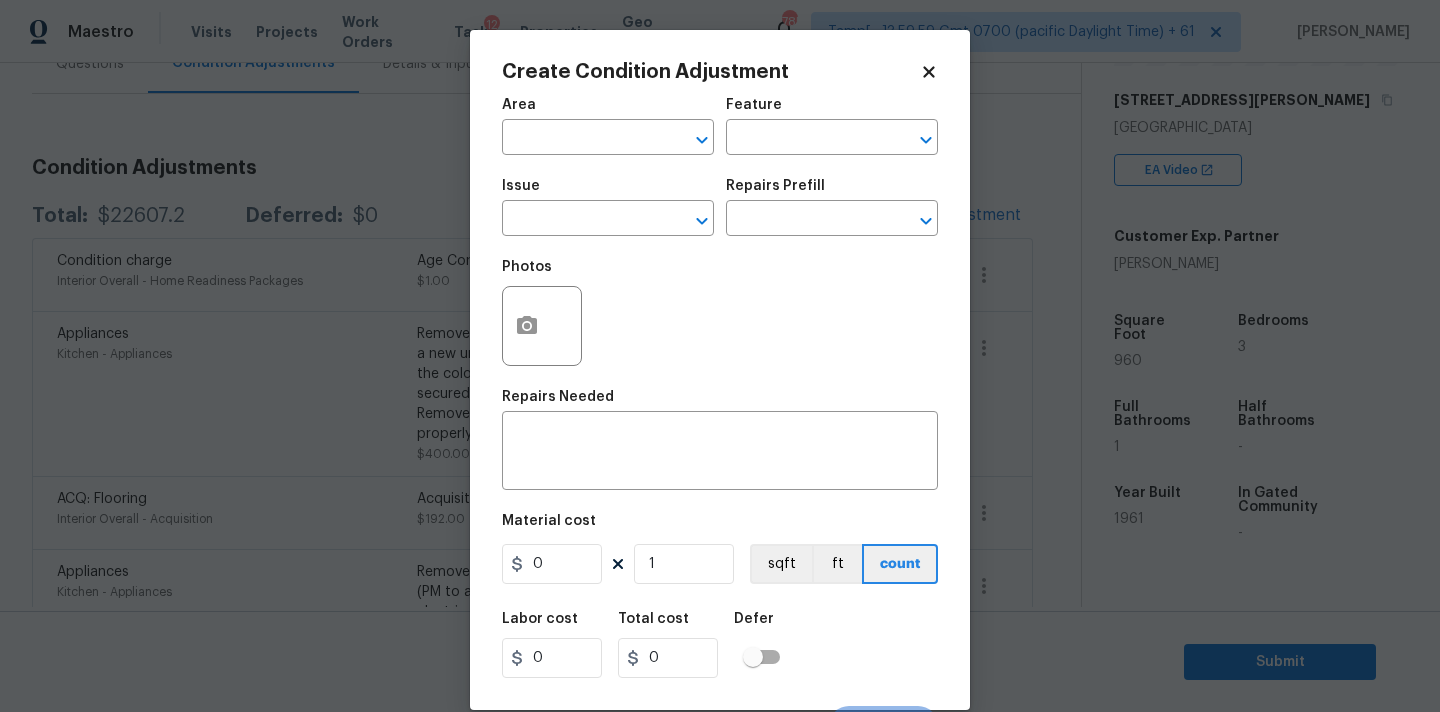 click 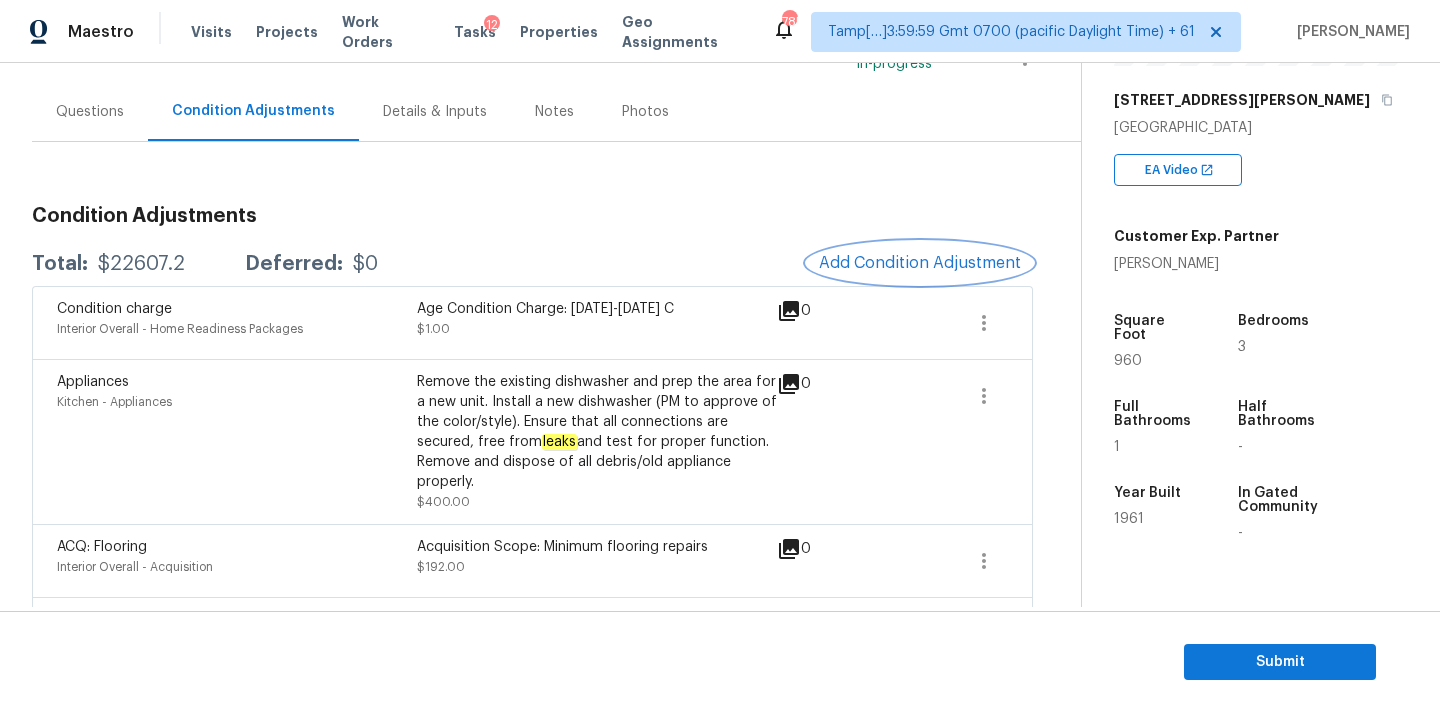 scroll, scrollTop: 16, scrollLeft: 0, axis: vertical 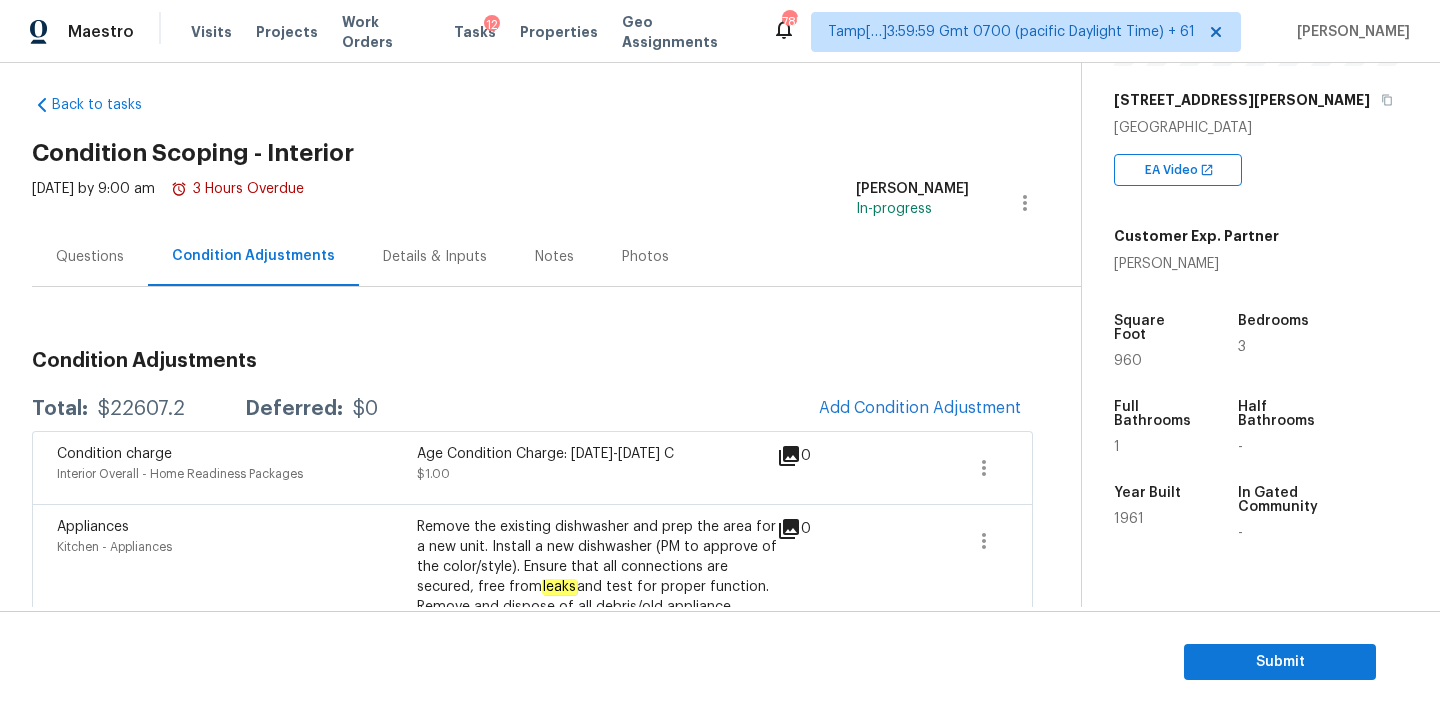 click on "$22607.2" at bounding box center (141, 409) 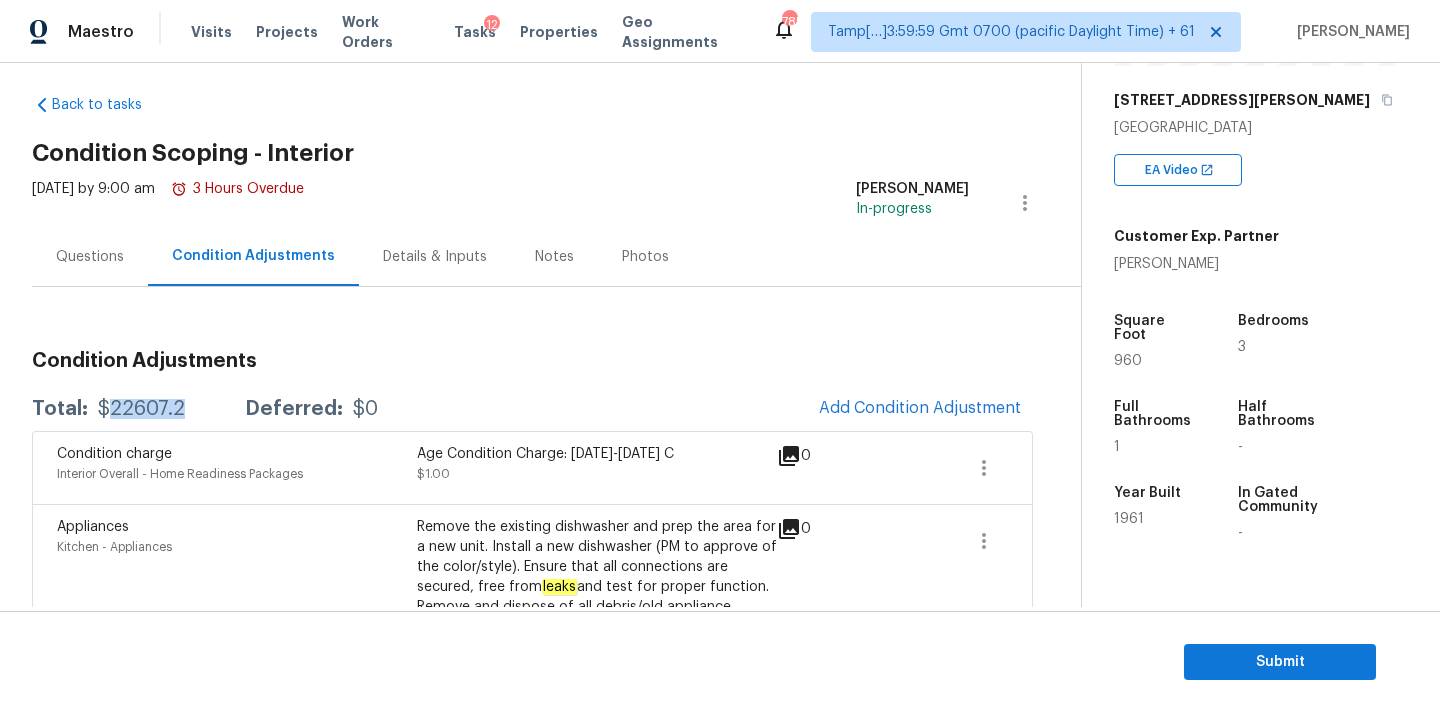 click on "$22607.2" at bounding box center (141, 409) 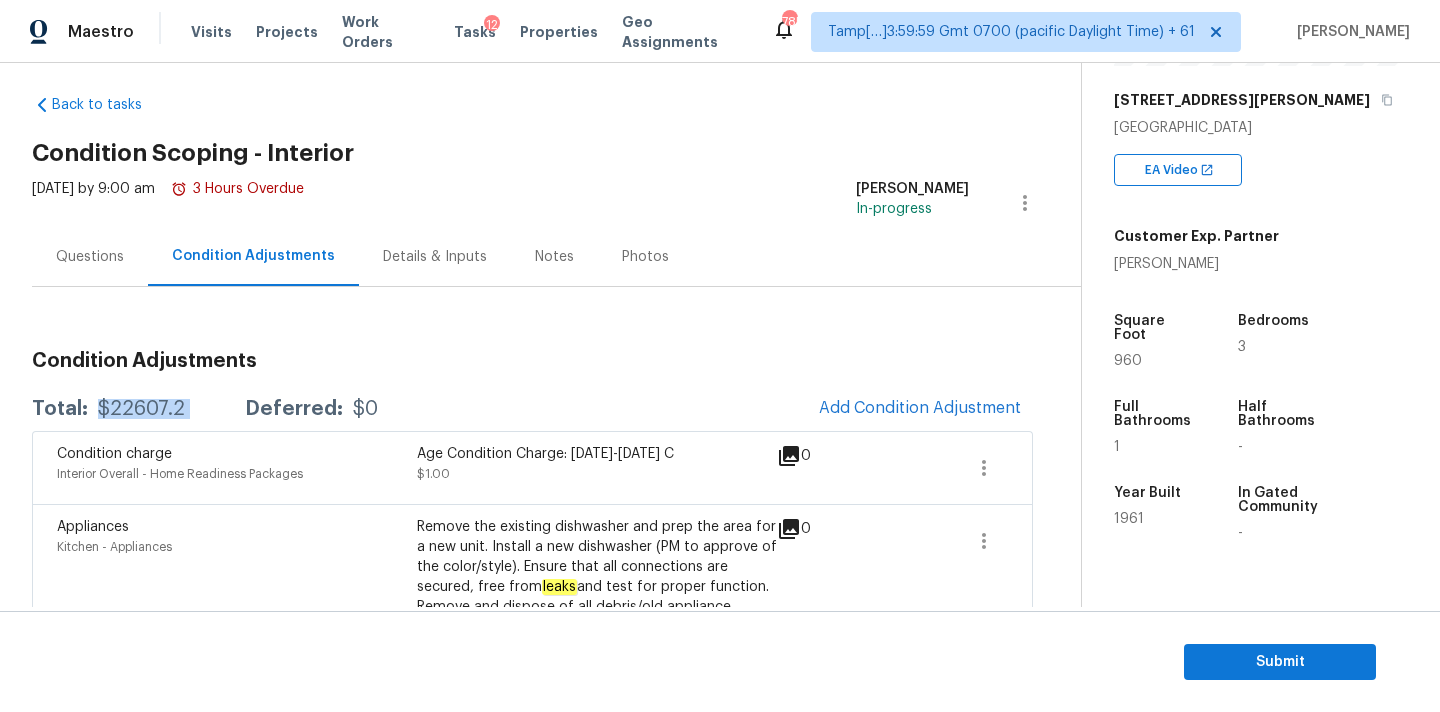 click on "$22607.2" at bounding box center (141, 409) 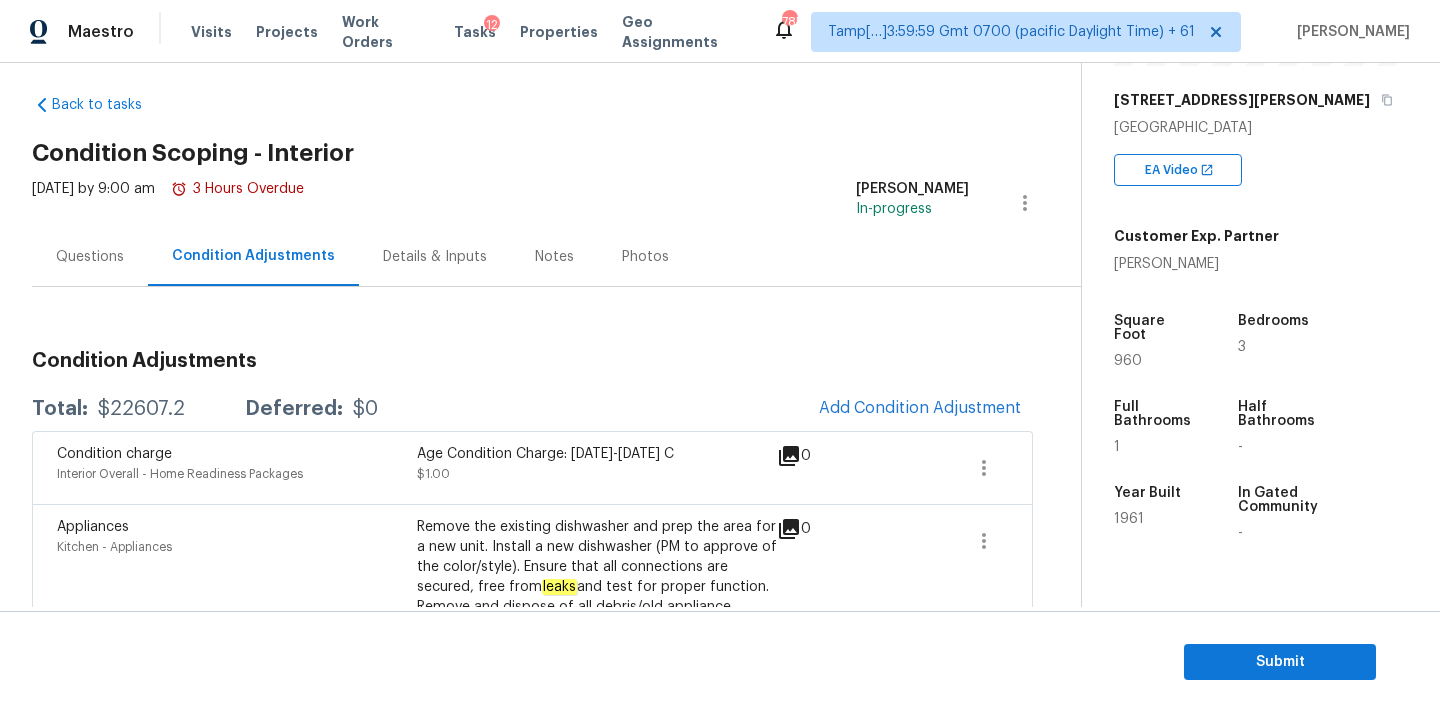 click on "Questions" at bounding box center [90, 257] 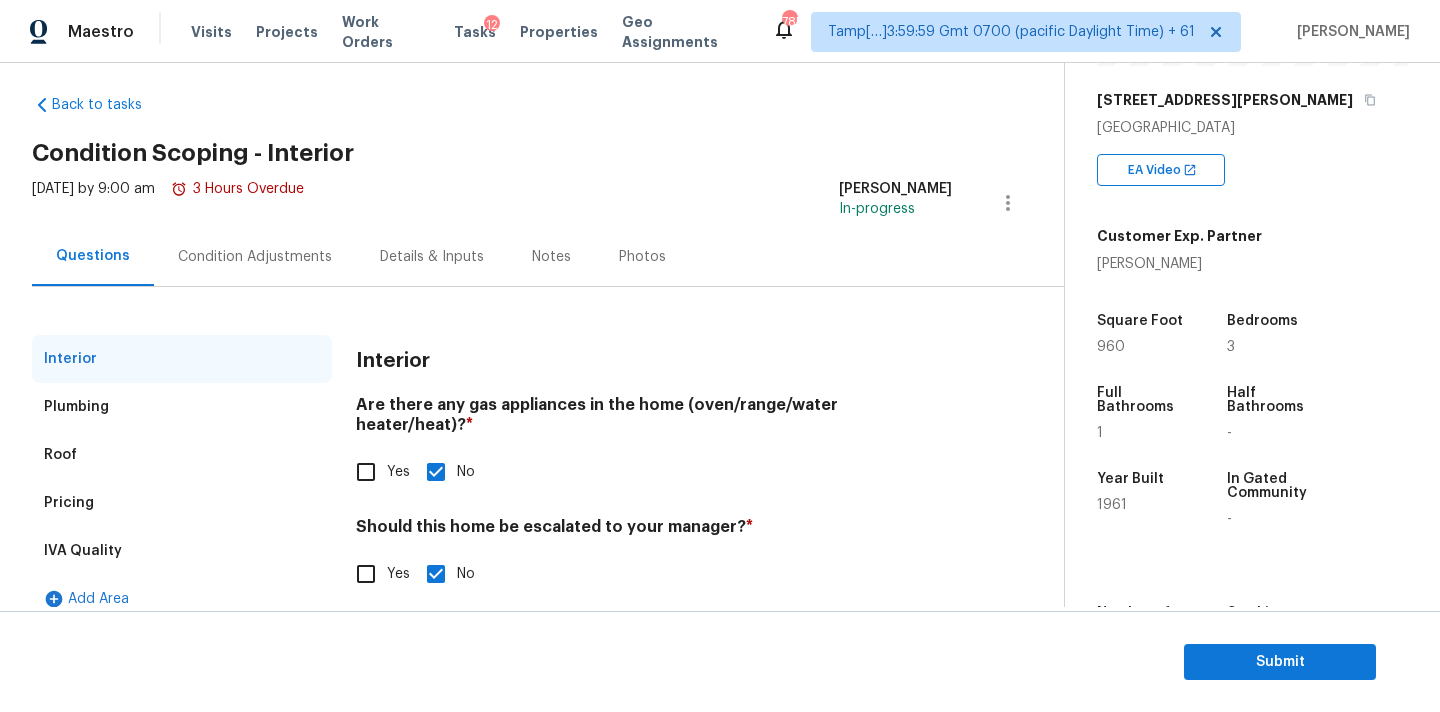 scroll, scrollTop: 38, scrollLeft: 0, axis: vertical 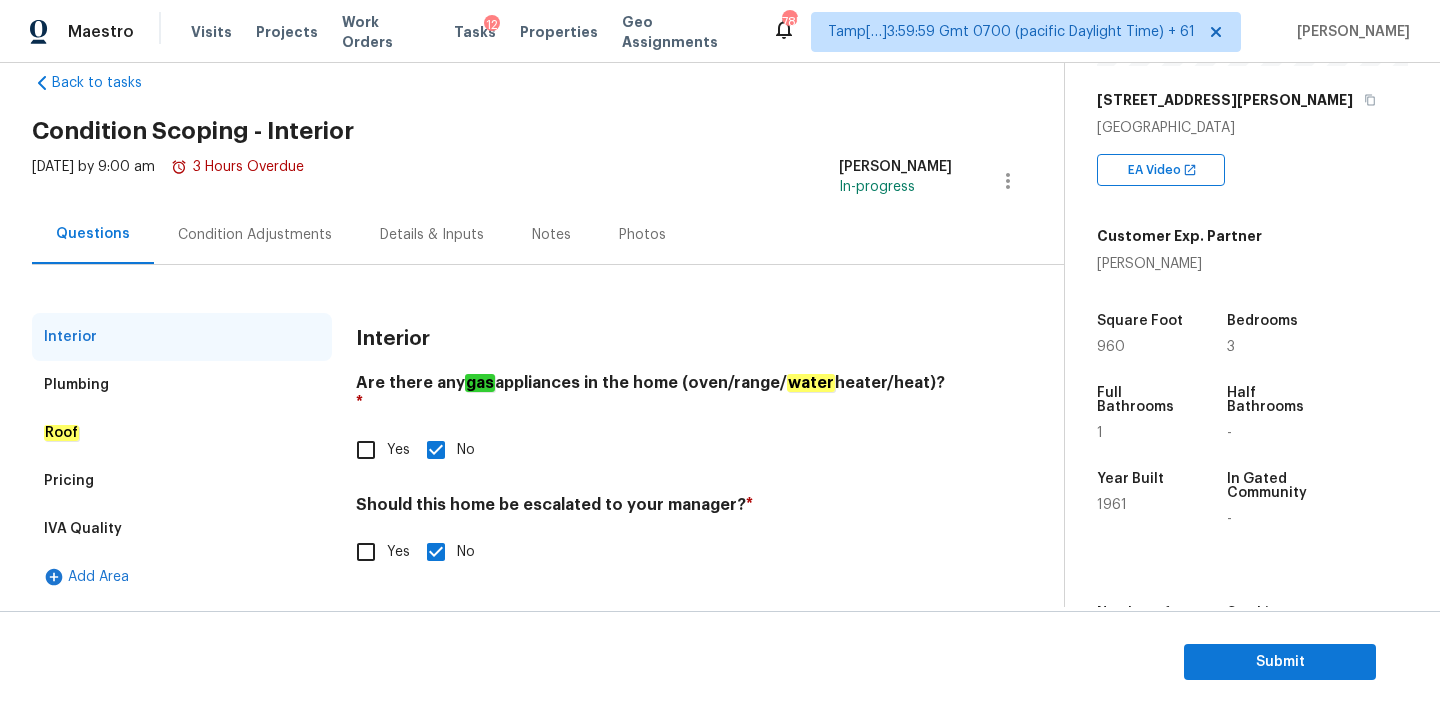click on "Yes" at bounding box center (366, 552) 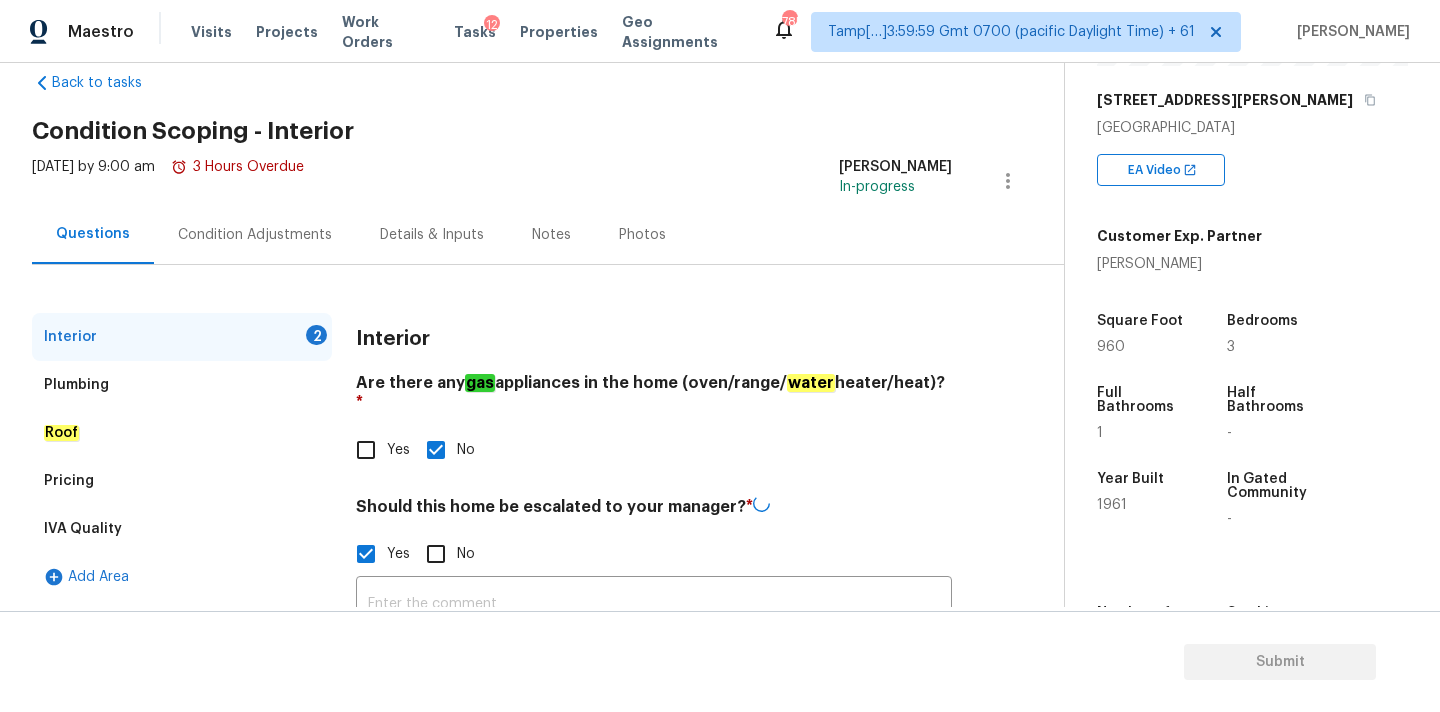 scroll, scrollTop: 203, scrollLeft: 0, axis: vertical 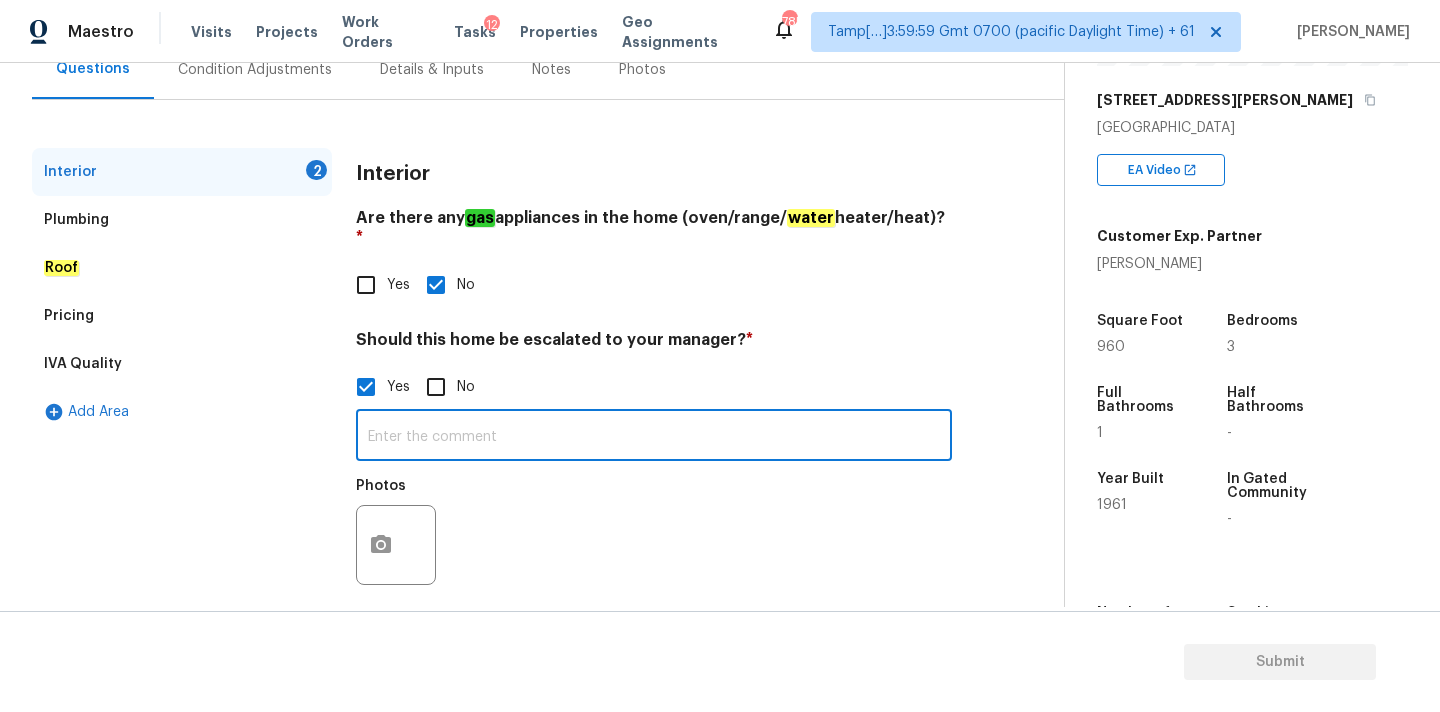 click at bounding box center (654, 437) 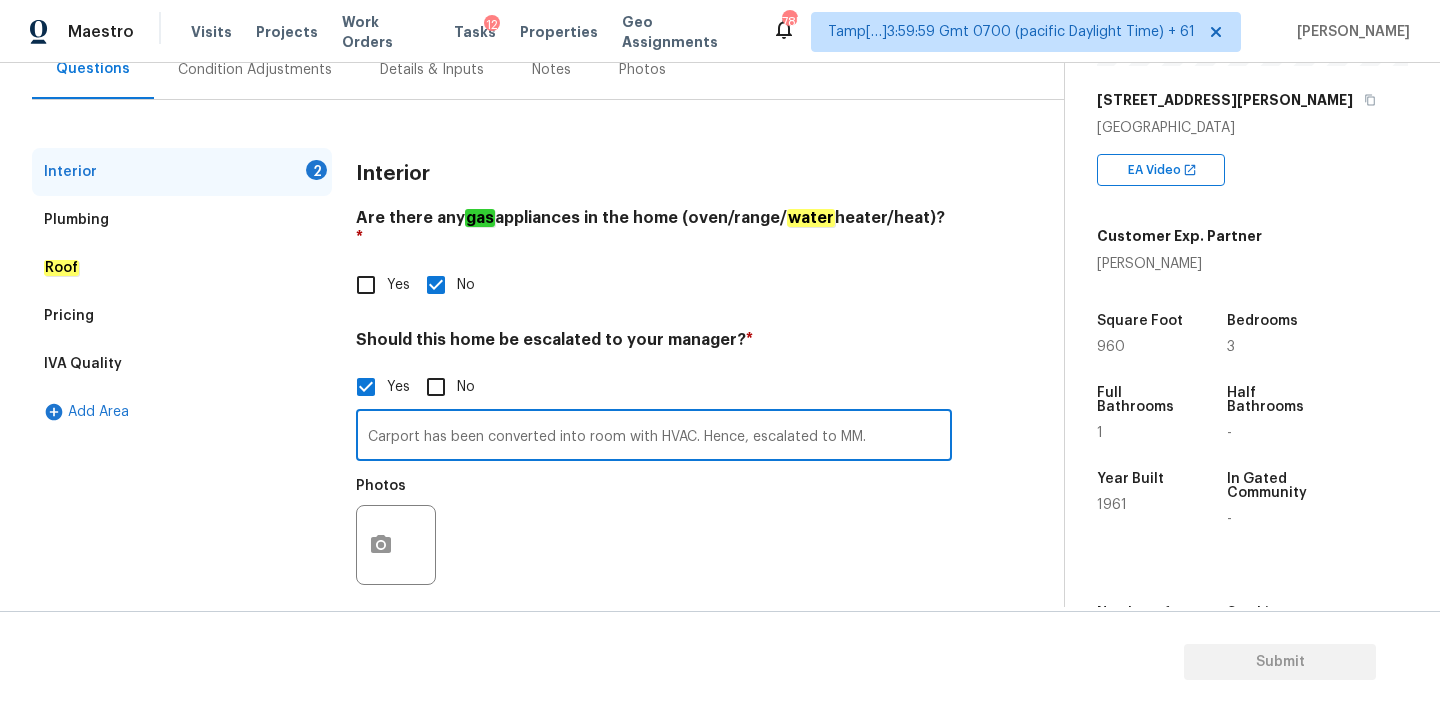 type on "Carport has been converted into room with HVAC. Hence, escalated to MM." 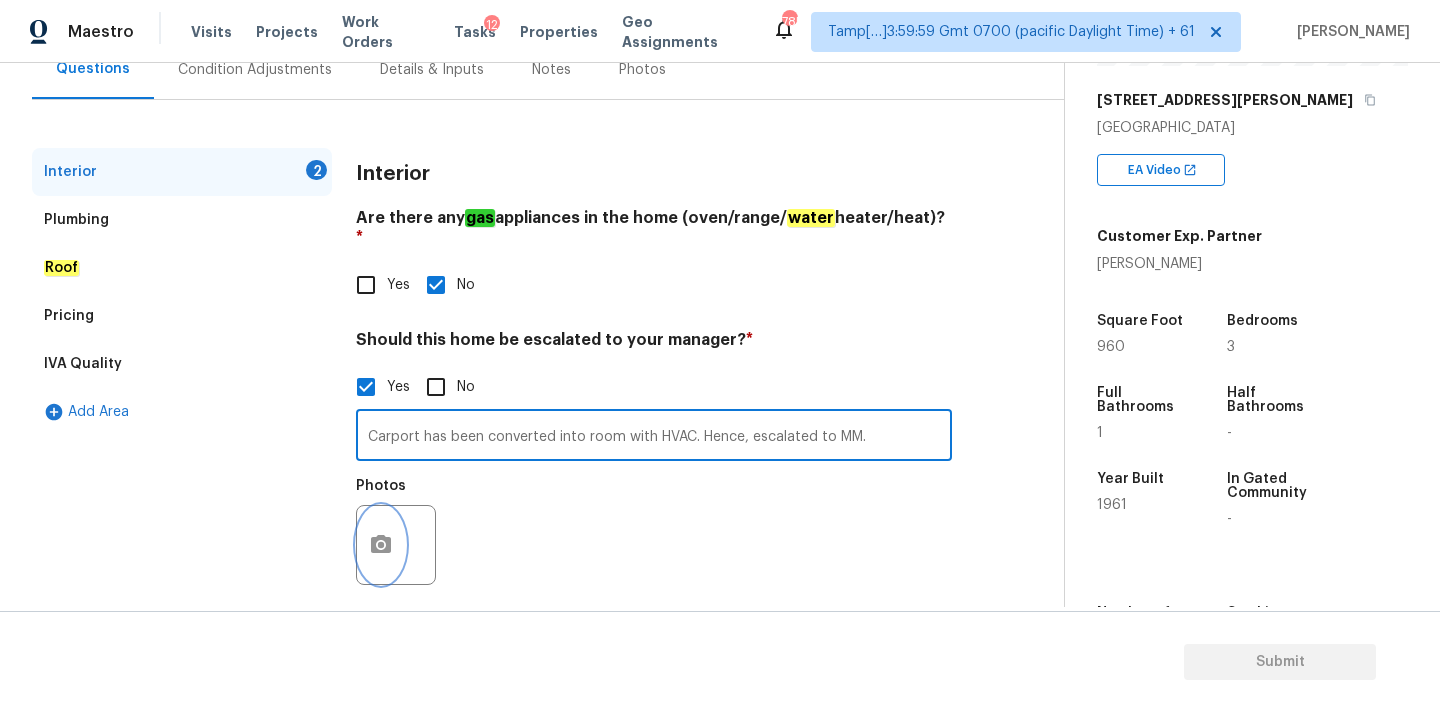 click 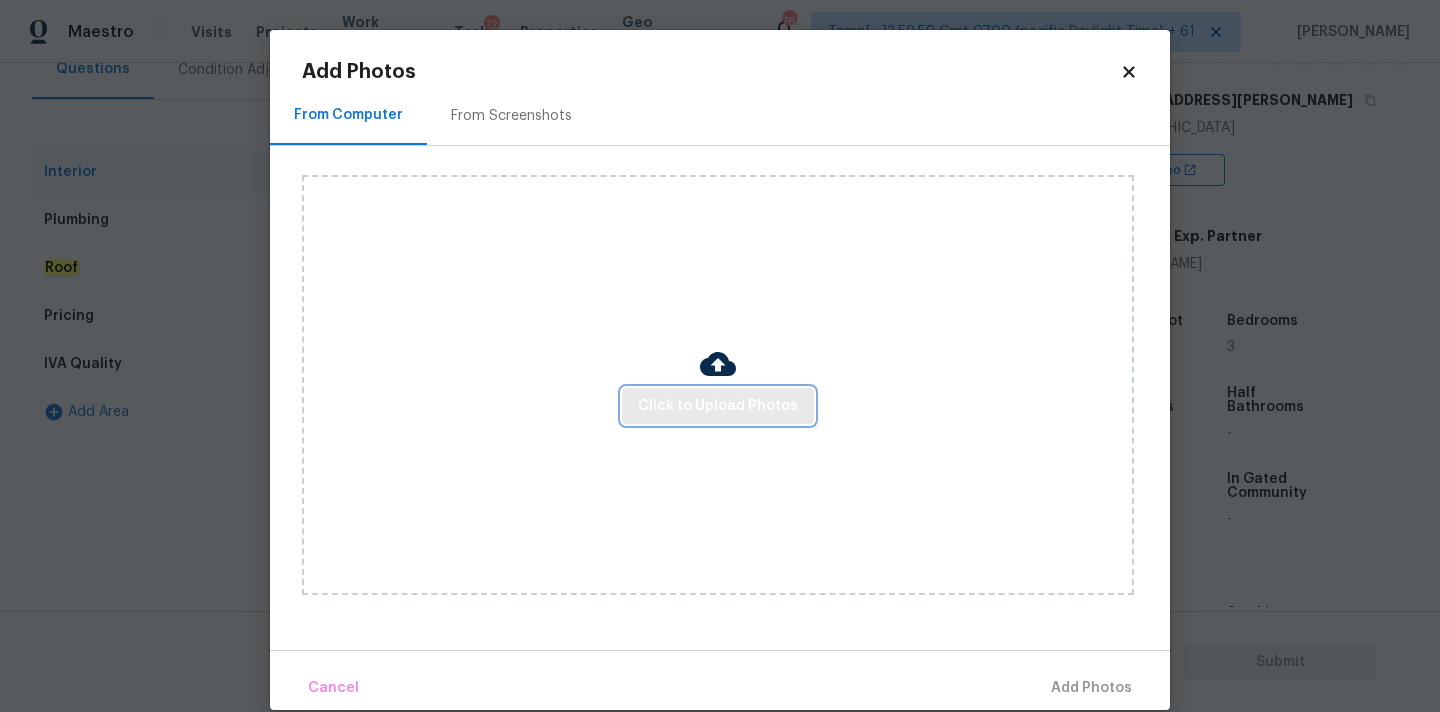 click on "Click to Upload Photos" at bounding box center [718, 406] 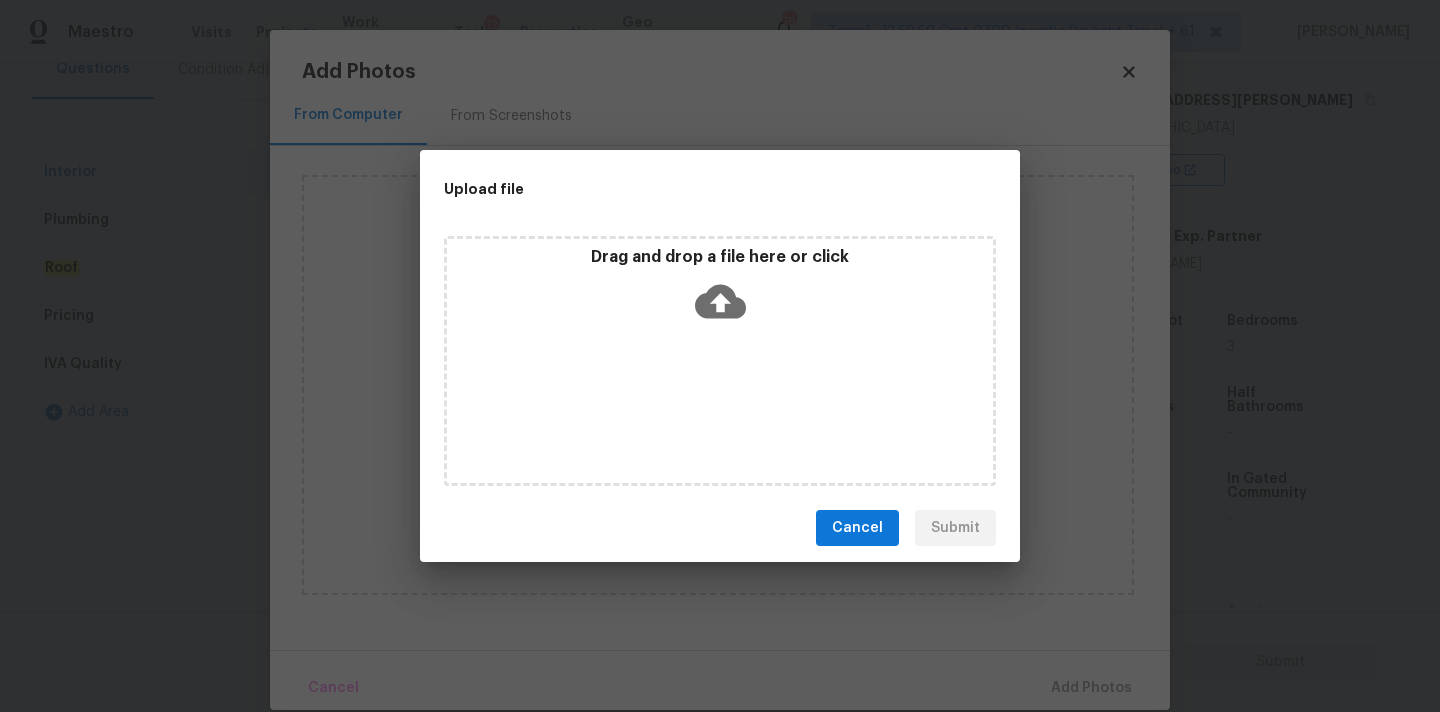 click 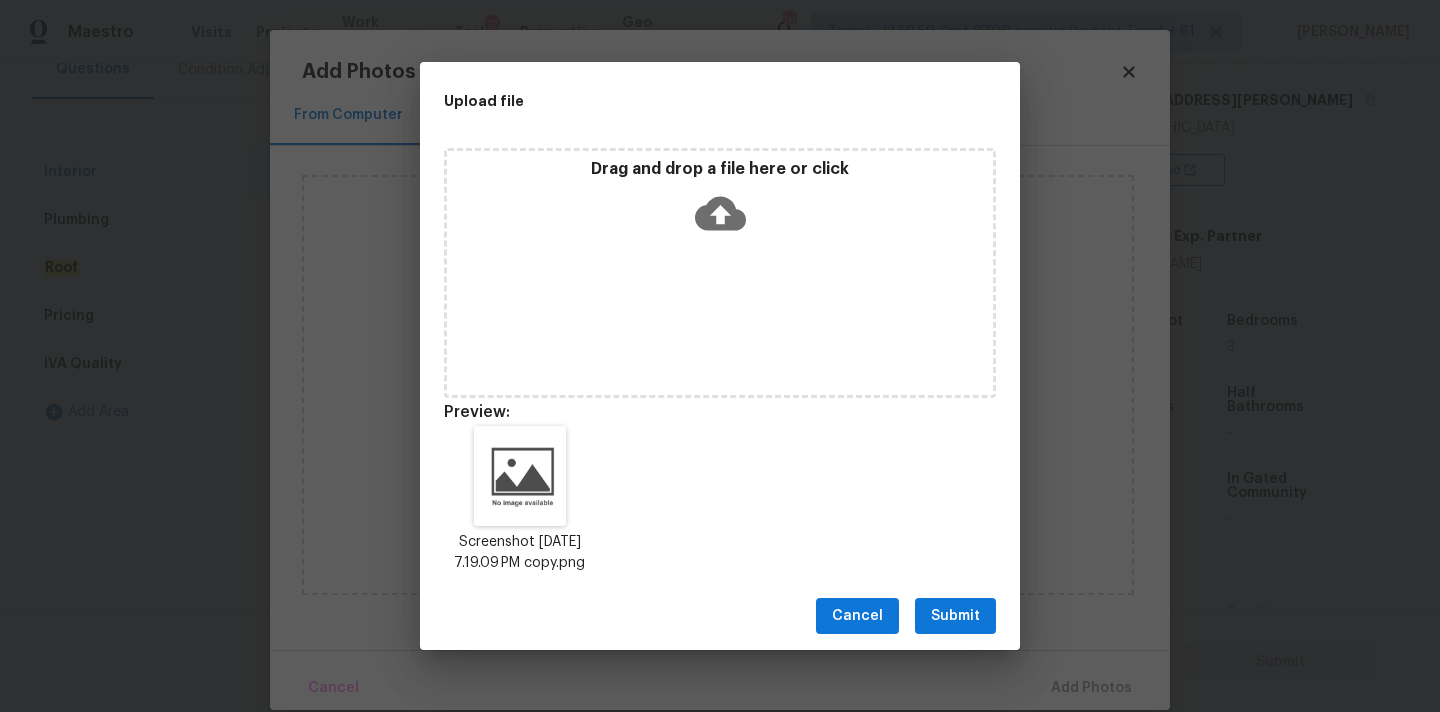 click on "Submit" at bounding box center [955, 616] 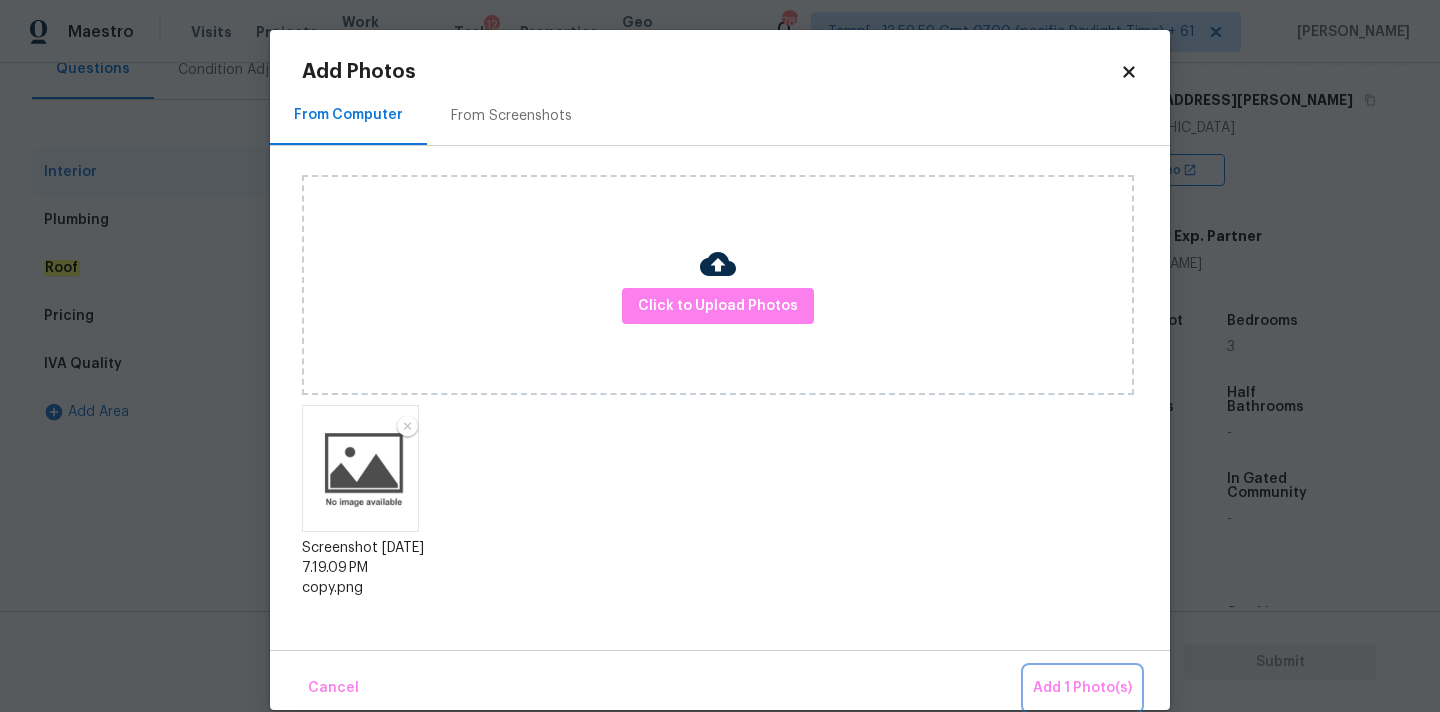 click on "Add 1 Photo(s)" at bounding box center (1082, 688) 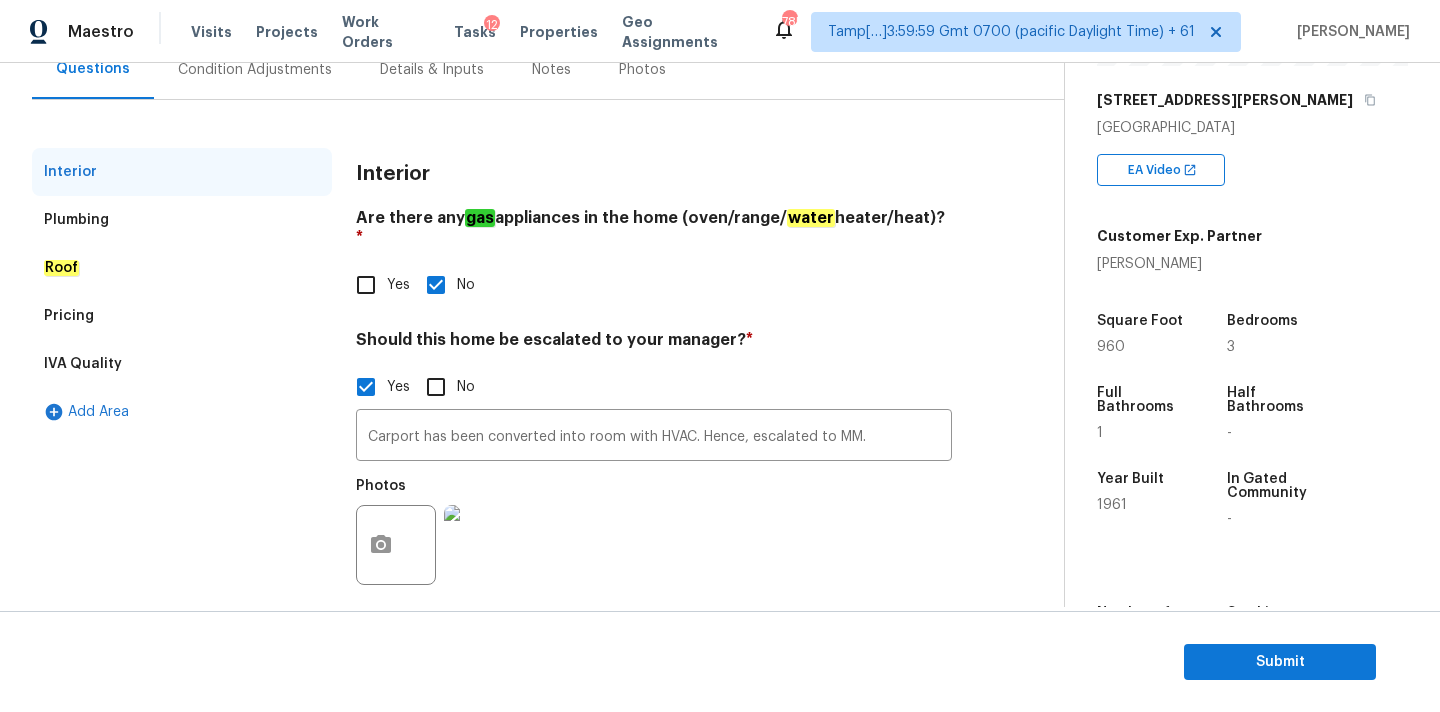 click on "Pricing" at bounding box center (182, 316) 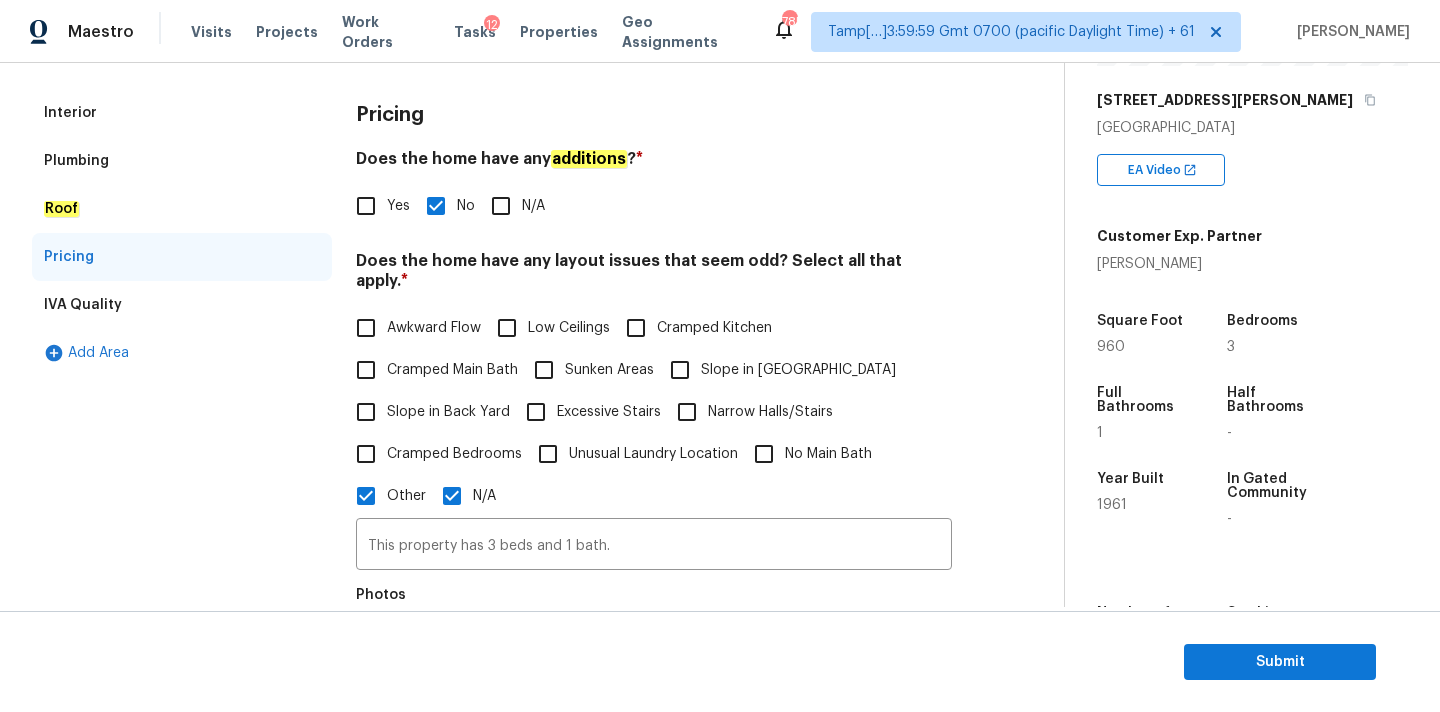 scroll, scrollTop: 220, scrollLeft: 0, axis: vertical 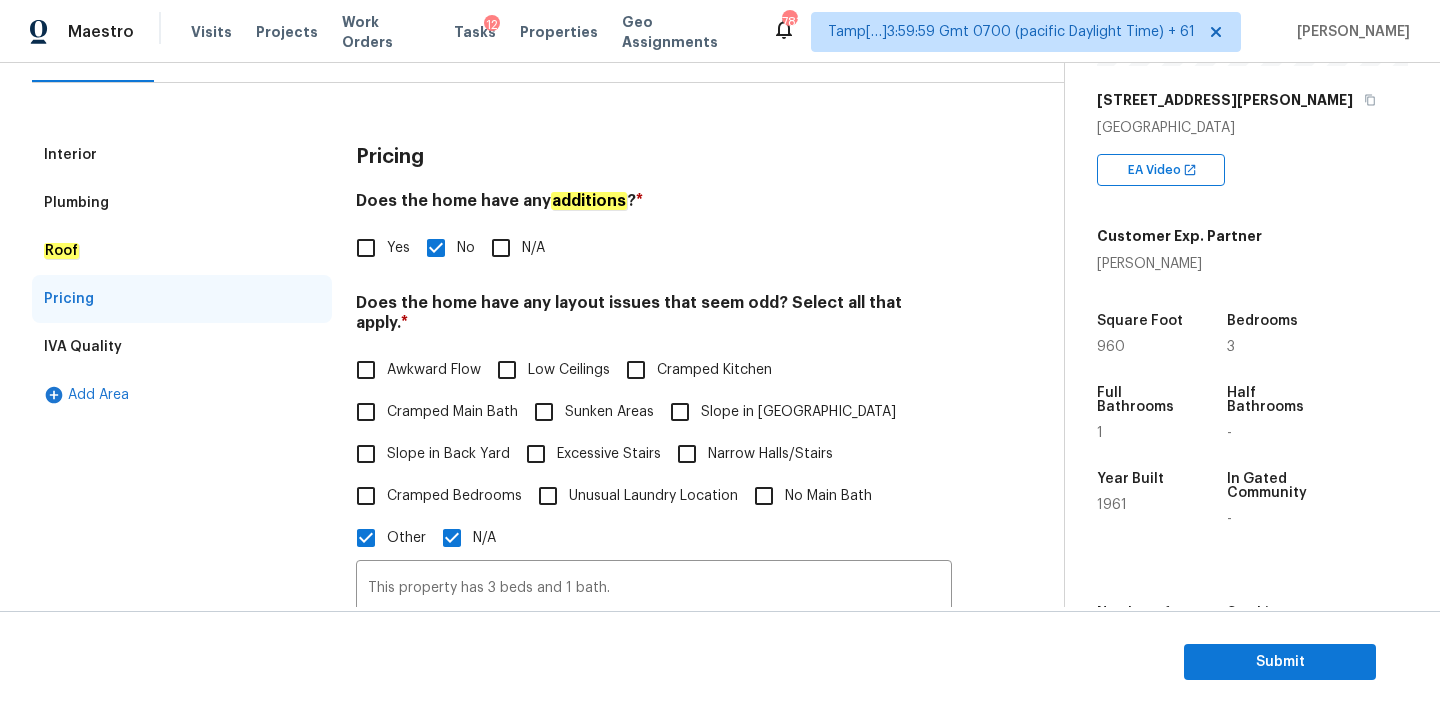 click on "Yes" at bounding box center (398, 248) 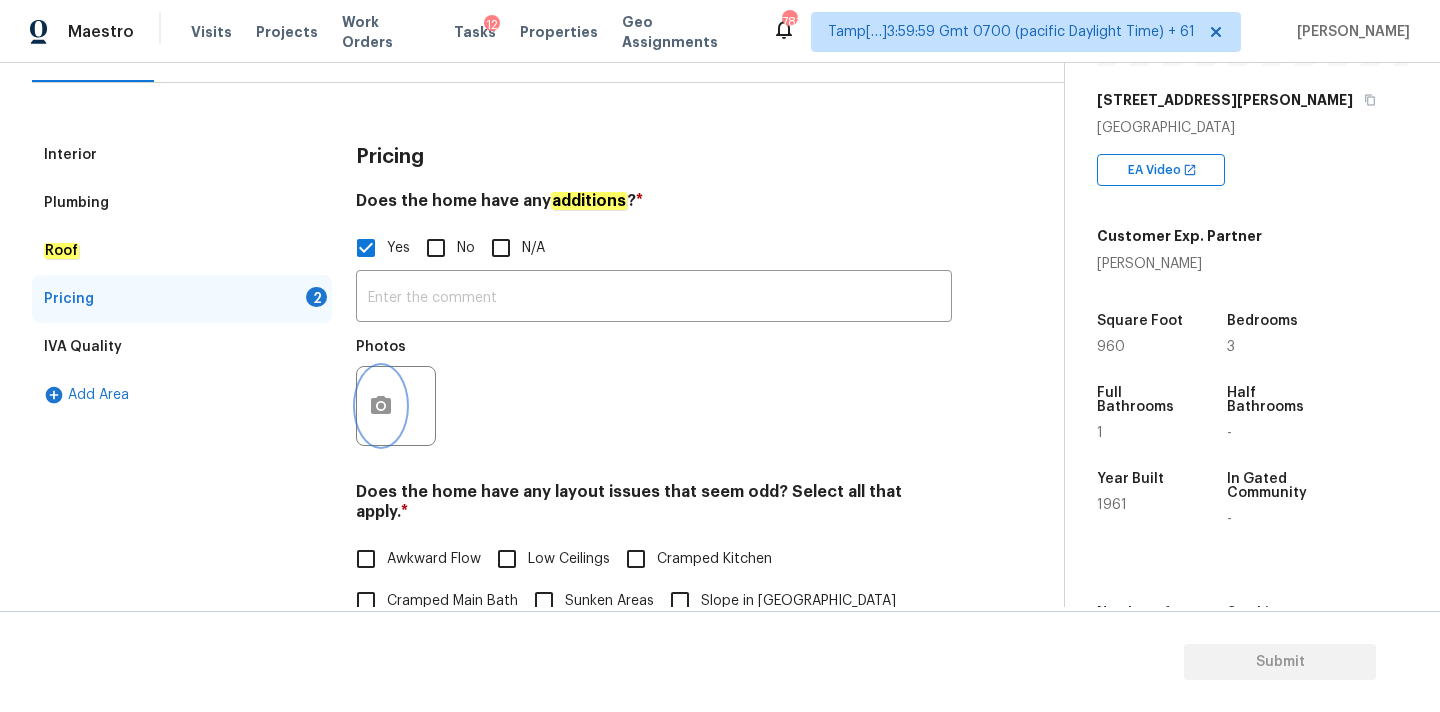click at bounding box center (381, 406) 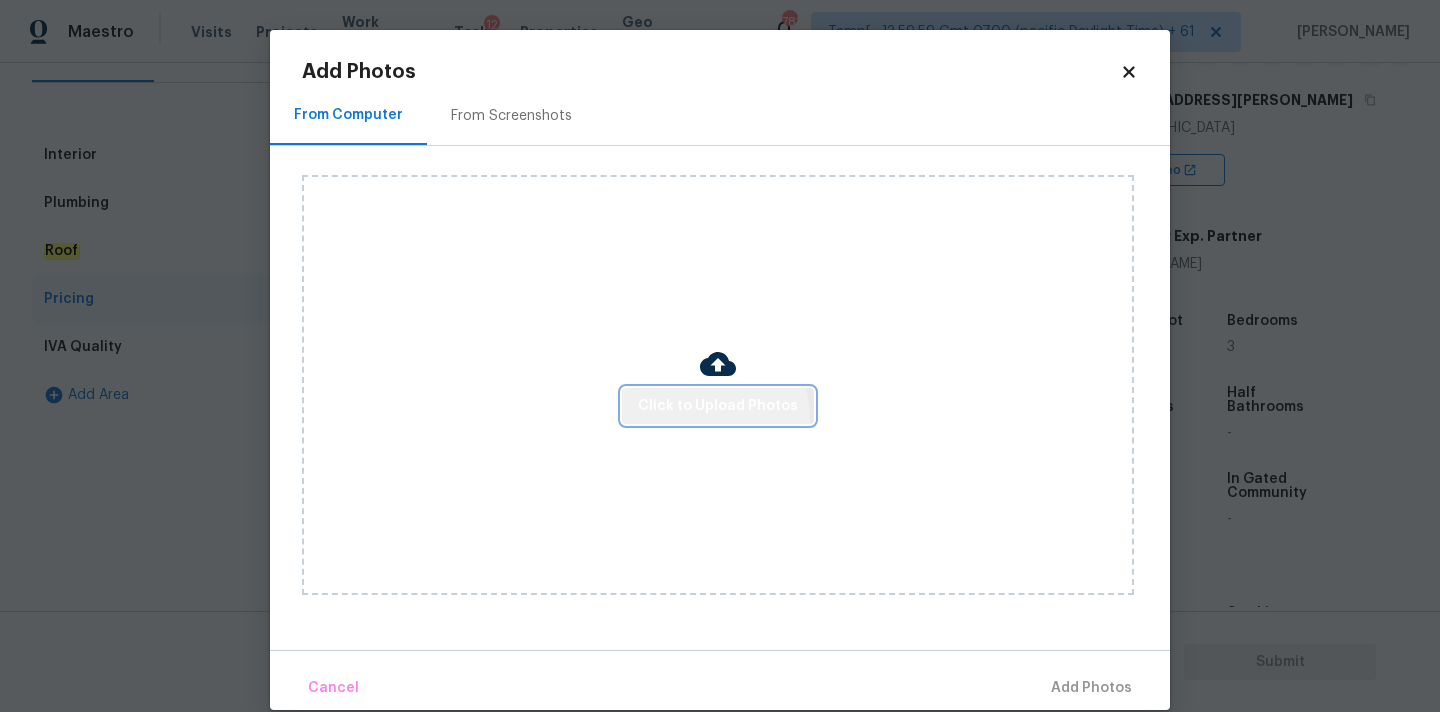 click on "Click to Upload Photos" at bounding box center [718, 406] 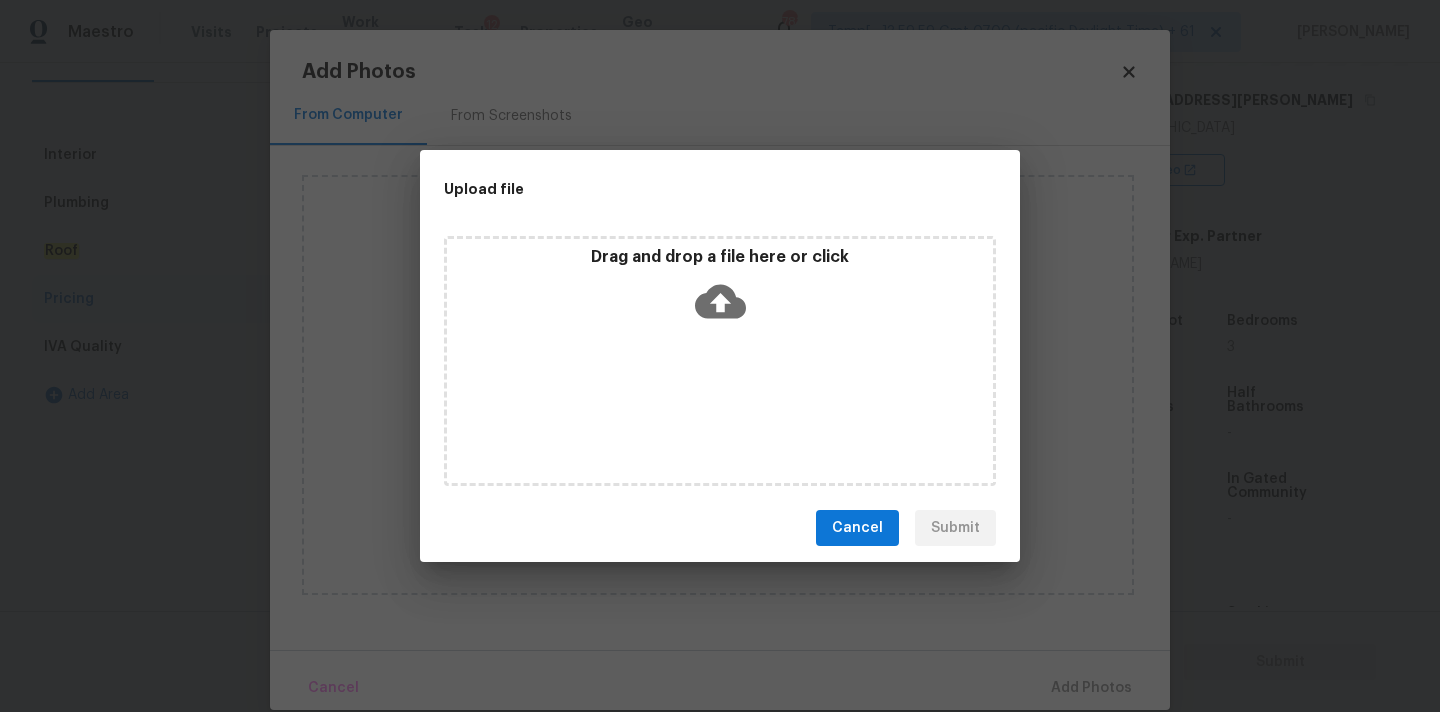 click 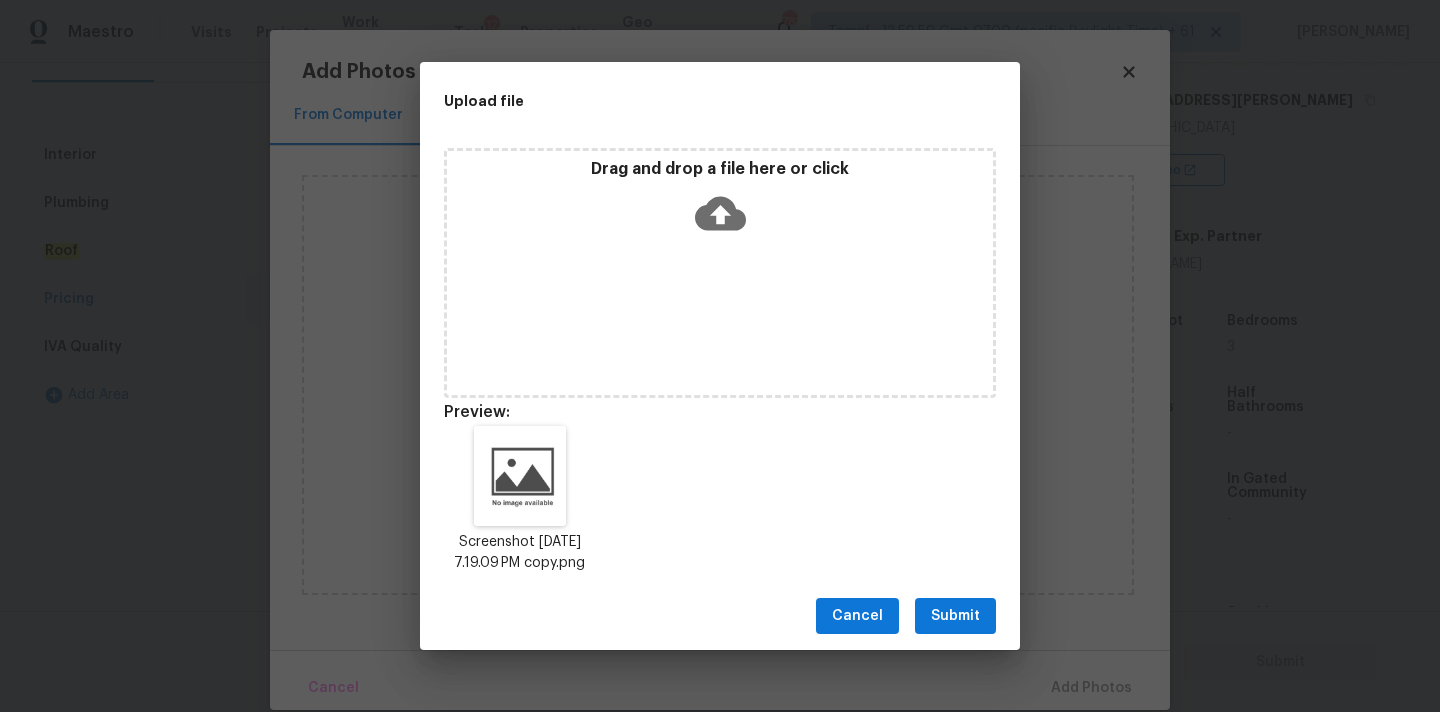 click on "Submit" at bounding box center [955, 616] 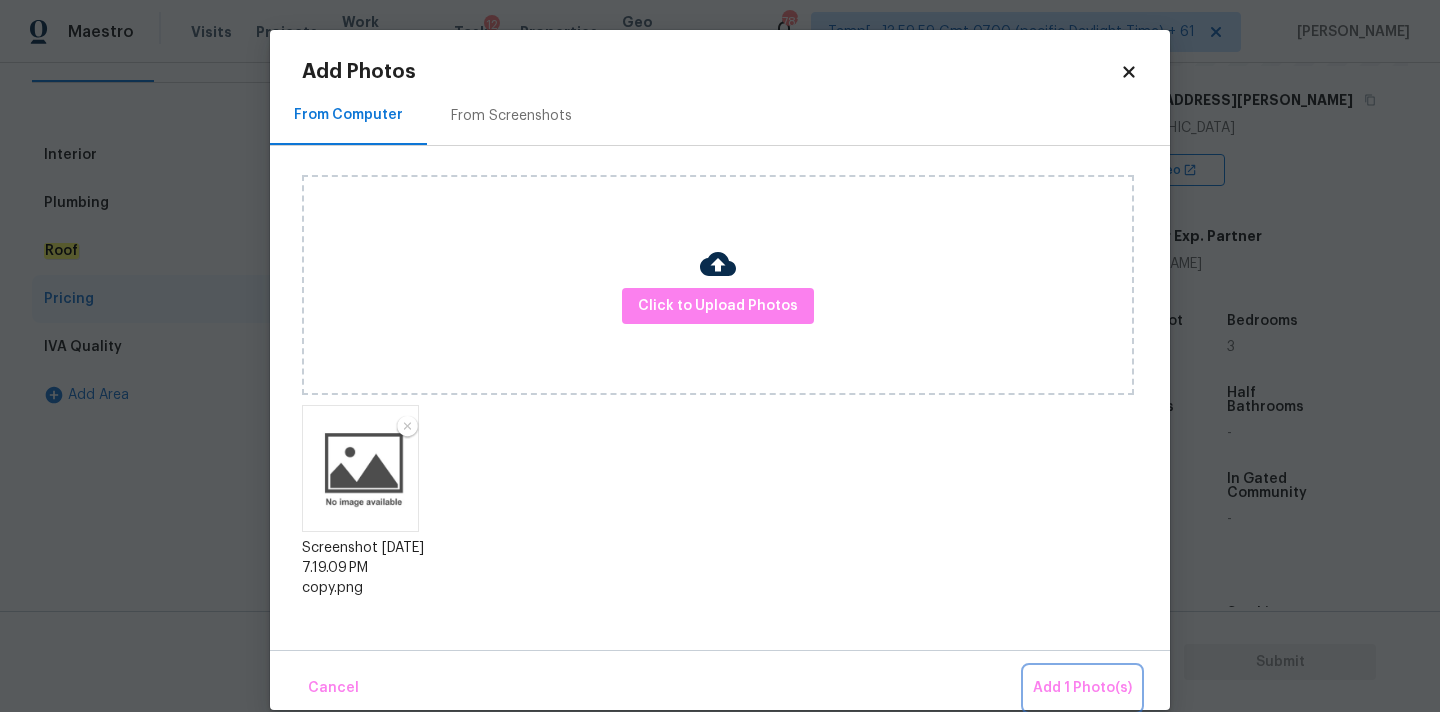 click on "Add 1 Photo(s)" at bounding box center [1082, 688] 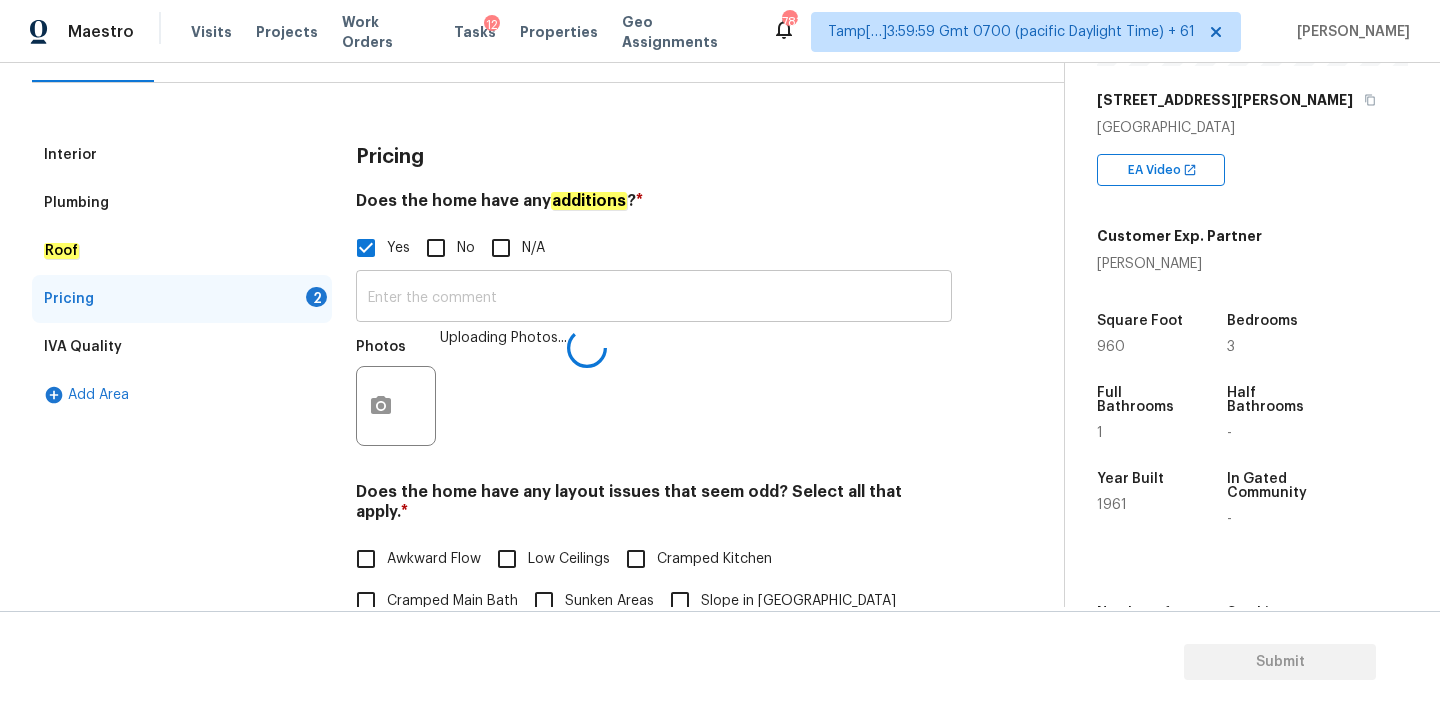 click at bounding box center (654, 298) 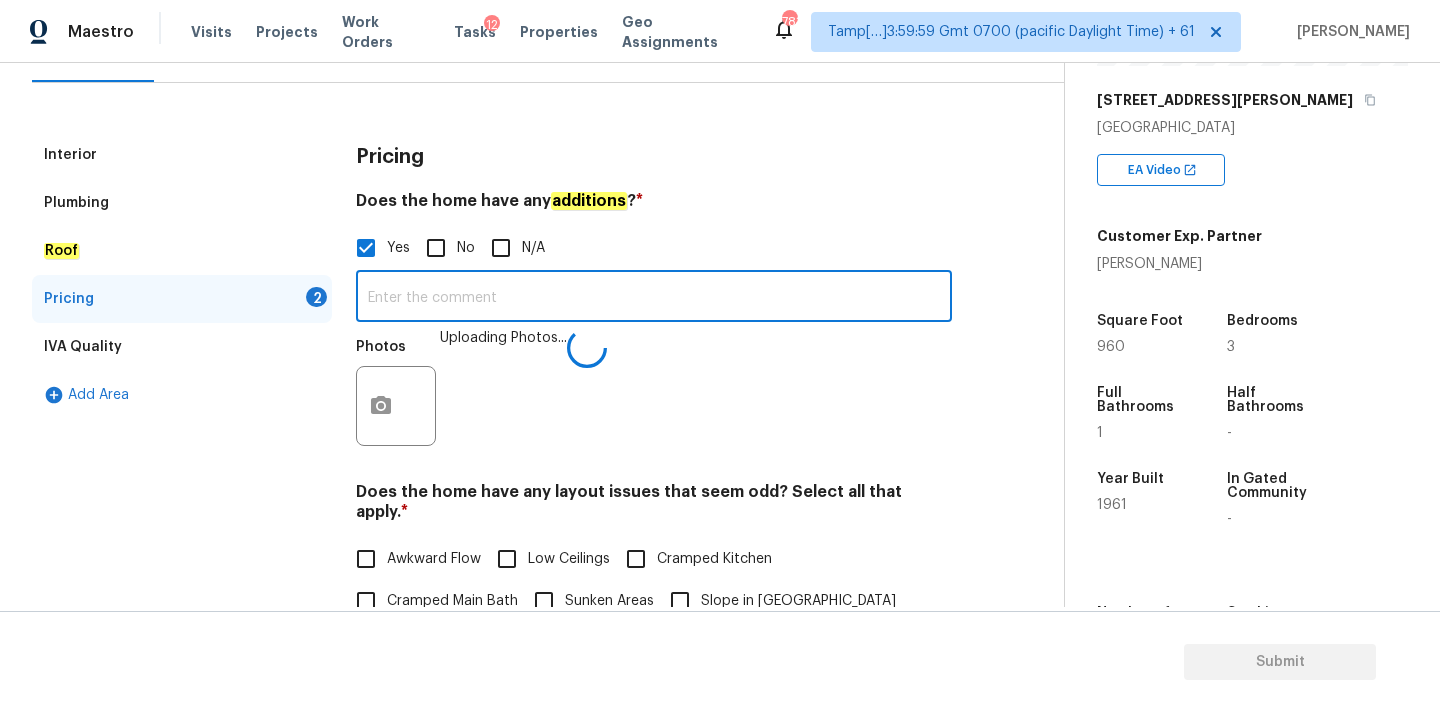click at bounding box center (654, 298) 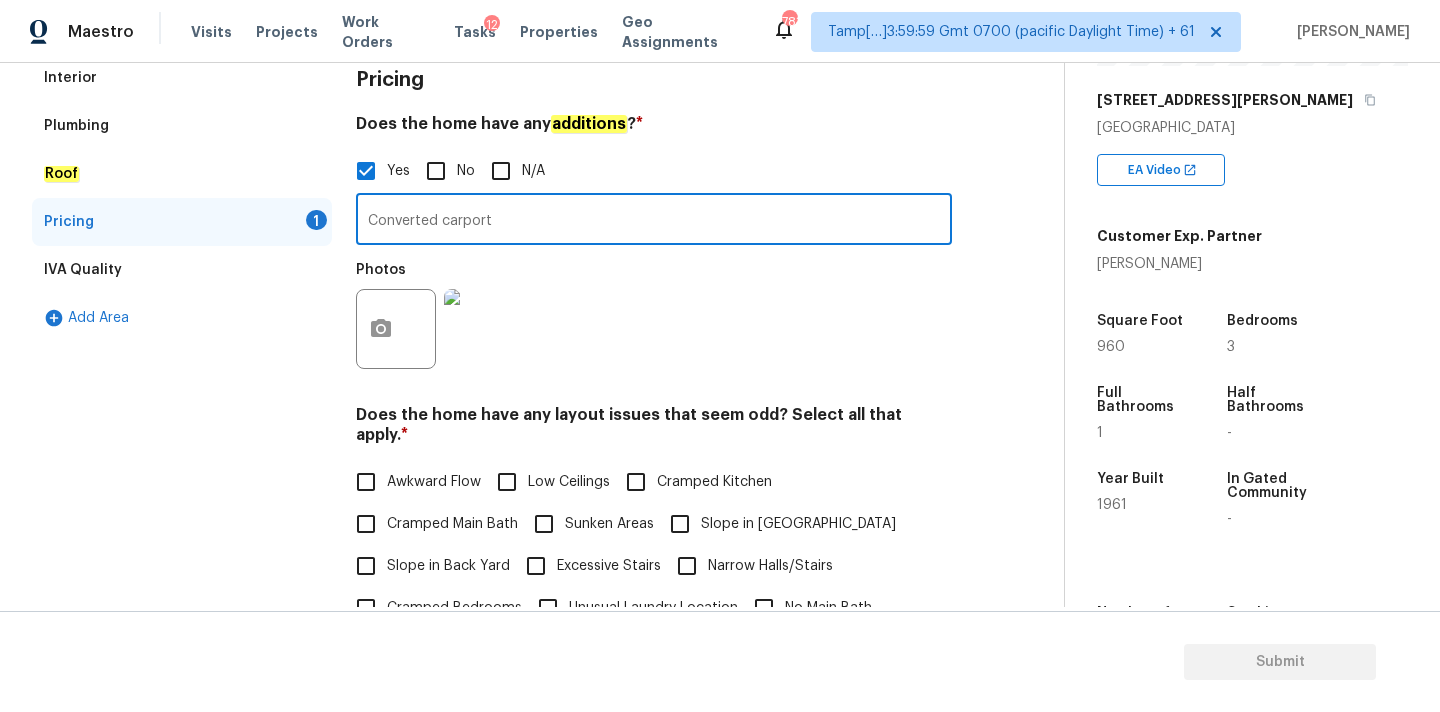scroll, scrollTop: 254, scrollLeft: 0, axis: vertical 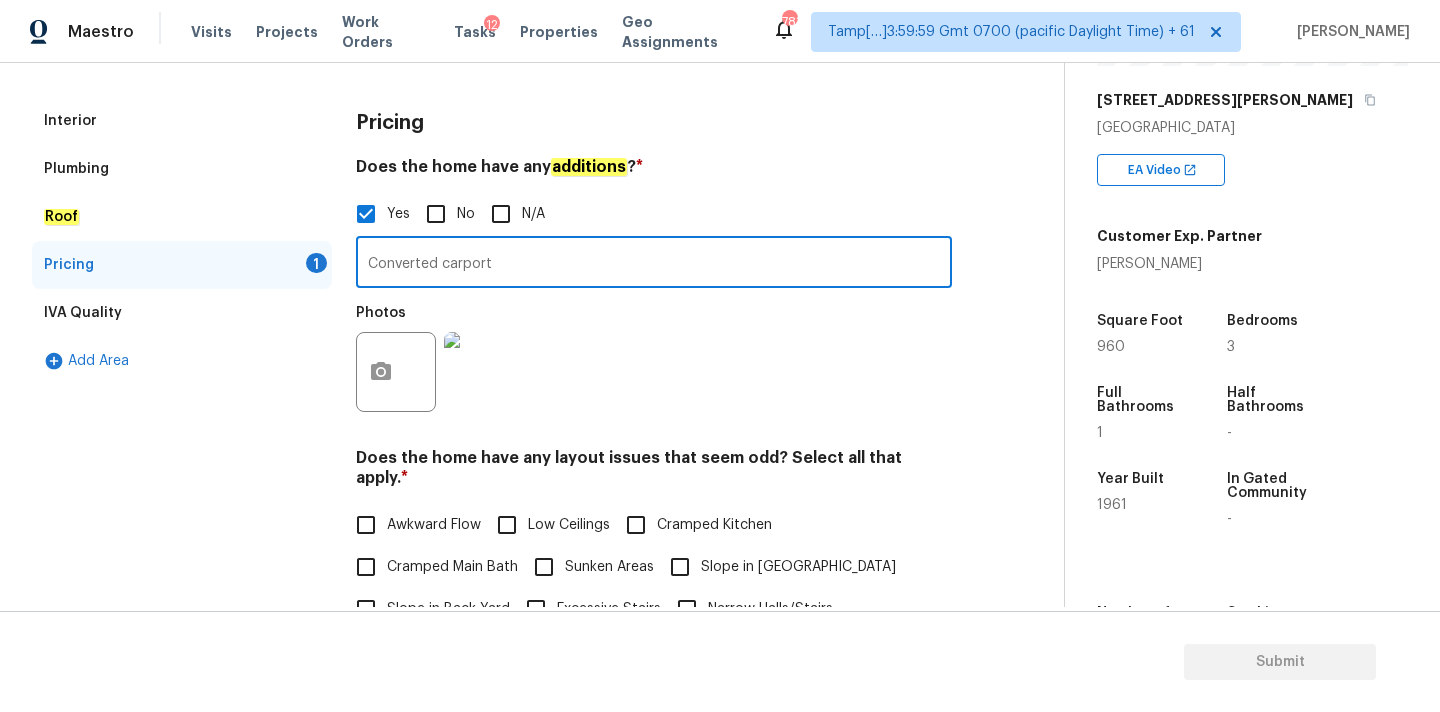 click on "Converted carport" at bounding box center [654, 264] 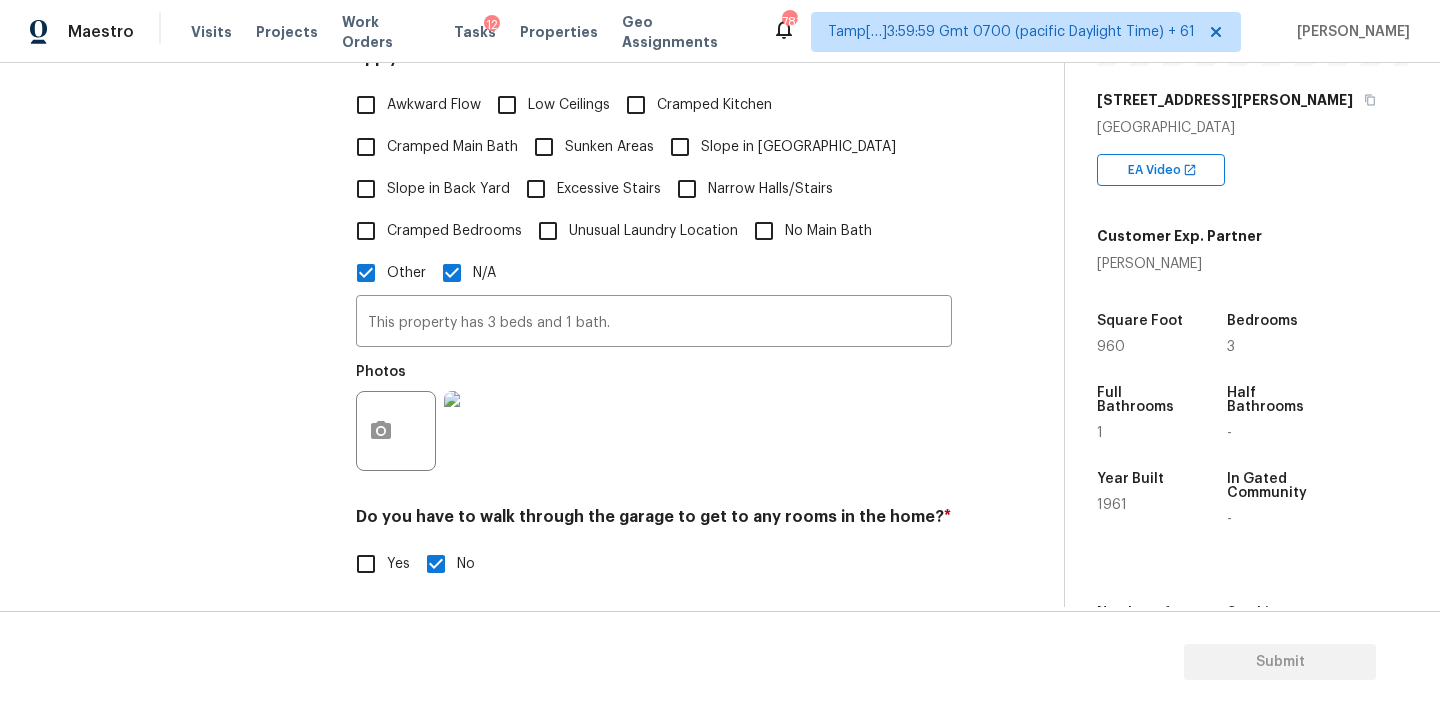 scroll, scrollTop: 756, scrollLeft: 0, axis: vertical 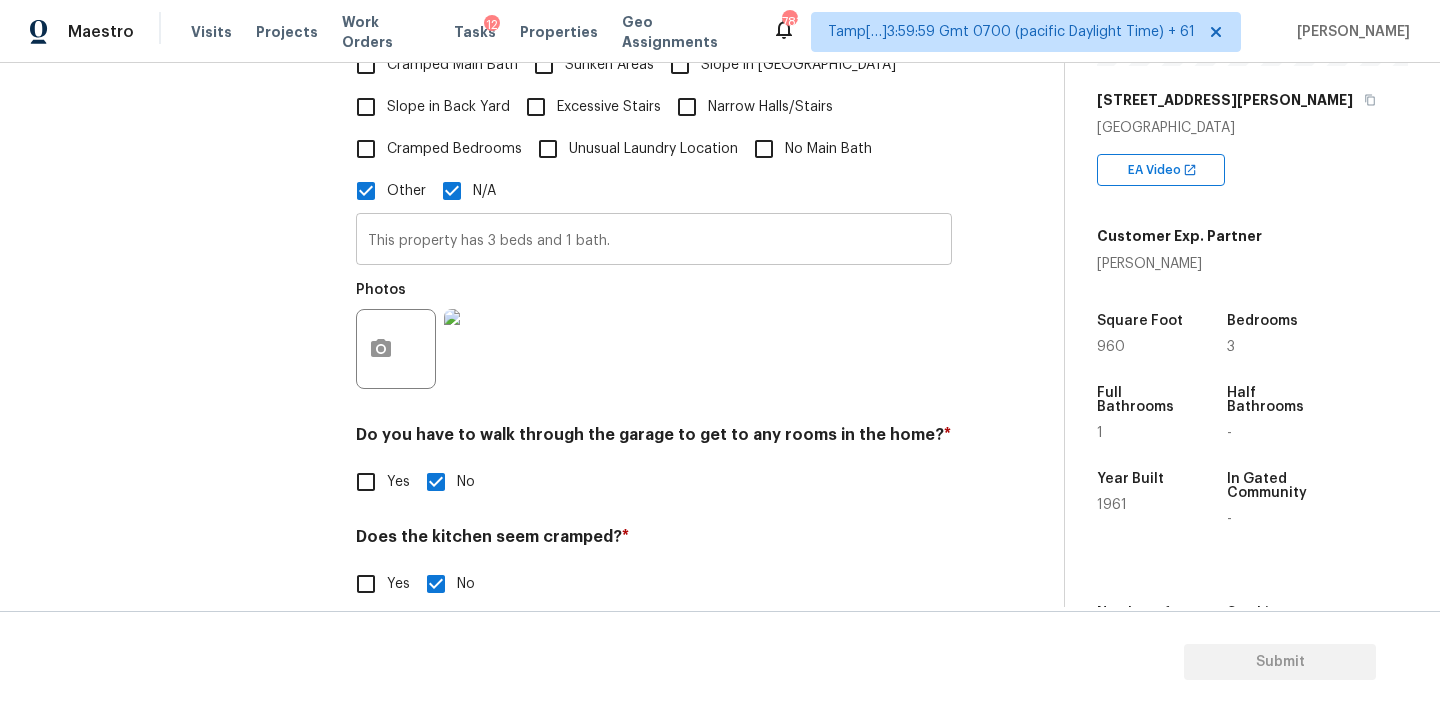 type on "Converted carport" 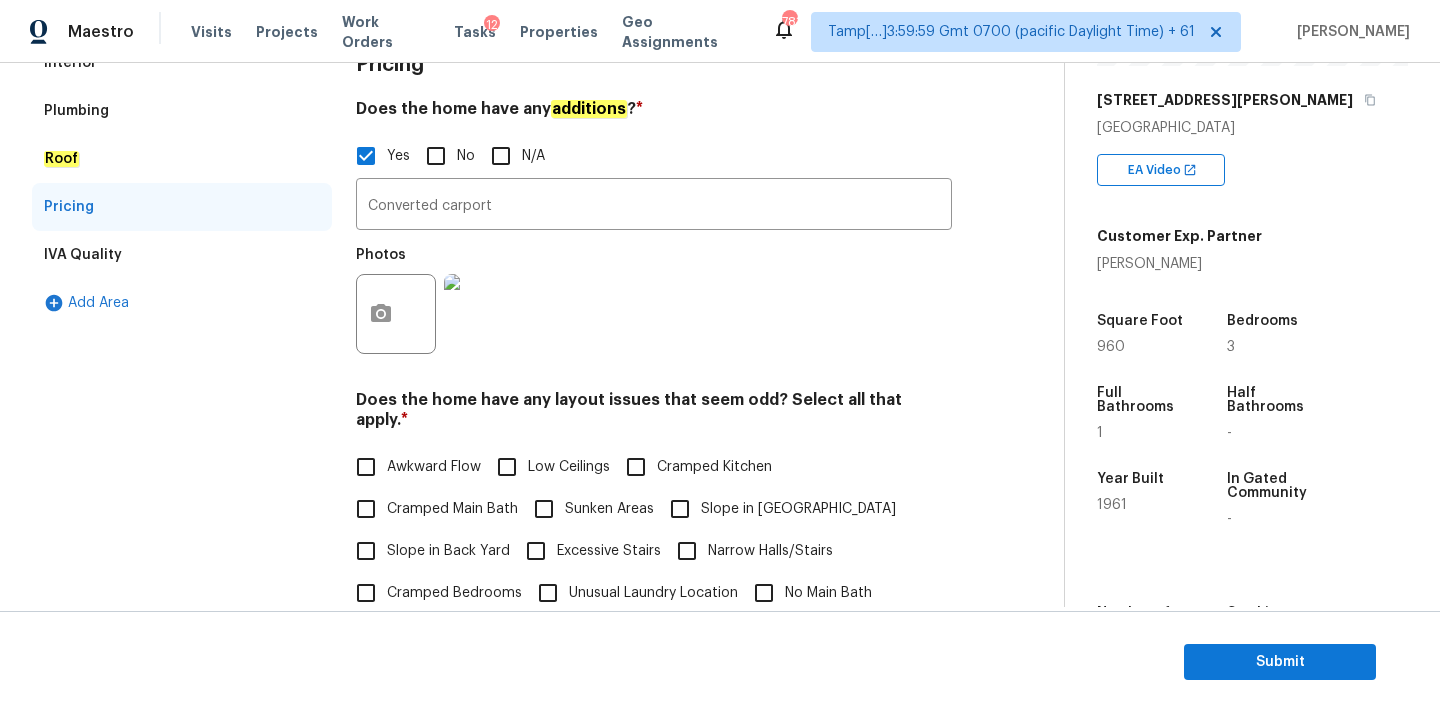 scroll, scrollTop: 127, scrollLeft: 0, axis: vertical 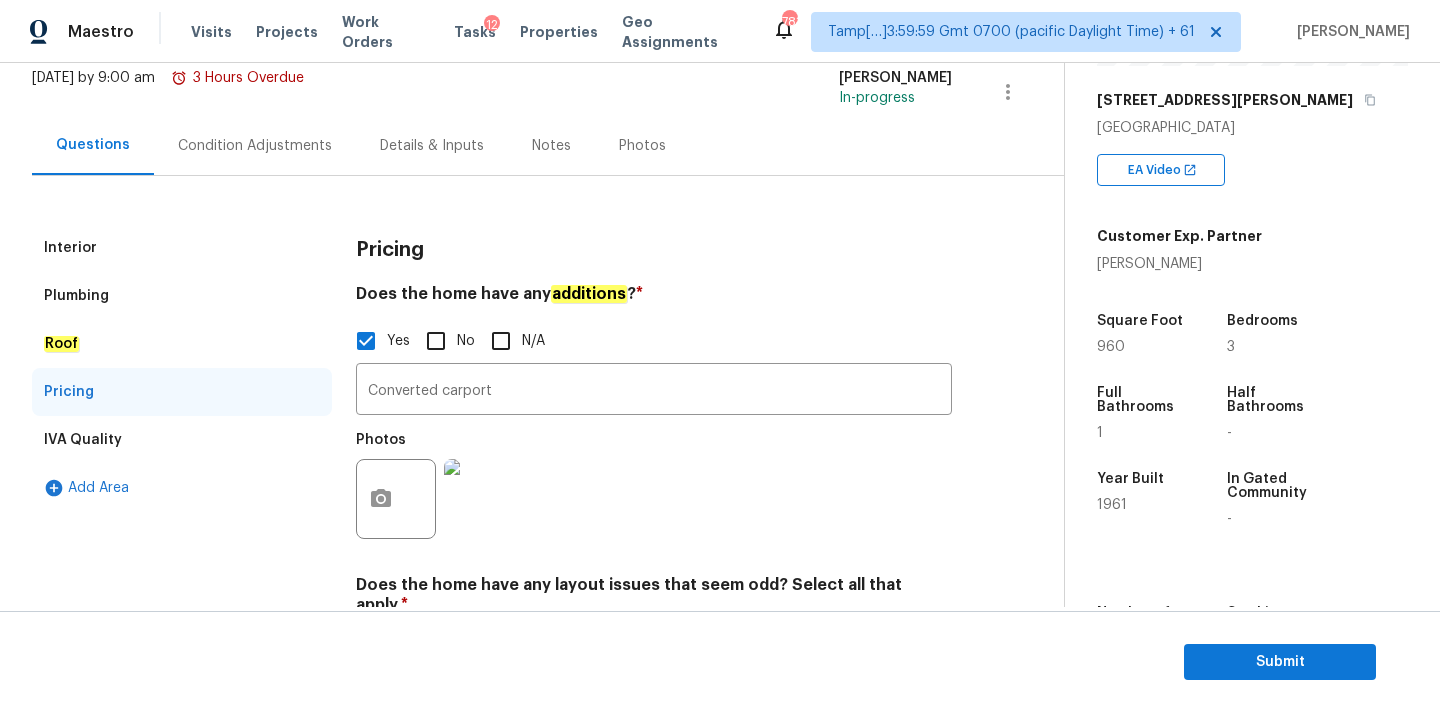 click on "Condition Adjustments" at bounding box center (255, 145) 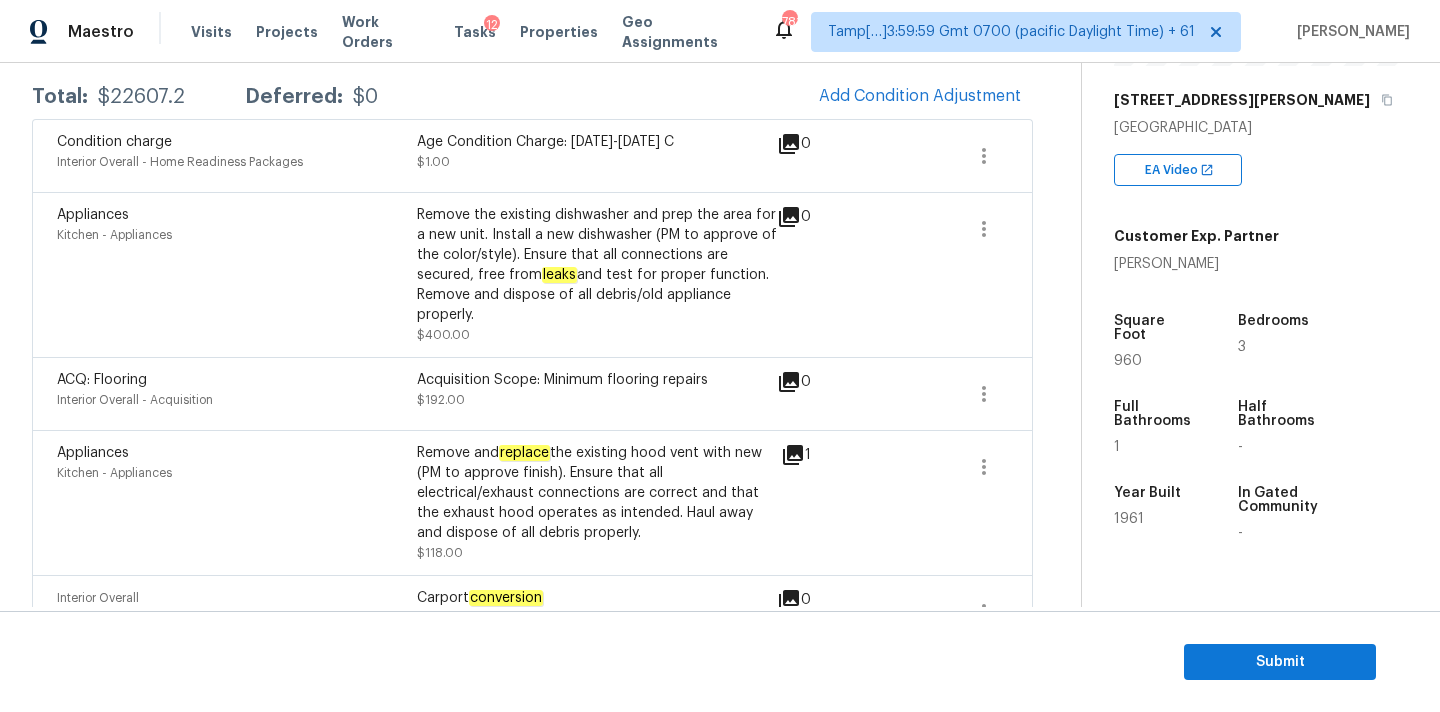 scroll, scrollTop: 324, scrollLeft: 0, axis: vertical 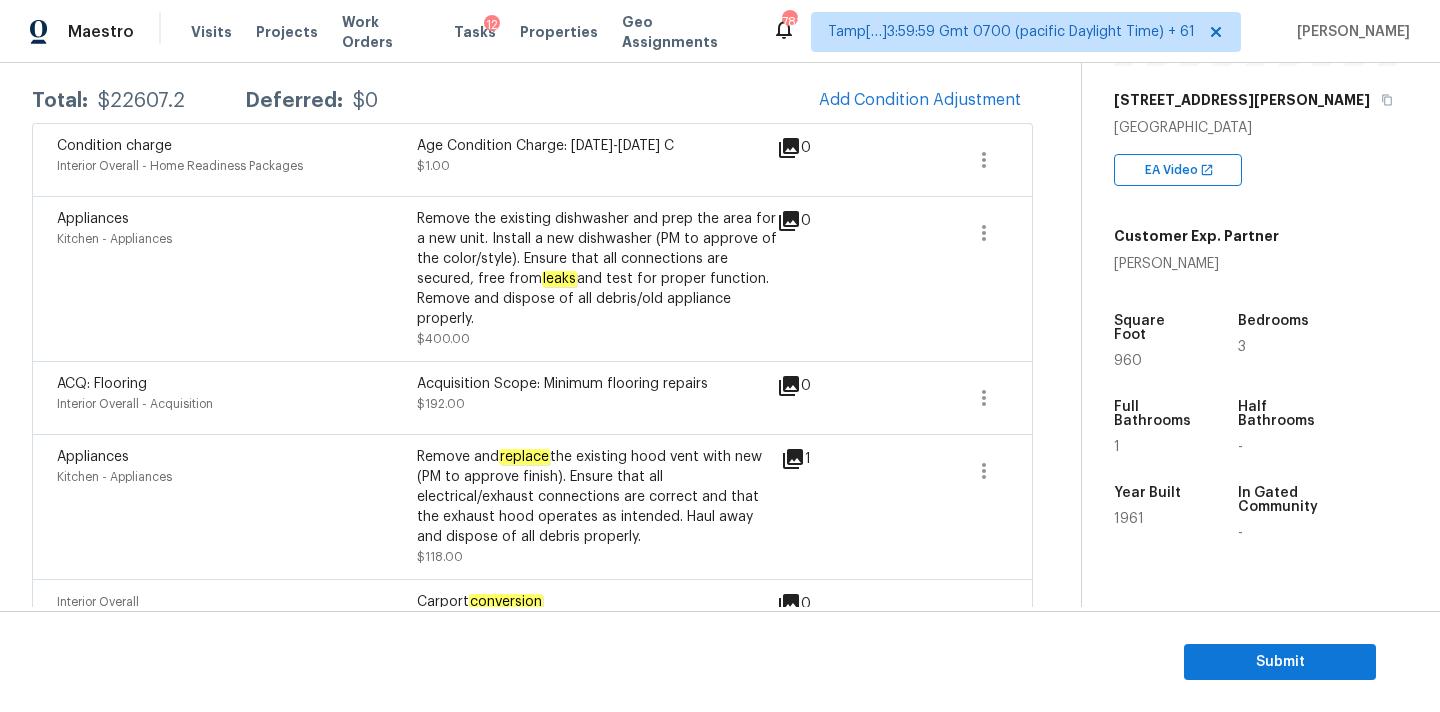 drag, startPoint x: 416, startPoint y: 145, endPoint x: 687, endPoint y: 143, distance: 271.0074 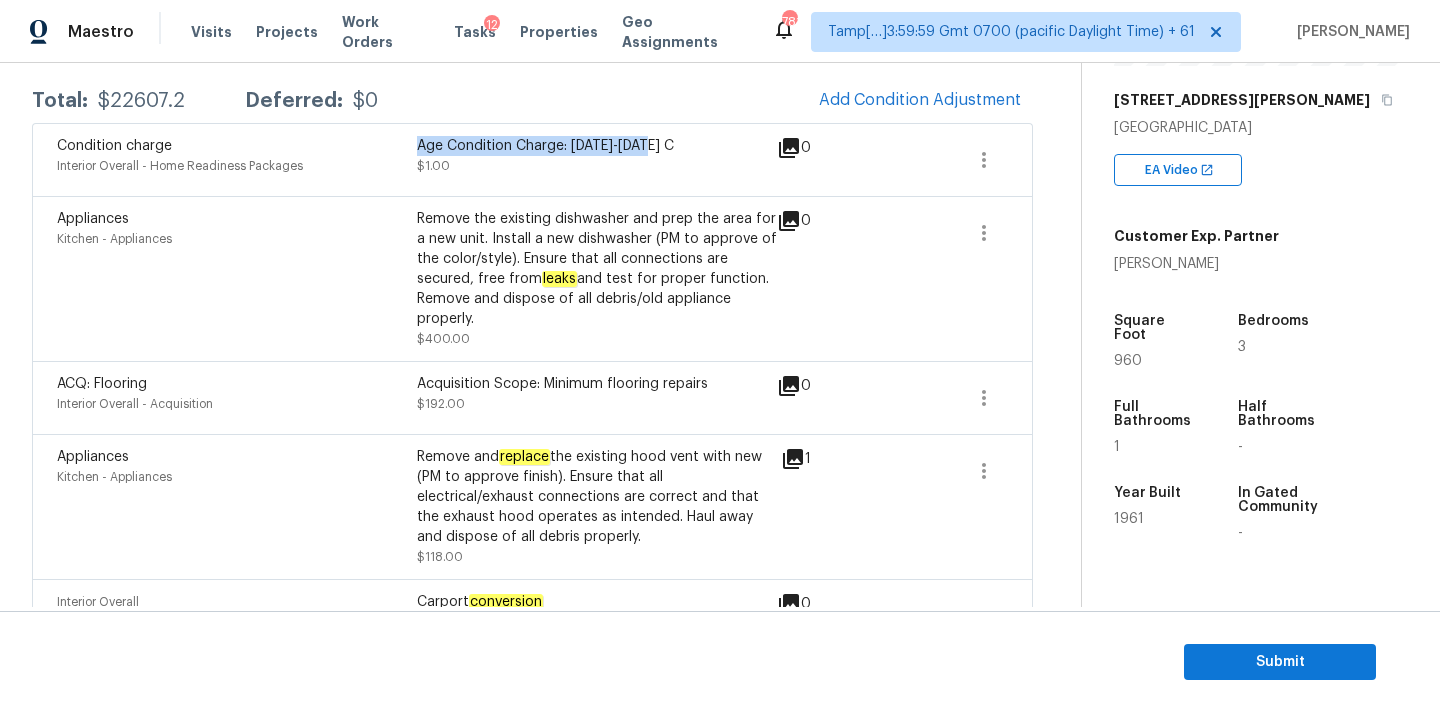 drag, startPoint x: 420, startPoint y: 146, endPoint x: 682, endPoint y: 146, distance: 262 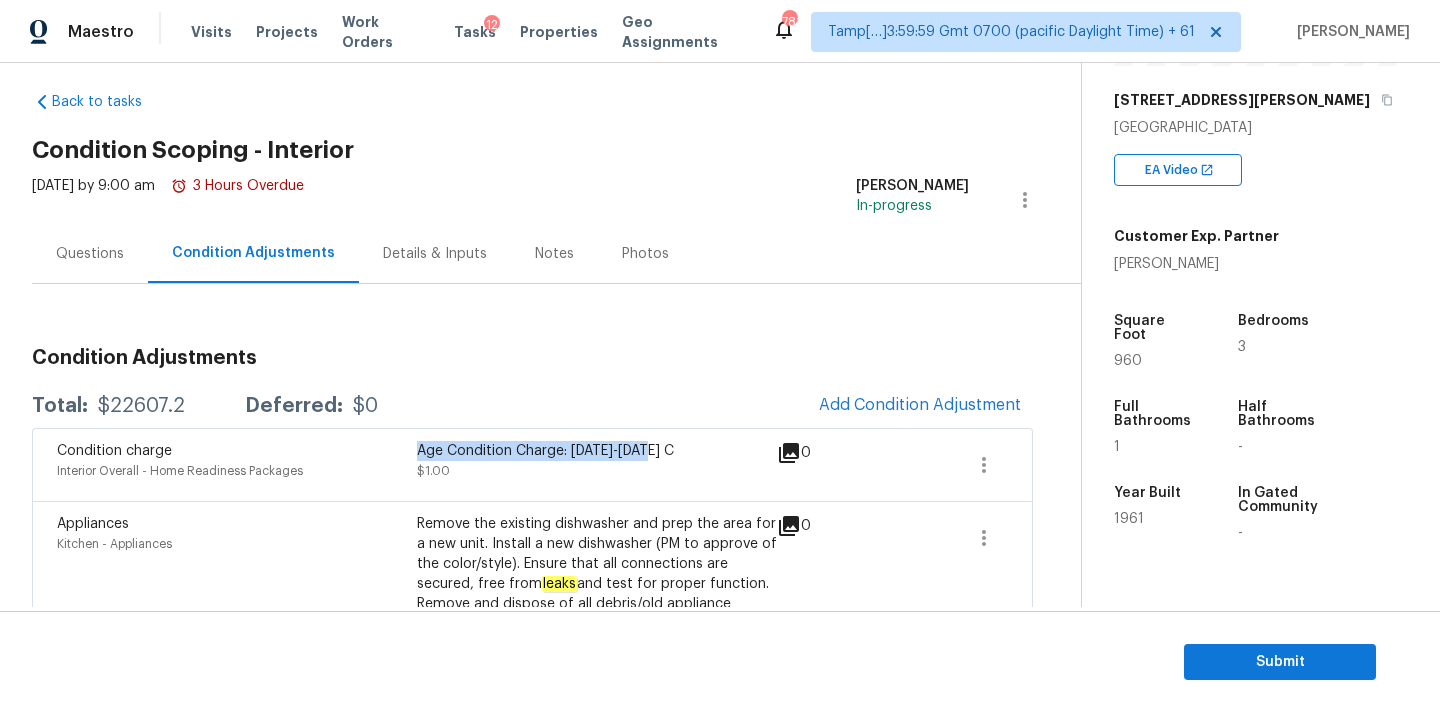 scroll, scrollTop: 0, scrollLeft: 0, axis: both 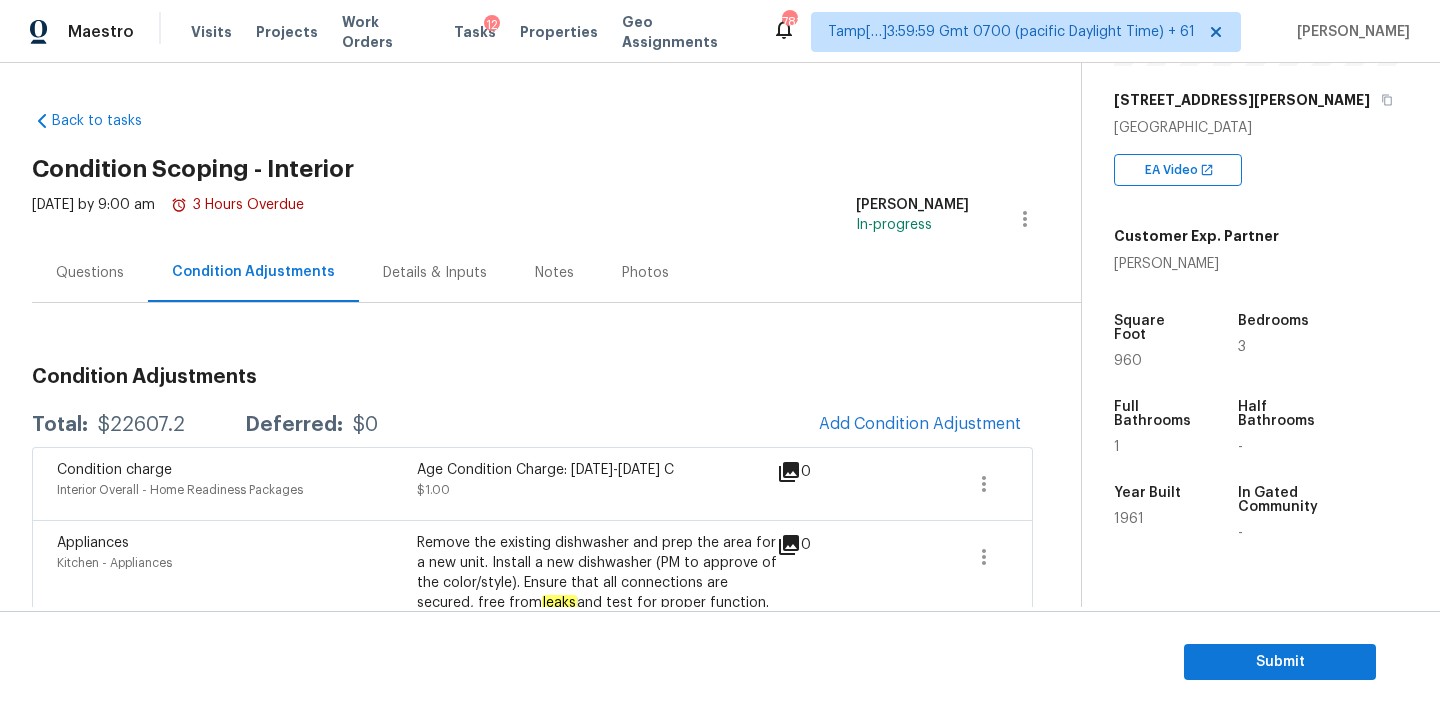 click on "Questions" at bounding box center (90, 272) 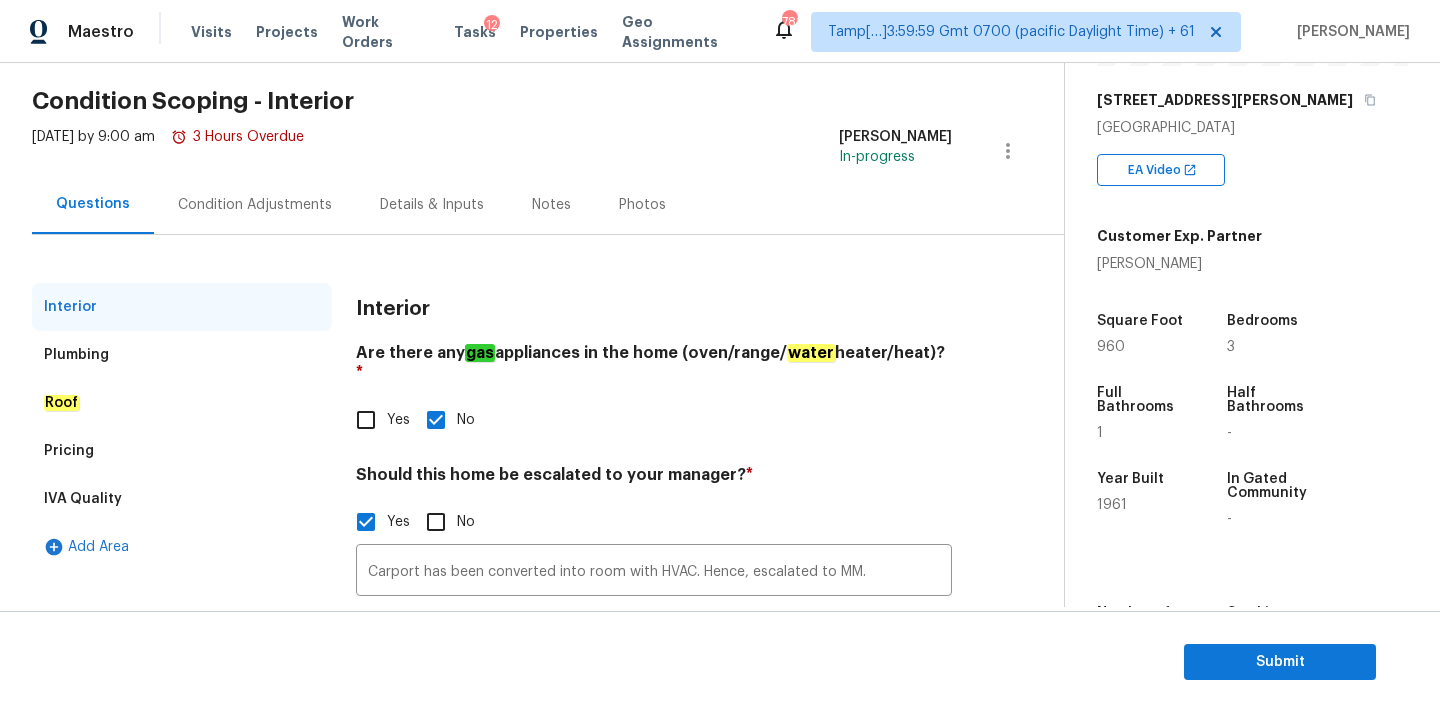 scroll, scrollTop: 203, scrollLeft: 0, axis: vertical 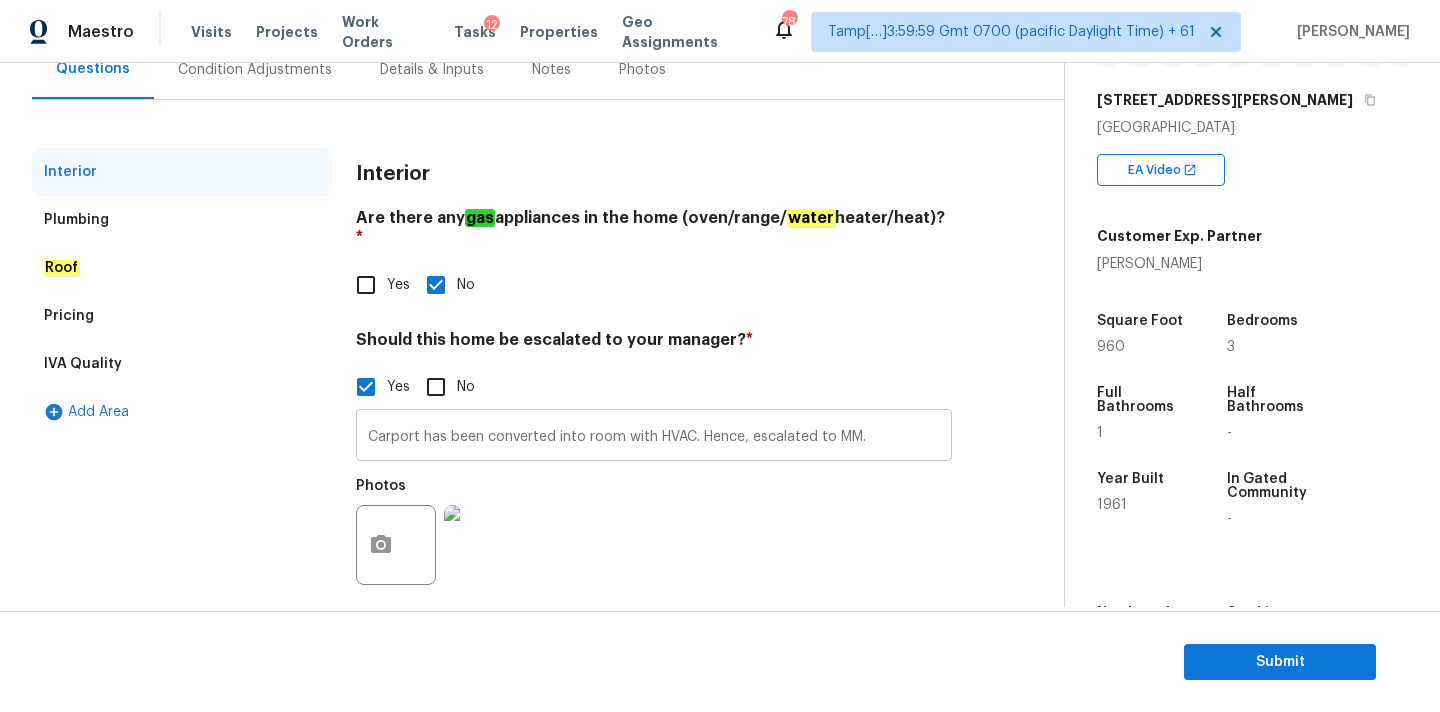 click on "Carport has been converted into room with HVAC. Hence, escalated to MM." at bounding box center (654, 437) 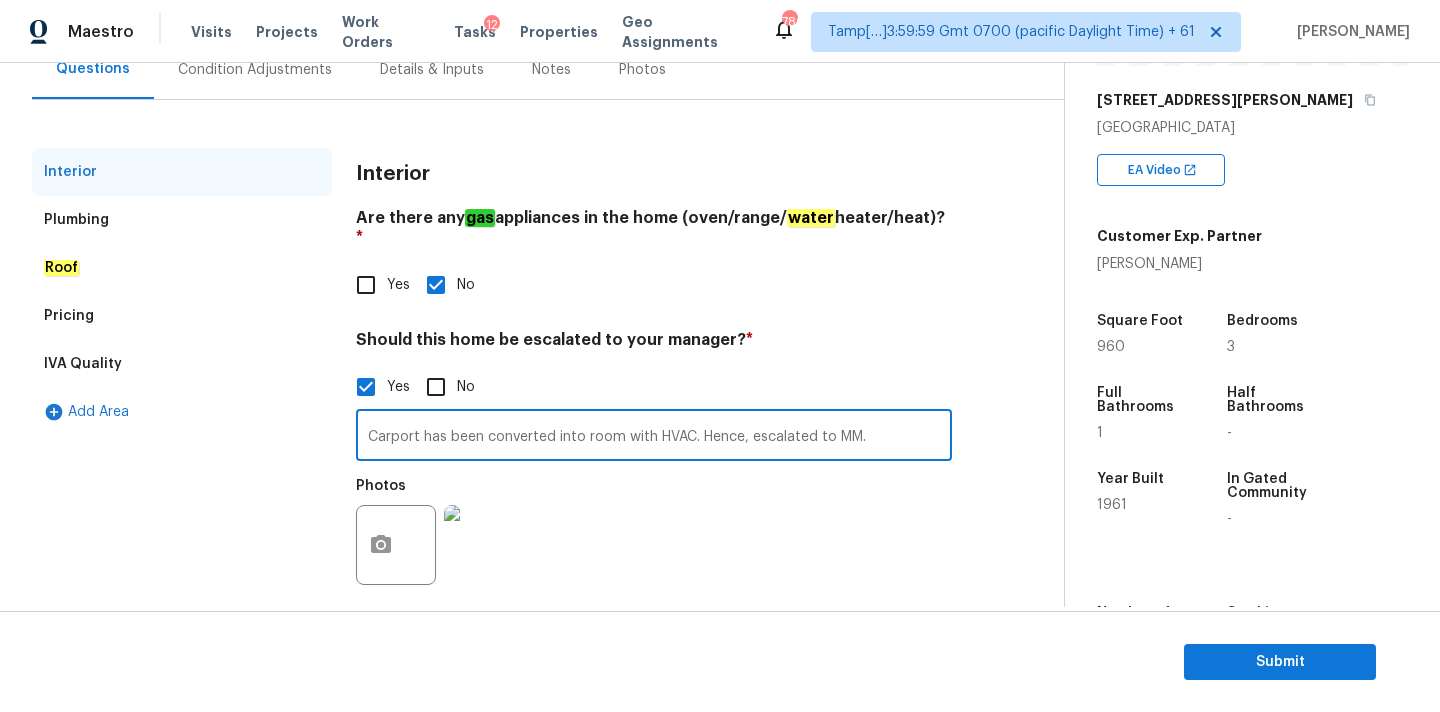 click on "Condition Adjustments" at bounding box center [255, 69] 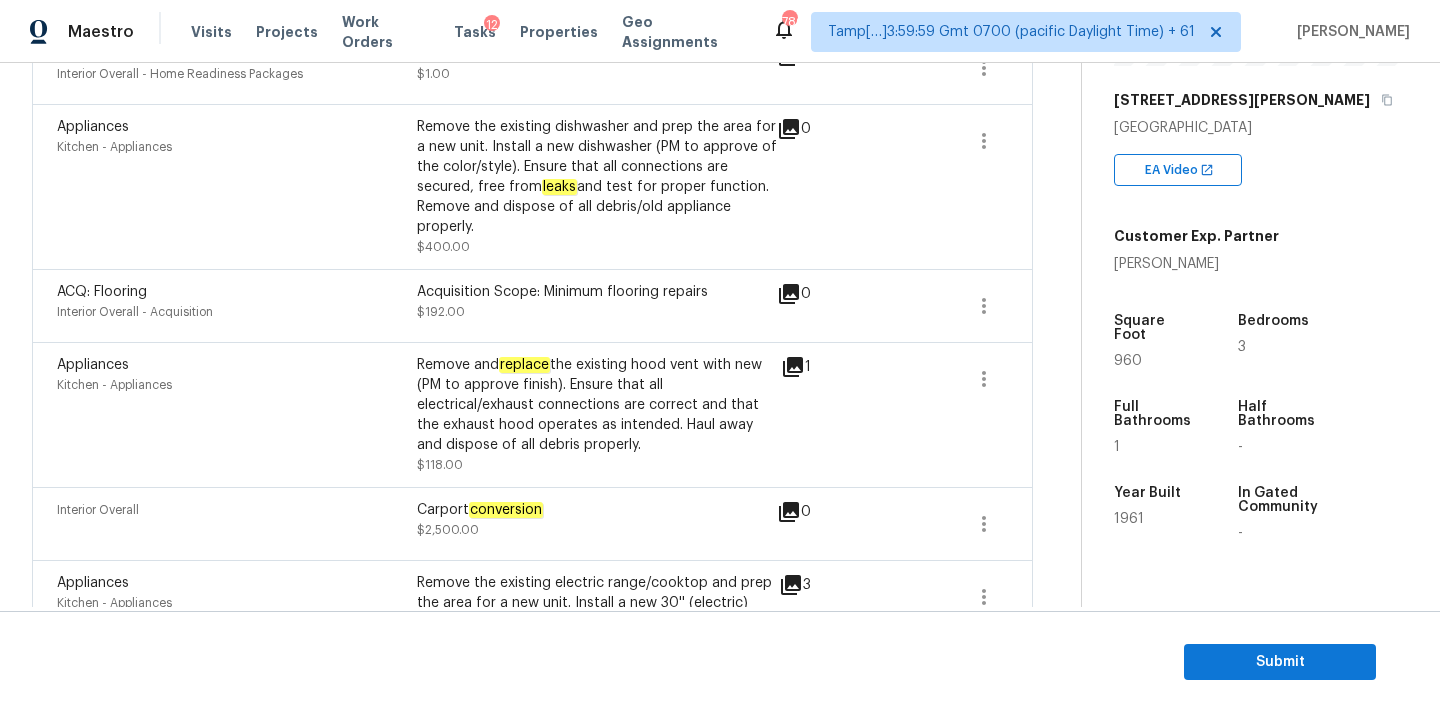 scroll, scrollTop: 229, scrollLeft: 0, axis: vertical 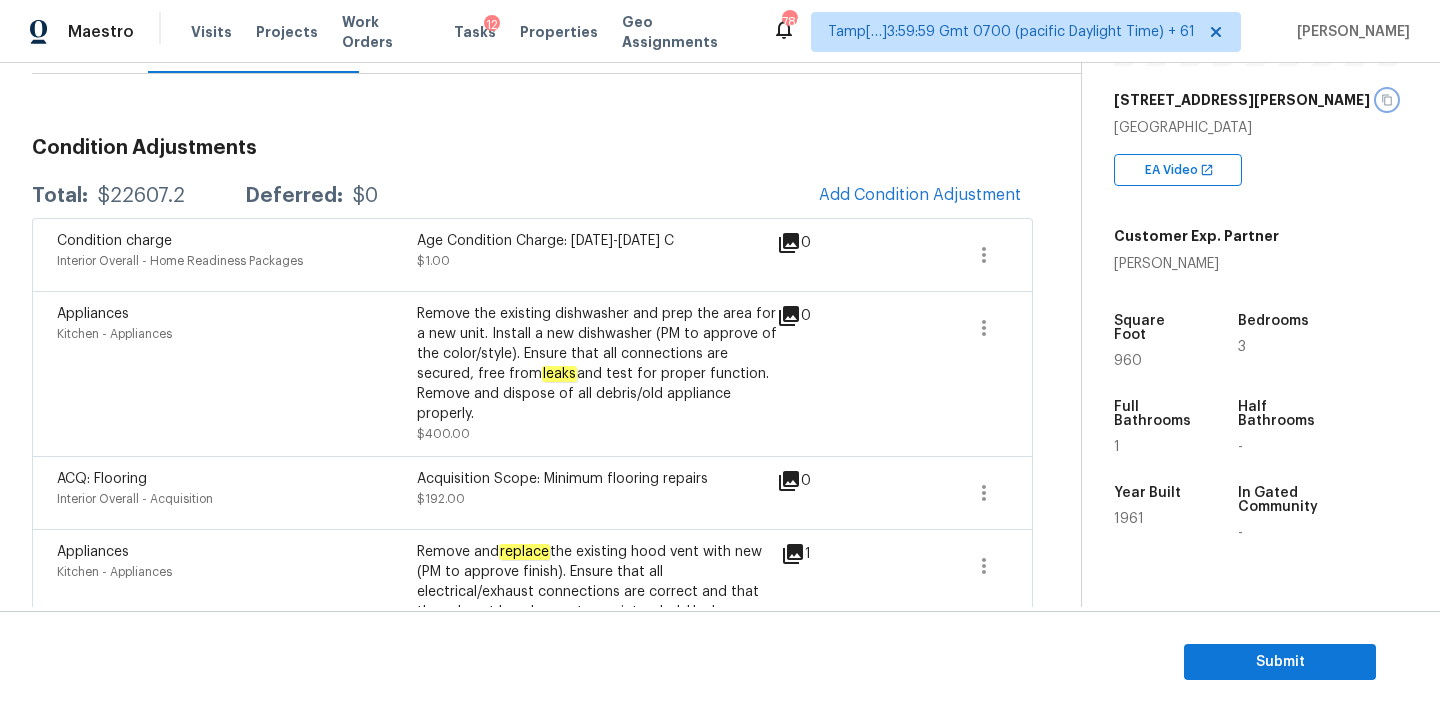 click 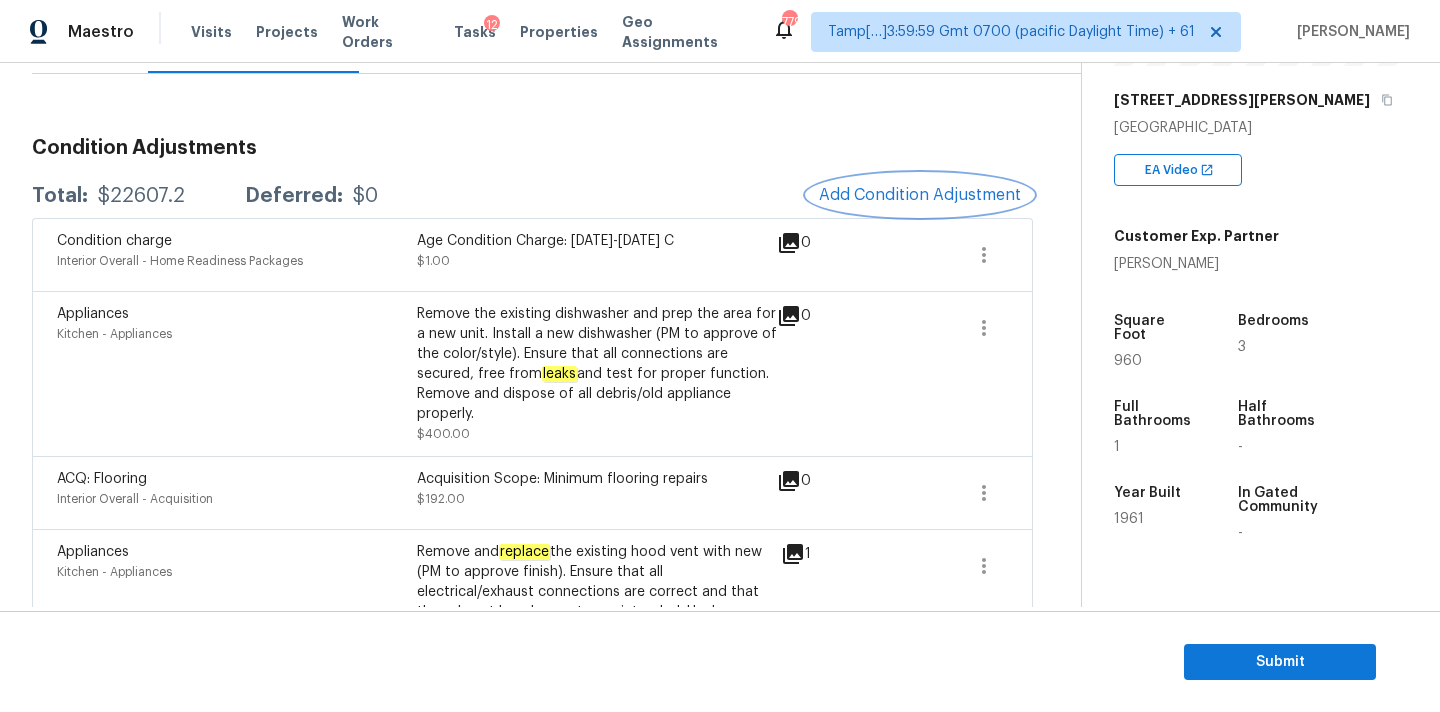 click on "Add Condition Adjustment" at bounding box center [920, 195] 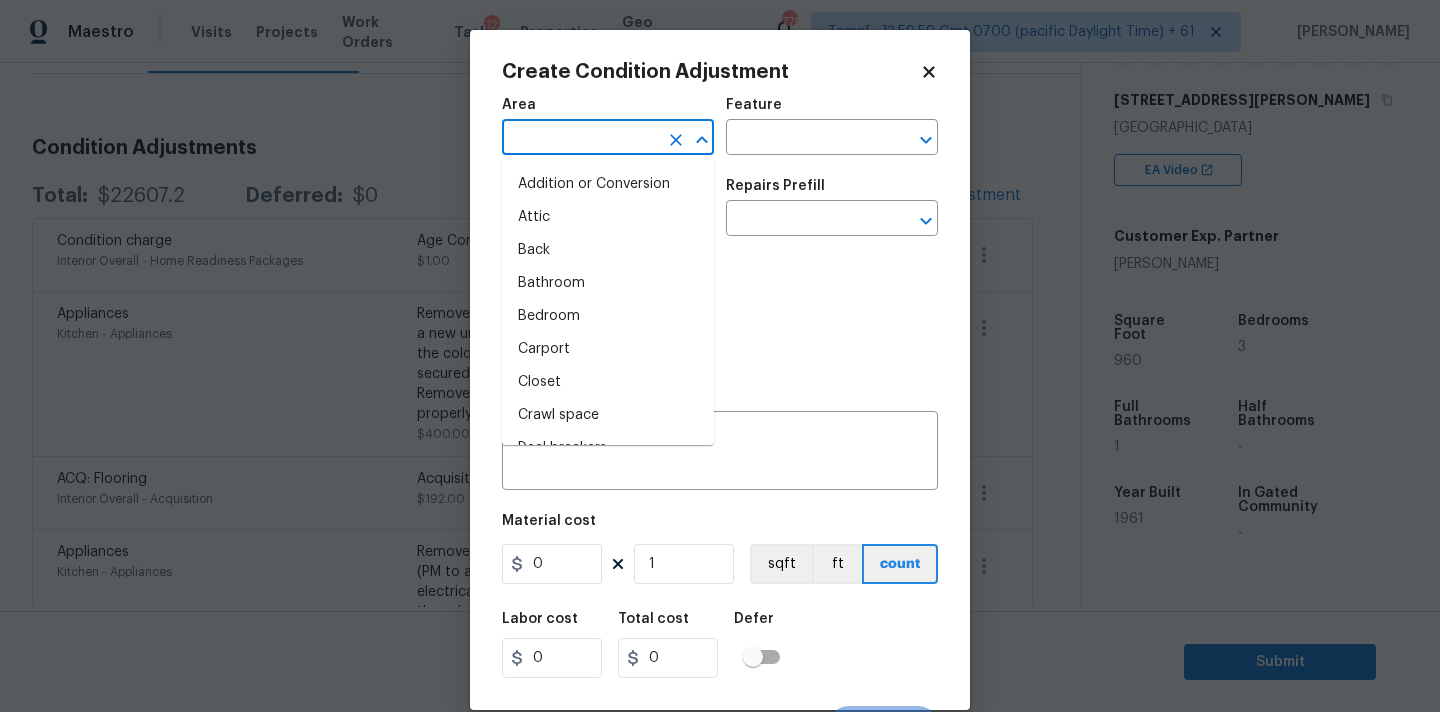 click at bounding box center (580, 139) 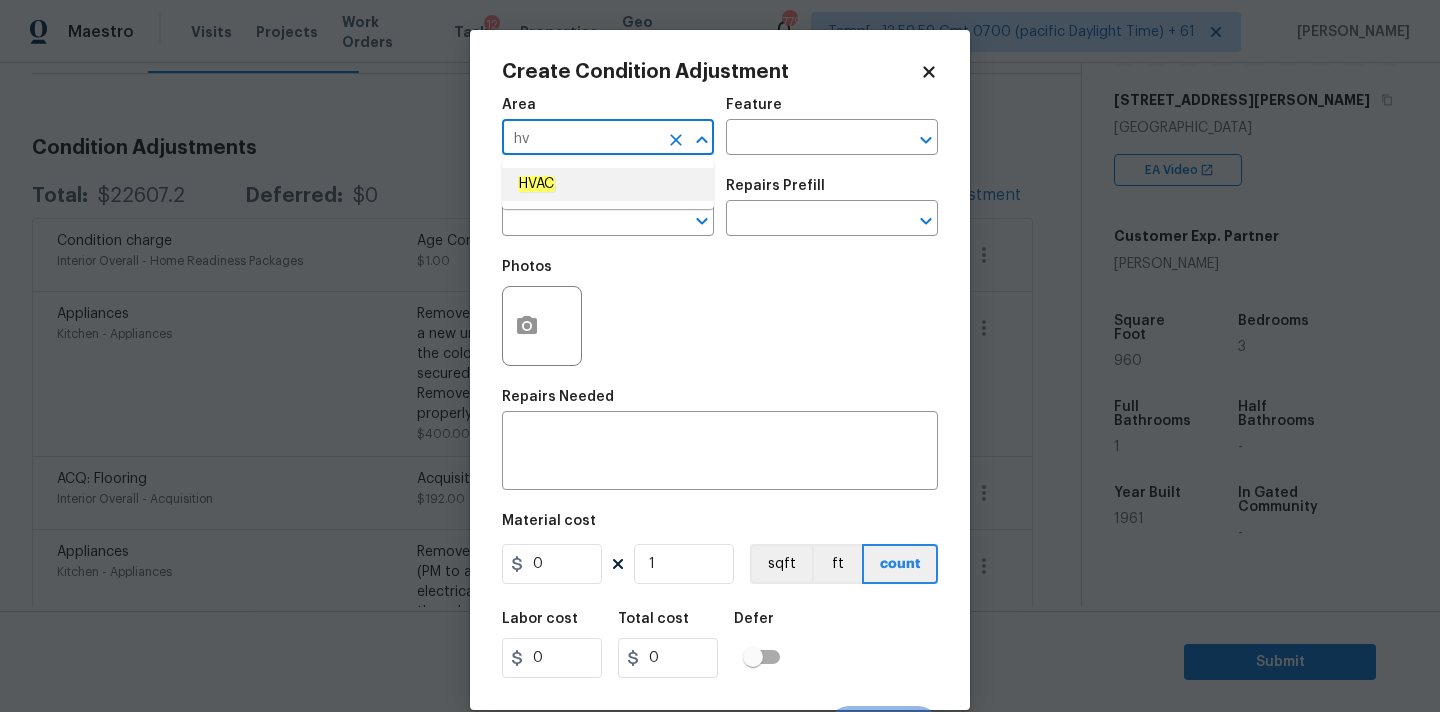 click on "HVAC" 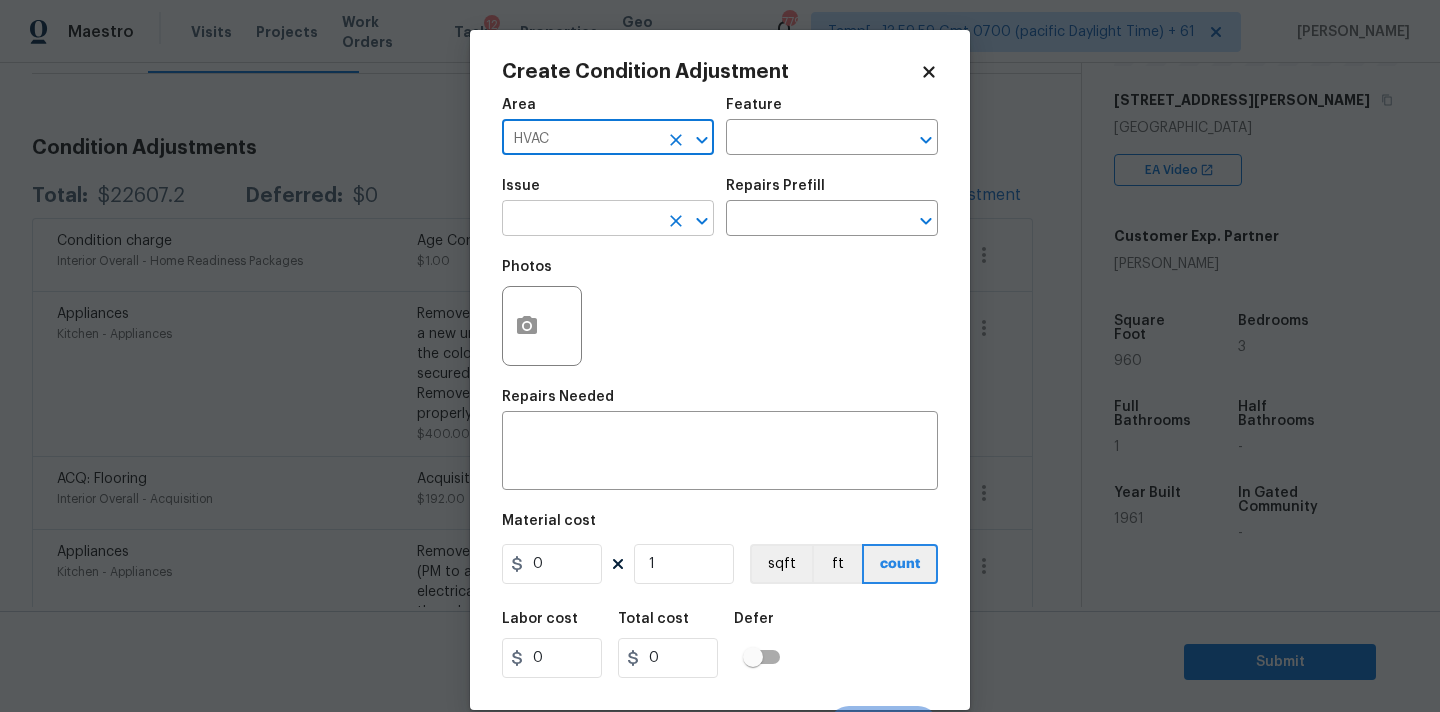 type on "HVAC" 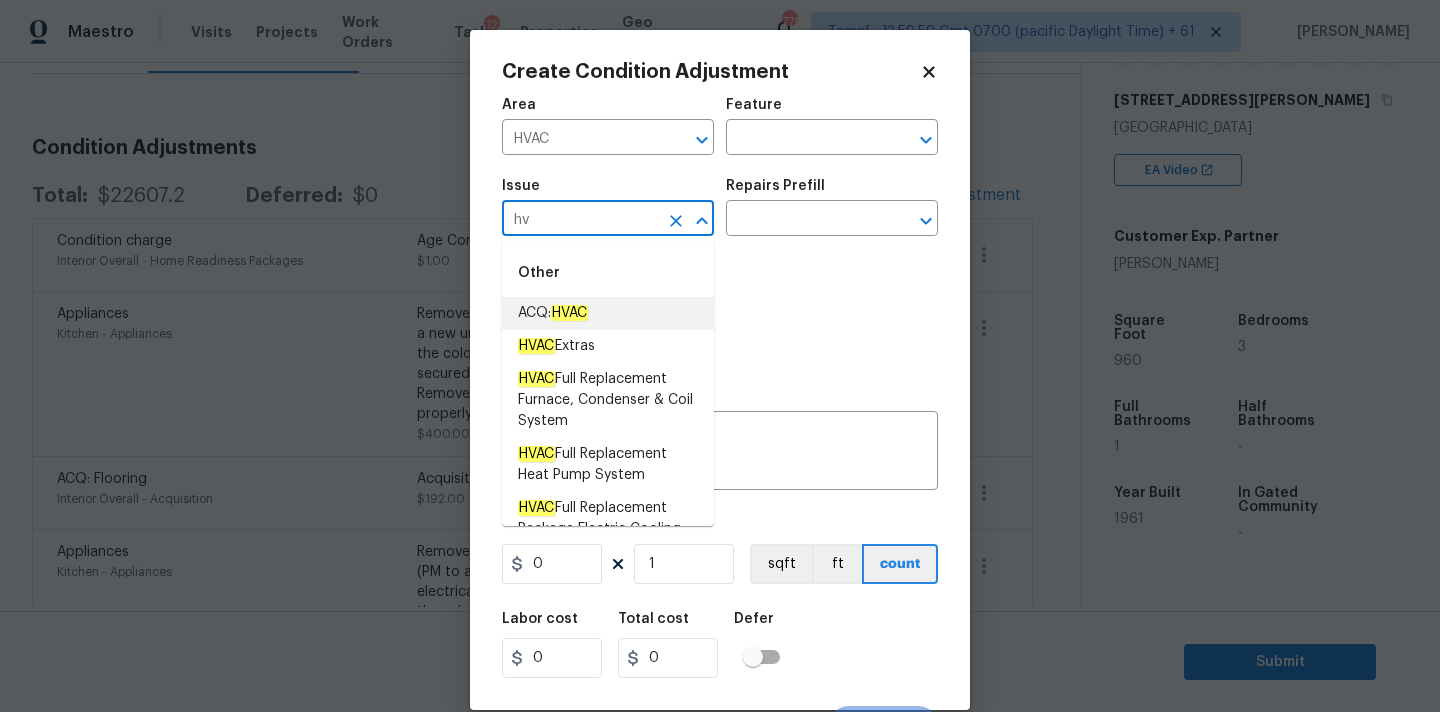 click on "HVAC" at bounding box center [569, 313] 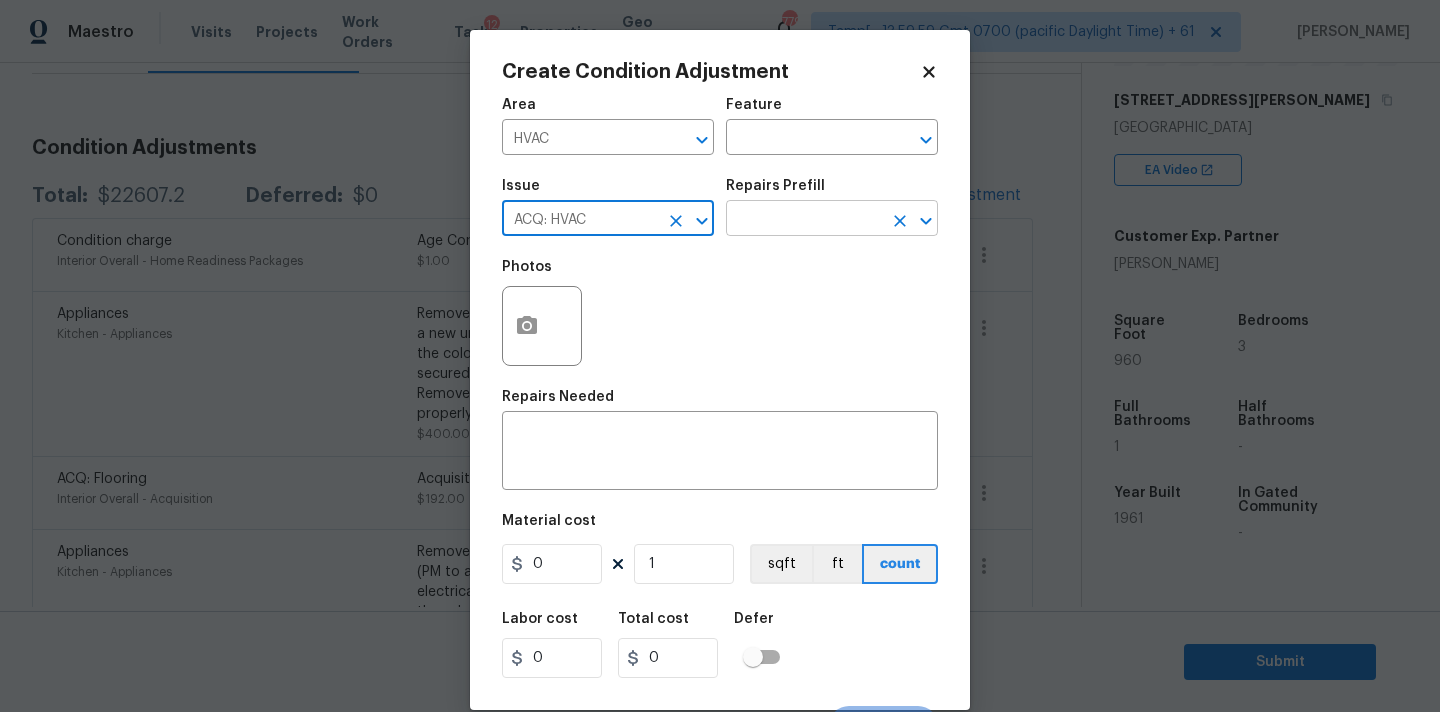 type on "ACQ: HVAC" 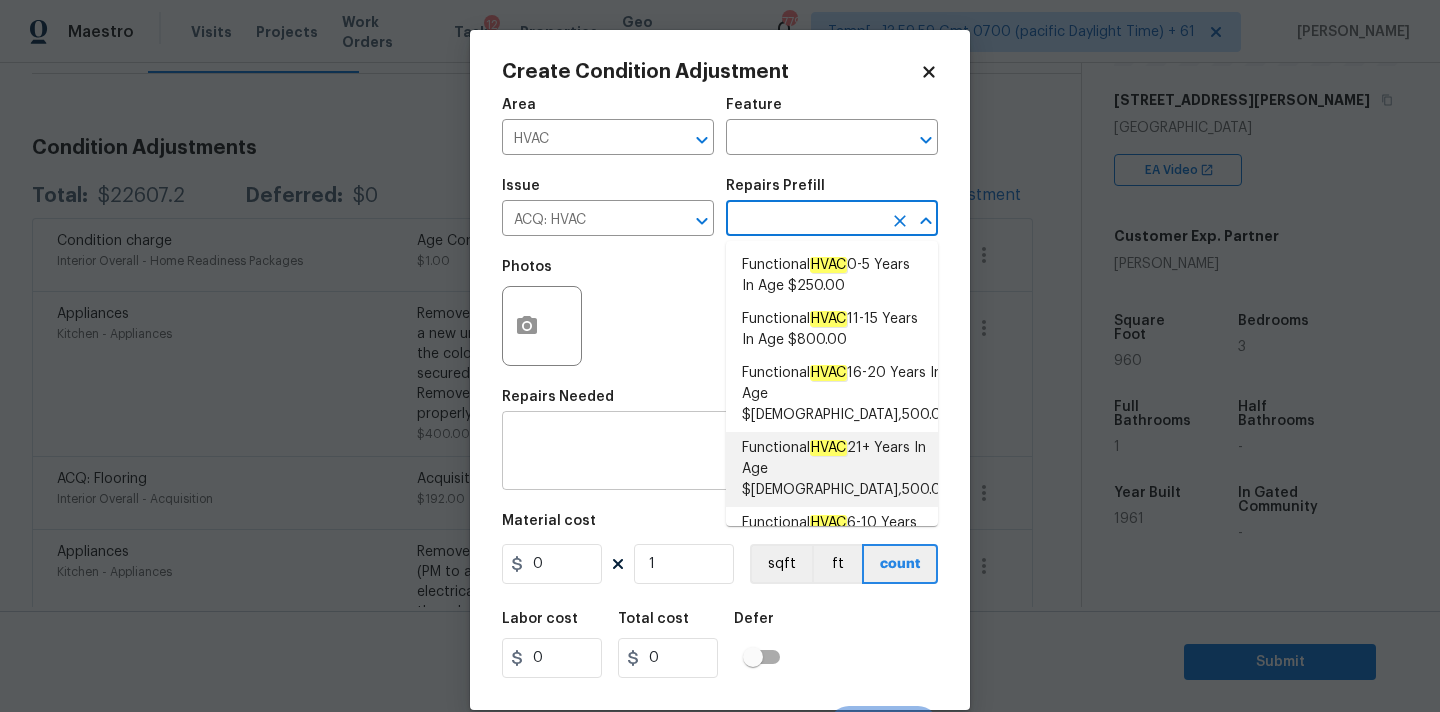 click on "Functional  HVAC  21+ Years In Age $6,500.00" at bounding box center (846, 469) 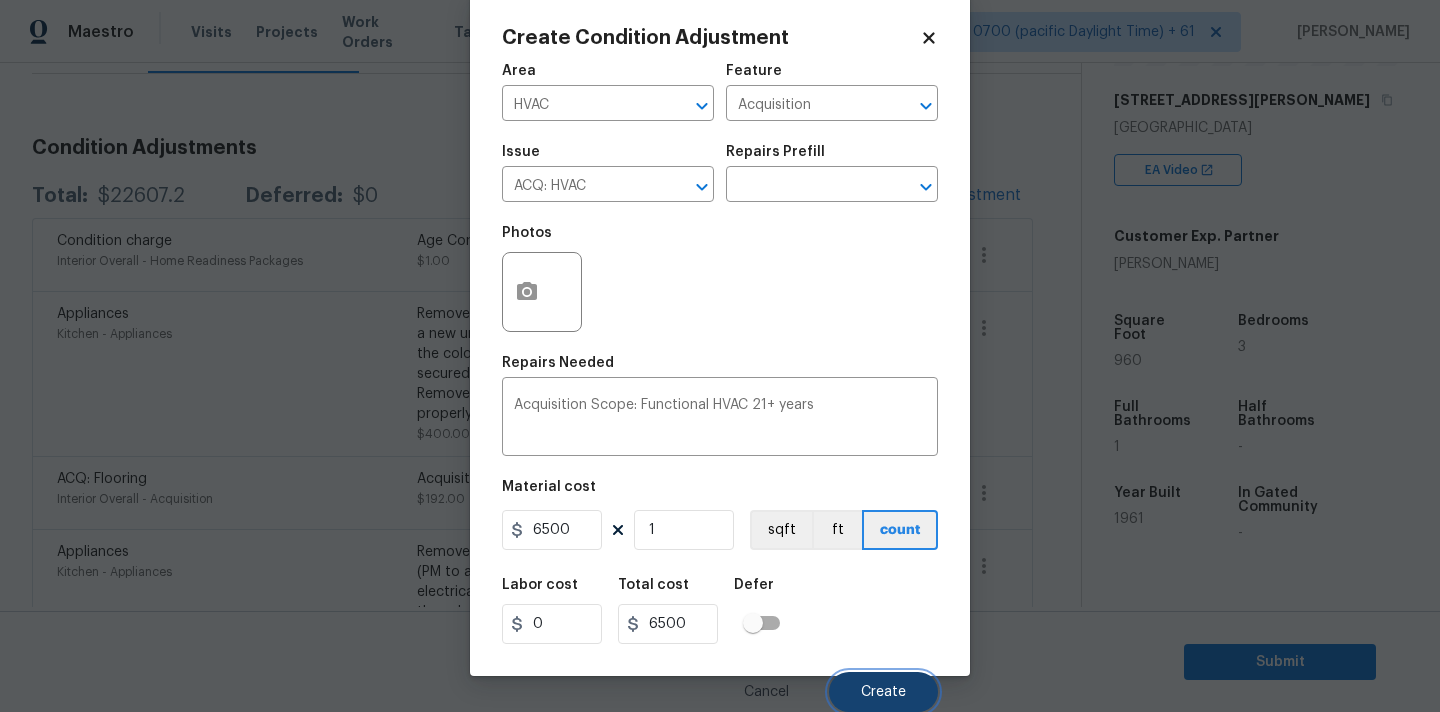 click on "Create" at bounding box center (883, 692) 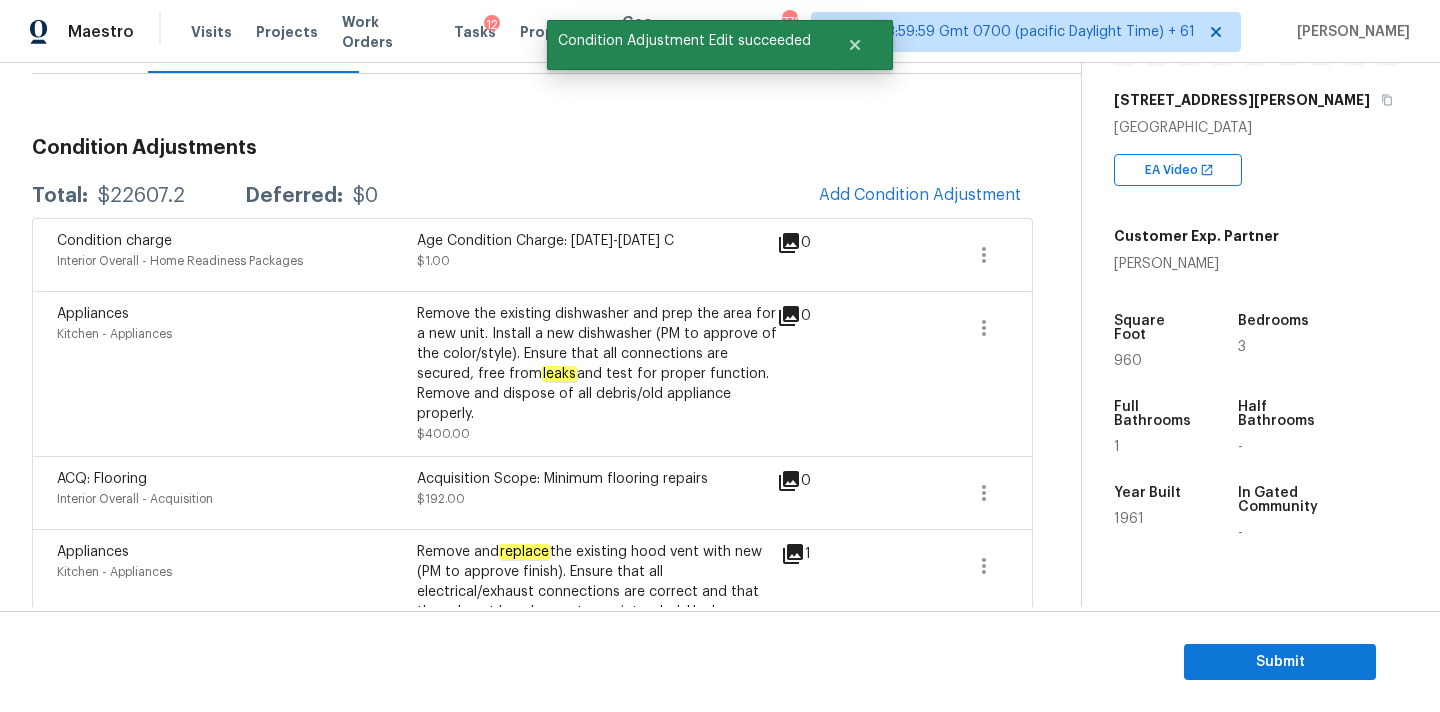 scroll, scrollTop: 28, scrollLeft: 0, axis: vertical 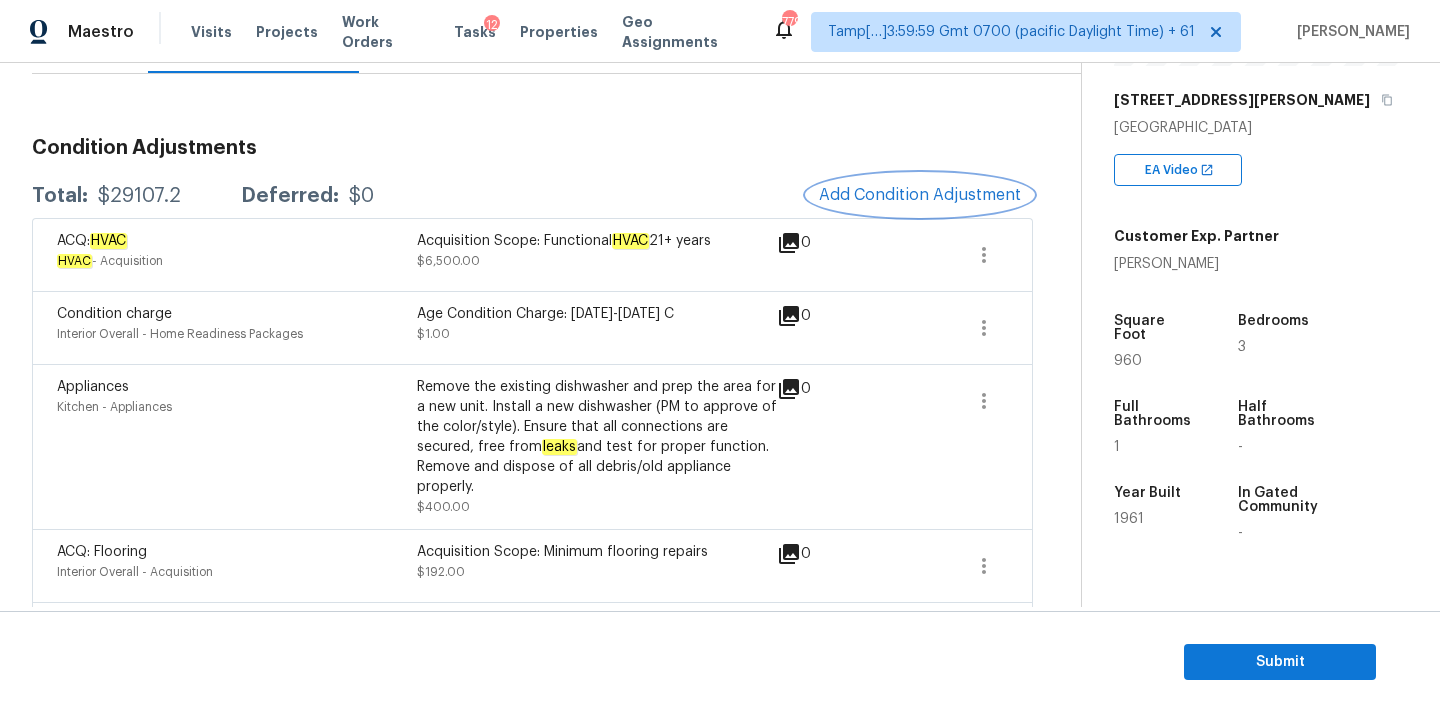 click on "Add Condition Adjustment" at bounding box center (920, 195) 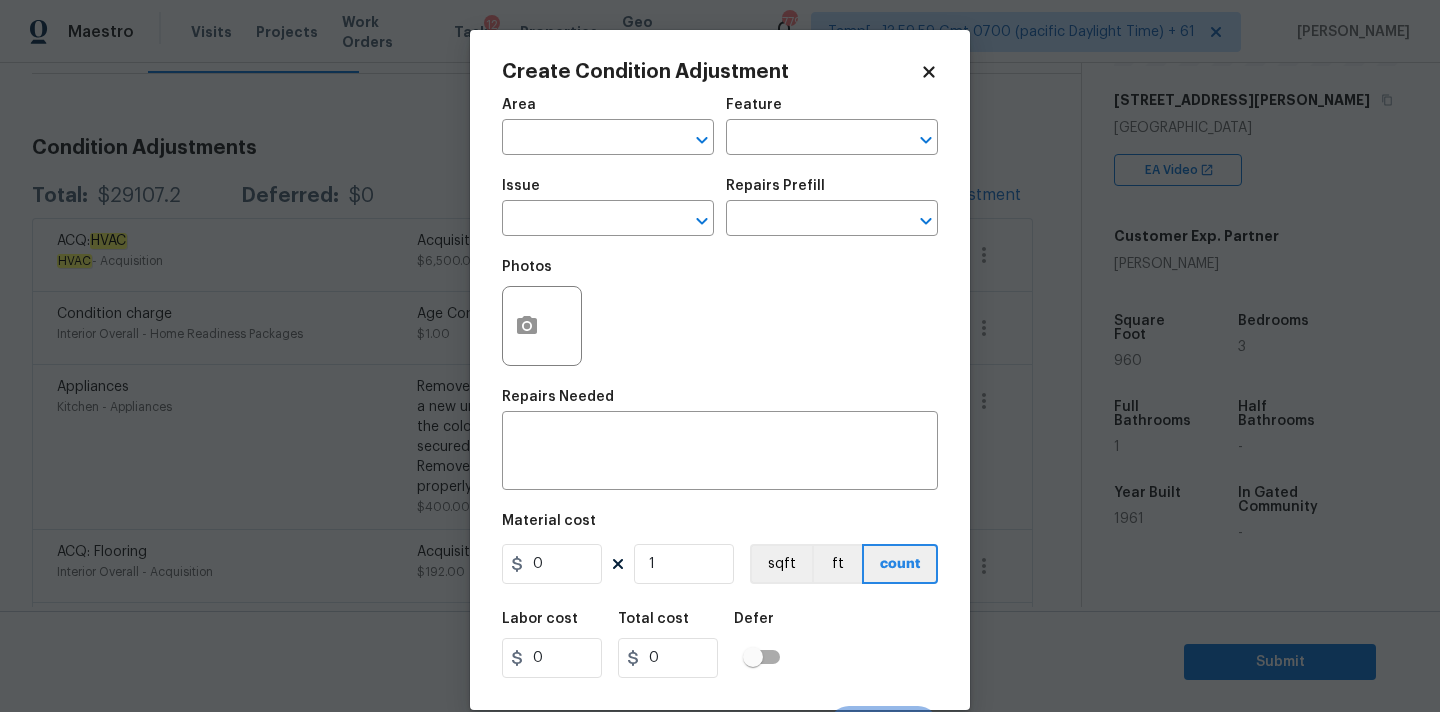 click on "Area ​" at bounding box center [608, 126] 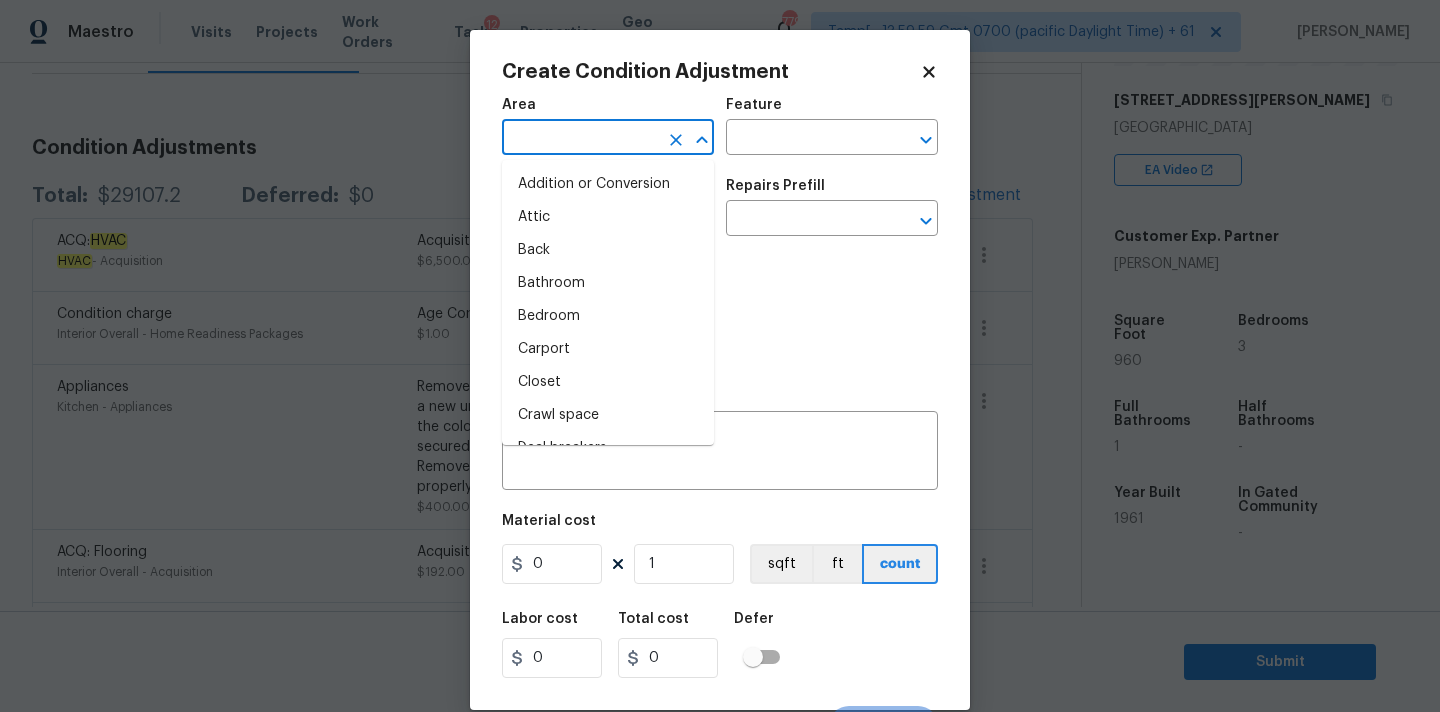 click at bounding box center (580, 139) 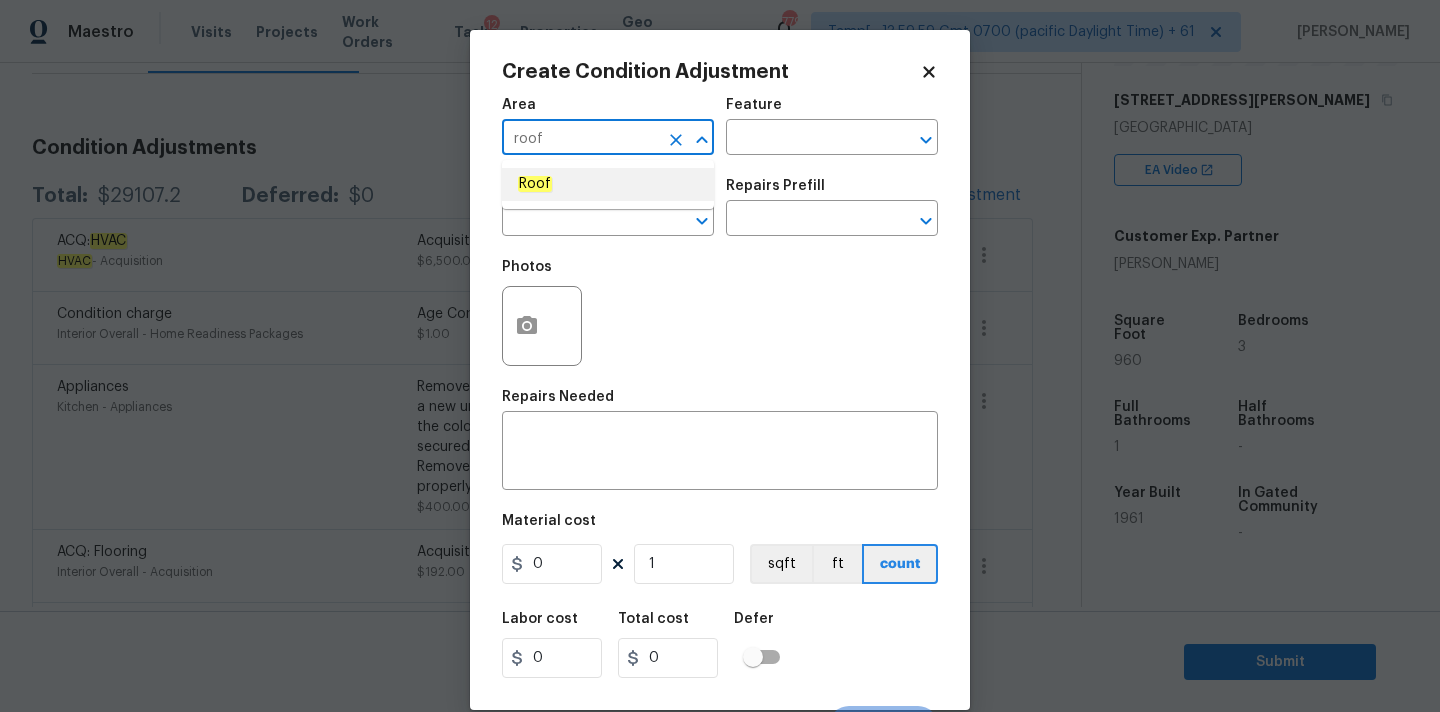 click on "Roof" at bounding box center [608, 184] 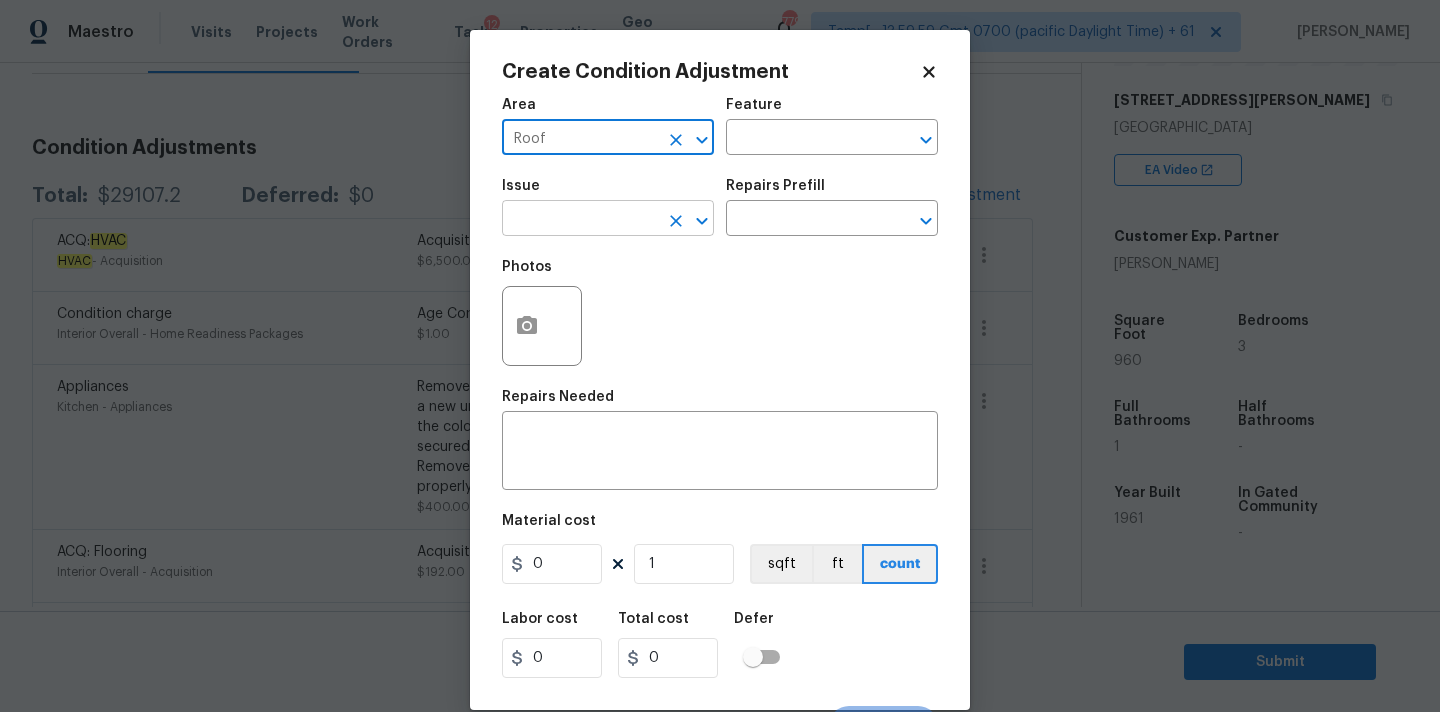 type on "Roof" 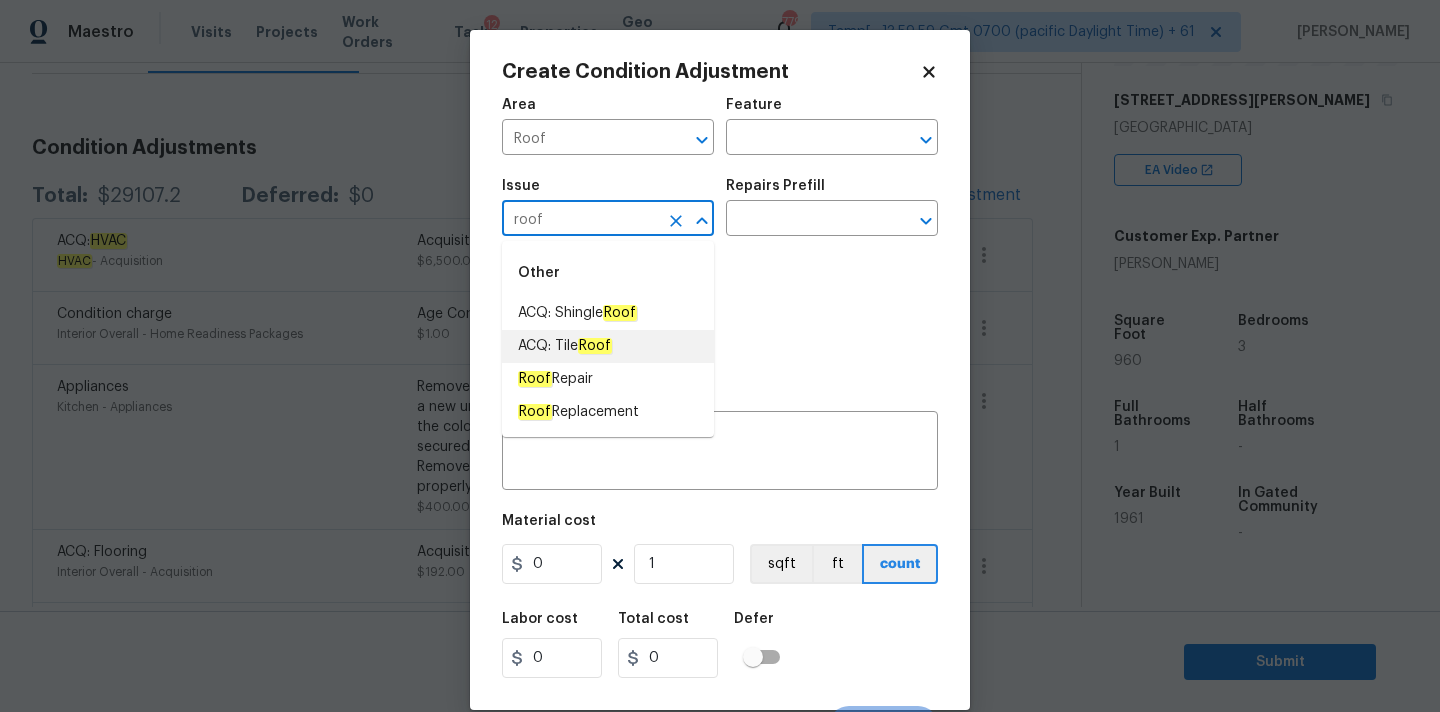 click on "Roof" at bounding box center (595, 346) 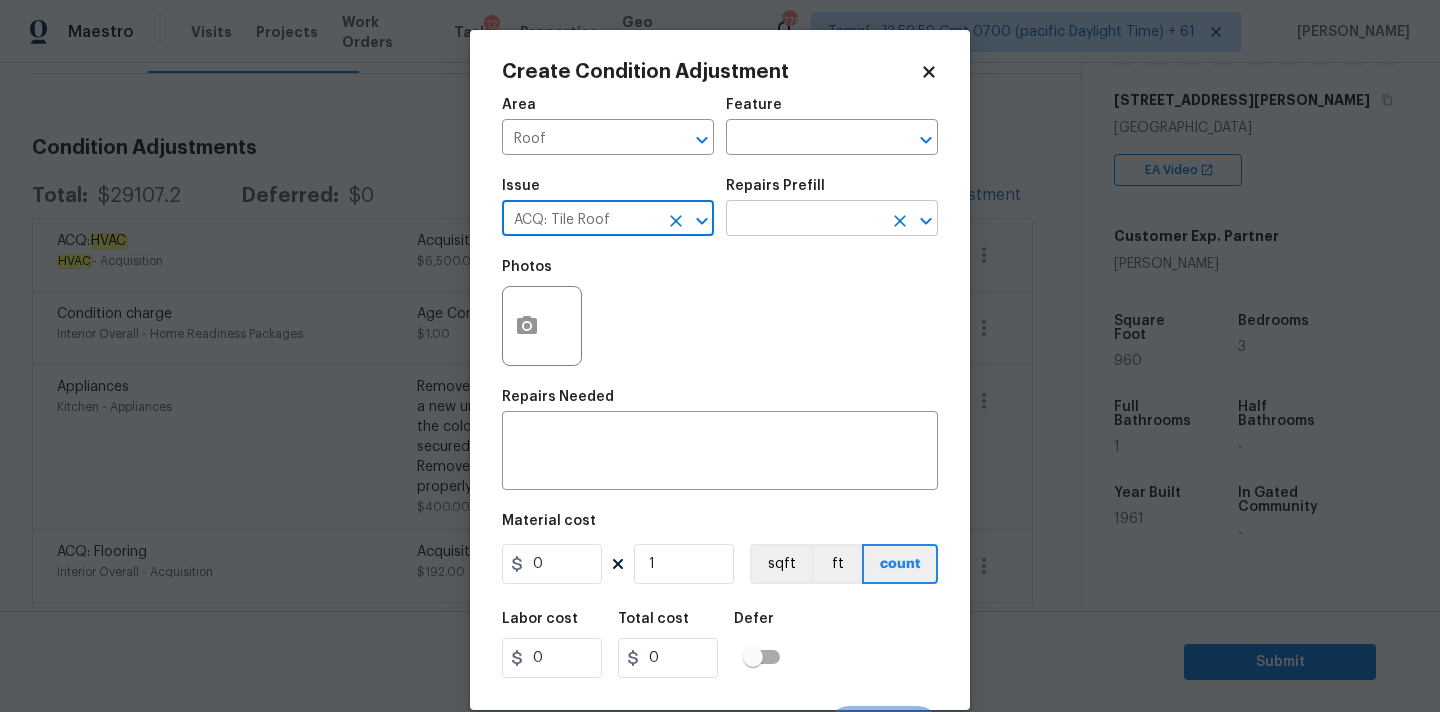 type on "ACQ: Tile Roof" 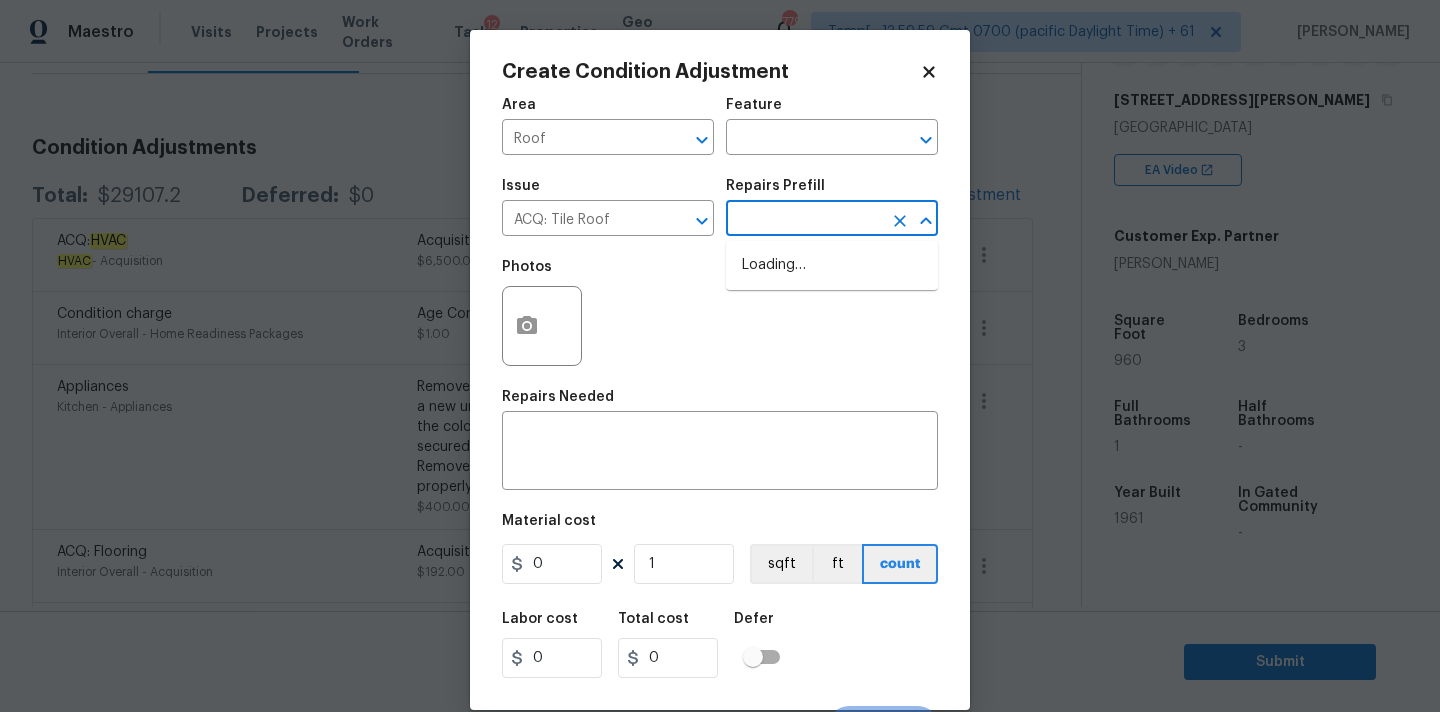 click at bounding box center [804, 220] 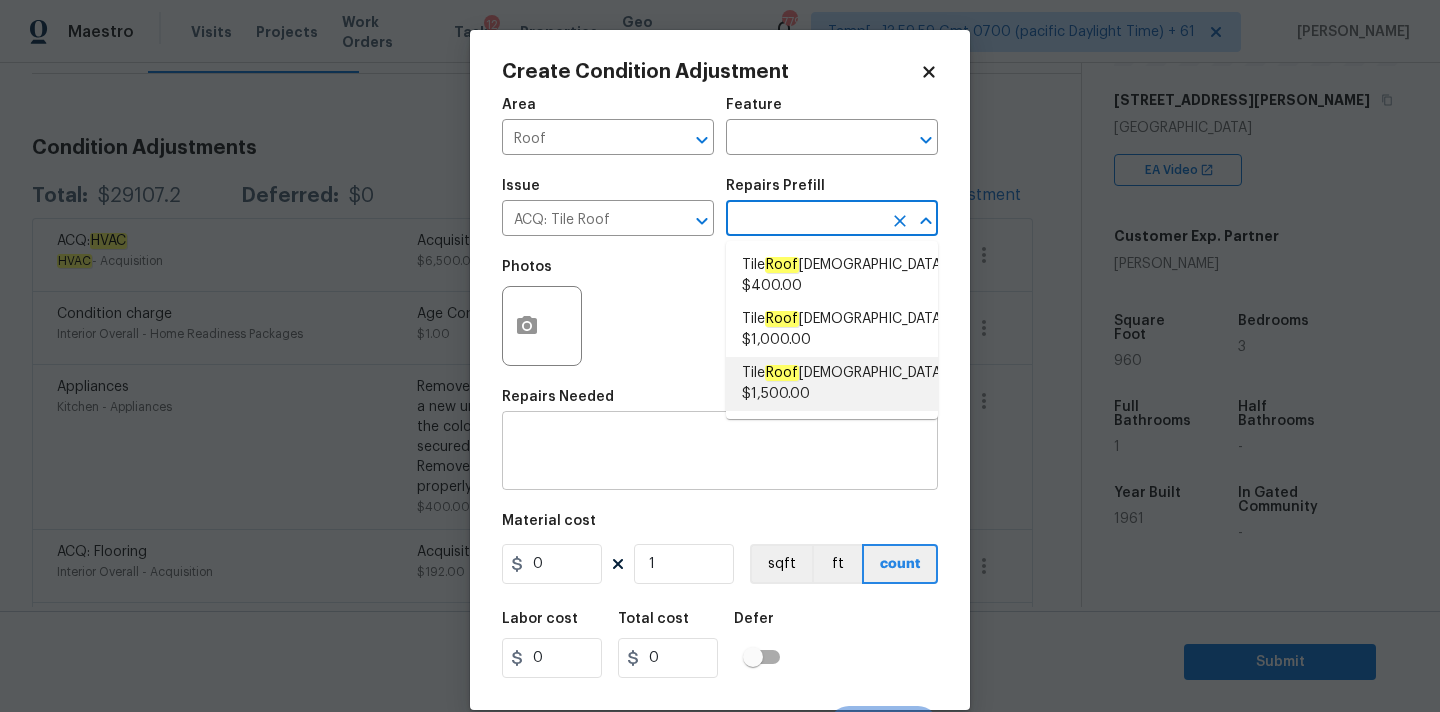 click at bounding box center [720, 453] 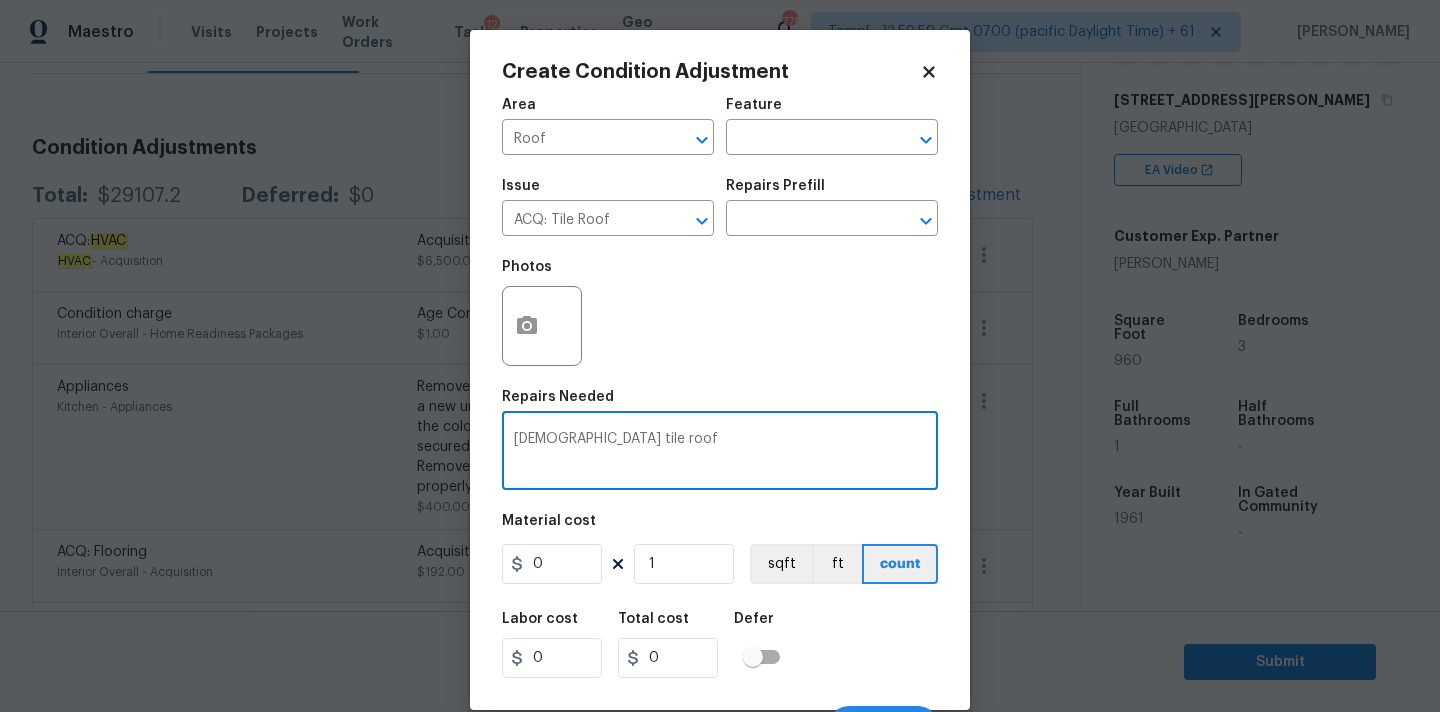 type on "21+ years old tile roof" 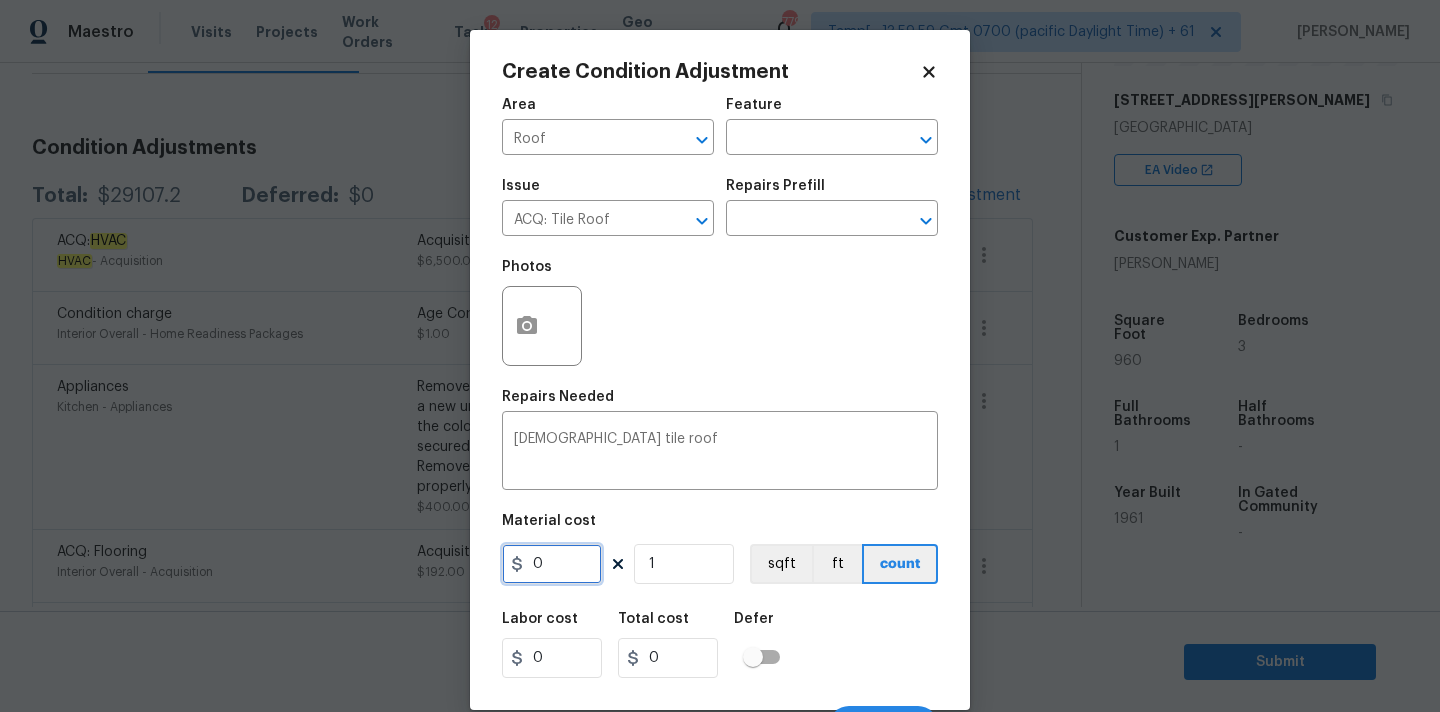click on "0" at bounding box center [552, 564] 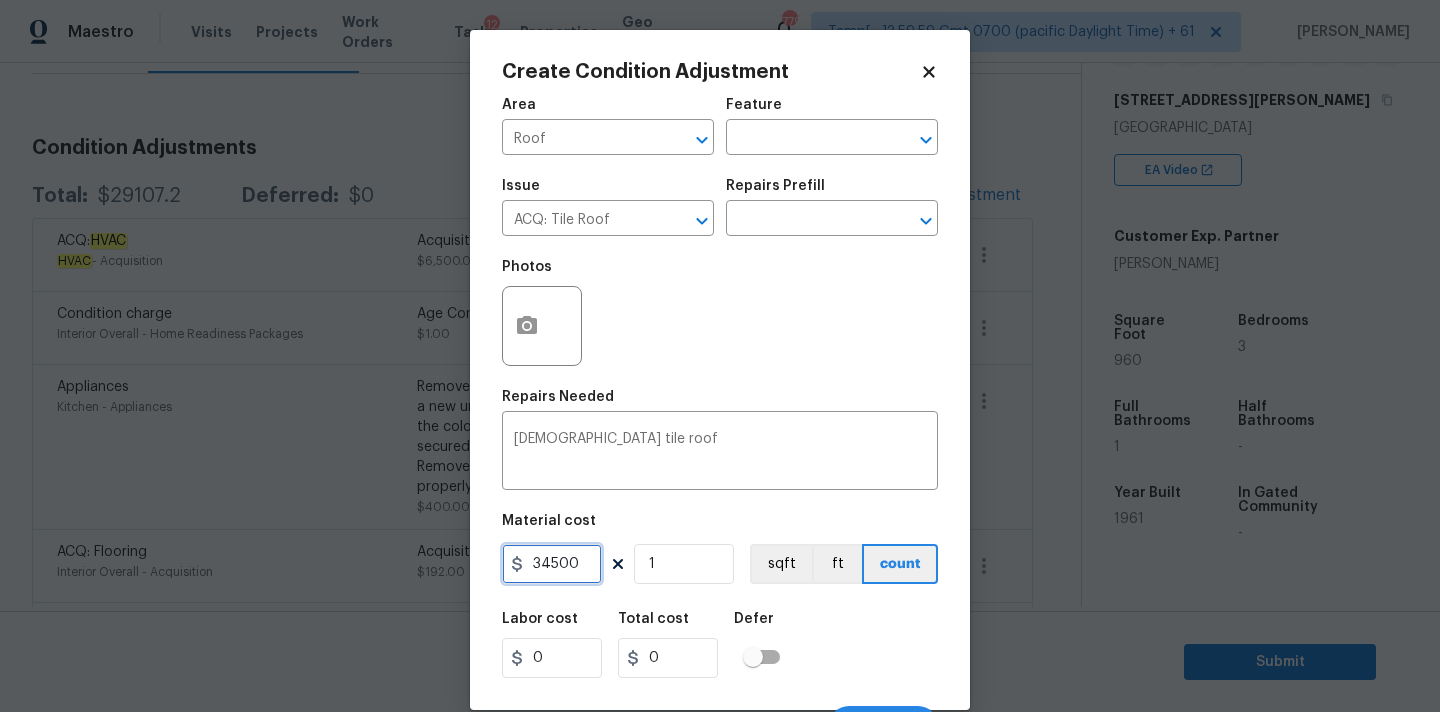 type on "34500" 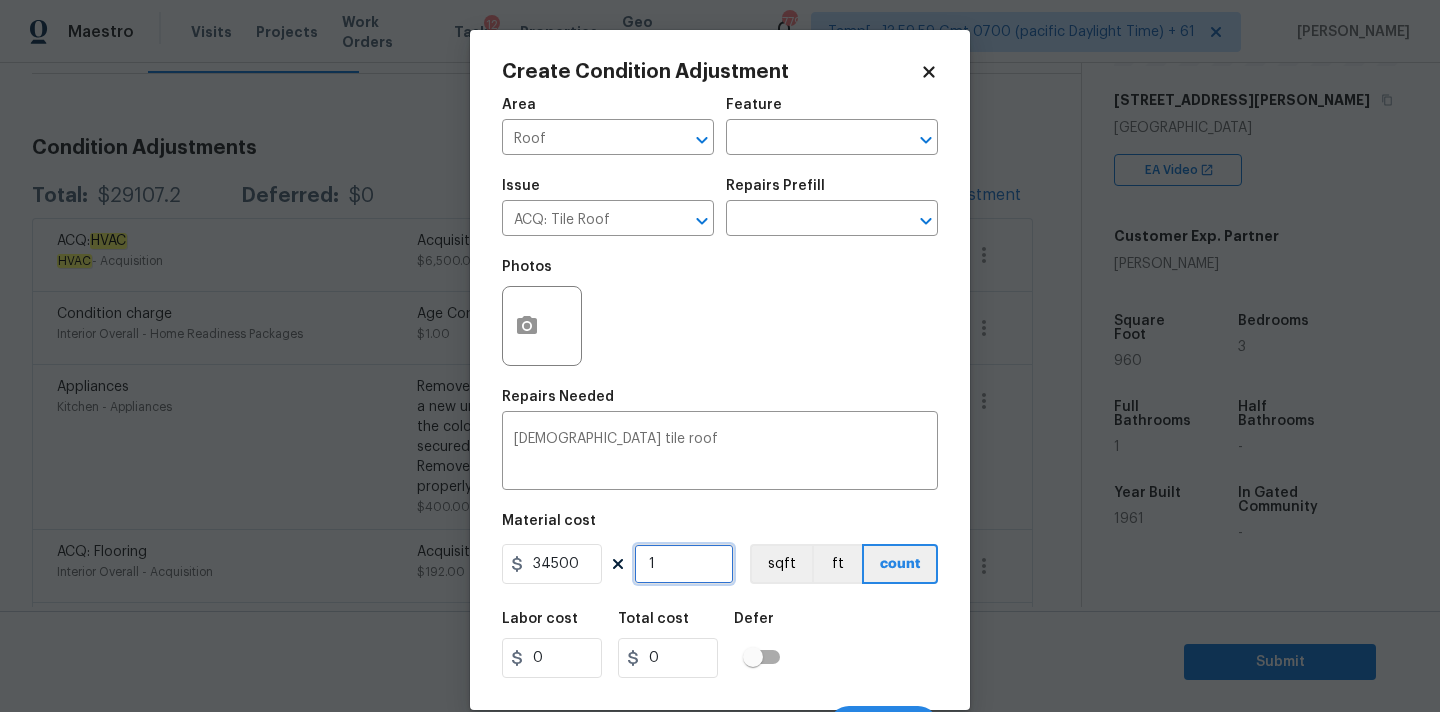 type on "34500" 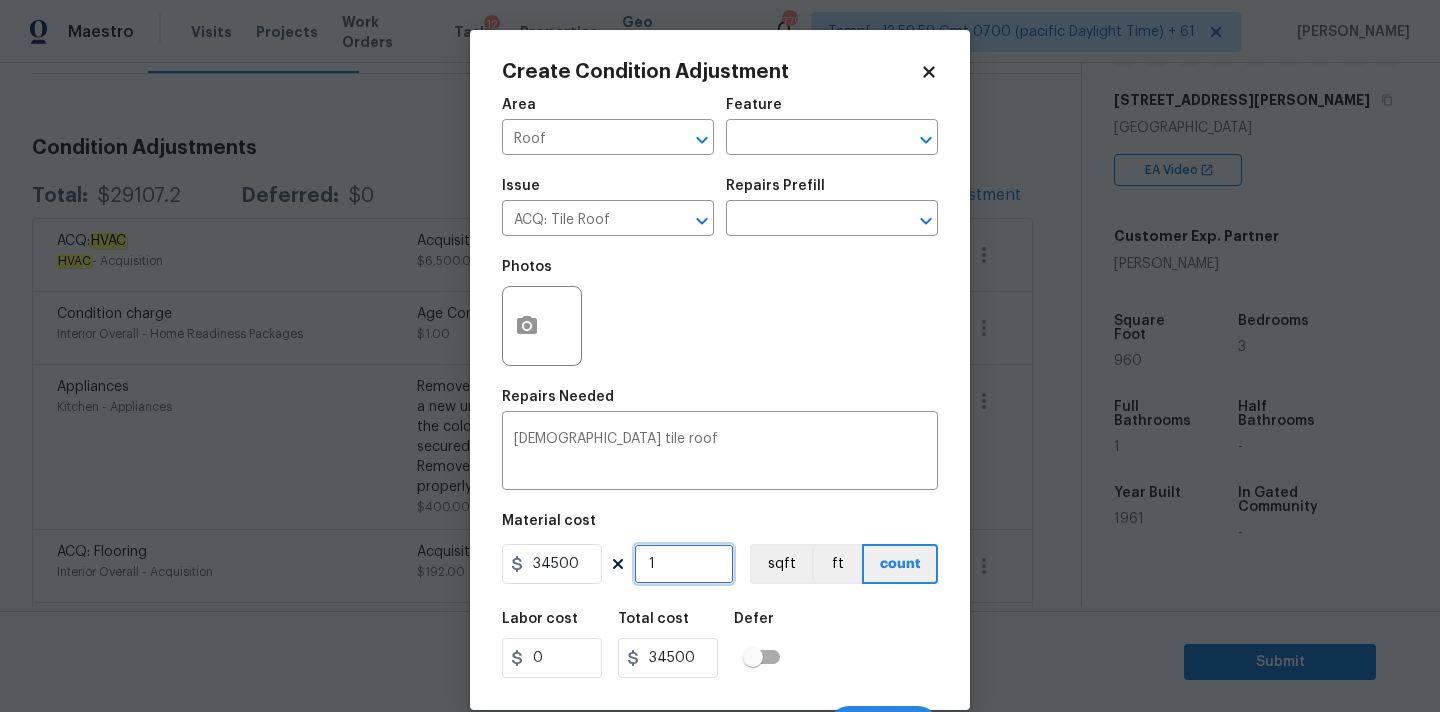 scroll, scrollTop: 35, scrollLeft: 0, axis: vertical 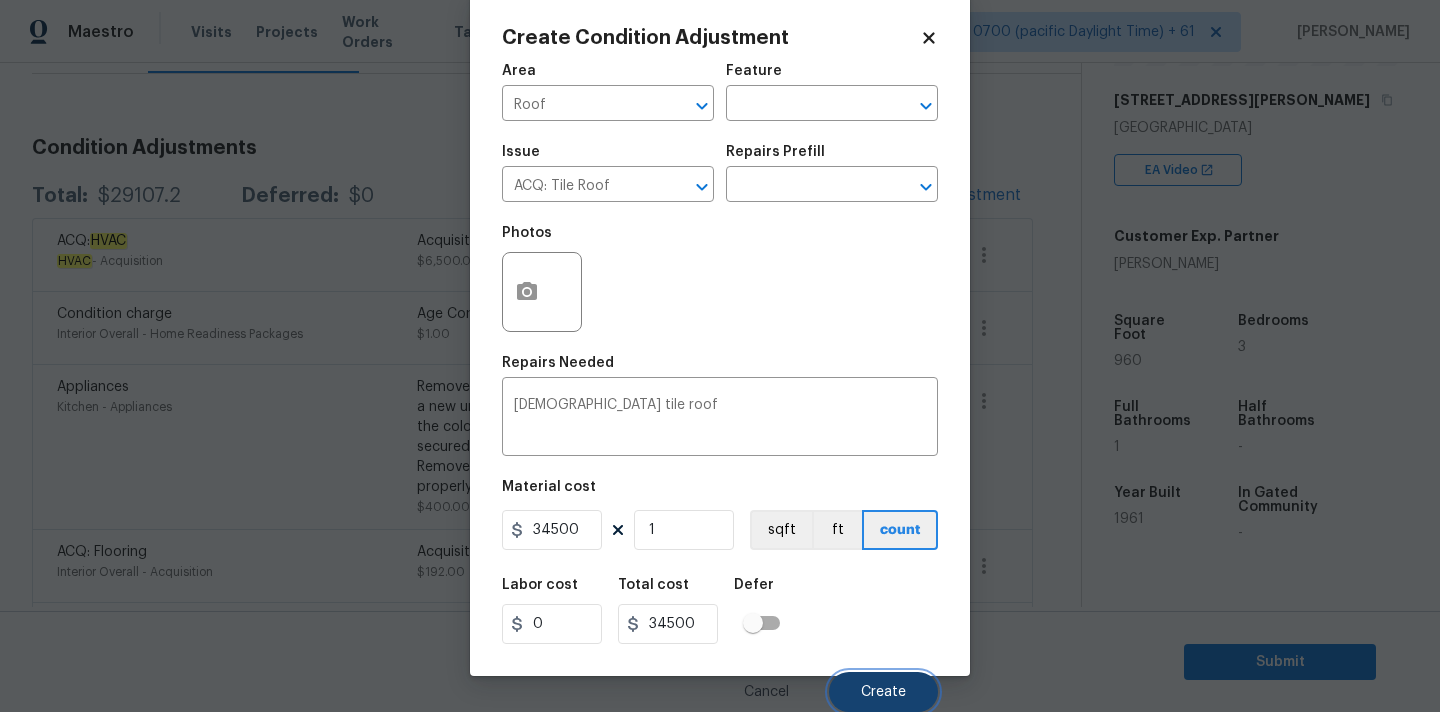 click on "Create" at bounding box center [883, 692] 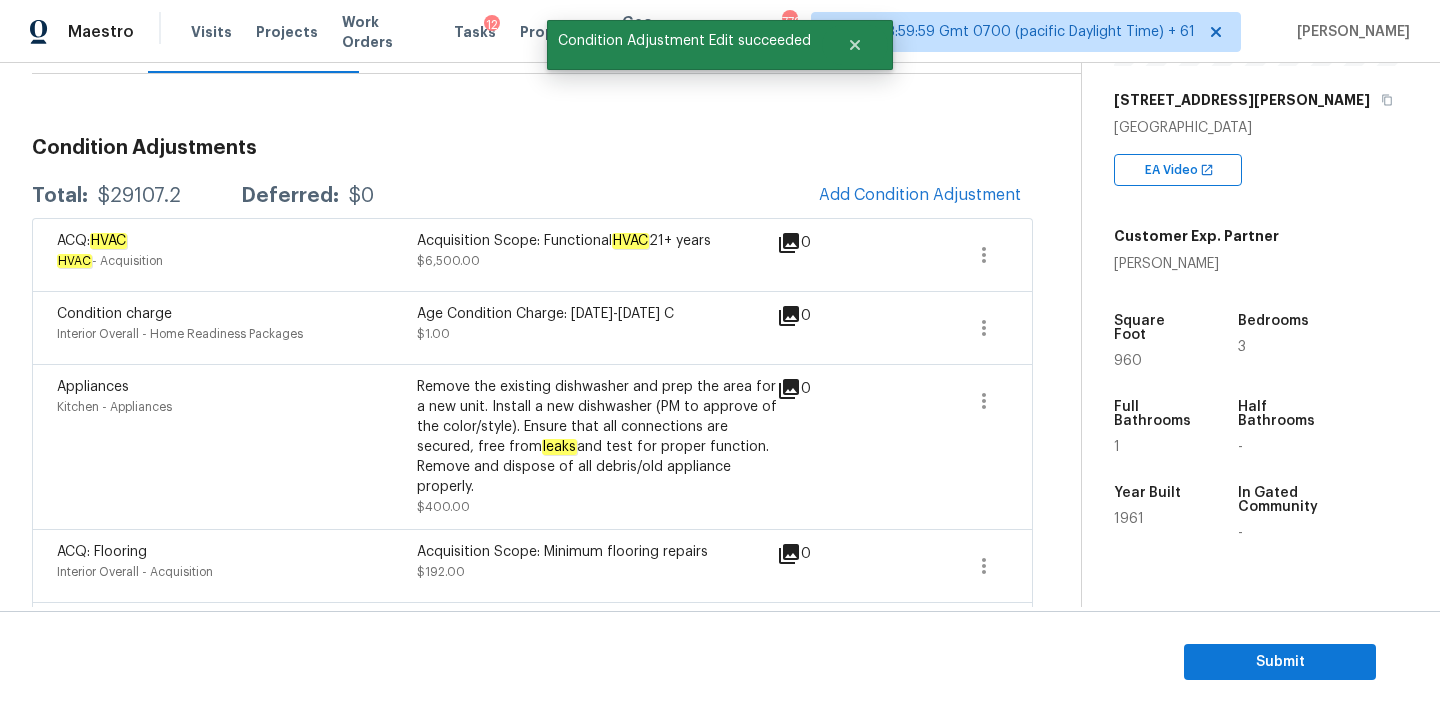 scroll, scrollTop: 28, scrollLeft: 0, axis: vertical 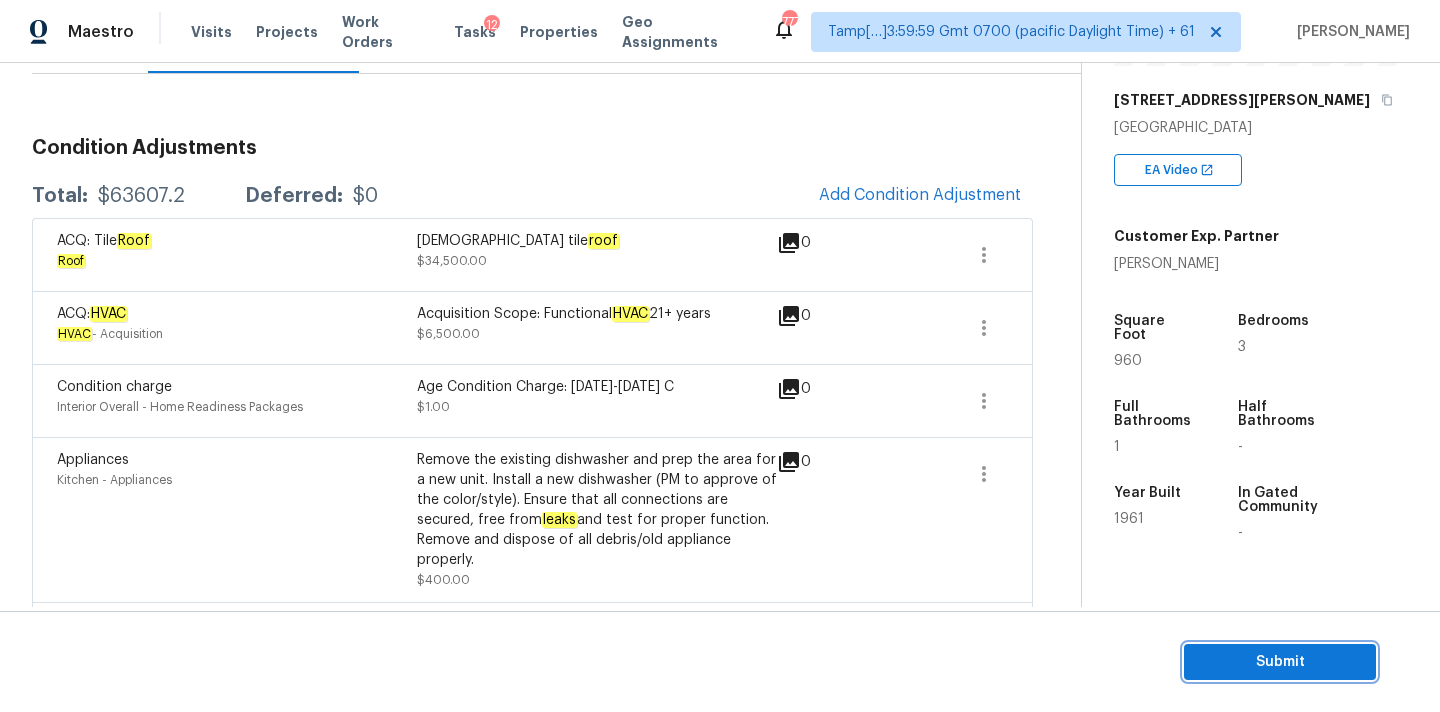 click on "Submit" at bounding box center [1280, 662] 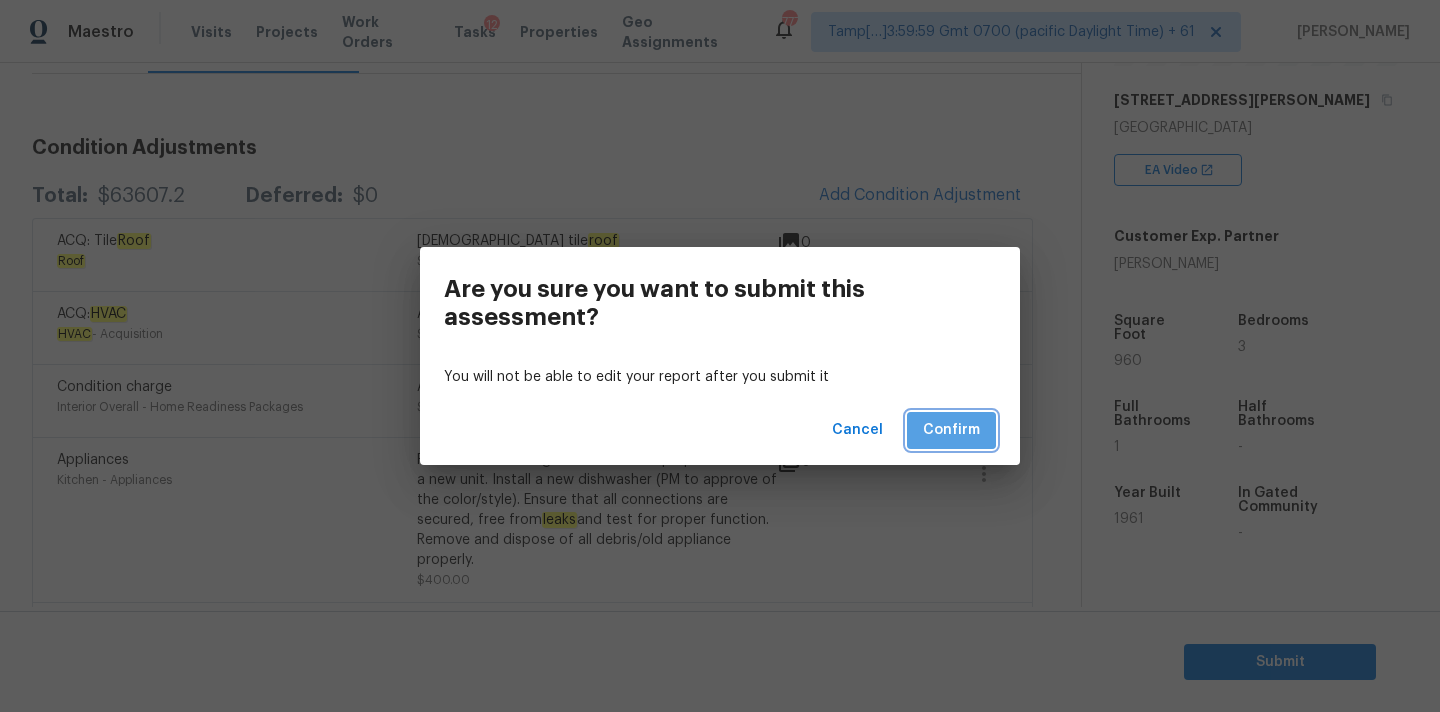 click on "Confirm" at bounding box center (951, 430) 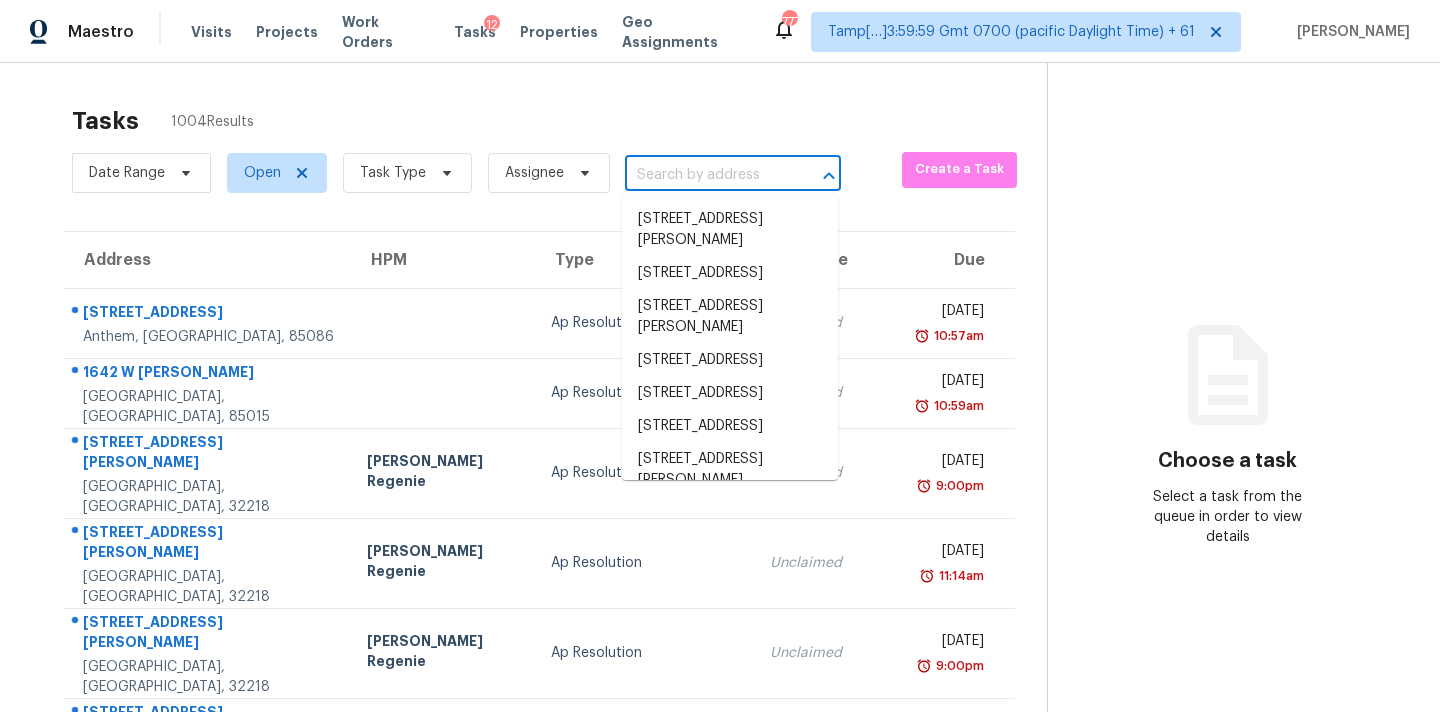 click at bounding box center (705, 175) 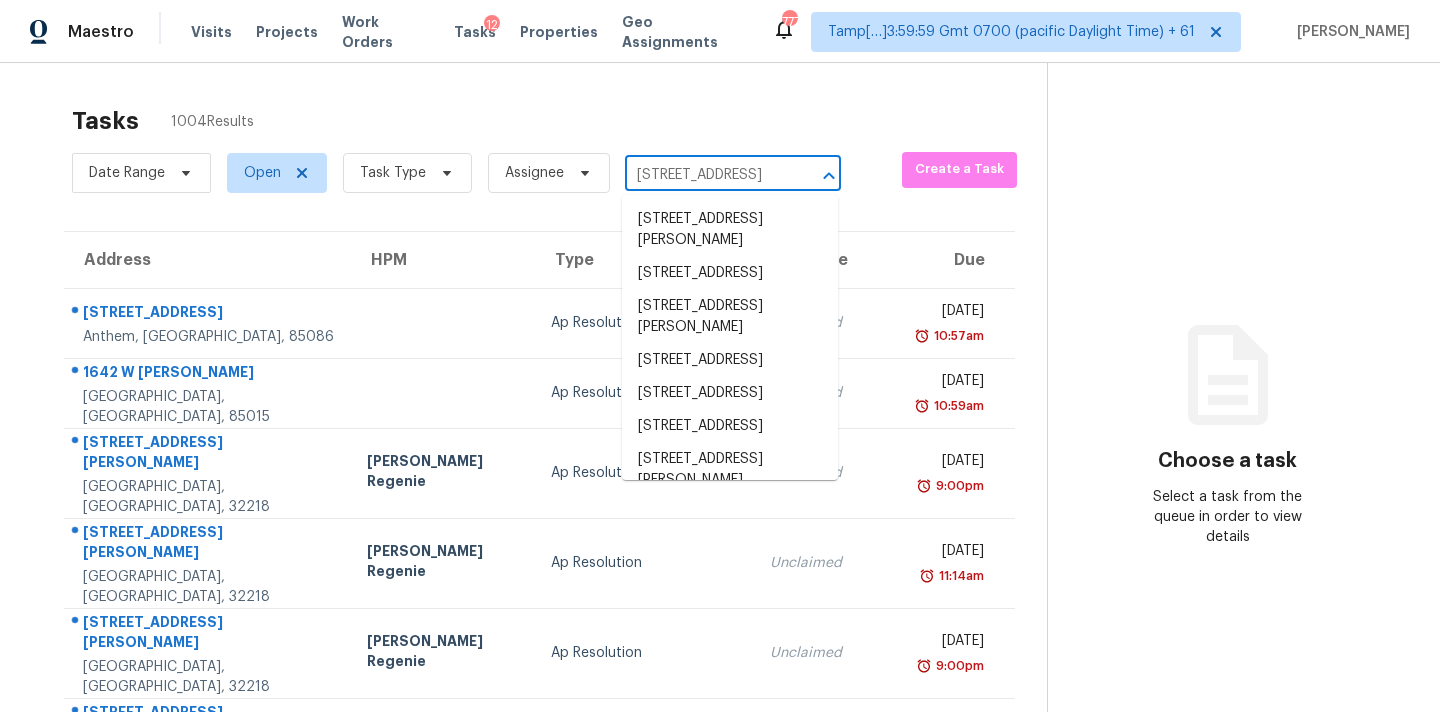 scroll, scrollTop: 0, scrollLeft: 109, axis: horizontal 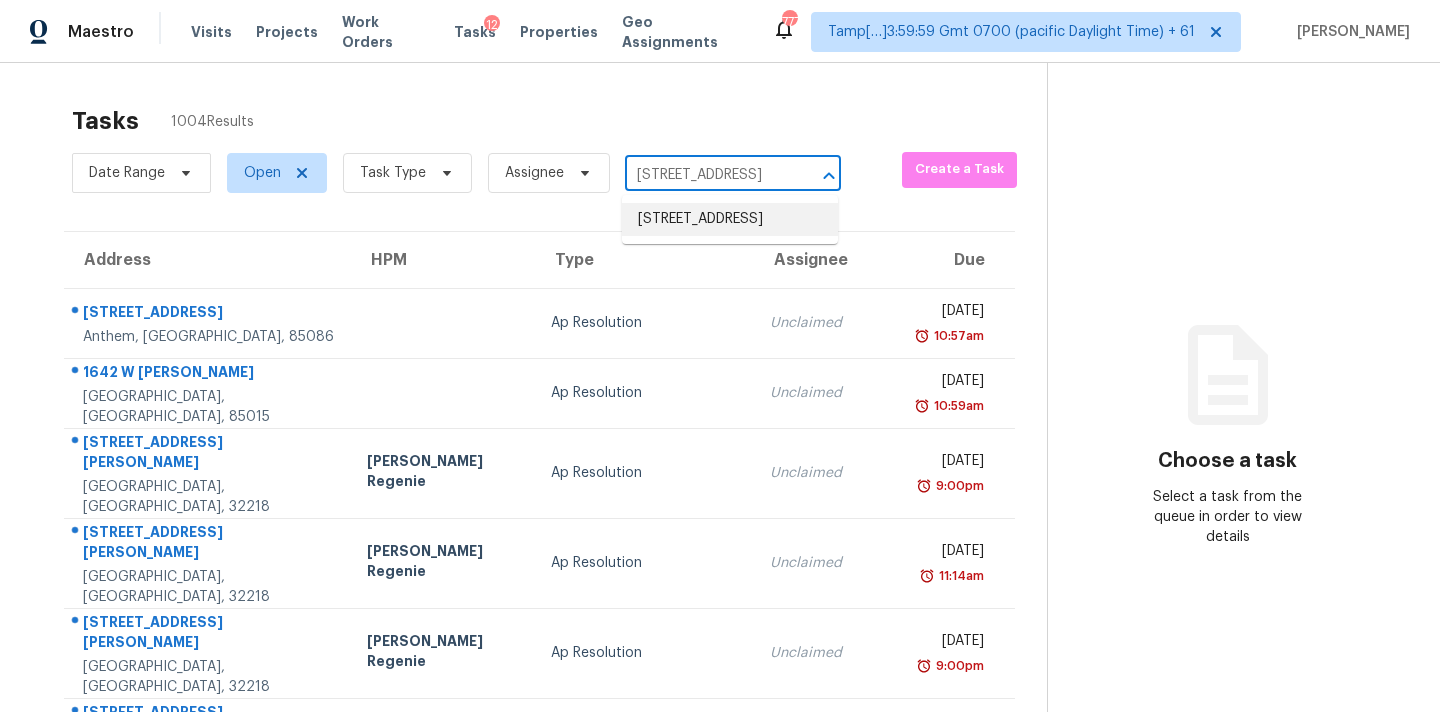 click on "2106 Reston Cv, Round Rock, TX 78665" at bounding box center [730, 219] 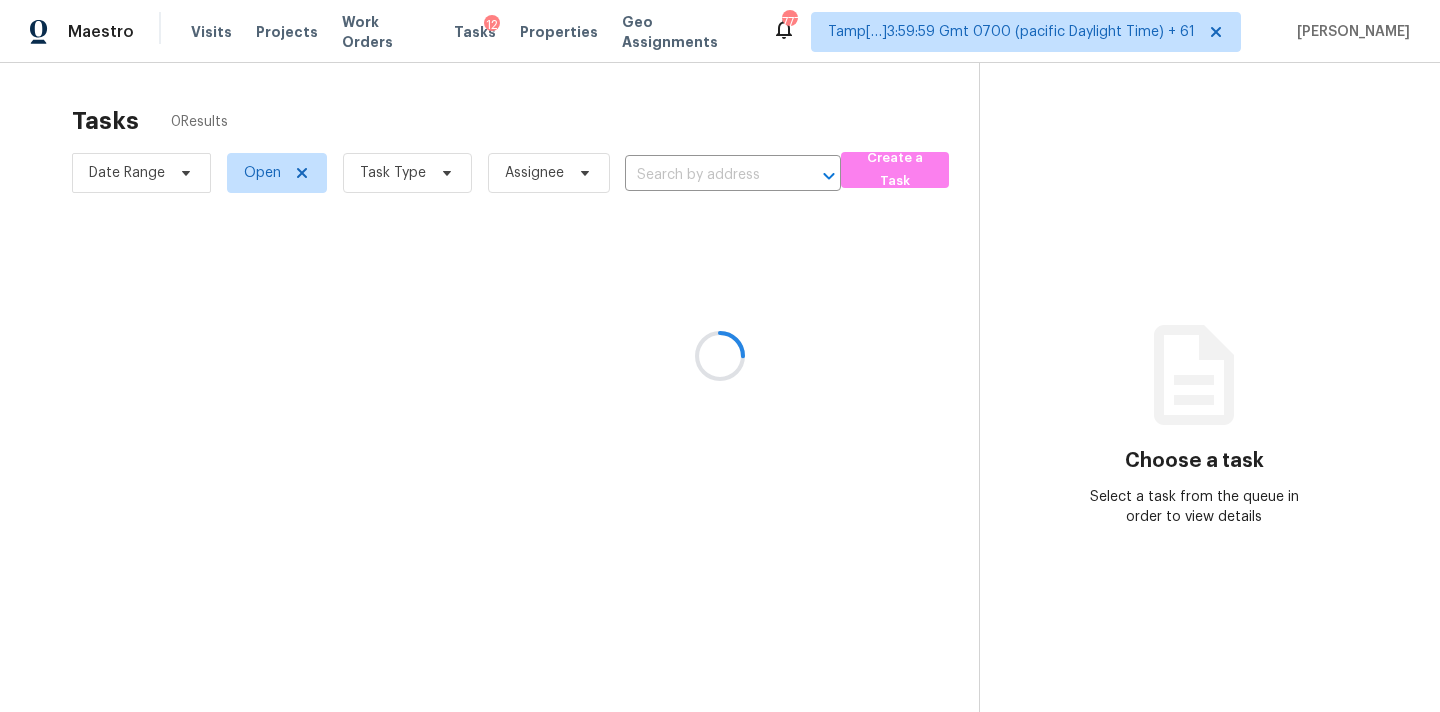 type on "2106 Reston Cv, Round Rock, TX 78665" 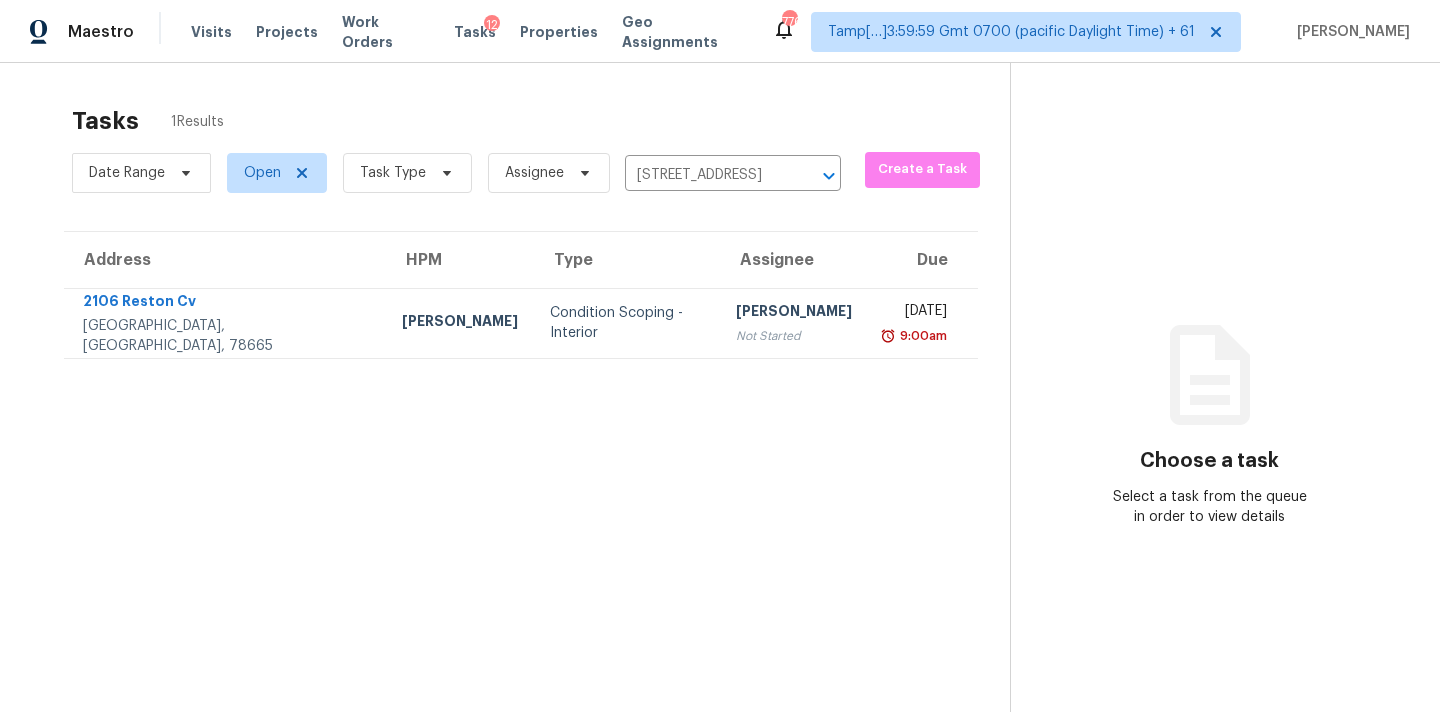 click on "Not Started" at bounding box center [794, 336] 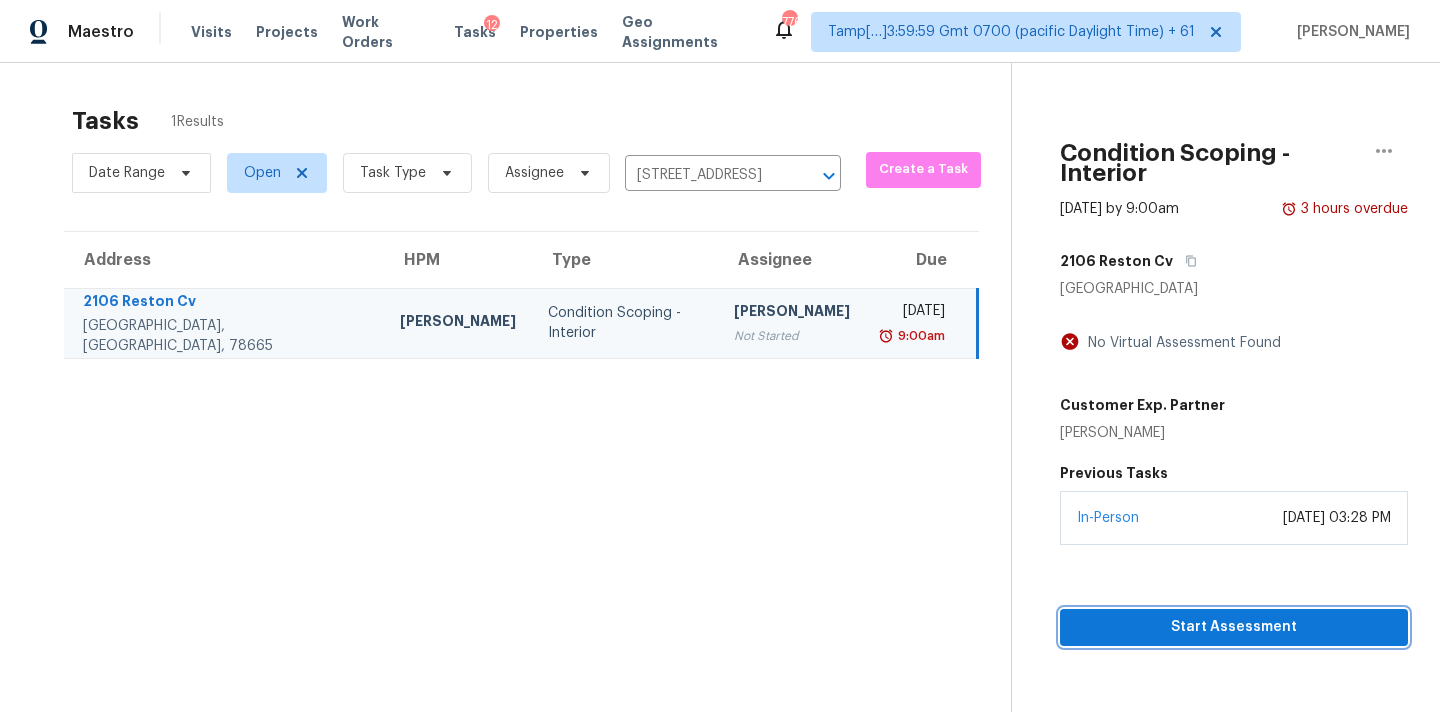click on "Start Assessment" at bounding box center (1234, 627) 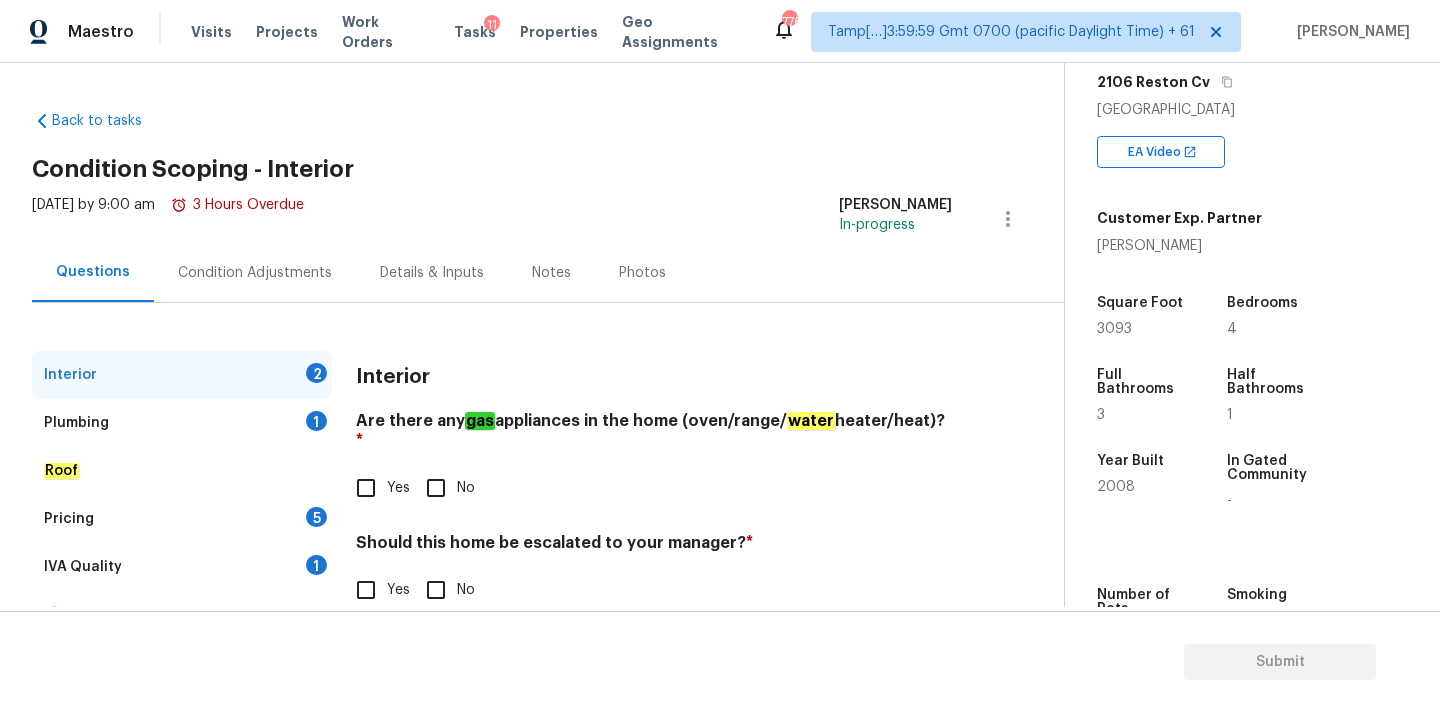 scroll, scrollTop: 230, scrollLeft: 0, axis: vertical 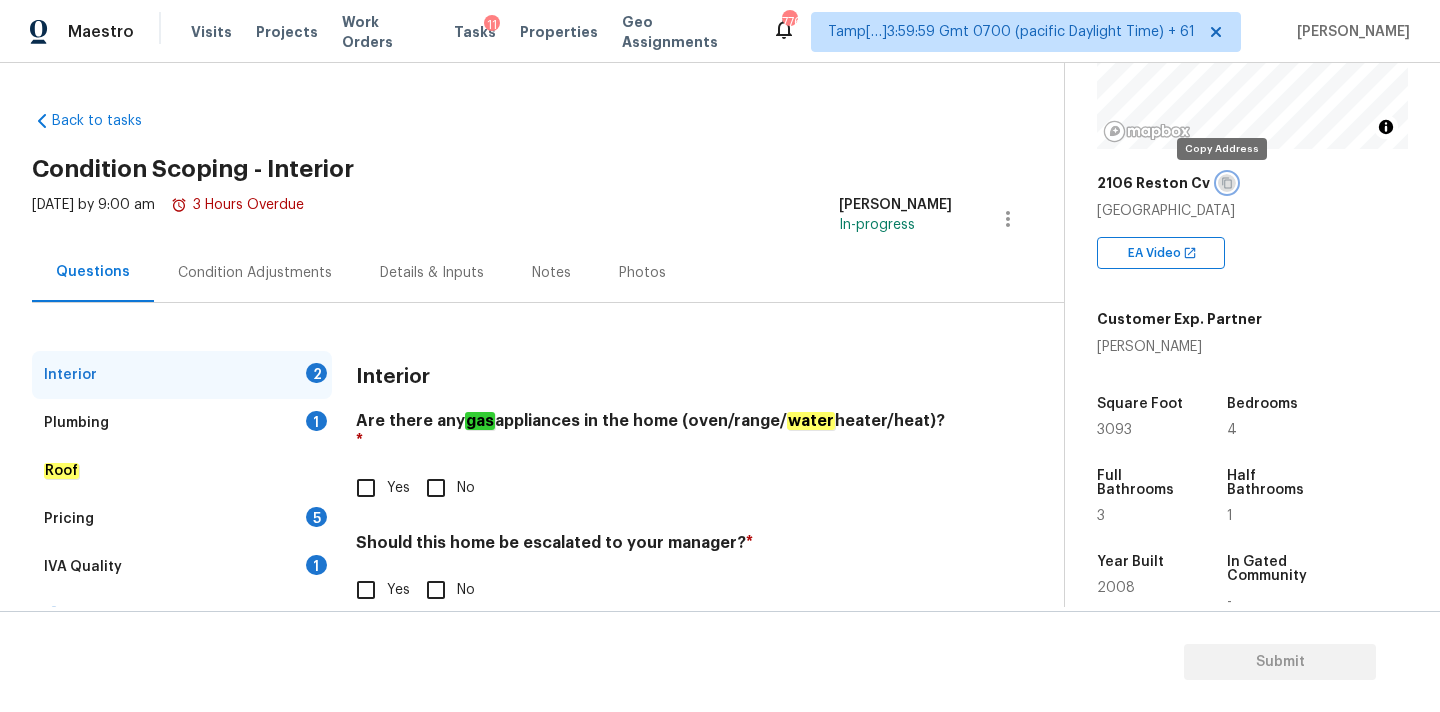 click 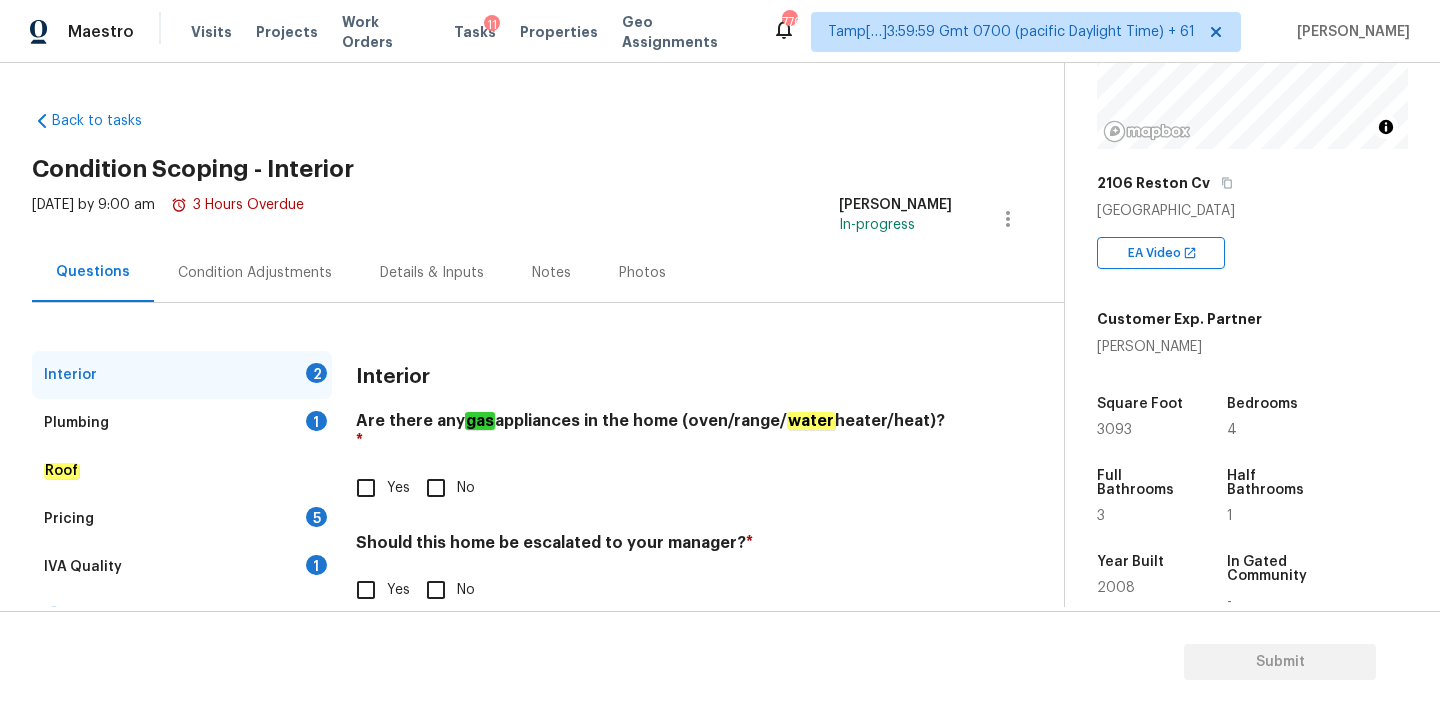 scroll, scrollTop: 38, scrollLeft: 0, axis: vertical 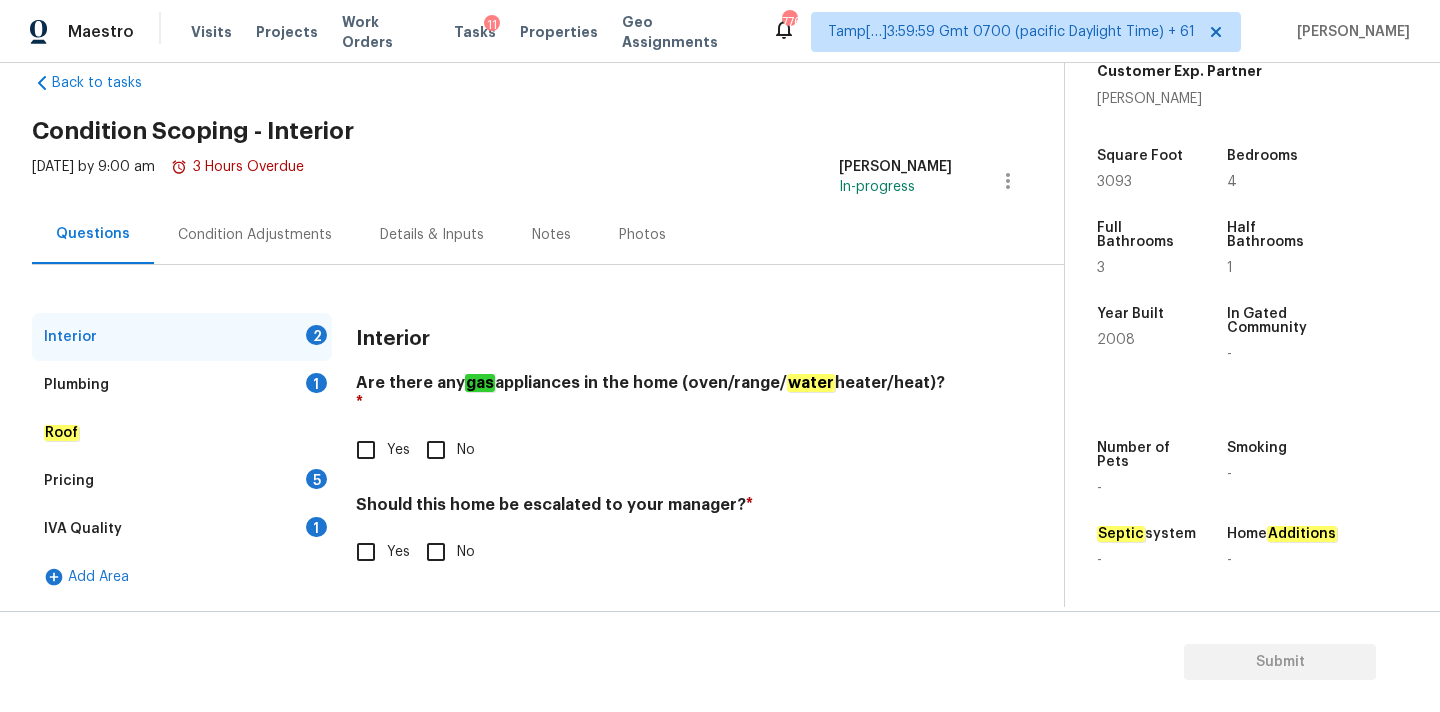 click on "Back to tasks Condition Scoping - Interior Wed, Jul 16 2025 by 9:00 am   3 Hours Overdue Pavithran Omsekar In-progress Questions Condition Adjustments Details & Inputs Notes Photos Interior 2 Plumbing 1 Roof Pricing 5 IVA Quality 1 Add Area Interior Are there any  gas  appliances in the home (oven/range/ water  heater/heat)?  * Yes No Should this home be escalated to your manager?  * Yes No" at bounding box center (548, 332) 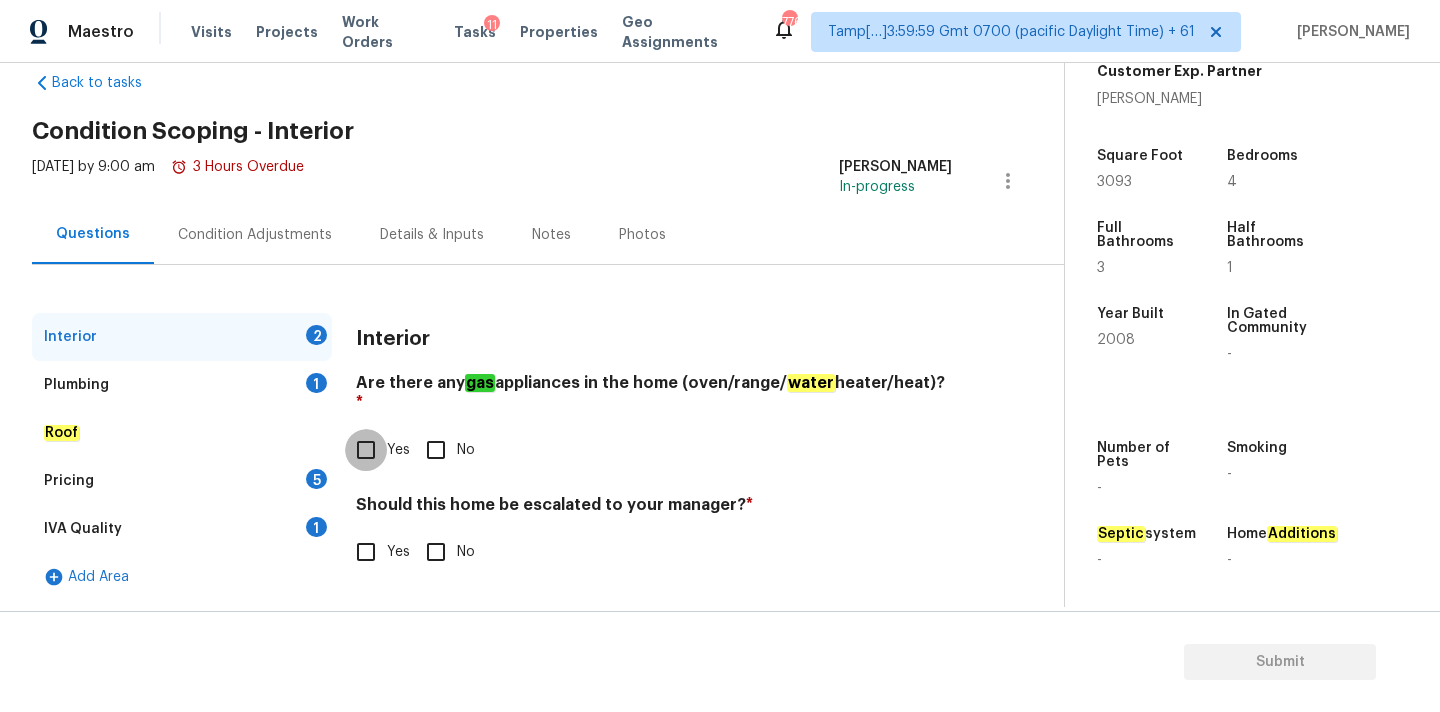 click on "Yes" at bounding box center [366, 450] 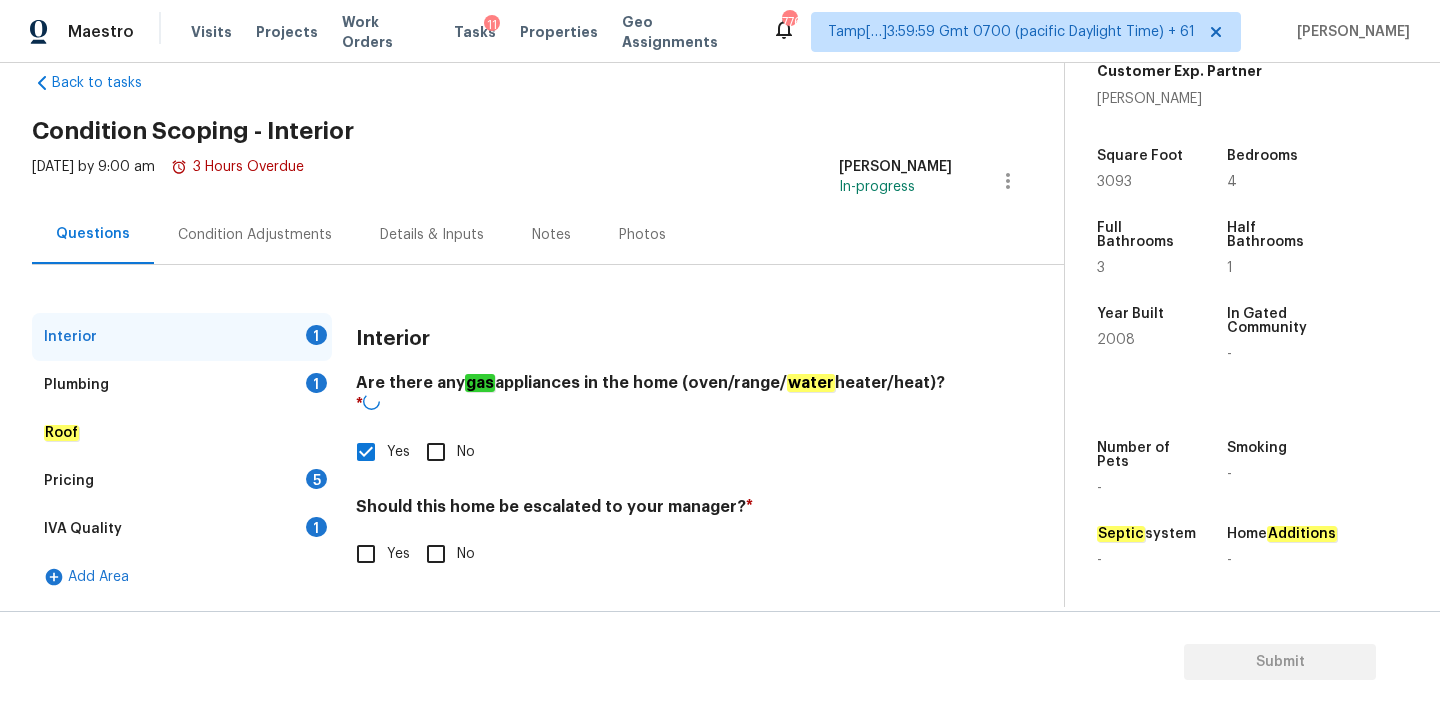 click on "No" at bounding box center (466, 554) 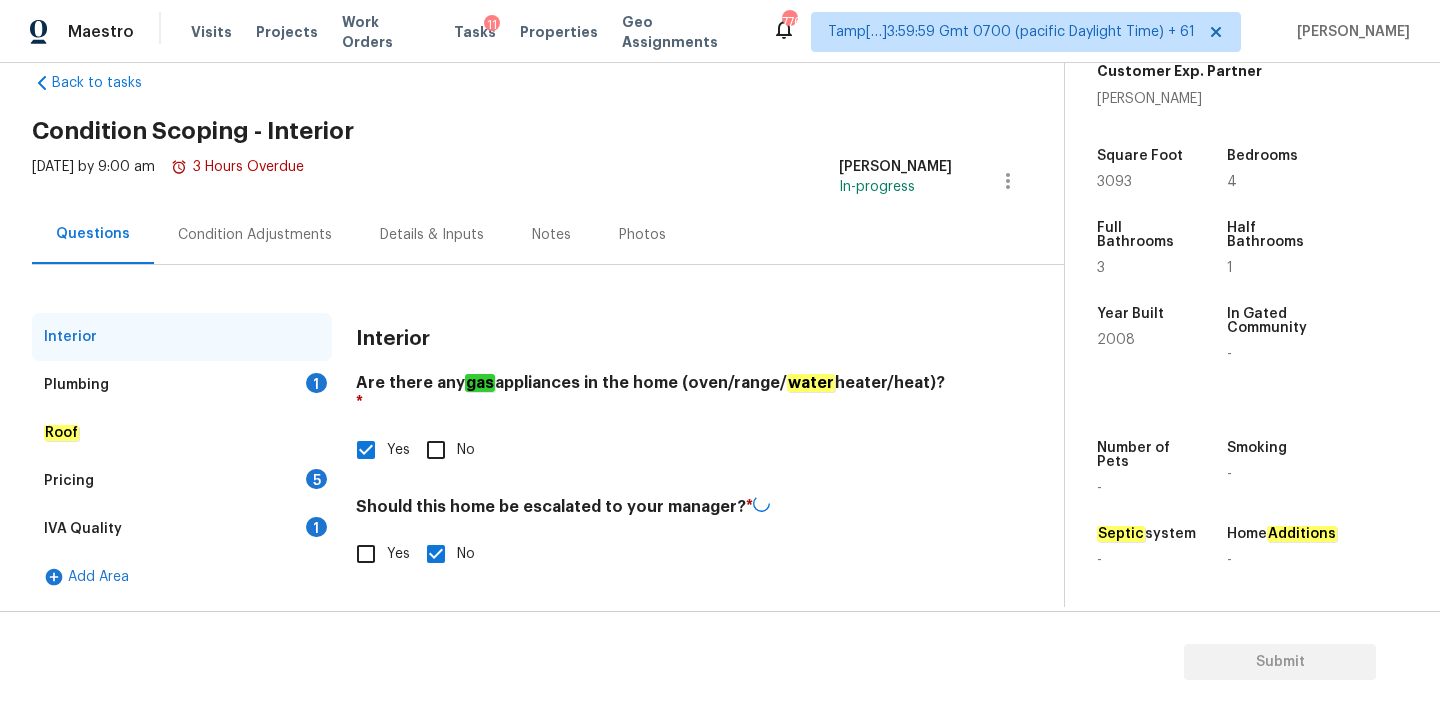 click on "Plumbing 1" at bounding box center [182, 385] 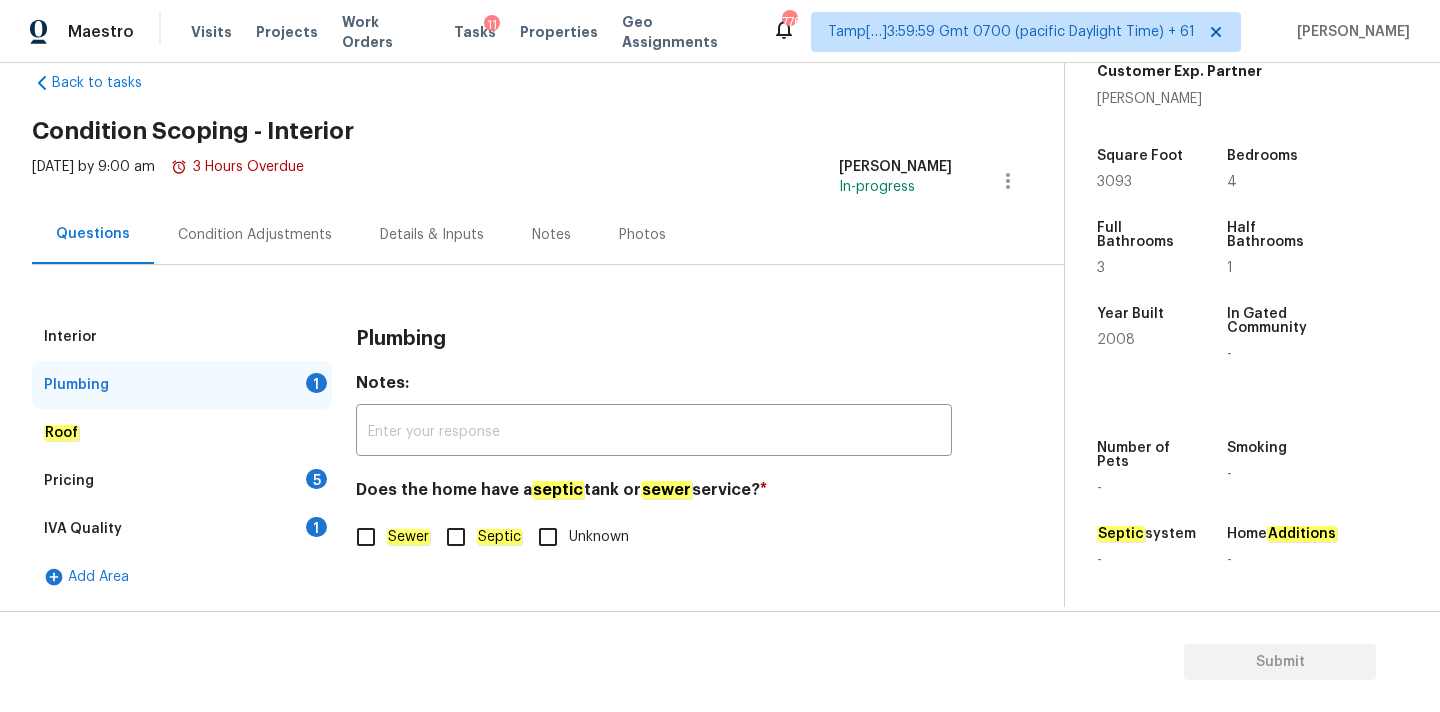 click on "Sewer" at bounding box center (387, 537) 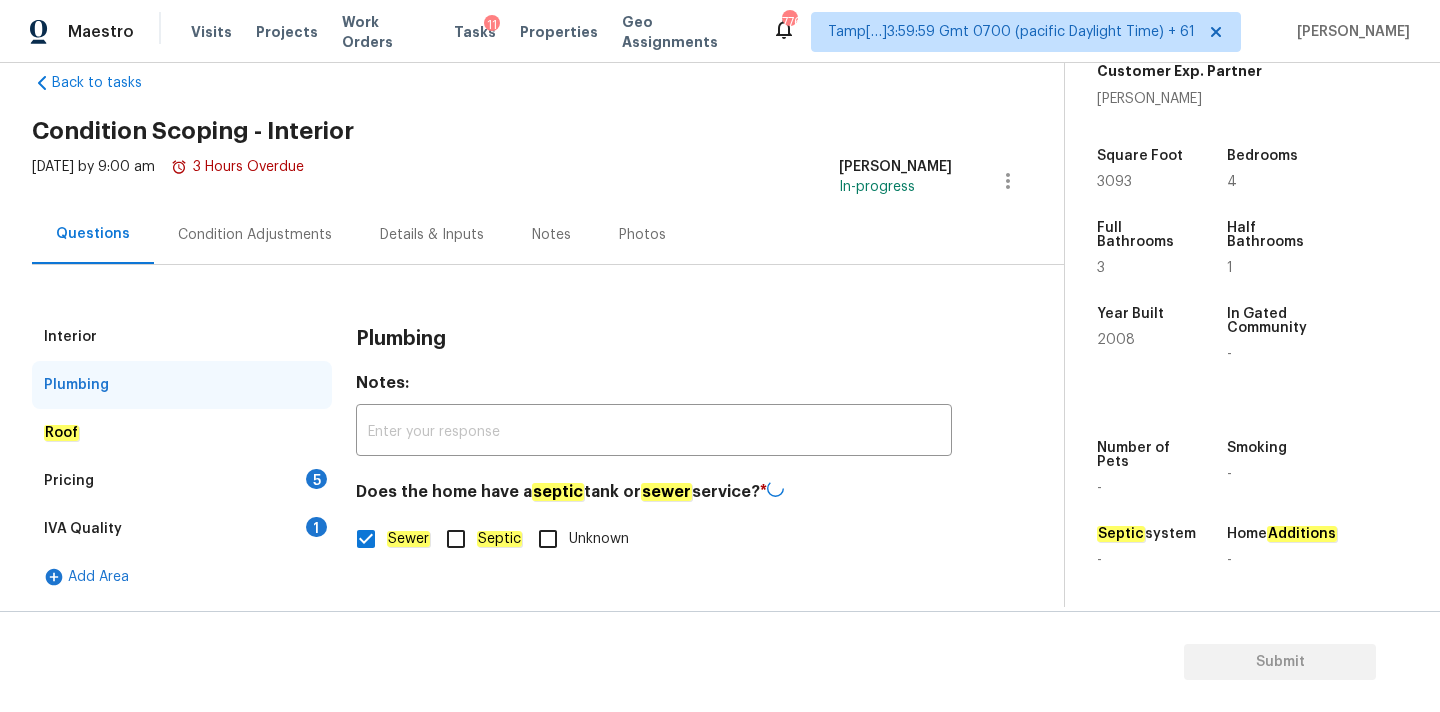 click on "IVA Quality 1" at bounding box center [182, 529] 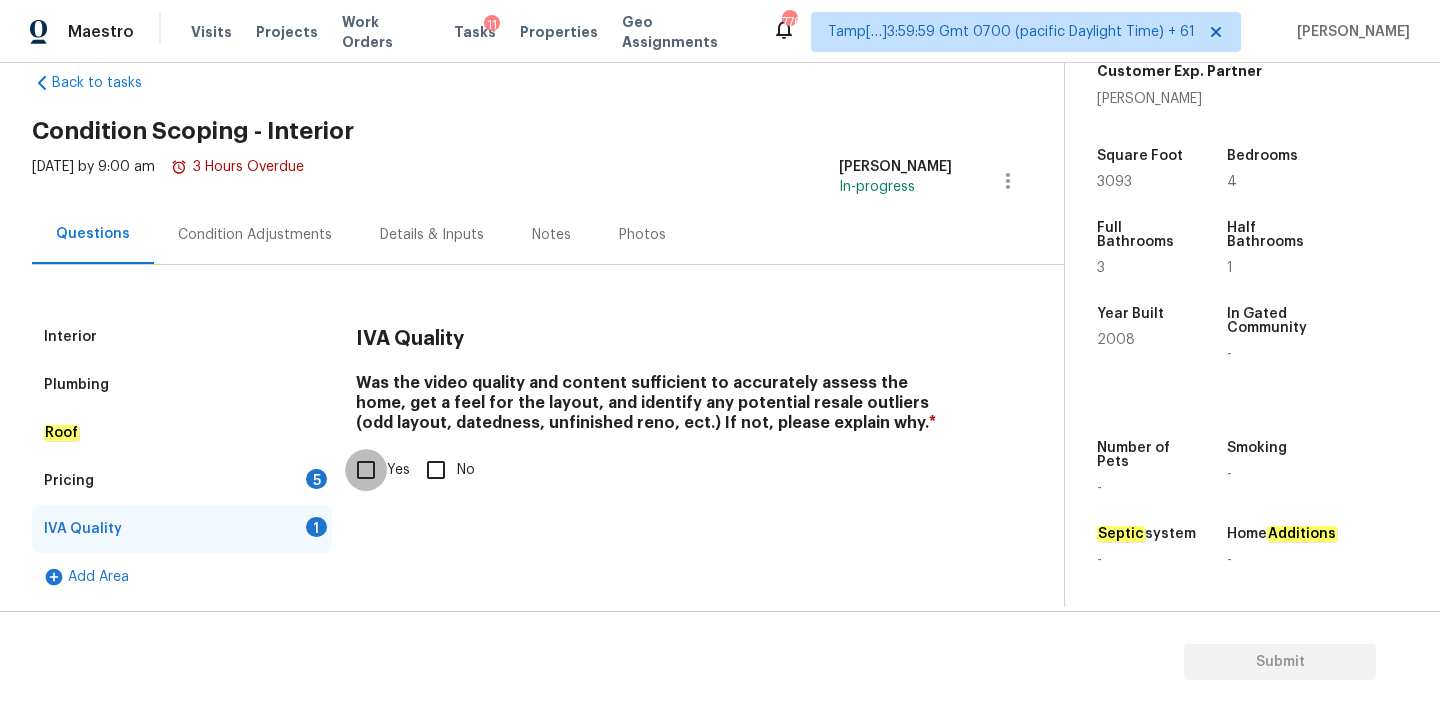 click on "Yes" at bounding box center [366, 470] 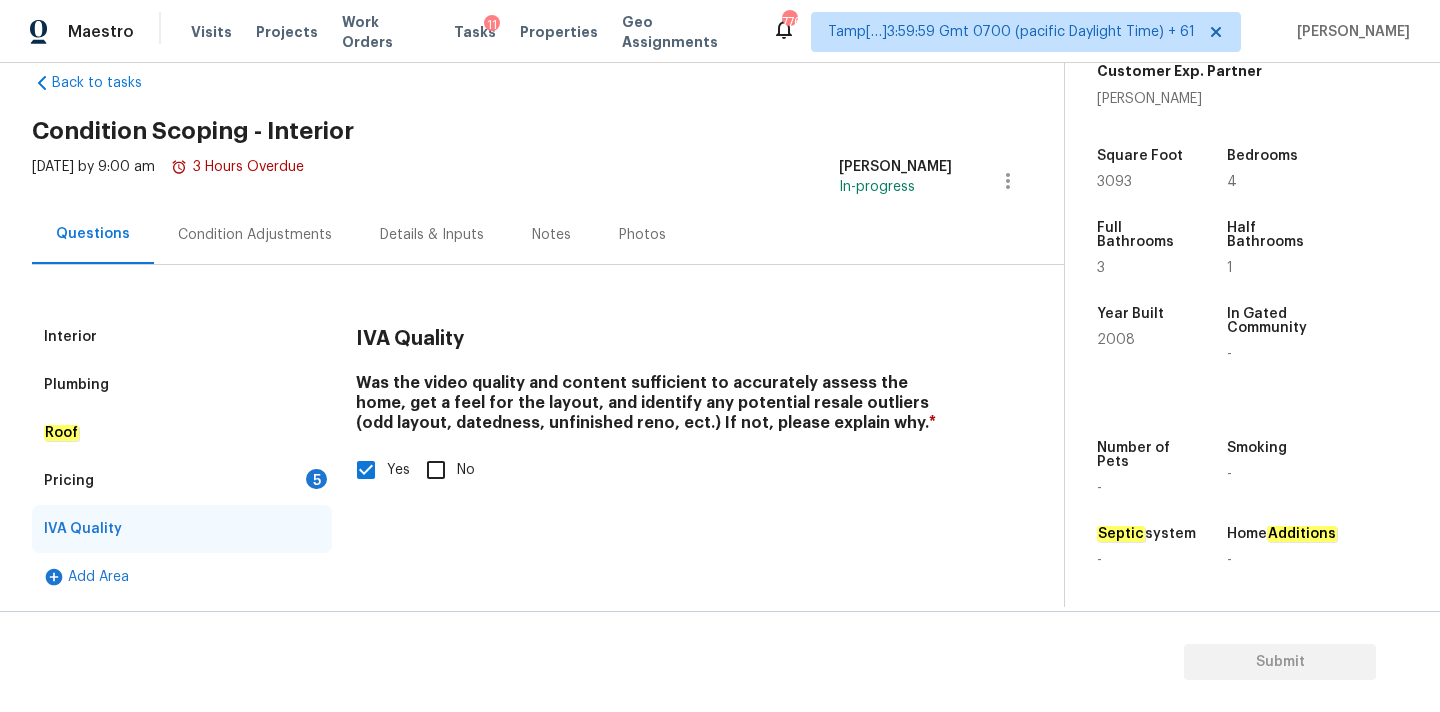 click on "Pricing 5" at bounding box center [182, 481] 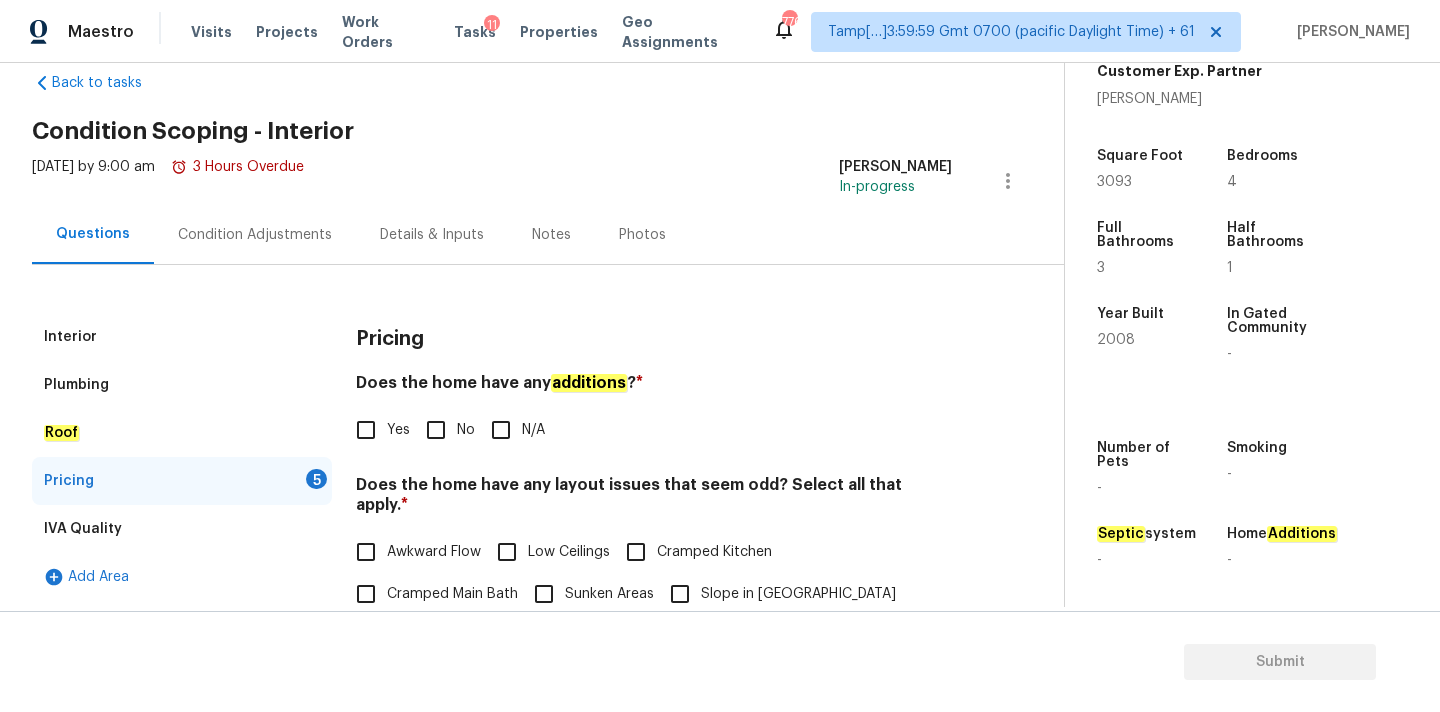 click on "No" at bounding box center [436, 430] 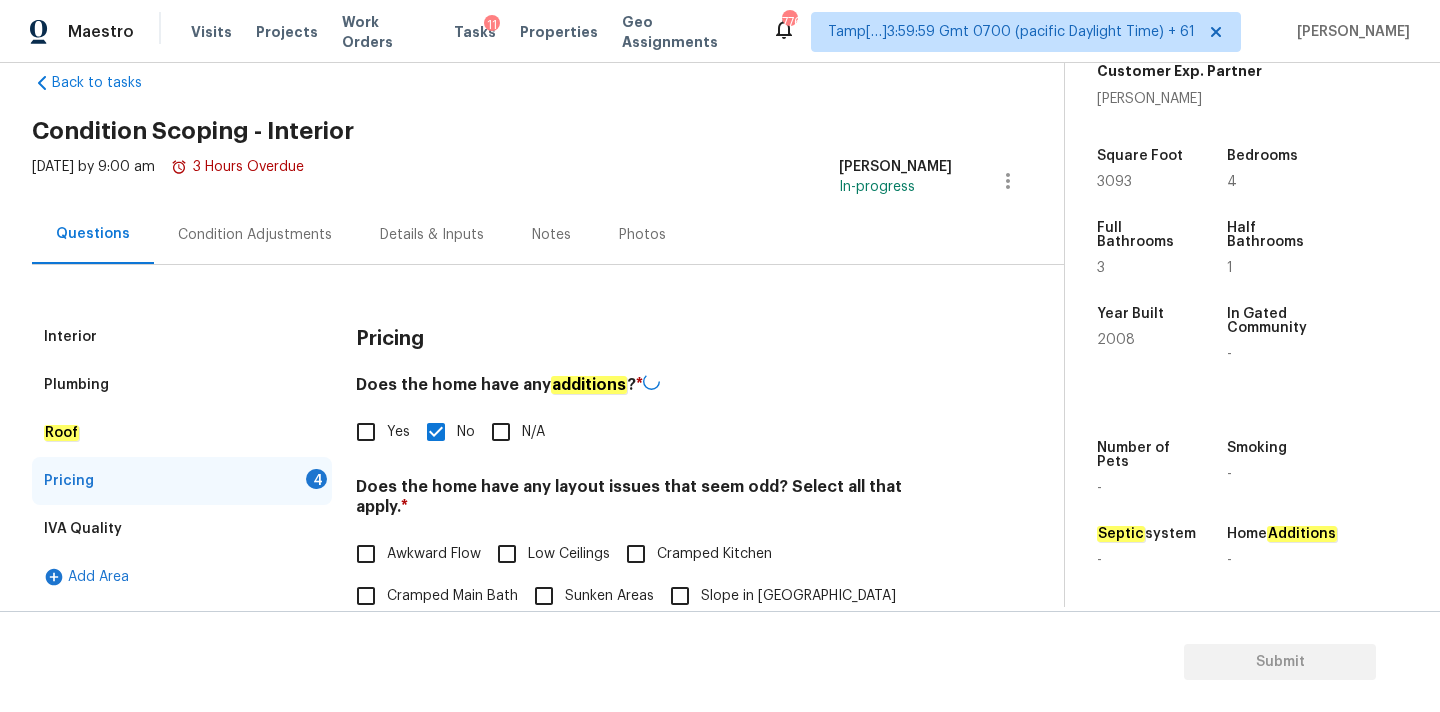 scroll, scrollTop: 488, scrollLeft: 0, axis: vertical 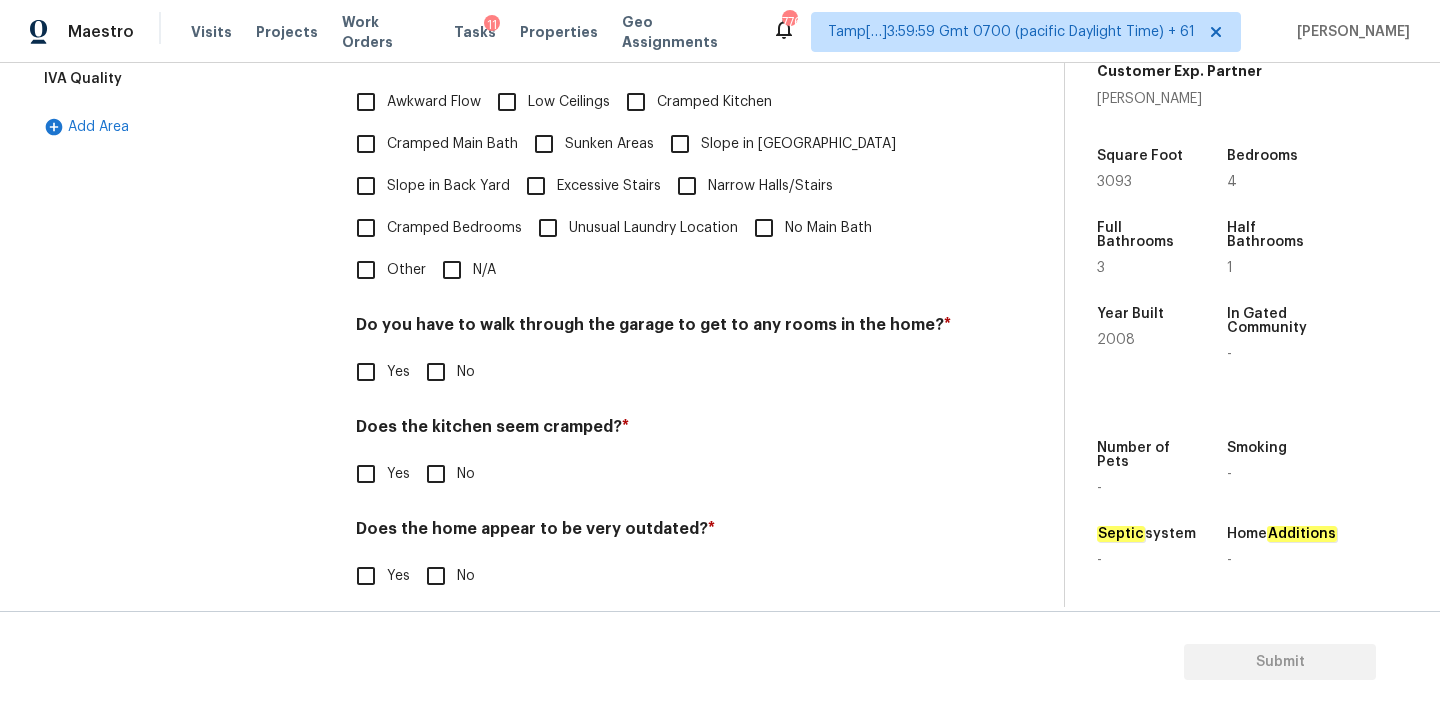 click on "N/A" at bounding box center [452, 270] 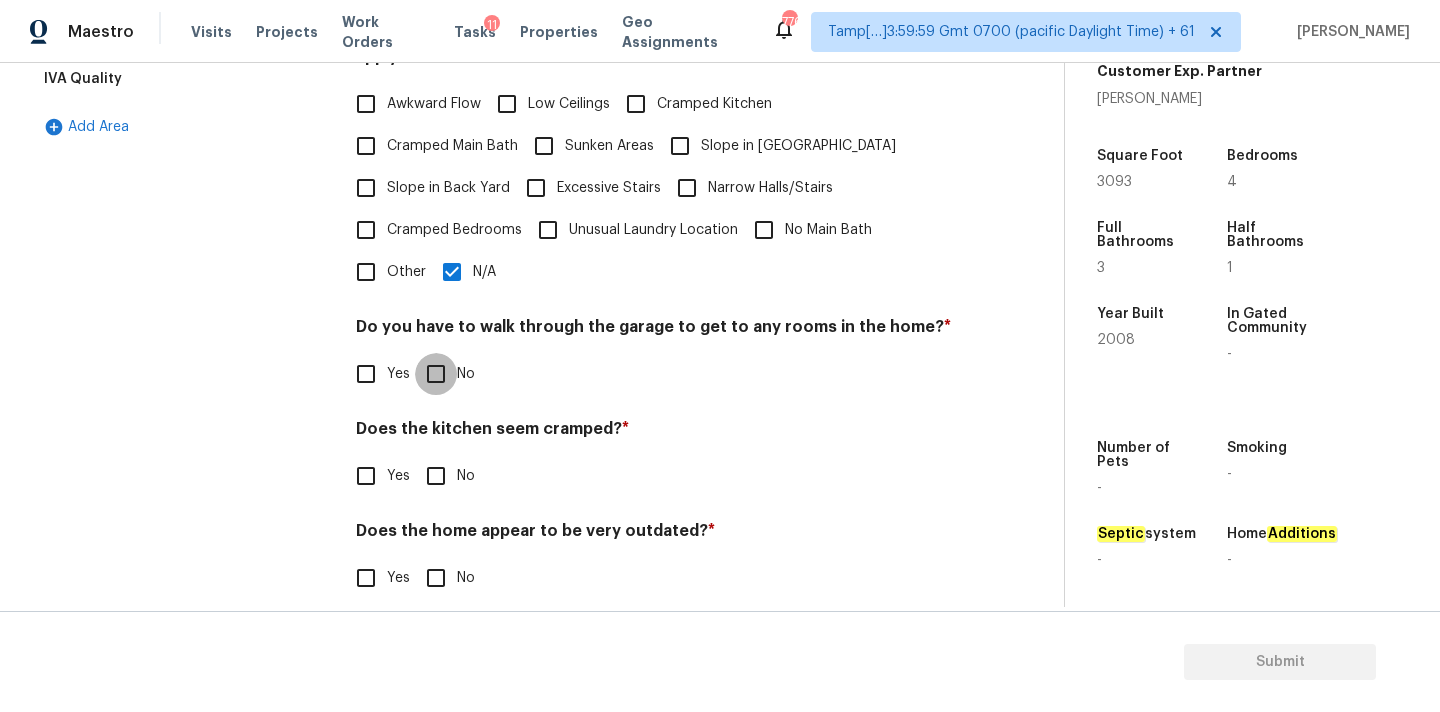 click on "No" at bounding box center (436, 374) 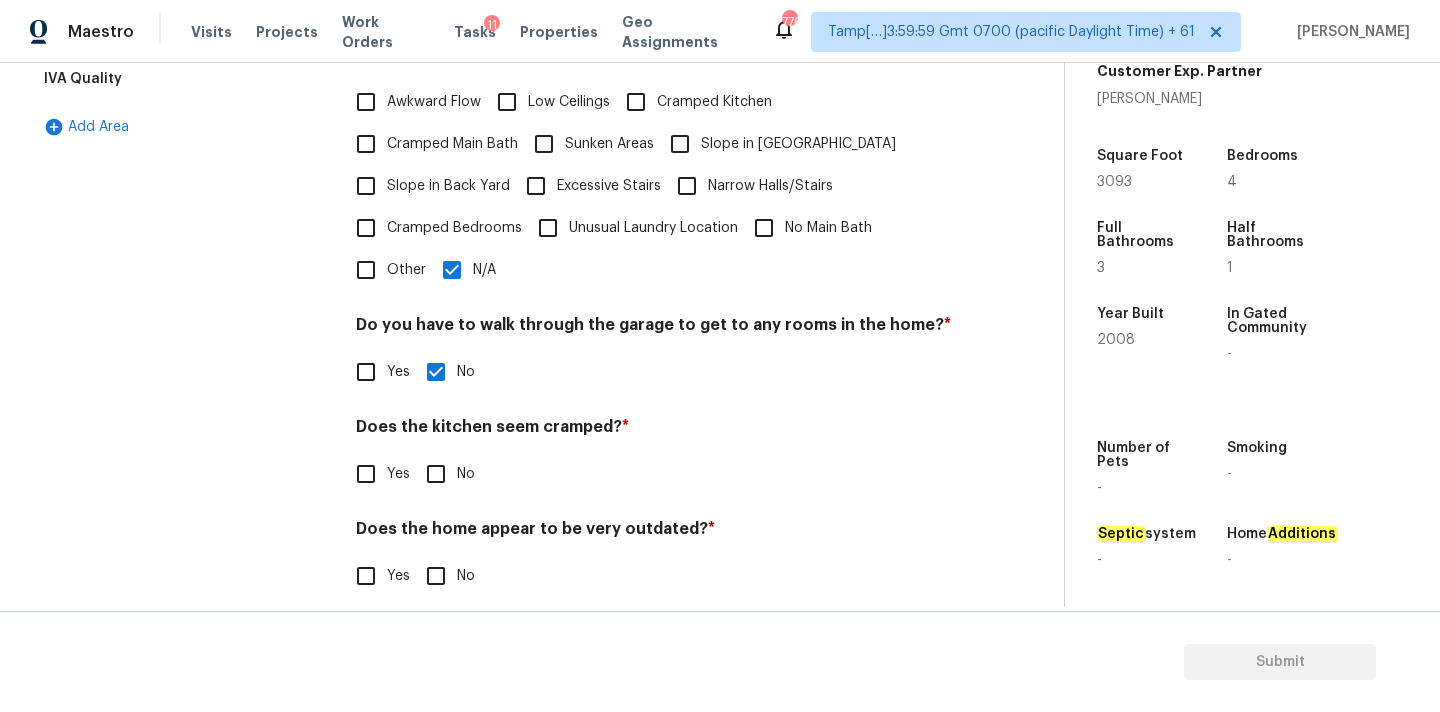 click on "No" at bounding box center (436, 474) 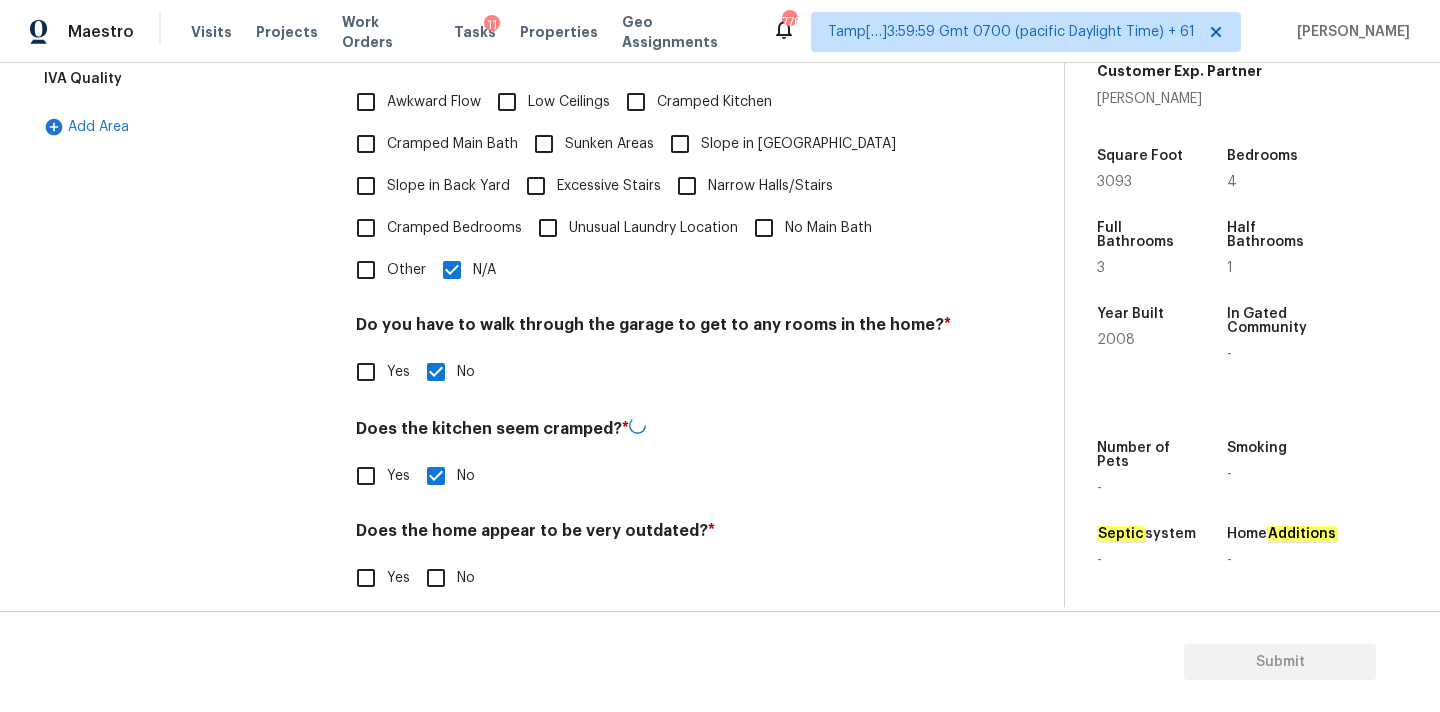 click on "No" at bounding box center (436, 578) 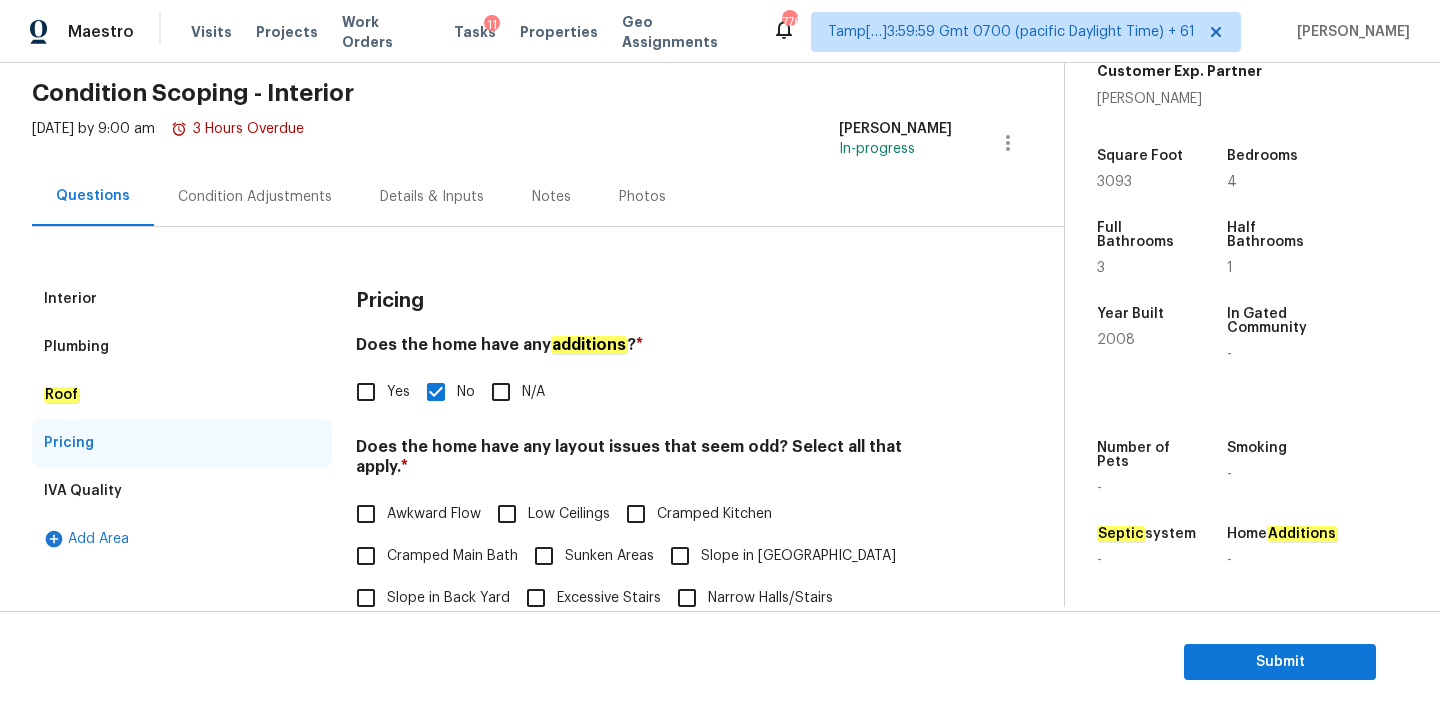 scroll, scrollTop: 44, scrollLeft: 0, axis: vertical 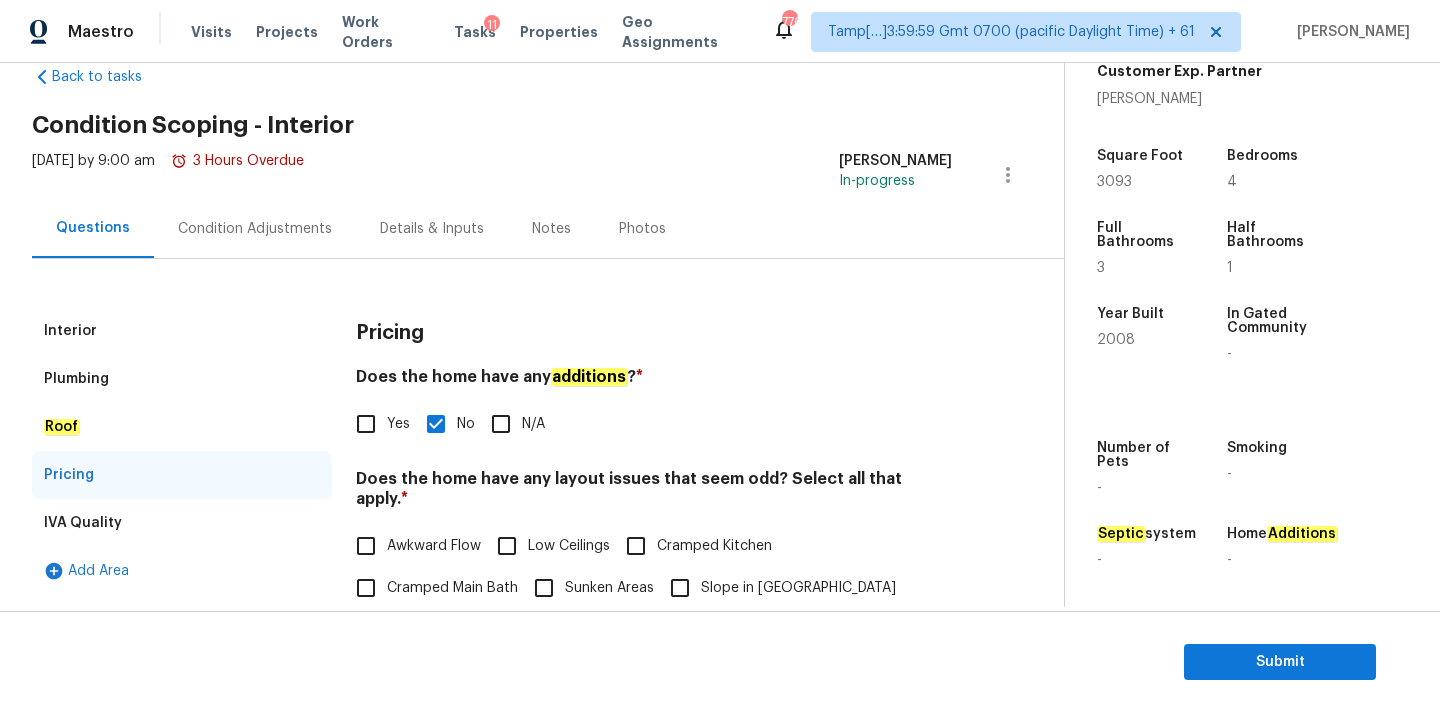 click on "Condition Adjustments" at bounding box center (255, 228) 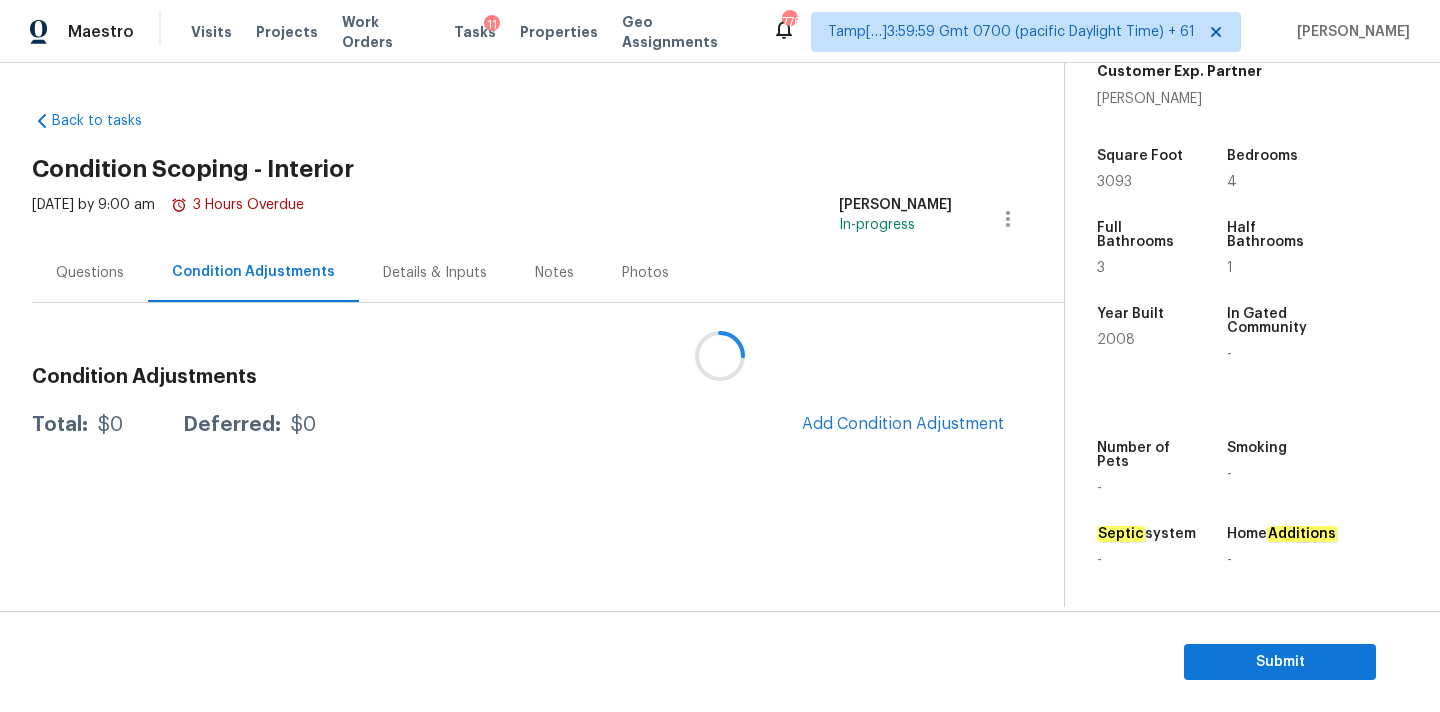 scroll, scrollTop: 0, scrollLeft: 0, axis: both 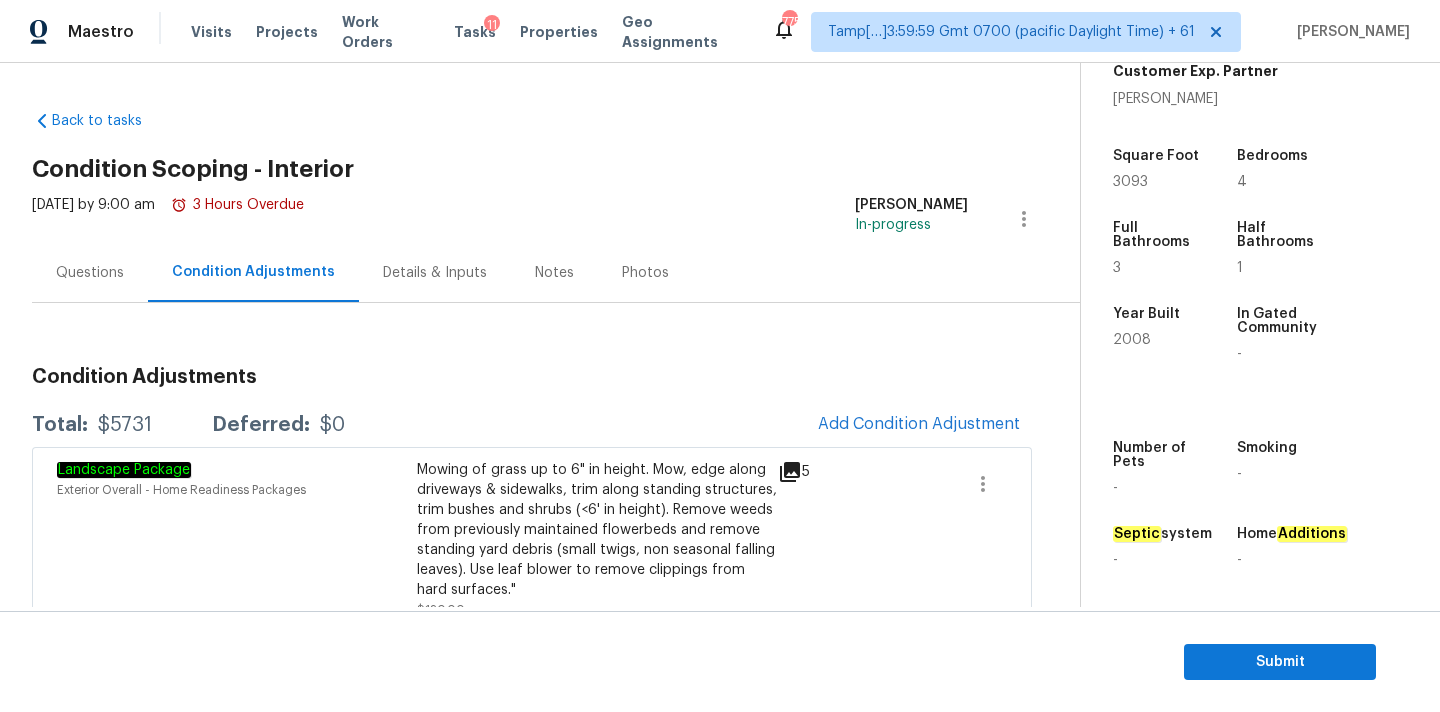 click on "Questions" at bounding box center [90, 272] 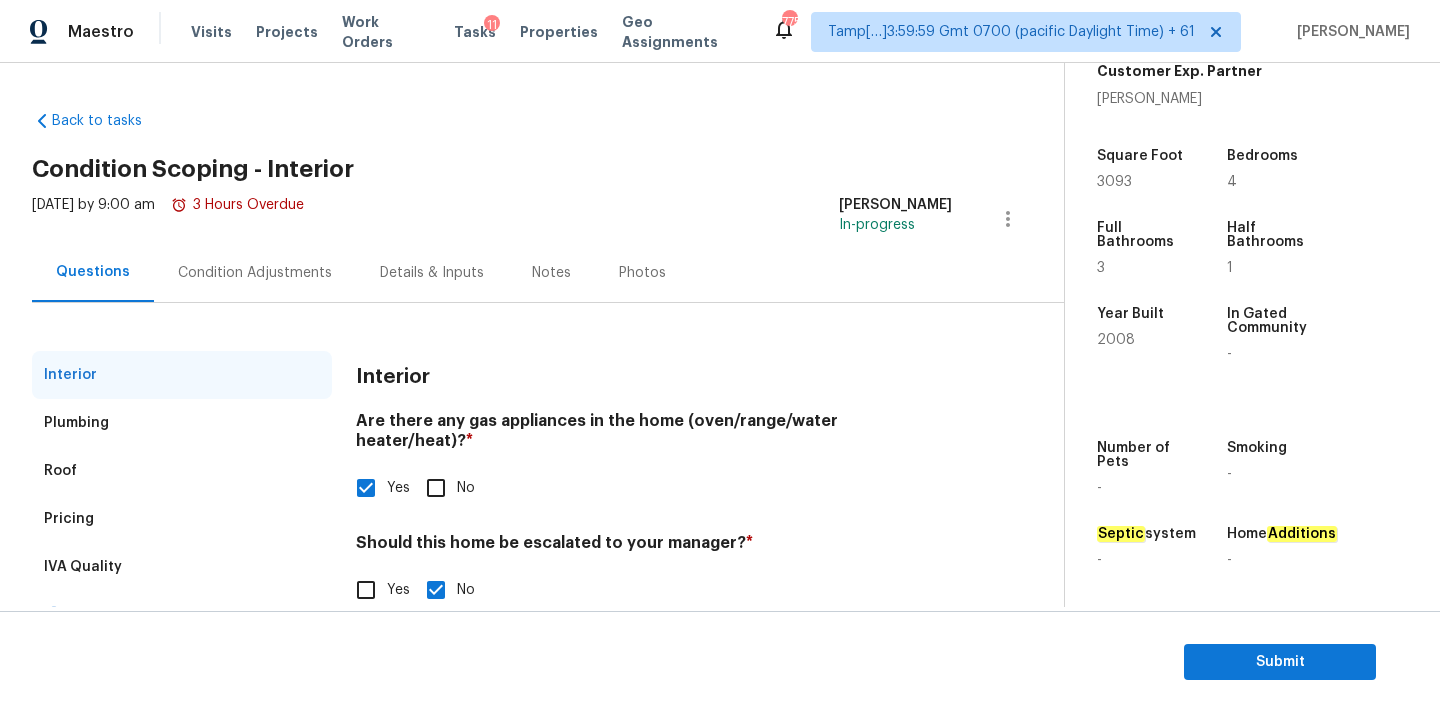 scroll, scrollTop: 38, scrollLeft: 0, axis: vertical 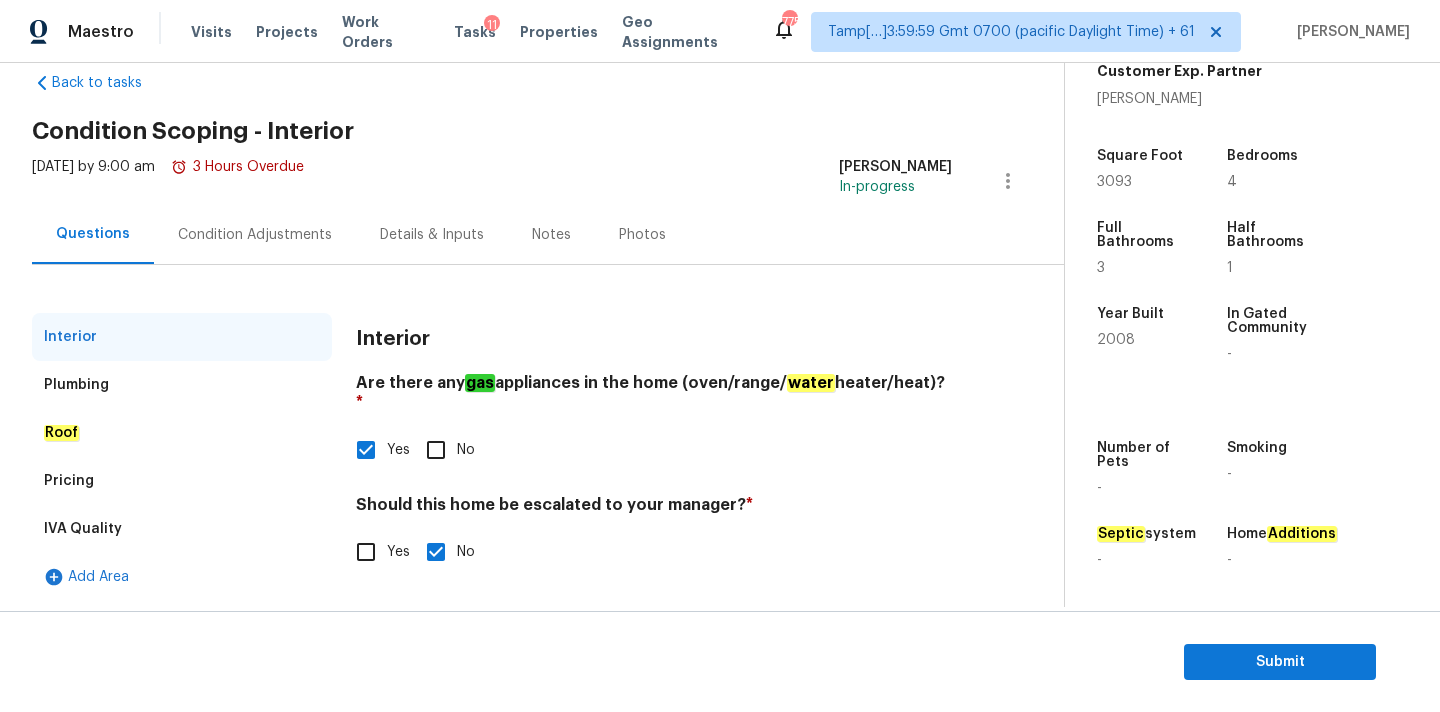 click on "Condition Adjustments" at bounding box center [255, 234] 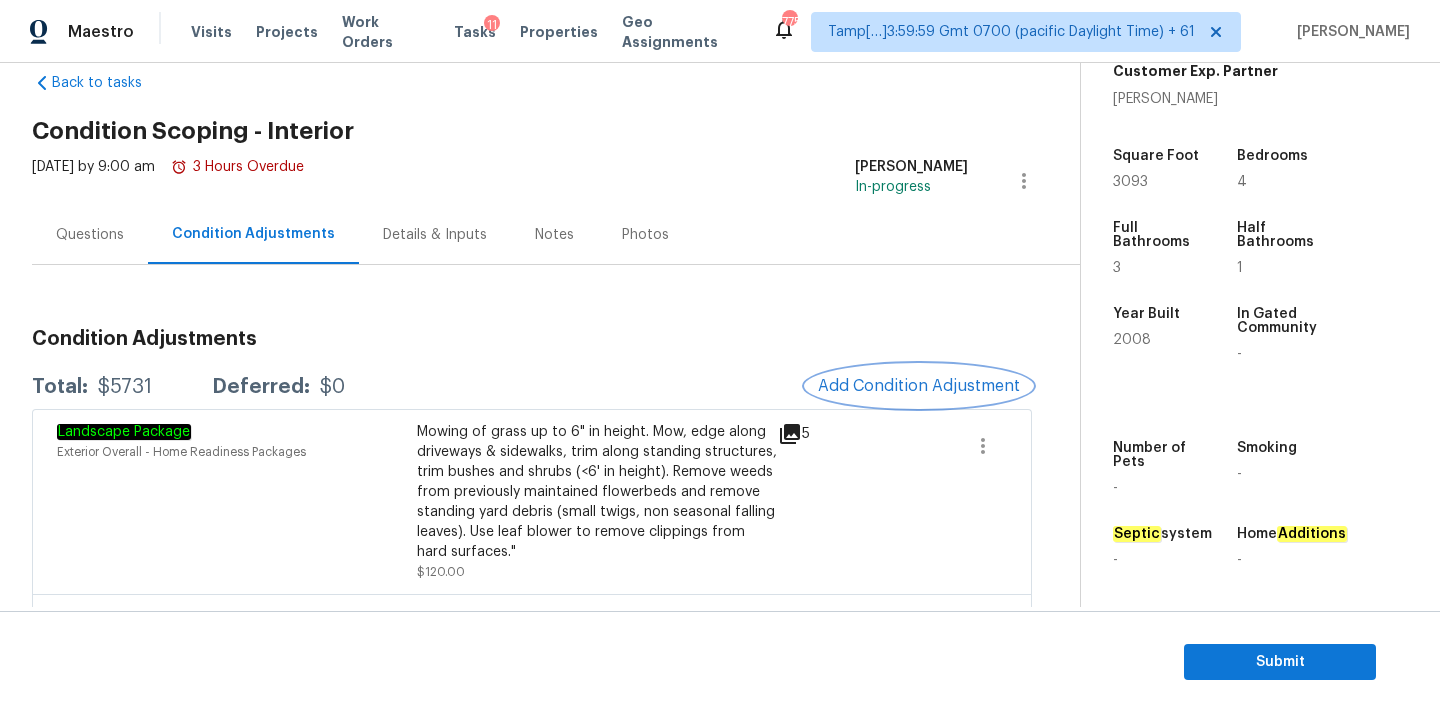 click on "Add Condition Adjustment" at bounding box center (919, 386) 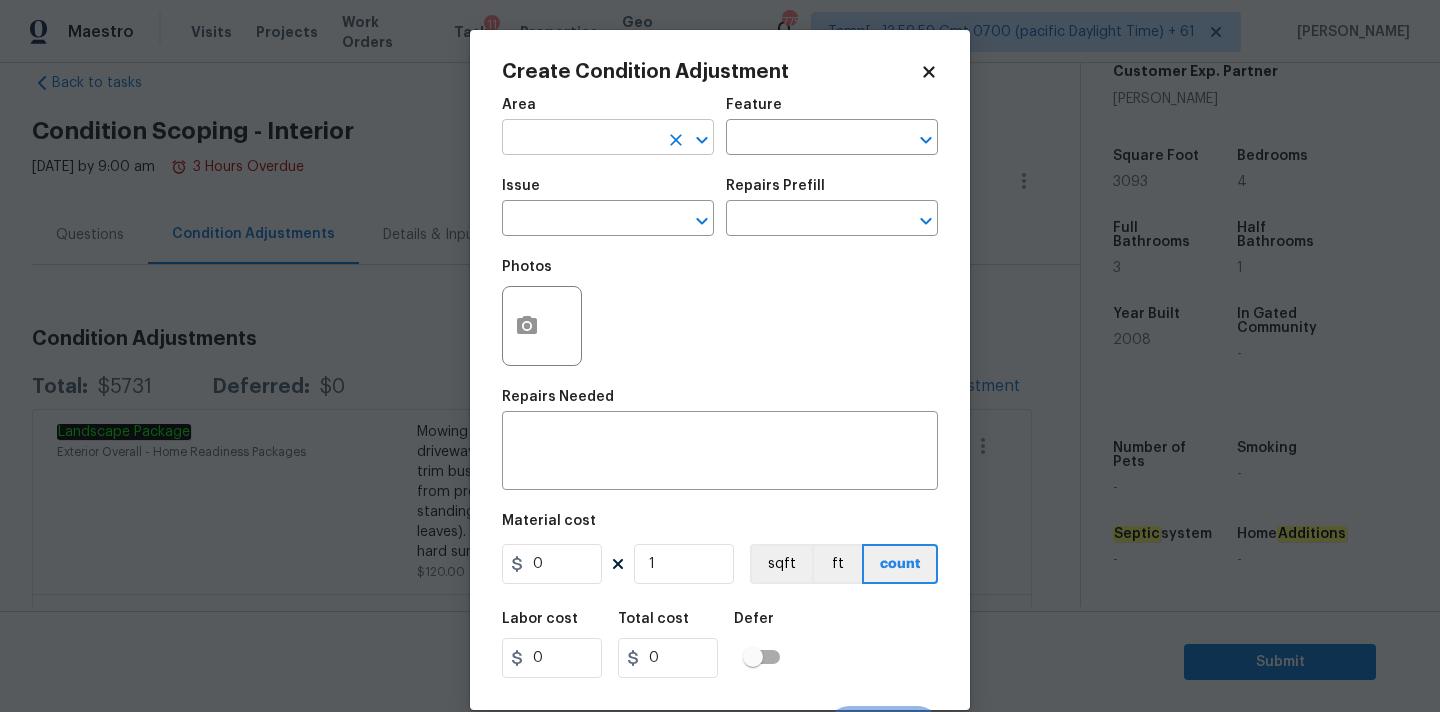 click at bounding box center (580, 139) 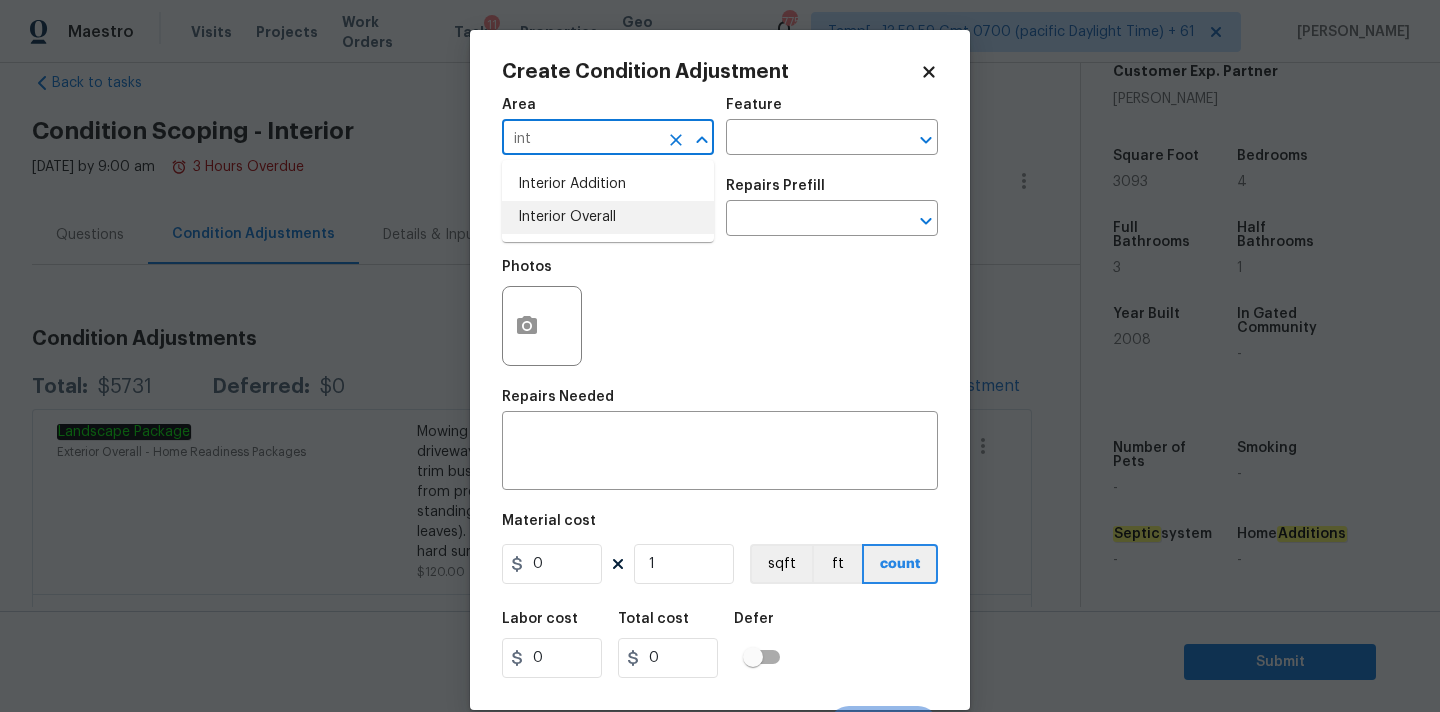 click on "Interior Overall" at bounding box center (608, 217) 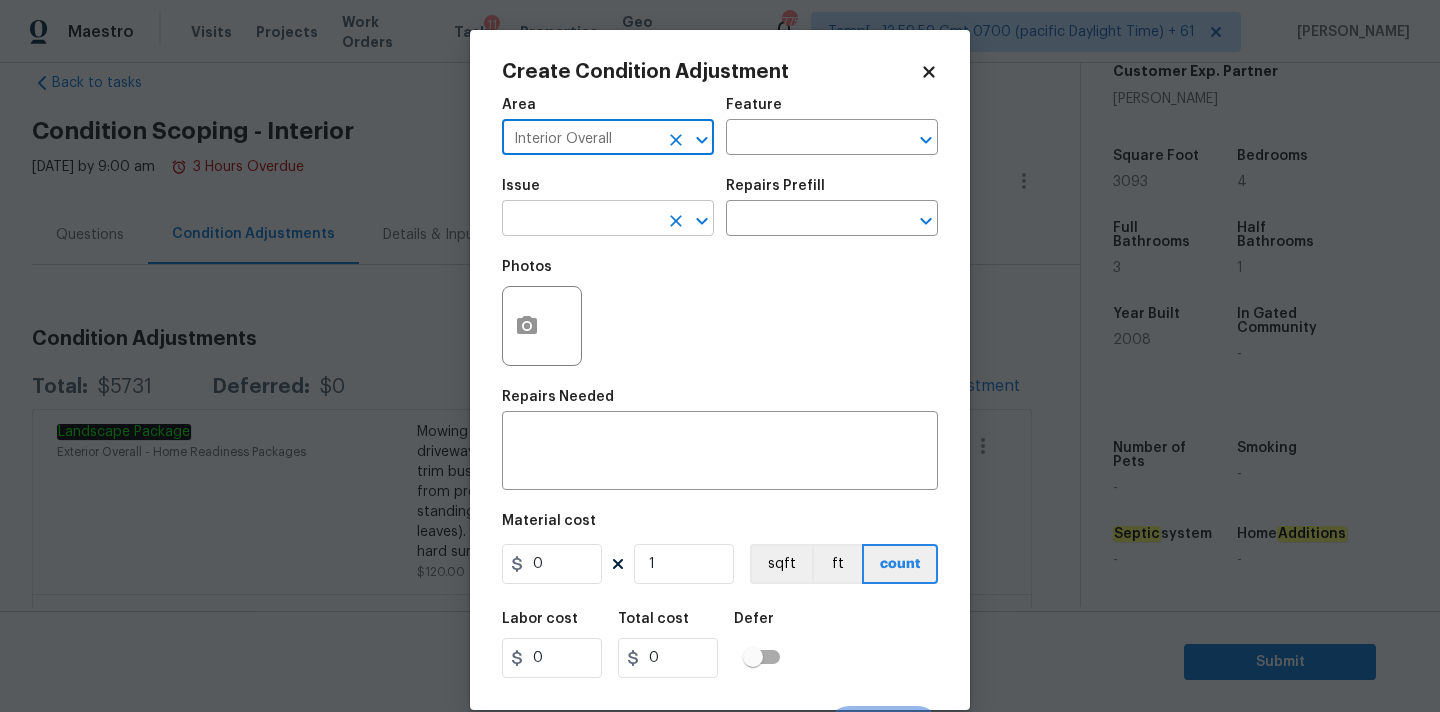 type on "Interior Overall" 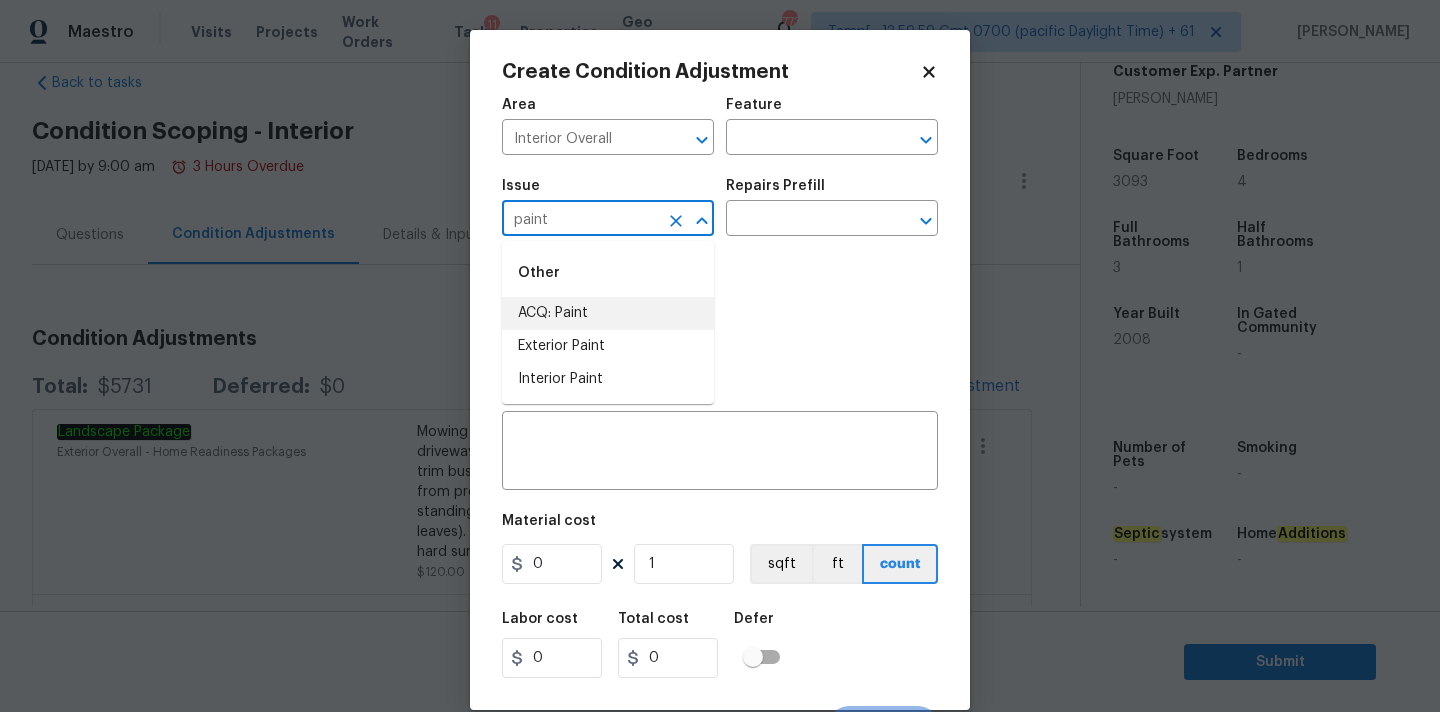 click on "ACQ: Paint" at bounding box center (608, 313) 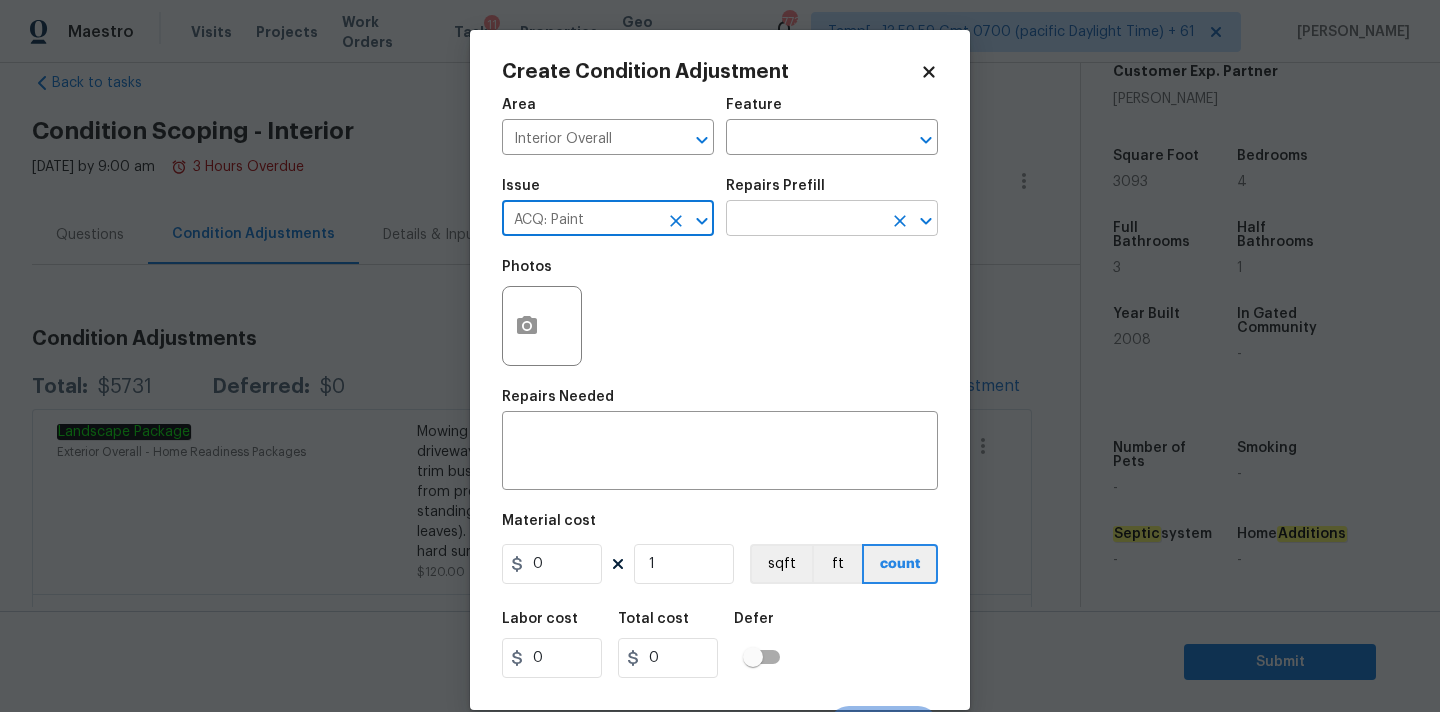 type on "ACQ: Paint" 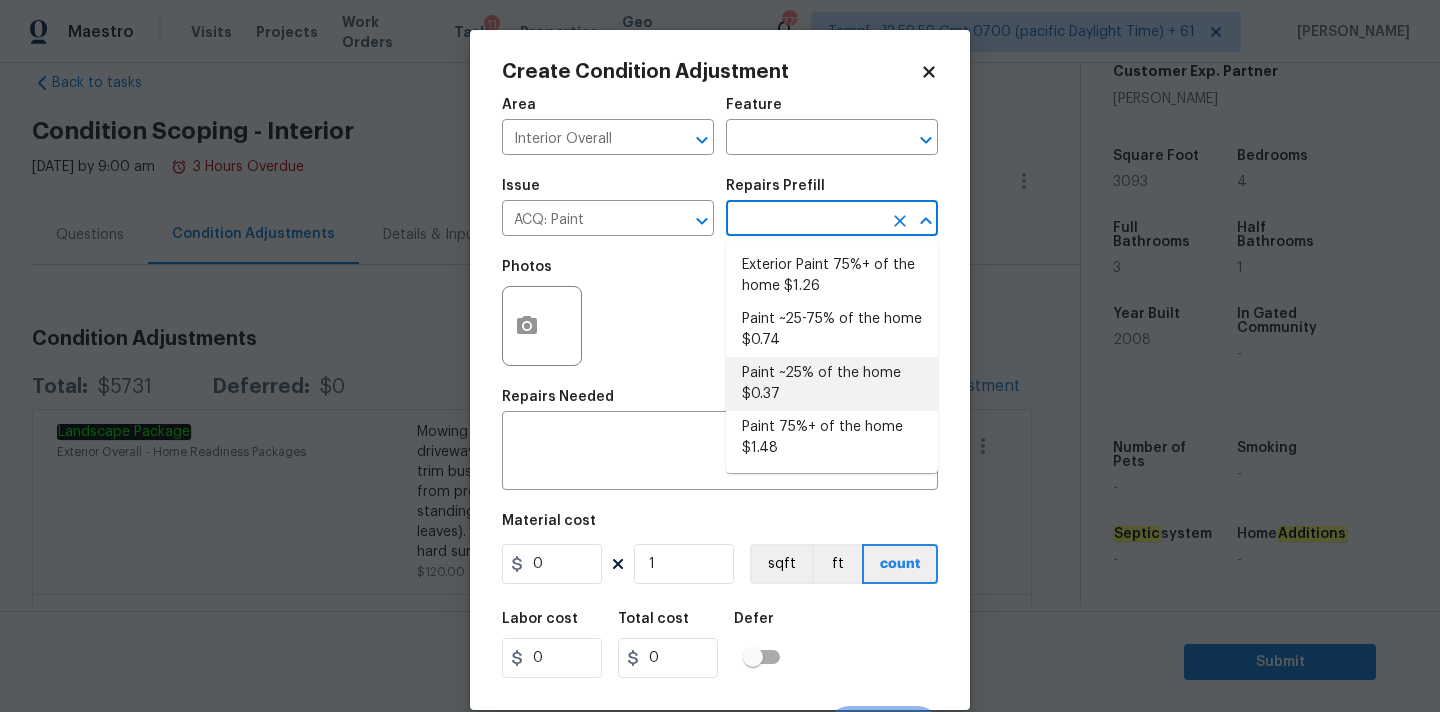 click on "Paint ~25% of the home $0.37" at bounding box center [832, 384] 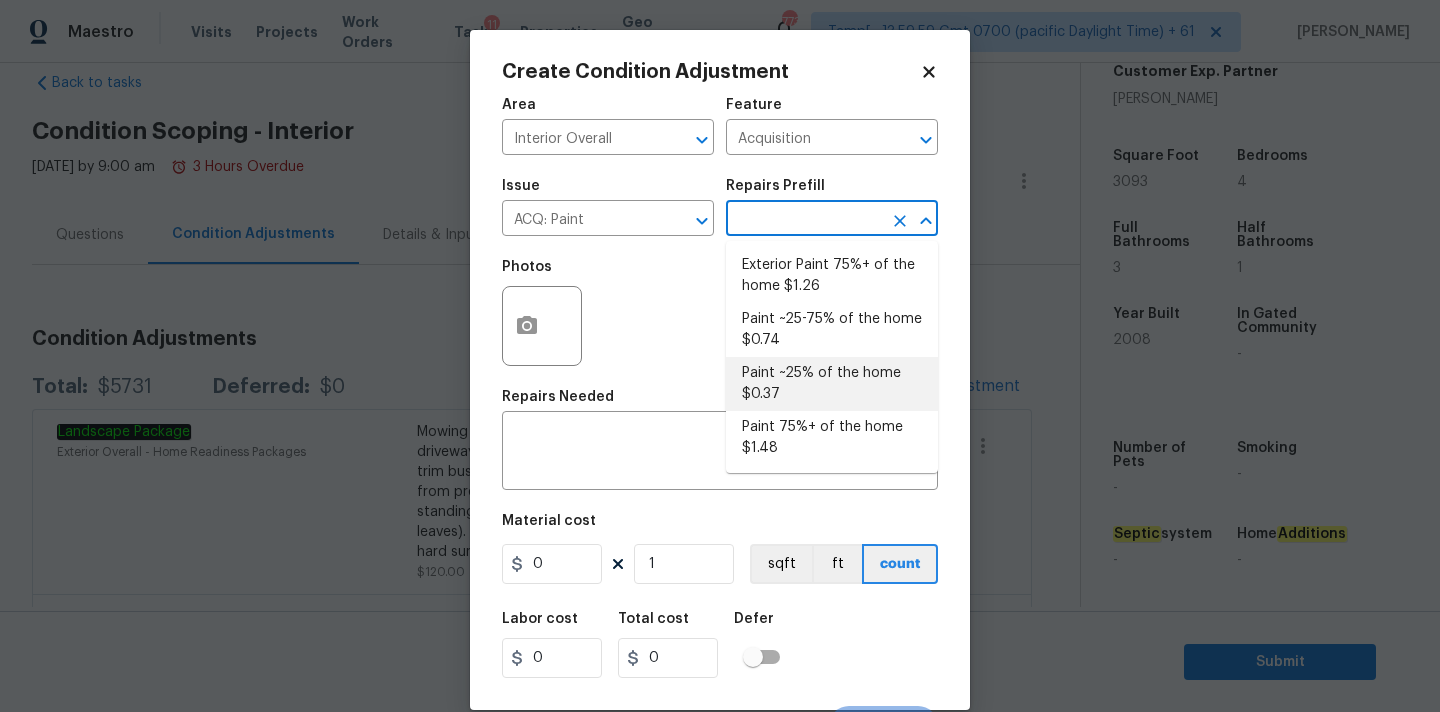 type 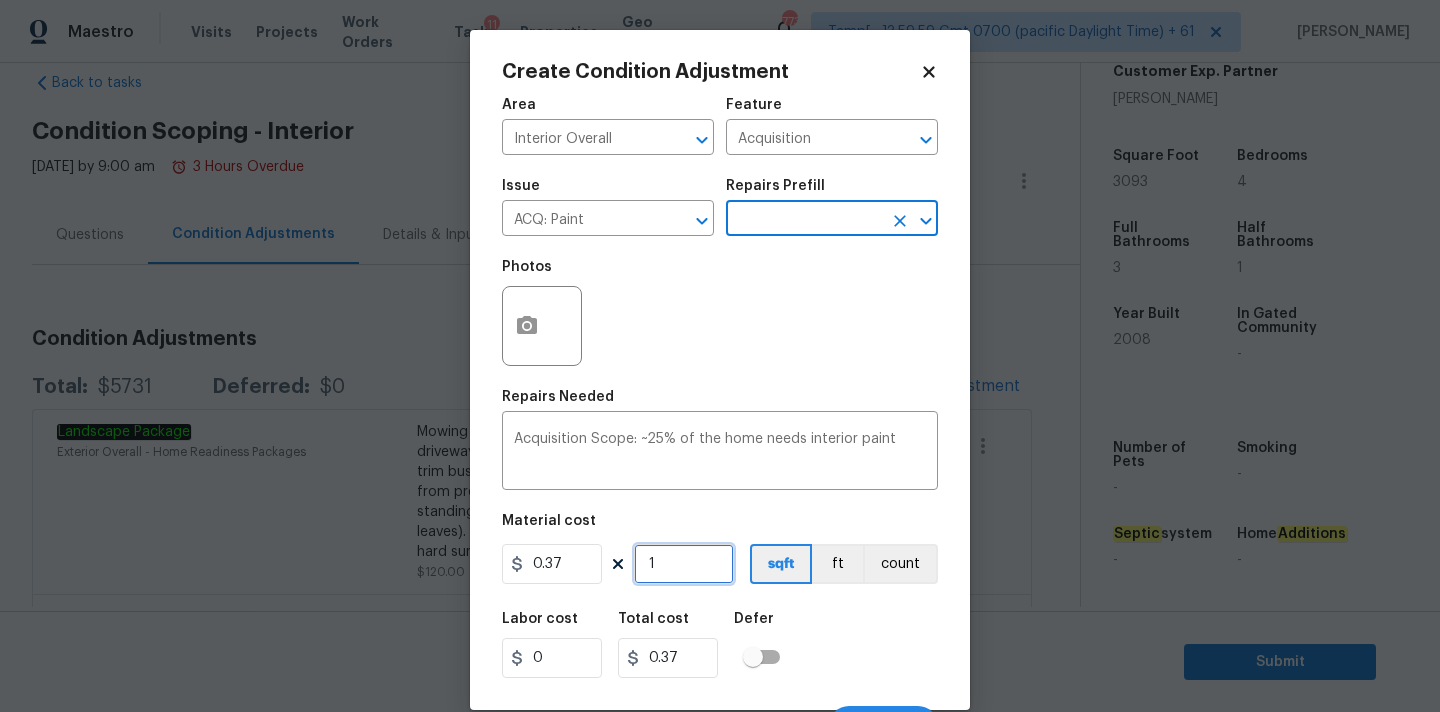 click on "1" at bounding box center (684, 564) 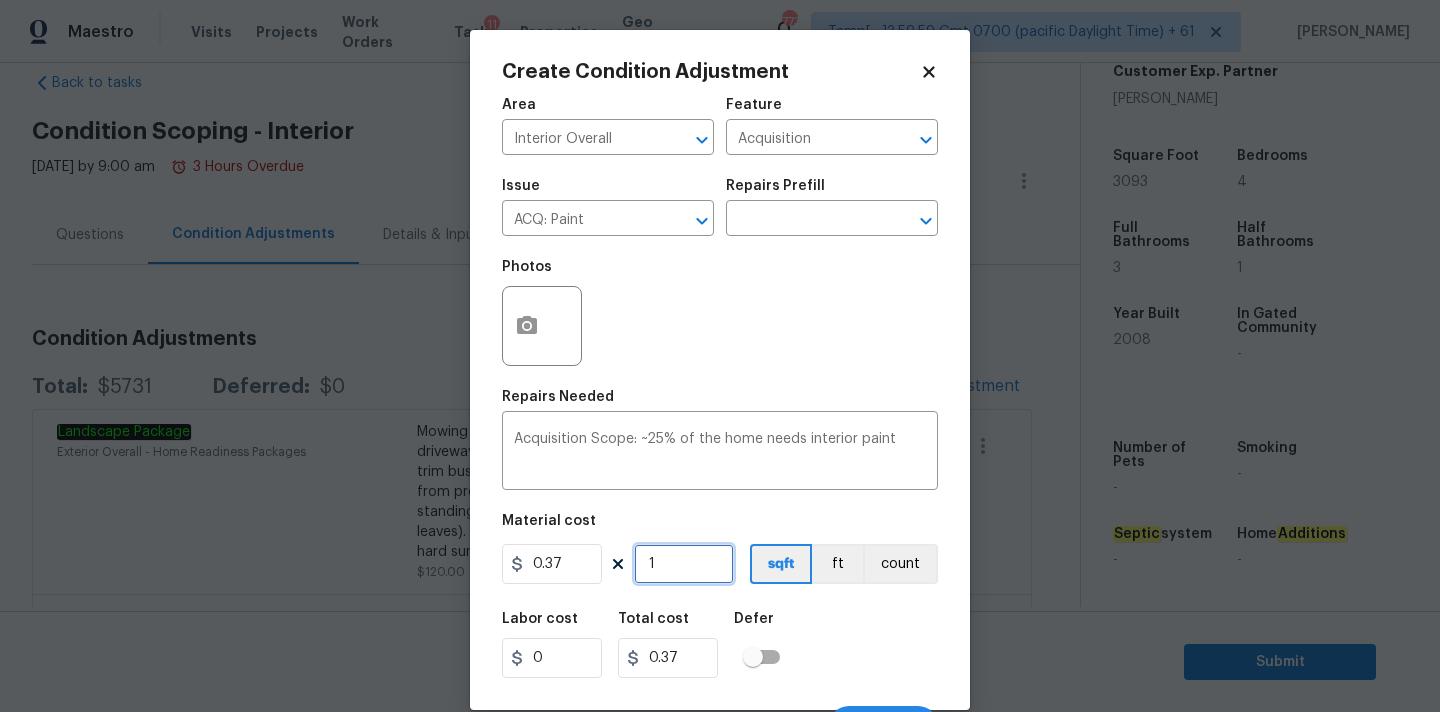 click on "1" at bounding box center [684, 564] 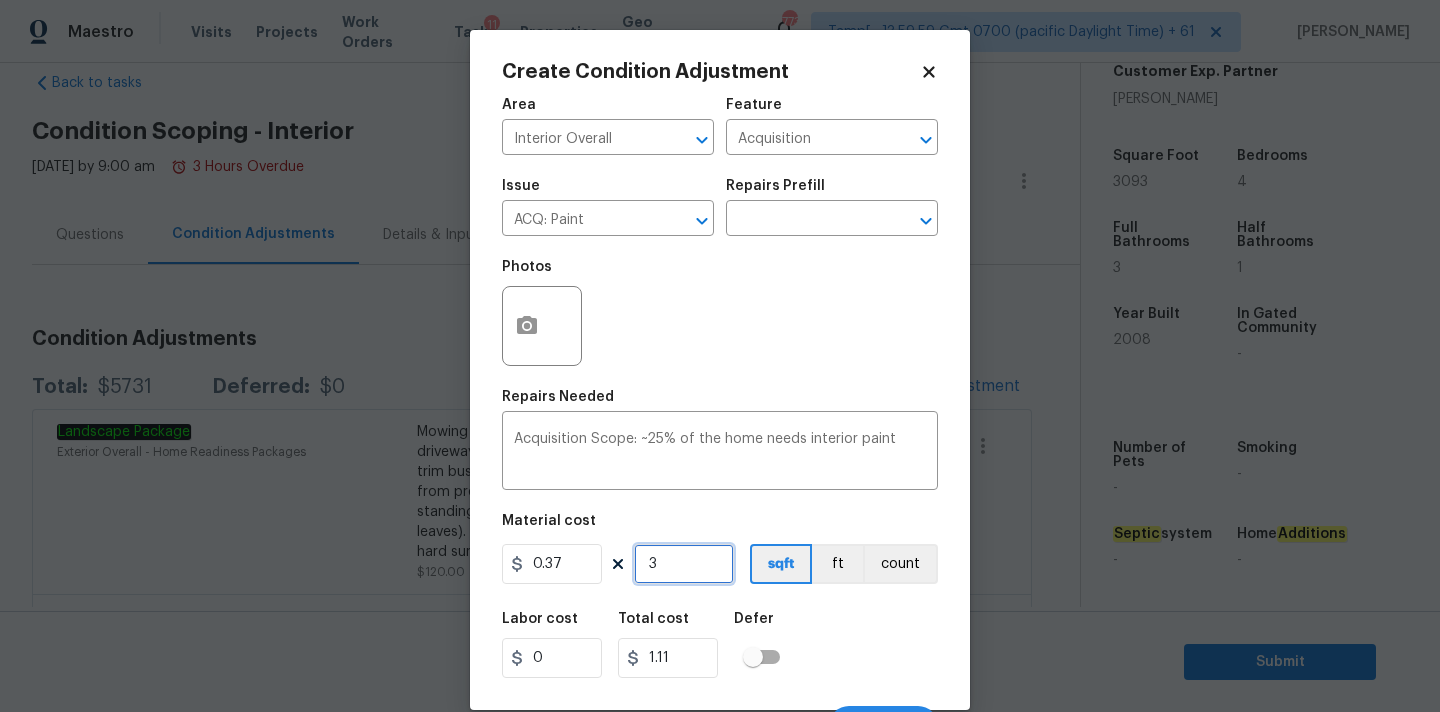 type on "30" 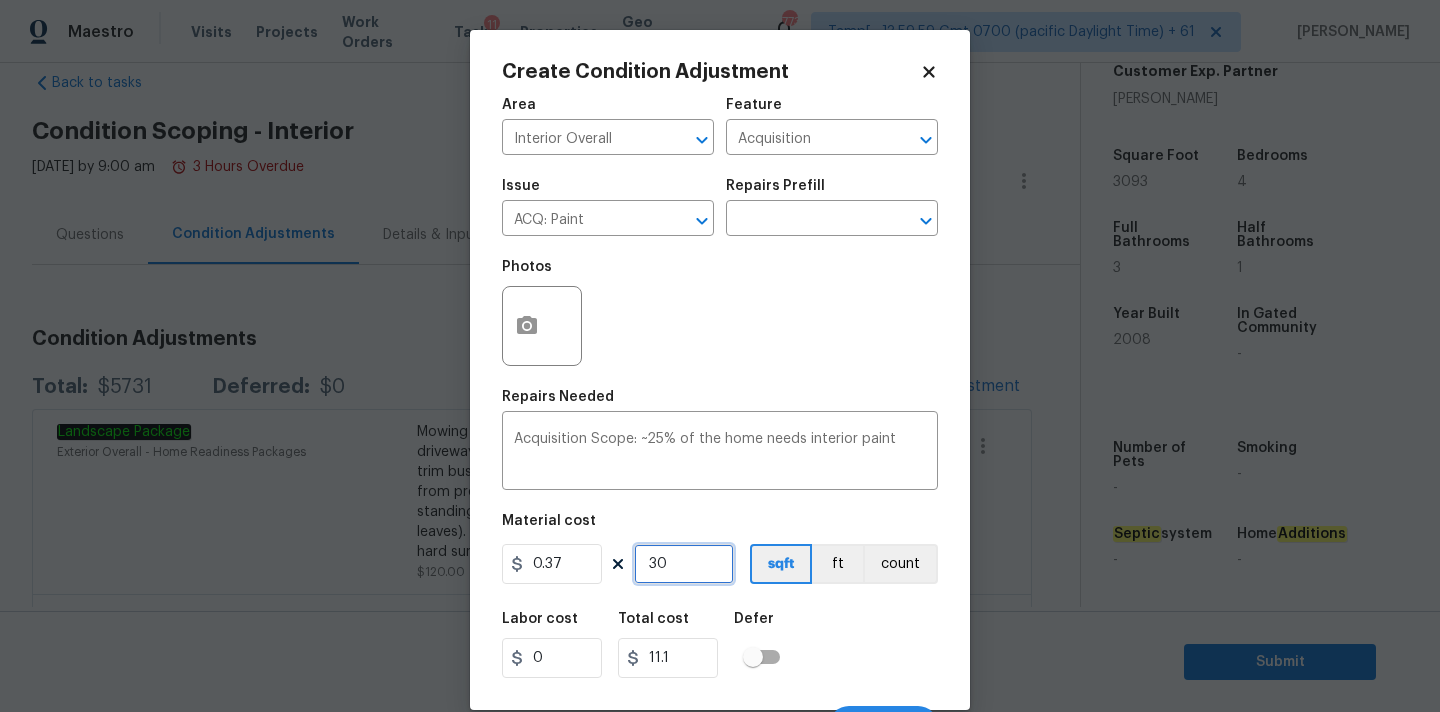 type on "309" 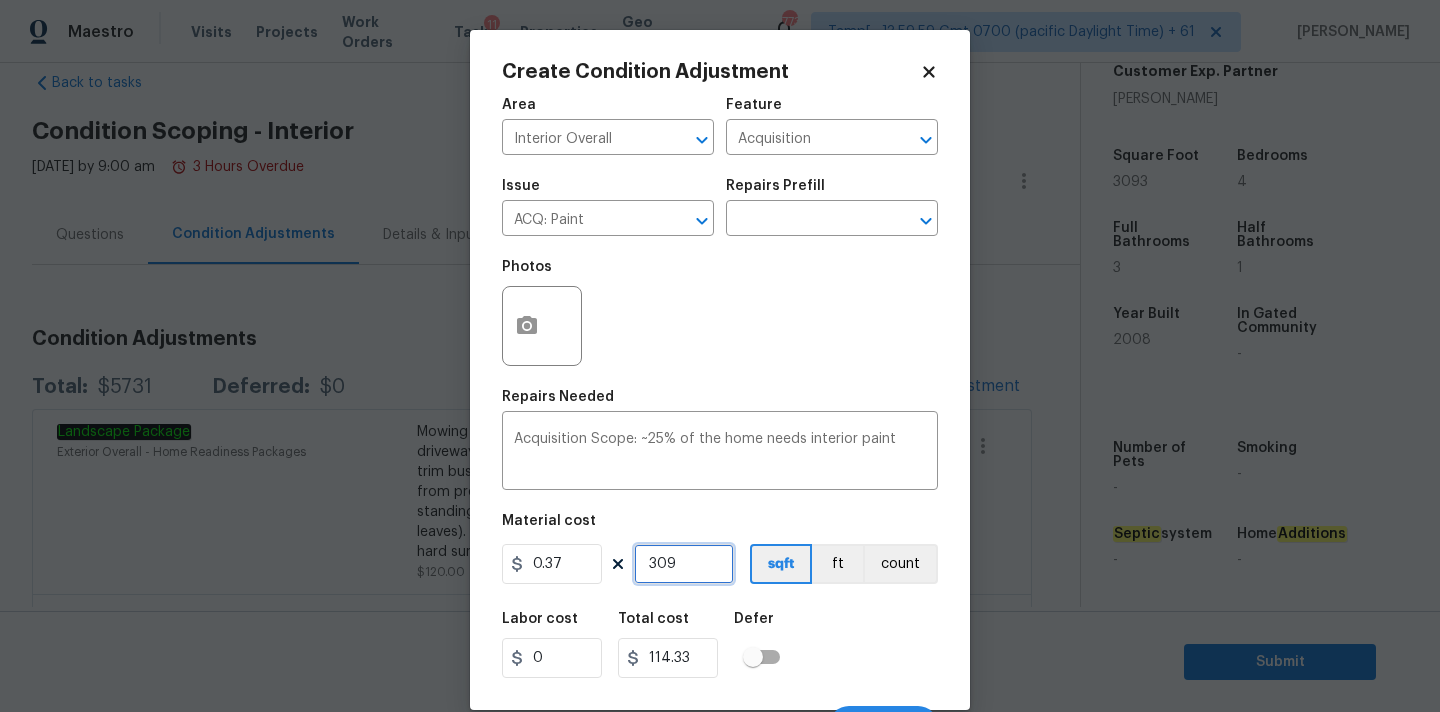 type on "3093" 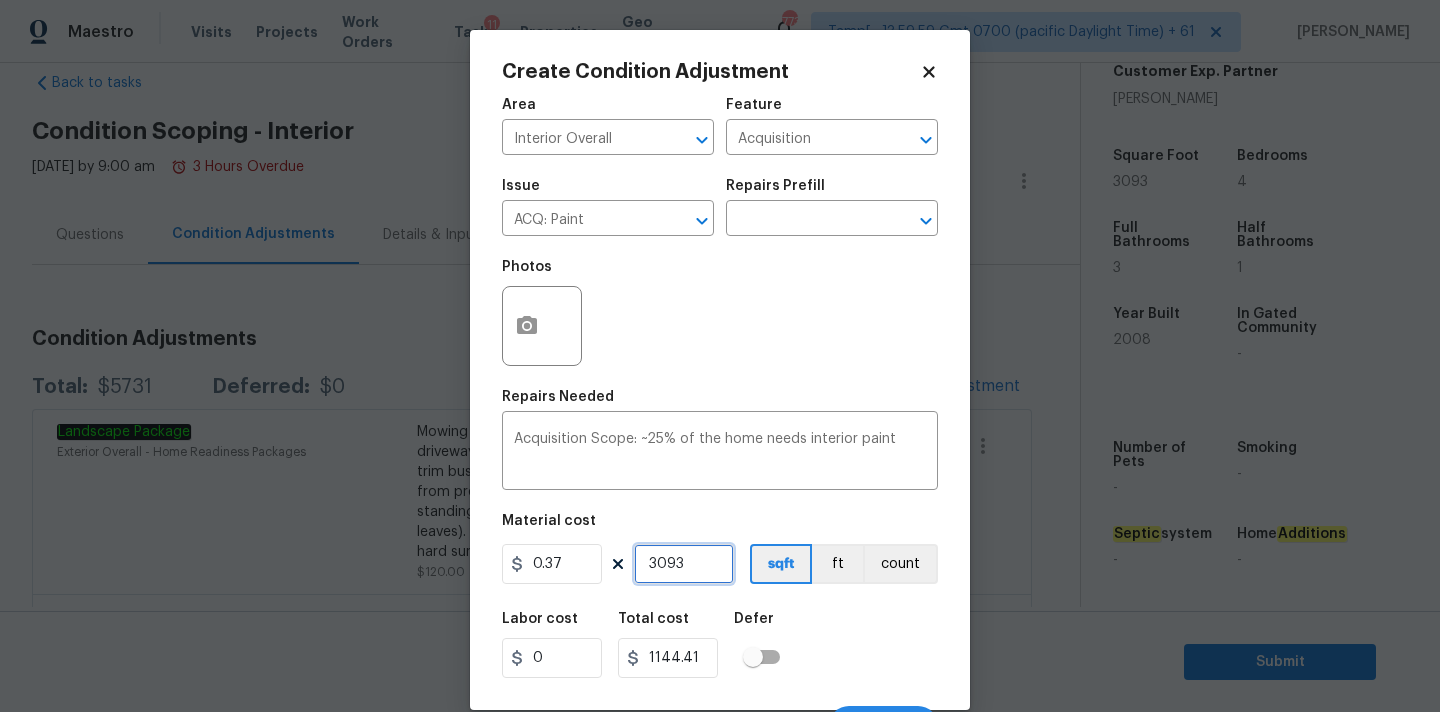 scroll, scrollTop: 35, scrollLeft: 0, axis: vertical 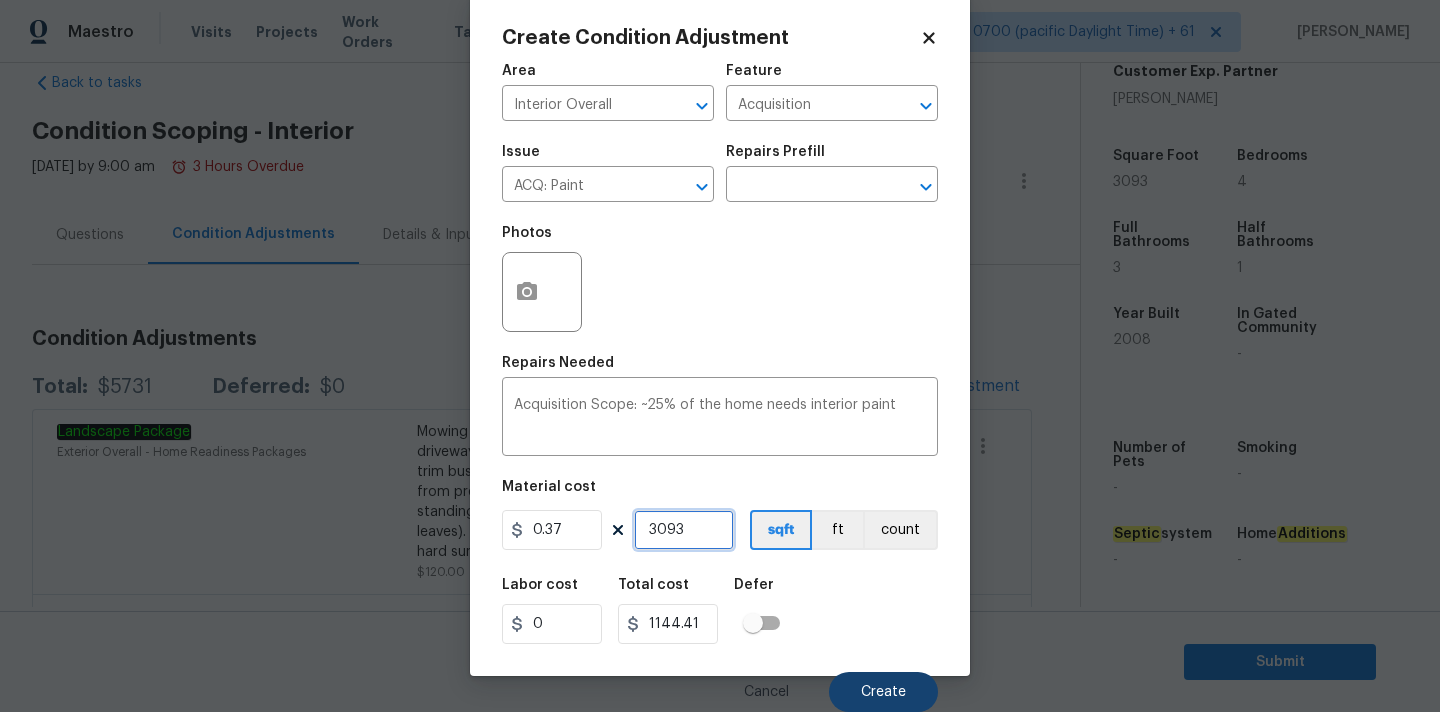 type on "3093" 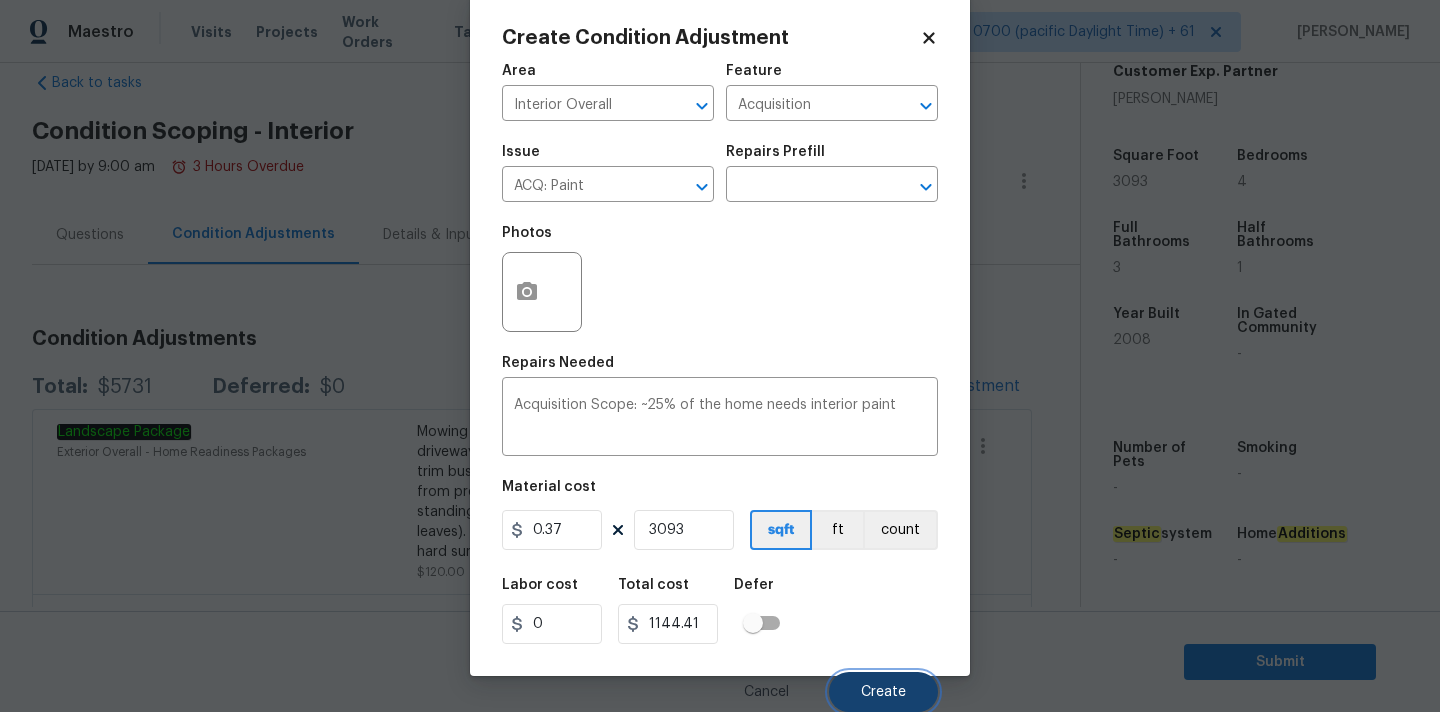 click on "Create" at bounding box center [883, 692] 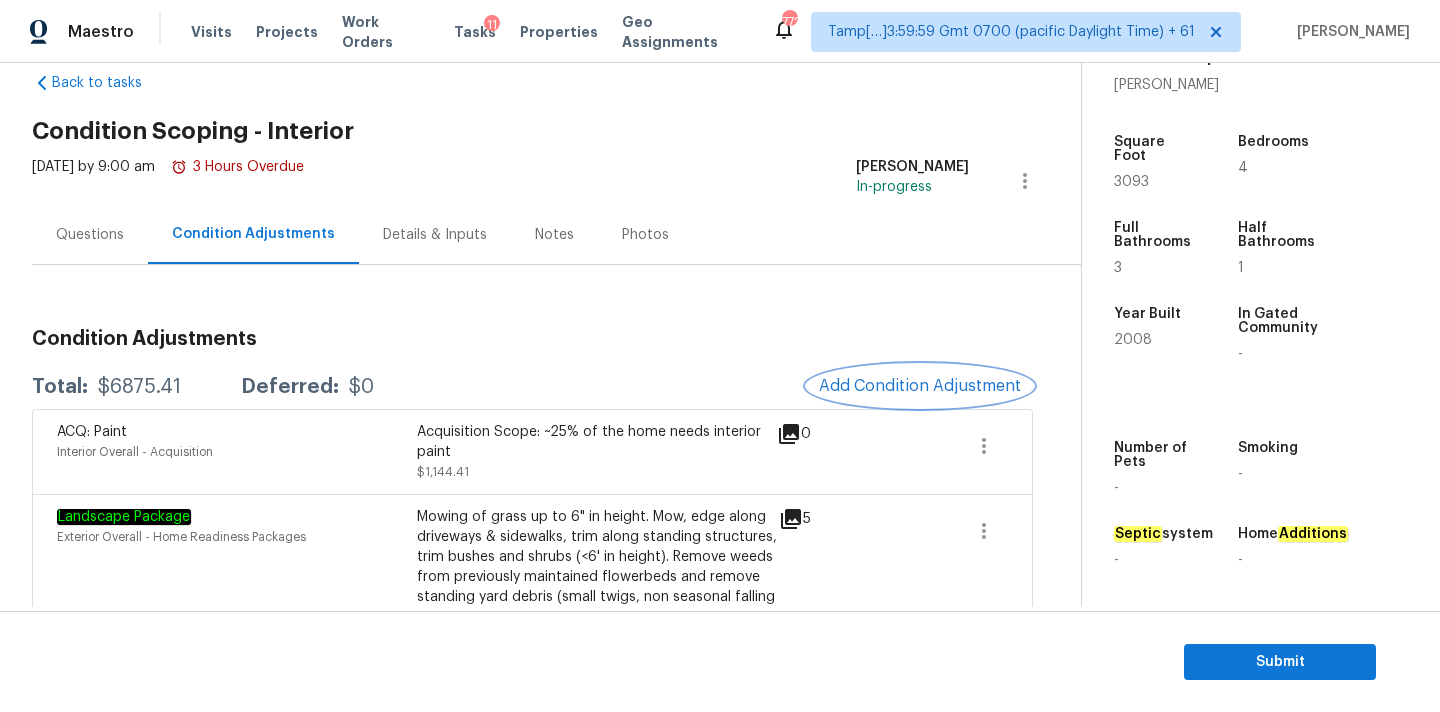 scroll, scrollTop: 0, scrollLeft: 0, axis: both 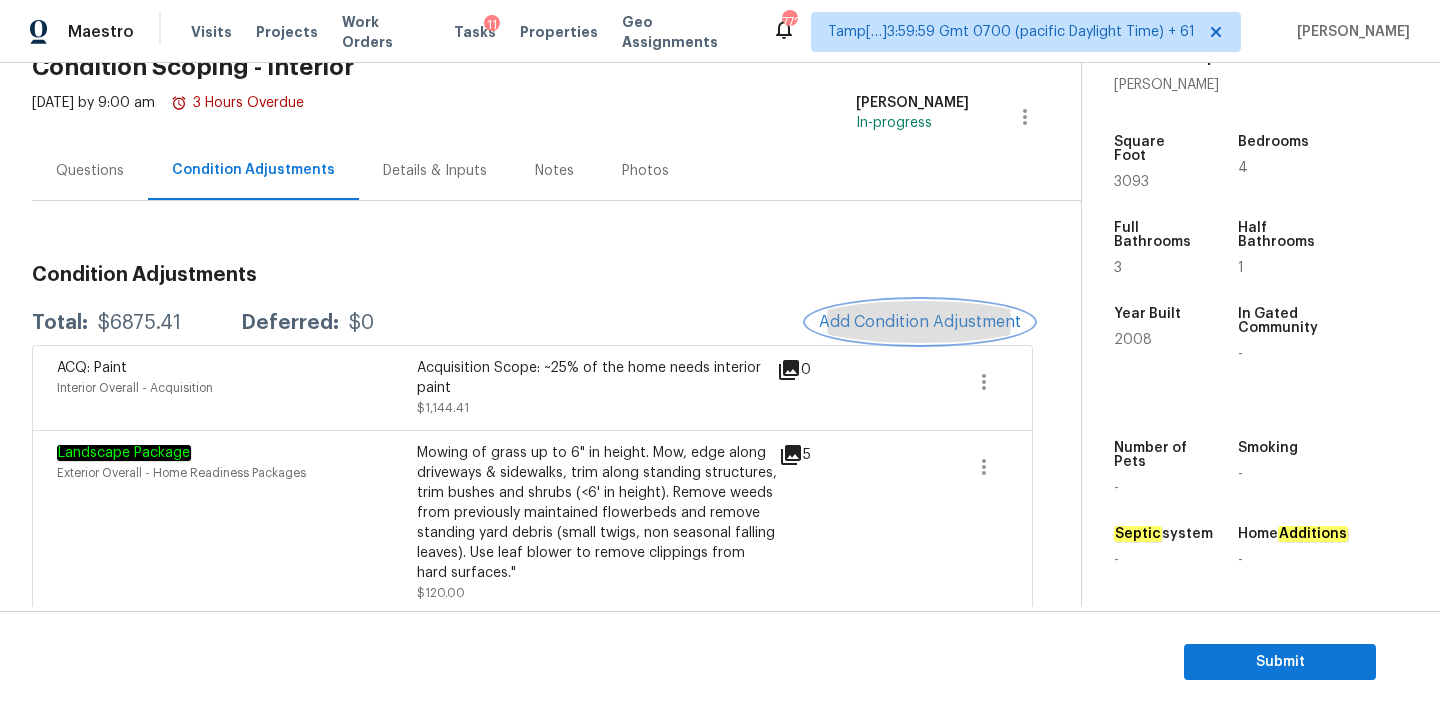 click on "Add Condition Adjustment" at bounding box center [920, 322] 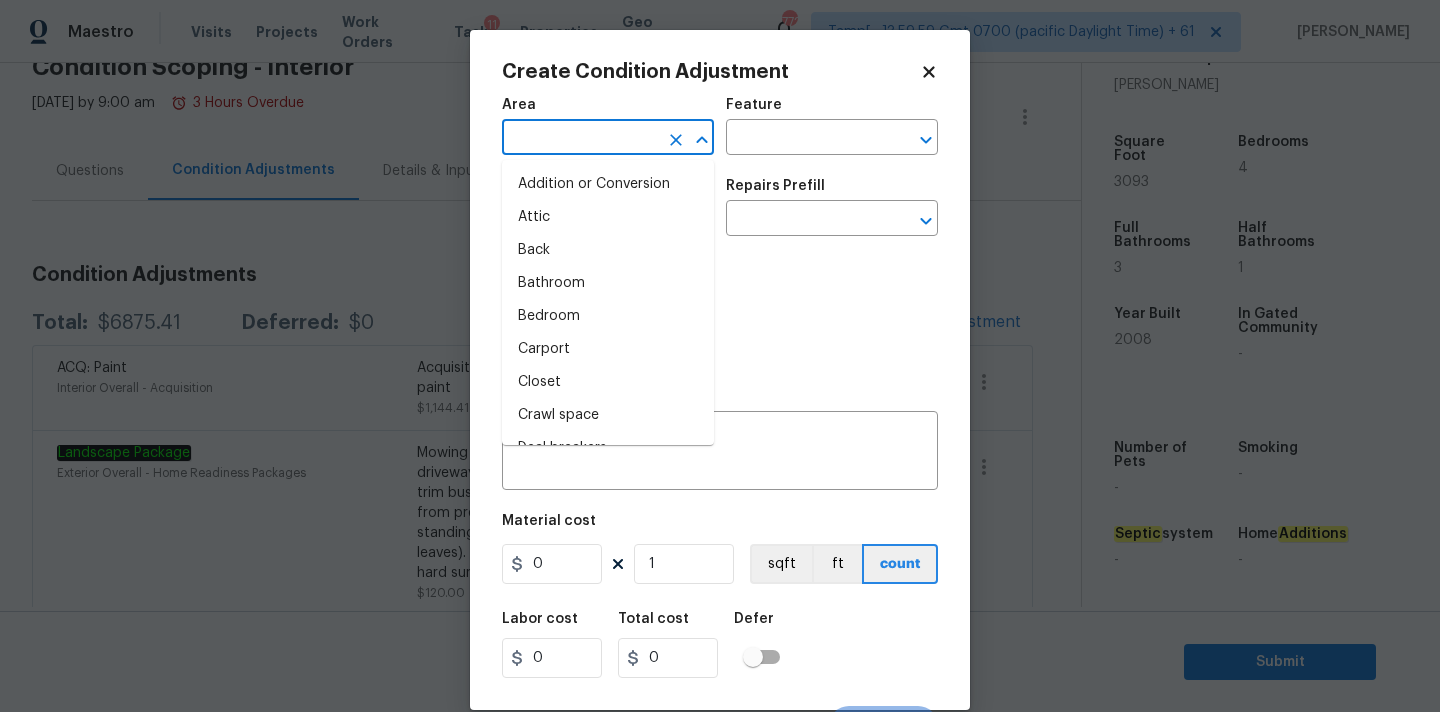 click at bounding box center (580, 139) 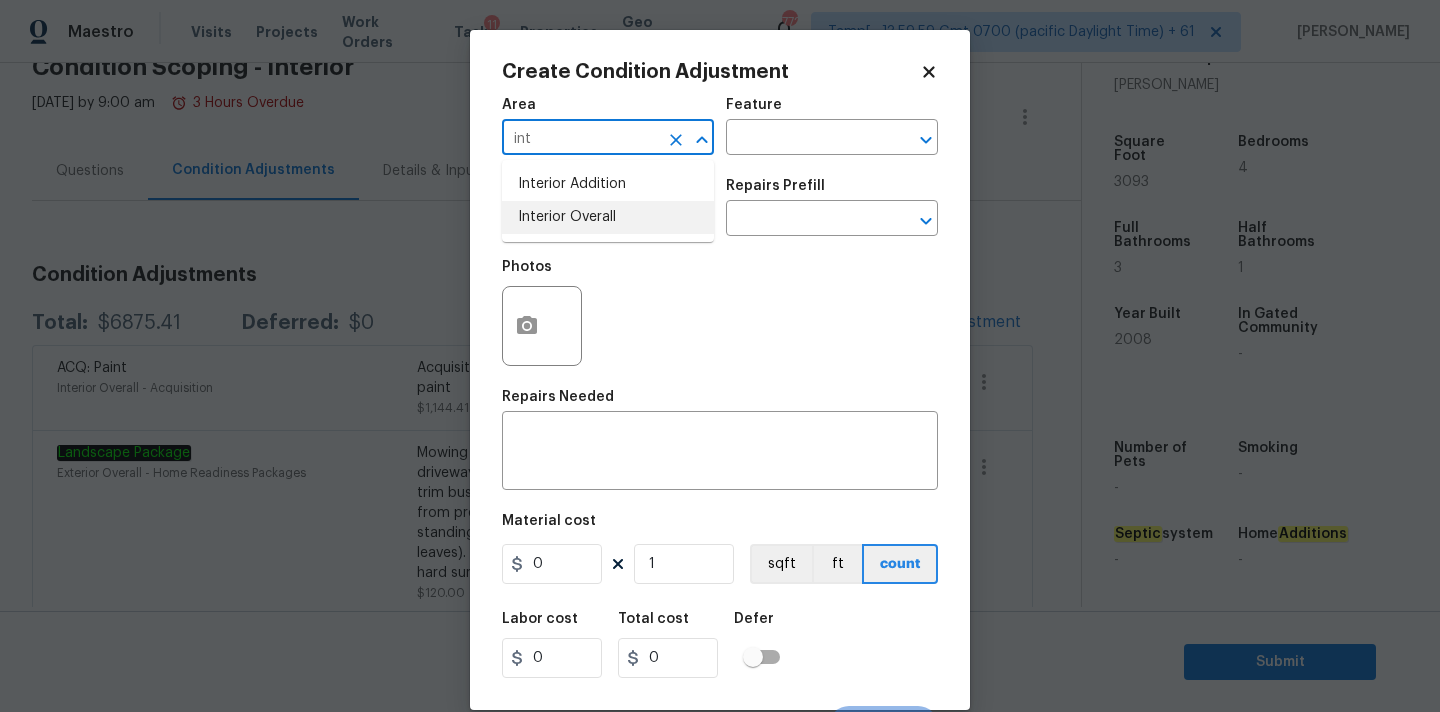click on "Interior Overall" at bounding box center (608, 217) 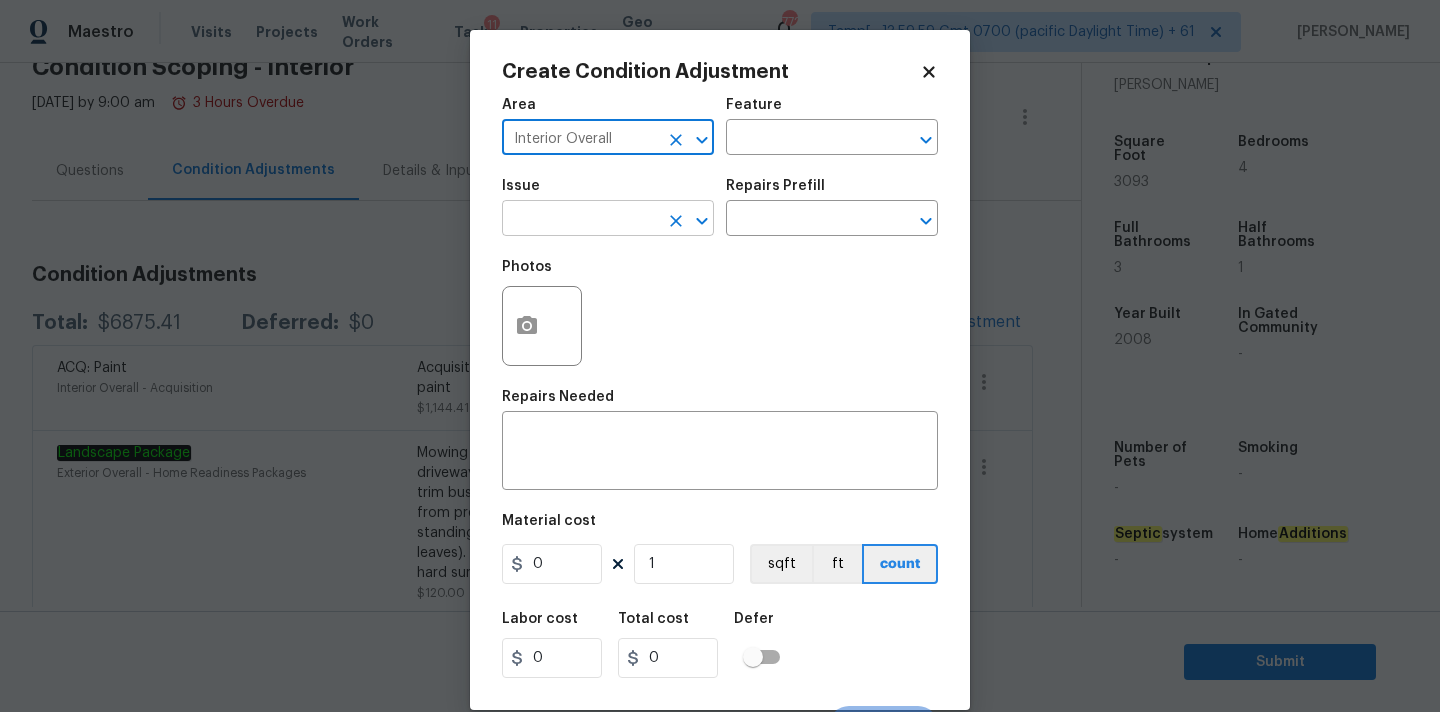 type on "Interior Overall" 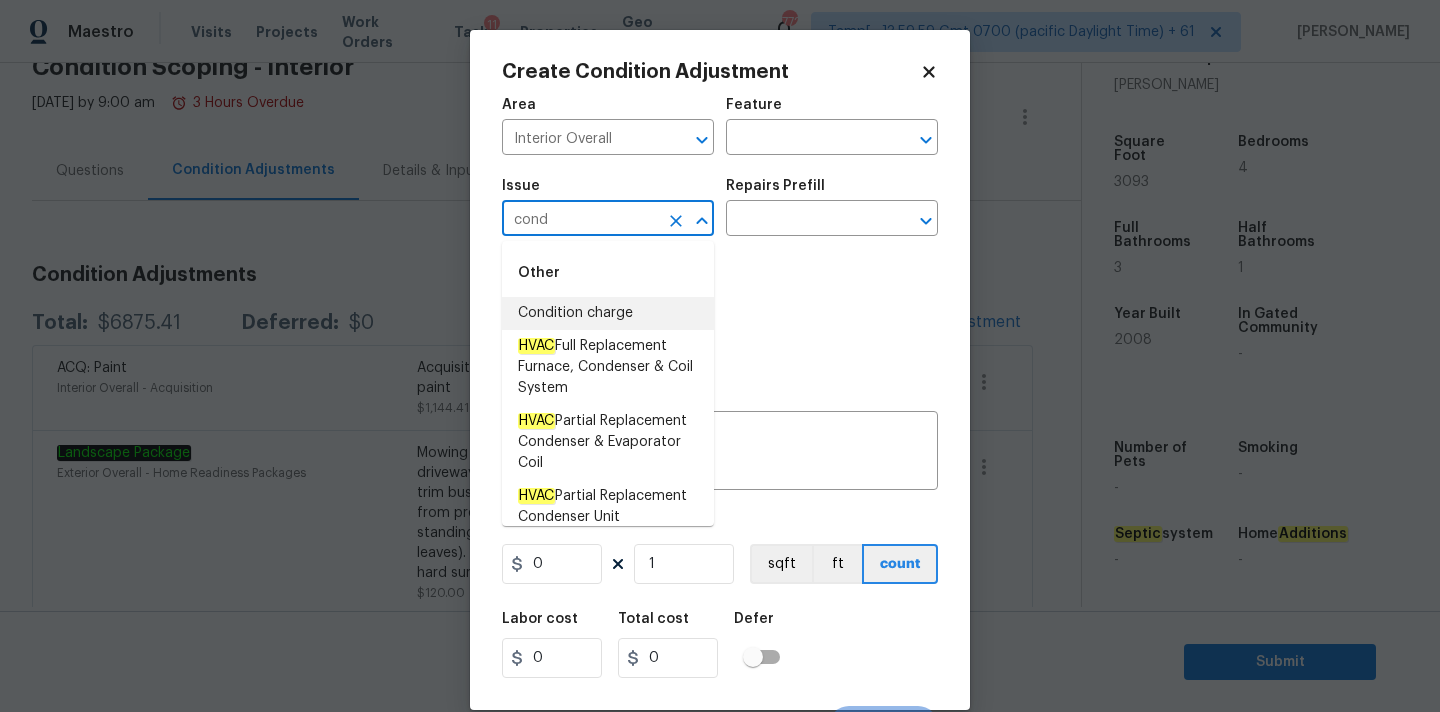 click on "Condition charge" at bounding box center [608, 313] 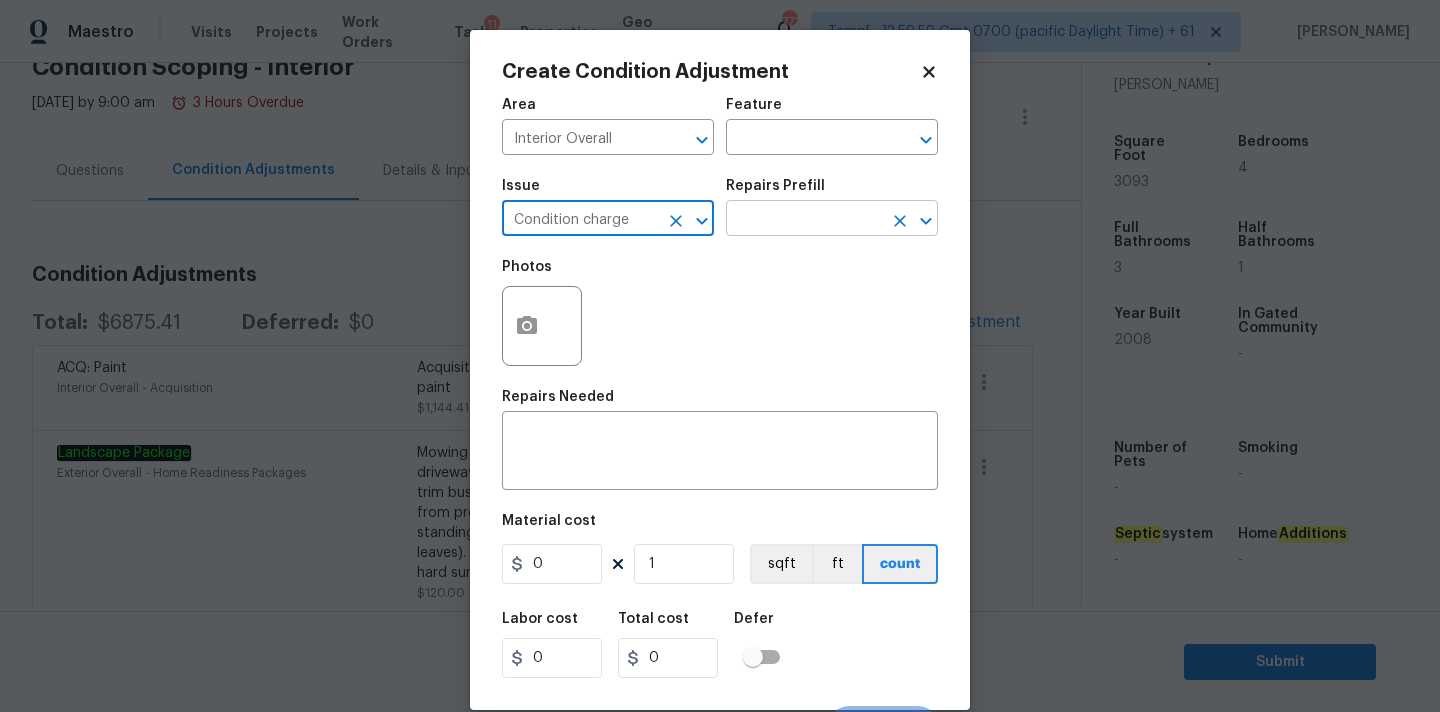 type on "Condition charge" 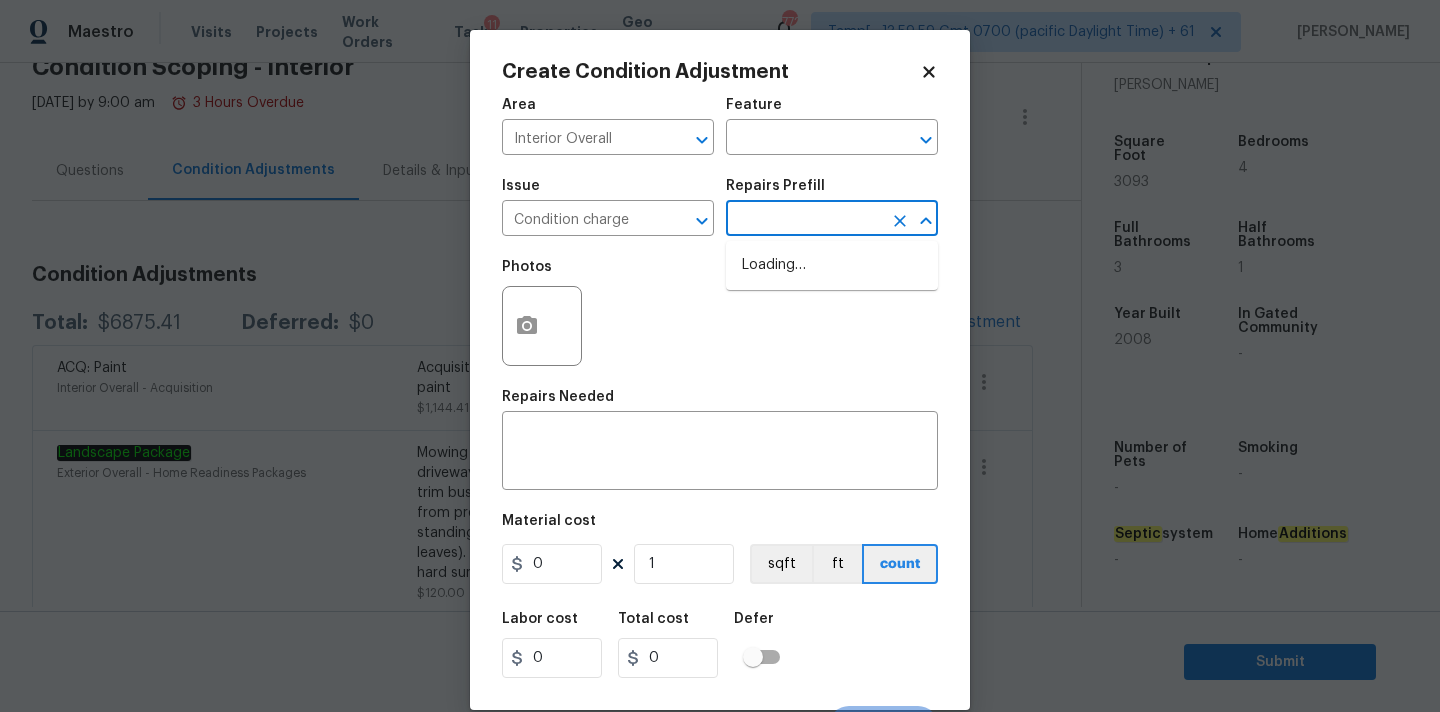 click at bounding box center (804, 220) 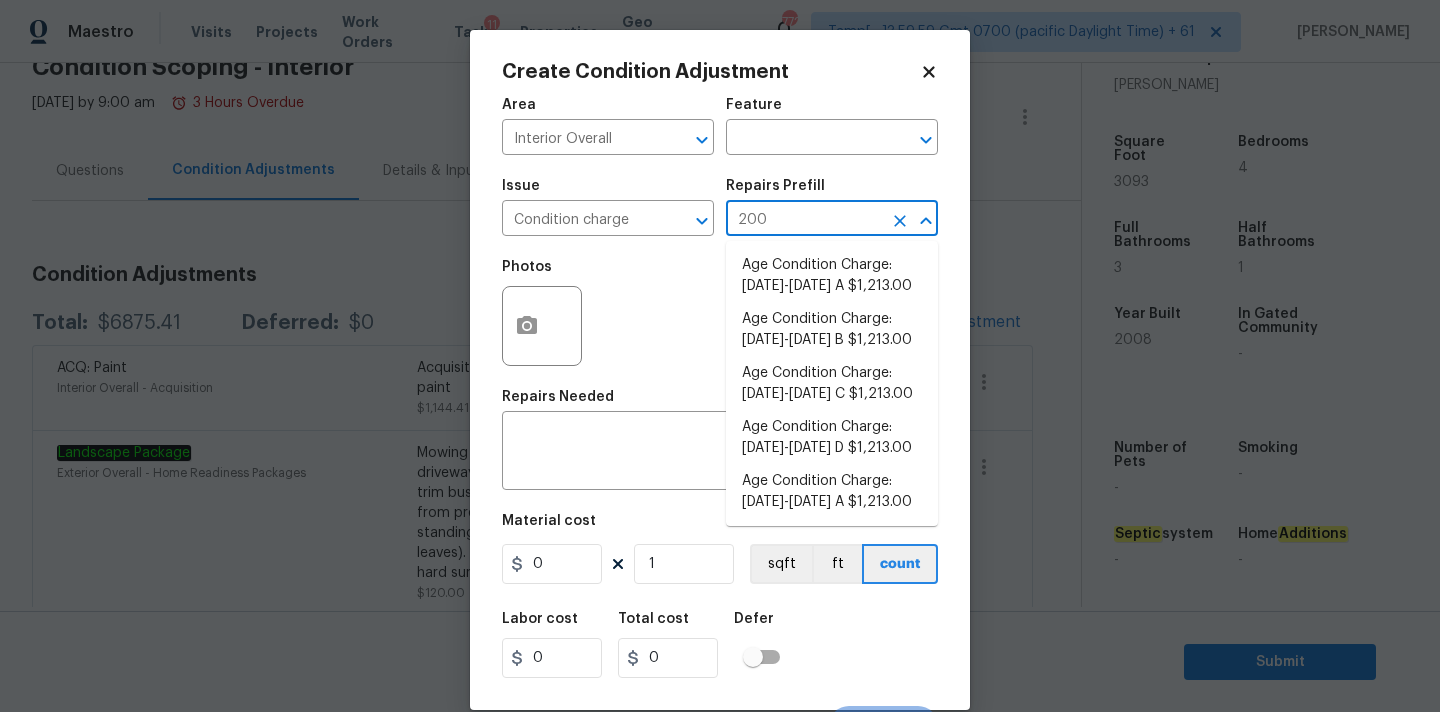type on "2008" 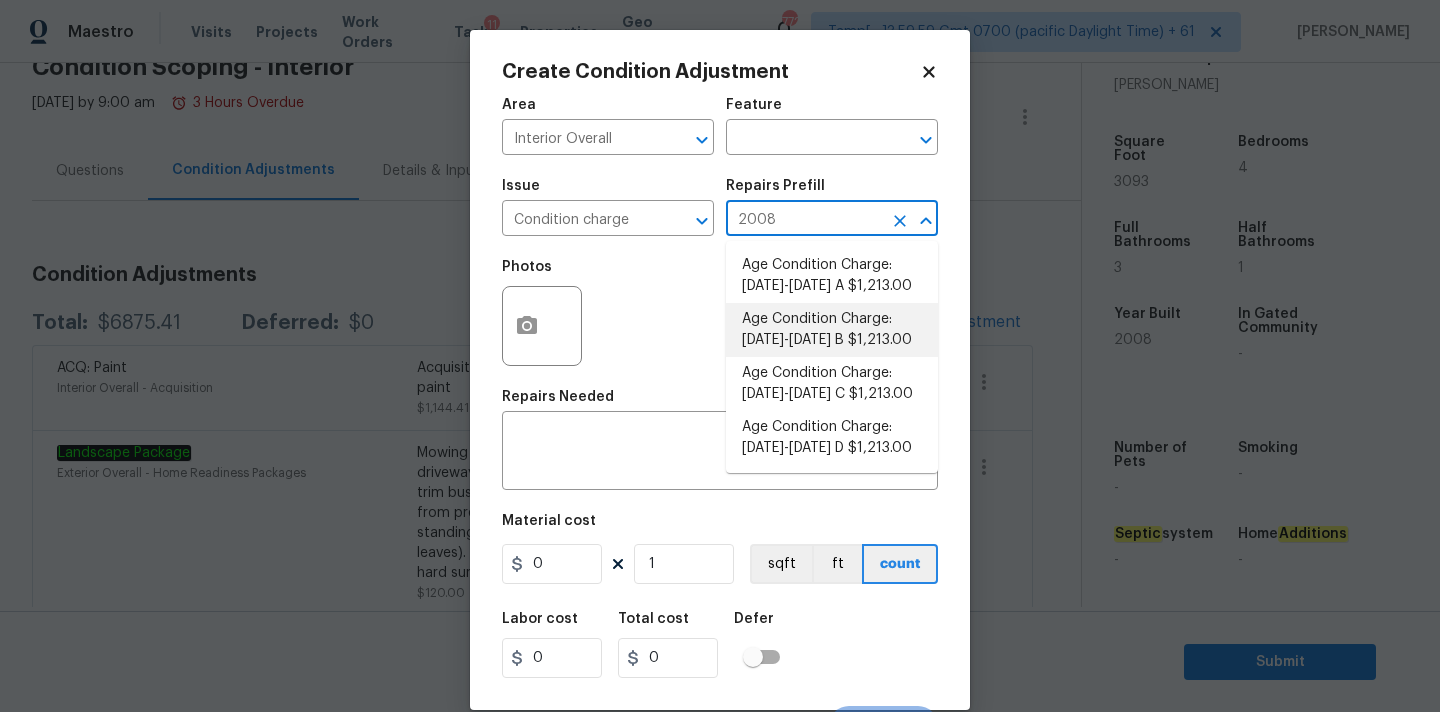 click on "Age Condition Charge: 1993-2008 B	 $1,213.00" at bounding box center (832, 330) 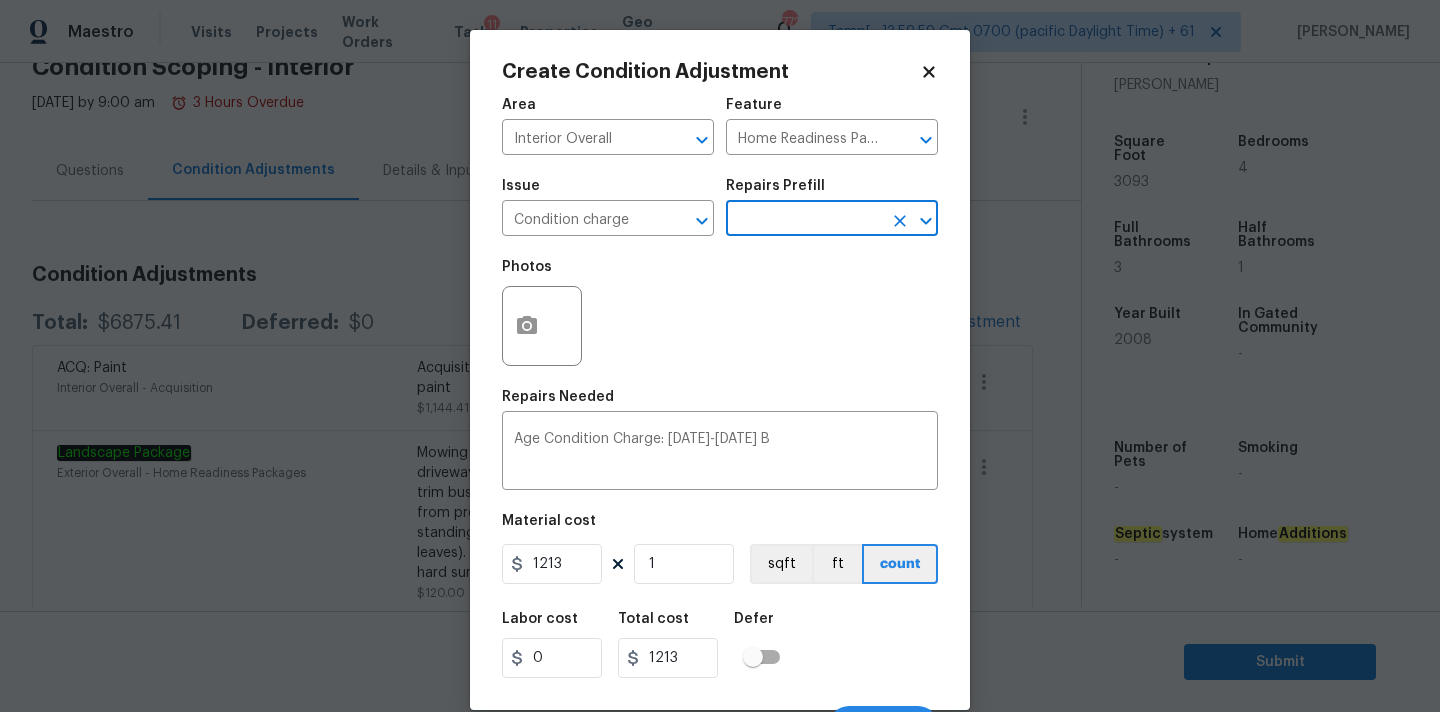 scroll, scrollTop: 35, scrollLeft: 0, axis: vertical 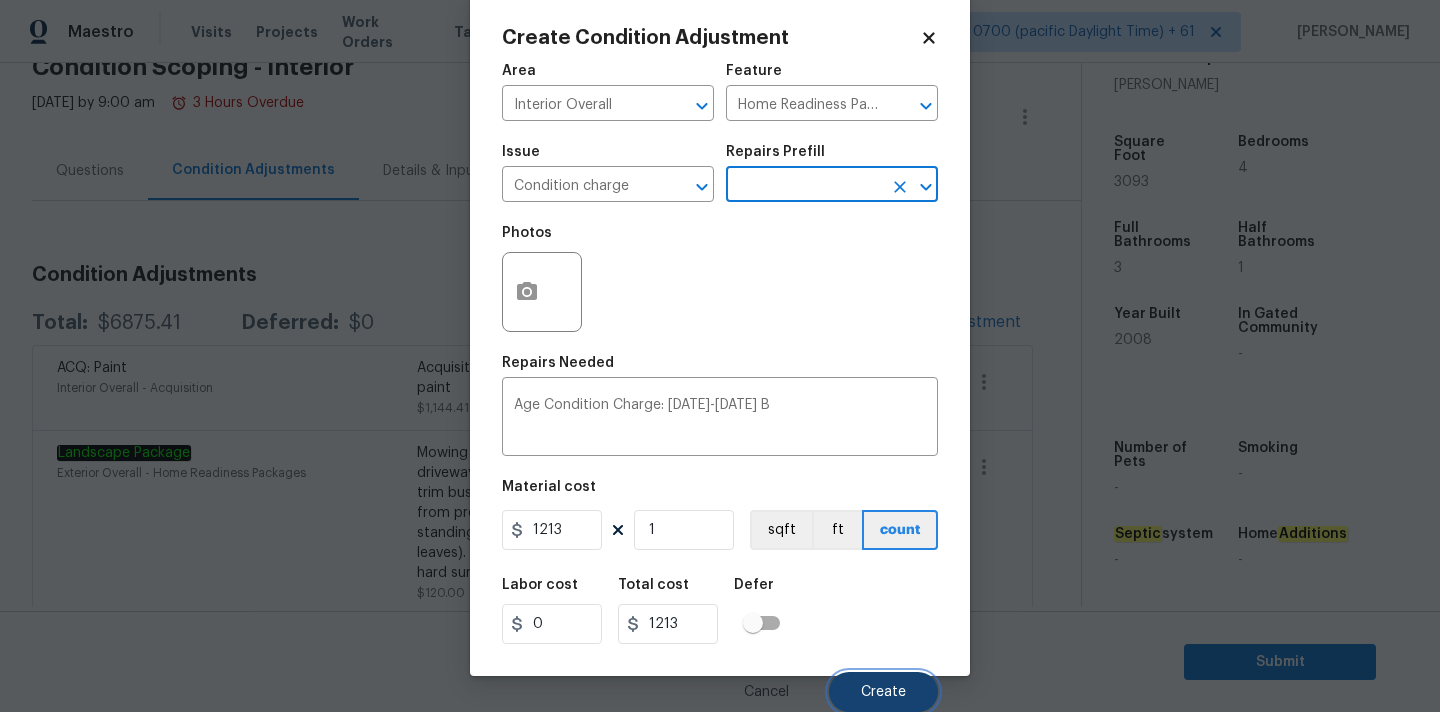 click on "Create" at bounding box center [883, 692] 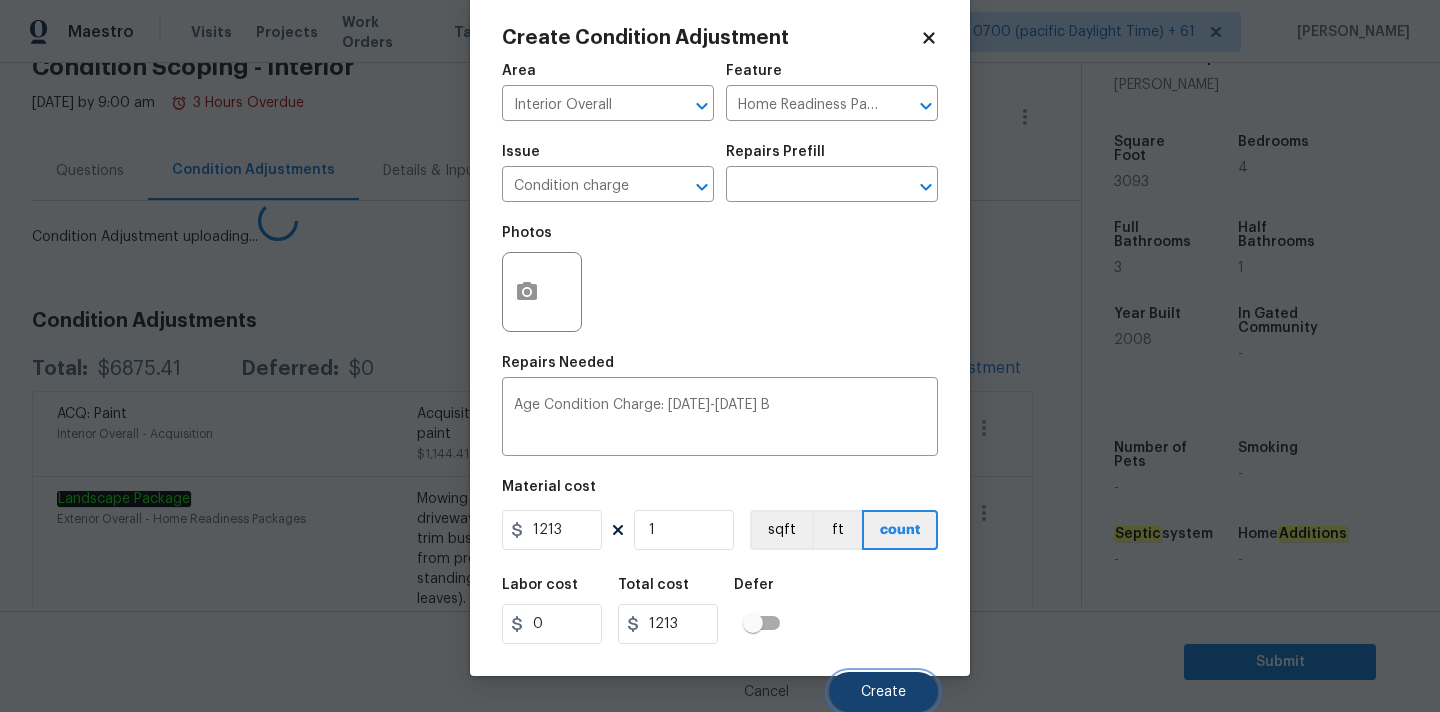 scroll, scrollTop: 28, scrollLeft: 0, axis: vertical 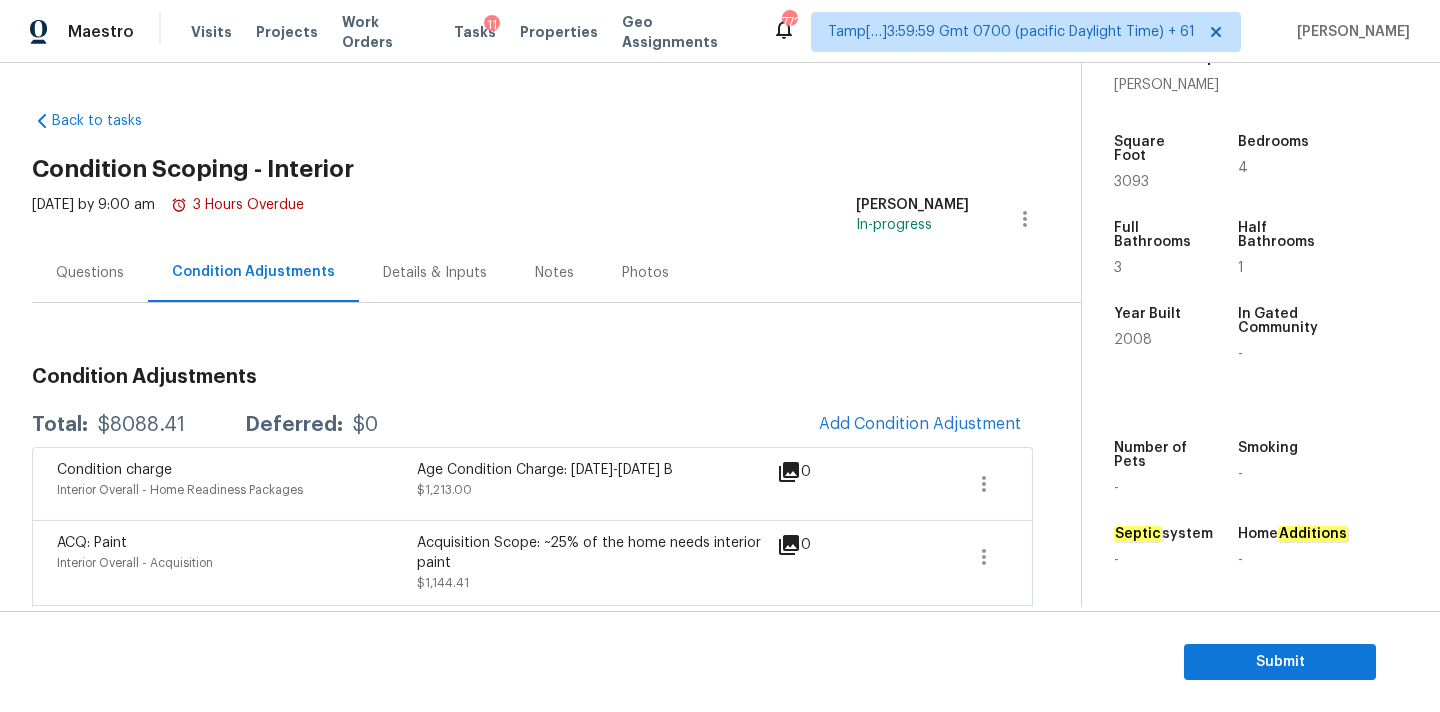 click on "$8088.41" at bounding box center (141, 425) 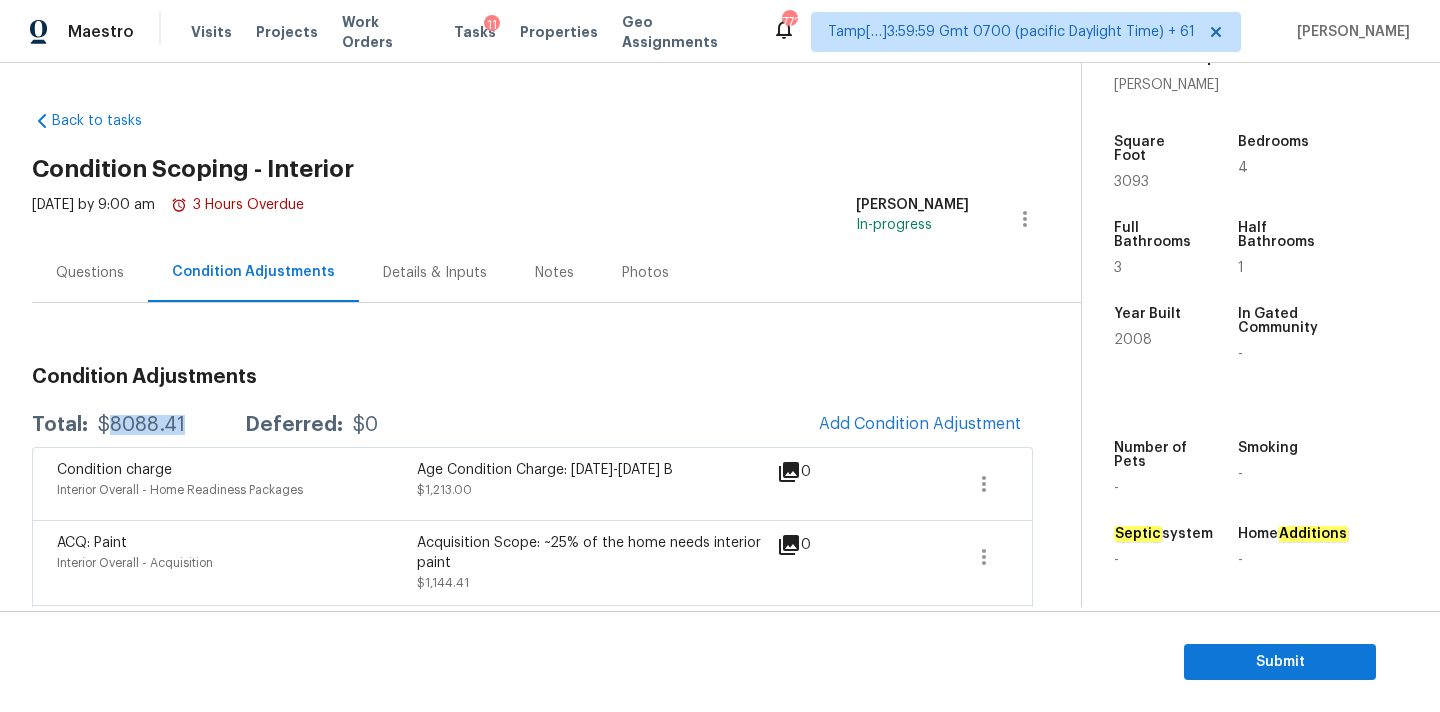 click on "$8088.41" at bounding box center (141, 425) 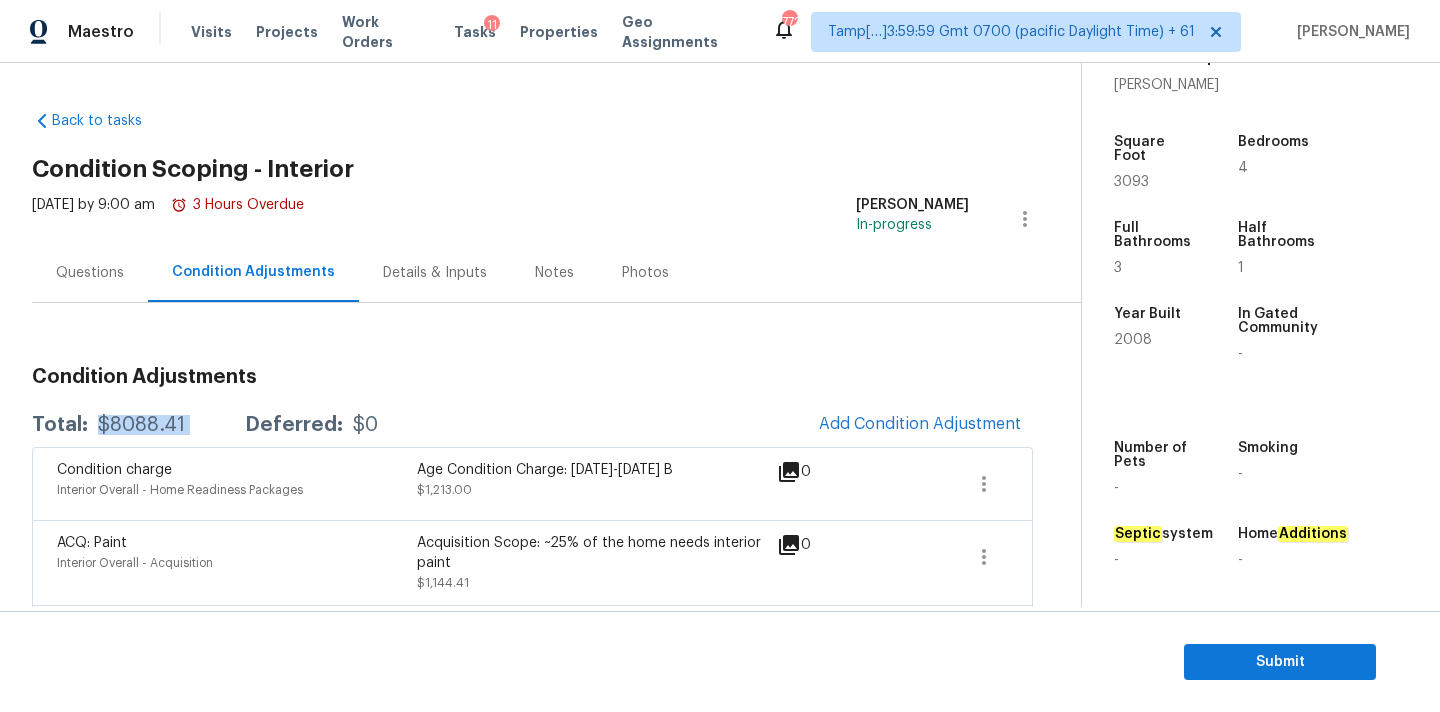 click on "$8088.41" at bounding box center (141, 425) 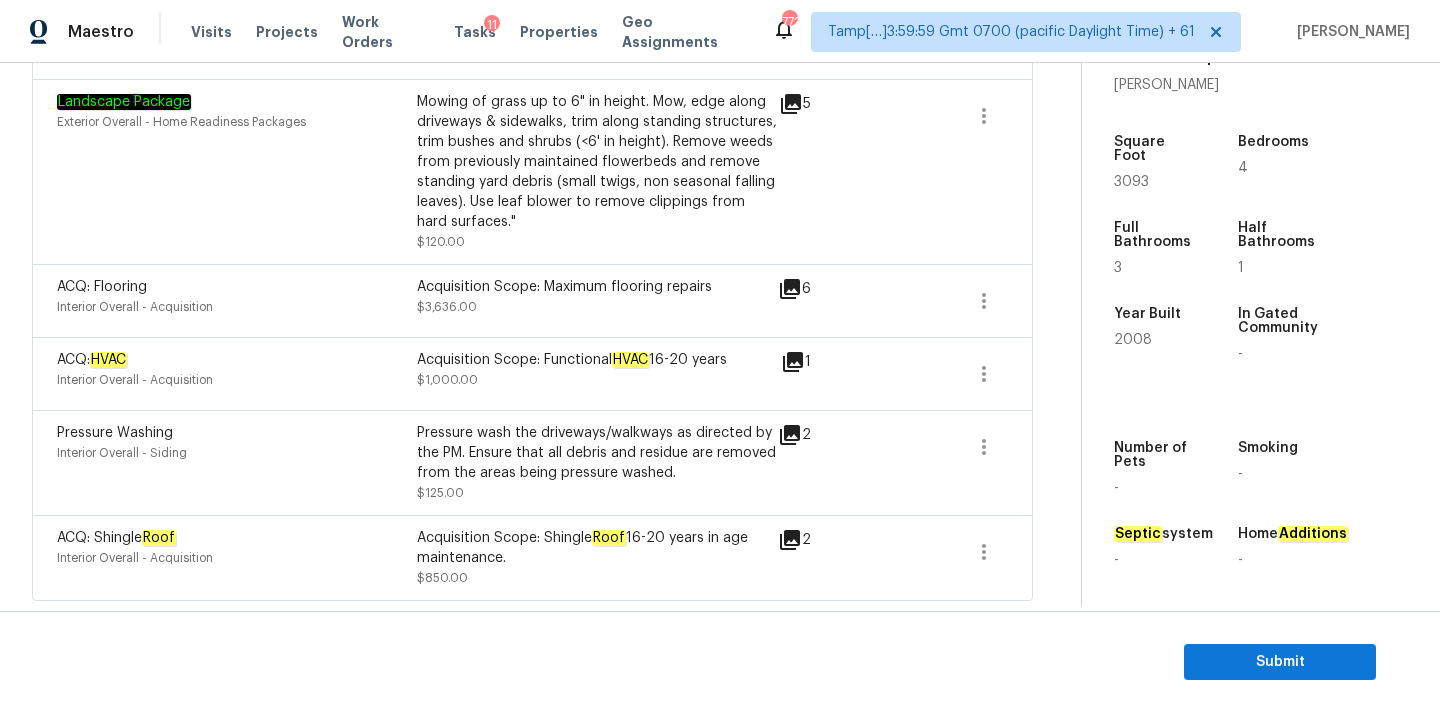 scroll, scrollTop: 0, scrollLeft: 0, axis: both 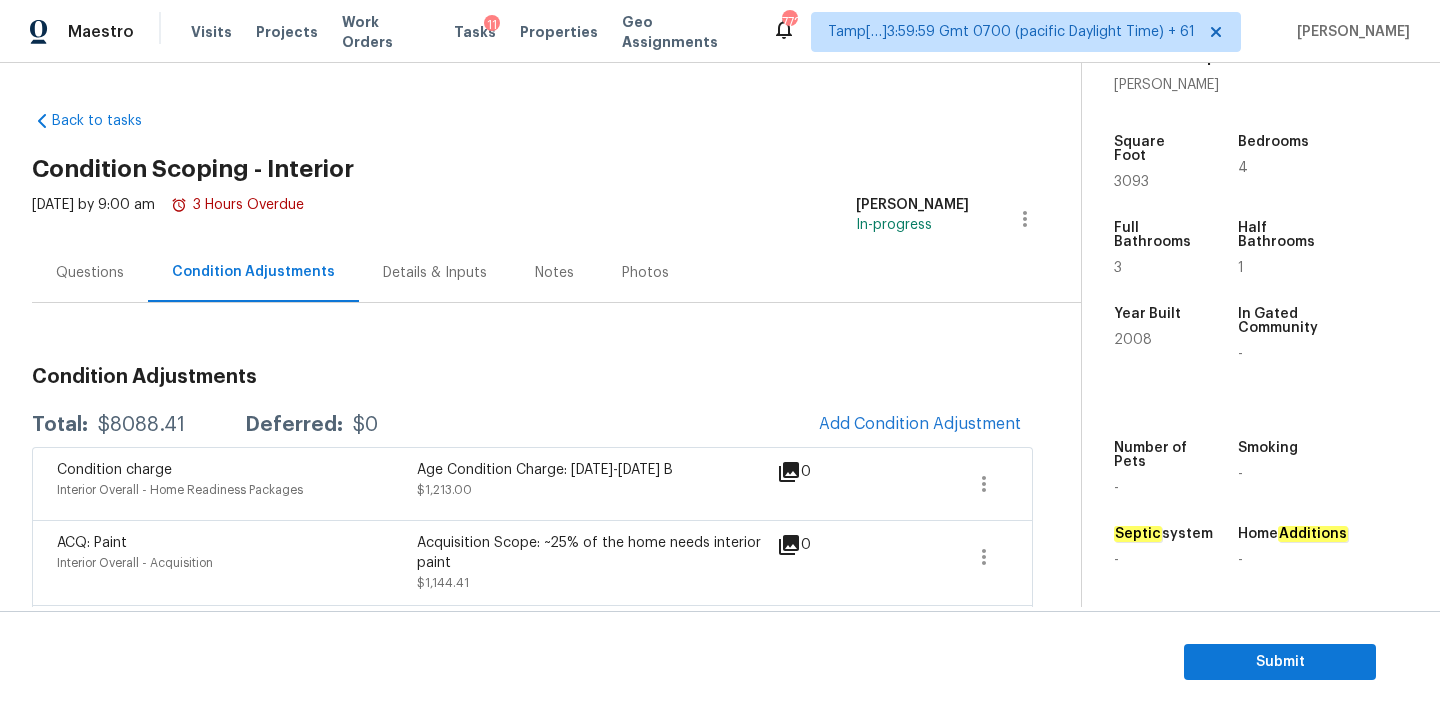 click on "Questions" at bounding box center [90, 272] 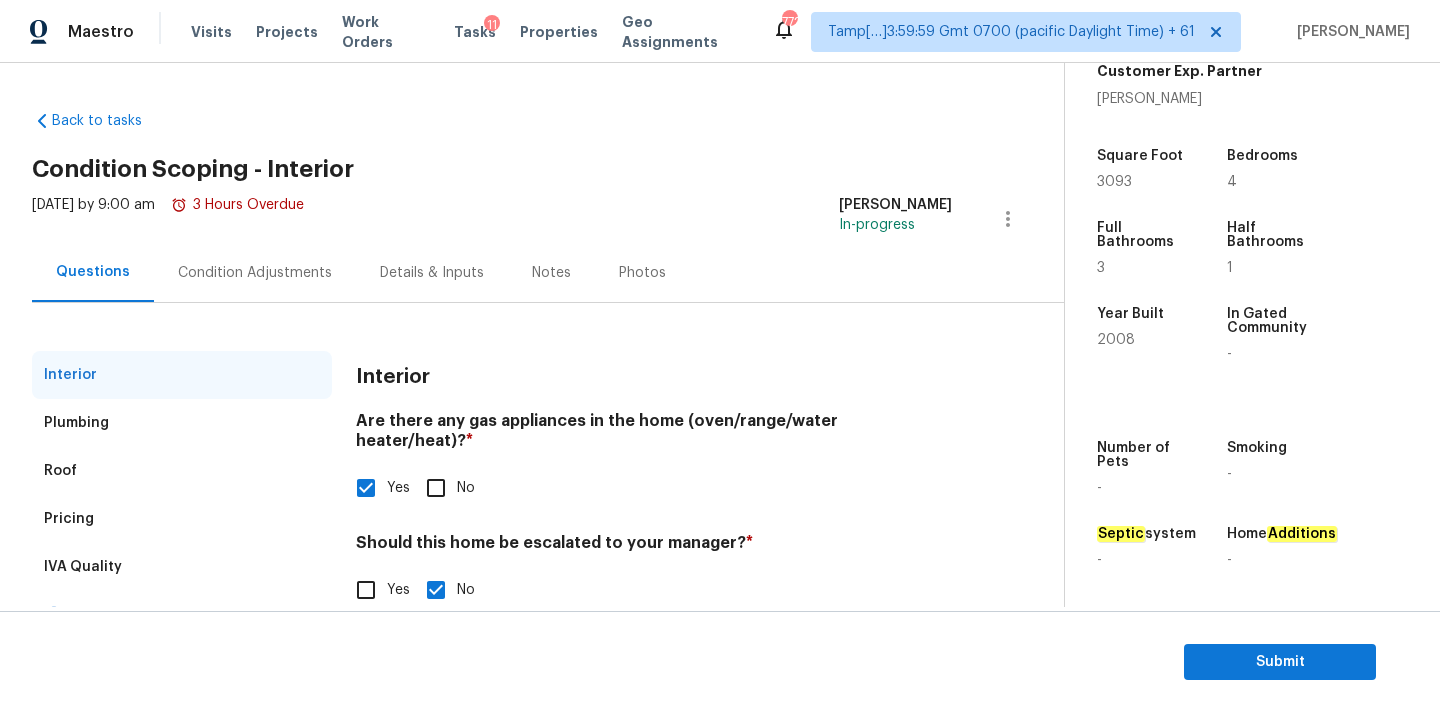 scroll, scrollTop: 38, scrollLeft: 0, axis: vertical 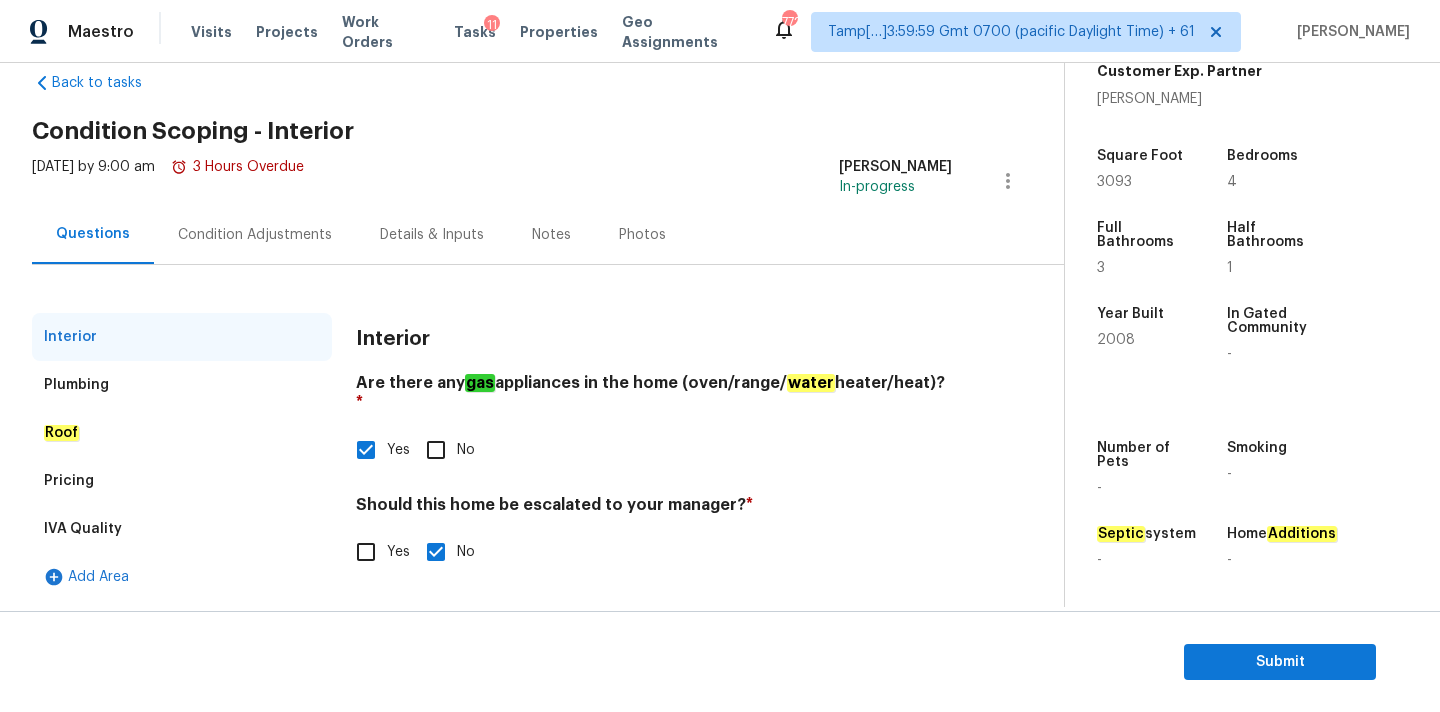 click on "Interior Plumbing Roof Pricing IVA Quality Add Area Interior Are there any  gas  appliances in the home (oven/range/ water  heater/heat)?  * Yes No Should this home be escalated to your manager?  * Yes No" at bounding box center (524, 433) 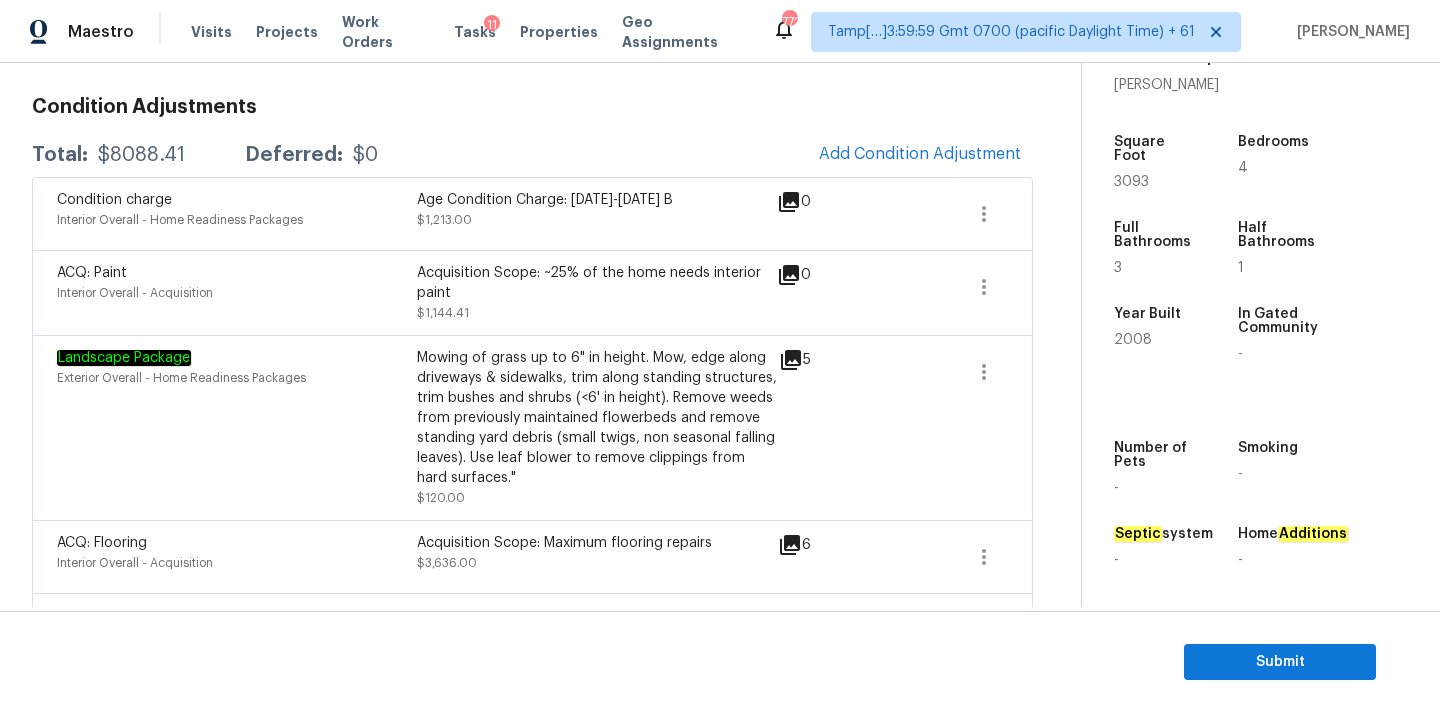scroll, scrollTop: 274, scrollLeft: 0, axis: vertical 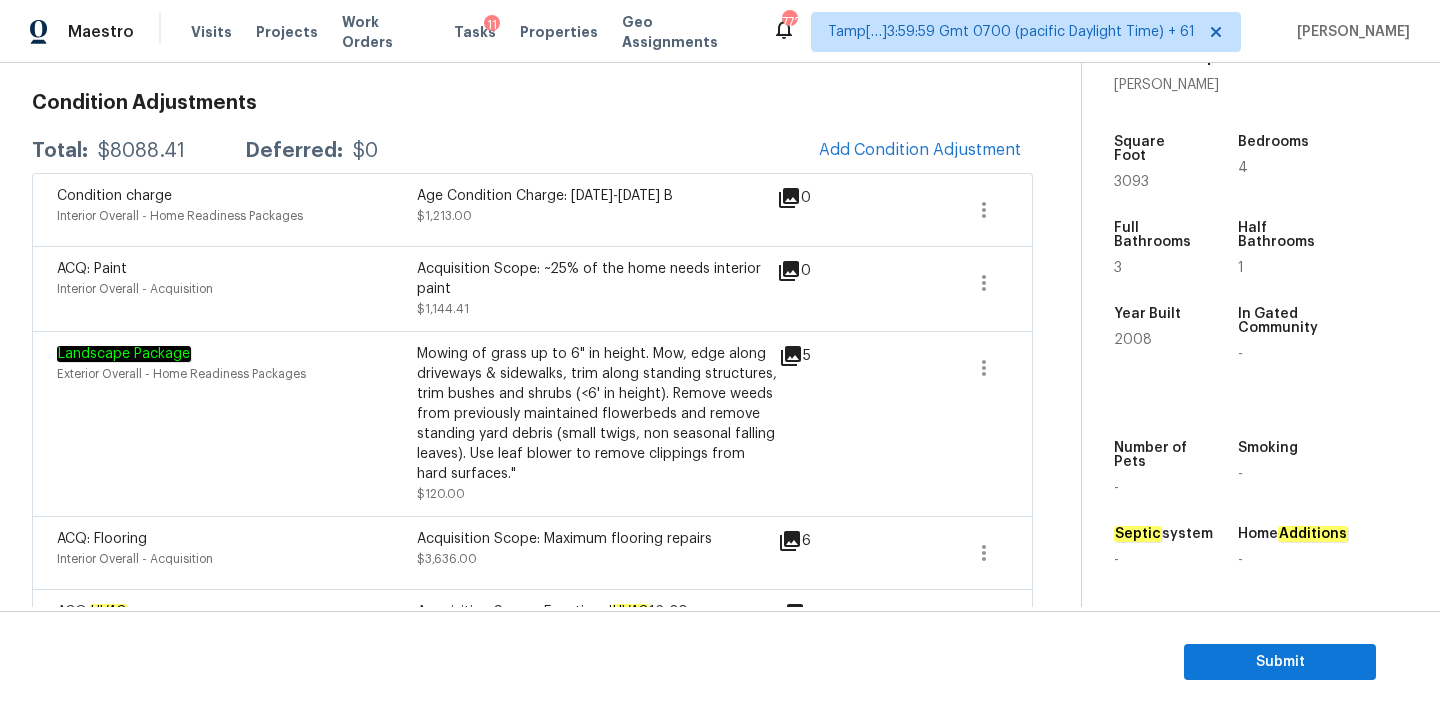 drag, startPoint x: 416, startPoint y: 197, endPoint x: 618, endPoint y: 195, distance: 202.0099 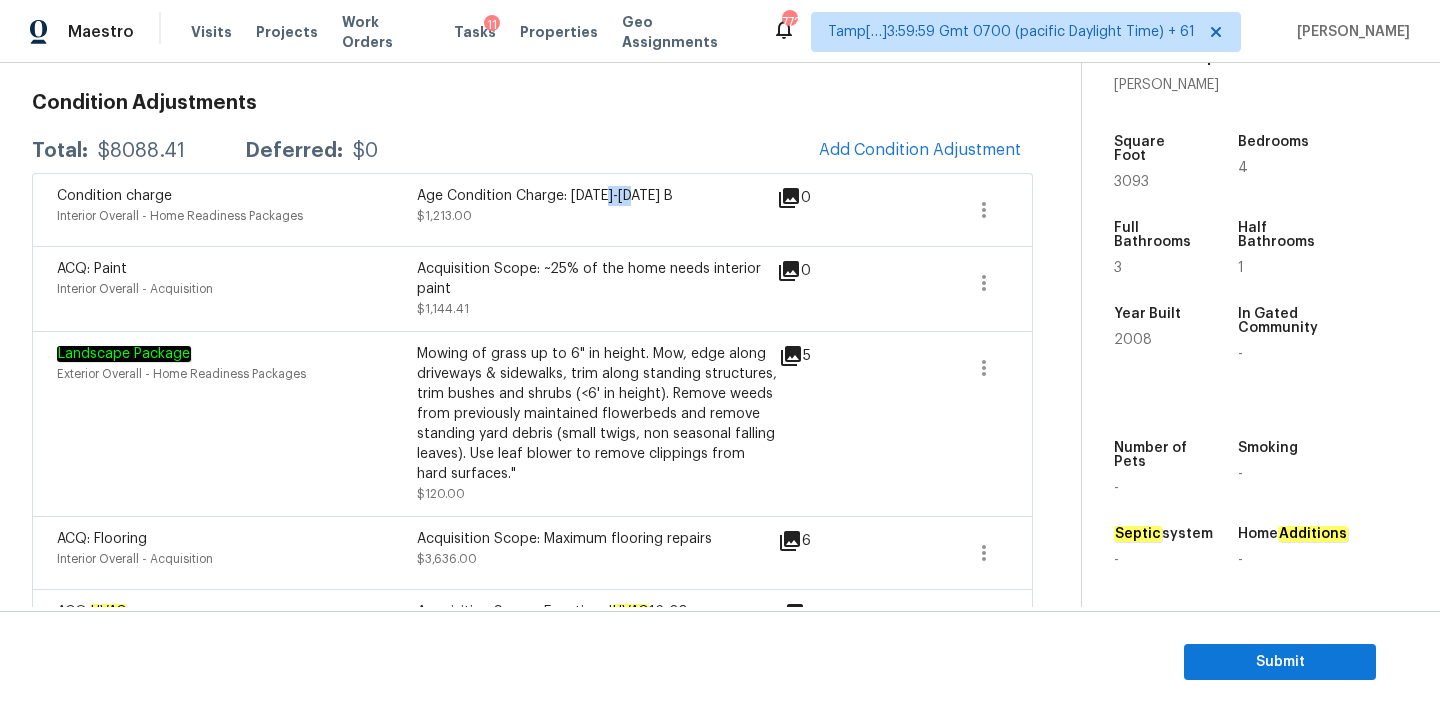click on "Age Condition Charge: 1993-2008 B" at bounding box center (597, 196) 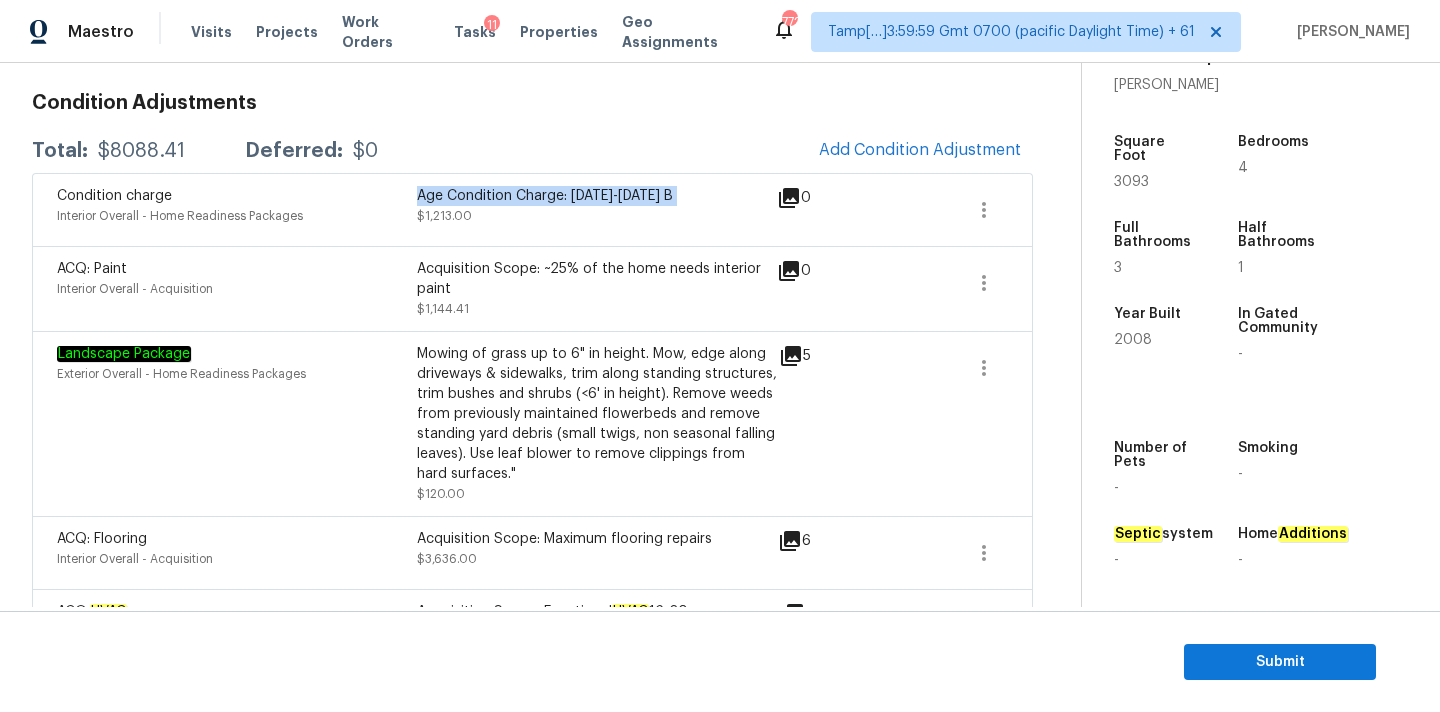 click on "Age Condition Charge: 1993-2008 B" at bounding box center [597, 196] 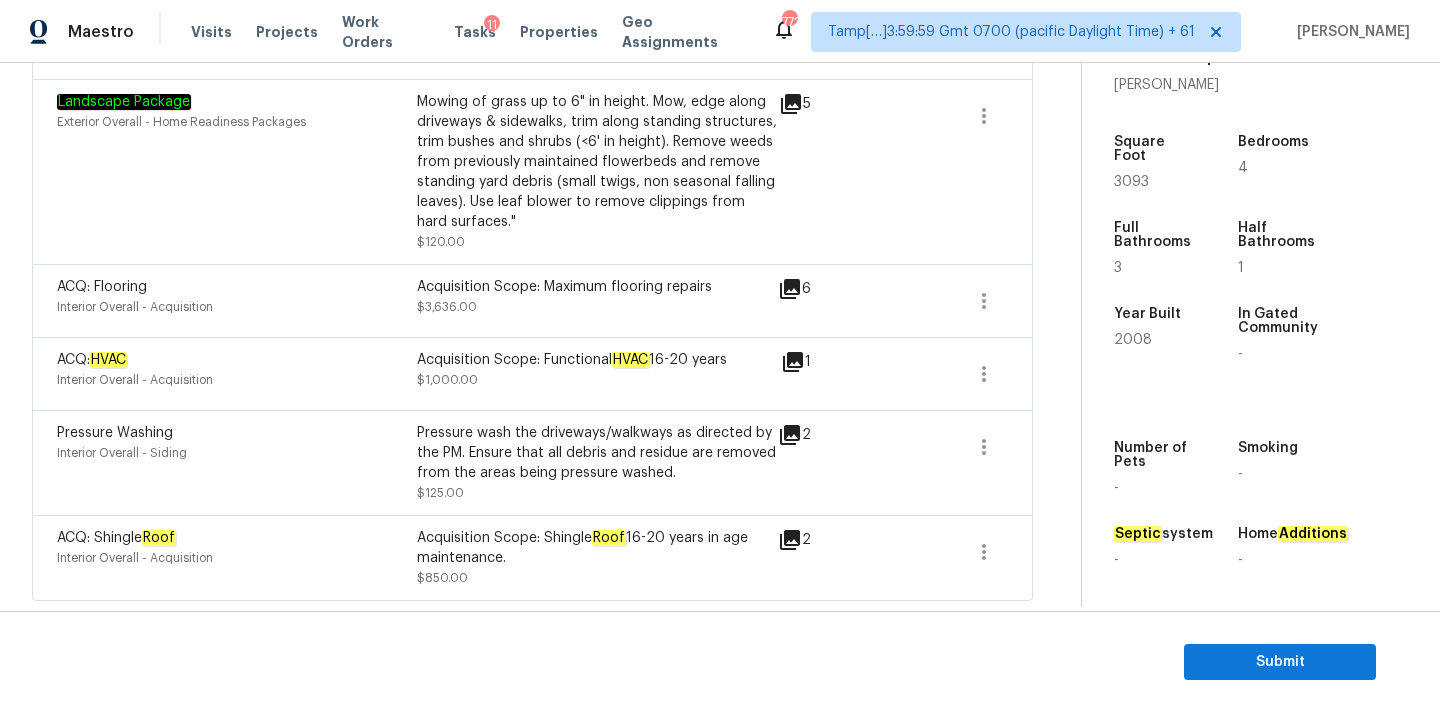 click on "Pressure Washing" at bounding box center (115, 433) 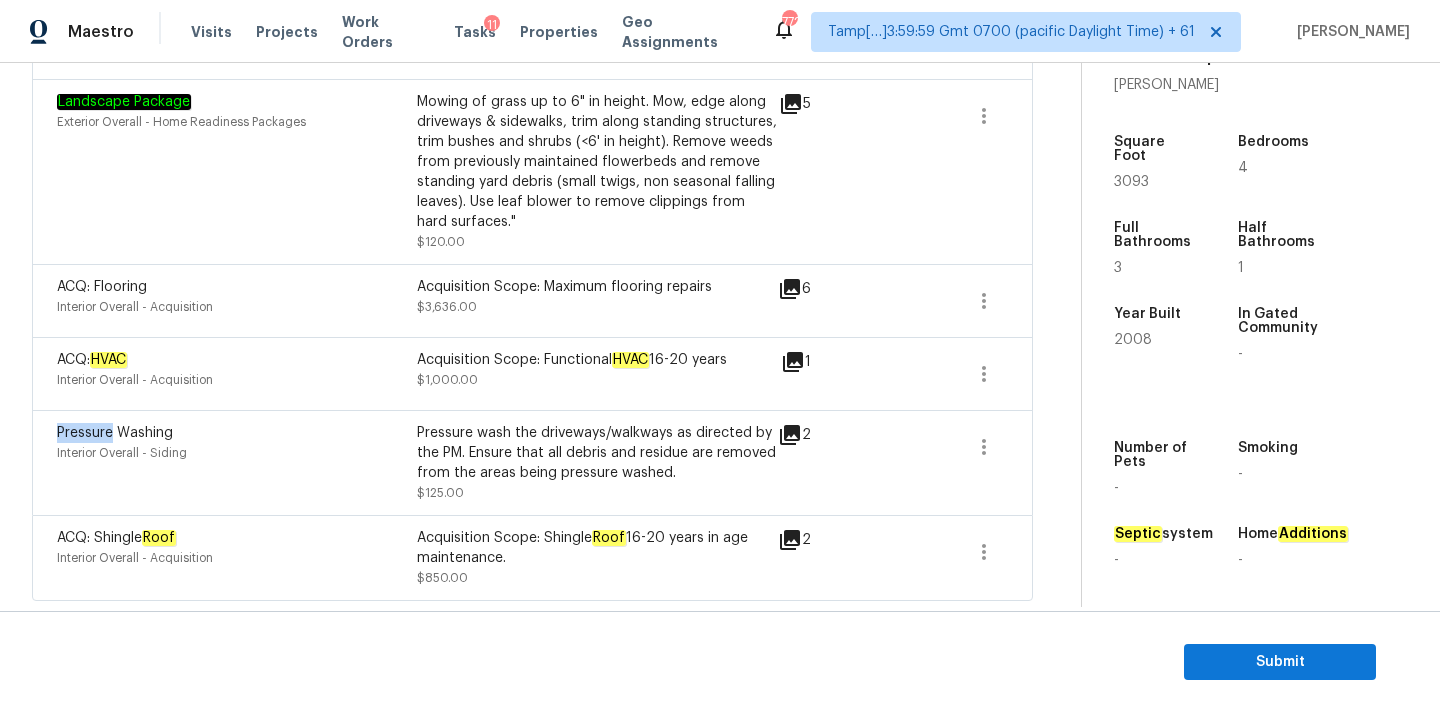 click on "Pressure Washing" at bounding box center (115, 433) 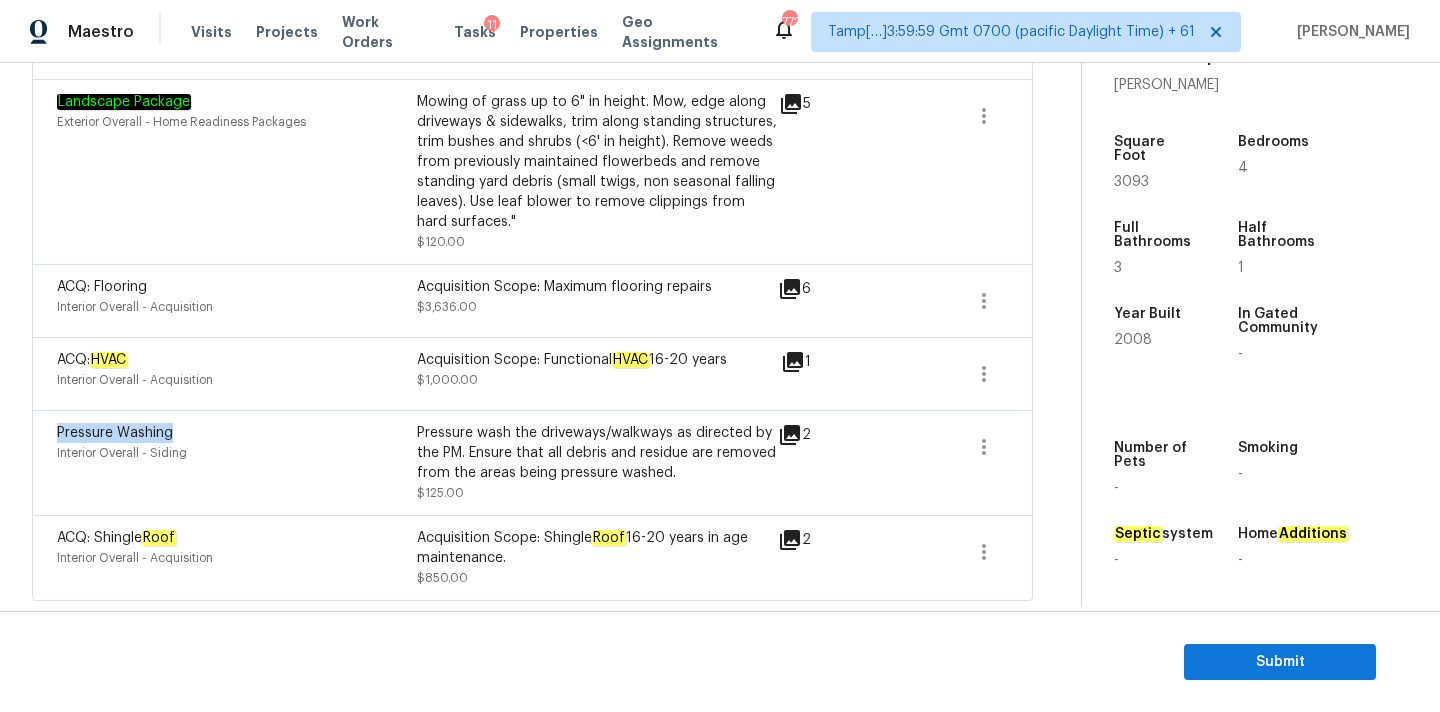 click on "Pressure Washing" at bounding box center (115, 433) 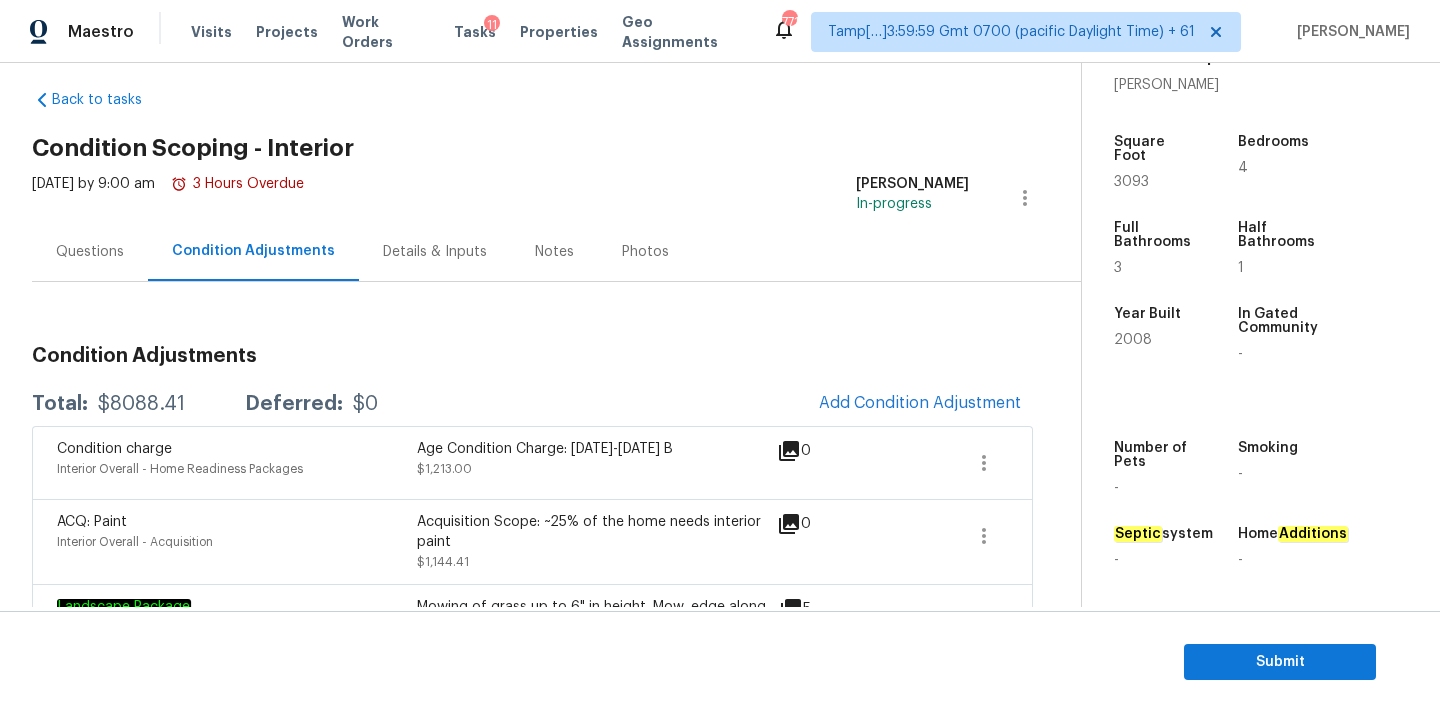 scroll, scrollTop: 0, scrollLeft: 0, axis: both 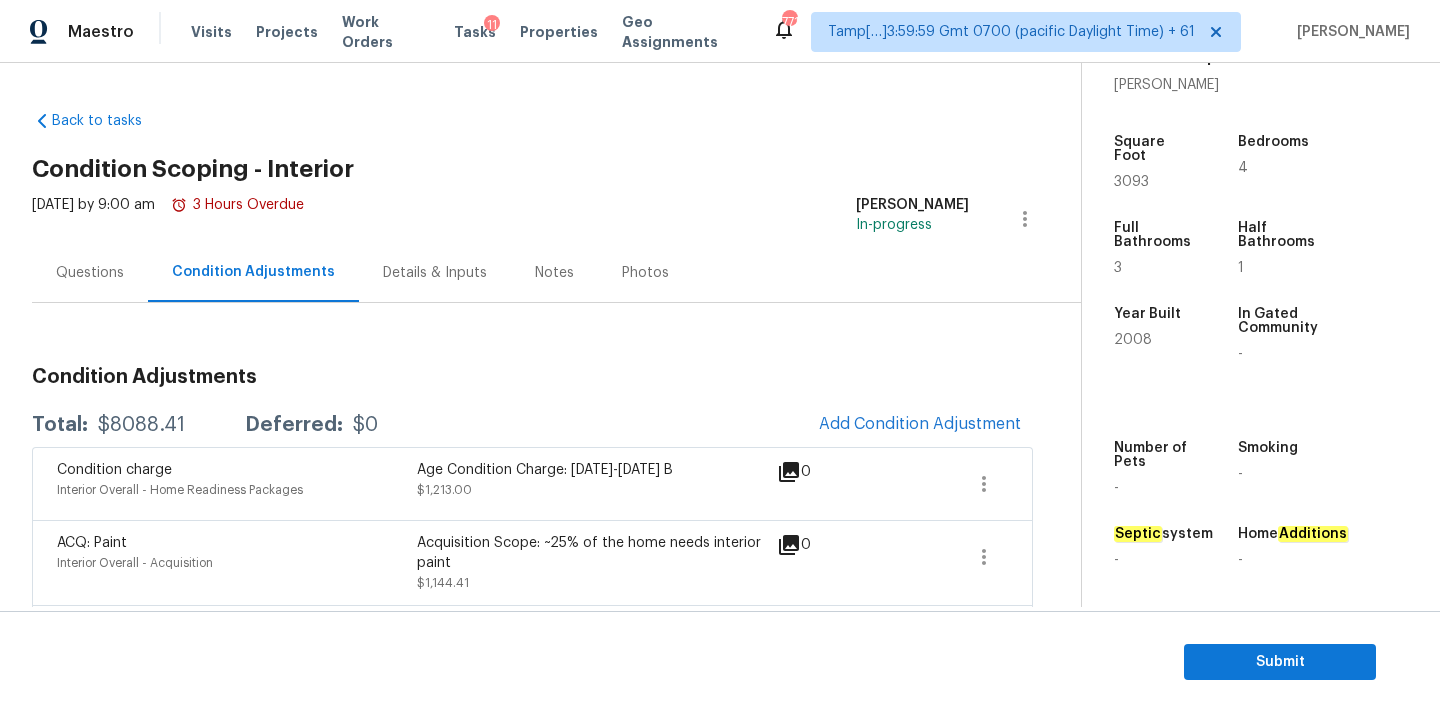 click on "Questions" at bounding box center [90, 273] 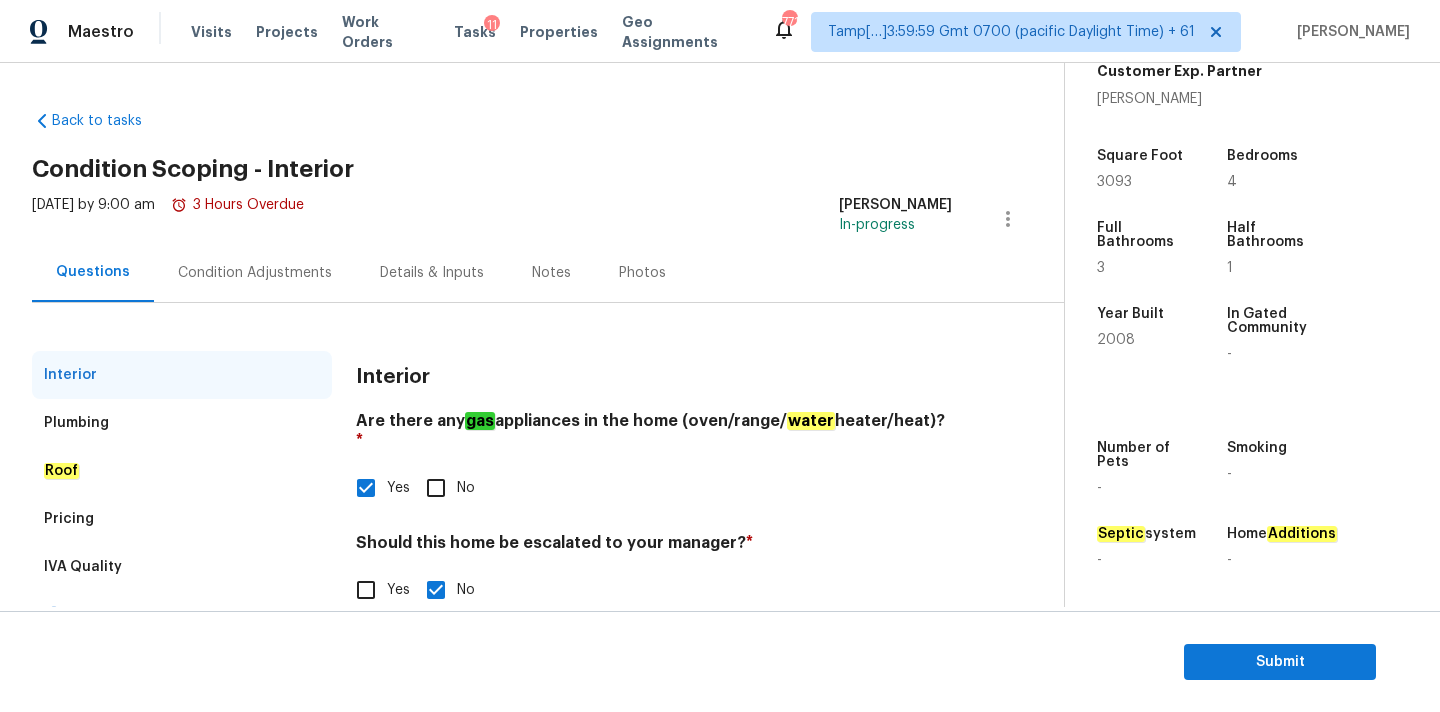 scroll, scrollTop: 38, scrollLeft: 0, axis: vertical 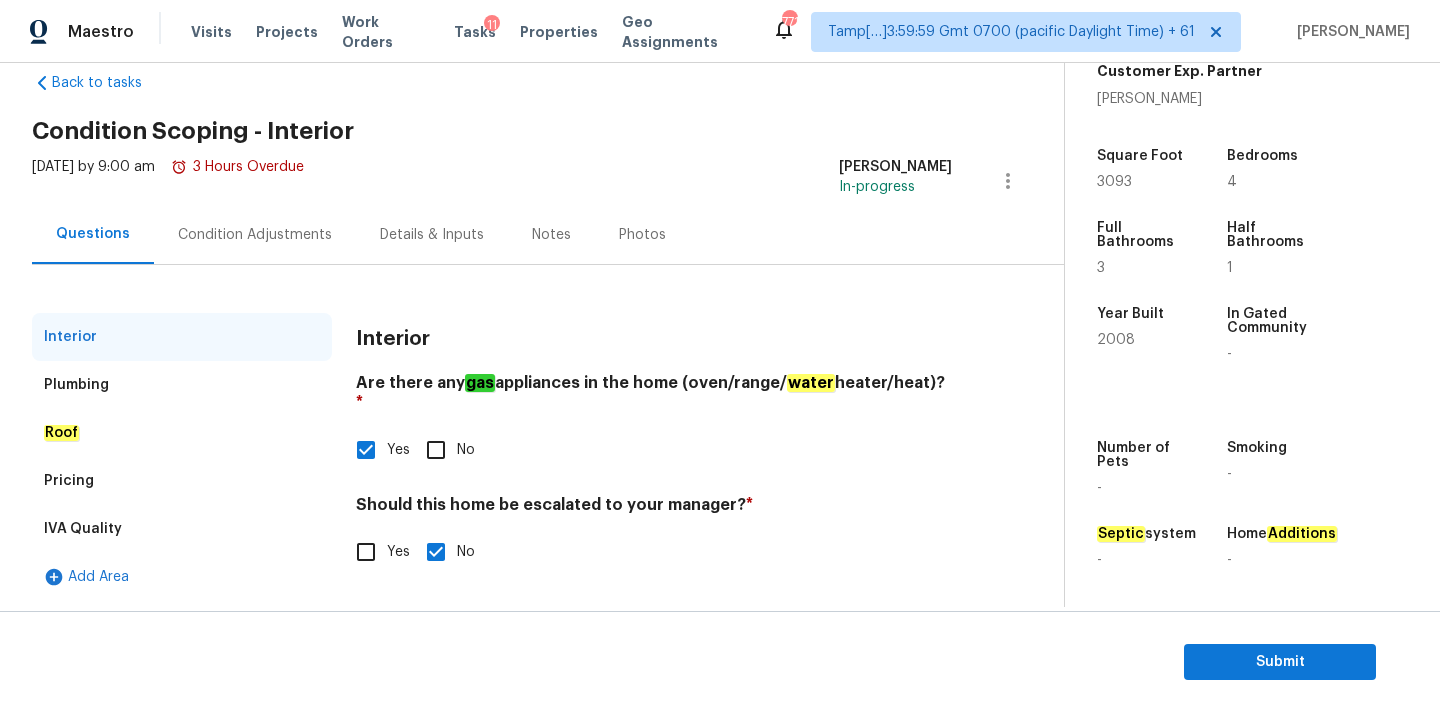 click on "Pricing" at bounding box center [182, 481] 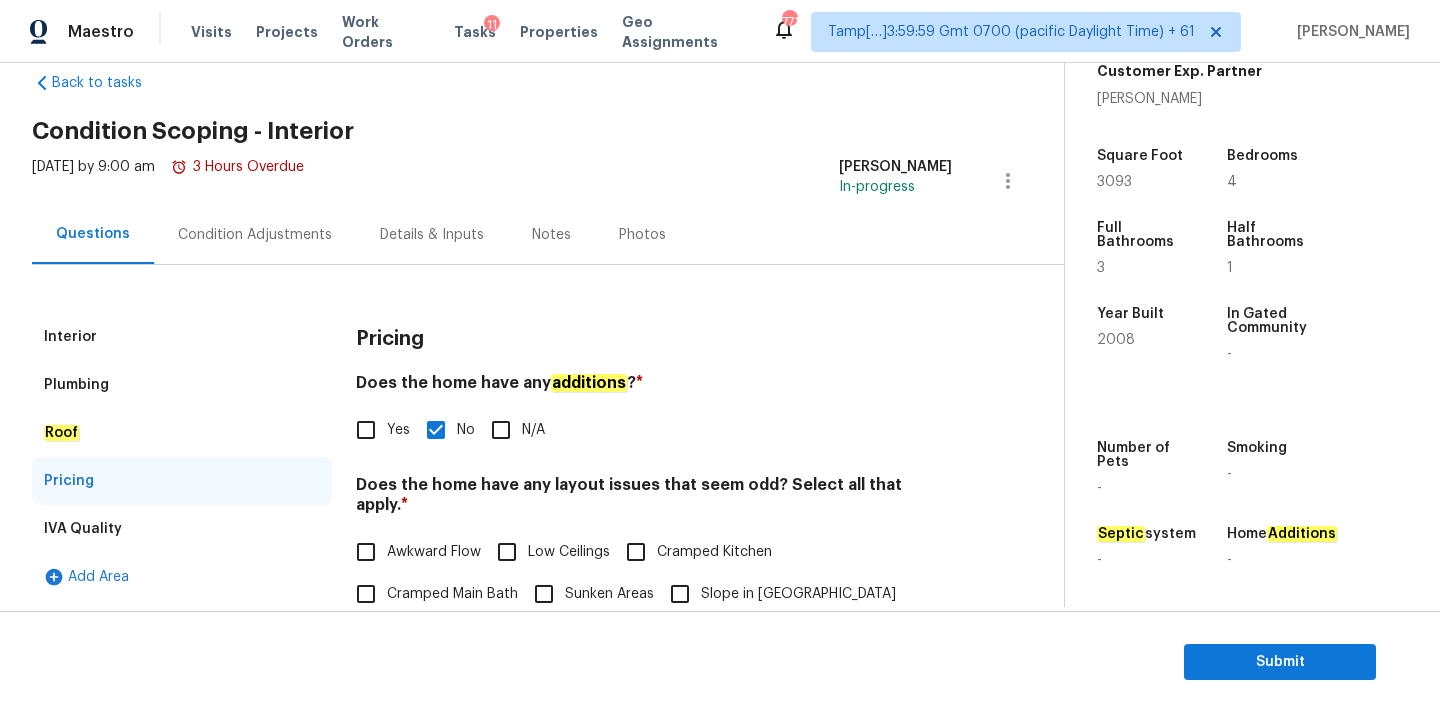 scroll, scrollTop: 488, scrollLeft: 0, axis: vertical 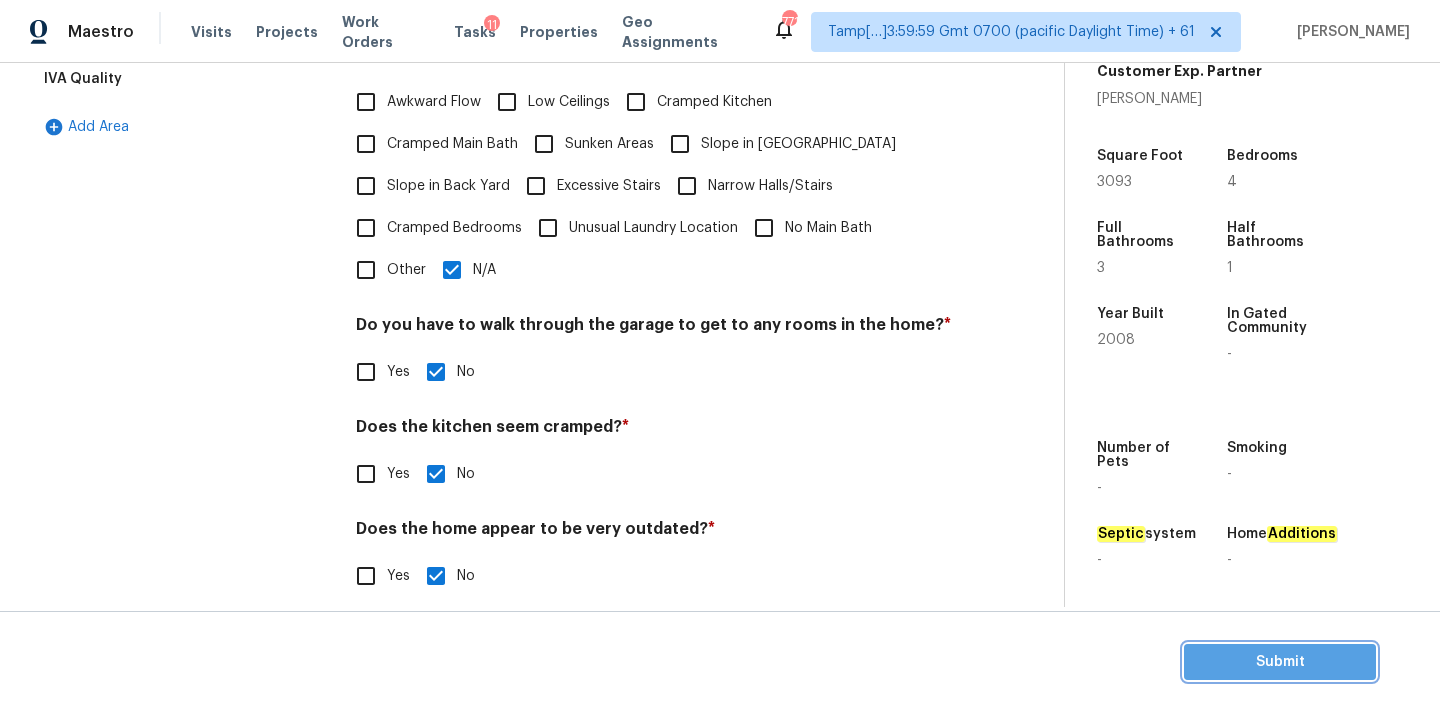 click on "Submit" at bounding box center [1280, 662] 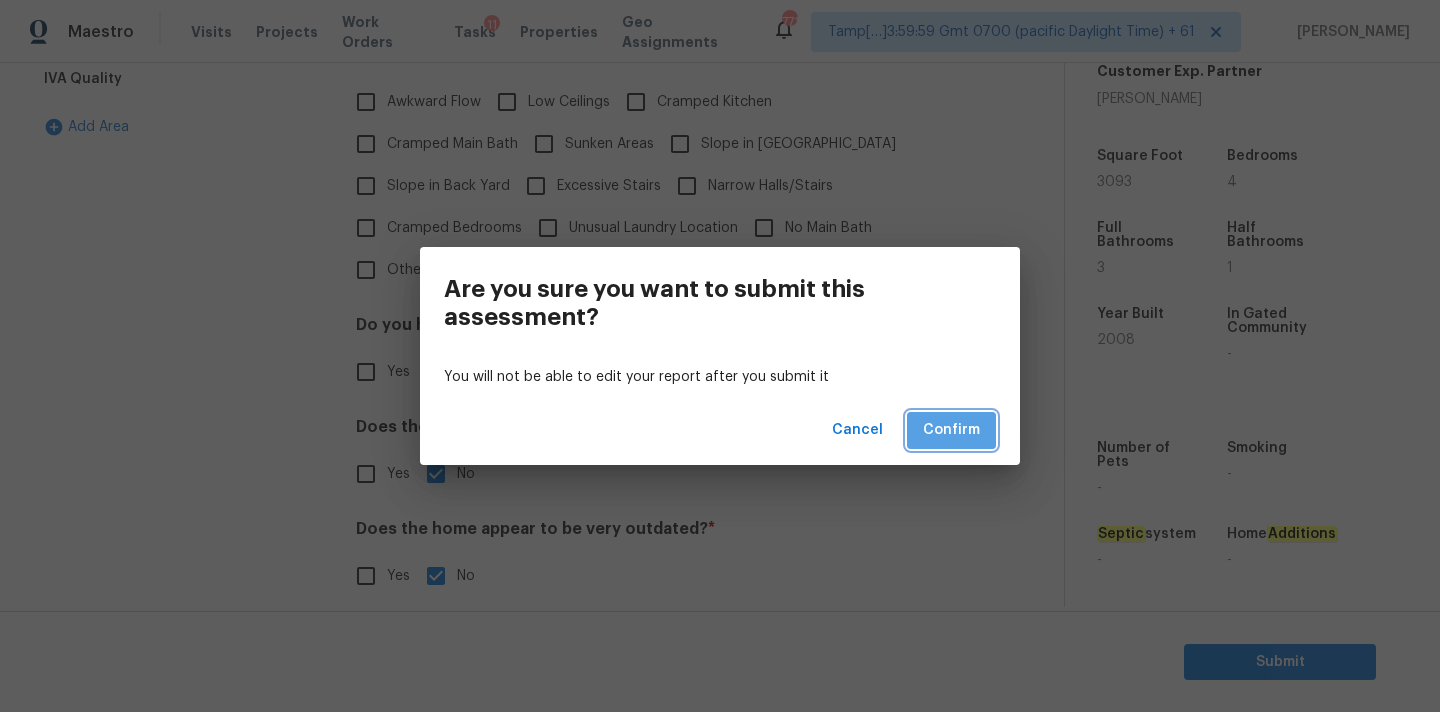 click on "Confirm" at bounding box center [951, 430] 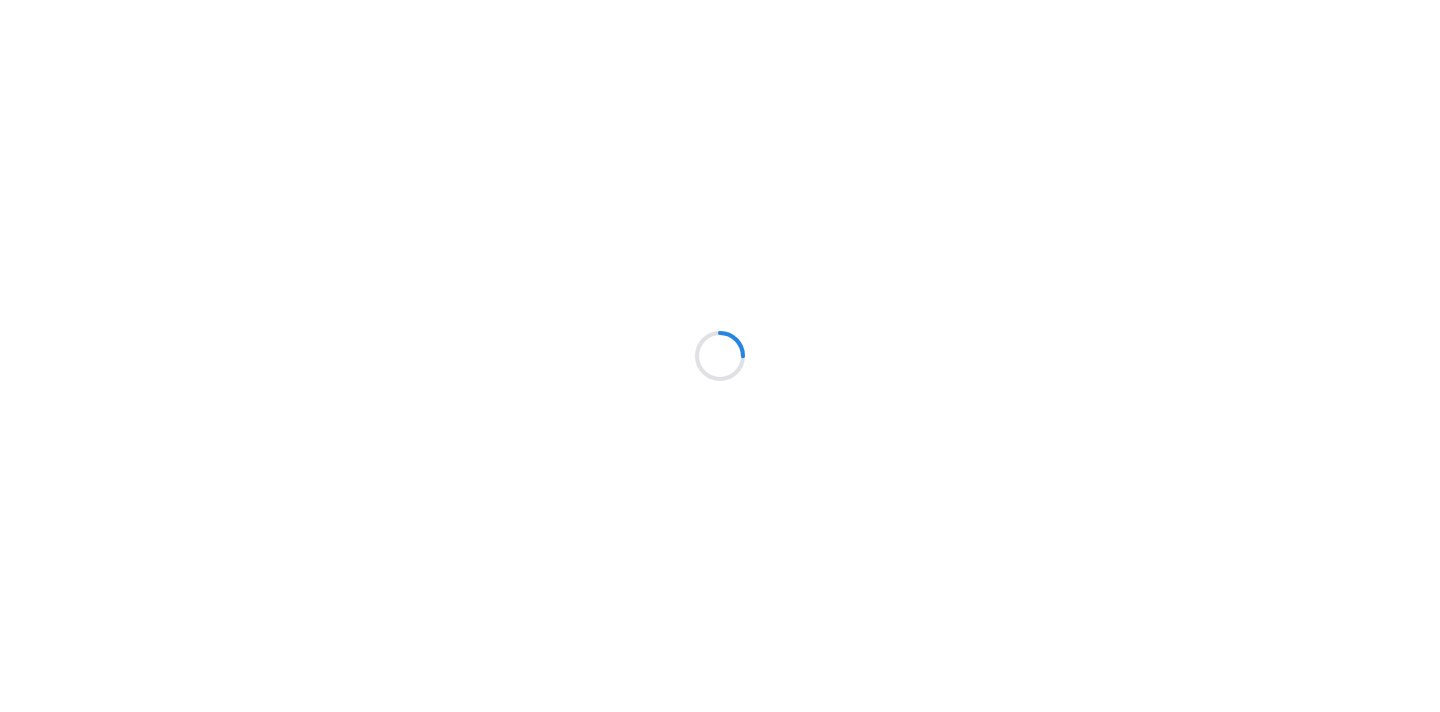 scroll, scrollTop: 0, scrollLeft: 0, axis: both 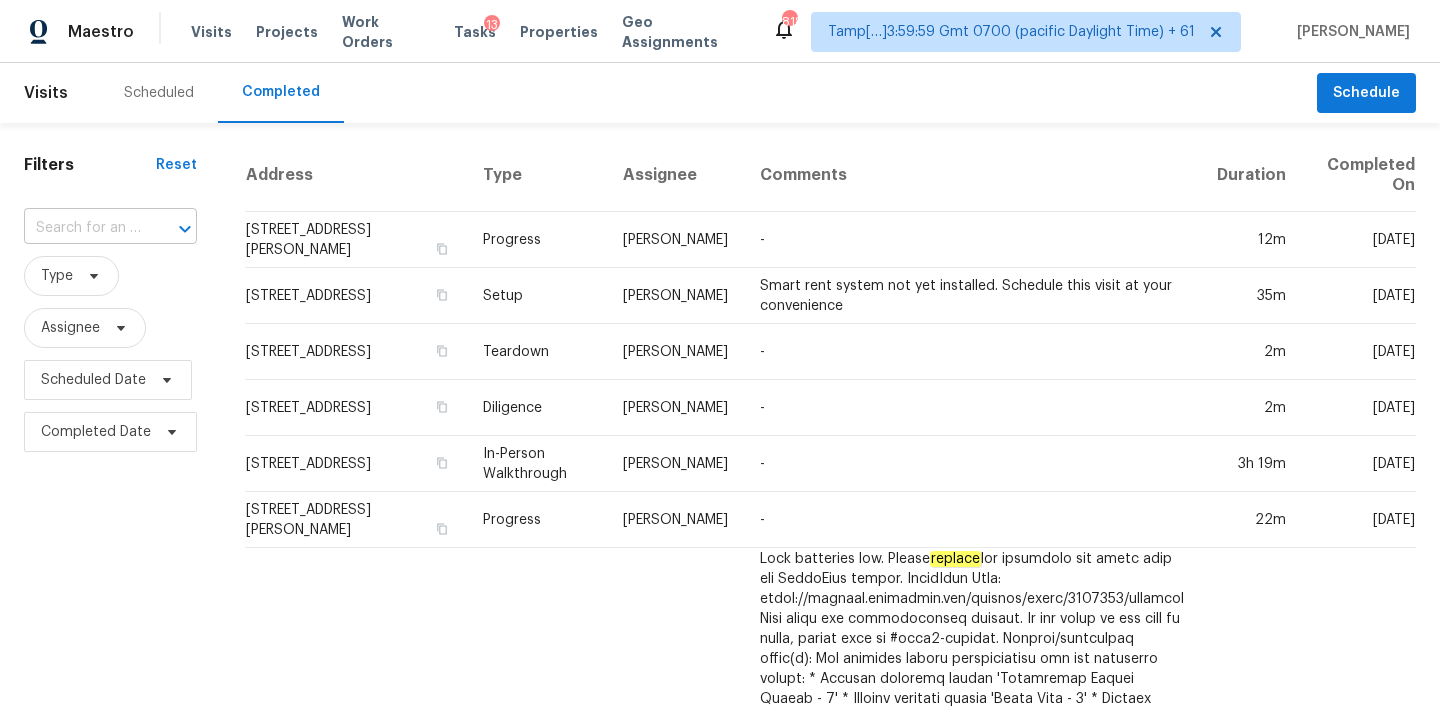 click at bounding box center (82, 228) 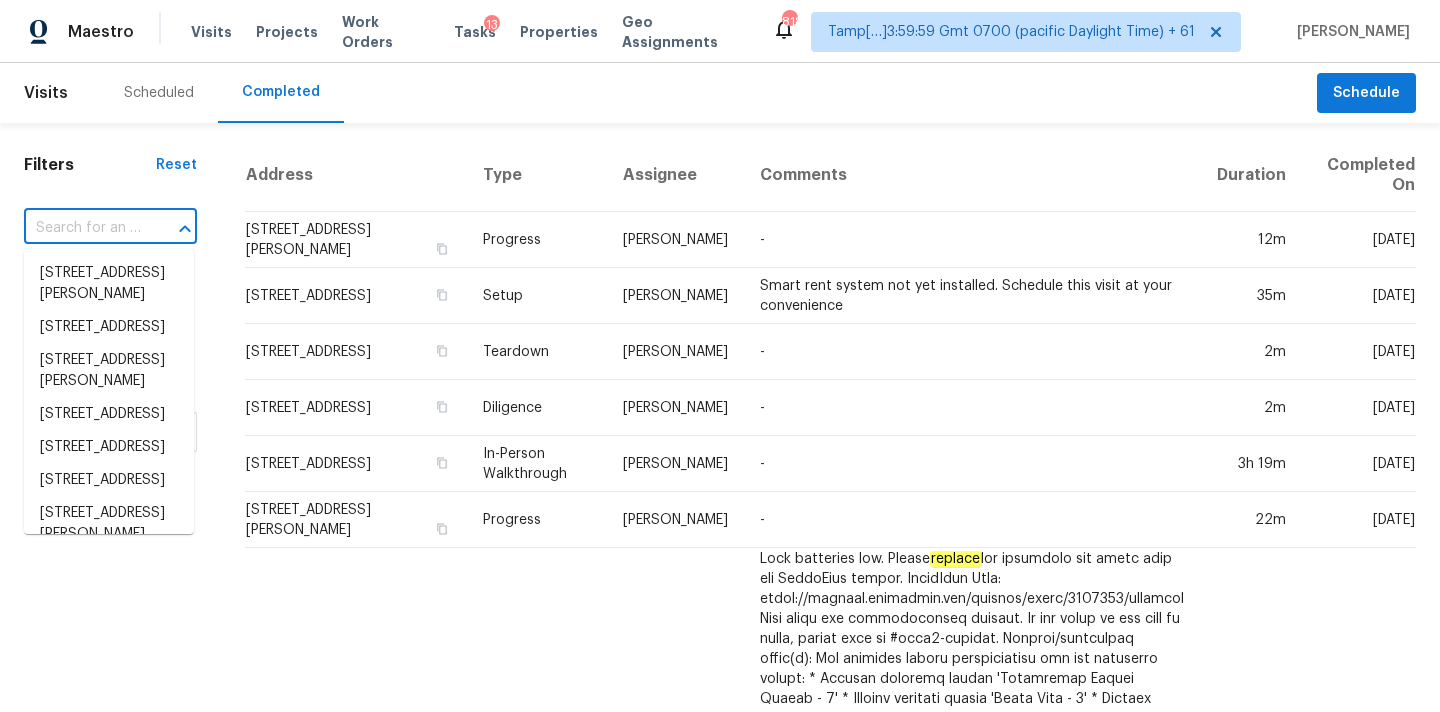 paste on "[STREET_ADDRESS][US_STATE]" 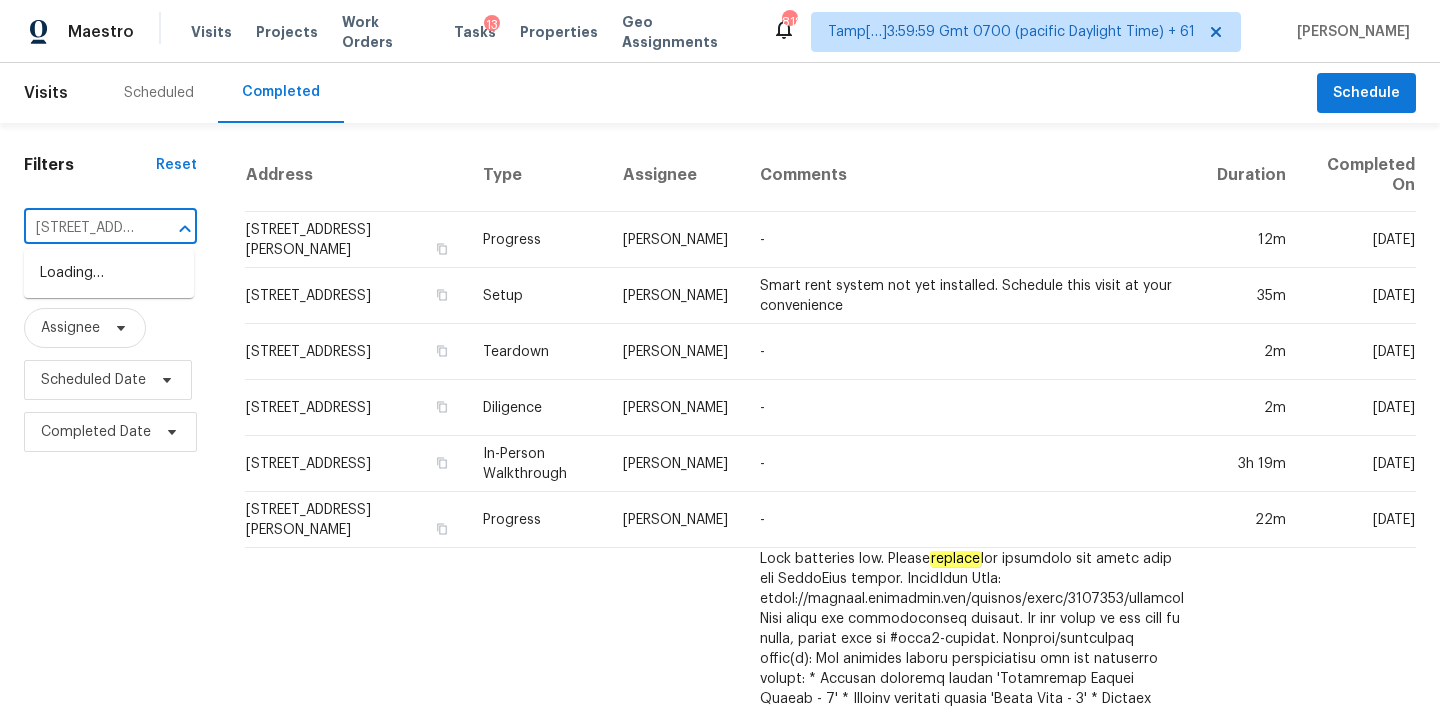 scroll, scrollTop: 0, scrollLeft: 156, axis: horizontal 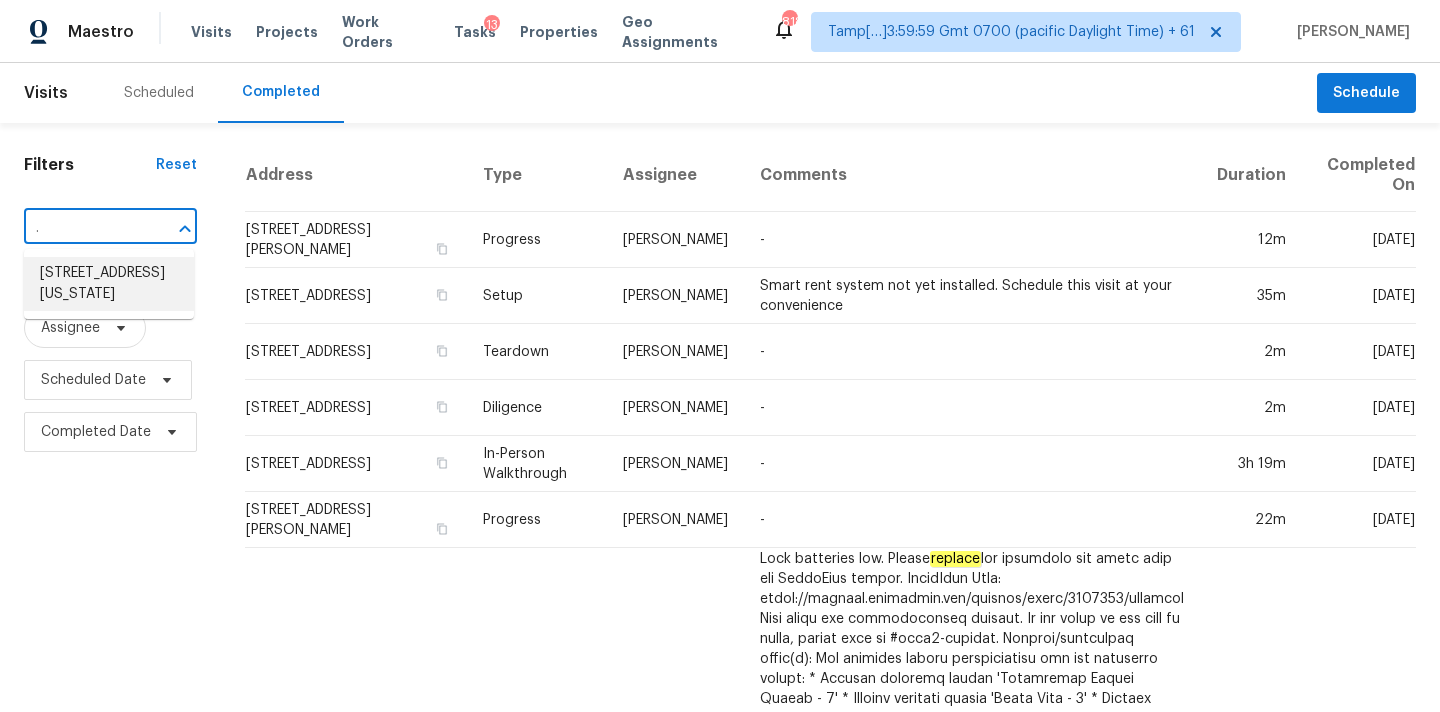 click on "[STREET_ADDRESS][US_STATE]" at bounding box center (109, 284) 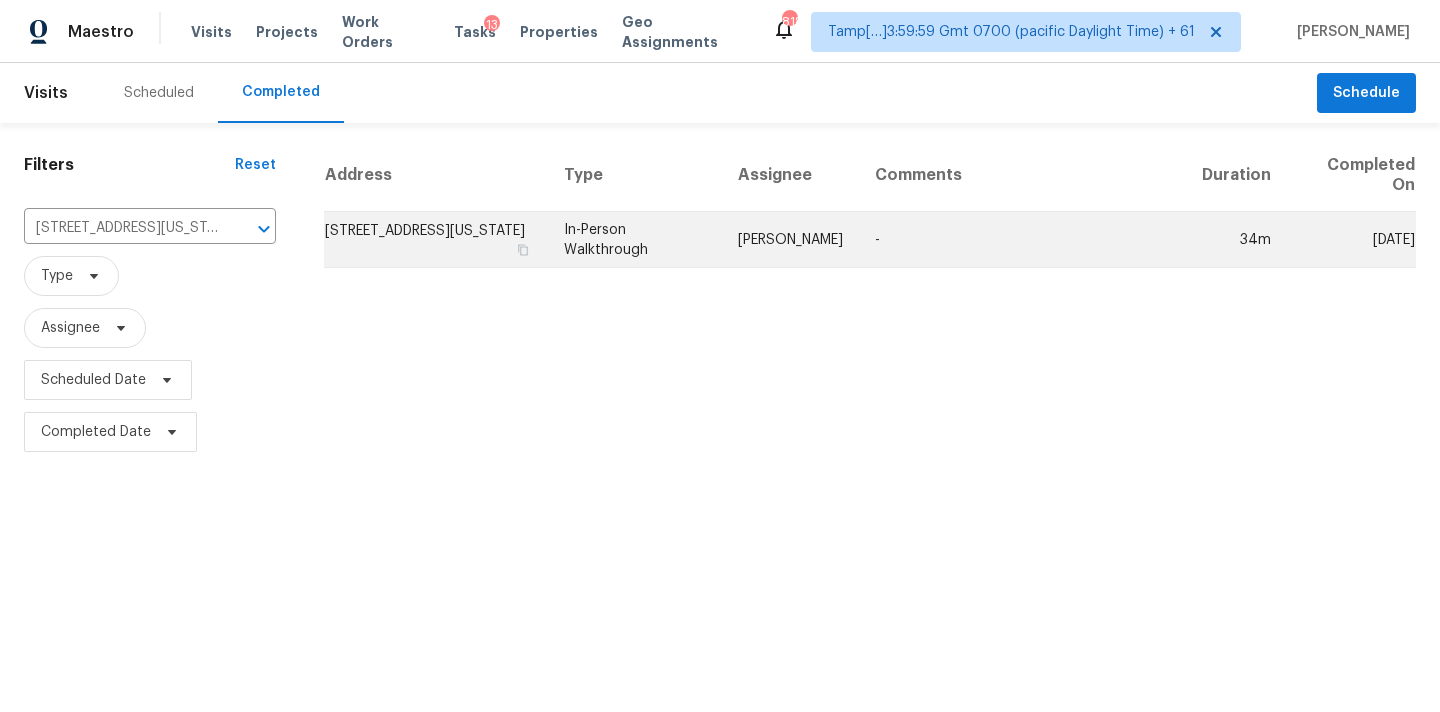 click on "In-Person Walkthrough" at bounding box center [635, 240] 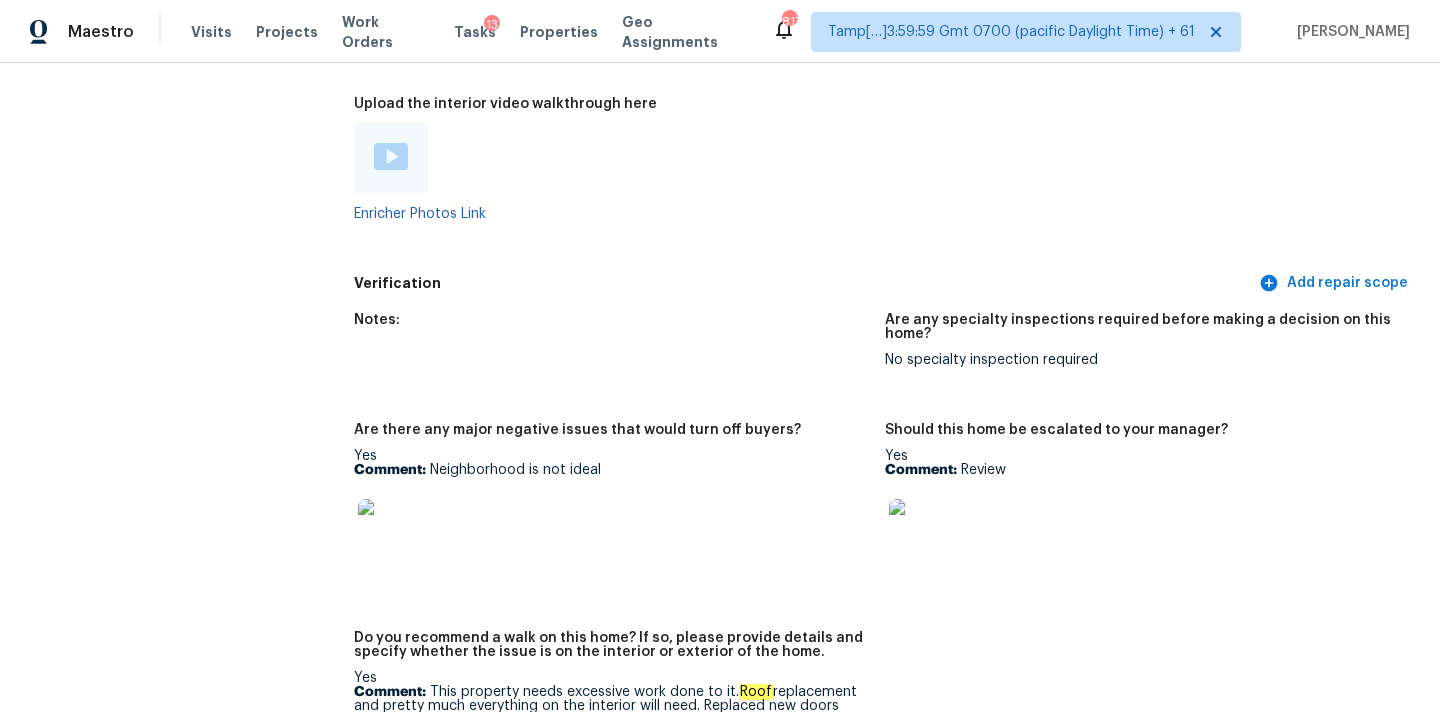 scroll, scrollTop: 99, scrollLeft: 0, axis: vertical 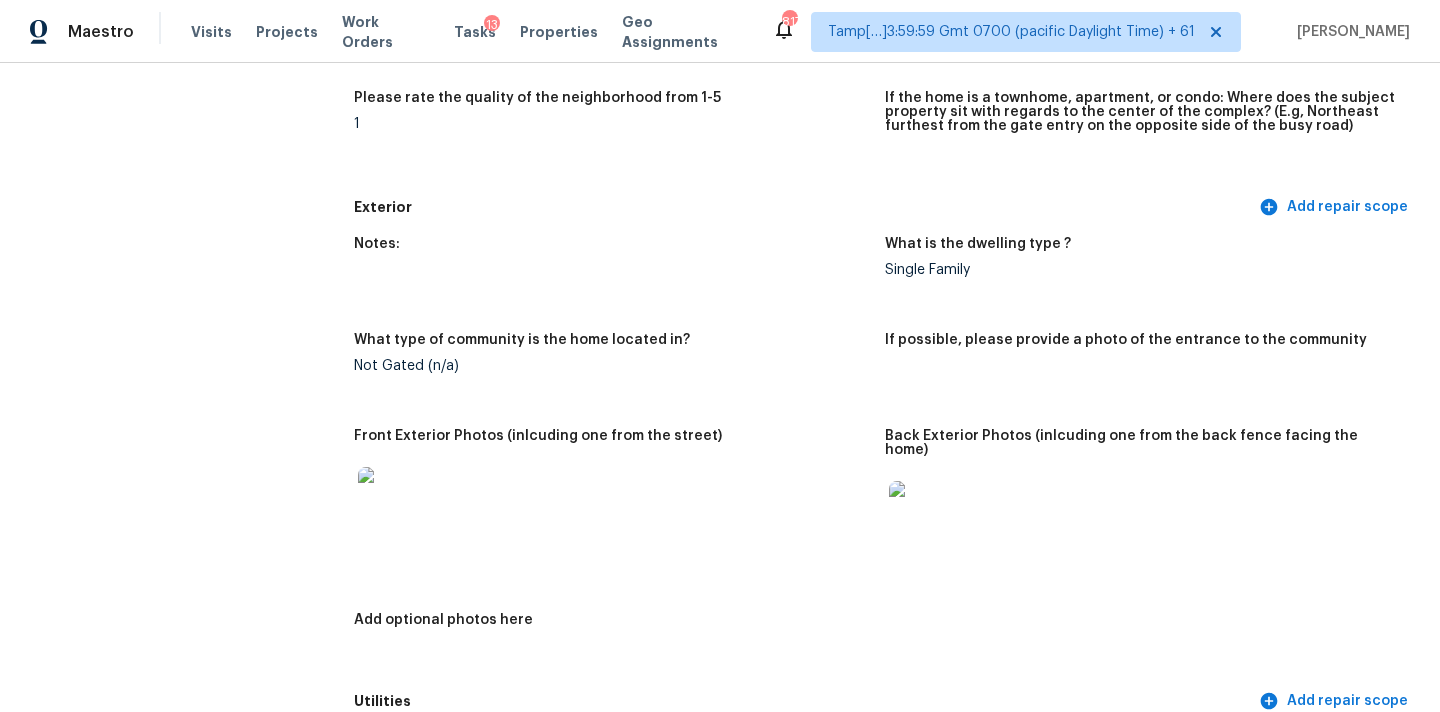 click at bounding box center [390, 499] 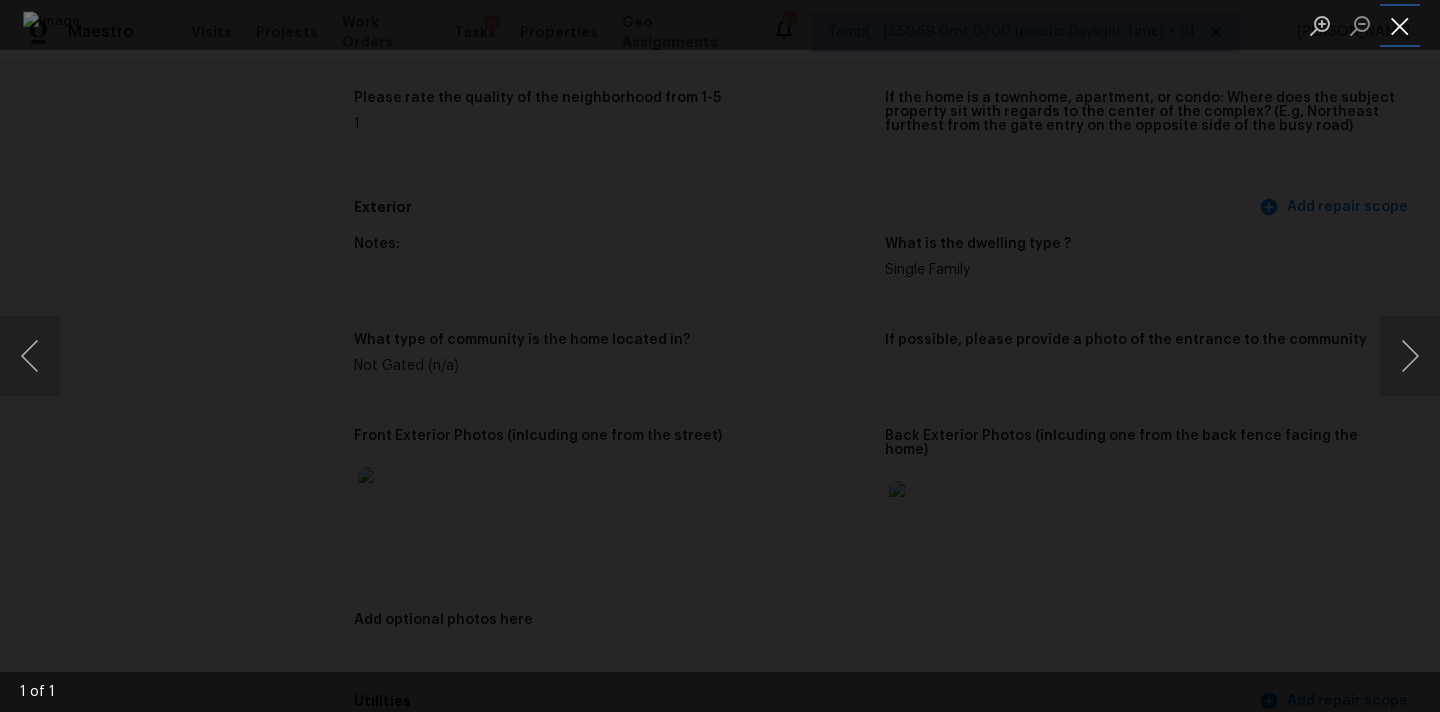 click at bounding box center [1400, 25] 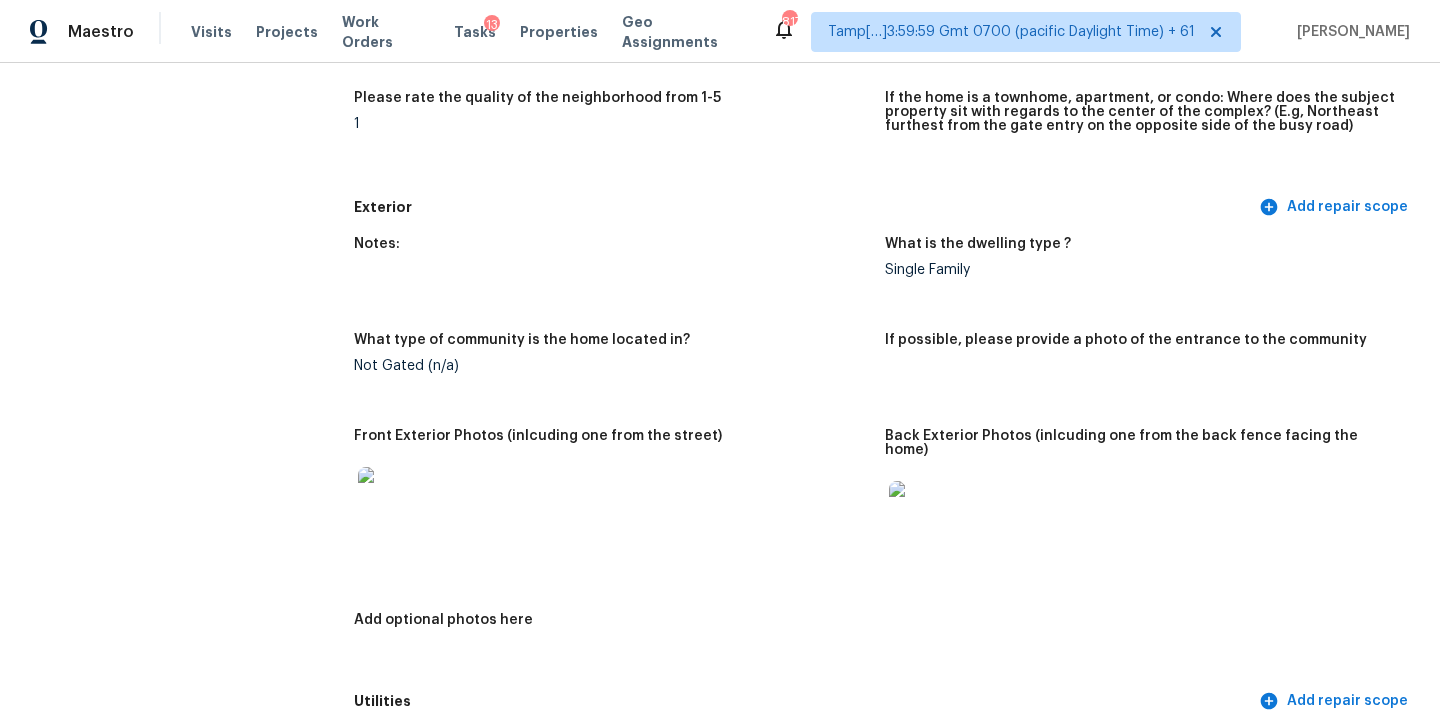 click at bounding box center [921, 513] 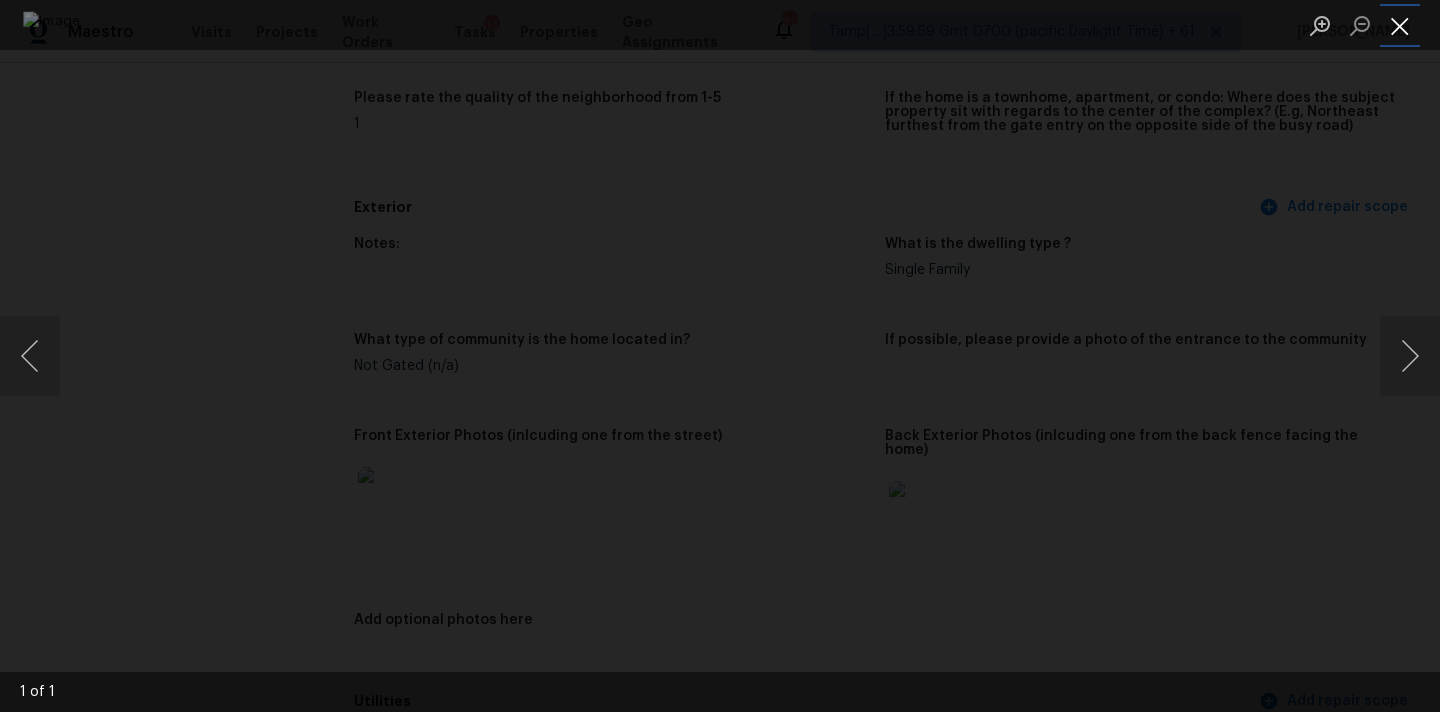 click at bounding box center (1400, 25) 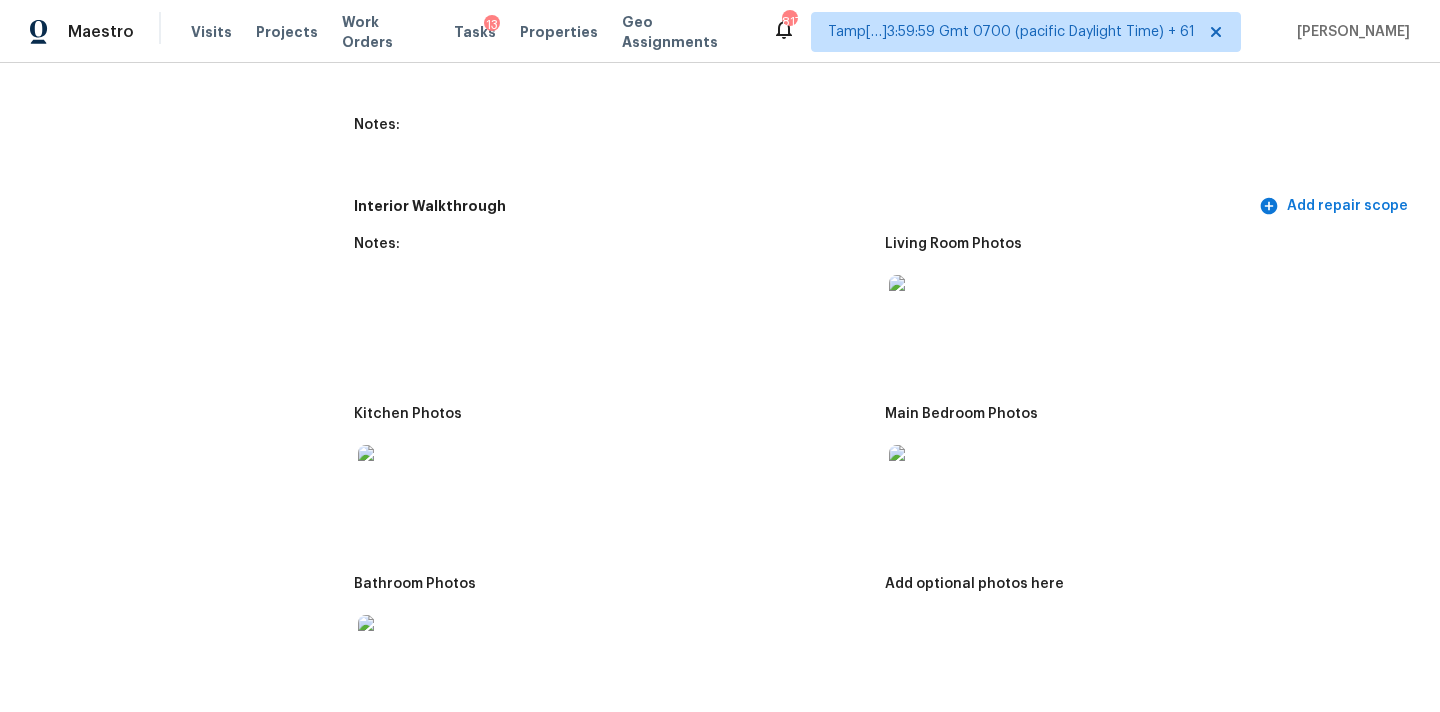 scroll, scrollTop: 2481, scrollLeft: 0, axis: vertical 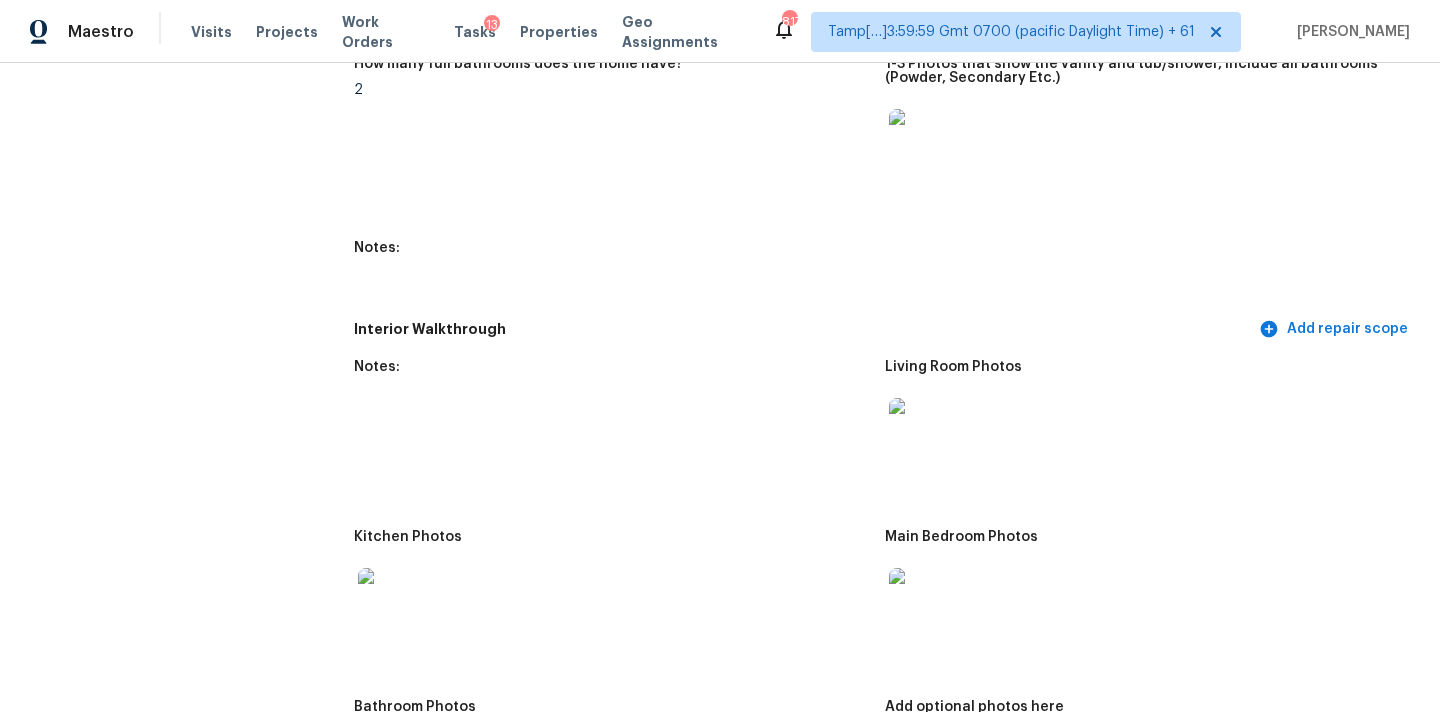 click at bounding box center [921, 430] 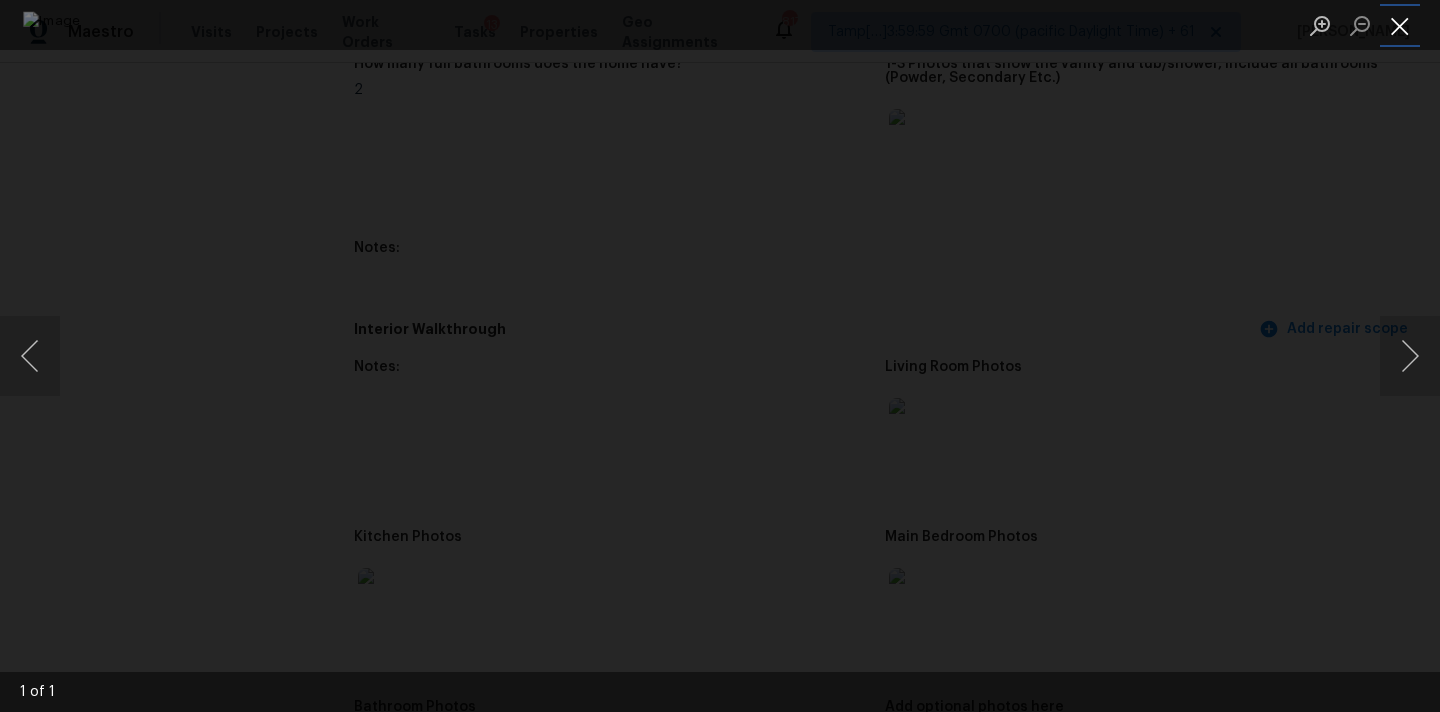 click at bounding box center (1400, 25) 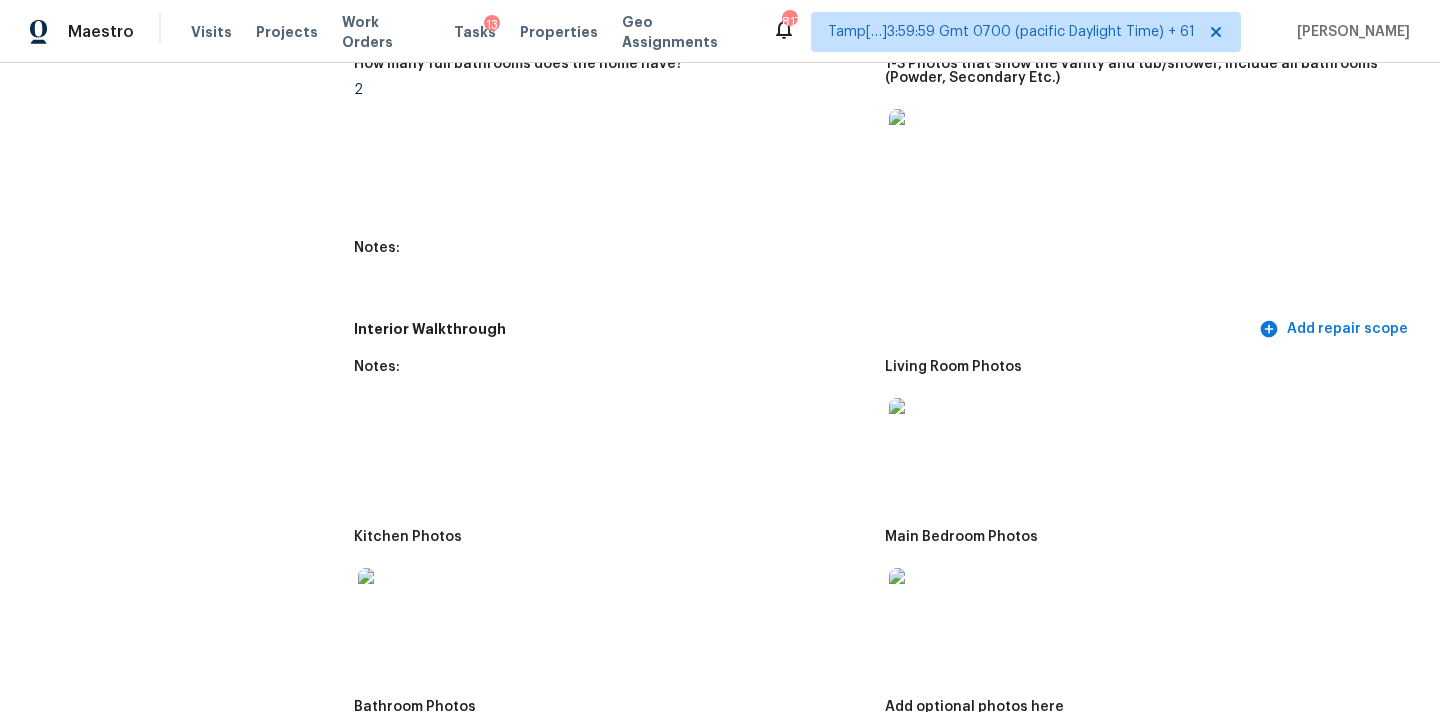 click at bounding box center (921, 600) 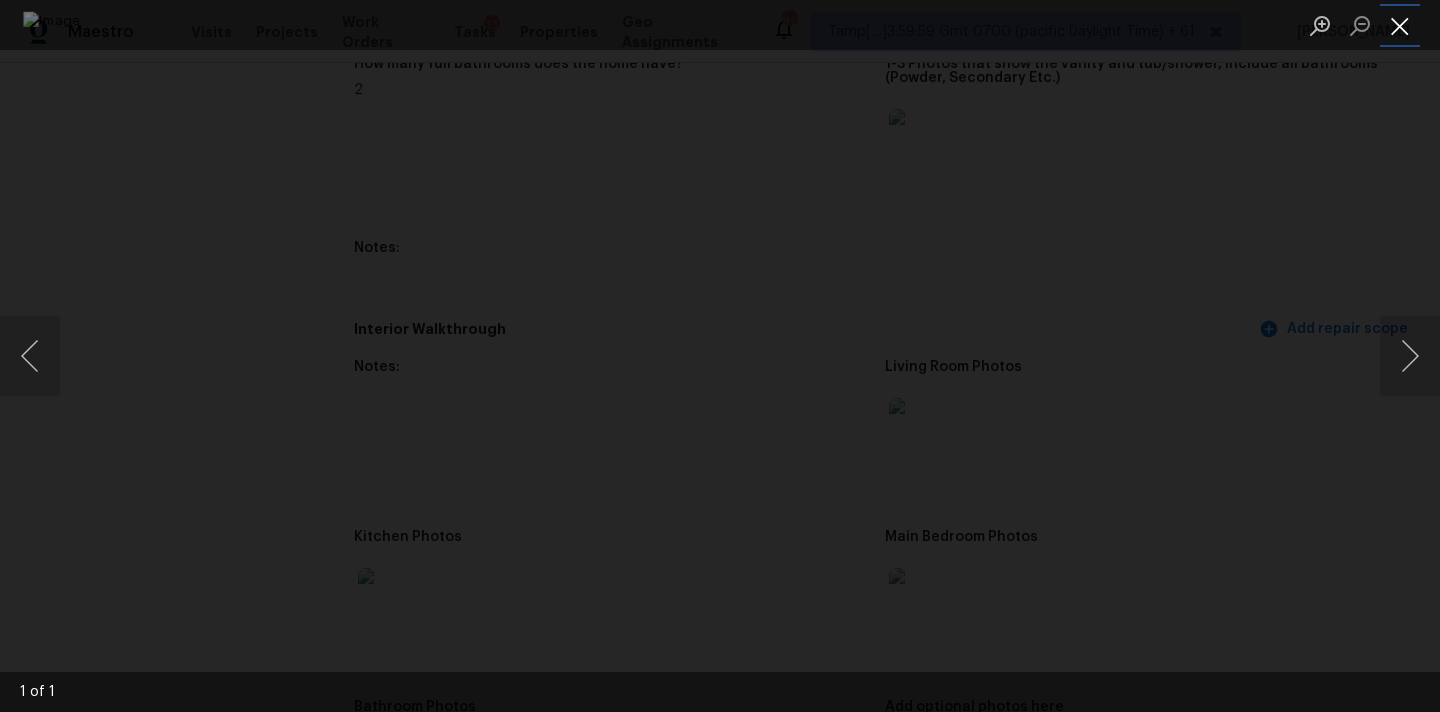 click at bounding box center [1400, 25] 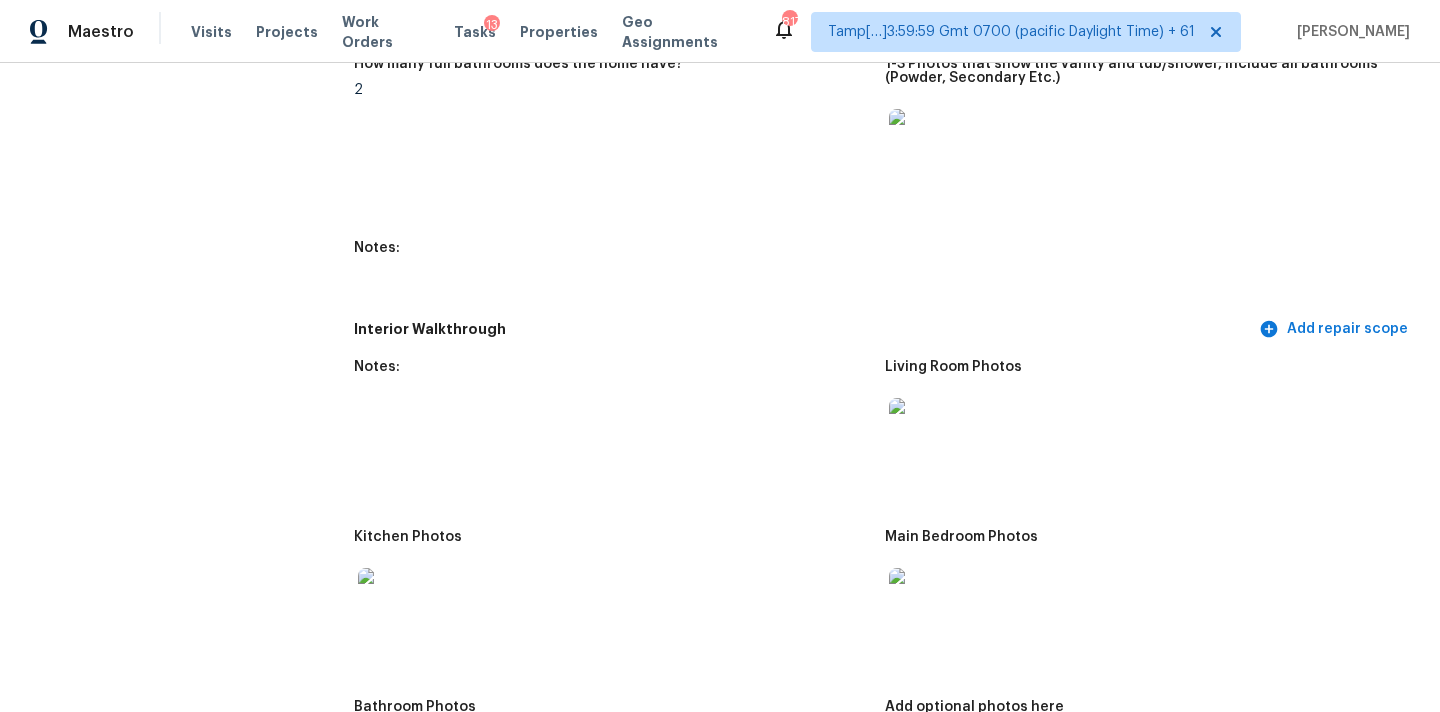 click at bounding box center (390, 600) 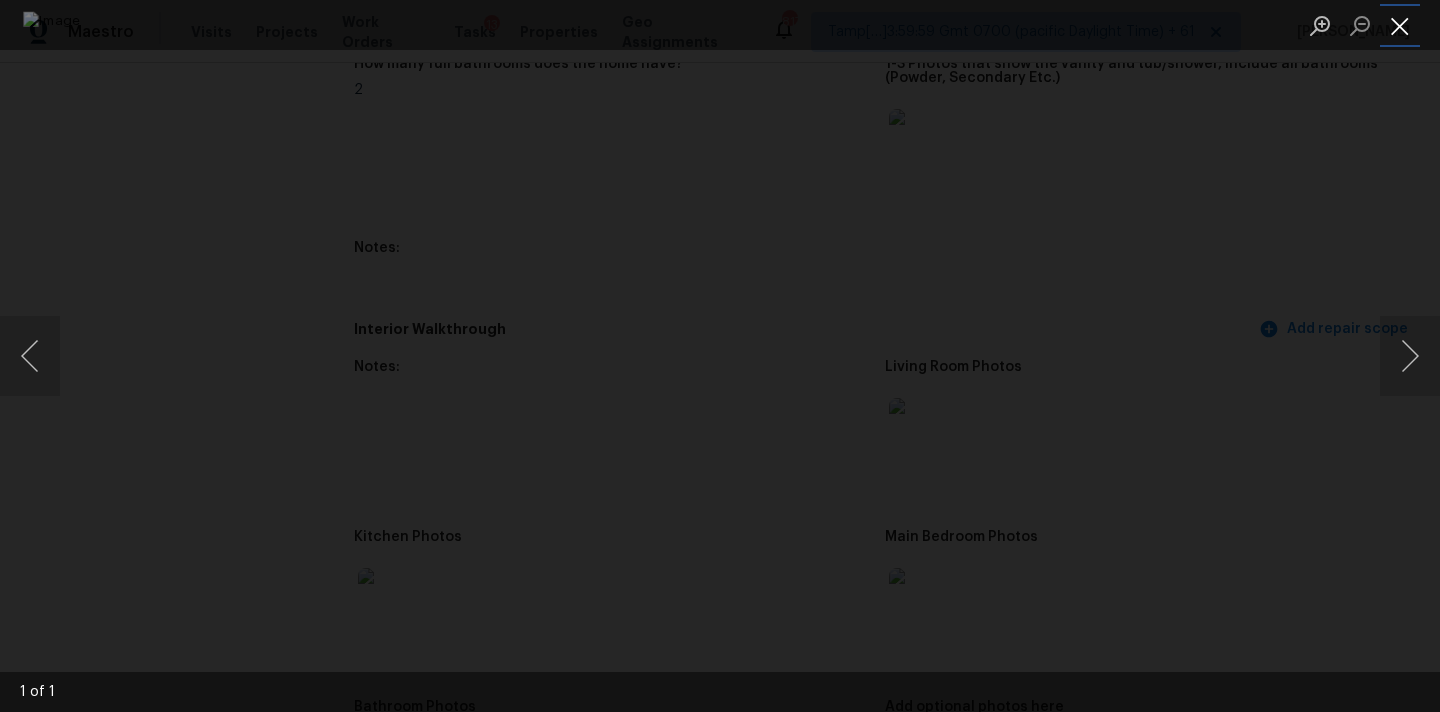 click at bounding box center (1400, 25) 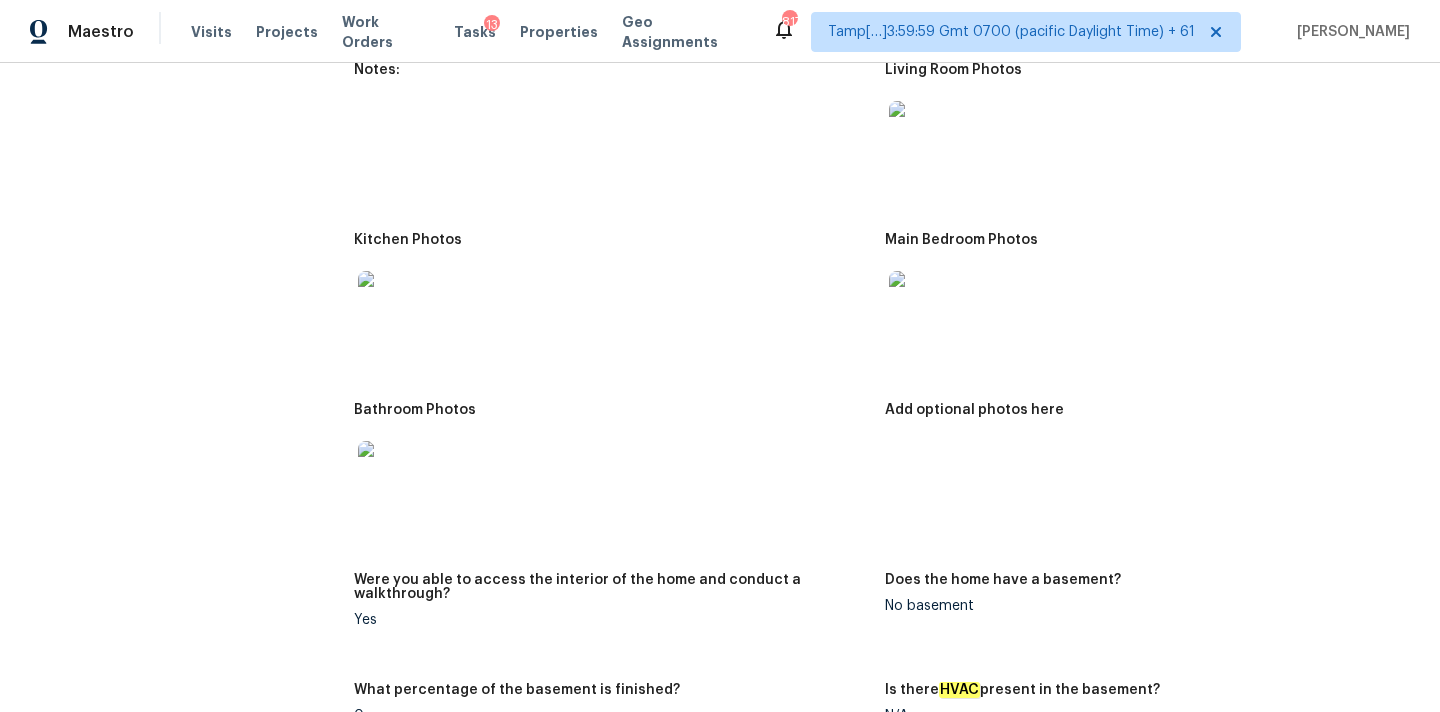 scroll, scrollTop: 2990, scrollLeft: 0, axis: vertical 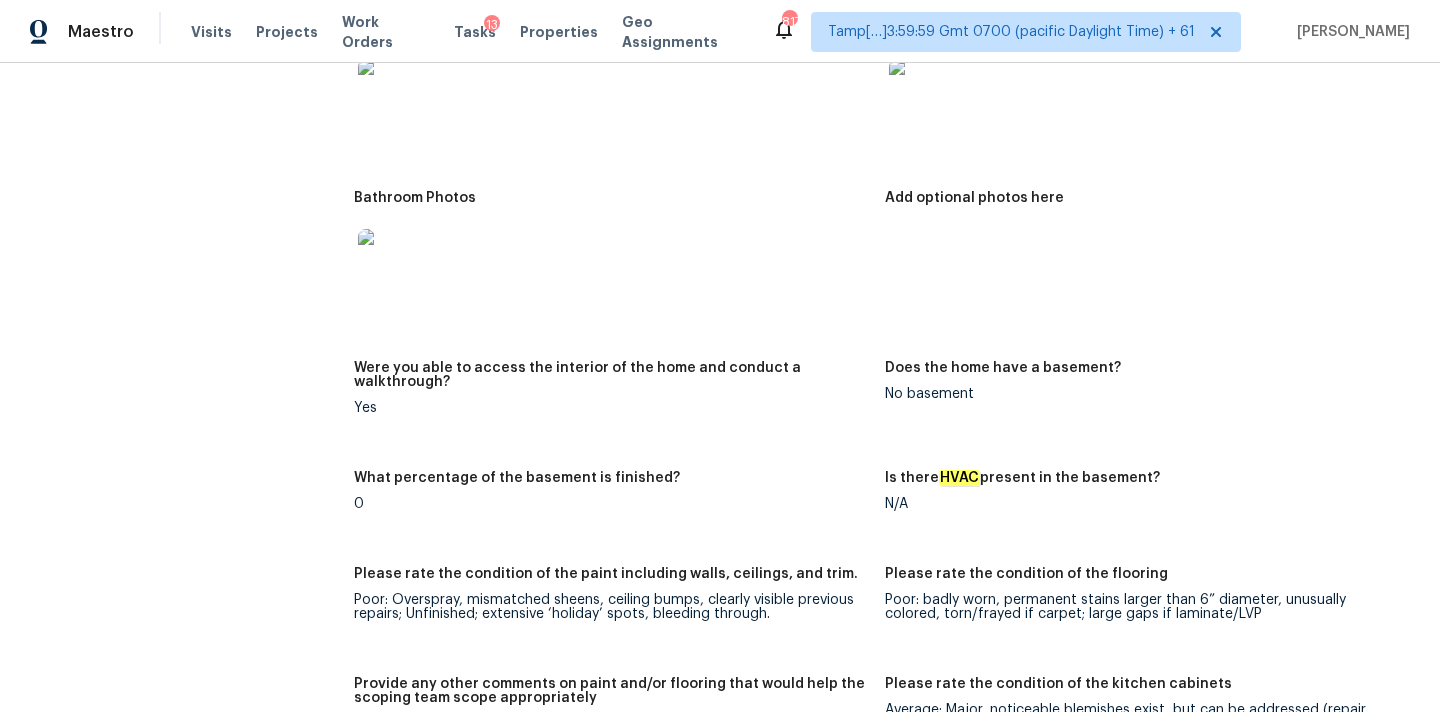click at bounding box center (390, 261) 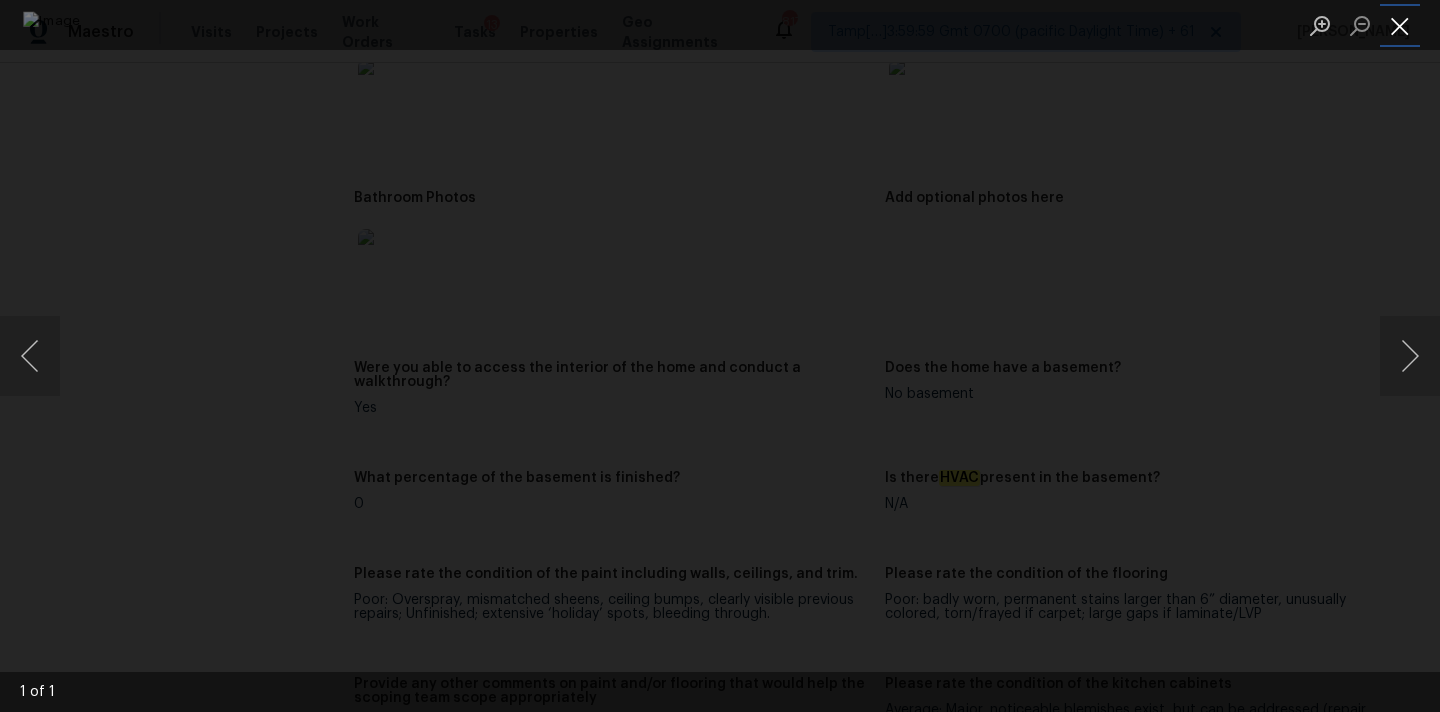 click at bounding box center [1400, 25] 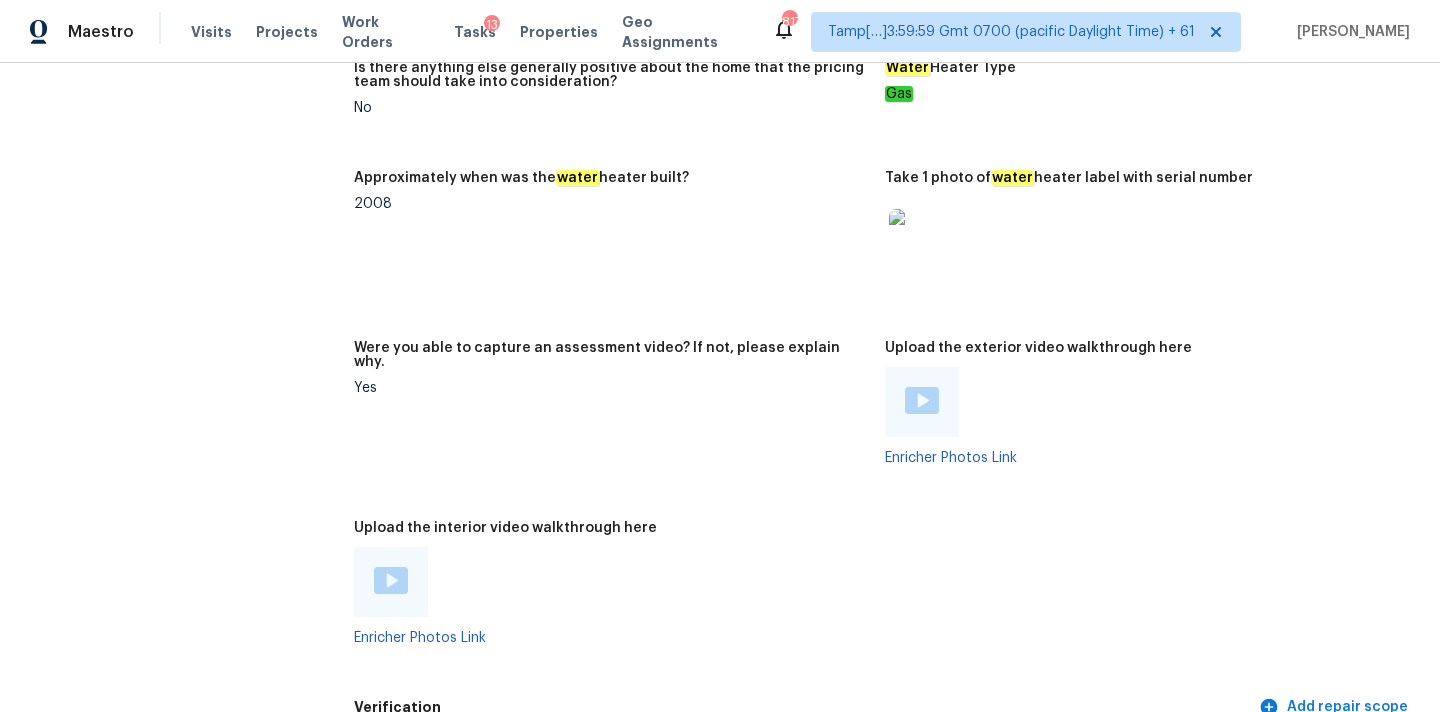 scroll, scrollTop: 4297, scrollLeft: 0, axis: vertical 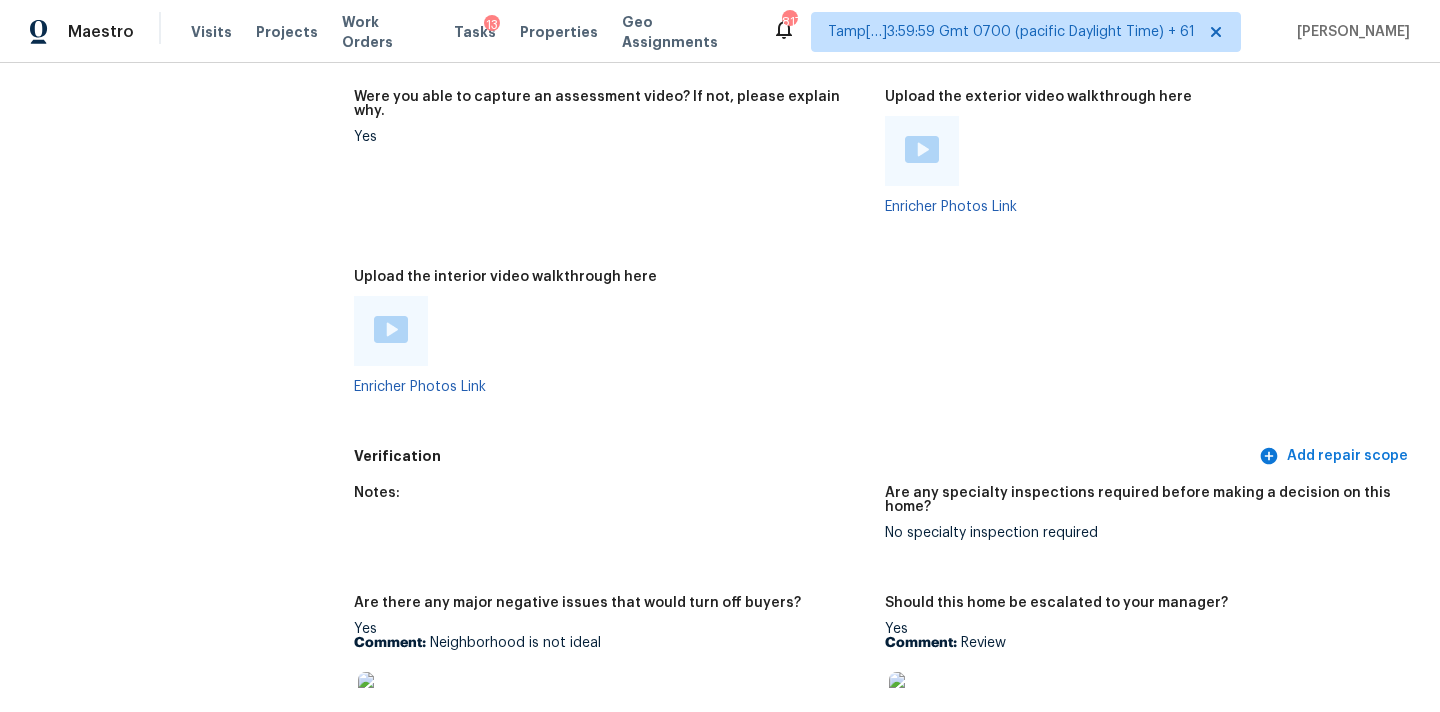 click at bounding box center (391, 329) 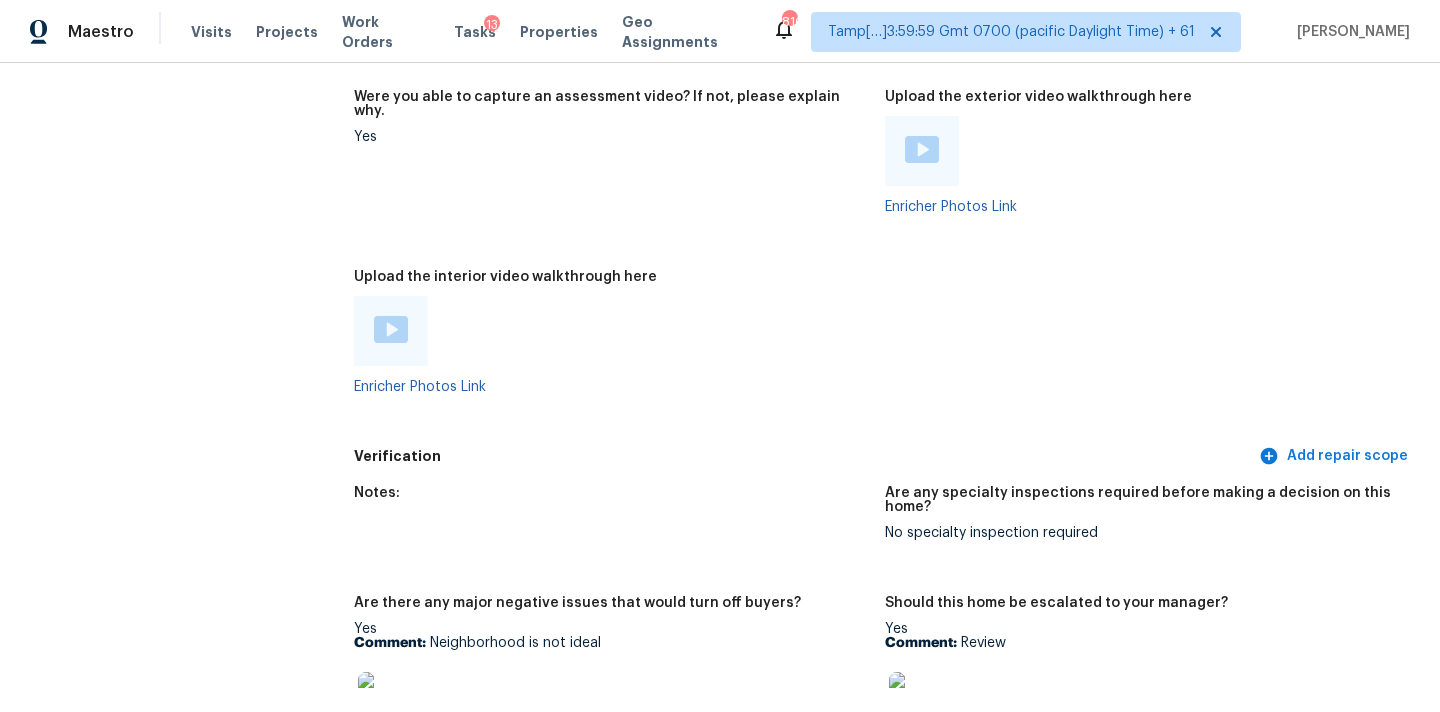 scroll, scrollTop: 99, scrollLeft: 0, axis: vertical 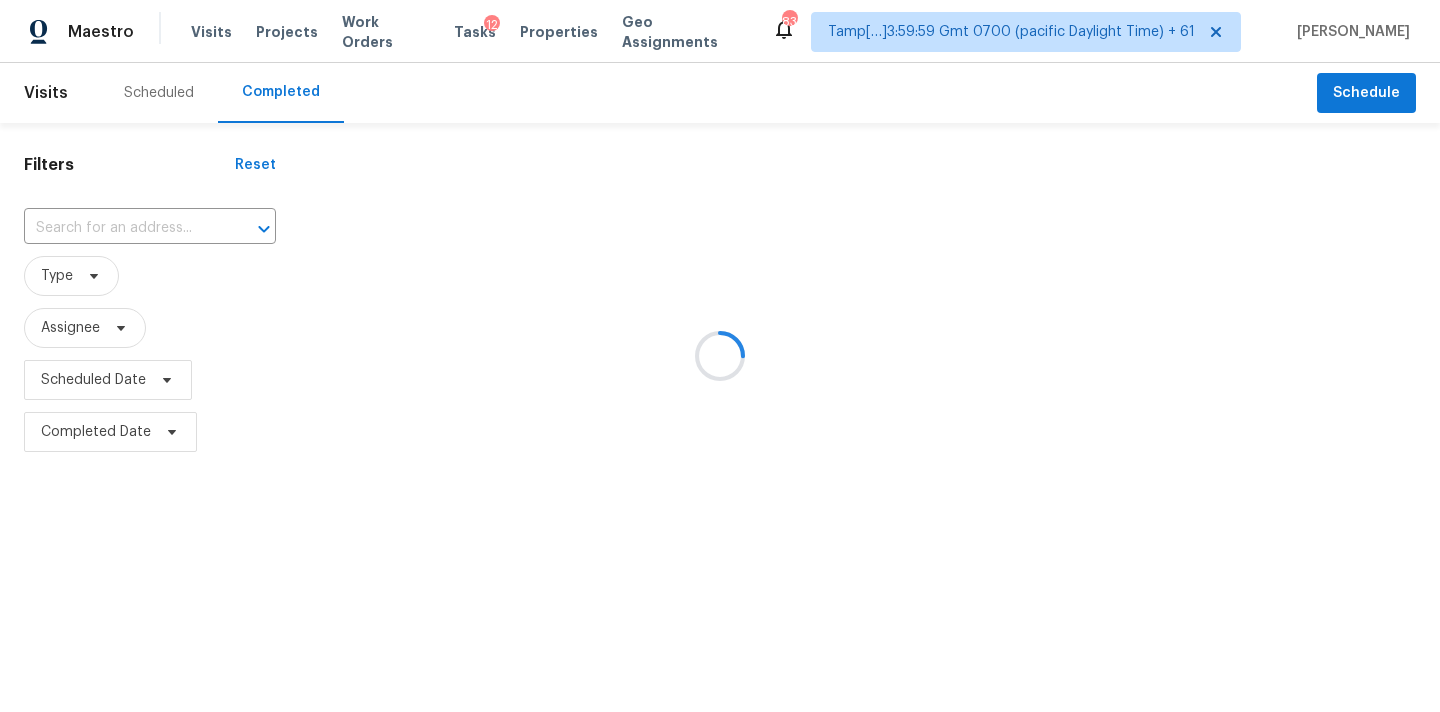 click at bounding box center [720, 356] 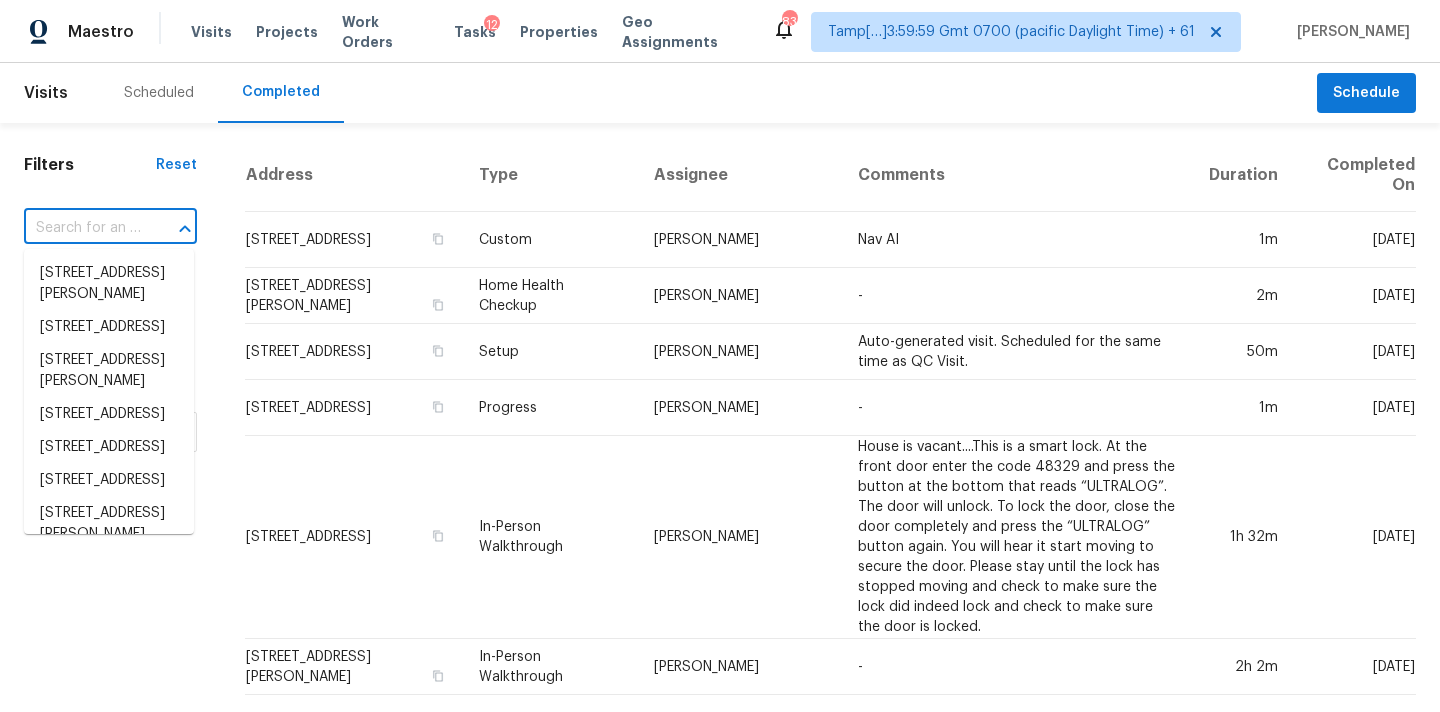 click at bounding box center (82, 228) 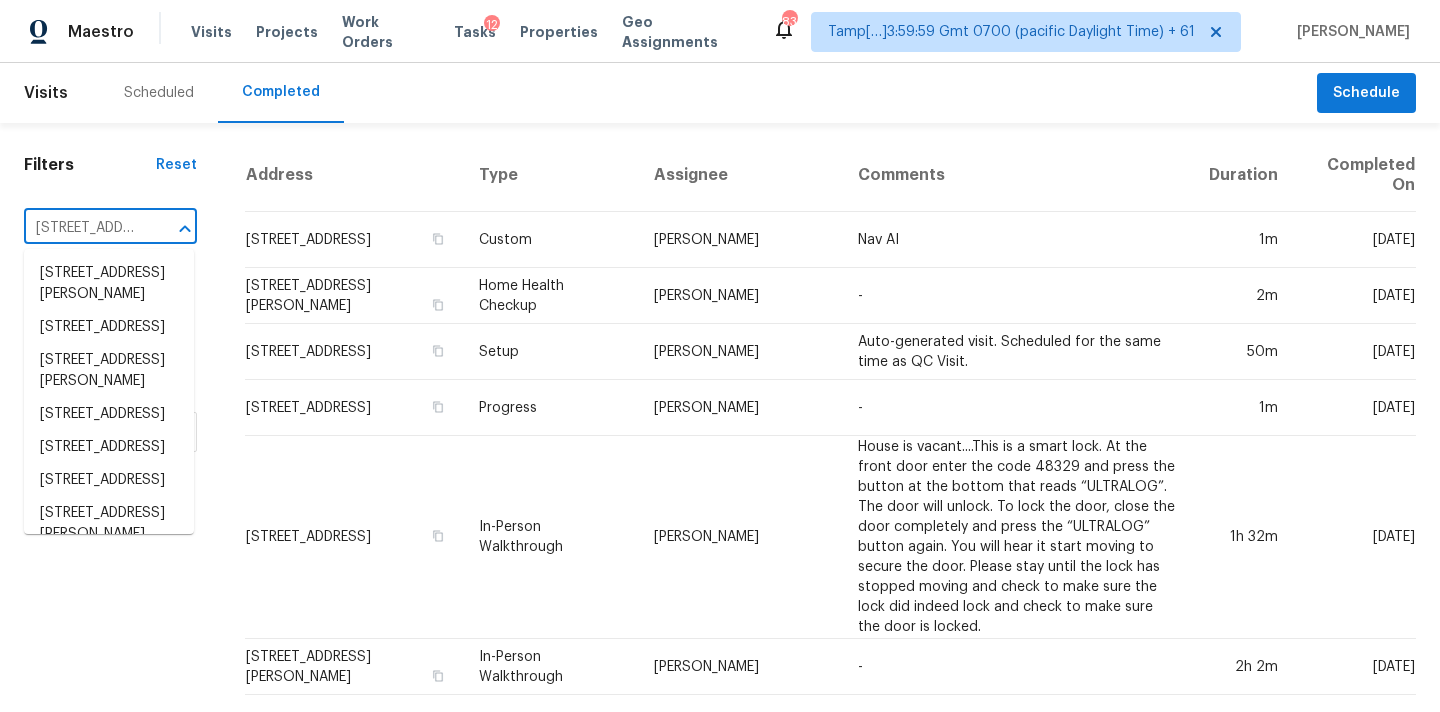 scroll, scrollTop: 0, scrollLeft: 214, axis: horizontal 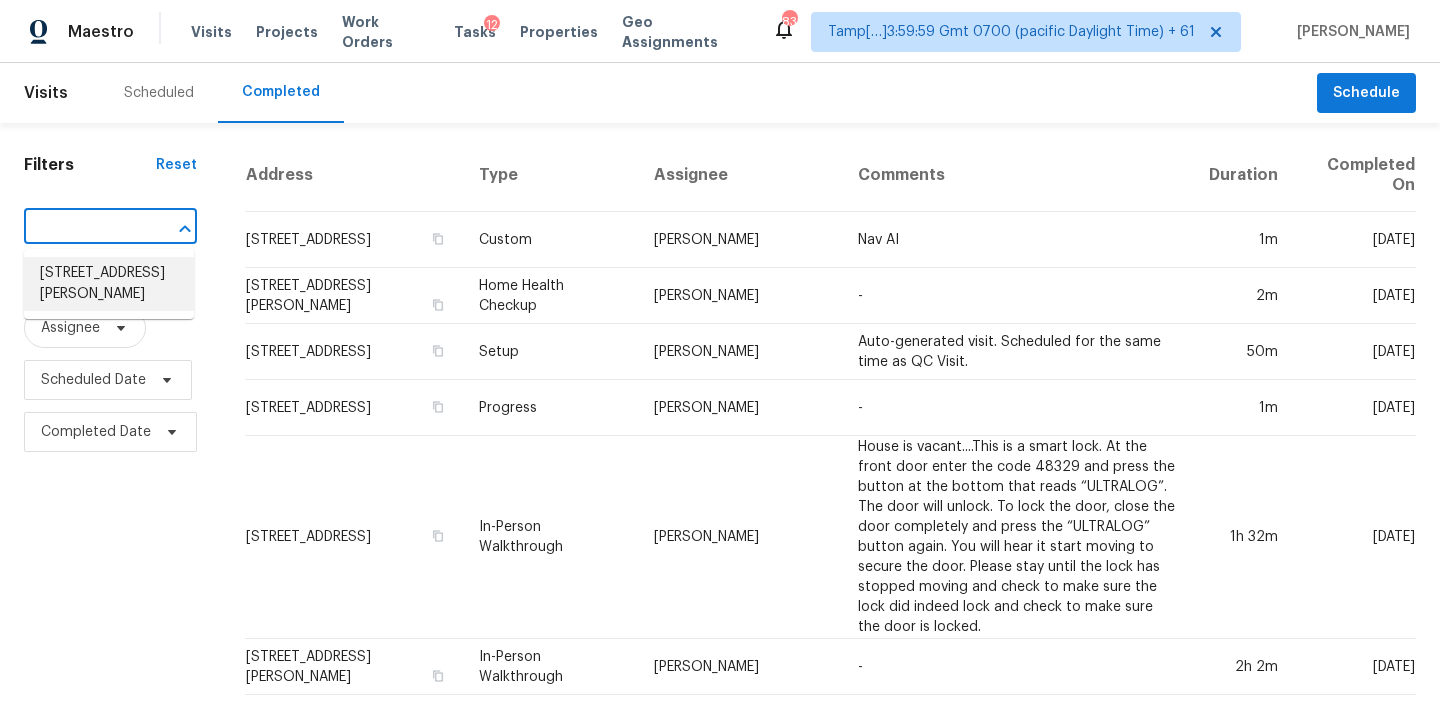 click on "[STREET_ADDRESS][PERSON_NAME]" at bounding box center (109, 284) 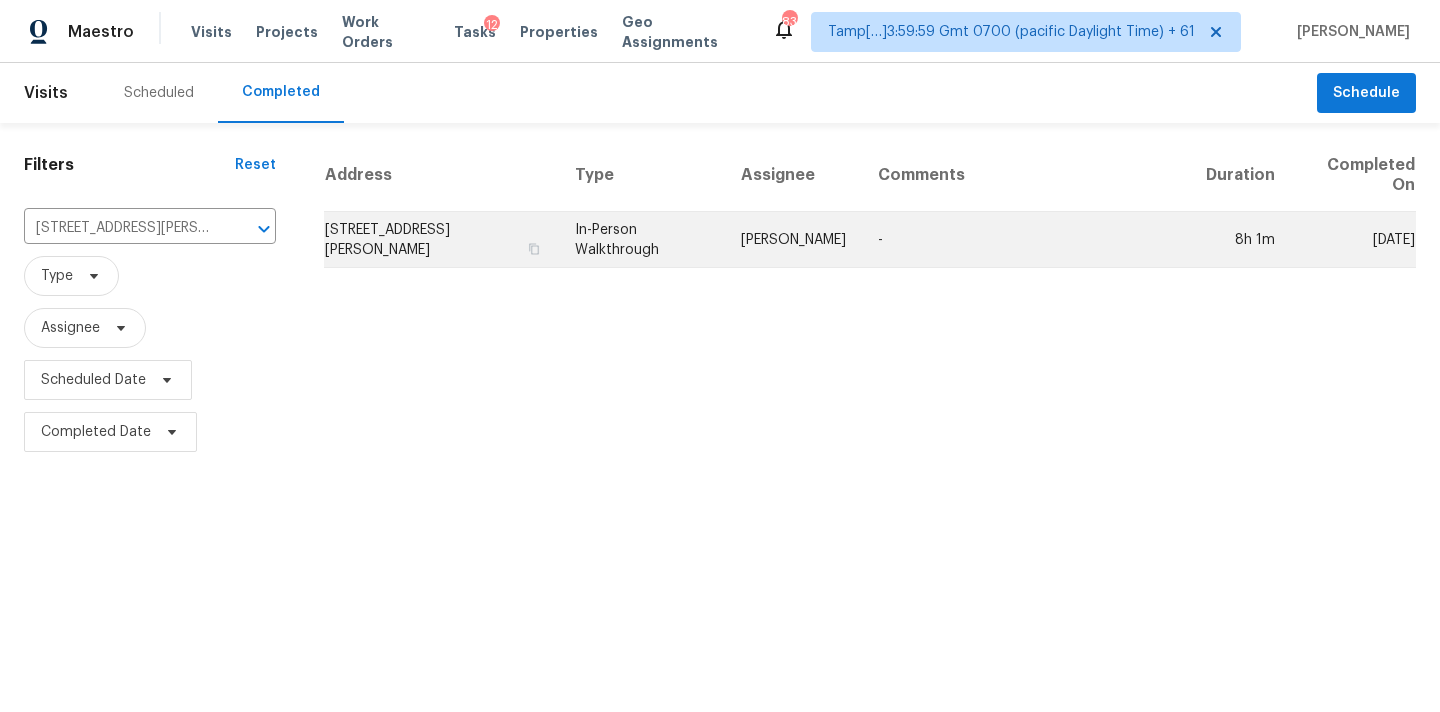 click on "[PERSON_NAME]" at bounding box center (793, 240) 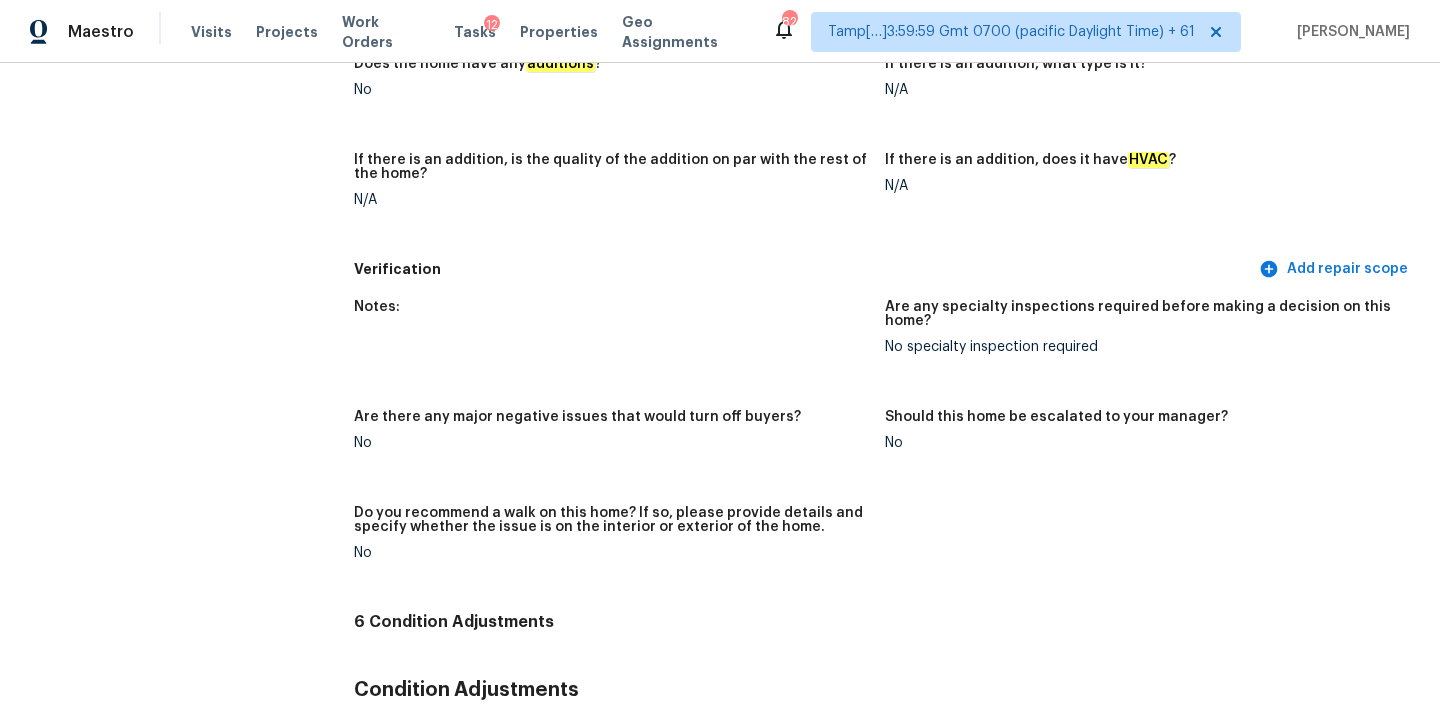scroll, scrollTop: 123, scrollLeft: 0, axis: vertical 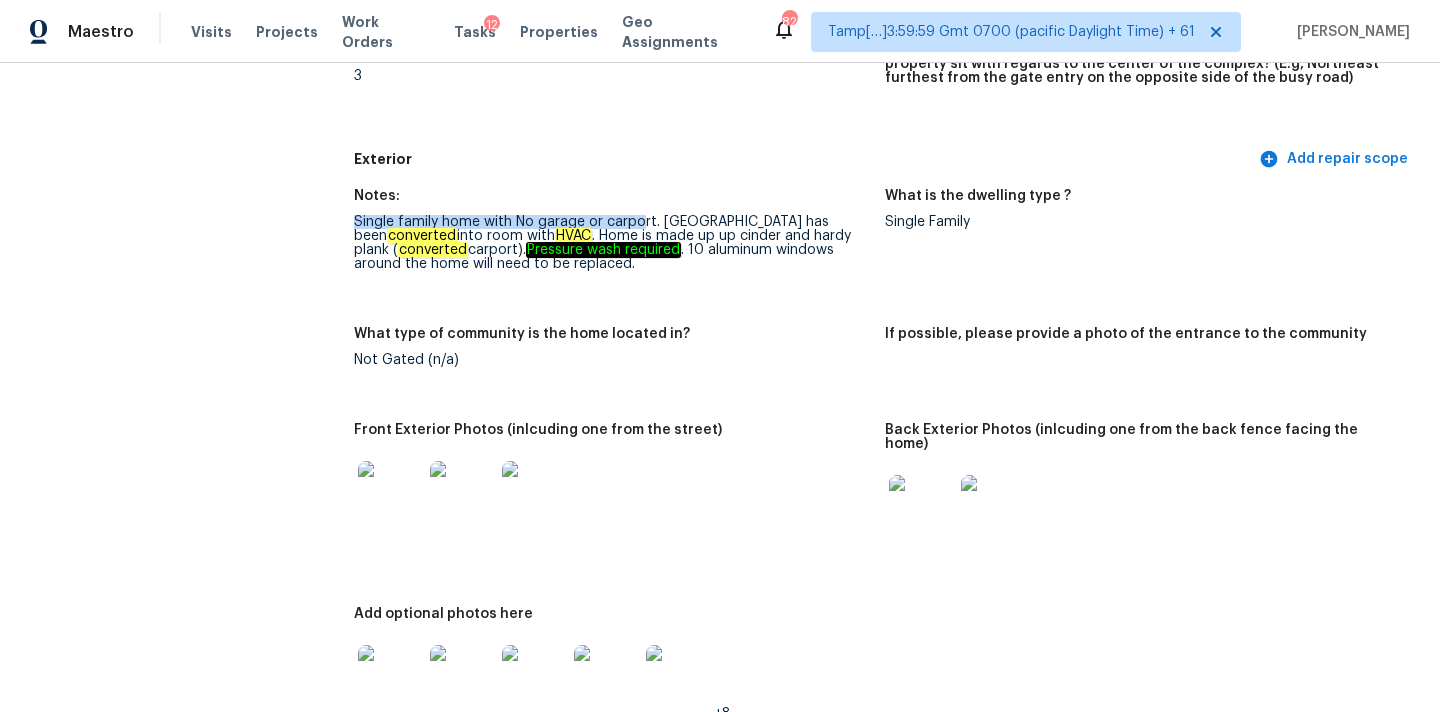 drag, startPoint x: 355, startPoint y: 221, endPoint x: 639, endPoint y: 223, distance: 284.00705 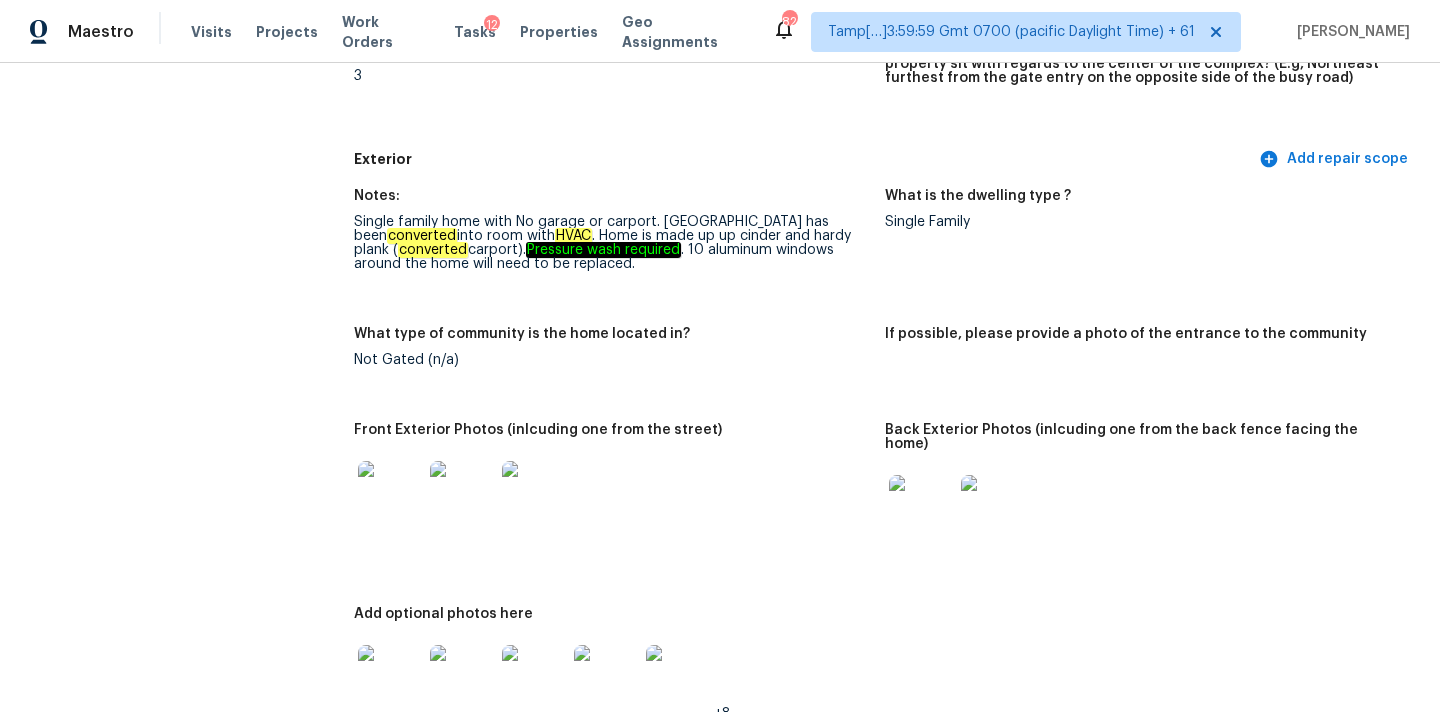 click on "Single family home with No garage or carport.  Carport has been  converted  into room with  HVAC .  Home is made up up cinder and hardy plank ( converted  carport).   Pressure wash required .  10 aluminum windows around the home will need to be replaced." at bounding box center (611, 243) 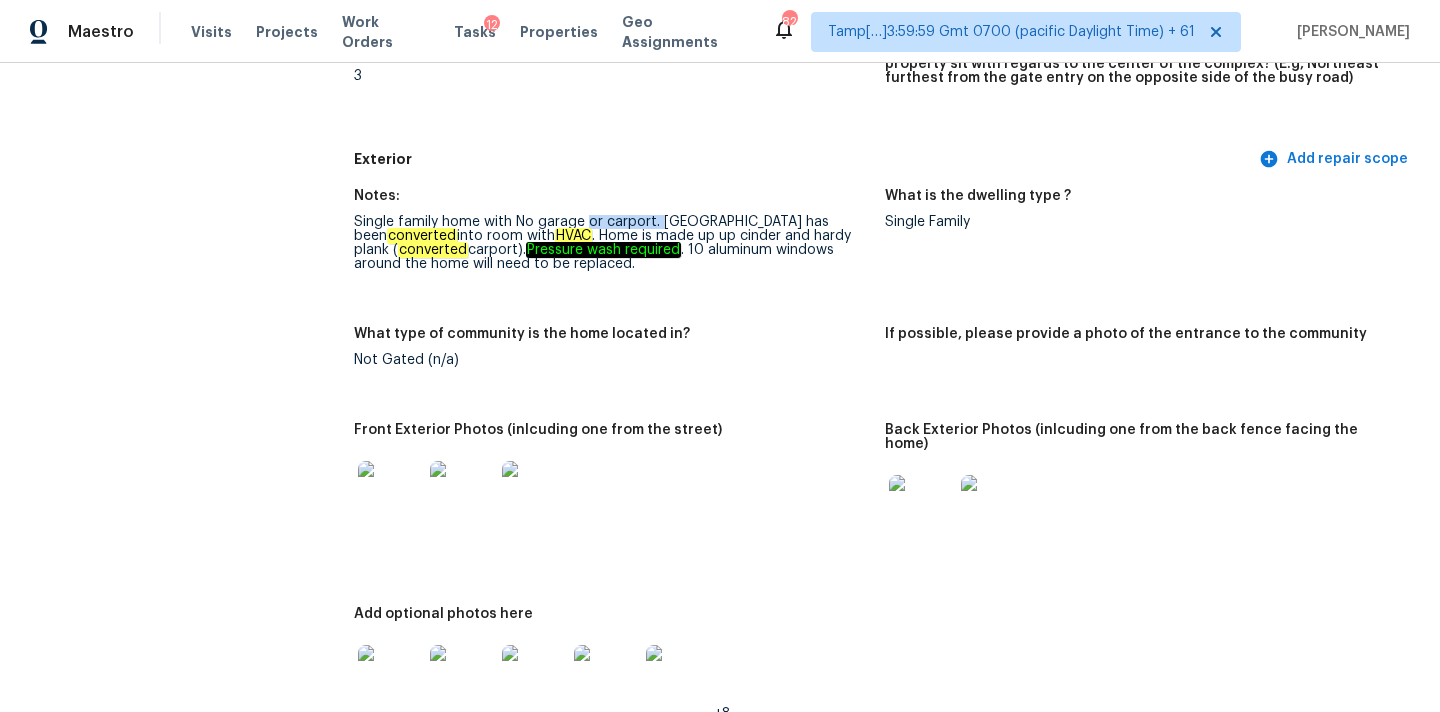 drag, startPoint x: 662, startPoint y: 217, endPoint x: 585, endPoint y: 227, distance: 77.64664 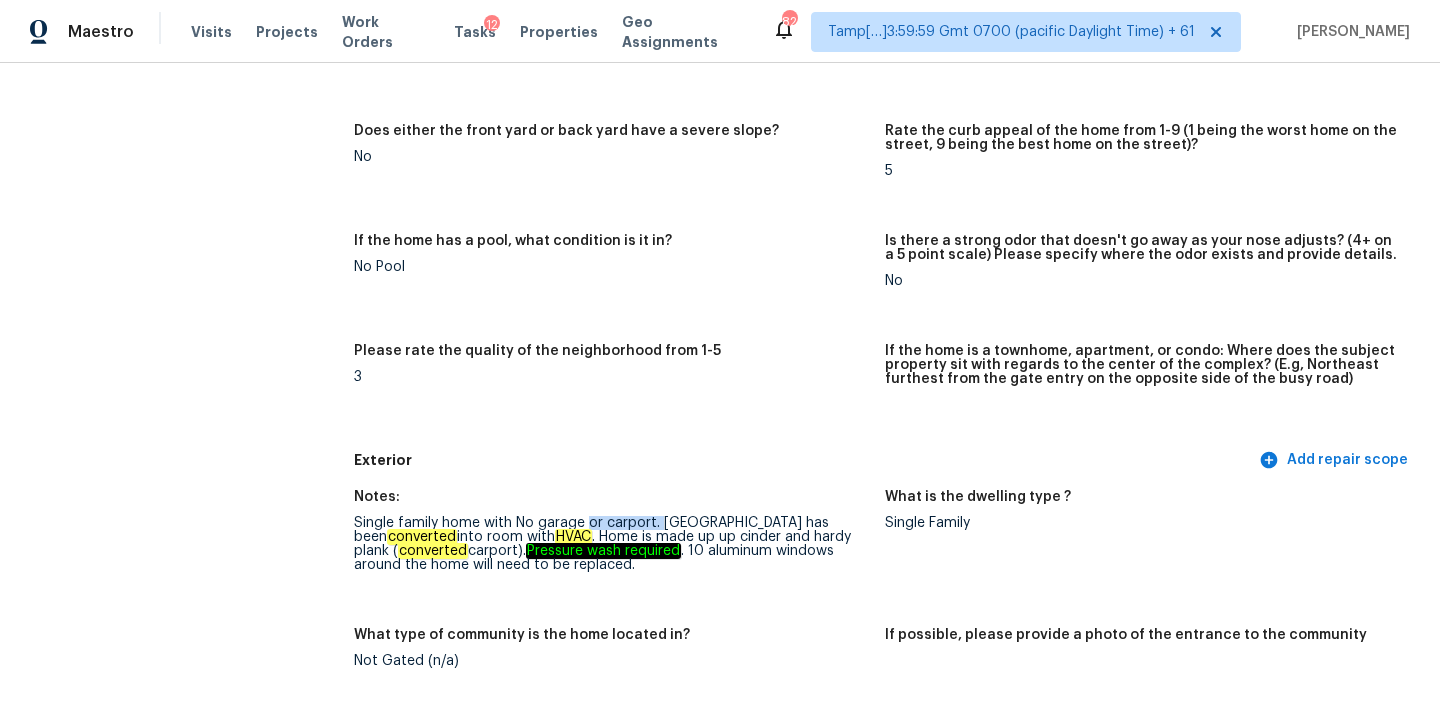 scroll, scrollTop: 457, scrollLeft: 0, axis: vertical 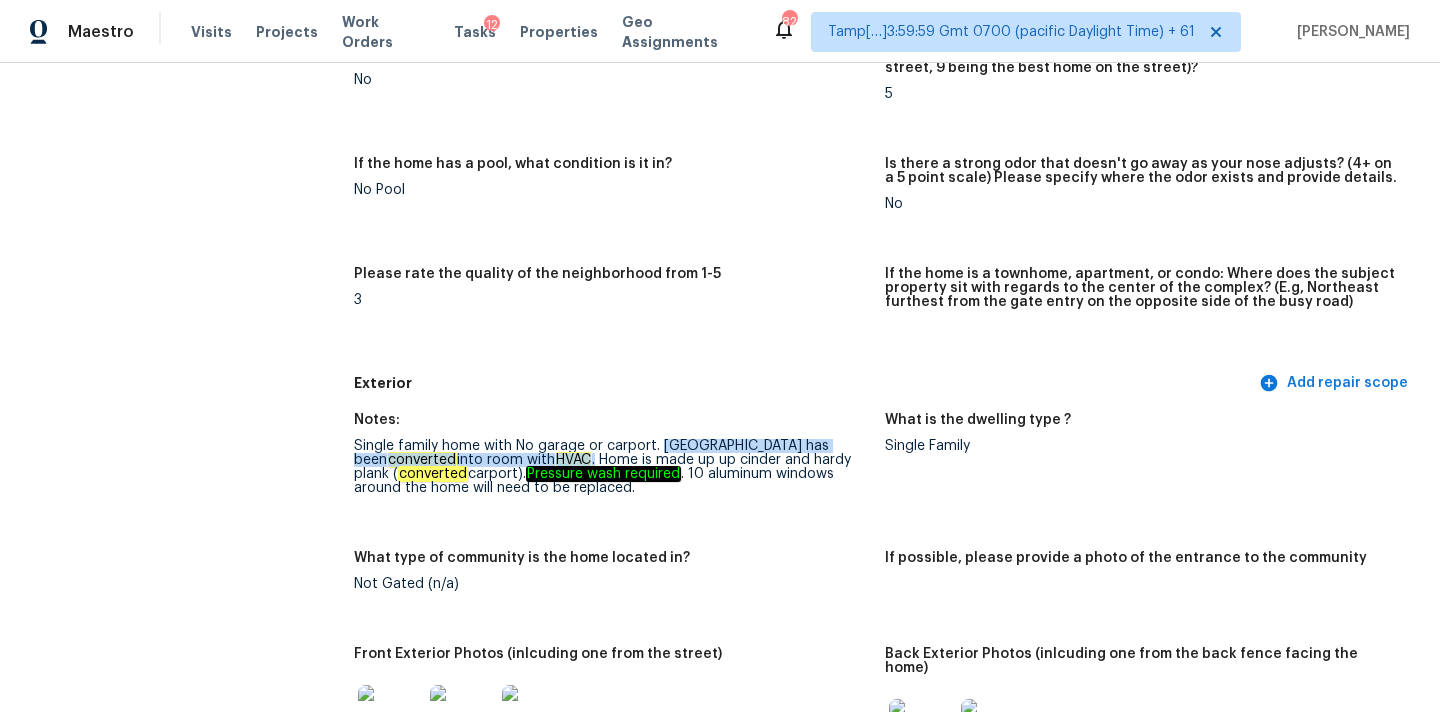 drag, startPoint x: 663, startPoint y: 446, endPoint x: 496, endPoint y: 455, distance: 167.24234 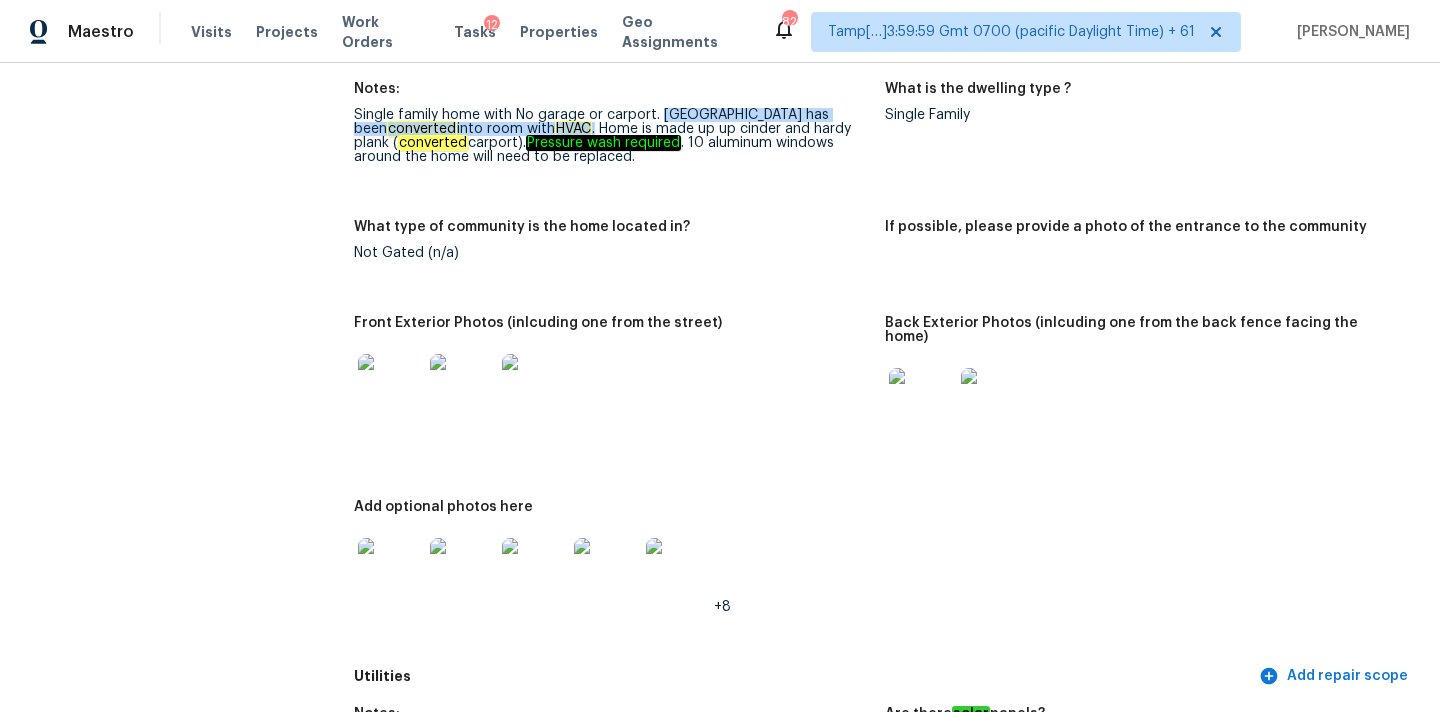 scroll, scrollTop: 1009, scrollLeft: 0, axis: vertical 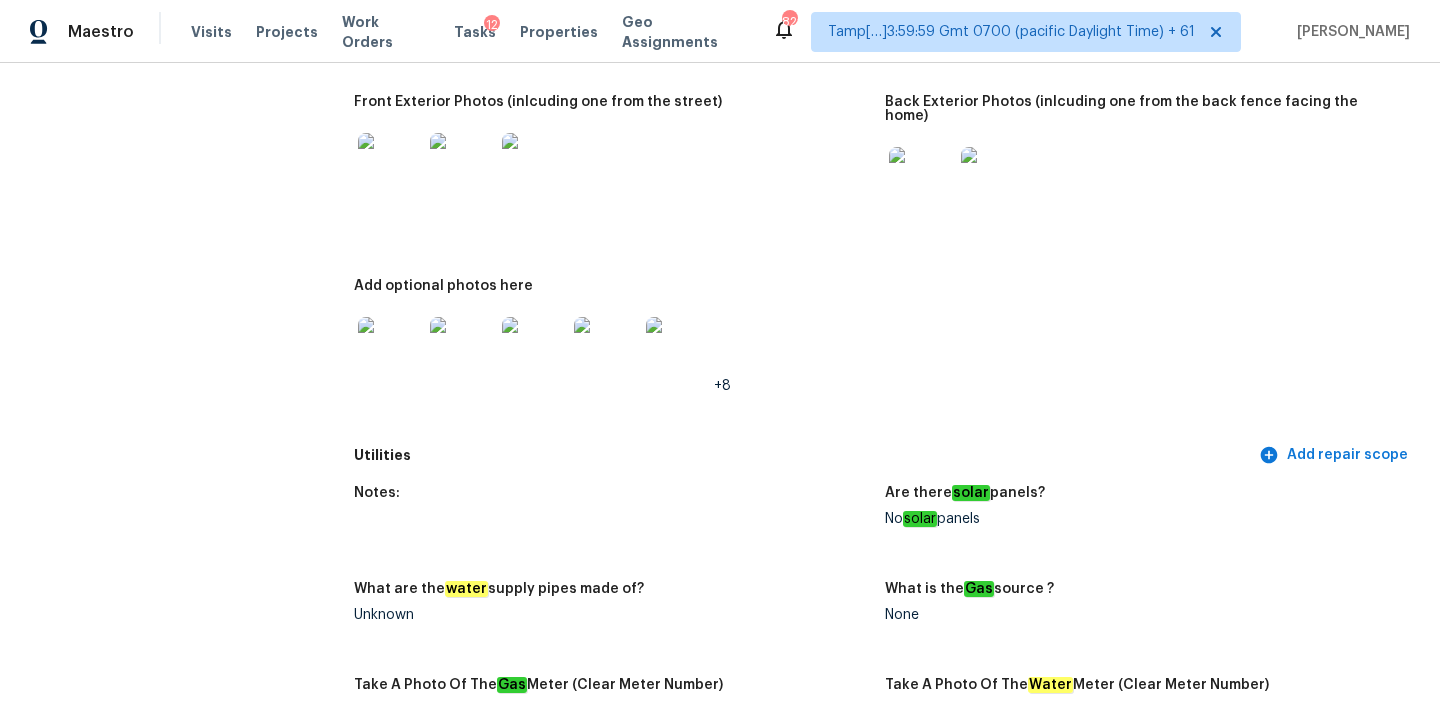 click at bounding box center [921, 179] 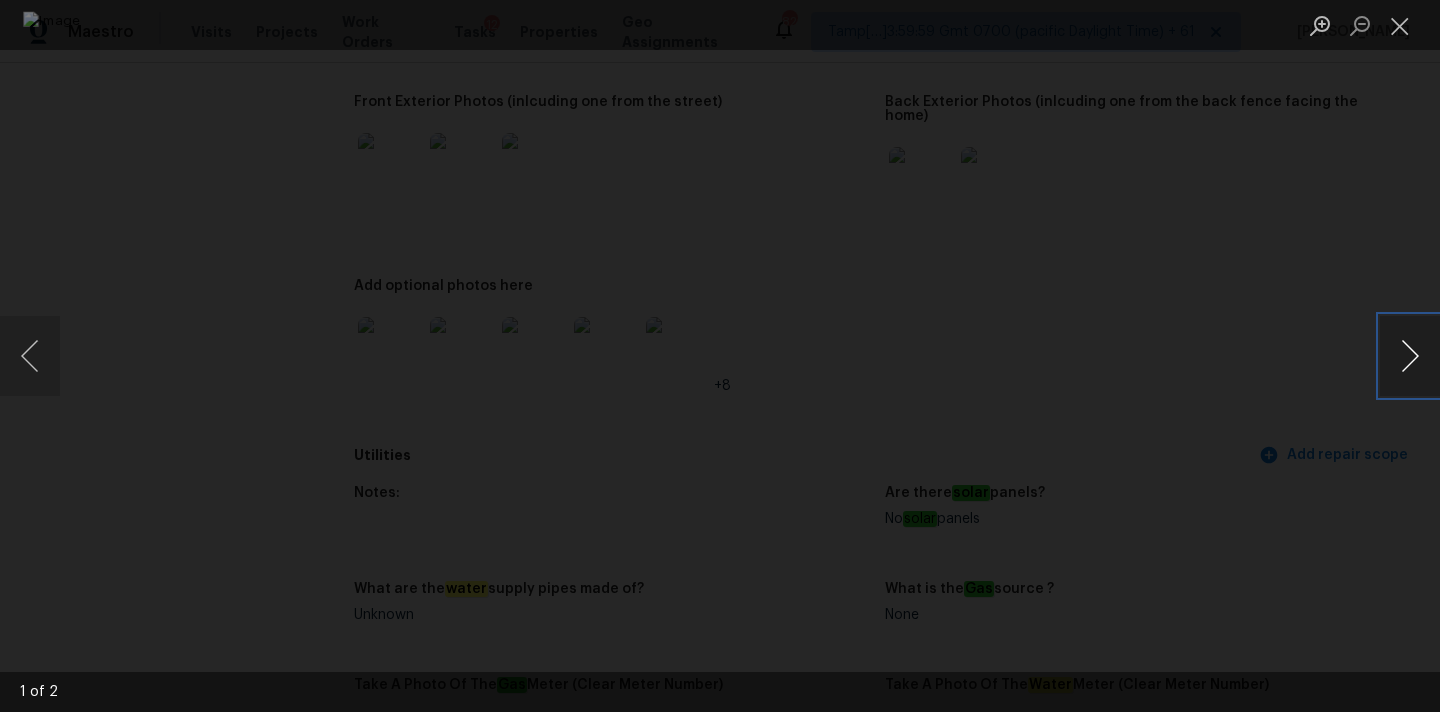 click at bounding box center (1410, 356) 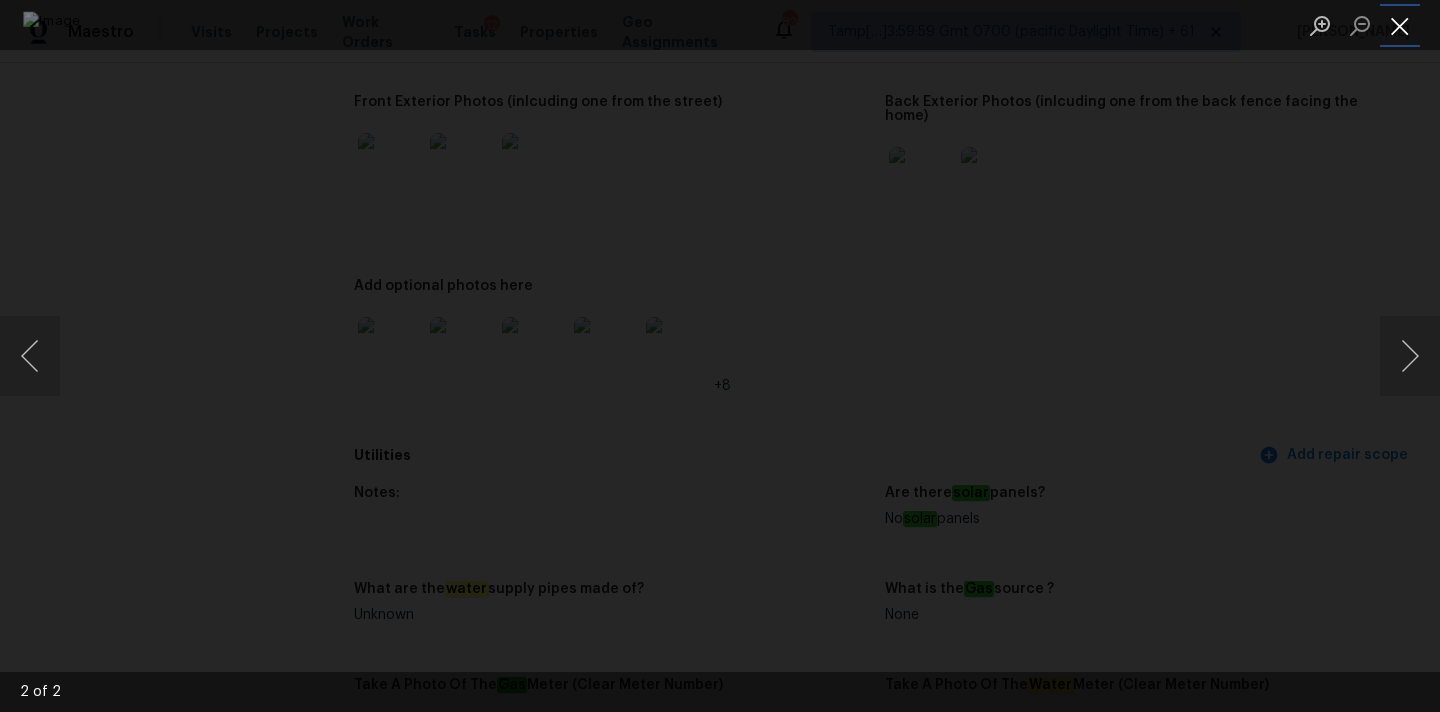 click at bounding box center [1400, 25] 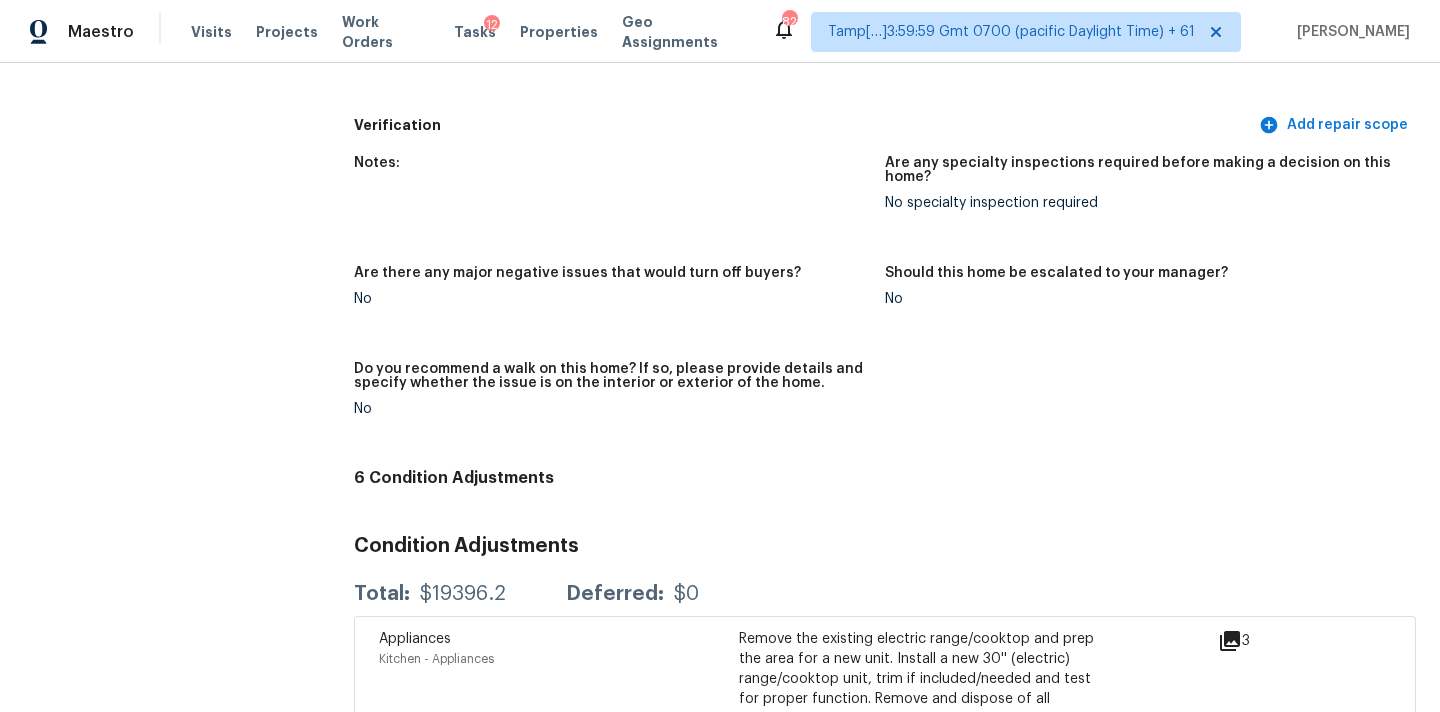 scroll, scrollTop: 4886, scrollLeft: 0, axis: vertical 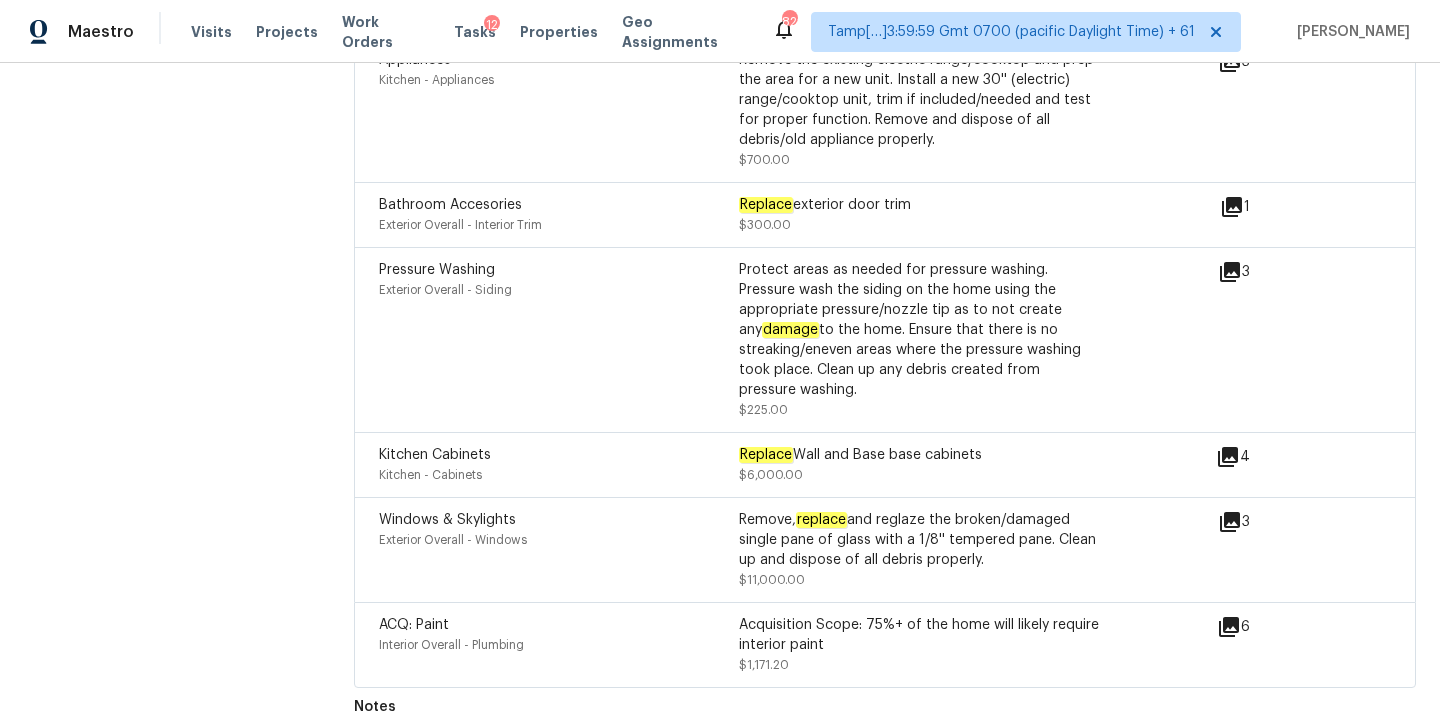 click 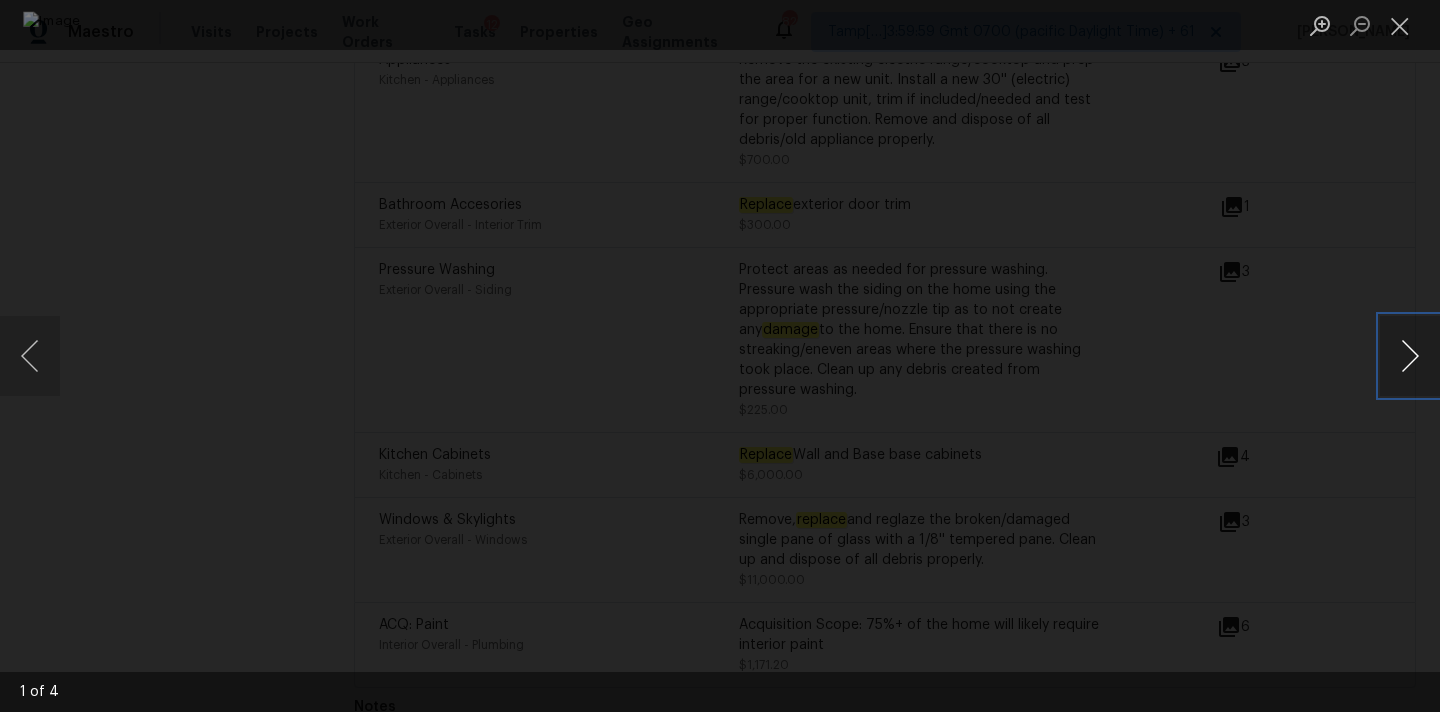 click at bounding box center [1410, 356] 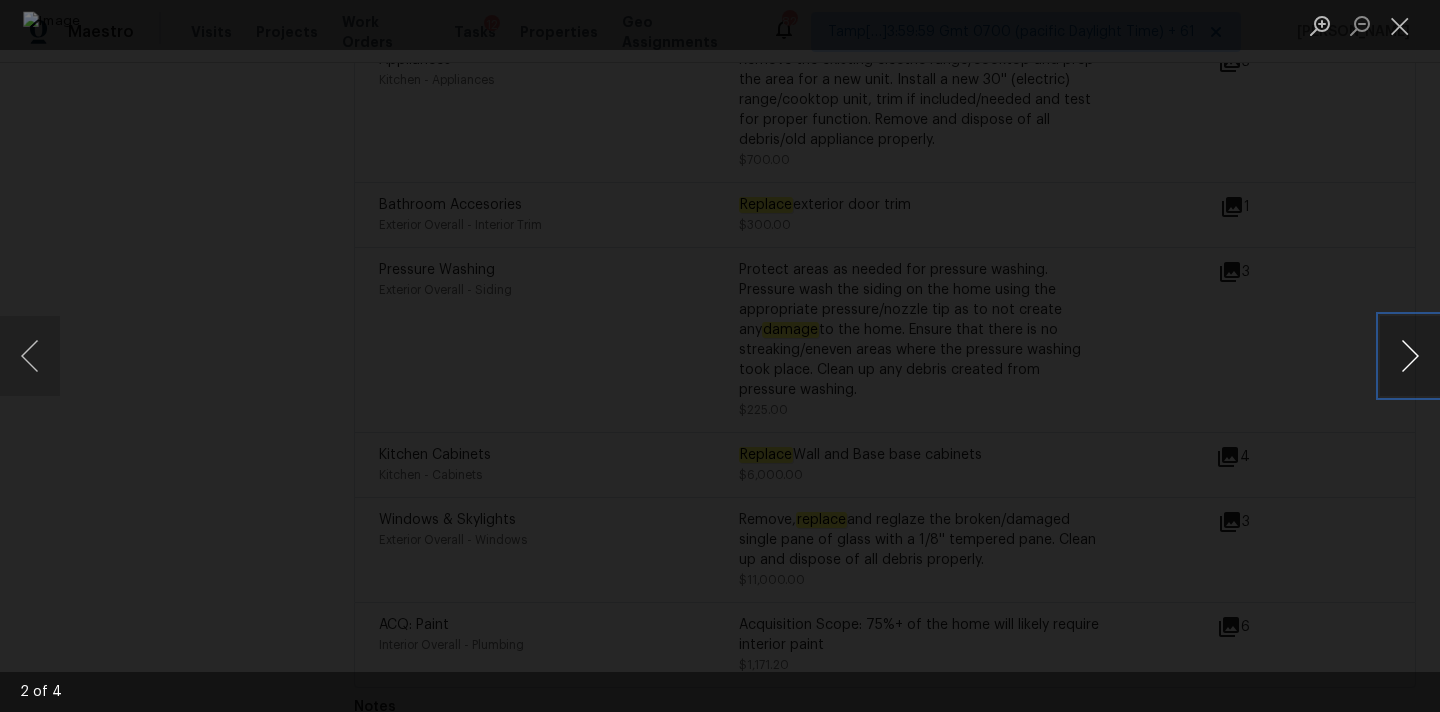 click at bounding box center (1410, 356) 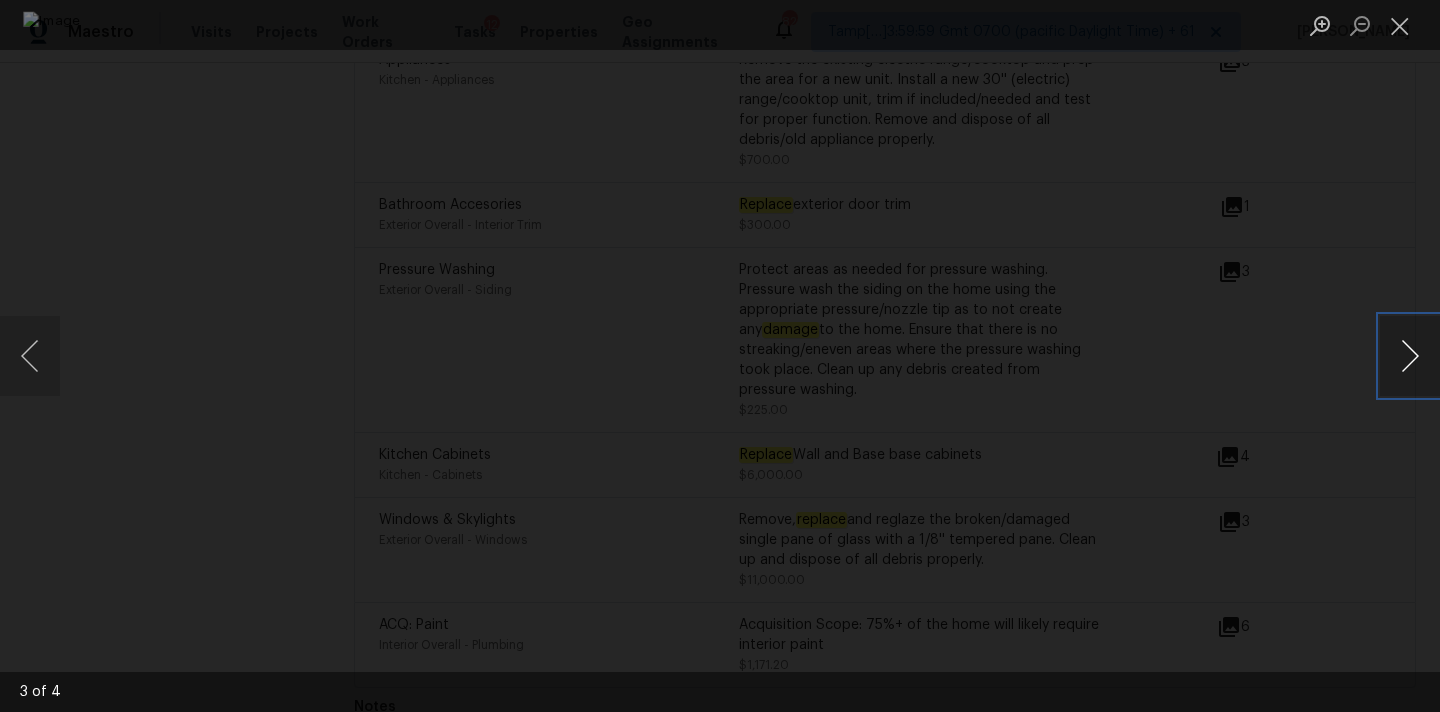 click at bounding box center [1410, 356] 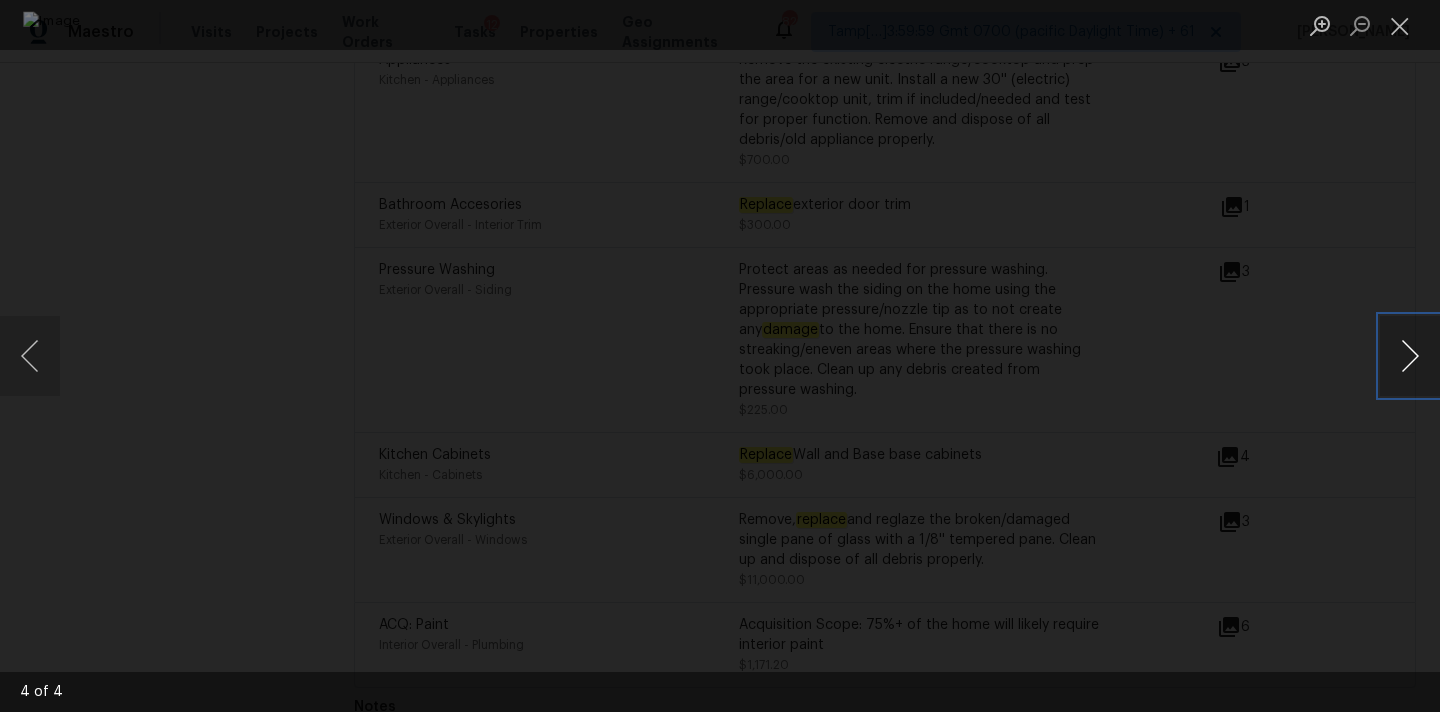 click at bounding box center [1410, 356] 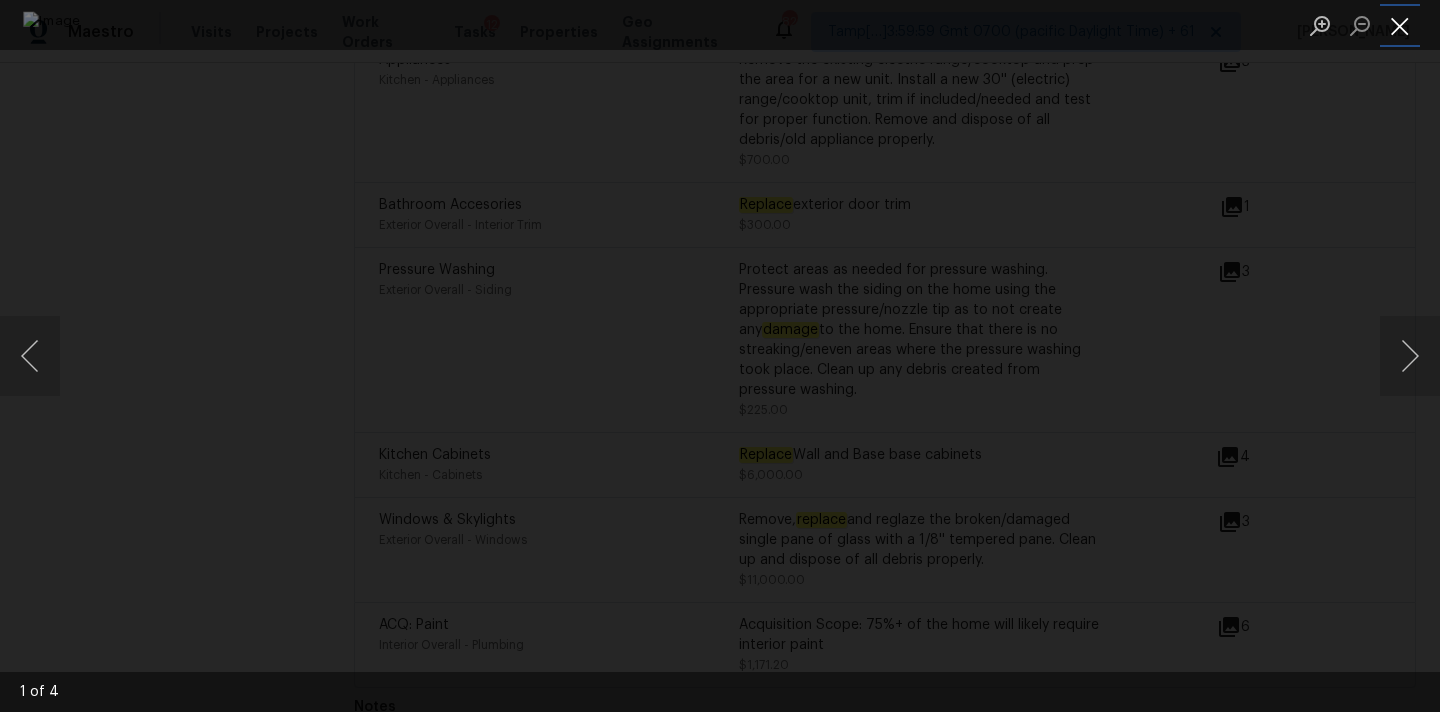 click at bounding box center [1400, 25] 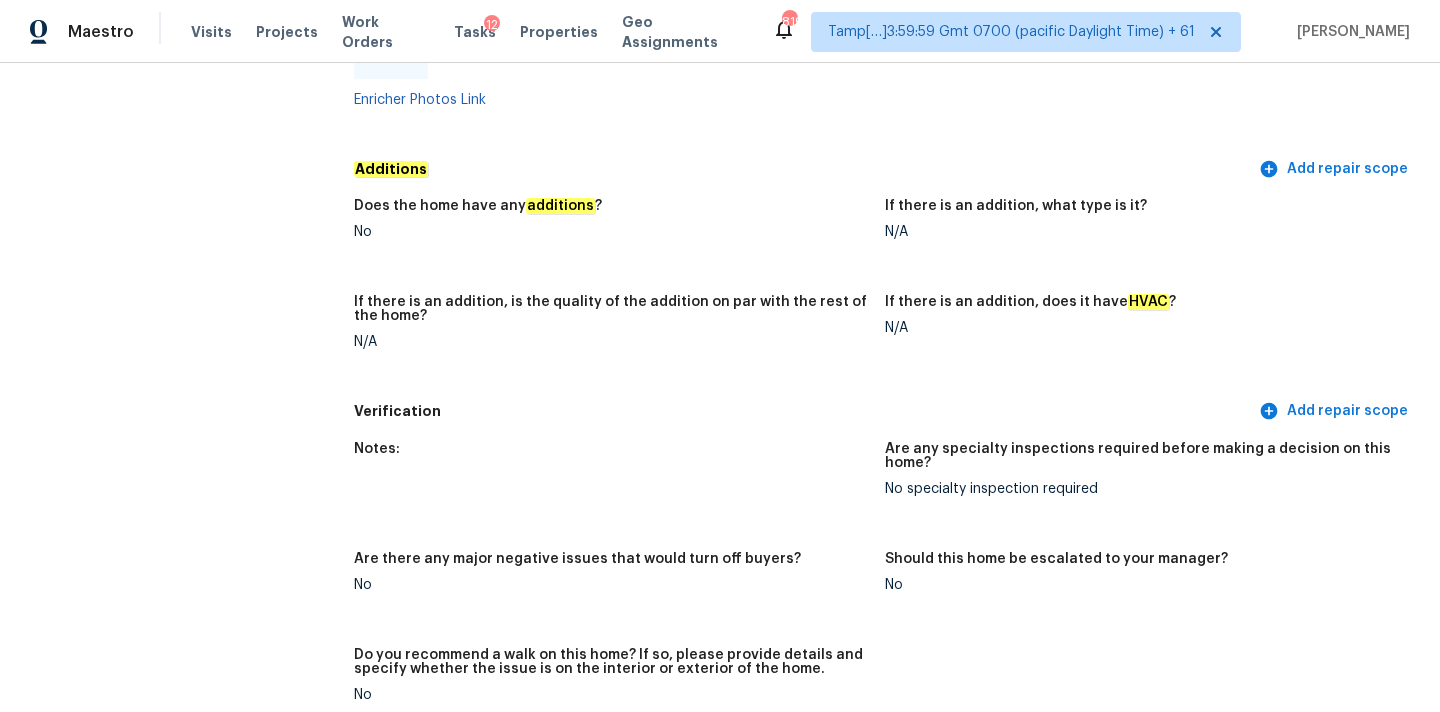 scroll, scrollTop: 3964, scrollLeft: 0, axis: vertical 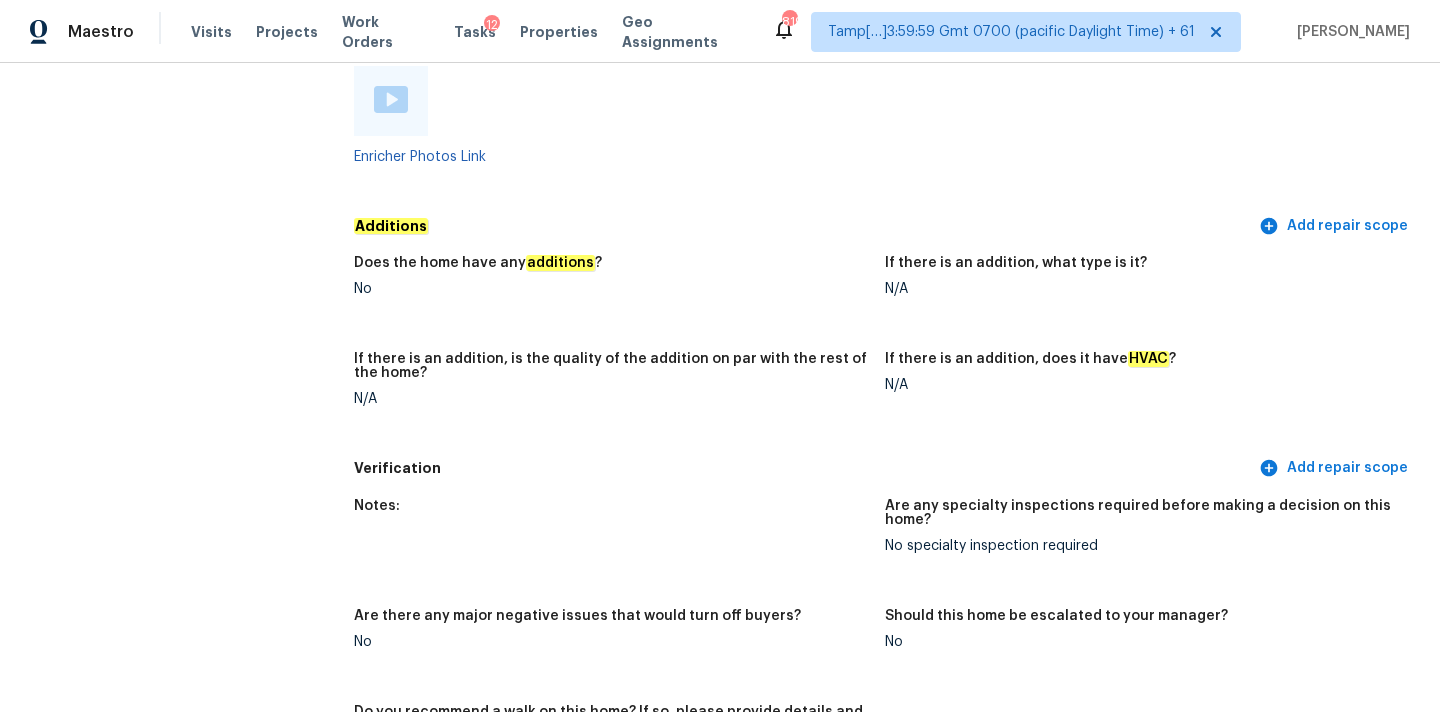 click at bounding box center [391, 99] 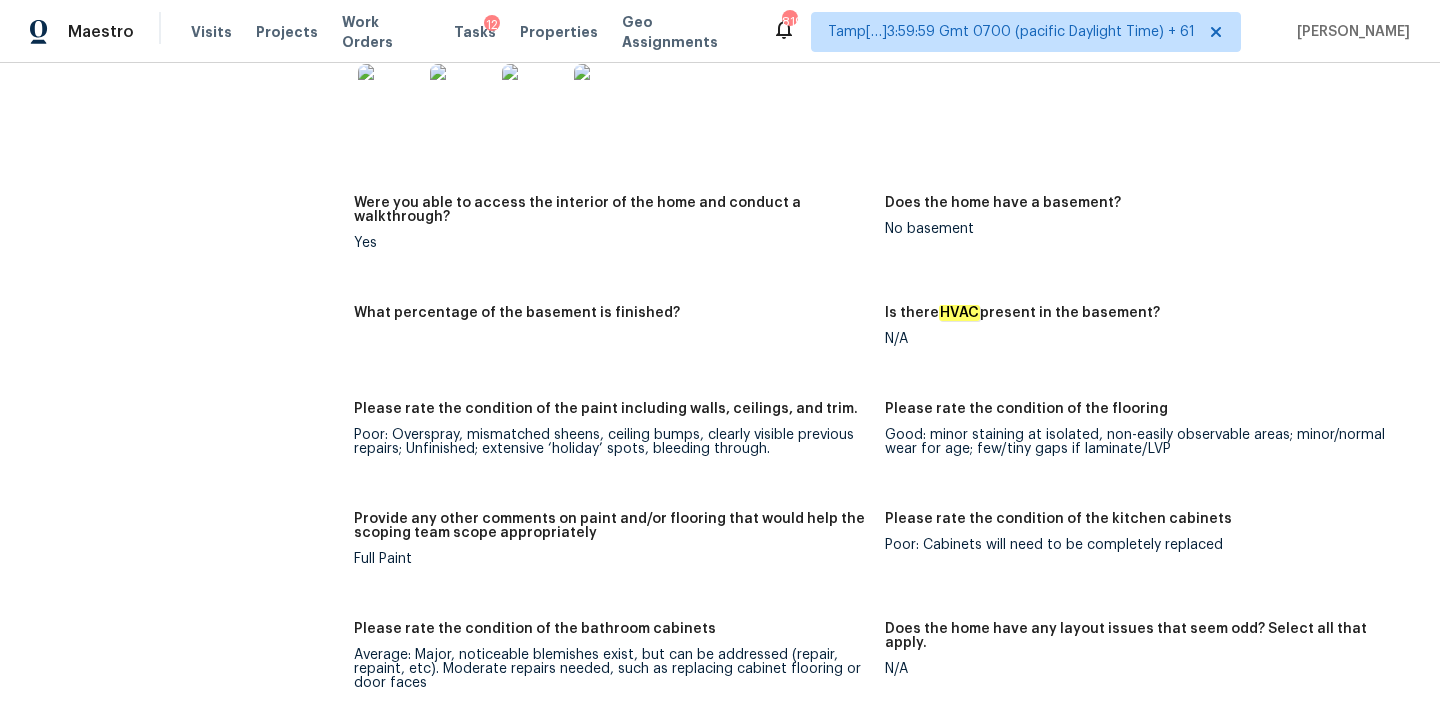 scroll, scrollTop: 2283, scrollLeft: 0, axis: vertical 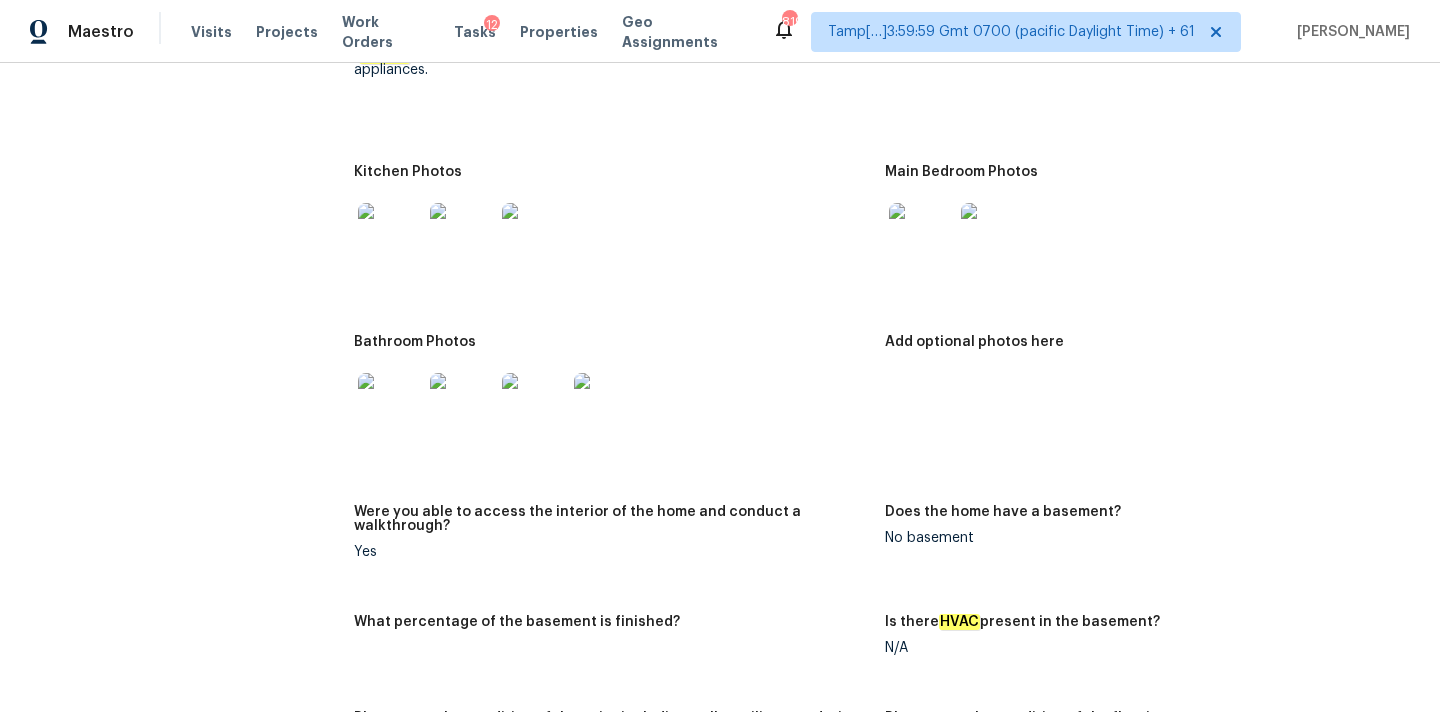 click at bounding box center (921, 235) 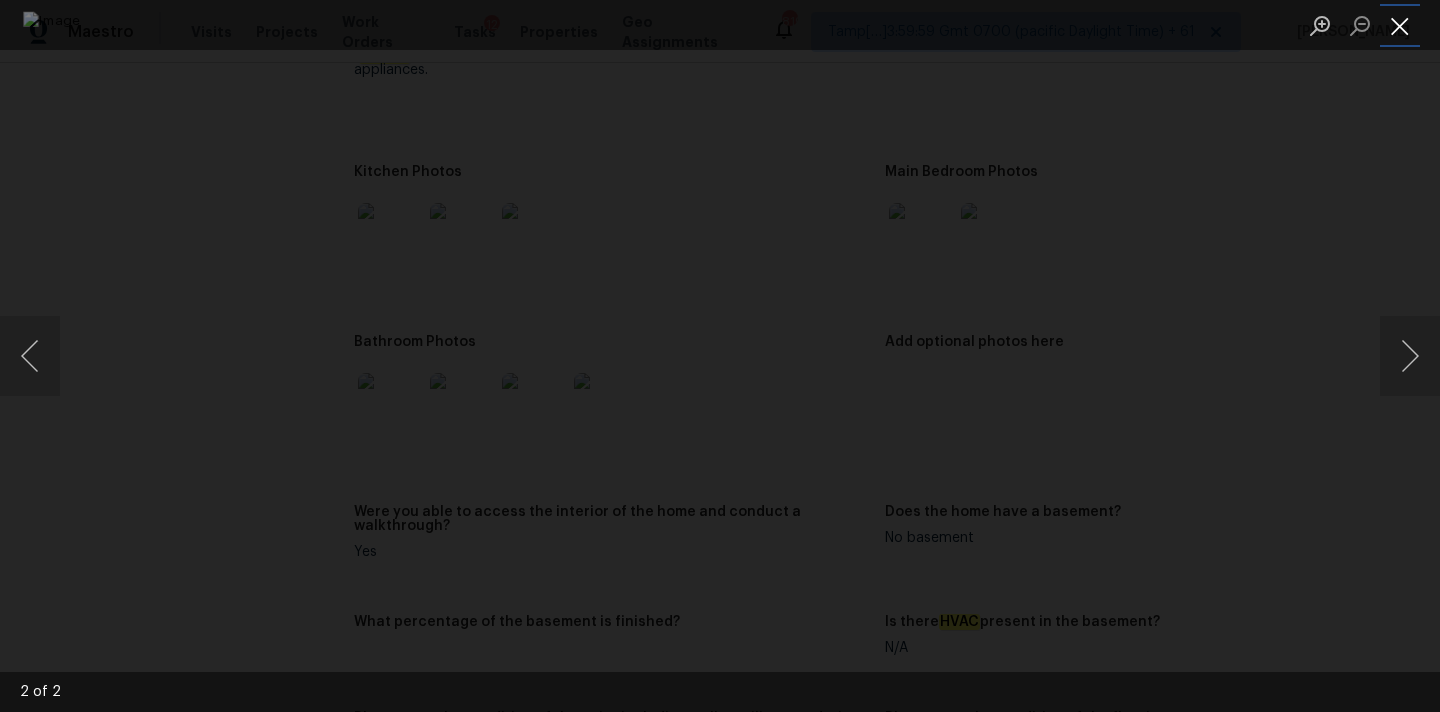 click at bounding box center (1400, 25) 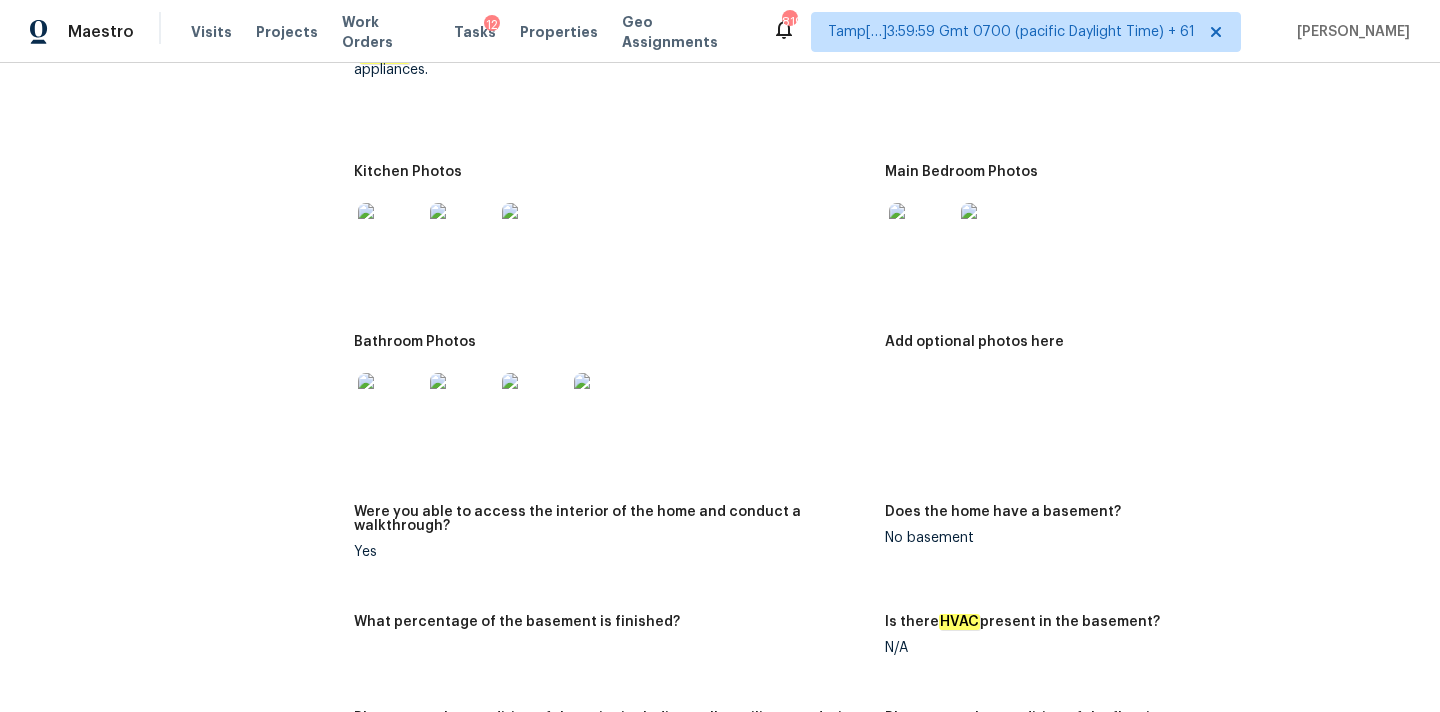 click at bounding box center (390, 235) 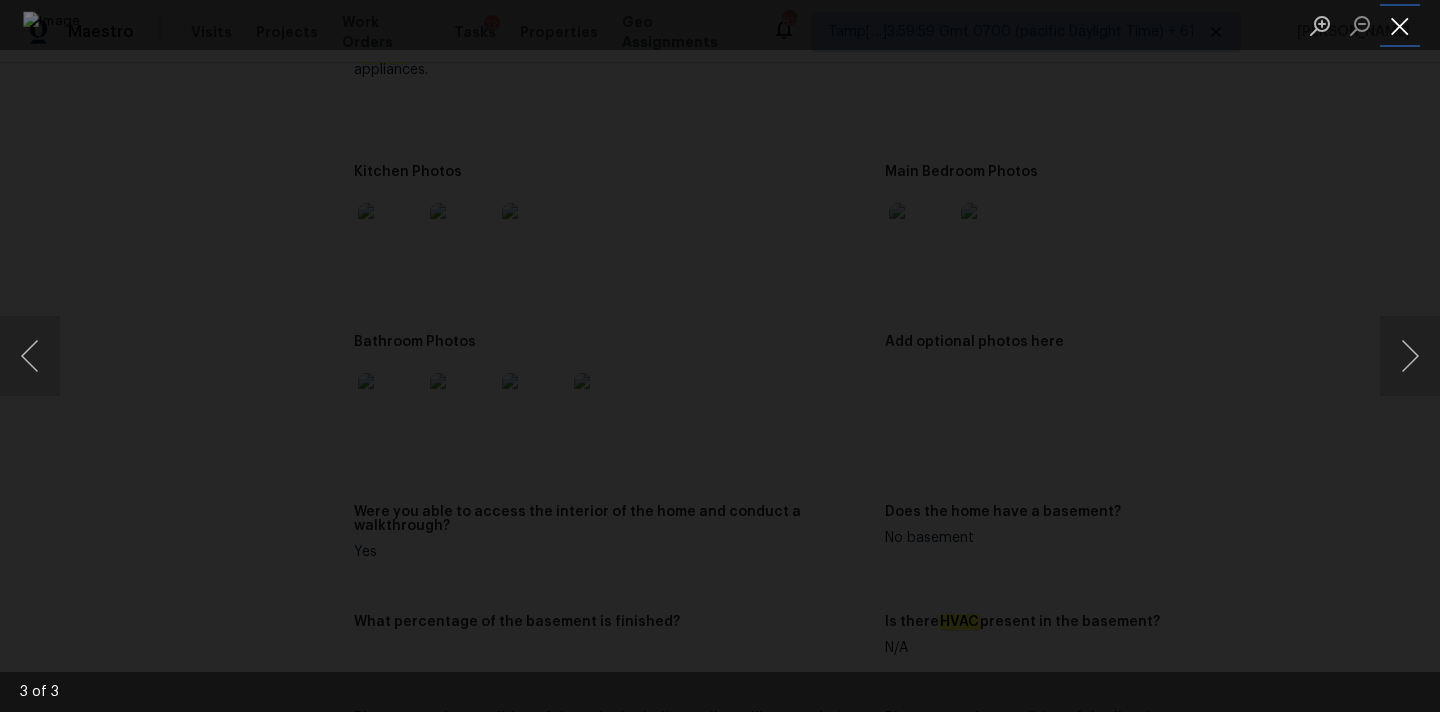 click at bounding box center [1400, 25] 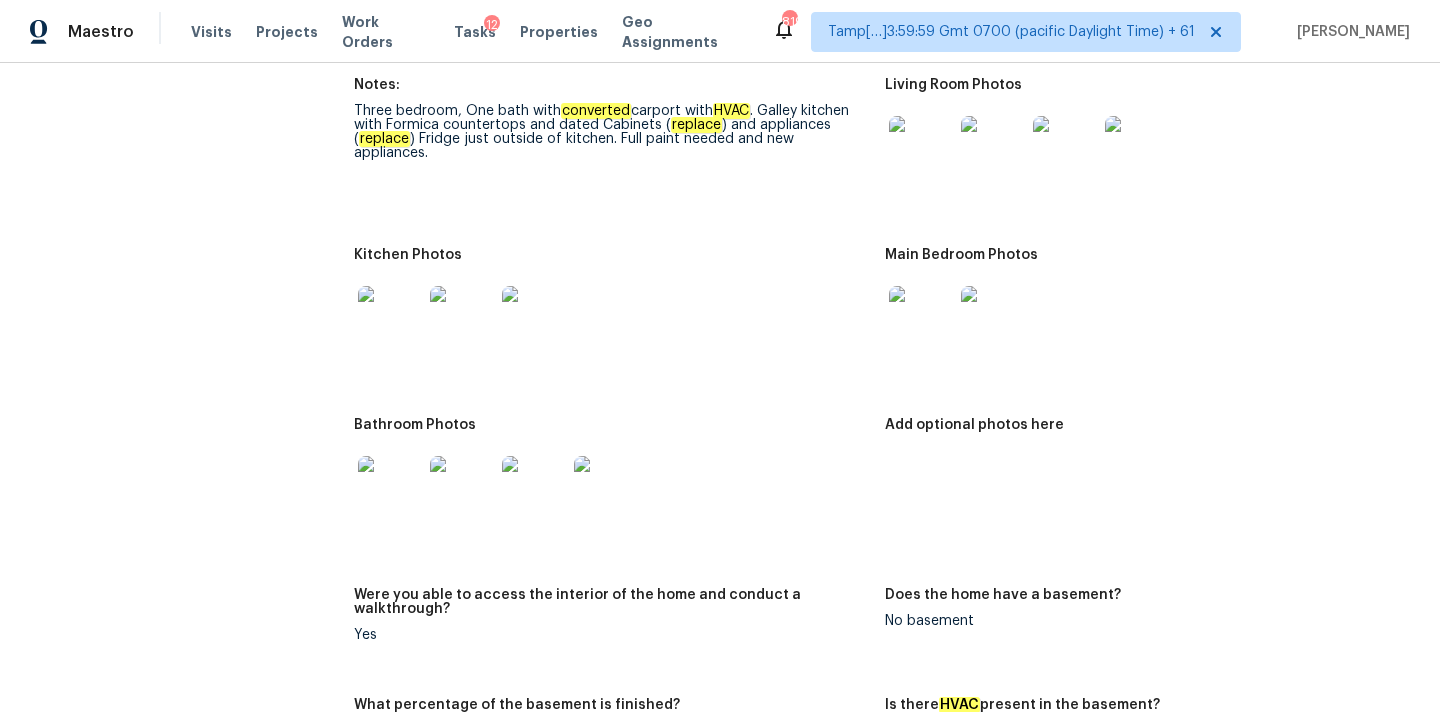 scroll, scrollTop: 2149, scrollLeft: 0, axis: vertical 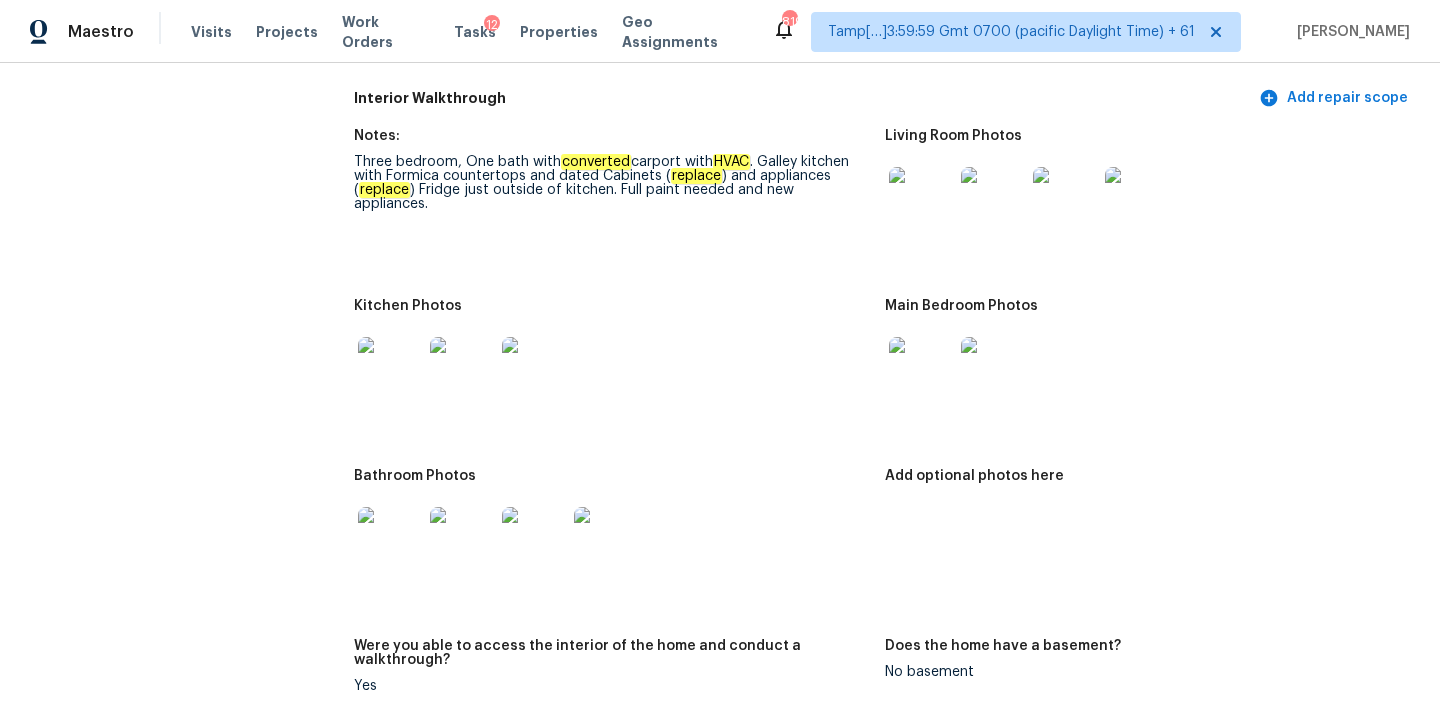 click on "Notes: Three bedroom, One bath with  converted  carport with  HVAC . Galley kitchen with Formica countertops and dated Cabinets ( replace ) and appliances ( replace ) Fridge just outside of kitchen.  Full paint needed and new appliances." at bounding box center [619, 202] 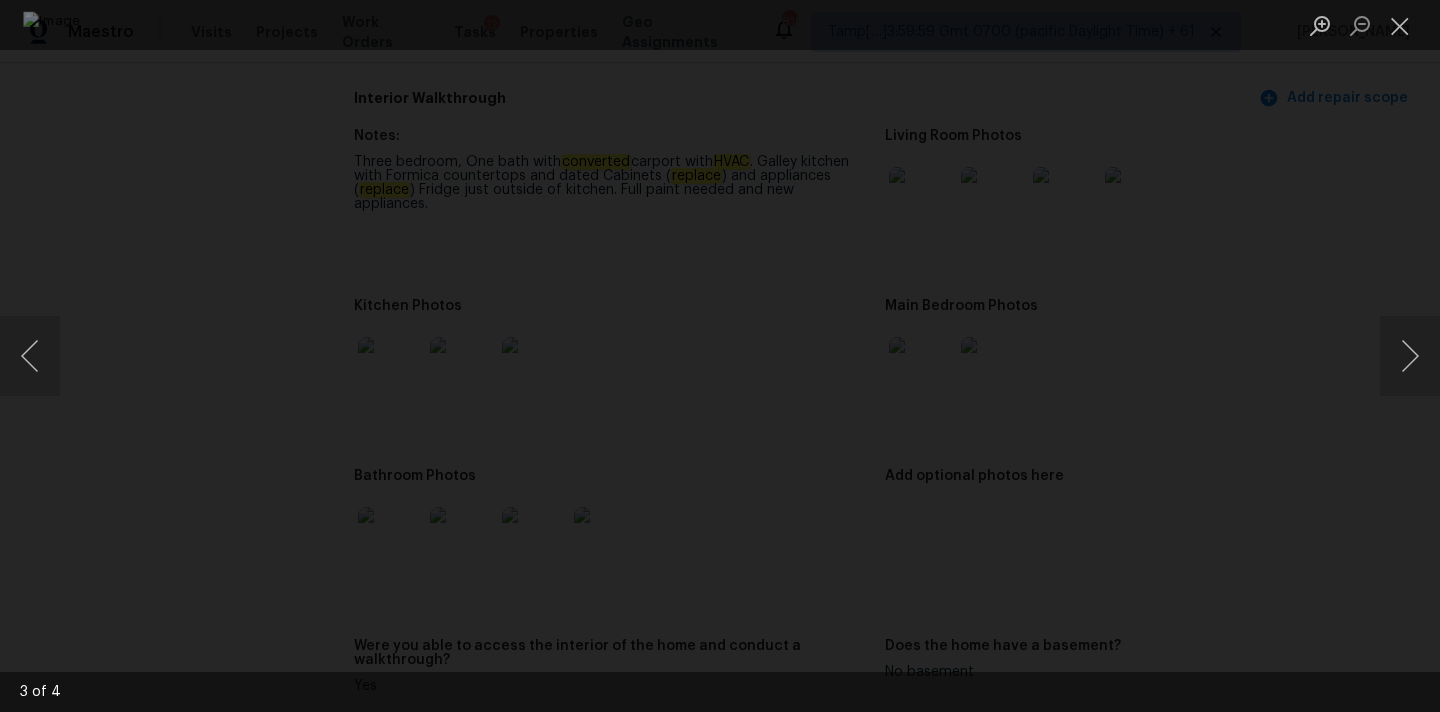 click at bounding box center (720, 355) 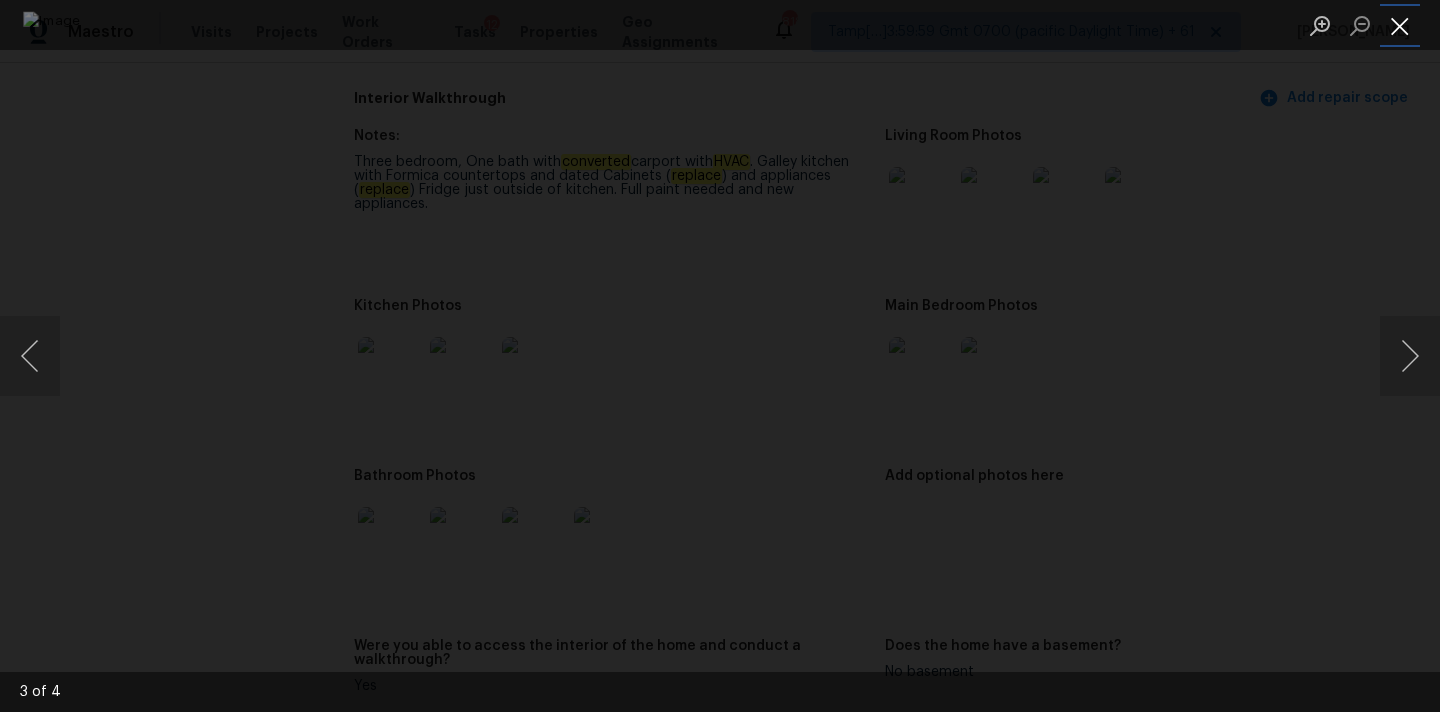 click at bounding box center (1400, 25) 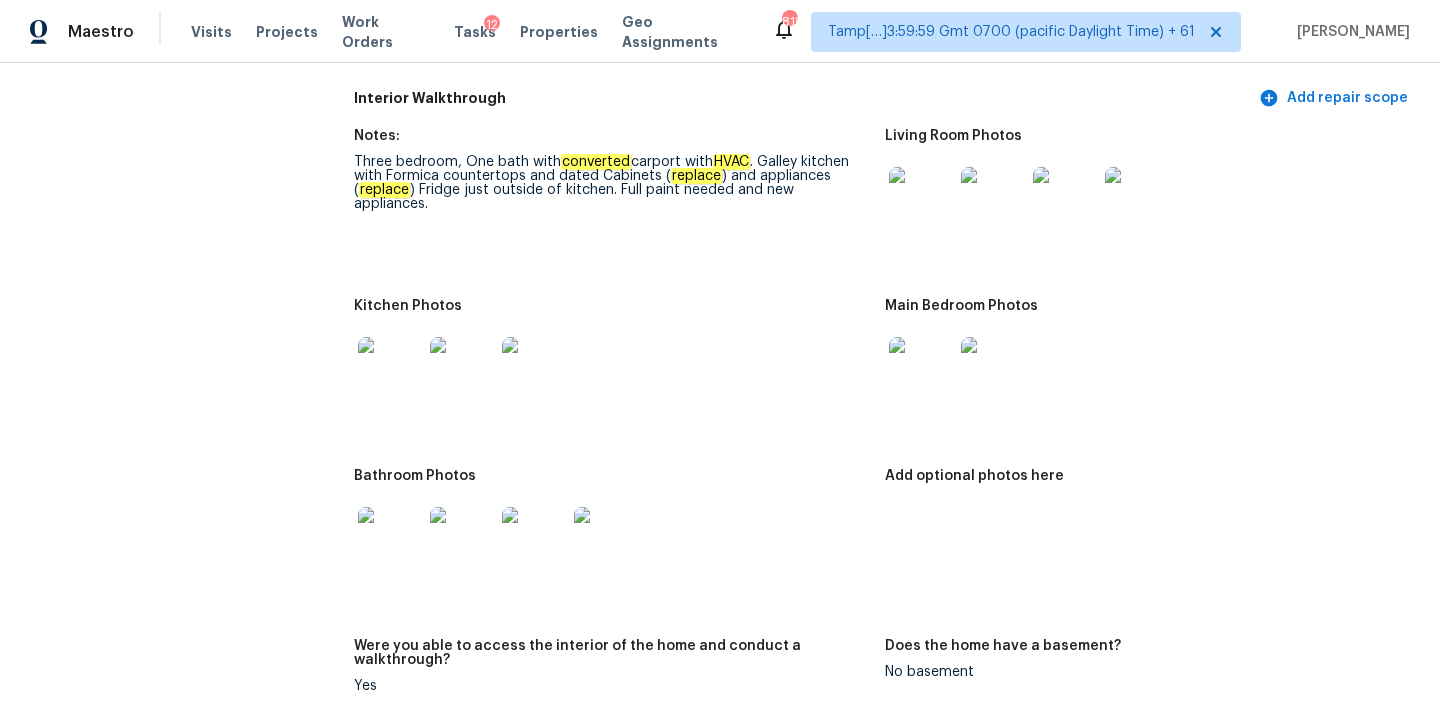 click at bounding box center [462, 539] 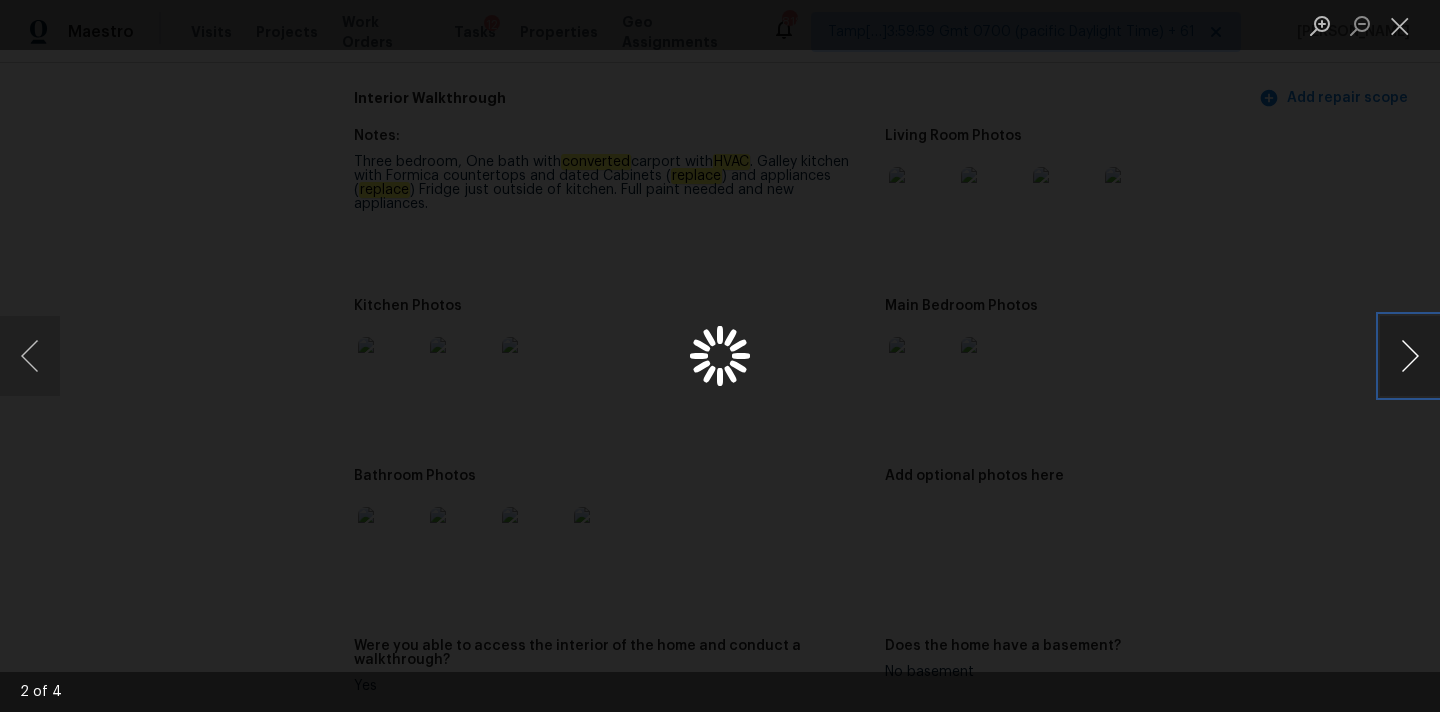 click at bounding box center (1410, 356) 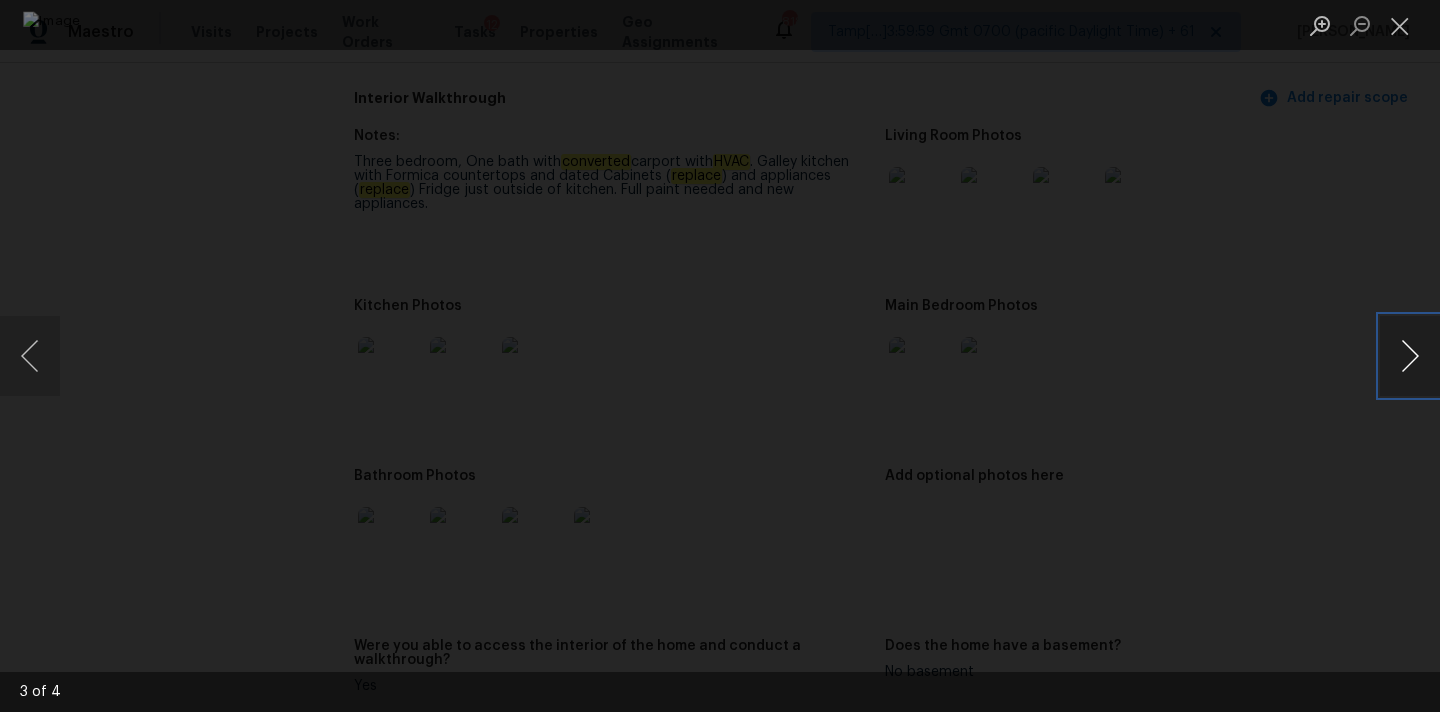 click at bounding box center (1410, 356) 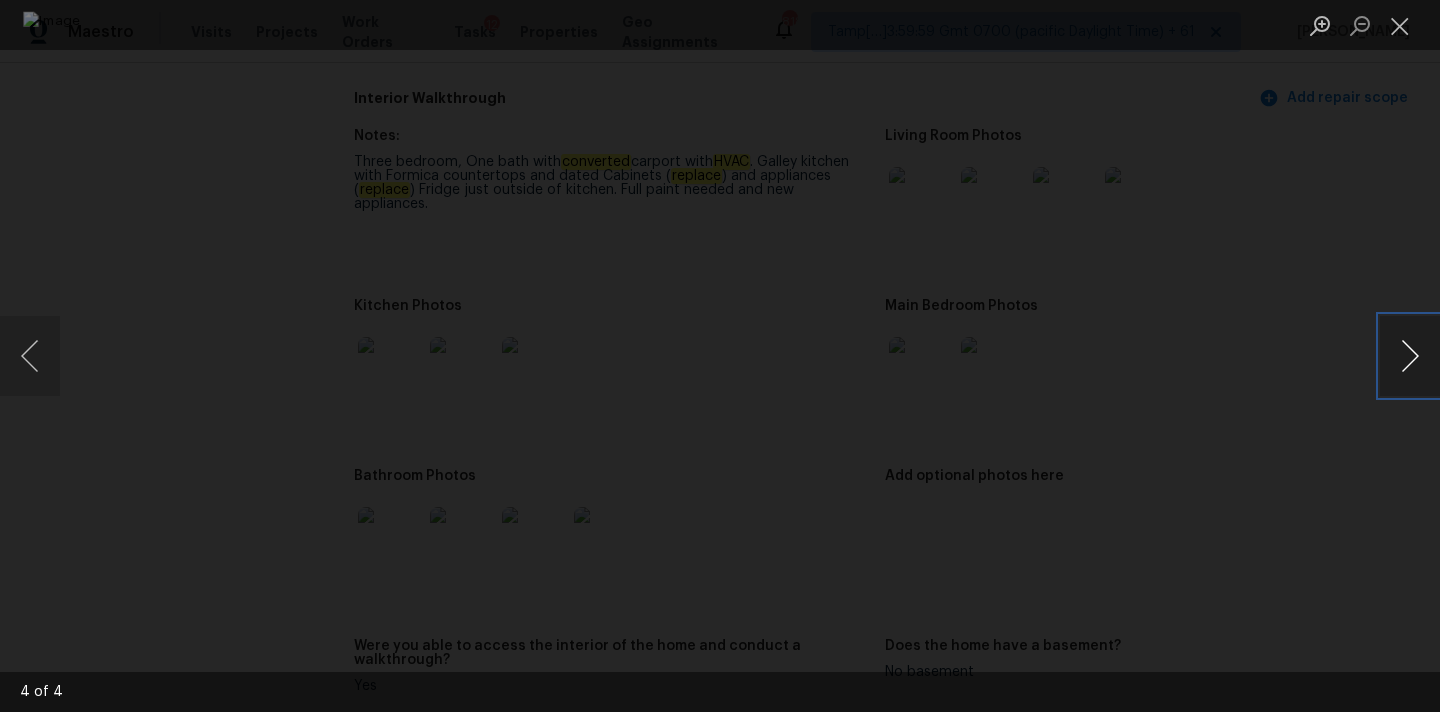 click at bounding box center [1410, 356] 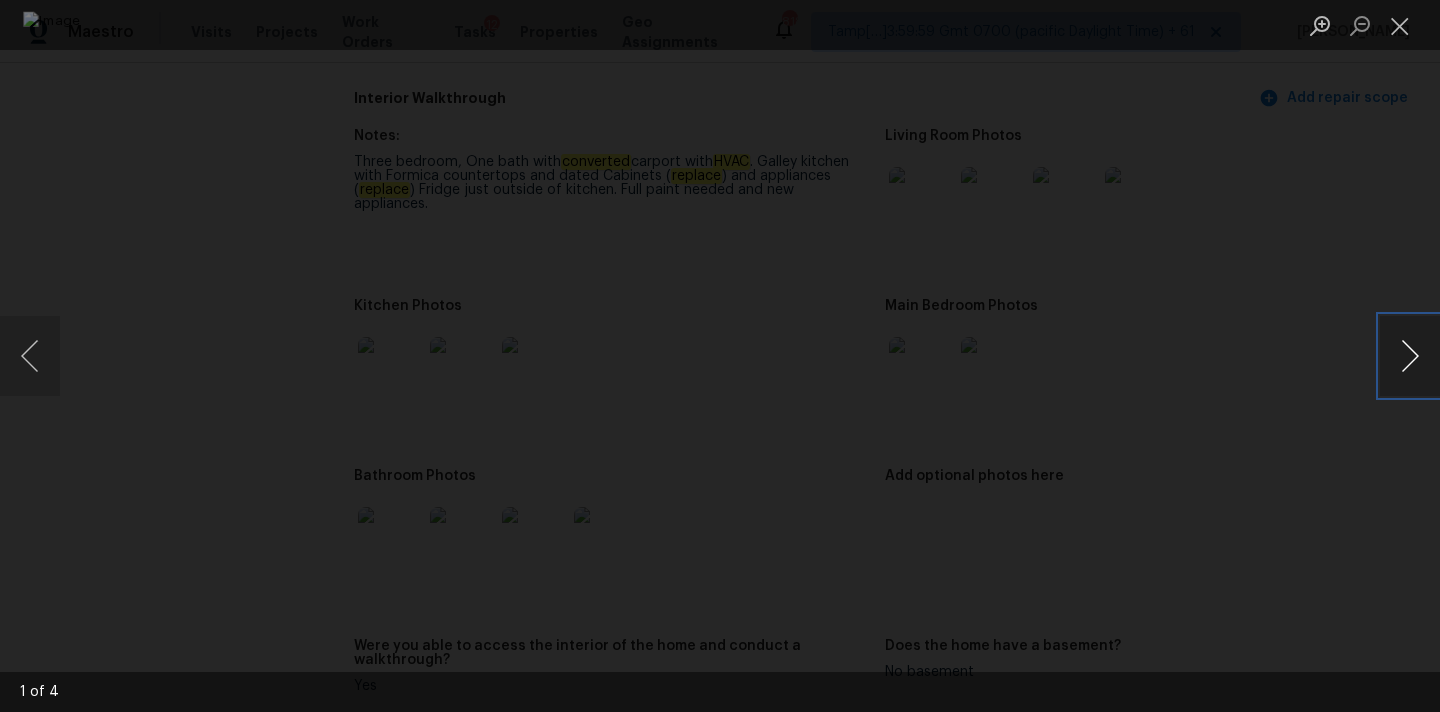 type 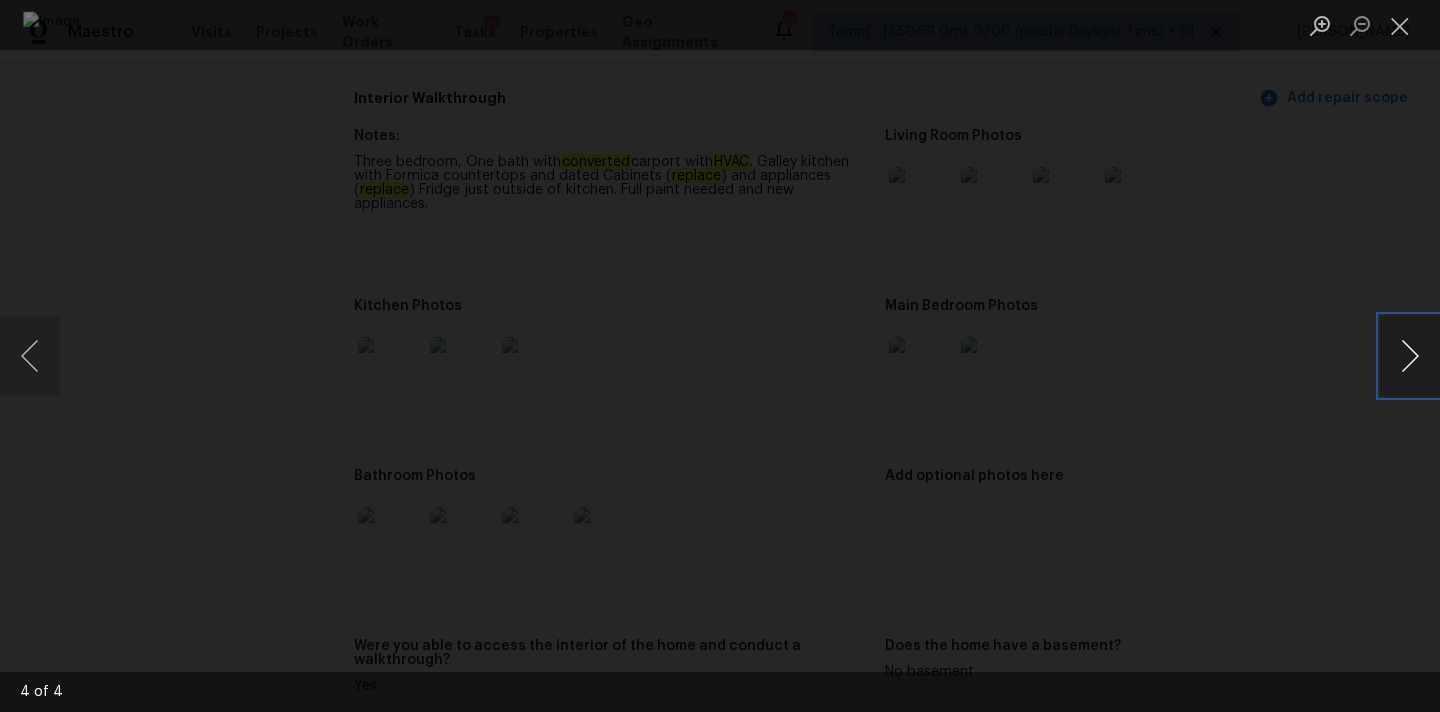 click at bounding box center (1410, 356) 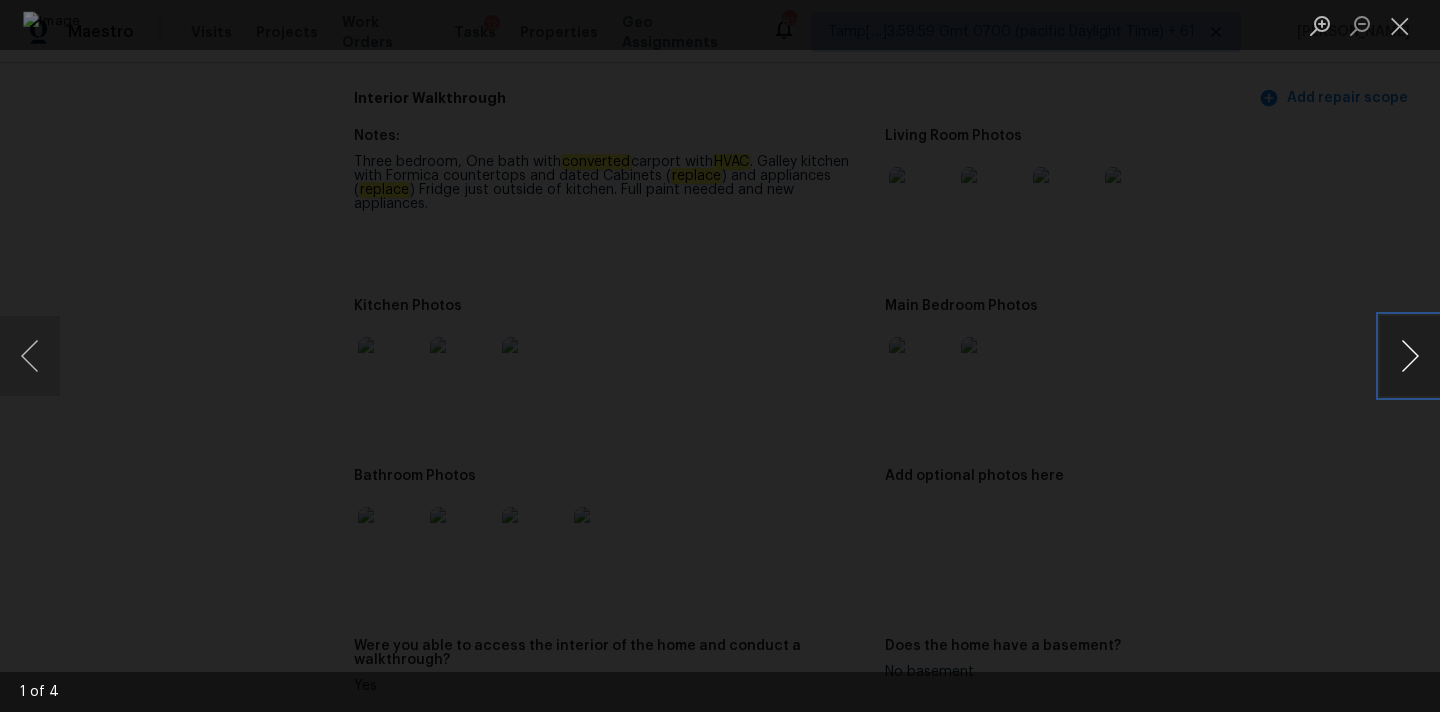 click at bounding box center (1410, 356) 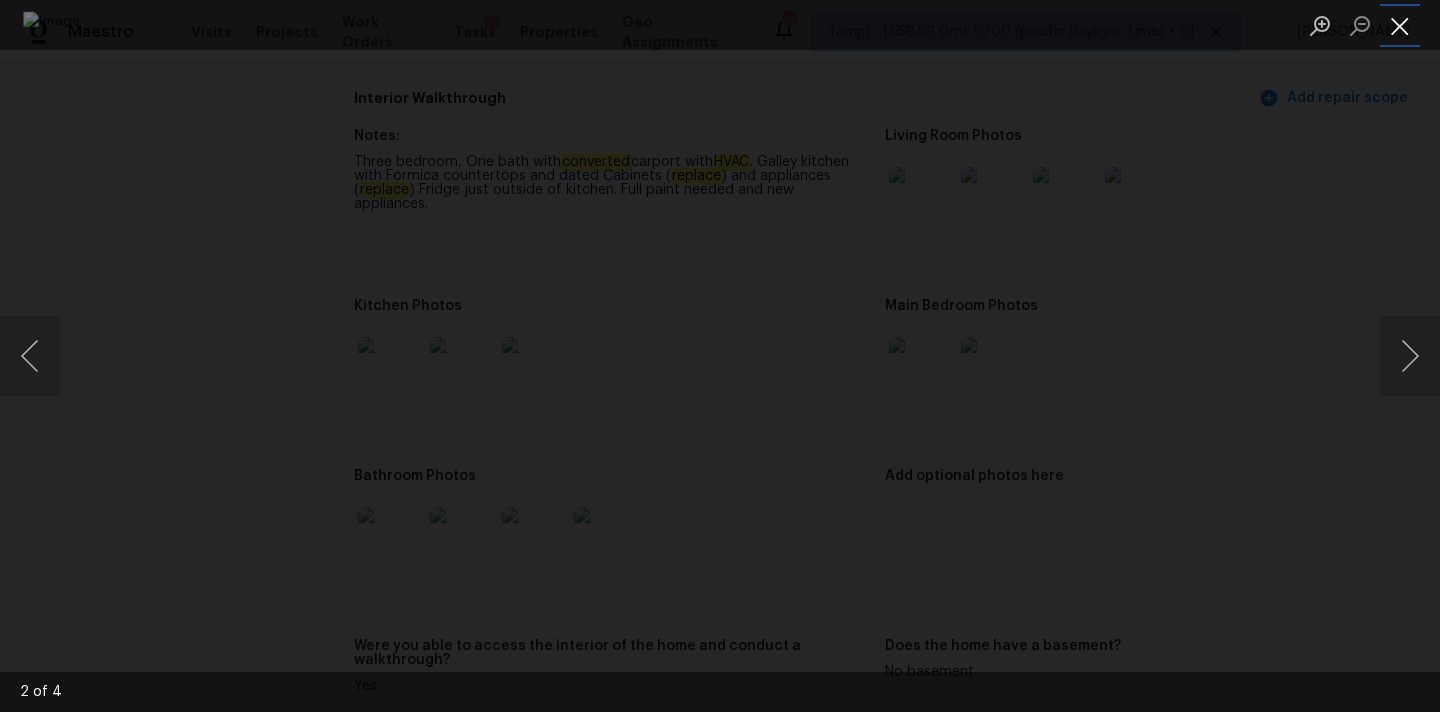 click at bounding box center (1400, 25) 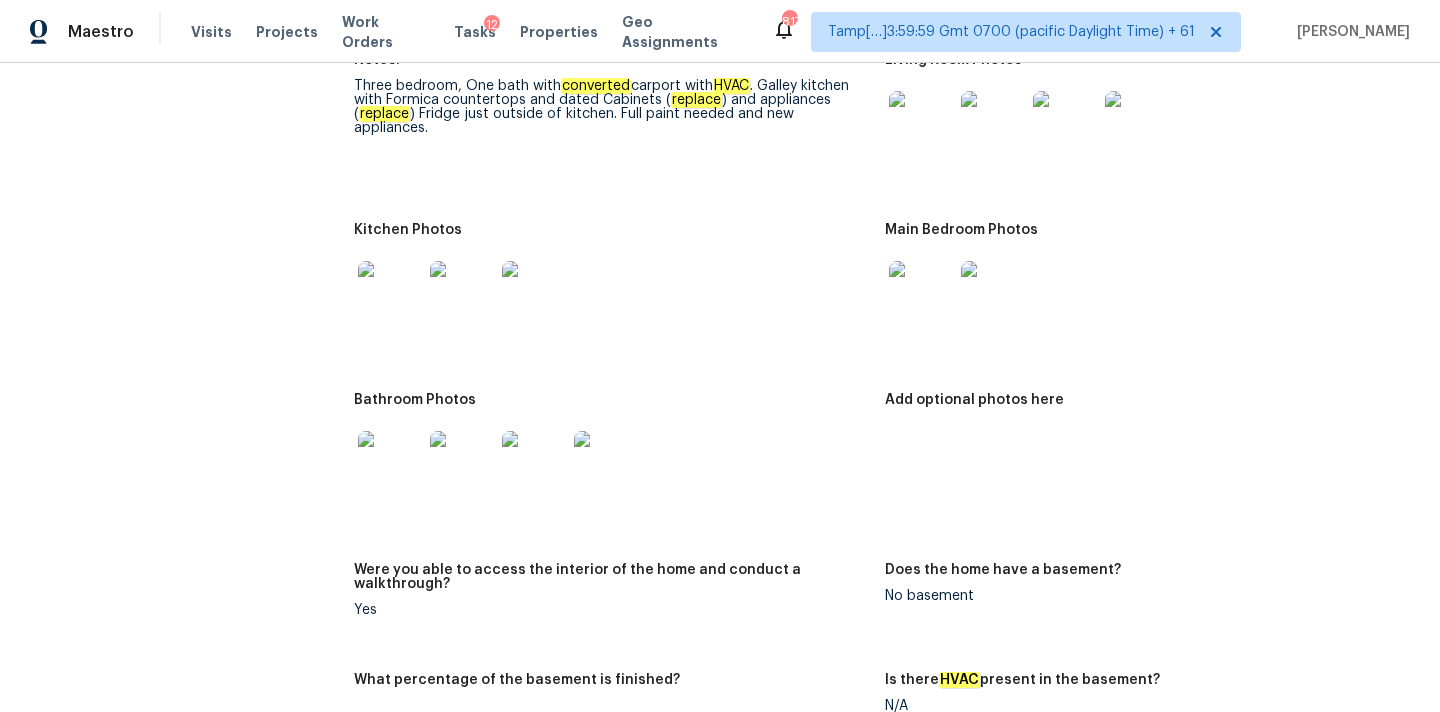 scroll, scrollTop: 2117, scrollLeft: 0, axis: vertical 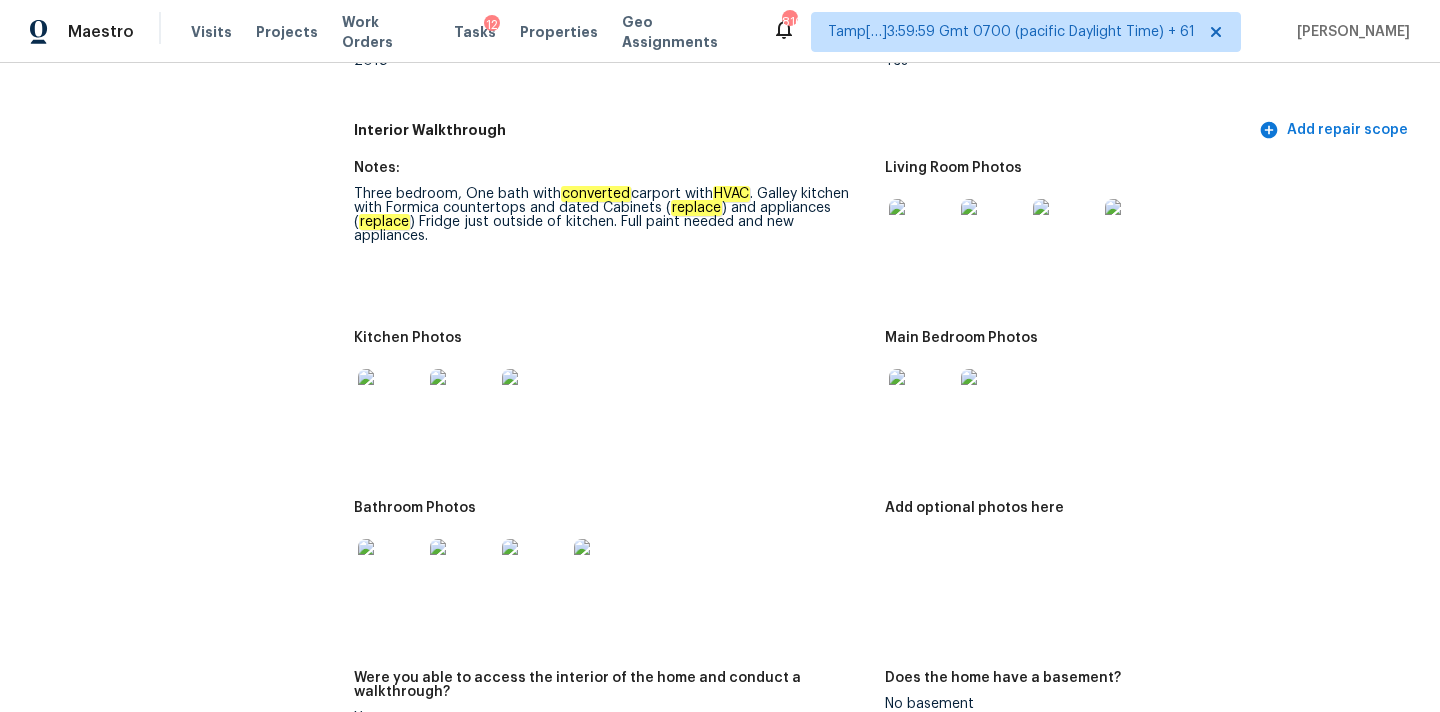 click at bounding box center [390, 401] 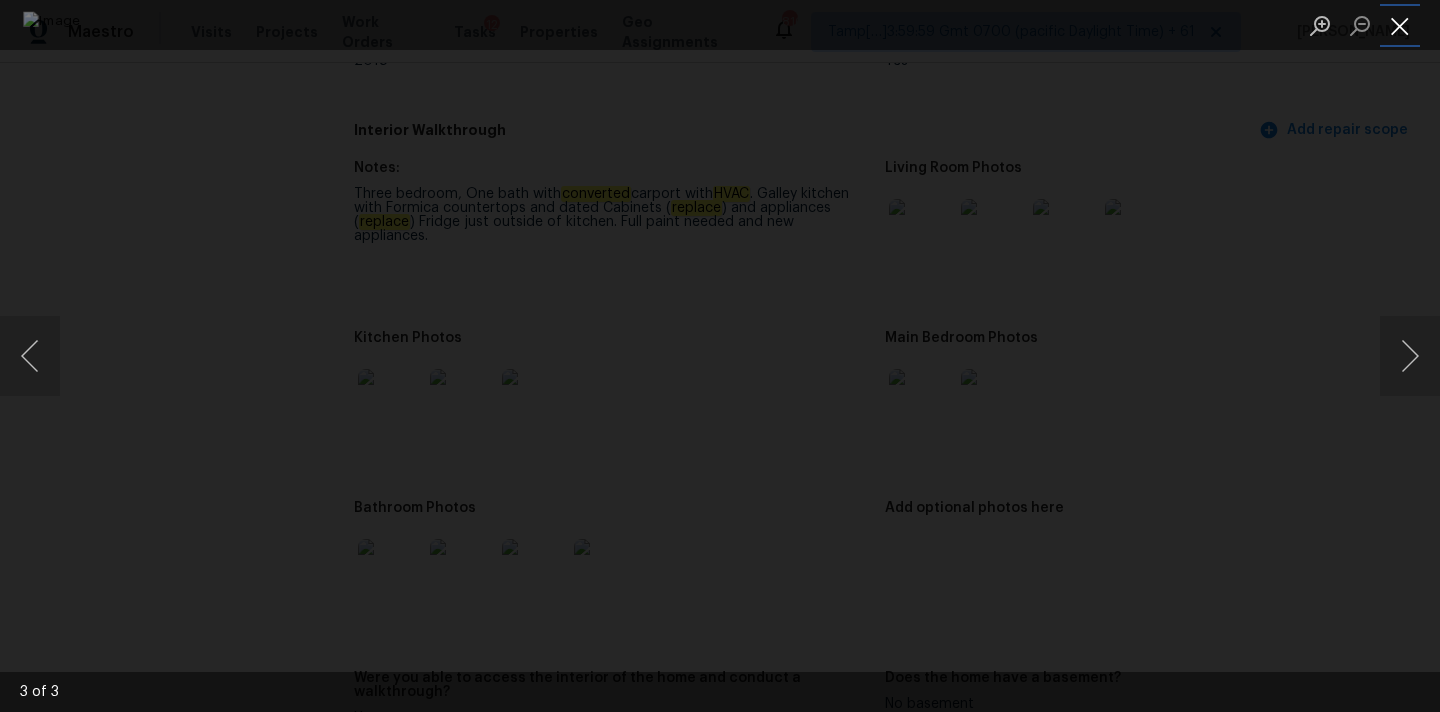 click at bounding box center [1400, 25] 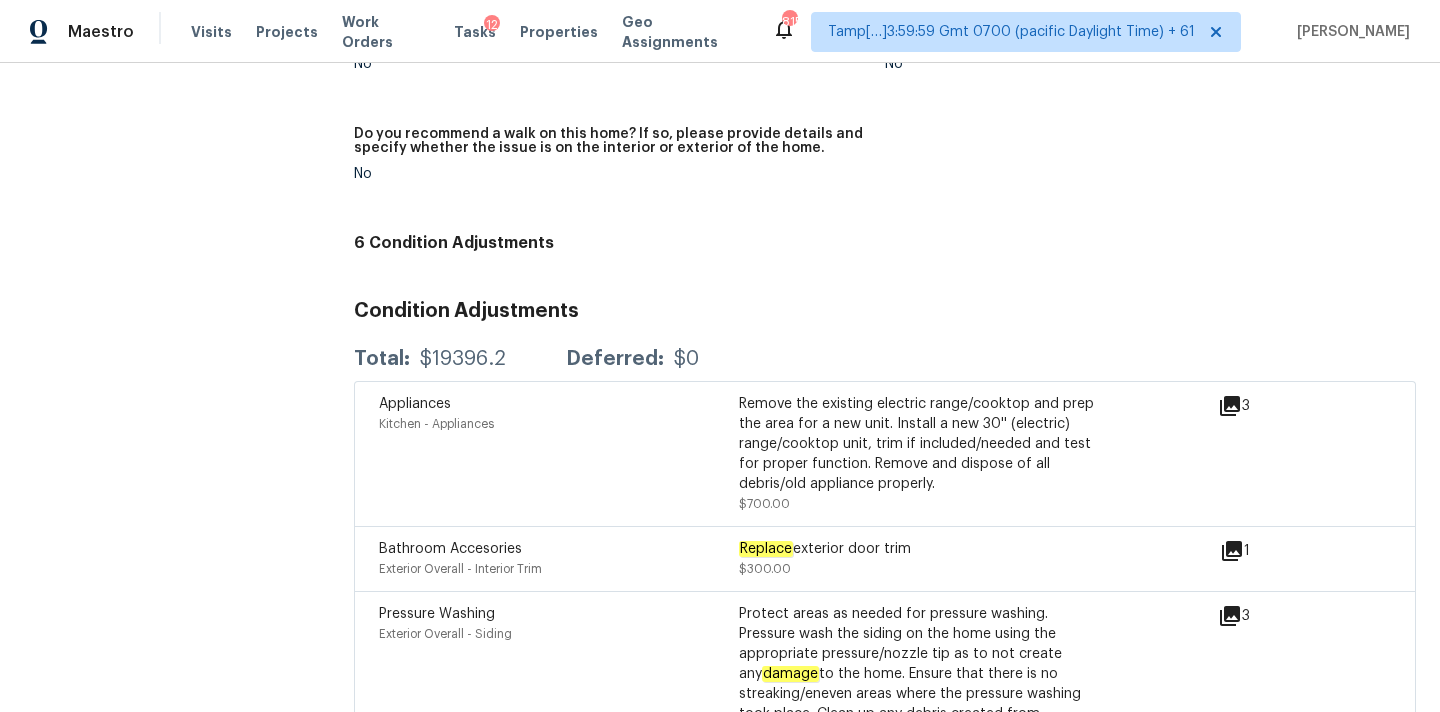 scroll, scrollTop: 4539, scrollLeft: 0, axis: vertical 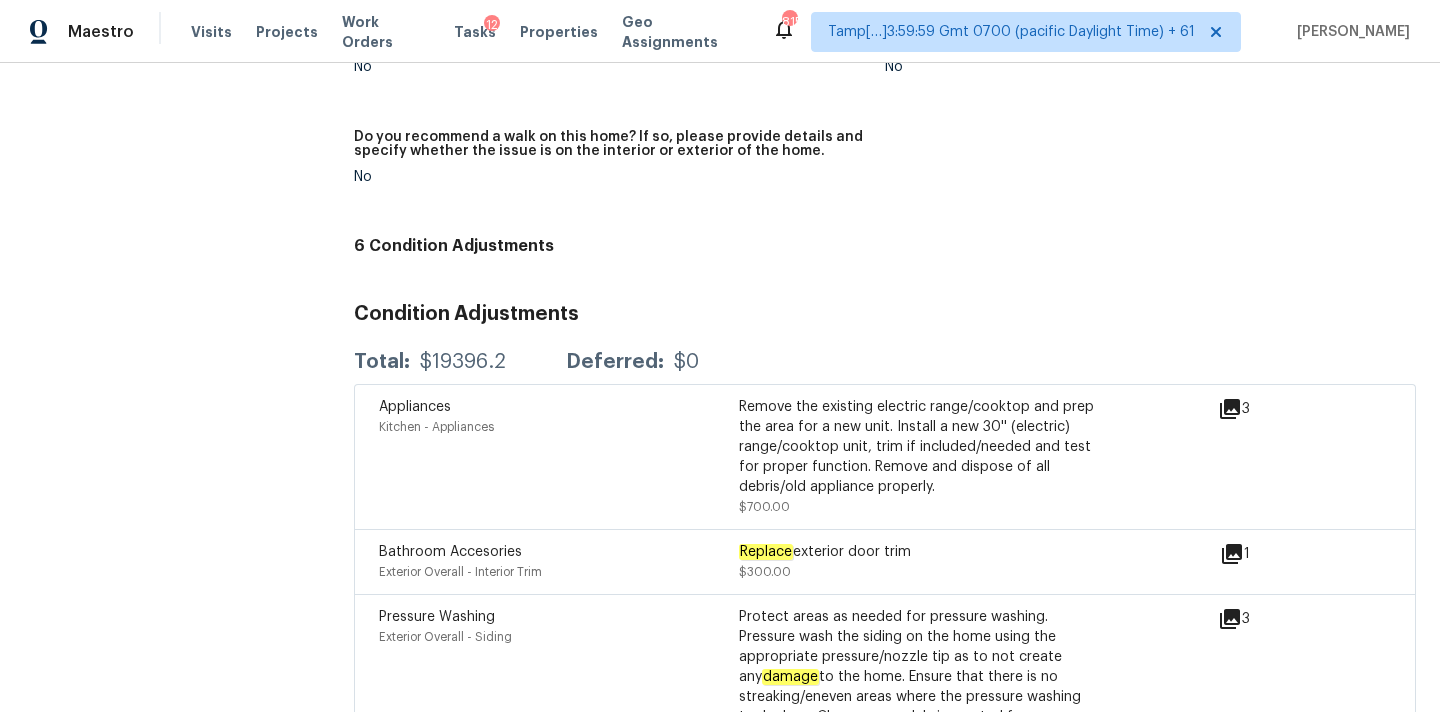 click 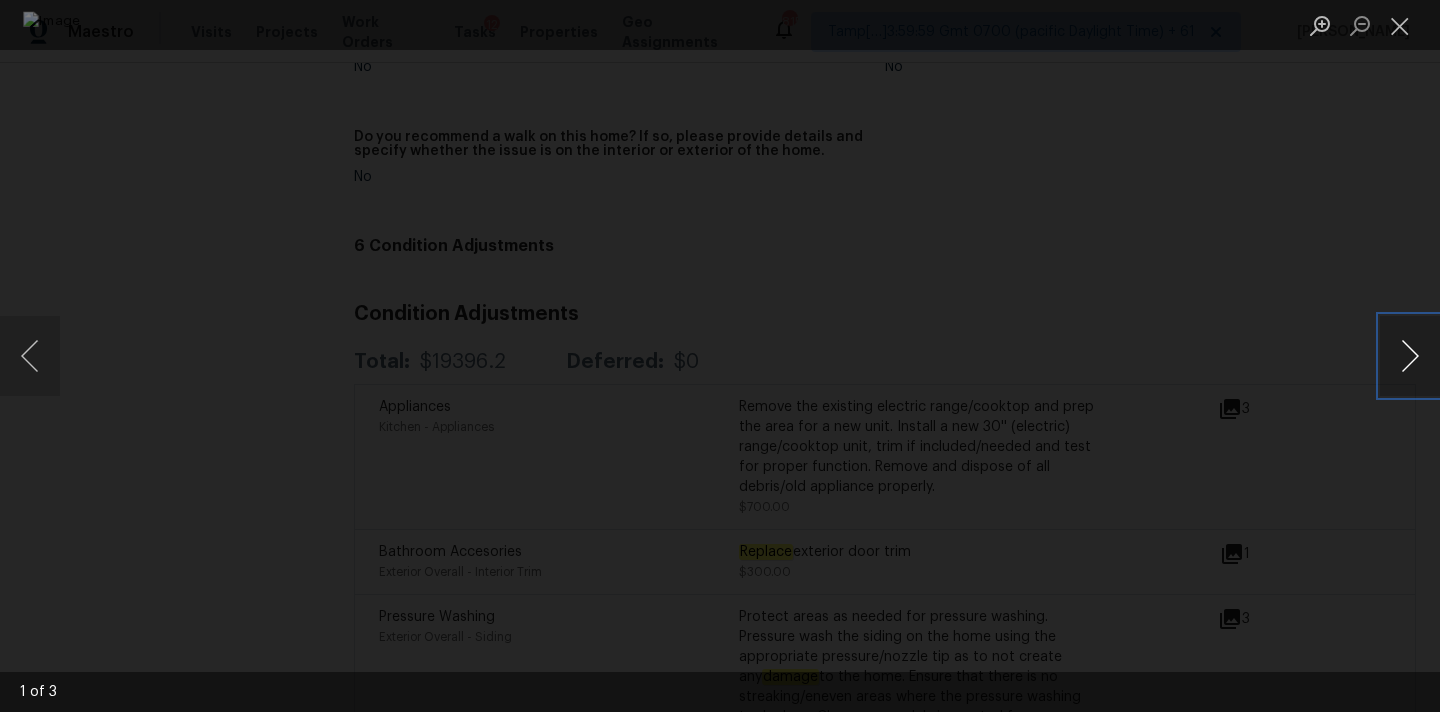click at bounding box center [1410, 356] 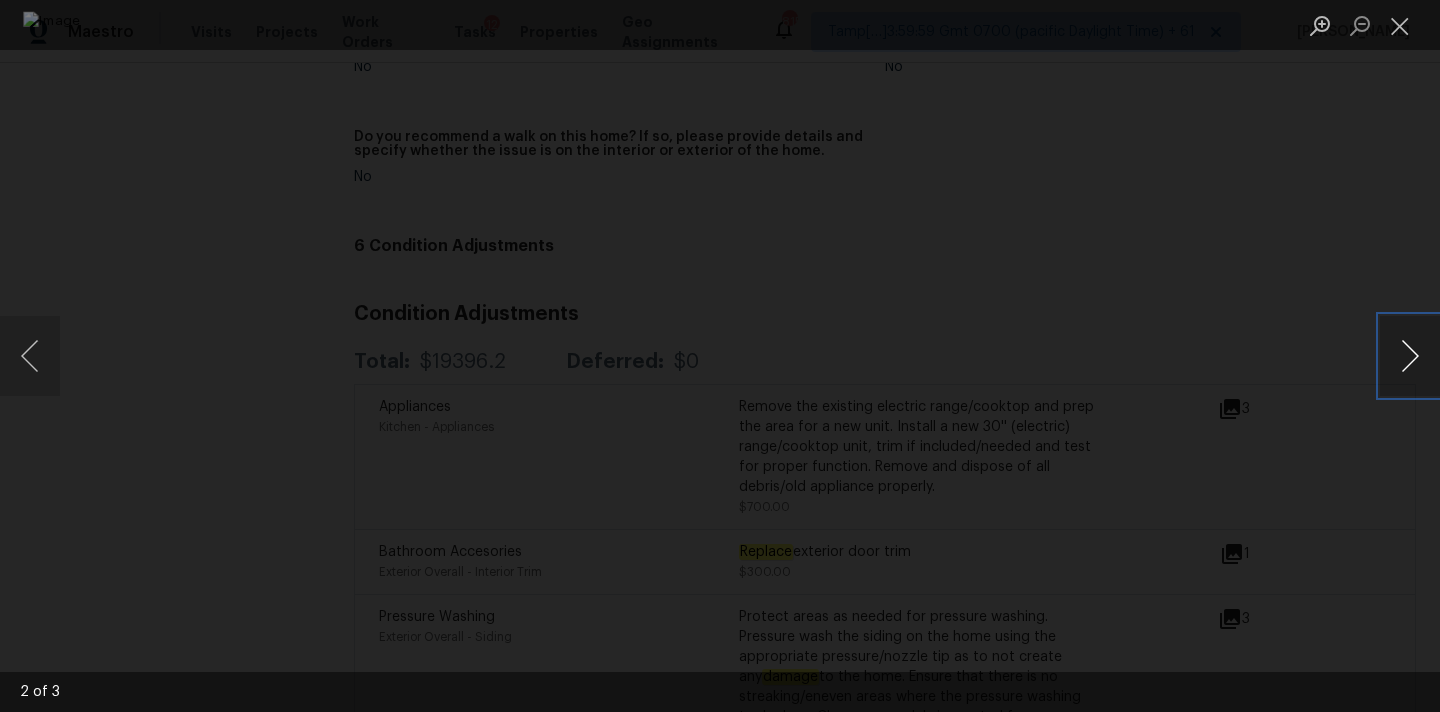 click at bounding box center (1410, 356) 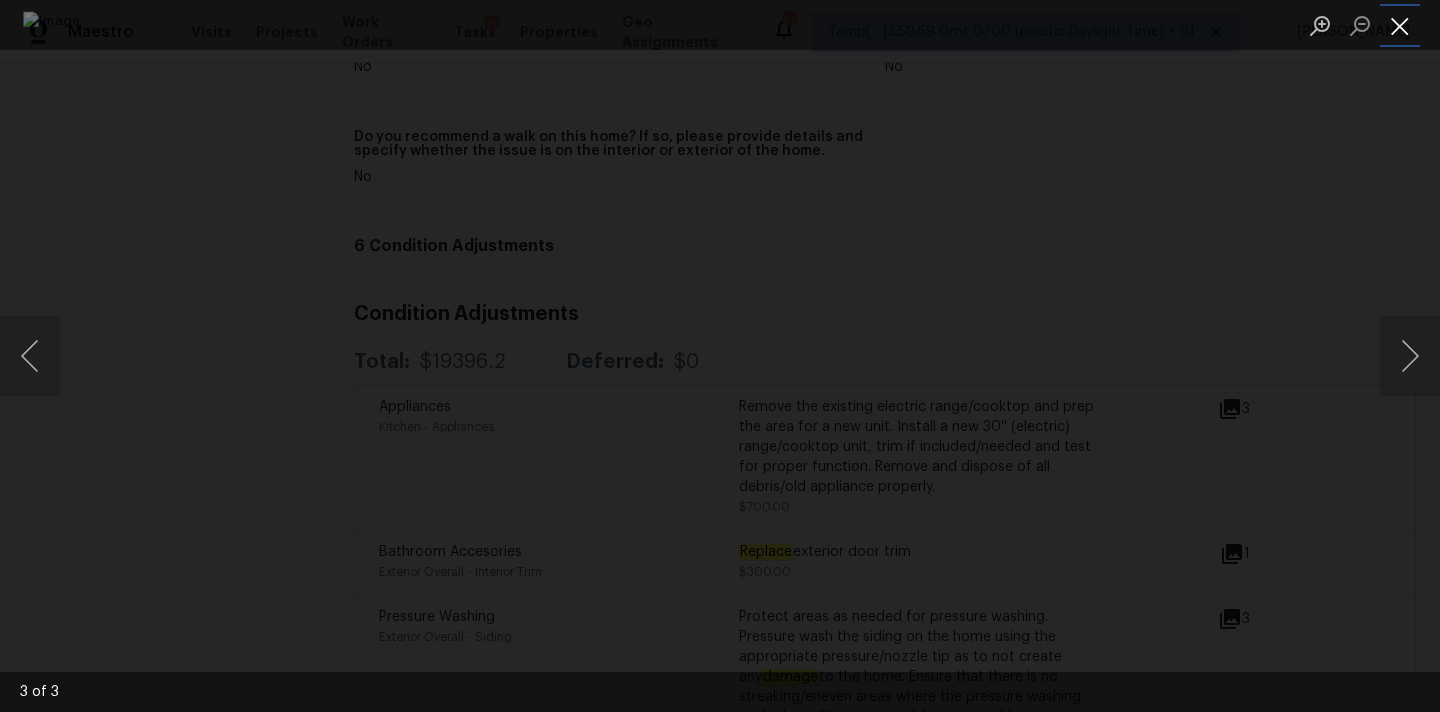 click at bounding box center (1400, 25) 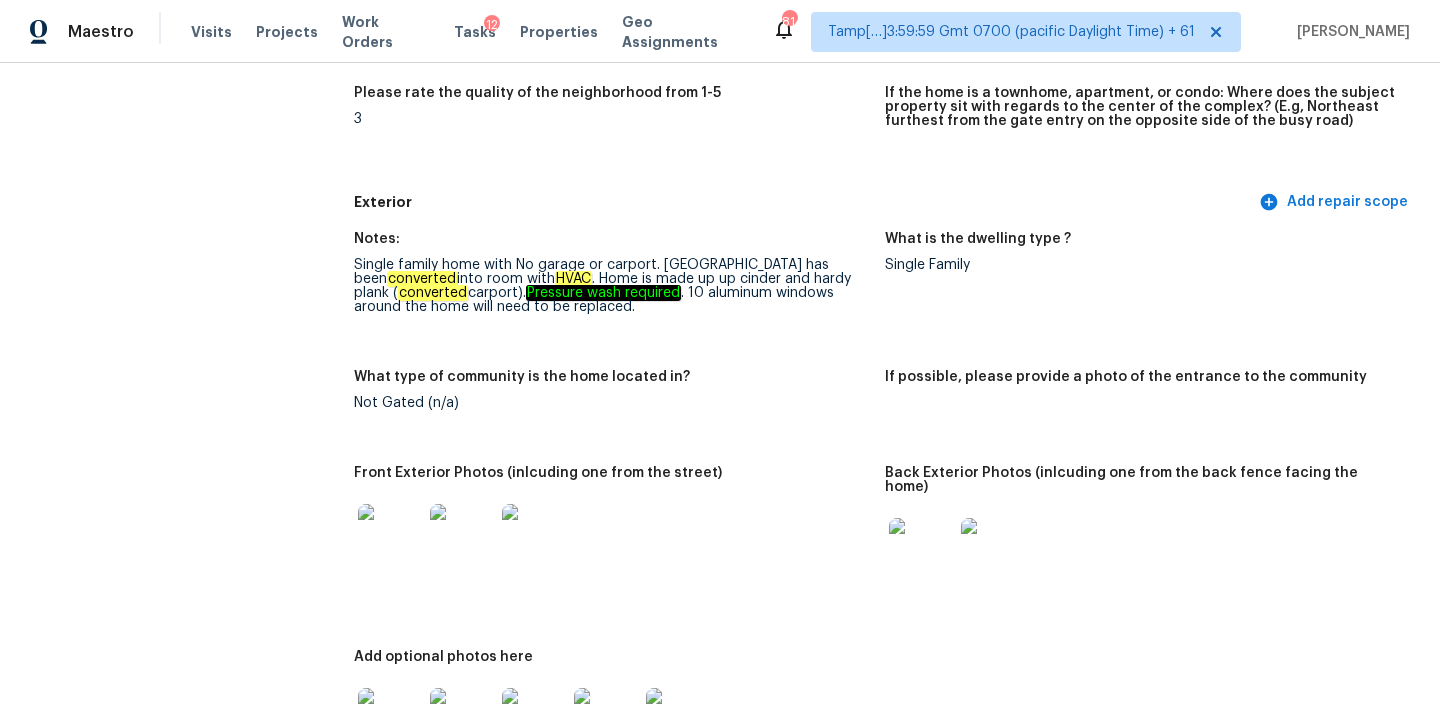 scroll, scrollTop: 563, scrollLeft: 0, axis: vertical 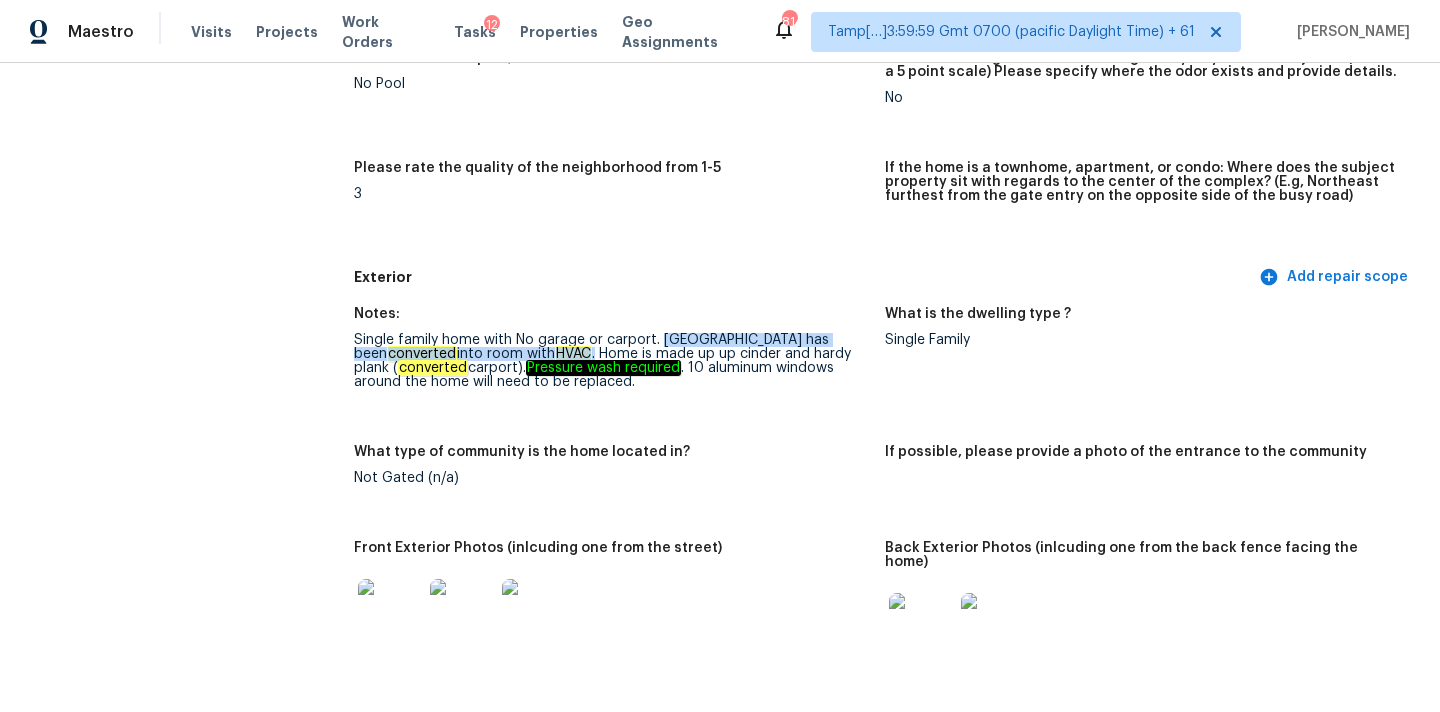 copy on "Carport has been  converted  into room with  HVAC ." 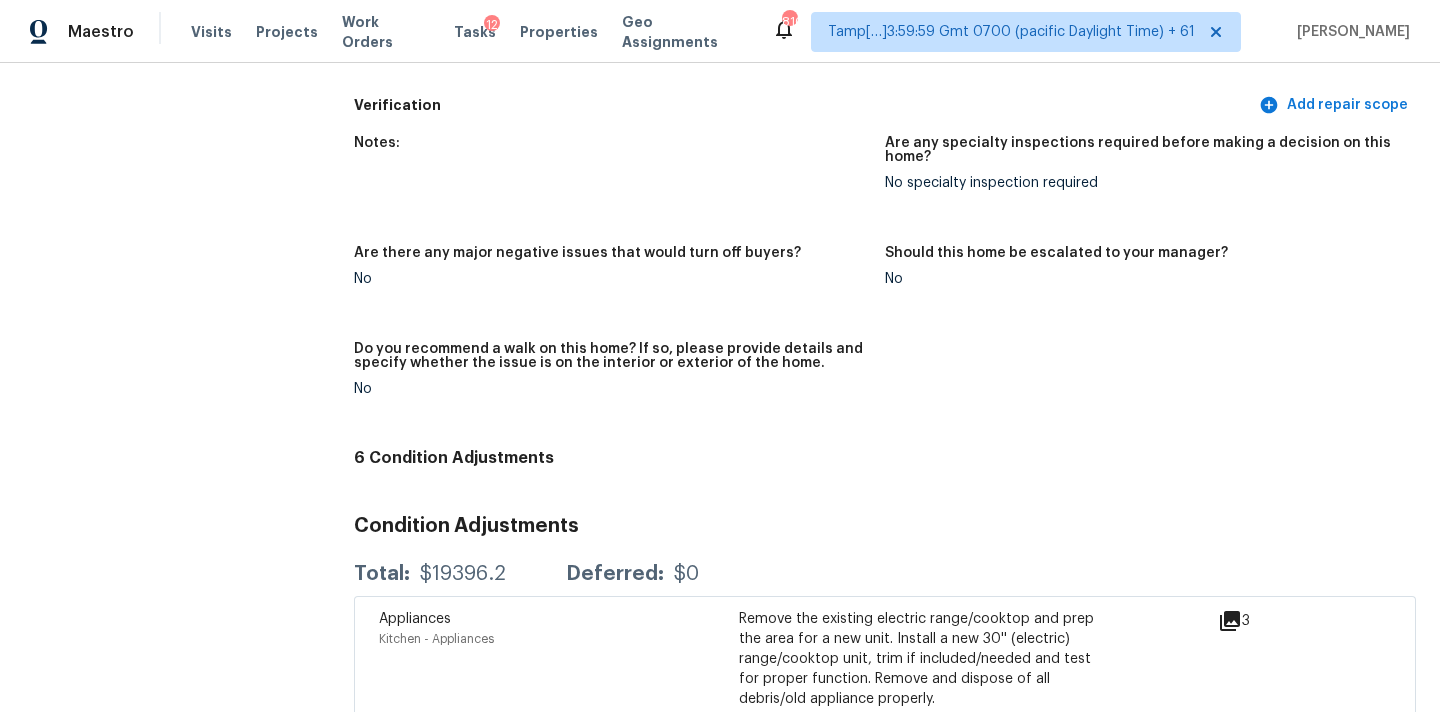 scroll, scrollTop: 4886, scrollLeft: 0, axis: vertical 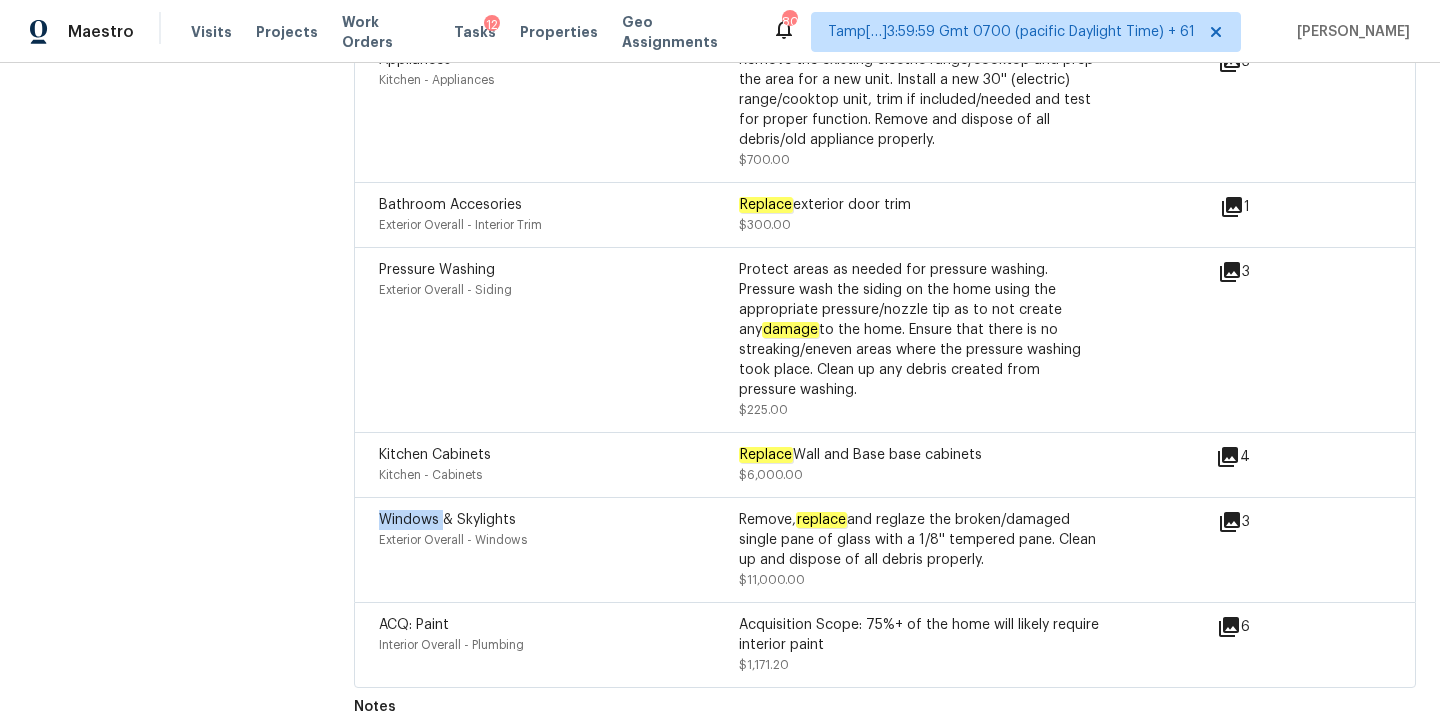 drag, startPoint x: 381, startPoint y: 496, endPoint x: 440, endPoint y: 496, distance: 59 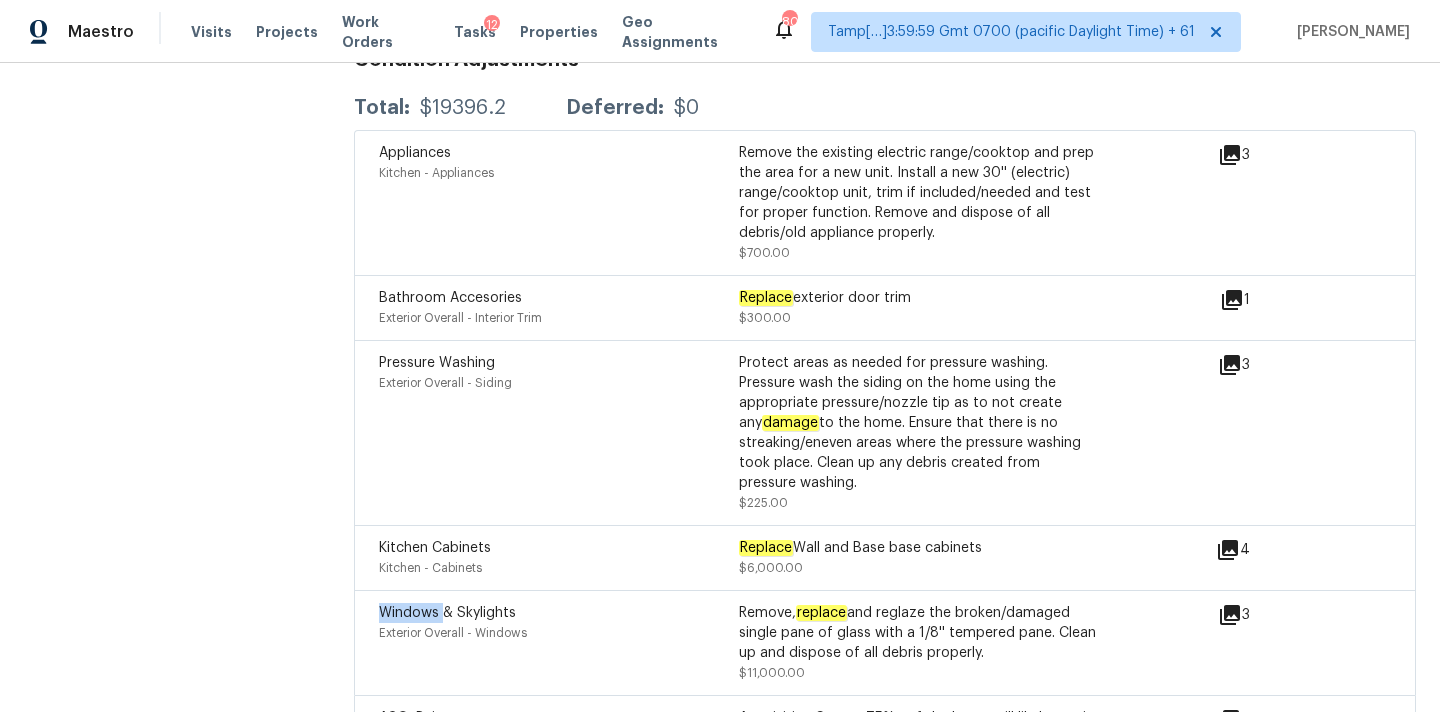 scroll, scrollTop: 4753, scrollLeft: 0, axis: vertical 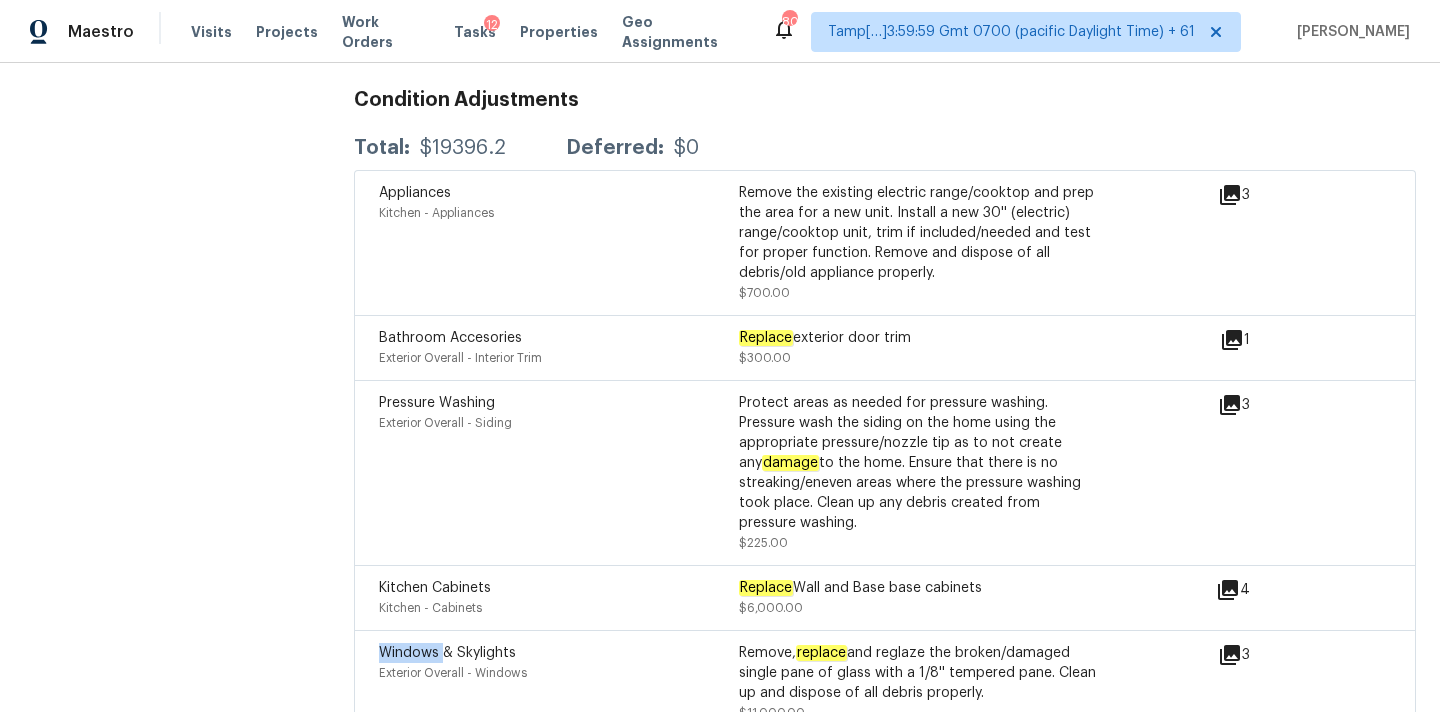 drag, startPoint x: 747, startPoint y: 312, endPoint x: 969, endPoint y: 311, distance: 222.00226 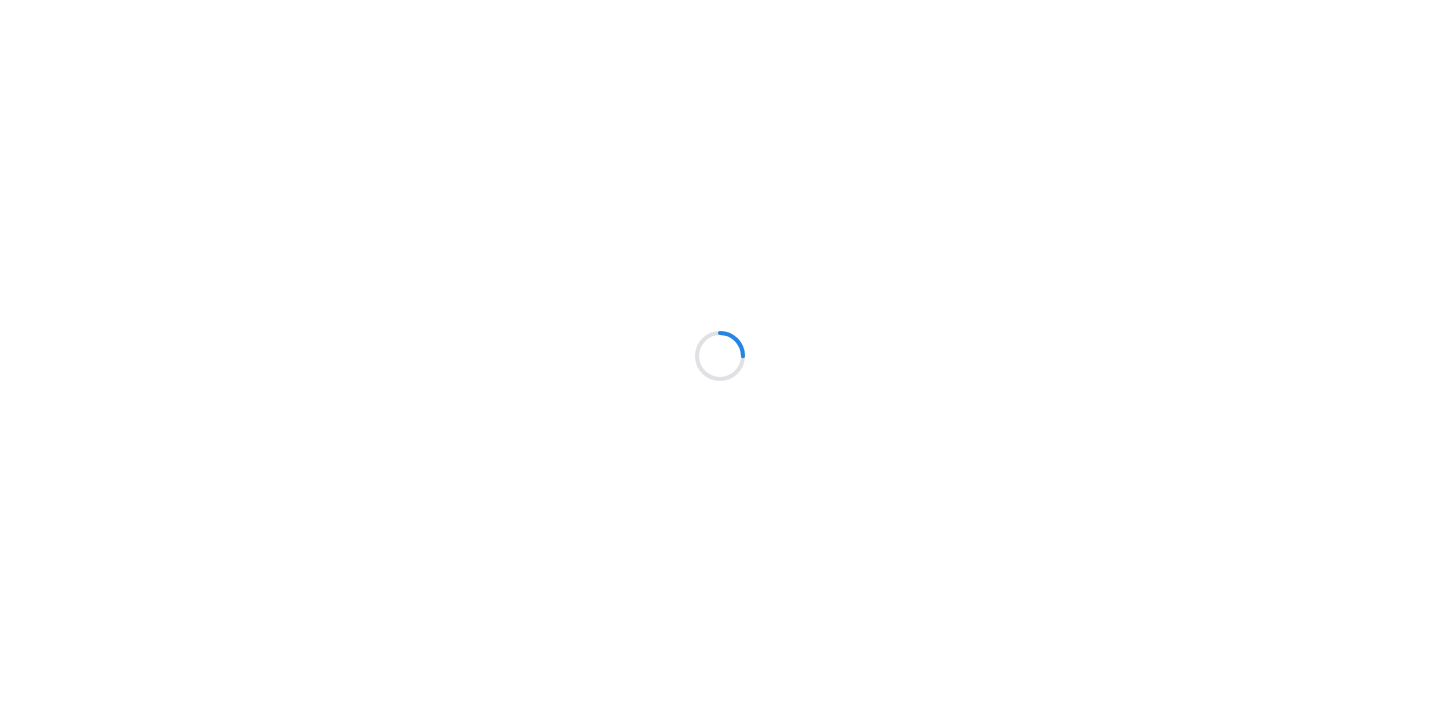 scroll, scrollTop: 0, scrollLeft: 0, axis: both 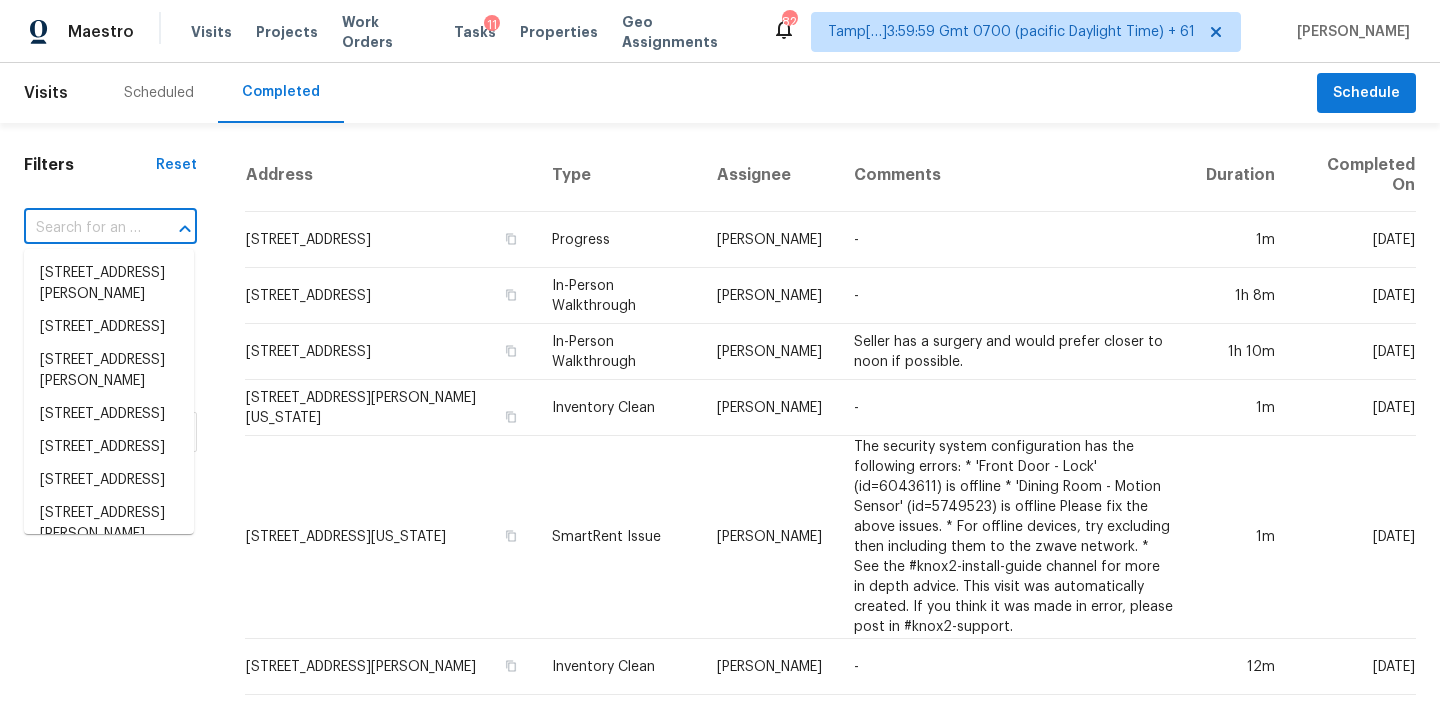 click at bounding box center [82, 228] 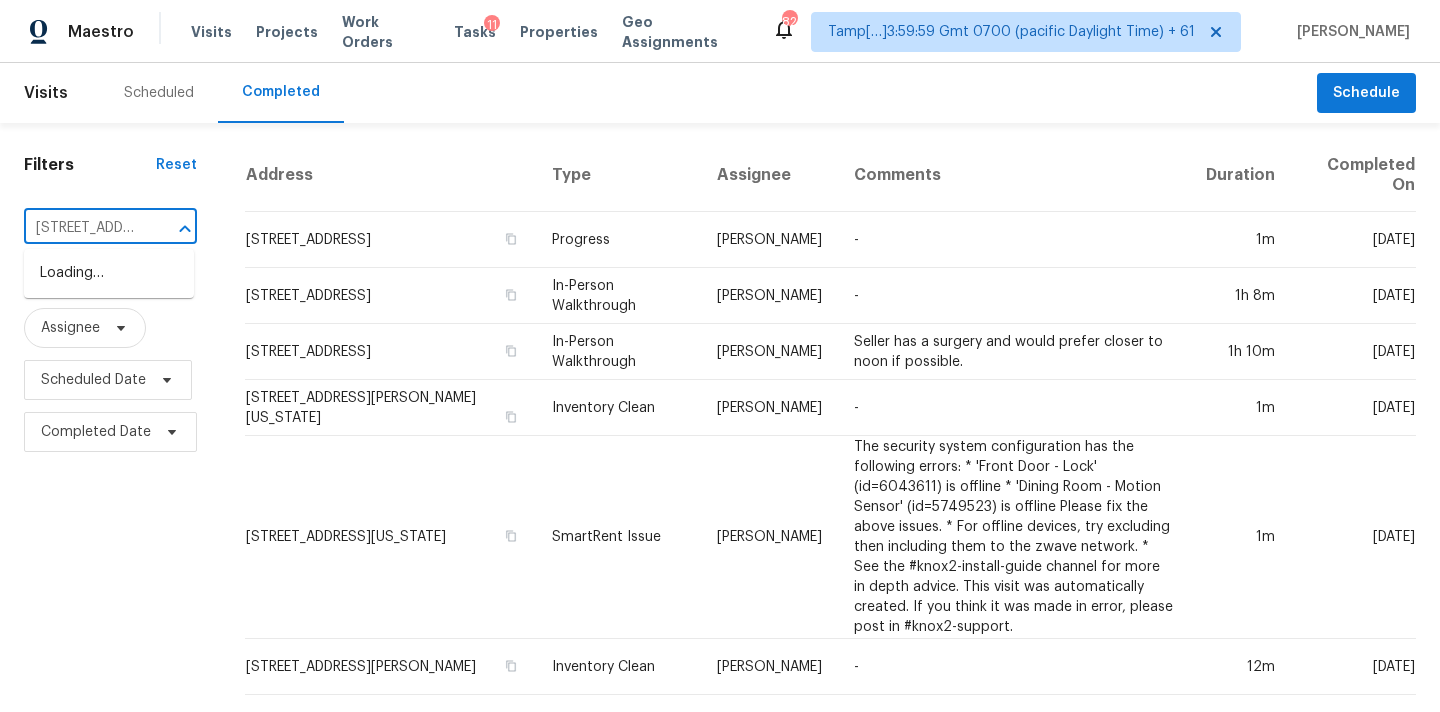 scroll, scrollTop: 0, scrollLeft: 153, axis: horizontal 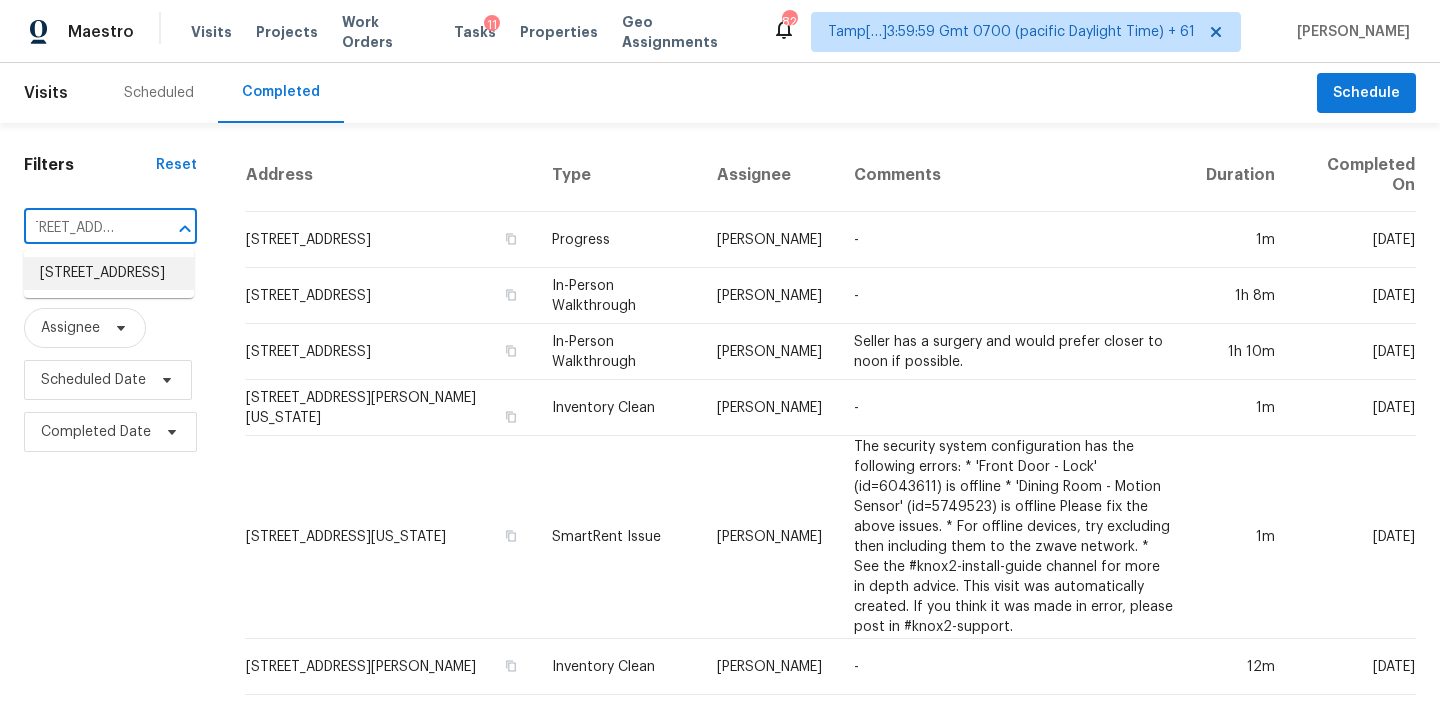 click on "[STREET_ADDRESS]" at bounding box center [109, 273] 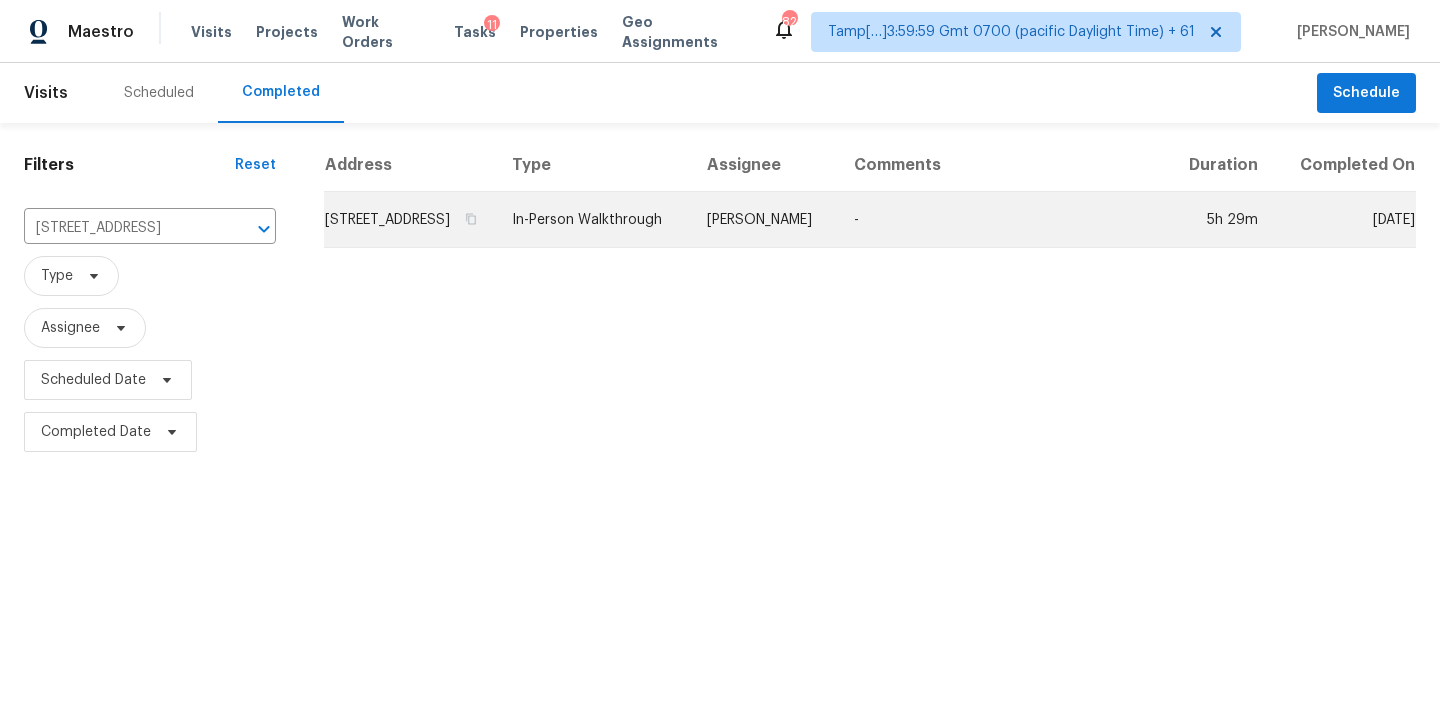 click on "-" at bounding box center [1002, 220] 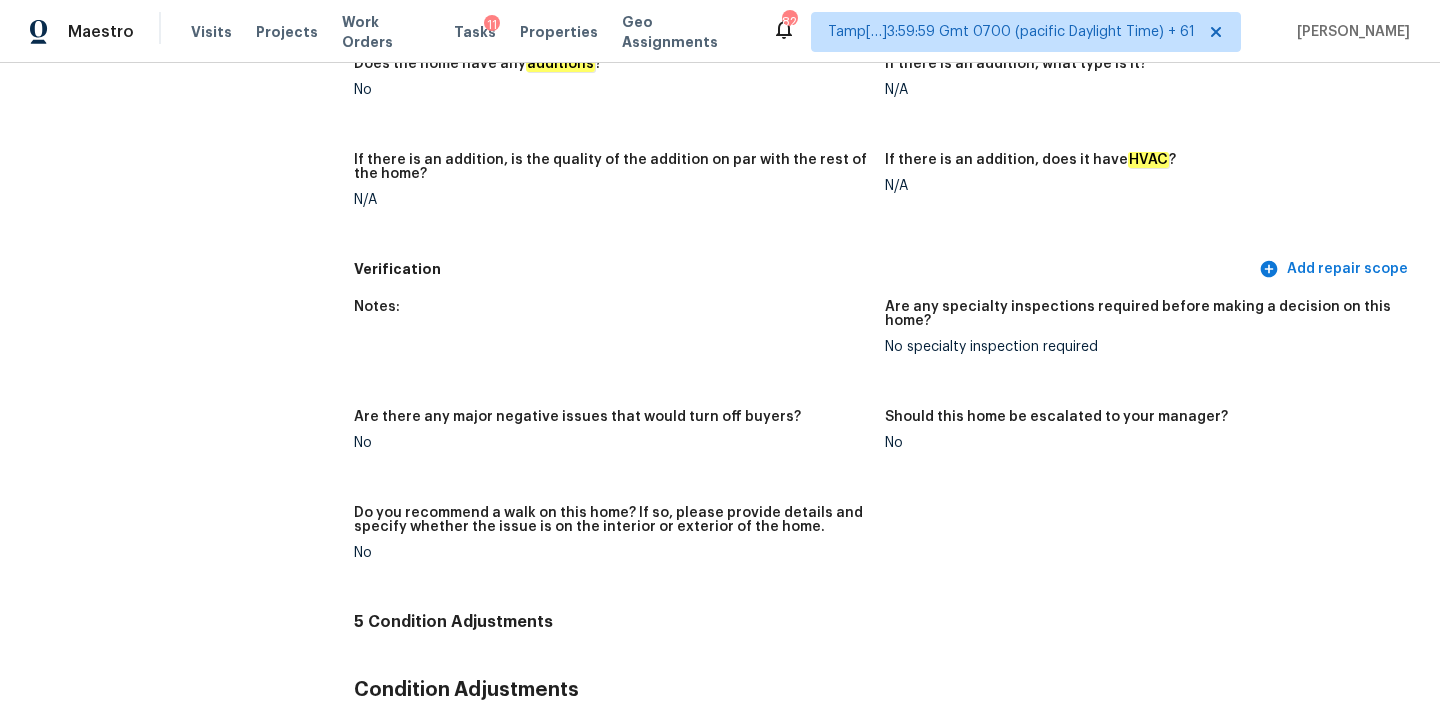 scroll, scrollTop: 99, scrollLeft: 0, axis: vertical 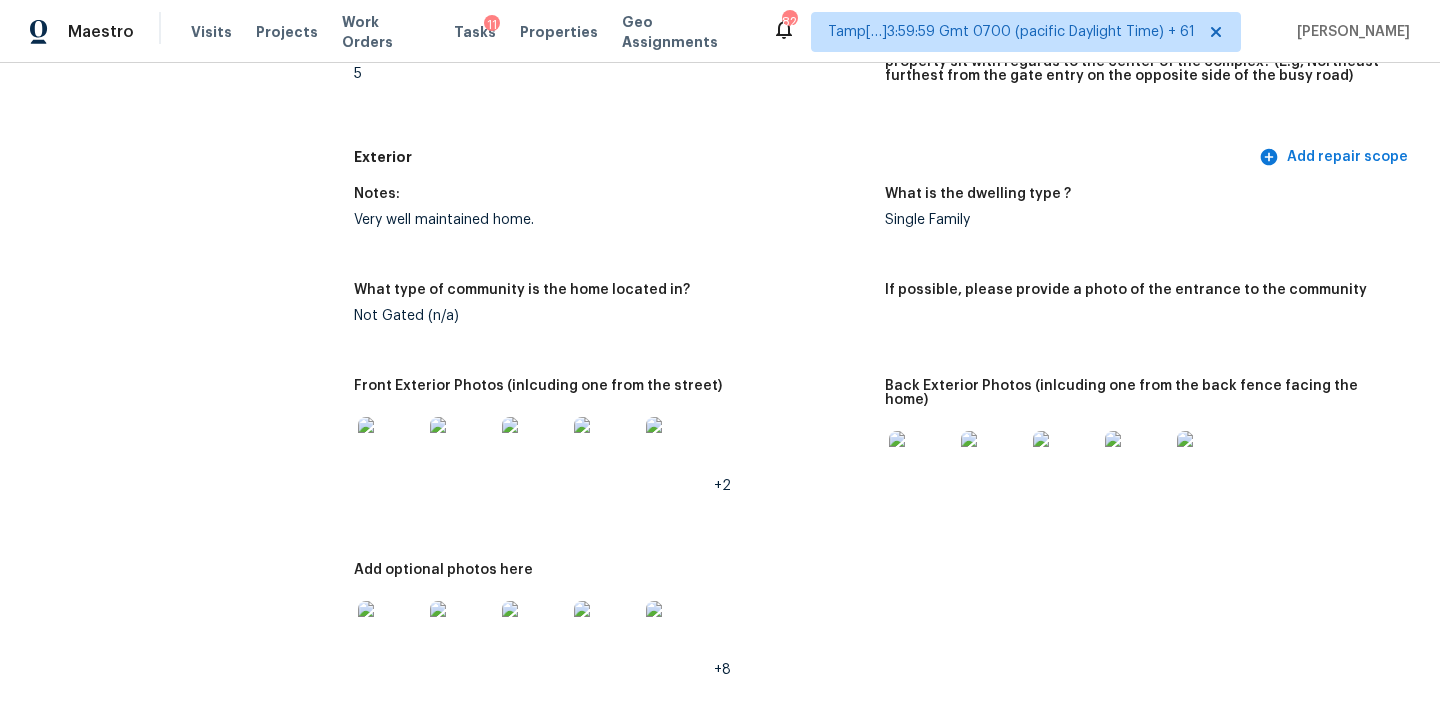 click at bounding box center (390, 449) 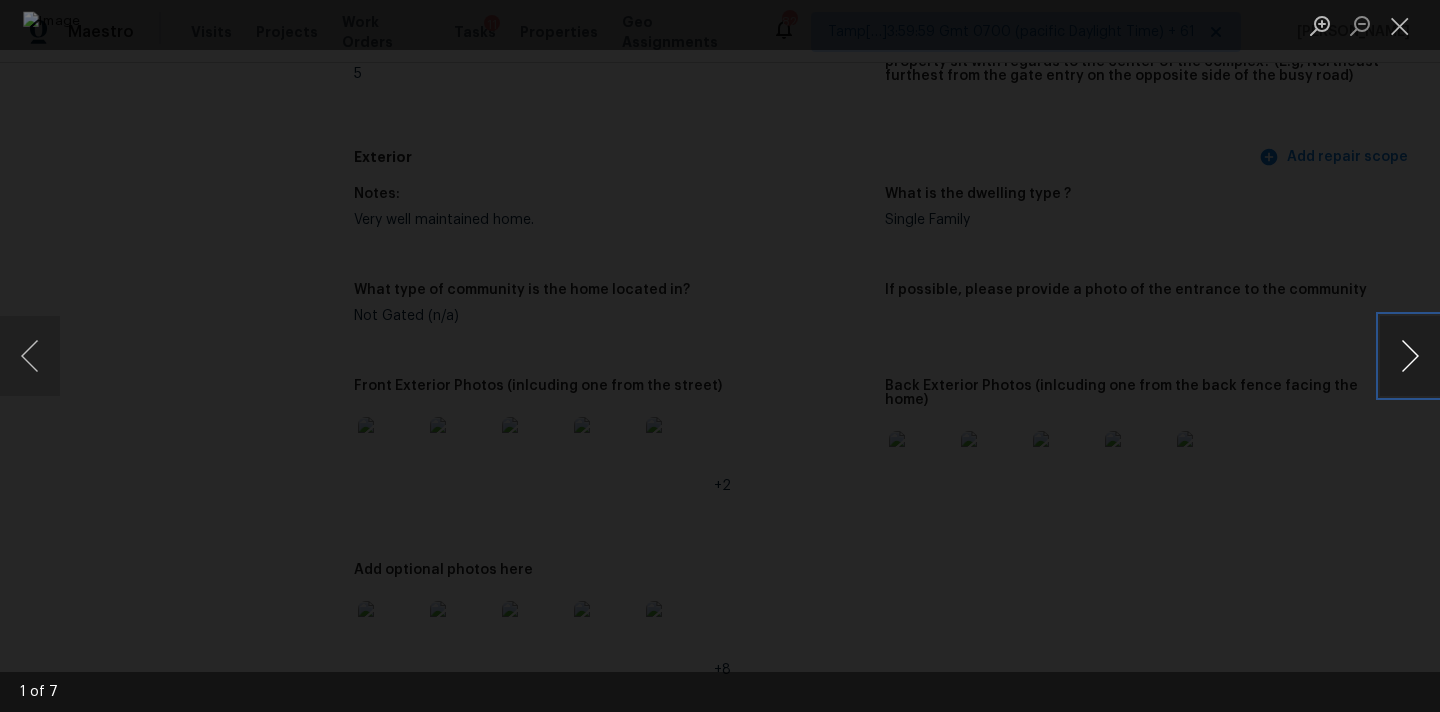 click at bounding box center (1410, 356) 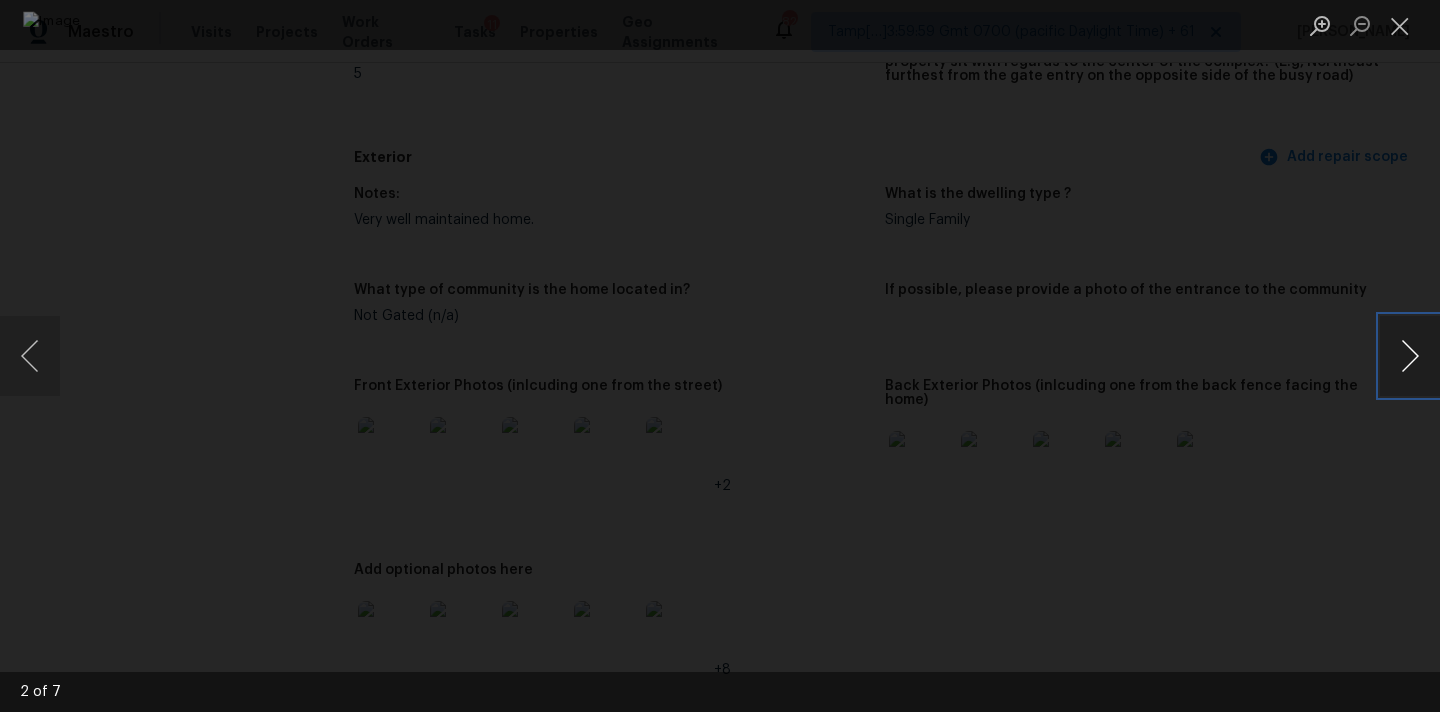 click at bounding box center (1410, 356) 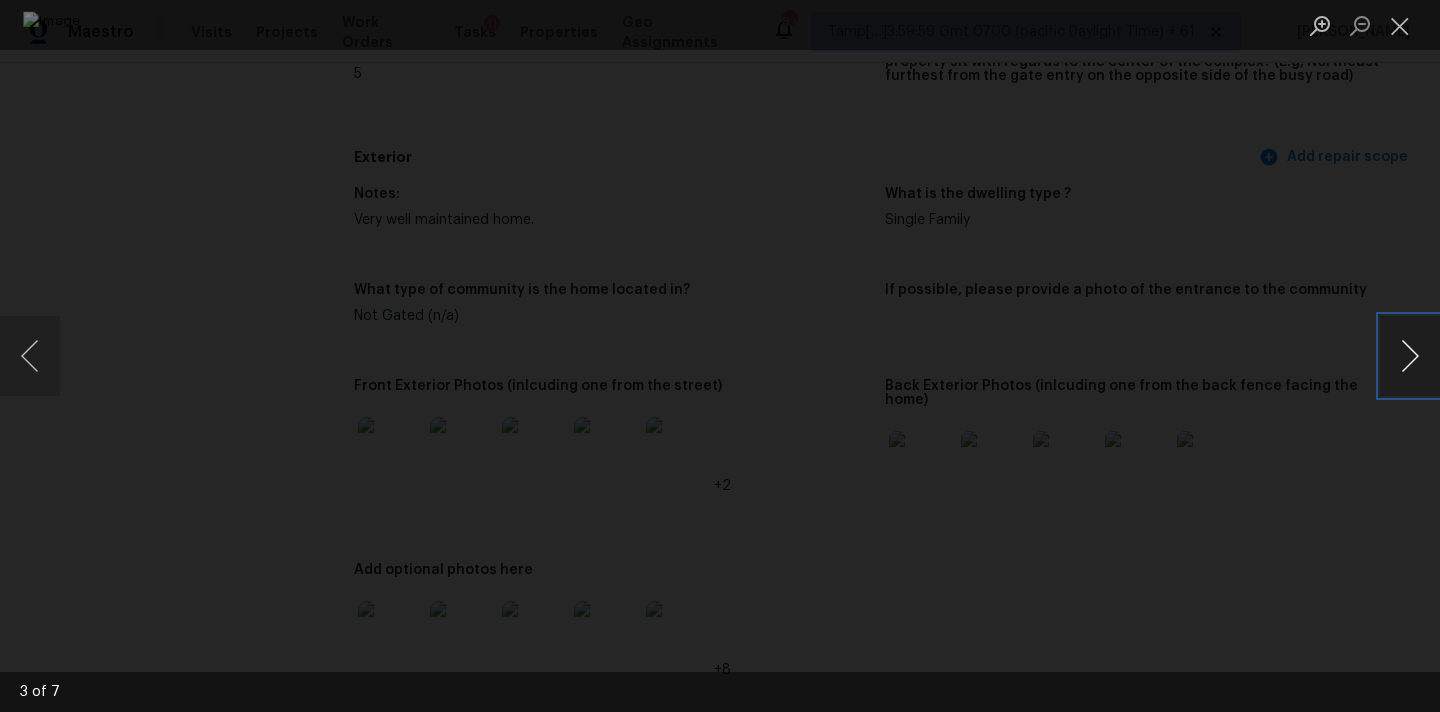 click at bounding box center [1410, 356] 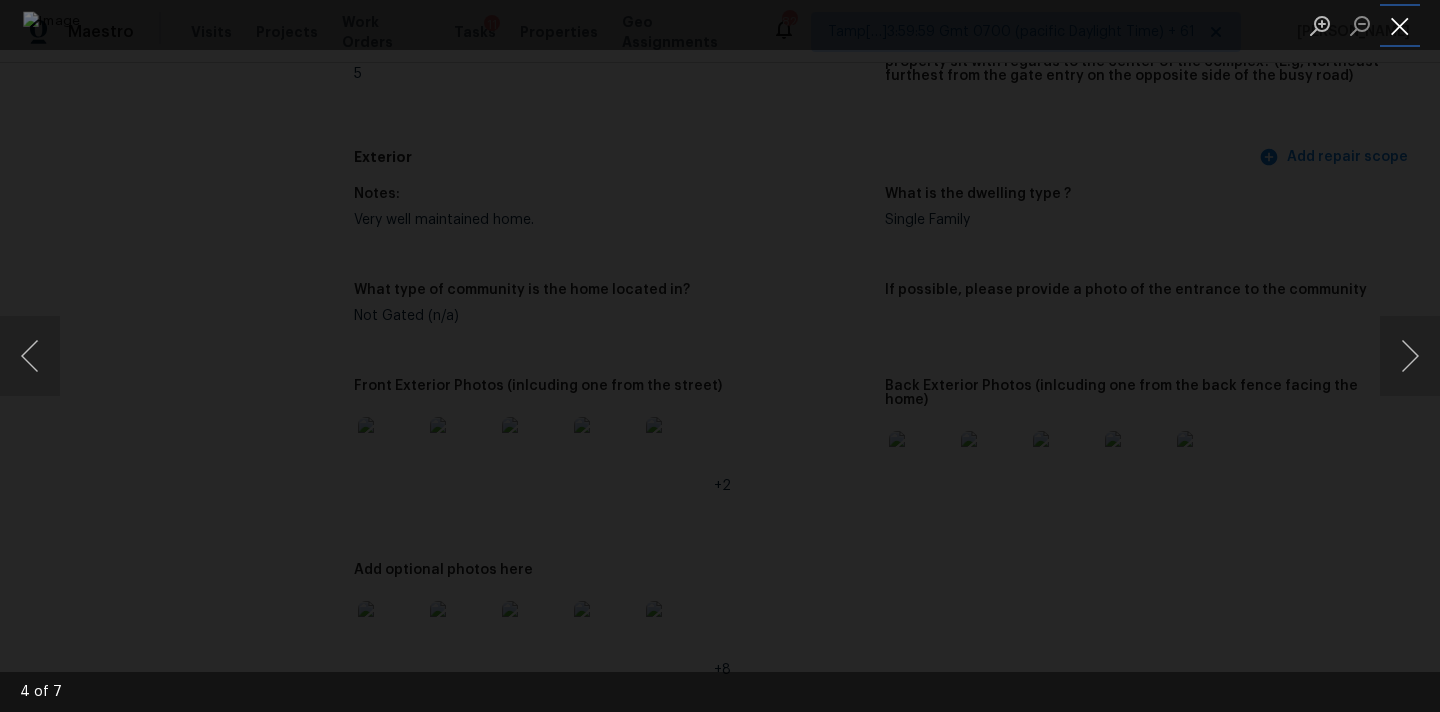 click at bounding box center (1400, 25) 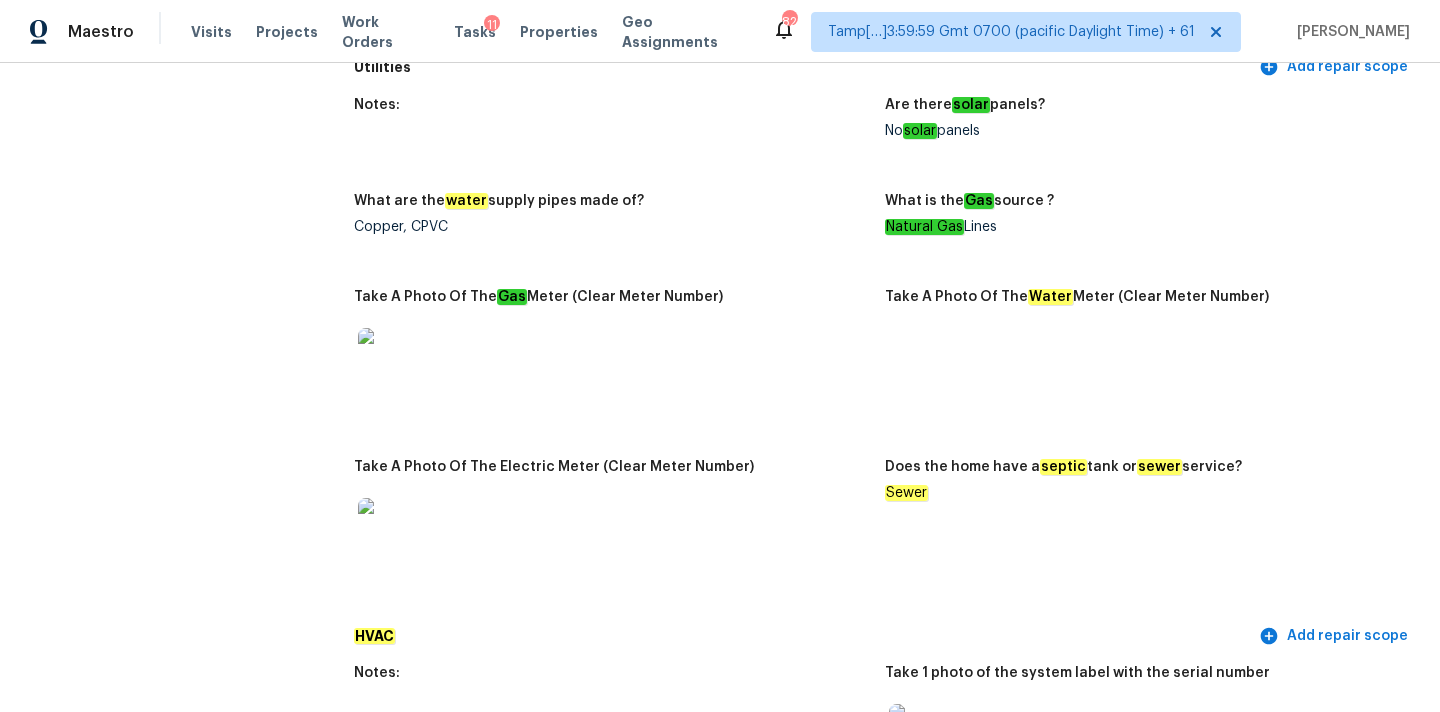 scroll, scrollTop: 825, scrollLeft: 0, axis: vertical 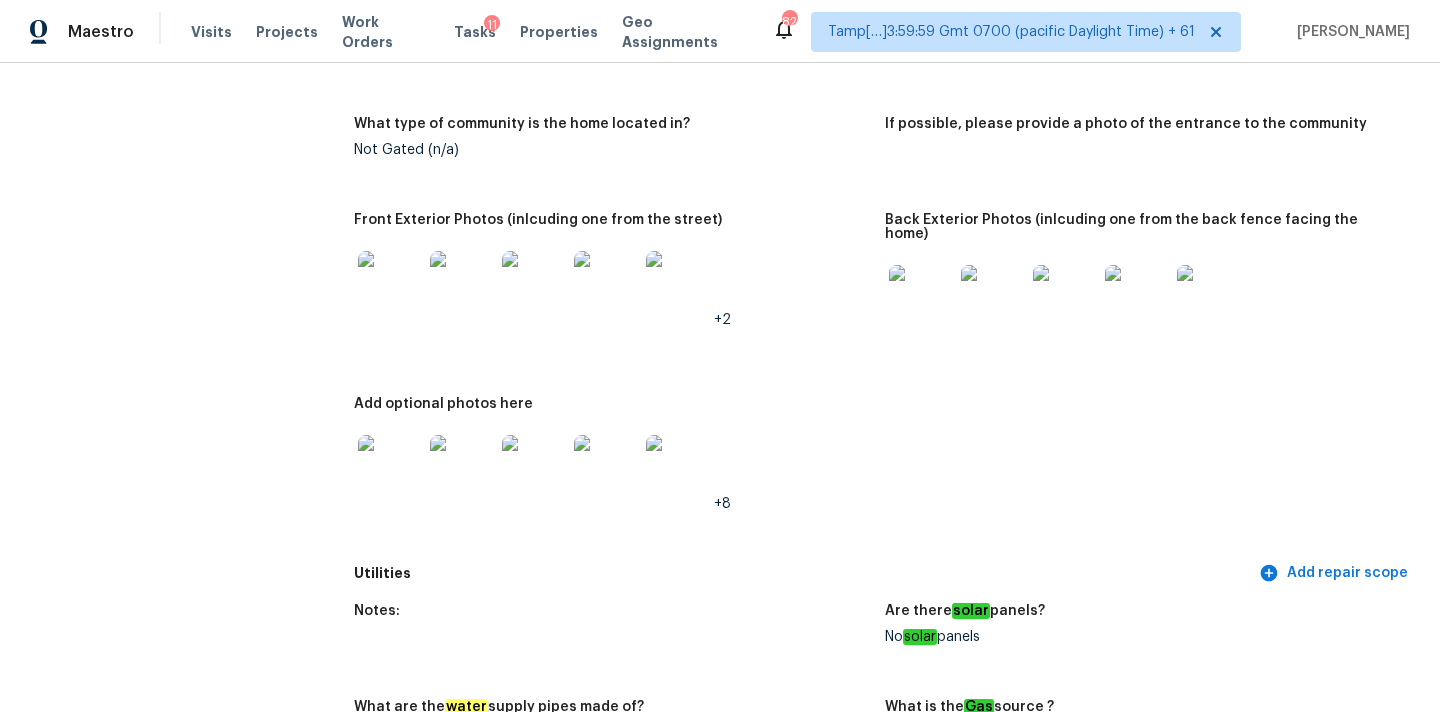 click at bounding box center (993, 297) 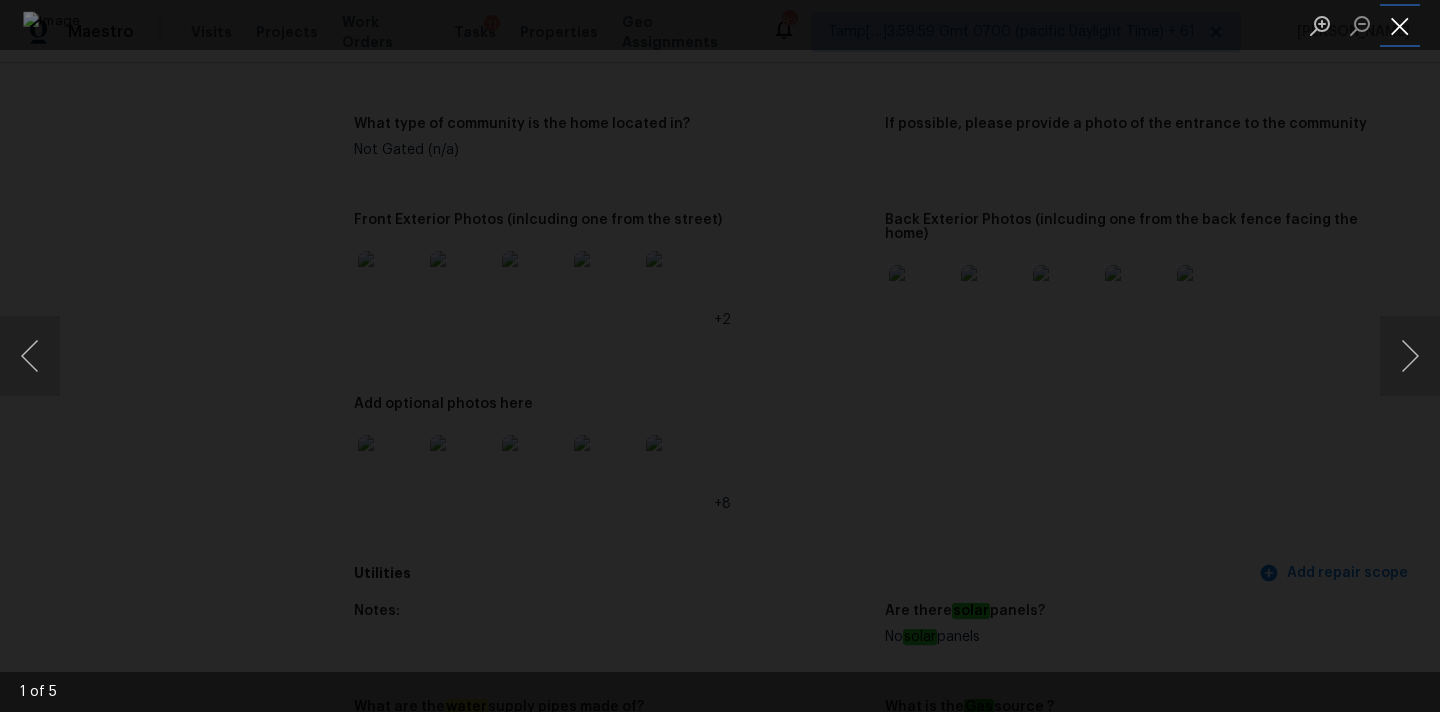 click at bounding box center [1400, 25] 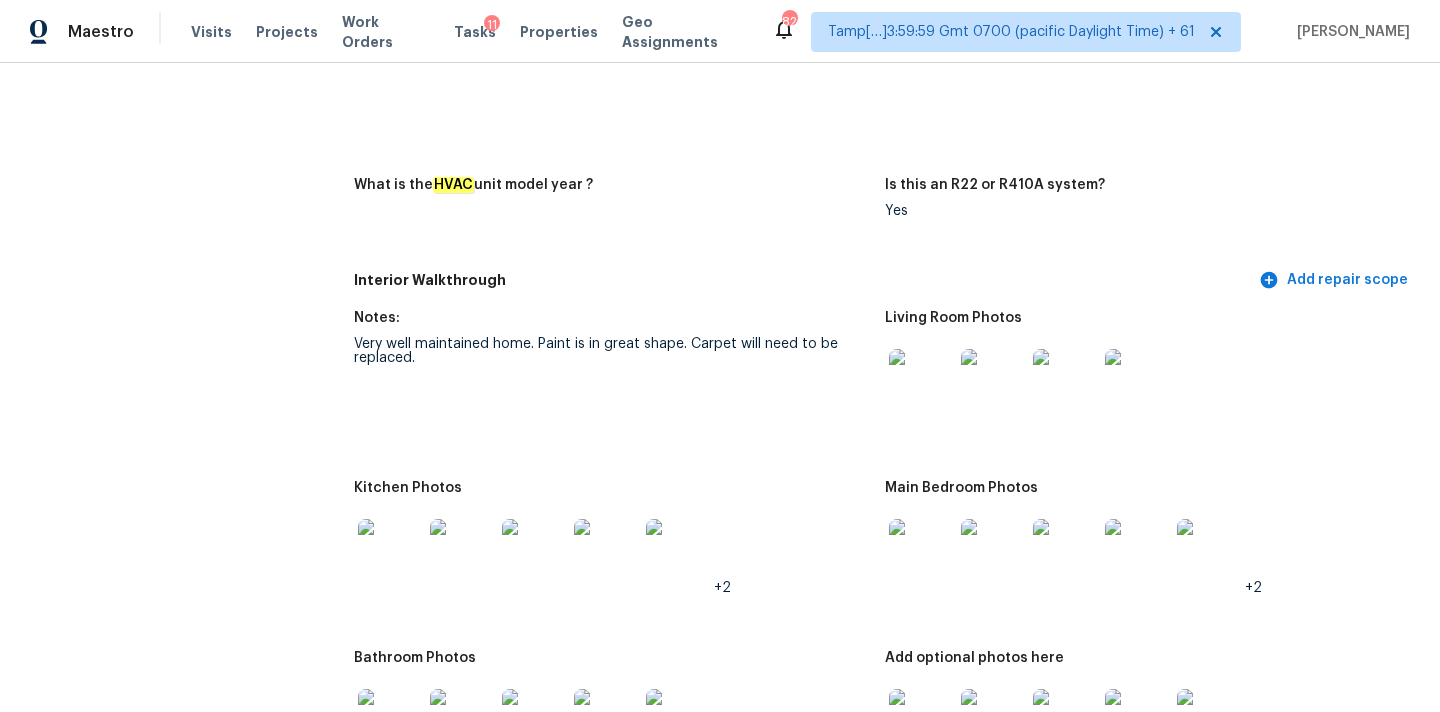 scroll, scrollTop: 2119, scrollLeft: 0, axis: vertical 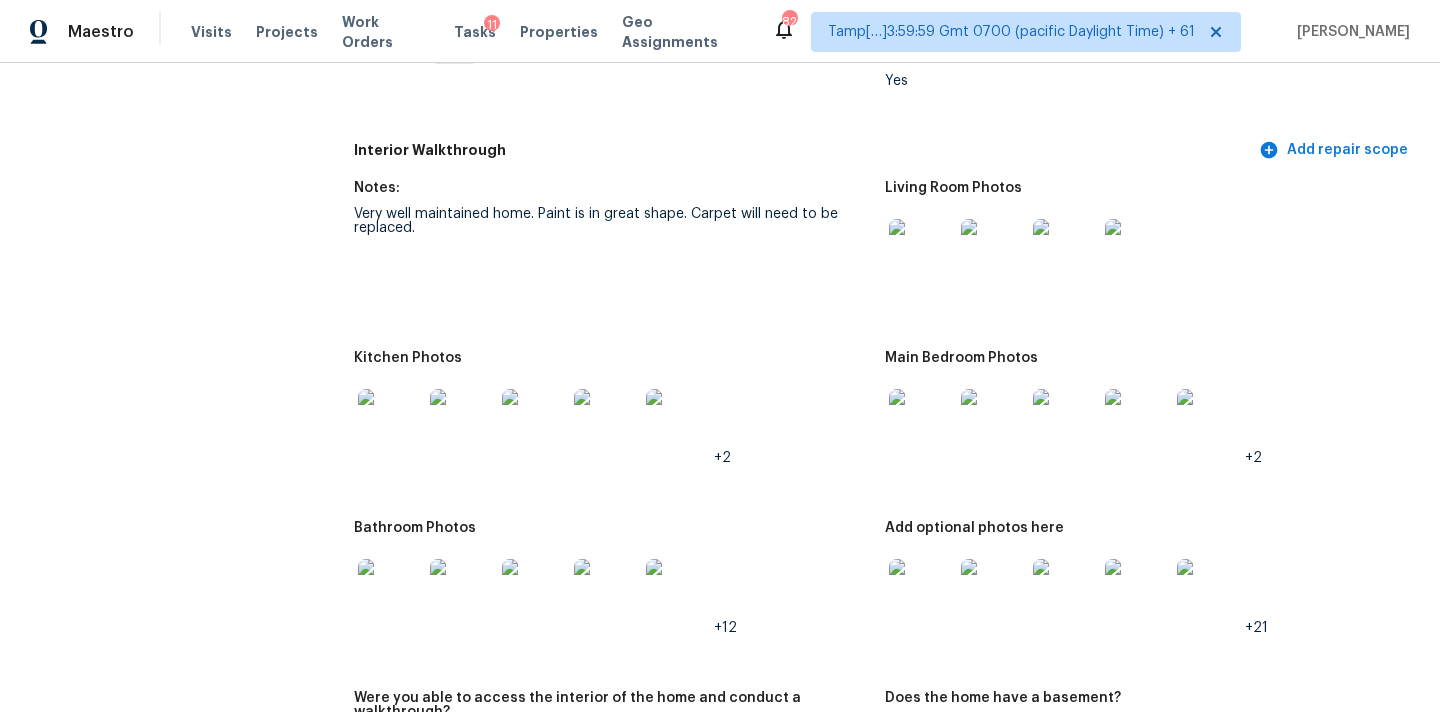click at bounding box center [921, 251] 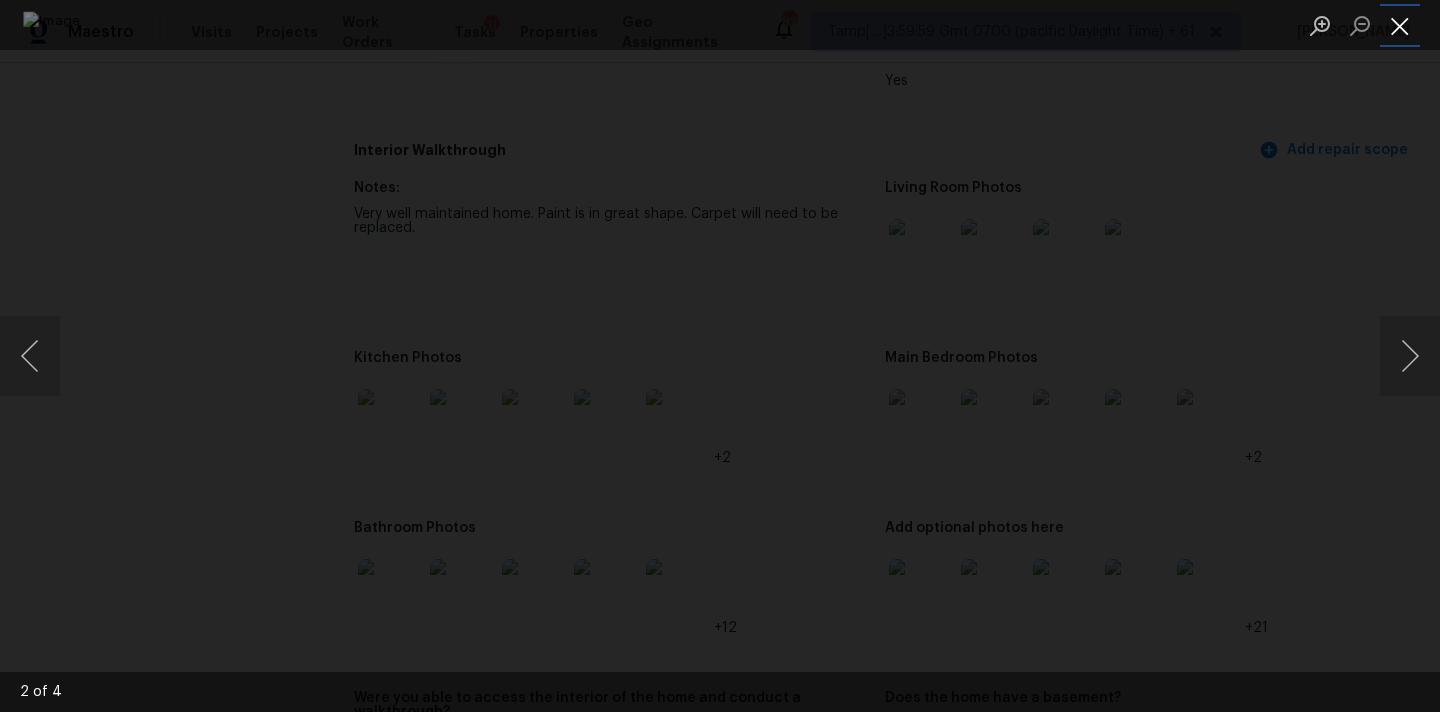 click at bounding box center (1400, 25) 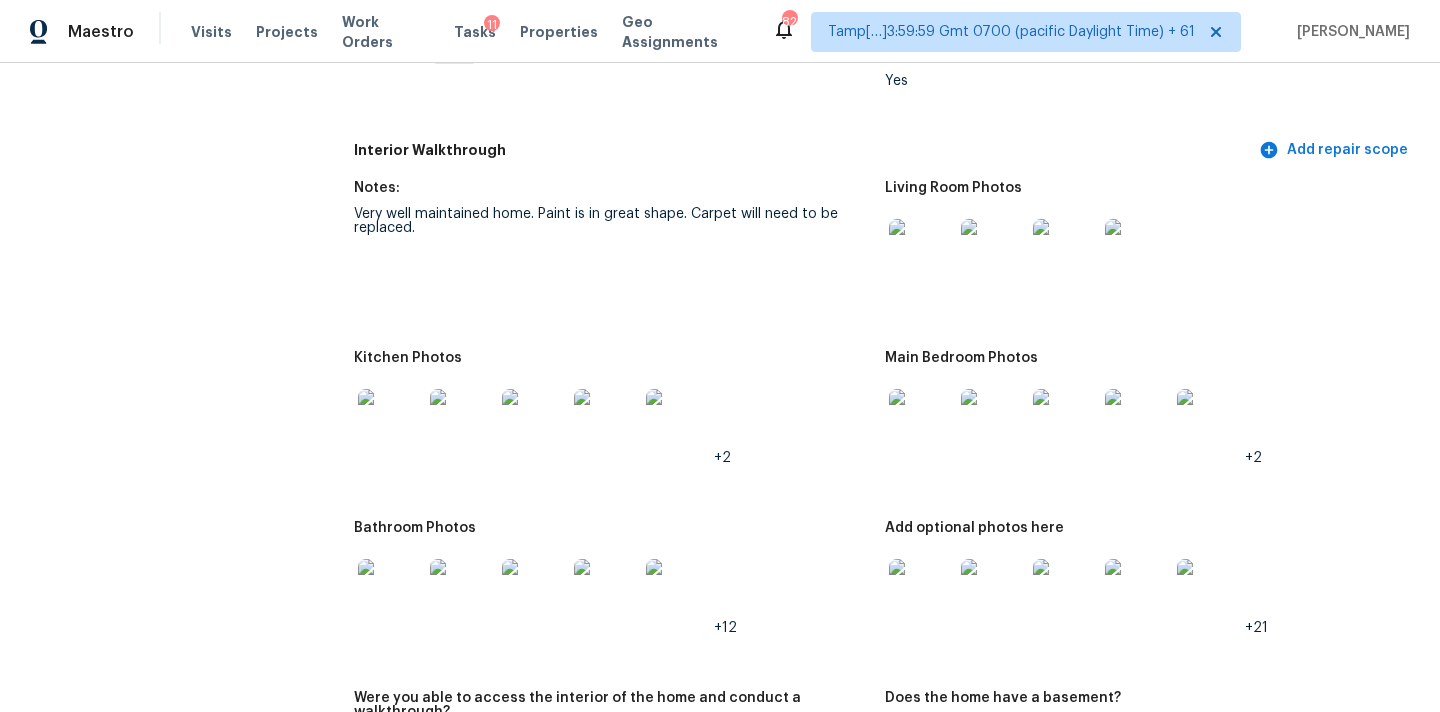 click at bounding box center (921, 421) 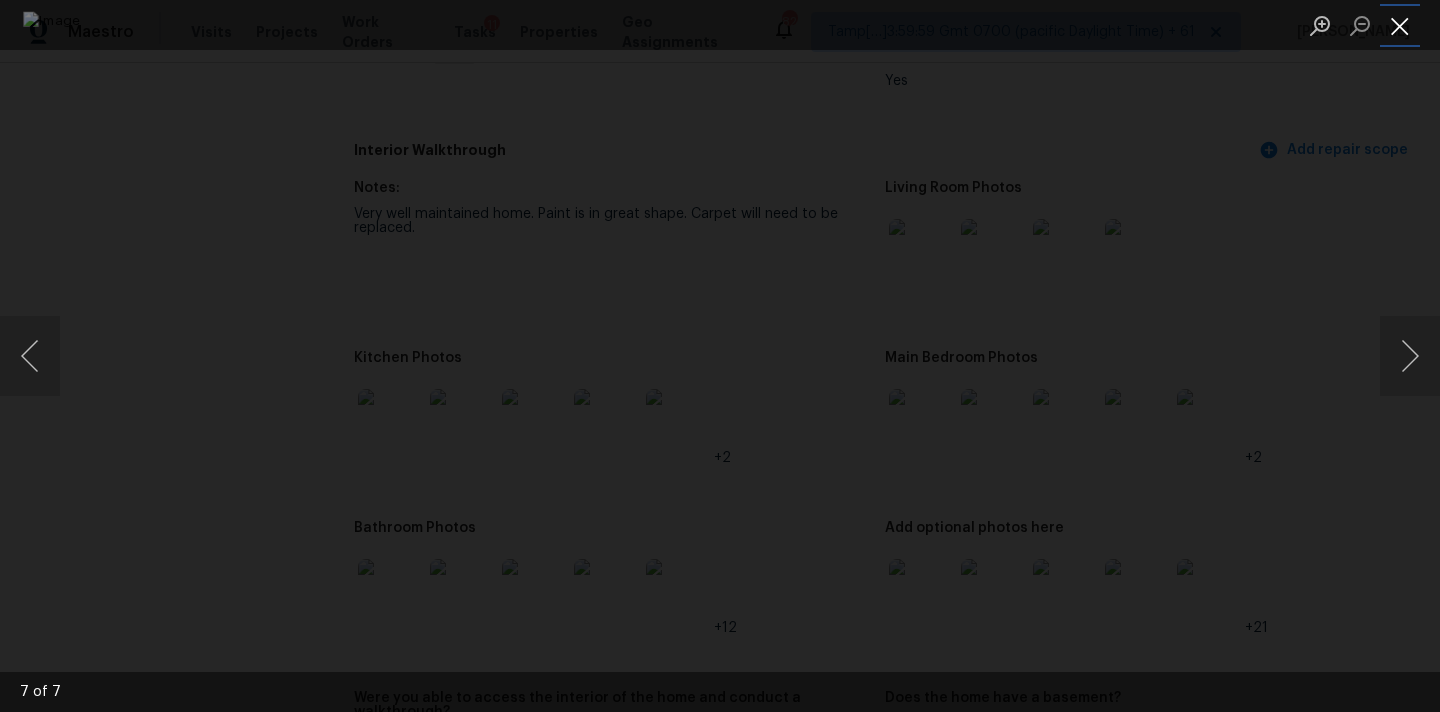 click at bounding box center [1400, 25] 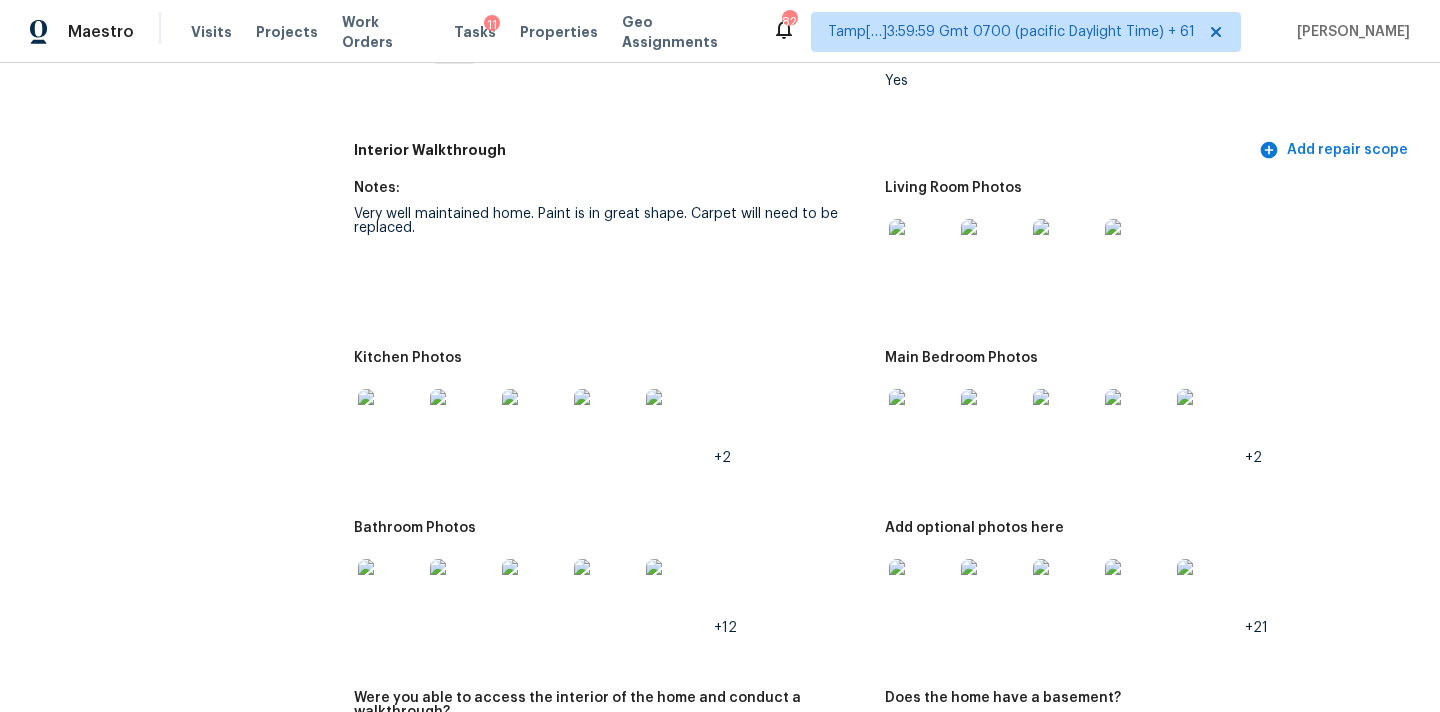click at bounding box center [390, 421] 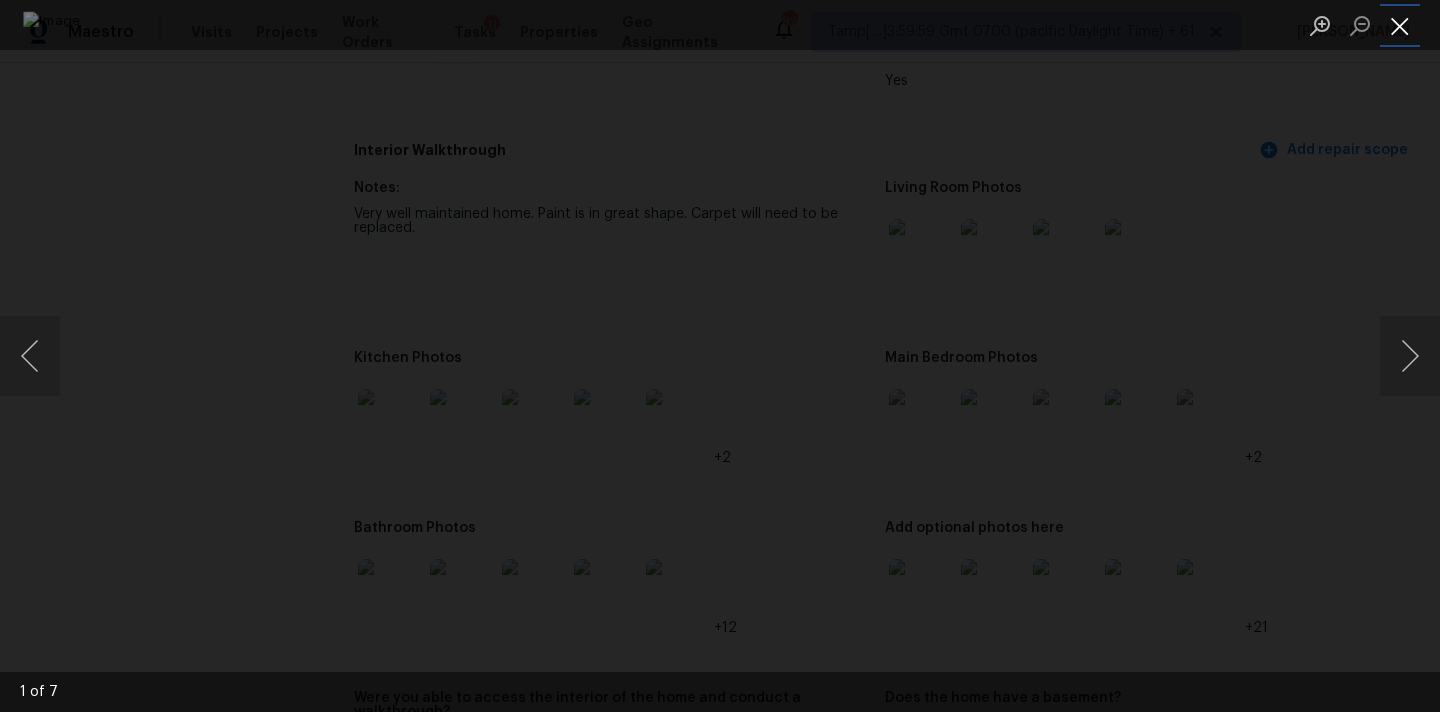 click at bounding box center [1400, 25] 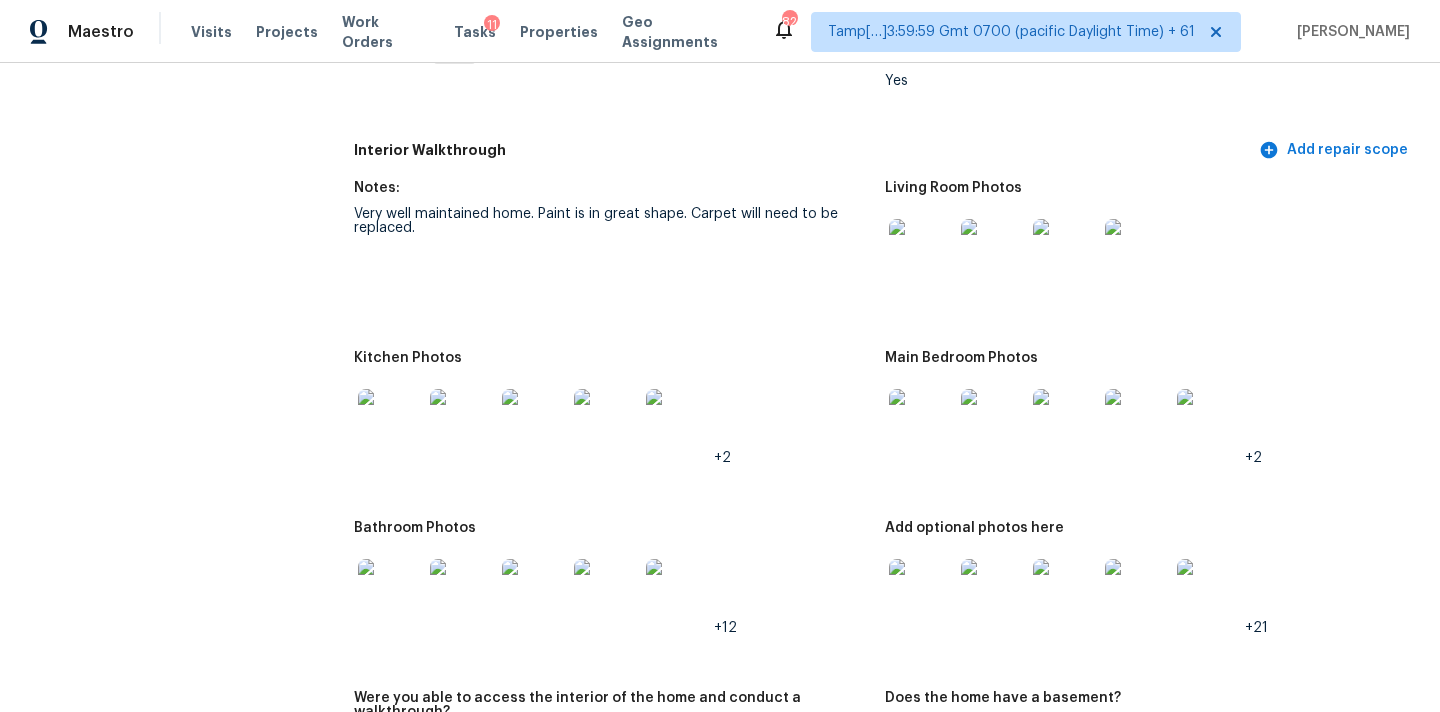 click at bounding box center [390, 591] 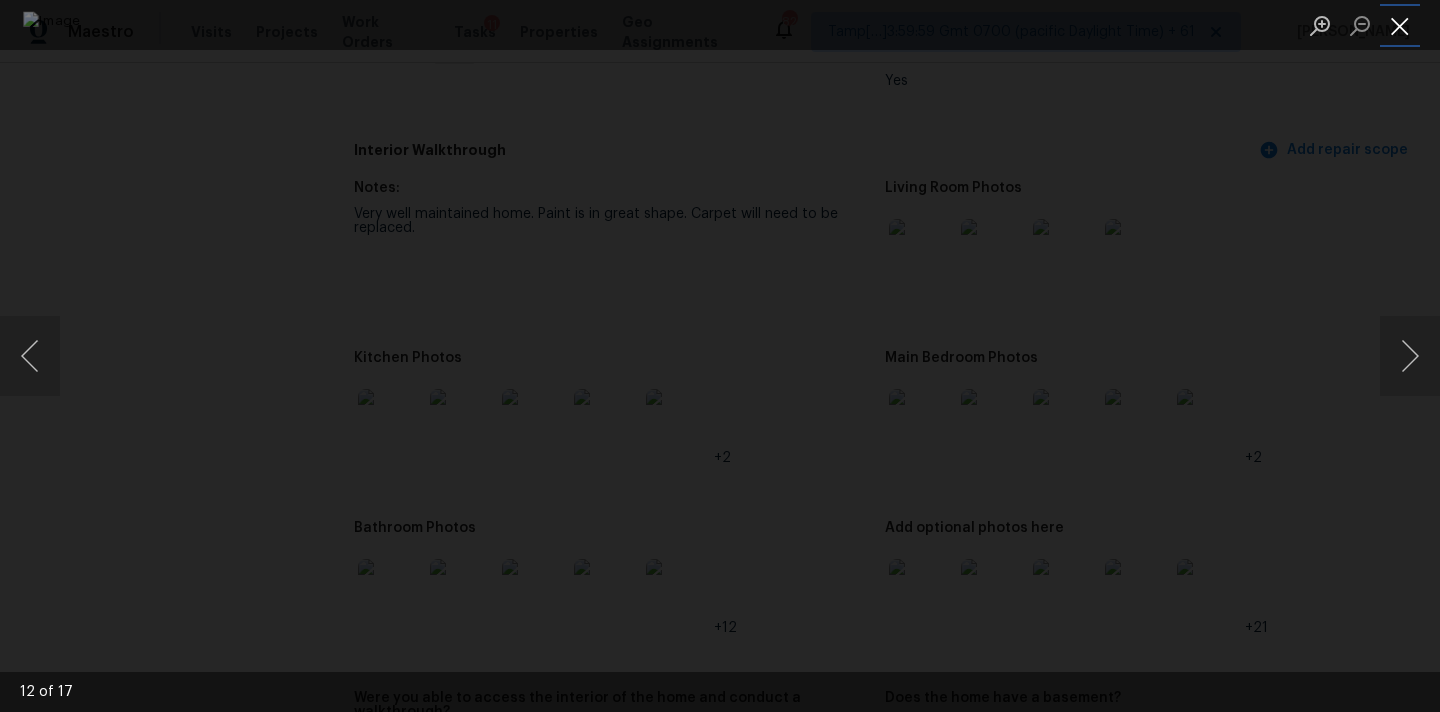 click at bounding box center (1400, 25) 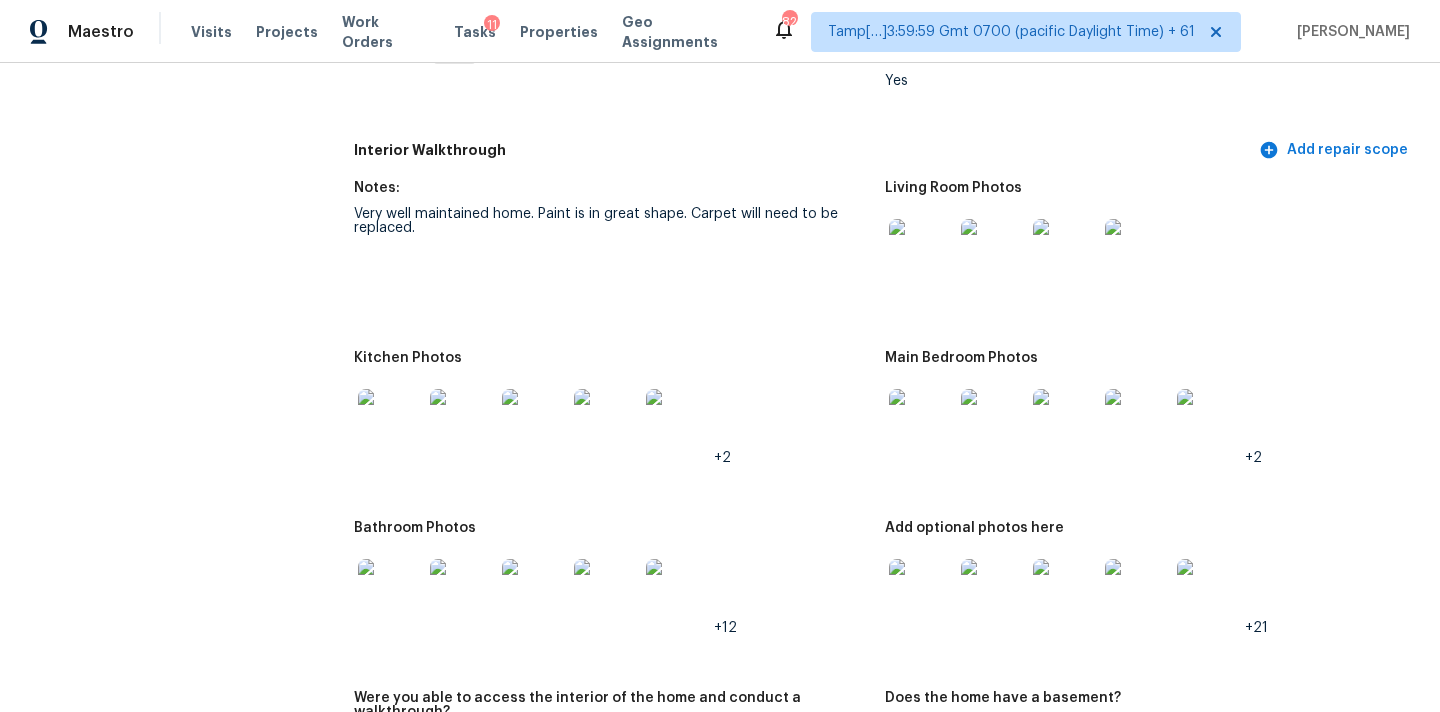 click at bounding box center [921, 591] 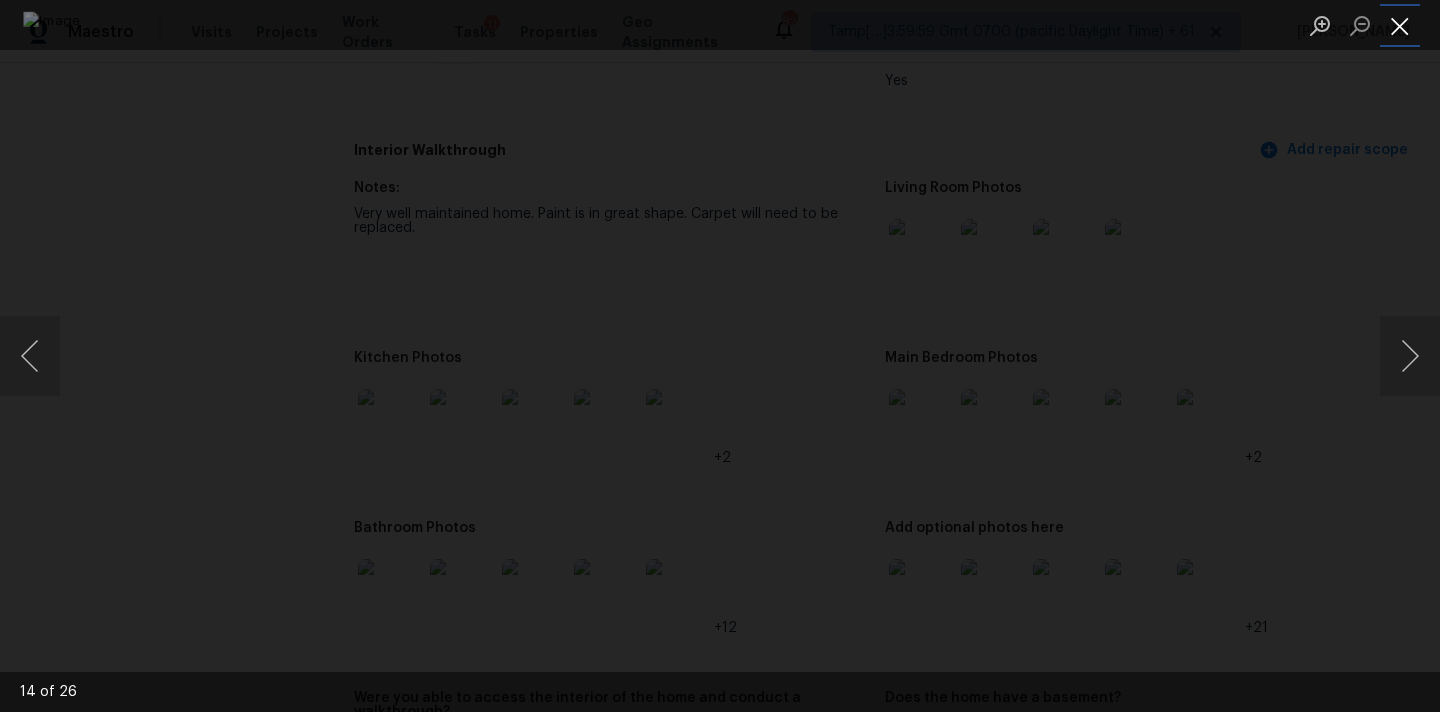 click at bounding box center [1400, 25] 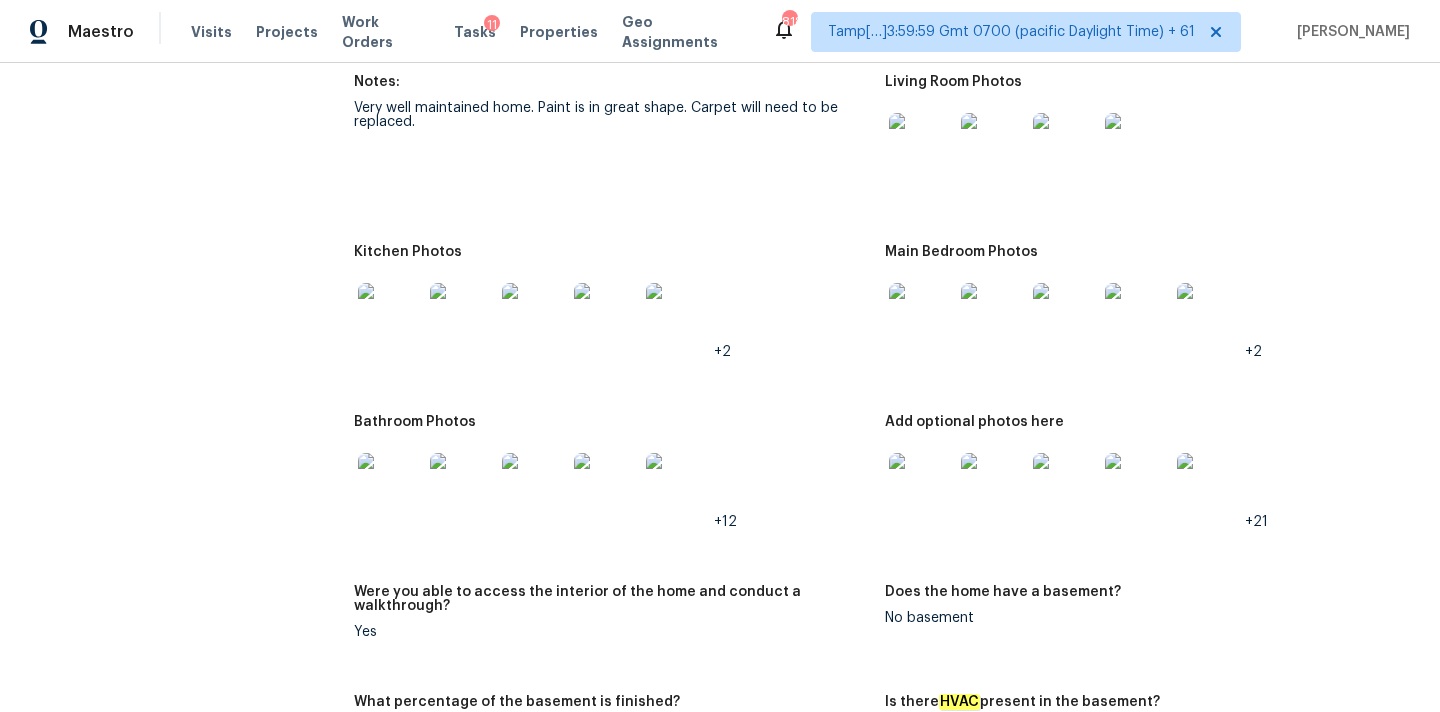 scroll, scrollTop: 2171, scrollLeft: 0, axis: vertical 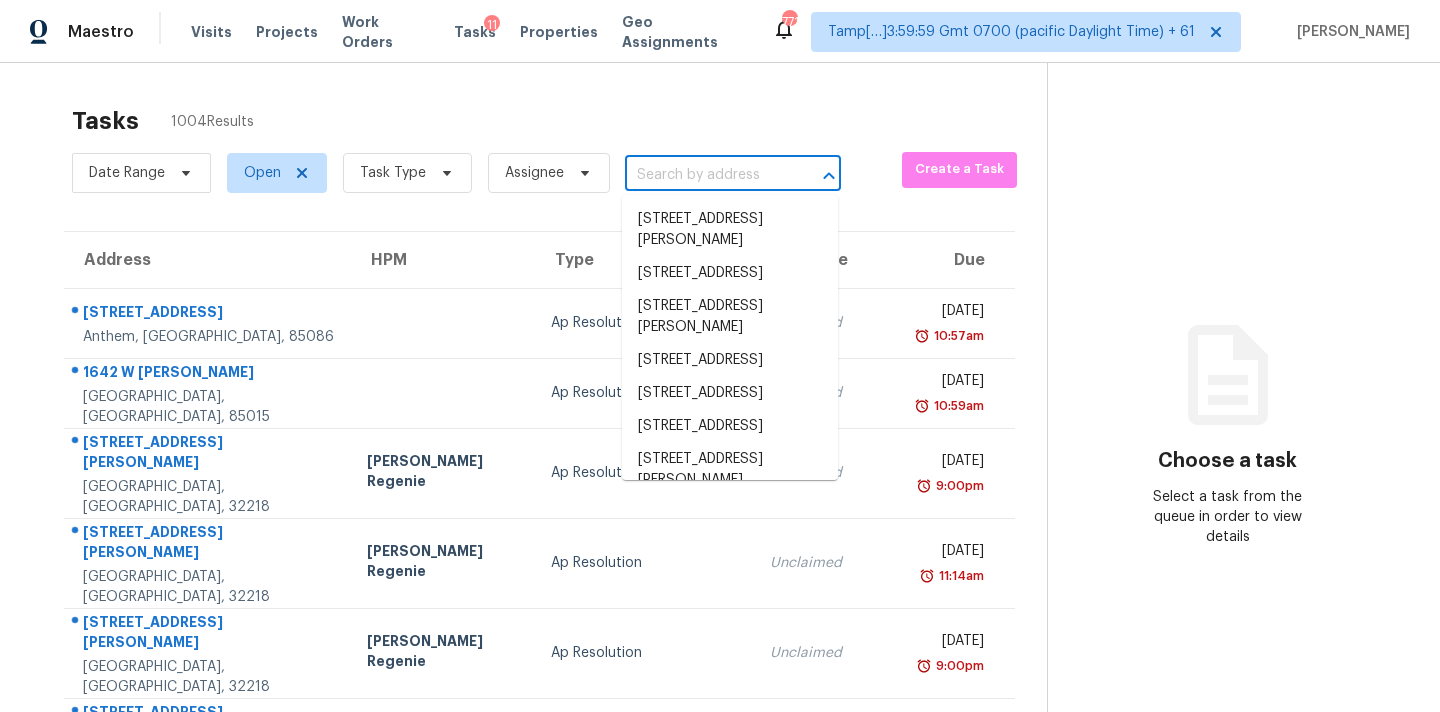 click at bounding box center (705, 175) 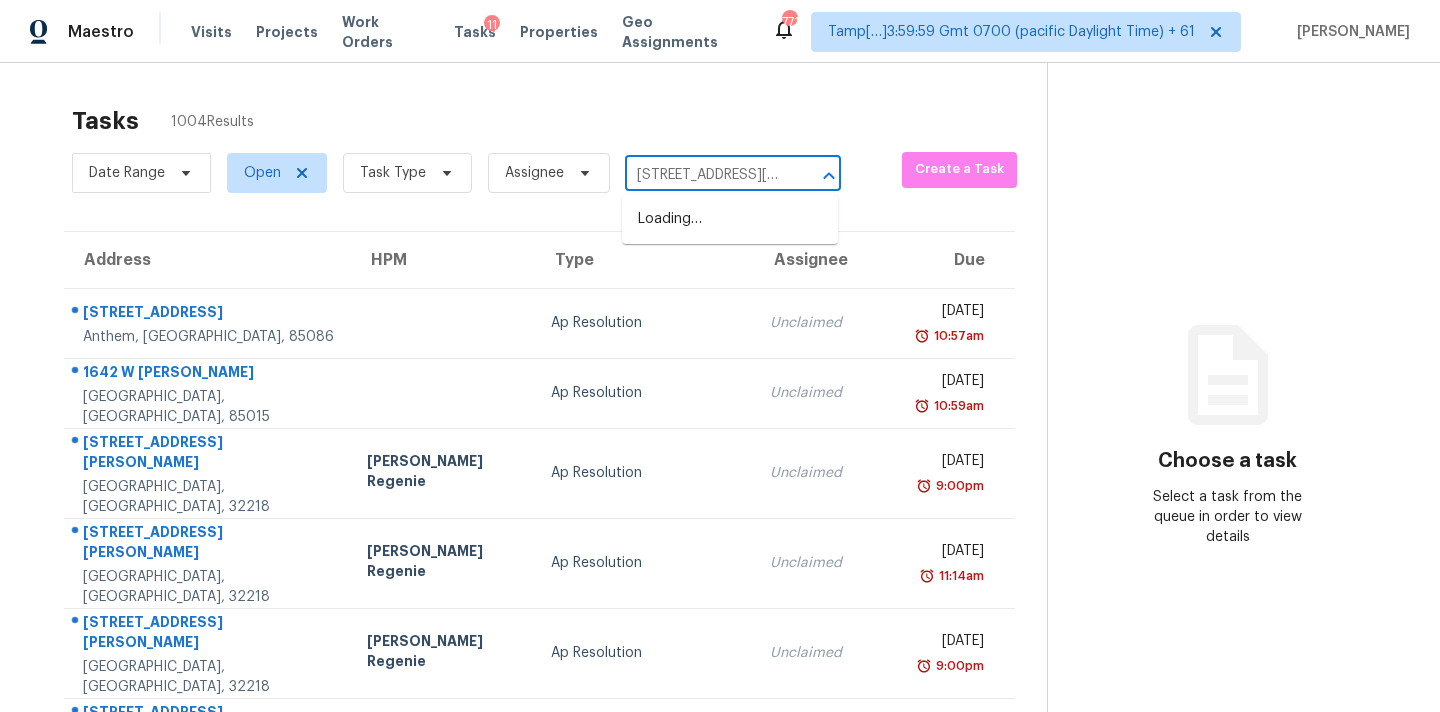 scroll, scrollTop: 0, scrollLeft: 97, axis: horizontal 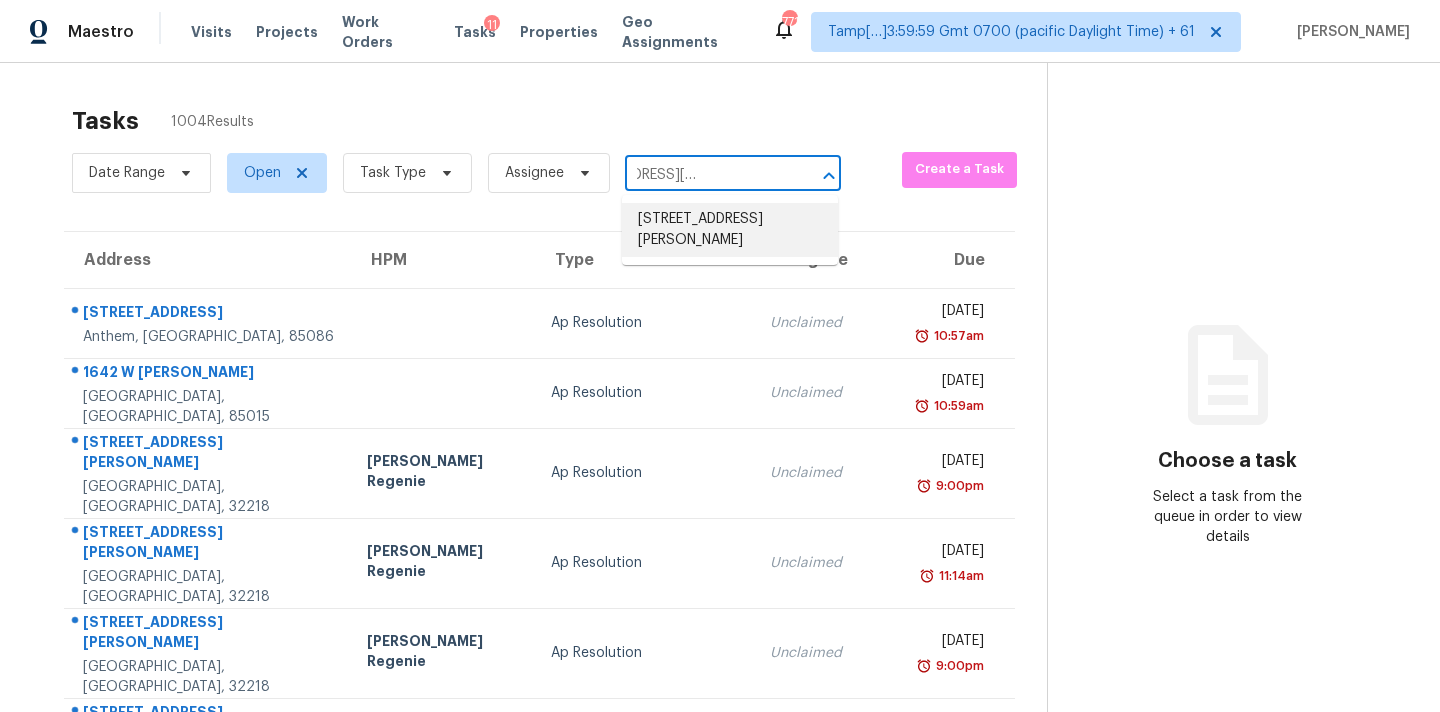 click on "[STREET_ADDRESS][PERSON_NAME]" at bounding box center (730, 230) 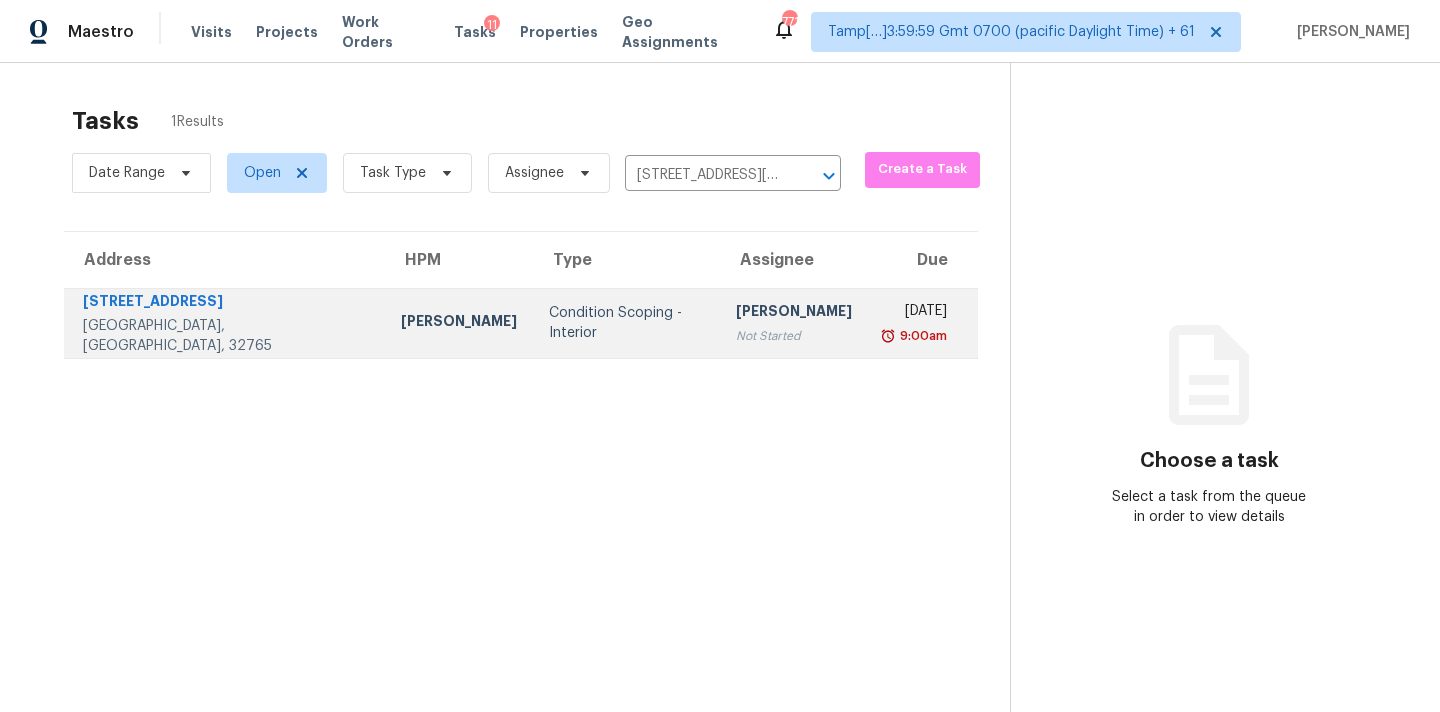 click on "Not Started" at bounding box center (794, 336) 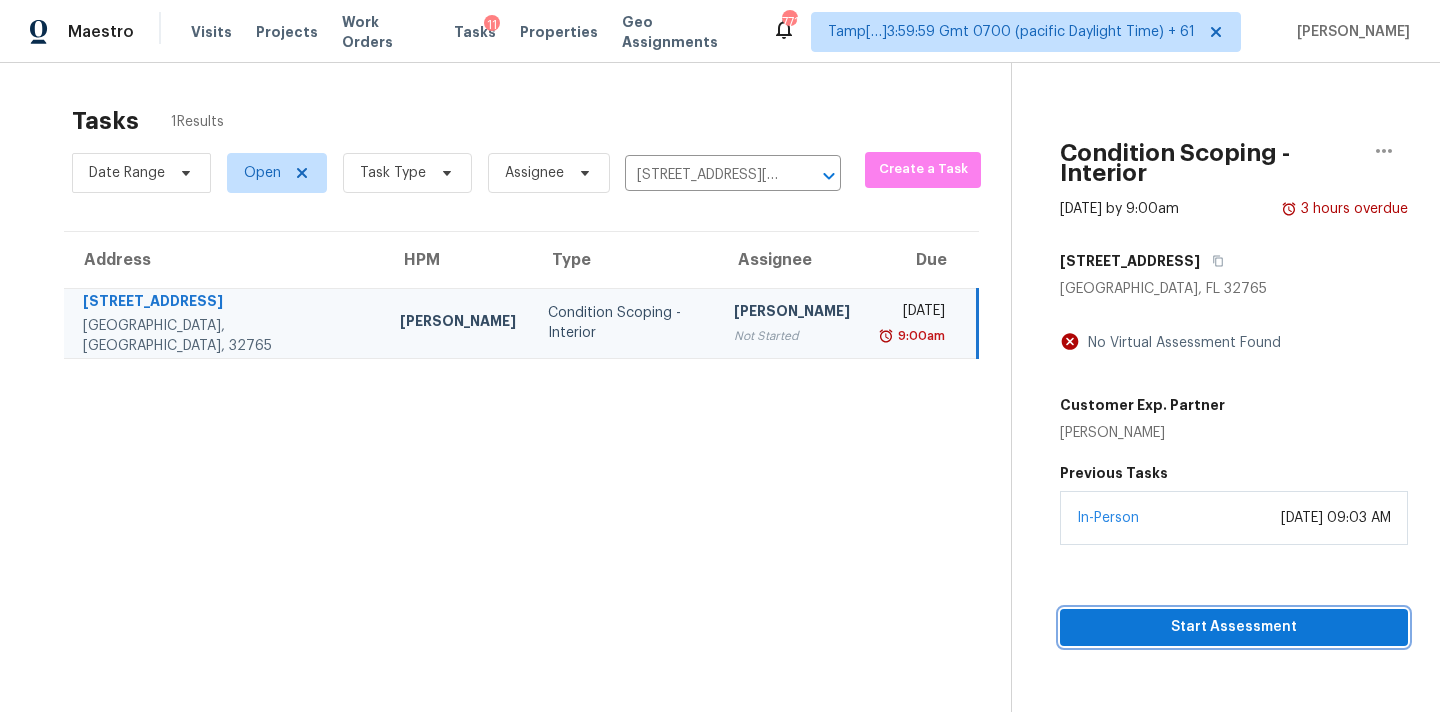 click on "Start Assessment" at bounding box center [1234, 627] 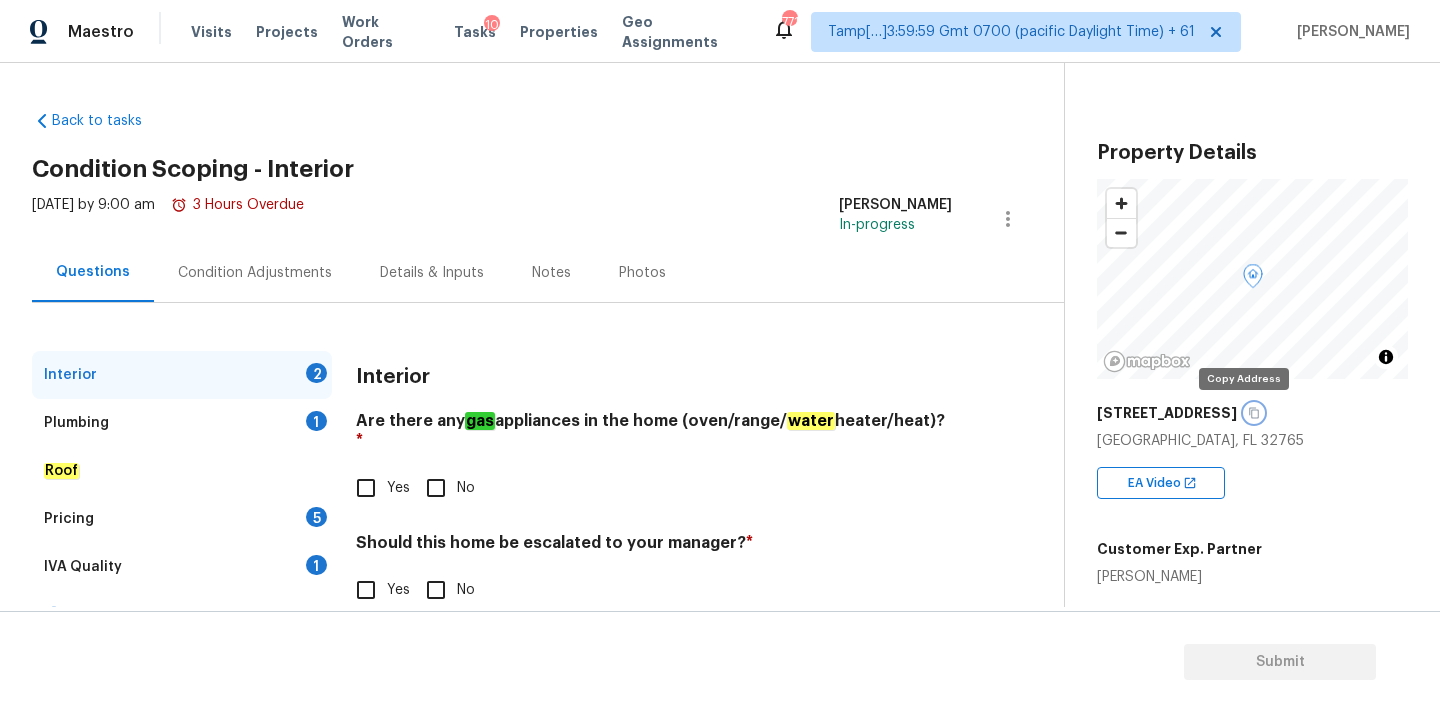 click 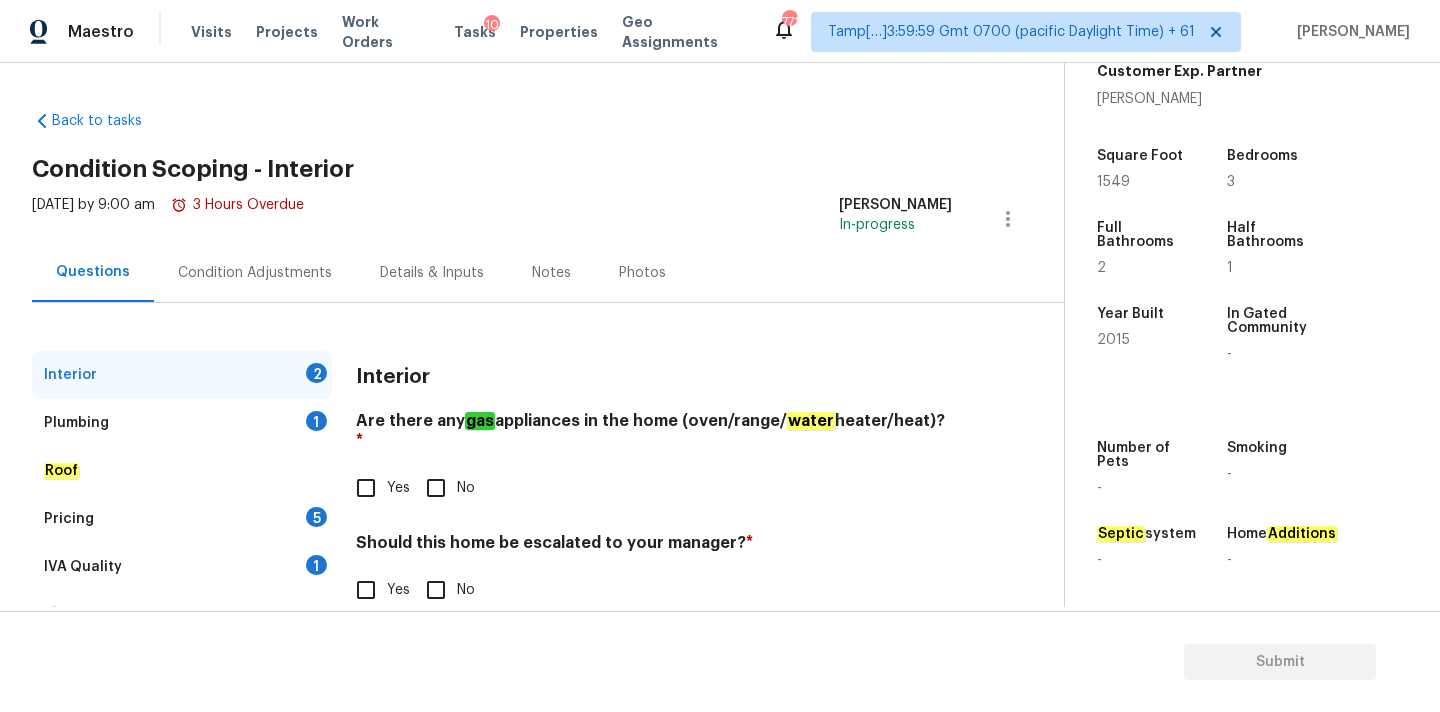 scroll, scrollTop: 492, scrollLeft: 0, axis: vertical 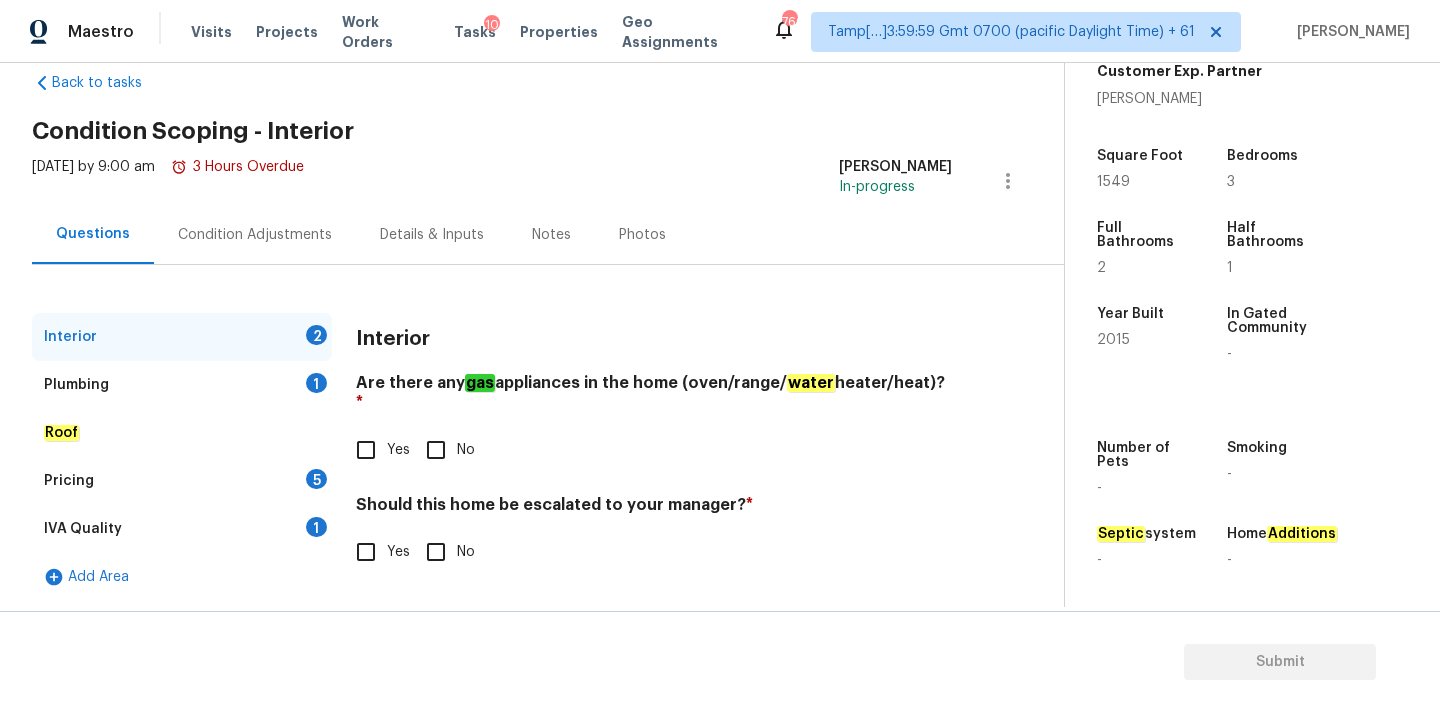 click on "Condition Adjustments" at bounding box center (255, 235) 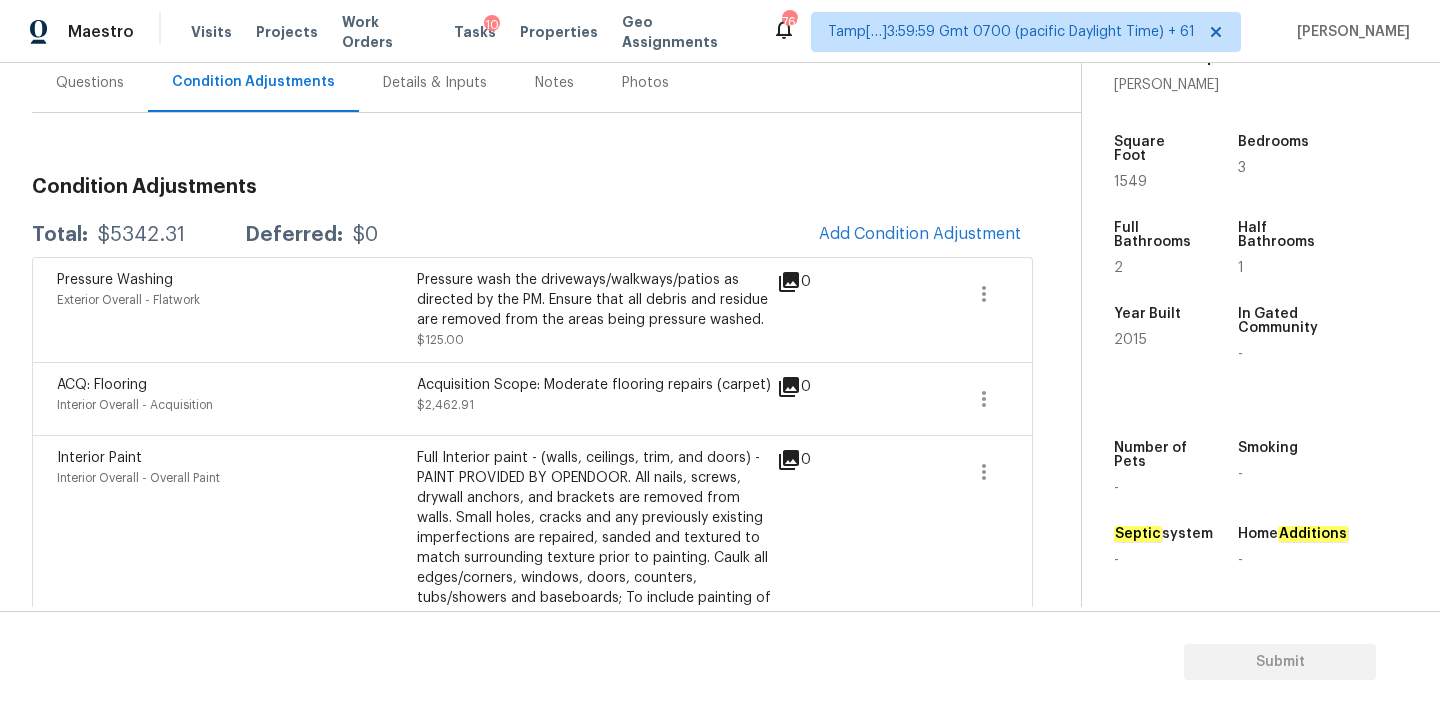 scroll, scrollTop: 184, scrollLeft: 0, axis: vertical 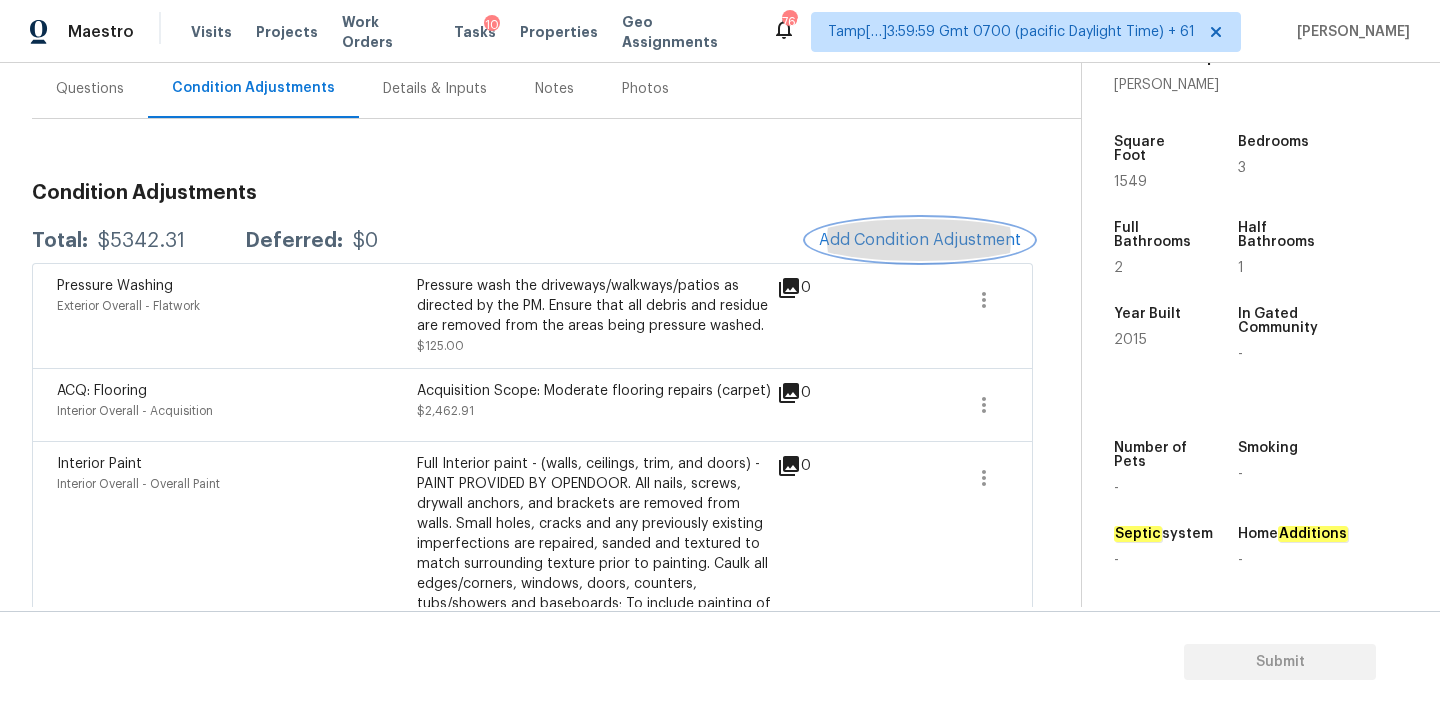 click on "Add Condition Adjustment" at bounding box center [920, 240] 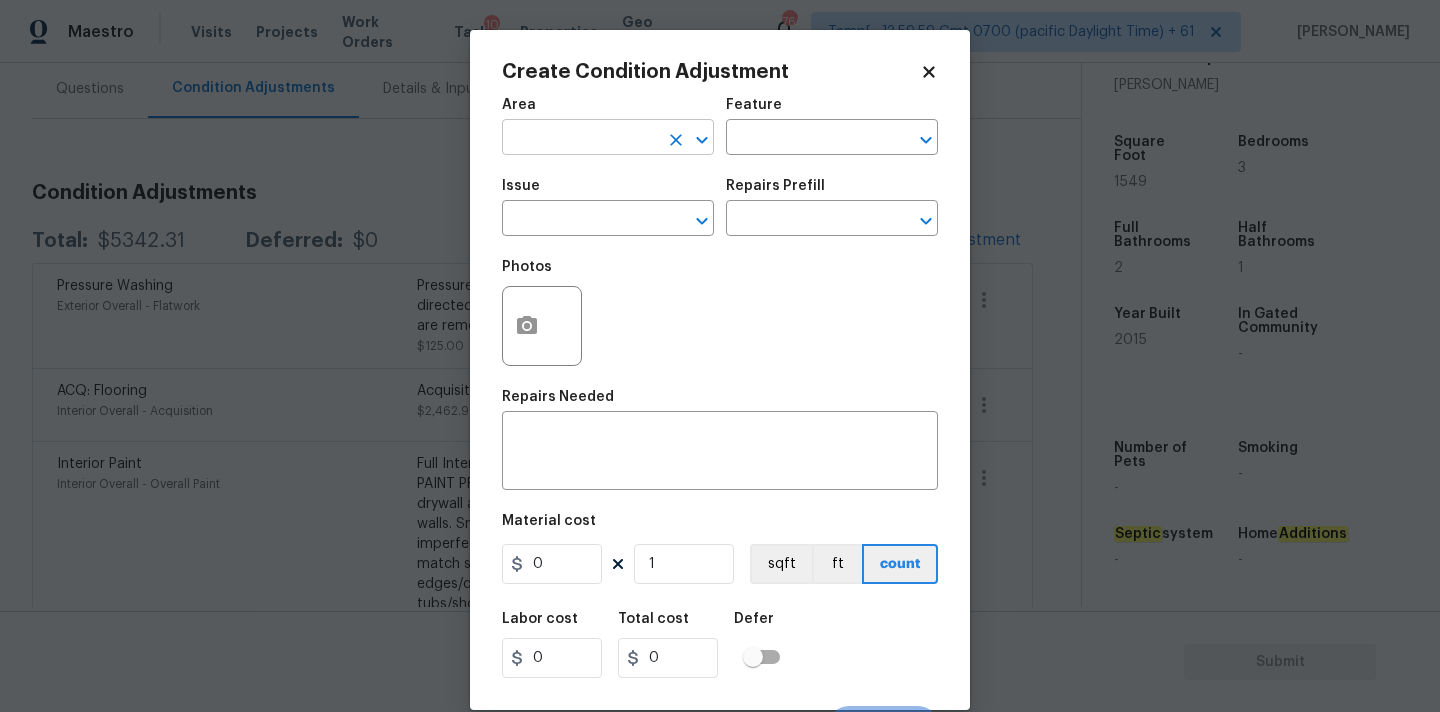 click at bounding box center [580, 139] 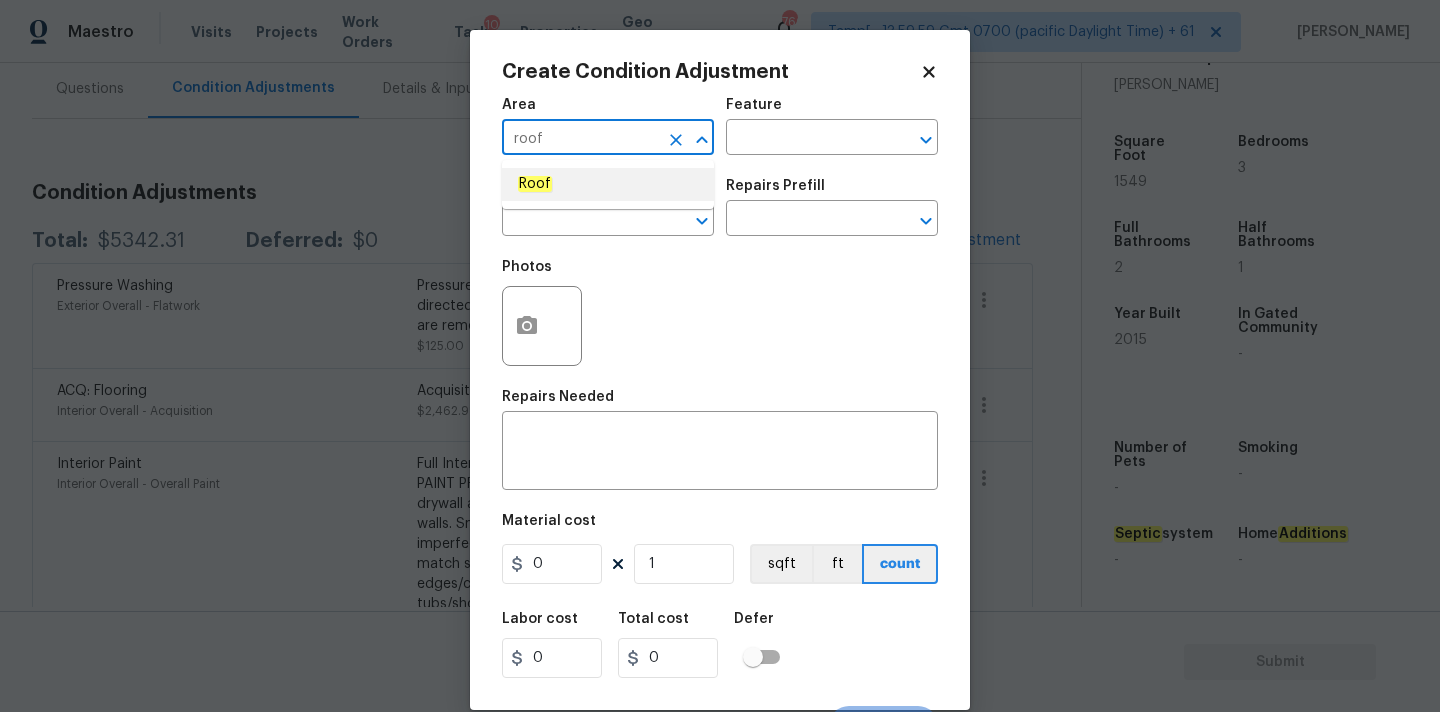 click on "Roof" at bounding box center (608, 184) 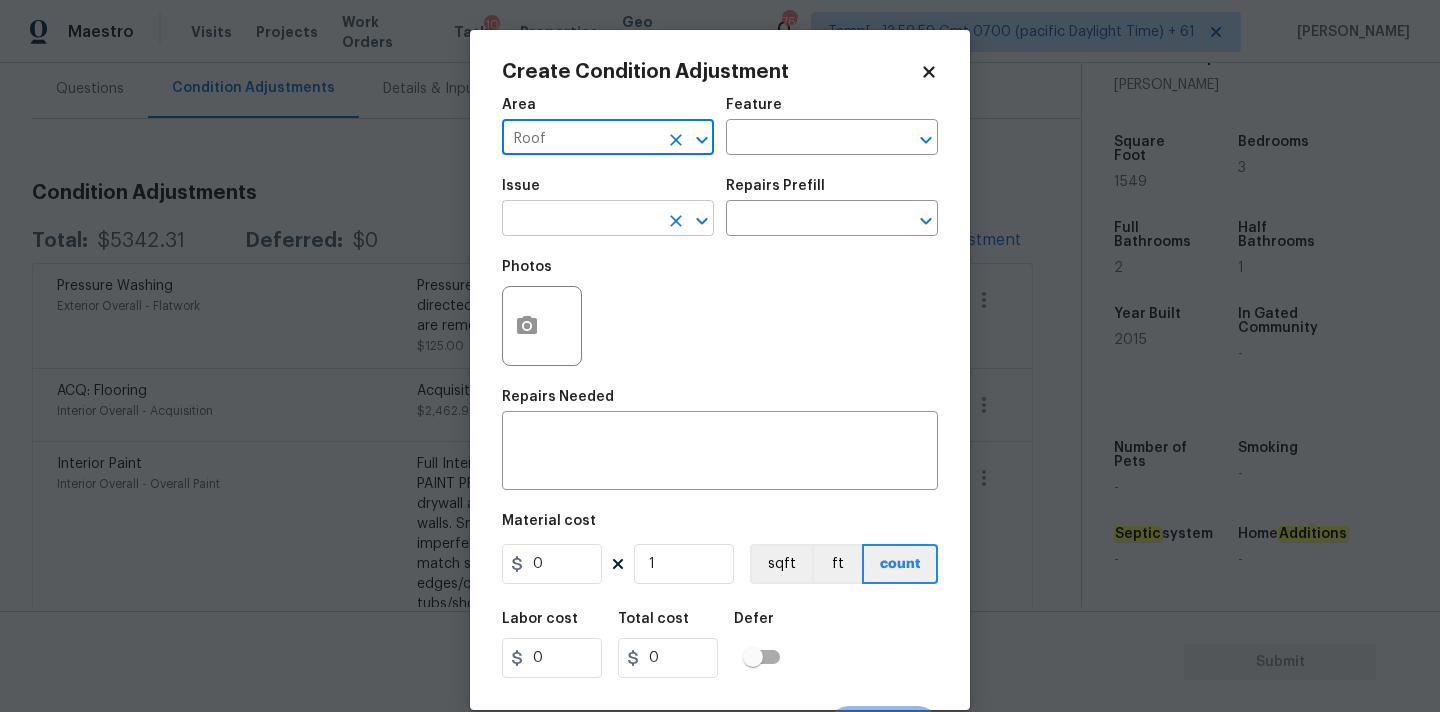 type on "Roof" 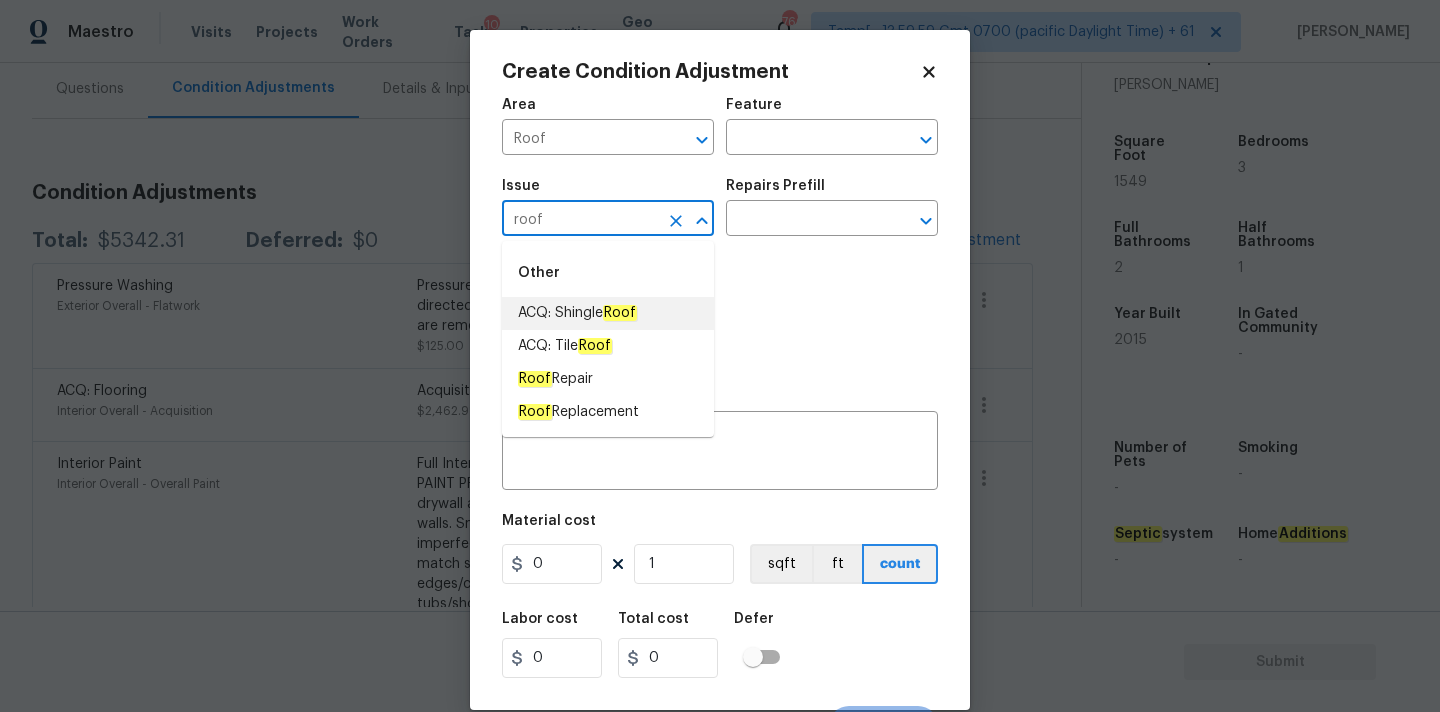 click on "ACQ: Shingle  Roof" at bounding box center [577, 313] 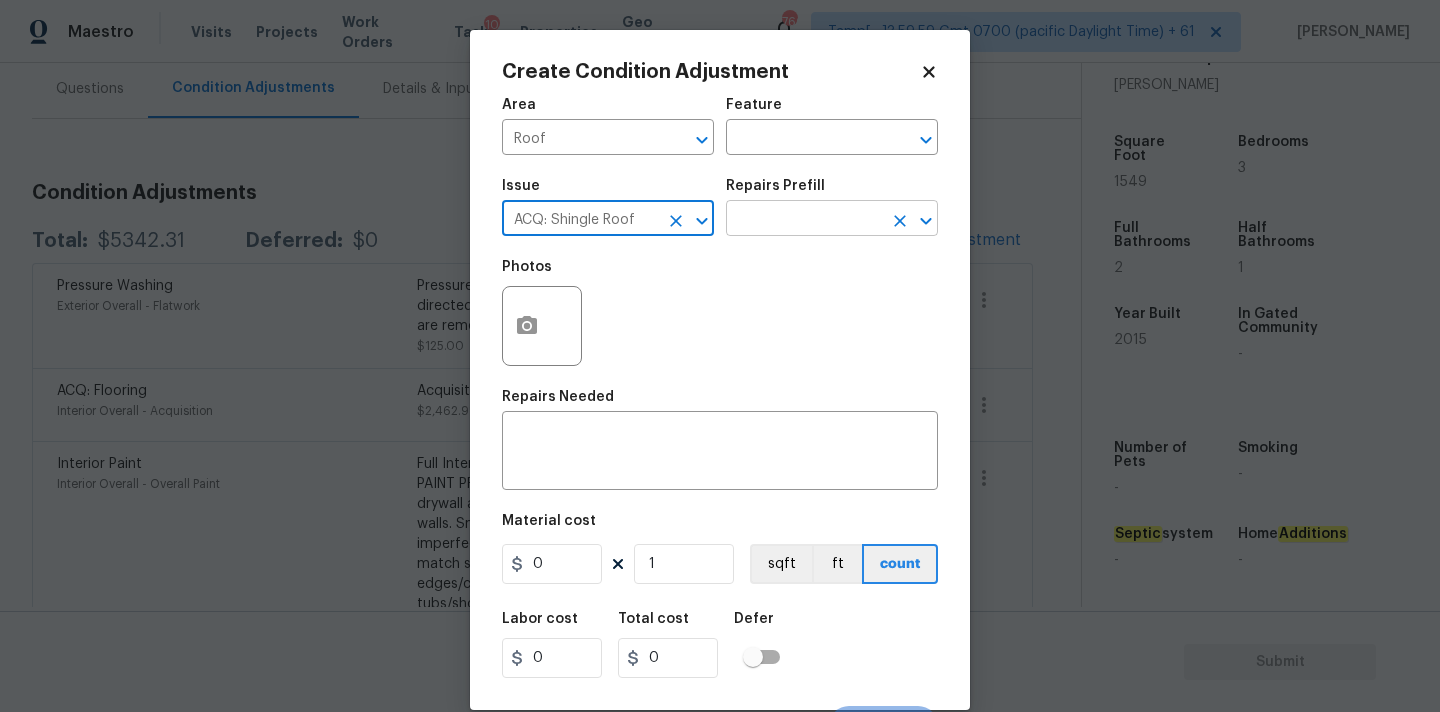 type on "ACQ: Shingle Roof" 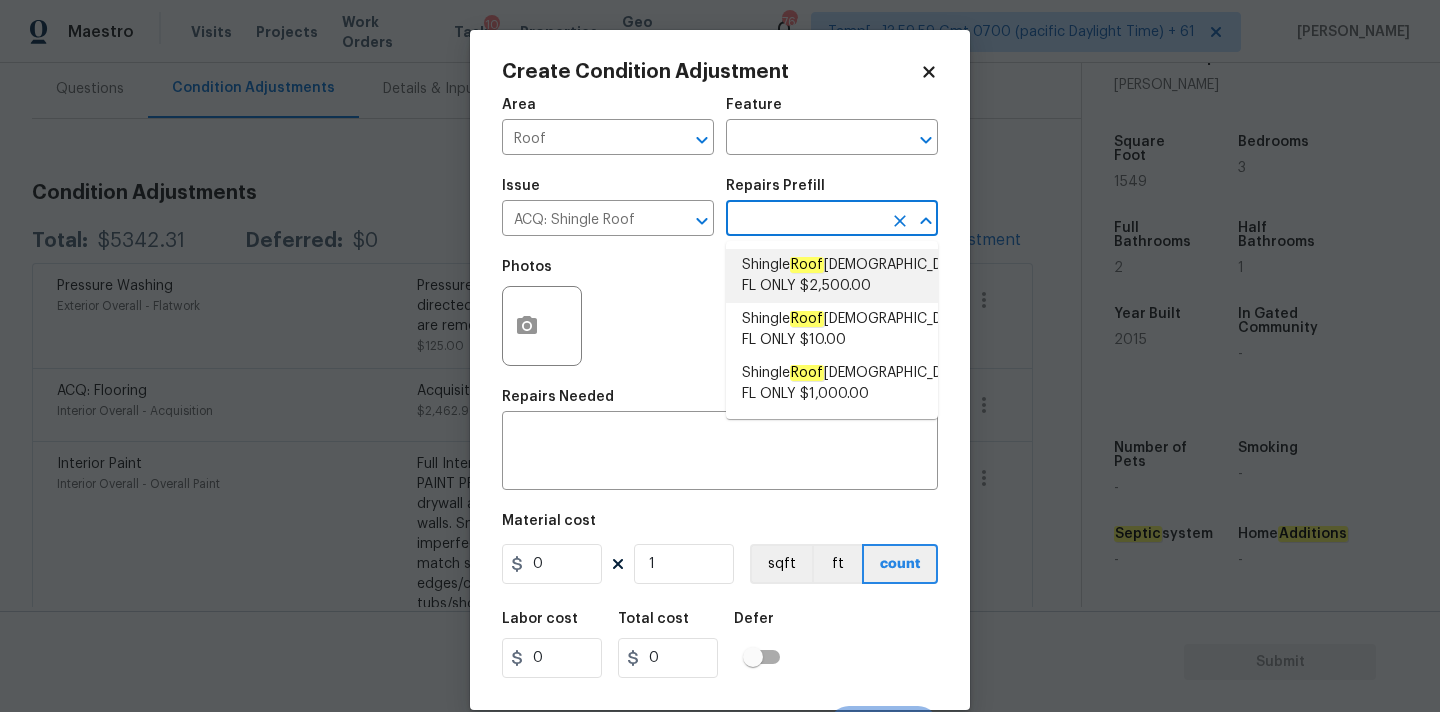 click on "Roof" at bounding box center [807, 265] 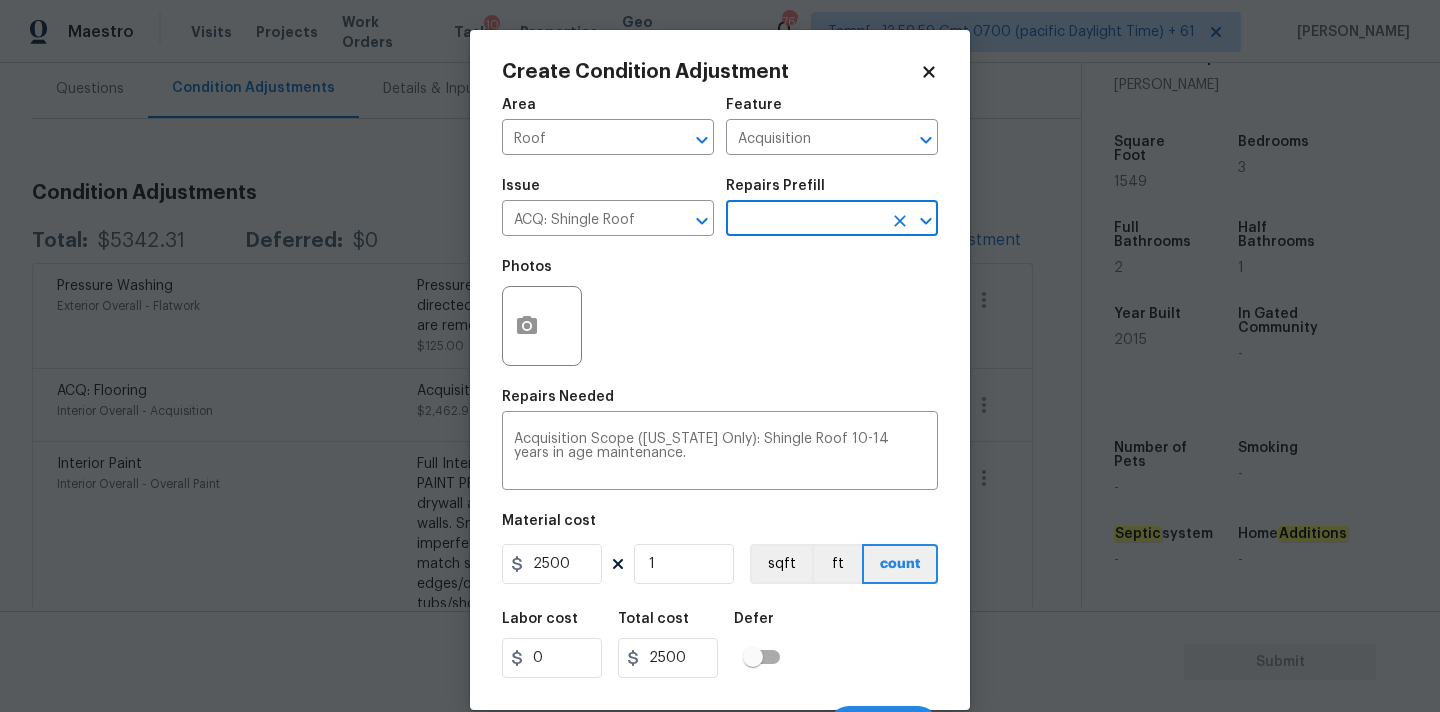 scroll, scrollTop: 35, scrollLeft: 0, axis: vertical 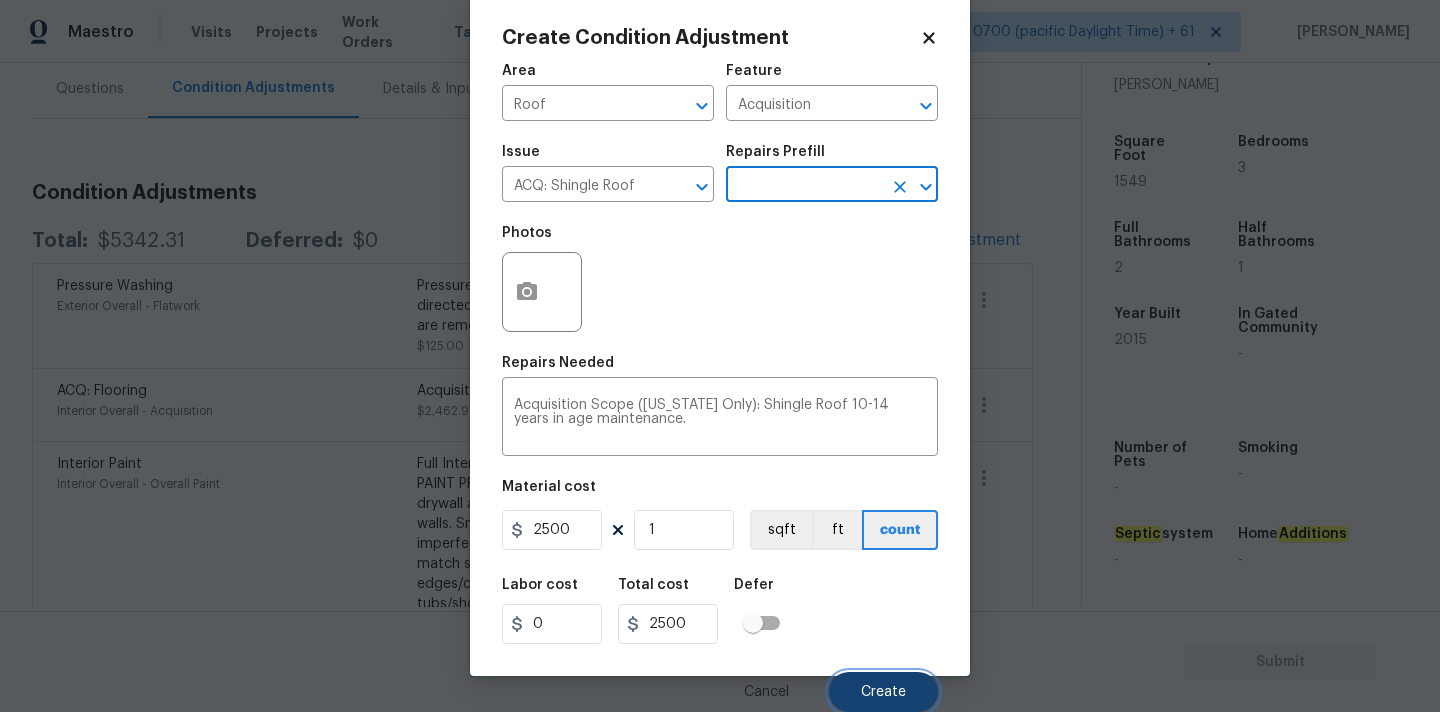 click on "Create" at bounding box center [883, 692] 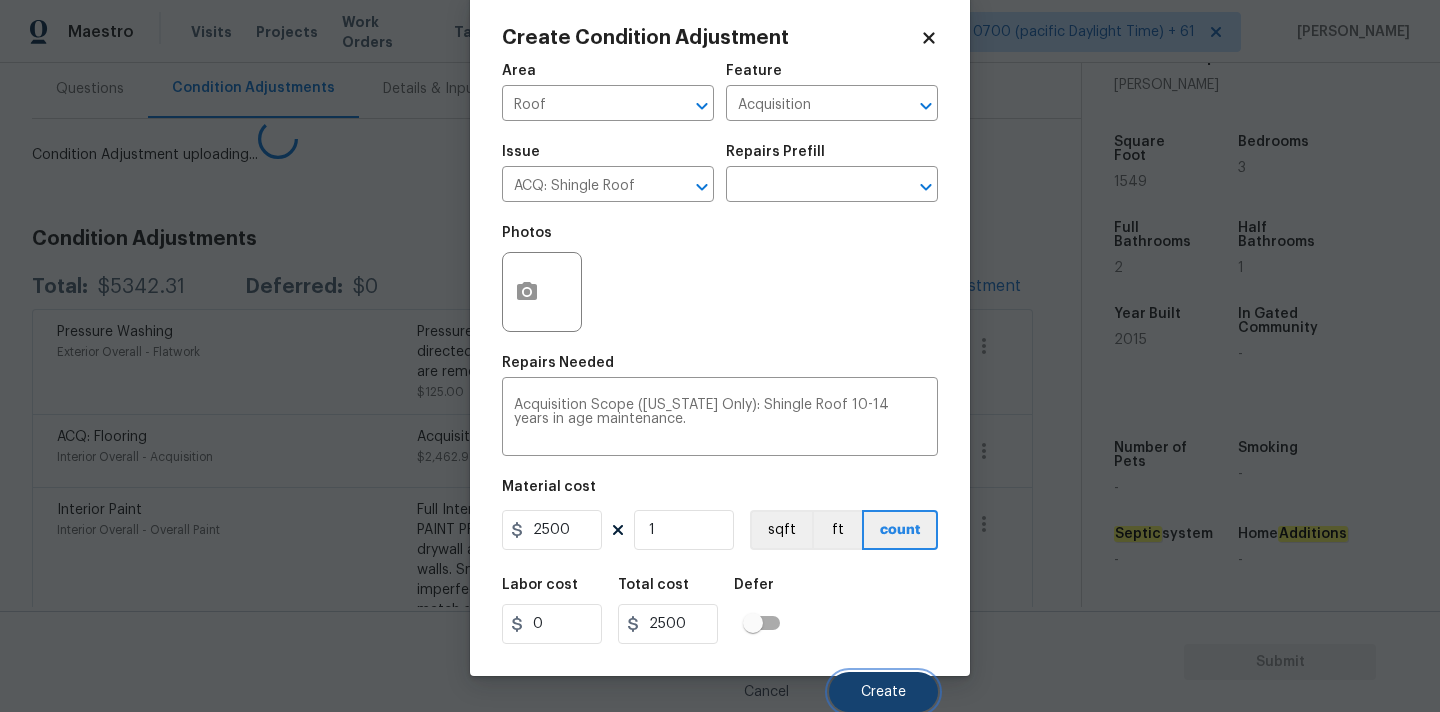 scroll, scrollTop: 28, scrollLeft: 0, axis: vertical 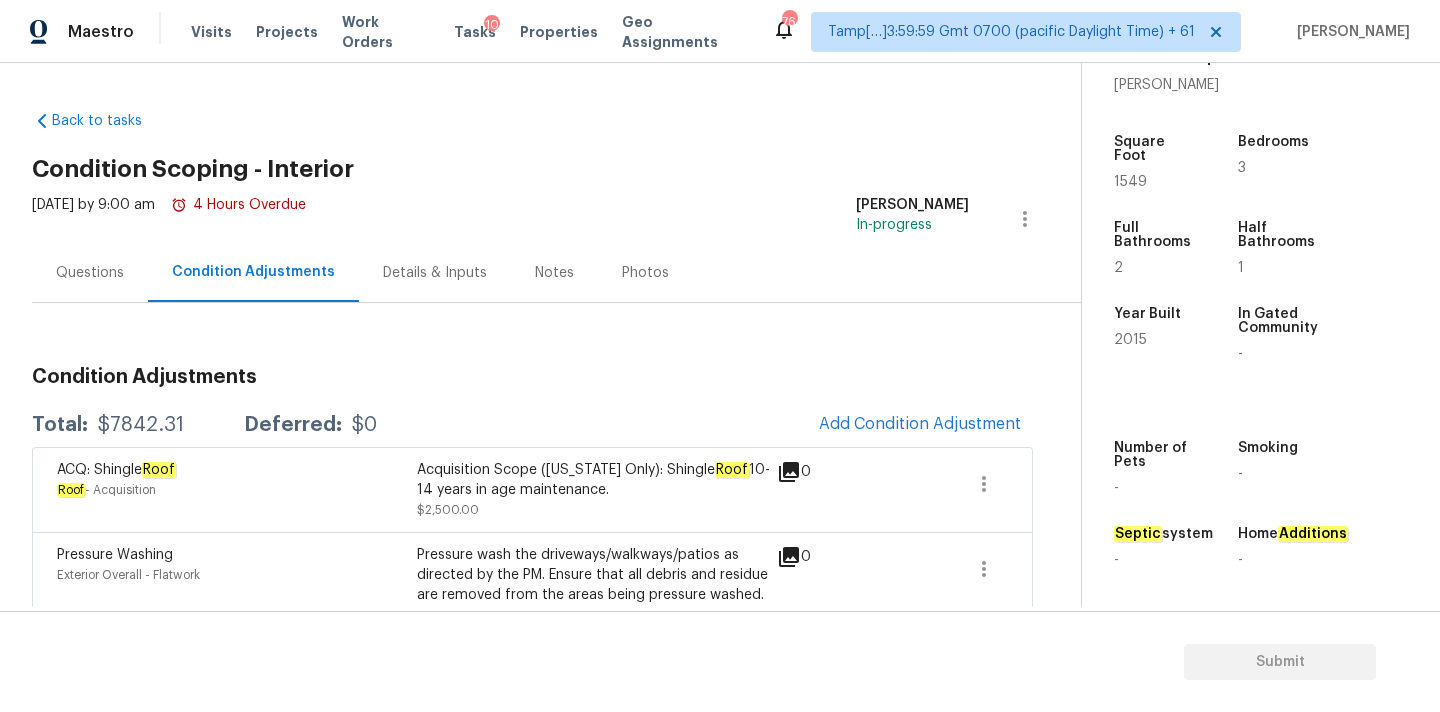 click on "Questions" at bounding box center (90, 273) 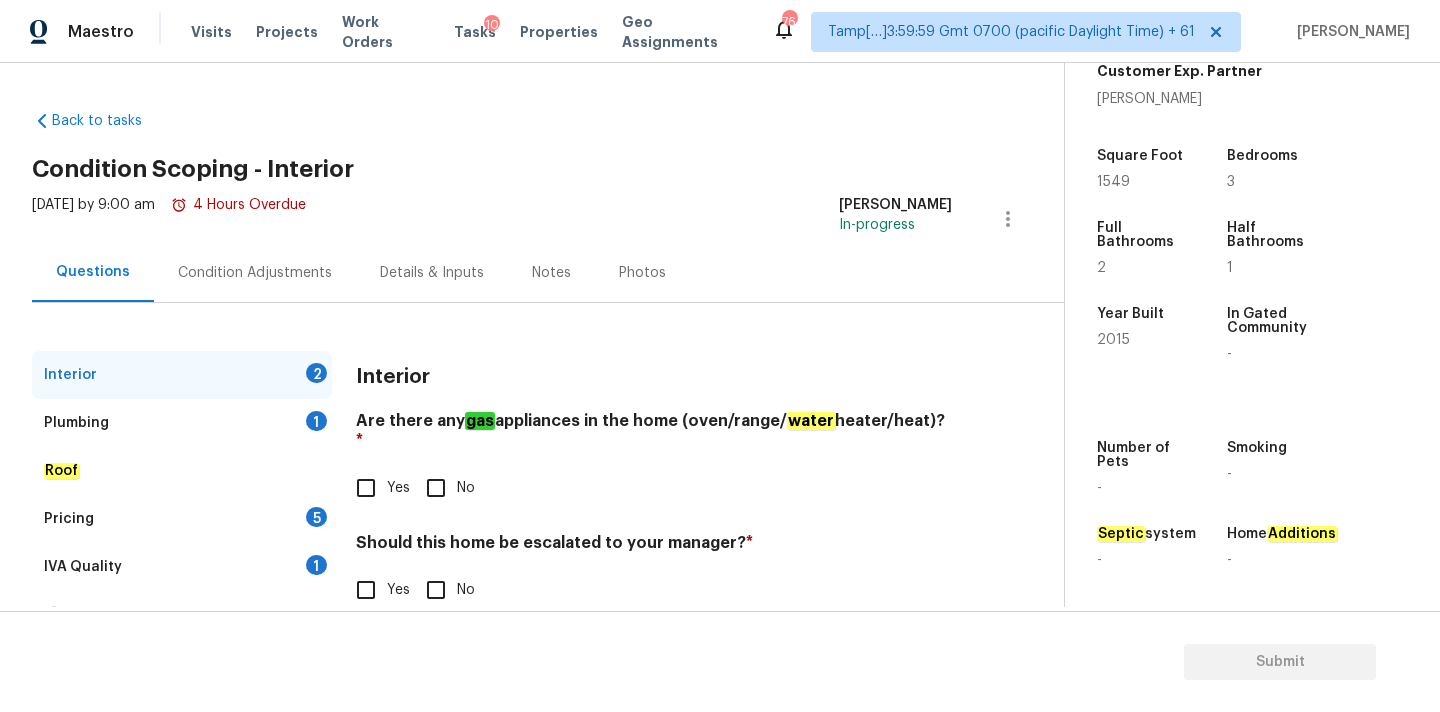 scroll, scrollTop: 38, scrollLeft: 0, axis: vertical 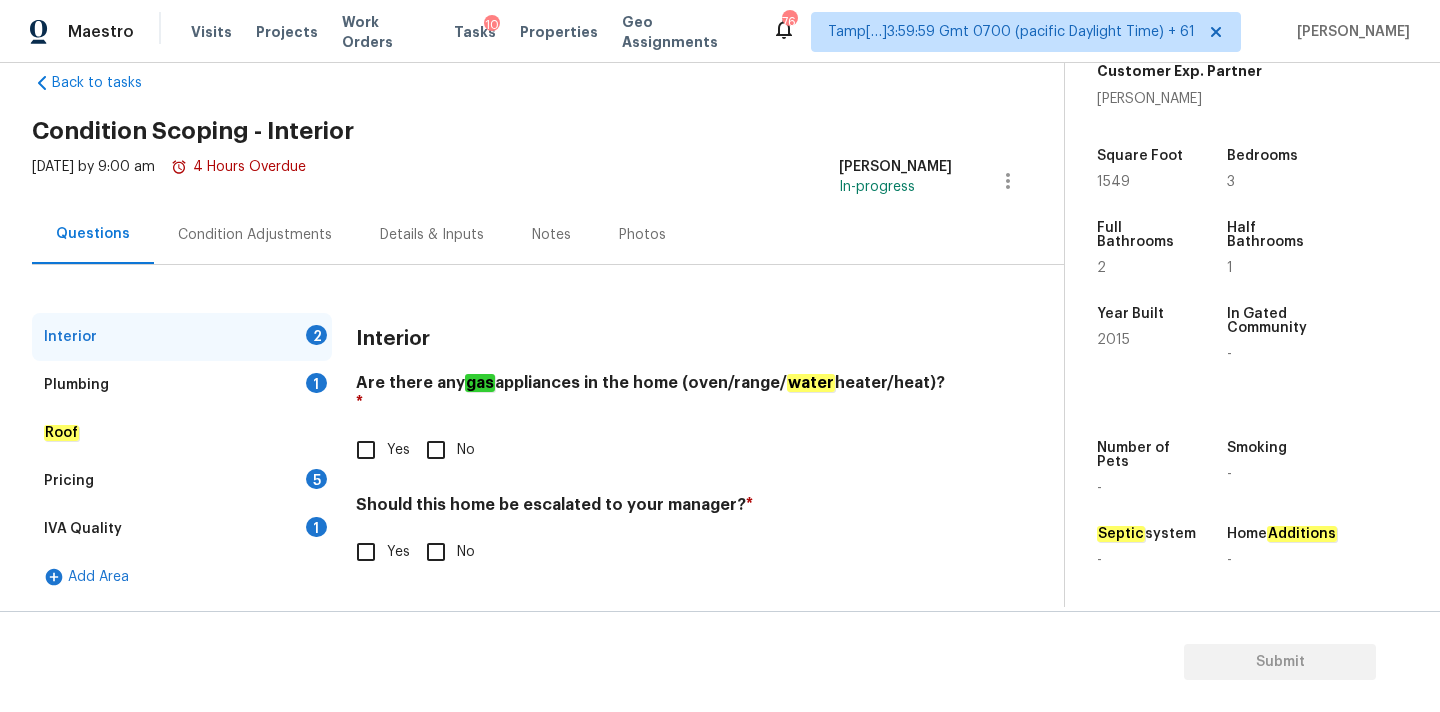 click on "No" at bounding box center [436, 450] 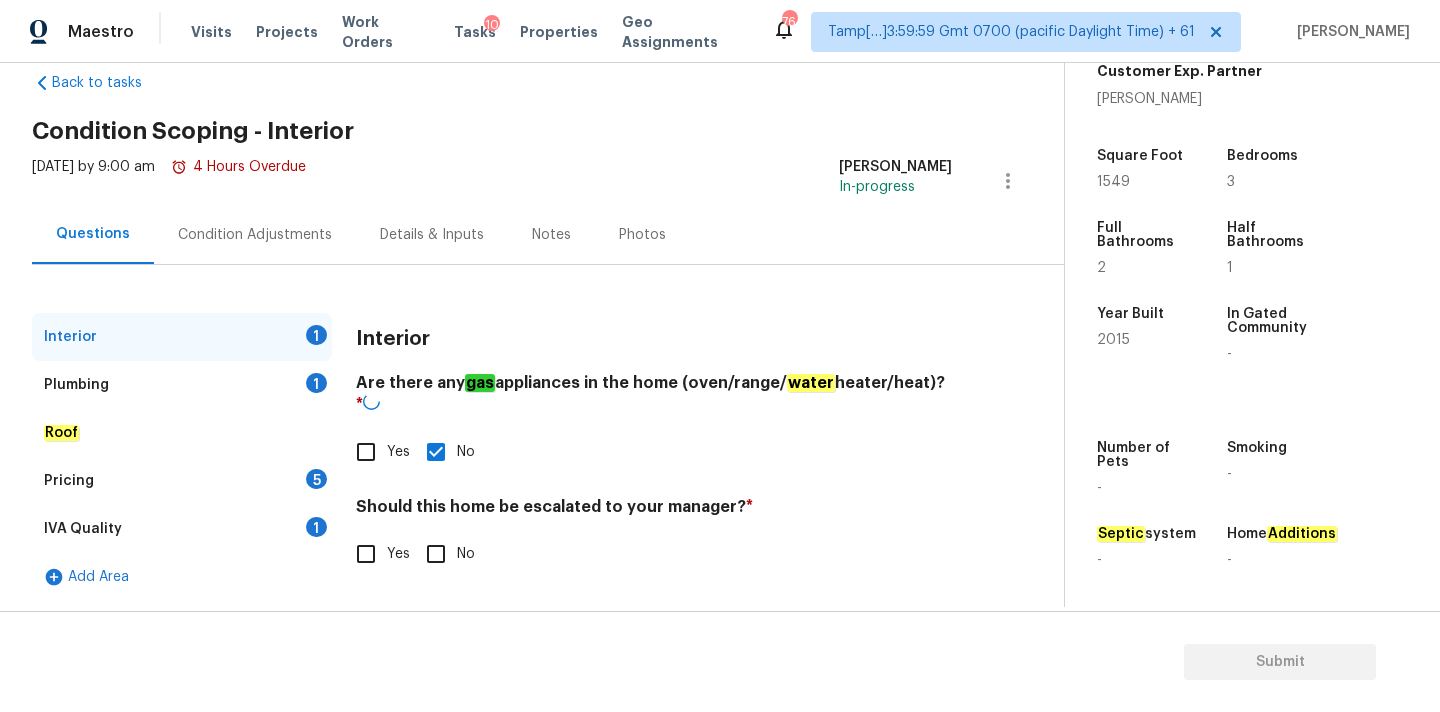 click on "No" at bounding box center (436, 554) 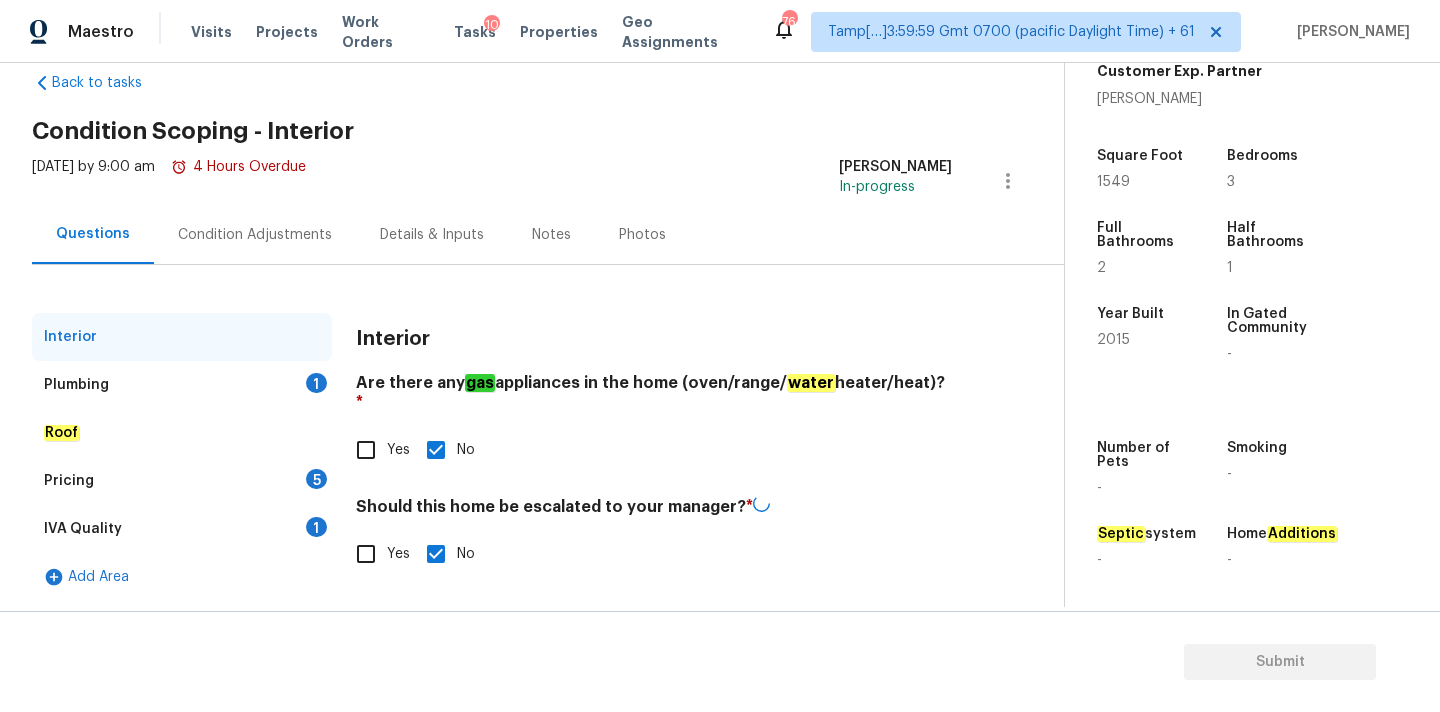 click on "Plumbing 1" at bounding box center [182, 385] 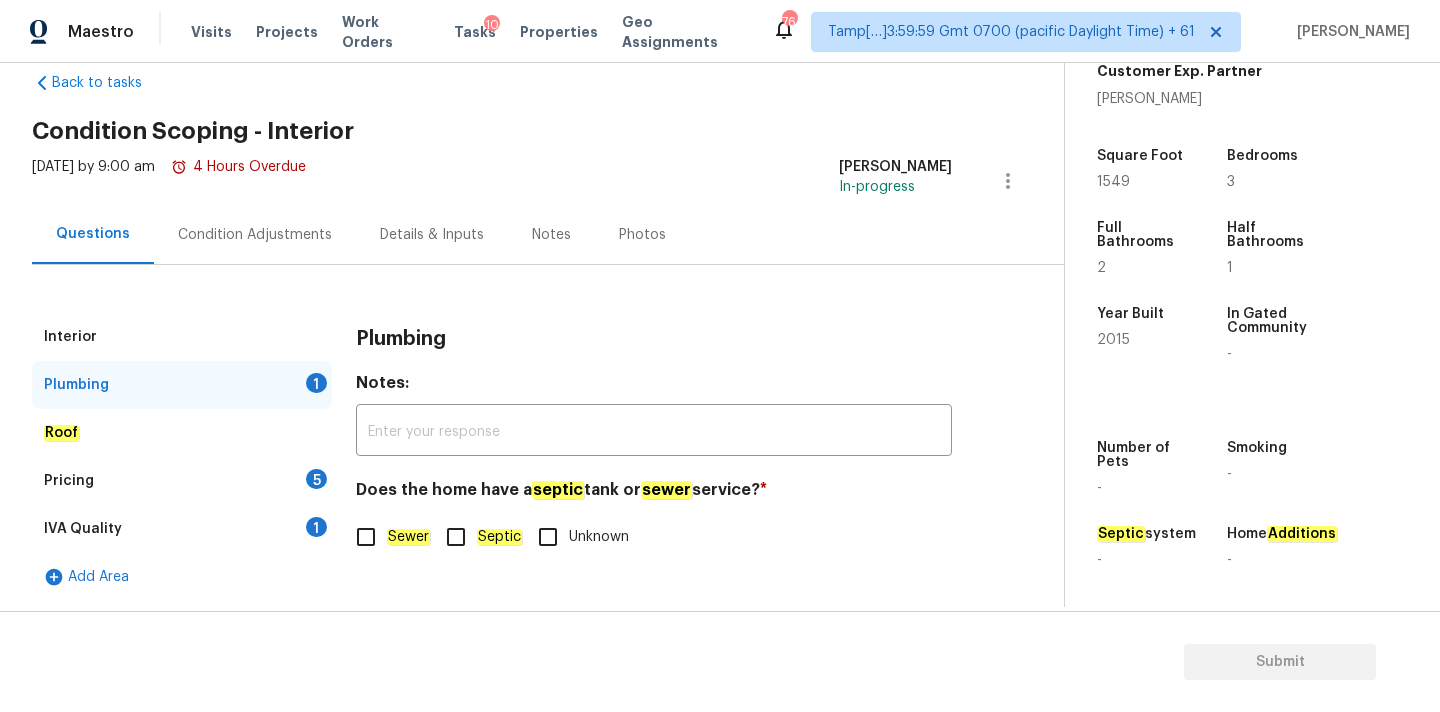 click on "Sewer" 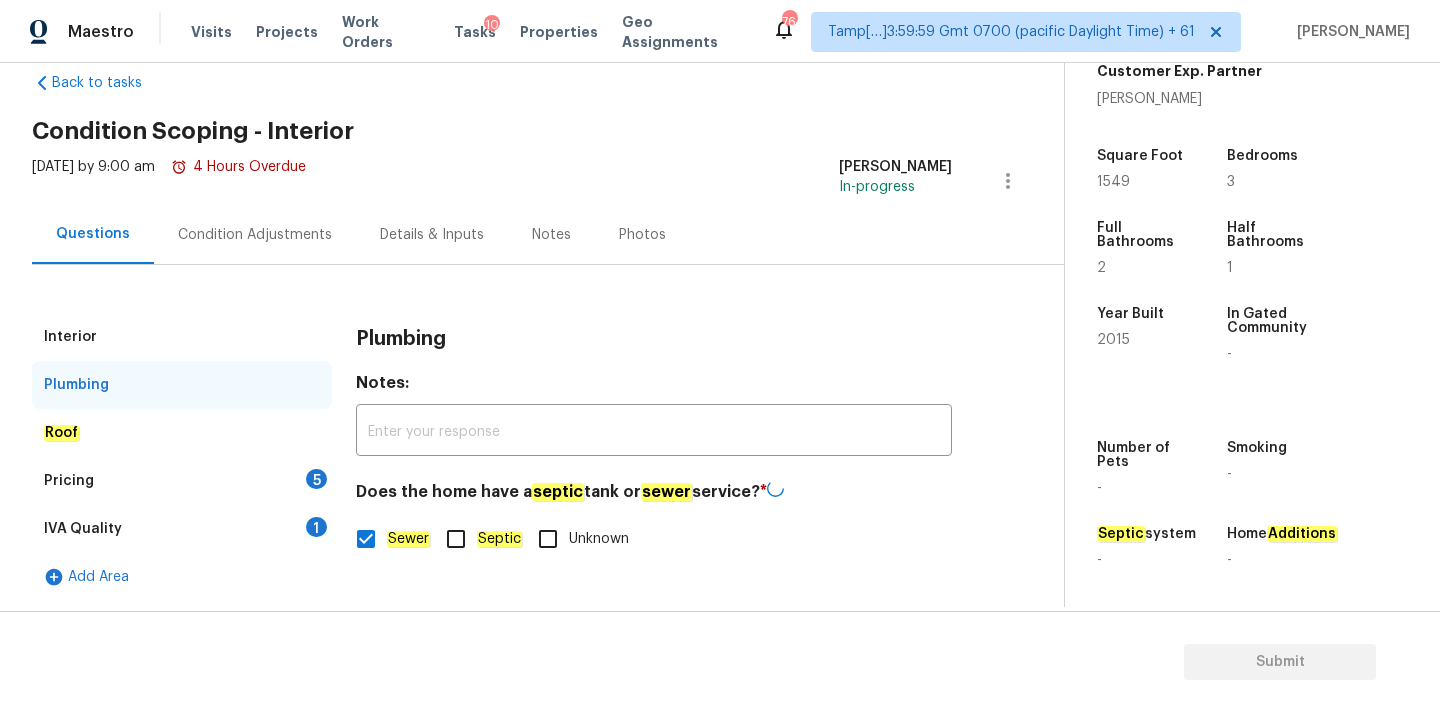 click on "IVA Quality 1" at bounding box center [182, 529] 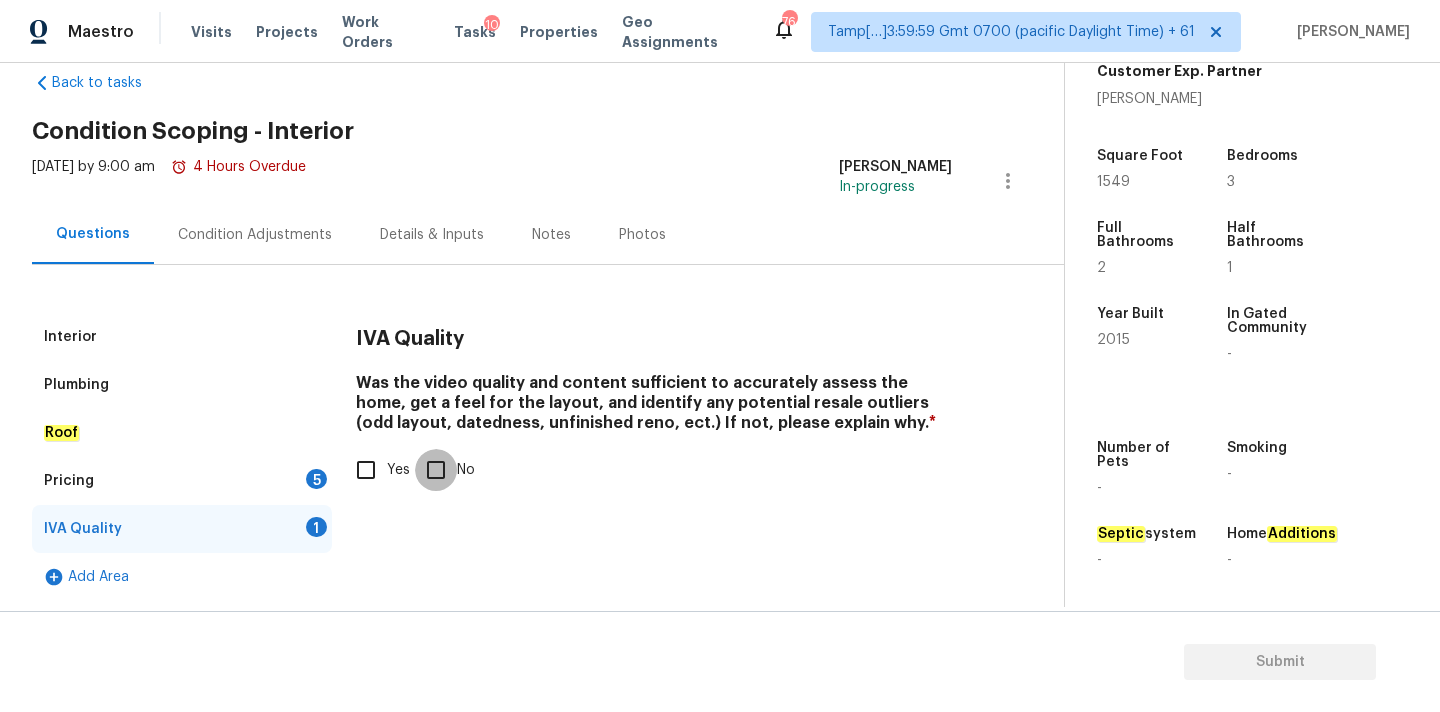click on "No" at bounding box center [436, 470] 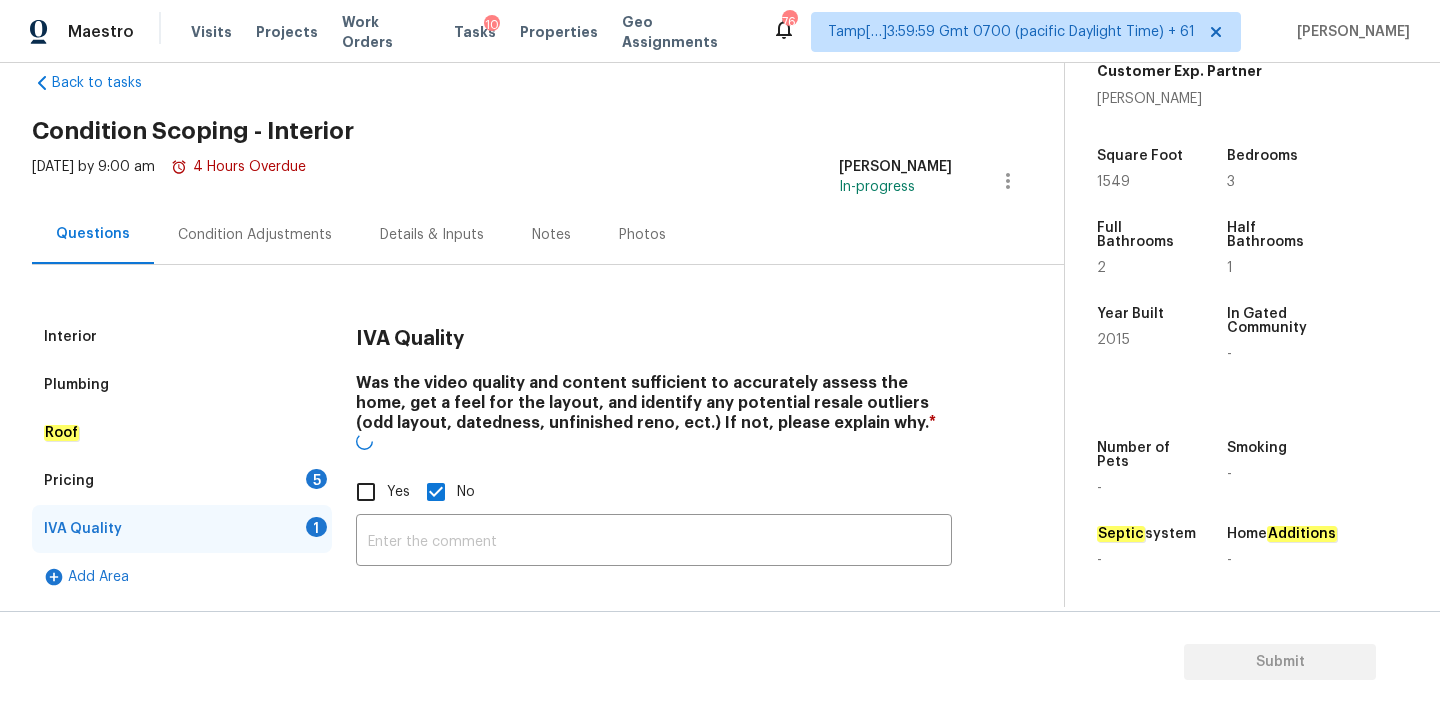 click on "Yes" at bounding box center (398, 492) 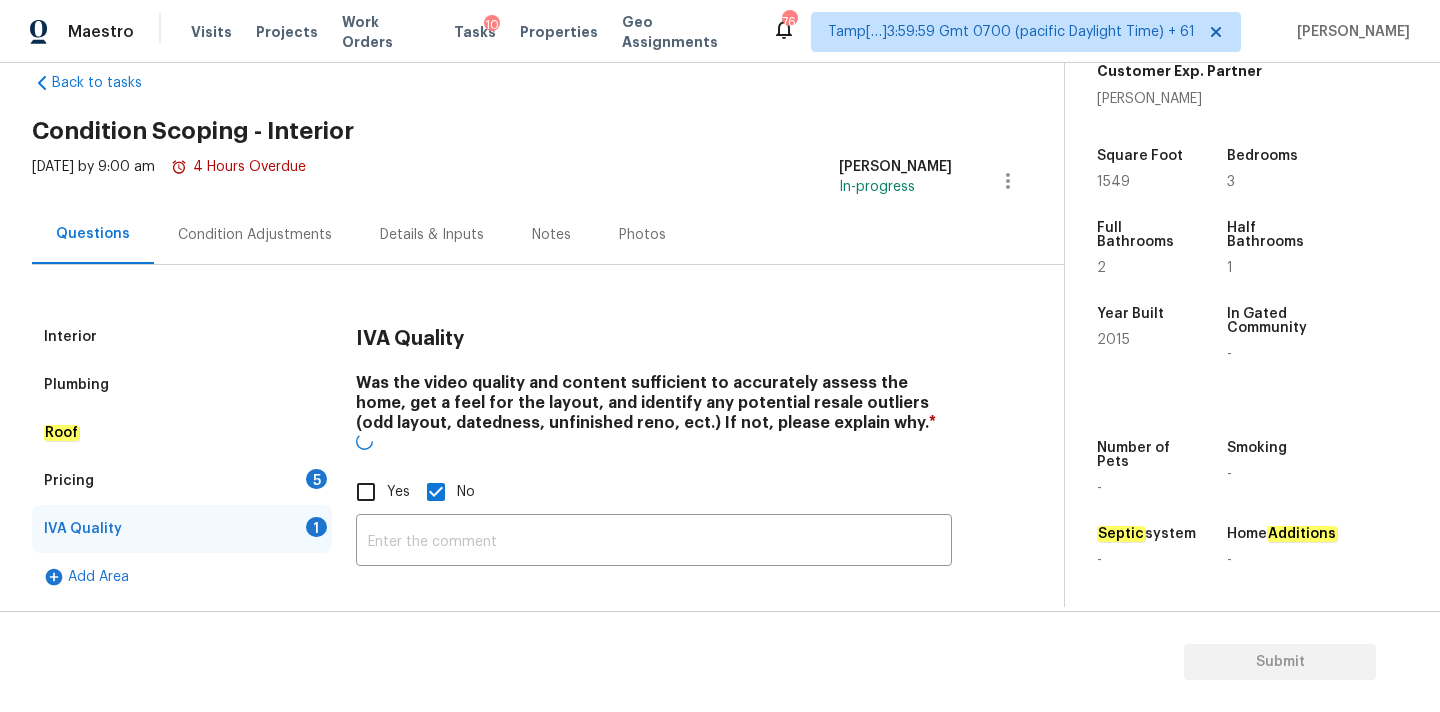 click on "Yes" at bounding box center (366, 492) 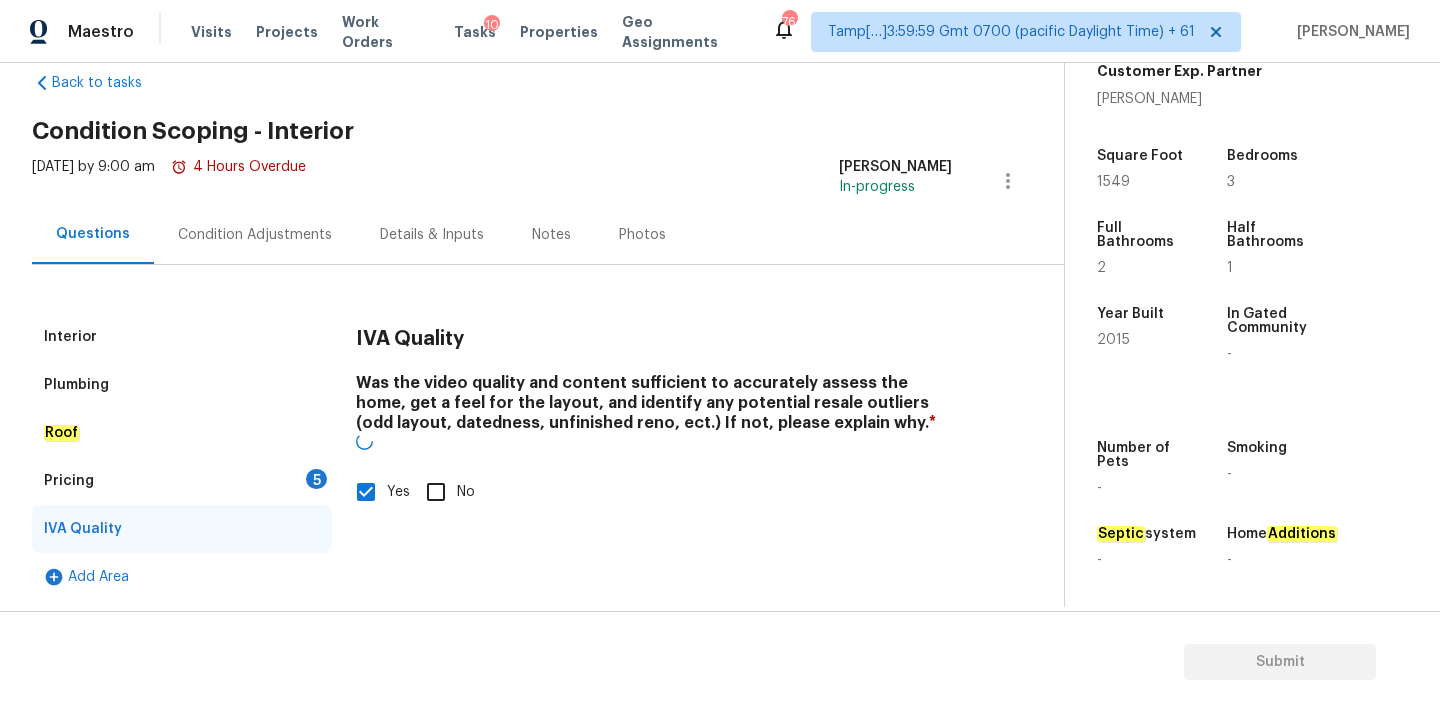 click on "Pricing 5" at bounding box center (182, 481) 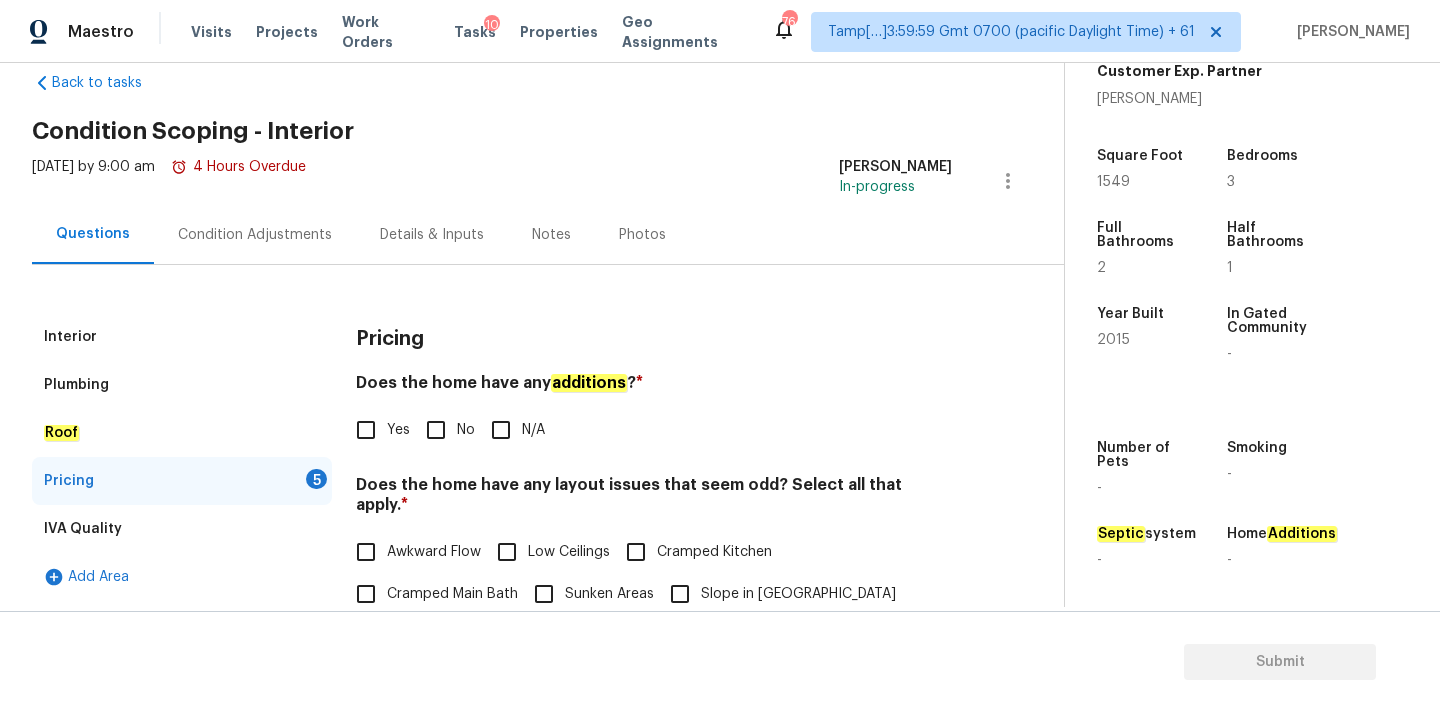 click on "No" at bounding box center (436, 430) 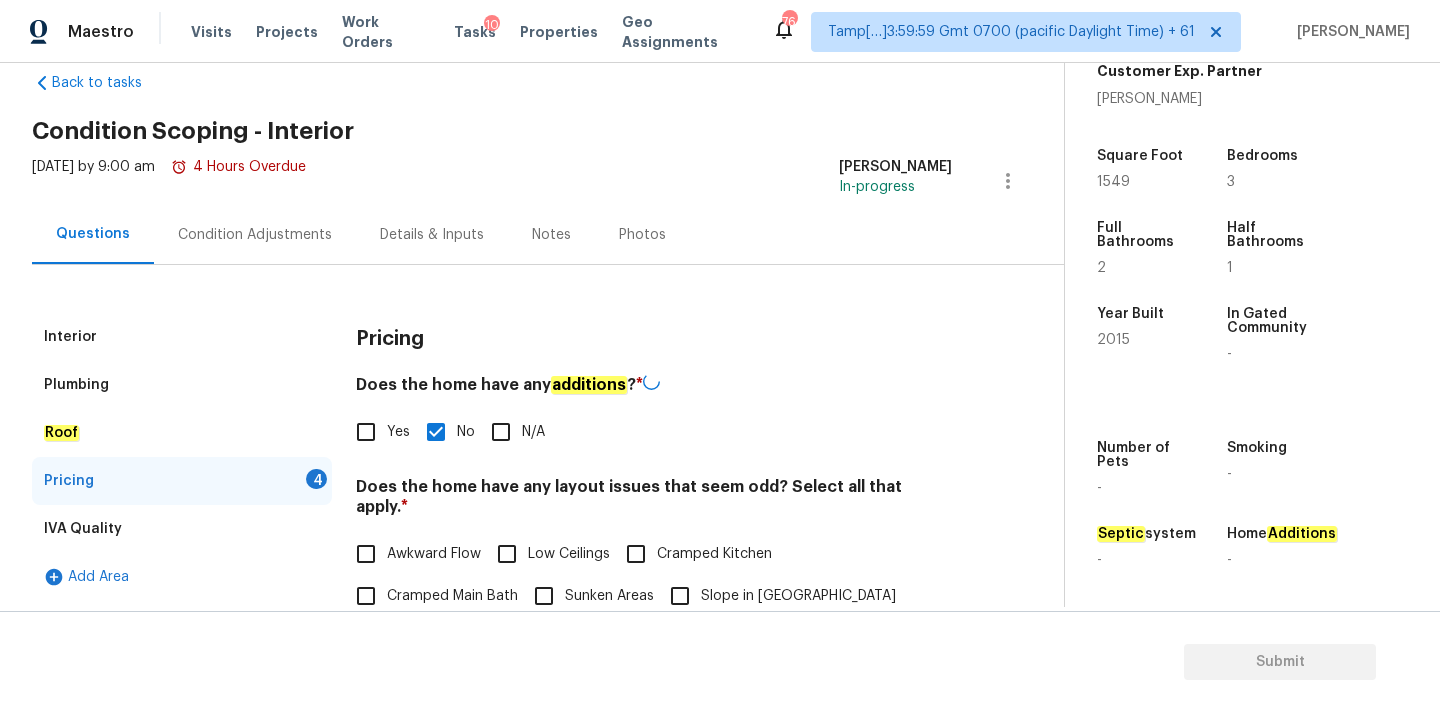scroll, scrollTop: 488, scrollLeft: 0, axis: vertical 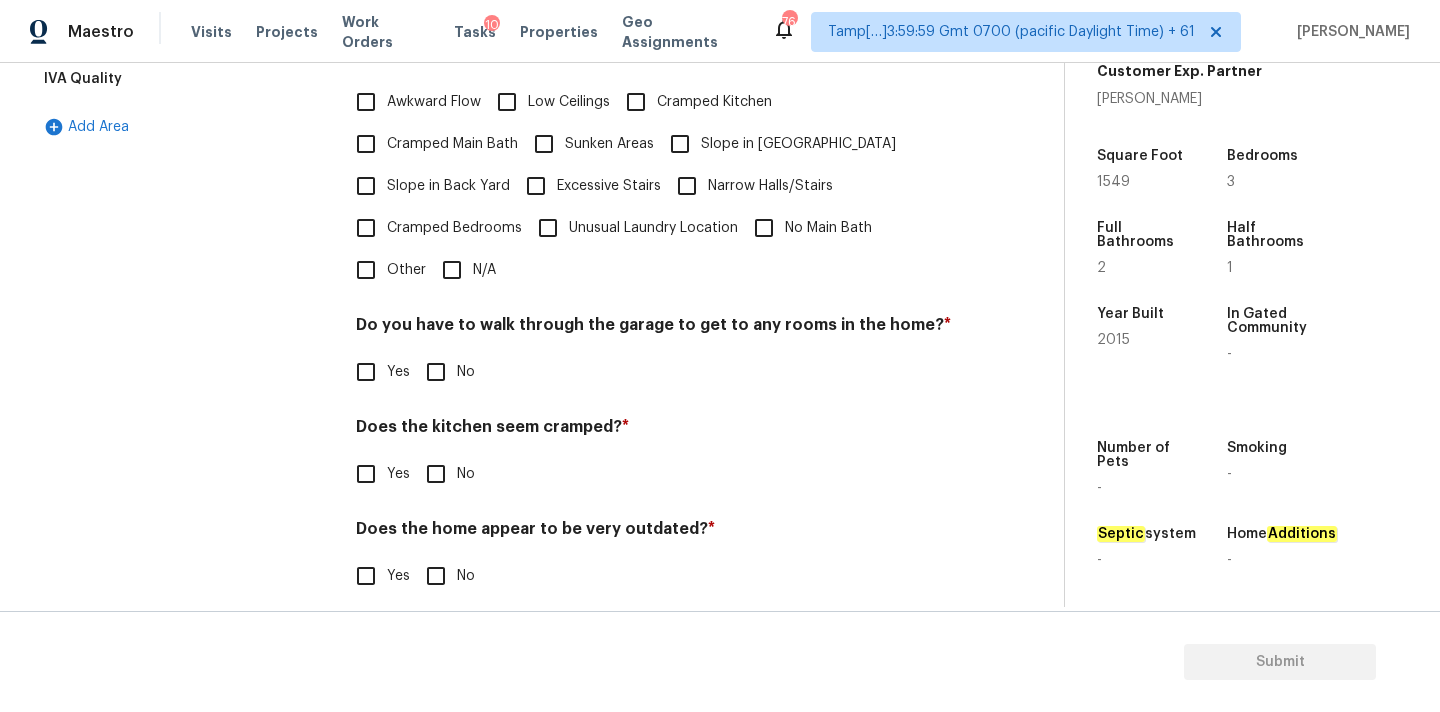 click on "N/A" at bounding box center (452, 270) 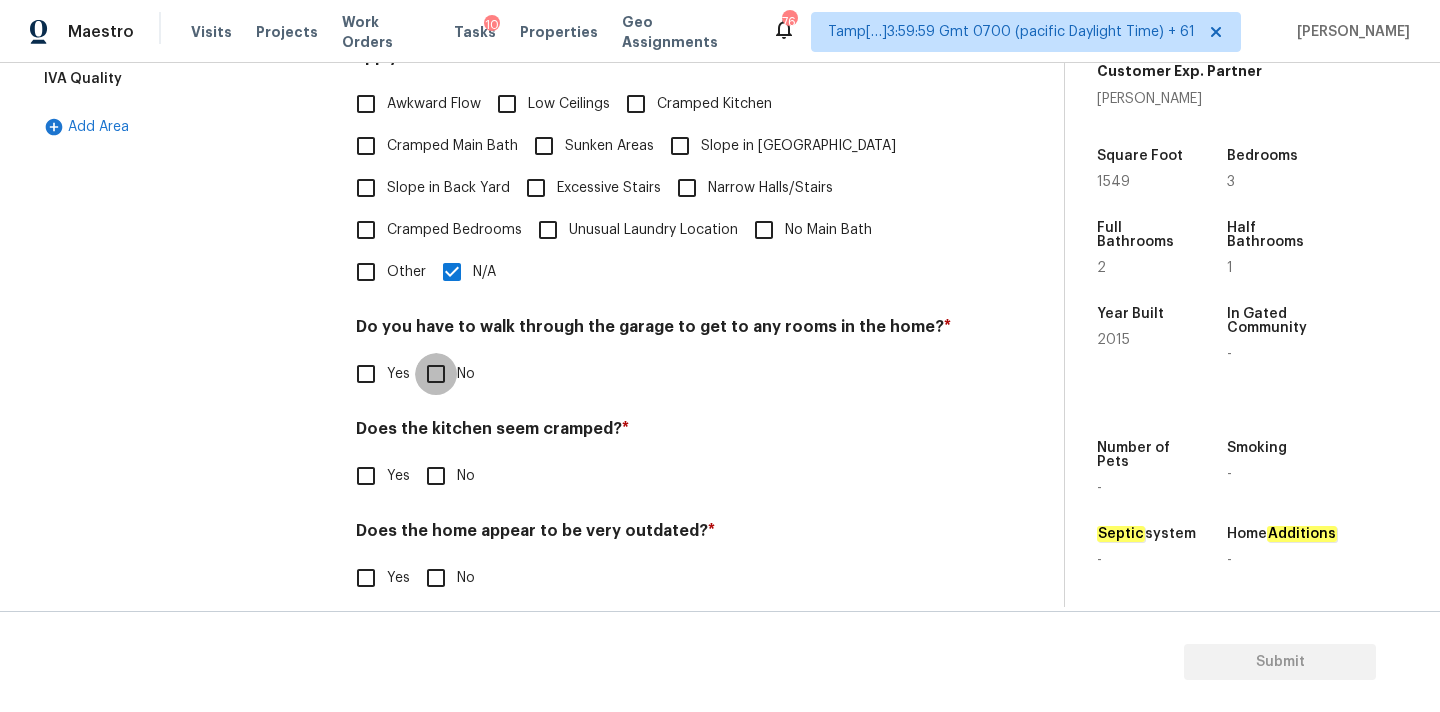 click on "No" at bounding box center [436, 374] 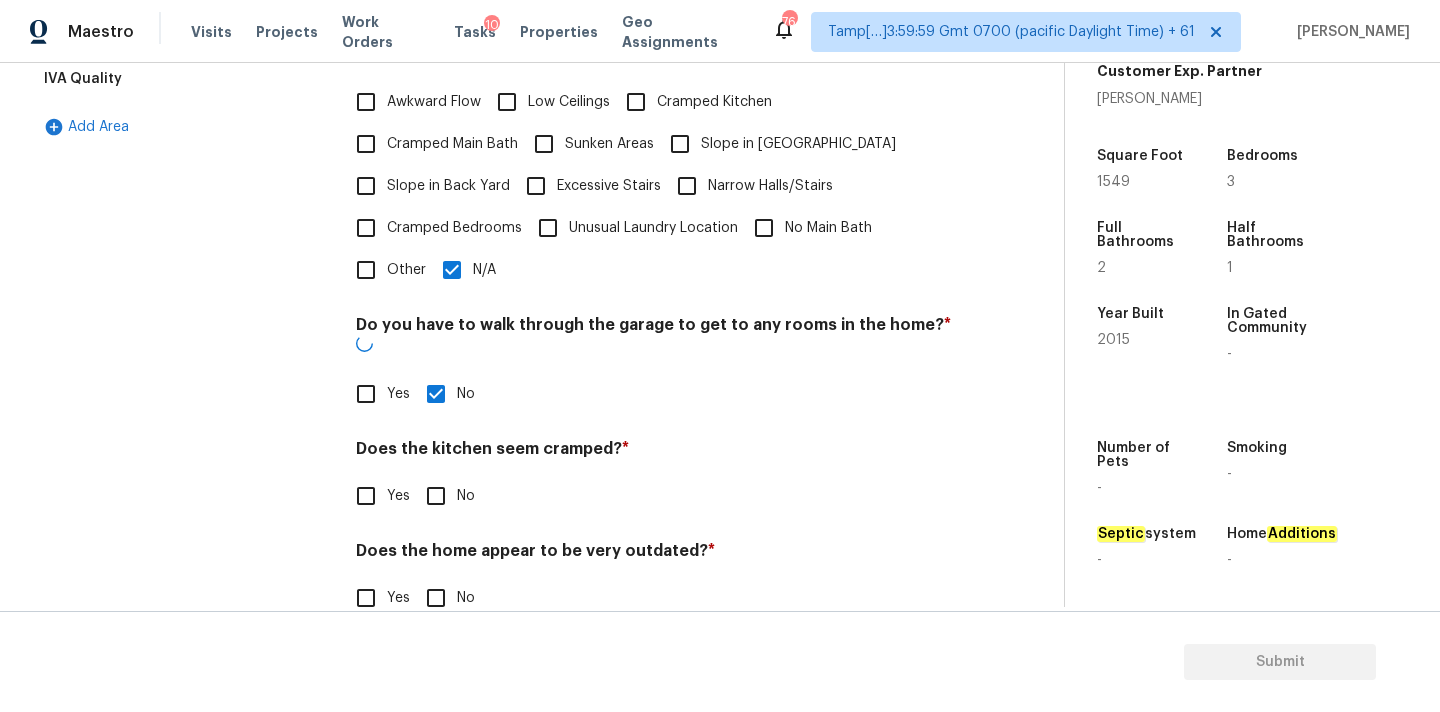 click on "No" at bounding box center (436, 496) 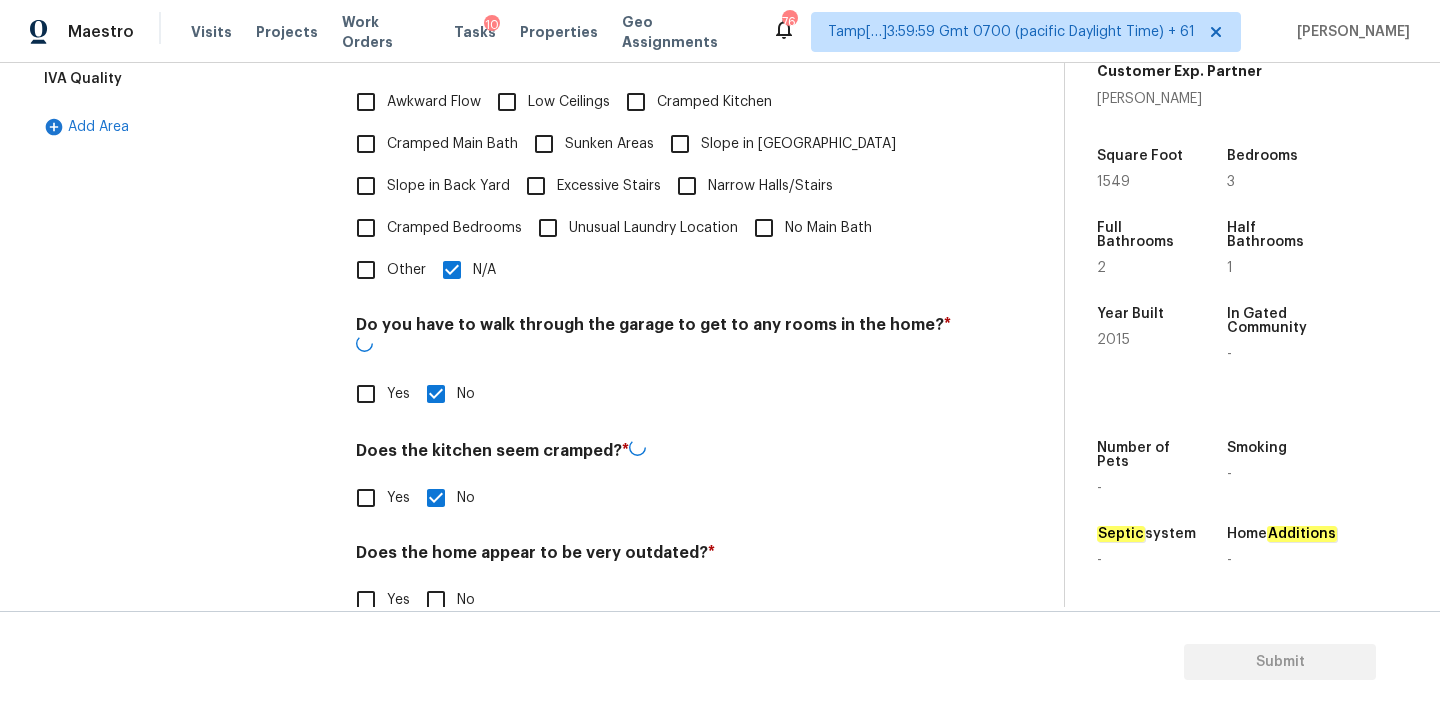 click on "No" at bounding box center [436, 600] 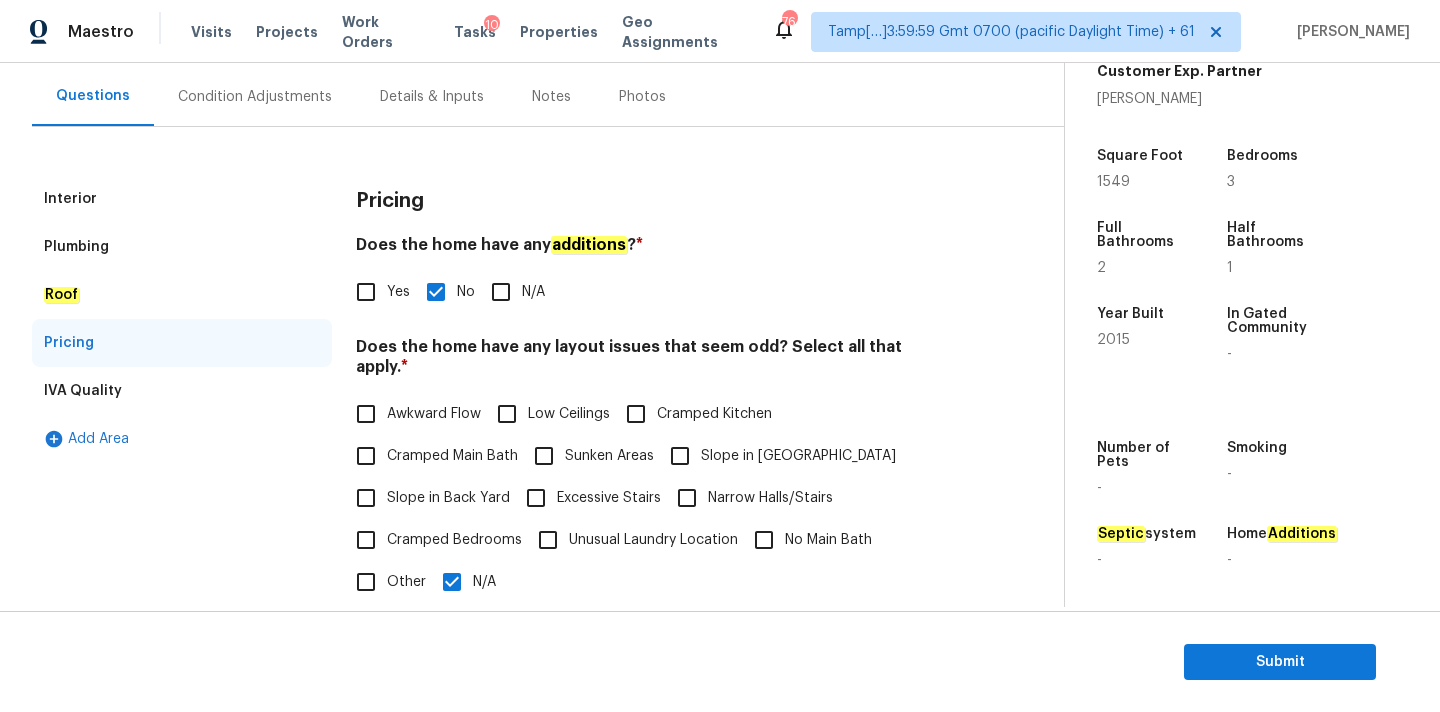 click on "Interior" at bounding box center (182, 199) 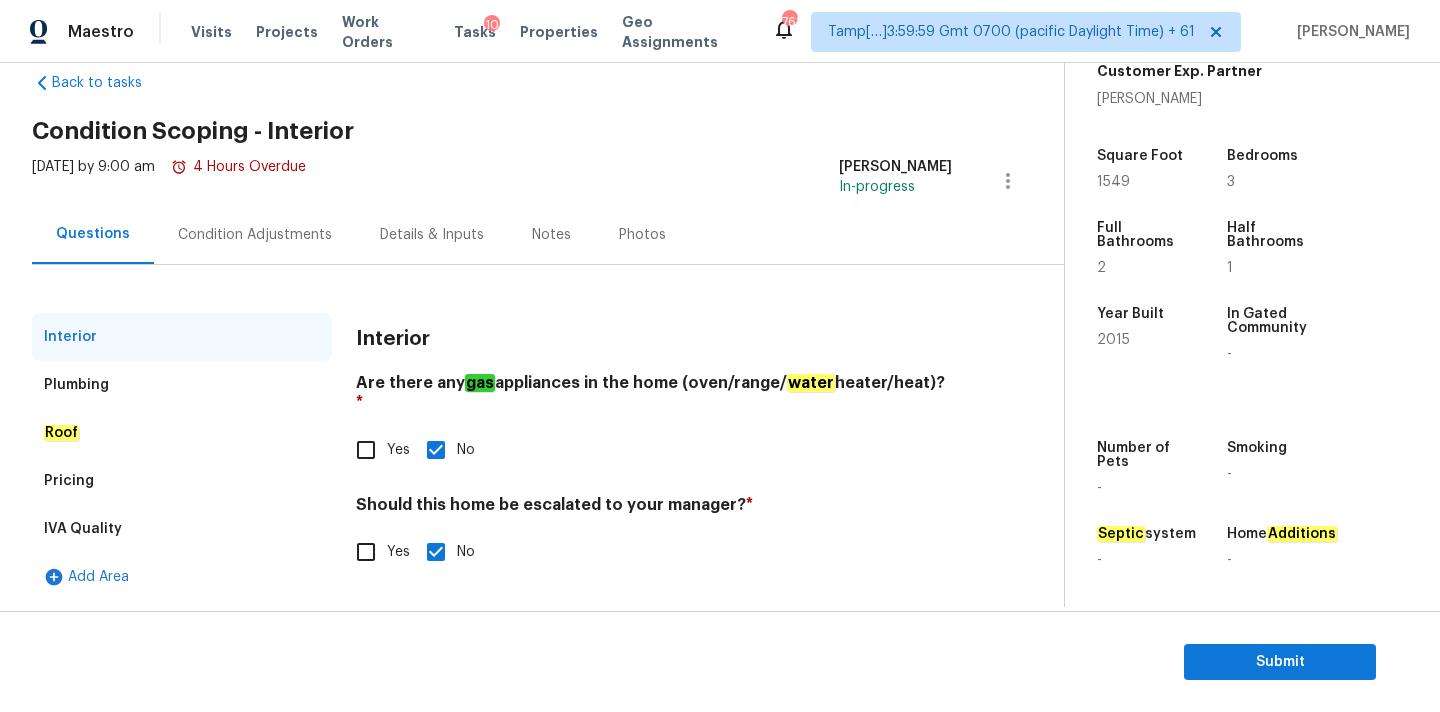 click on "Condition Adjustments" at bounding box center [255, 235] 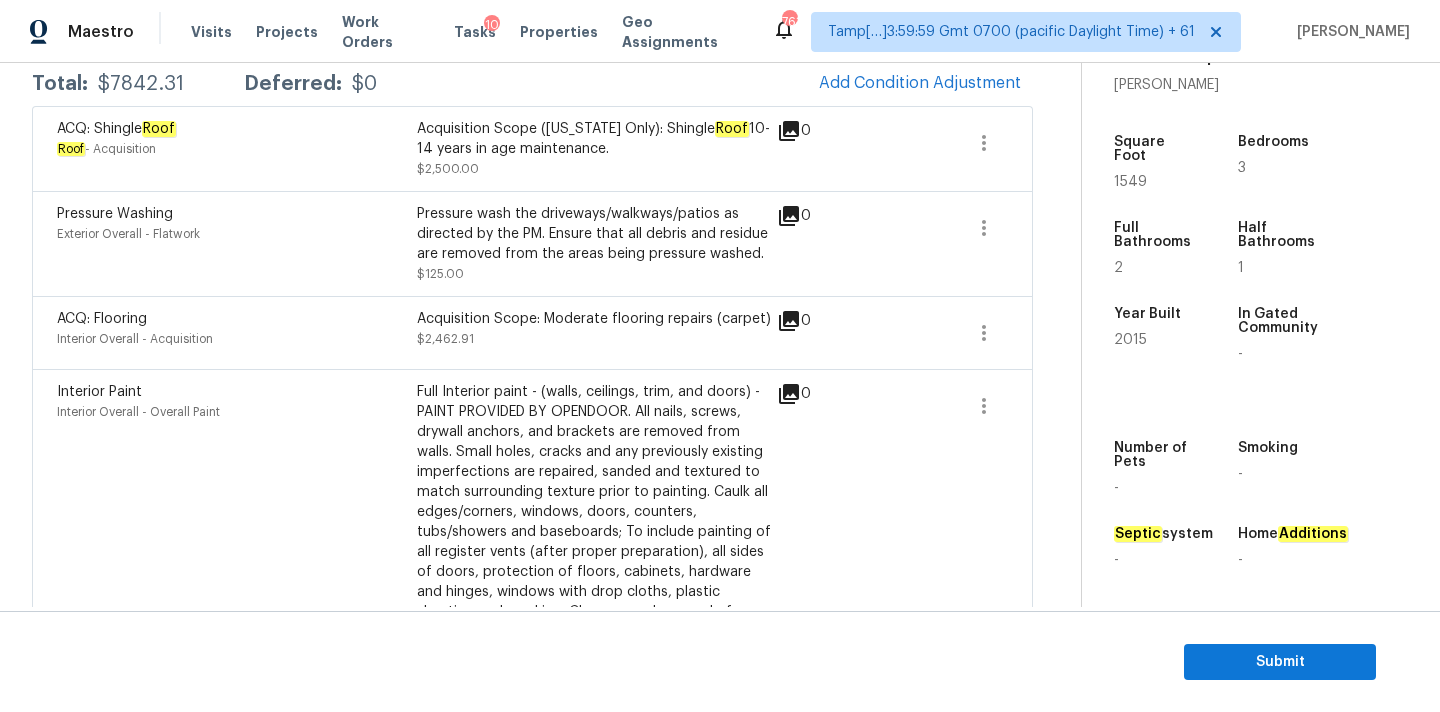 scroll, scrollTop: 240, scrollLeft: 0, axis: vertical 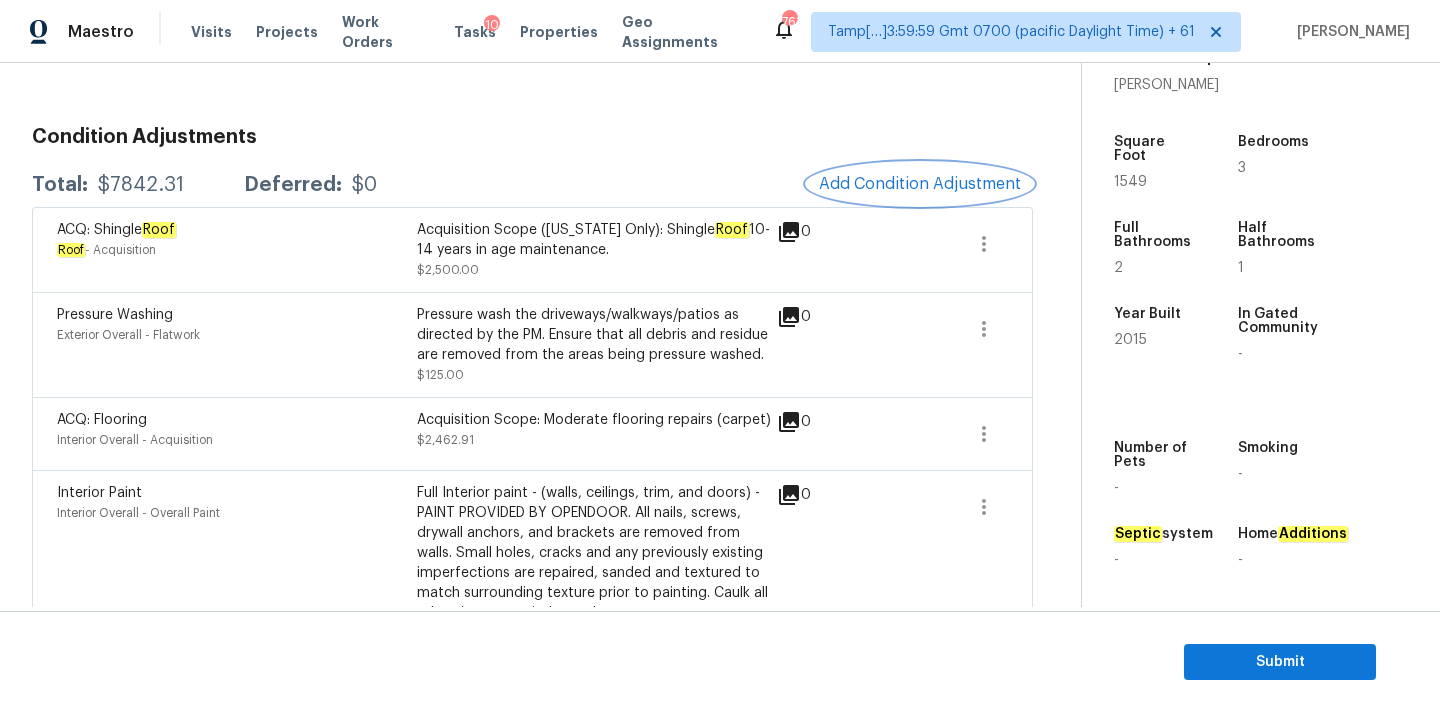 click on "Add Condition Adjustment" at bounding box center (920, 184) 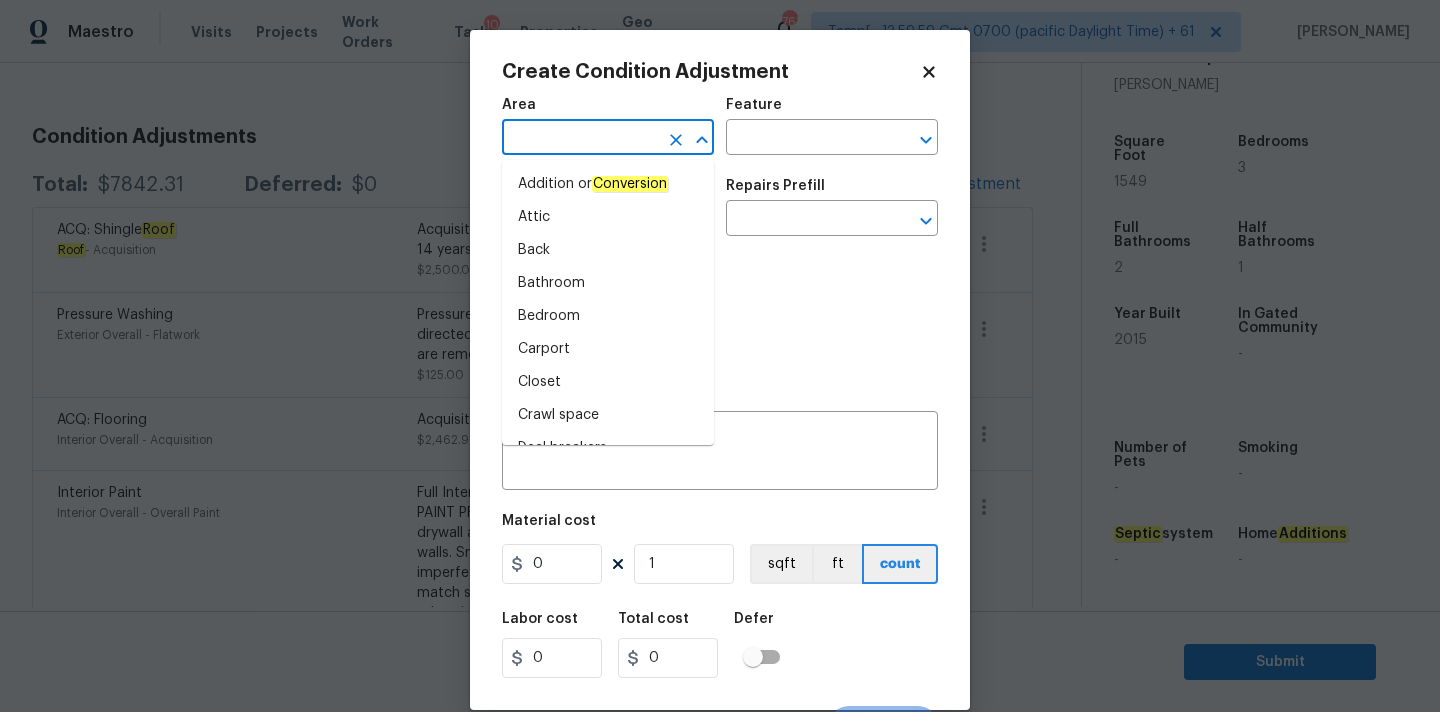 click at bounding box center [580, 139] 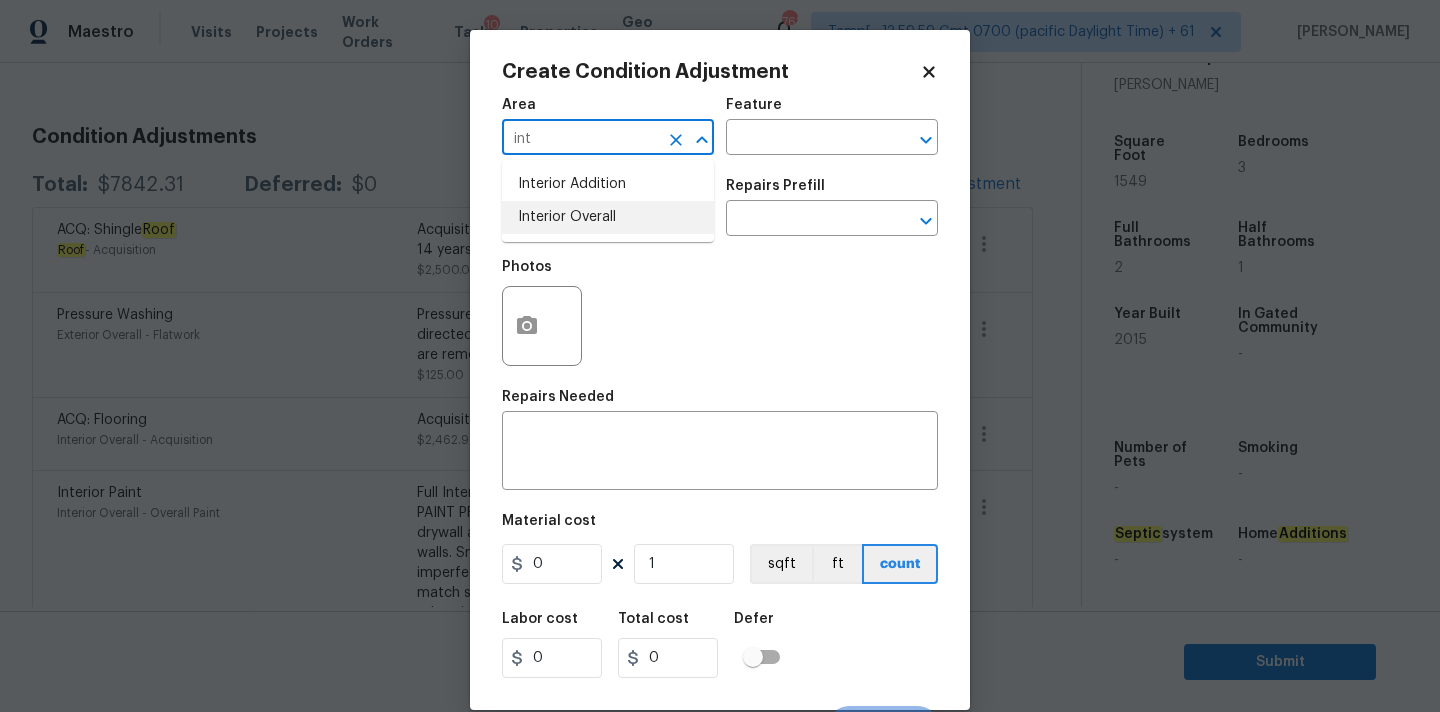 click on "Interior Overall" at bounding box center (608, 217) 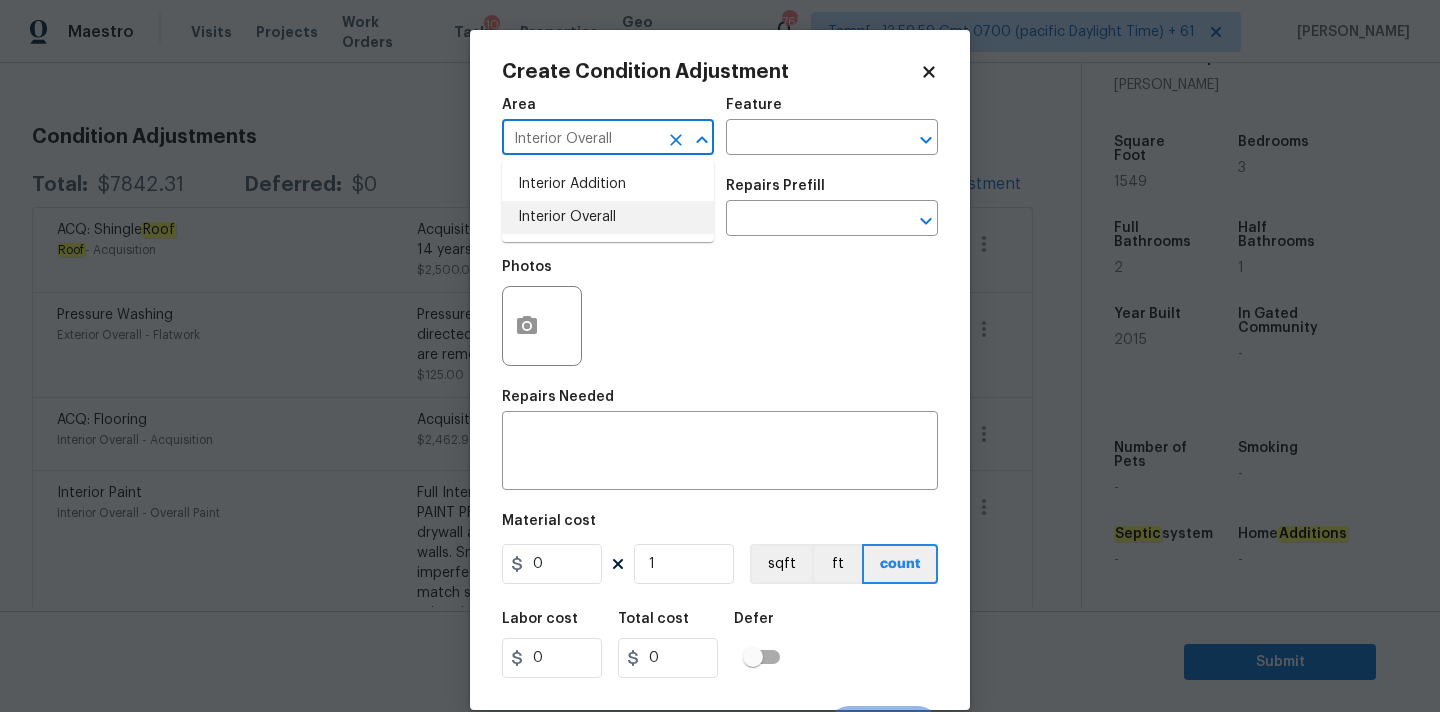 type on "Interior Overall" 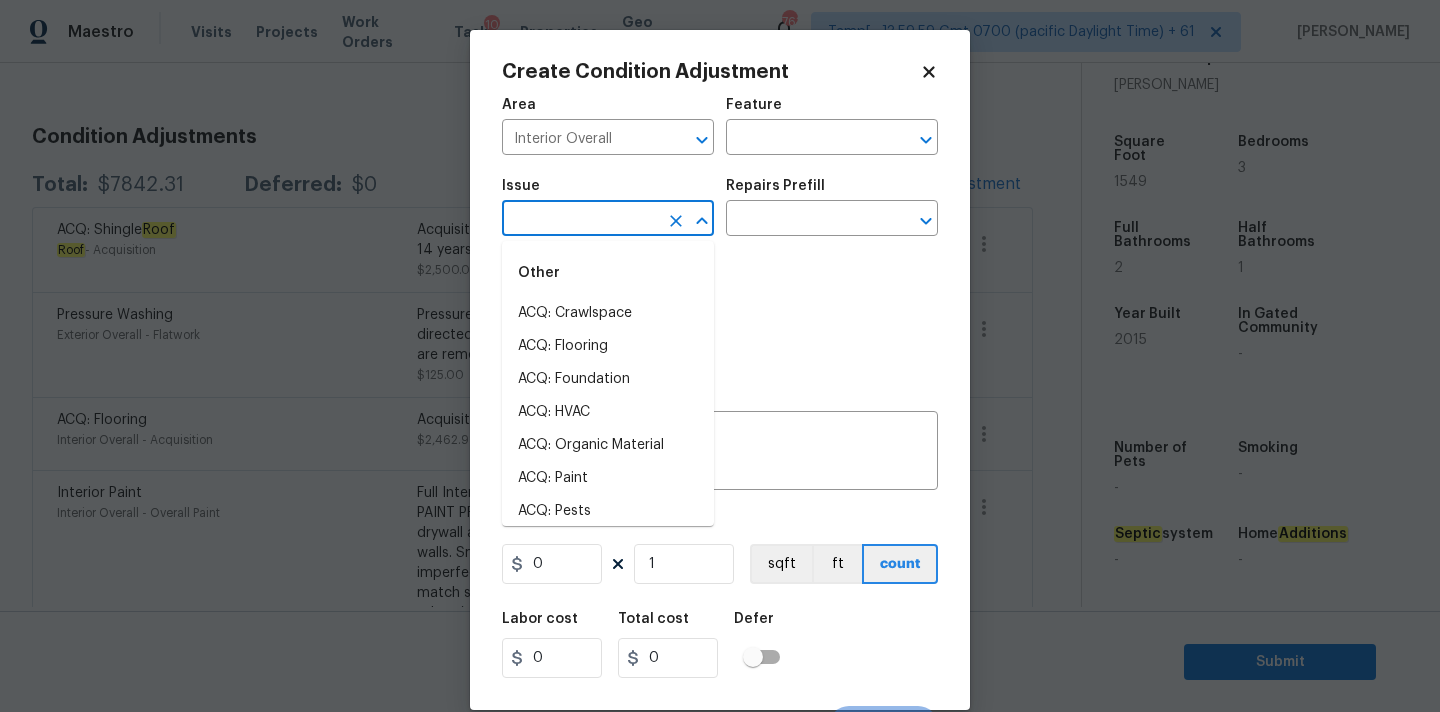 click at bounding box center (580, 220) 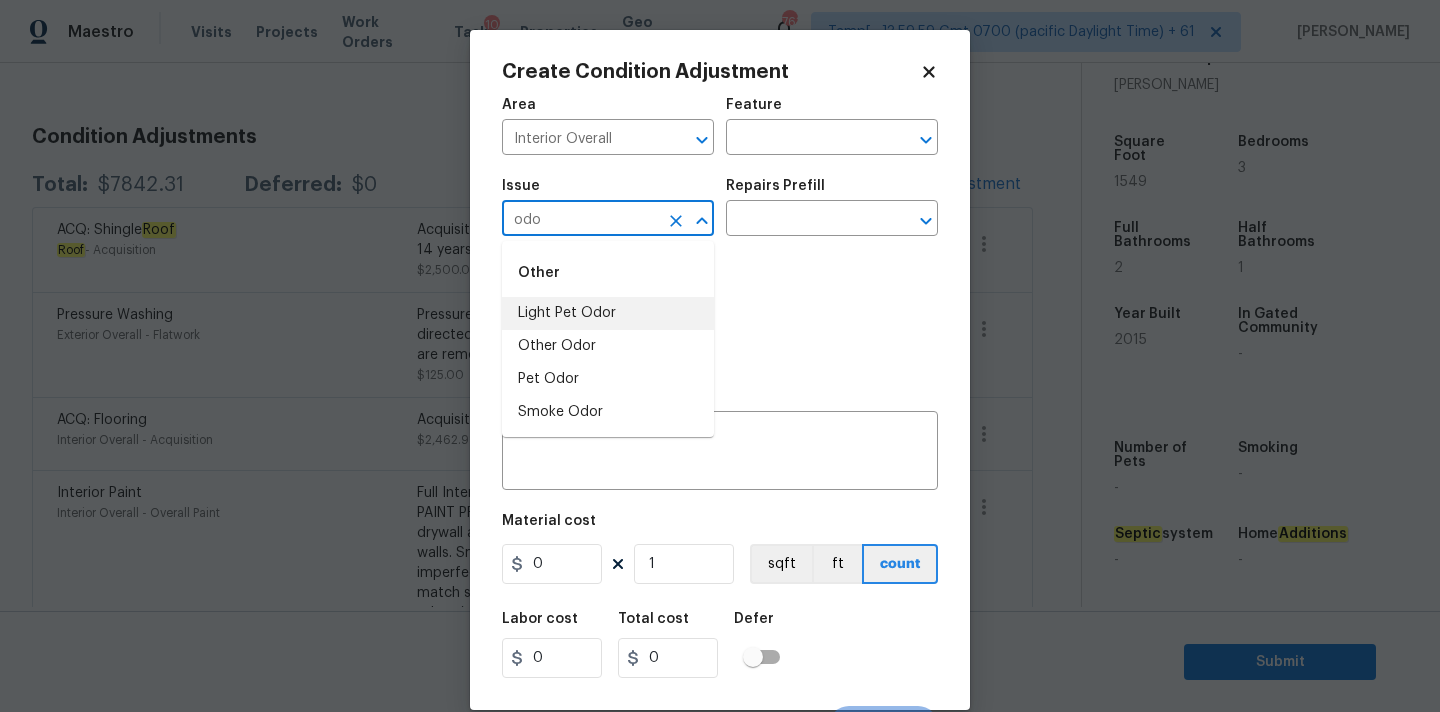 click on "Light Pet Odor" at bounding box center [608, 313] 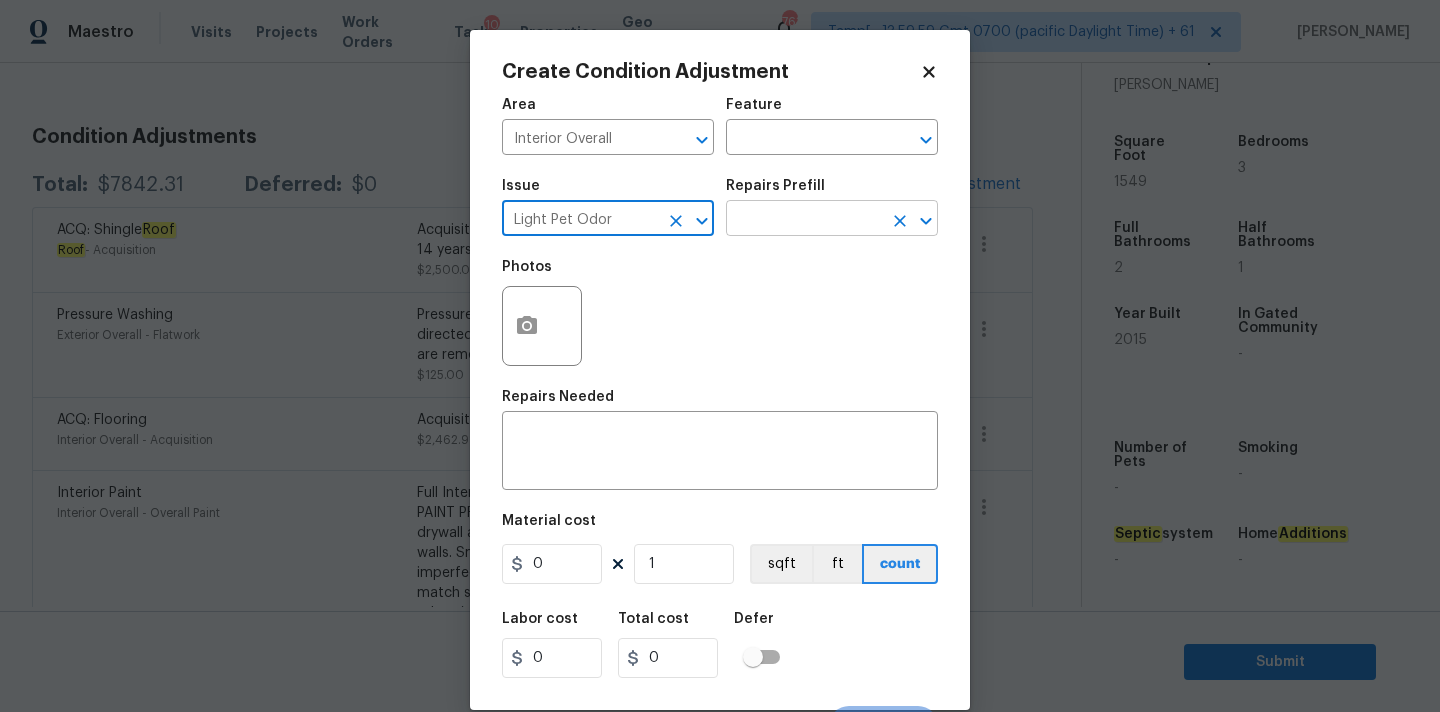 type on "Light Pet Odor" 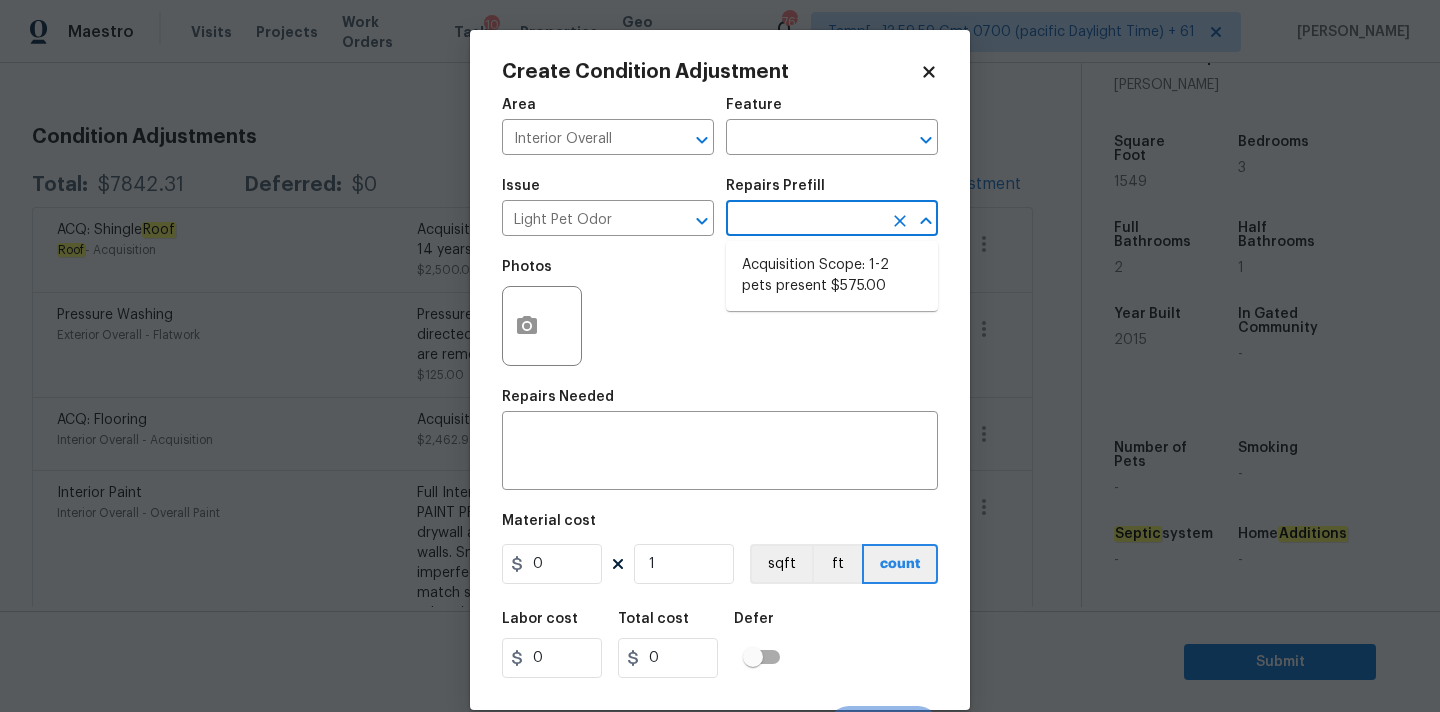 click at bounding box center [804, 220] 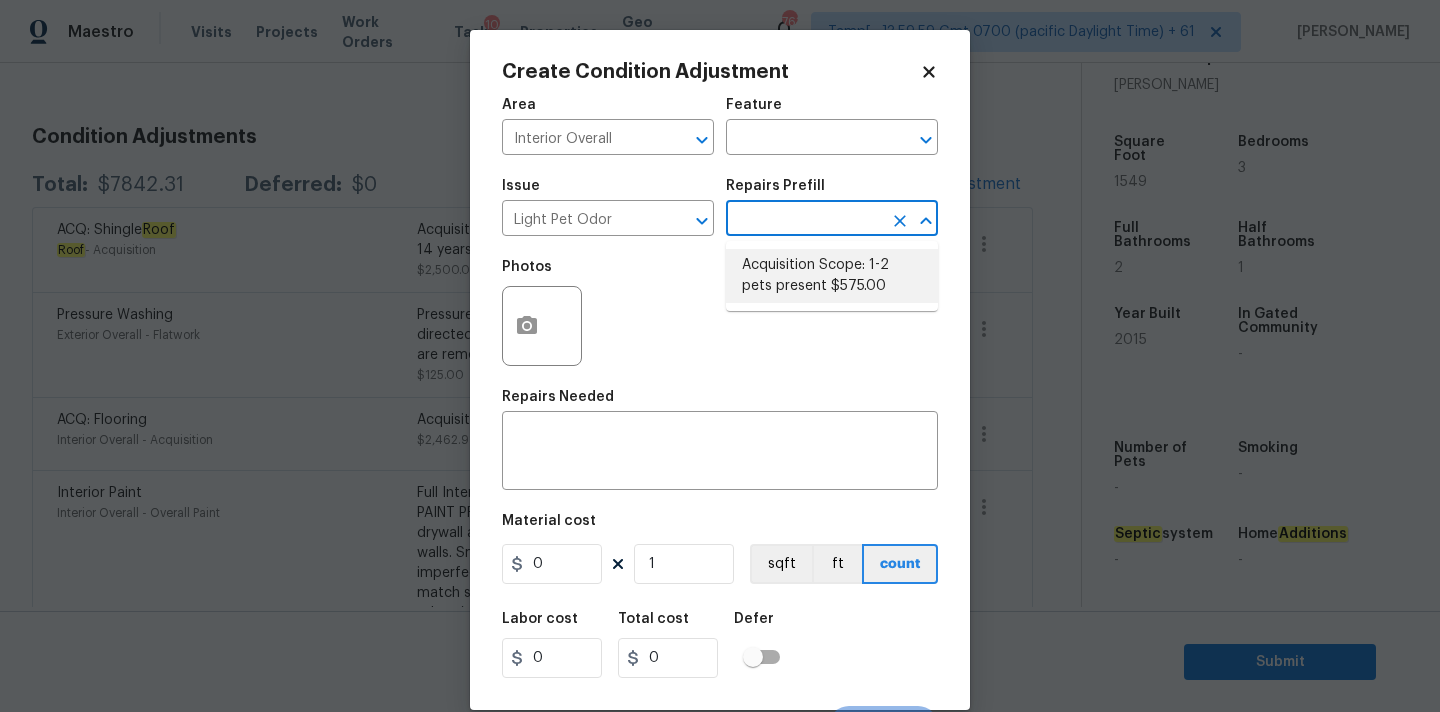 click on "Acquisition Scope: 1-2 pets present $575.00" at bounding box center (832, 276) 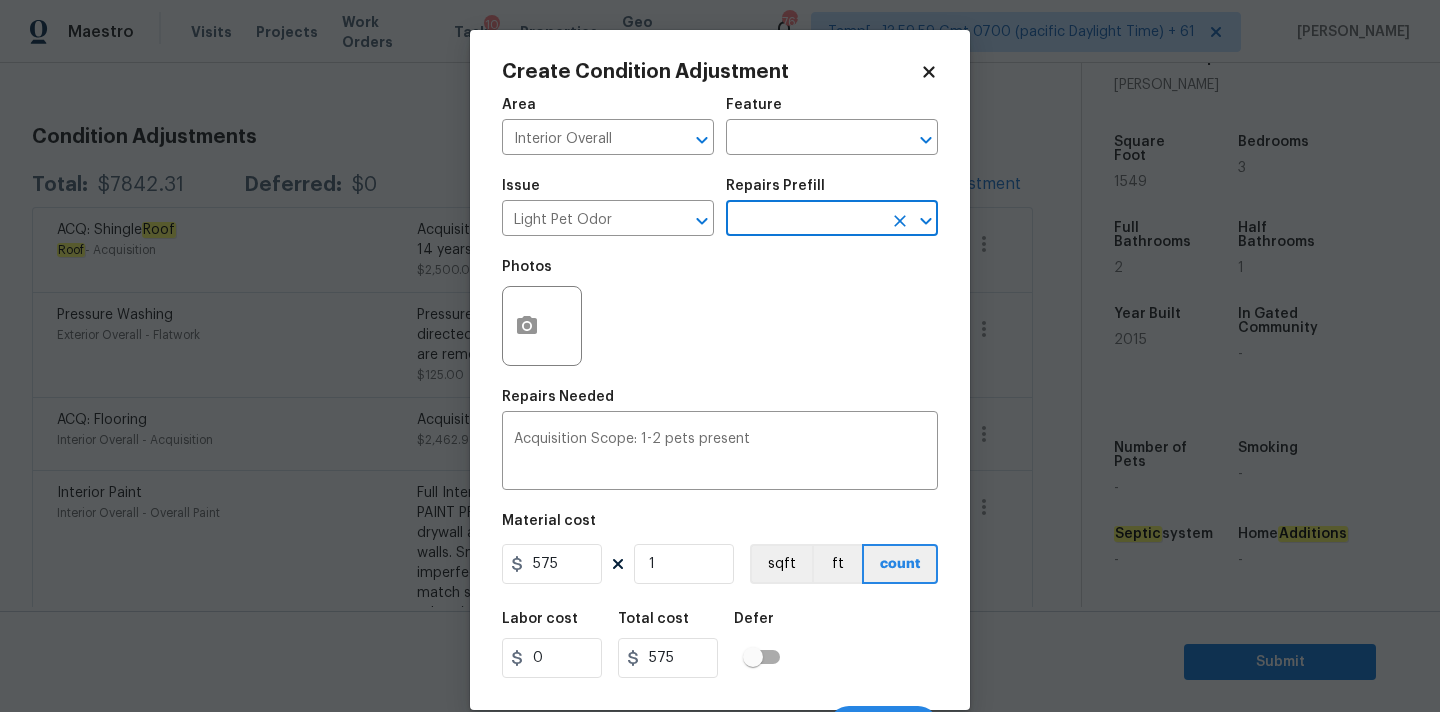 scroll, scrollTop: 35, scrollLeft: 0, axis: vertical 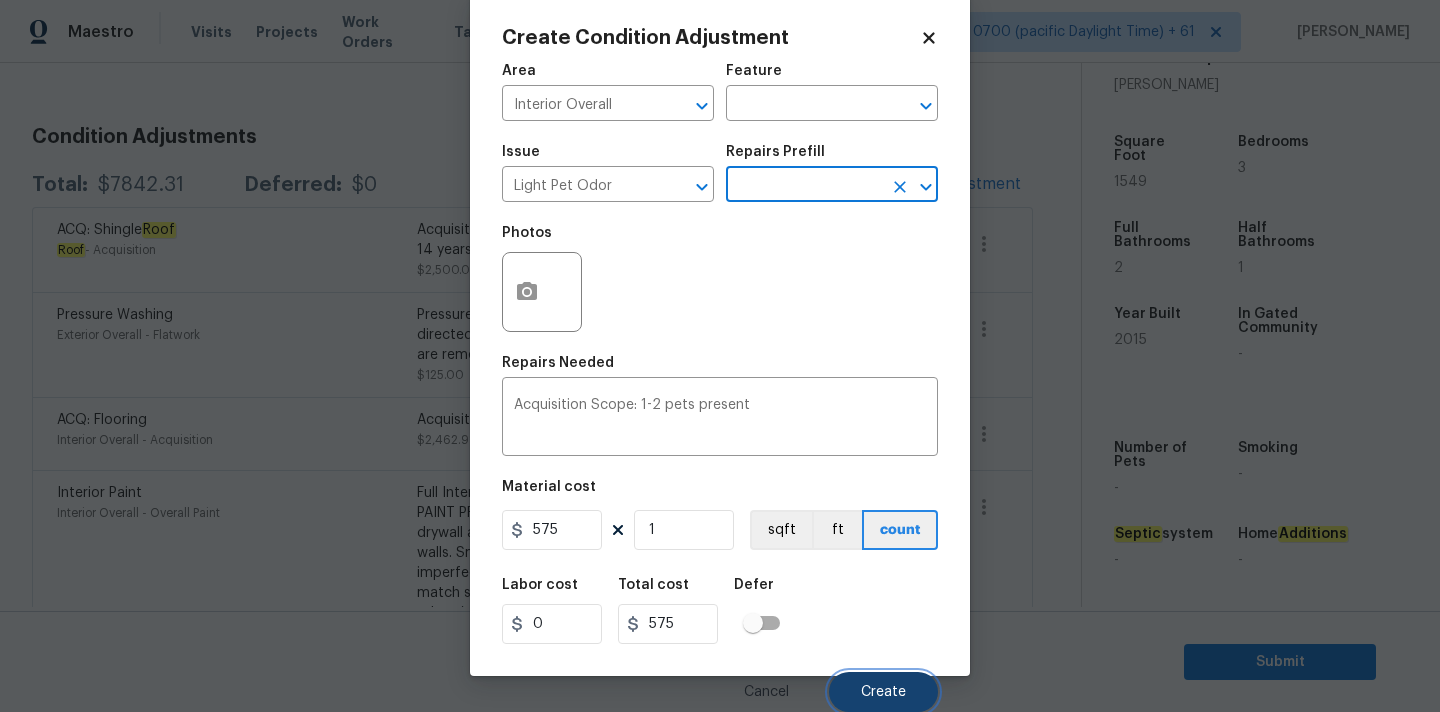 click on "Create" at bounding box center (883, 692) 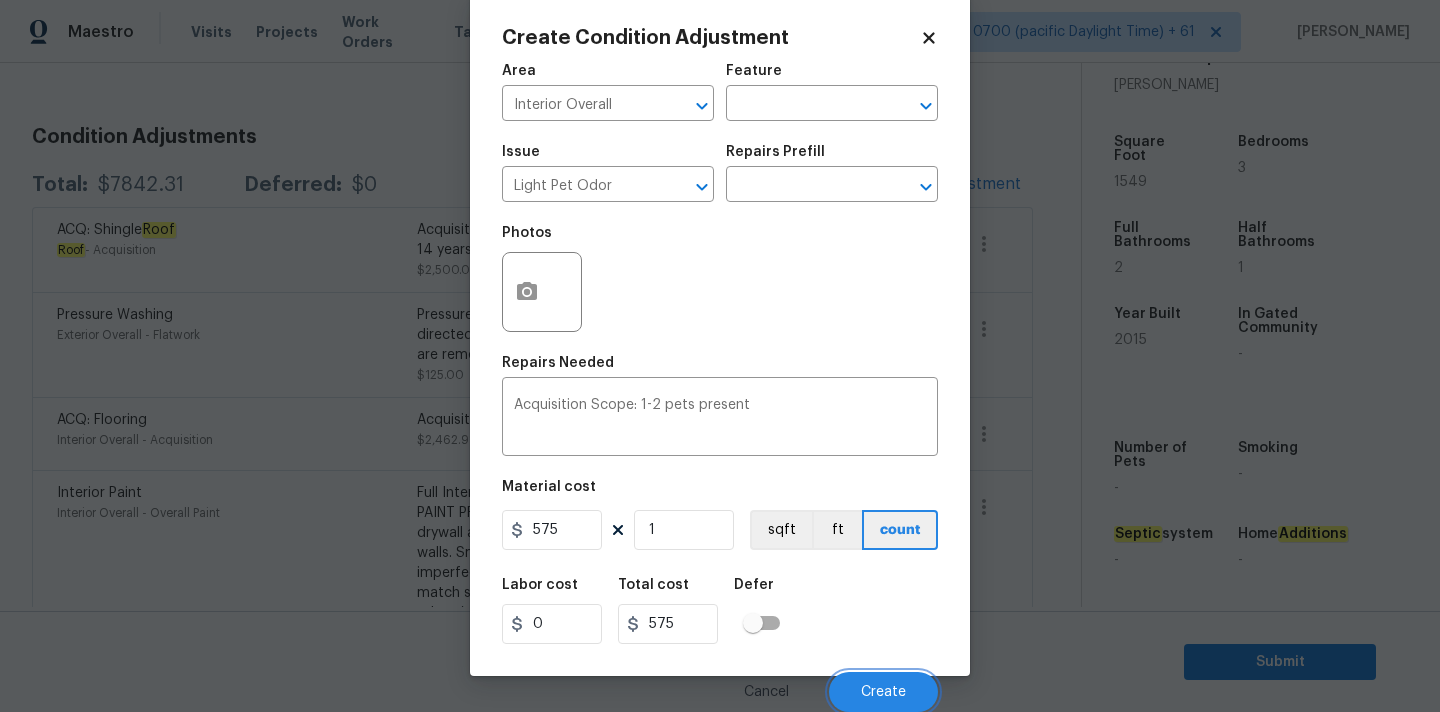 scroll, scrollTop: 240, scrollLeft: 0, axis: vertical 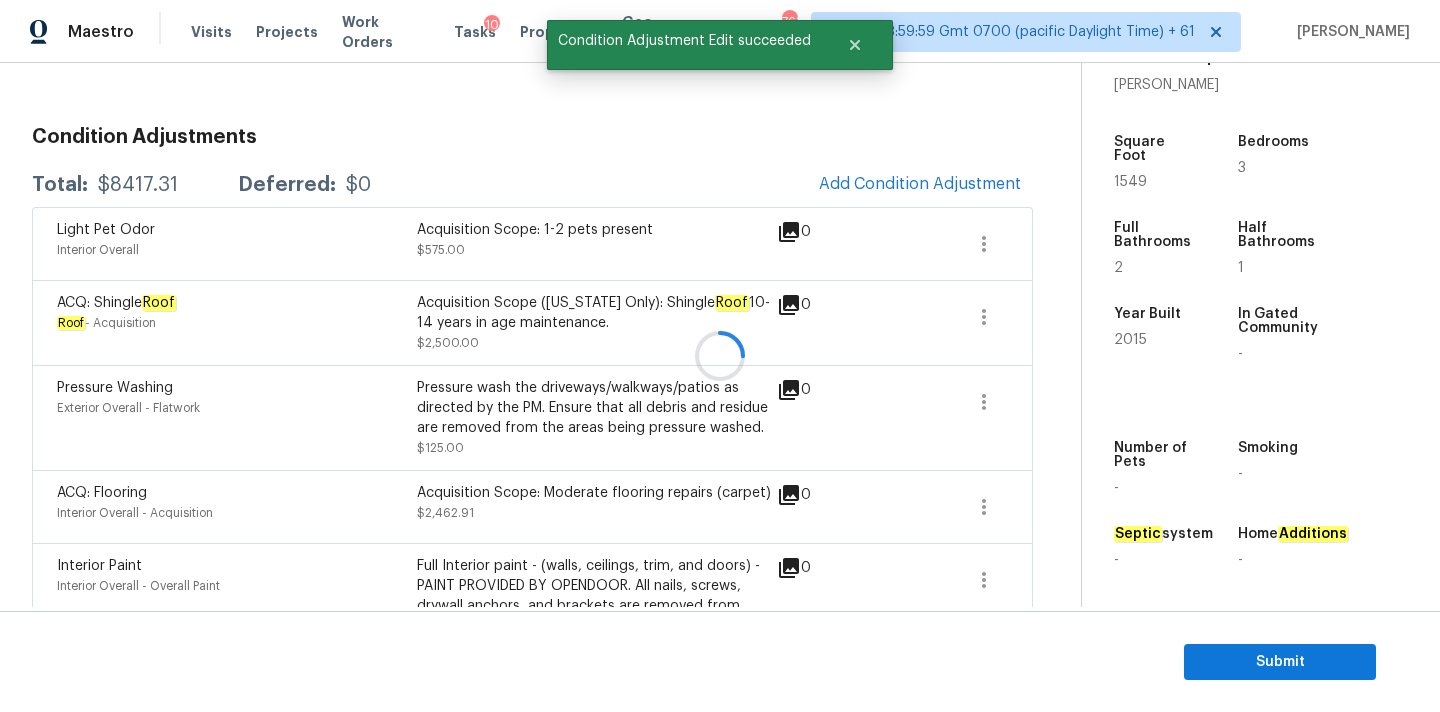 click at bounding box center (720, 356) 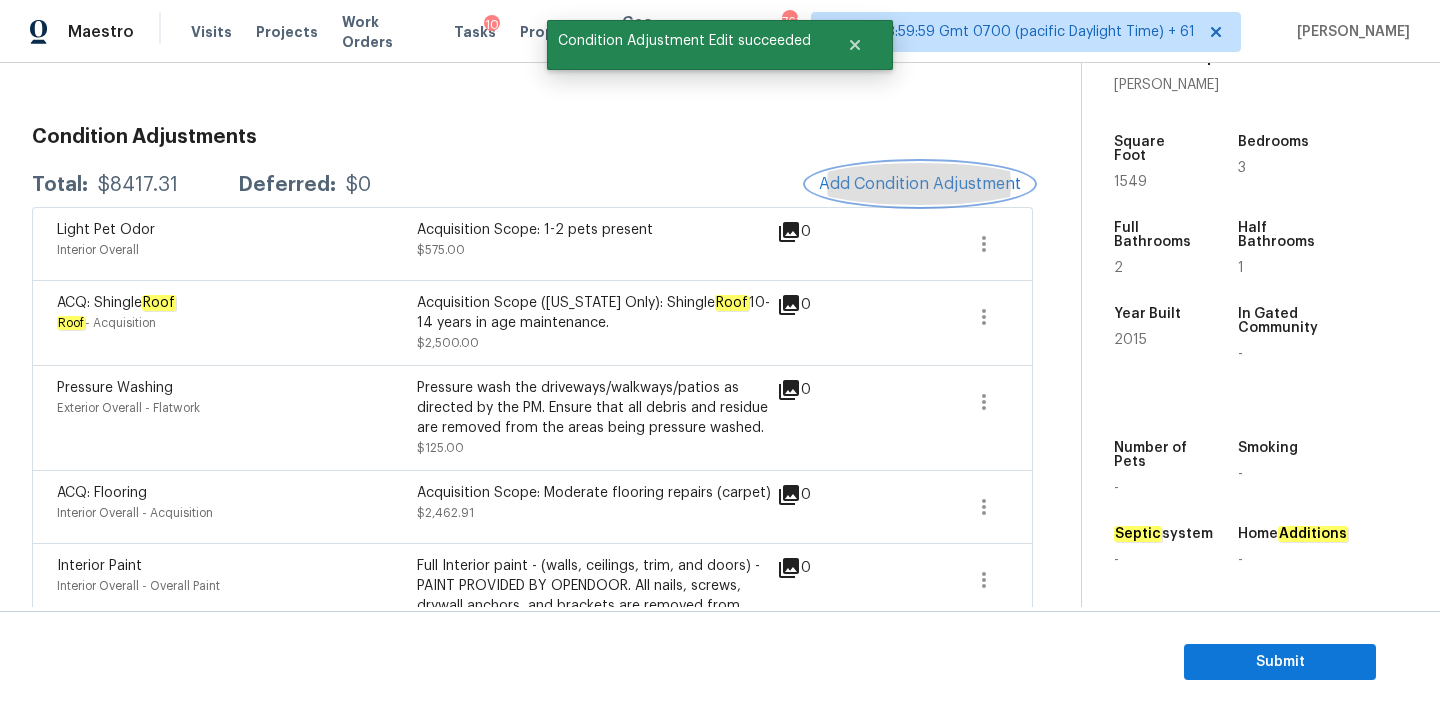 click on "Add Condition Adjustment" at bounding box center [920, 184] 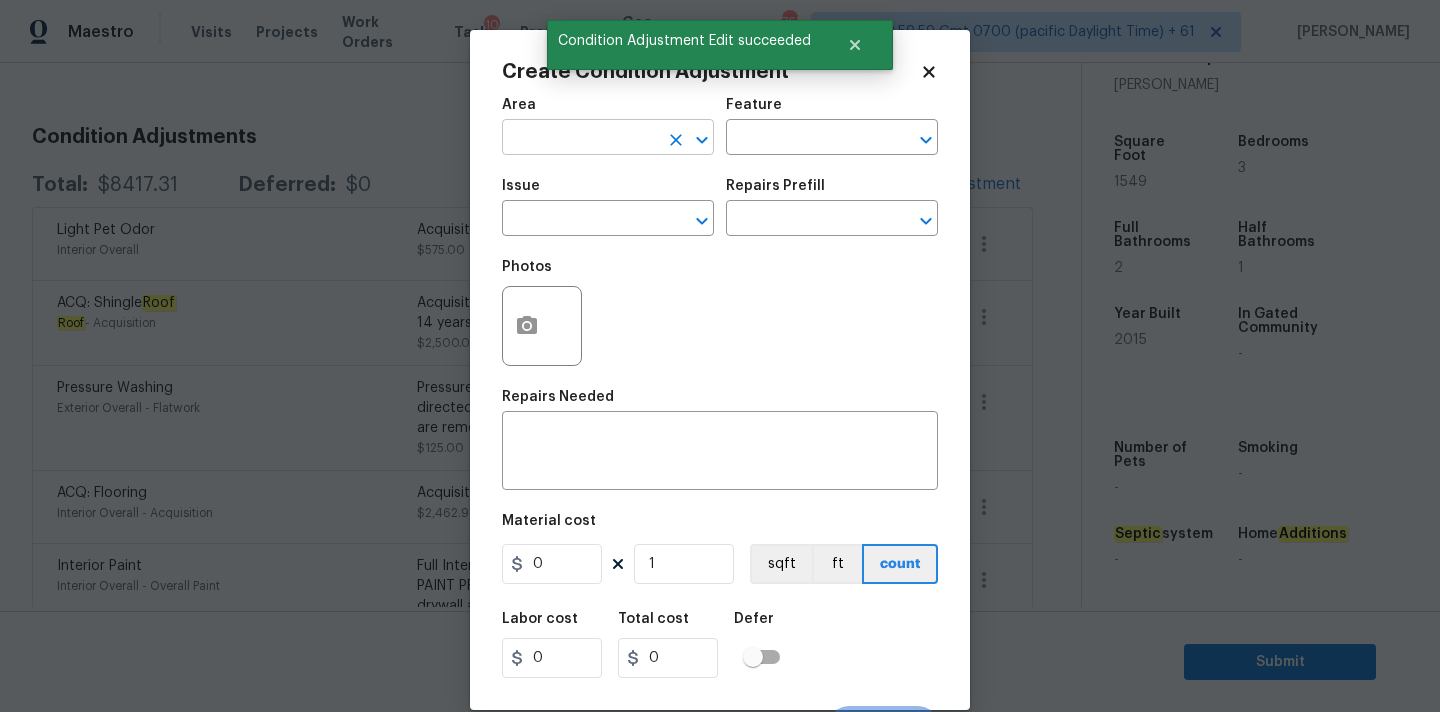 click at bounding box center [580, 139] 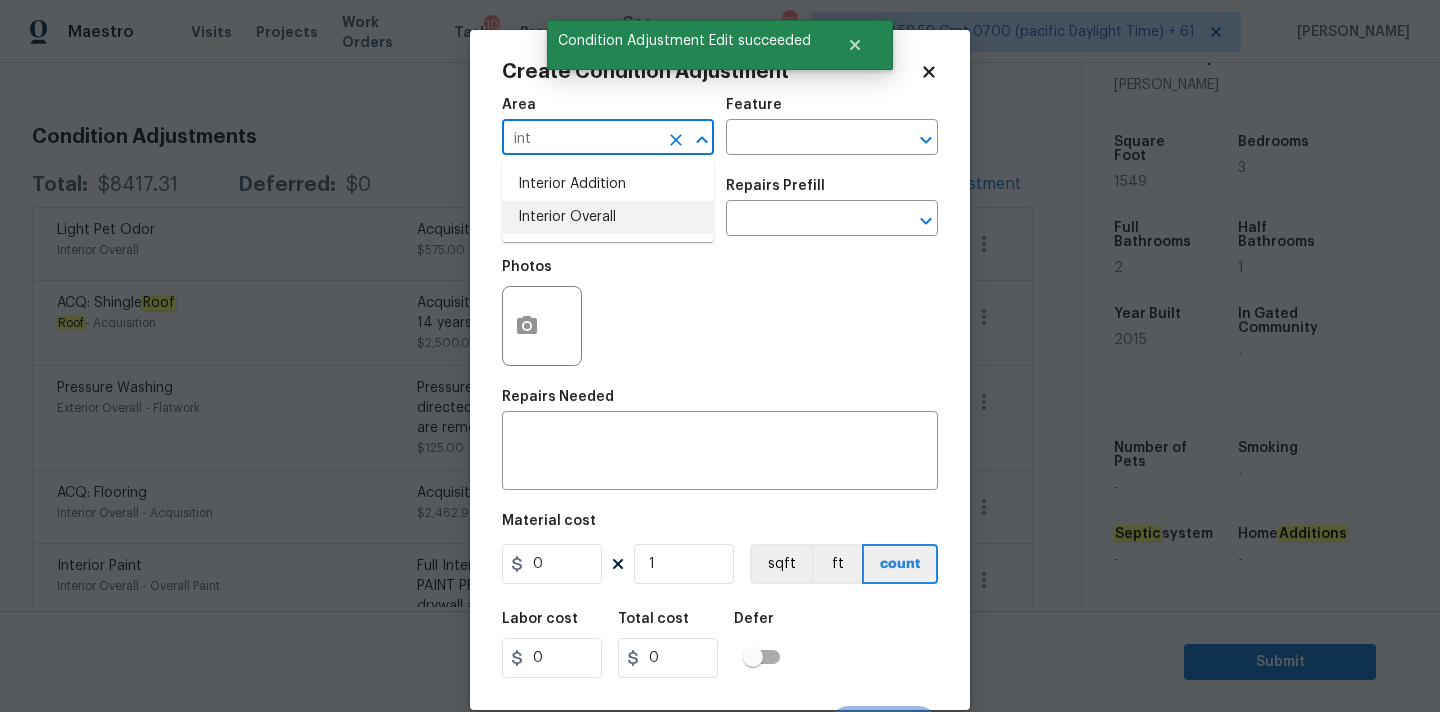 click on "Interior Overall" at bounding box center [608, 217] 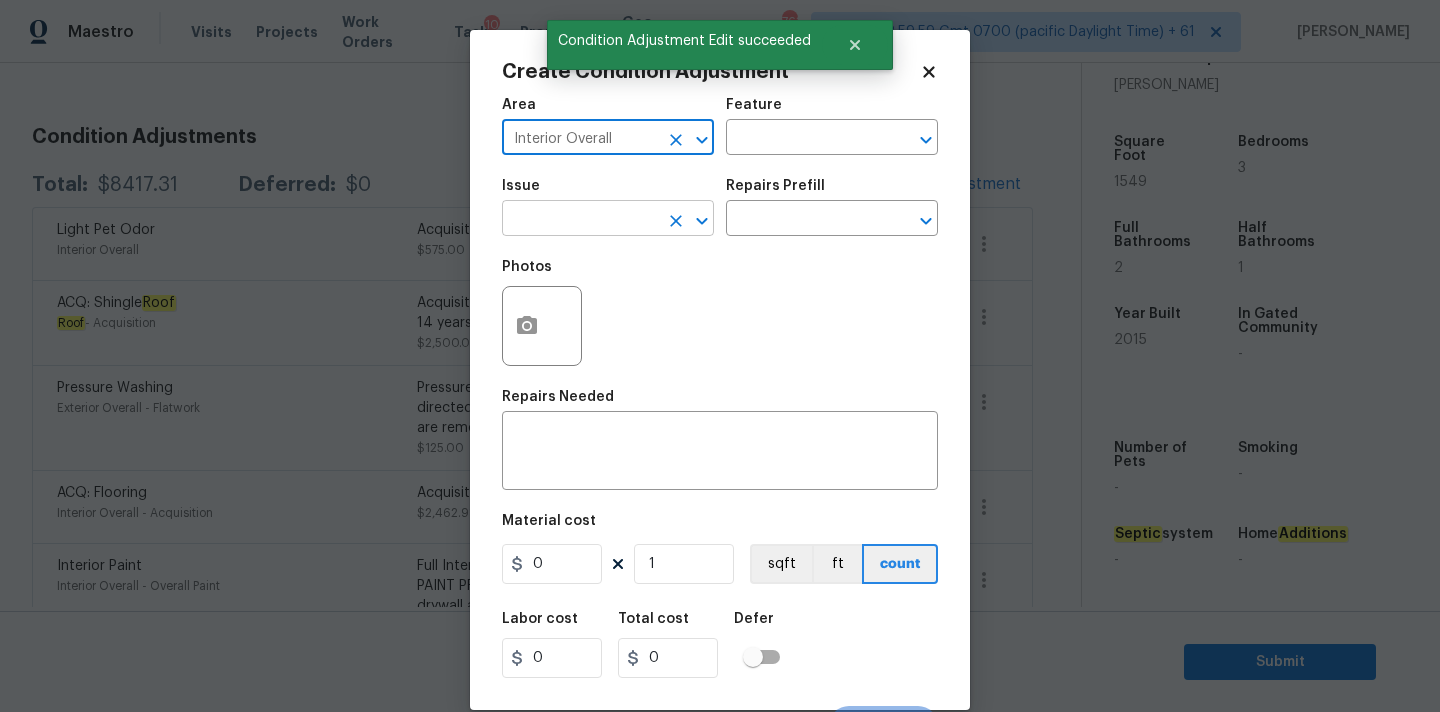 type on "Interior Overall" 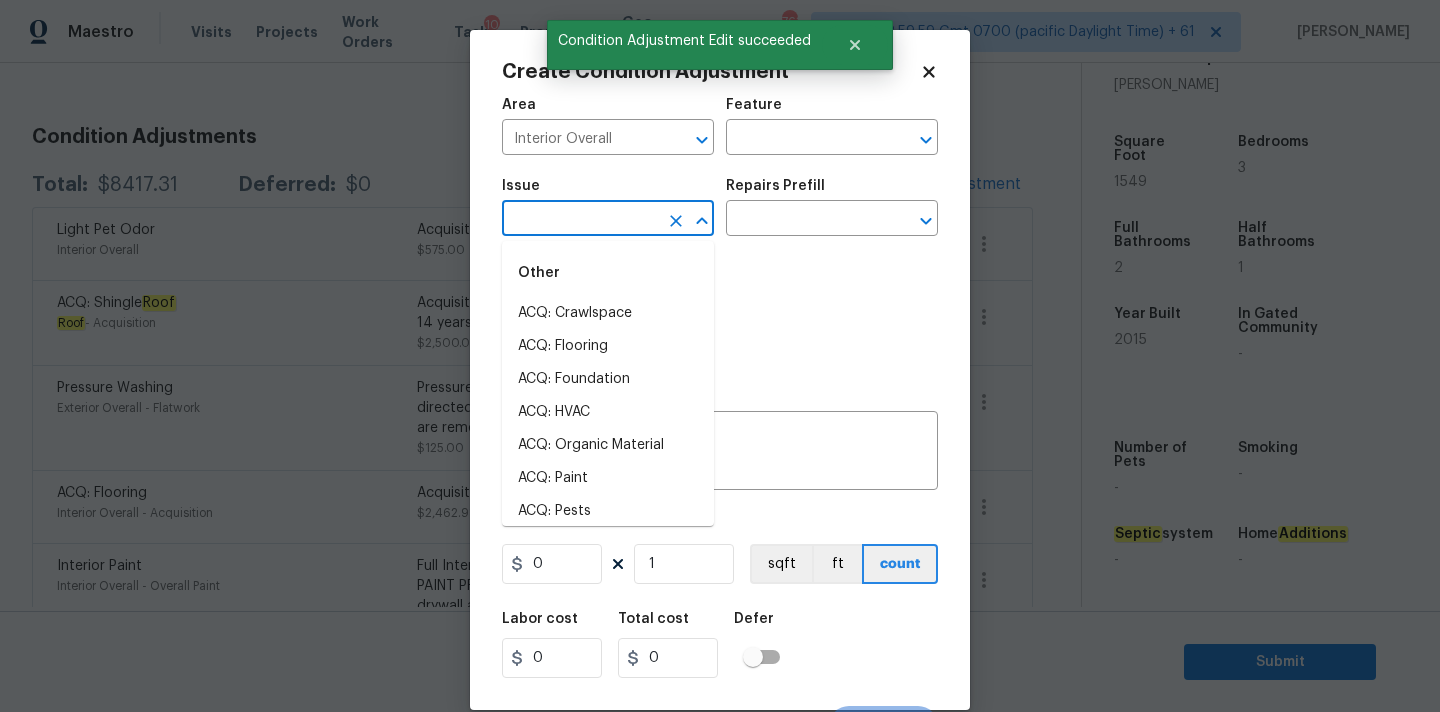 click at bounding box center (580, 220) 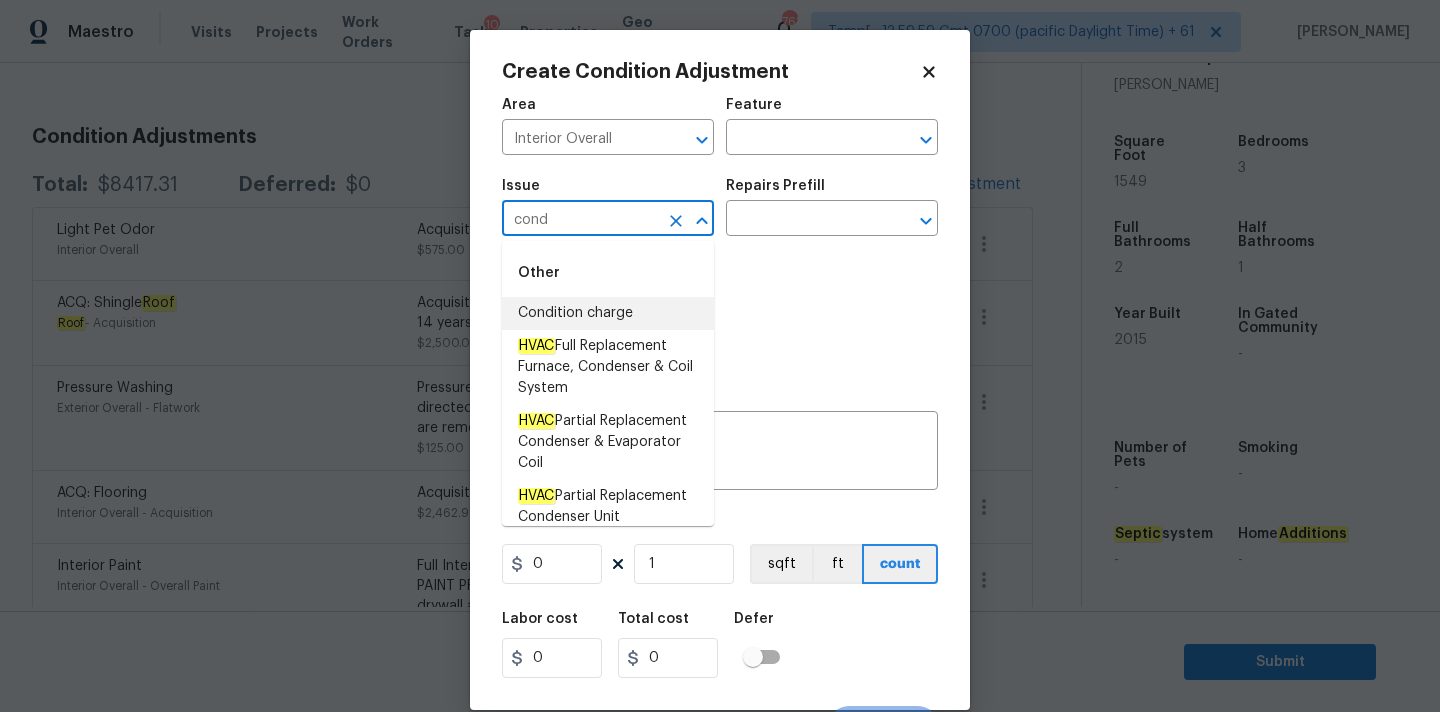 click on "Condition charge" at bounding box center [608, 313] 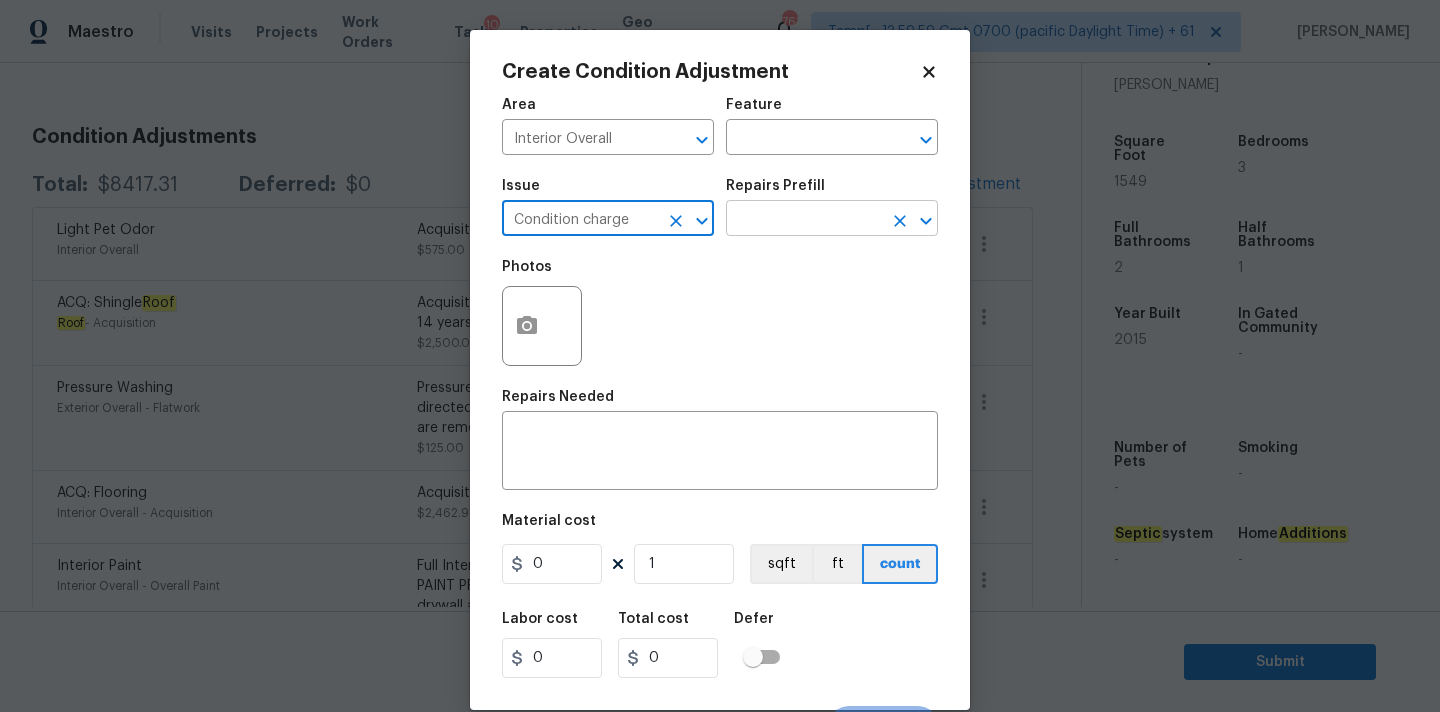 type on "Condition charge" 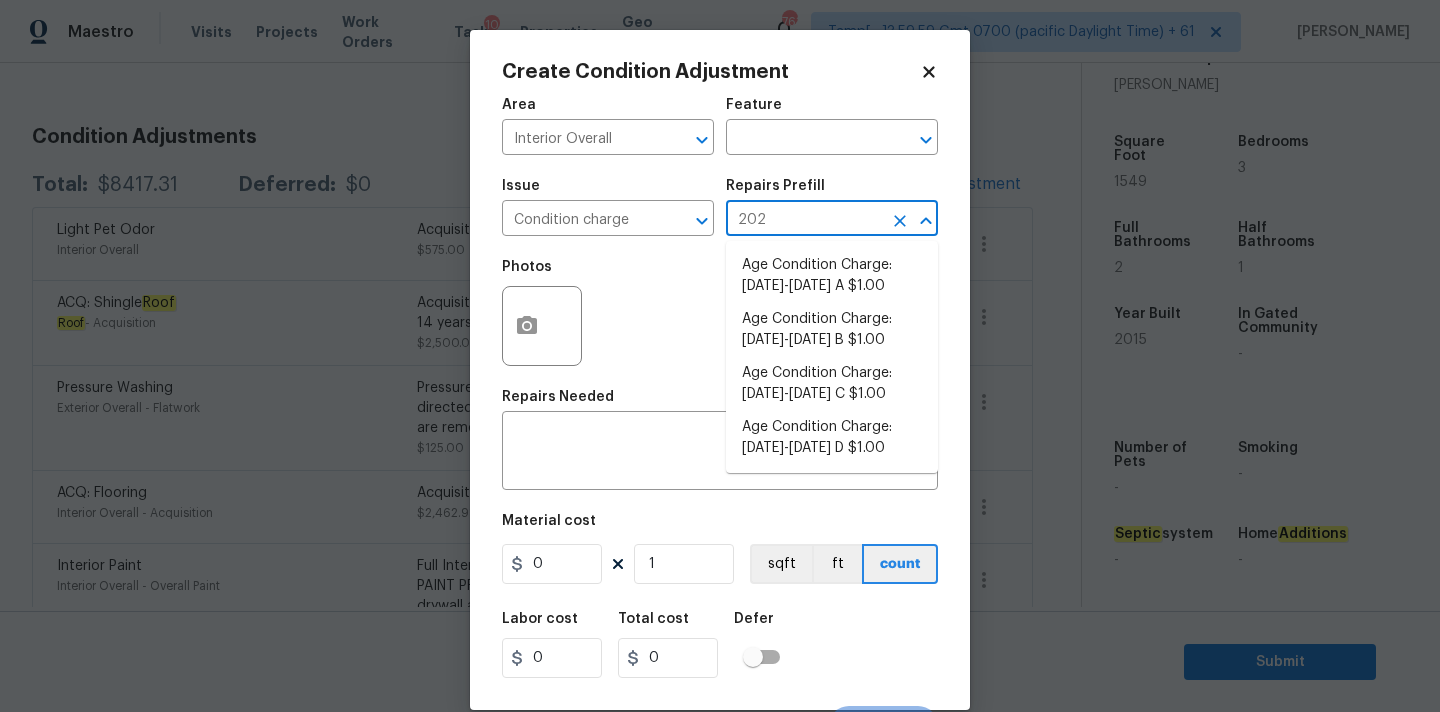 type on "2023" 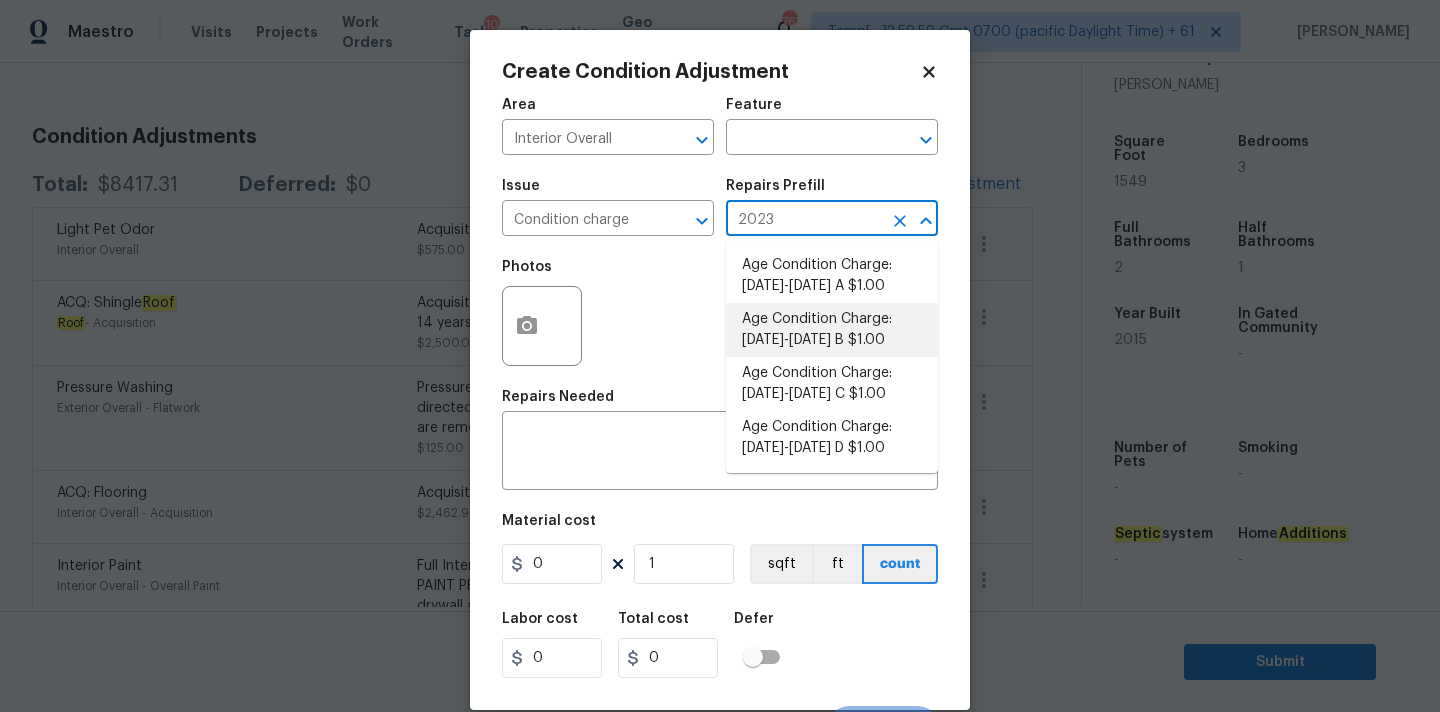 click on "Age Condition Charge: 2009-2023 B	 $1.00" at bounding box center (832, 330) 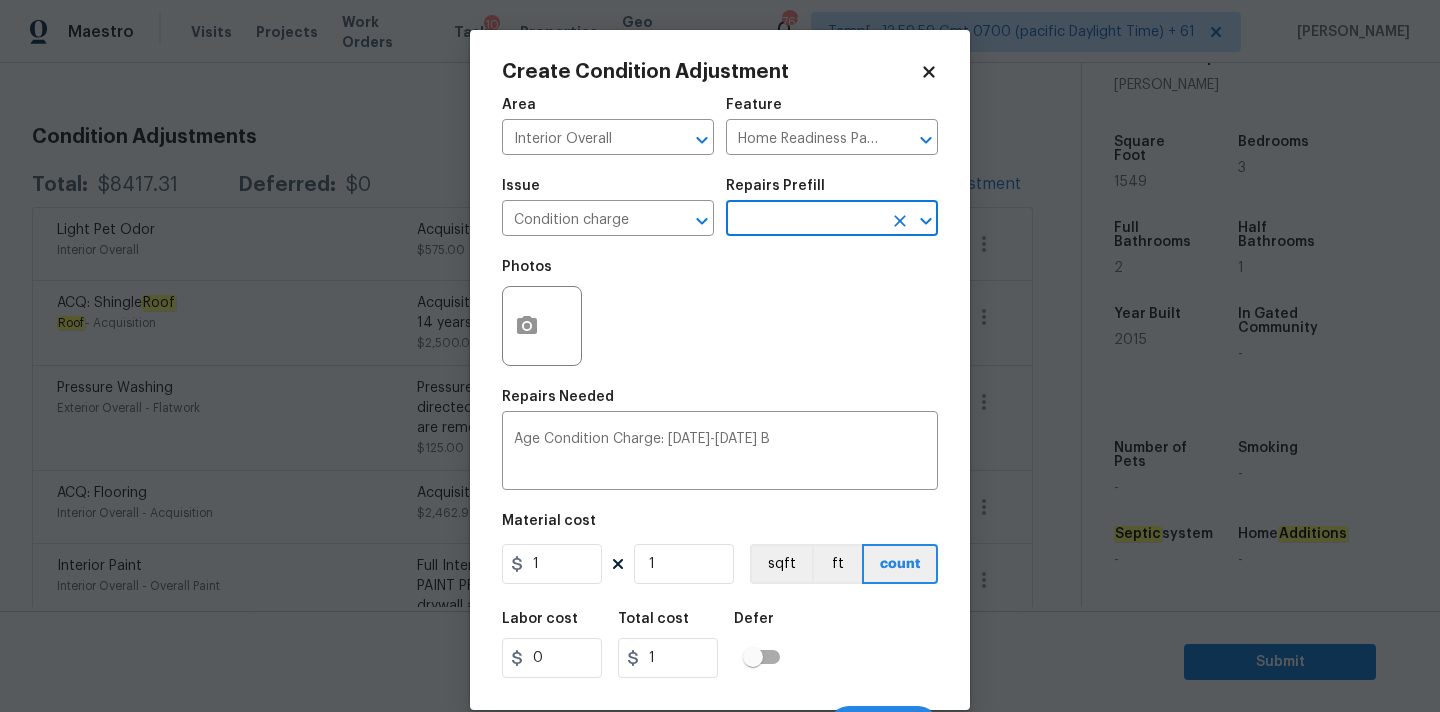 scroll, scrollTop: 35, scrollLeft: 0, axis: vertical 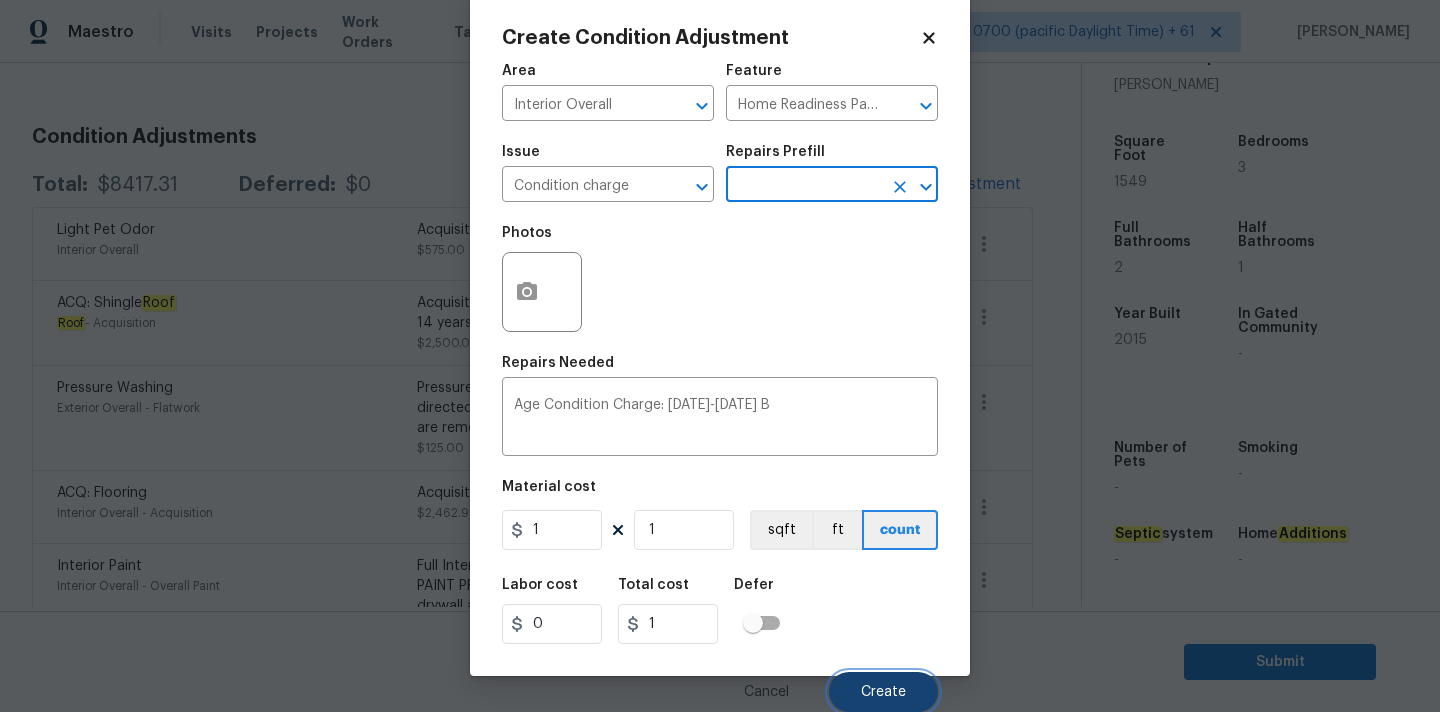 click on "Create" at bounding box center [883, 692] 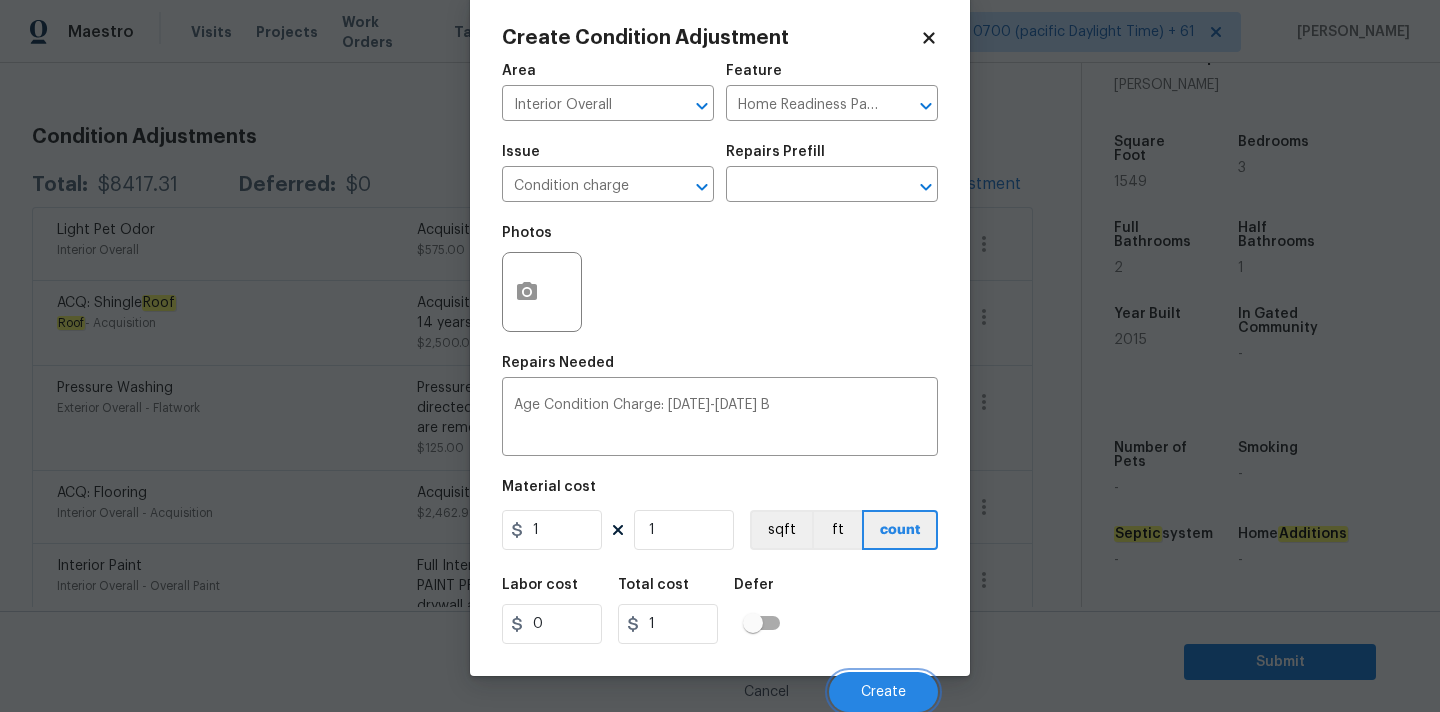 scroll, scrollTop: 240, scrollLeft: 0, axis: vertical 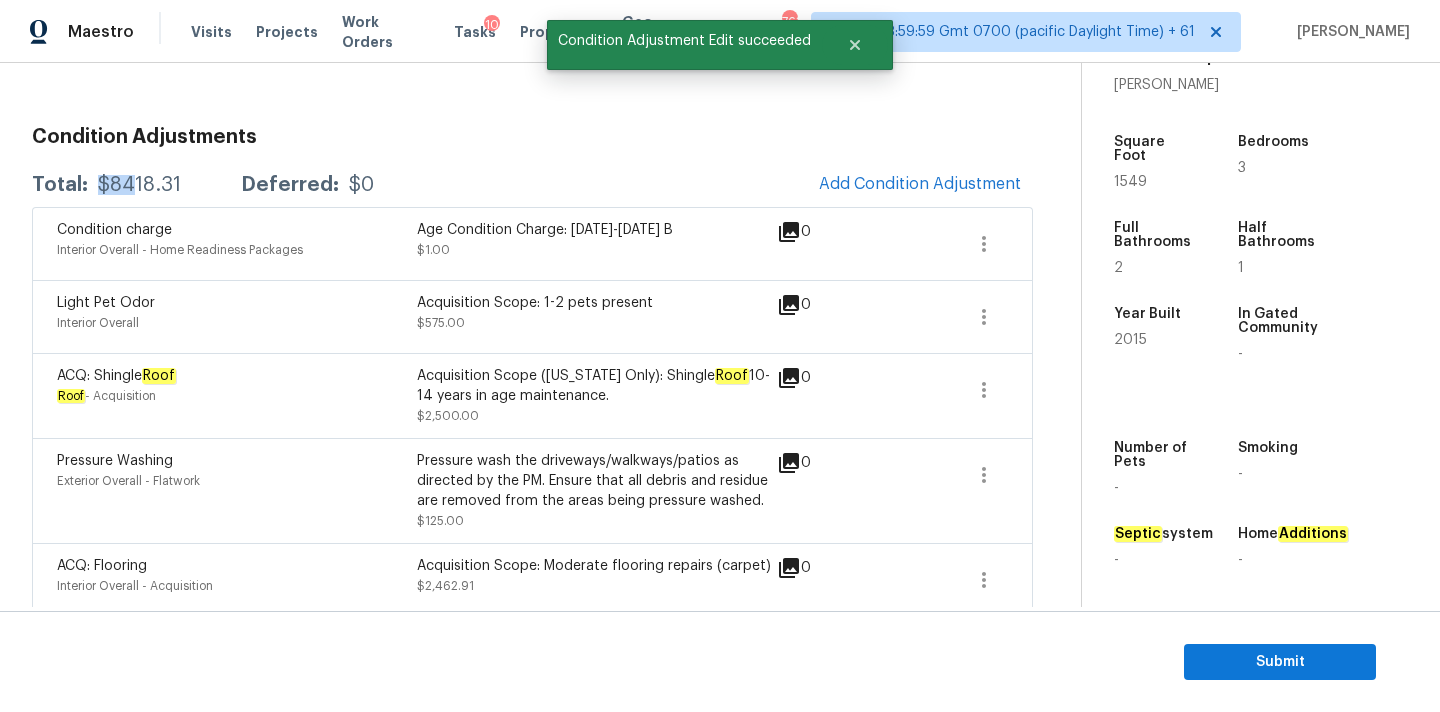 drag, startPoint x: 97, startPoint y: 182, endPoint x: 177, endPoint y: 182, distance: 80 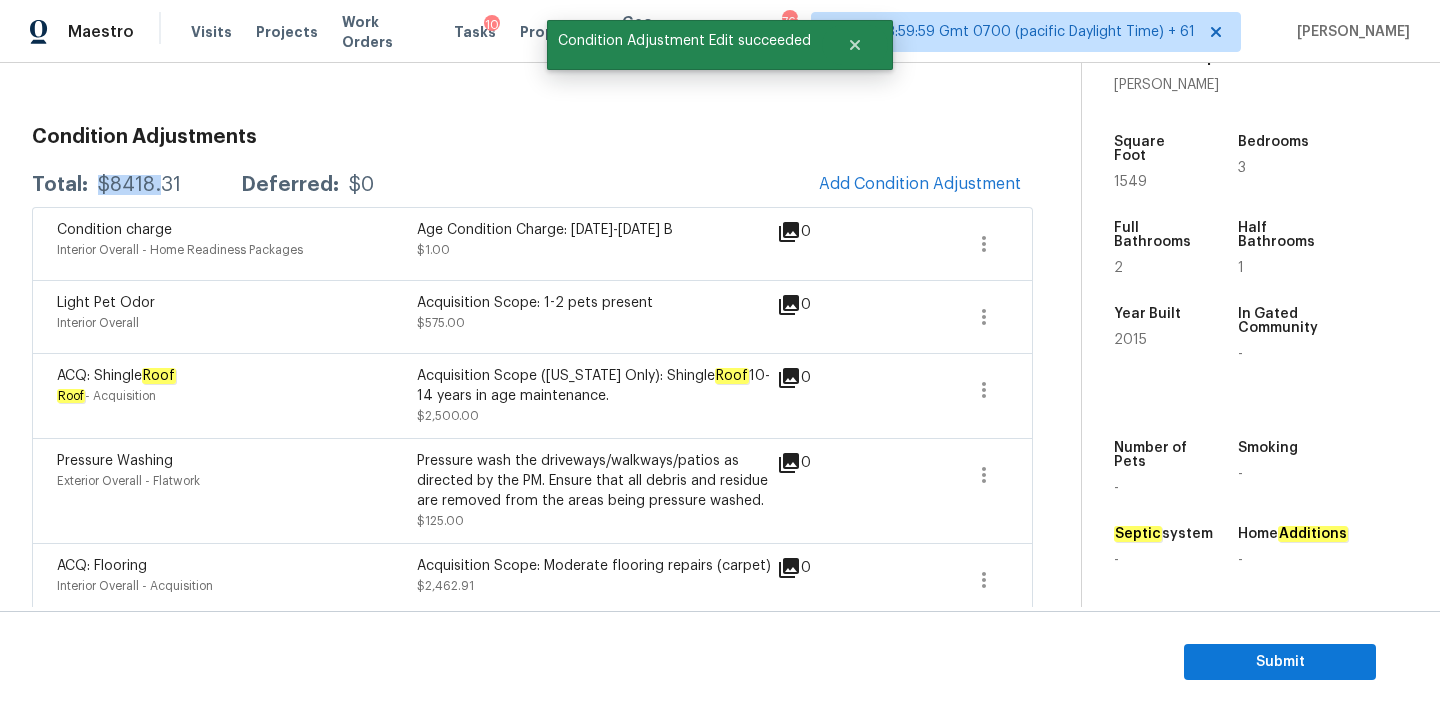 copy on "$8418." 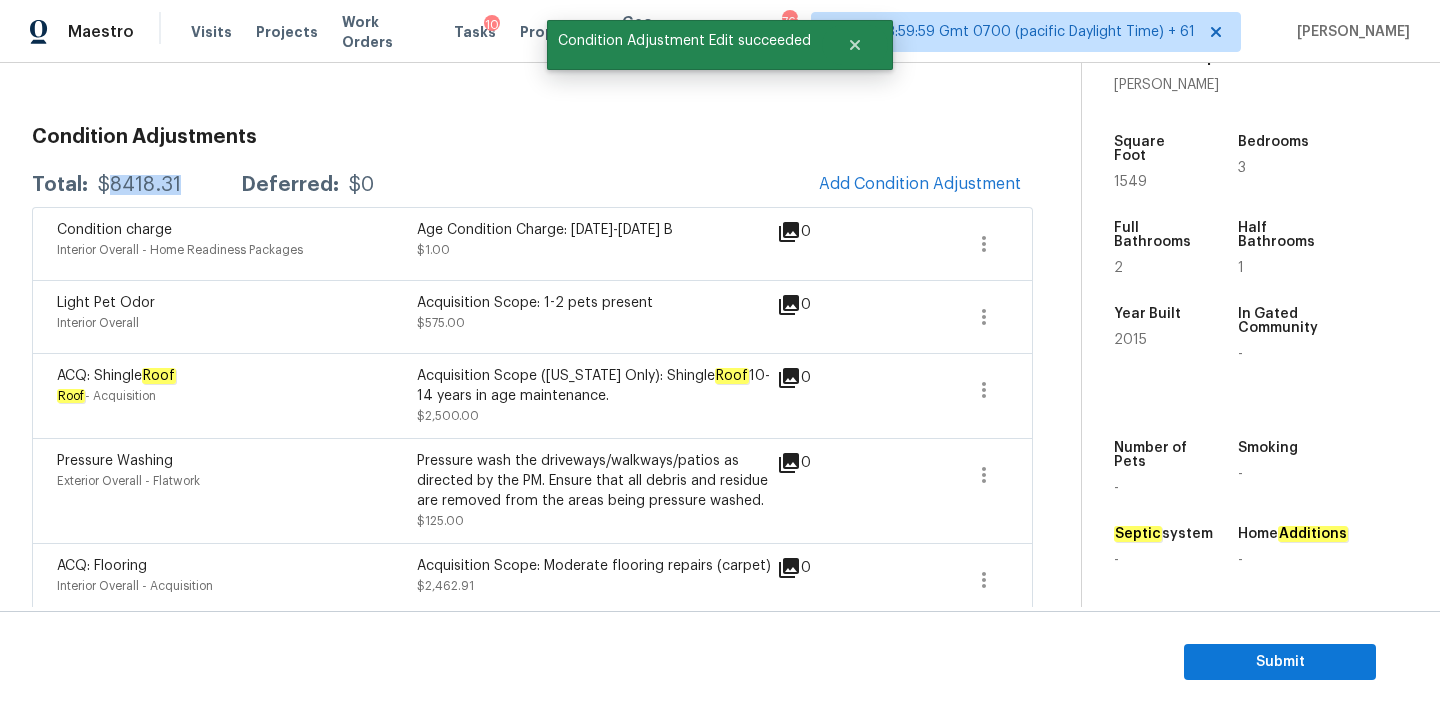 click on "$8418.31" at bounding box center [139, 185] 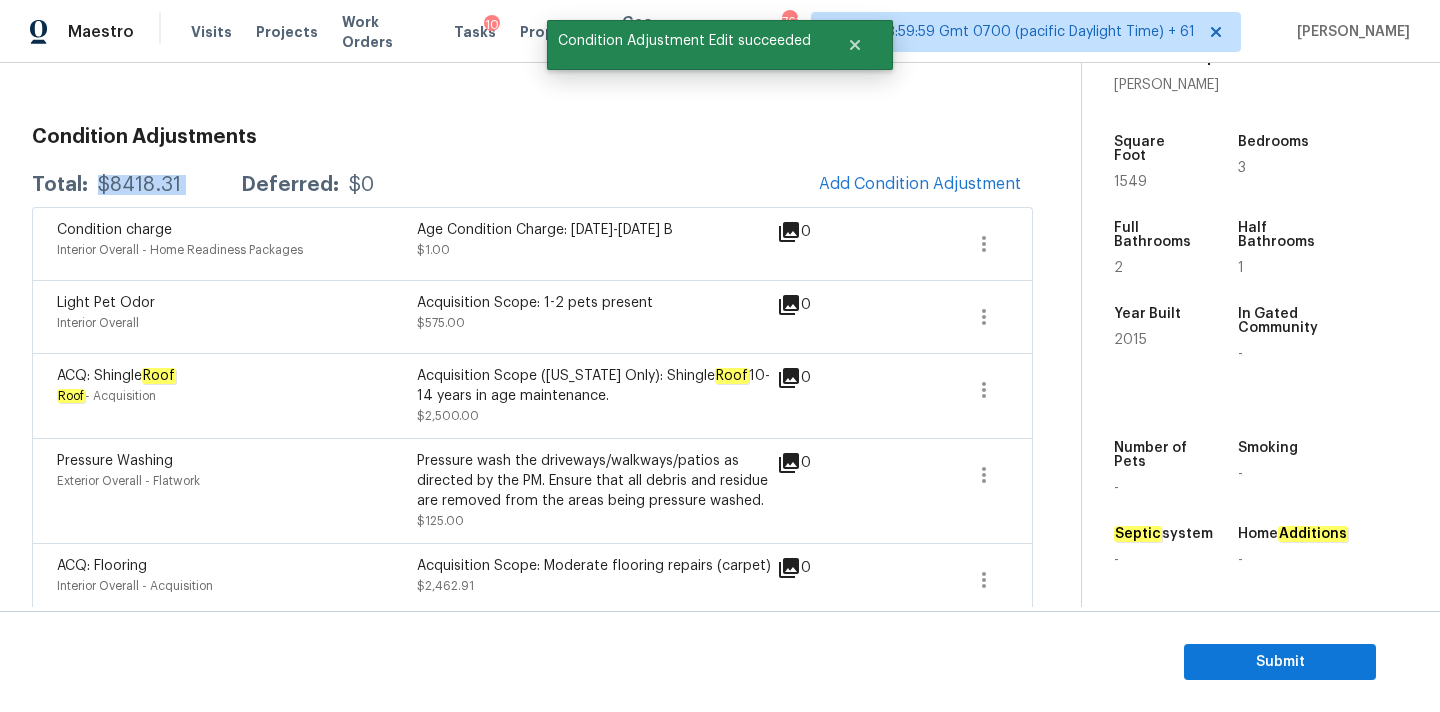 click on "$8418.31" at bounding box center (139, 185) 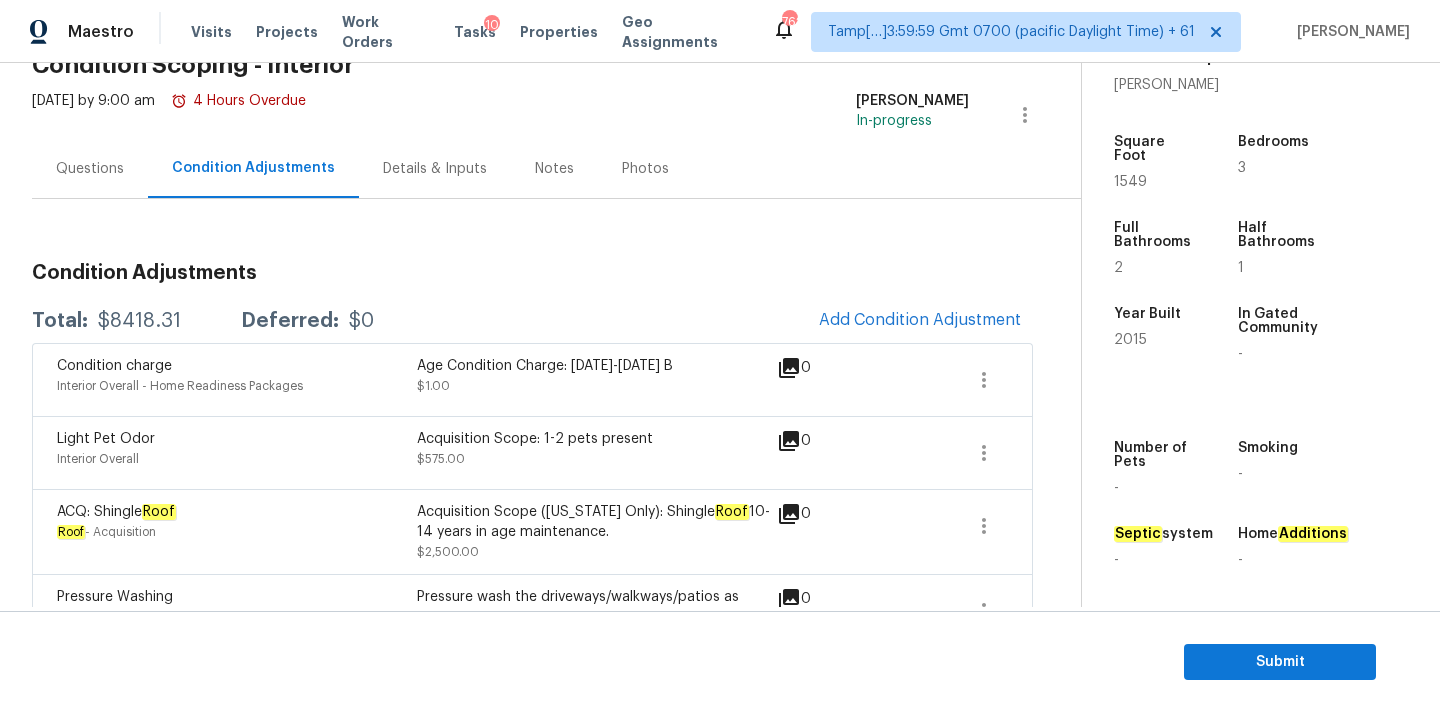 click on "Condition Adjustments" at bounding box center (253, 168) 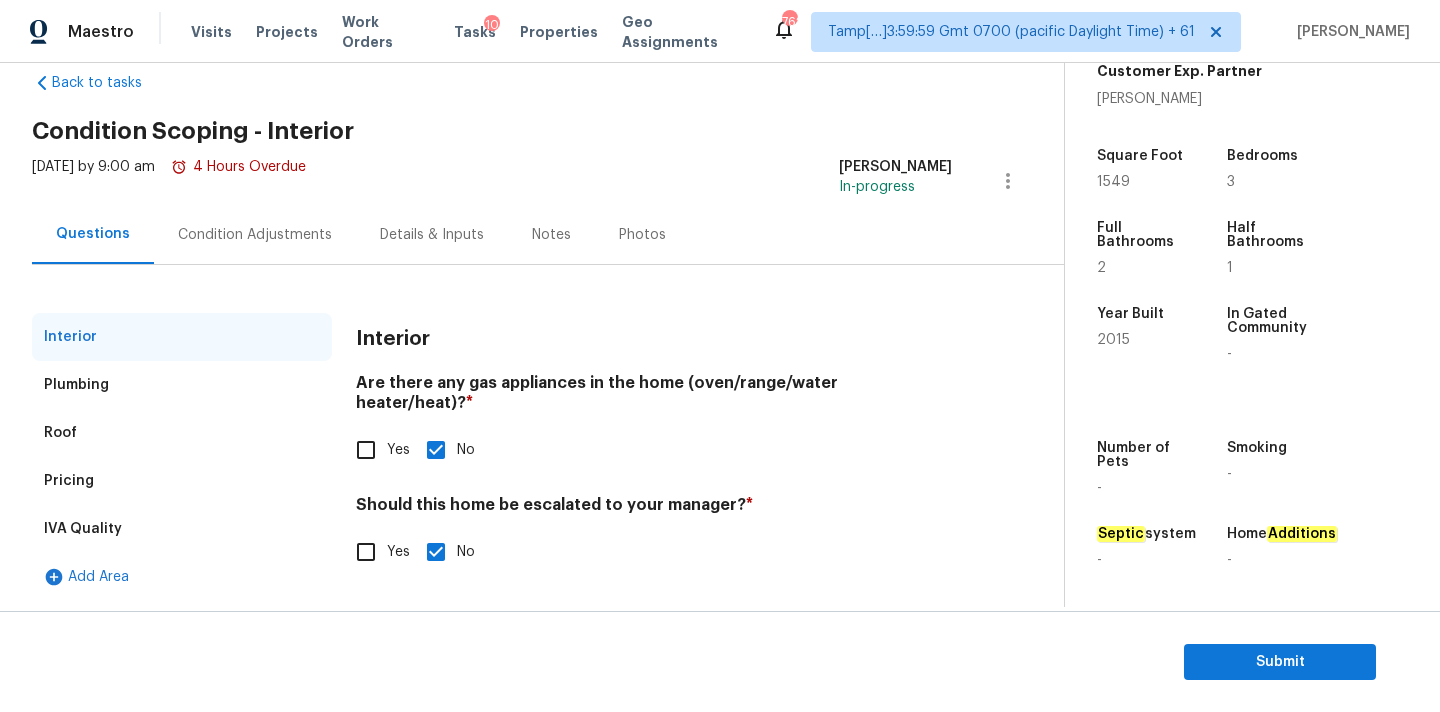 scroll, scrollTop: 38, scrollLeft: 0, axis: vertical 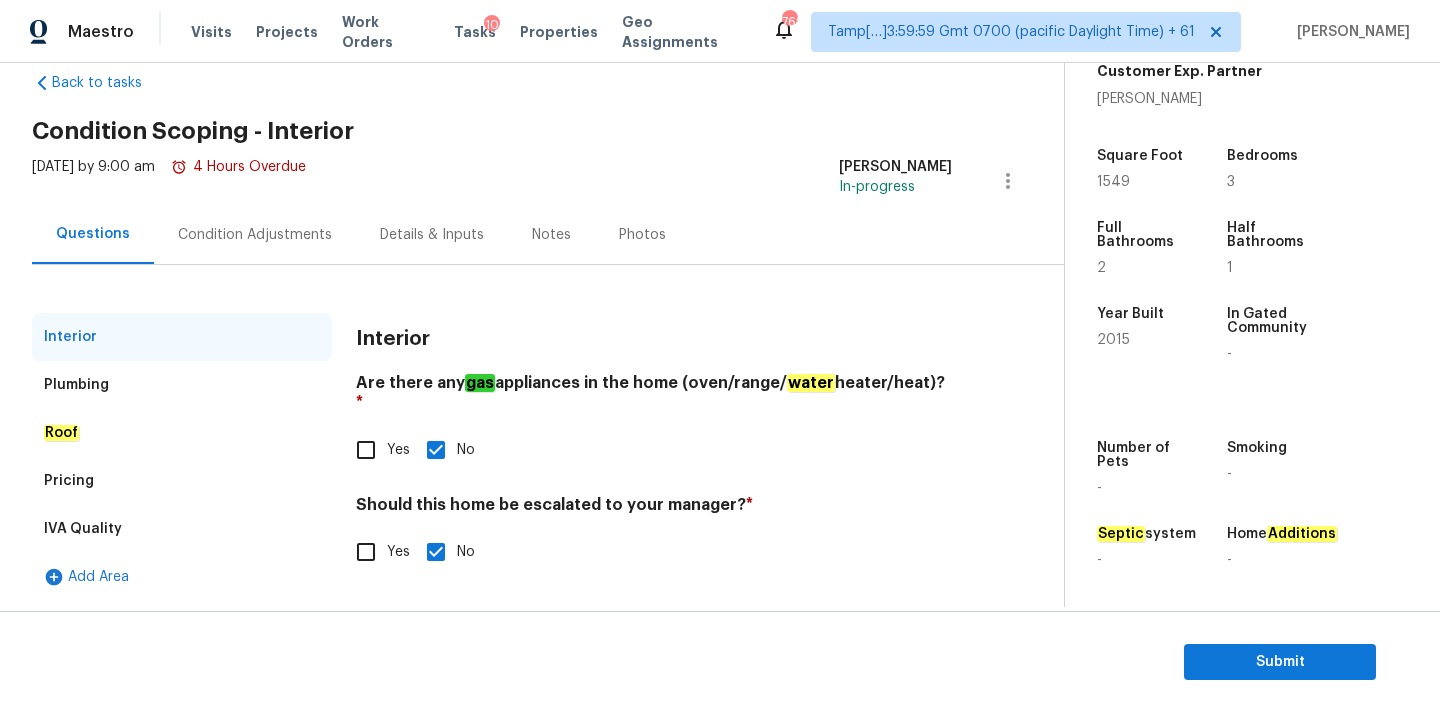click on "Pricing" at bounding box center [182, 481] 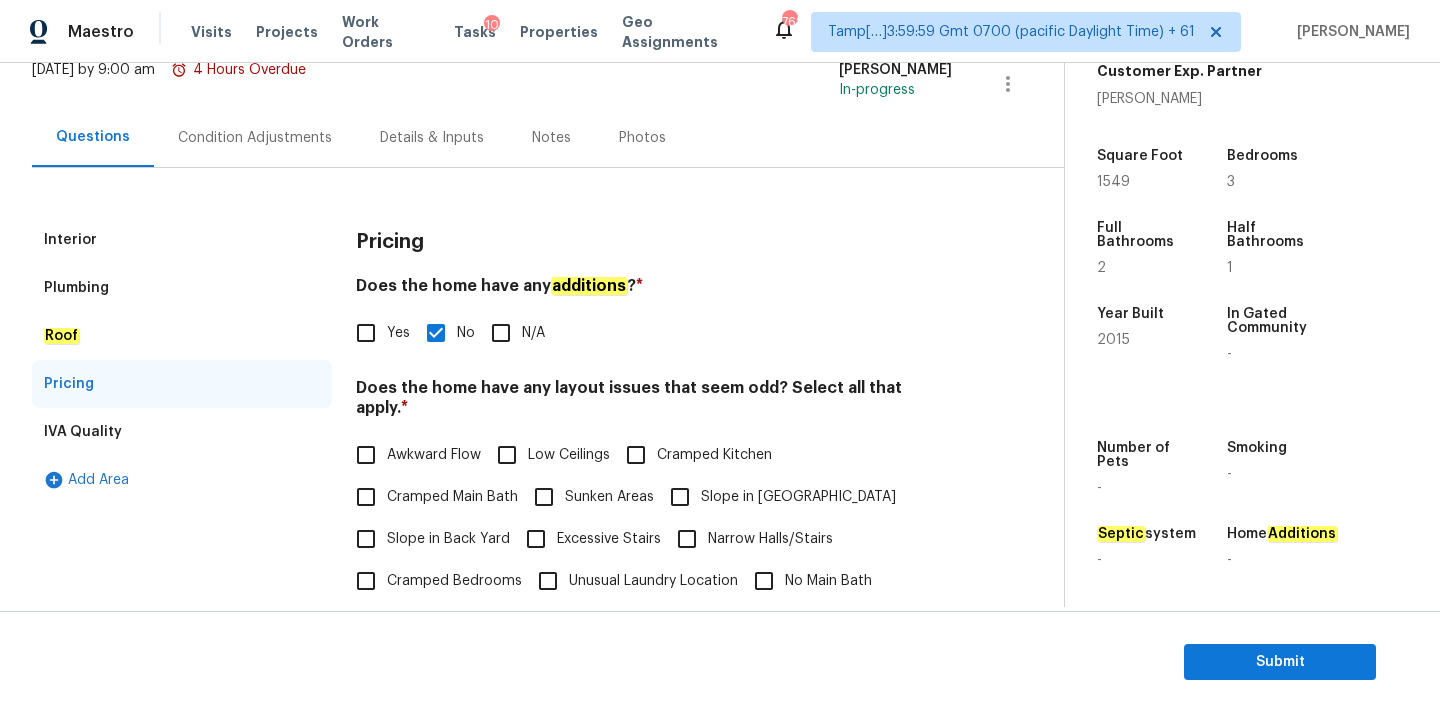scroll, scrollTop: 0, scrollLeft: 0, axis: both 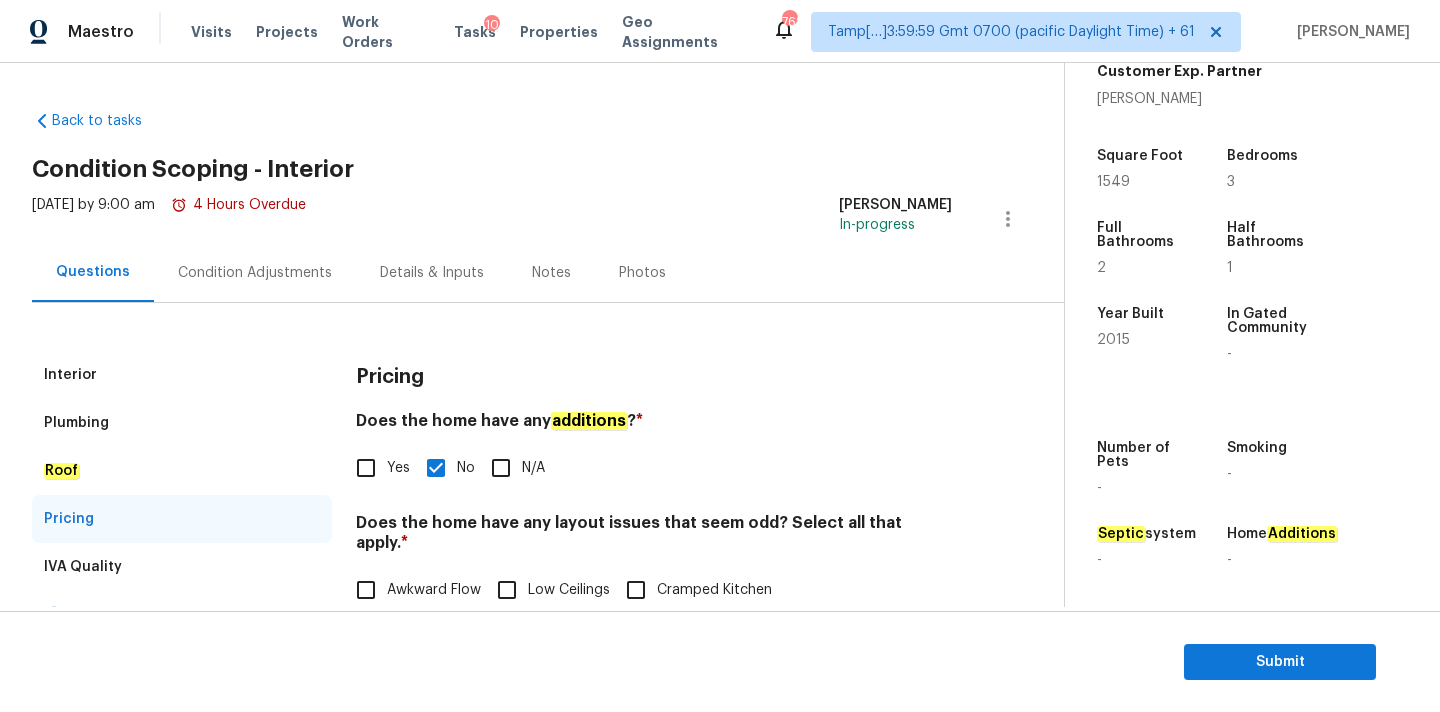 click on "Condition Adjustments" at bounding box center (255, 272) 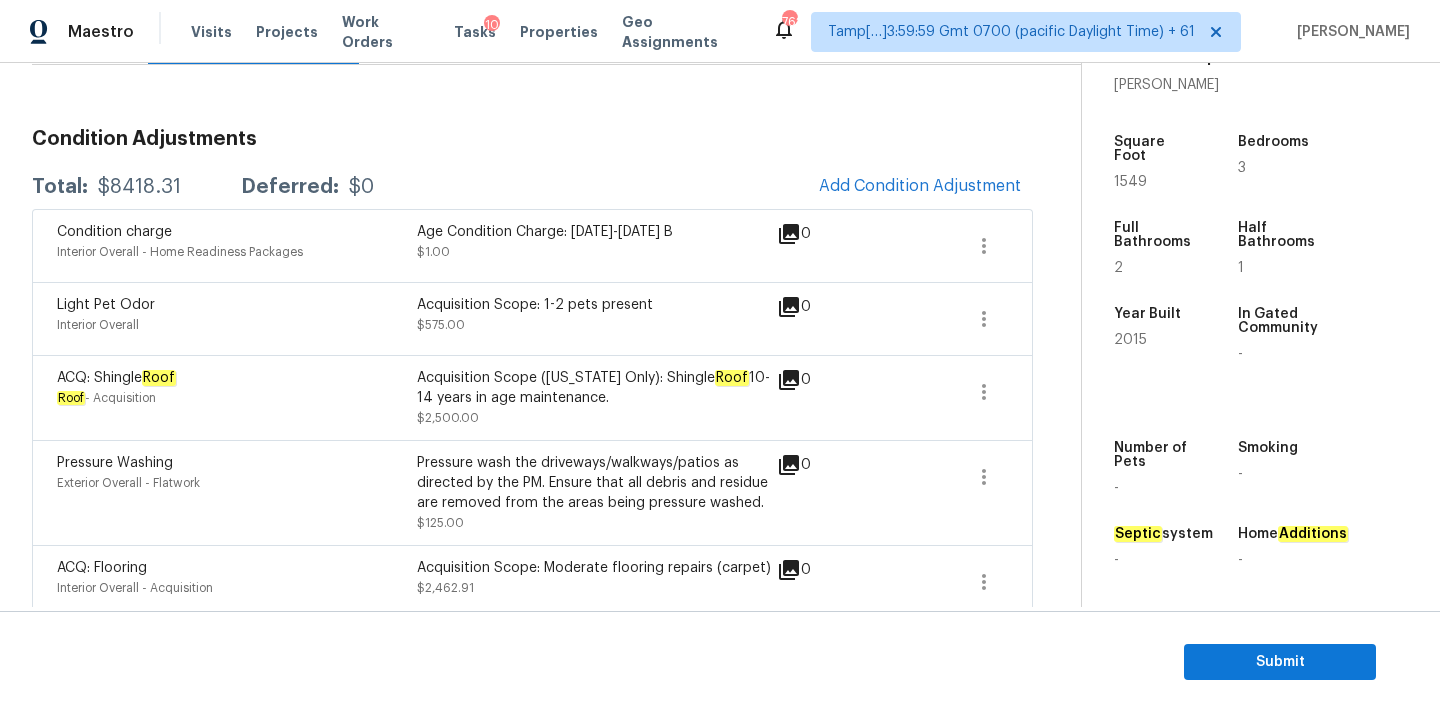 scroll, scrollTop: 224, scrollLeft: 0, axis: vertical 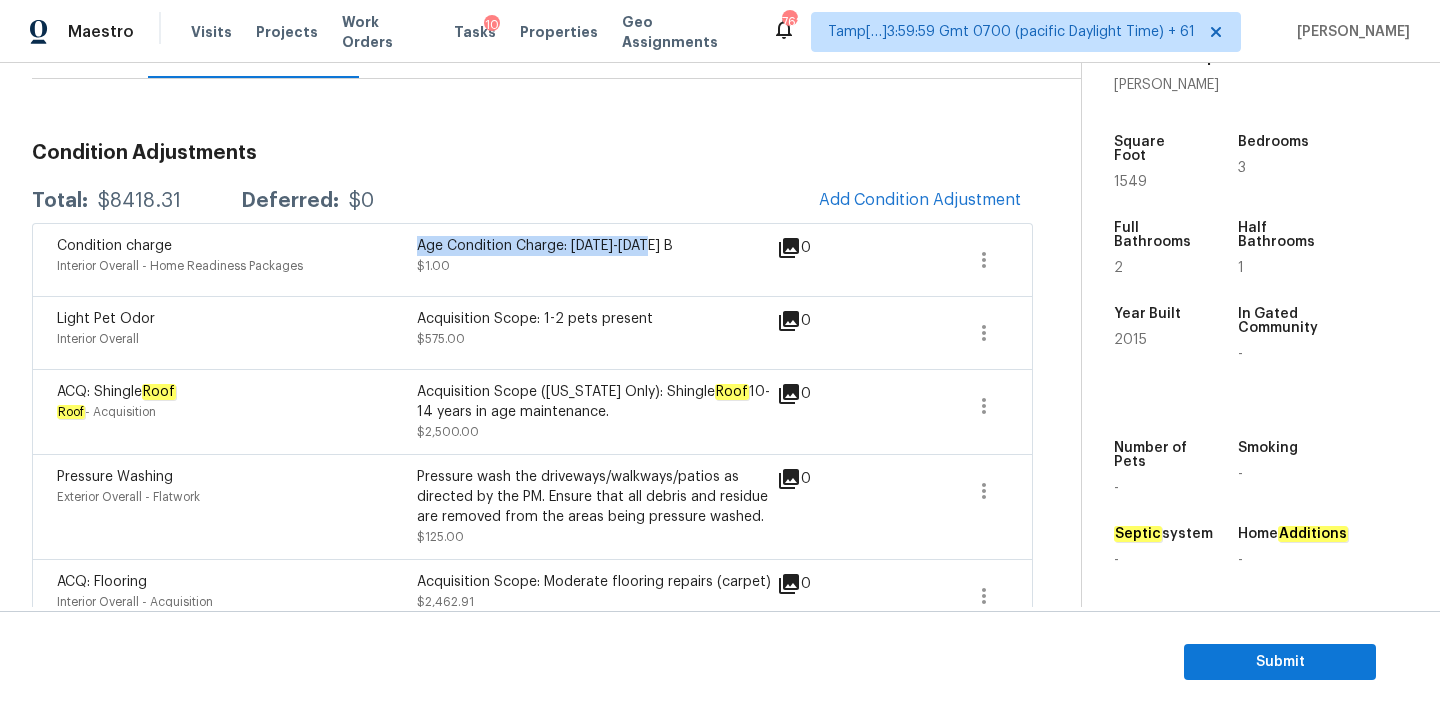 drag, startPoint x: 418, startPoint y: 242, endPoint x: 685, endPoint y: 244, distance: 267.00748 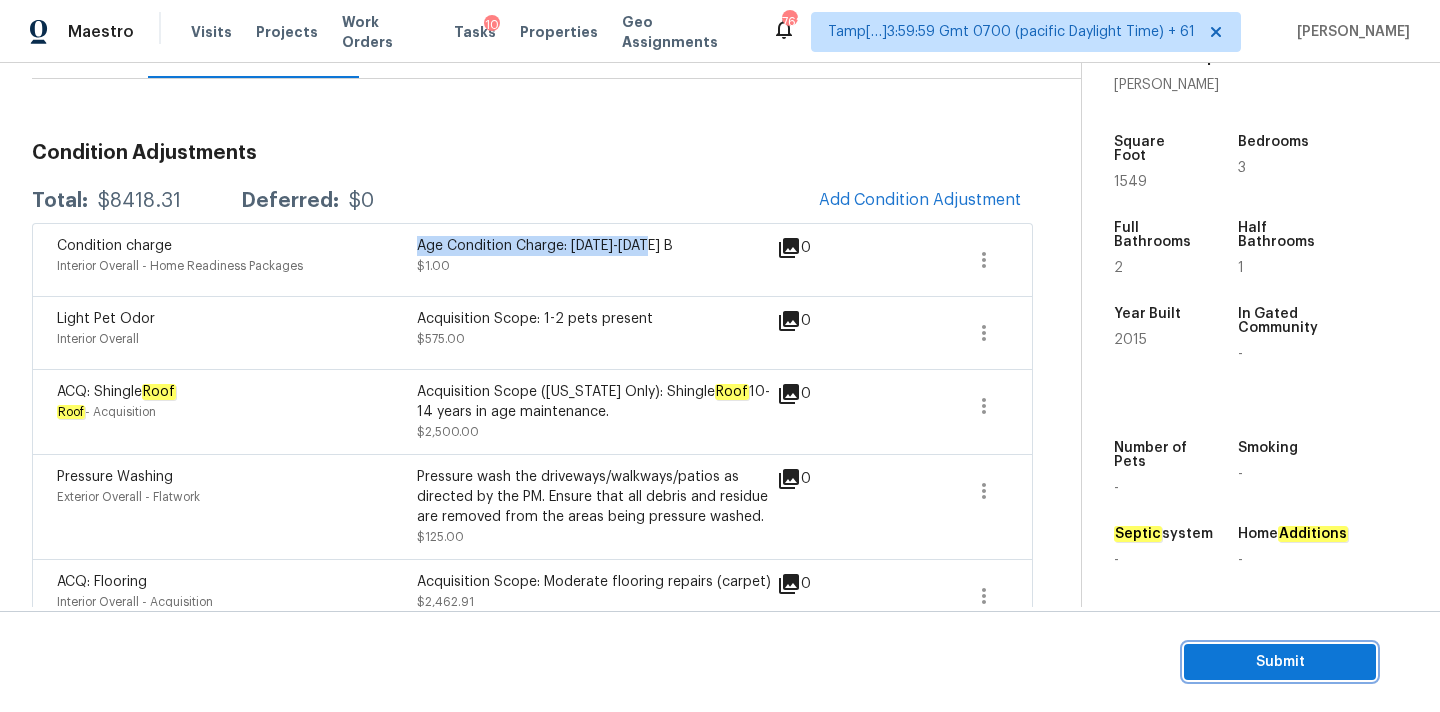 click on "Submit" at bounding box center [1280, 662] 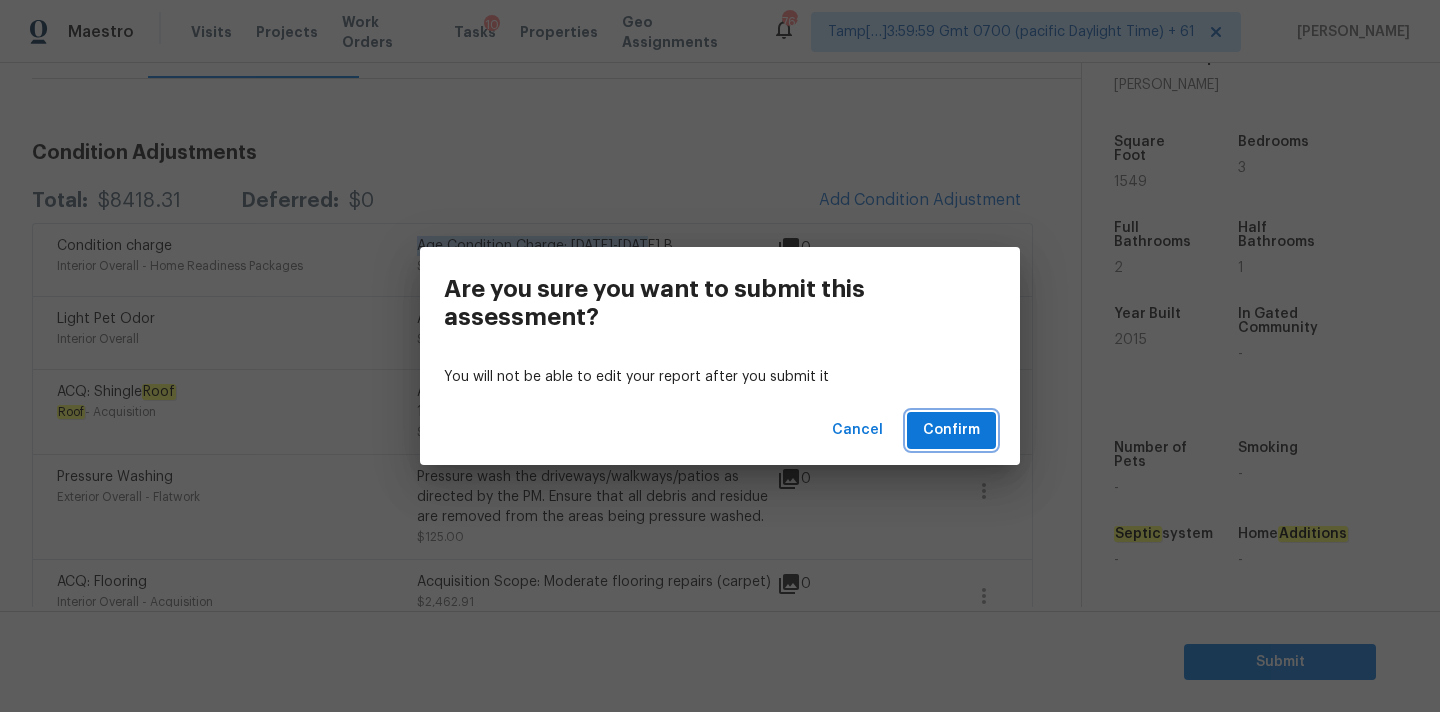click on "Confirm" at bounding box center (951, 430) 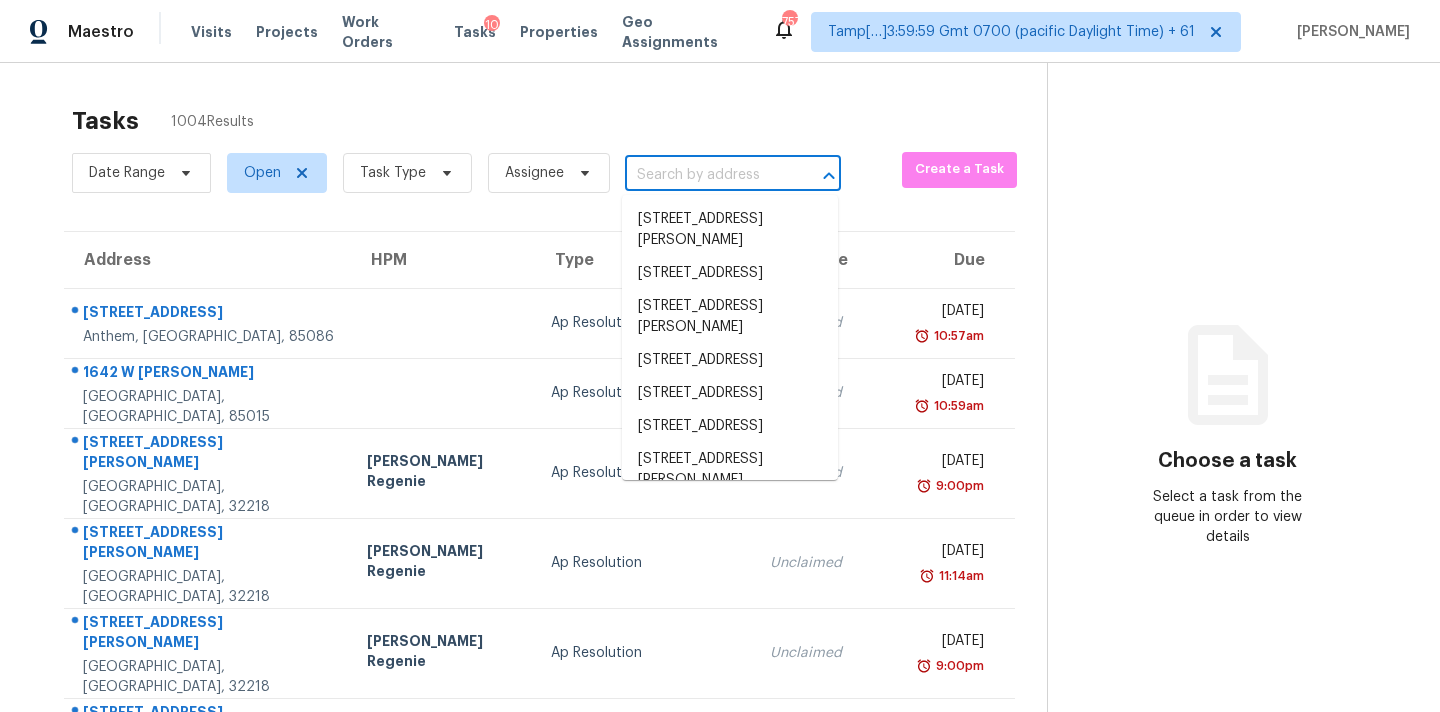click at bounding box center [705, 175] 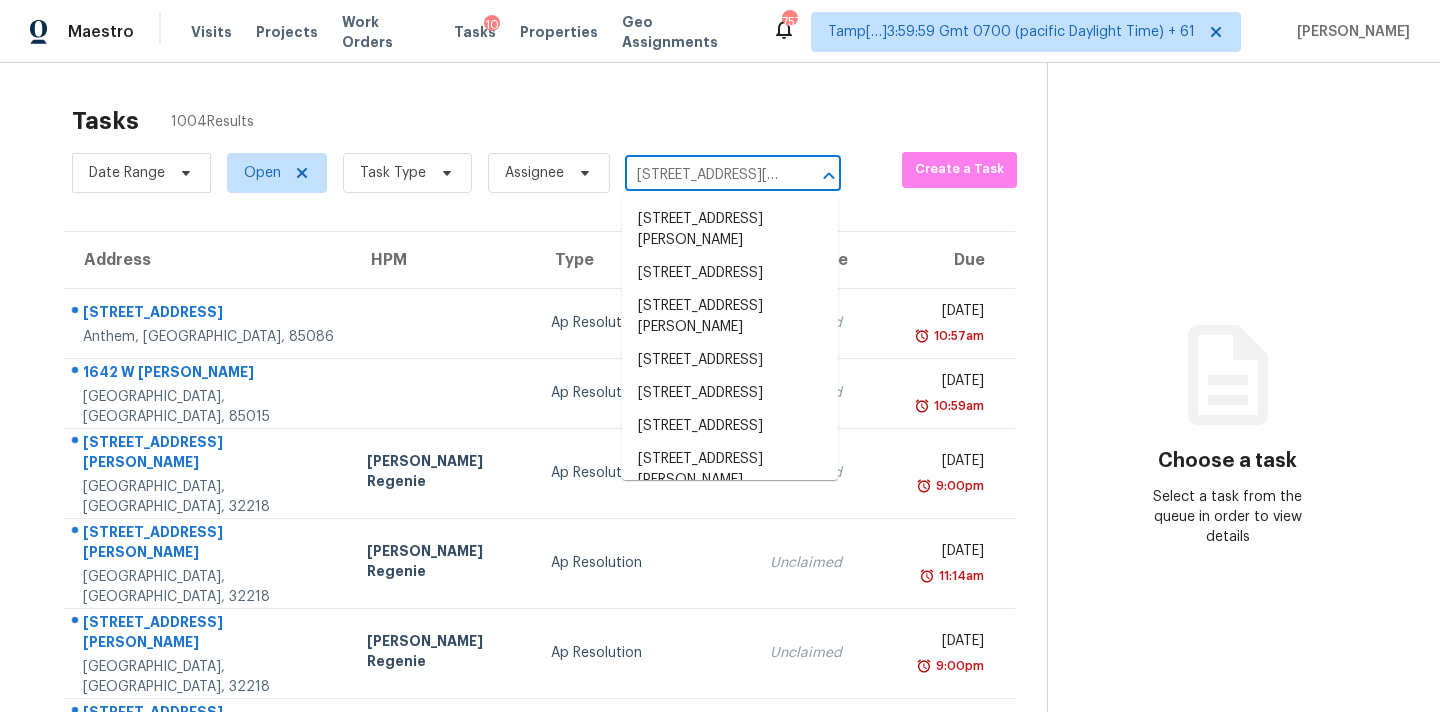 scroll, scrollTop: 0, scrollLeft: 131, axis: horizontal 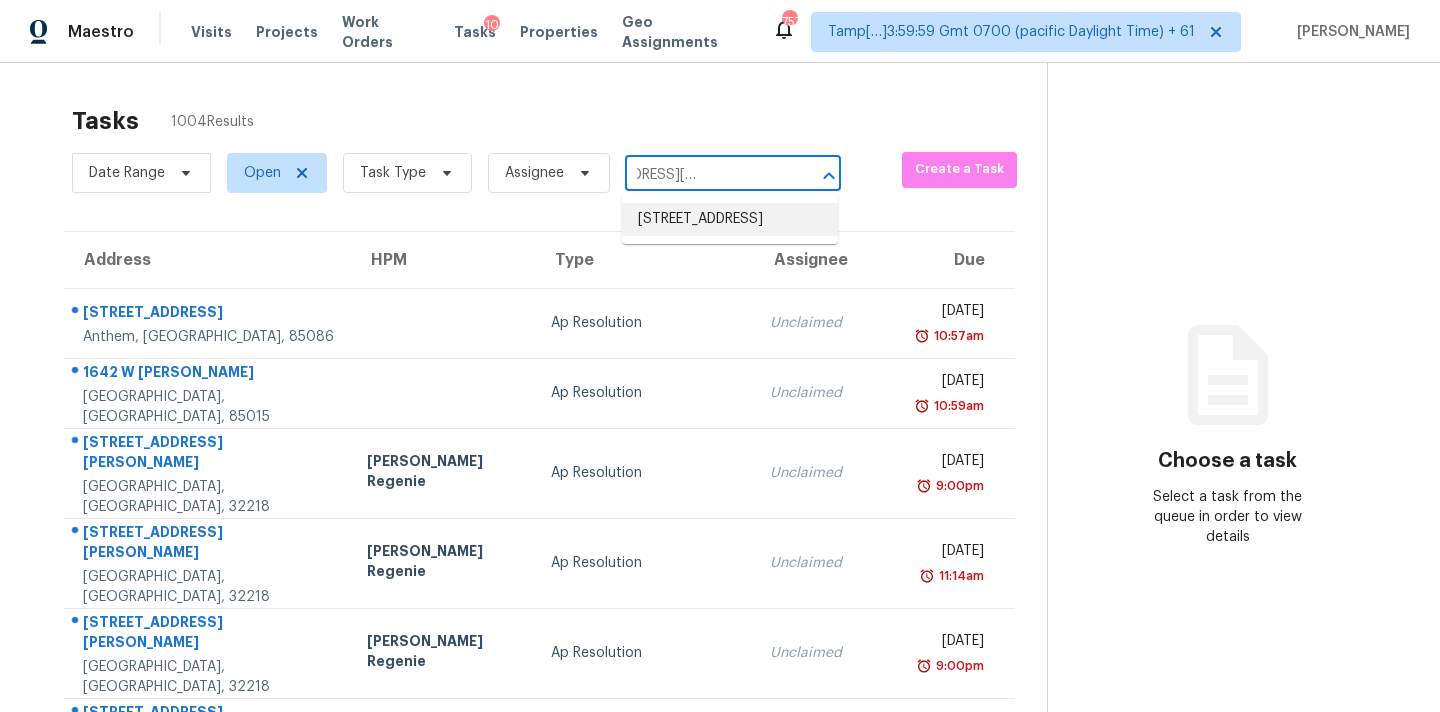 click on "26 Pinehaven Dr, Northborough, MA 01532" at bounding box center [730, 219] 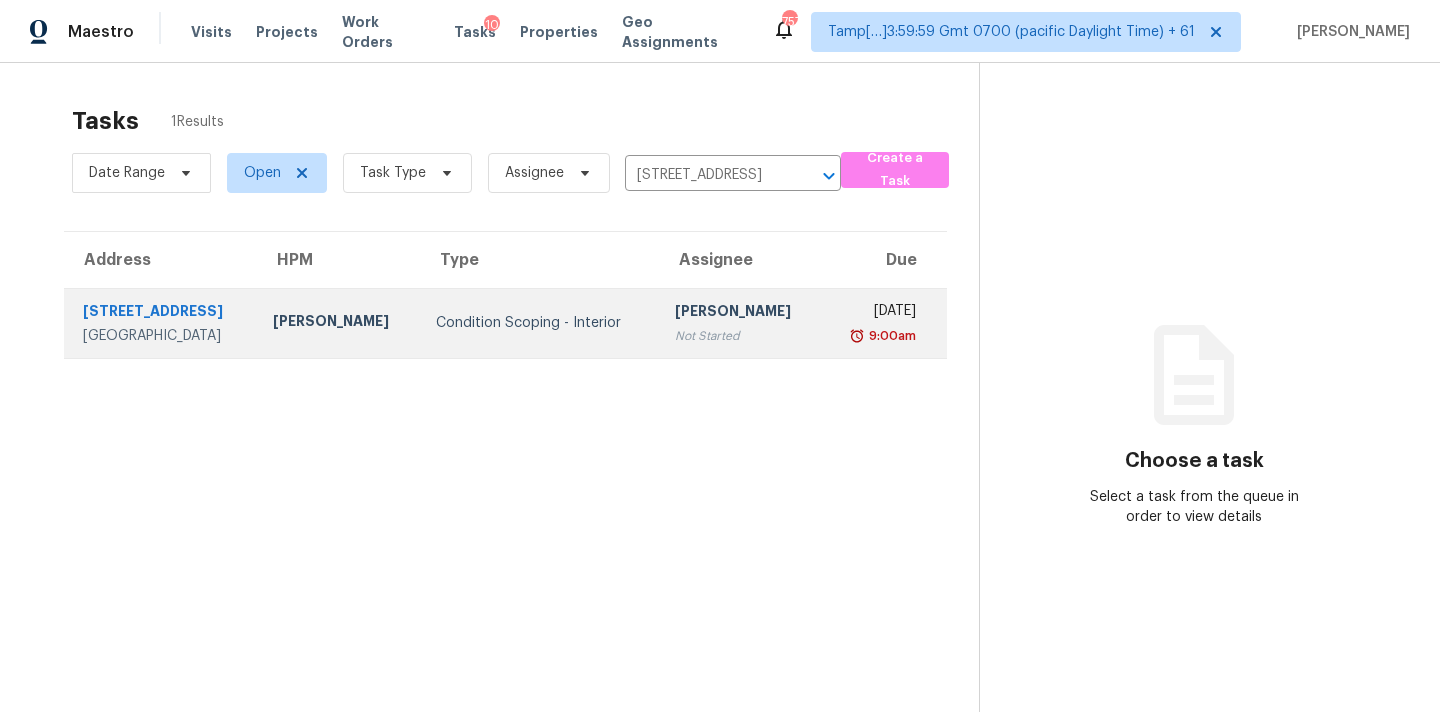 click on "Not Started" at bounding box center (740, 336) 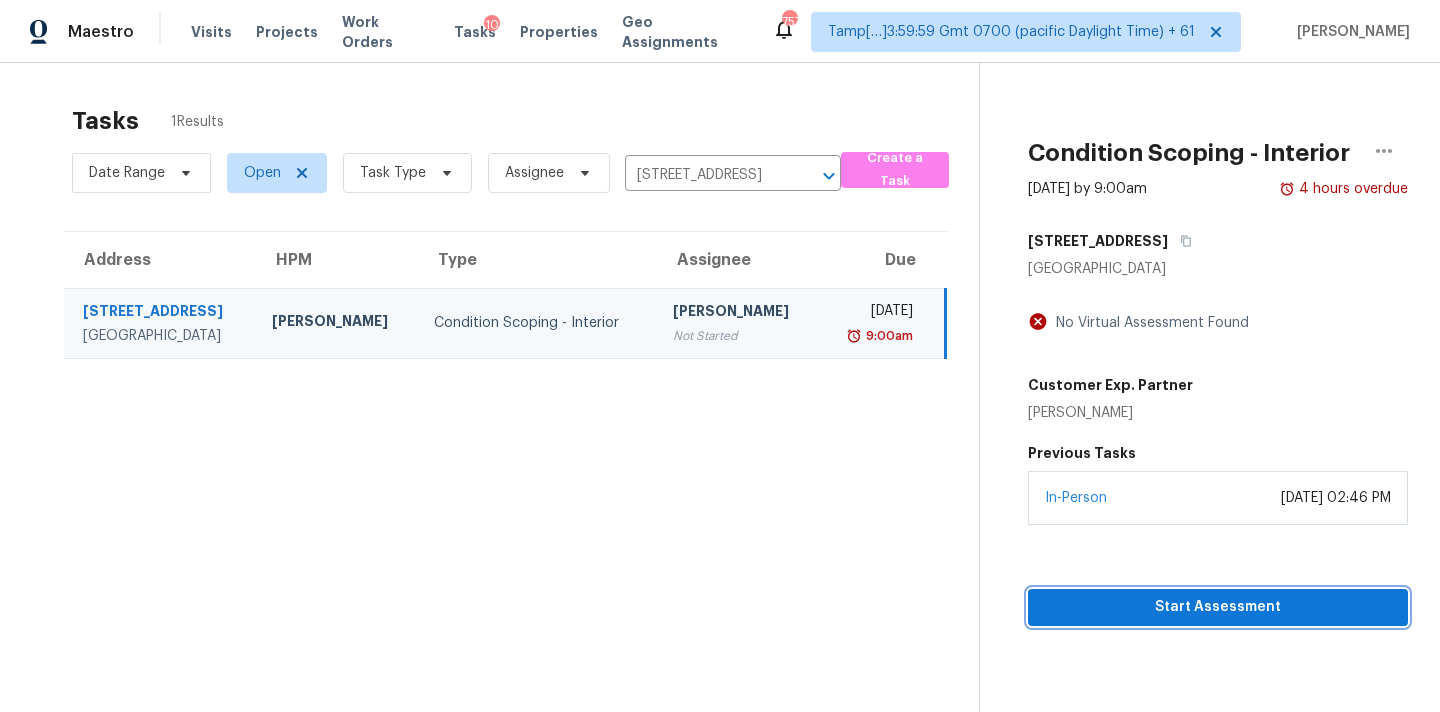 click on "Start Assessment" at bounding box center (1218, 607) 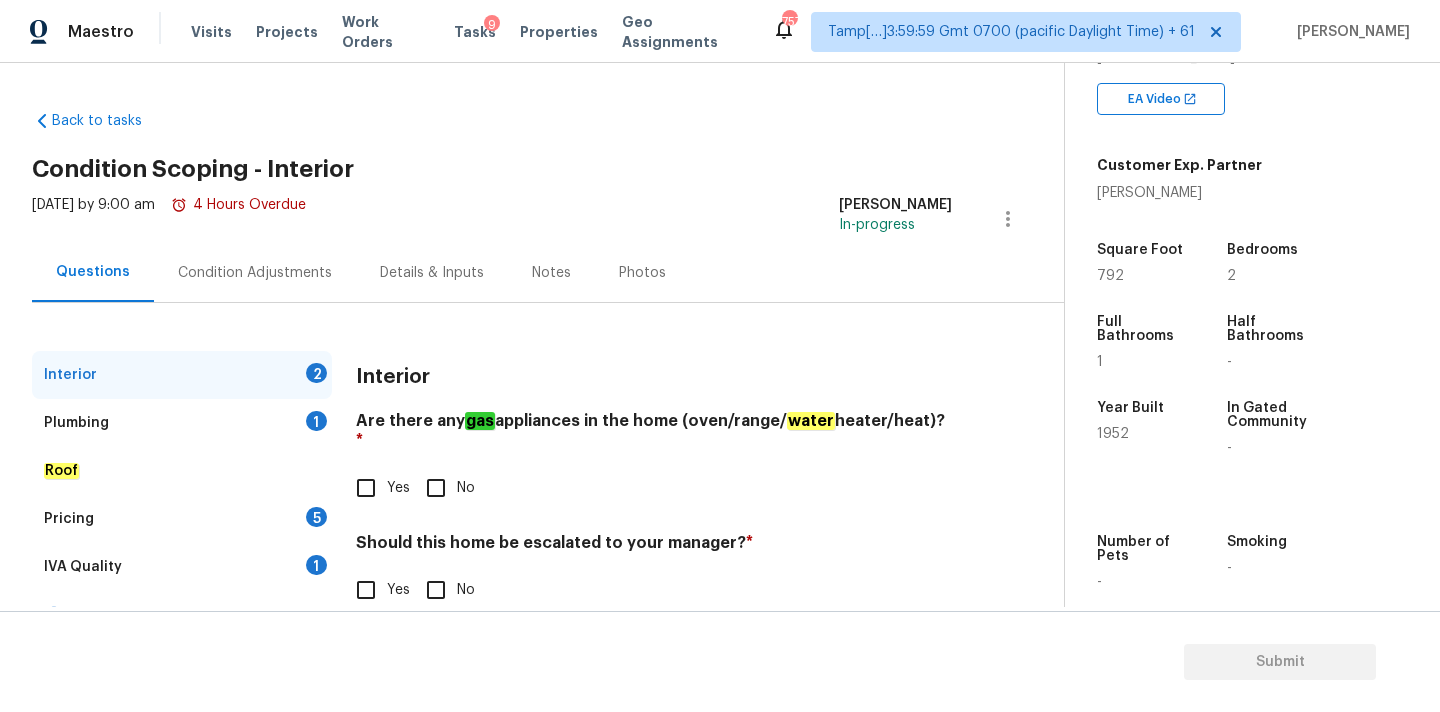scroll, scrollTop: 332, scrollLeft: 0, axis: vertical 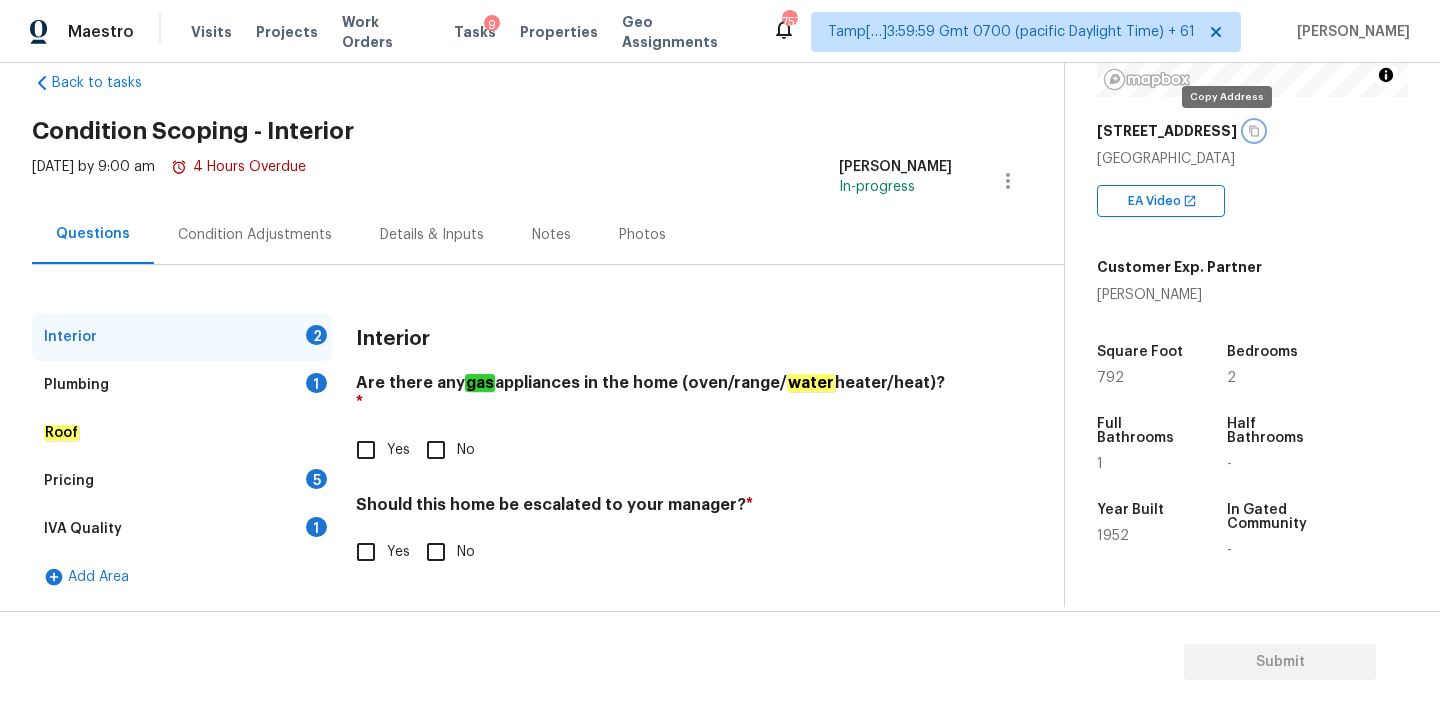 click 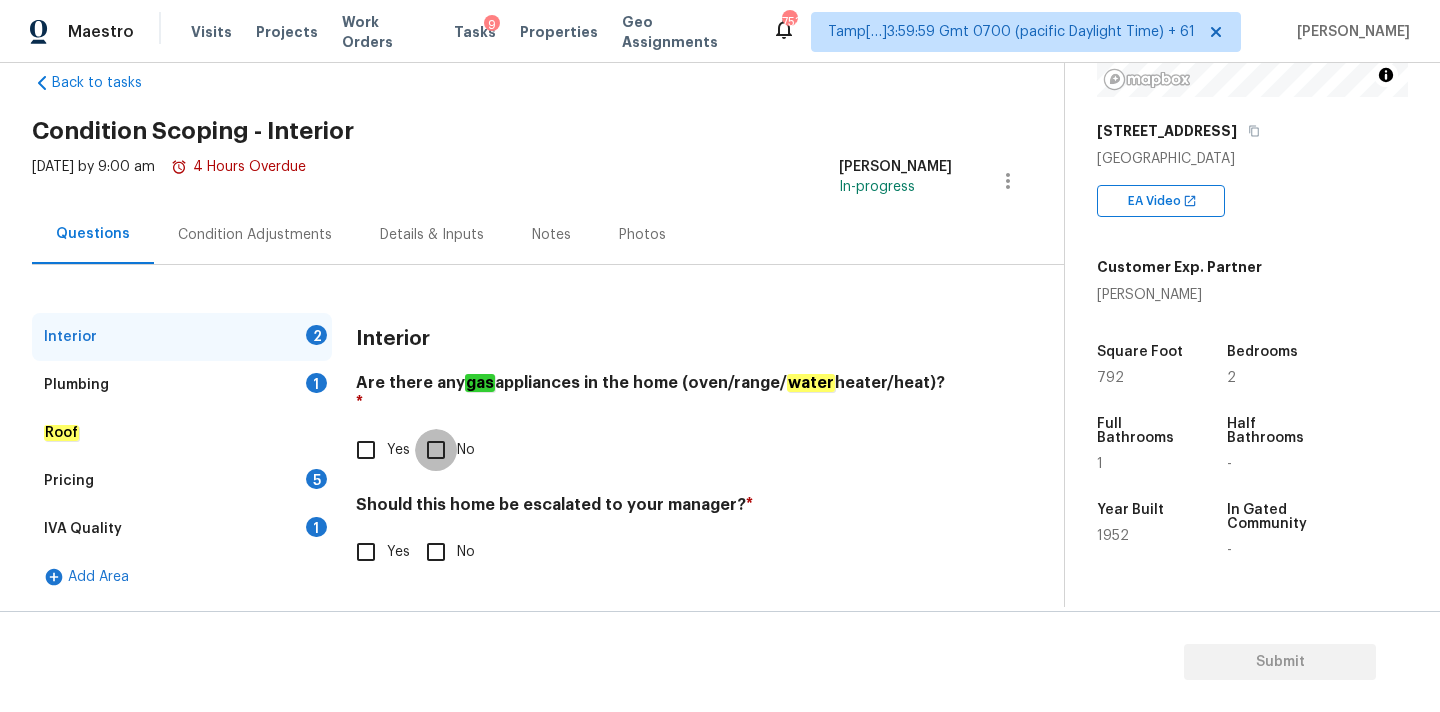 click on "No" at bounding box center [436, 450] 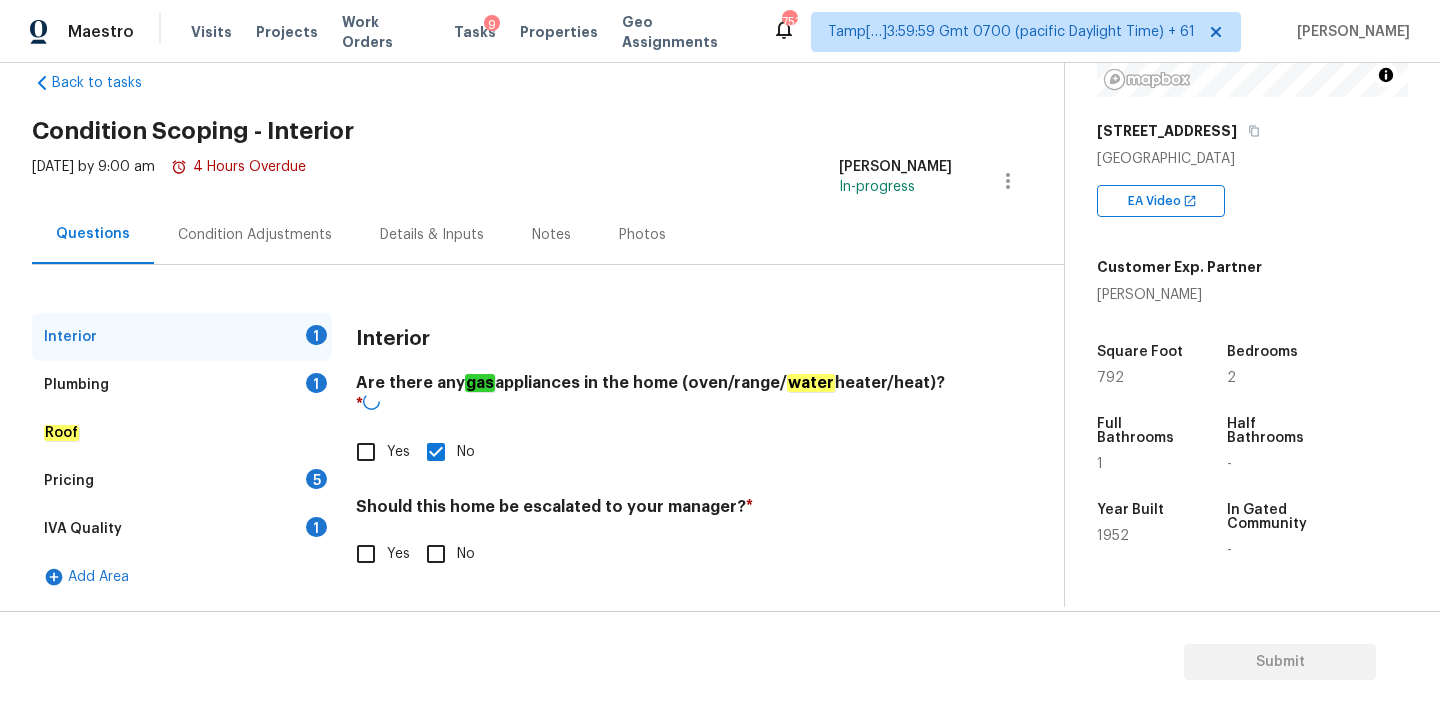 click on "No" at bounding box center [436, 554] 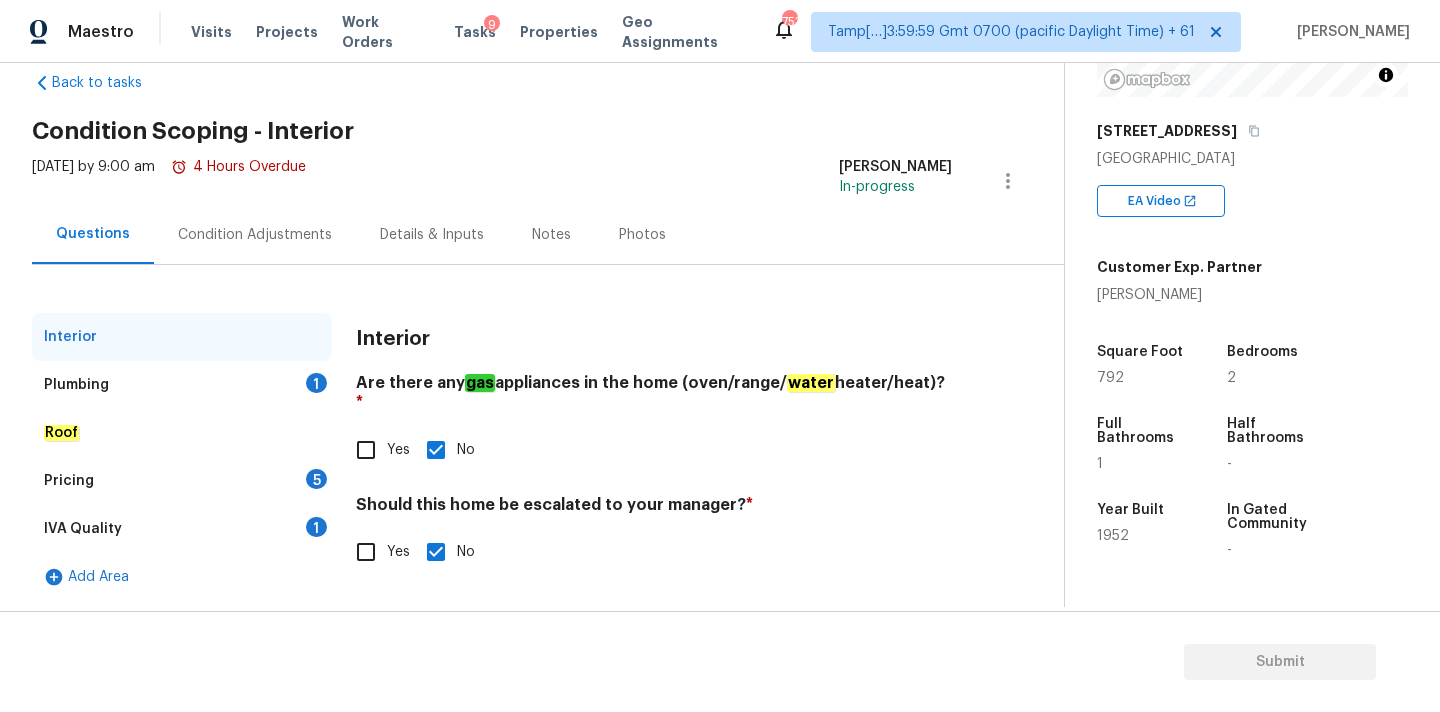 click on "Plumbing 1" at bounding box center (182, 385) 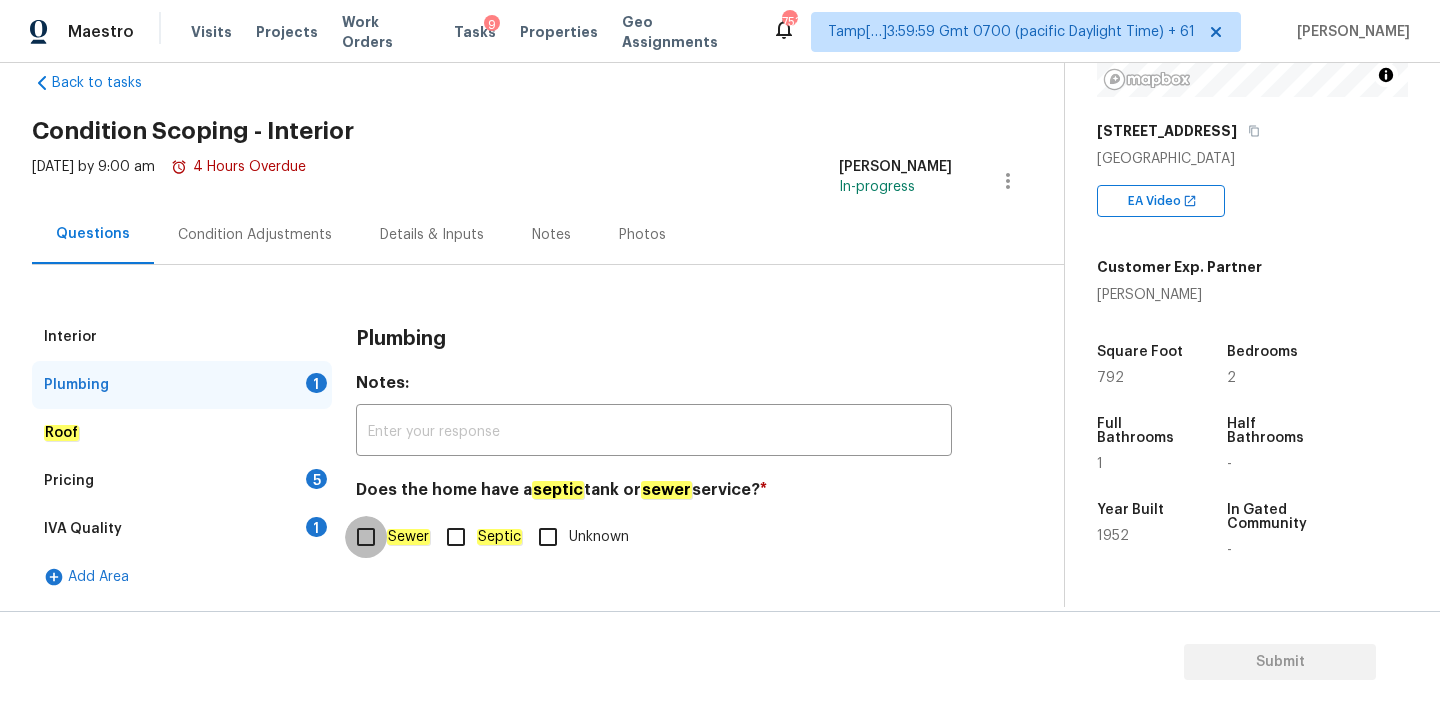 click on "Sewer" at bounding box center [366, 537] 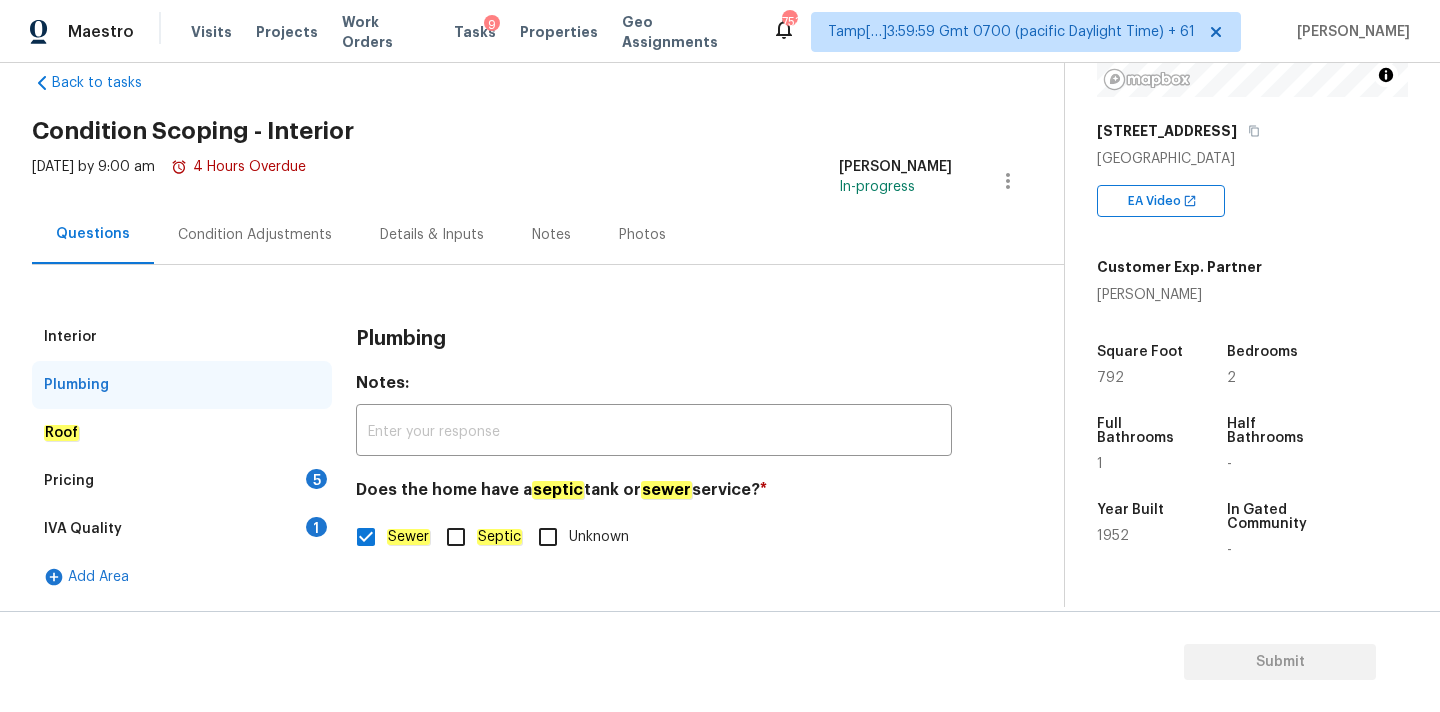 click on "IVA Quality 1" at bounding box center [182, 529] 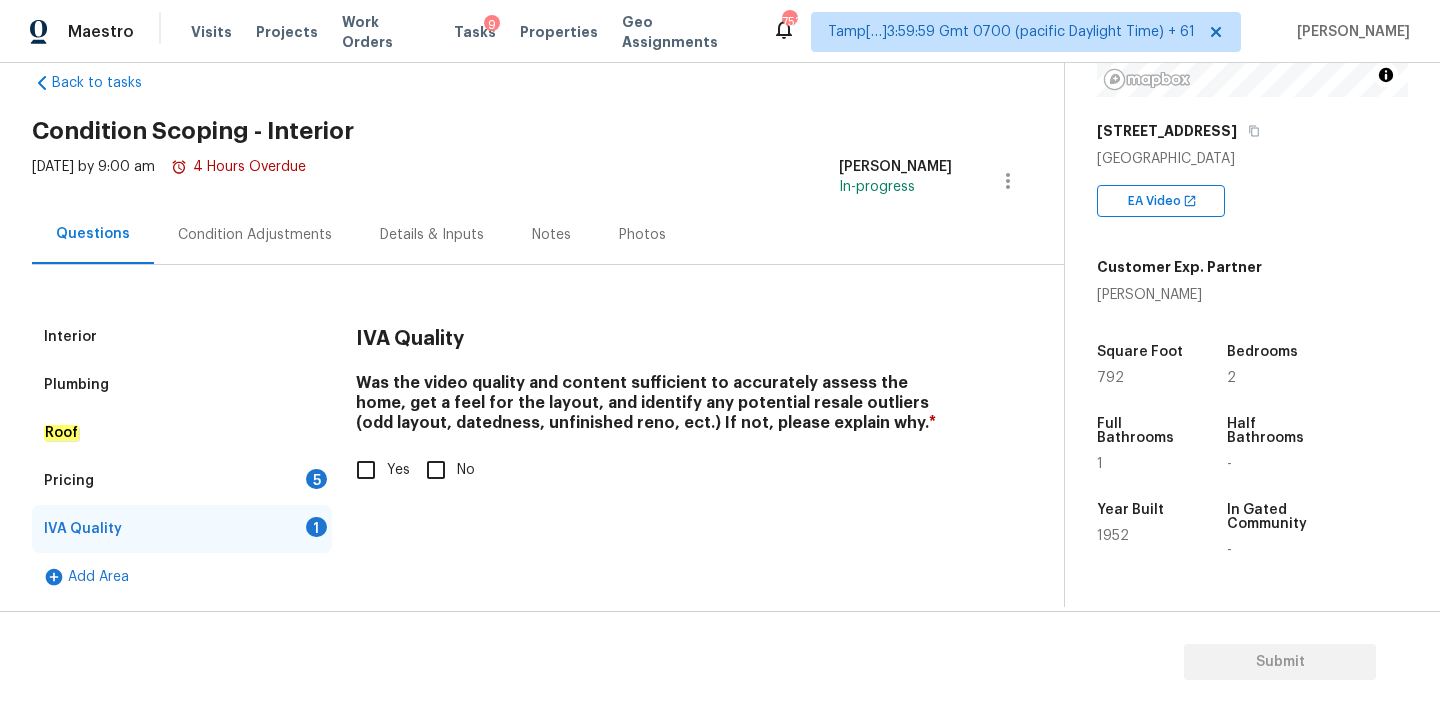 click on "Yes" at bounding box center [366, 470] 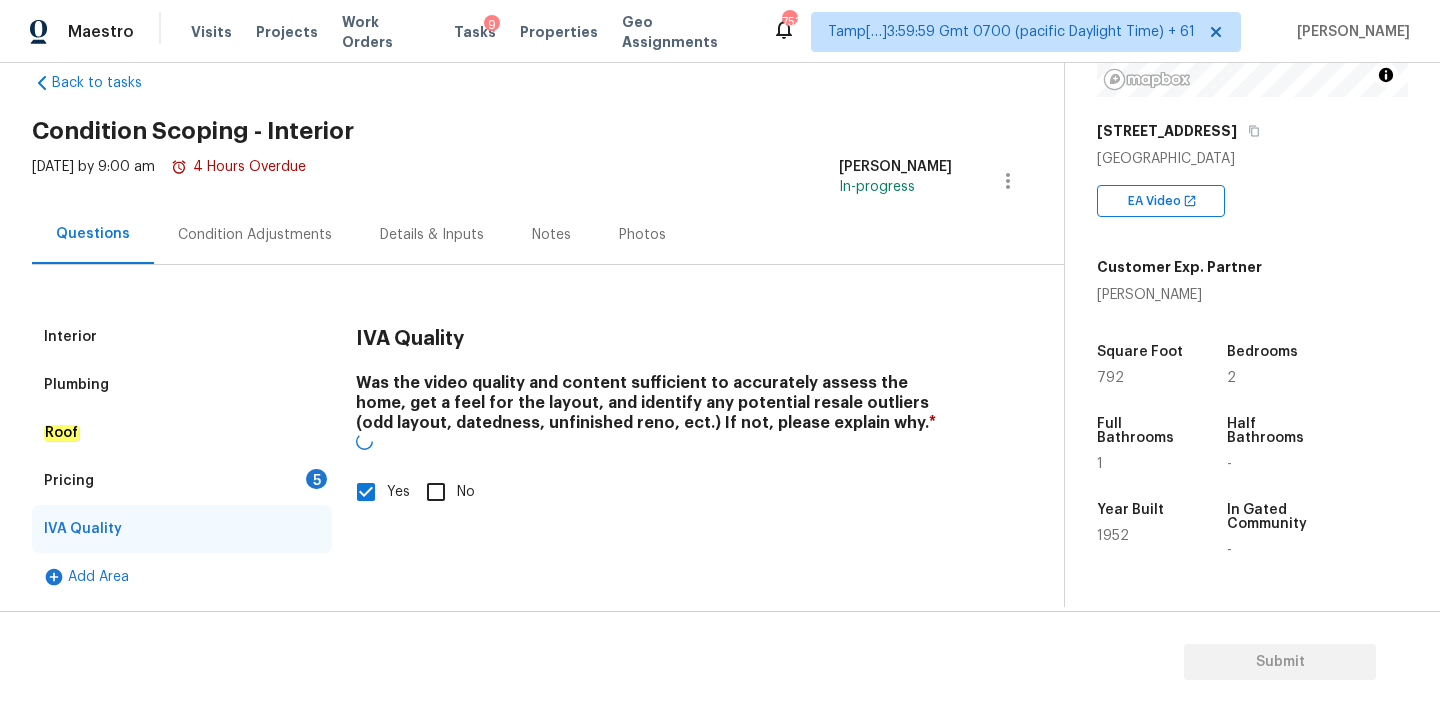 click on "Pricing 5" at bounding box center (182, 481) 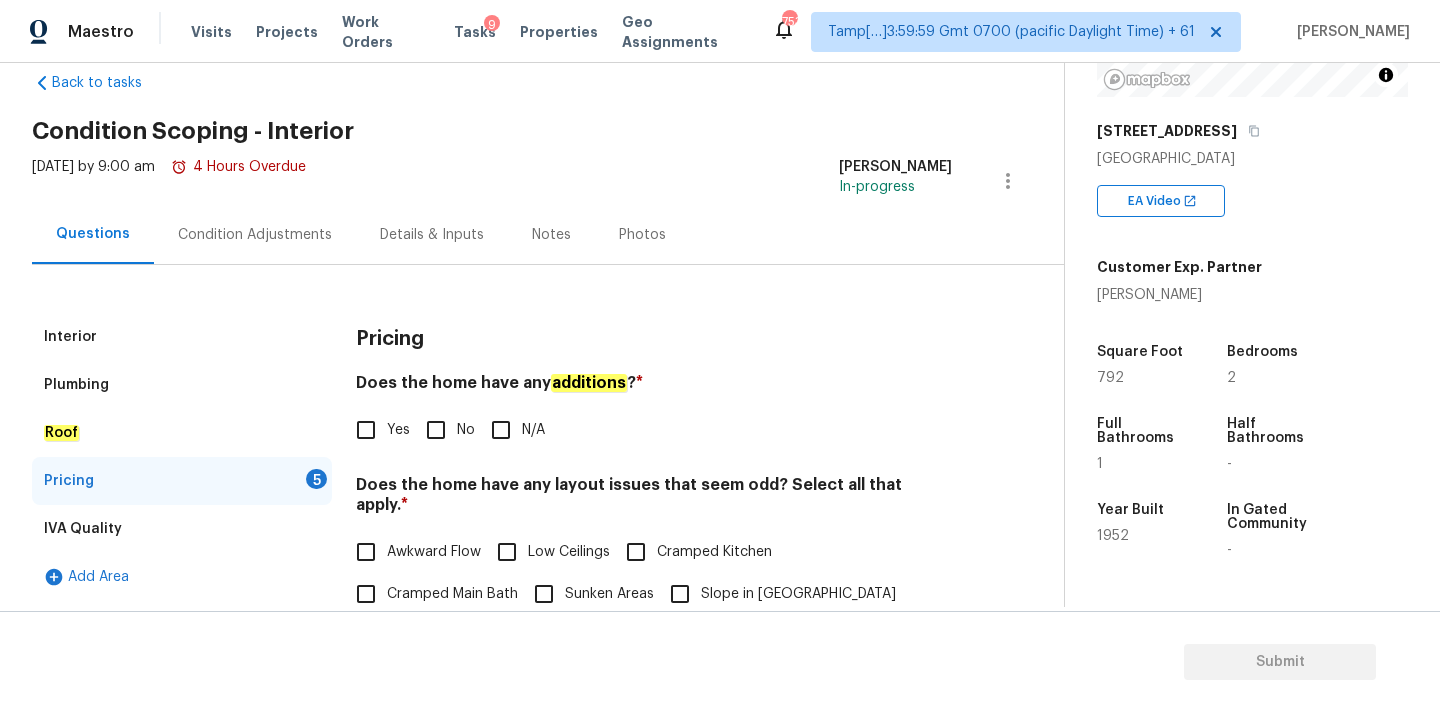 click on "No" at bounding box center [436, 430] 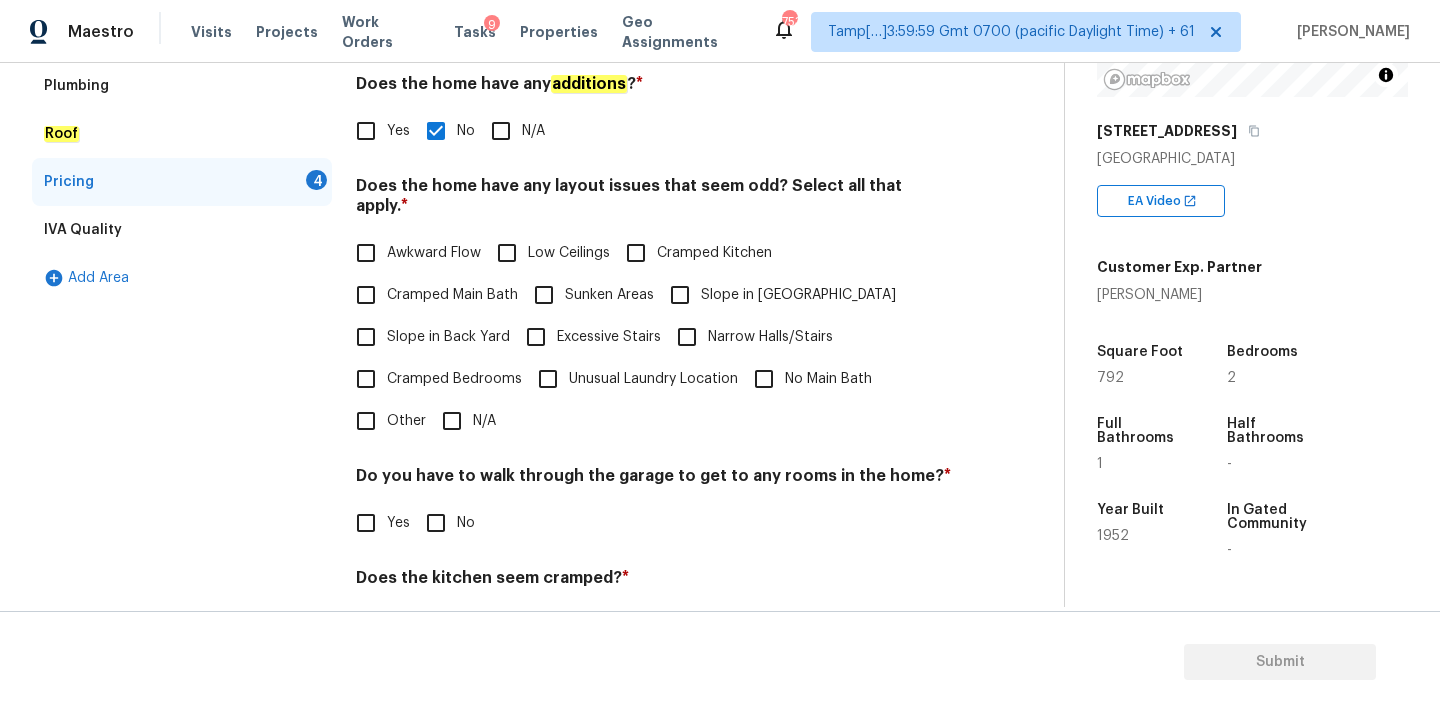 scroll, scrollTop: 466, scrollLeft: 0, axis: vertical 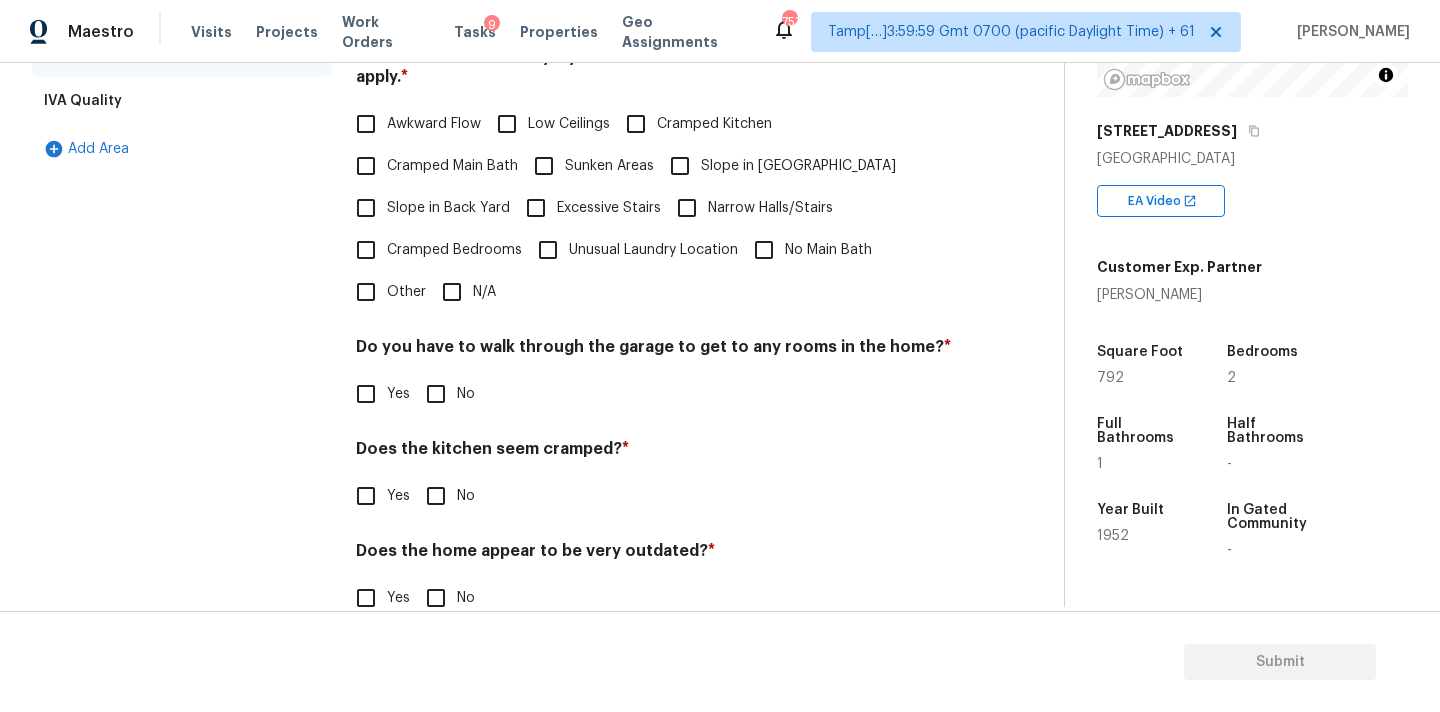 click on "N/A" at bounding box center (452, 292) 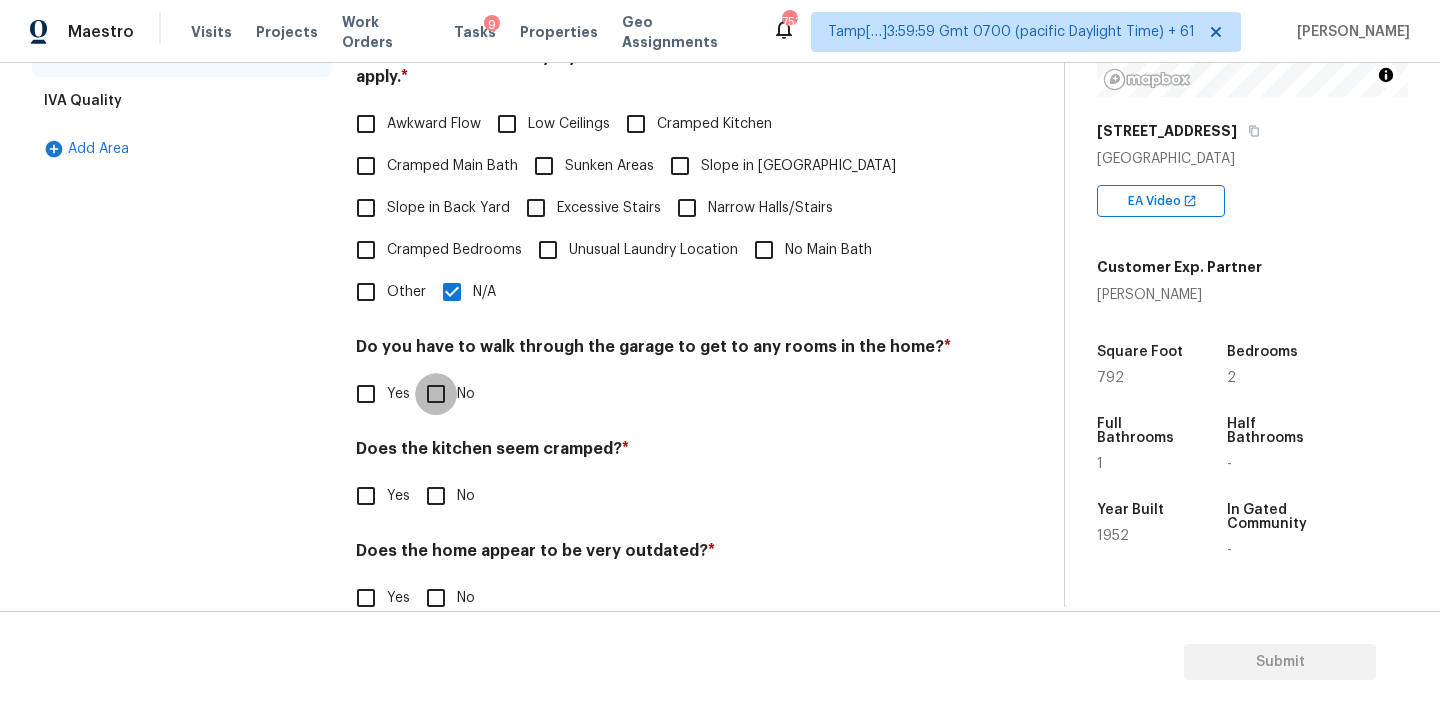 click on "No" at bounding box center [436, 394] 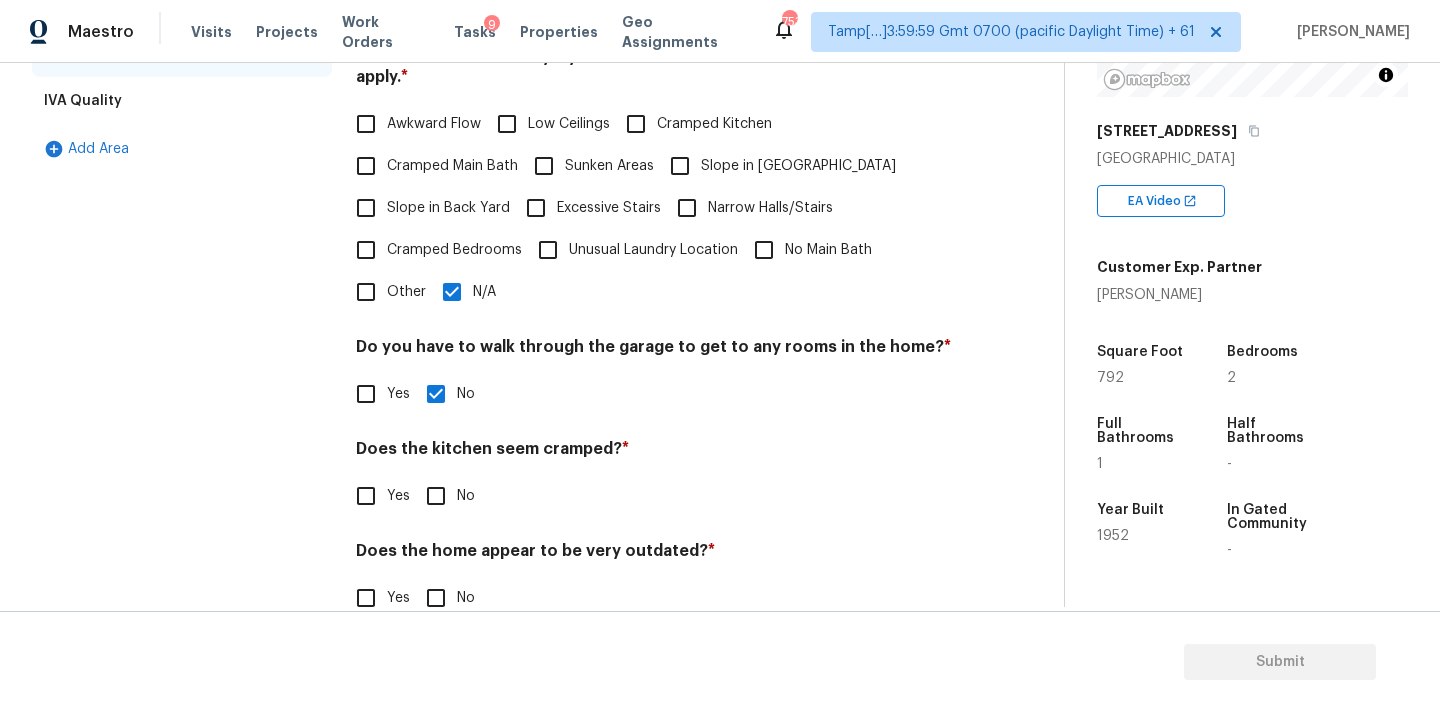 click on "No" at bounding box center [436, 496] 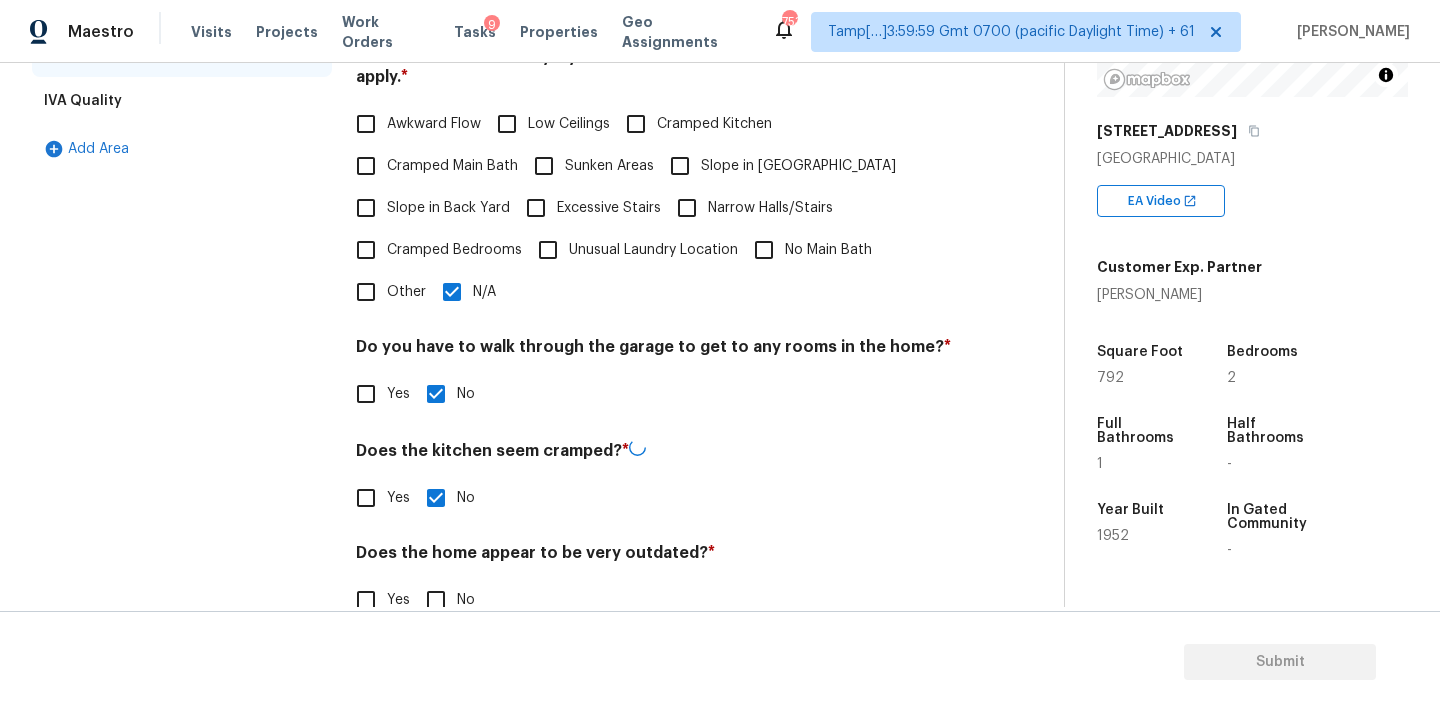 click on "No" at bounding box center (436, 600) 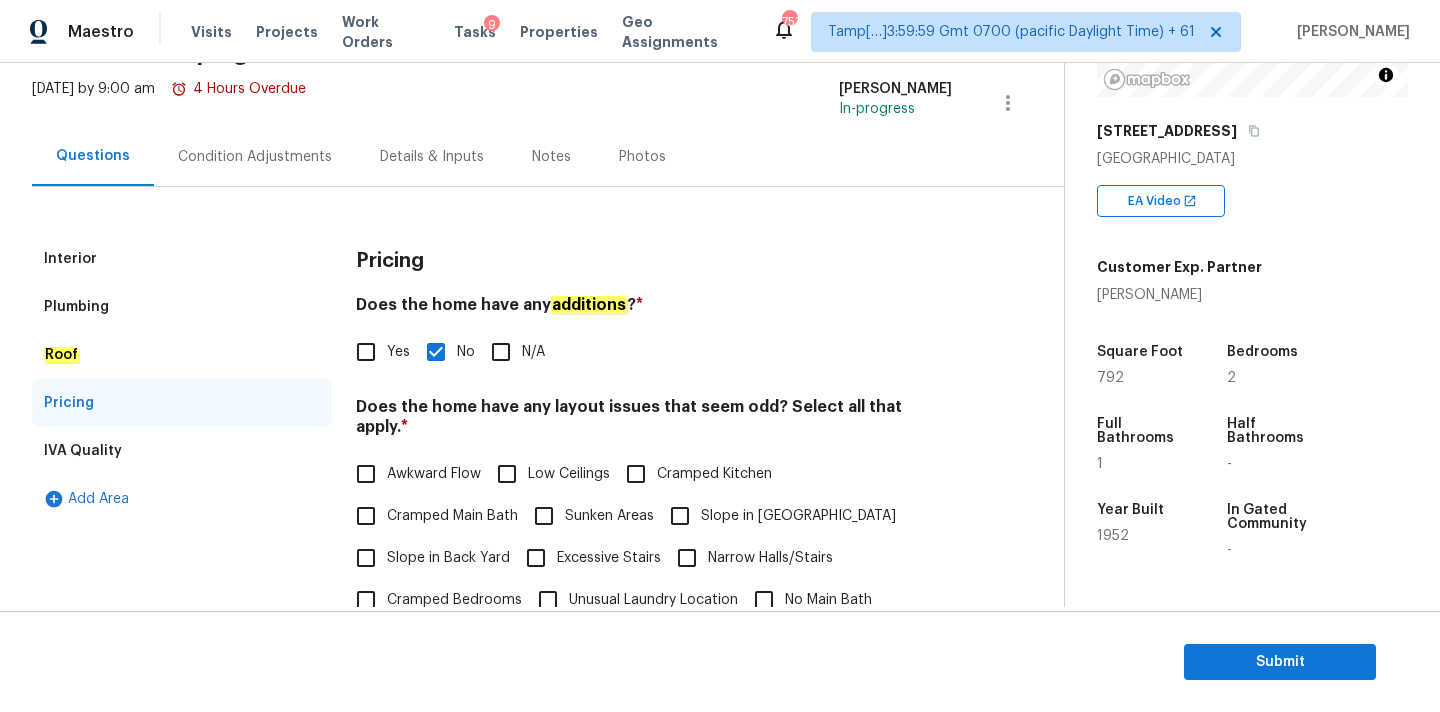 click on "Interior" at bounding box center (182, 259) 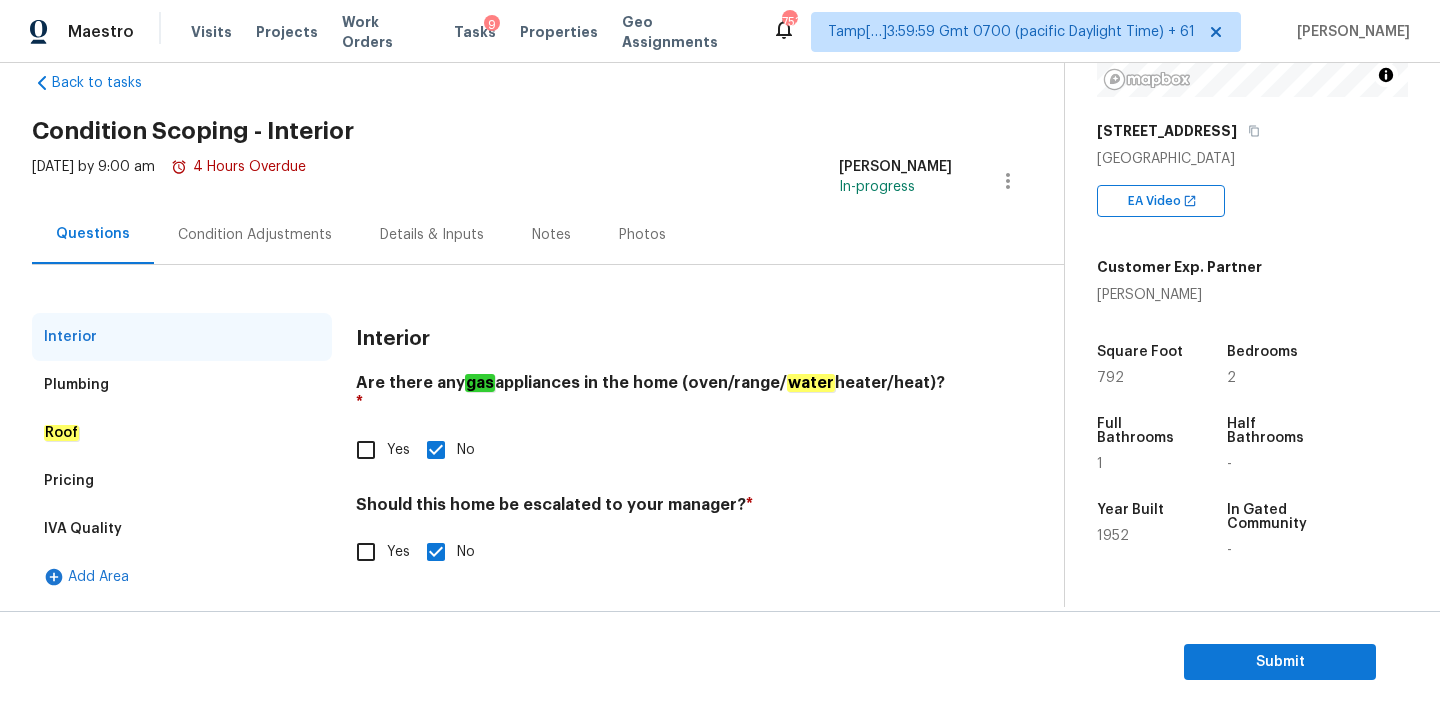 click on "Condition Adjustments" at bounding box center [255, 235] 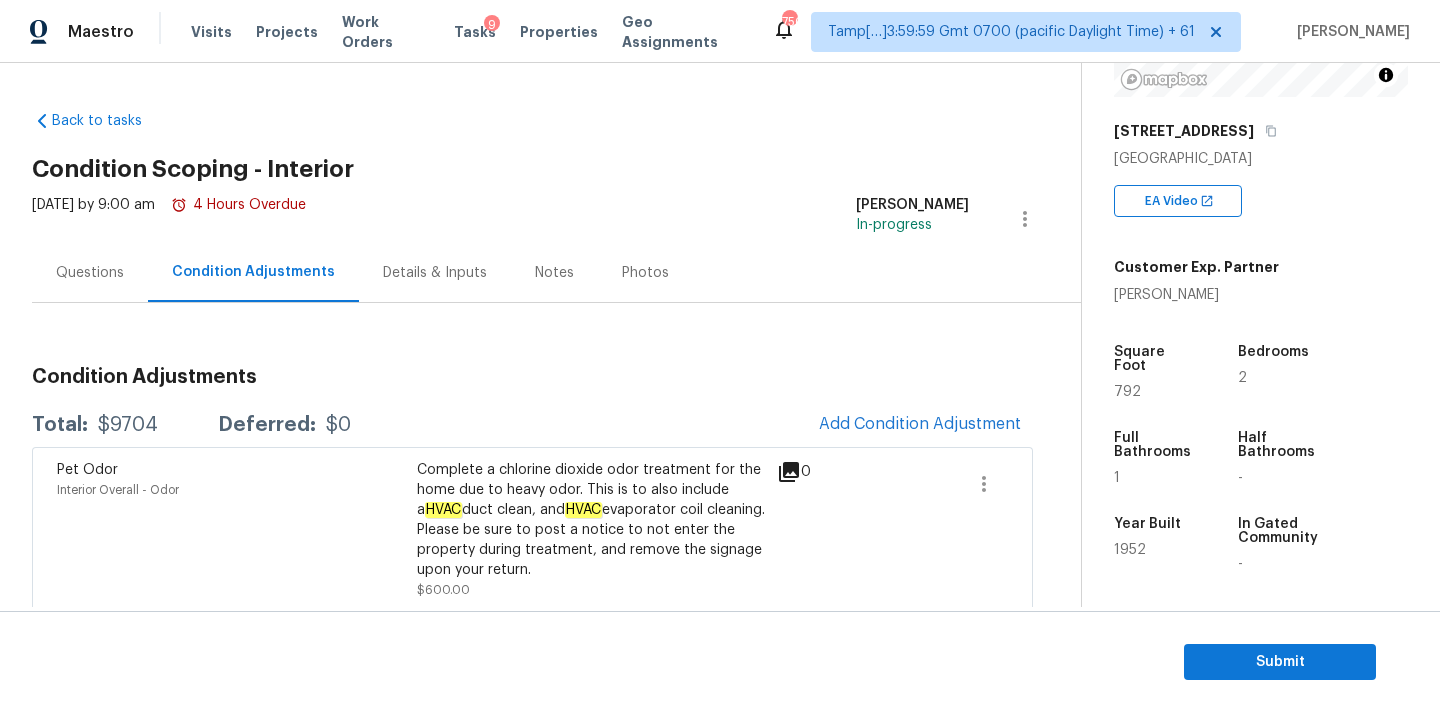 click on "Questions" at bounding box center (90, 272) 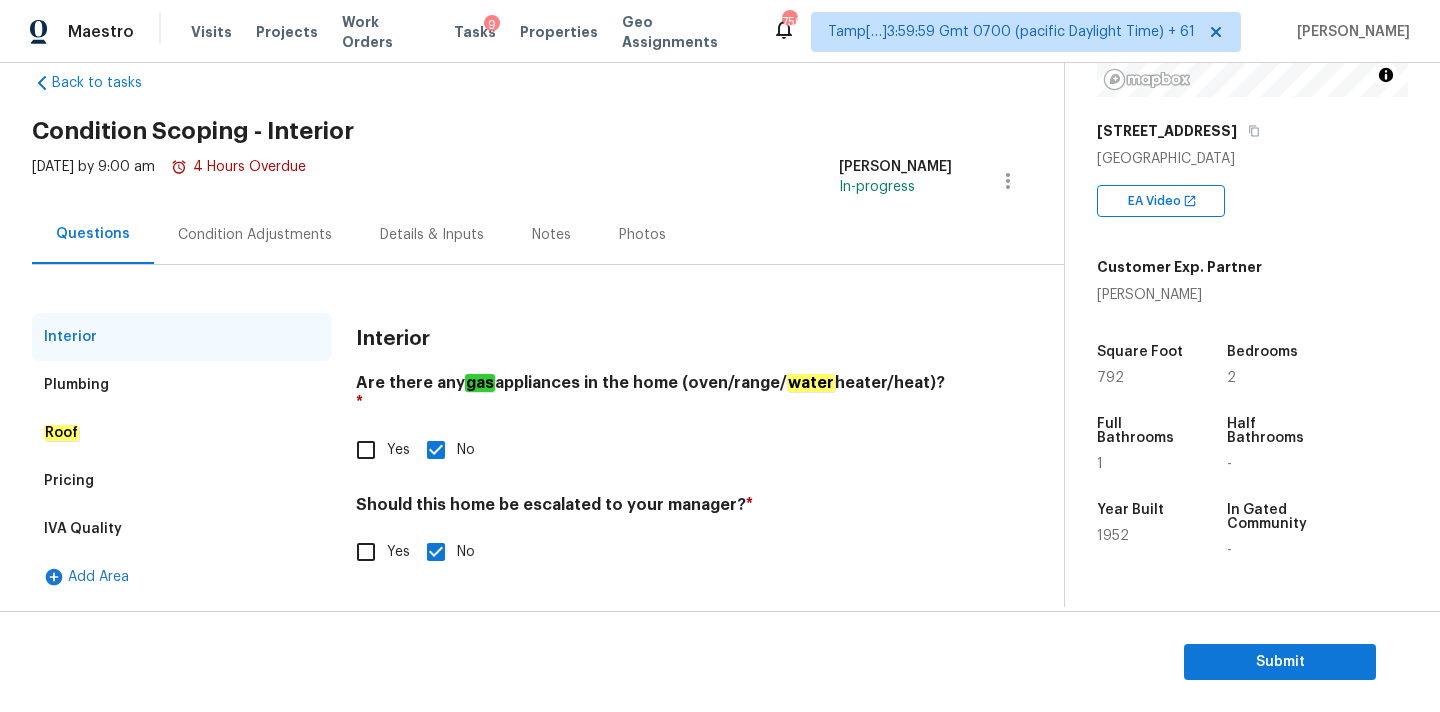 click on "Yes" at bounding box center (366, 552) 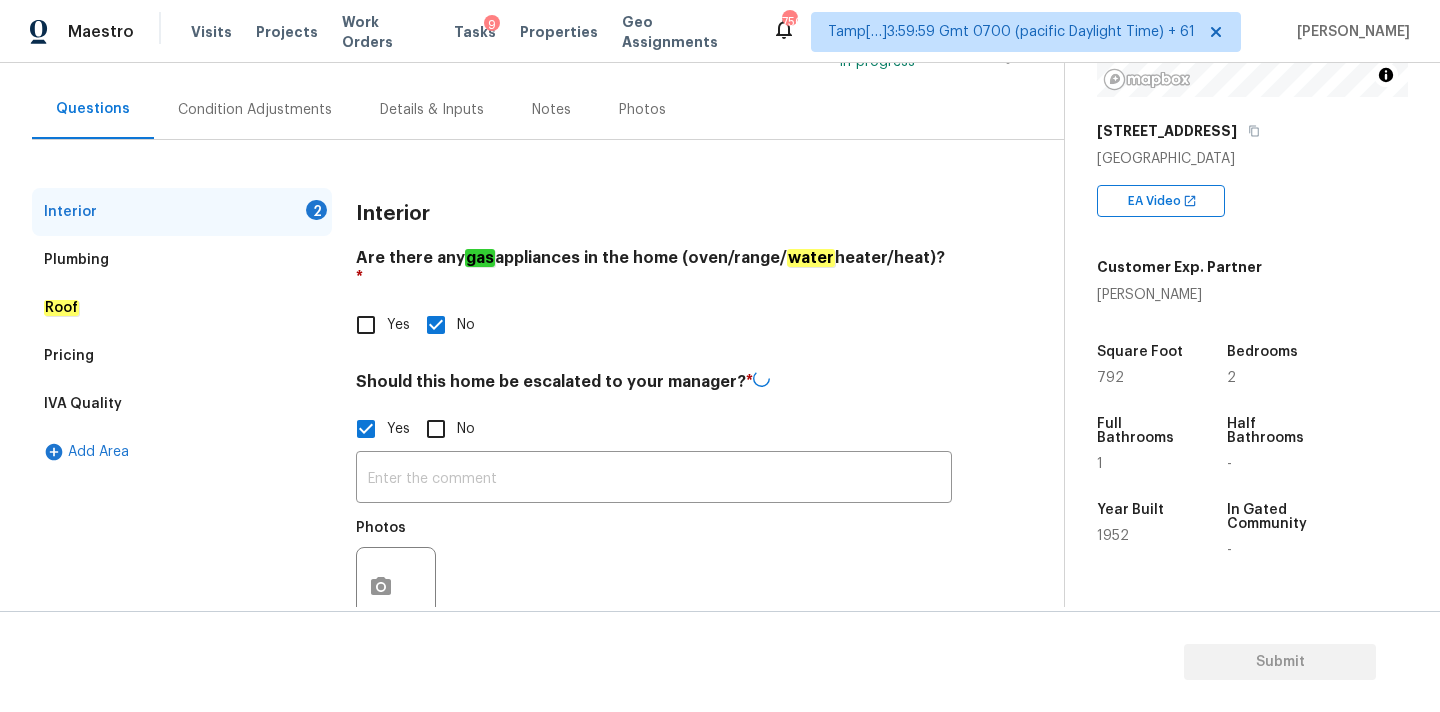 scroll, scrollTop: 203, scrollLeft: 0, axis: vertical 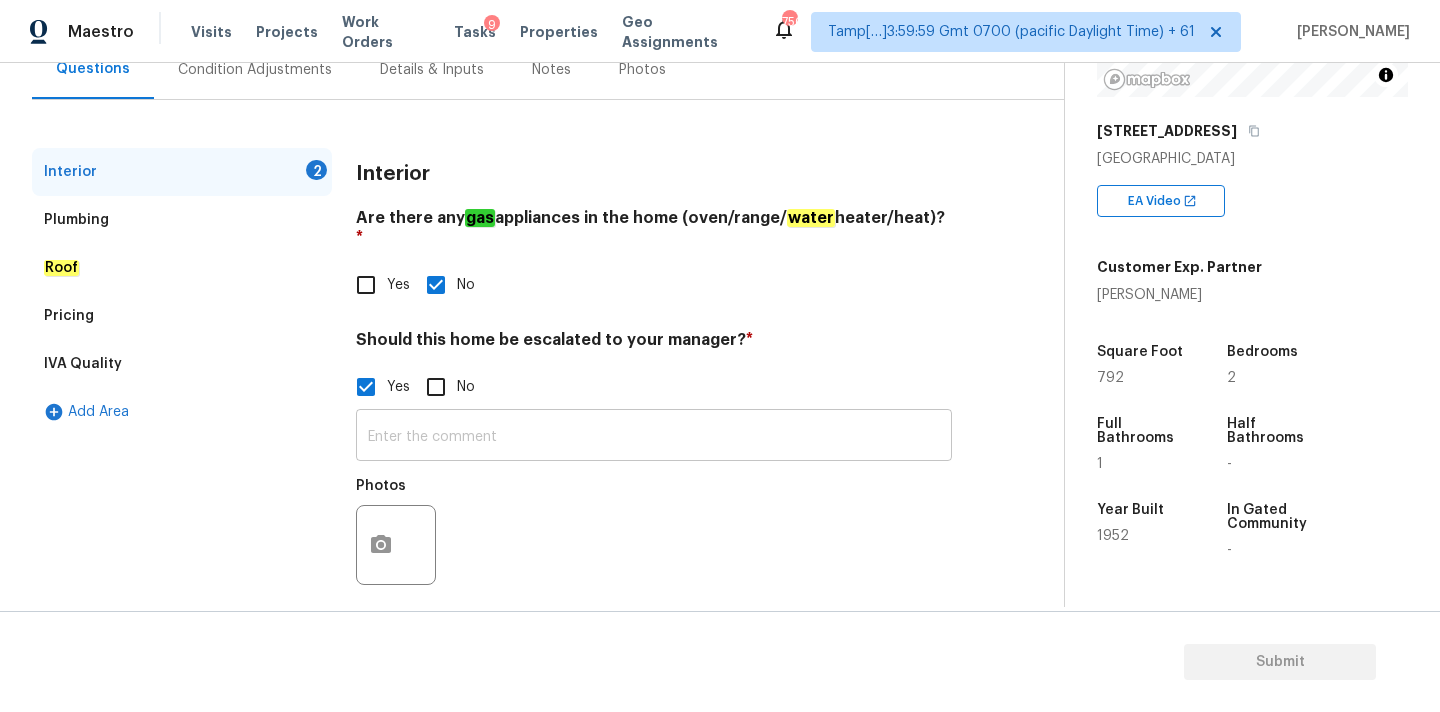 click at bounding box center [654, 437] 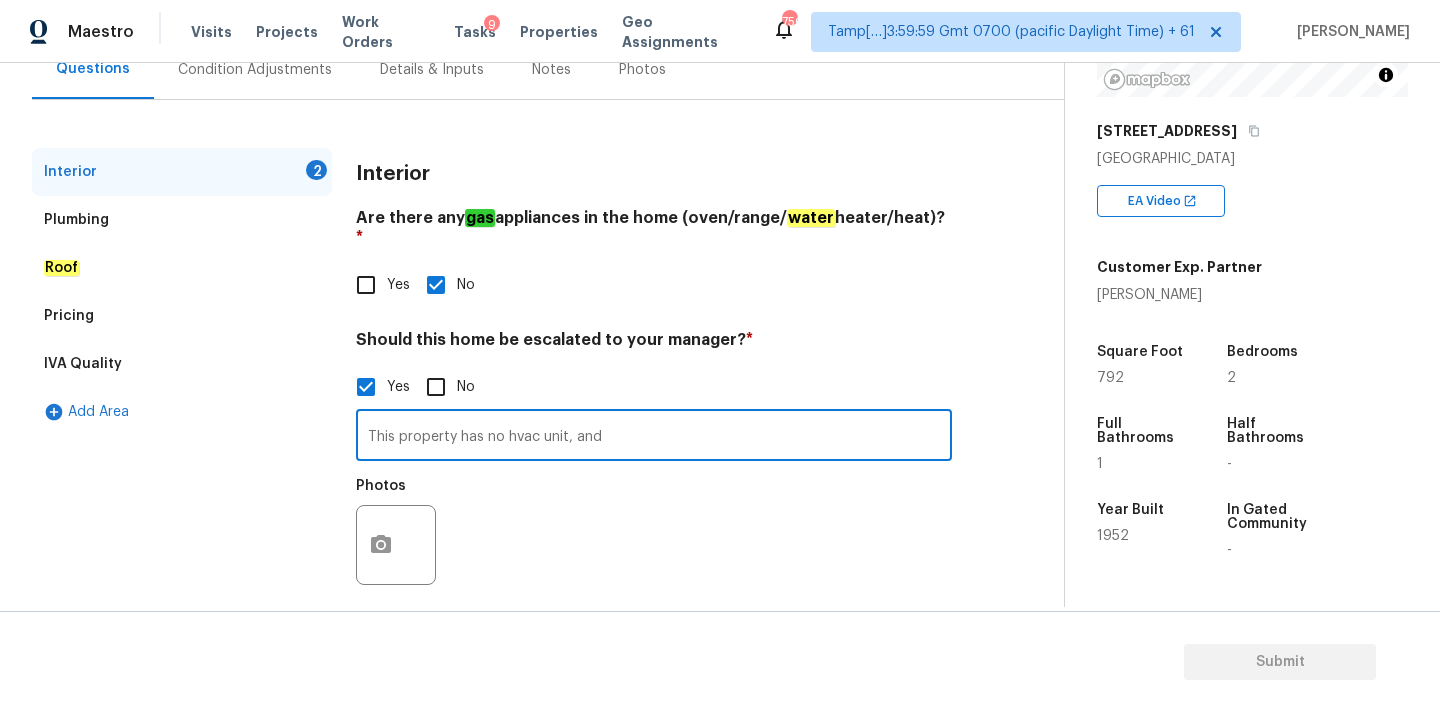 paste on "Chickens in backyard" 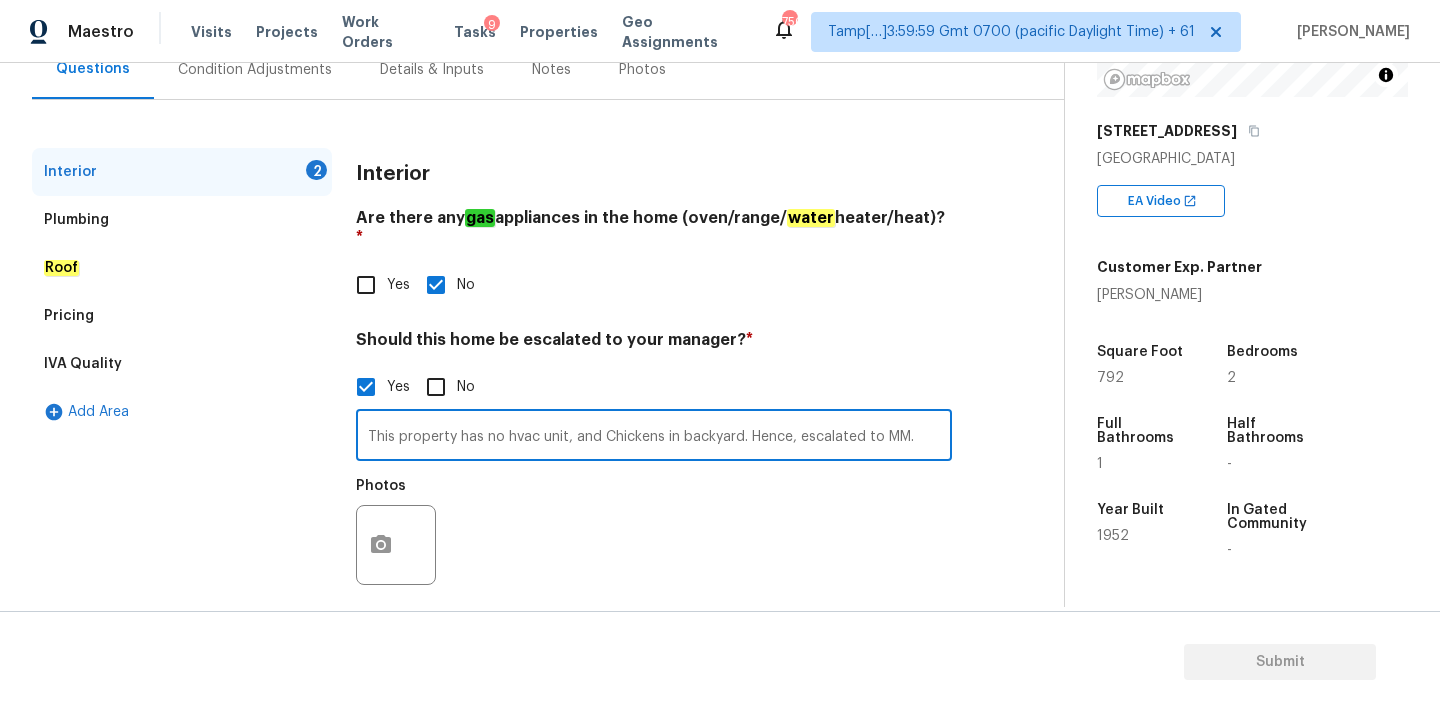 type on "This property has no hvac unit, and Chickens in backyard. Hence, escalated to MM." 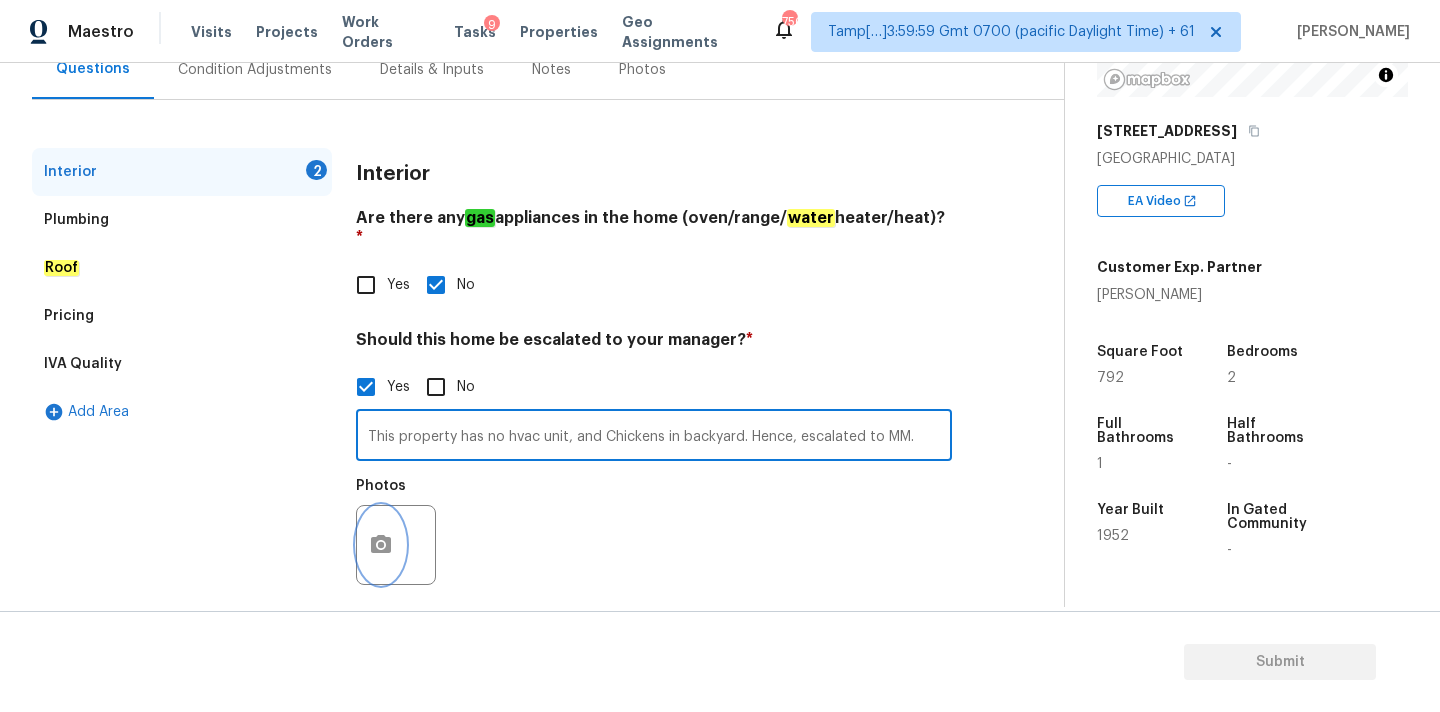 click 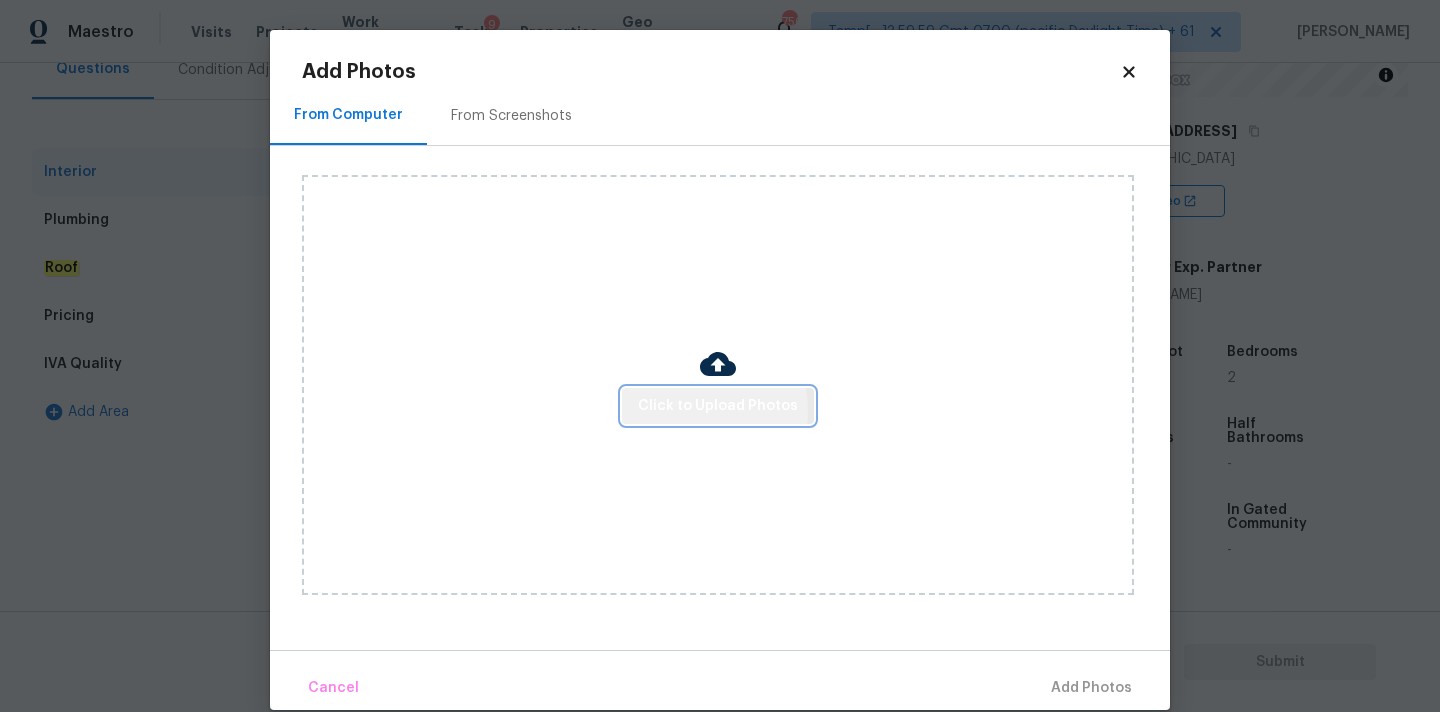 click on "Click to Upload Photos" at bounding box center (718, 406) 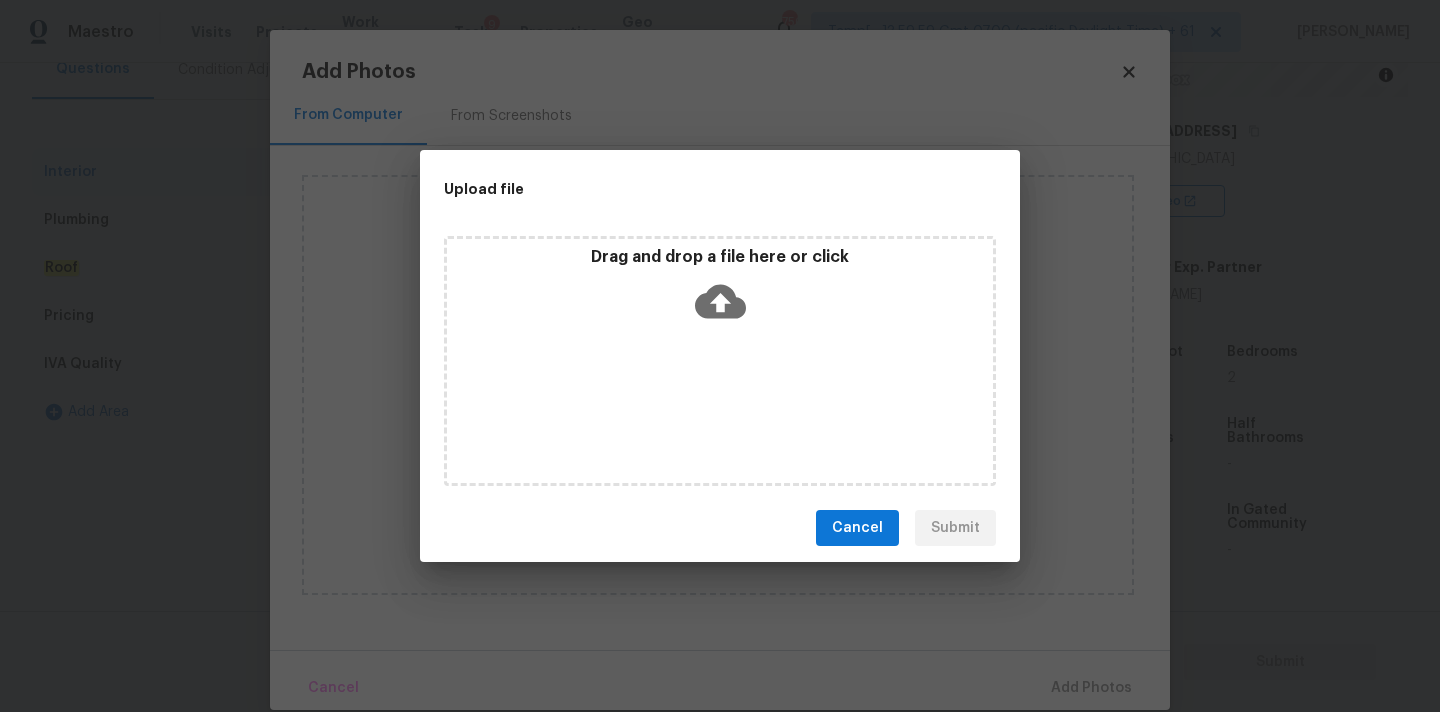 click 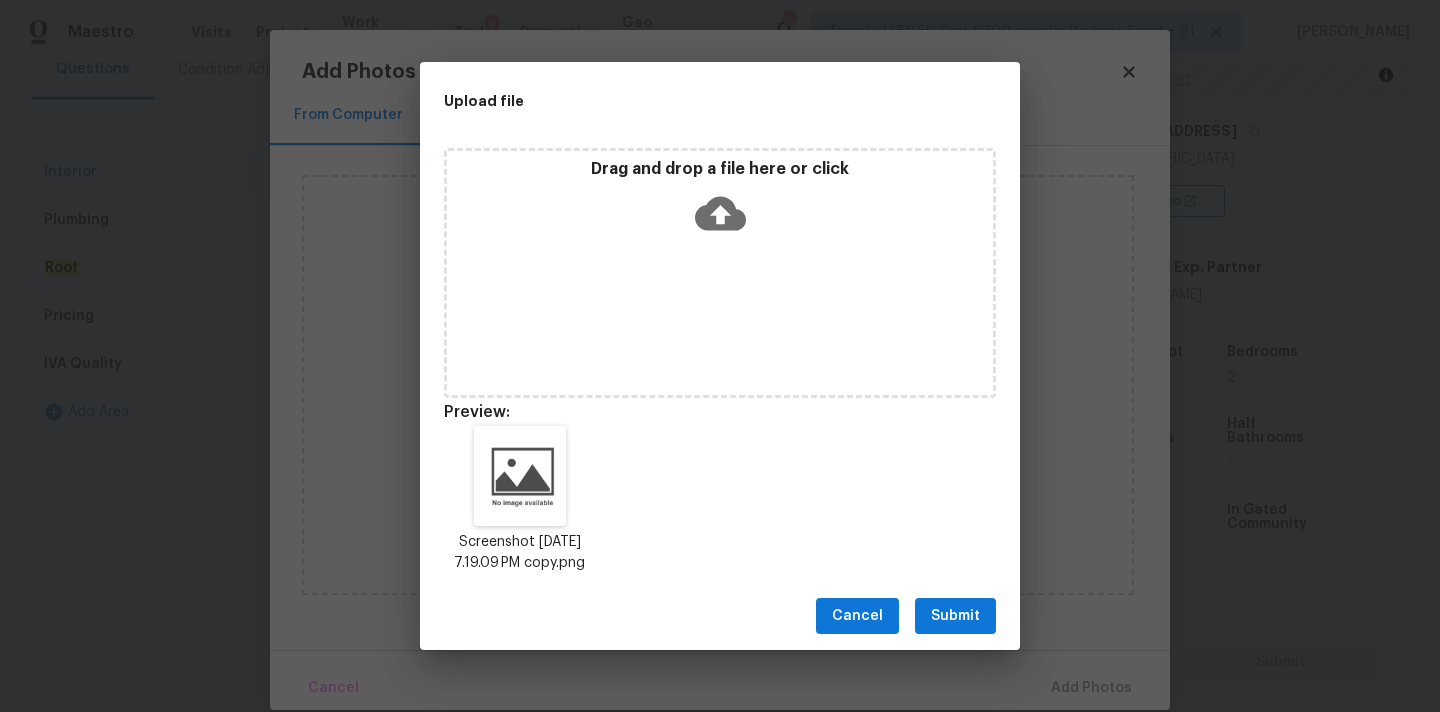 click on "Submit" at bounding box center [955, 616] 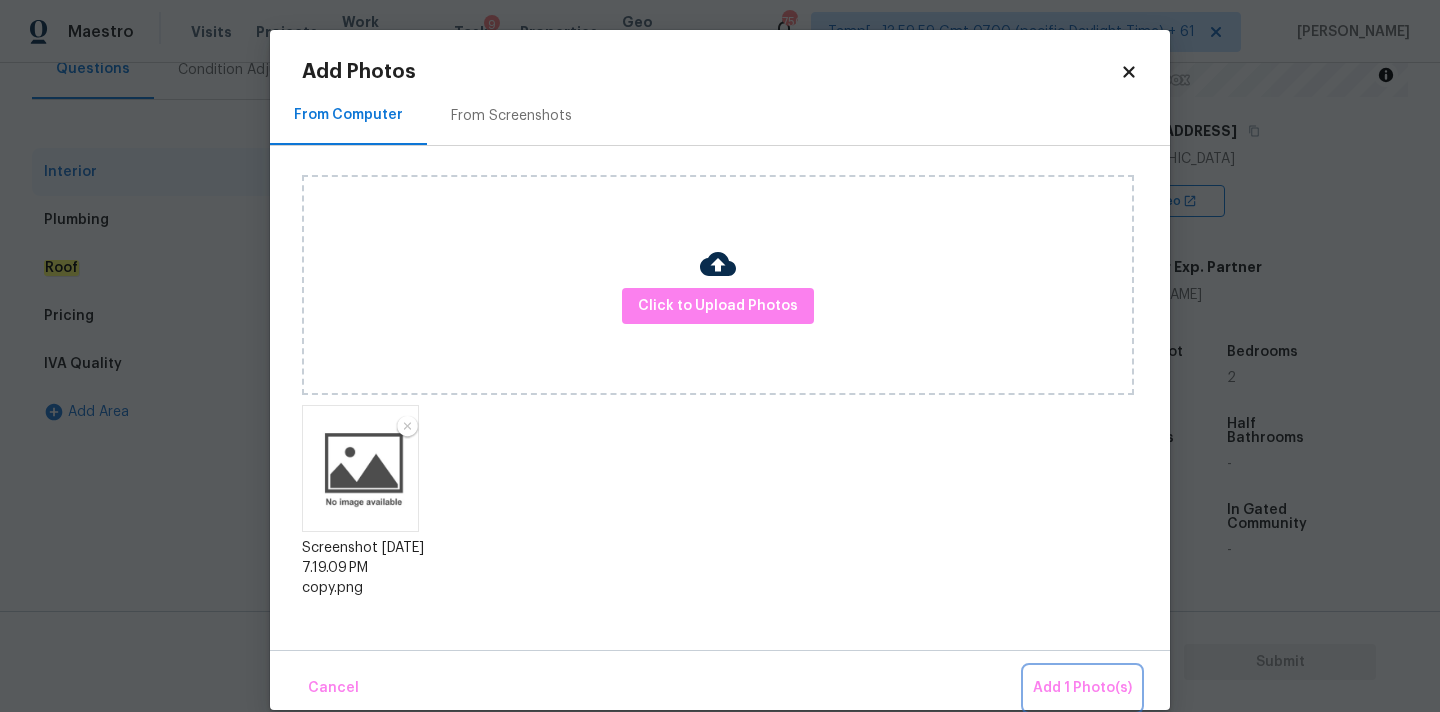 click on "Add 1 Photo(s)" at bounding box center [1082, 688] 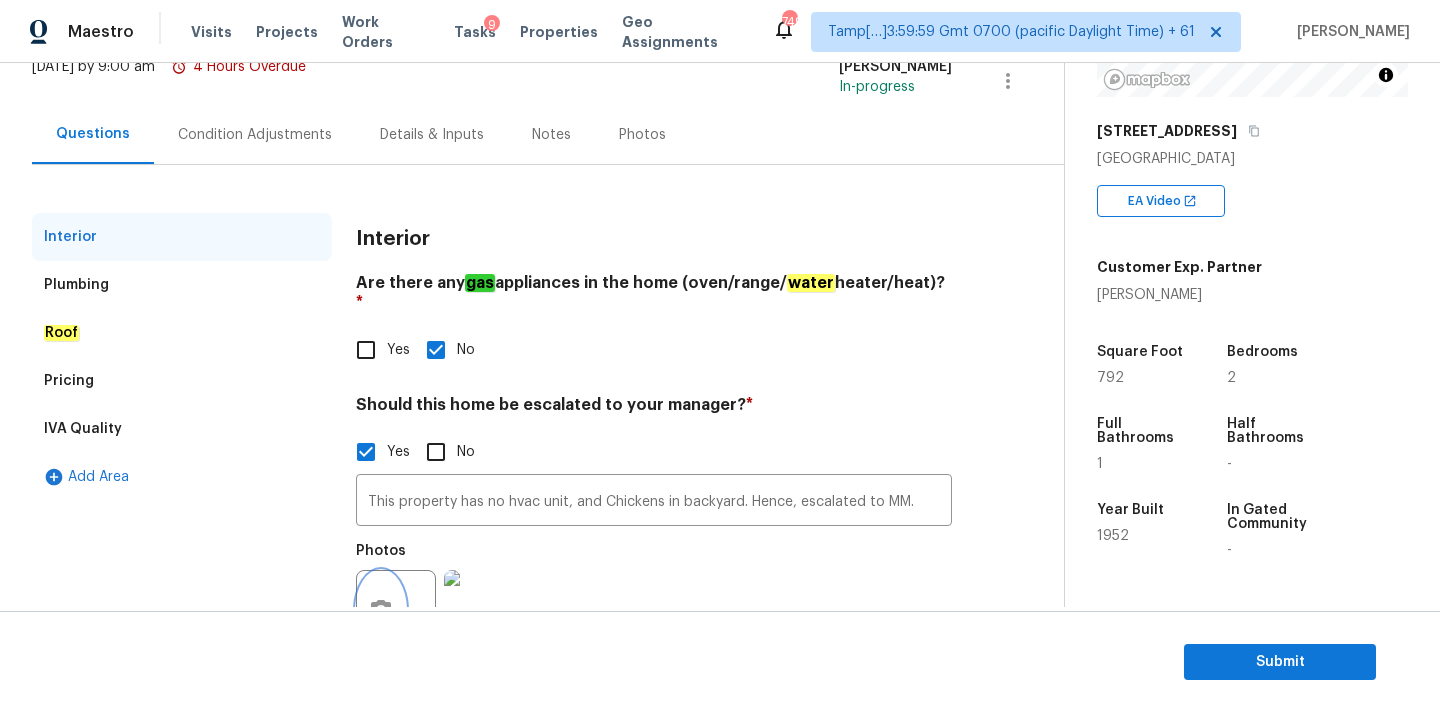 scroll, scrollTop: 86, scrollLeft: 0, axis: vertical 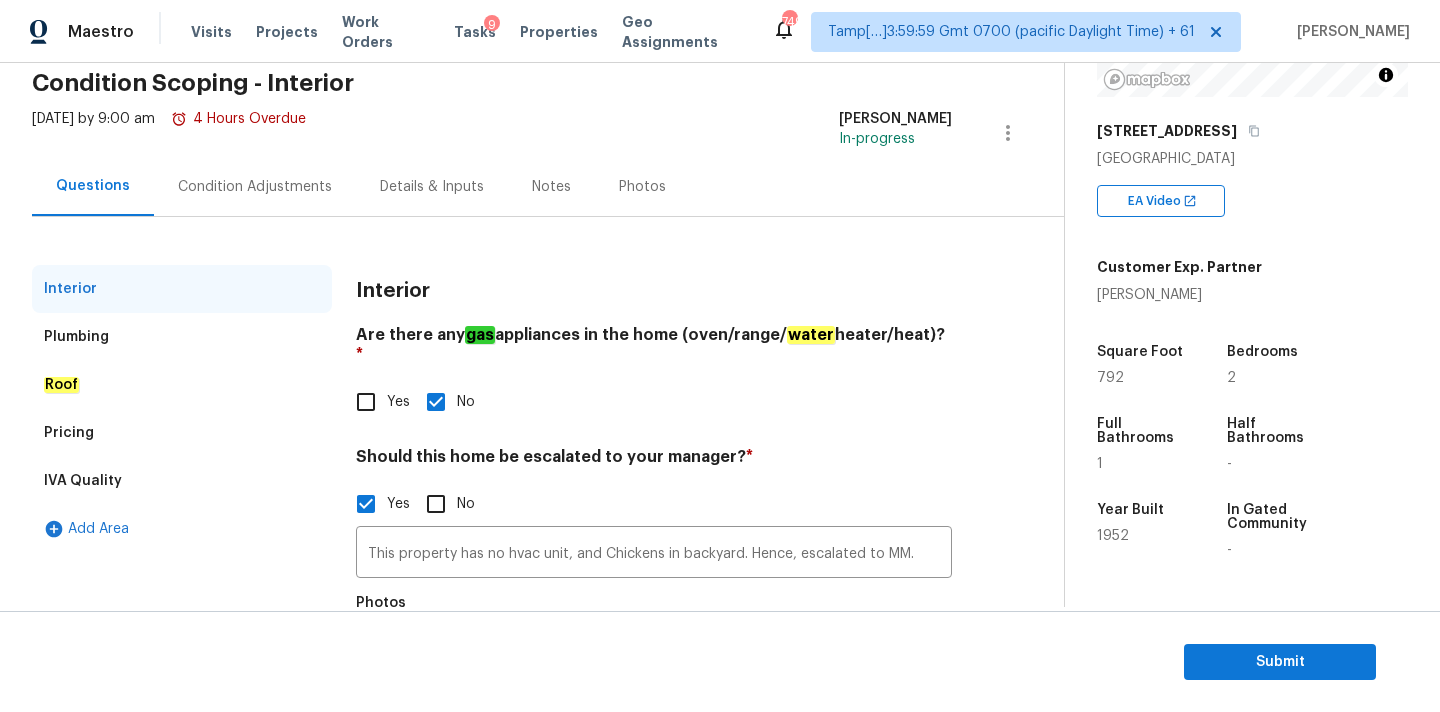 click on "Condition Adjustments" at bounding box center [255, 187] 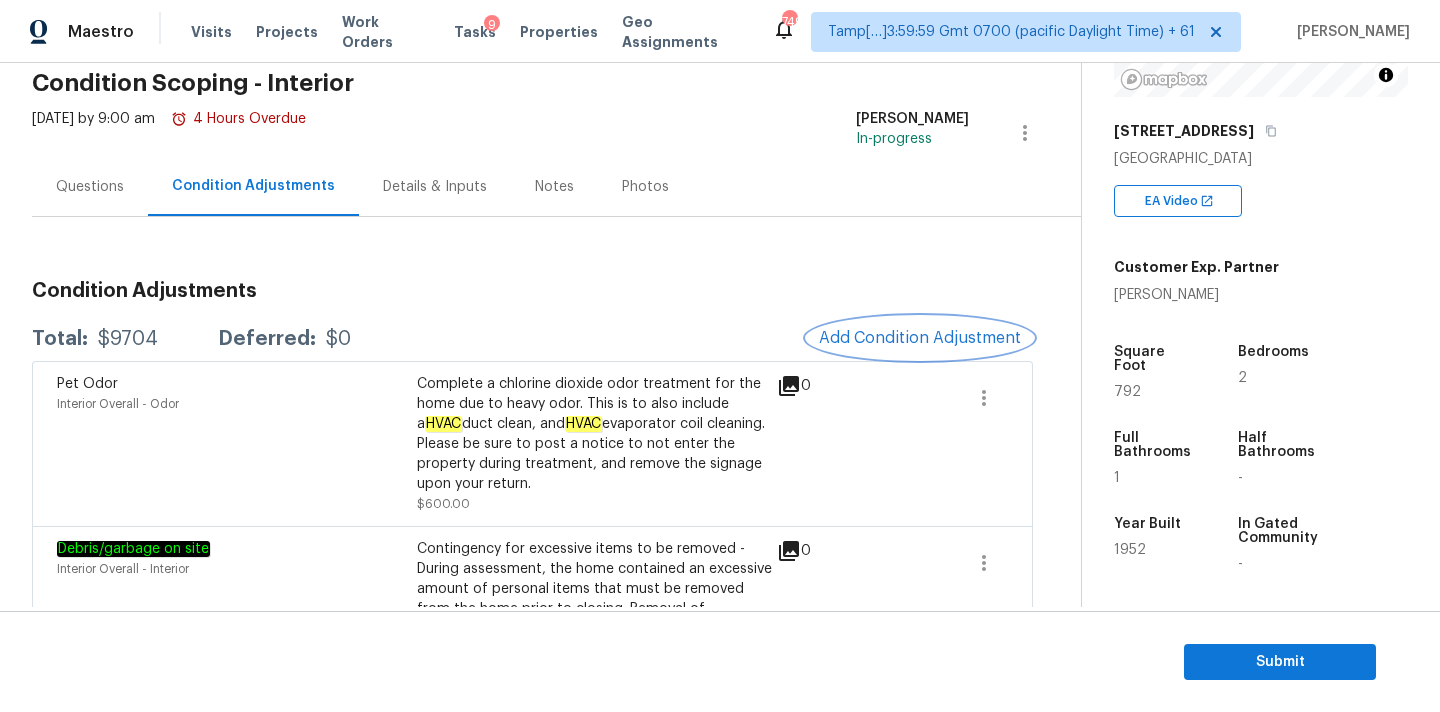 click on "Add Condition Adjustment" at bounding box center [920, 338] 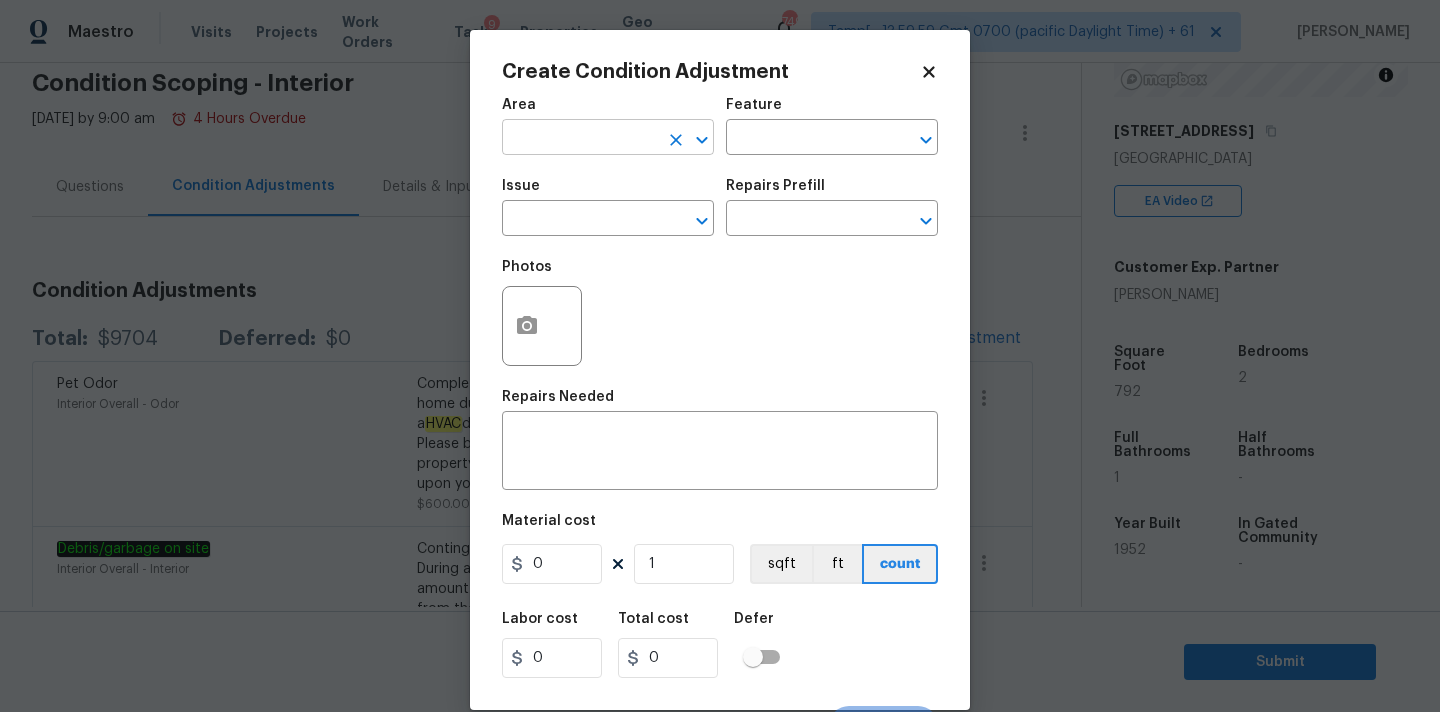 click at bounding box center (580, 139) 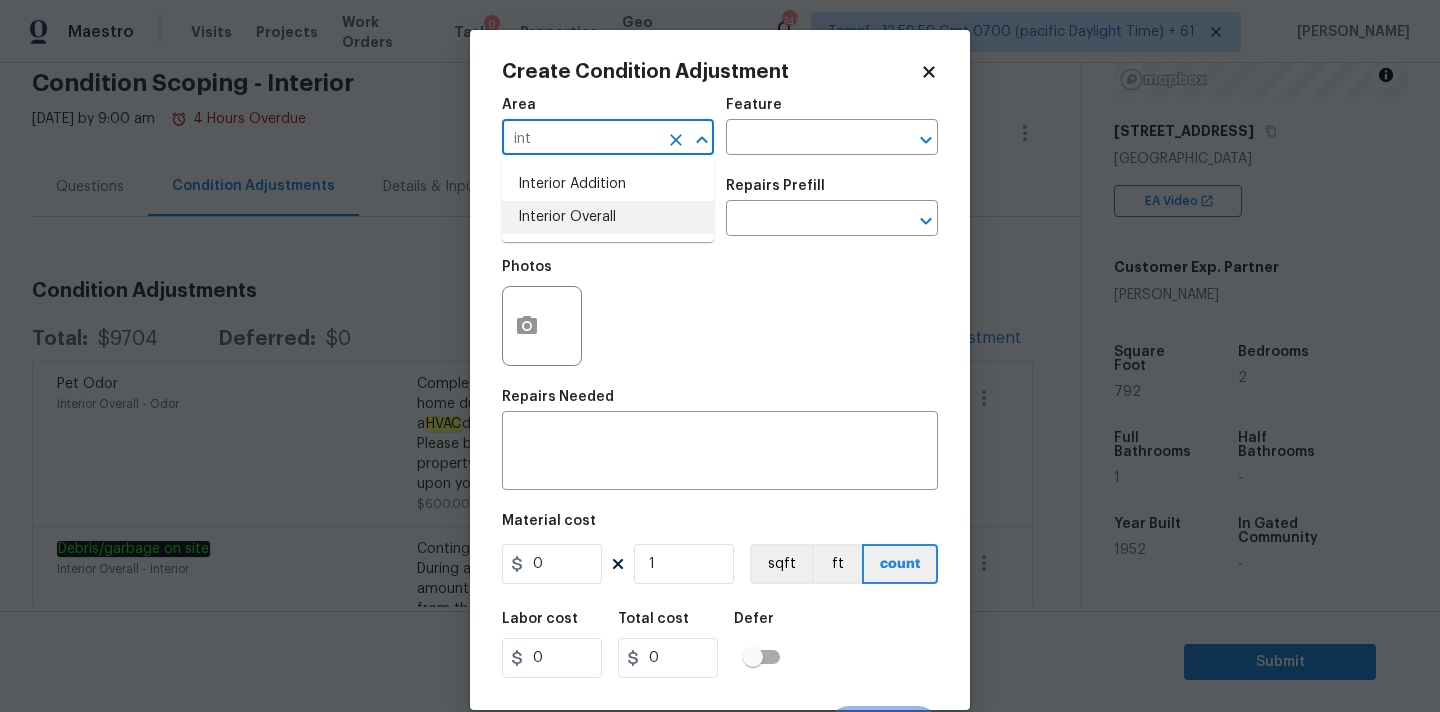 click on "Interior Overall" at bounding box center (608, 217) 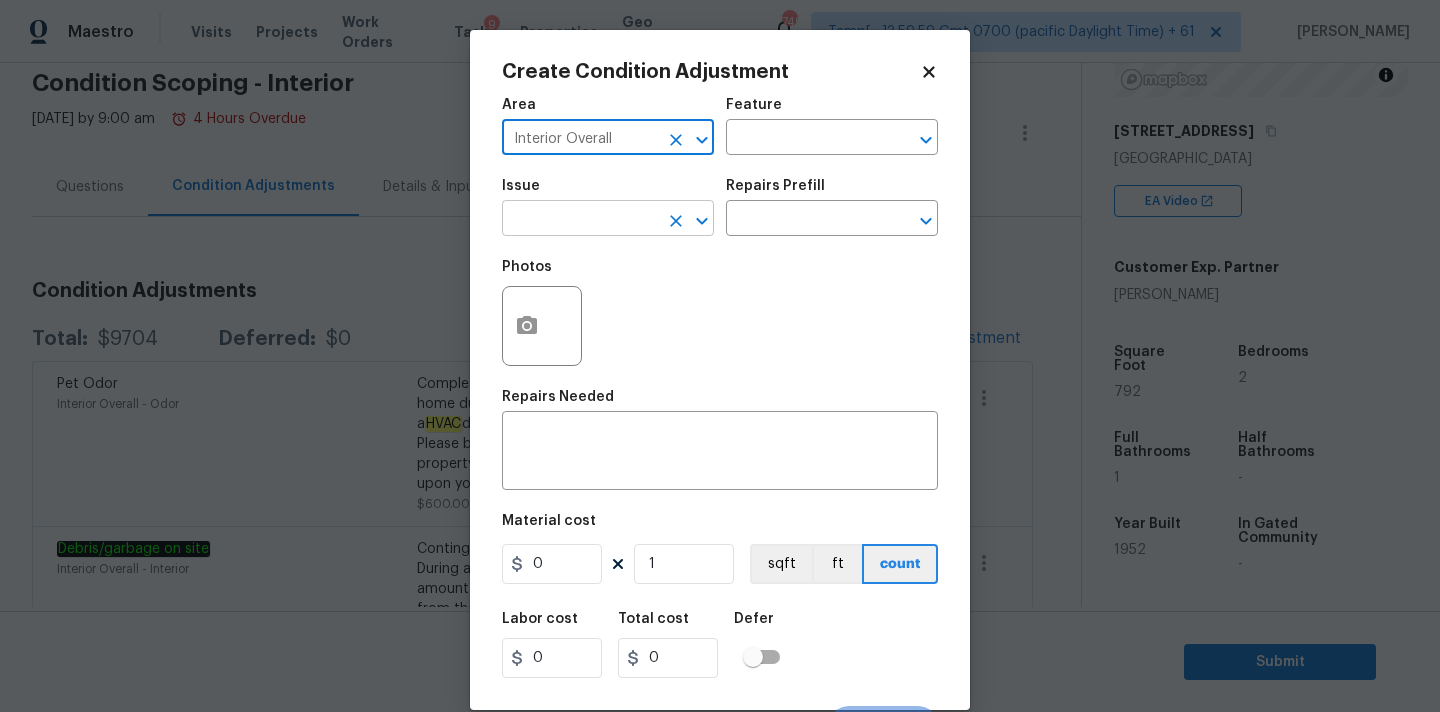 type on "Interior Overall" 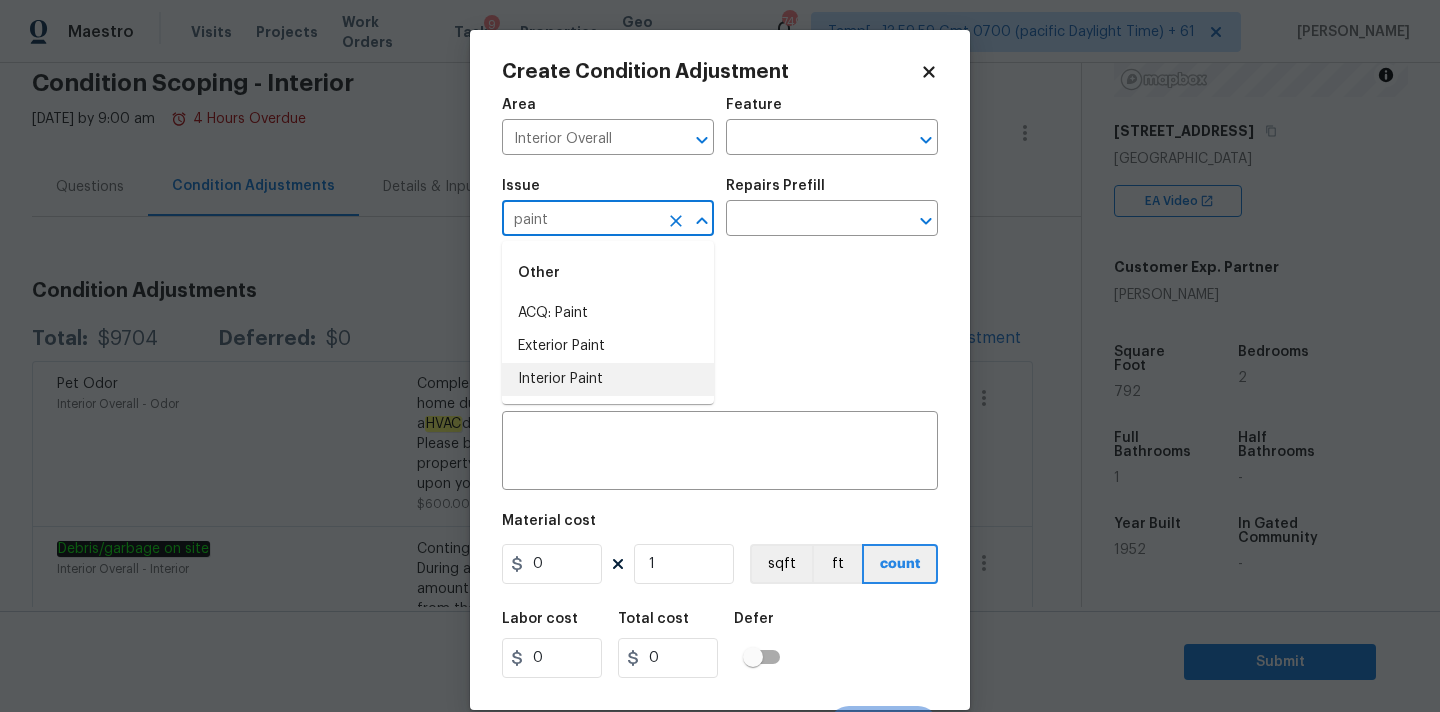 click on "Interior Paint" at bounding box center [608, 379] 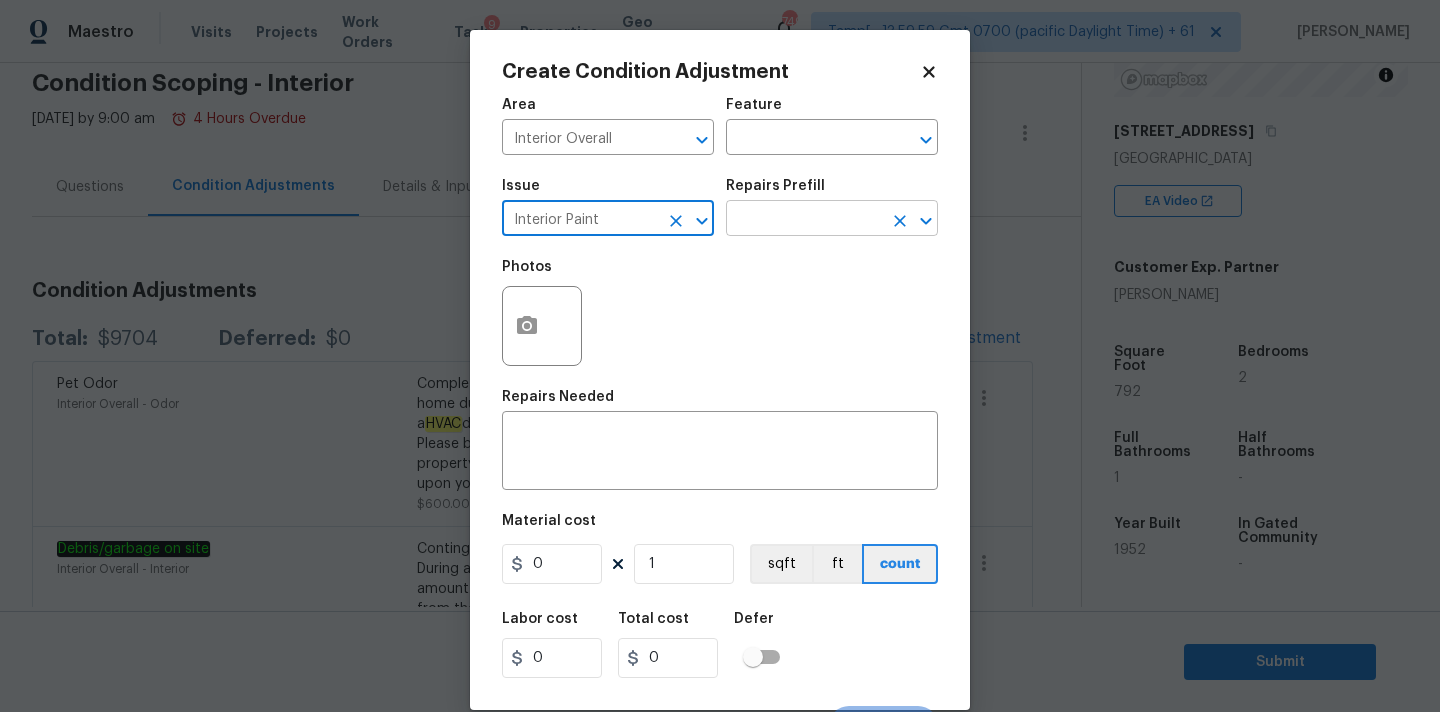 type on "Interior Paint" 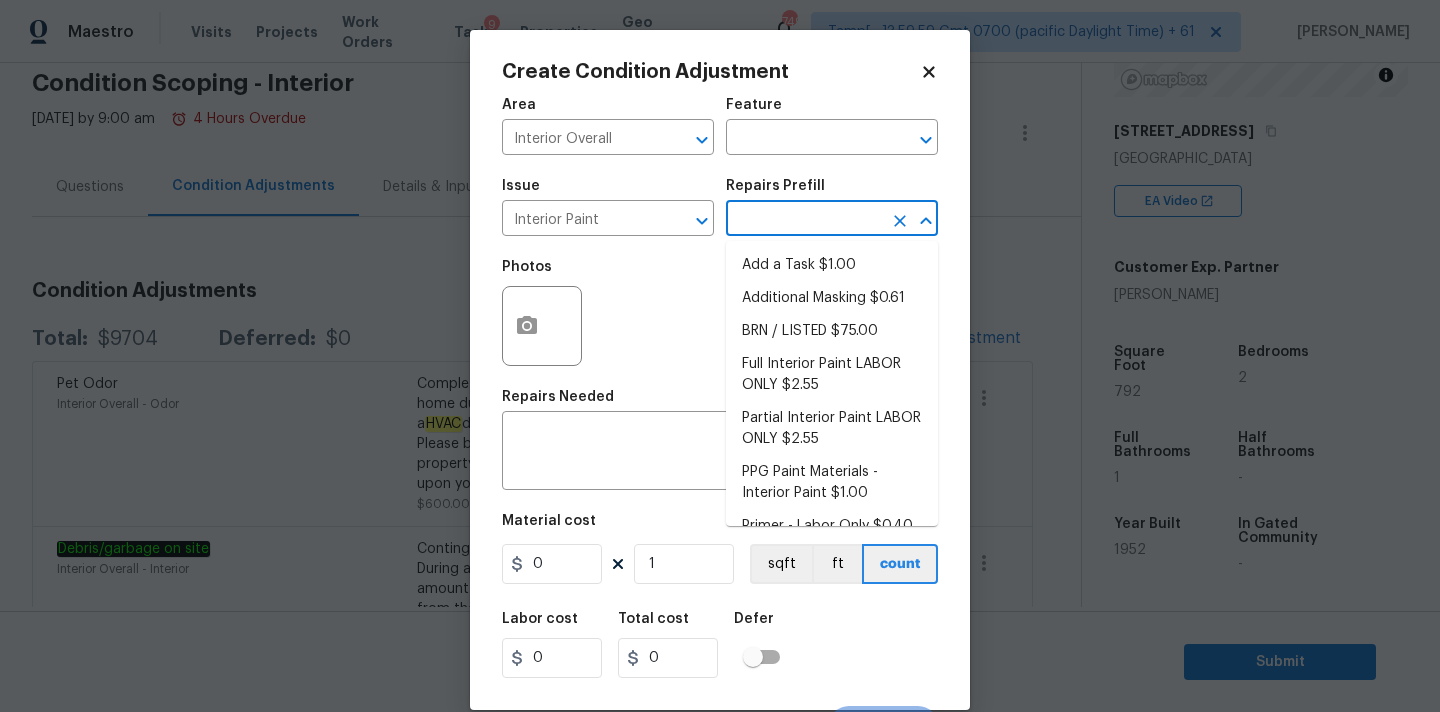 click at bounding box center (804, 220) 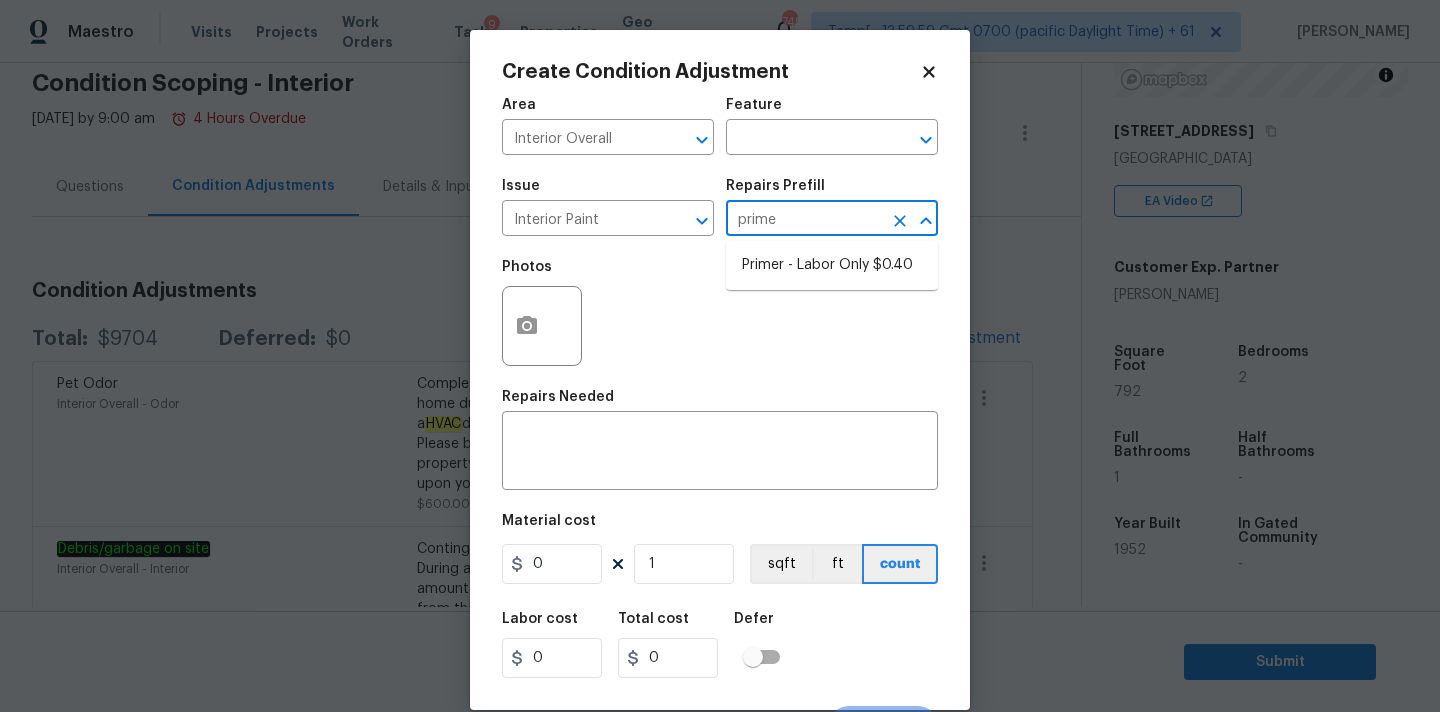 type on "primer" 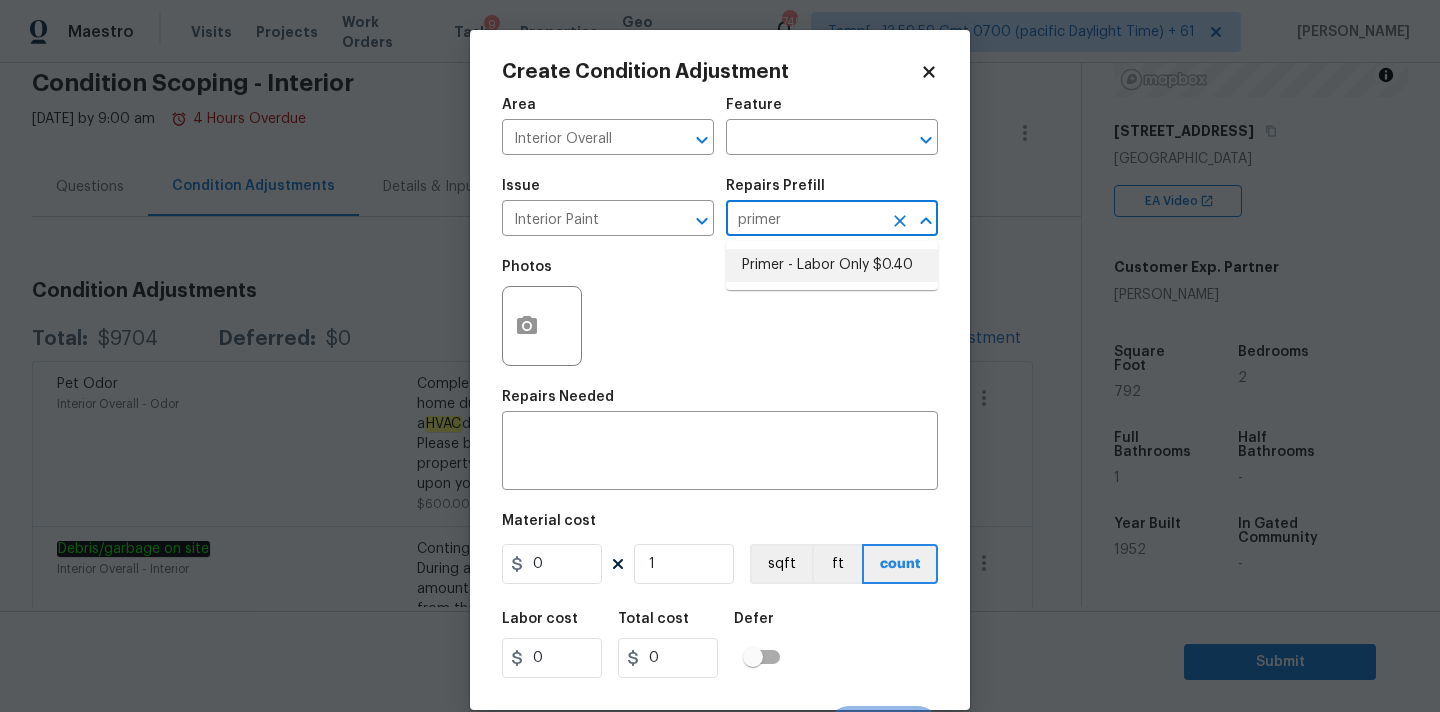 click on "Primer - Labor Only $0.40" at bounding box center [832, 265] 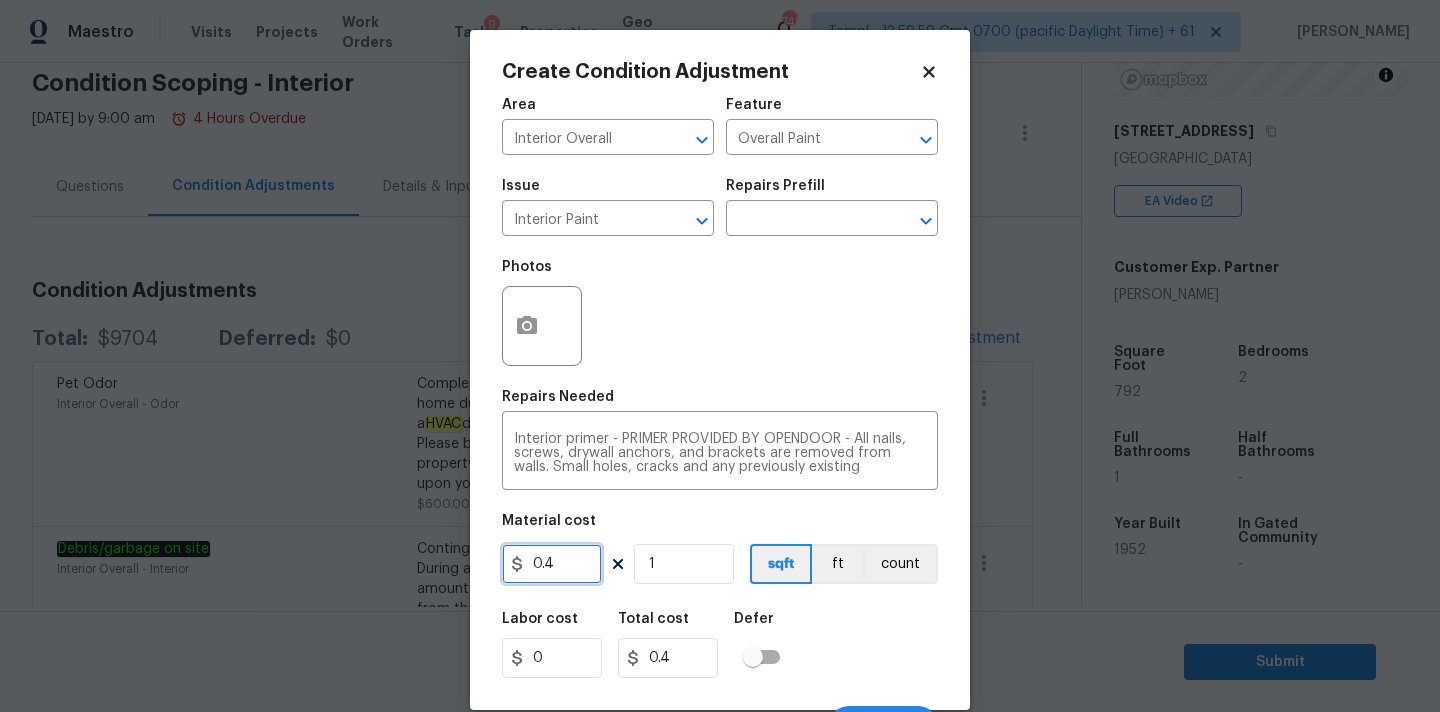 click on "0.4" at bounding box center (552, 564) 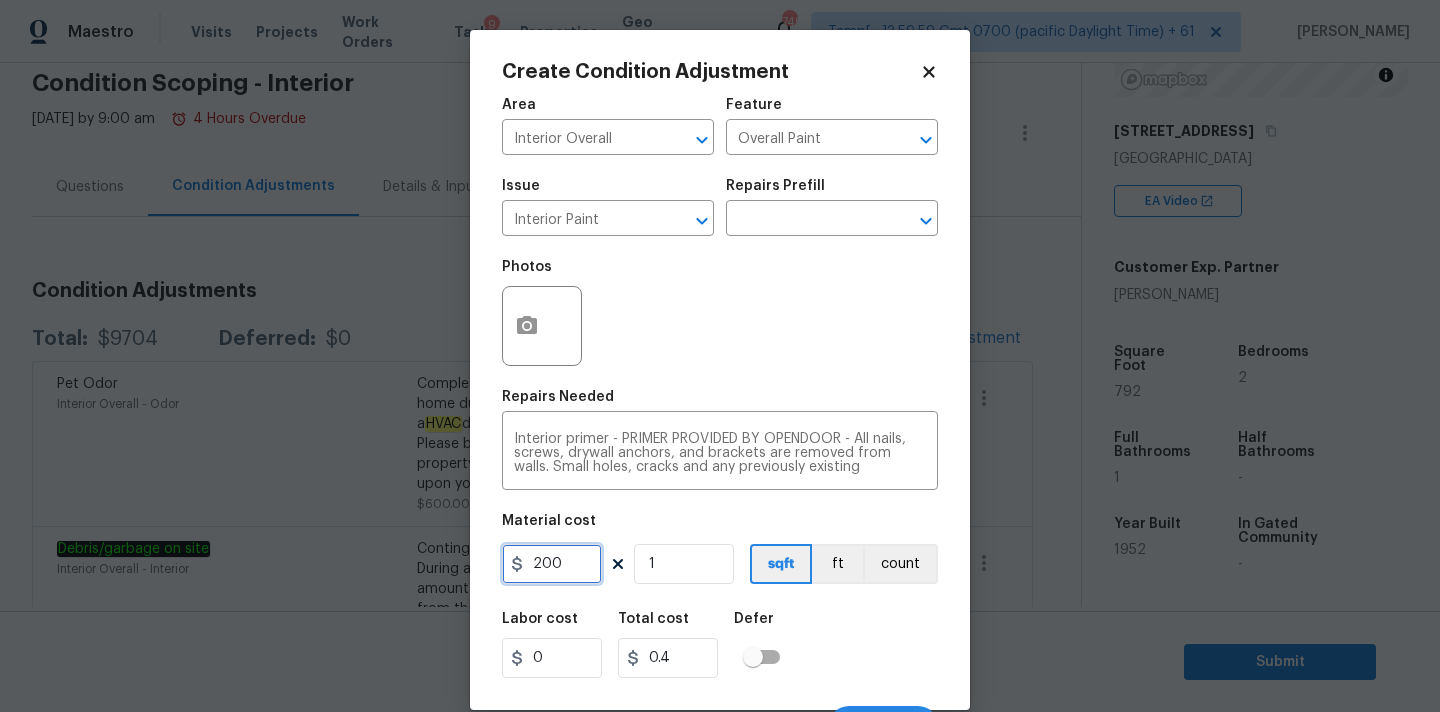 type on "200" 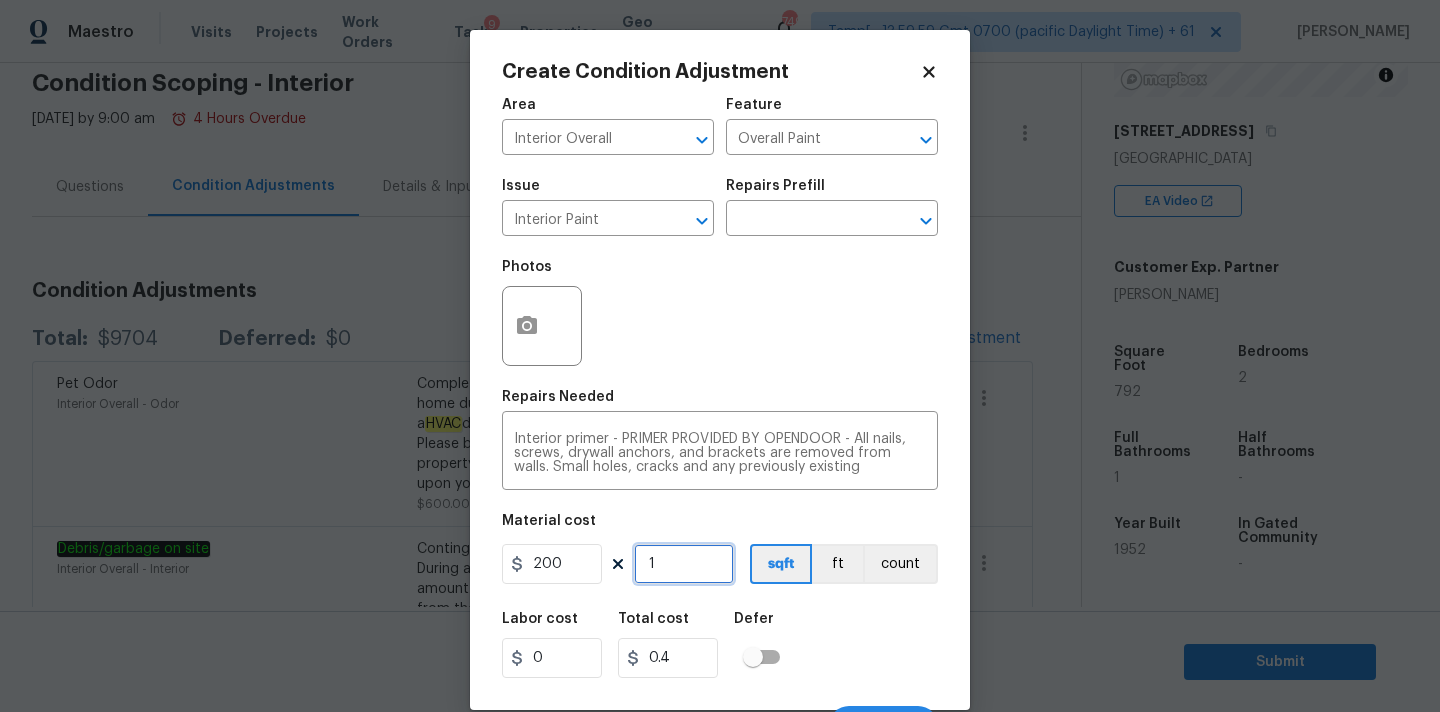 type on "200" 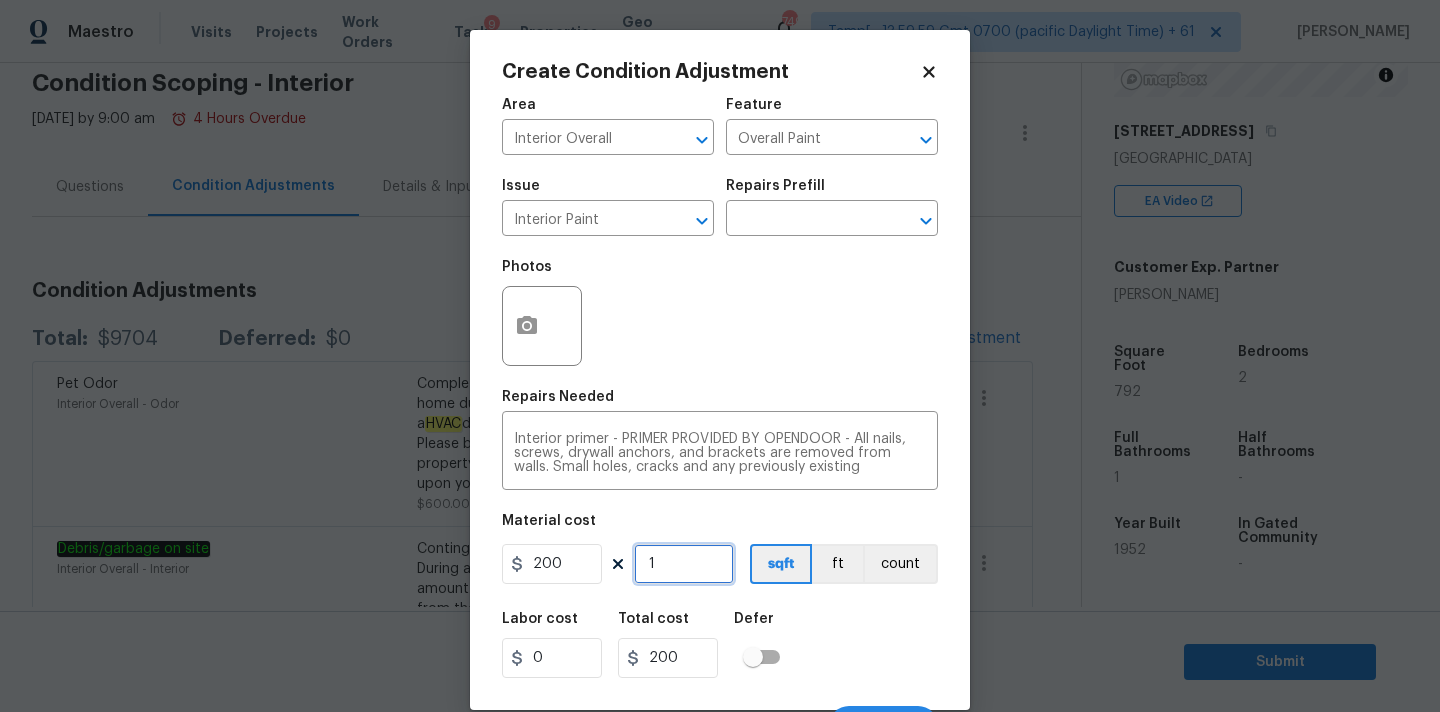 scroll, scrollTop: 35, scrollLeft: 0, axis: vertical 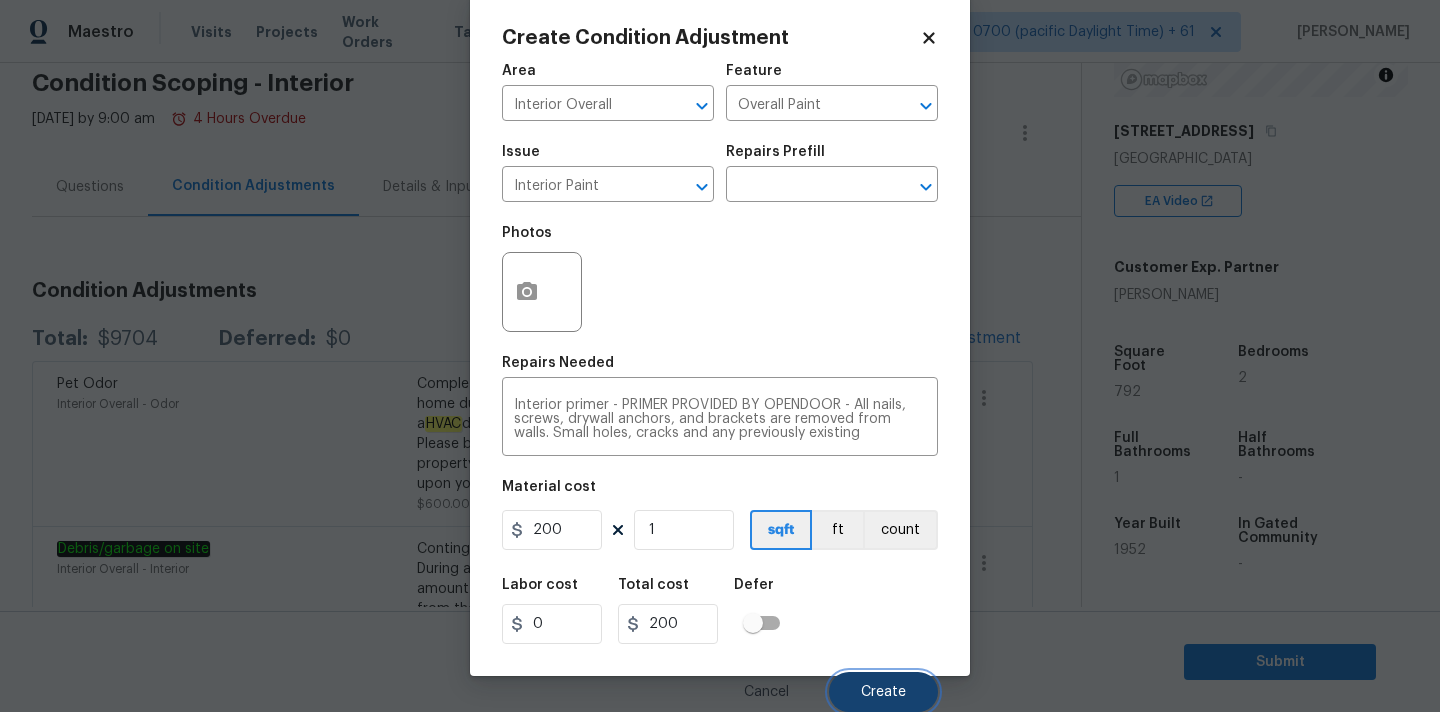 click on "Create" at bounding box center [883, 692] 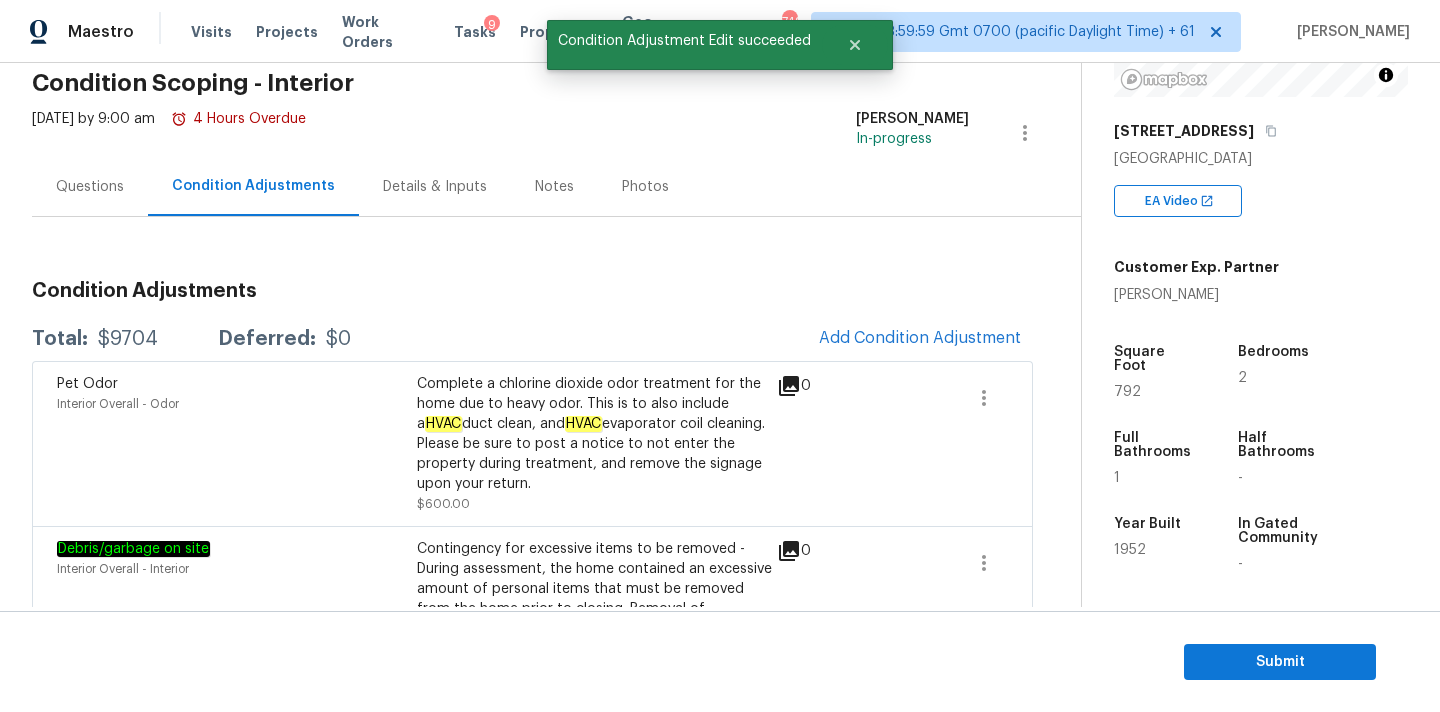 scroll, scrollTop: 28, scrollLeft: 0, axis: vertical 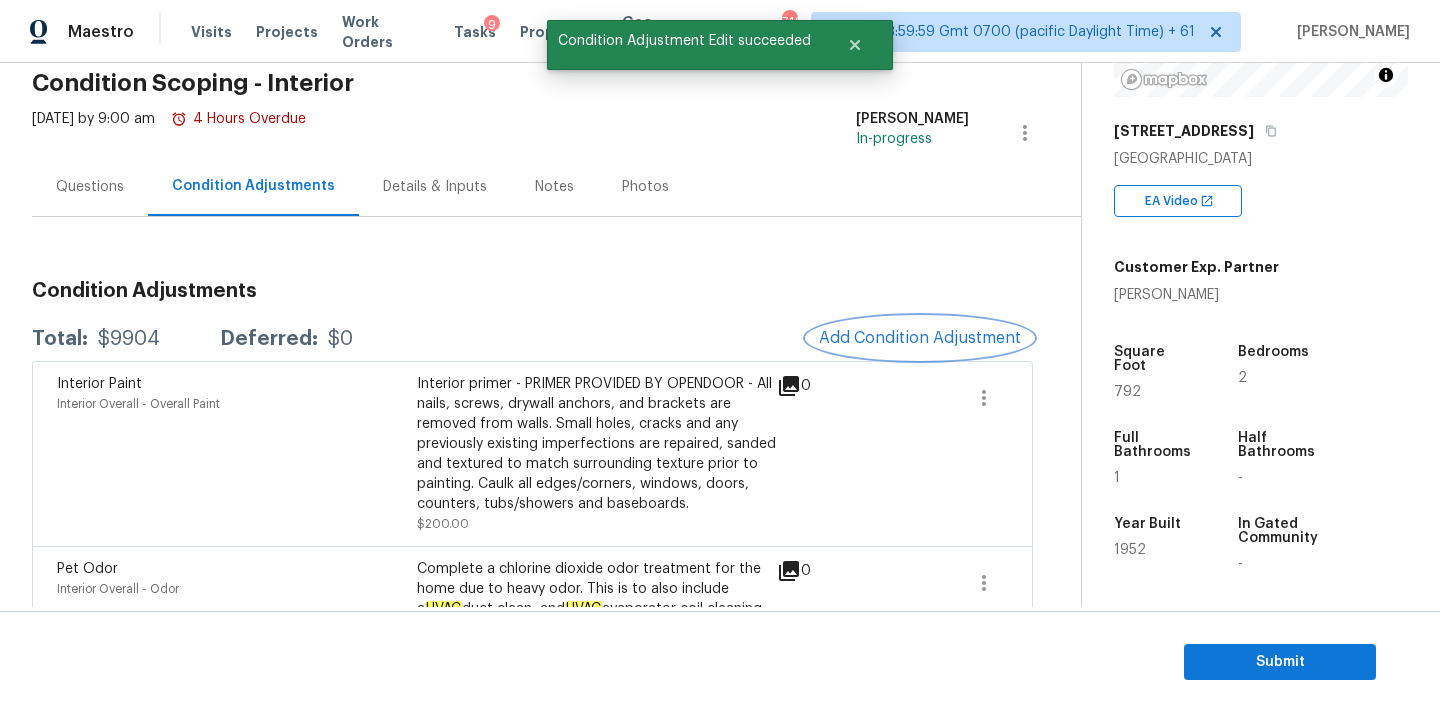 click on "Add Condition Adjustment" at bounding box center [920, 338] 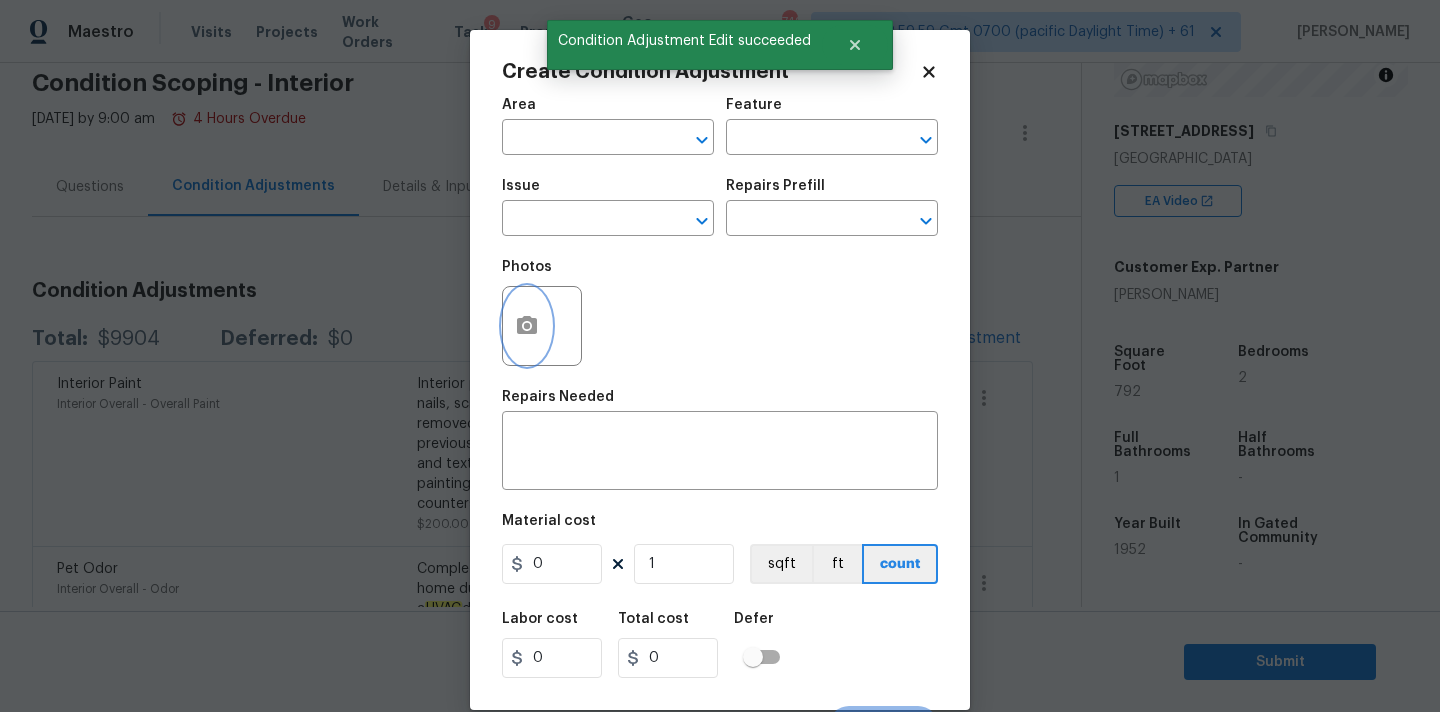 click 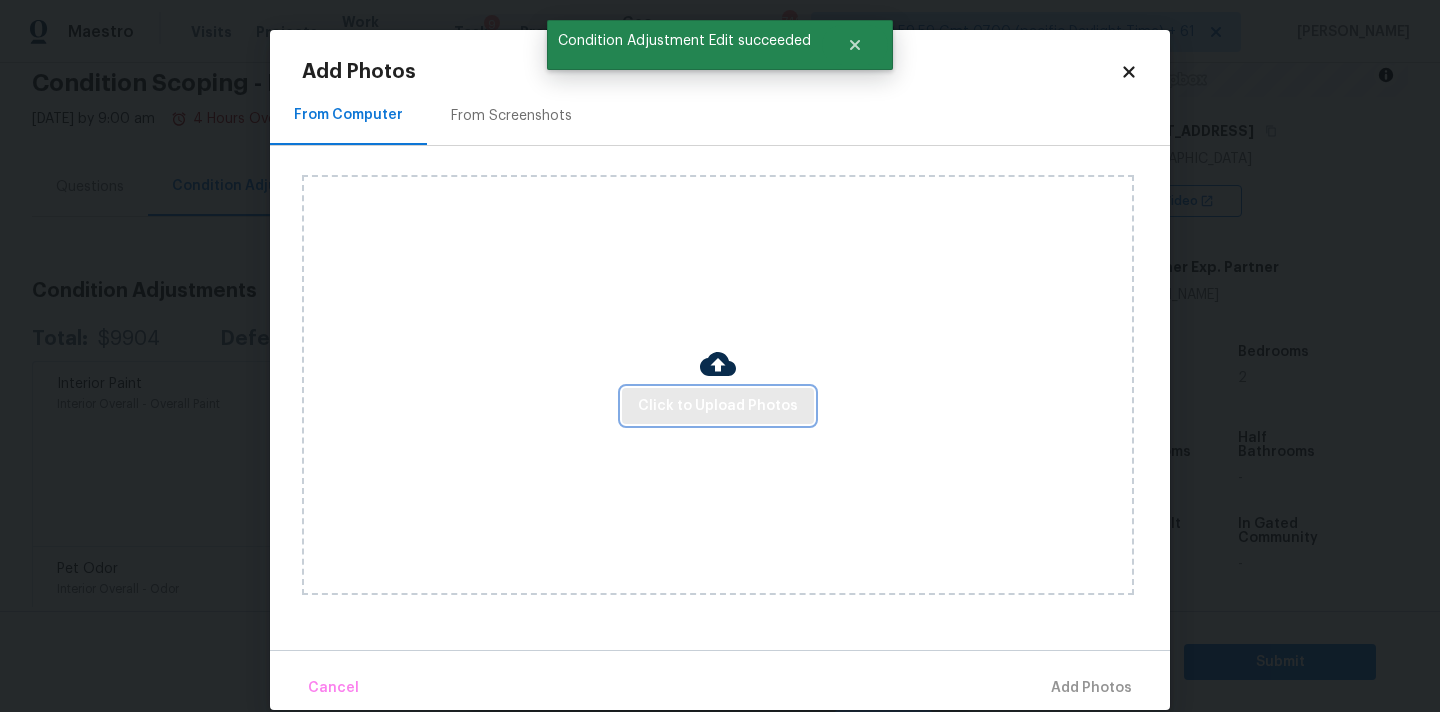 click on "Click to Upload Photos" at bounding box center [718, 406] 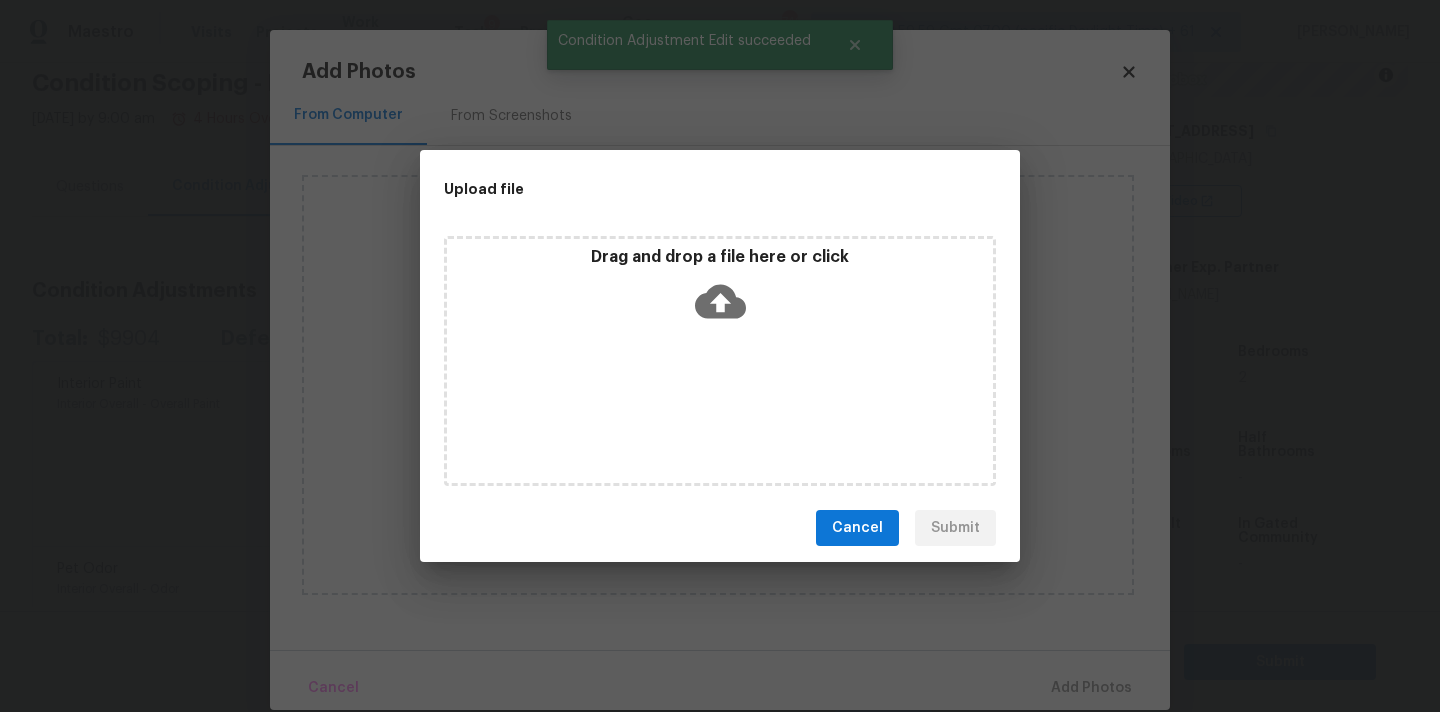 click 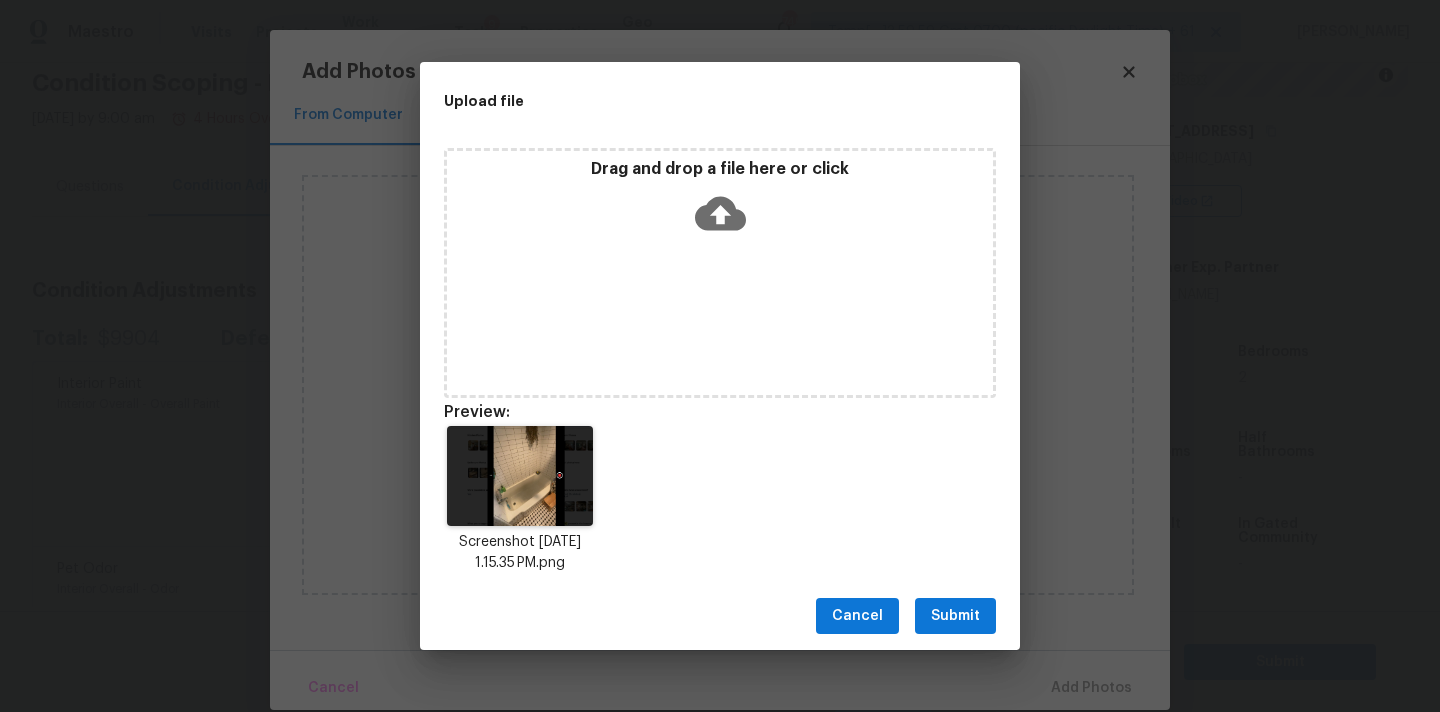 click on "Submit" at bounding box center [955, 616] 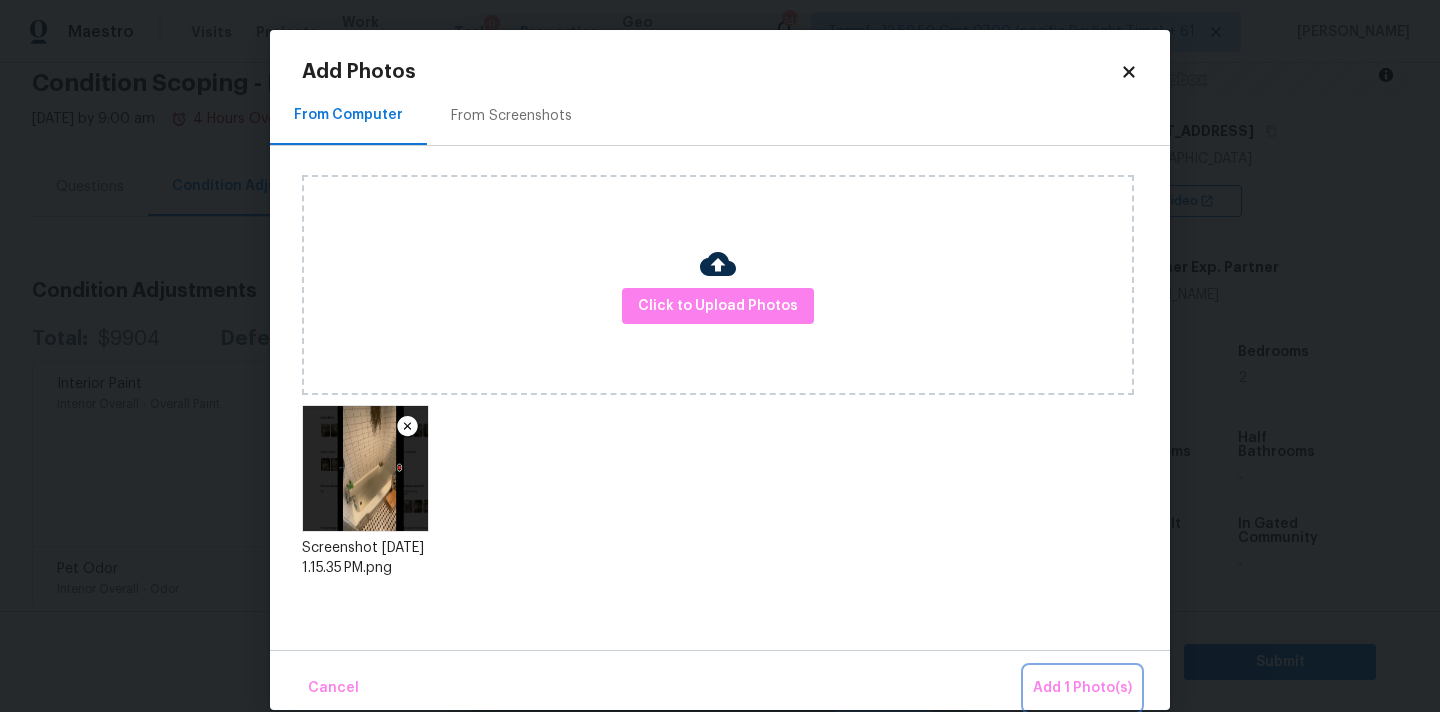 click on "Add 1 Photo(s)" at bounding box center (1082, 688) 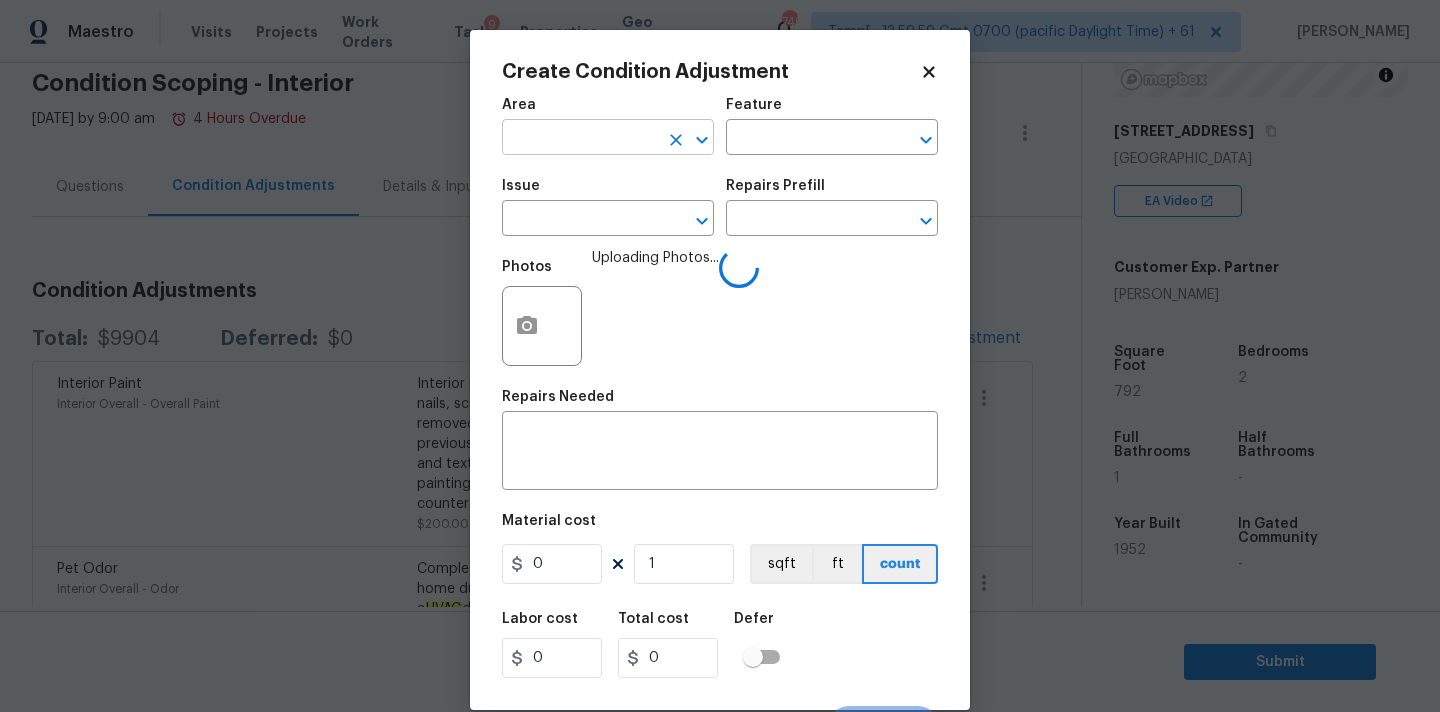 click at bounding box center (580, 139) 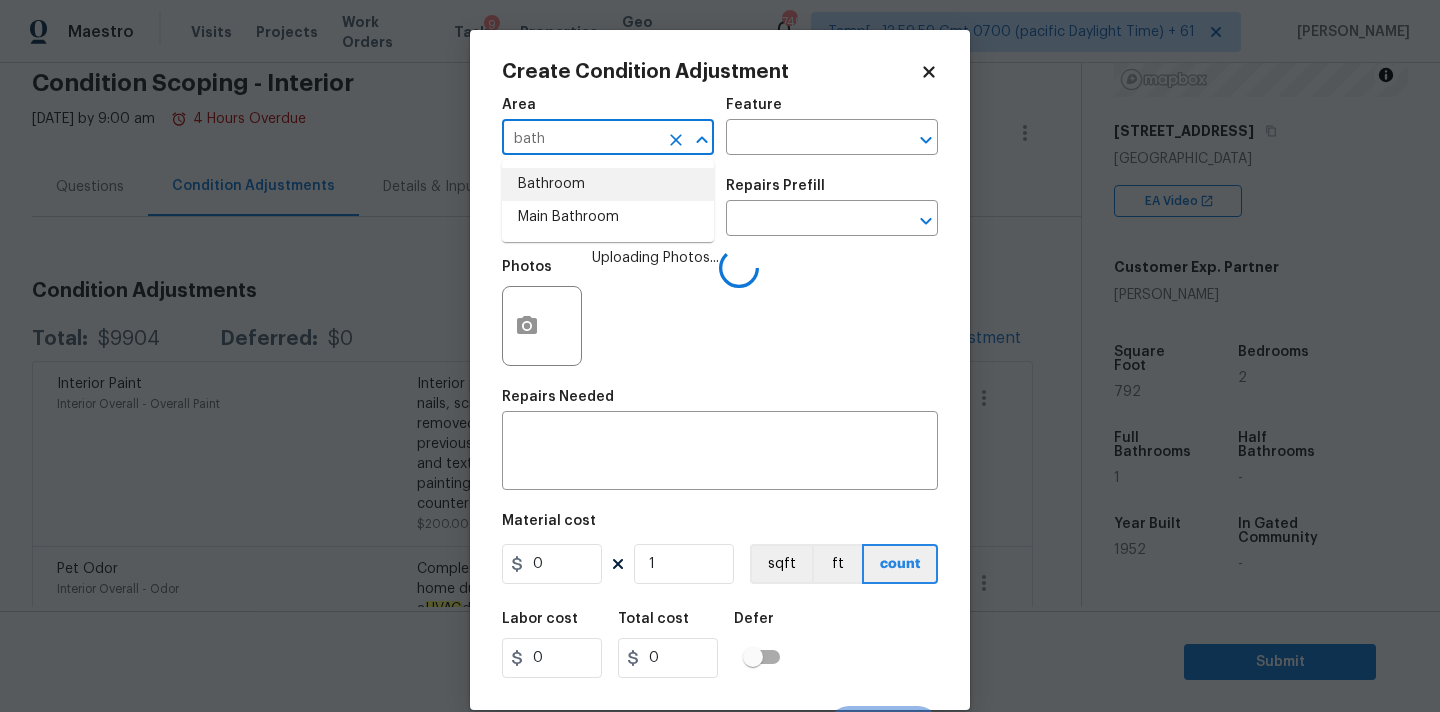 click on "Bathroom" at bounding box center (608, 184) 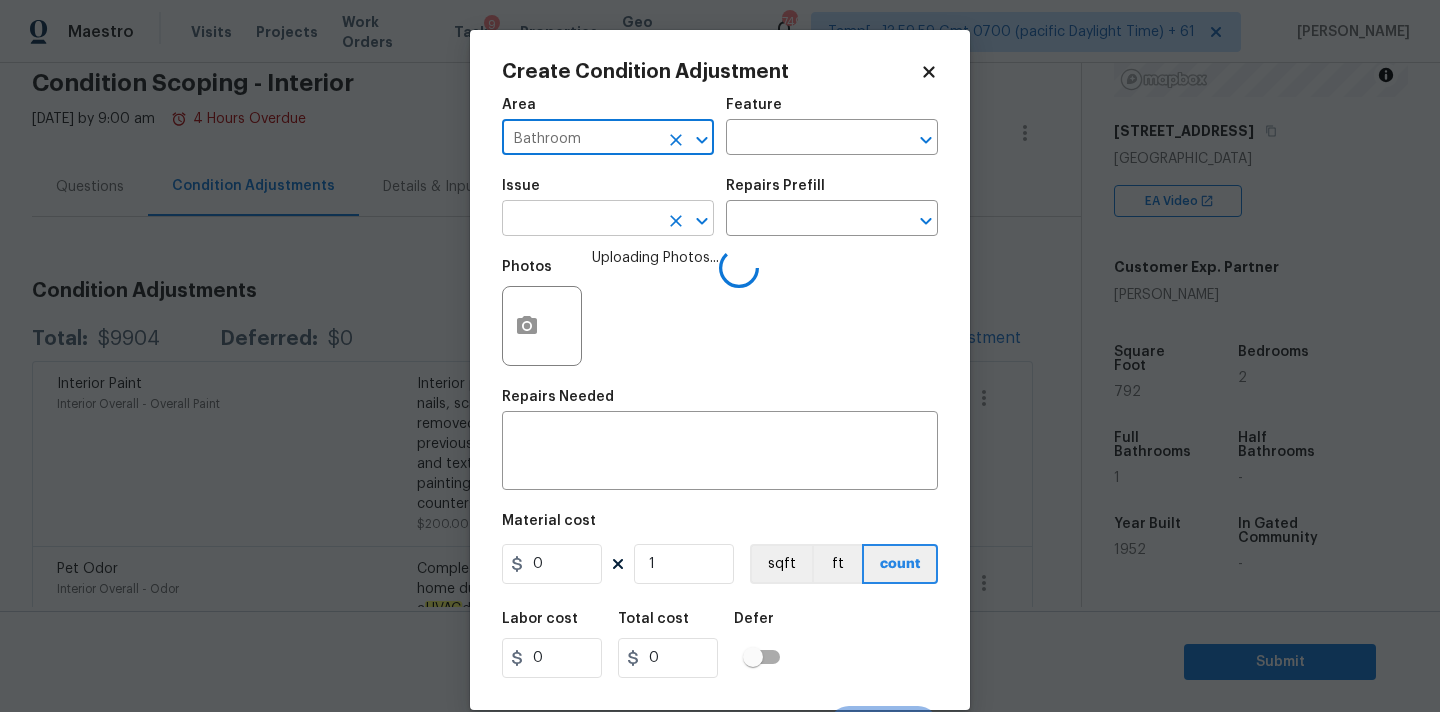 type on "Bathroom" 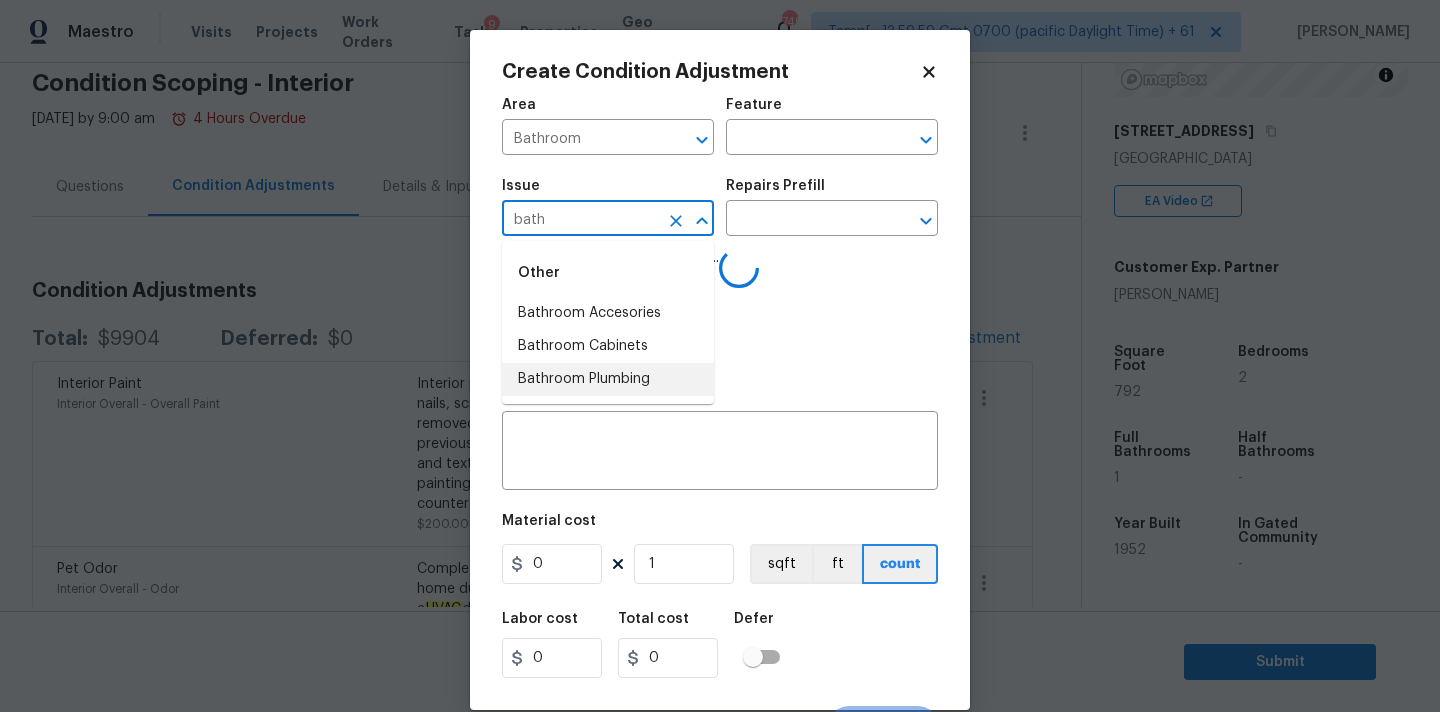 click on "Bathroom Plumbing" at bounding box center [608, 379] 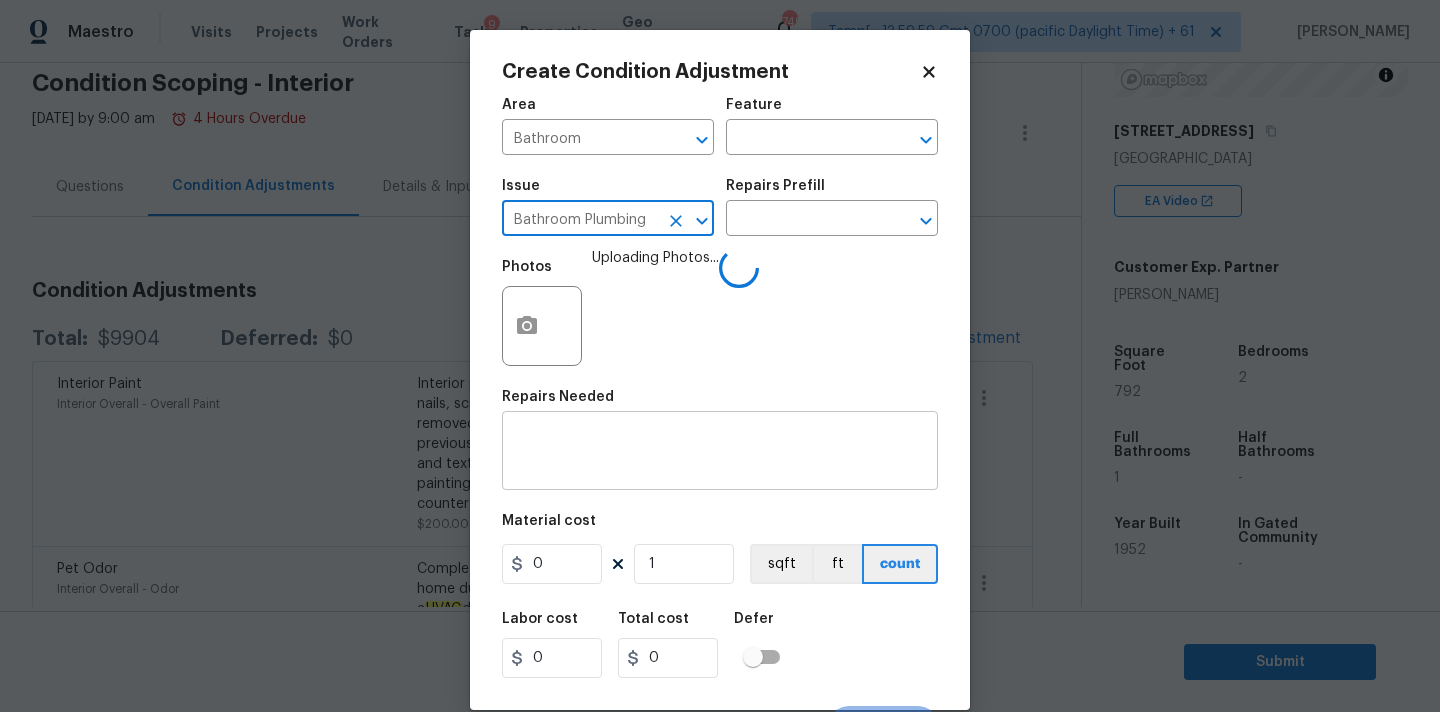 type on "Bathroom Plumbing" 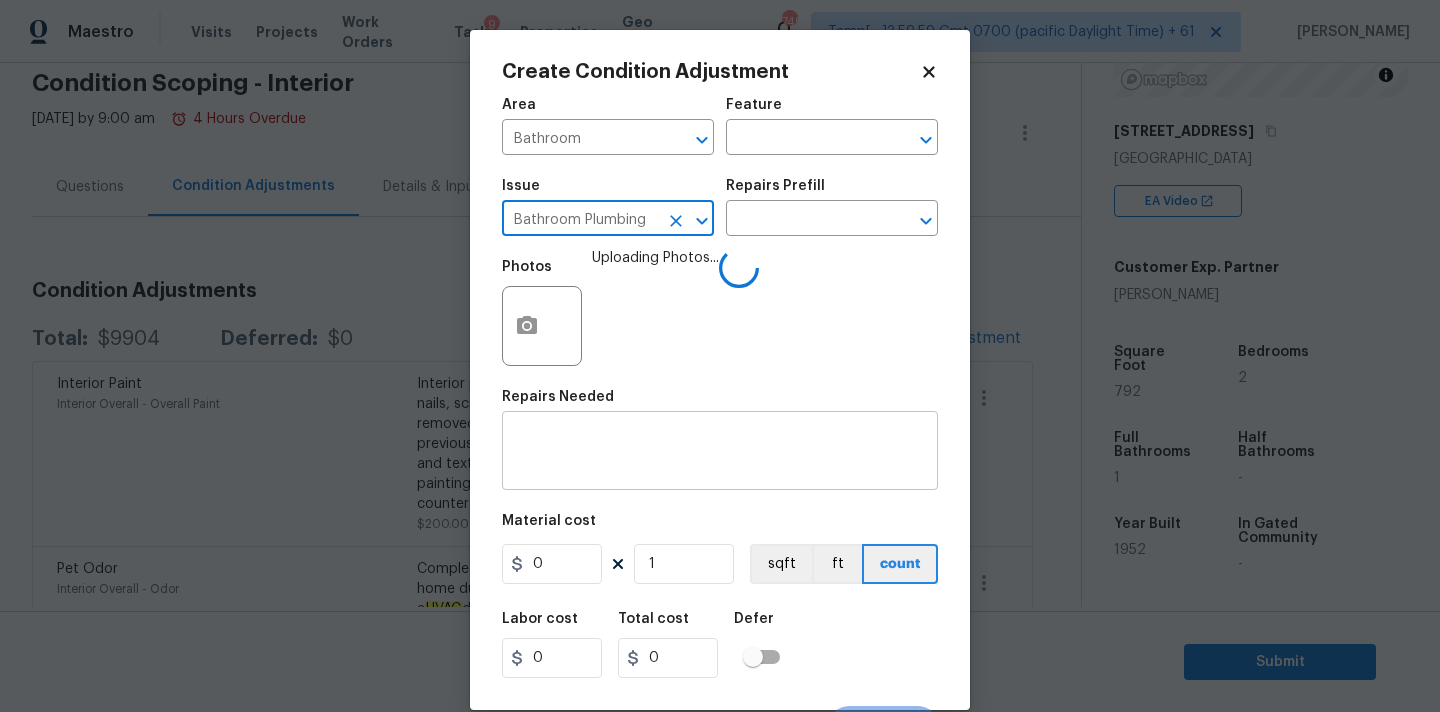 click on "x ​" at bounding box center (720, 453) 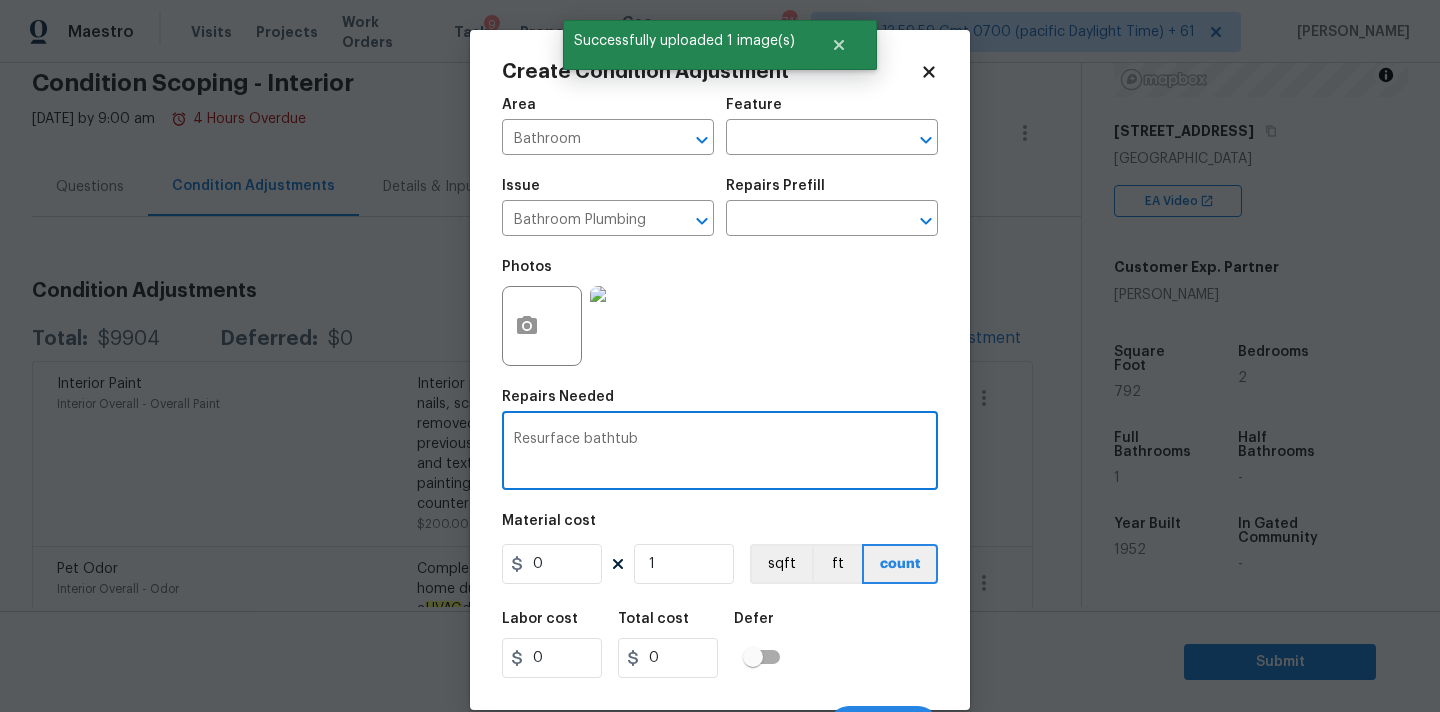 type on "Resurface bathtub" 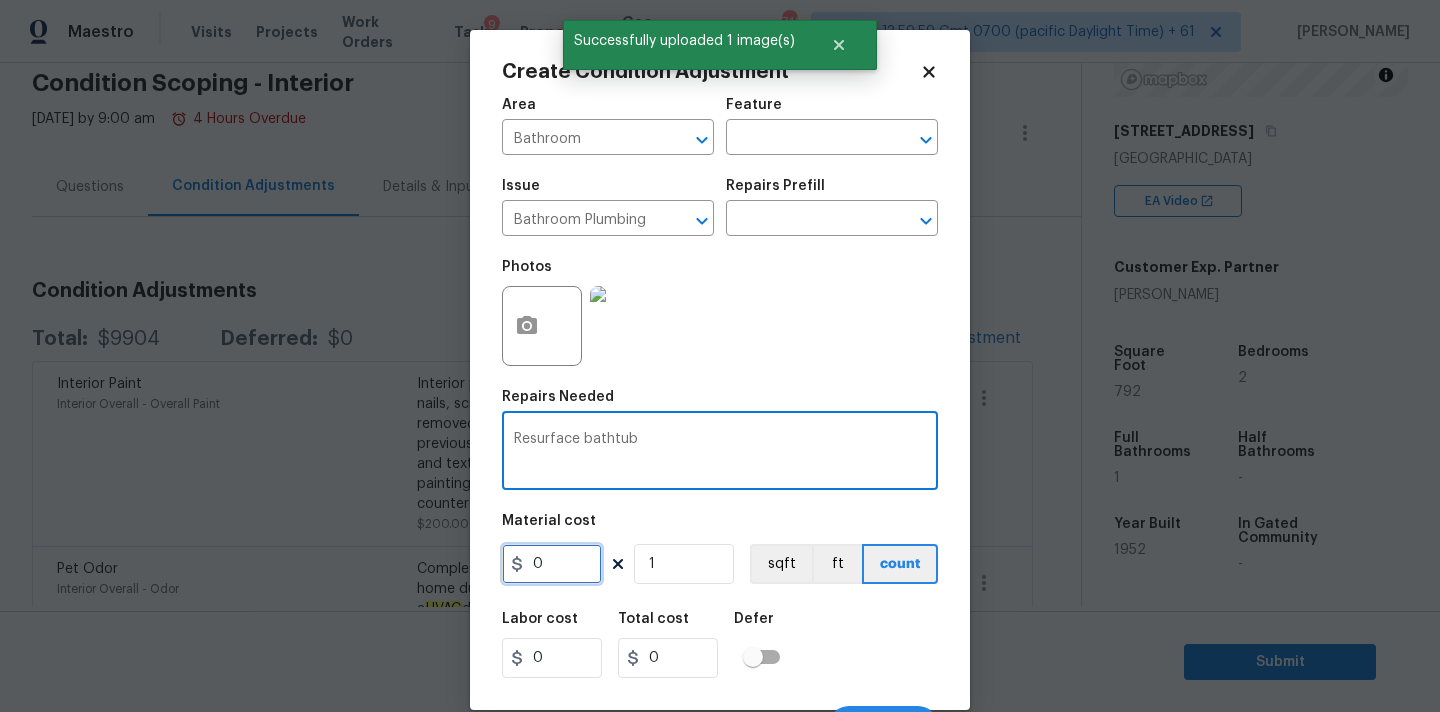 click on "0" at bounding box center [552, 564] 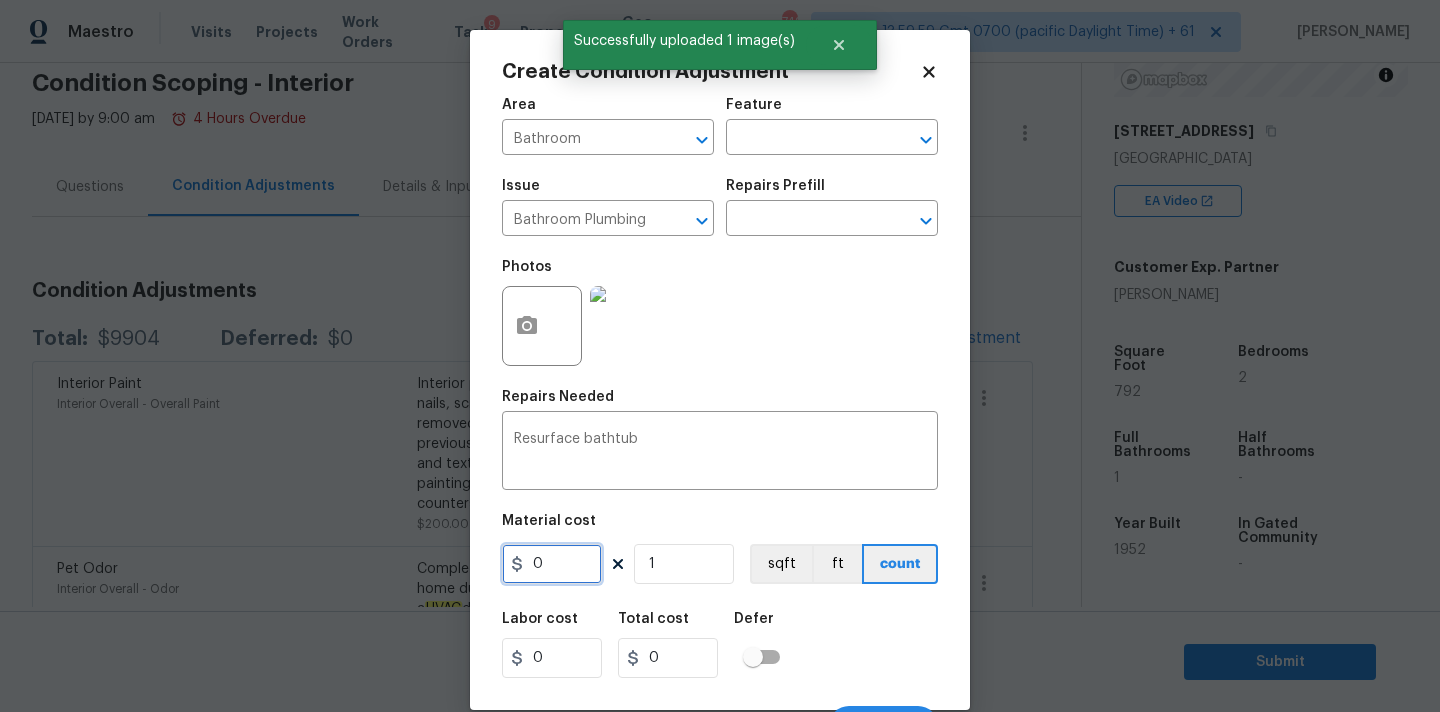 click on "0" at bounding box center (552, 564) 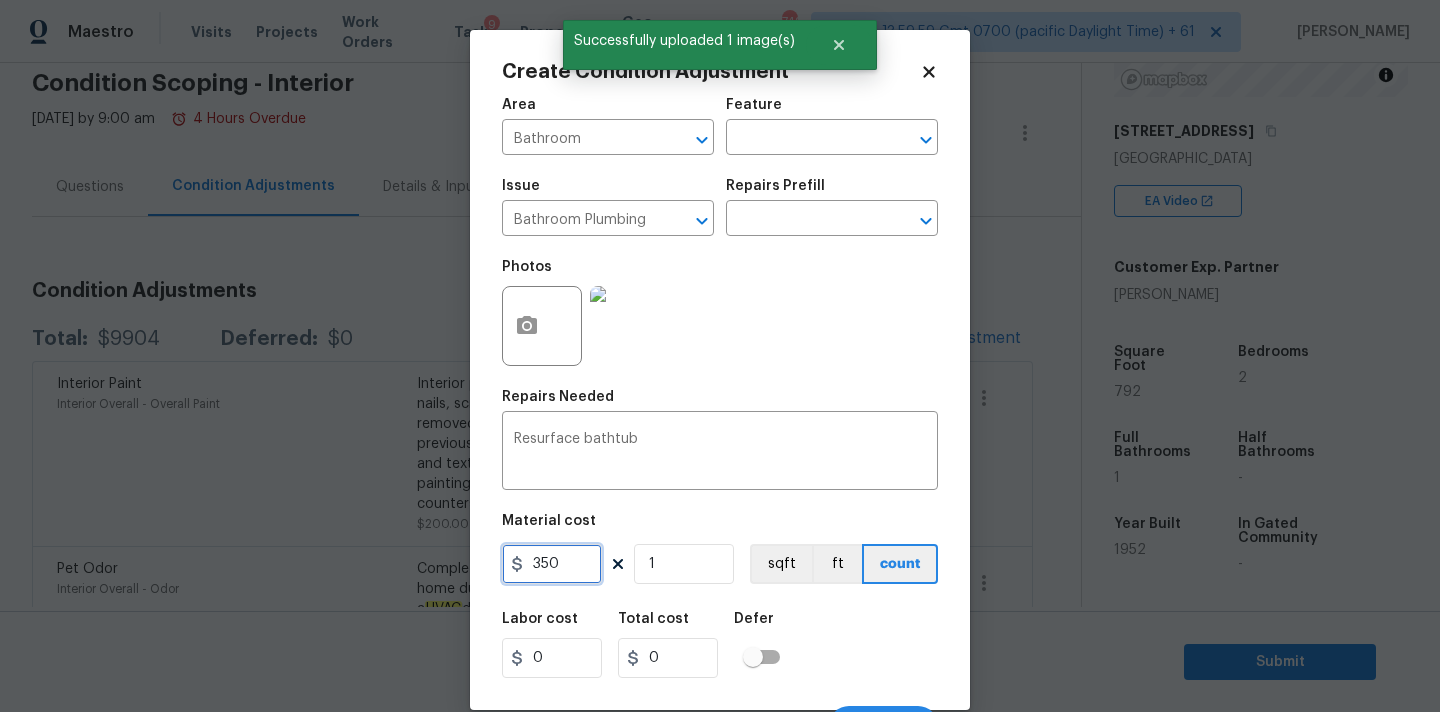 type on "350" 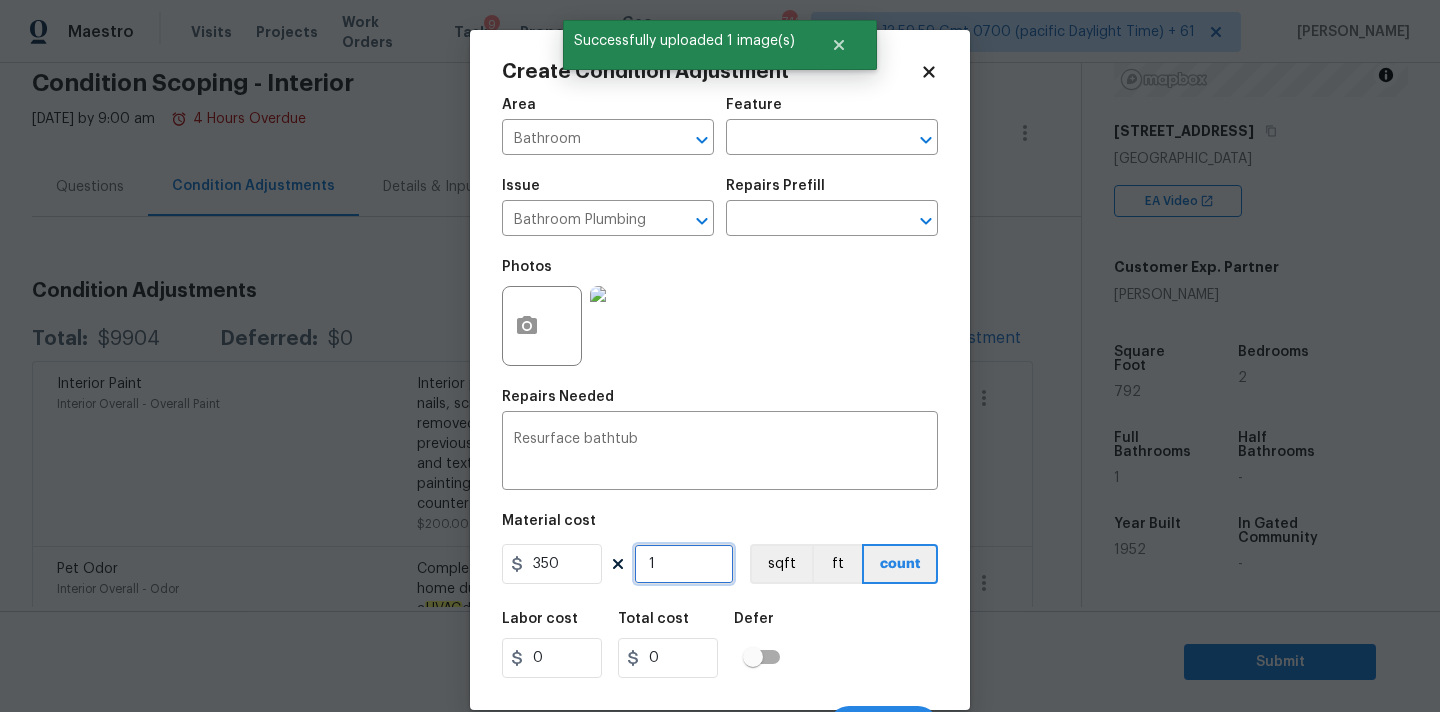type on "350" 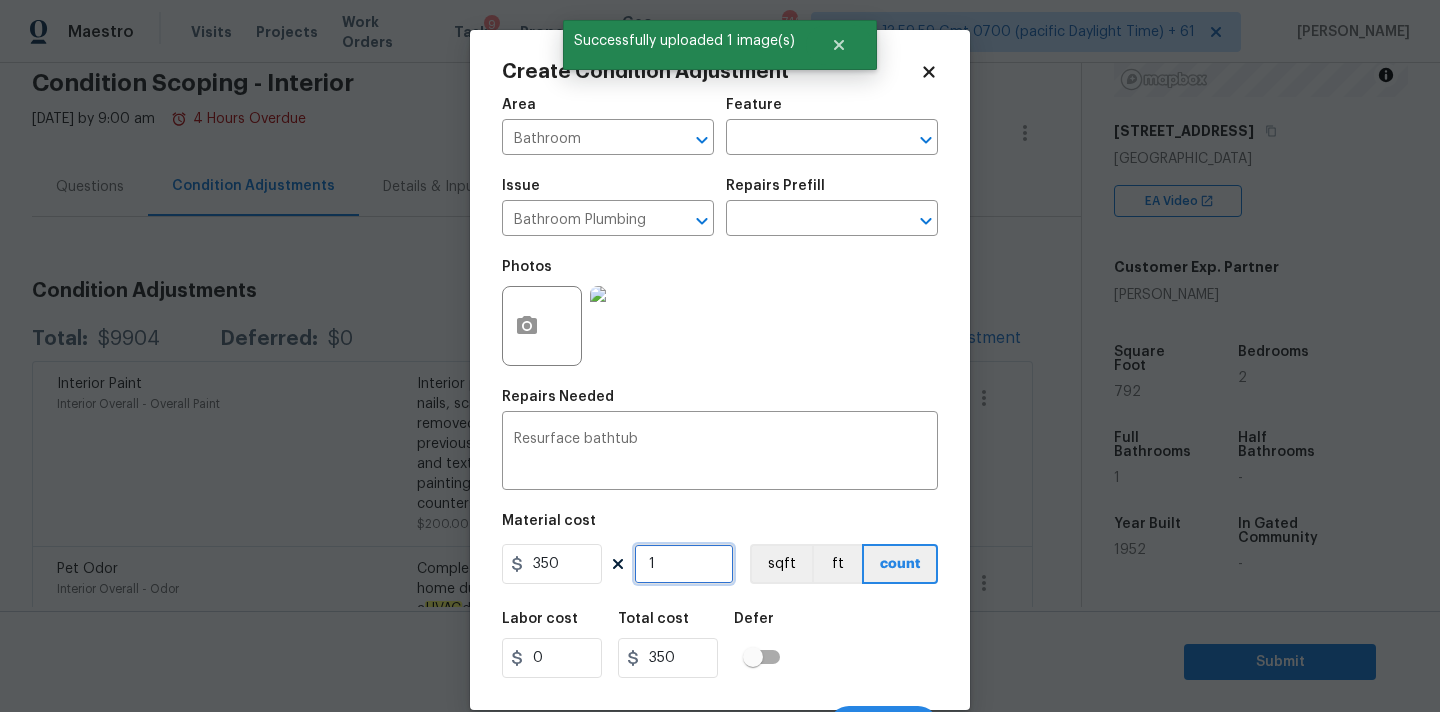 scroll, scrollTop: 35, scrollLeft: 0, axis: vertical 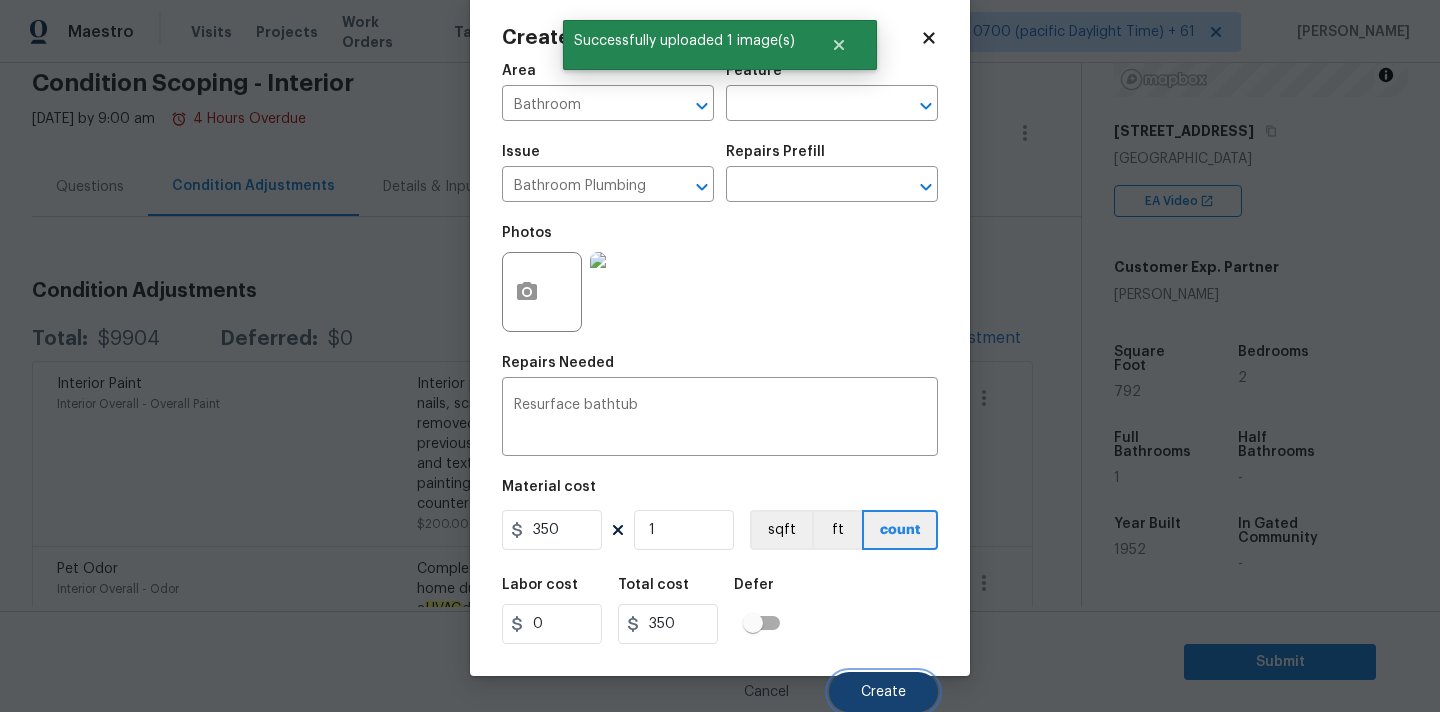 click on "Create" at bounding box center (883, 692) 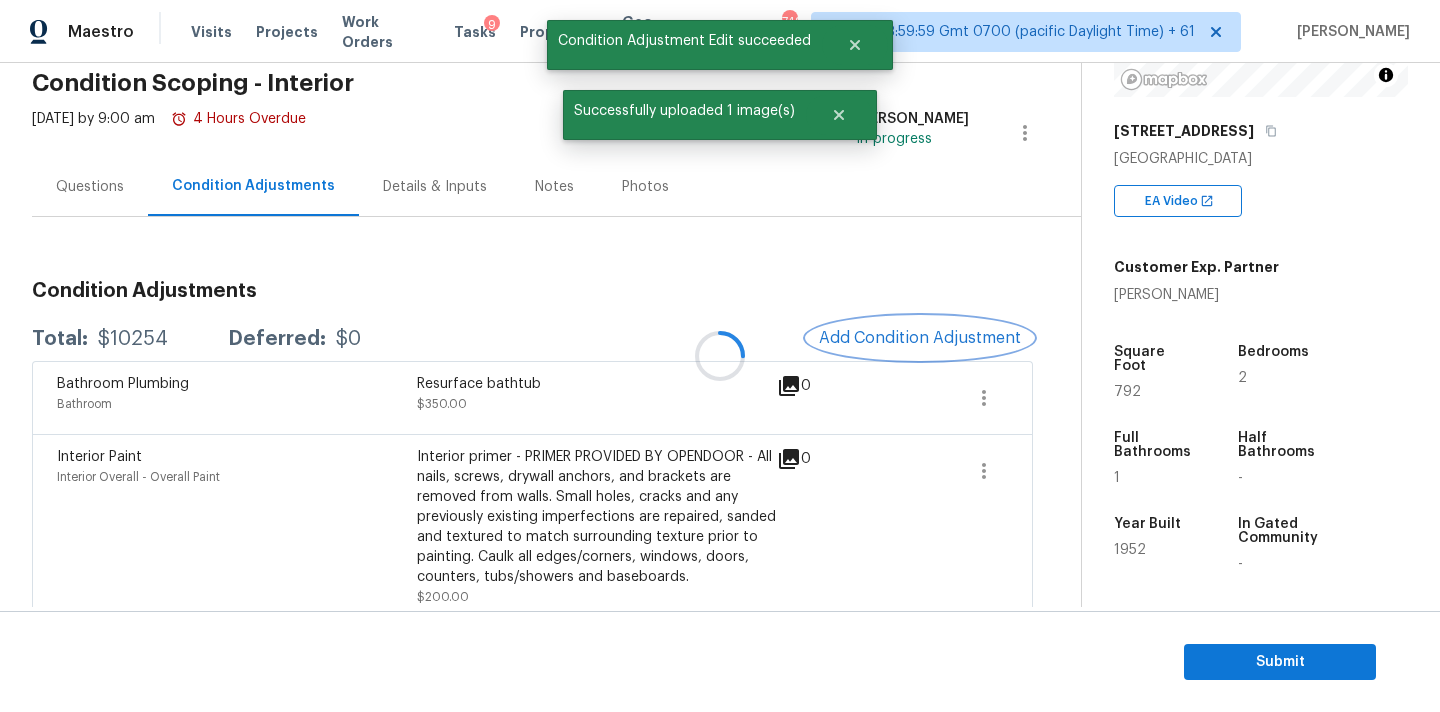 scroll, scrollTop: 0, scrollLeft: 0, axis: both 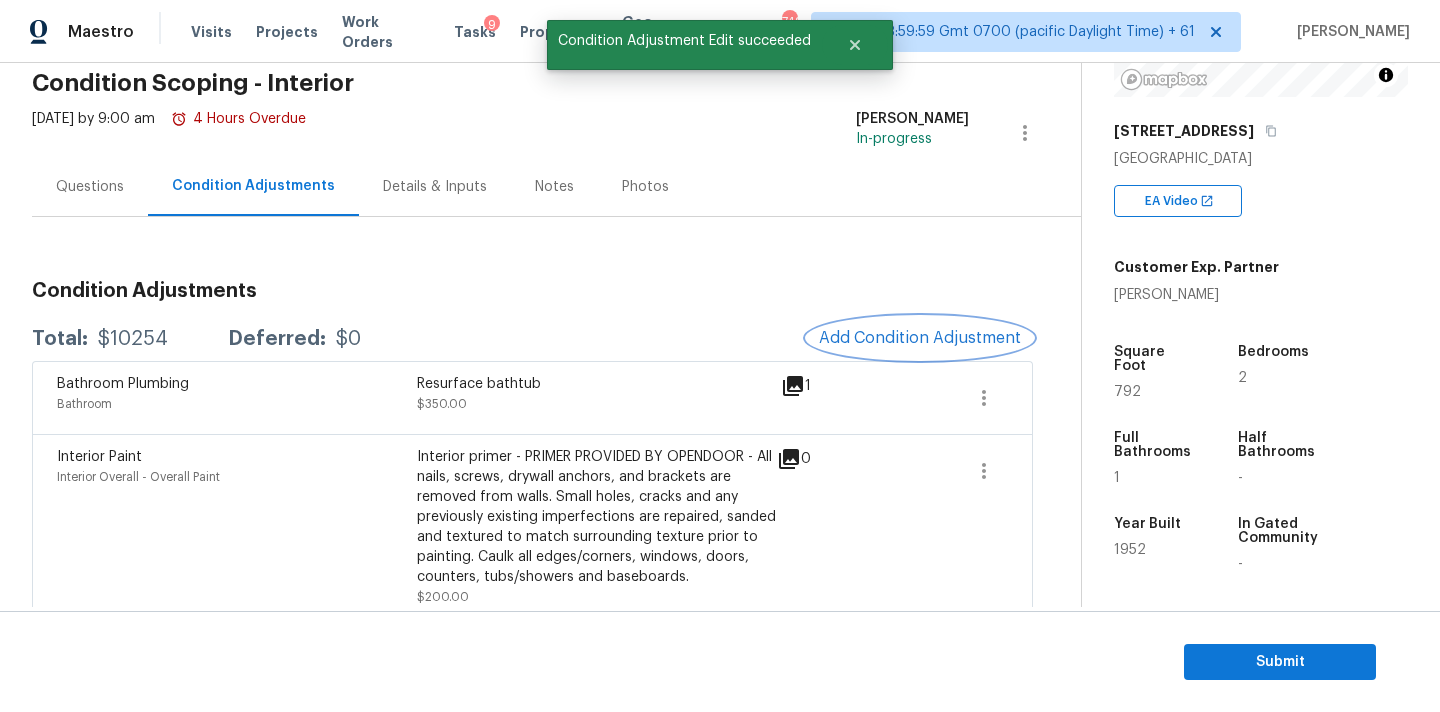 click on "Add Condition Adjustment" at bounding box center [920, 338] 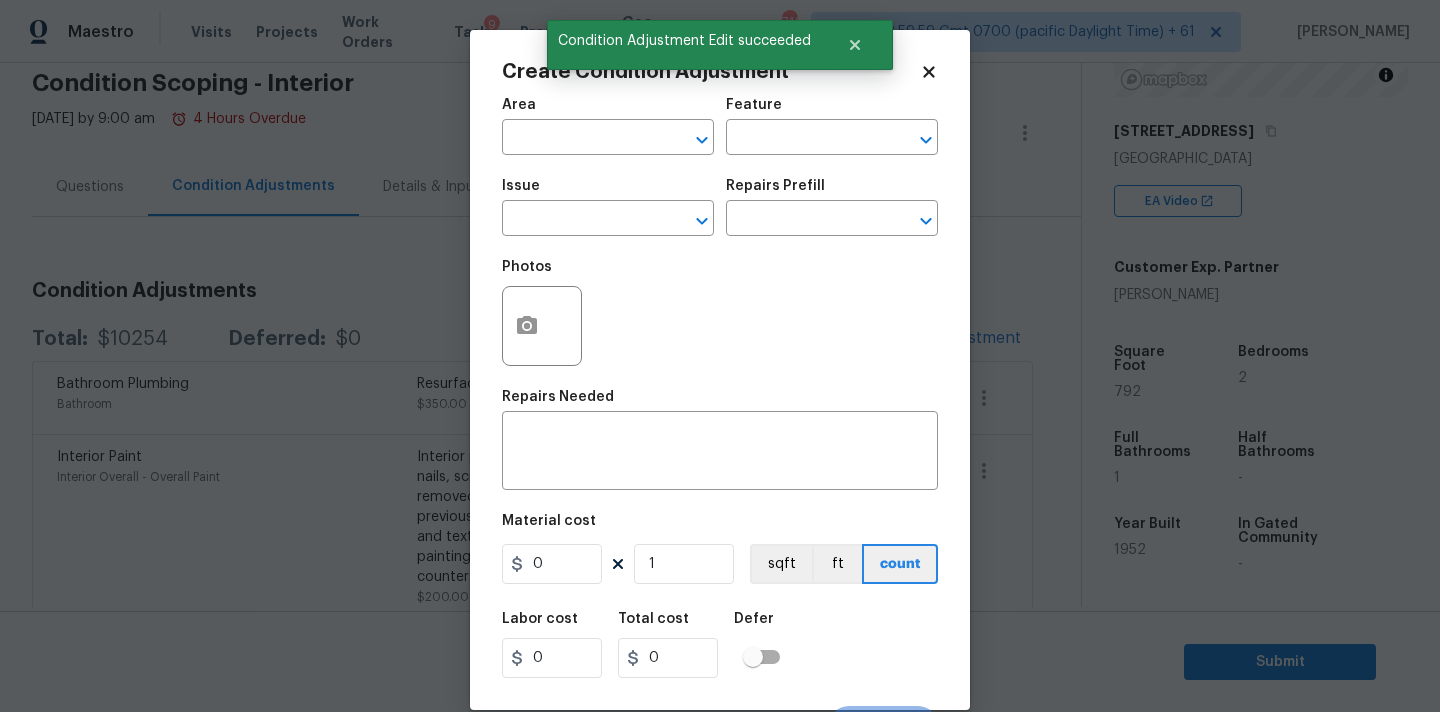 click at bounding box center [542, 326] 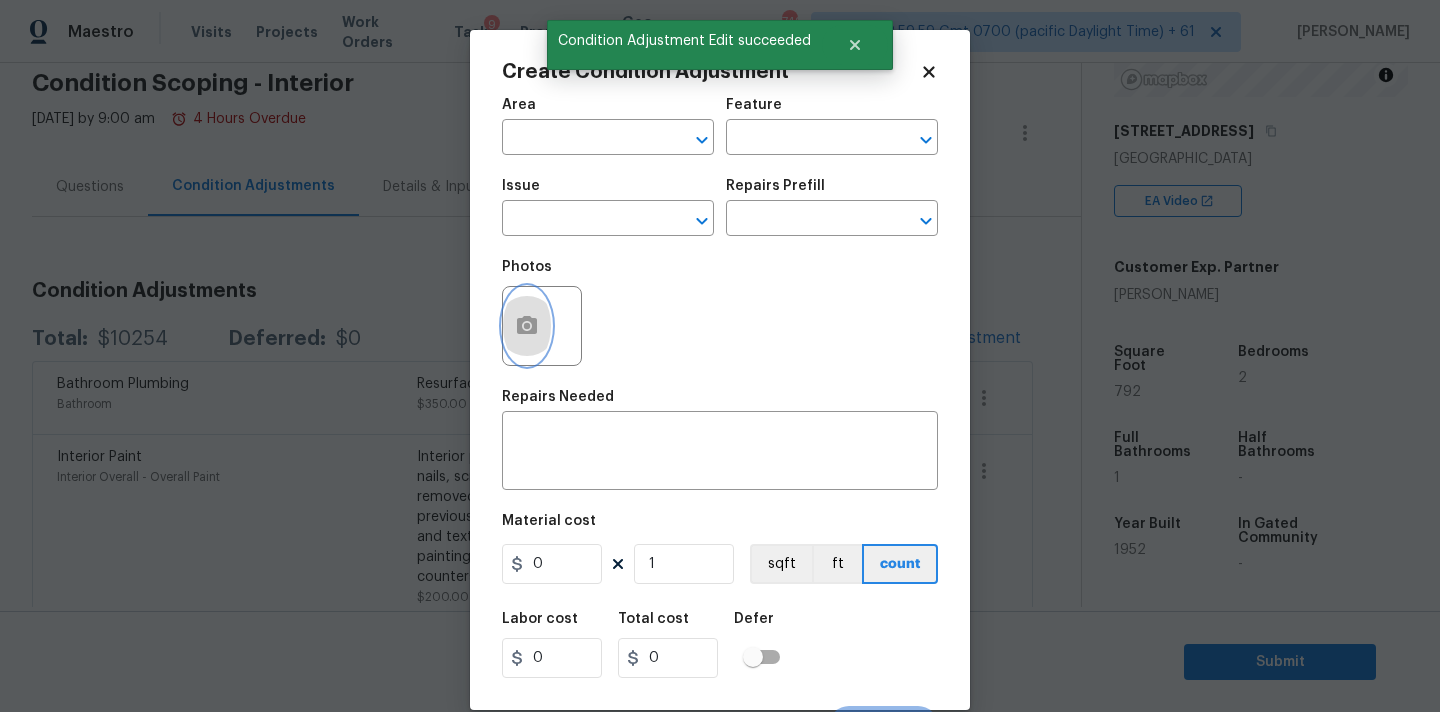 click 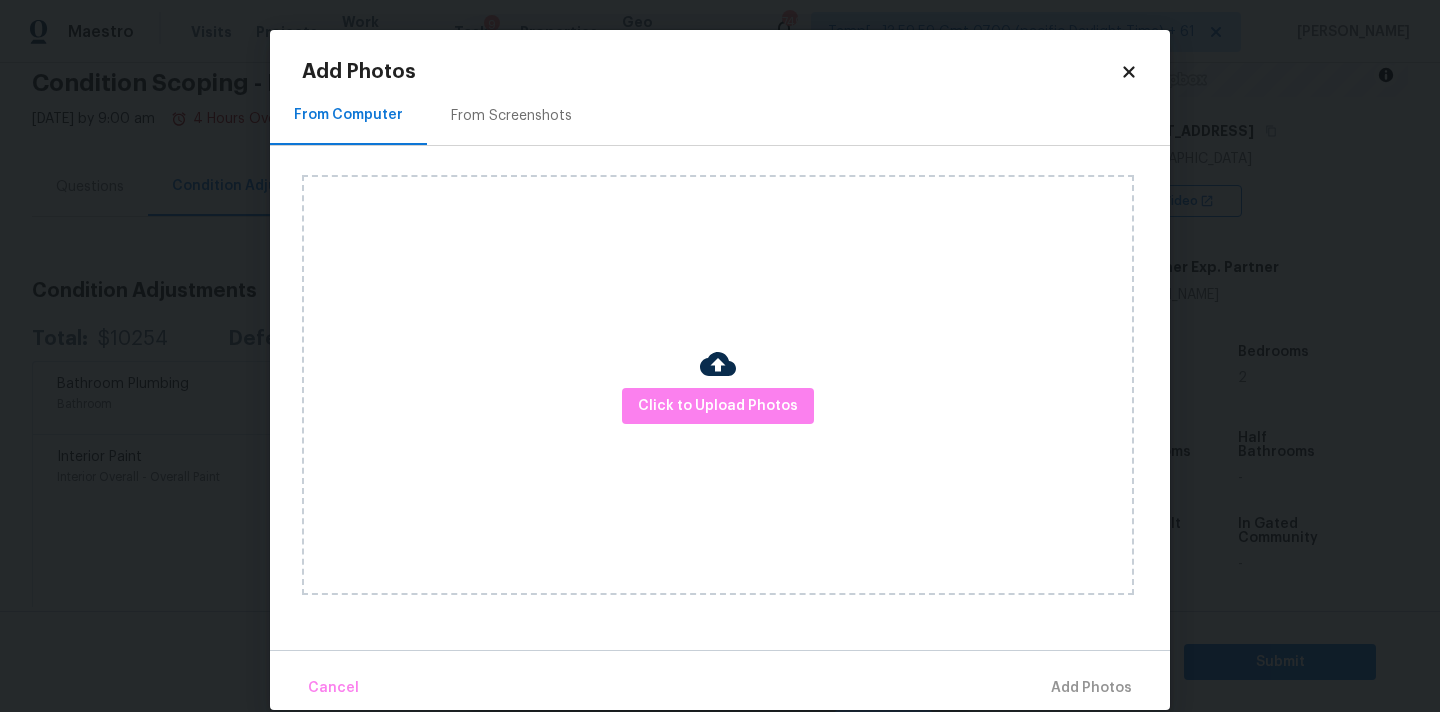click on "Click to Upload Photos" at bounding box center (718, 385) 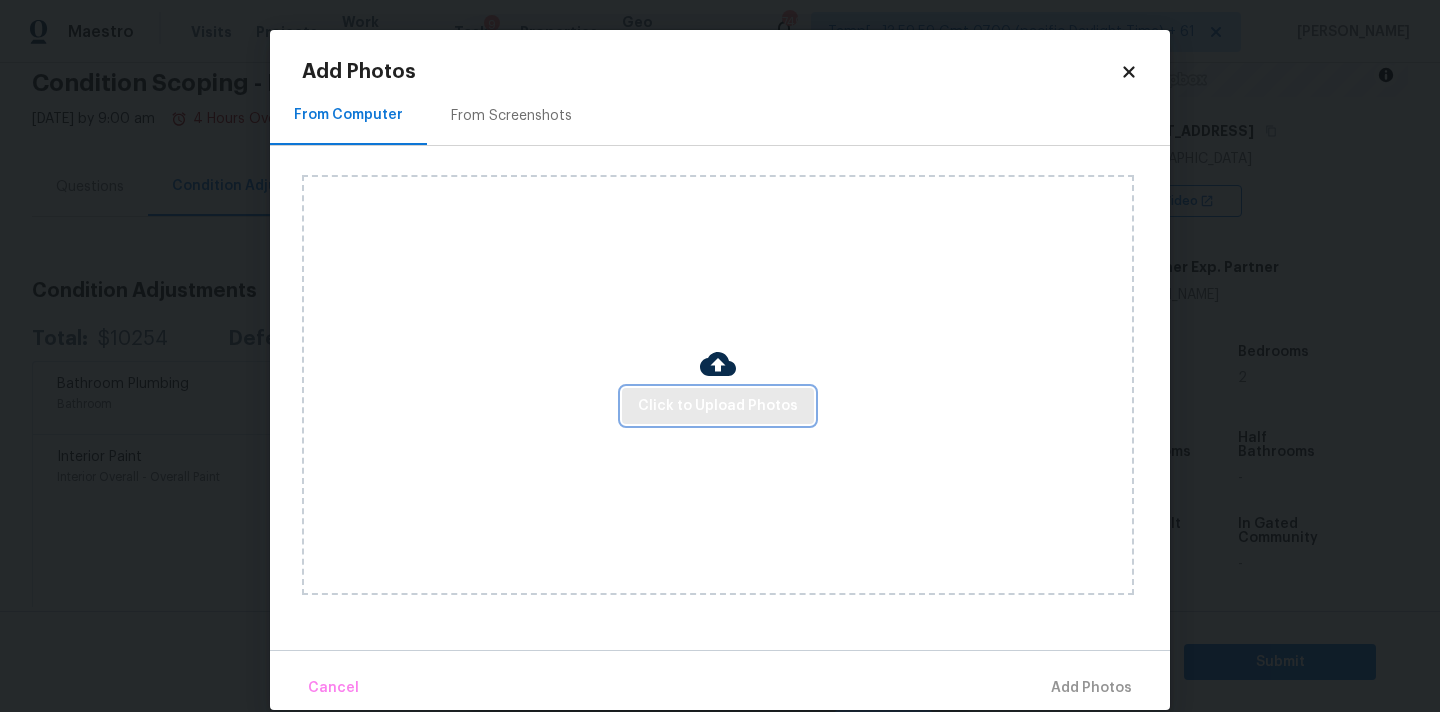 click on "Click to Upload Photos" at bounding box center [718, 406] 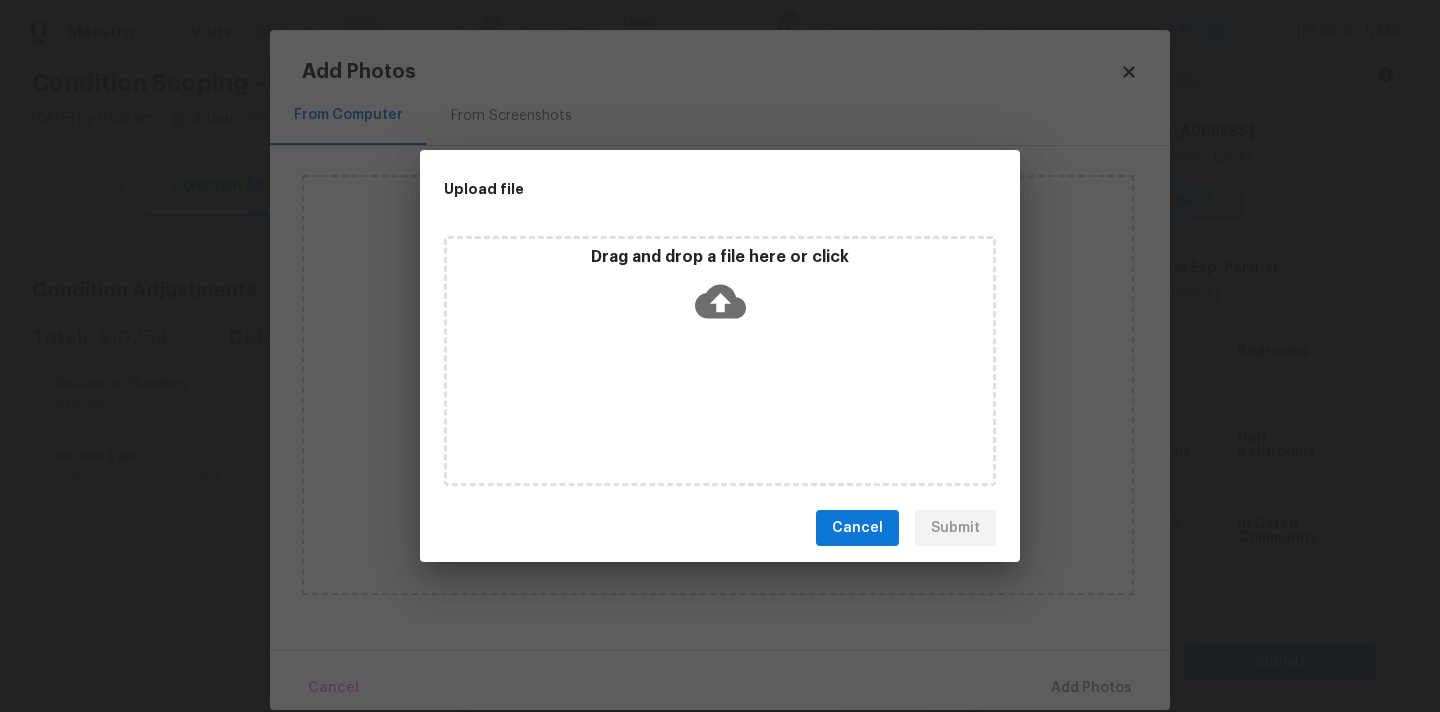 click 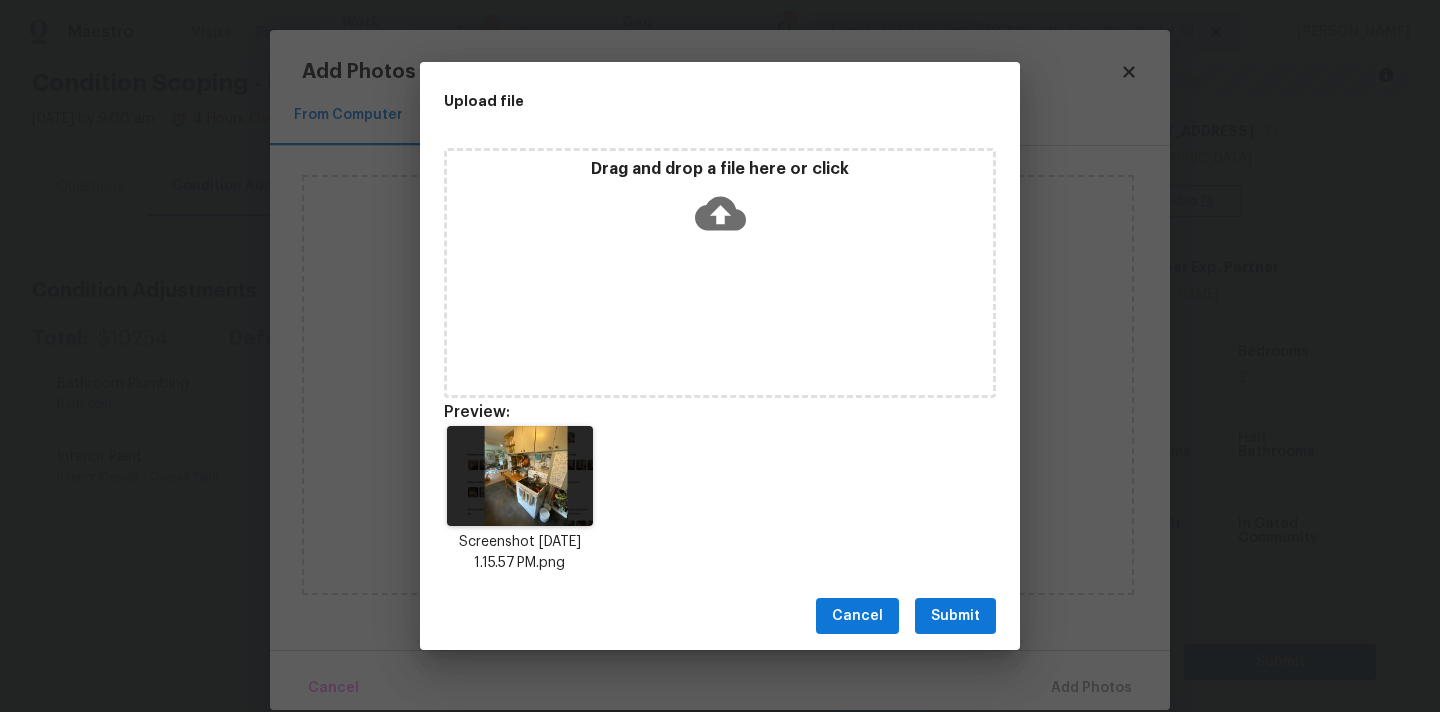 click on "Submit" at bounding box center [955, 616] 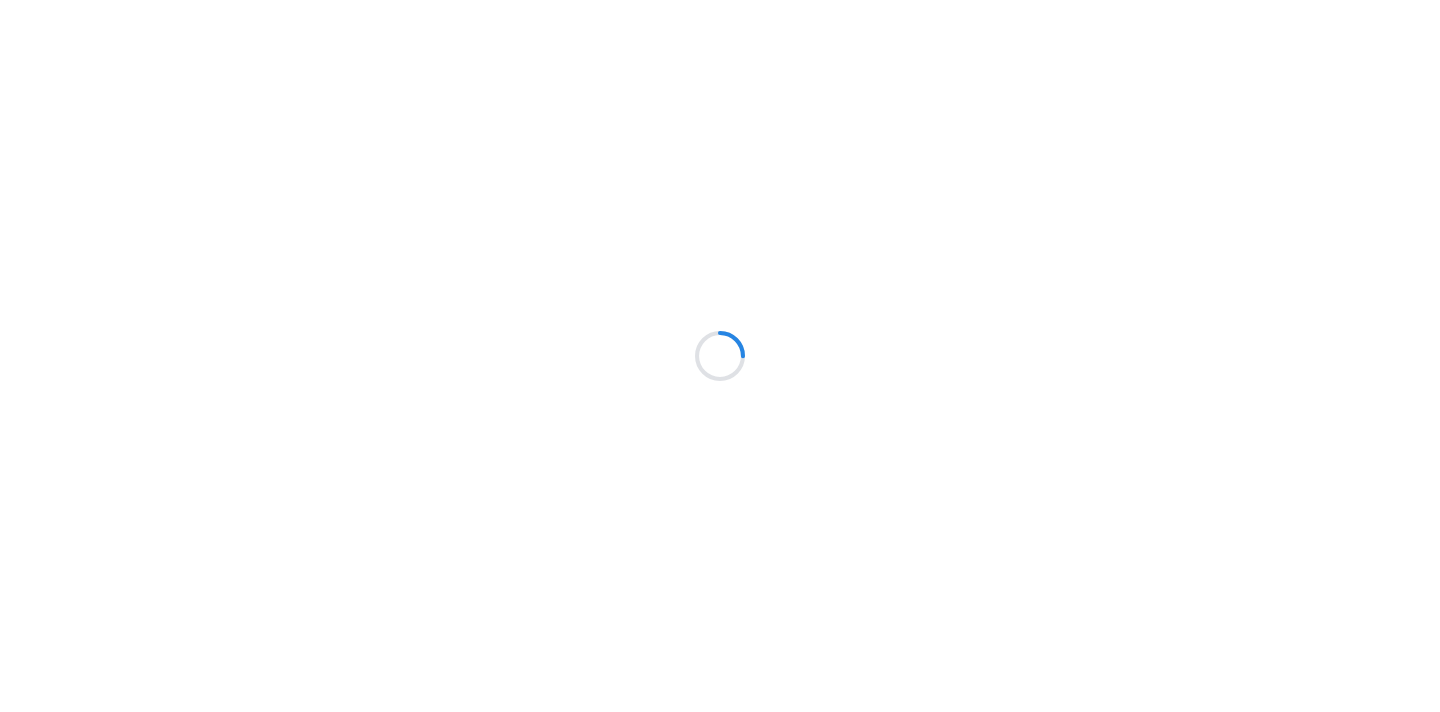 scroll, scrollTop: 0, scrollLeft: 0, axis: both 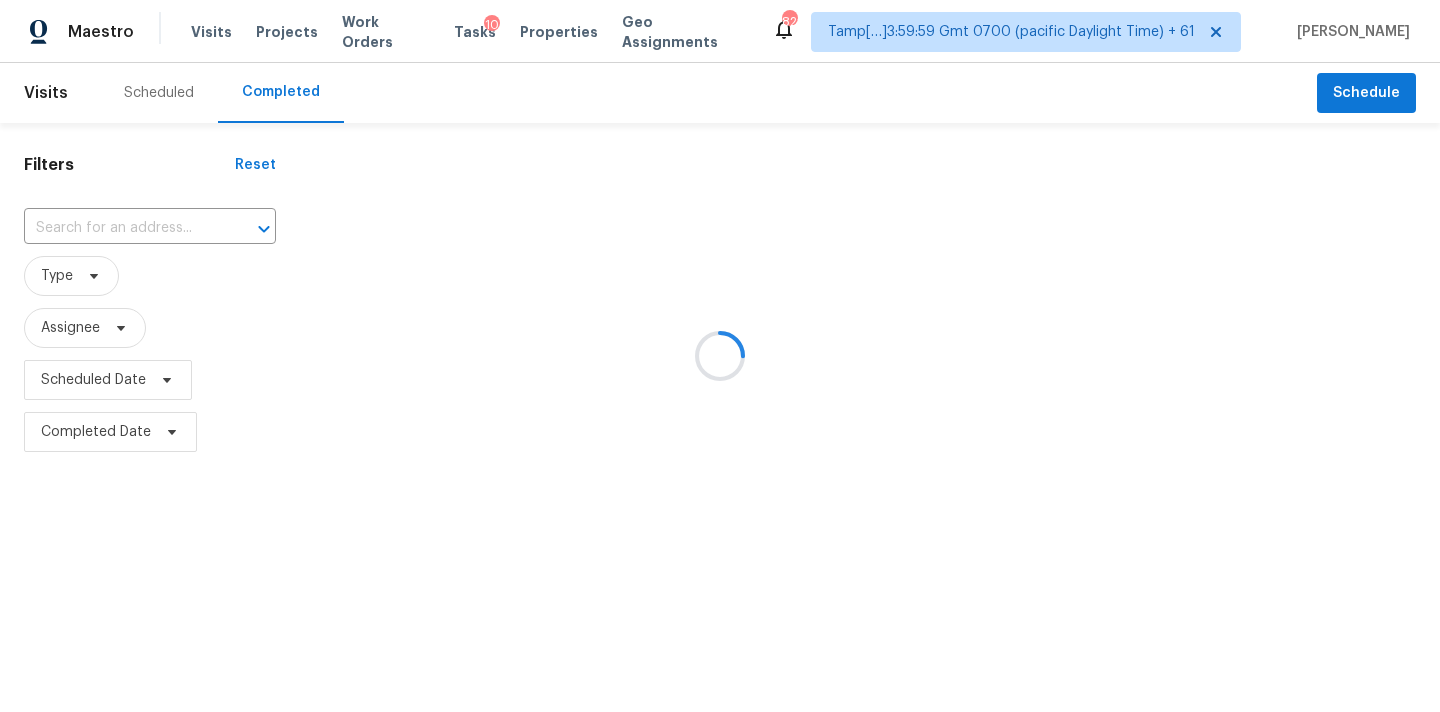 click at bounding box center (720, 356) 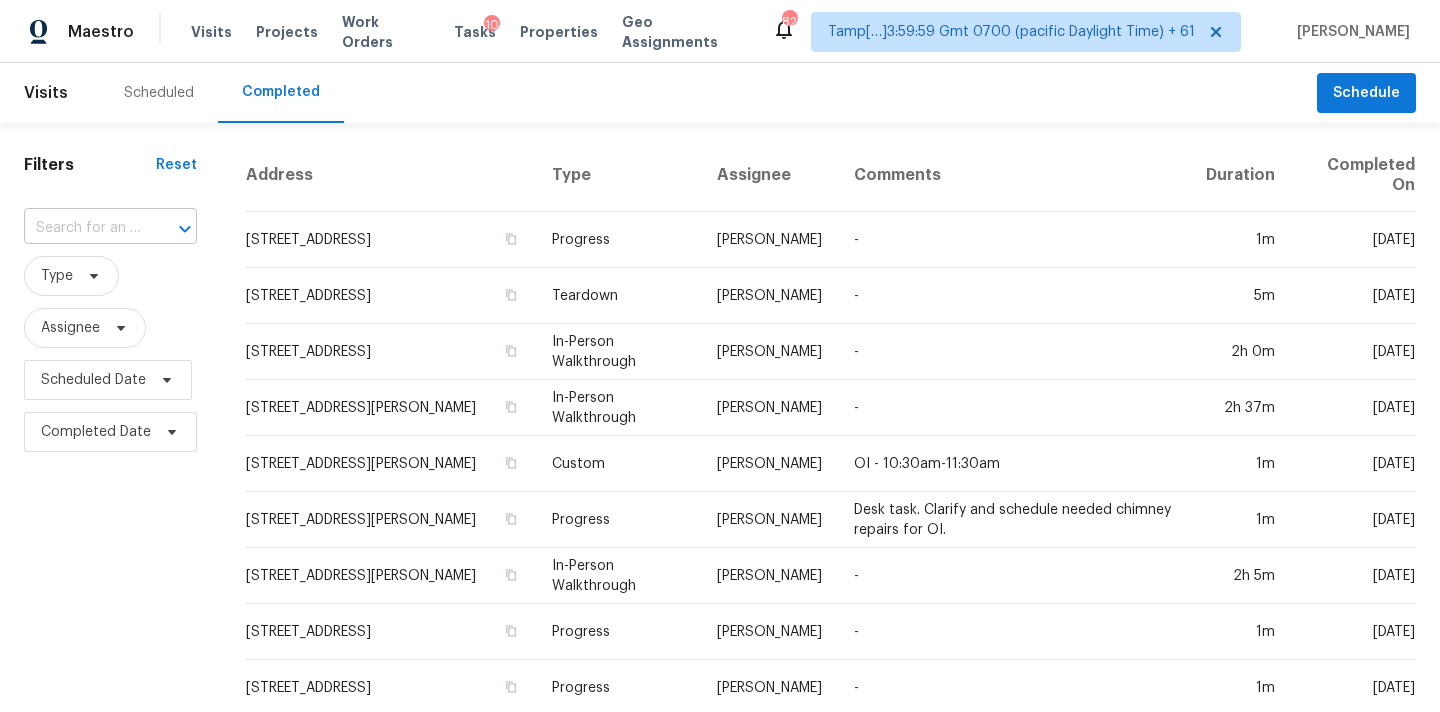 click at bounding box center [82, 228] 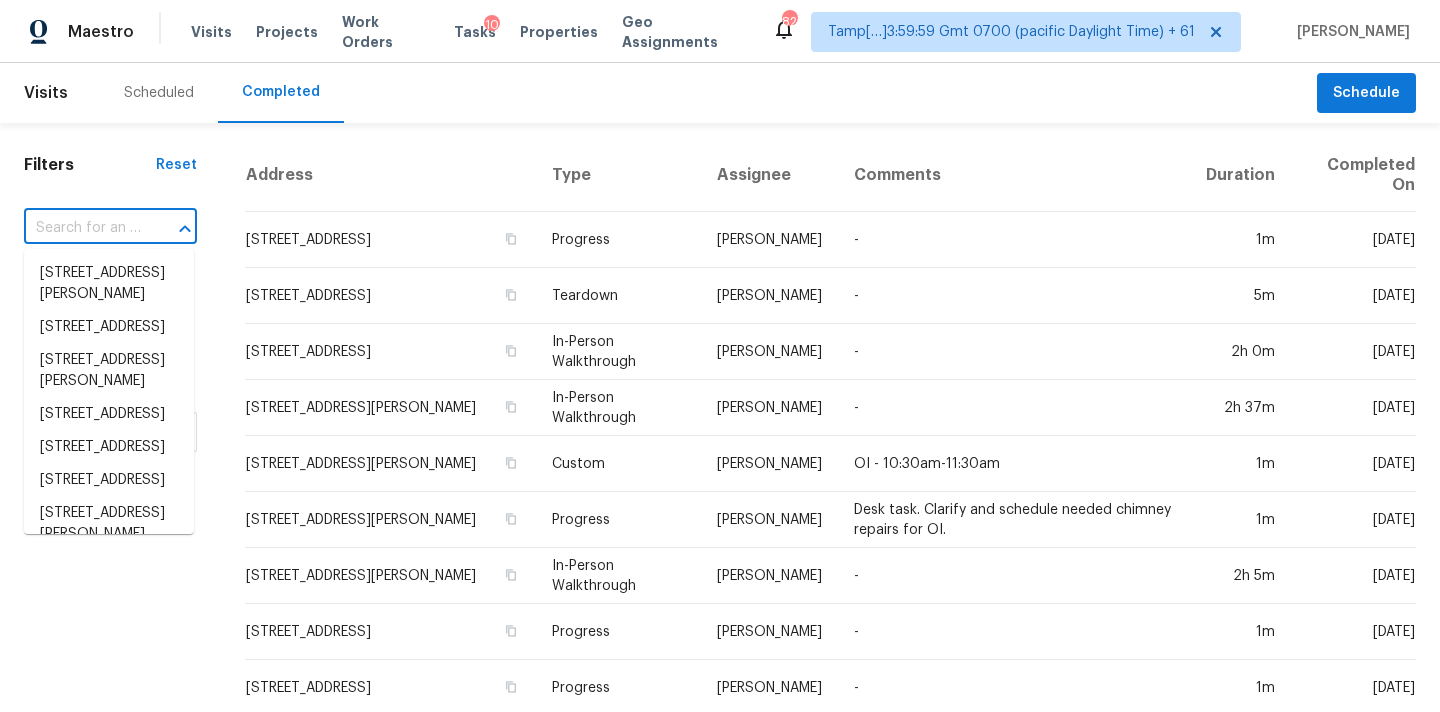 paste on "[STREET_ADDRESS][PERSON_NAME]" 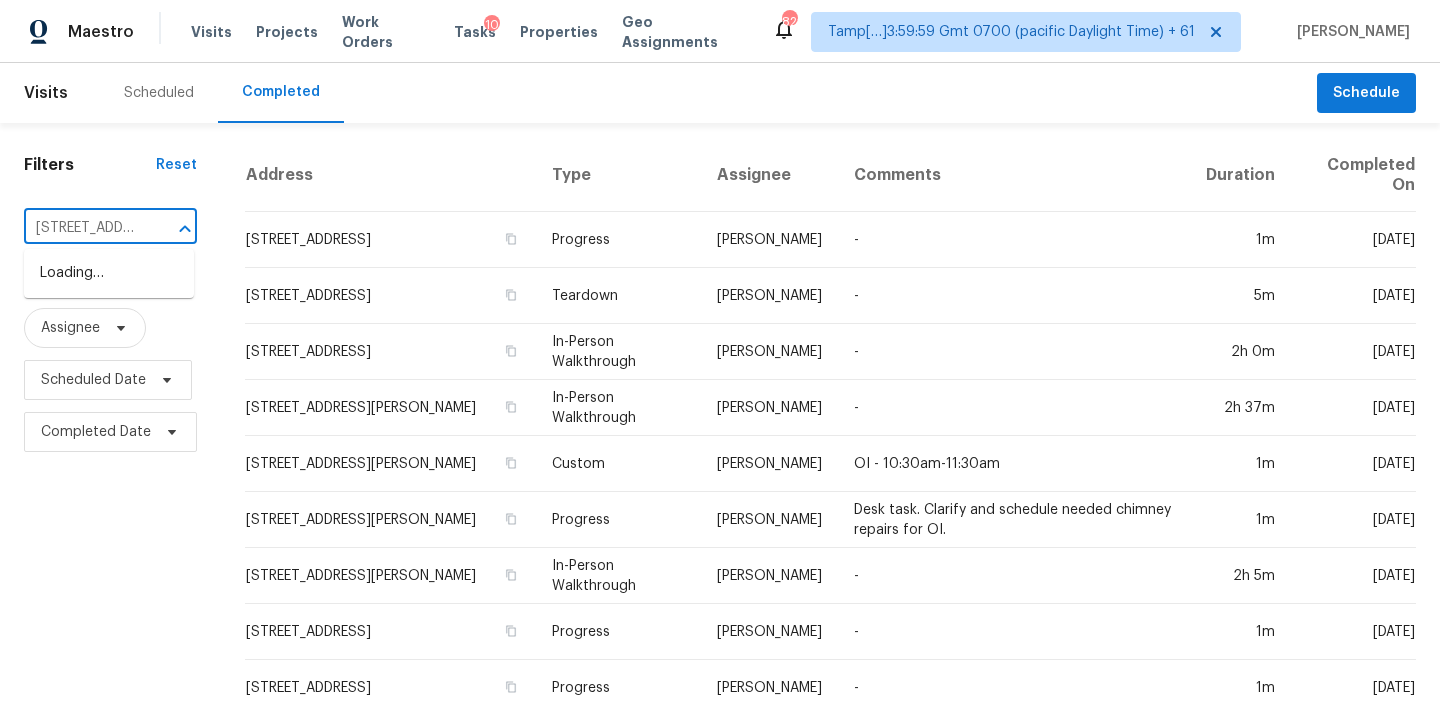 scroll, scrollTop: 0, scrollLeft: 141, axis: horizontal 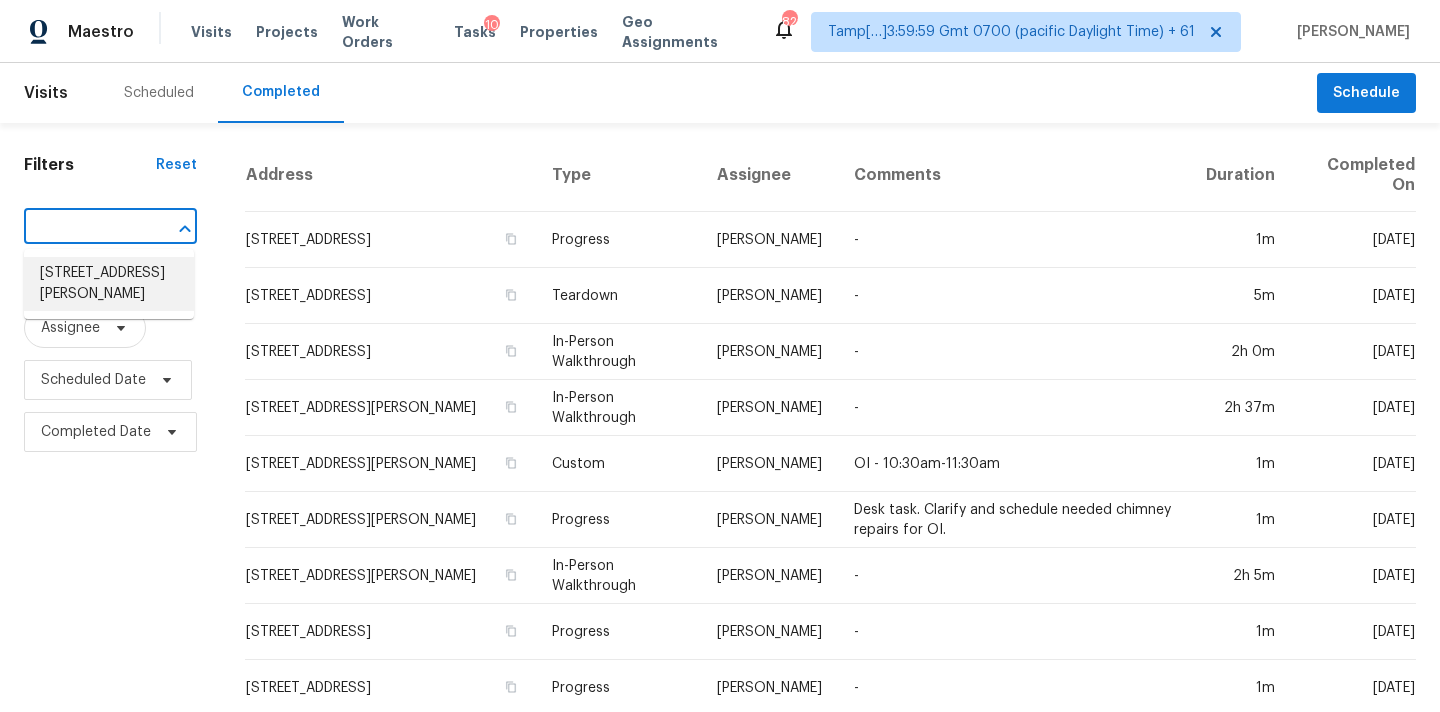 click on "1035 Taramundi Dr, Oviedo, FL 32765" at bounding box center [109, 284] 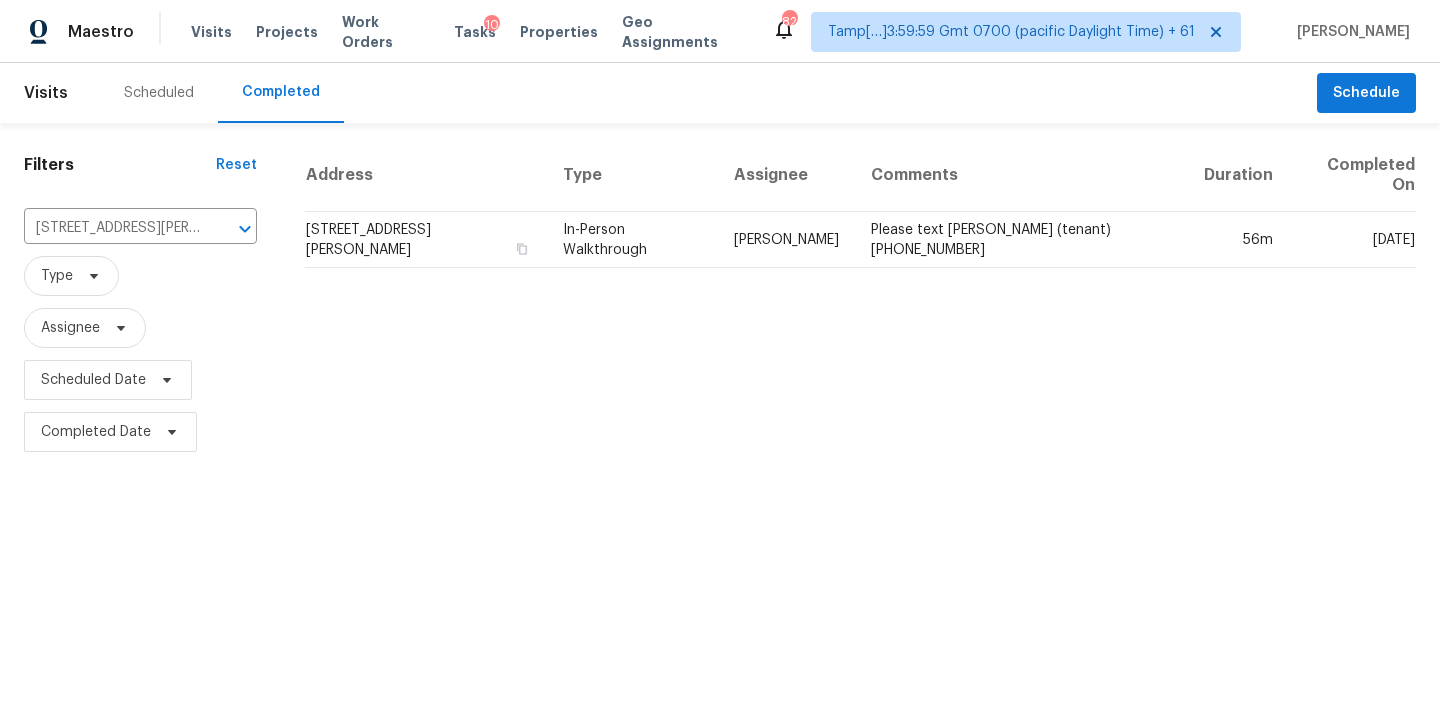 click on "Austin Jones" at bounding box center (786, 240) 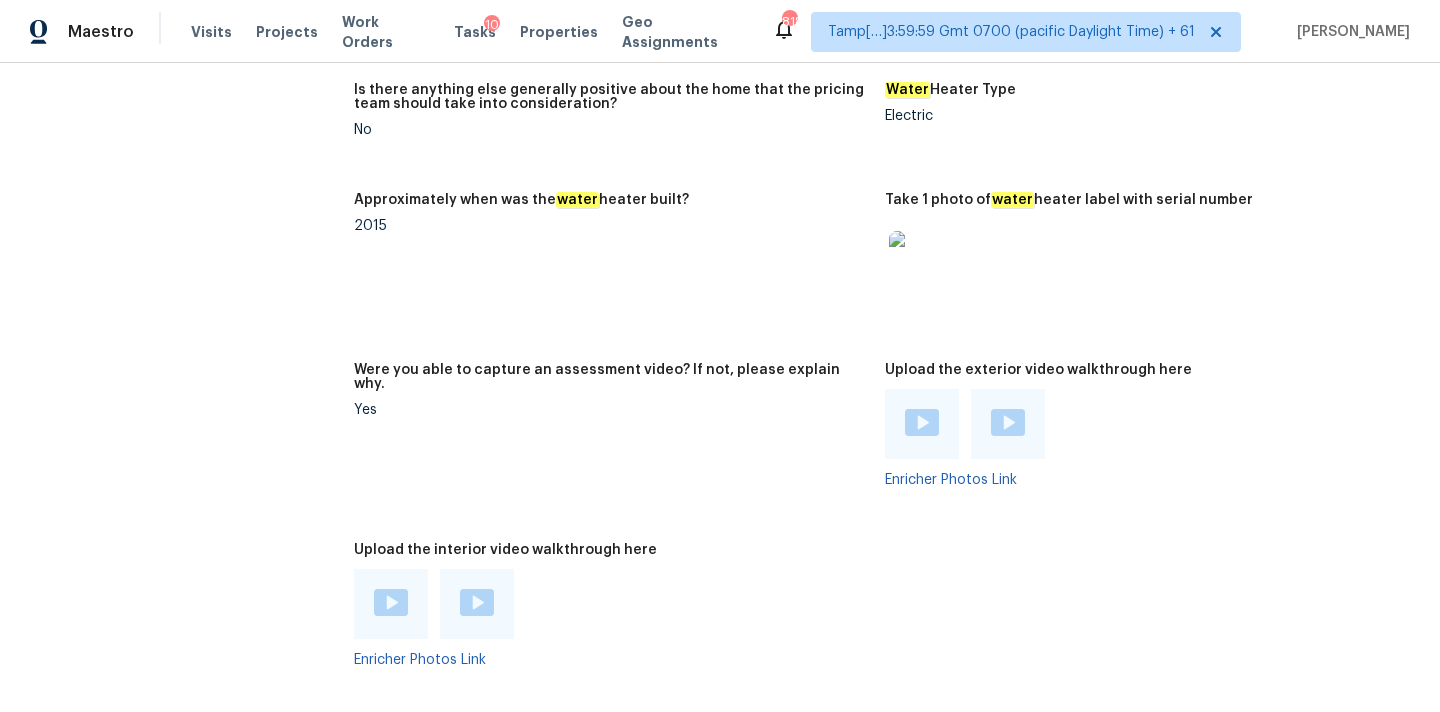 scroll, scrollTop: 4062, scrollLeft: 0, axis: vertical 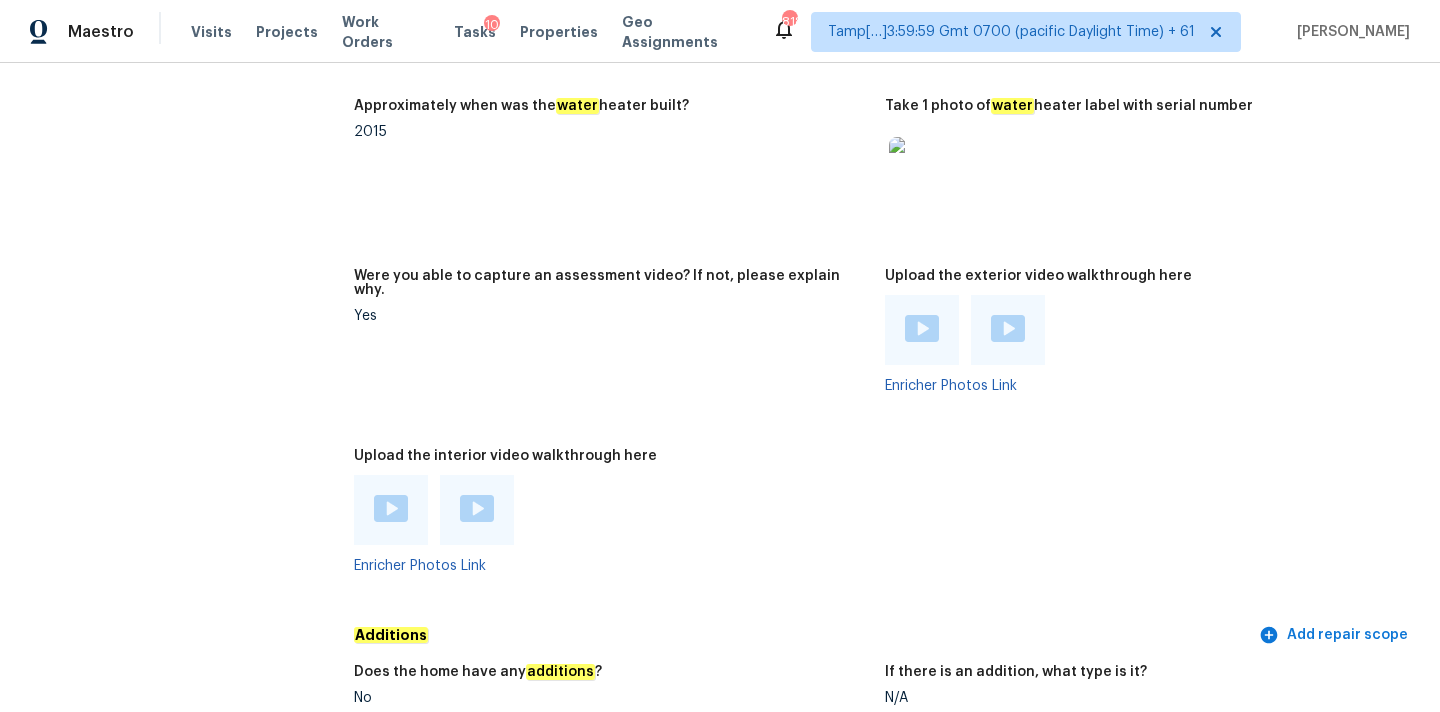 click at bounding box center (922, 328) 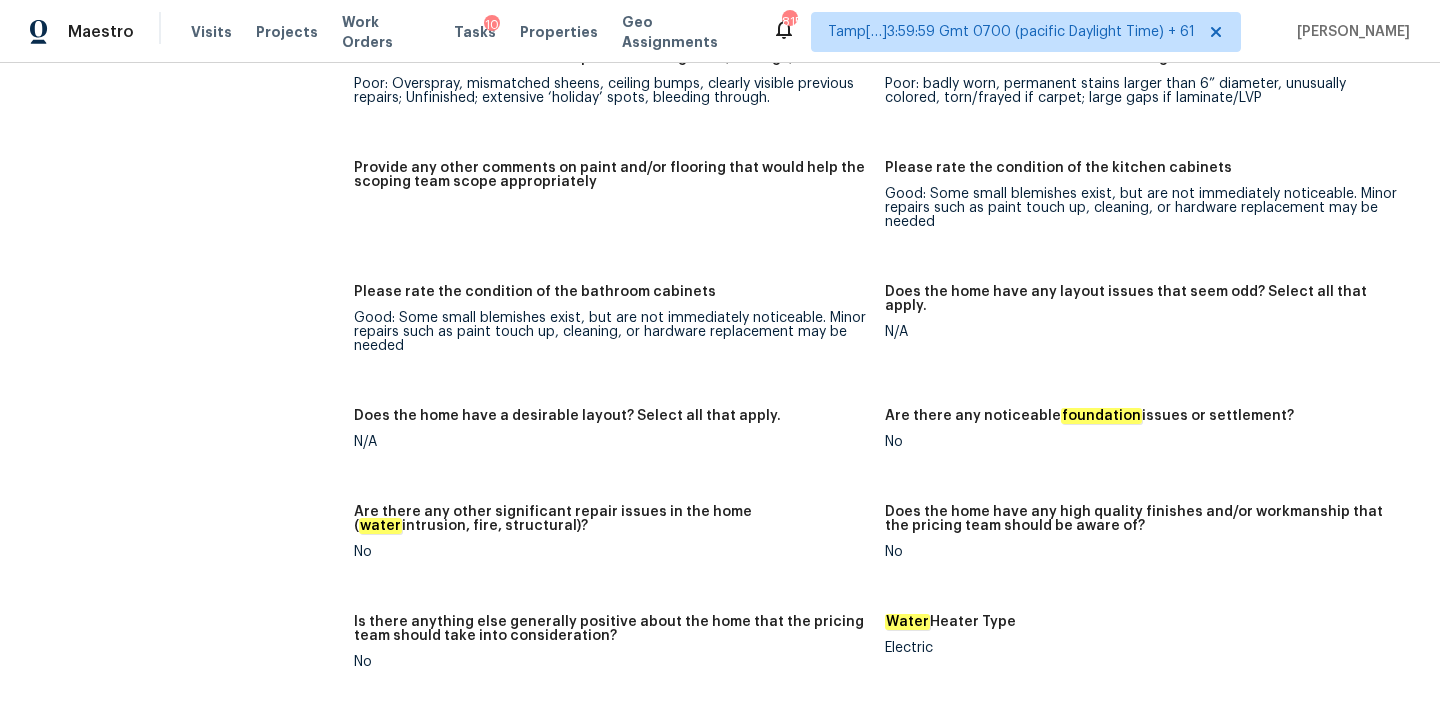scroll, scrollTop: 4670, scrollLeft: 0, axis: vertical 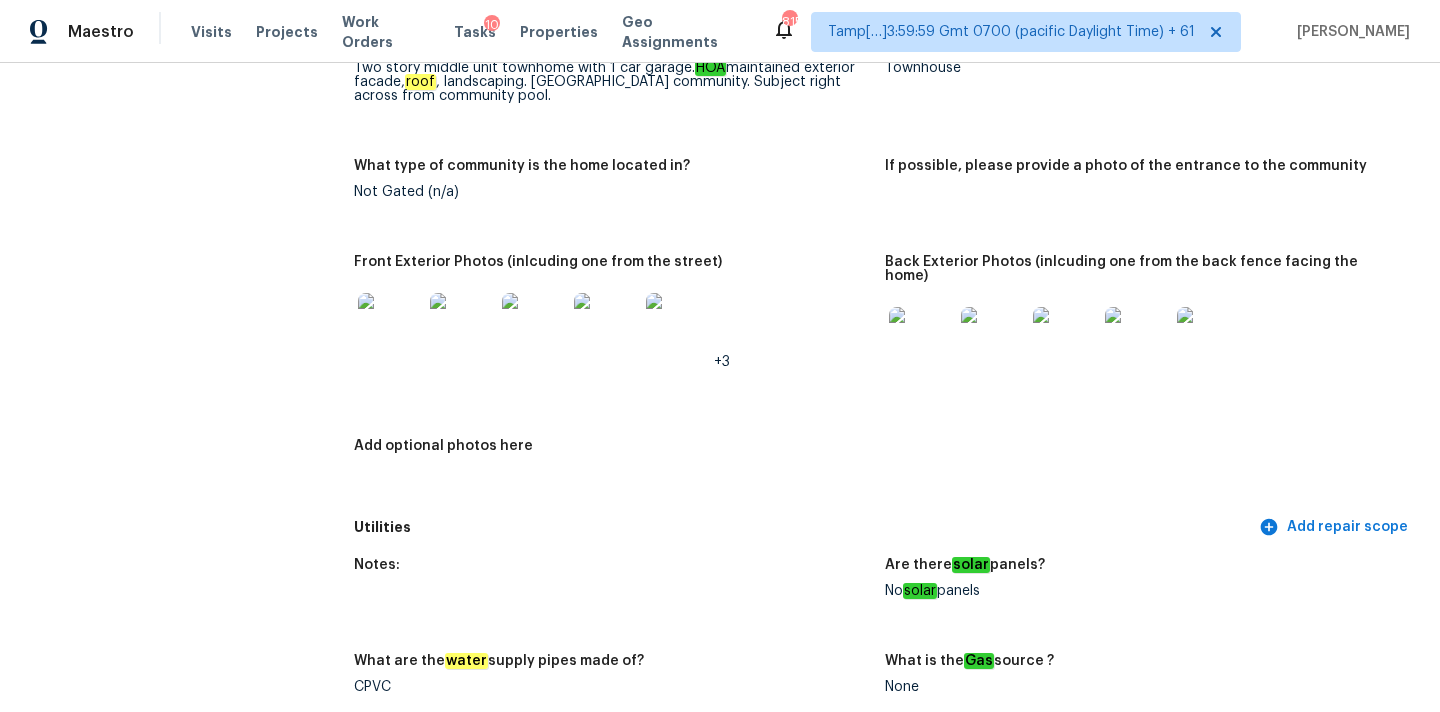 click at bounding box center (390, 325) 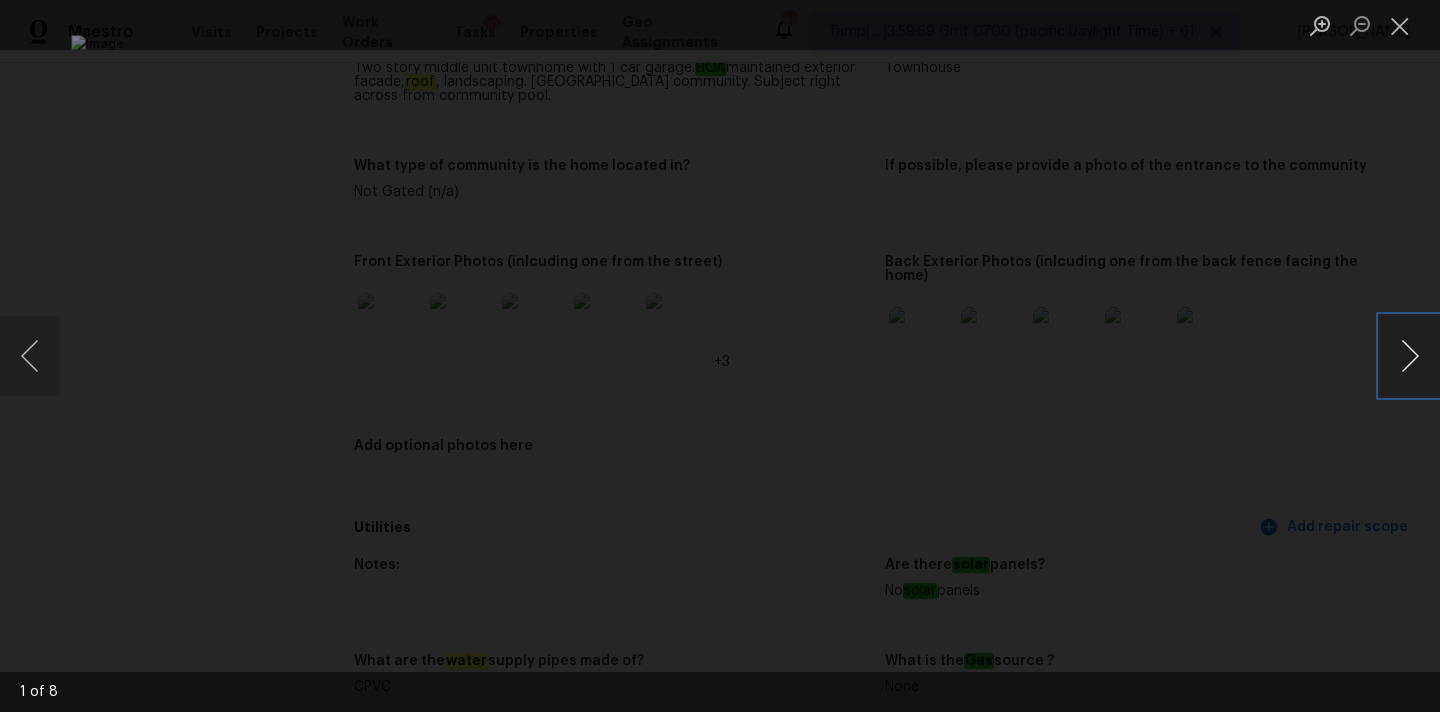 click at bounding box center [1410, 356] 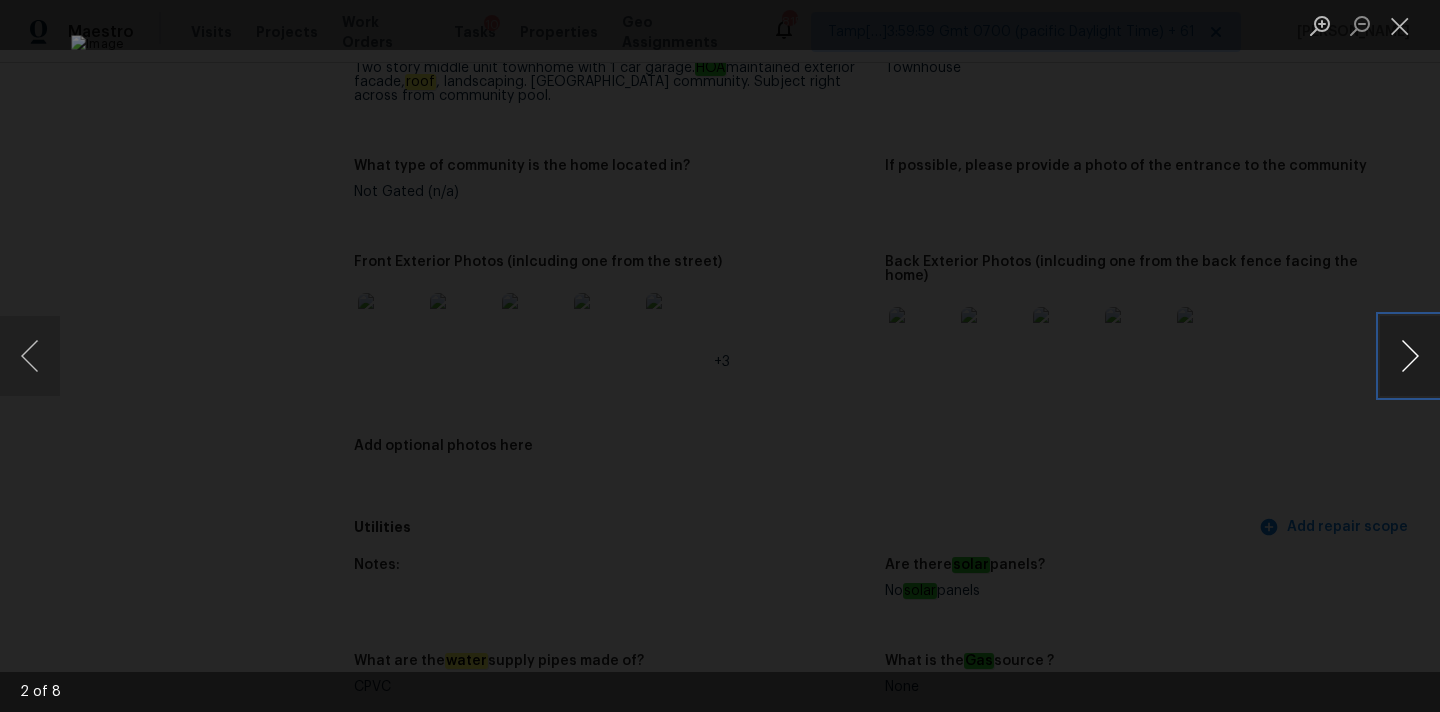 click at bounding box center [1410, 356] 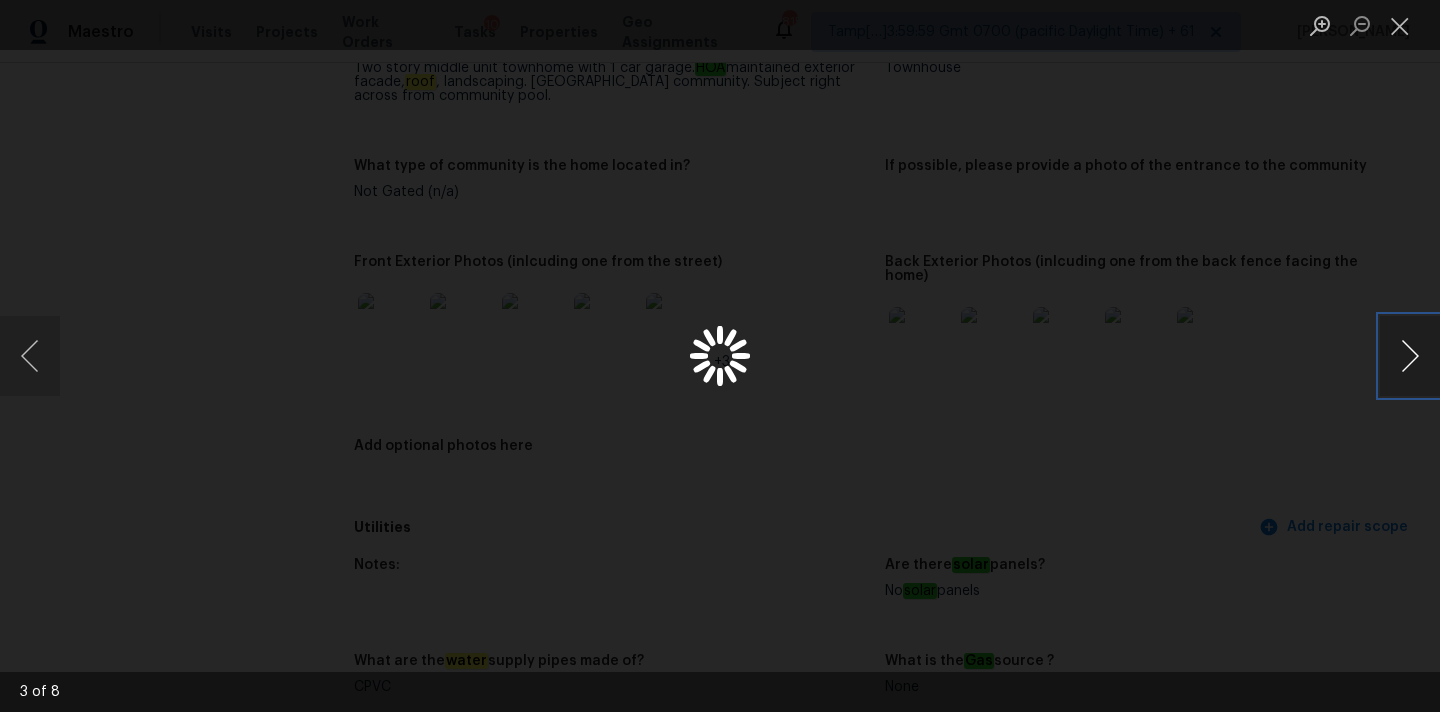 click at bounding box center (1410, 356) 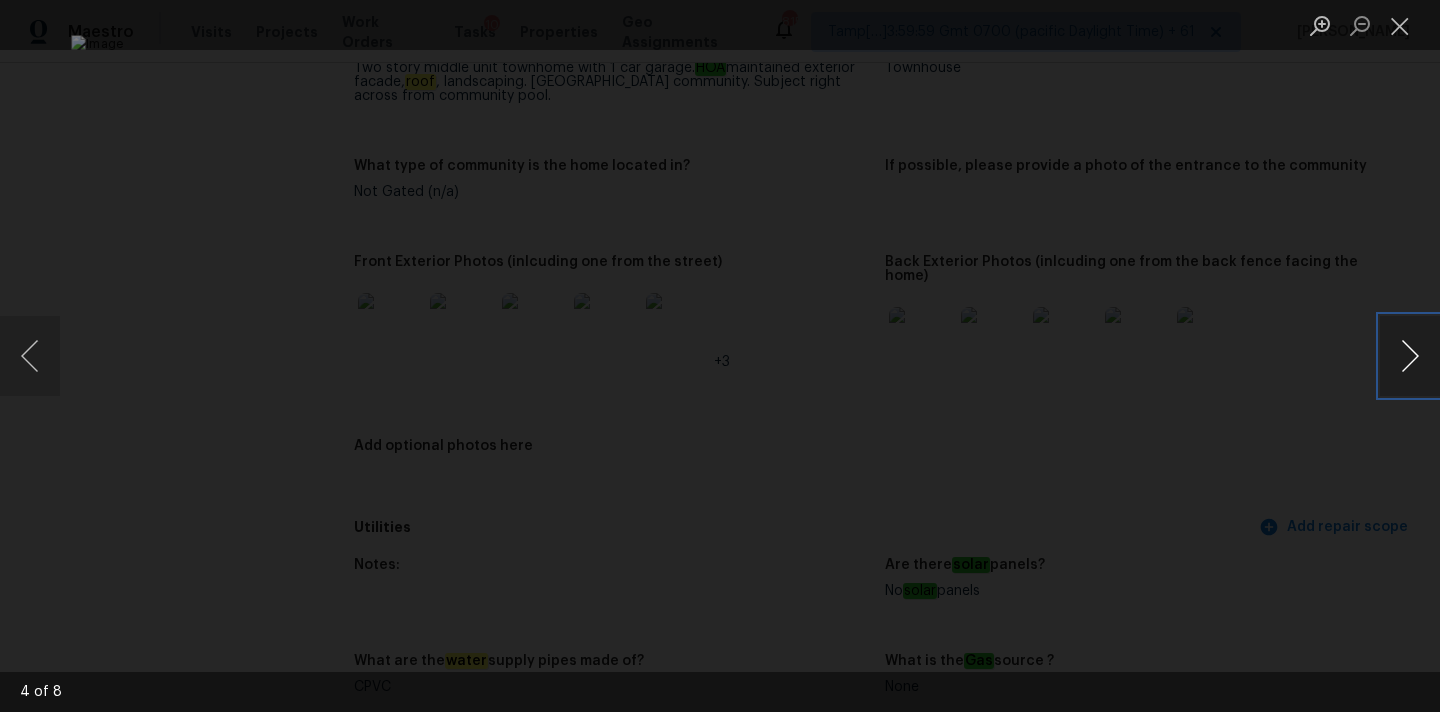 click at bounding box center (1410, 356) 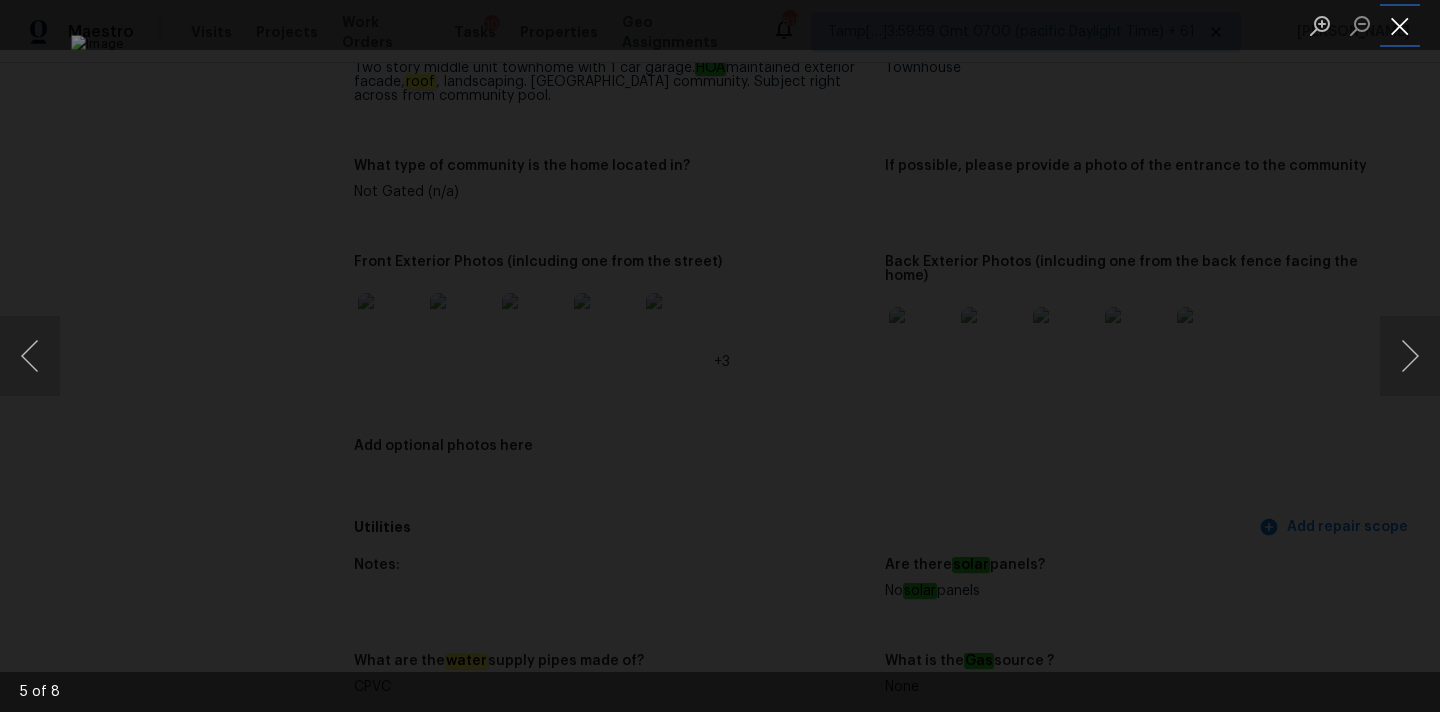 click at bounding box center (1400, 25) 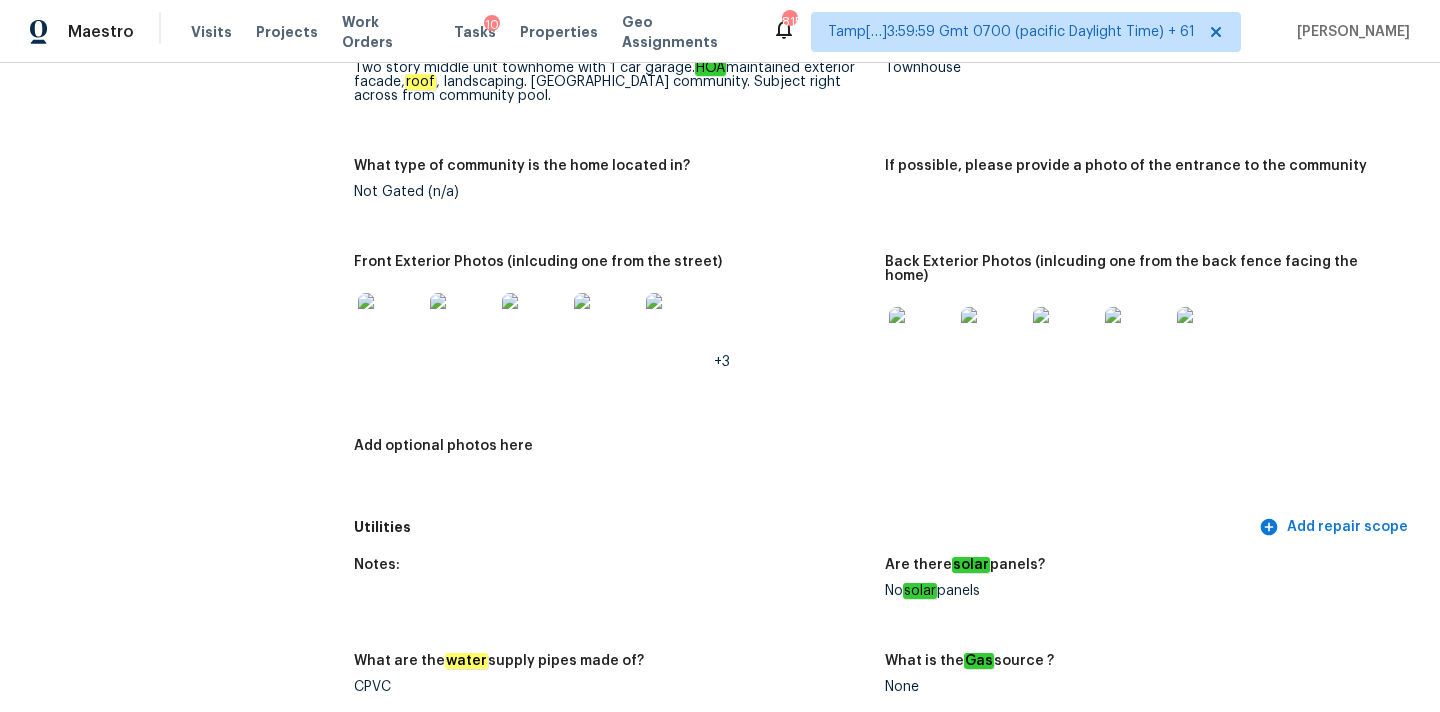 click at bounding box center [390, 325] 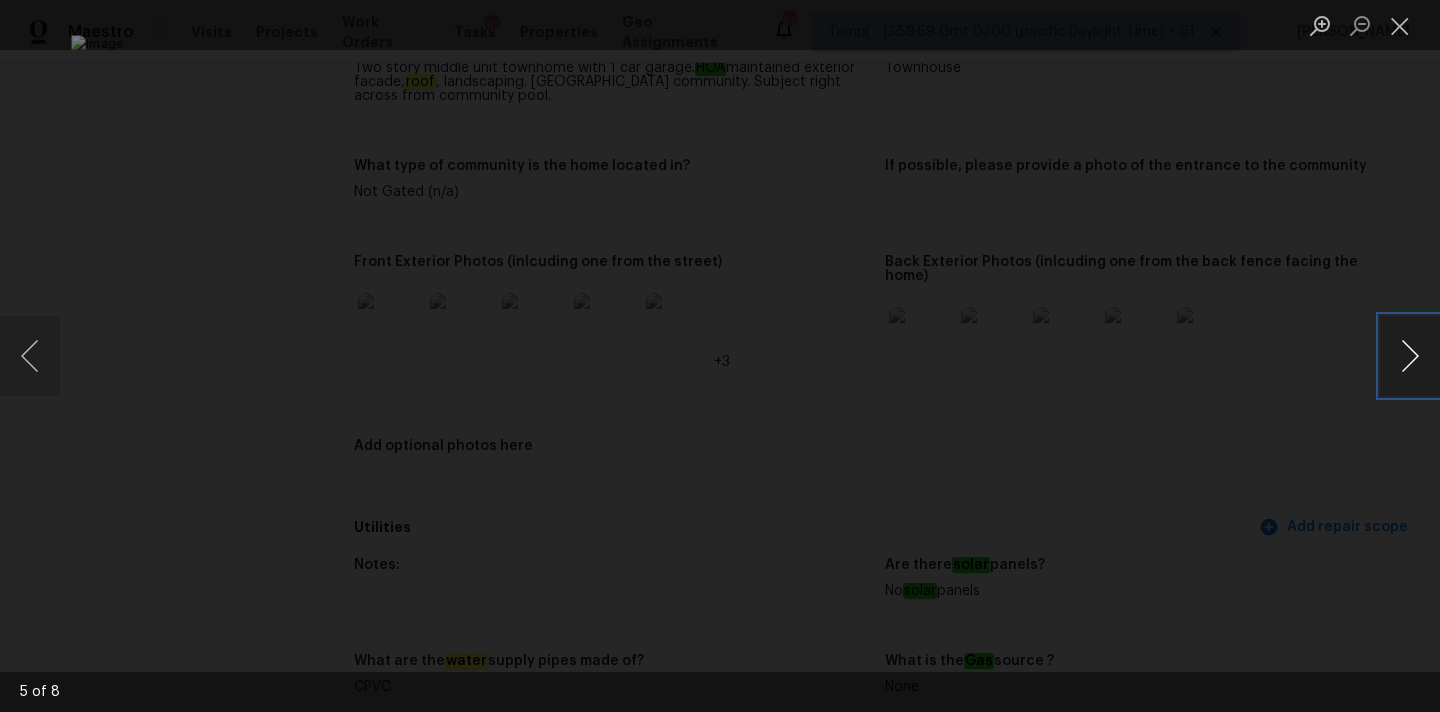 click at bounding box center [1410, 356] 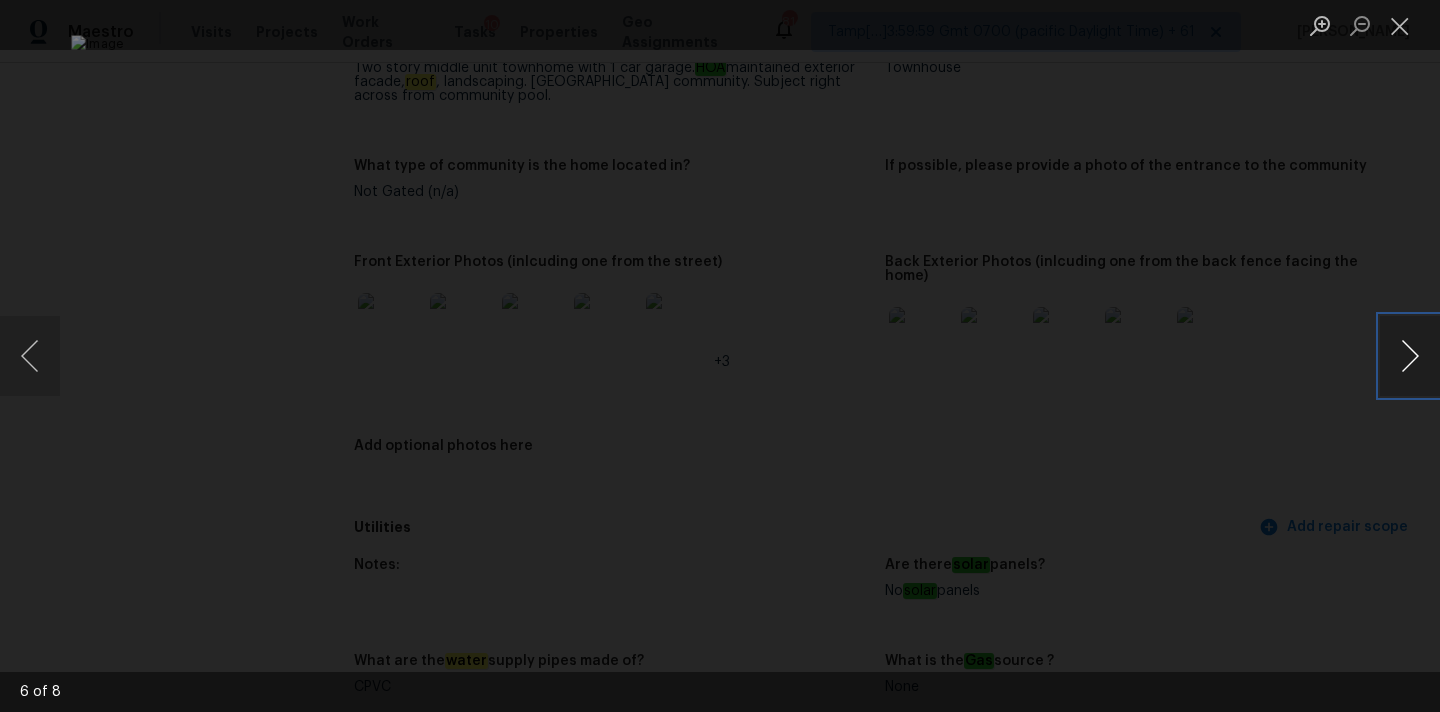 click at bounding box center [1410, 356] 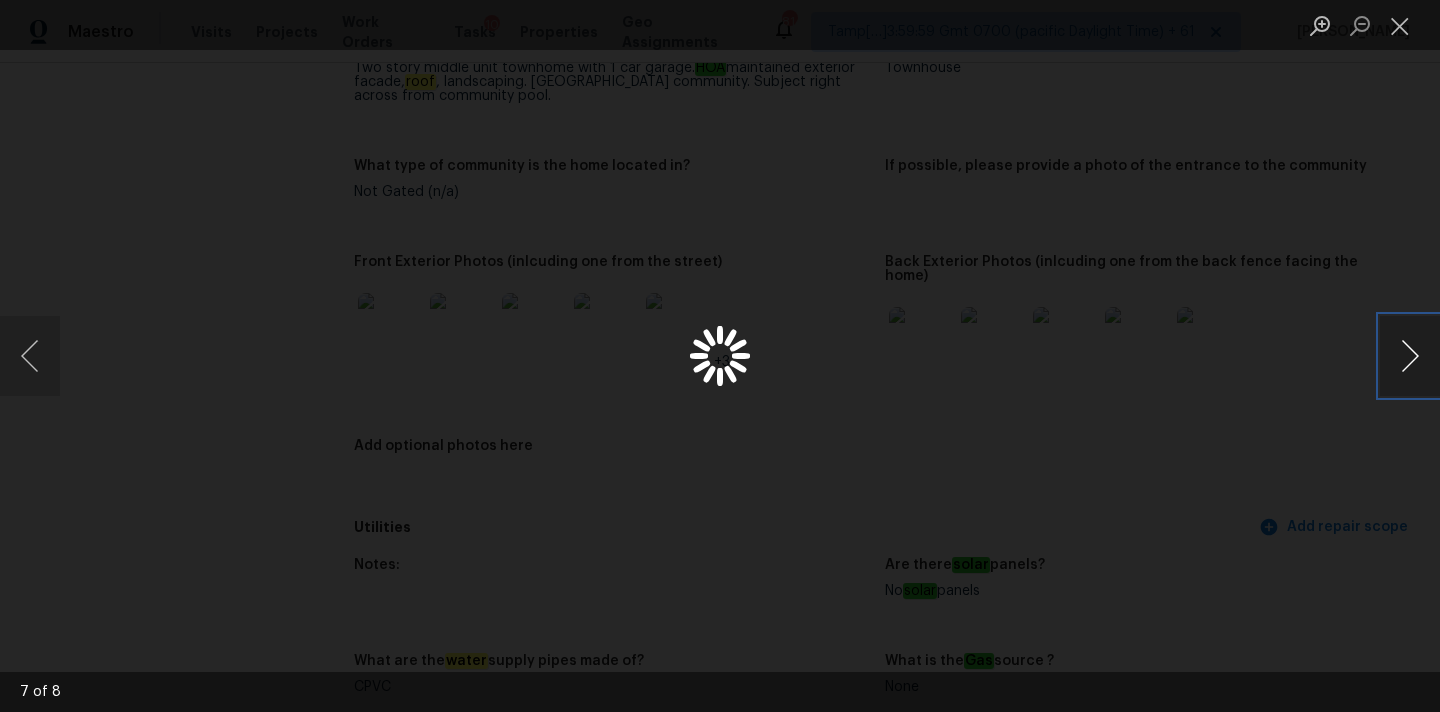 click at bounding box center [1410, 356] 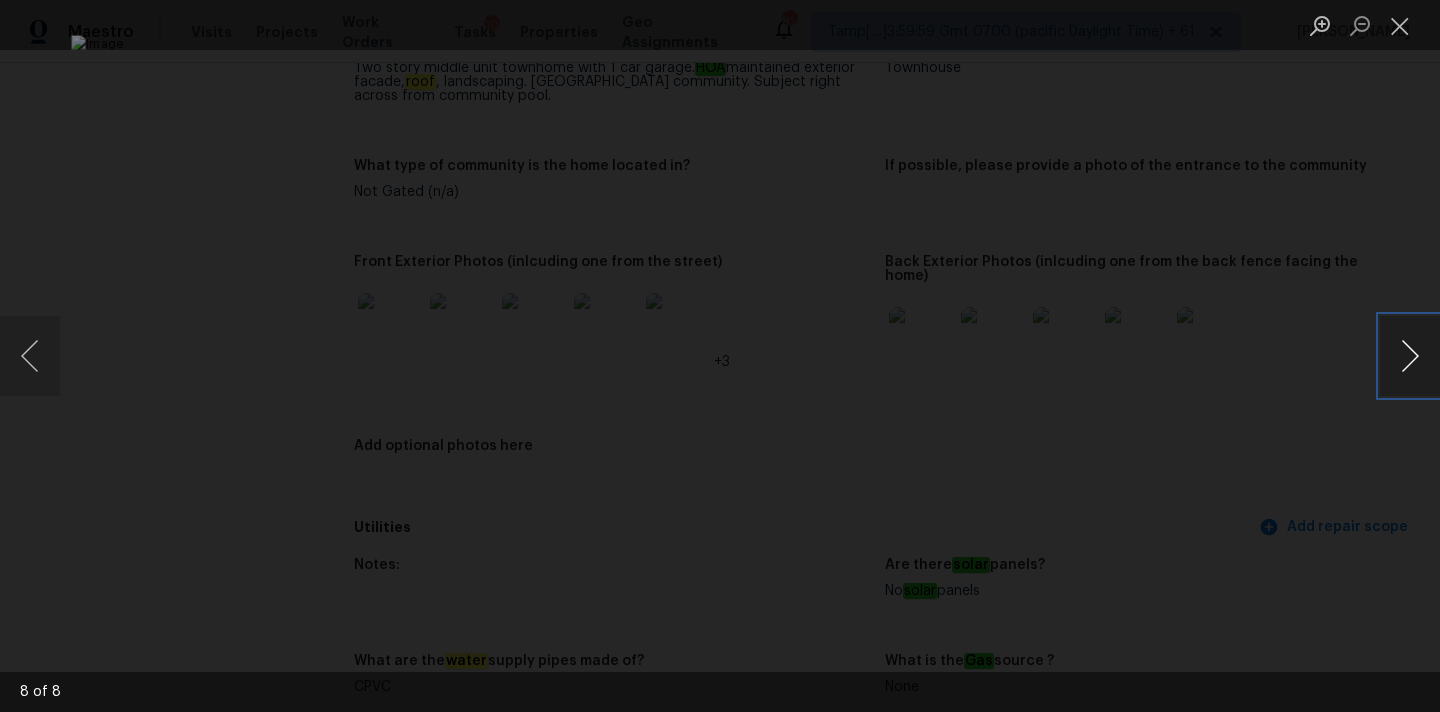 type 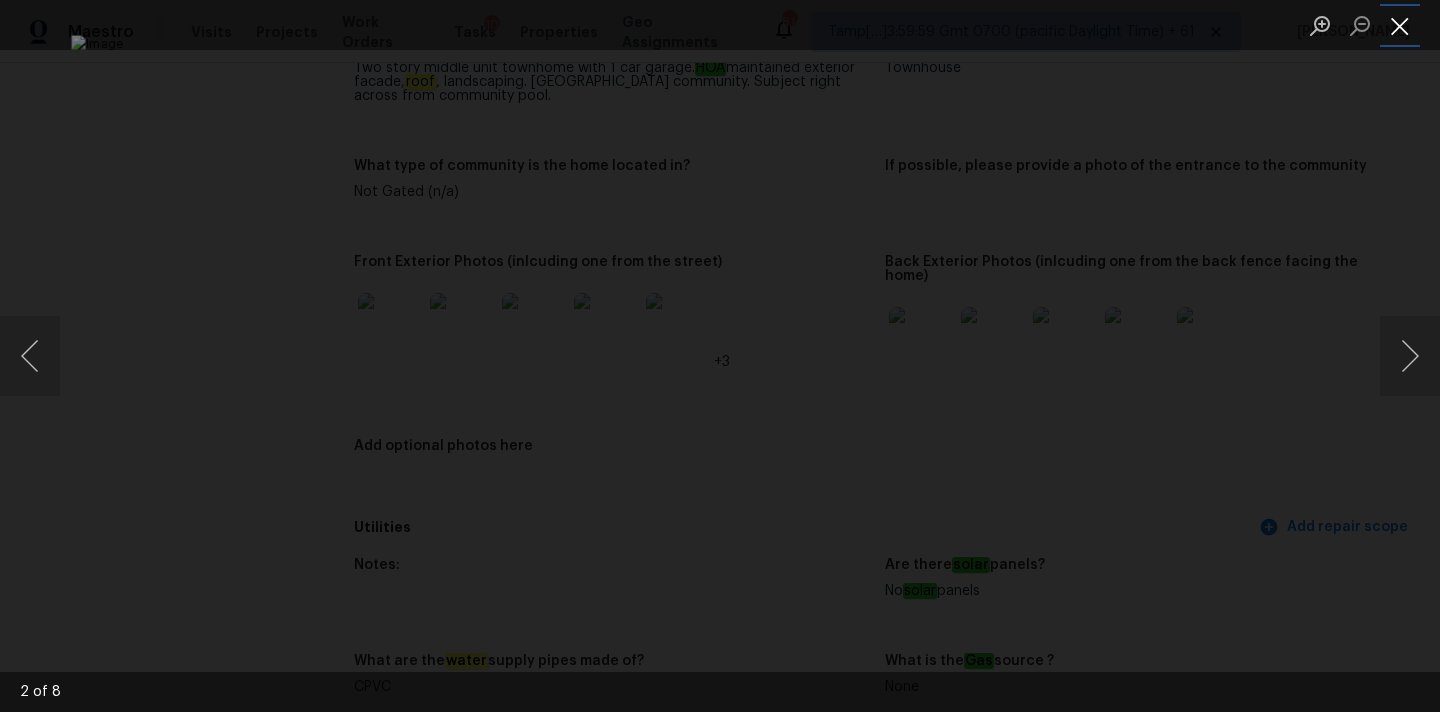 click at bounding box center (1400, 25) 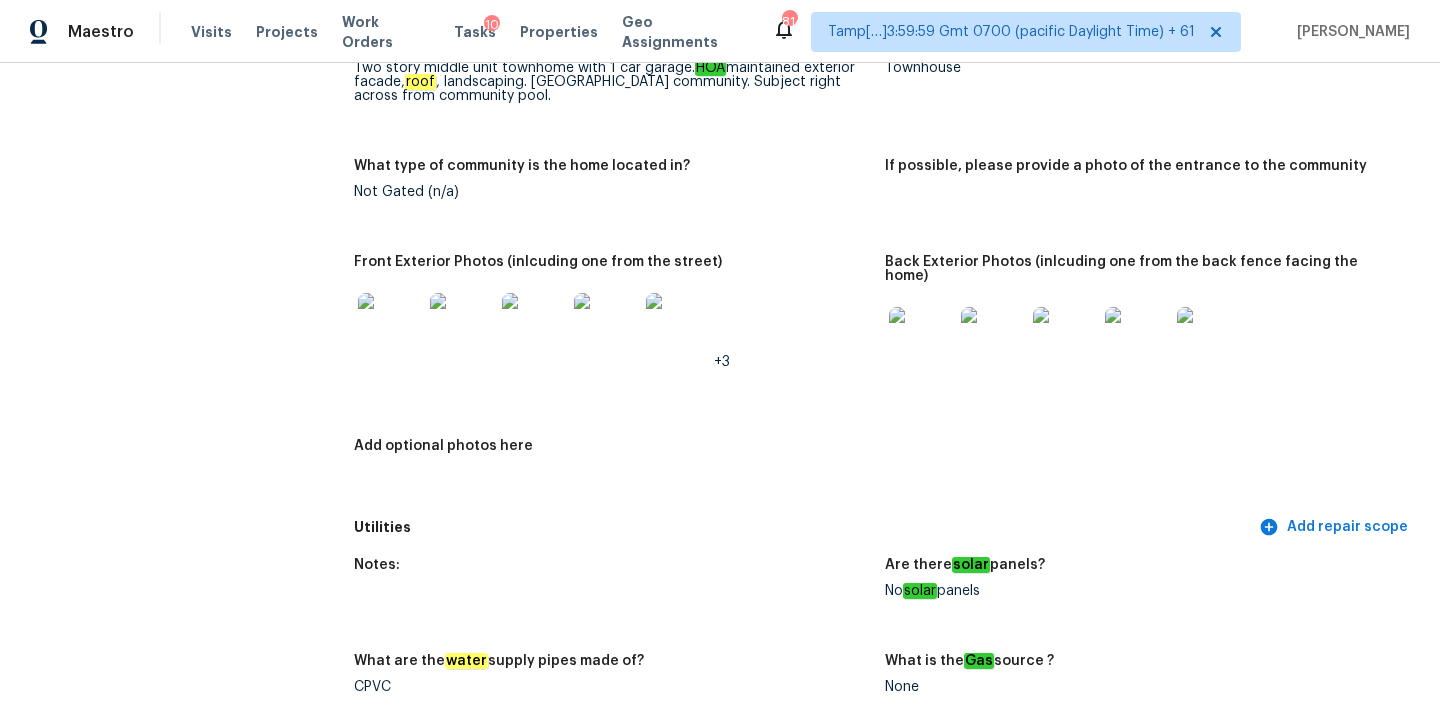 click at bounding box center (921, 339) 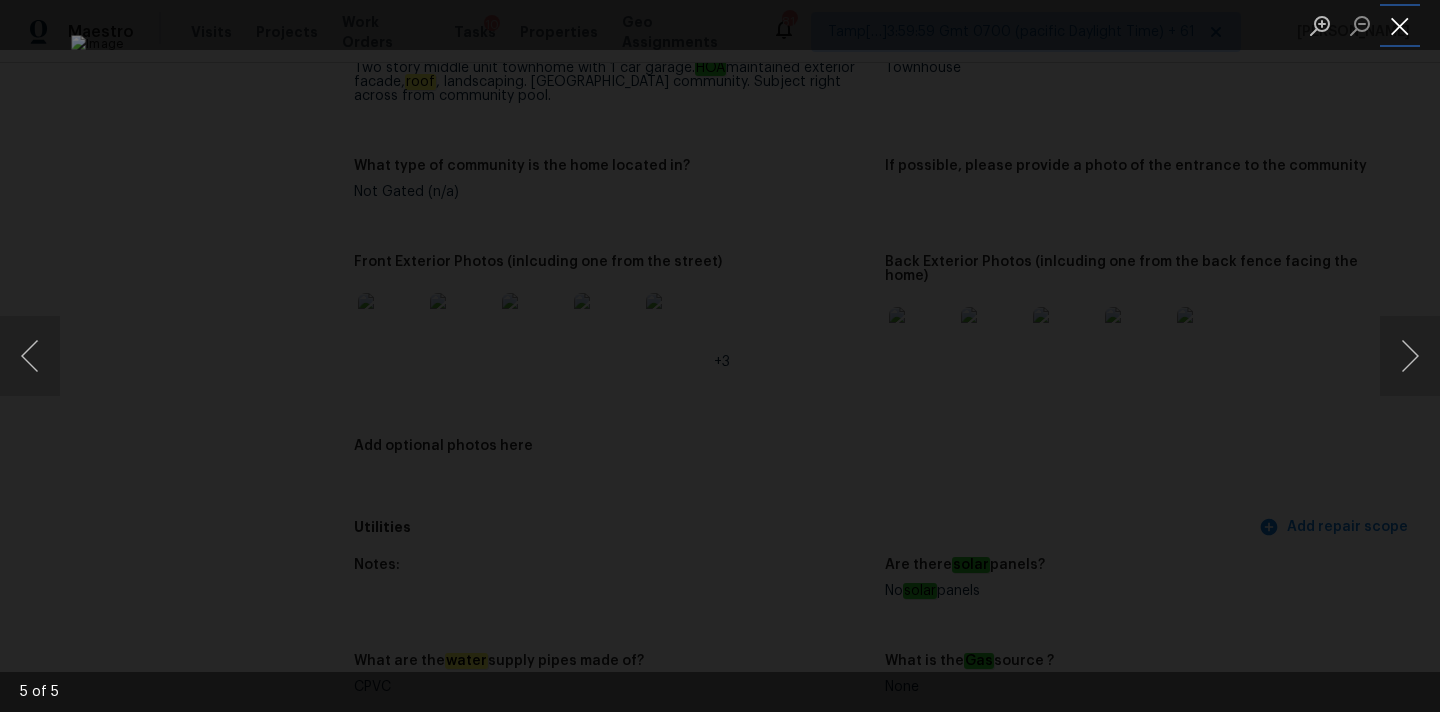 click at bounding box center [1400, 25] 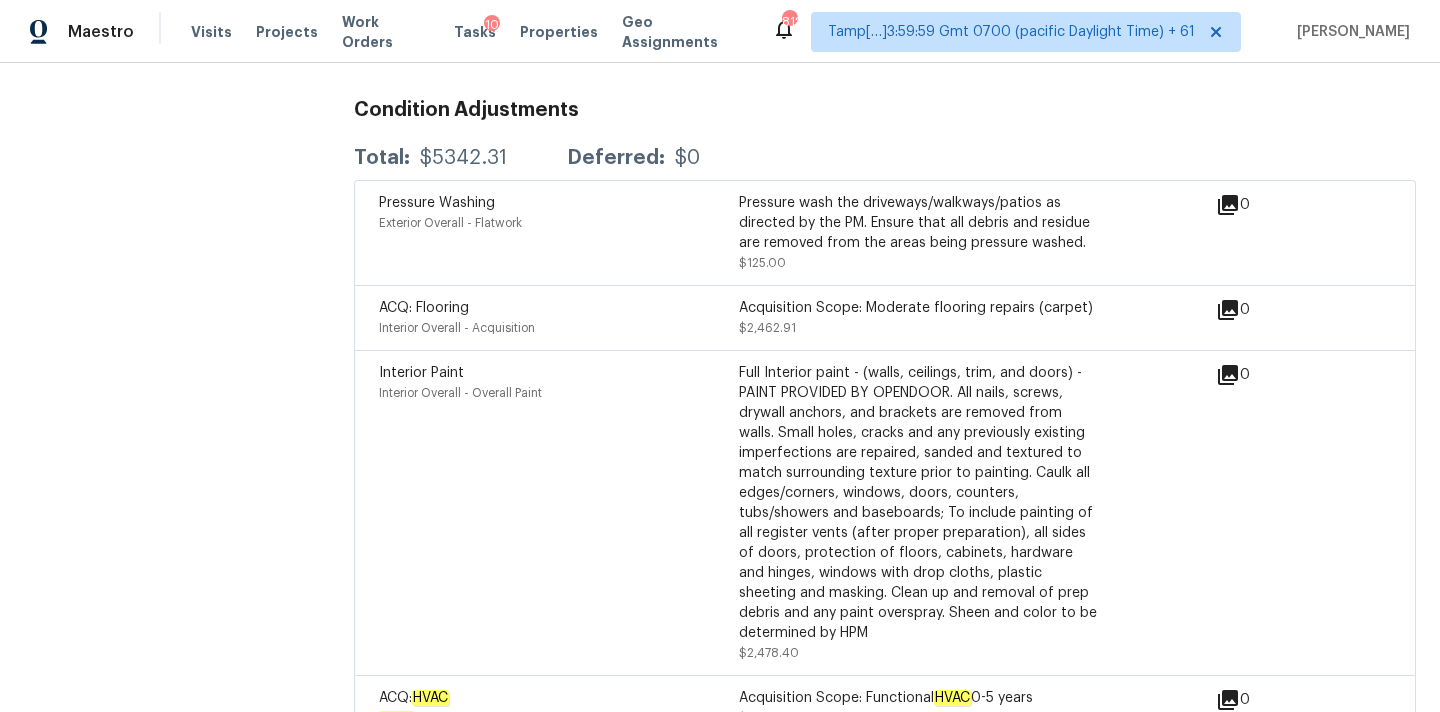 scroll, scrollTop: 5324, scrollLeft: 0, axis: vertical 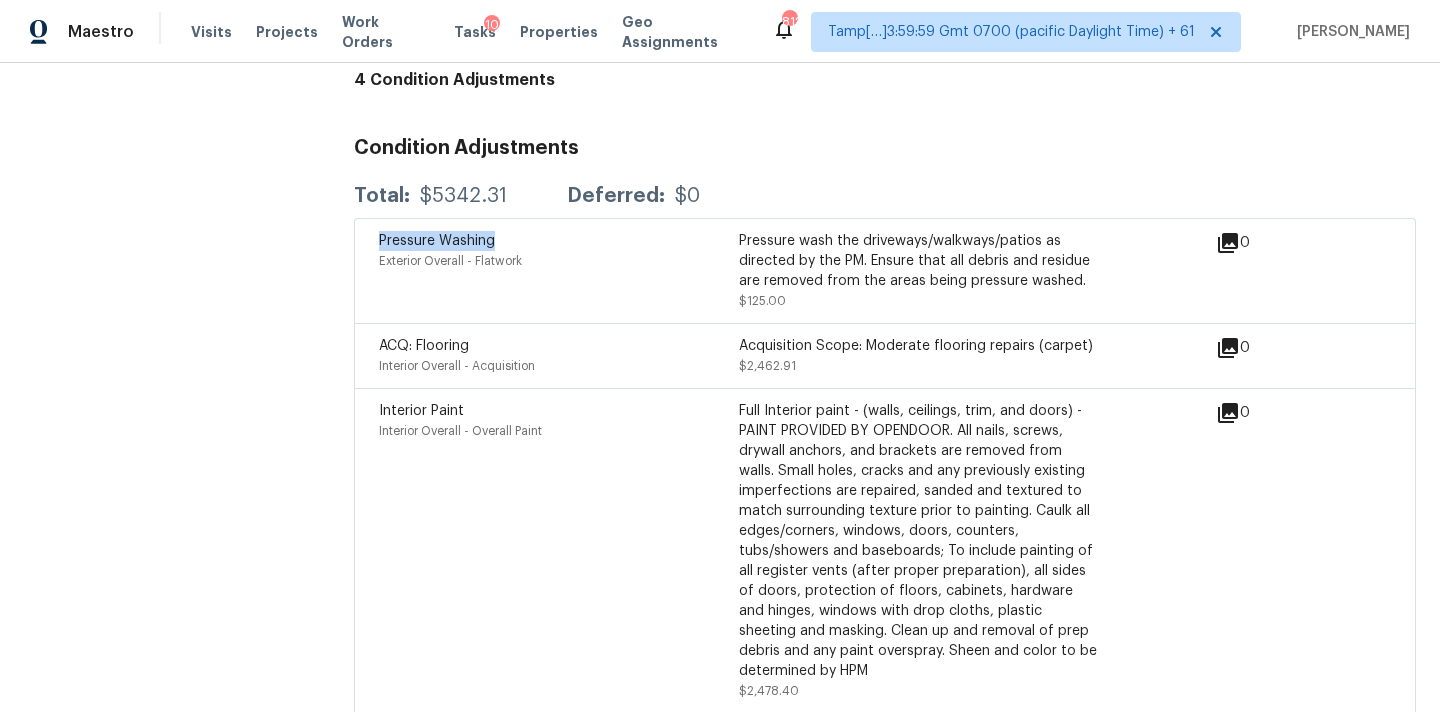 drag, startPoint x: 381, startPoint y: 209, endPoint x: 553, endPoint y: 209, distance: 172 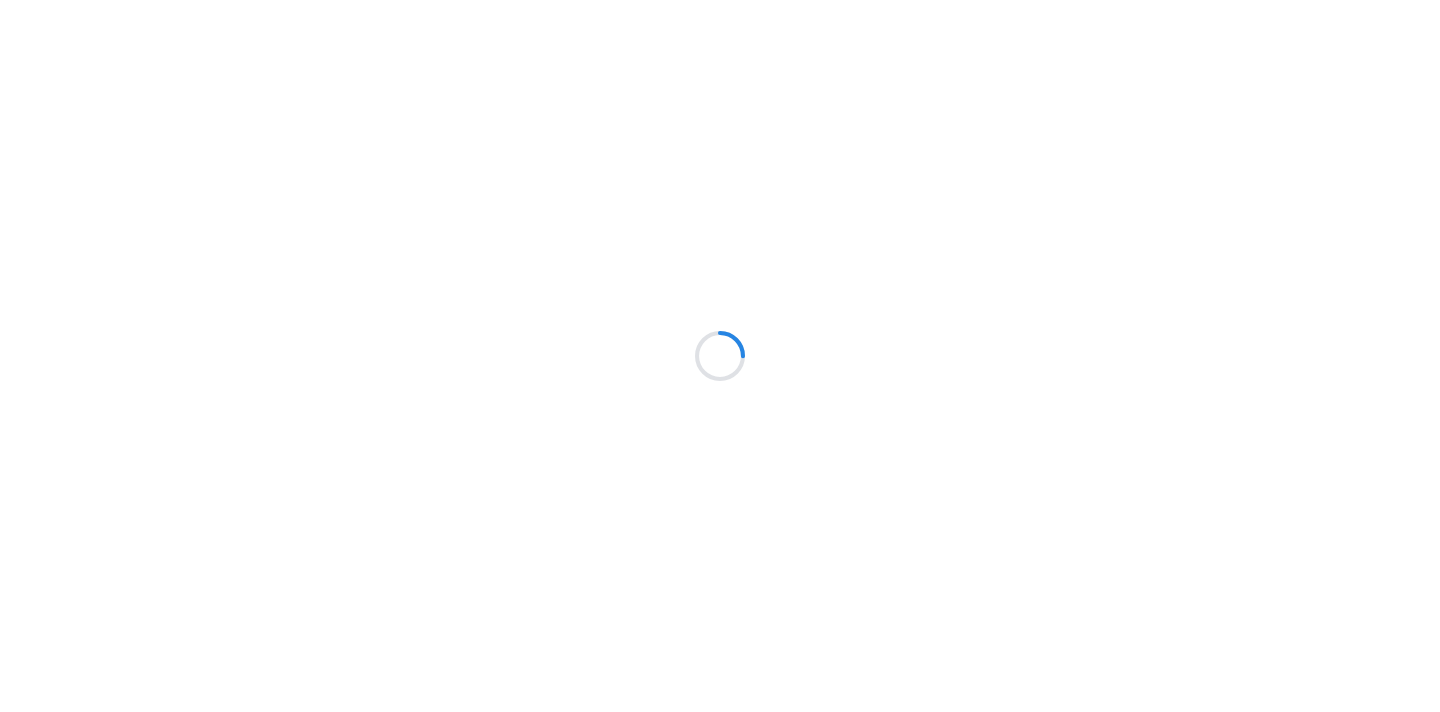 scroll, scrollTop: 0, scrollLeft: 0, axis: both 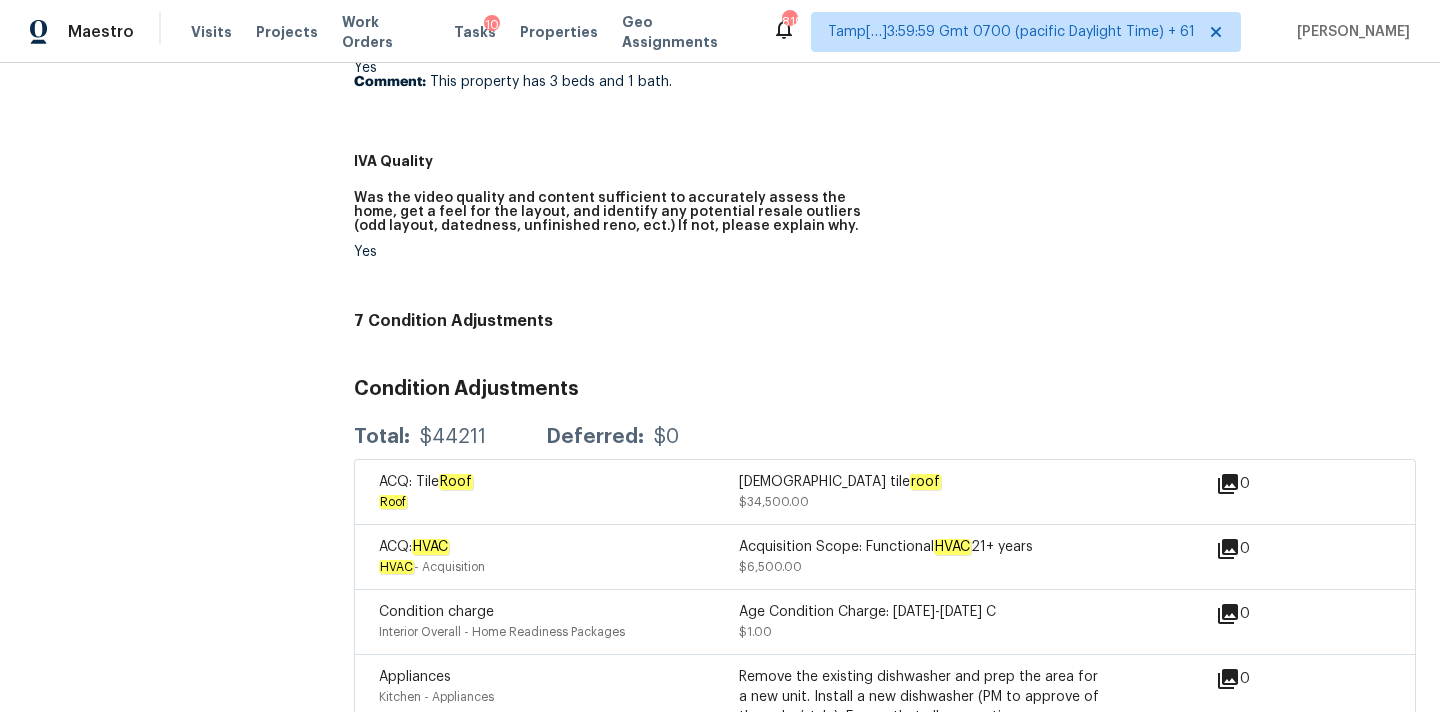 click on "$44211" at bounding box center (453, 437) 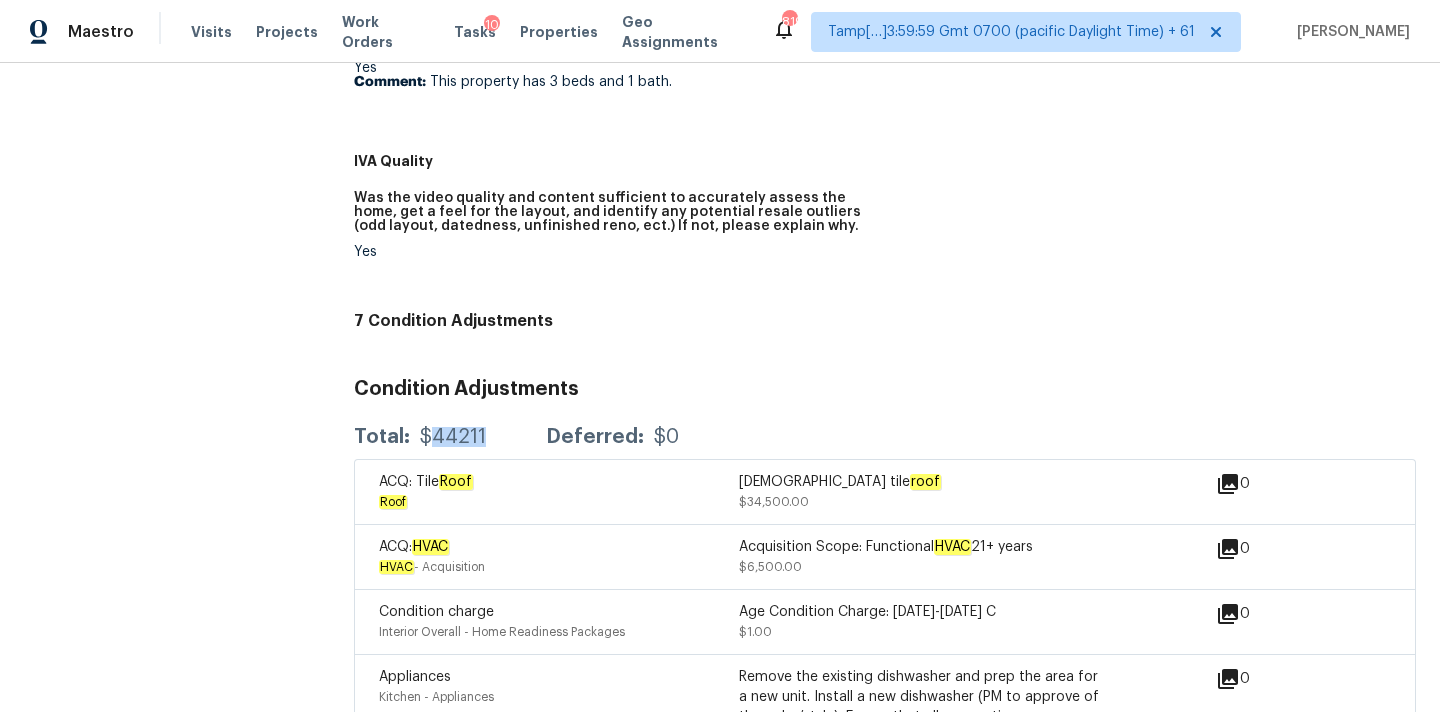 click on "$44211" at bounding box center [453, 437] 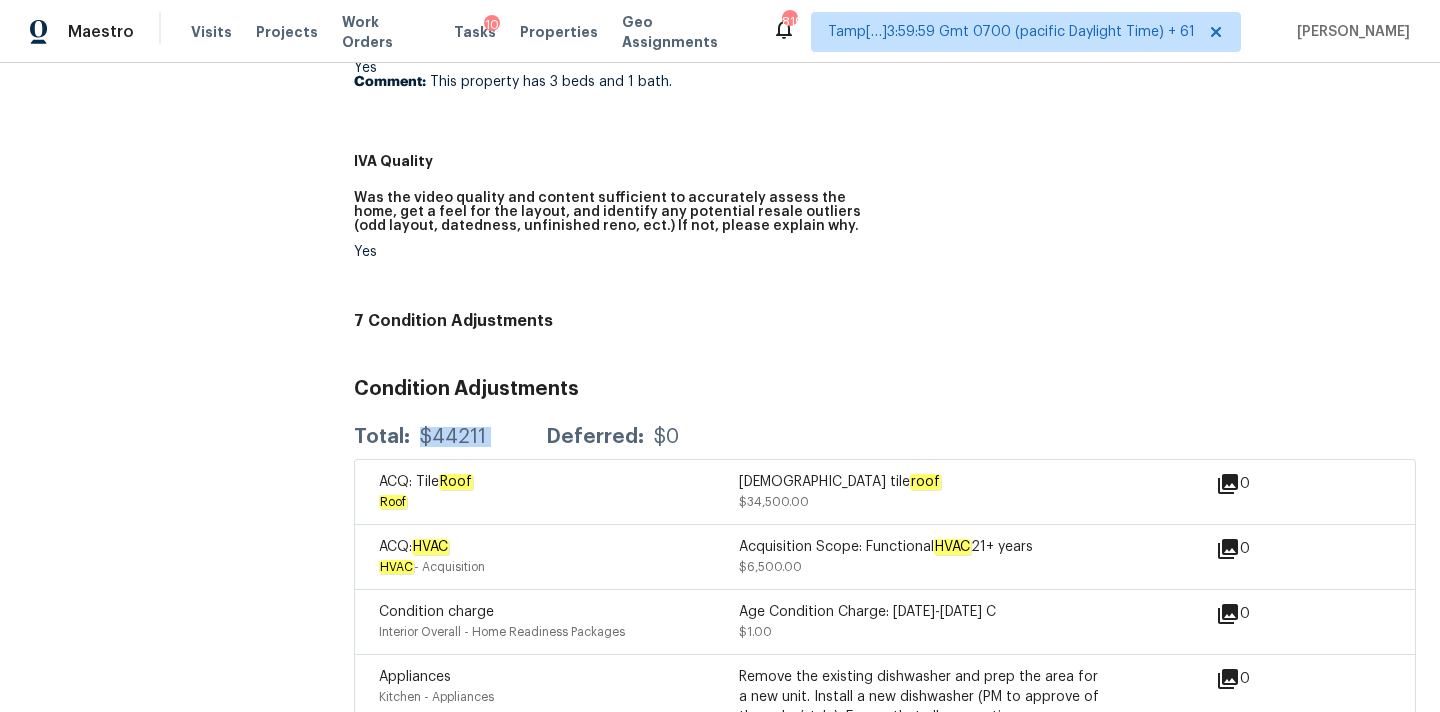 click on "$44211" at bounding box center (453, 437) 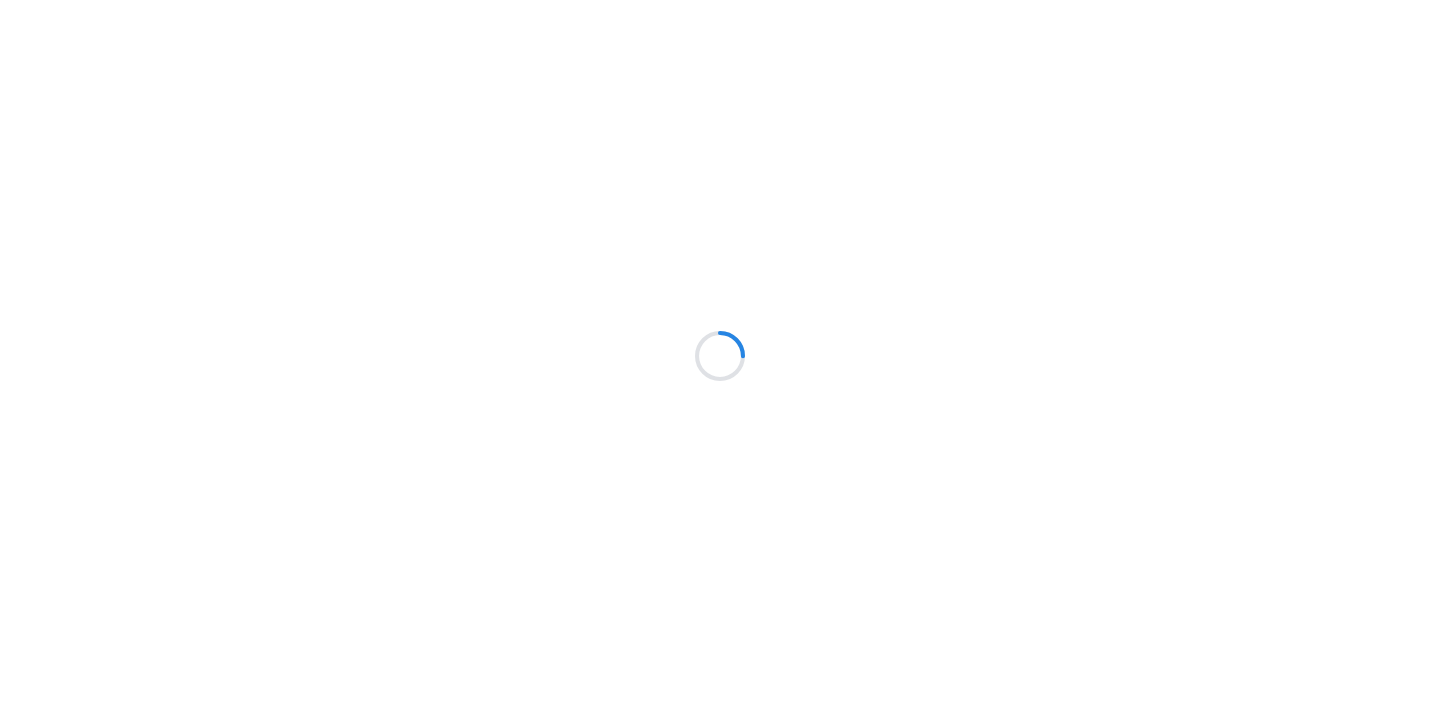 scroll, scrollTop: 0, scrollLeft: 0, axis: both 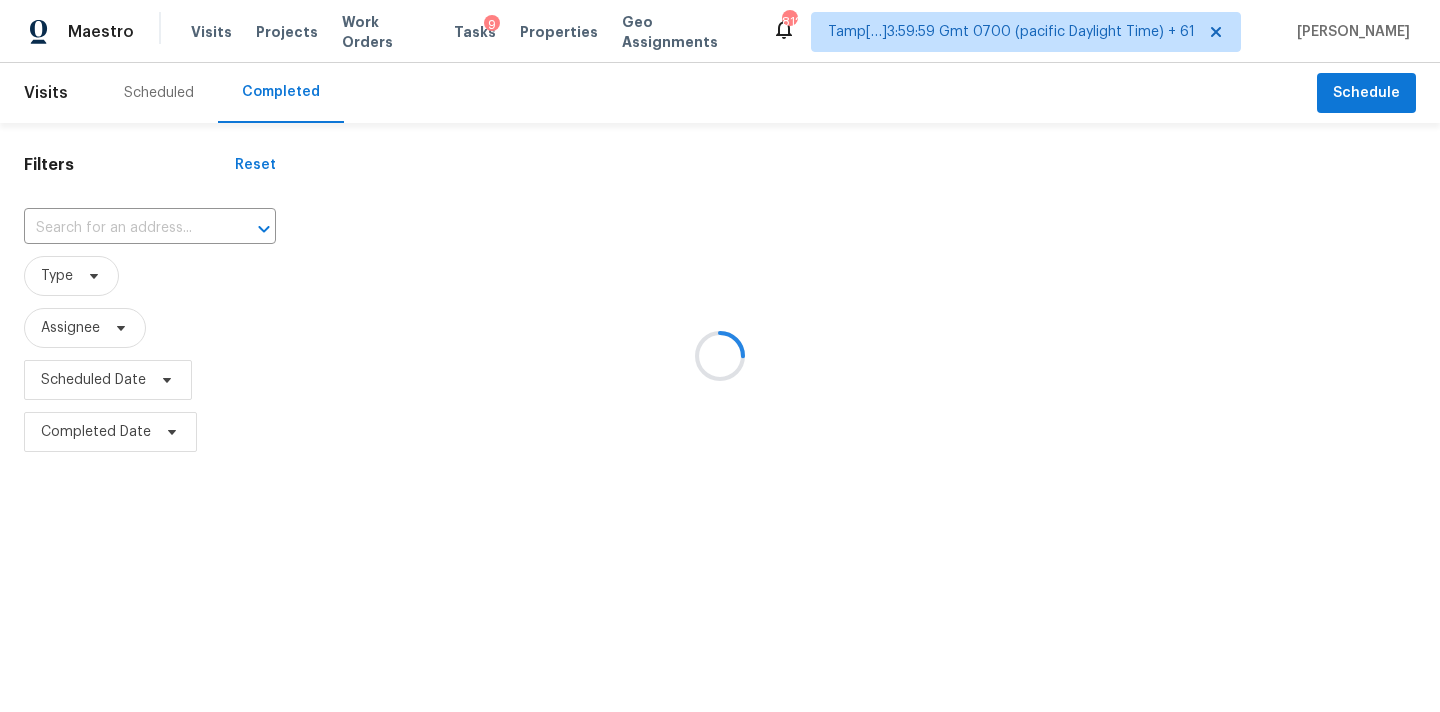 click at bounding box center [720, 356] 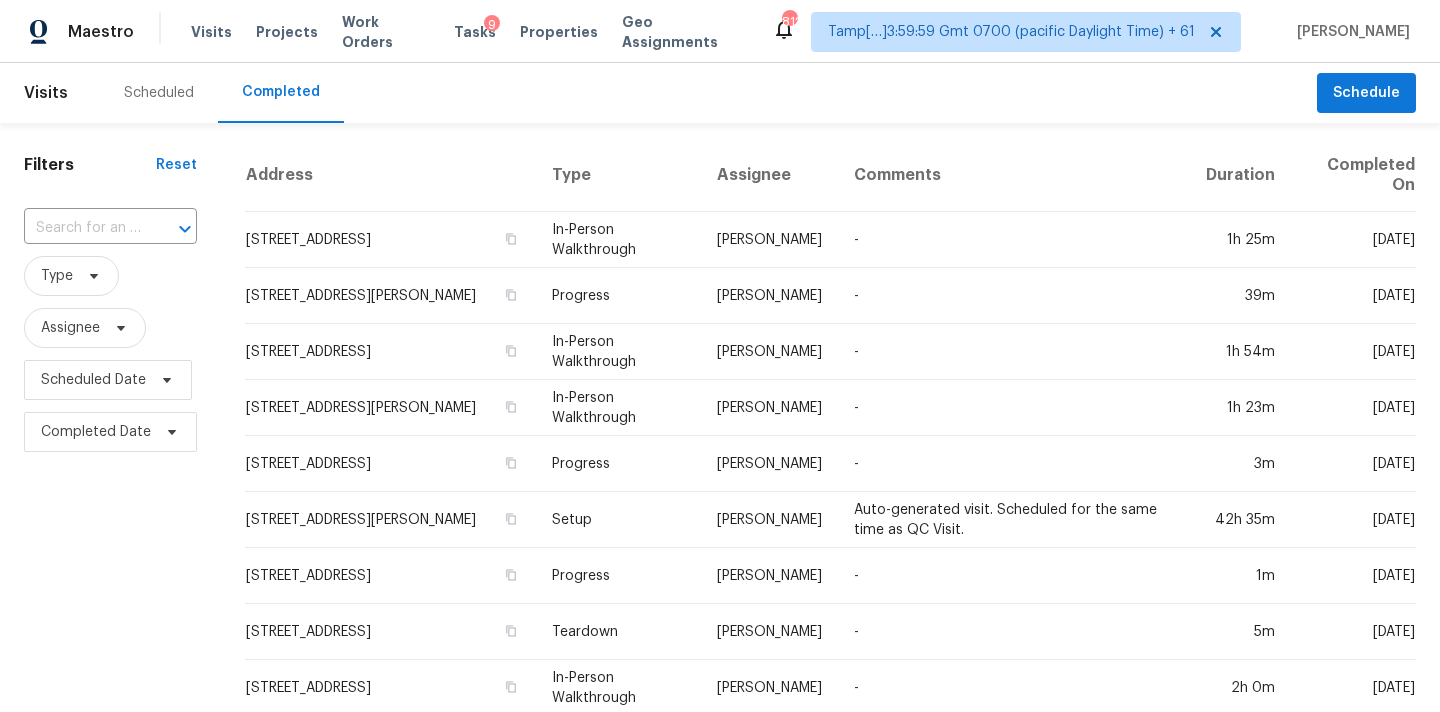 click at bounding box center [82, 228] 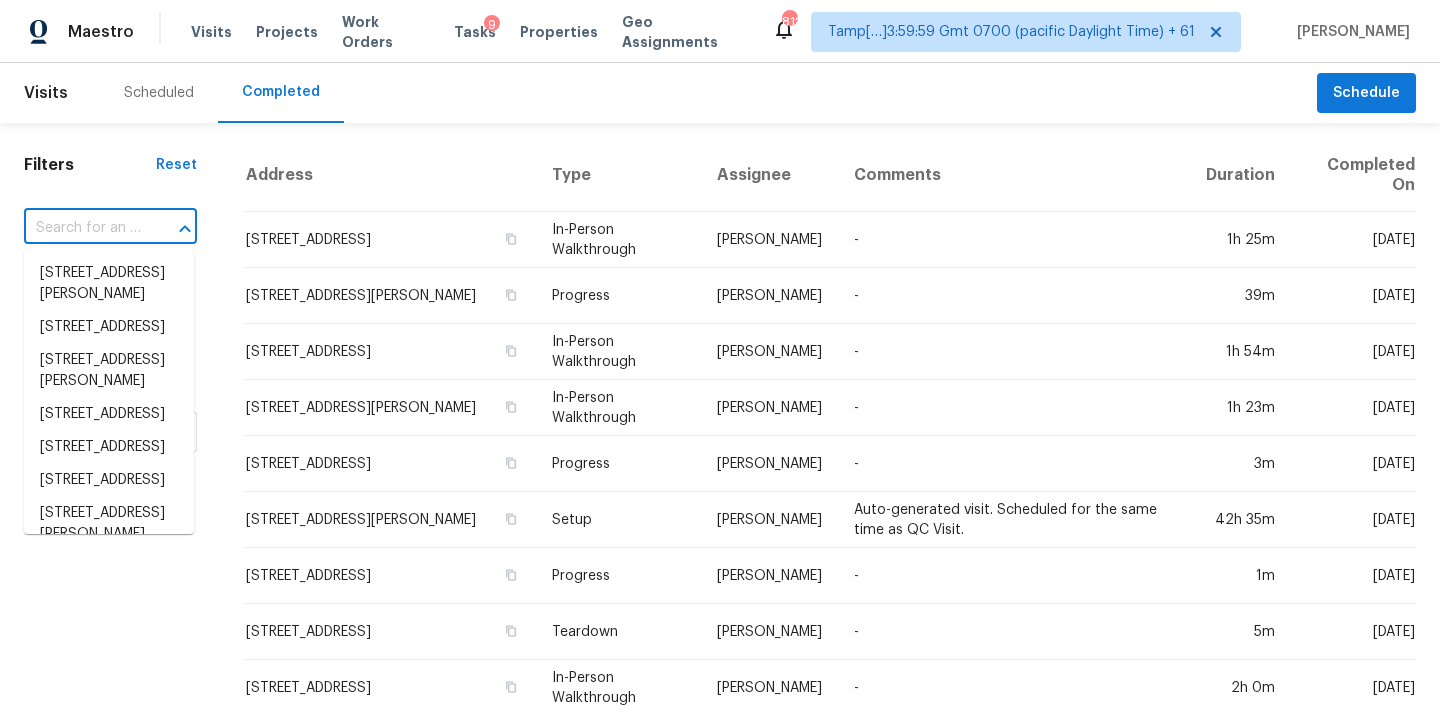 paste on "[STREET_ADDRESS]" 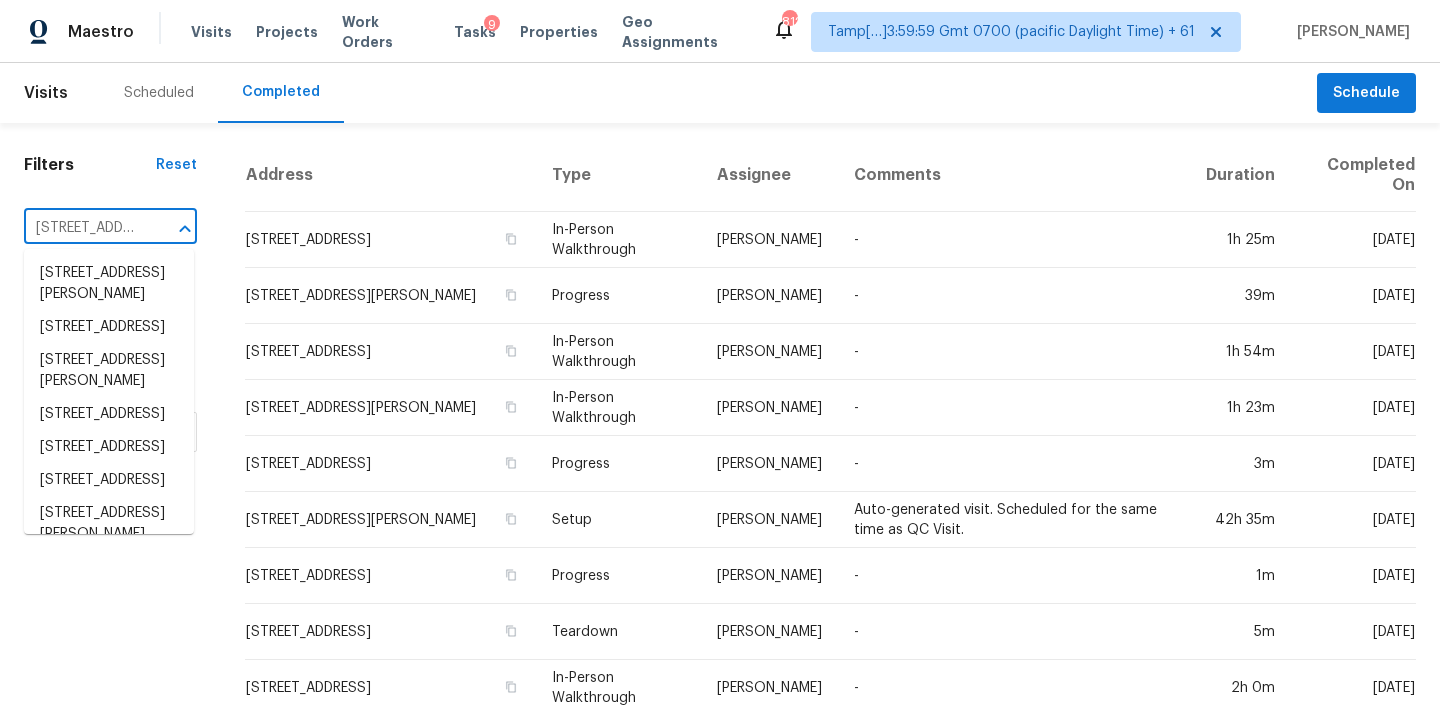 scroll, scrollTop: 0, scrollLeft: 176, axis: horizontal 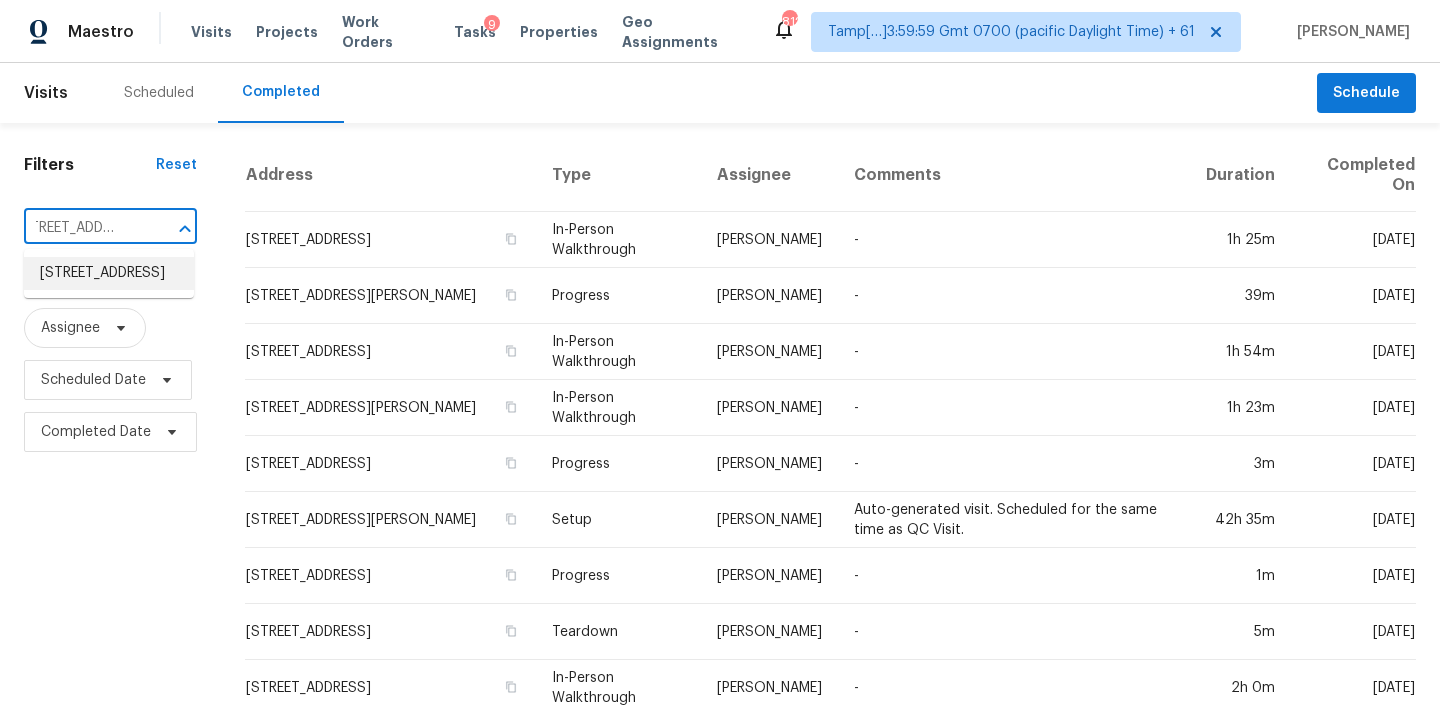 click on "[STREET_ADDRESS]" at bounding box center [109, 273] 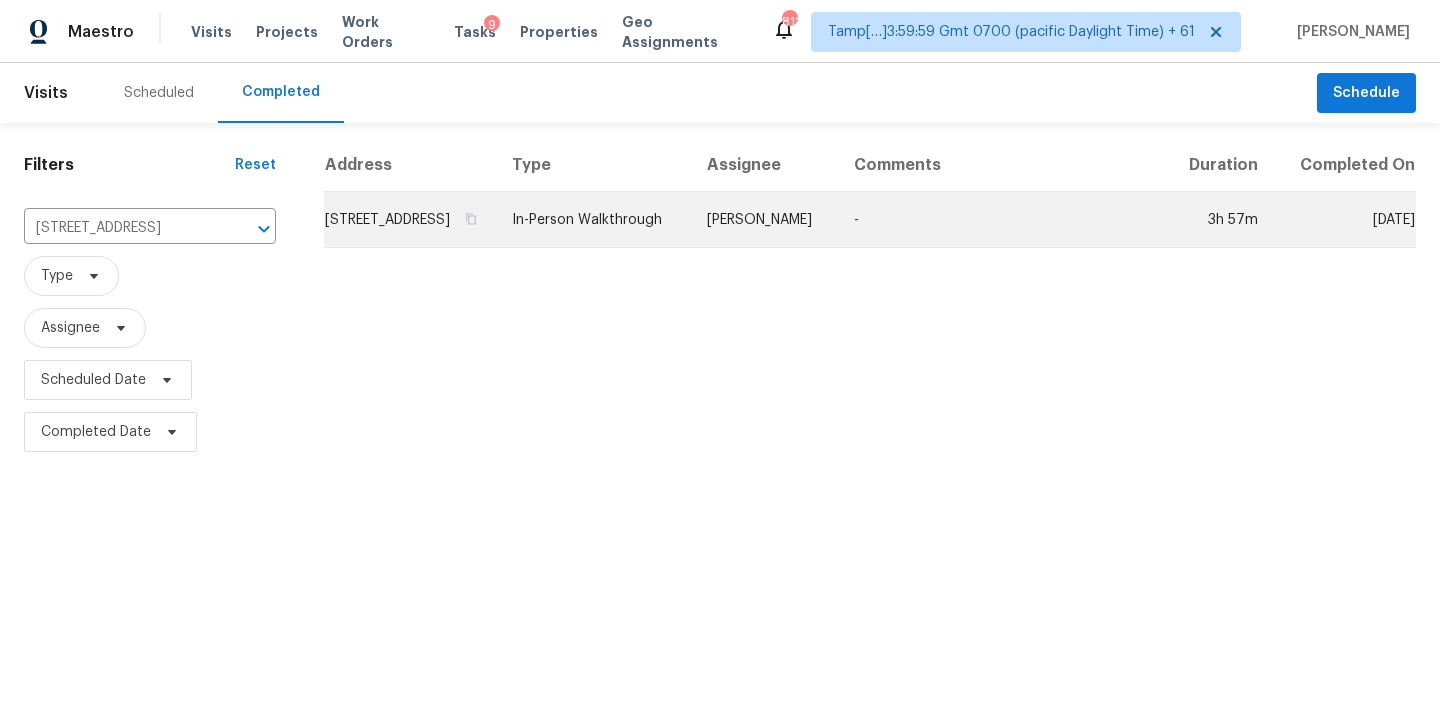 click on "[PERSON_NAME]" at bounding box center [764, 220] 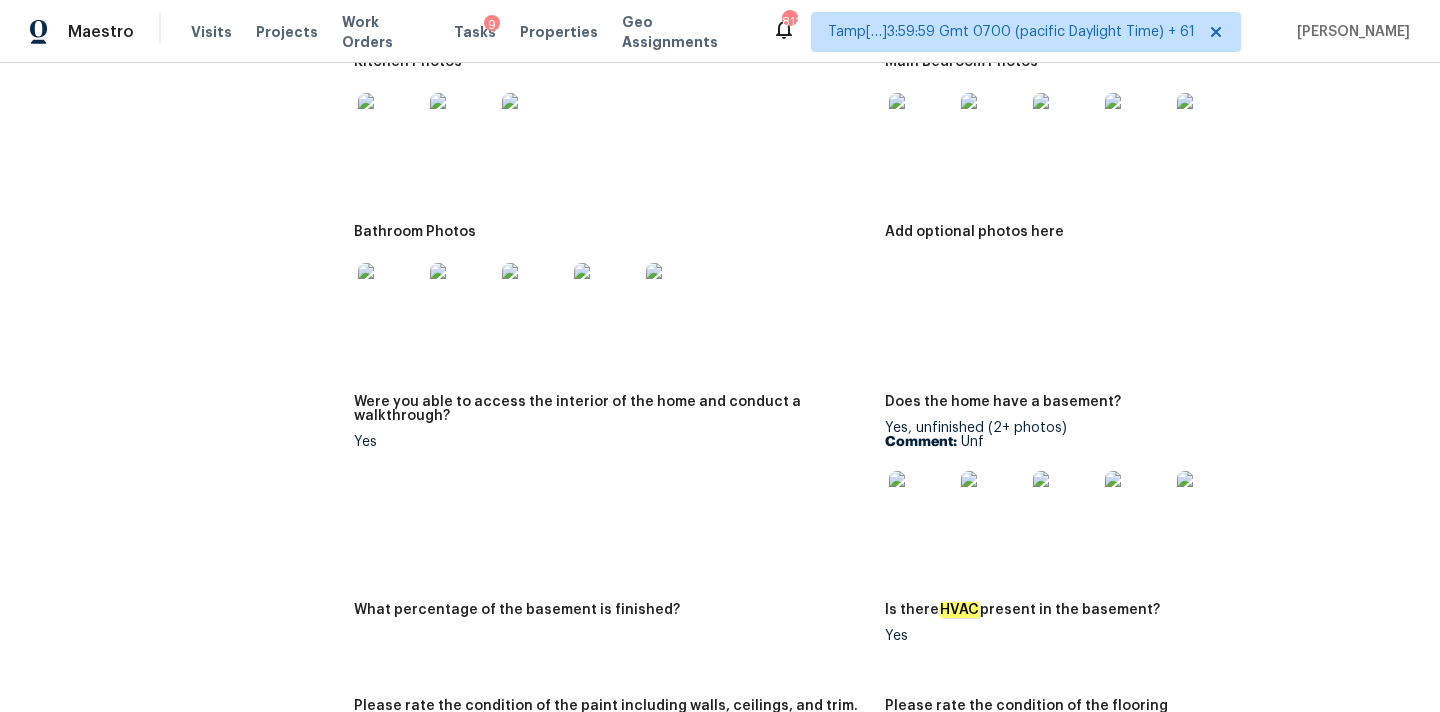 scroll, scrollTop: 1413, scrollLeft: 0, axis: vertical 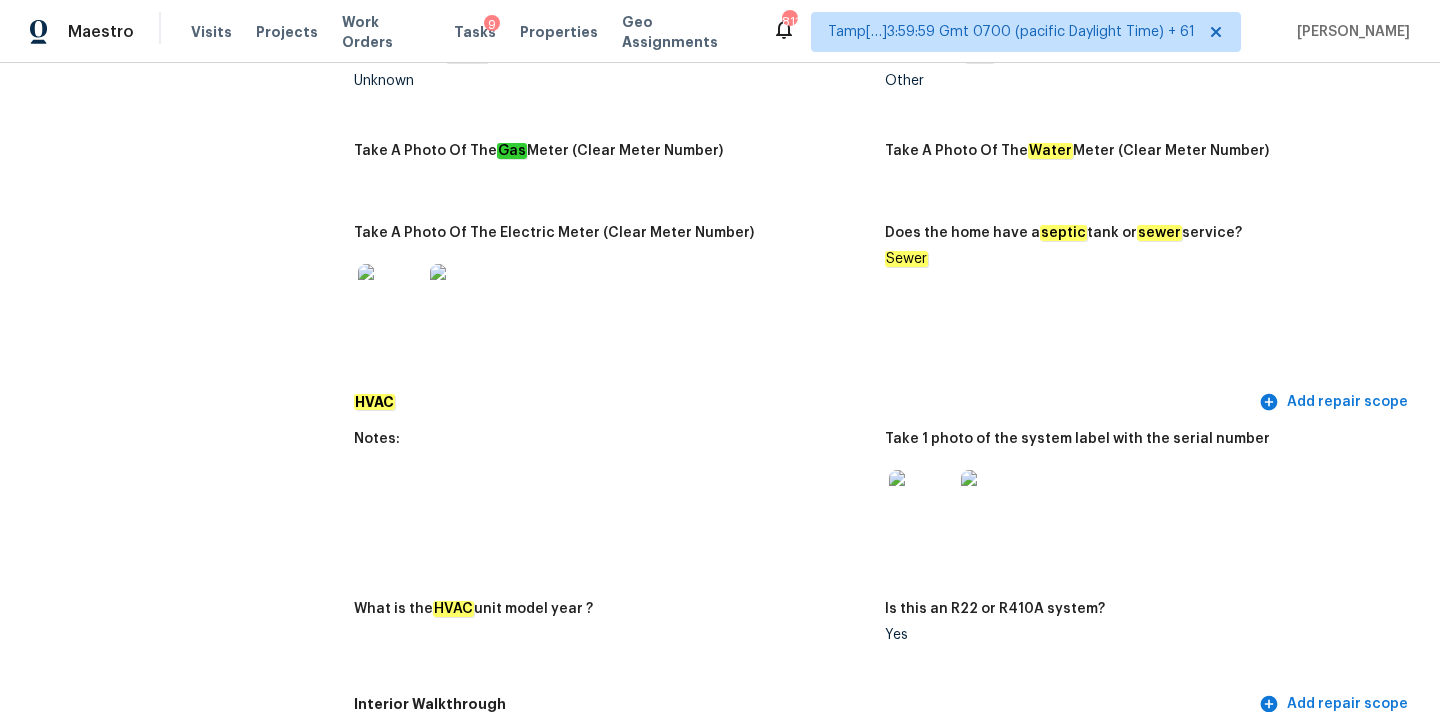 click at bounding box center (921, 502) 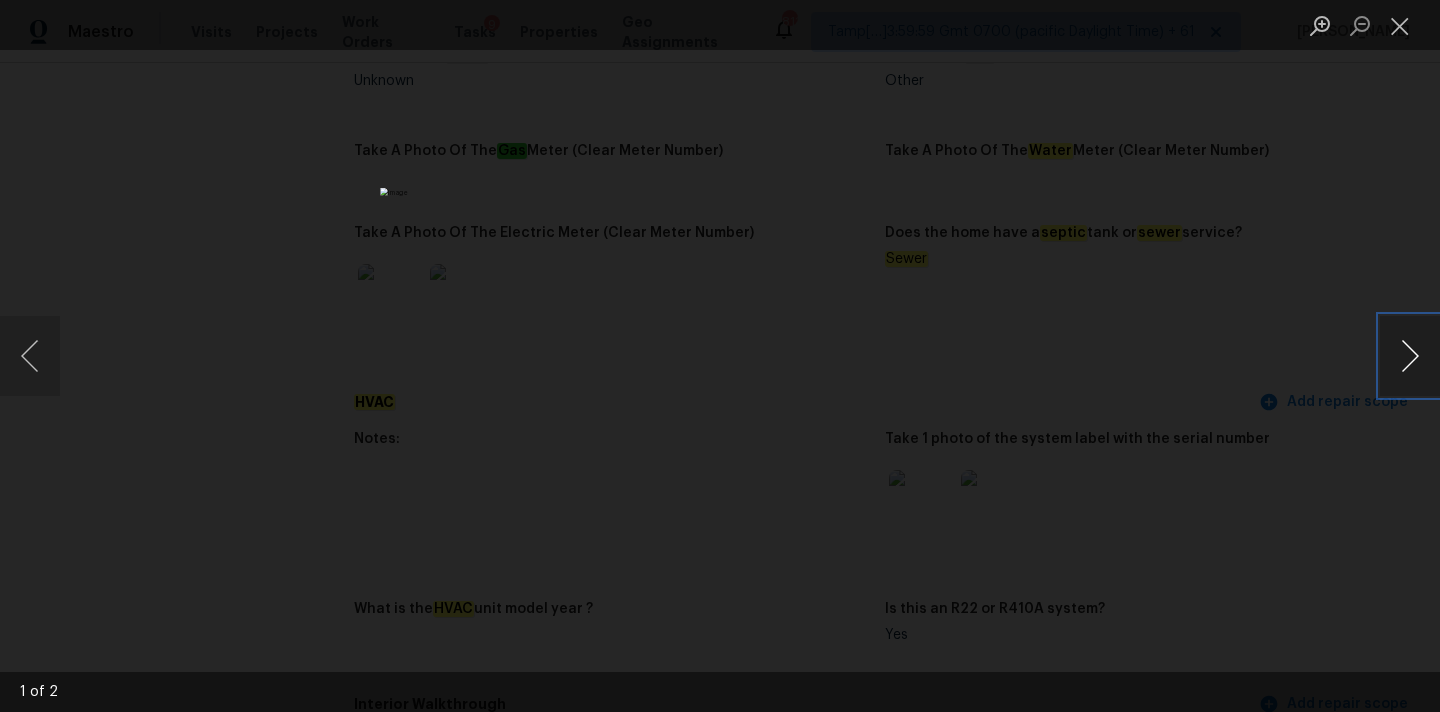 click at bounding box center [1410, 356] 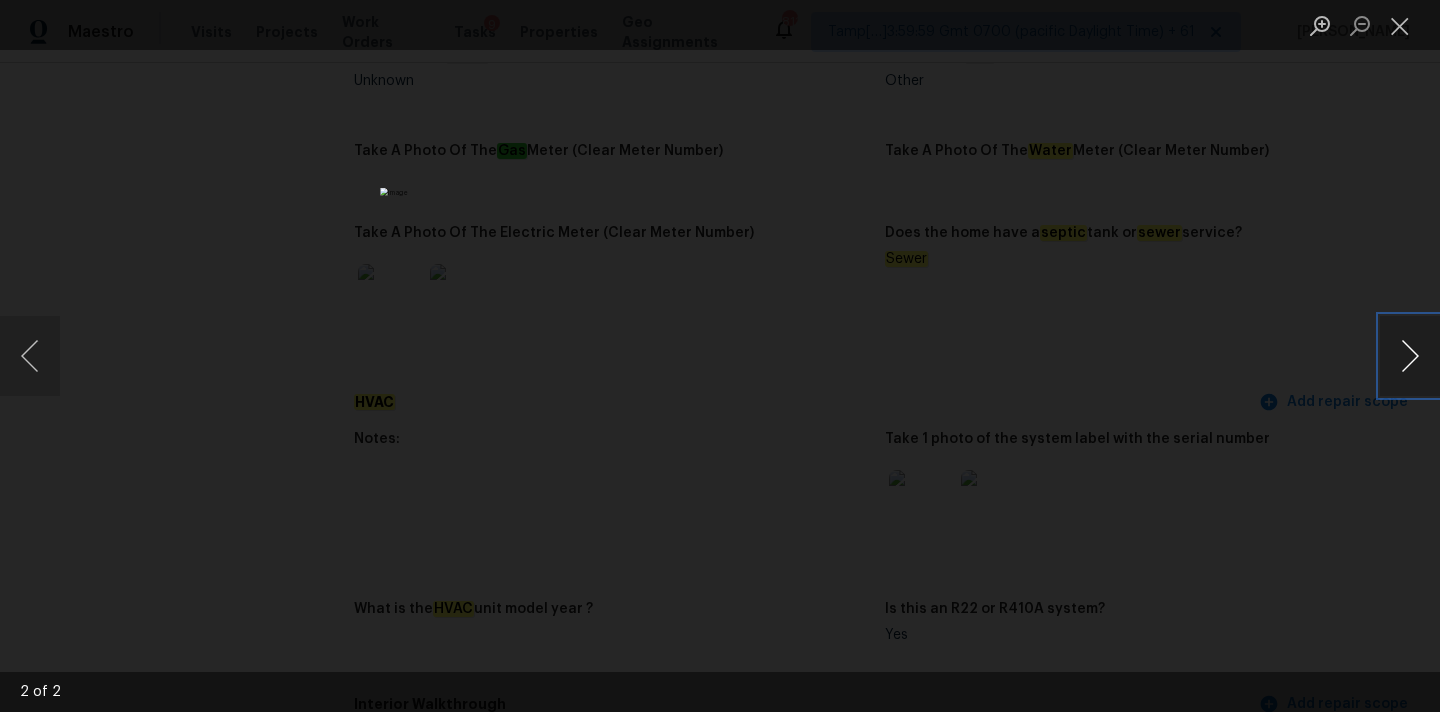 click at bounding box center (1410, 356) 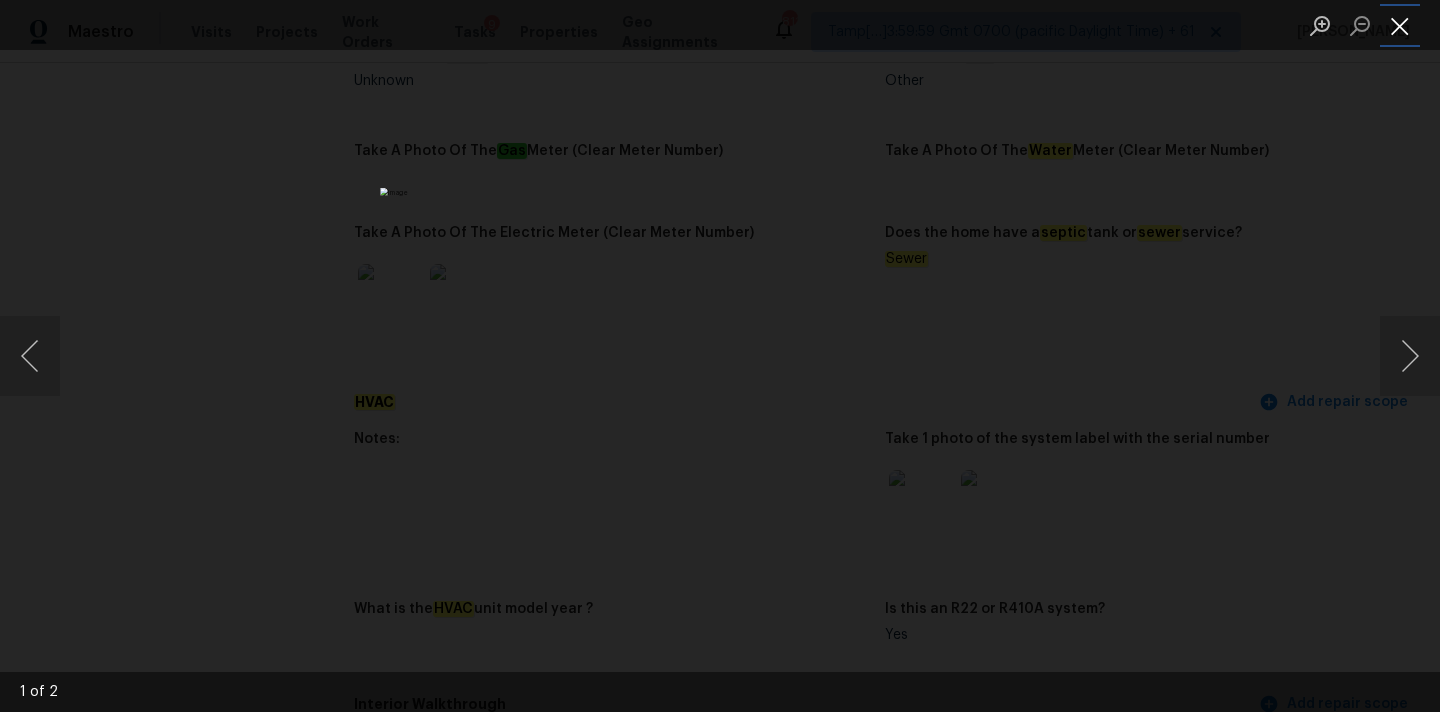 click at bounding box center (1400, 25) 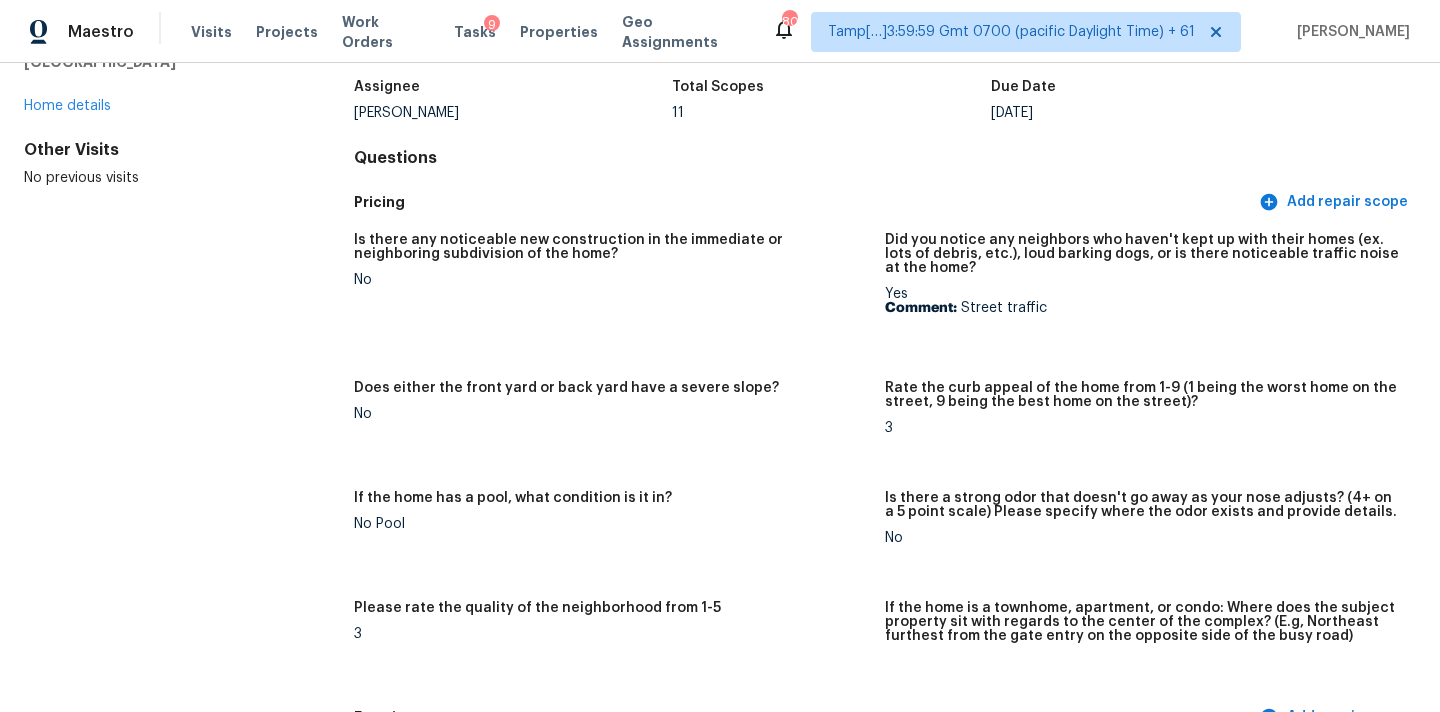scroll, scrollTop: 4072, scrollLeft: 0, axis: vertical 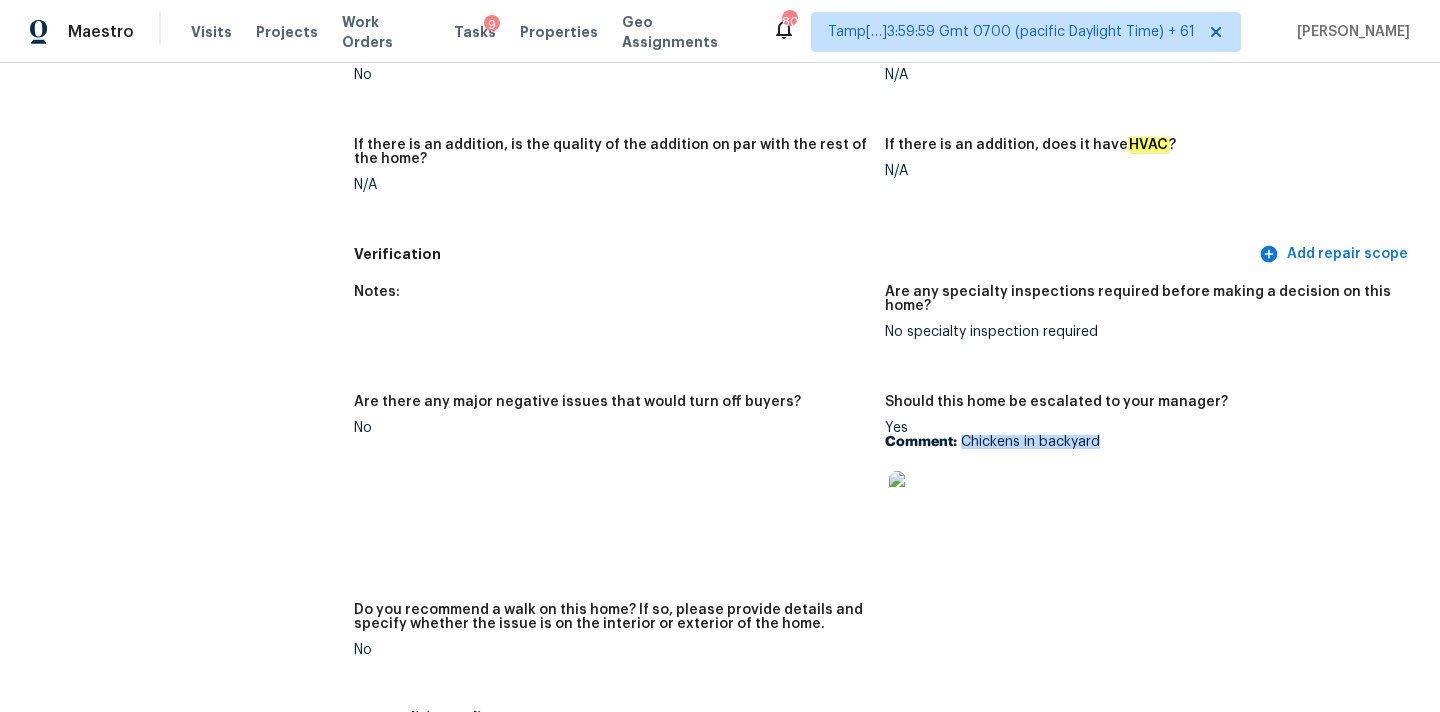 drag, startPoint x: 962, startPoint y: 428, endPoint x: 1117, endPoint y: 428, distance: 155 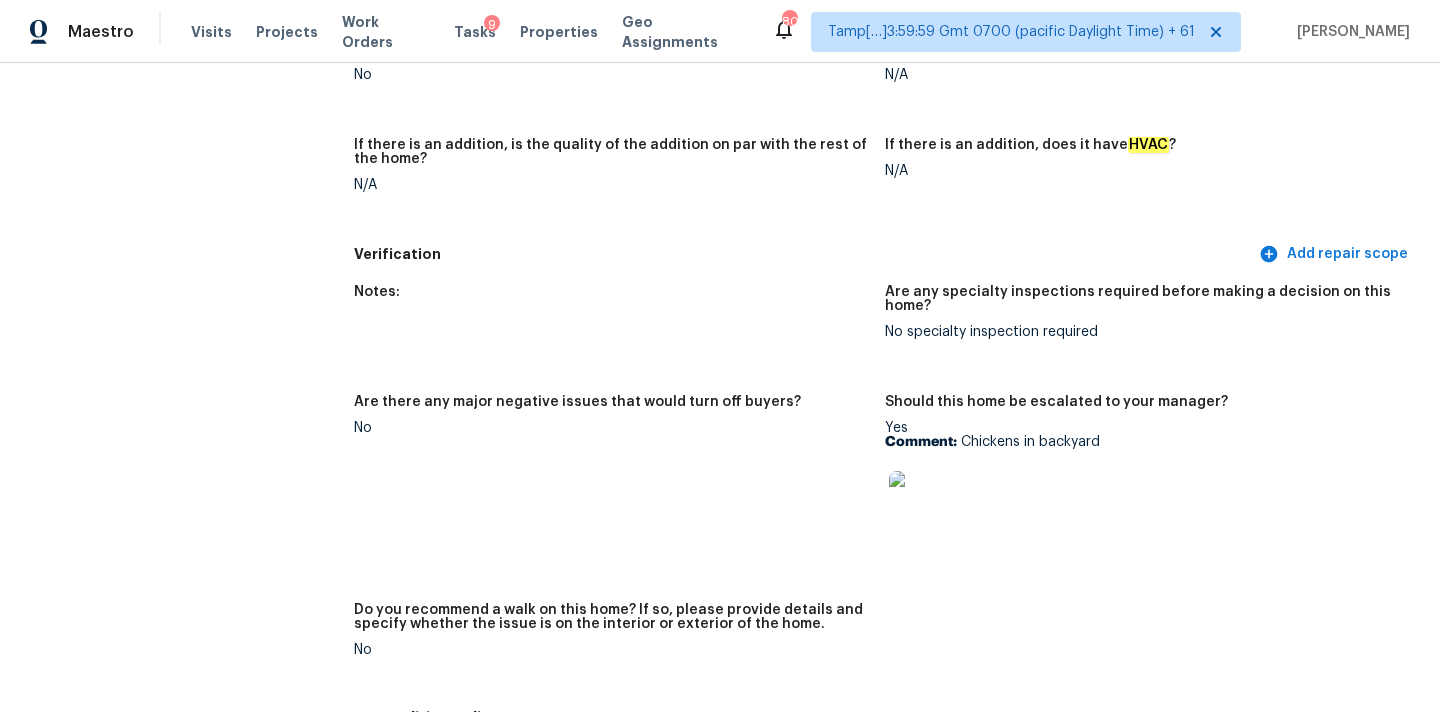 scroll, scrollTop: 123, scrollLeft: 0, axis: vertical 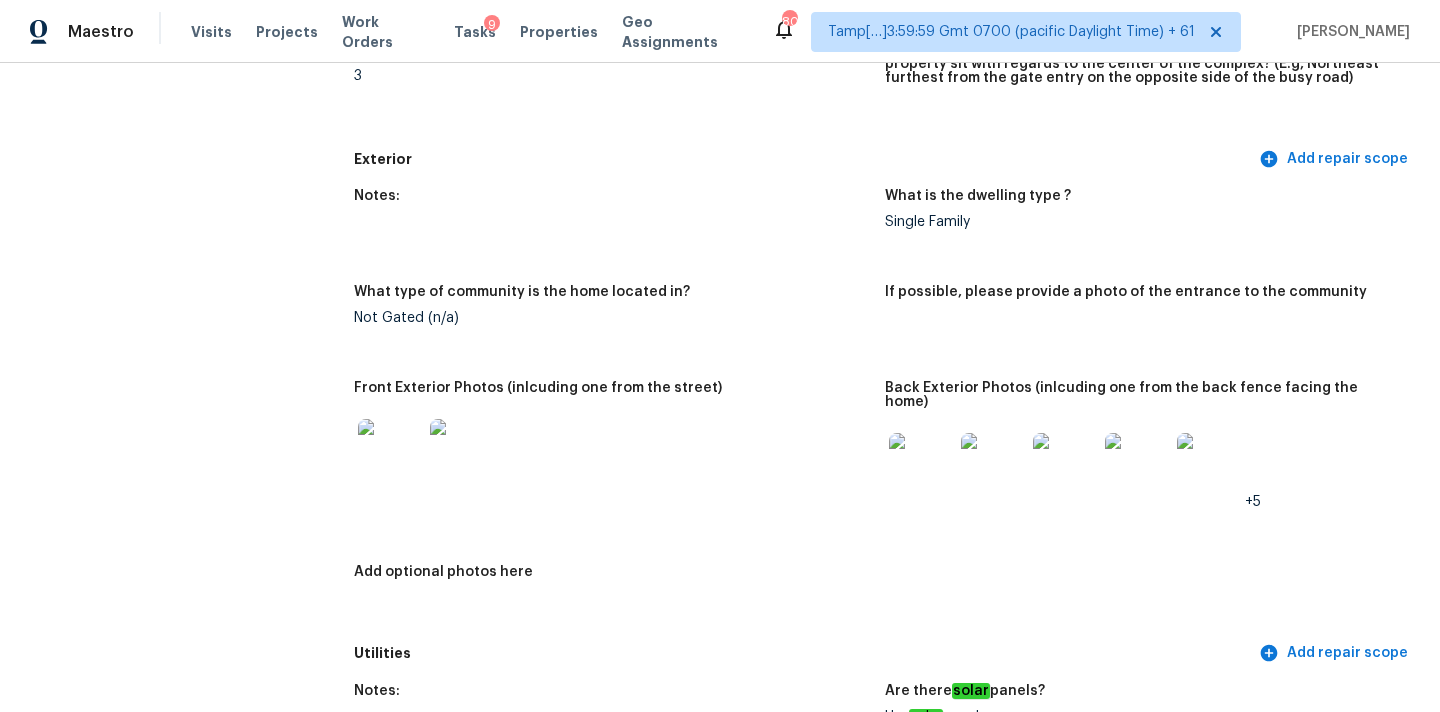 click at bounding box center [390, 451] 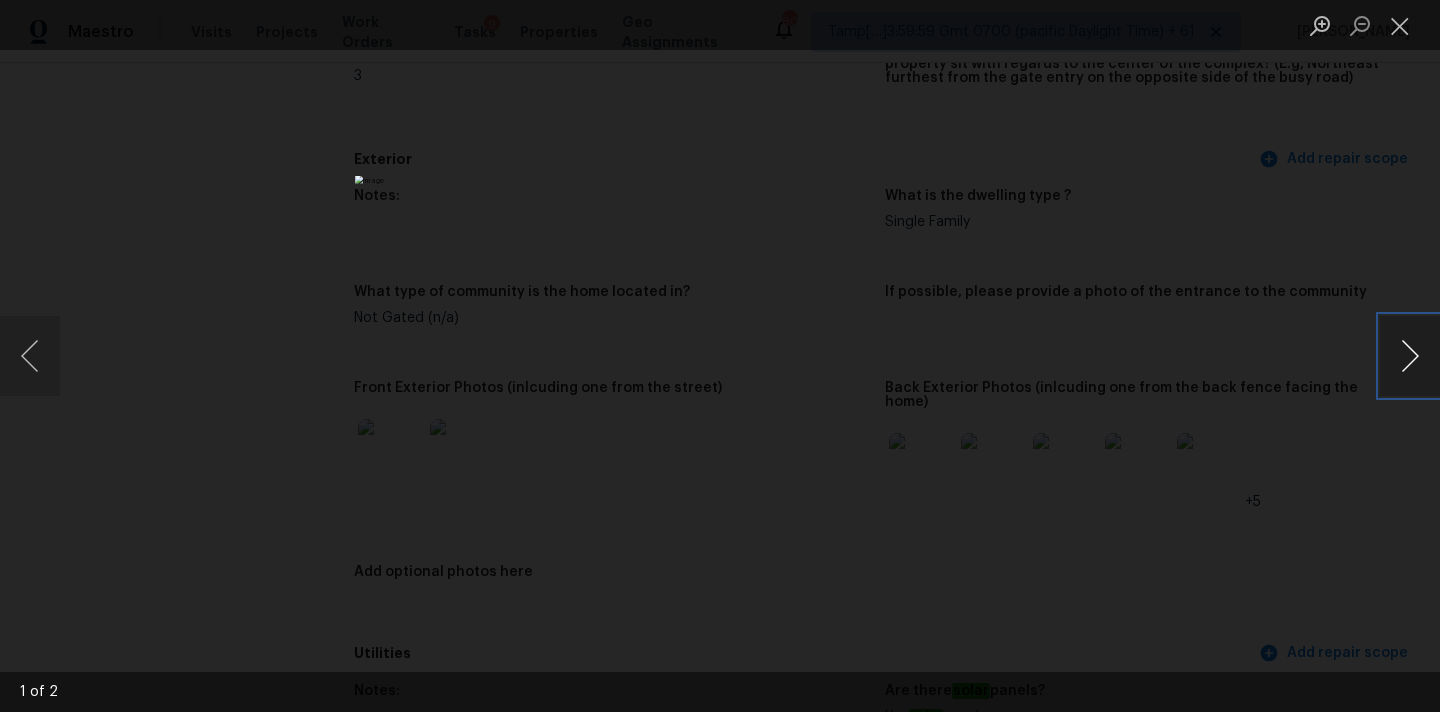click at bounding box center (1410, 356) 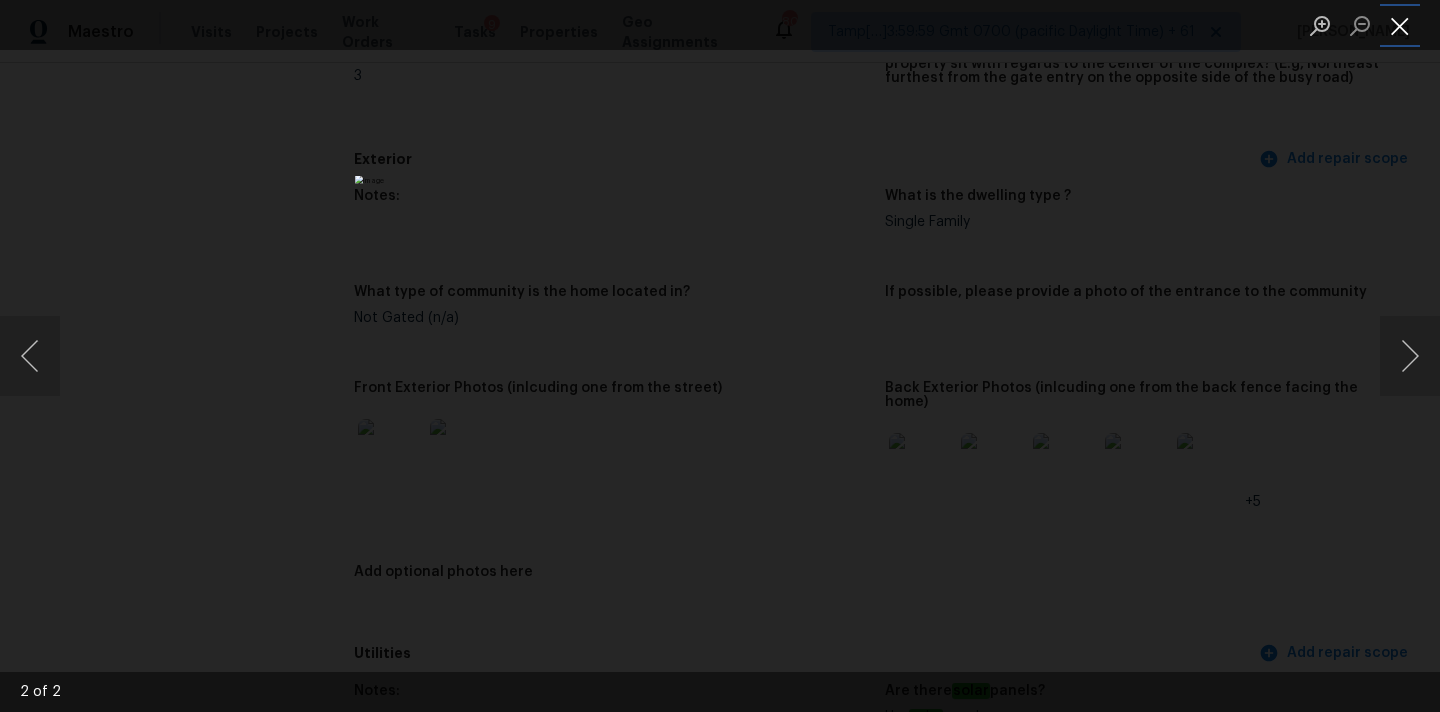click at bounding box center (1400, 25) 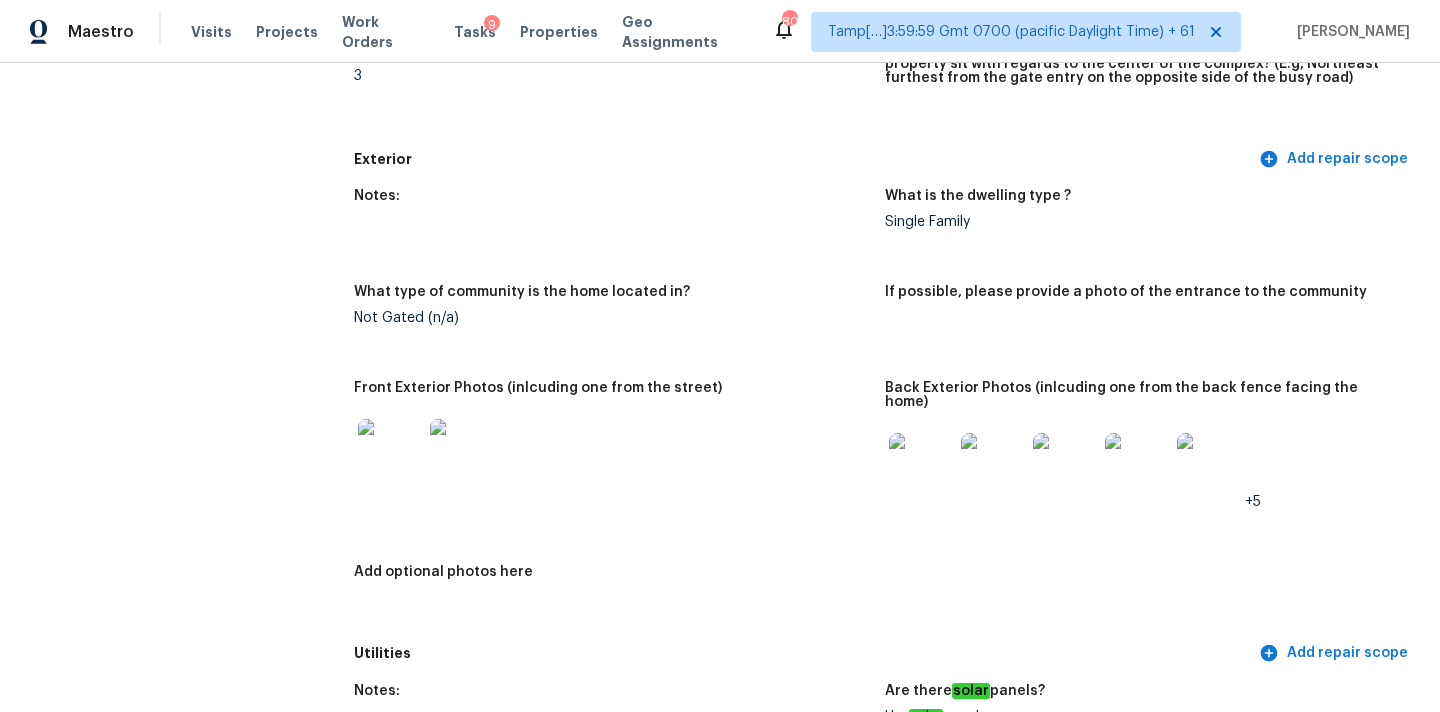 click at bounding box center [921, 465] 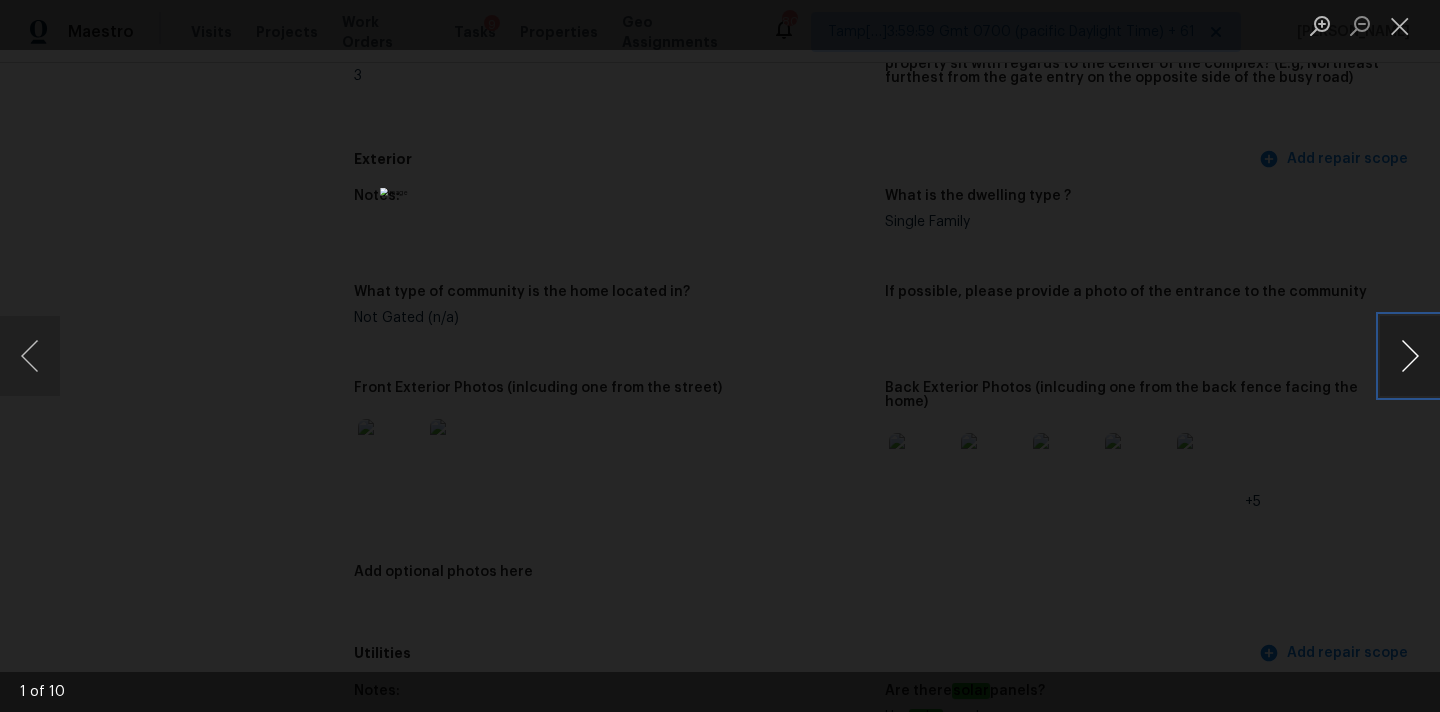 click at bounding box center (1410, 356) 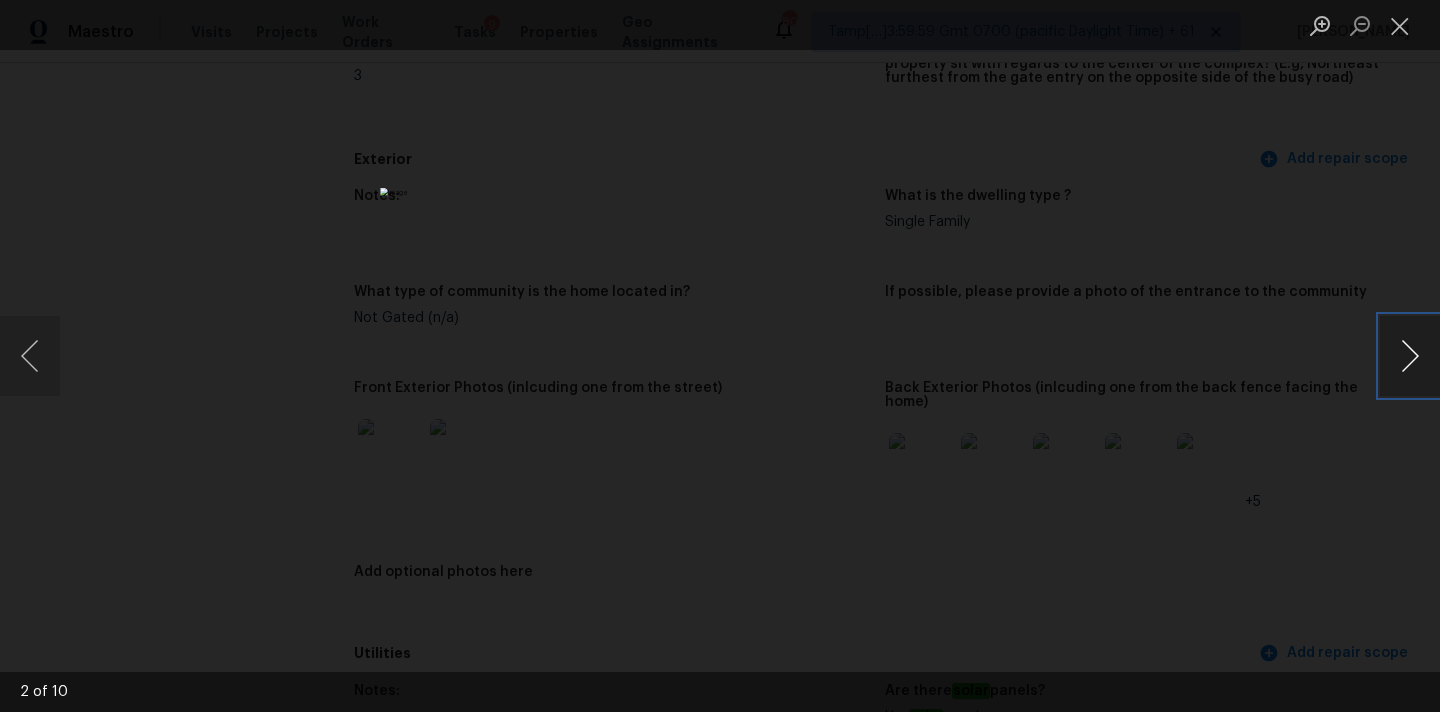 click at bounding box center (1410, 356) 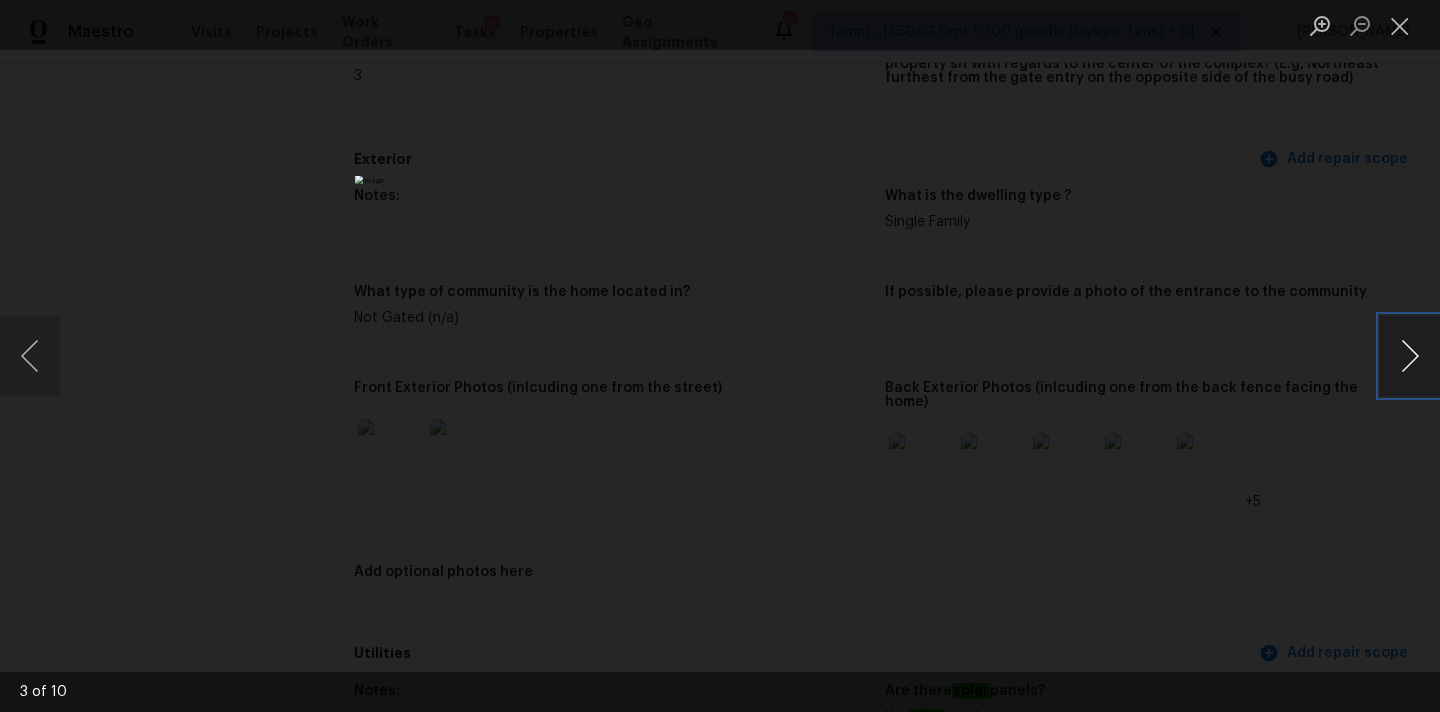 click at bounding box center [1410, 356] 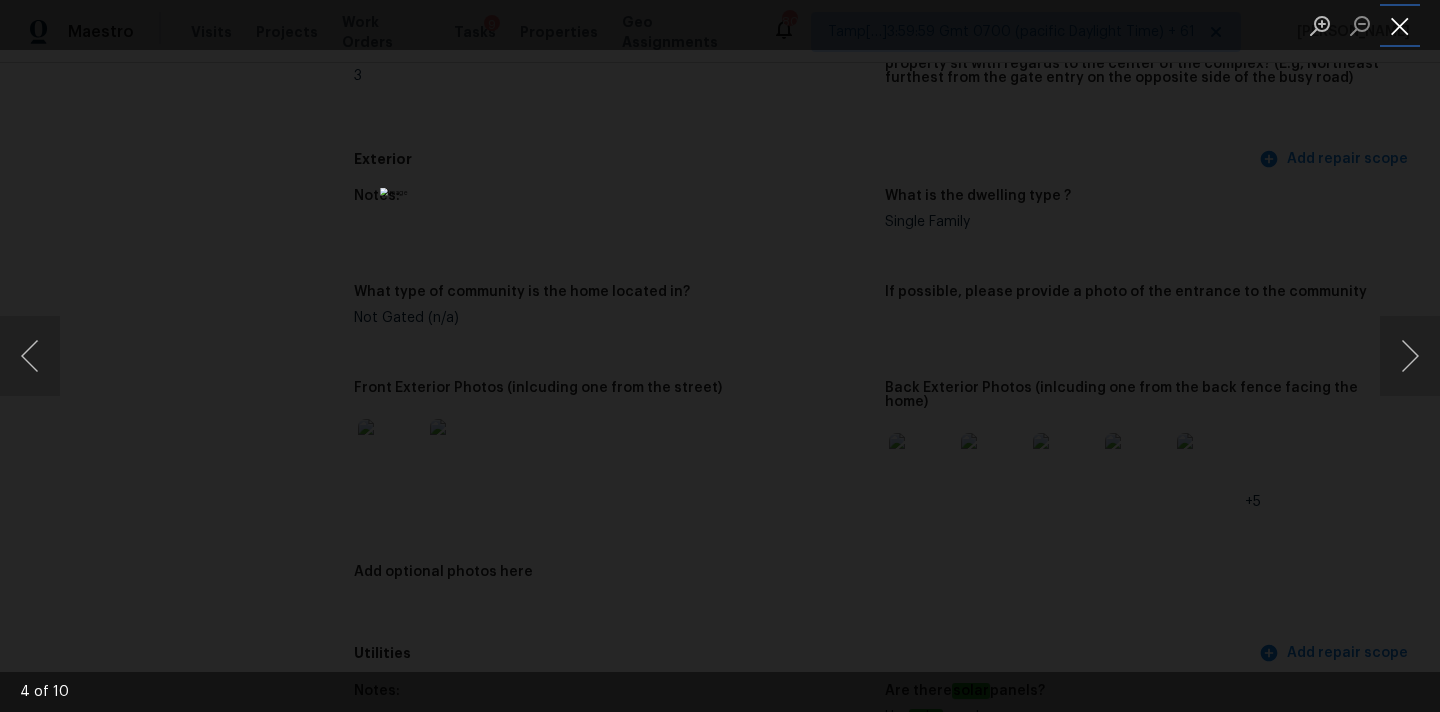 click at bounding box center (1400, 25) 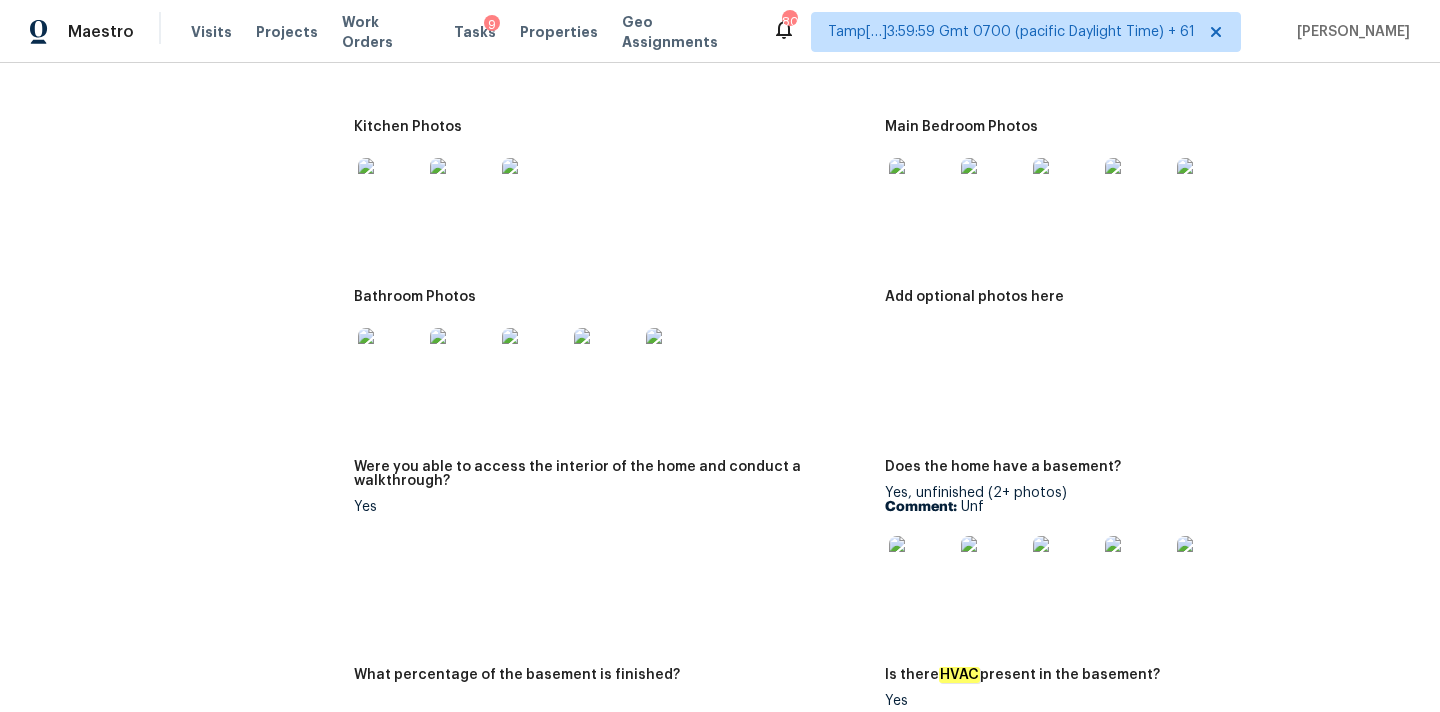 scroll, scrollTop: 2032, scrollLeft: 0, axis: vertical 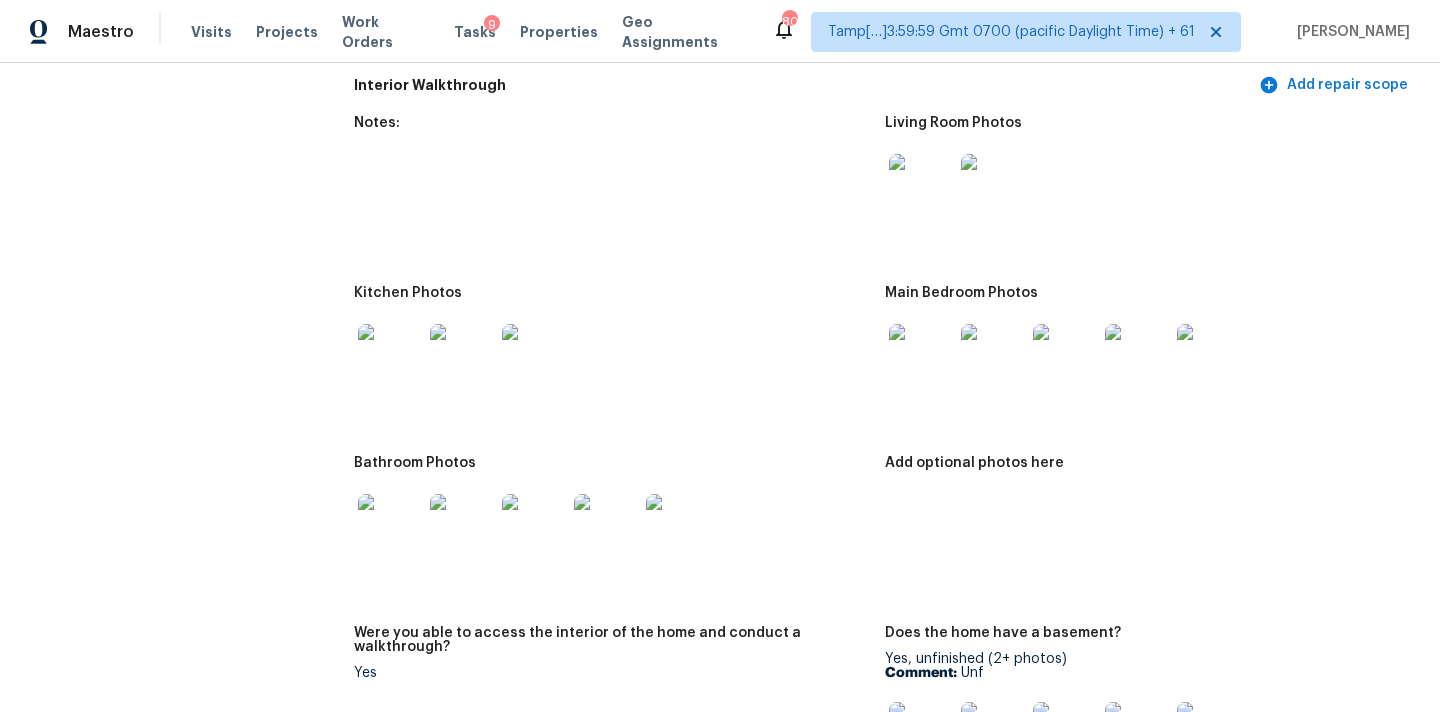 click at bounding box center [921, 186] 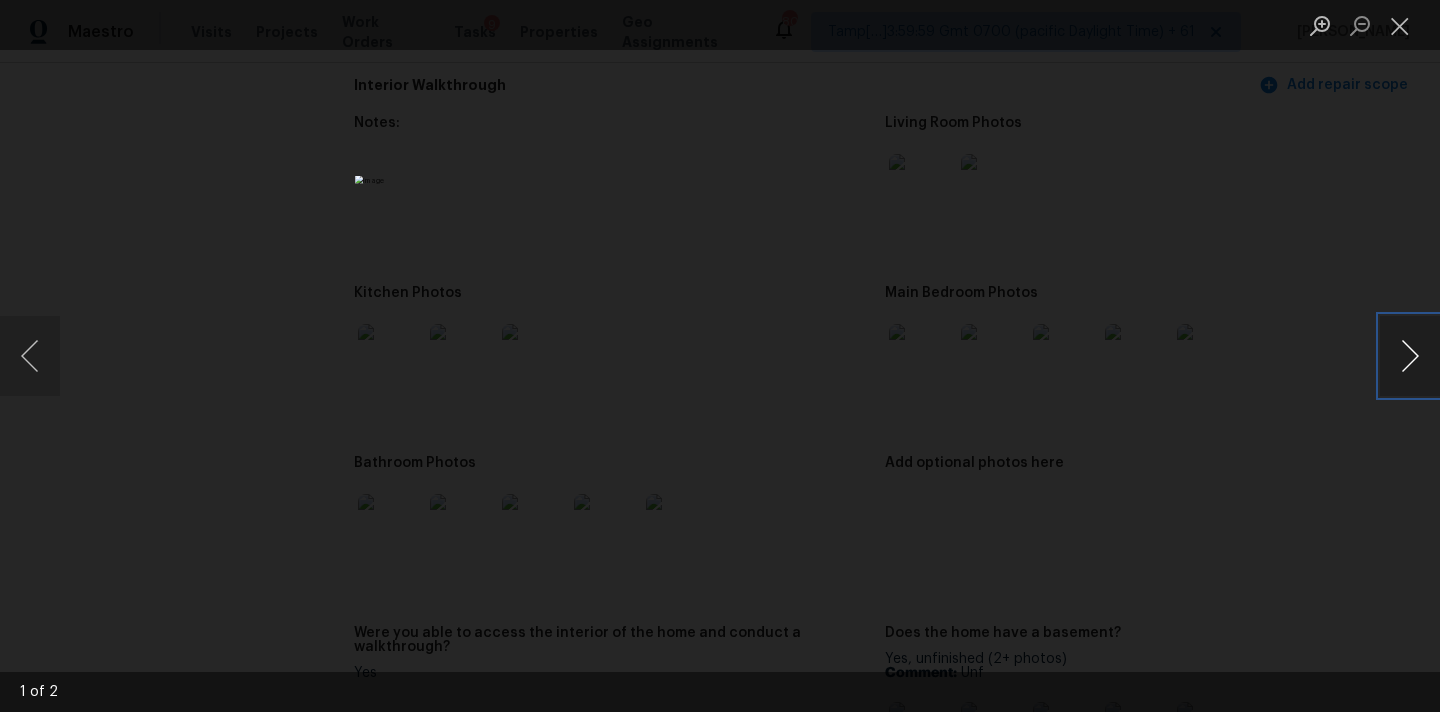 click at bounding box center (1410, 356) 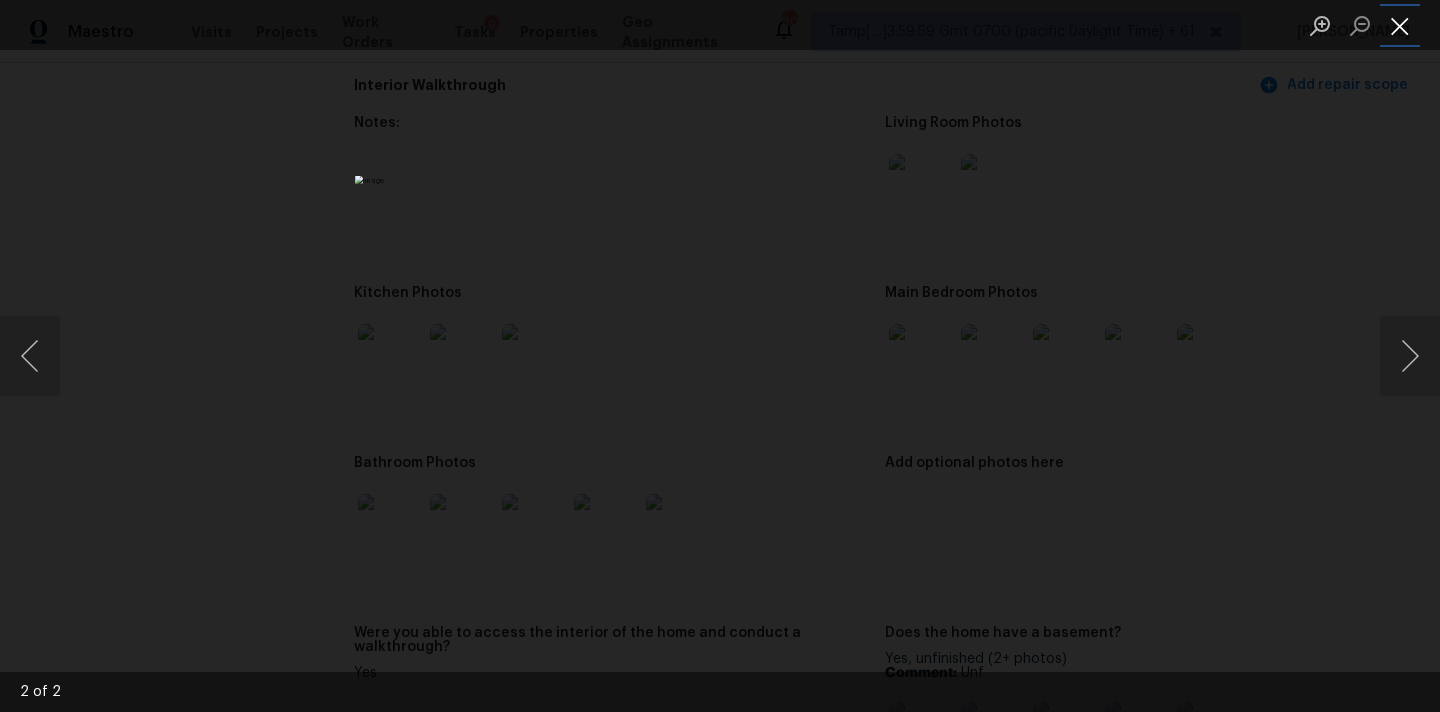 click at bounding box center [1400, 25] 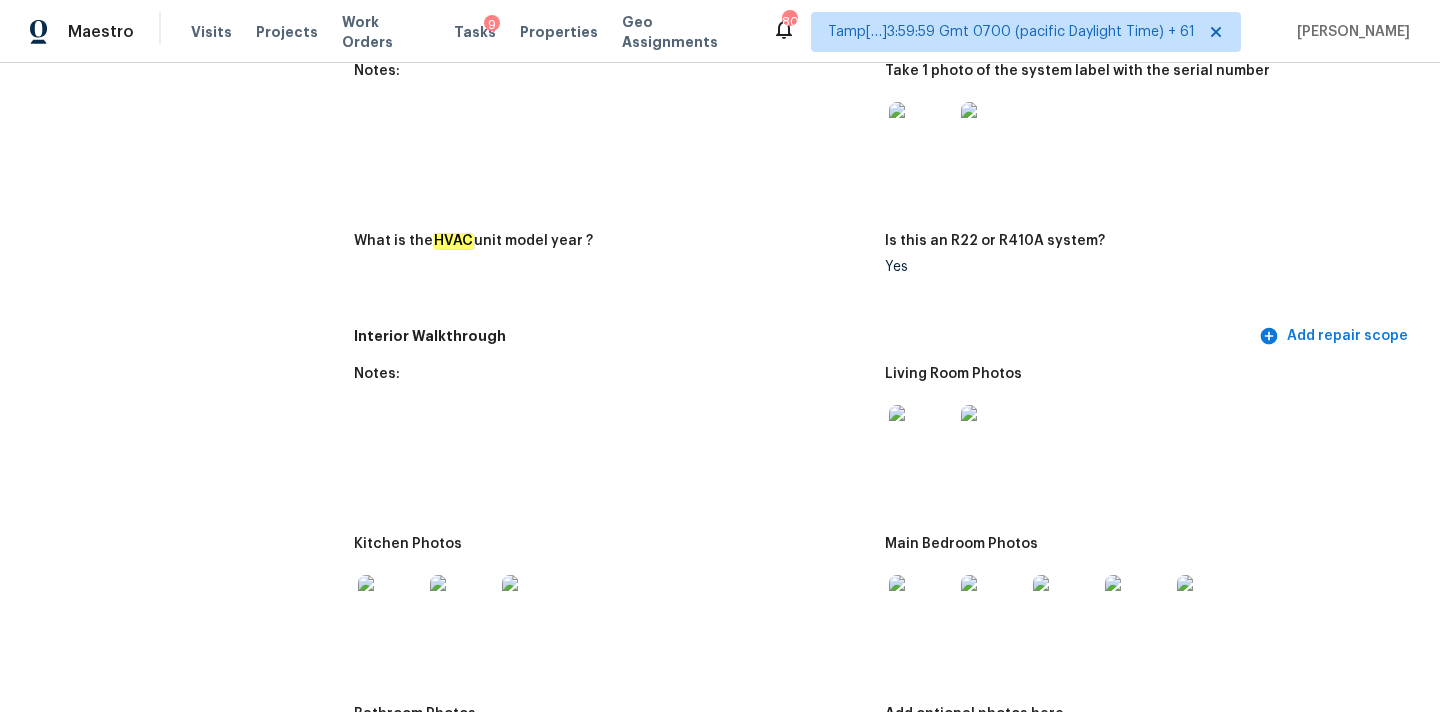 scroll, scrollTop: 1889, scrollLeft: 0, axis: vertical 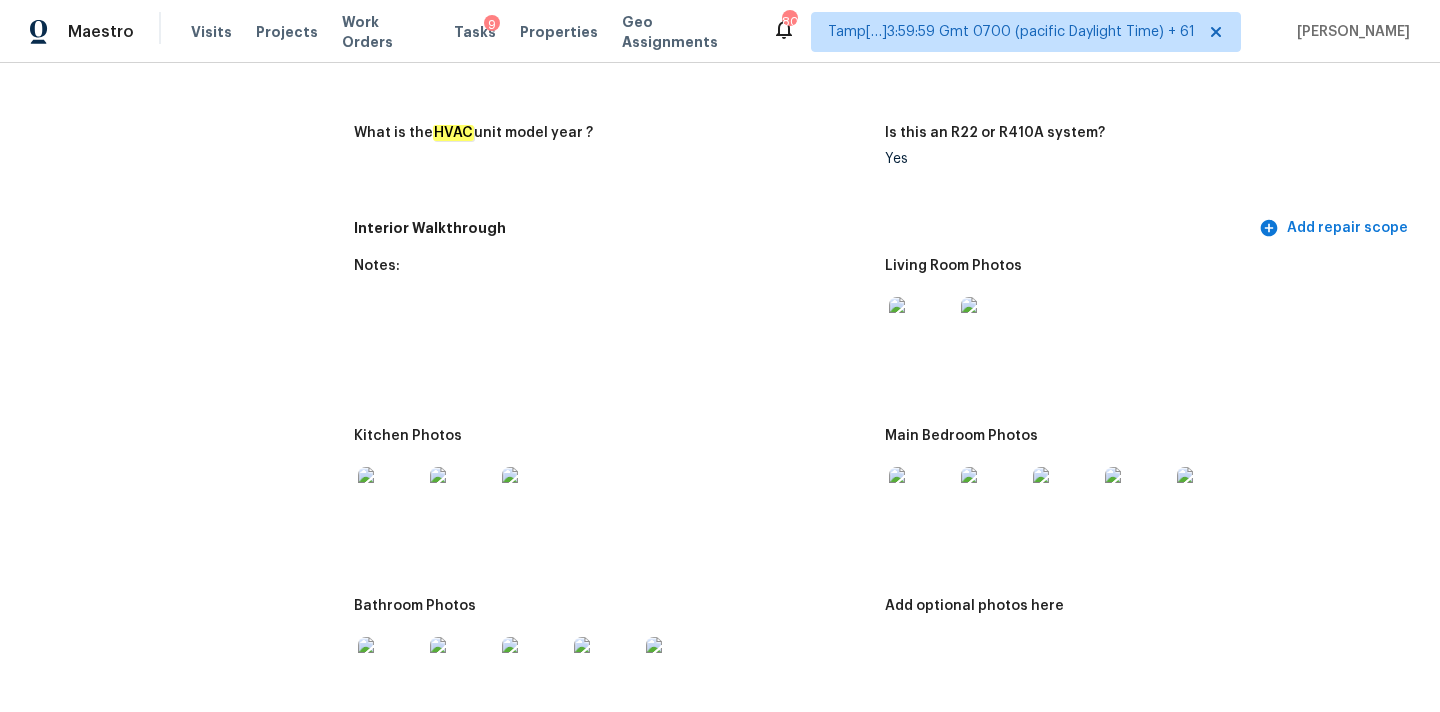 click at bounding box center [921, 329] 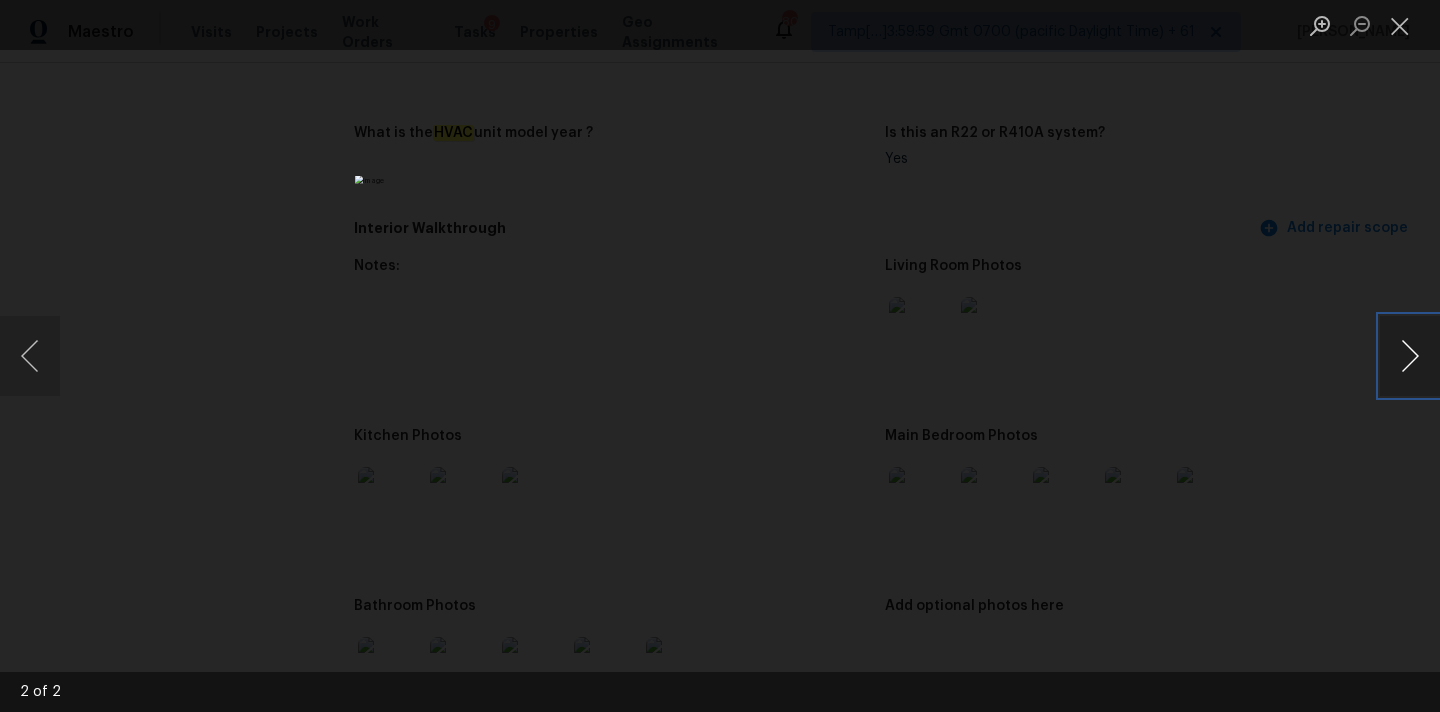 click at bounding box center (1410, 356) 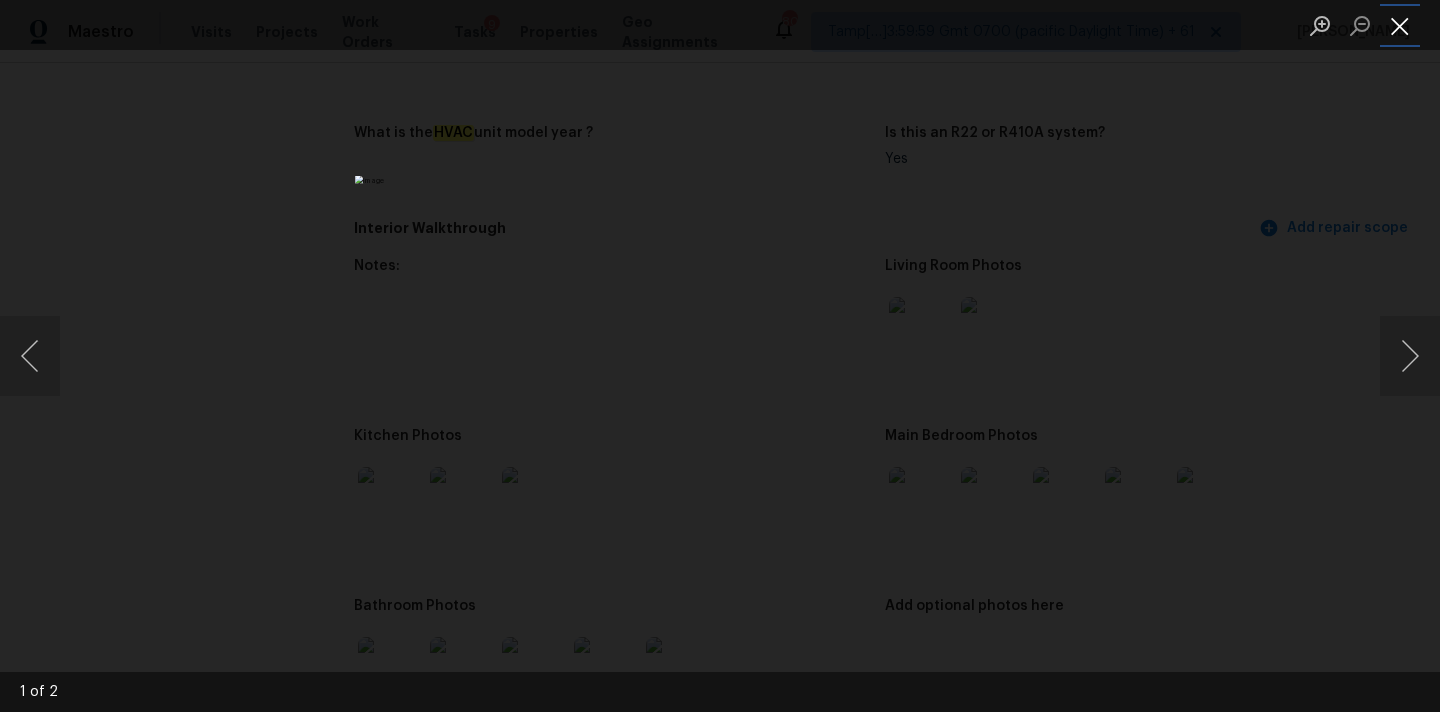 click at bounding box center (1400, 25) 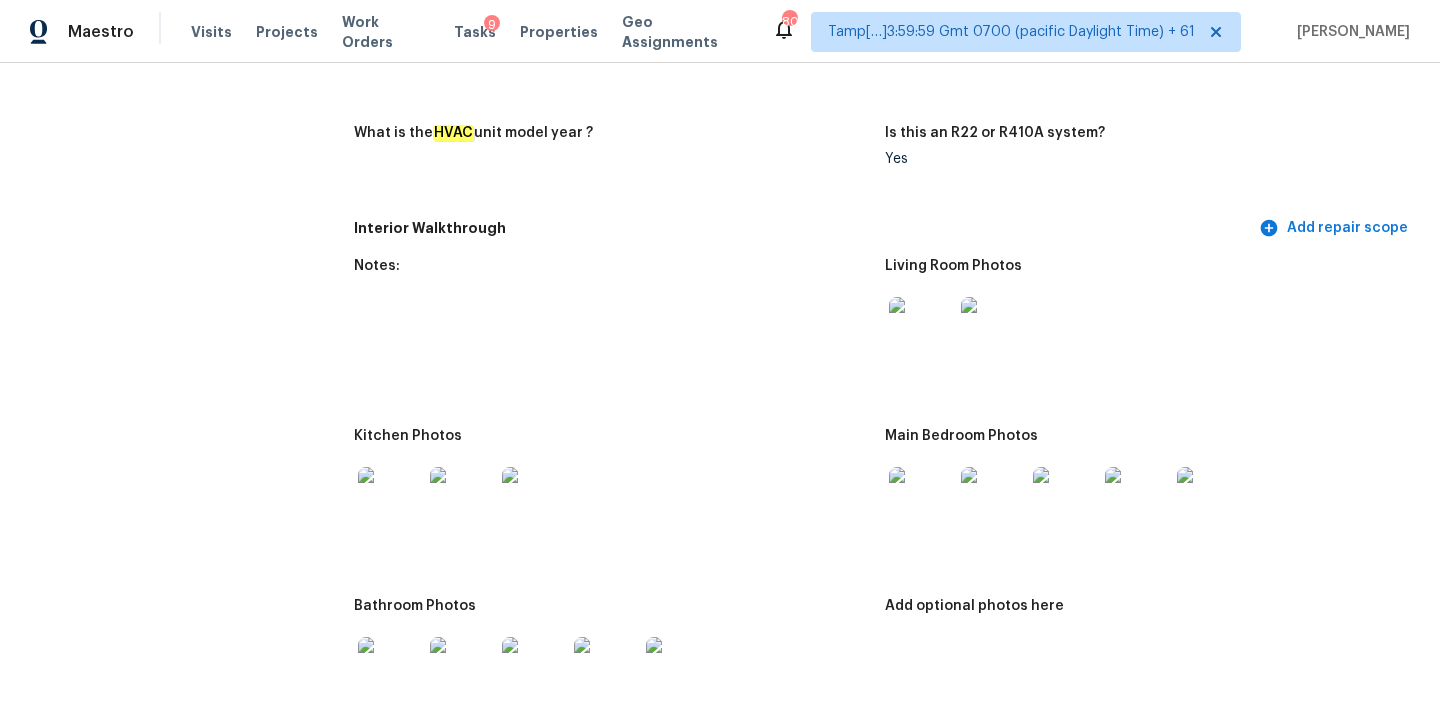 click at bounding box center [921, 499] 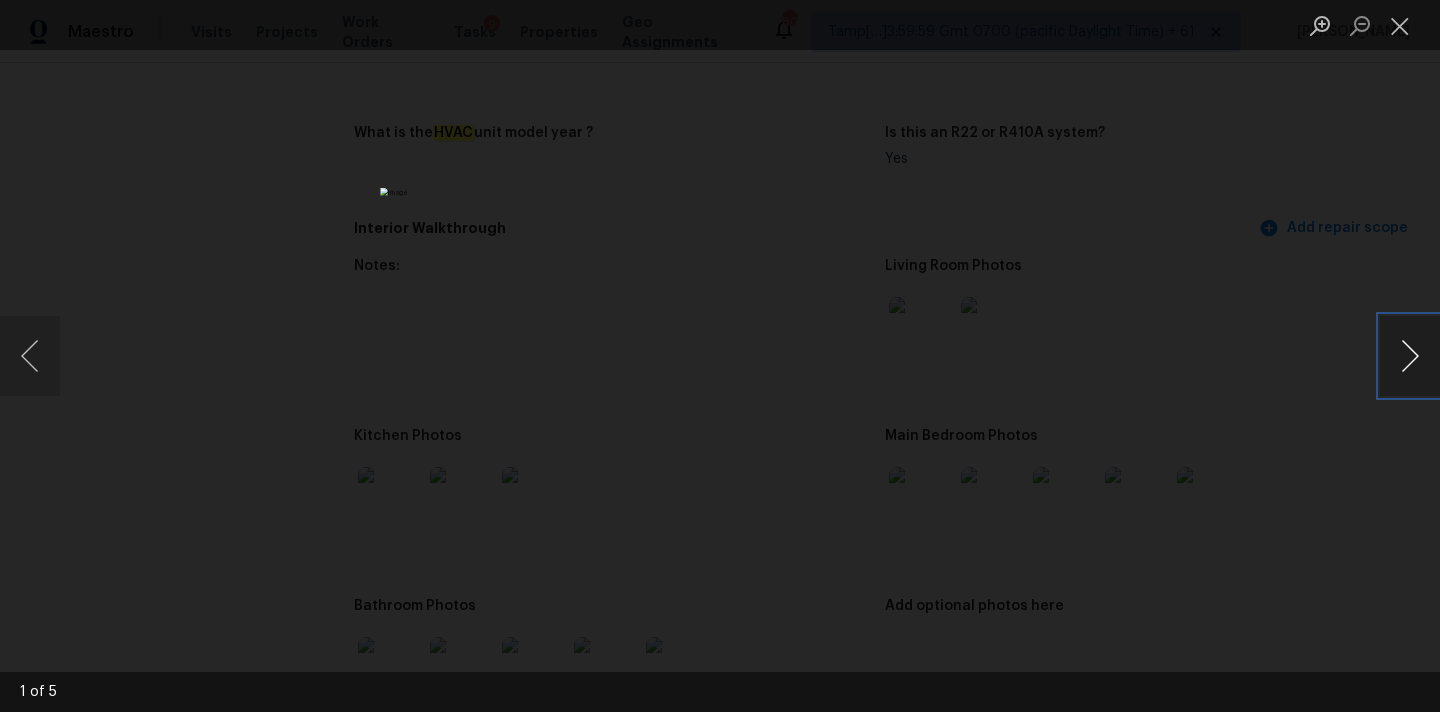 click at bounding box center [1410, 356] 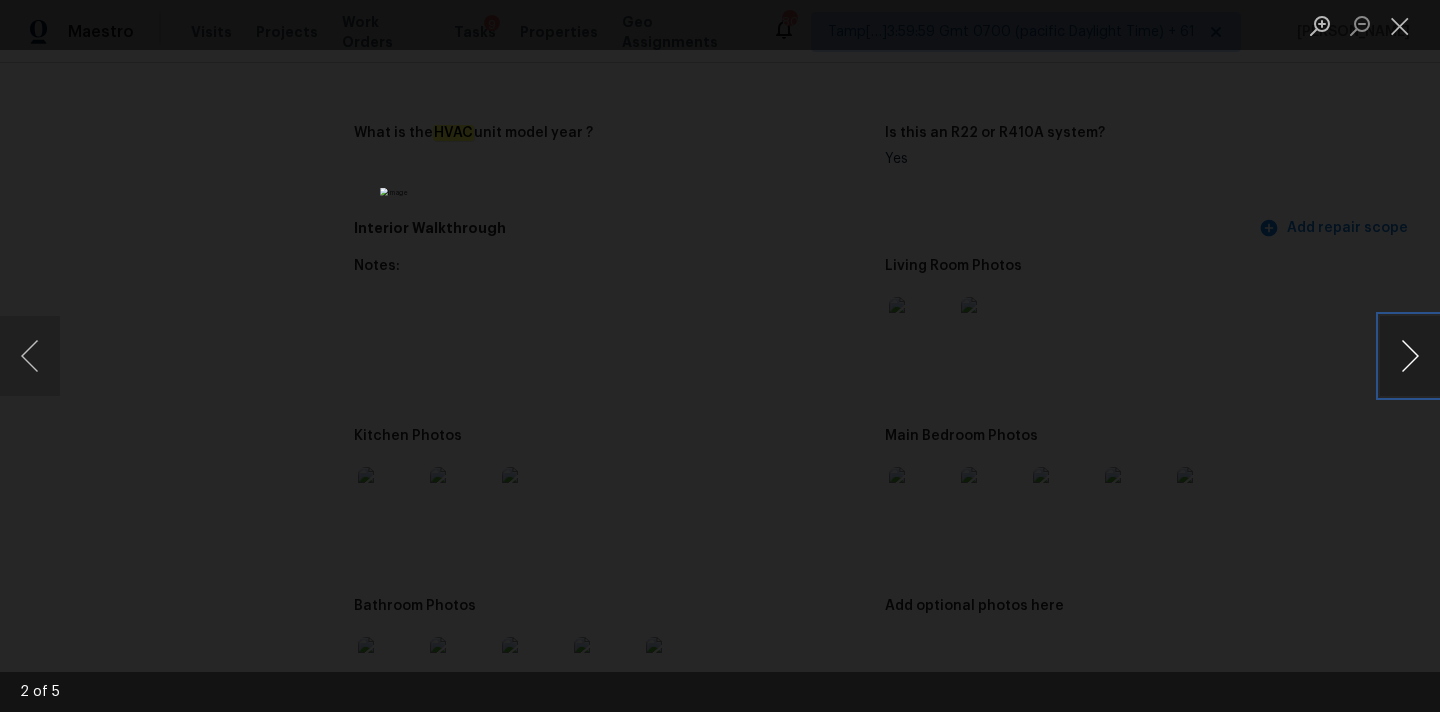 click at bounding box center [1410, 356] 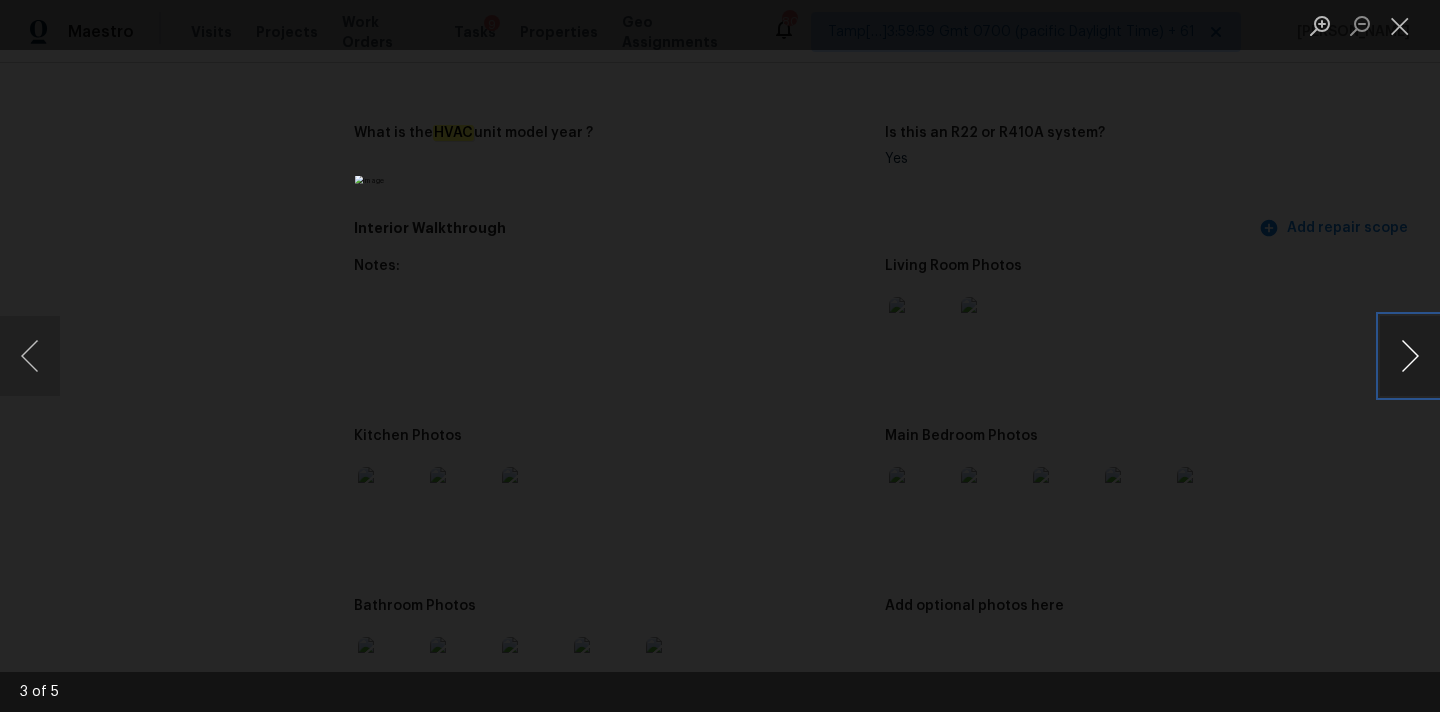 click at bounding box center (1410, 356) 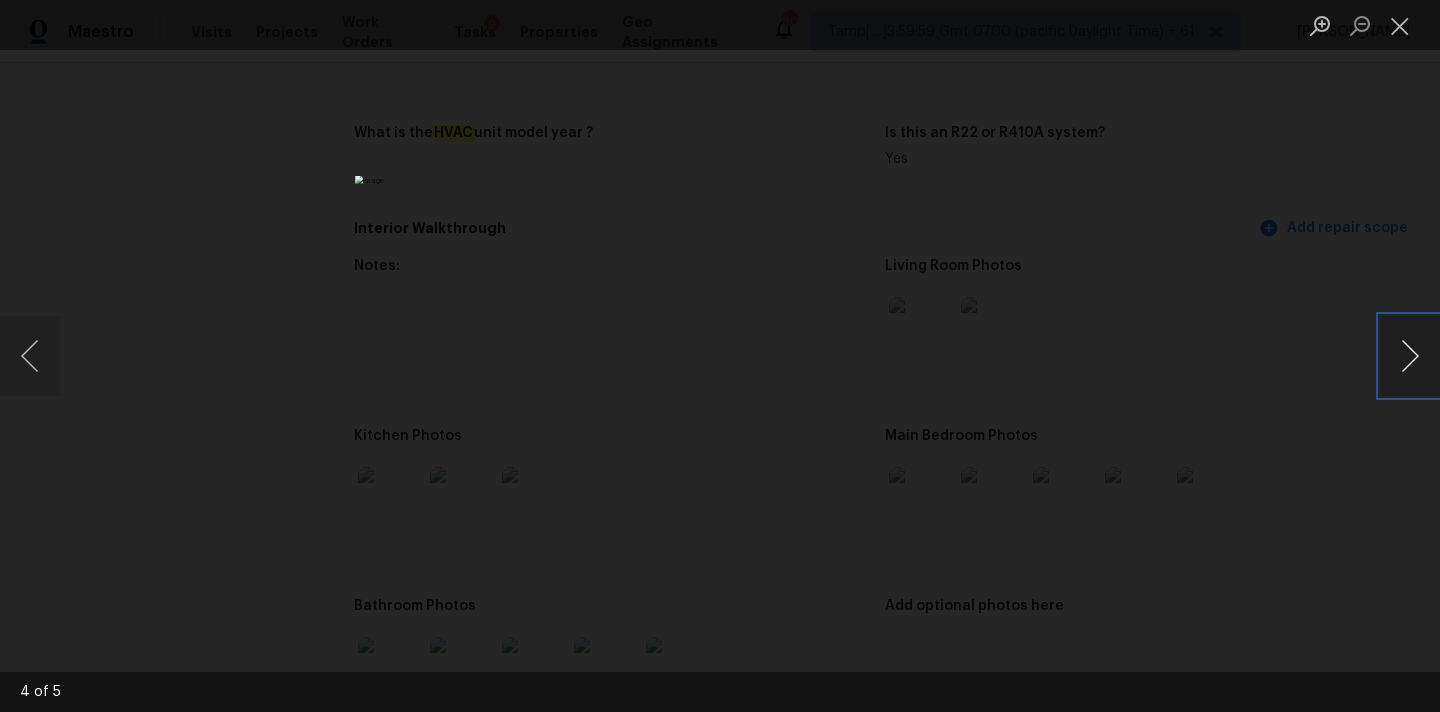 click at bounding box center [1410, 356] 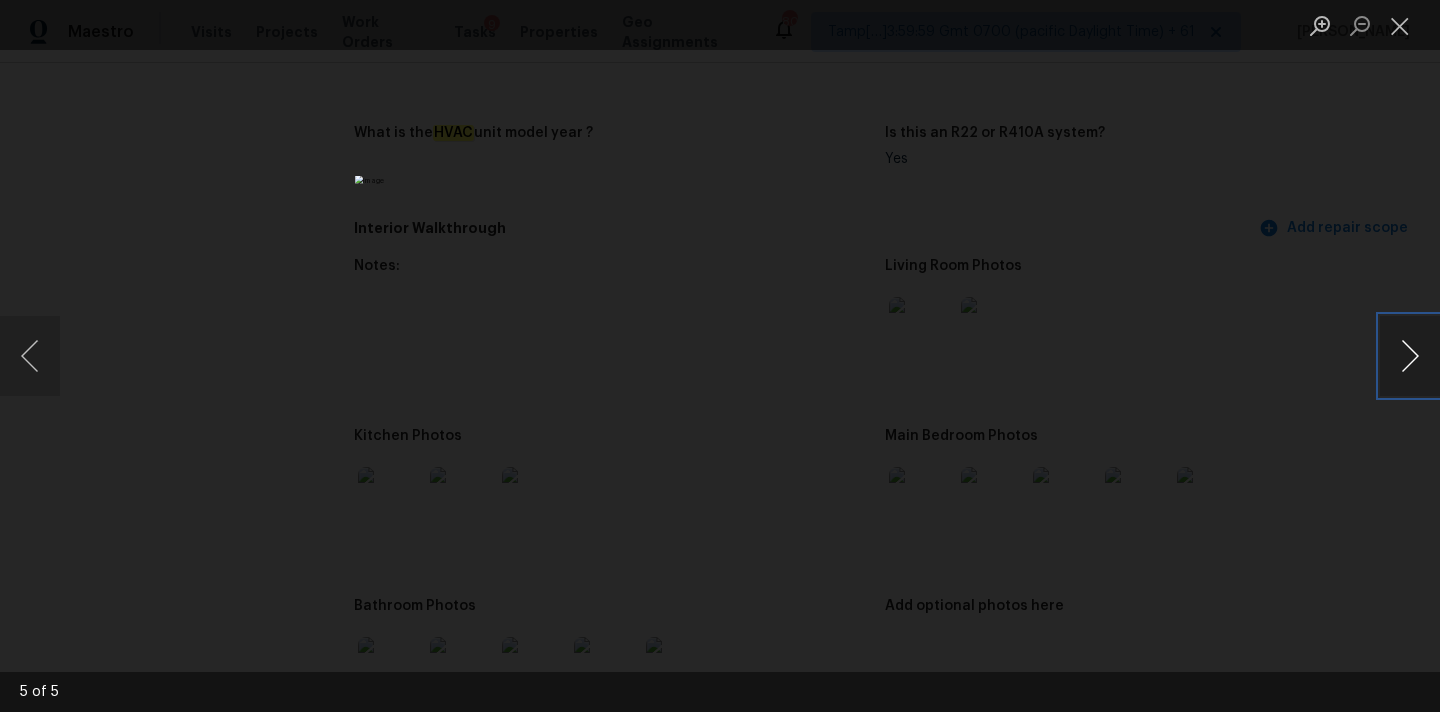 click at bounding box center [1410, 356] 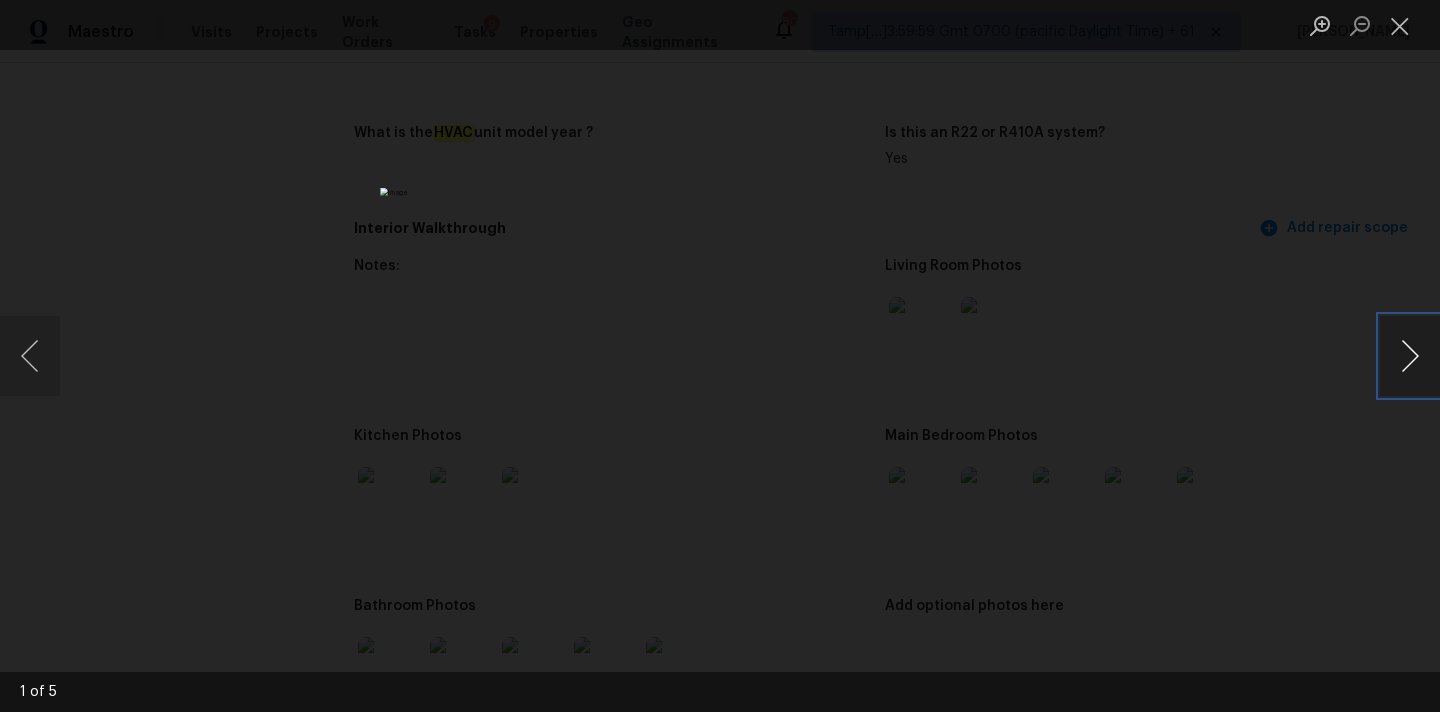 click at bounding box center (1410, 356) 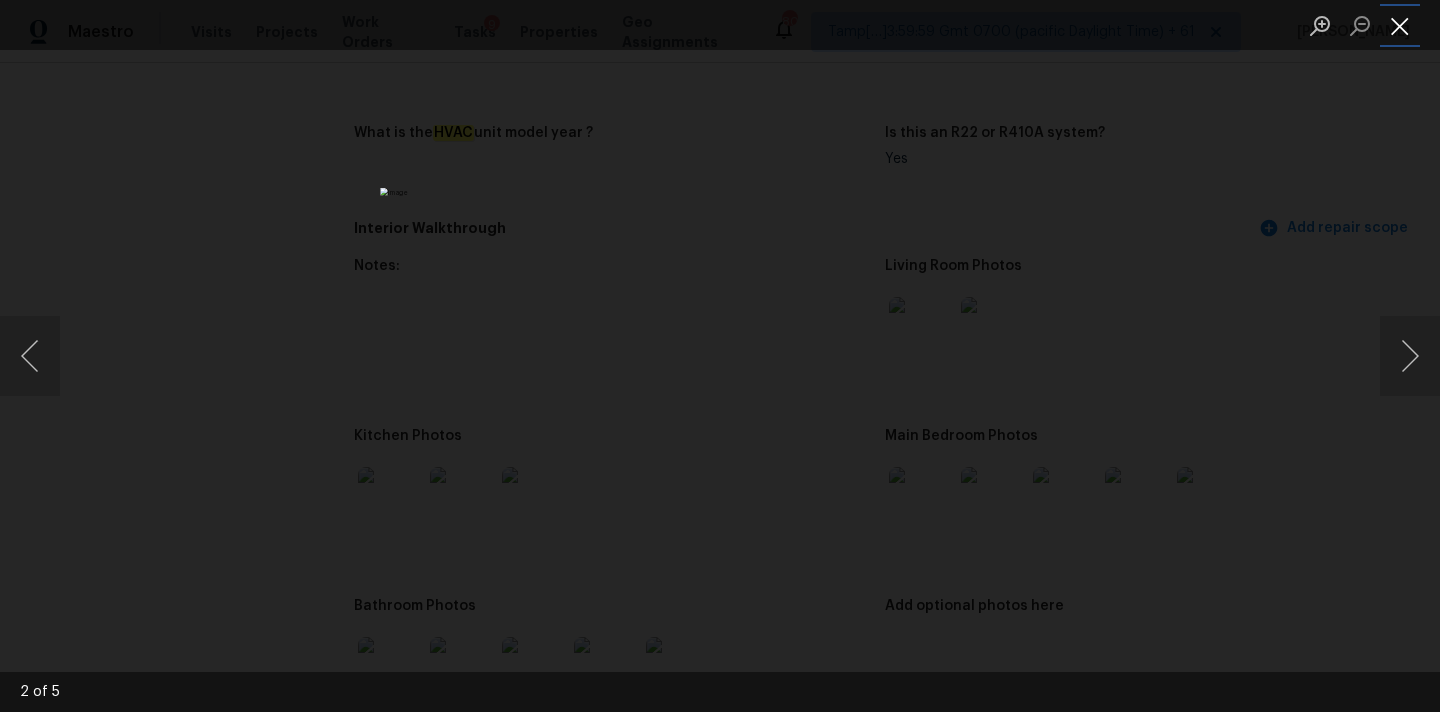 click at bounding box center (1400, 25) 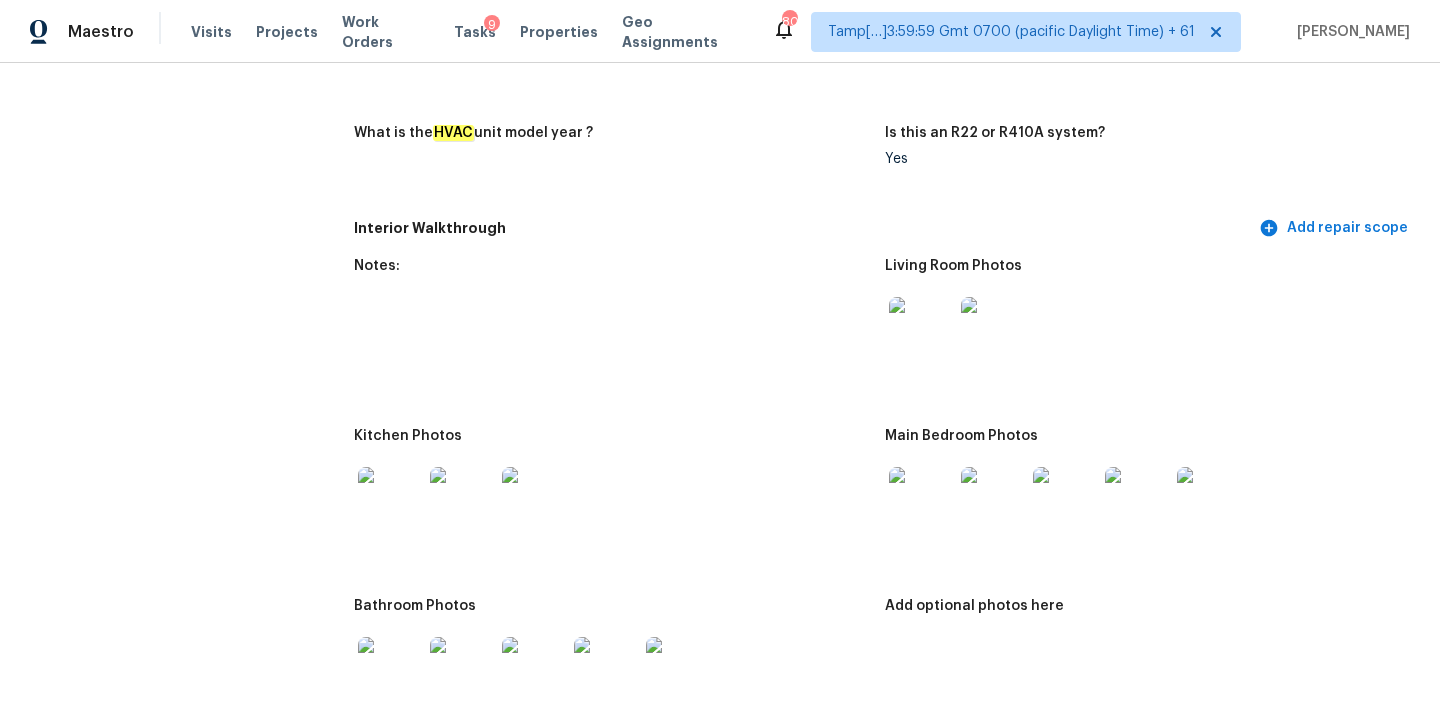 click at bounding box center (390, 499) 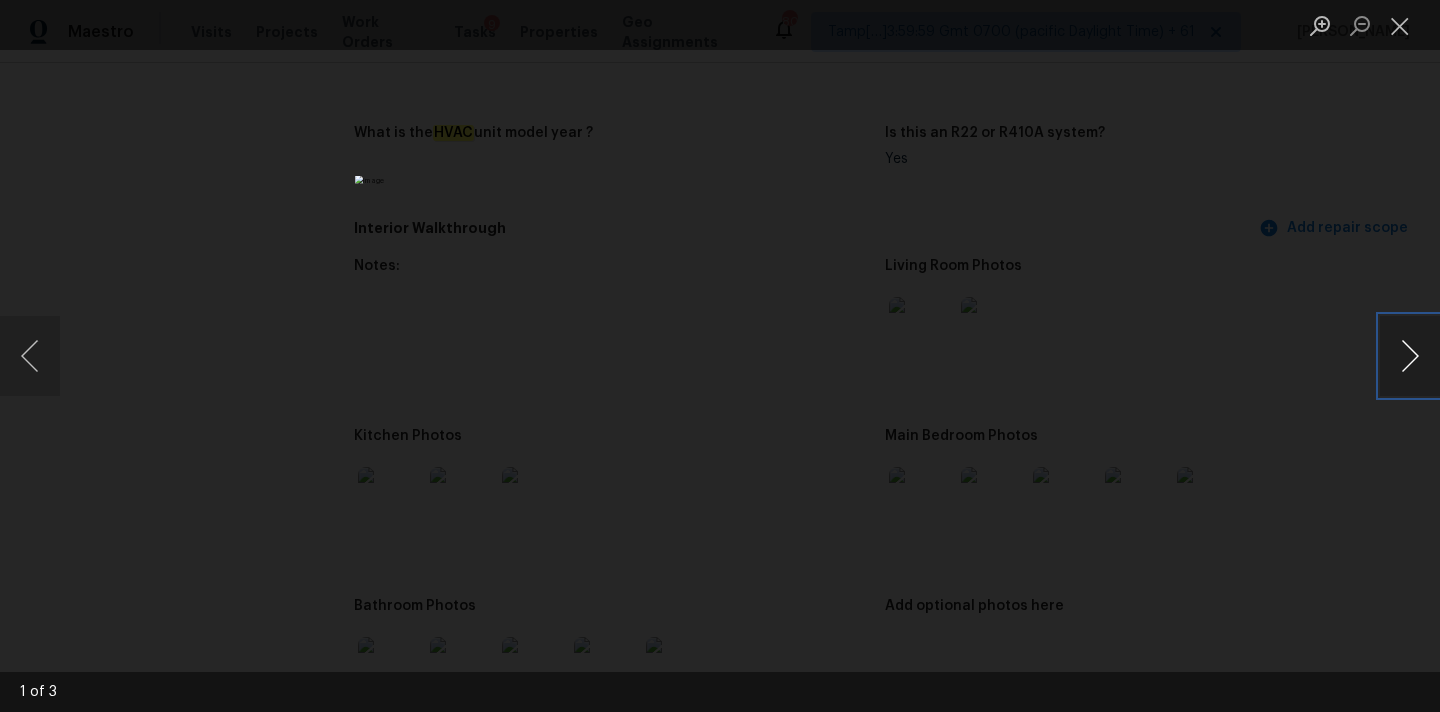 click at bounding box center [1410, 356] 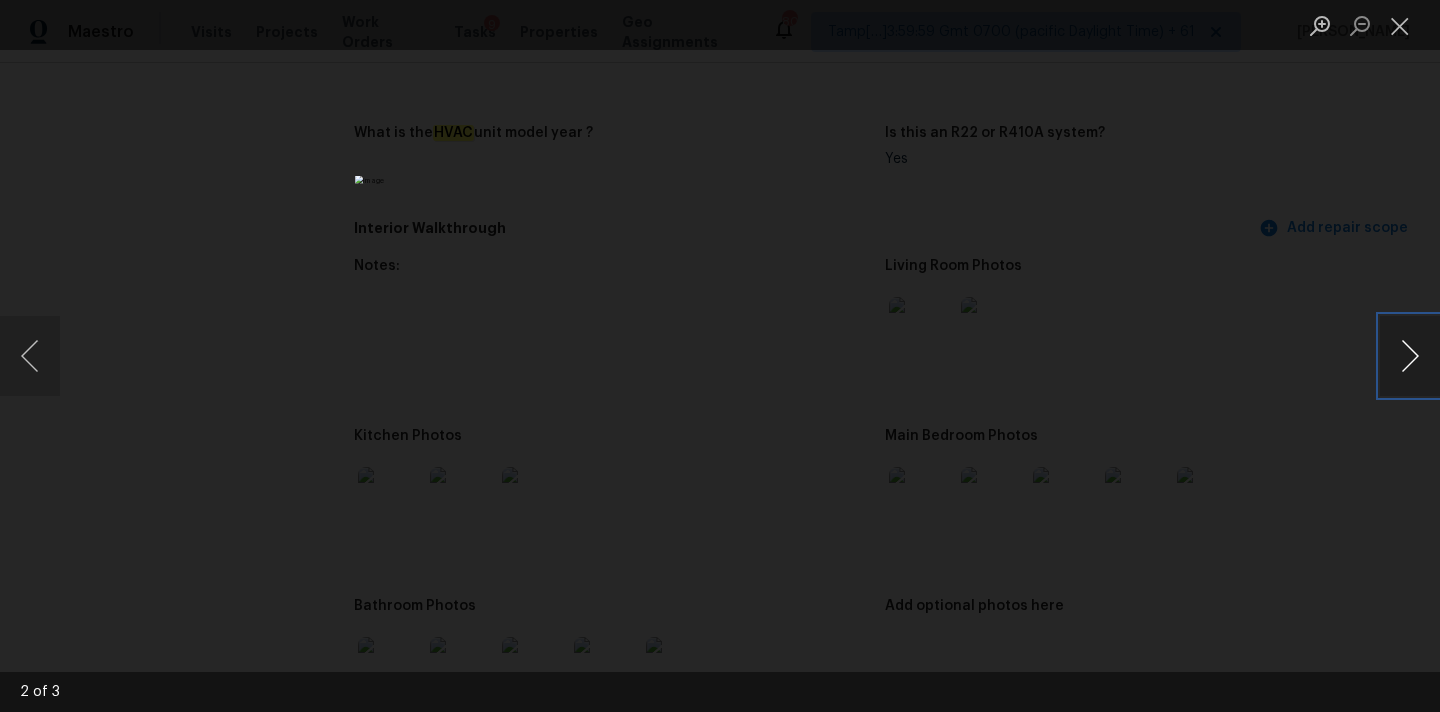 click at bounding box center [1410, 356] 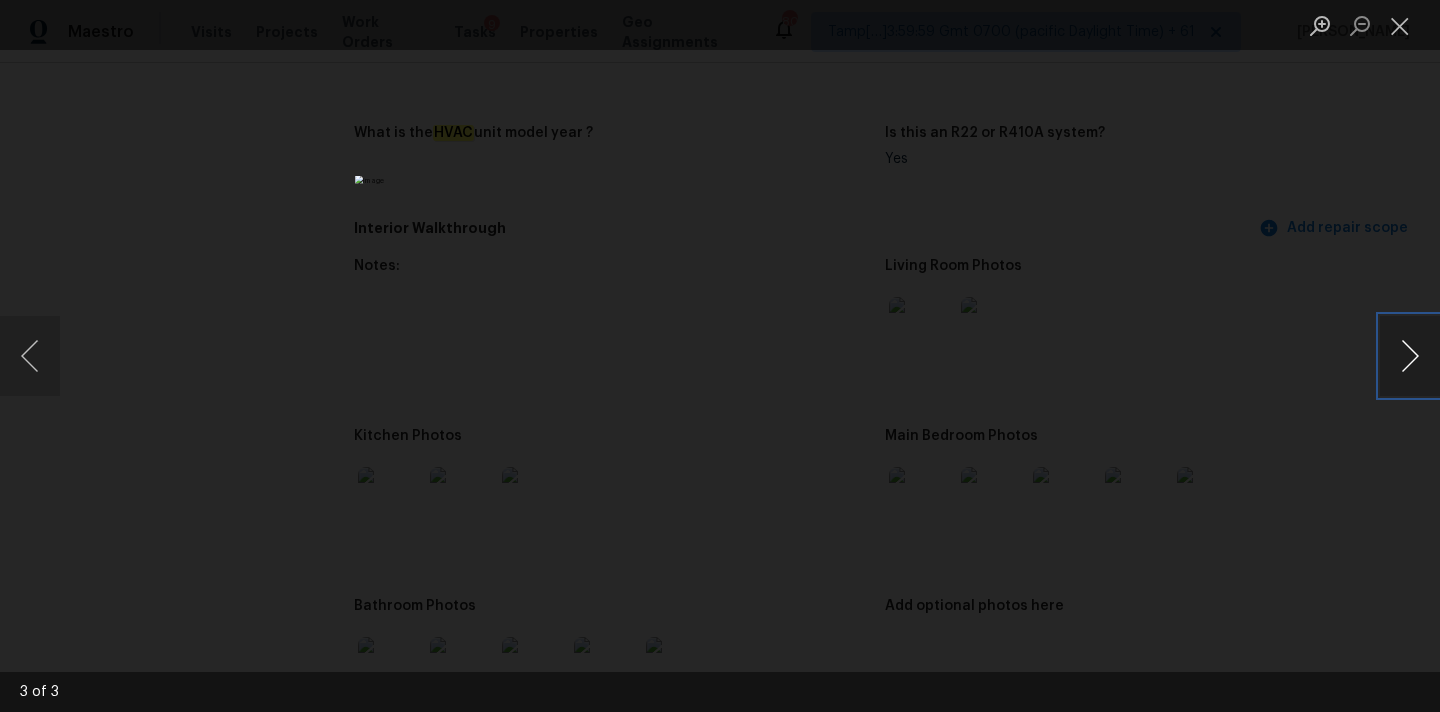 click at bounding box center [1410, 356] 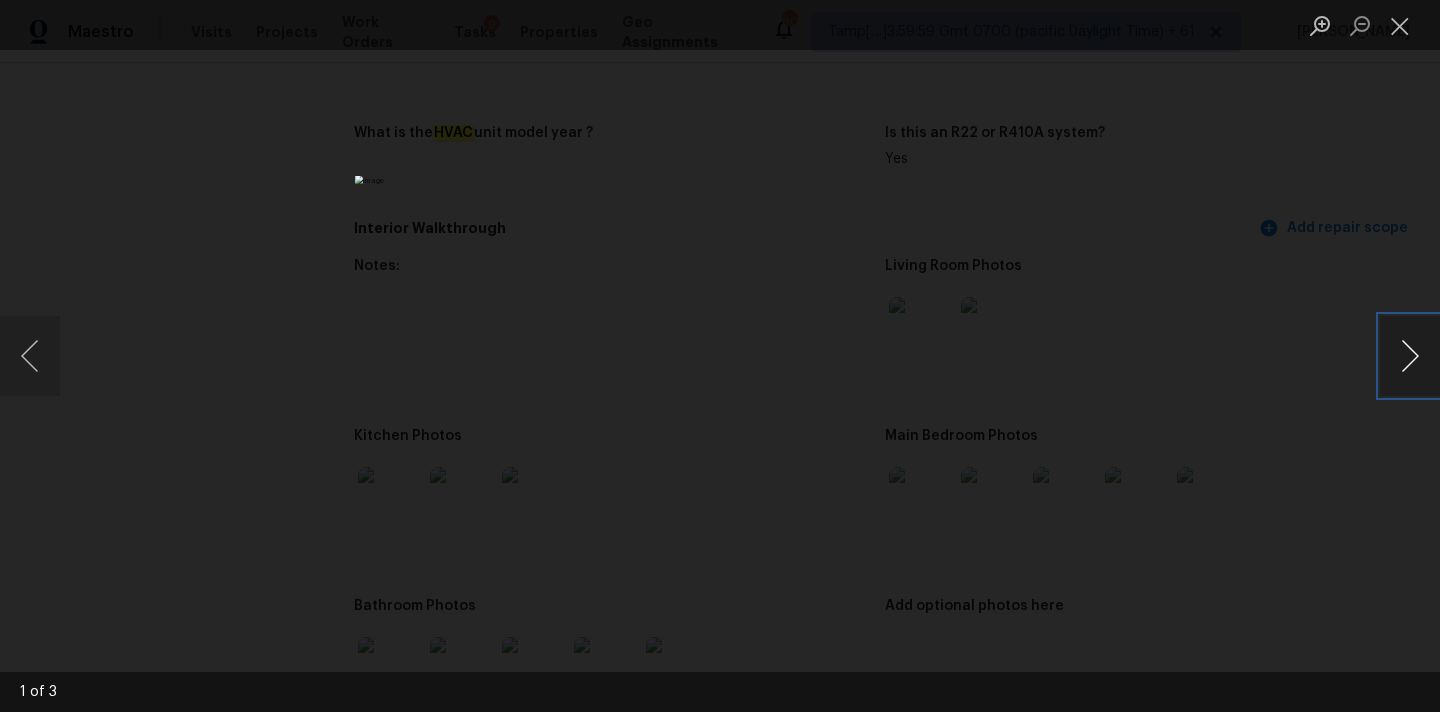 click at bounding box center (1410, 356) 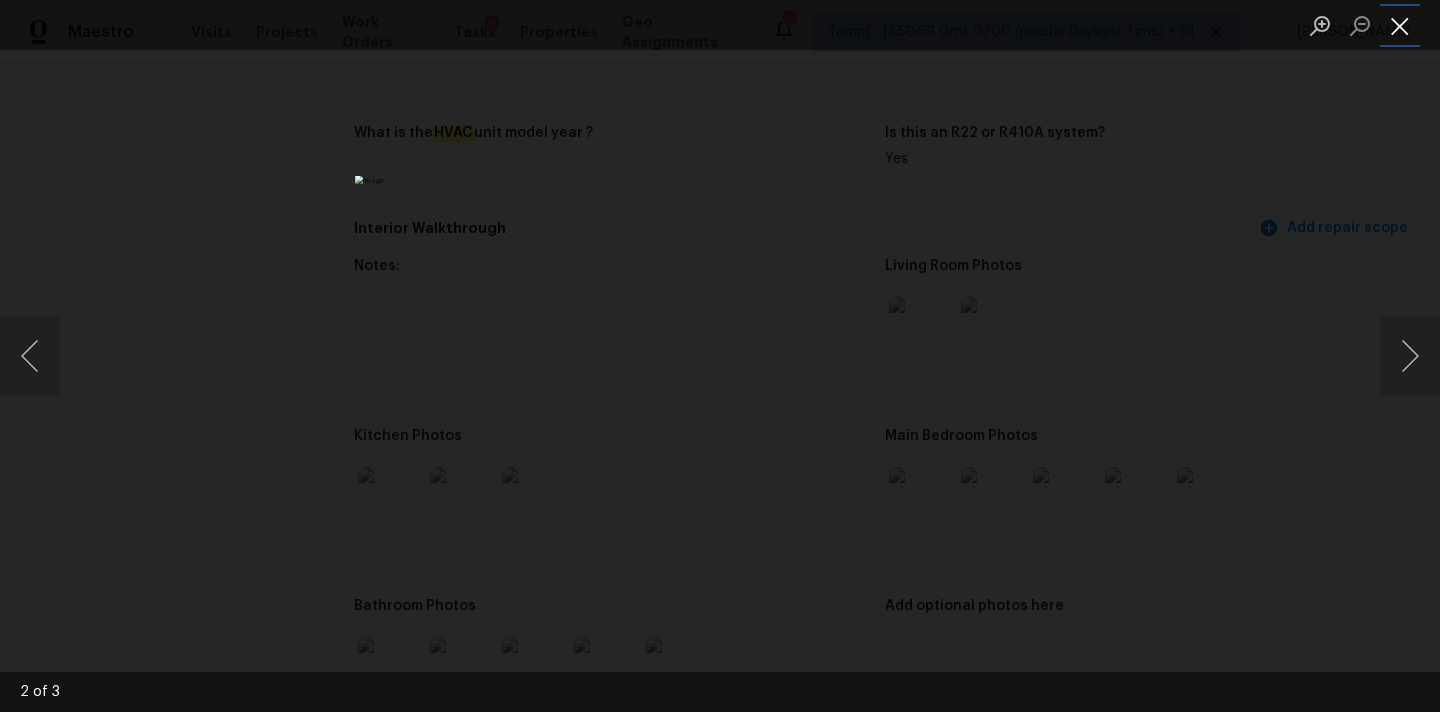 click at bounding box center (1400, 25) 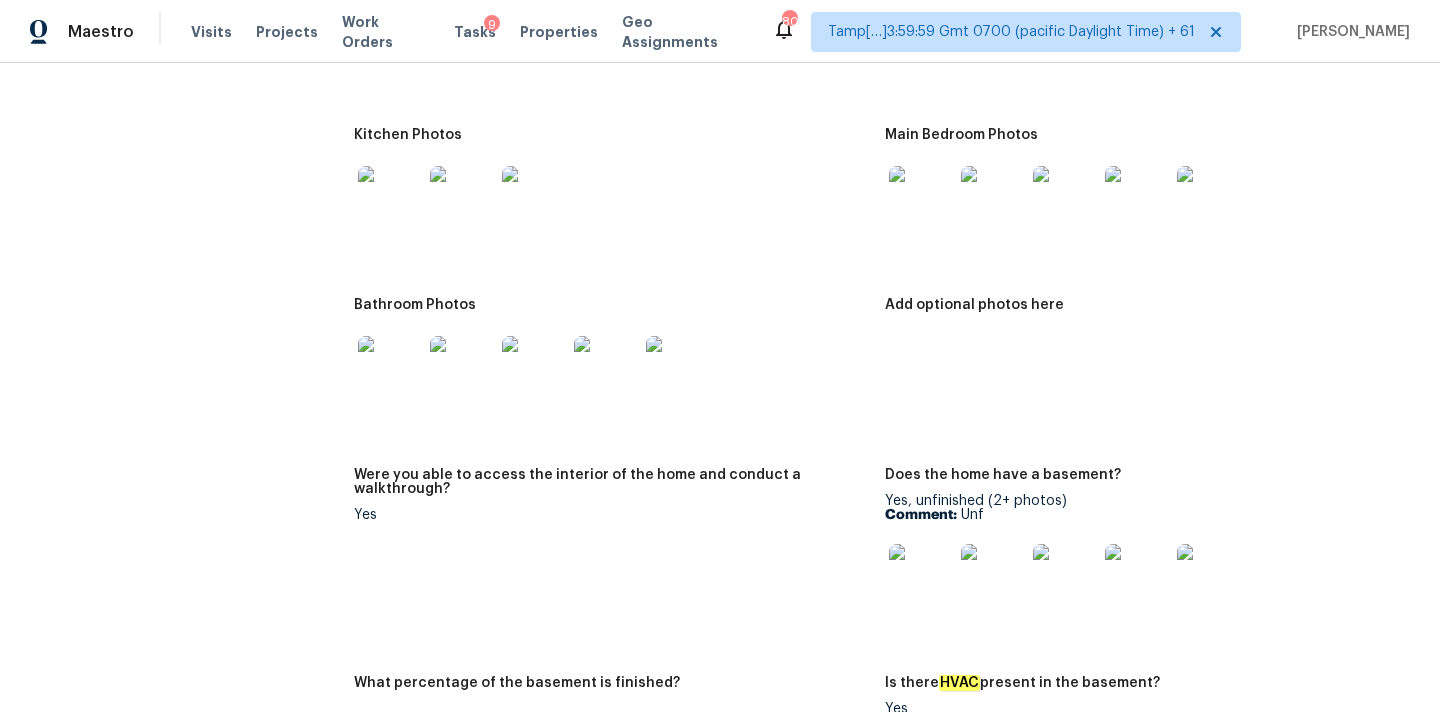scroll, scrollTop: 2203, scrollLeft: 0, axis: vertical 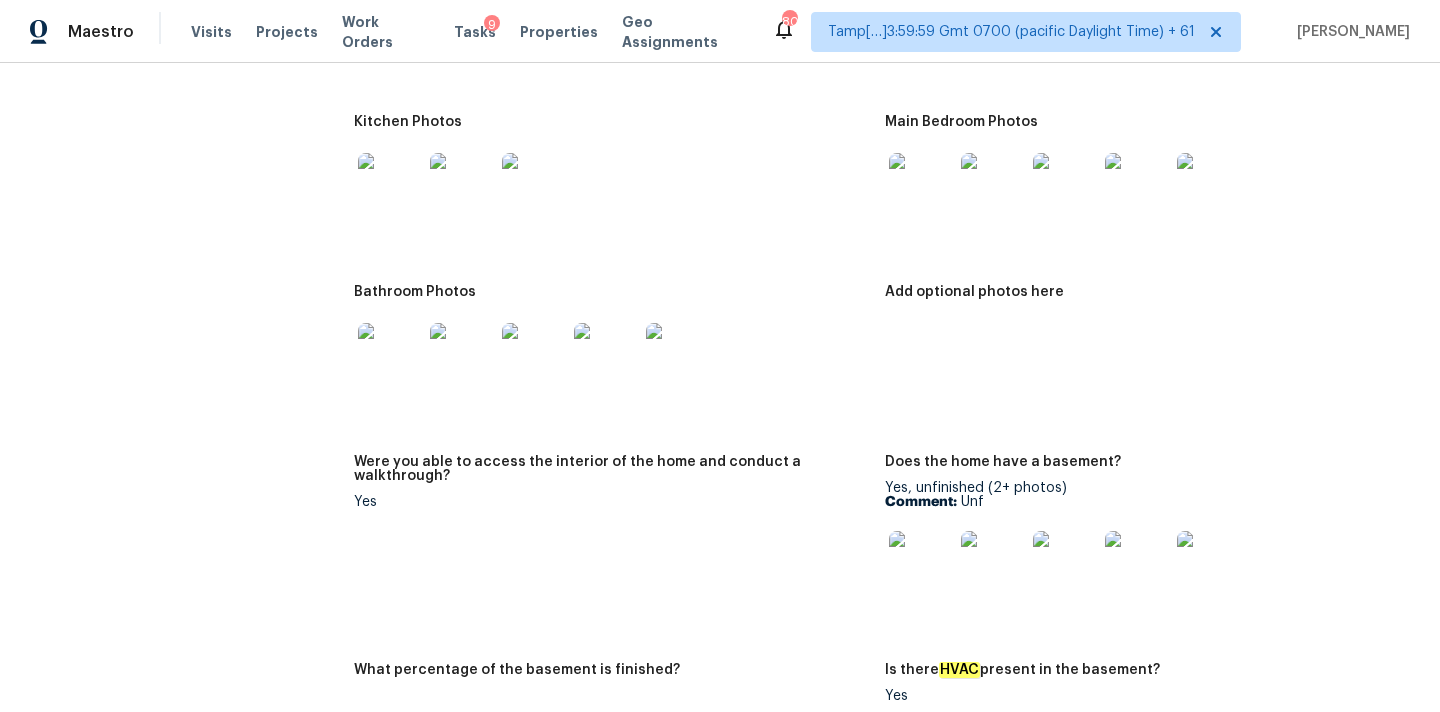 click at bounding box center (390, 355) 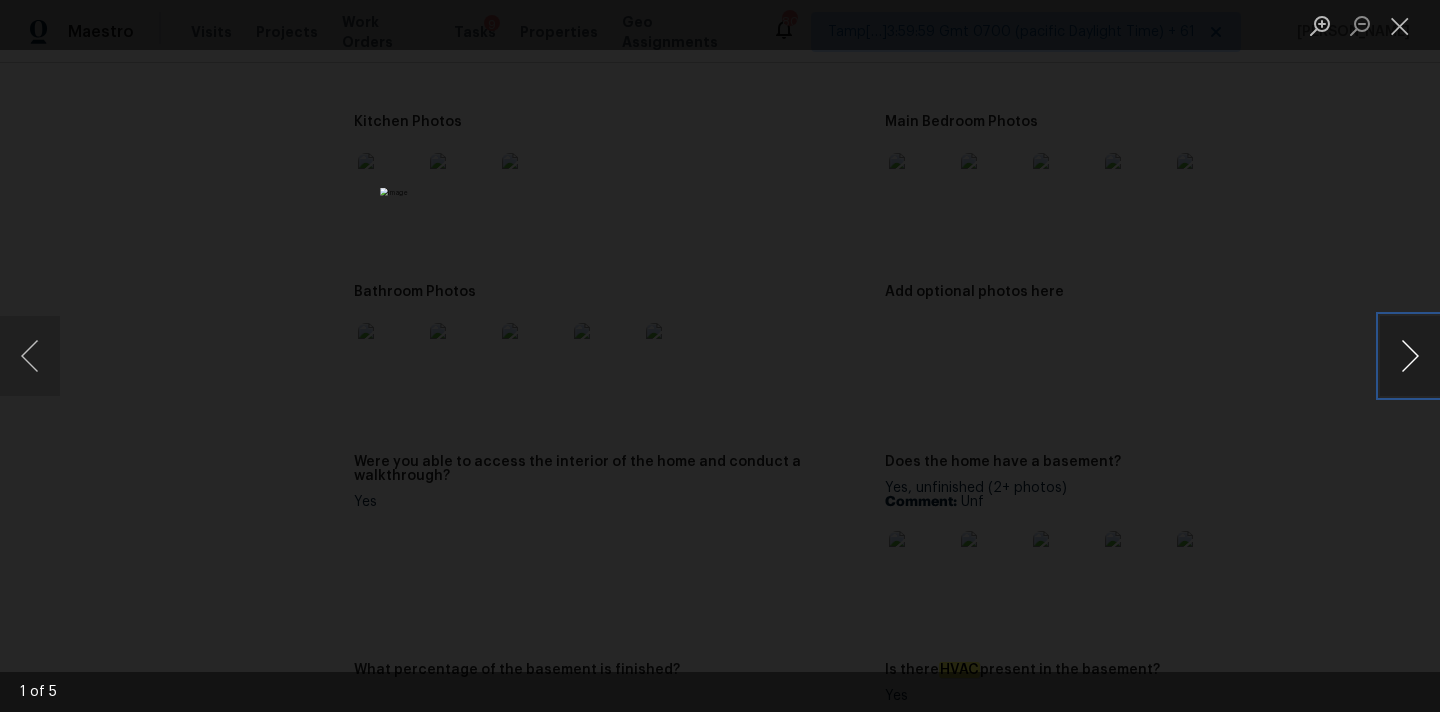 click at bounding box center (1410, 356) 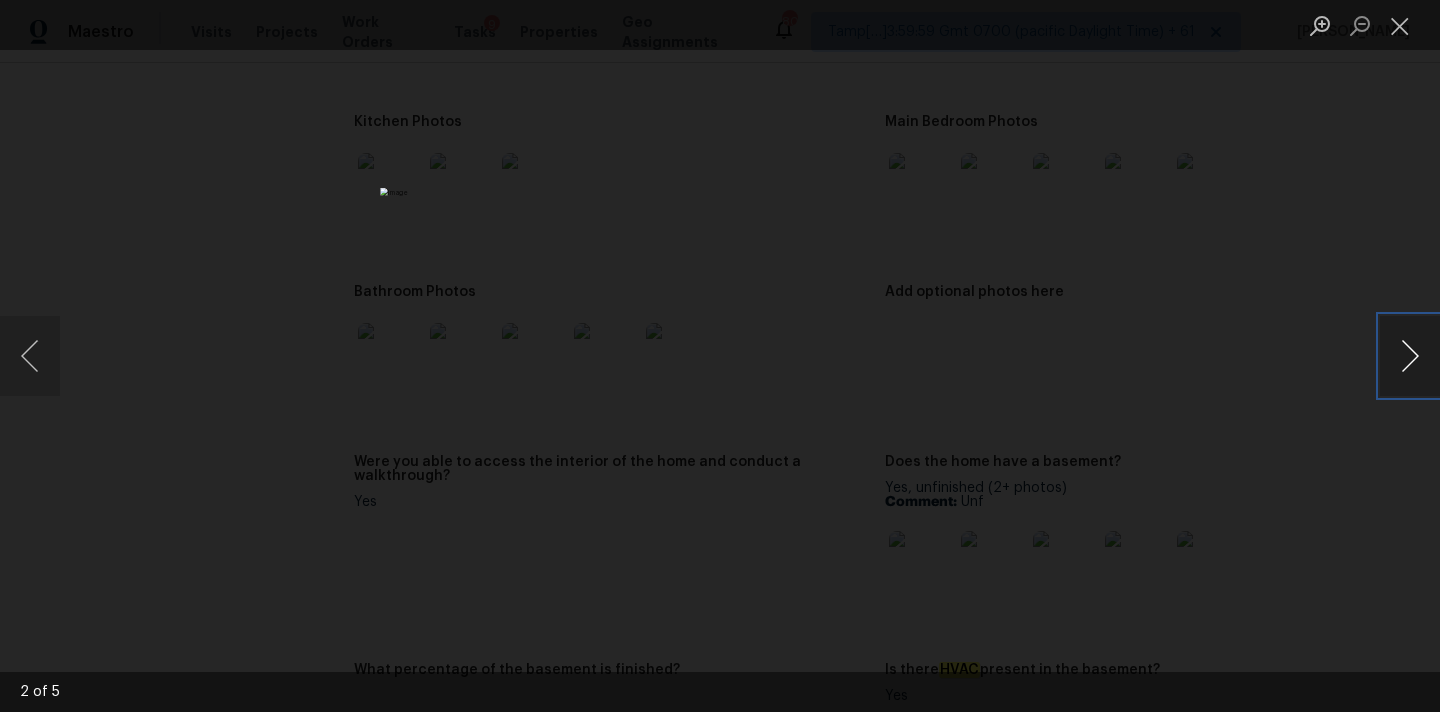 click at bounding box center [1410, 356] 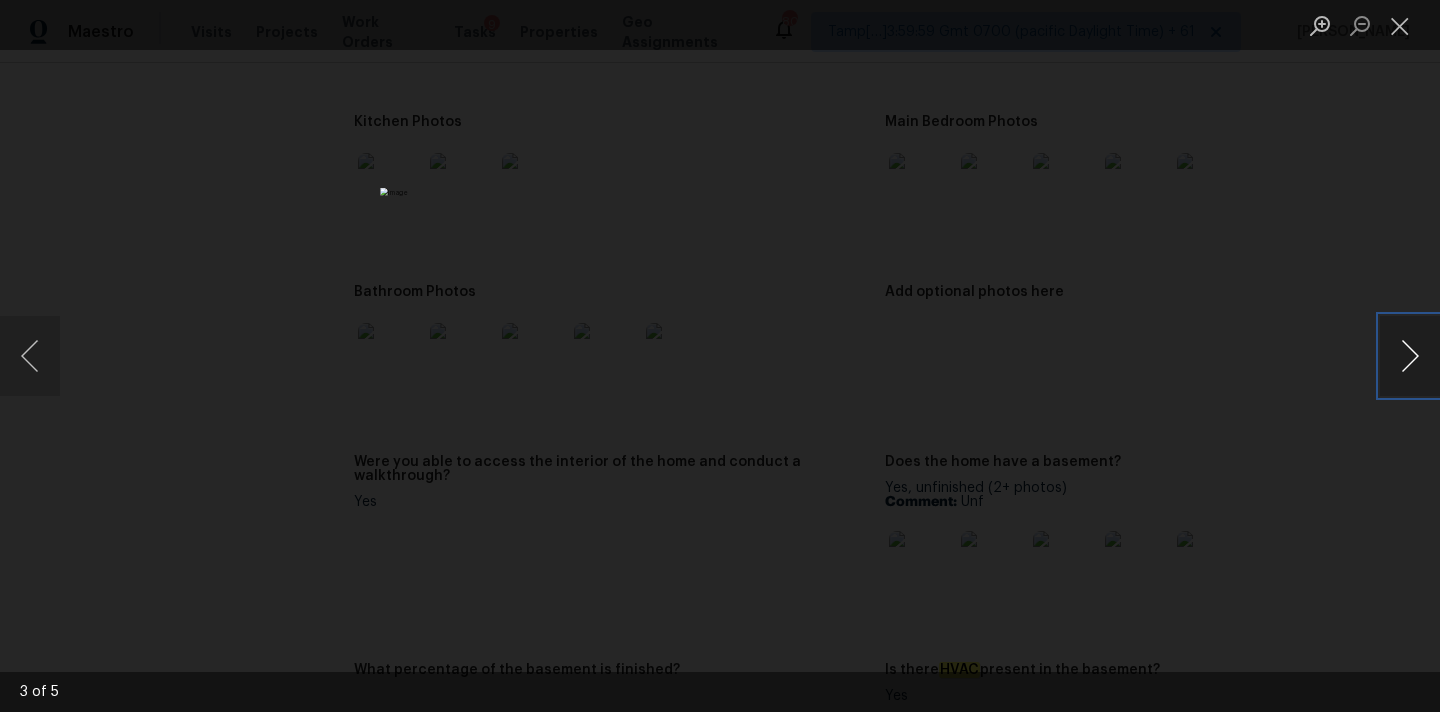 click at bounding box center [1410, 356] 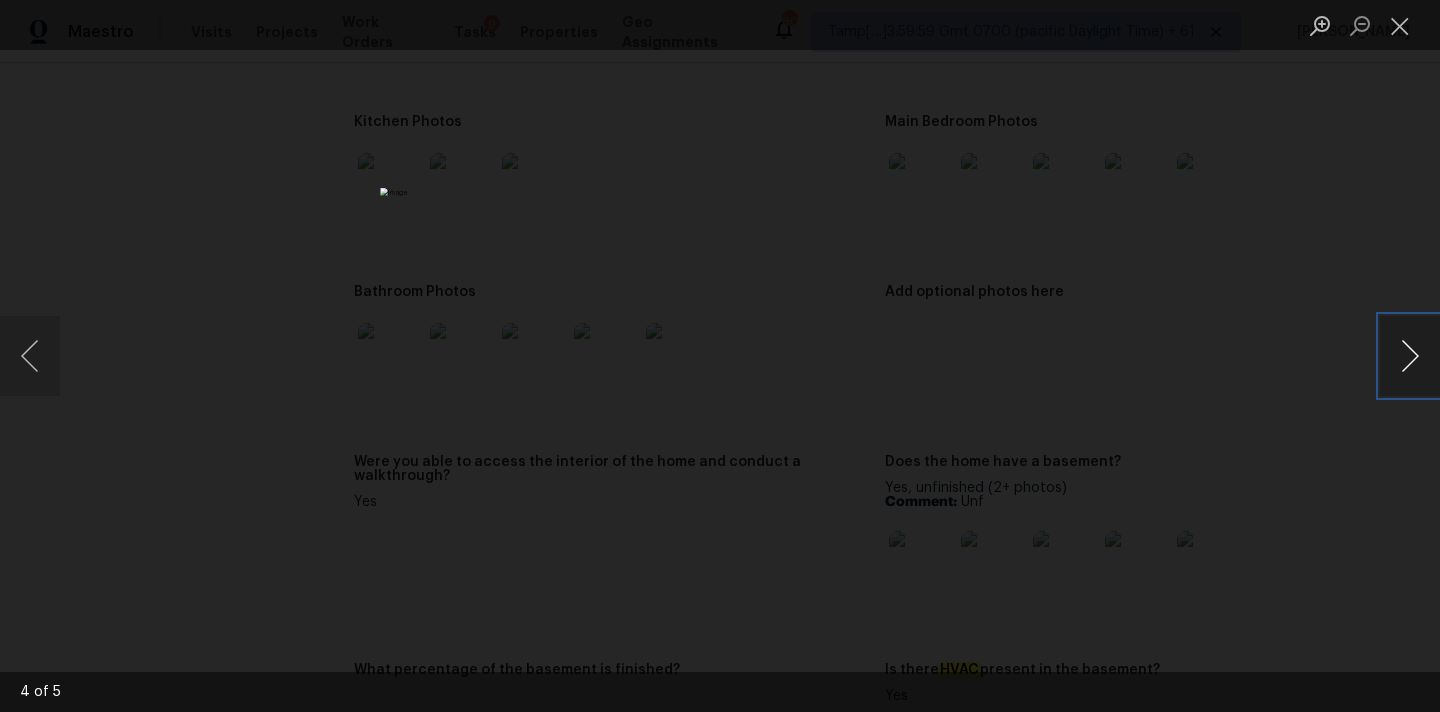 click at bounding box center (1410, 356) 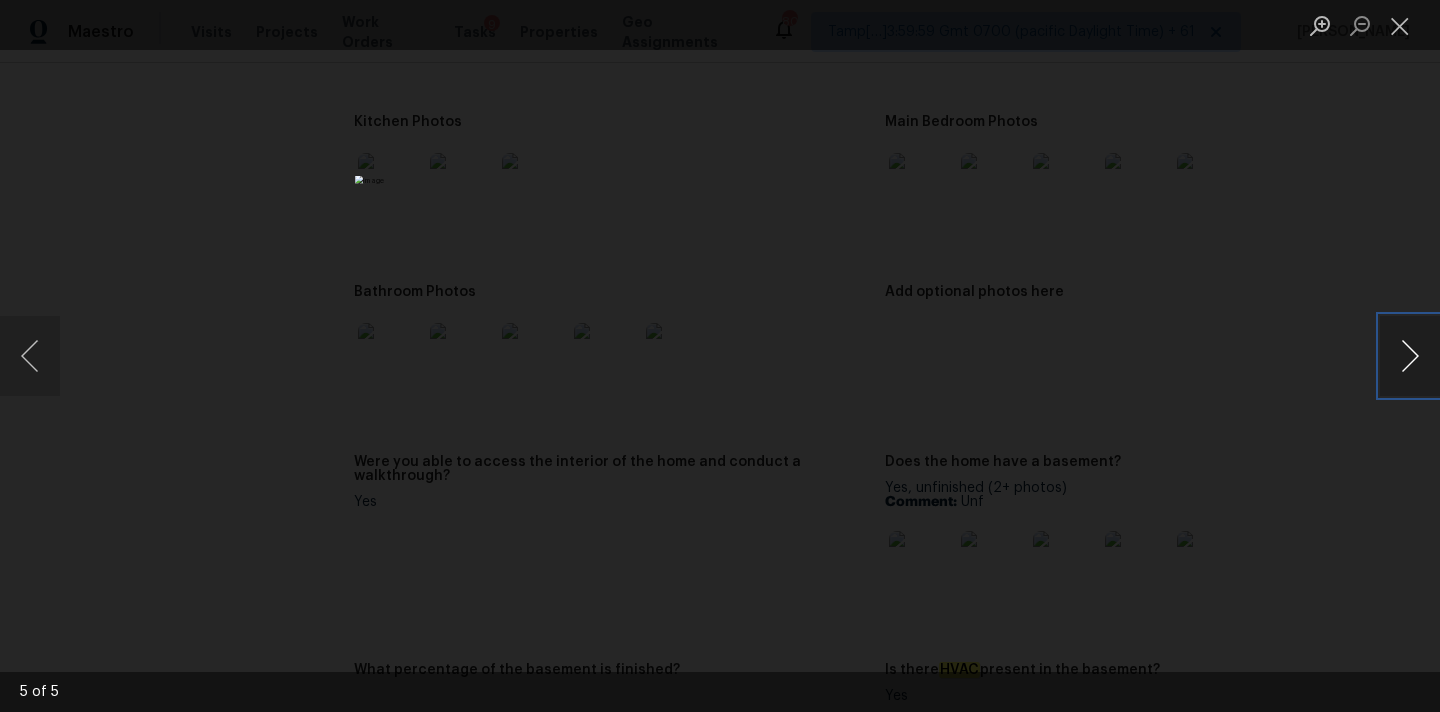 type 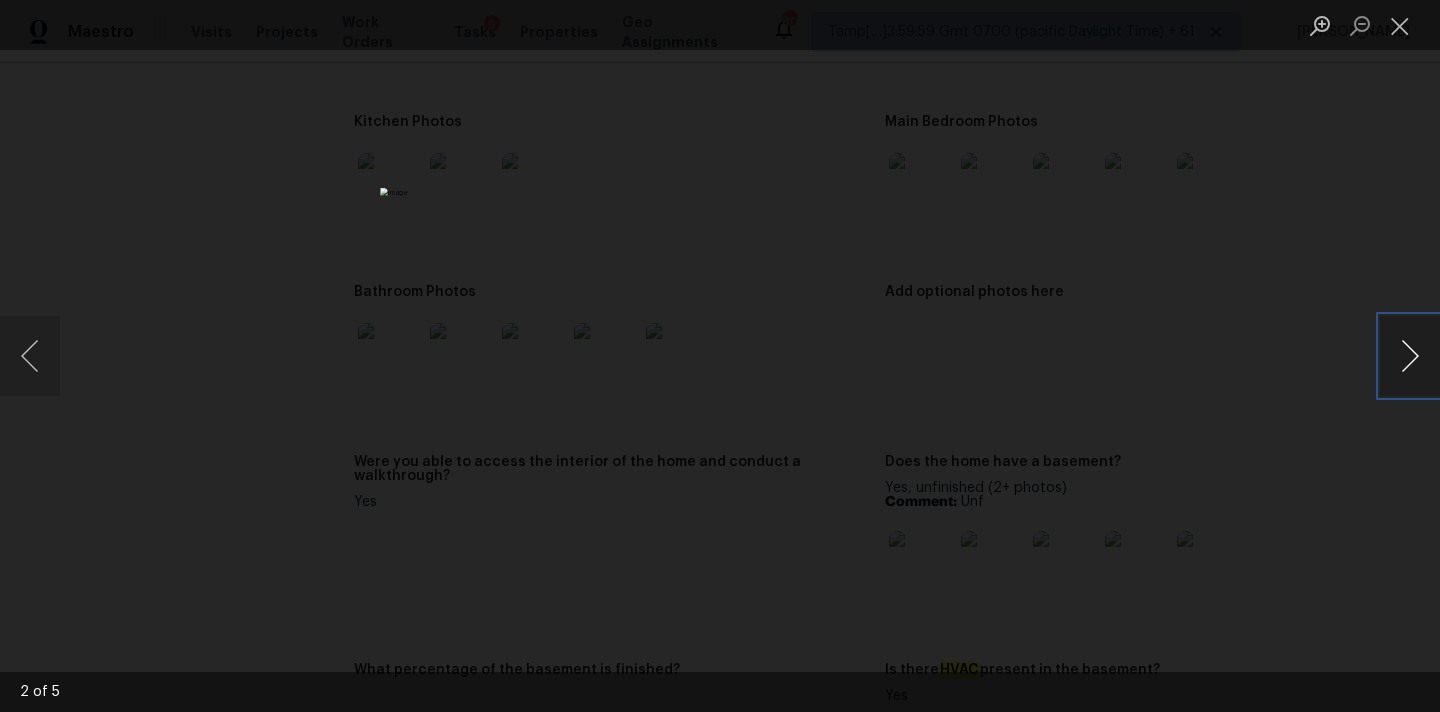click at bounding box center [1410, 356] 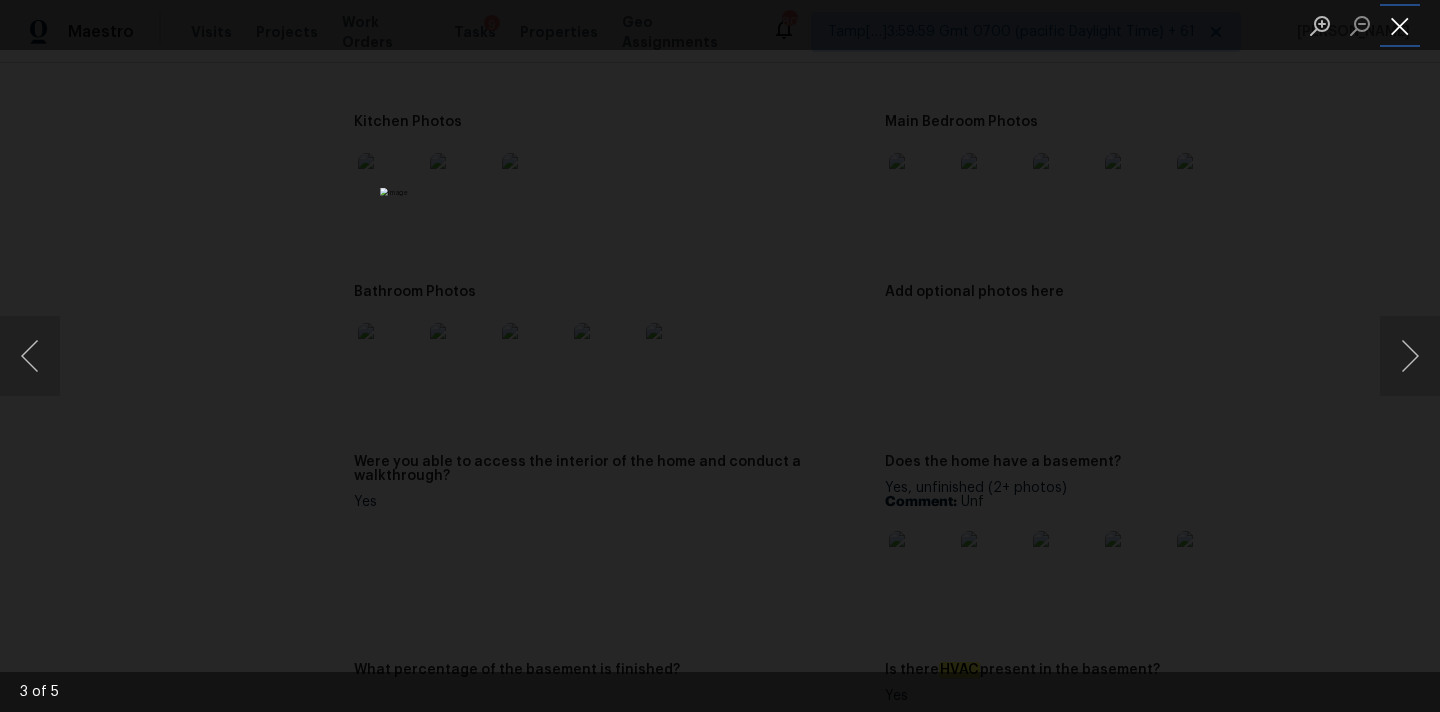 click at bounding box center [1400, 25] 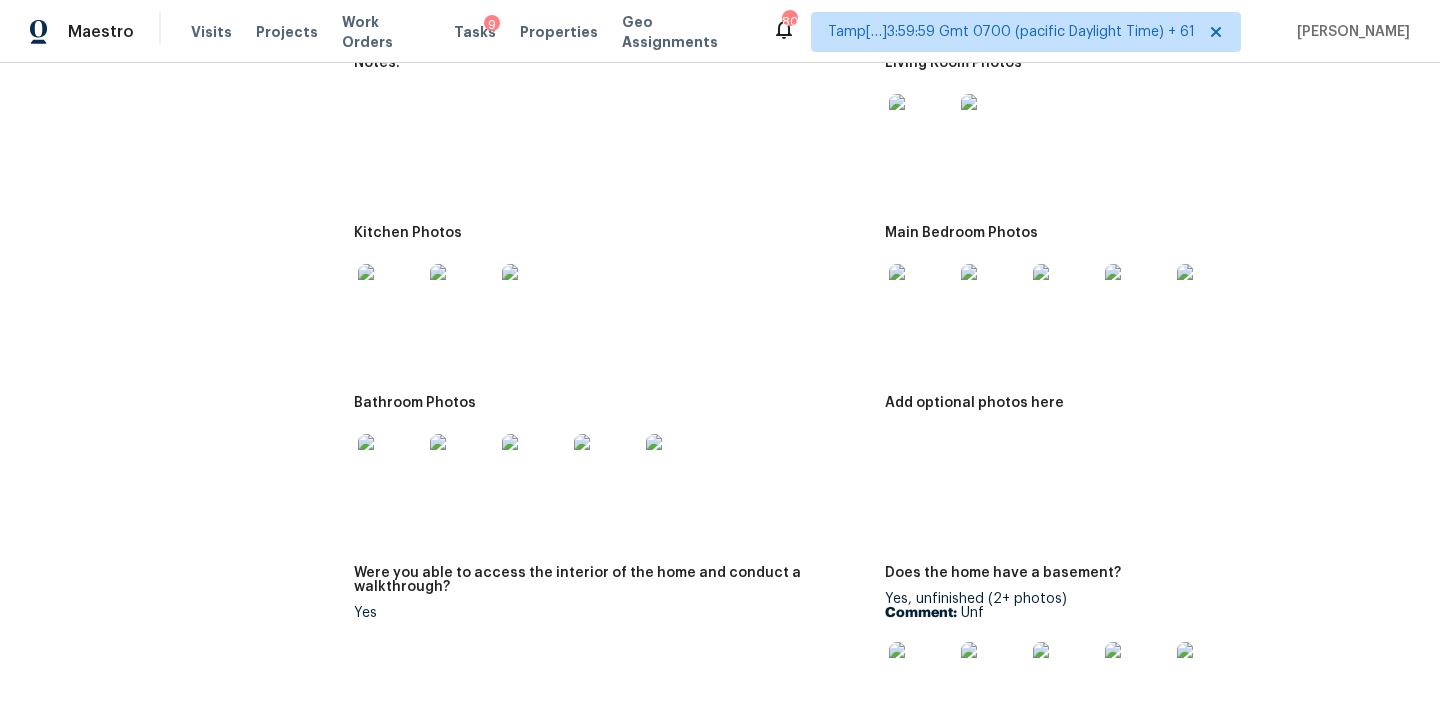scroll, scrollTop: 2082, scrollLeft: 0, axis: vertical 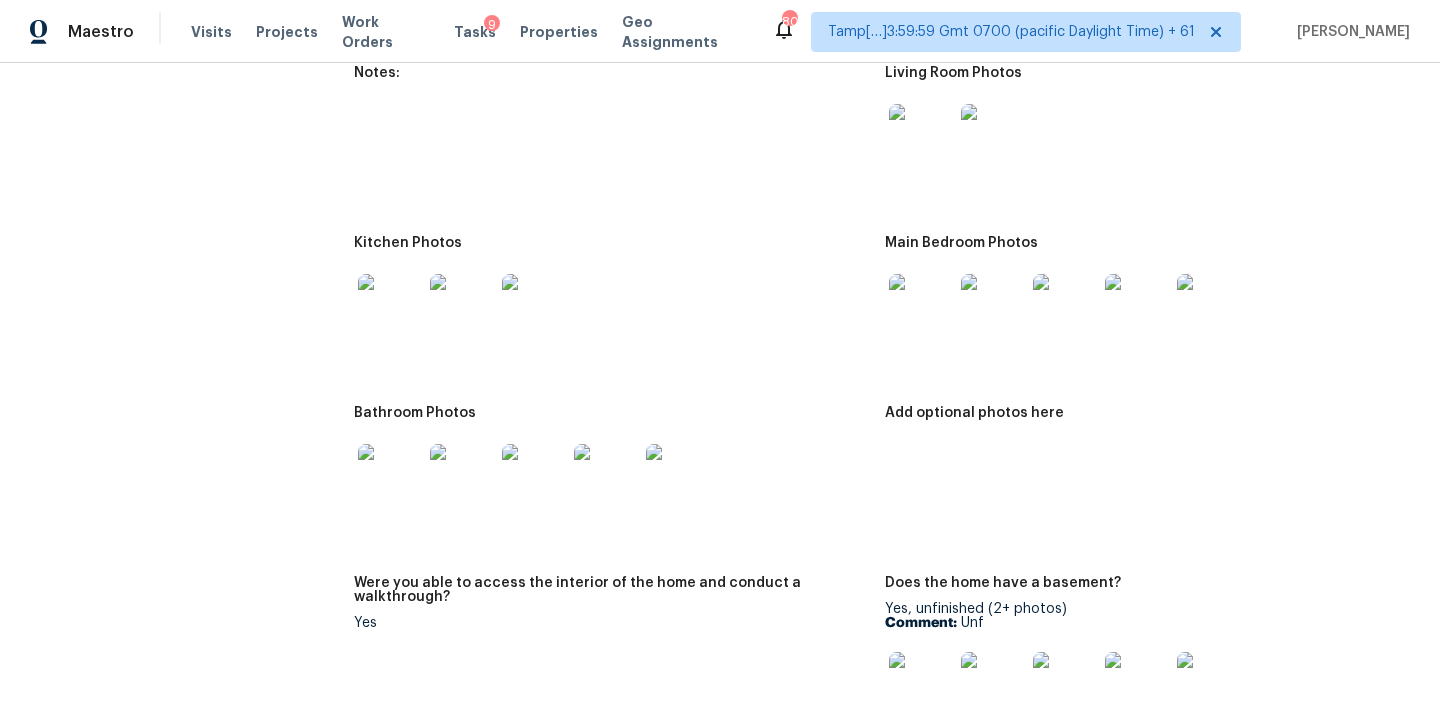 click at bounding box center [921, 136] 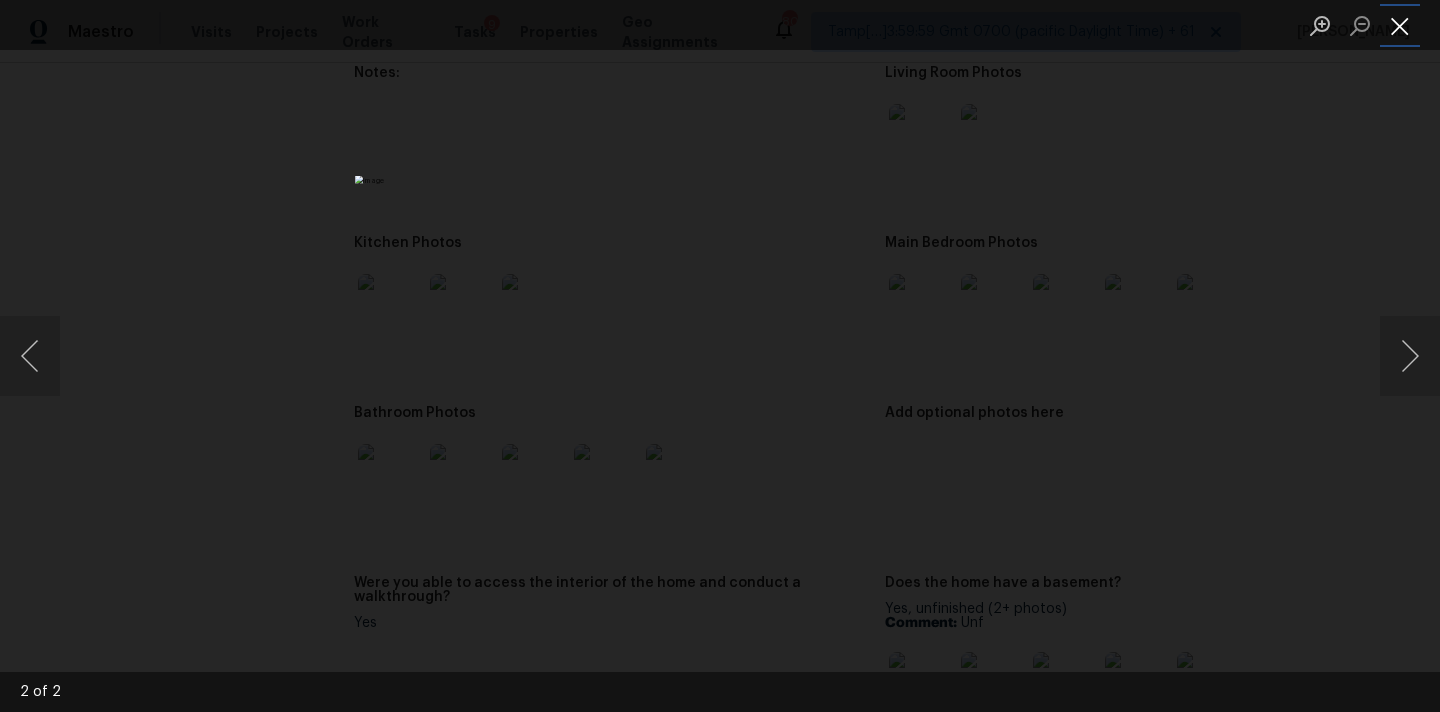 click at bounding box center [1400, 25] 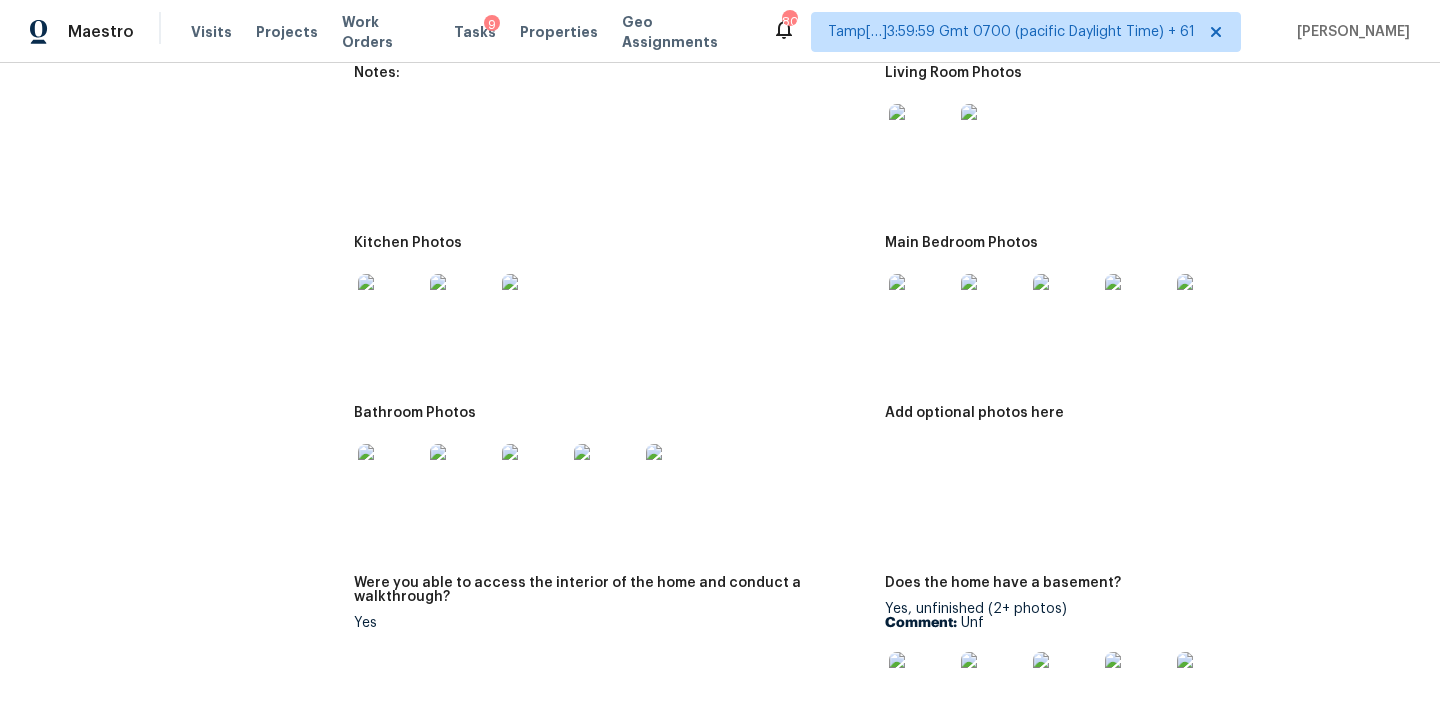 click at bounding box center [390, 306] 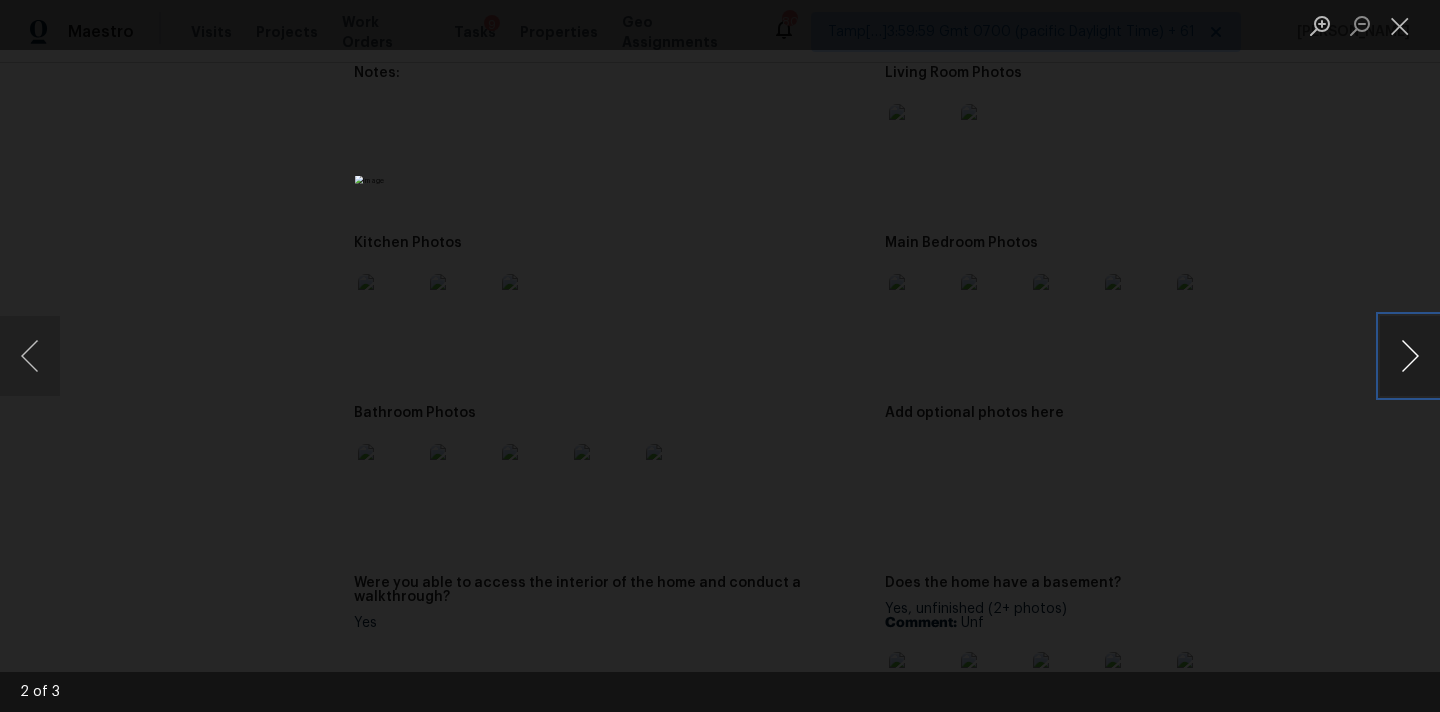 click at bounding box center (1410, 356) 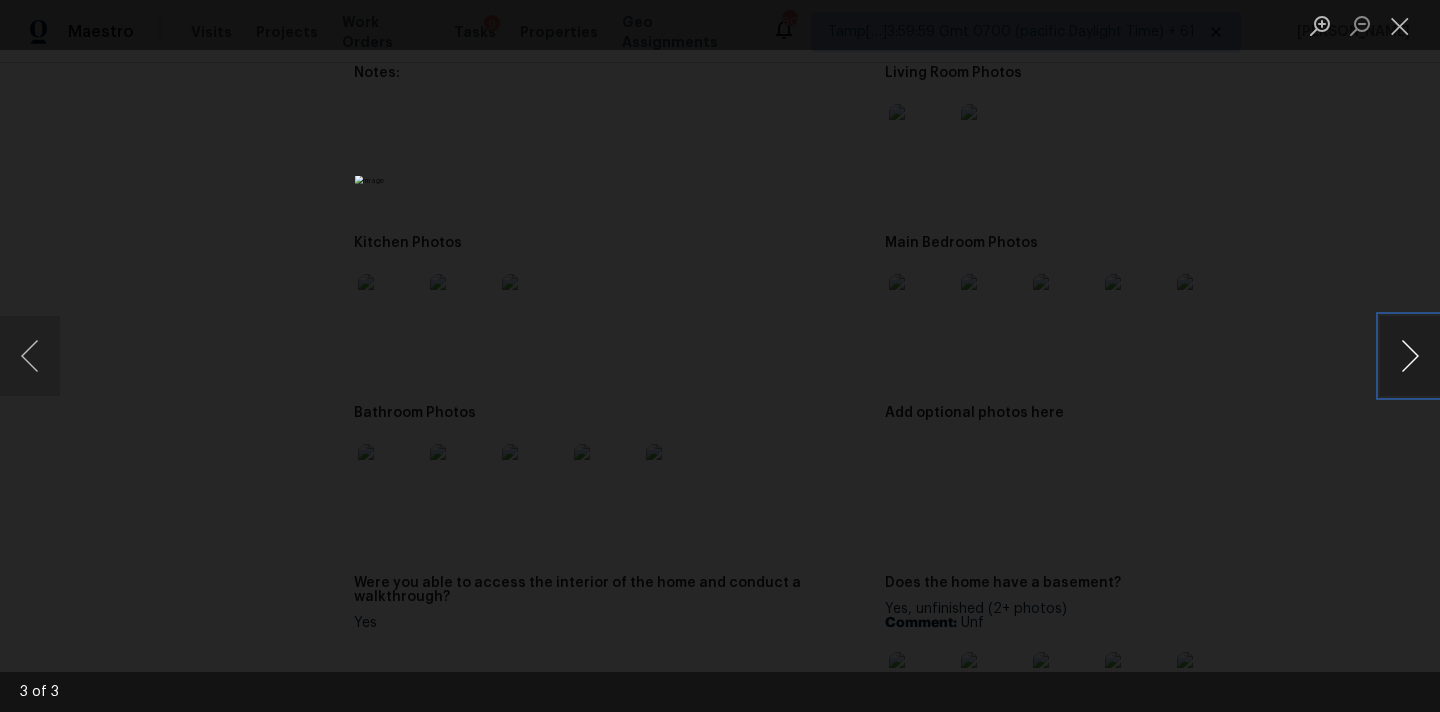 click at bounding box center [1410, 356] 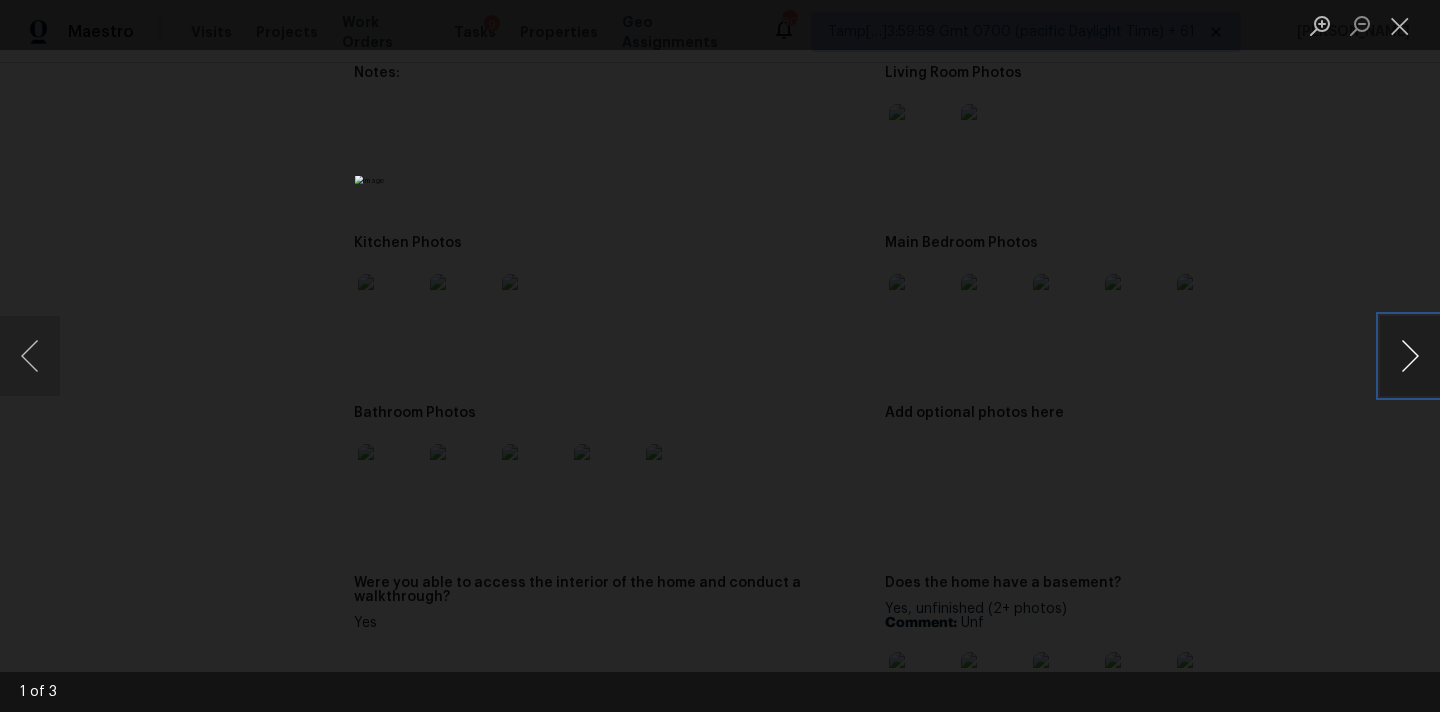 click at bounding box center (1410, 356) 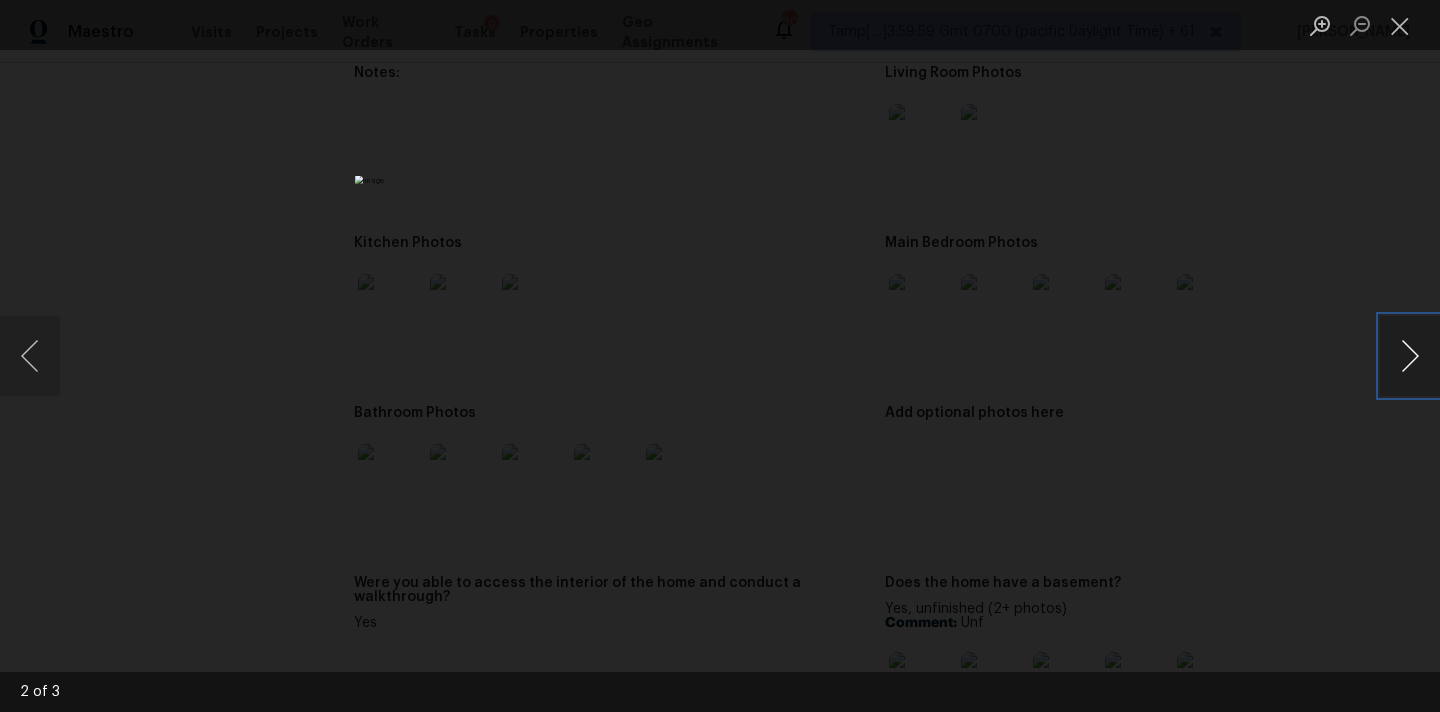 click at bounding box center [1410, 356] 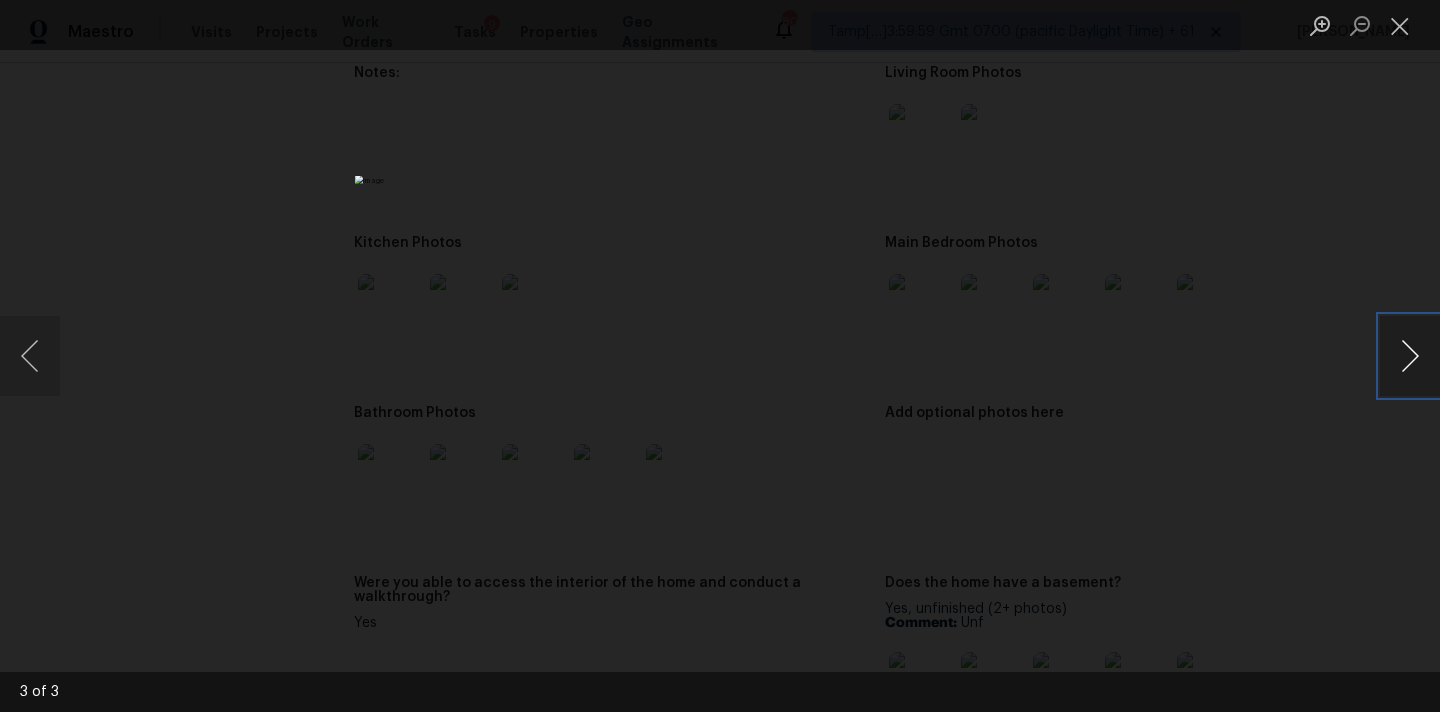 type 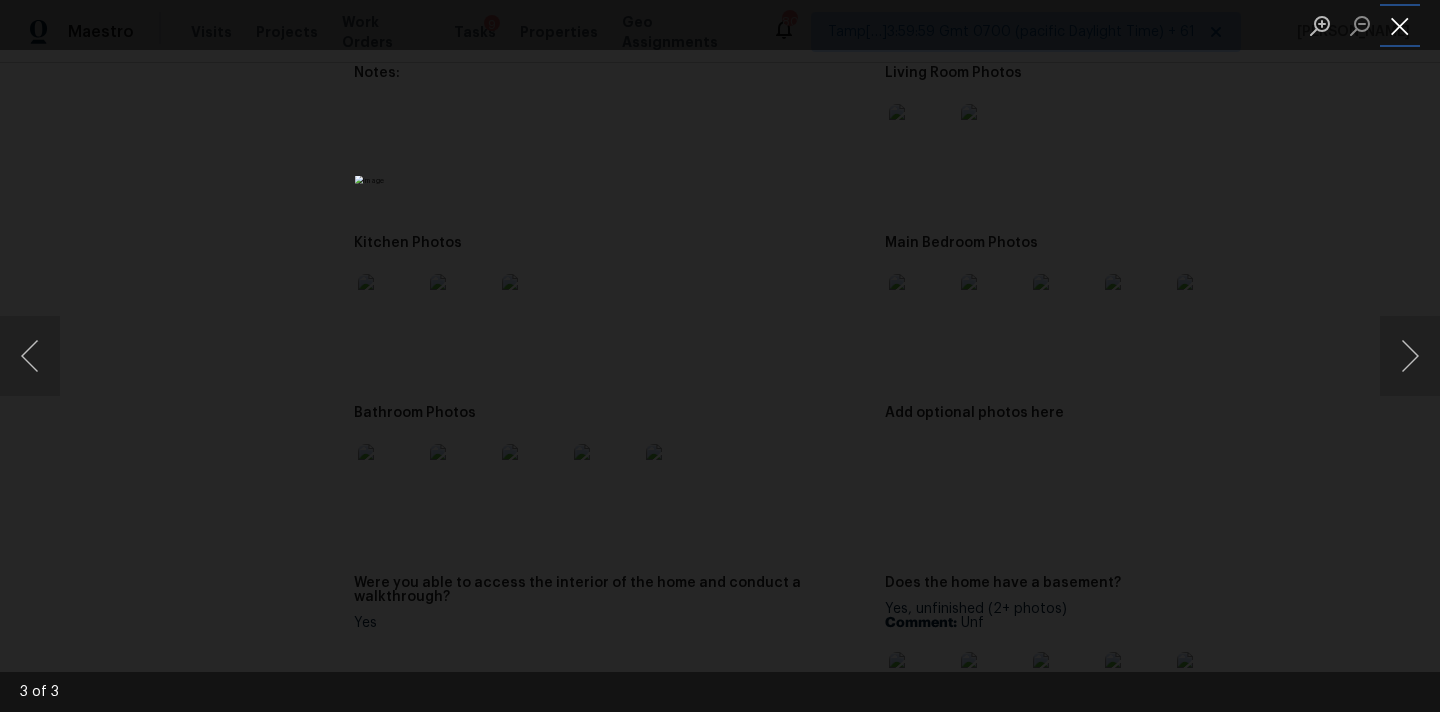 click at bounding box center (1400, 25) 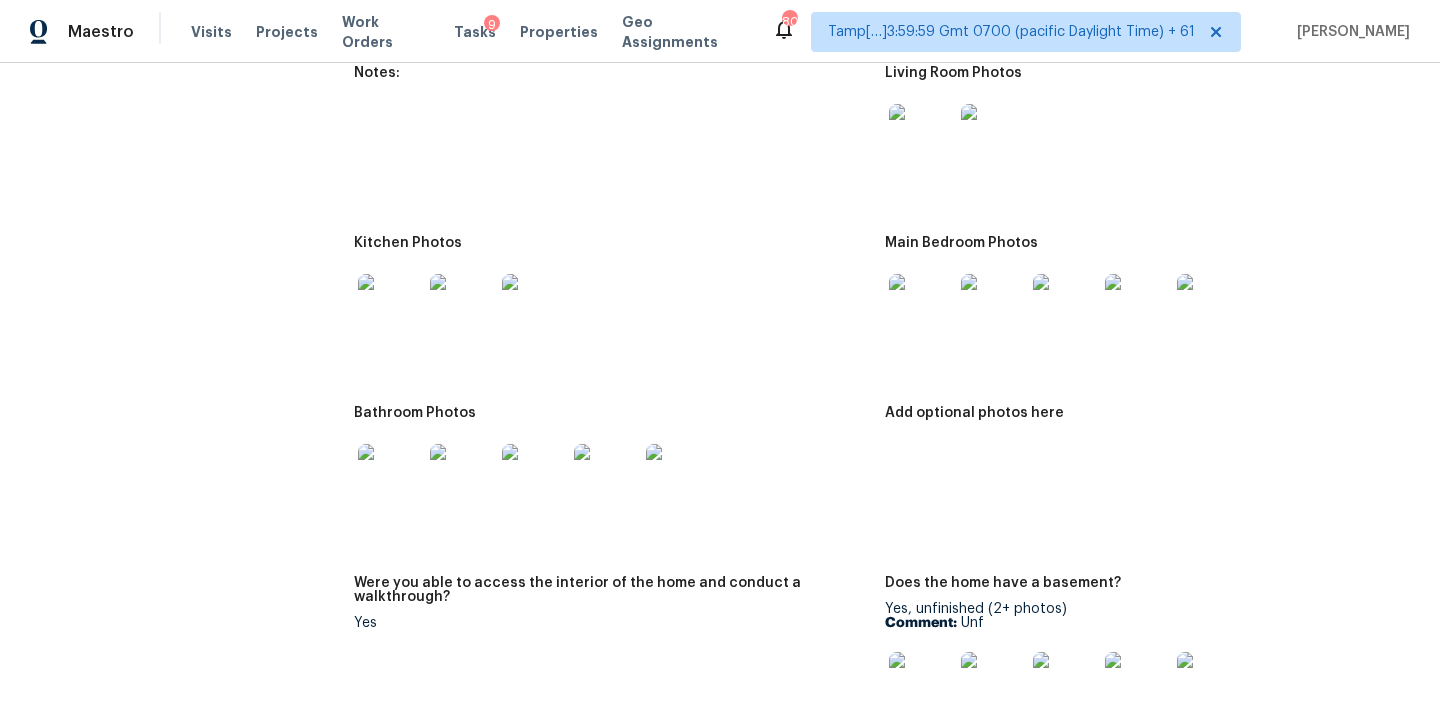 click at bounding box center (921, 306) 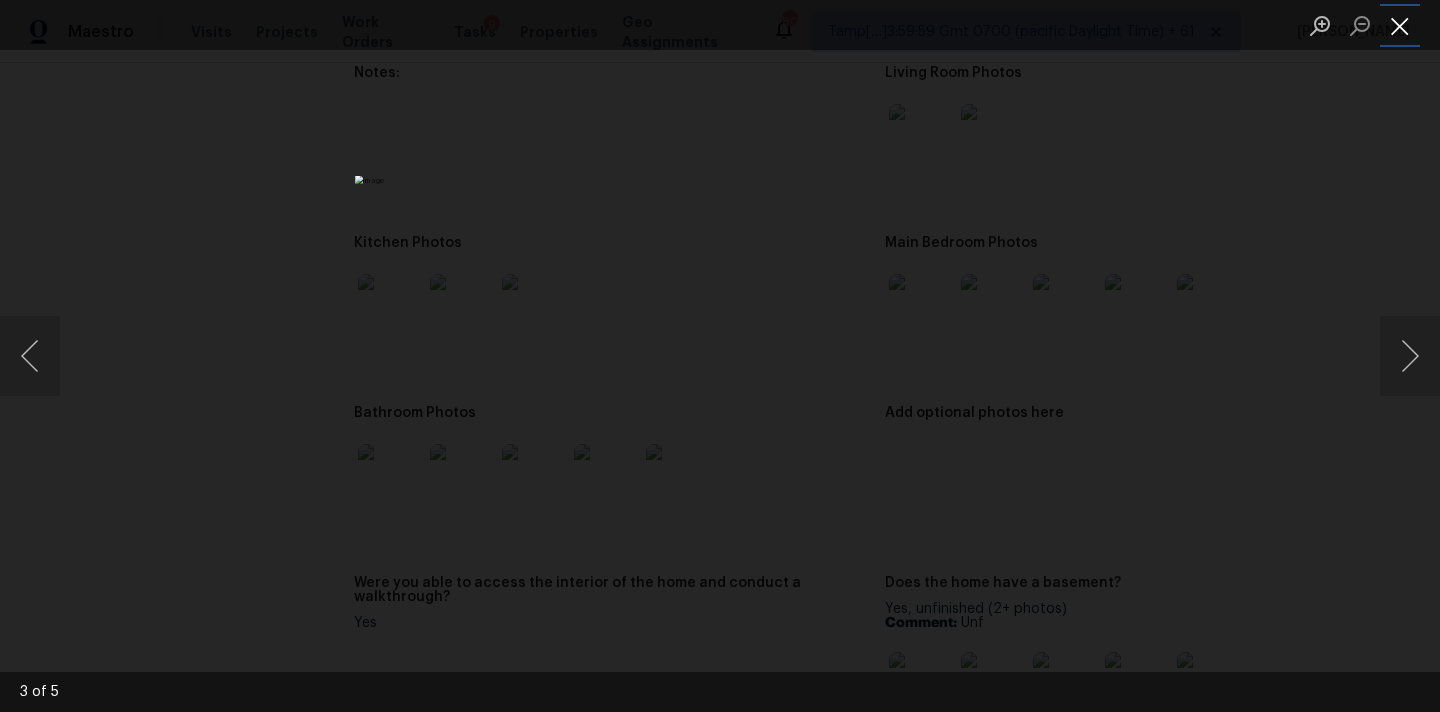 click at bounding box center [1400, 25] 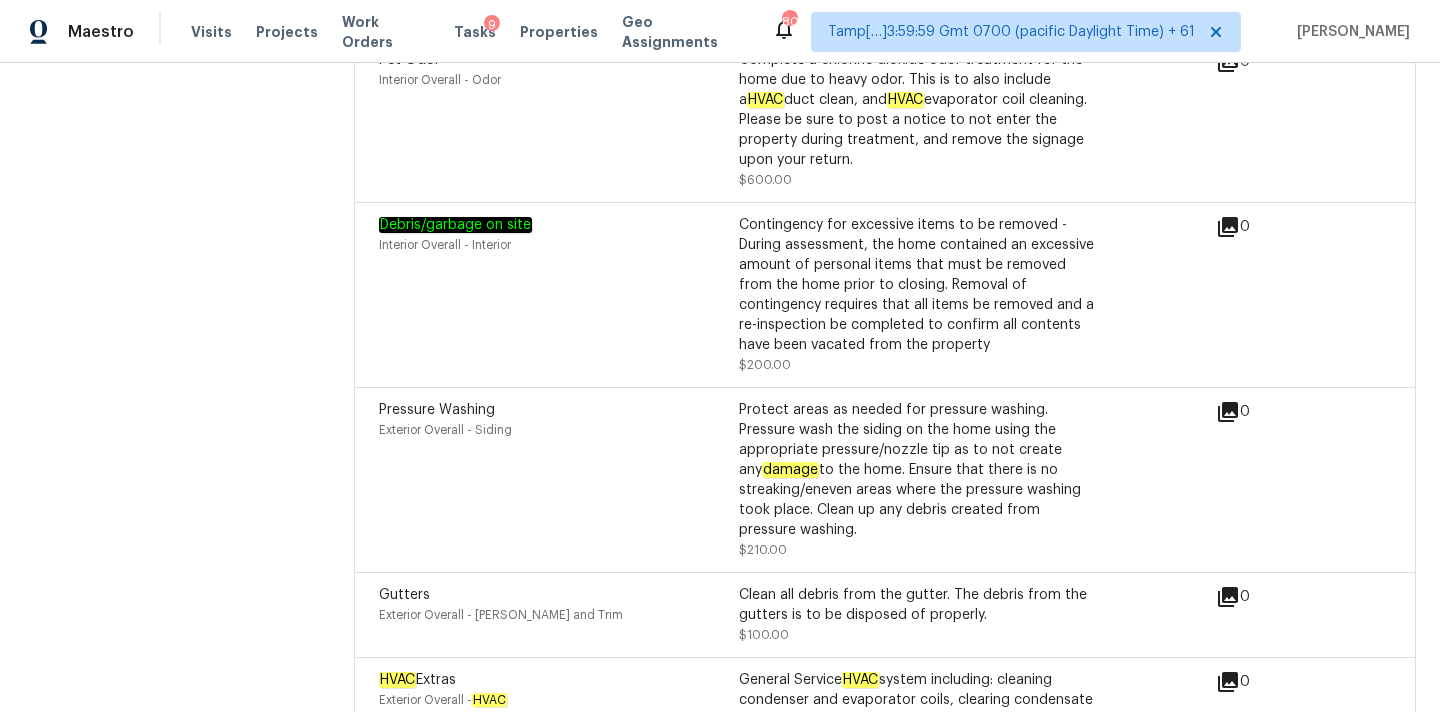scroll, scrollTop: 4781, scrollLeft: 0, axis: vertical 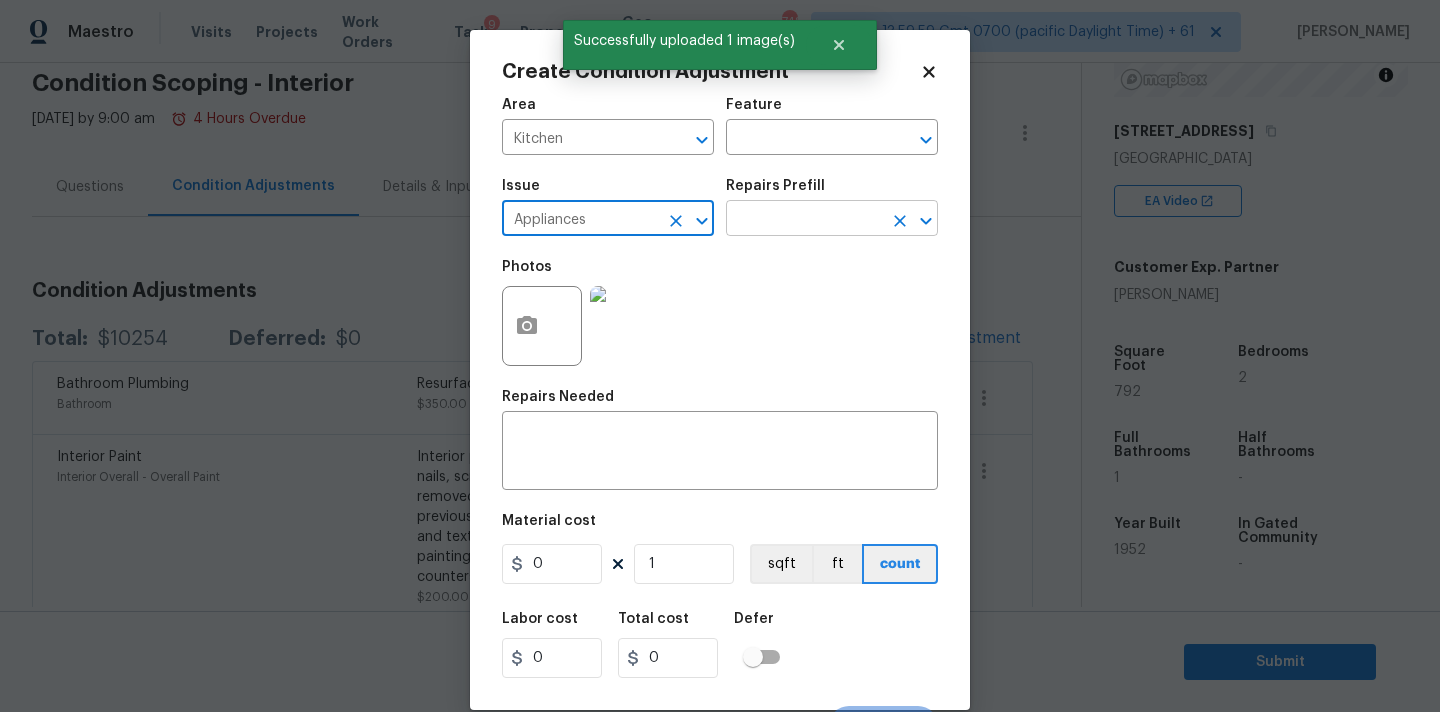 type on "Appliances" 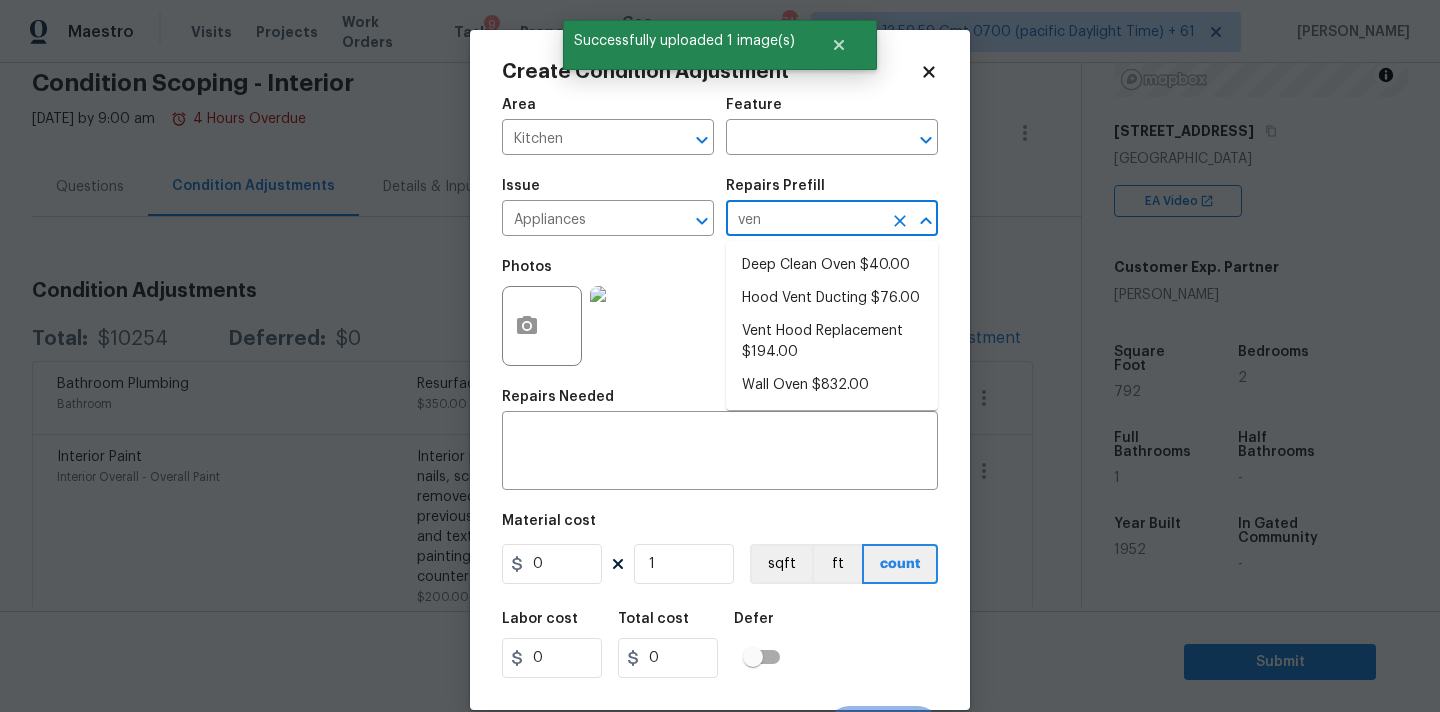 type on "vent" 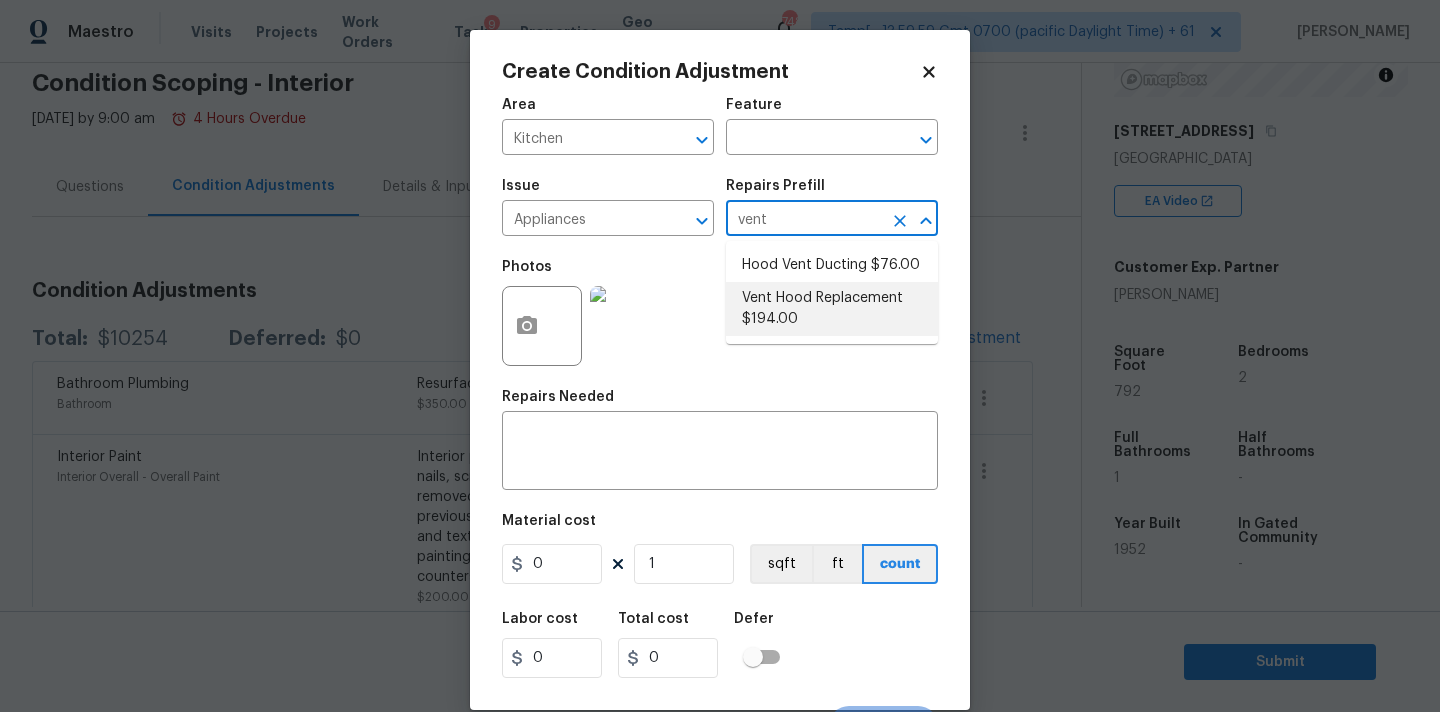 click on "Vent Hood Replacement $194.00" at bounding box center [832, 309] 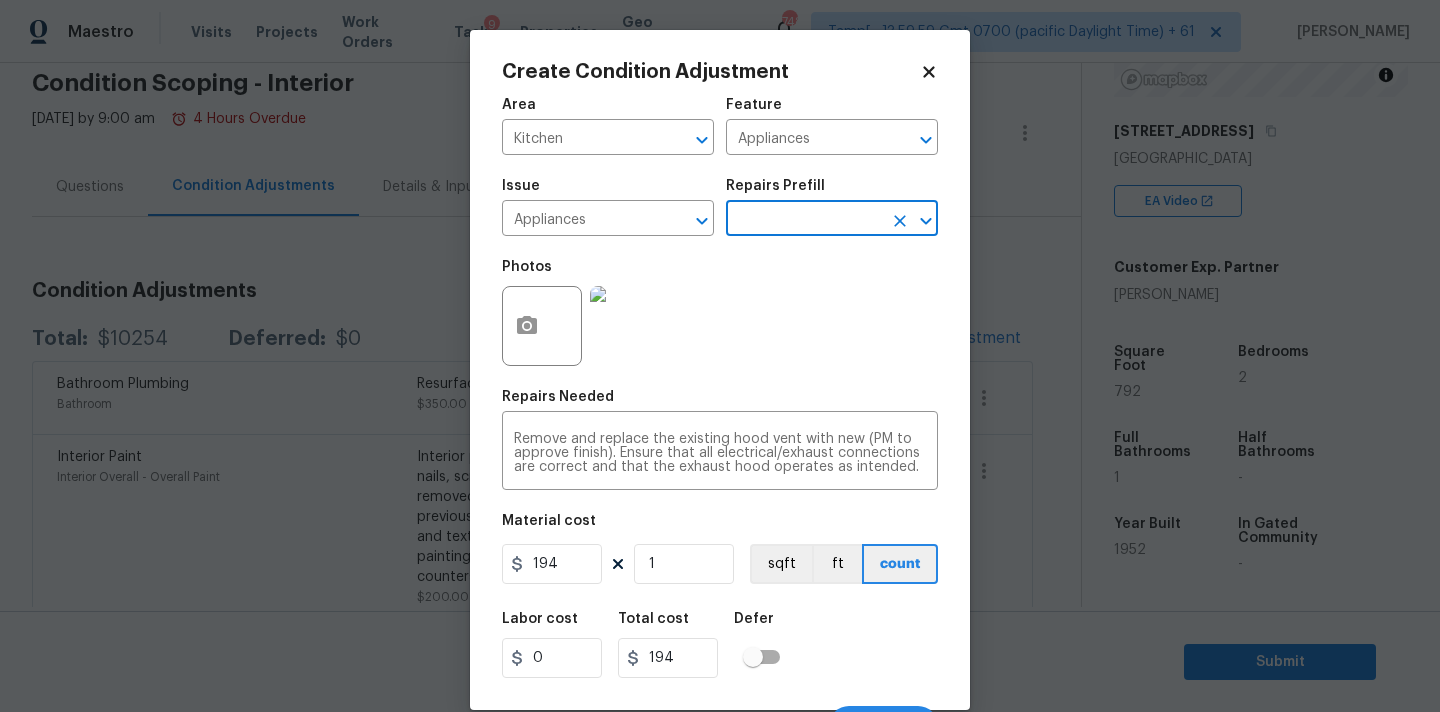 scroll, scrollTop: 35, scrollLeft: 0, axis: vertical 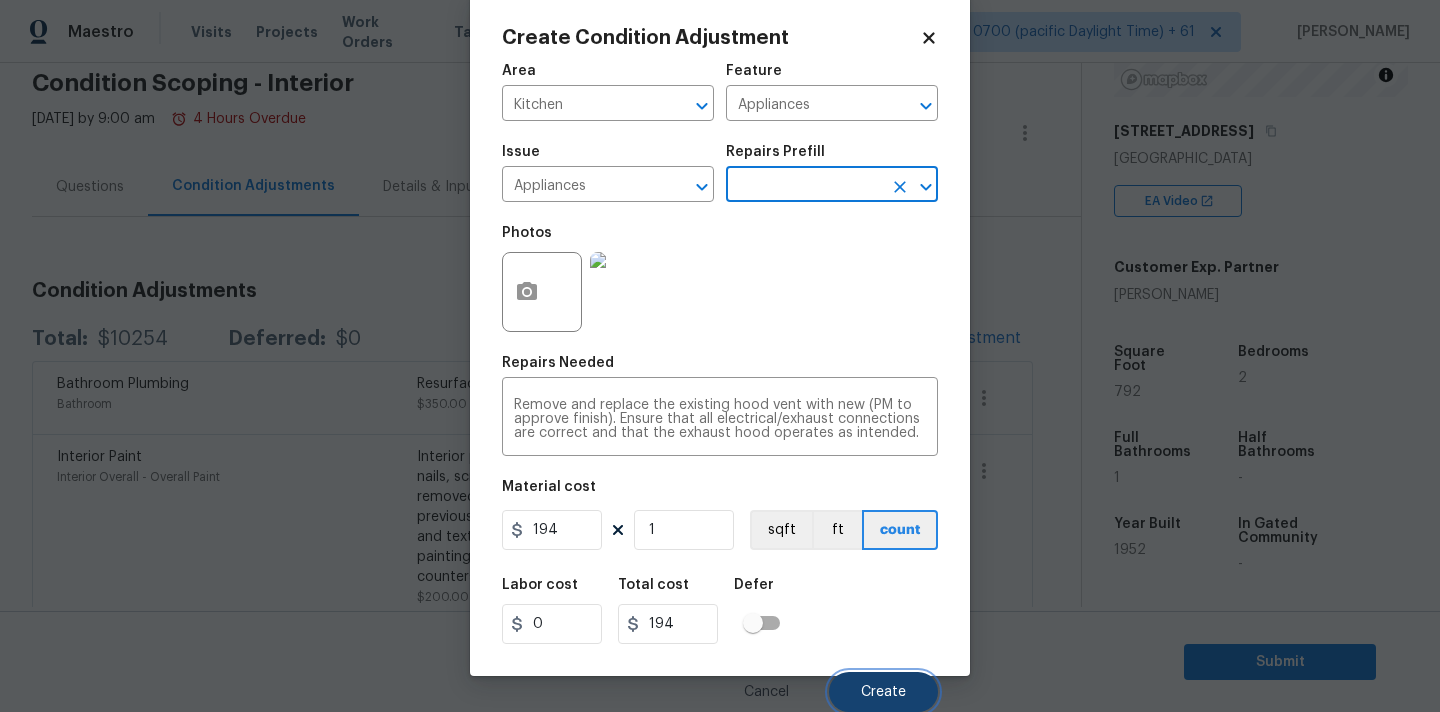 click on "Create" at bounding box center (883, 692) 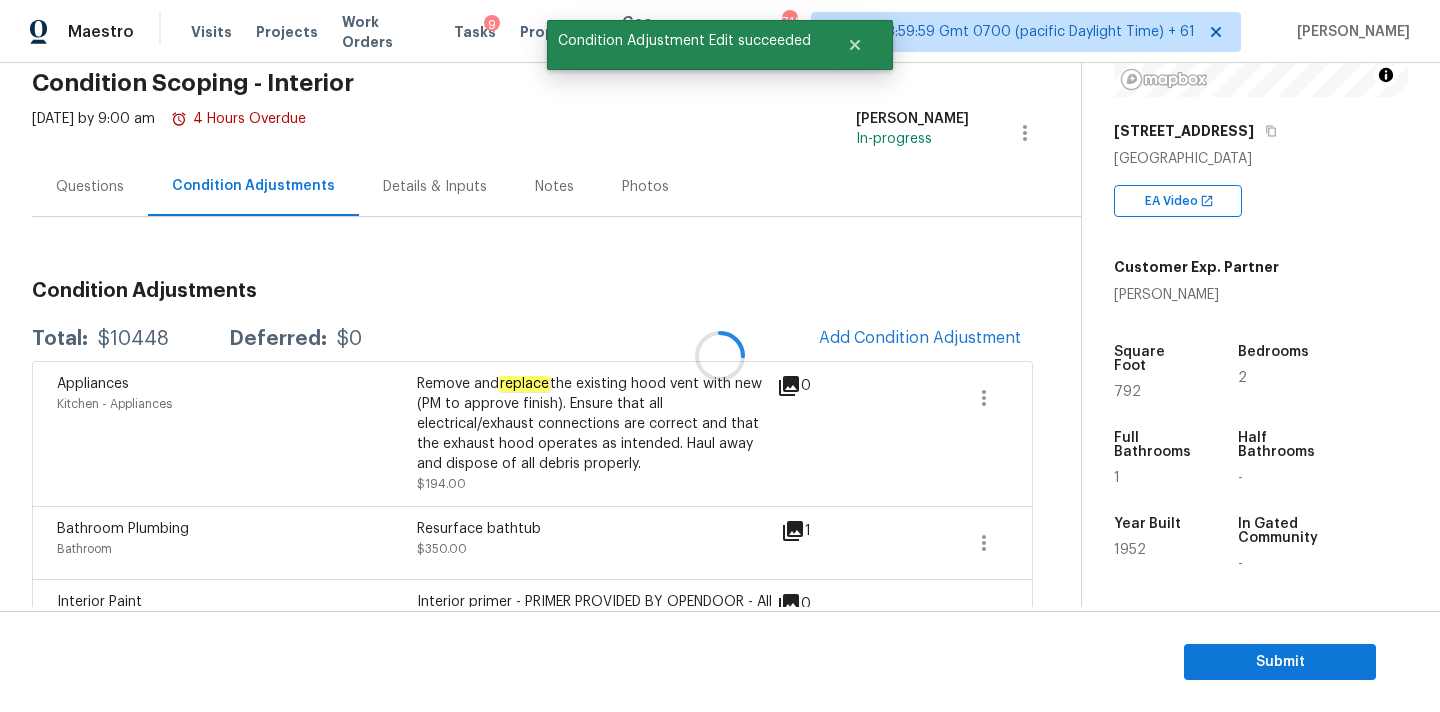 scroll, scrollTop: 28, scrollLeft: 0, axis: vertical 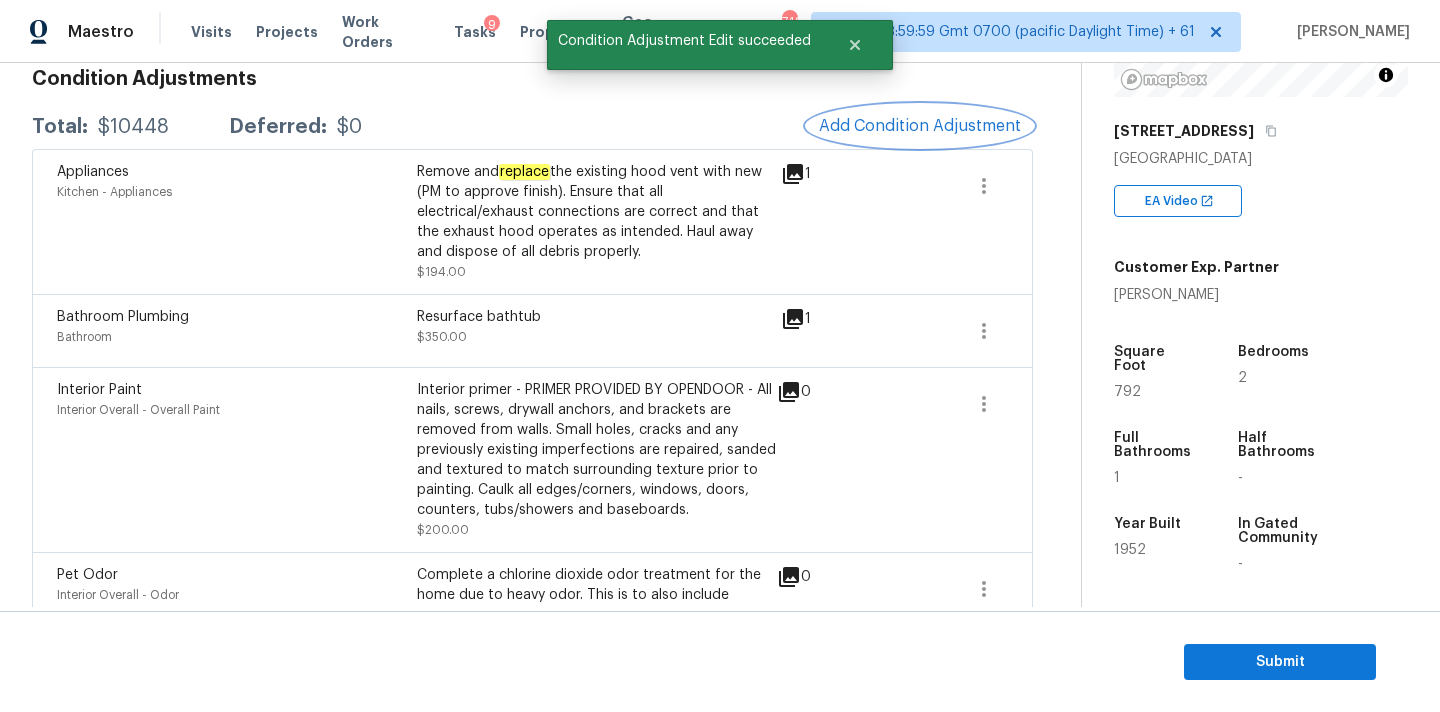 click on "Add Condition Adjustment" at bounding box center (920, 126) 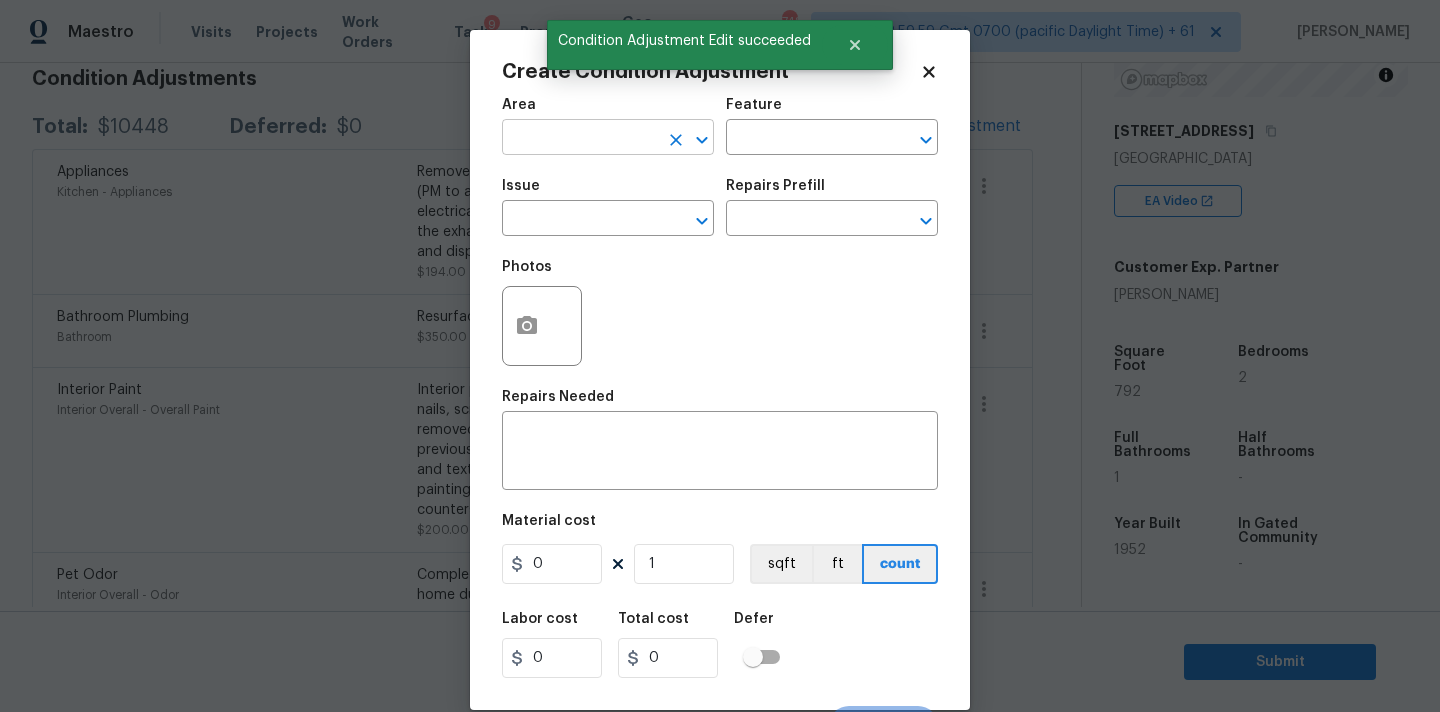 click at bounding box center (580, 139) 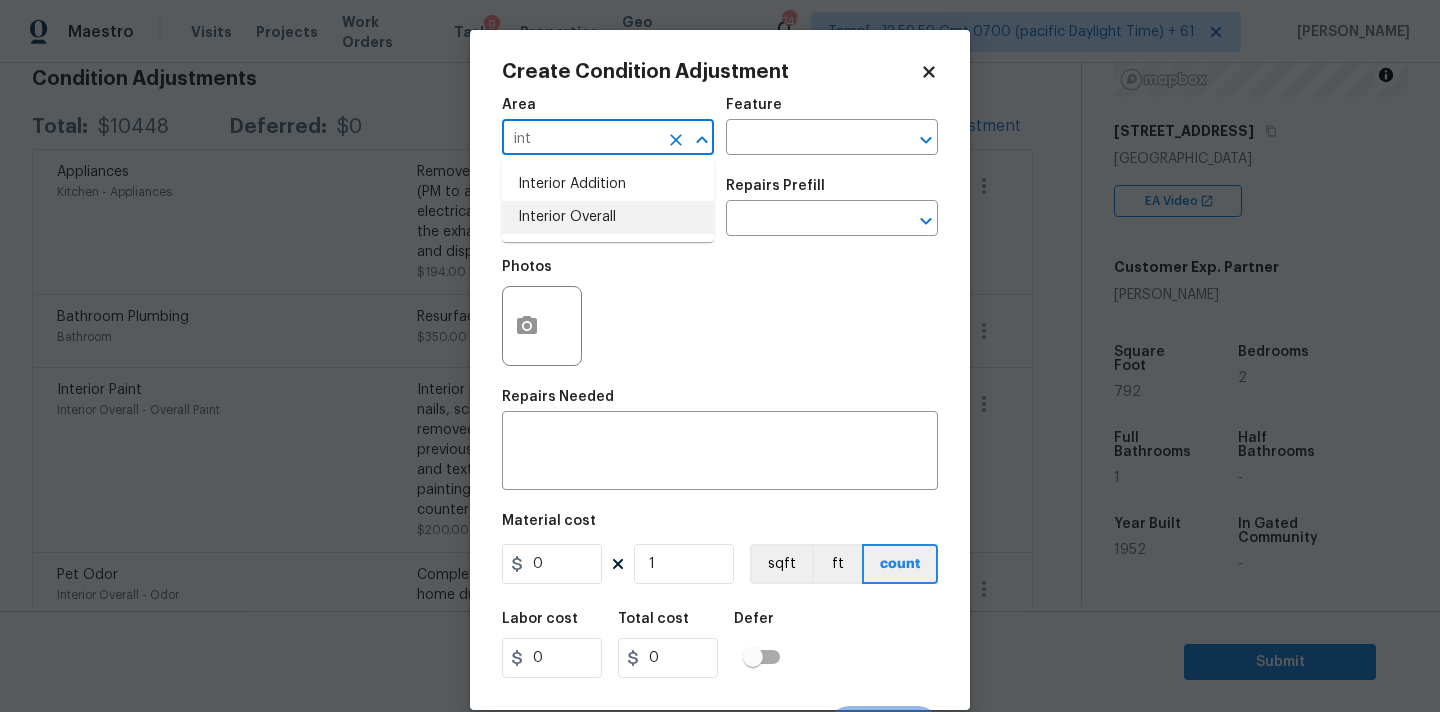 click on "Interior Overall" at bounding box center (608, 217) 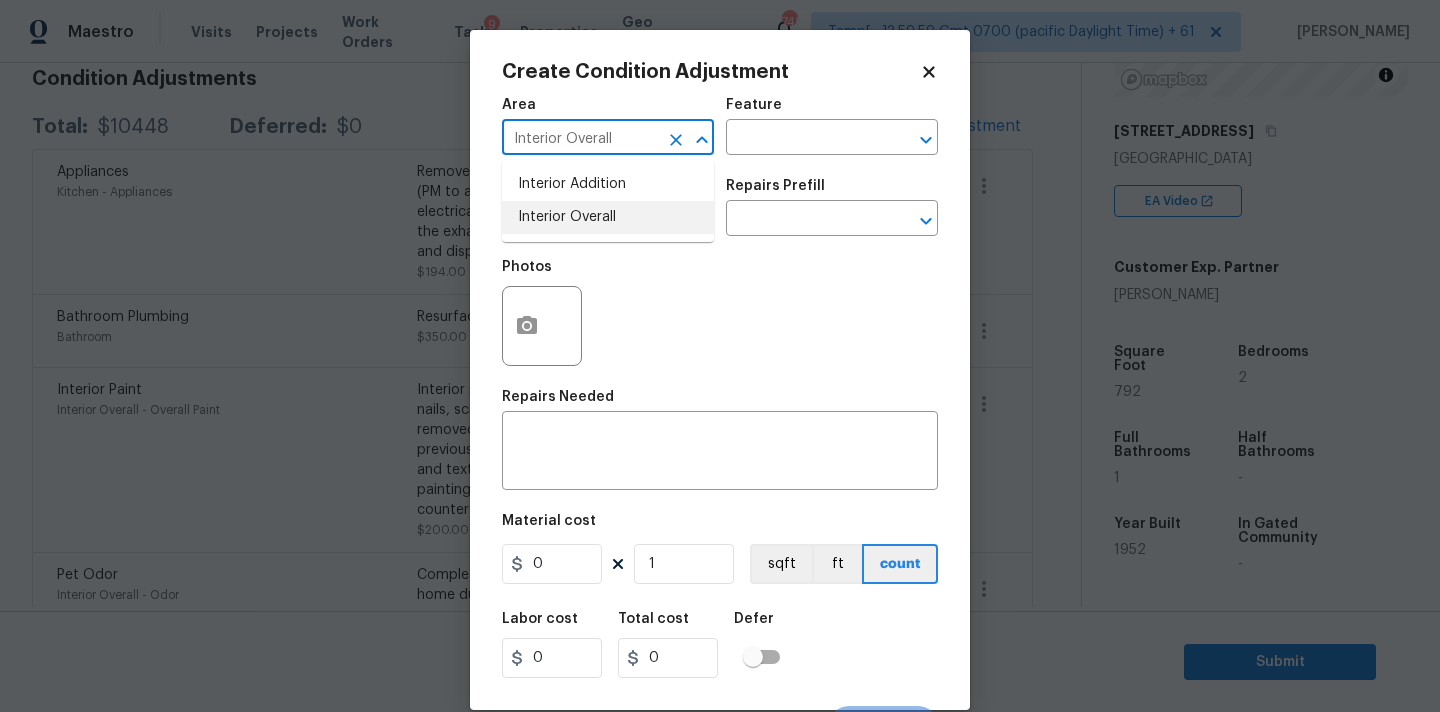 type on "Interior Overall" 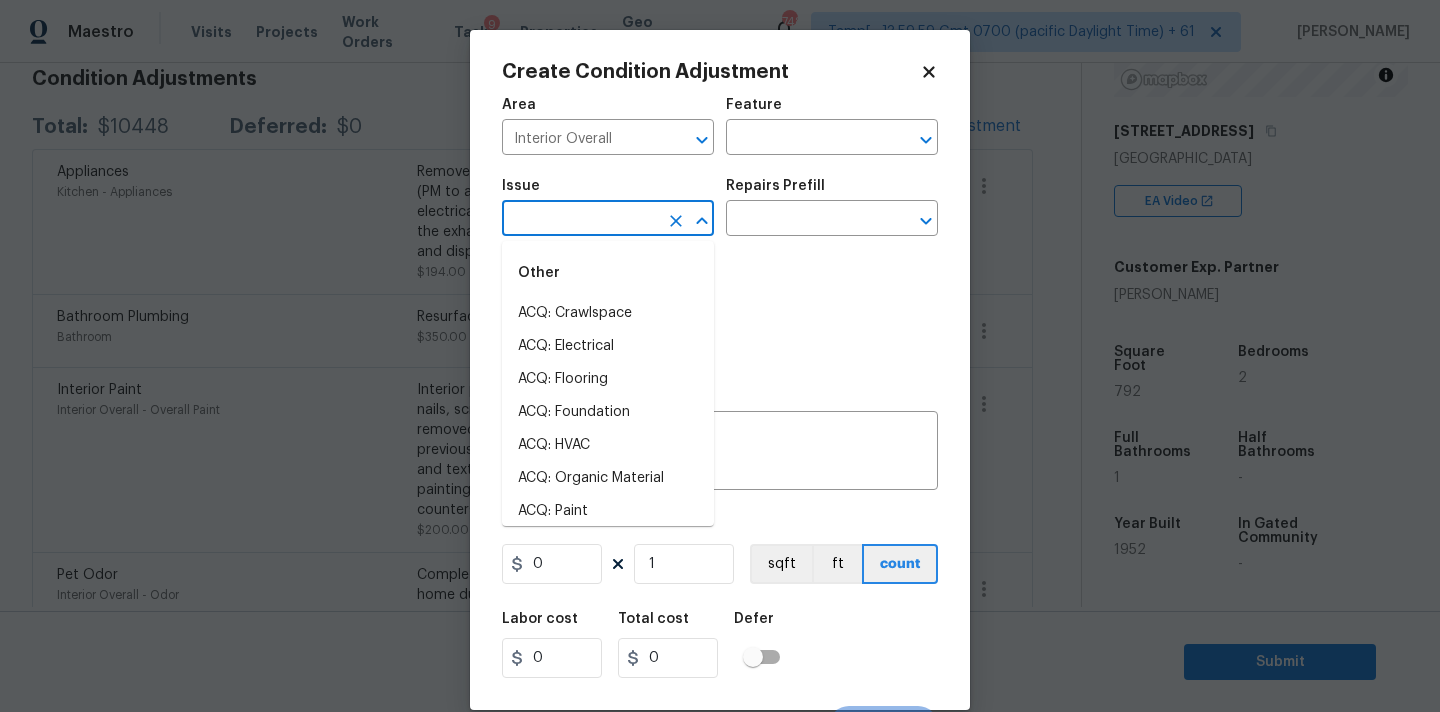 click at bounding box center (580, 220) 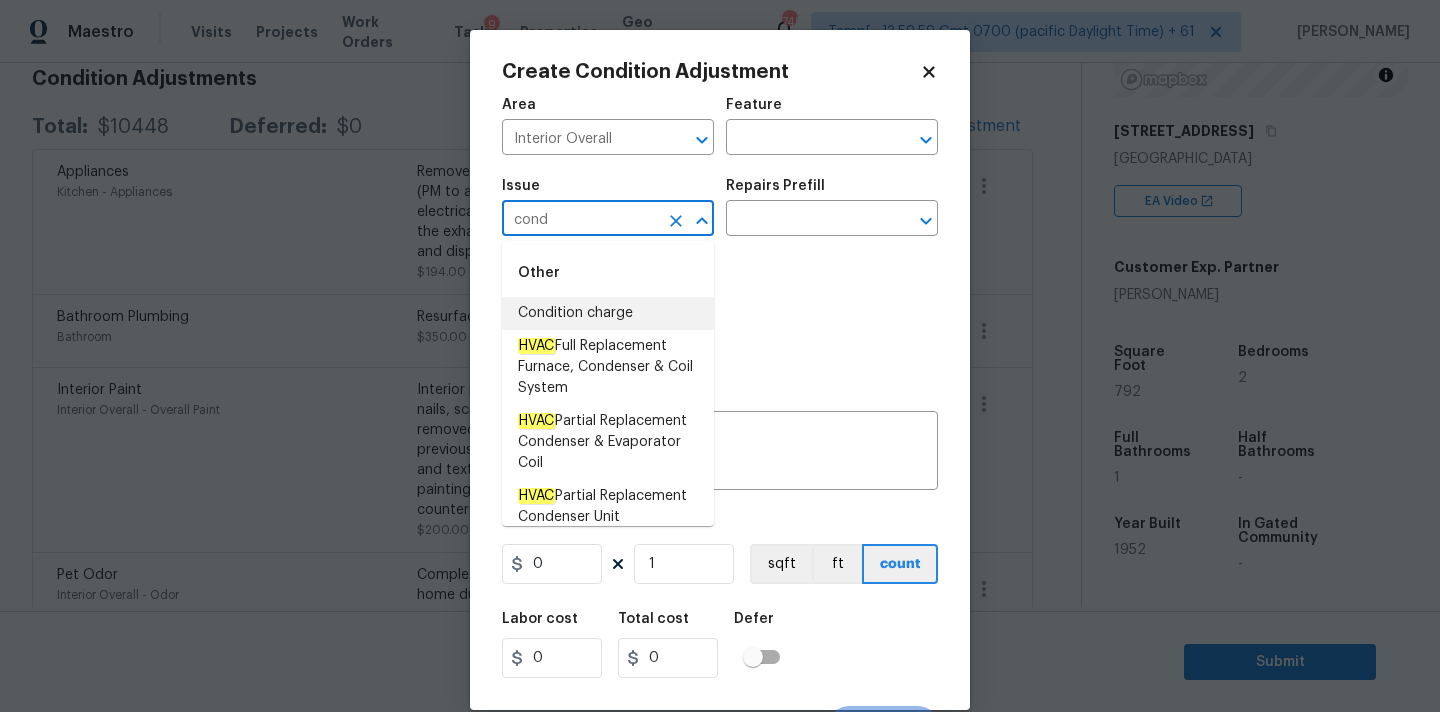 click on "Condition charge" at bounding box center (608, 313) 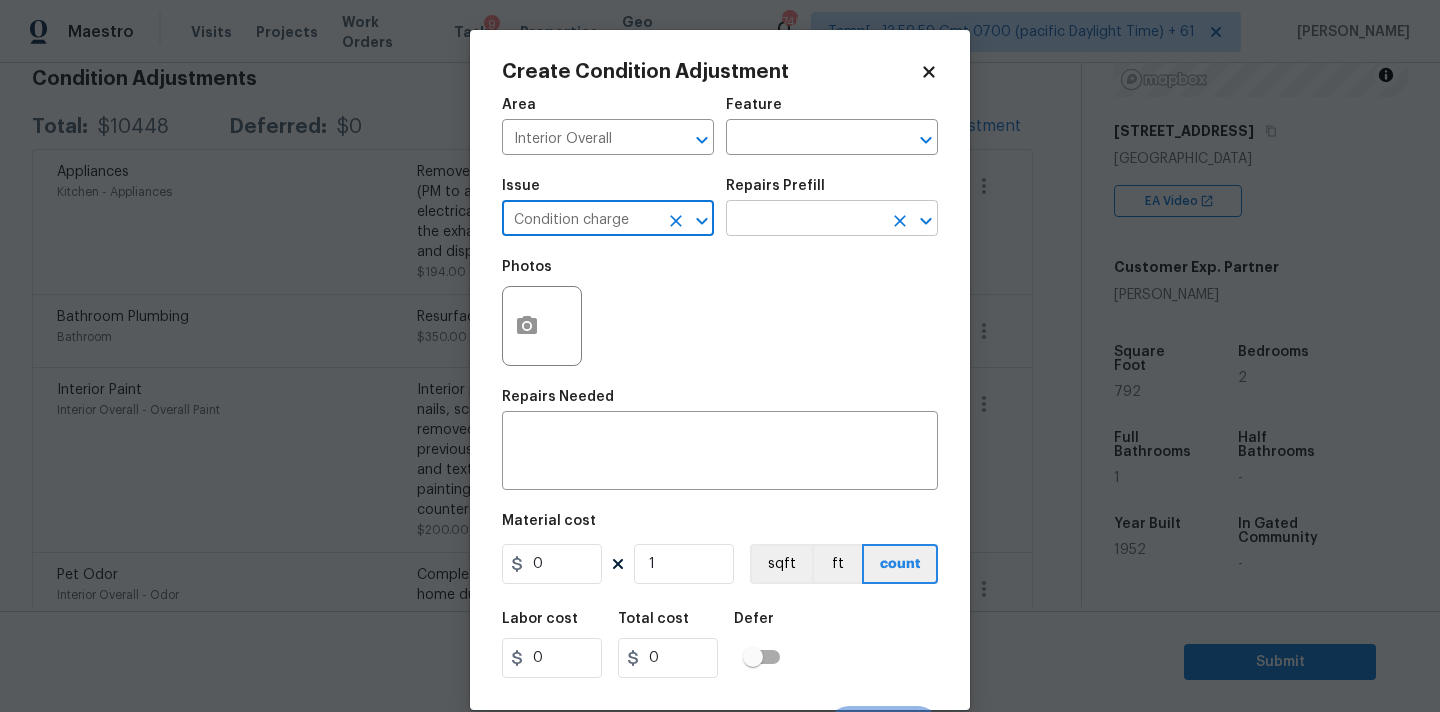 type on "Condition charge" 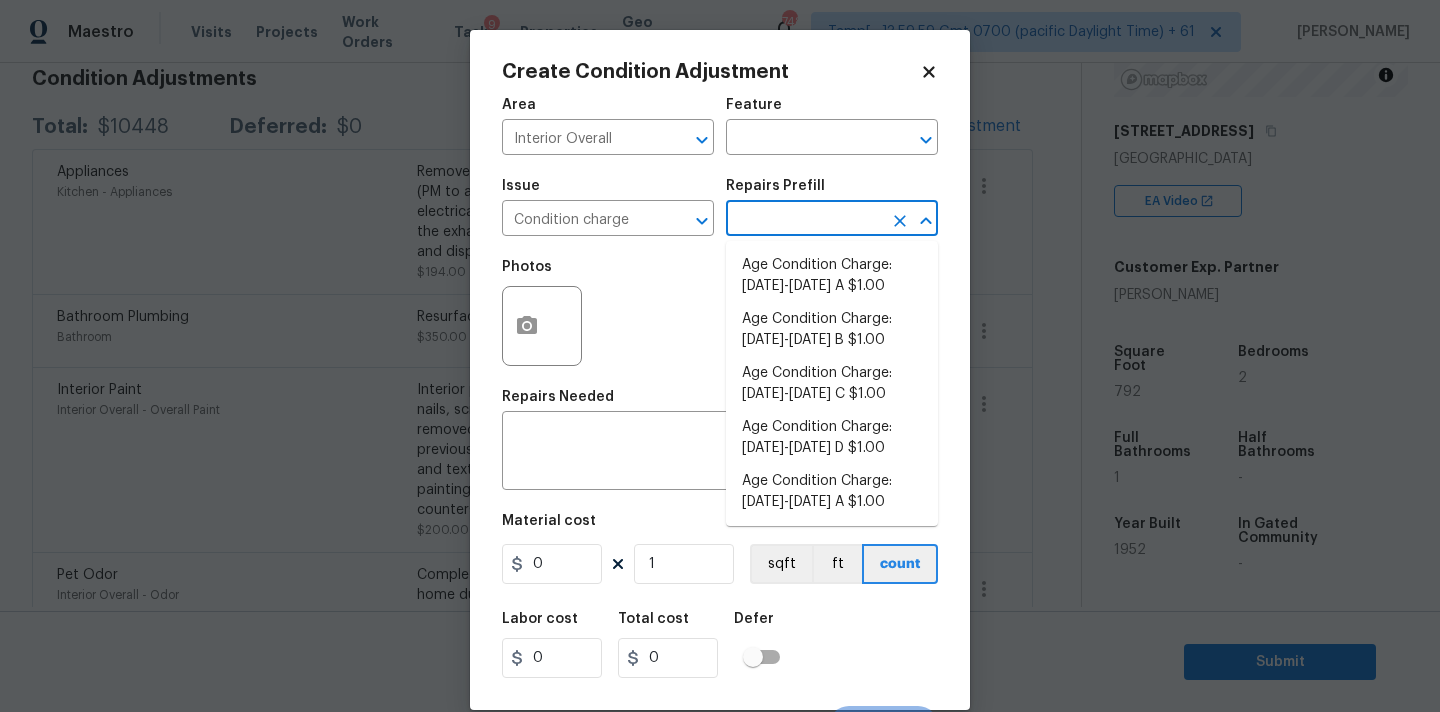 click at bounding box center [804, 220] 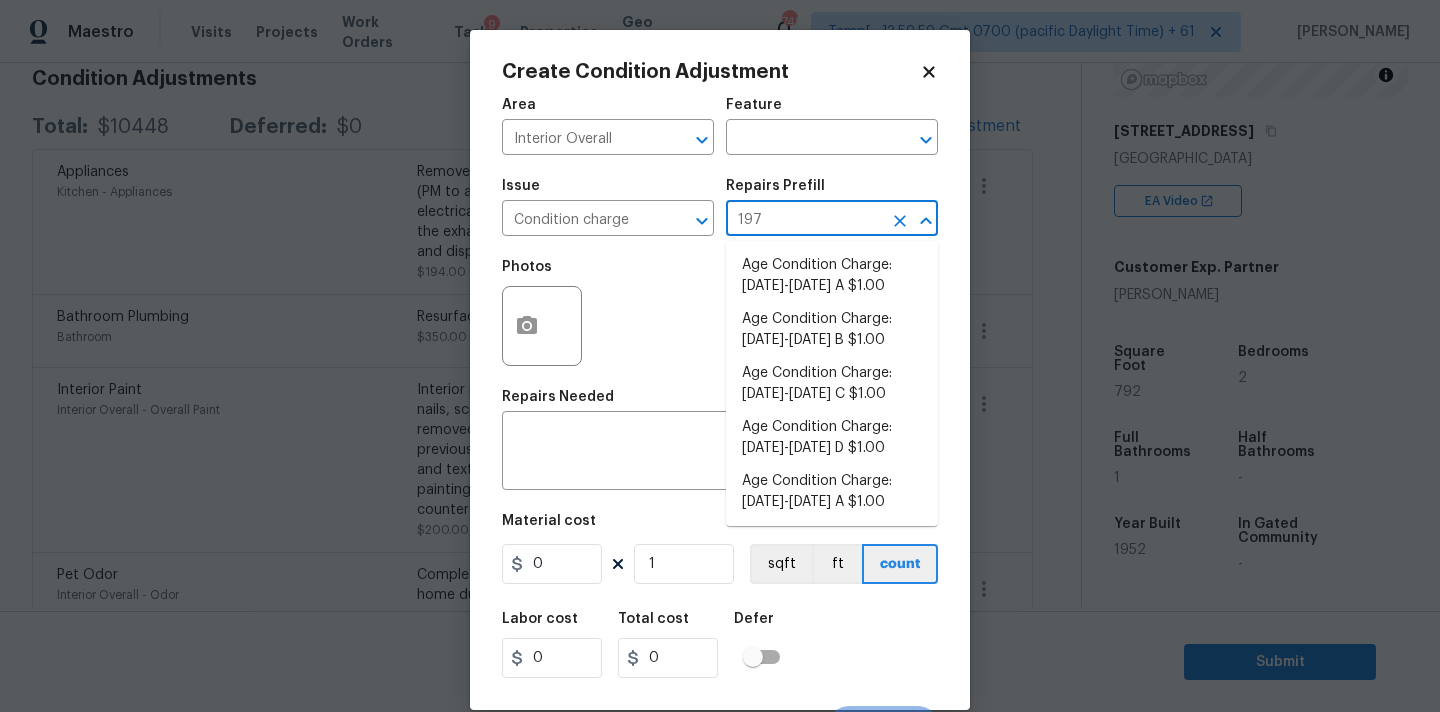type on "1978" 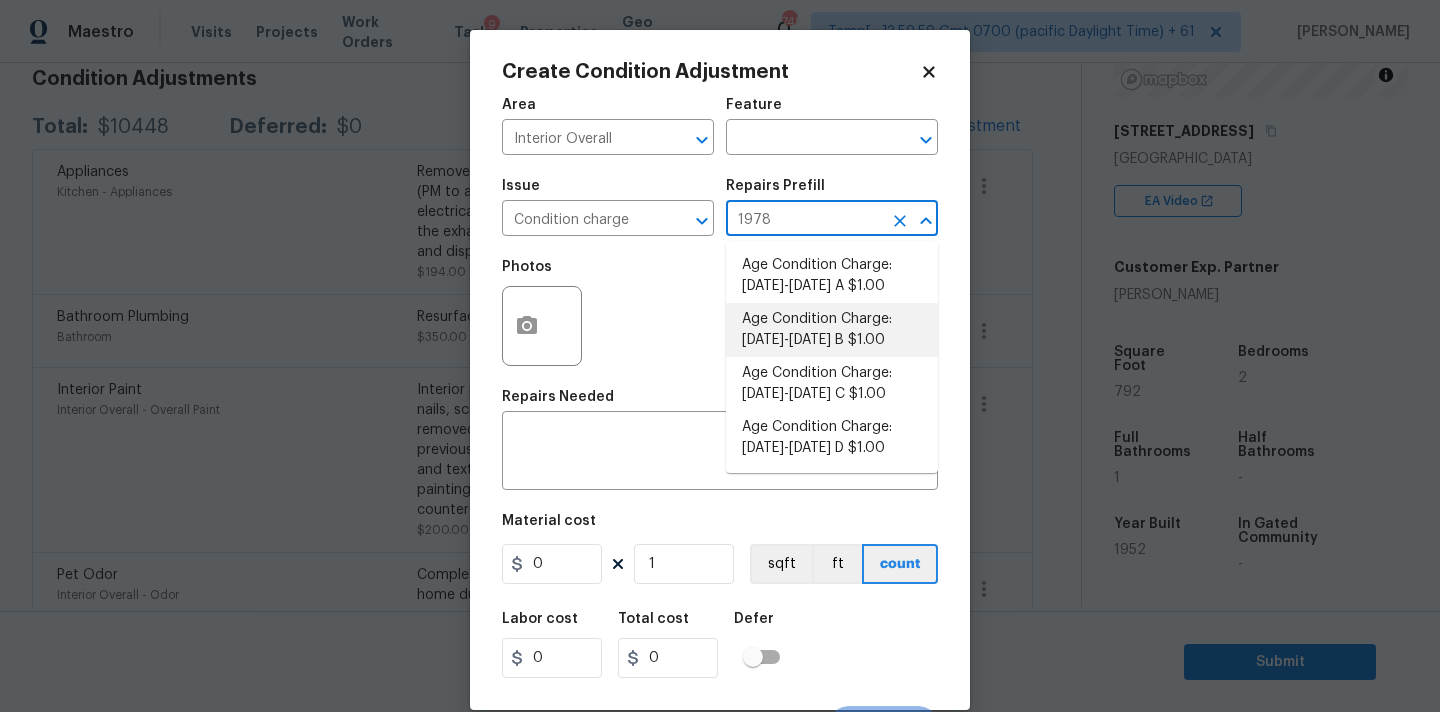 click on "Age Condition Charge: 1922-1978 B	 $1.00" at bounding box center [832, 330] 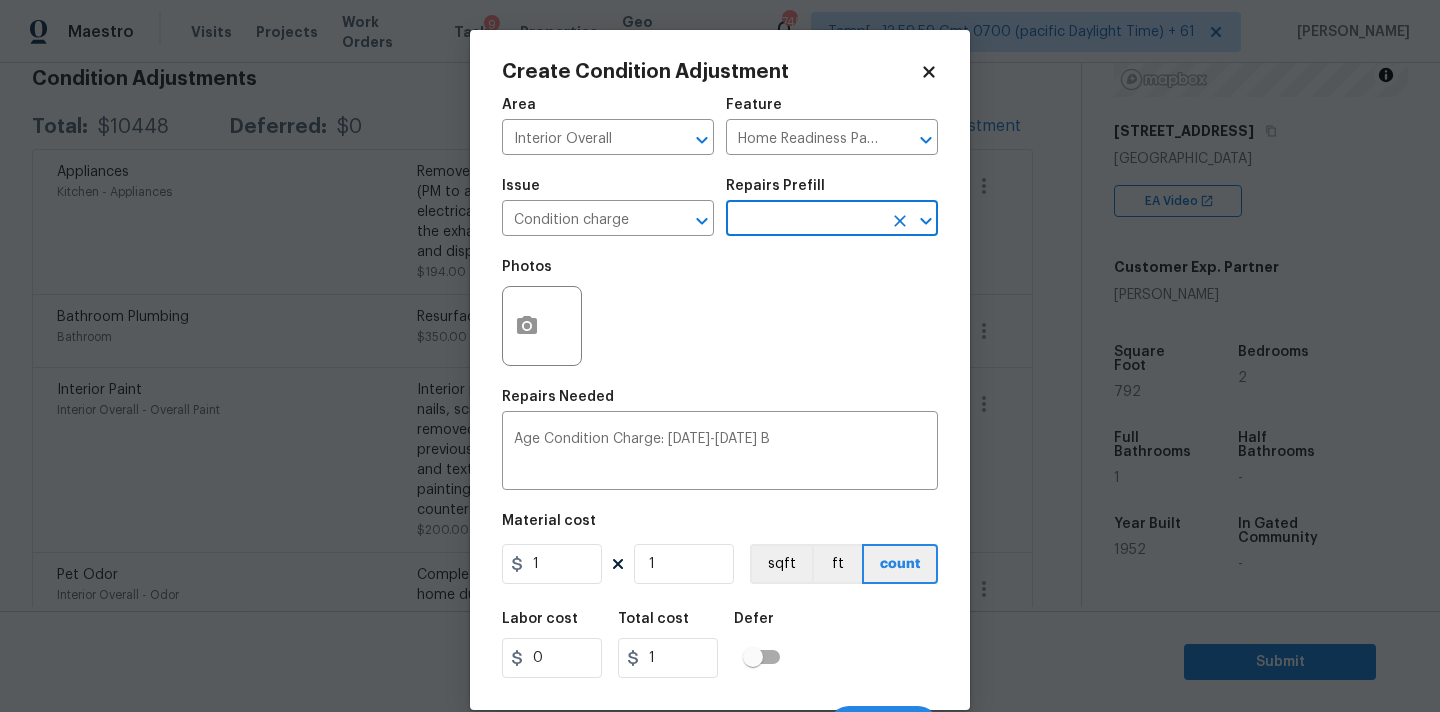 scroll, scrollTop: 35, scrollLeft: 0, axis: vertical 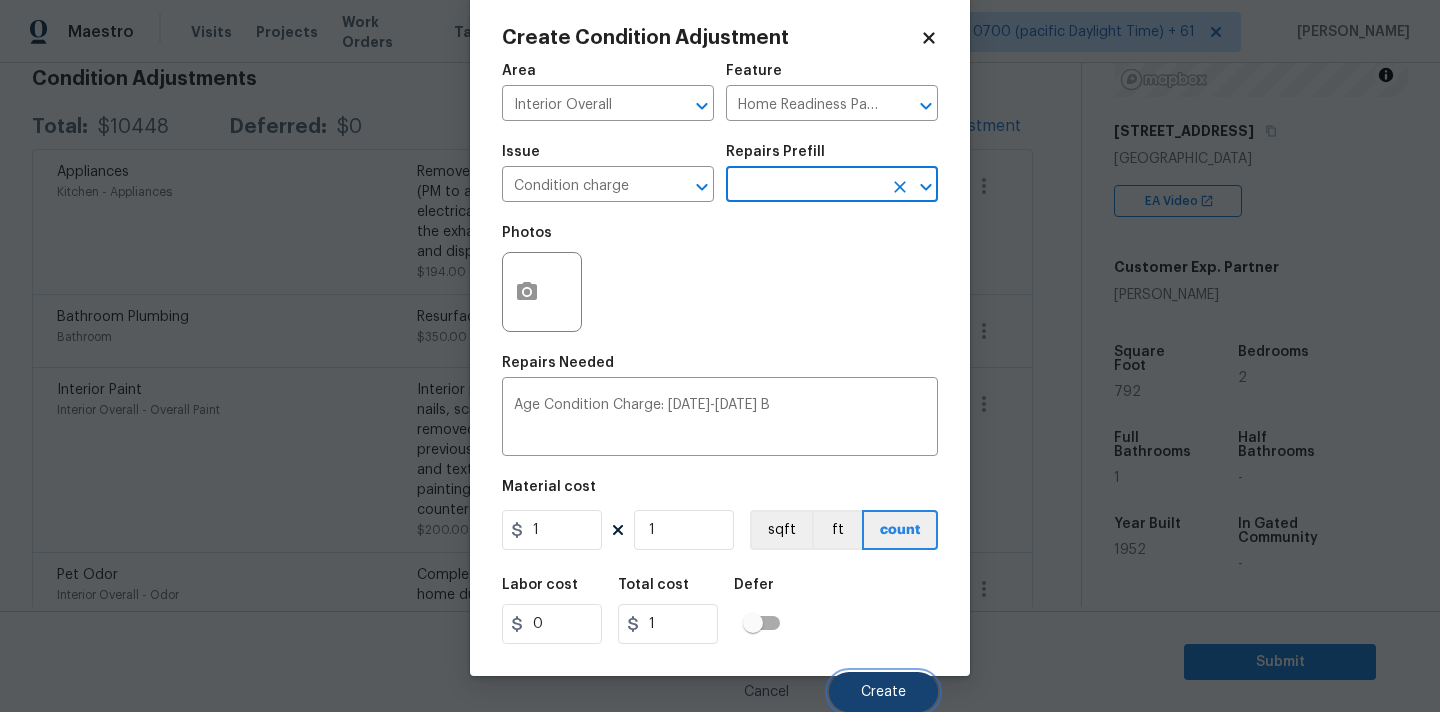click on "Create" at bounding box center [883, 692] 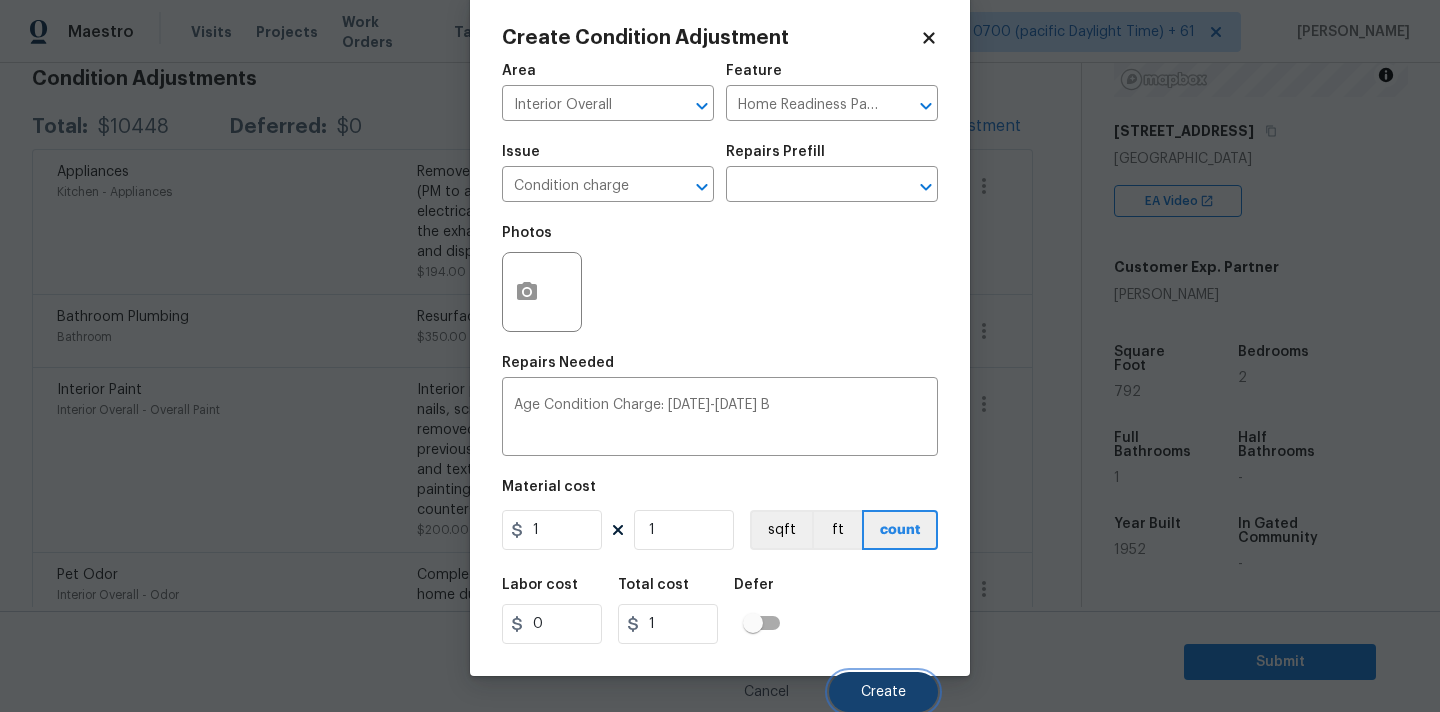 scroll, scrollTop: 298, scrollLeft: 0, axis: vertical 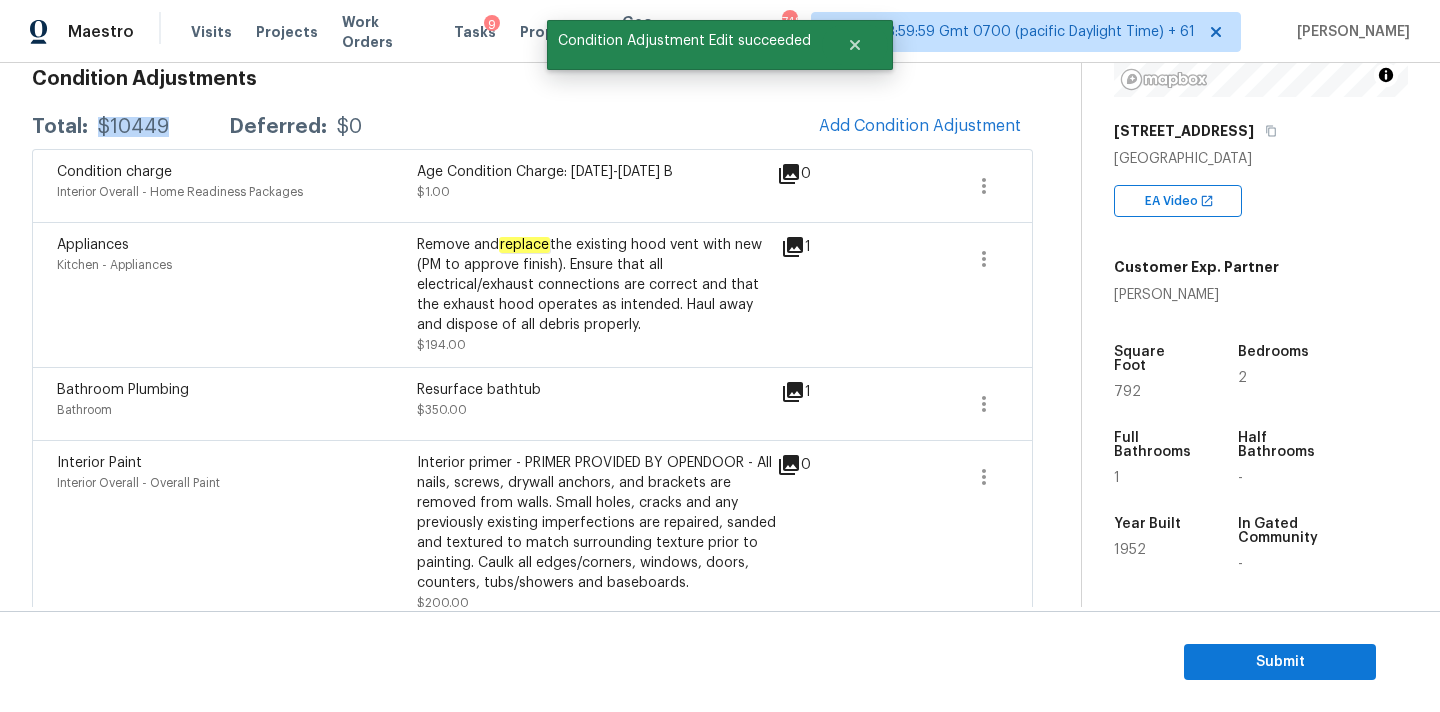 drag, startPoint x: 100, startPoint y: 128, endPoint x: 183, endPoint y: 128, distance: 83 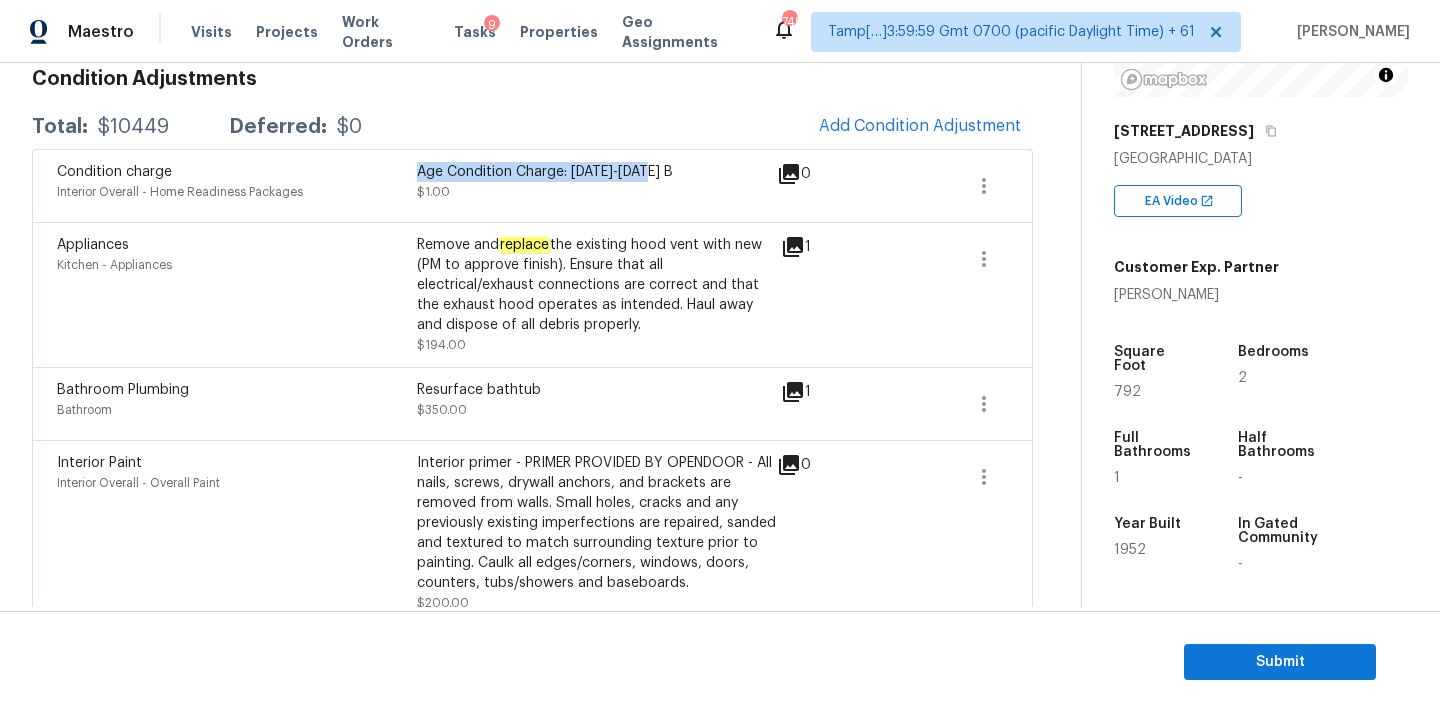 drag, startPoint x: 419, startPoint y: 171, endPoint x: 673, endPoint y: 171, distance: 254 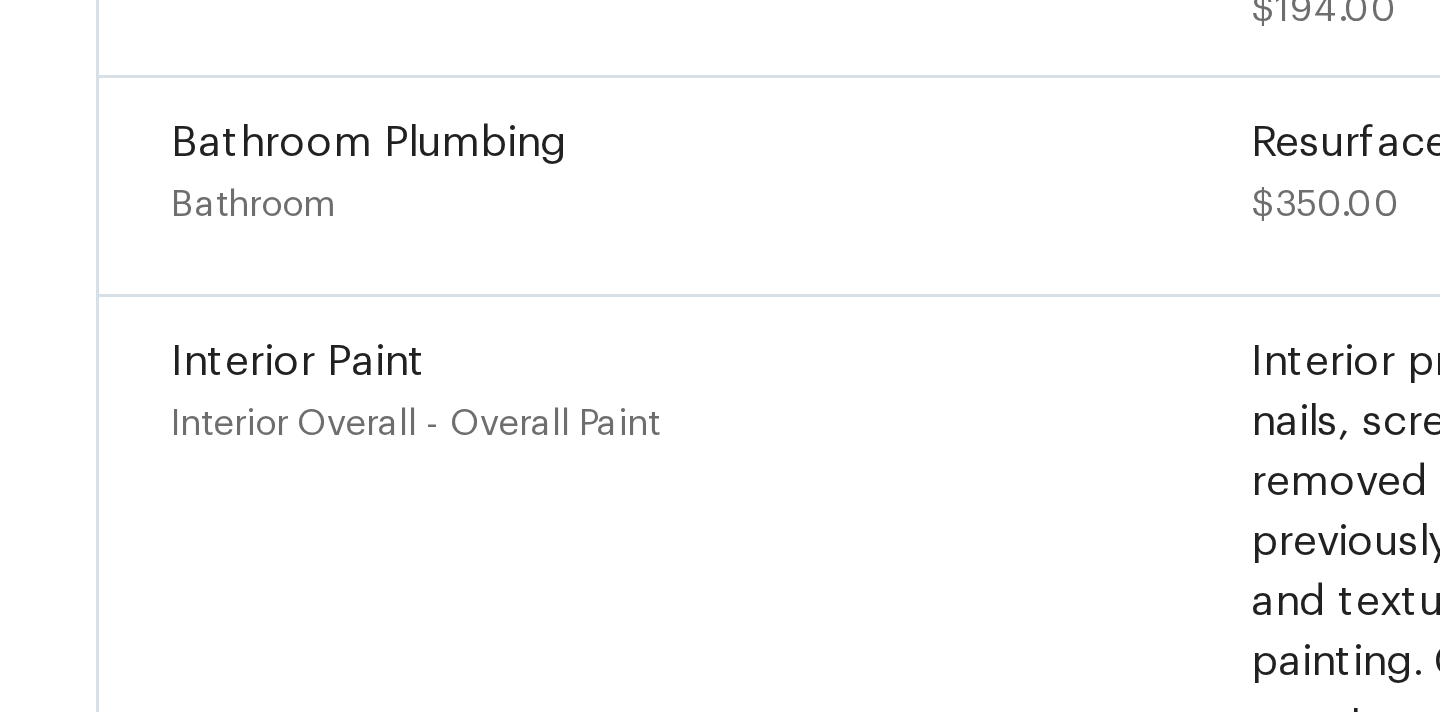 scroll, scrollTop: 290, scrollLeft: 0, axis: vertical 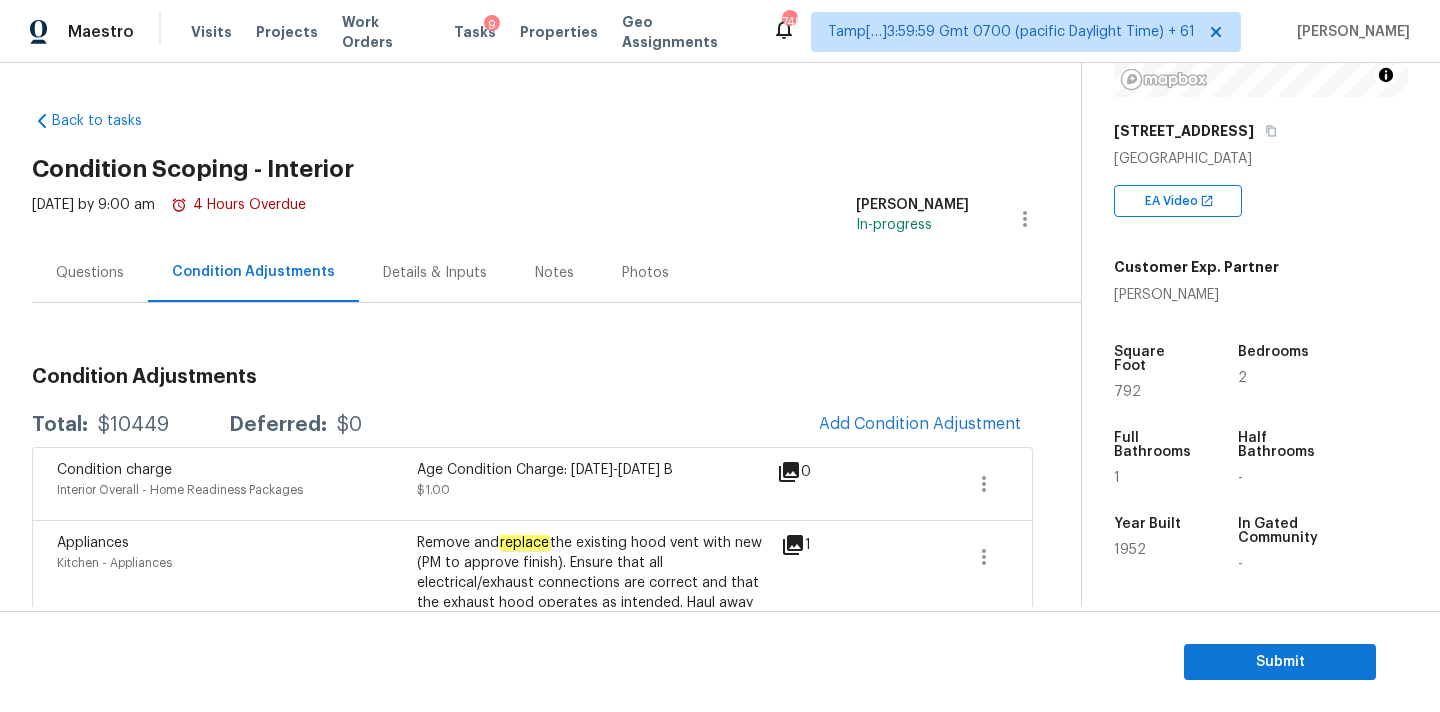 click on "Questions" at bounding box center (90, 272) 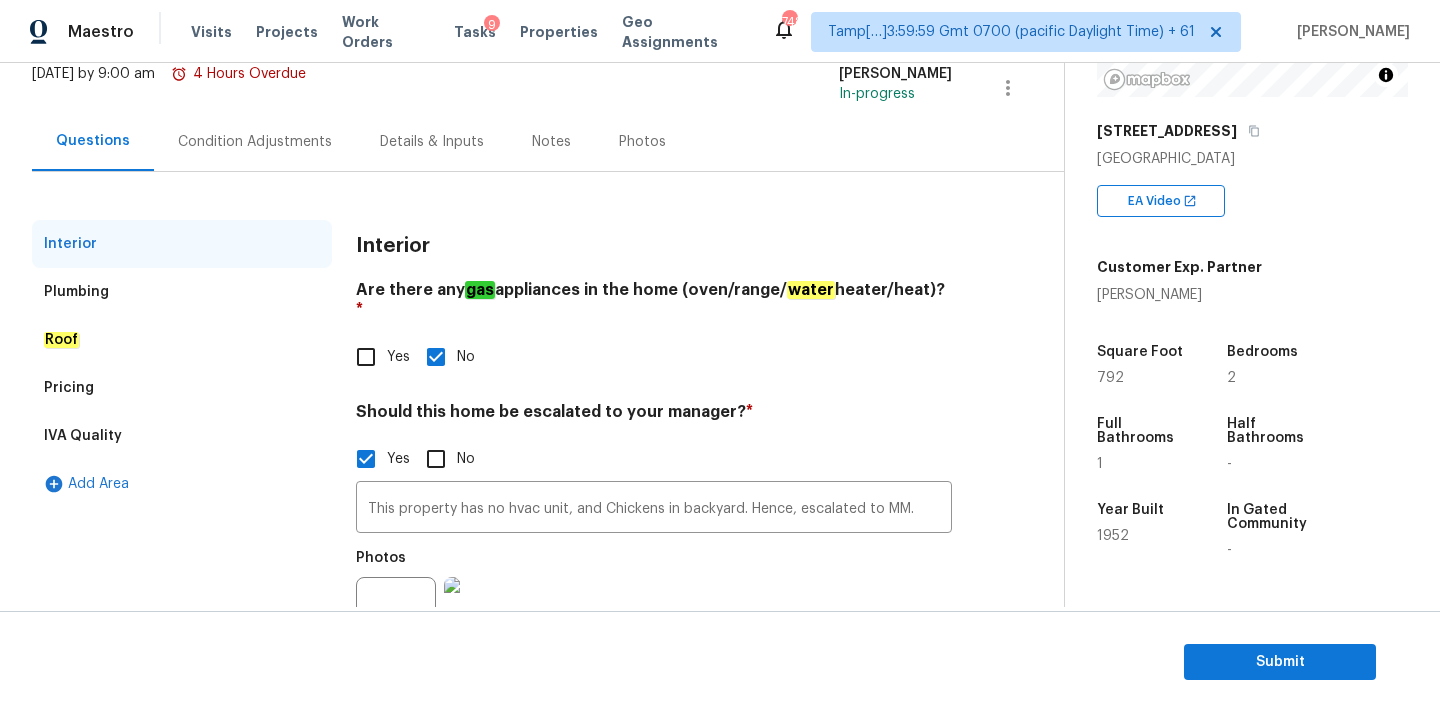 scroll, scrollTop: 203, scrollLeft: 0, axis: vertical 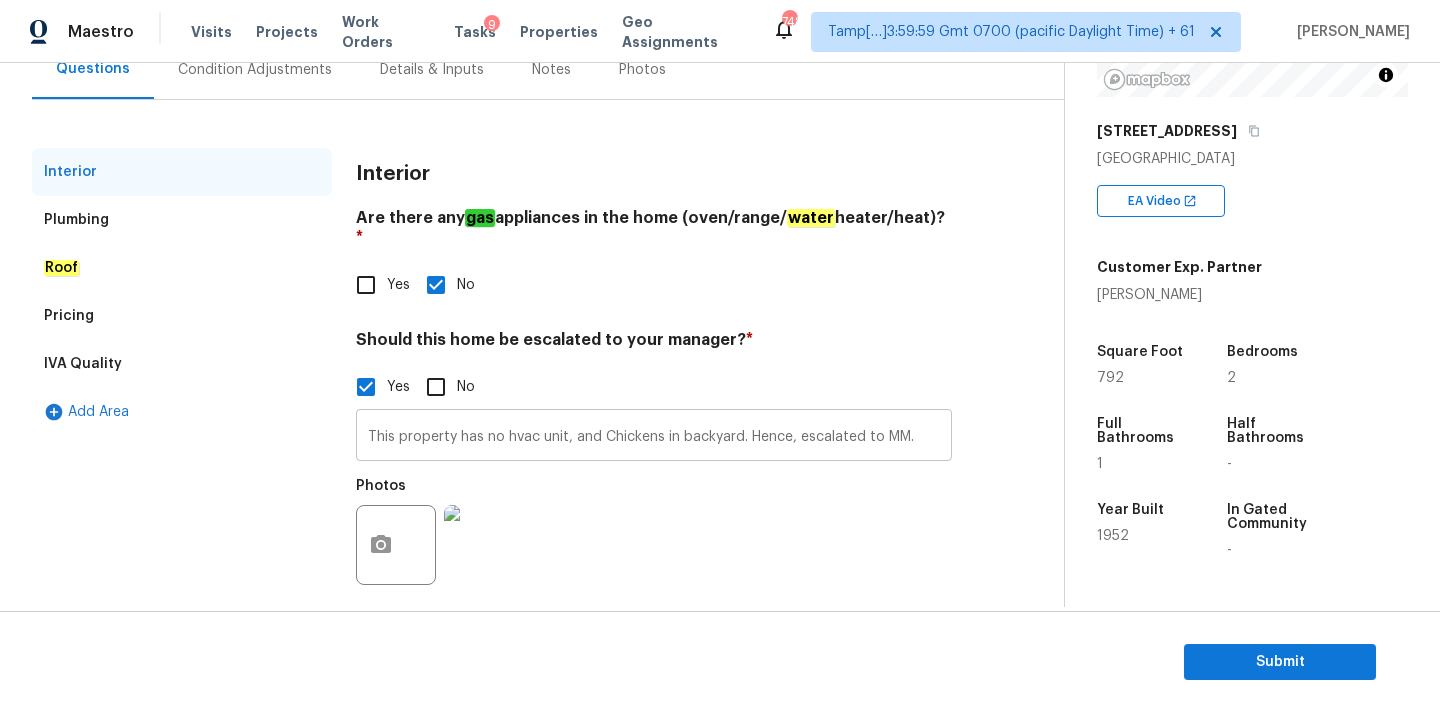 click on "This property has no hvac unit, and Chickens in backyard. Hence, escalated to MM." at bounding box center (654, 437) 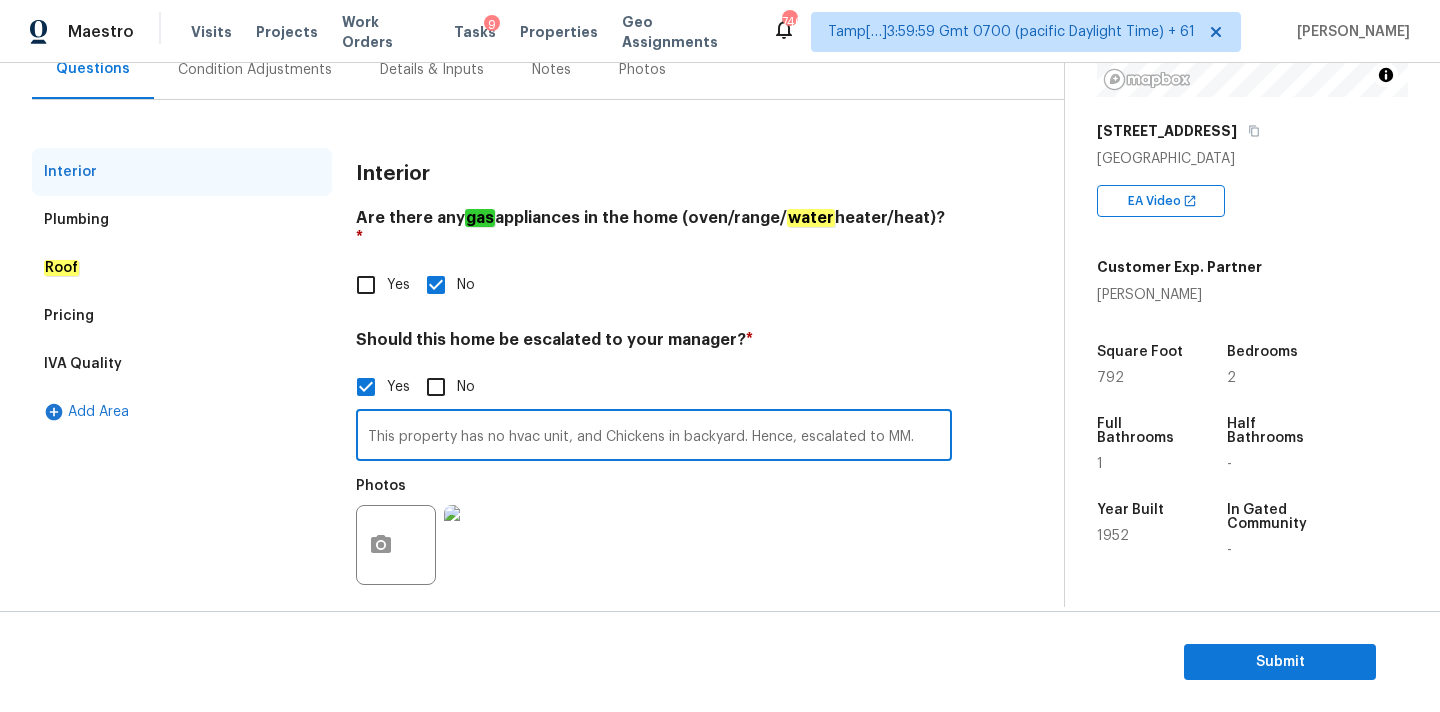 paste on "Also, has pests damage." 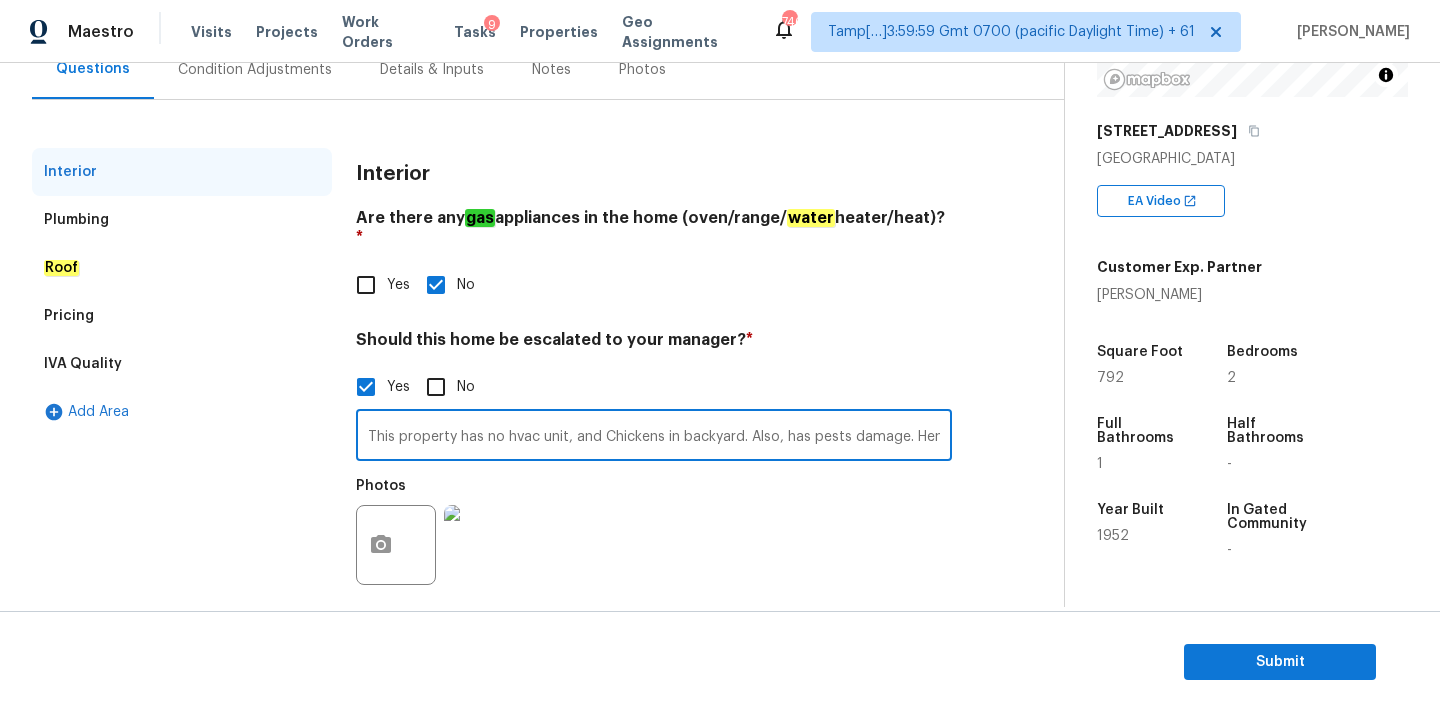 scroll, scrollTop: 0, scrollLeft: 132, axis: horizontal 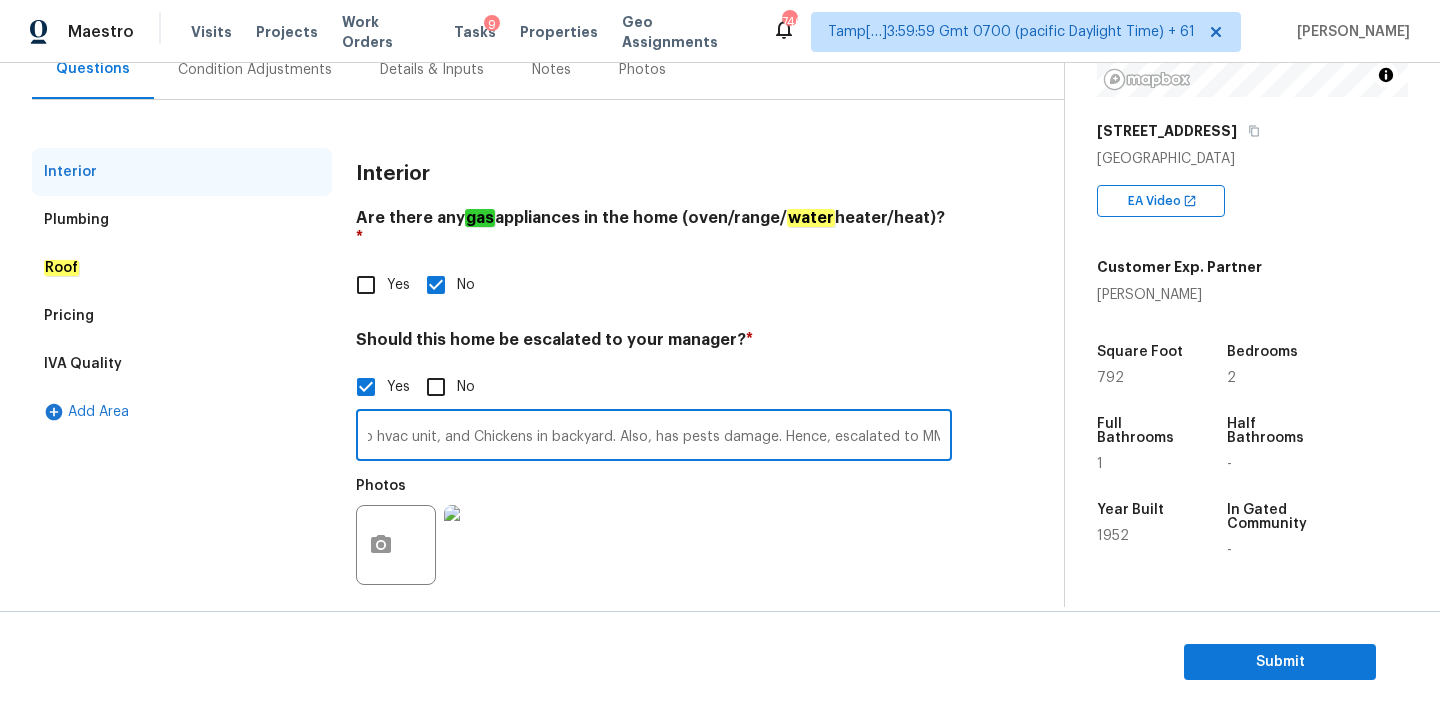 click on "This property has no hvac unit, and Chickens in backyard. Also, has pests damage. Hence, escalated to MM." at bounding box center (654, 437) 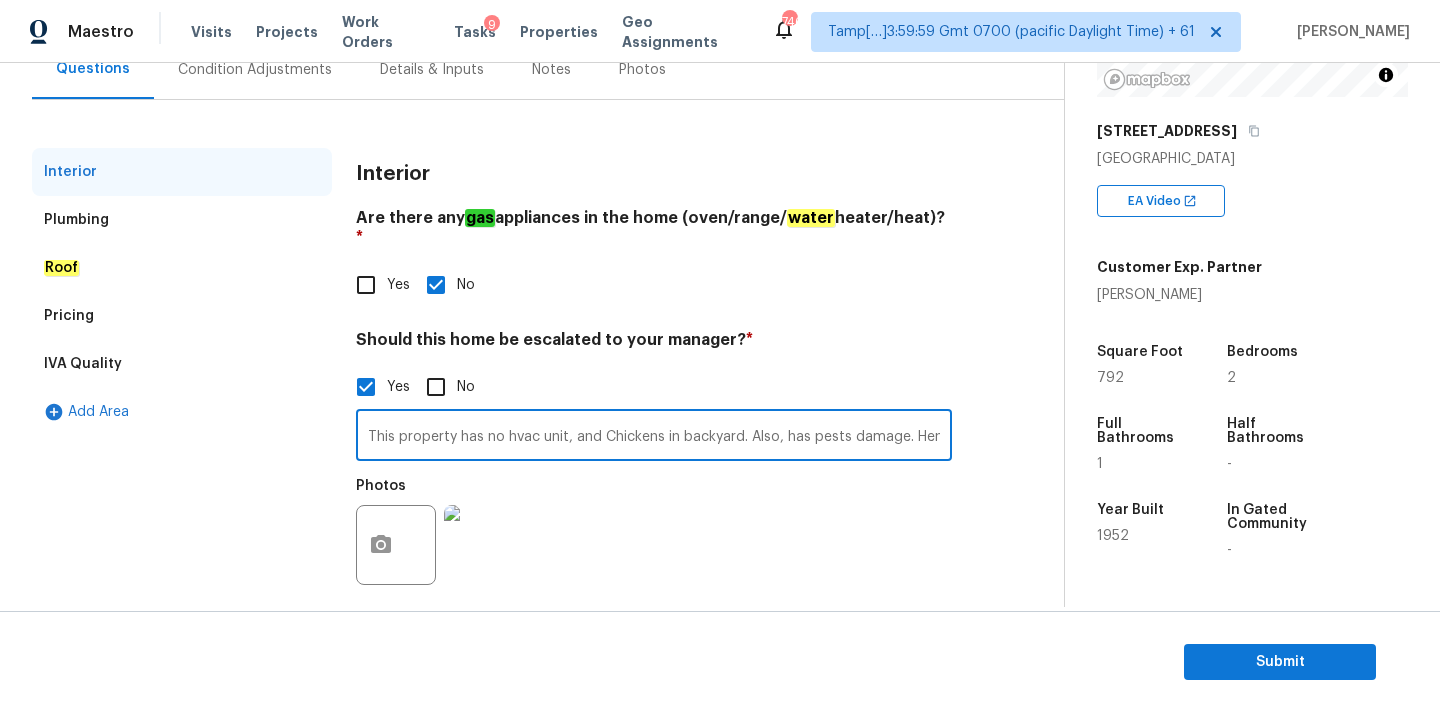 type on "This property has no hvac unit, and Chickens in backyard. Also, has pests damage. Hence, escalated to MM." 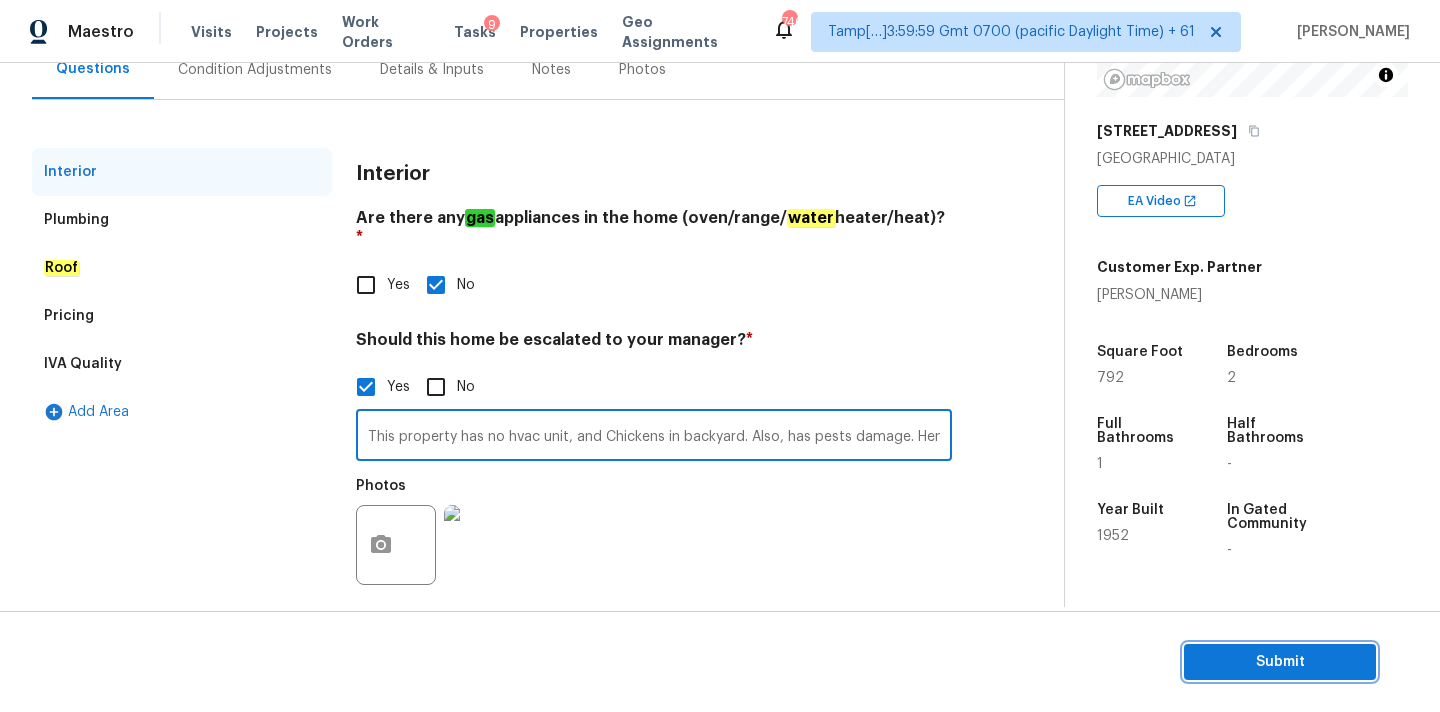 click on "Submit" at bounding box center (1280, 662) 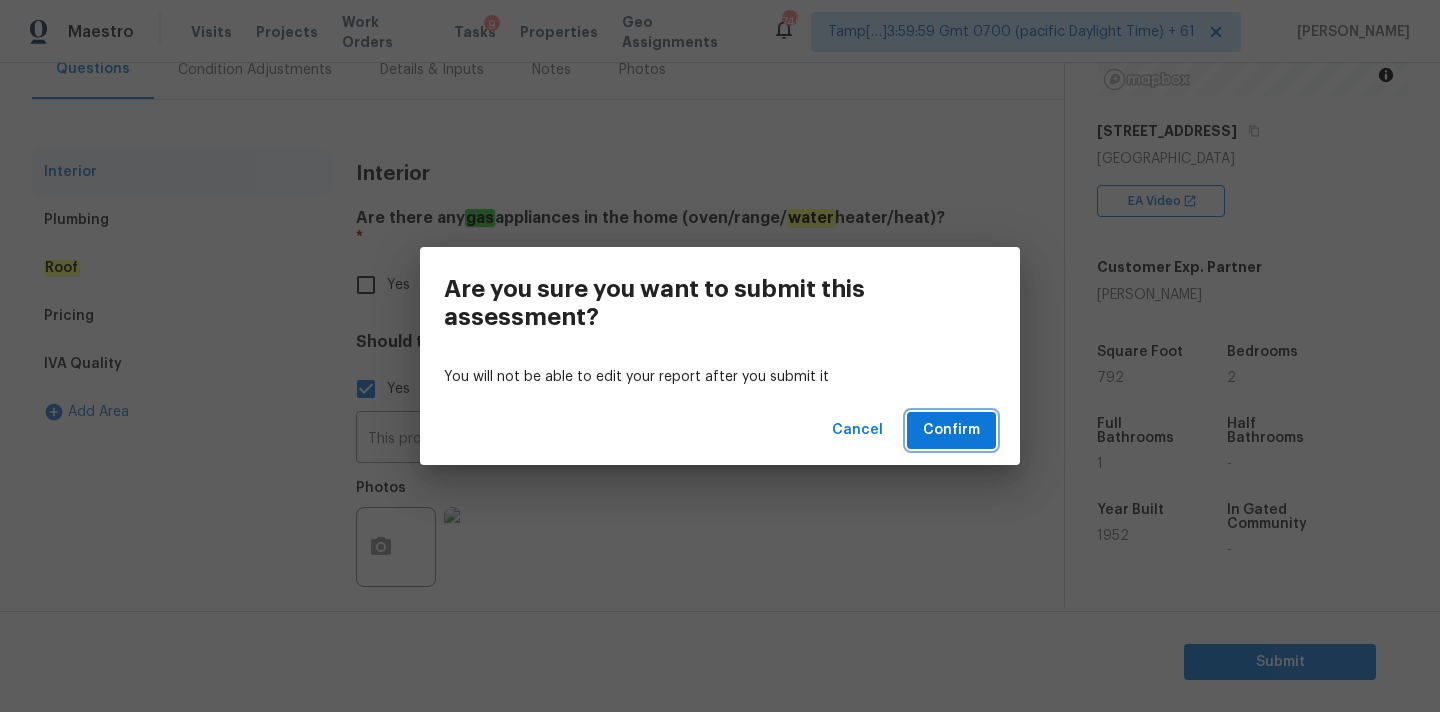 click on "Confirm" at bounding box center (951, 430) 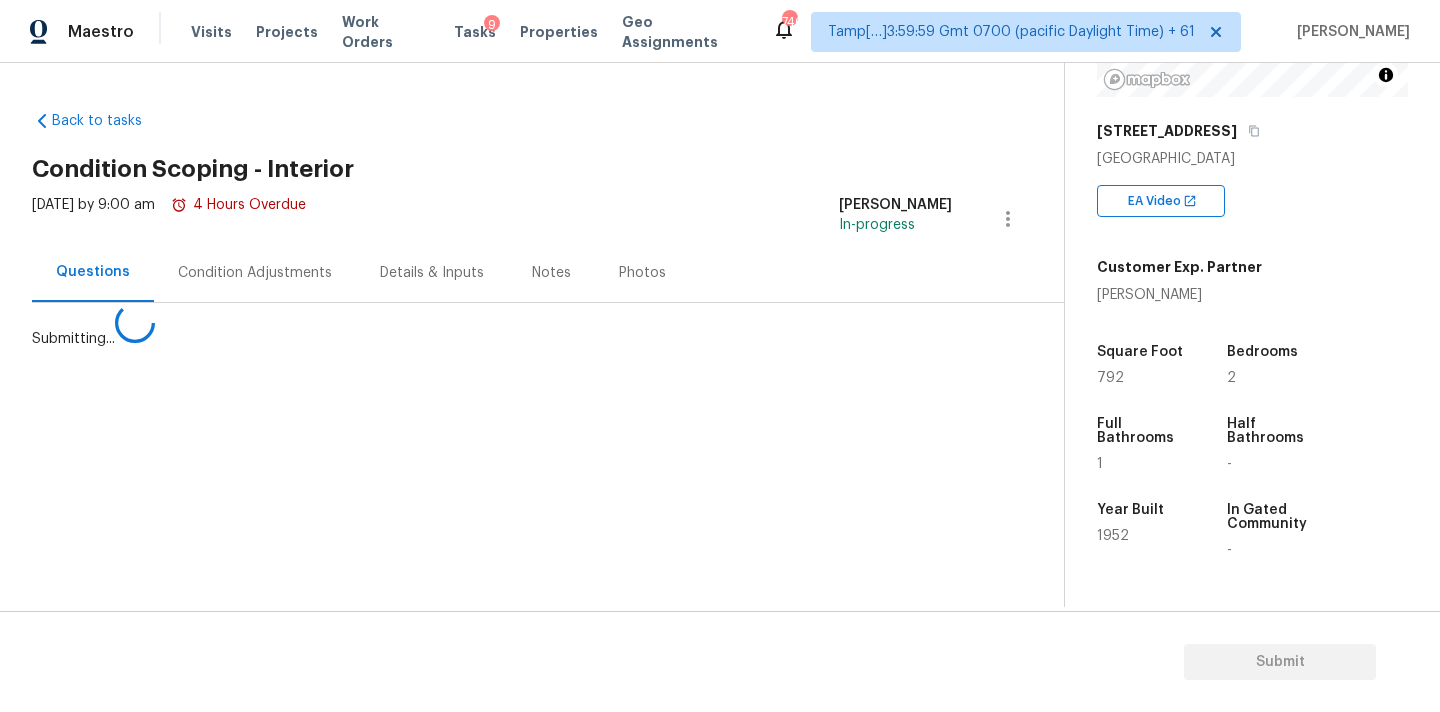 scroll, scrollTop: 0, scrollLeft: 0, axis: both 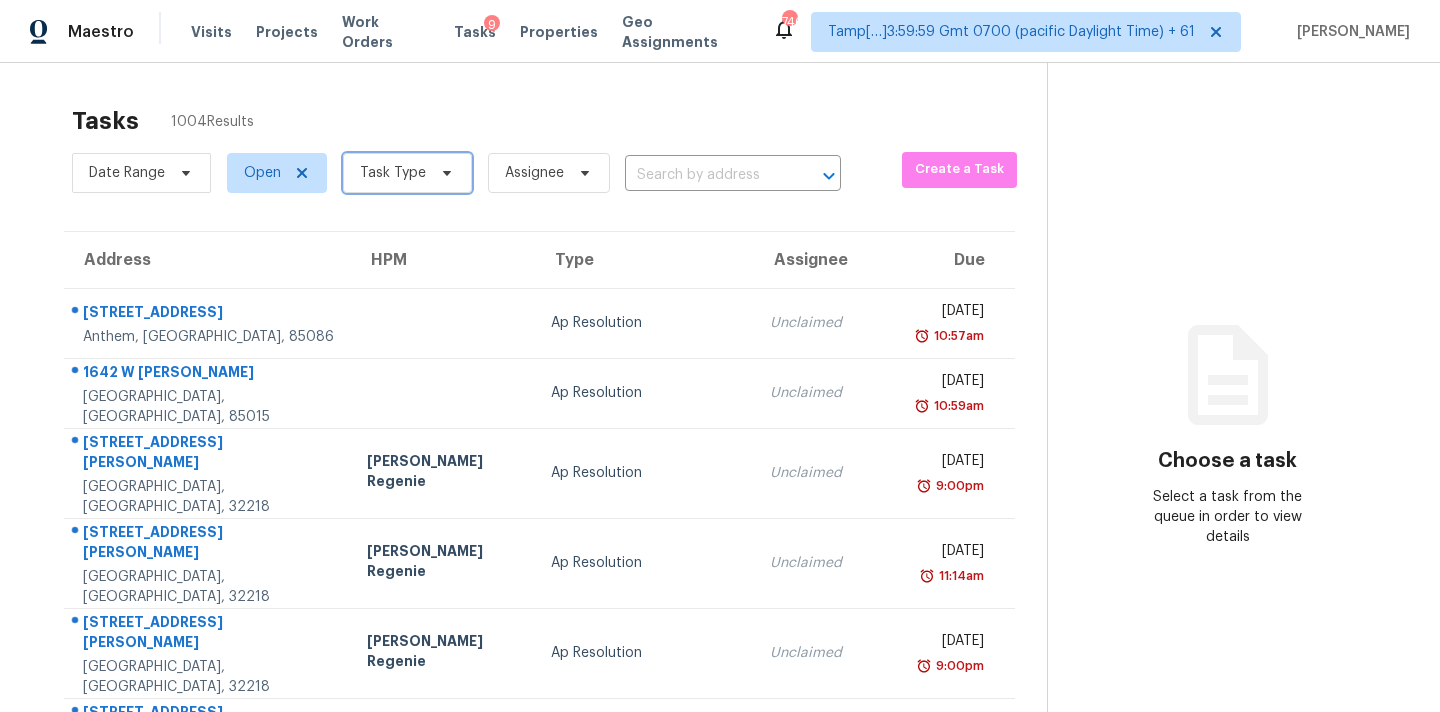 click on "Task Type" at bounding box center (393, 173) 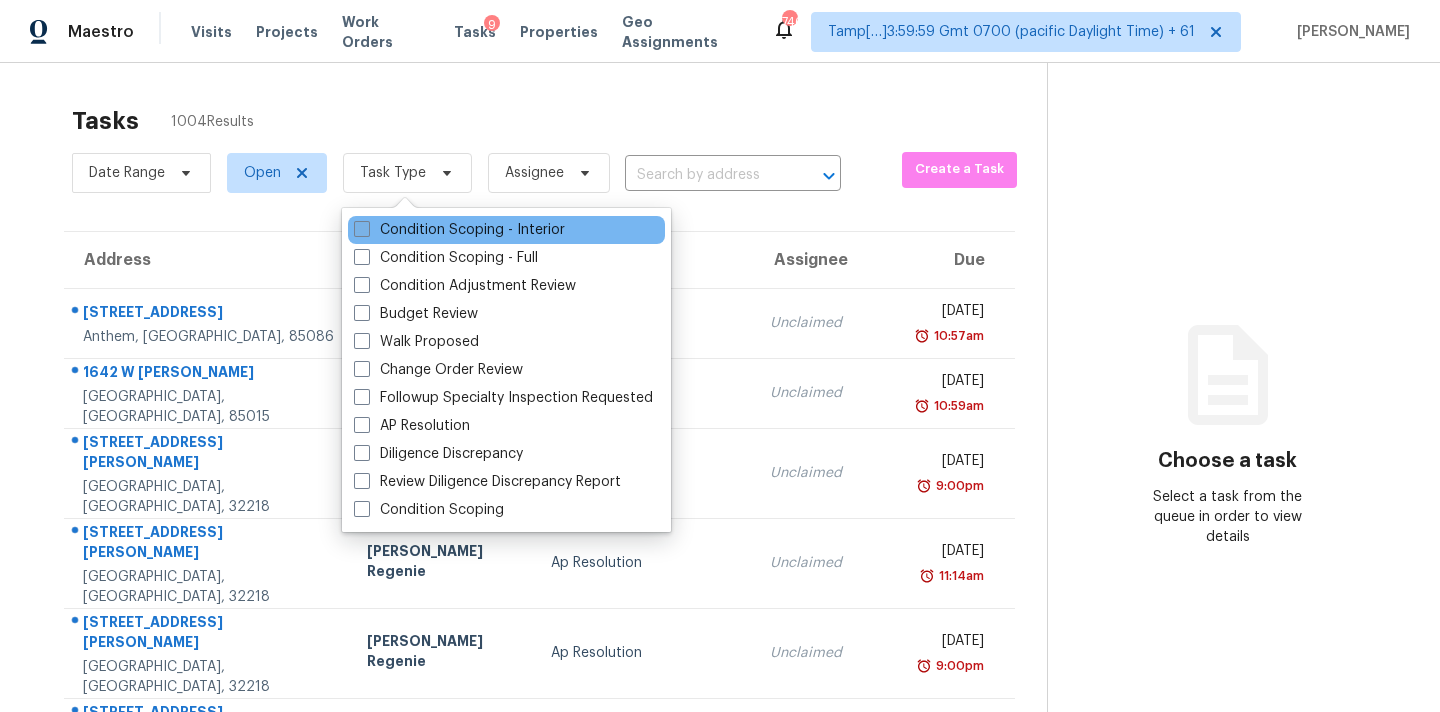 click on "Condition Scoping - Interior" at bounding box center (459, 230) 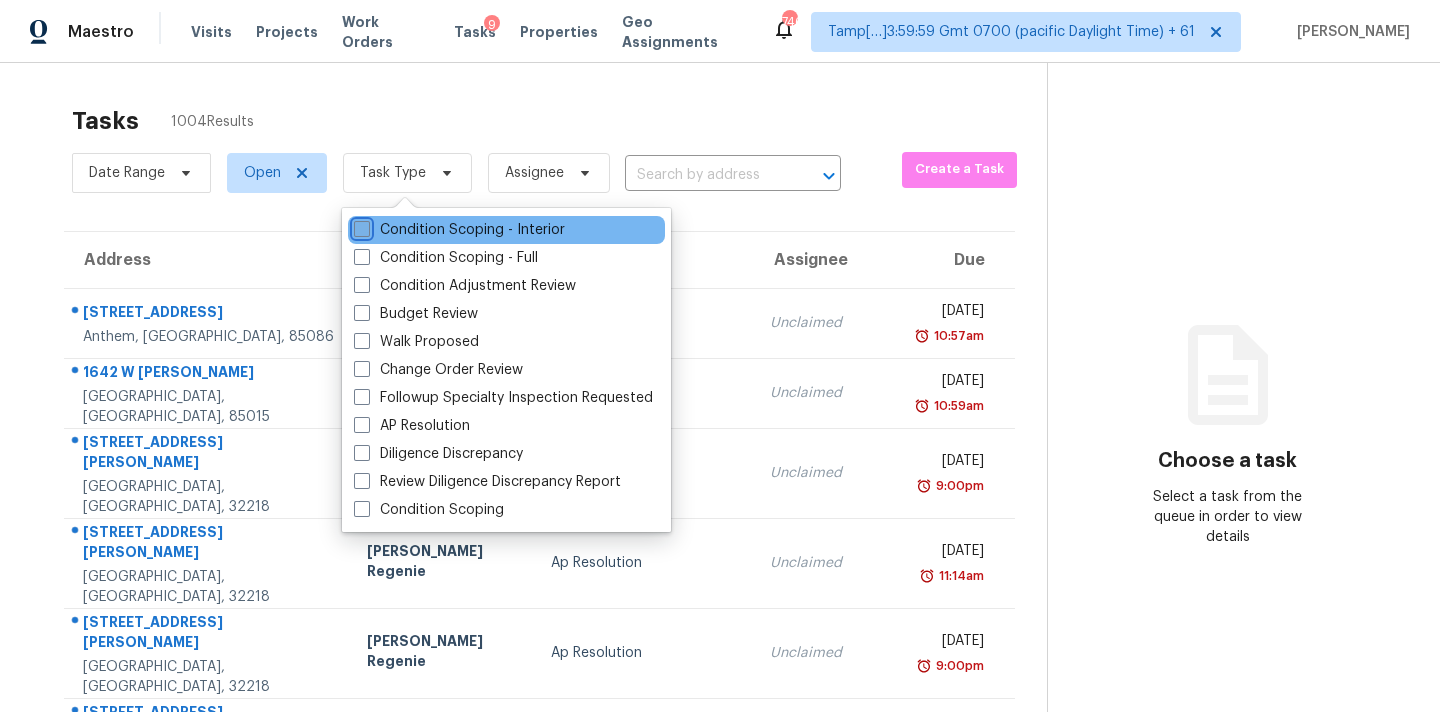 click on "Condition Scoping - Interior" at bounding box center (360, 226) 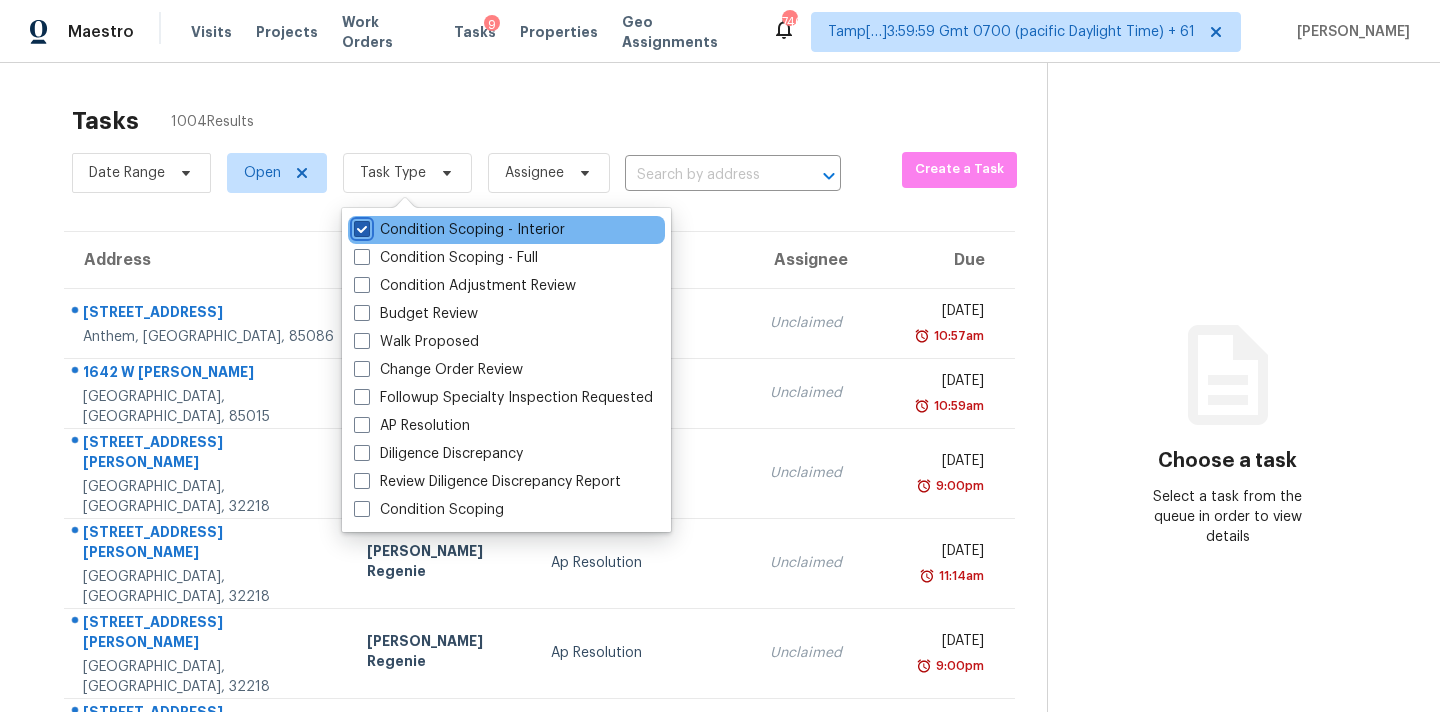 checkbox on "true" 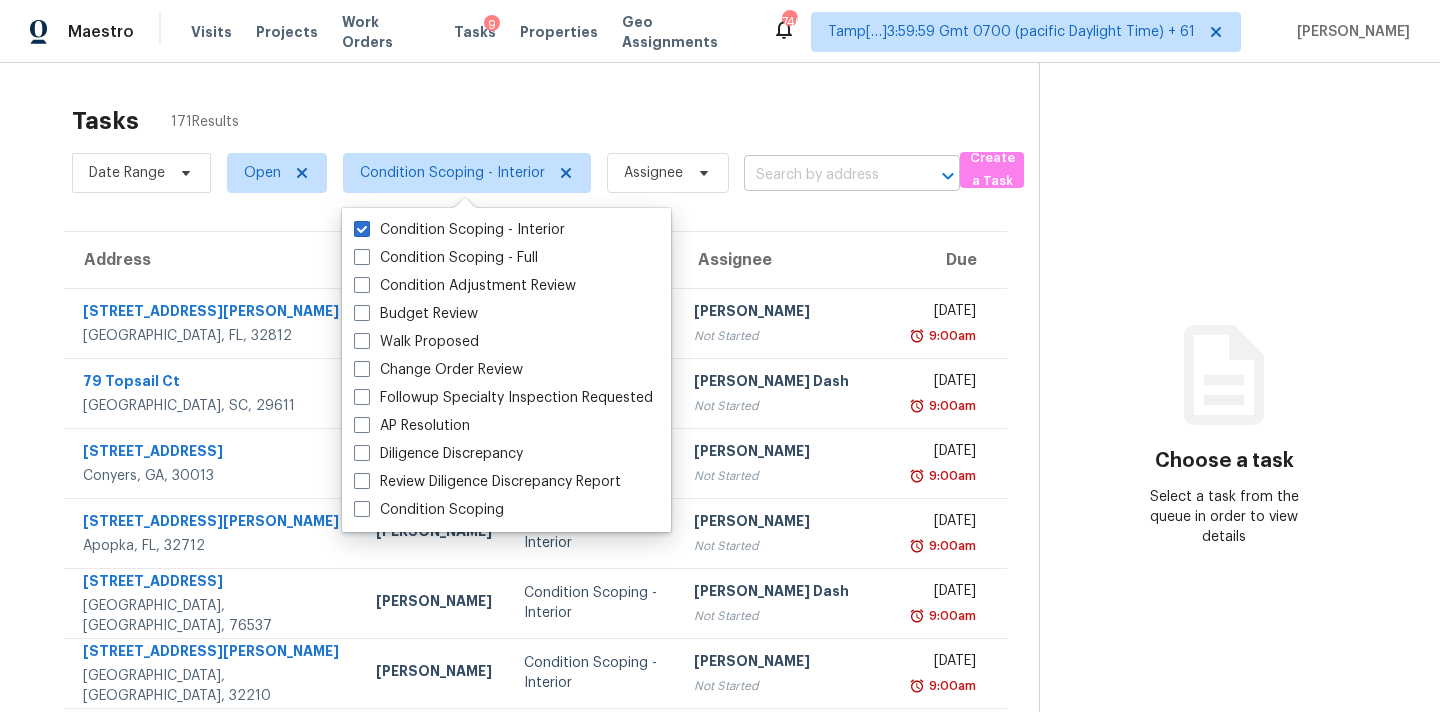 click at bounding box center [824, 175] 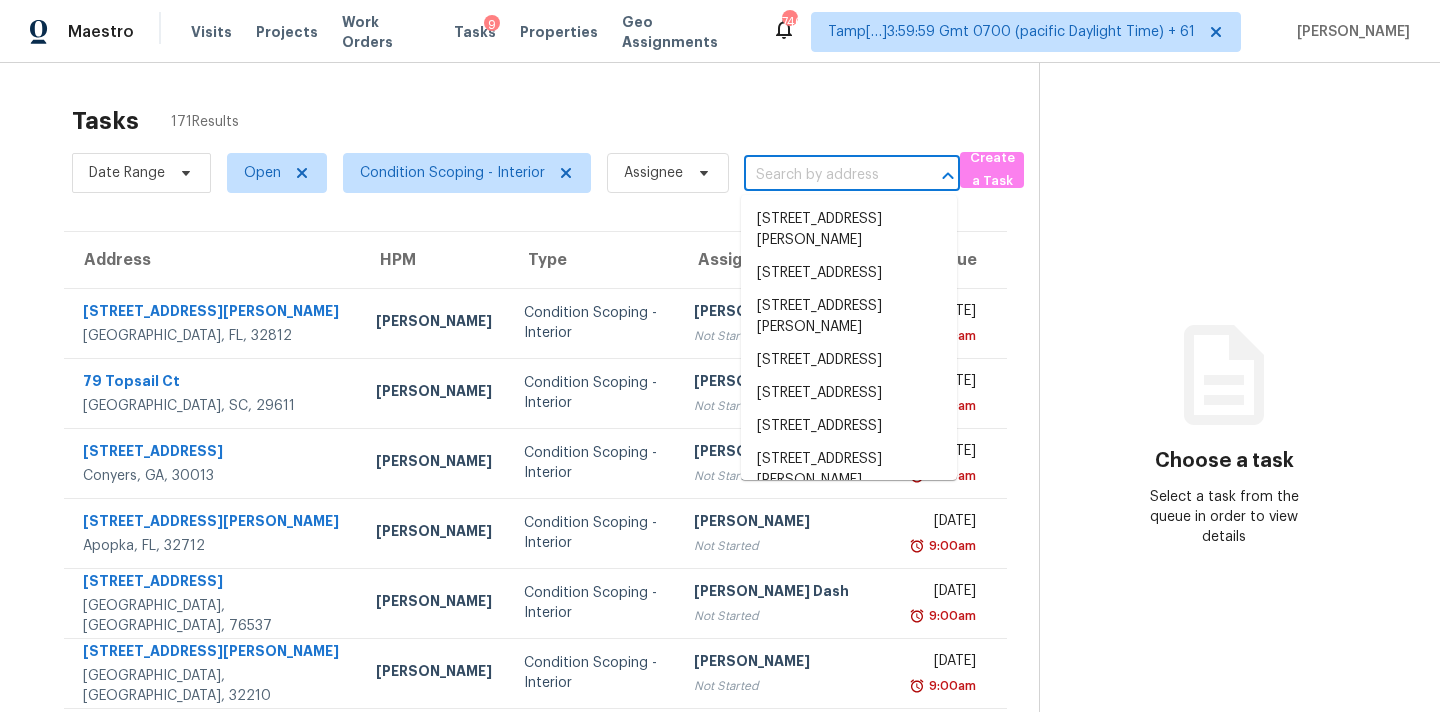 paste on "1603 Xavier Dr Allen, TX, 75002" 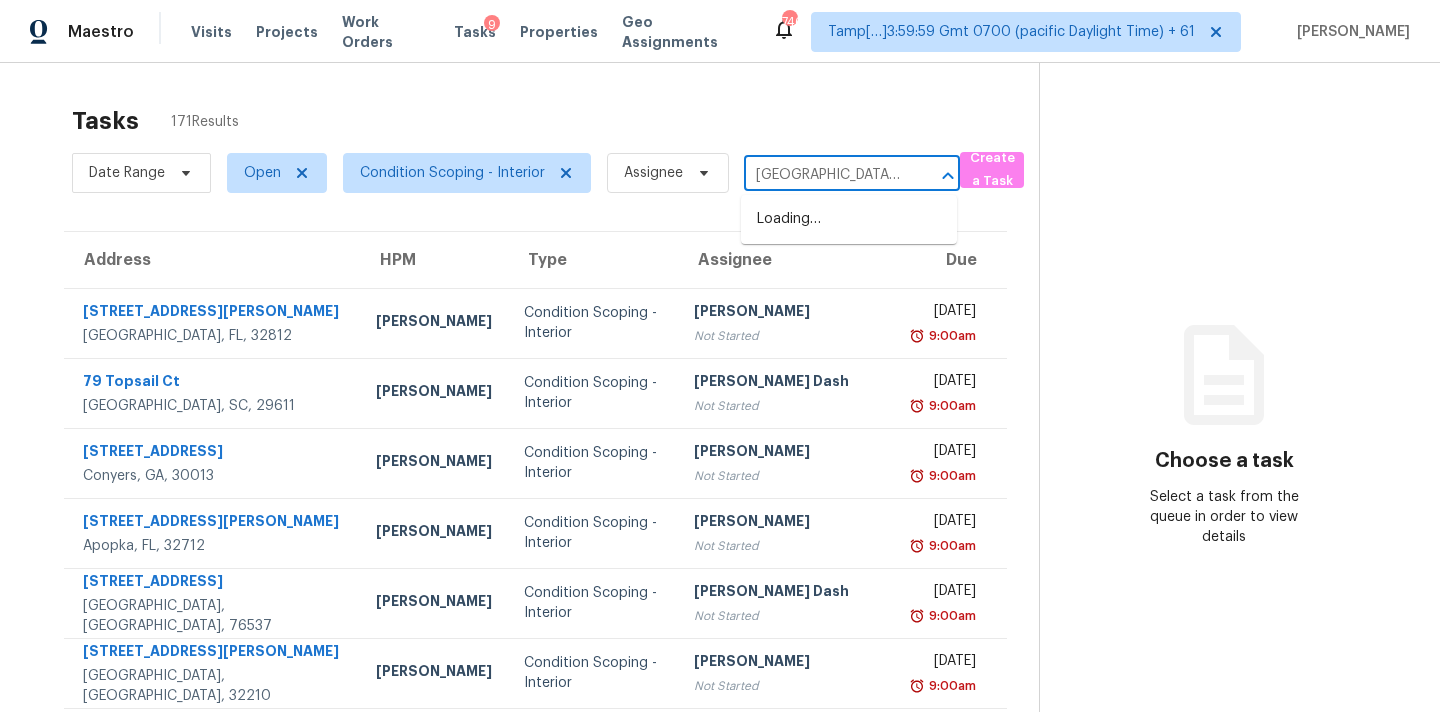 scroll, scrollTop: 0, scrollLeft: 58, axis: horizontal 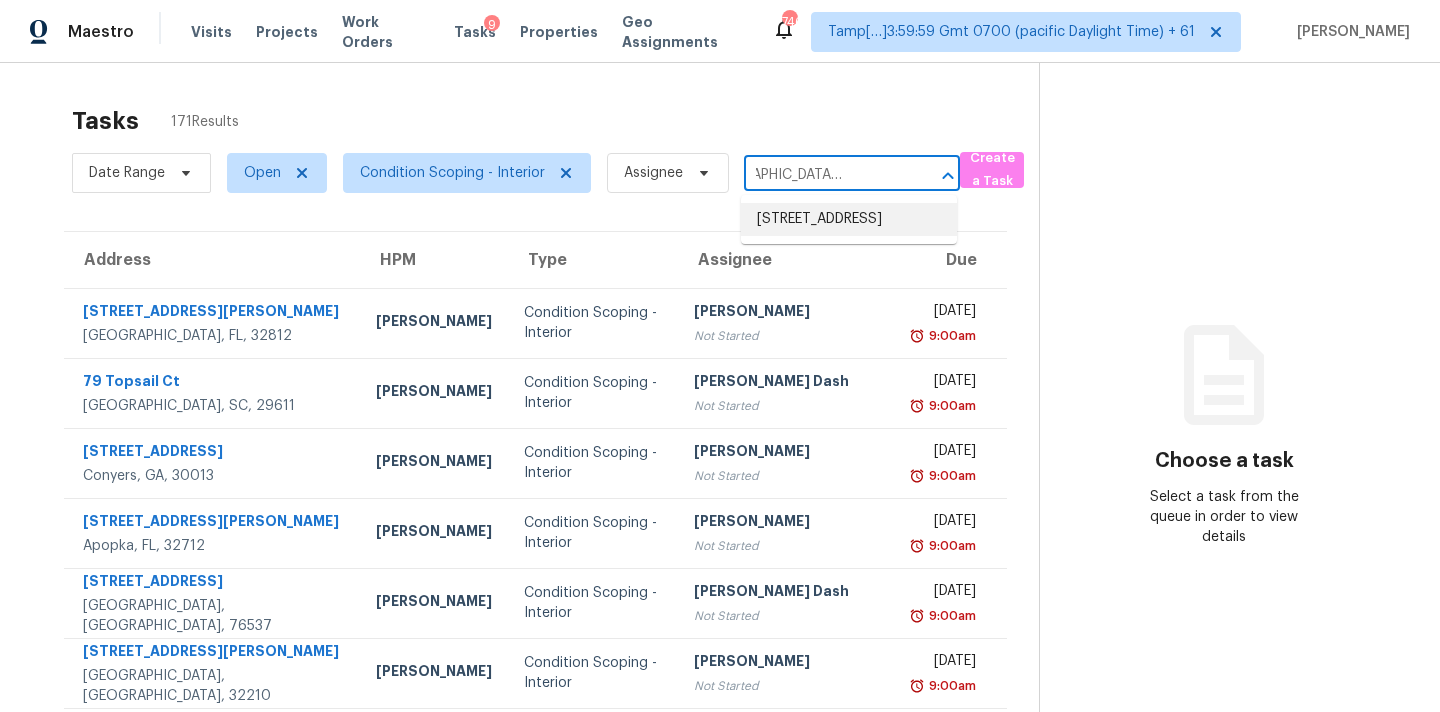 click on "1603 Xavier Dr, Allen, TX 75002" at bounding box center [849, 219] 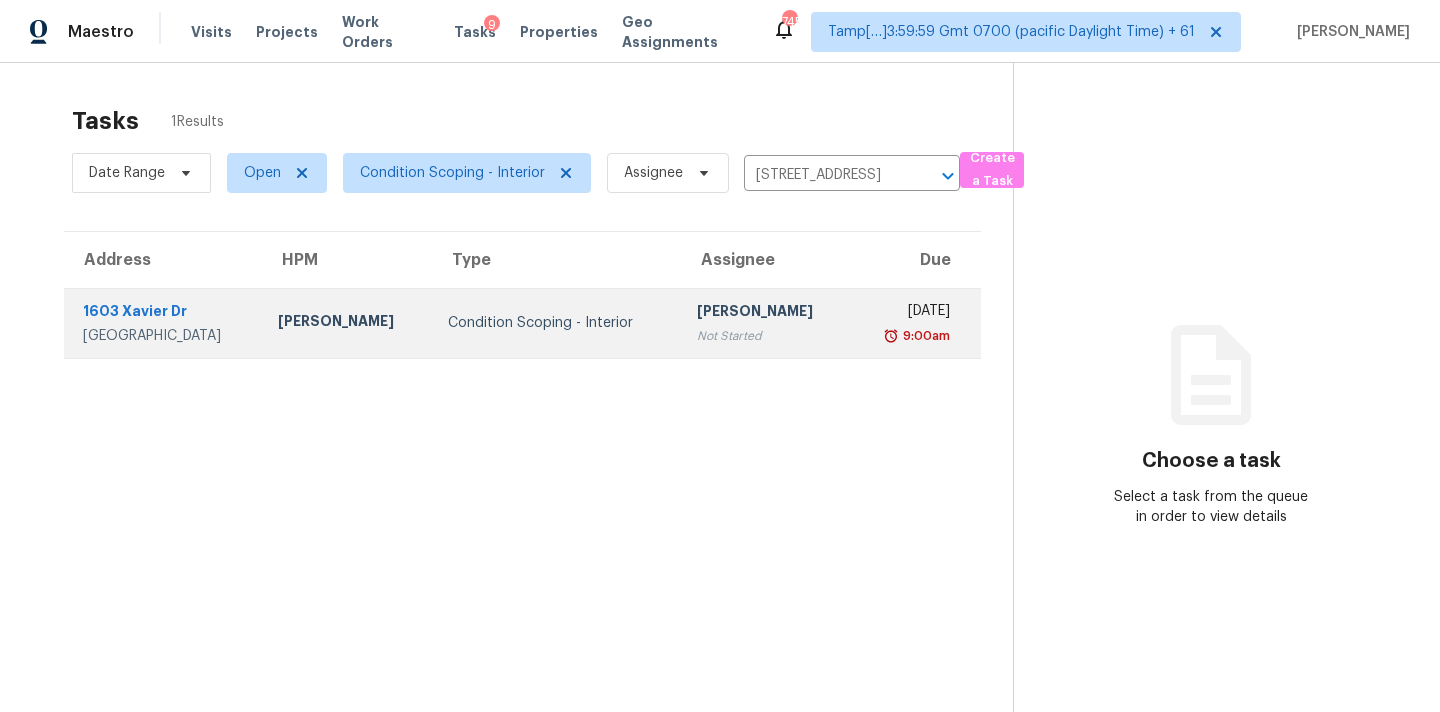click on "Not Started" at bounding box center (766, 336) 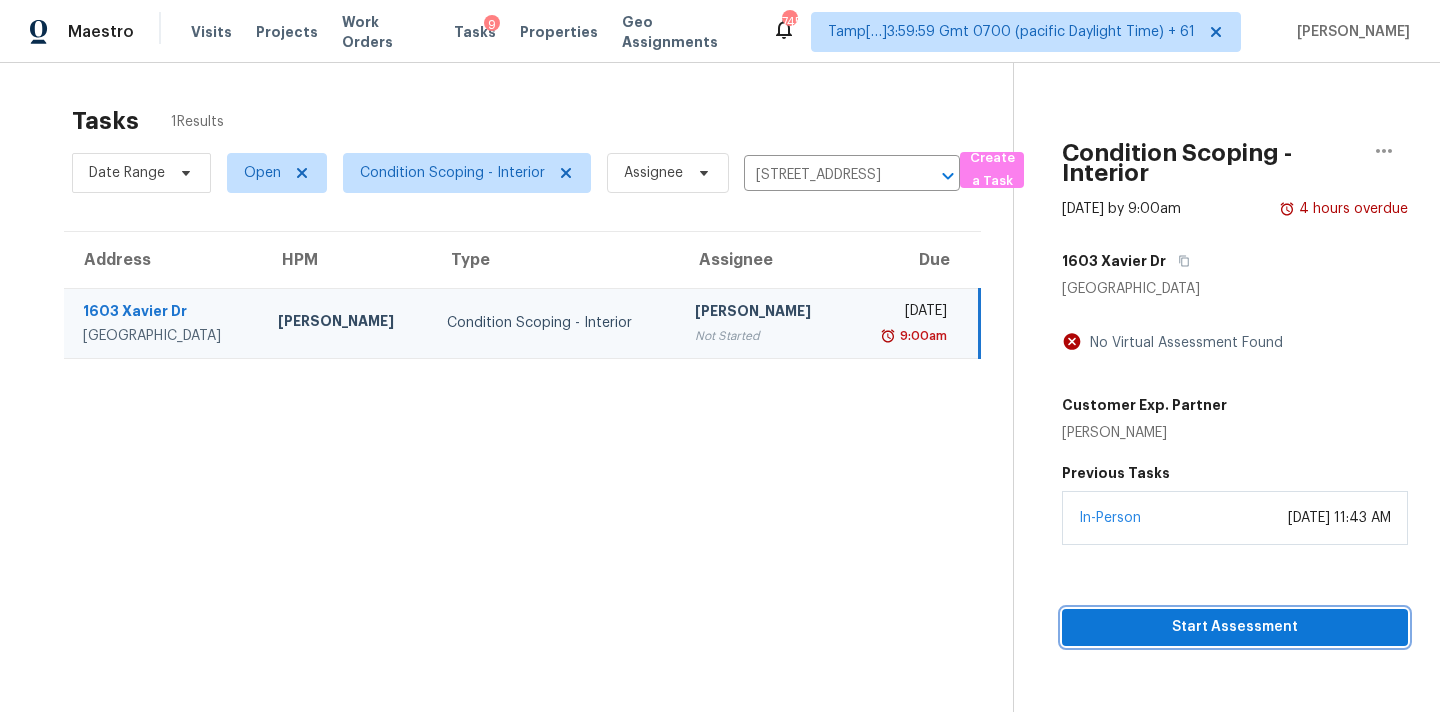 click on "Start Assessment" at bounding box center (1235, 627) 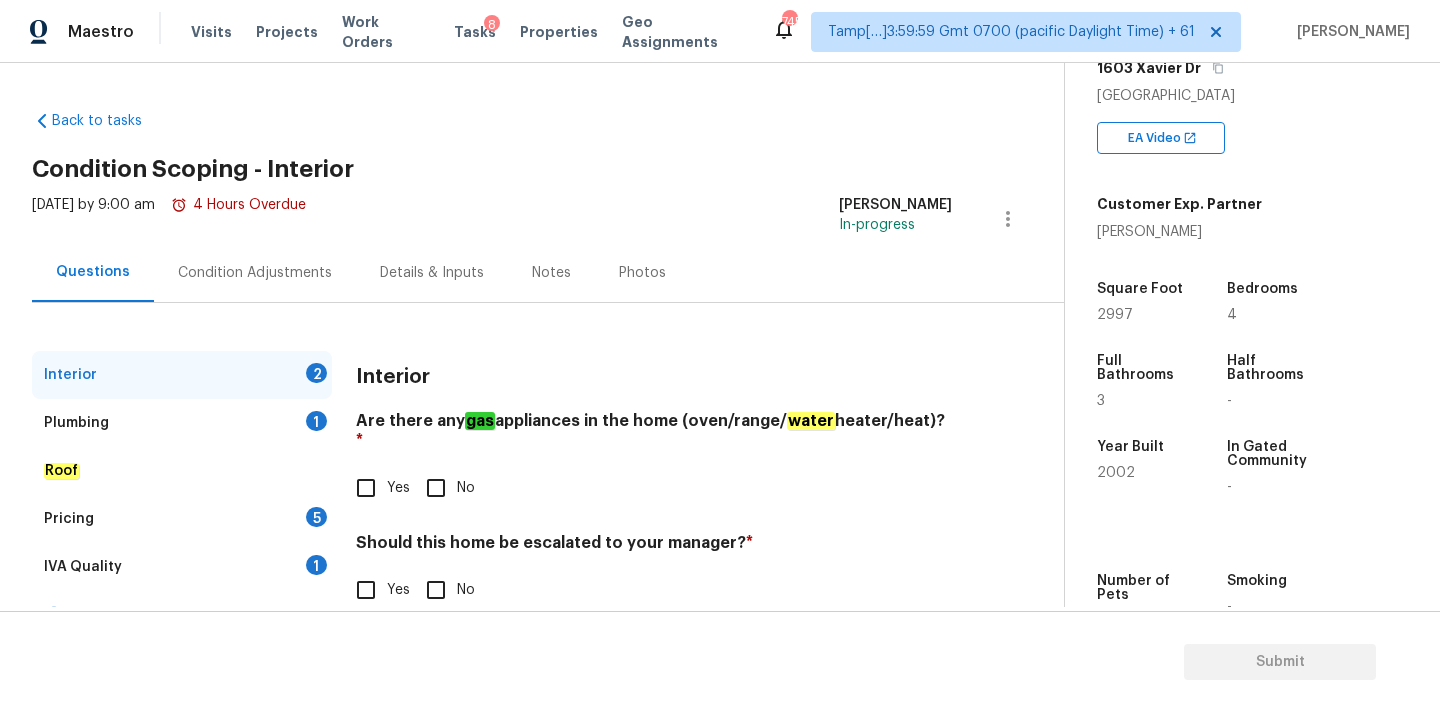 scroll, scrollTop: 291, scrollLeft: 0, axis: vertical 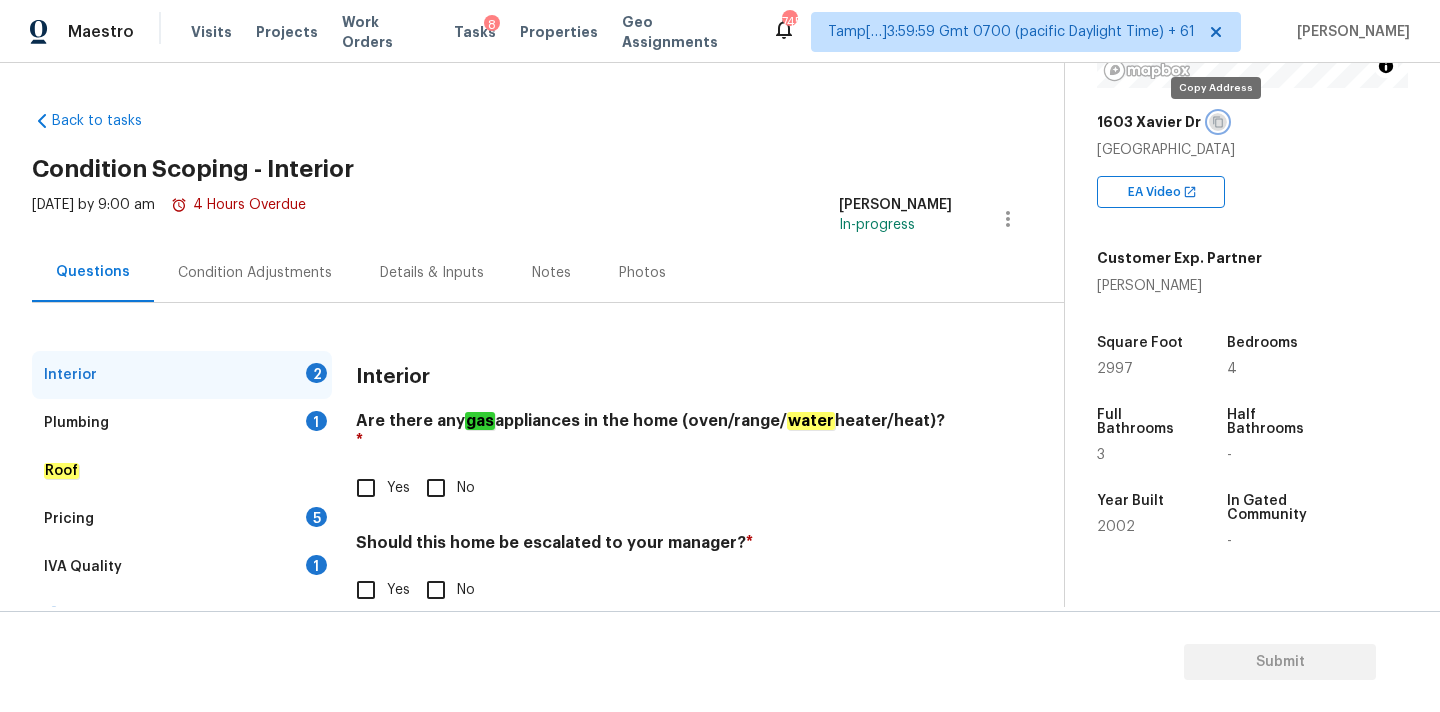 click 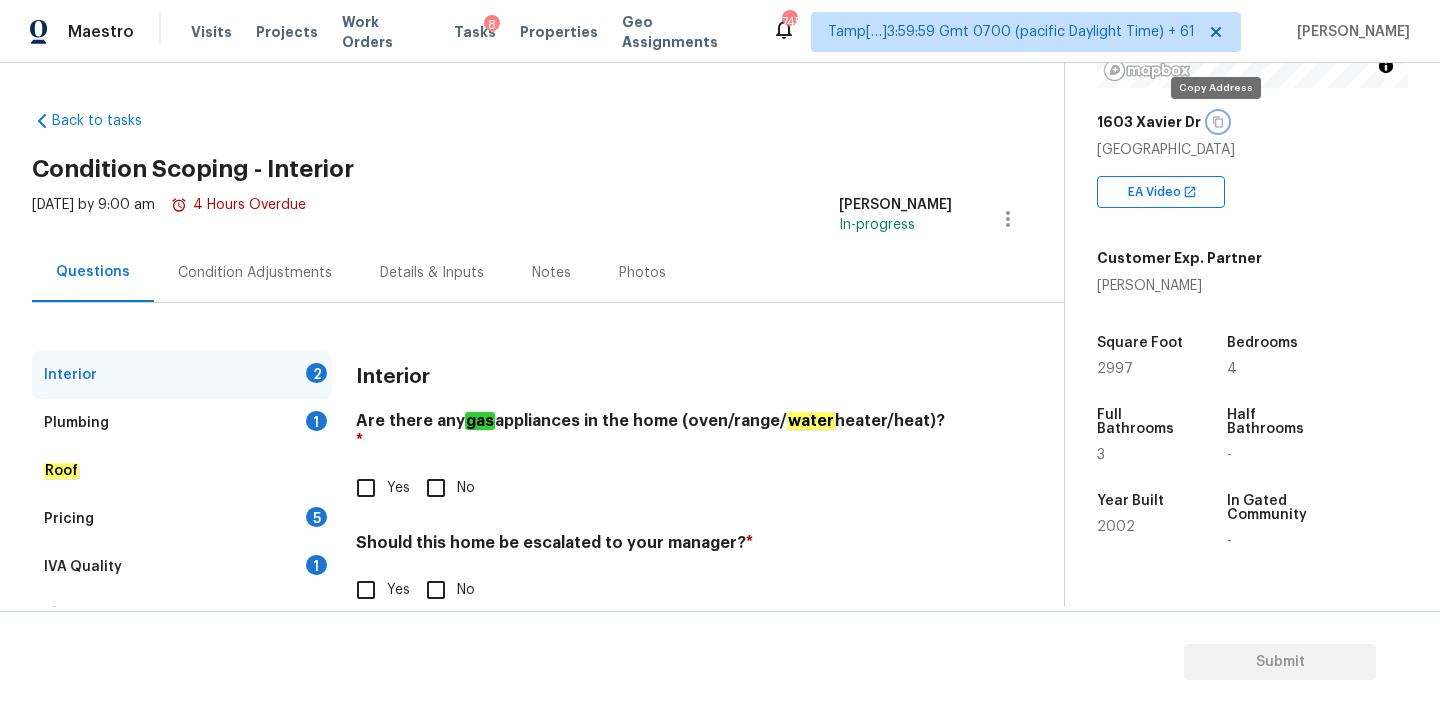 click 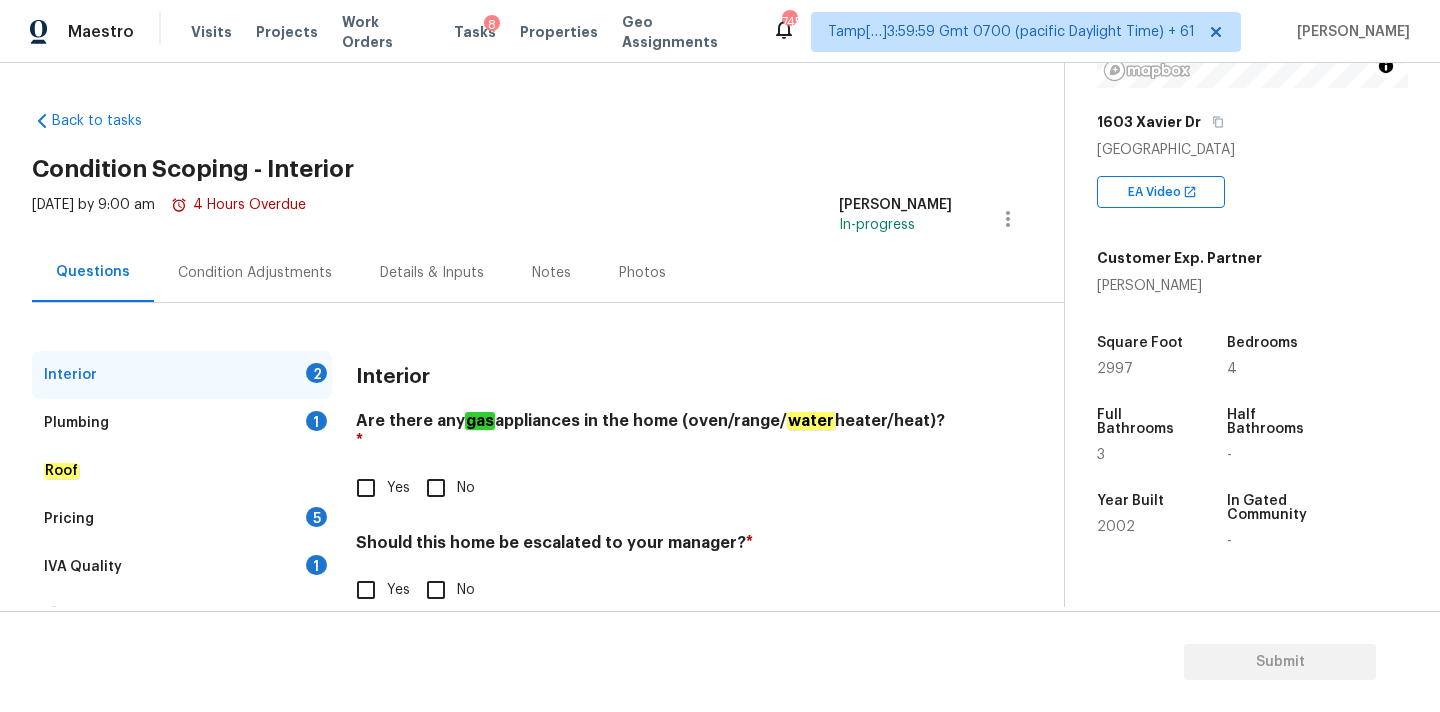 click on "Wed, Jul 16 2025 by 9:00 am   4 Hours Overdue Pavithran Omsekar In-progress" at bounding box center (548, 219) 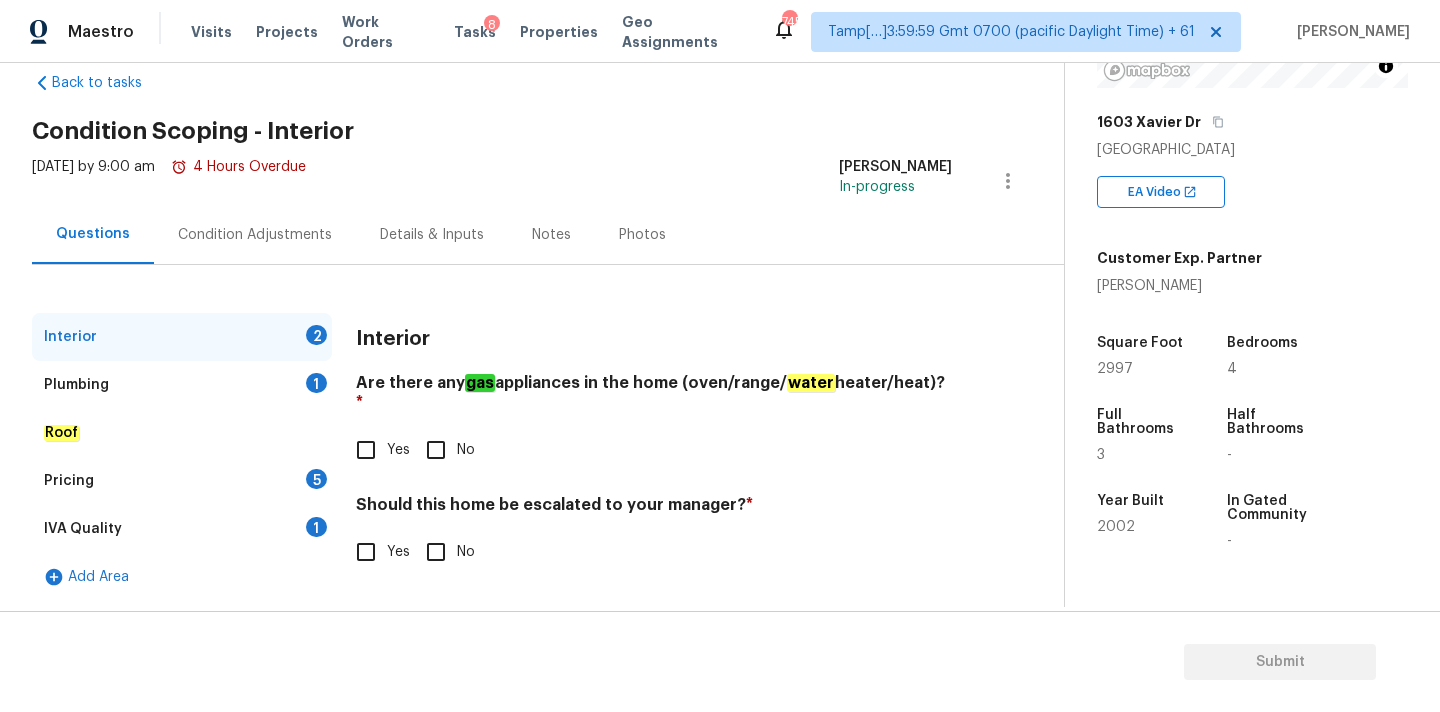 click on "Yes" at bounding box center [366, 450] 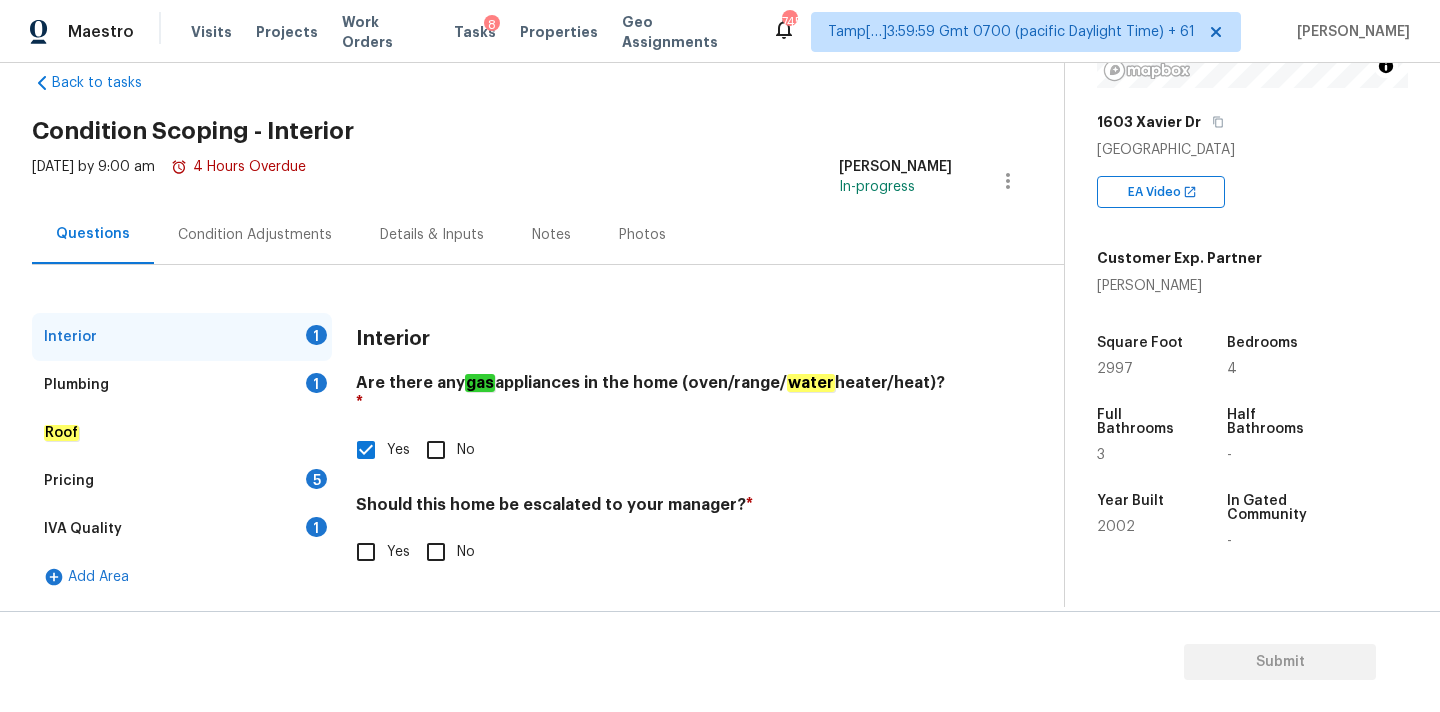 click on "No" at bounding box center (436, 552) 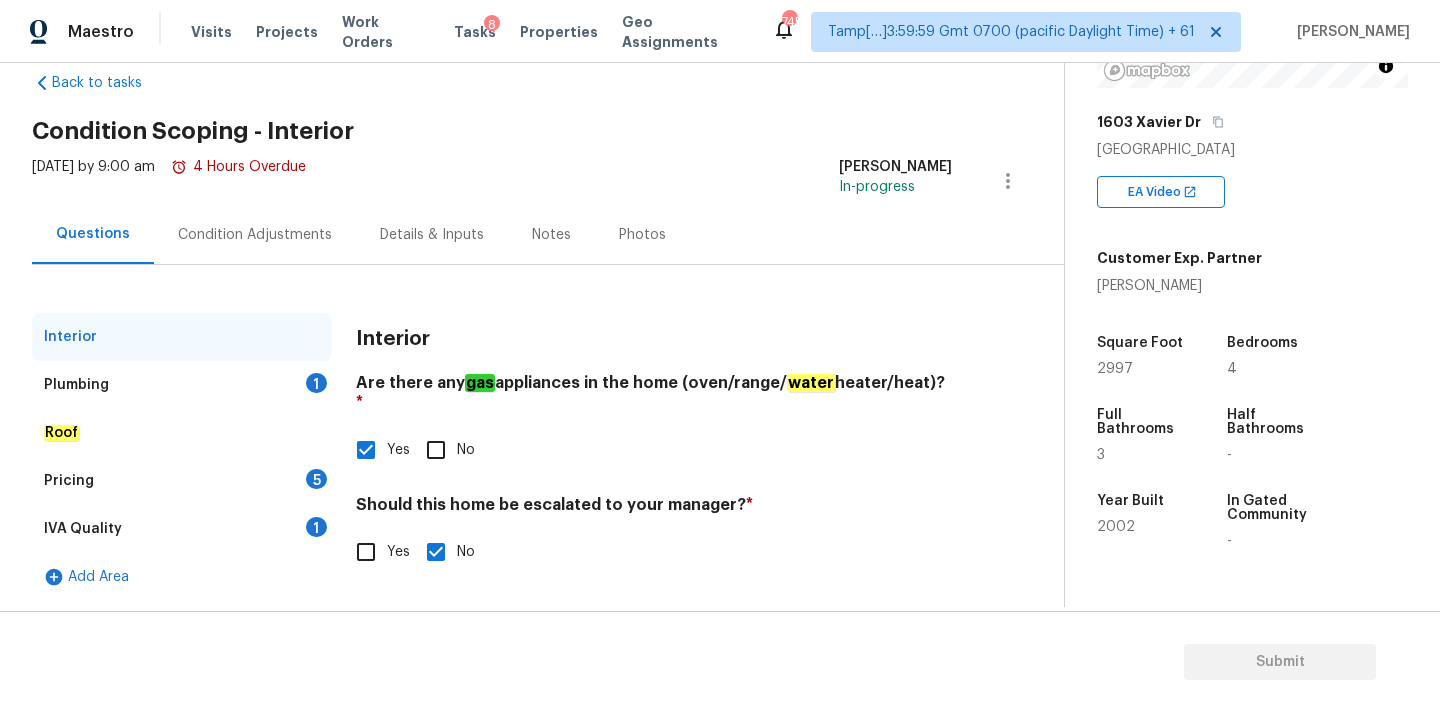 click on "Plumbing 1" at bounding box center [182, 385] 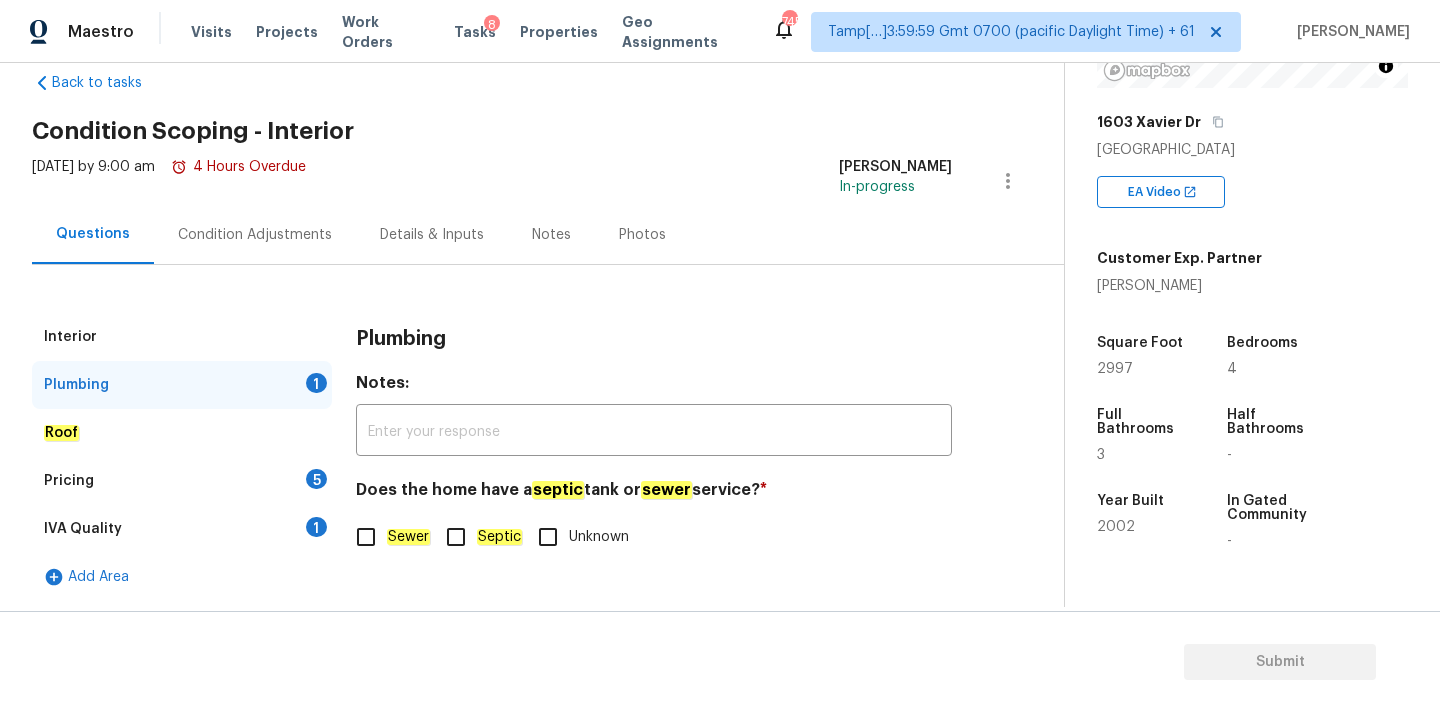 click on "Sewer" at bounding box center [366, 537] 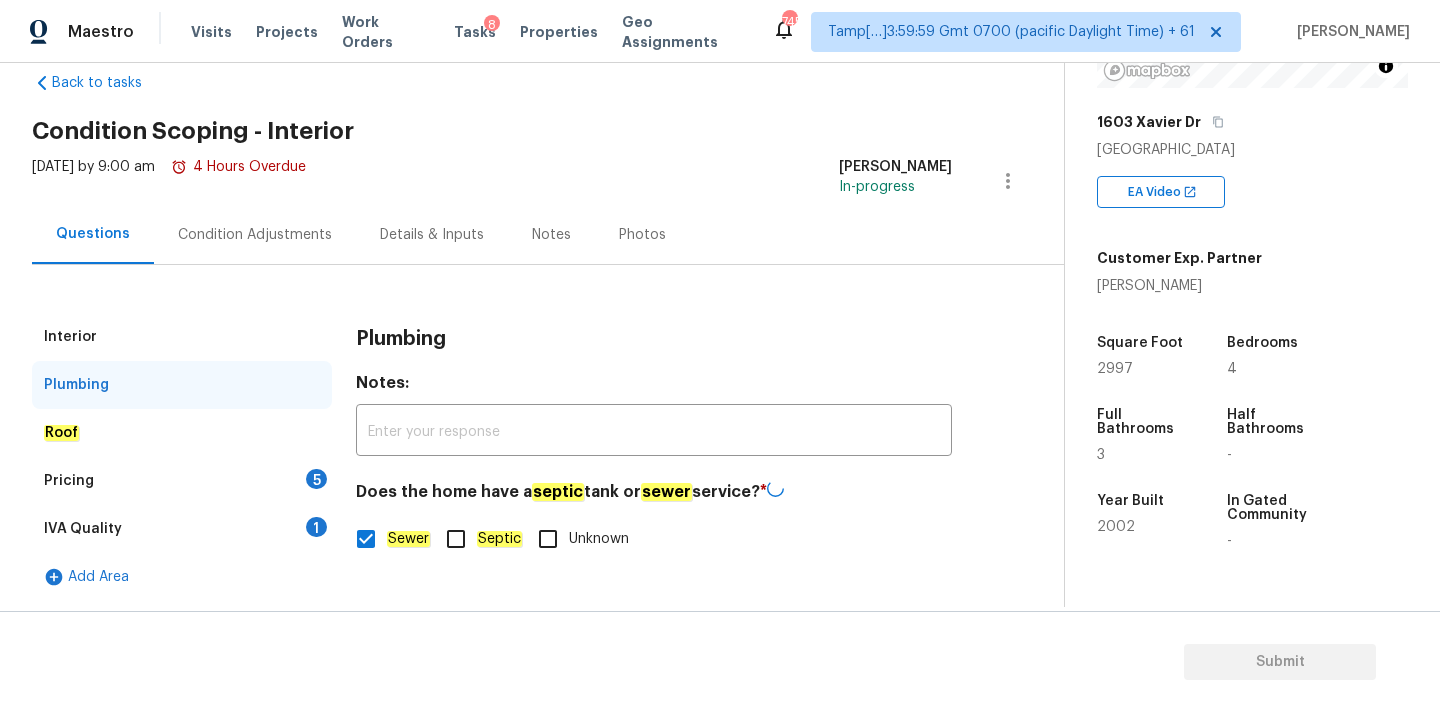 click on "IVA Quality 1" at bounding box center [182, 529] 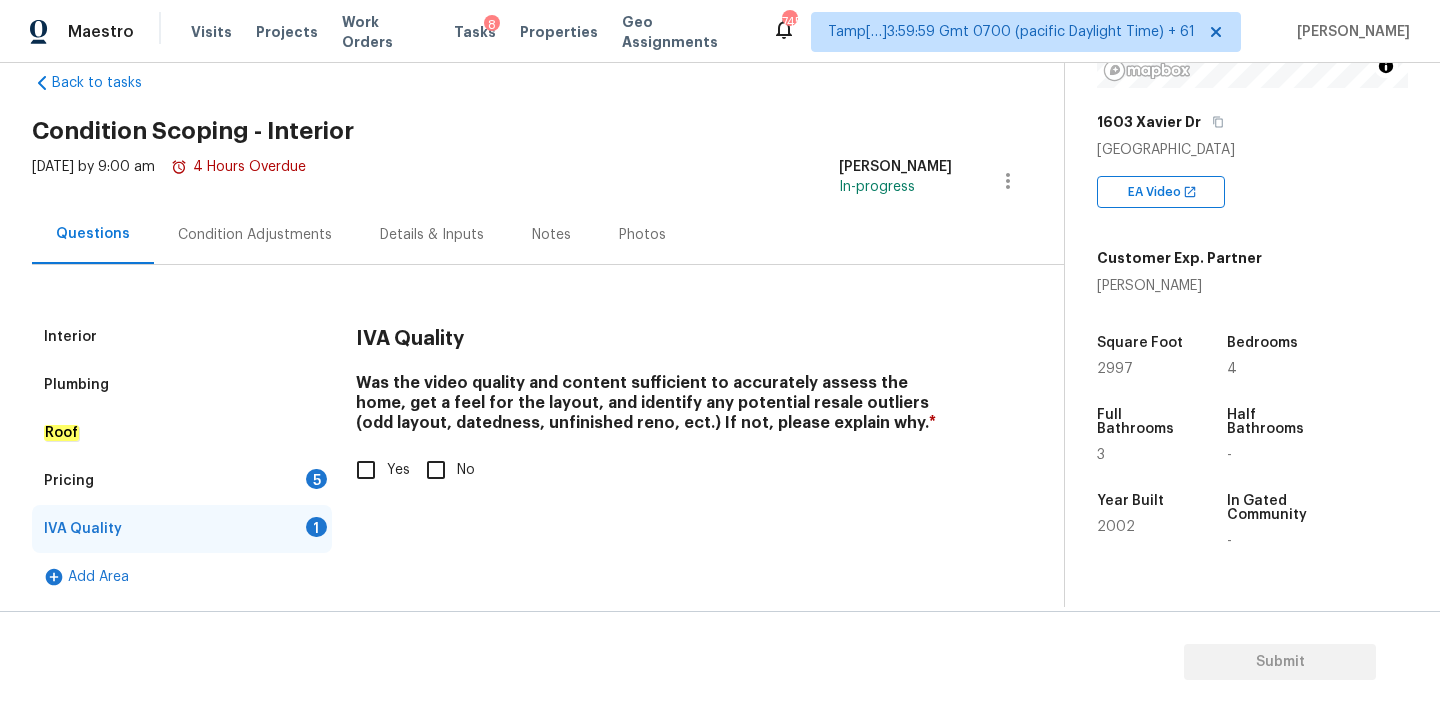 click on "Yes" at bounding box center (366, 470) 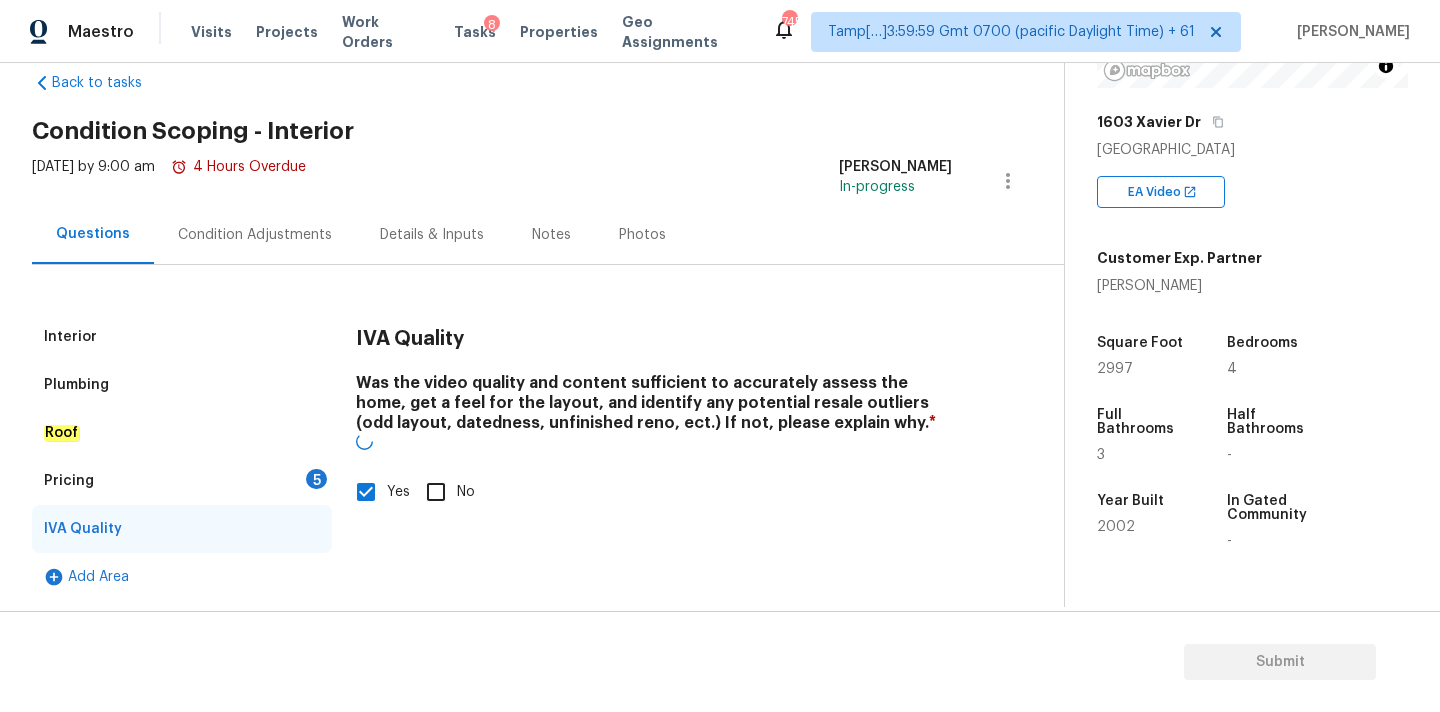 click on "Pricing 5" at bounding box center [182, 481] 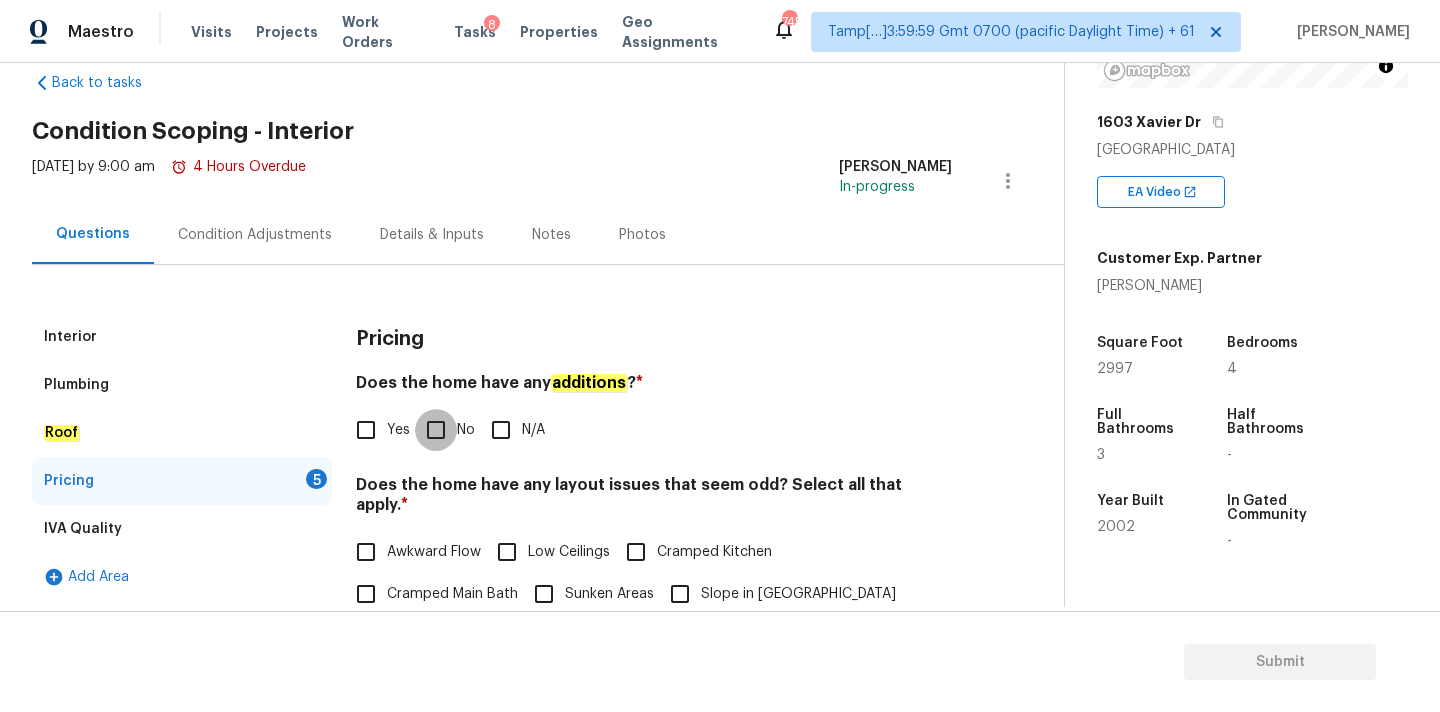 click on "No" at bounding box center (436, 430) 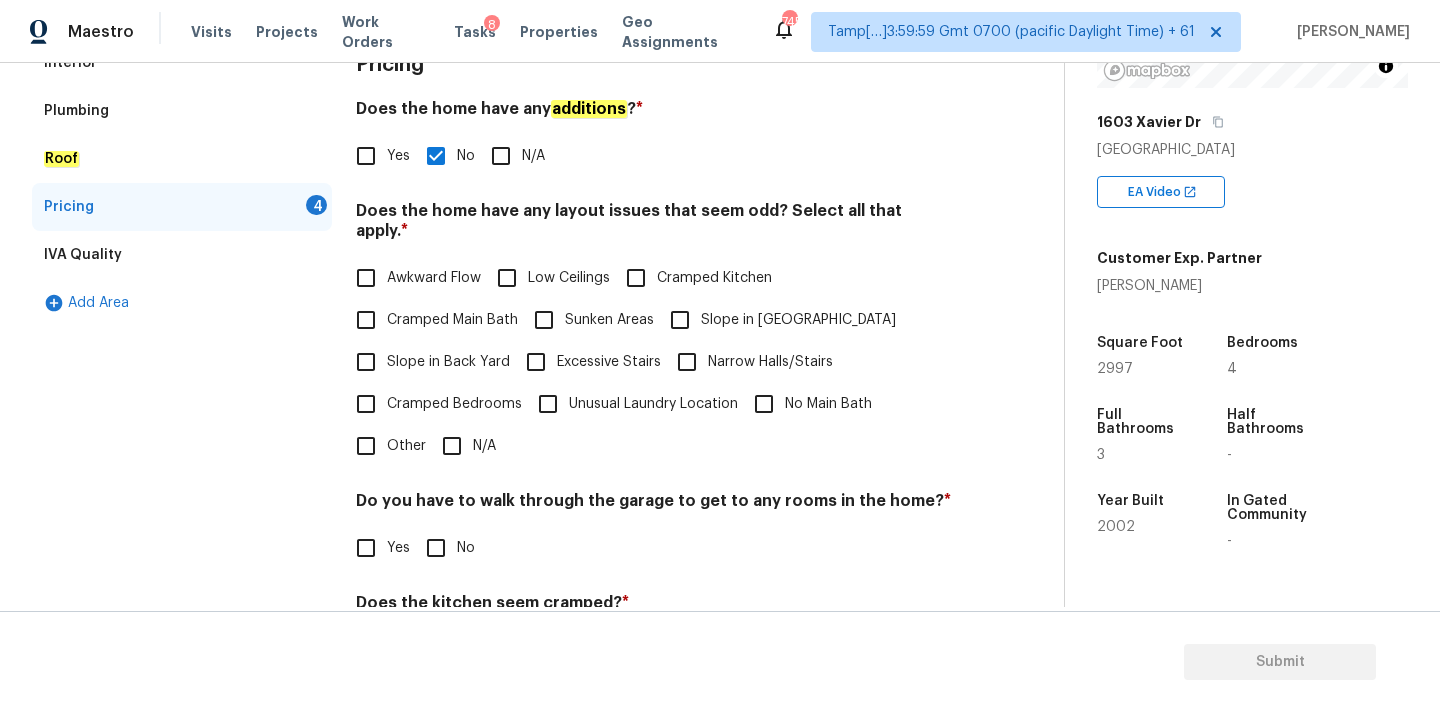 scroll, scrollTop: 405, scrollLeft: 0, axis: vertical 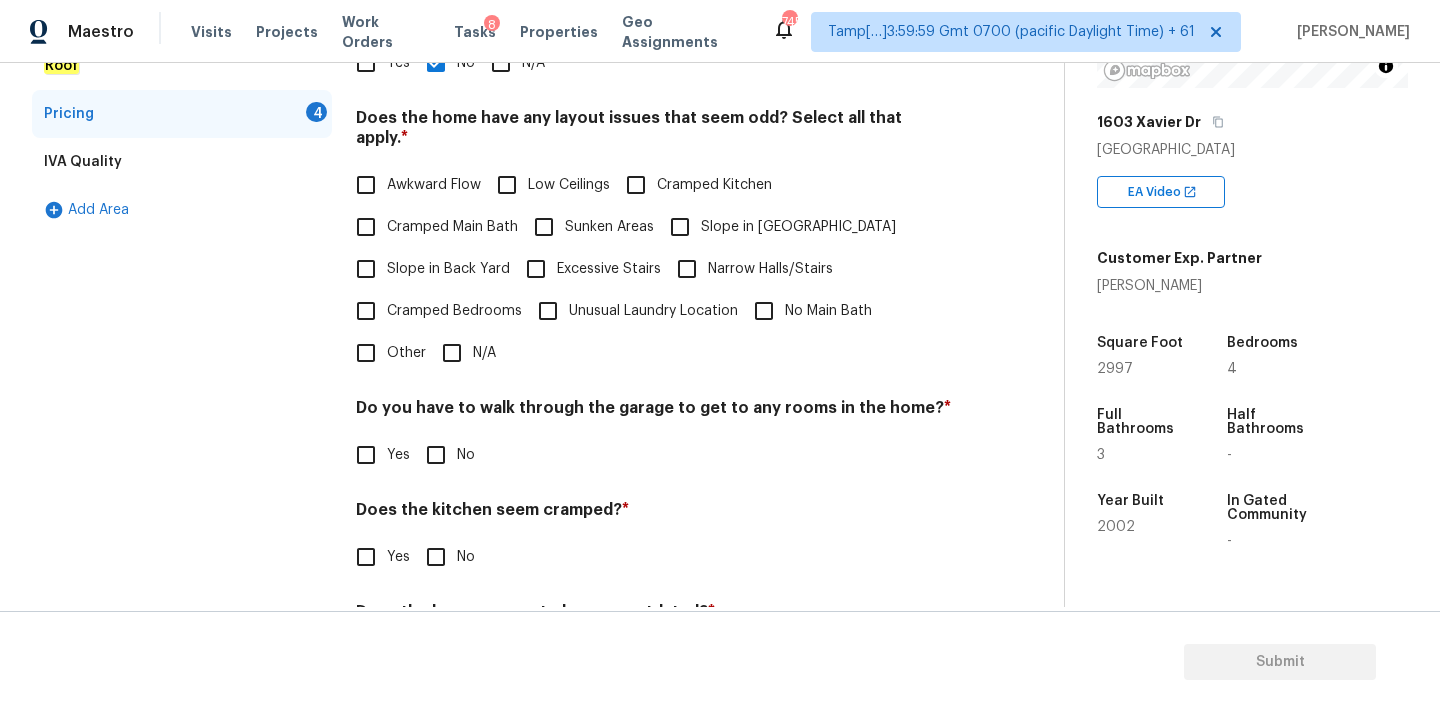 click on "Pricing Does the home have any  additions ?  * Yes No N/A Does the home have any layout issues that seem odd? Select all that apply.  * Awkward Flow Low Ceilings Cramped Kitchen Cramped Main Bath Sunken Areas Slope in Front Yard Slope in Back Yard Excessive Stairs Narrow Halls/Stairs Cramped Bedrooms Unusual Laundry Location No Main Bath Other N/A Do you have to walk through the garage to get to any rooms in the home?  * Yes No Does the kitchen seem cramped?  * Yes No Does the home appear to be very outdated?  * Yes No" at bounding box center (654, 325) 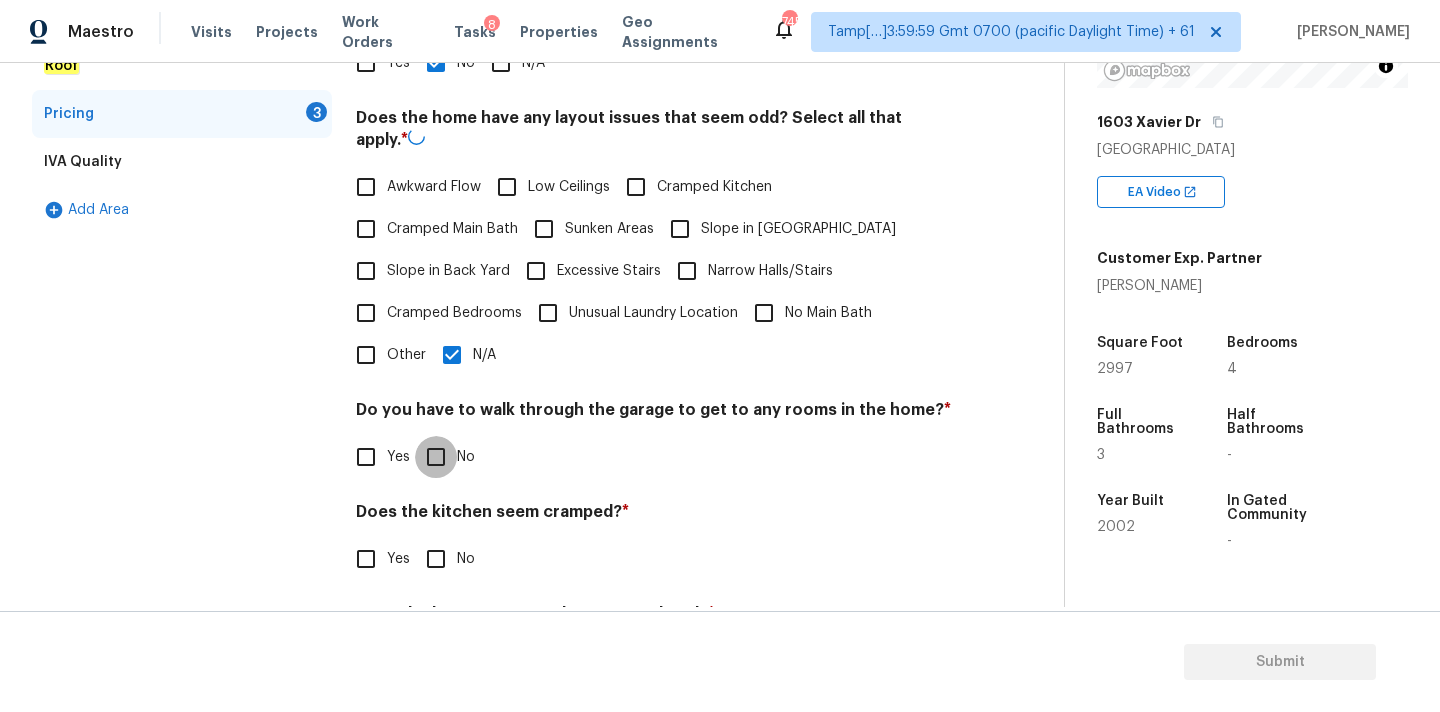 click on "No" at bounding box center (436, 457) 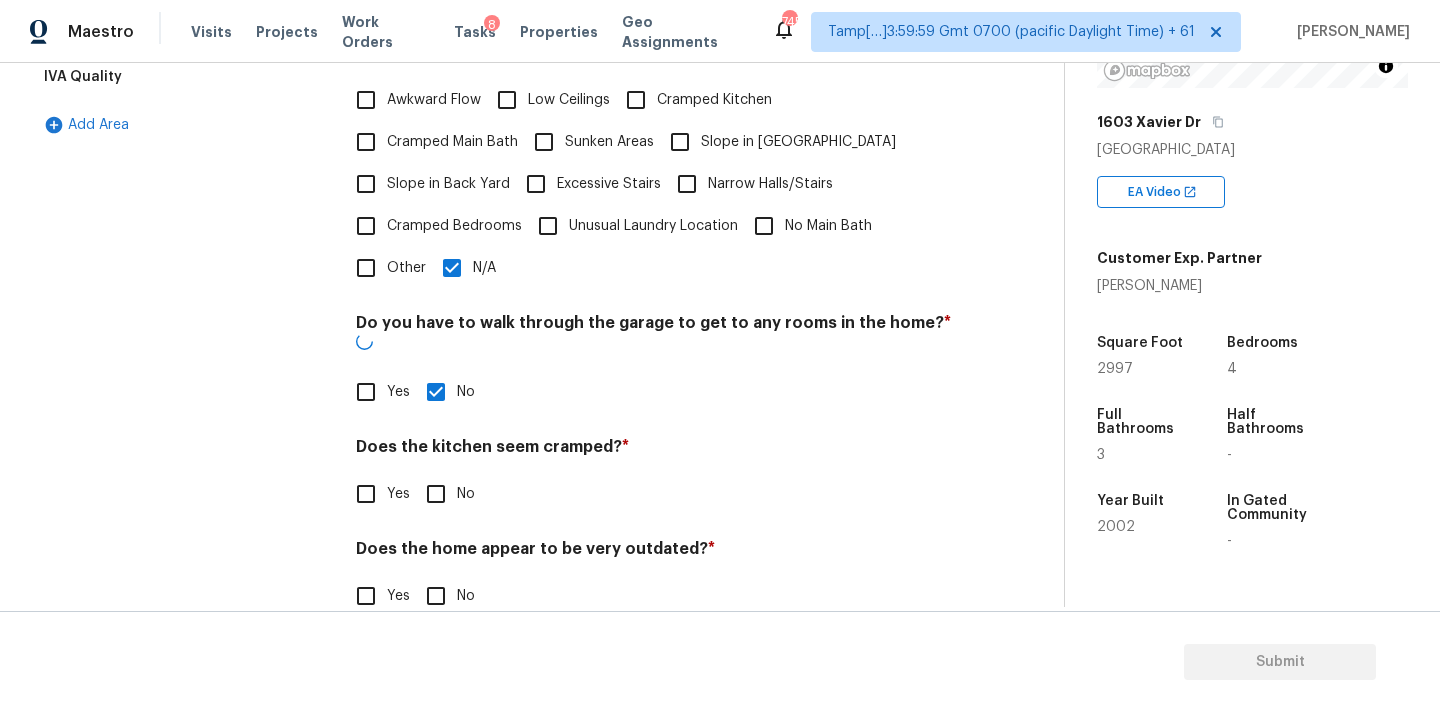 click on "No" at bounding box center [436, 494] 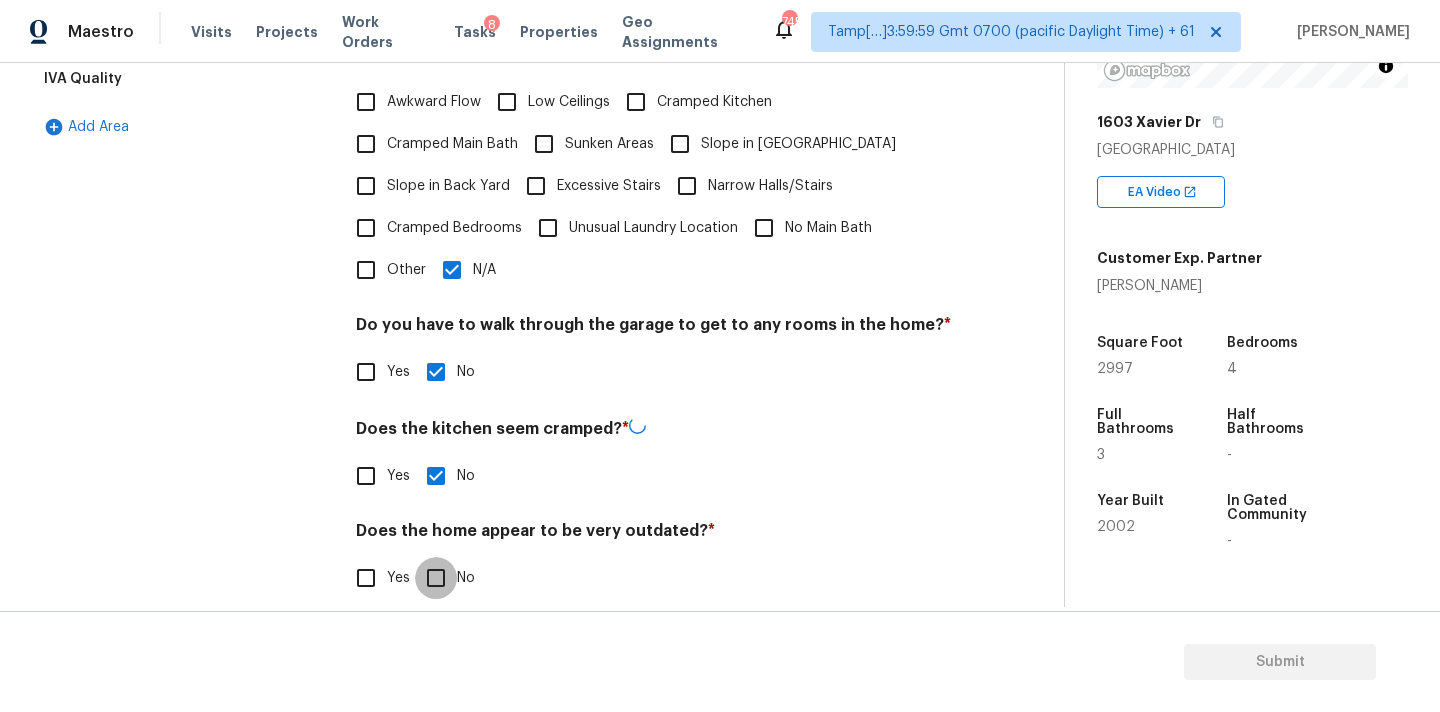 click on "No" at bounding box center (436, 578) 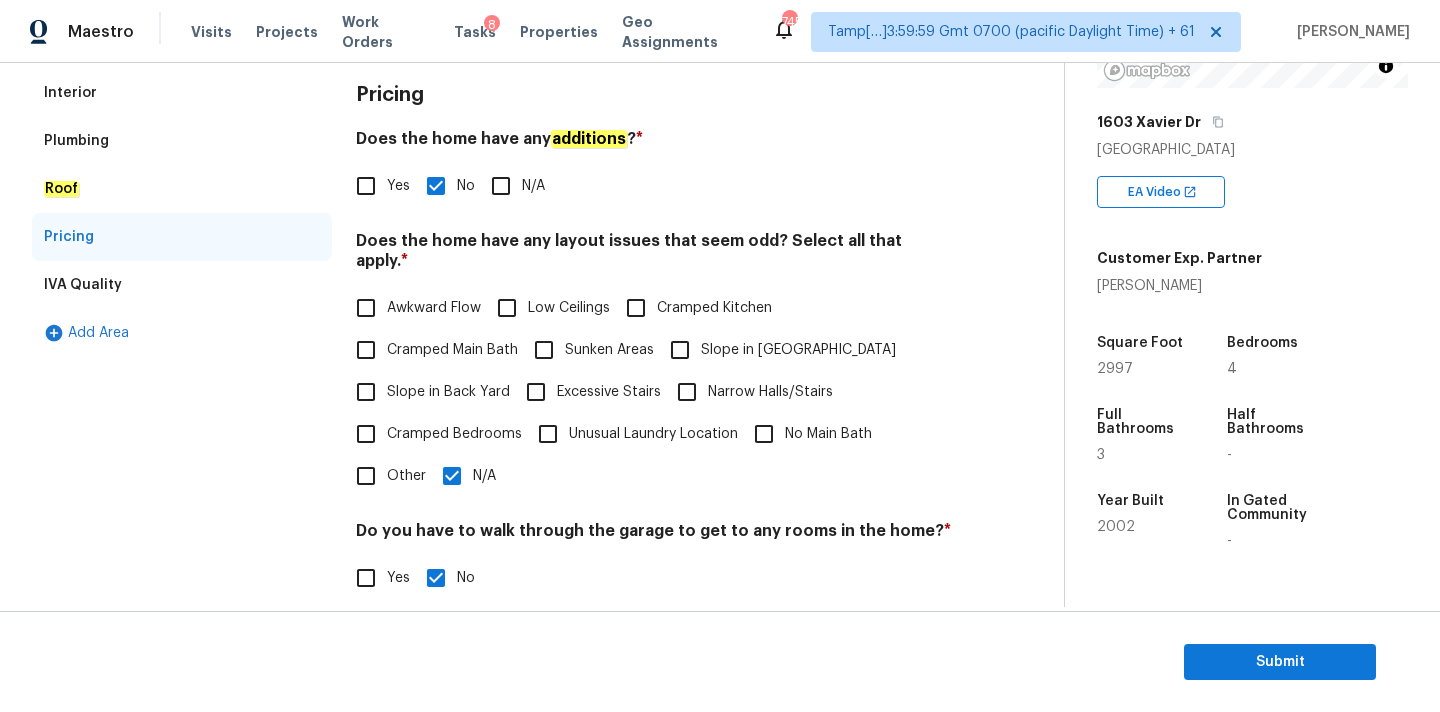 scroll, scrollTop: 99, scrollLeft: 0, axis: vertical 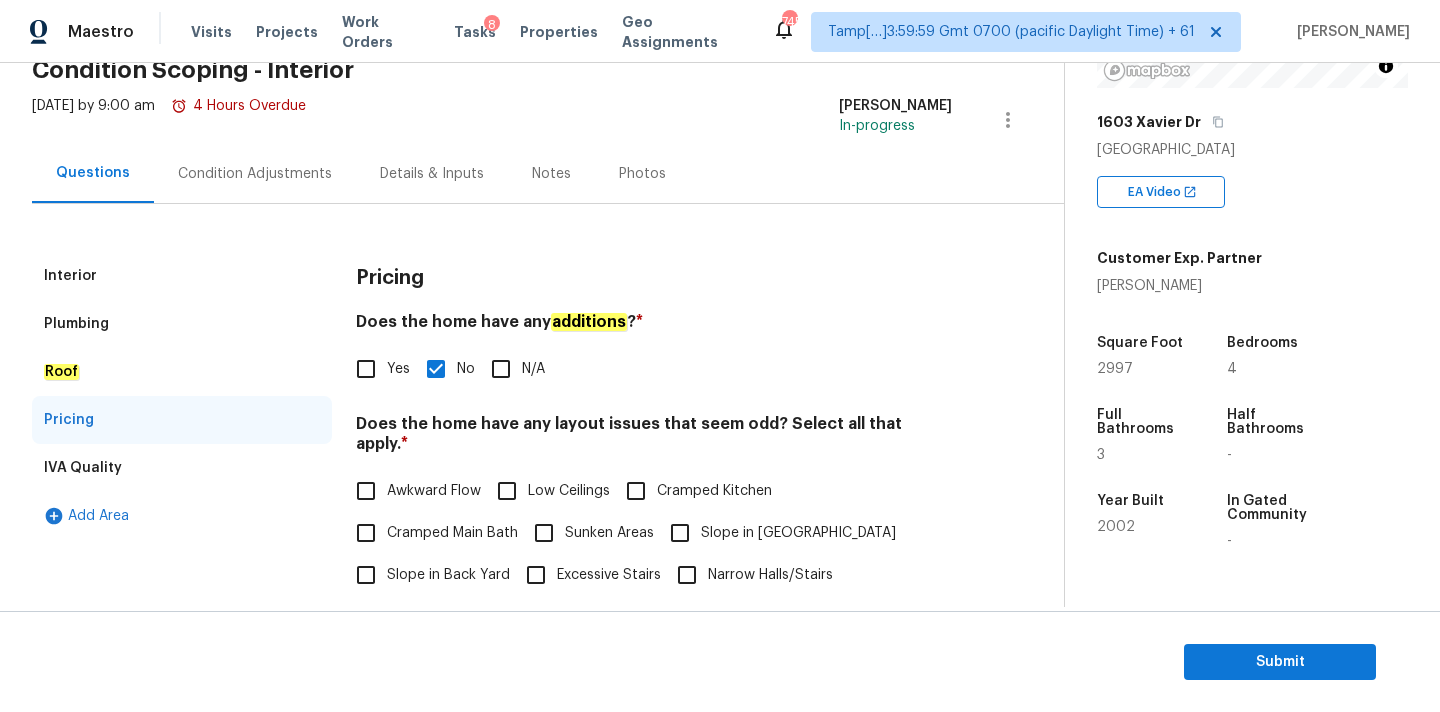 click on "Condition Adjustments" at bounding box center [255, 174] 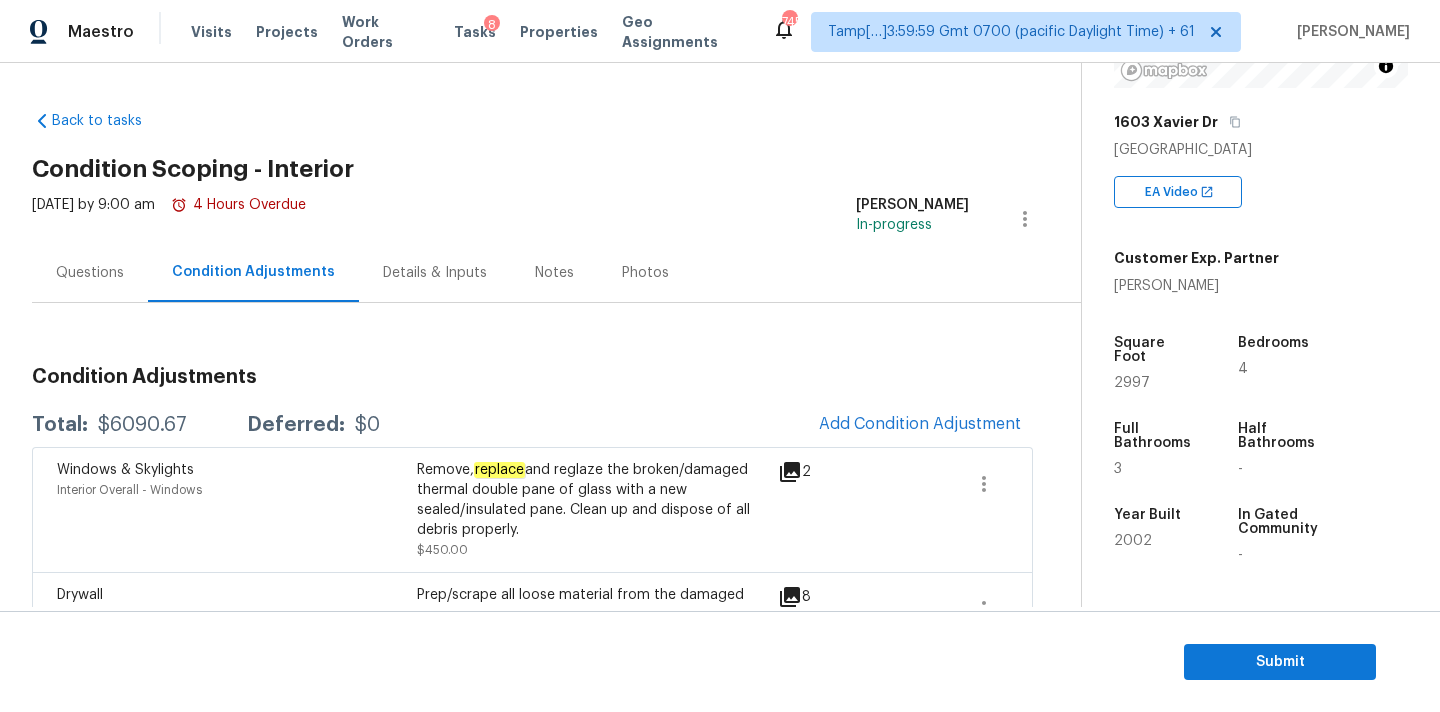 click on "Questions" at bounding box center [90, 273] 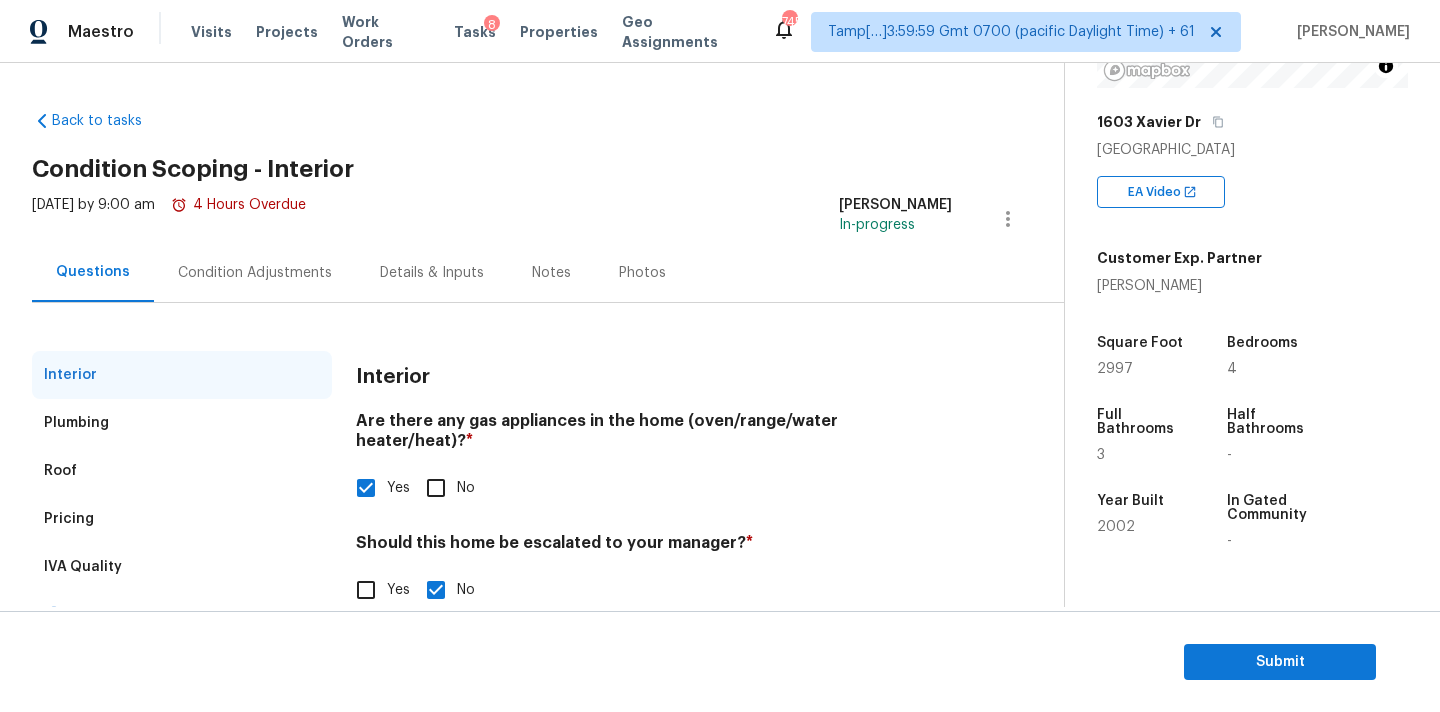 scroll, scrollTop: 38, scrollLeft: 0, axis: vertical 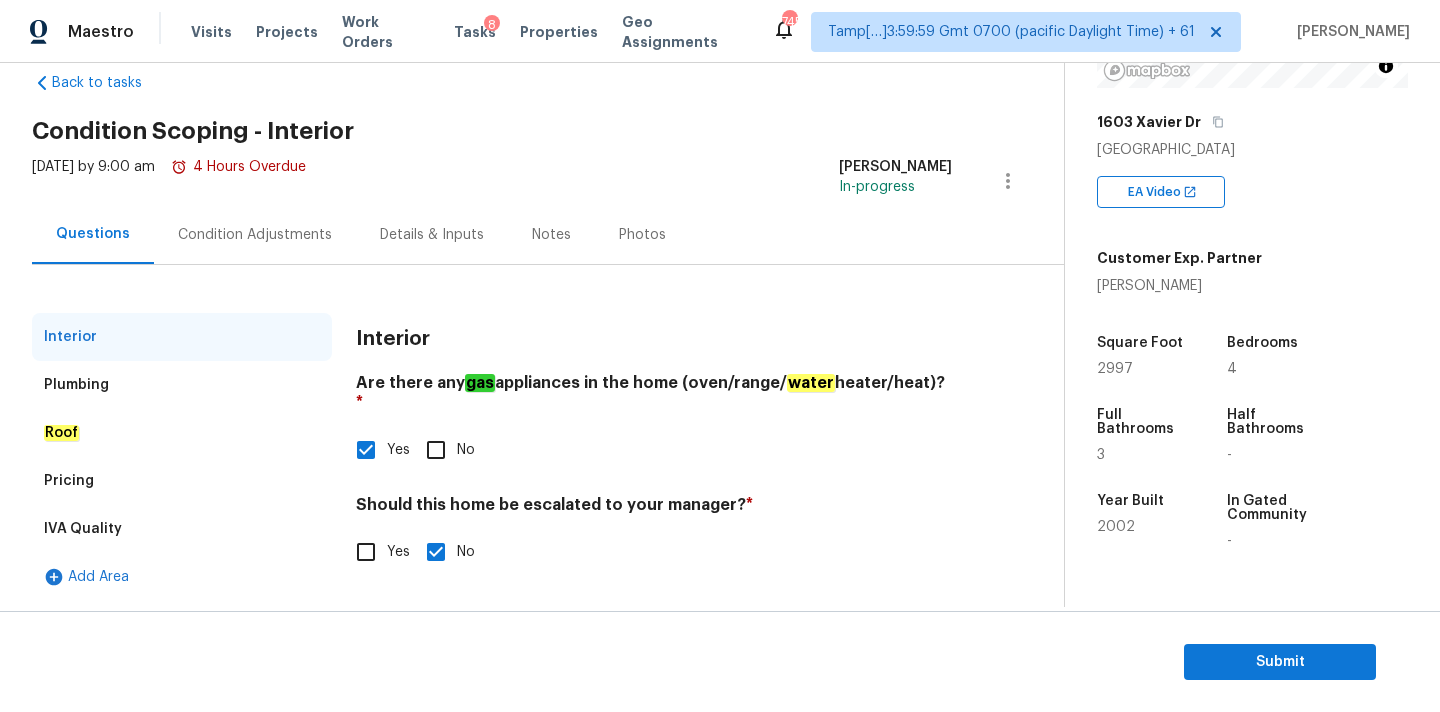click on "Pricing" at bounding box center (182, 481) 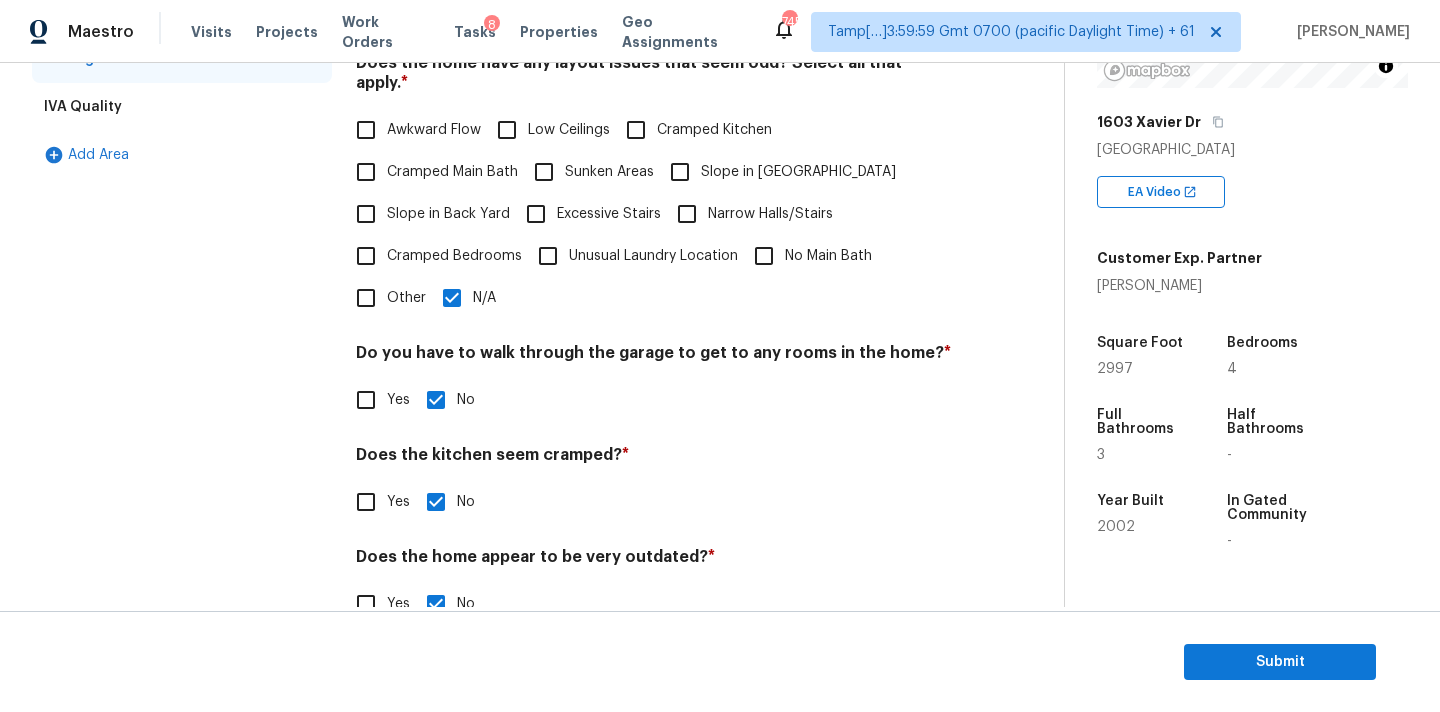 scroll, scrollTop: 488, scrollLeft: 0, axis: vertical 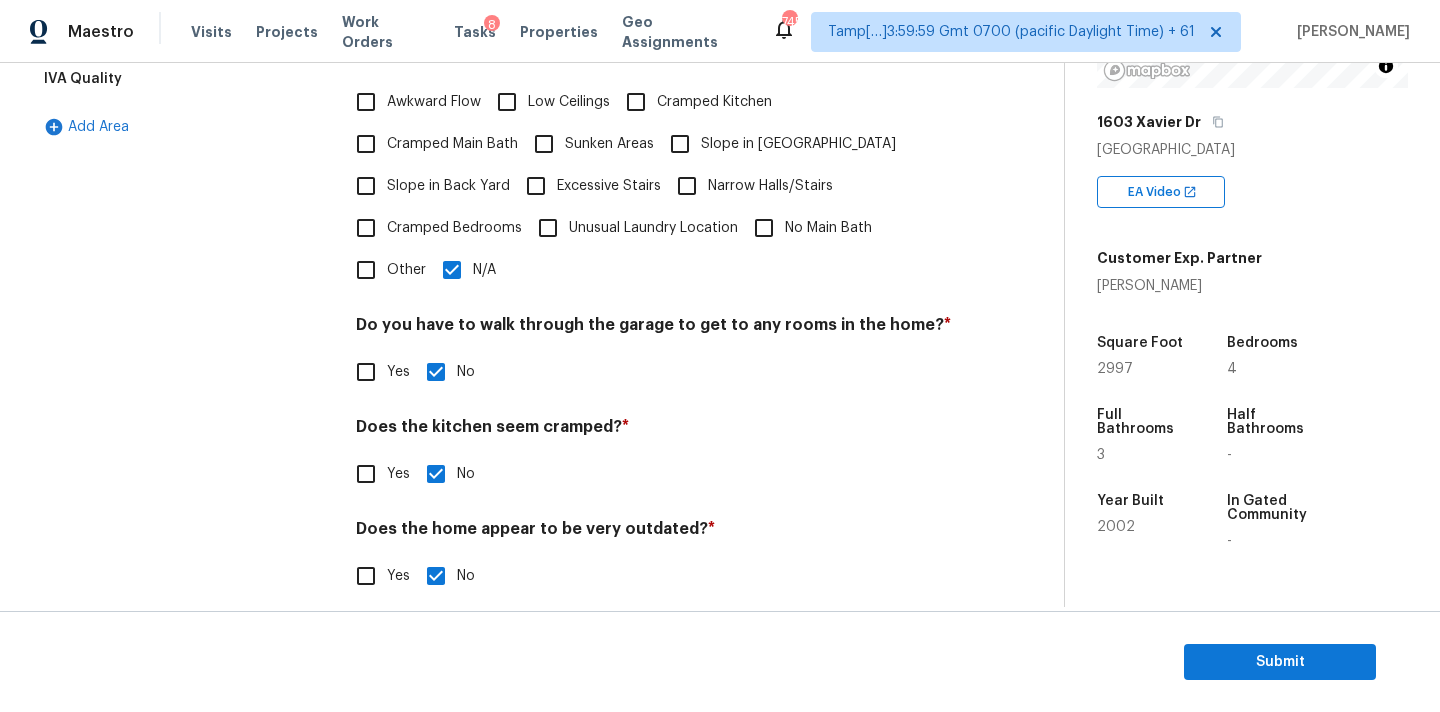 click on "Slope in Front Yard" at bounding box center (798, 144) 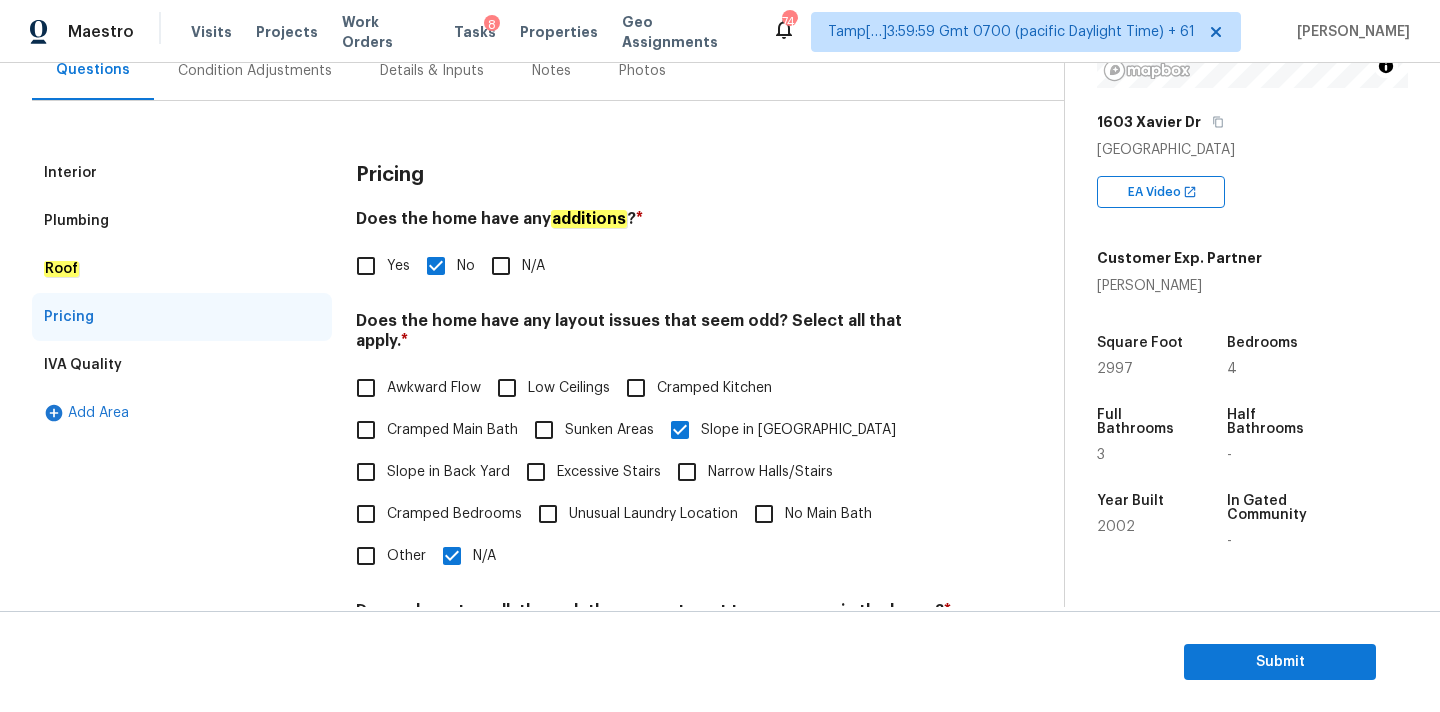 click on "Interior" at bounding box center [182, 173] 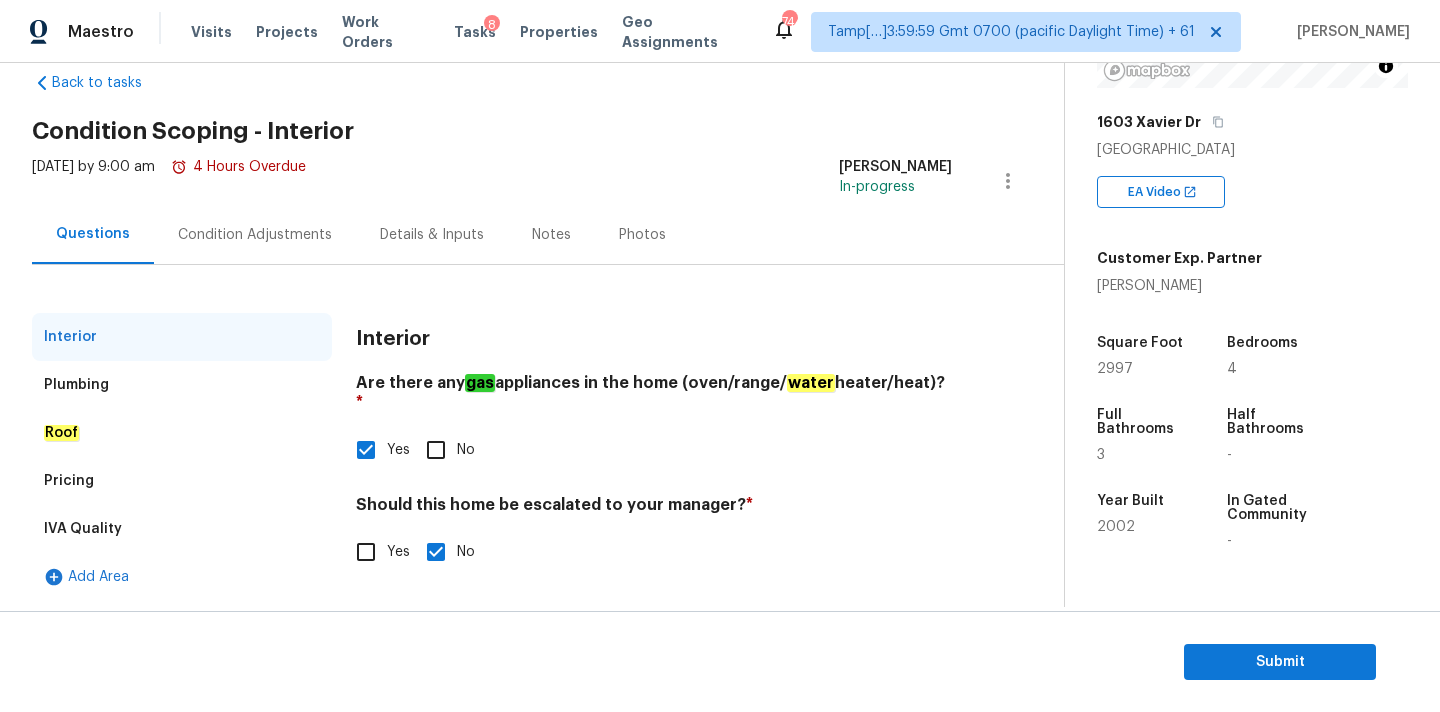 click on "Yes" at bounding box center (366, 552) 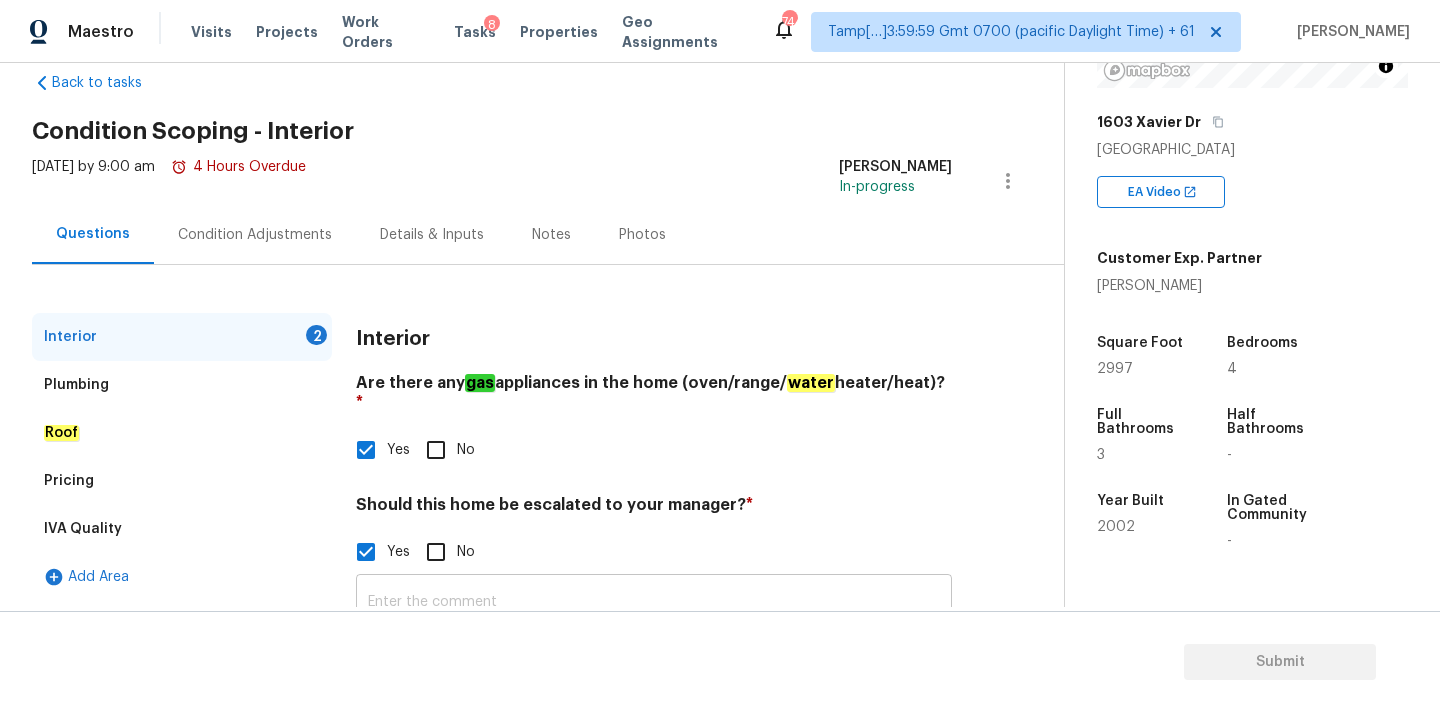 click at bounding box center [654, 602] 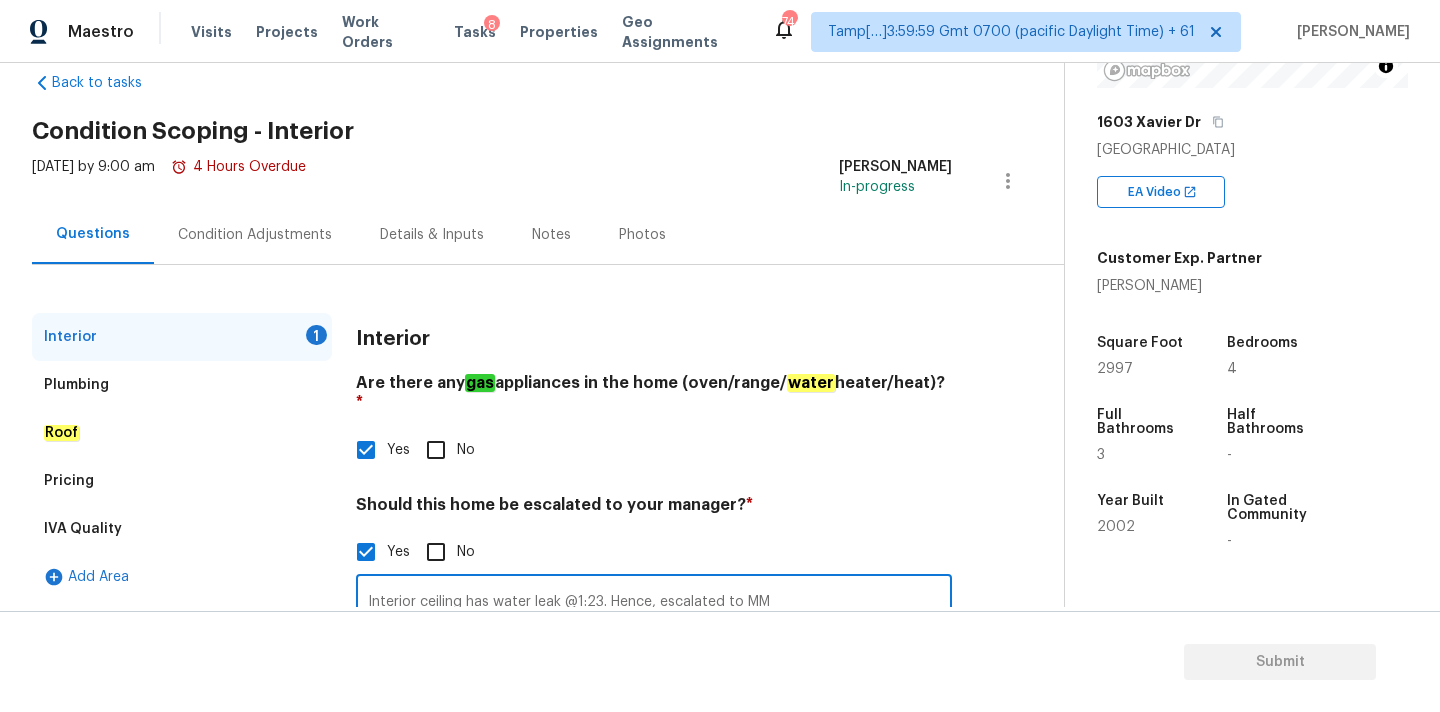 scroll, scrollTop: 203, scrollLeft: 0, axis: vertical 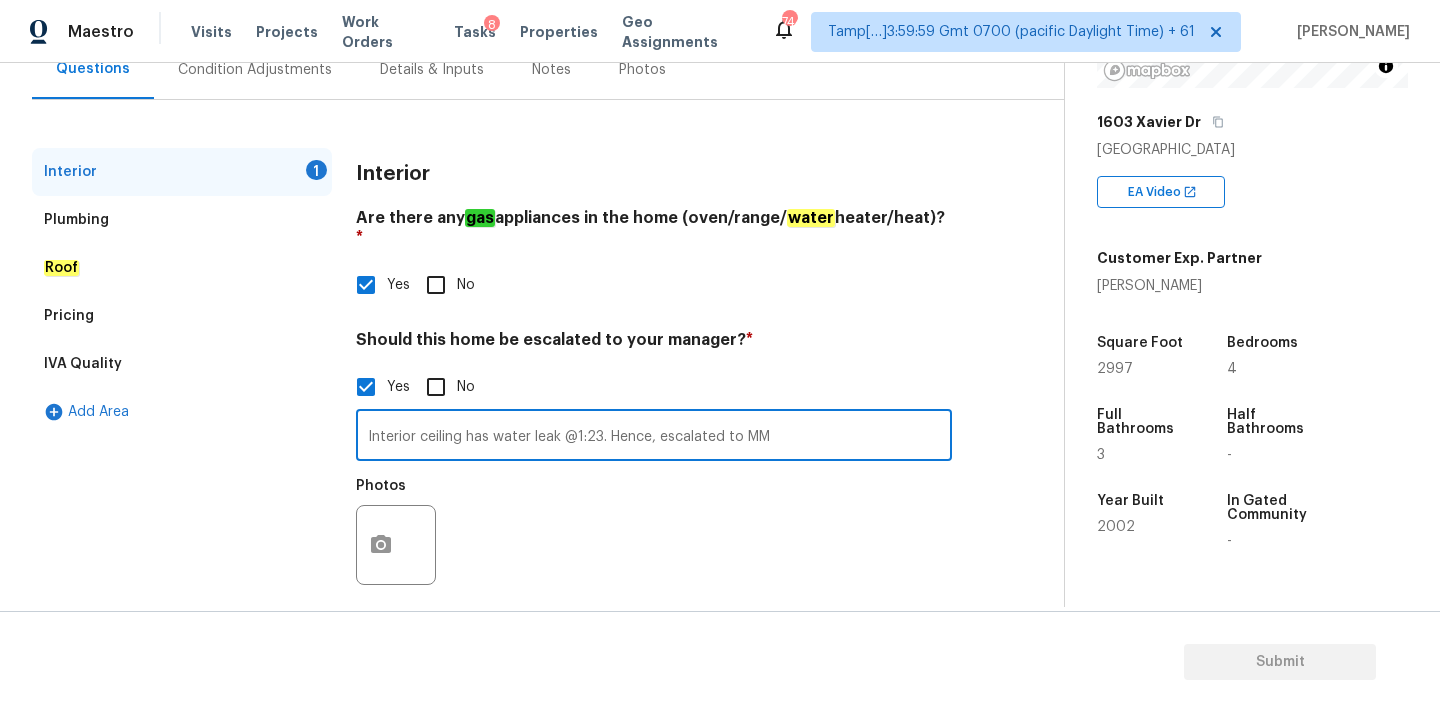click at bounding box center [396, 545] 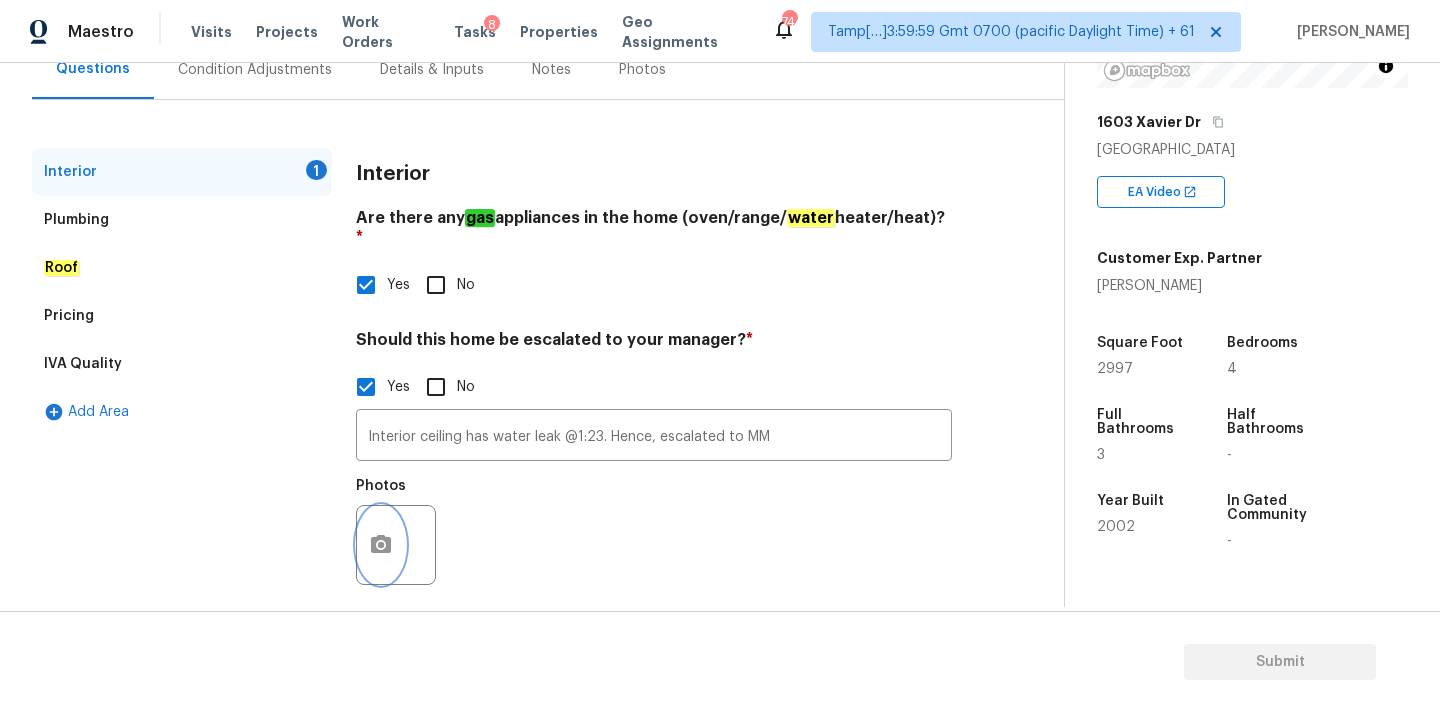 click at bounding box center (381, 545) 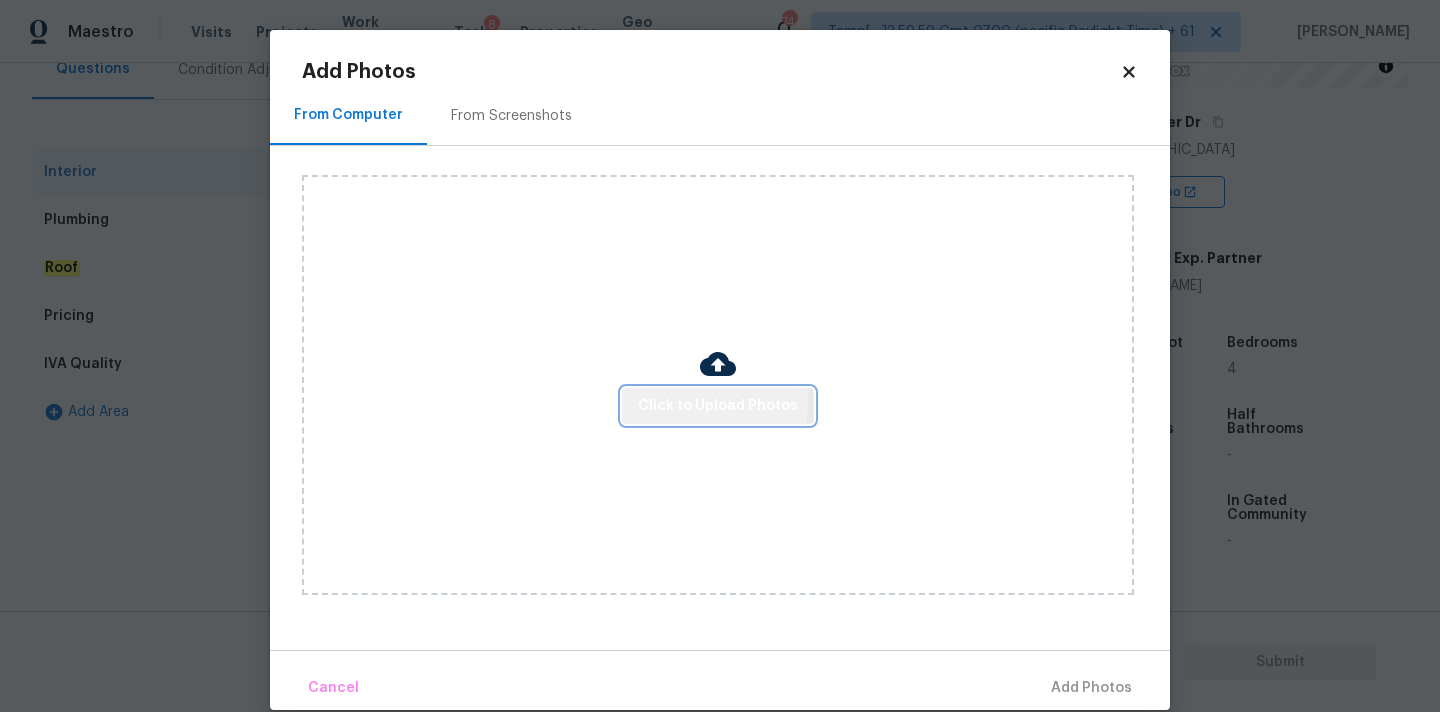 click on "Click to Upload Photos" at bounding box center [718, 406] 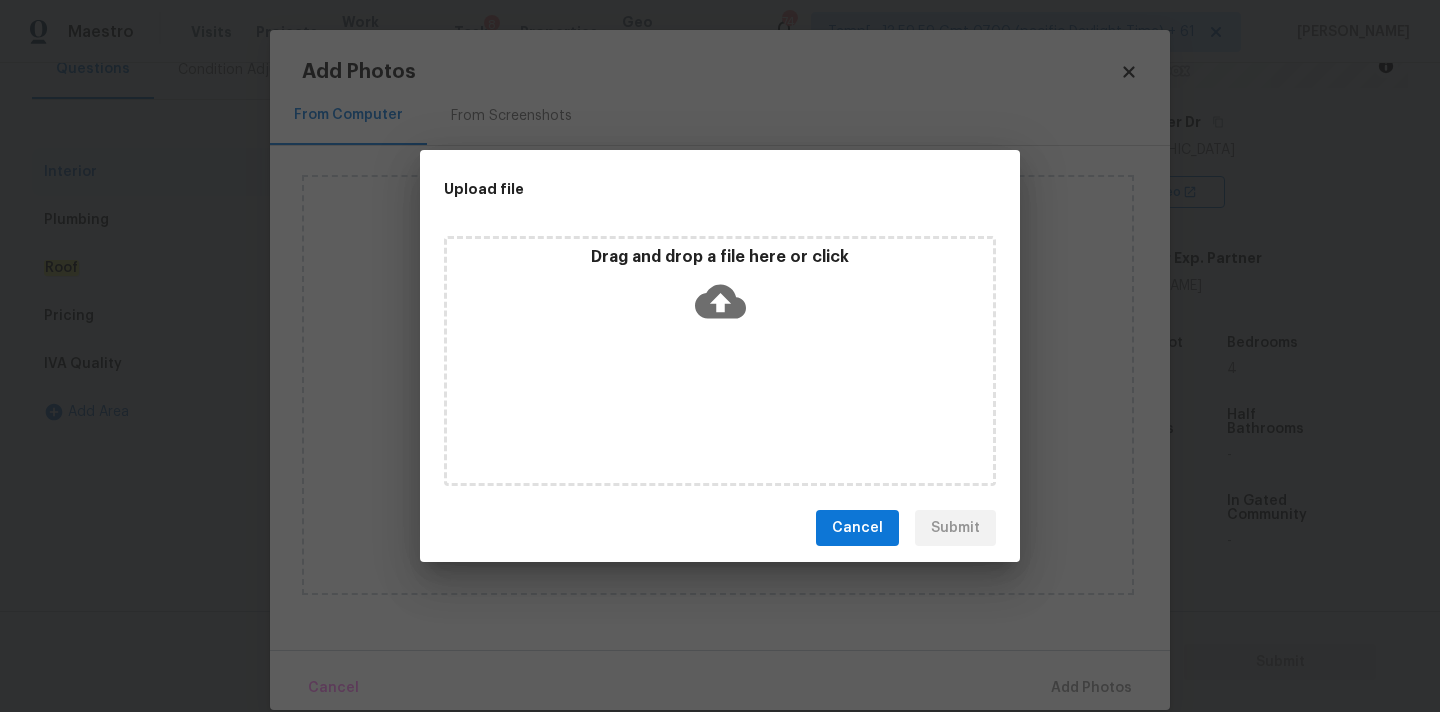 click 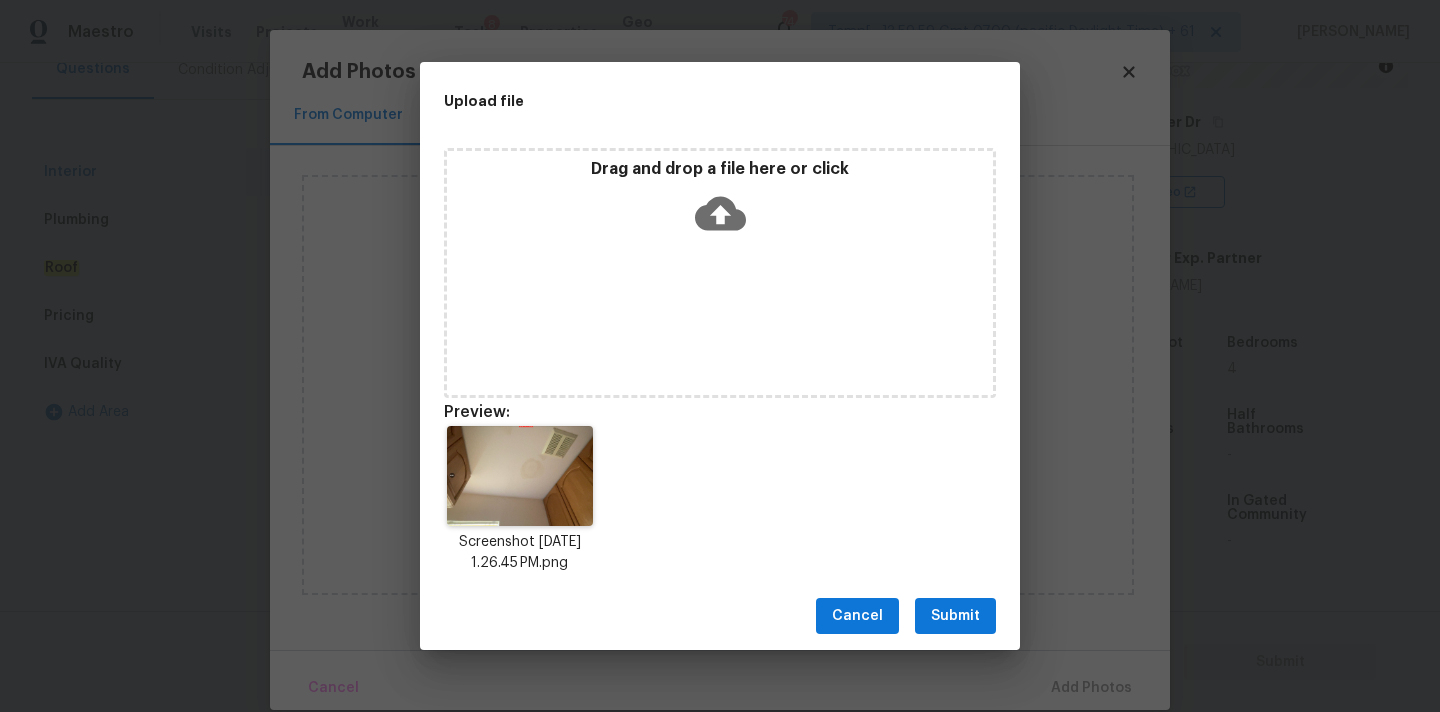 click on "Submit" at bounding box center (955, 616) 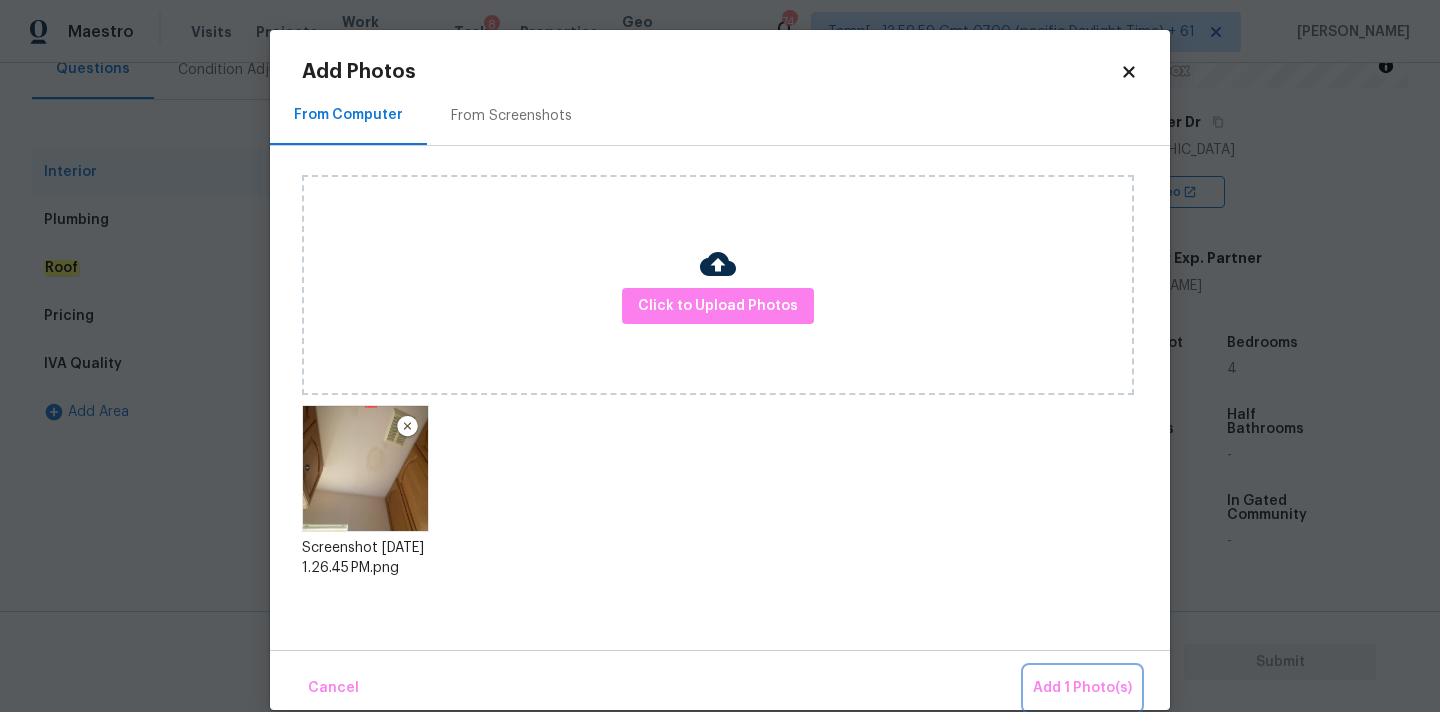 click on "Add 1 Photo(s)" at bounding box center [1082, 688] 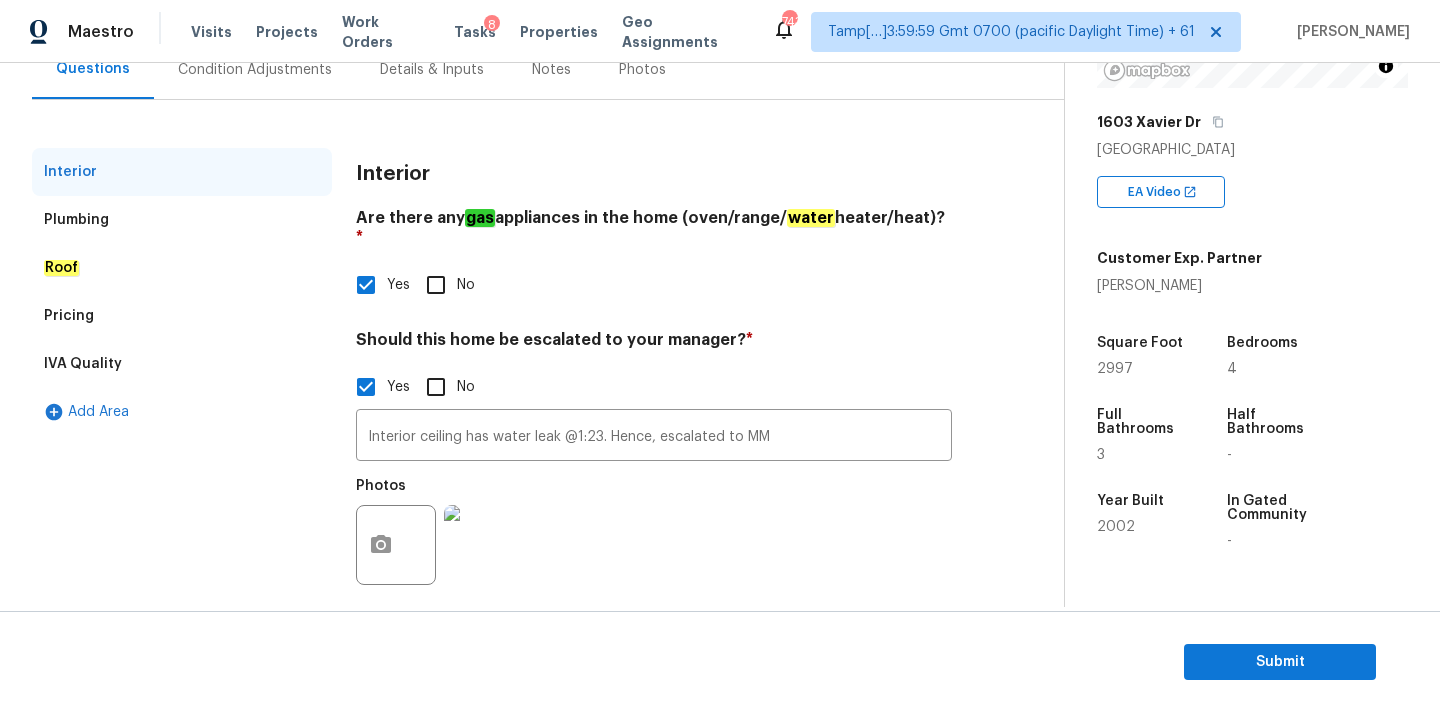drag, startPoint x: 564, startPoint y: 420, endPoint x: 564, endPoint y: 454, distance: 34 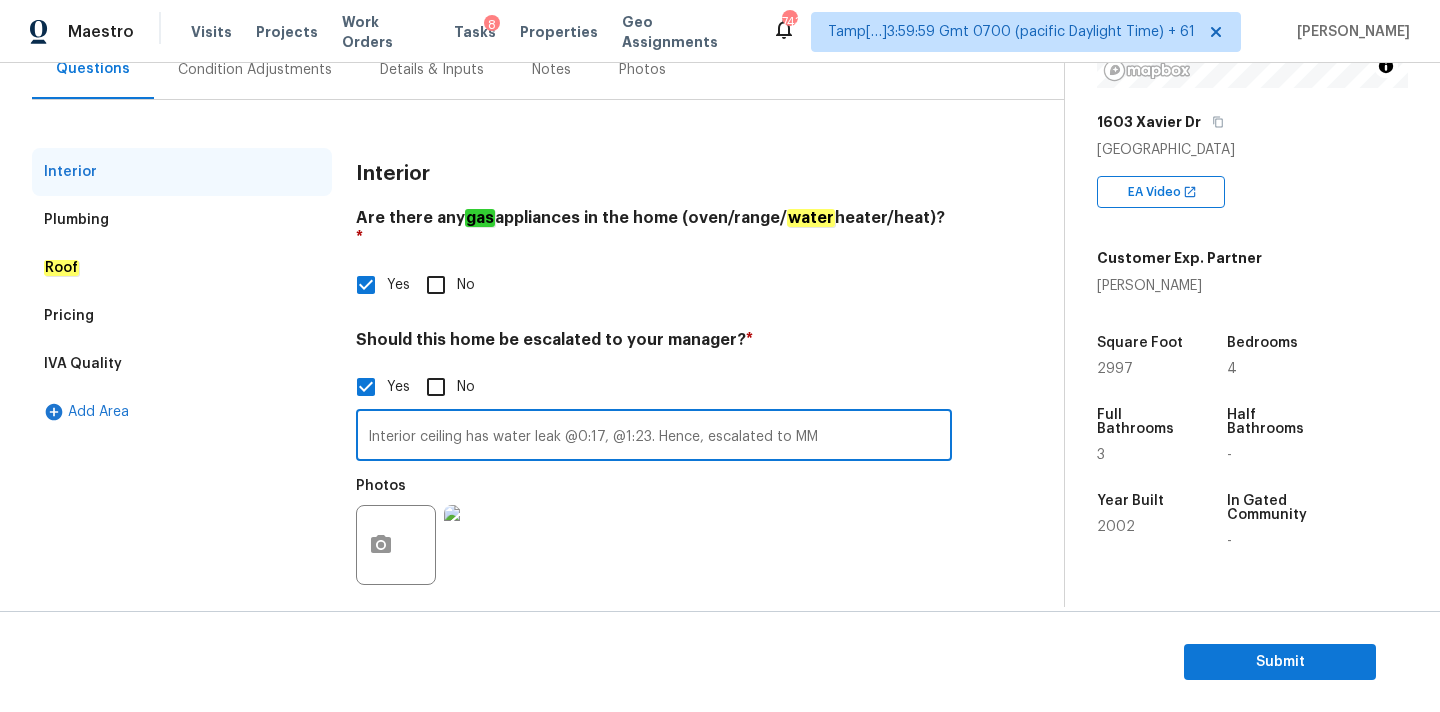 type on "Interior ceiling has water leak @0:17, @1:23. Hence, escalated to MM" 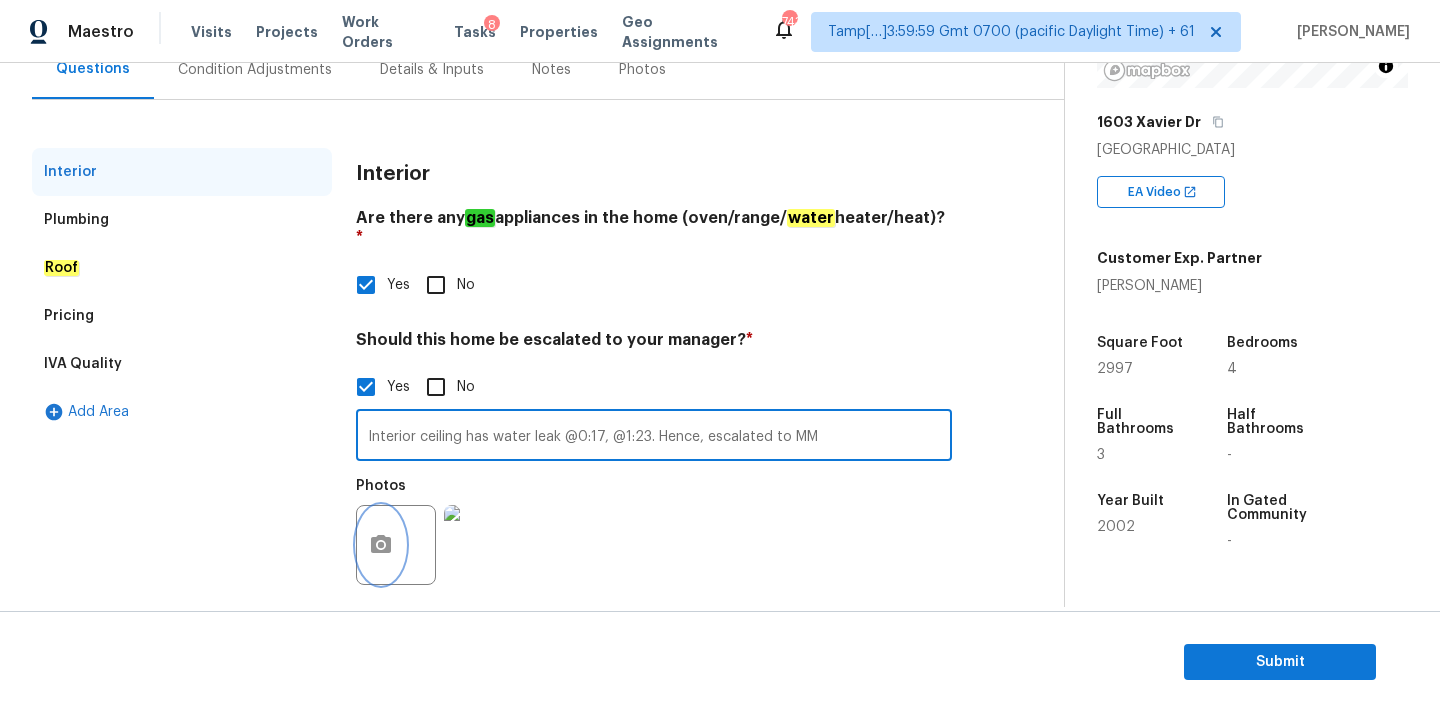 click at bounding box center [381, 545] 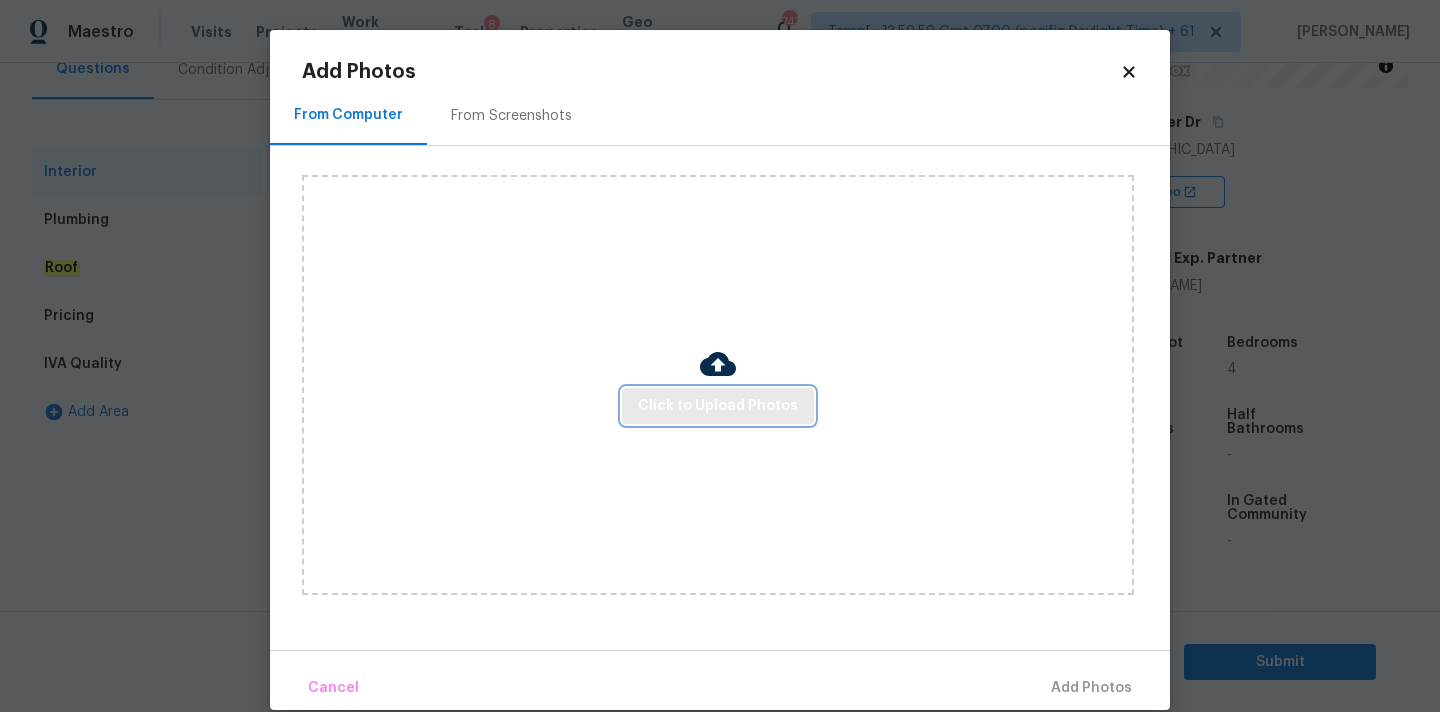 click on "Click to Upload Photos" at bounding box center (718, 406) 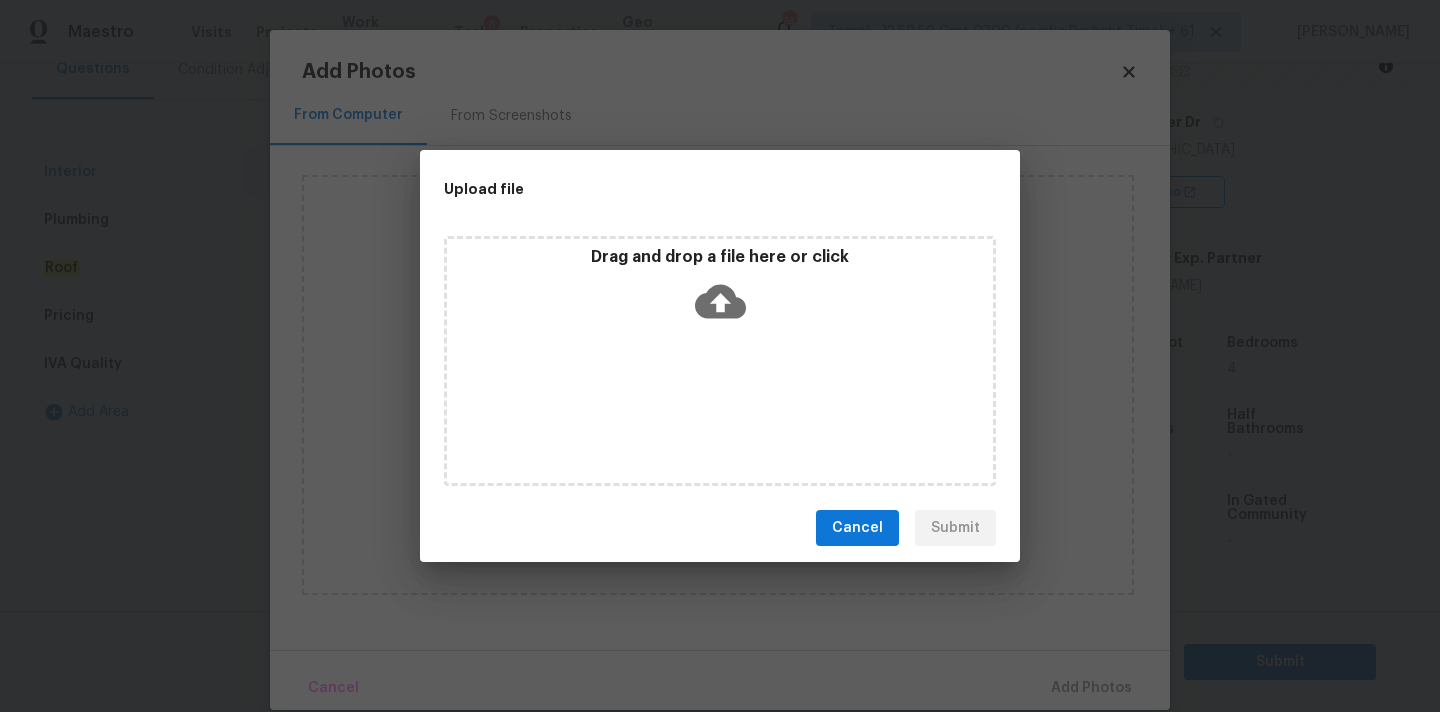 click 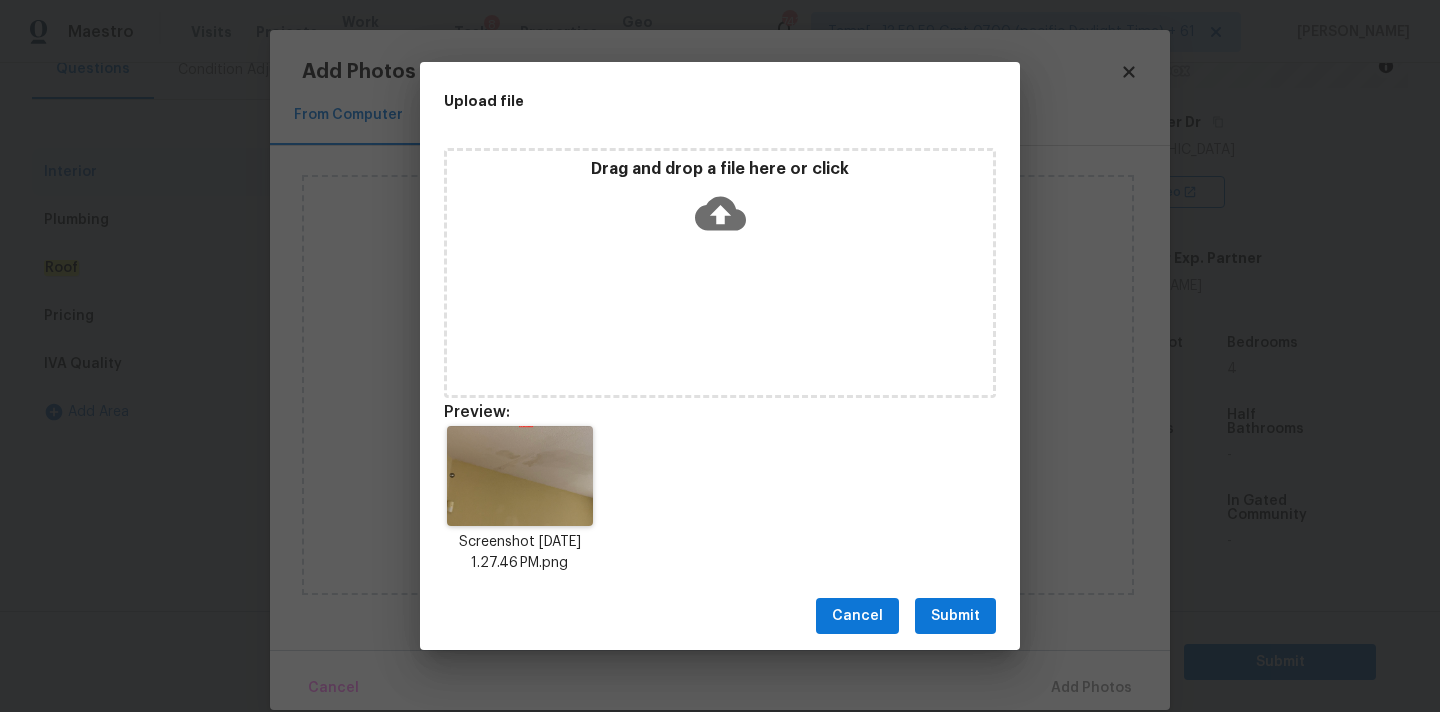 click on "Submit" at bounding box center [955, 616] 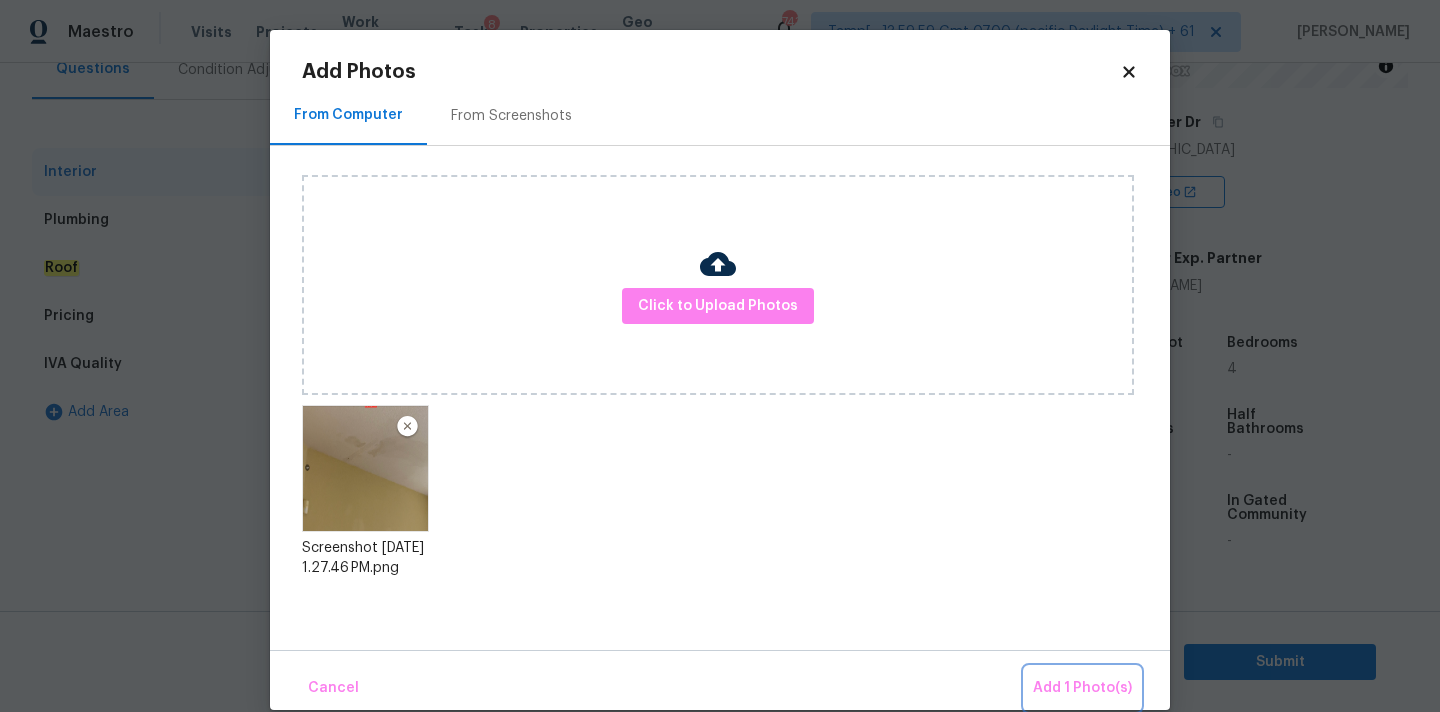 click on "Add 1 Photo(s)" at bounding box center [1082, 688] 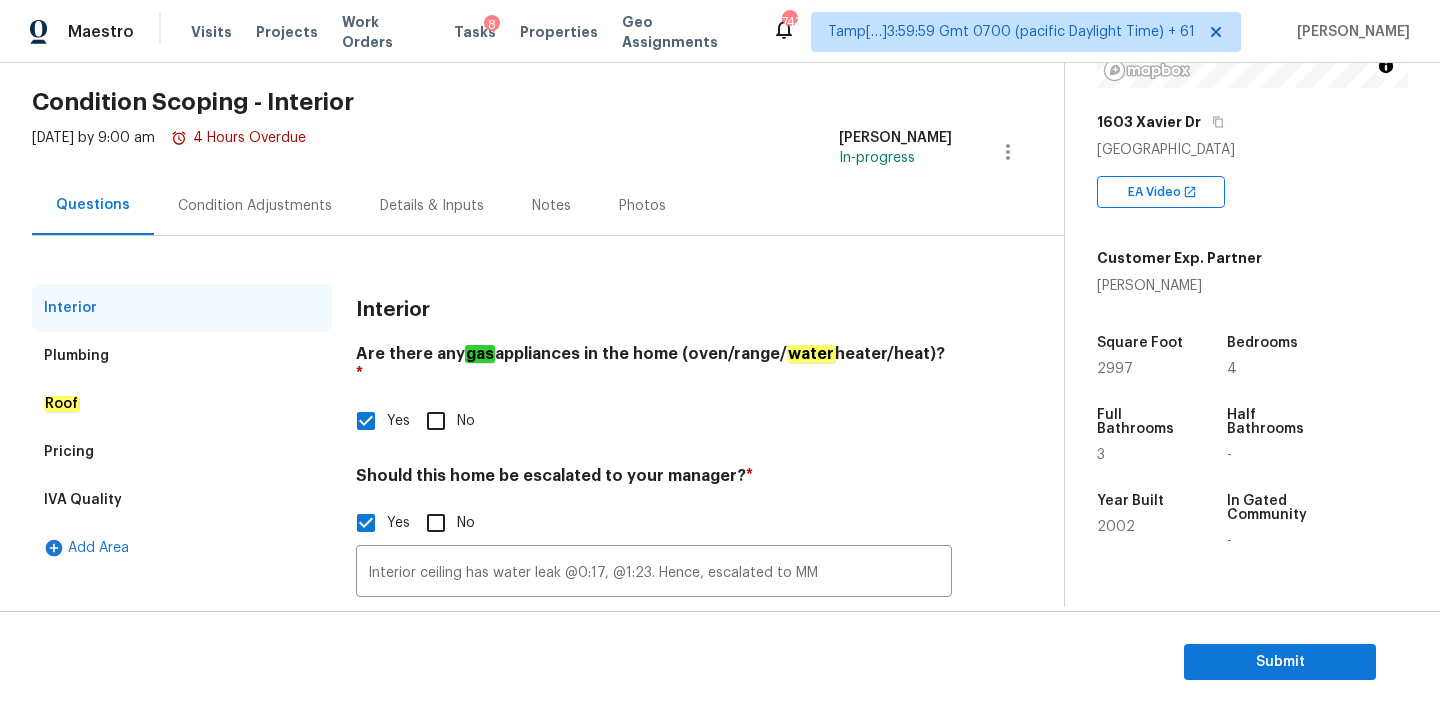 scroll, scrollTop: 0, scrollLeft: 0, axis: both 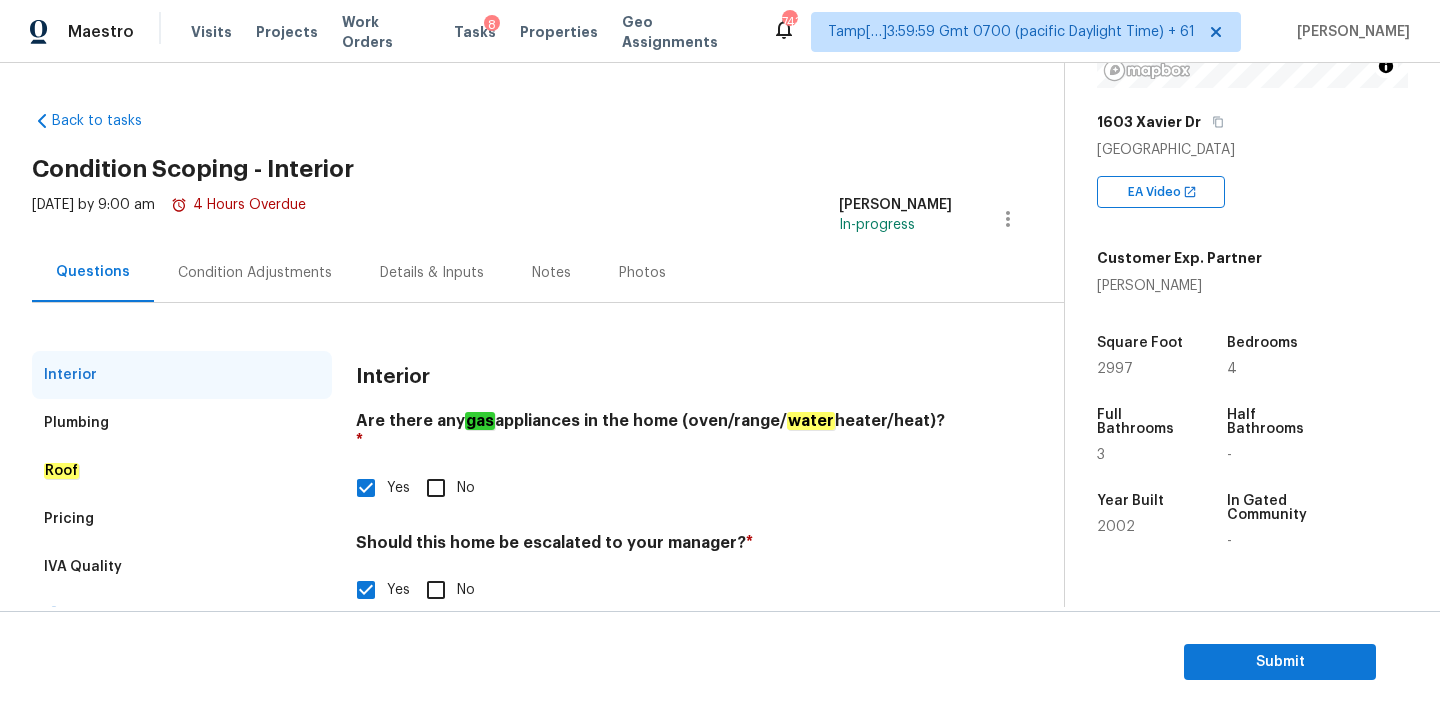 click on "Condition Adjustments" at bounding box center [255, 272] 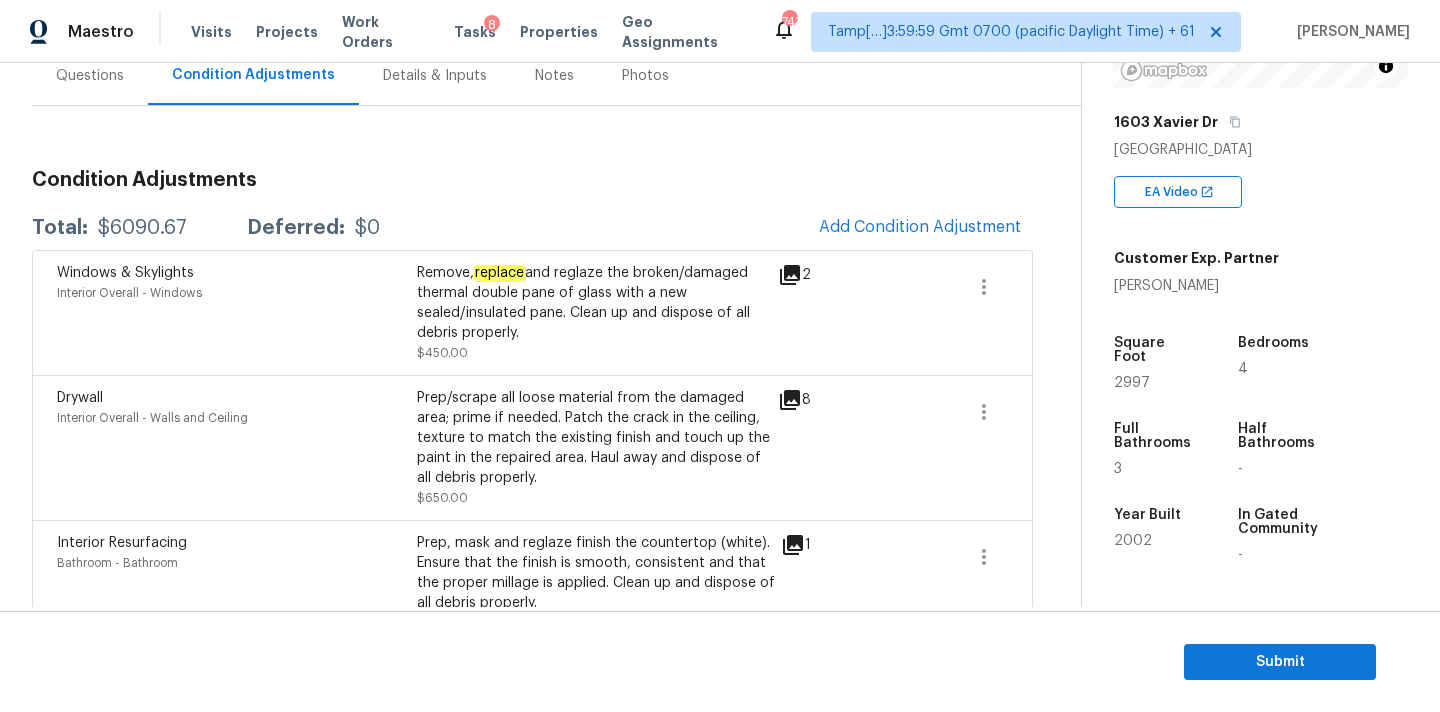 scroll, scrollTop: 195, scrollLeft: 0, axis: vertical 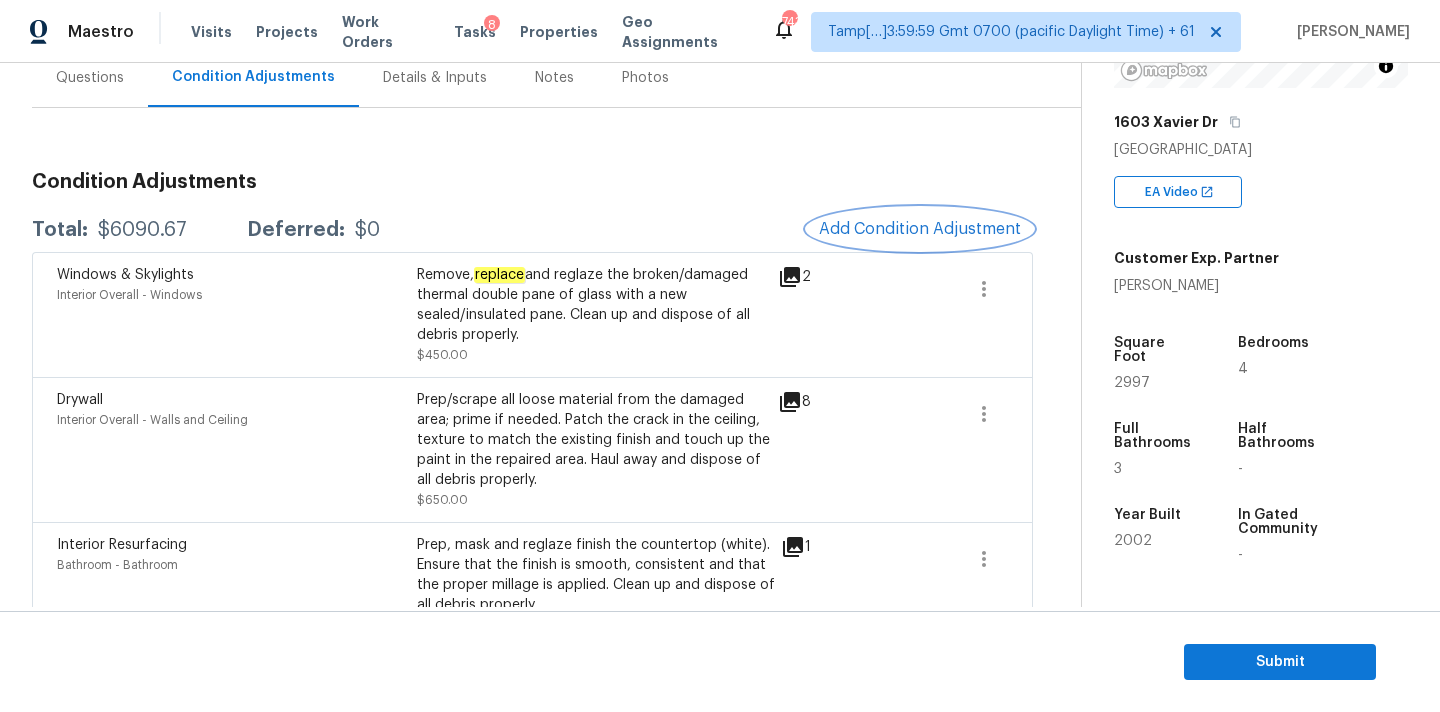 click on "Add Condition Adjustment" at bounding box center (920, 229) 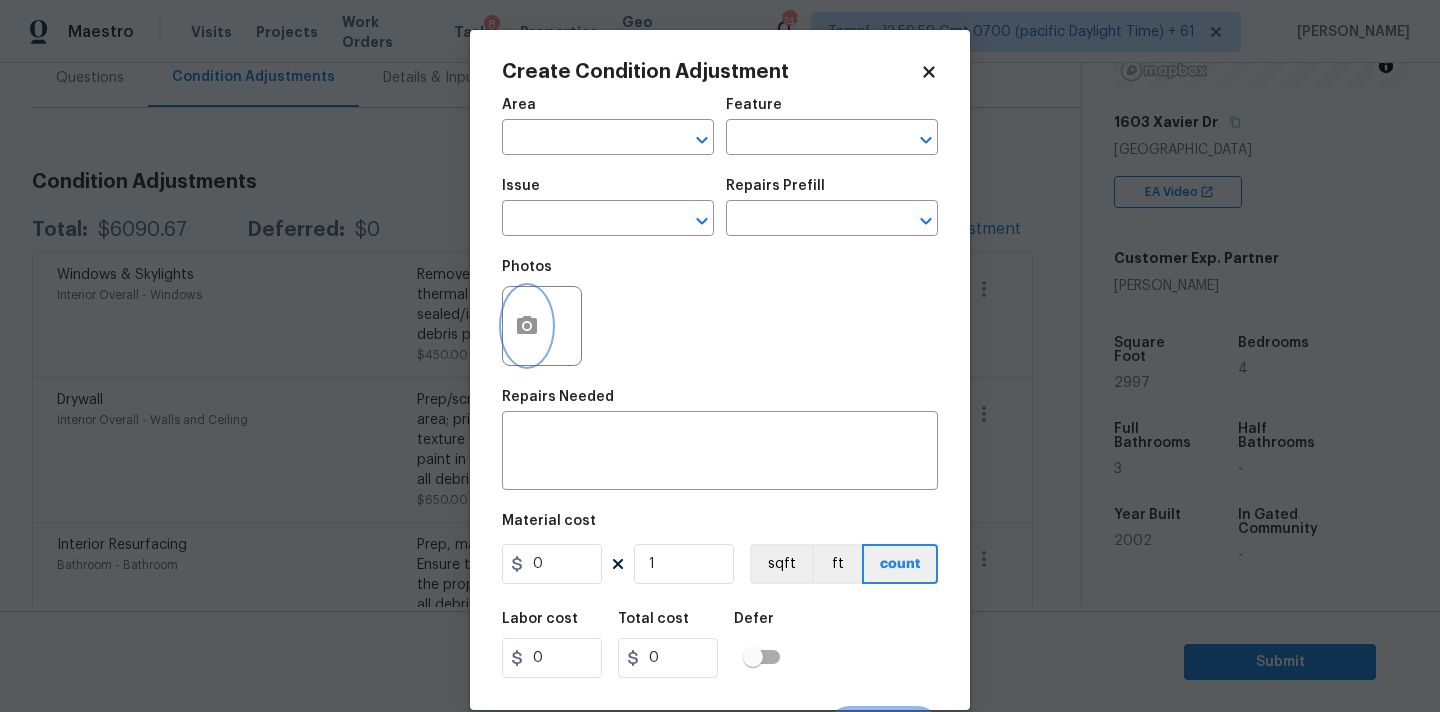 click 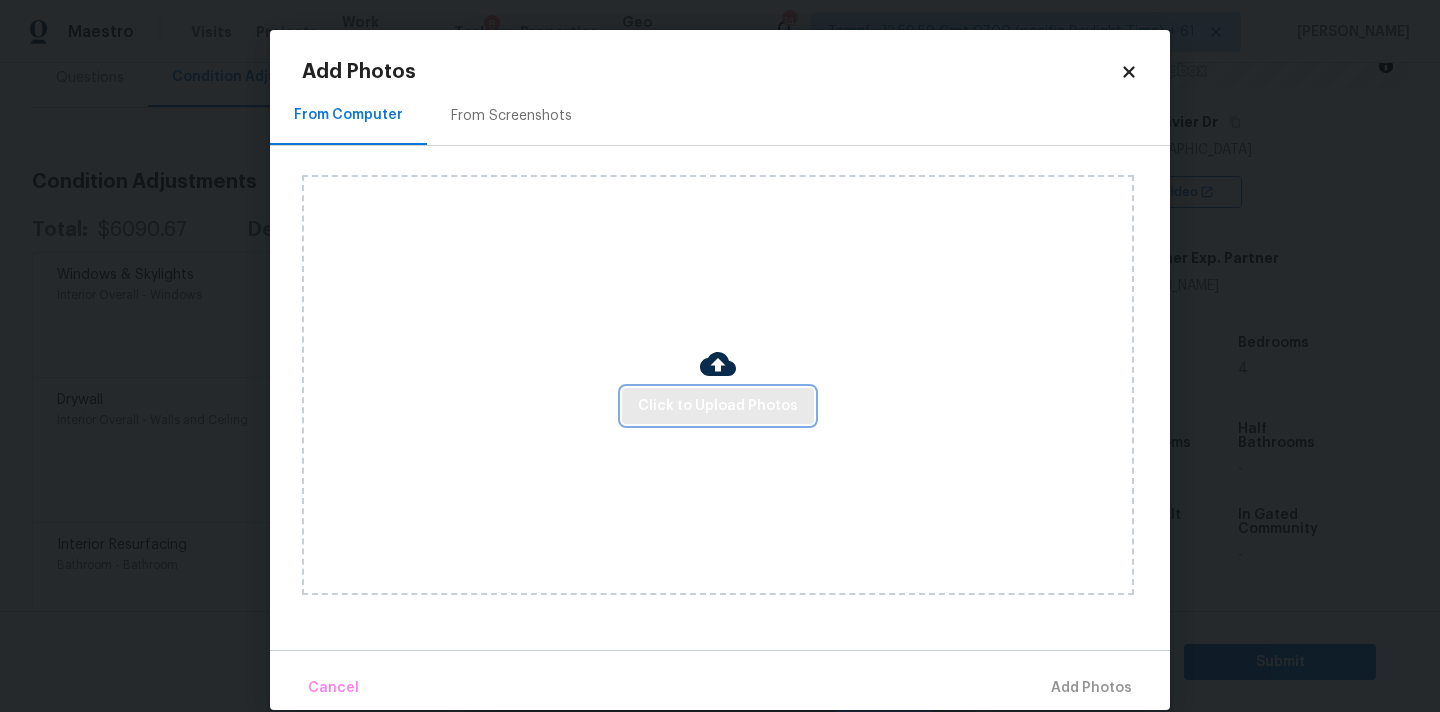 click on "Click to Upload Photos" at bounding box center [718, 406] 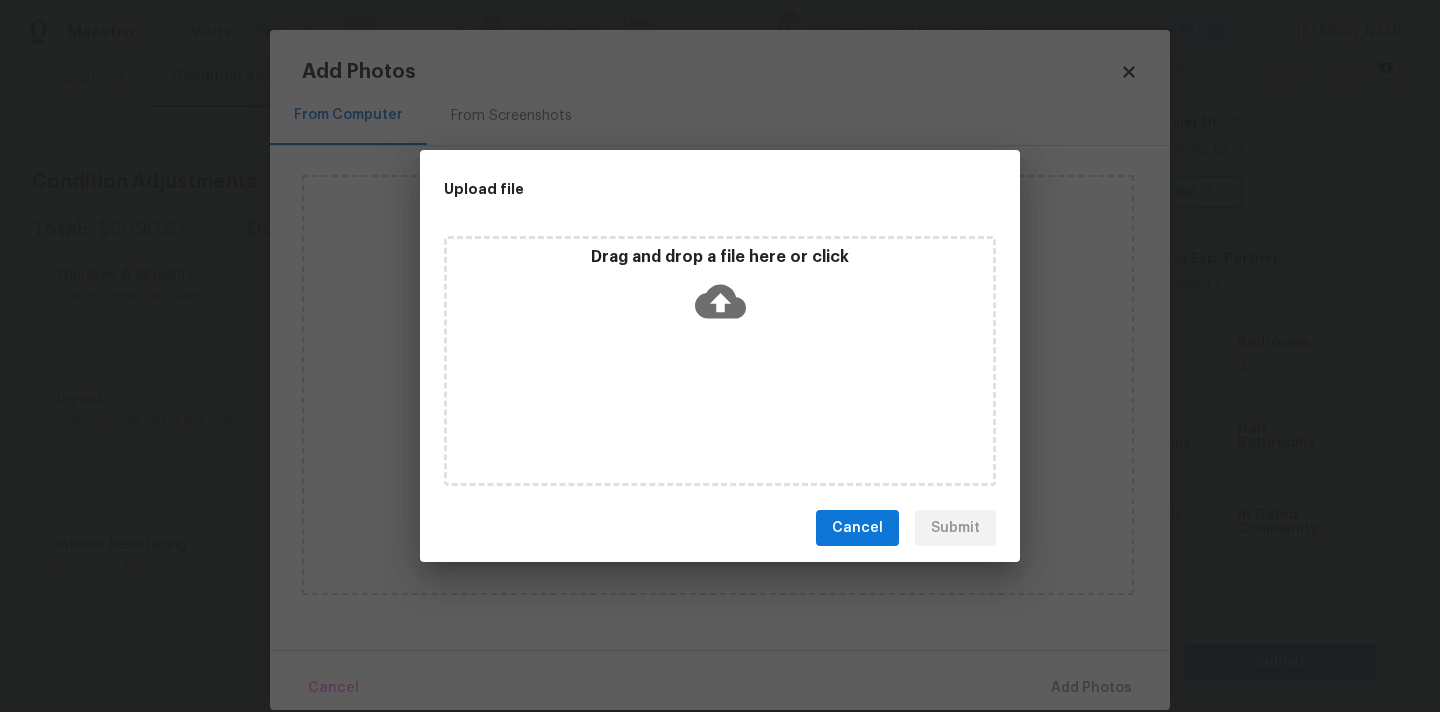 click 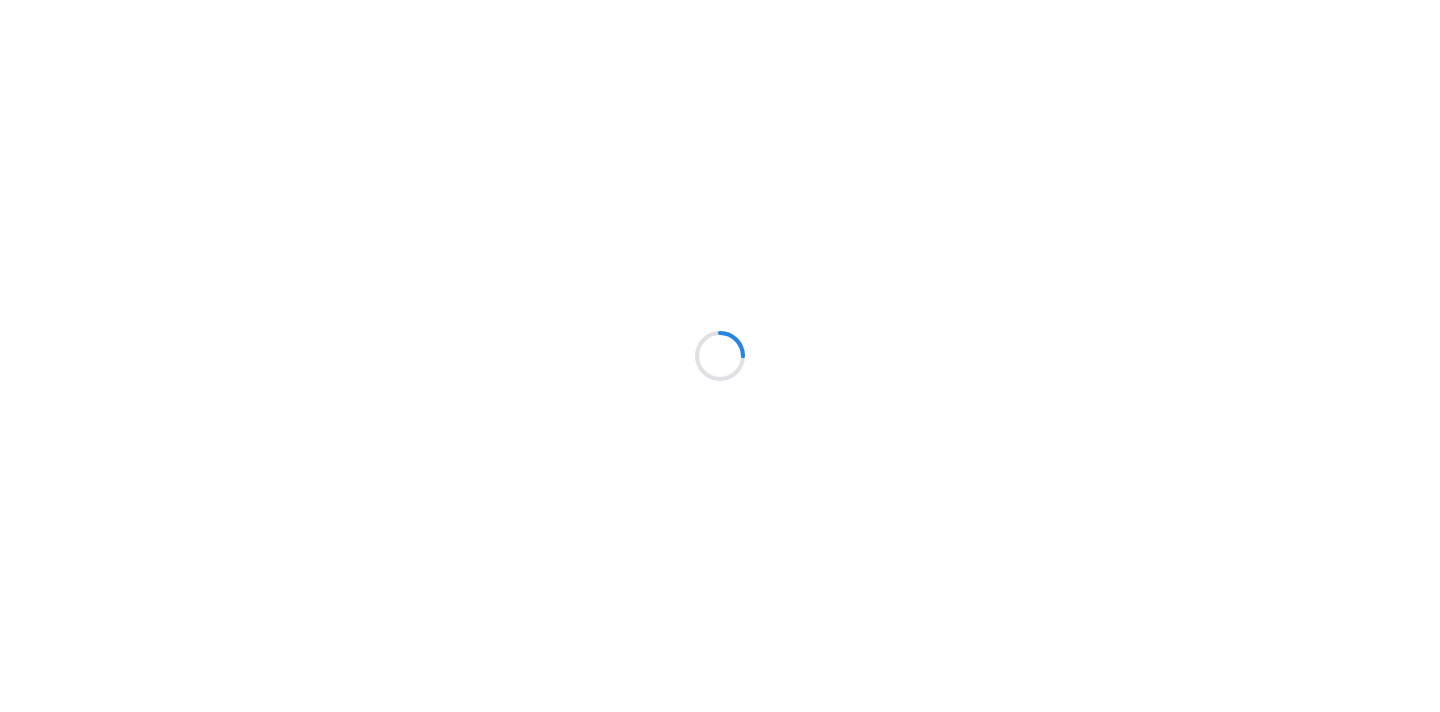 scroll, scrollTop: 0, scrollLeft: 0, axis: both 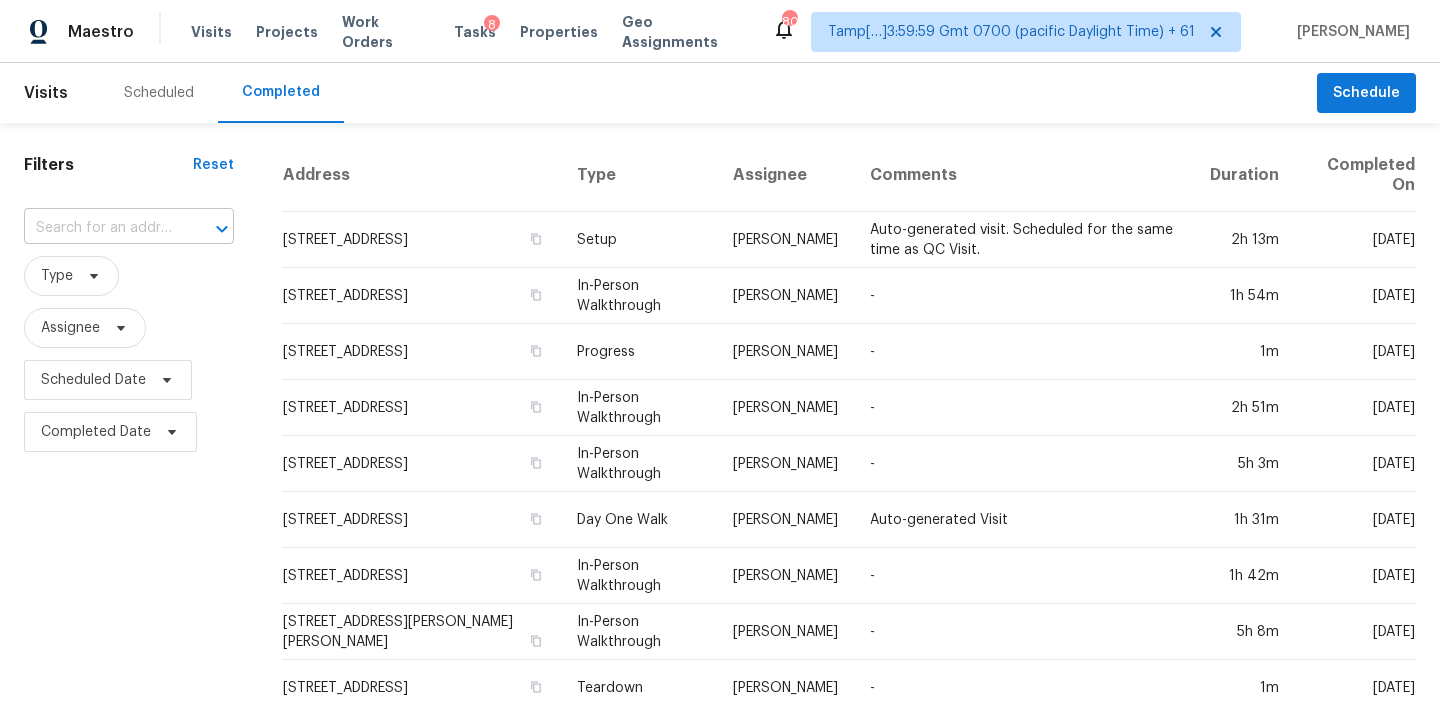 click at bounding box center [101, 228] 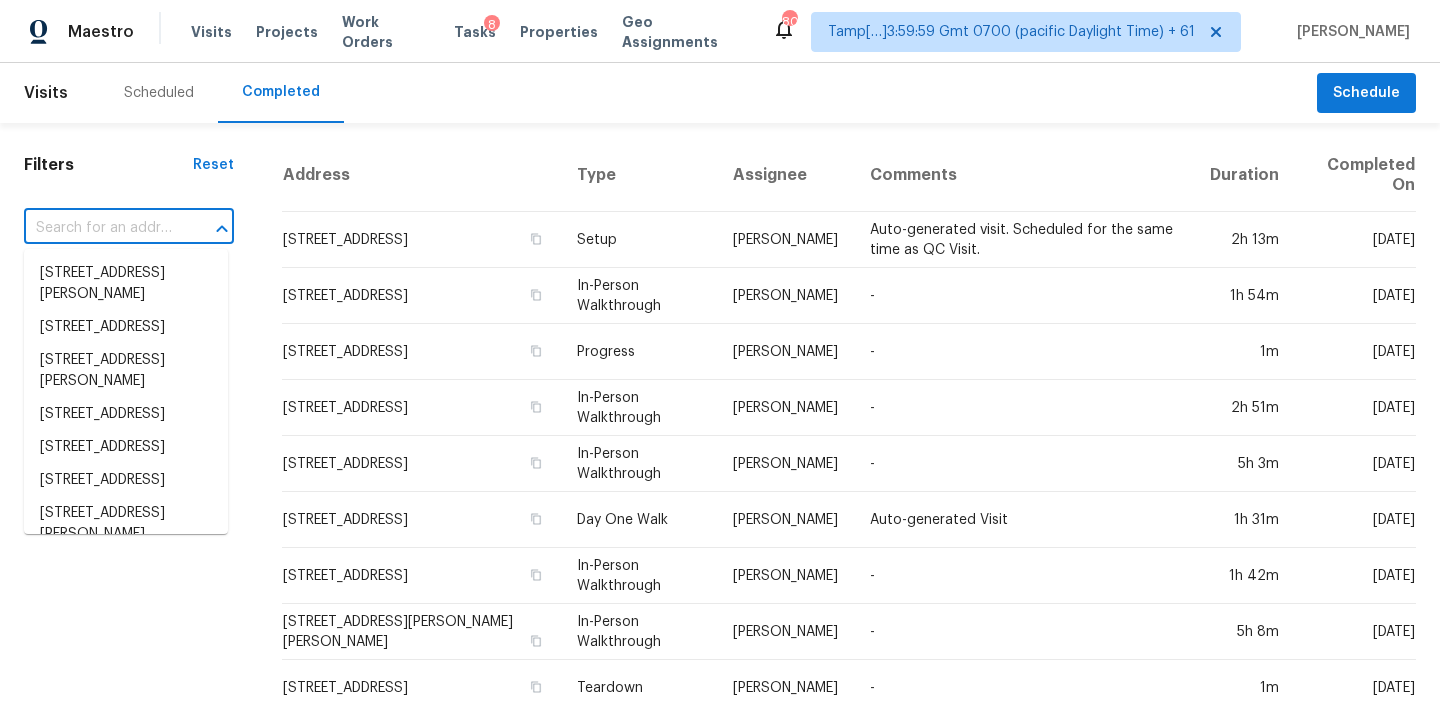paste on "[STREET_ADDRESS]" 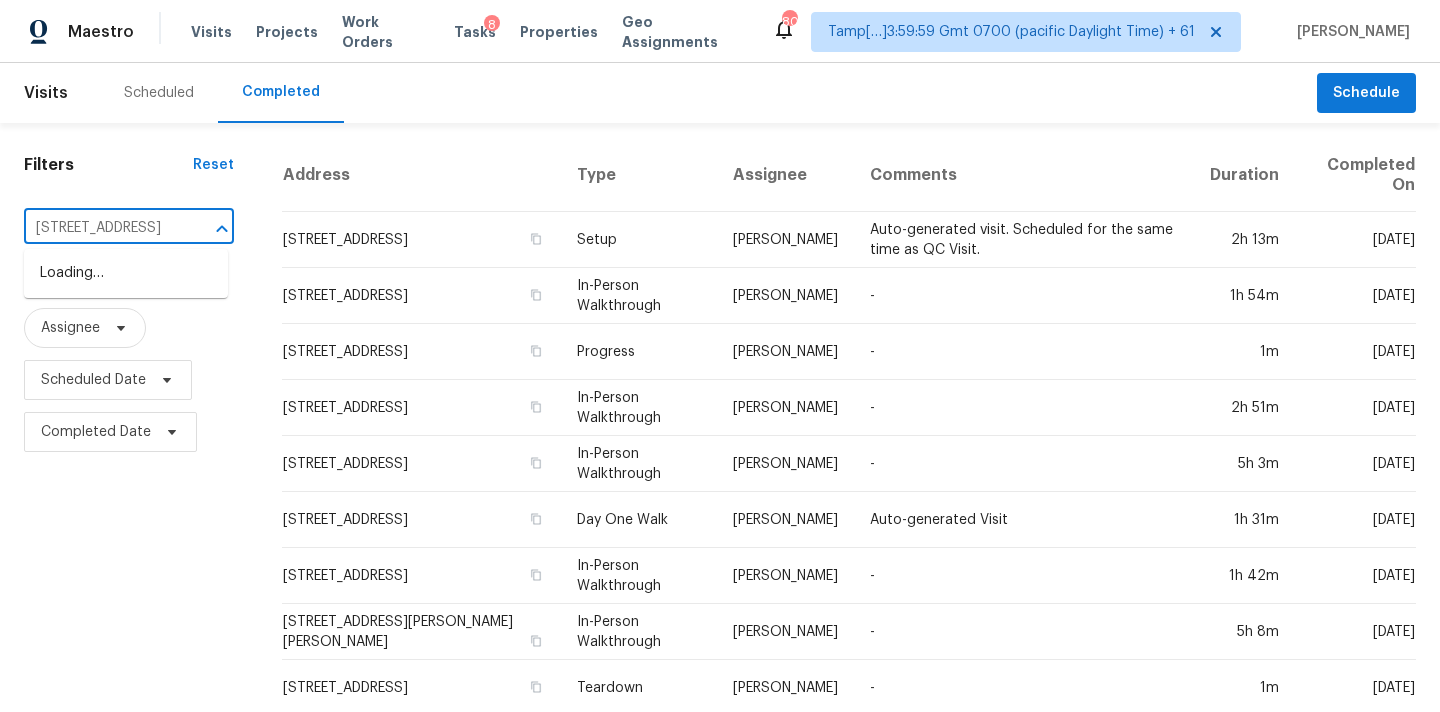 scroll, scrollTop: 0, scrollLeft: 69, axis: horizontal 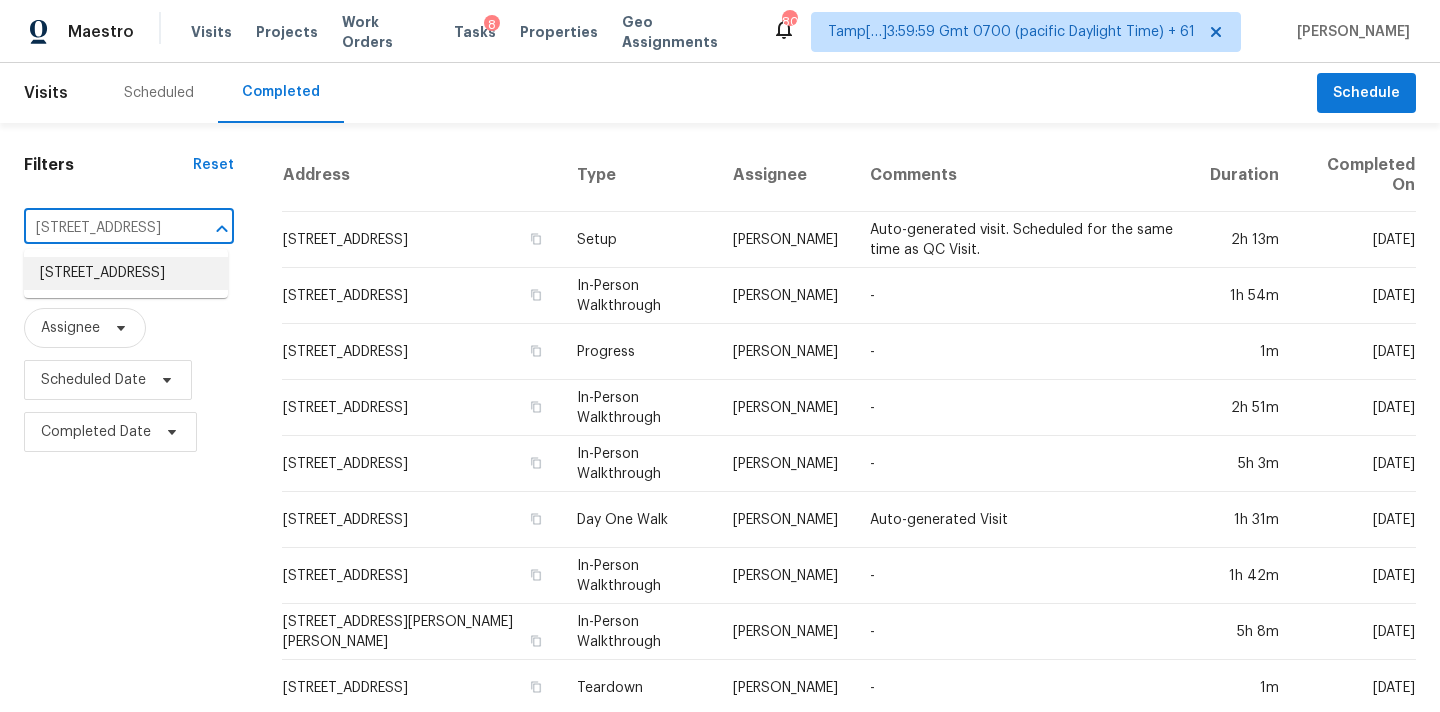 click on "[STREET_ADDRESS]" at bounding box center [126, 273] 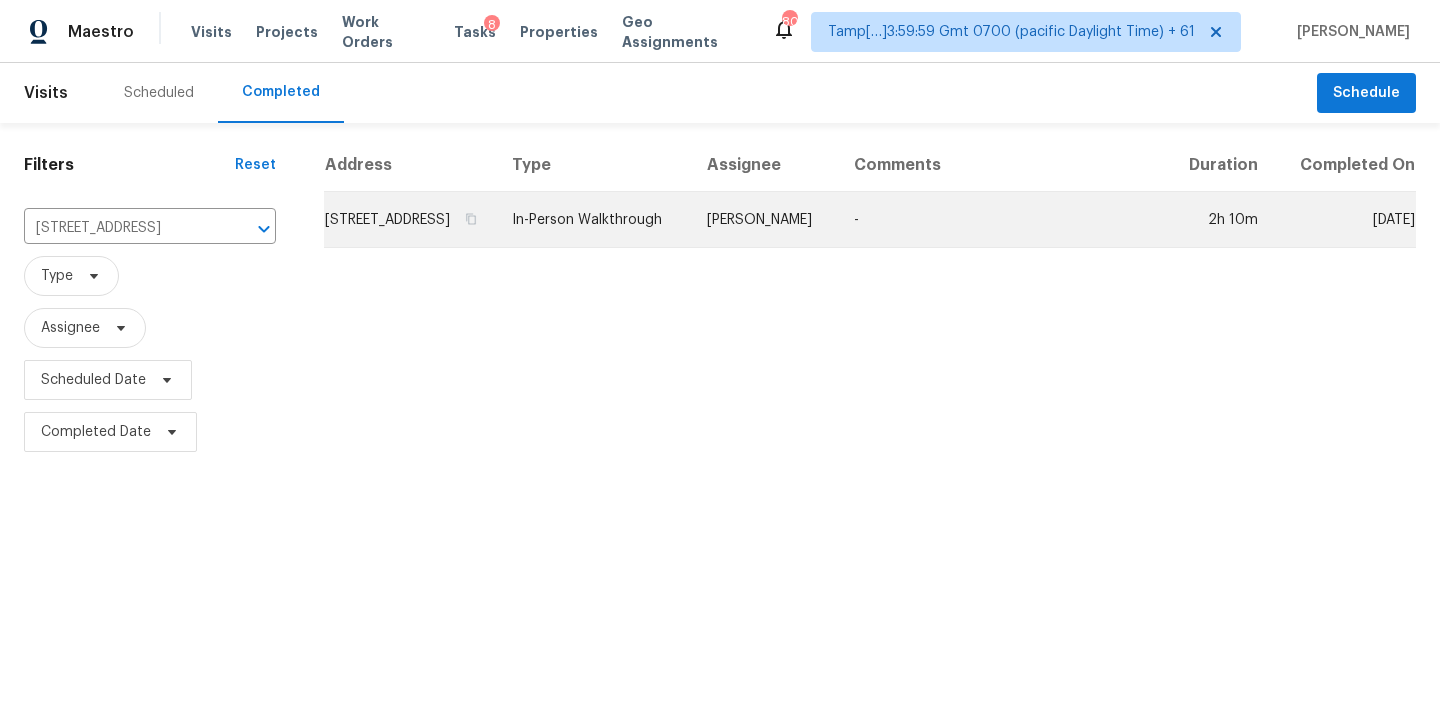 click on "-" at bounding box center [1002, 220] 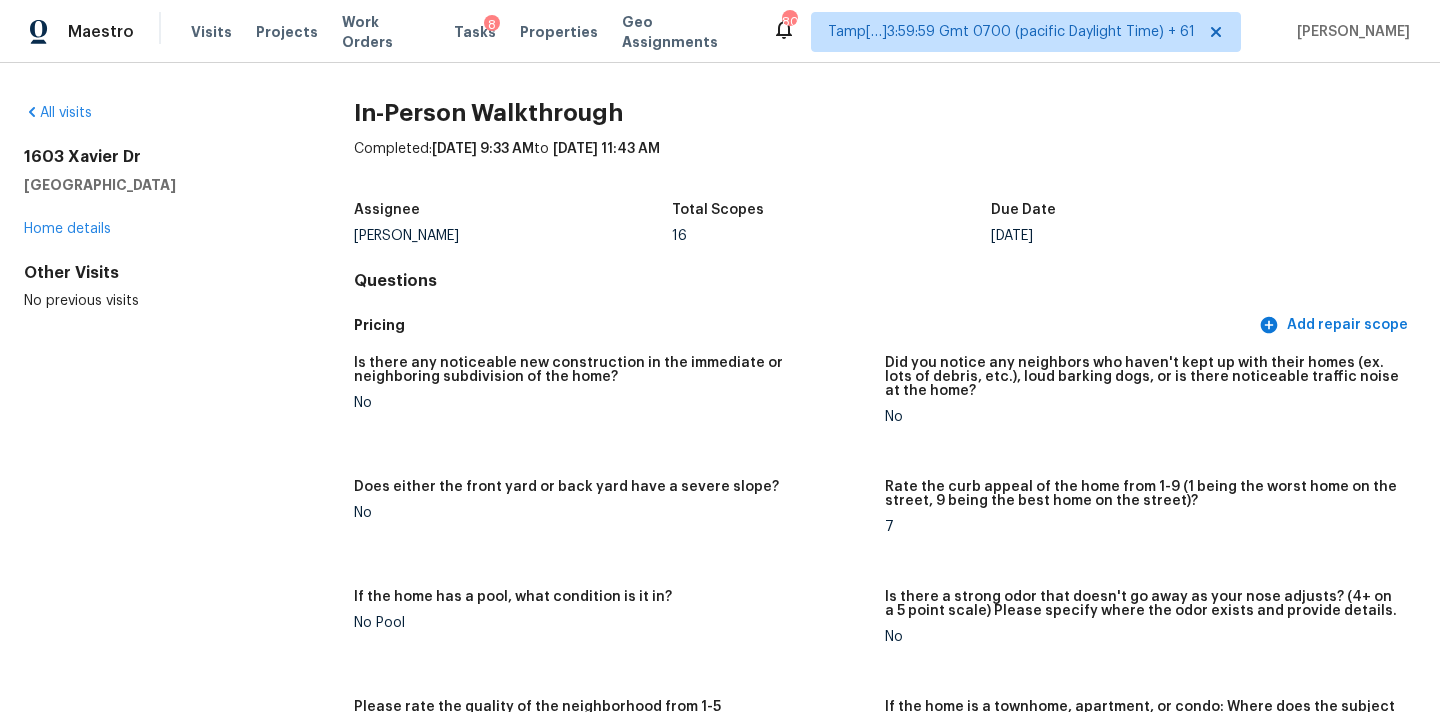 click on "In-Person Walkthrough Completed:  [DATE] 9:33 AM  to   [DATE] 11:43 AM Assignee [PERSON_NAME] Total Scopes 16 Due Date [DATE] Questions Pricing Add repair scope Is there any noticeable new construction in the immediate or neighboring subdivision of the home? No Did you notice any neighbors who haven't kept up with their homes (ex. lots of debris, etc.), loud barking dogs, or is there noticeable traffic noise at the home? No Does either the front yard or back yard have a severe slope? No Rate the curb appeal of the home from 1-9 (1 being the worst home on the street, 9 being the best home on the street)? 7 If the home has a pool, what condition is it in? No Pool Is there a strong odor that doesn't go away as your nose adjusts? (4+ on a 5 point scale) Please specify where the odor exists and provide details. No Please rate the quality of the neighborhood from 1-5 4 Exterior Add repair scope Notes: What is the dwelling type ? Single Family What type of community is the home located in? Not Gated (n/a)" at bounding box center [885, 4149] 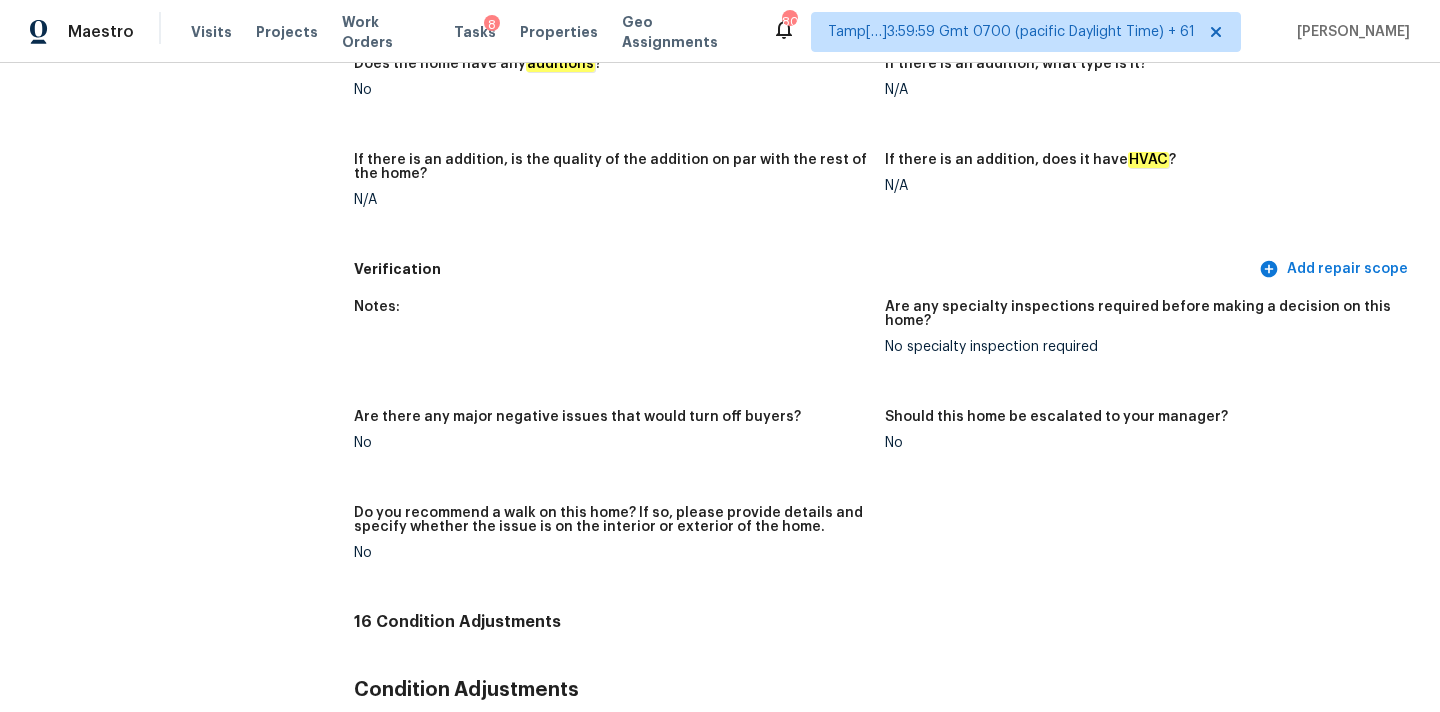 scroll, scrollTop: 99, scrollLeft: 0, axis: vertical 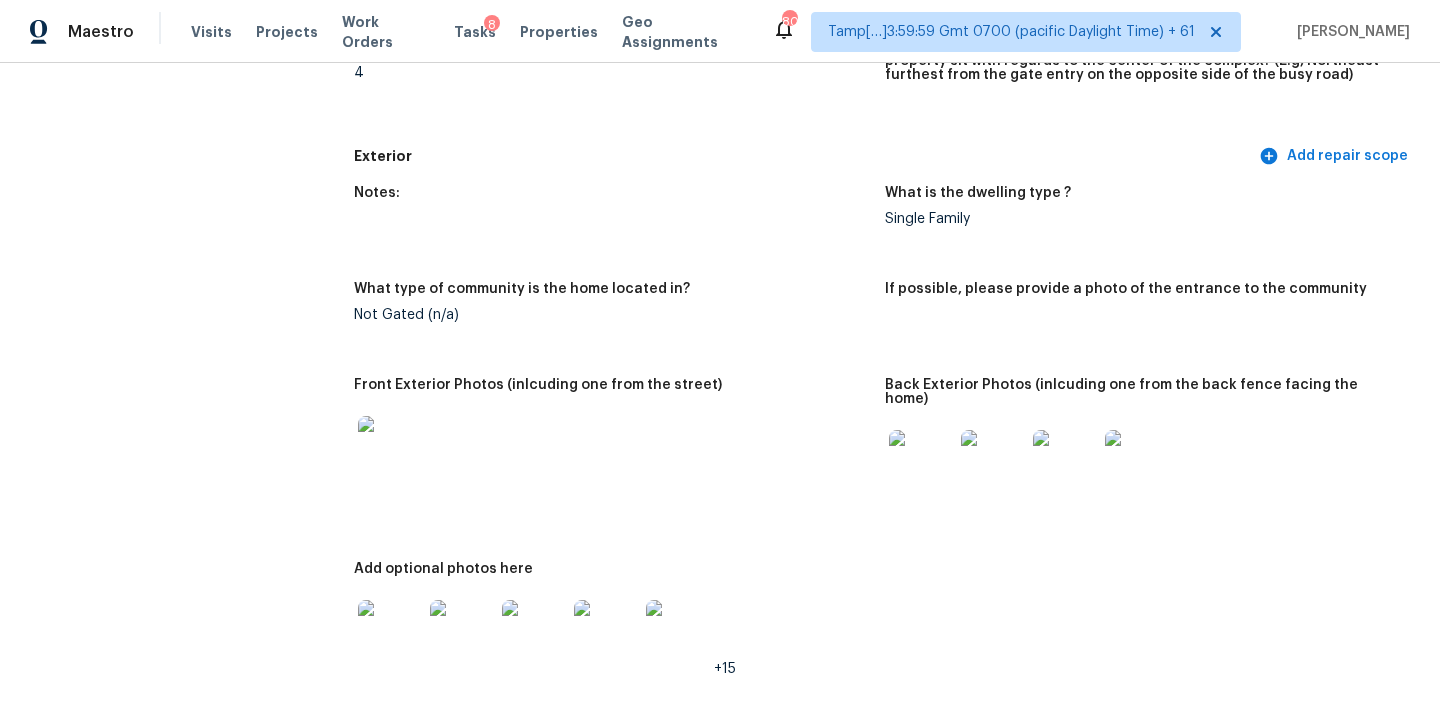click at bounding box center (390, 448) 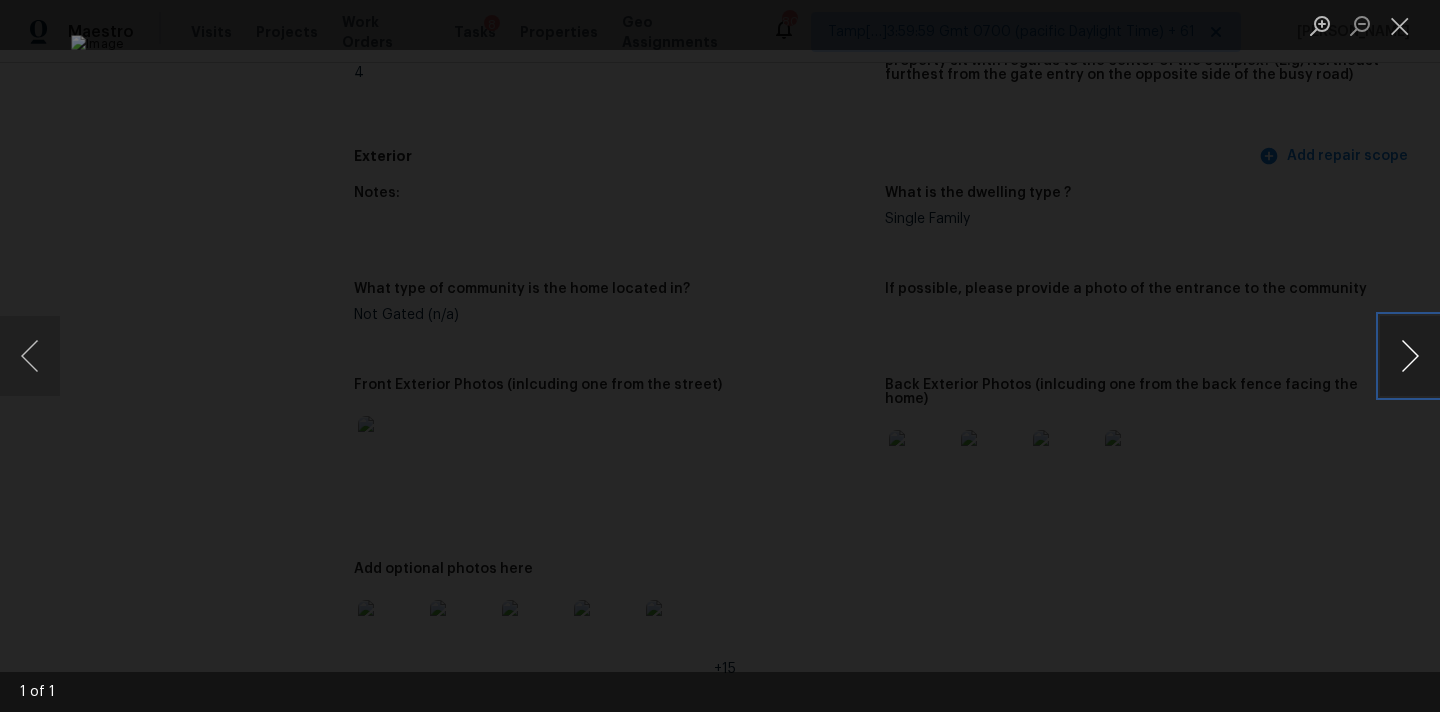 click at bounding box center (1410, 356) 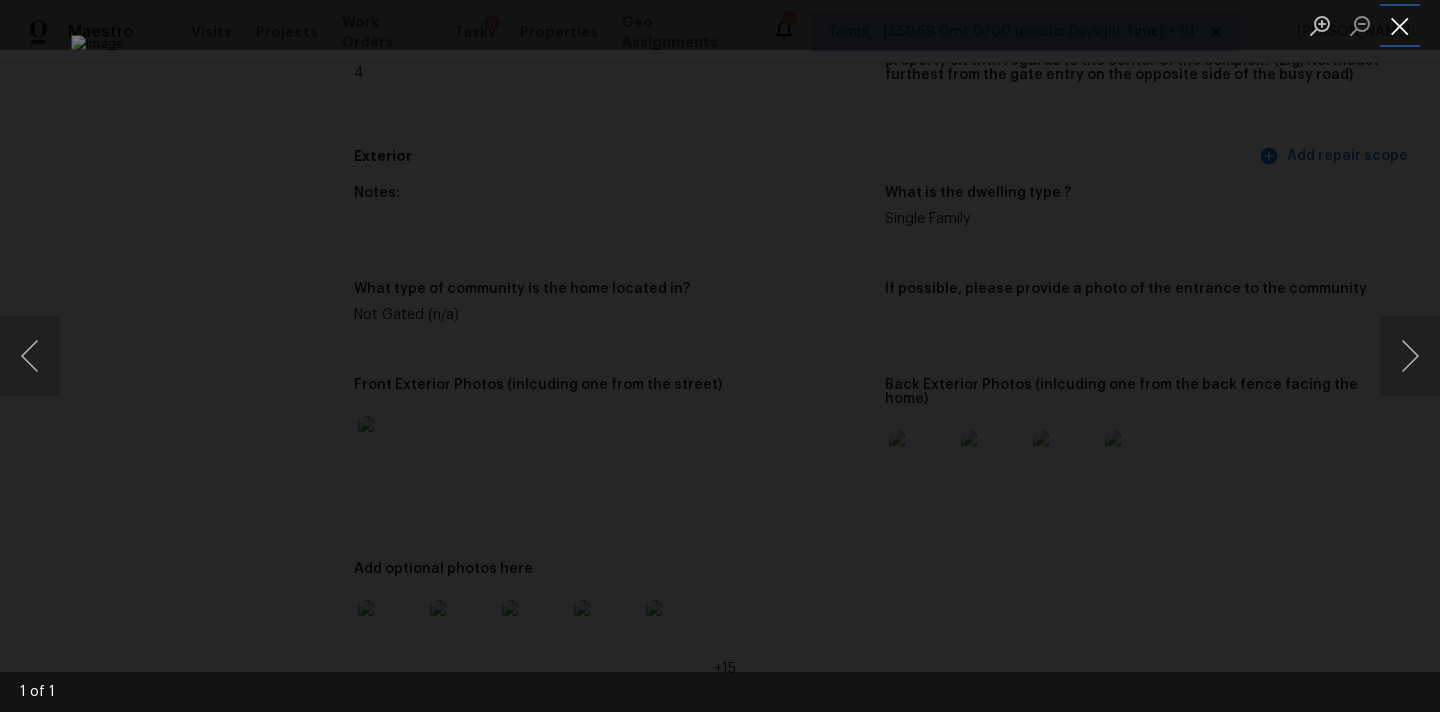 click at bounding box center [1400, 25] 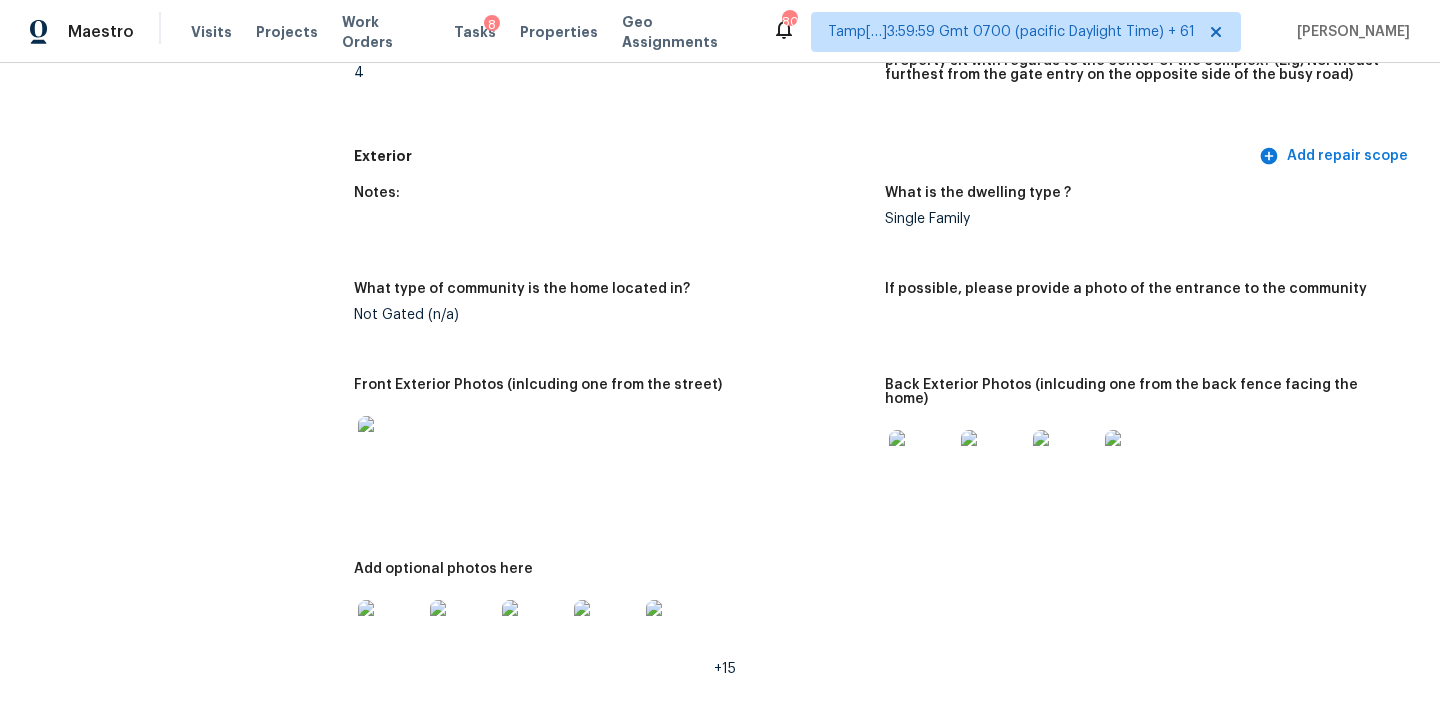 click at bounding box center (921, 462) 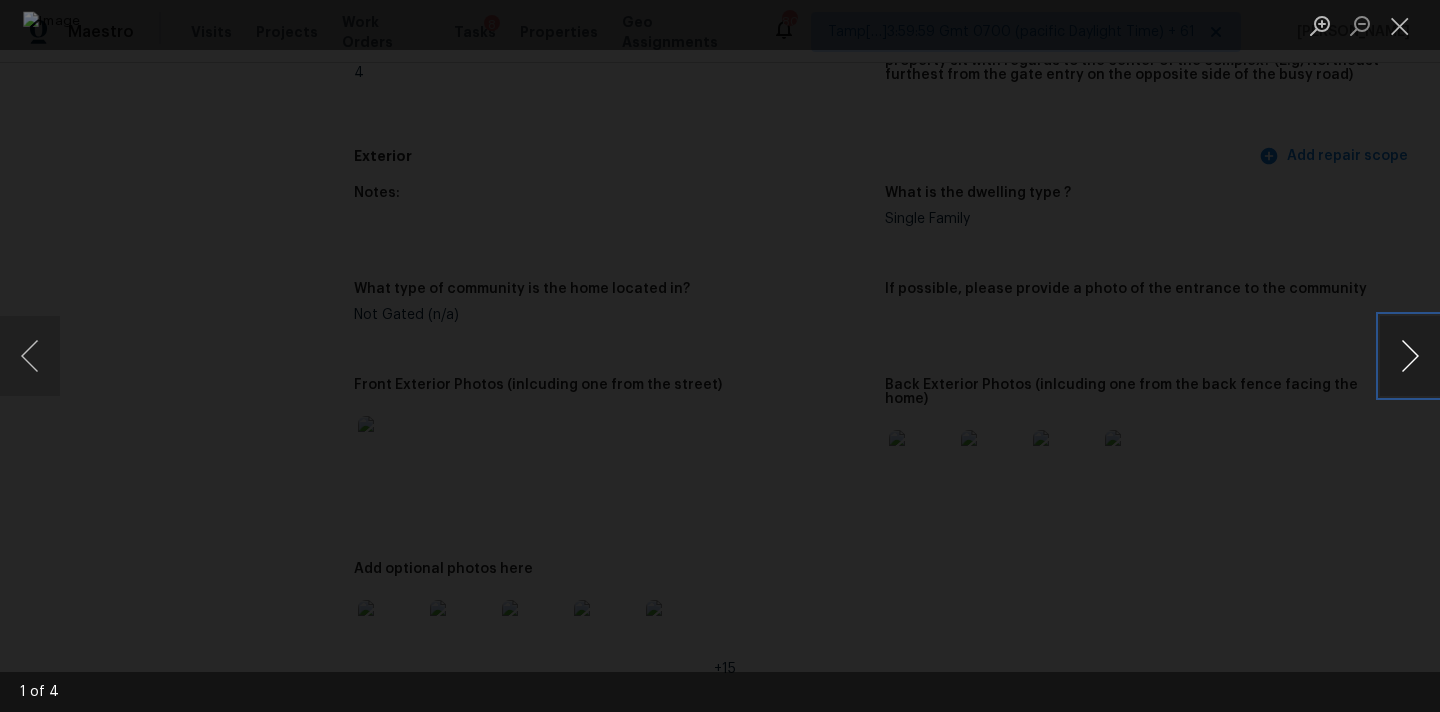 click at bounding box center [1410, 356] 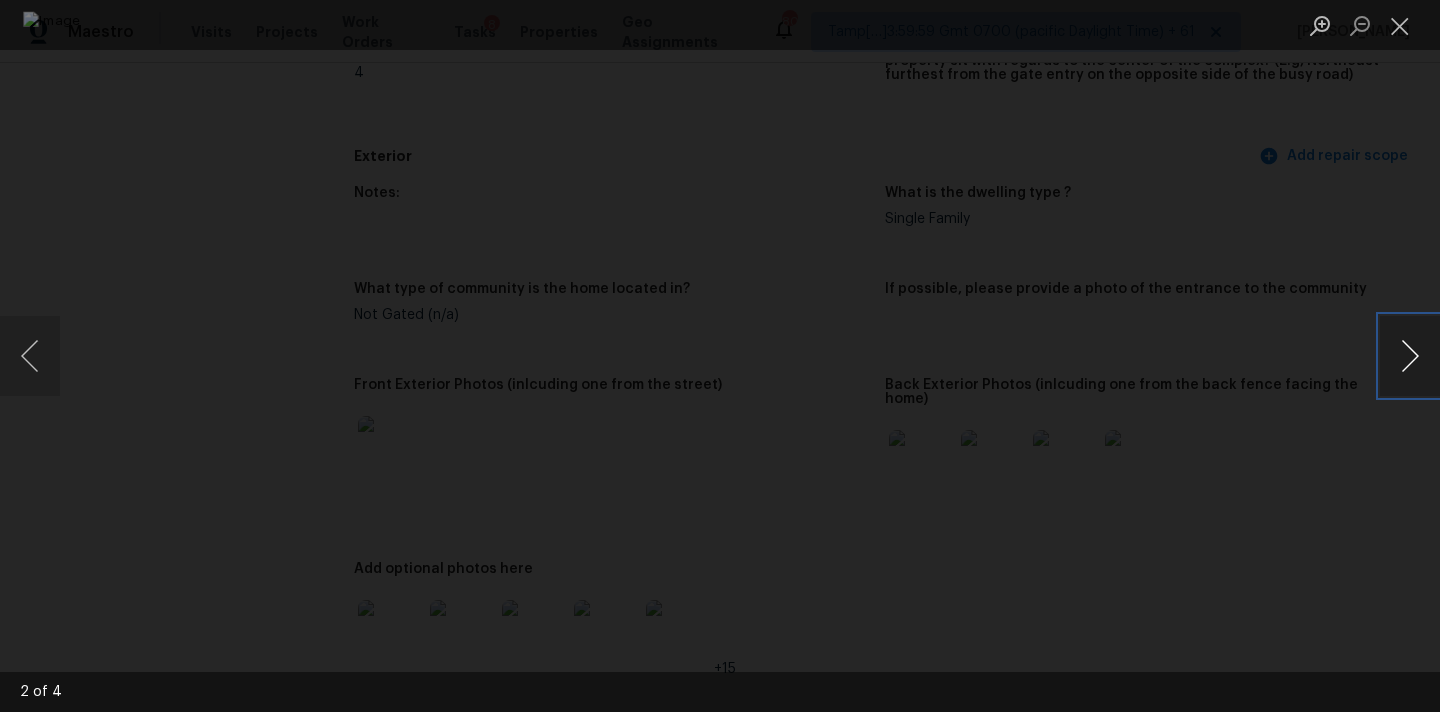 click at bounding box center (1410, 356) 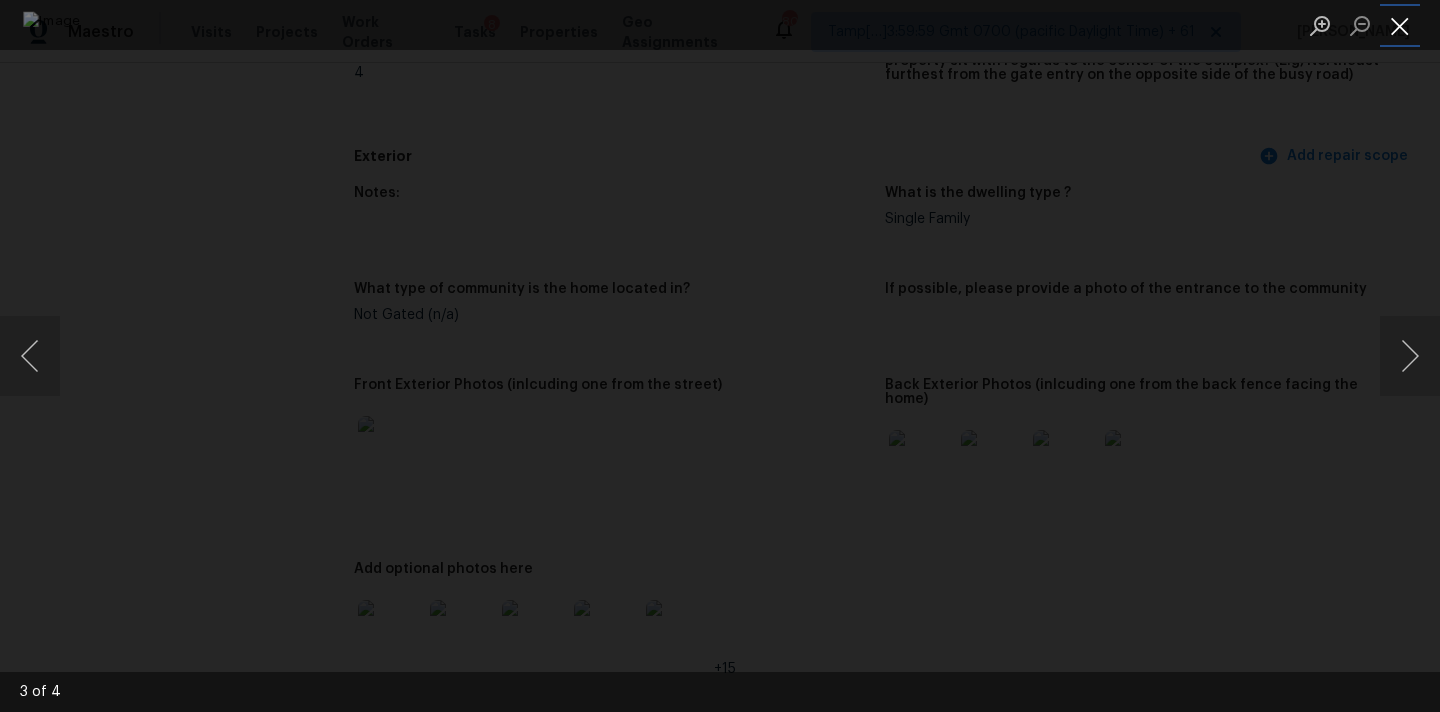 click at bounding box center (1400, 25) 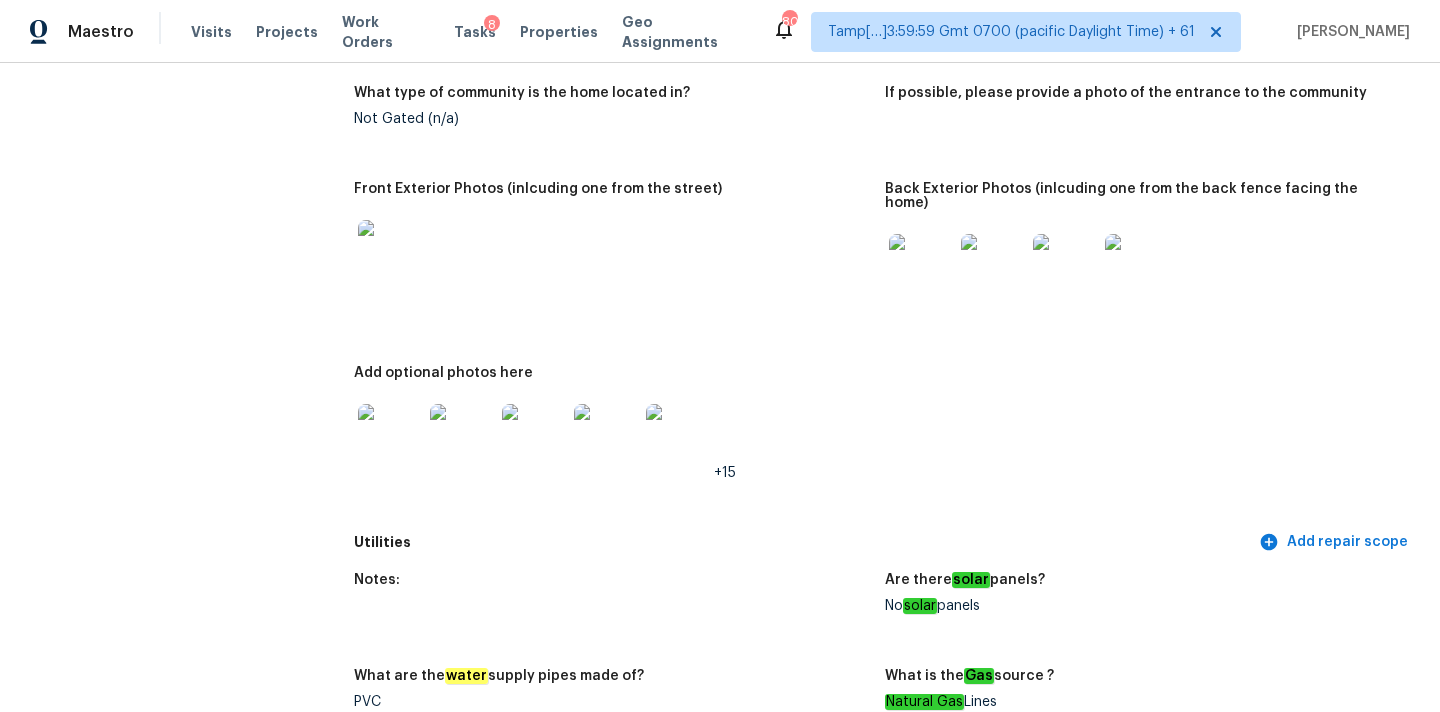 scroll, scrollTop: 895, scrollLeft: 0, axis: vertical 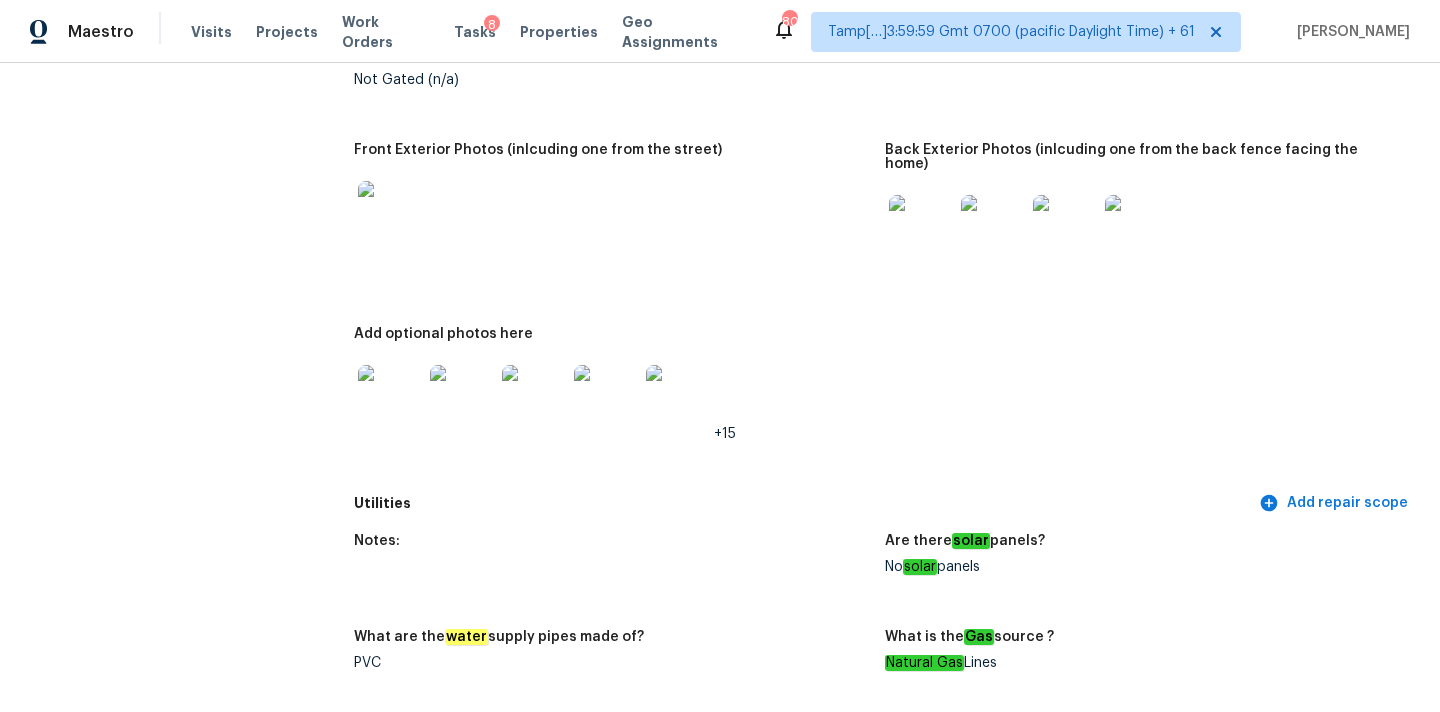 click at bounding box center [390, 397] 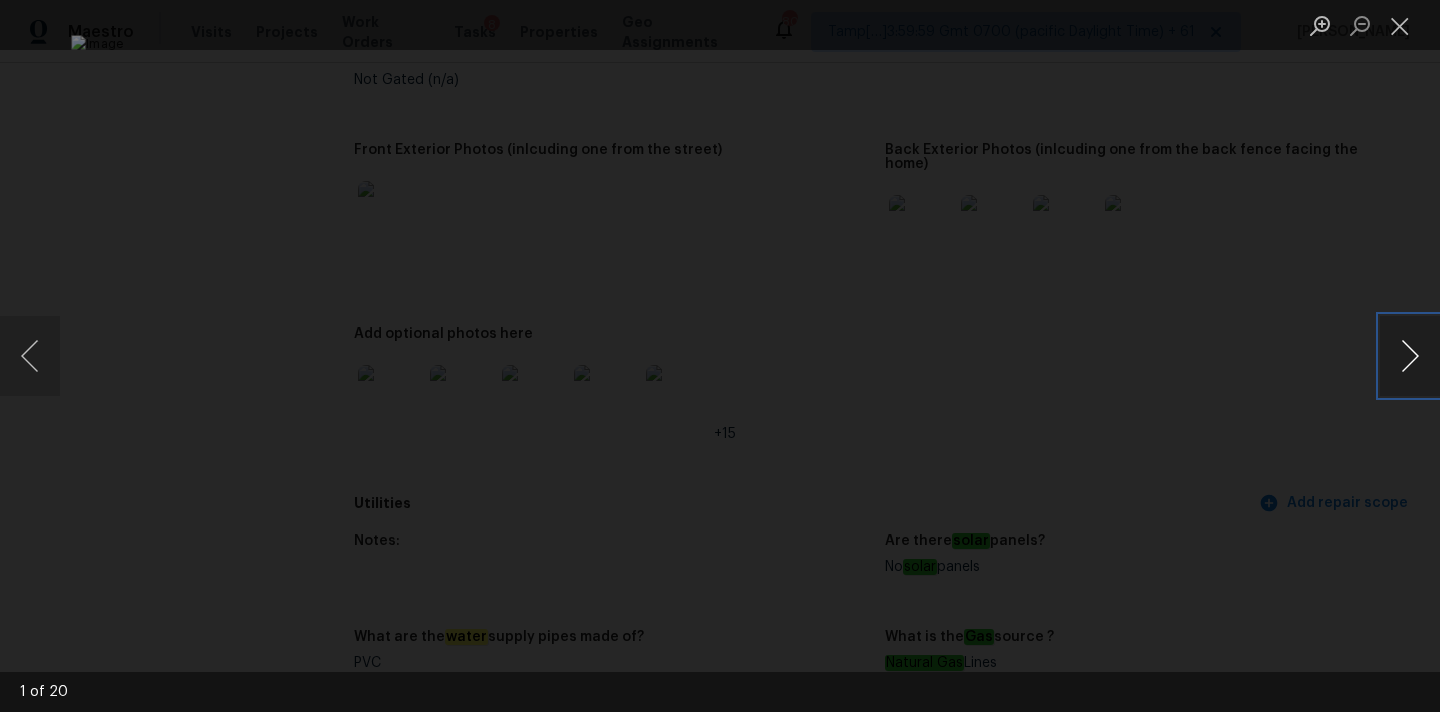 click at bounding box center (1410, 356) 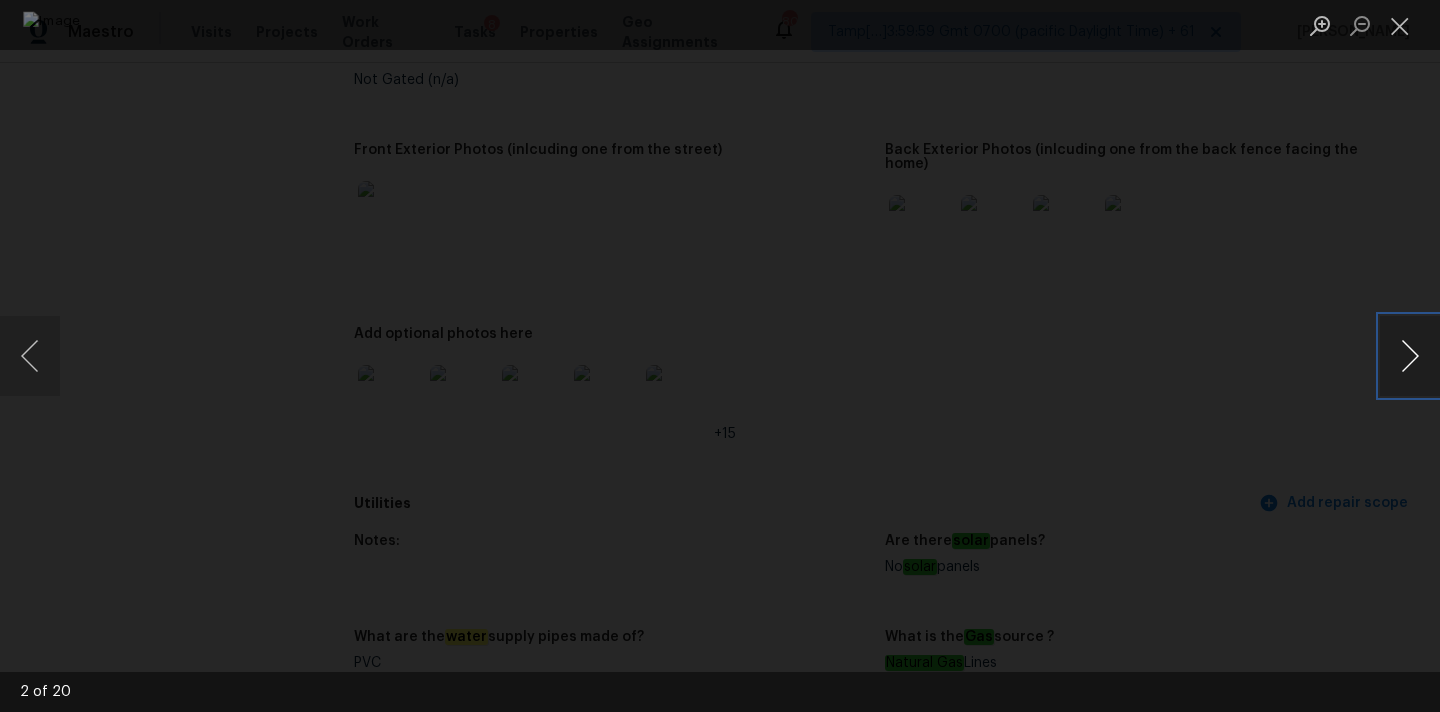 click at bounding box center (1410, 356) 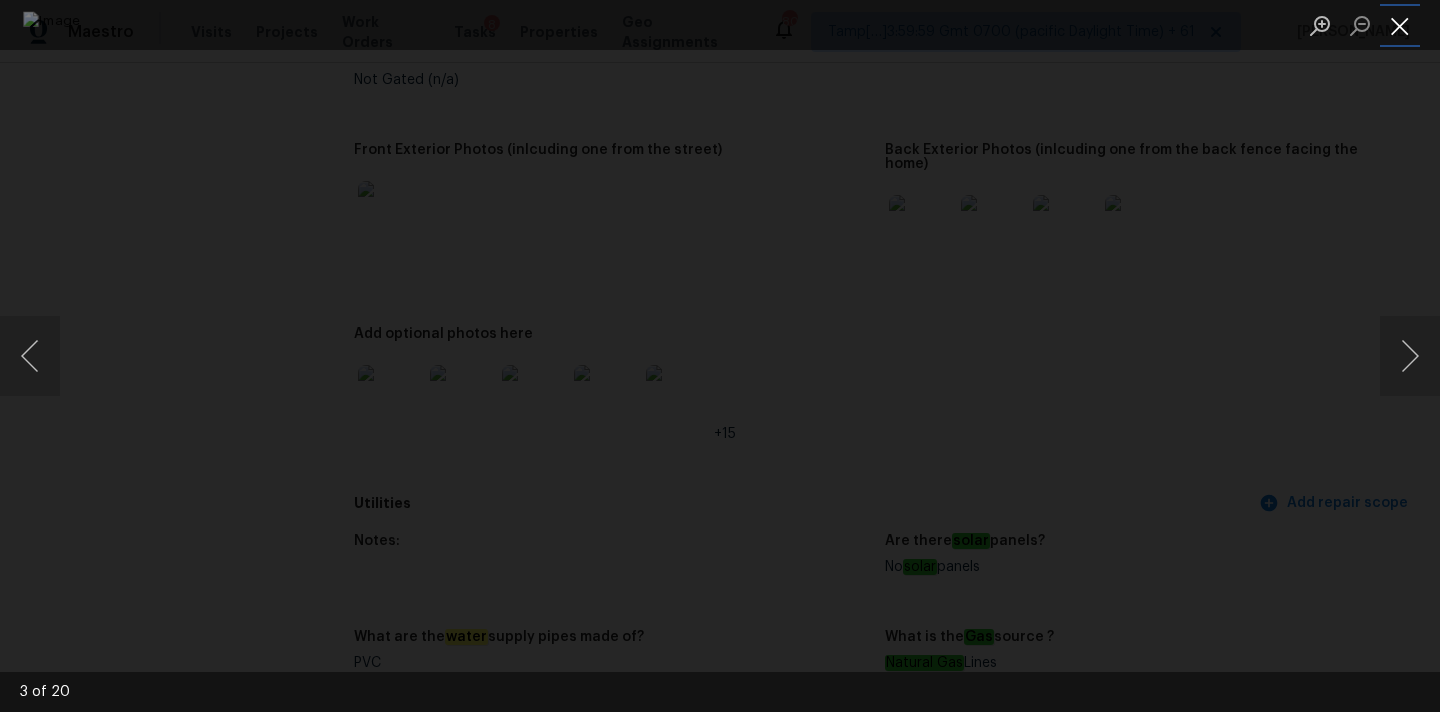 click at bounding box center (1400, 25) 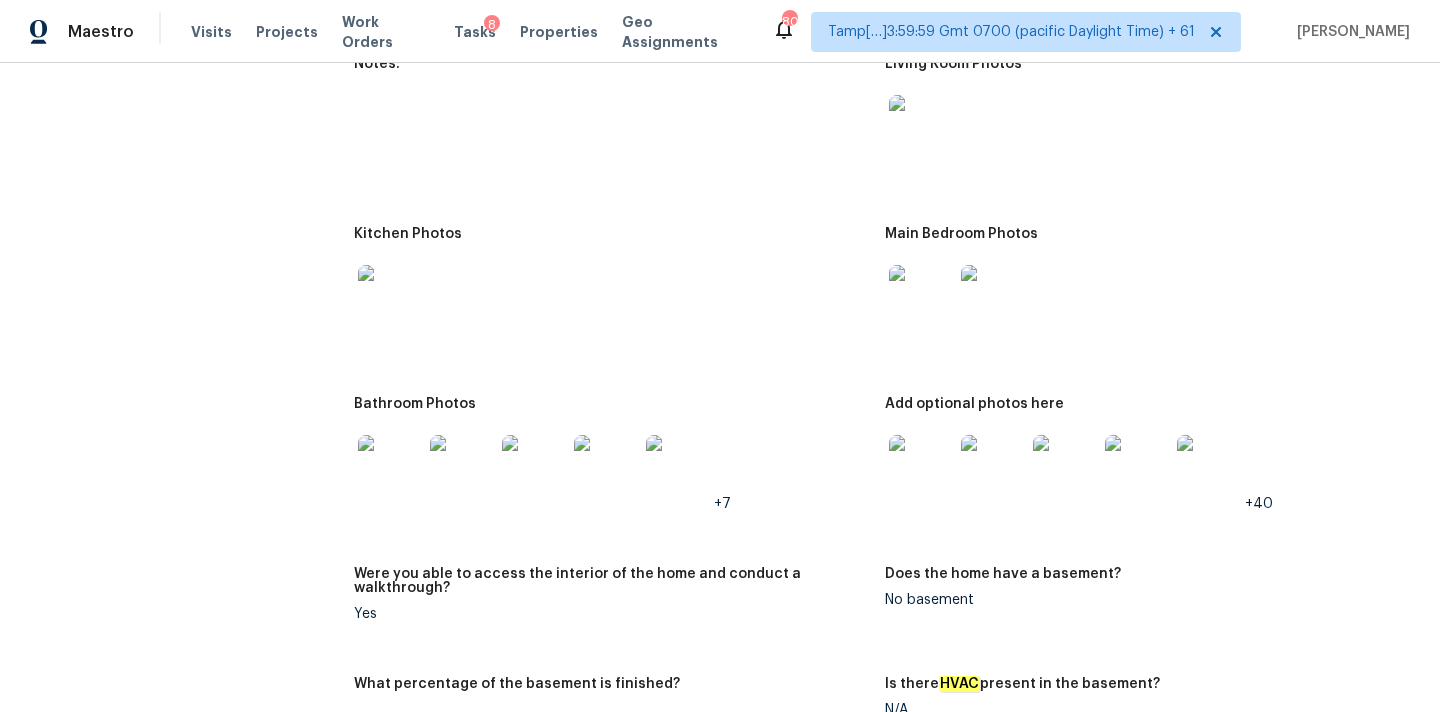 scroll, scrollTop: 2778, scrollLeft: 0, axis: vertical 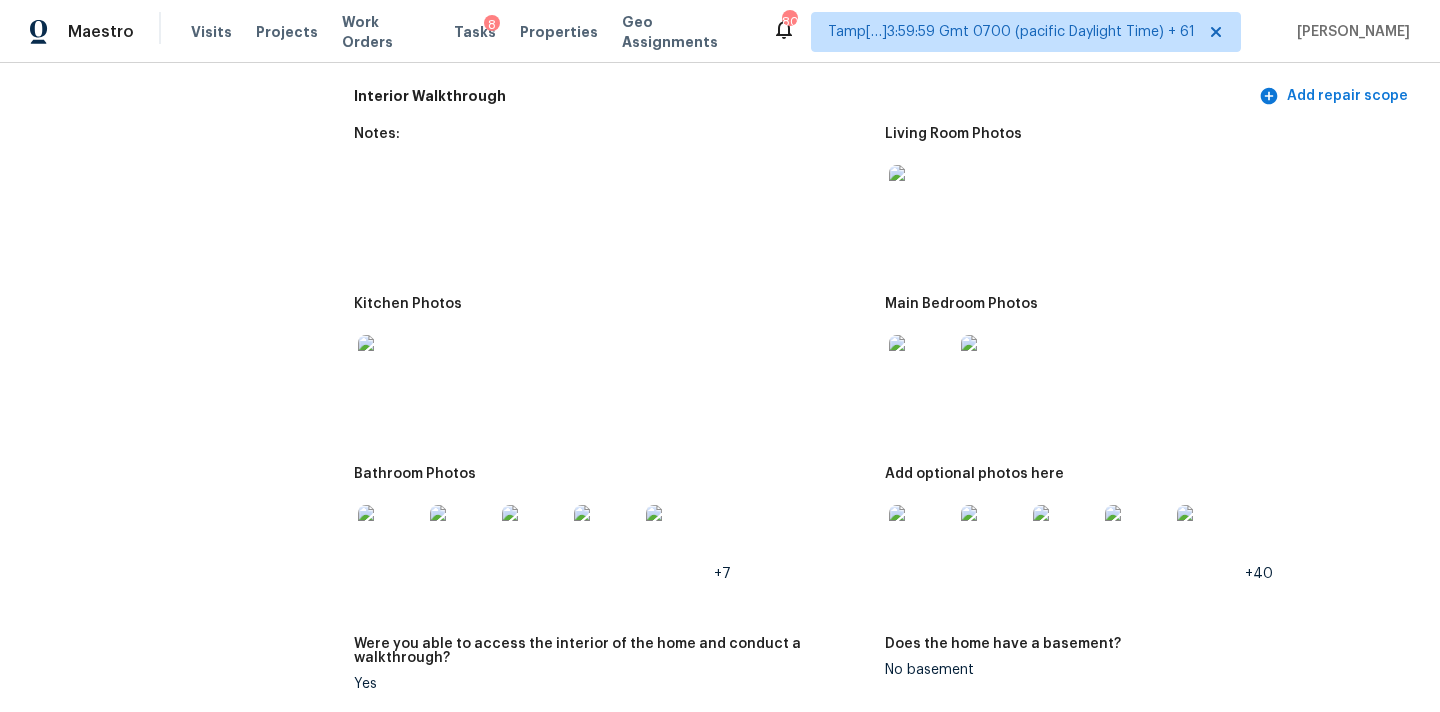 click at bounding box center (921, 197) 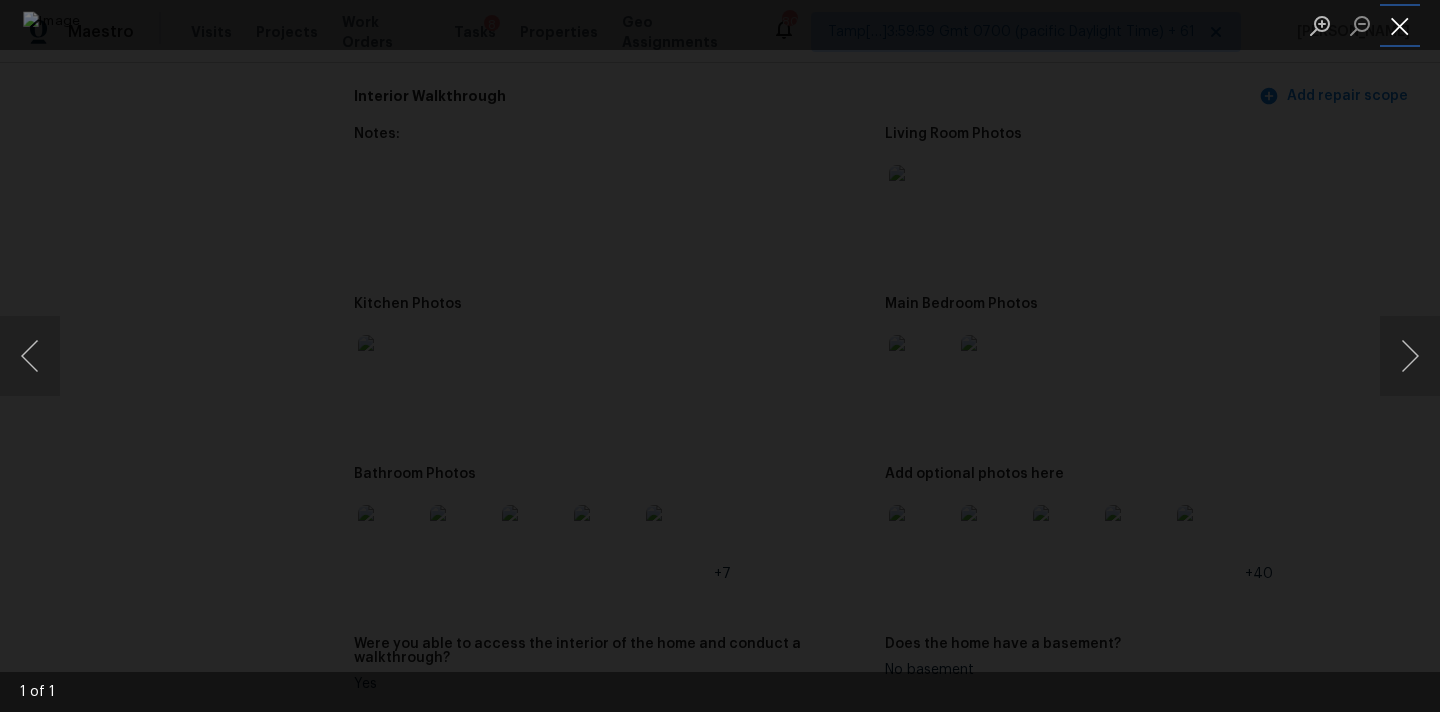 click at bounding box center (1400, 25) 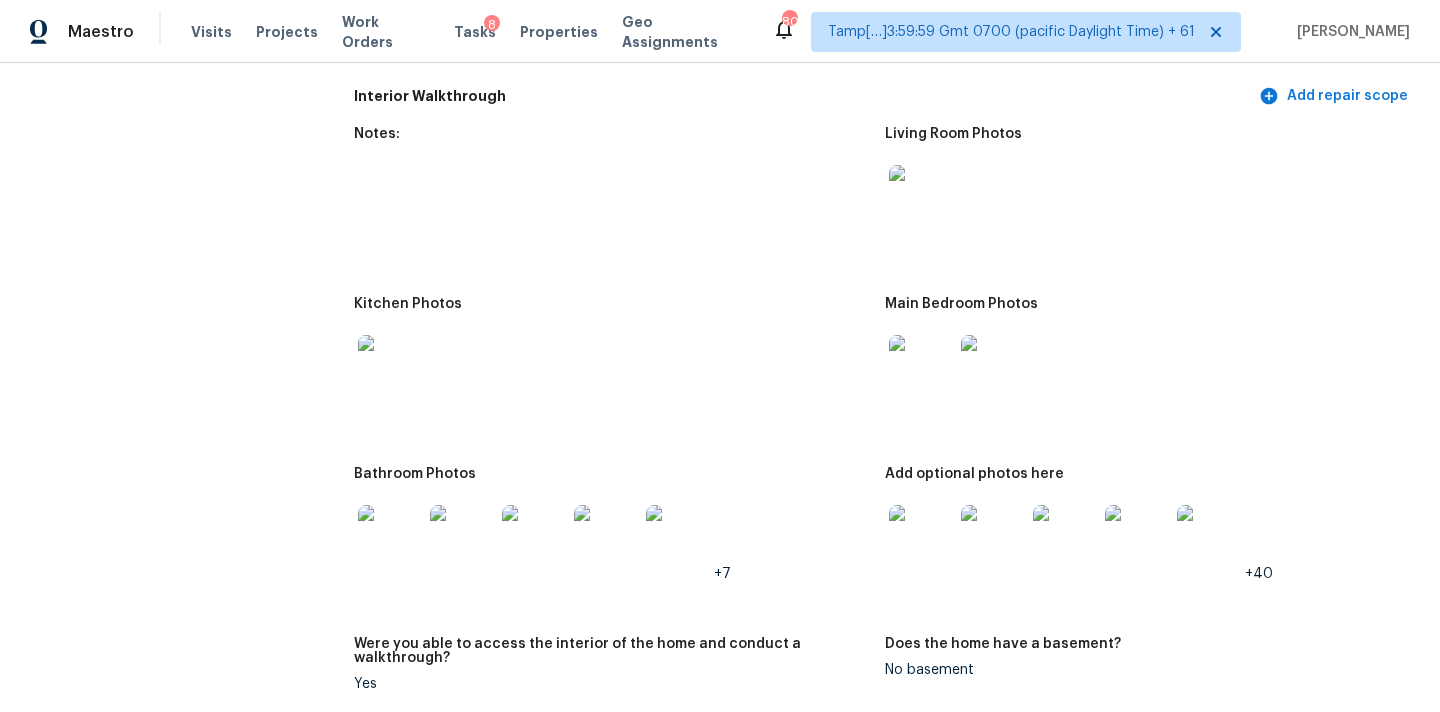click at bounding box center [921, 367] 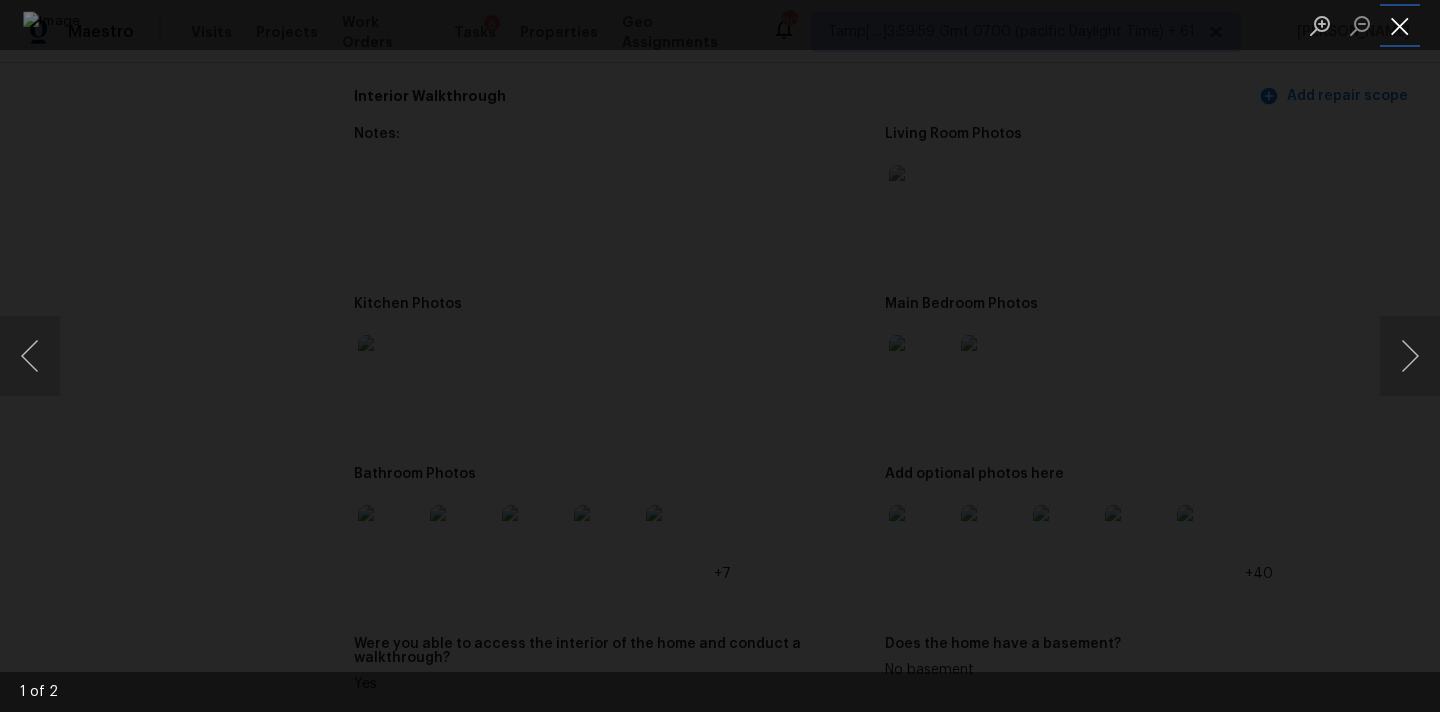 click at bounding box center (1400, 25) 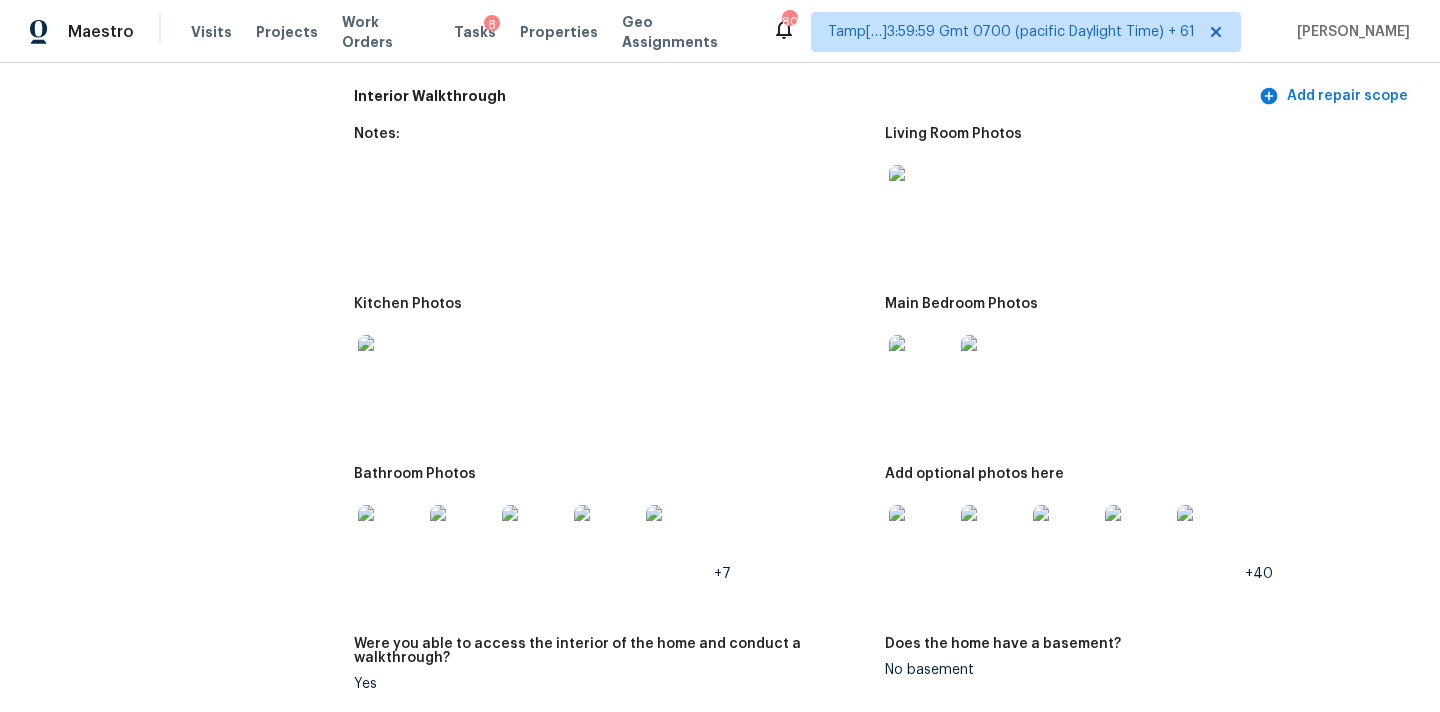 click at bounding box center (390, 367) 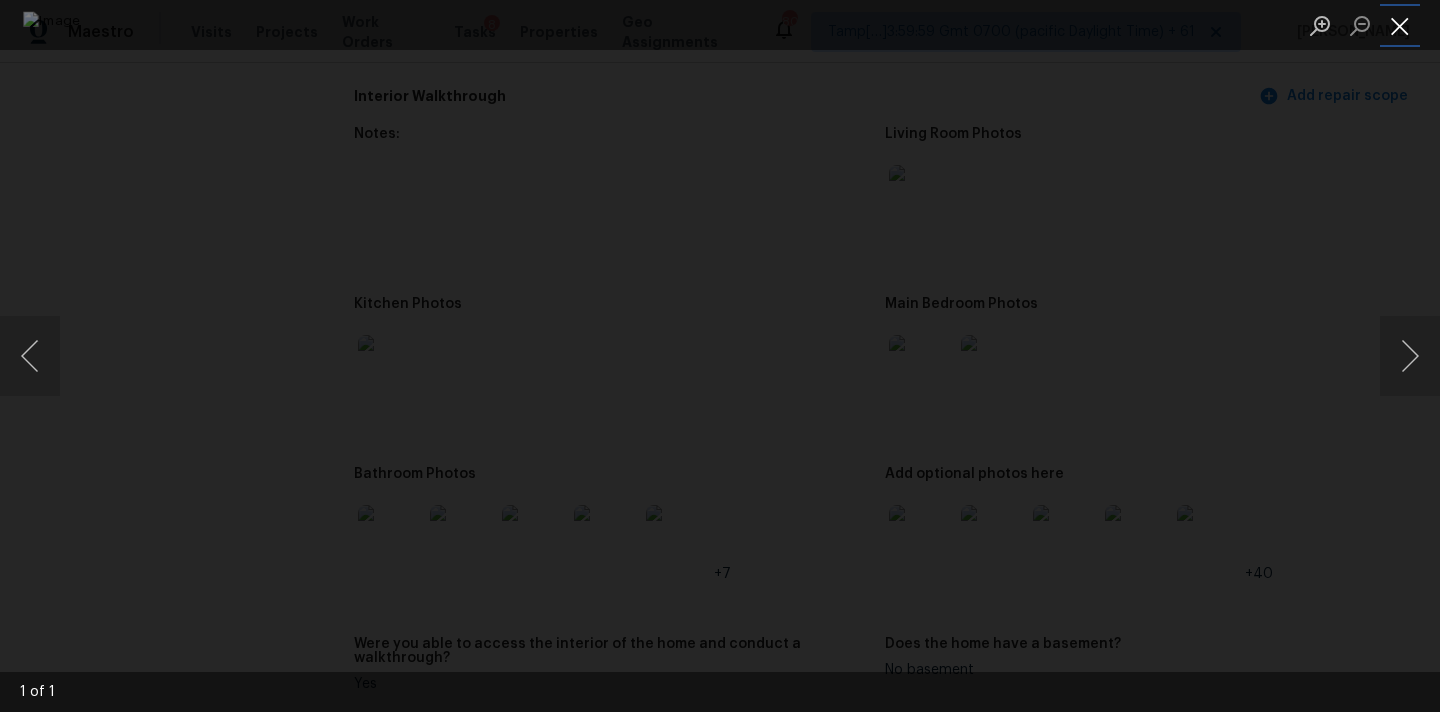 click at bounding box center [1400, 25] 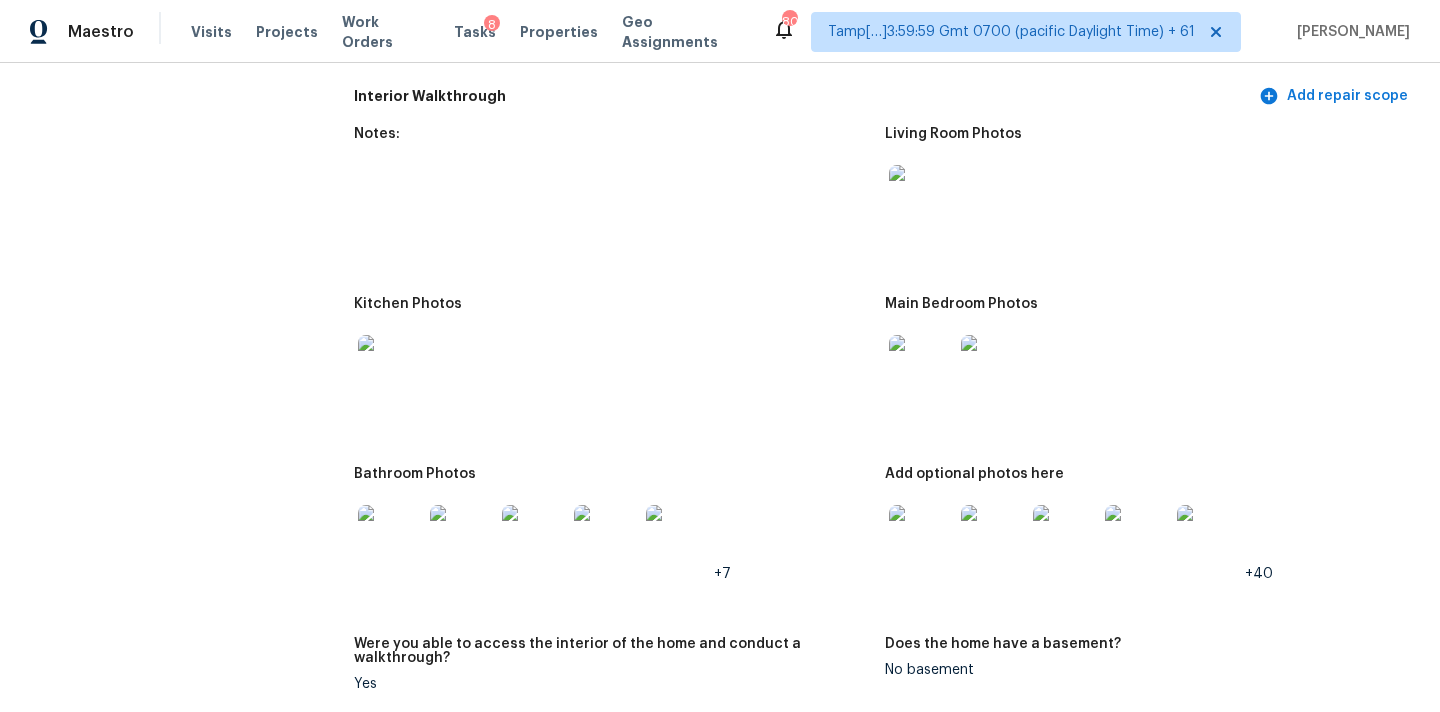 click at bounding box center (390, 537) 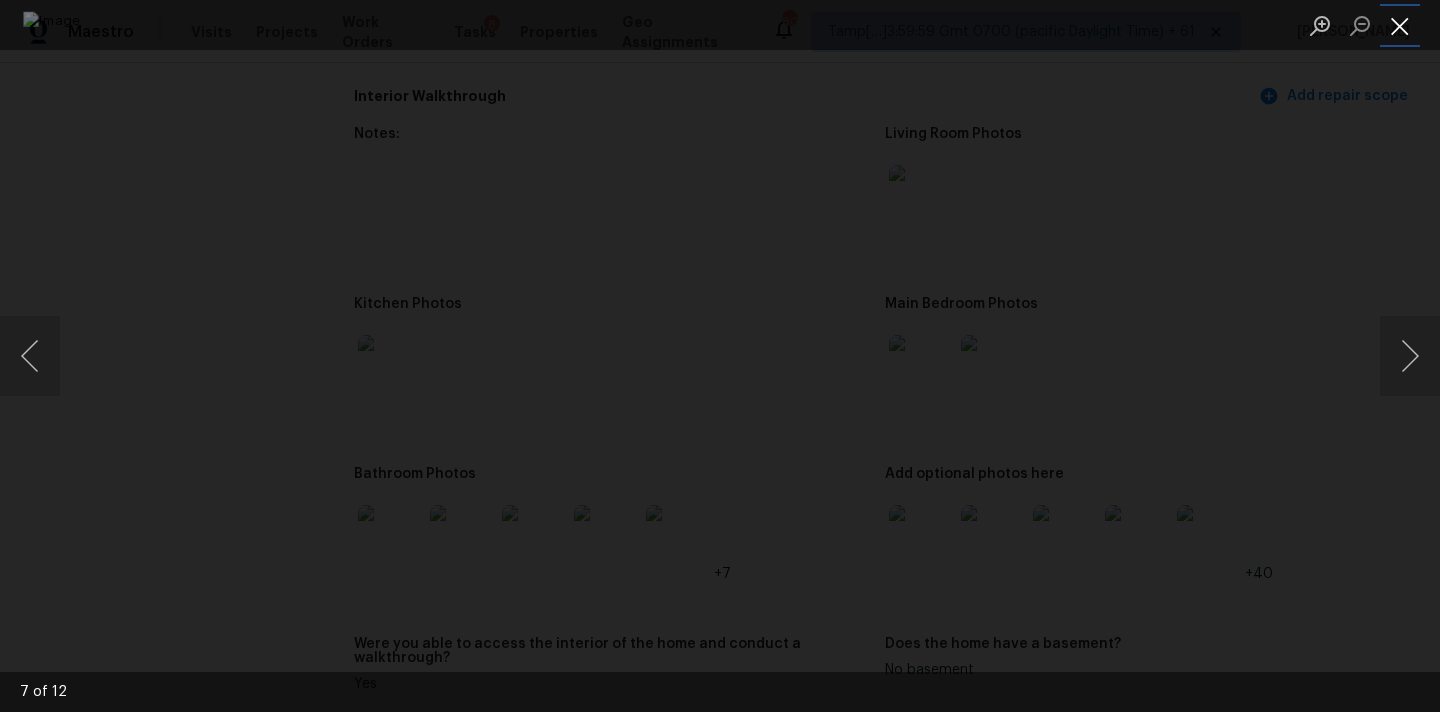 click at bounding box center [1400, 25] 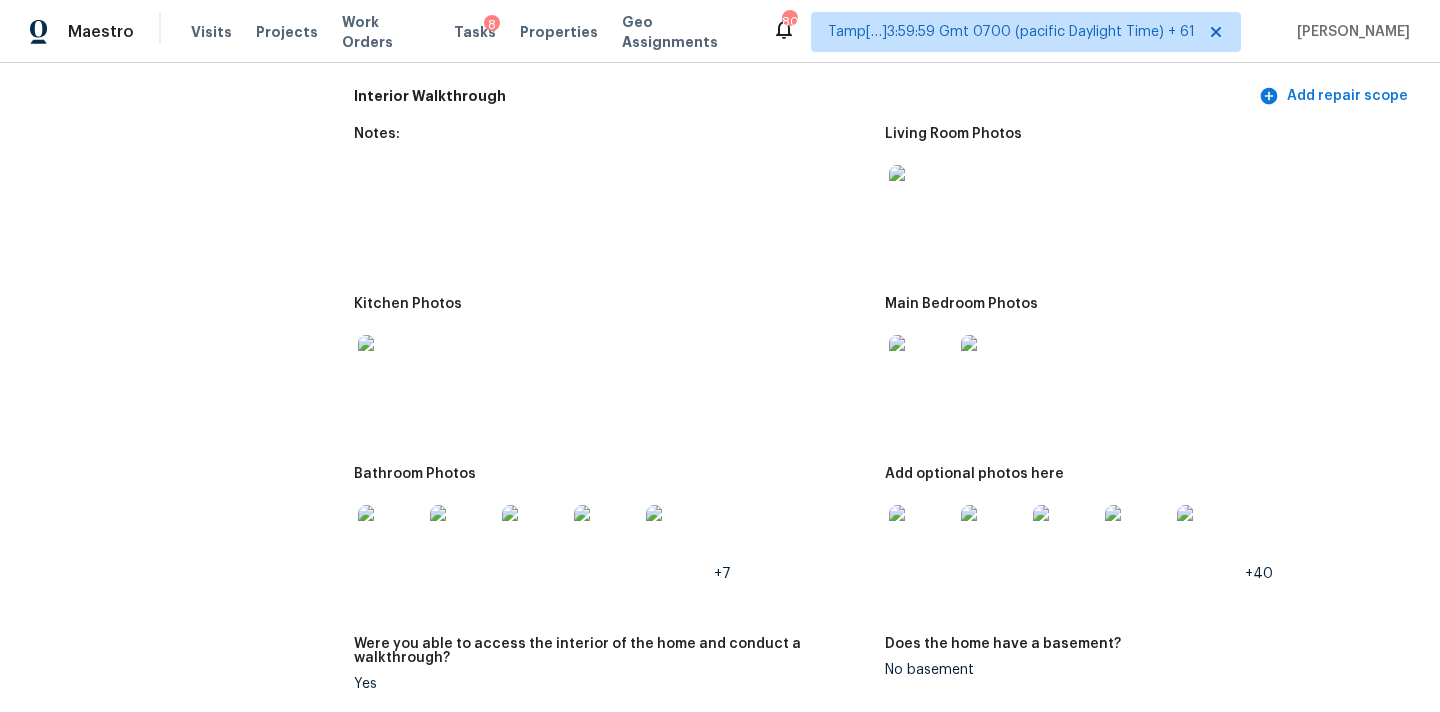 click at bounding box center [921, 537] 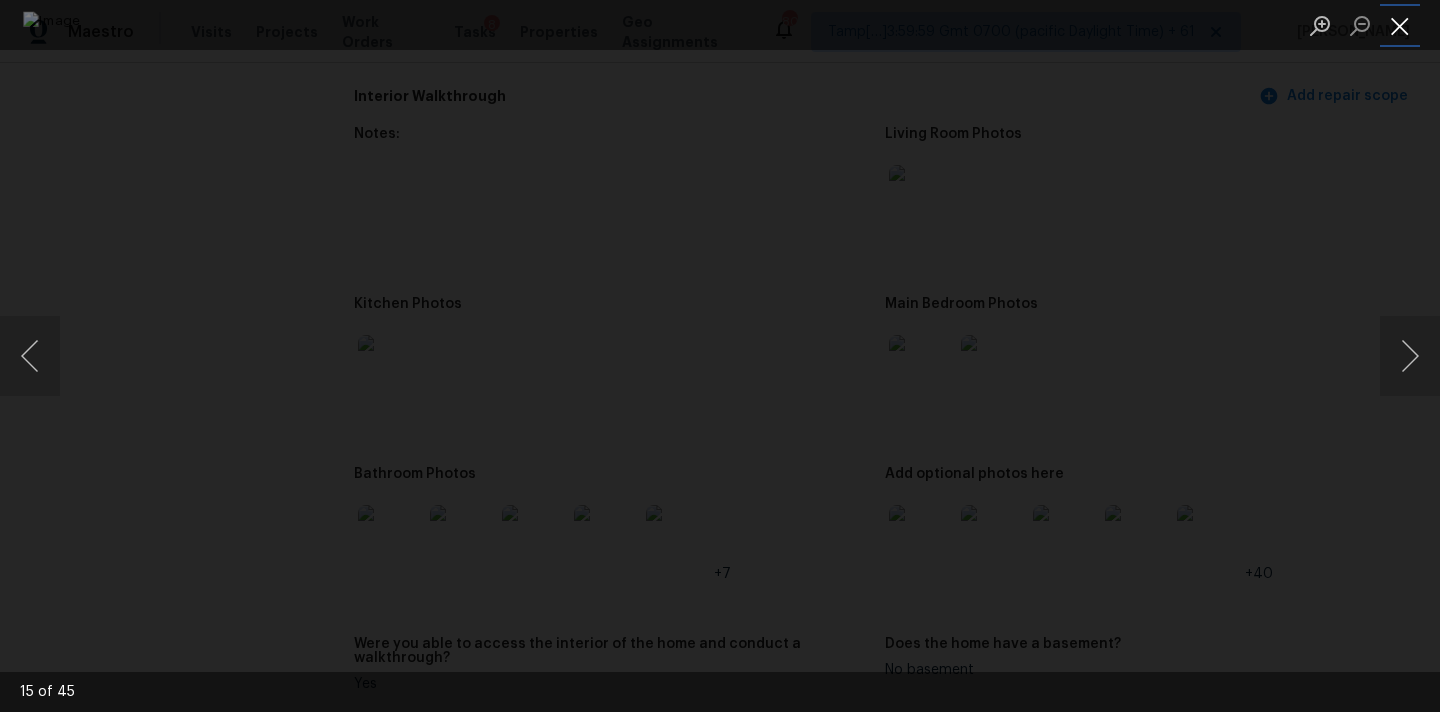 click at bounding box center (1400, 25) 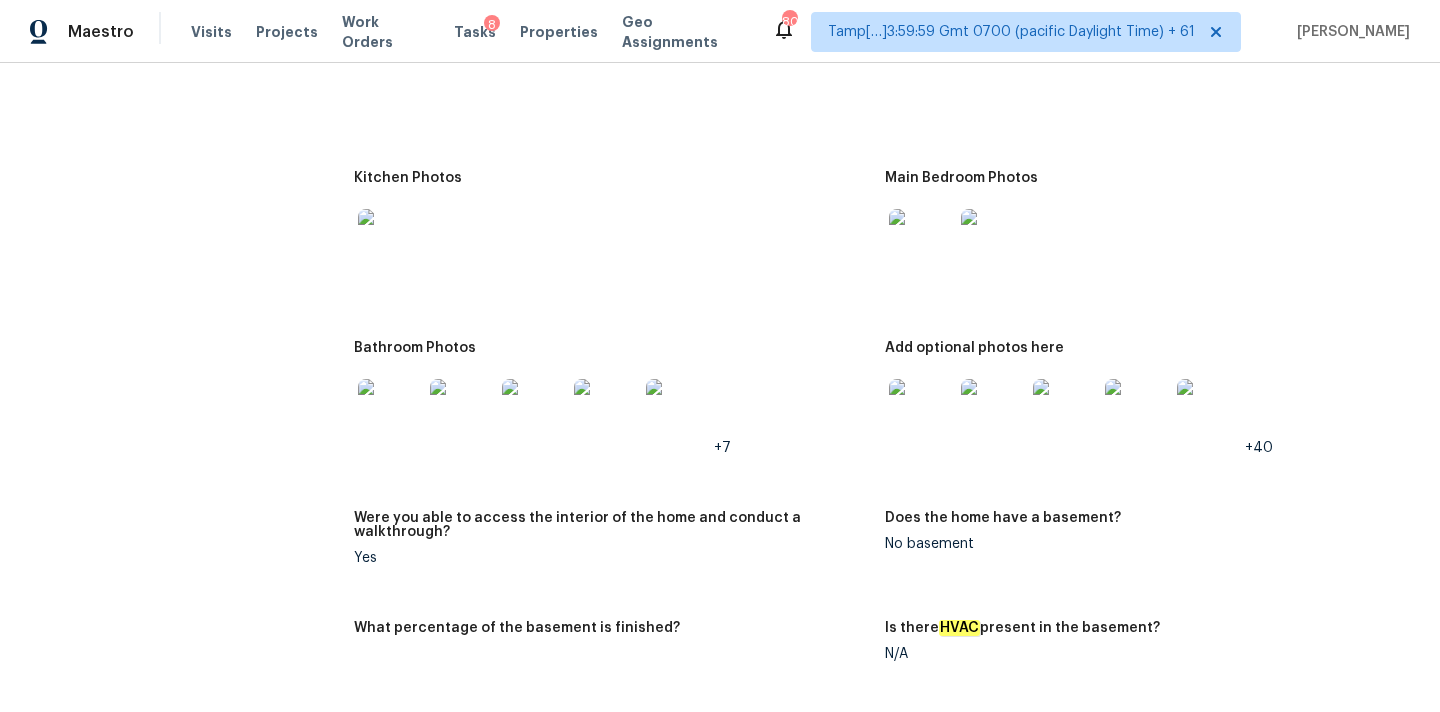scroll, scrollTop: 2862, scrollLeft: 0, axis: vertical 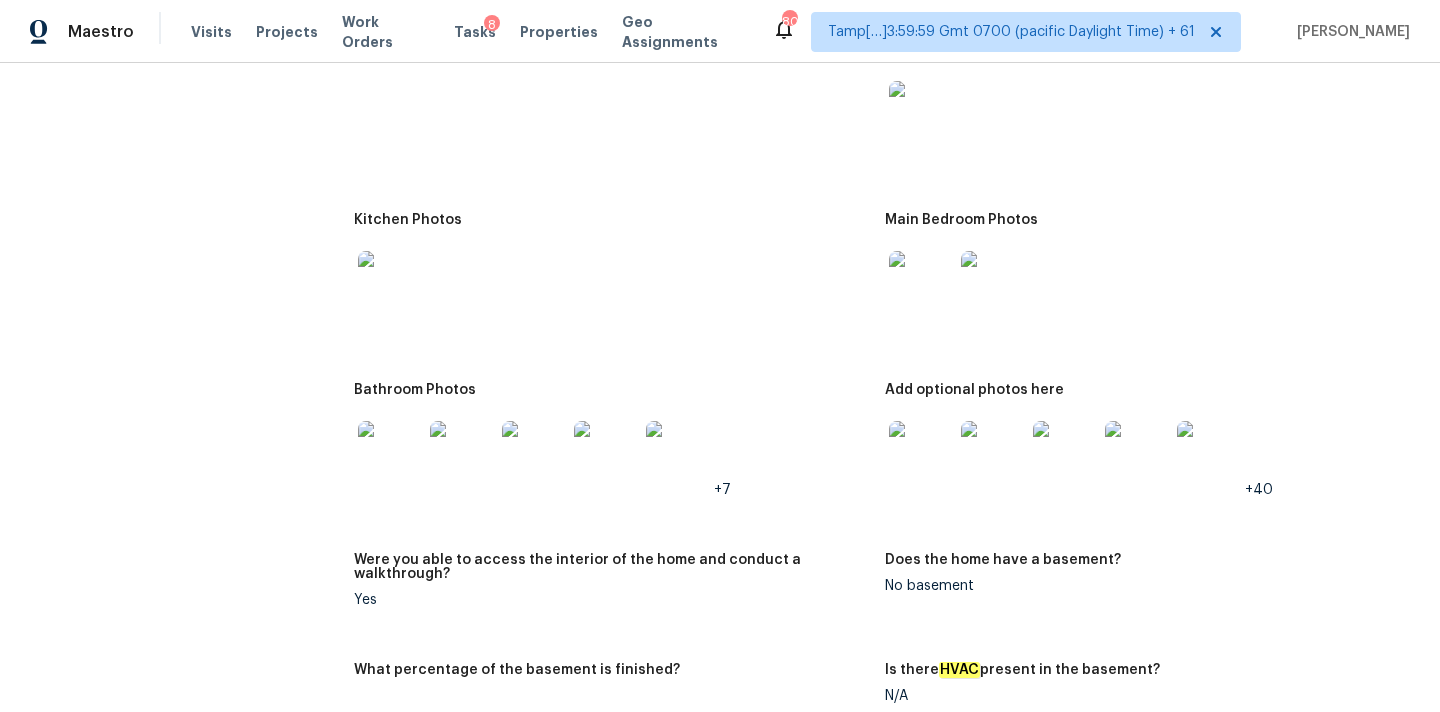 click at bounding box center (921, 453) 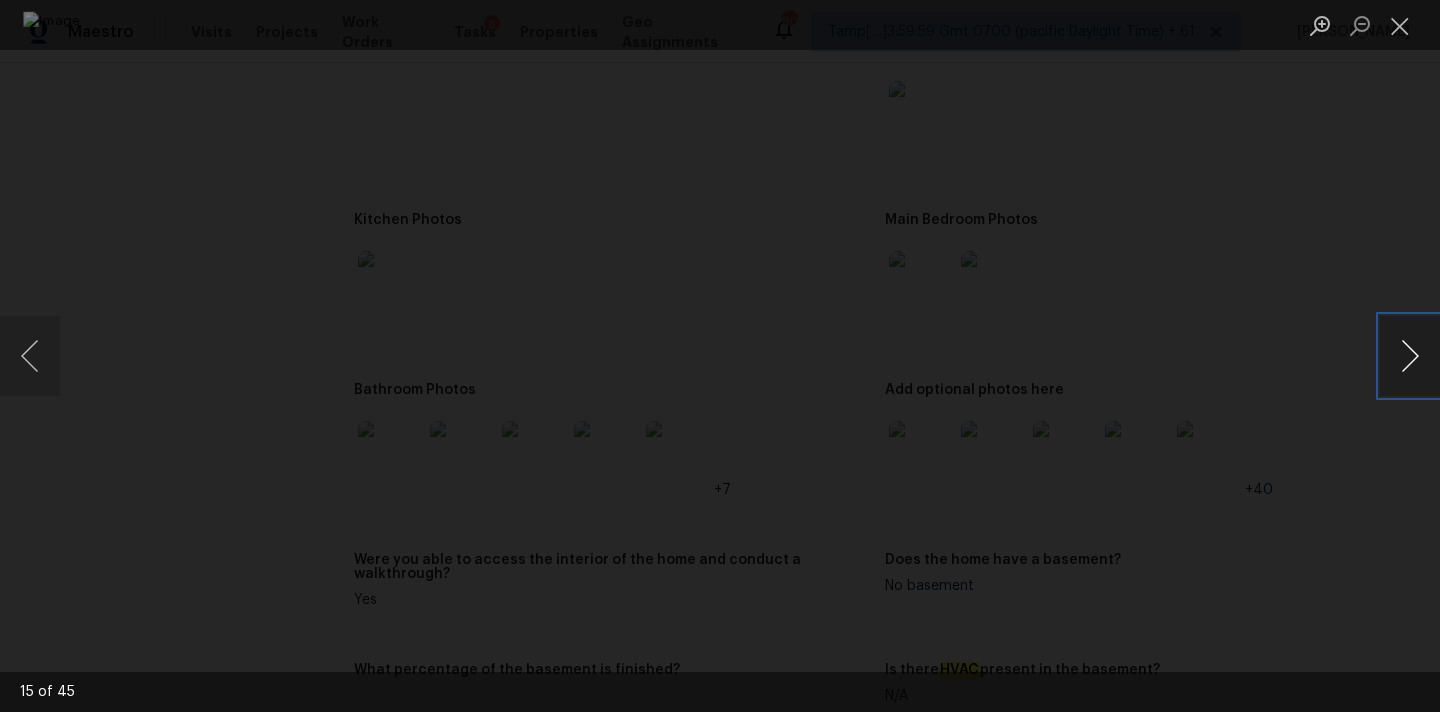 click at bounding box center [1410, 356] 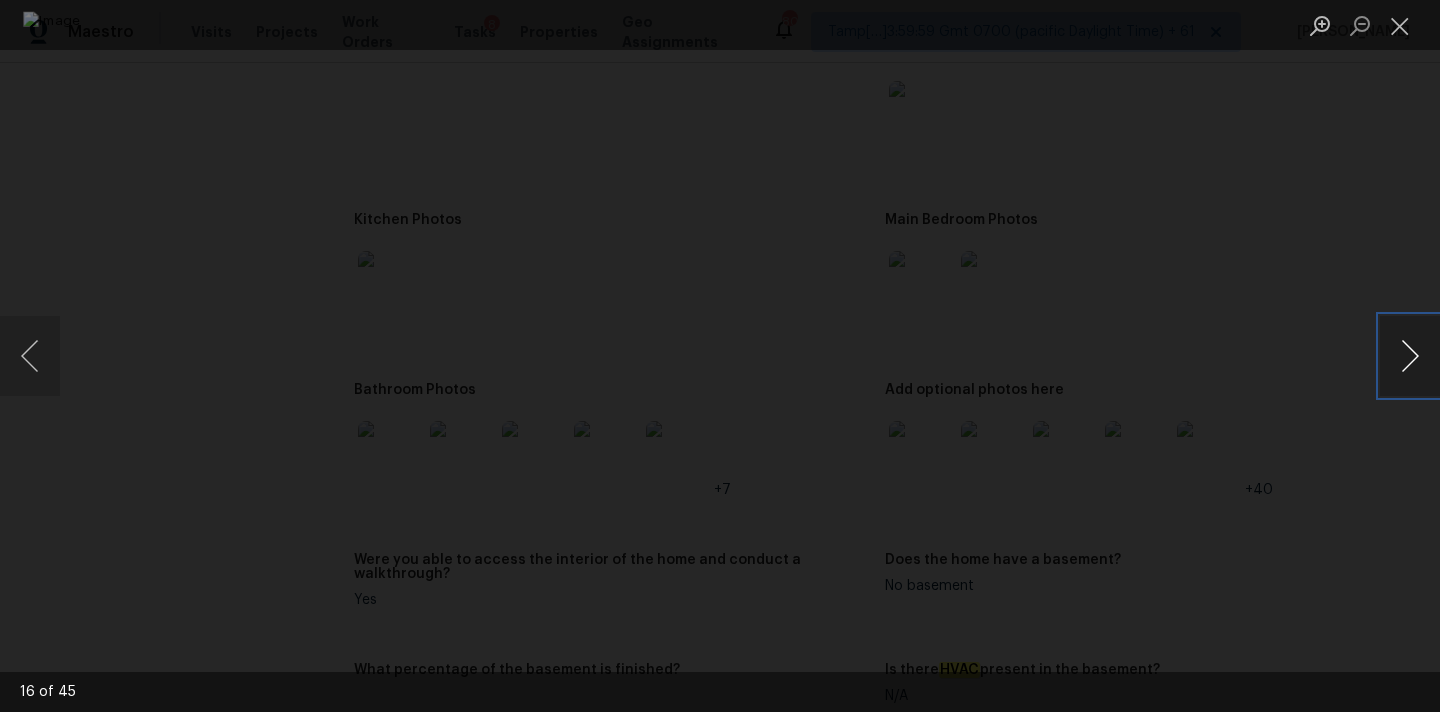 click at bounding box center [1410, 356] 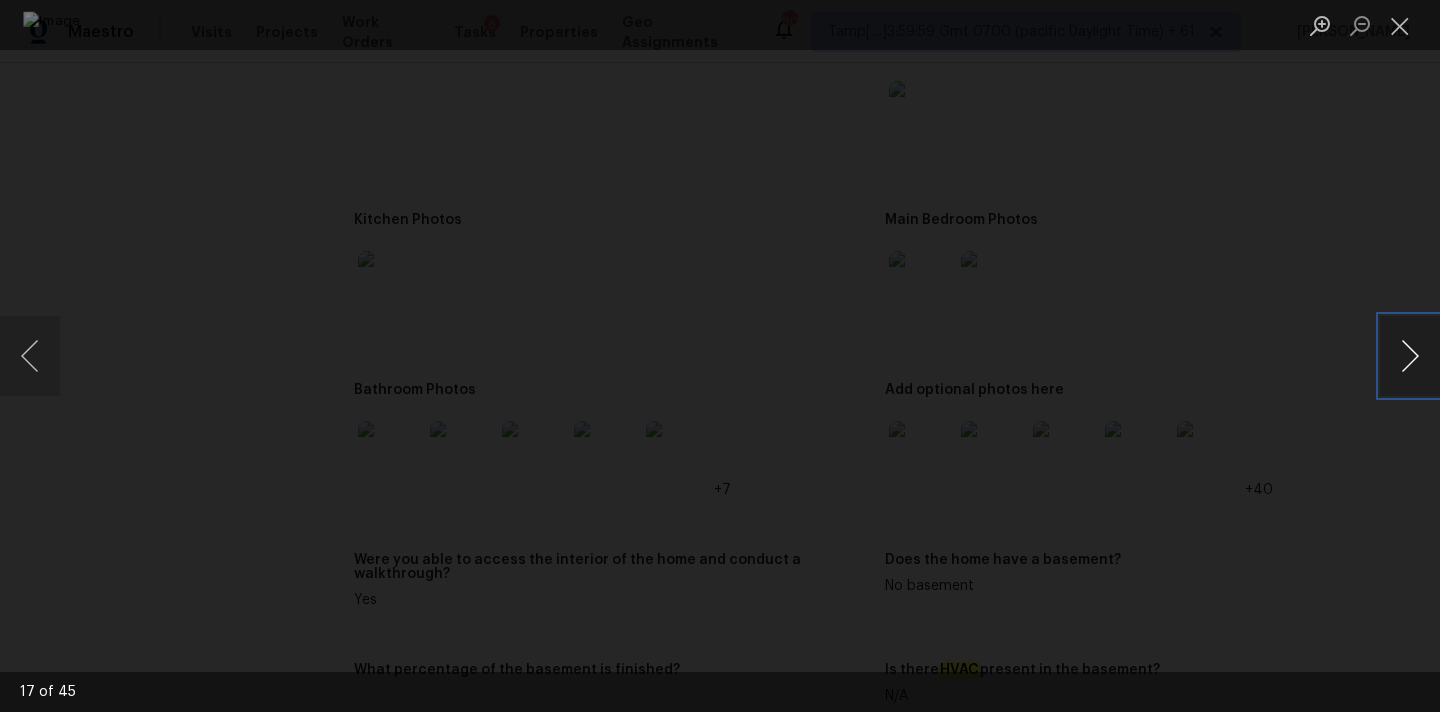 type 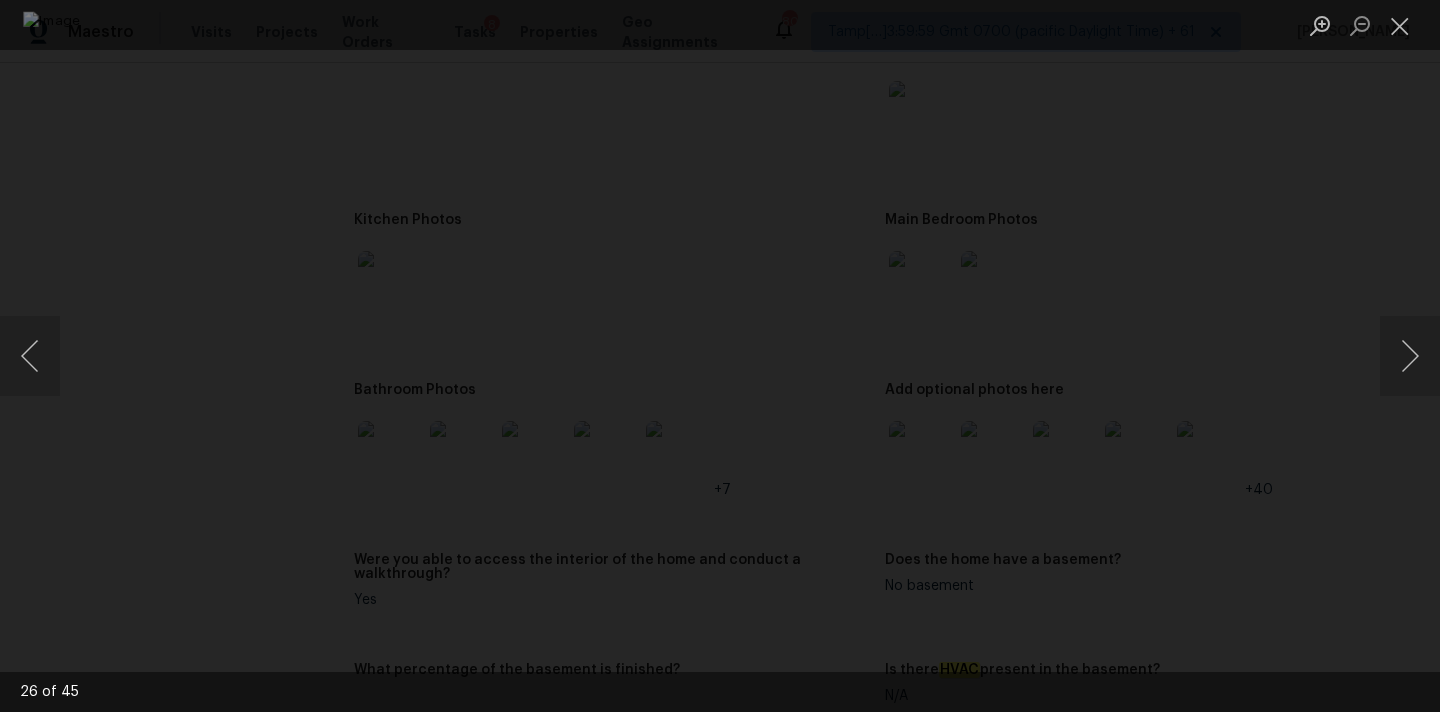 click at bounding box center [720, 356] 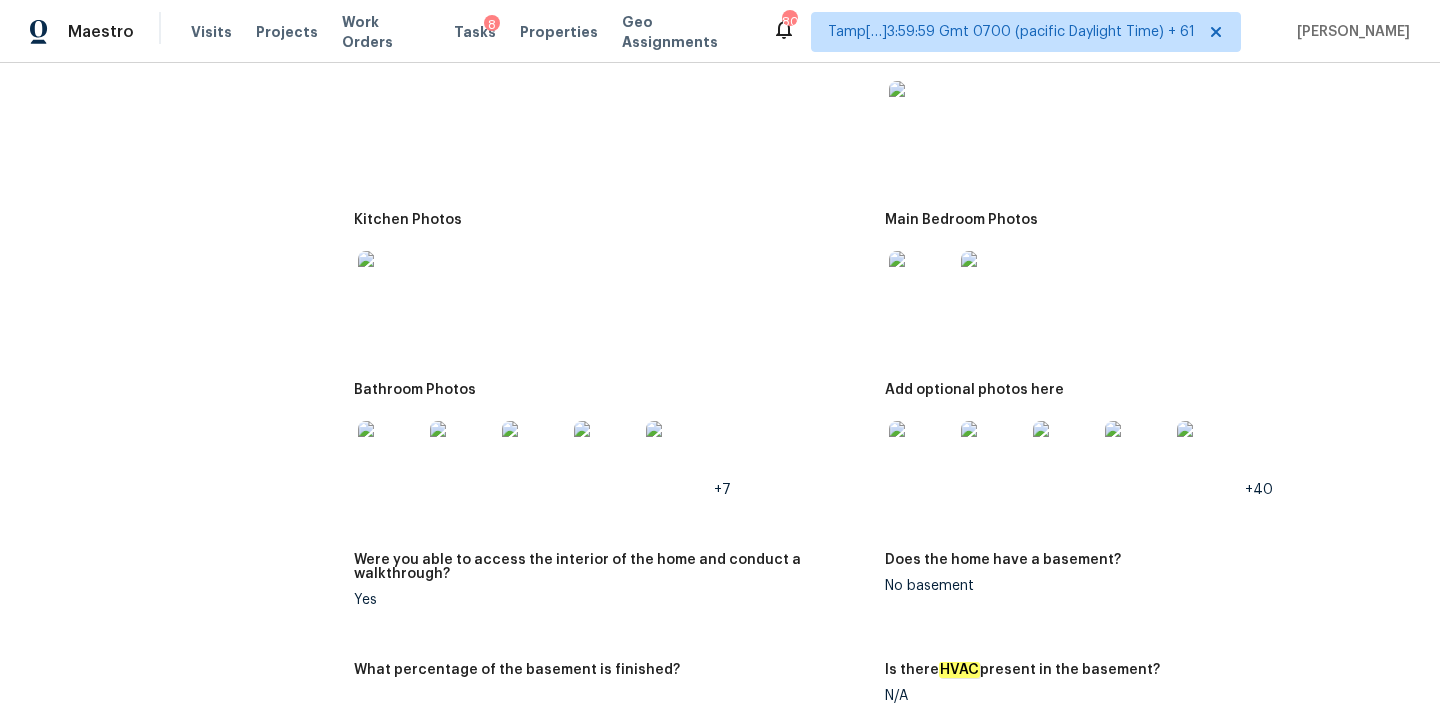 click at bounding box center (1137, 453) 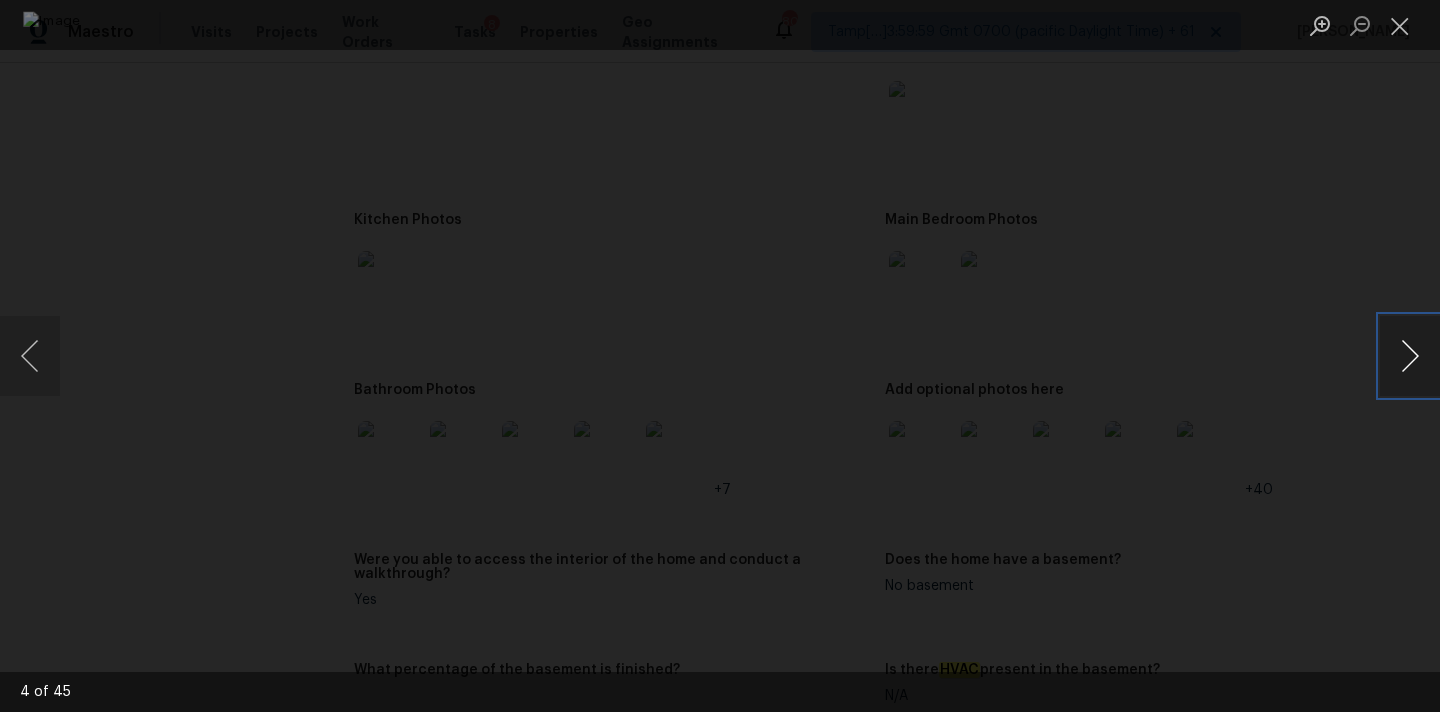 click at bounding box center [1410, 356] 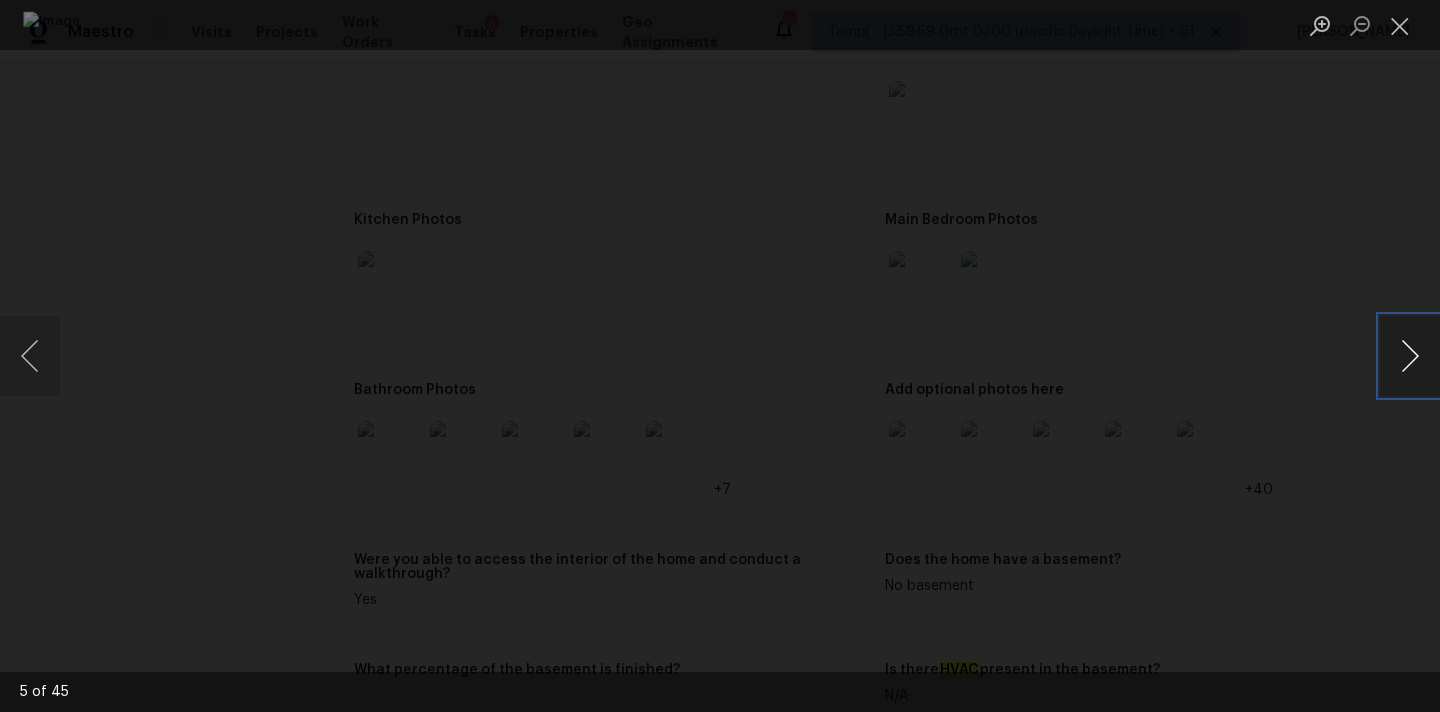 click at bounding box center (1410, 356) 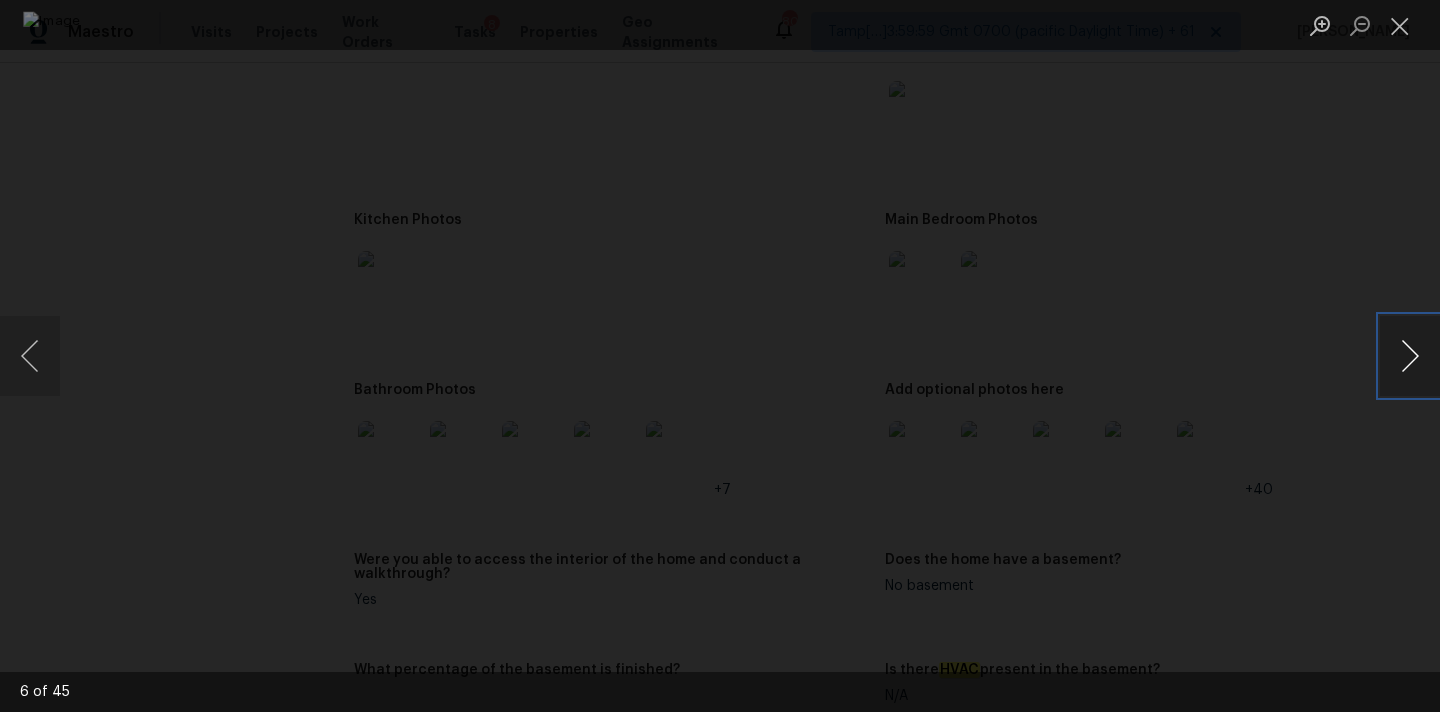 click at bounding box center (1410, 356) 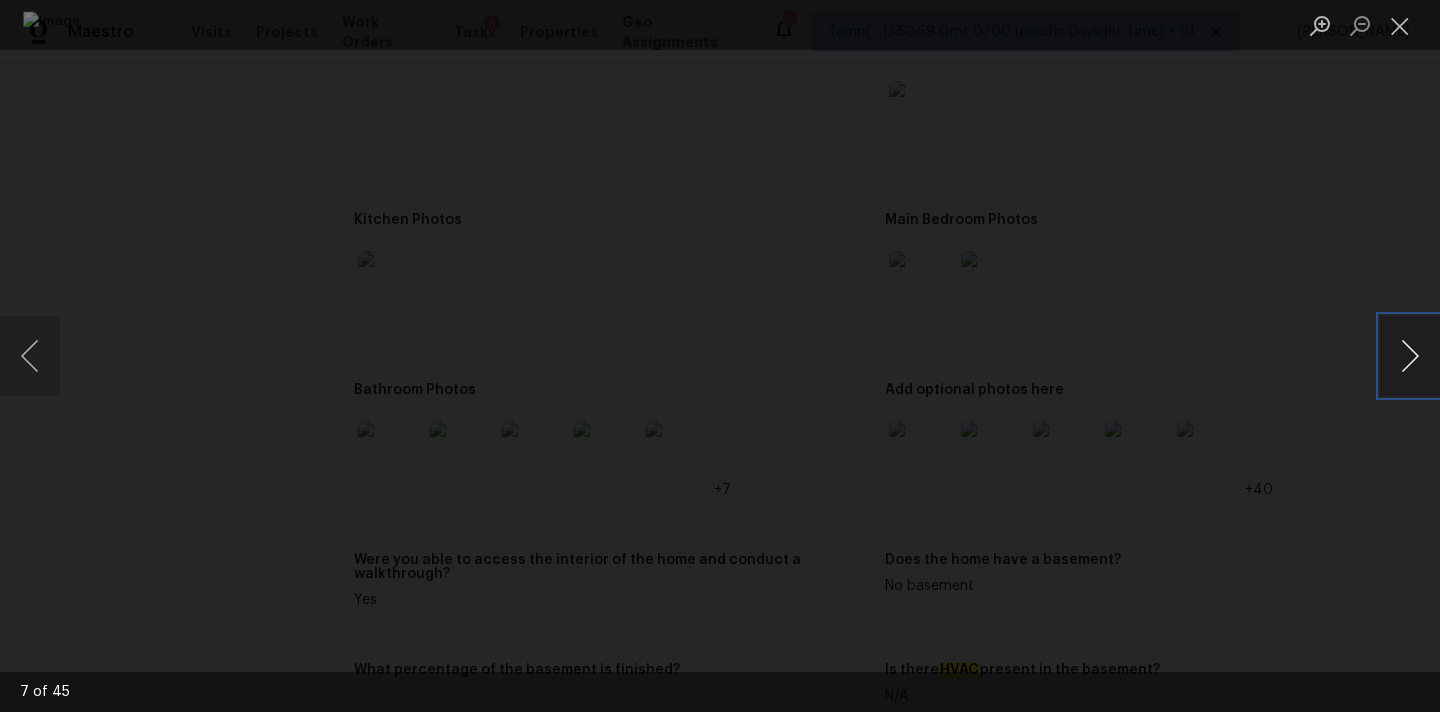 click at bounding box center (1410, 356) 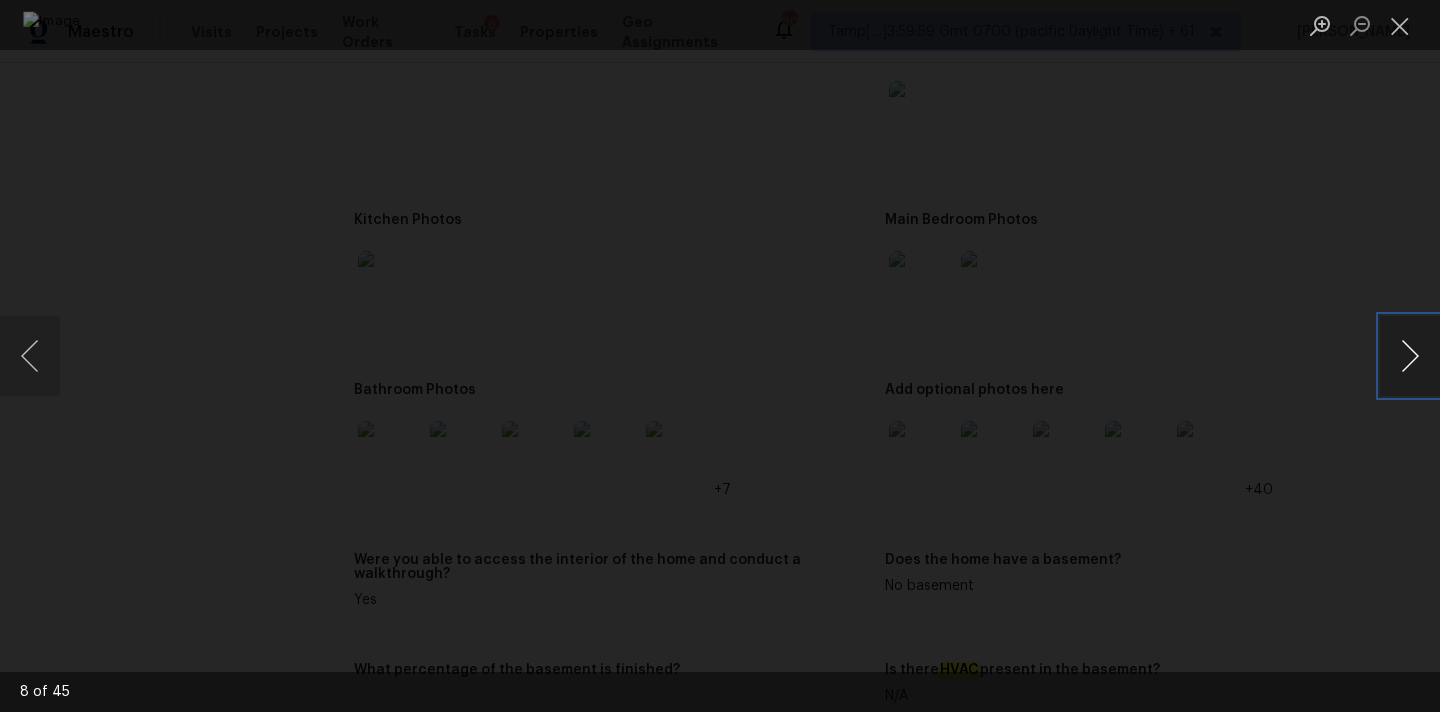 click at bounding box center (1410, 356) 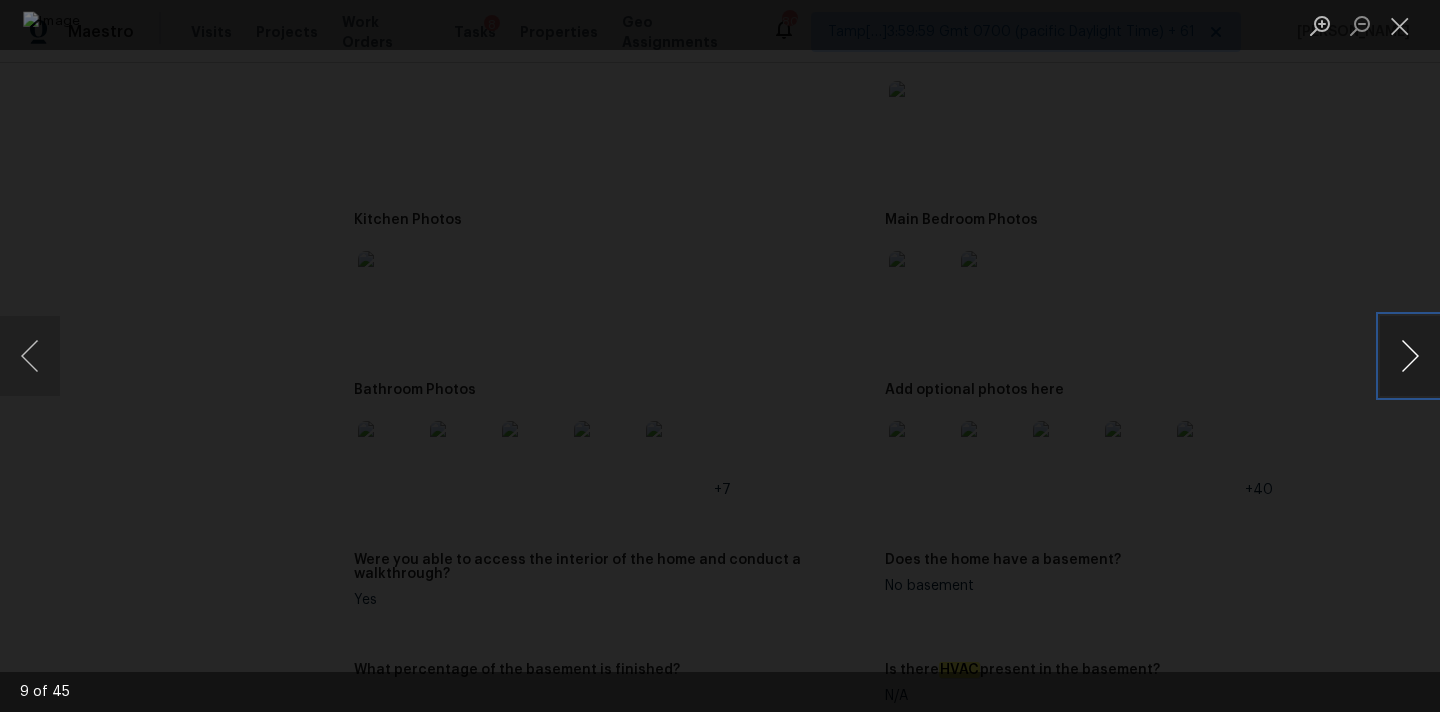 click at bounding box center [1410, 356] 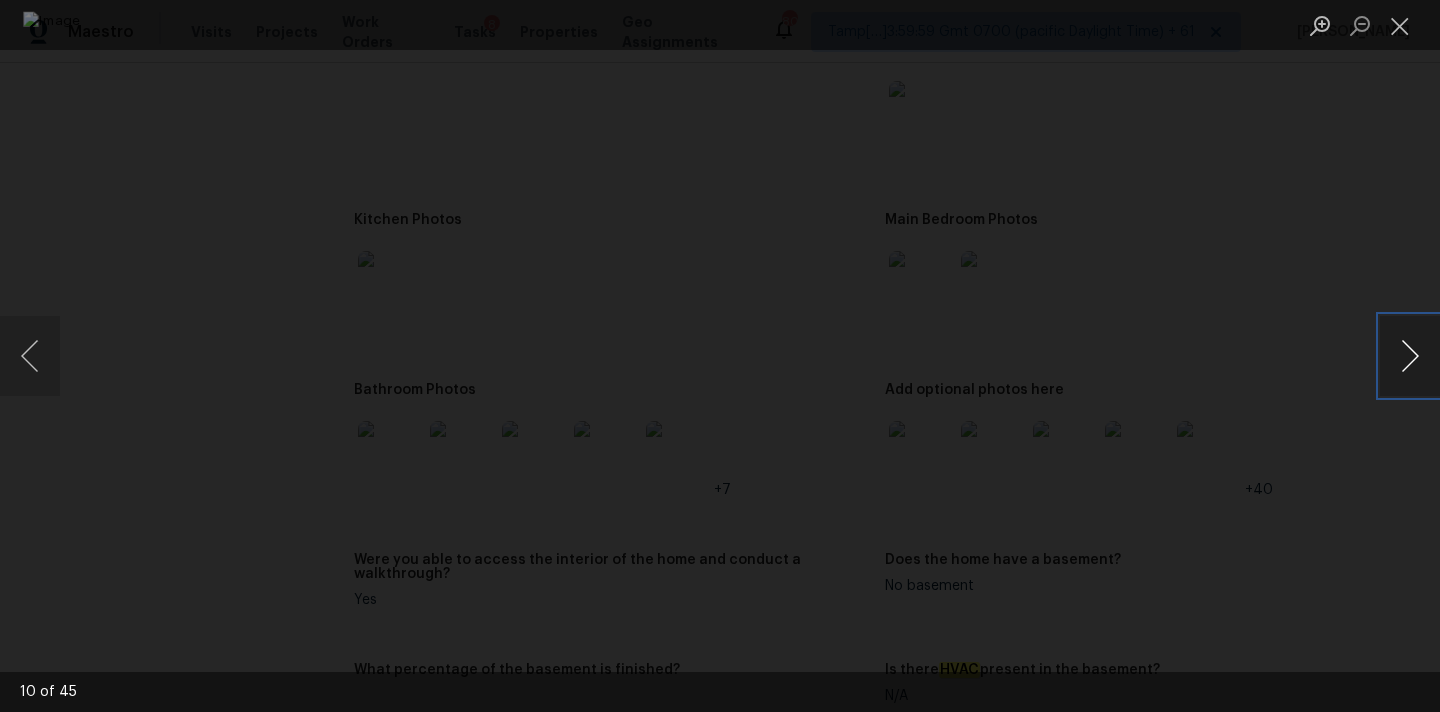 click at bounding box center (1410, 356) 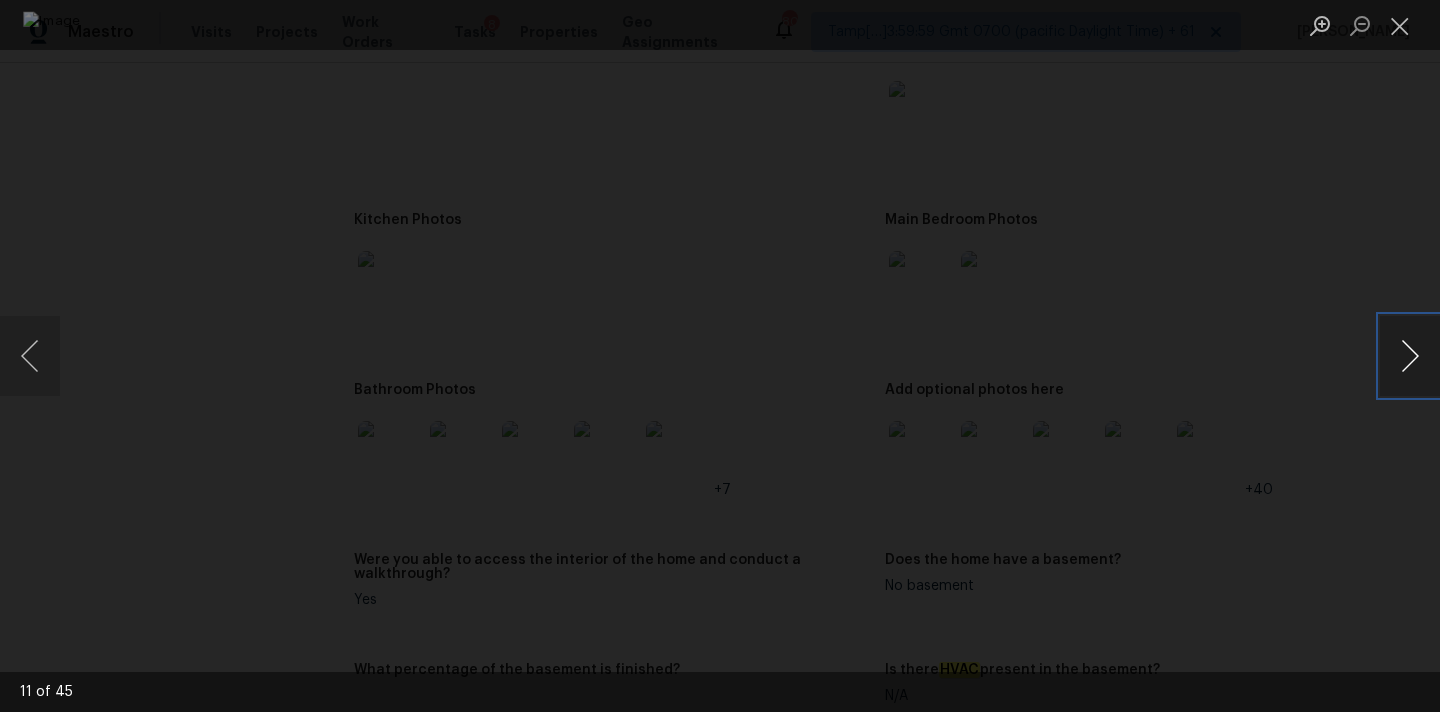 click at bounding box center (1410, 356) 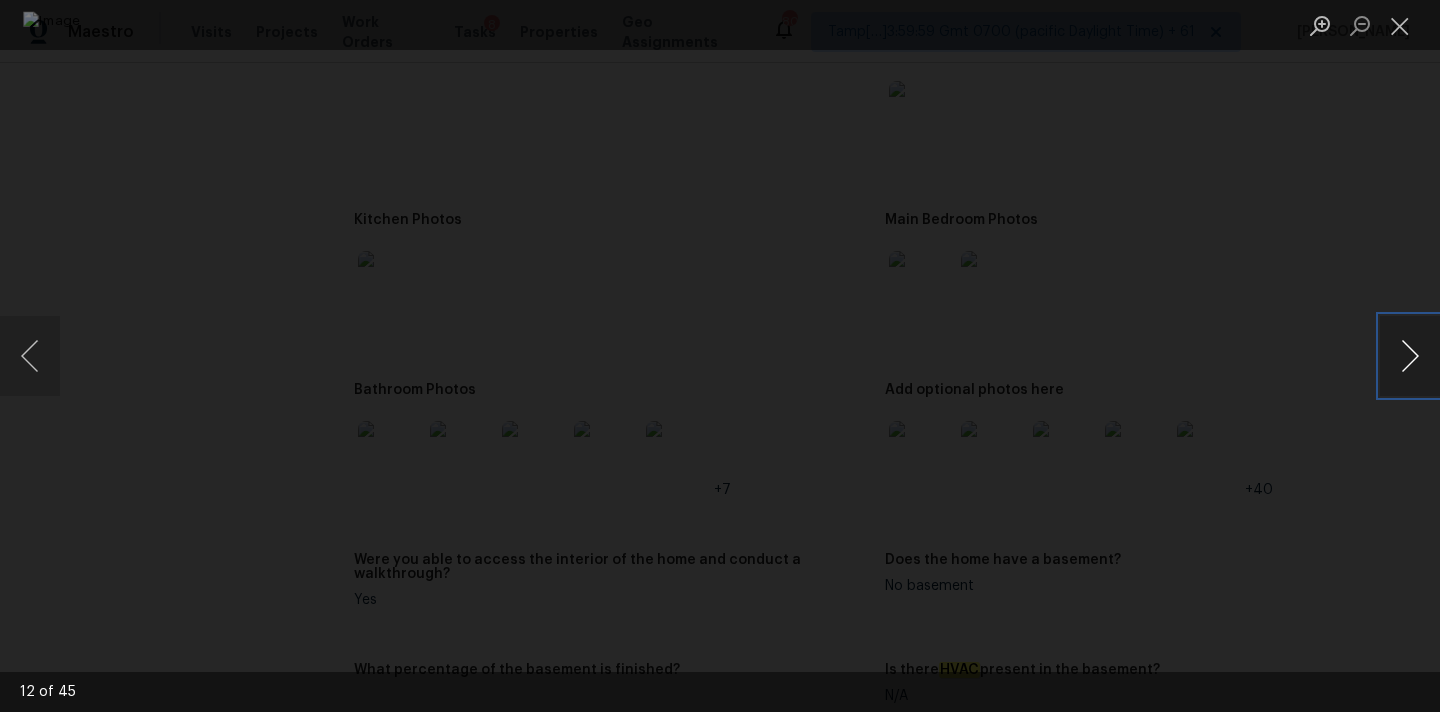 click at bounding box center [1410, 356] 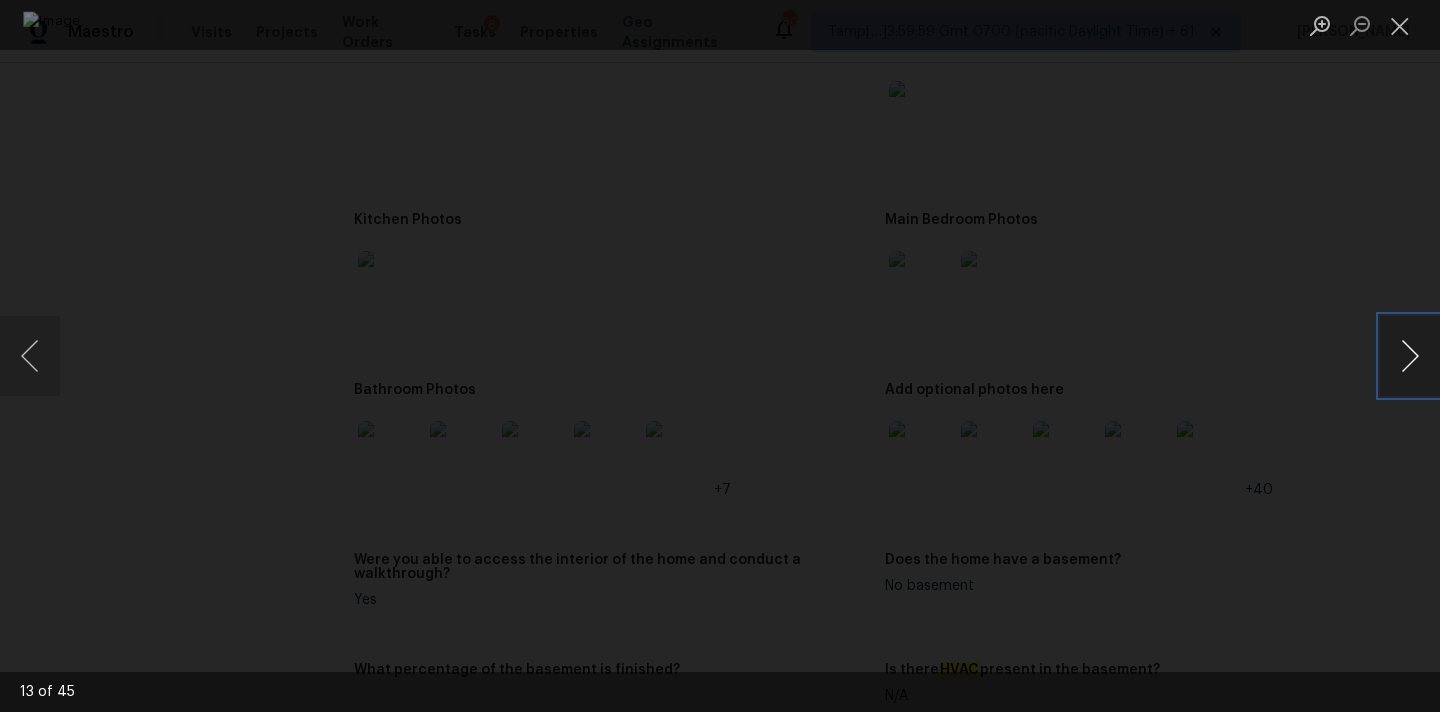 click at bounding box center (1410, 356) 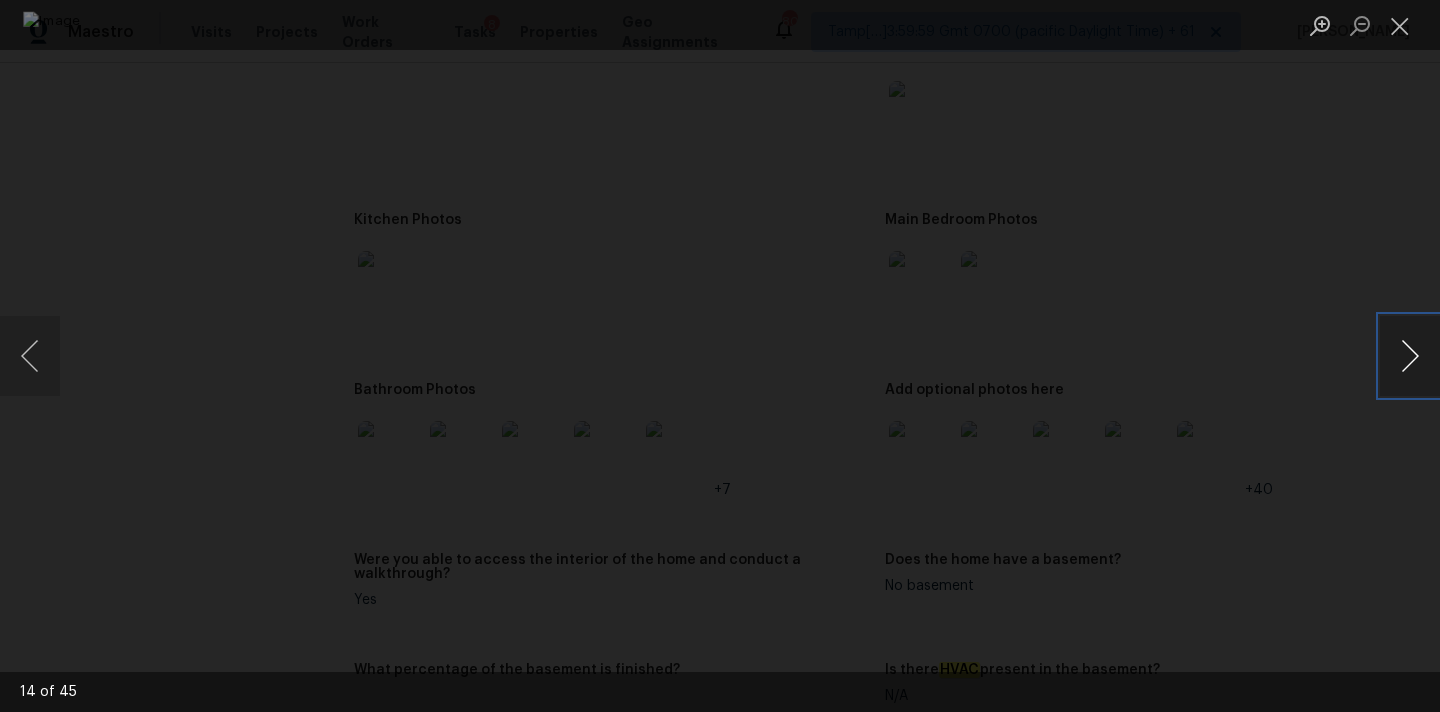 click at bounding box center [1410, 356] 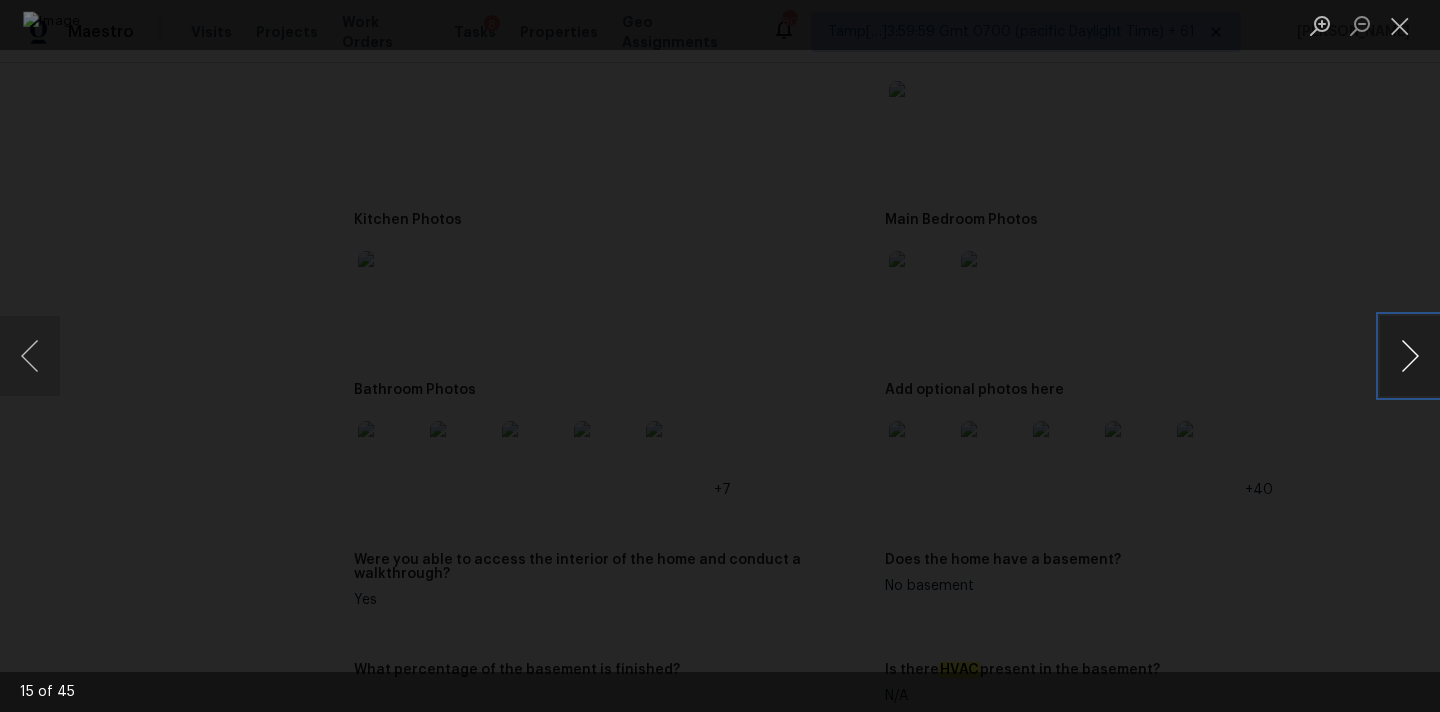 click at bounding box center [1410, 356] 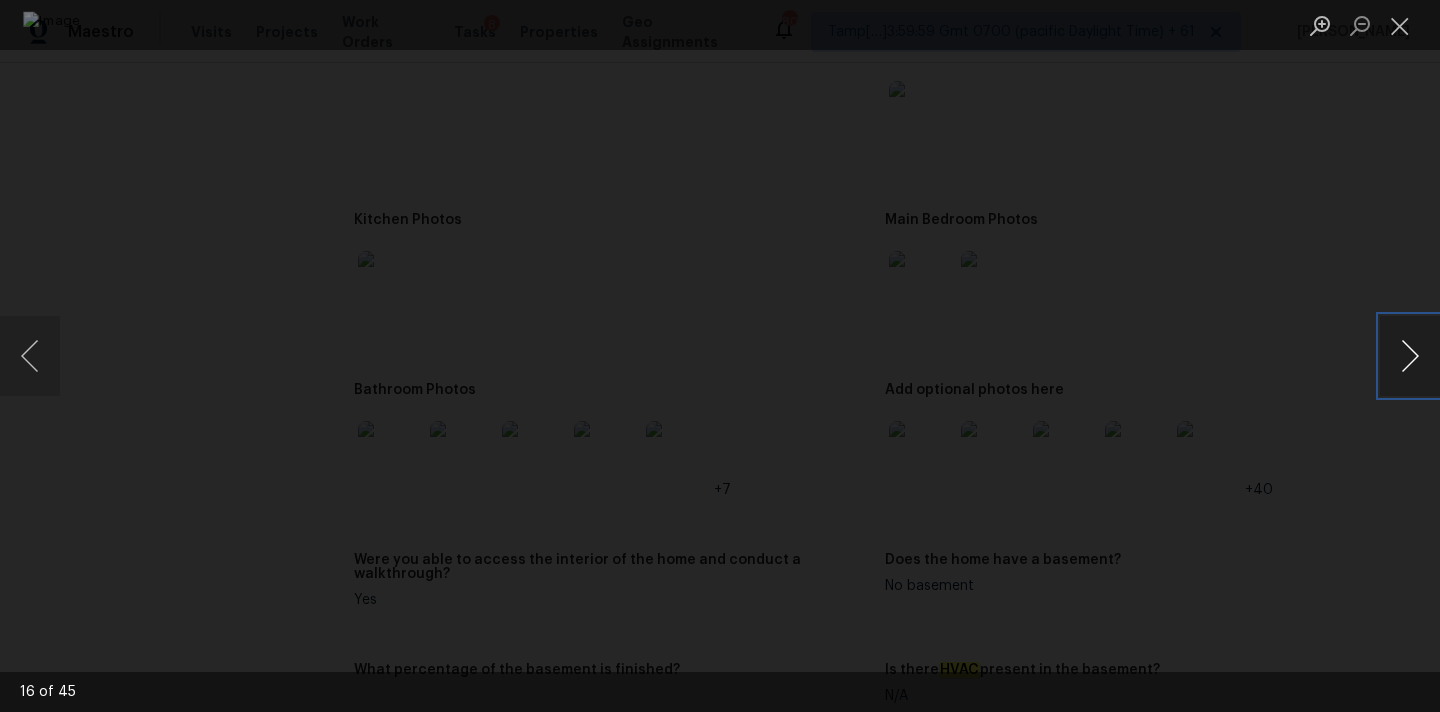 click at bounding box center [1410, 356] 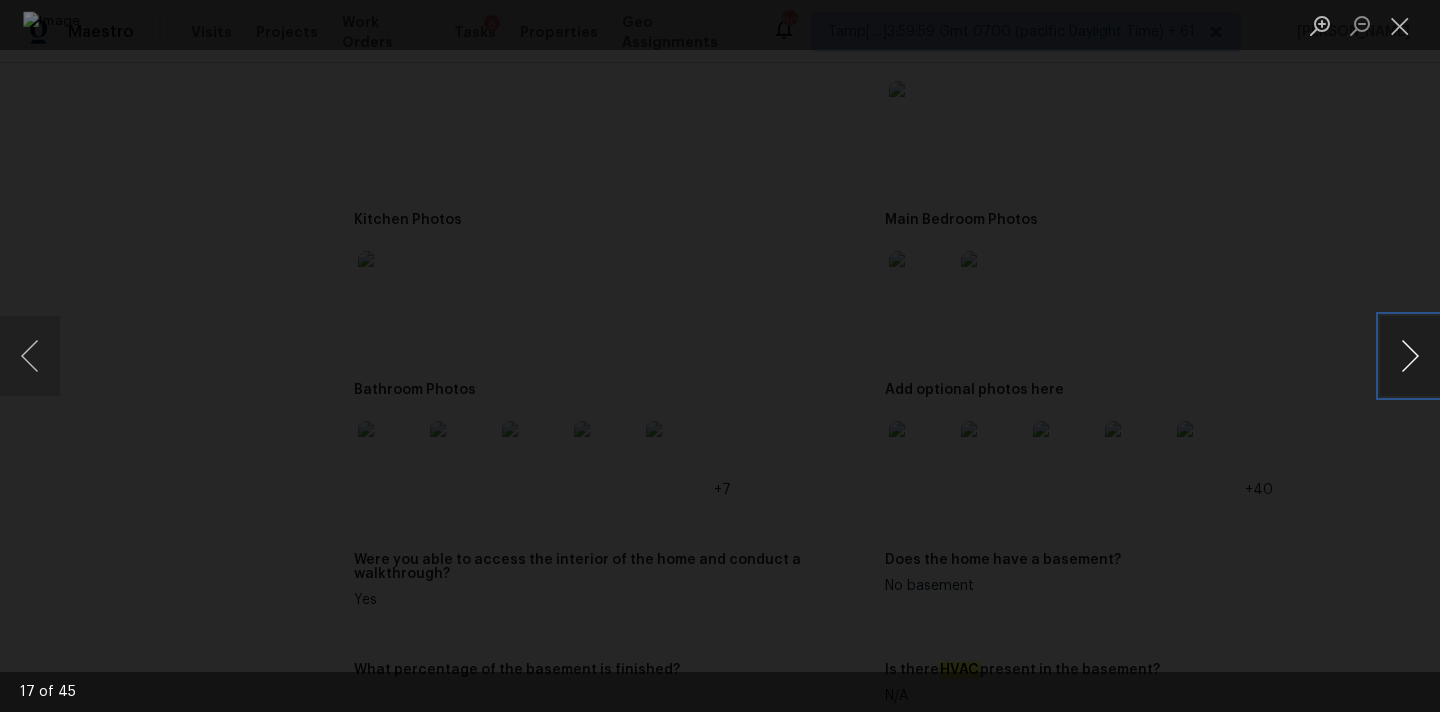 click at bounding box center [1410, 356] 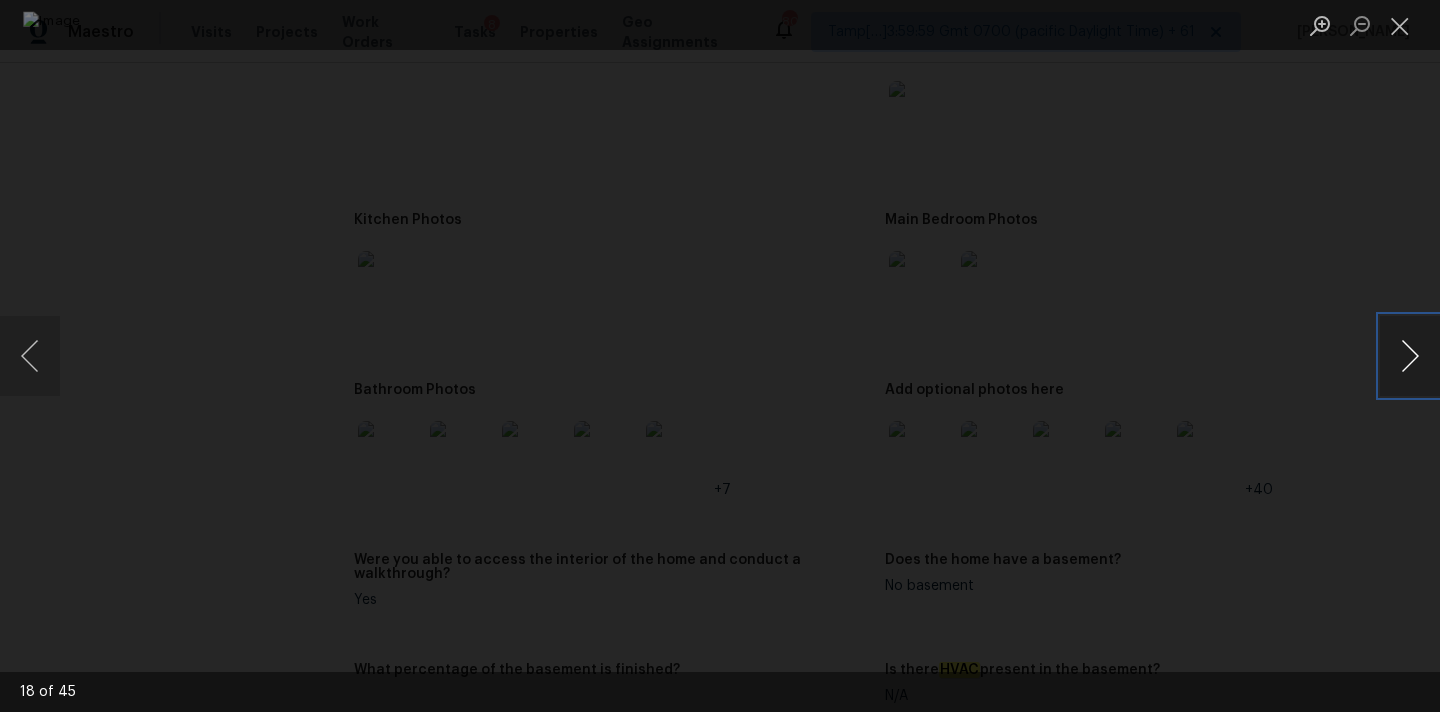 click at bounding box center [1410, 356] 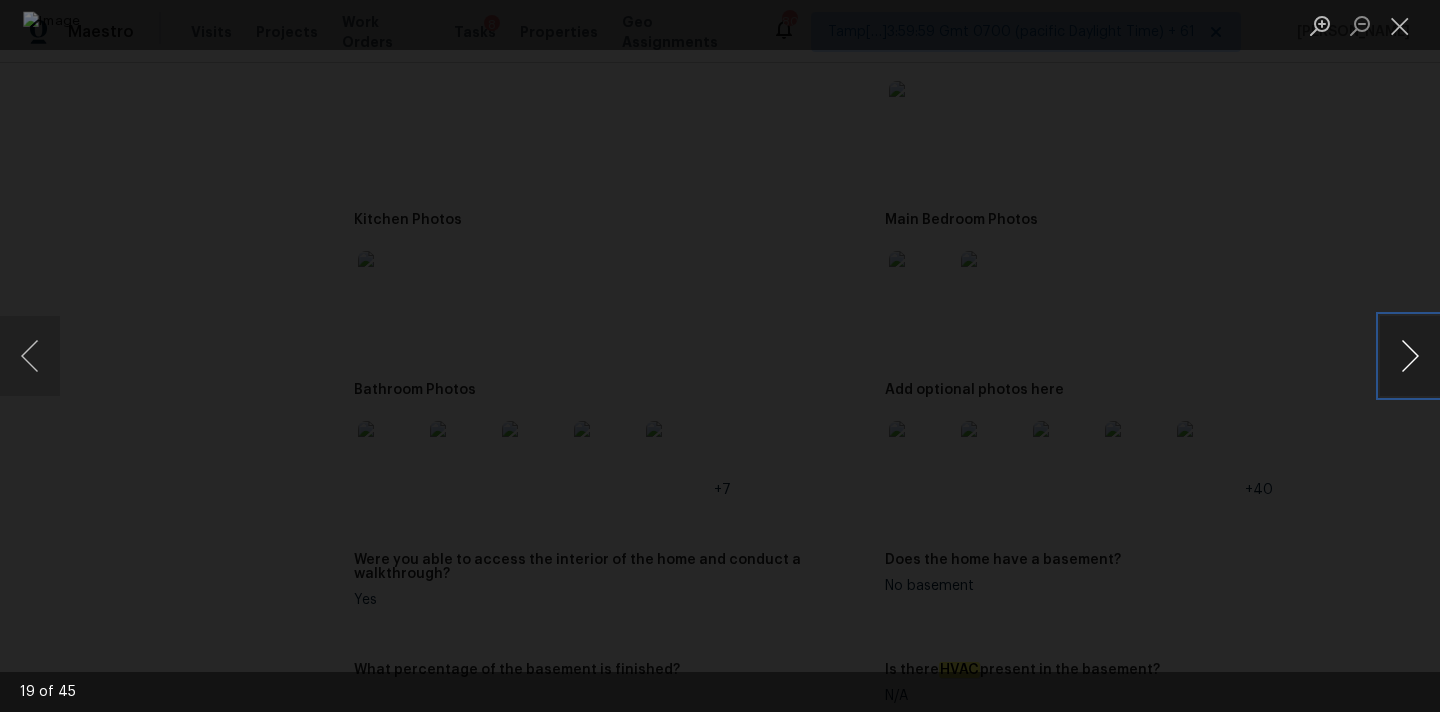 click at bounding box center [1410, 356] 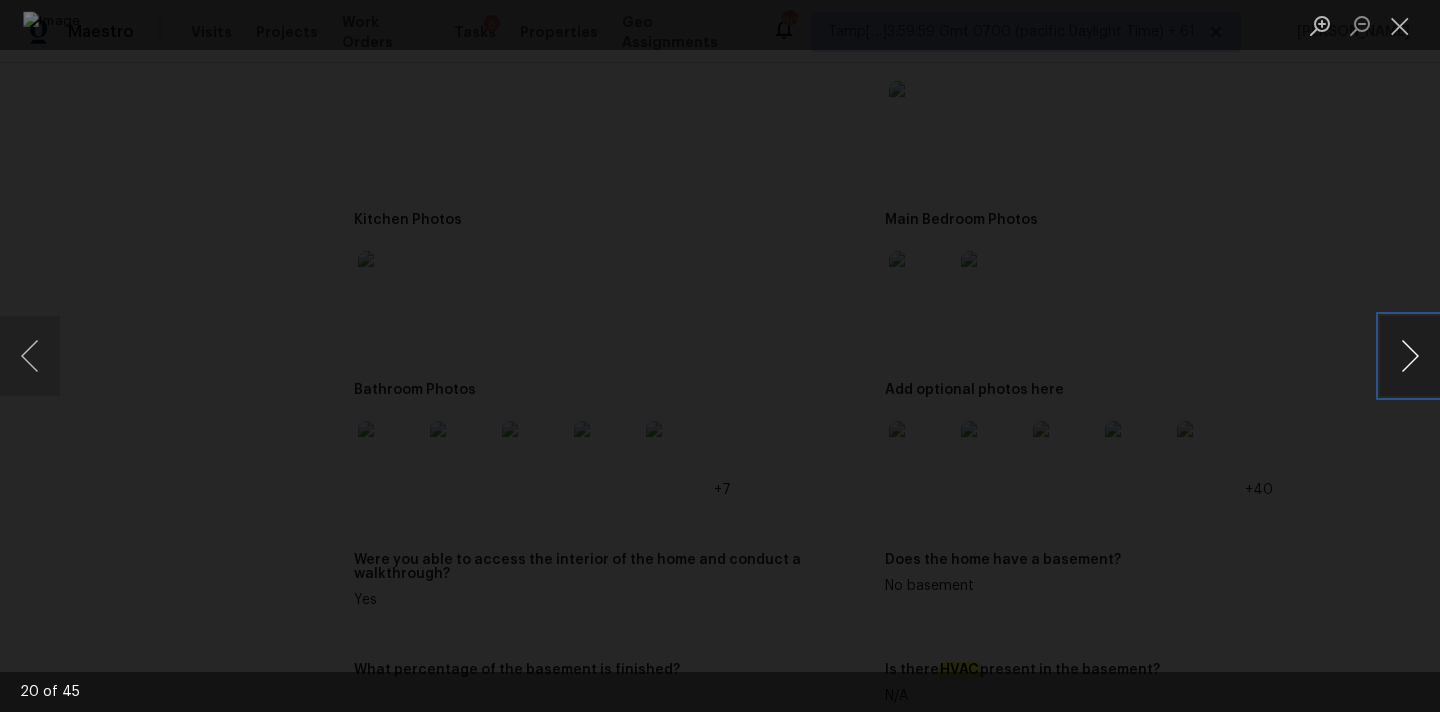 click at bounding box center (1410, 356) 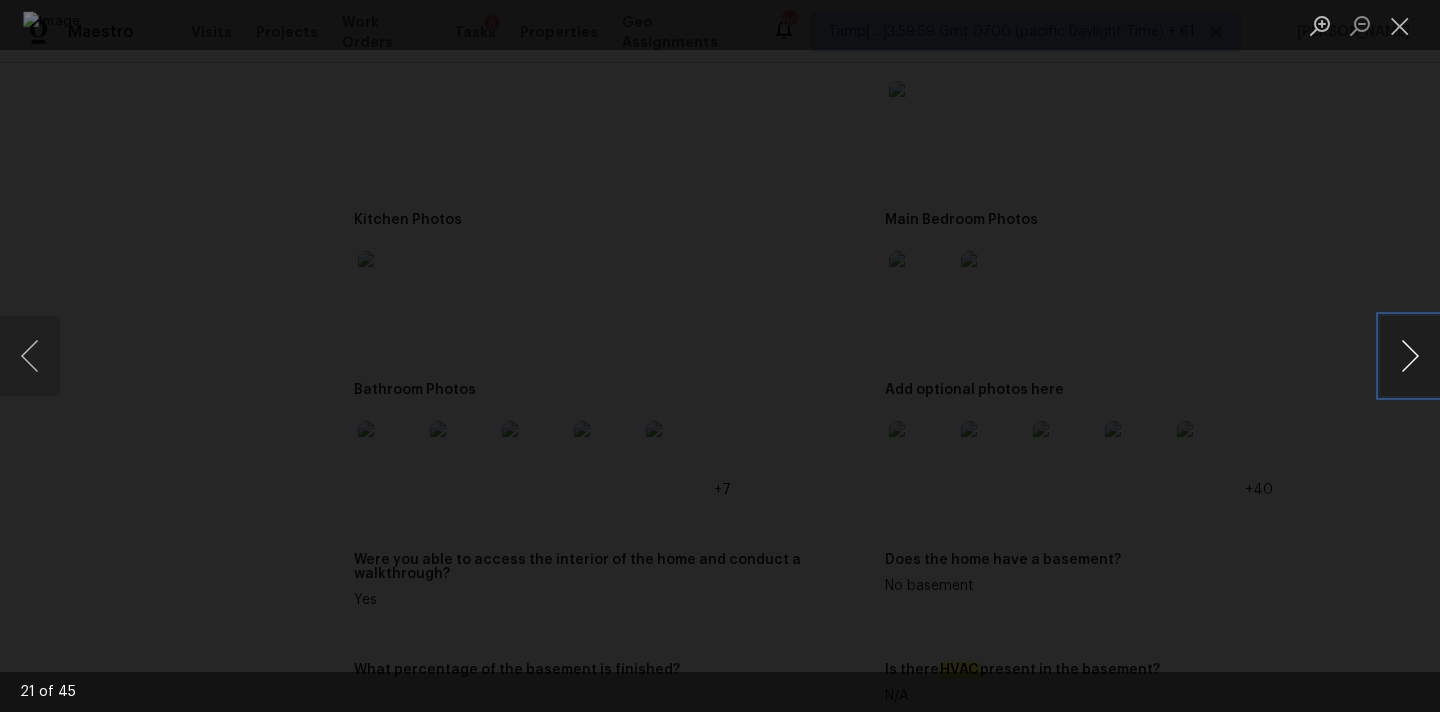click at bounding box center [1410, 356] 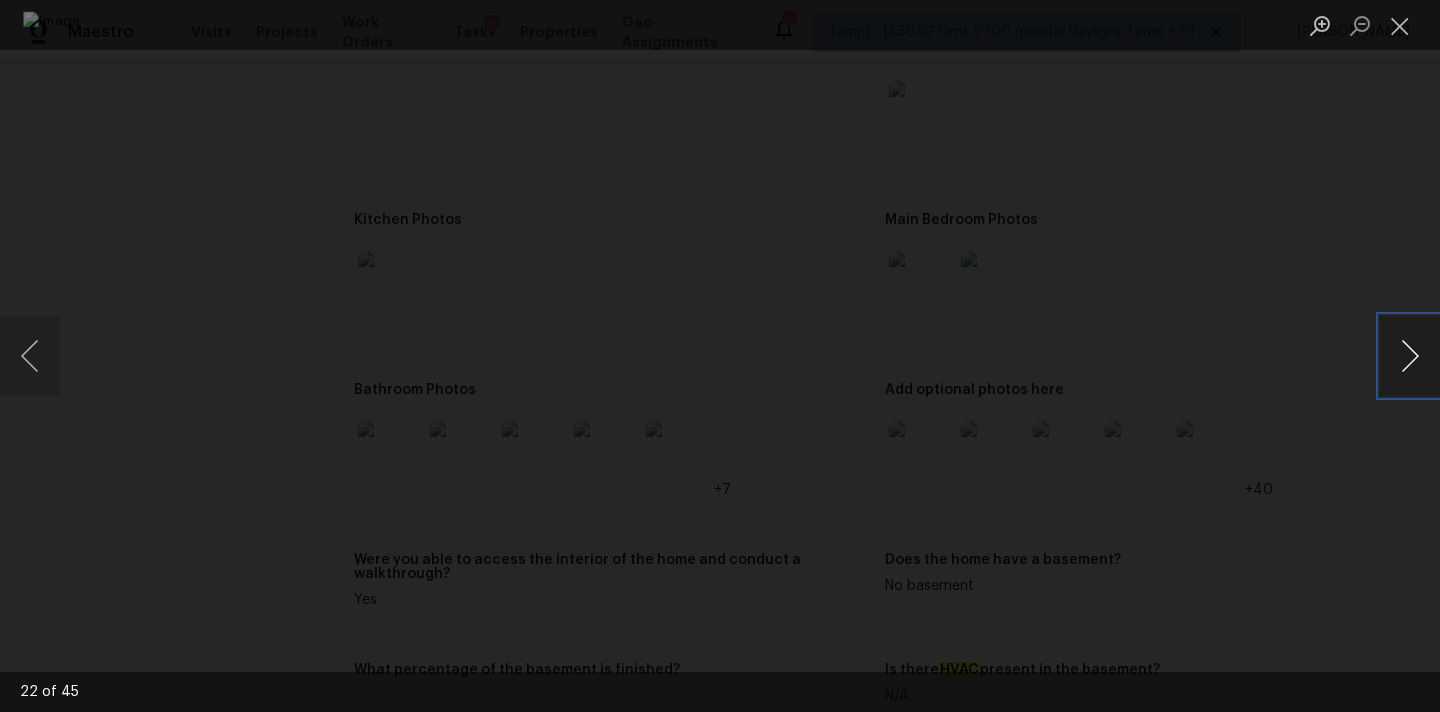 click at bounding box center (1410, 356) 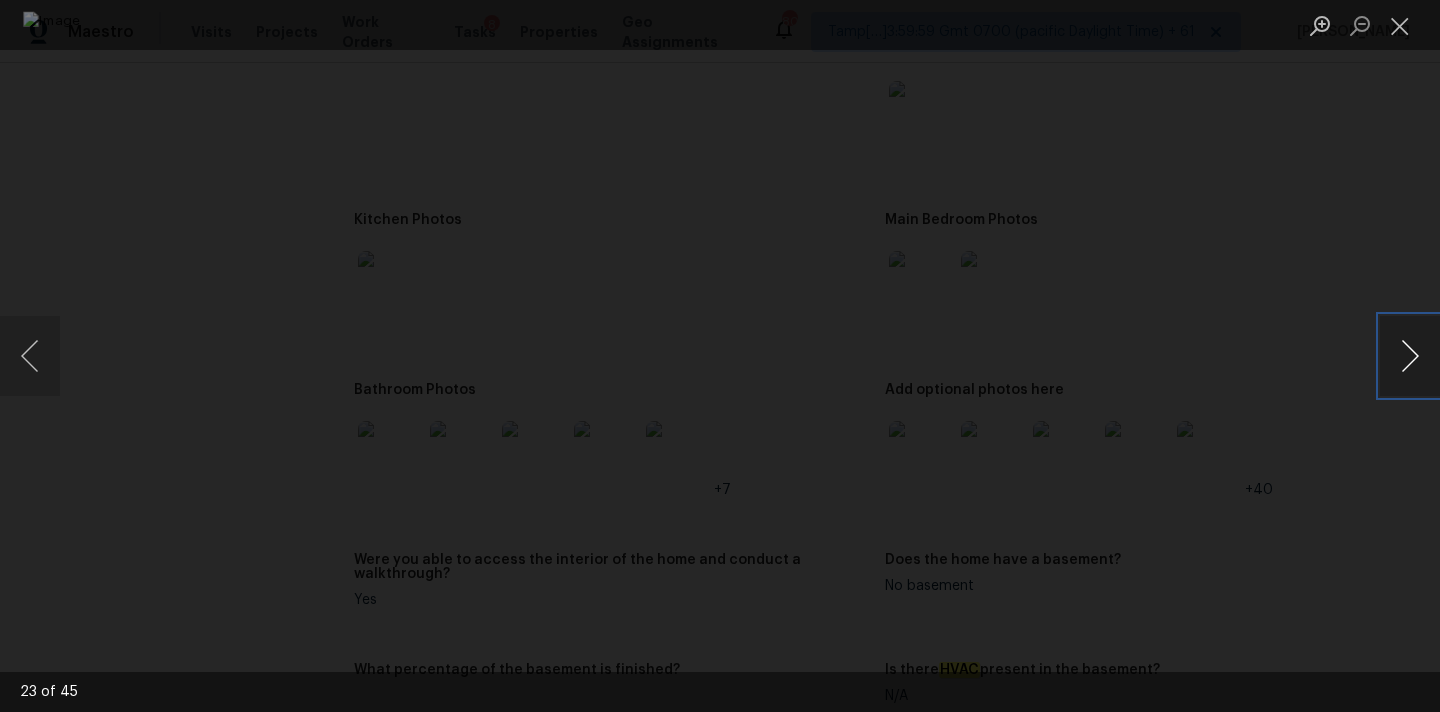 click at bounding box center [1410, 356] 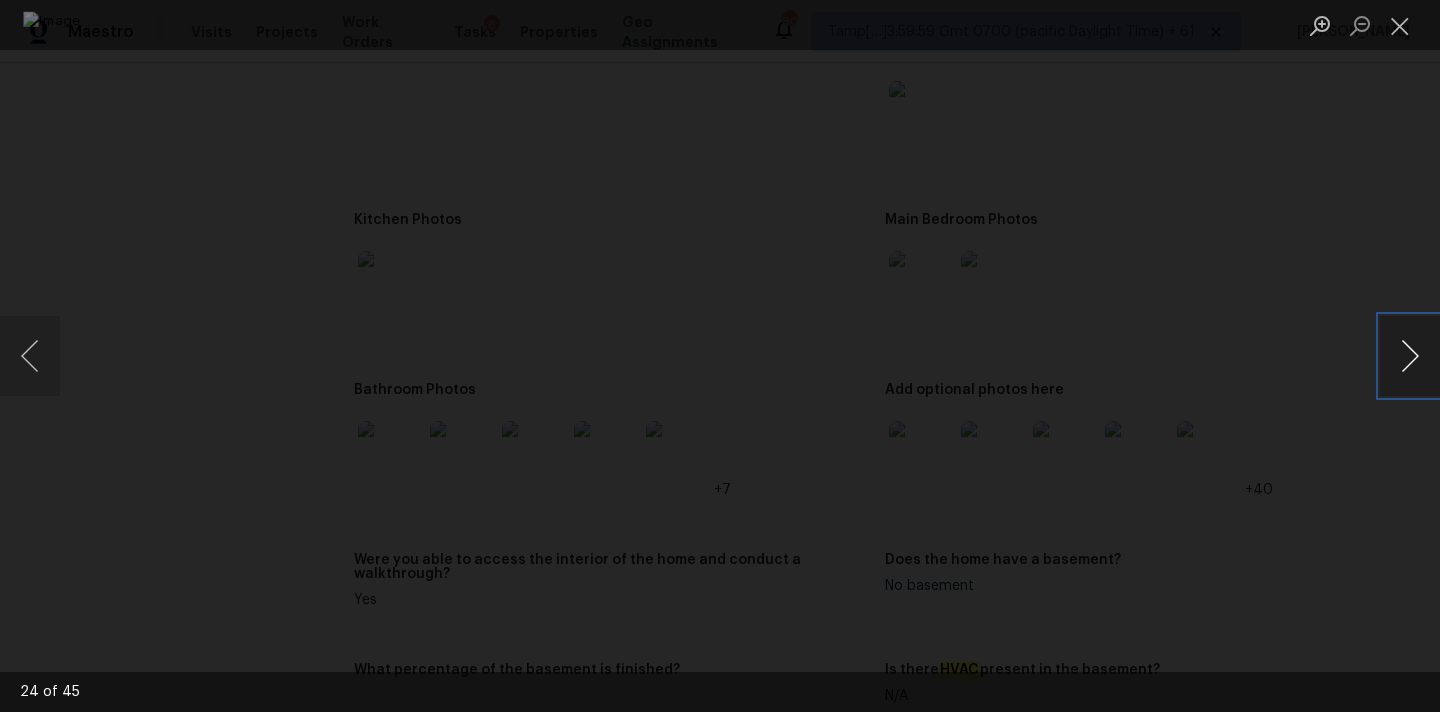 click at bounding box center (1410, 356) 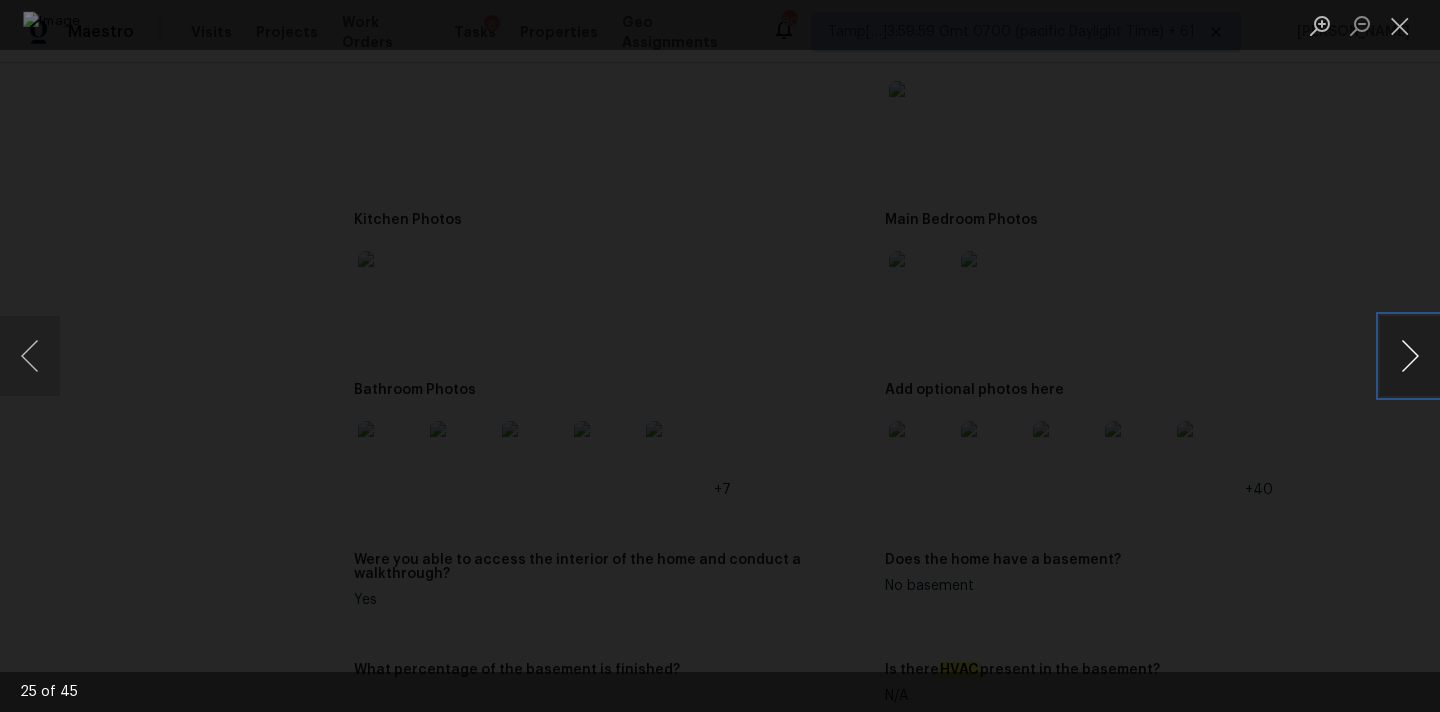 click at bounding box center (1410, 356) 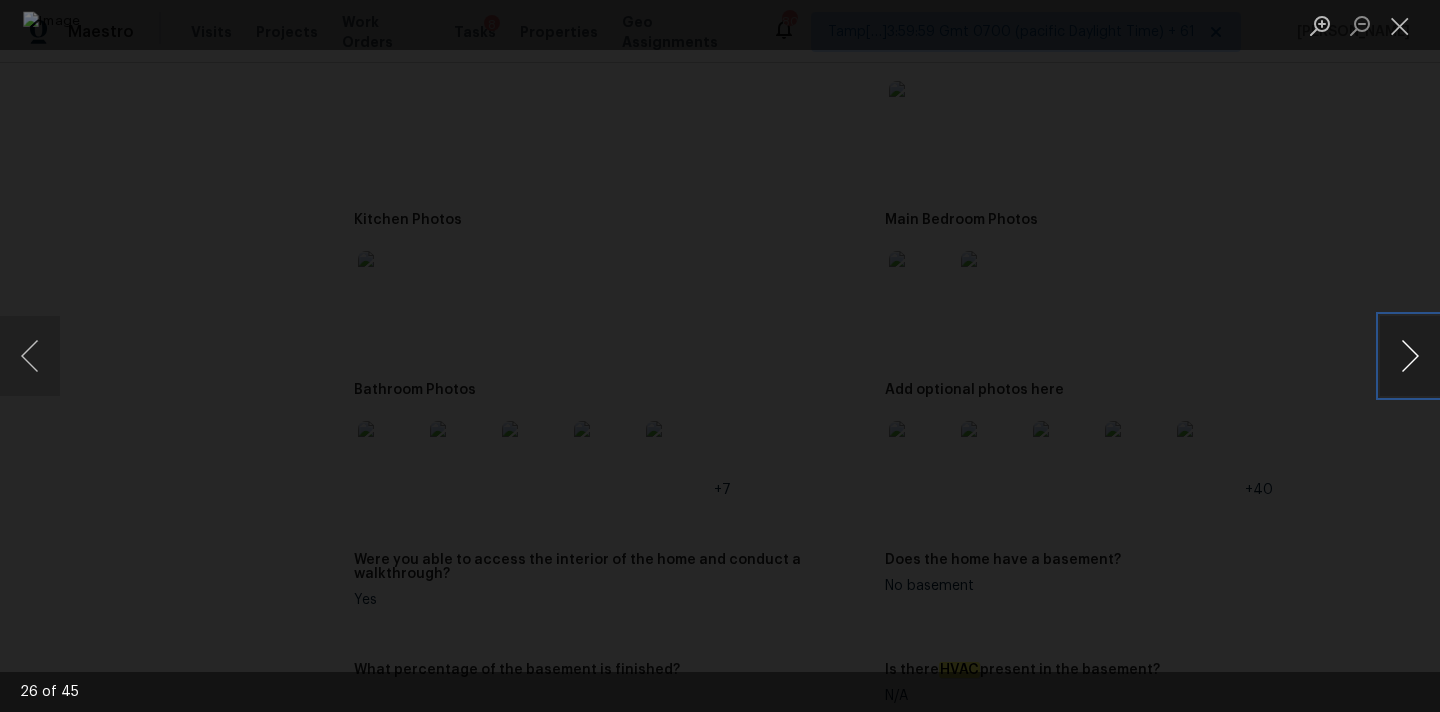 click at bounding box center [1410, 356] 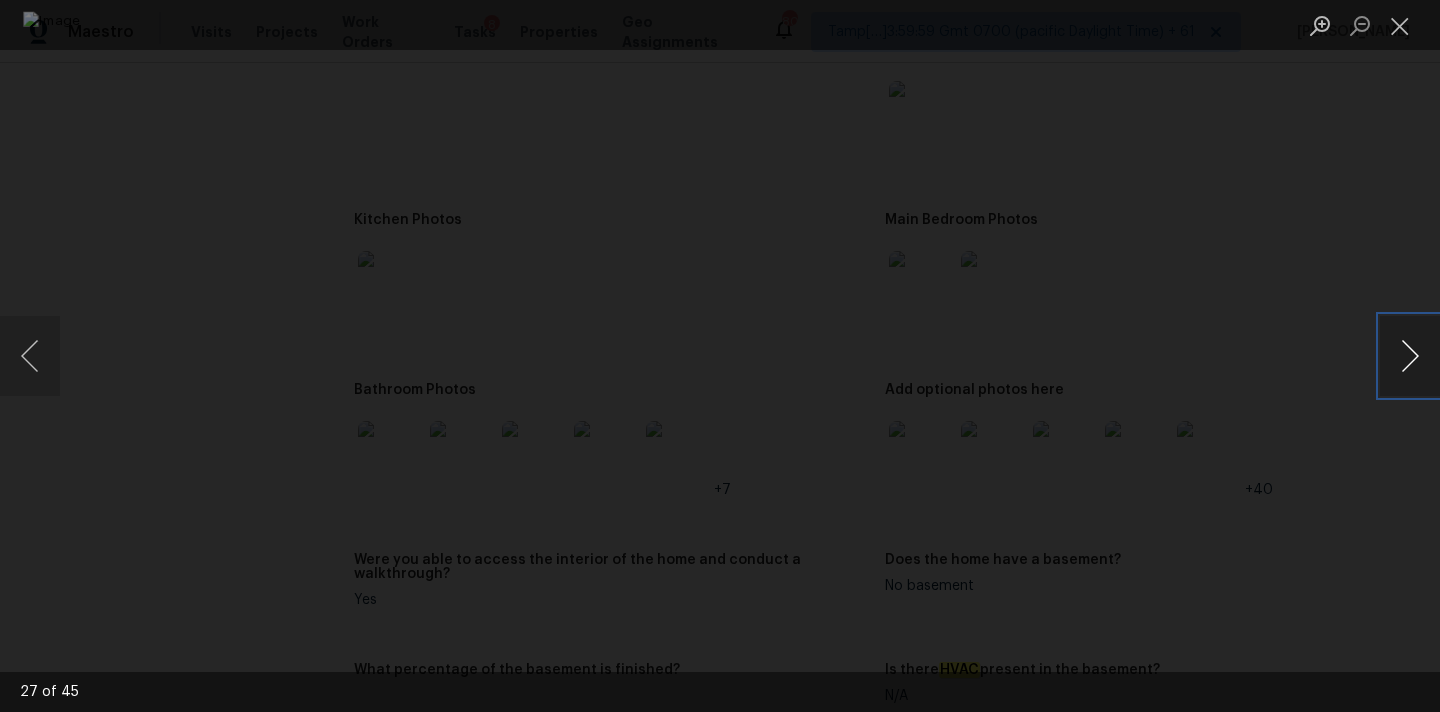 click at bounding box center [1410, 356] 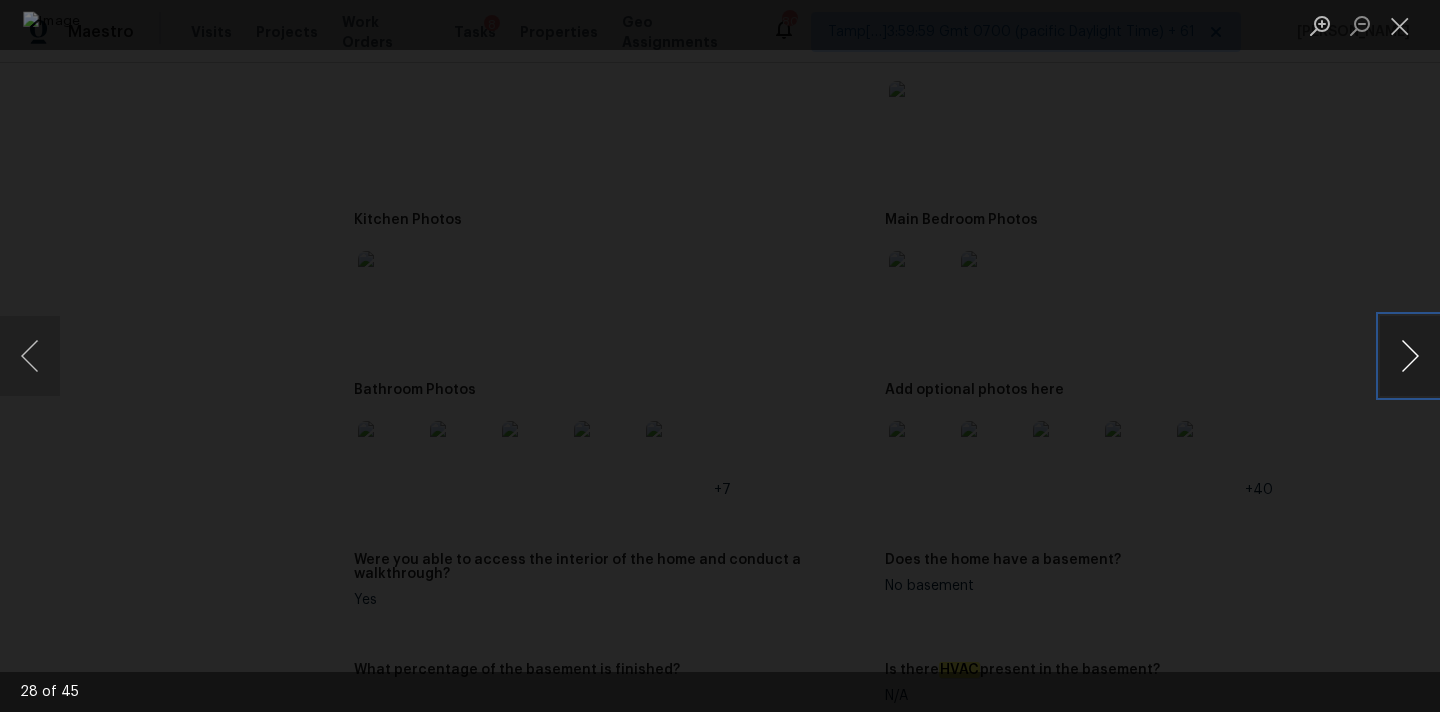 click at bounding box center (1410, 356) 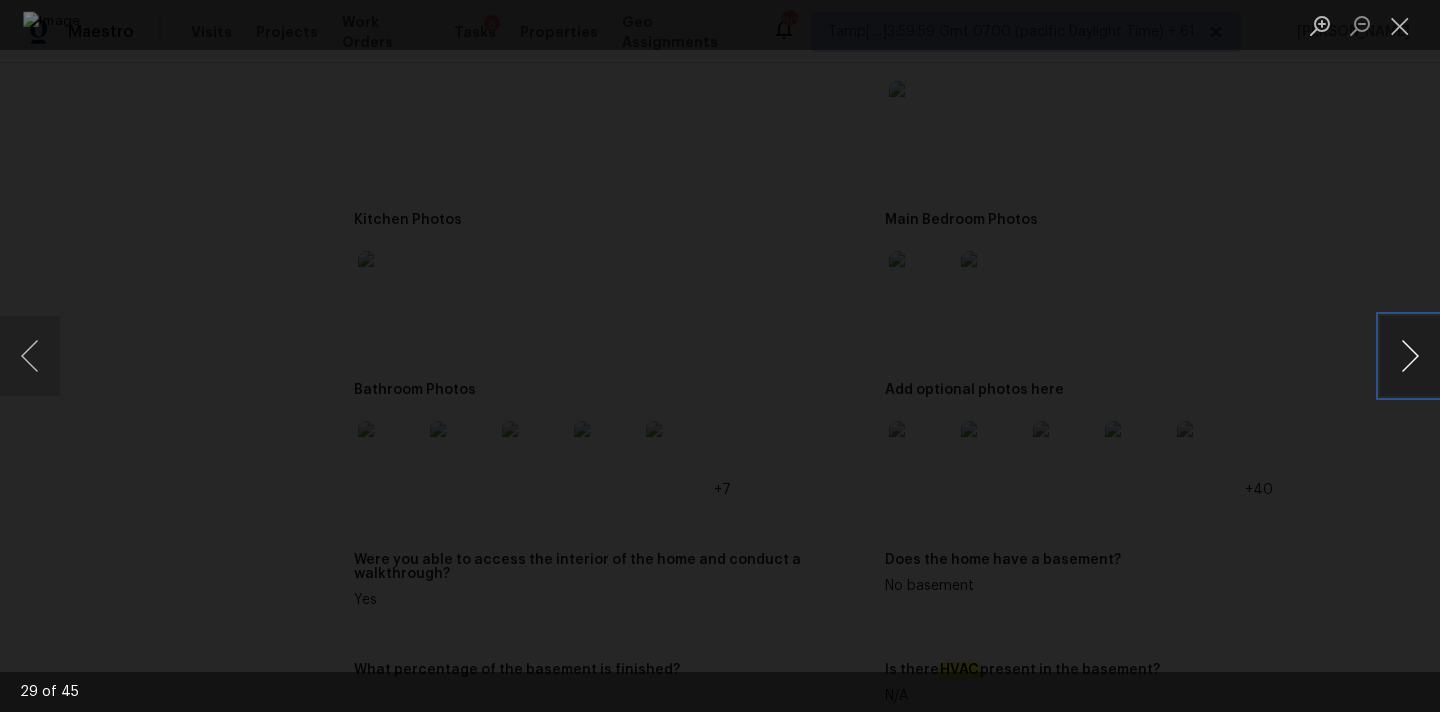 type 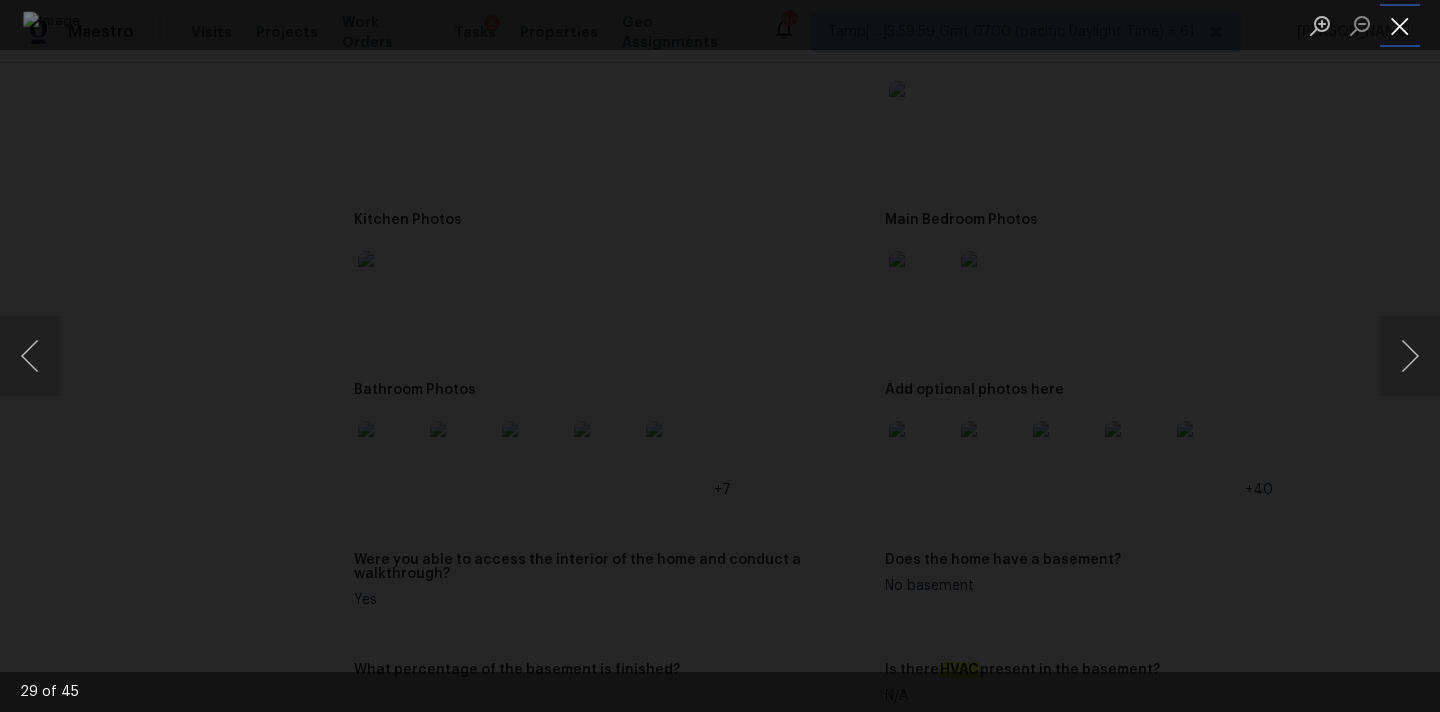 click at bounding box center (1400, 25) 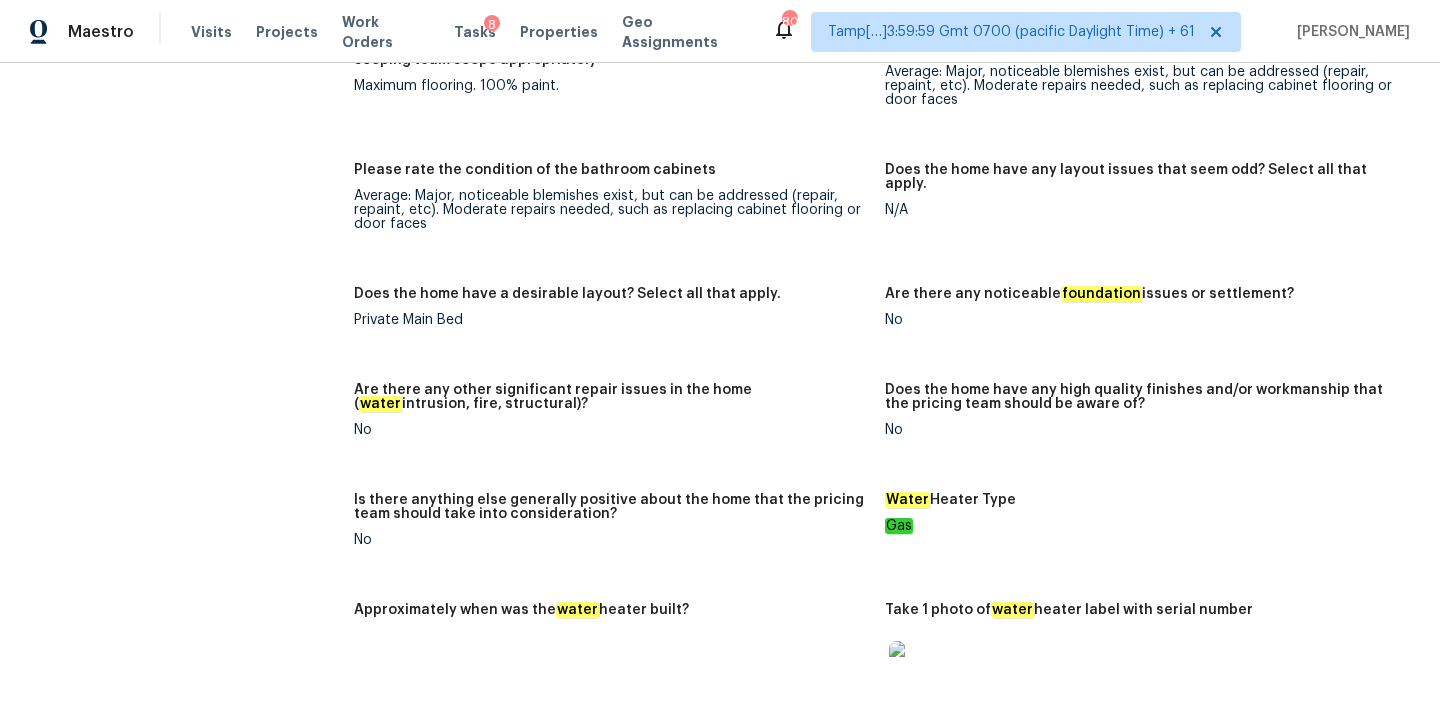 scroll, scrollTop: 3719, scrollLeft: 0, axis: vertical 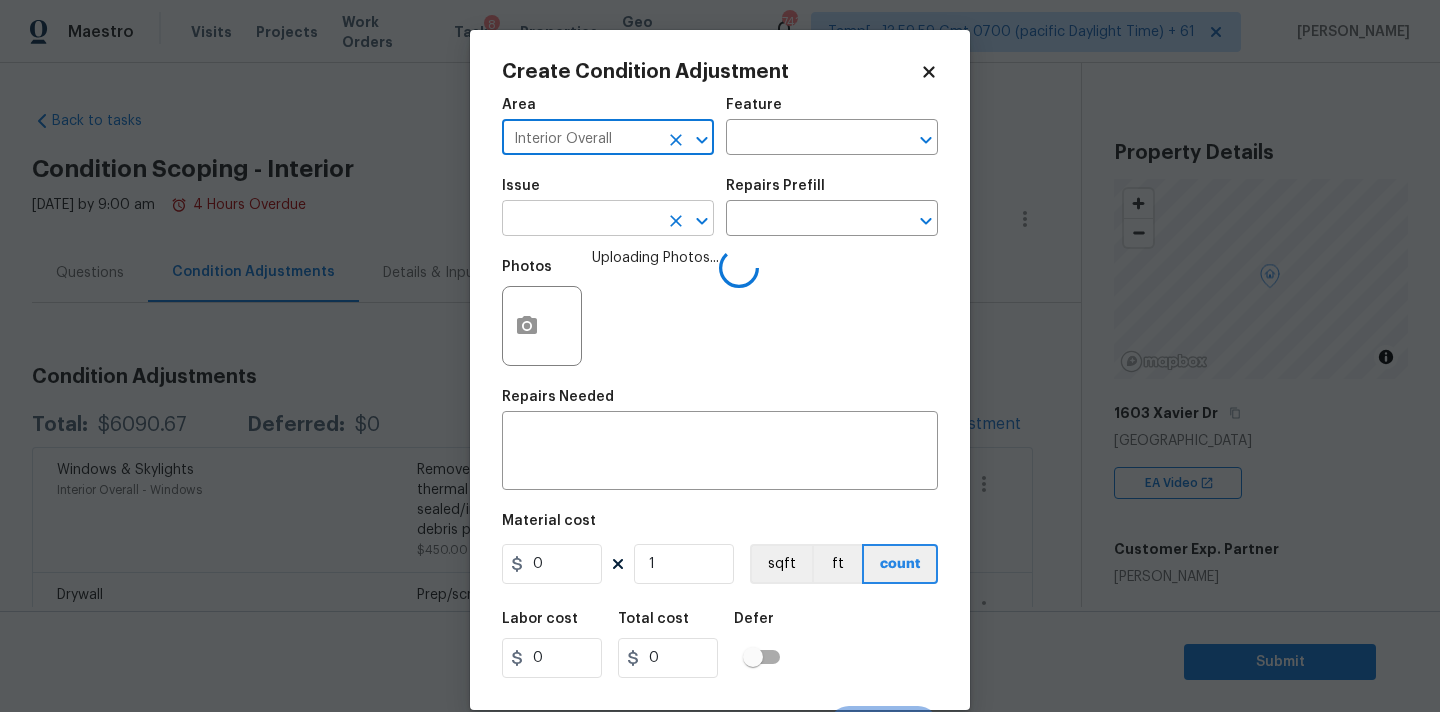type on "Interior Overall" 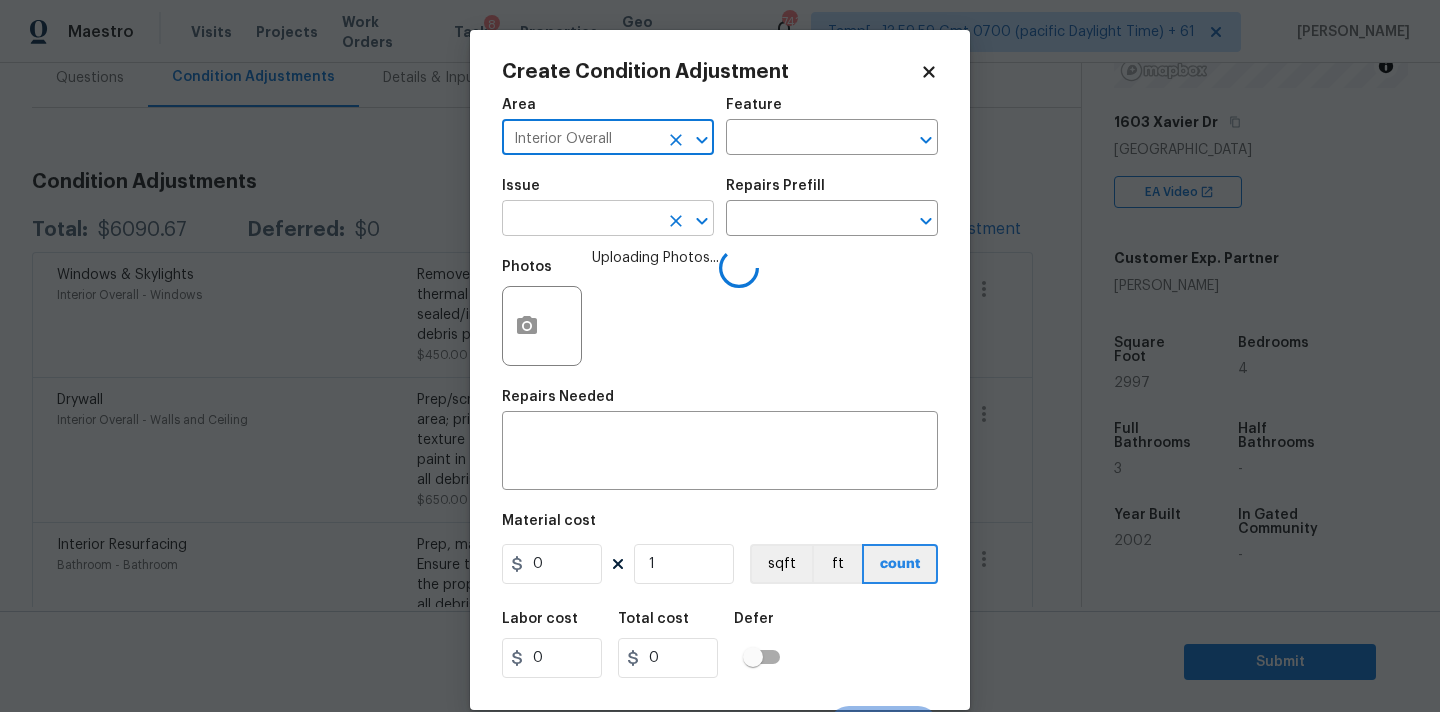 click at bounding box center [580, 220] 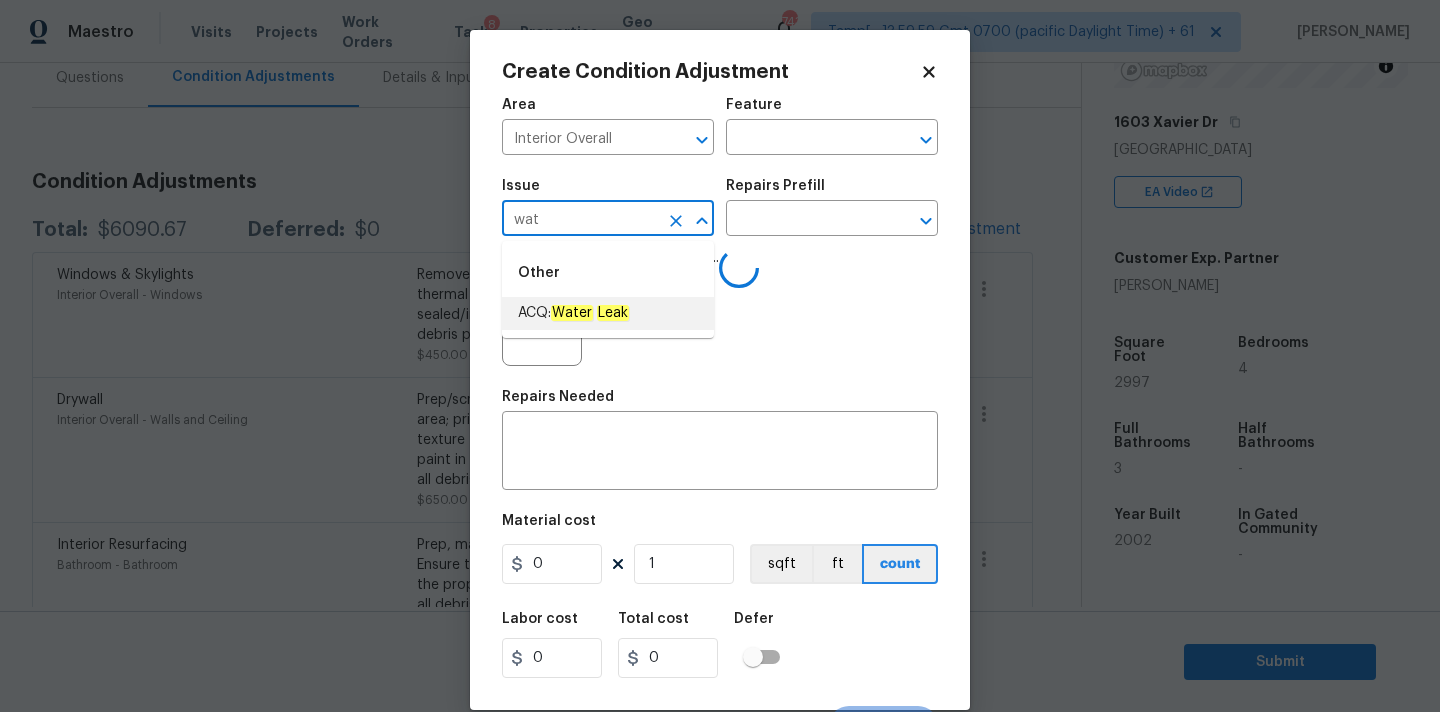 click on "Leak" at bounding box center [613, 313] 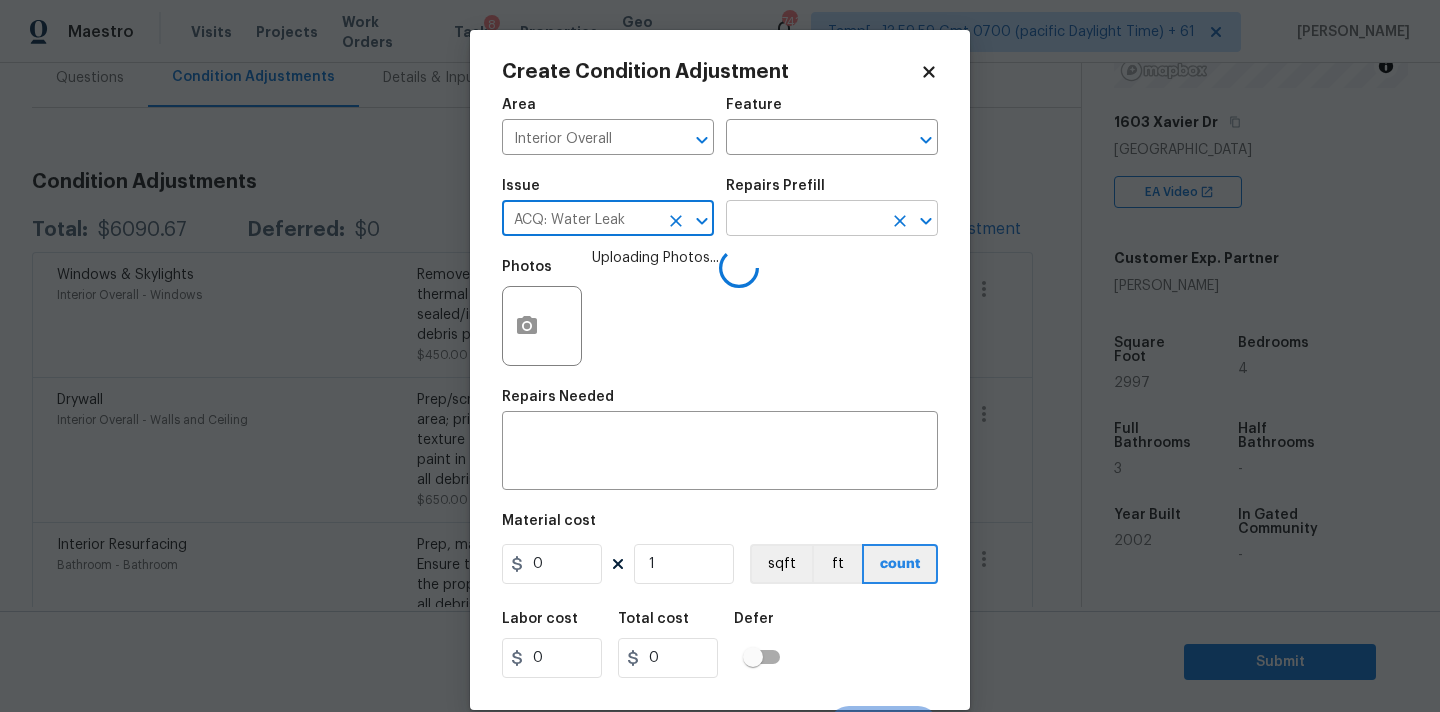 type on "ACQ: Water Leak" 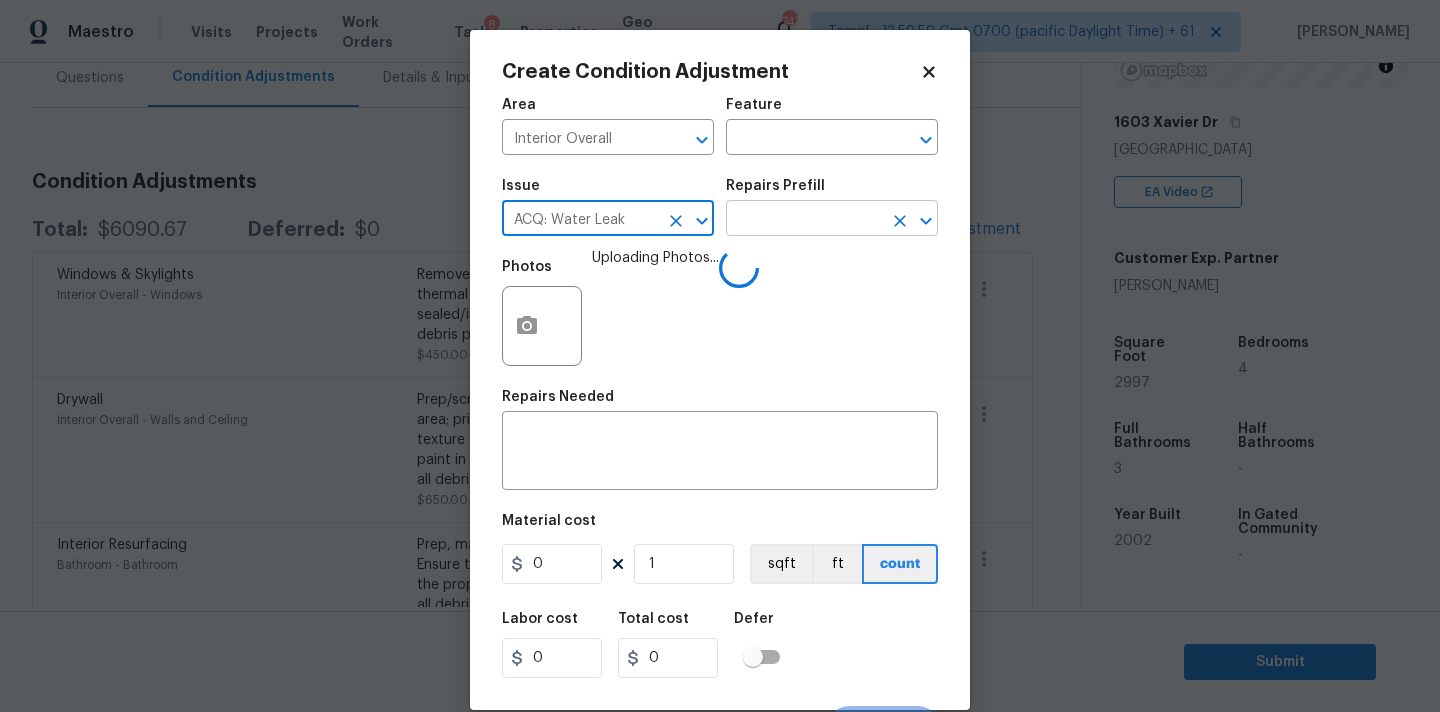 click at bounding box center (804, 220) 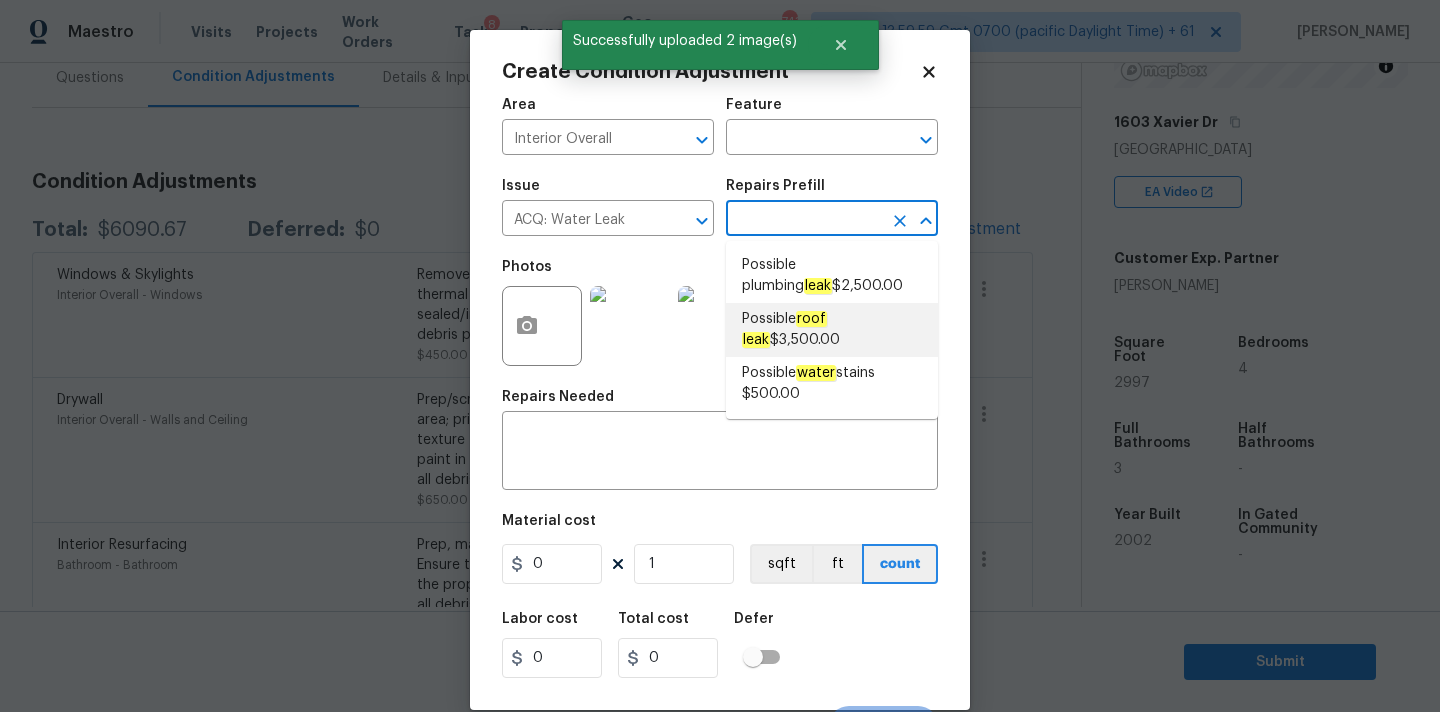 click on "Possible  roof   leak  $3,500.00" at bounding box center [832, 330] 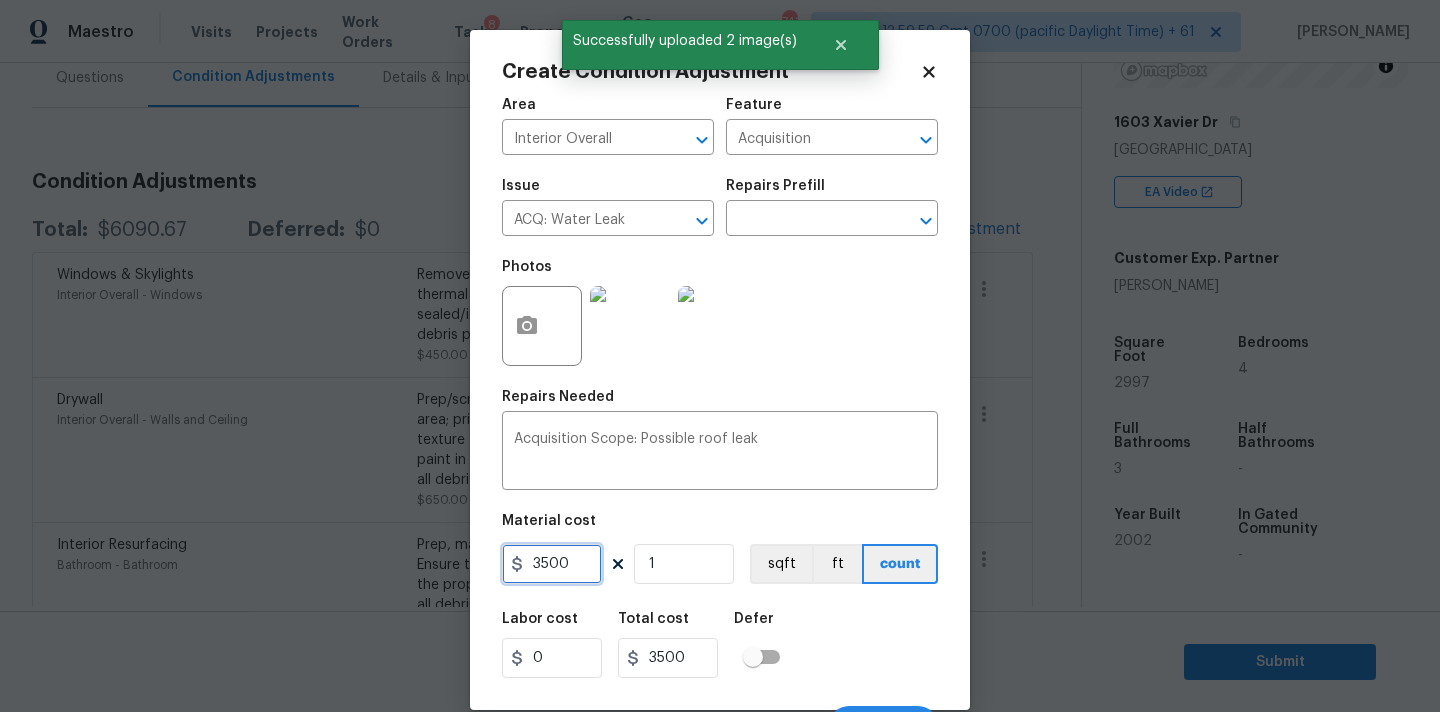 click on "3500" at bounding box center (552, 564) 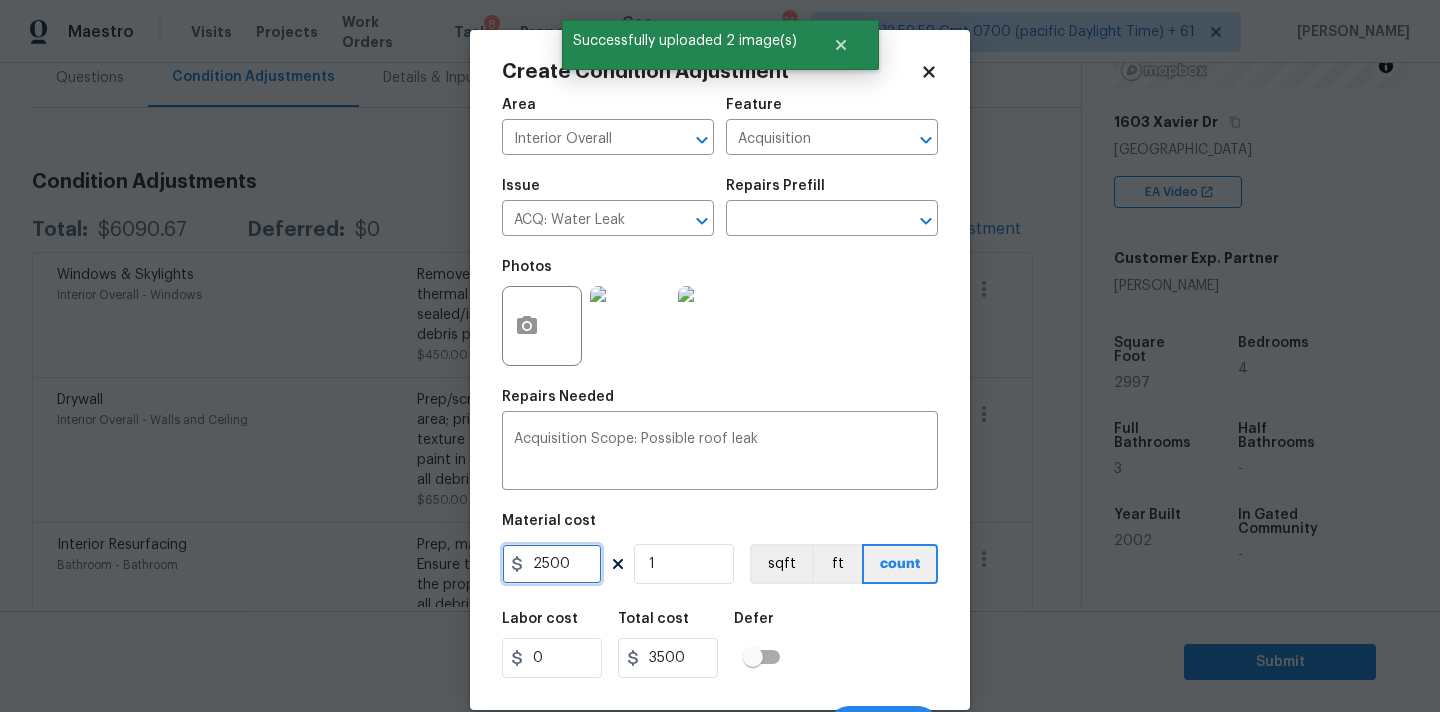 type on "2500" 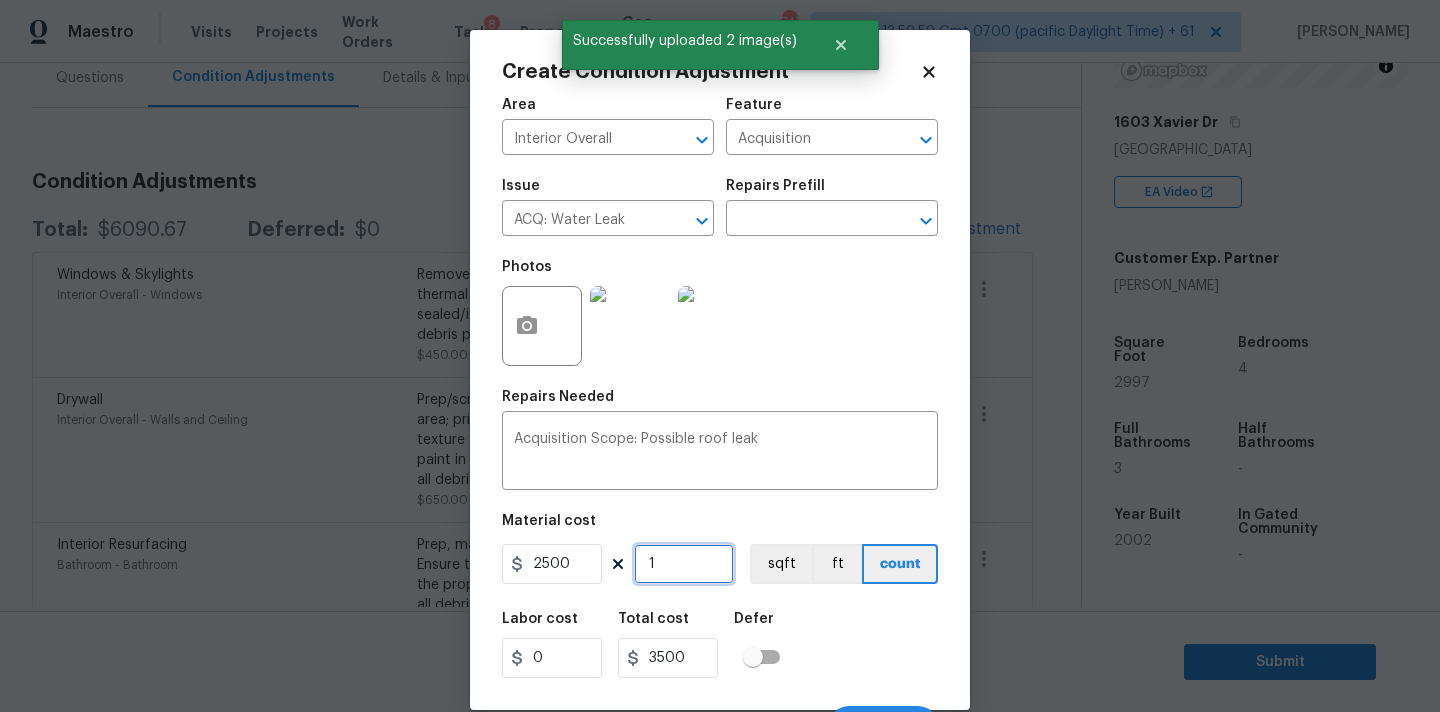 type on "2500" 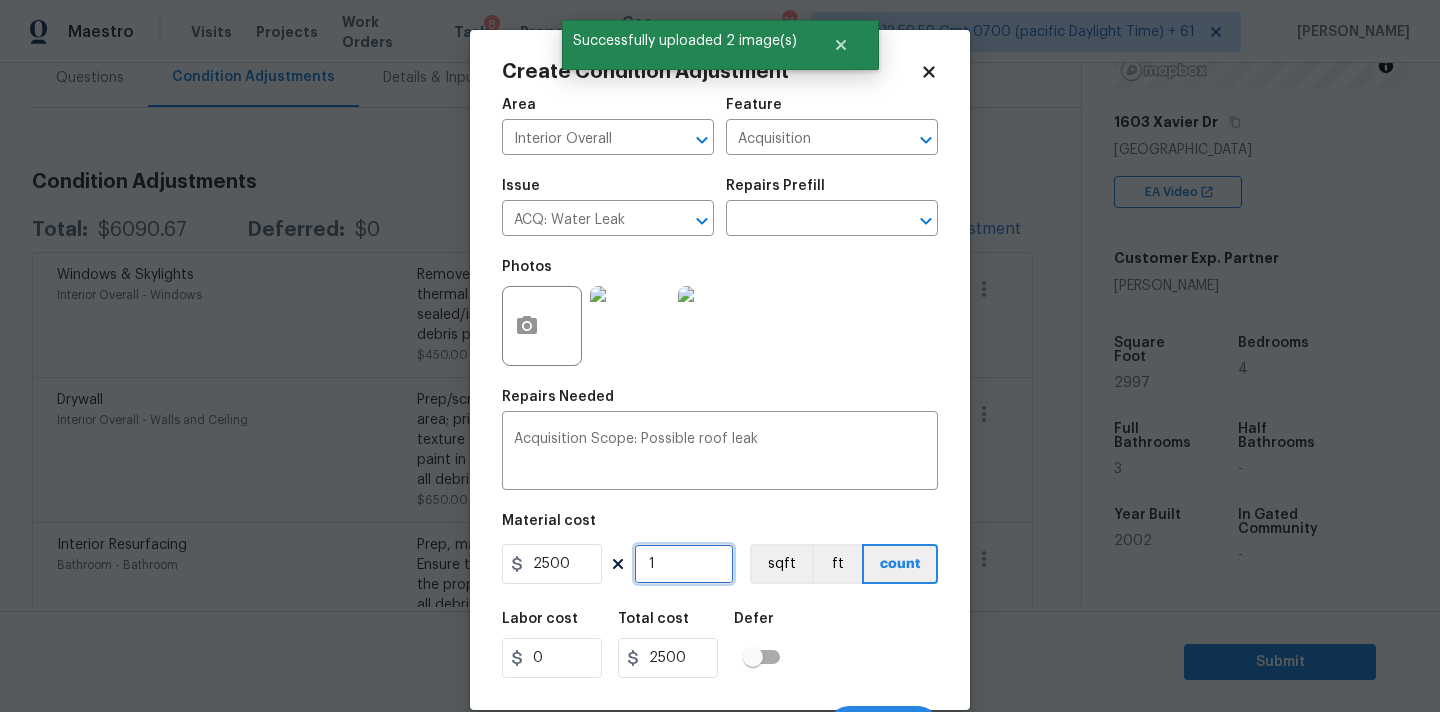scroll, scrollTop: 35, scrollLeft: 0, axis: vertical 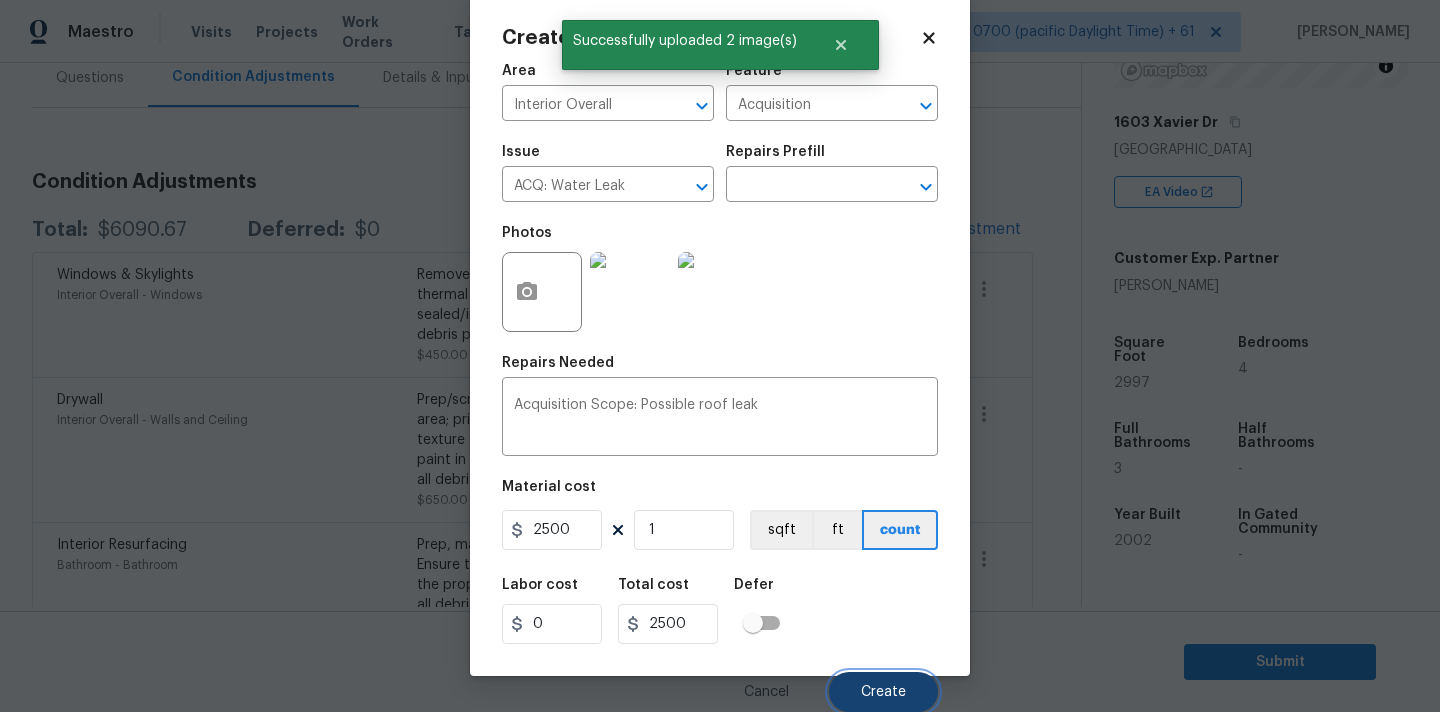 click on "Create" at bounding box center (883, 692) 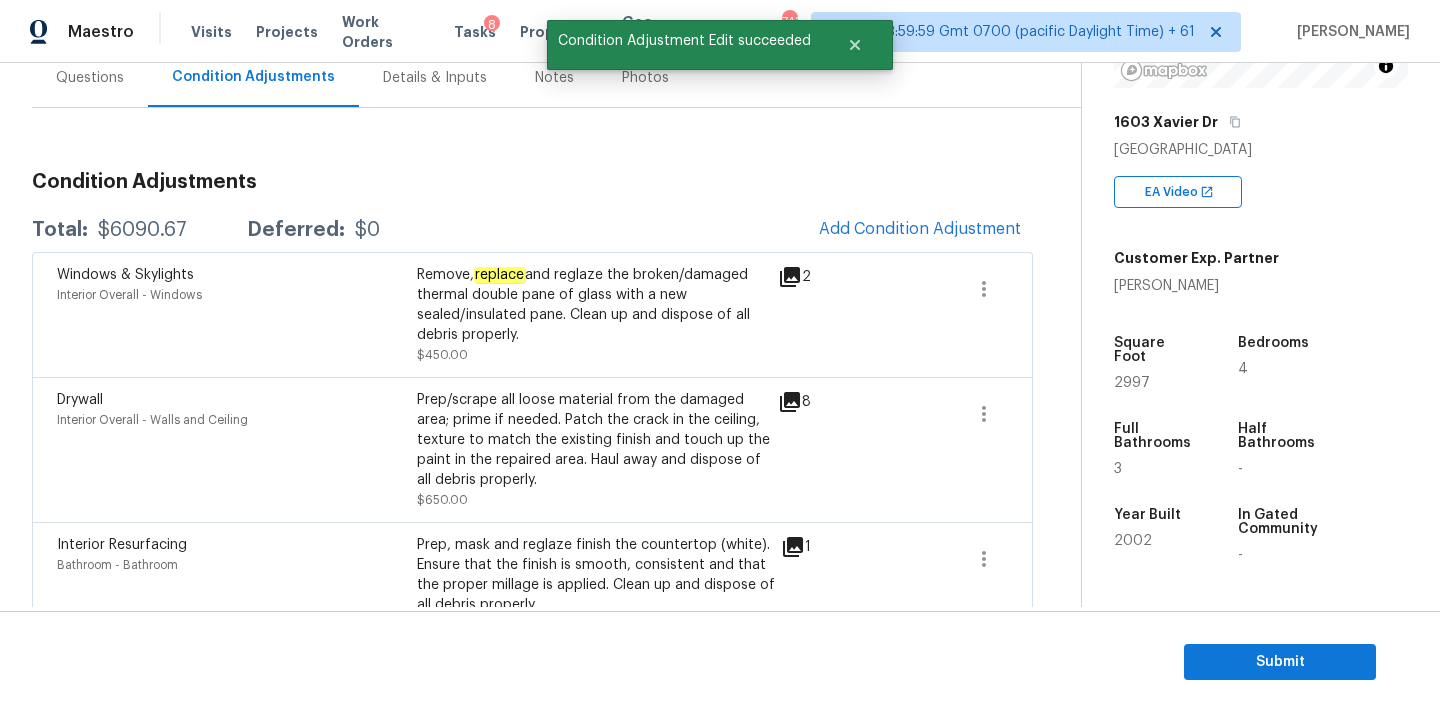 scroll, scrollTop: 28, scrollLeft: 0, axis: vertical 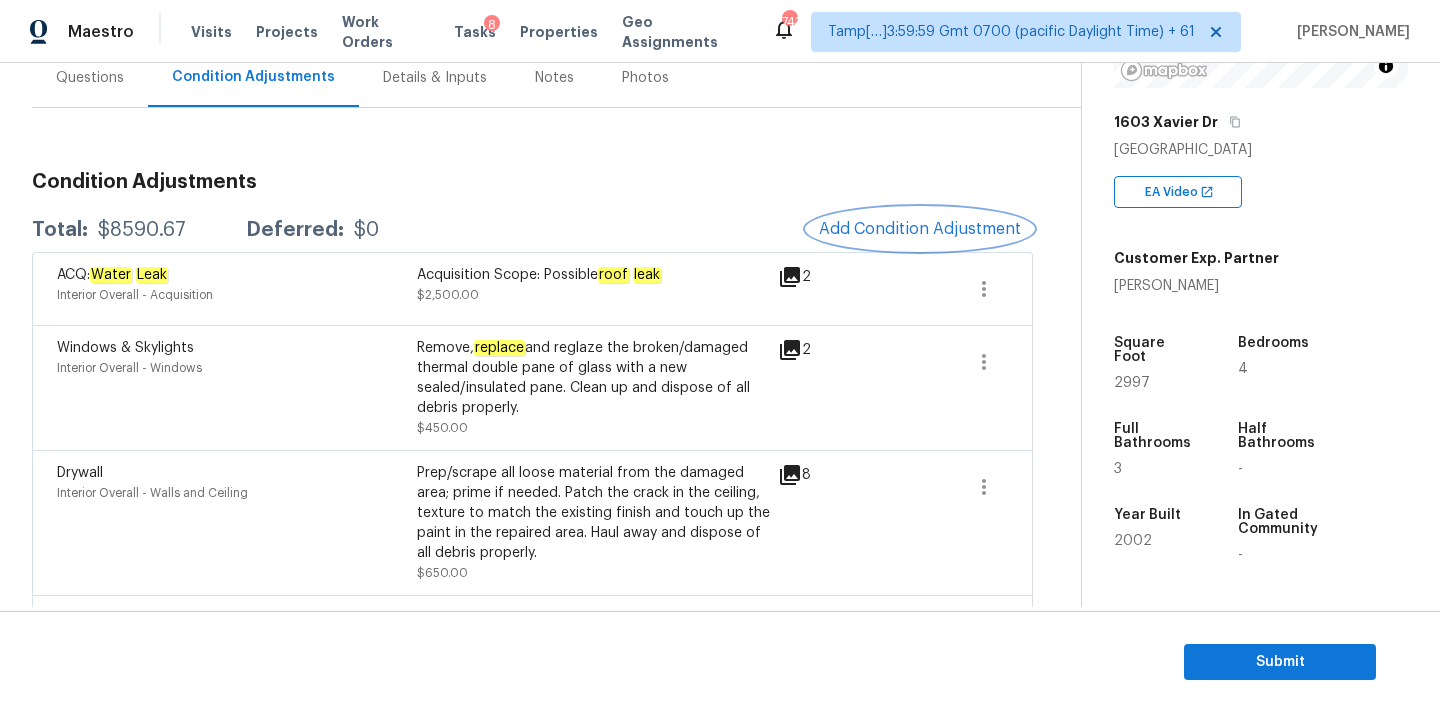 click on "Add Condition Adjustment" at bounding box center (920, 229) 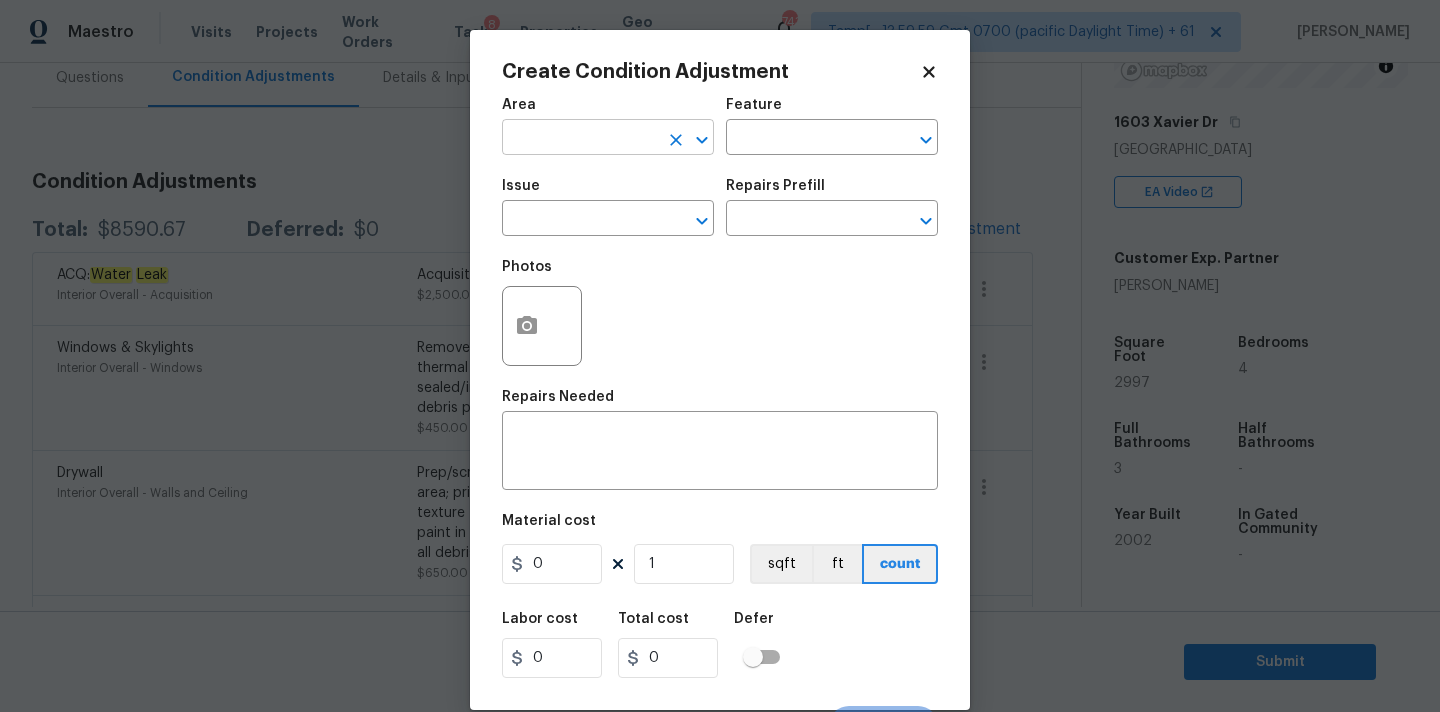 click at bounding box center (580, 139) 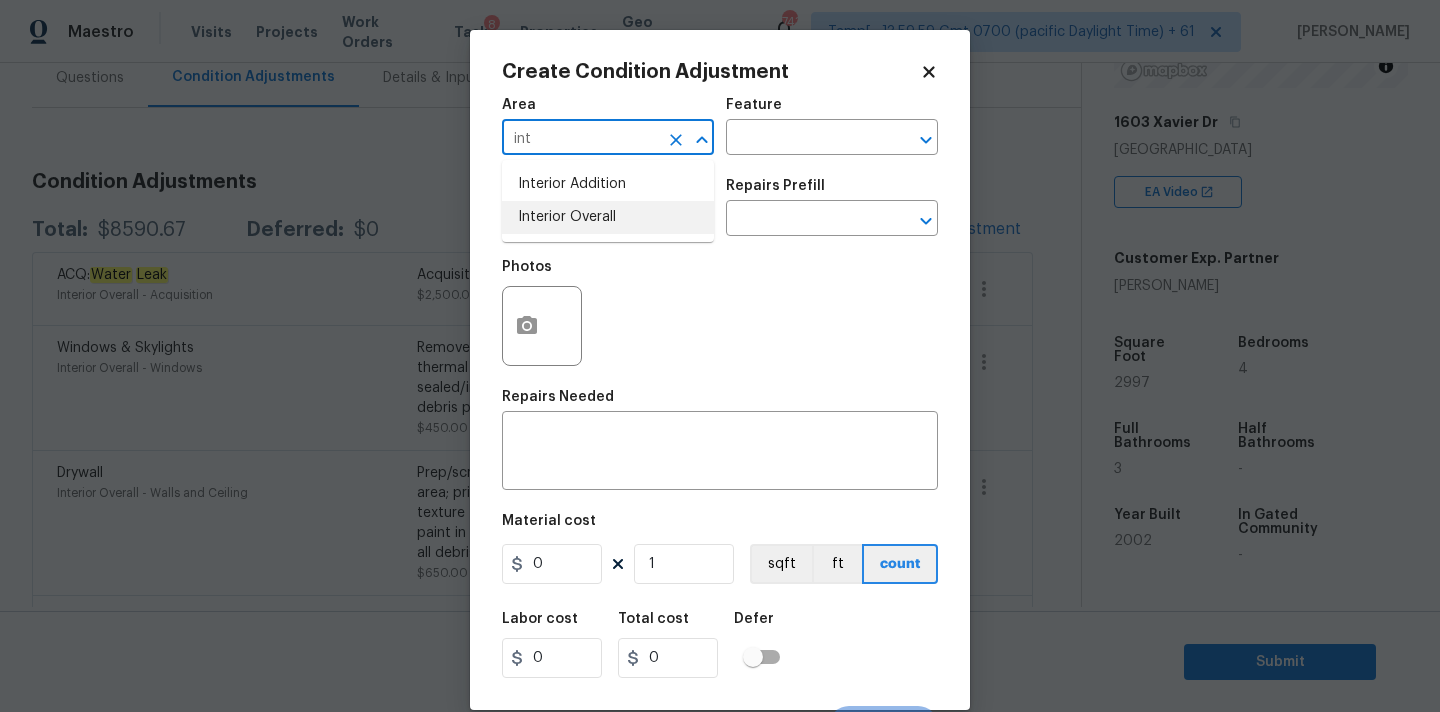 click on "Interior Overall" at bounding box center [608, 217] 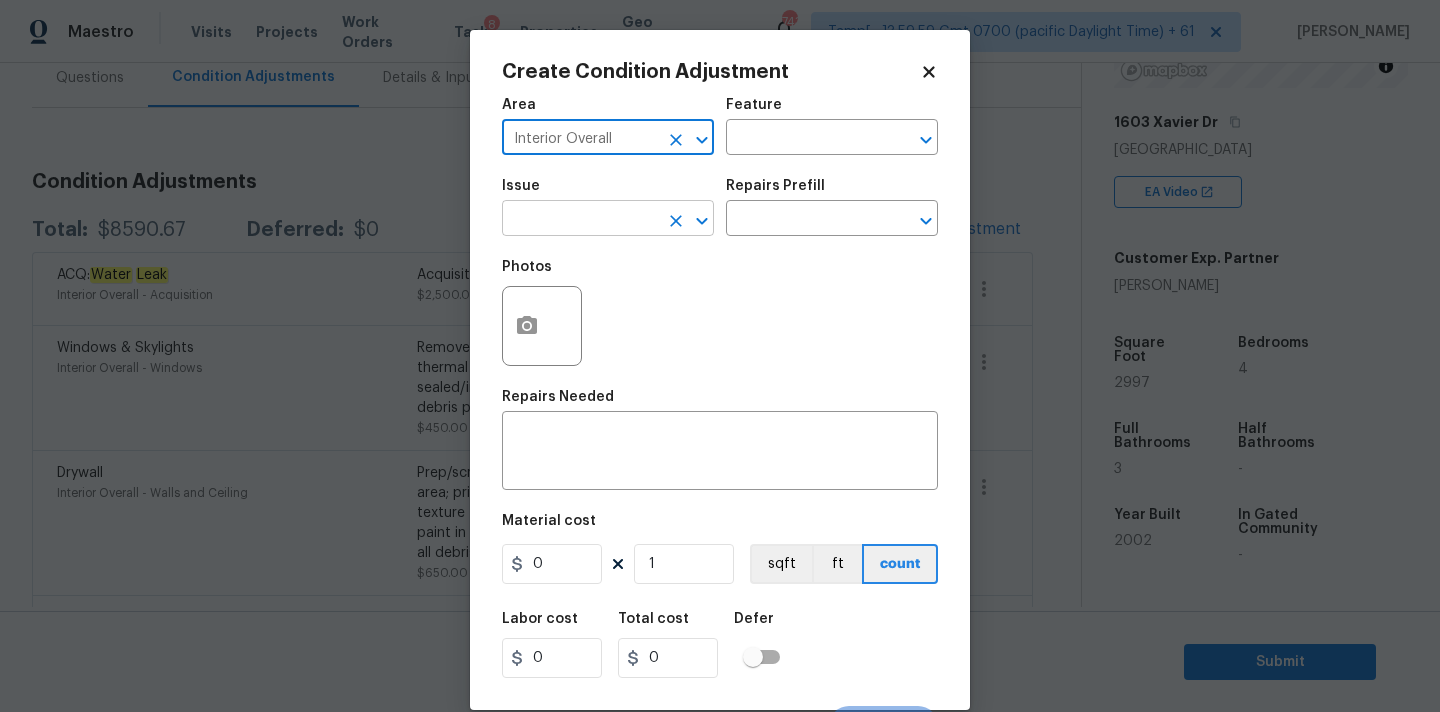 type on "Interior Overall" 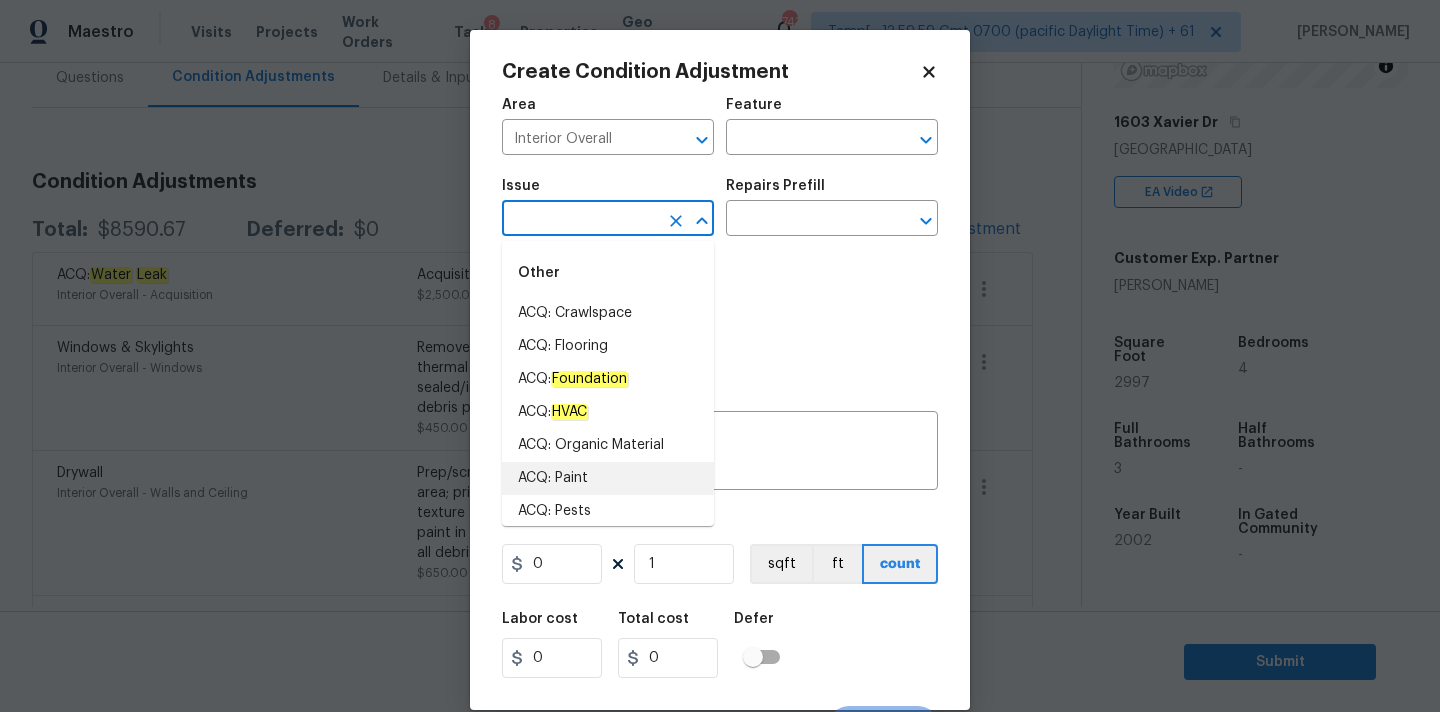 click on "ACQ: Paint" at bounding box center (608, 478) 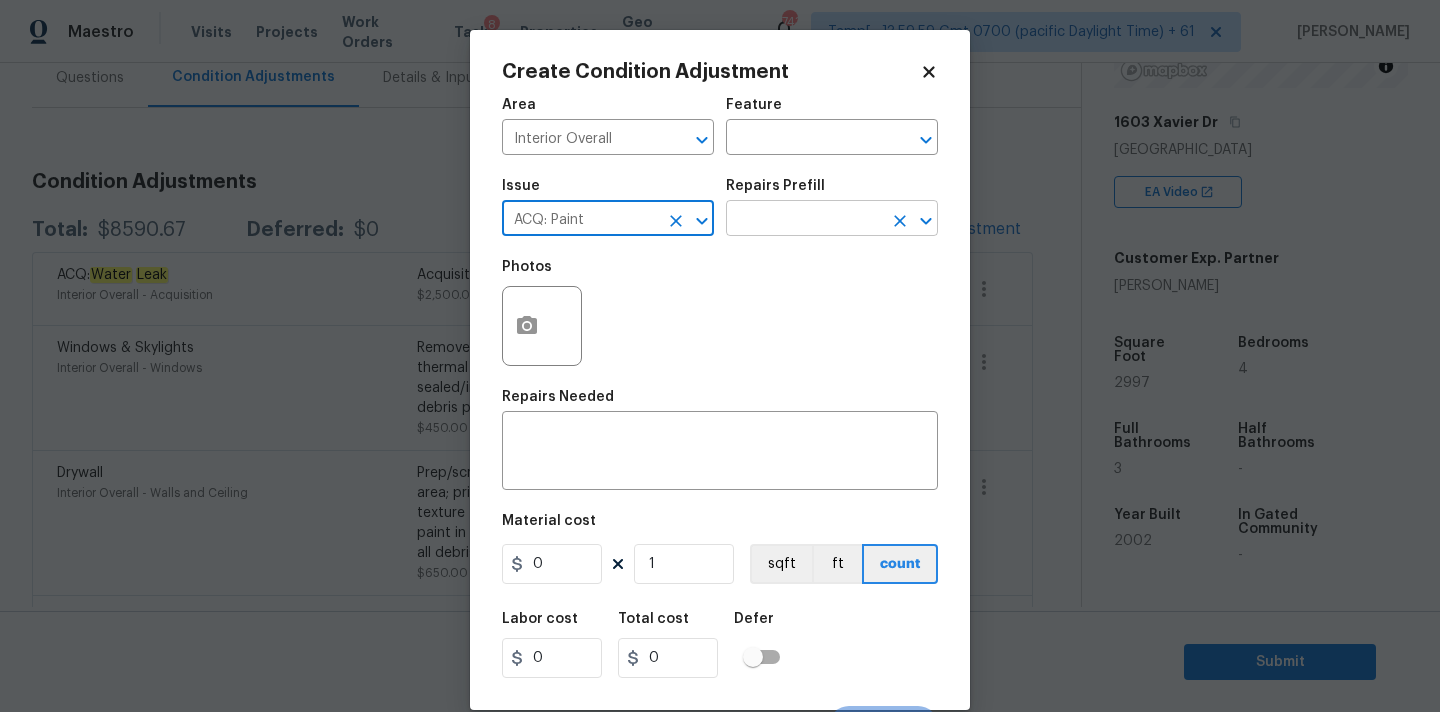 click at bounding box center [804, 220] 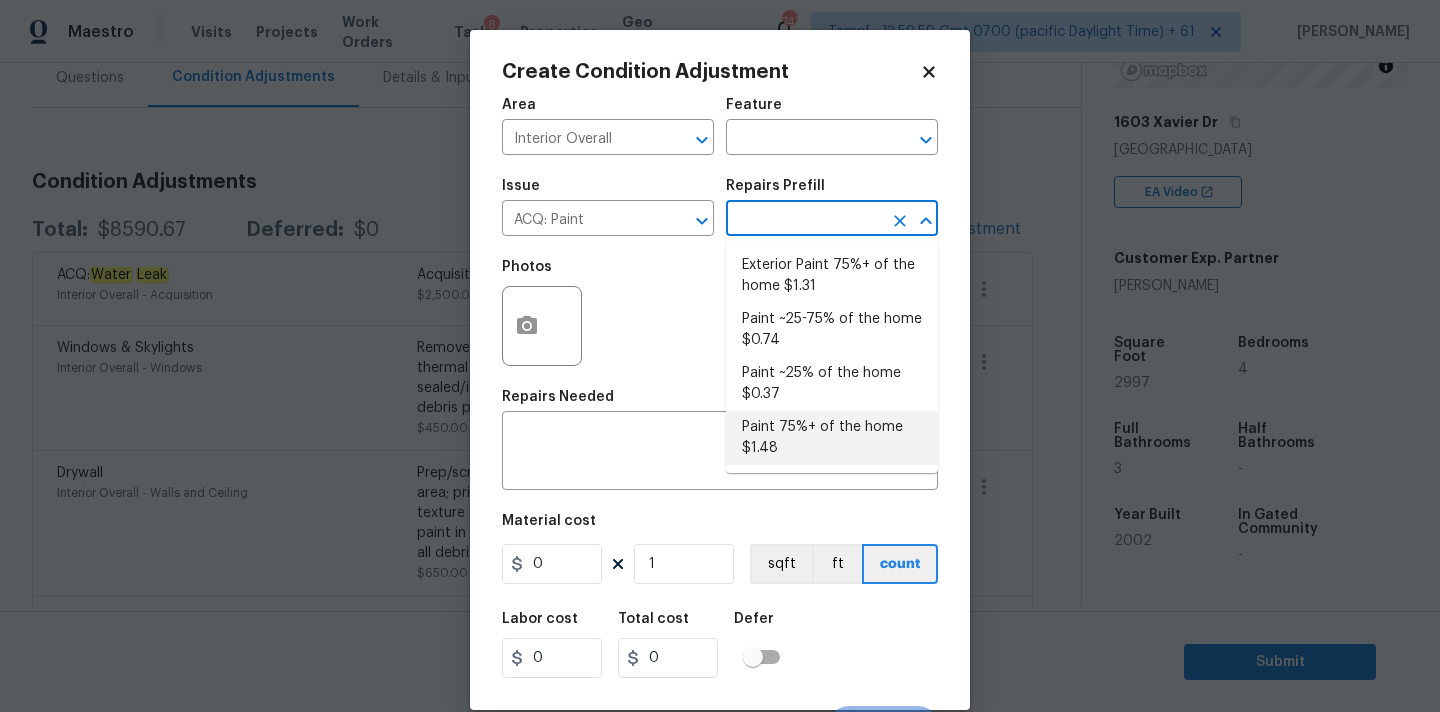 click on "Paint 75%+ of the home $1.48" at bounding box center [832, 438] 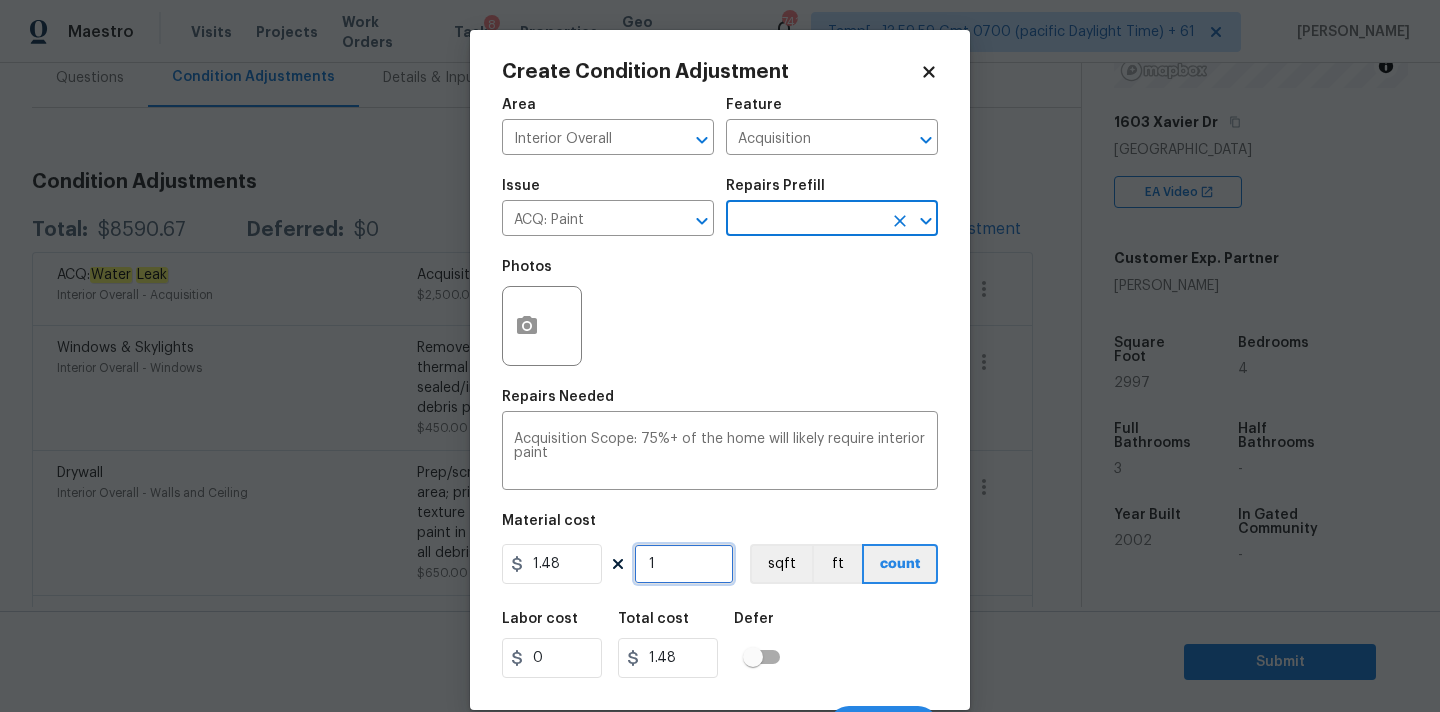 click on "1" at bounding box center [684, 564] 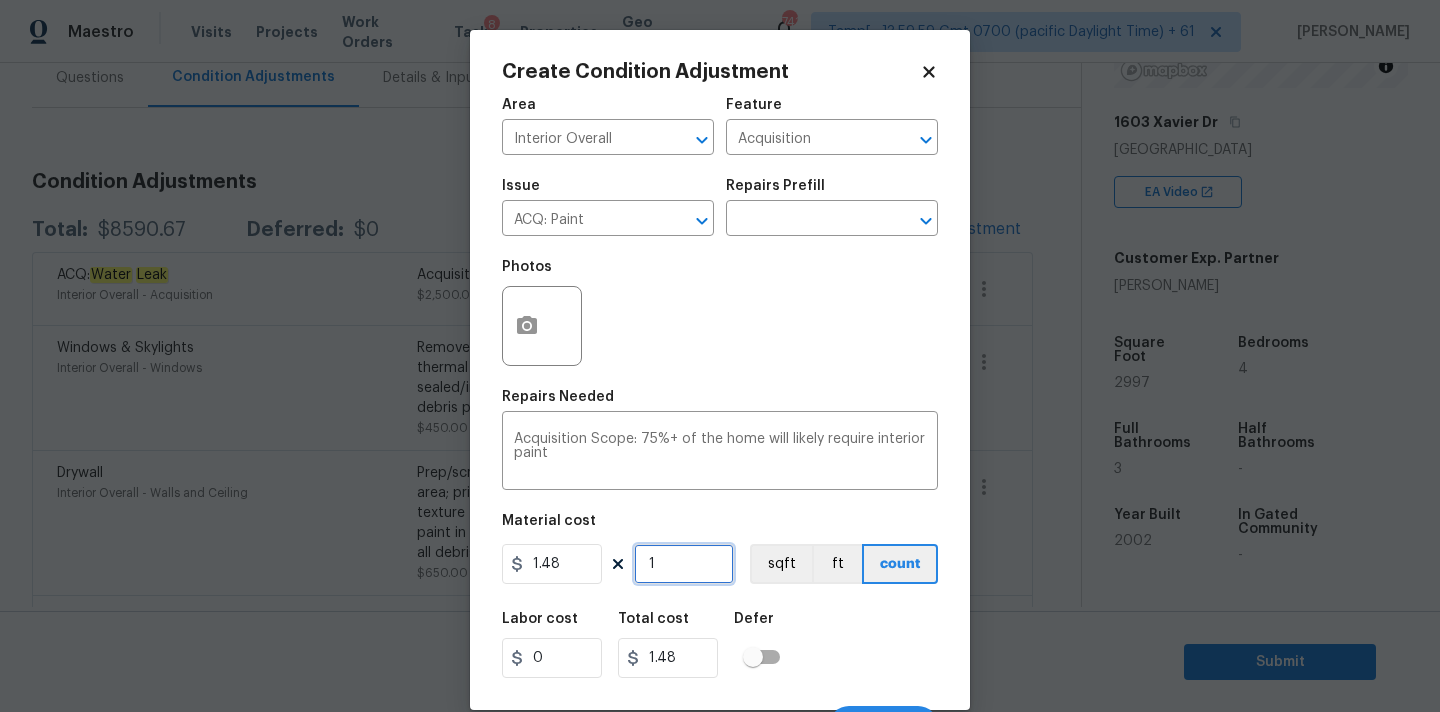 click on "1" at bounding box center [684, 564] 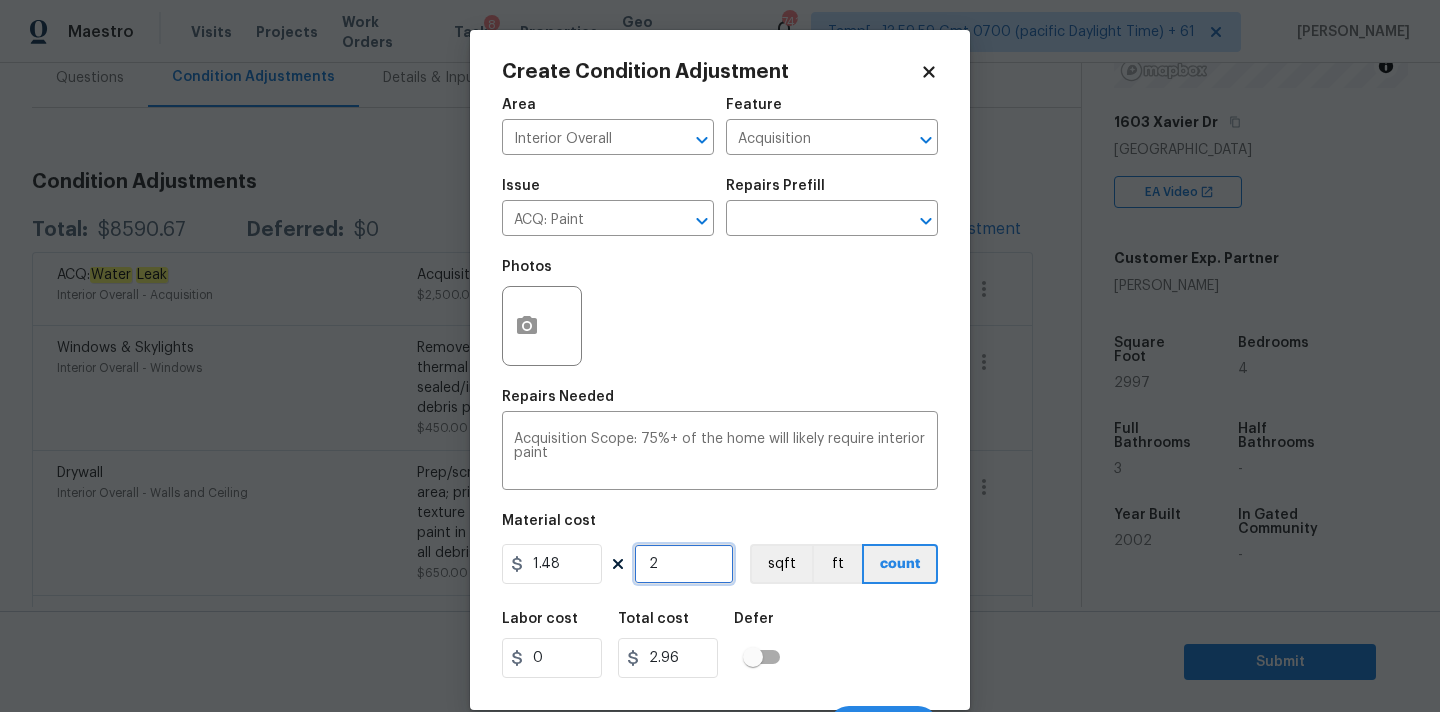 type on "29" 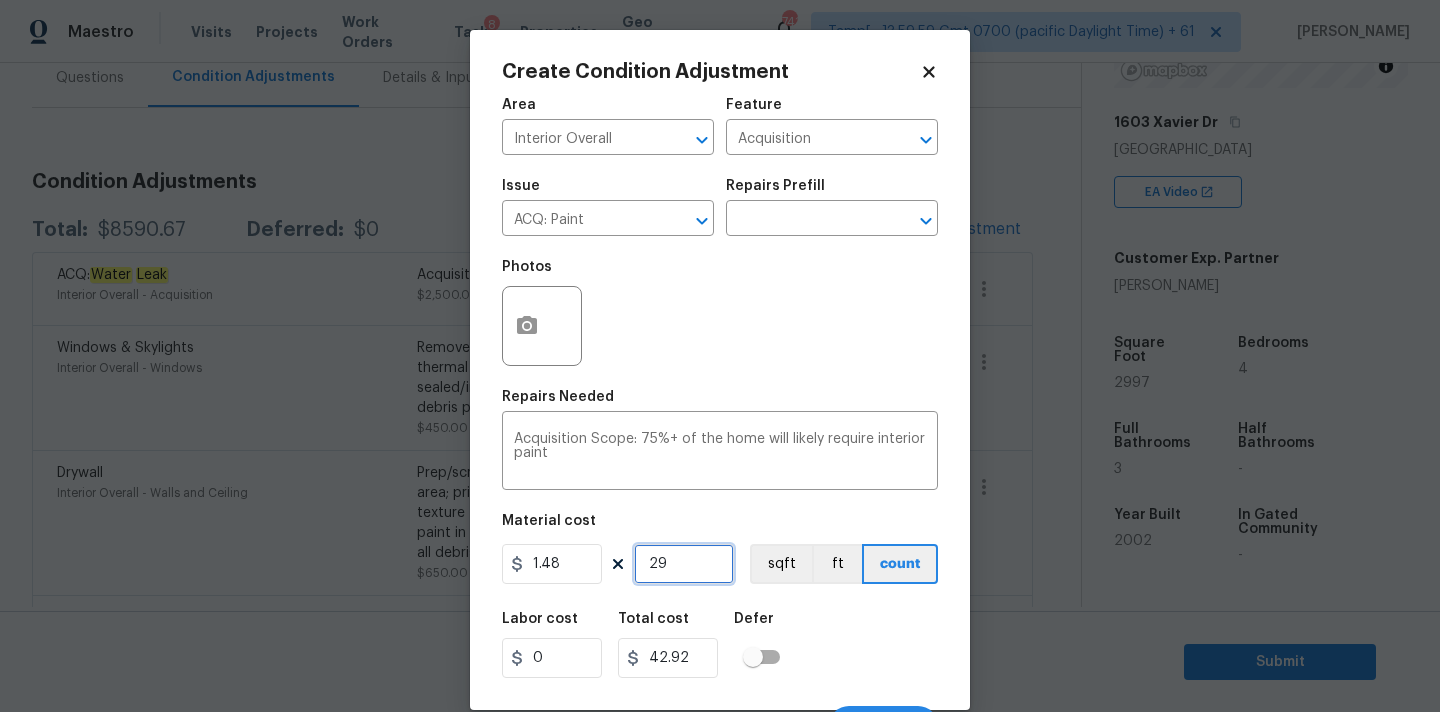 type on "299" 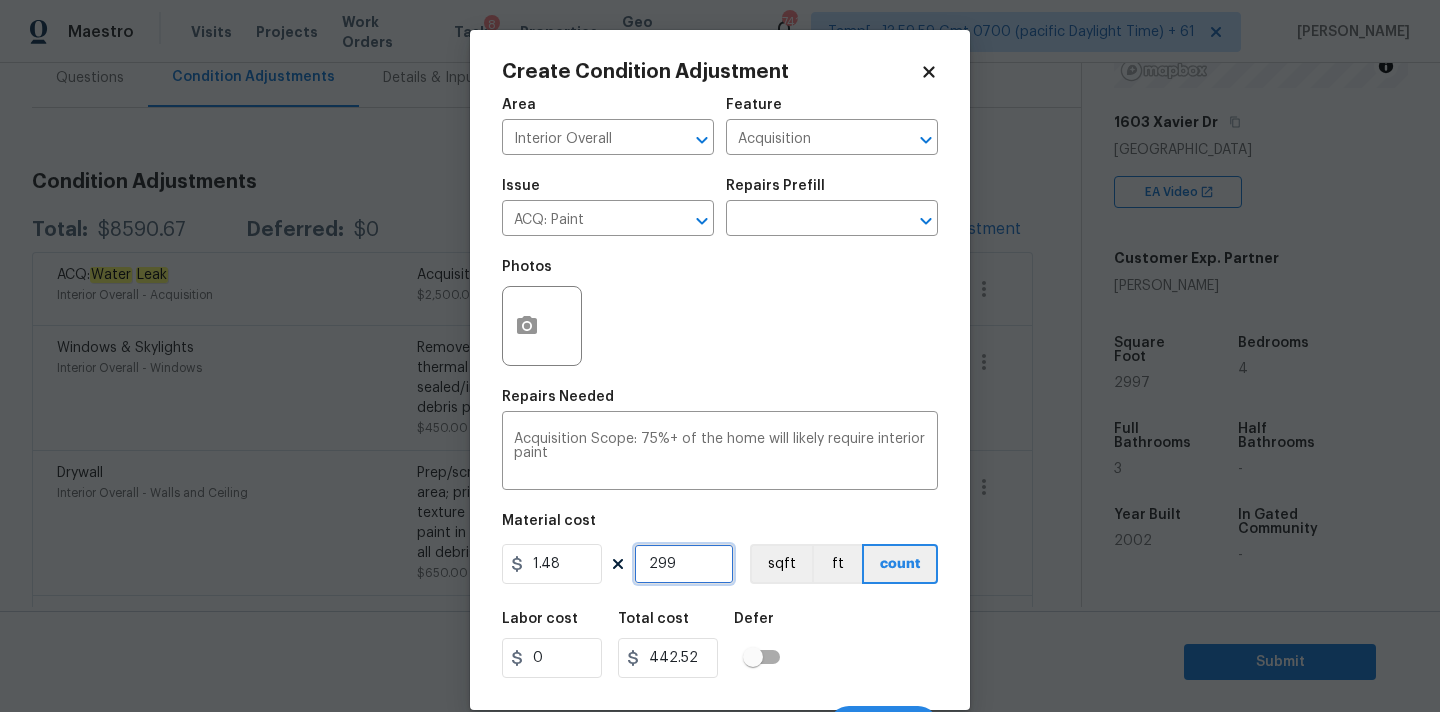 type on "2997" 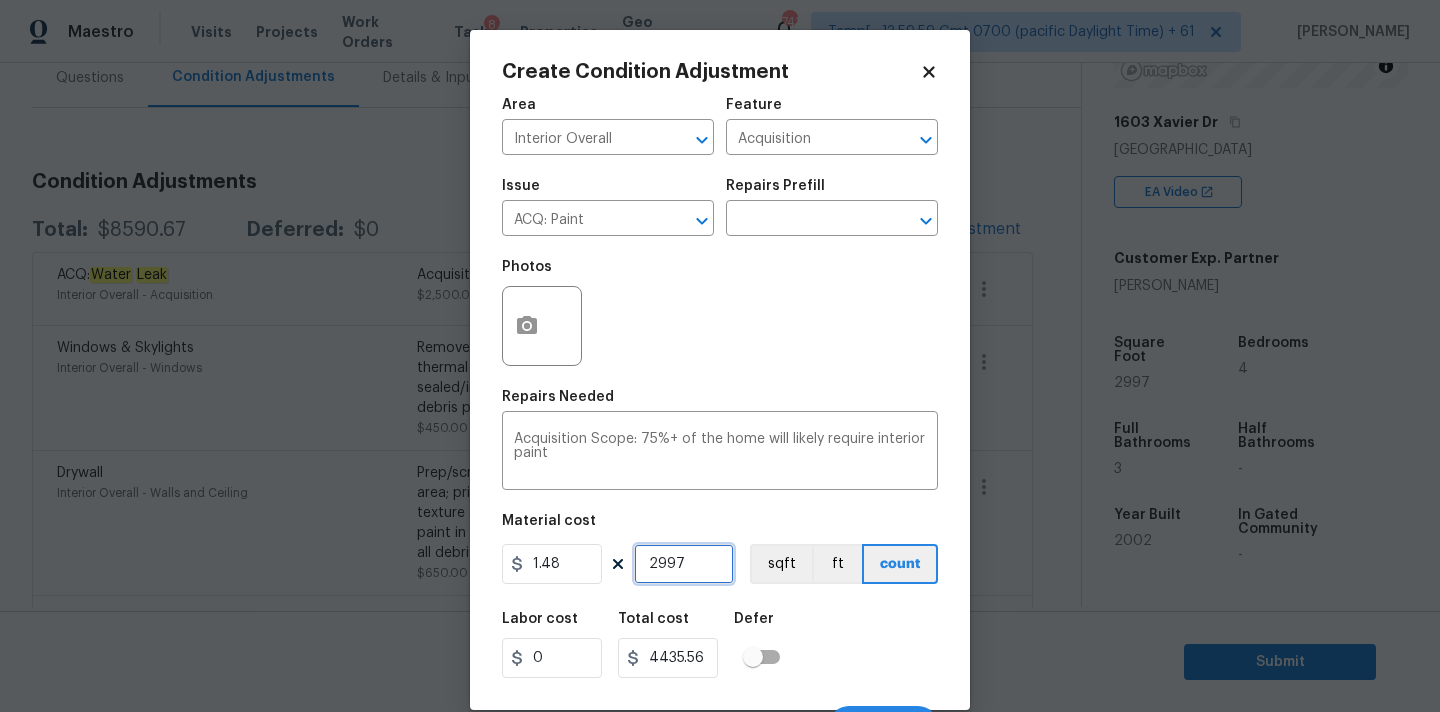 type on "2997" 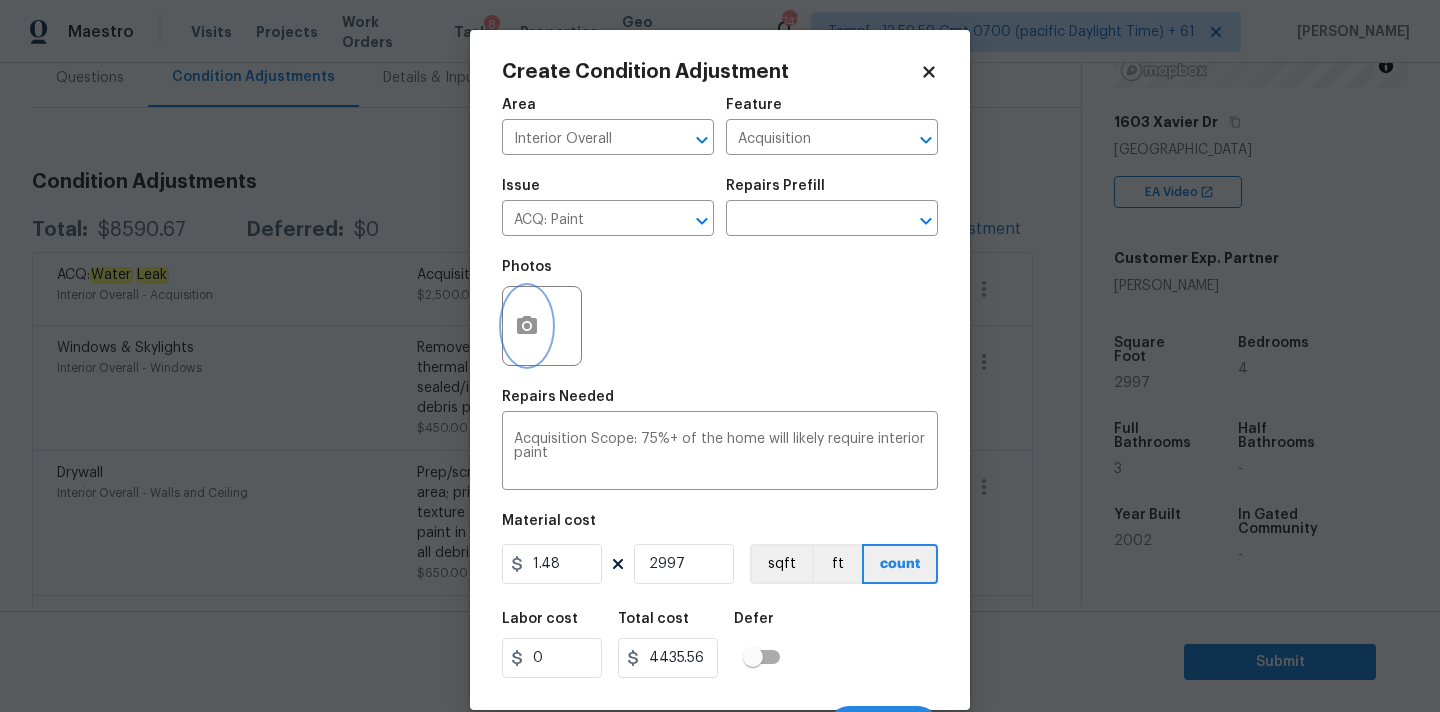 click 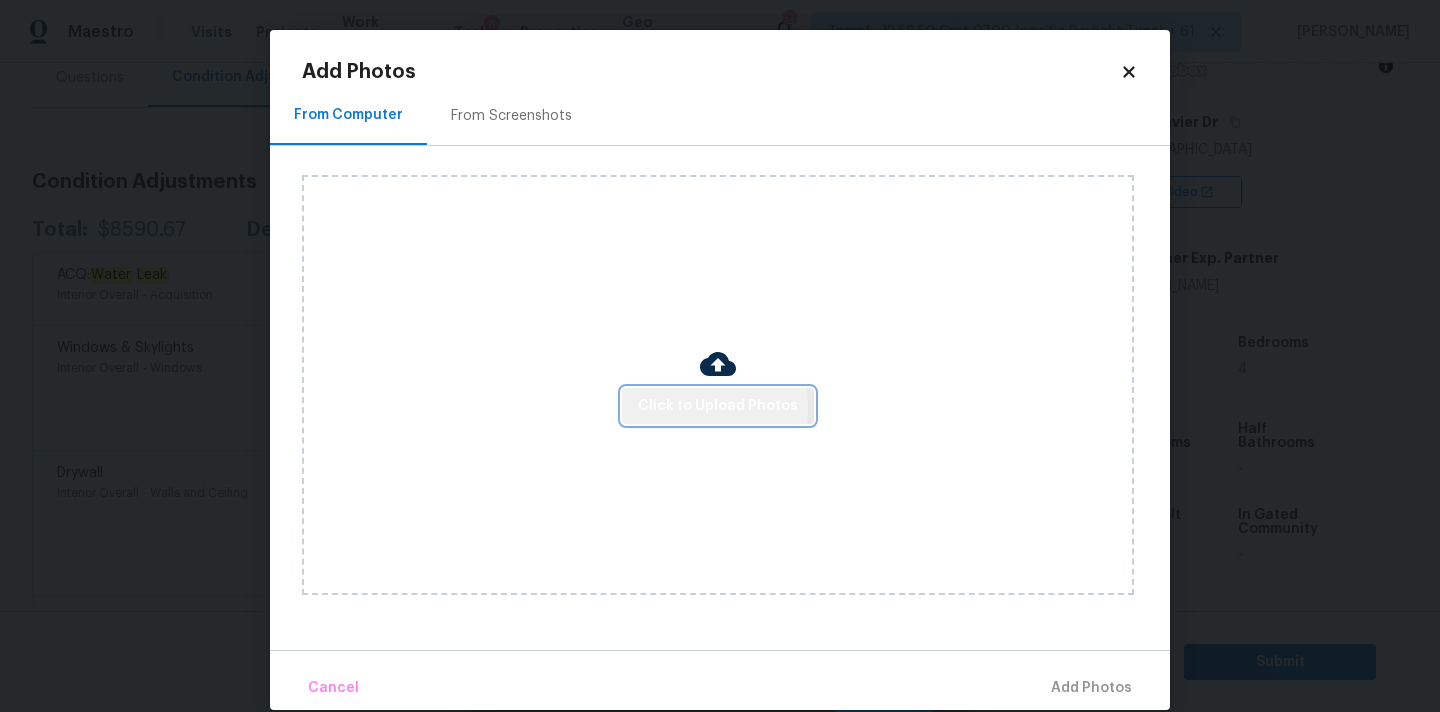 click on "Click to Upload Photos" at bounding box center [718, 406] 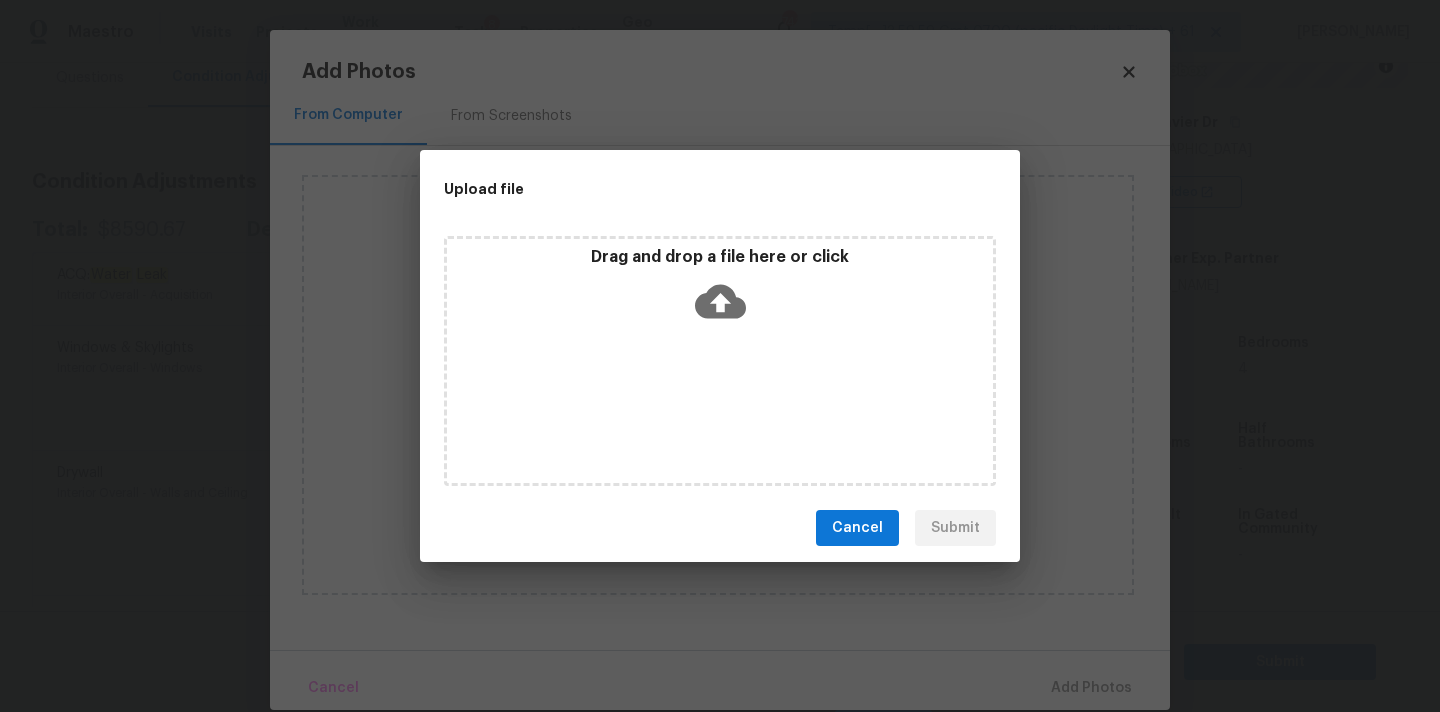click 